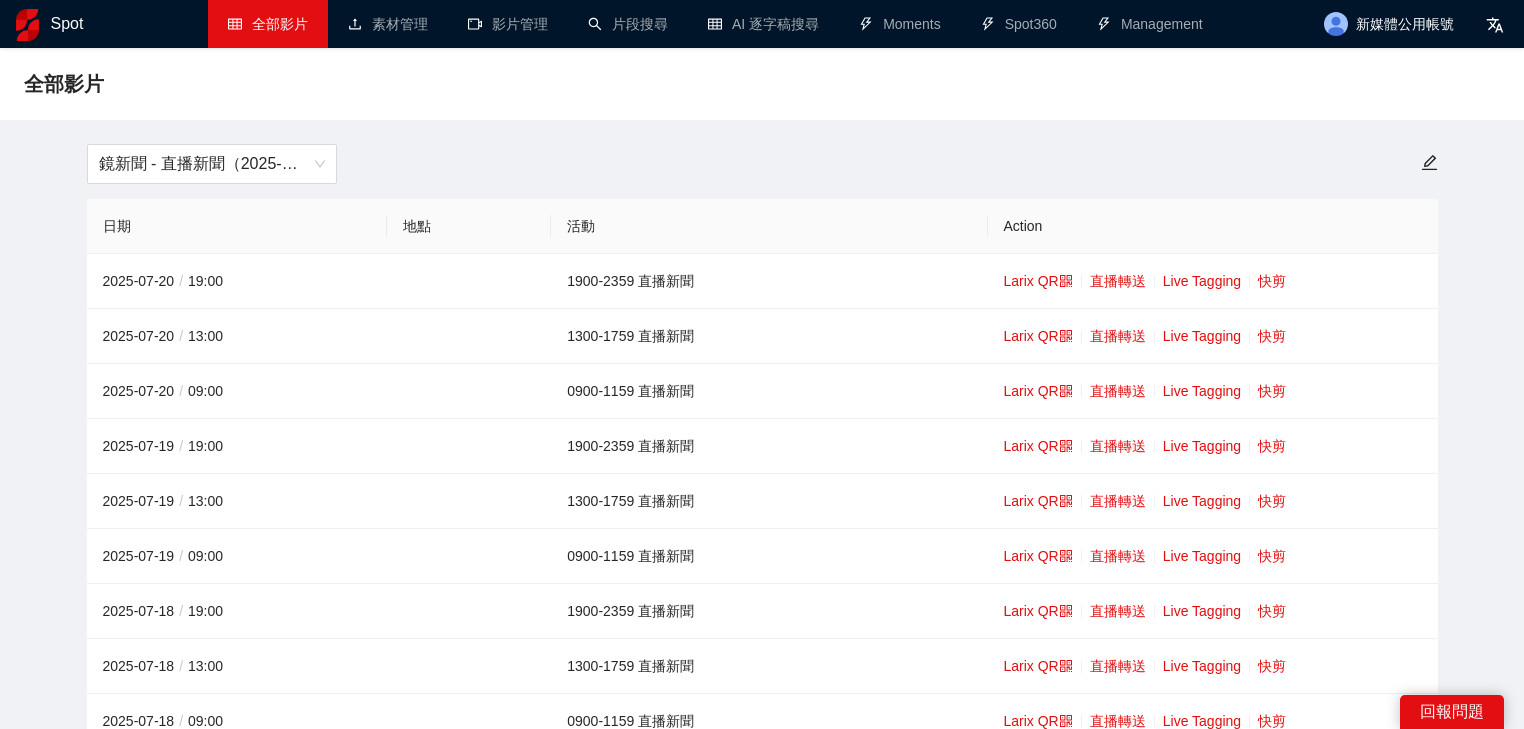 scroll, scrollTop: 0, scrollLeft: 0, axis: both 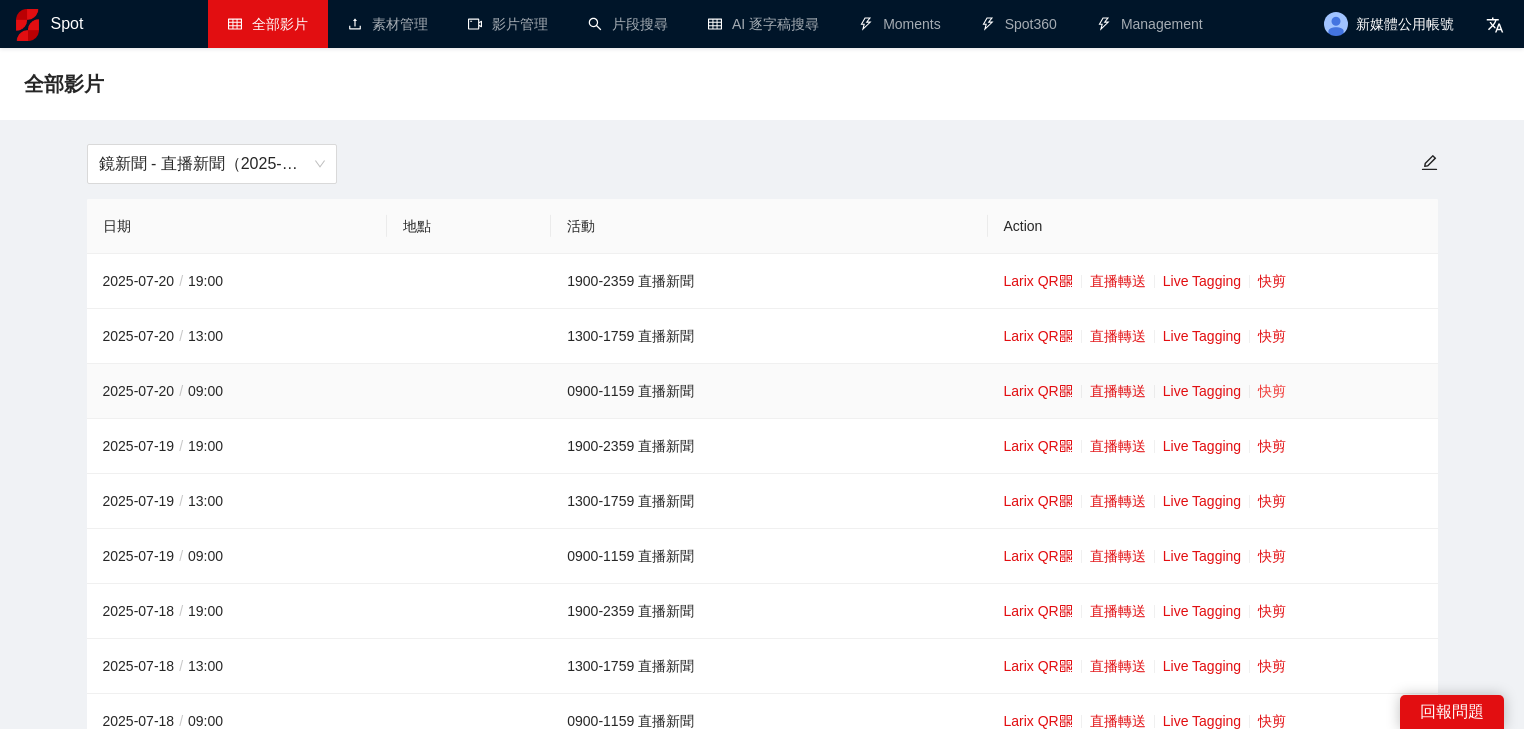 click on "快剪" at bounding box center [1272, 391] 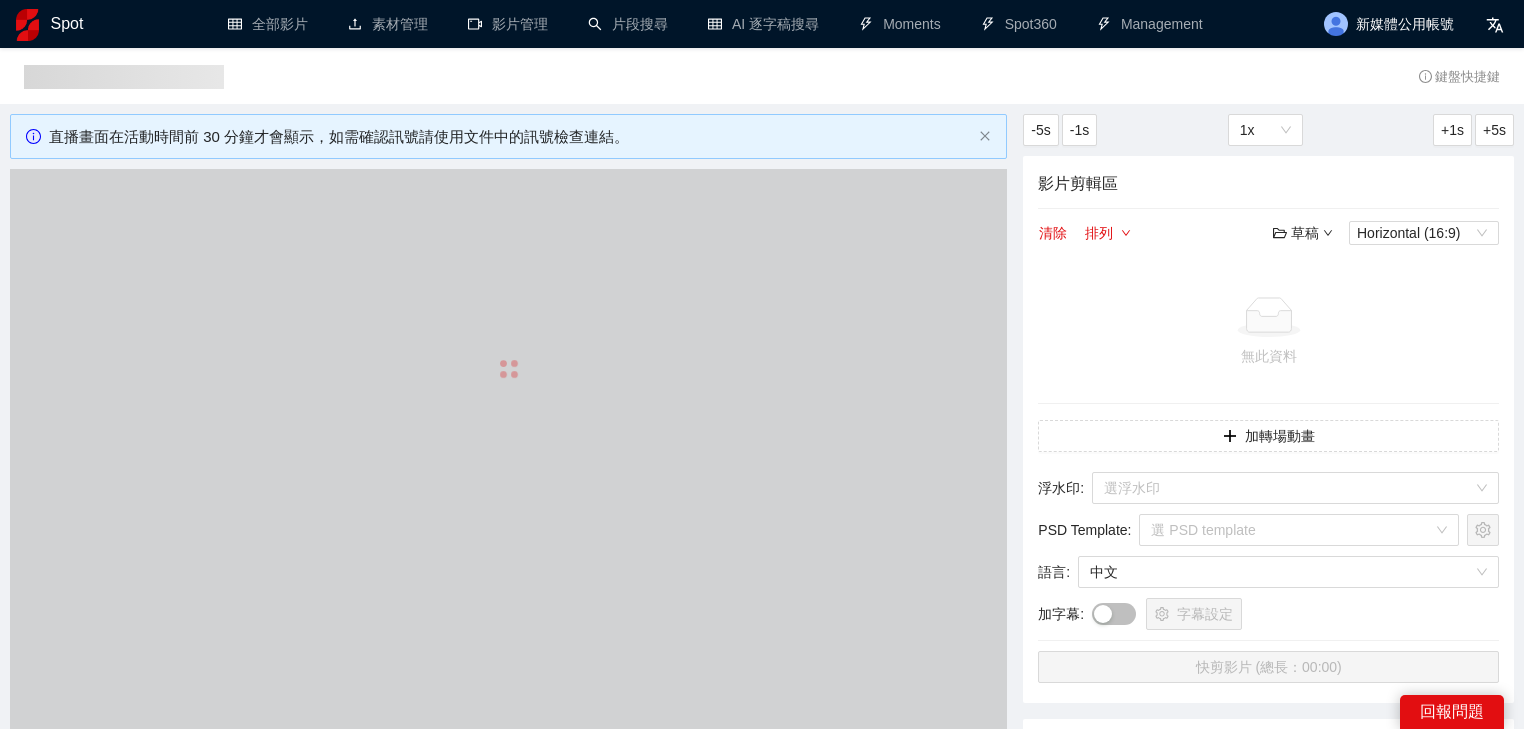 type 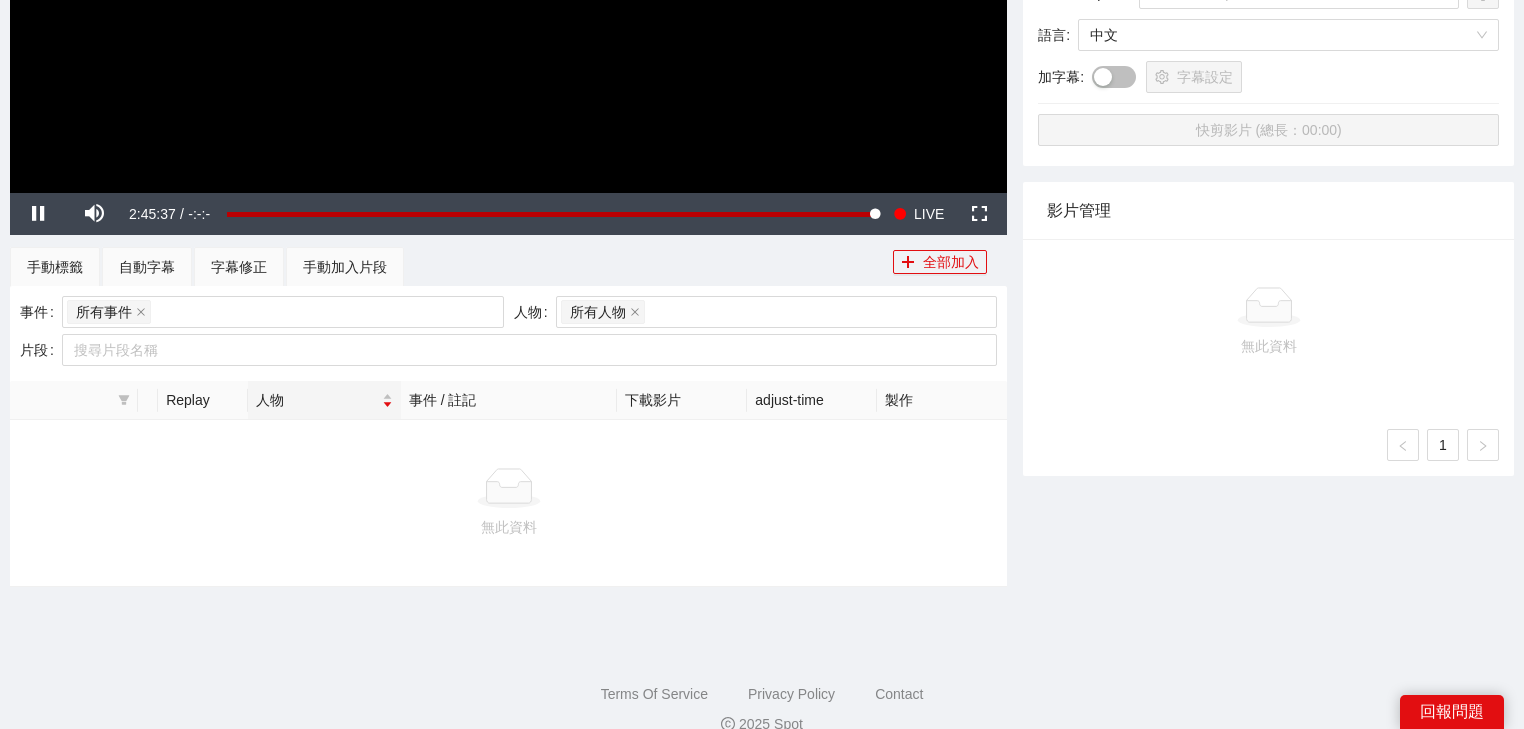 scroll, scrollTop: 566, scrollLeft: 0, axis: vertical 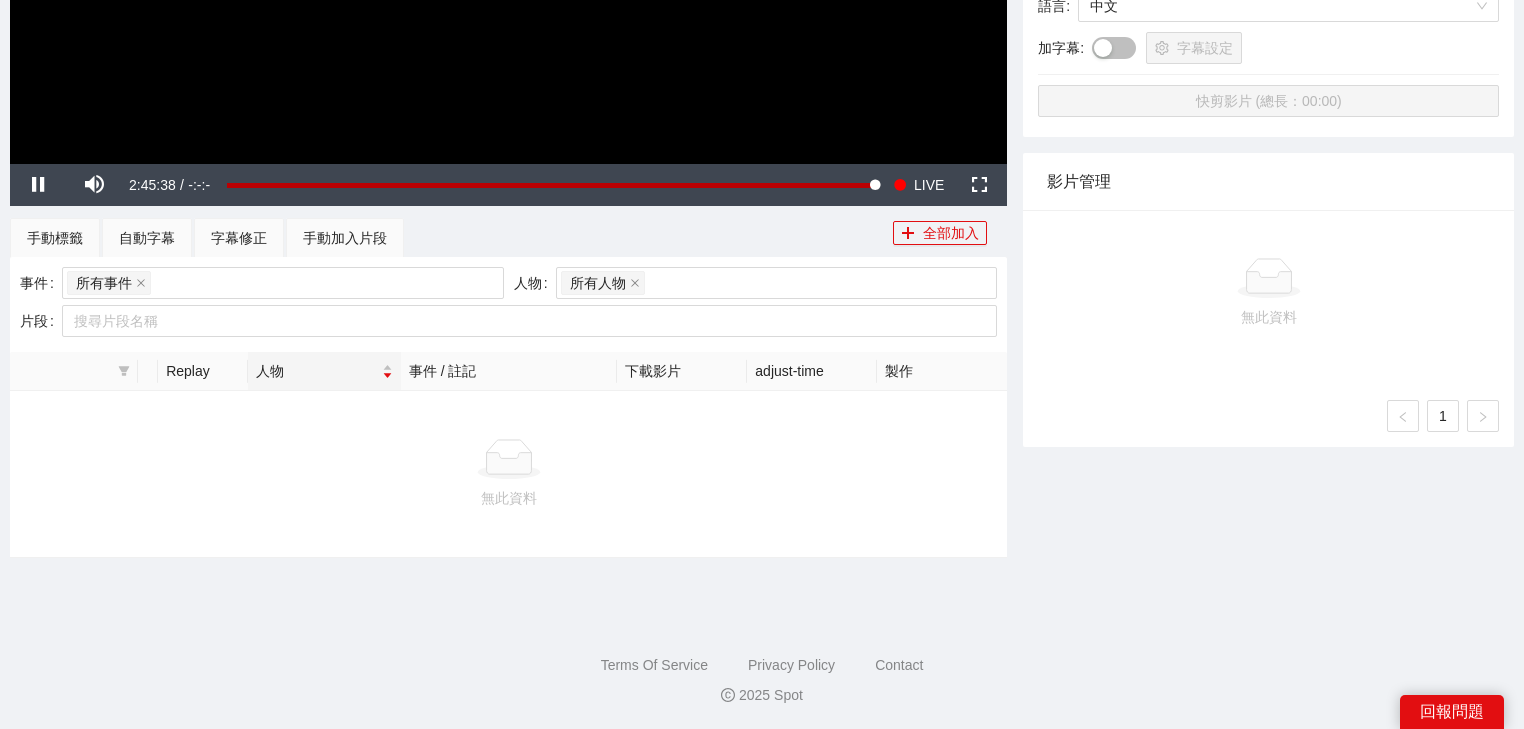click at bounding box center [508, -117] 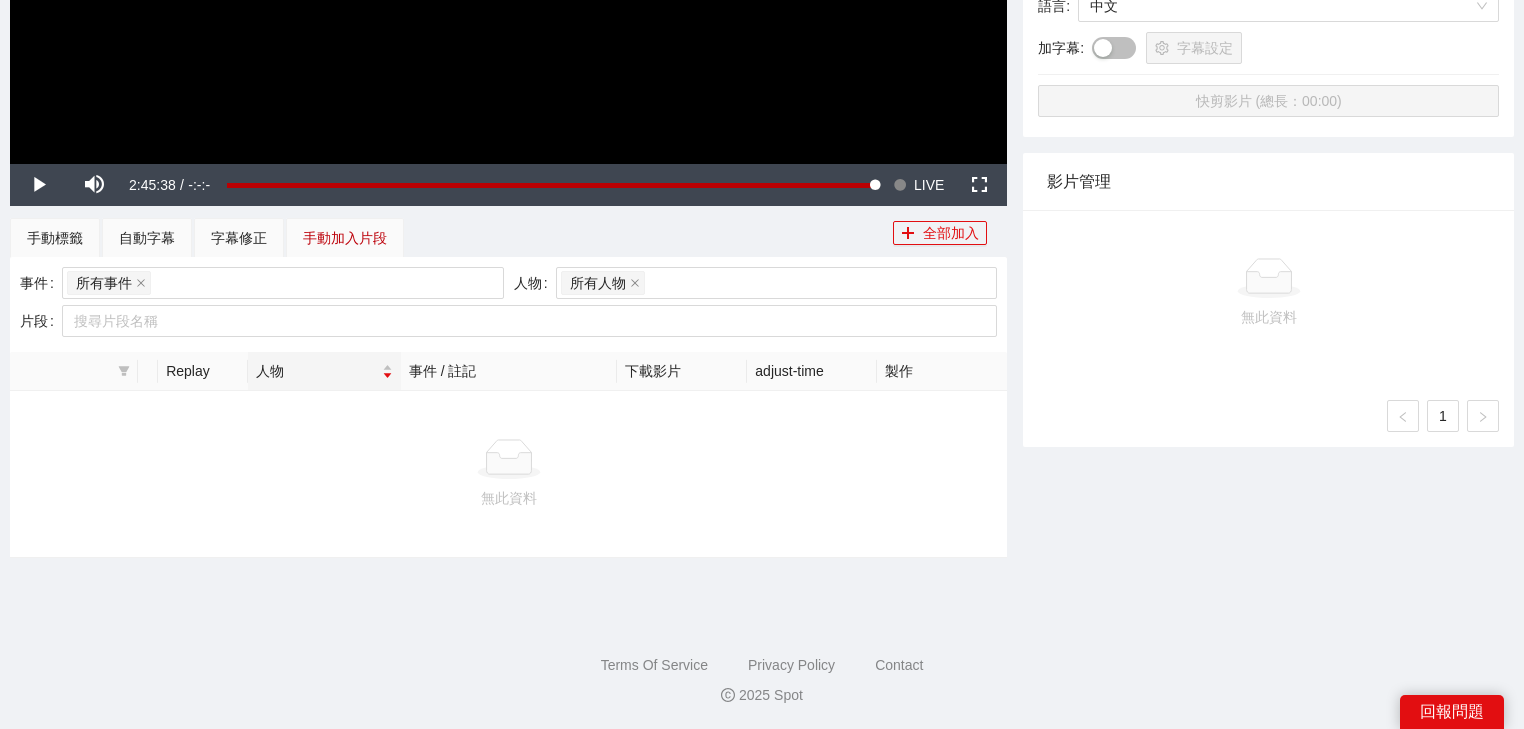 click on "手動加入片段" at bounding box center [345, 238] 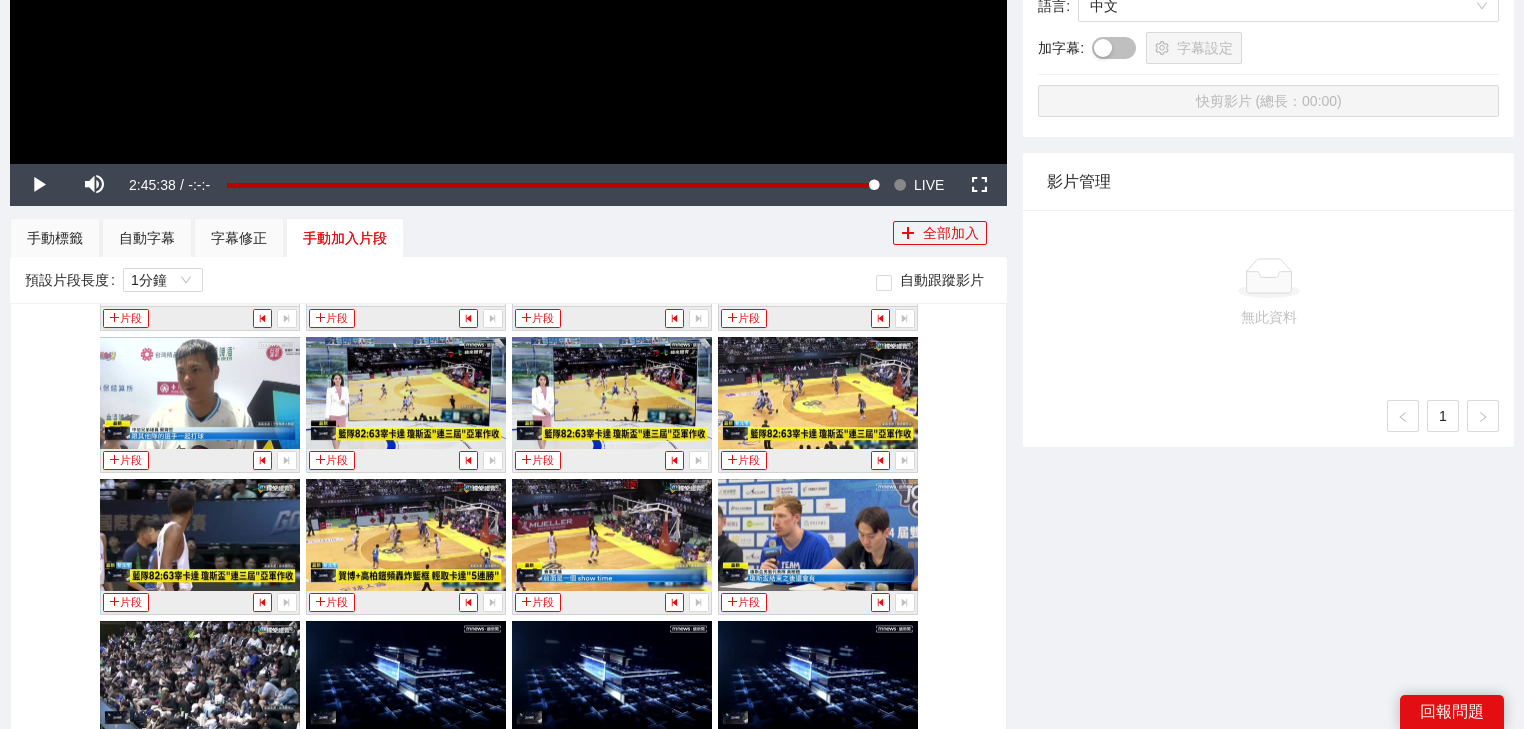 scroll, scrollTop: 18948, scrollLeft: 0, axis: vertical 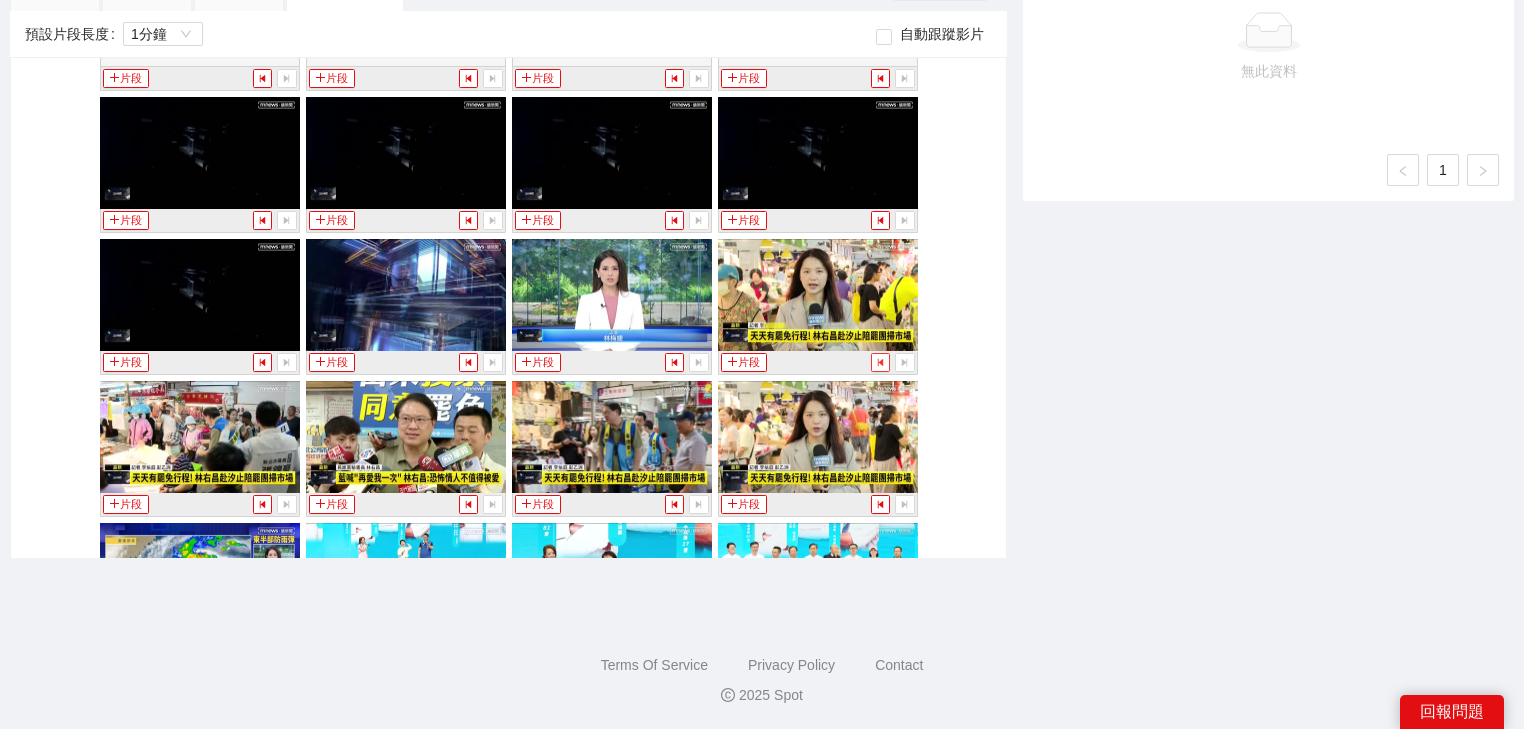 click 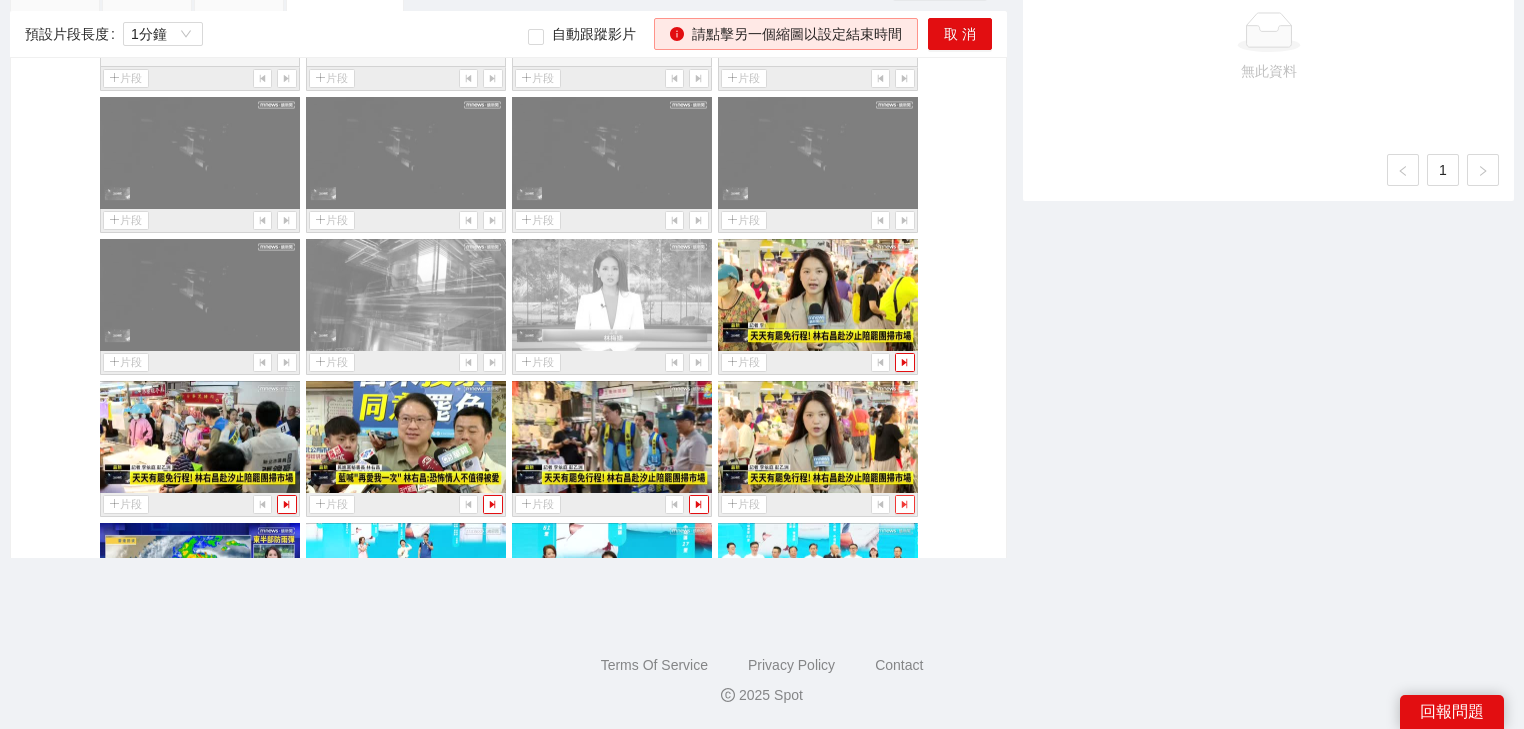 click 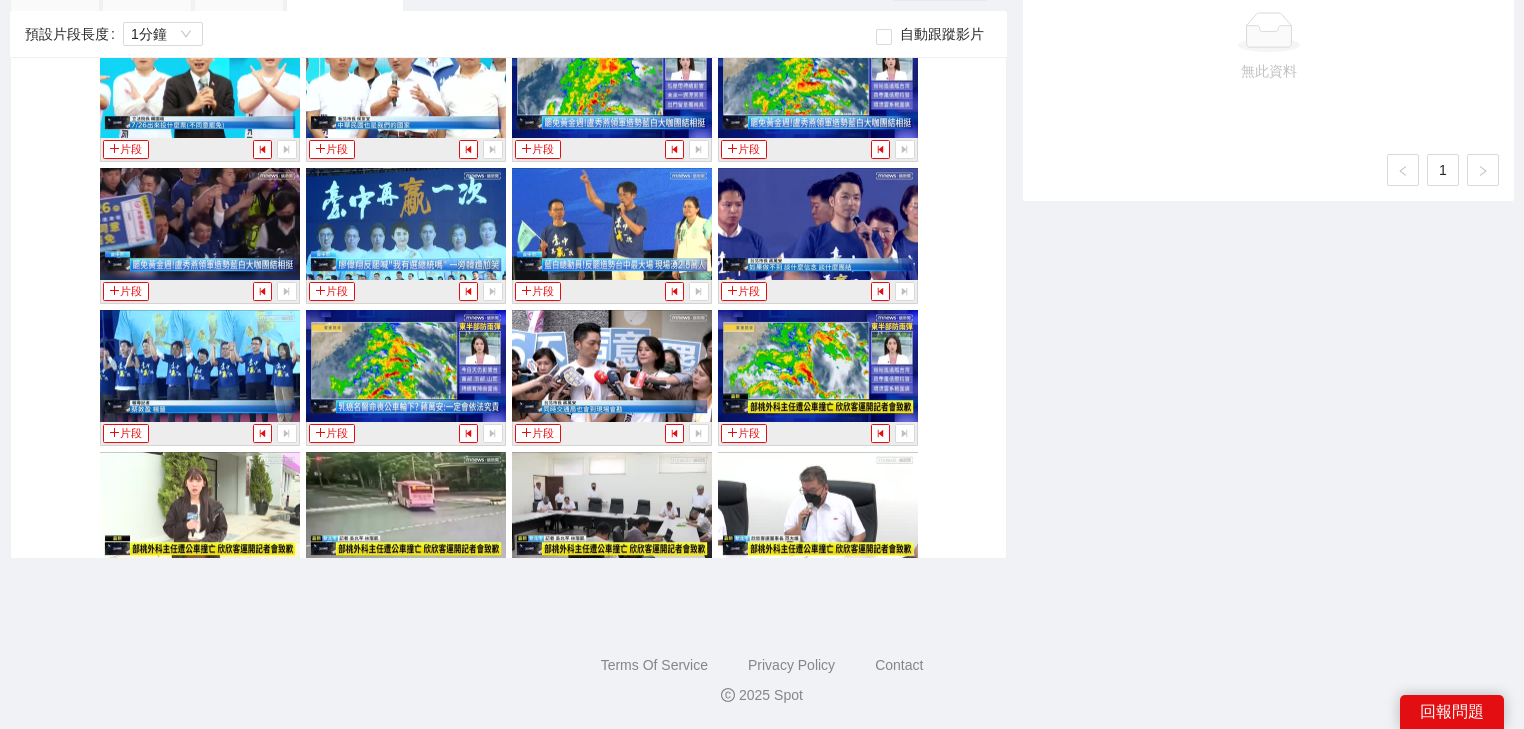 scroll, scrollTop: 15343, scrollLeft: 0, axis: vertical 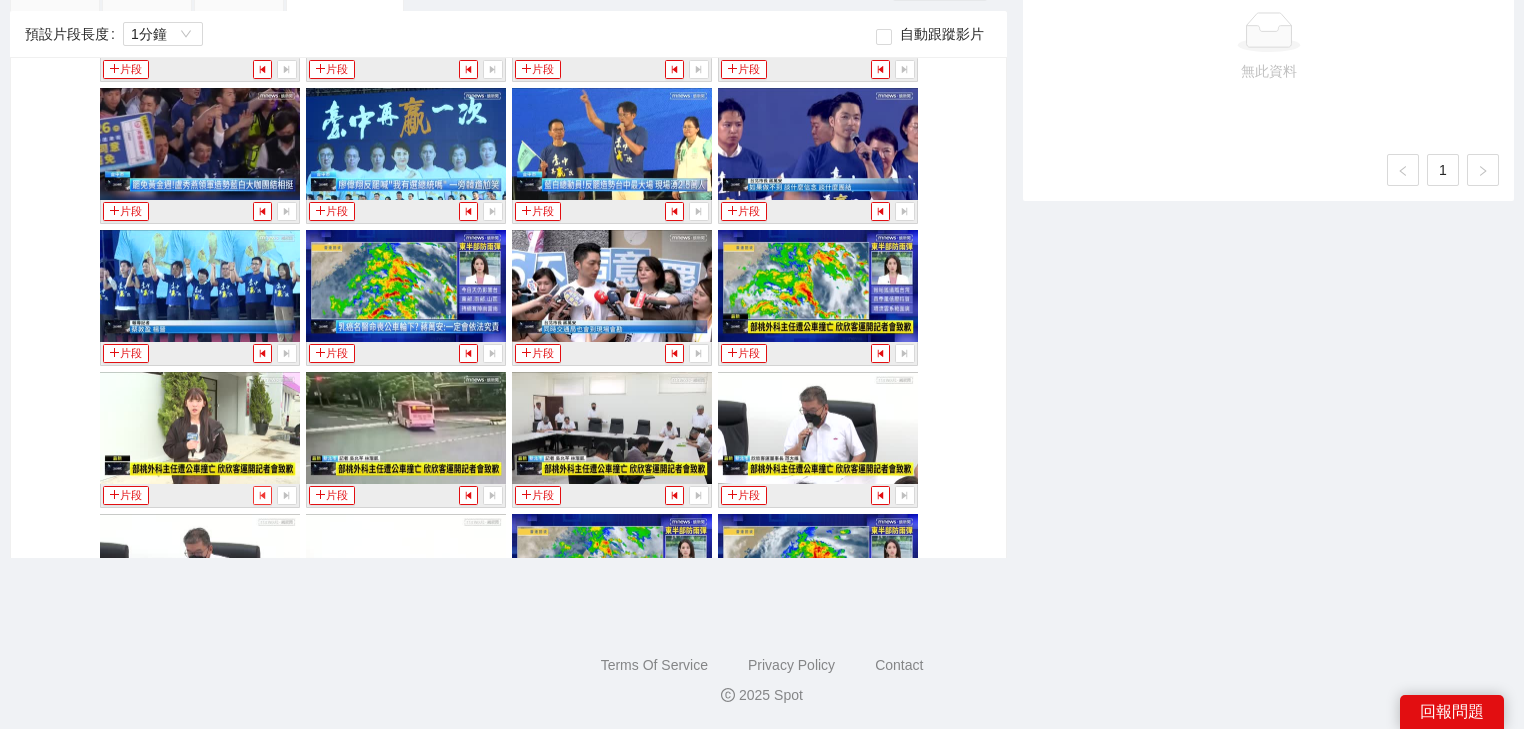 click 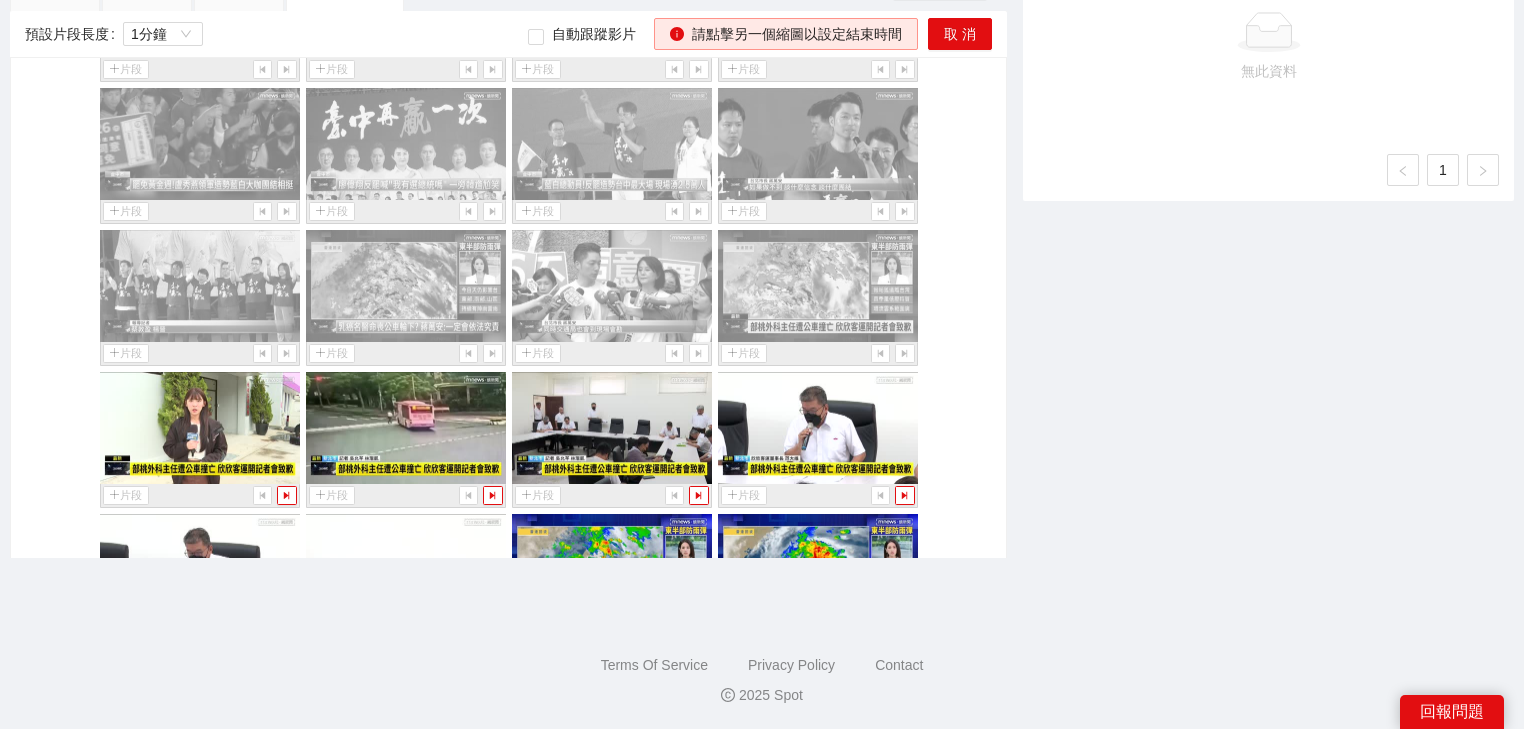 scroll, scrollTop: 15503, scrollLeft: 0, axis: vertical 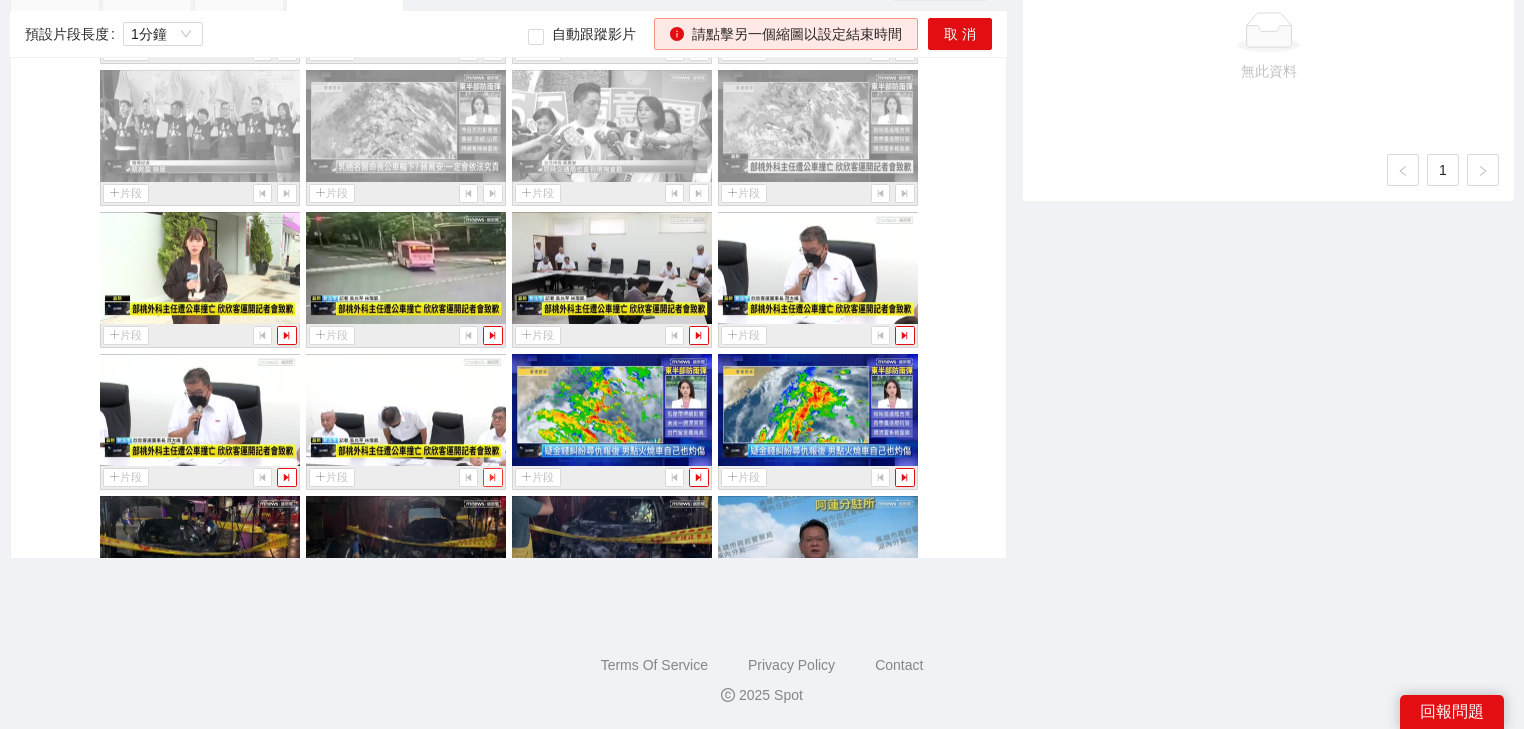 click 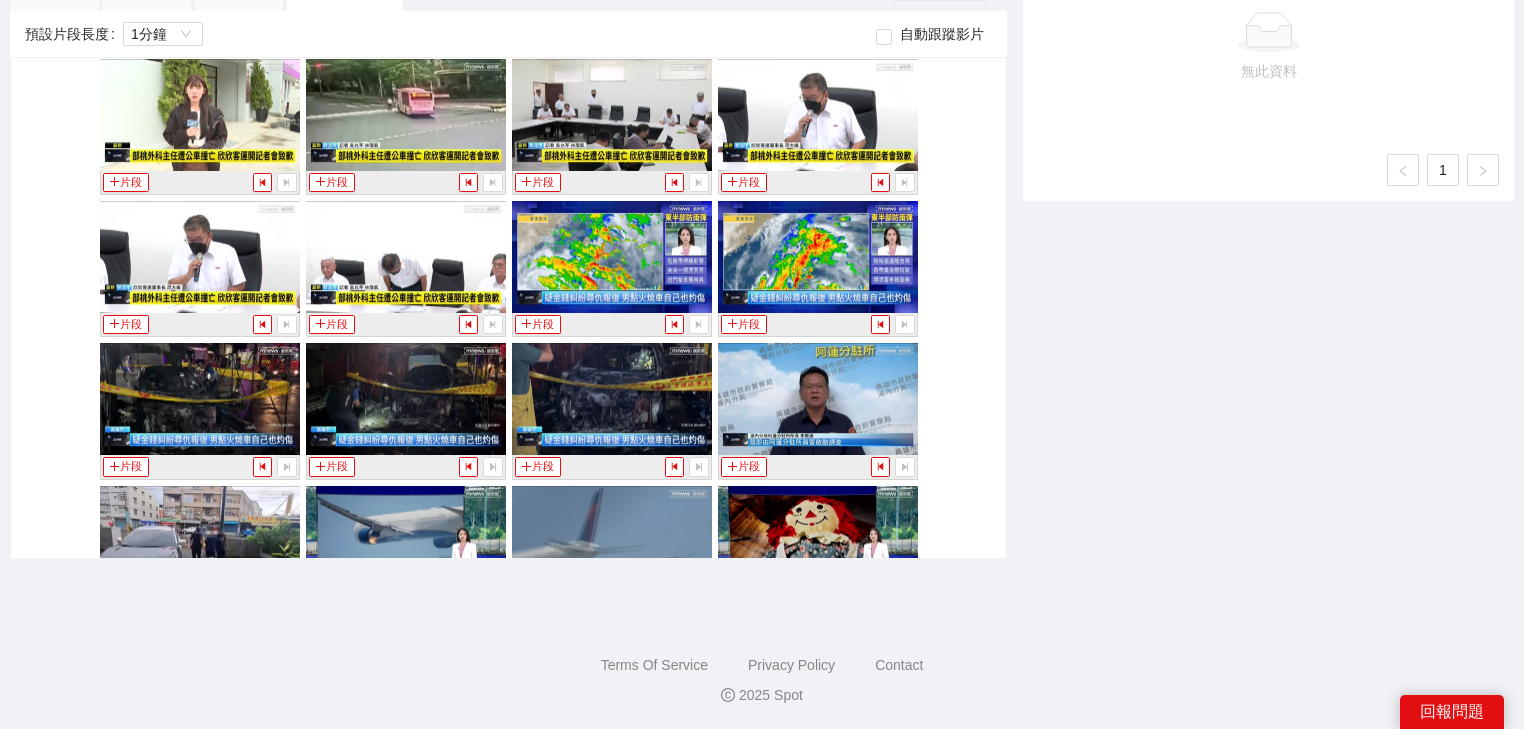 scroll, scrollTop: 15663, scrollLeft: 0, axis: vertical 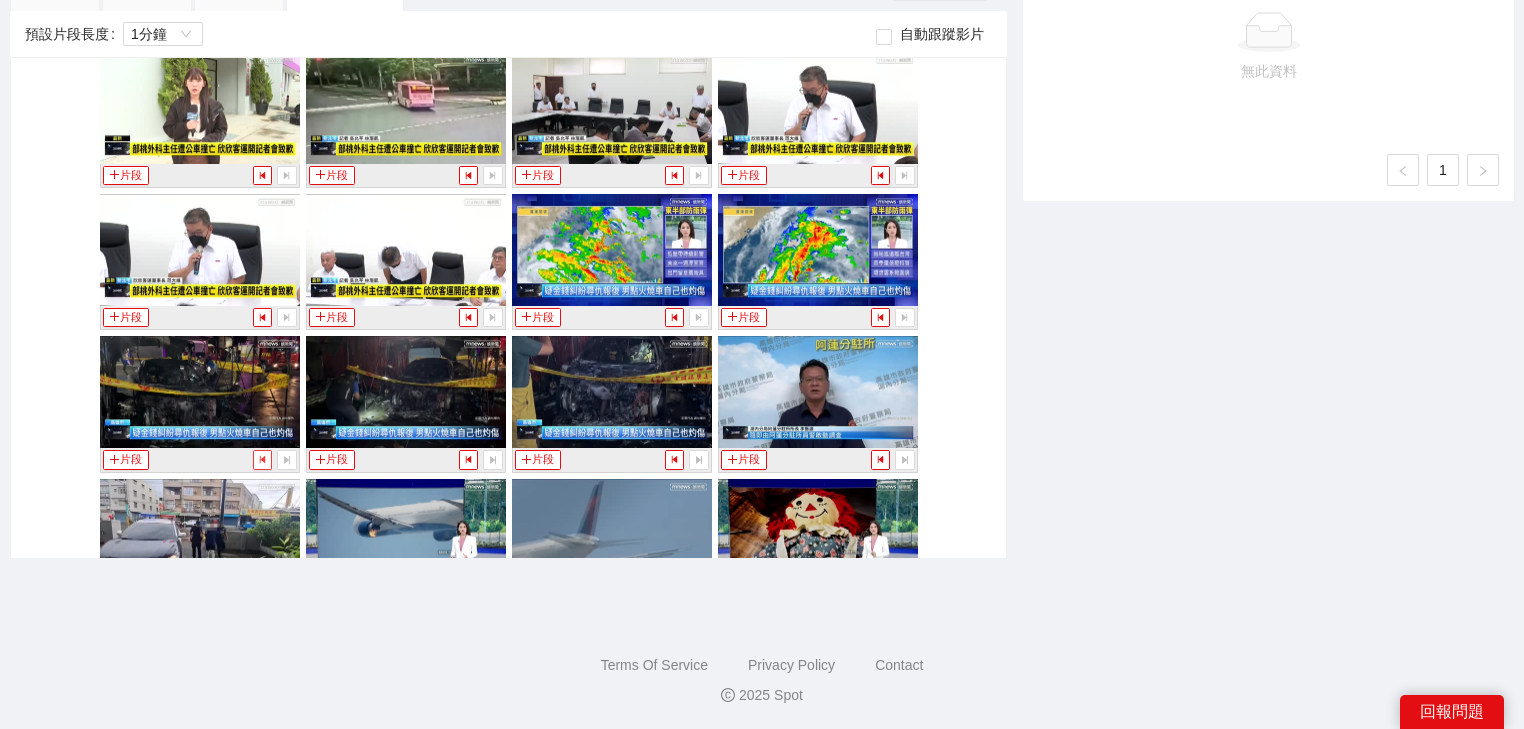 click 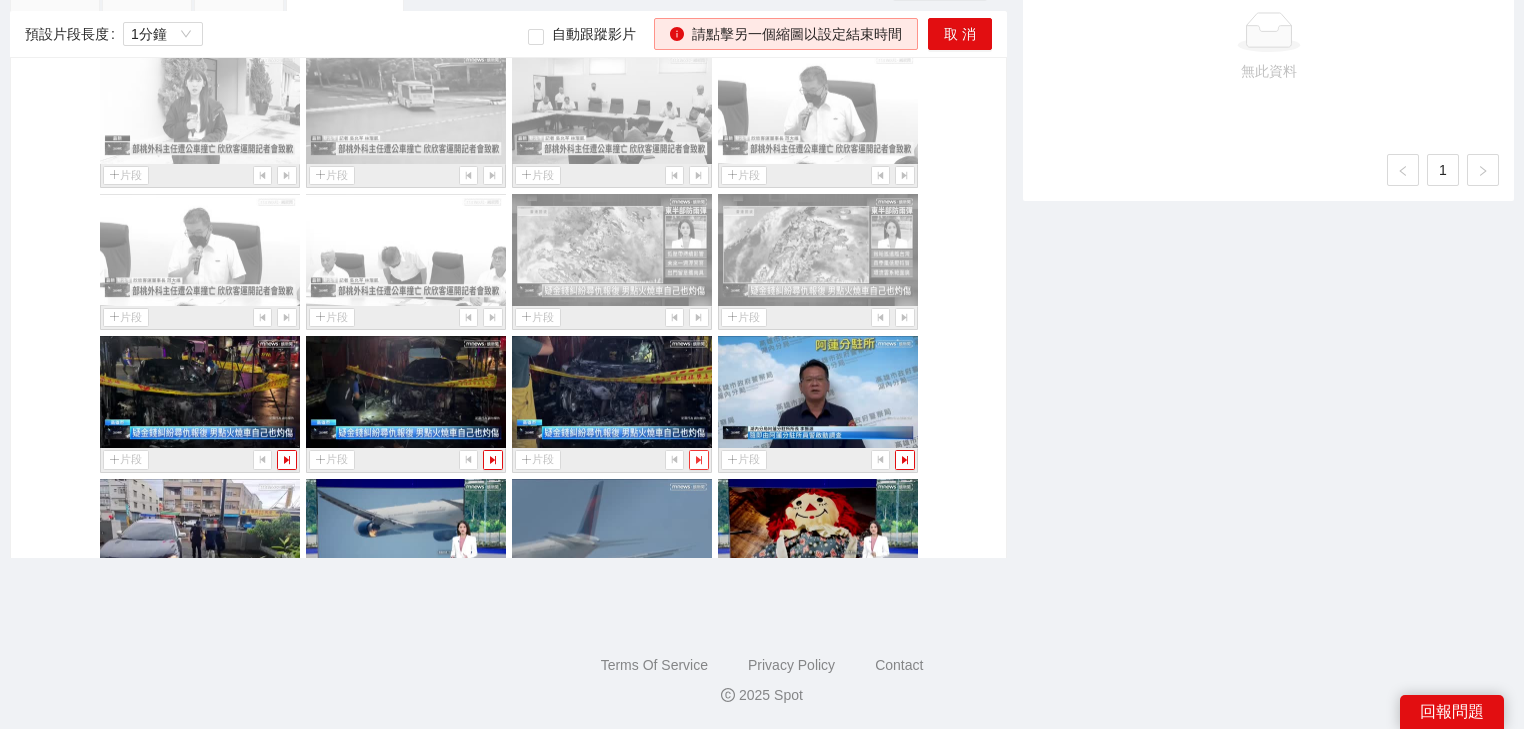 click 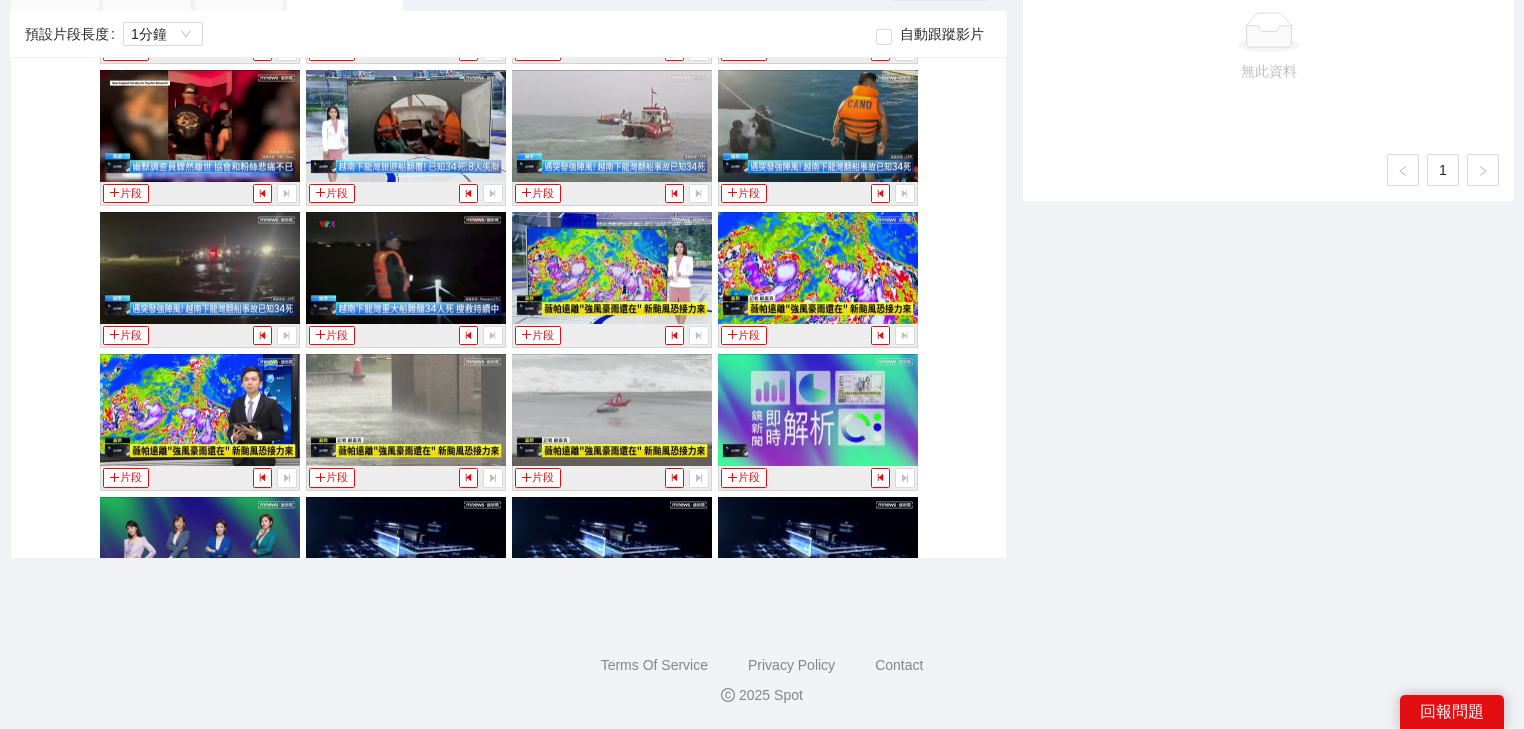 scroll, scrollTop: 16303, scrollLeft: 0, axis: vertical 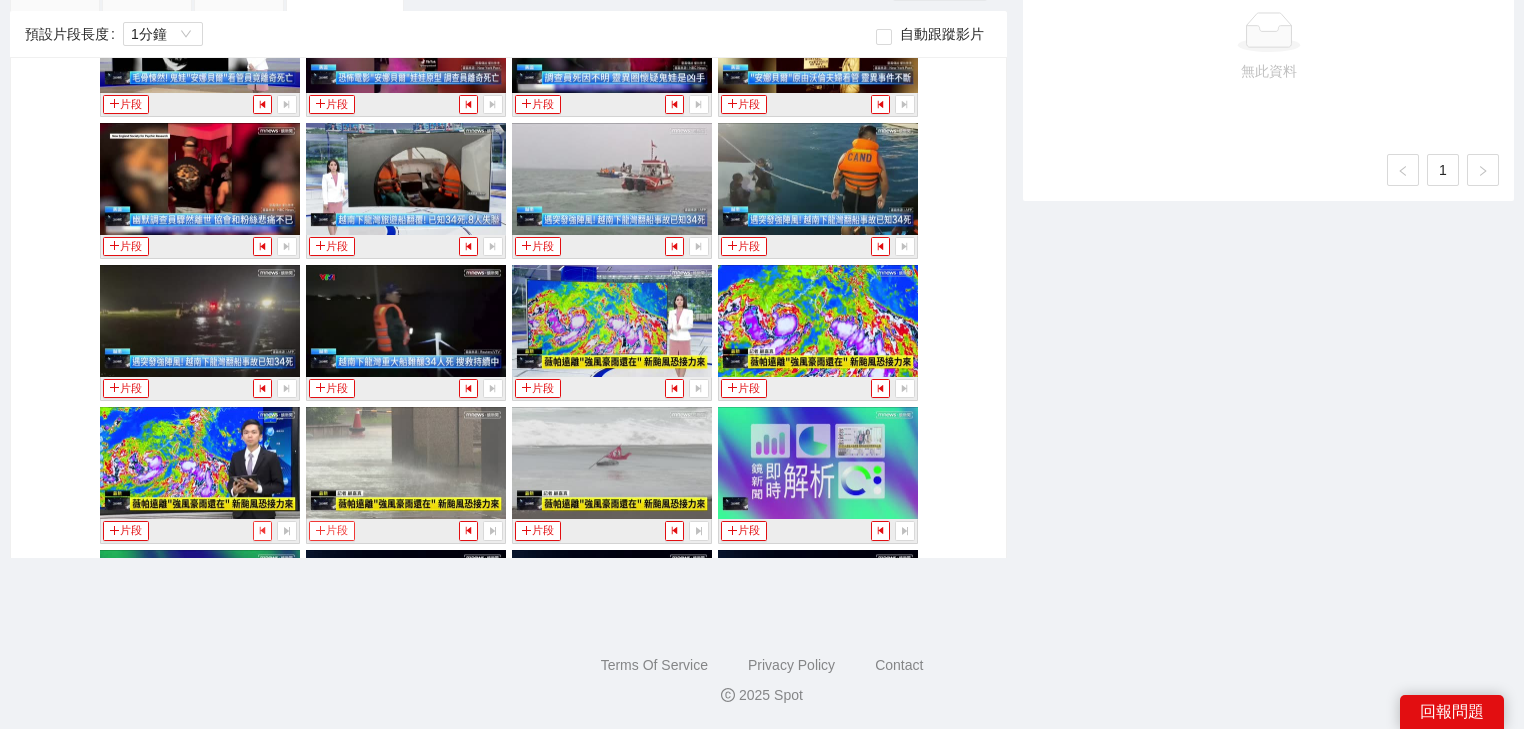 click 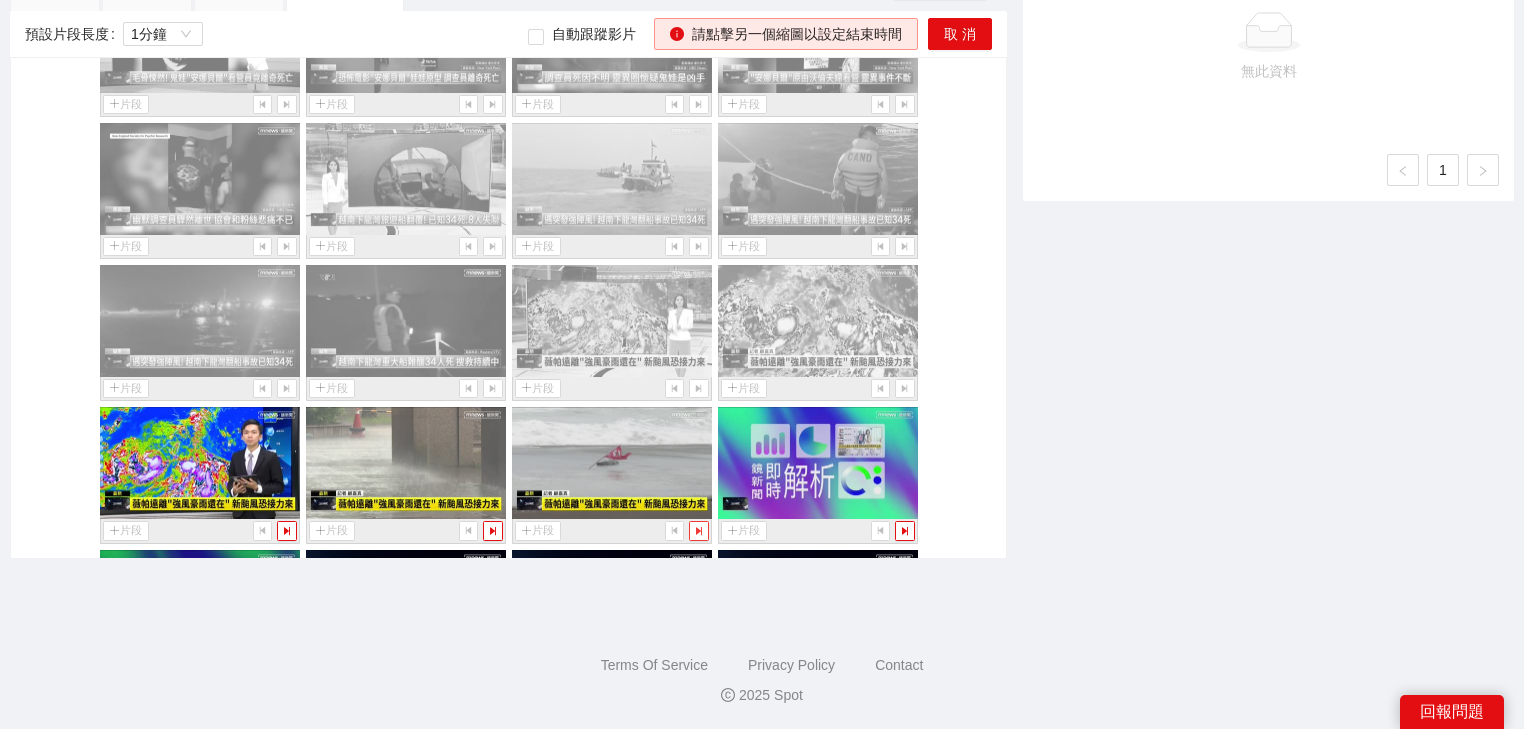 click 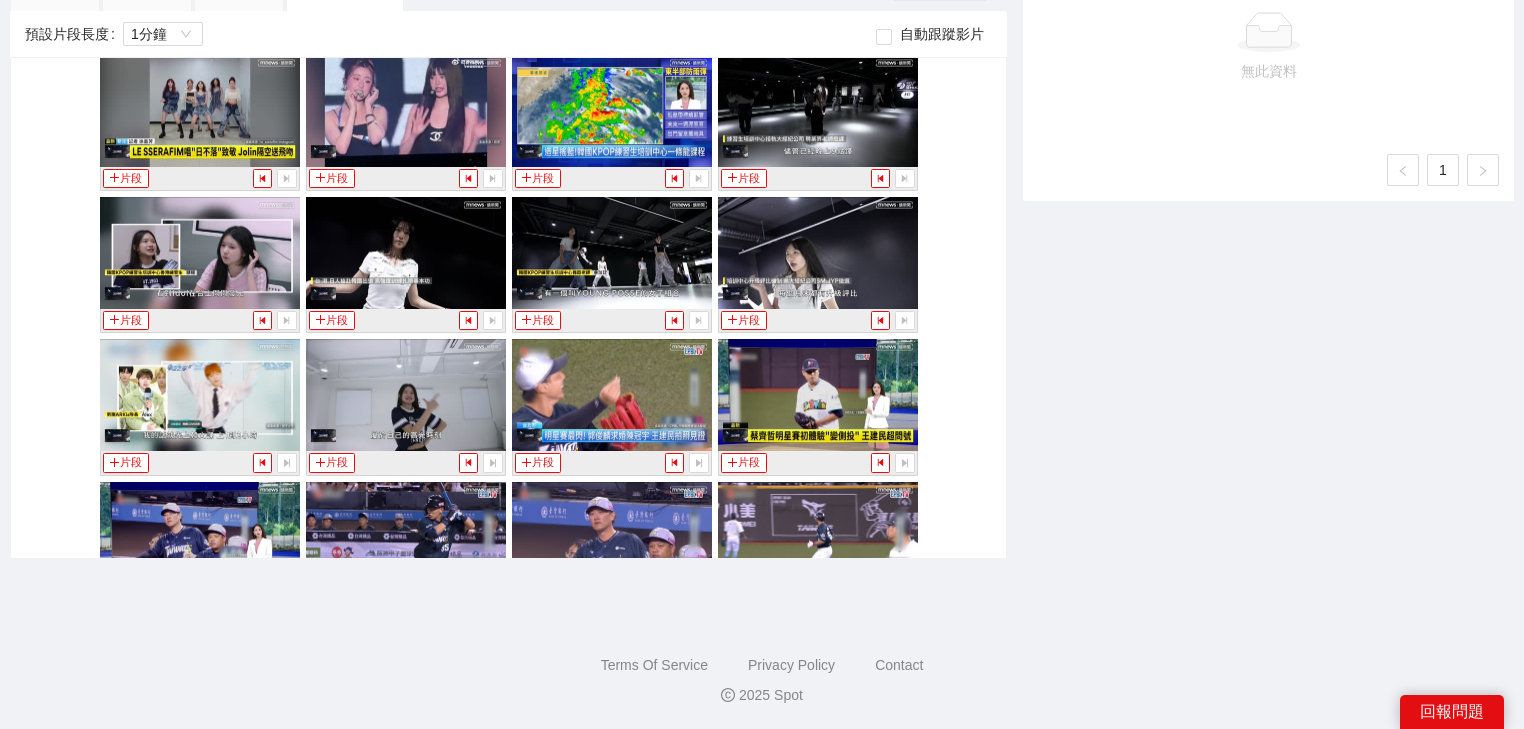 scroll, scrollTop: 17983, scrollLeft: 0, axis: vertical 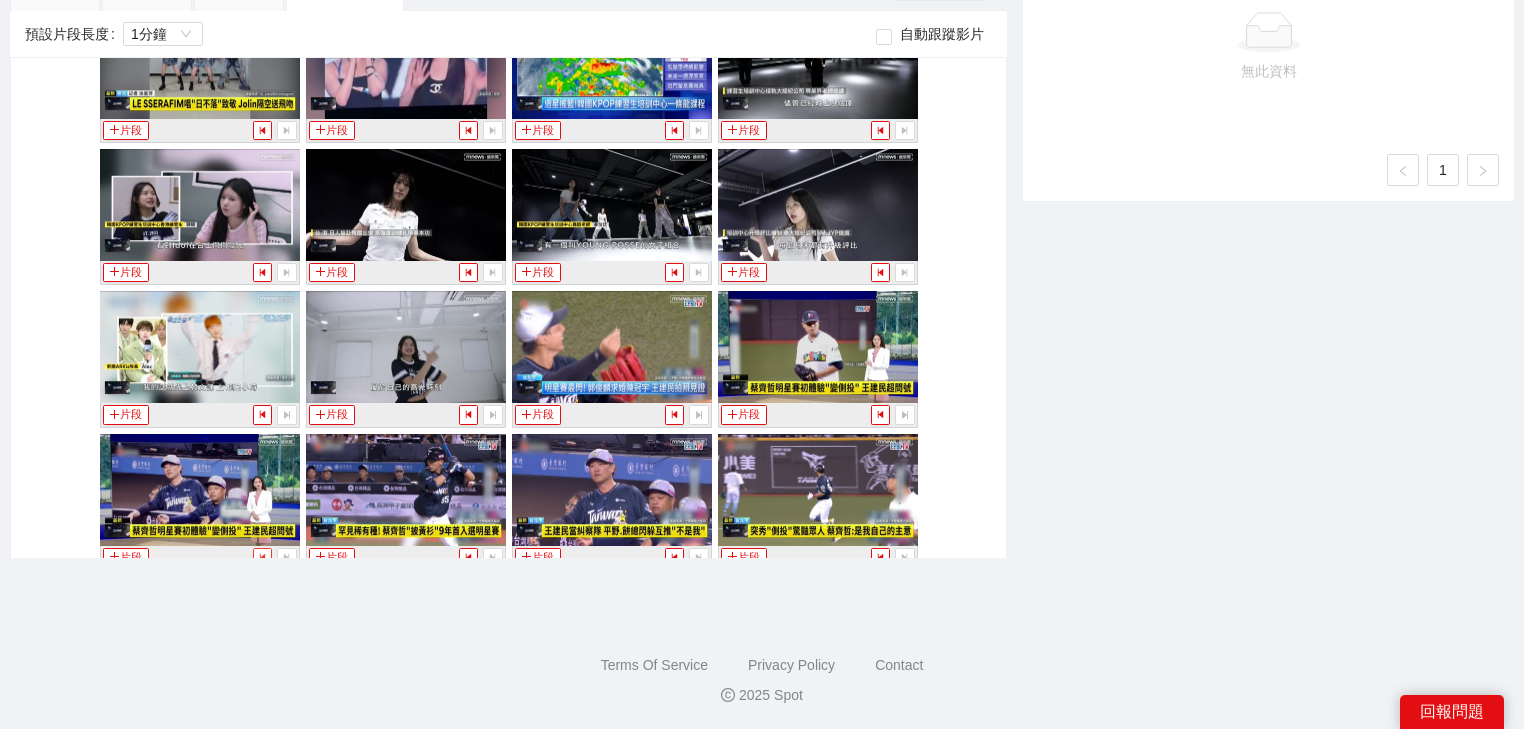 click 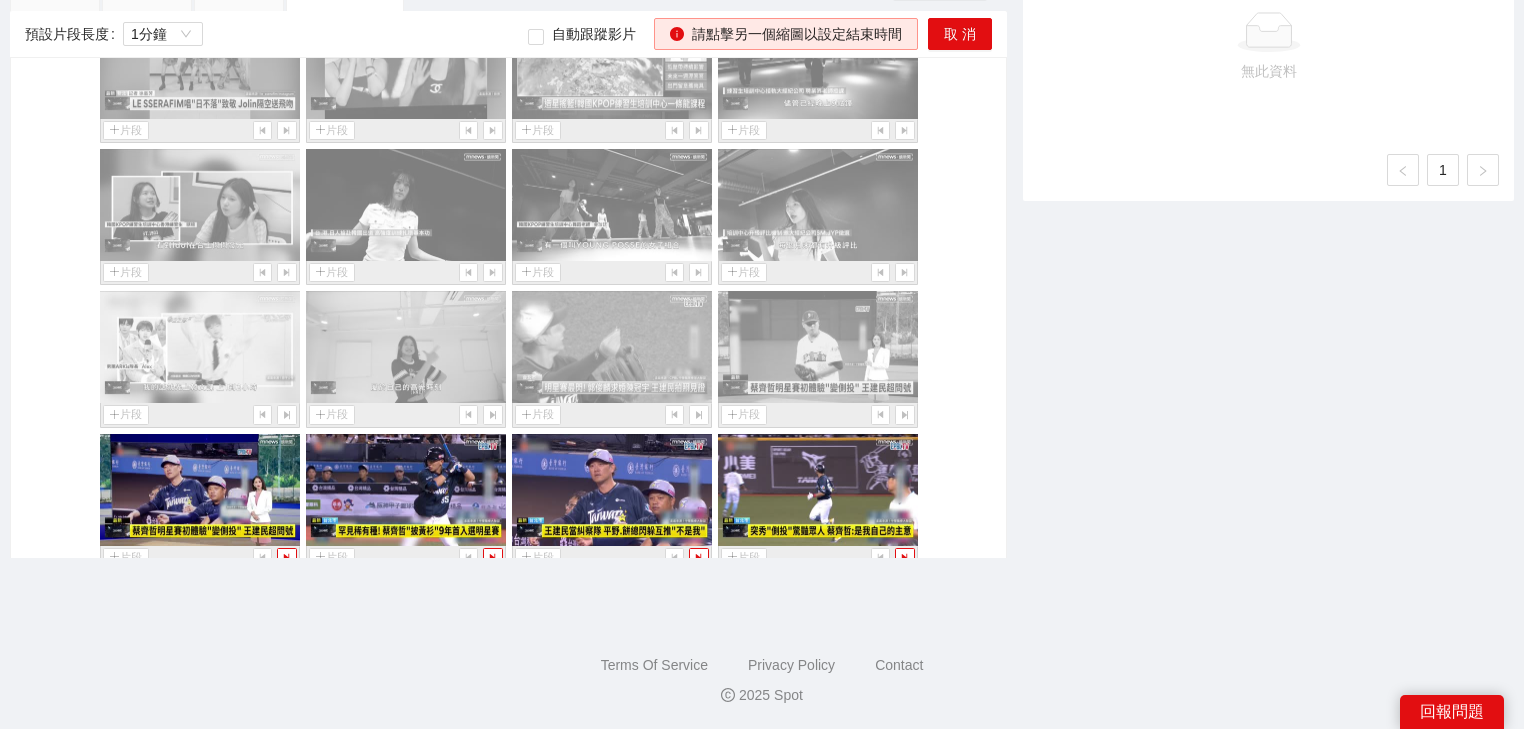scroll, scrollTop: 18143, scrollLeft: 0, axis: vertical 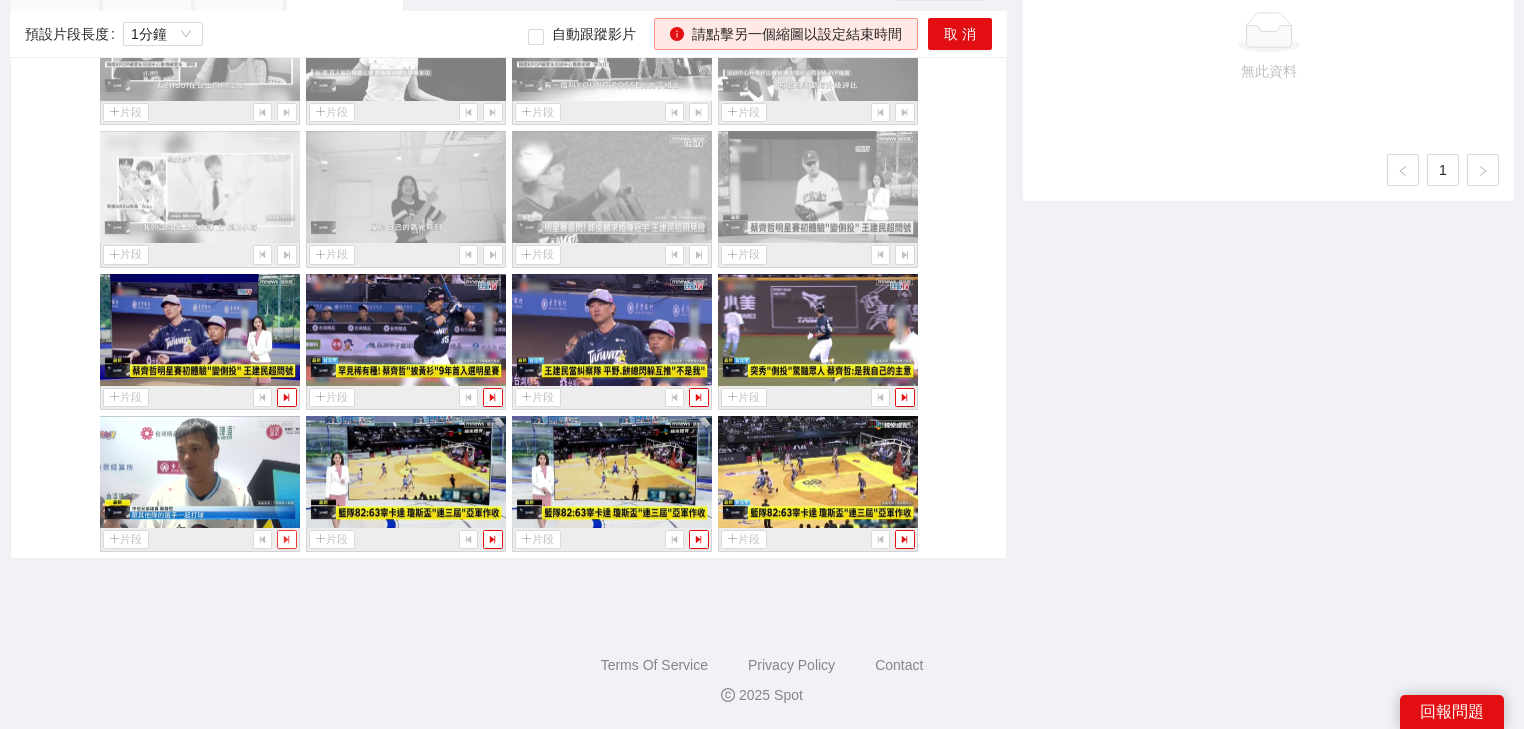 click 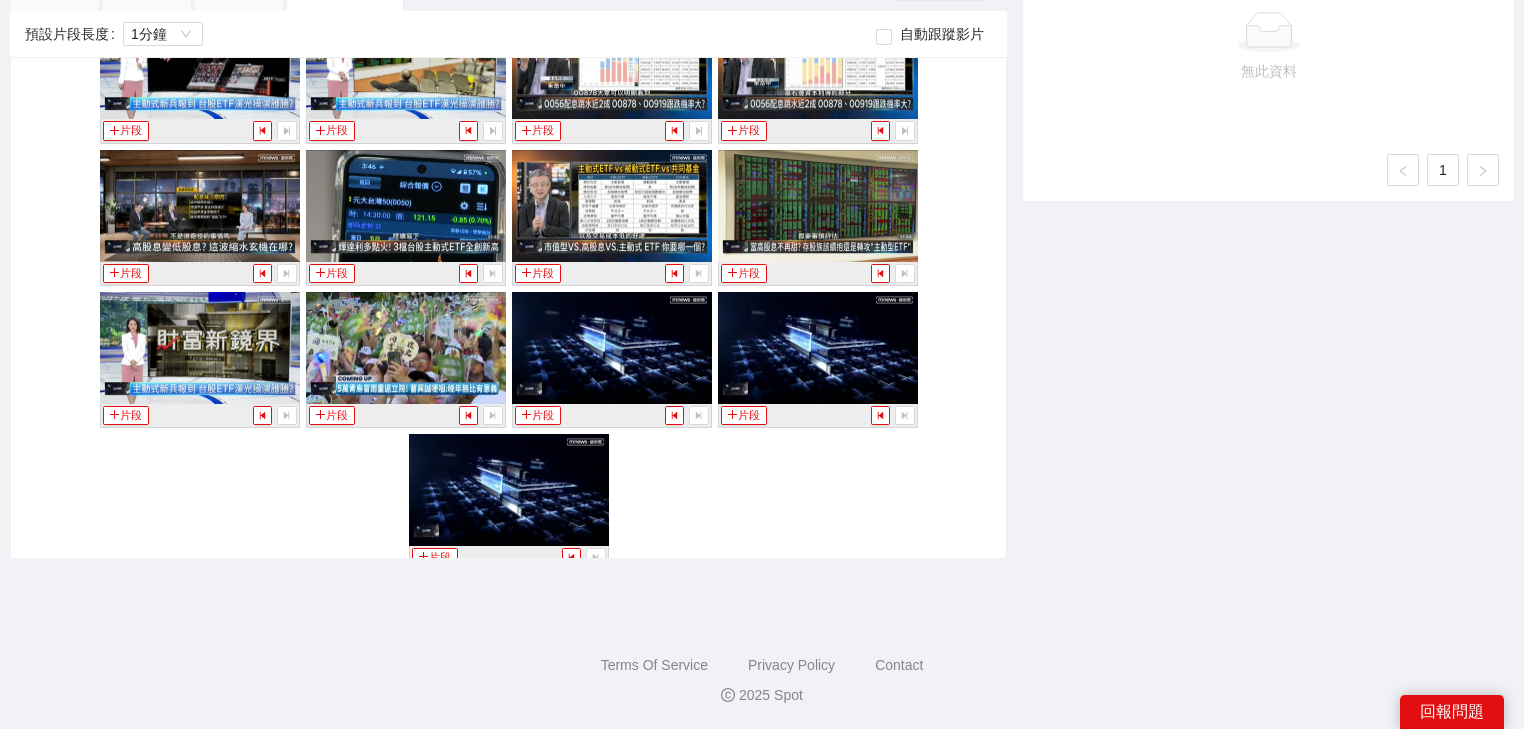 scroll, scrollTop: 19289, scrollLeft: 0, axis: vertical 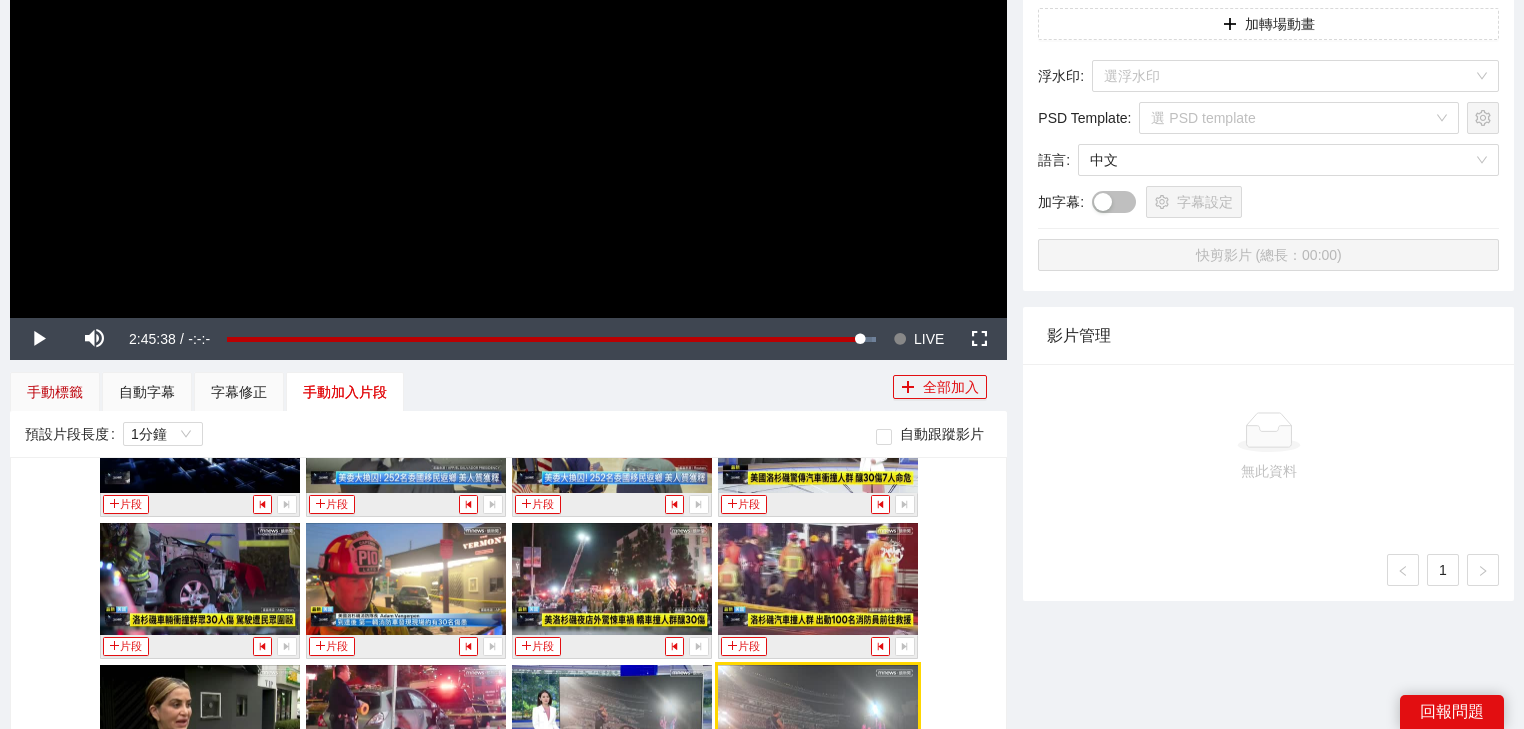 click on "手動標籤" at bounding box center (55, 392) 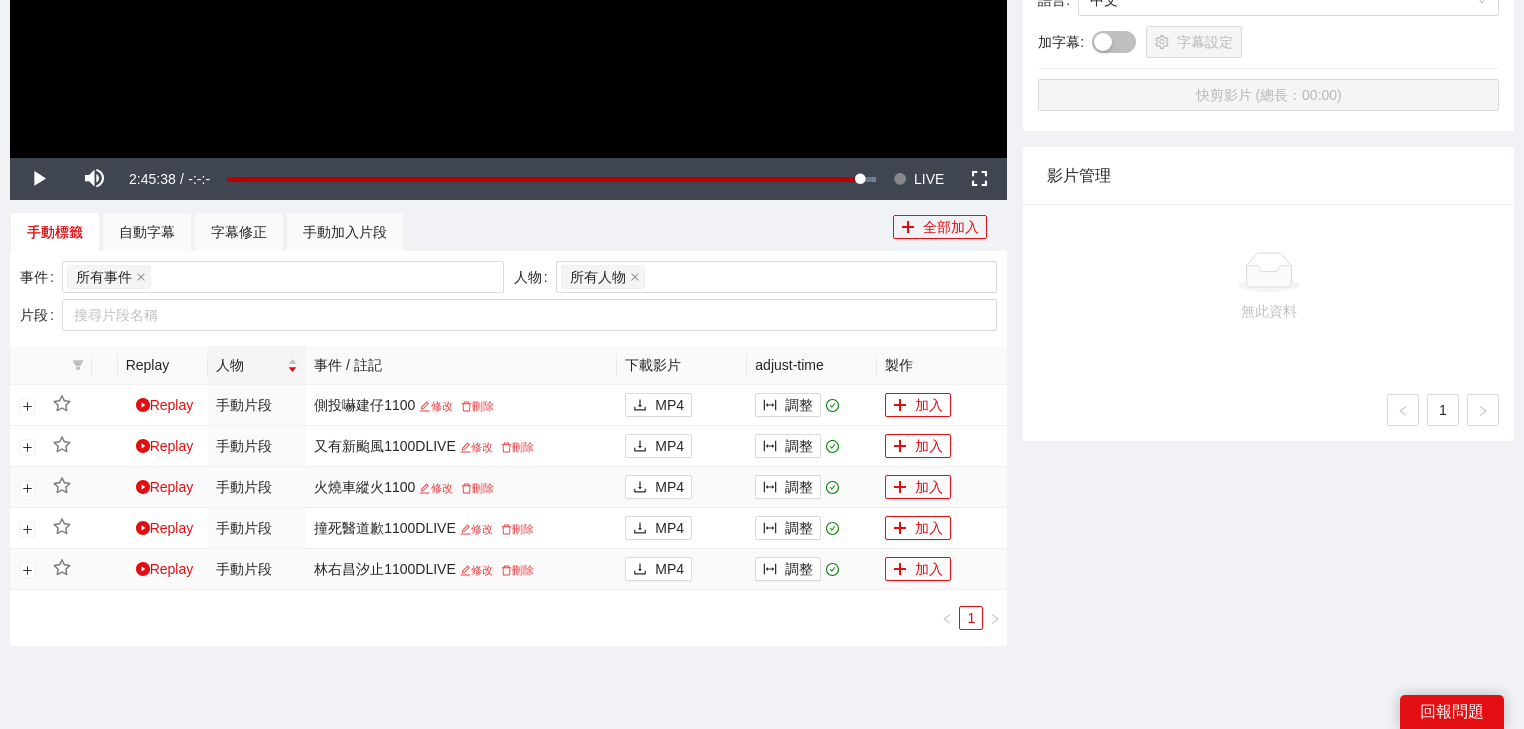 scroll, scrollTop: 572, scrollLeft: 0, axis: vertical 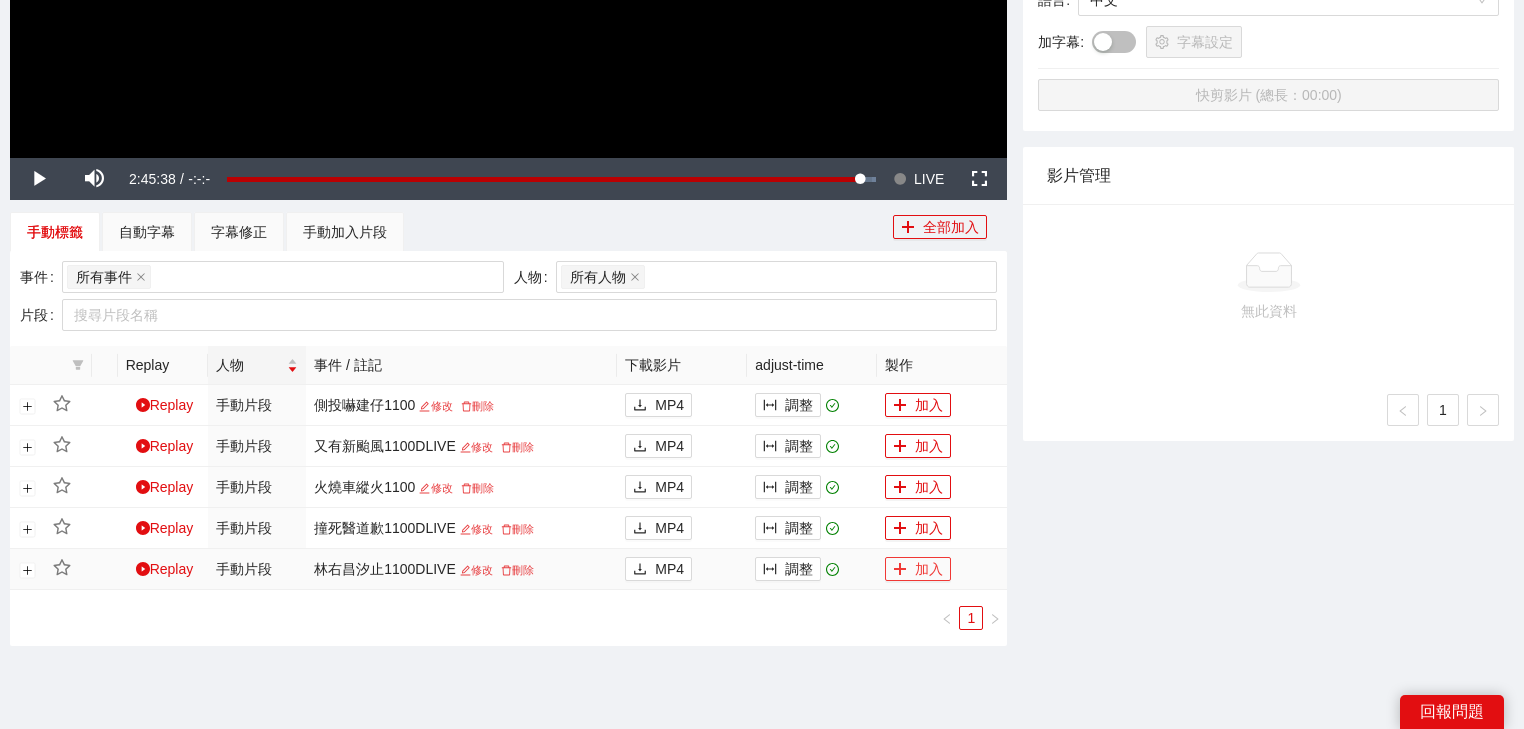 click on "加入" at bounding box center (918, 569) 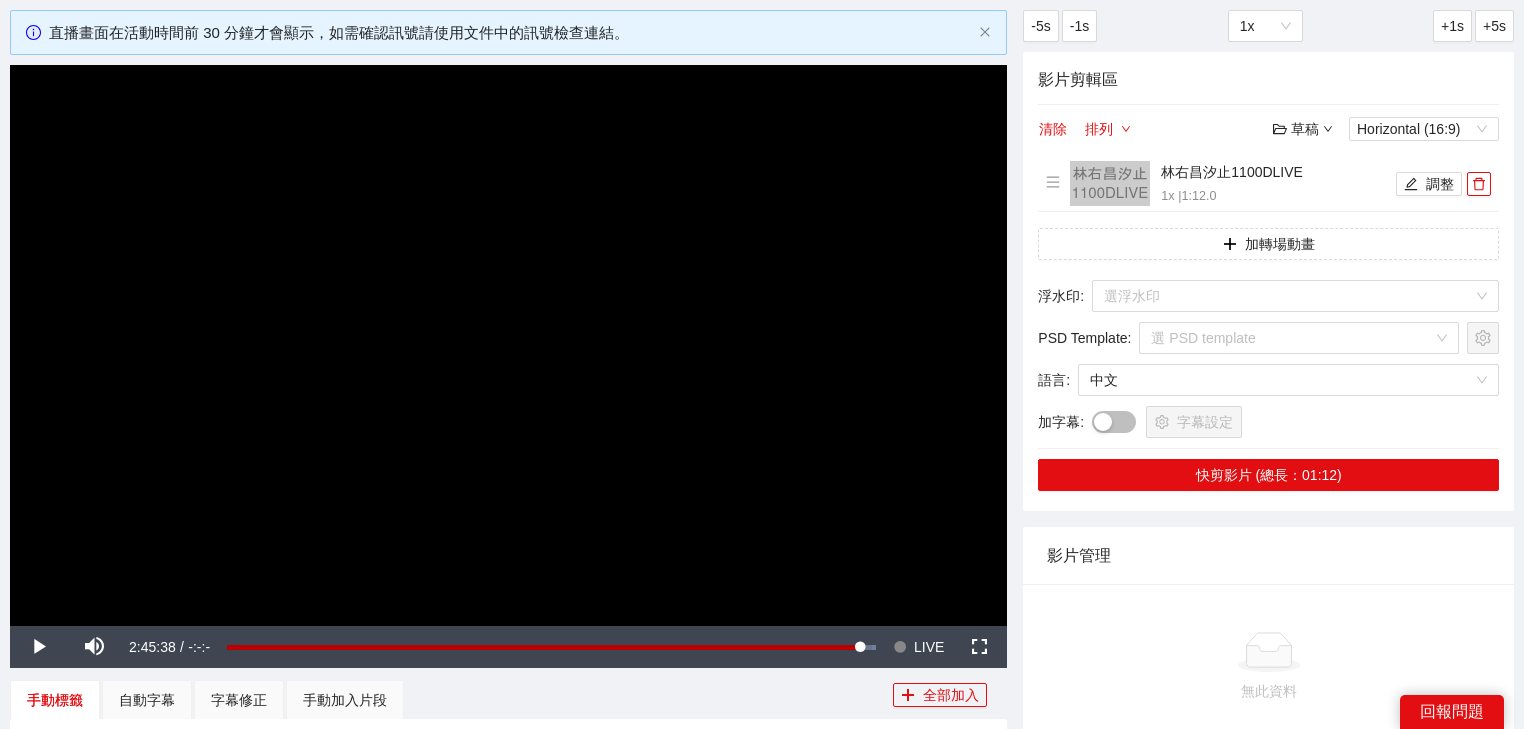 scroll, scrollTop: 0, scrollLeft: 0, axis: both 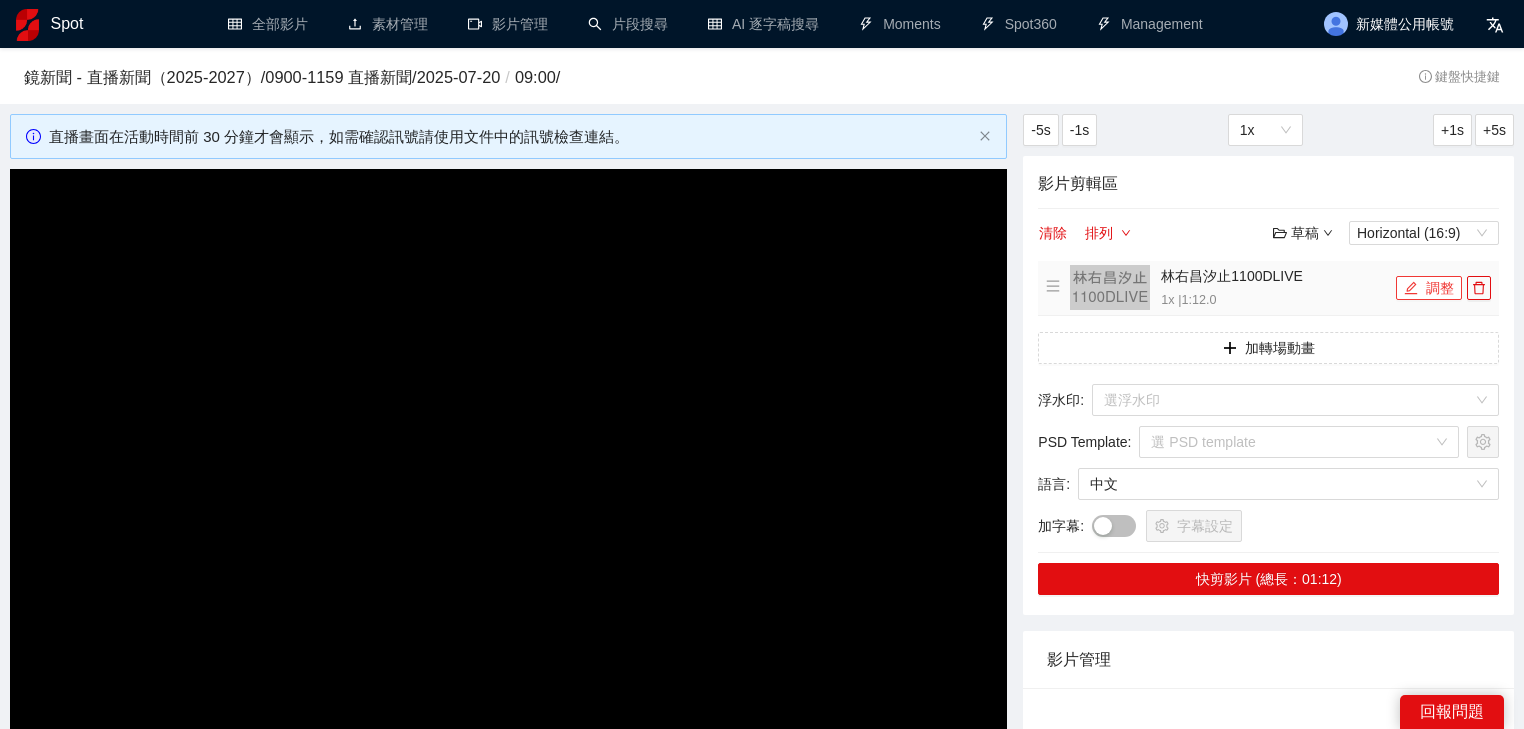 click on "調整" at bounding box center [1429, 288] 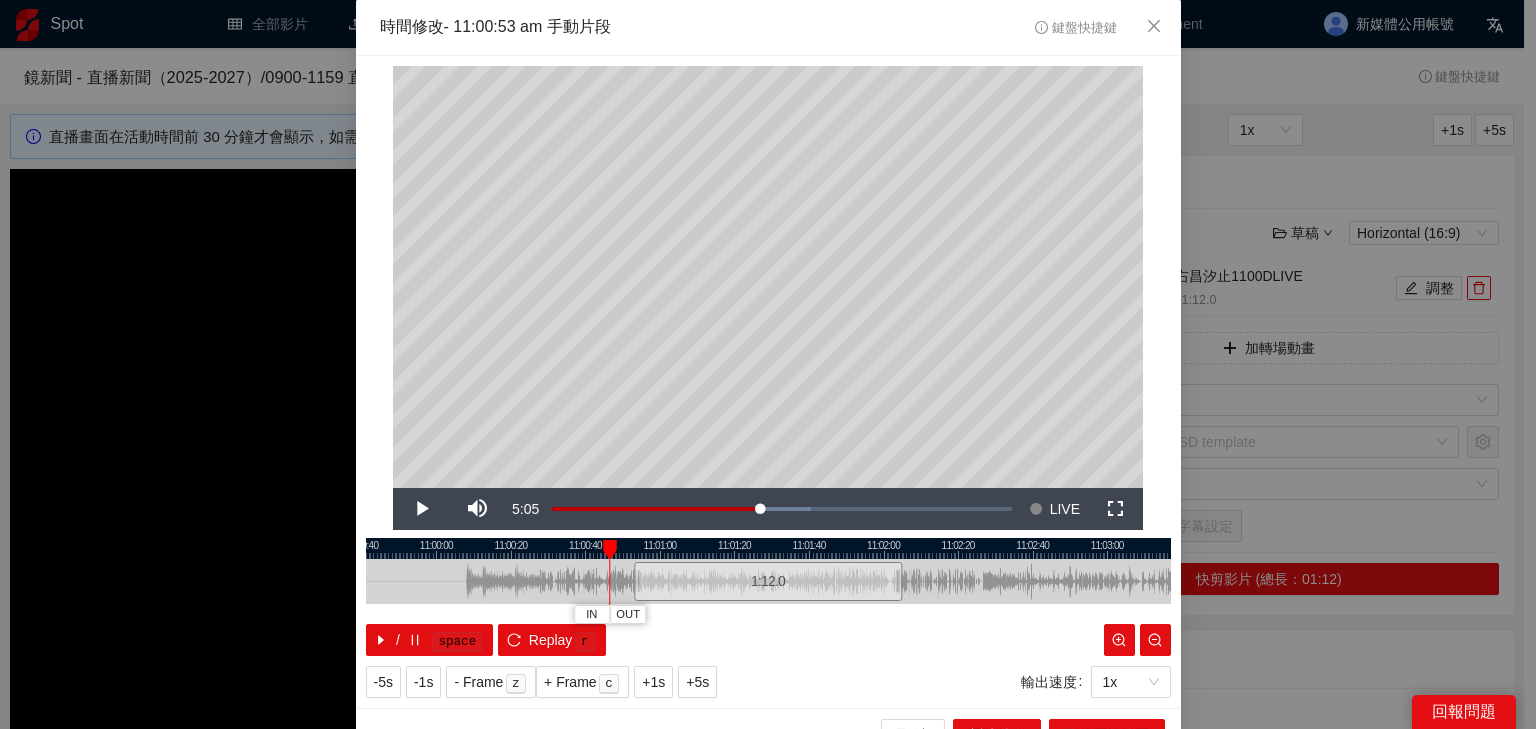 drag, startPoint x: 632, startPoint y: 553, endPoint x: 589, endPoint y: 548, distance: 43.289722 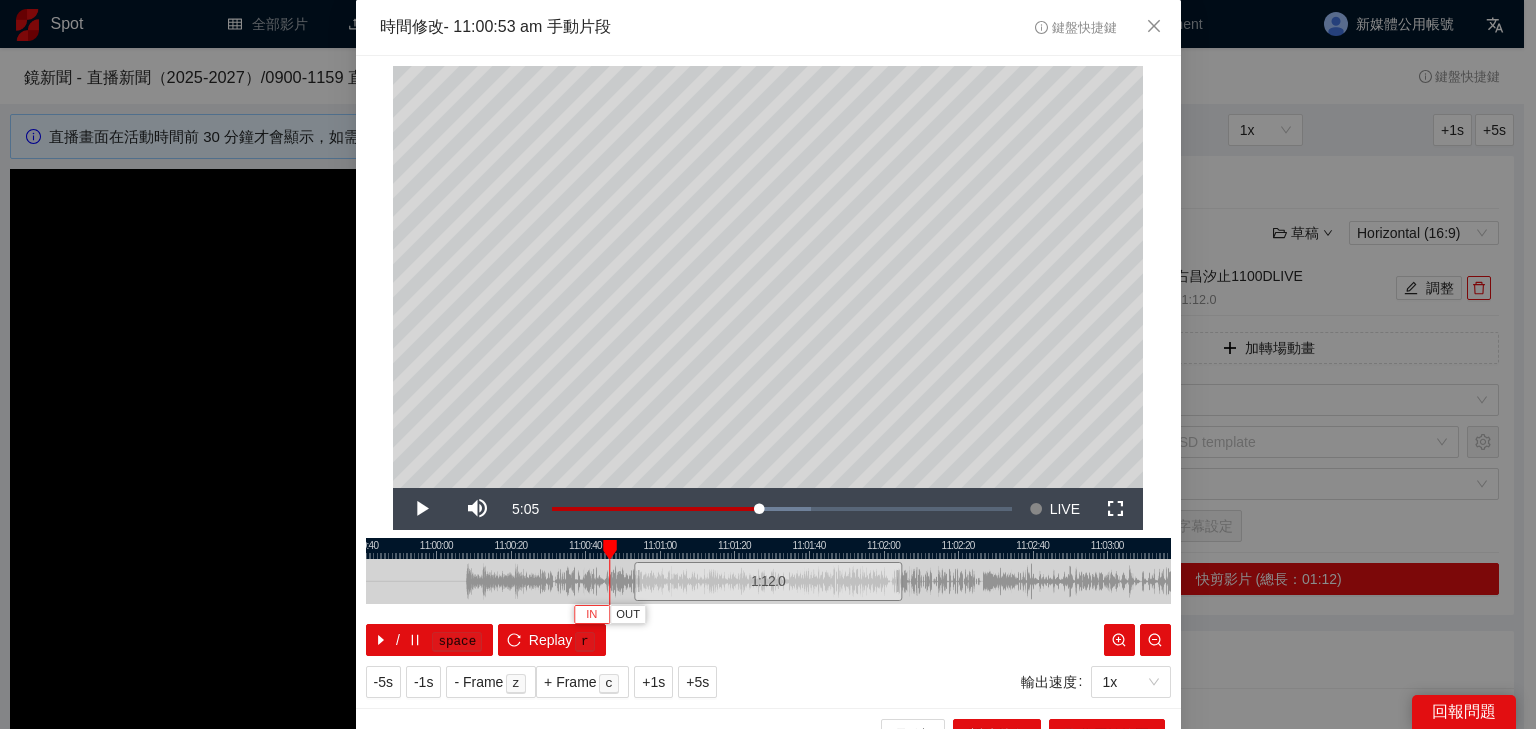 click on "IN" at bounding box center [591, 615] 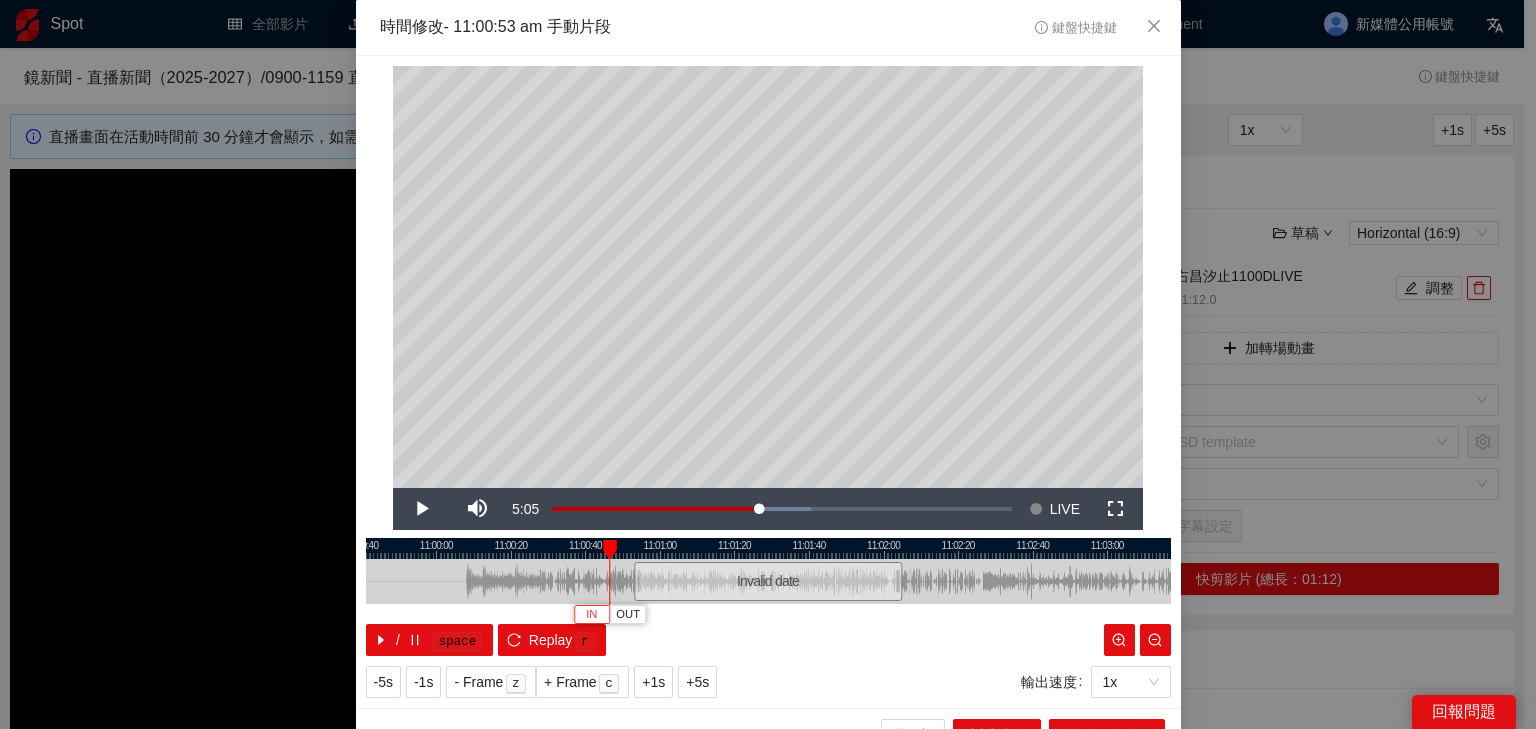 click on "IN" at bounding box center [591, 615] 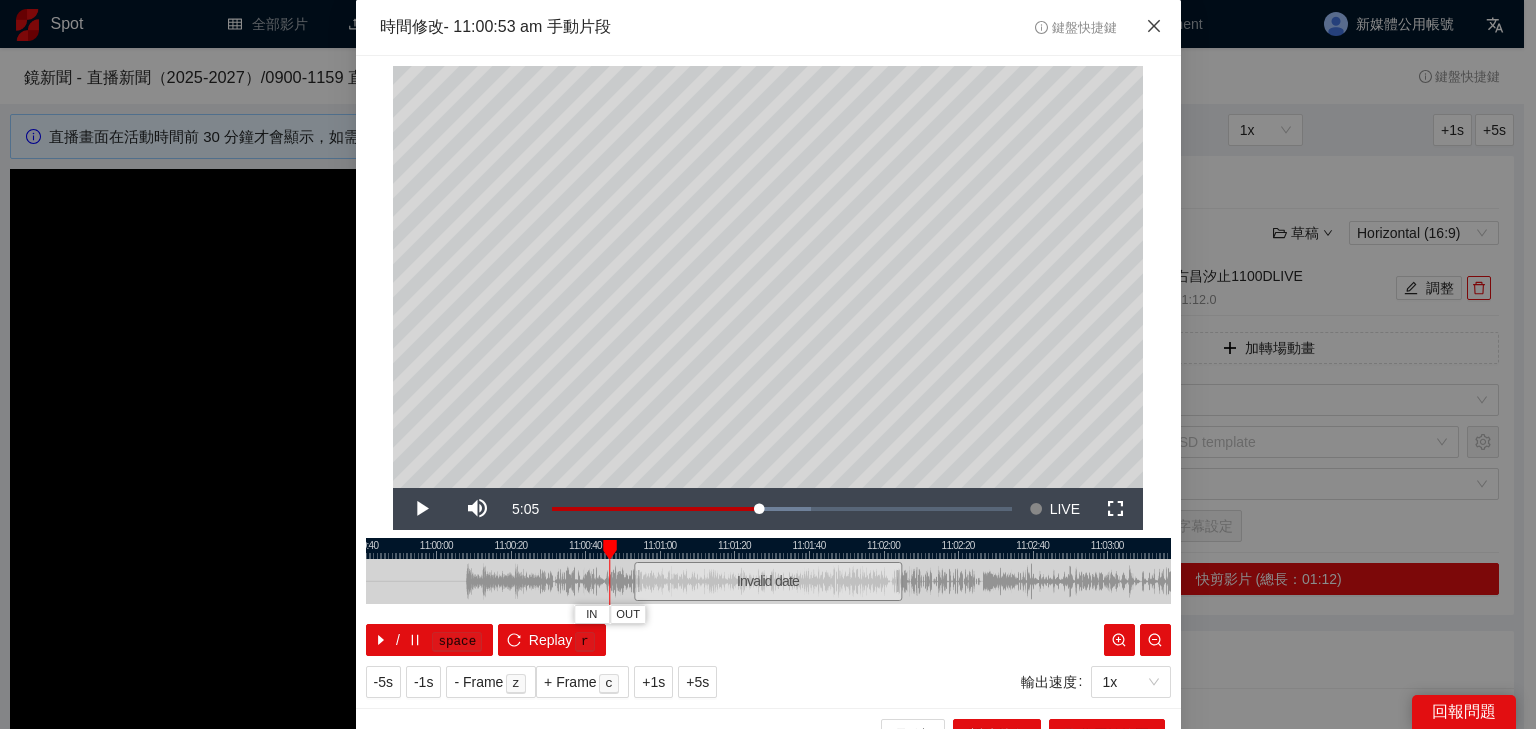 click 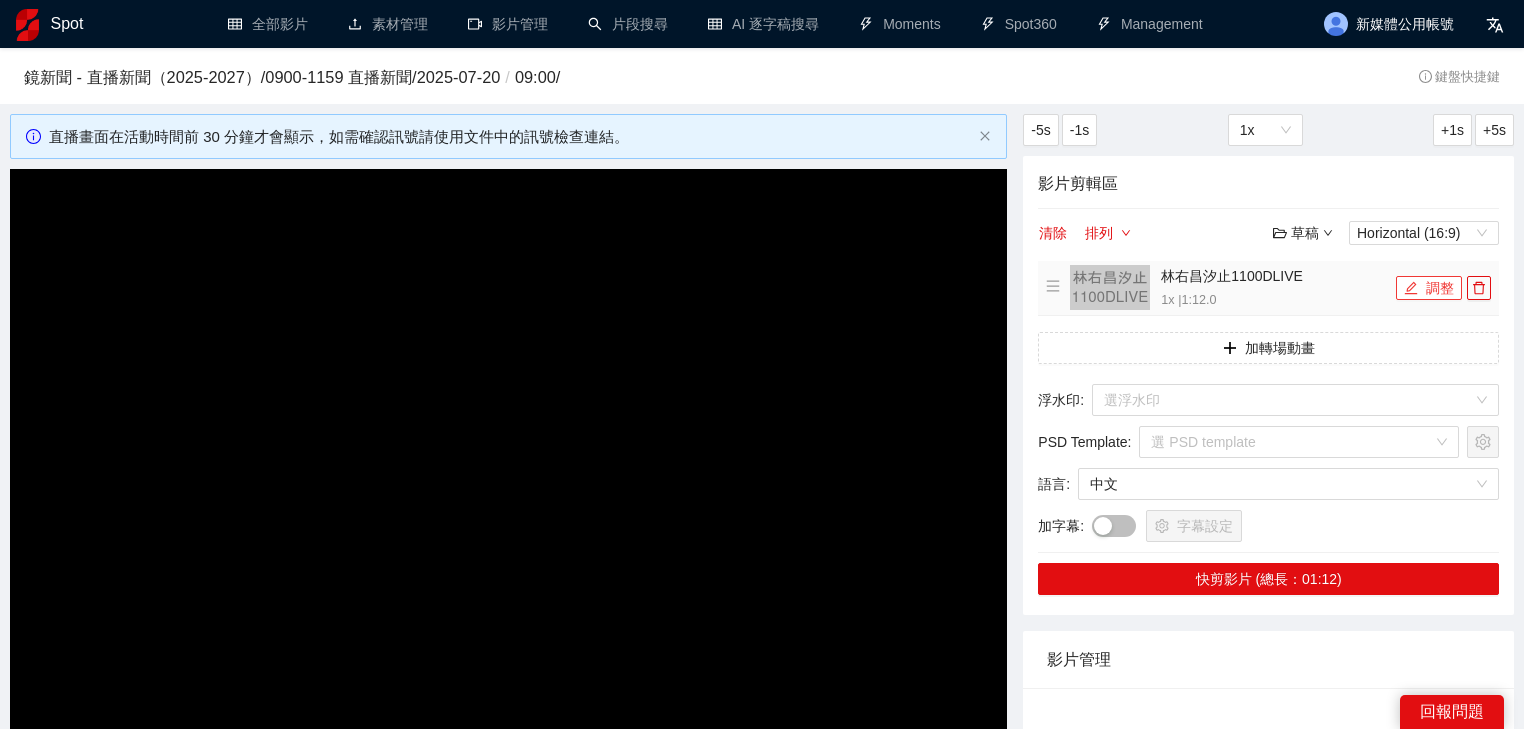 click at bounding box center [1411, 289] 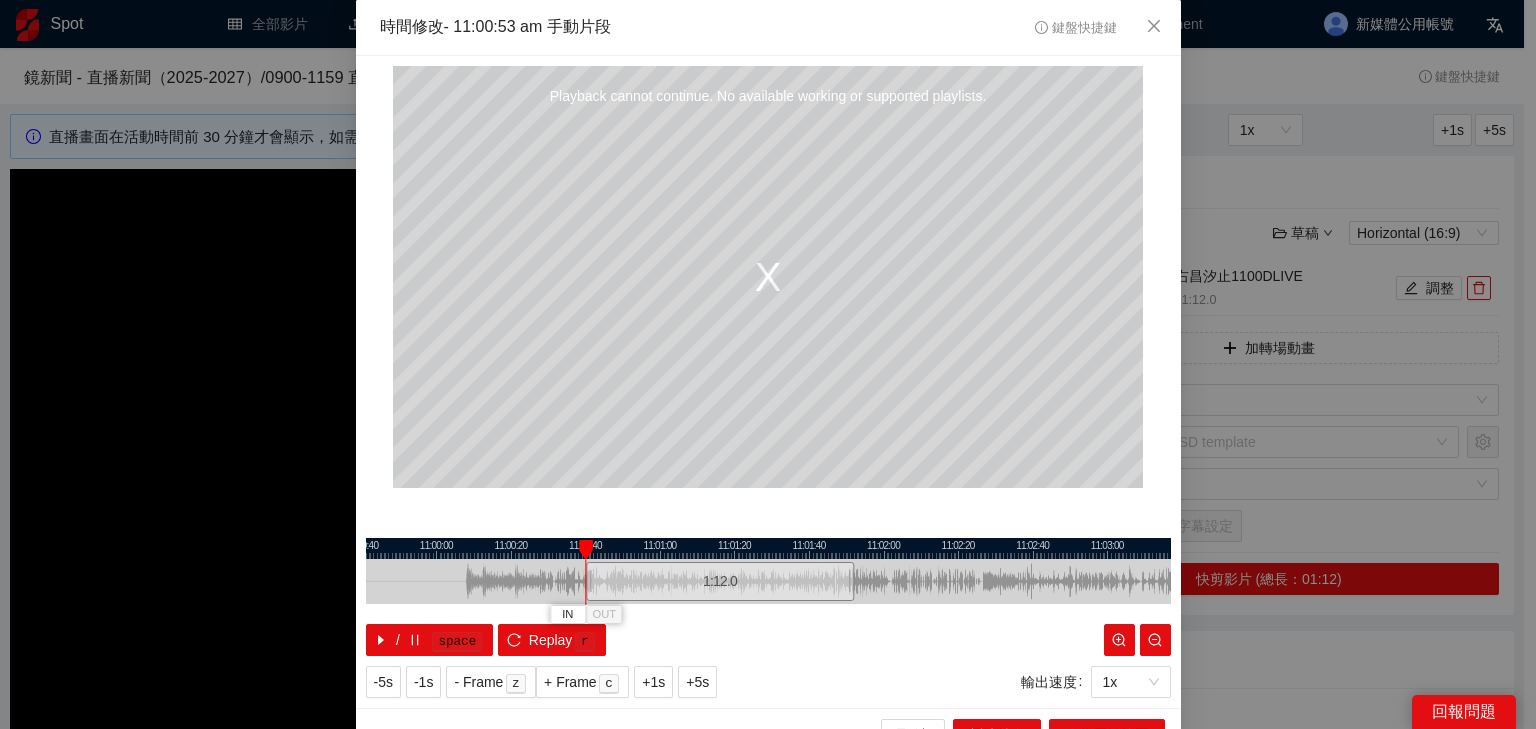 drag, startPoint x: 788, startPoint y: 592, endPoint x: 740, endPoint y: 597, distance: 48.259712 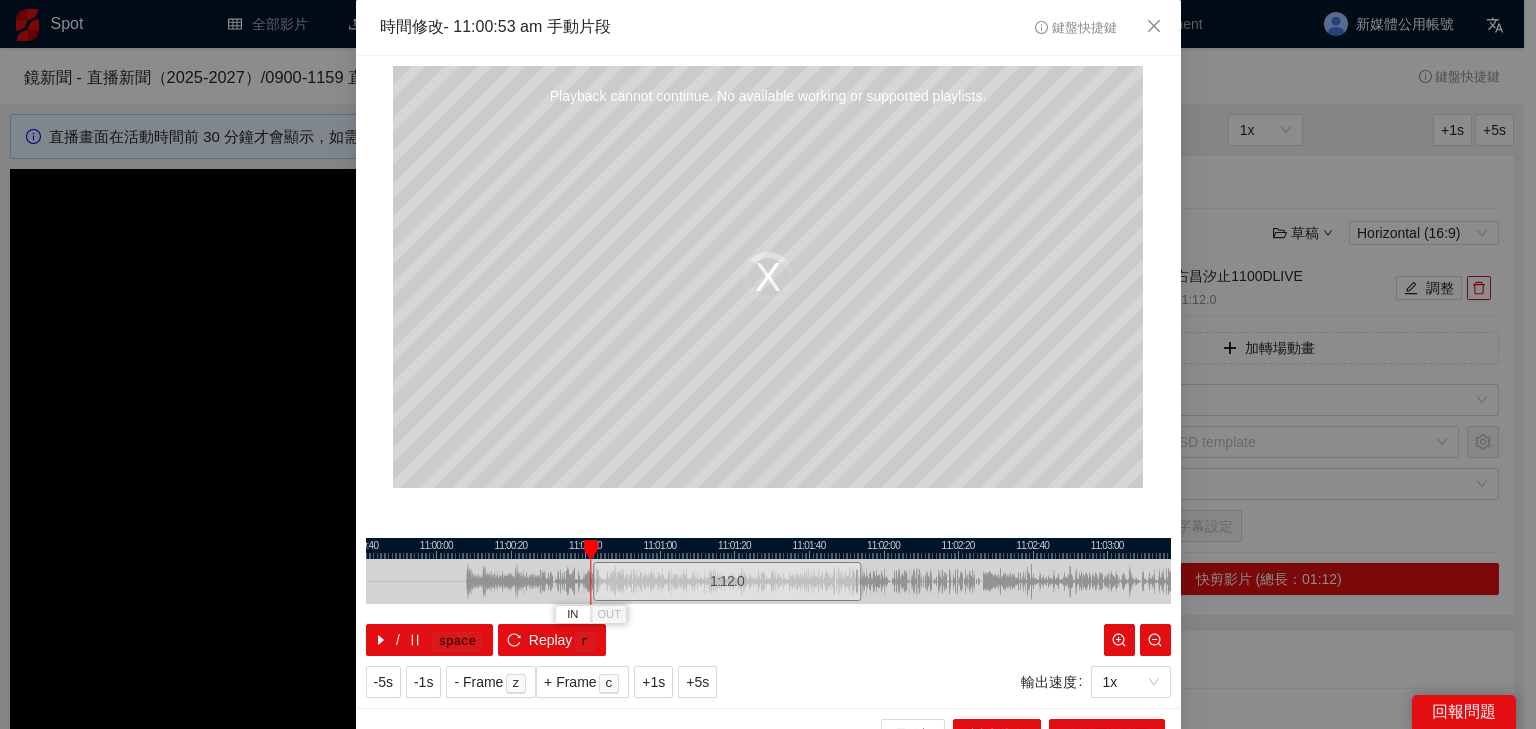 drag, startPoint x: 744, startPoint y: 595, endPoint x: 754, endPoint y: 597, distance: 10.198039 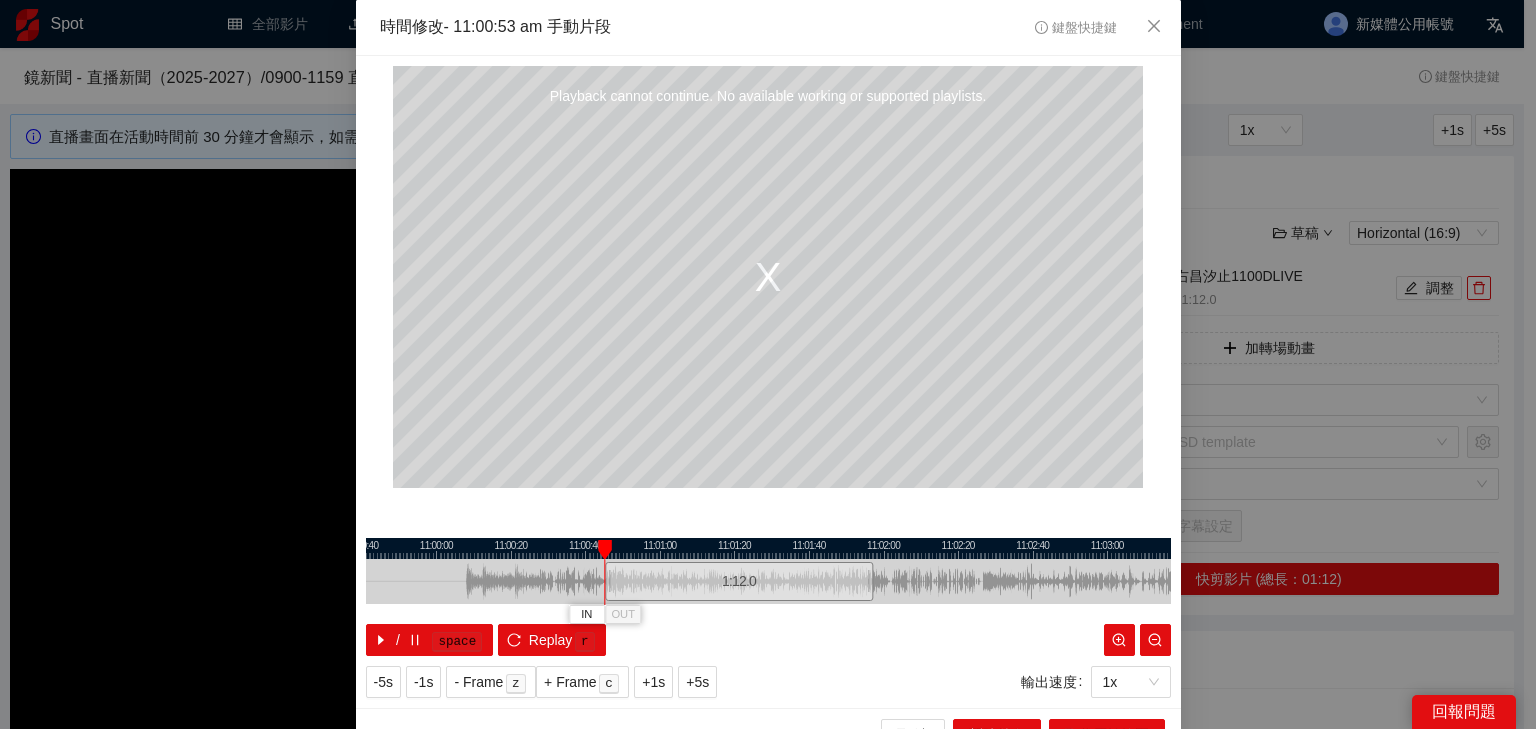 click on "1:12.0" at bounding box center [739, 581] 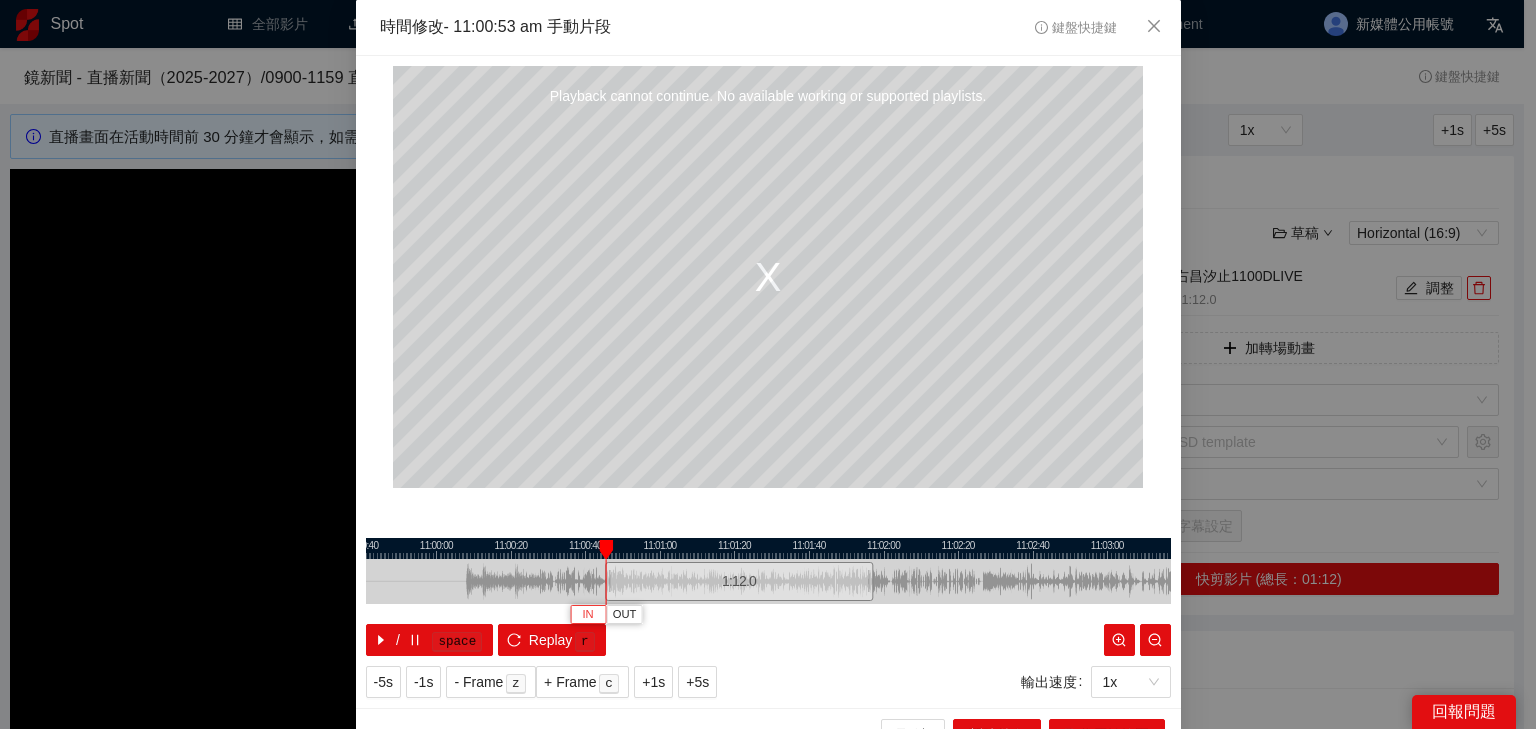 click on "IN" at bounding box center [588, 614] 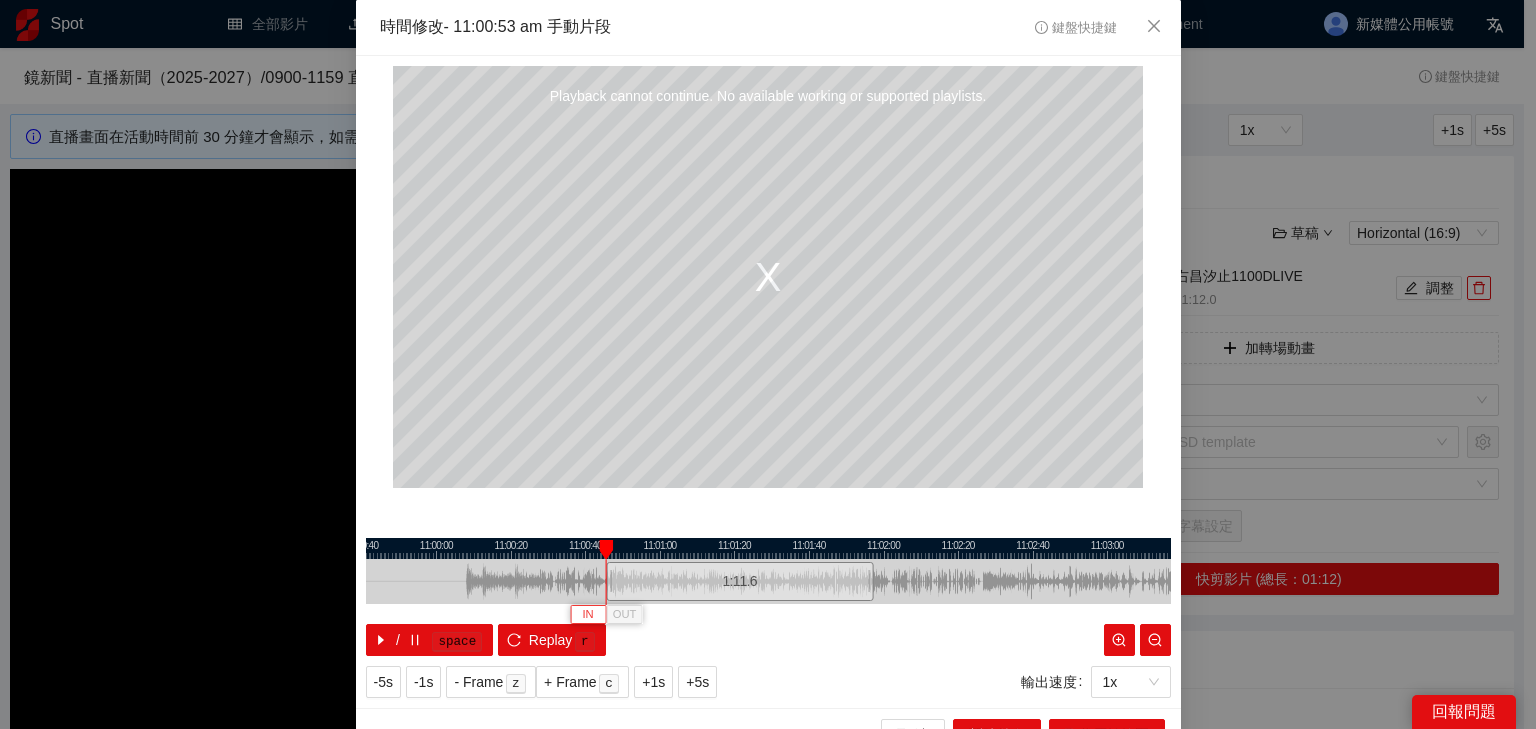 type 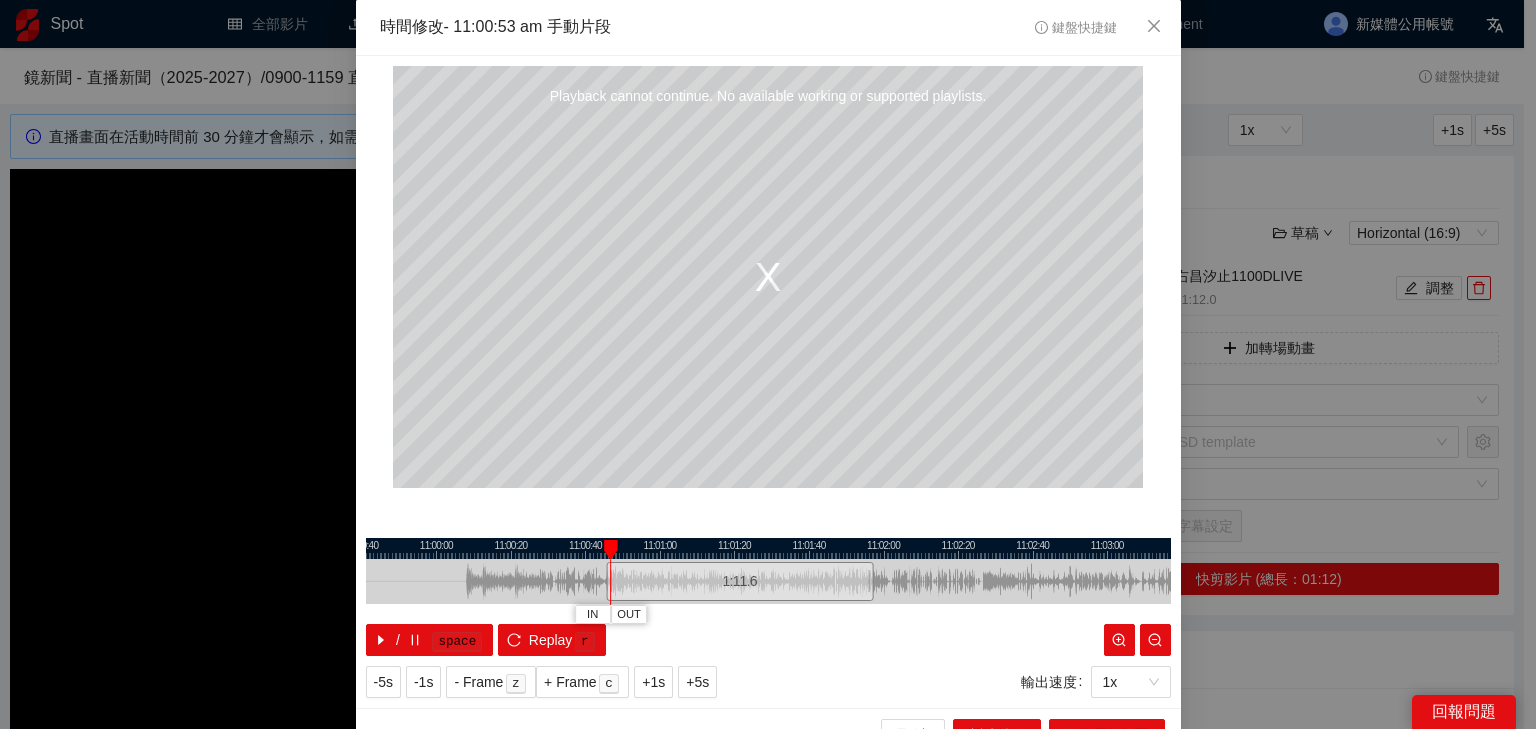 click at bounding box center [768, 548] 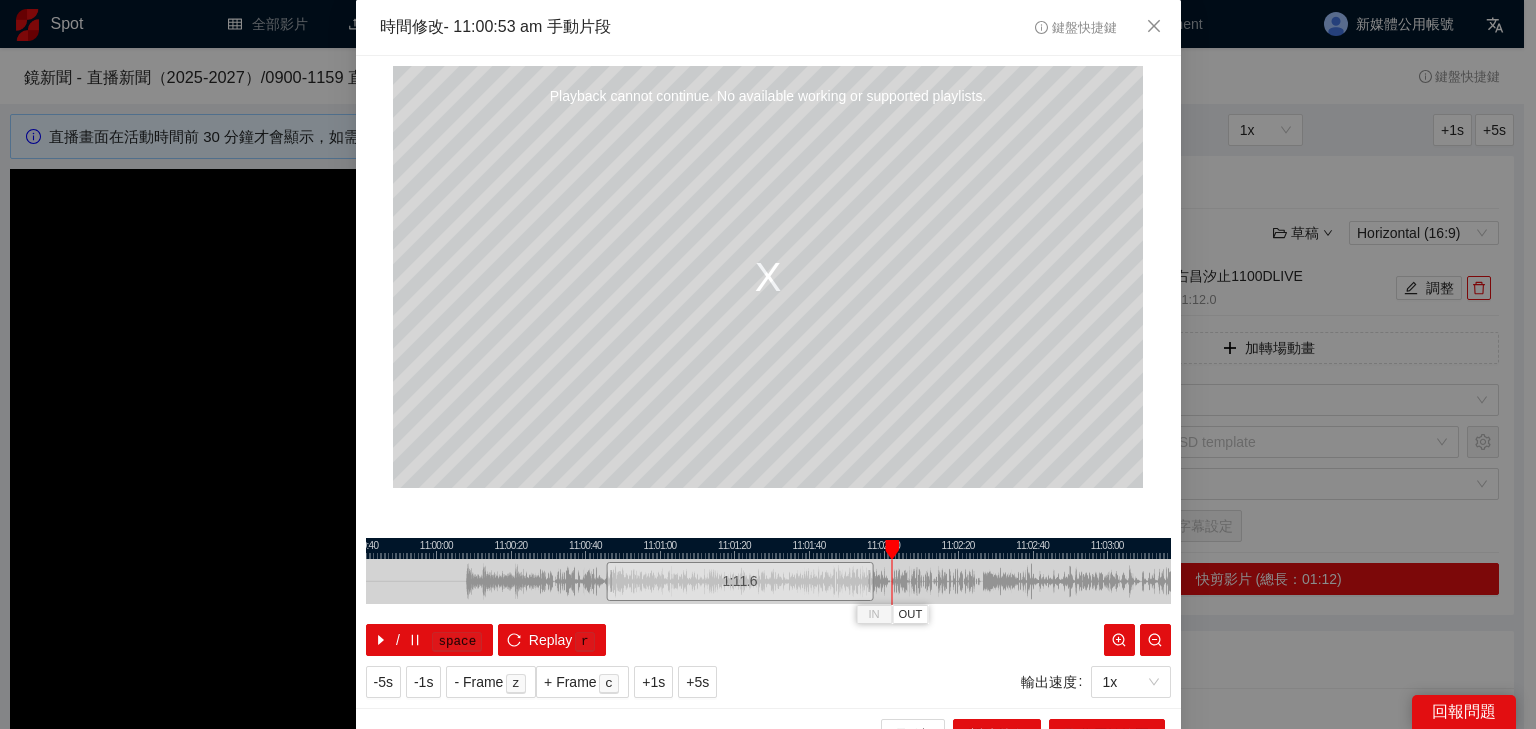 click at bounding box center (768, 548) 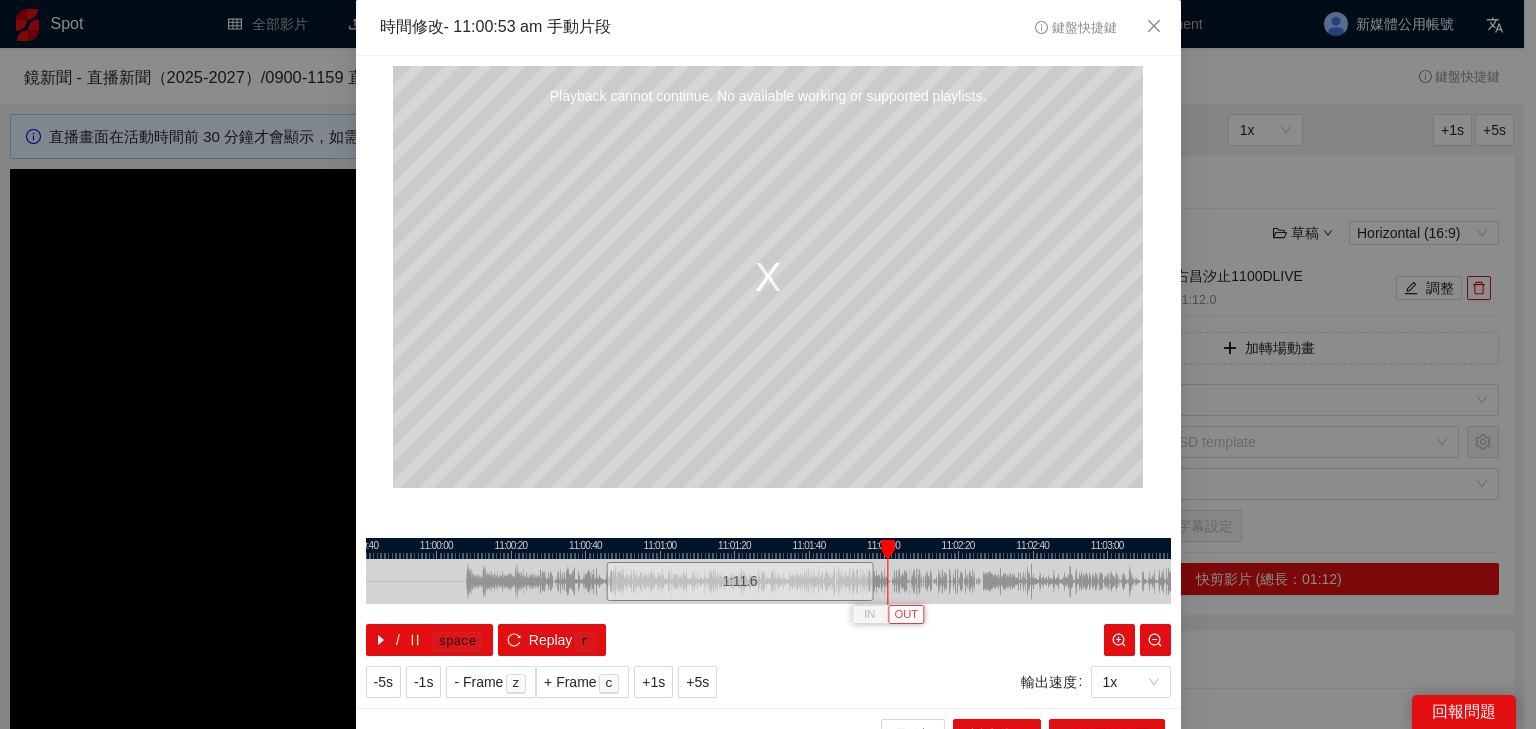 click on "OUT" at bounding box center (906, 615) 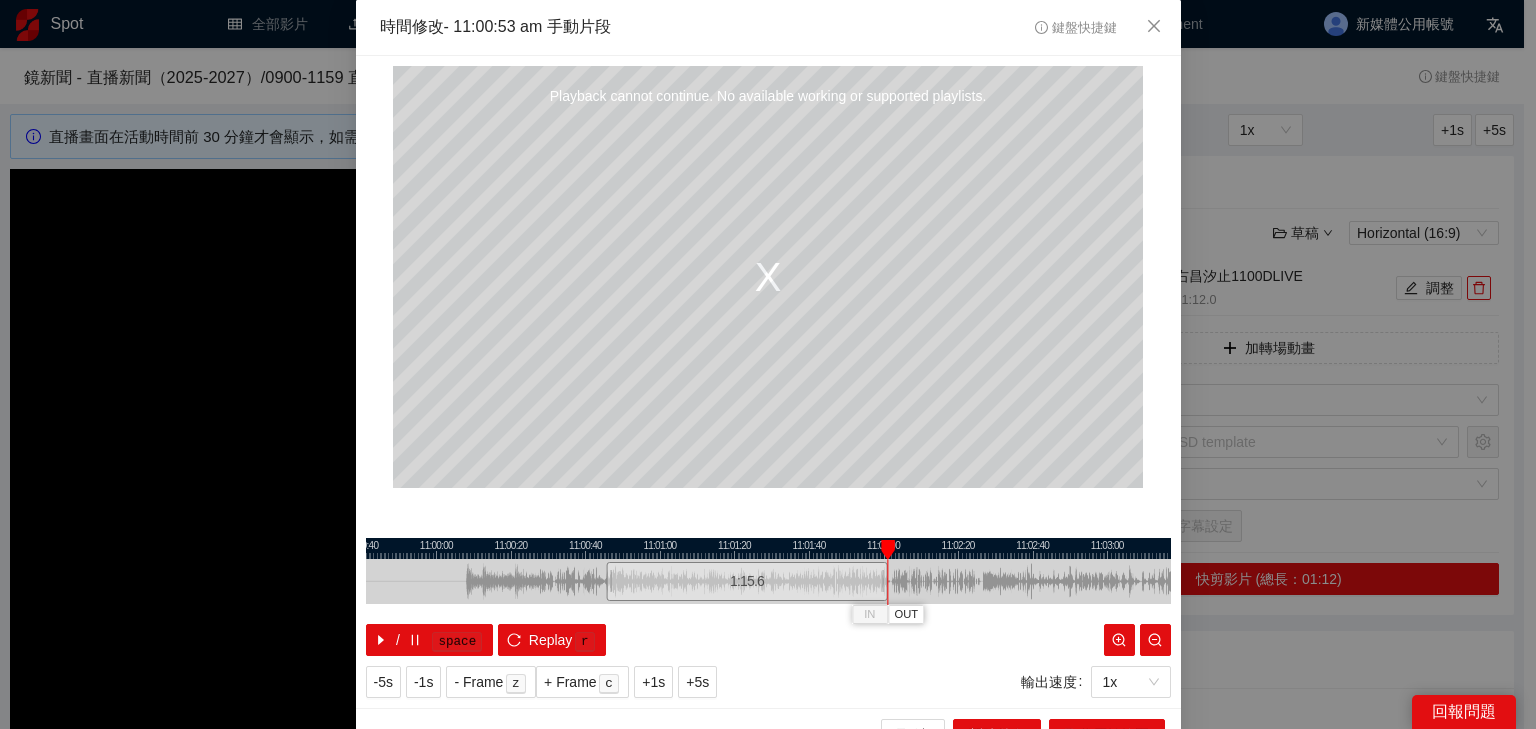 click at bounding box center [768, 548] 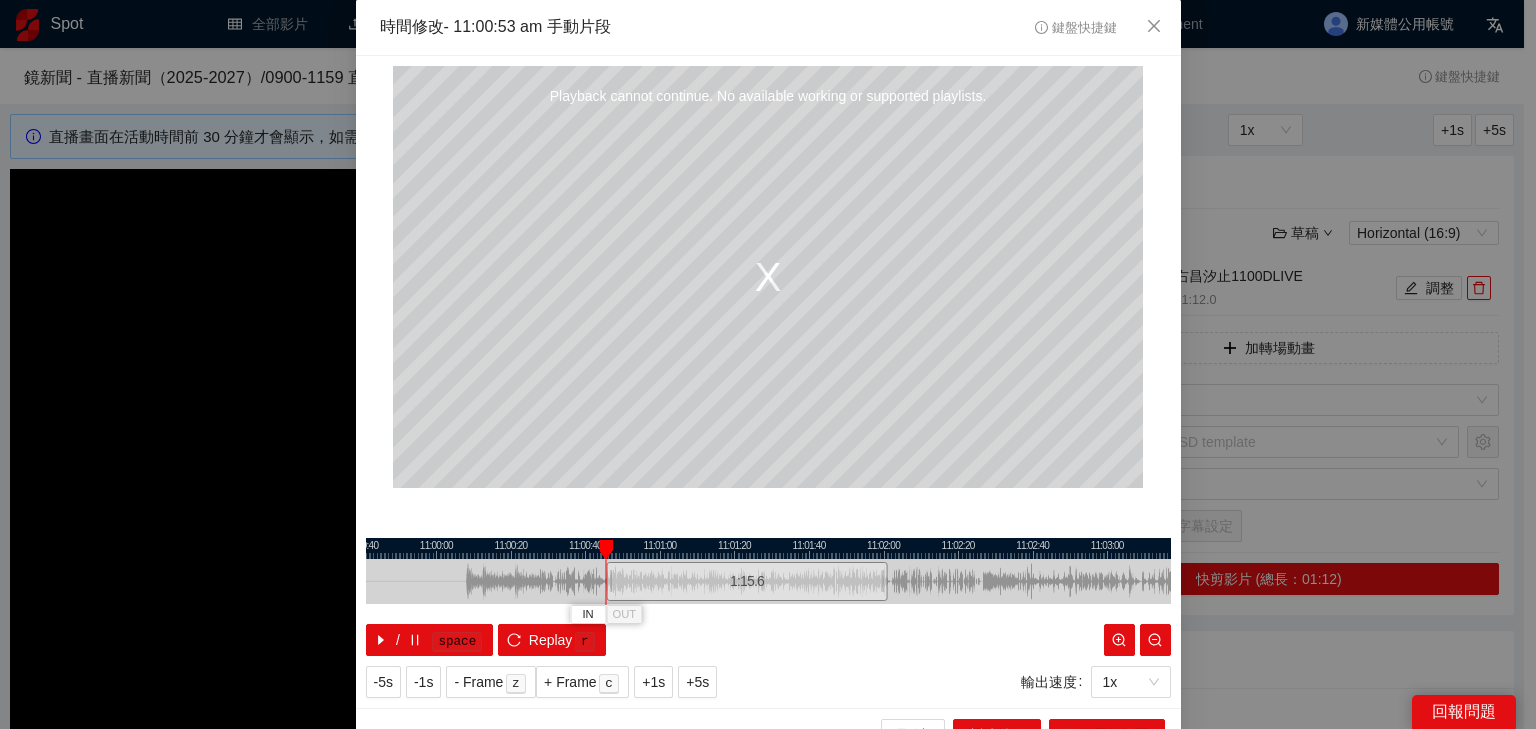 click at bounding box center (606, 550) 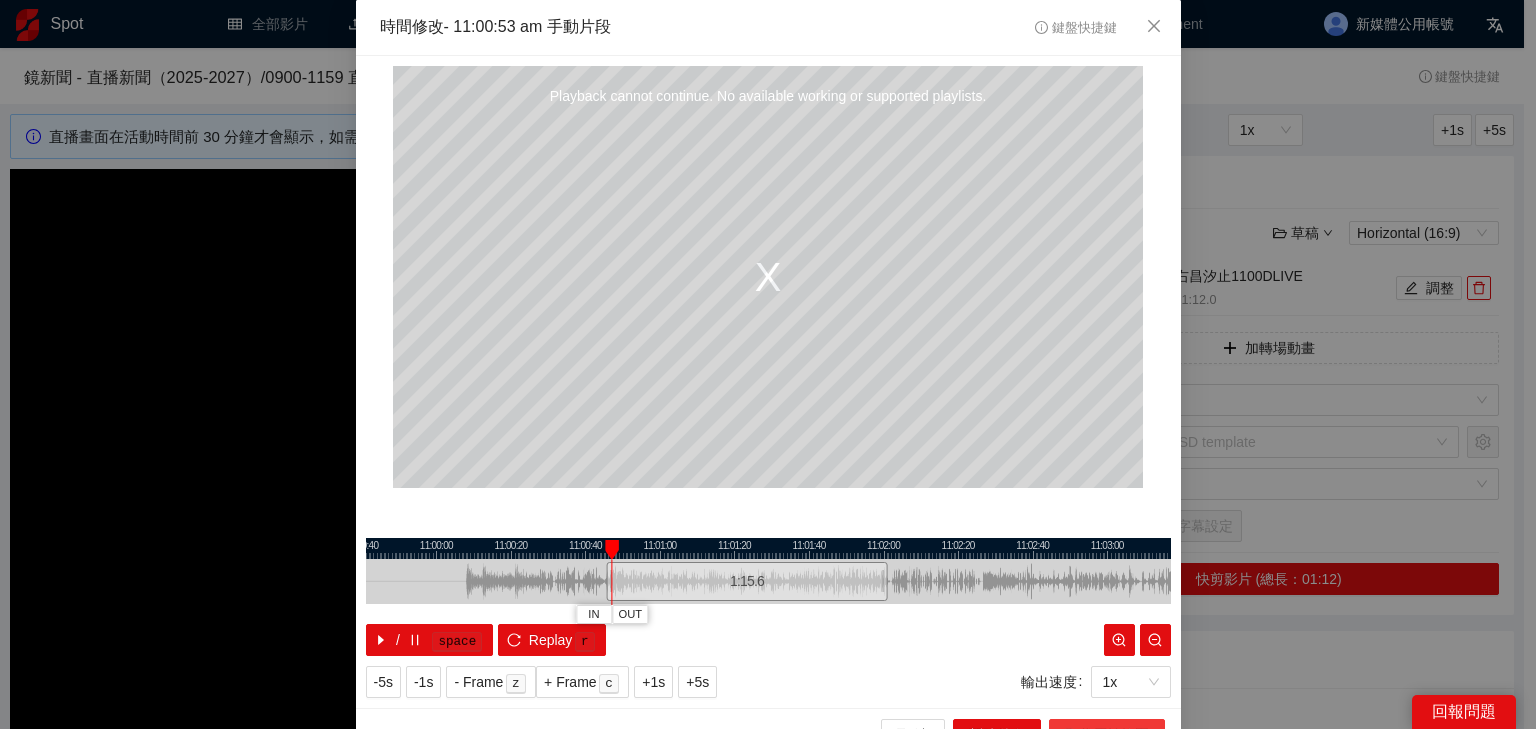 click on "取代原始範圍" at bounding box center (1107, 735) 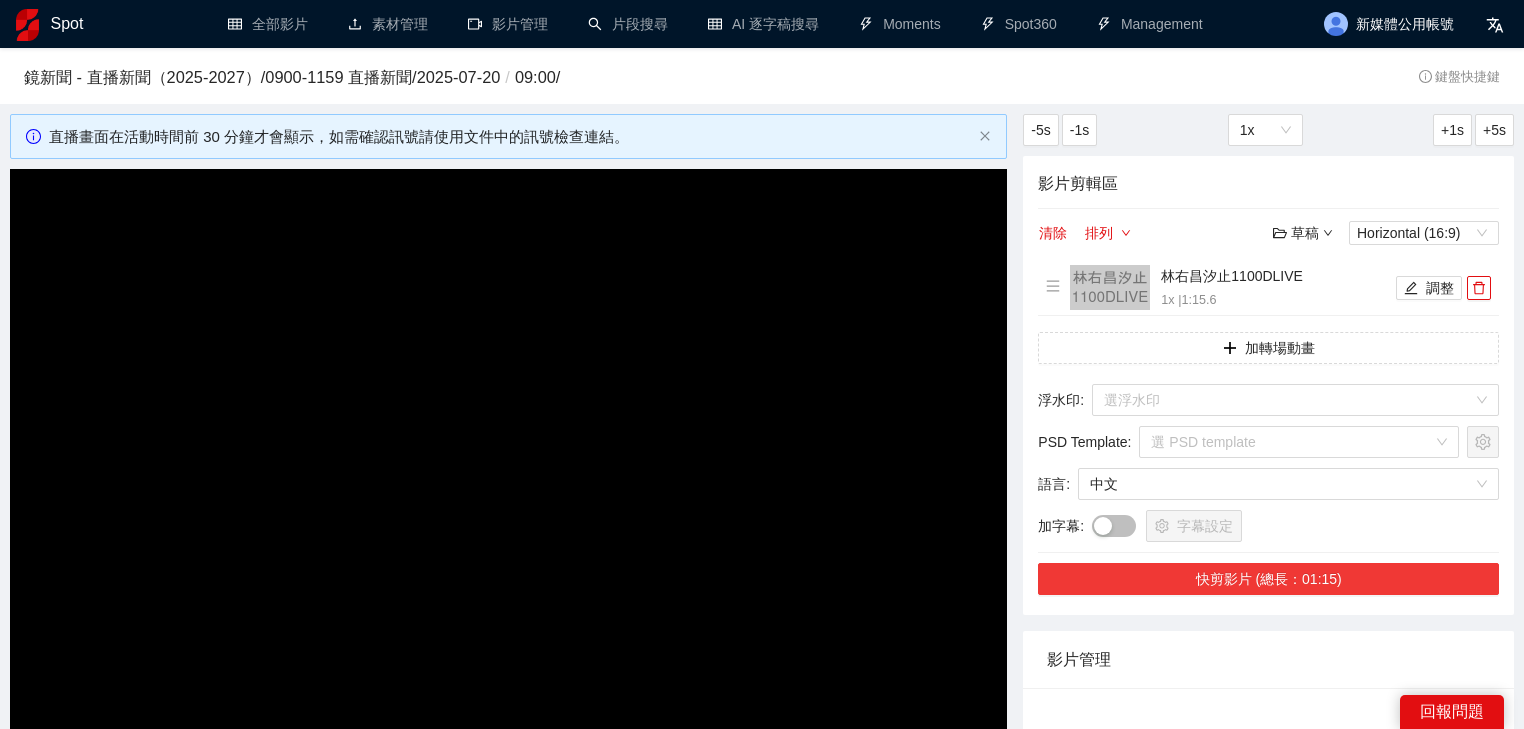 click on "快剪影片 (總長：01:15)" at bounding box center [1268, 579] 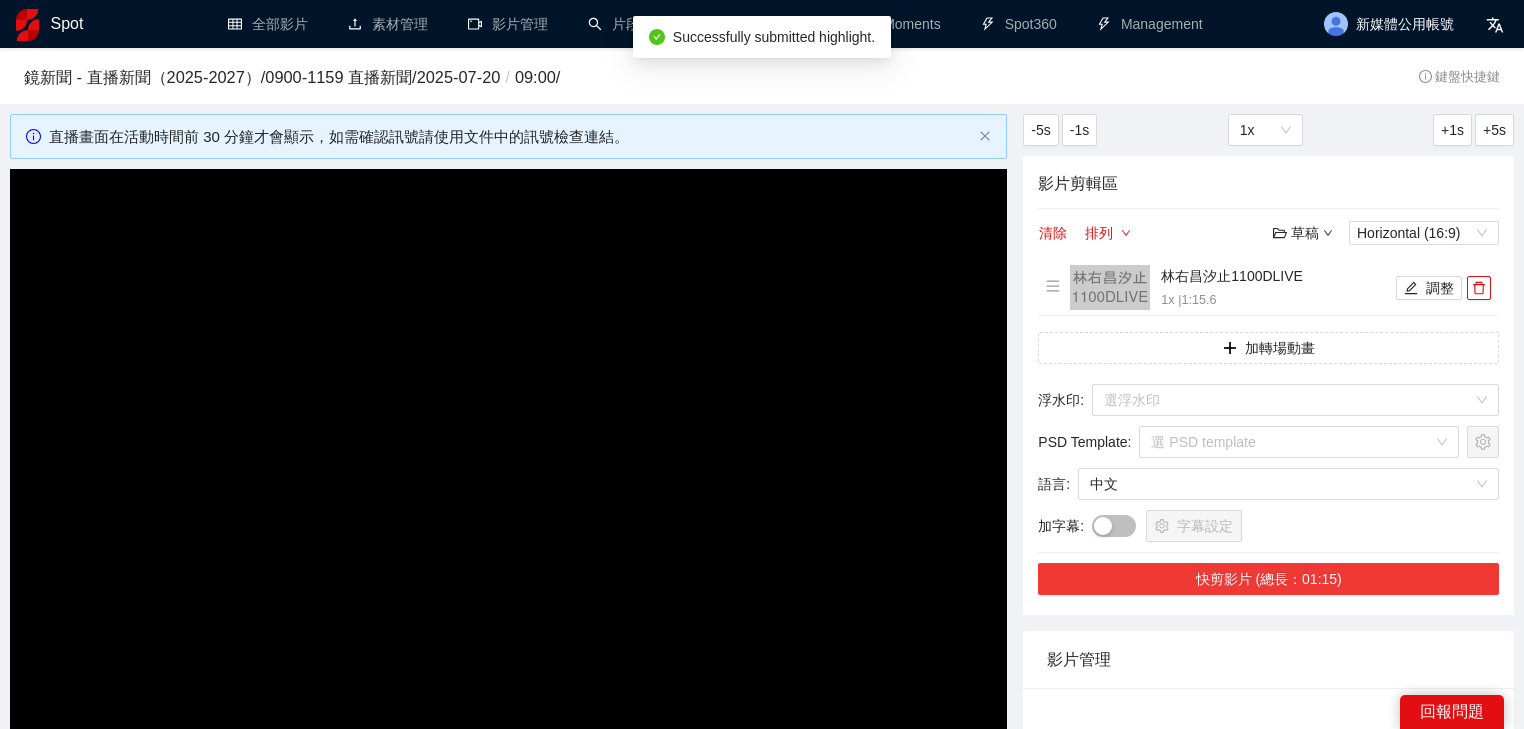 scroll, scrollTop: 160, scrollLeft: 0, axis: vertical 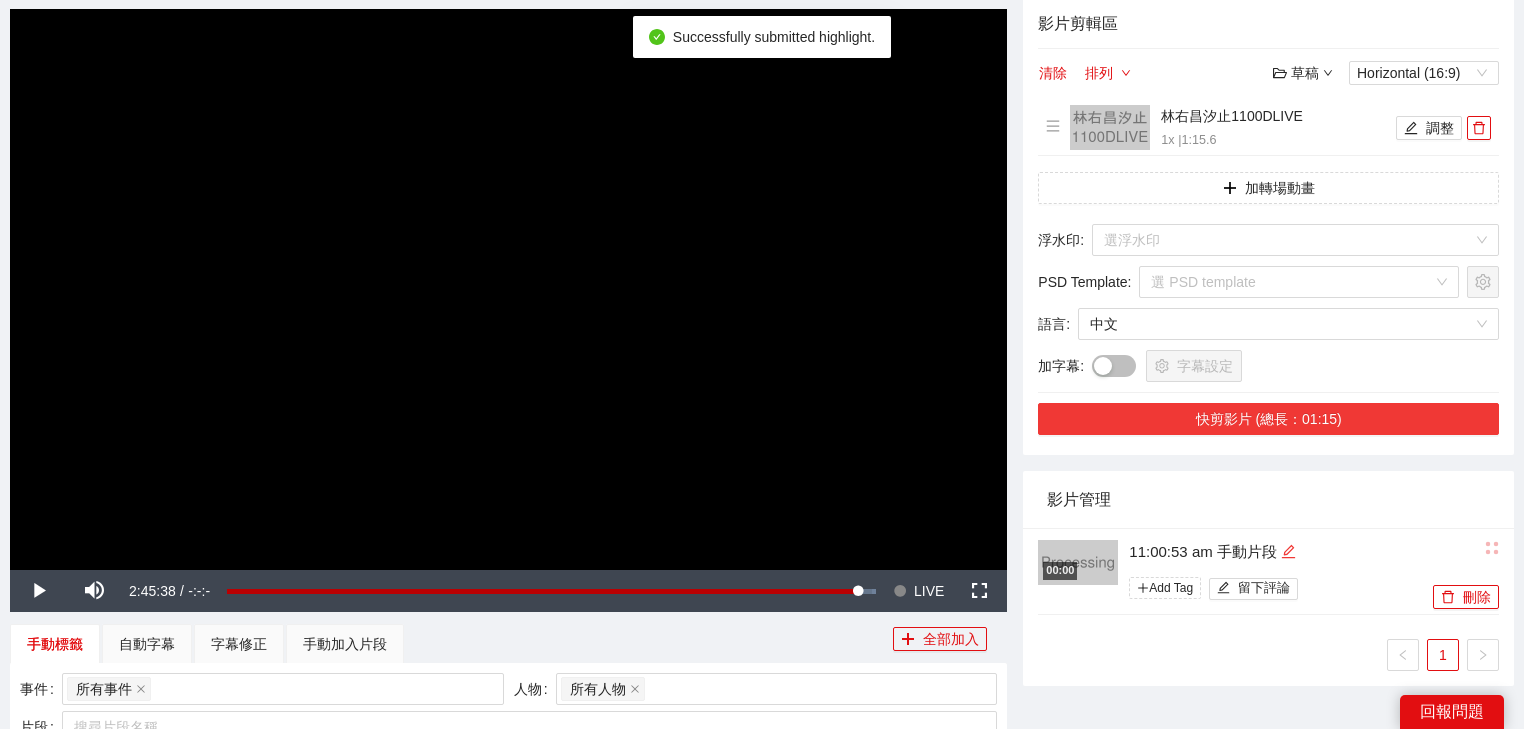 click 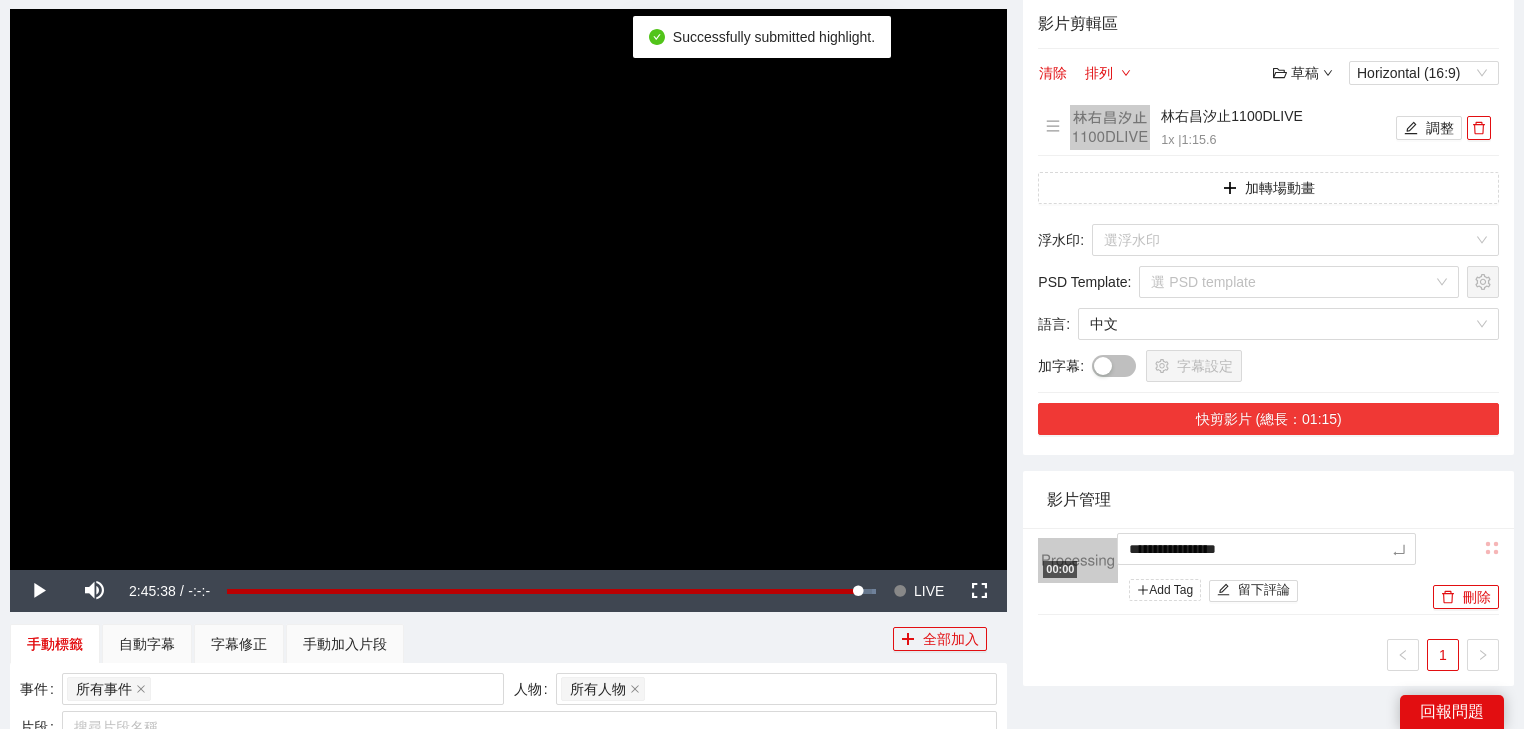 drag, startPoint x: 1093, startPoint y: 556, endPoint x: 1017, endPoint y: 544, distance: 76.941536 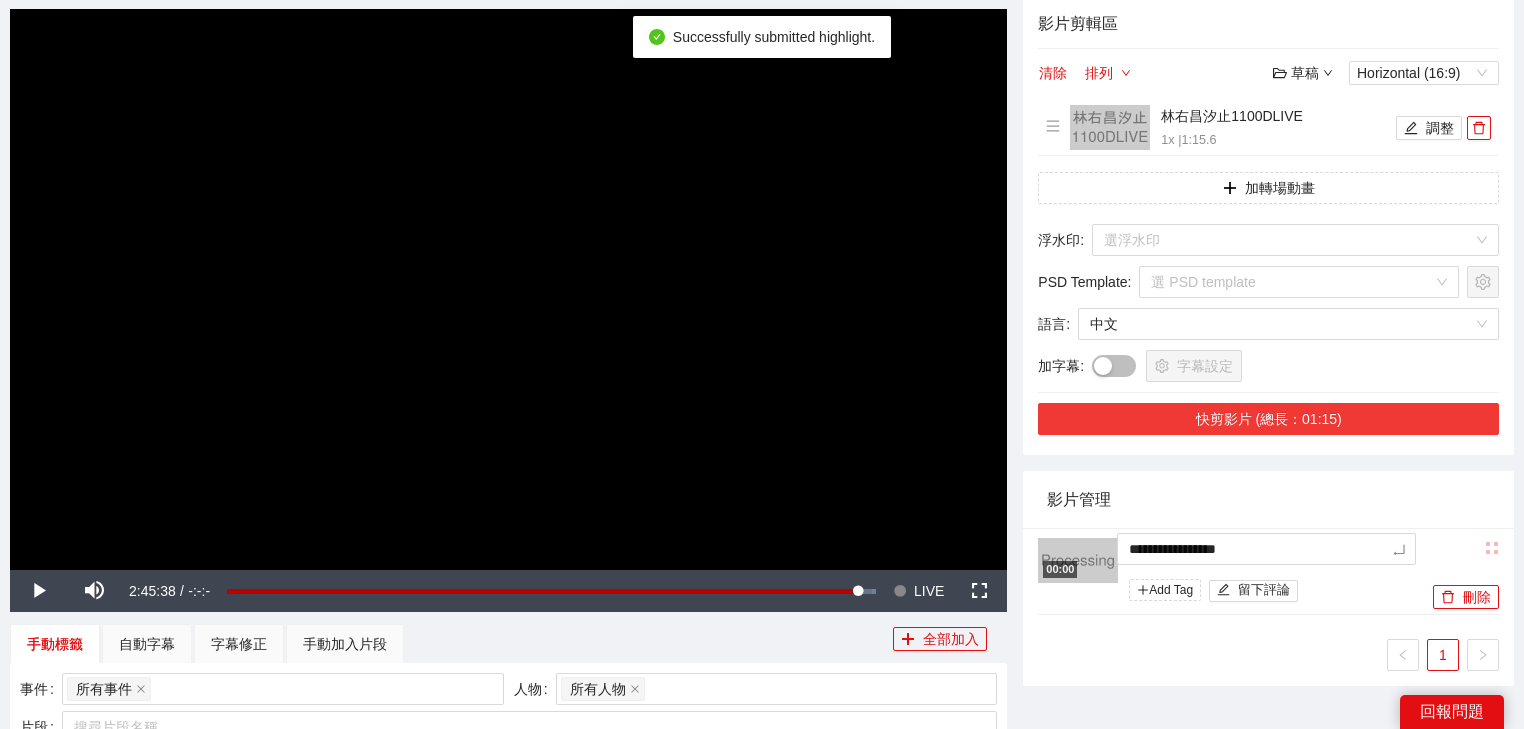 click on "**********" at bounding box center (1268, 518) 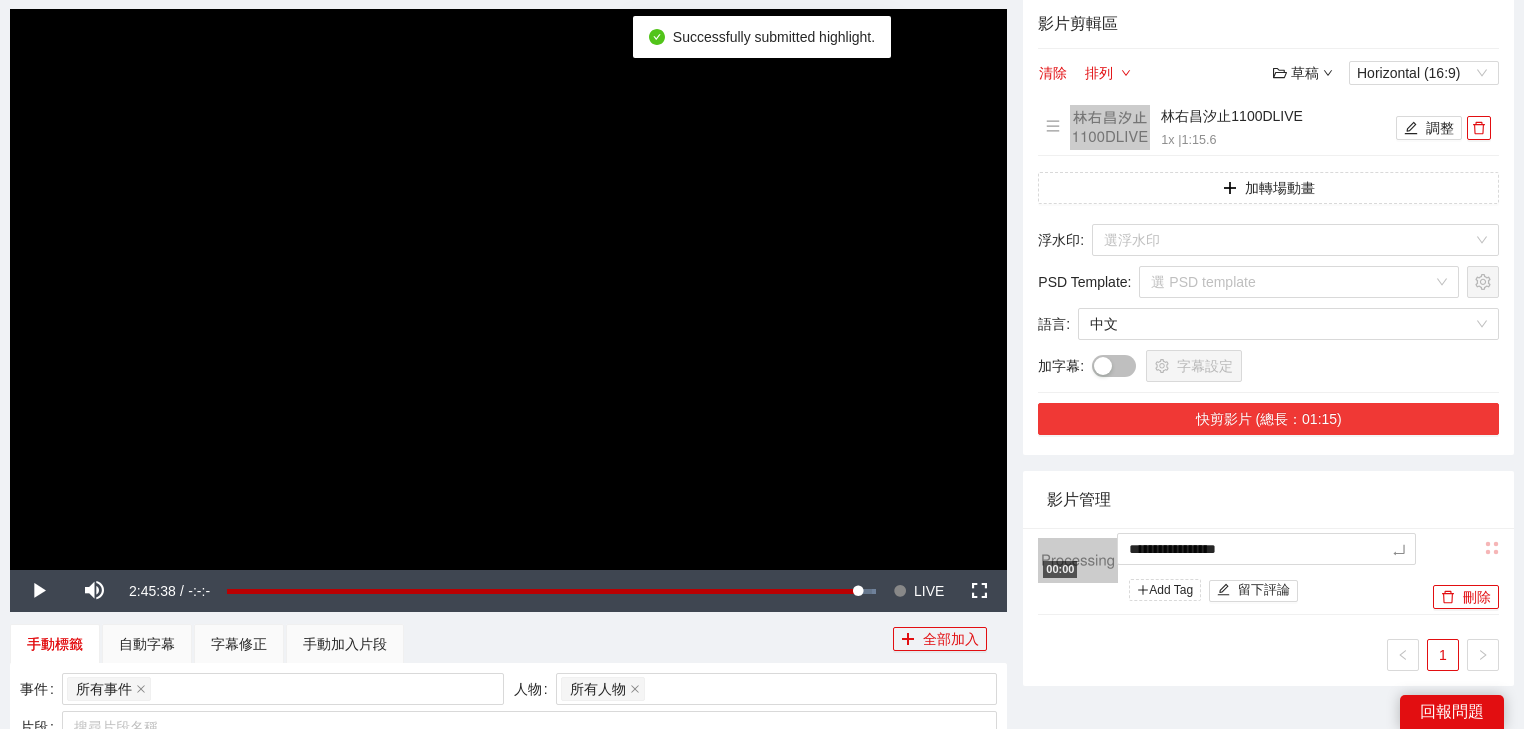 type on "**********" 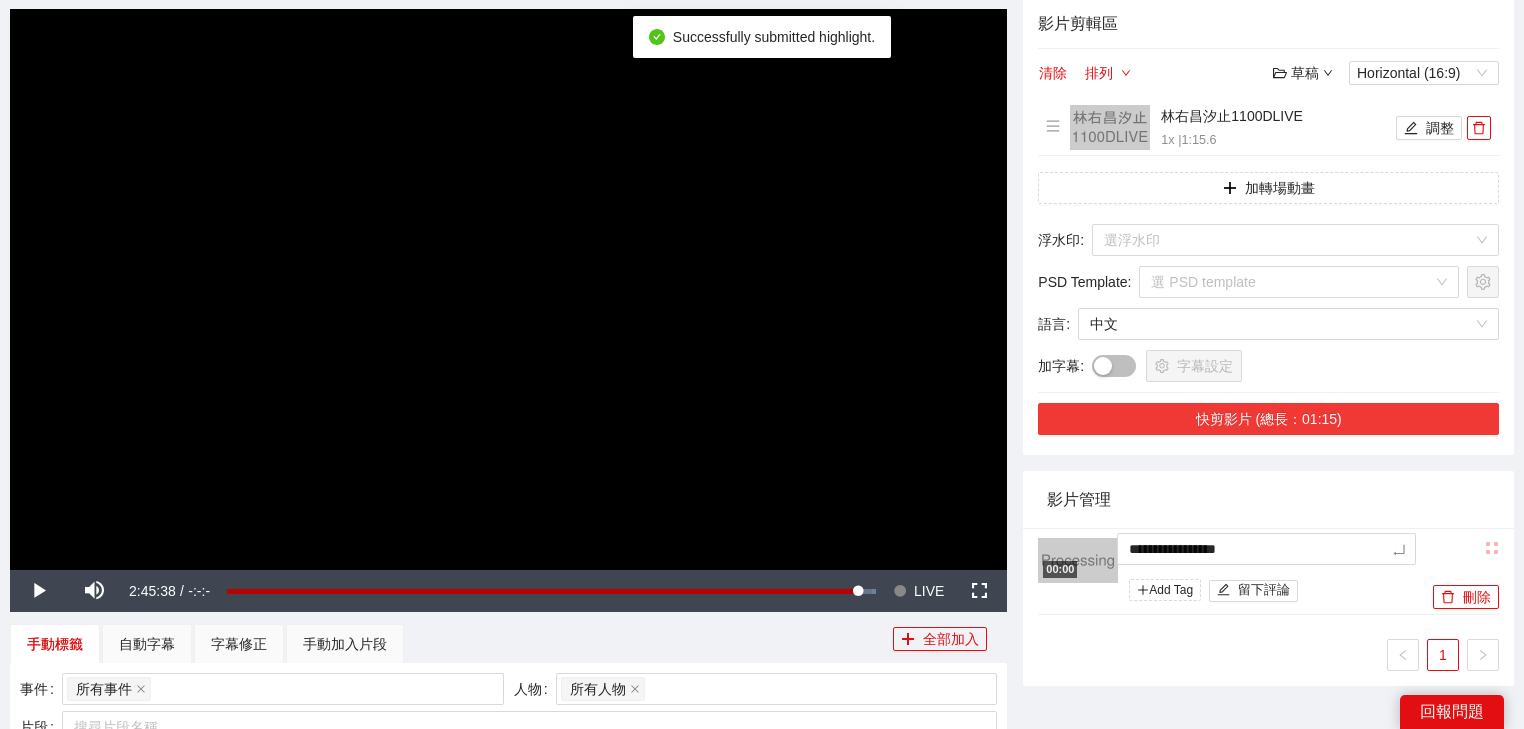 type on "**********" 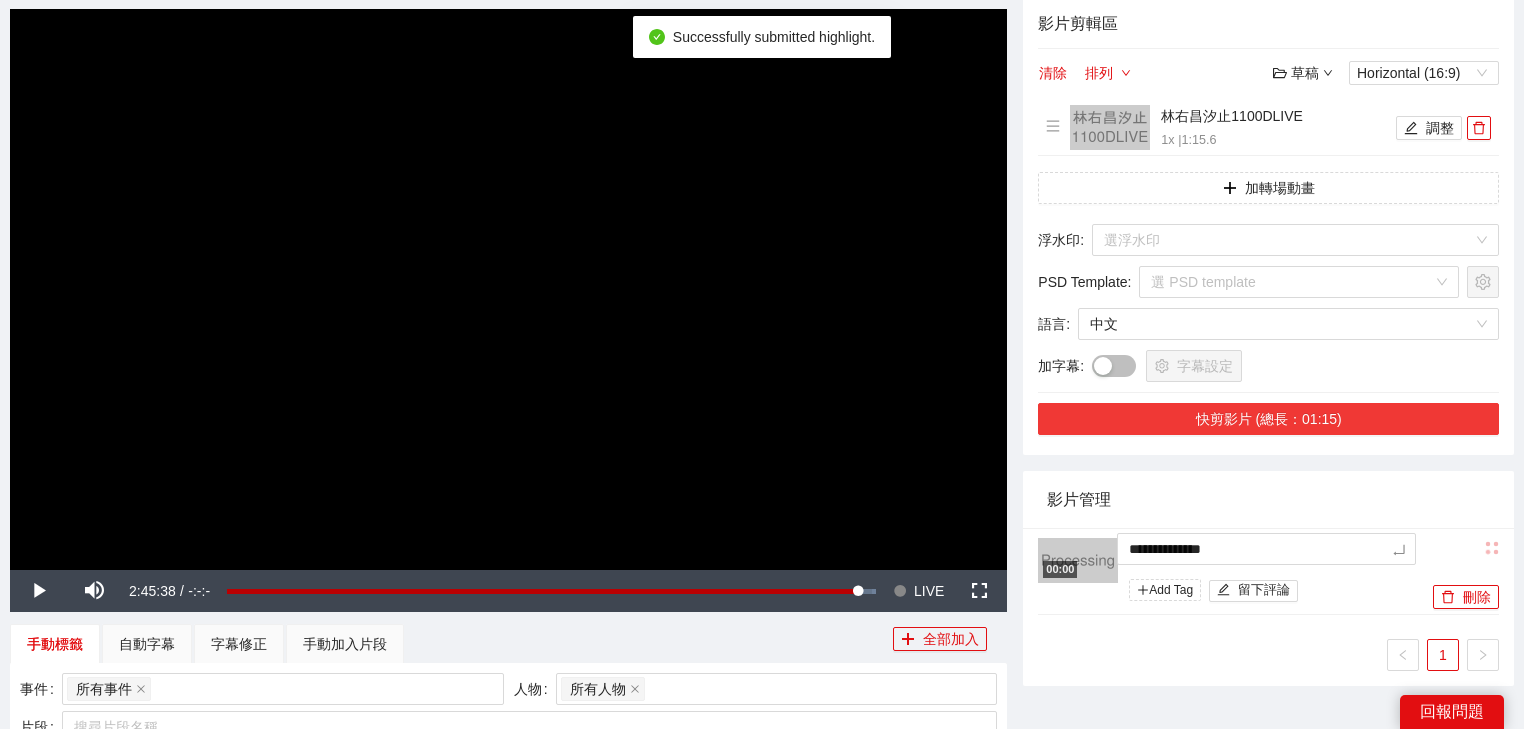 click on "影片管理" at bounding box center [1268, 499] 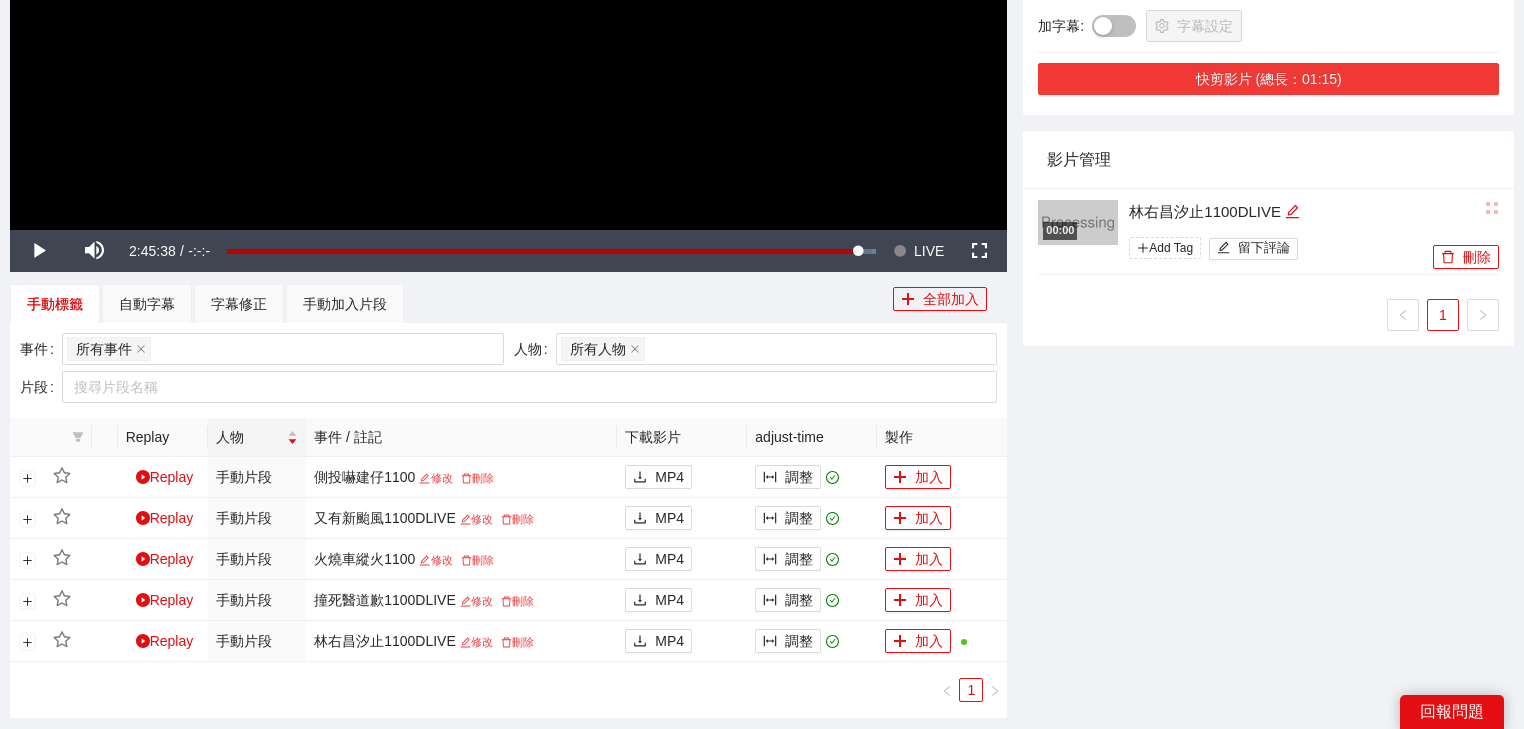 scroll, scrollTop: 560, scrollLeft: 0, axis: vertical 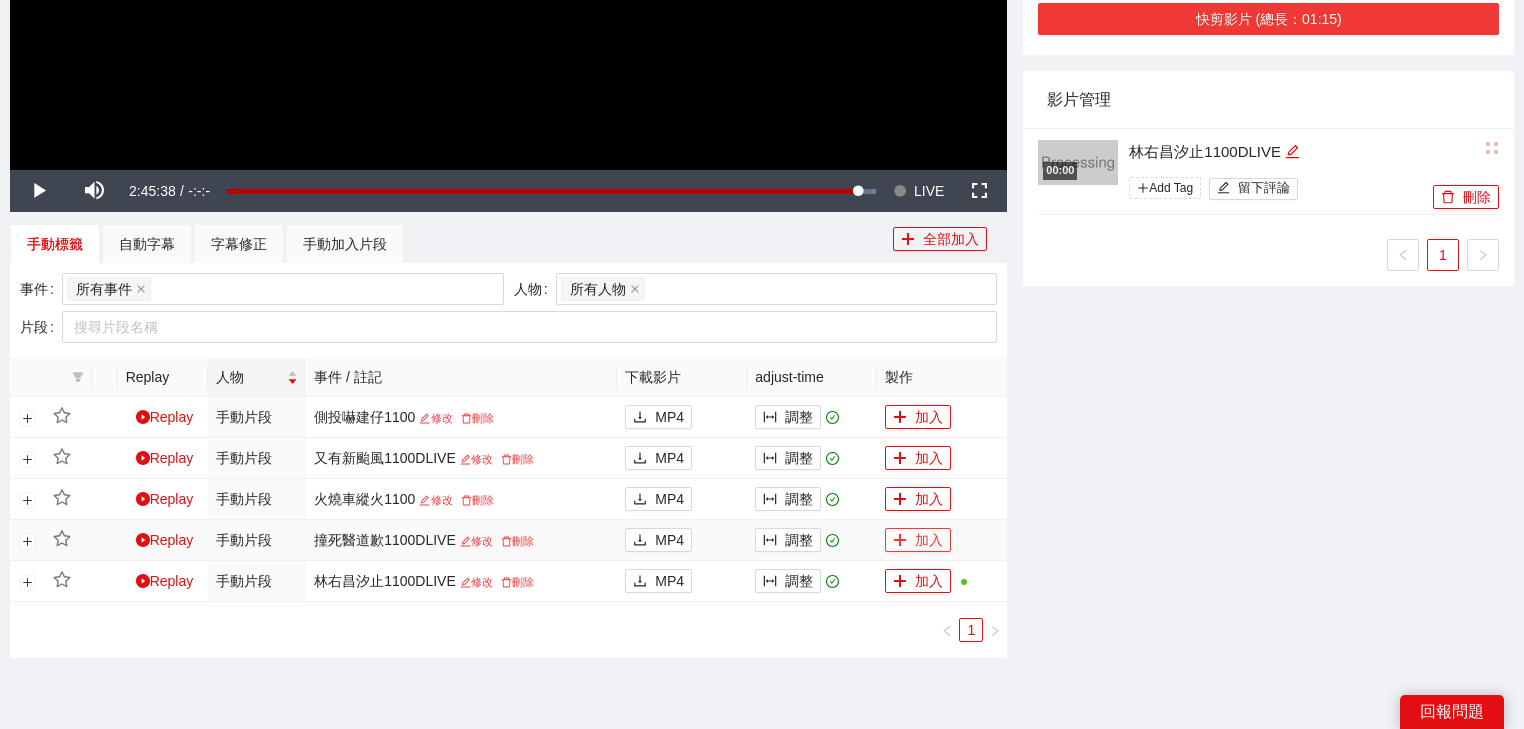 click 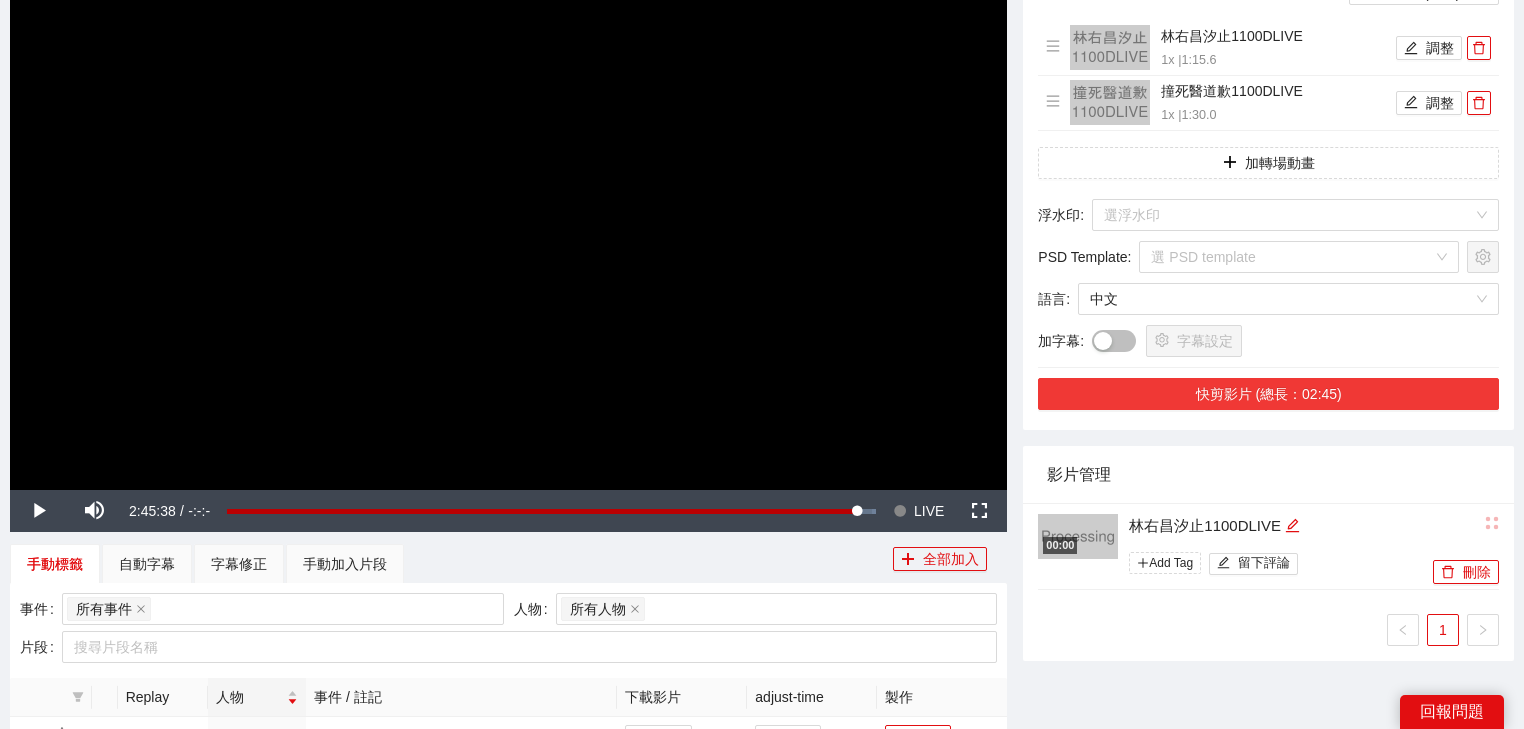 scroll, scrollTop: 0, scrollLeft: 0, axis: both 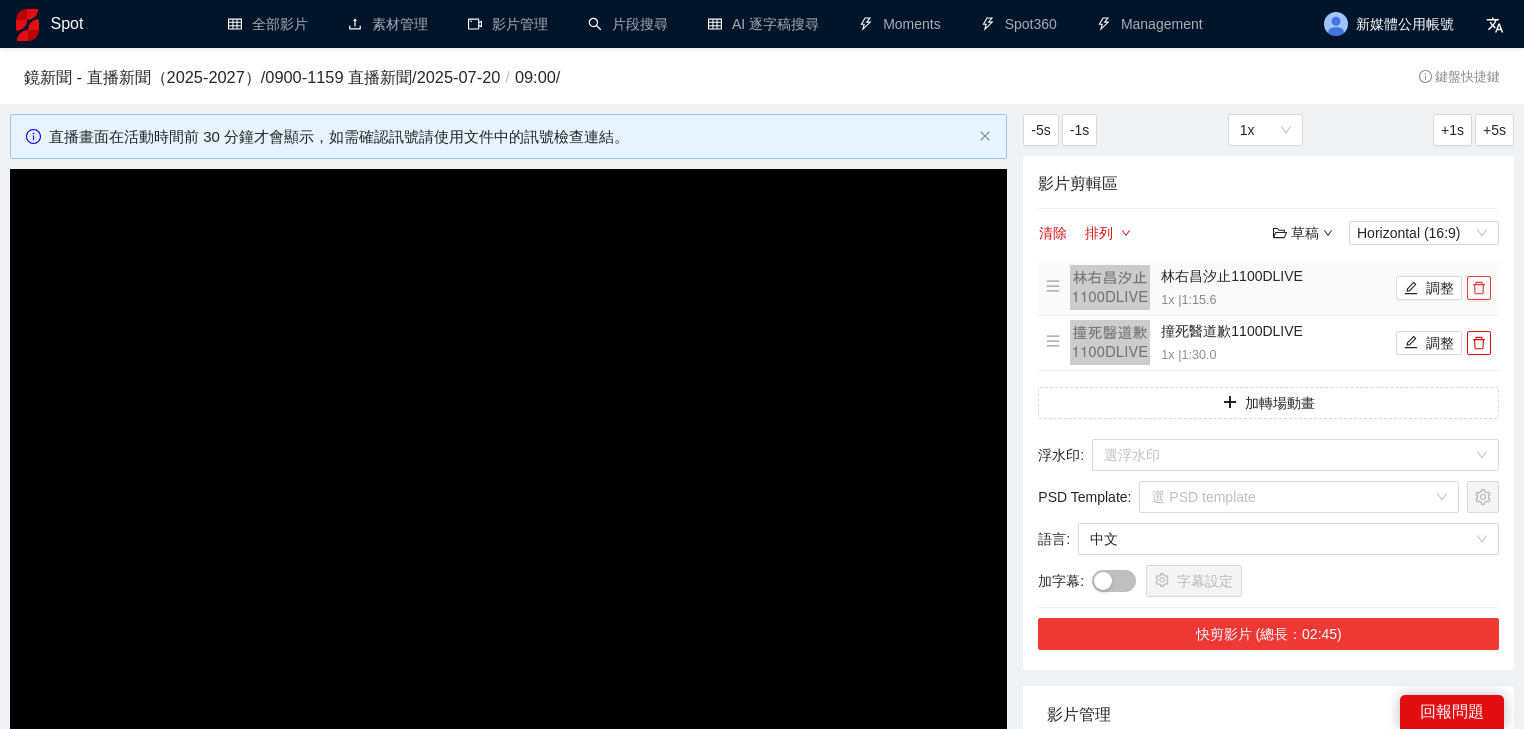click 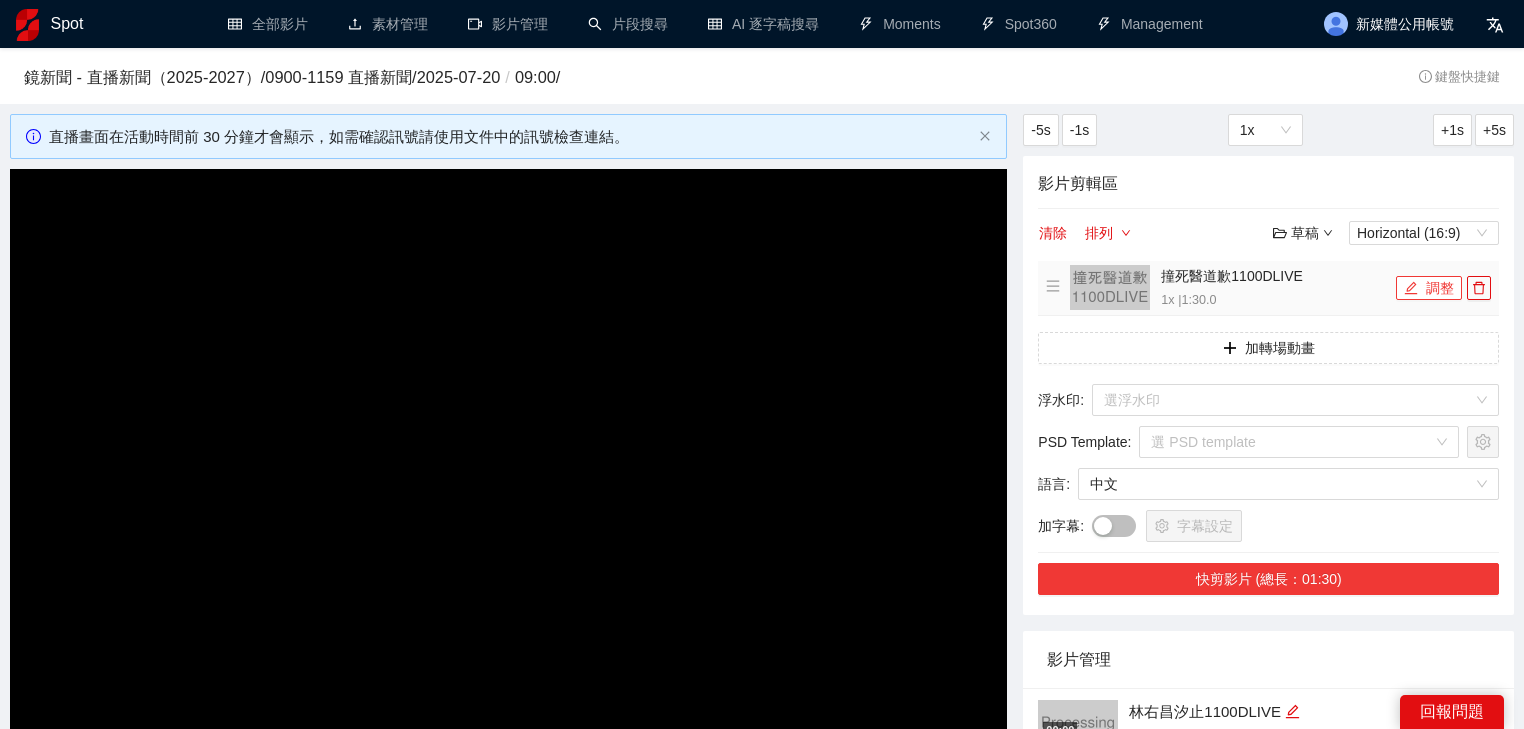 click on "調整" at bounding box center (1429, 288) 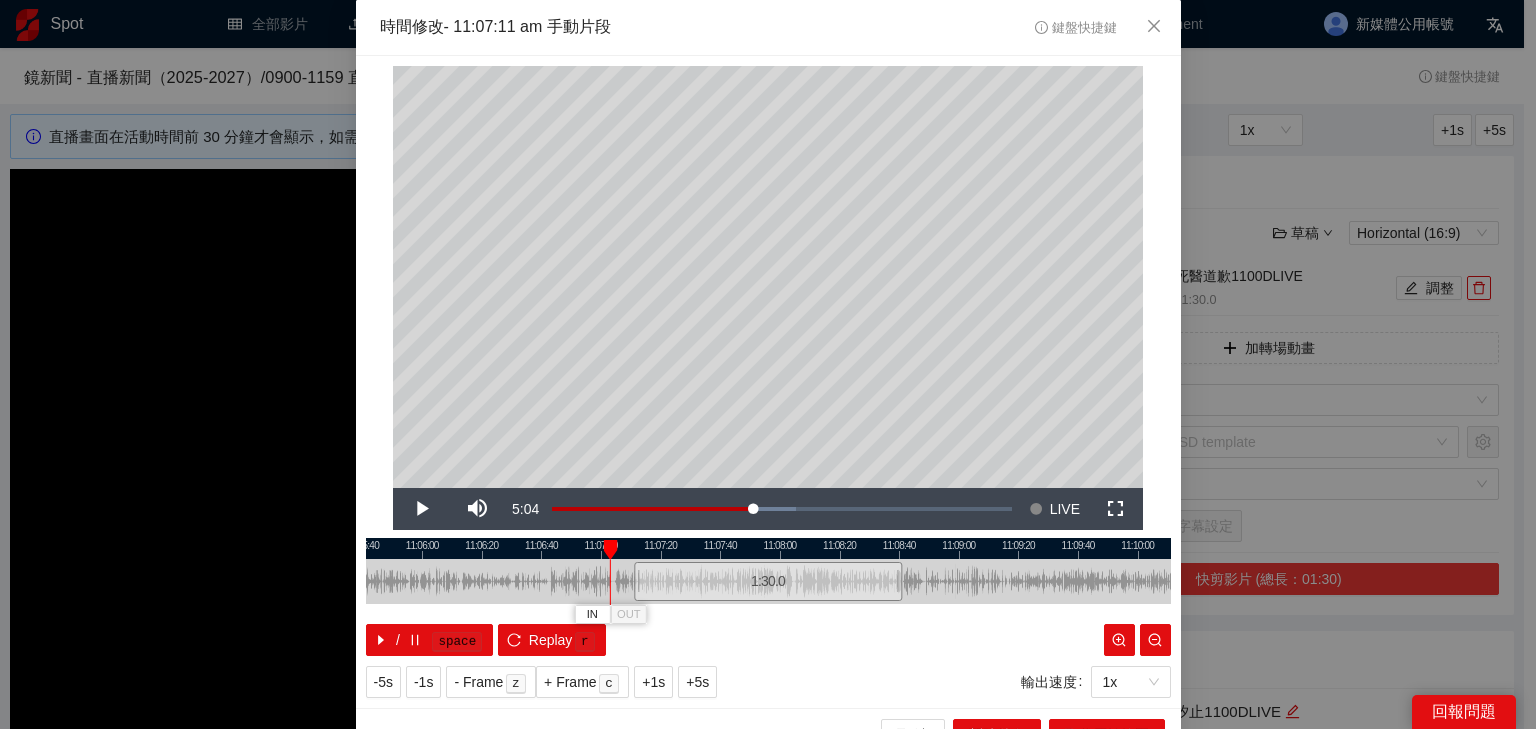 drag, startPoint x: 628, startPoint y: 548, endPoint x: 598, endPoint y: 540, distance: 31.04835 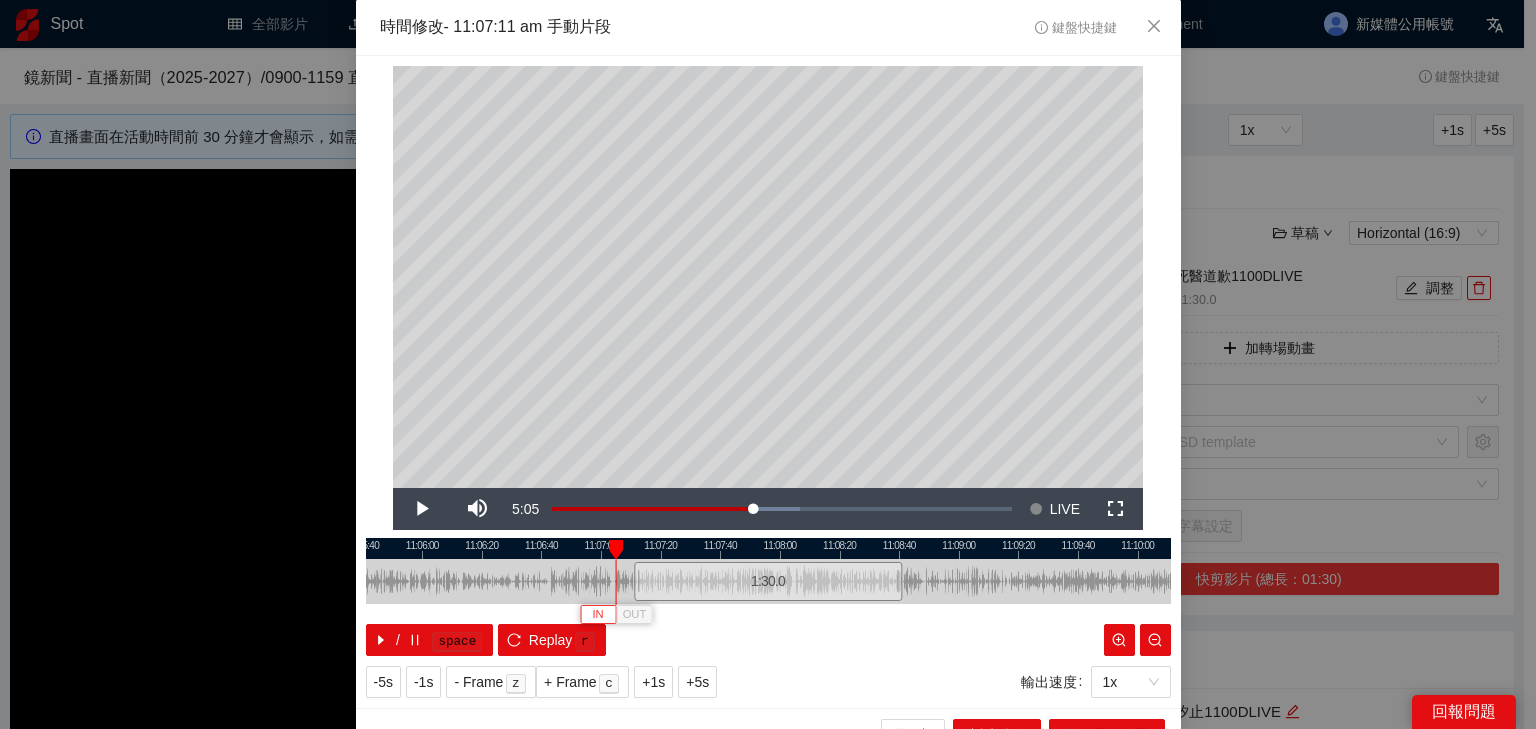 click on "IN" at bounding box center [598, 614] 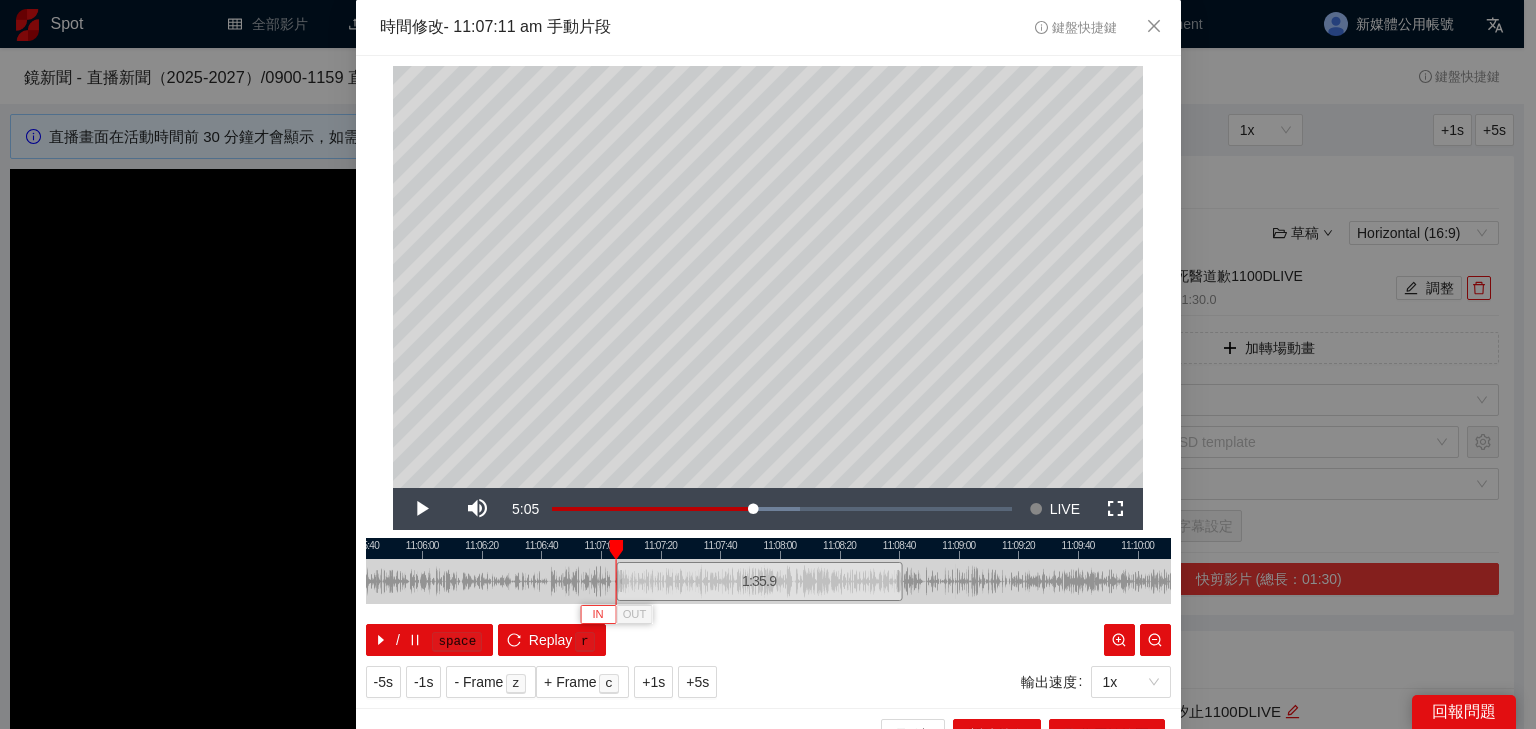 type 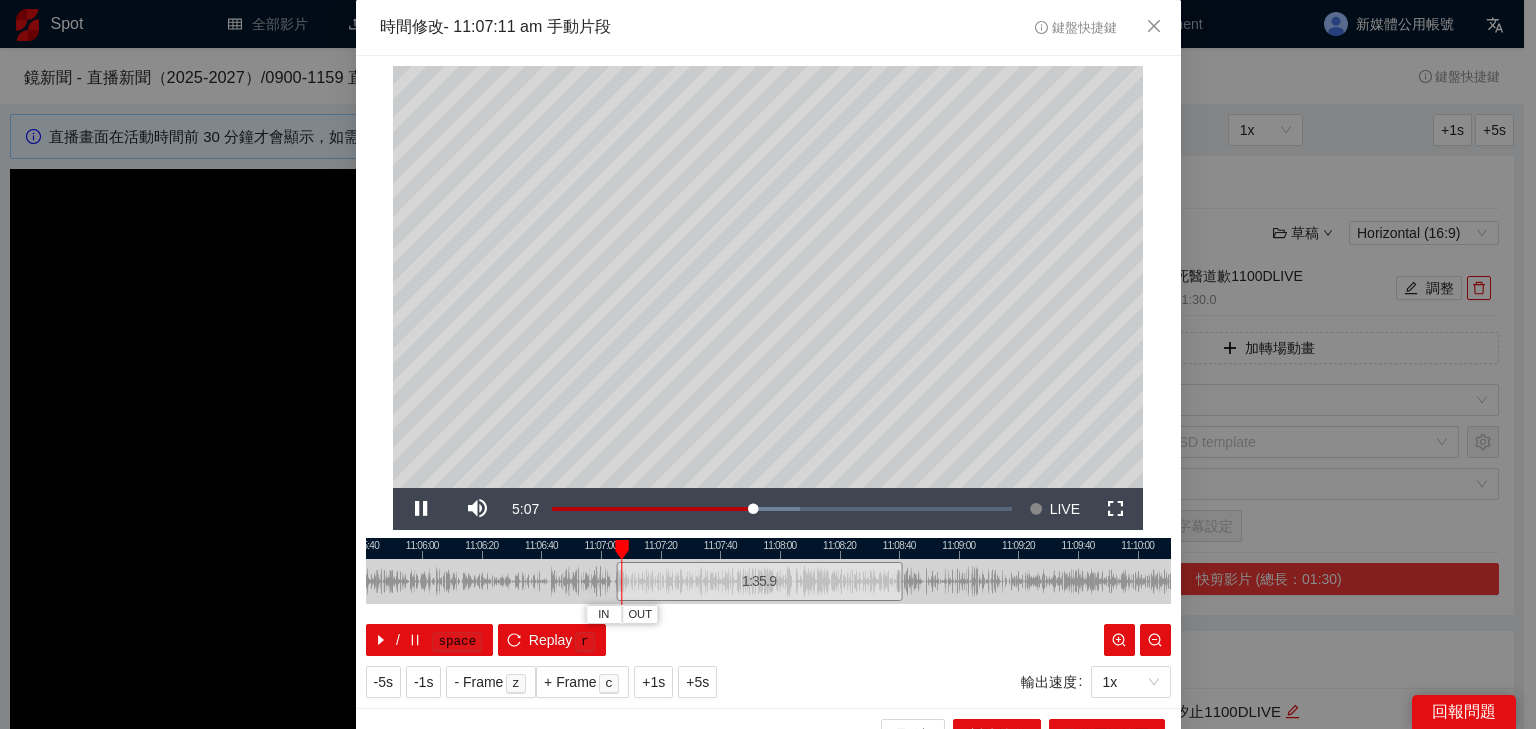 click at bounding box center (768, 548) 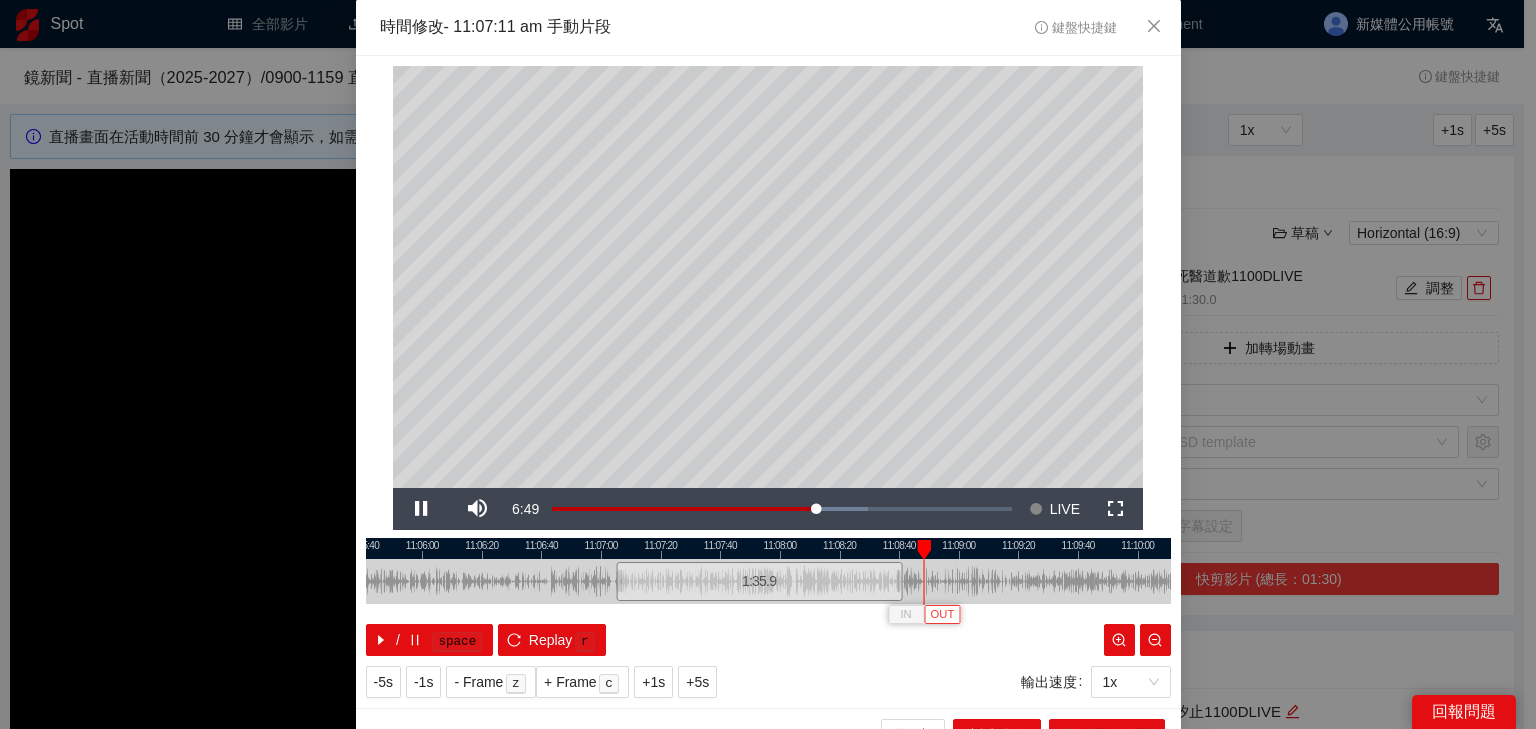 click on "OUT" at bounding box center [942, 614] 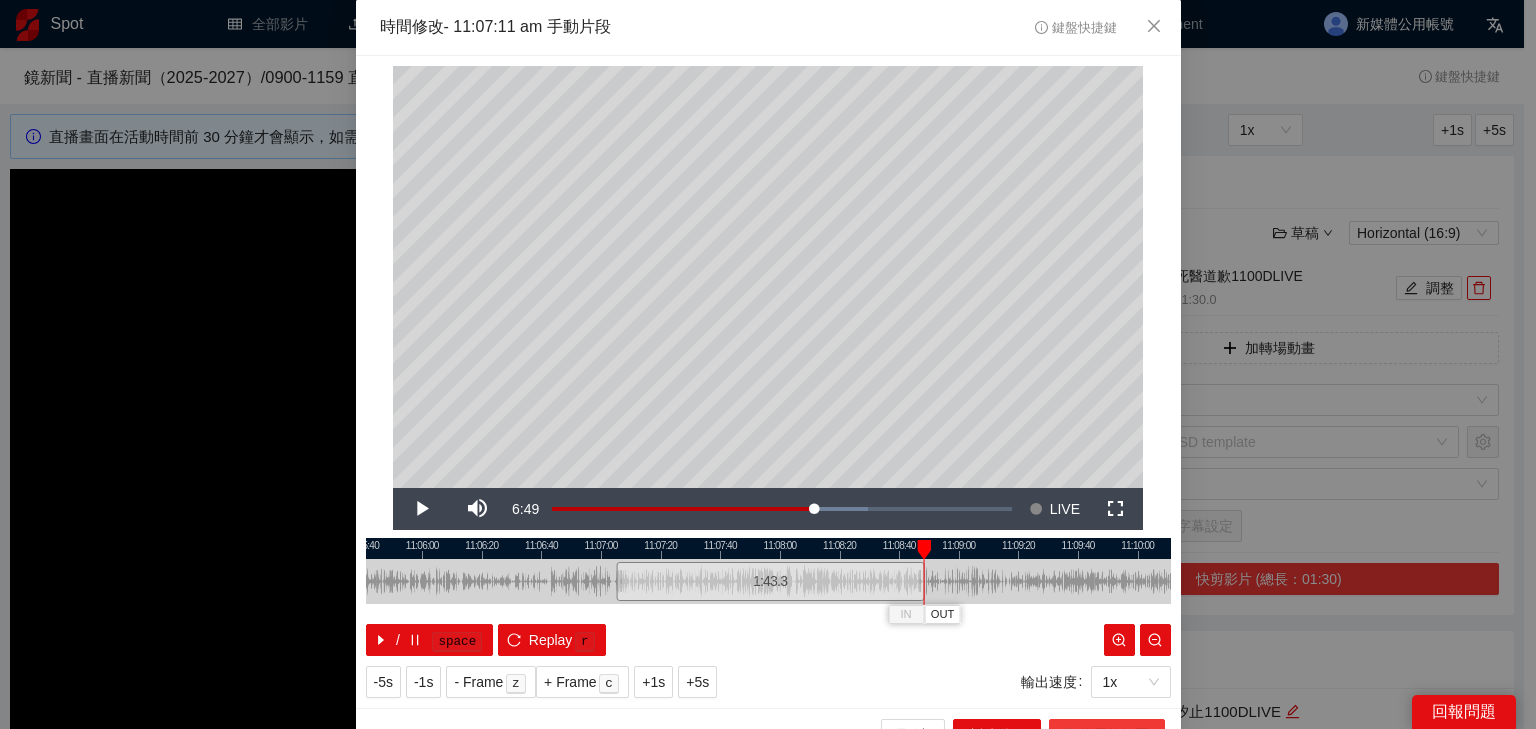click on "取代原始範圍" at bounding box center [1107, 735] 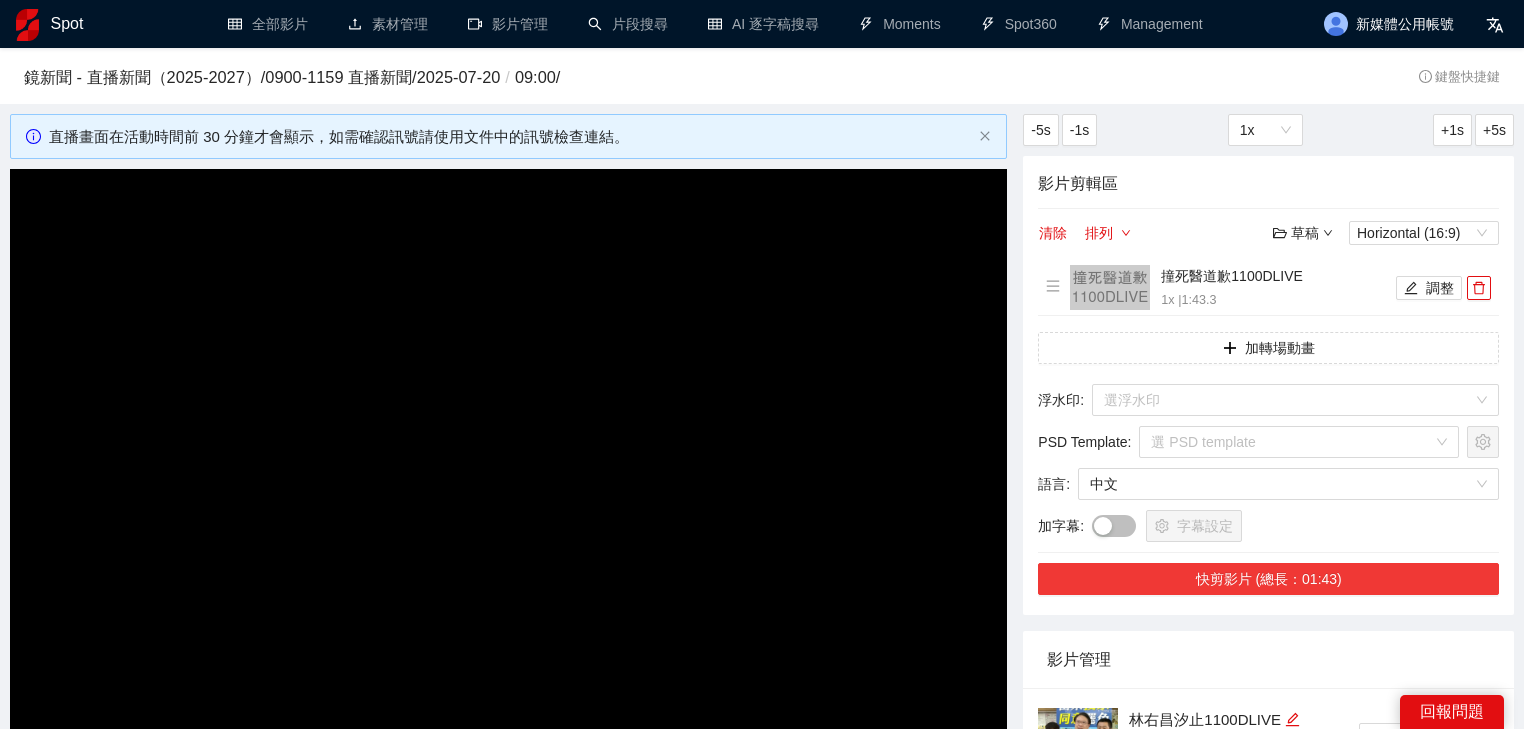 click on "快剪影片 (總長：01:43)" at bounding box center (1268, 579) 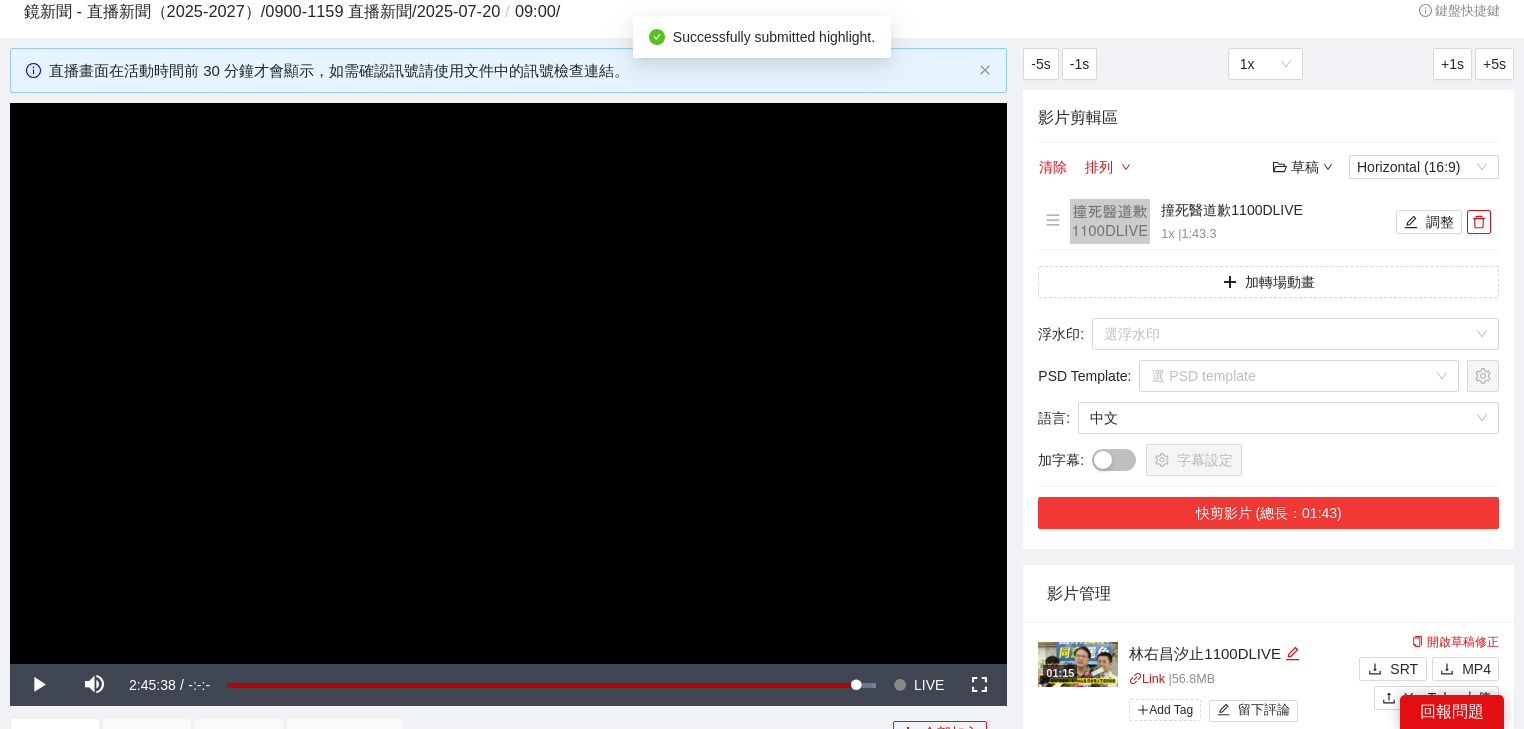 scroll, scrollTop: 160, scrollLeft: 0, axis: vertical 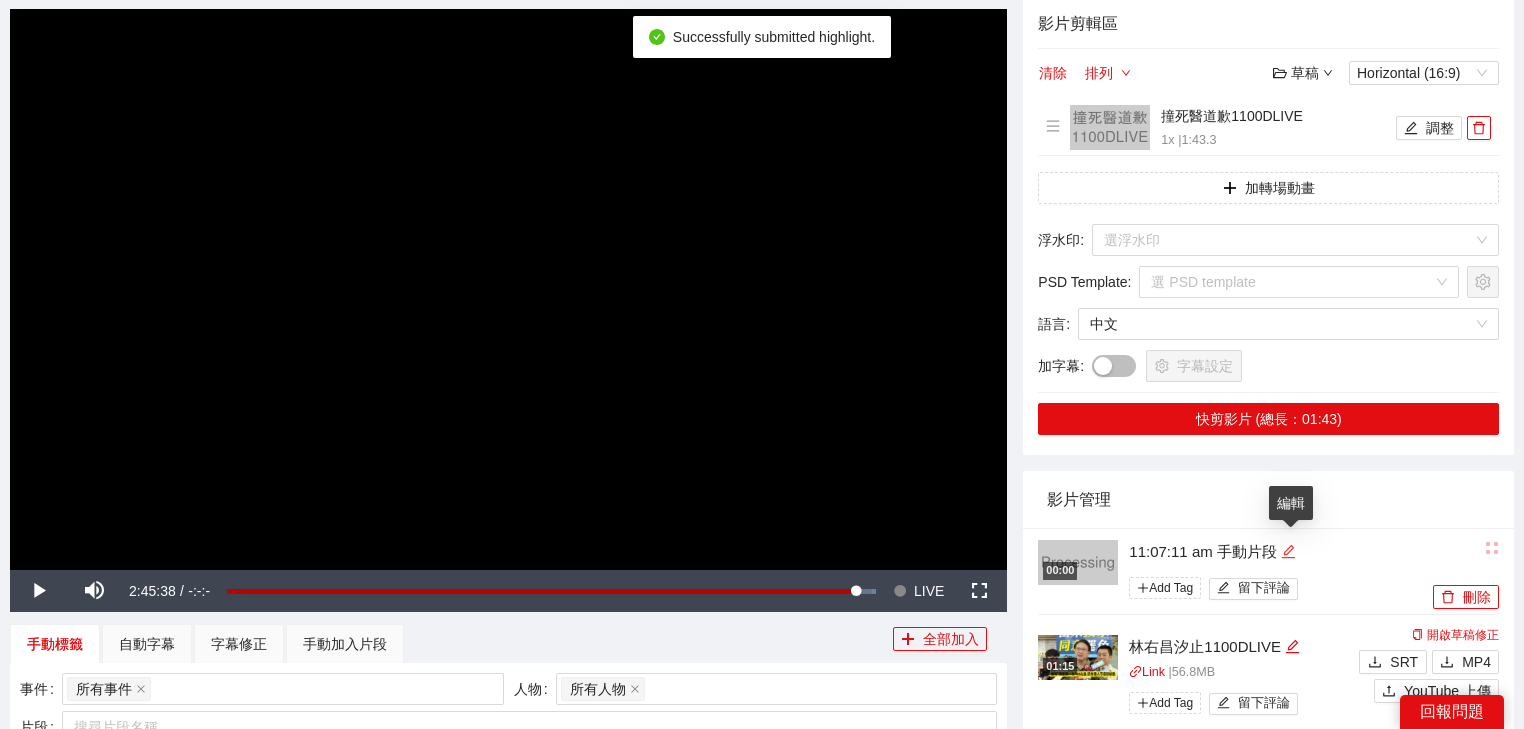 click 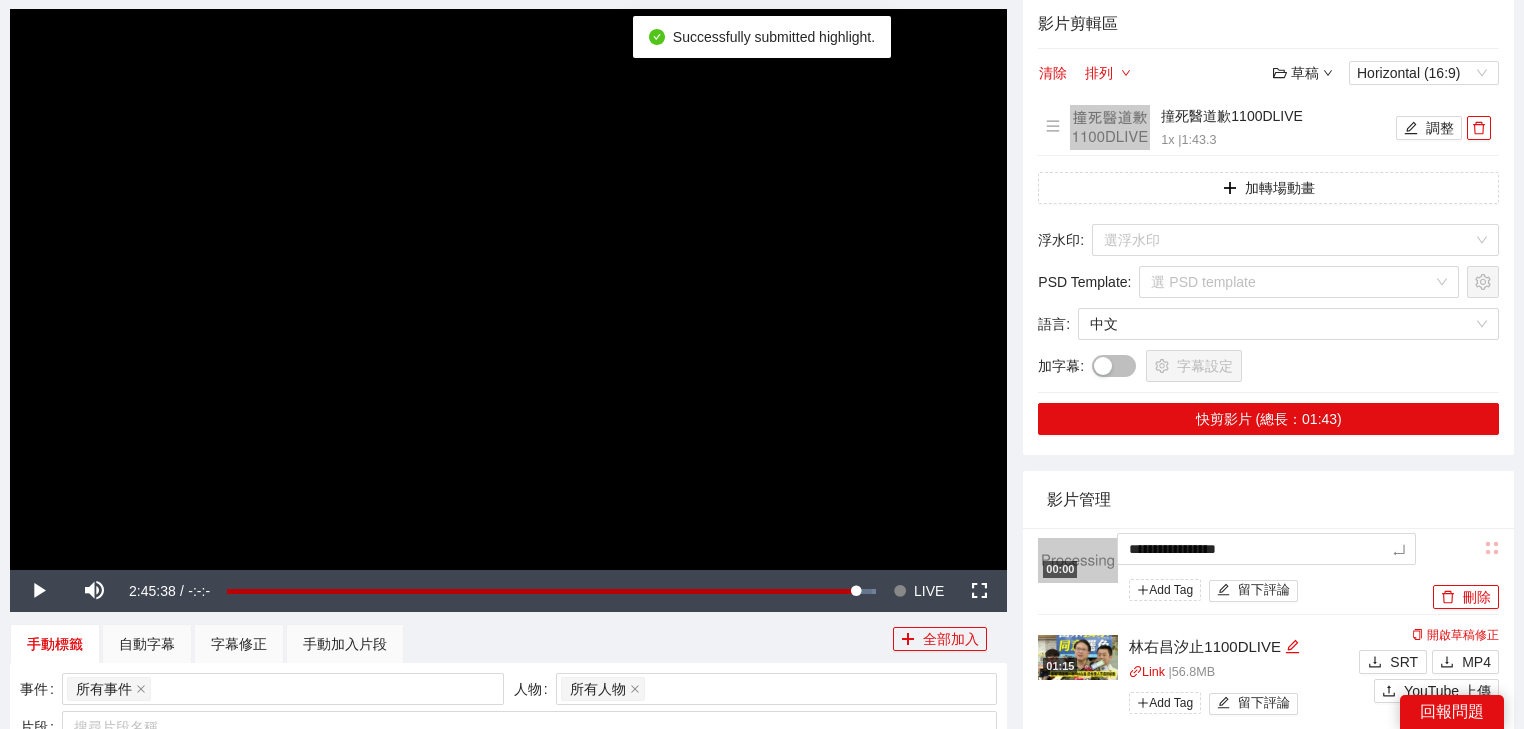 drag, startPoint x: 972, startPoint y: 545, endPoint x: 952, endPoint y: 532, distance: 23.853722 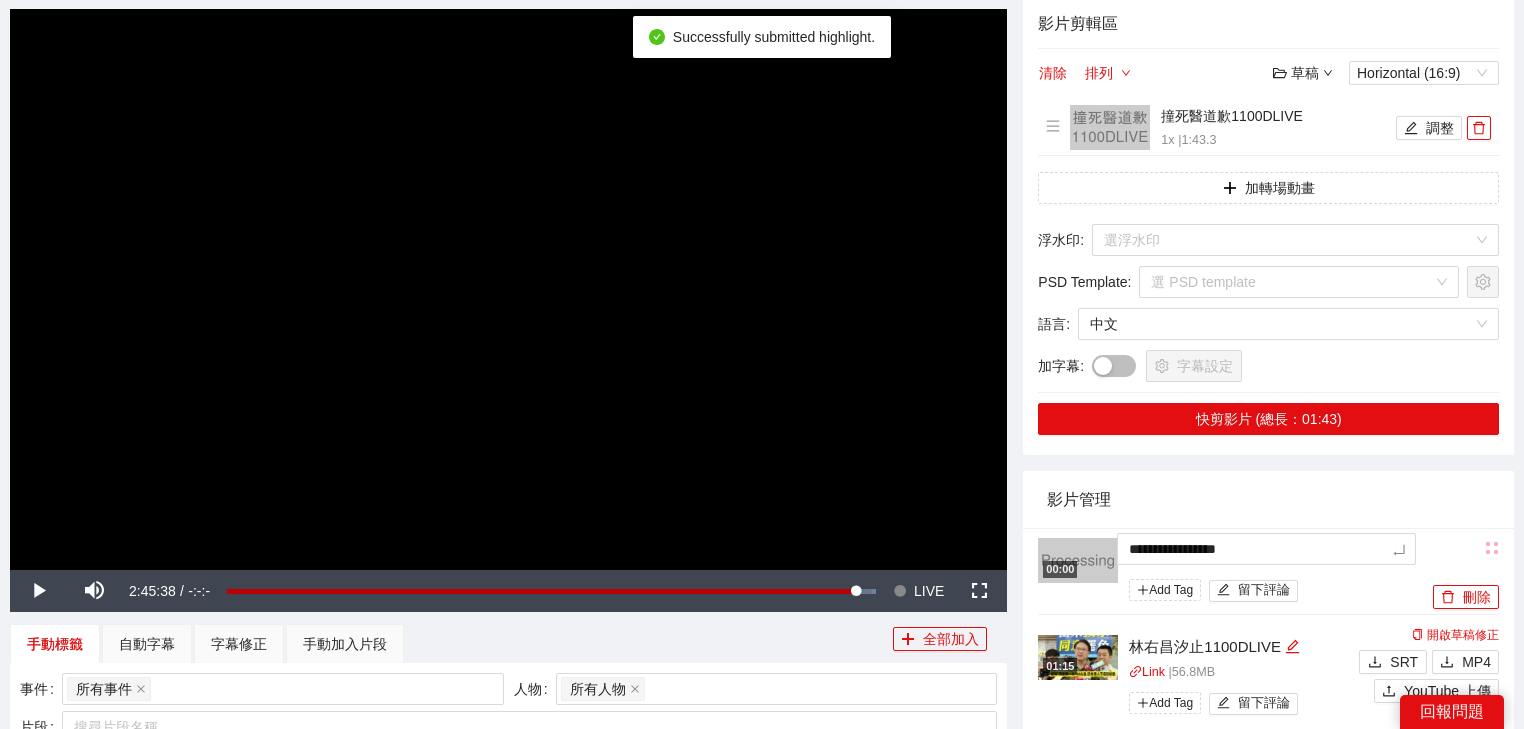 click on "**********" at bounding box center (762, 518) 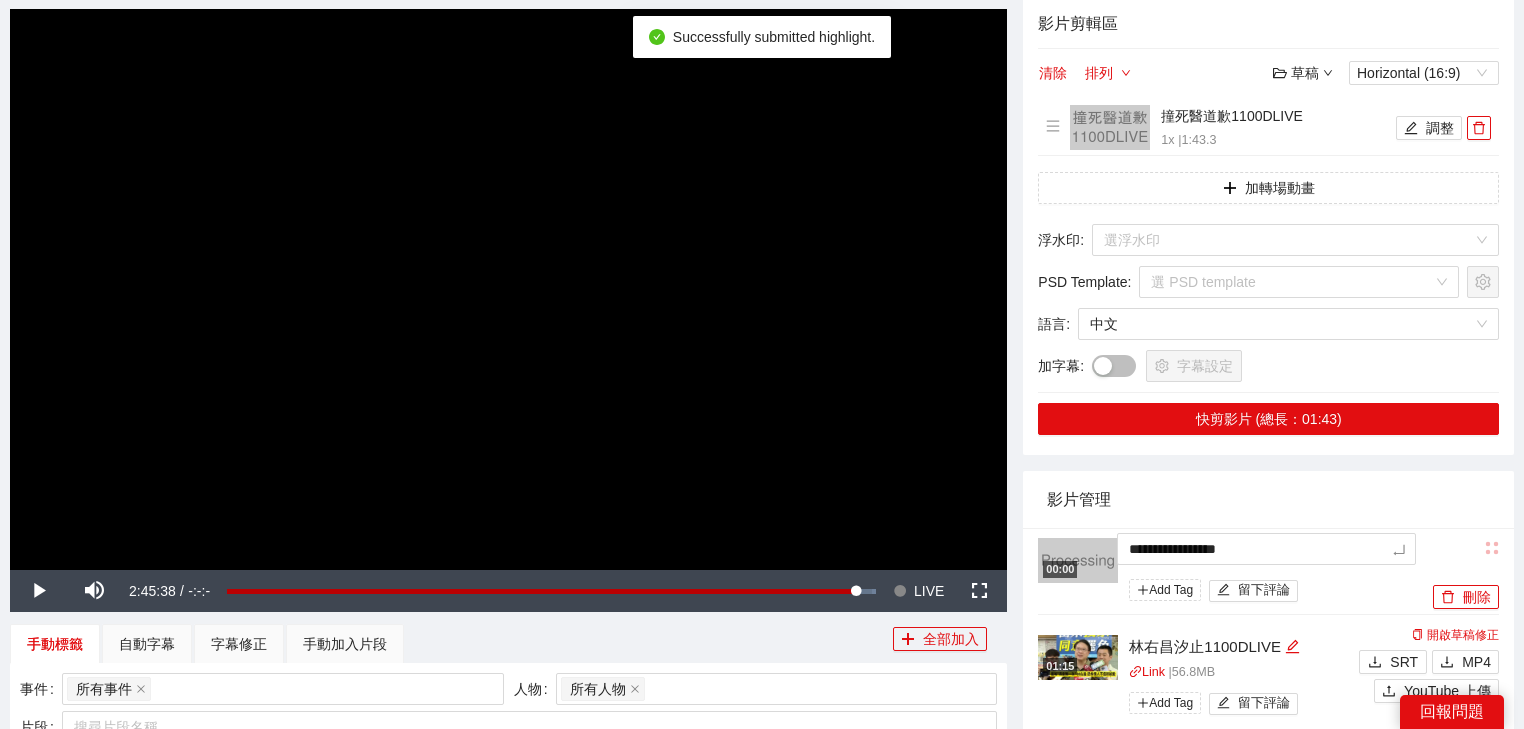 type on "**********" 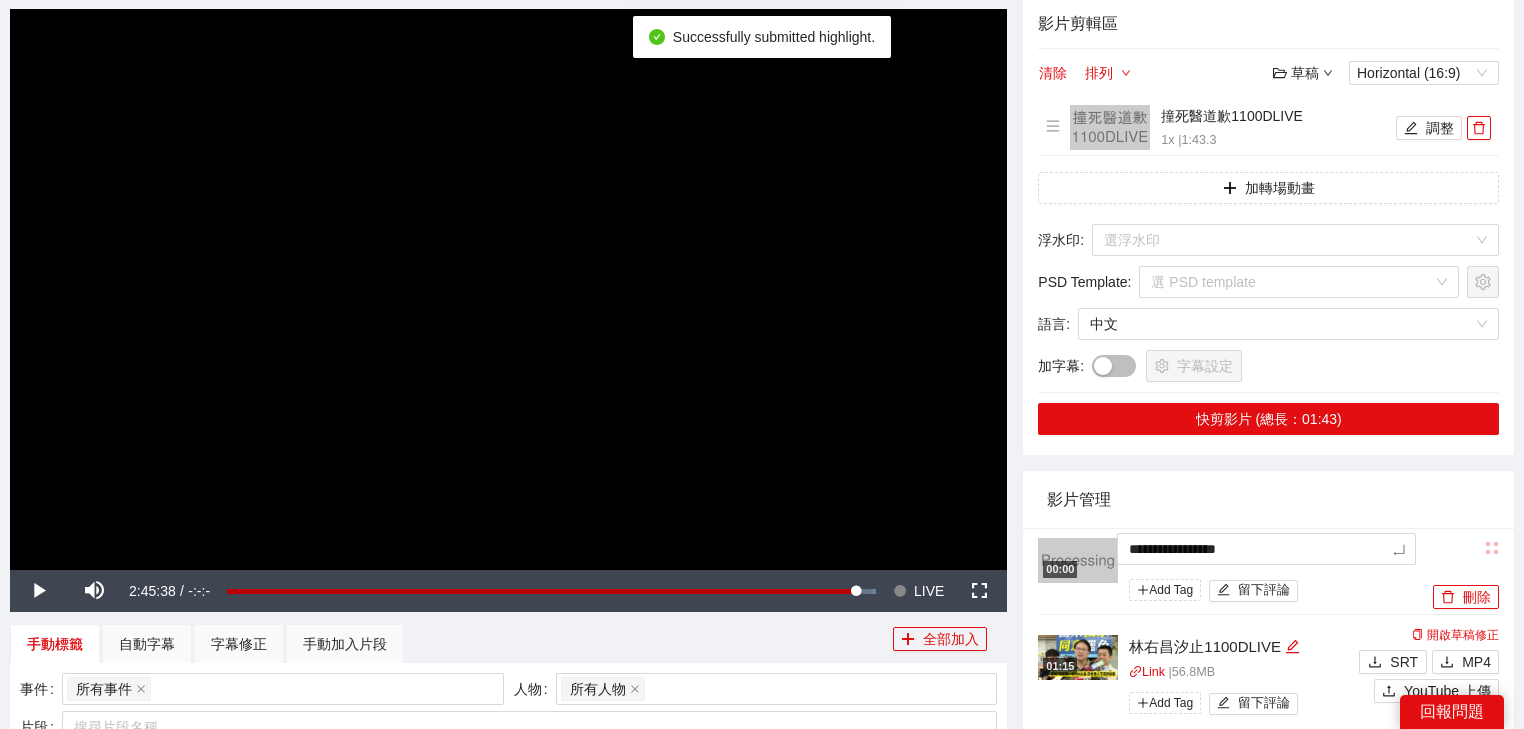 type on "**********" 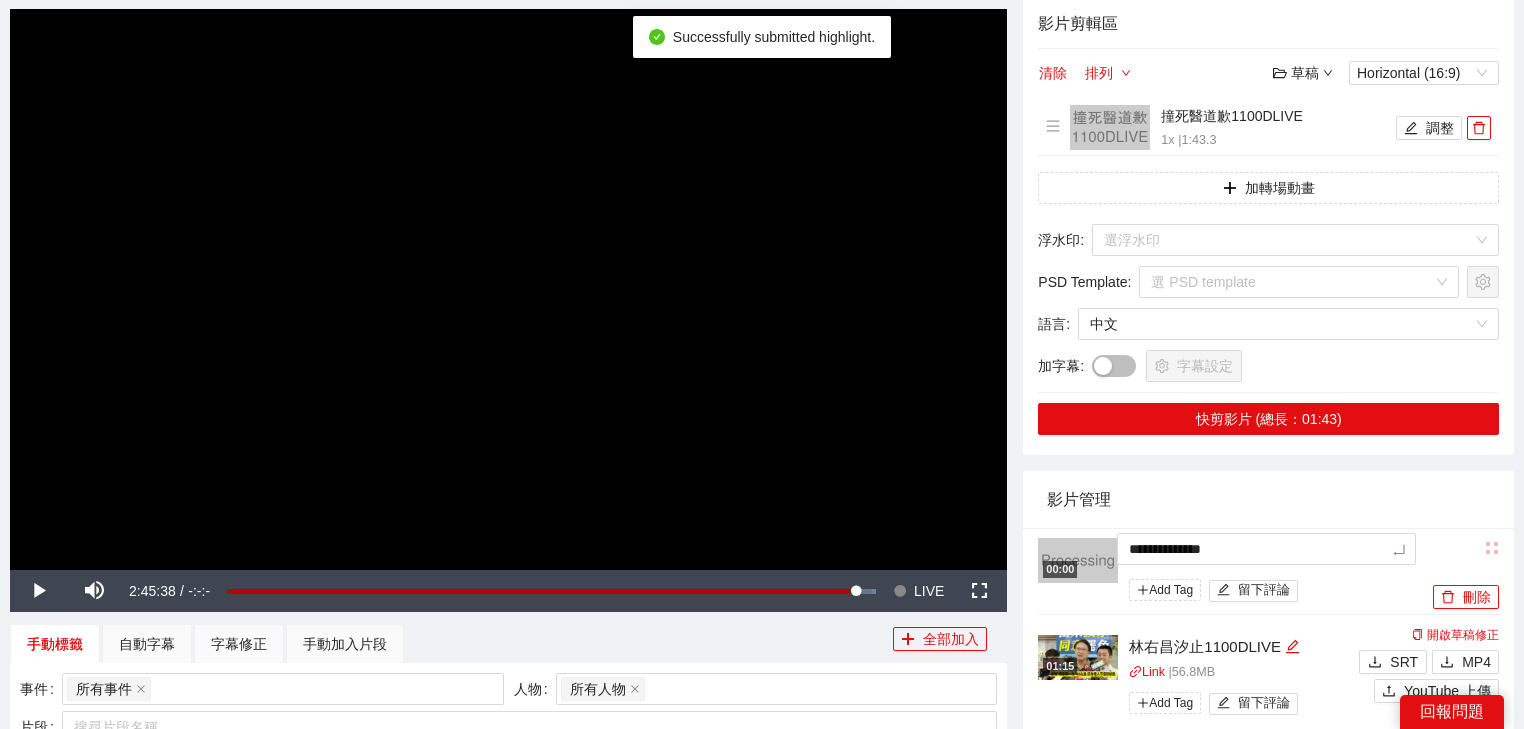 click on "影片管理" at bounding box center [1268, 499] 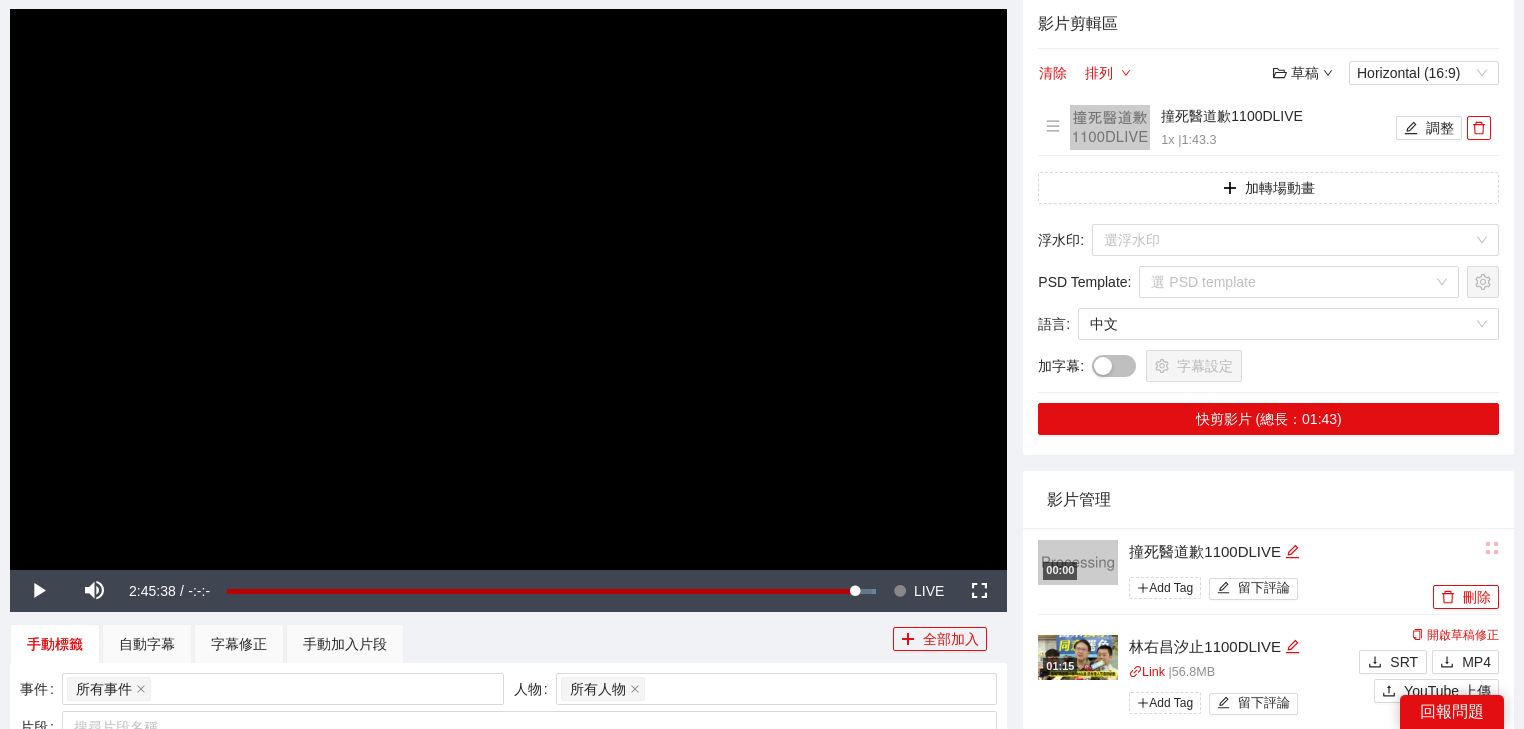 scroll, scrollTop: 560, scrollLeft: 0, axis: vertical 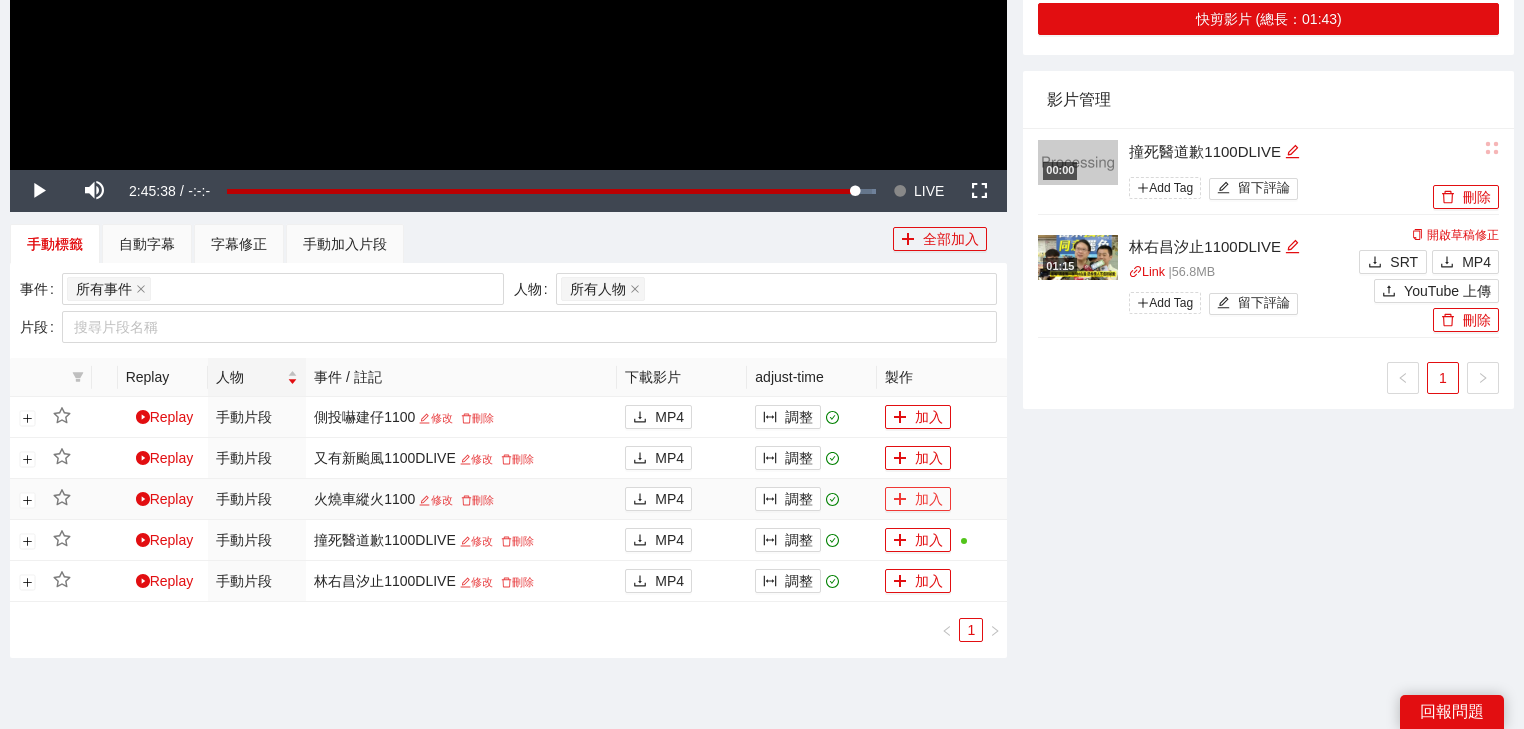 click on "加入" at bounding box center [918, 499] 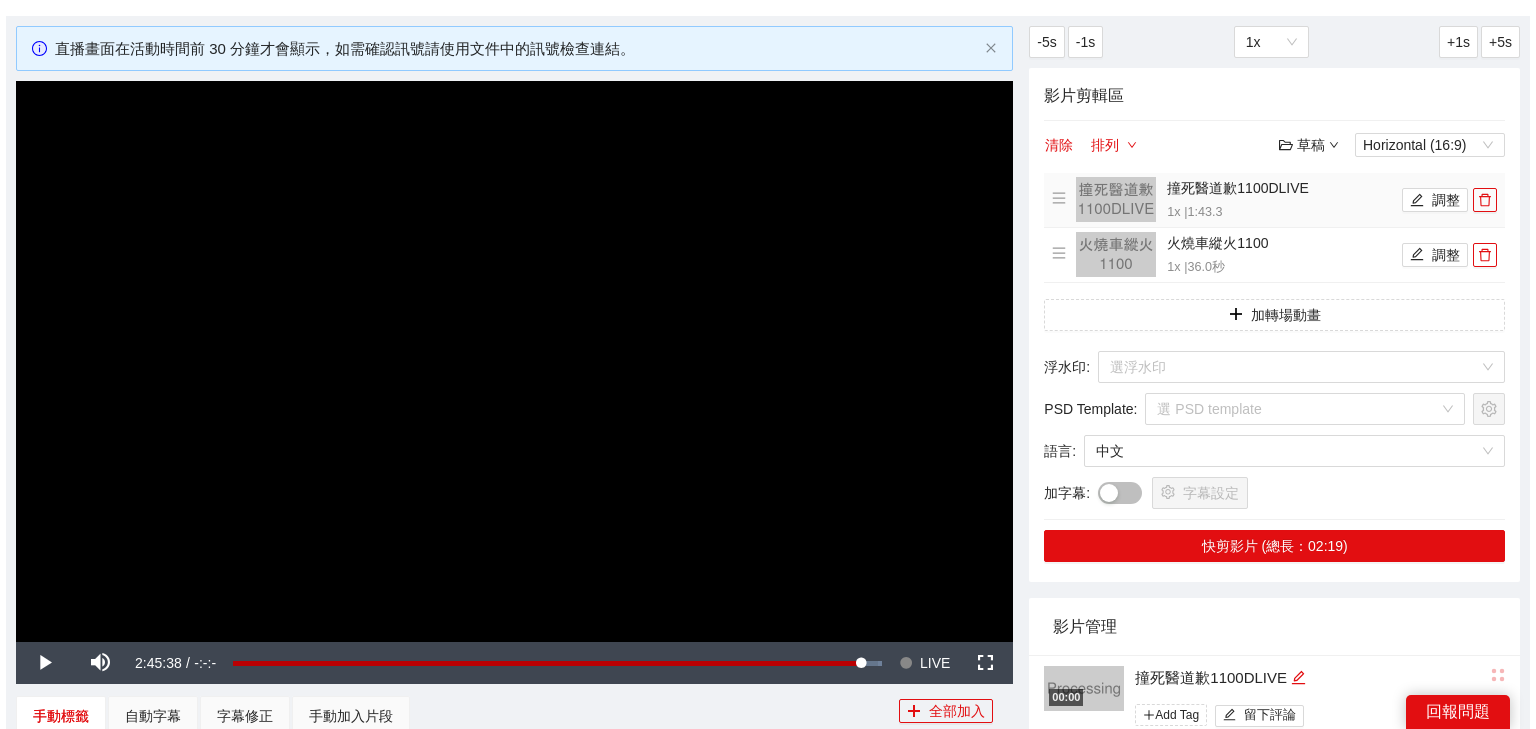 scroll, scrollTop: 0, scrollLeft: 0, axis: both 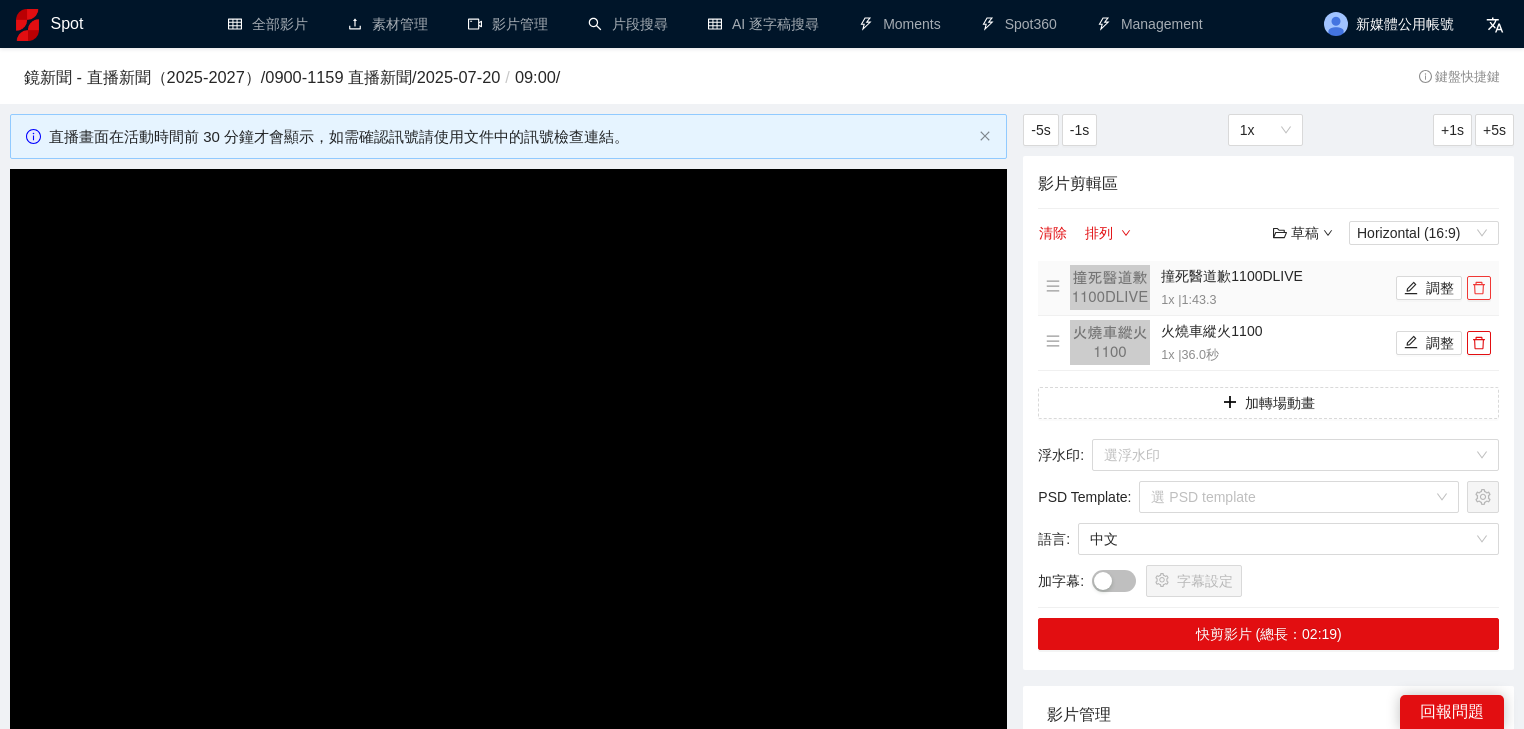 click 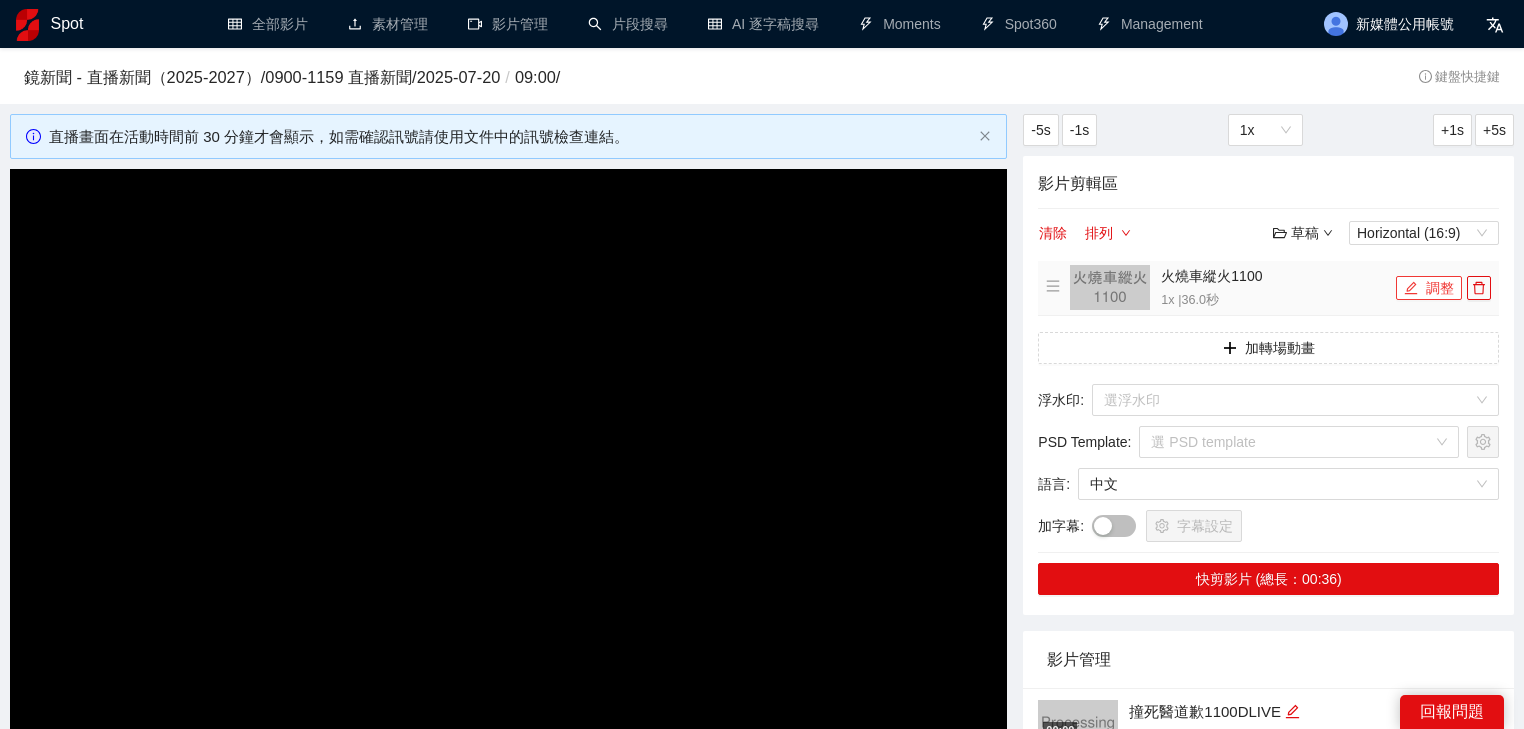 click on "調整" at bounding box center [1429, 288] 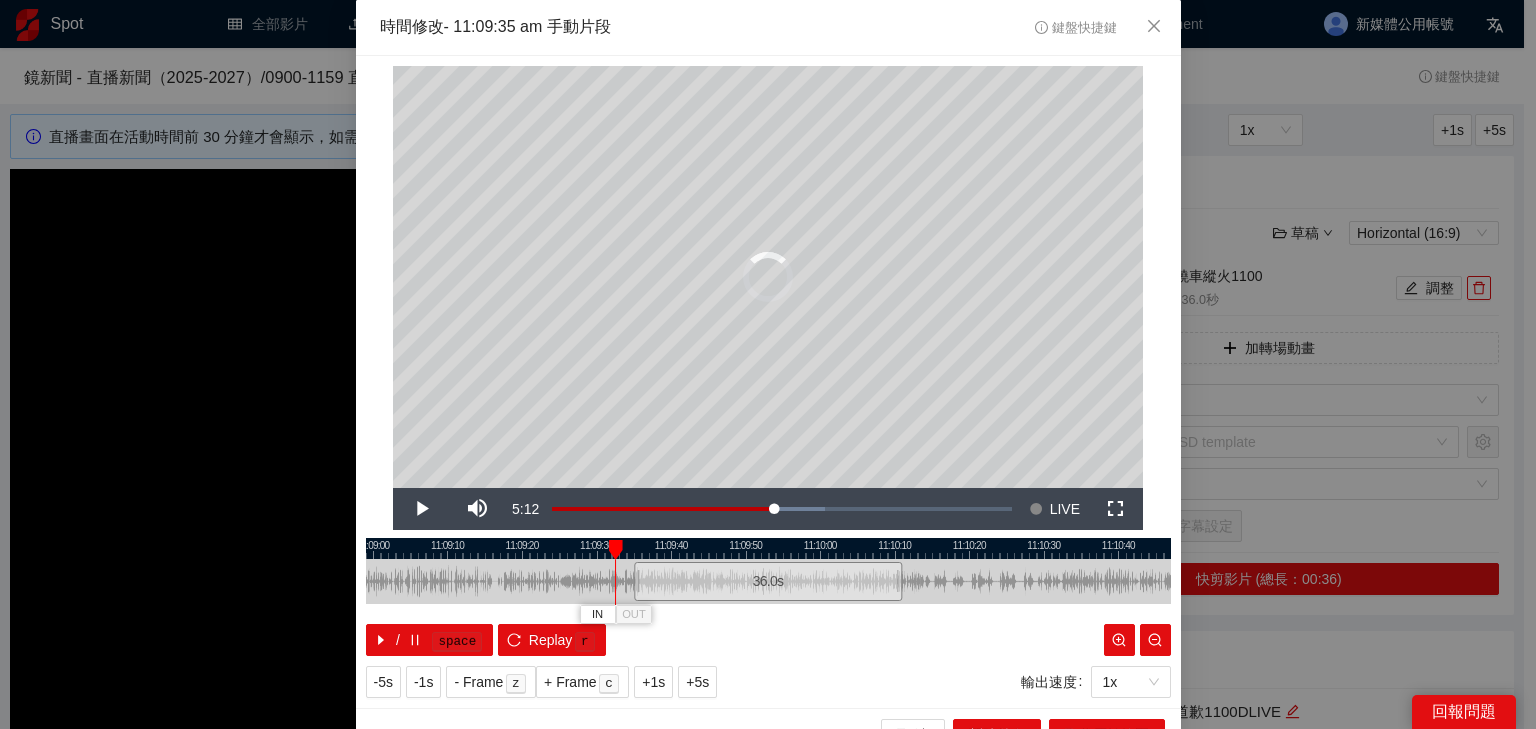 drag, startPoint x: 632, startPoint y: 555, endPoint x: 605, endPoint y: 540, distance: 30.88689 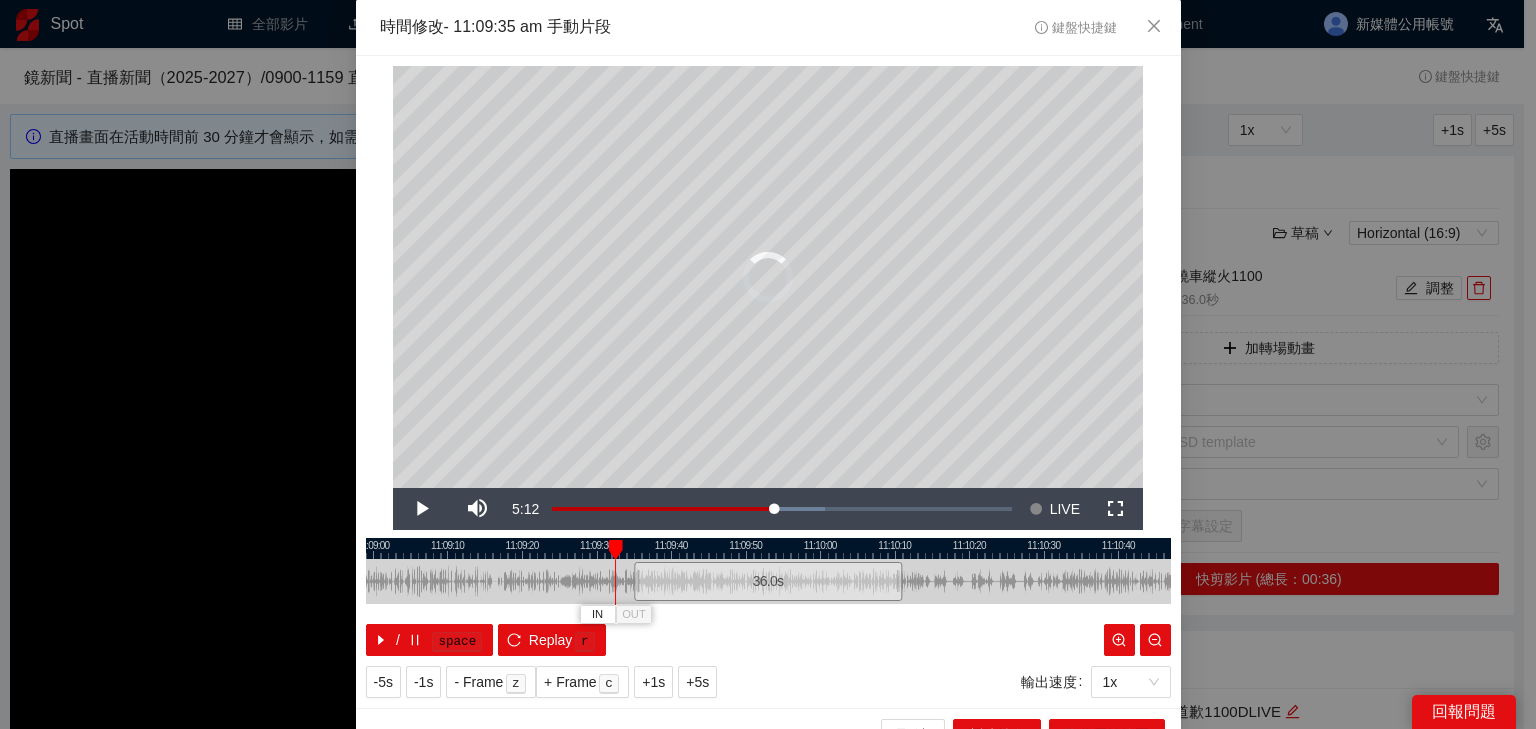 click at bounding box center [616, 550] 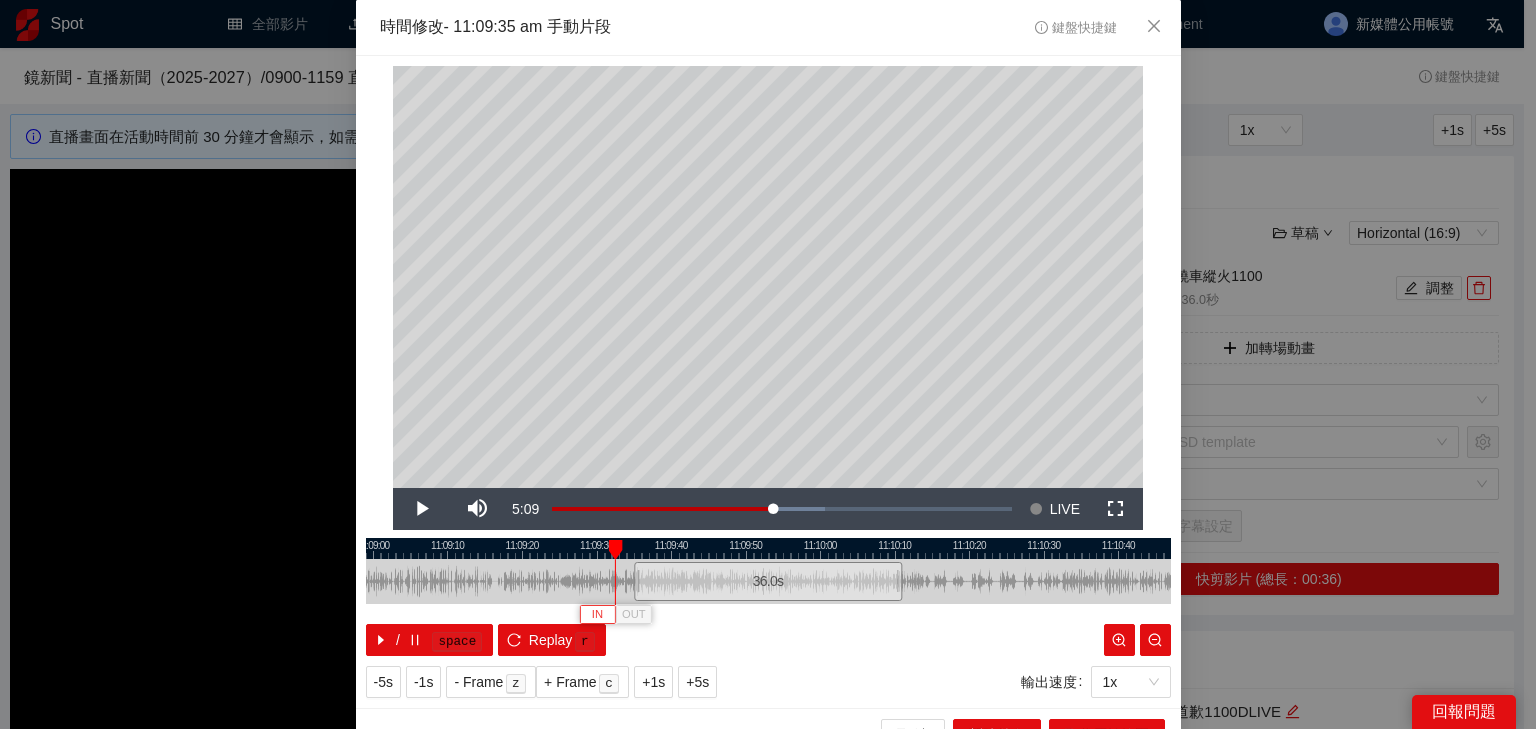 click on "IN" at bounding box center (597, 615) 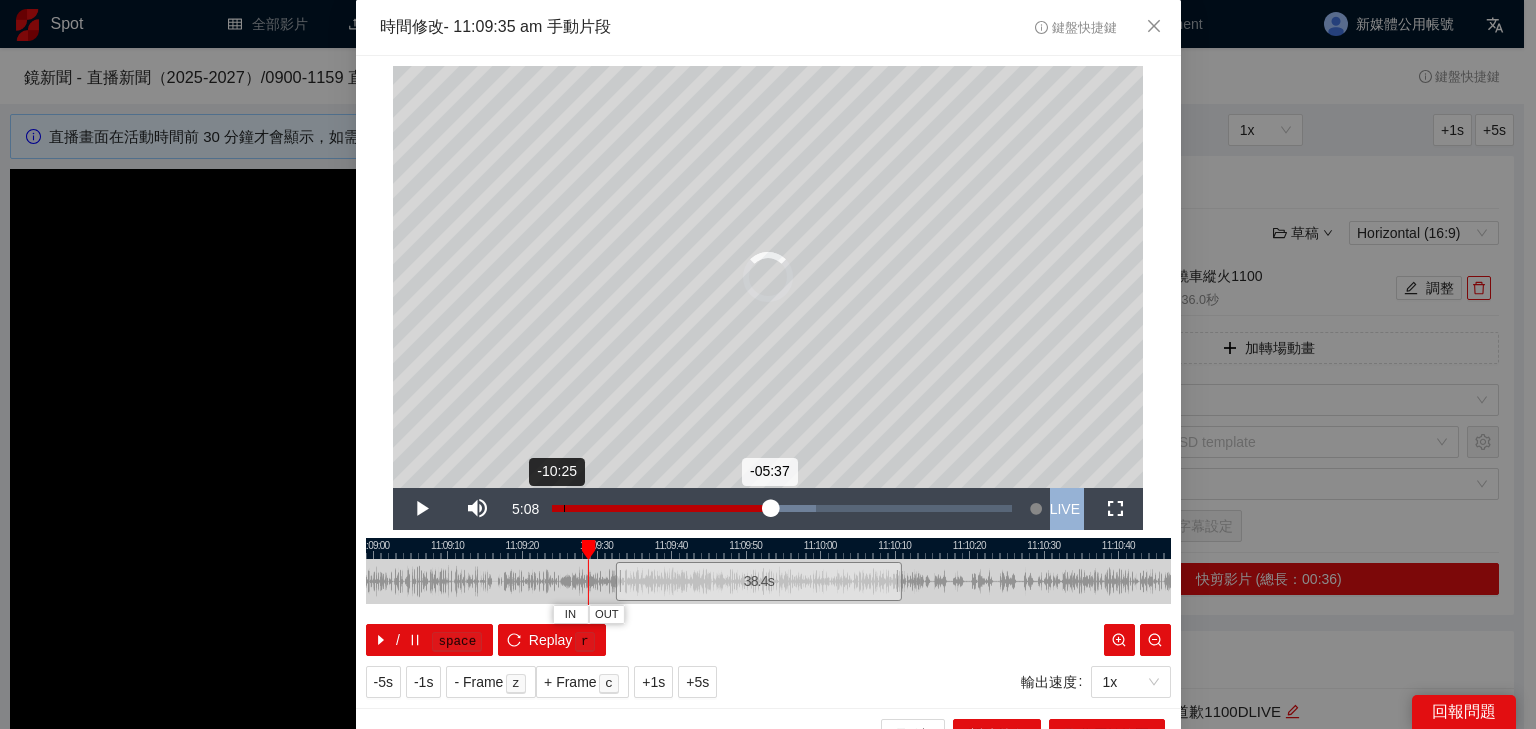 drag, startPoint x: 603, startPoint y: 551, endPoint x: 555, endPoint y: 528, distance: 53.225933 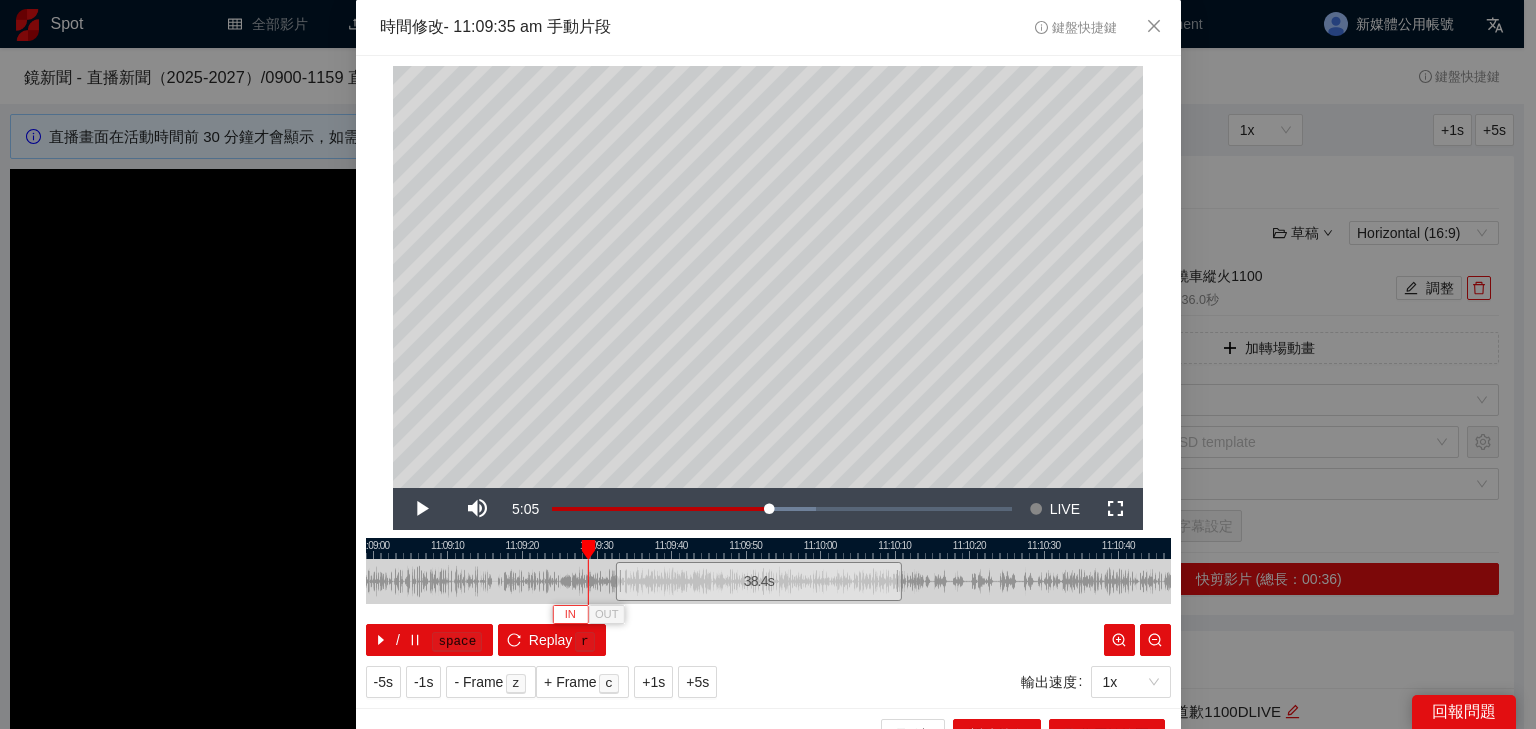 click on "IN" at bounding box center (570, 615) 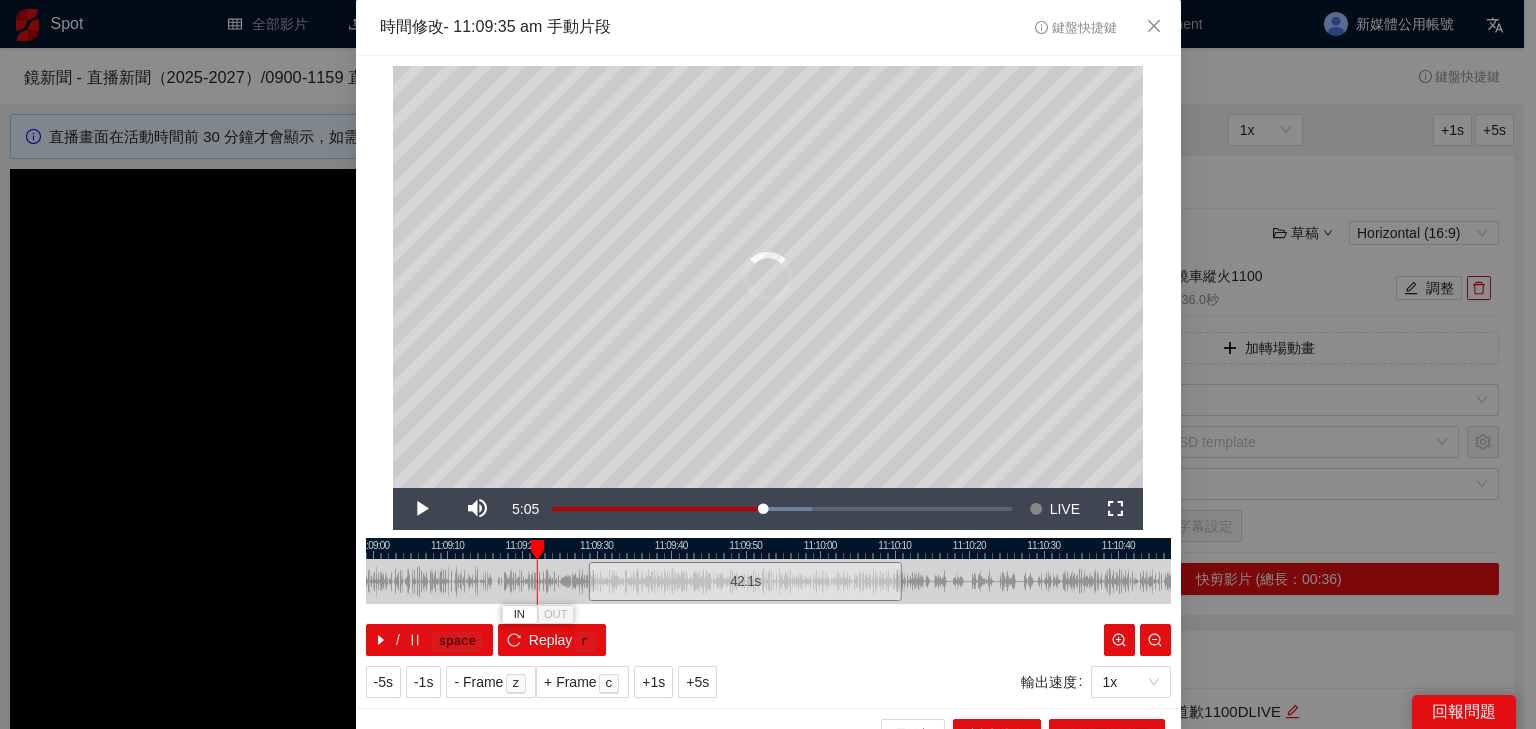 drag, startPoint x: 579, startPoint y: 549, endPoint x: 528, endPoint y: 548, distance: 51.009804 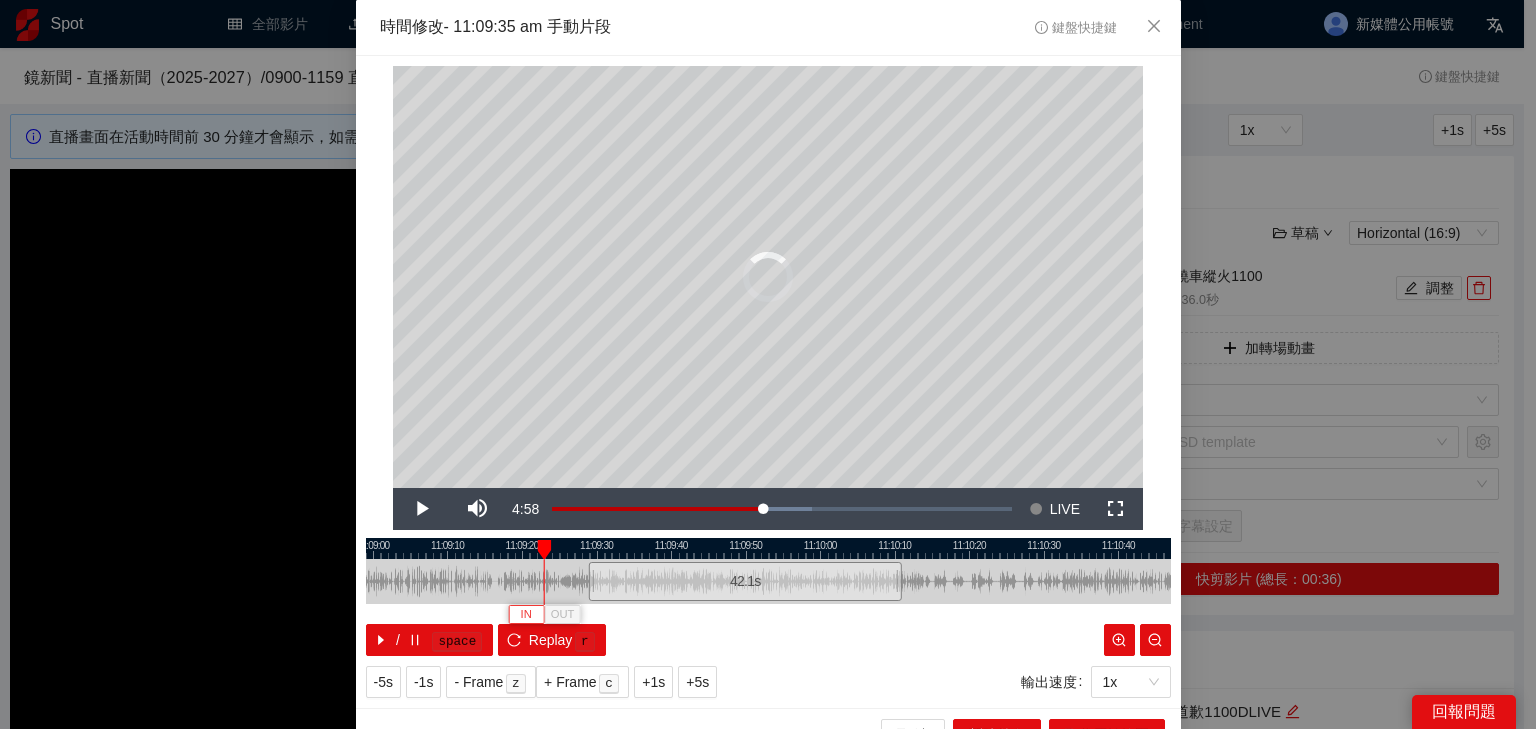 click on "IN" at bounding box center [526, 615] 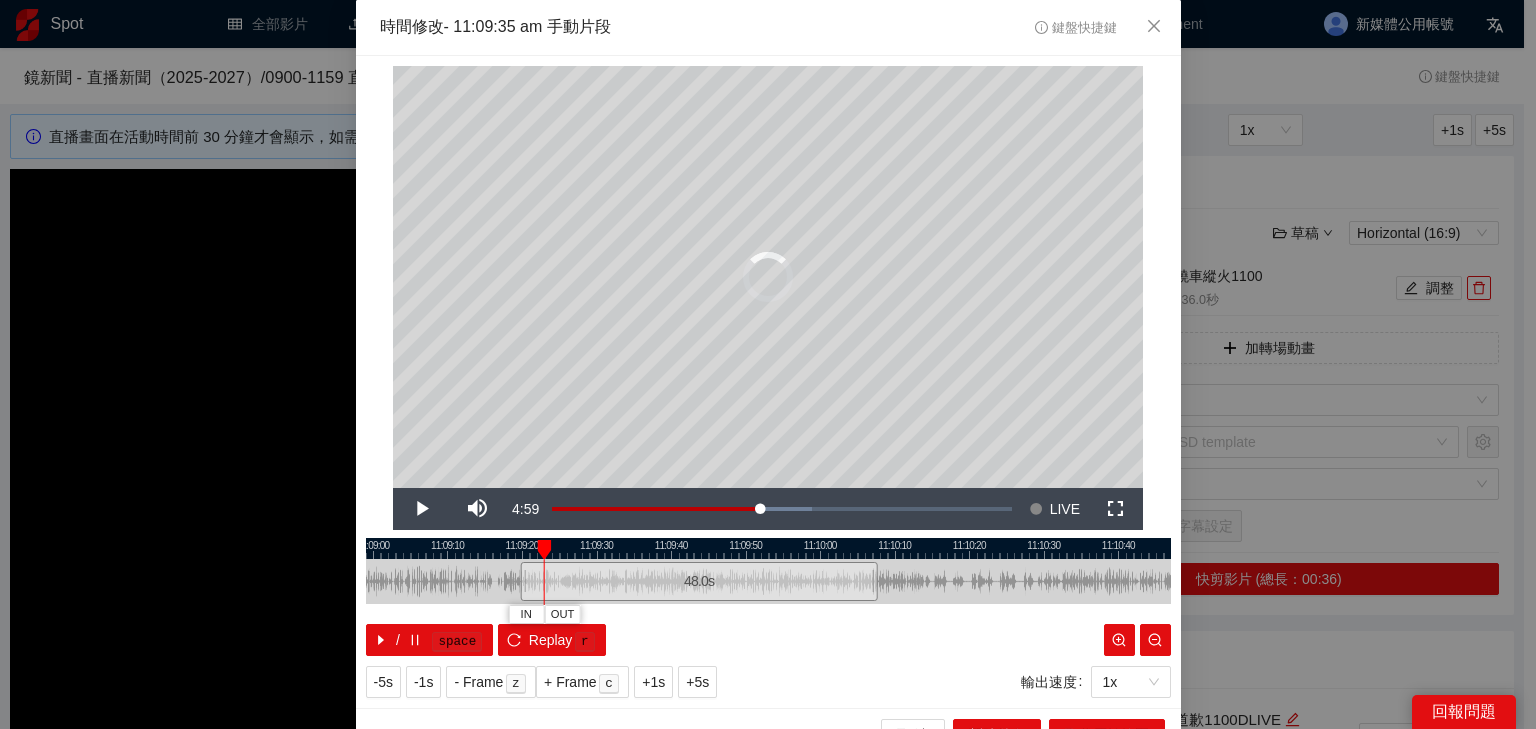 drag, startPoint x: 607, startPoint y: 577, endPoint x: 592, endPoint y: 573, distance: 15.524175 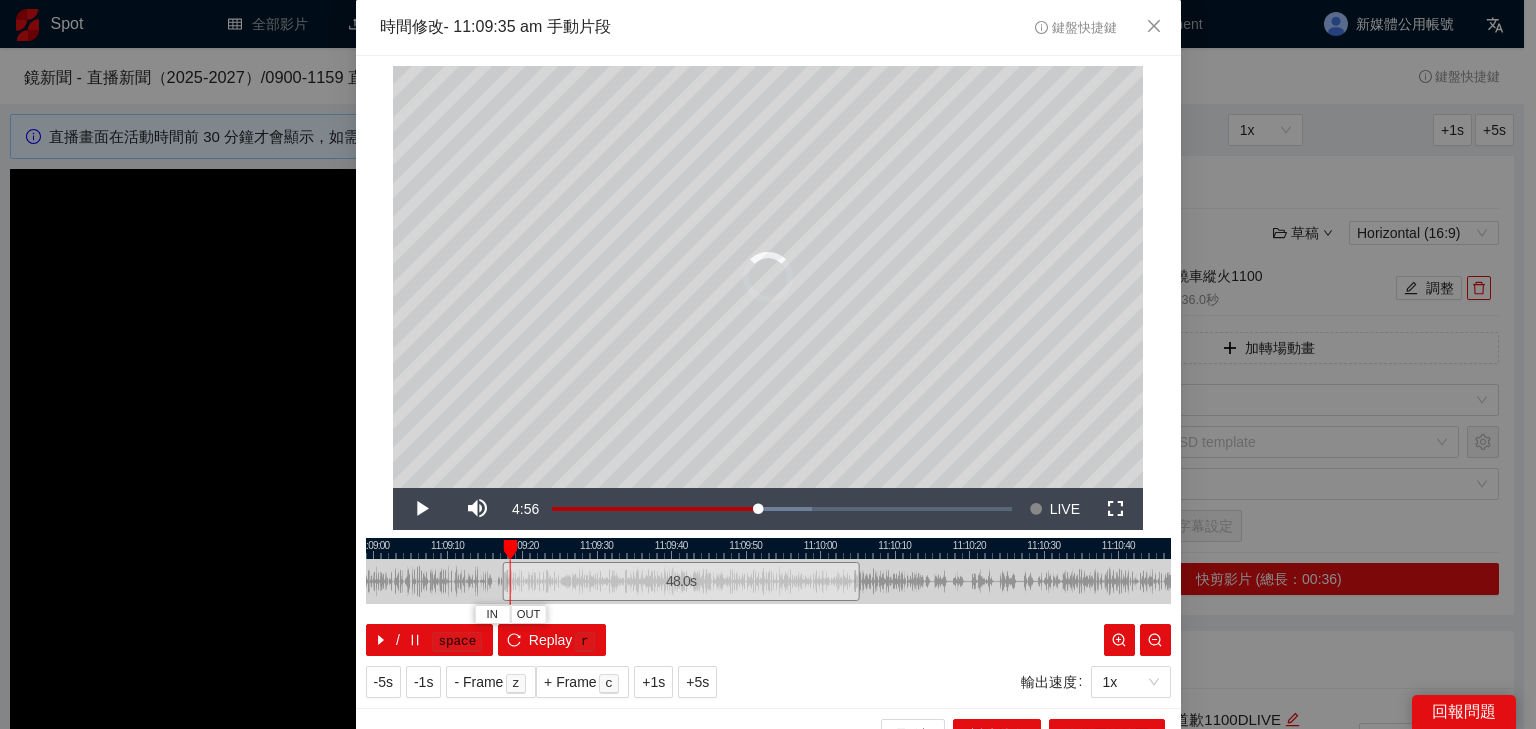 drag, startPoint x: 594, startPoint y: 591, endPoint x: 568, endPoint y: 585, distance: 26.683329 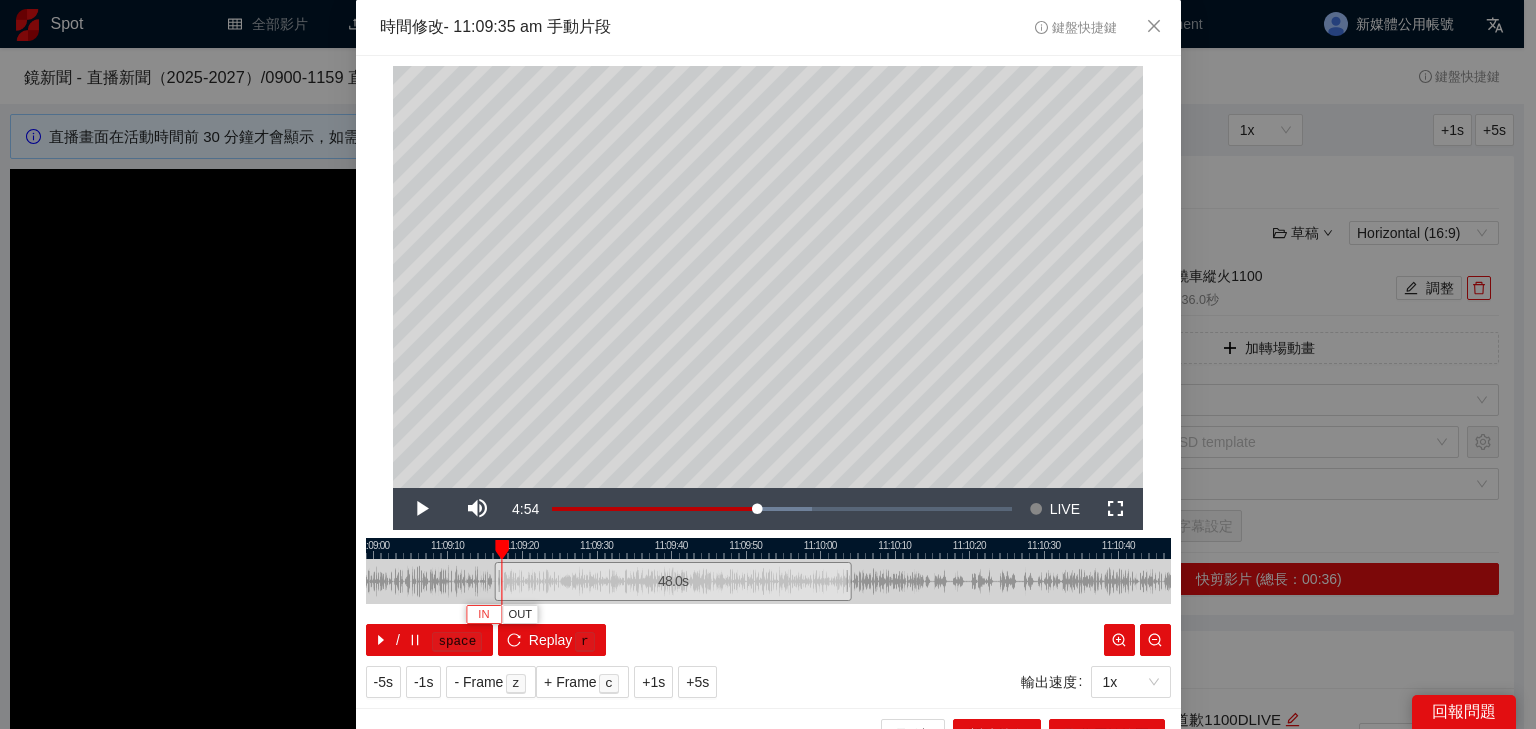 click on "IN" at bounding box center (483, 615) 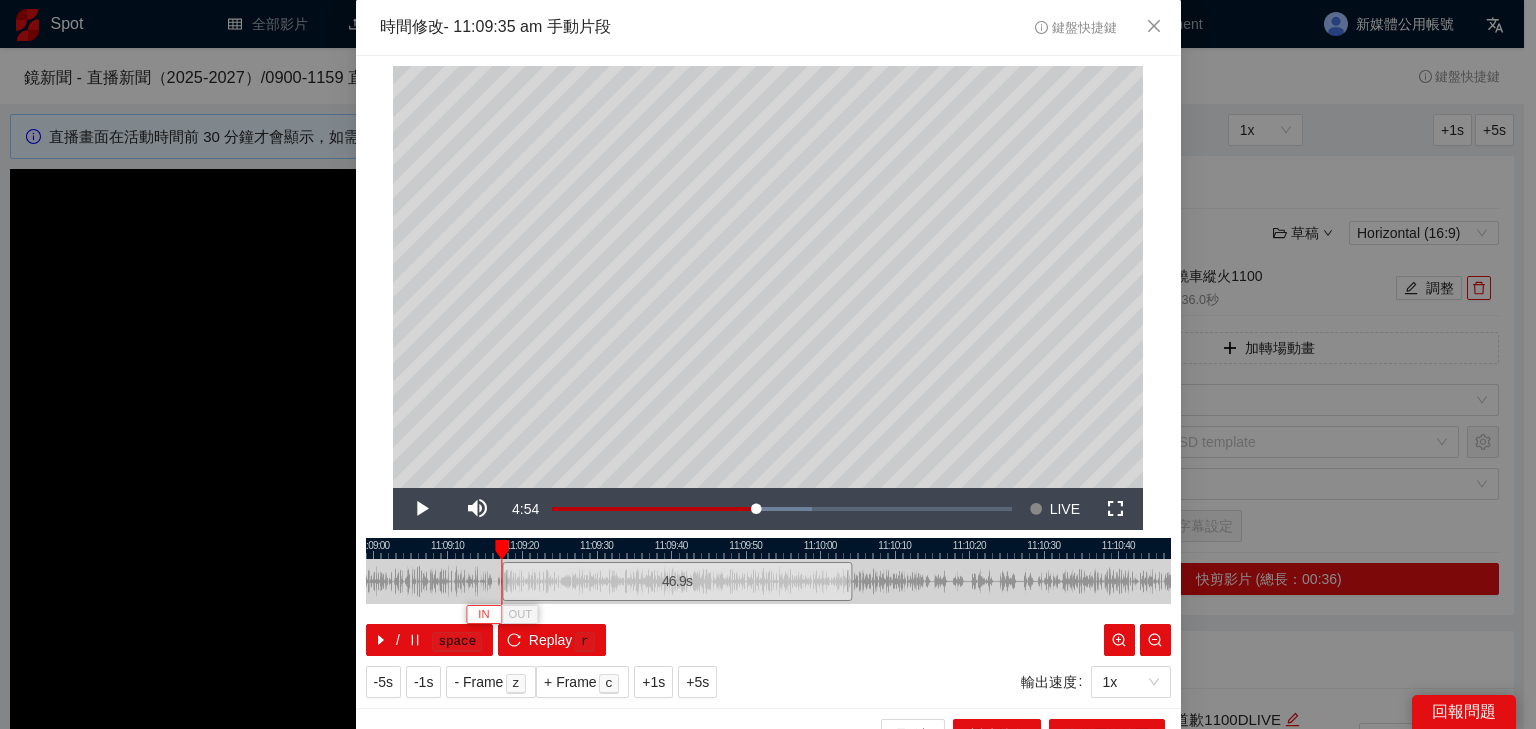 type 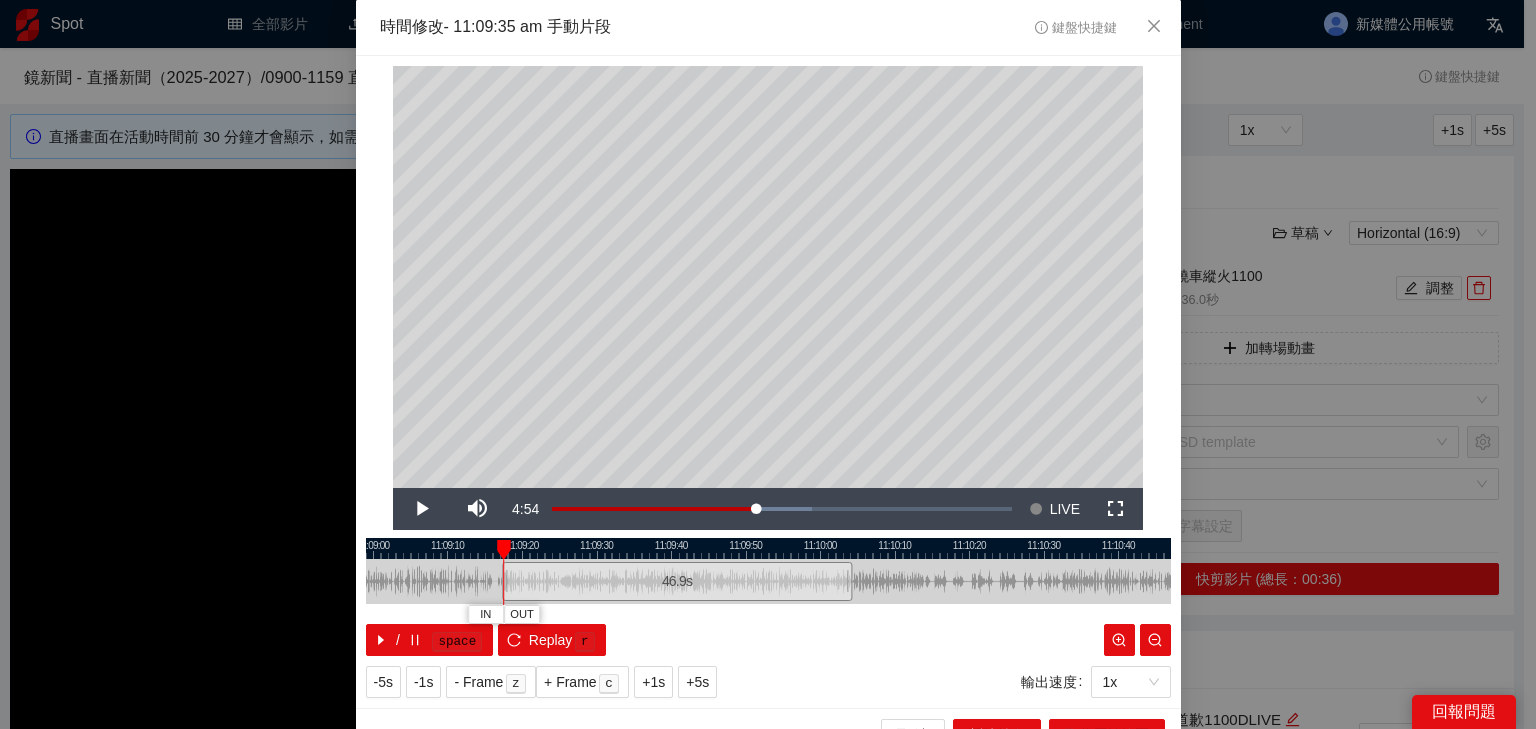 click at bounding box center [768, 548] 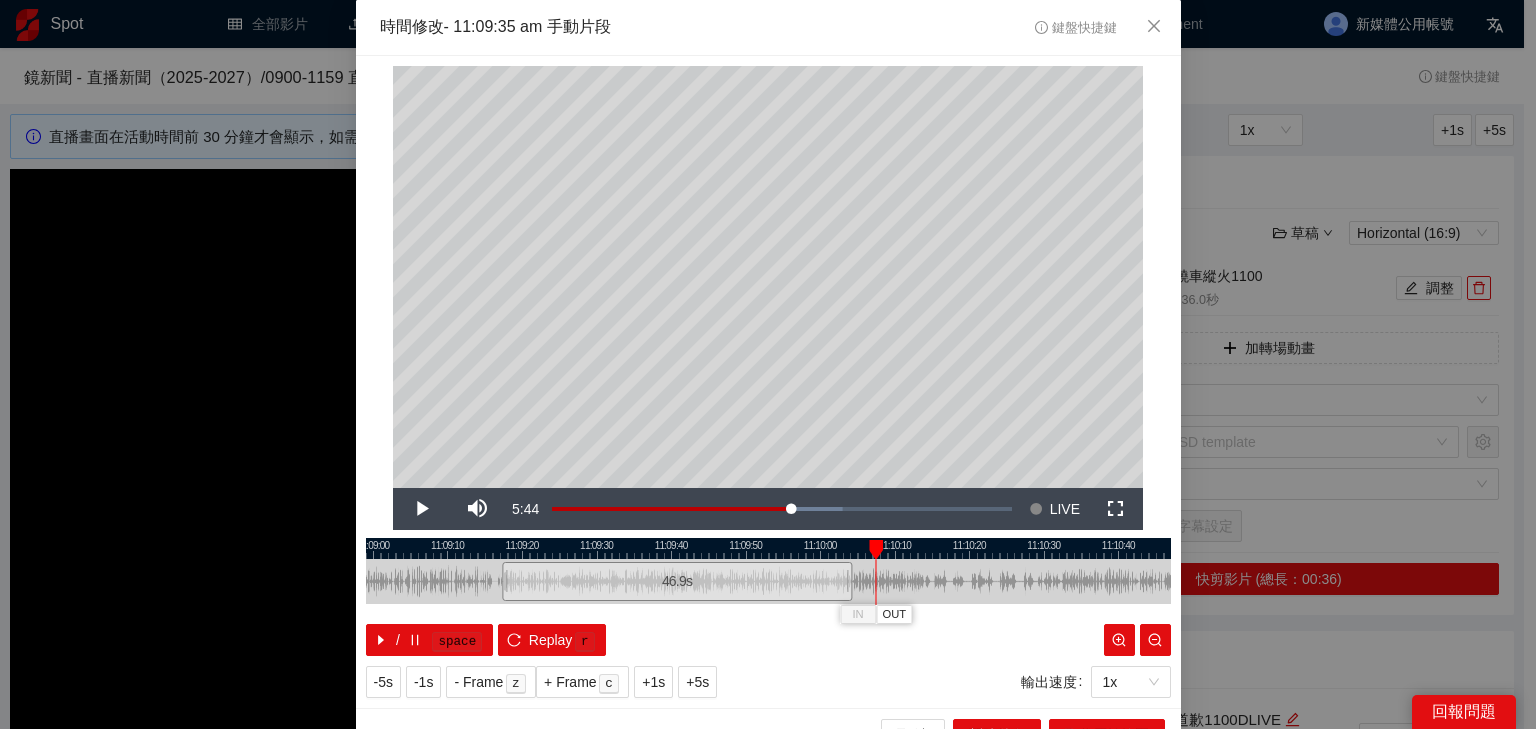 click at bounding box center [768, 548] 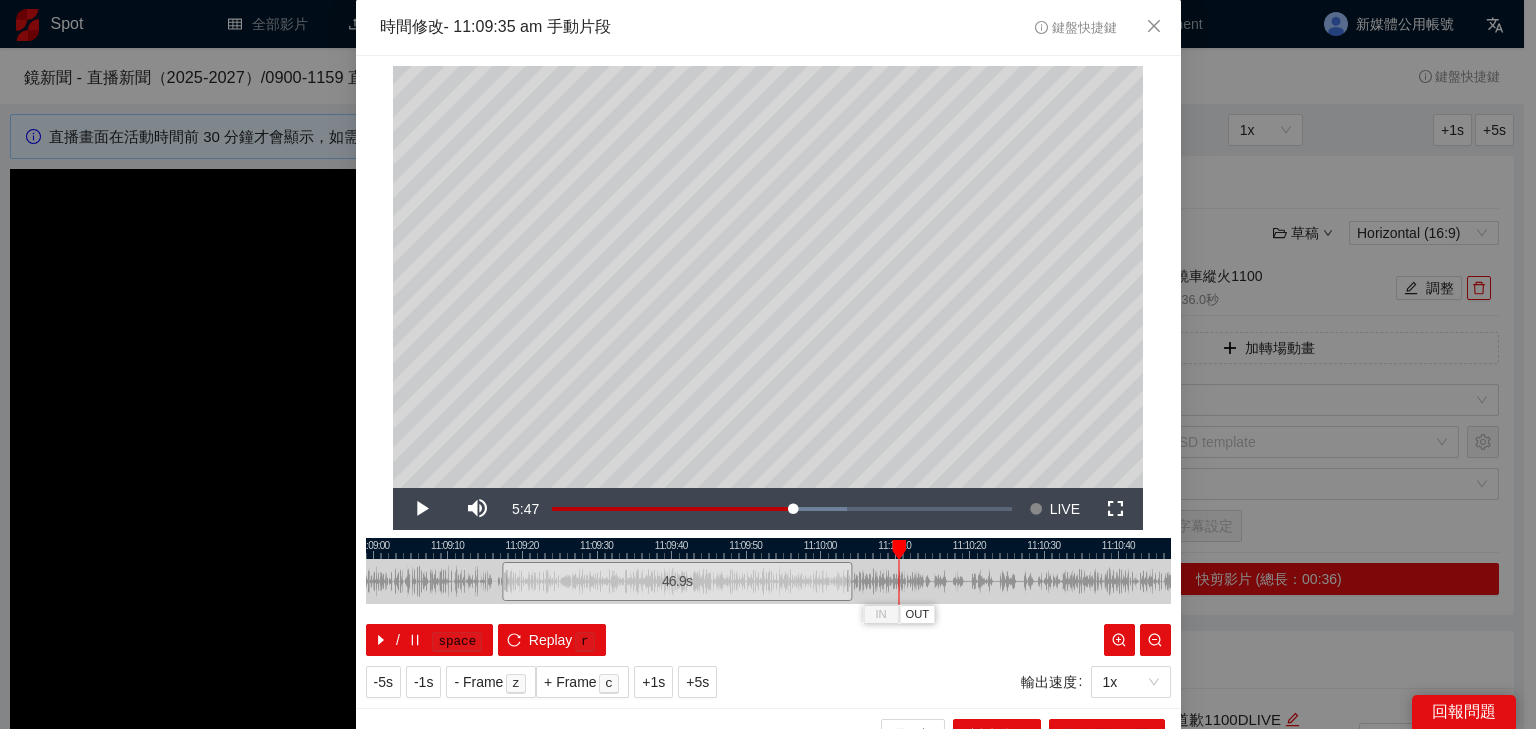 click at bounding box center (768, 548) 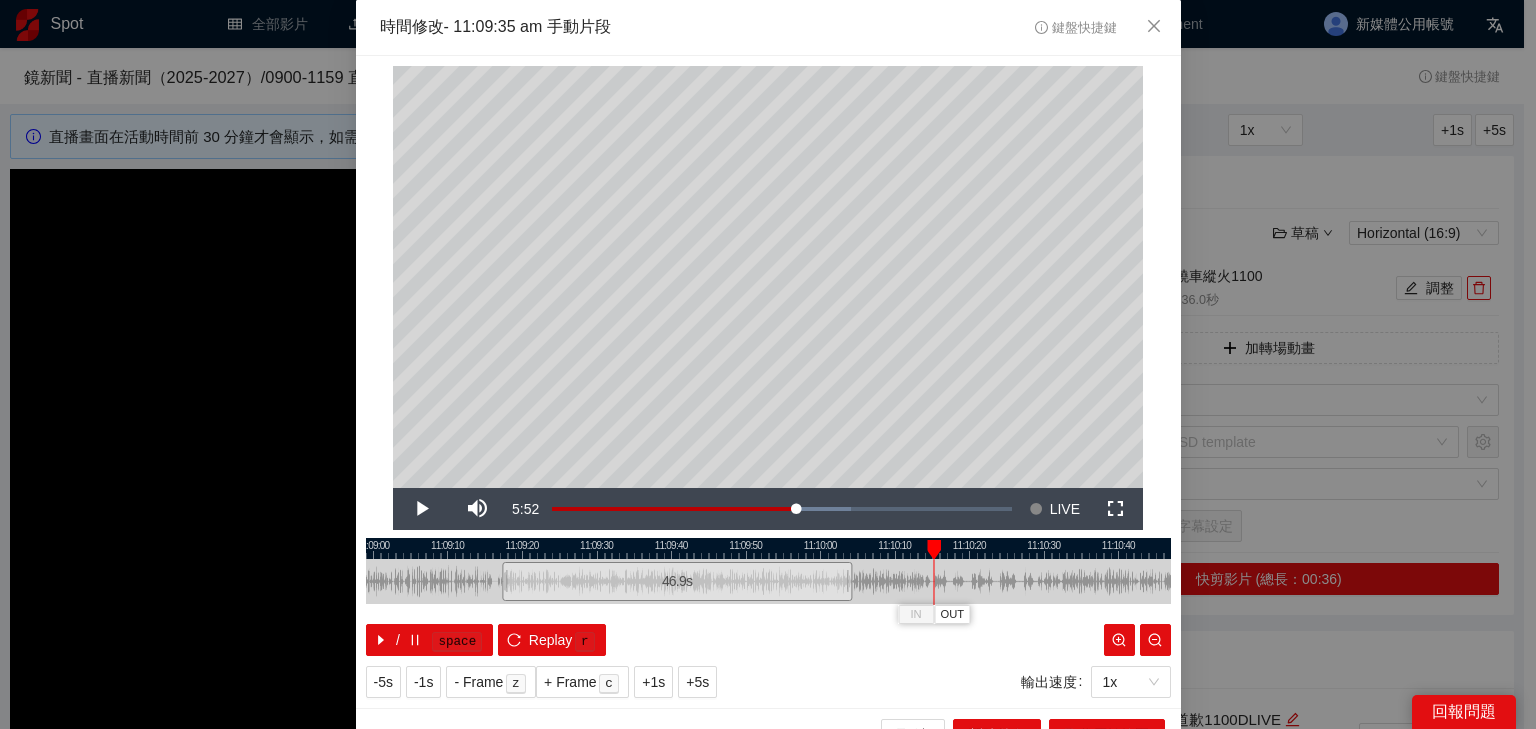 click at bounding box center [768, 548] 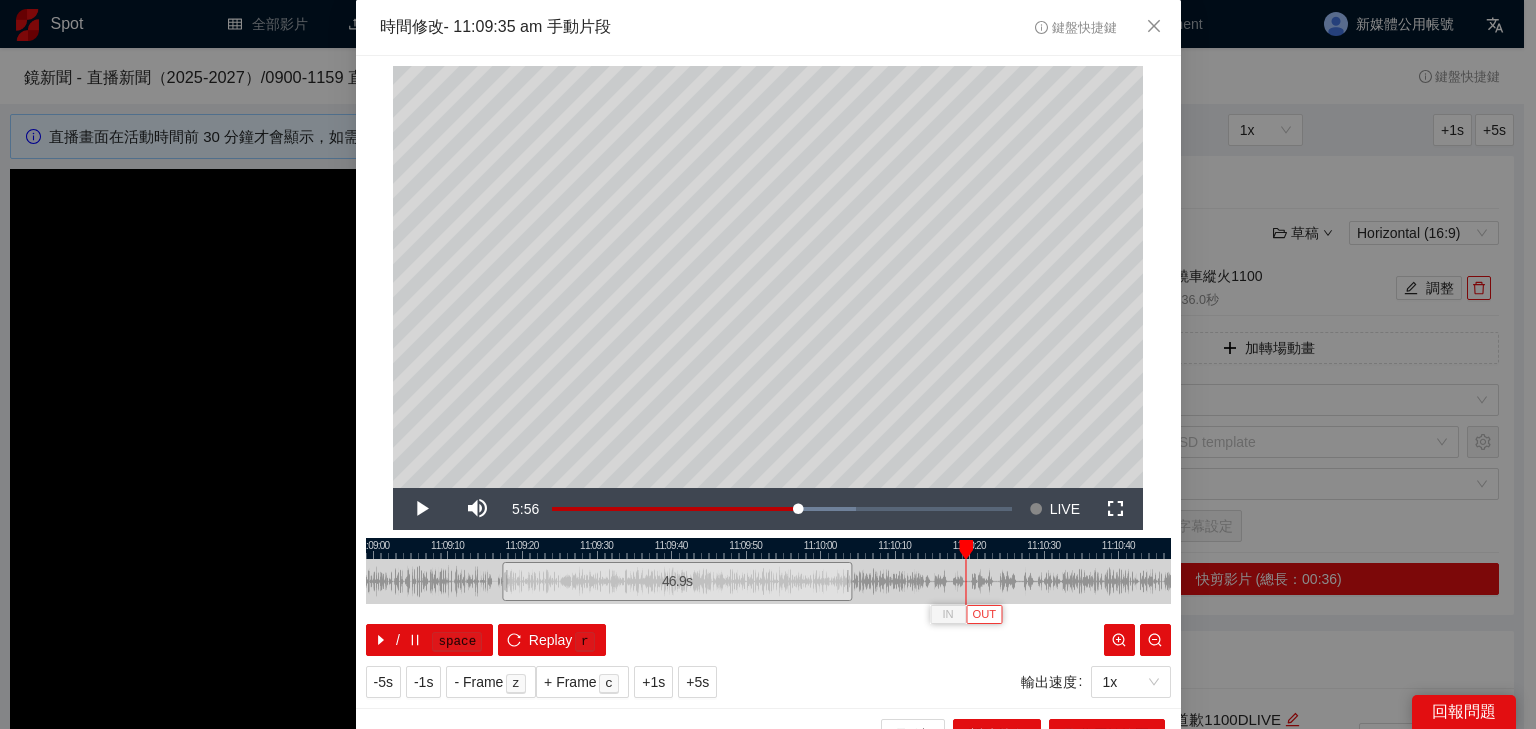 click on "OUT" at bounding box center [985, 615] 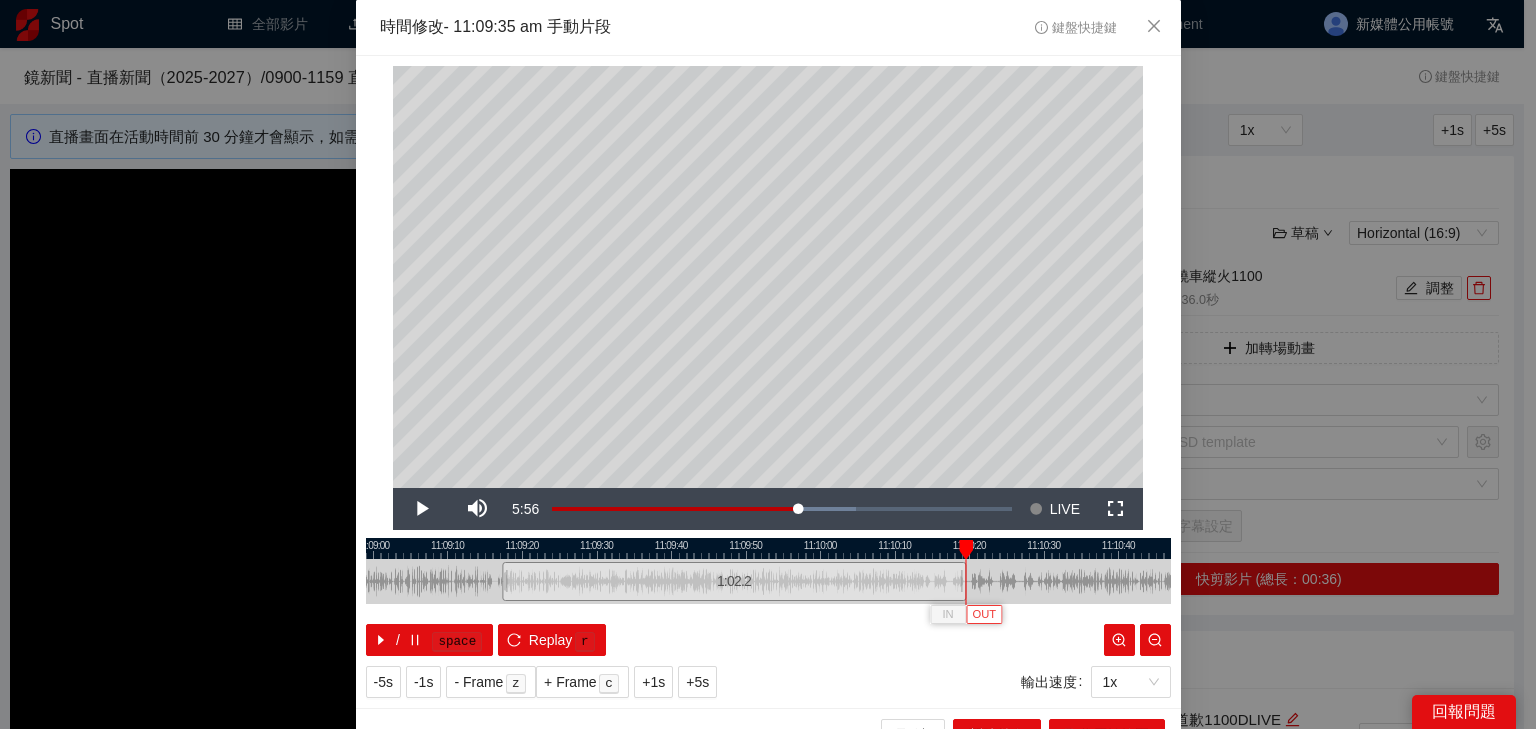 type 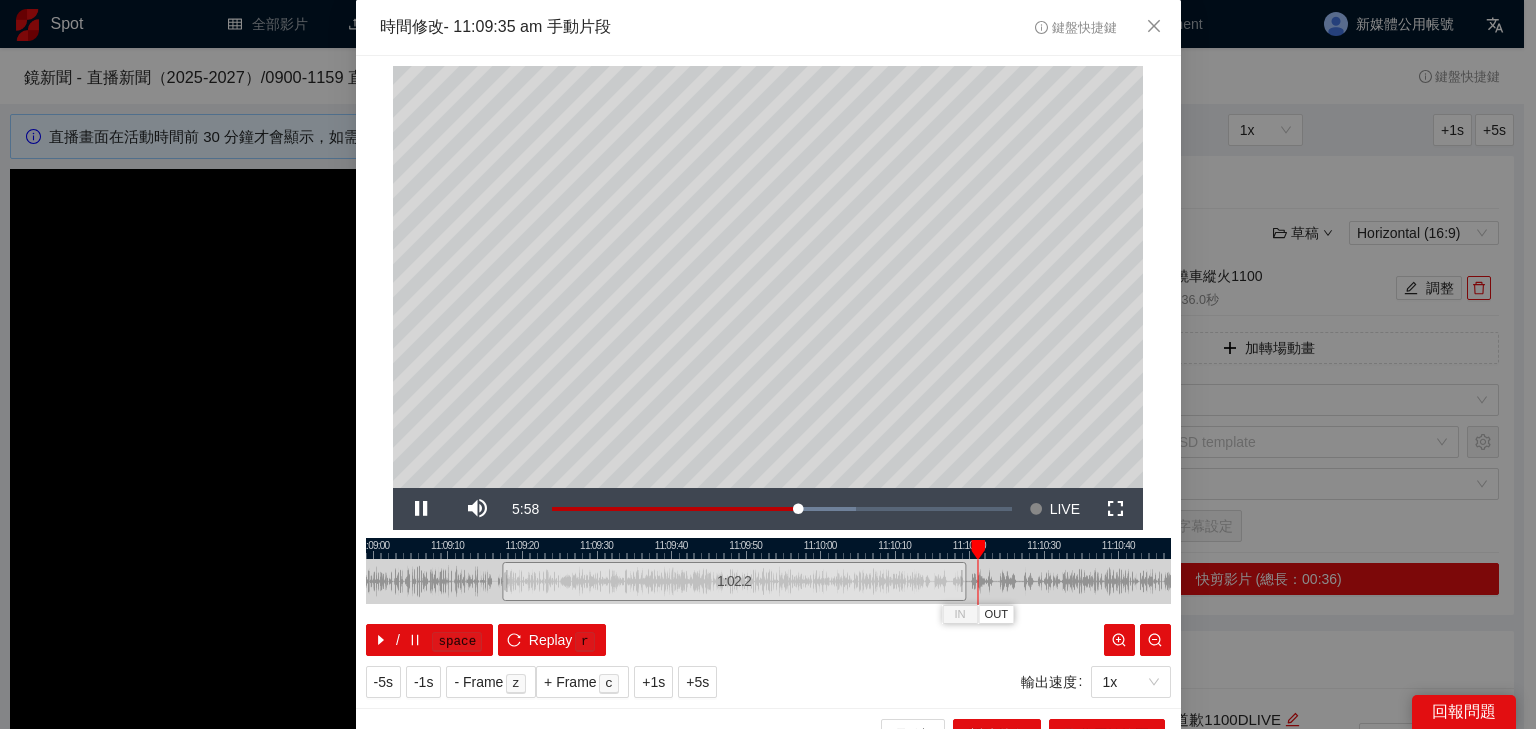 click at bounding box center (768, 548) 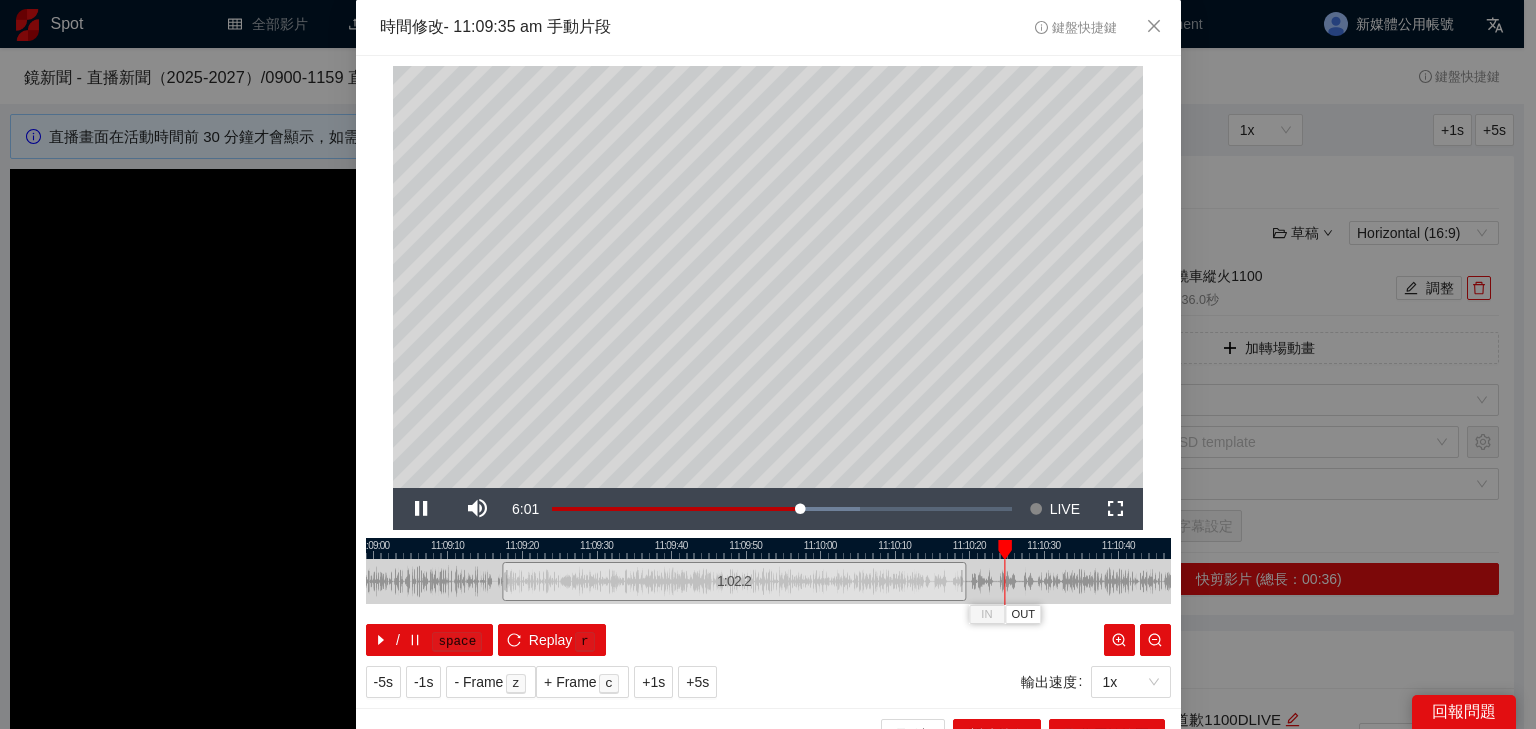 click at bounding box center (768, 548) 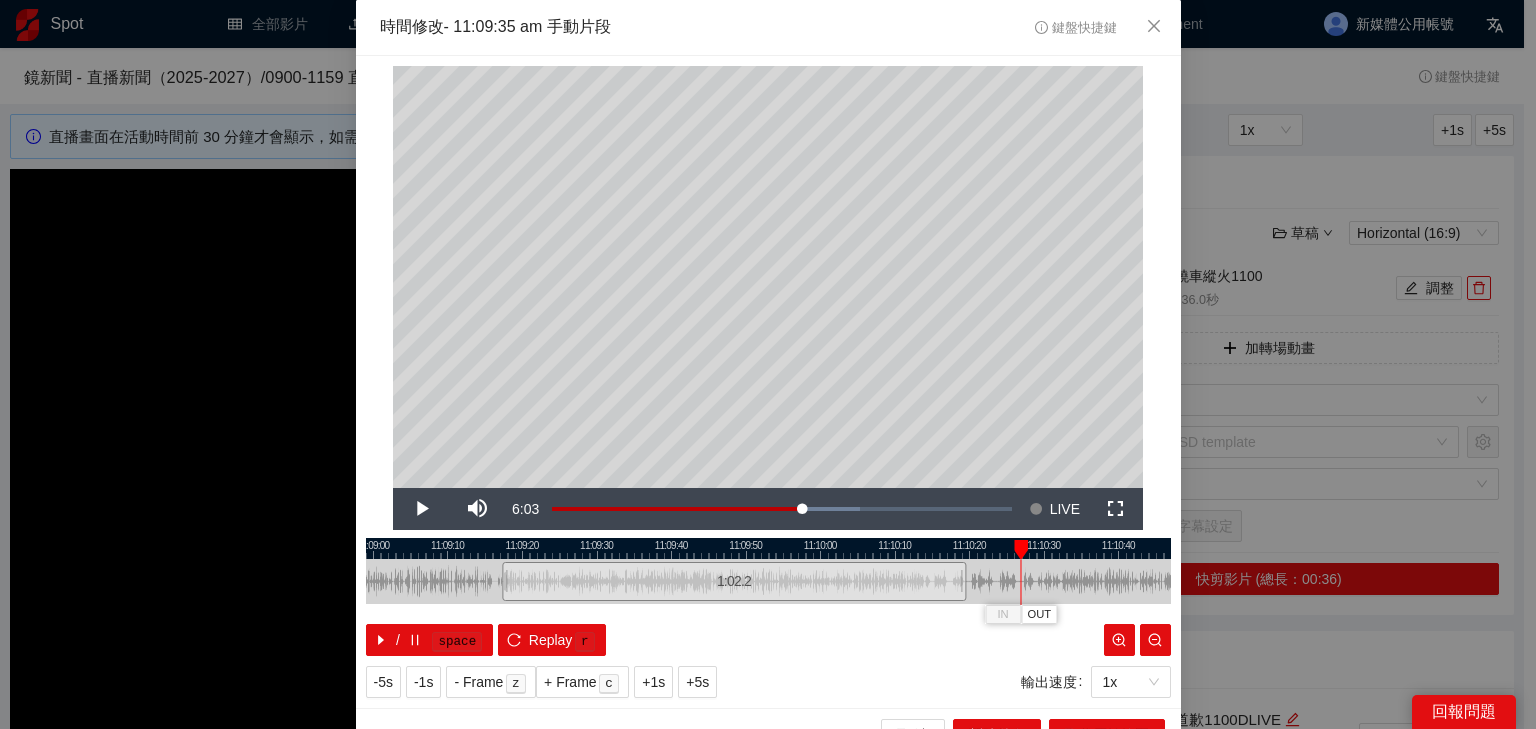 click at bounding box center (768, 548) 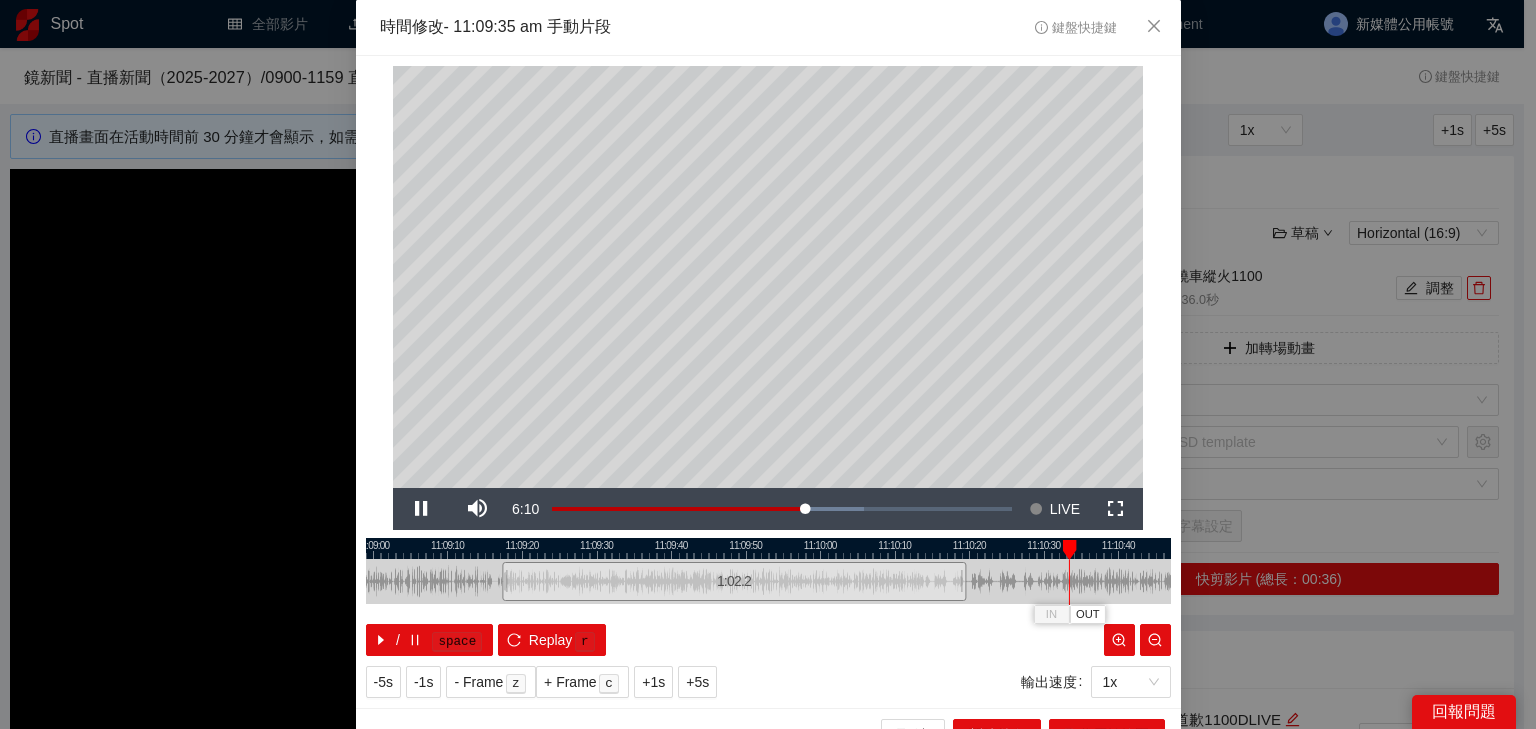 click at bounding box center (768, 548) 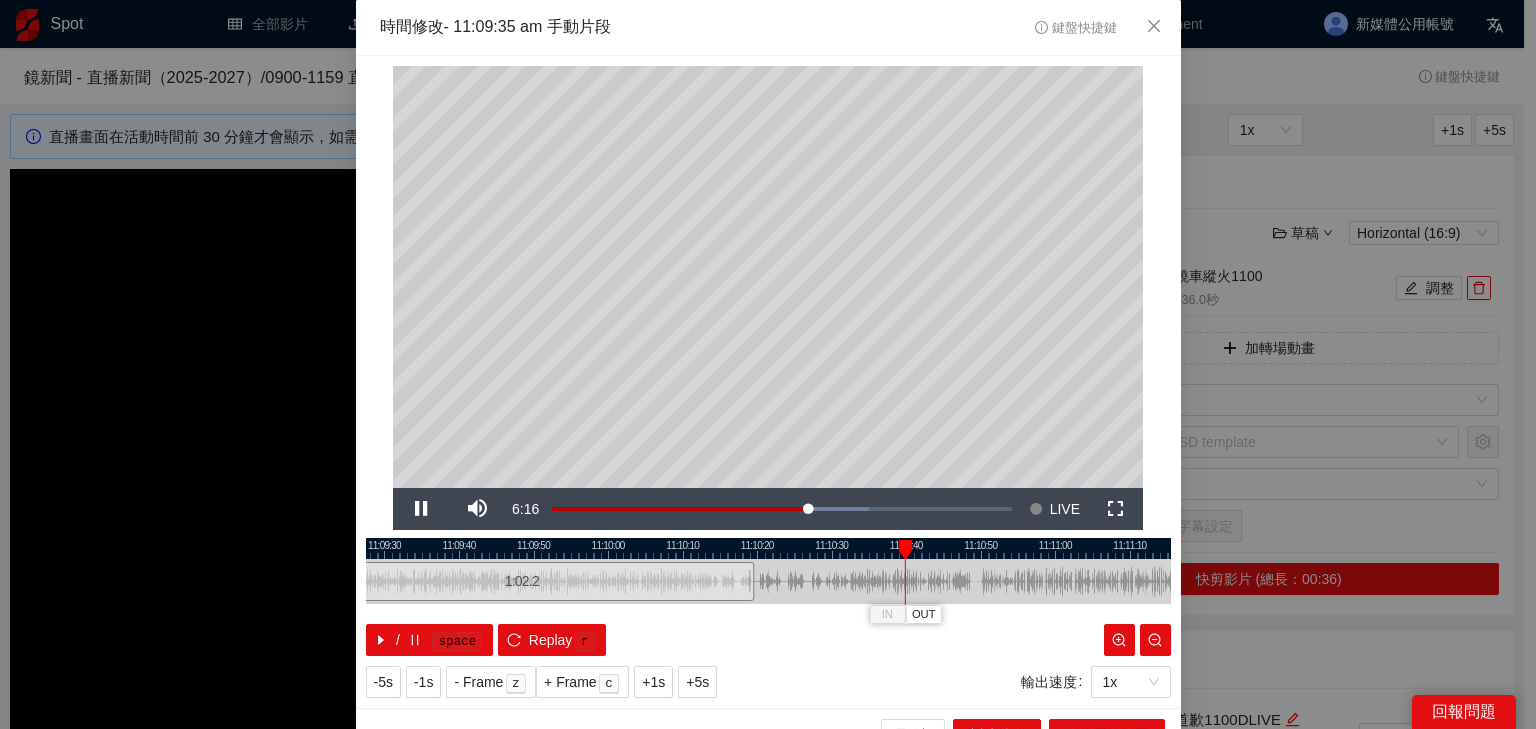 drag, startPoint x: 1048, startPoint y: 546, endPoint x: 813, endPoint y: 540, distance: 235.07658 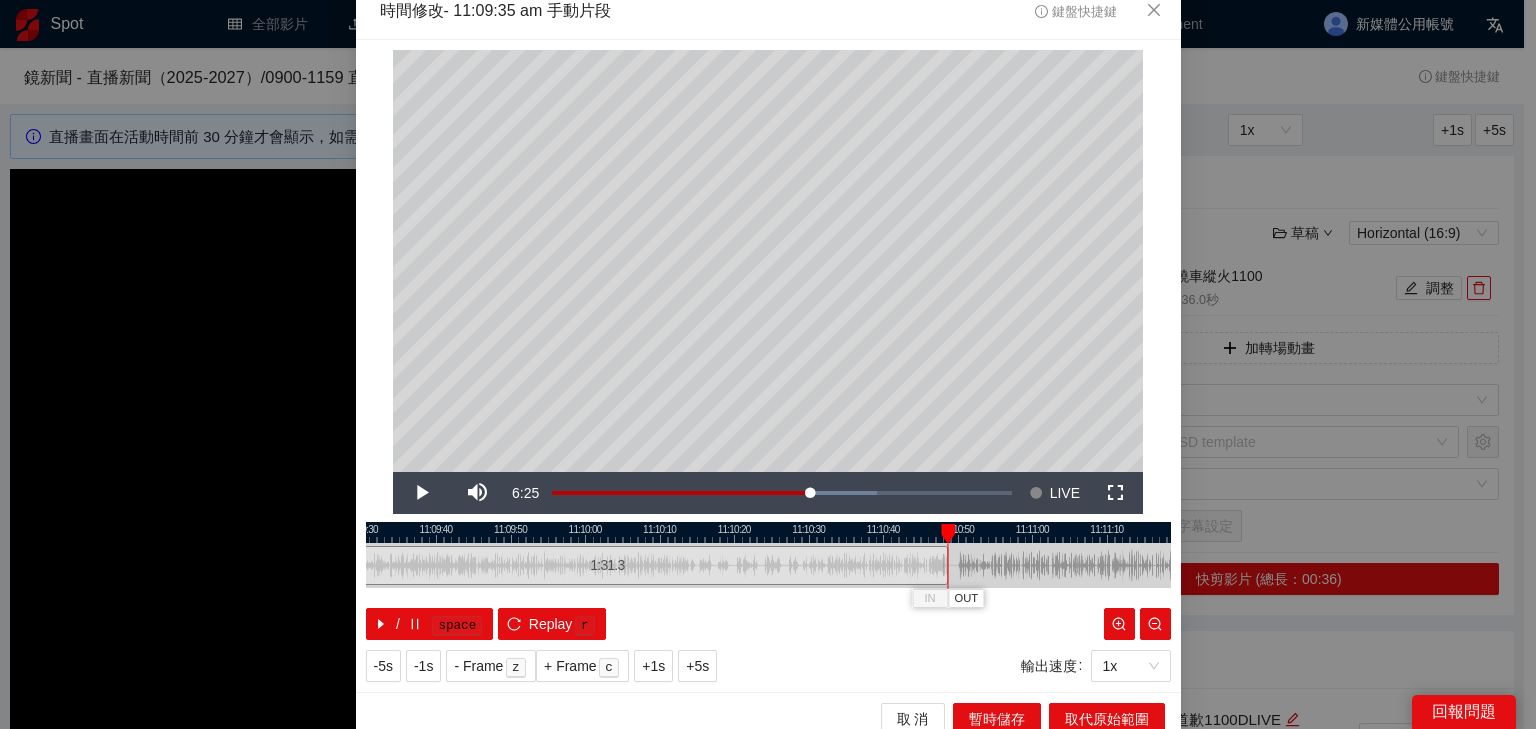 scroll, scrollTop: 31, scrollLeft: 0, axis: vertical 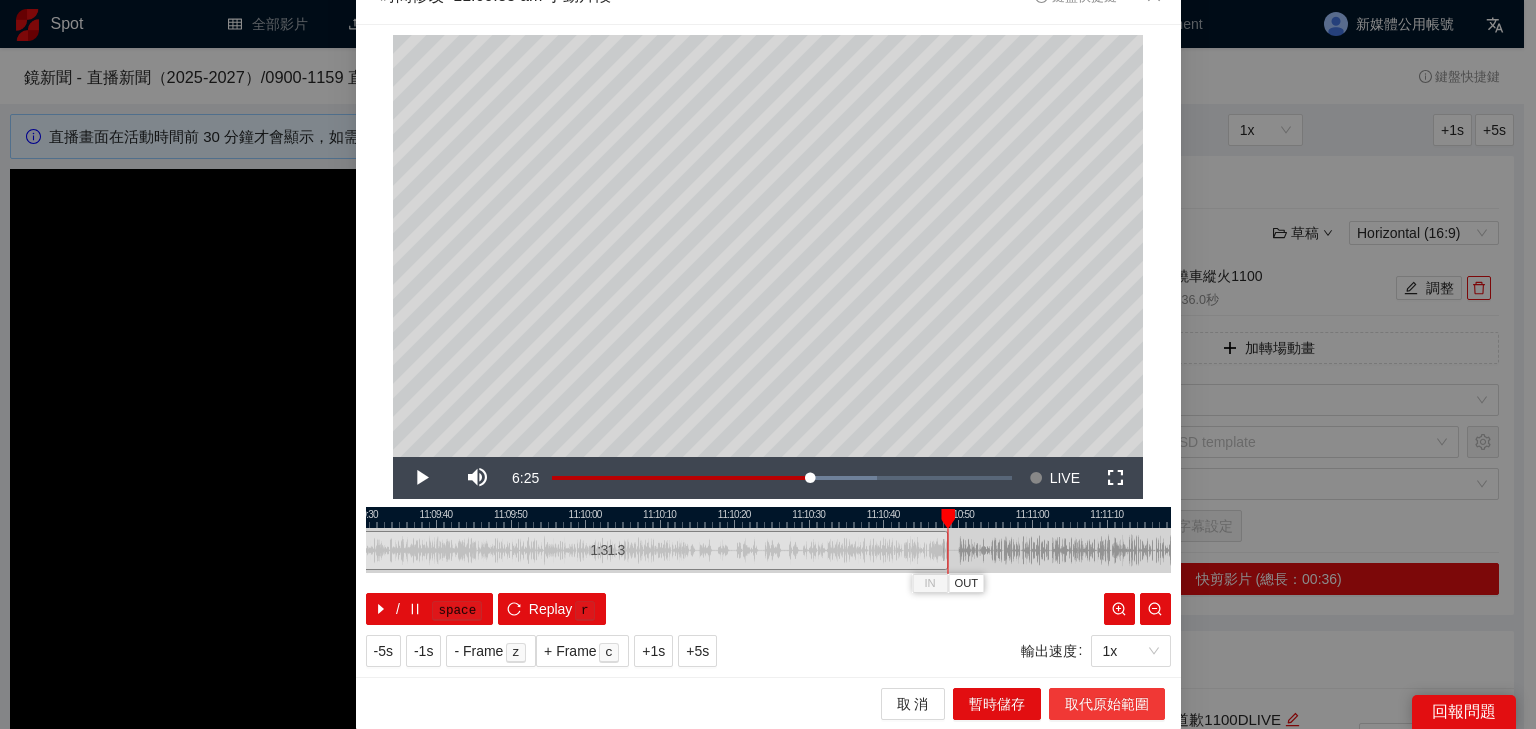click on "取代原始範圍" at bounding box center (1107, 704) 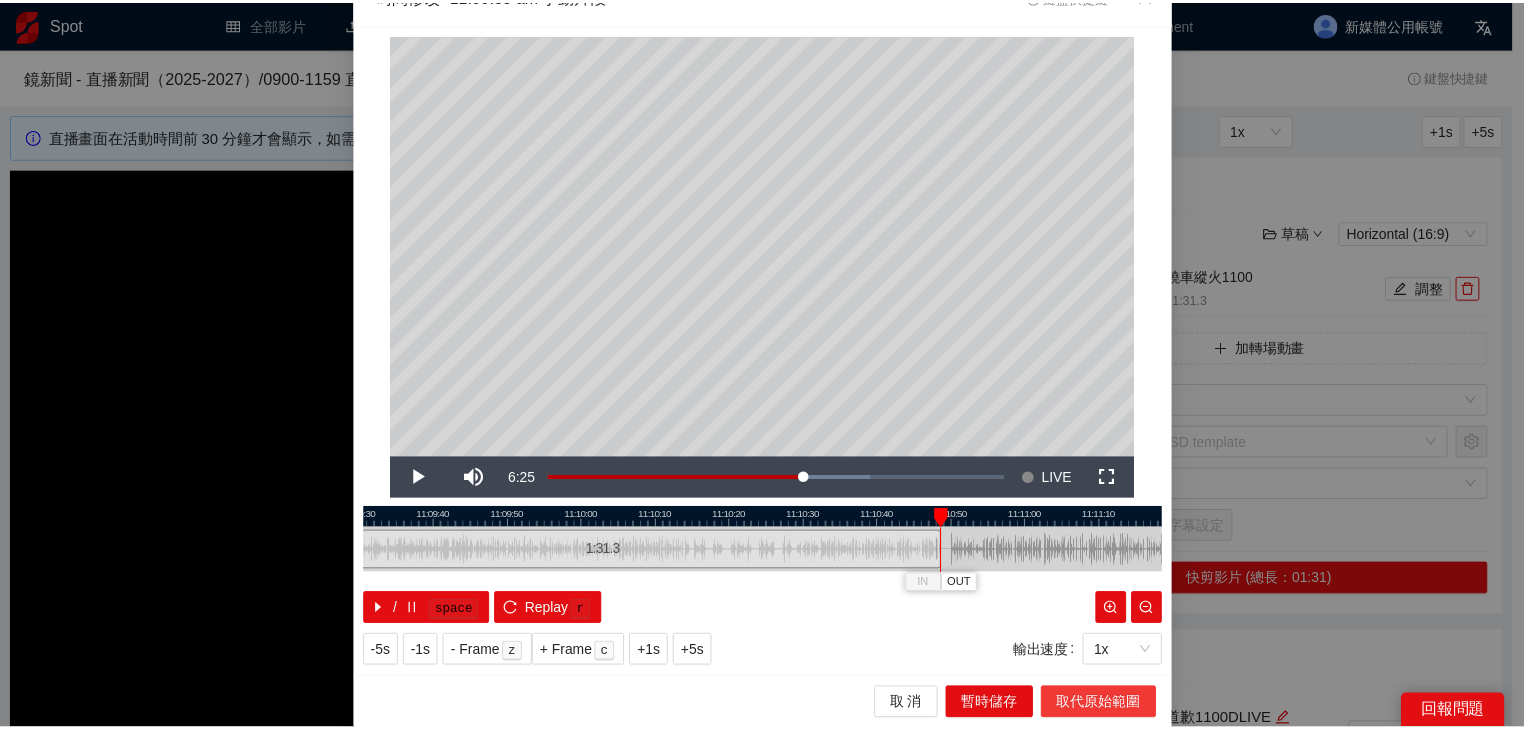 scroll, scrollTop: 0, scrollLeft: 0, axis: both 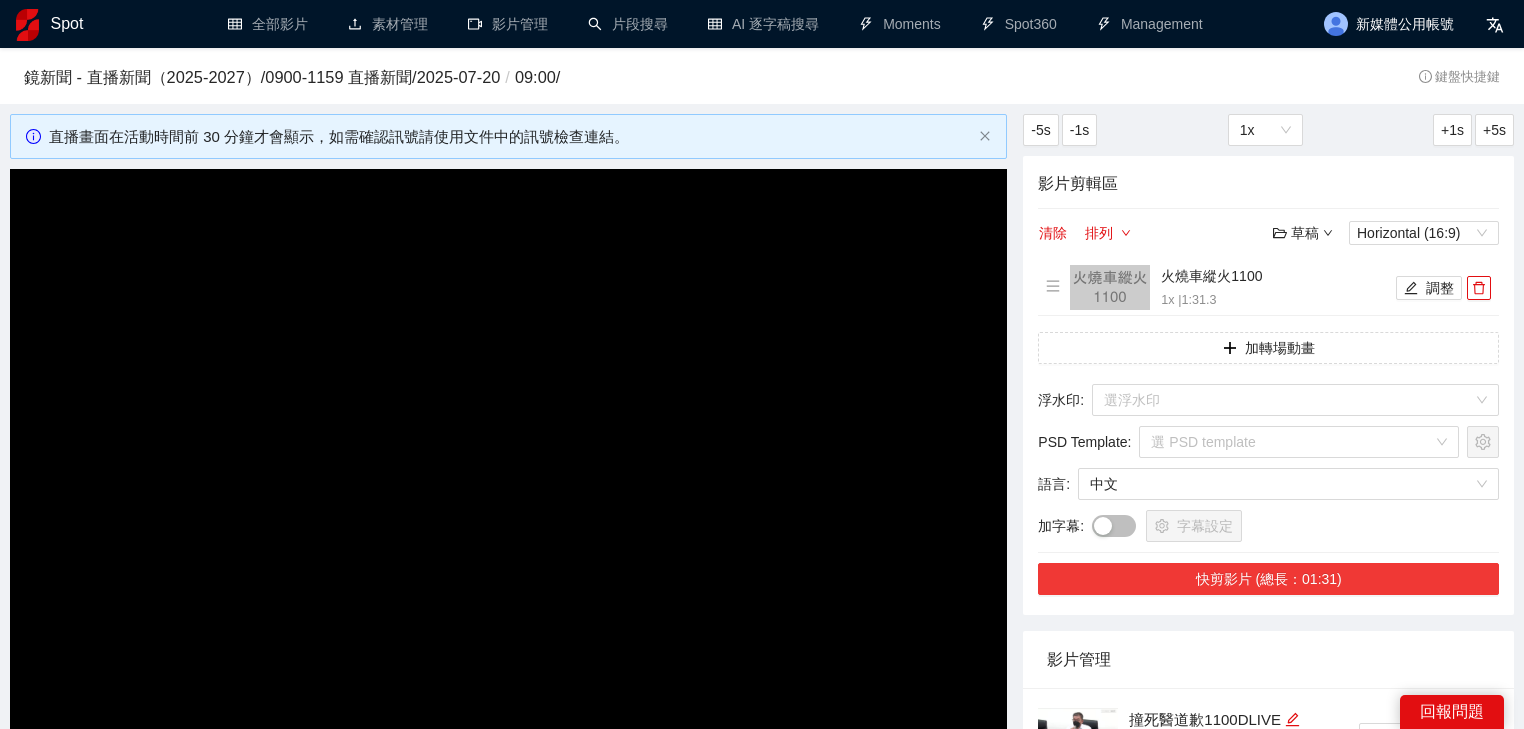 click on "快剪影片 (總長：01:31)" at bounding box center [1268, 579] 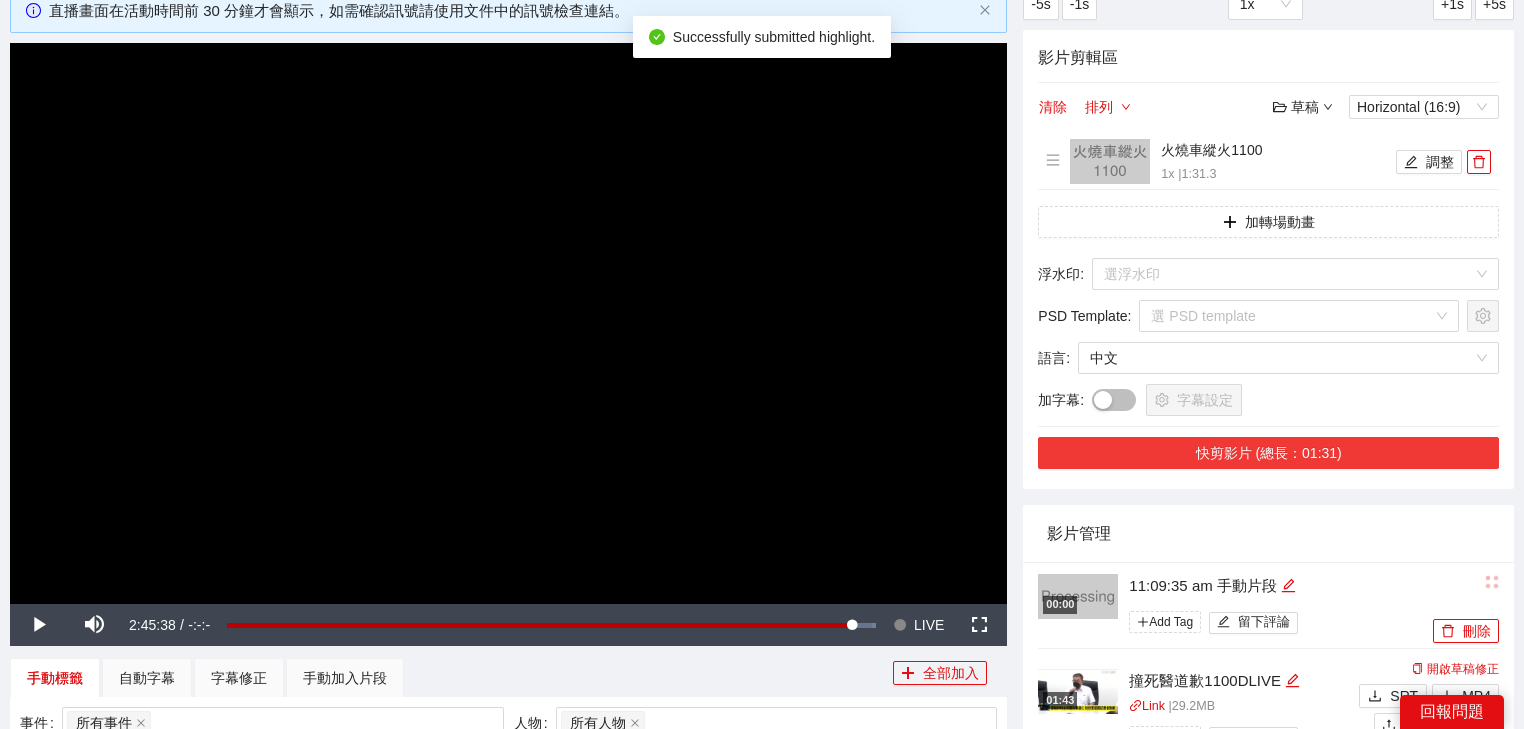 scroll, scrollTop: 240, scrollLeft: 0, axis: vertical 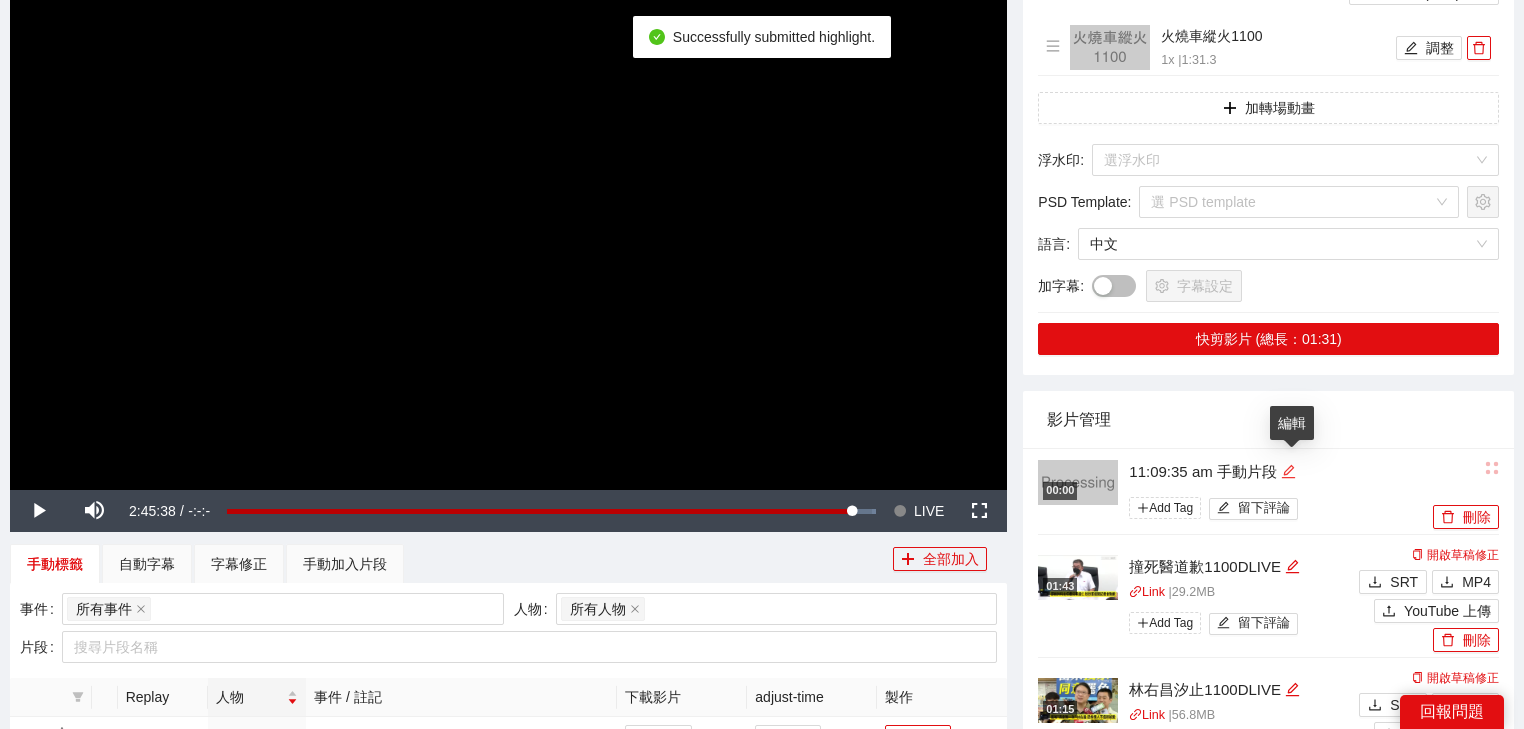 click 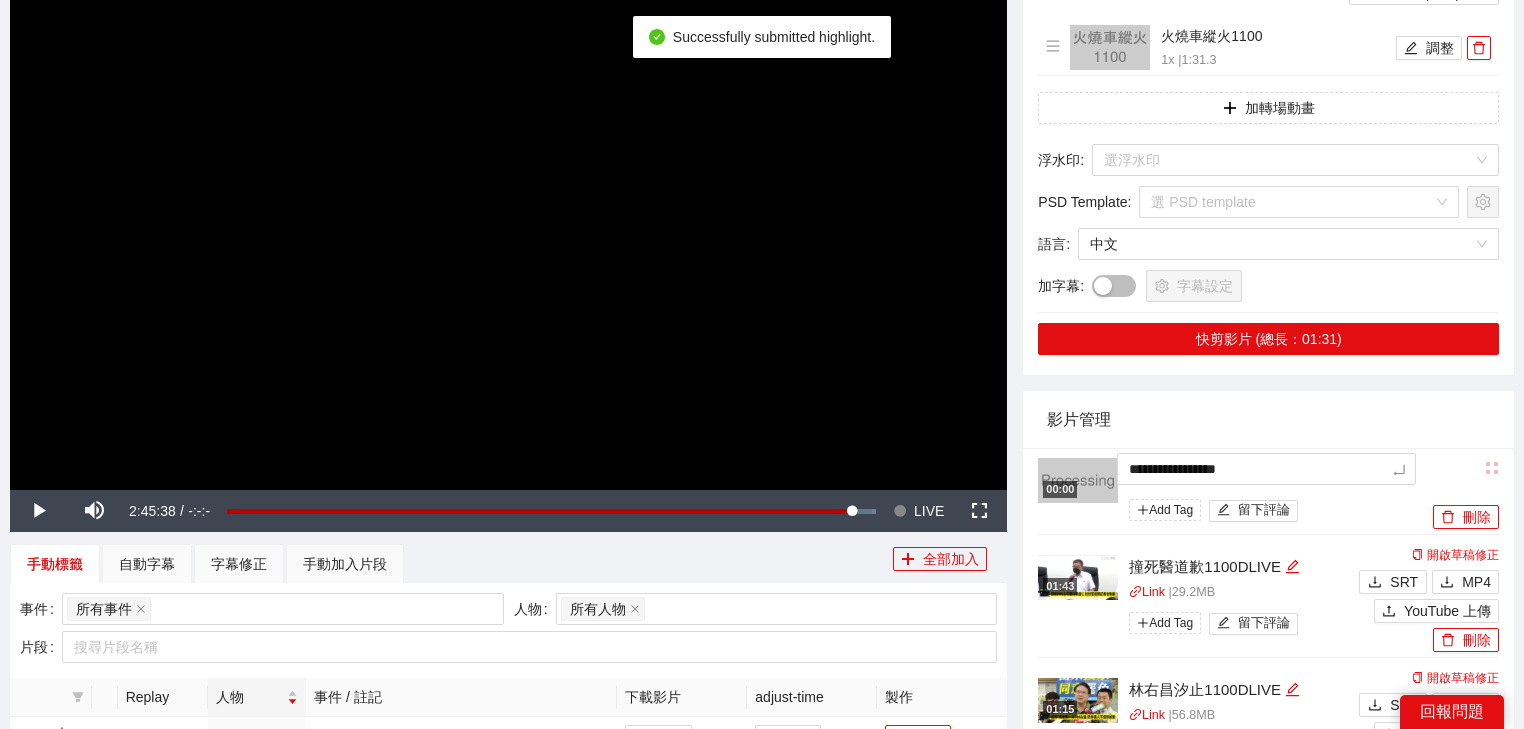 drag, startPoint x: 1039, startPoint y: 450, endPoint x: 796, endPoint y: 439, distance: 243.24884 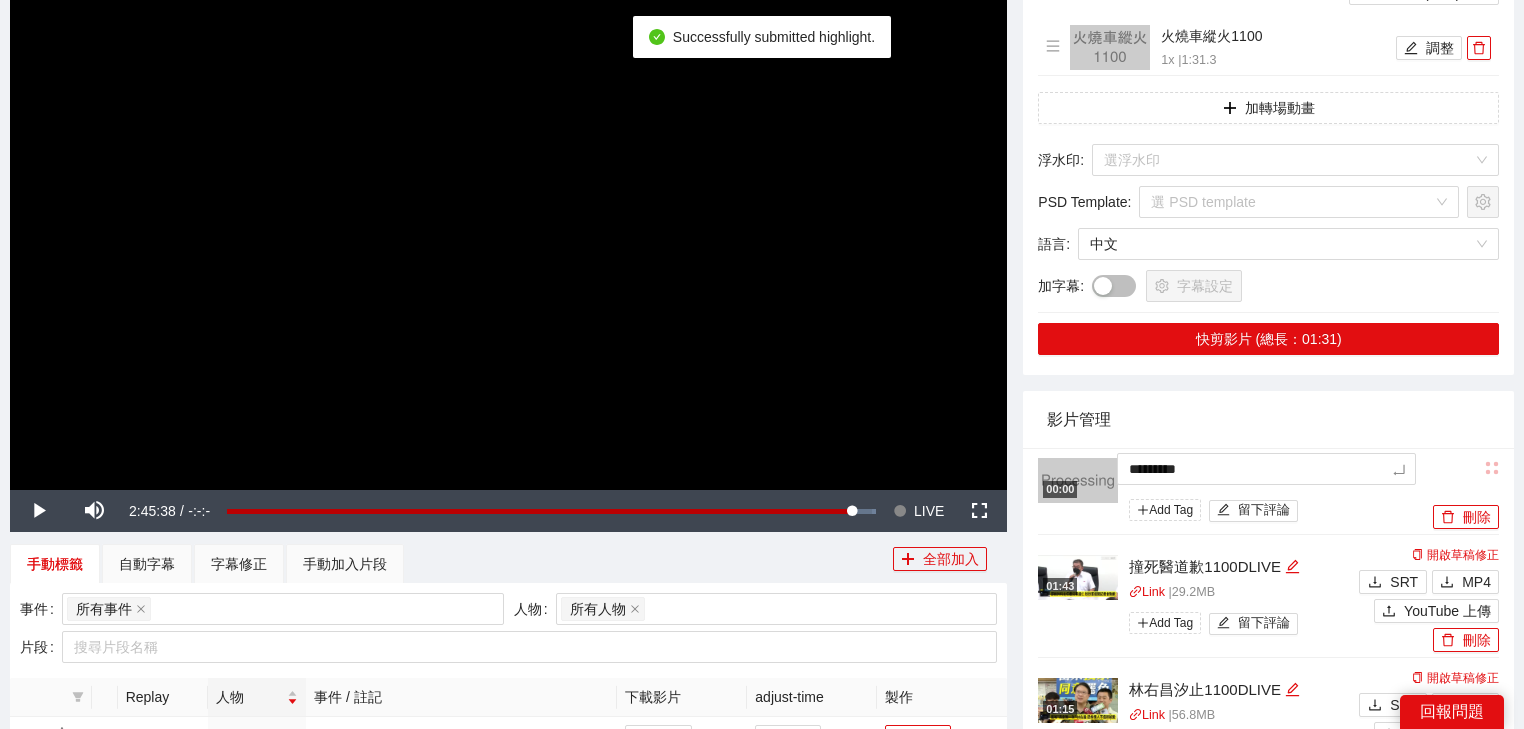 click on "影片管理" at bounding box center (1268, 419) 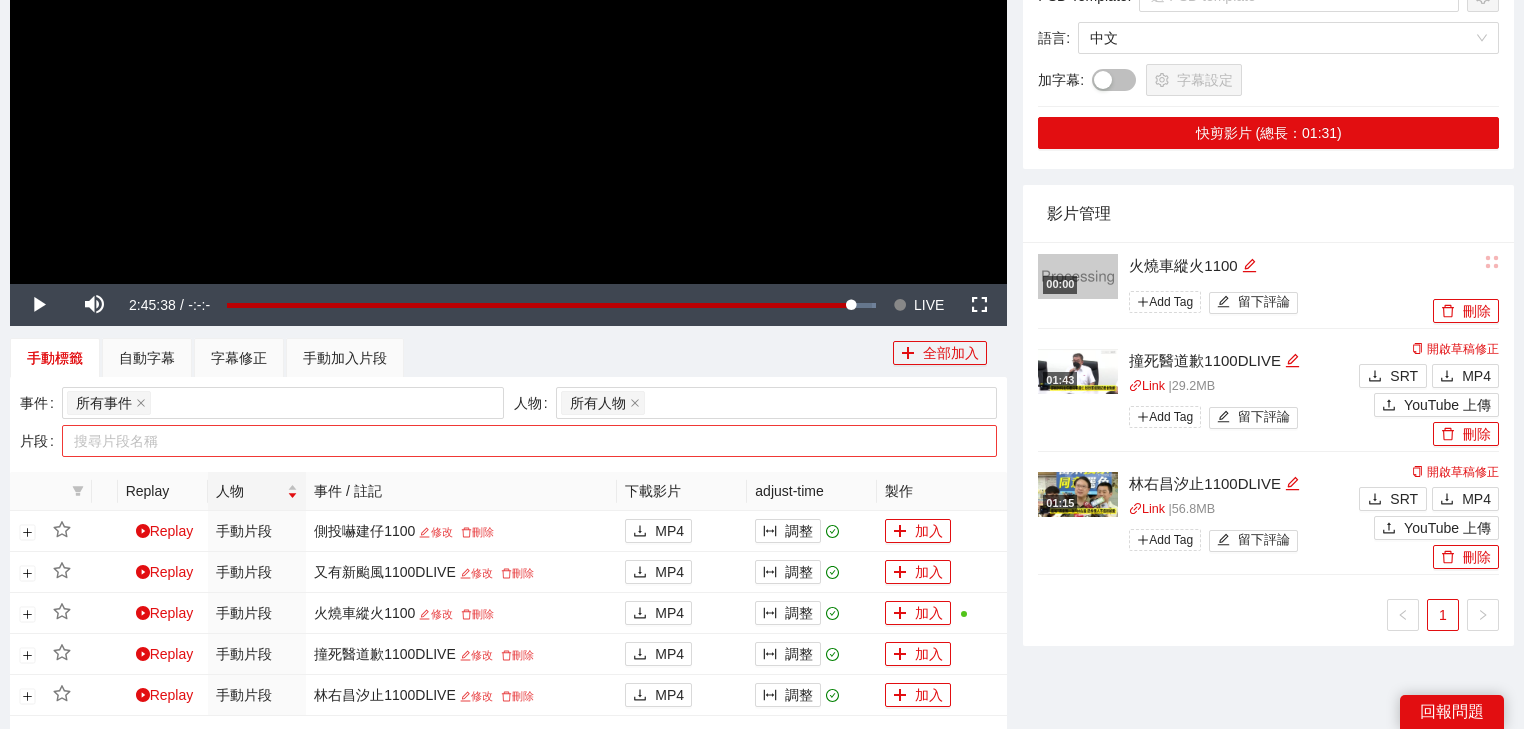 scroll, scrollTop: 480, scrollLeft: 0, axis: vertical 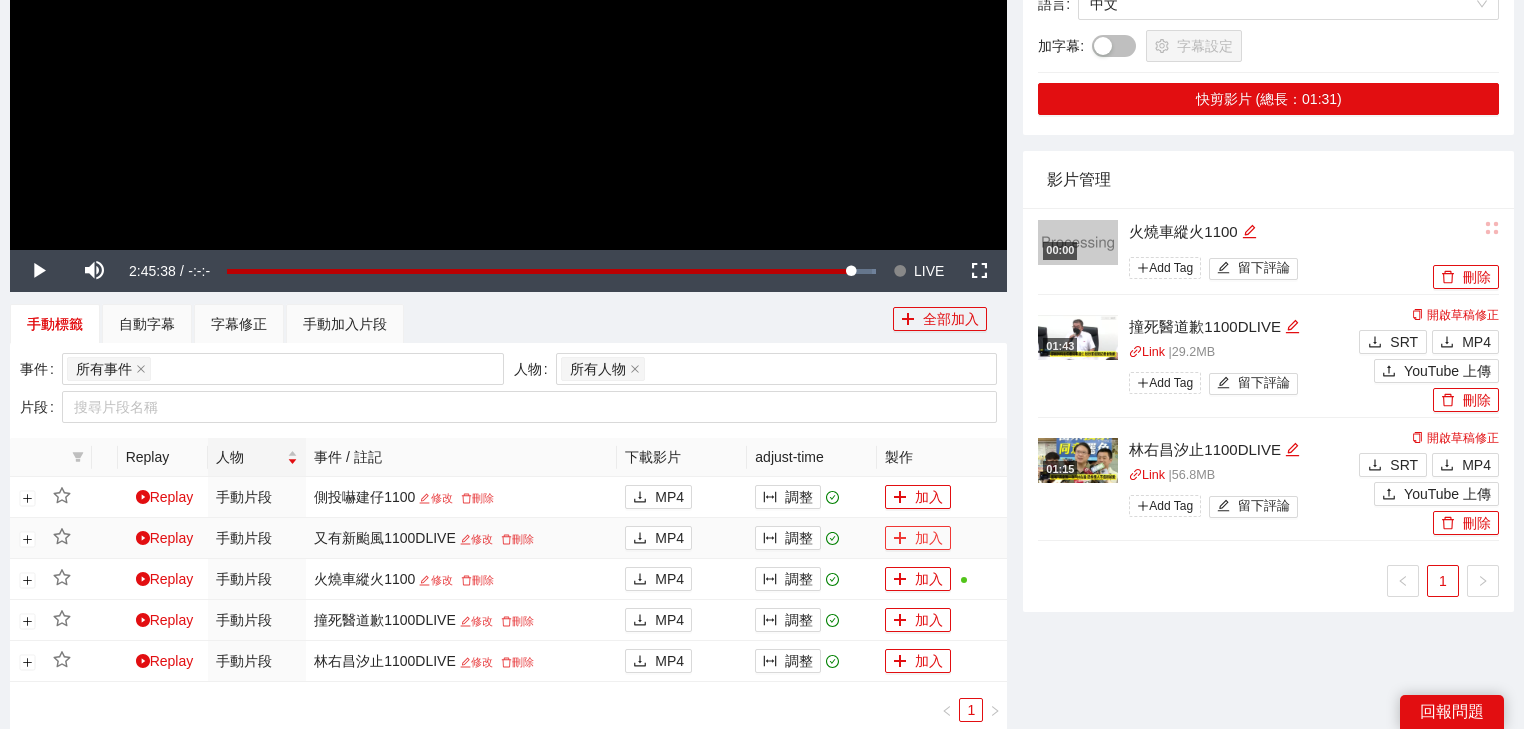 click on "加入" at bounding box center [918, 538] 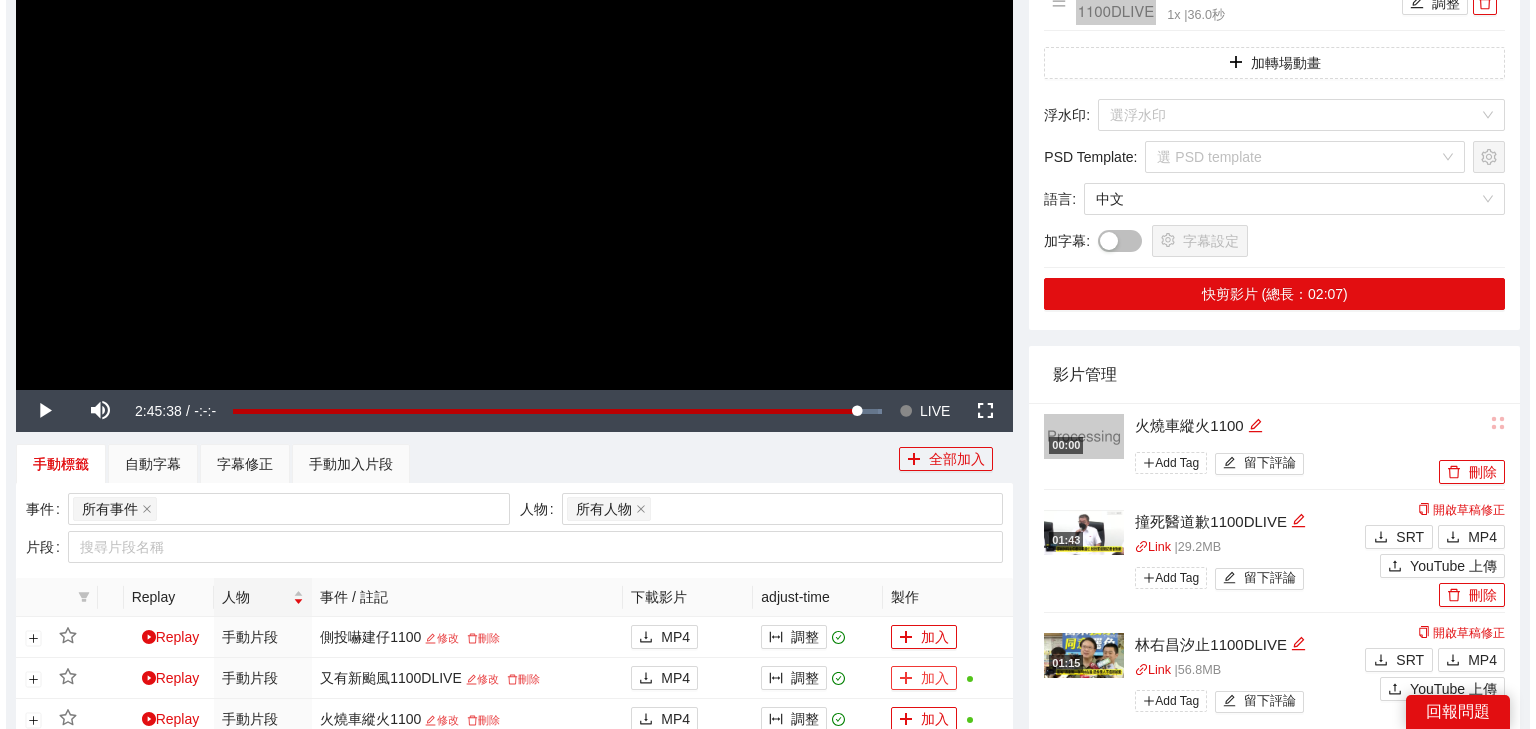 scroll, scrollTop: 80, scrollLeft: 0, axis: vertical 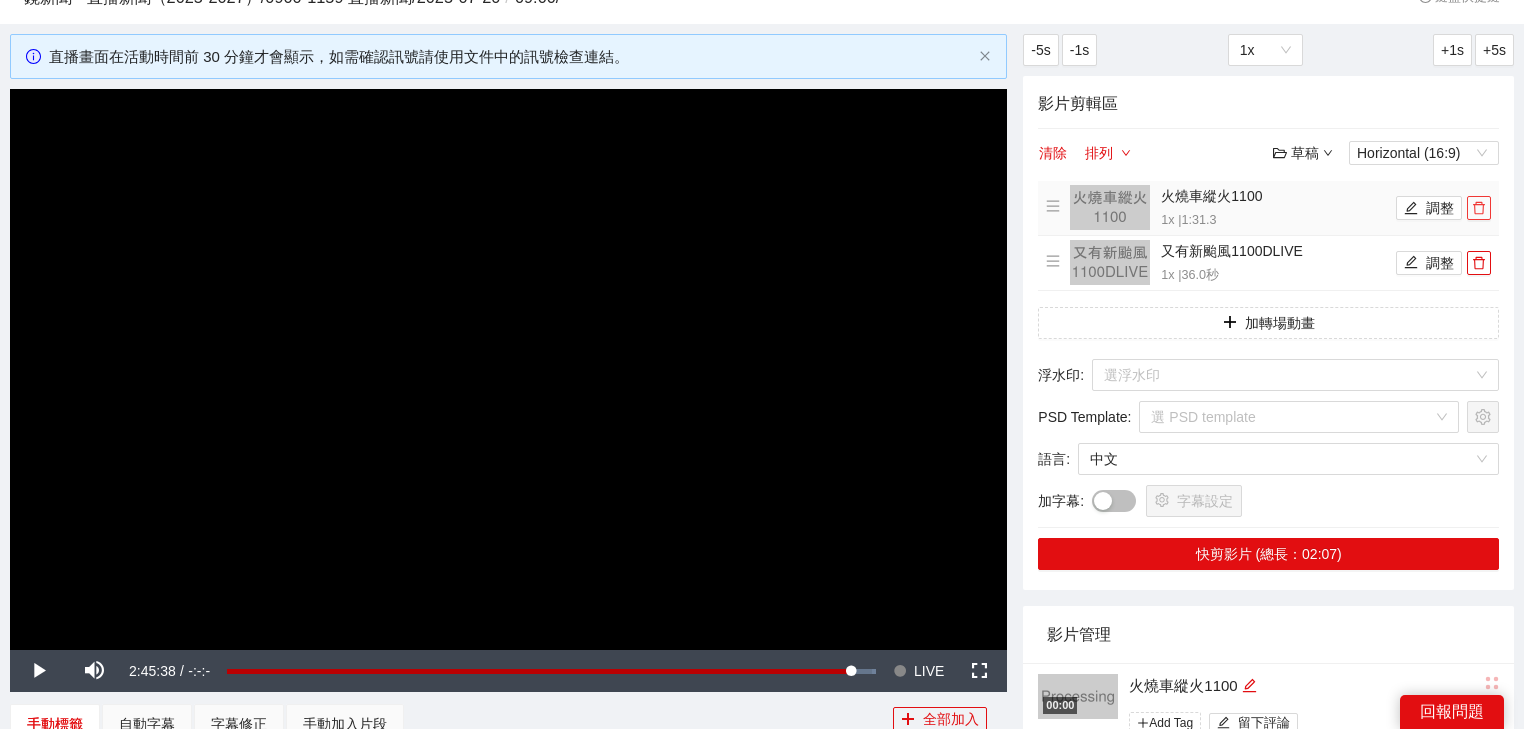 click 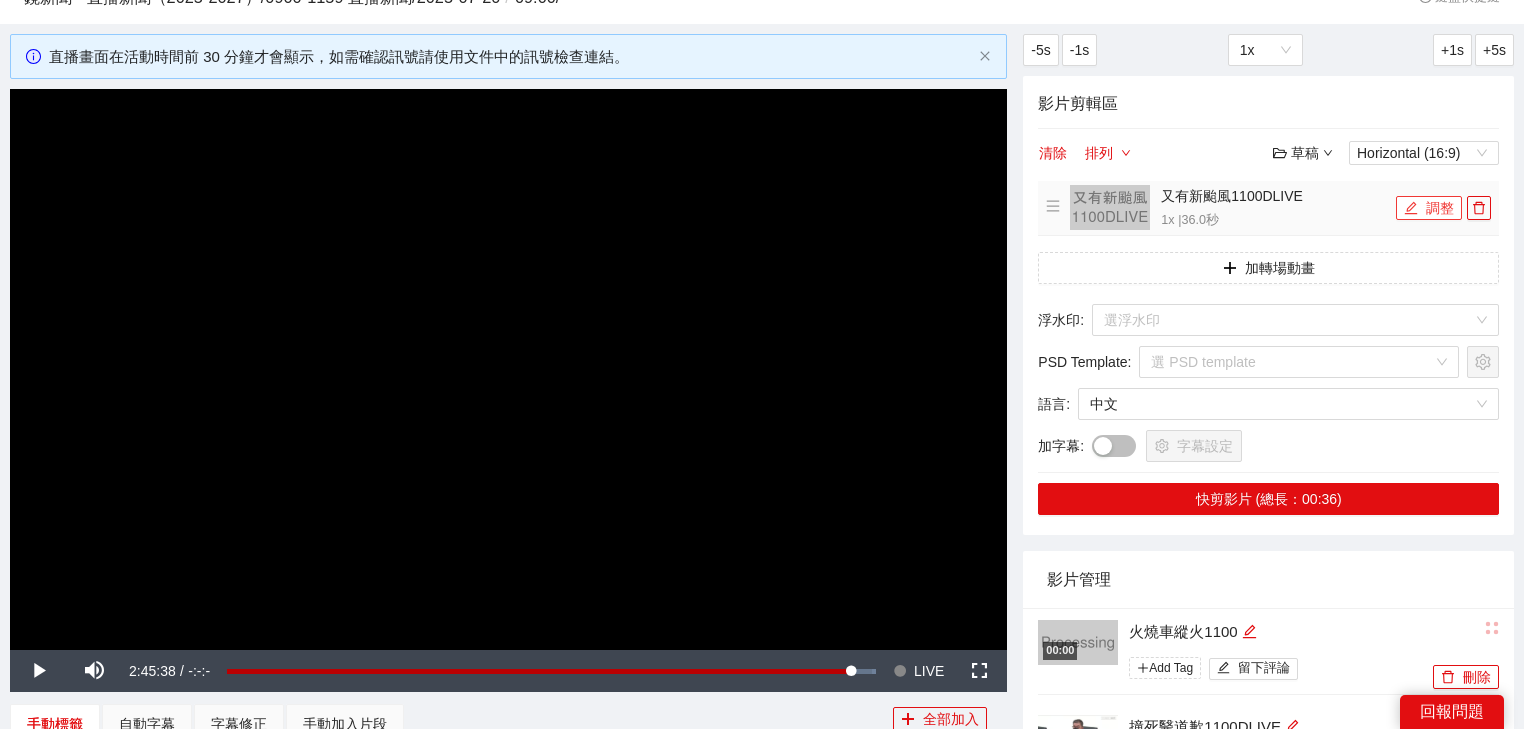 click on "調整" at bounding box center [1429, 208] 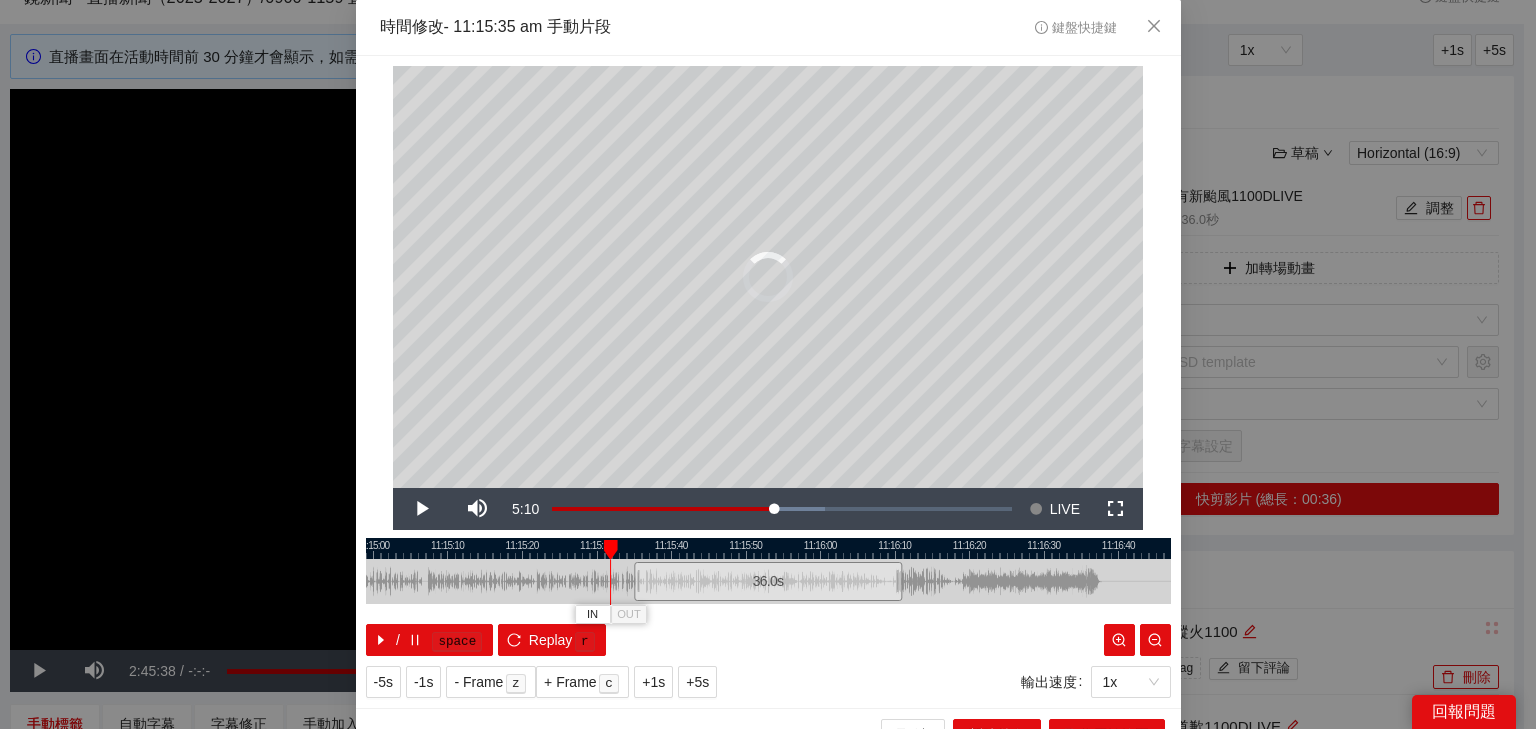 drag, startPoint x: 635, startPoint y: 550, endPoint x: 601, endPoint y: 536, distance: 36.769554 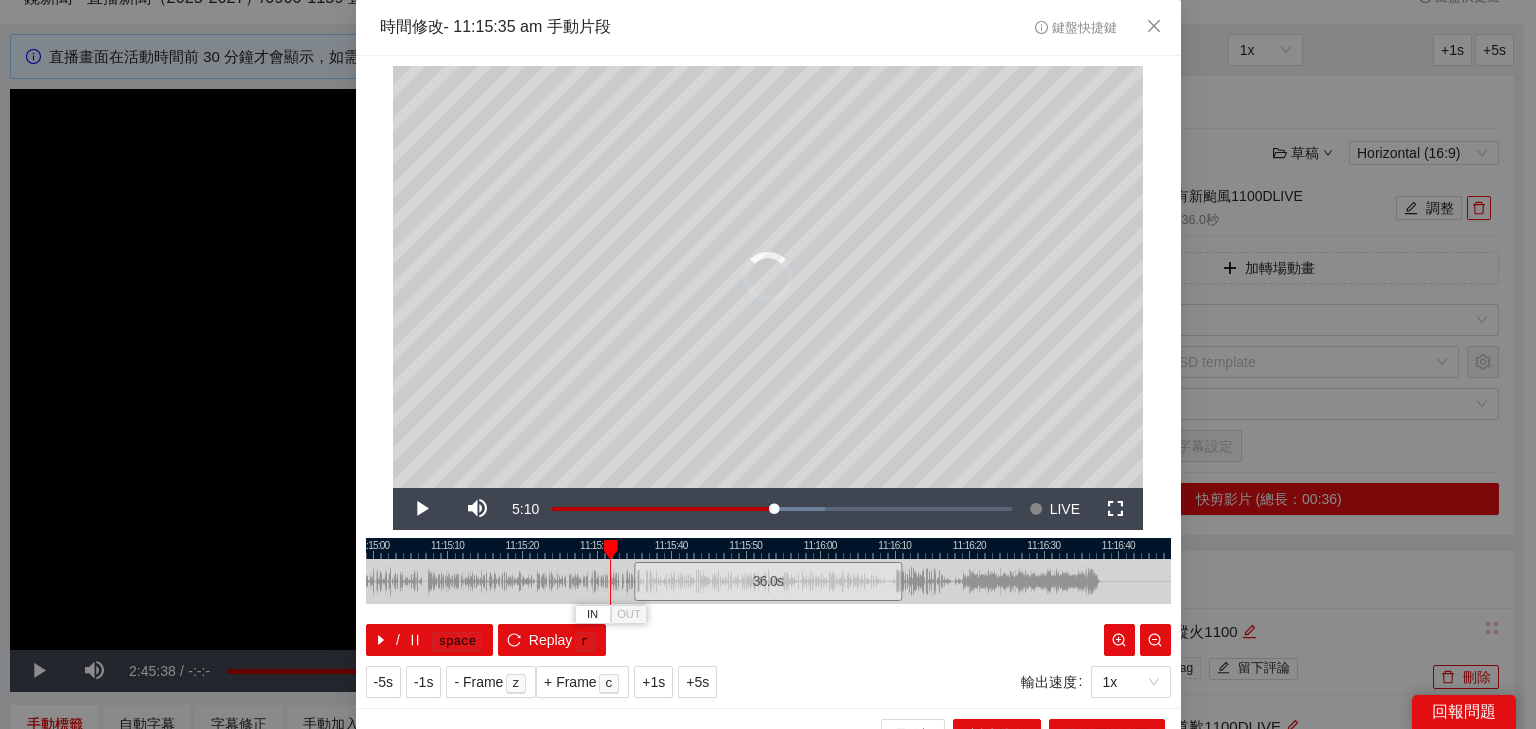 click on "11:14:50 11:15:00 11:15:10 11:15:20 11:15:30 11:15:40 11:15:50 11:16:00 11:16:10 11:16:20 11:16:30 11:16:40 IN OUT 36.0 s /   space  Replay  r" at bounding box center [768, 597] 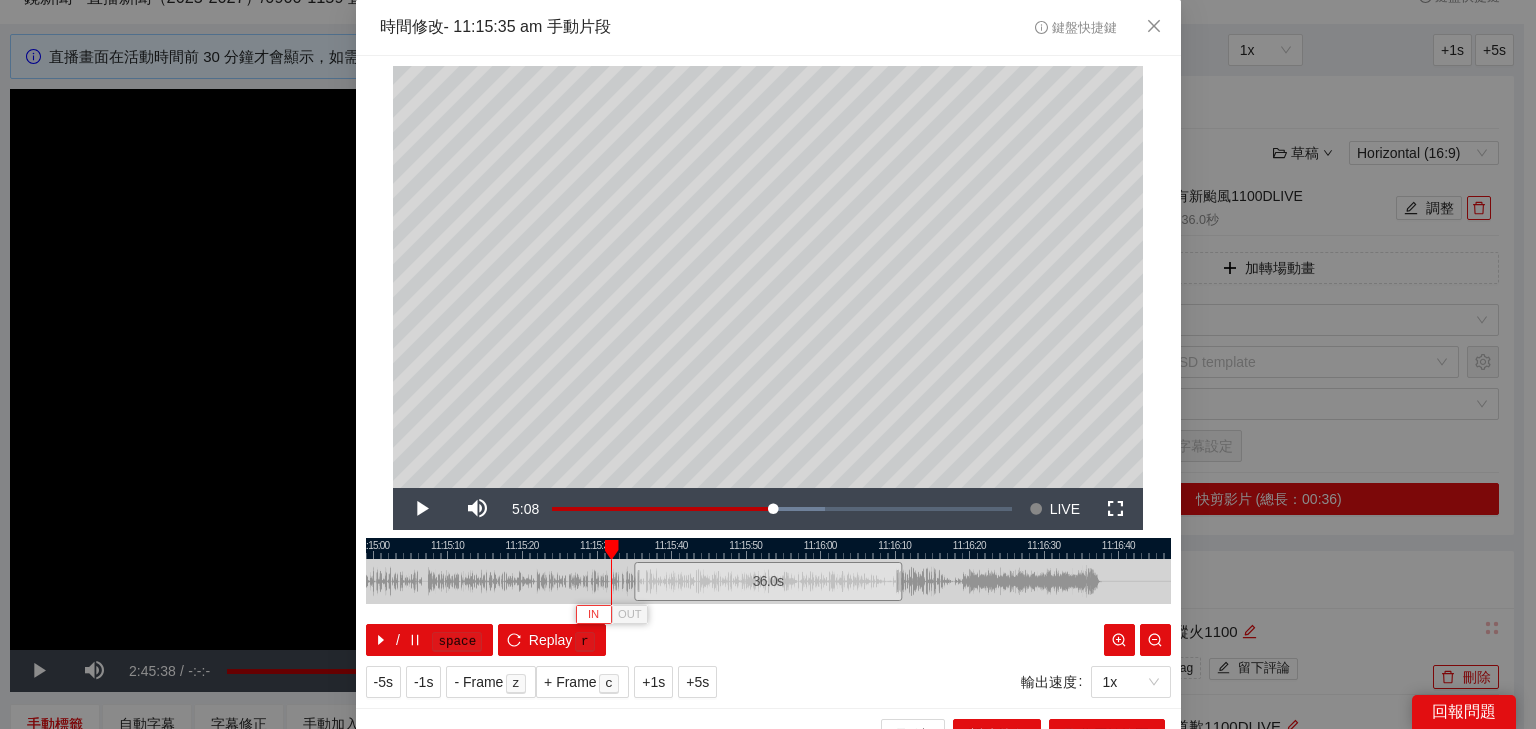 click on "IN" at bounding box center [593, 614] 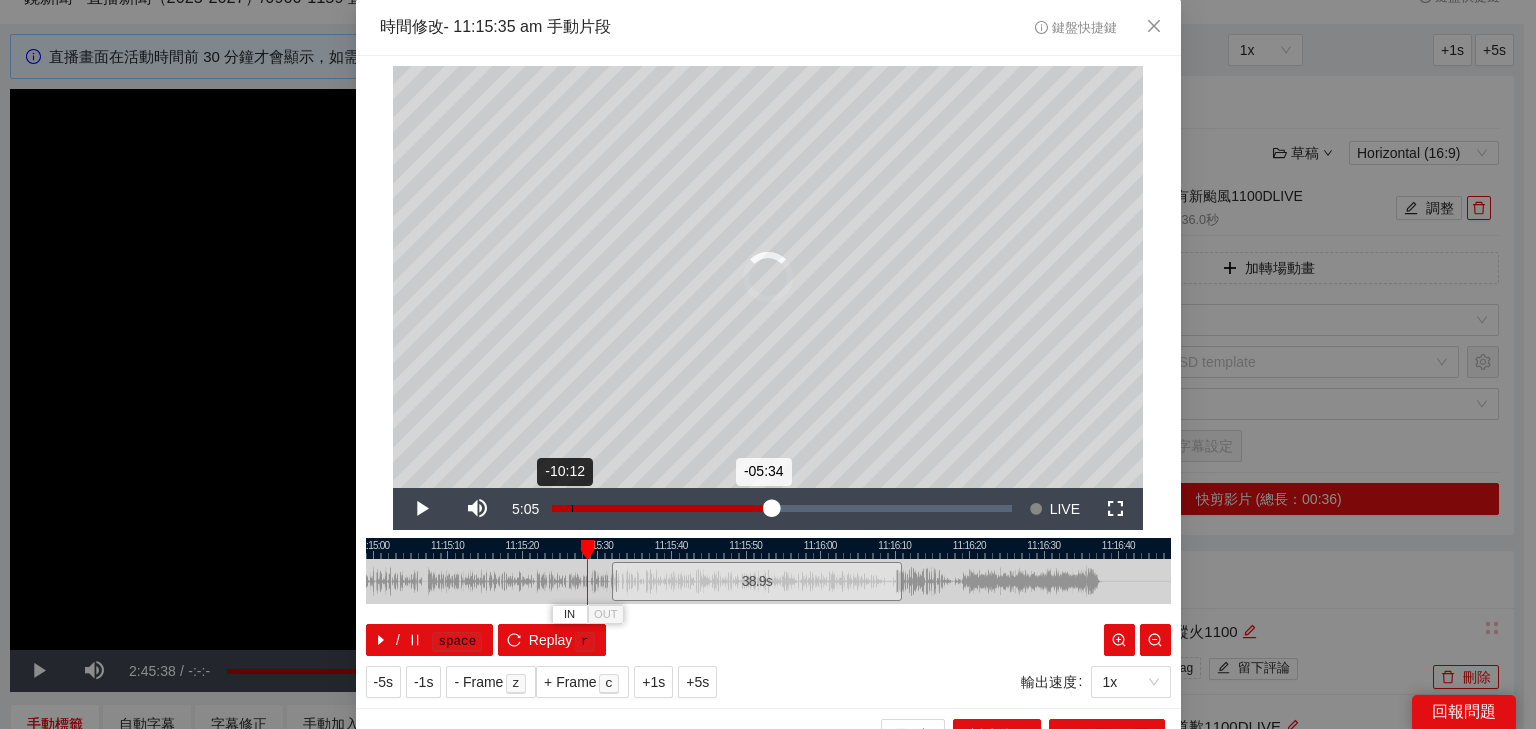 drag, startPoint x: 604, startPoint y: 544, endPoint x: 564, endPoint y: 528, distance: 43.081318 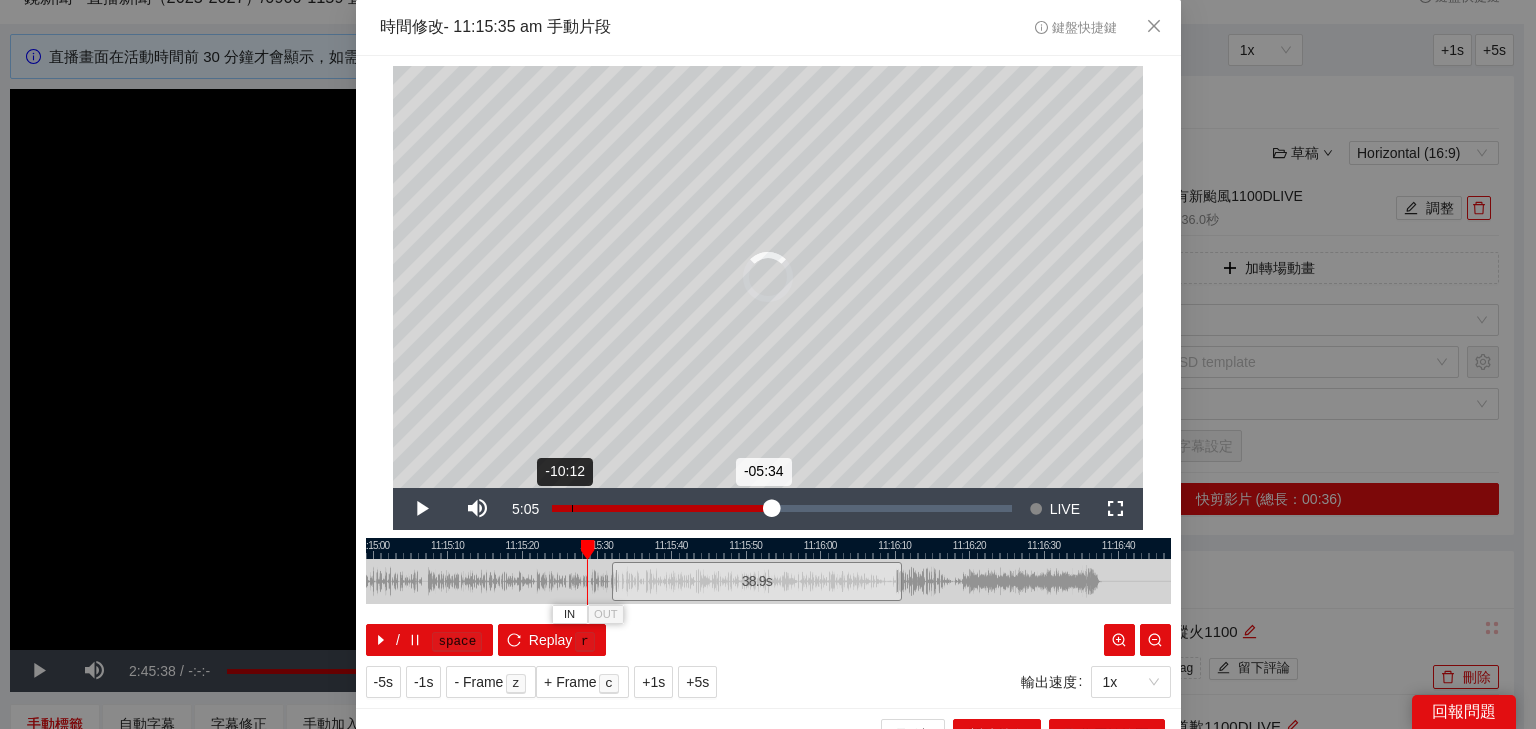 click on "**********" at bounding box center [768, 382] 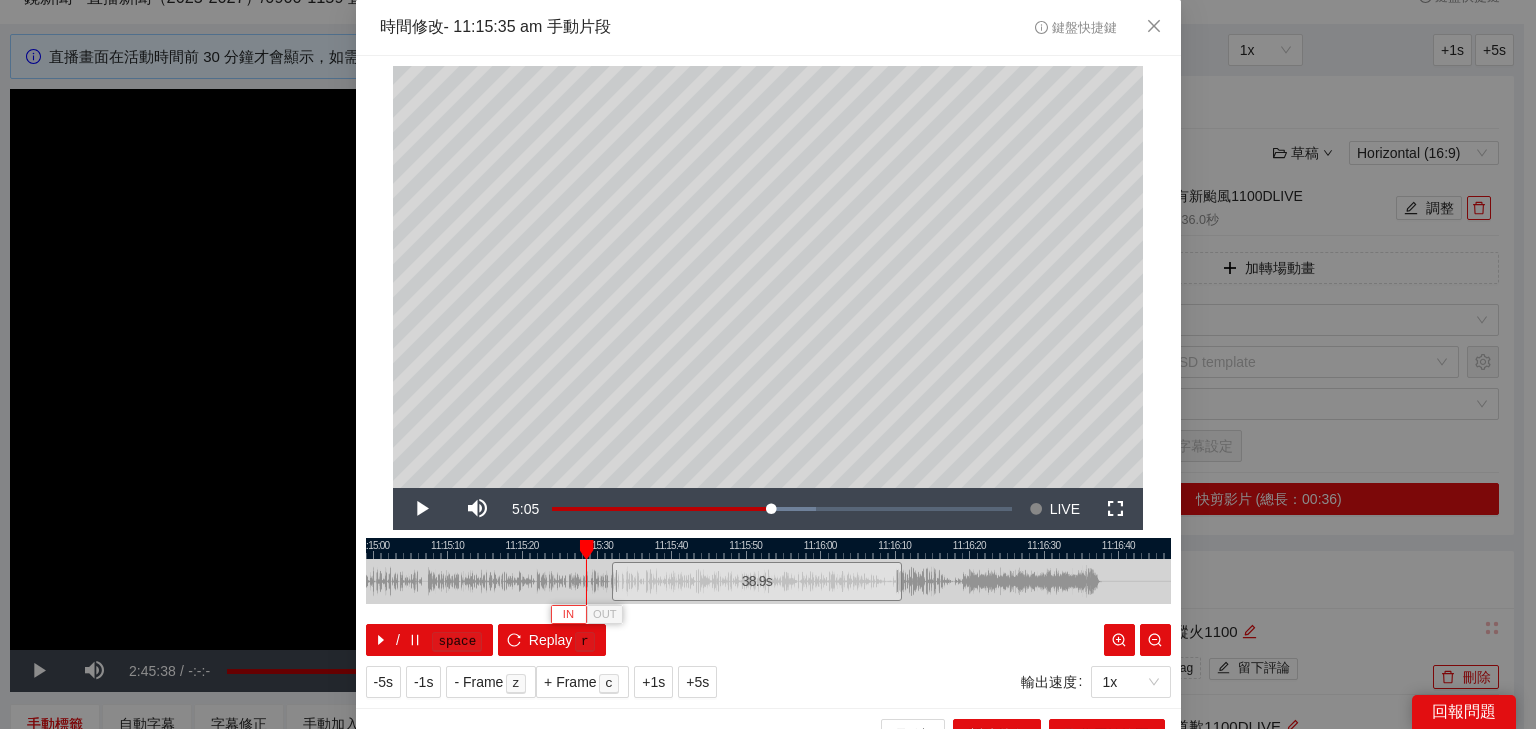 click on "IN" at bounding box center [568, 614] 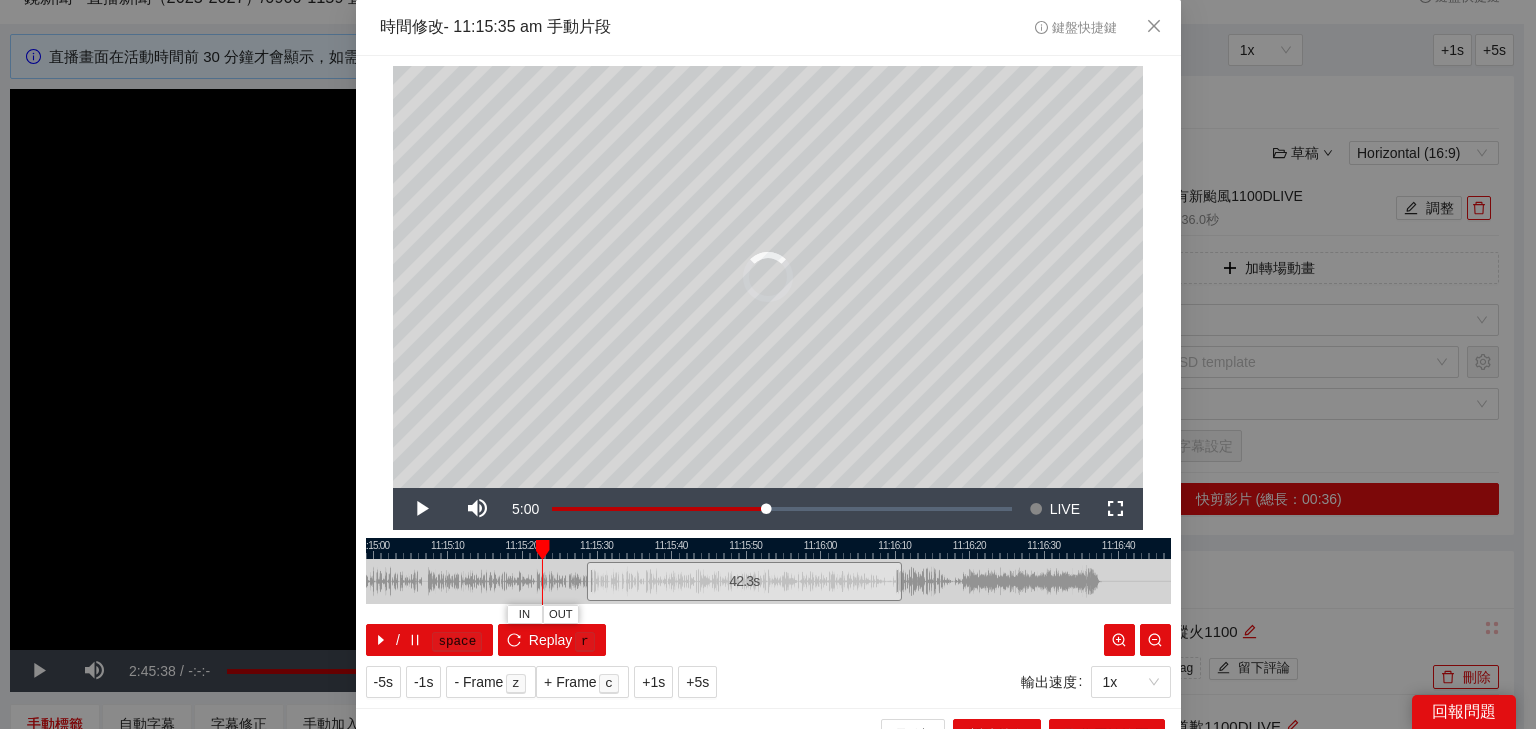 drag, startPoint x: 583, startPoint y: 544, endPoint x: 525, endPoint y: 525, distance: 61.03278 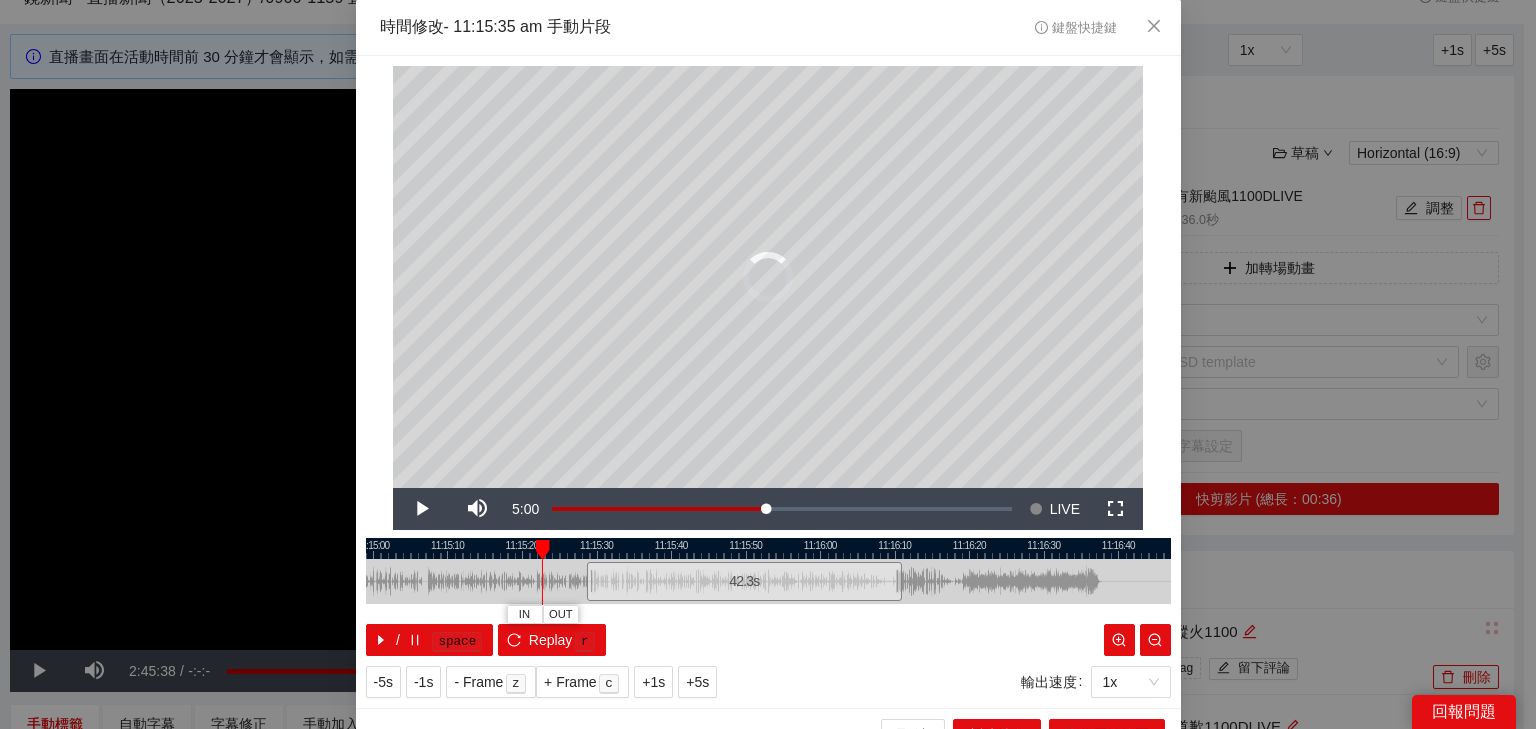 click on "**********" at bounding box center [768, 382] 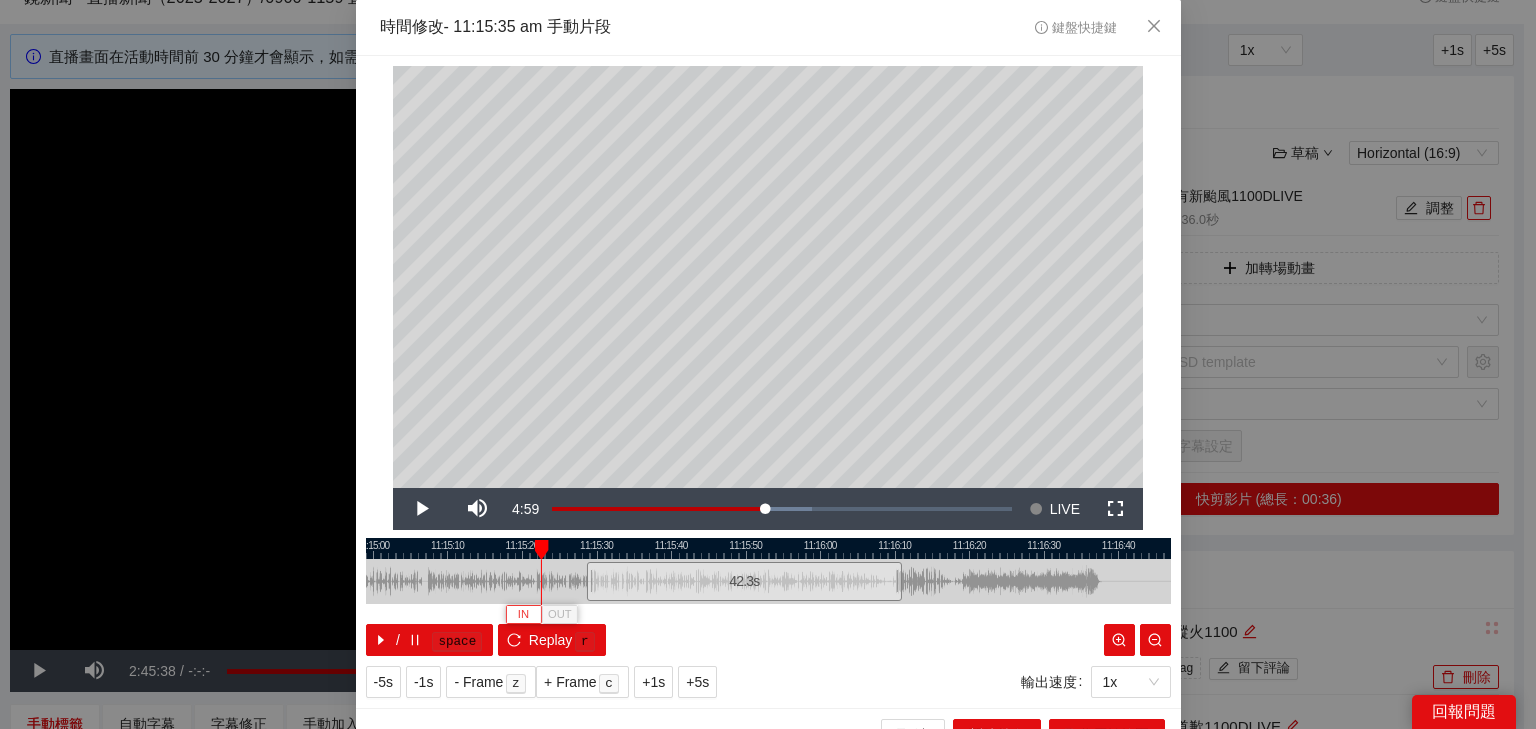 click on "IN" at bounding box center [523, 615] 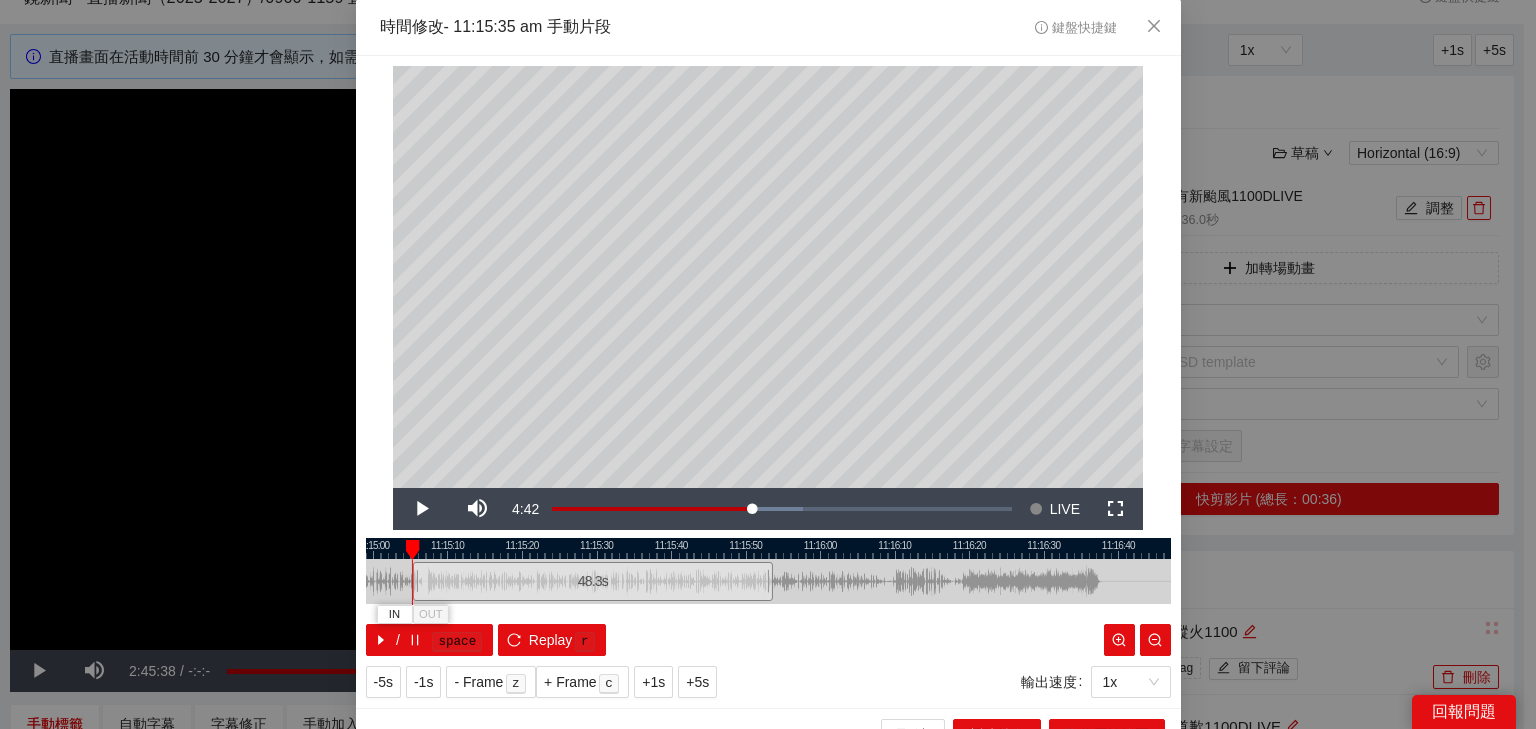 drag, startPoint x: 628, startPoint y: 584, endPoint x: 499, endPoint y: 578, distance: 129.13947 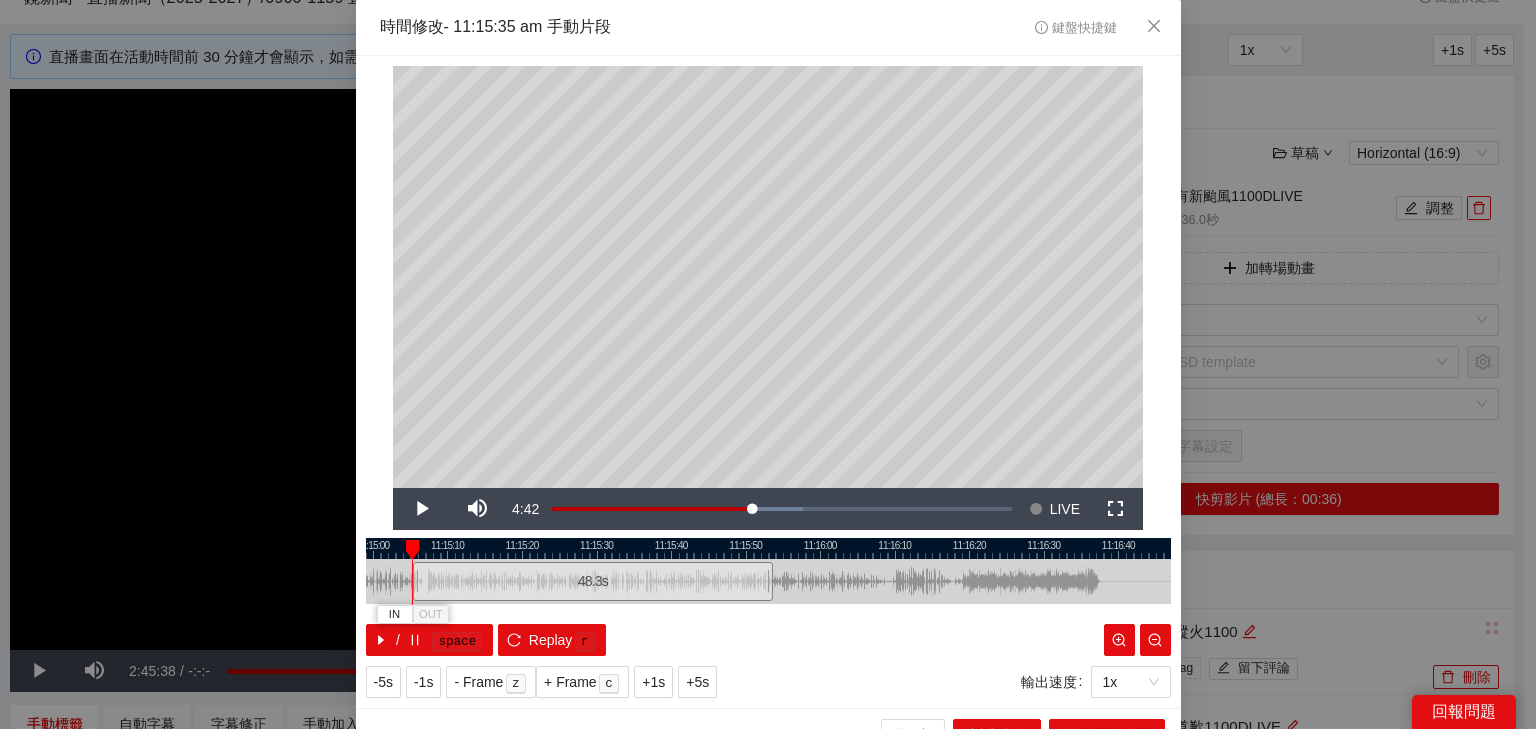 click on "48.3 s" at bounding box center [592, 581] 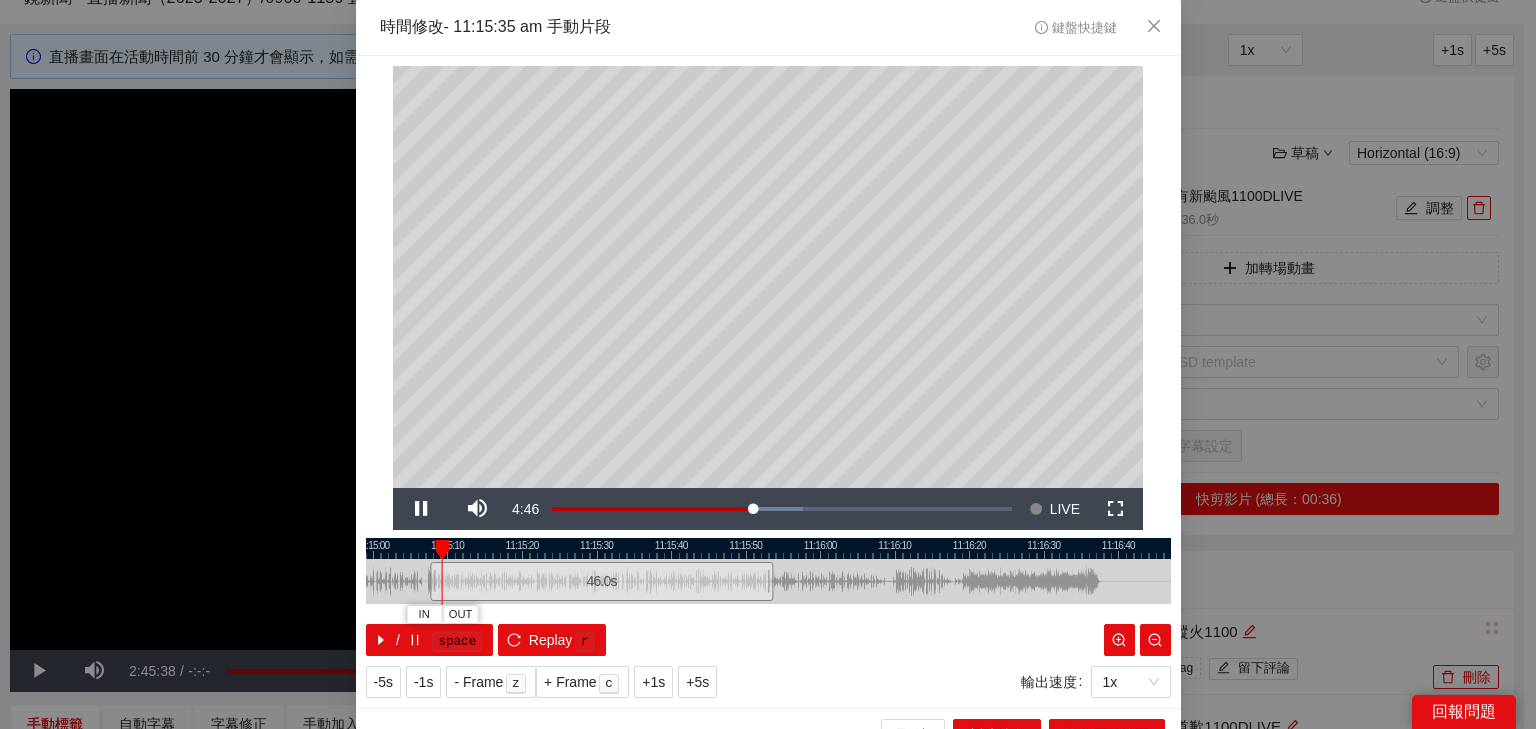 click at bounding box center (768, 548) 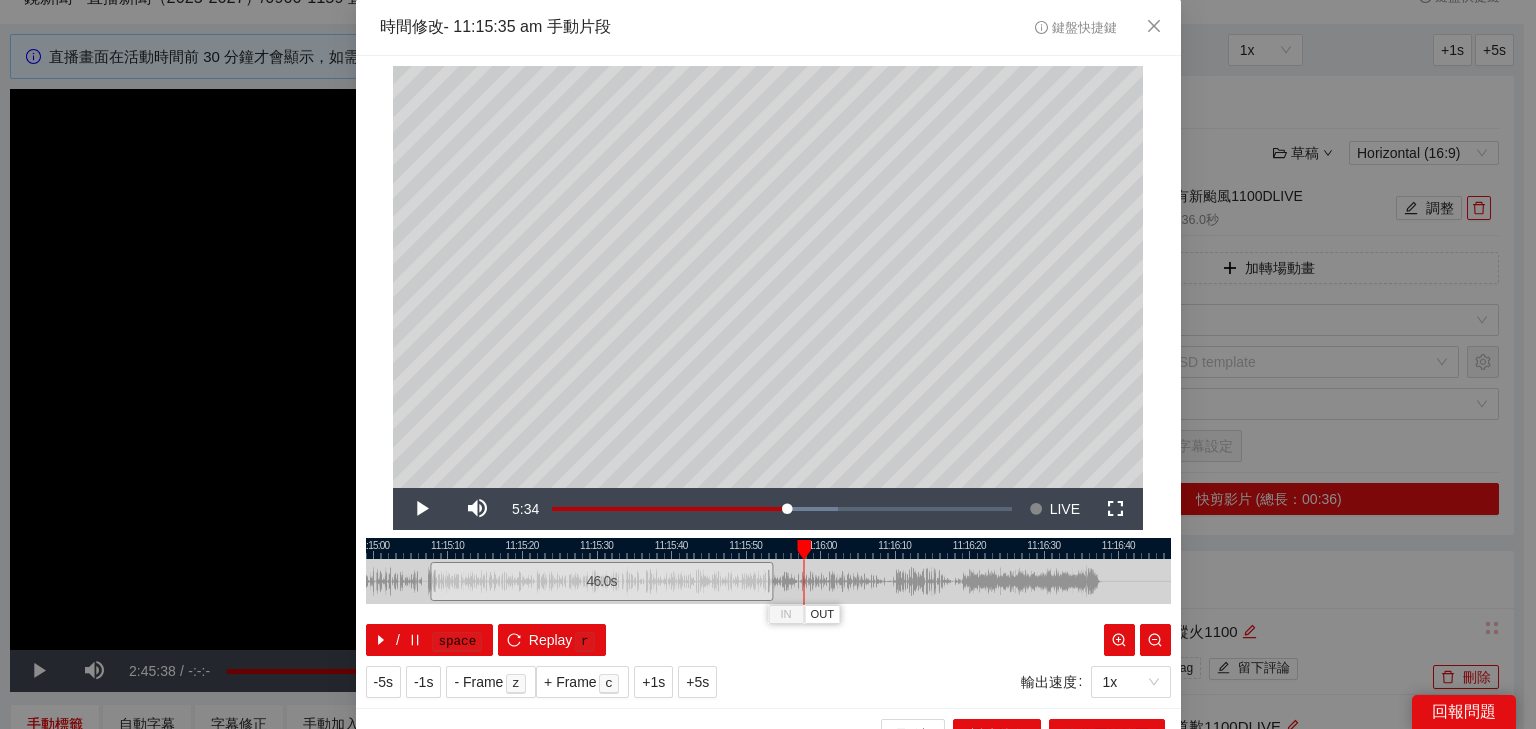 click at bounding box center (768, 548) 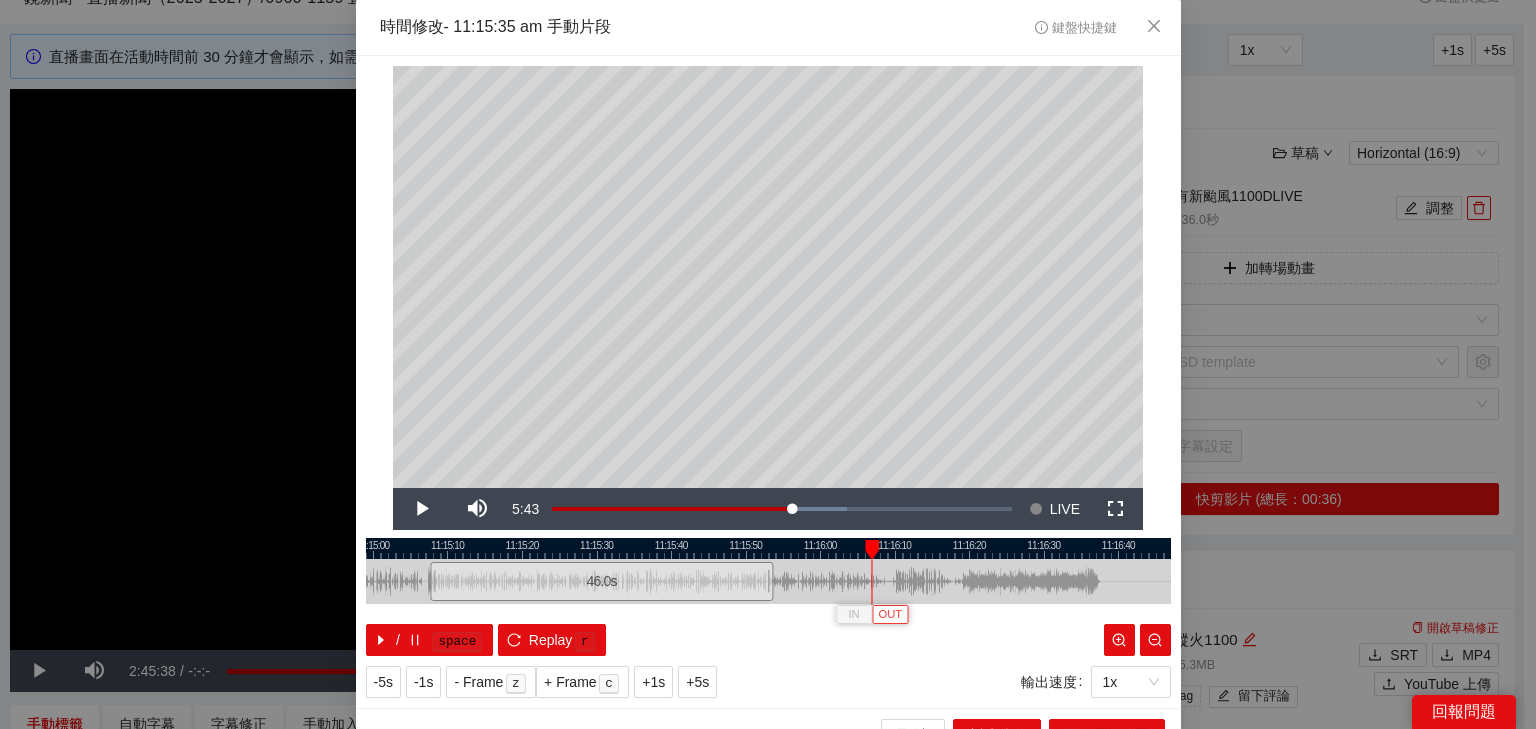 click on "OUT" at bounding box center [891, 615] 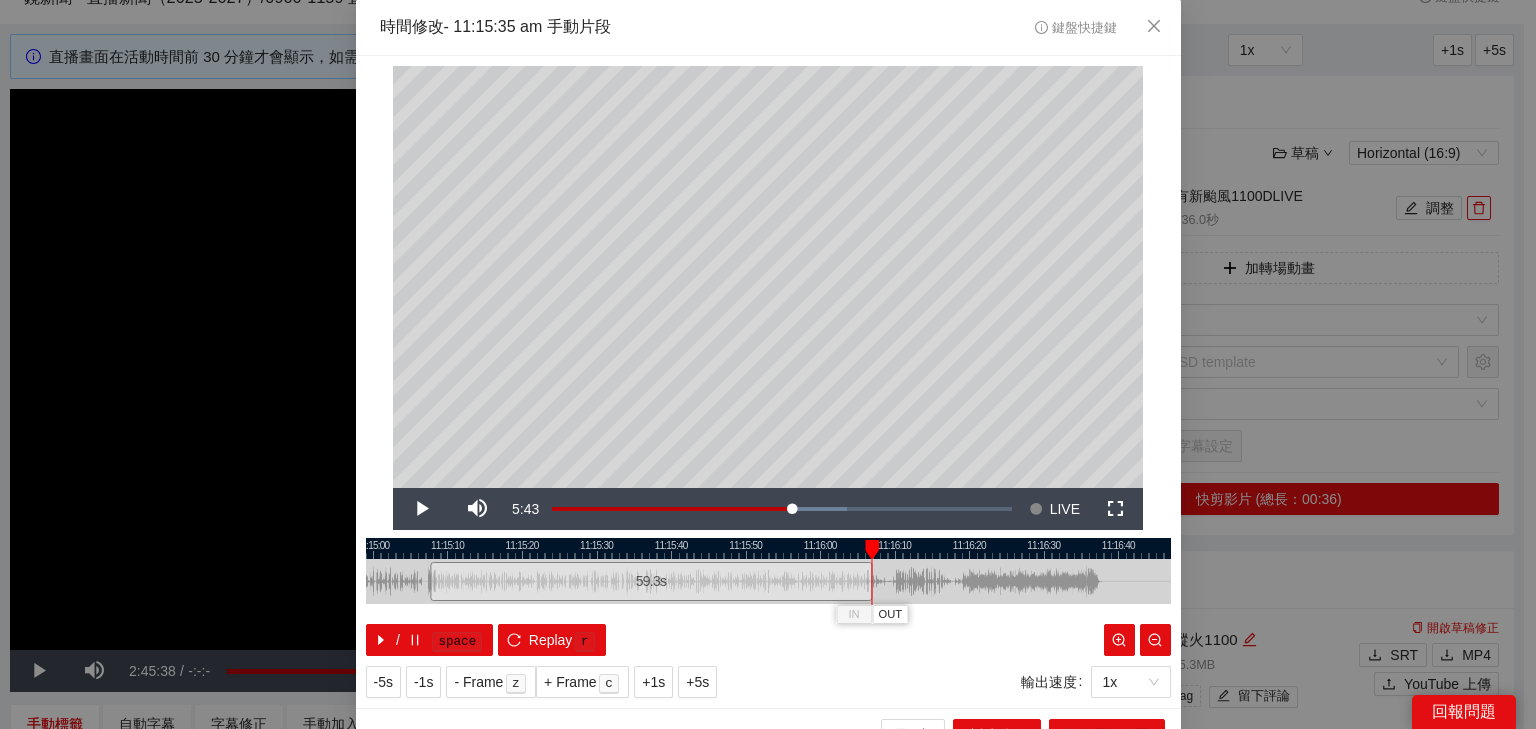 click at bounding box center [768, 548] 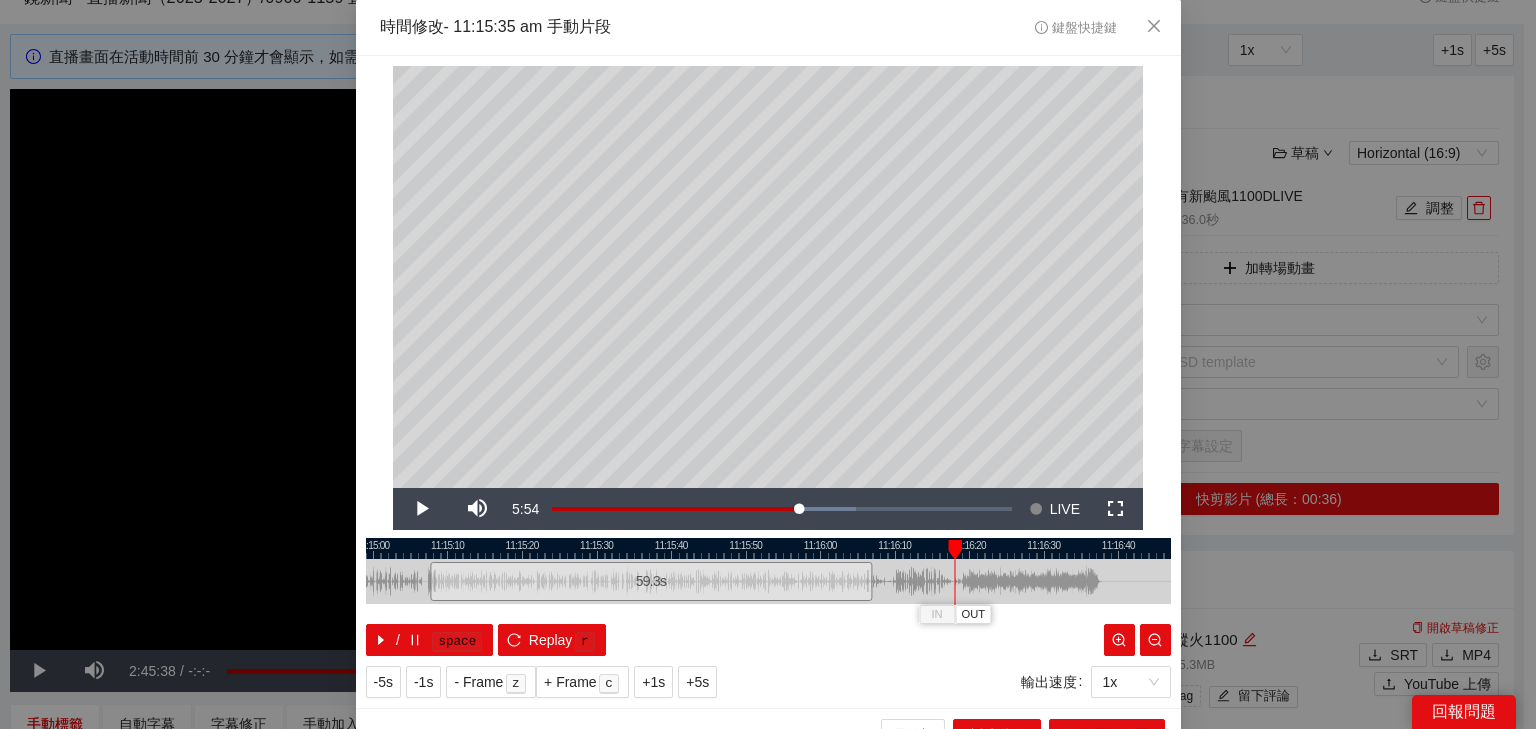 click at bounding box center [768, 548] 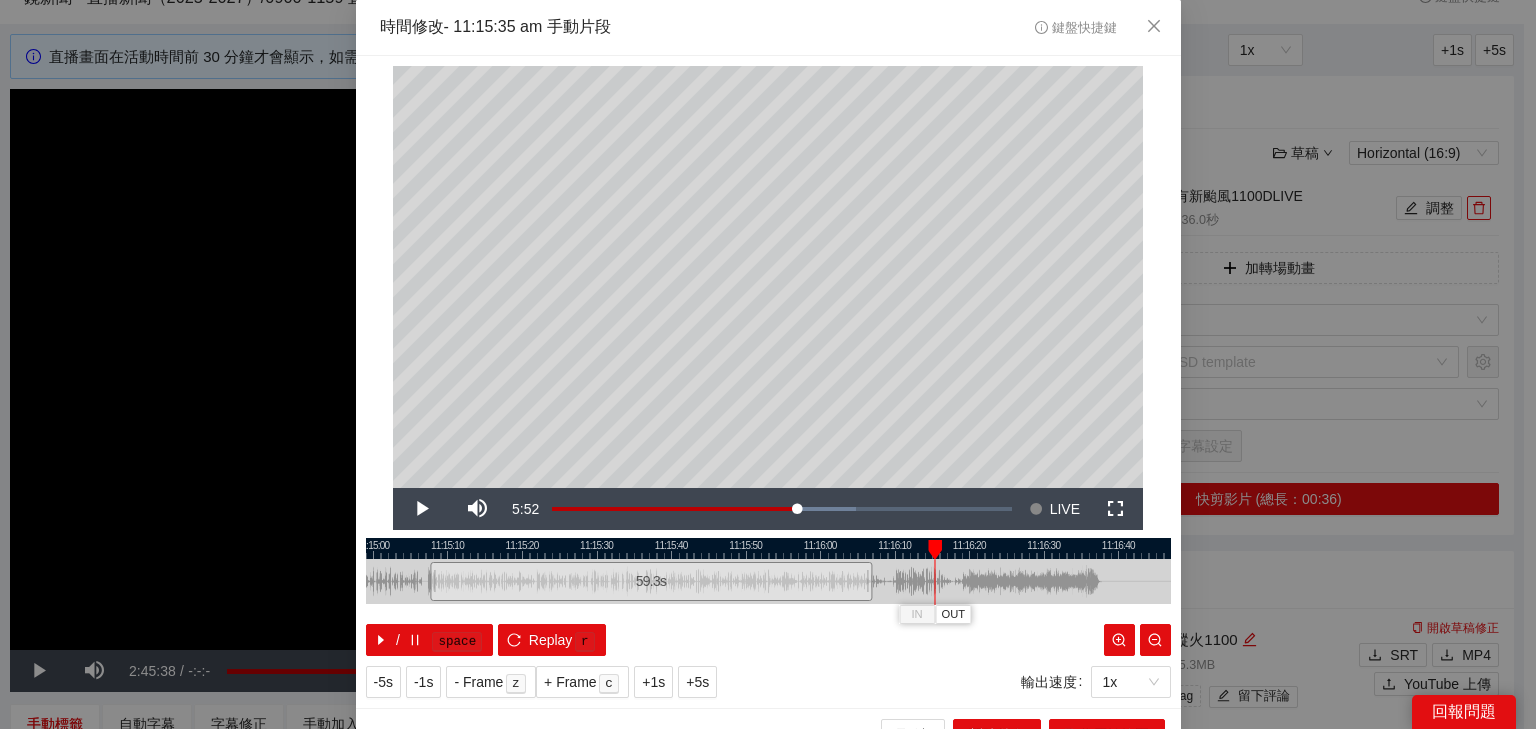 click at bounding box center (768, 548) 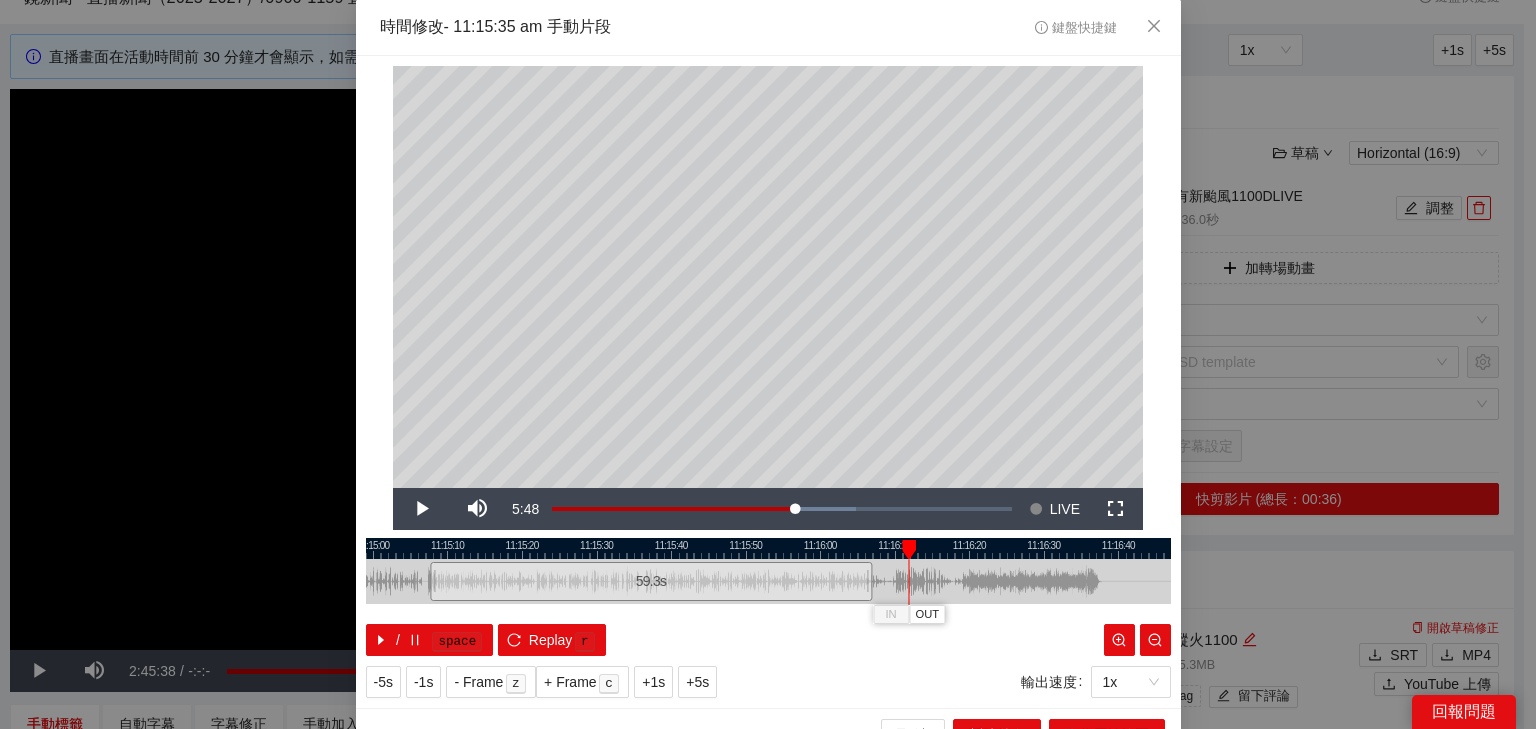 click at bounding box center [768, 548] 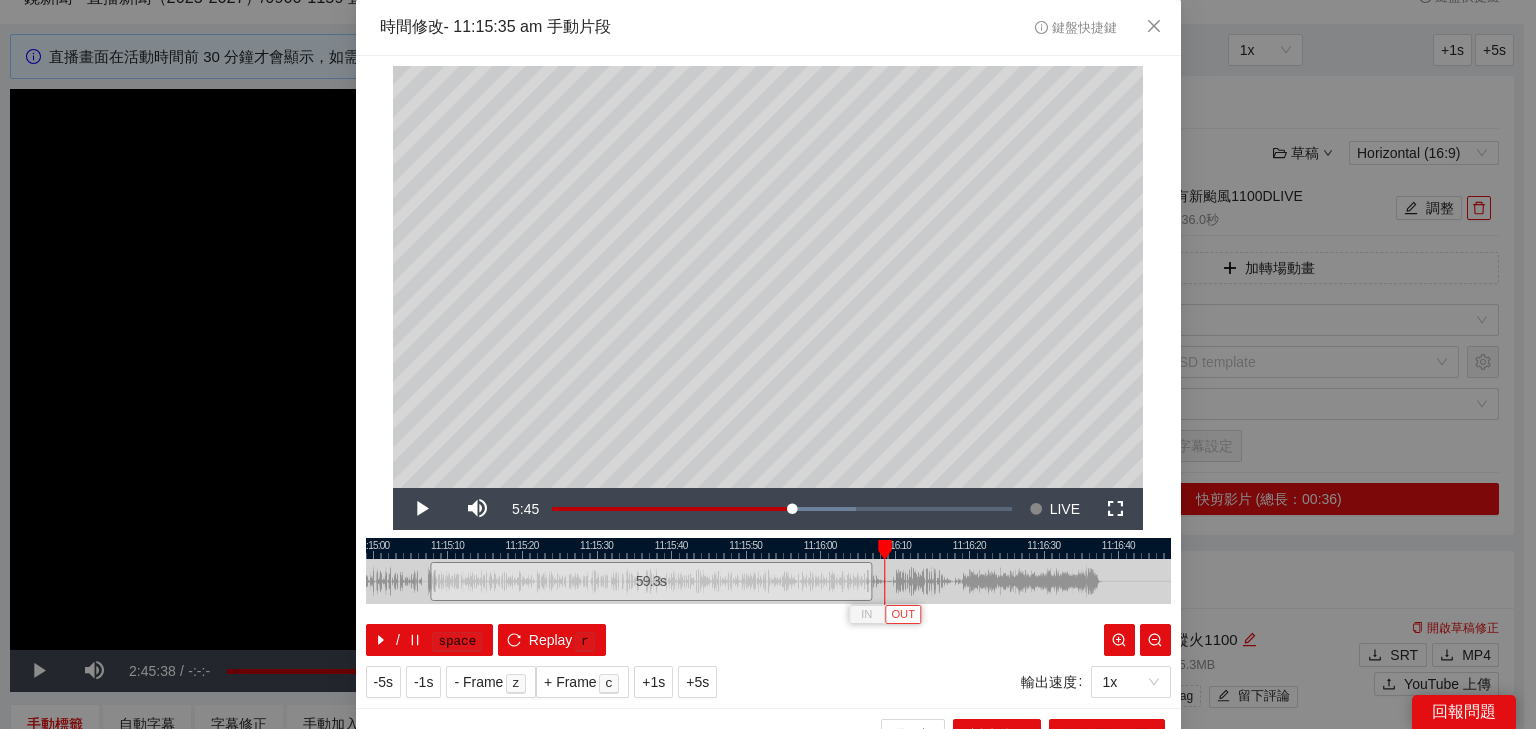 click on "OUT" at bounding box center [903, 615] 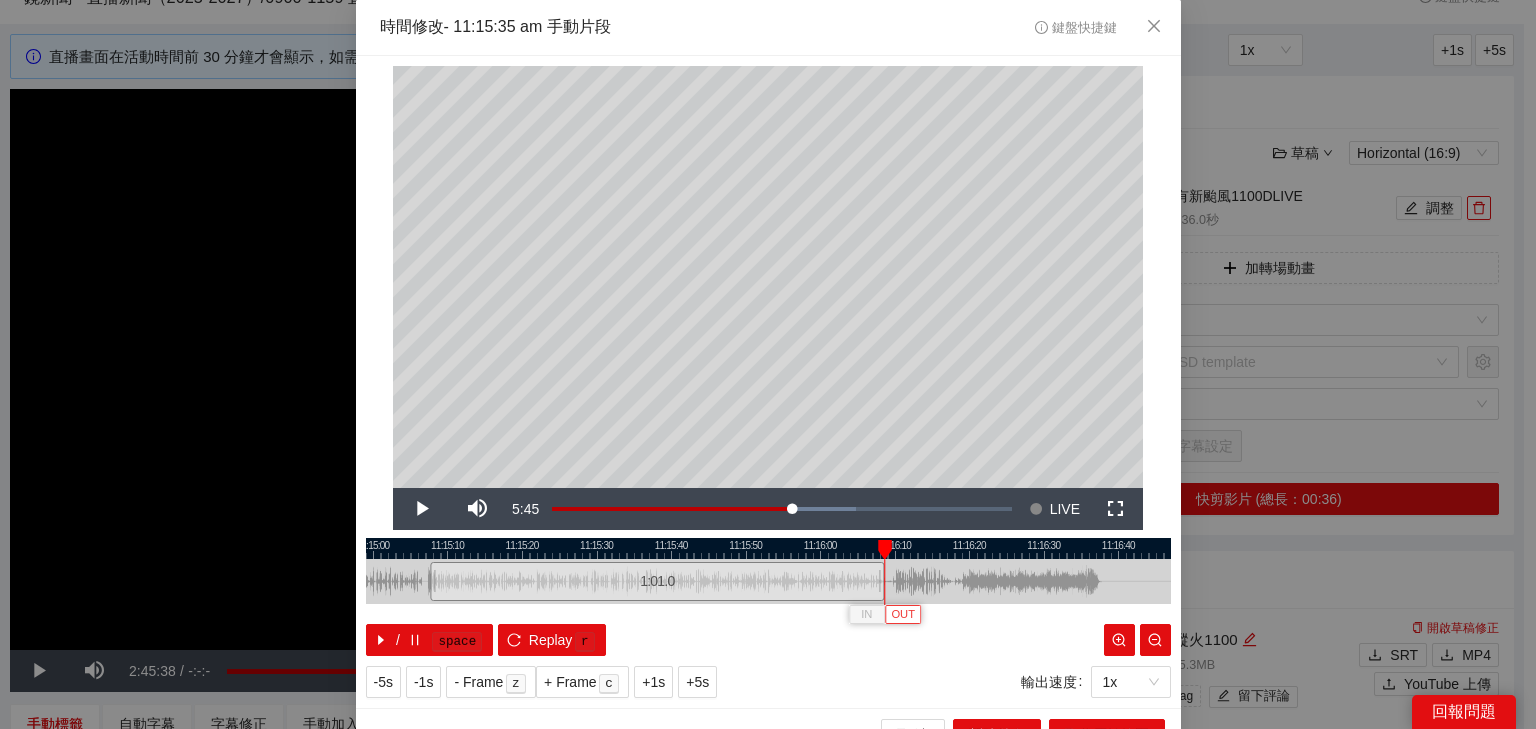 type 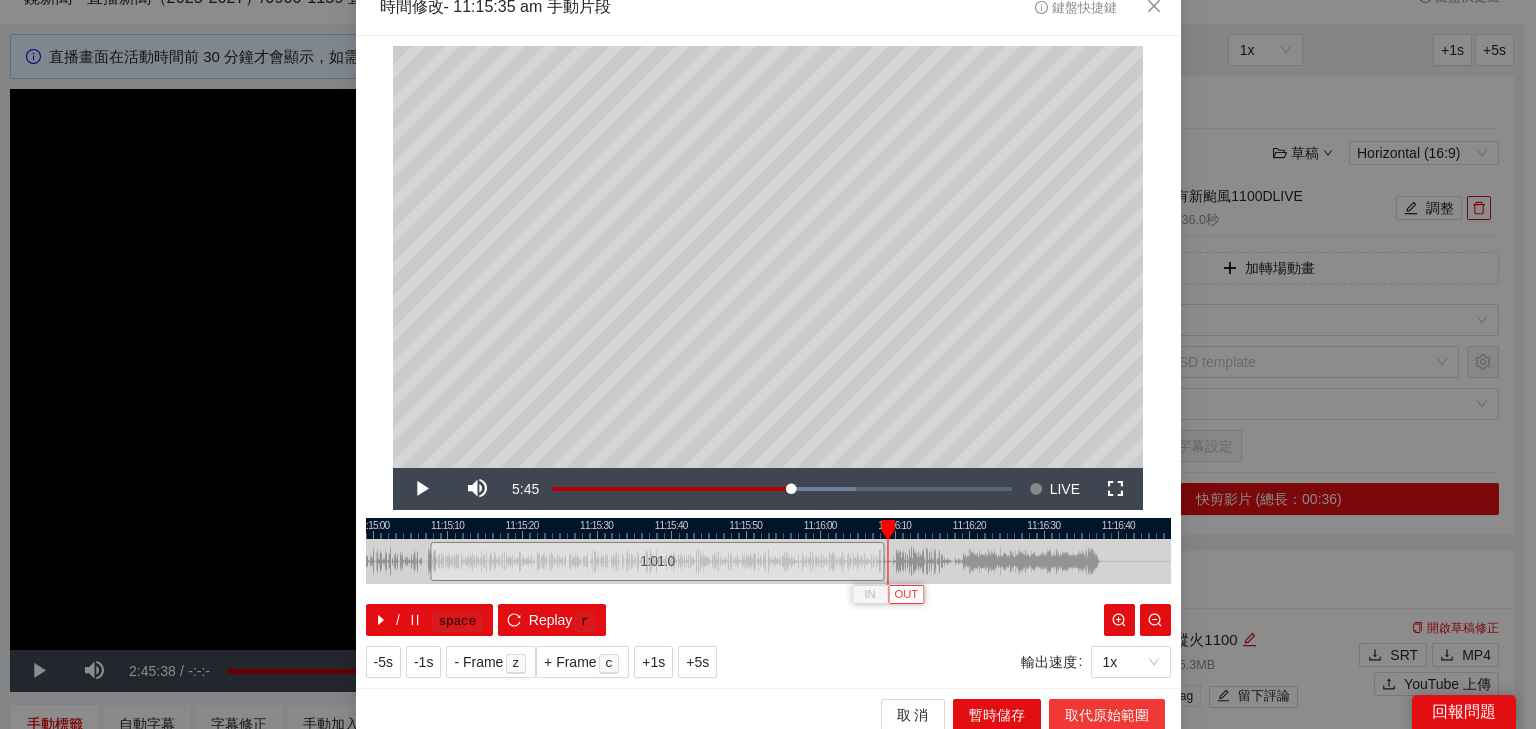 scroll, scrollTop: 31, scrollLeft: 0, axis: vertical 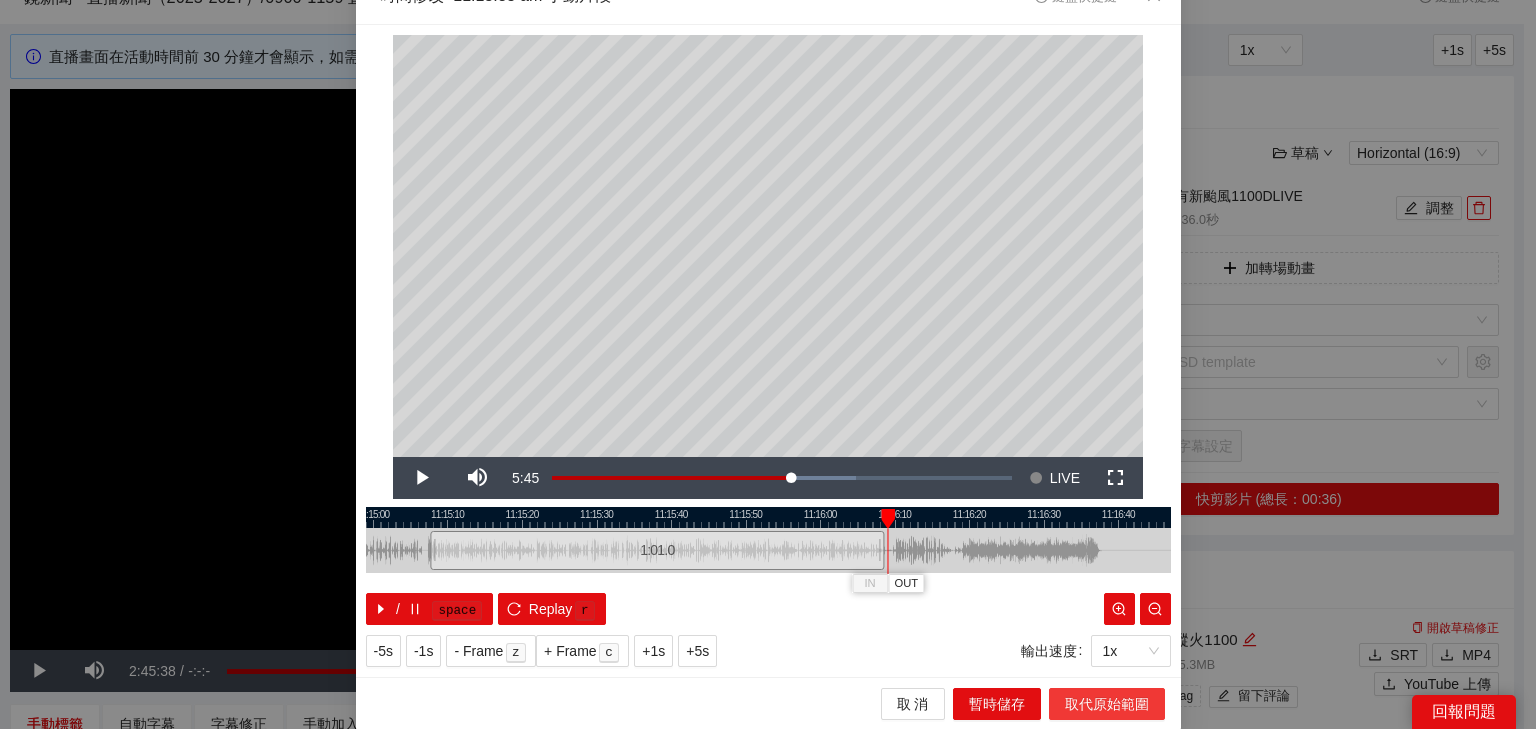 click on "取代原始範圍" at bounding box center [1107, 704] 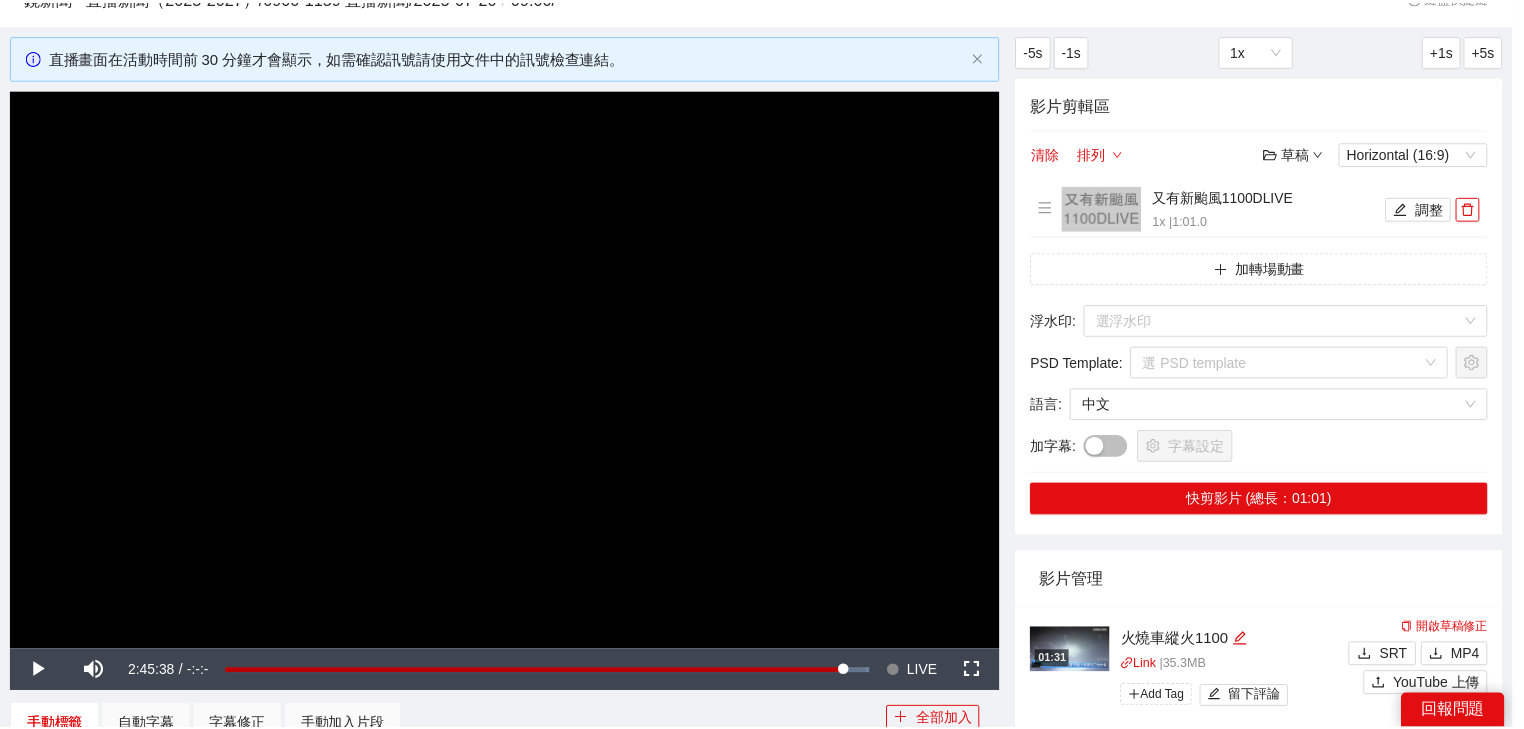 scroll, scrollTop: 0, scrollLeft: 0, axis: both 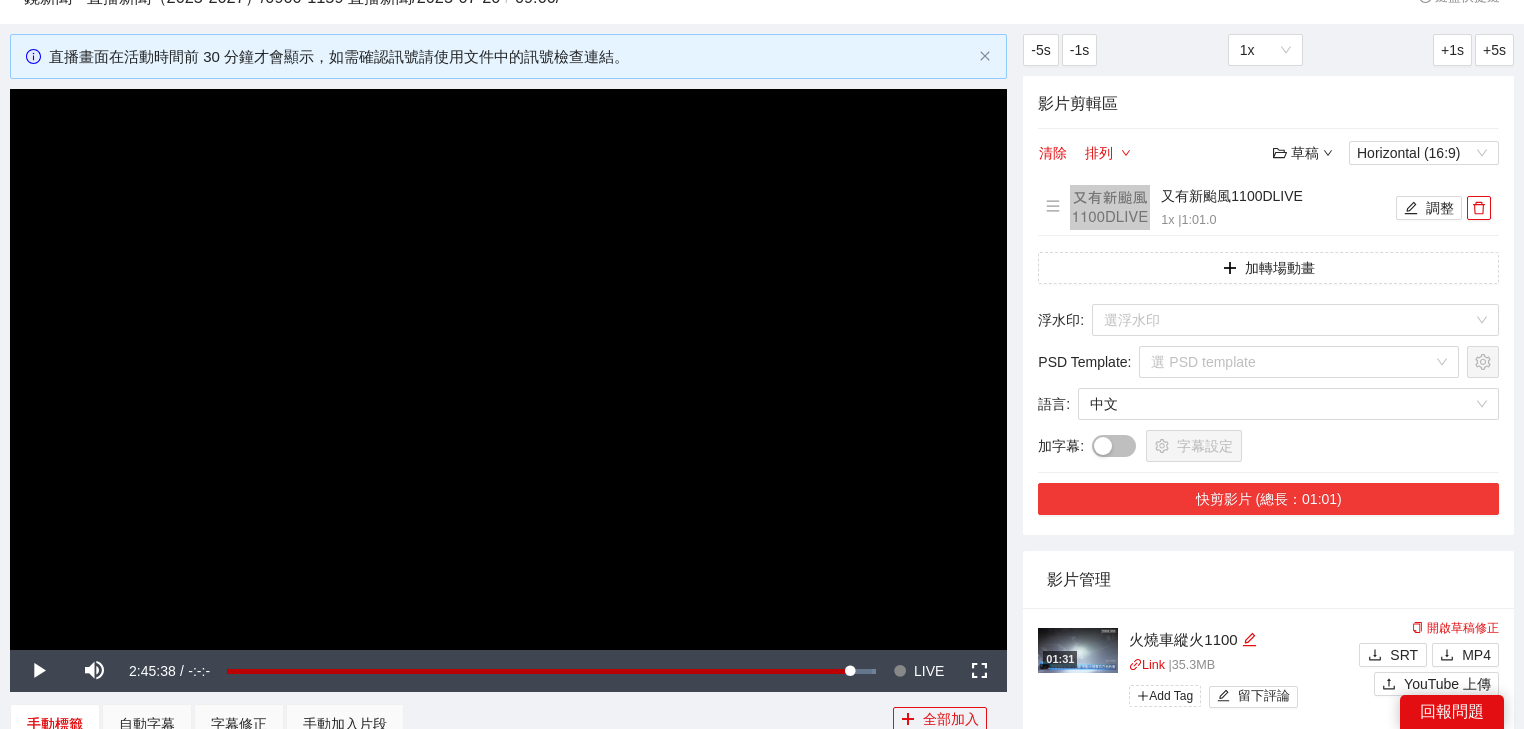 click on "快剪影片 (總長：01:01)" at bounding box center [1268, 499] 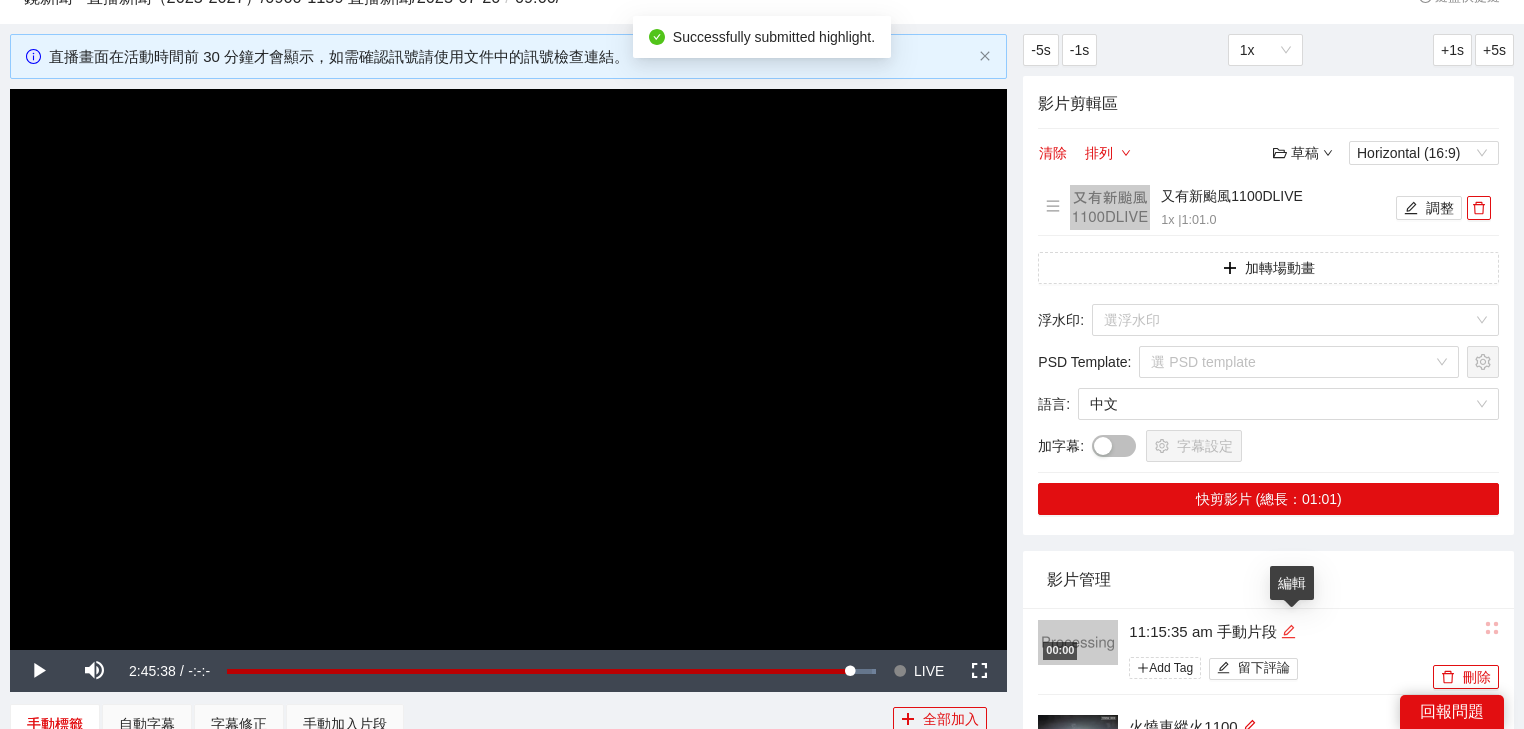 click 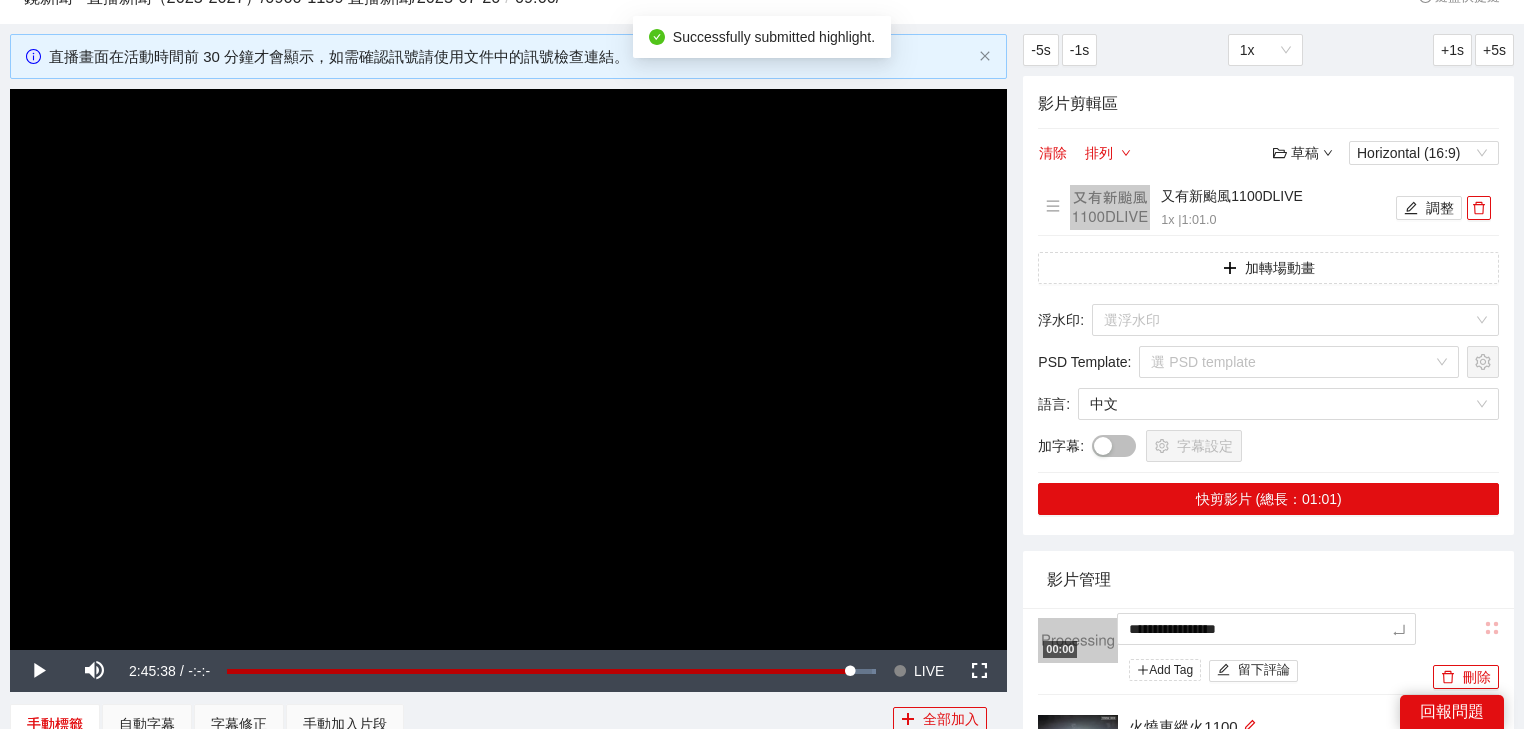 click on "**********" at bounding box center [762, 598] 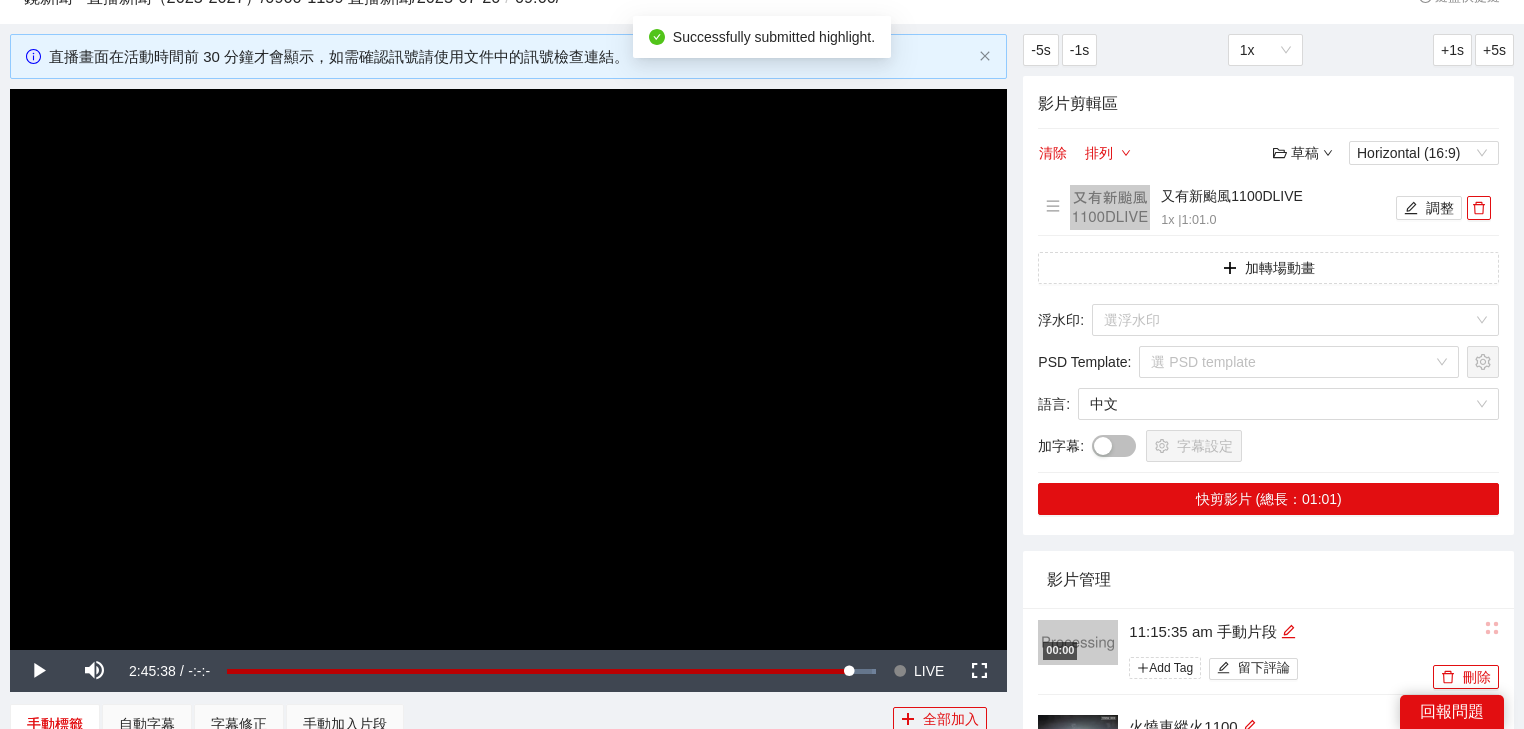 click on "影片管理" at bounding box center (1268, 579) 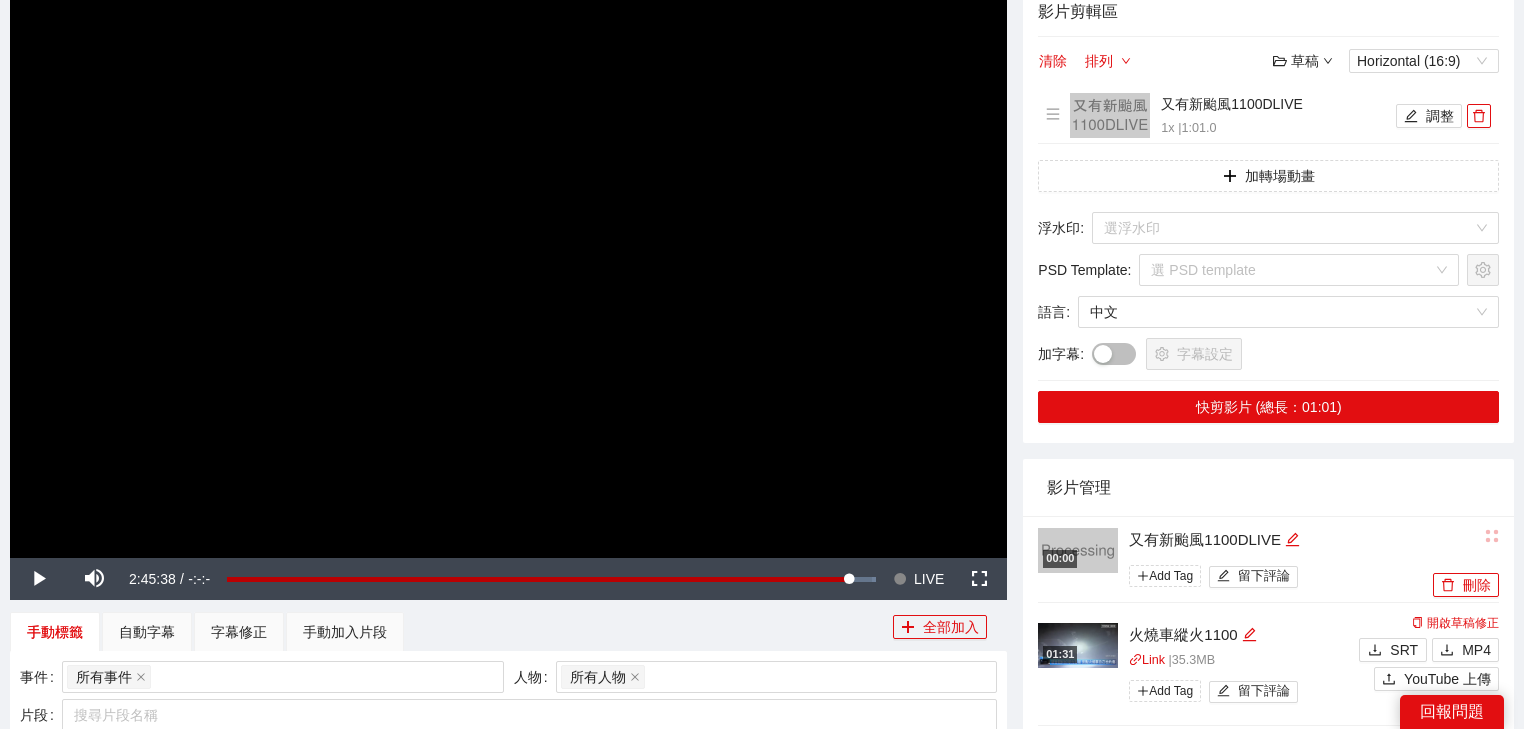 scroll, scrollTop: 320, scrollLeft: 0, axis: vertical 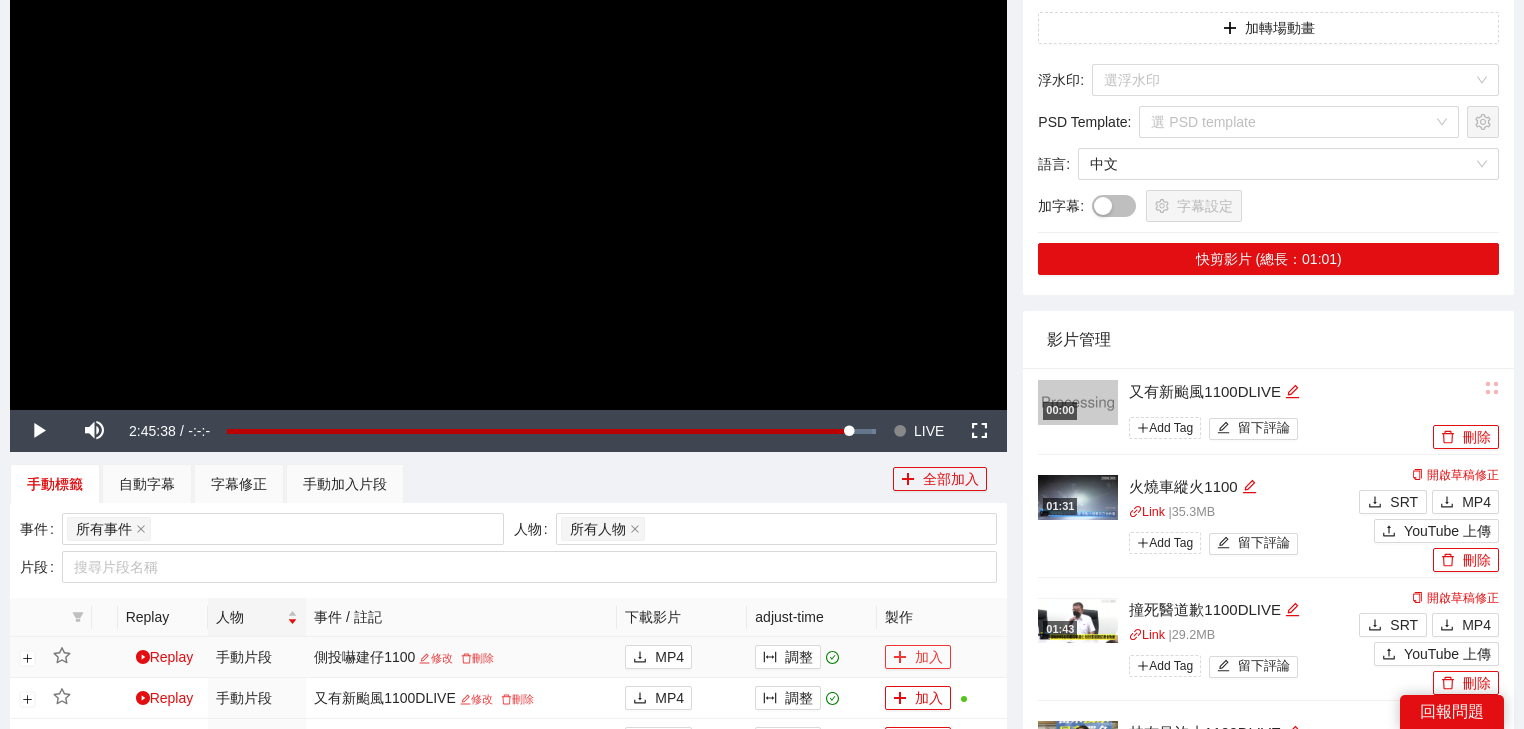 click on "加入" at bounding box center [918, 657] 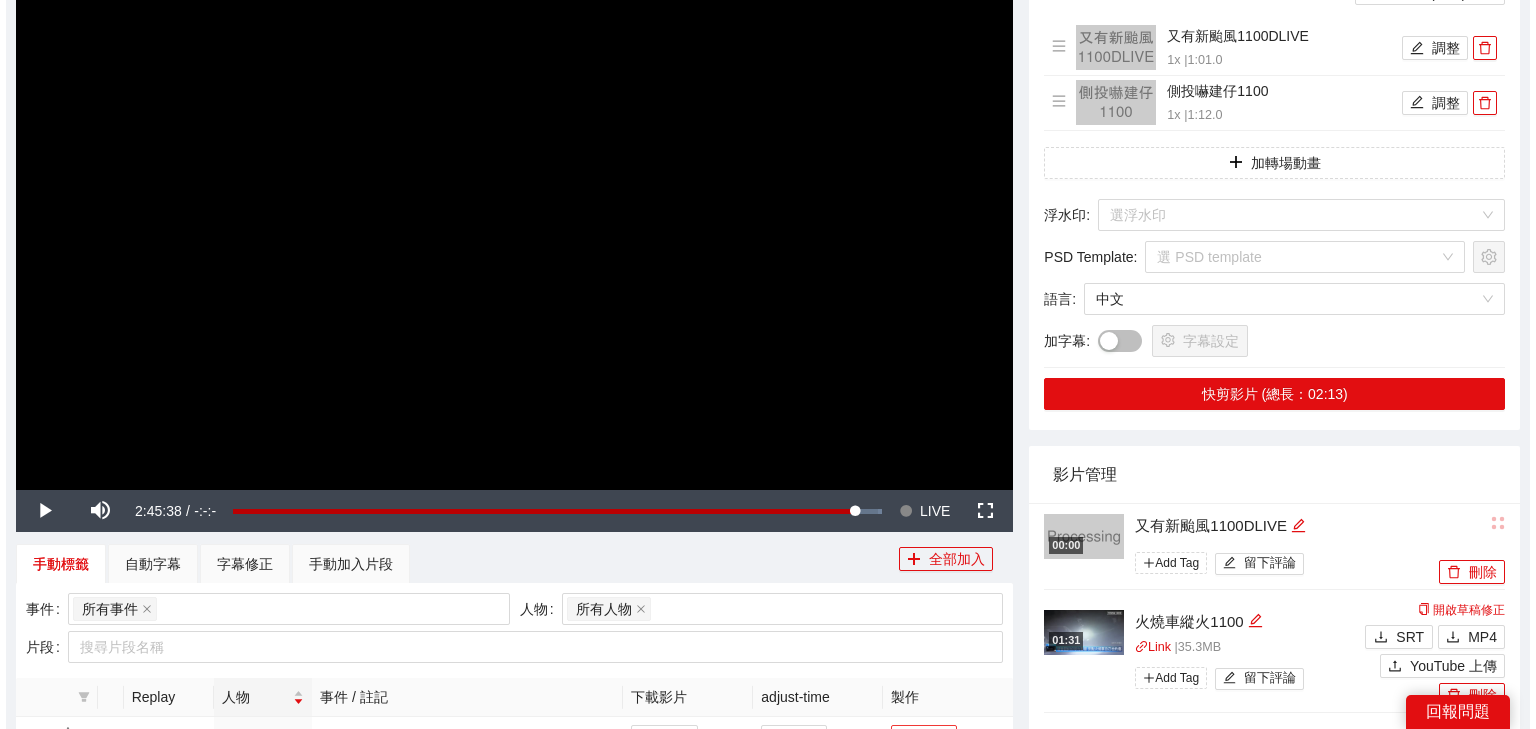 scroll, scrollTop: 0, scrollLeft: 0, axis: both 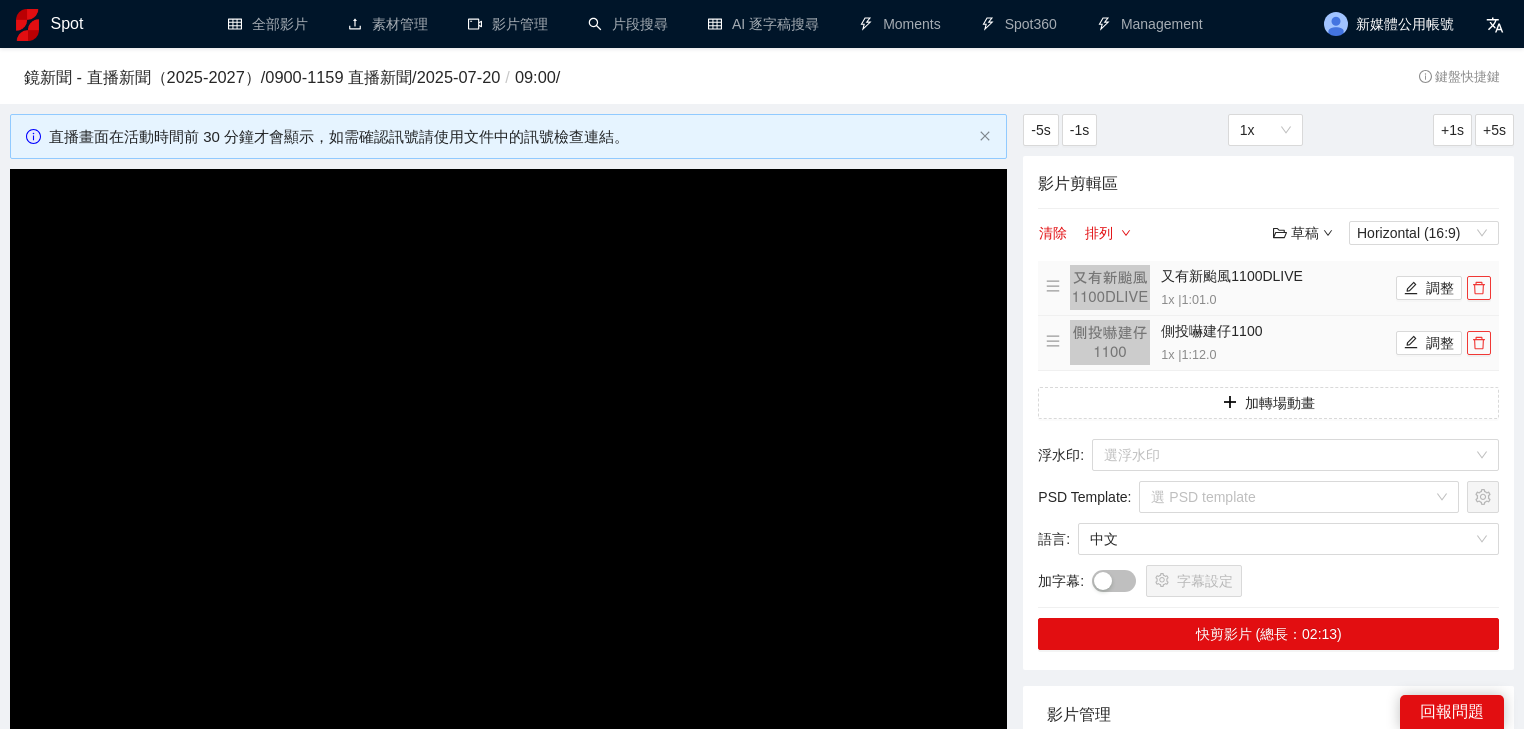 click 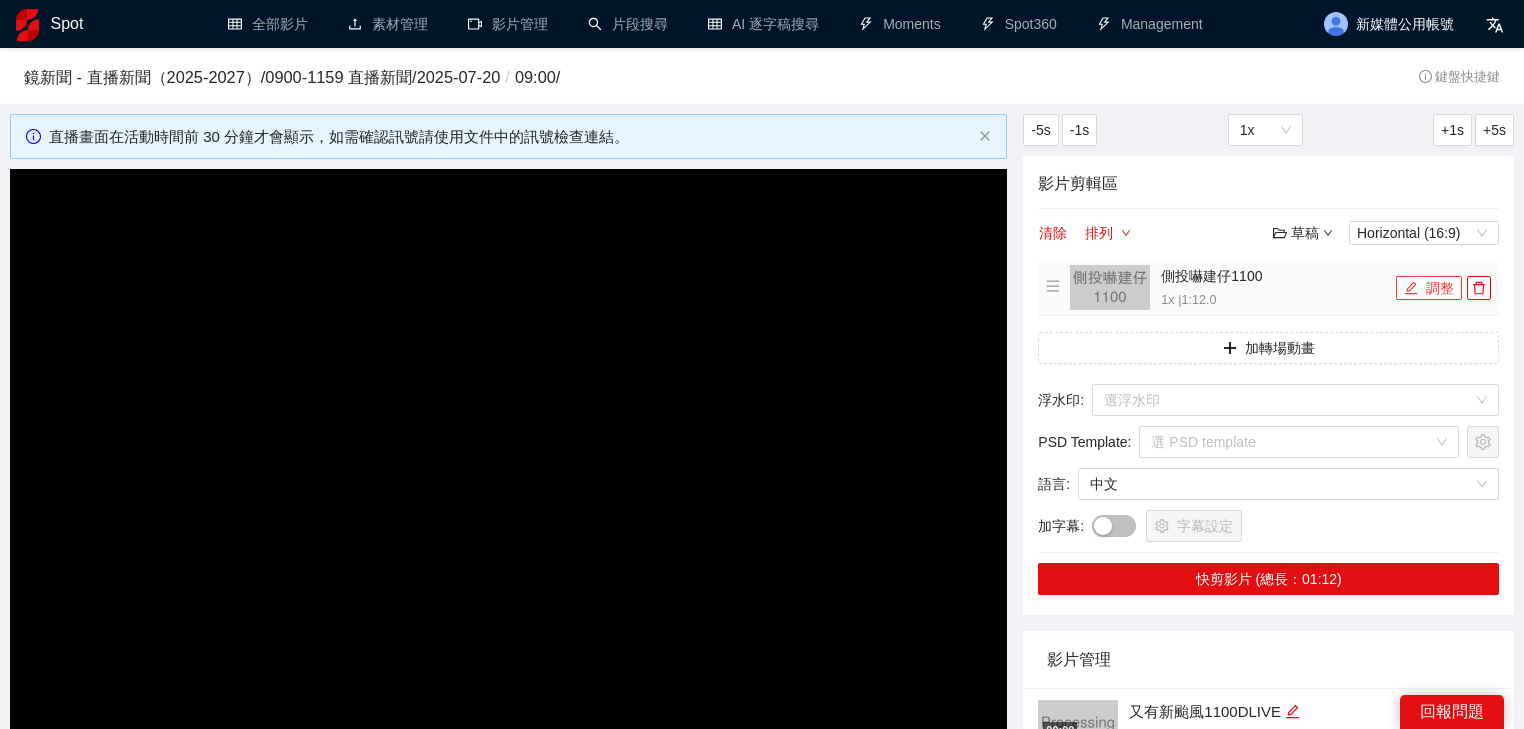 click on "調整" at bounding box center [1429, 288] 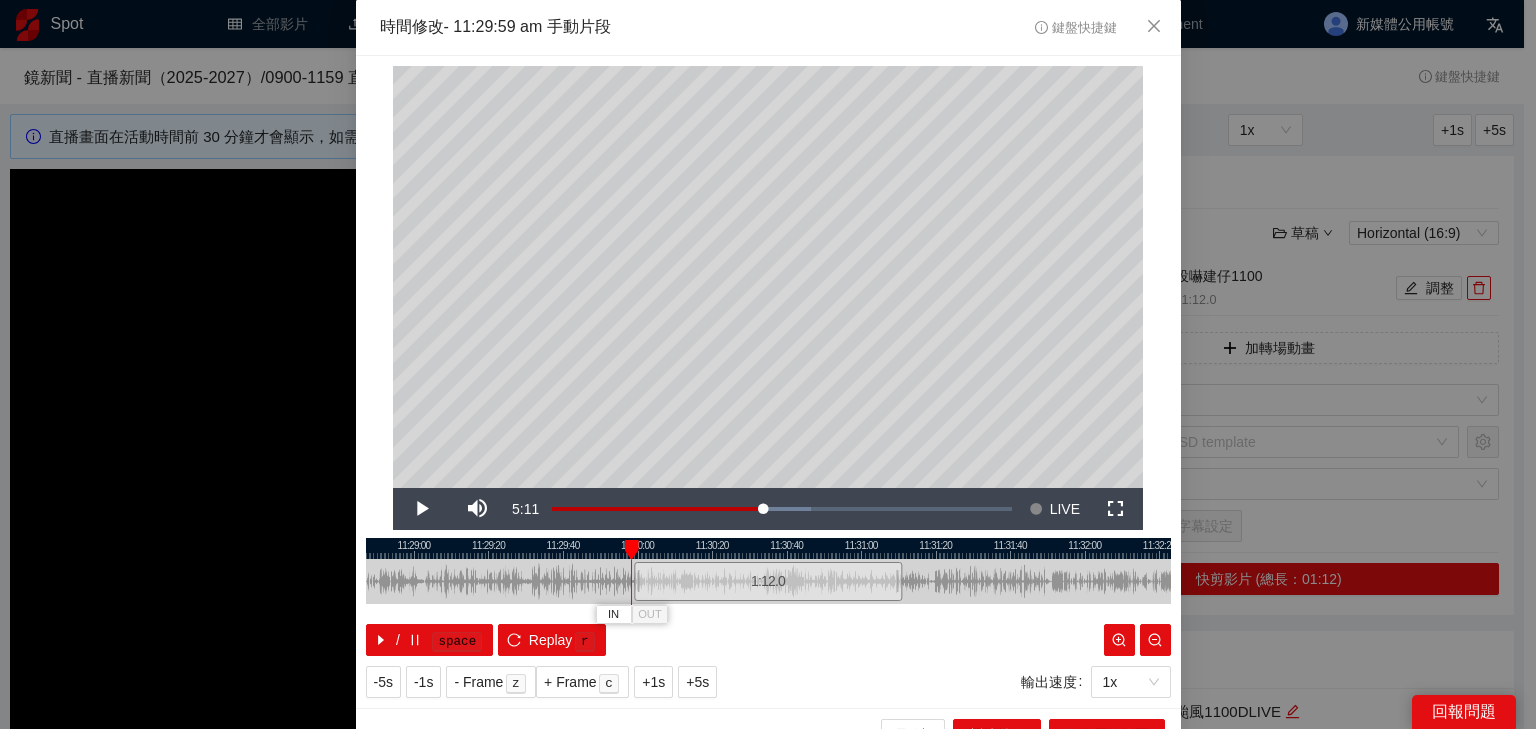 drag, startPoint x: 631, startPoint y: 544, endPoint x: 622, endPoint y: 539, distance: 10.29563 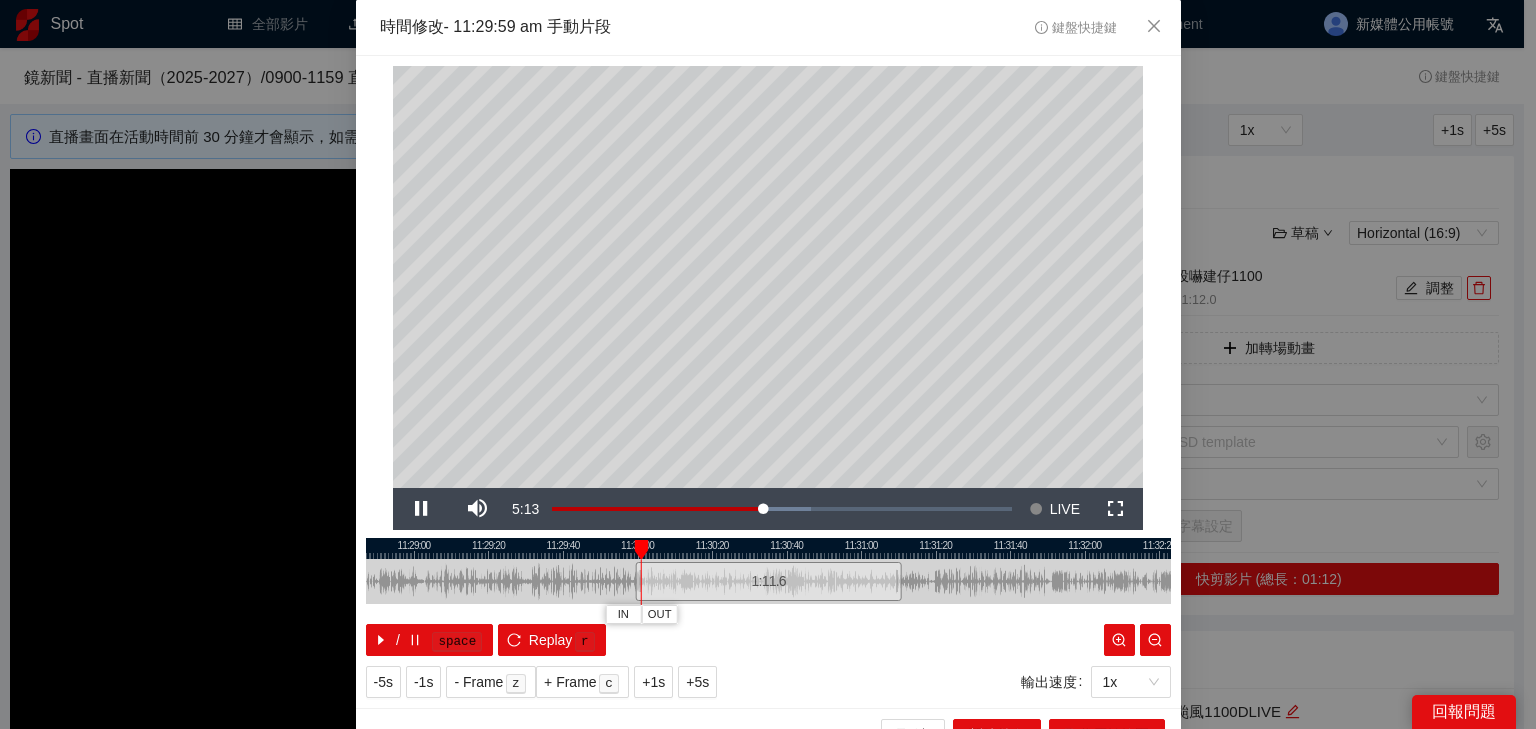 click at bounding box center (768, 548) 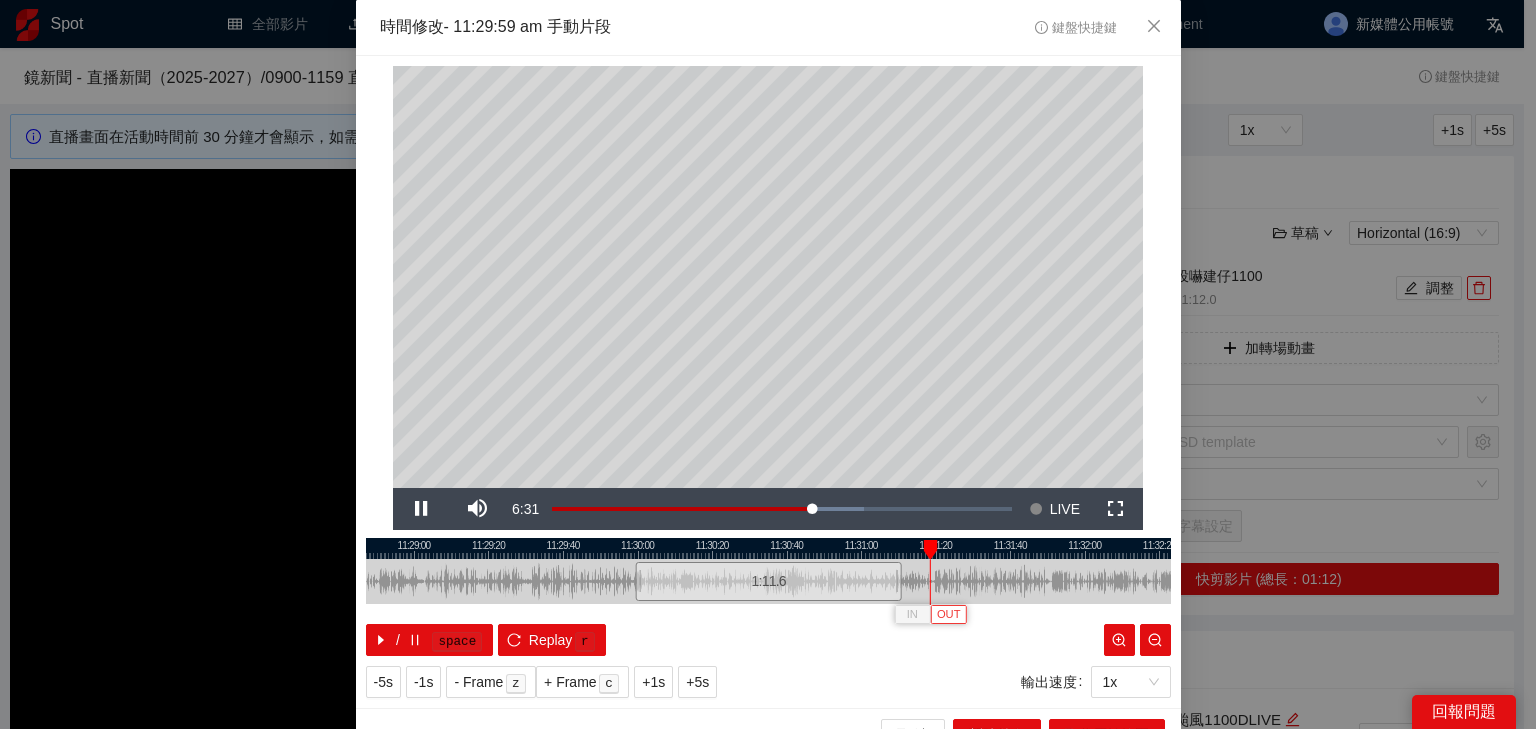 click on "OUT" at bounding box center (949, 615) 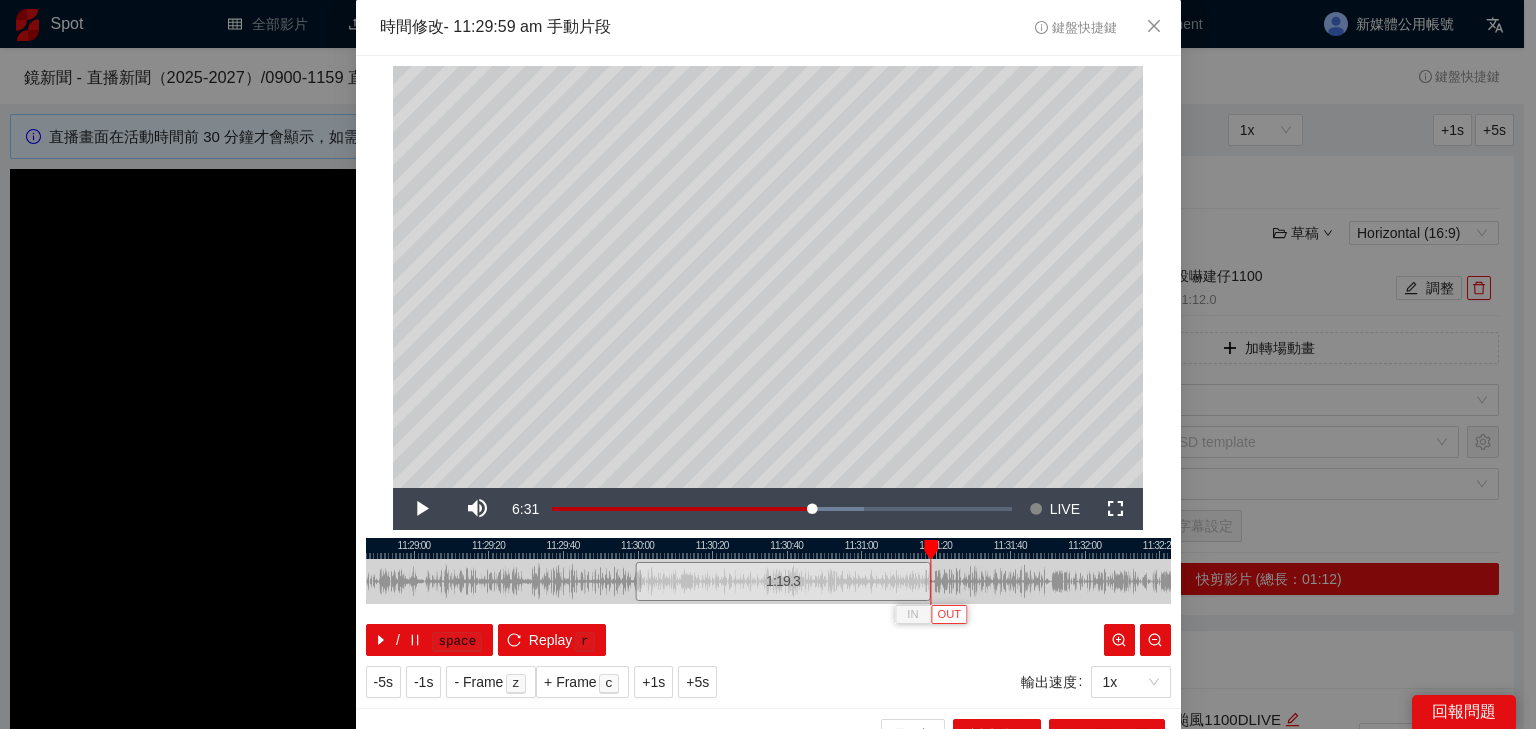 scroll, scrollTop: 31, scrollLeft: 0, axis: vertical 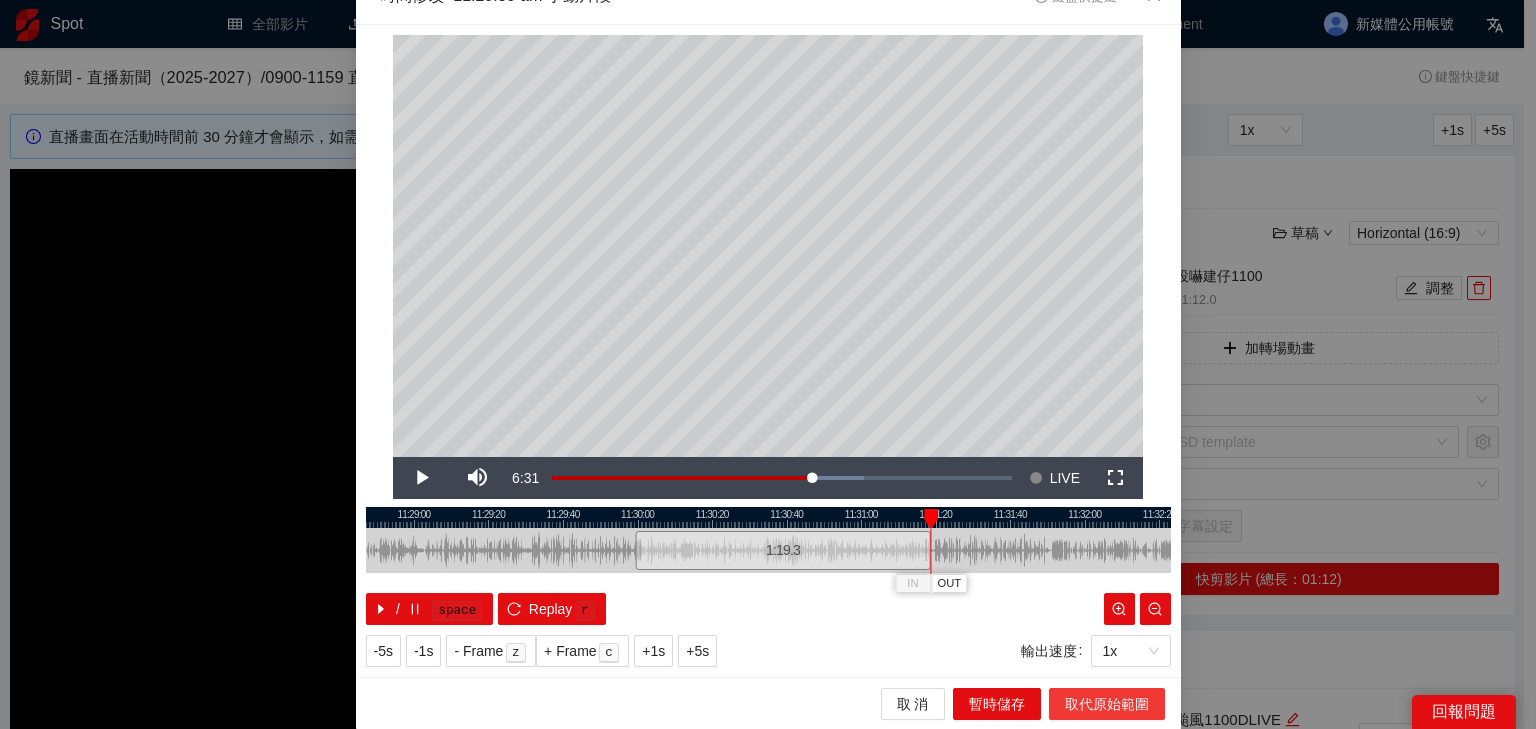 click on "取代原始範圍" at bounding box center (1107, 704) 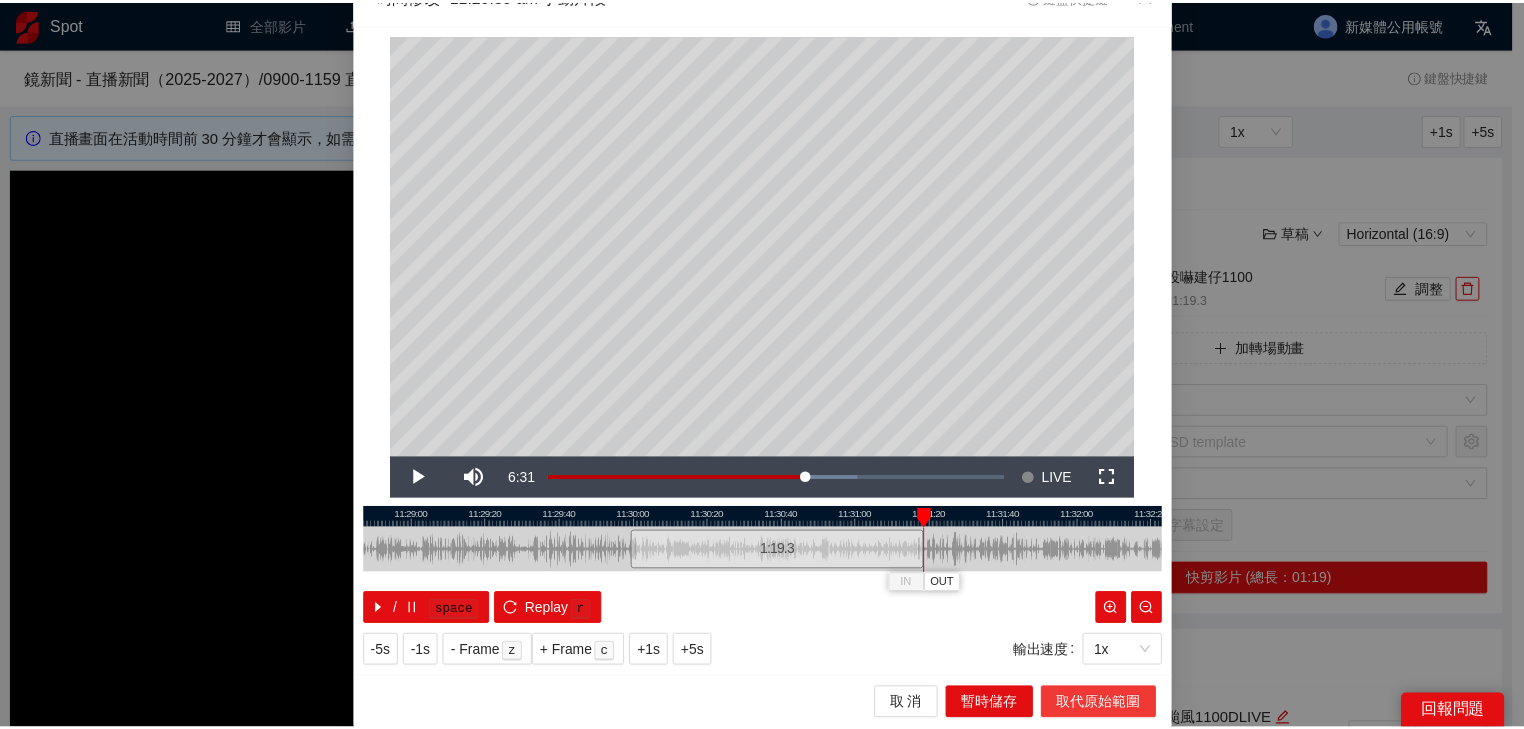 scroll, scrollTop: 0, scrollLeft: 0, axis: both 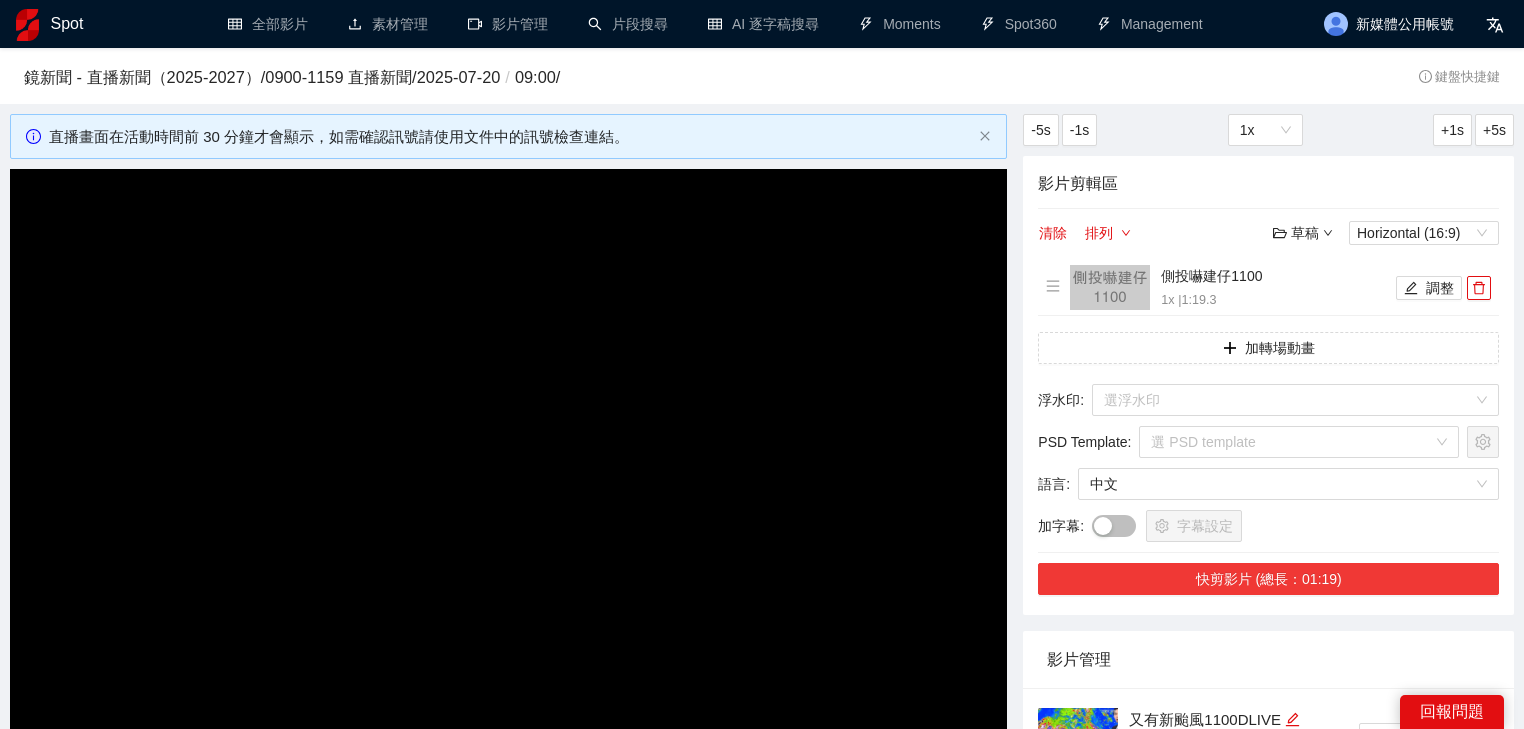 click on "快剪影片 (總長：01:19)" at bounding box center [1268, 579] 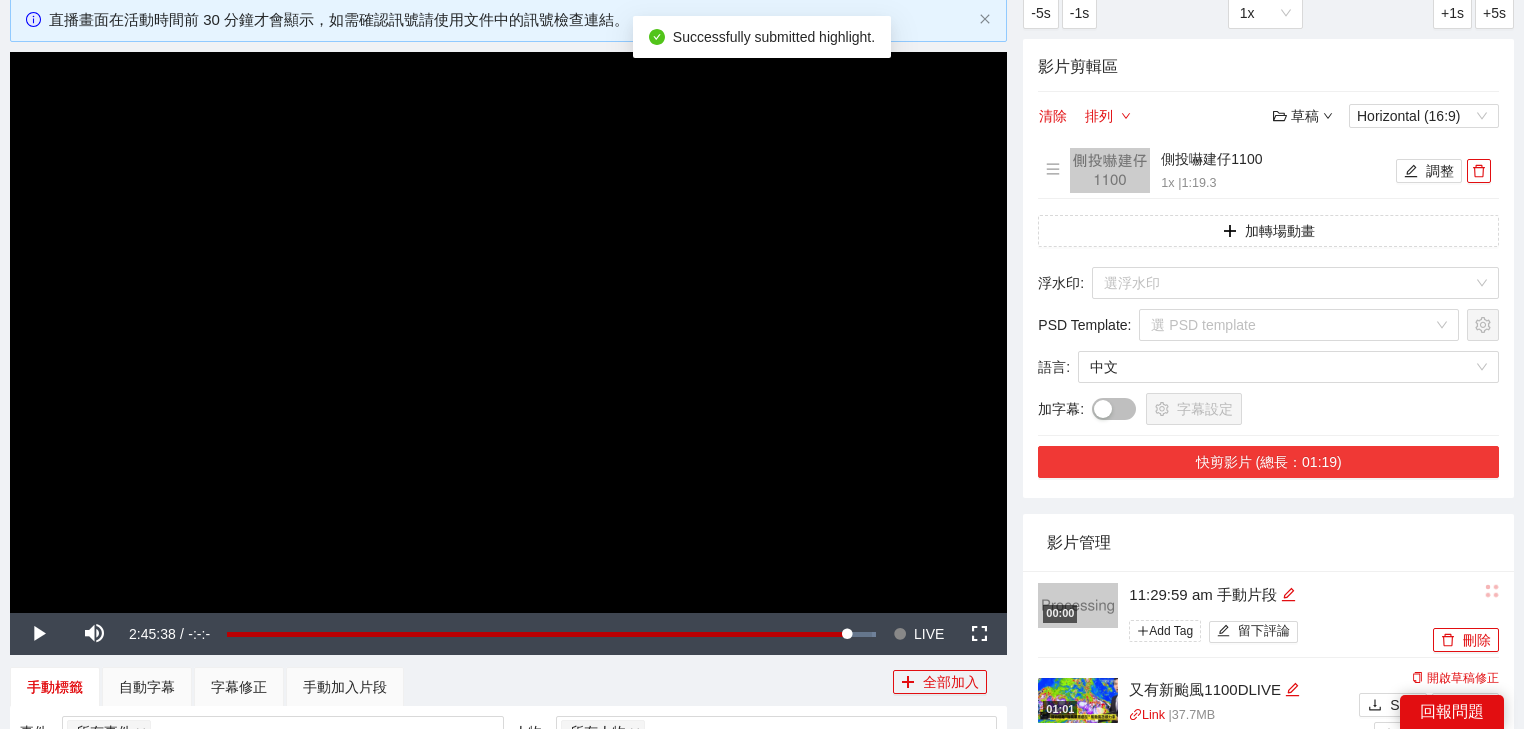 scroll, scrollTop: 240, scrollLeft: 0, axis: vertical 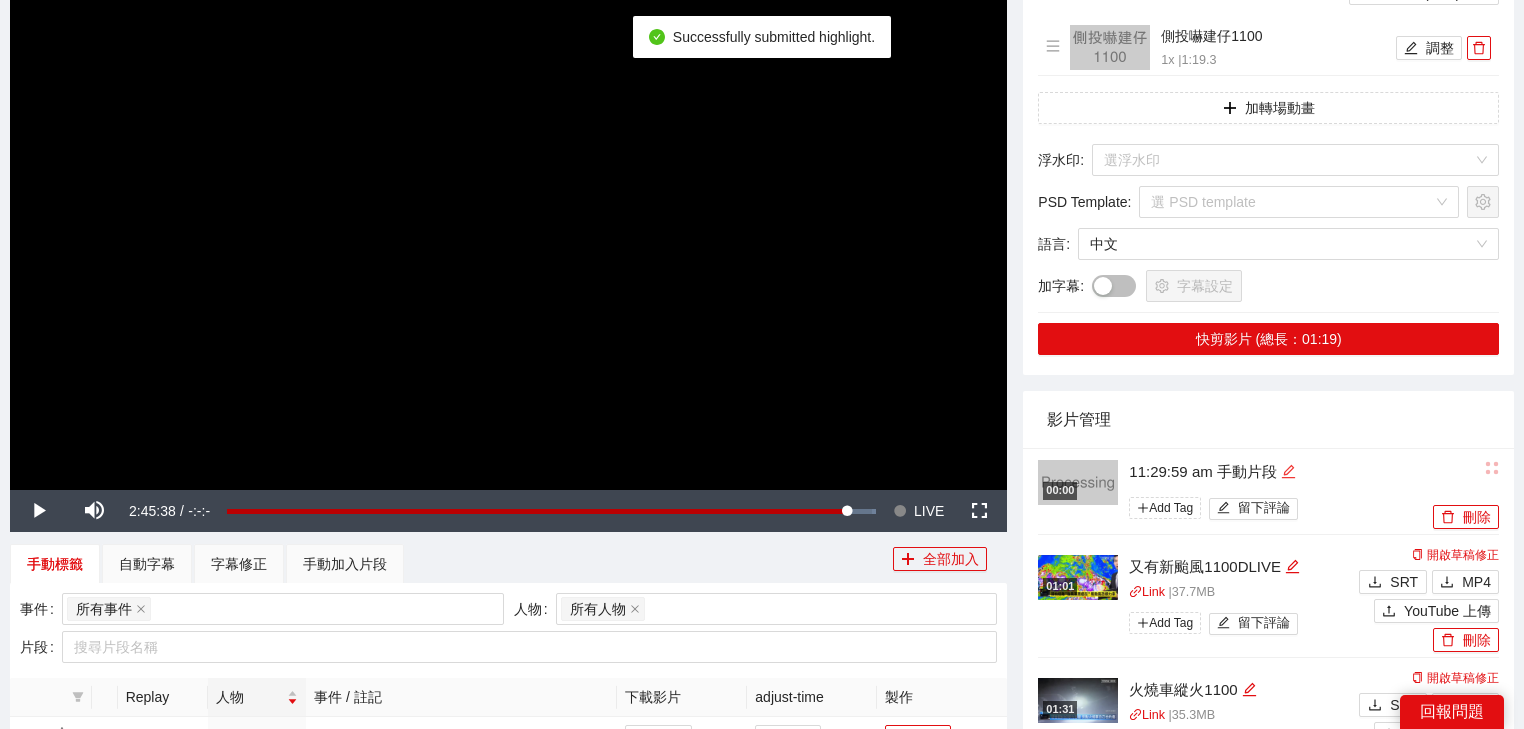 click 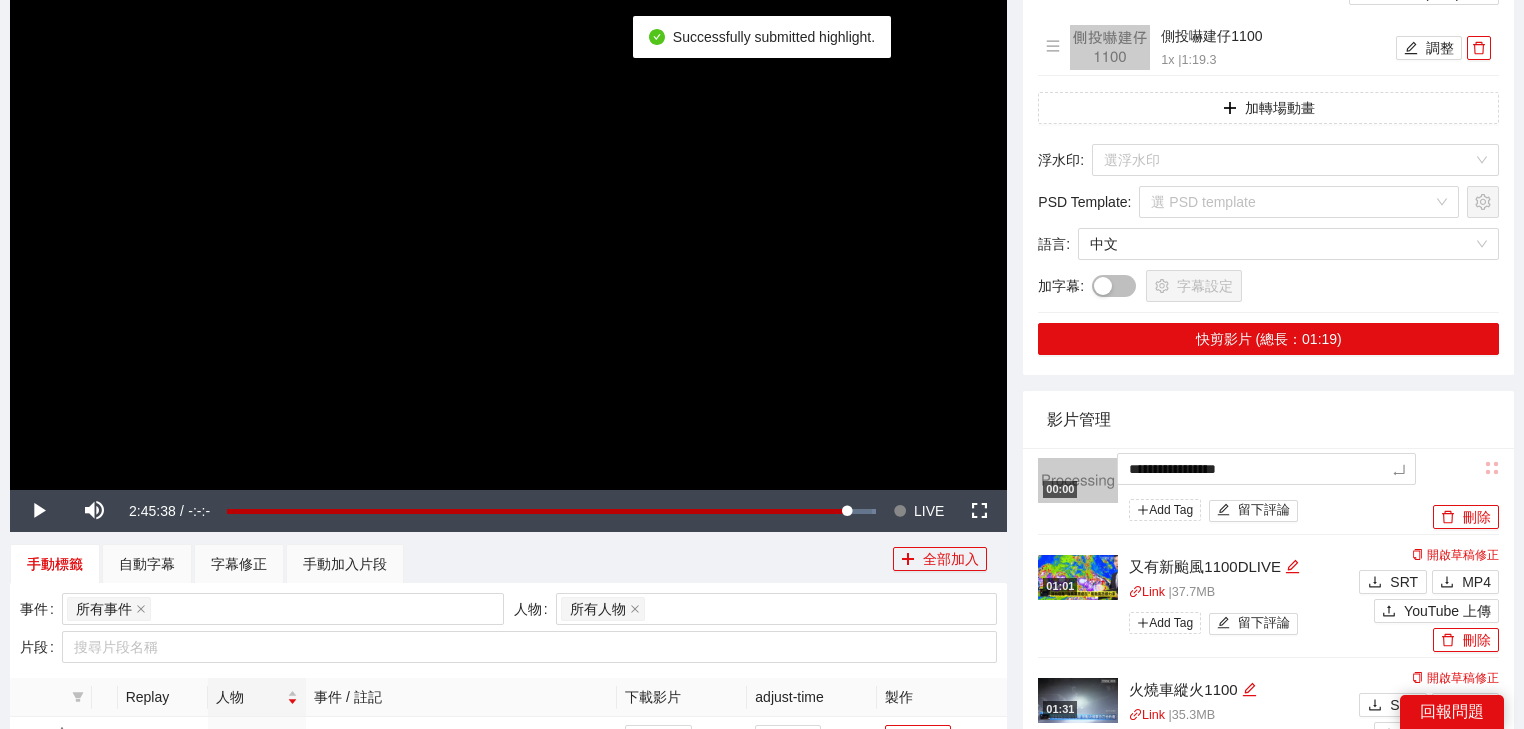click on "**********" at bounding box center (762, 494) 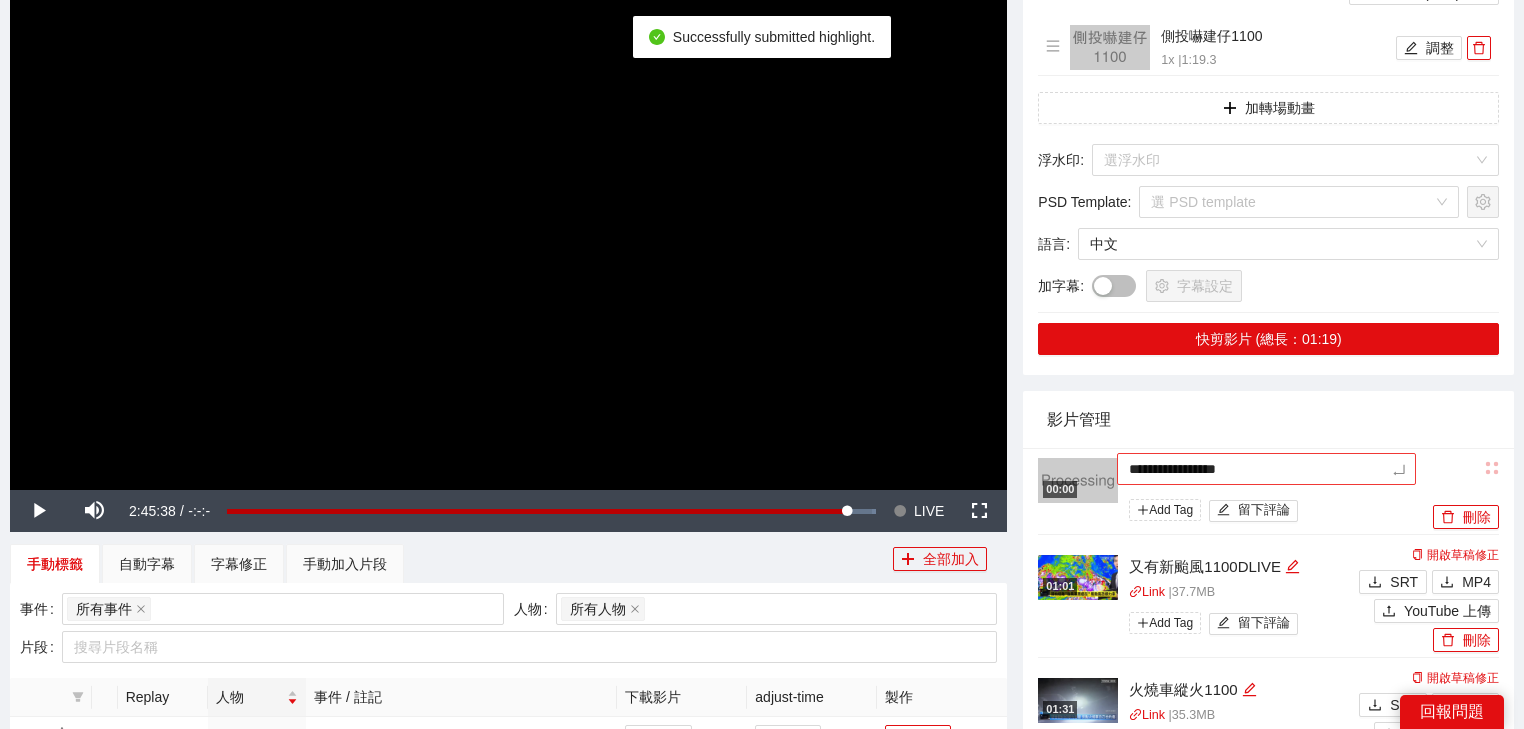 type on "*********" 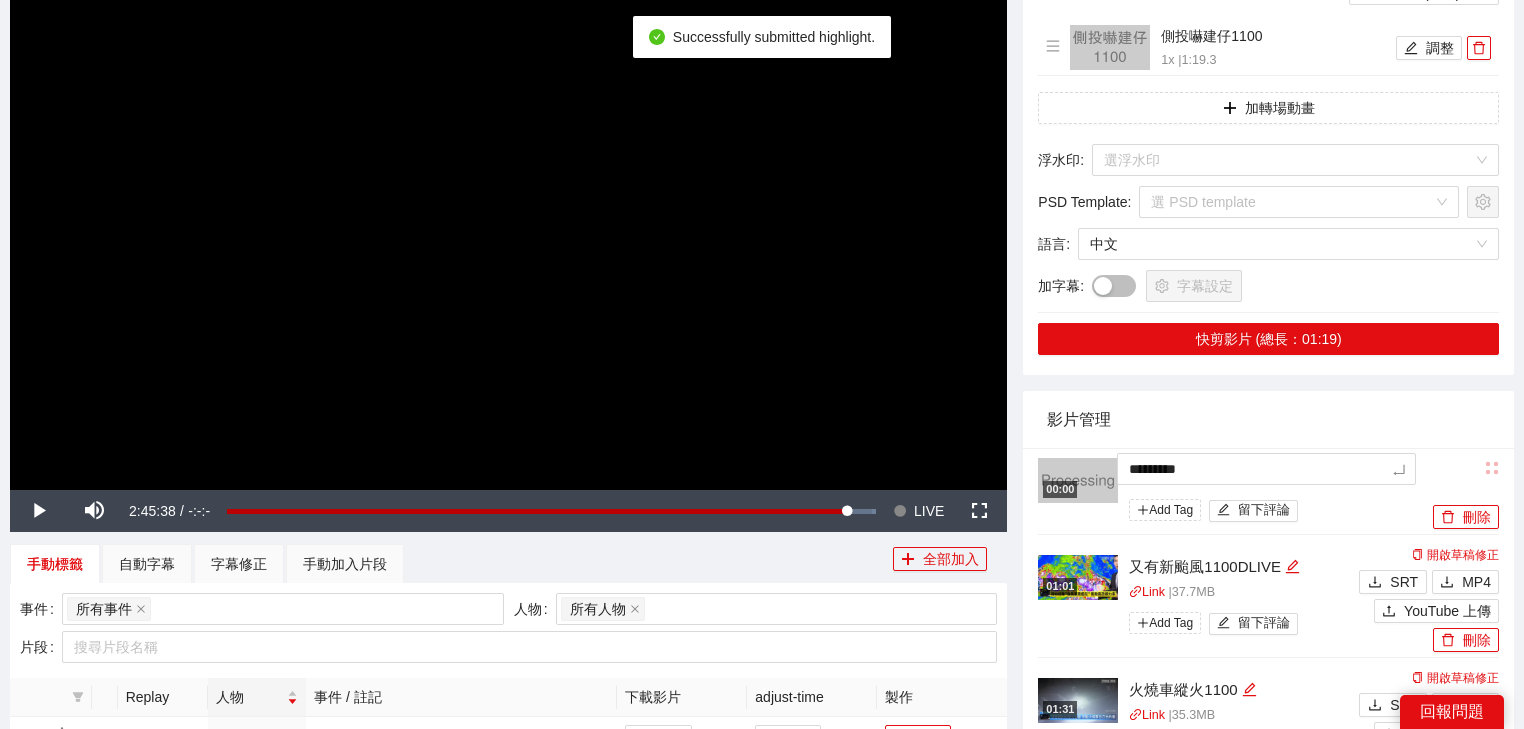 click on "影片管理" at bounding box center (1268, 419) 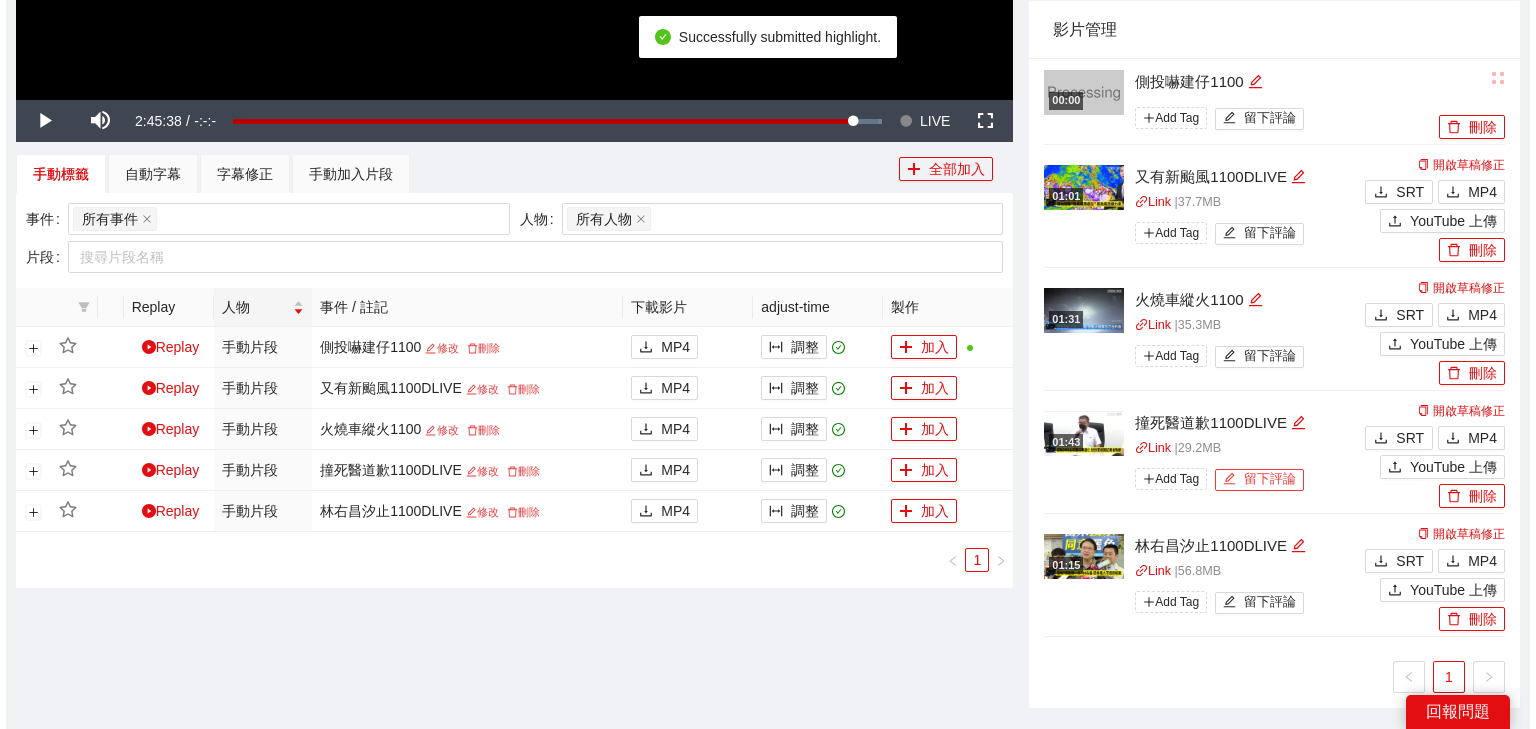 scroll, scrollTop: 640, scrollLeft: 0, axis: vertical 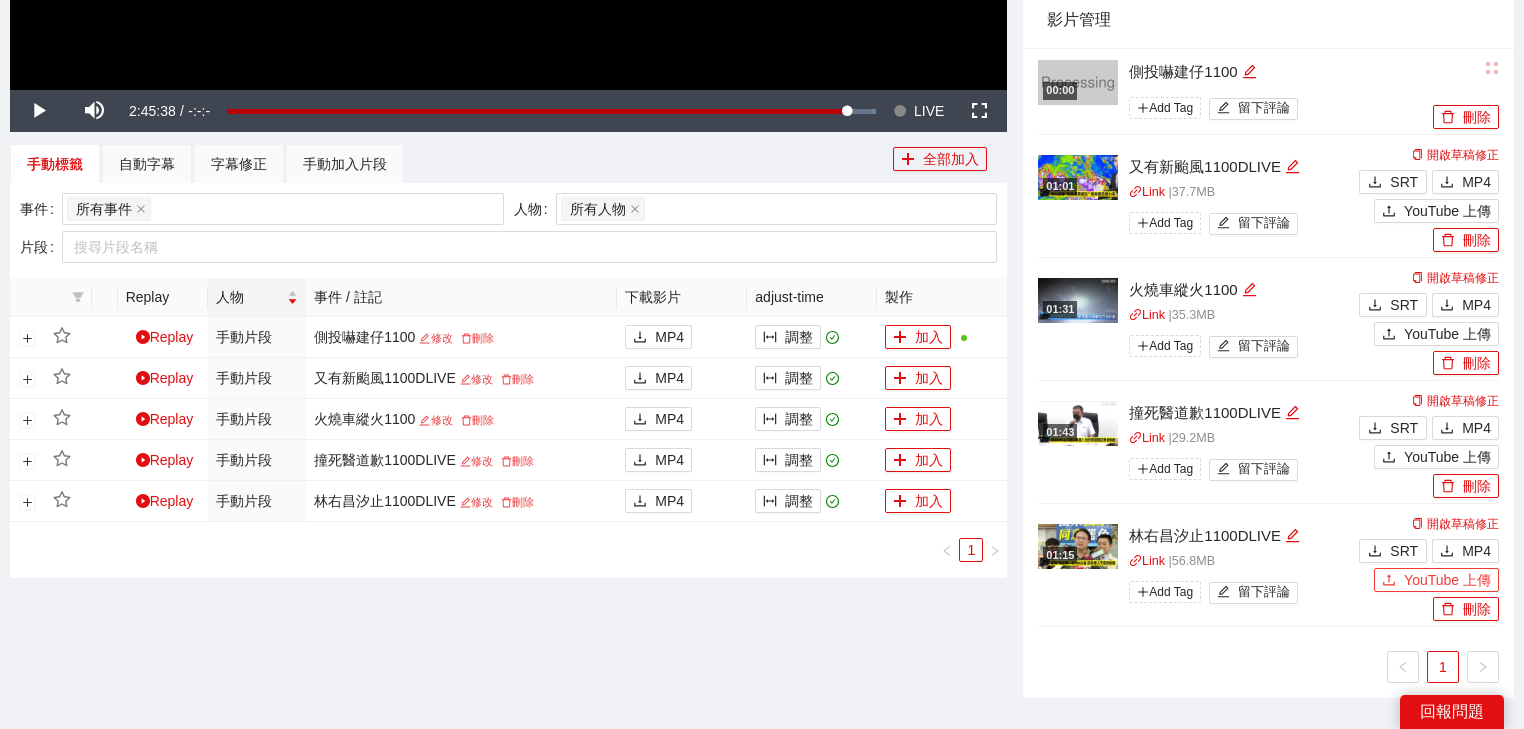click on "YouTube 上傳" at bounding box center (1447, 580) 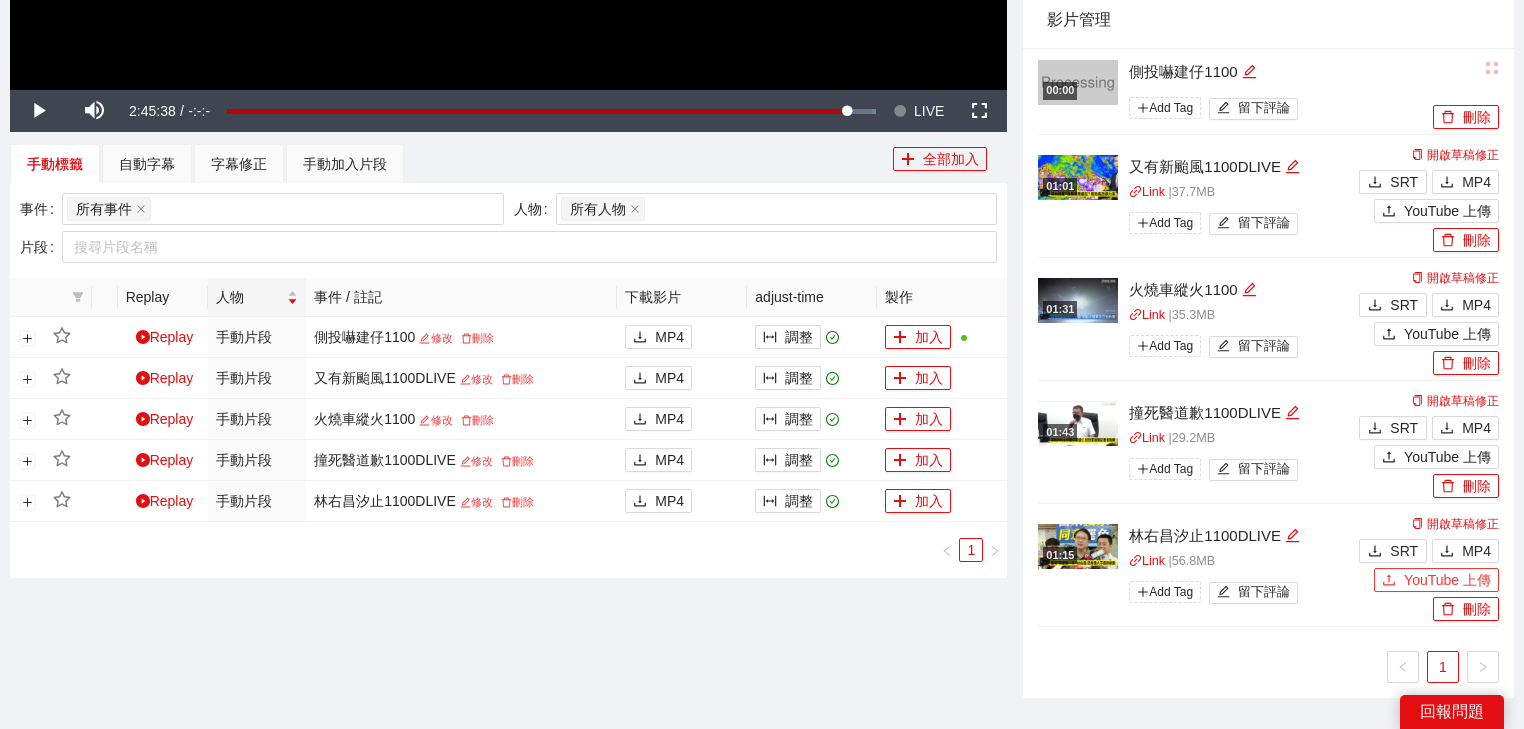 type 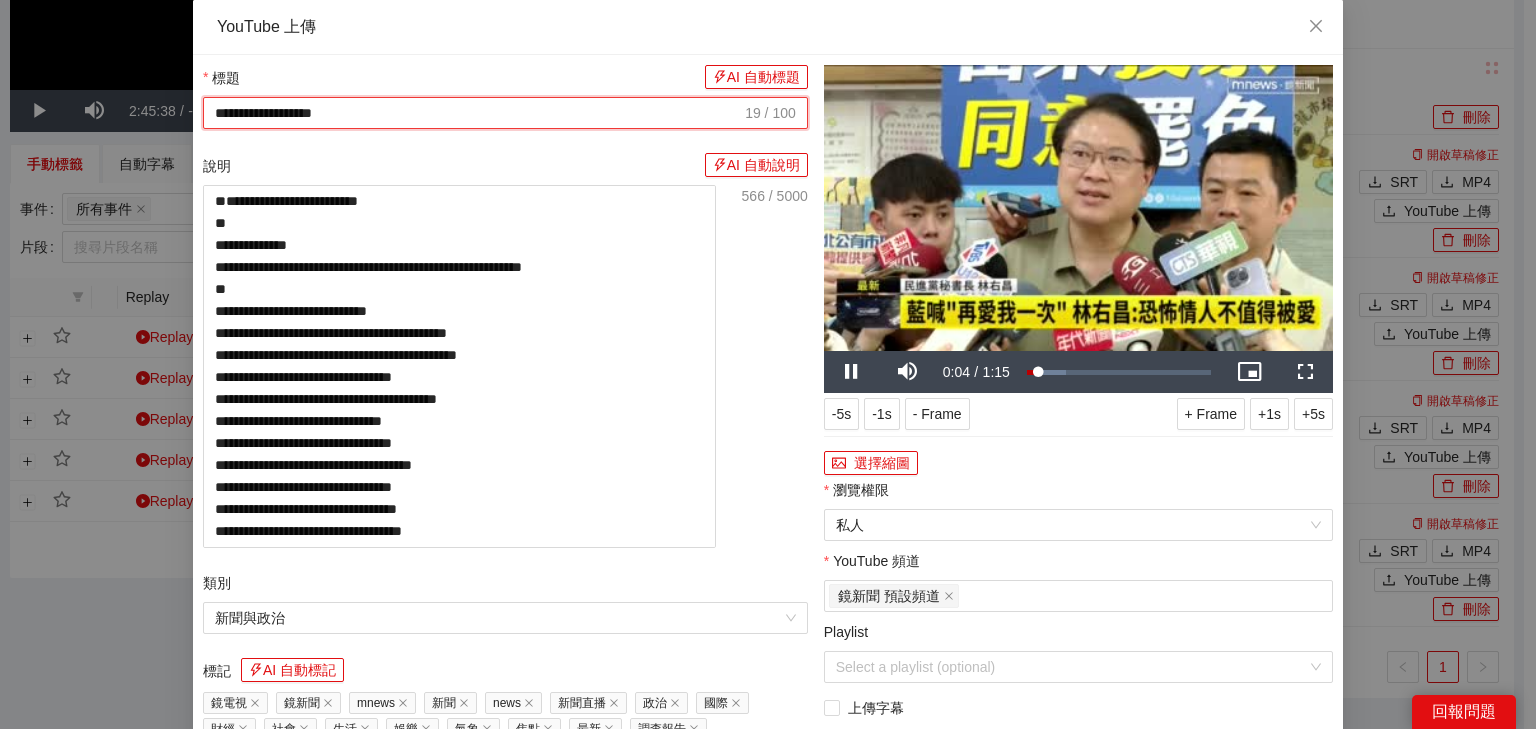 drag, startPoint x: 439, startPoint y: 108, endPoint x: 40, endPoint y: 102, distance: 399.0451 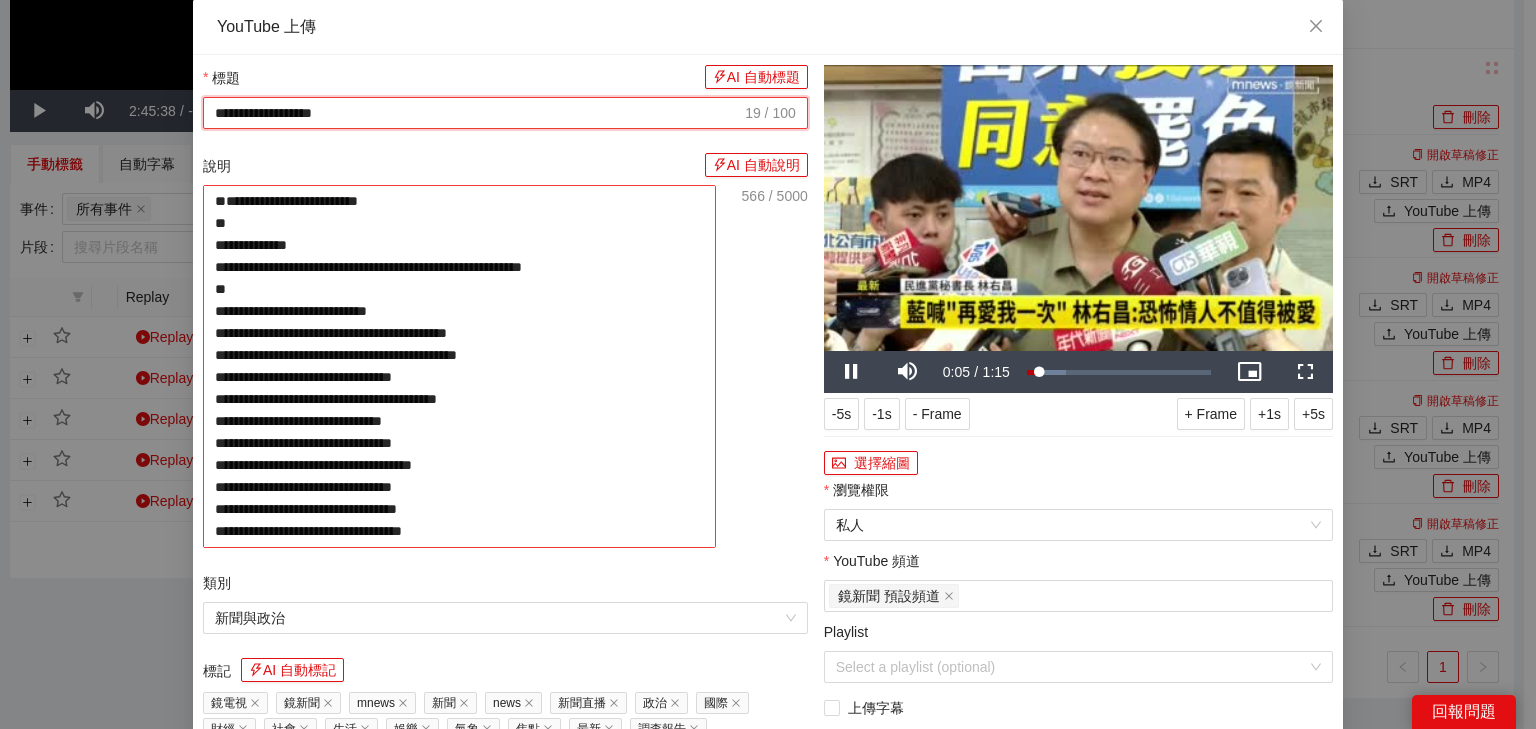 paste on "*******" 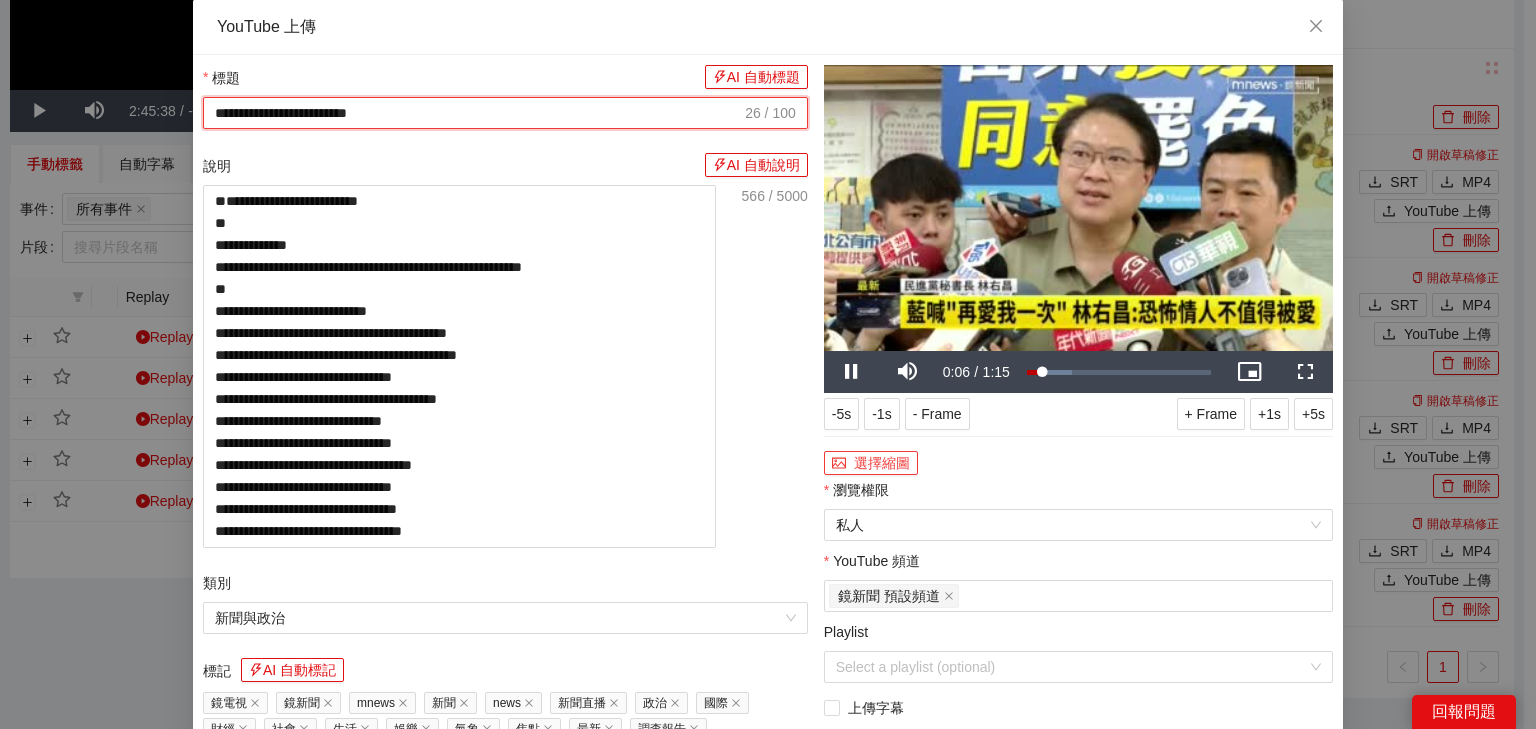 type on "**********" 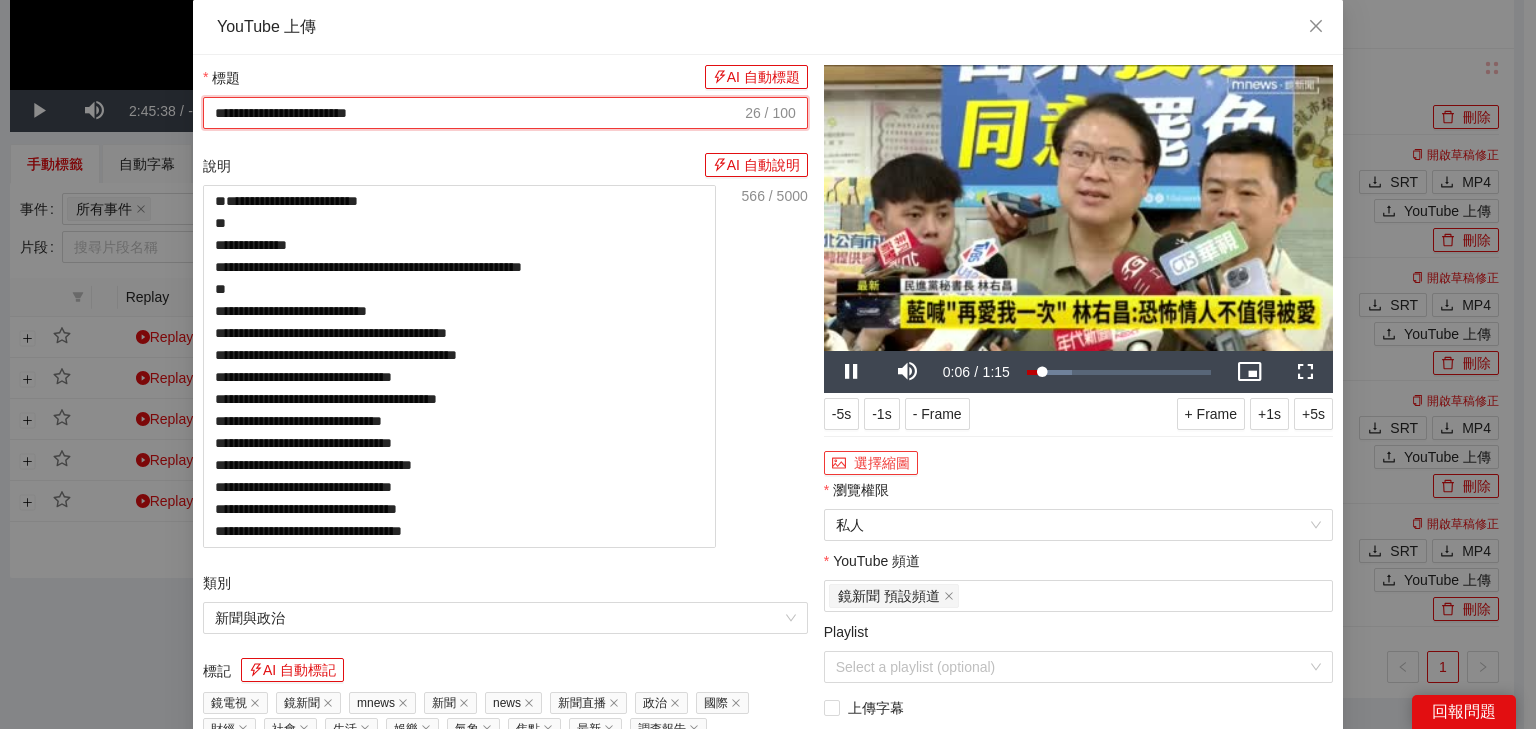 click on "選擇縮圖" at bounding box center (871, 463) 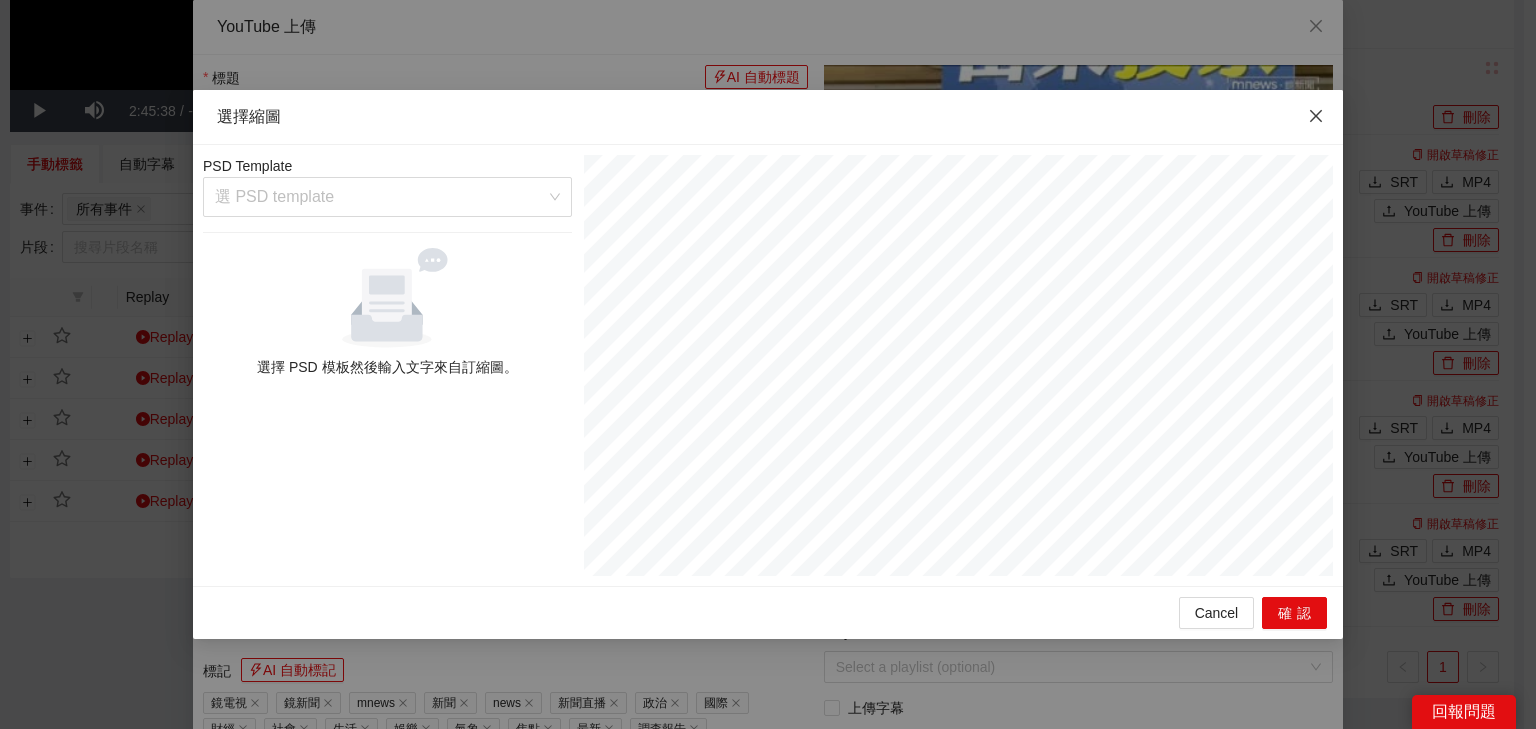 click 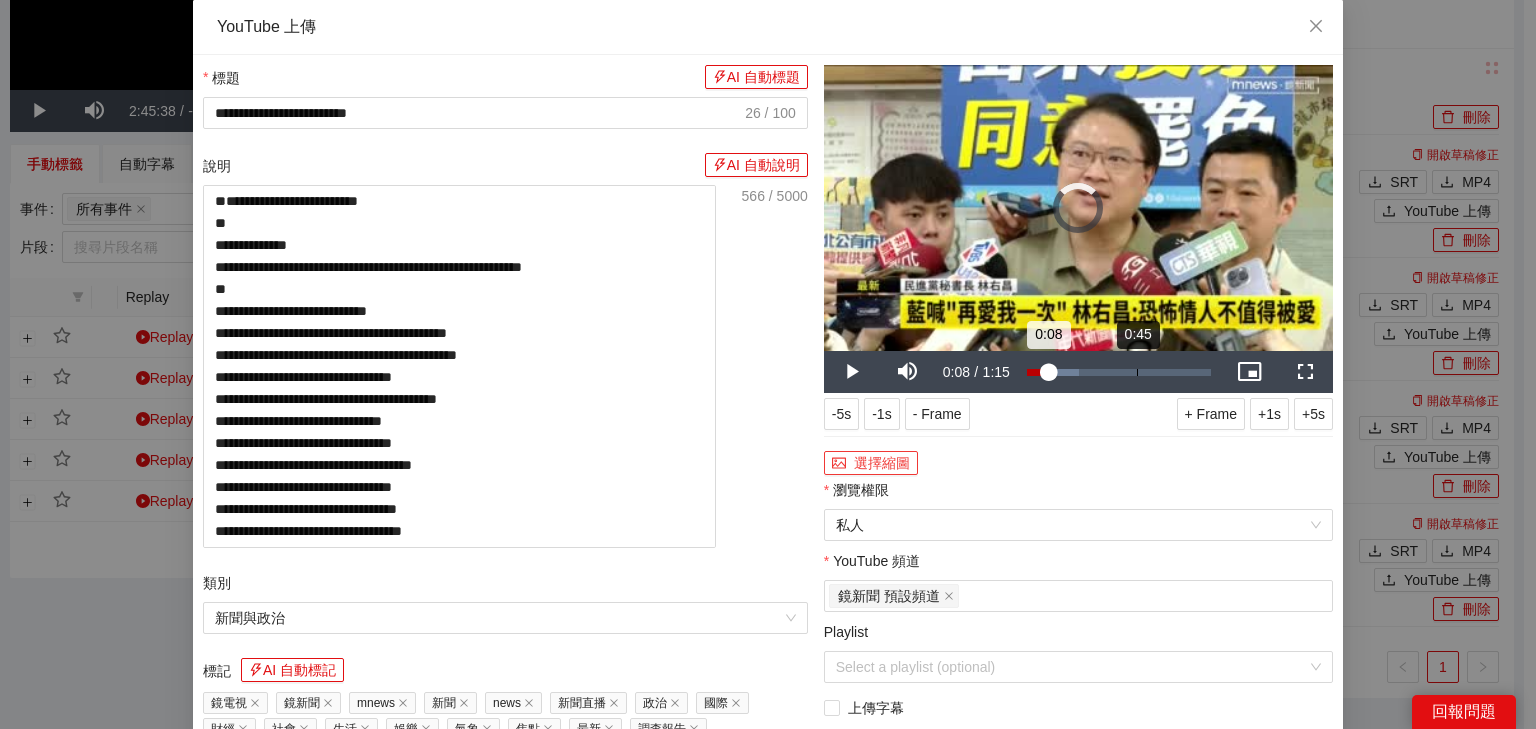 click on "Loaded :  28.26% 0:45 0:08" at bounding box center (1119, 372) 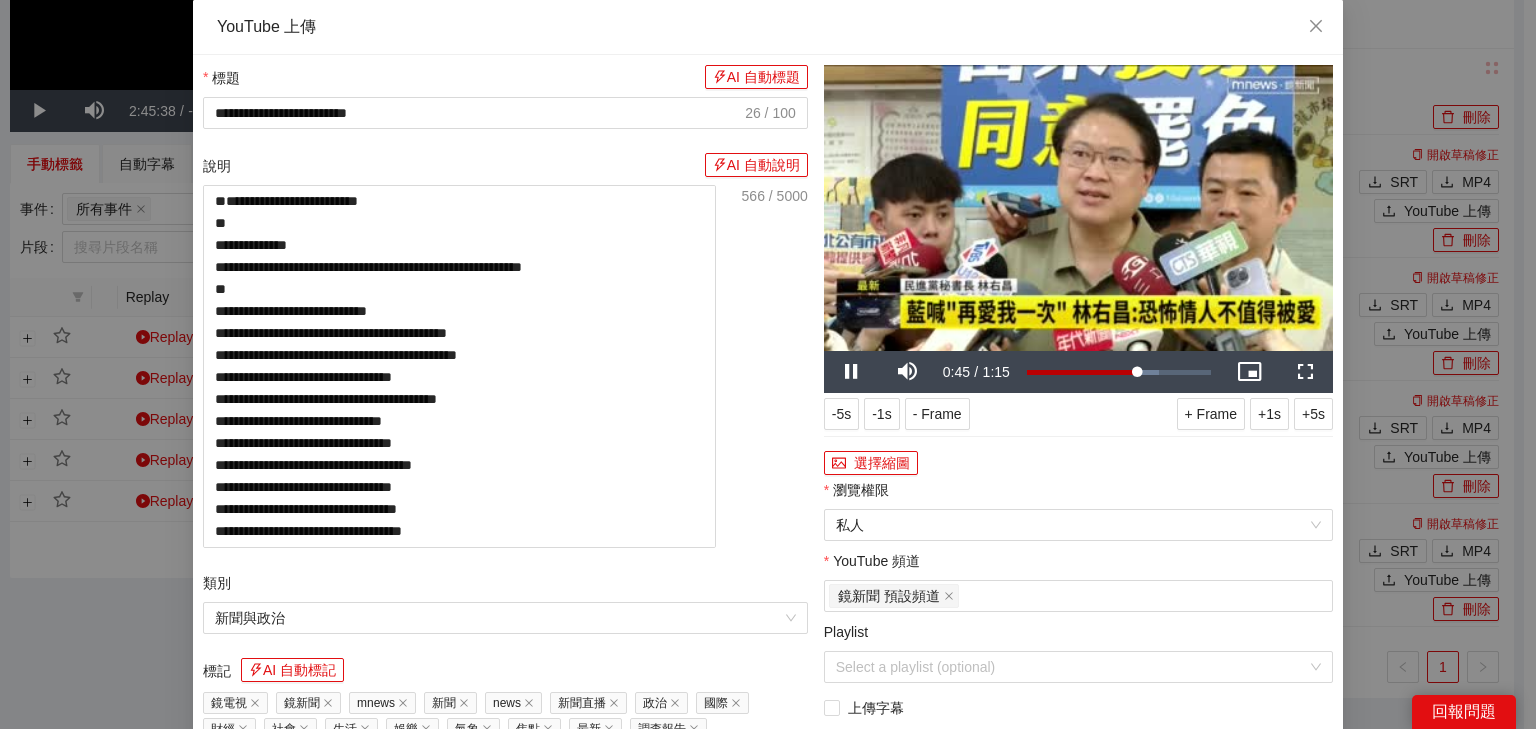 click at bounding box center (1078, 208) 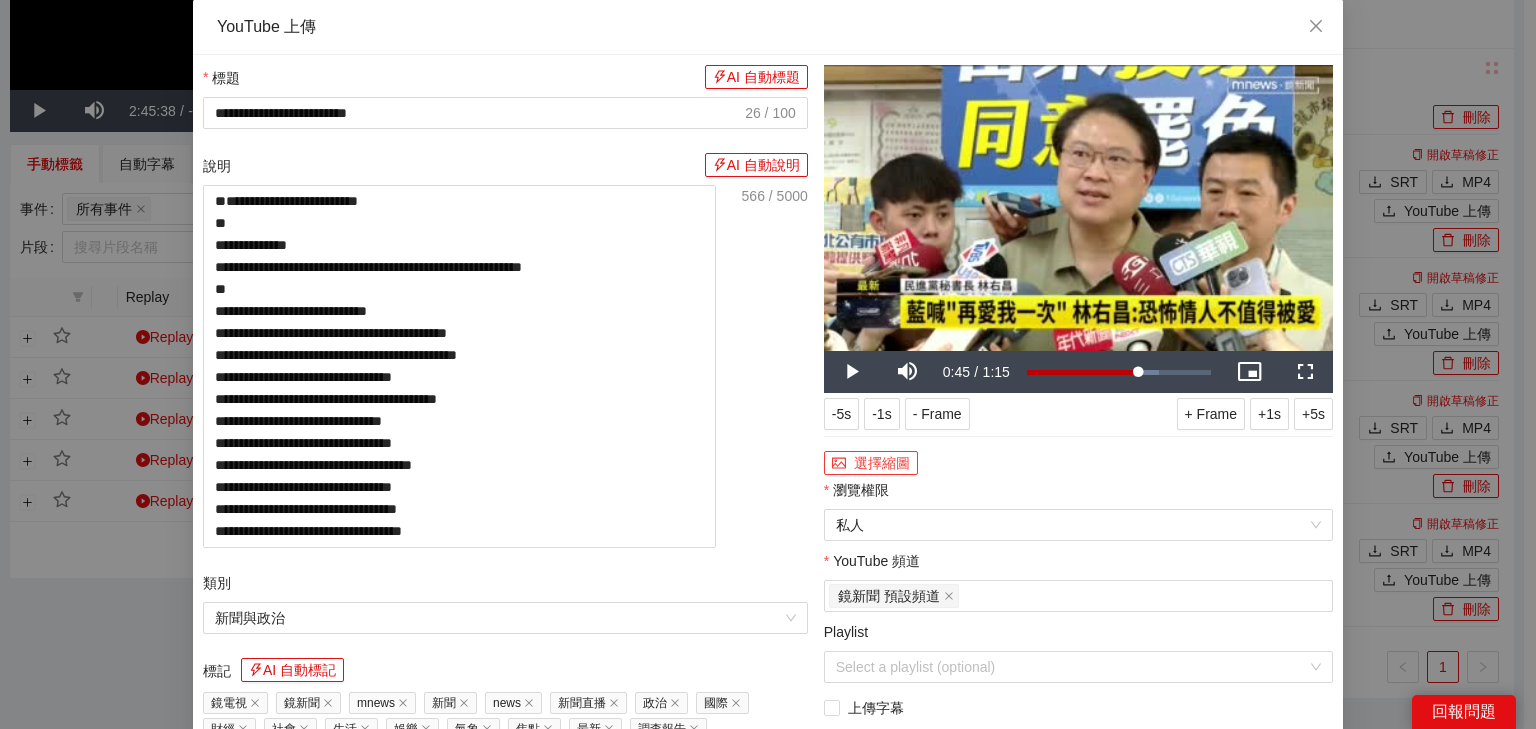 click on "選擇縮圖" at bounding box center (871, 463) 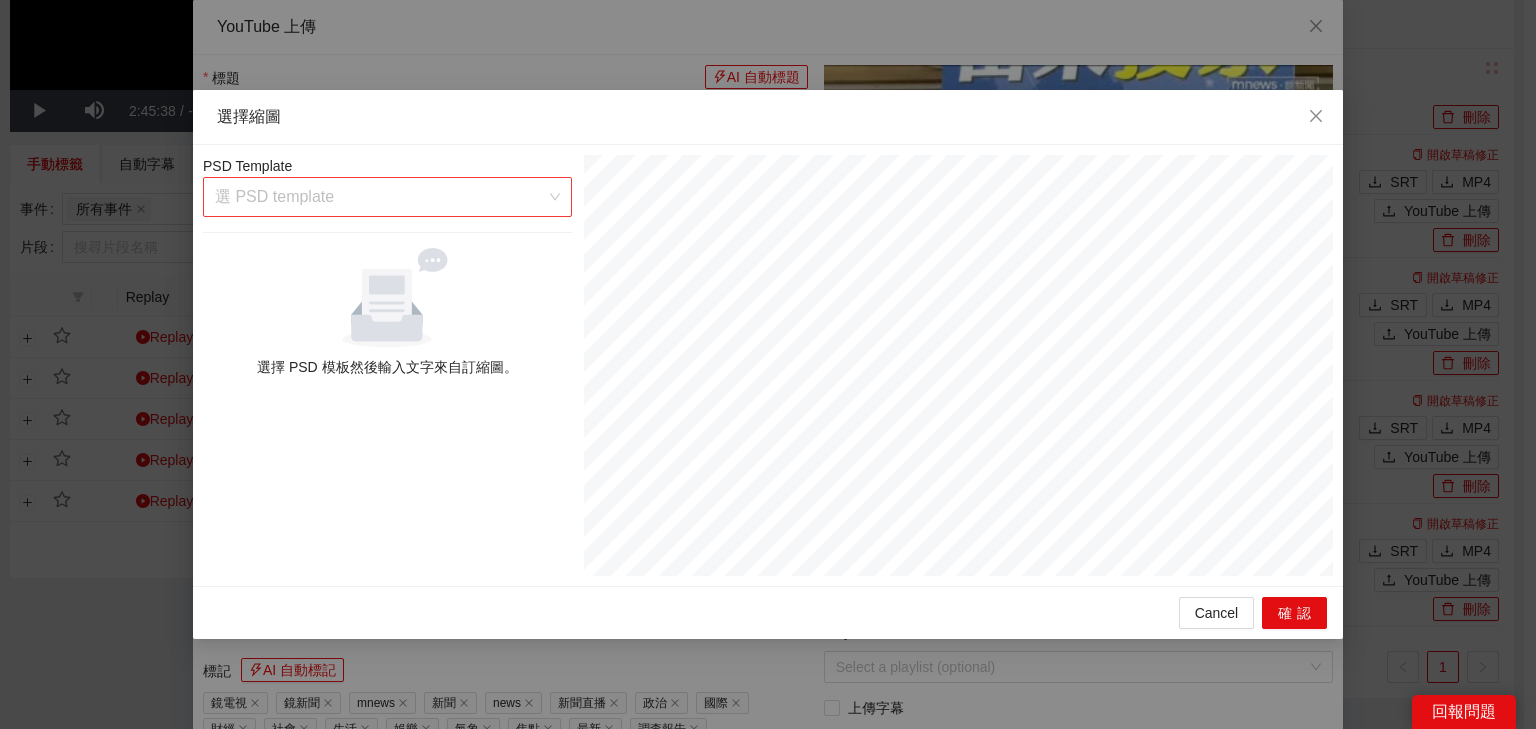 click on "選 PSD template" at bounding box center (387, 197) 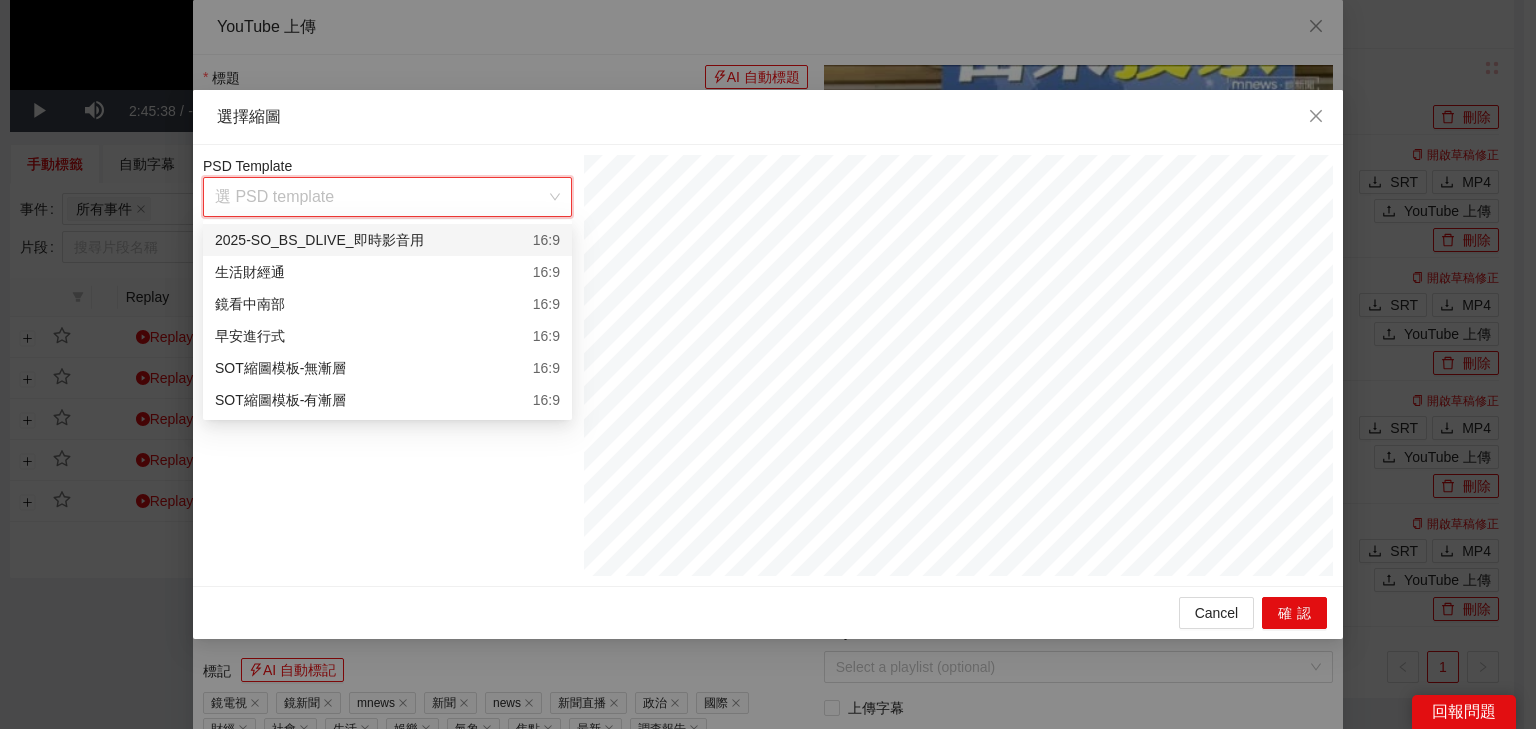 click on "2025-SO_BS_DLIVE_即時影音用 16:9" at bounding box center [387, 240] 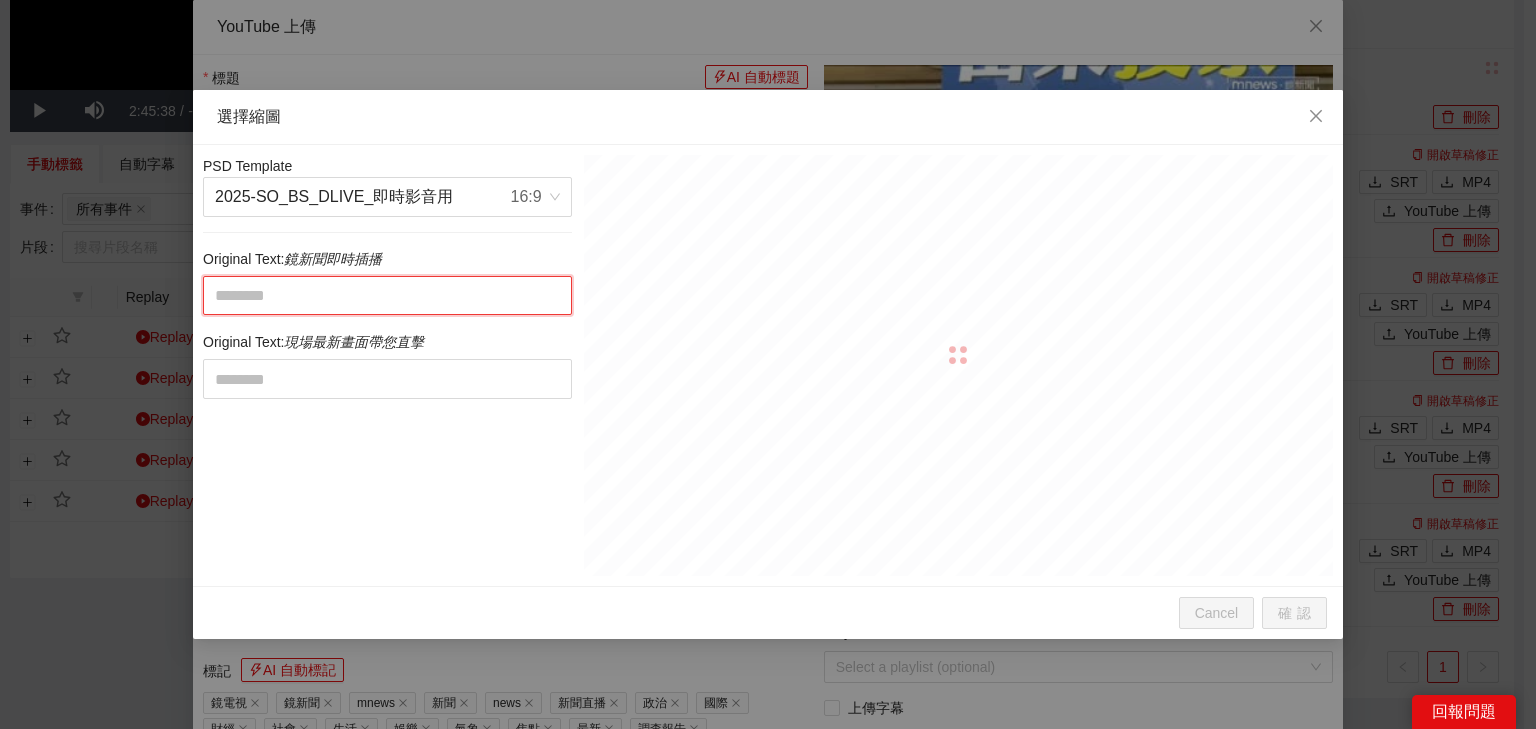 click at bounding box center (387, 296) 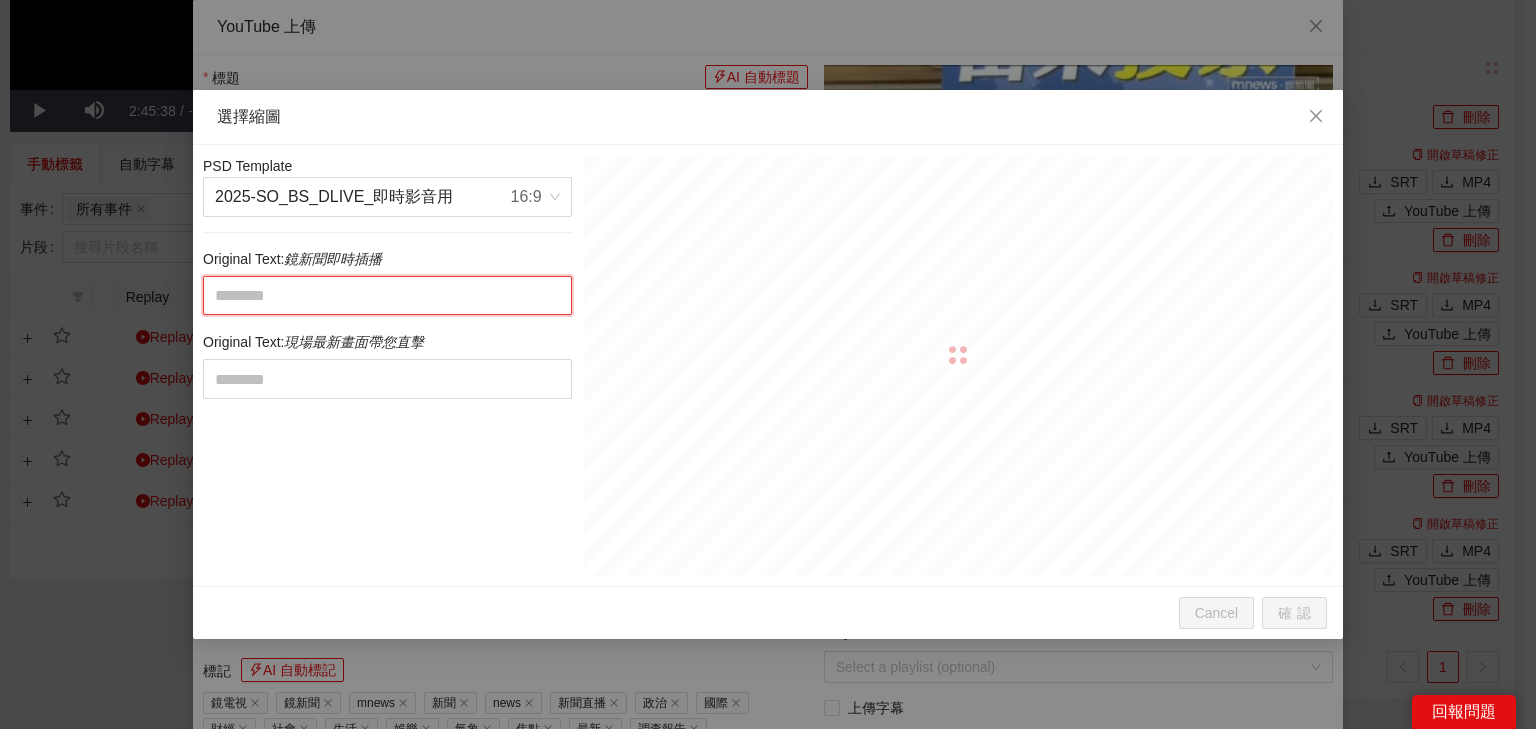 type on "**********" 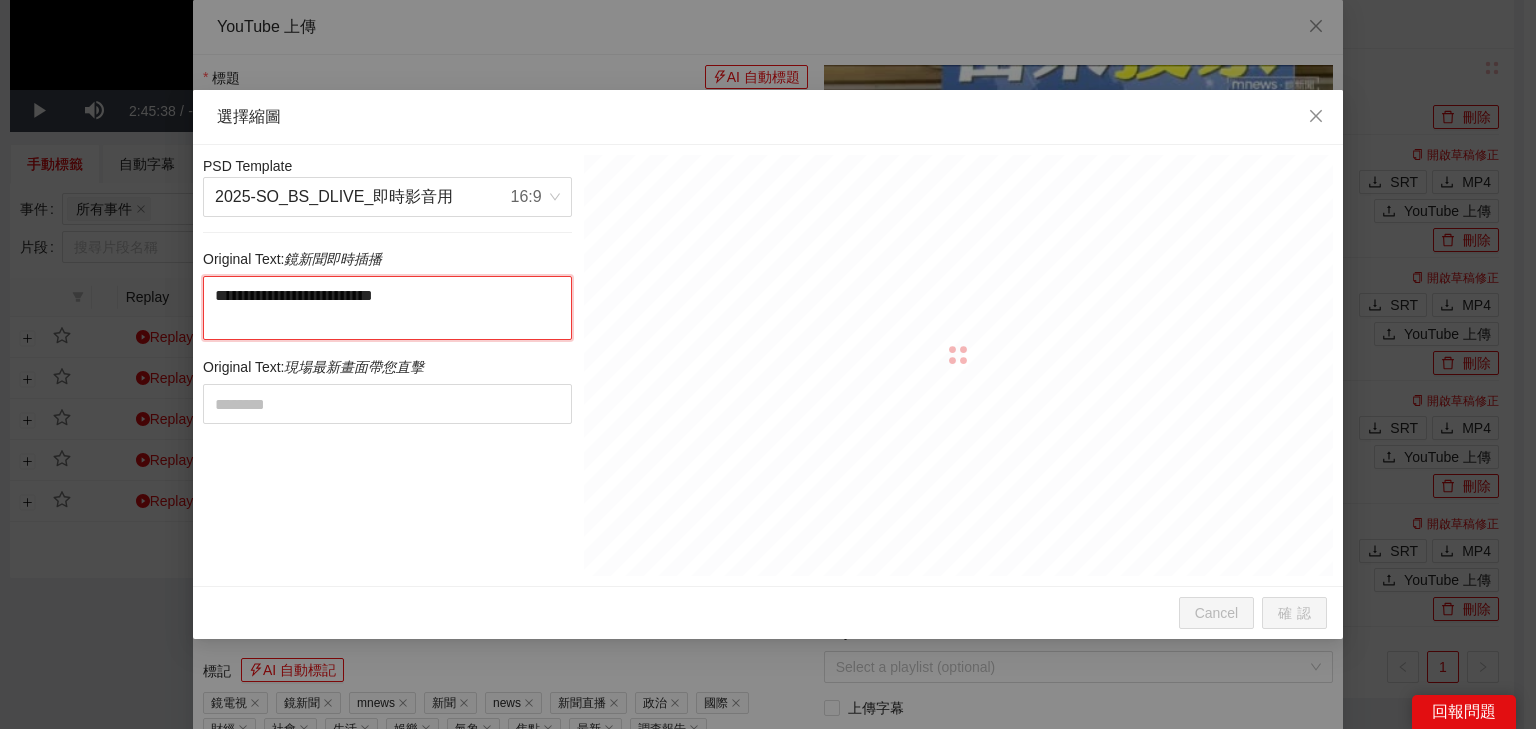 drag, startPoint x: 353, startPoint y: 293, endPoint x: 383, endPoint y: 338, distance: 54.08327 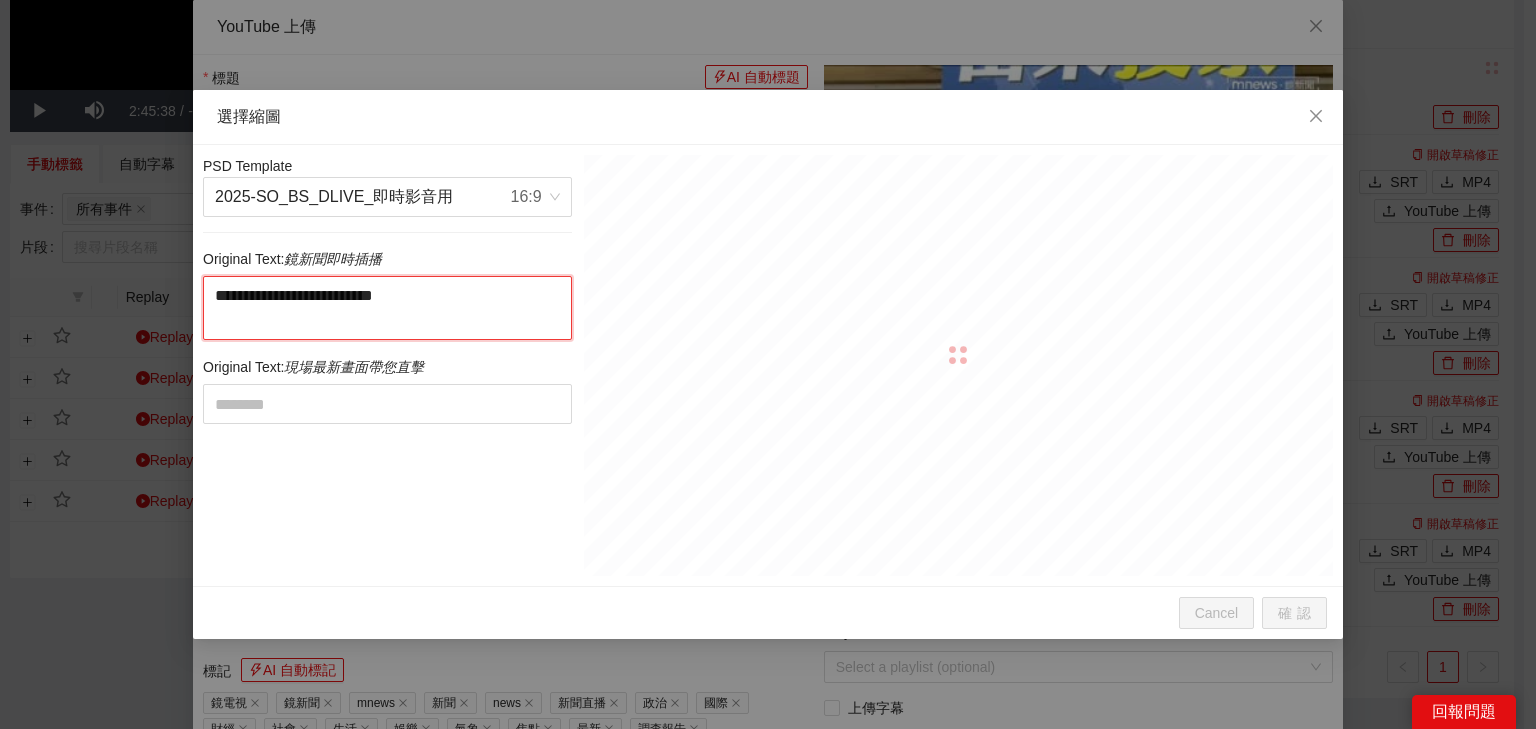 click on "**********" at bounding box center [387, 308] 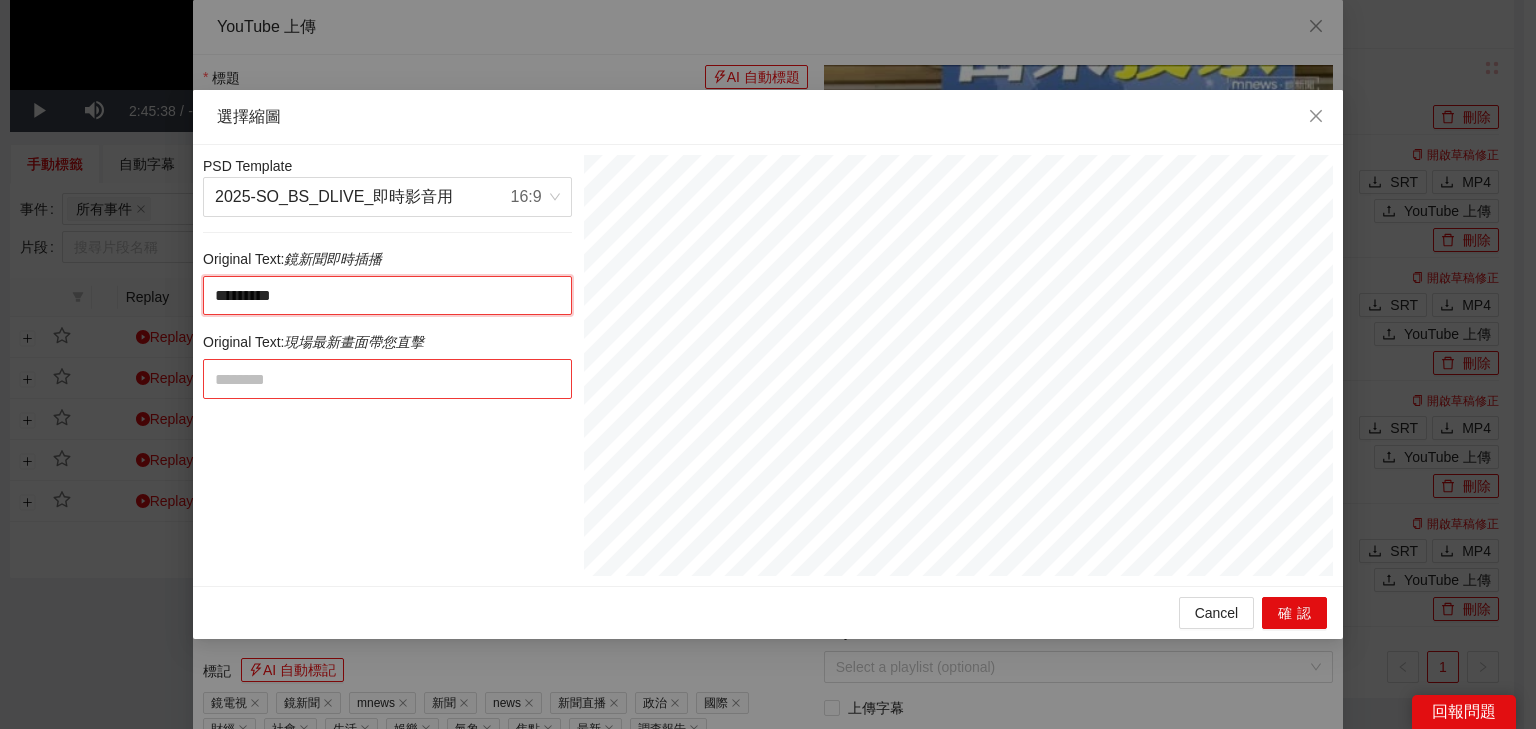 type on "********" 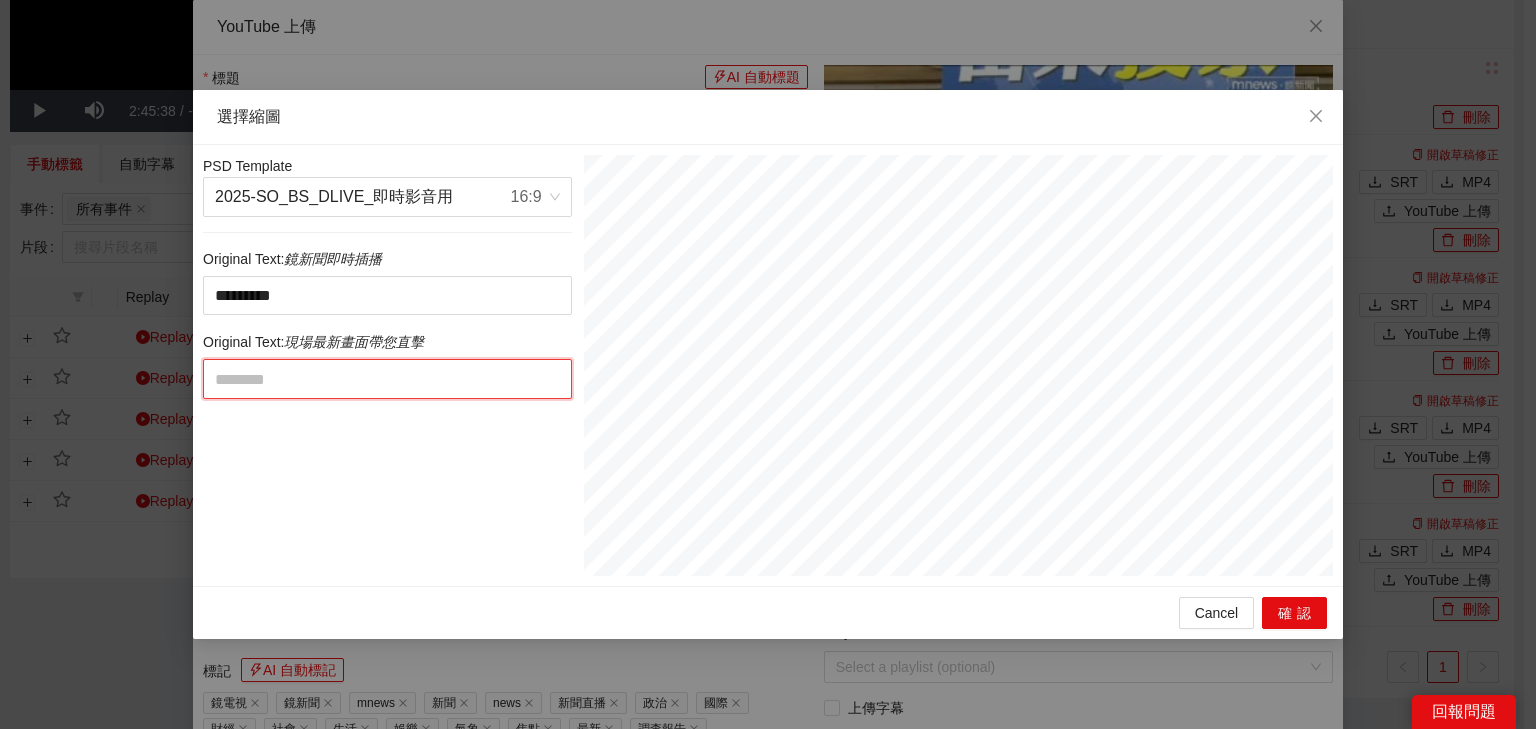 click at bounding box center [387, 379] 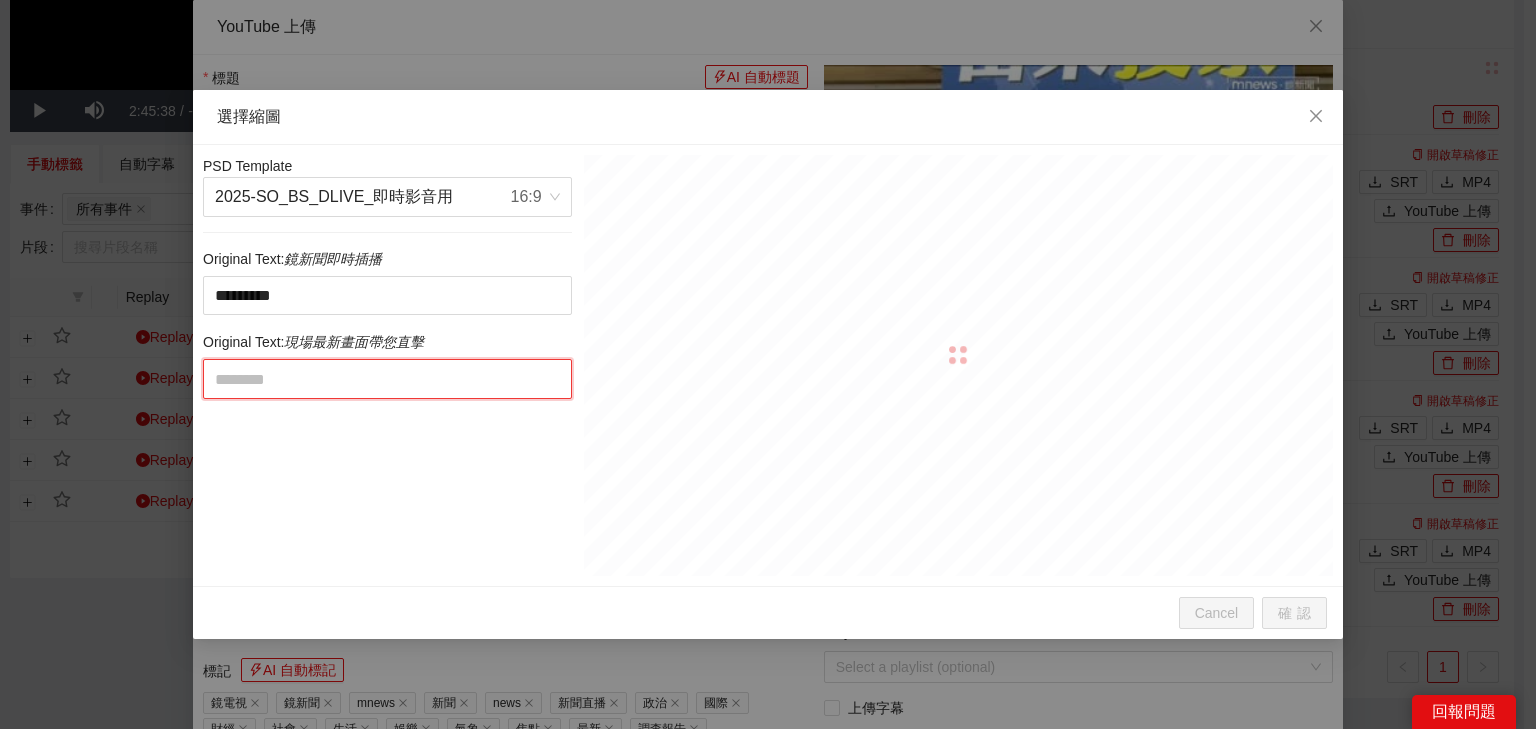 paste on "**********" 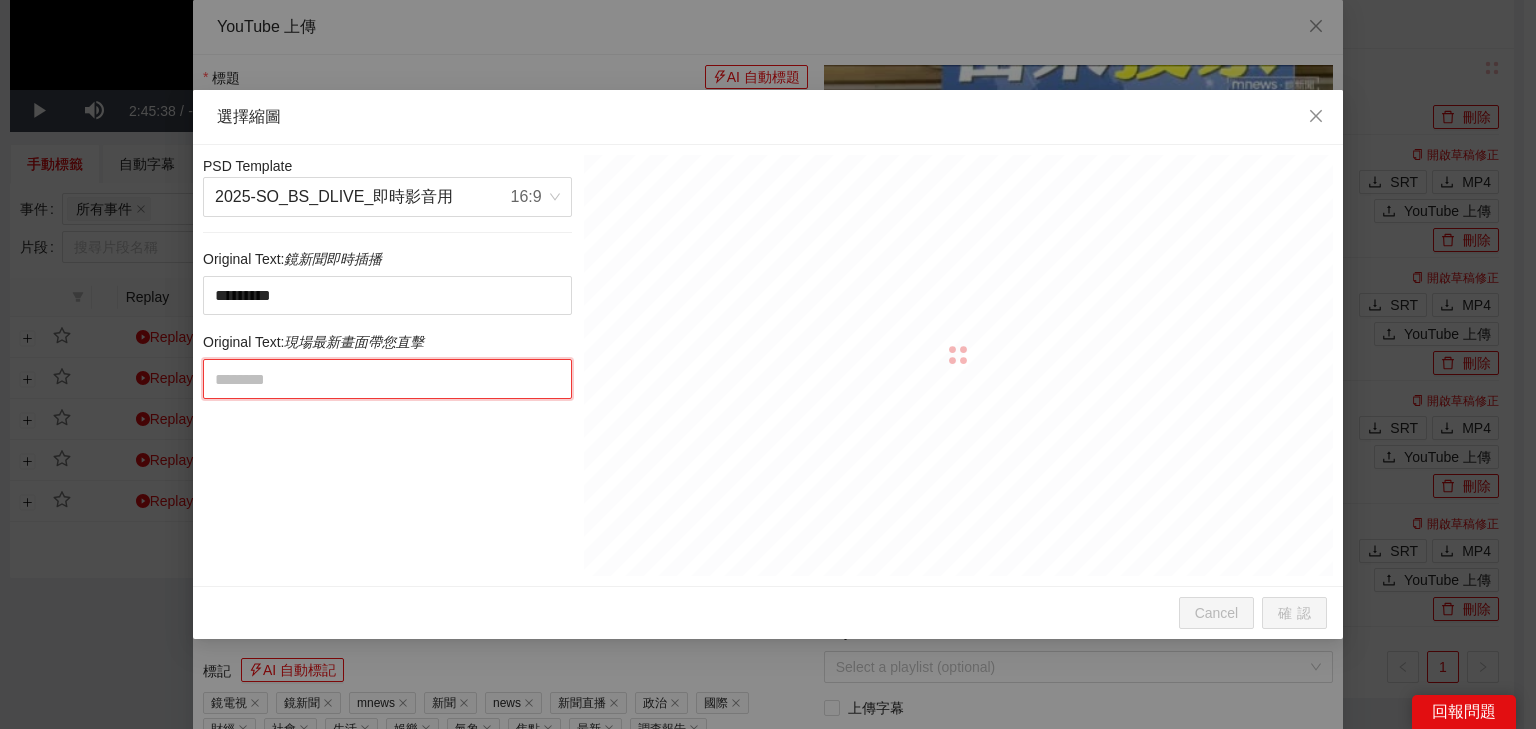 type on "**********" 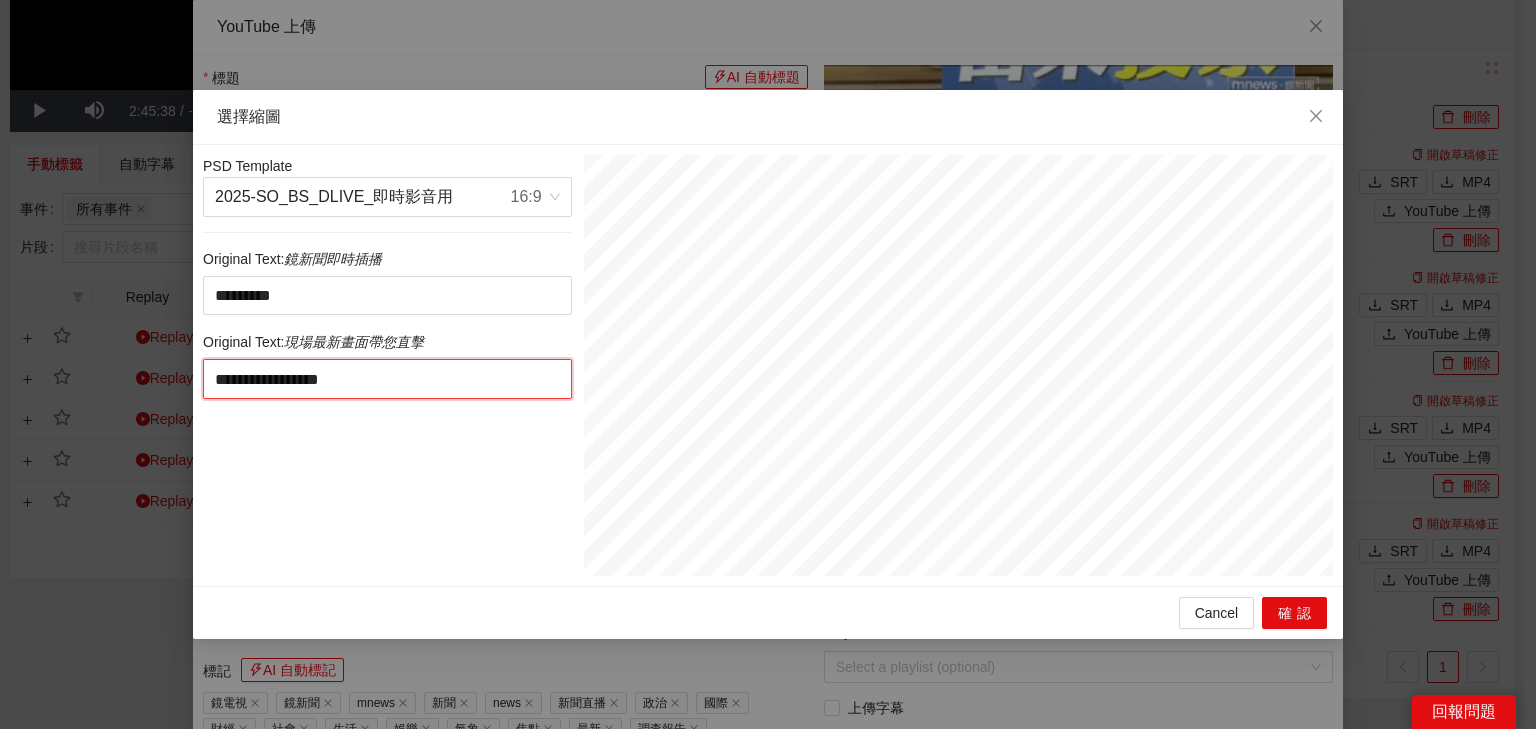 drag, startPoint x: 411, startPoint y: 376, endPoint x: 524, endPoint y: 382, distance: 113.15918 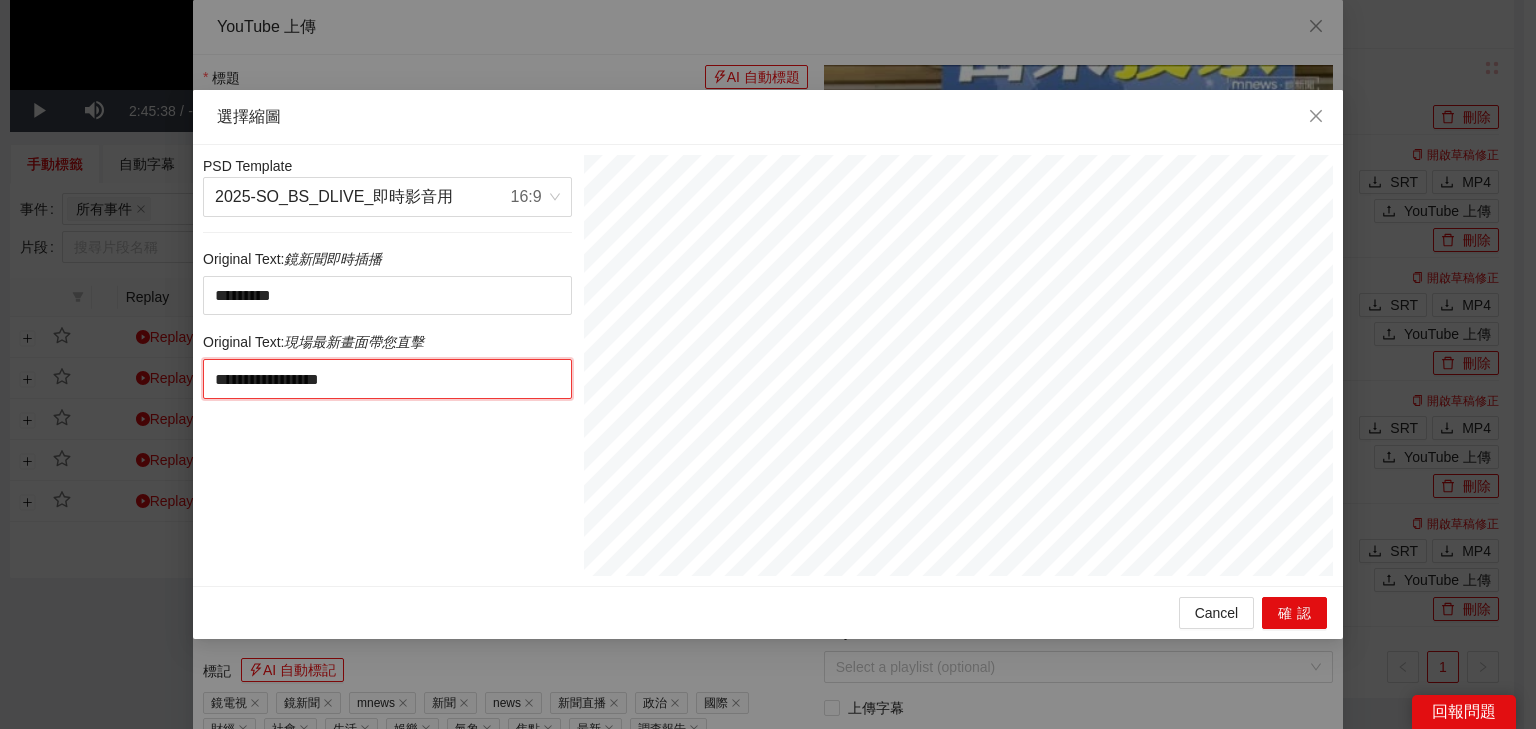 click on "**********" at bounding box center (387, 379) 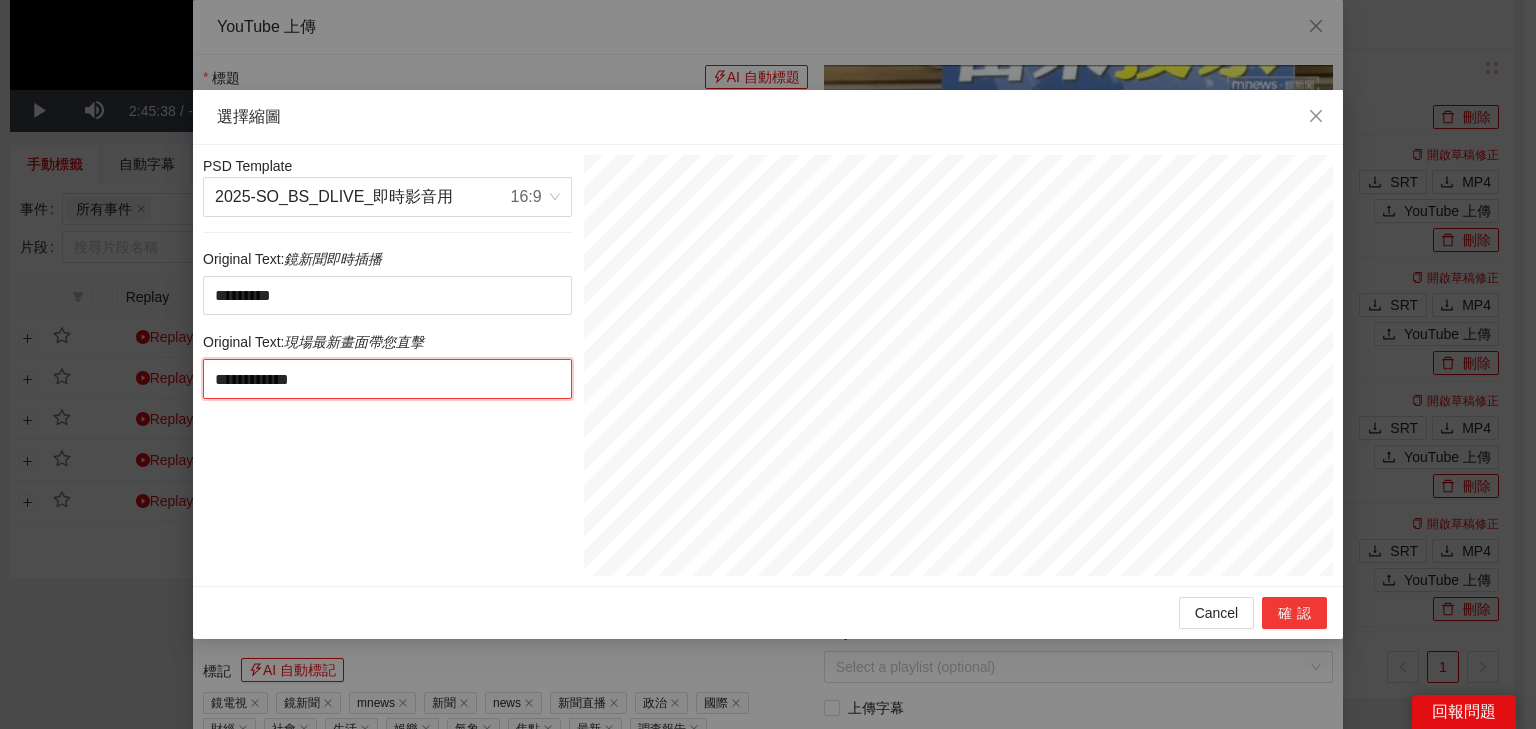 type on "**********" 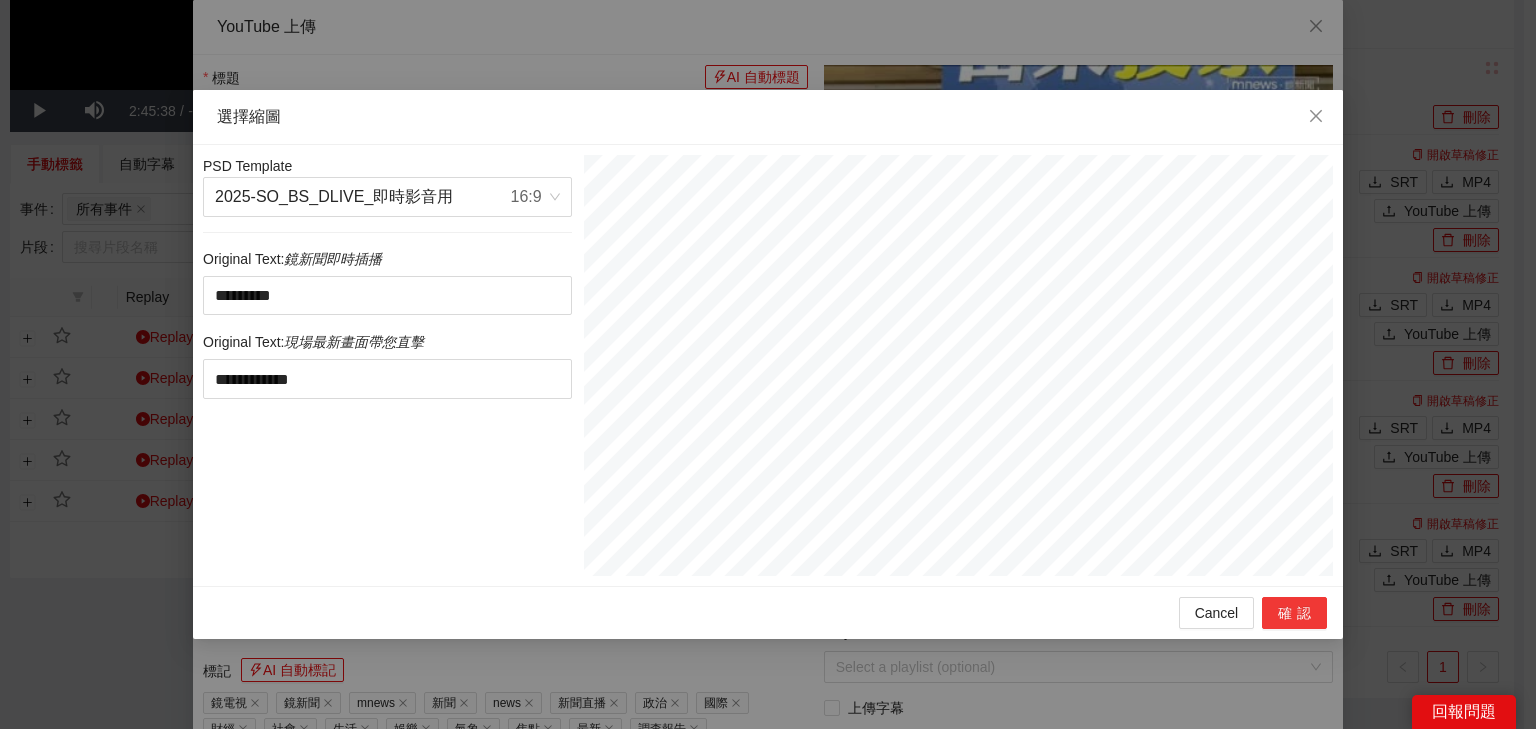 click on "確認" at bounding box center (1294, 613) 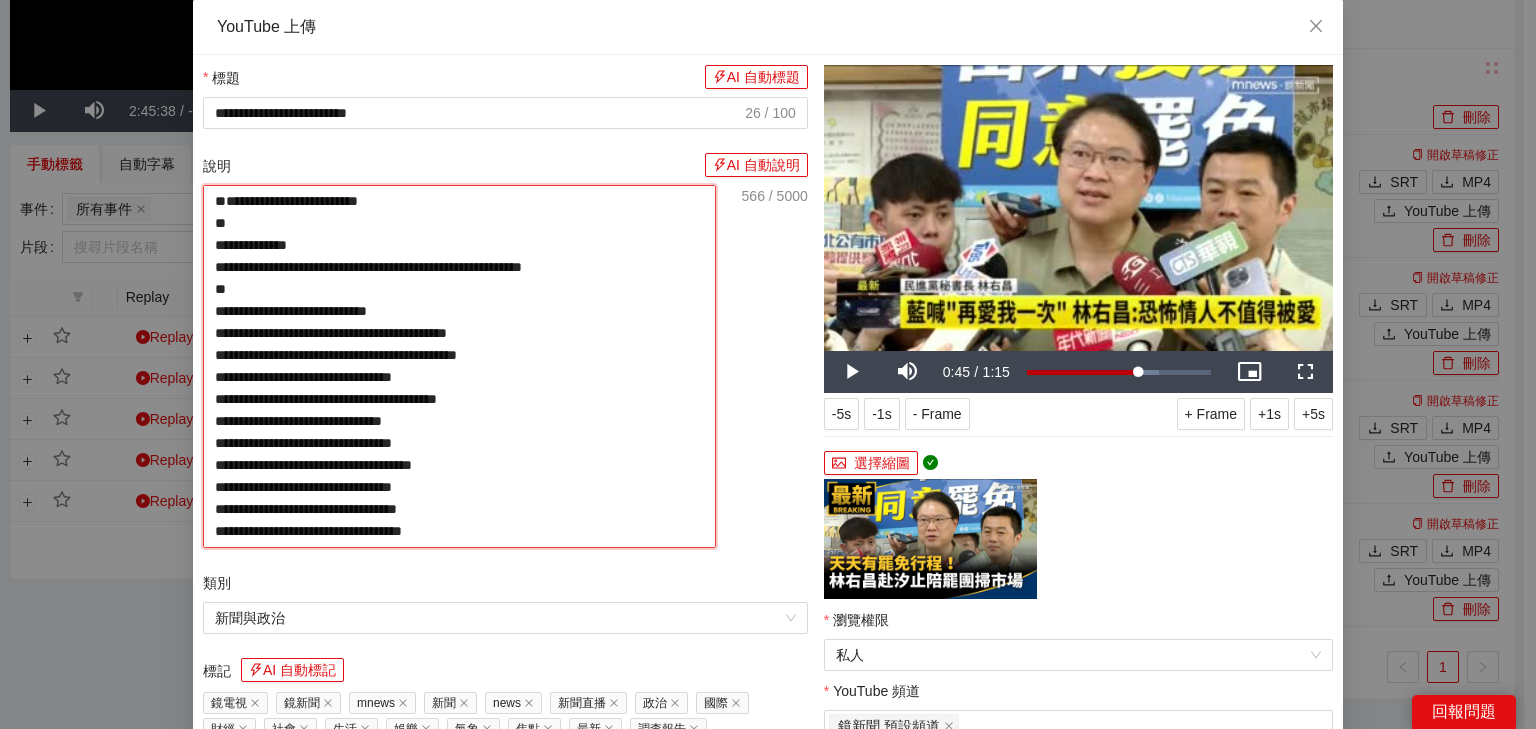 click on "**********" at bounding box center [459, 366] 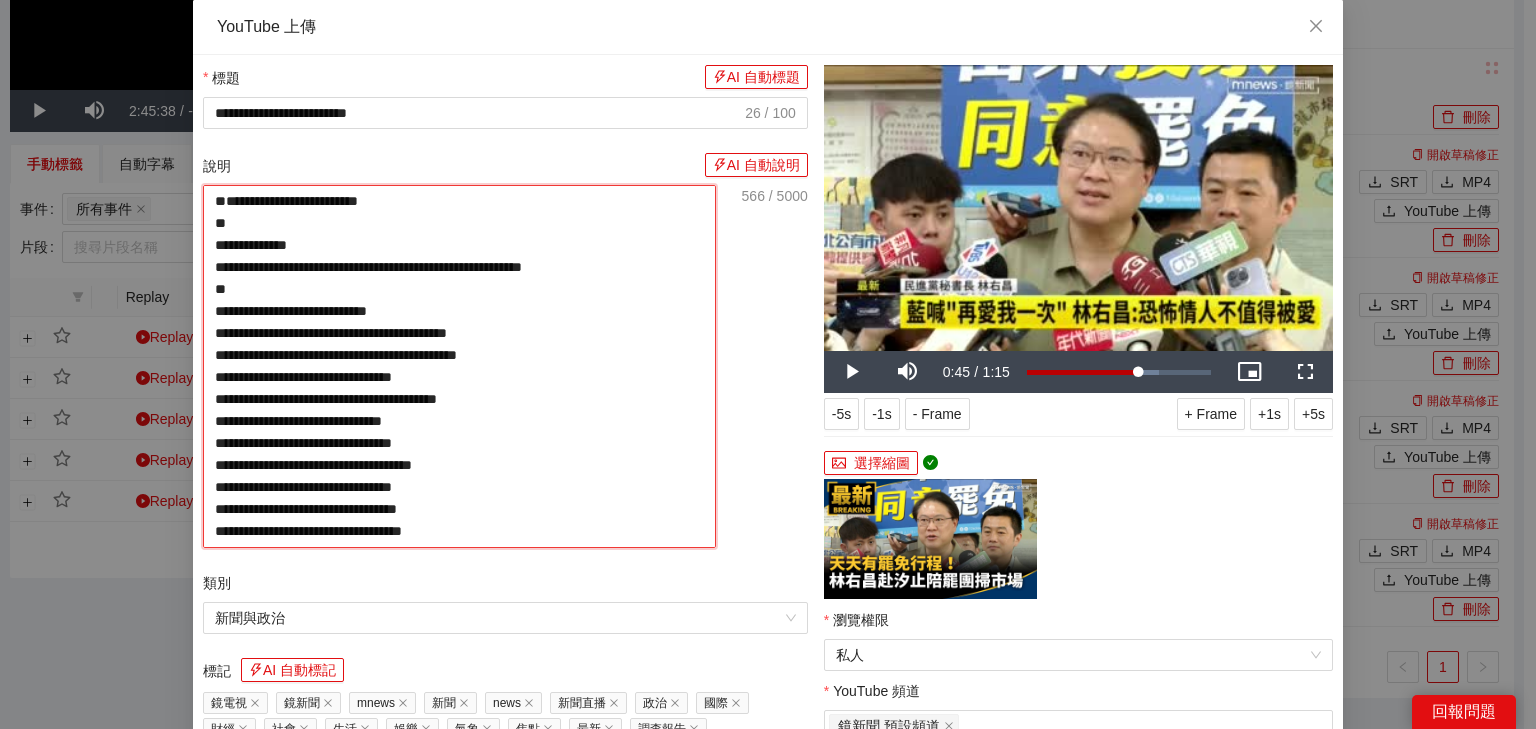 paste on "**********" 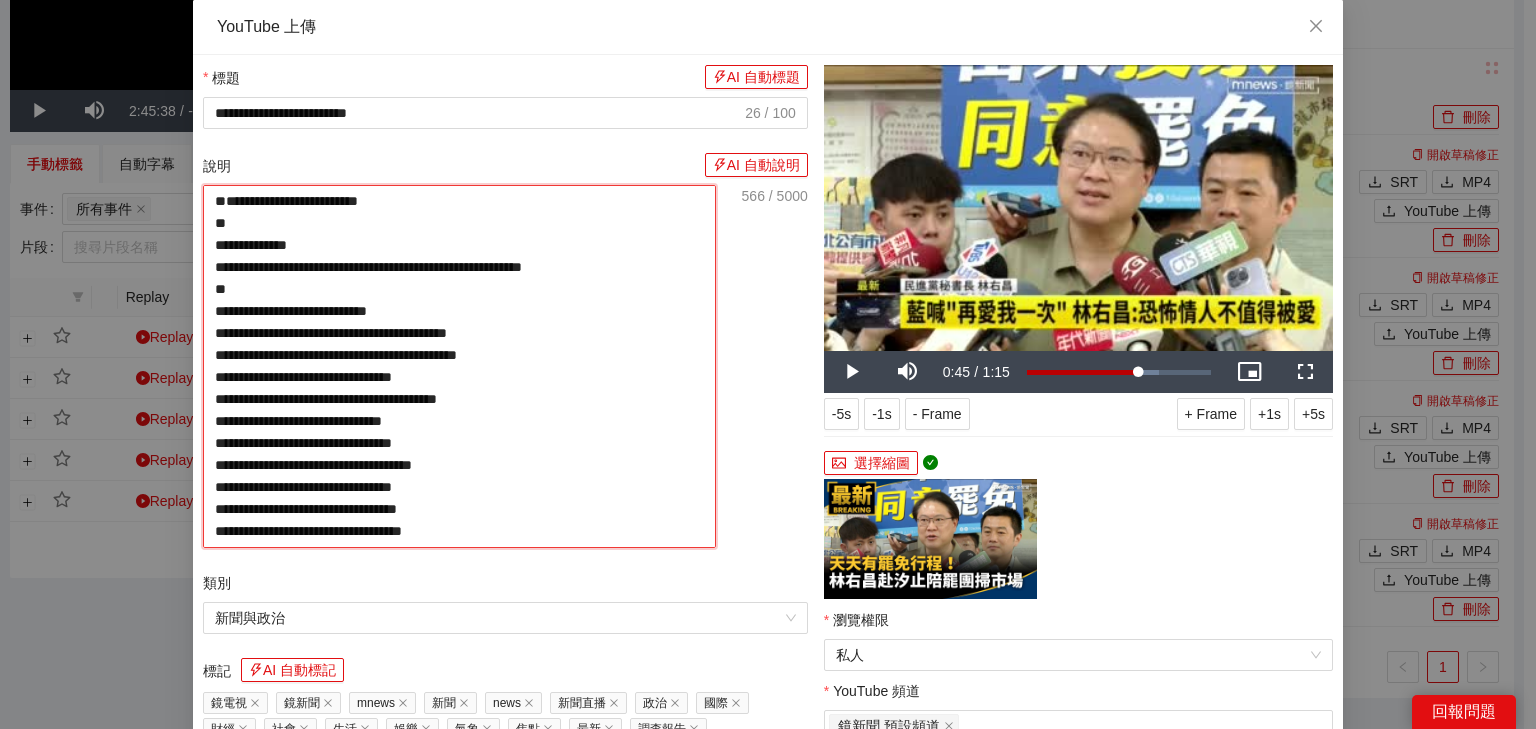 type on "**********" 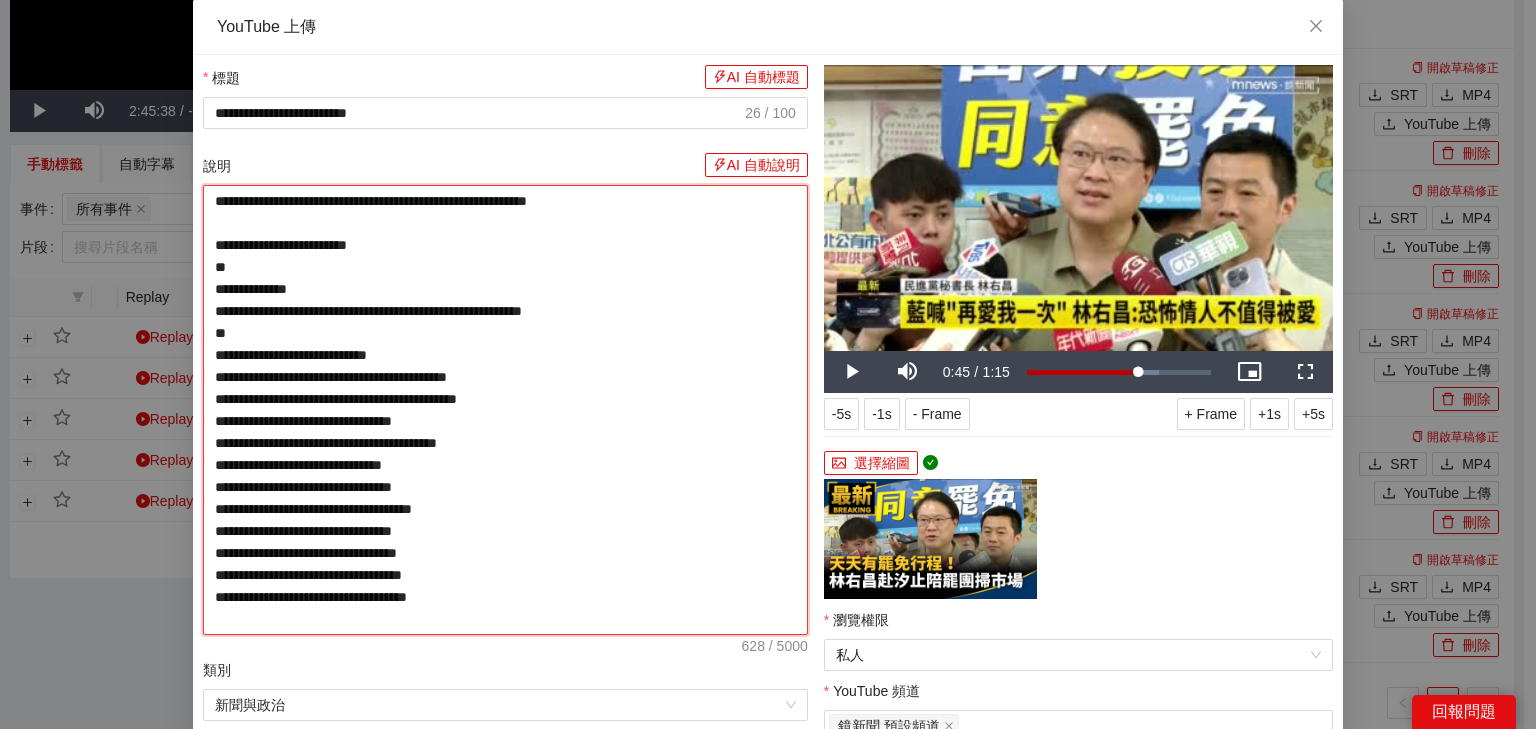 click on "**********" at bounding box center [505, 410] 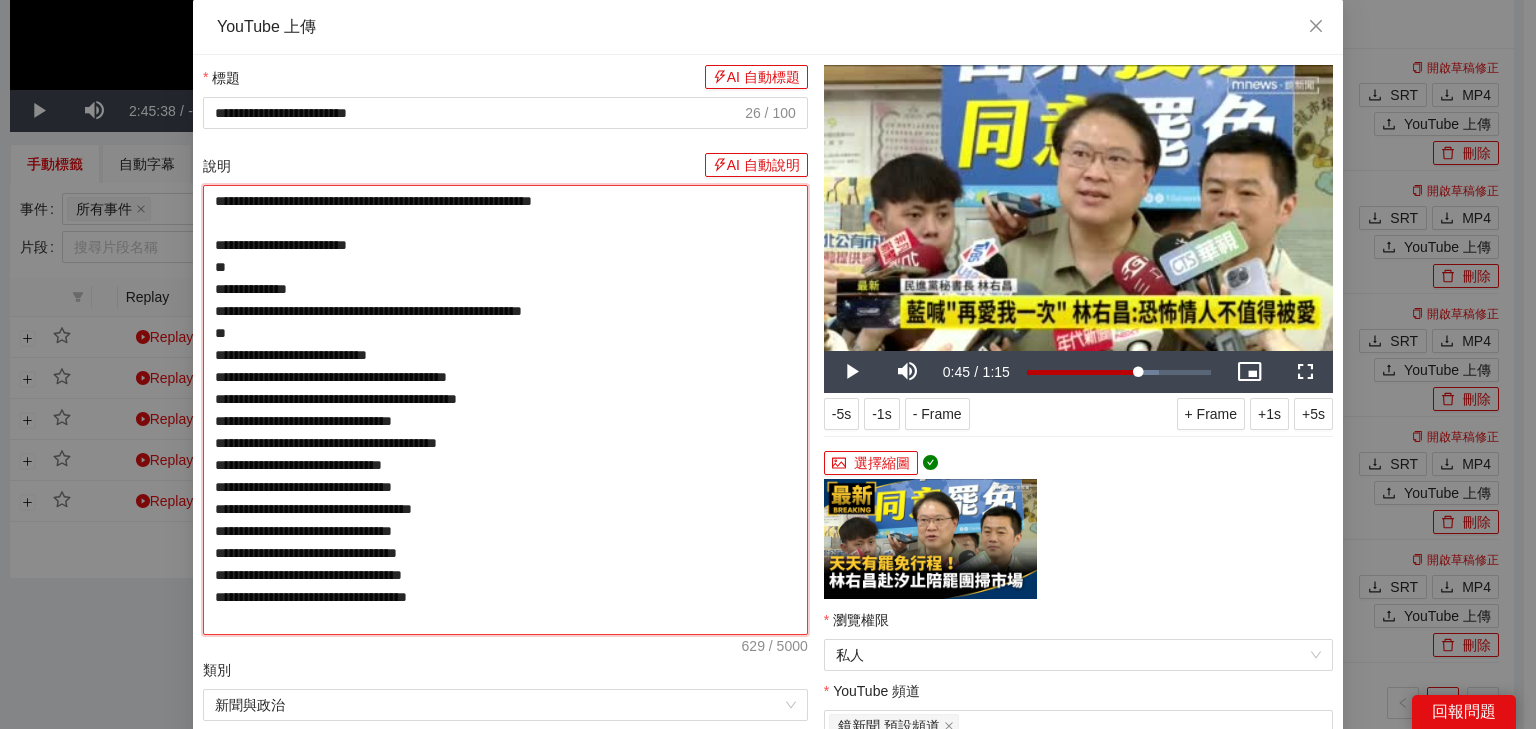type on "**********" 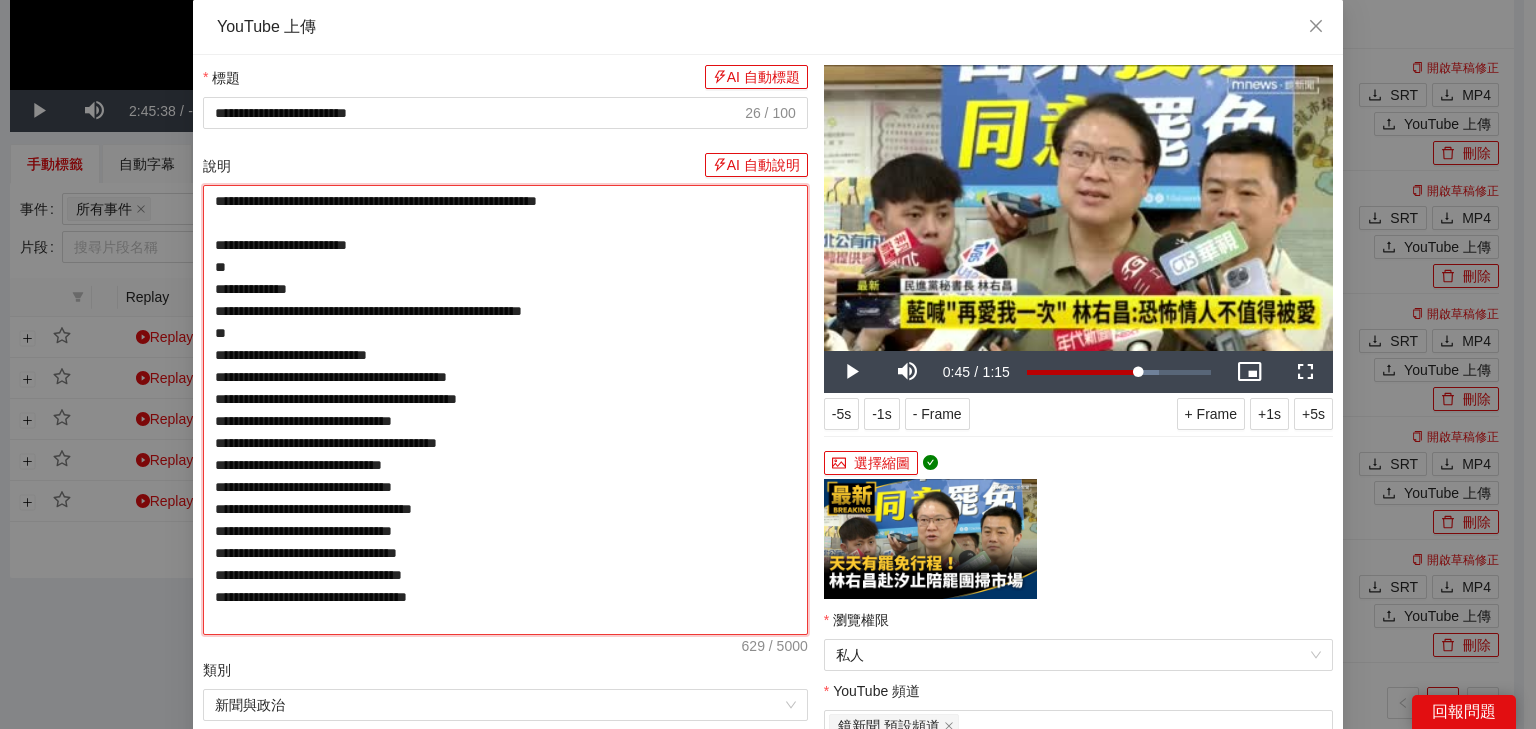 type on "**********" 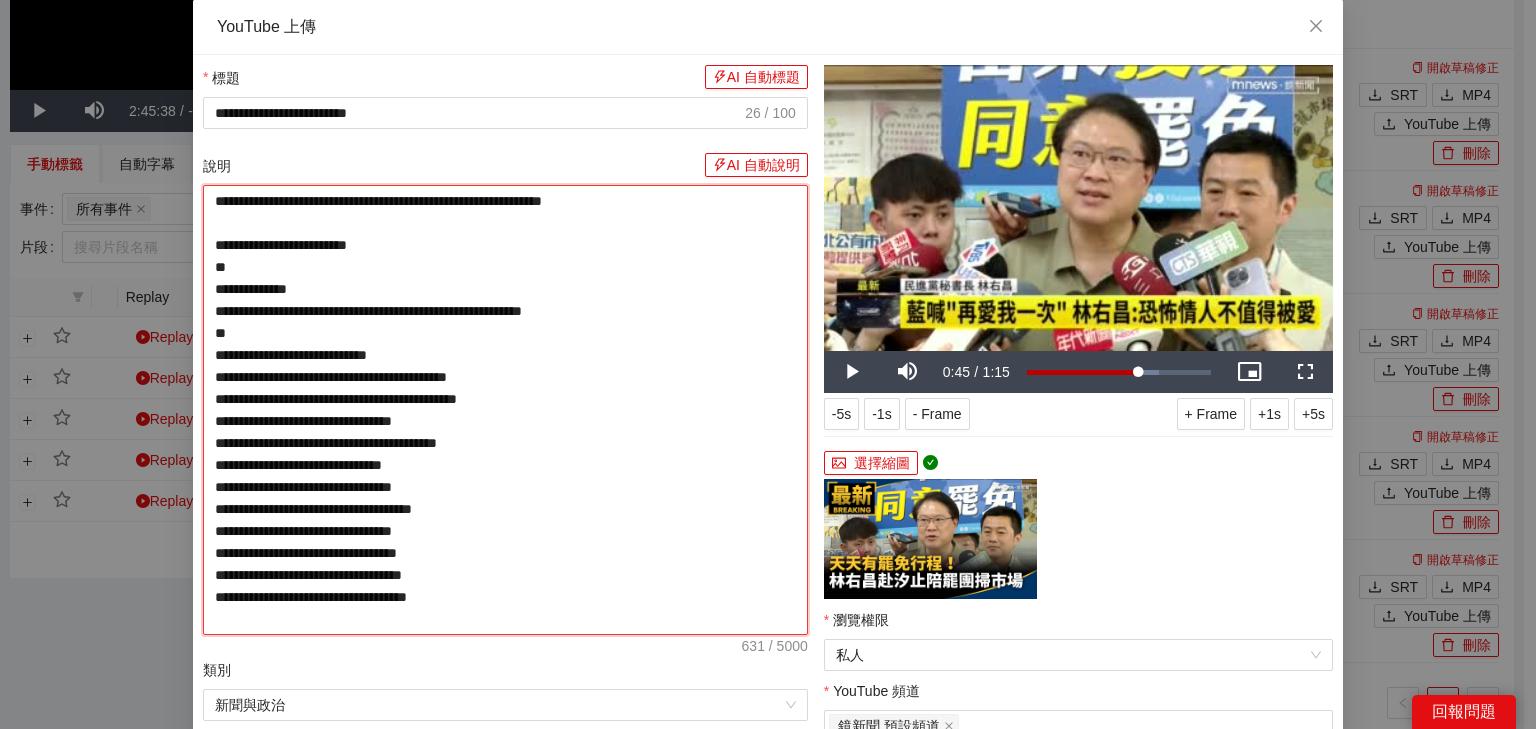 type on "**********" 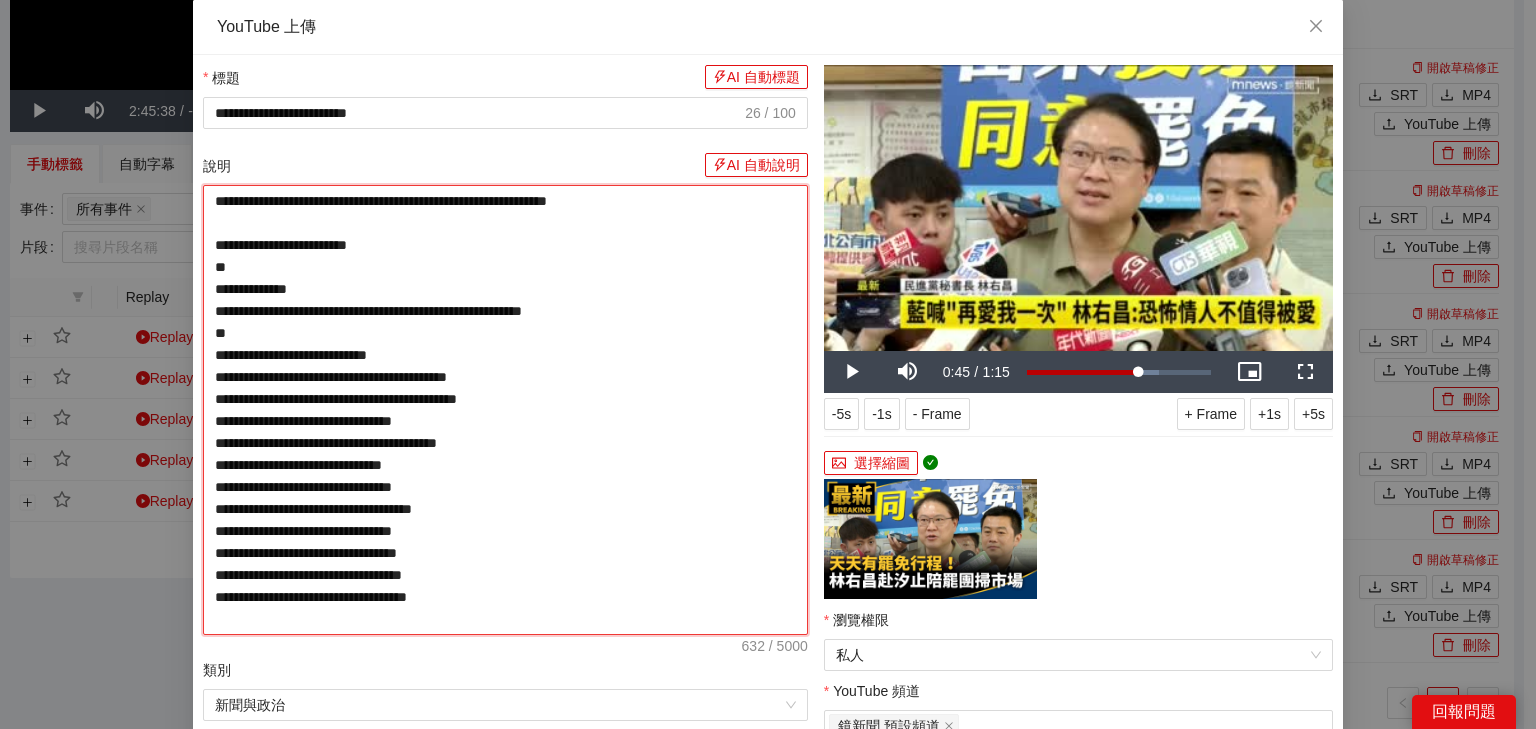 type on "**********" 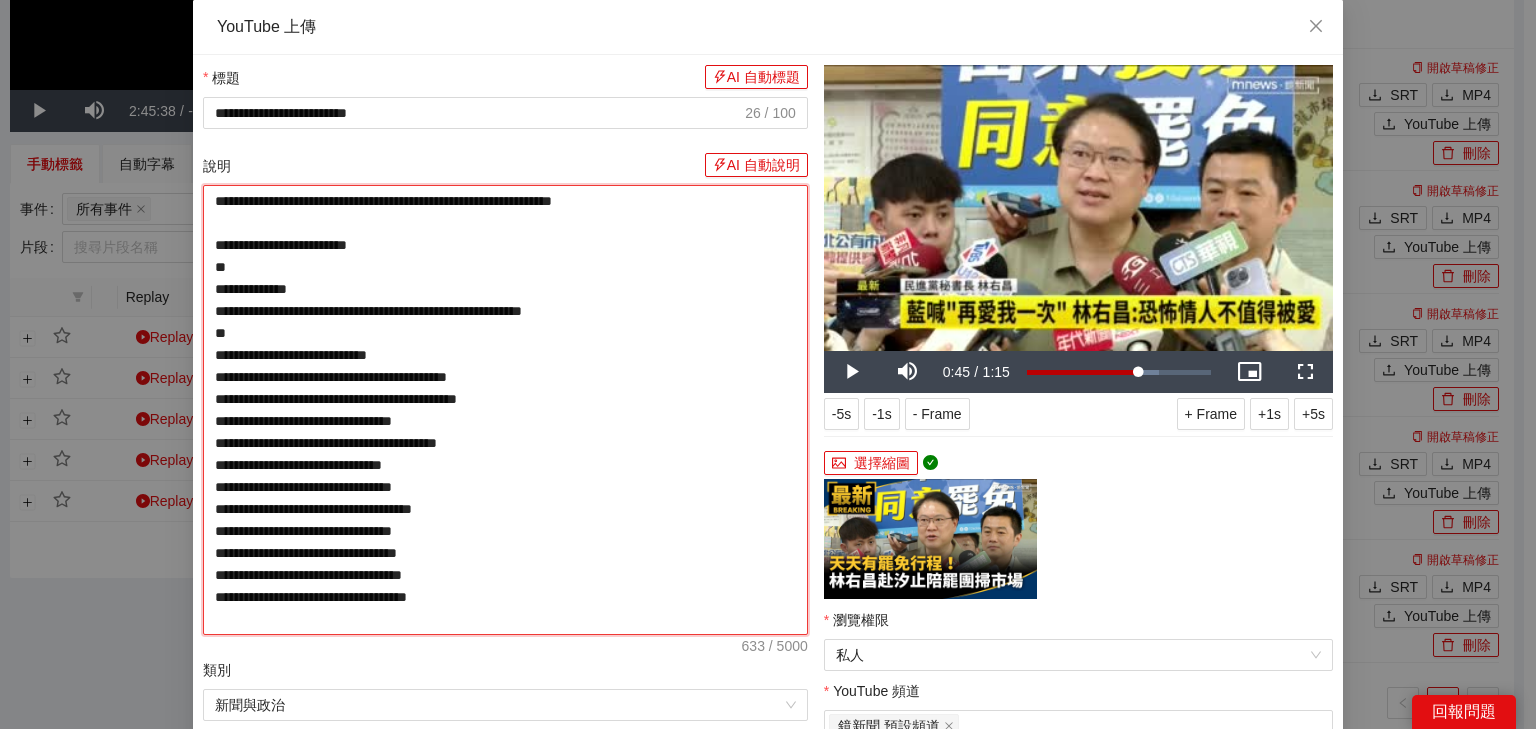 type on "**********" 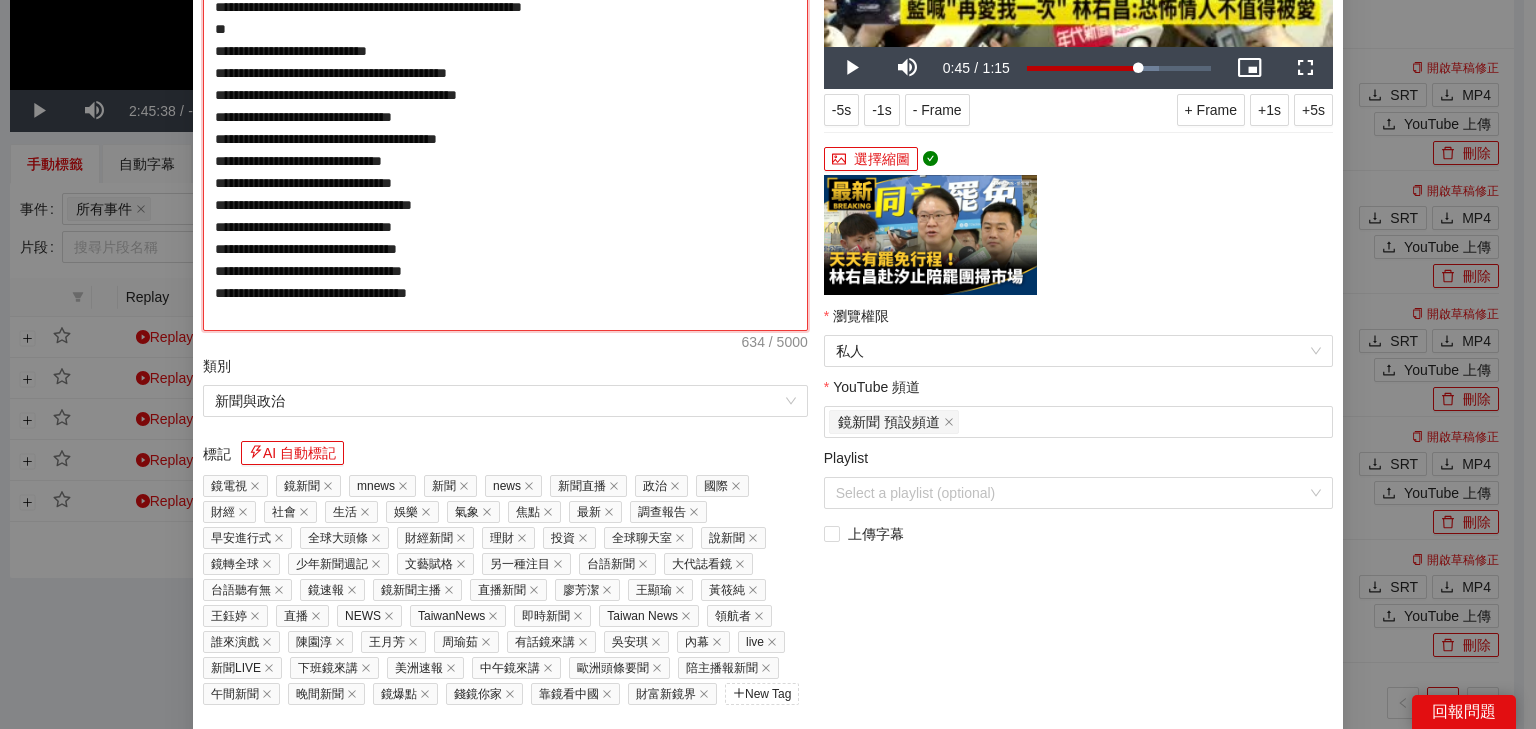 scroll, scrollTop: 364, scrollLeft: 0, axis: vertical 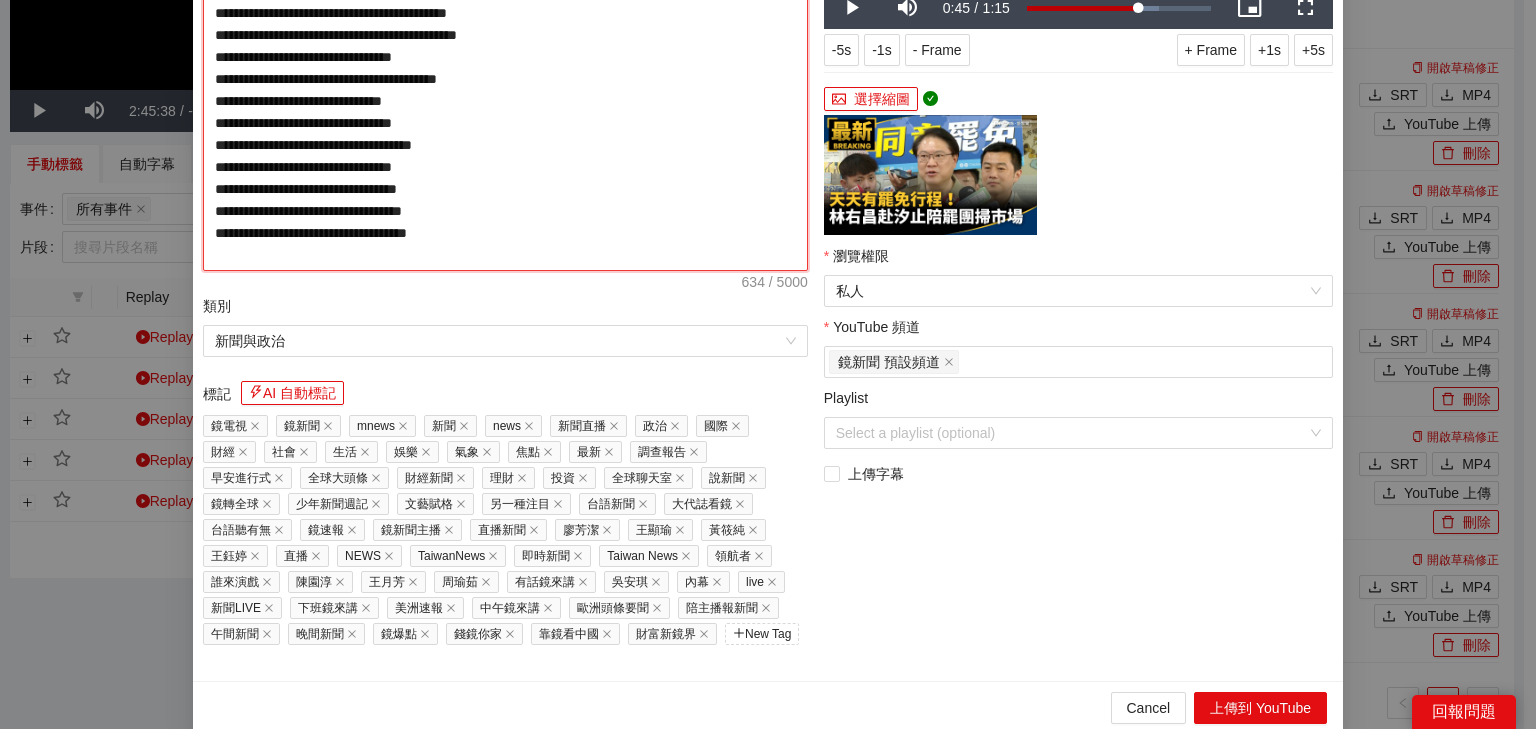 type on "**********" 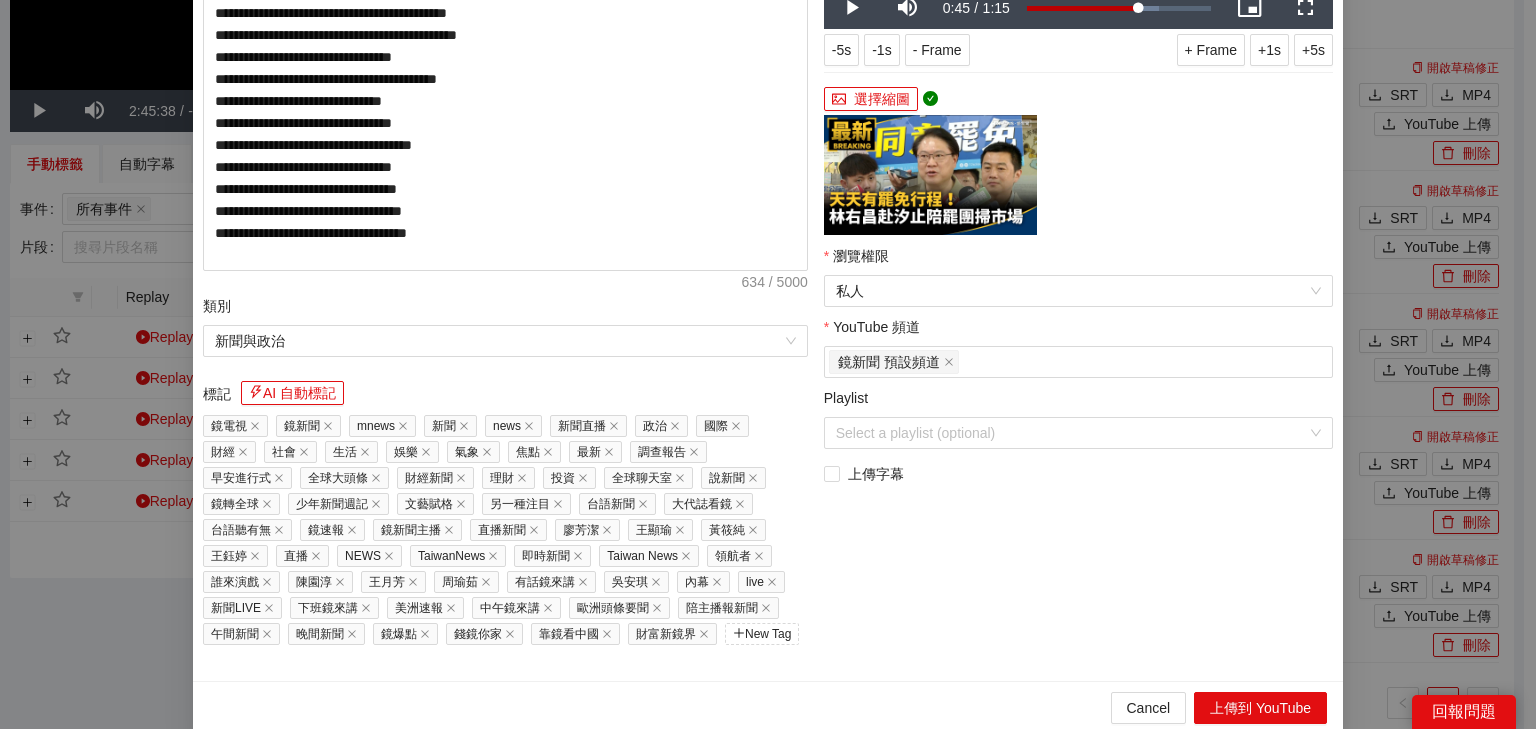 click on "**********" at bounding box center (1078, 186) 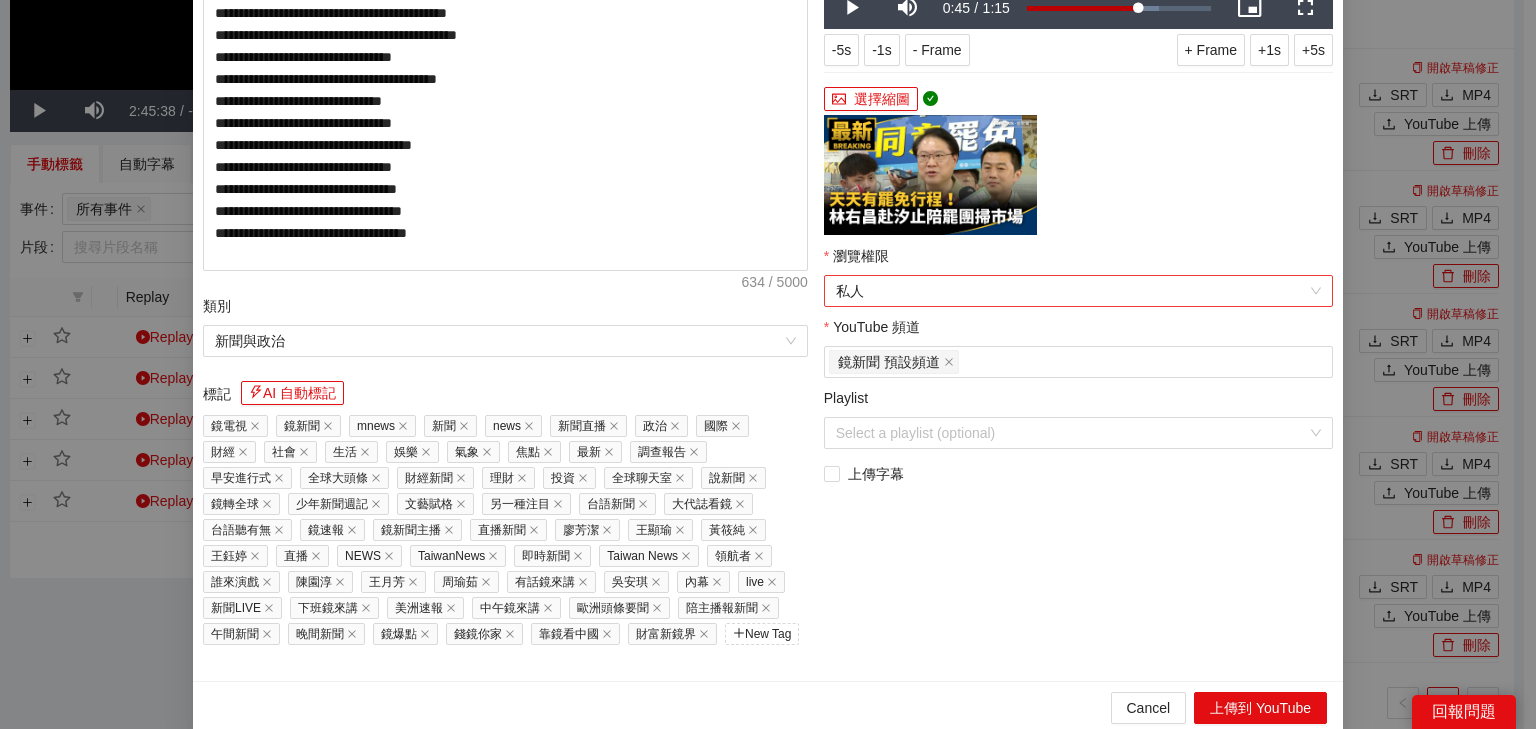 click on "私人" at bounding box center (1078, 291) 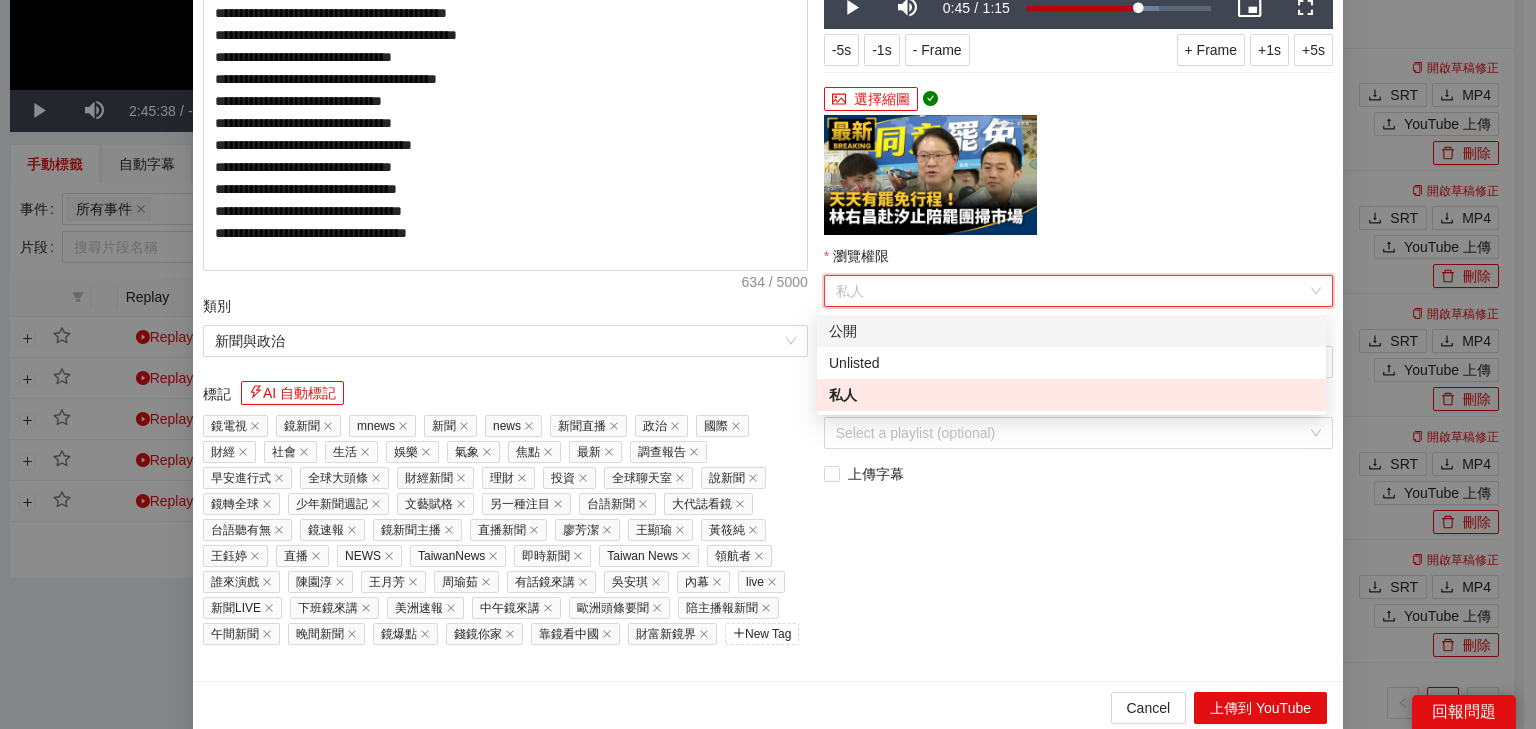 click on "公開" at bounding box center (1071, 331) 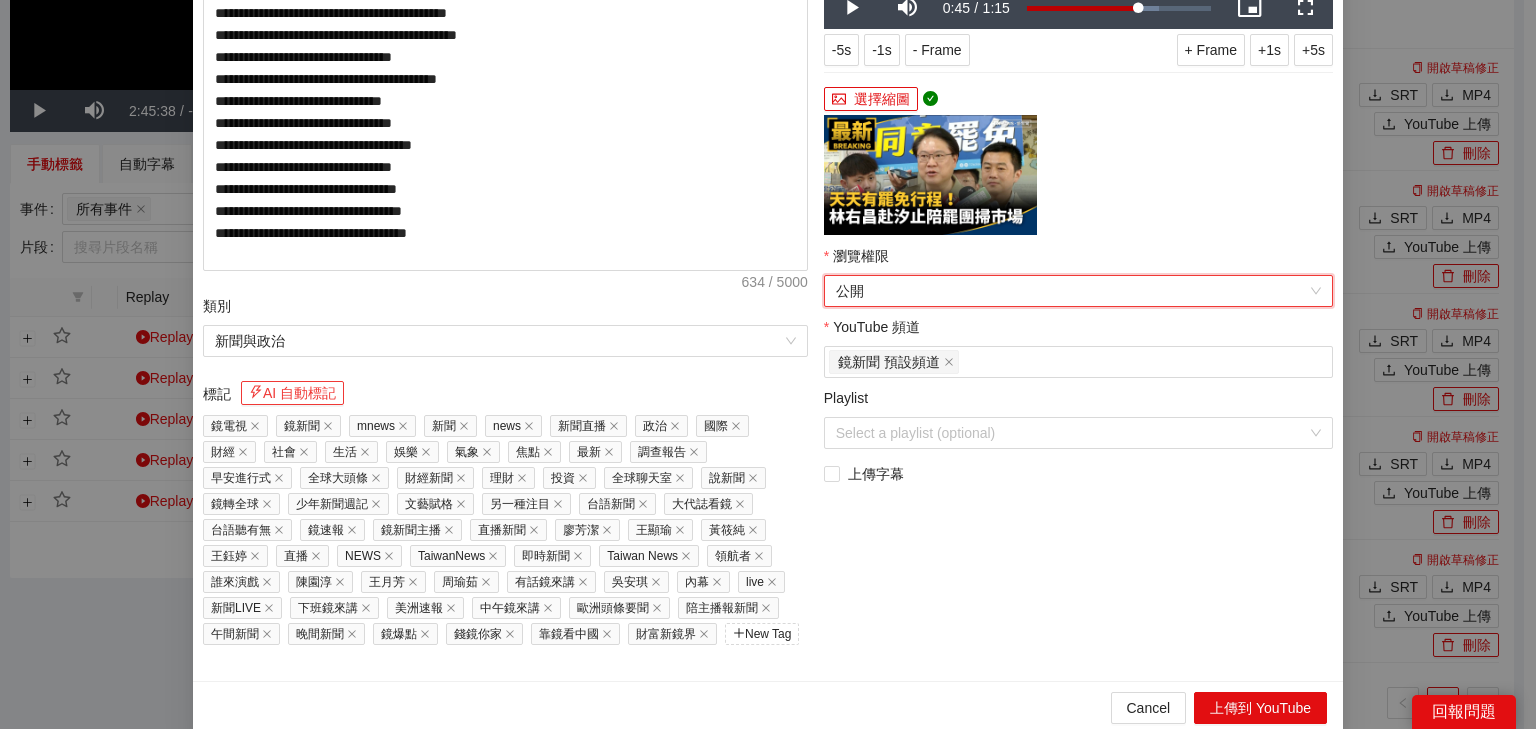 drag, startPoint x: 304, startPoint y: 391, endPoint x: 357, endPoint y: 401, distance: 53.935146 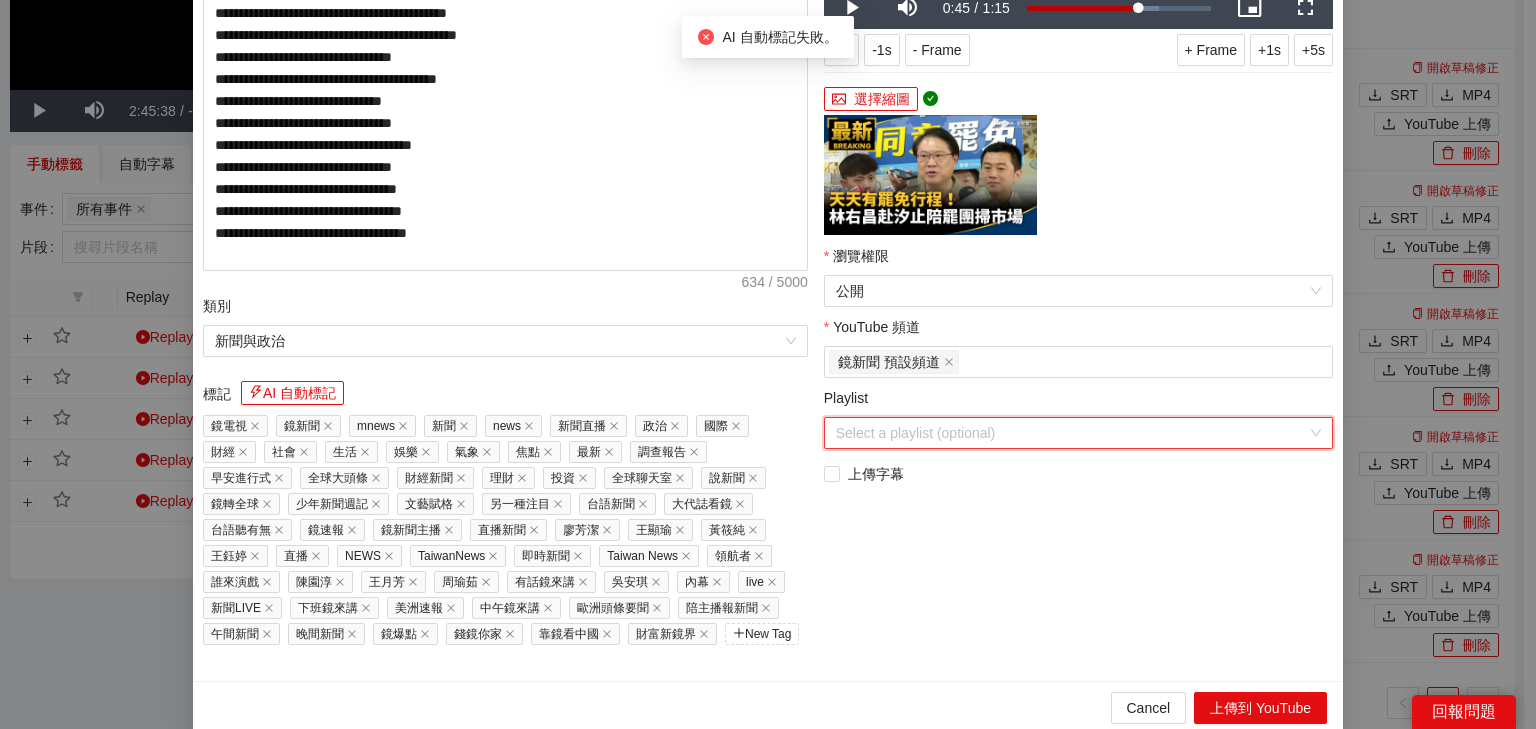 click on "Playlist" at bounding box center (1071, 433) 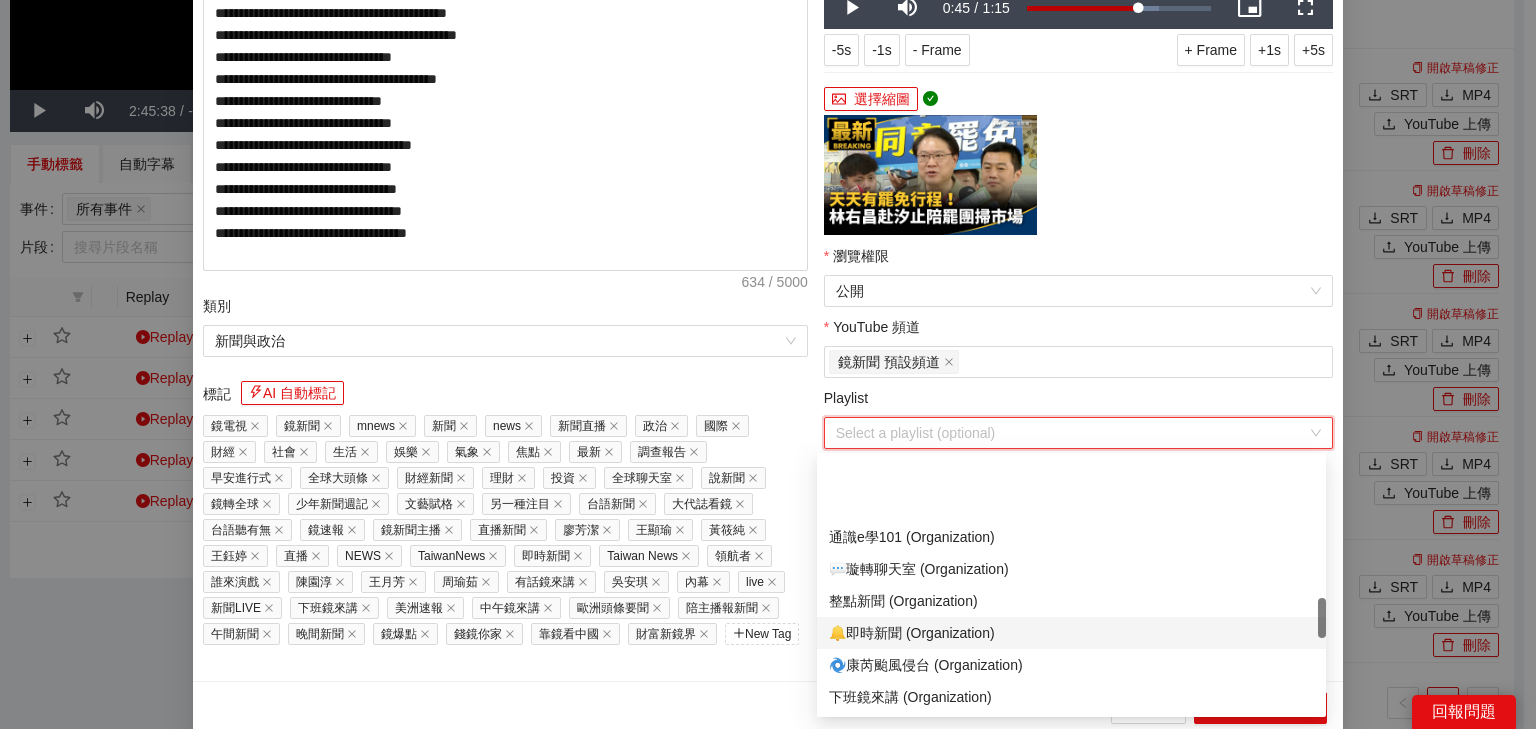 scroll, scrollTop: 880, scrollLeft: 0, axis: vertical 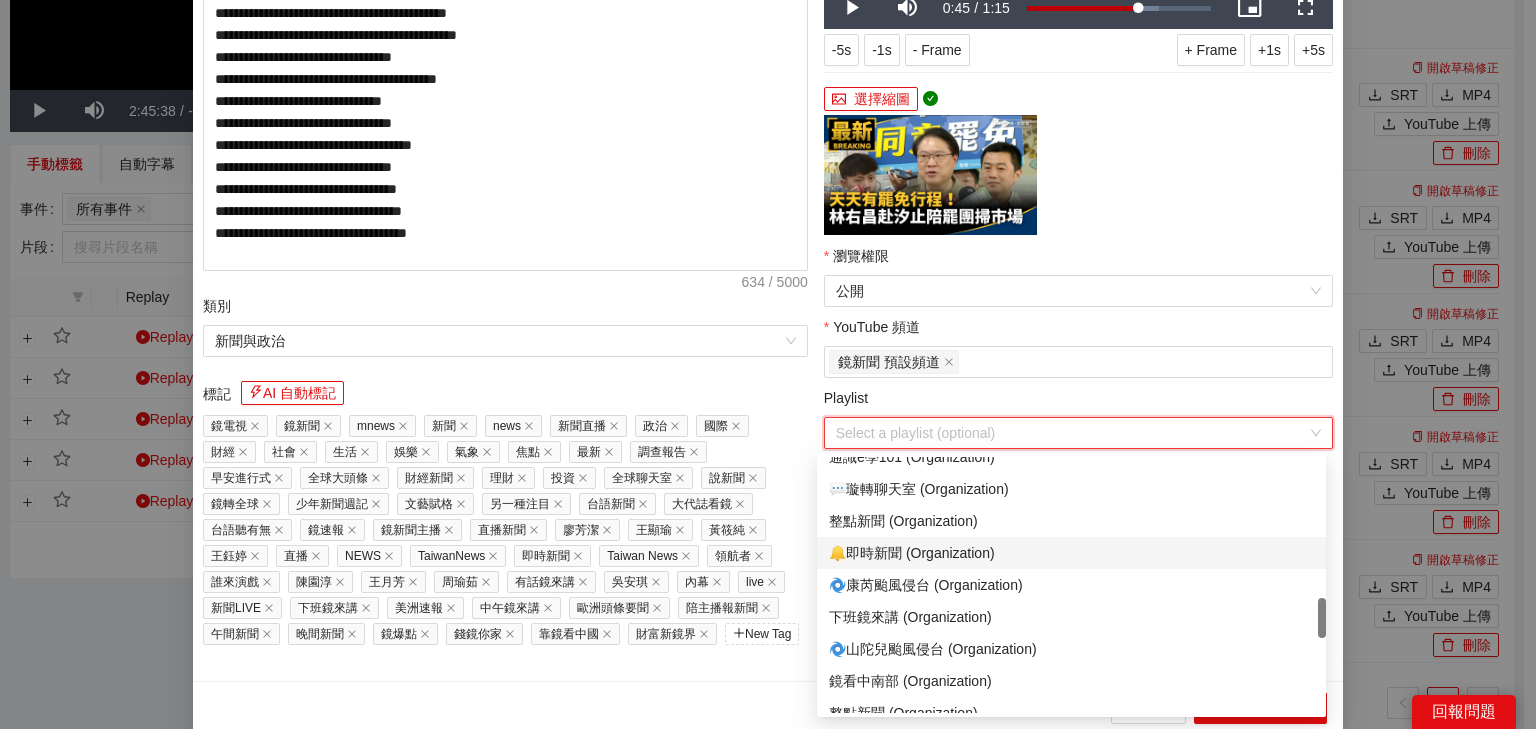 click on "🔔即時新聞 (Organization)" at bounding box center (1071, 553) 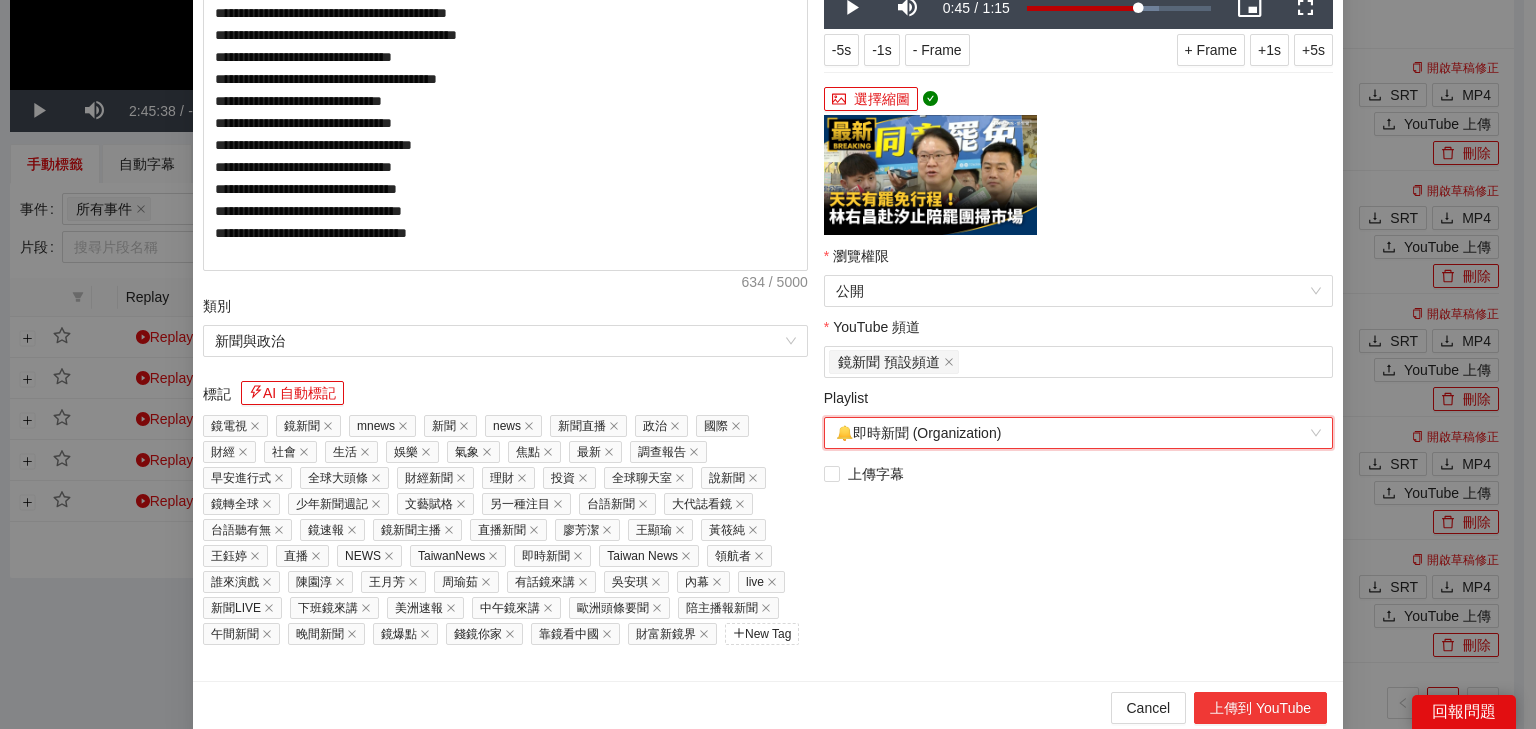 click on "上傳到 YouTube" at bounding box center (1260, 708) 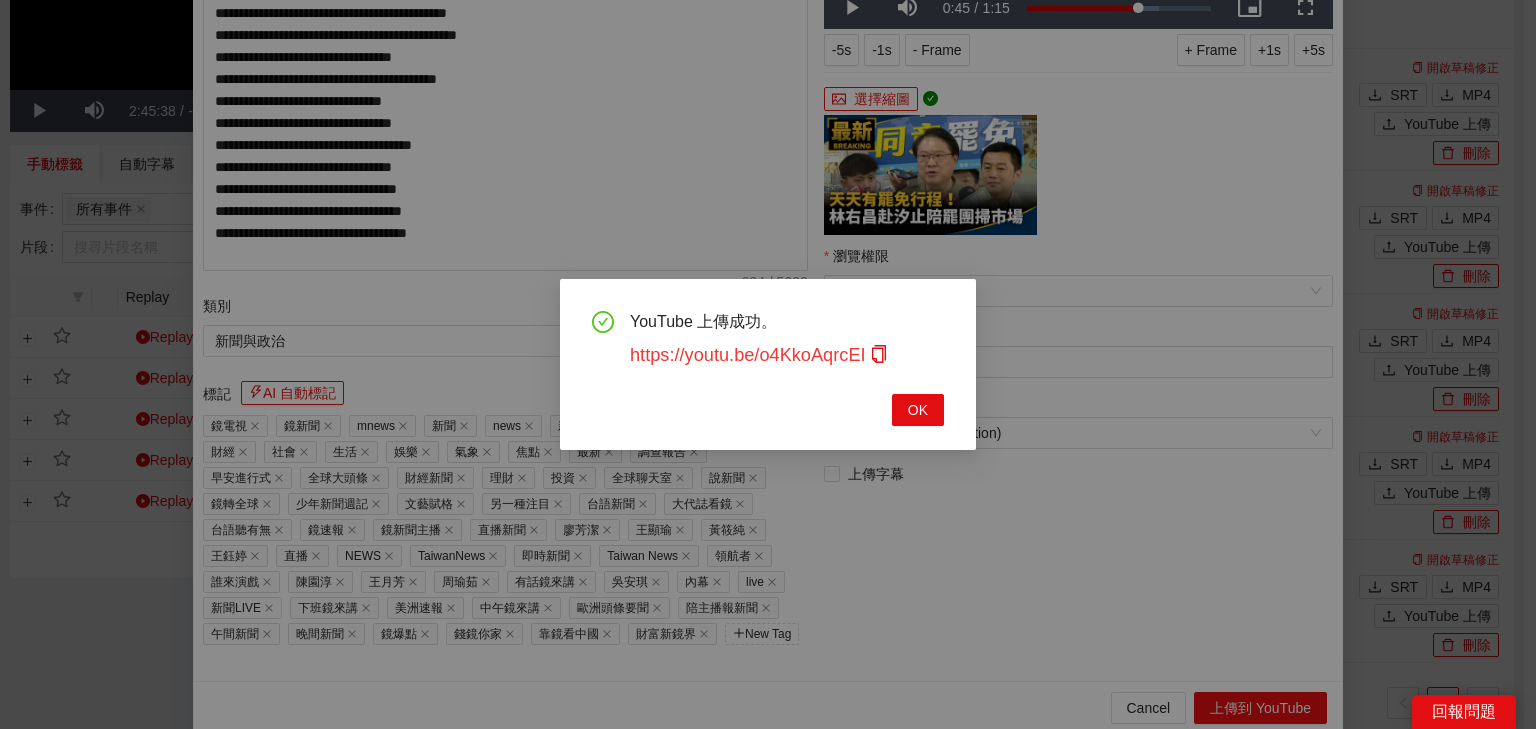 click 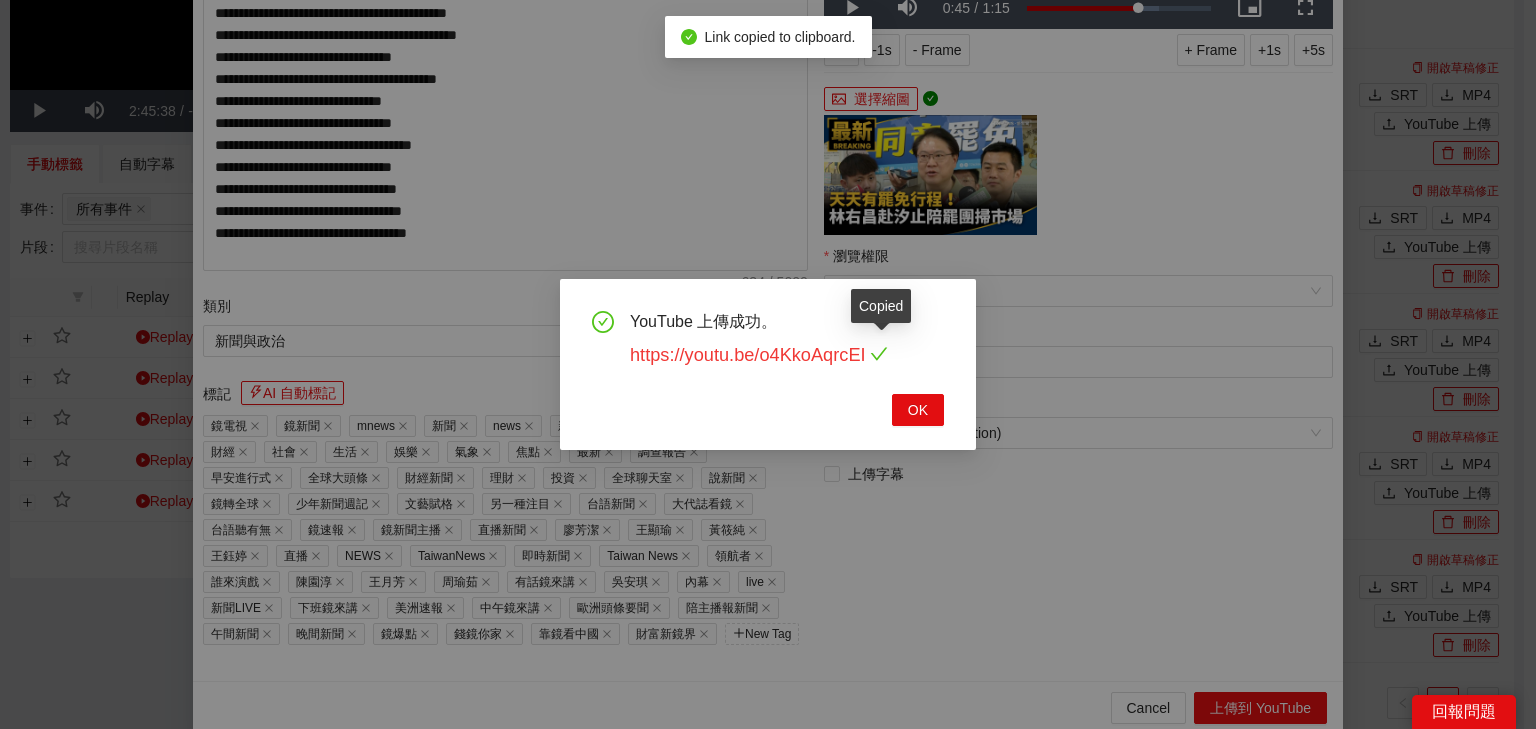 click on "https://youtu.be/o4KkoAqrcEI" at bounding box center (759, 355) 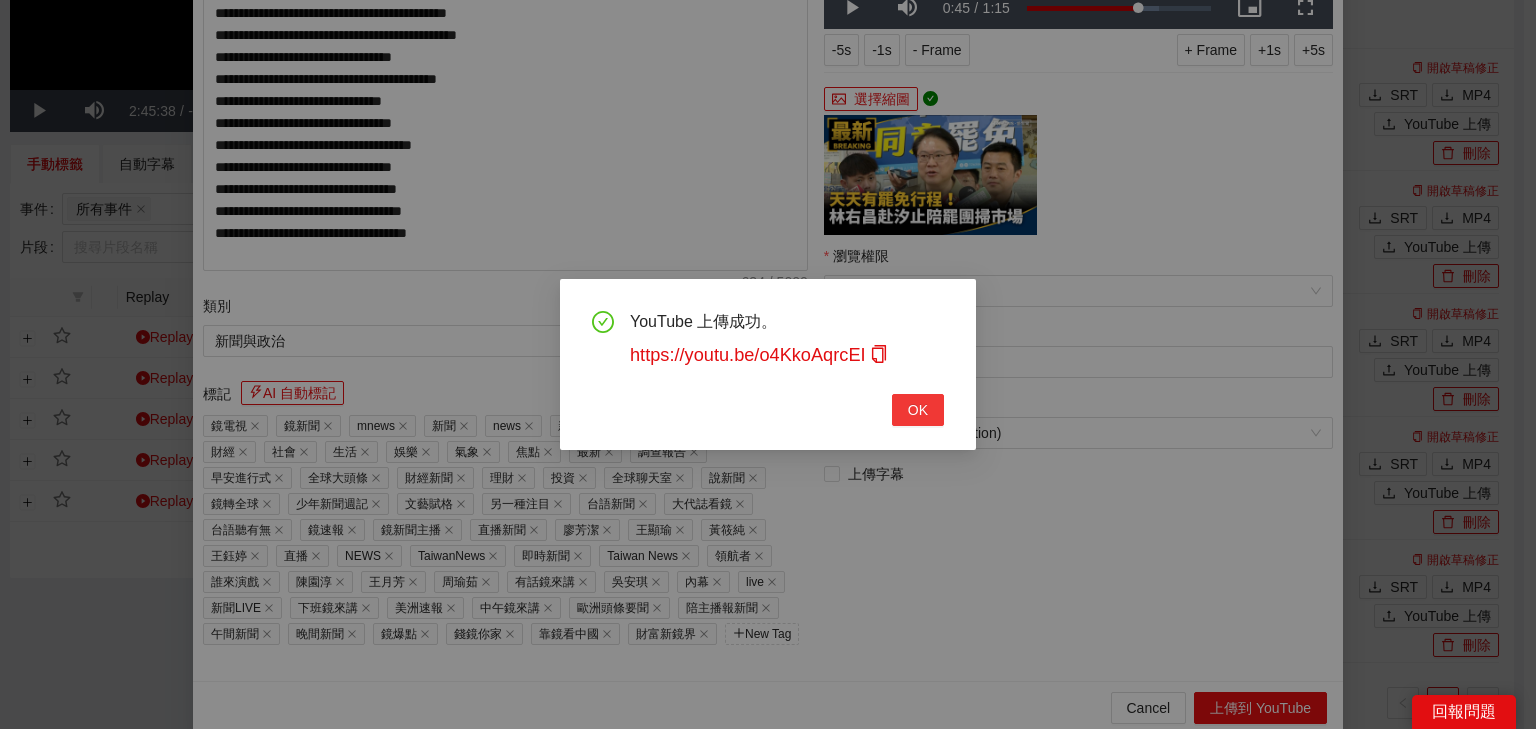 click on "OK" at bounding box center (918, 410) 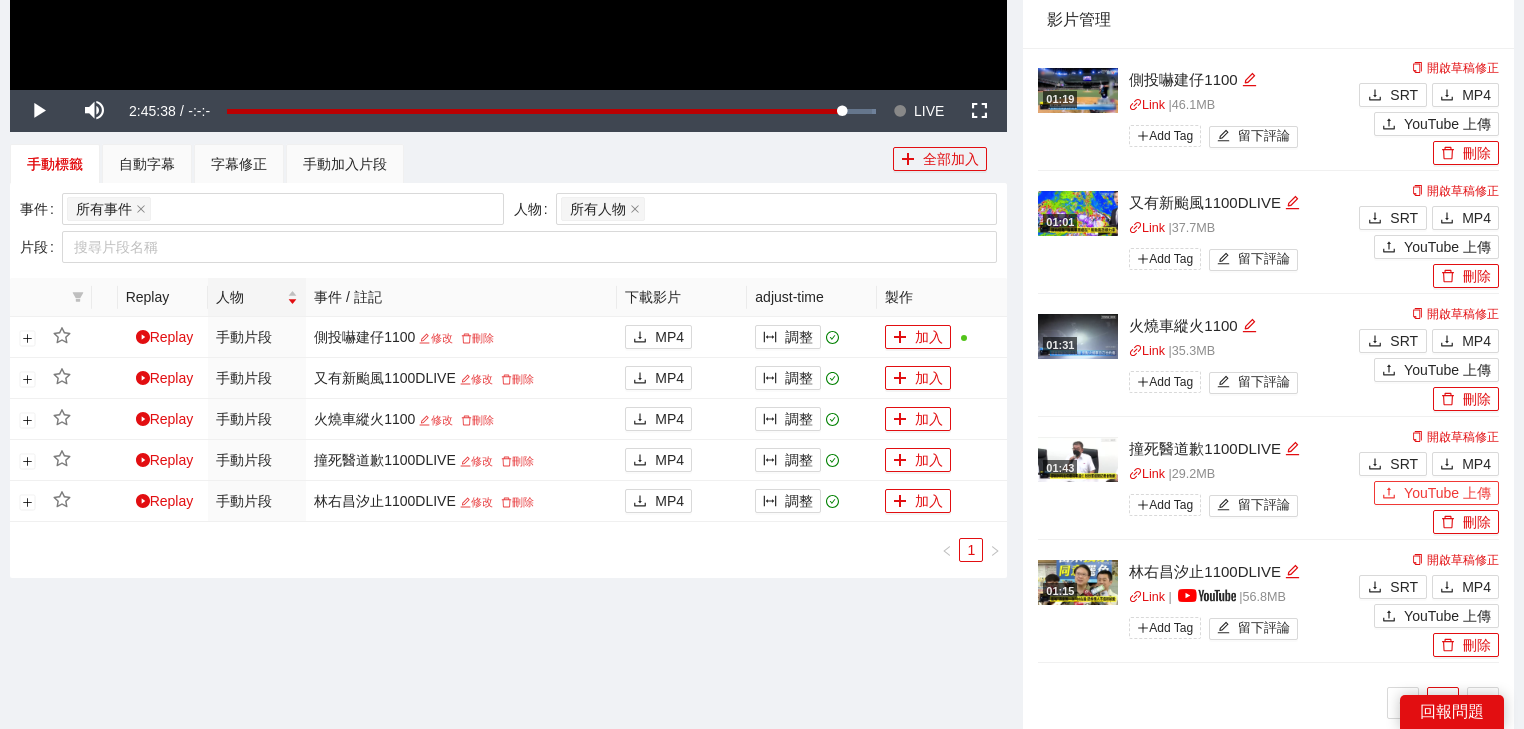click on "YouTube 上傳" at bounding box center [1447, 493] 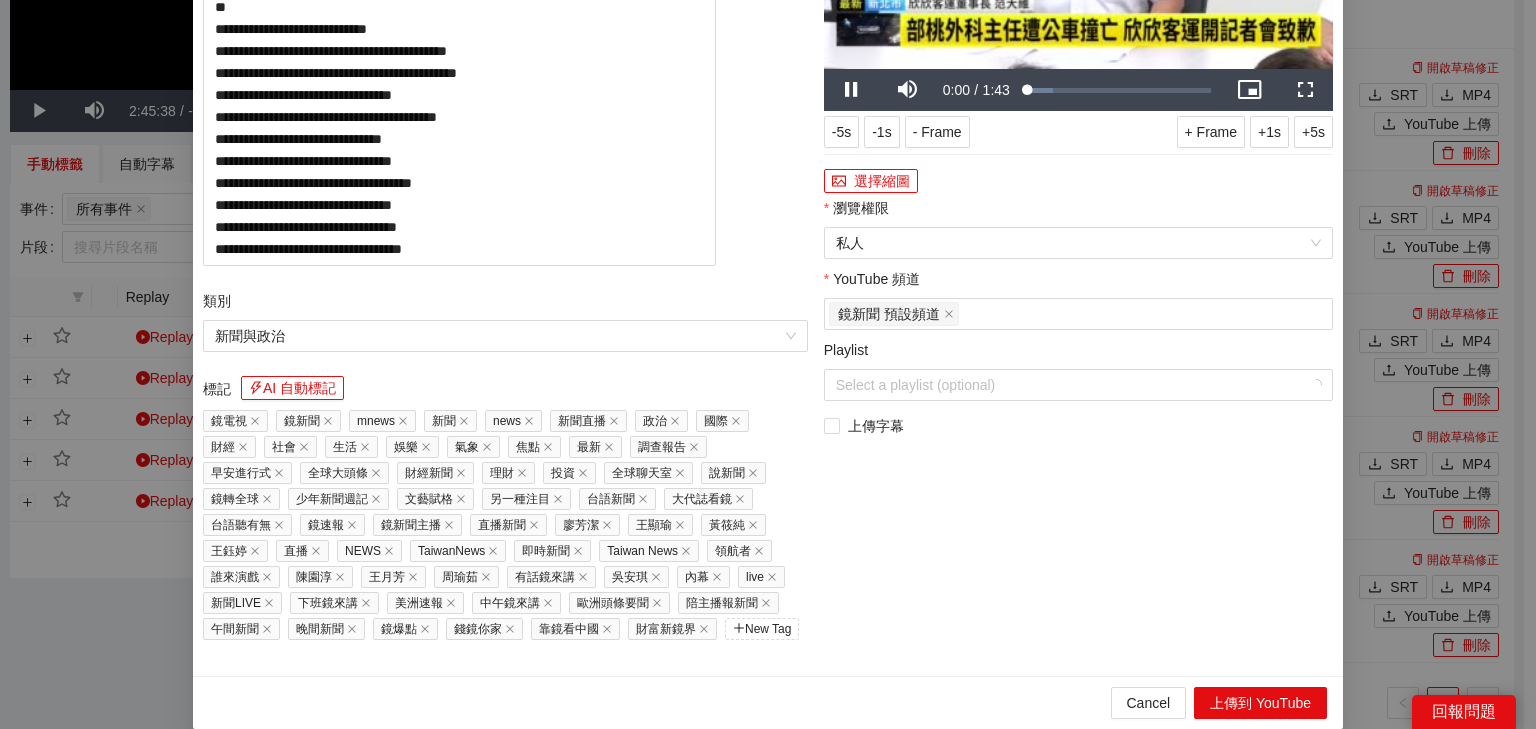drag, startPoint x: 481, startPoint y: 117, endPoint x: 0, endPoint y: 110, distance: 481.05093 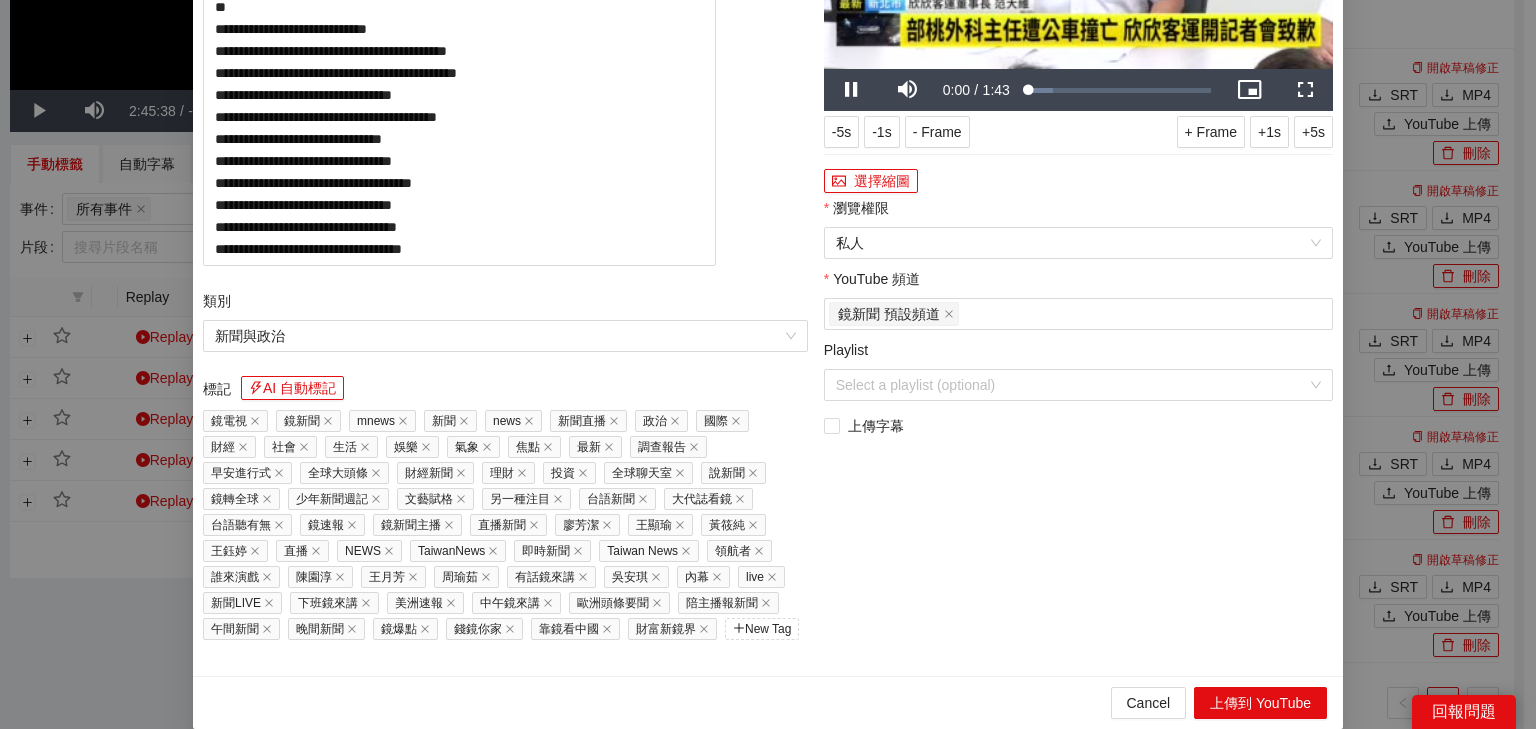 paste on "********" 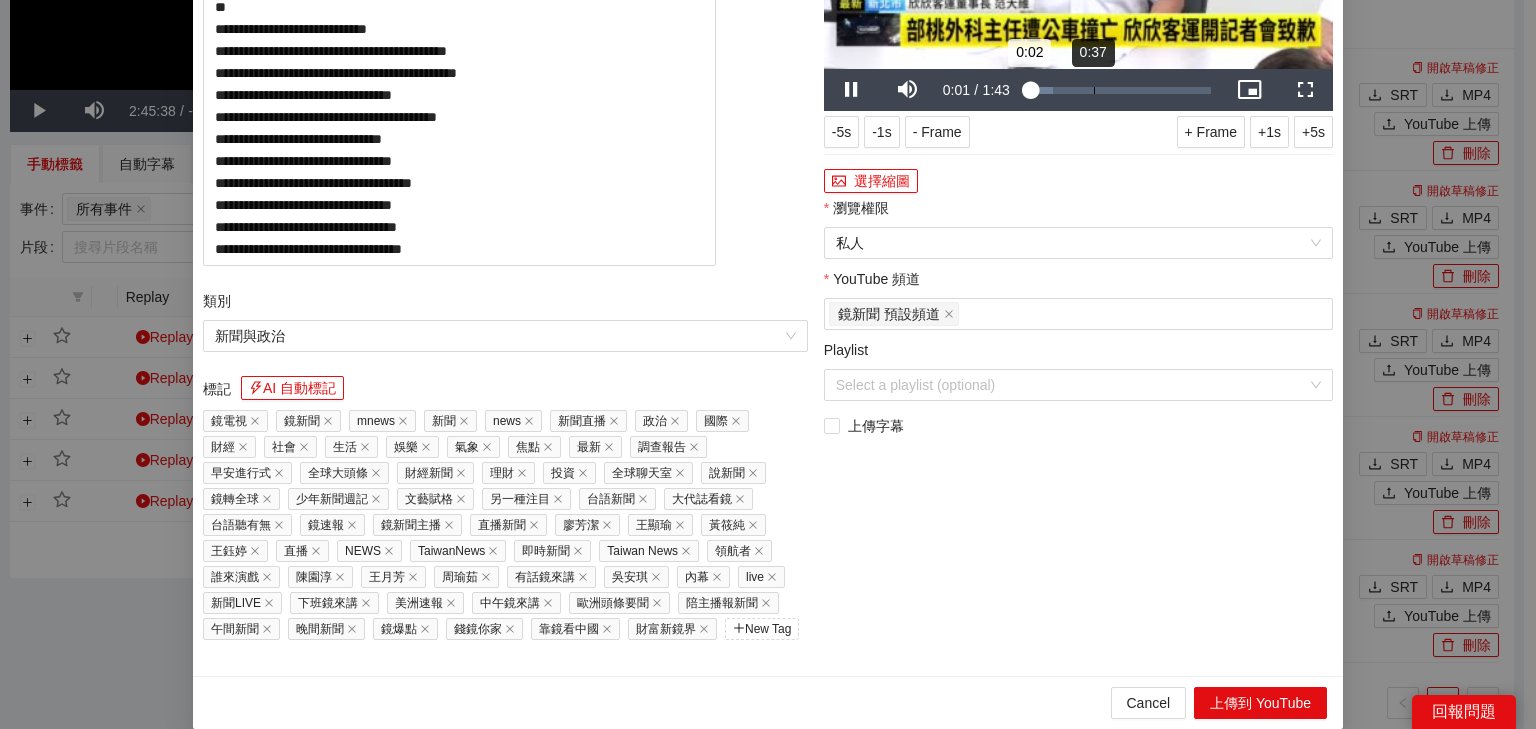 click on "Loaded :  14.02% 0:37 0:02" at bounding box center [1119, 90] 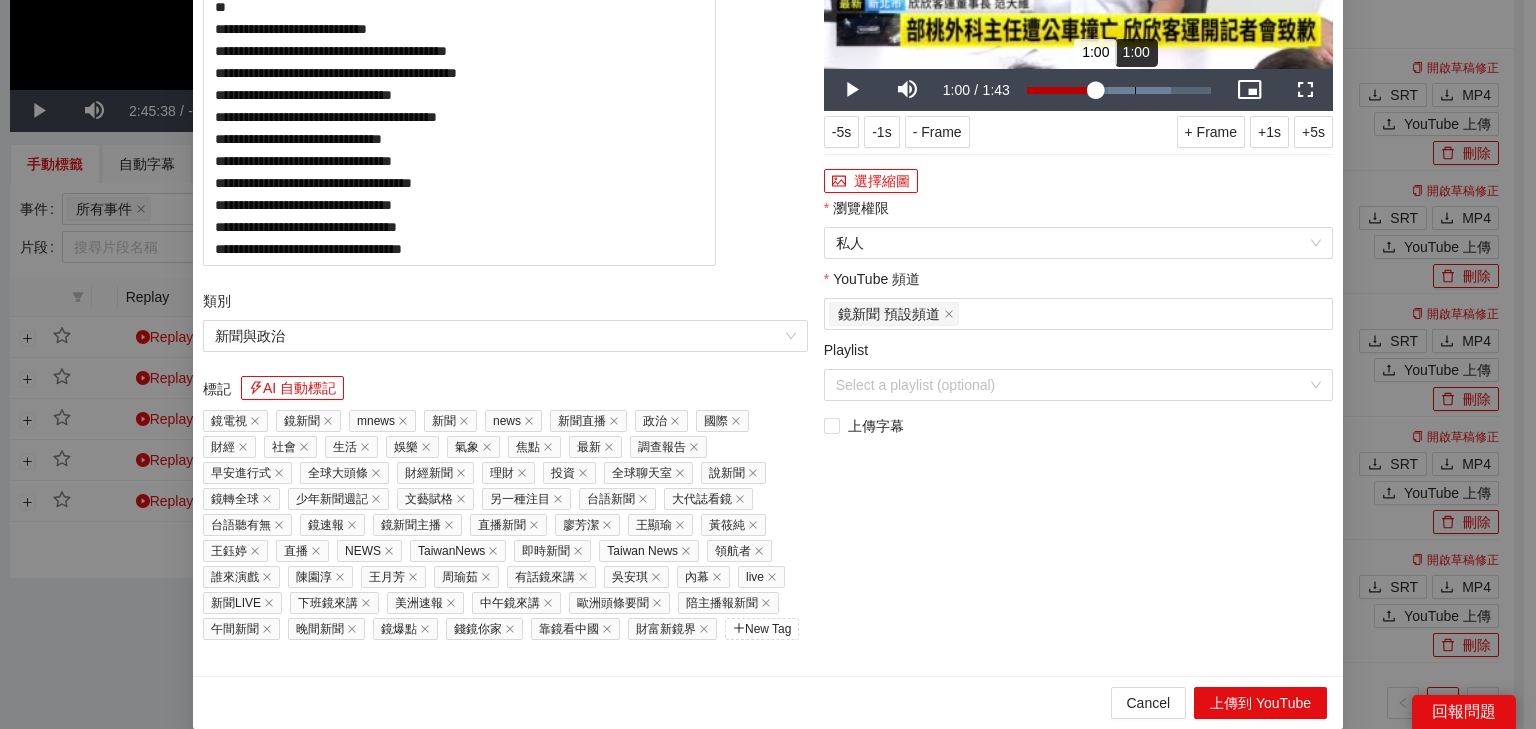 click on "Loaded :  78.36% 1:00 1:00" at bounding box center (1119, 90) 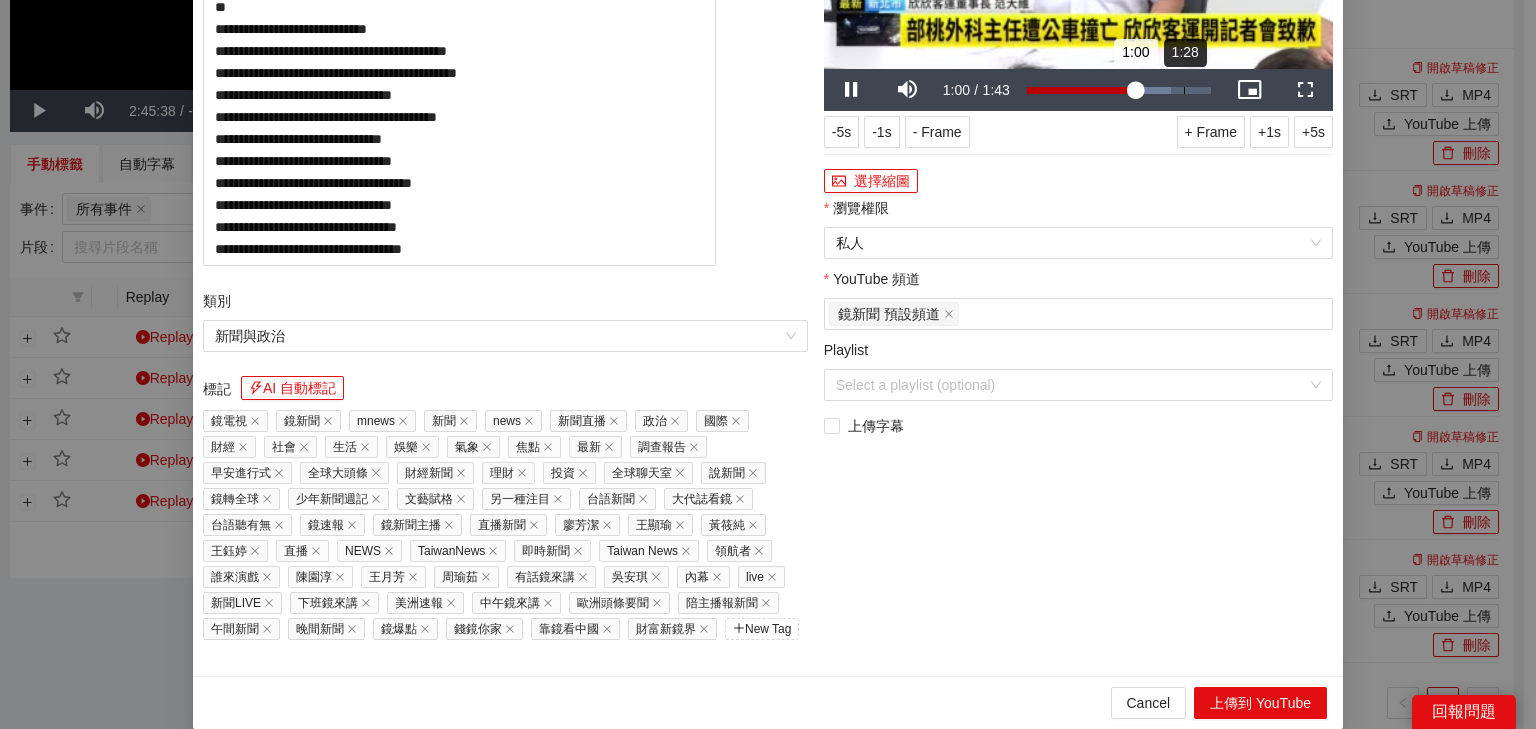 click on "Loaded :  78.36% 1:28 1:00" at bounding box center (1119, 90) 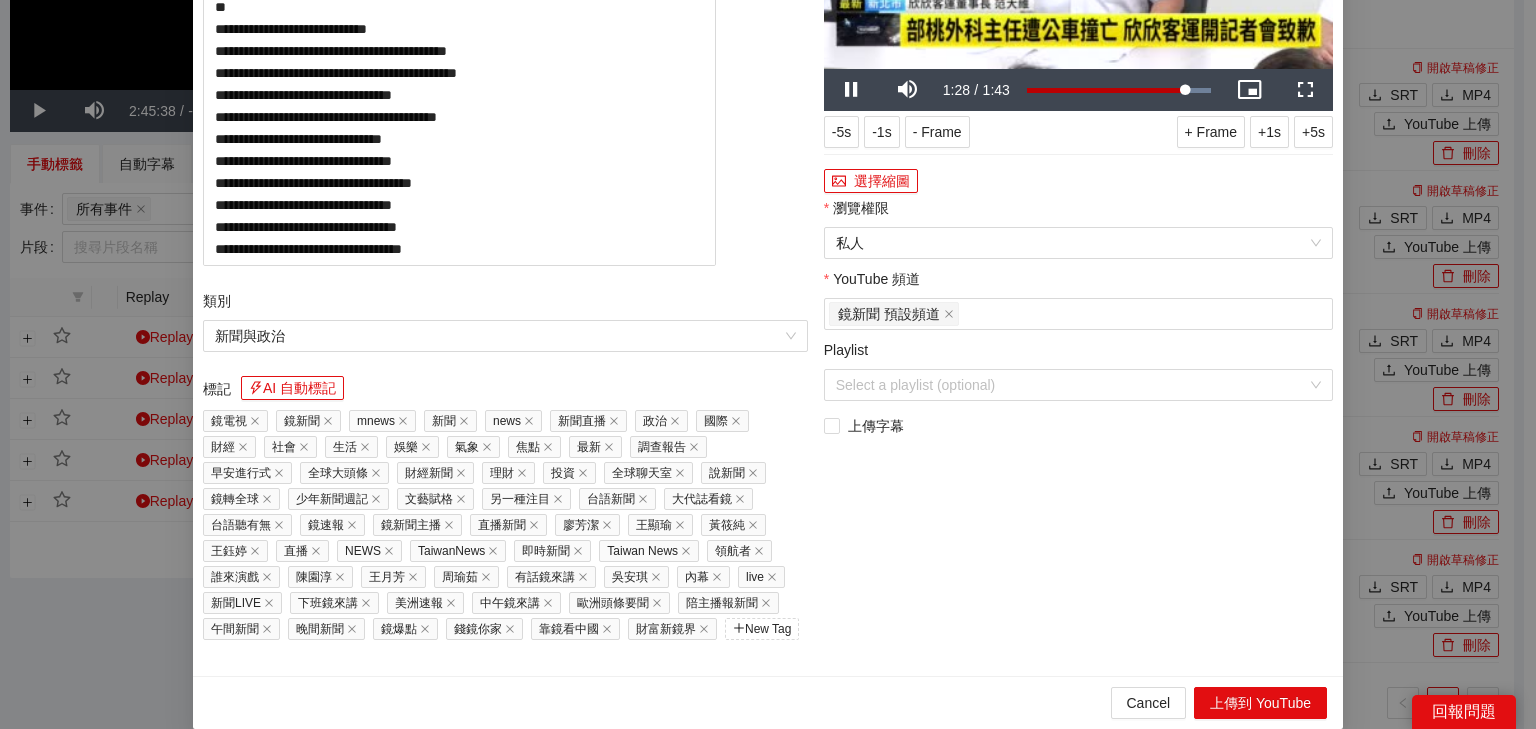 type on "**********" 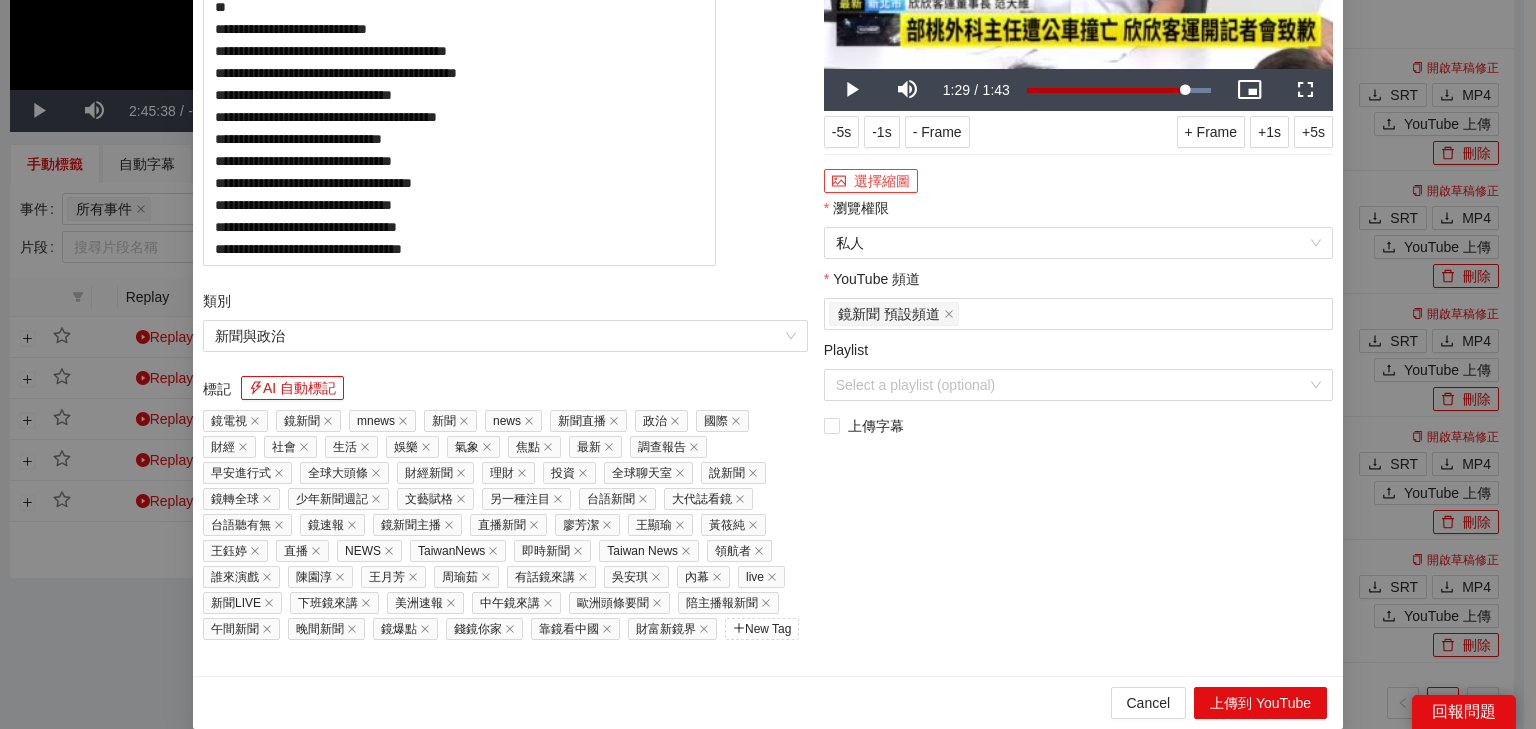 click on "選擇縮圖" at bounding box center (871, 181) 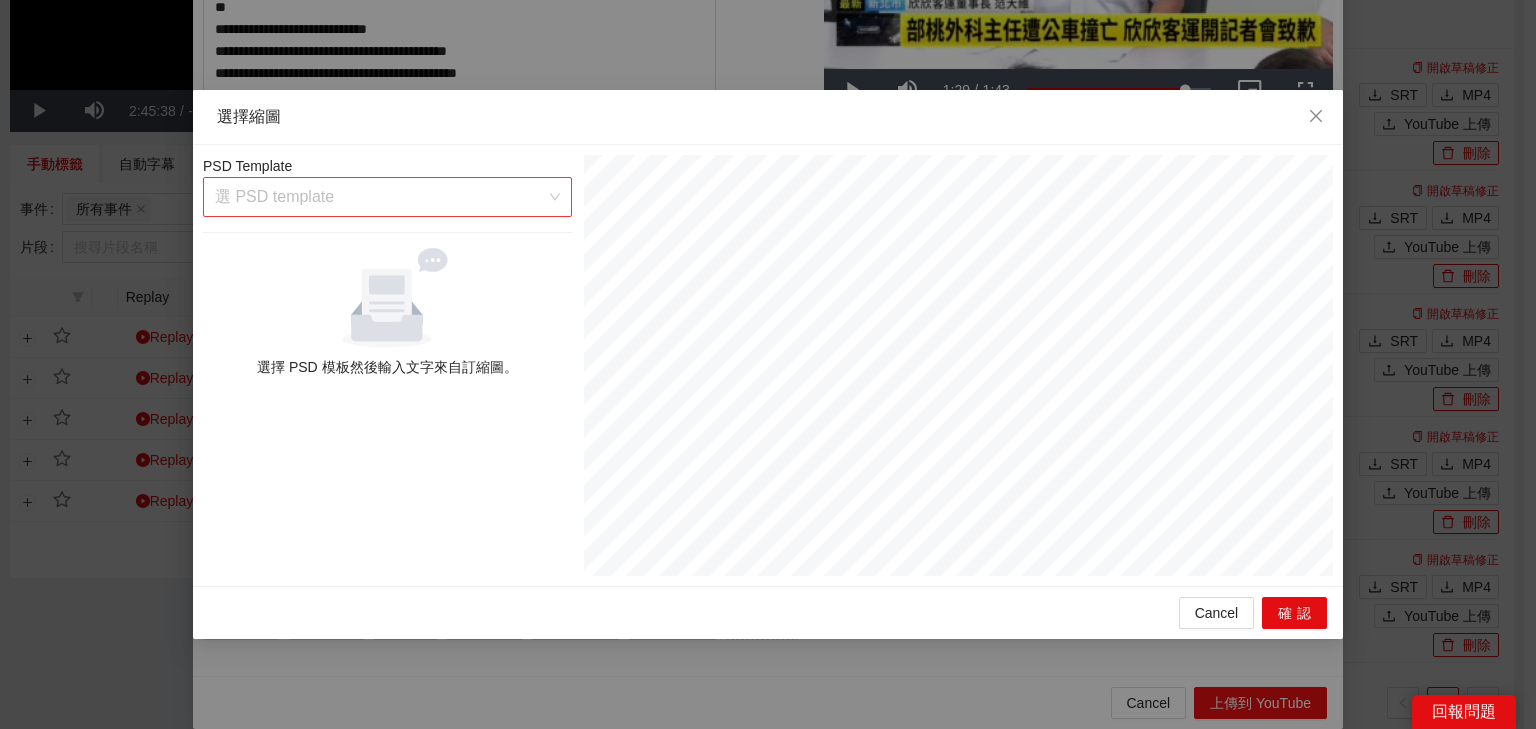 click at bounding box center (380, 197) 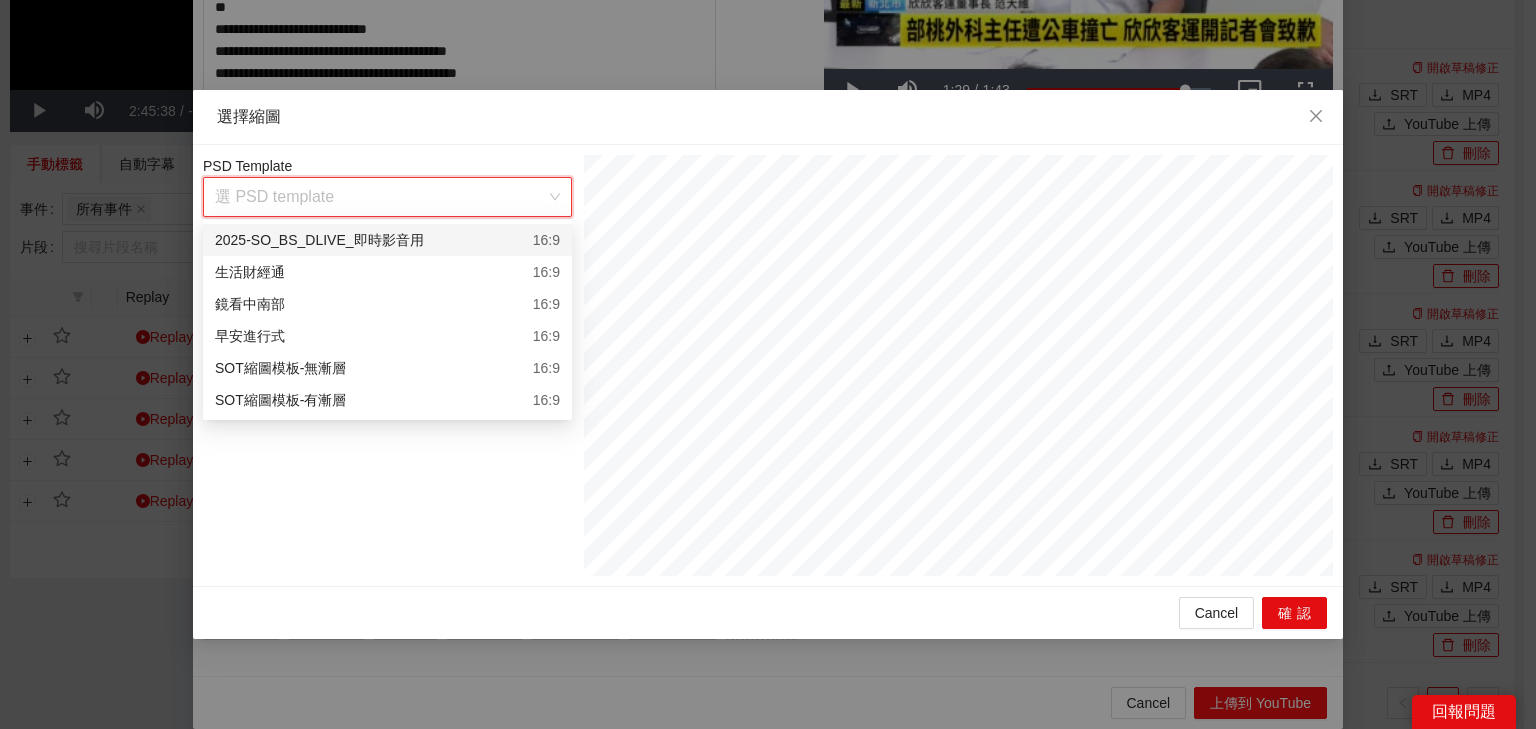 click on "2025-SO_BS_DLIVE_即時影音用 16:9" at bounding box center [387, 240] 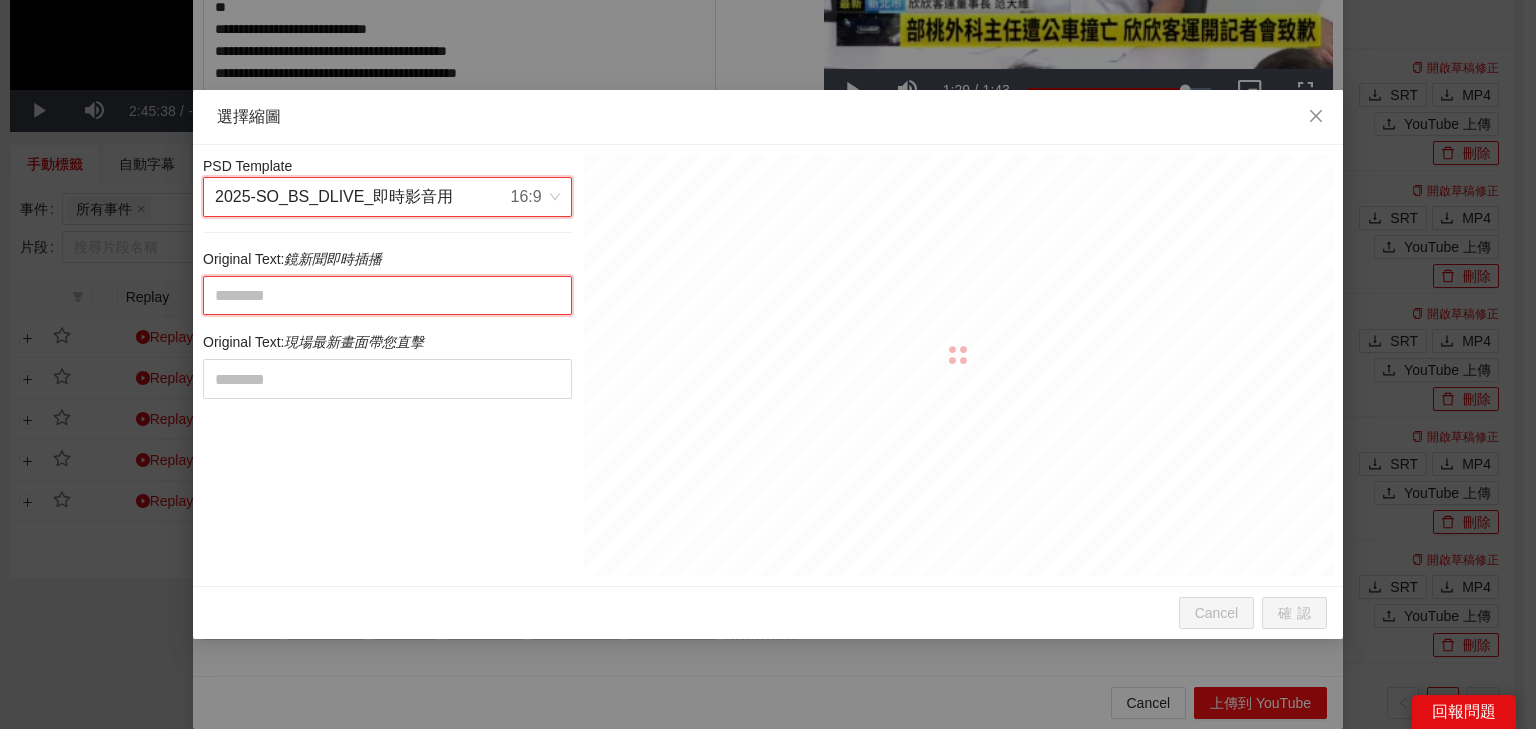 click at bounding box center (387, 296) 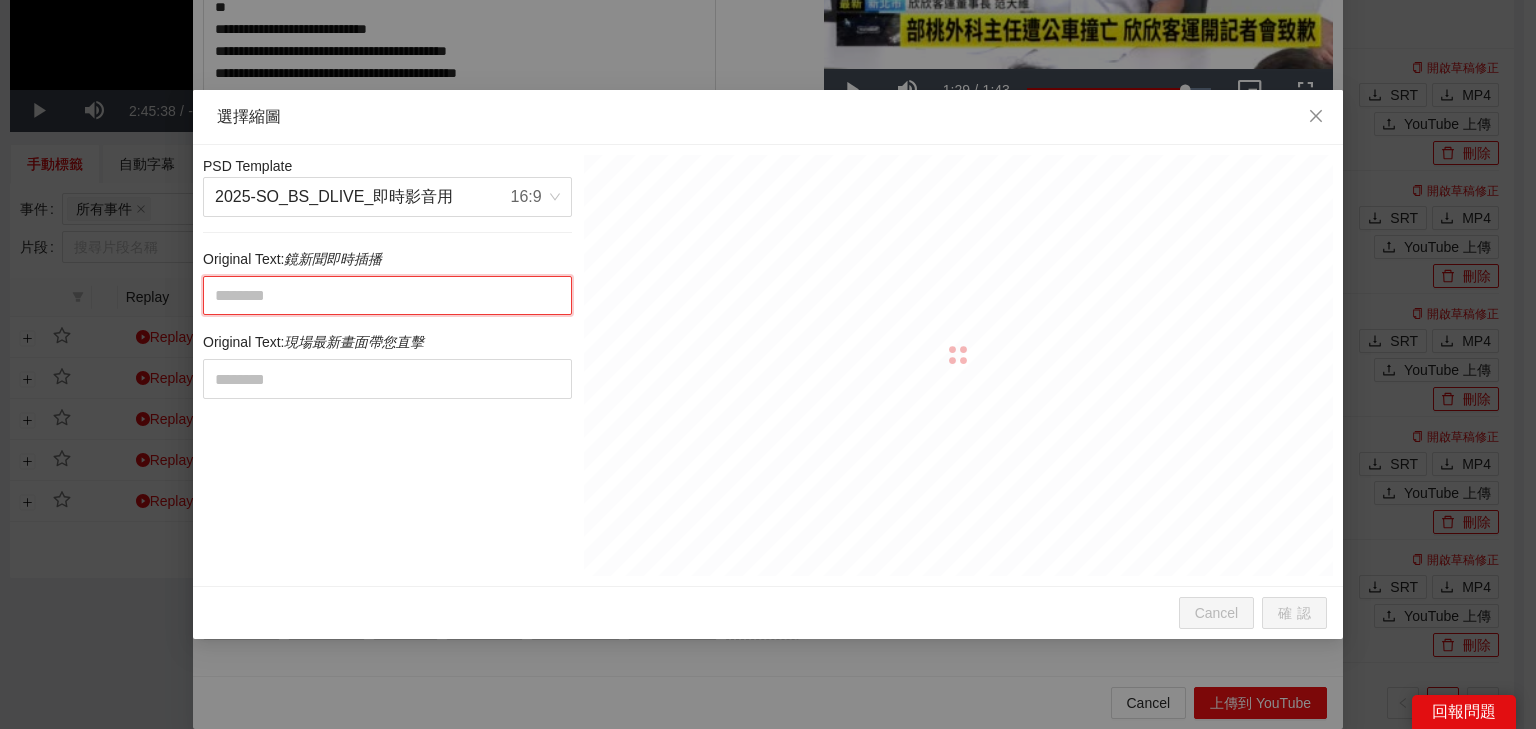 paste on "**********" 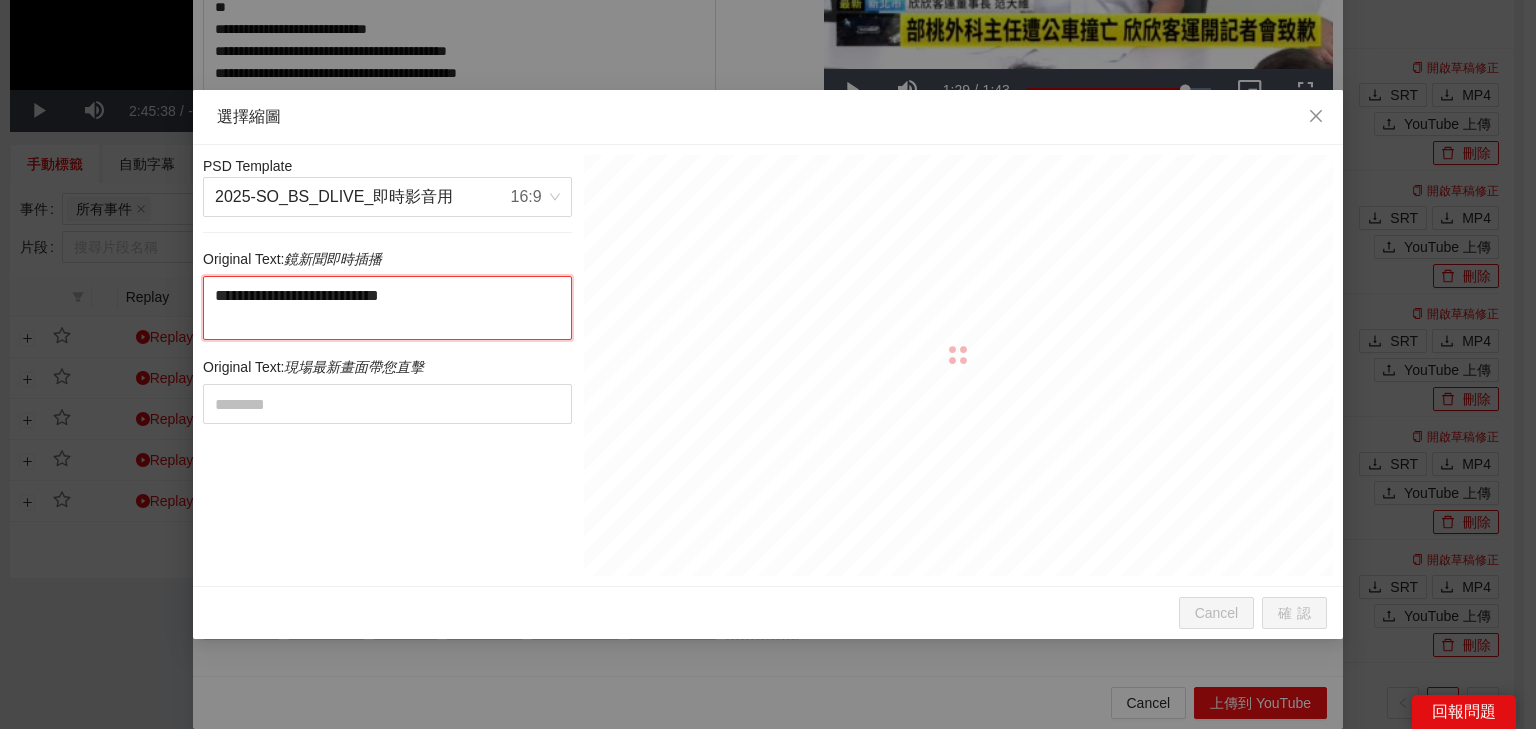 drag, startPoint x: 409, startPoint y: 297, endPoint x: 435, endPoint y: 320, distance: 34.713108 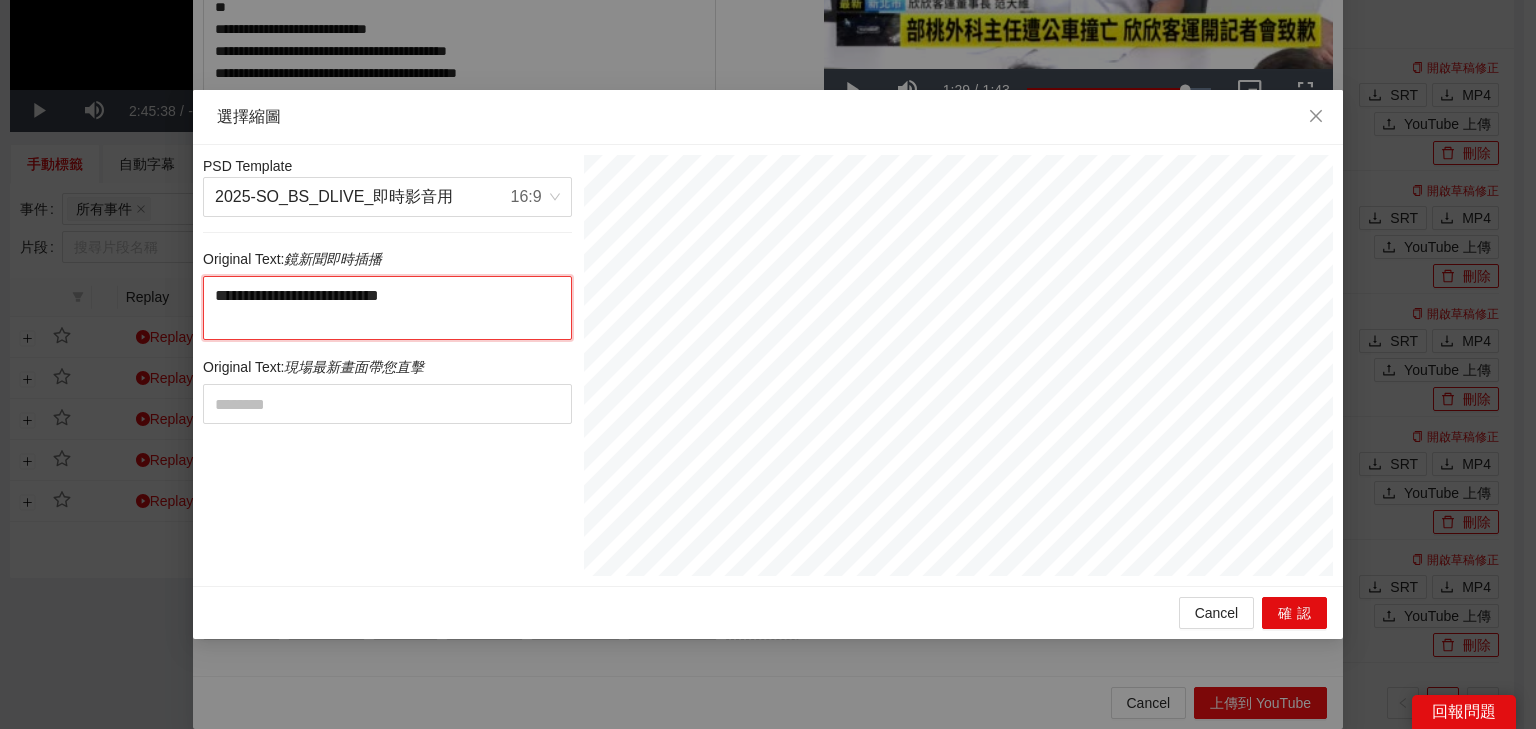 type on "**********" 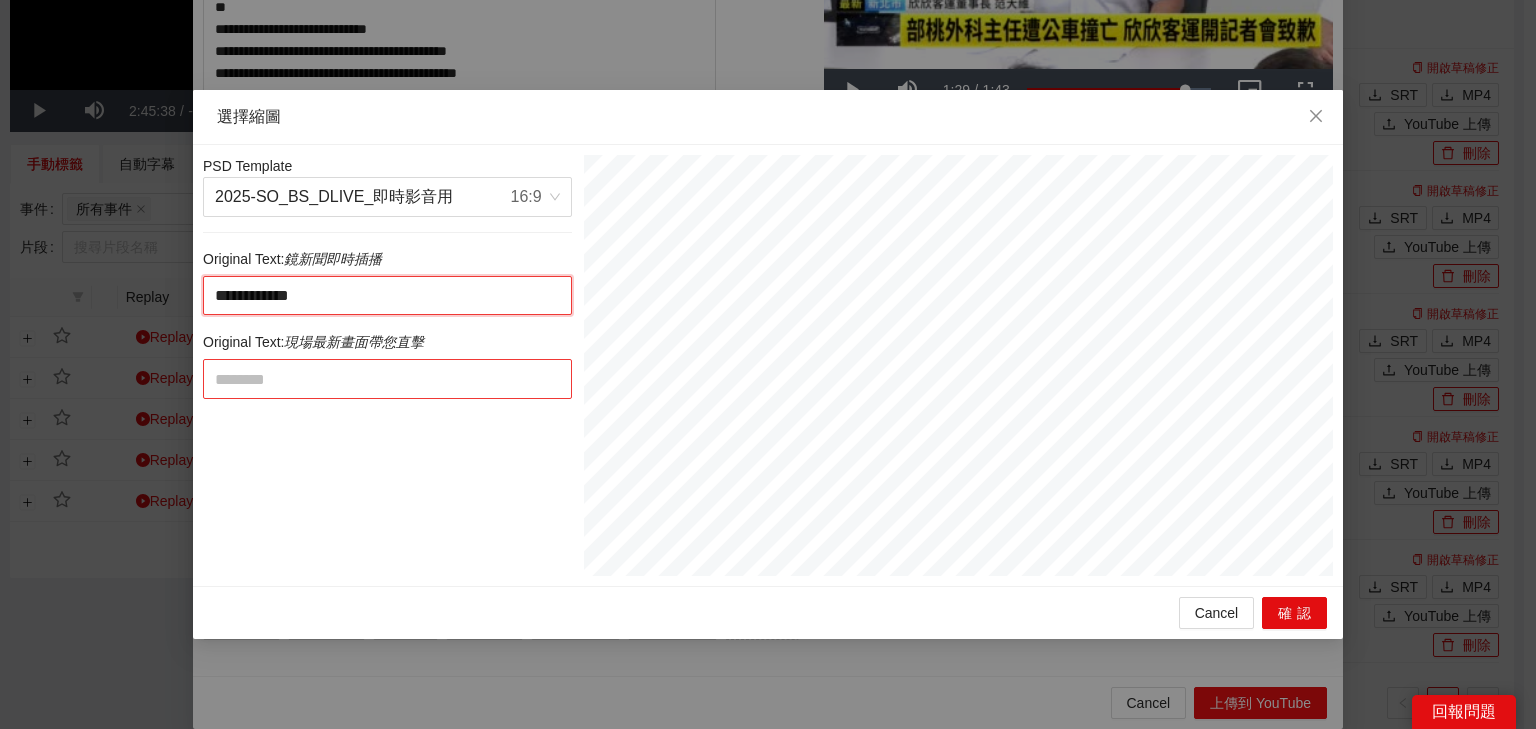 type on "**********" 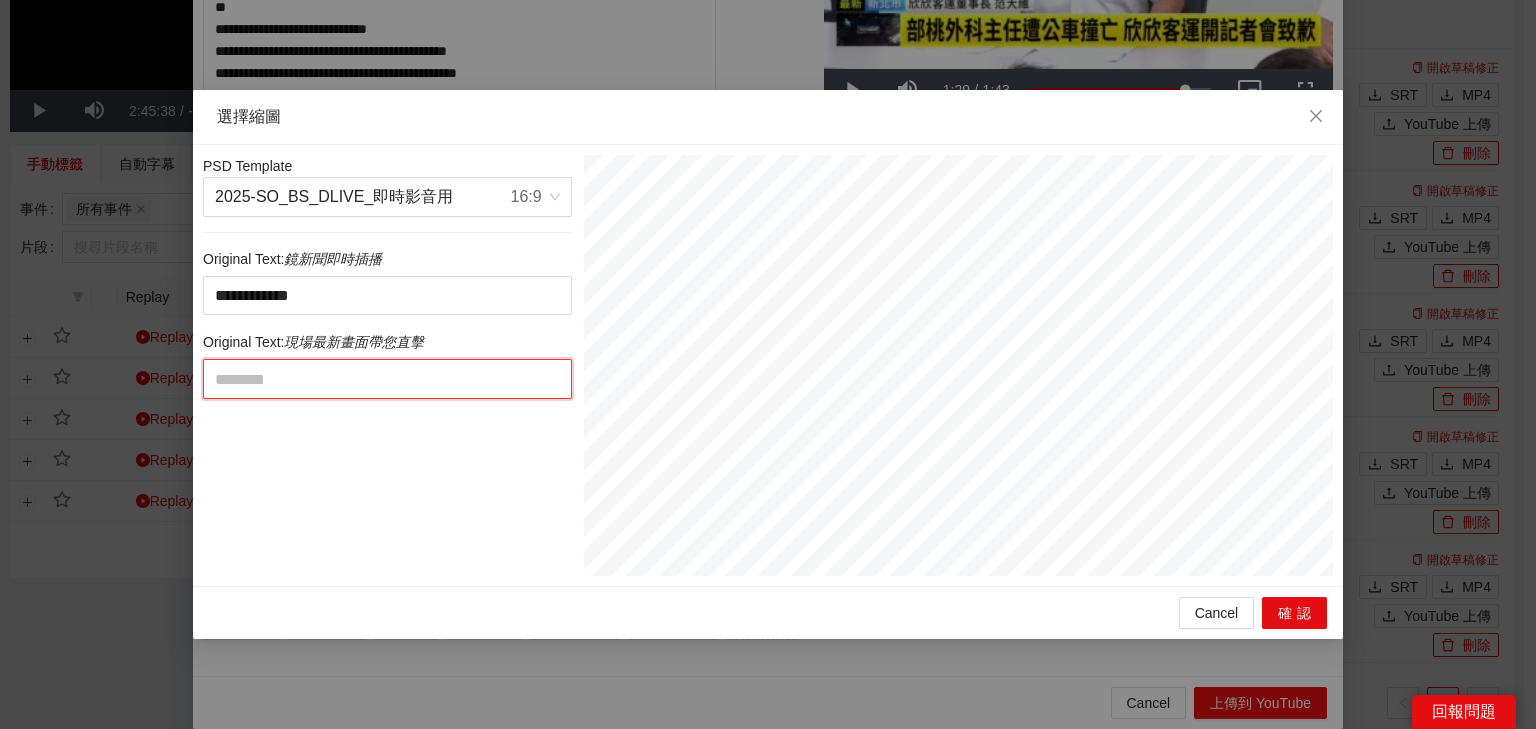 click at bounding box center [387, 379] 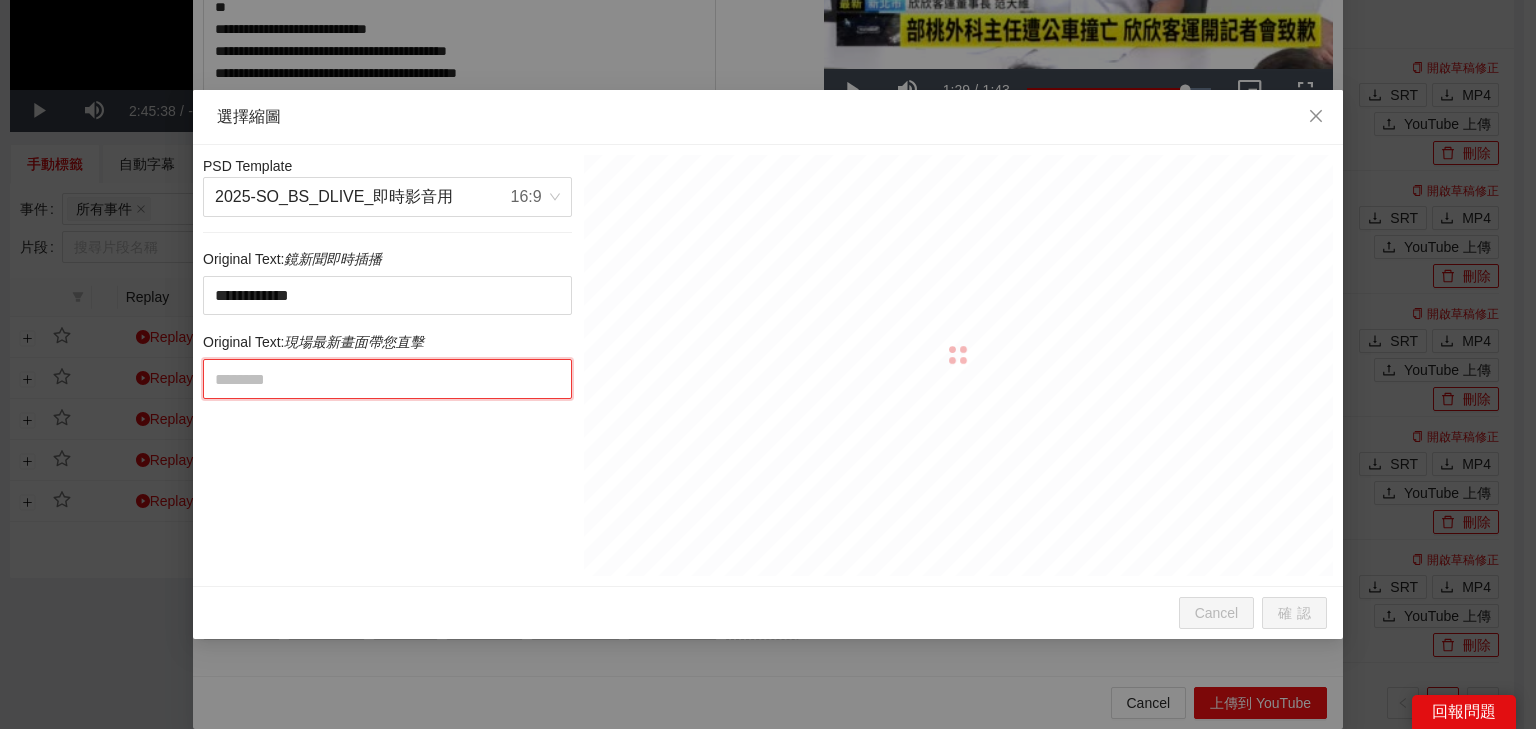 paste on "**********" 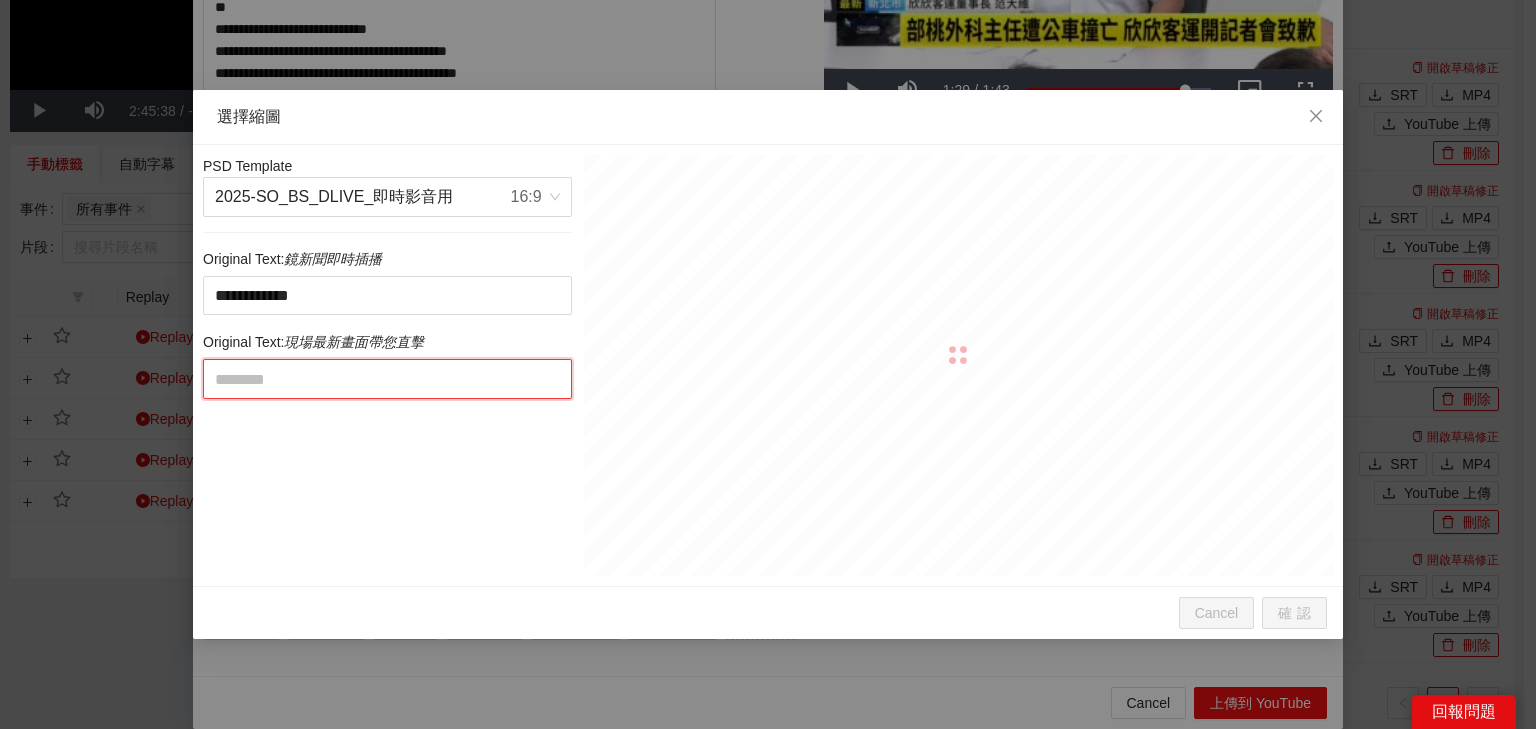 type on "**********" 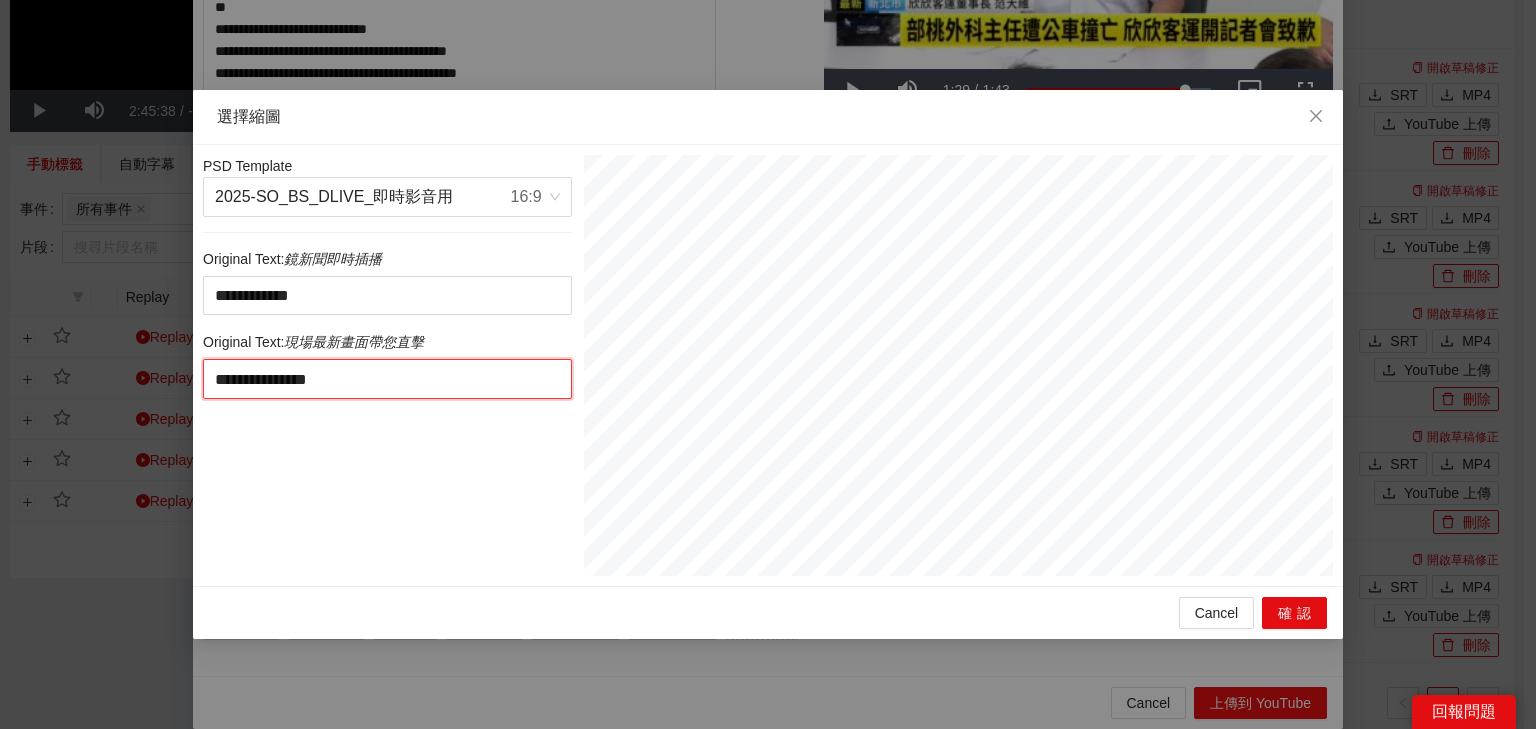 drag, startPoint x: 374, startPoint y: 379, endPoint x: 528, endPoint y: 408, distance: 156.70673 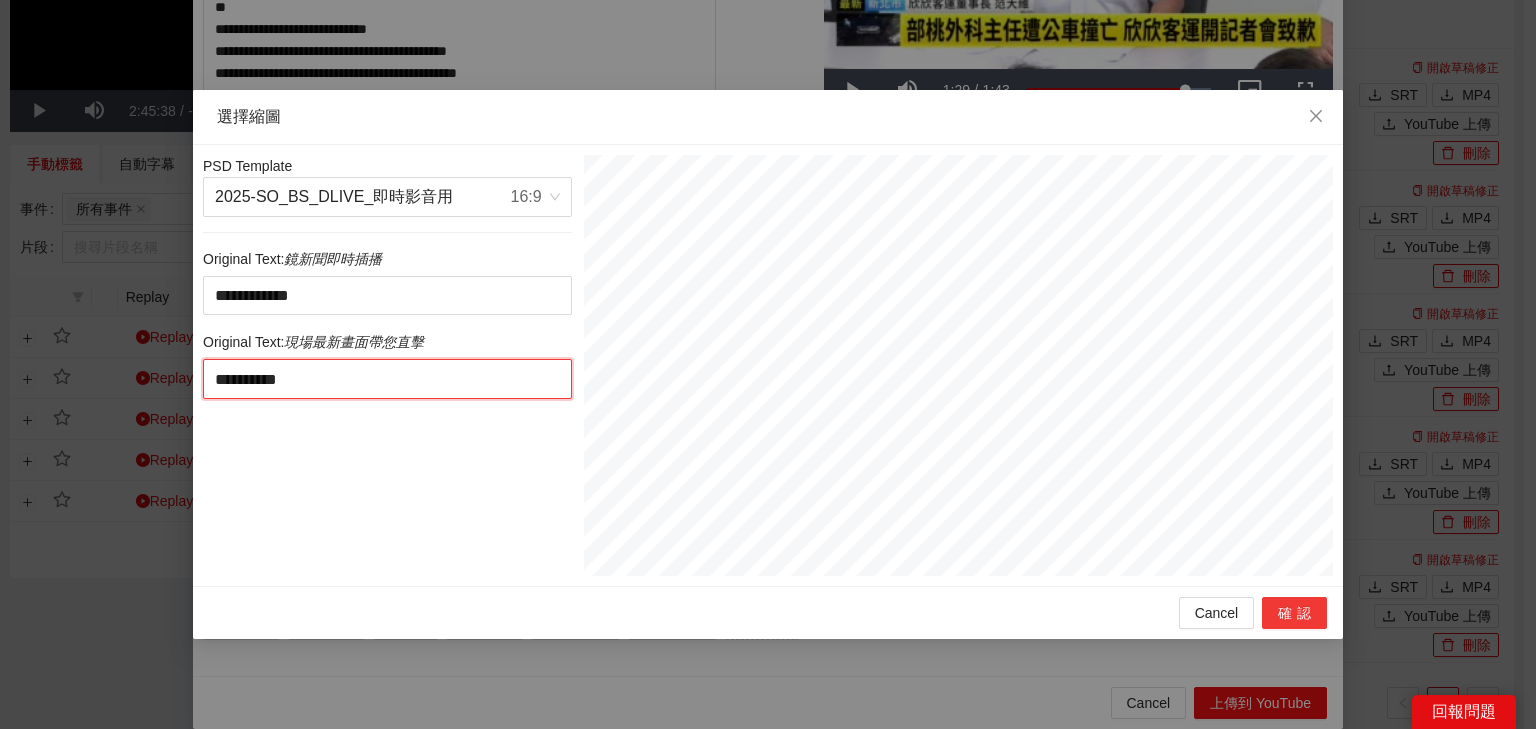 type on "**********" 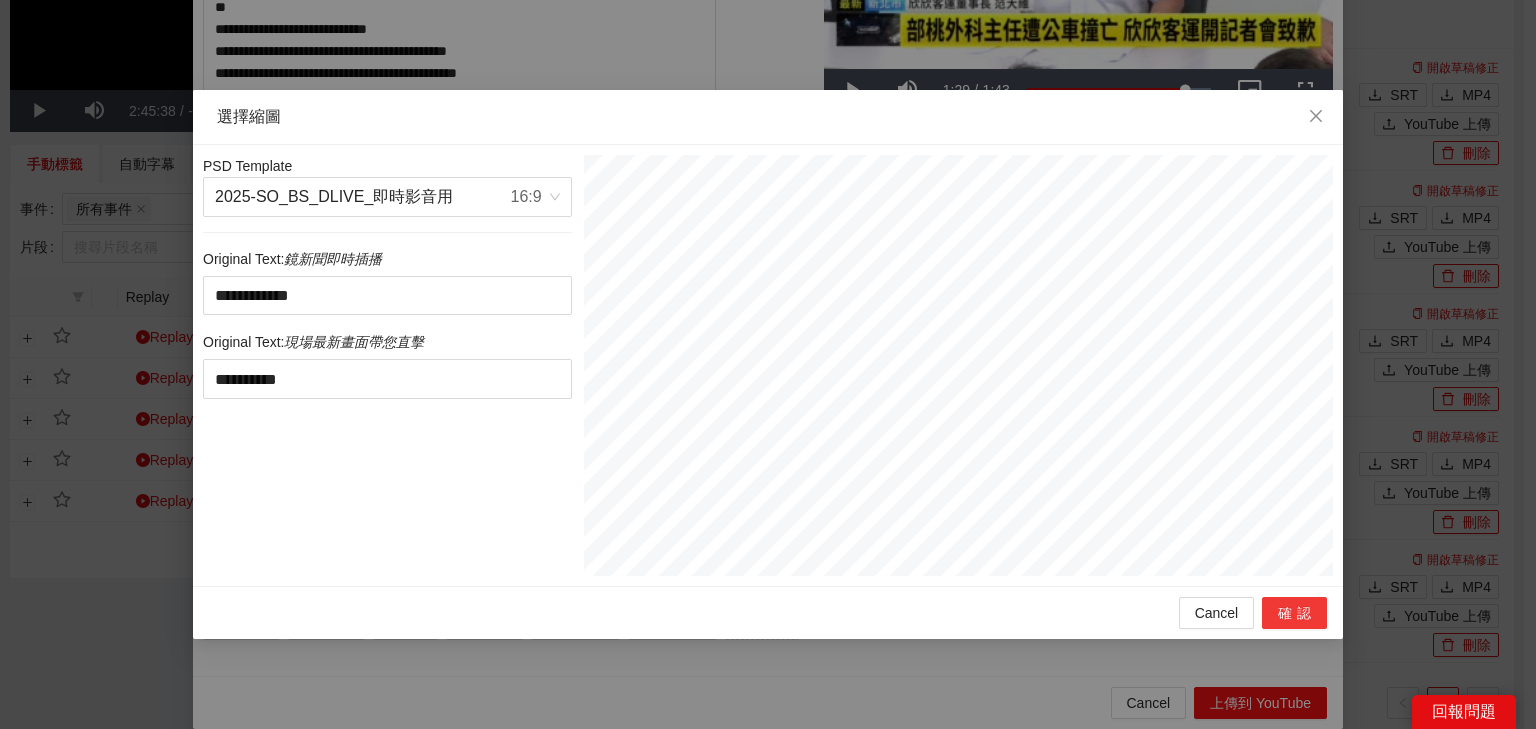 click on "確認" at bounding box center (1294, 613) 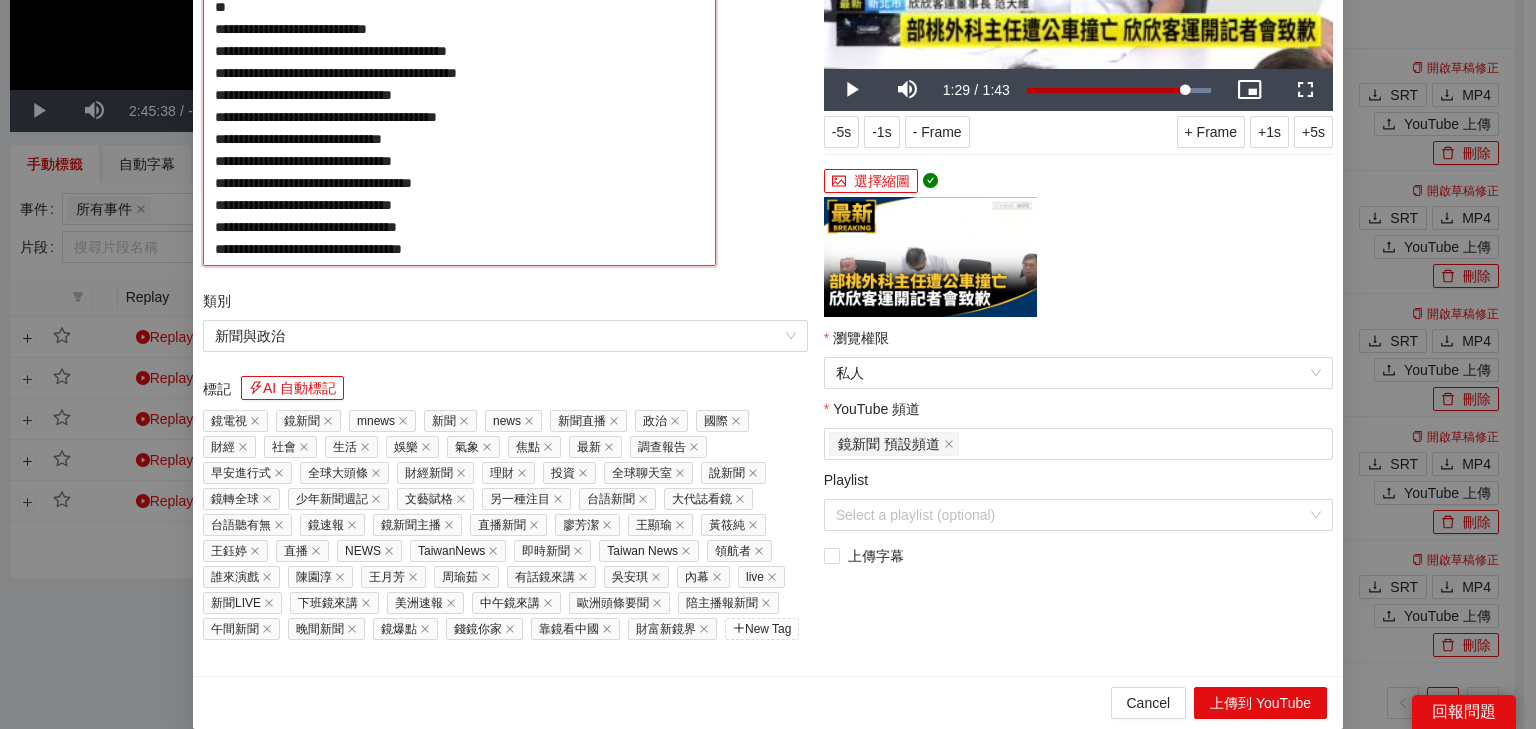 click on "**********" at bounding box center (459, 84) 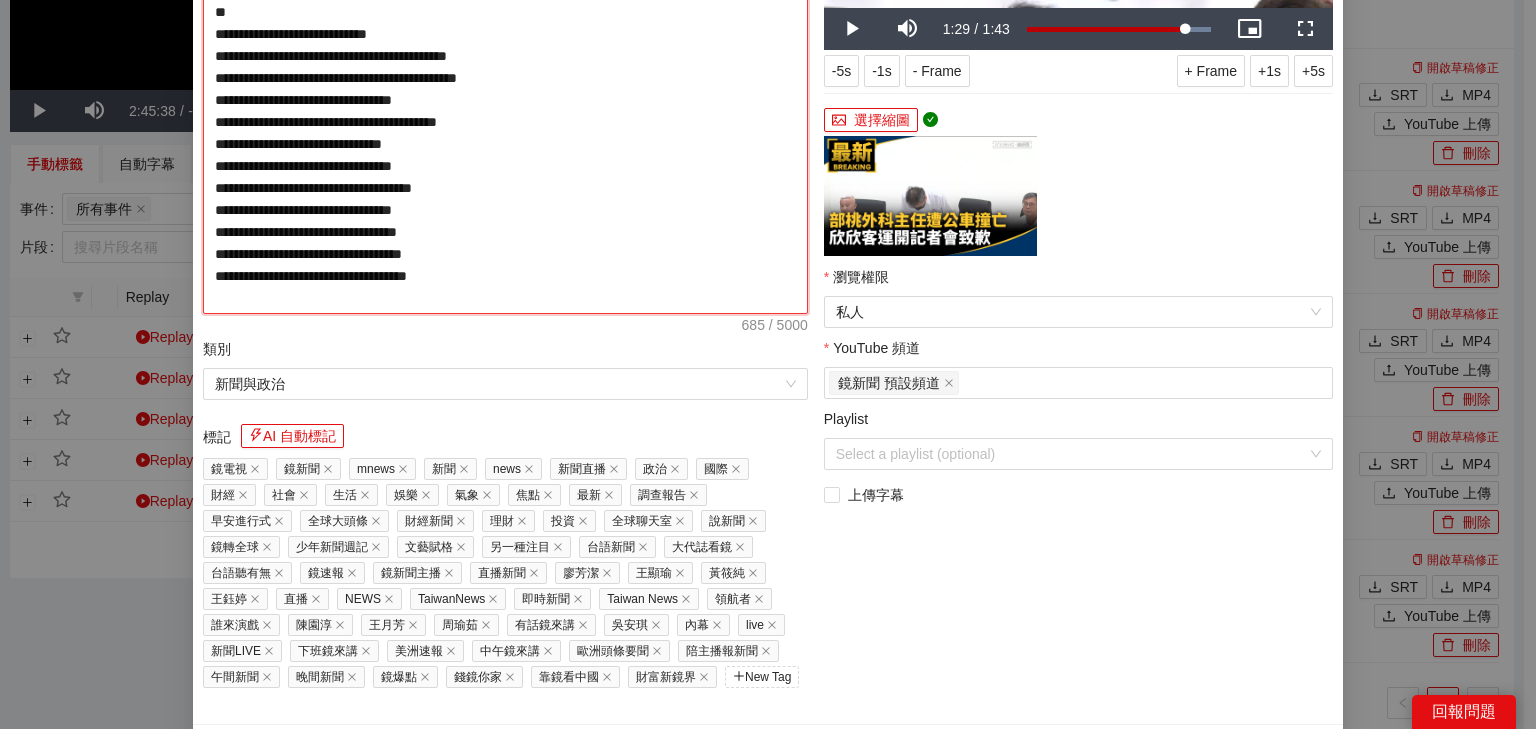 click on "**********" at bounding box center (505, 78) 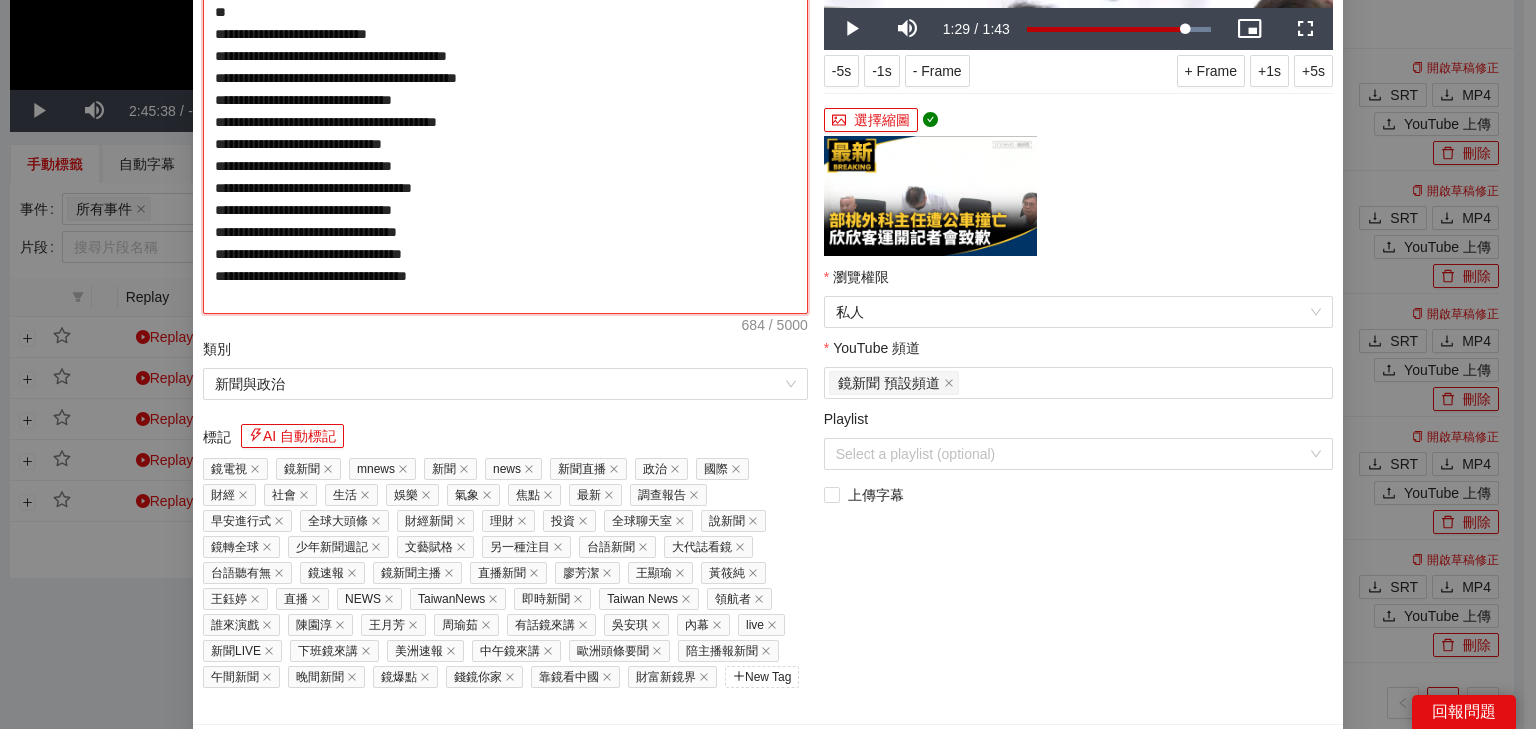 type on "**********" 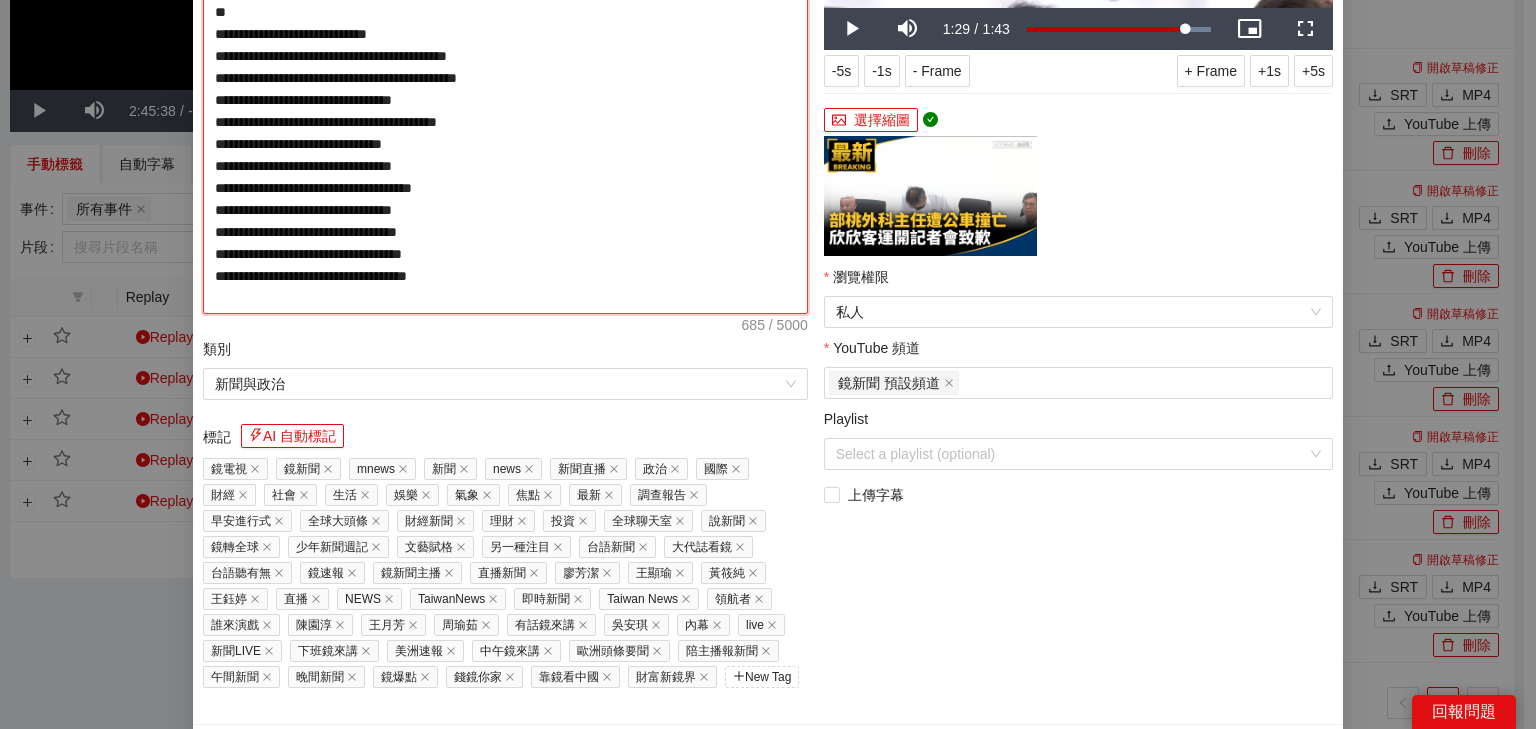 click on "**********" at bounding box center (505, 78) 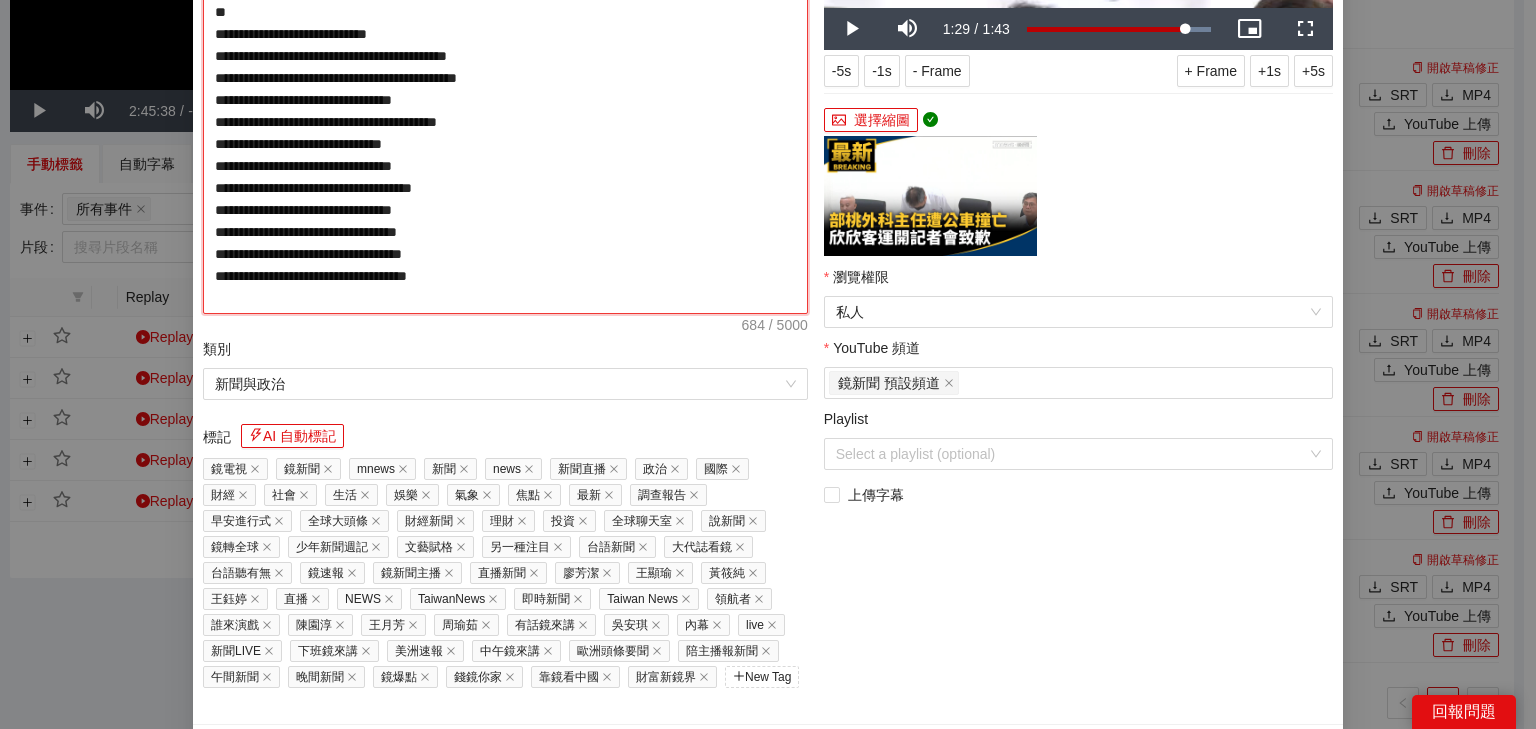 click on "**********" at bounding box center (505, 78) 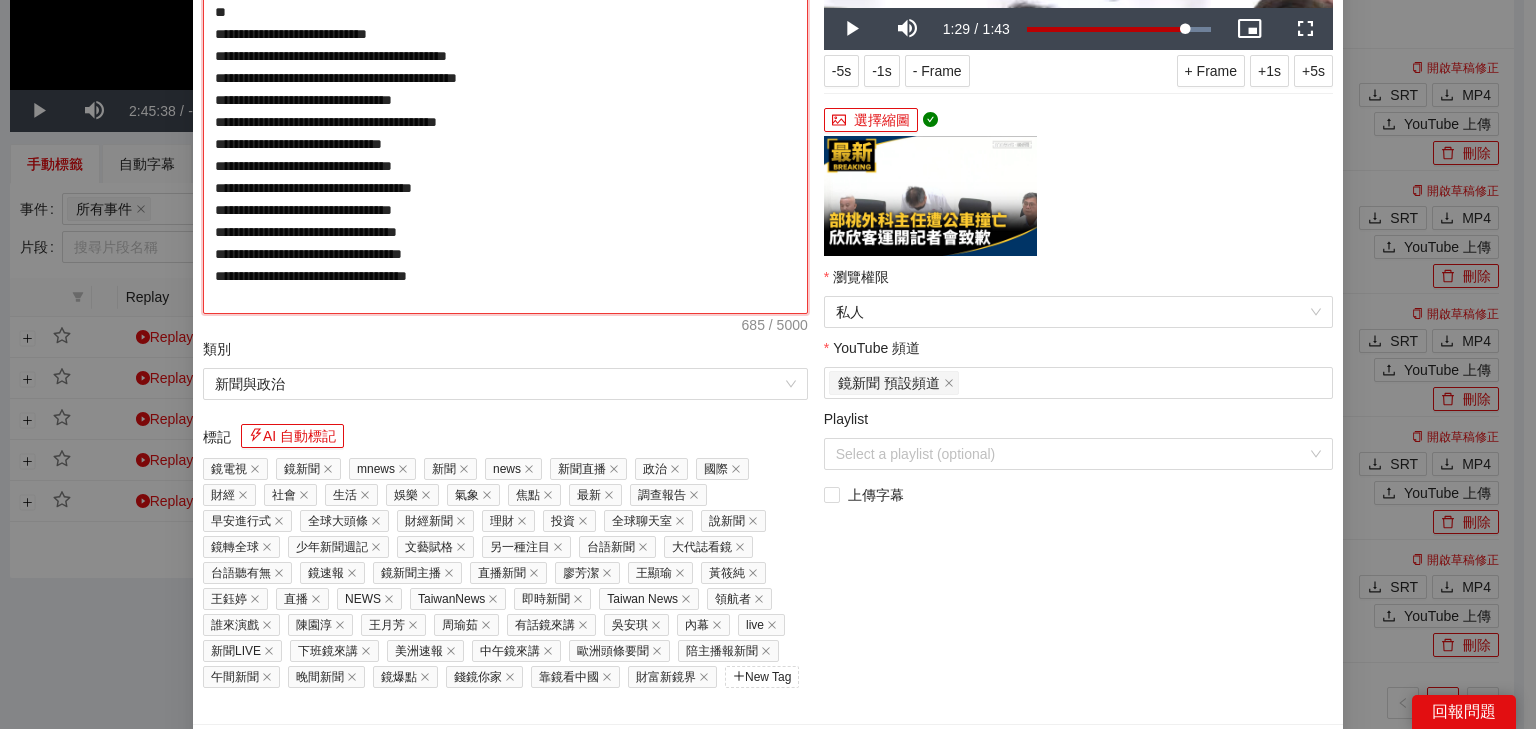 type on "**********" 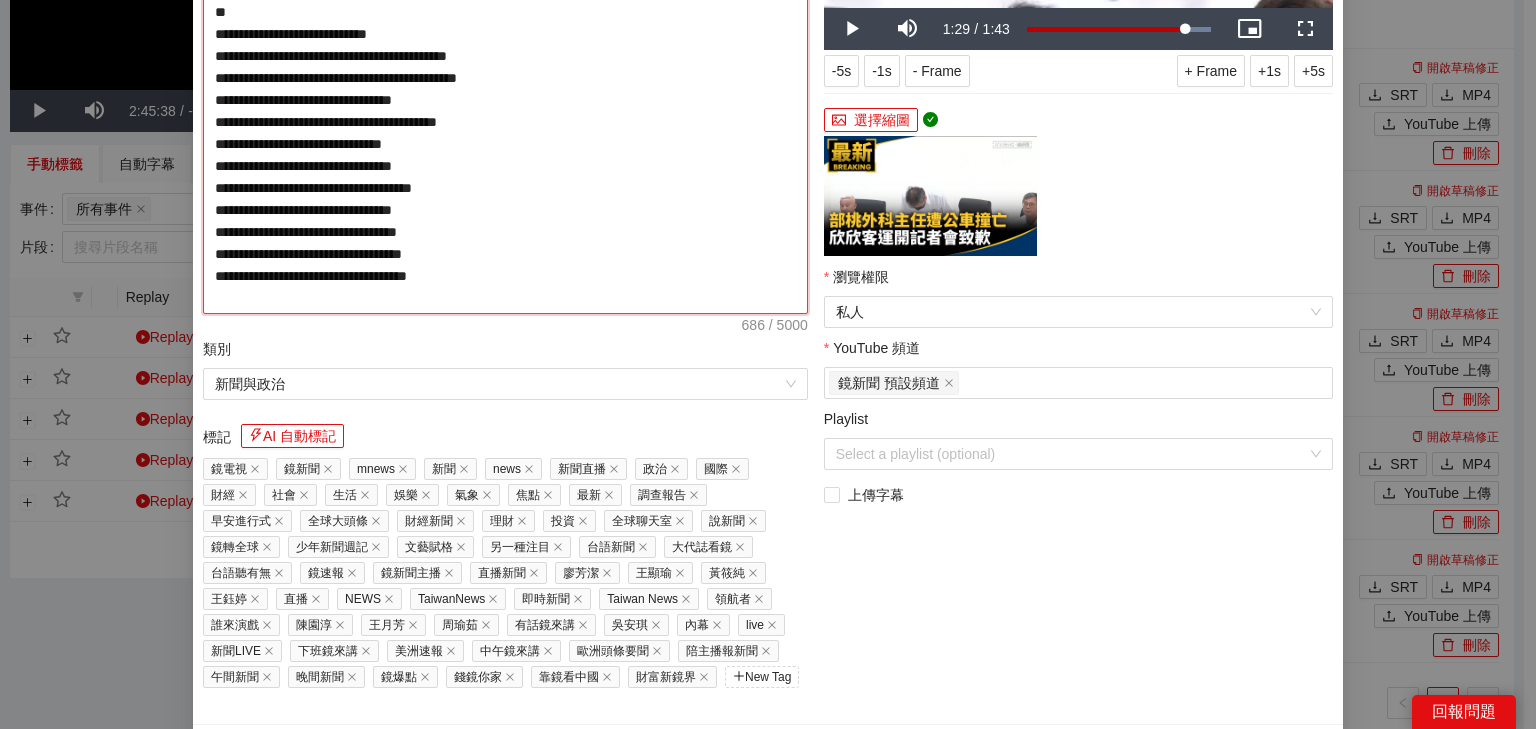 click on "**********" at bounding box center (505, 78) 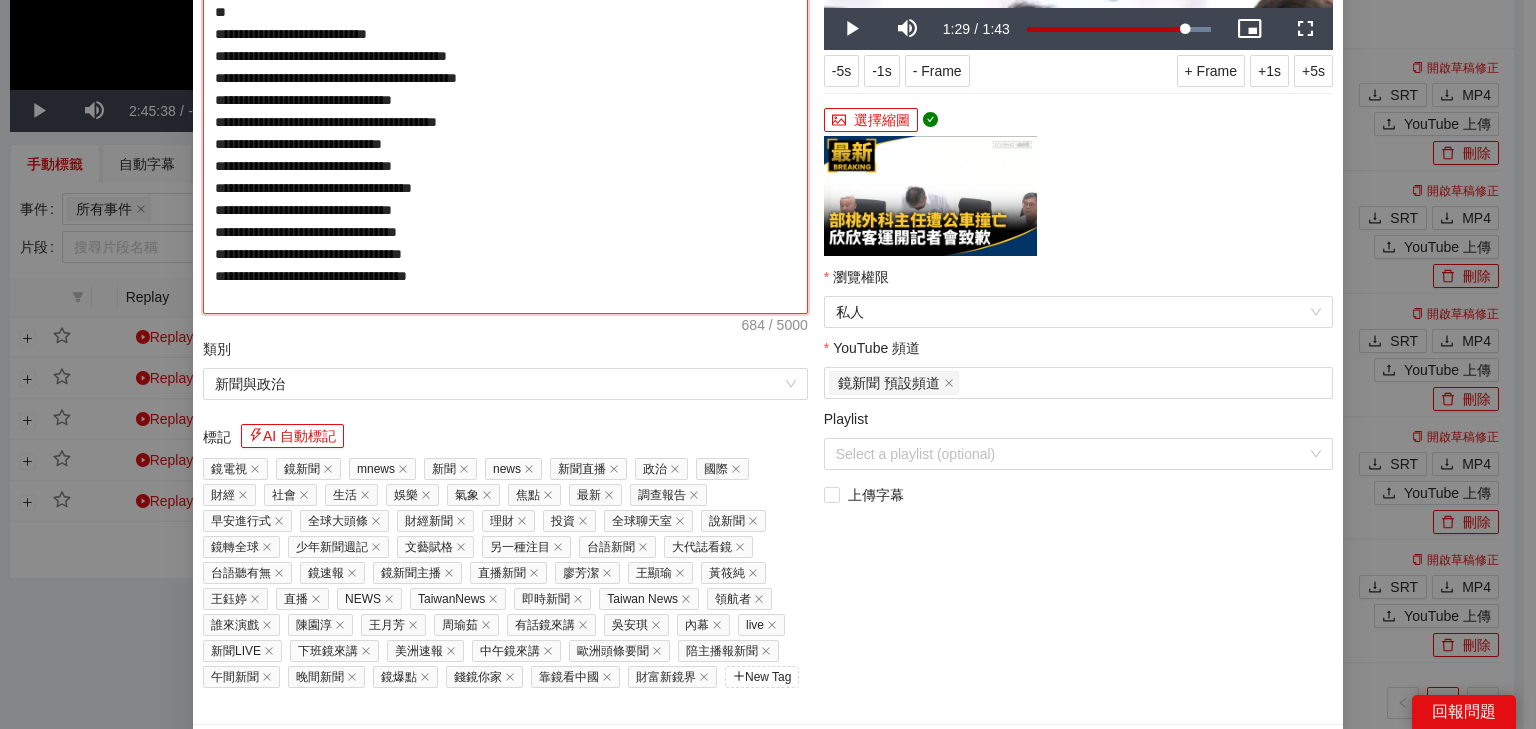 click on "**********" at bounding box center (505, 78) 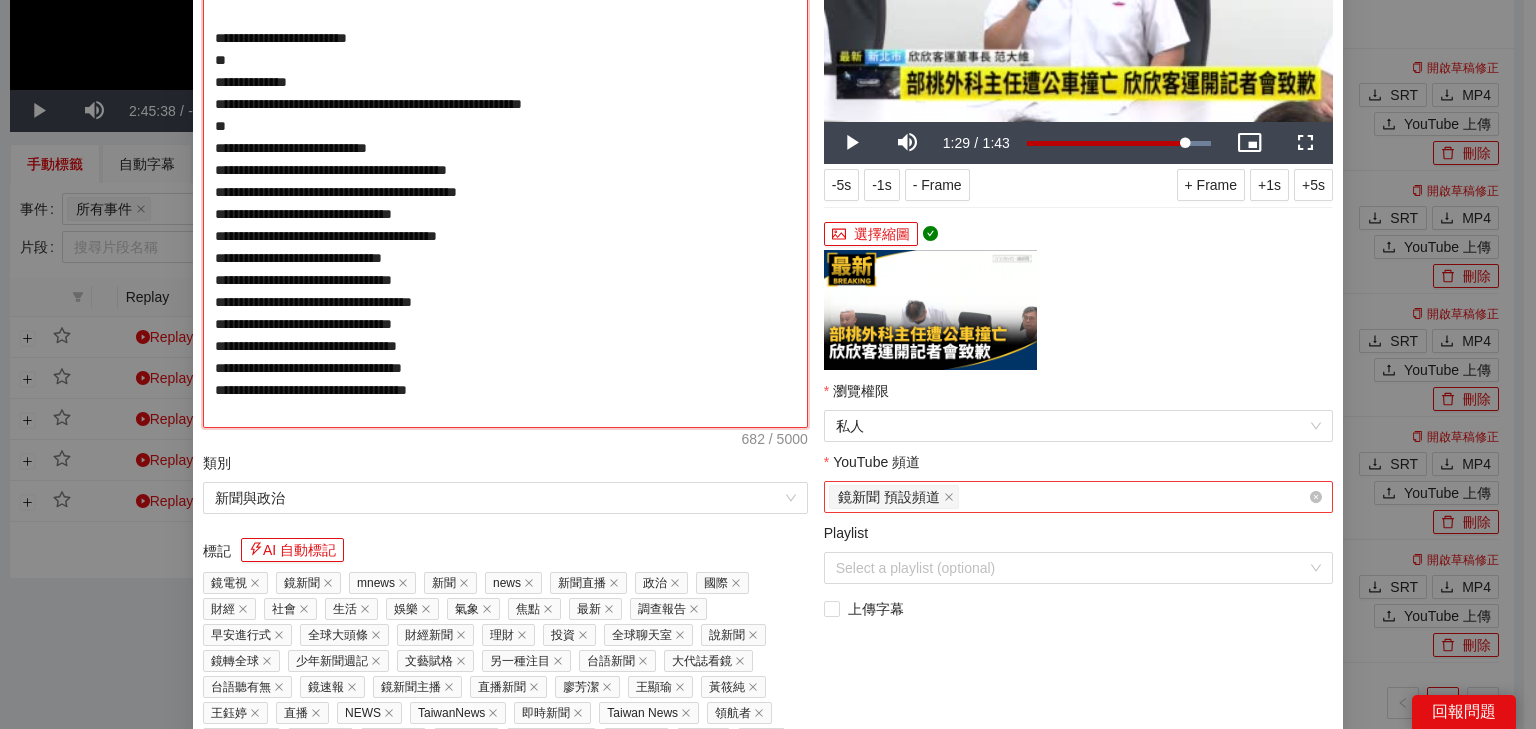 scroll, scrollTop: 387, scrollLeft: 0, axis: vertical 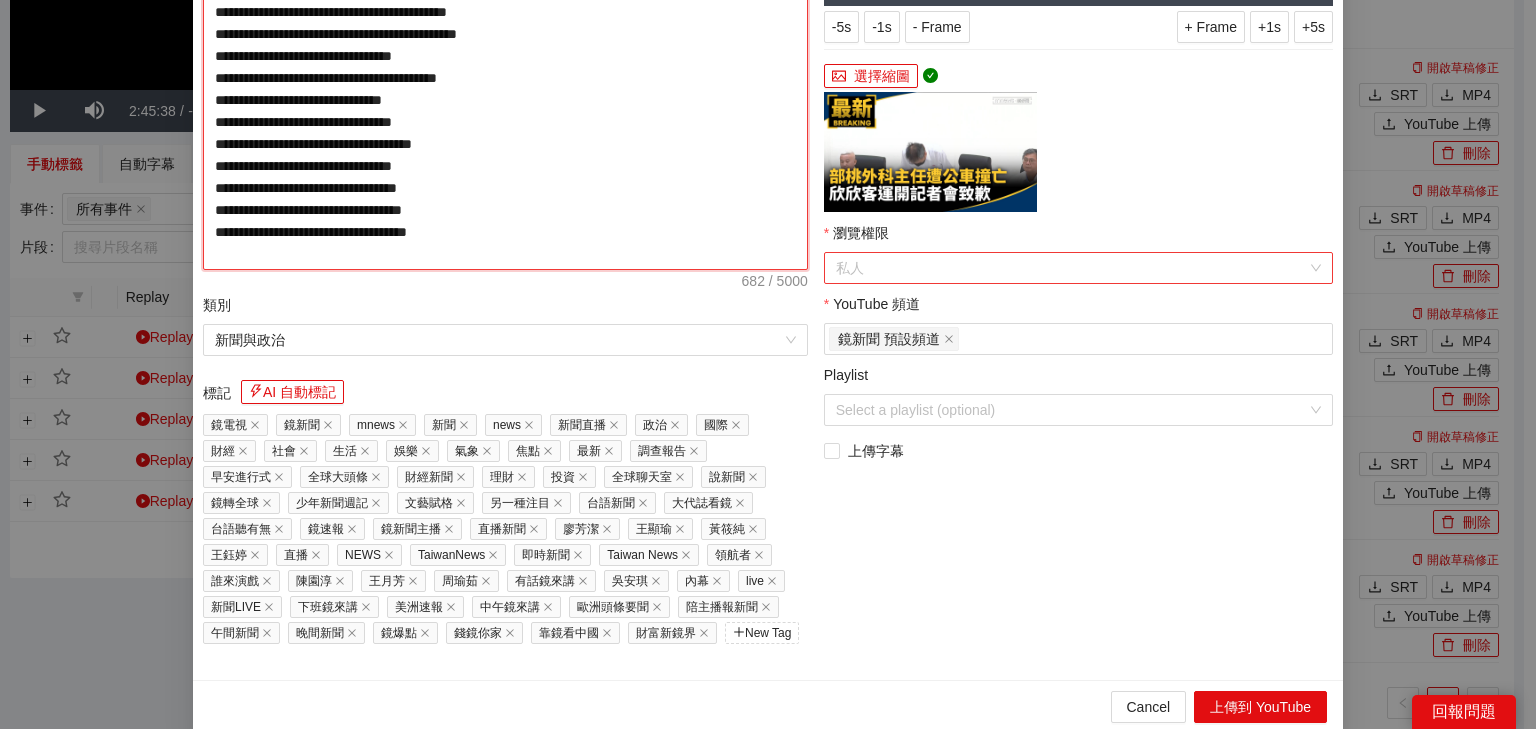 click on "私人" at bounding box center (1078, 268) 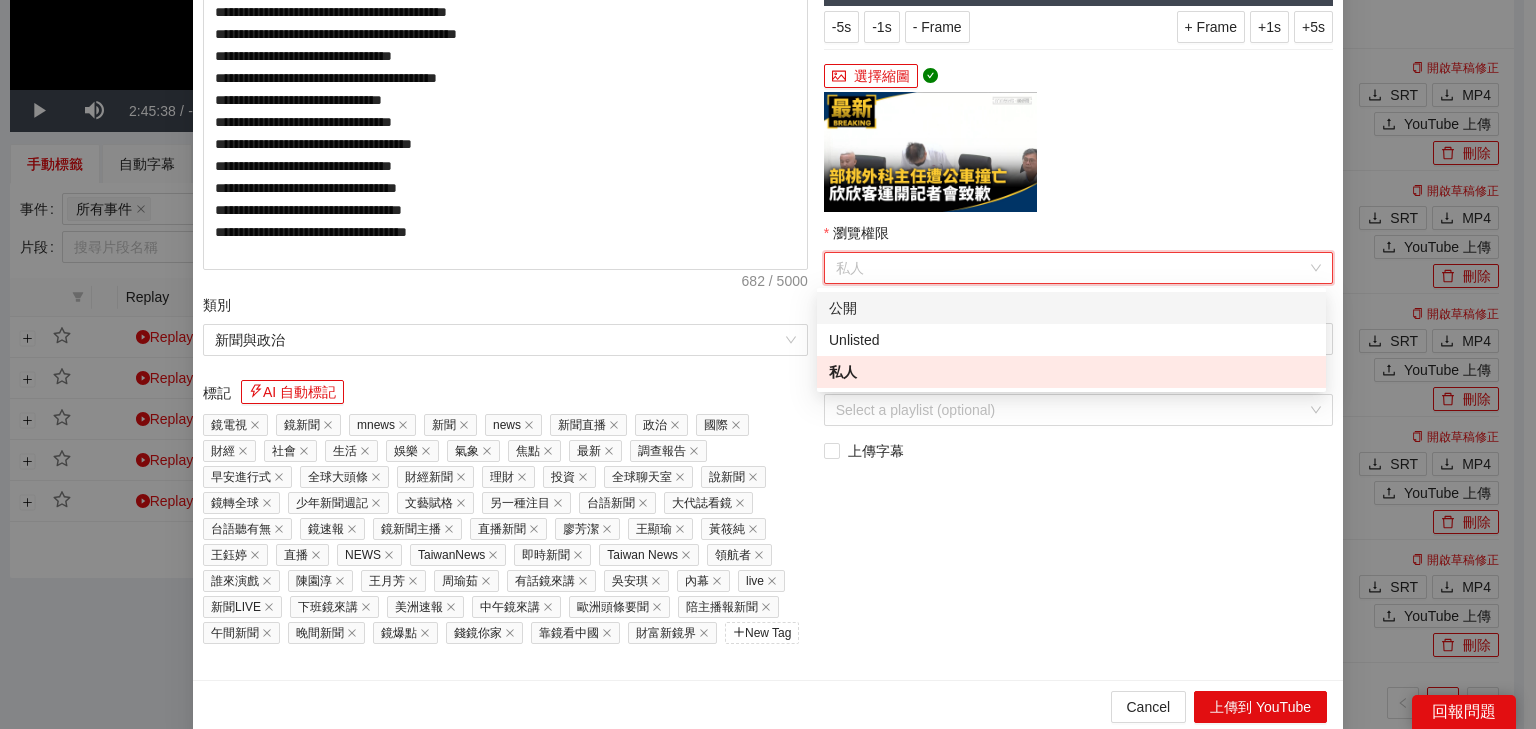click on "公開" at bounding box center [1071, 308] 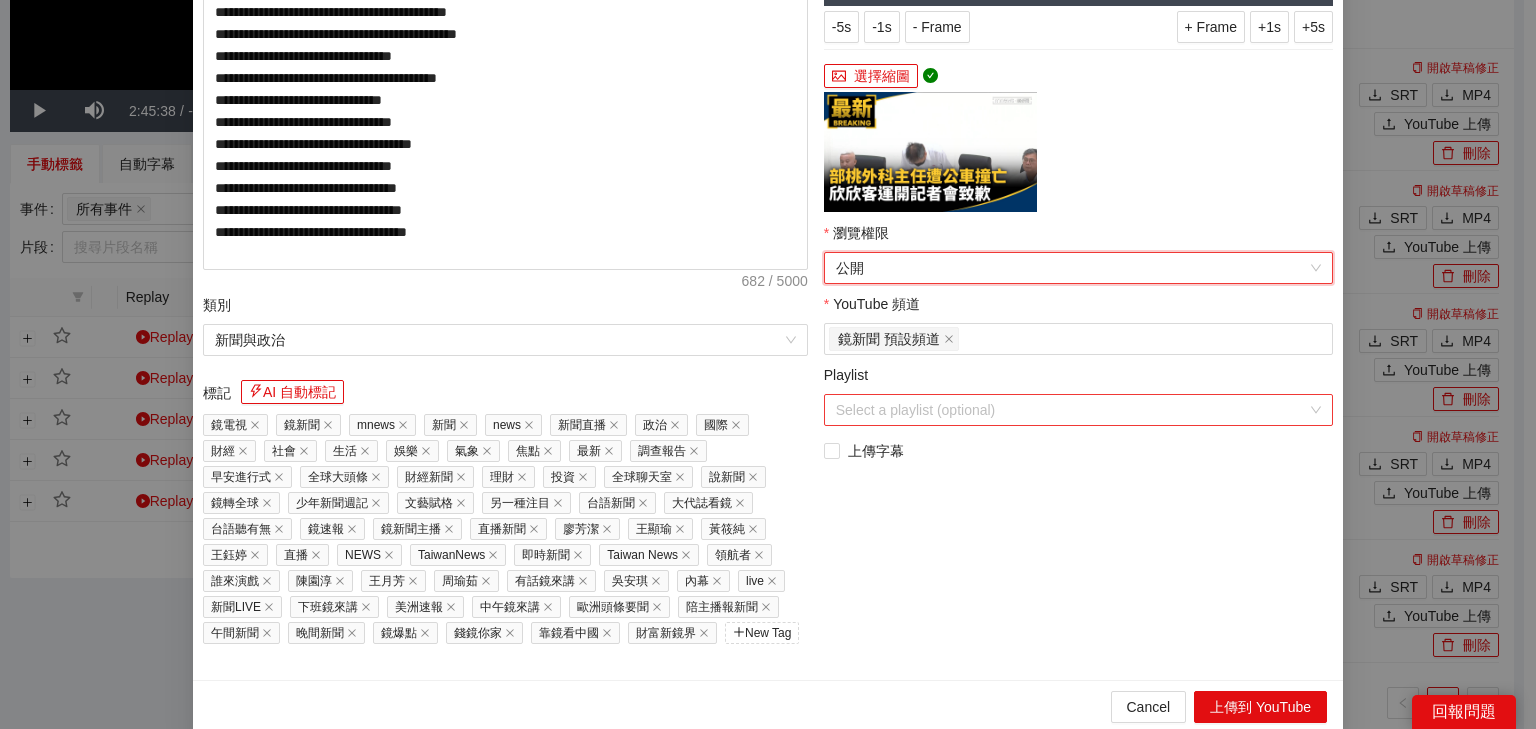 click on "Playlist" at bounding box center (1071, 410) 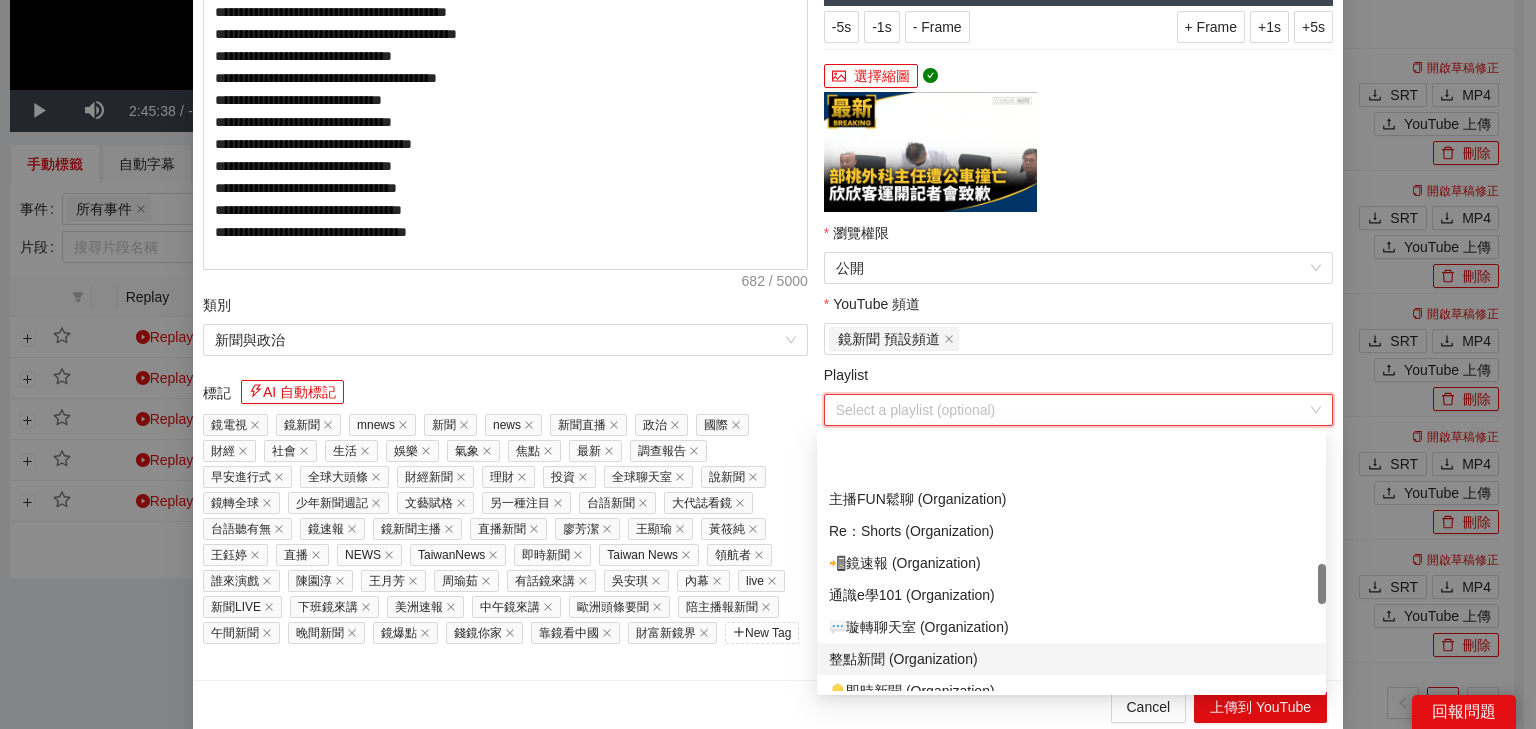 scroll, scrollTop: 800, scrollLeft: 0, axis: vertical 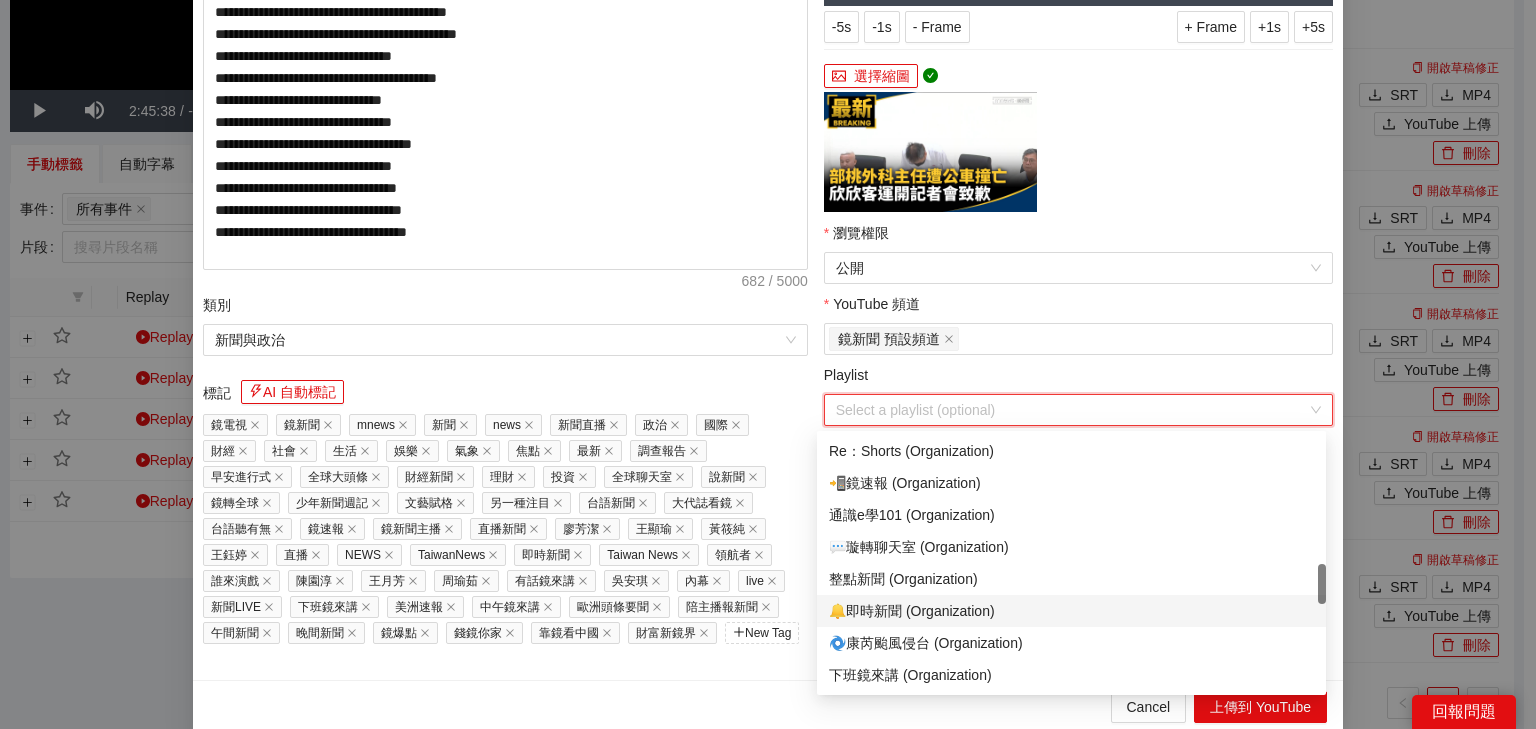 click on "🔔即時新聞 (Organization)" at bounding box center (1071, 611) 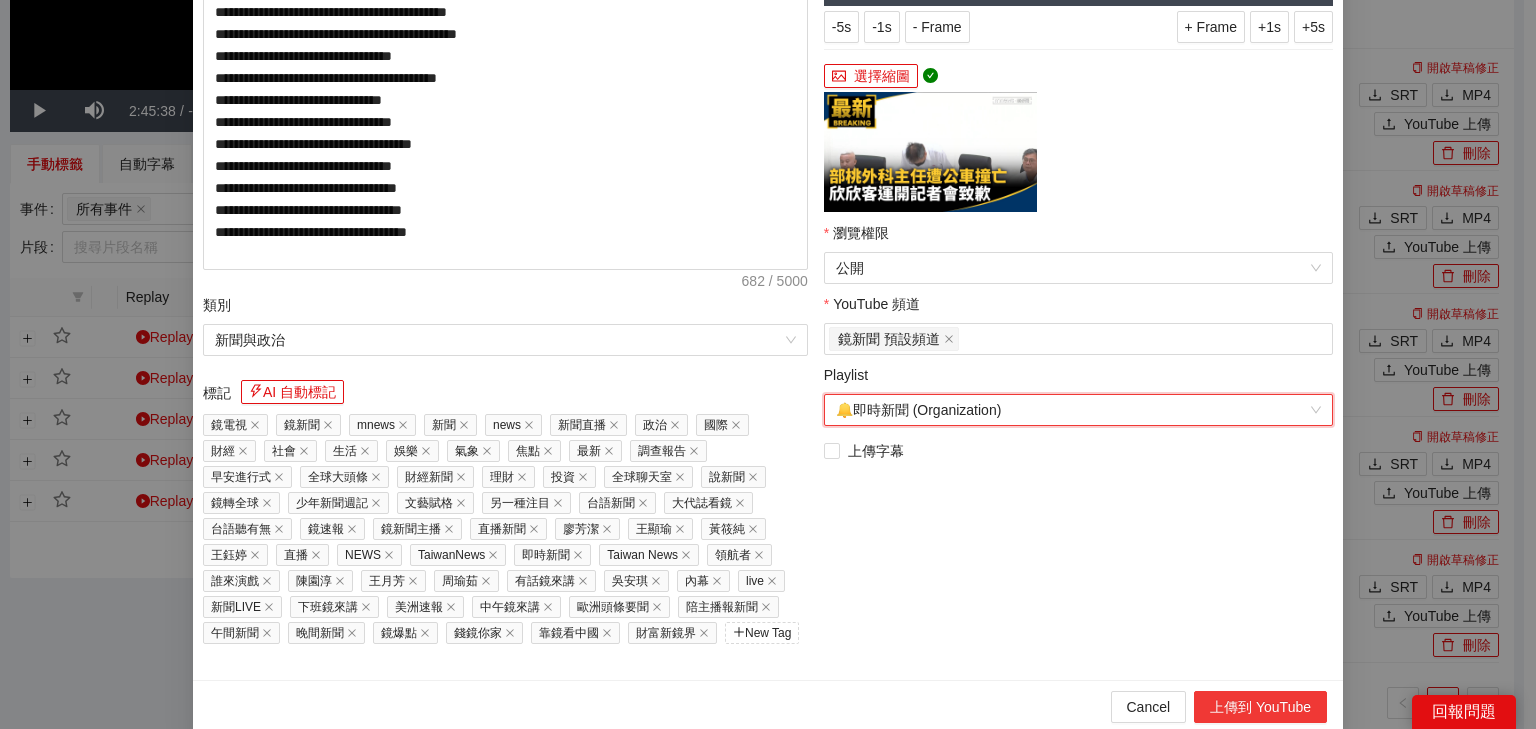 click on "上傳到 YouTube" at bounding box center (1260, 707) 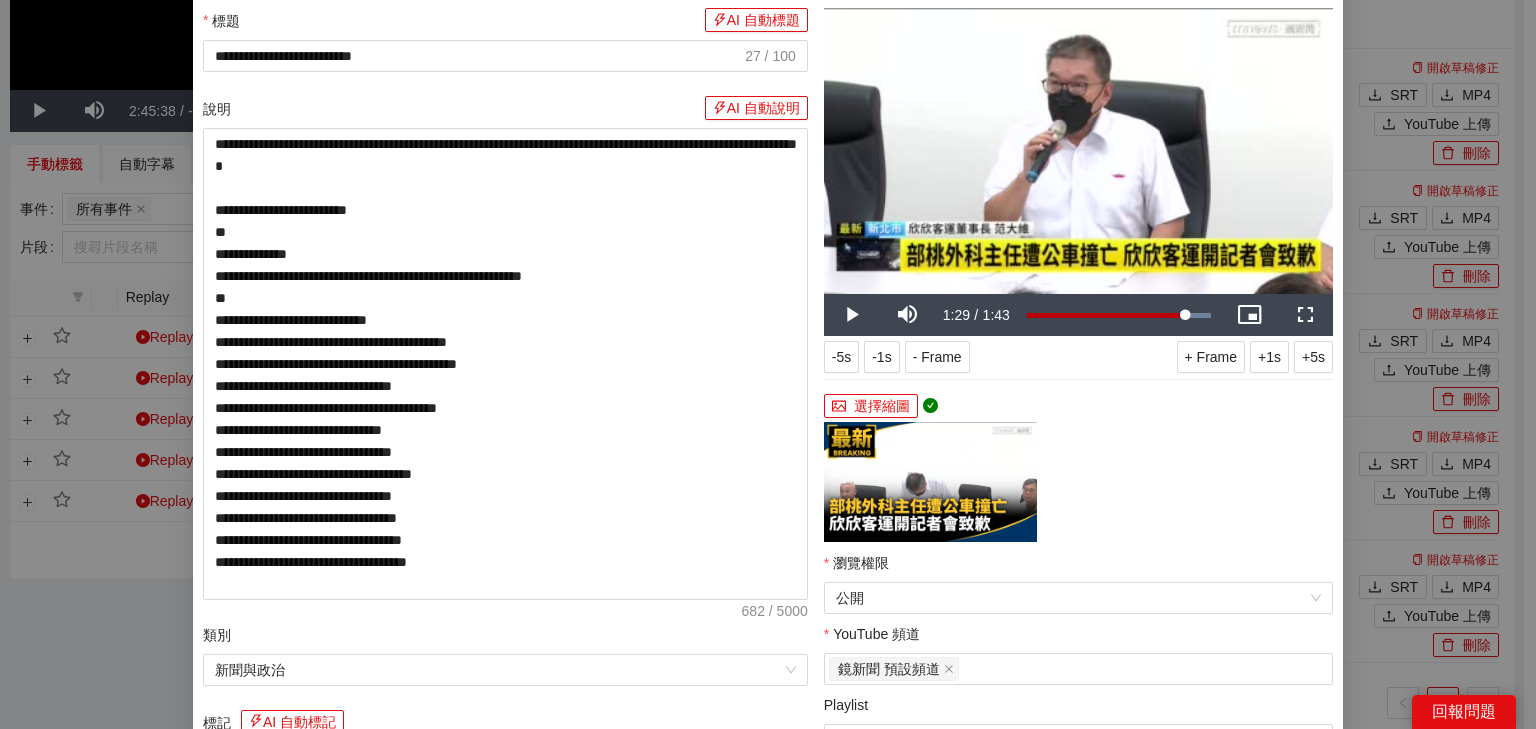 scroll, scrollTop: 0, scrollLeft: 0, axis: both 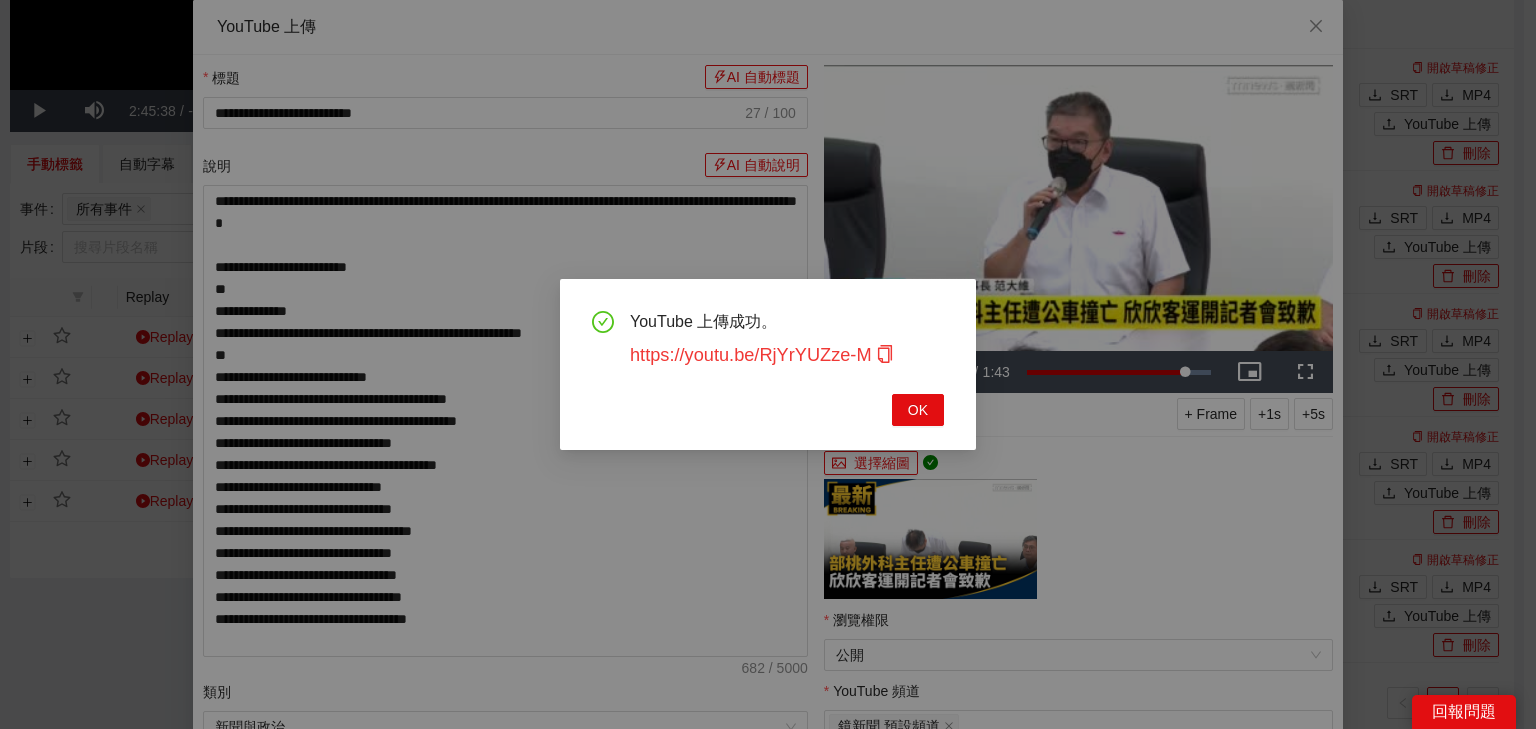click 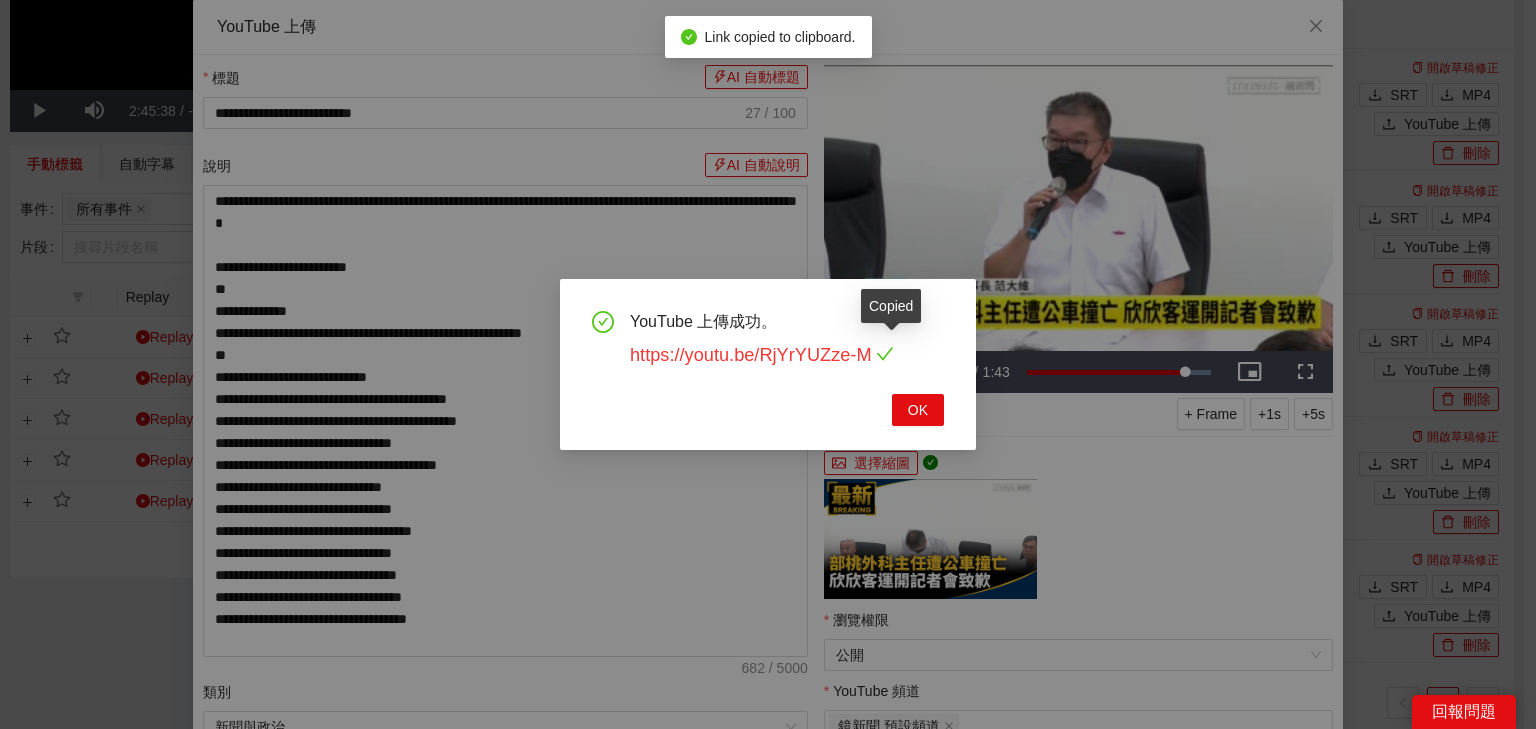 click on "https://youtu.be/RjYrYUZze-M" at bounding box center (762, 355) 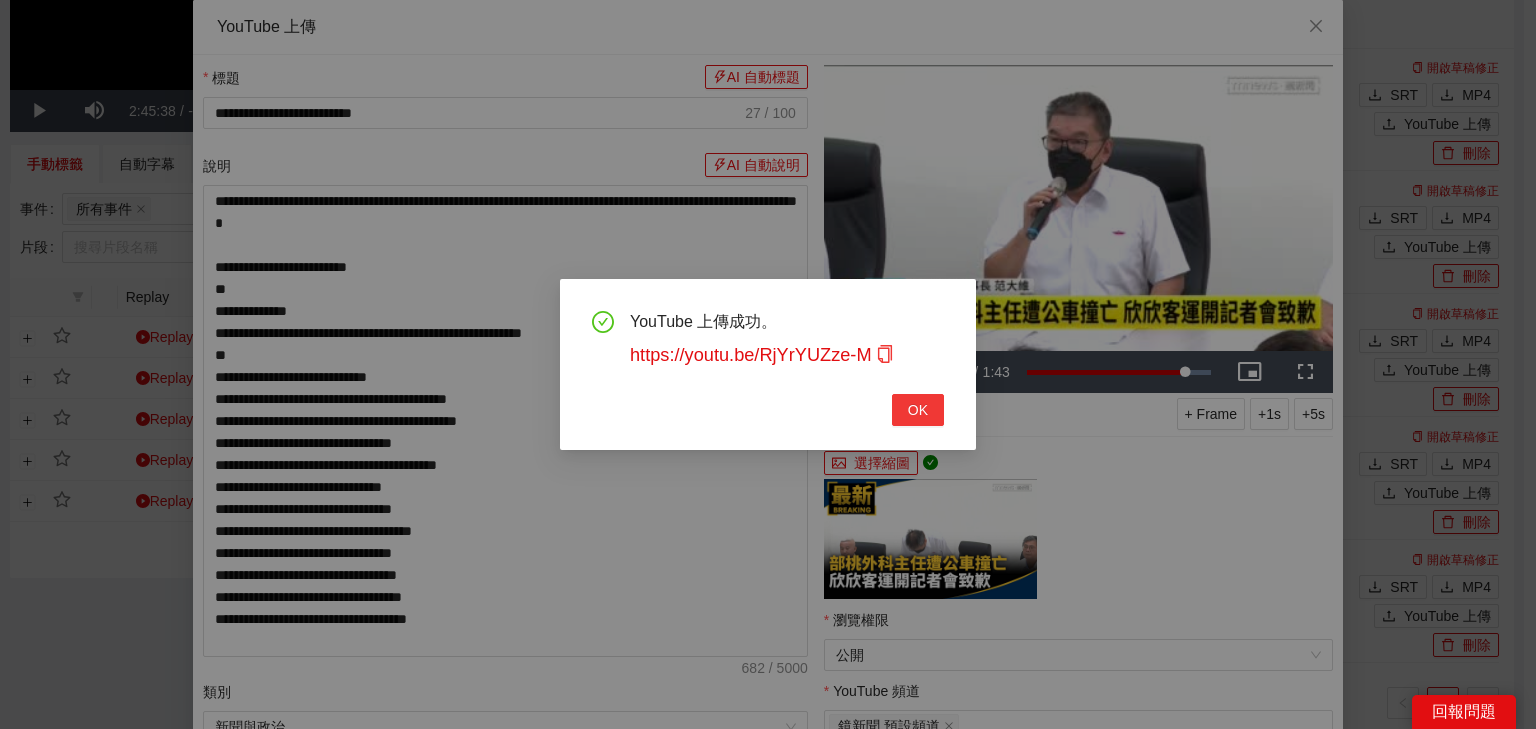 click on "OK" at bounding box center (918, 410) 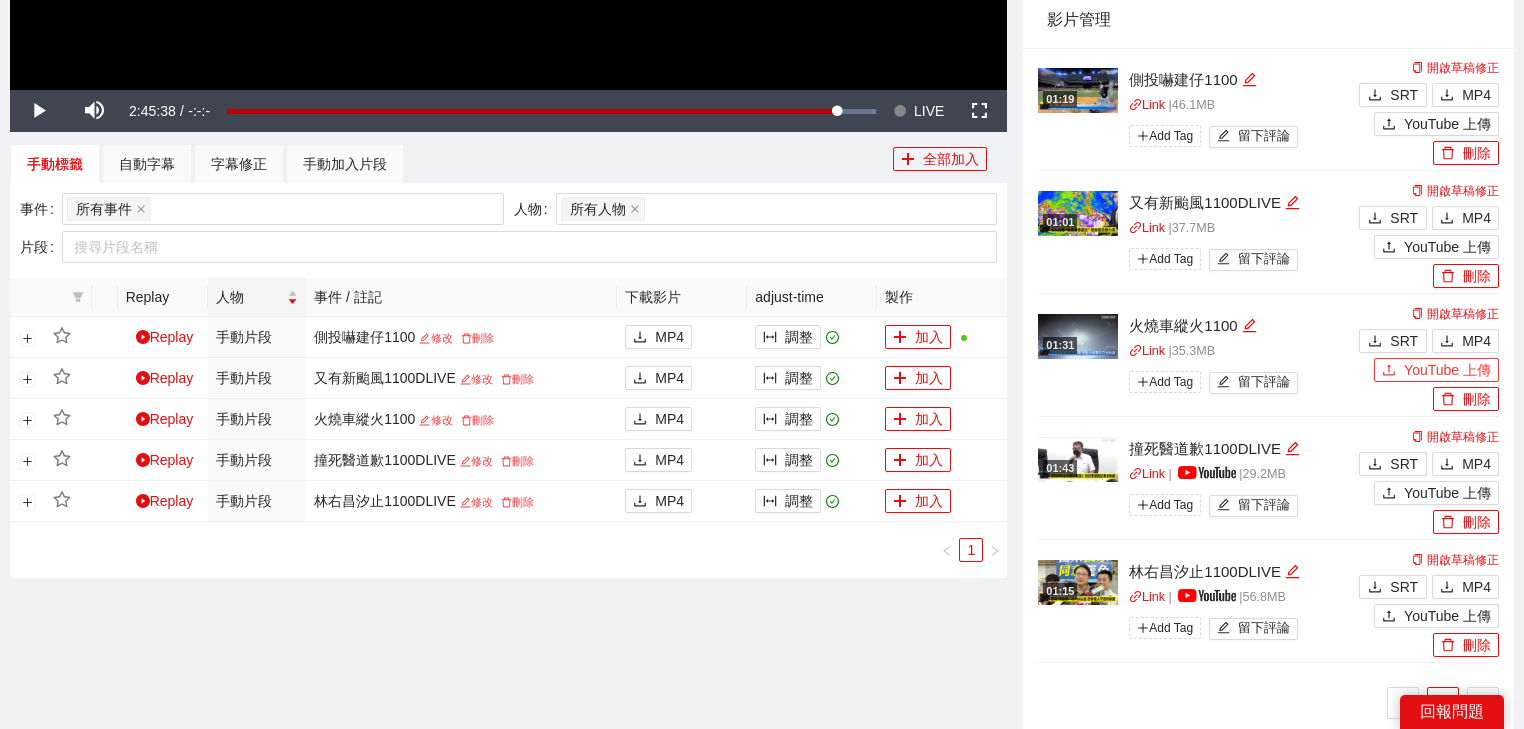 click on "YouTube 上傳" at bounding box center [1447, 370] 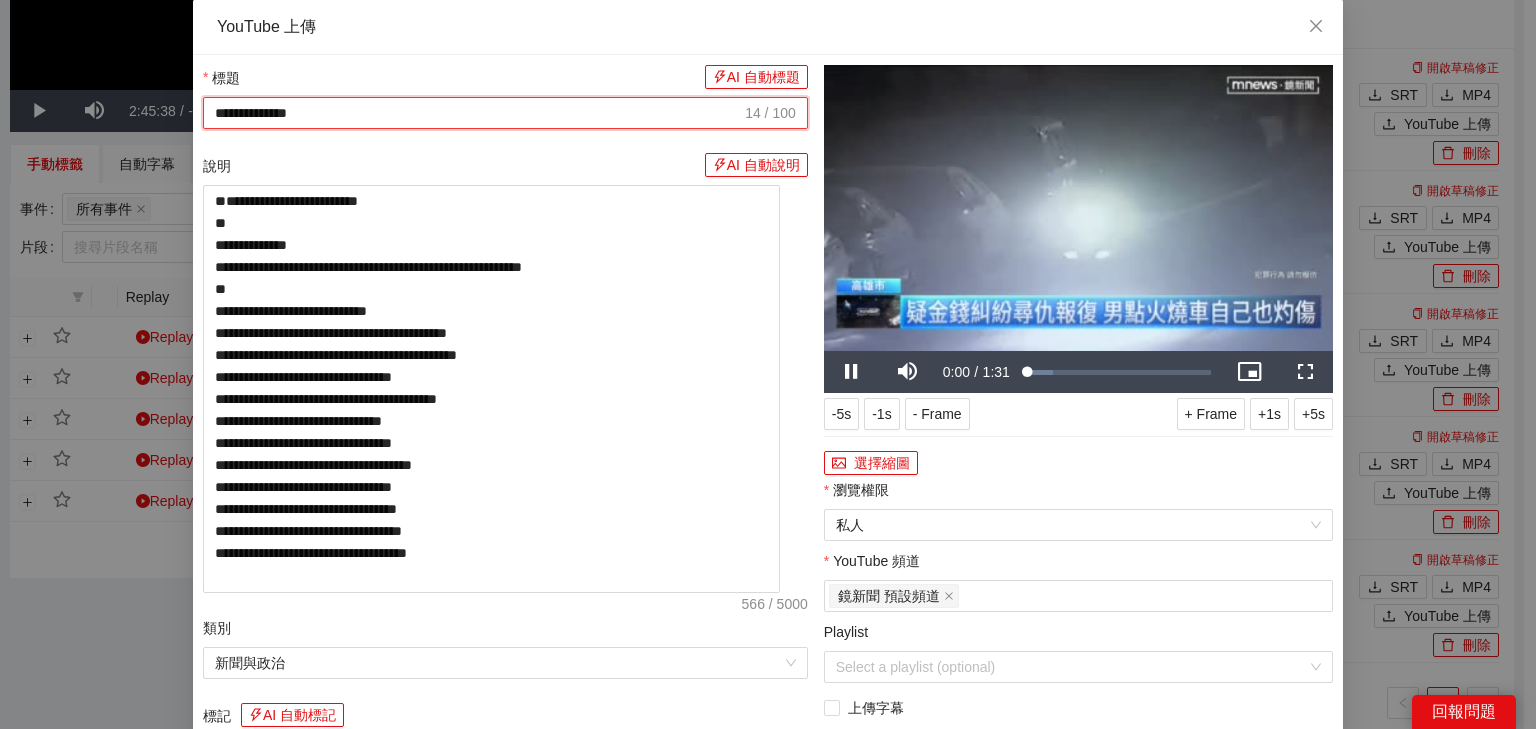 drag, startPoint x: 541, startPoint y: 112, endPoint x: 25, endPoint y: 89, distance: 516.5123 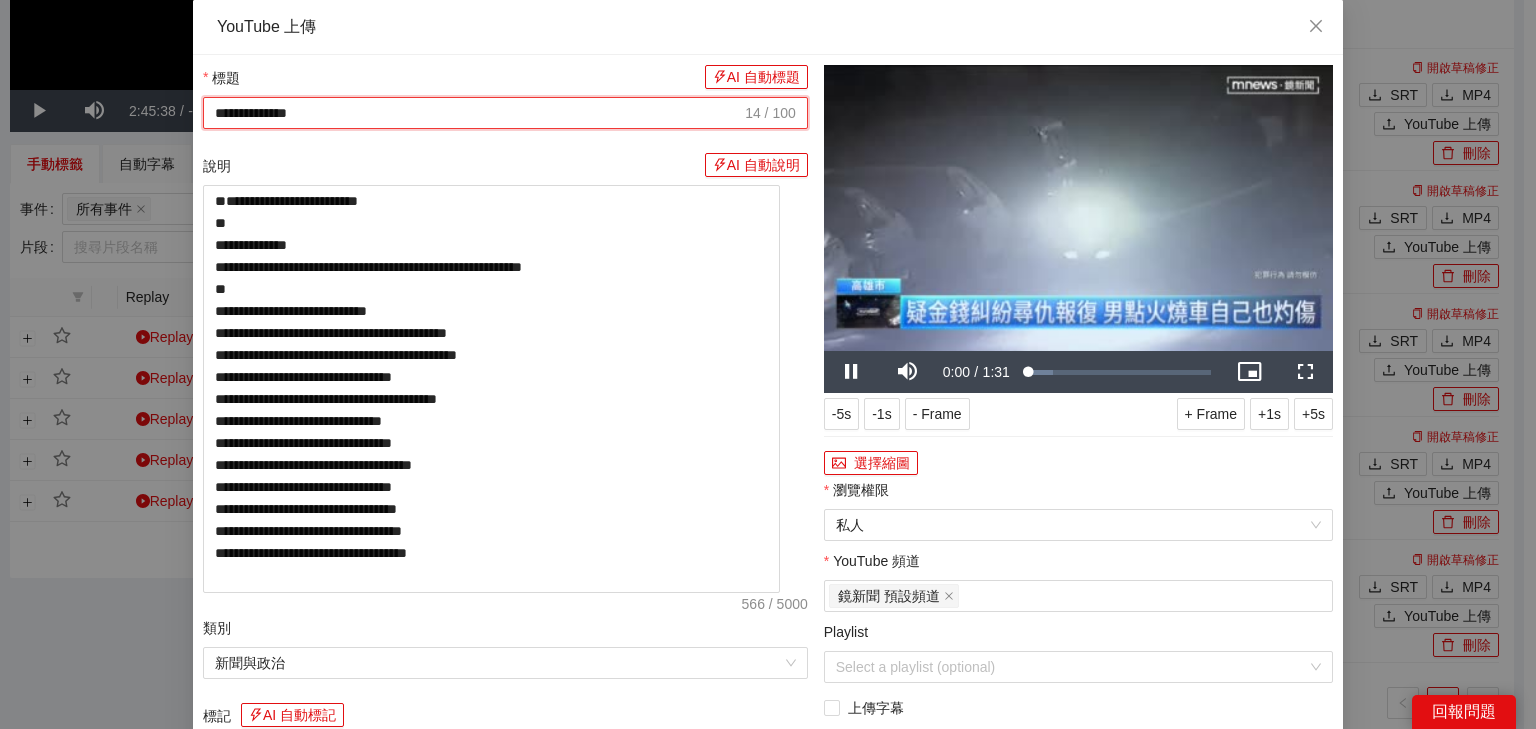 paste on "**********" 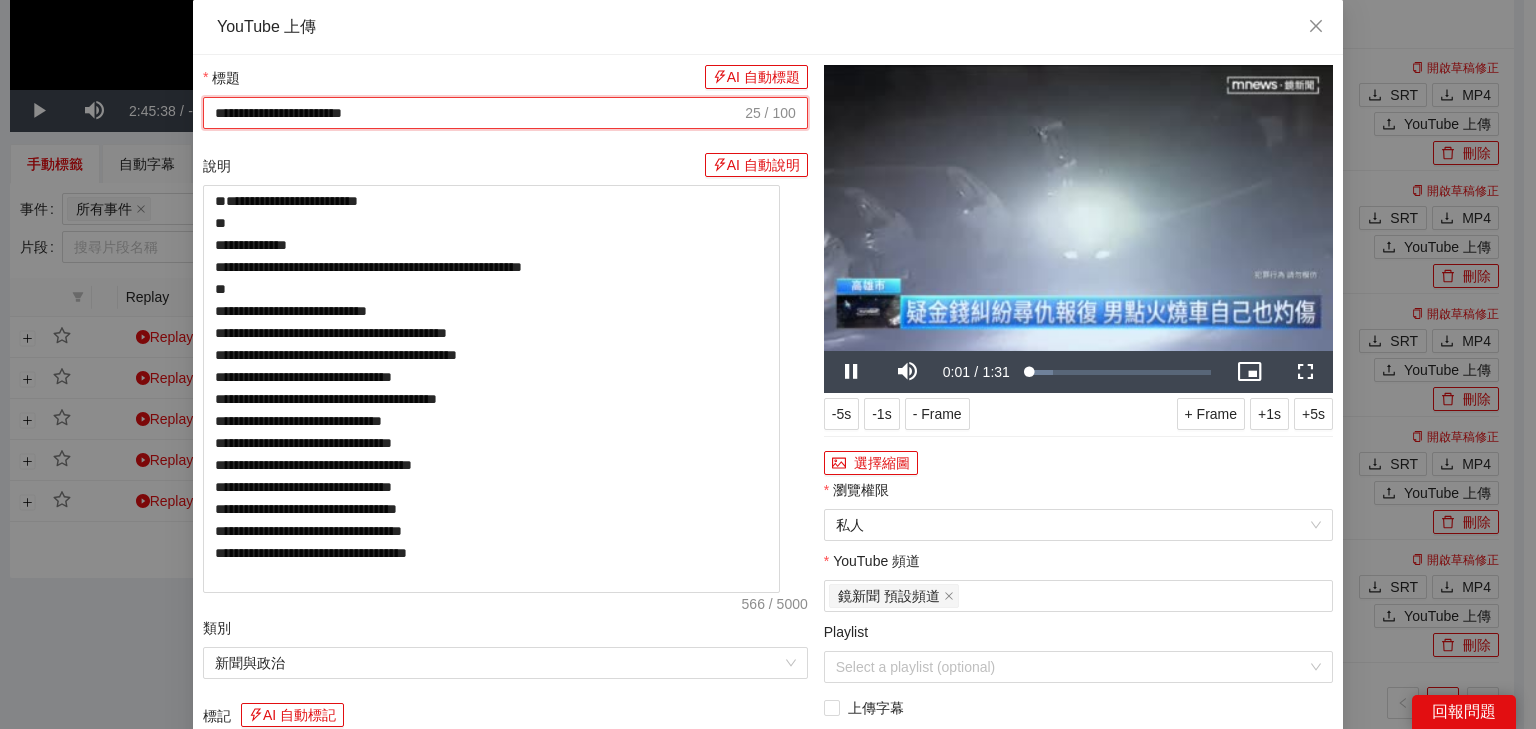 type on "**********" 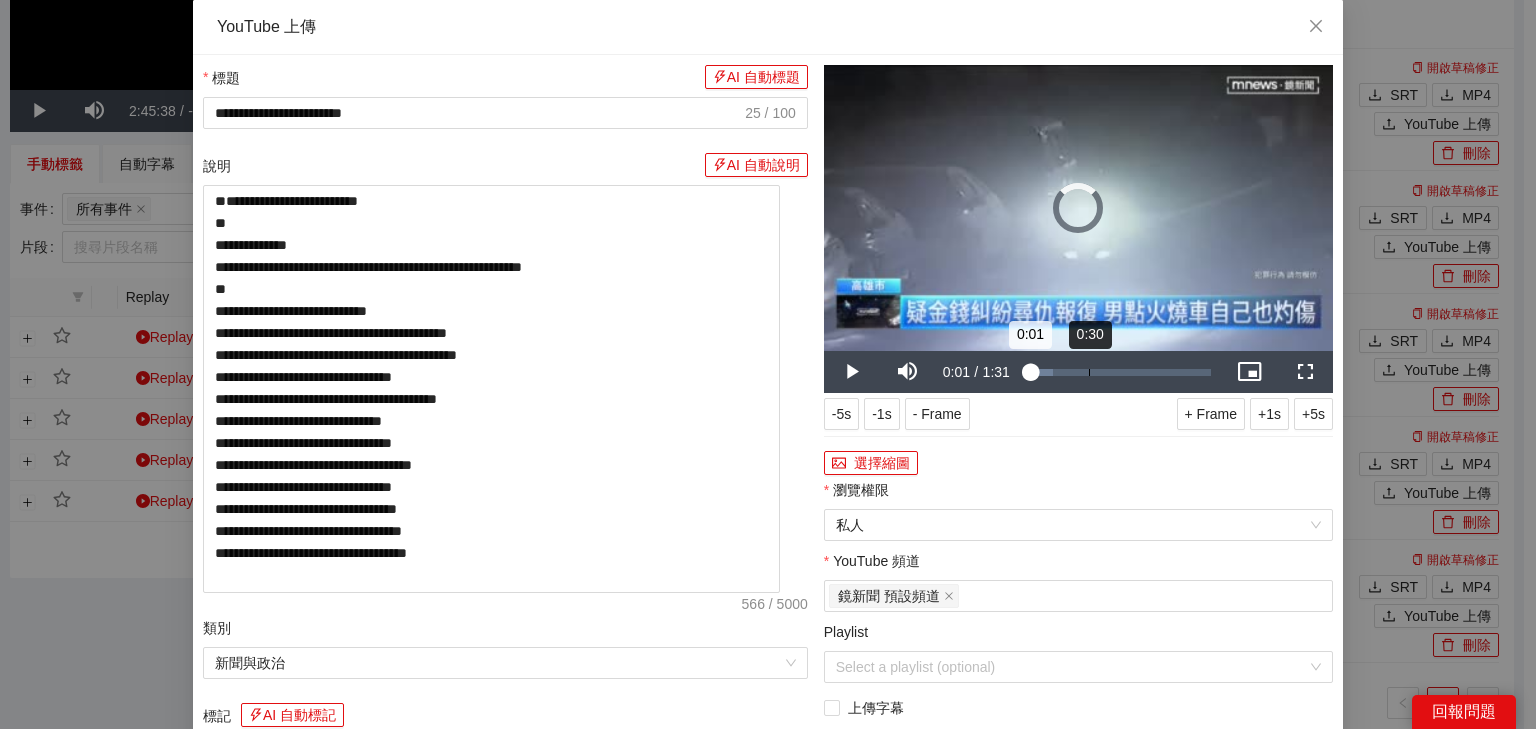 click on "0:30" at bounding box center (1089, 372) 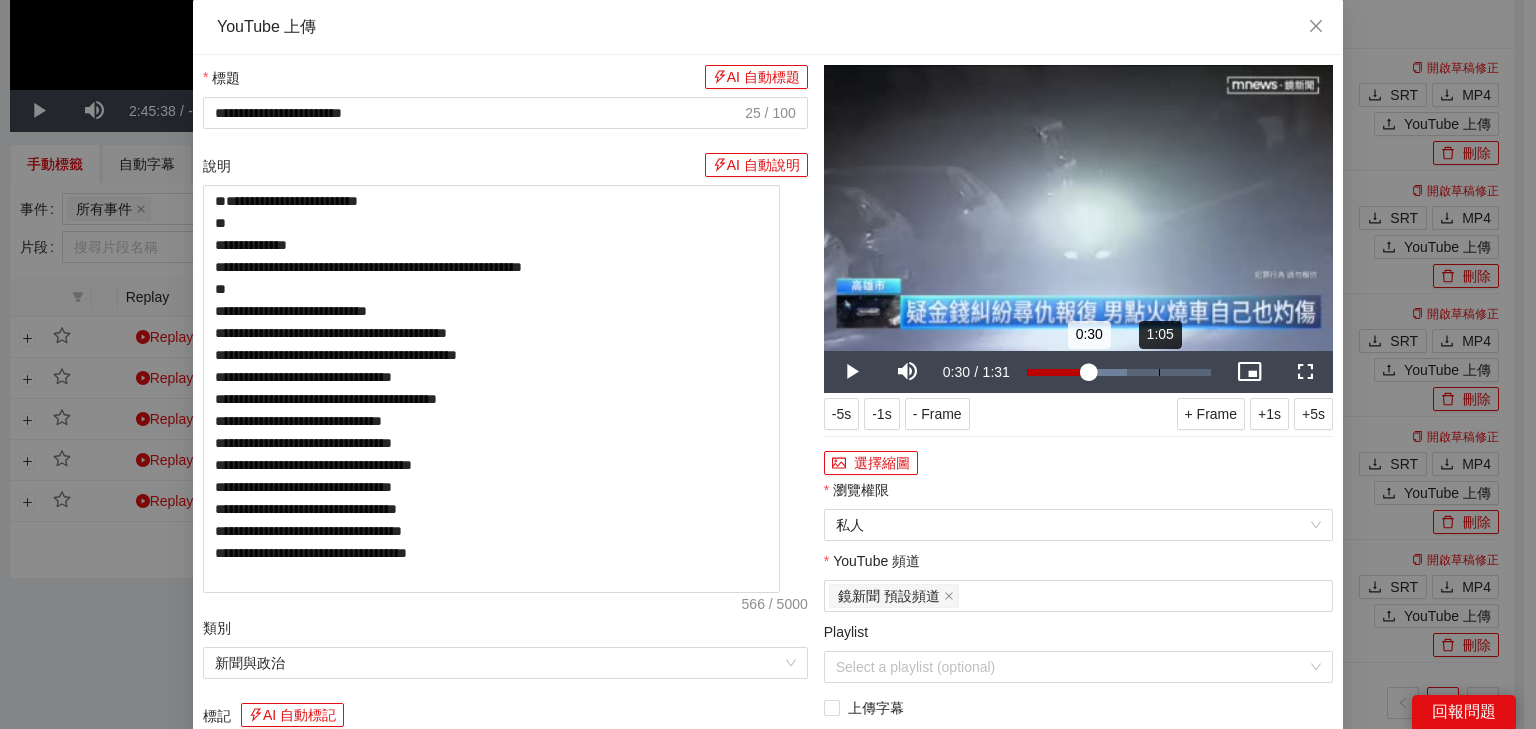 click on "Loaded :  54.36% 1:05 0:30" at bounding box center [1119, 372] 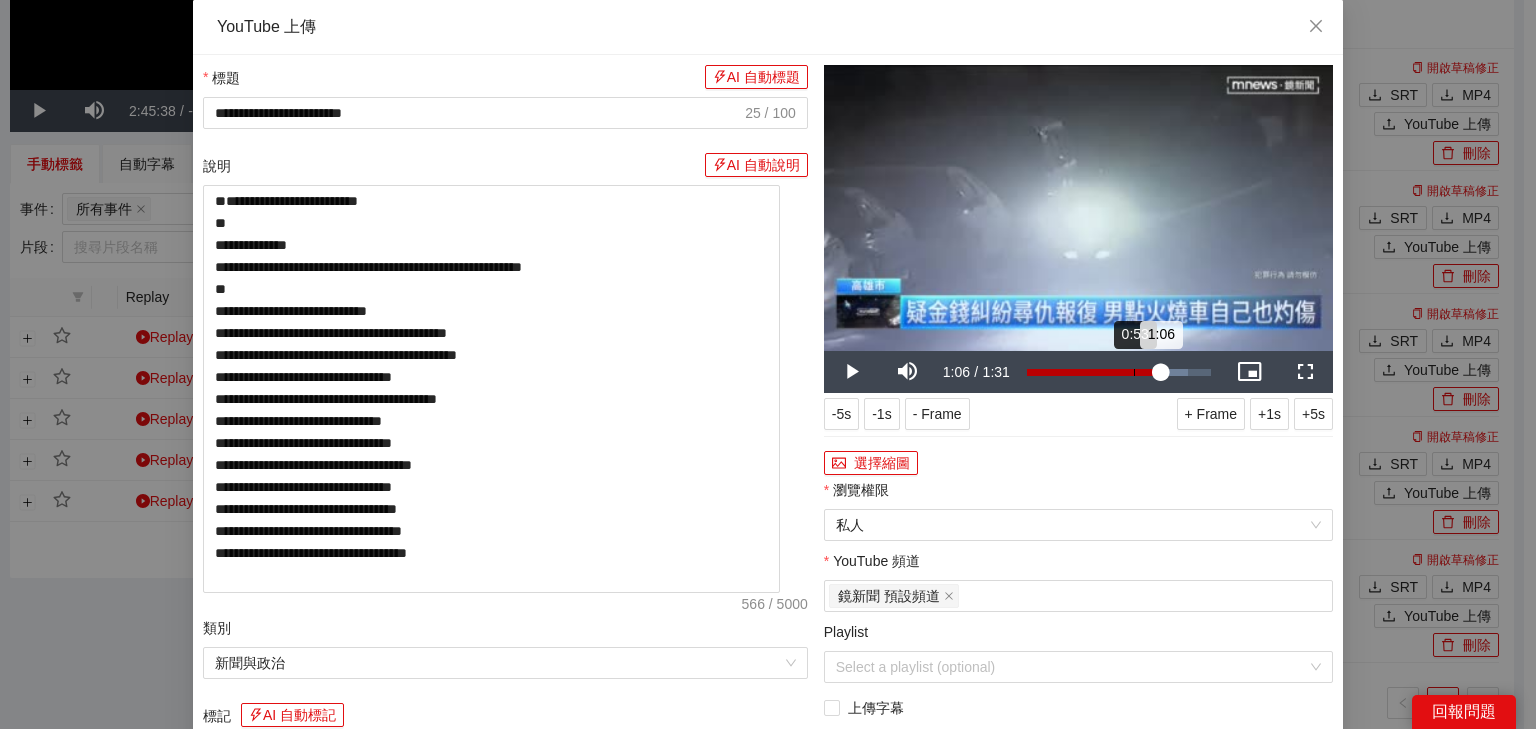 click on "Loaded :  87.66% 0:53 1:06" at bounding box center [1119, 372] 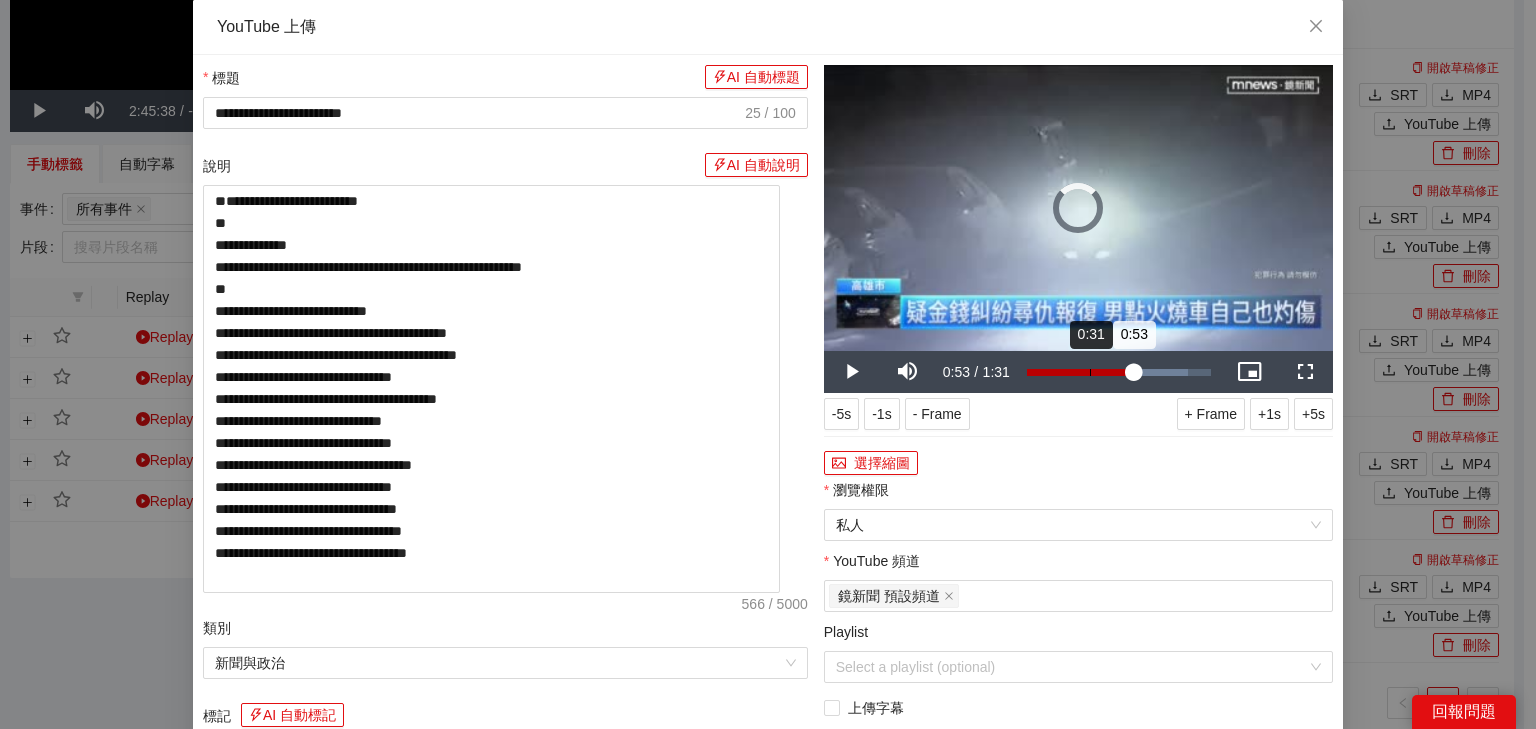 click on "0:31" at bounding box center (1090, 372) 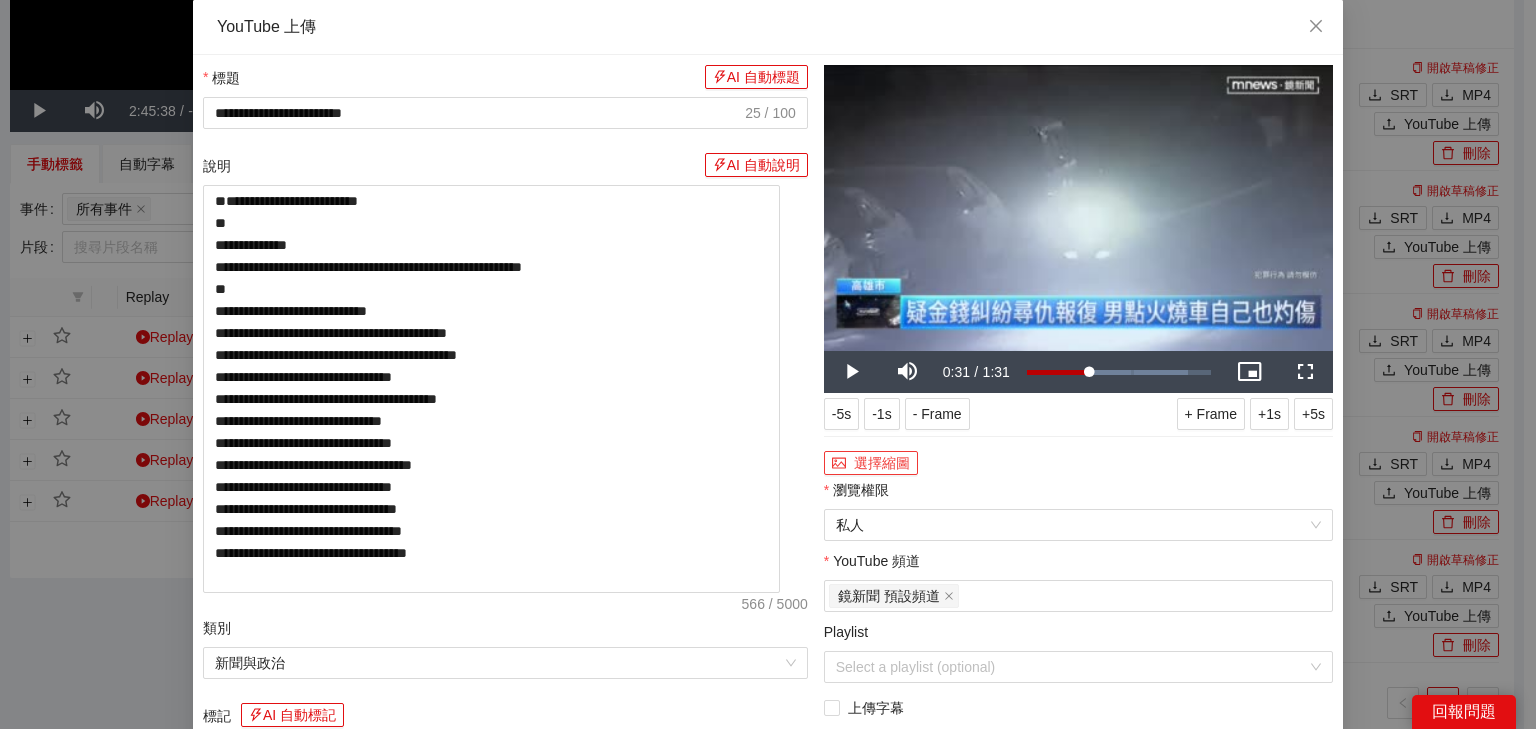 click on "選擇縮圖" at bounding box center [871, 463] 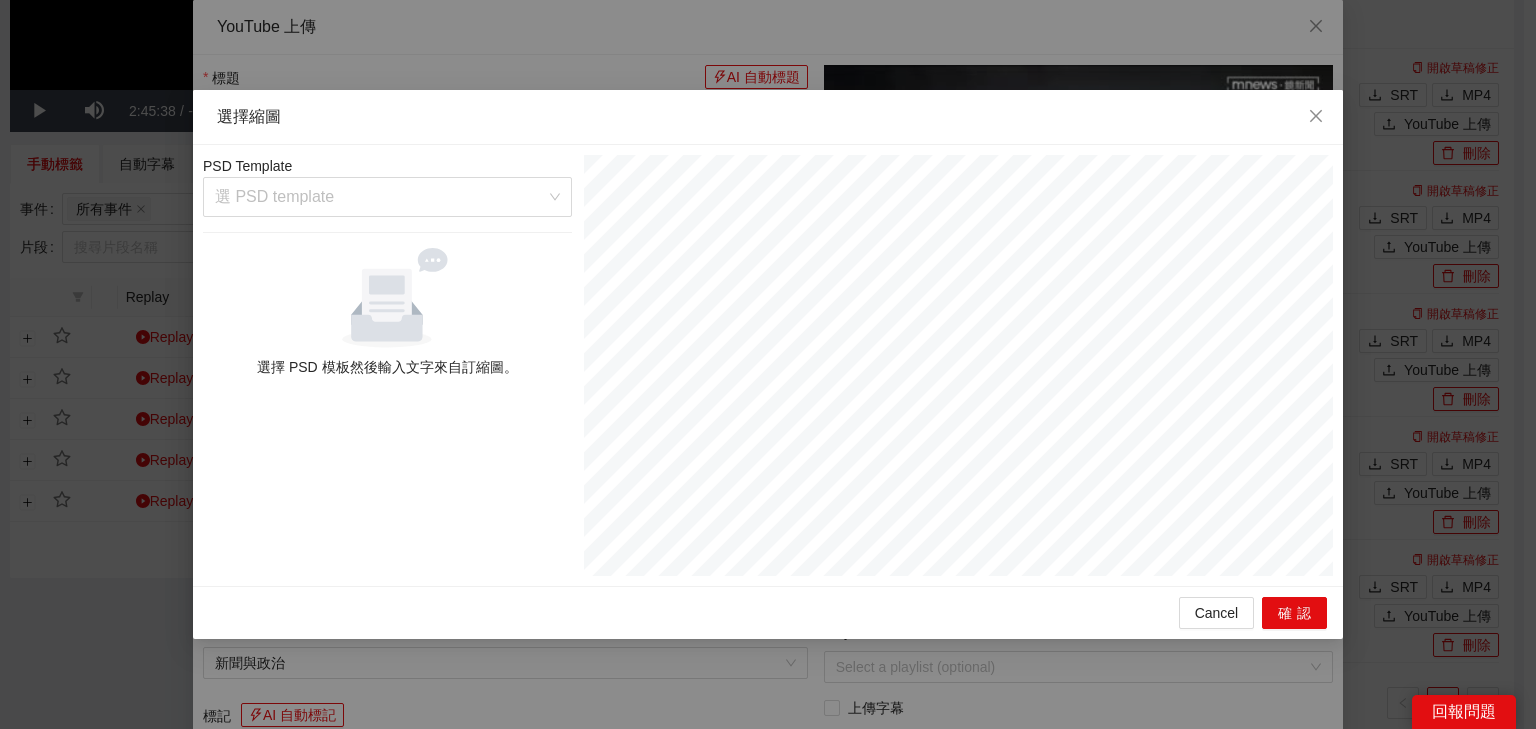 click on "PSD Template 選 PSD template 選擇 PSD 模板然後輸入文字來自訂縮圖。" at bounding box center [387, 365] 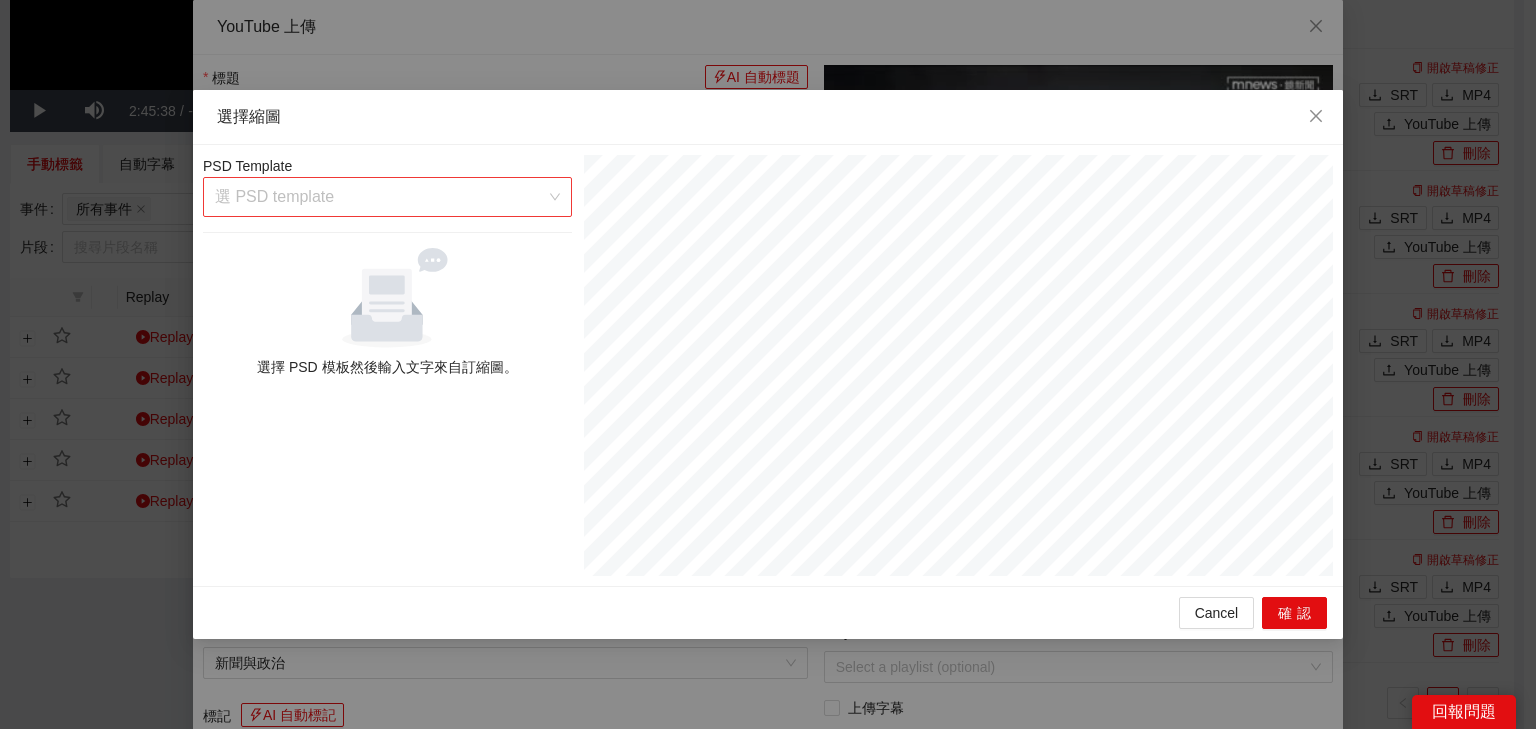 click at bounding box center [380, 197] 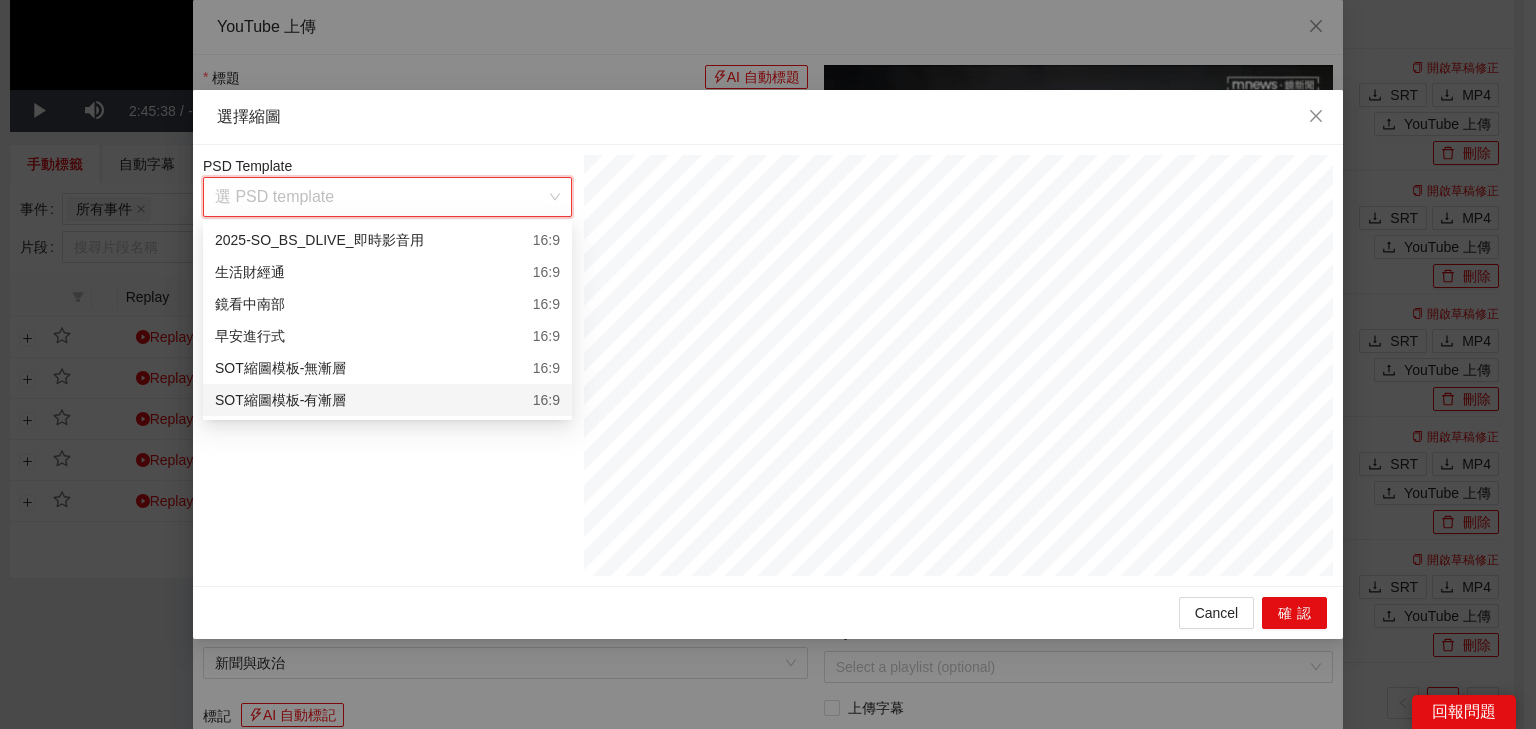 click on "SOT縮圖模板-有漸層 16:9" at bounding box center [387, 400] 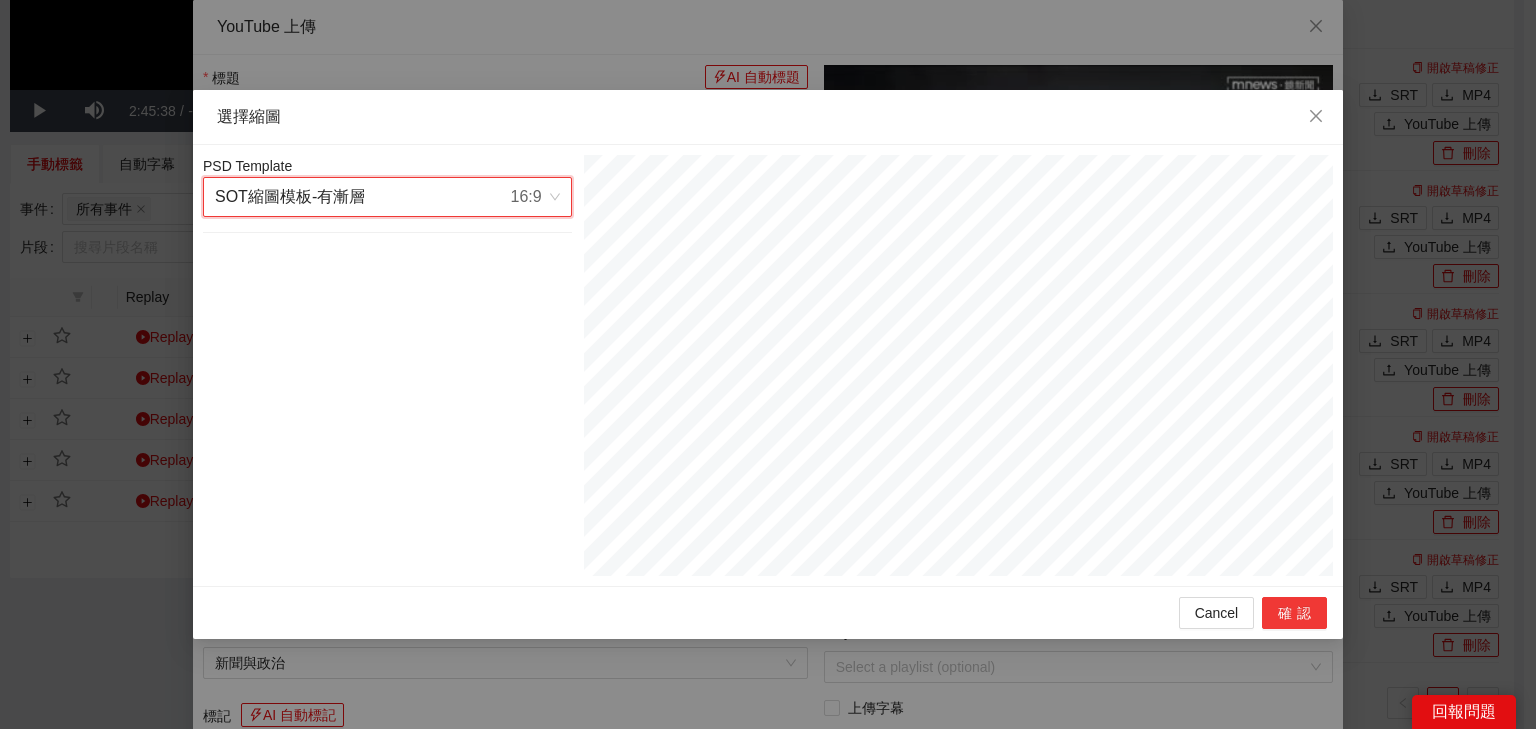 click on "確認" at bounding box center [1294, 613] 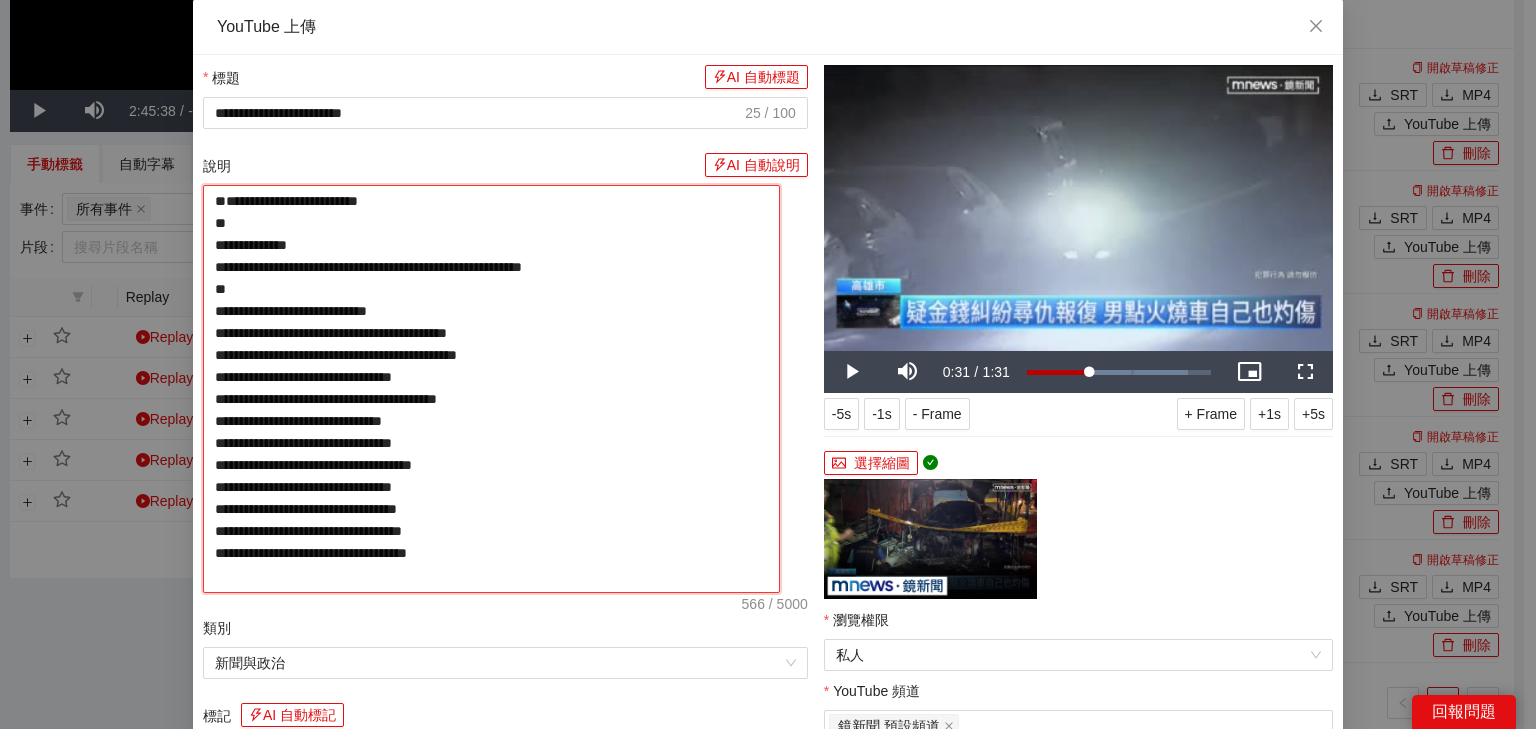 click on "**********" at bounding box center (491, 389) 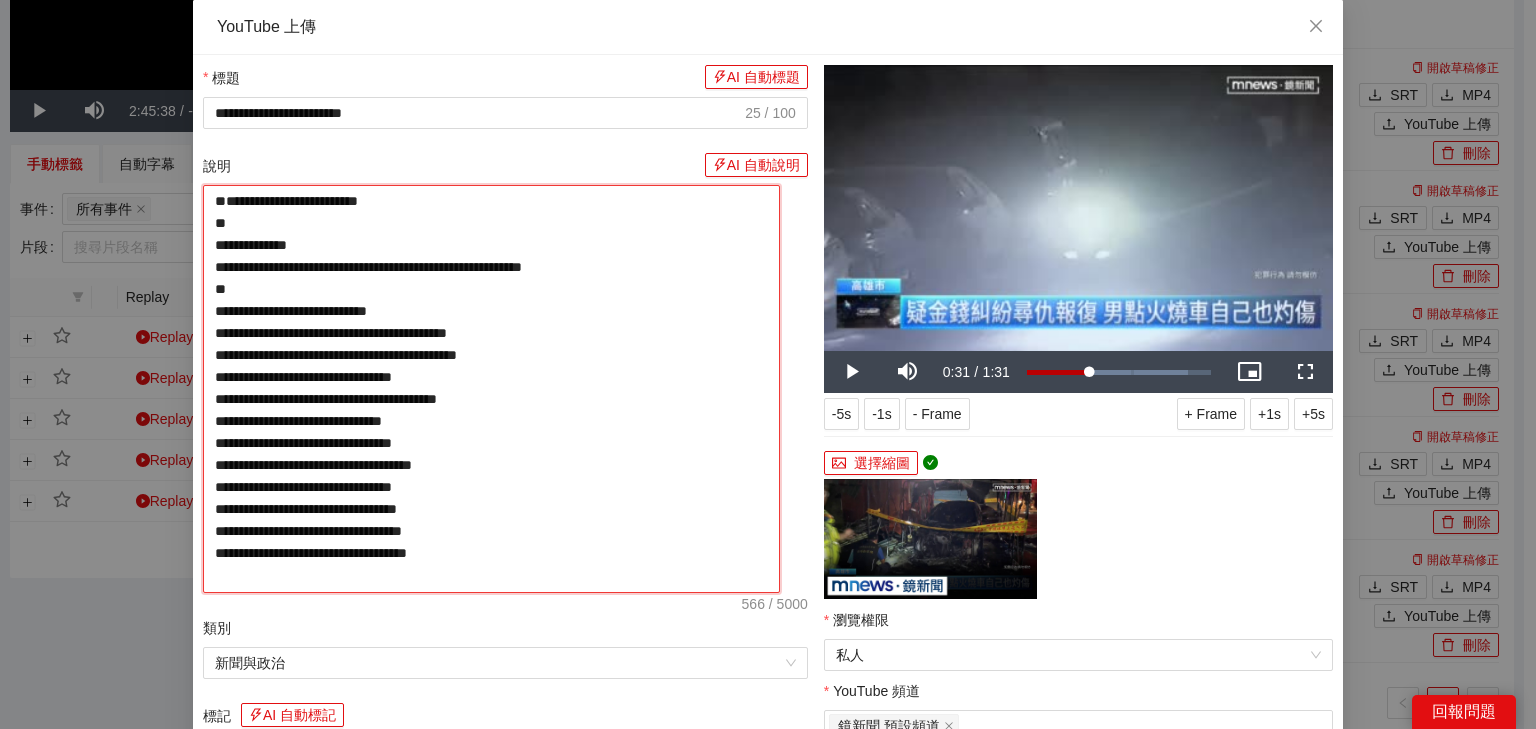 paste on "**********" 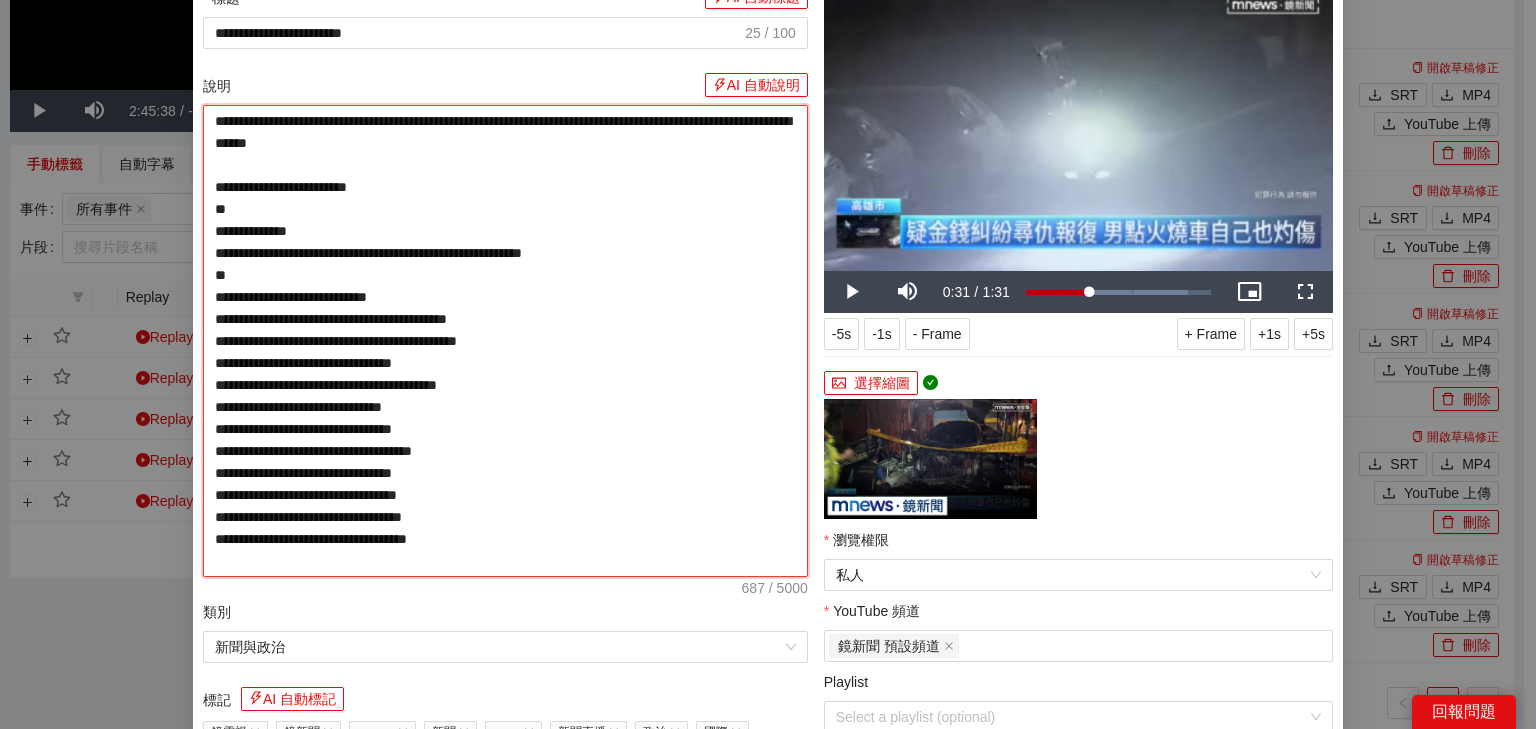 scroll, scrollTop: 320, scrollLeft: 0, axis: vertical 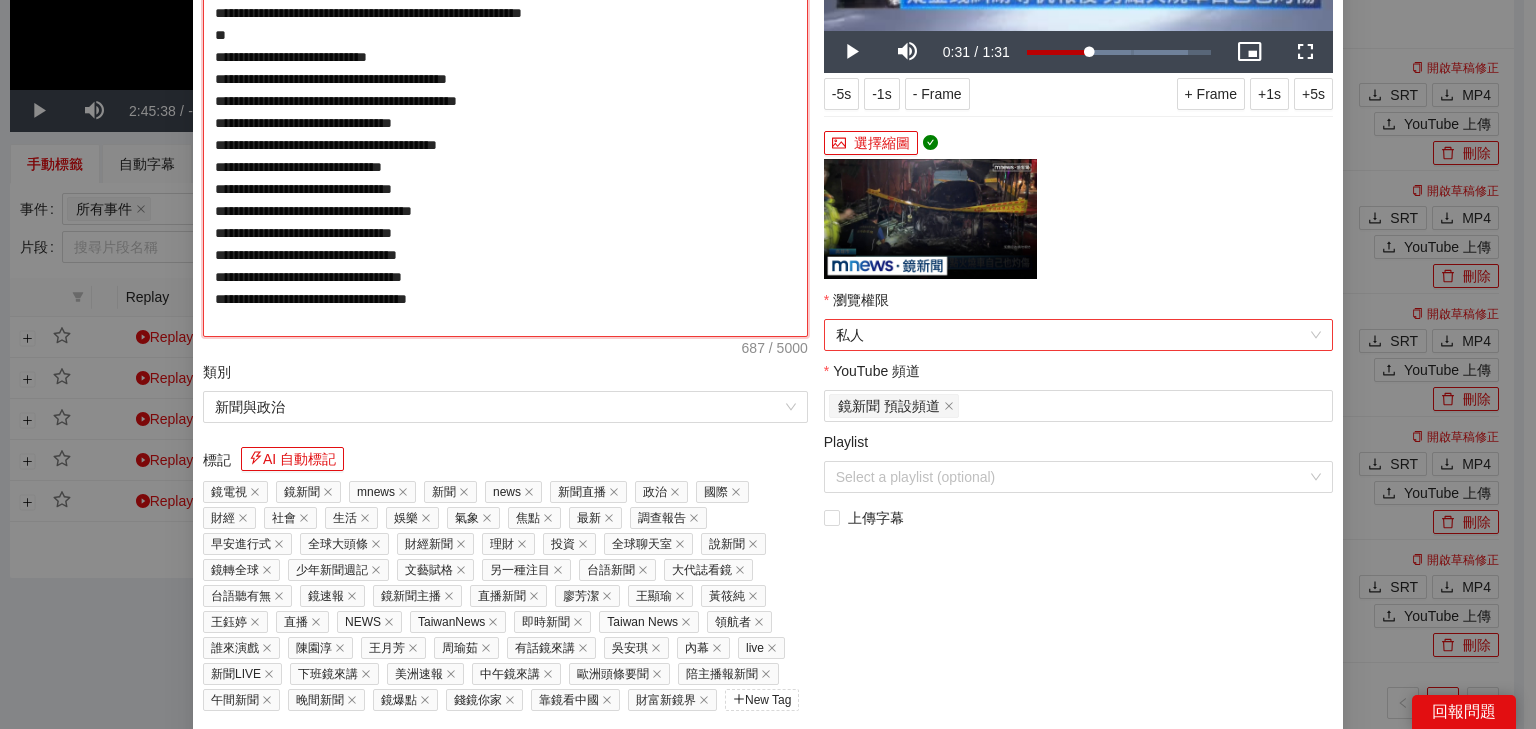 click on "私人" at bounding box center (1078, 335) 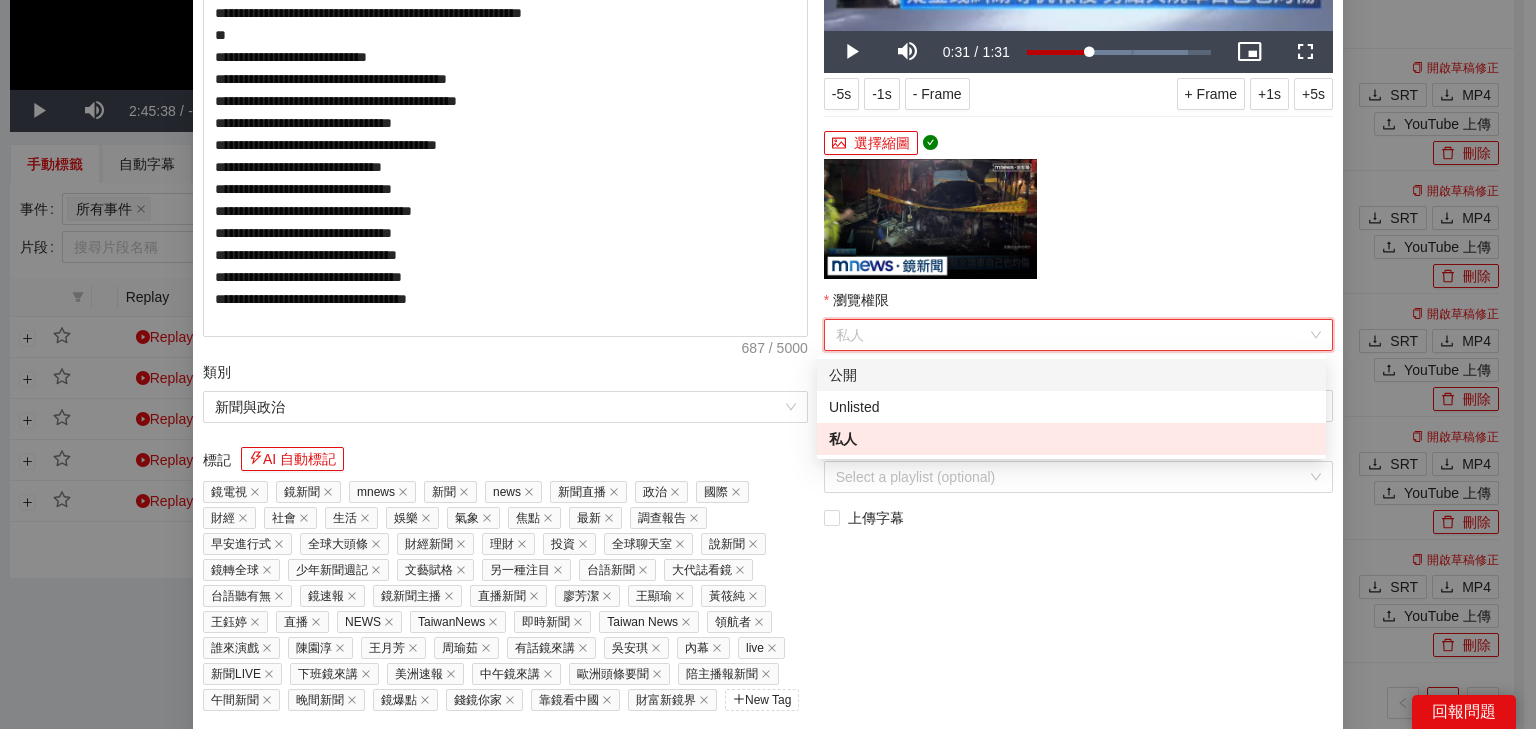 click on "公開" at bounding box center (1071, 375) 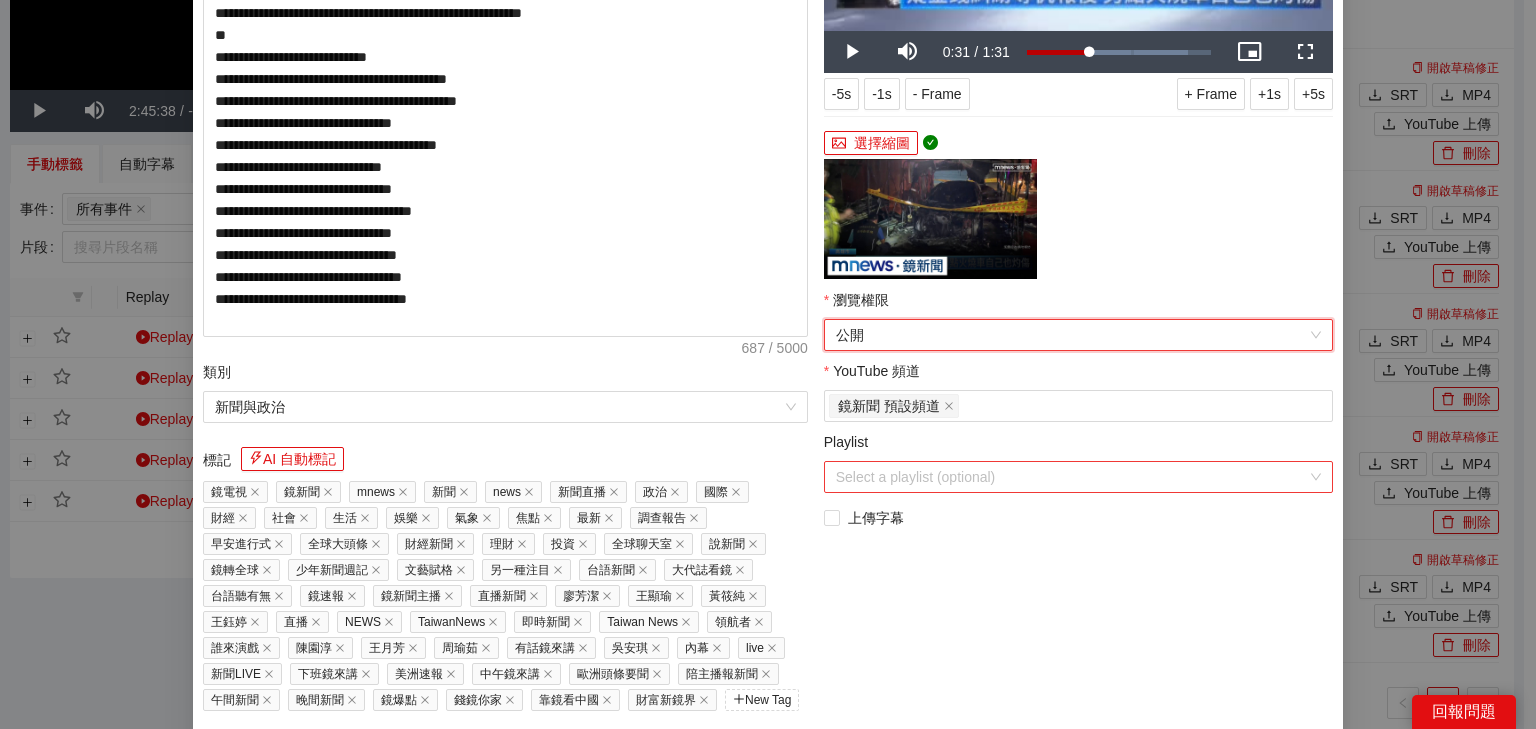 click on "Playlist" at bounding box center [1071, 477] 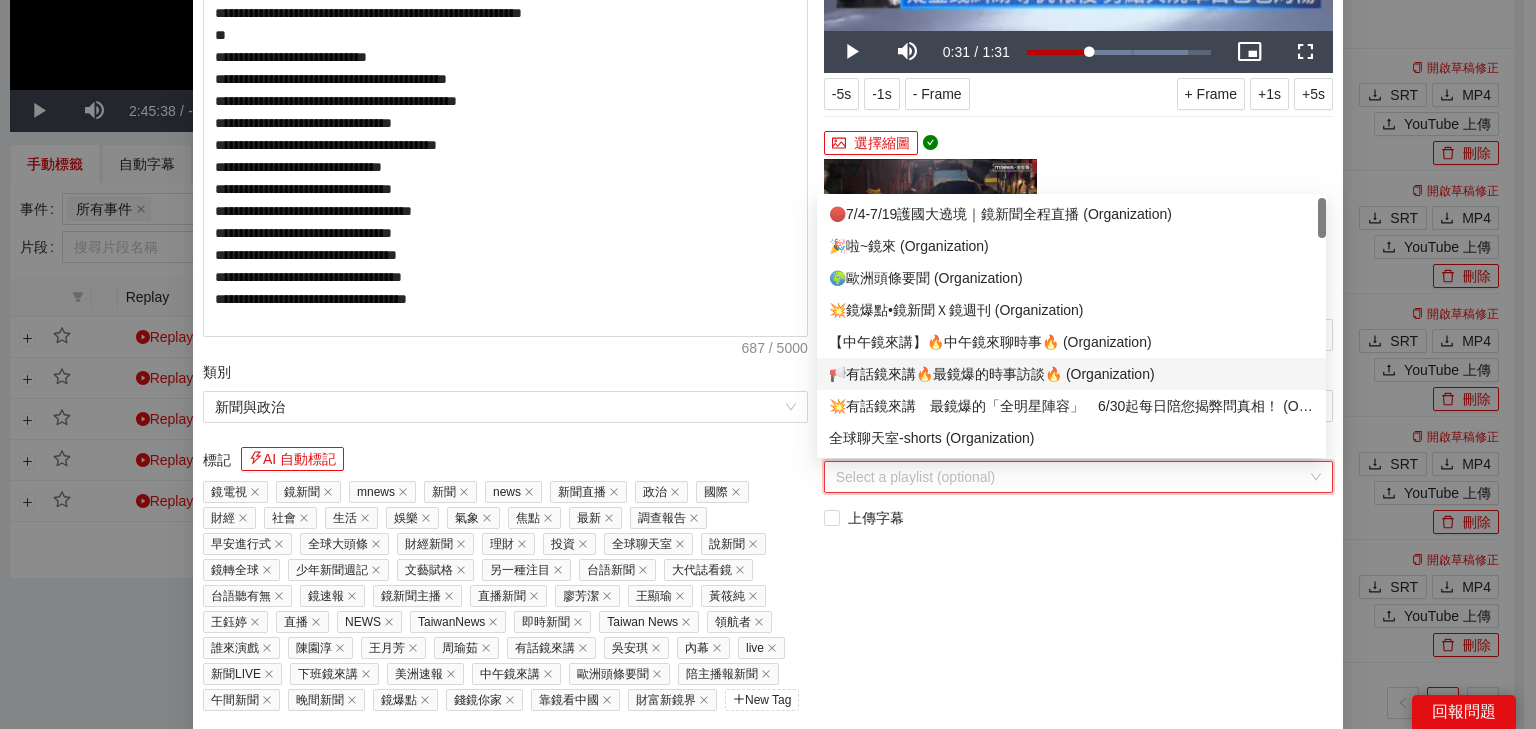 scroll, scrollTop: 80, scrollLeft: 0, axis: vertical 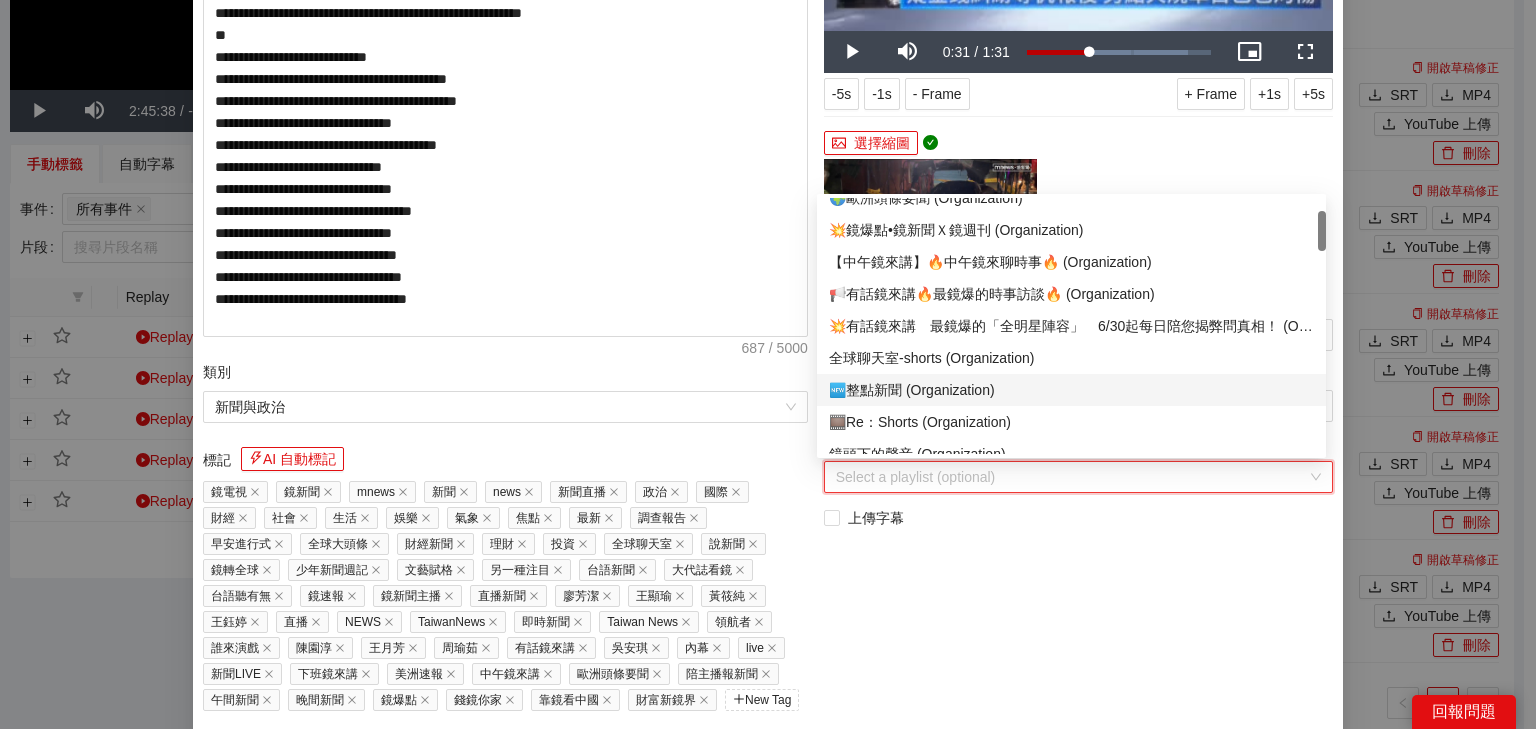 click on "🆕整點新聞 (Organization)" at bounding box center [1071, 390] 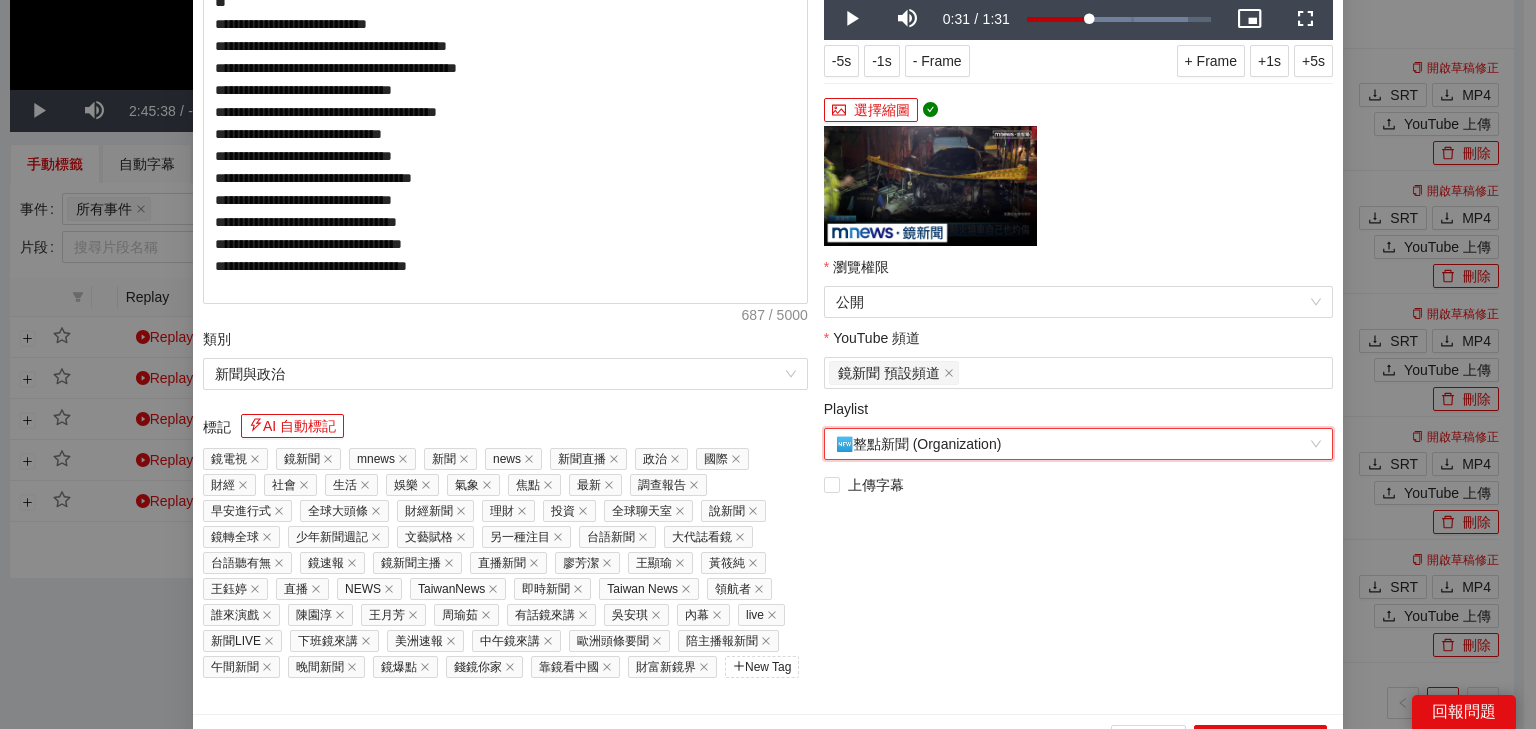 scroll, scrollTop: 387, scrollLeft: 0, axis: vertical 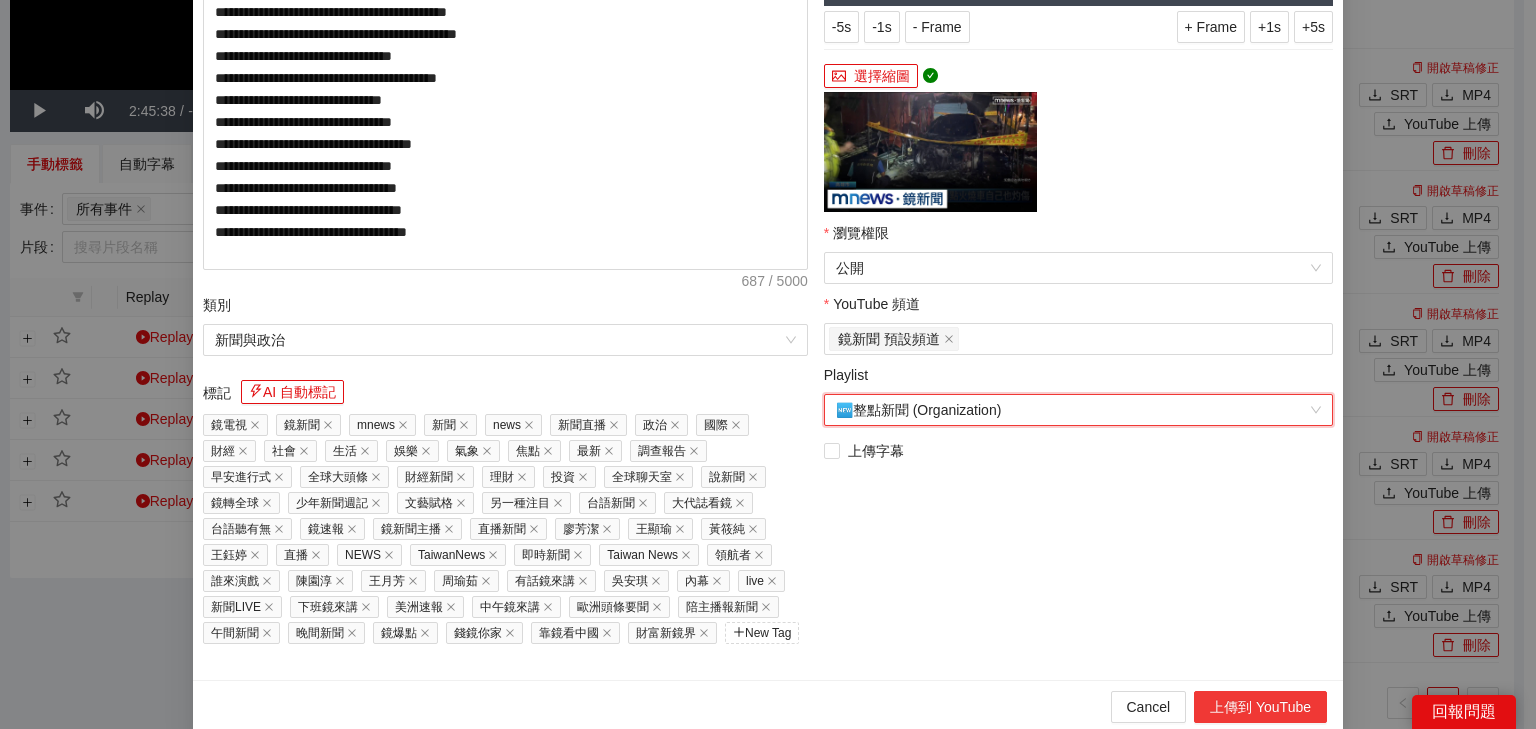 click on "上傳到 YouTube" at bounding box center (1260, 707) 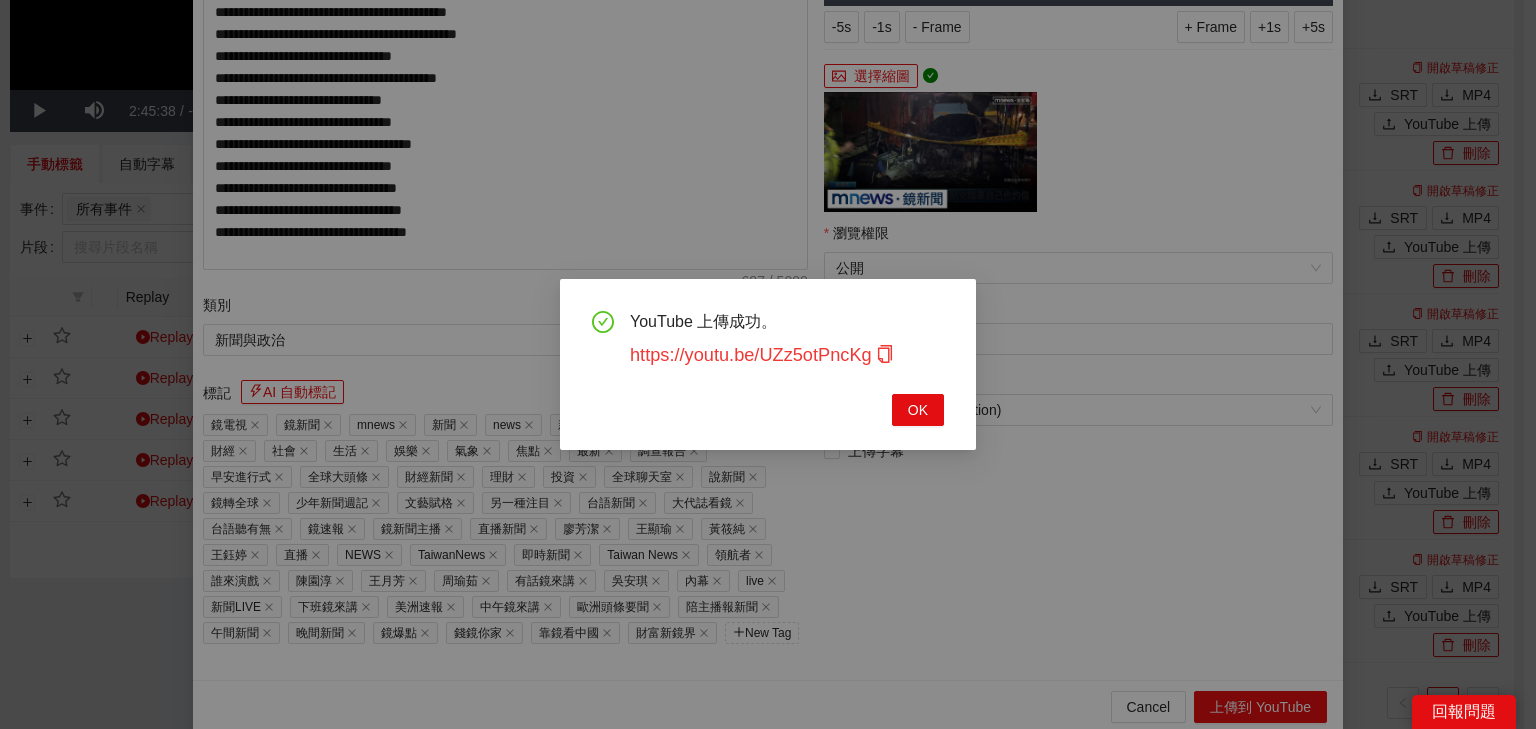 drag, startPoint x: 888, startPoint y: 356, endPoint x: 852, endPoint y: 361, distance: 36.345562 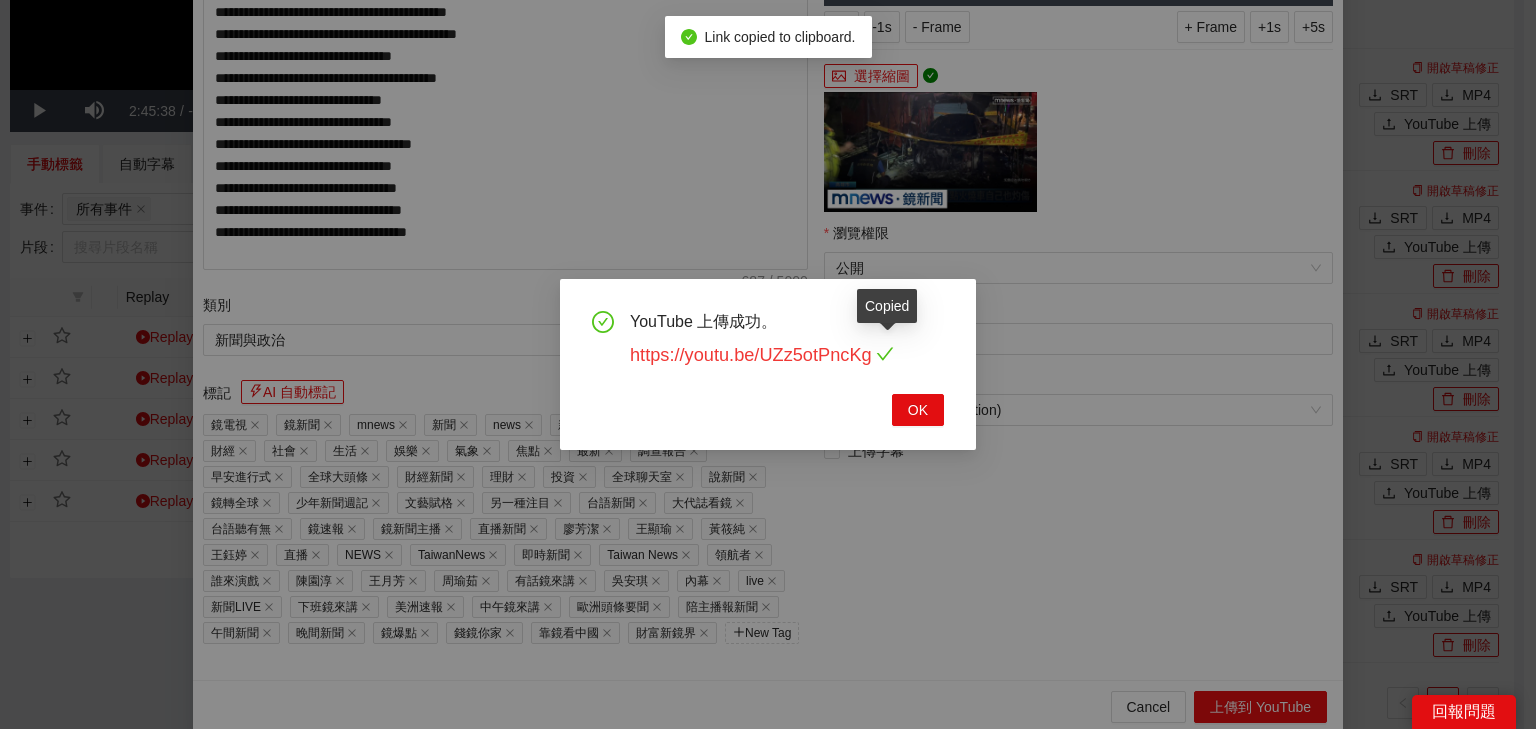 click on "https://youtu.be/UZz5otPncKg" at bounding box center [762, 355] 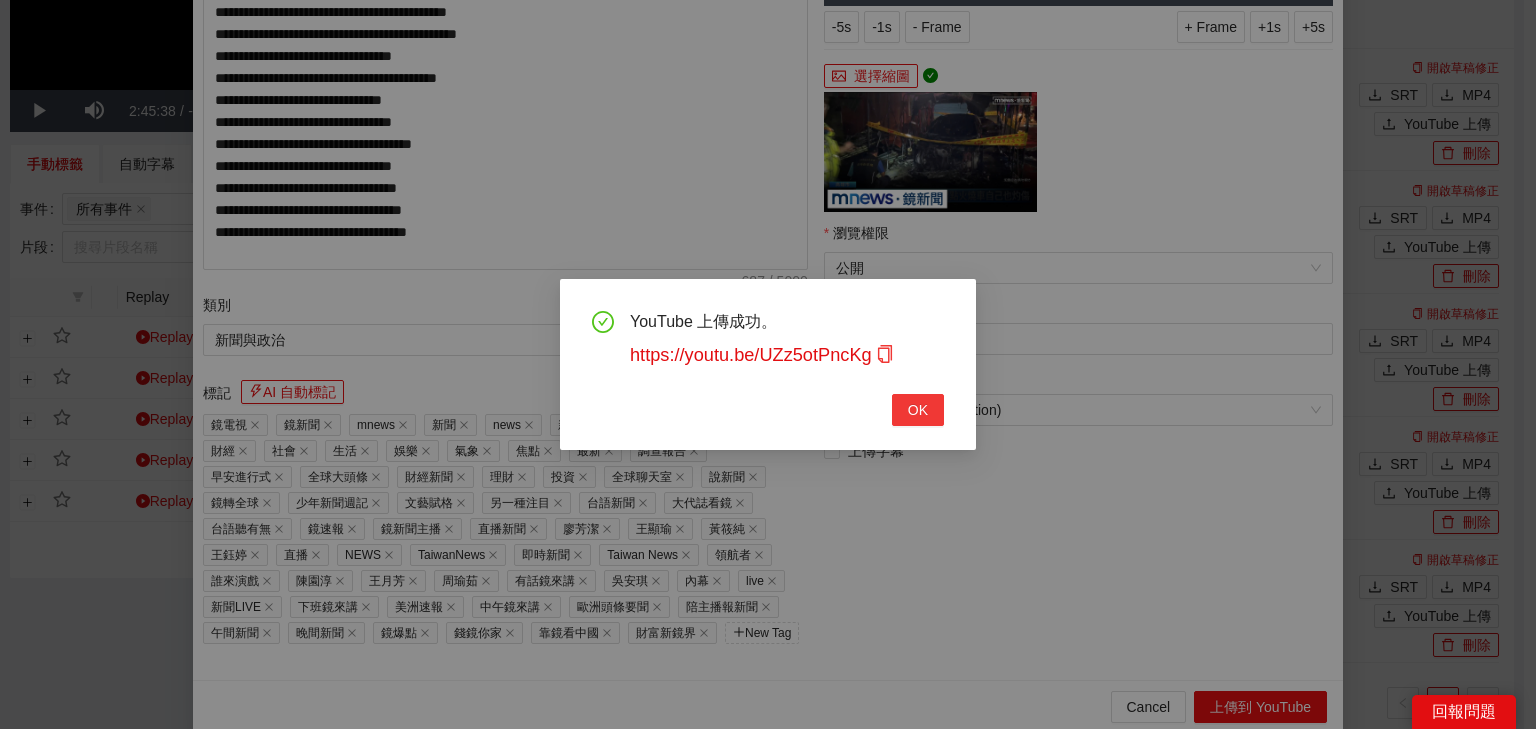 click on "OK" at bounding box center (918, 410) 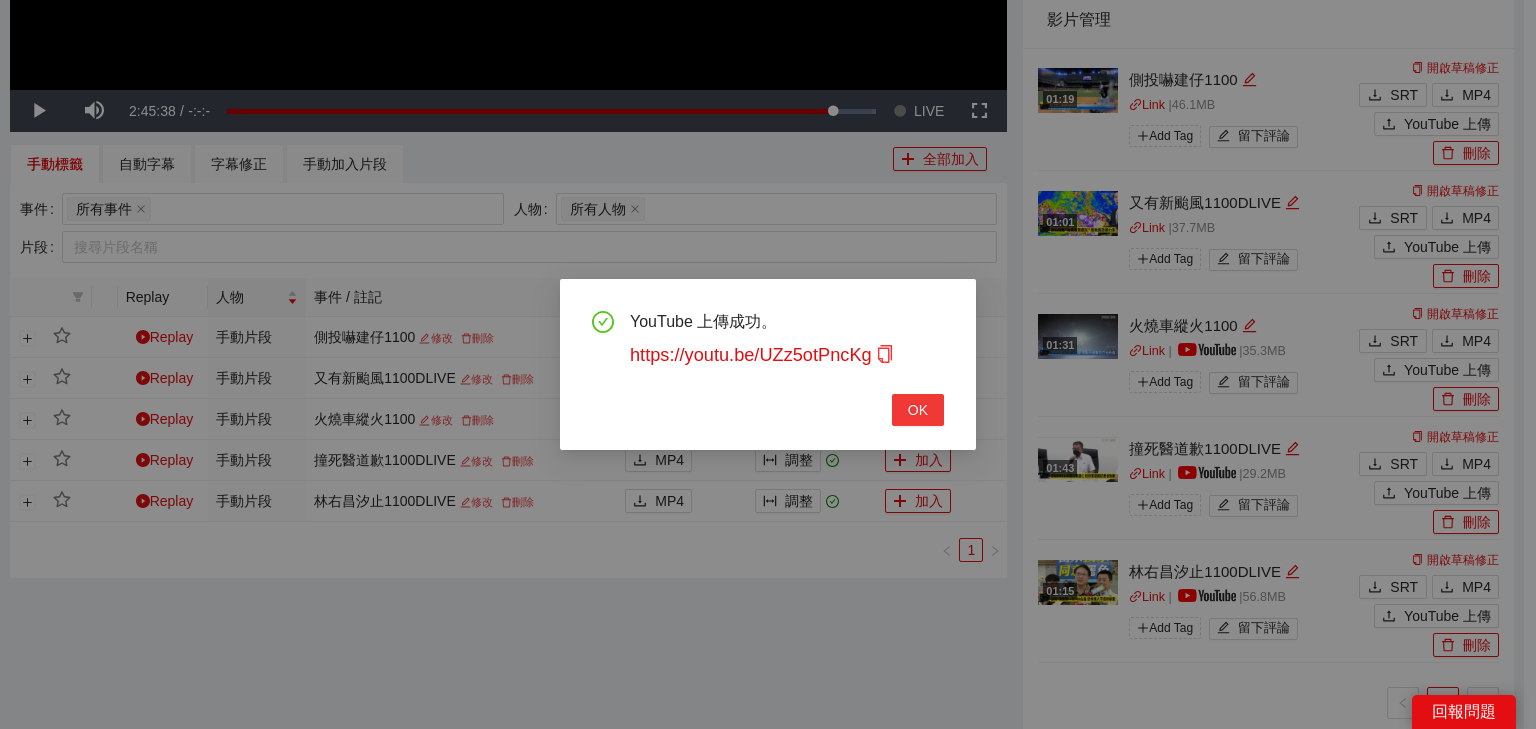 scroll, scrollTop: 343, scrollLeft: 0, axis: vertical 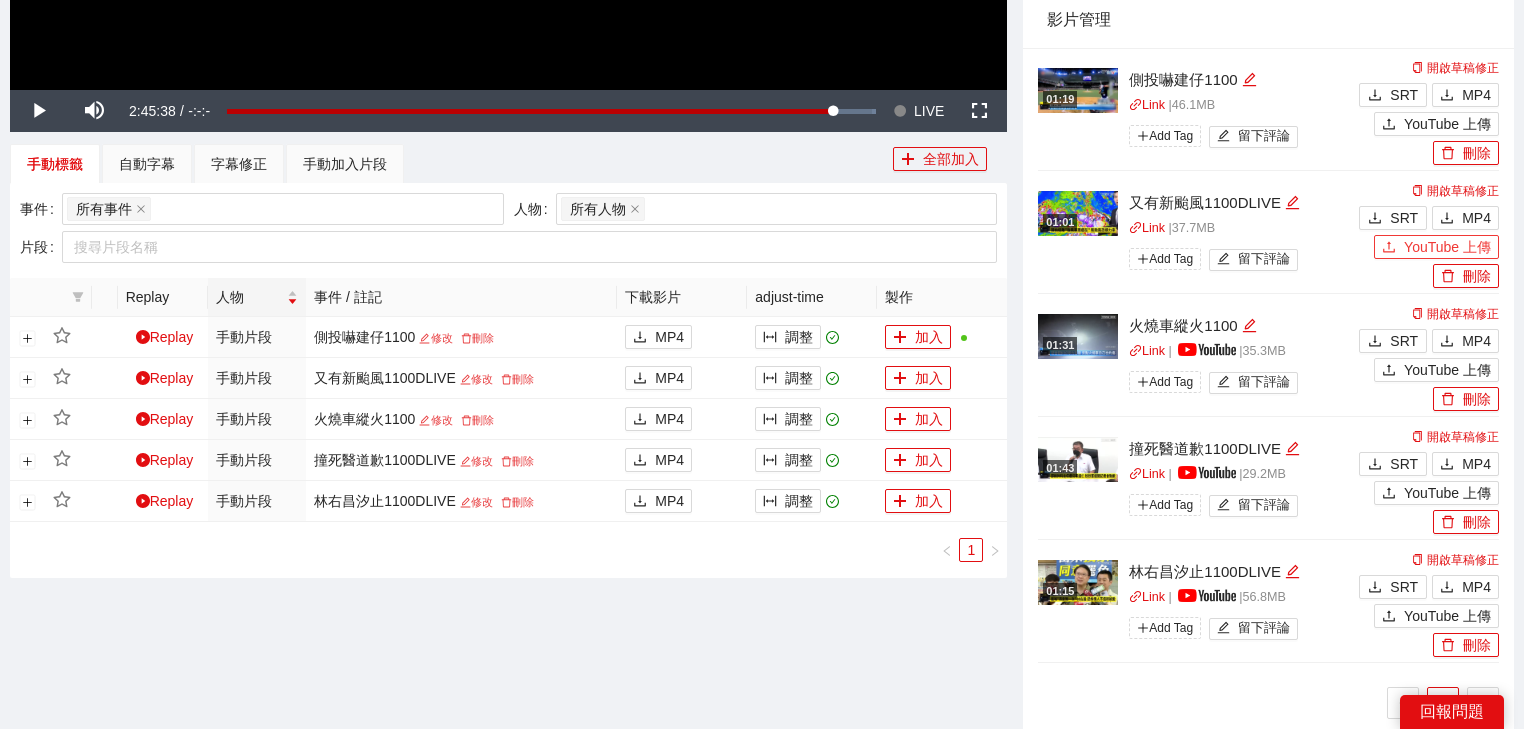 click on "YouTube 上傳" at bounding box center [1447, 247] 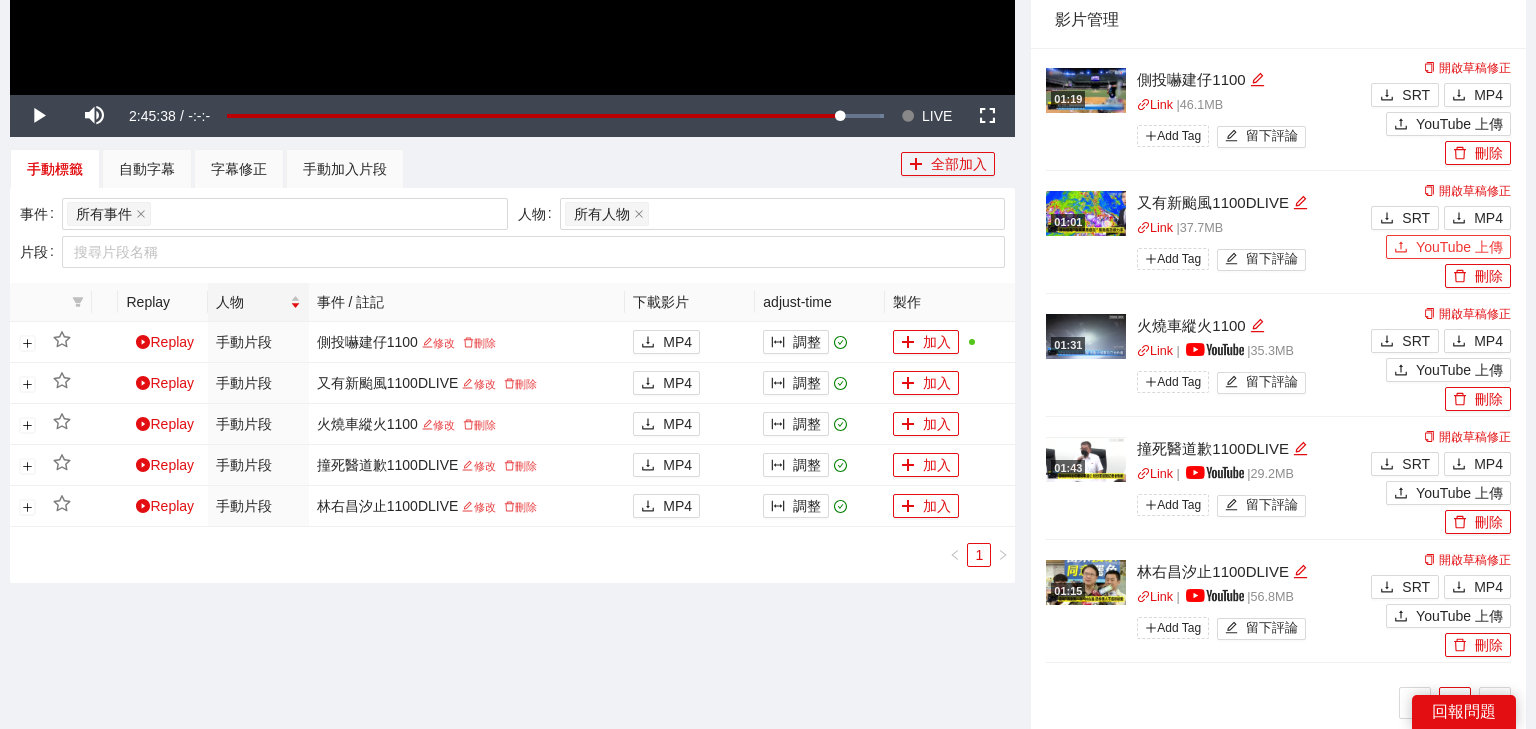 type 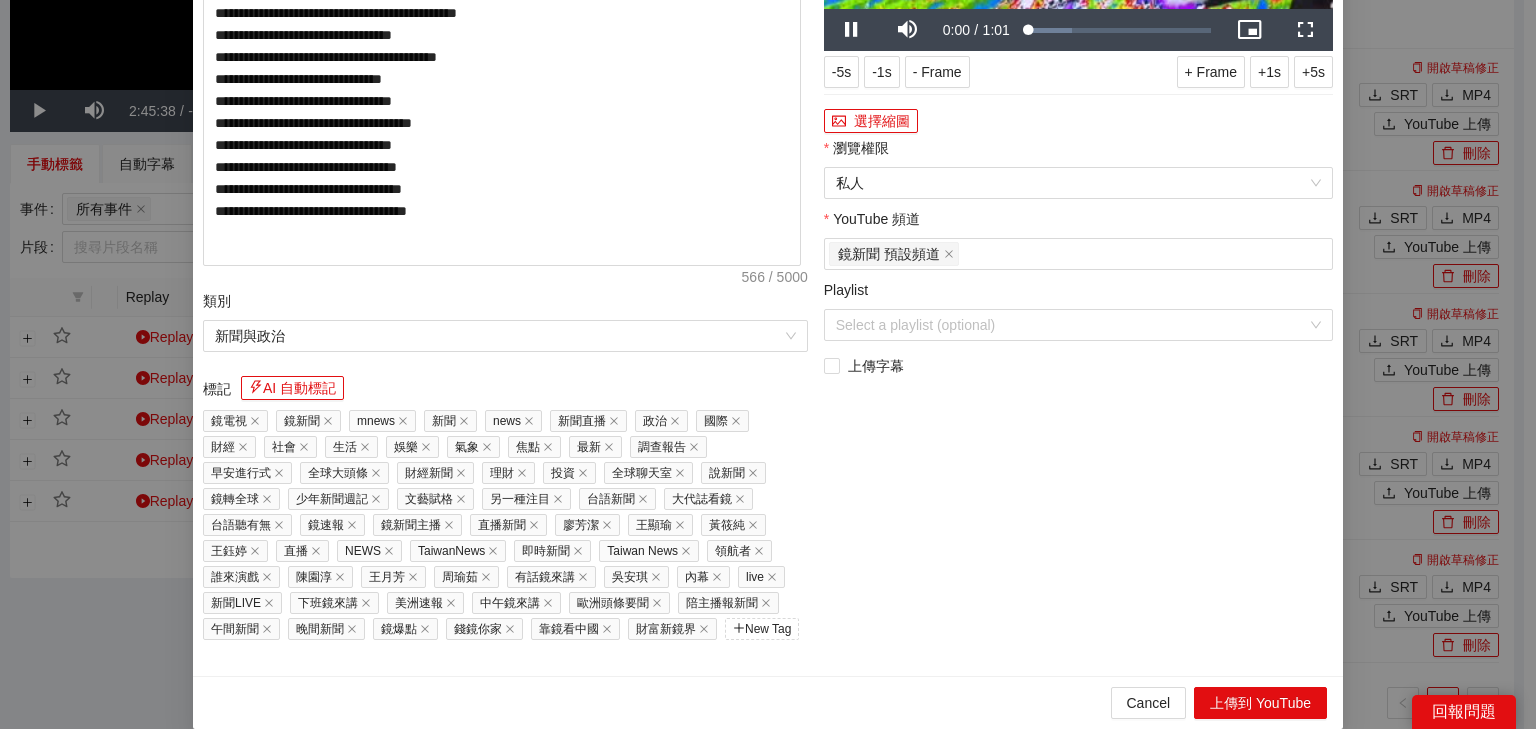 drag, startPoint x: 422, startPoint y: 117, endPoint x: 16, endPoint y: 80, distance: 407.68246 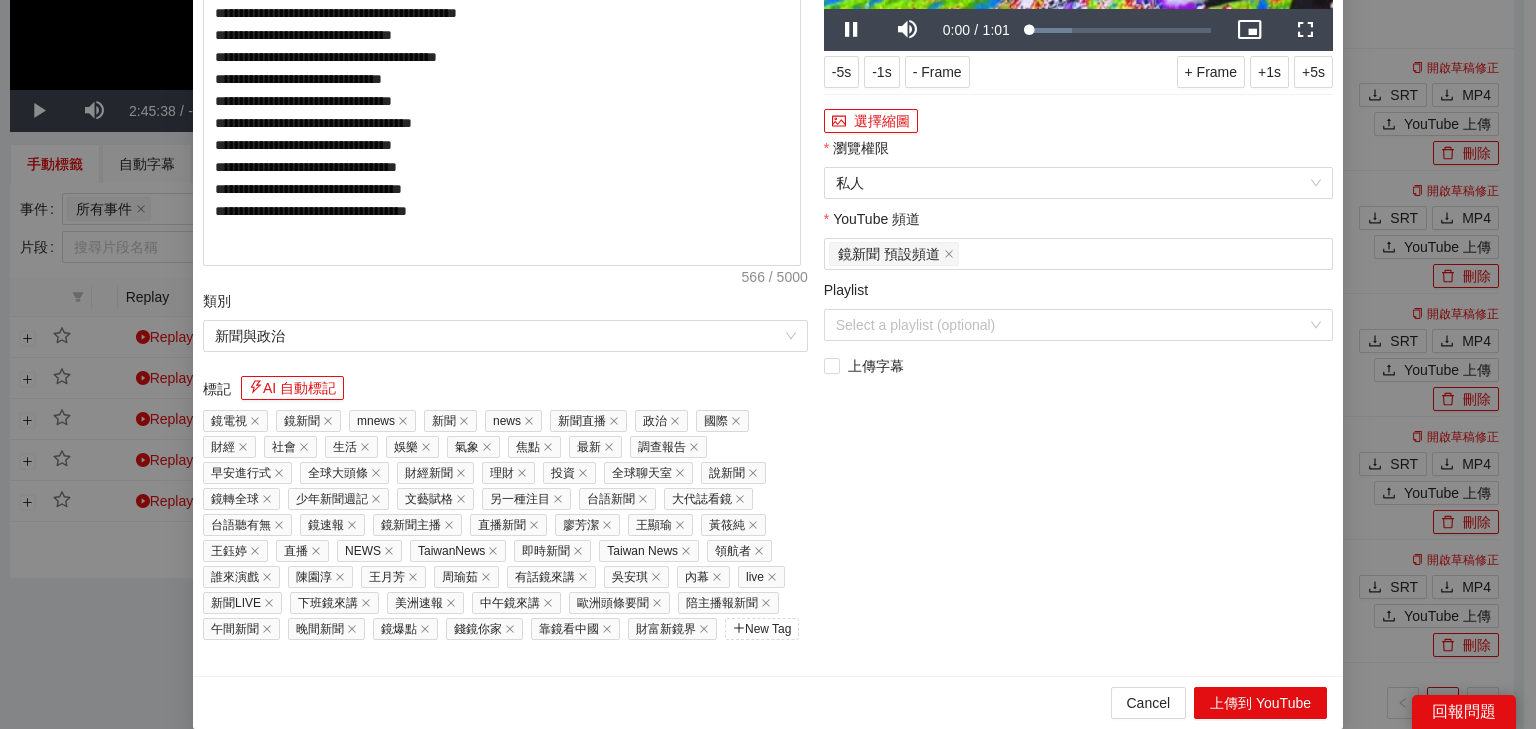 paste on "******" 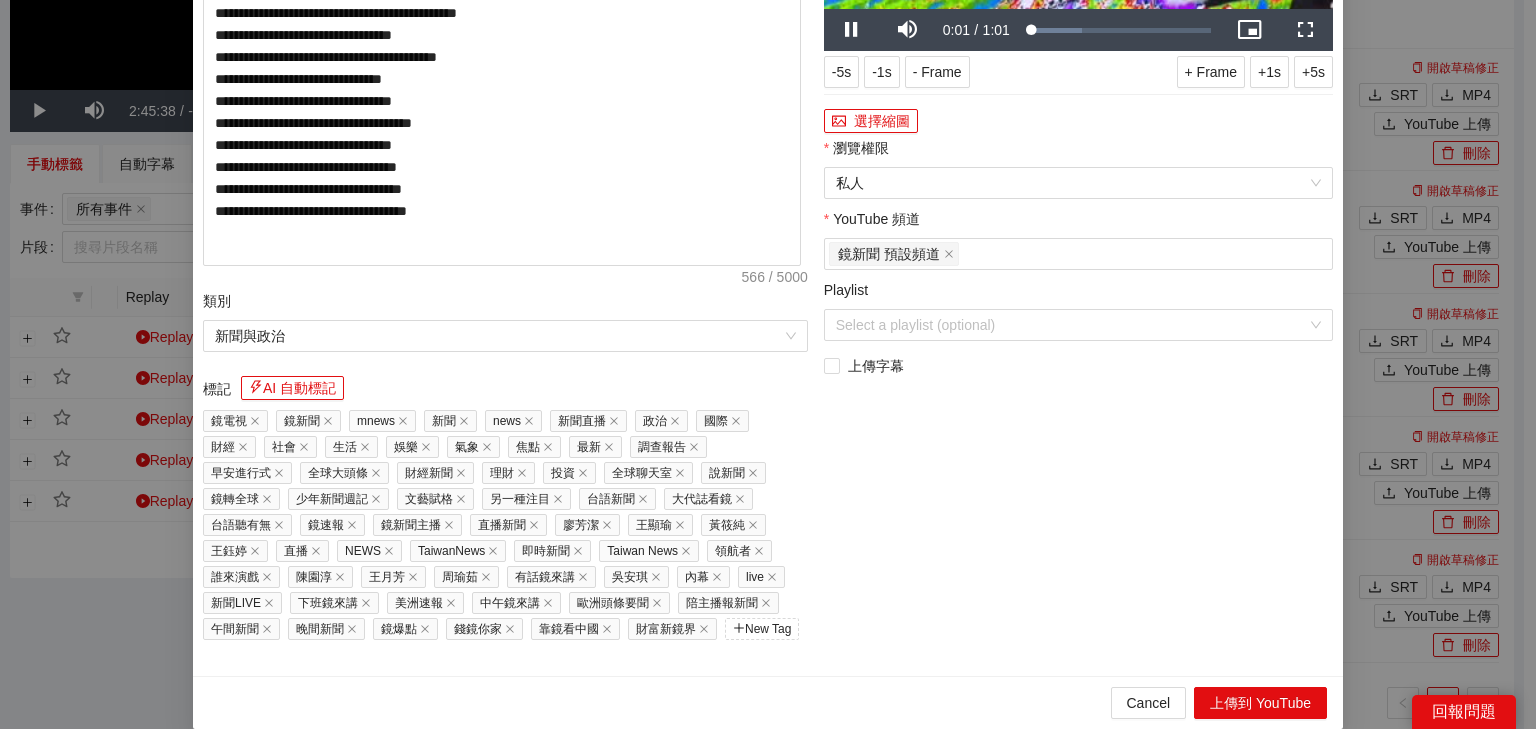 type on "**********" 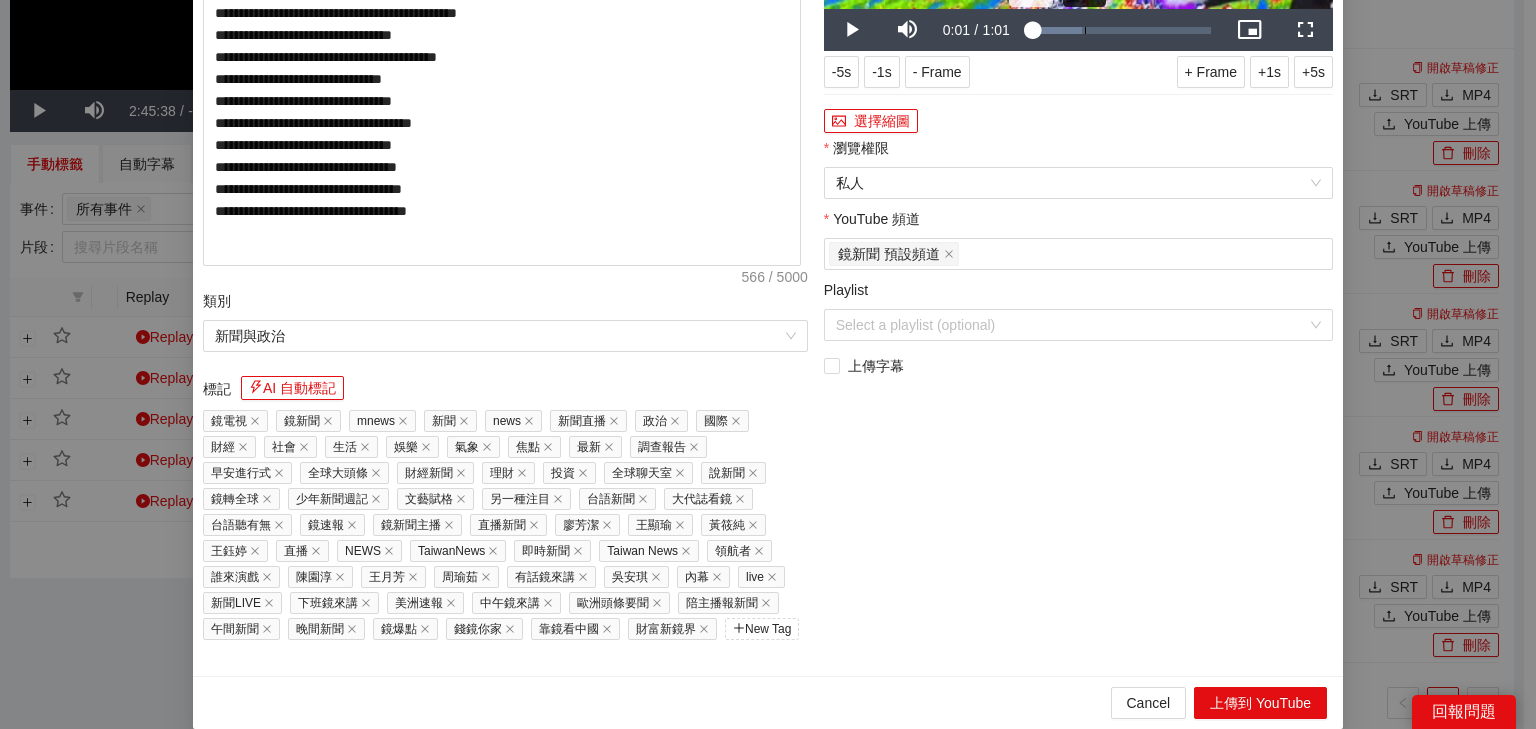 click on "Loaded :  30.04% 0:19 0:01" at bounding box center [1119, 30] 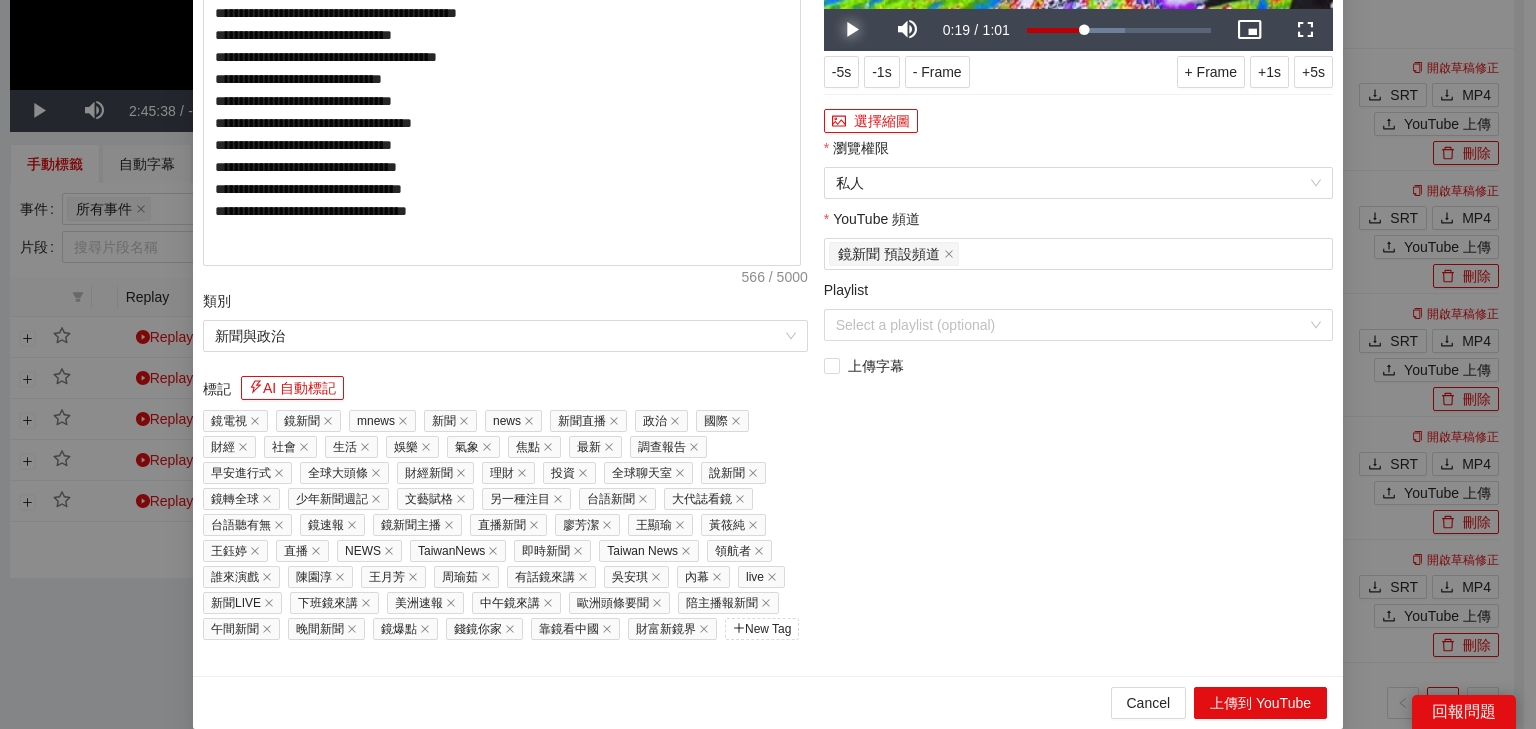 click at bounding box center (852, 30) 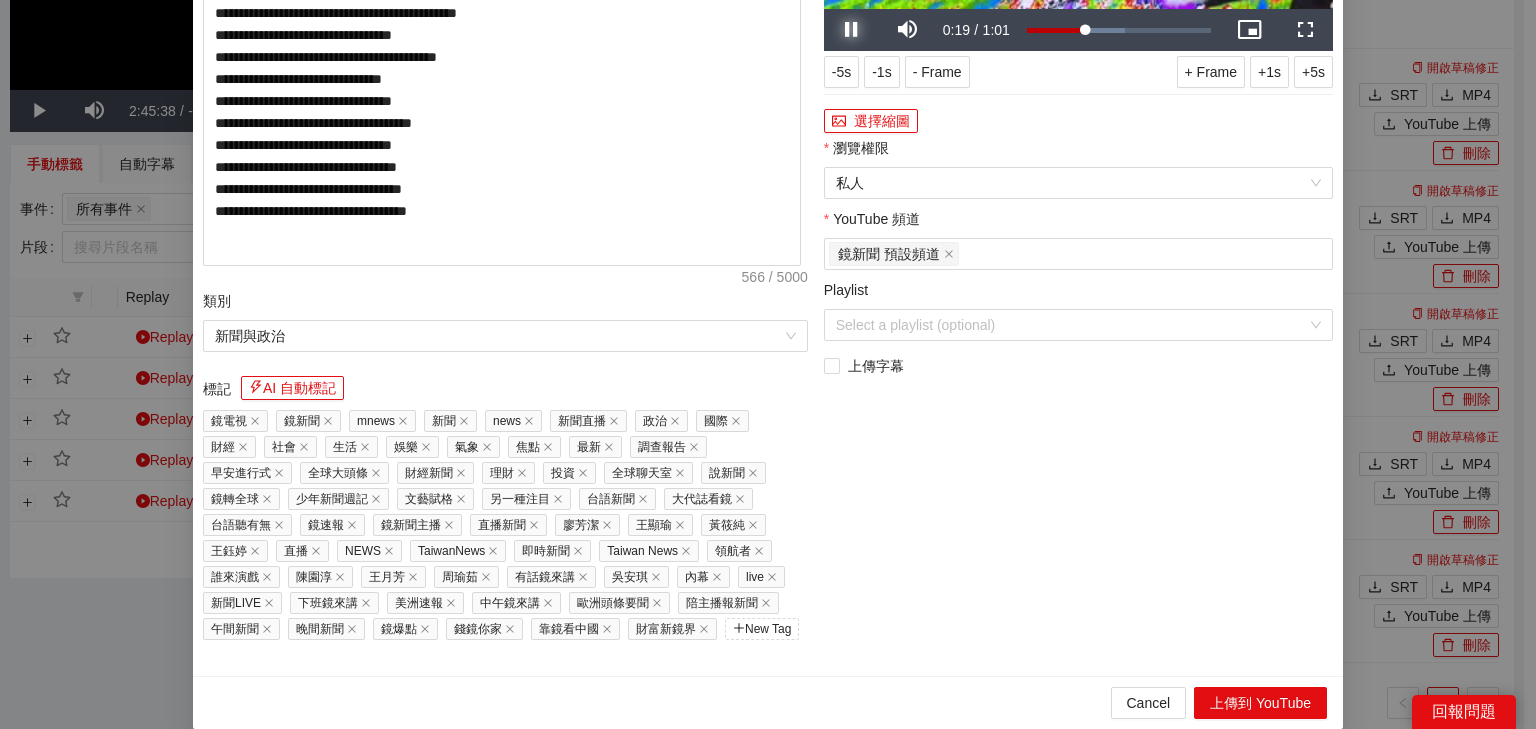 click at bounding box center [852, 30] 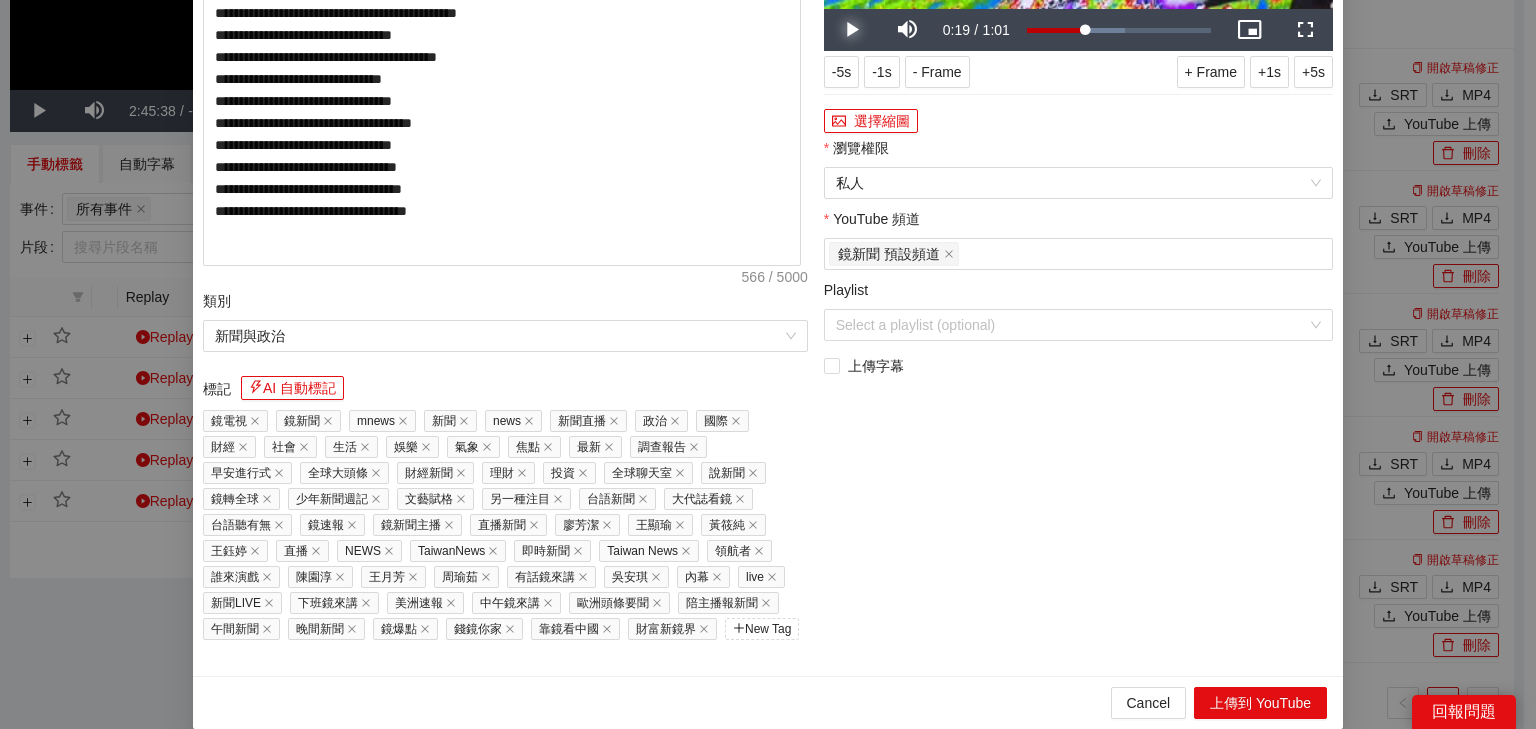 click at bounding box center [852, 30] 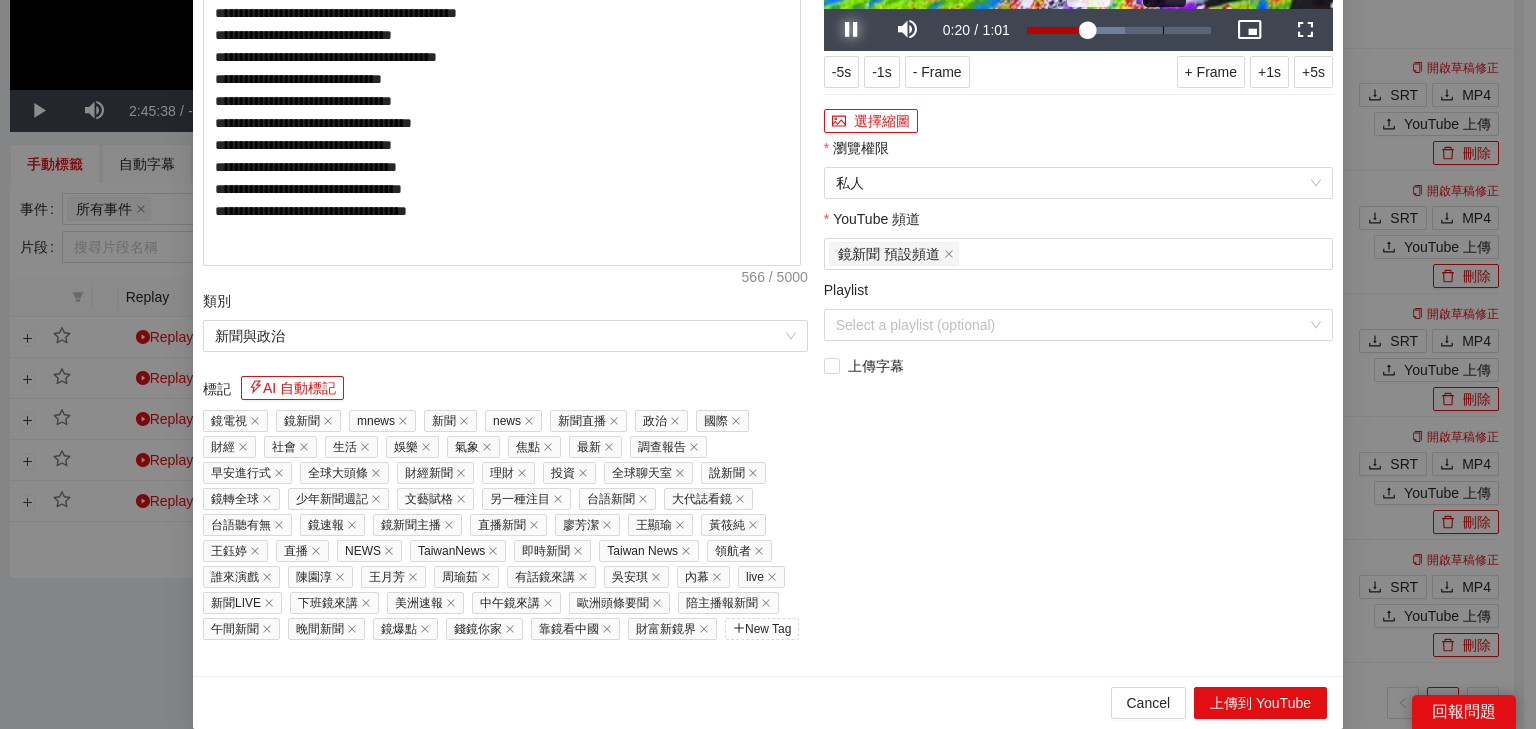 click on "Loaded :  53.15% 0:45 0:20" at bounding box center [1119, 30] 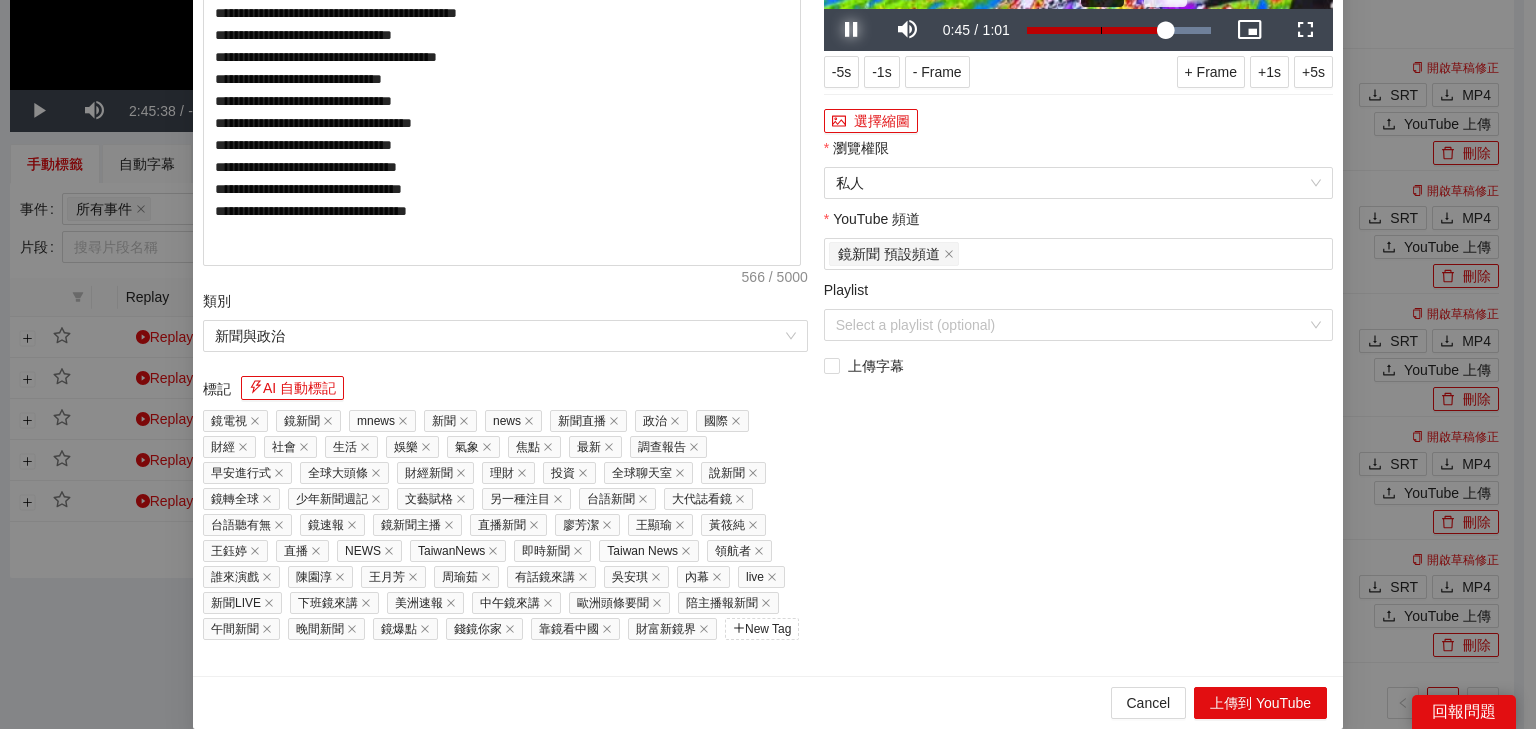 click on "0:24" at bounding box center [1101, 30] 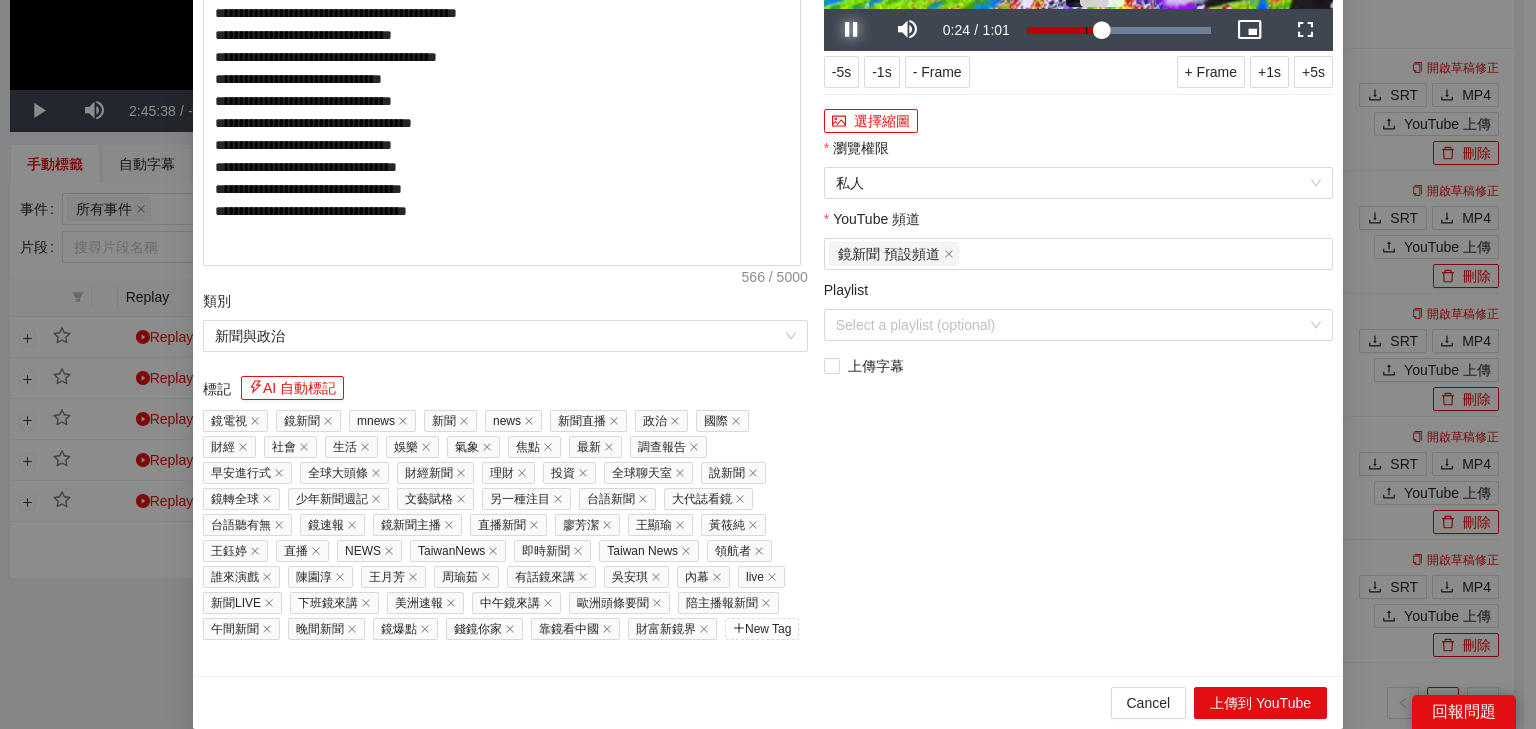click on "0:19" at bounding box center (1086, 30) 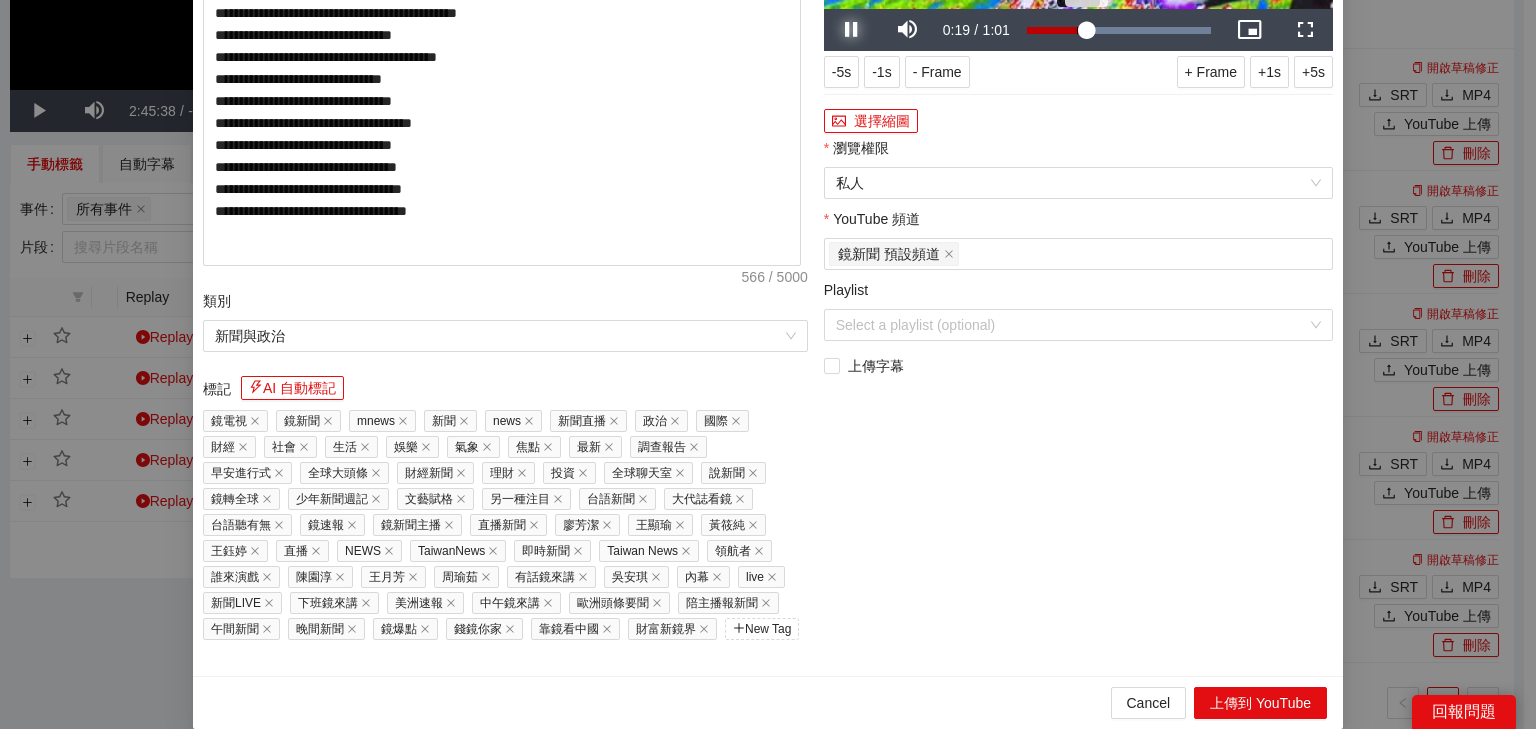 click on "0:19" at bounding box center (1057, 30) 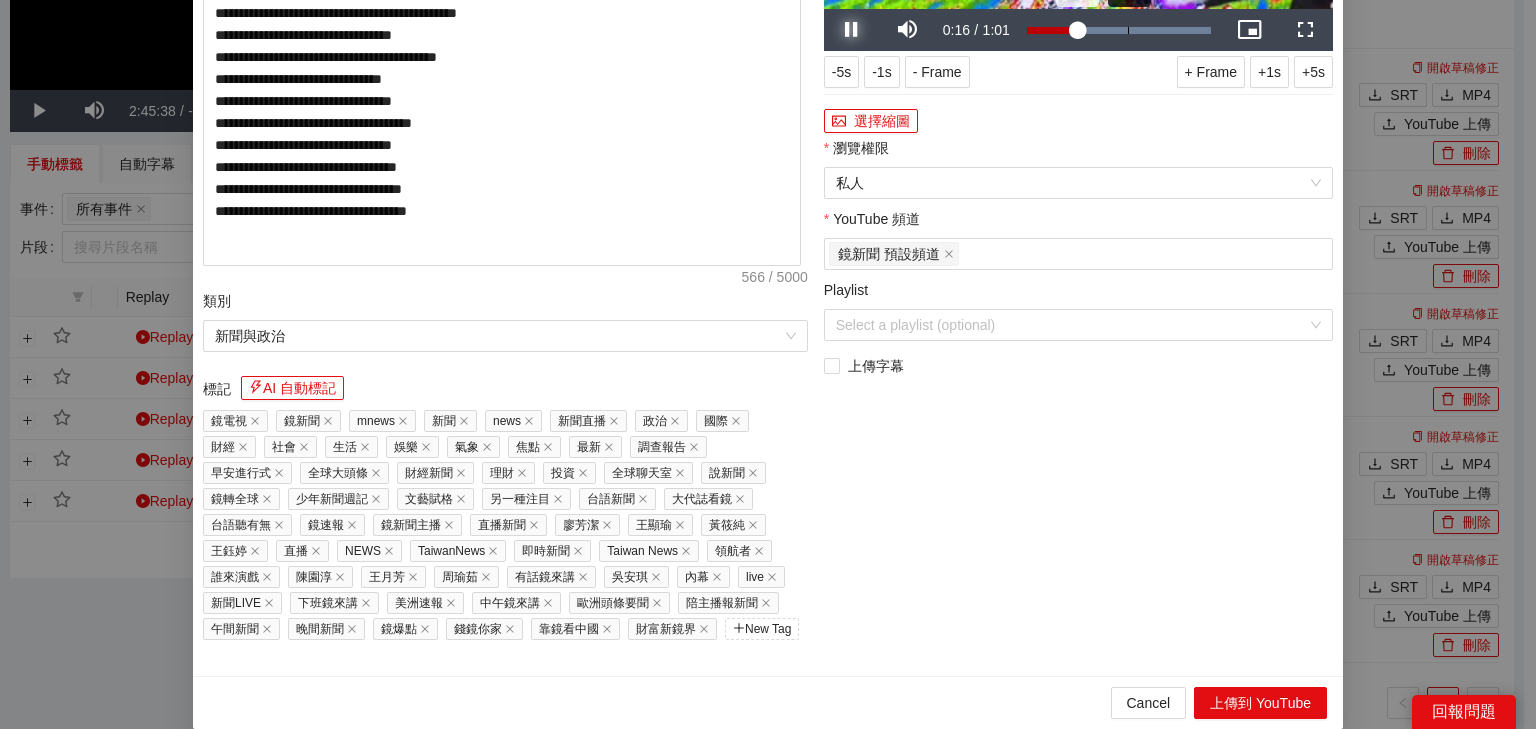 click on "Loaded :  100.00% 0:33 0:16" at bounding box center [1119, 30] 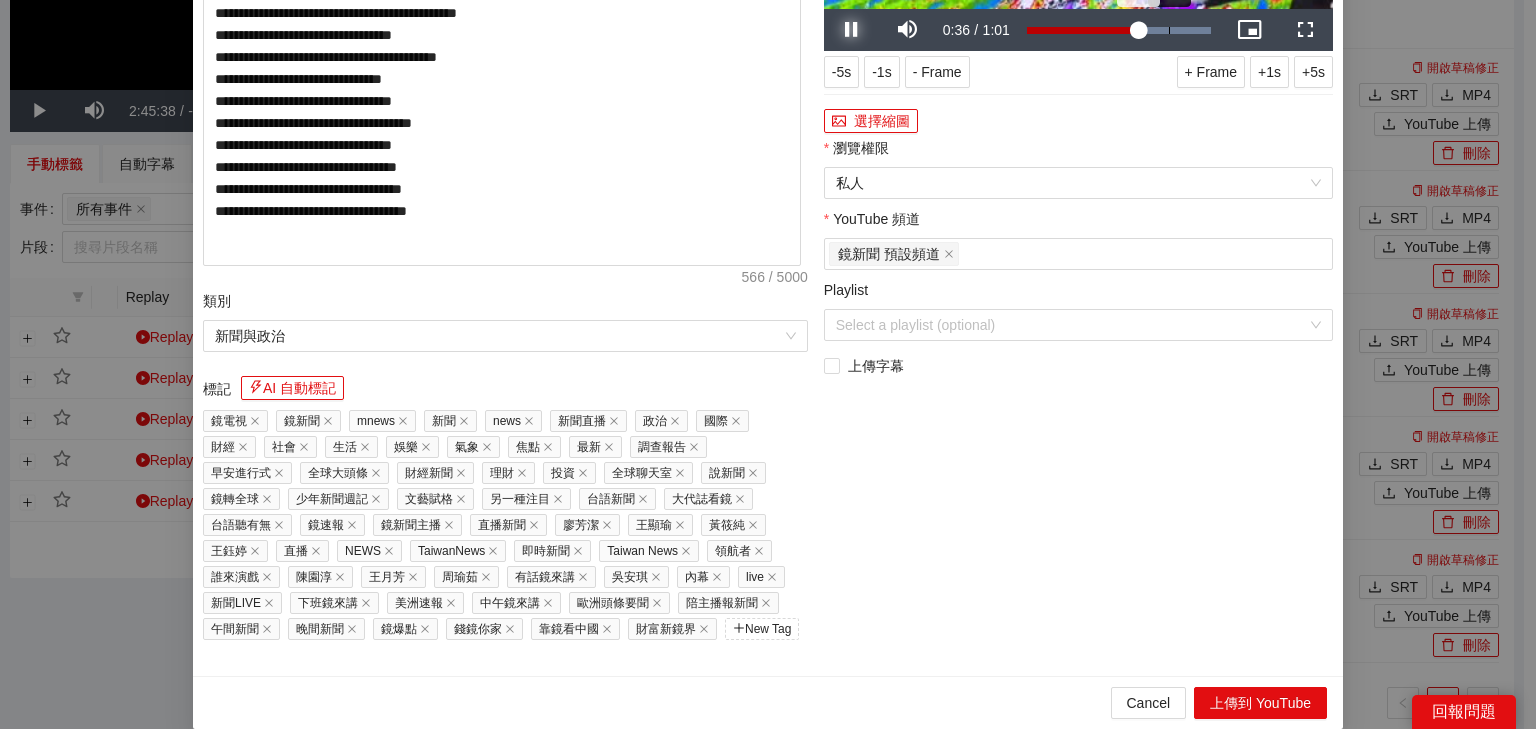 click on "Loaded :  100.00% 0:54 0:36" at bounding box center [1119, 30] 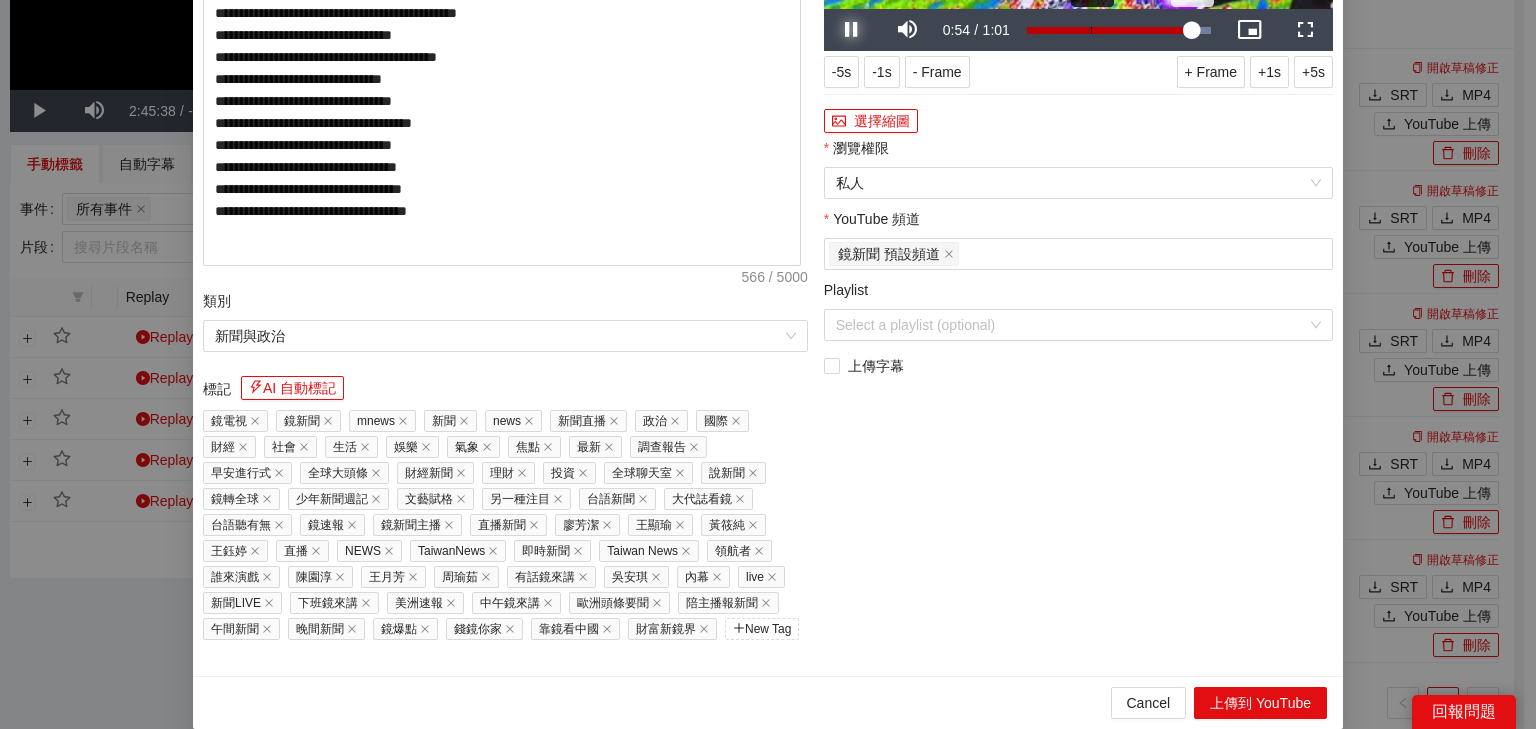click on "Loaded :  100.00% 0:21 0:54" at bounding box center [1119, 30] 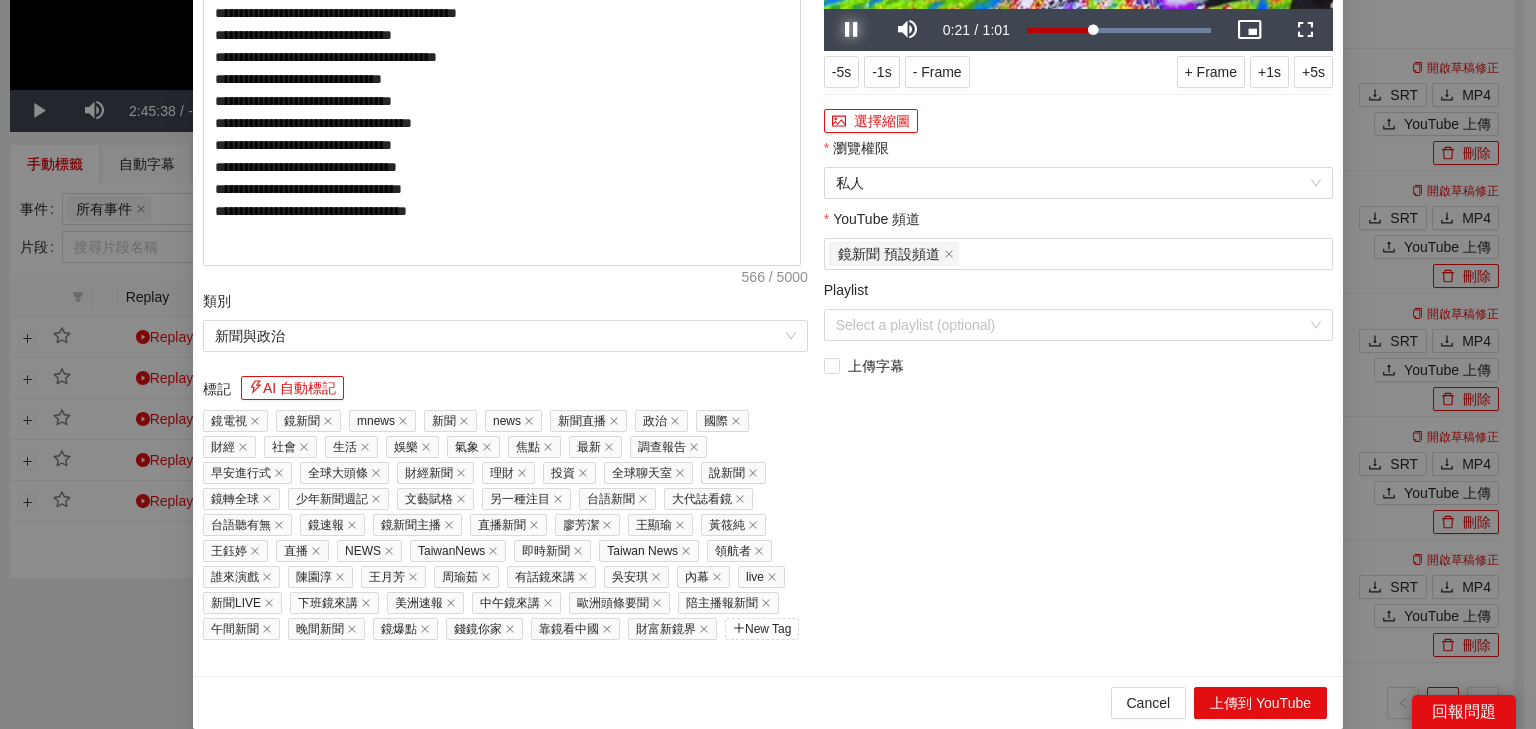 click at bounding box center [852, 30] 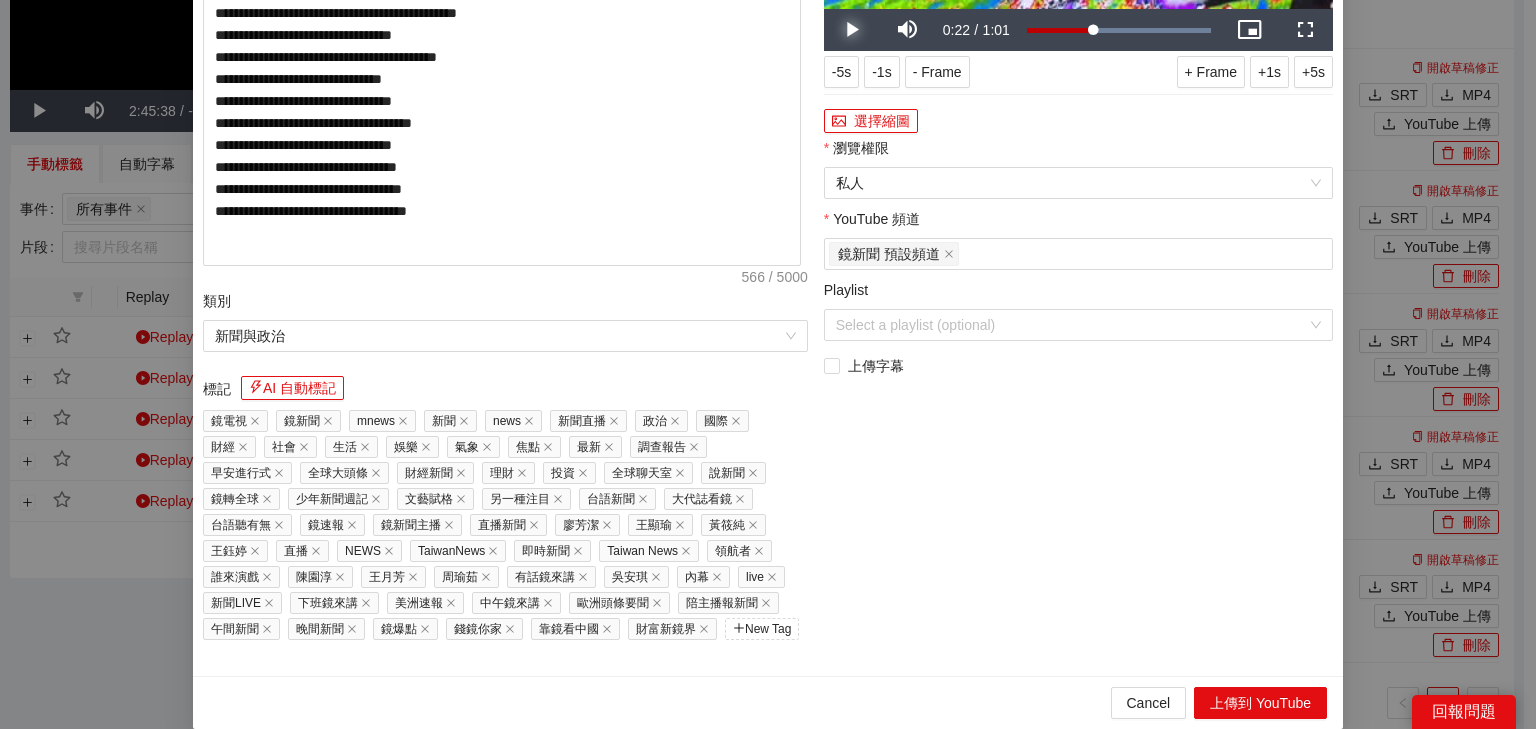 click at bounding box center [852, 30] 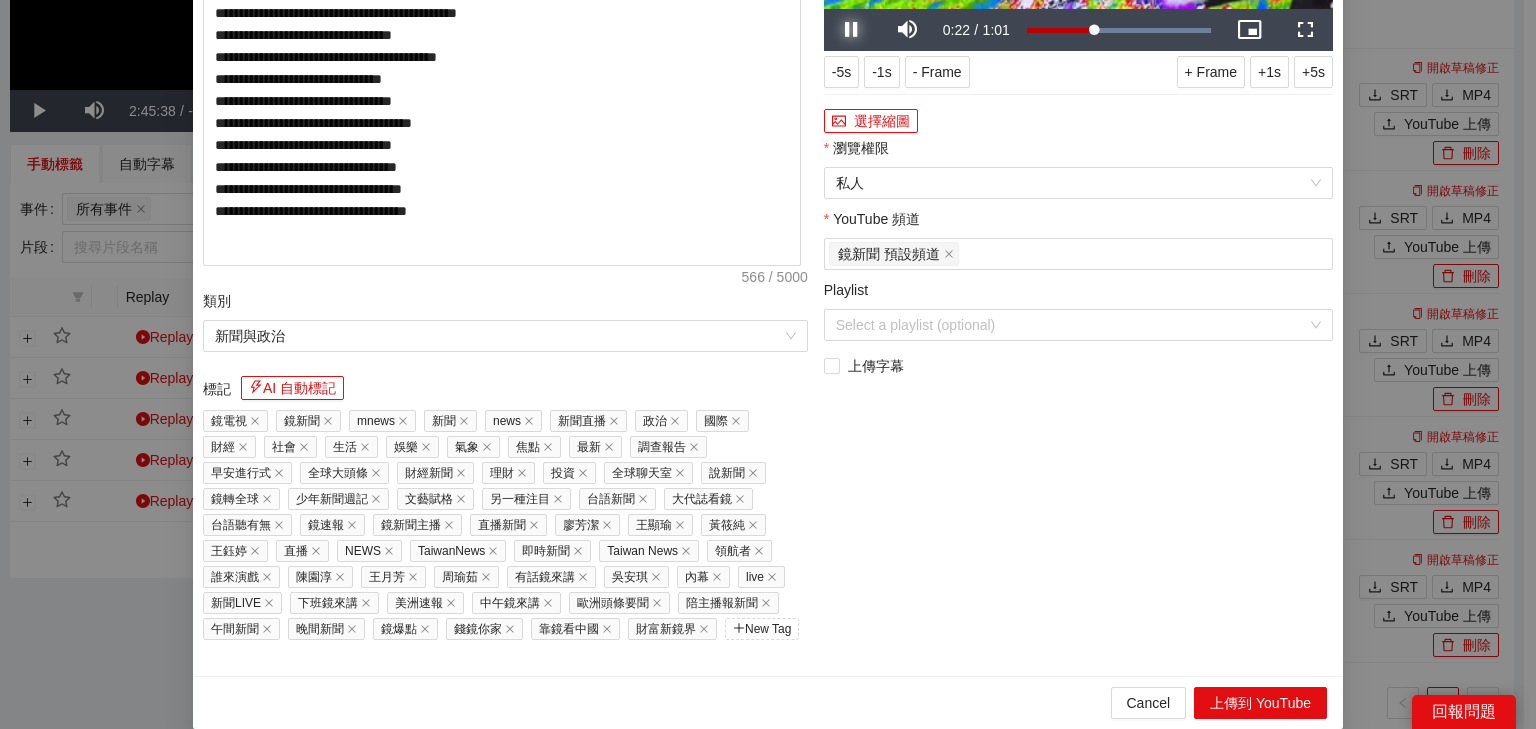 click at bounding box center (852, 30) 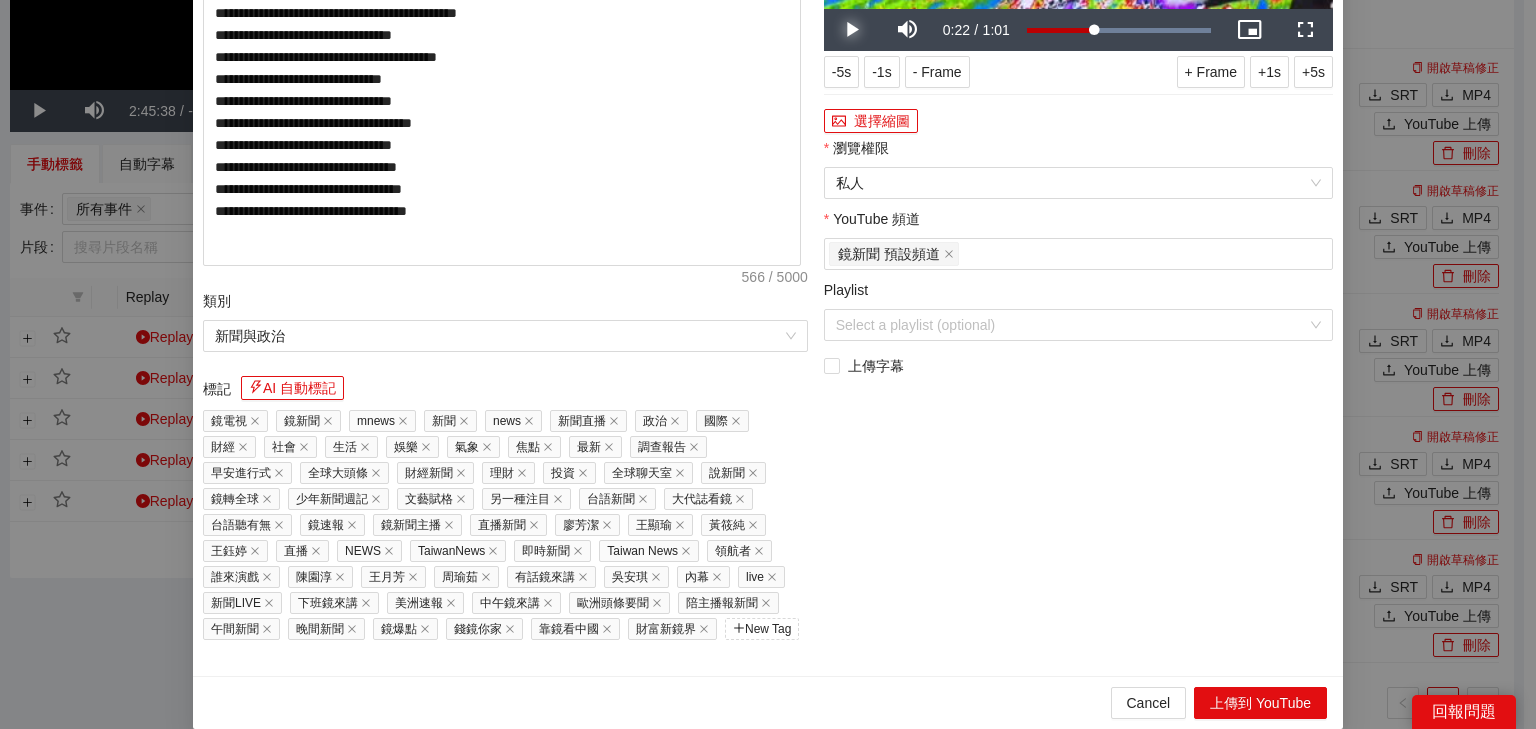 click at bounding box center (852, 30) 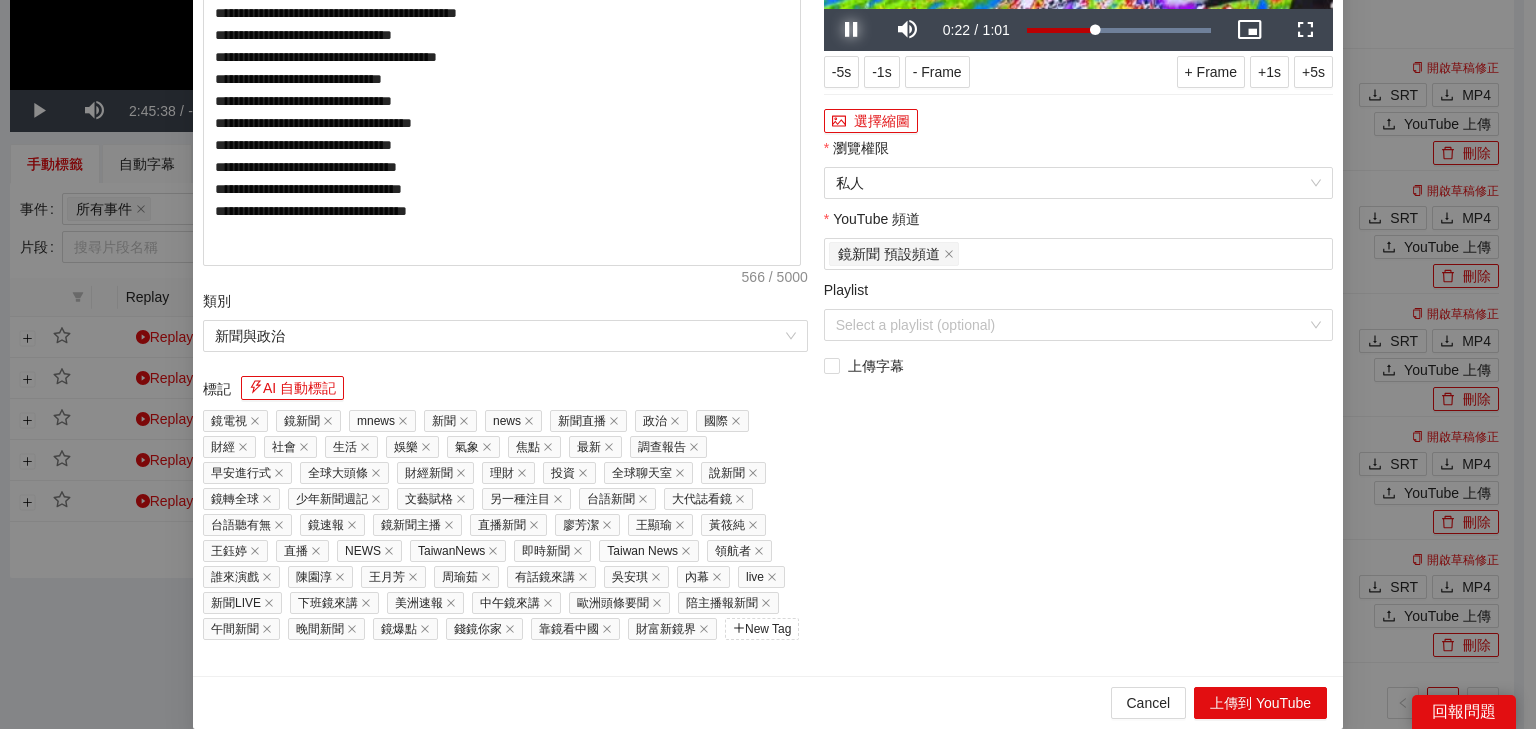click at bounding box center [852, 30] 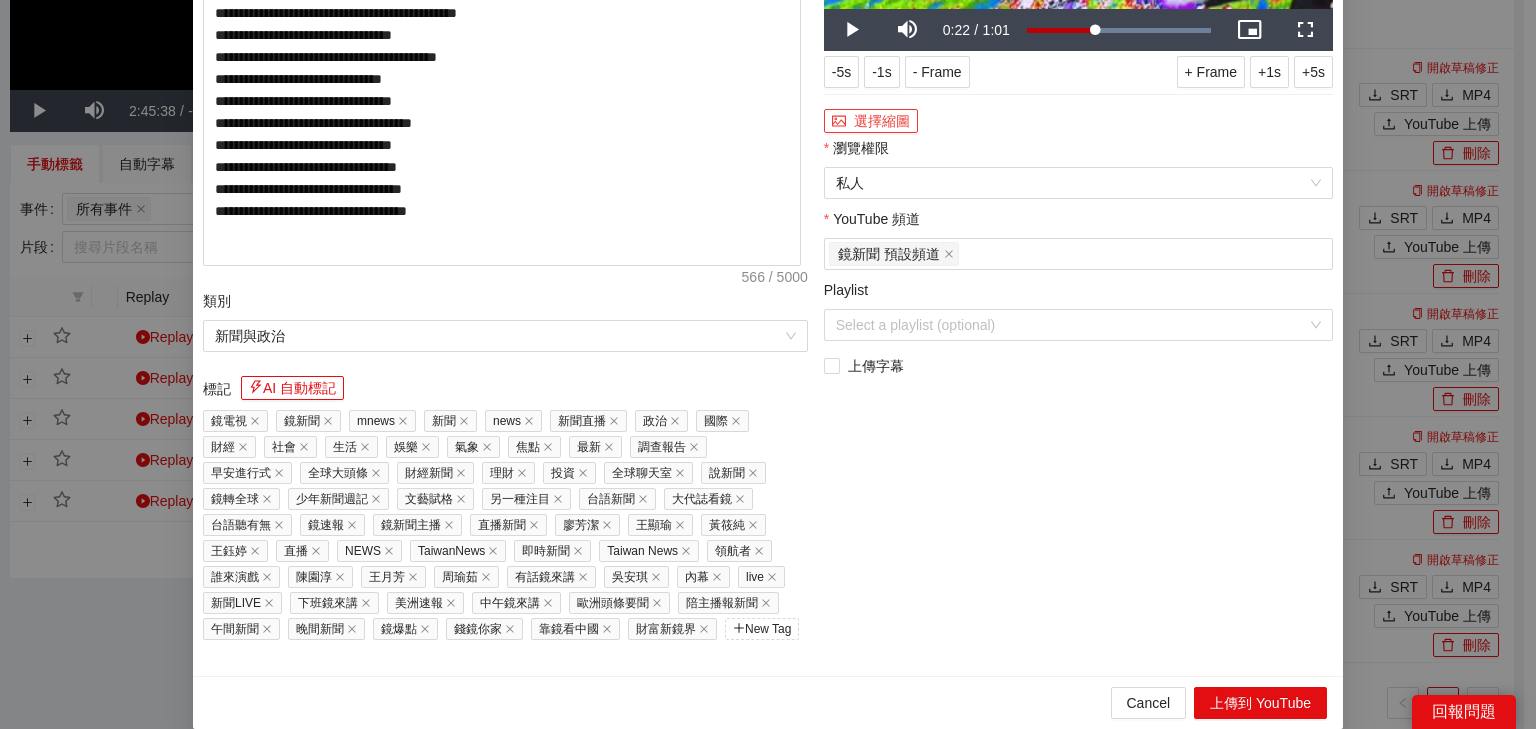 click on "選擇縮圖" at bounding box center [871, 121] 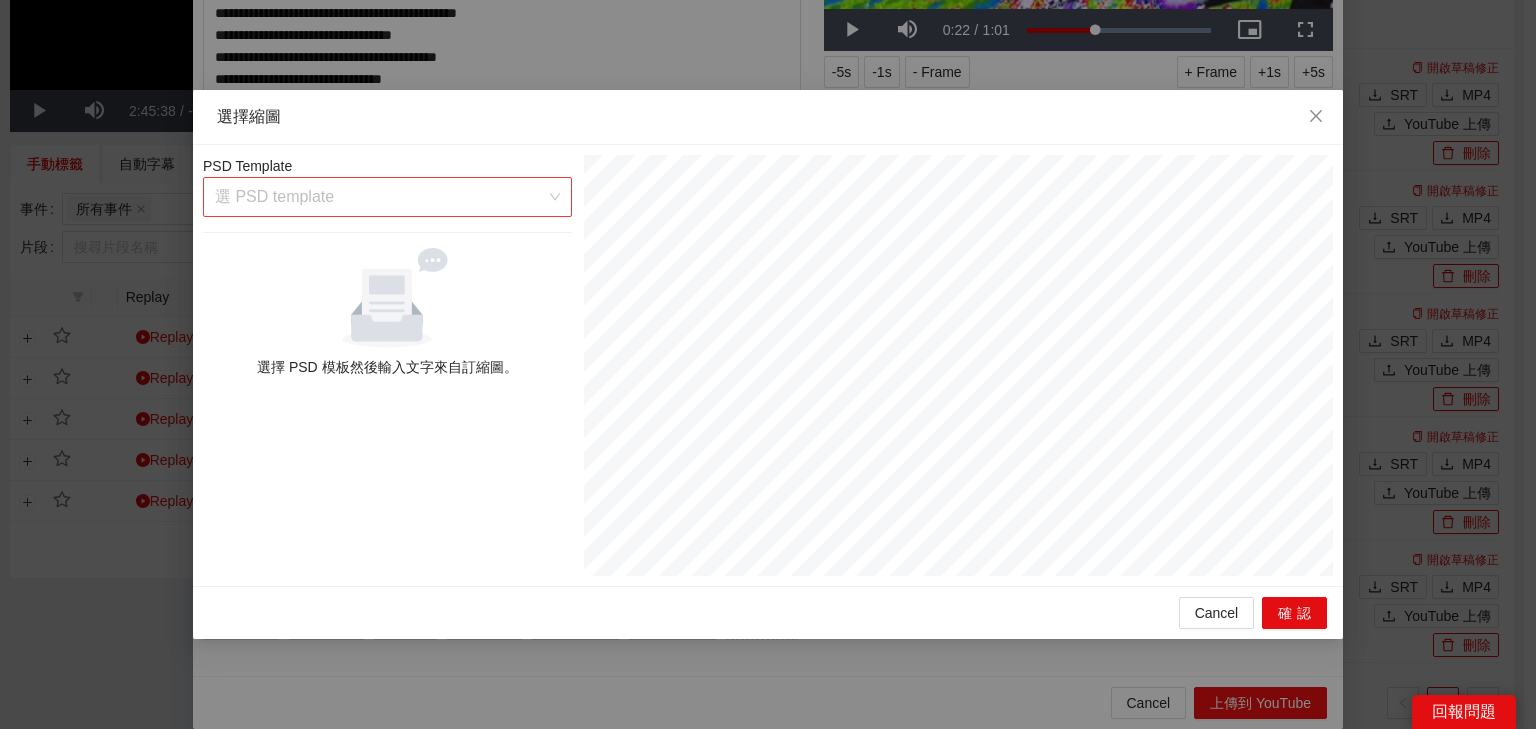 click at bounding box center (380, 197) 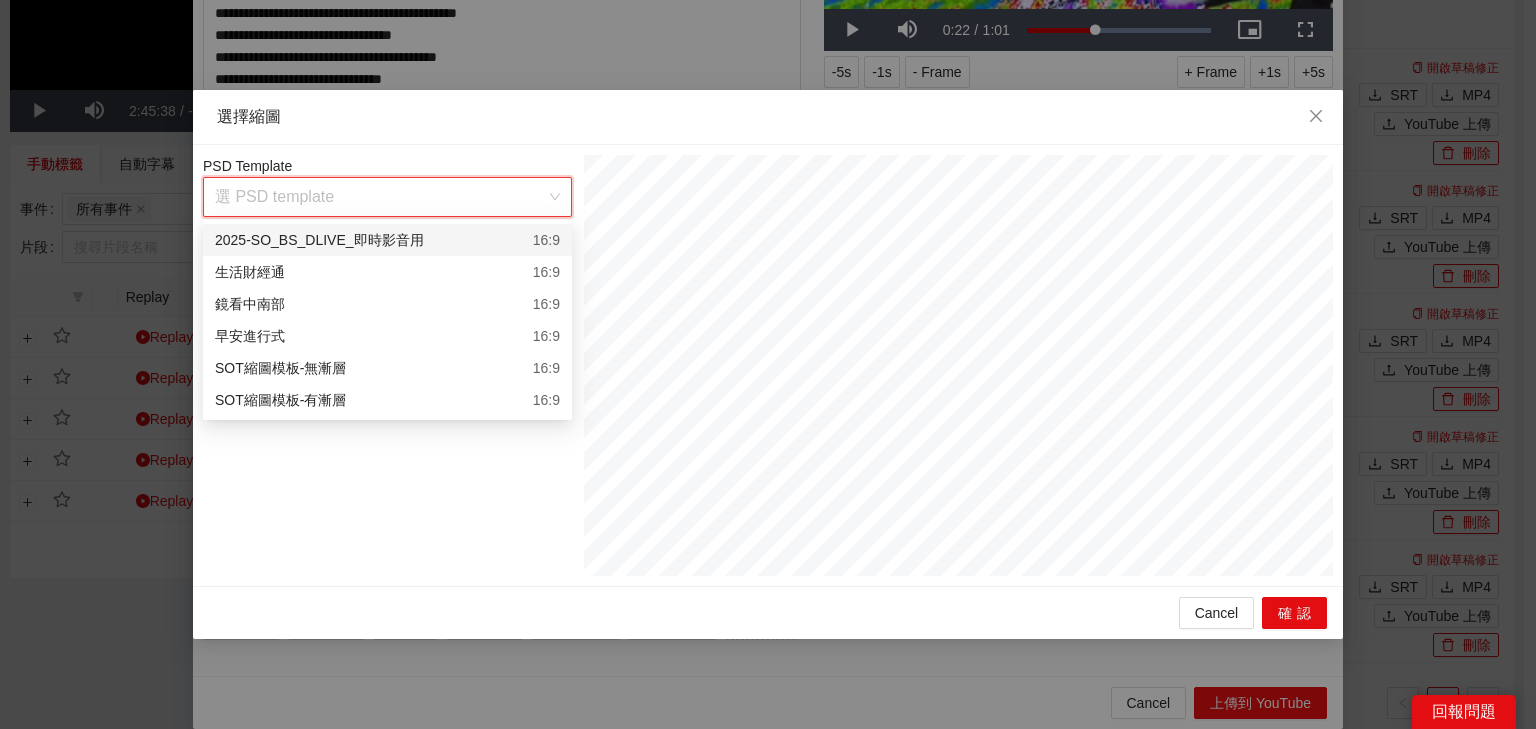 click on "2025-SO_BS_DLIVE_即時影音用 16:9" at bounding box center [387, 240] 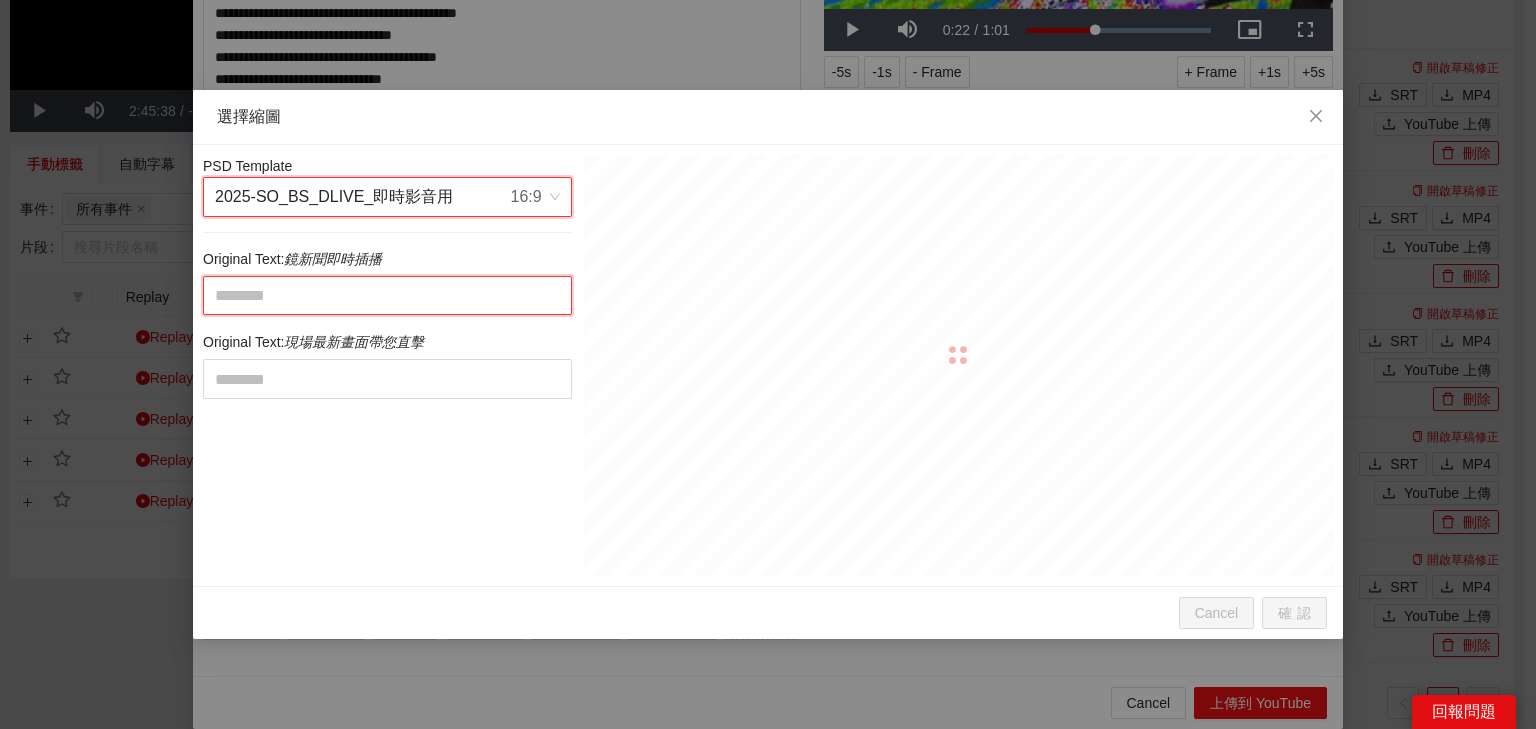 click at bounding box center [387, 296] 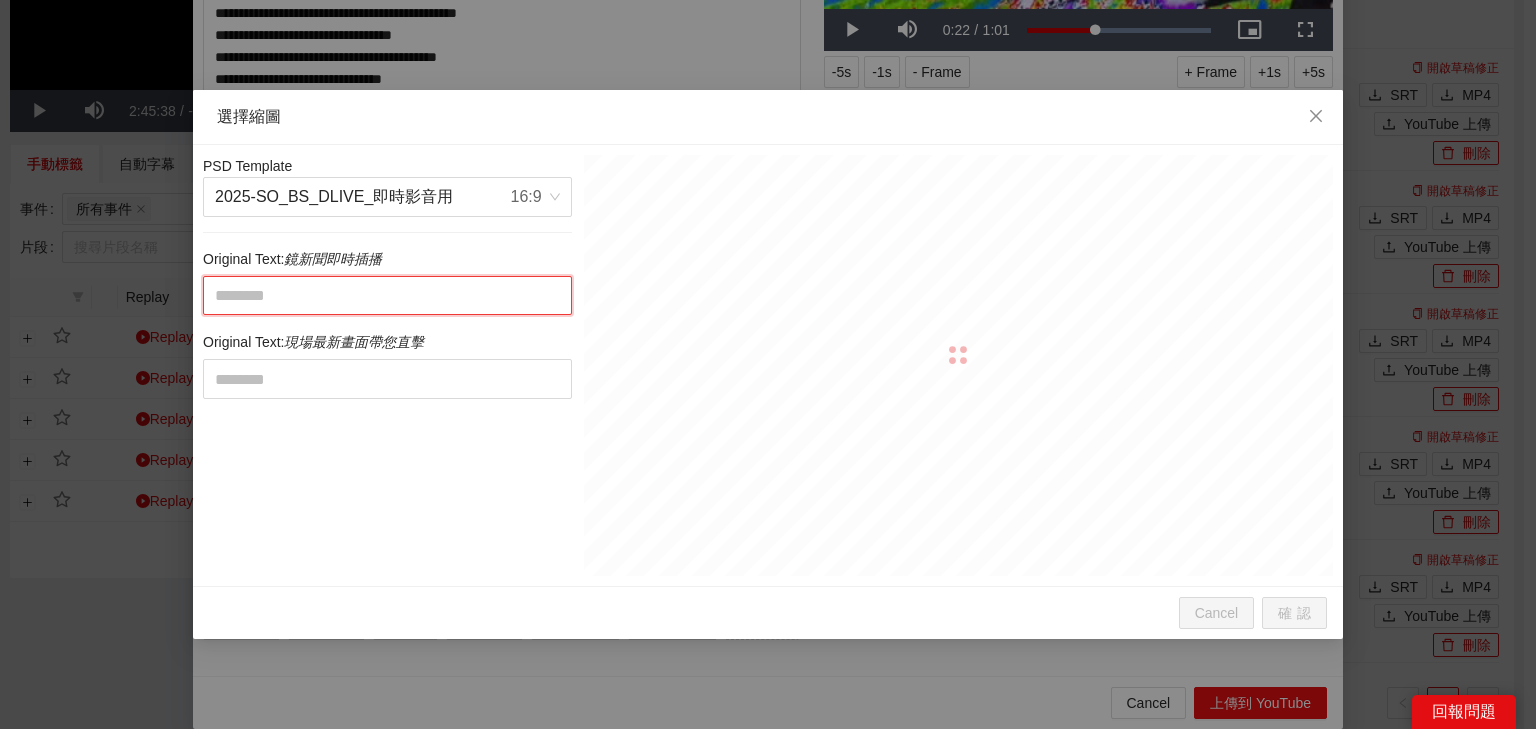 paste on "**********" 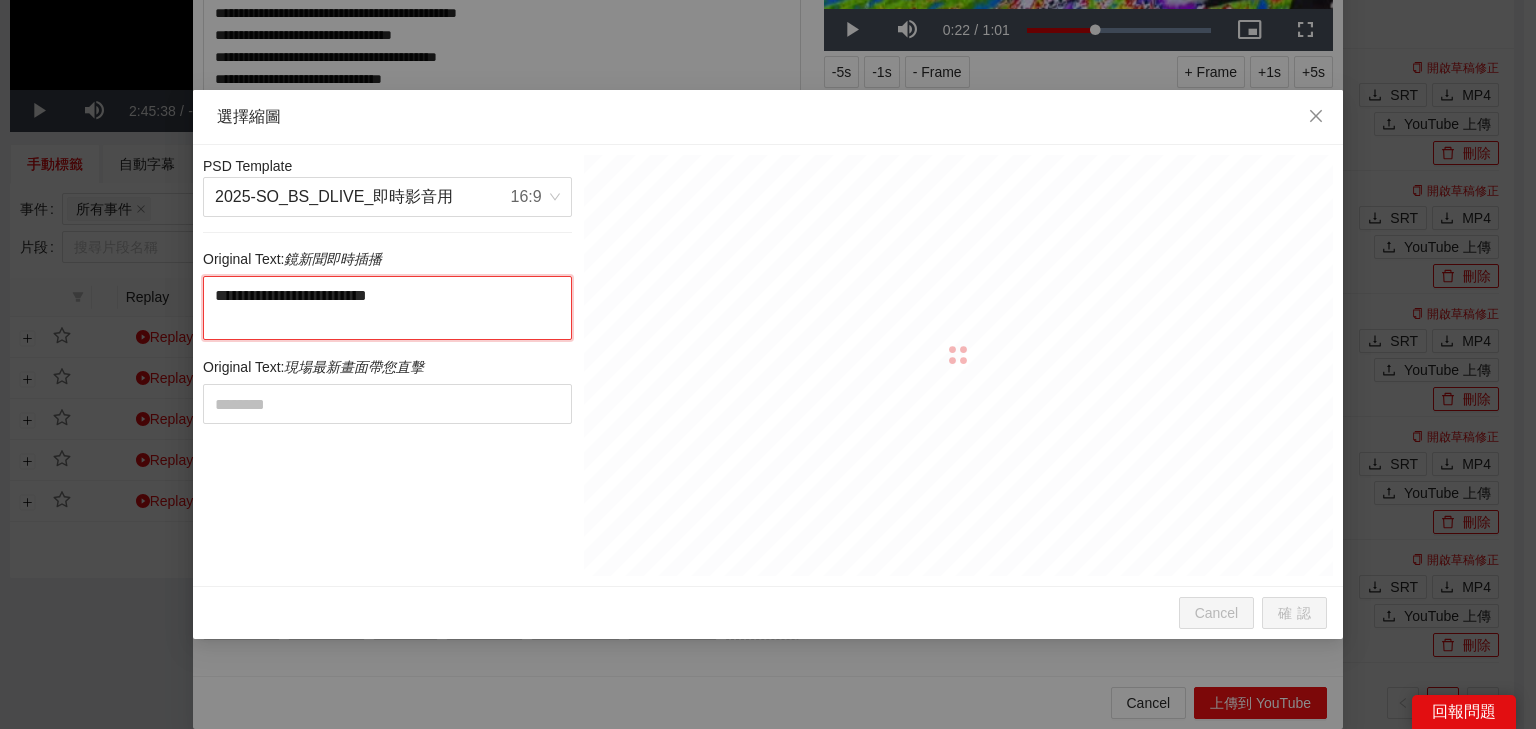 drag, startPoint x: 418, startPoint y: 286, endPoint x: 447, endPoint y: 346, distance: 66.64083 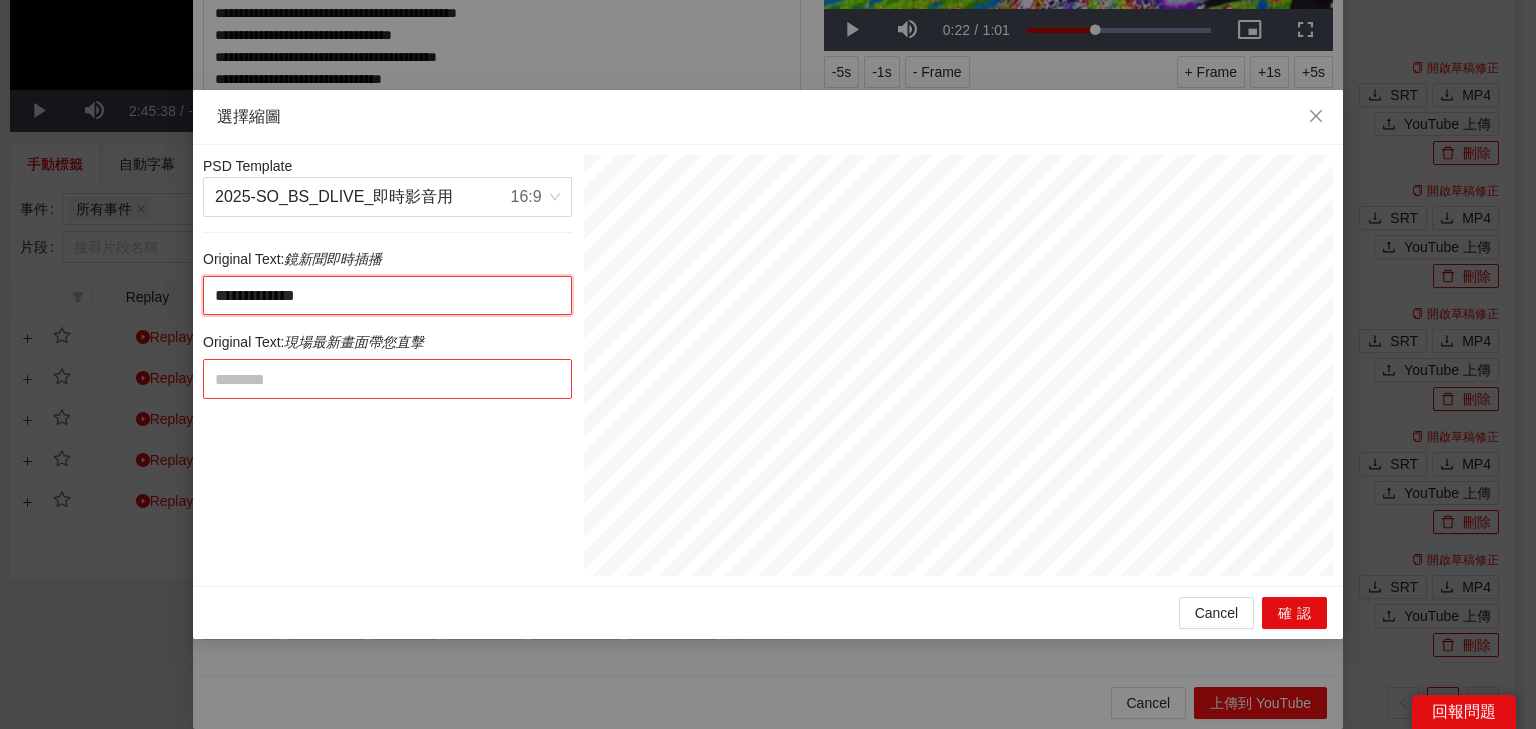 type on "**********" 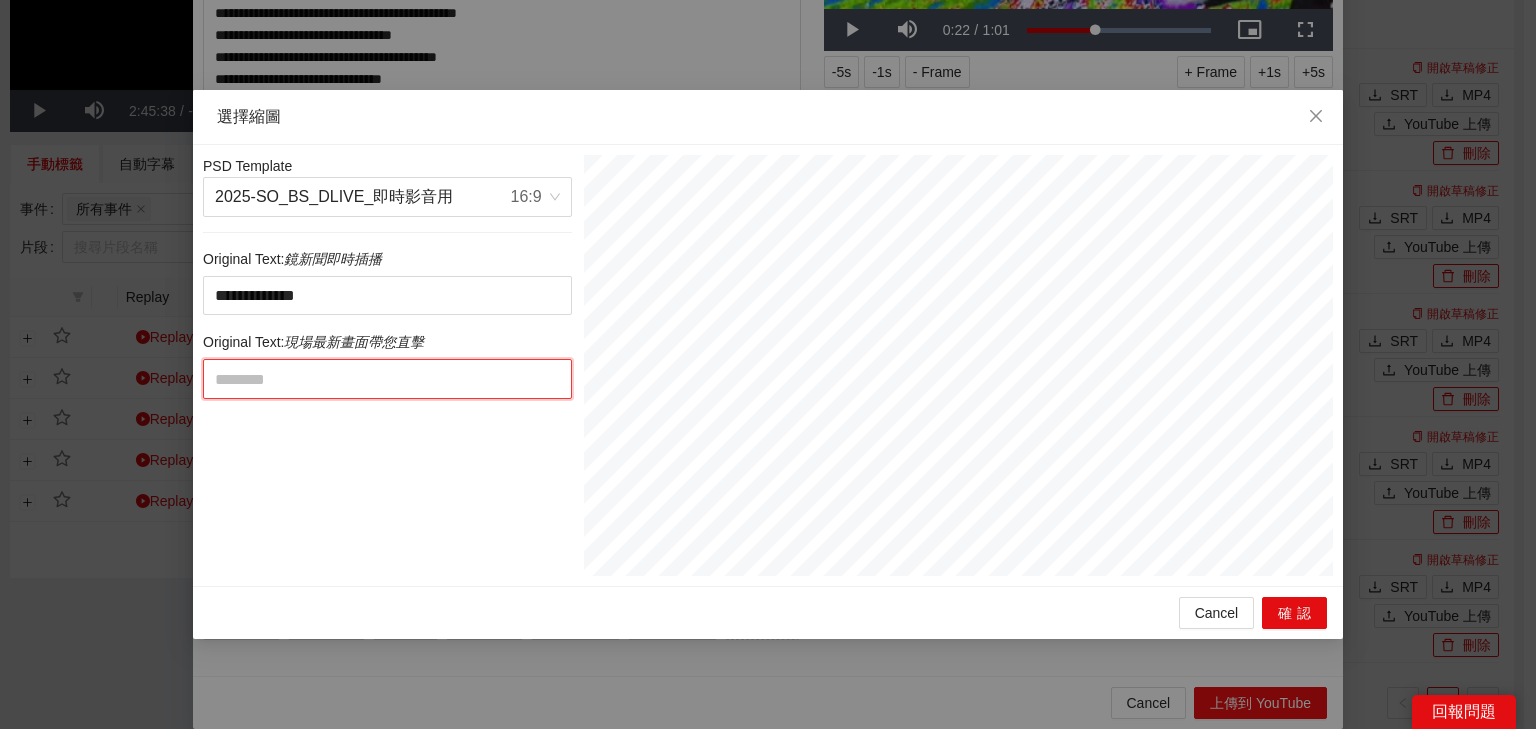 click at bounding box center (387, 379) 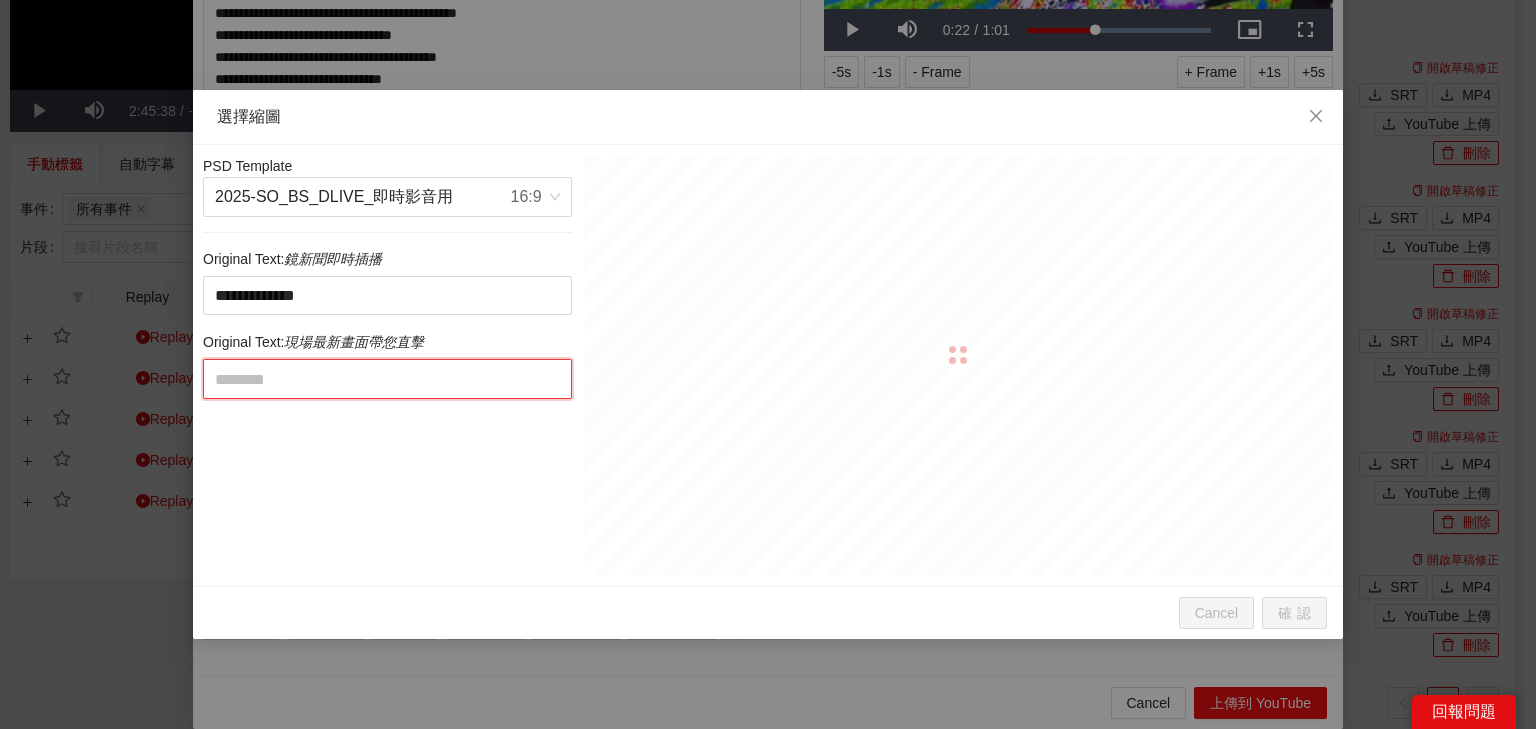 paste on "**********" 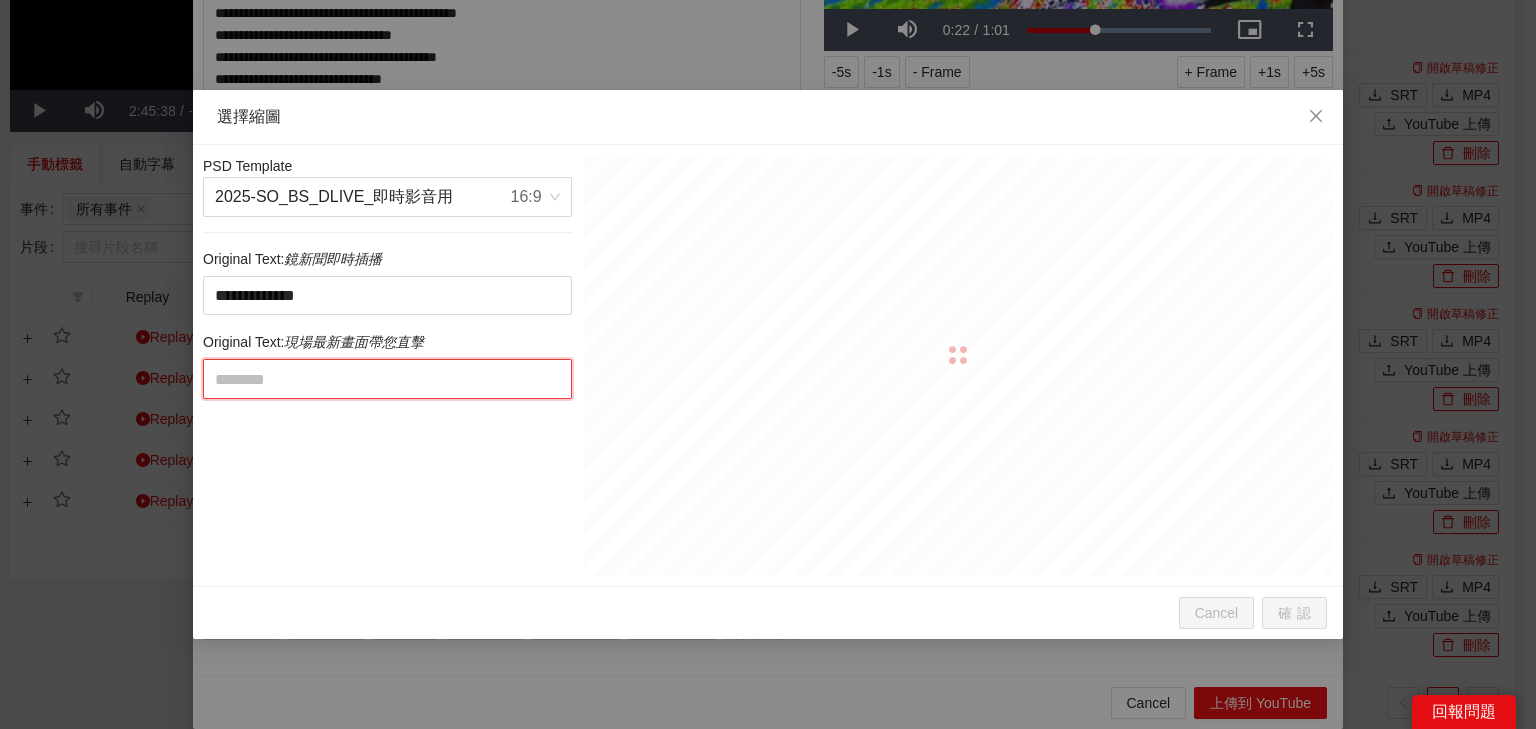 type on "**********" 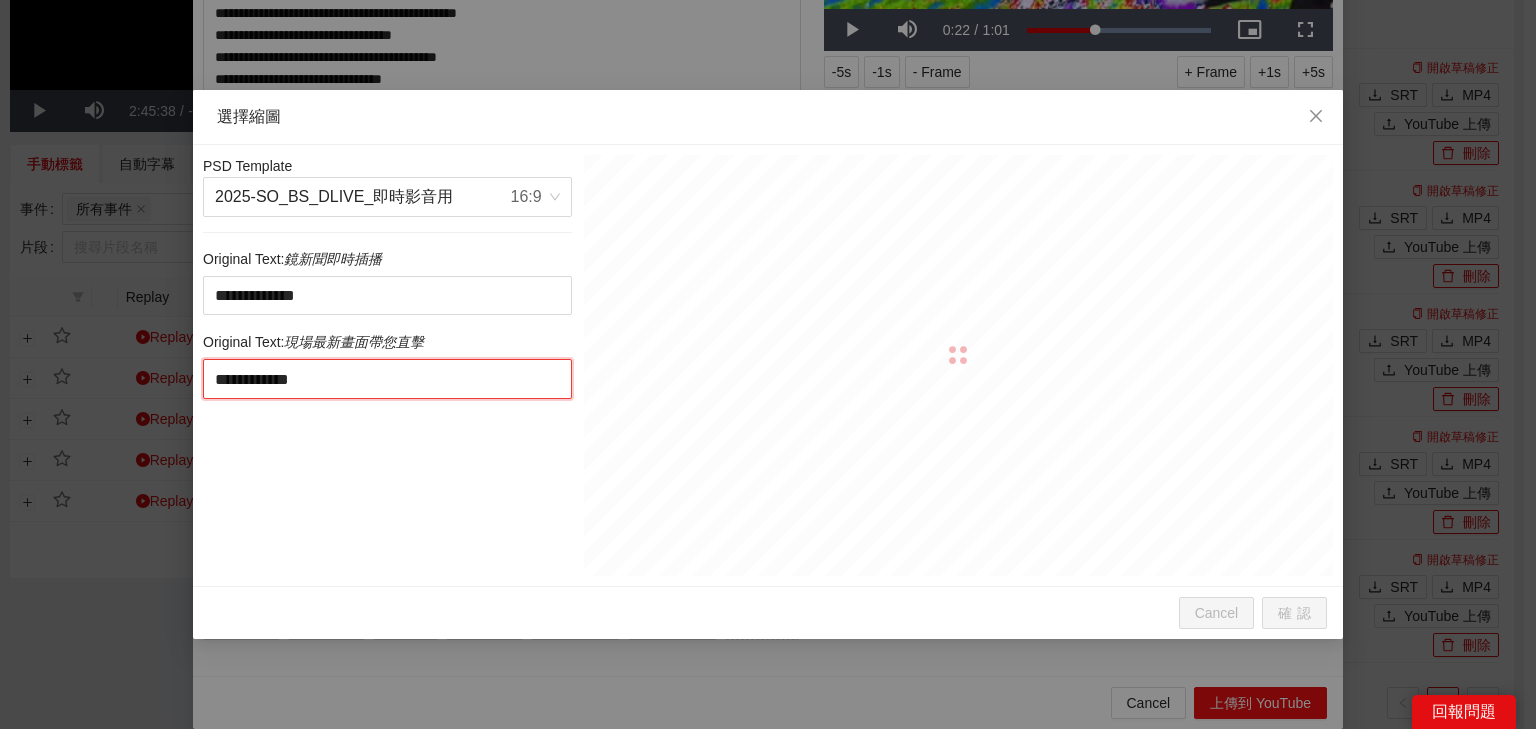drag, startPoint x: 322, startPoint y: 377, endPoint x: 461, endPoint y: 367, distance: 139.35925 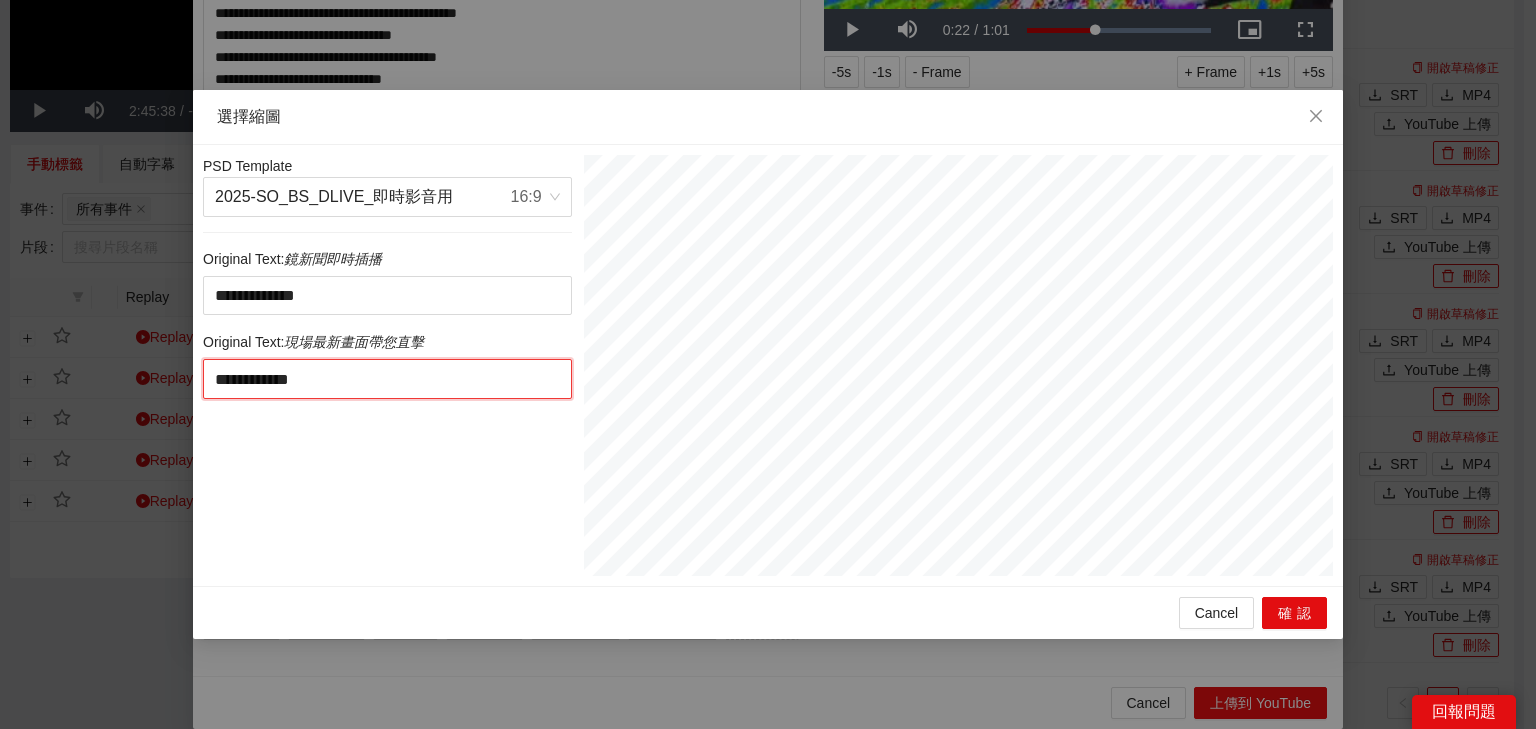 type on "*******" 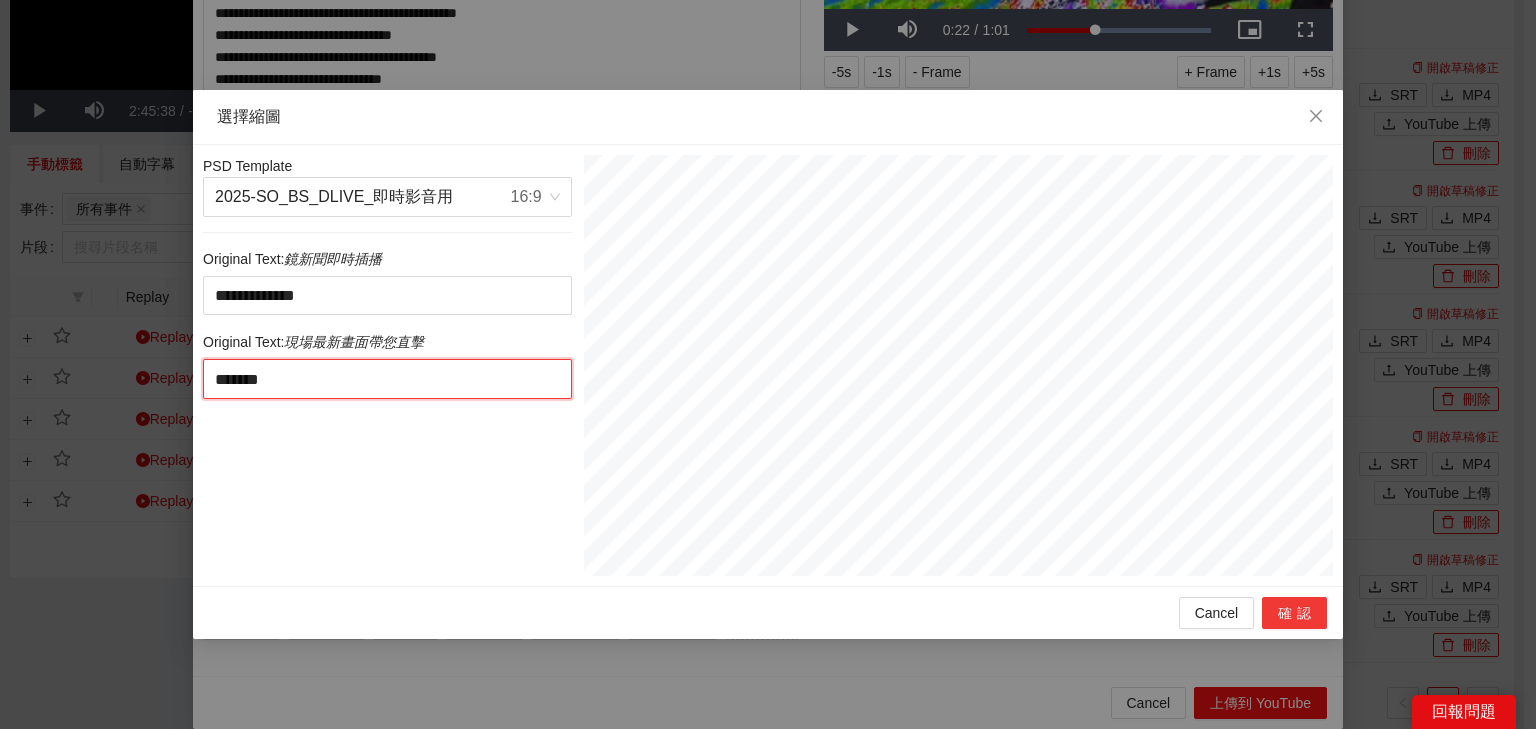 type on "*******" 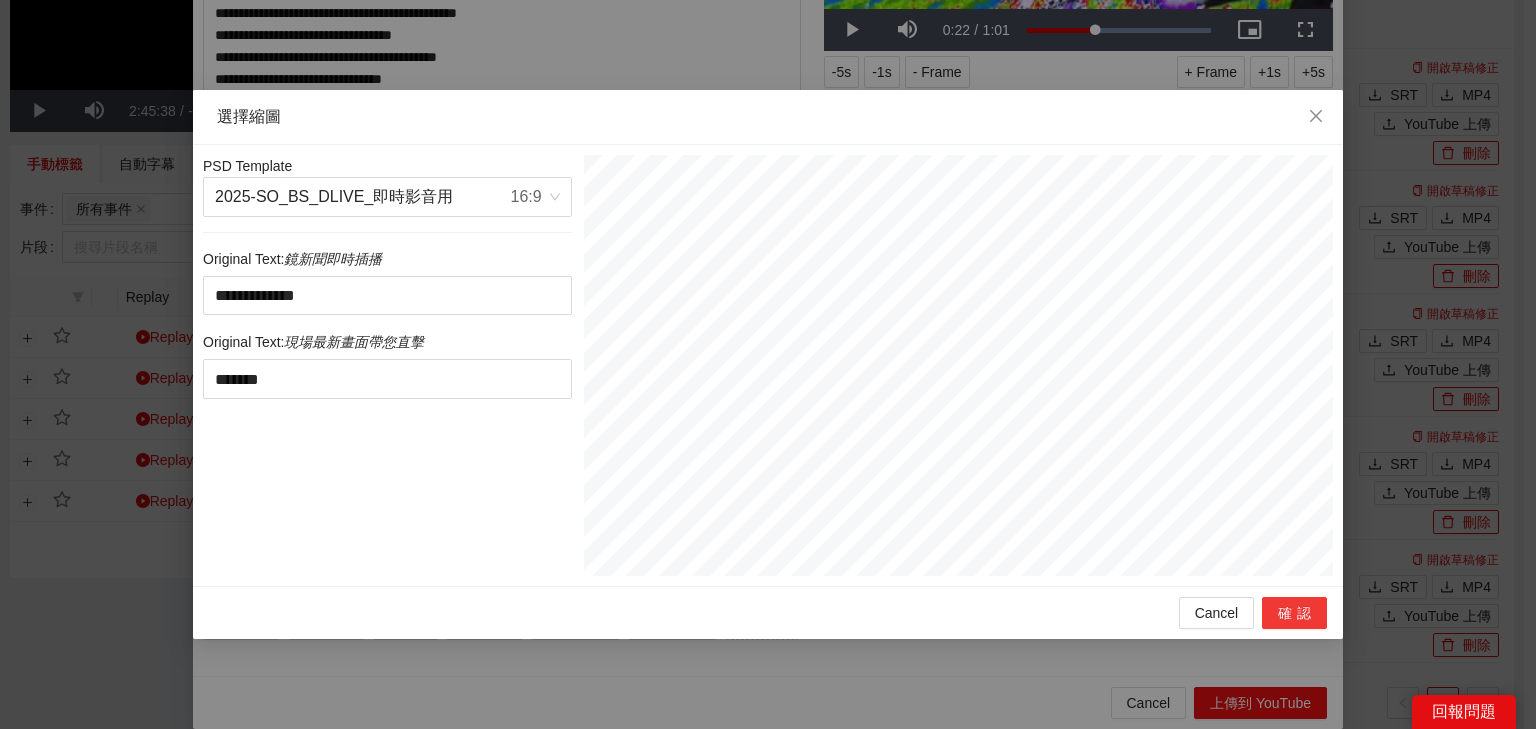 click on "確認" at bounding box center (1294, 613) 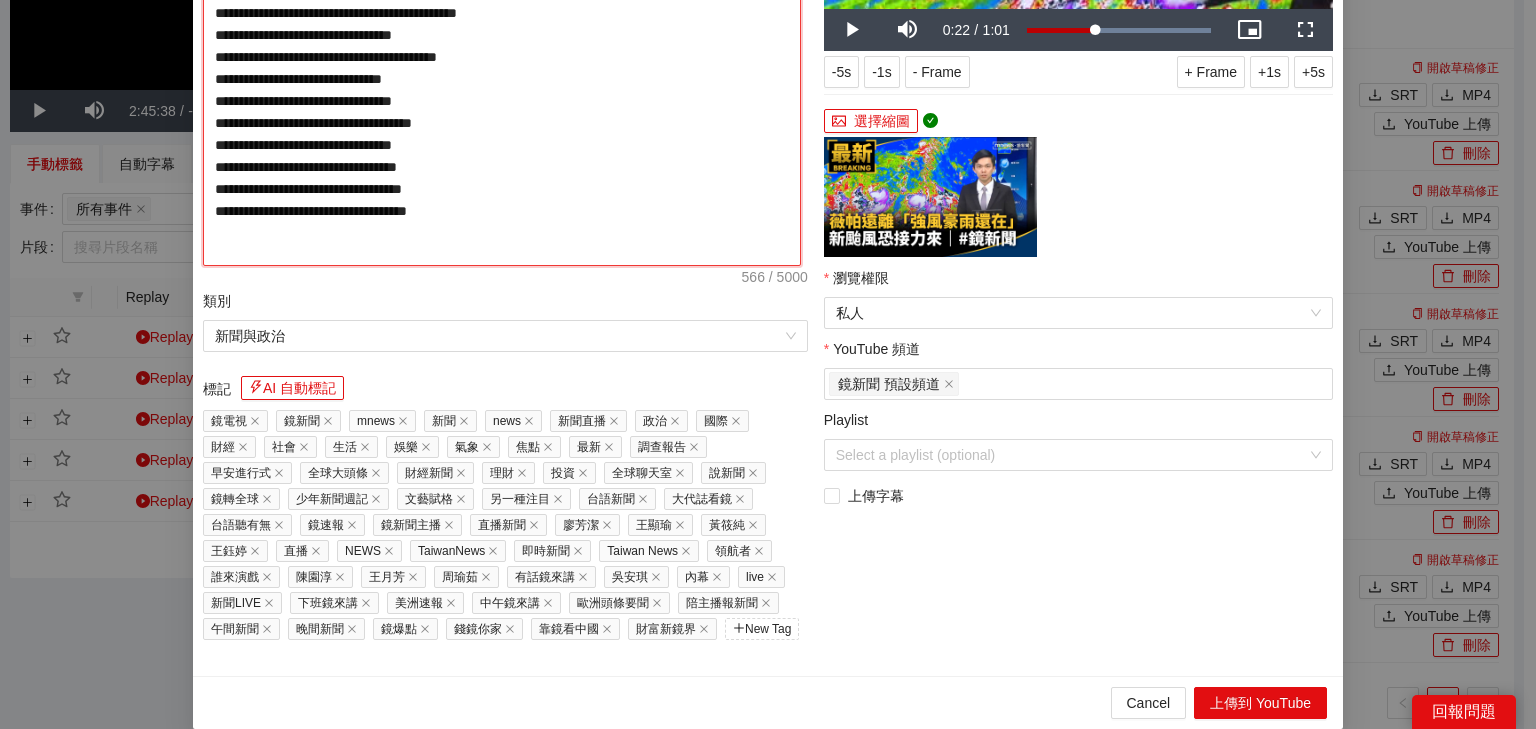 click on "**********" at bounding box center (502, 54) 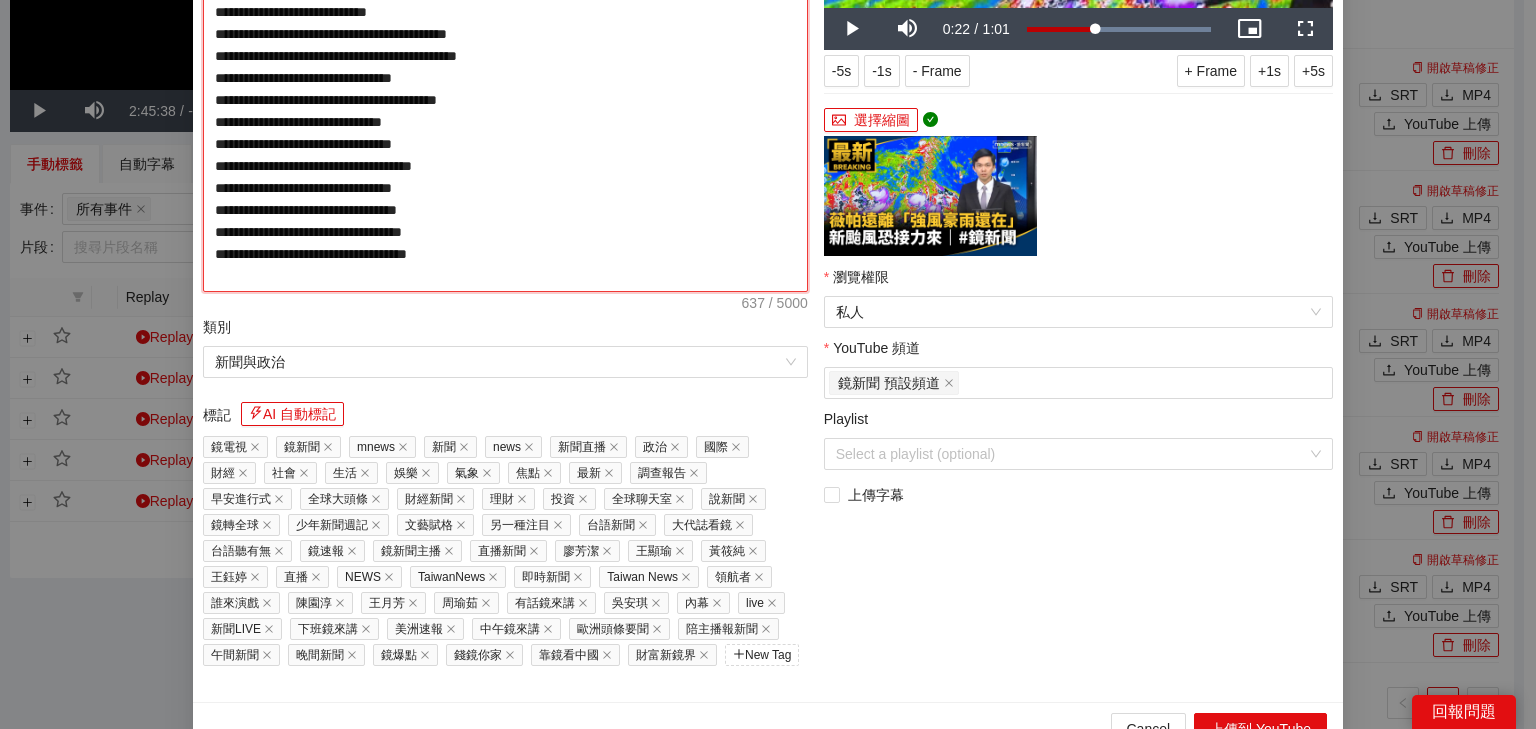 click on "**********" at bounding box center [505, 67] 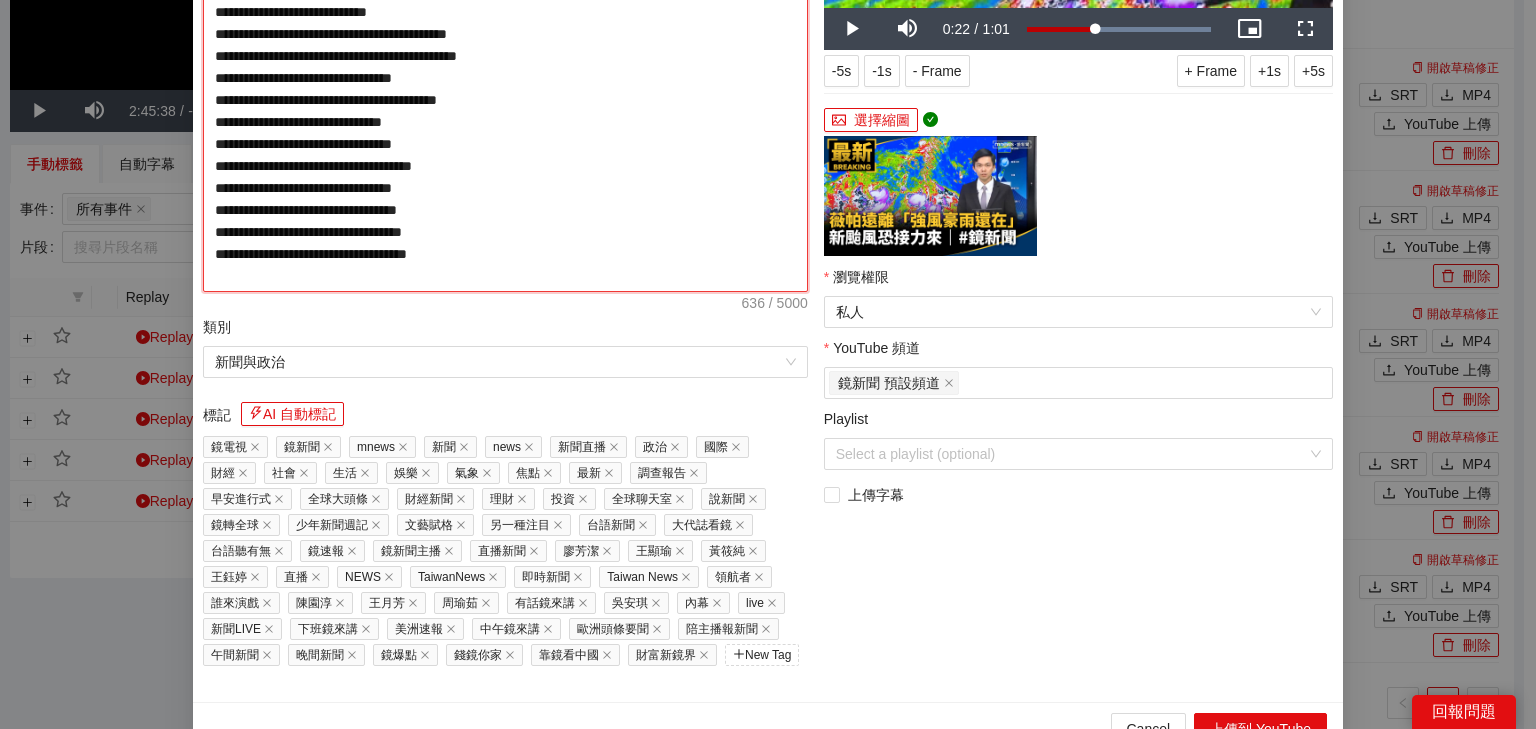 click on "**********" at bounding box center [505, 67] 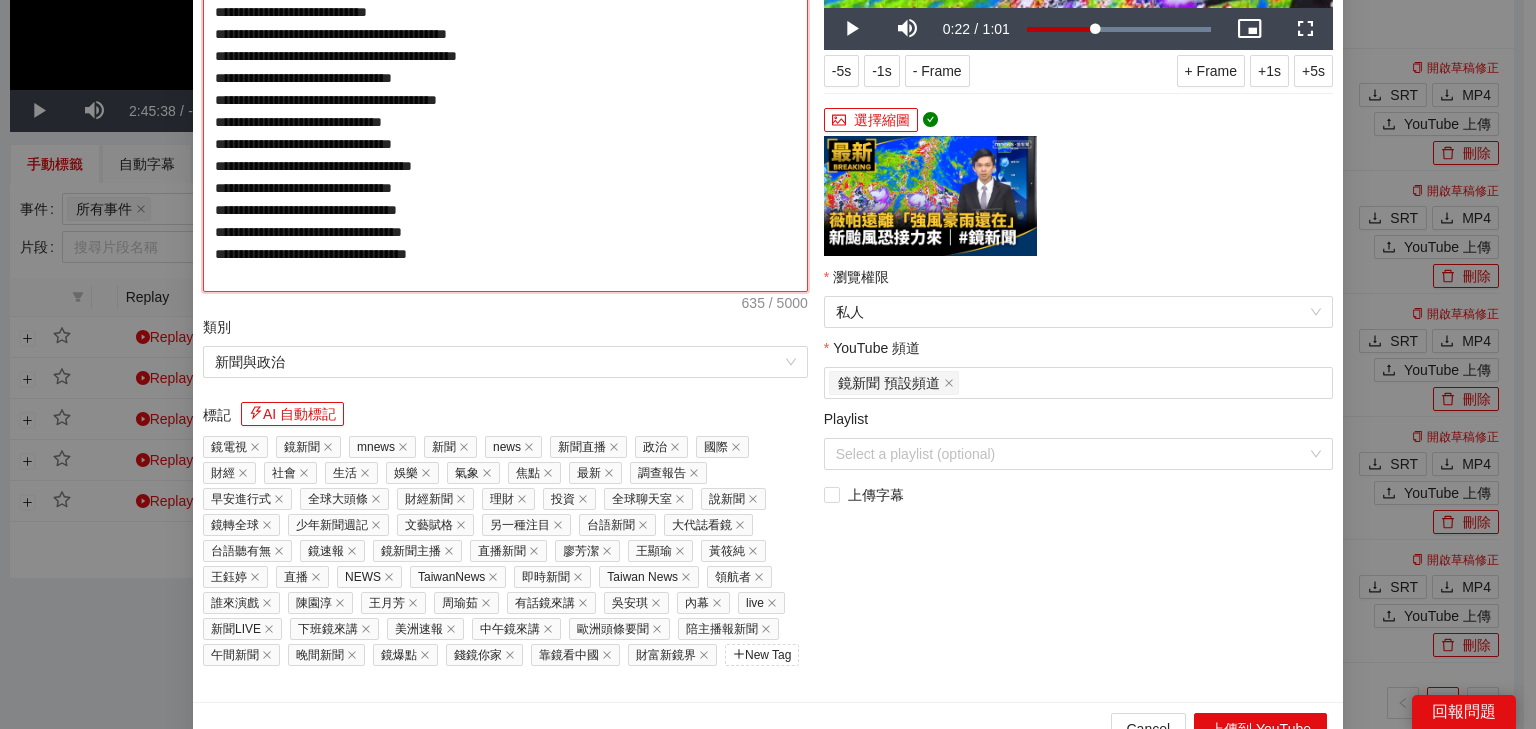 click on "**********" at bounding box center [505, 67] 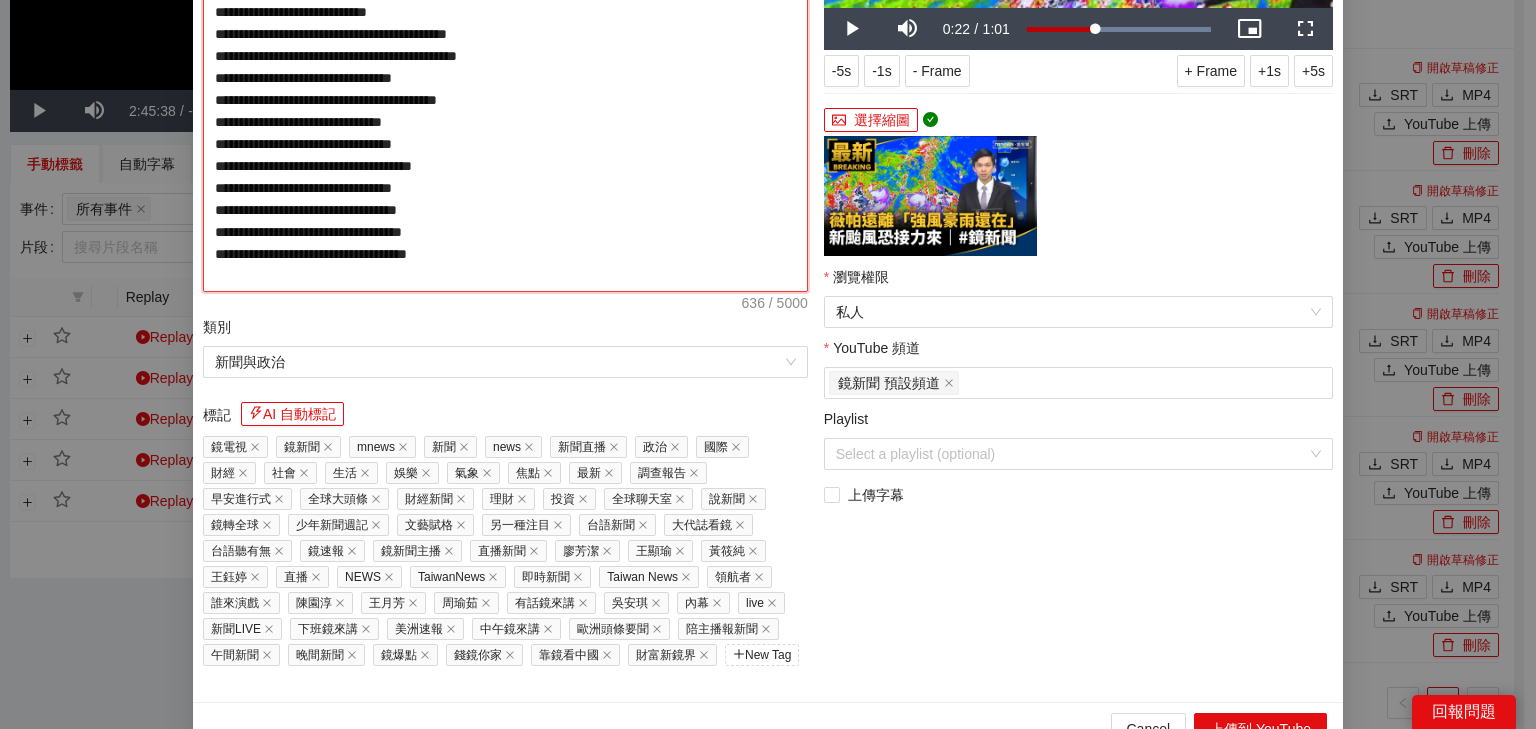 type on "**********" 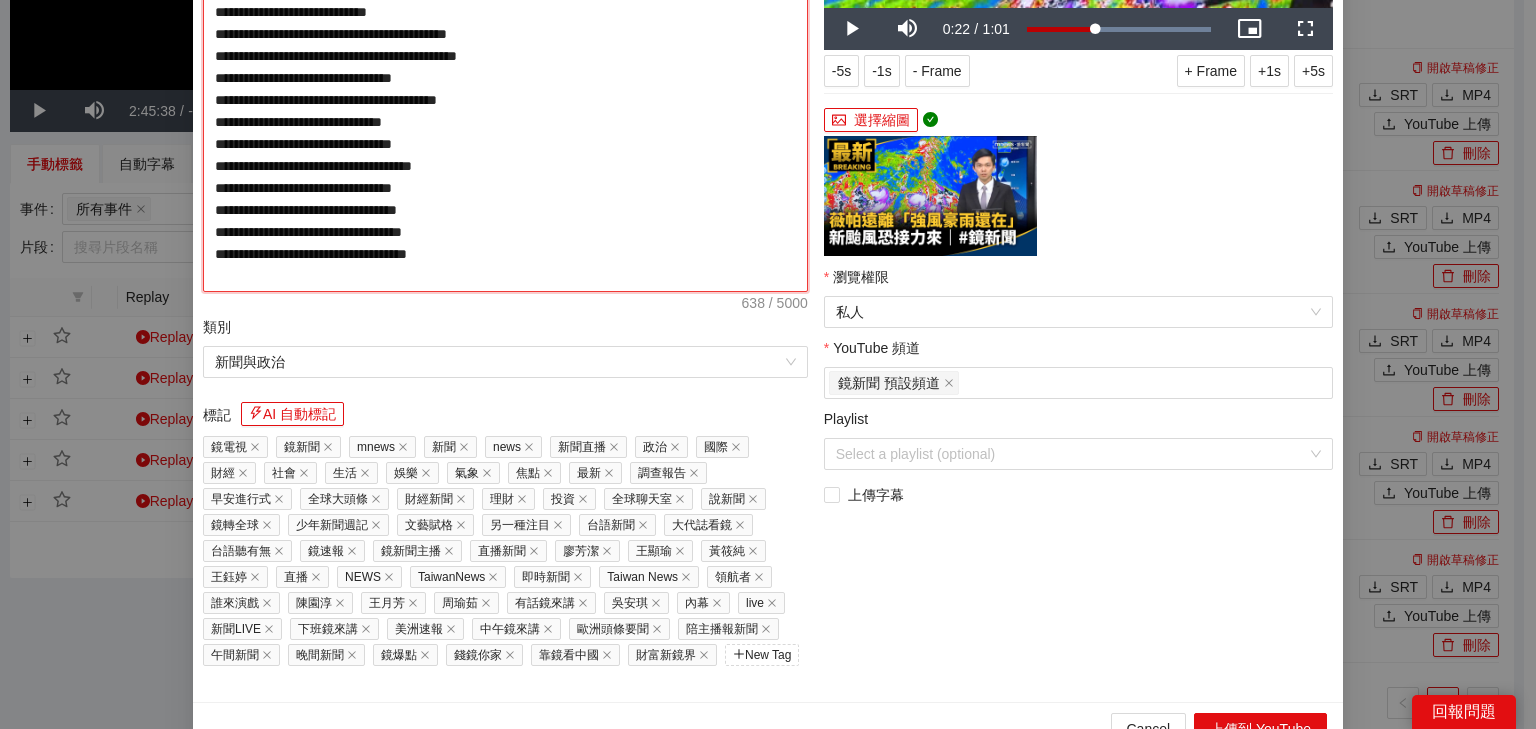 type on "**********" 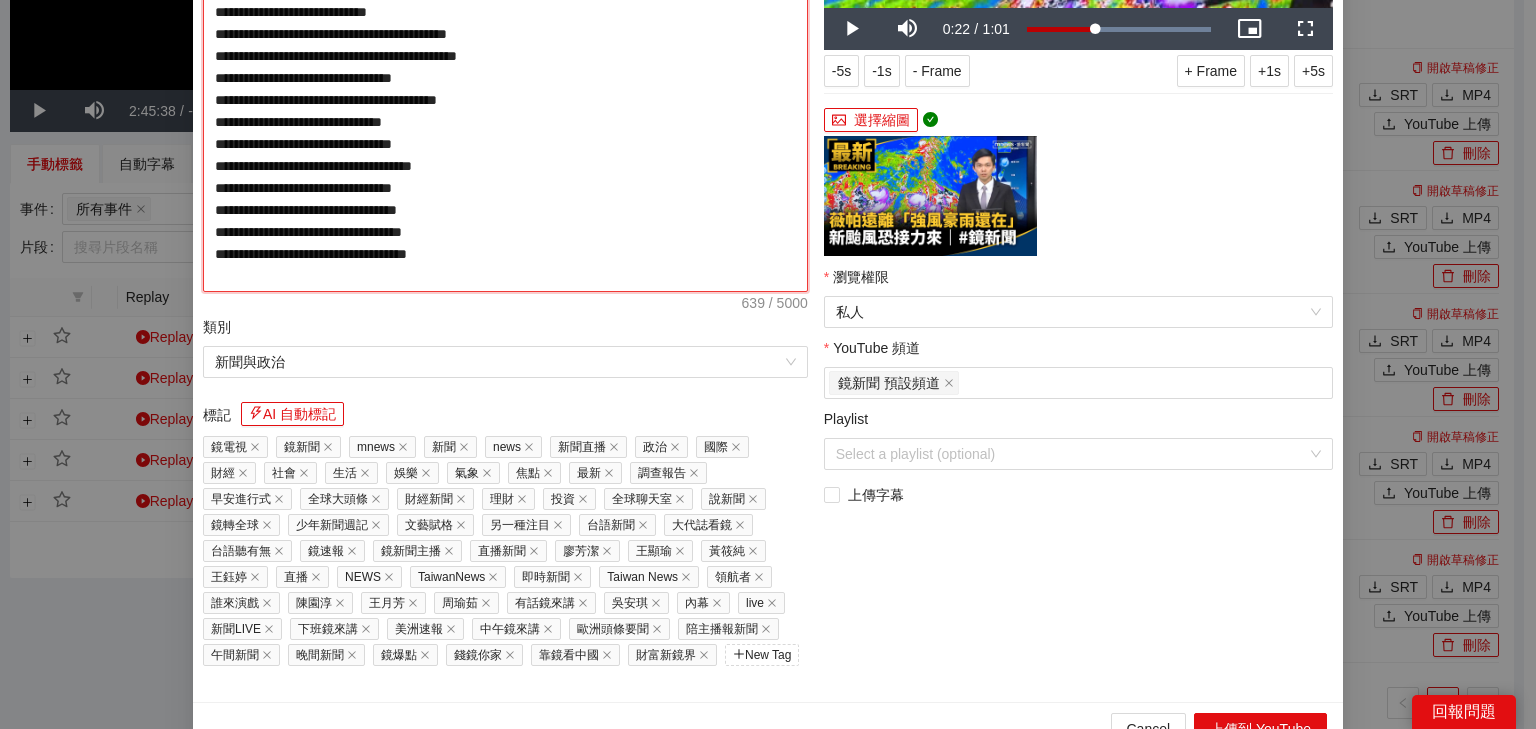type on "**********" 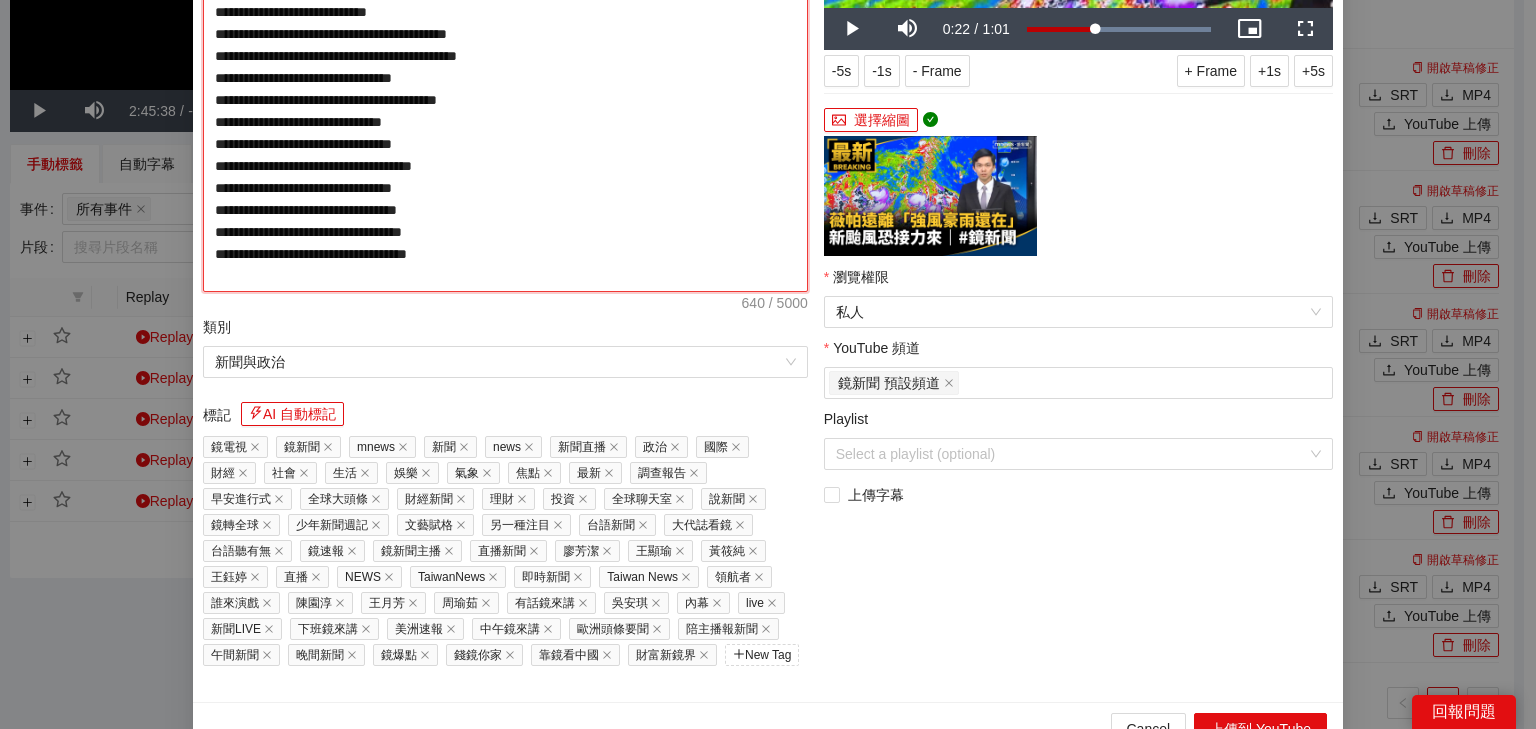 type on "**********" 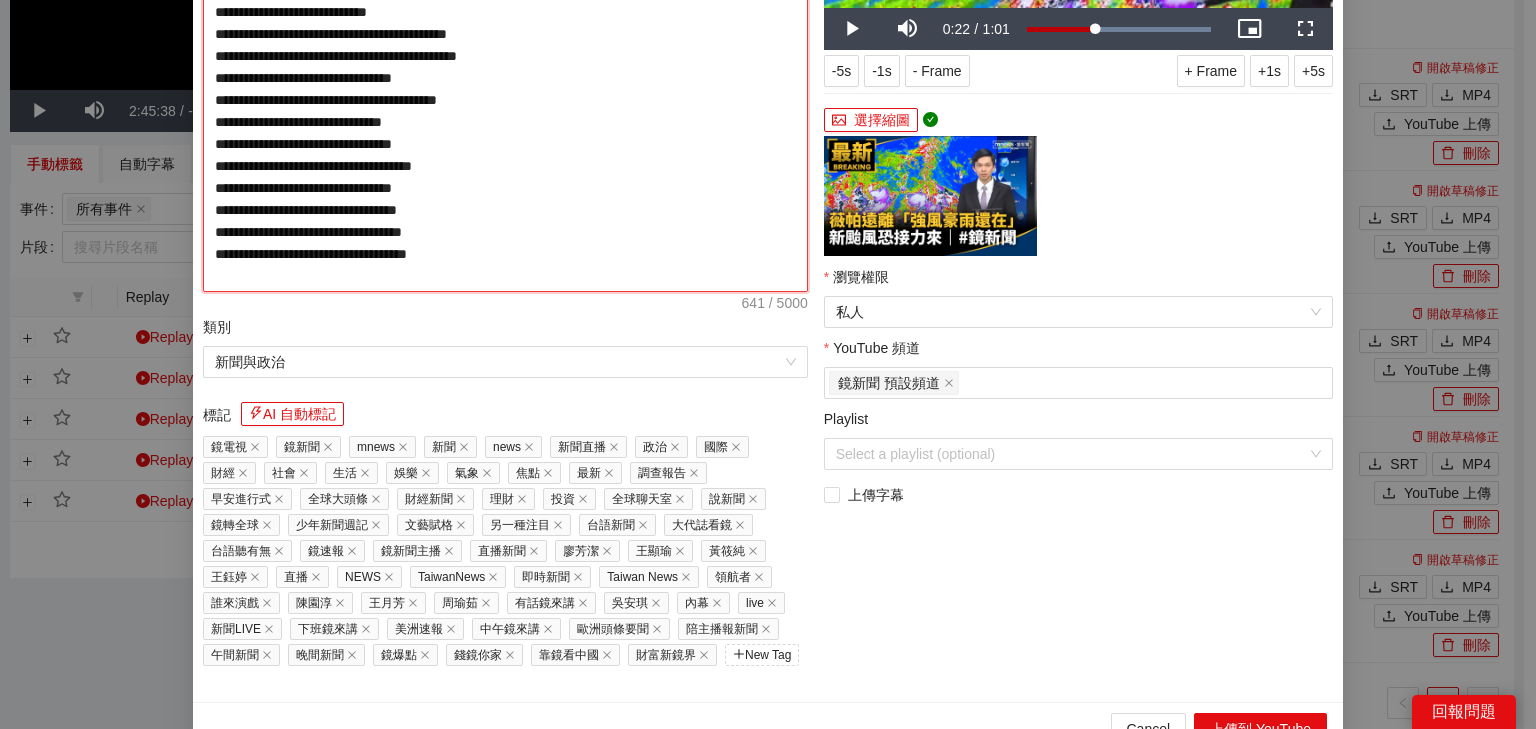type on "**********" 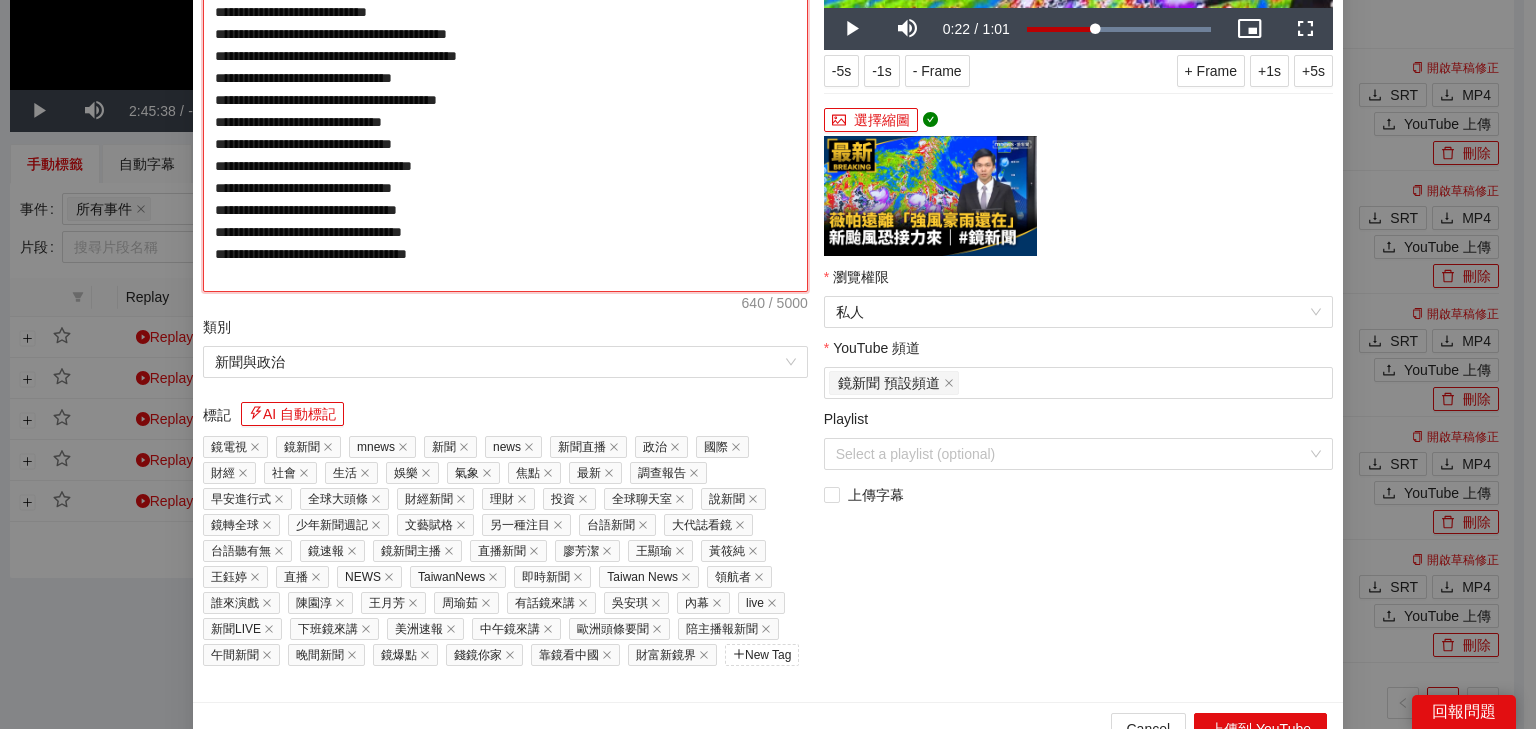 type on "**********" 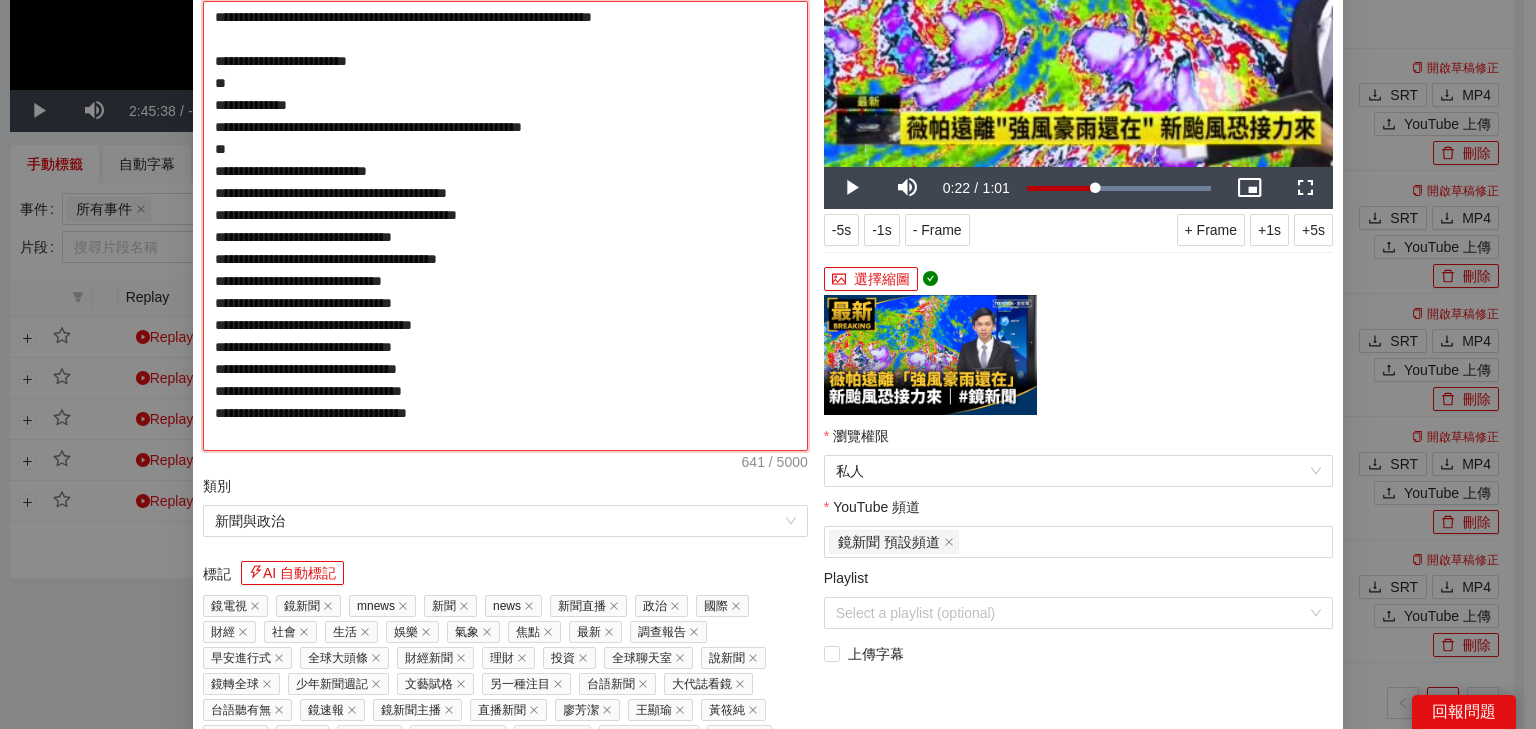 scroll, scrollTop: 364, scrollLeft: 0, axis: vertical 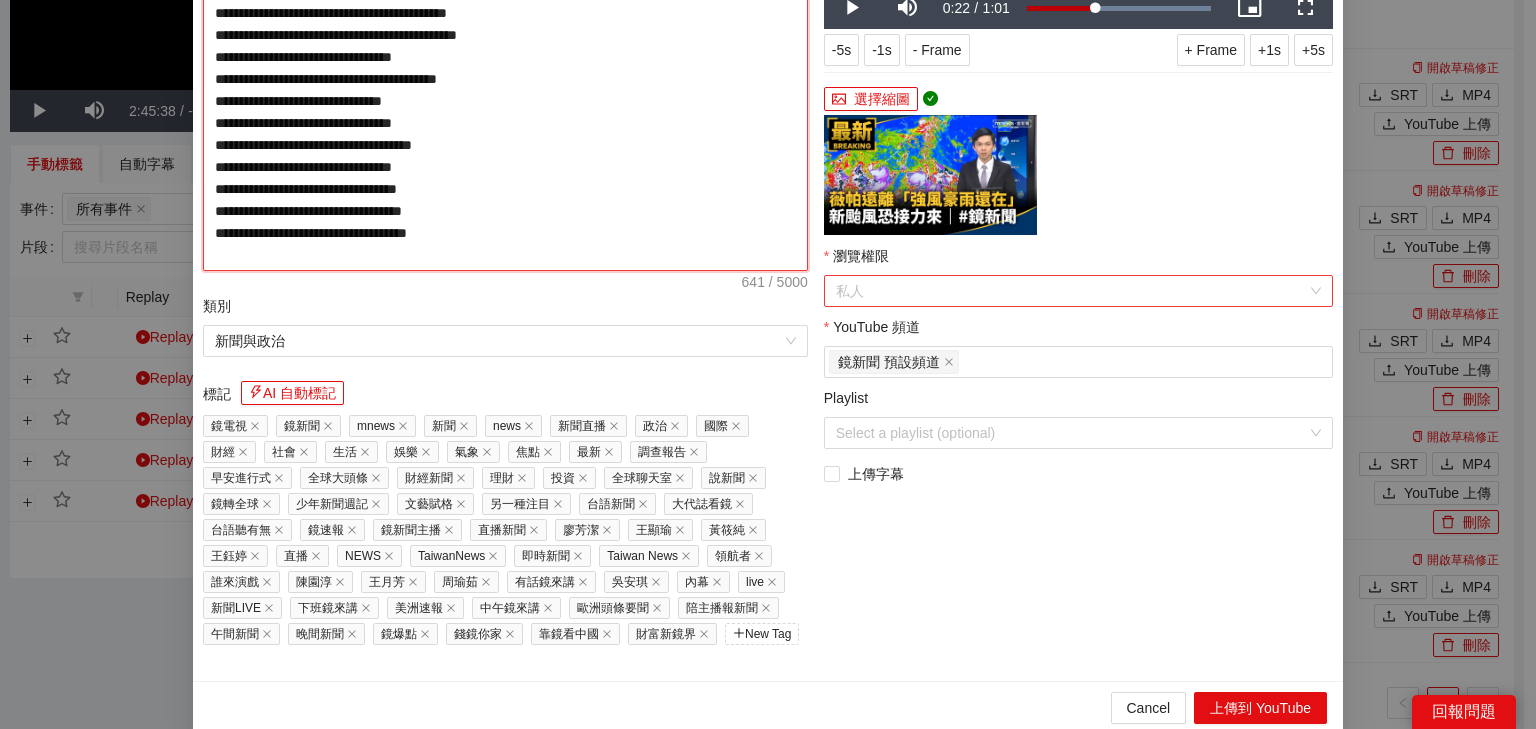 click on "私人" at bounding box center (1078, 291) 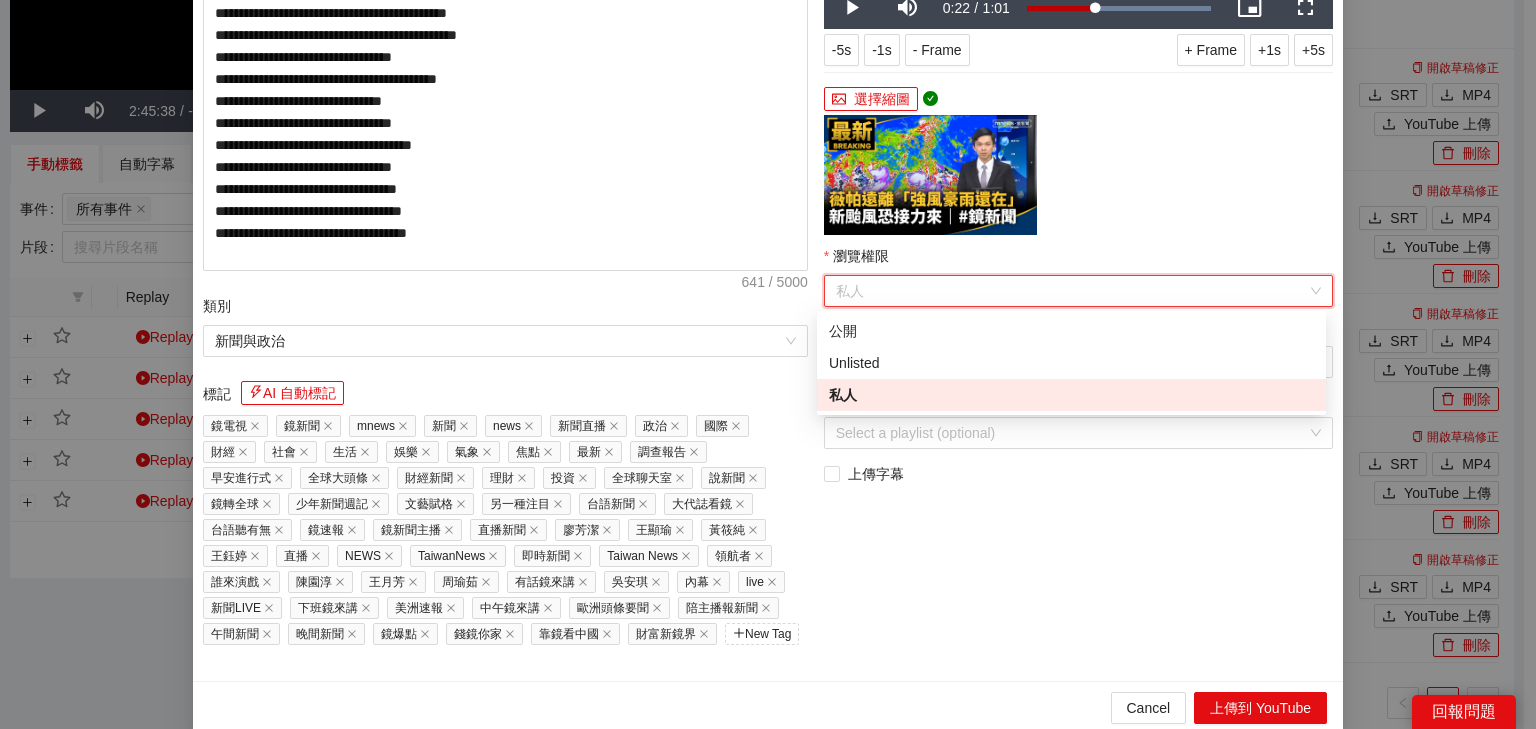 click on "**********" at bounding box center [762, -276] 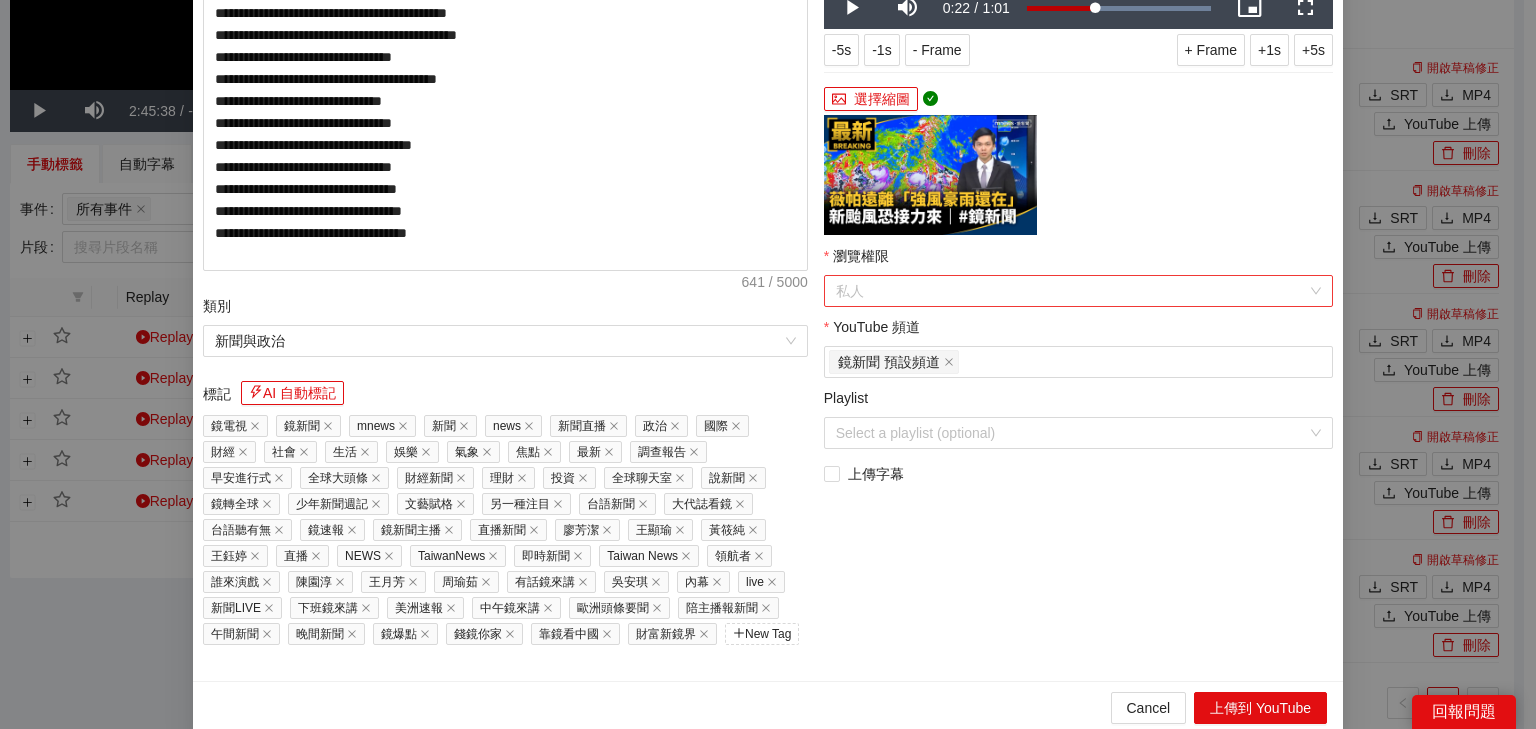 click on "私人" at bounding box center [1078, 291] 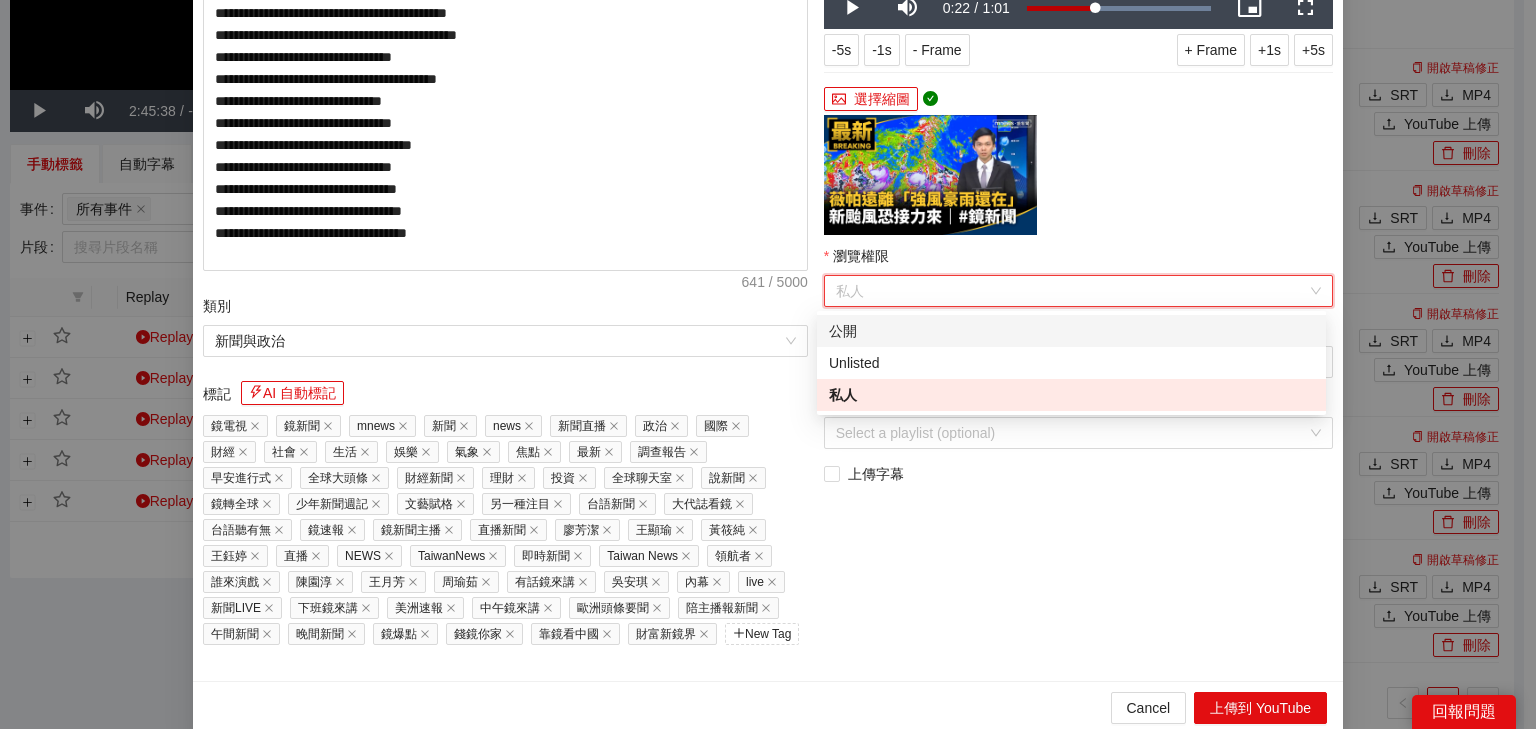 click on "公開" at bounding box center (1071, 331) 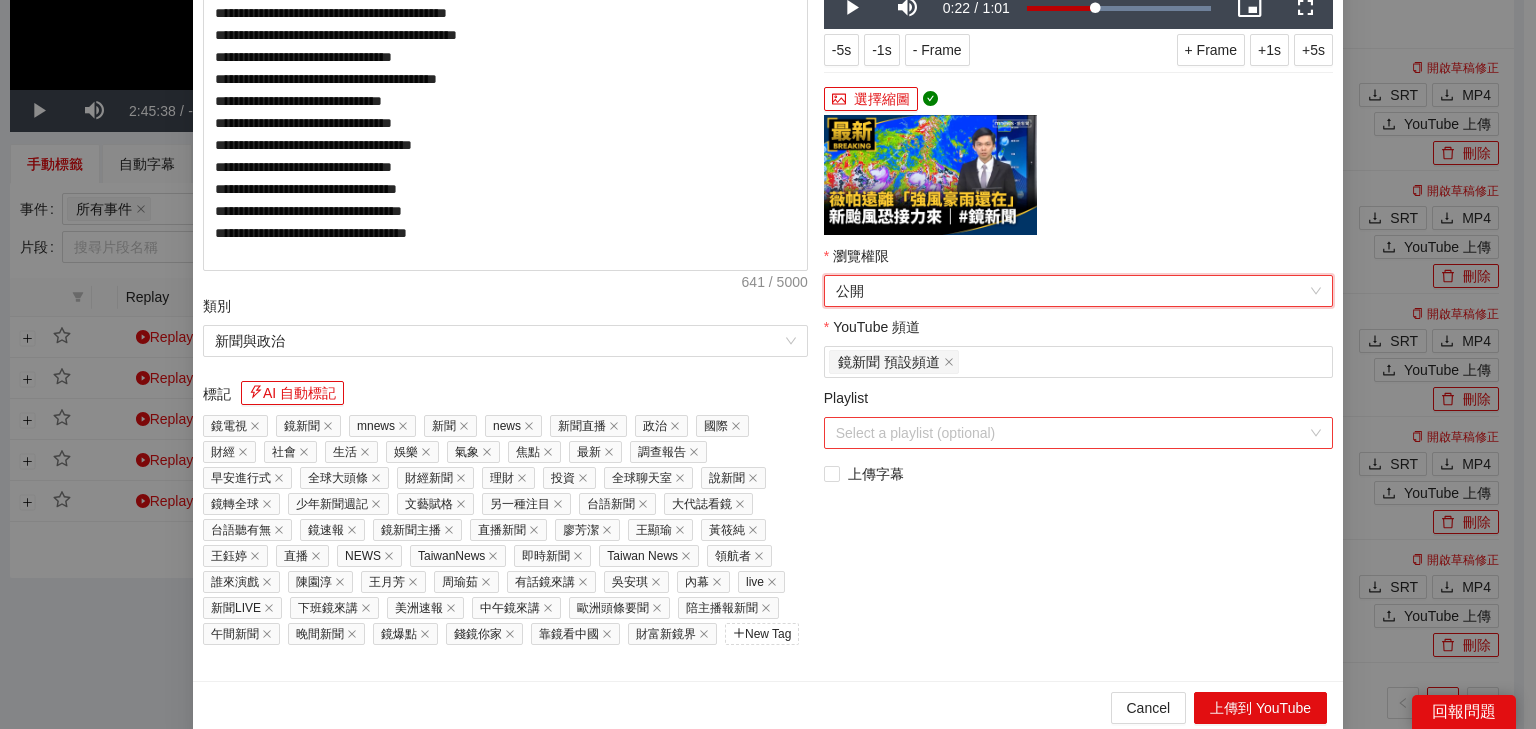 click on "Playlist" at bounding box center (1071, 433) 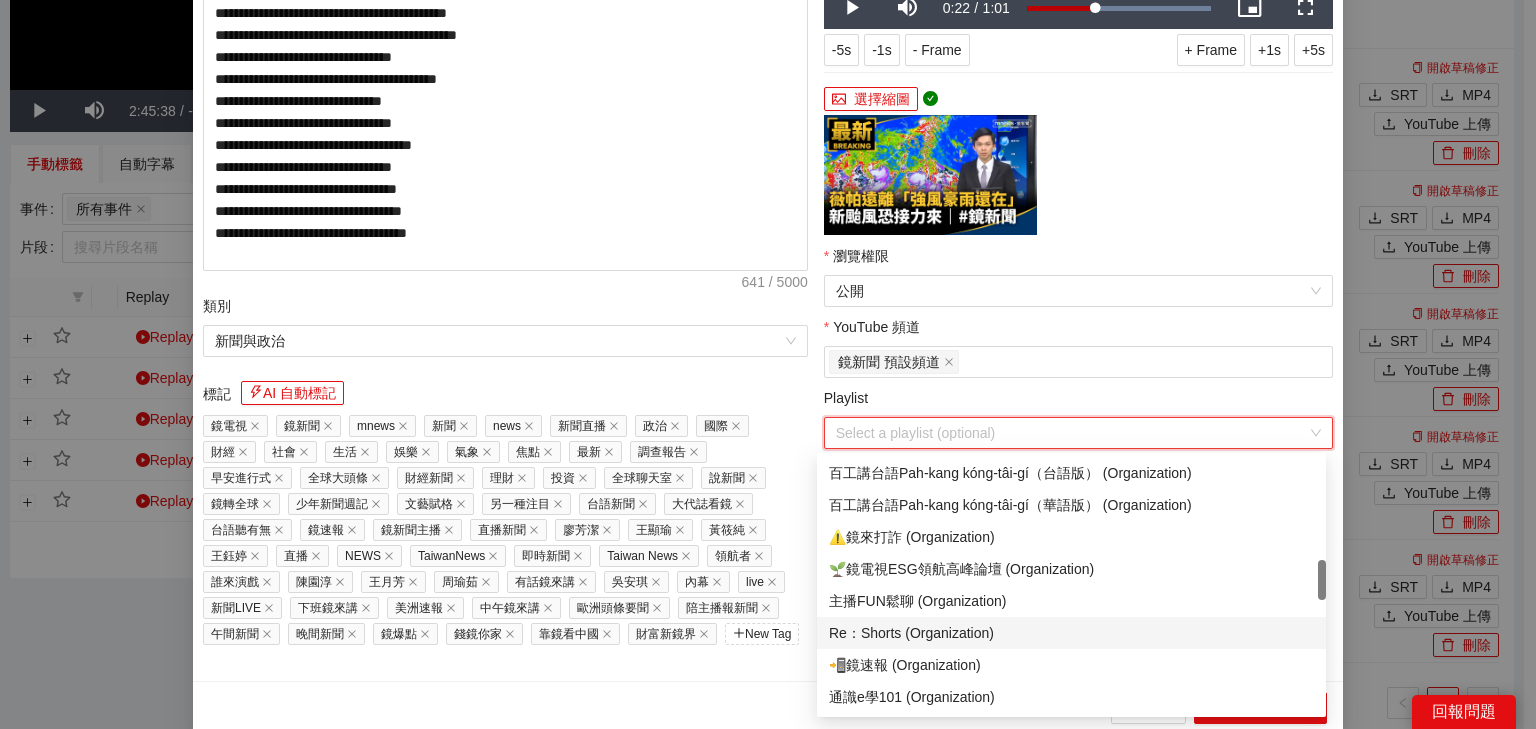 scroll, scrollTop: 800, scrollLeft: 0, axis: vertical 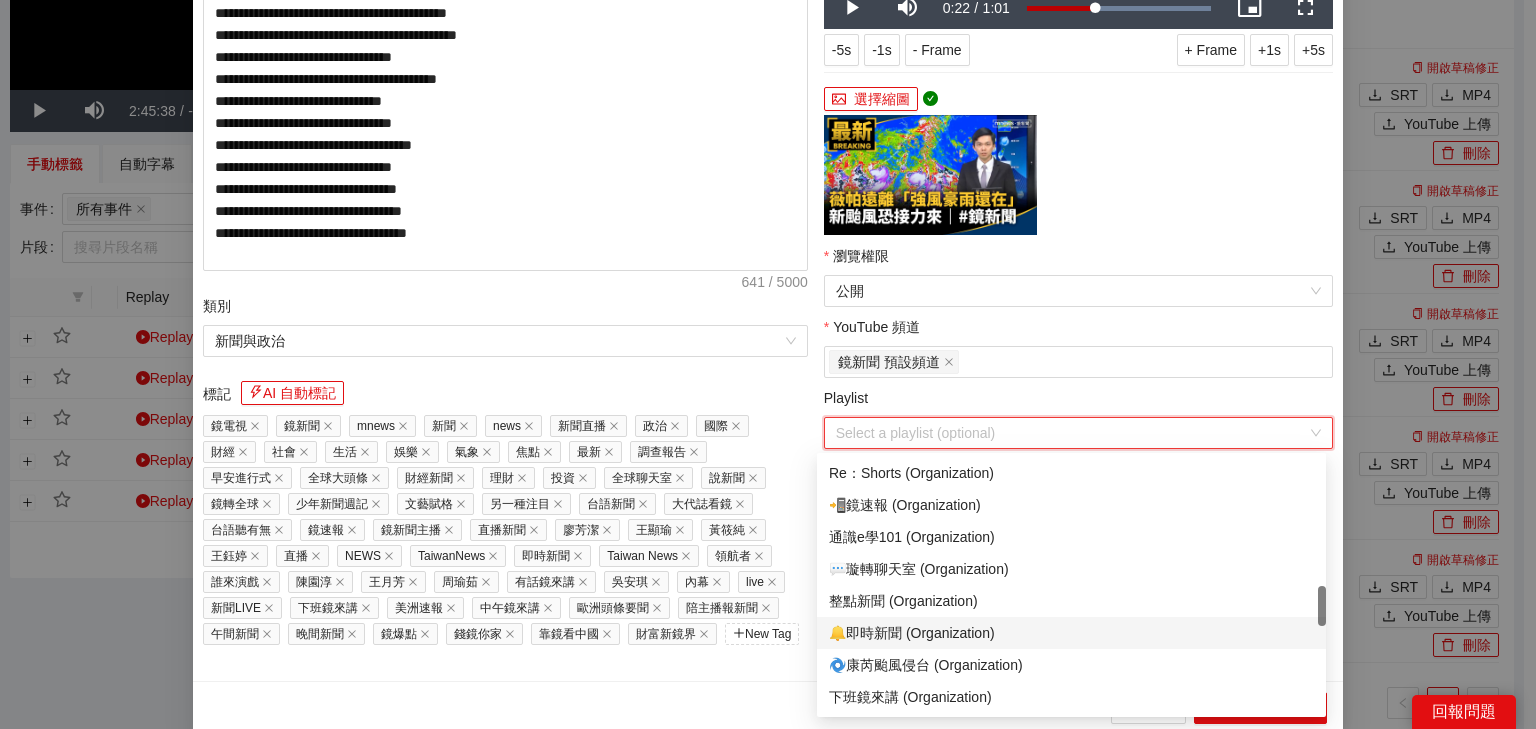 click on "🔔即時新聞 (Organization)" at bounding box center [1071, 633] 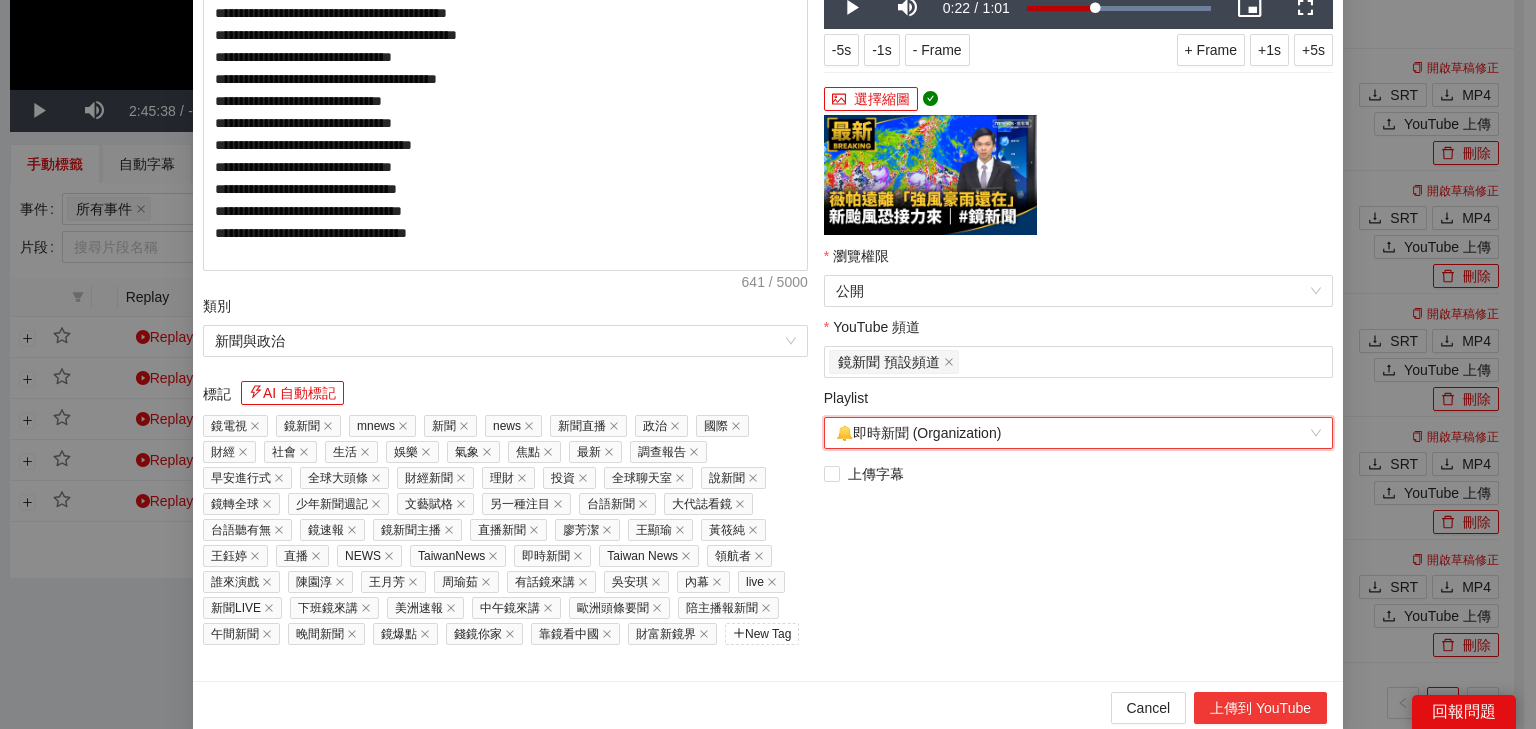 click on "上傳到 YouTube" at bounding box center [1260, 708] 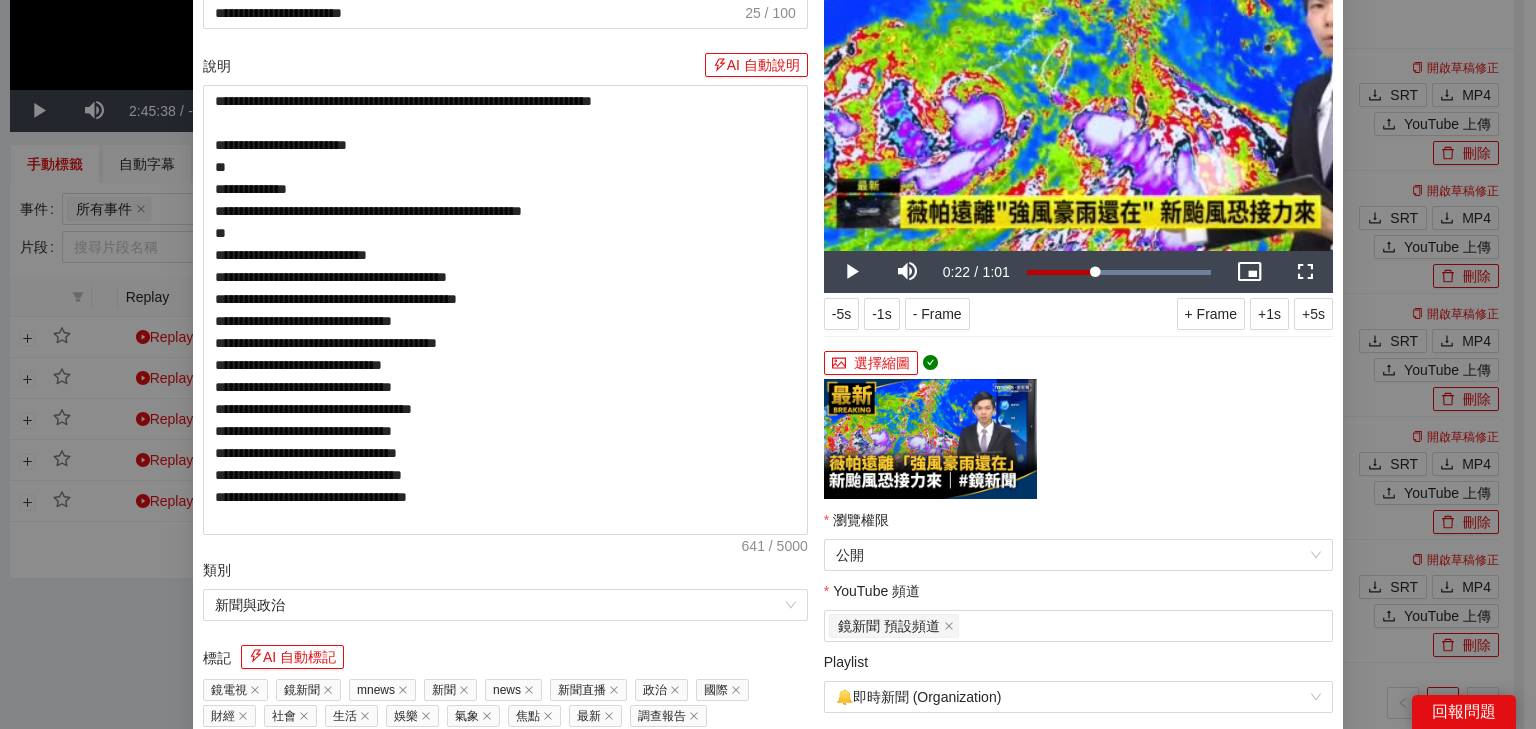 scroll, scrollTop: 0, scrollLeft: 0, axis: both 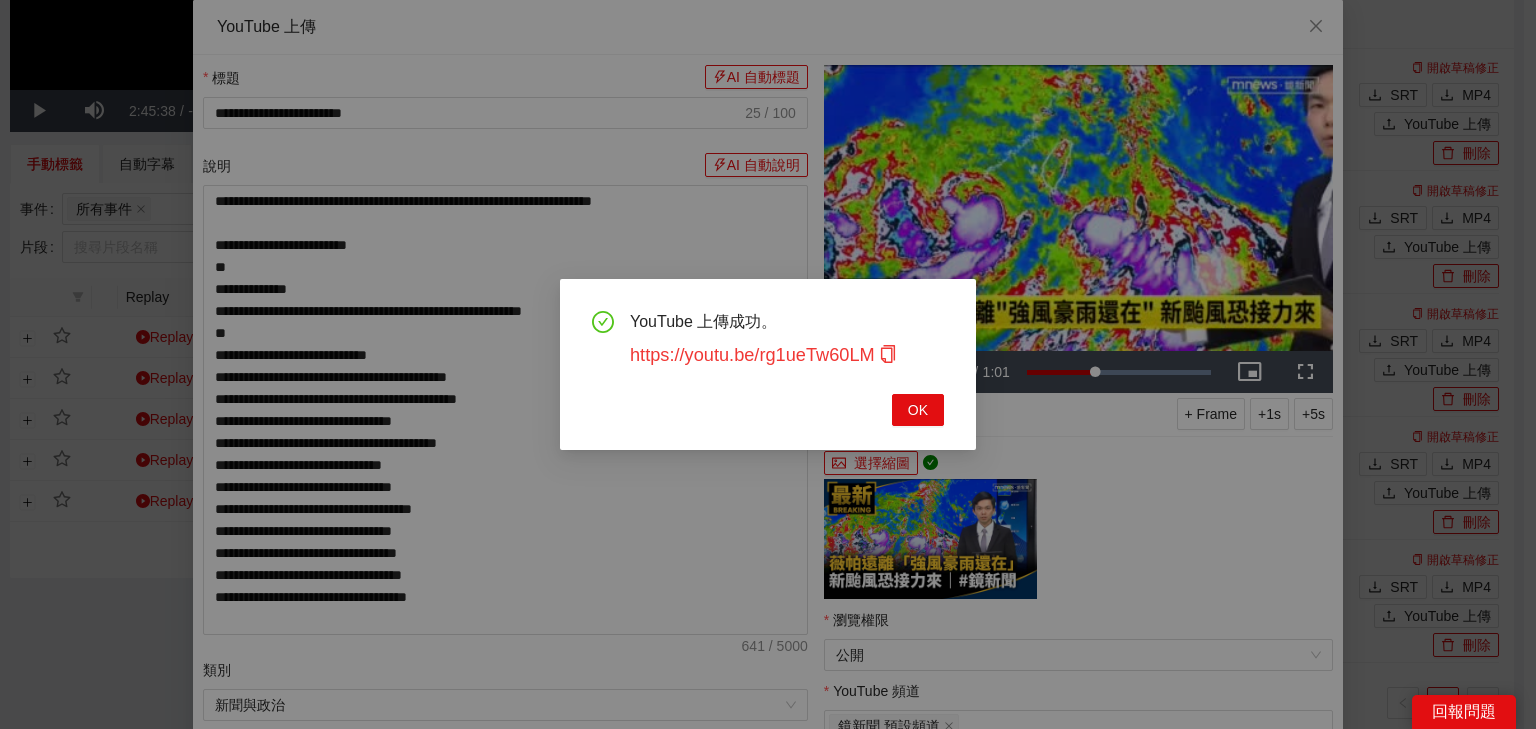 click 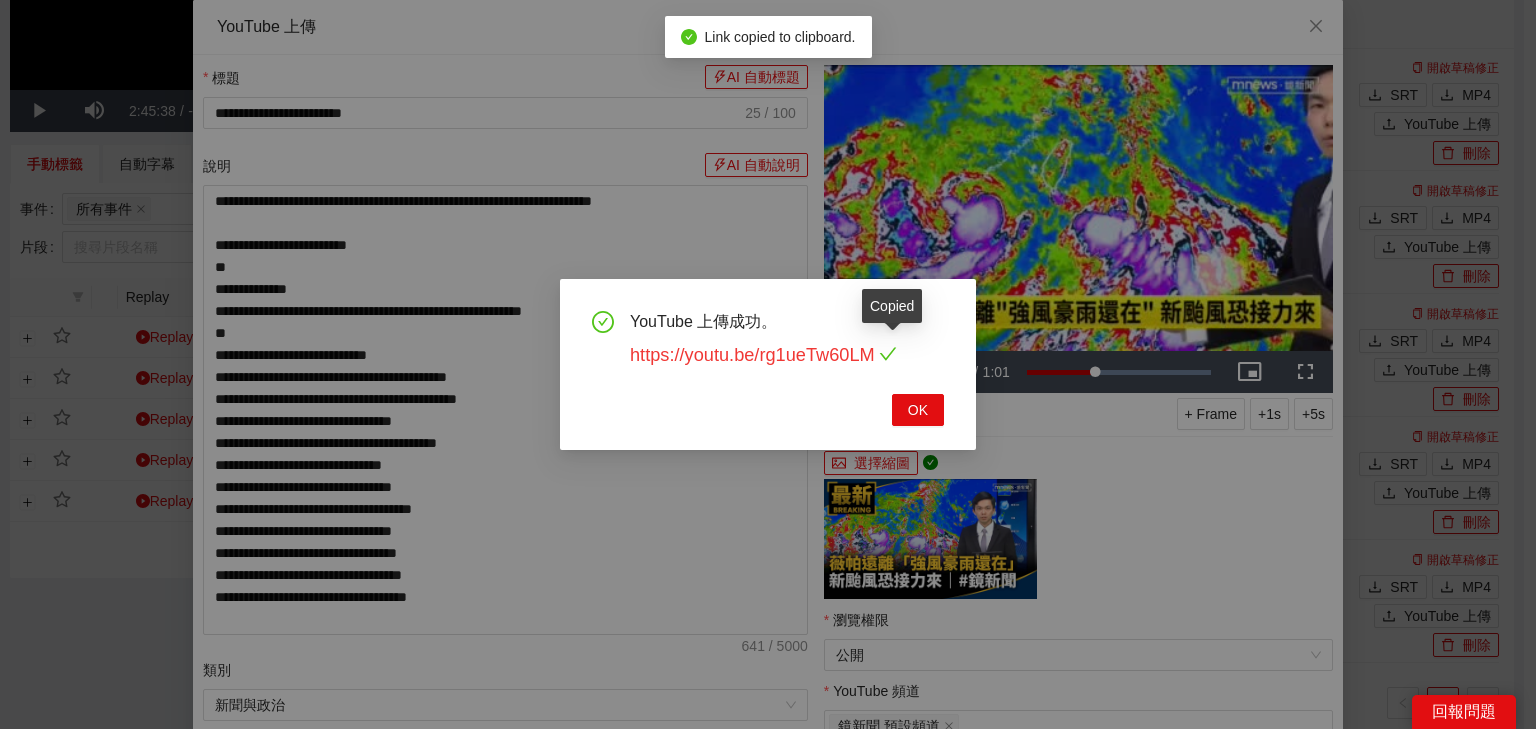 click on "https://youtu.be/rg1ueTw60LM" at bounding box center [763, 355] 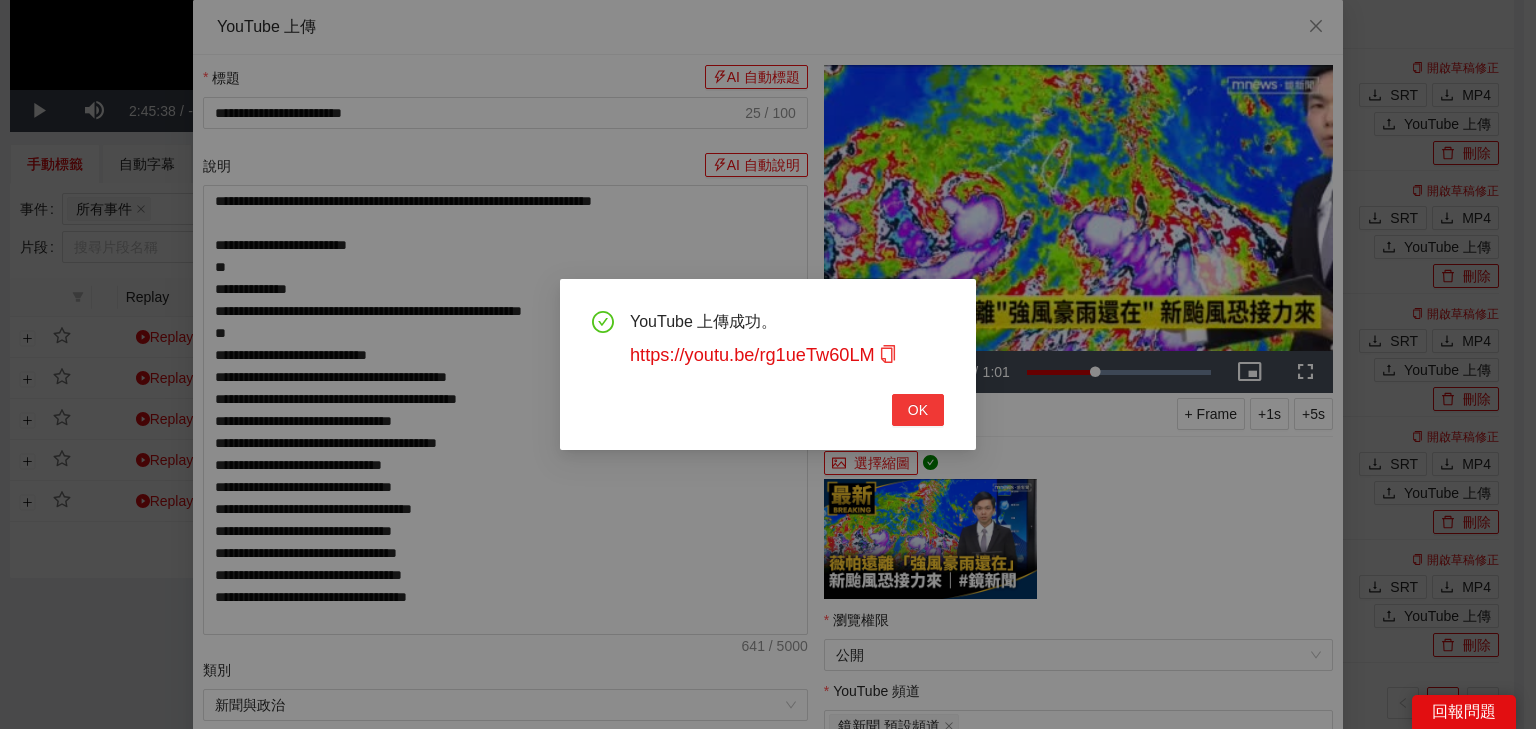 click on "OK" at bounding box center (918, 410) 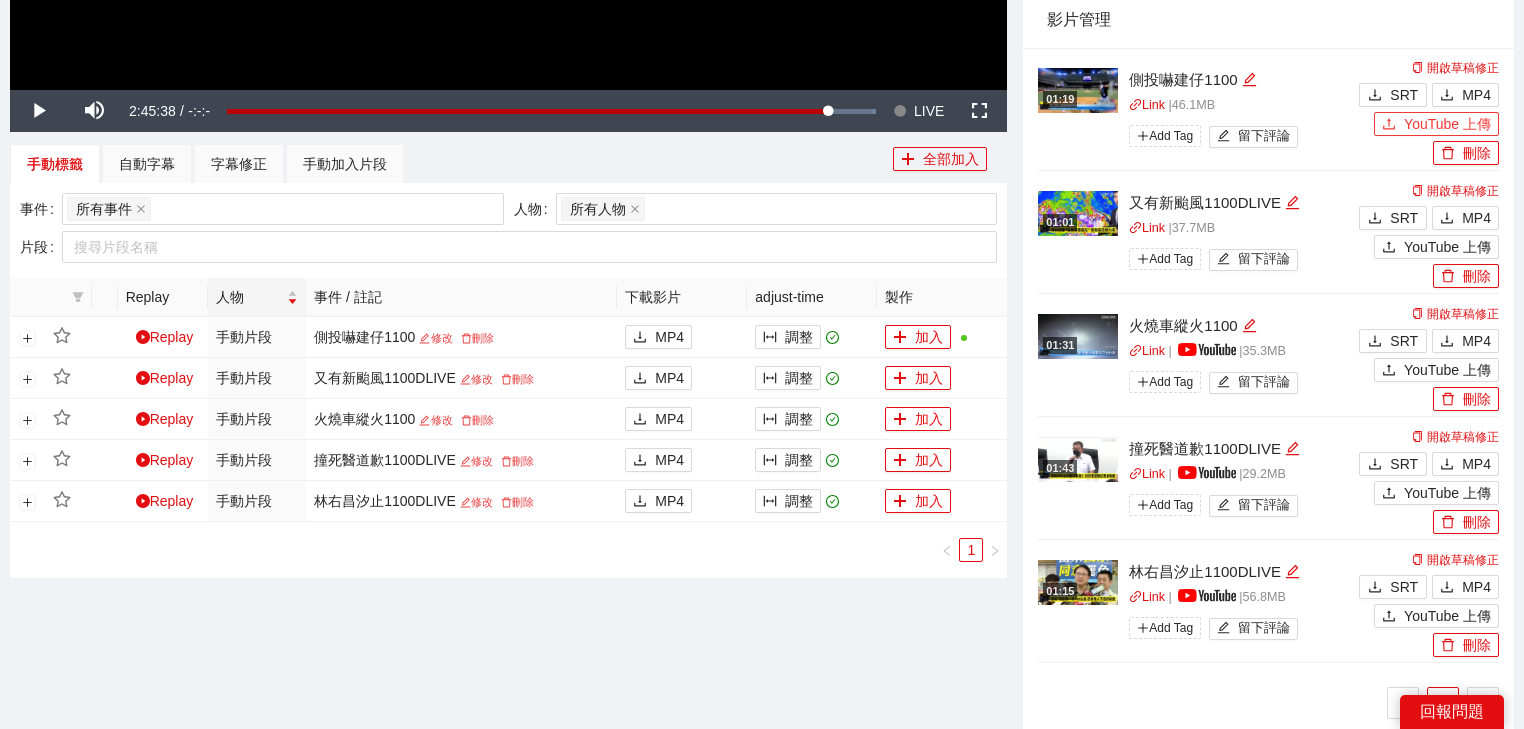 click on "YouTube 上傳" at bounding box center (1447, 124) 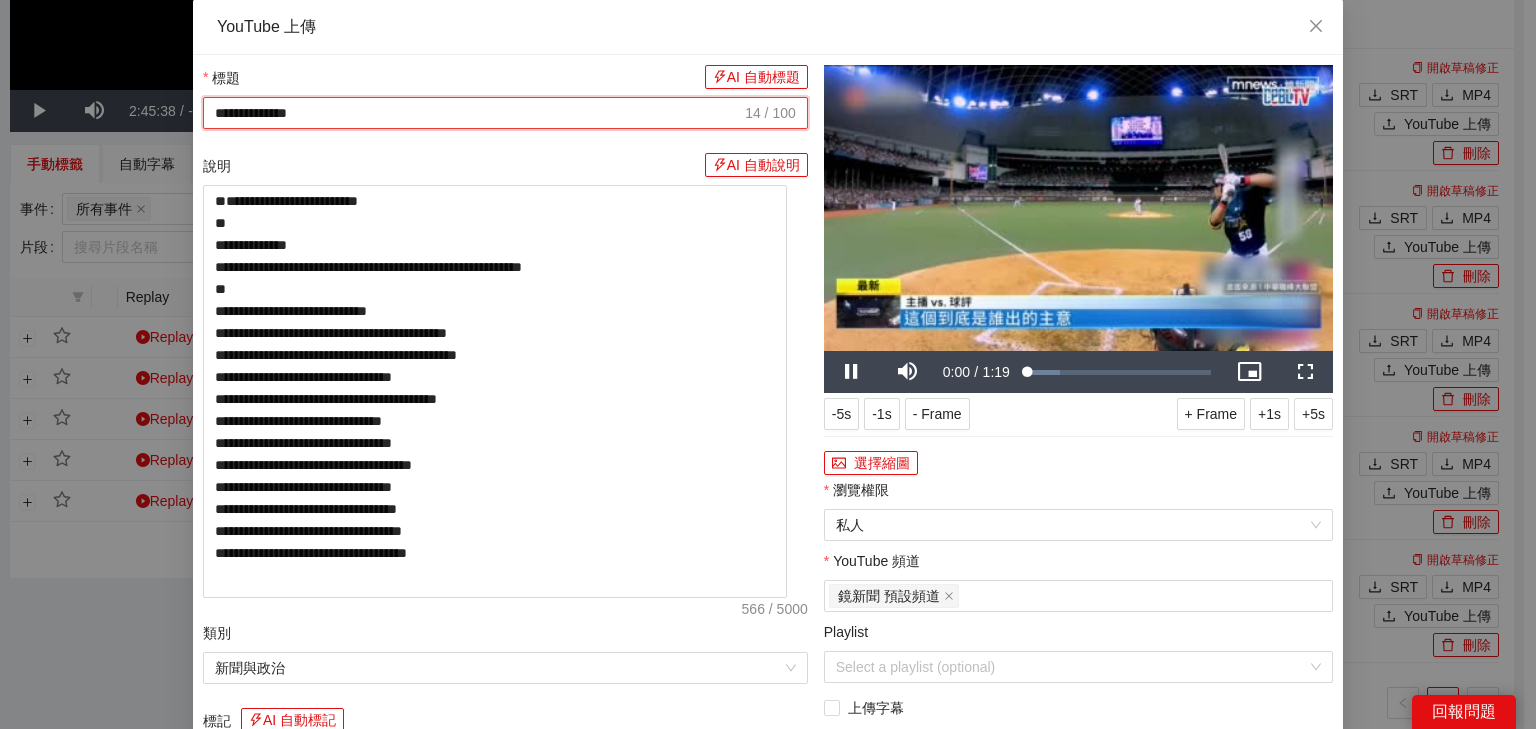drag, startPoint x: 645, startPoint y: 109, endPoint x: 0, endPoint y: 89, distance: 645.31 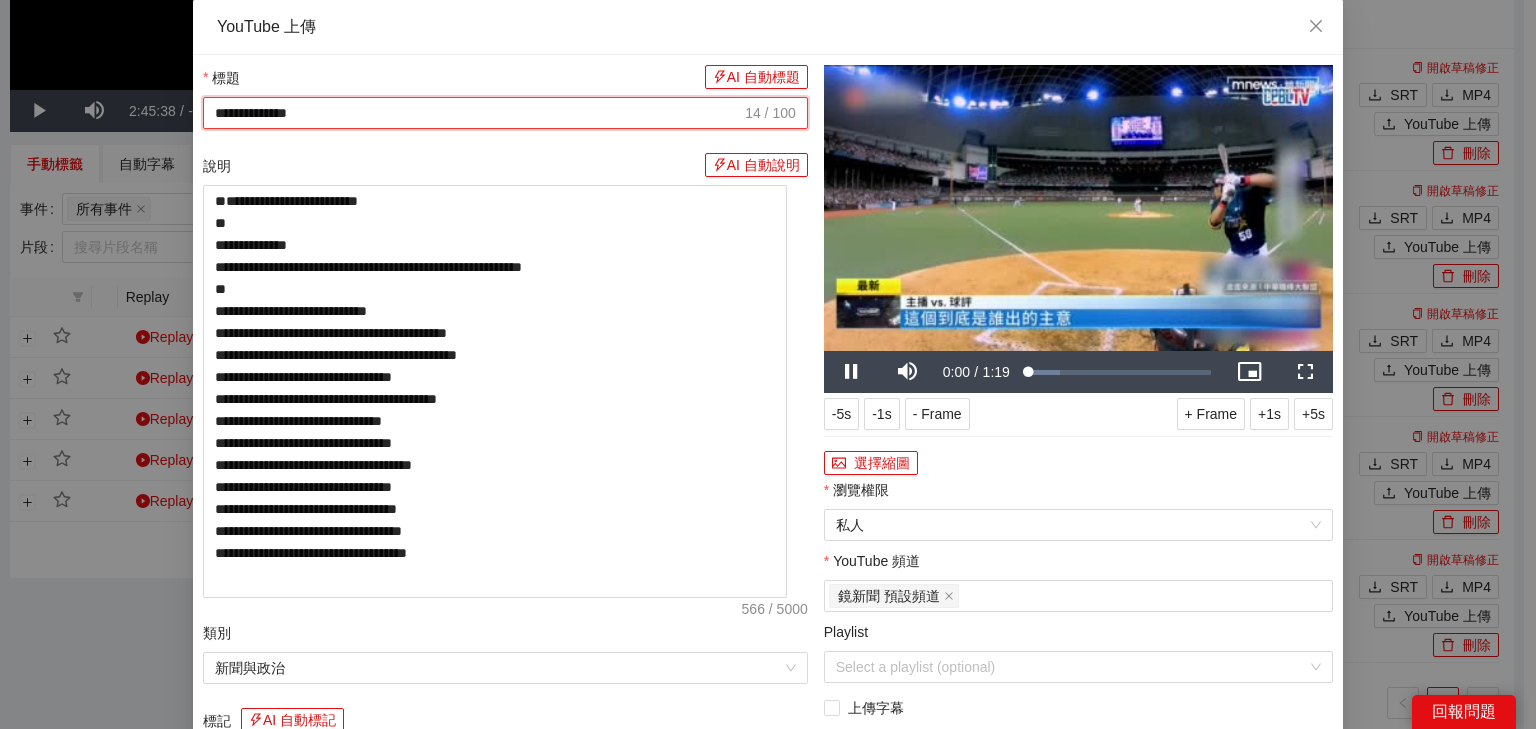 paste on "**********" 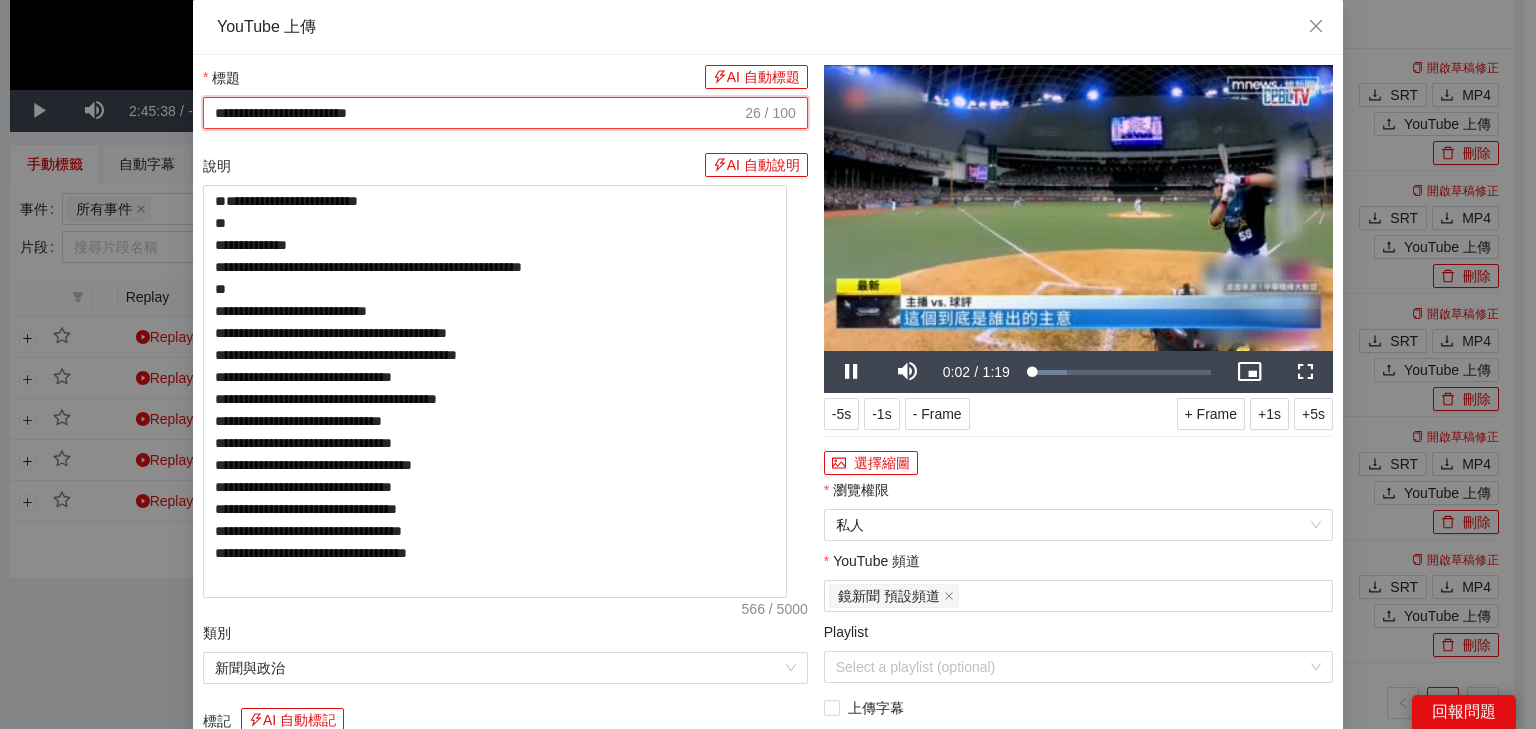 type on "**********" 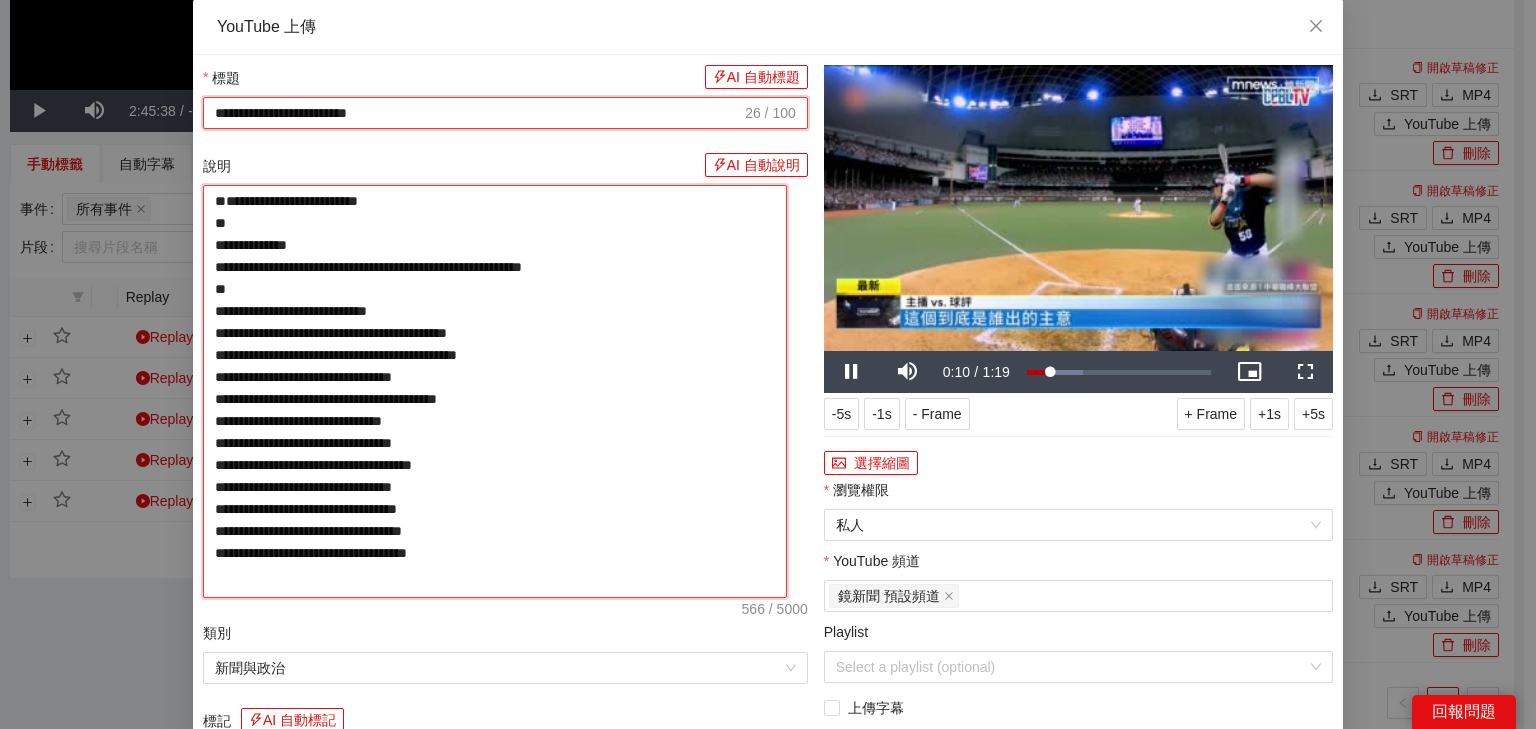 click on "**********" at bounding box center [495, 391] 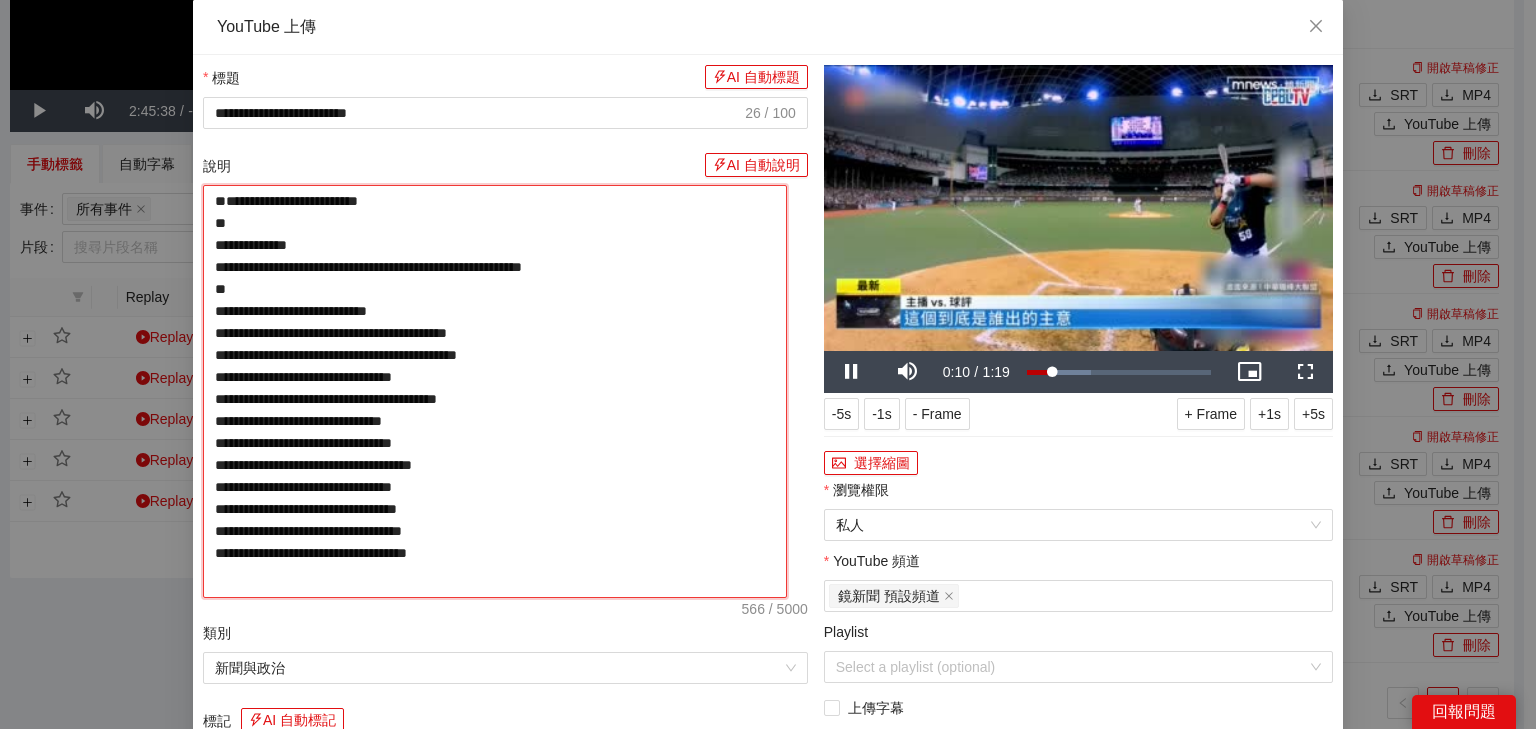paste on "**********" 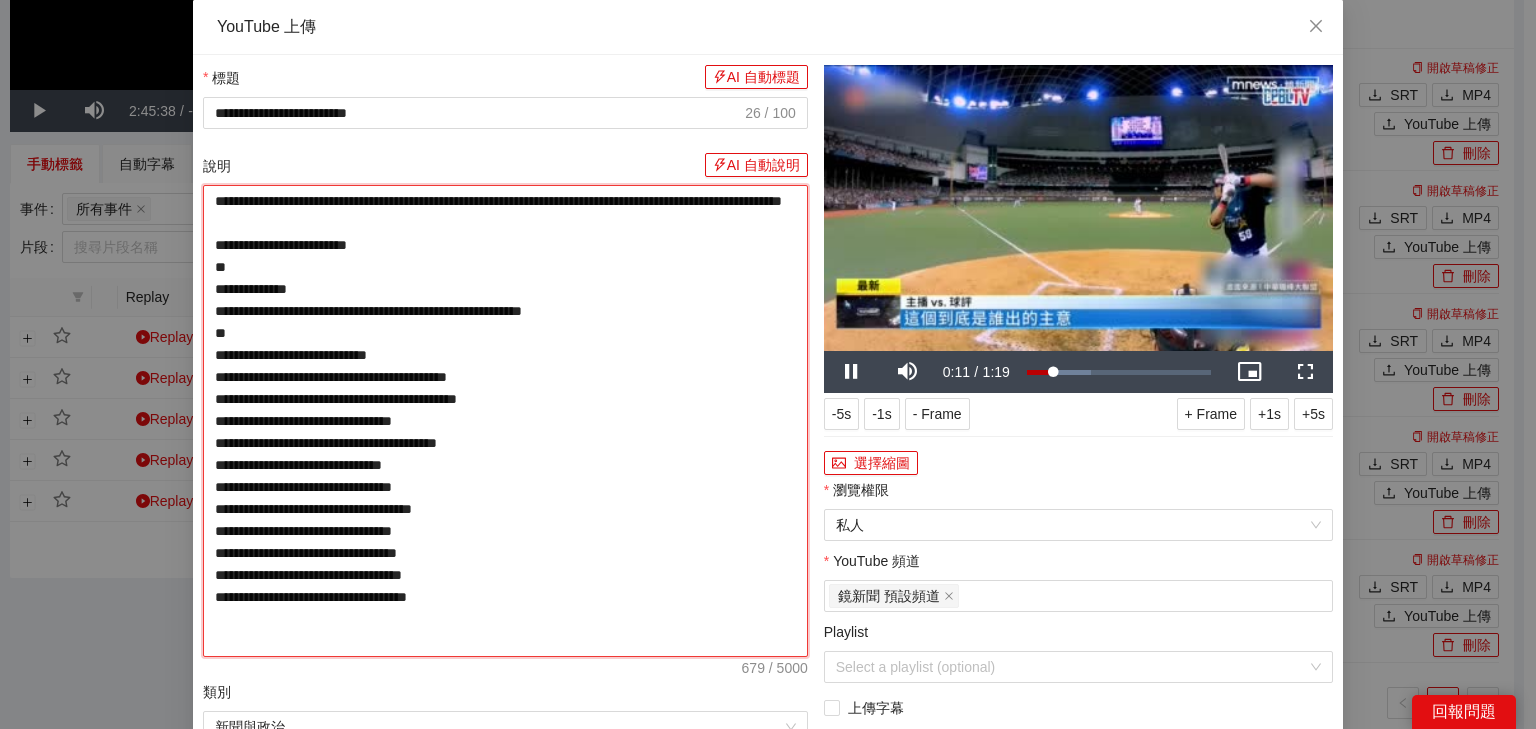 type on "**********" 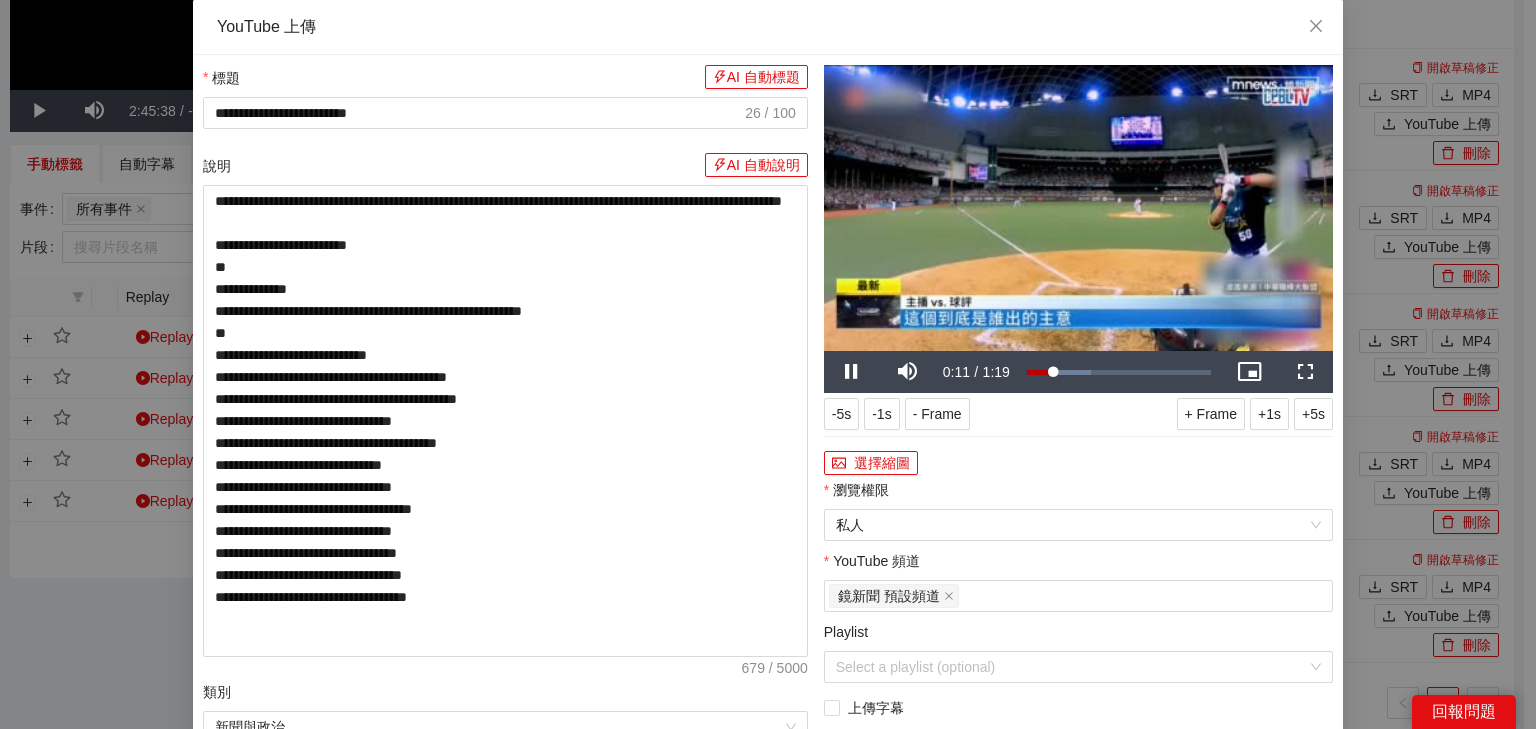 click at bounding box center [1078, 208] 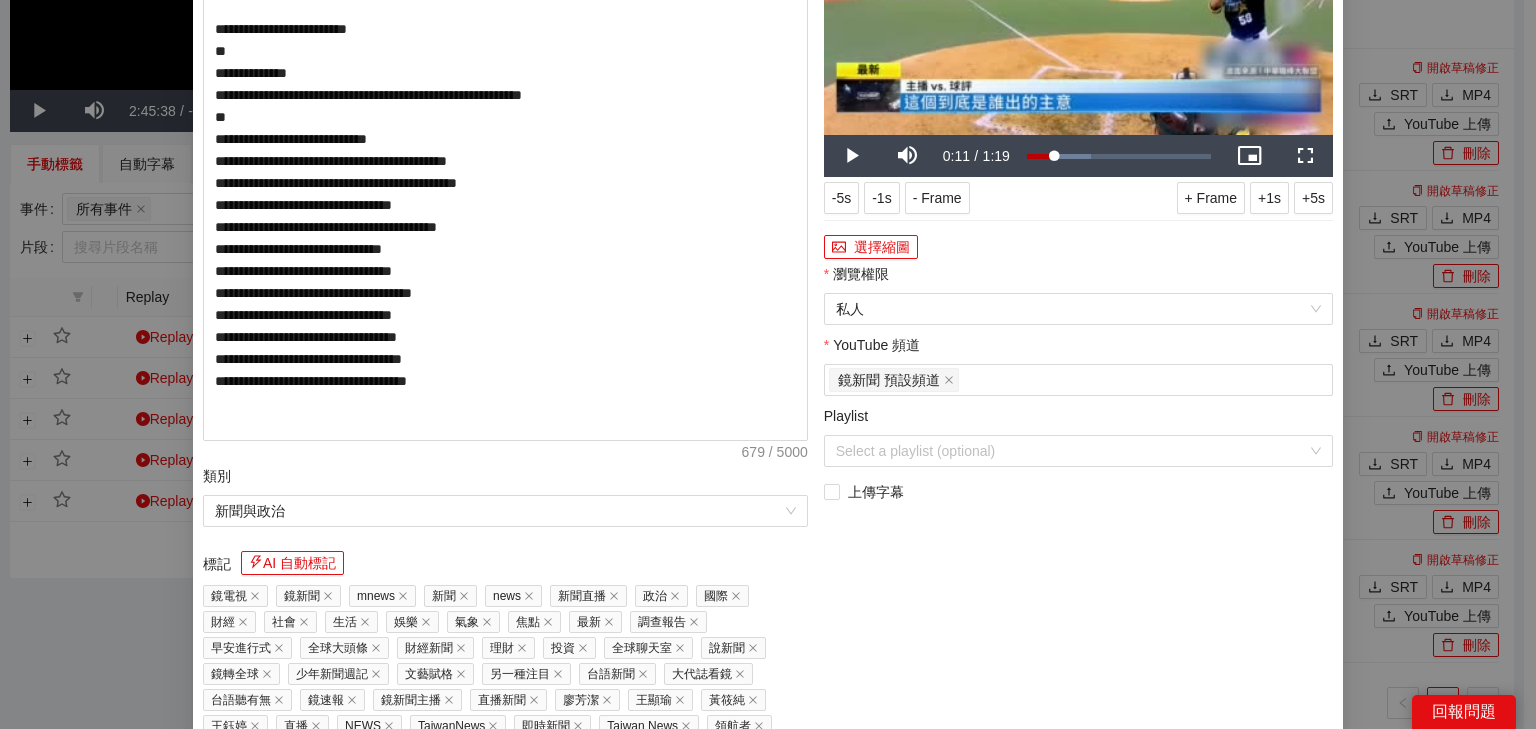scroll, scrollTop: 387, scrollLeft: 0, axis: vertical 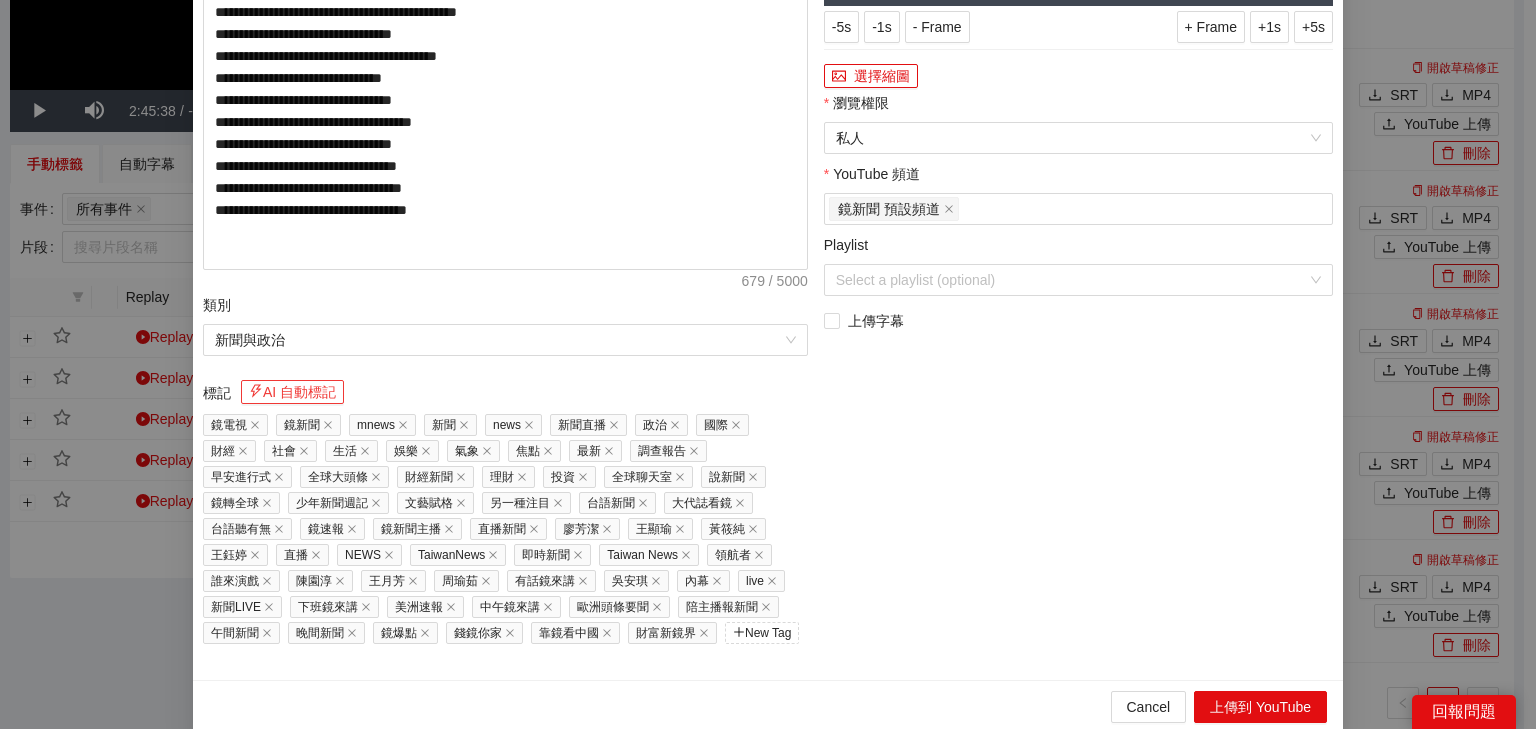 click on "AI 自動標記" at bounding box center (292, 392) 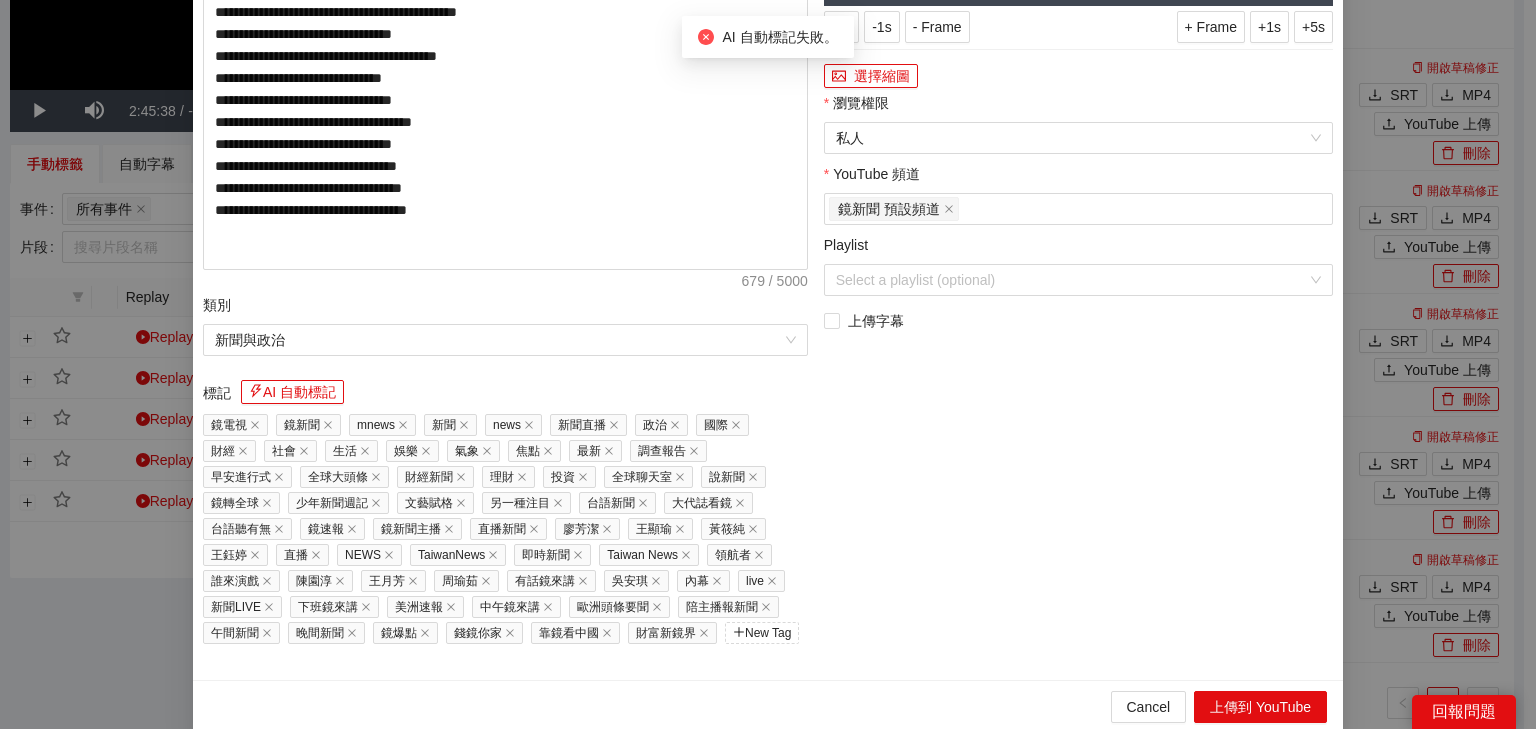 click on "瀏覽權限" at bounding box center [1078, 107] 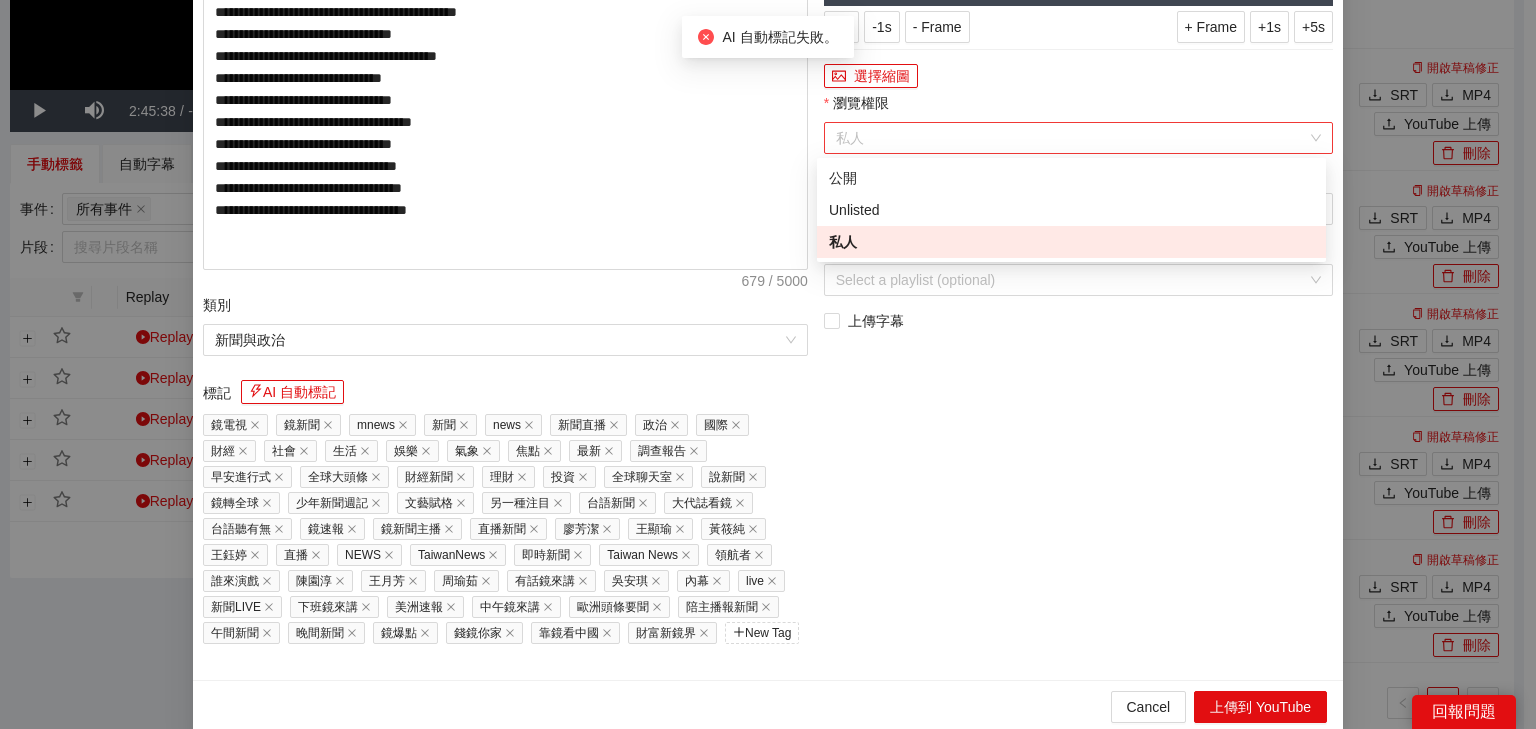 click on "私人" at bounding box center [1078, 138] 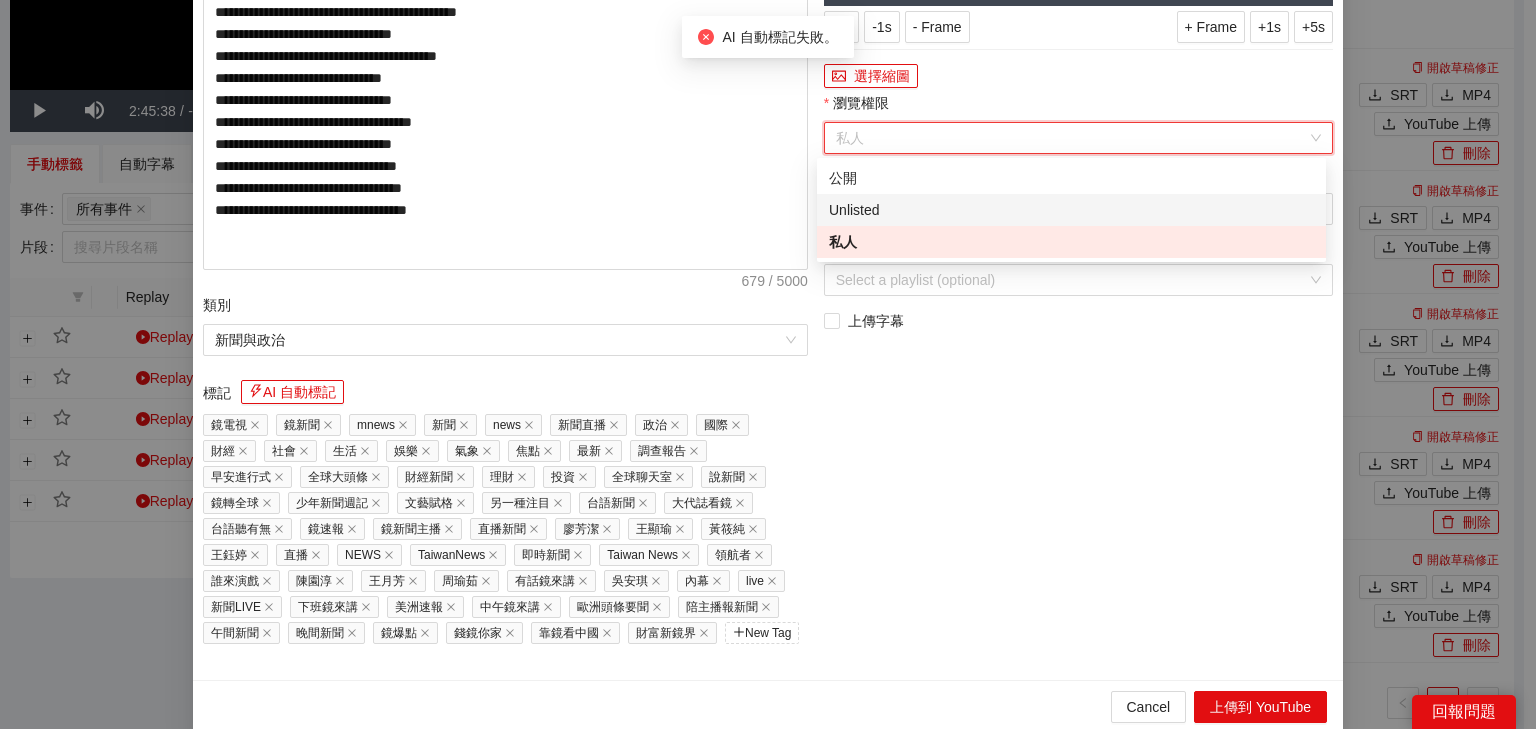 click on "Unlisted" at bounding box center [1071, 210] 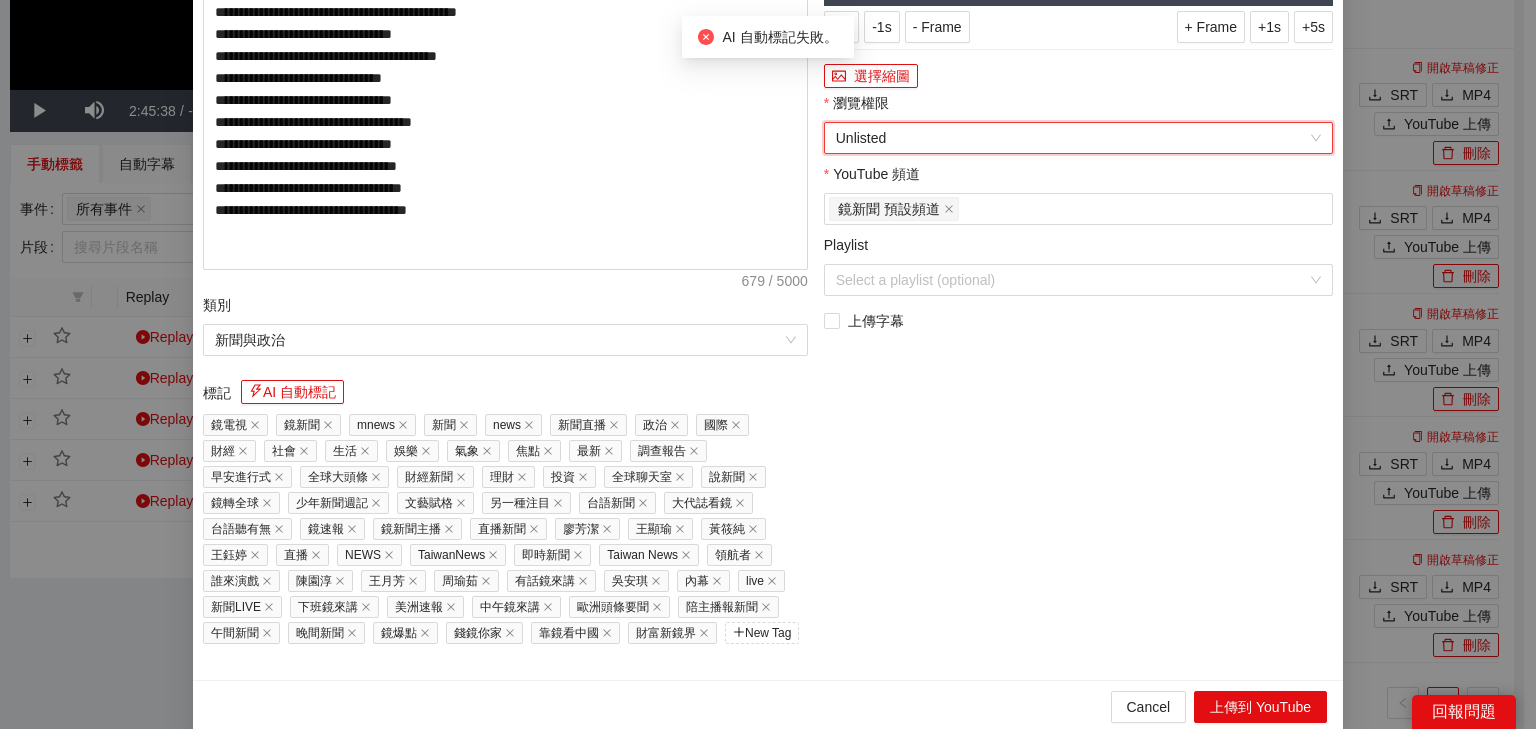 click on "Unlisted" at bounding box center (1078, 138) 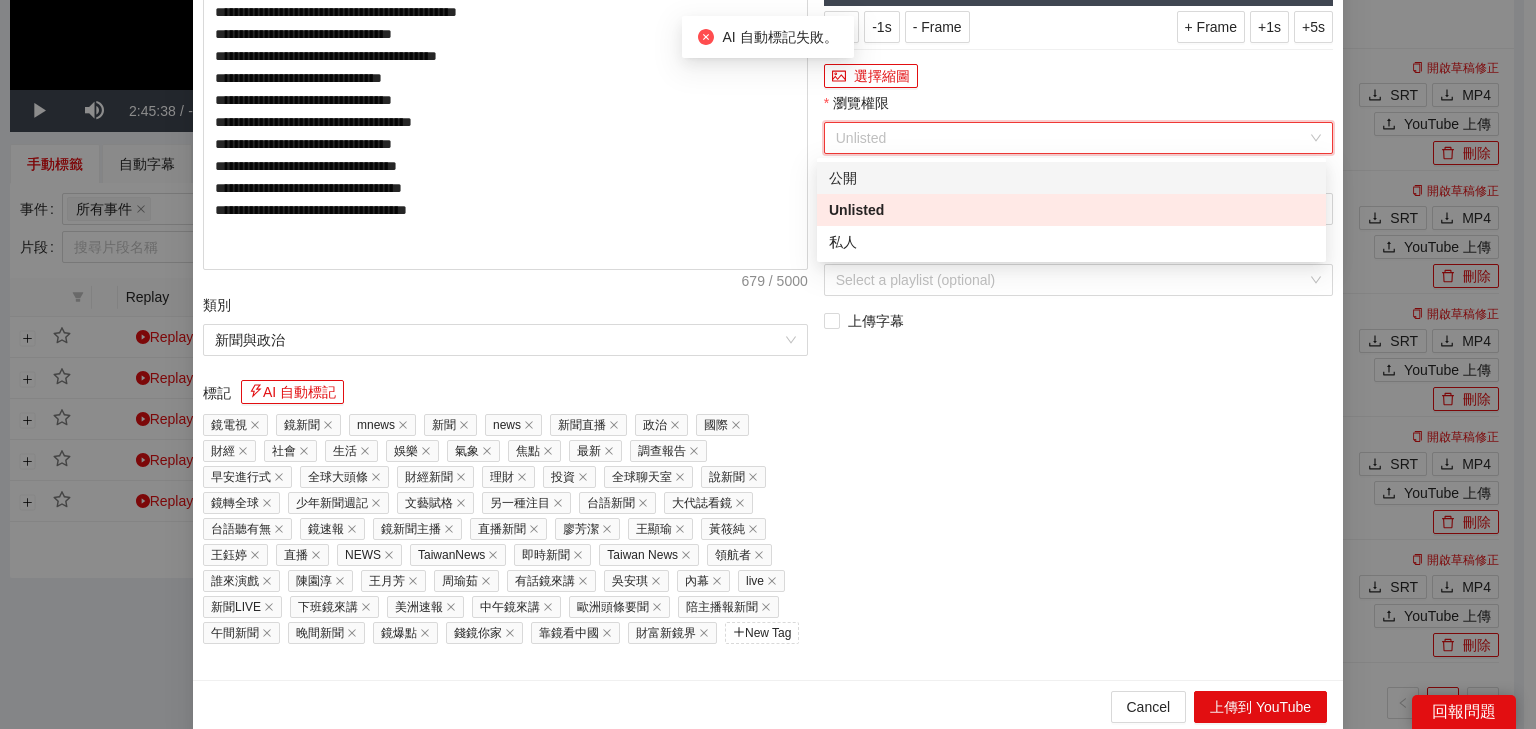 click on "公開" at bounding box center [1071, 178] 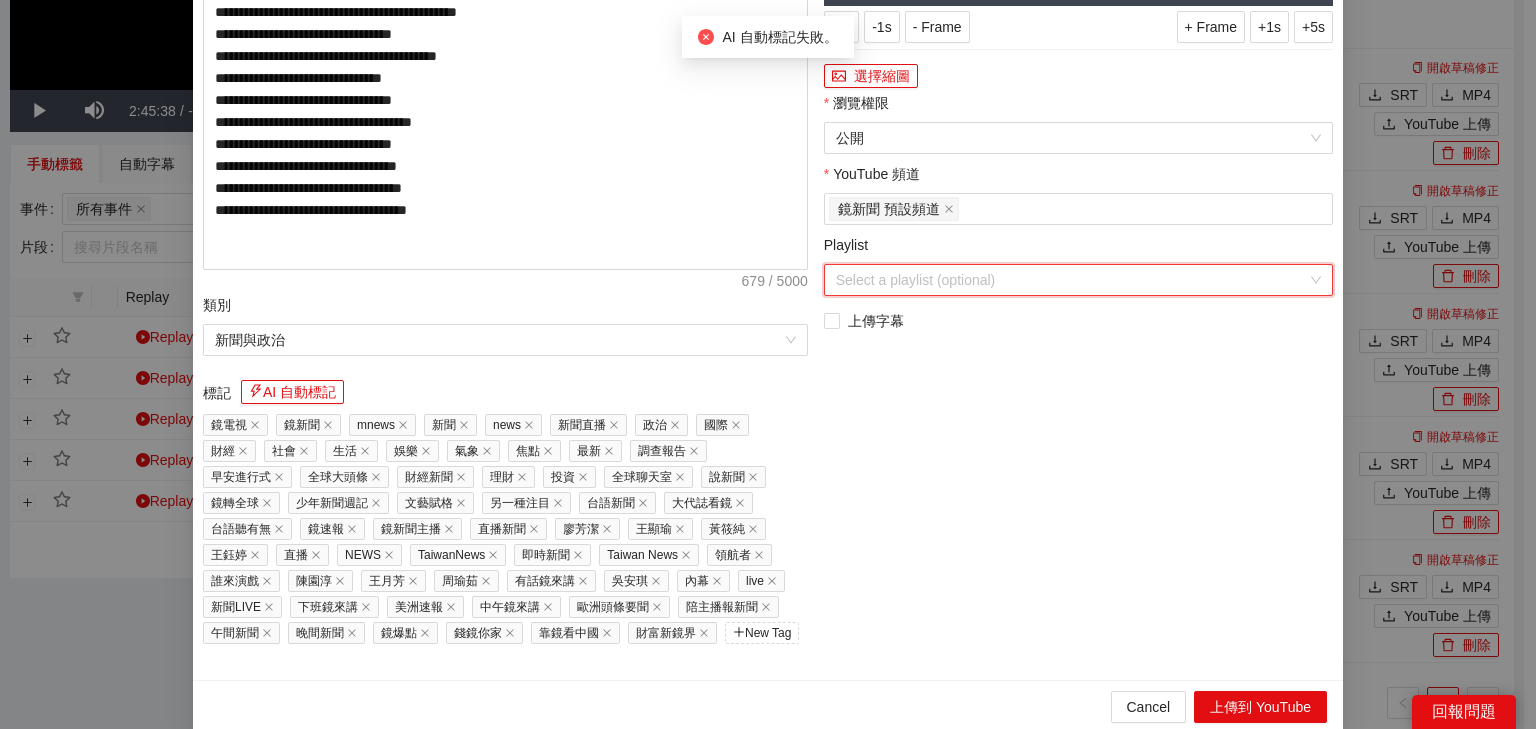 click on "Playlist" at bounding box center [1071, 280] 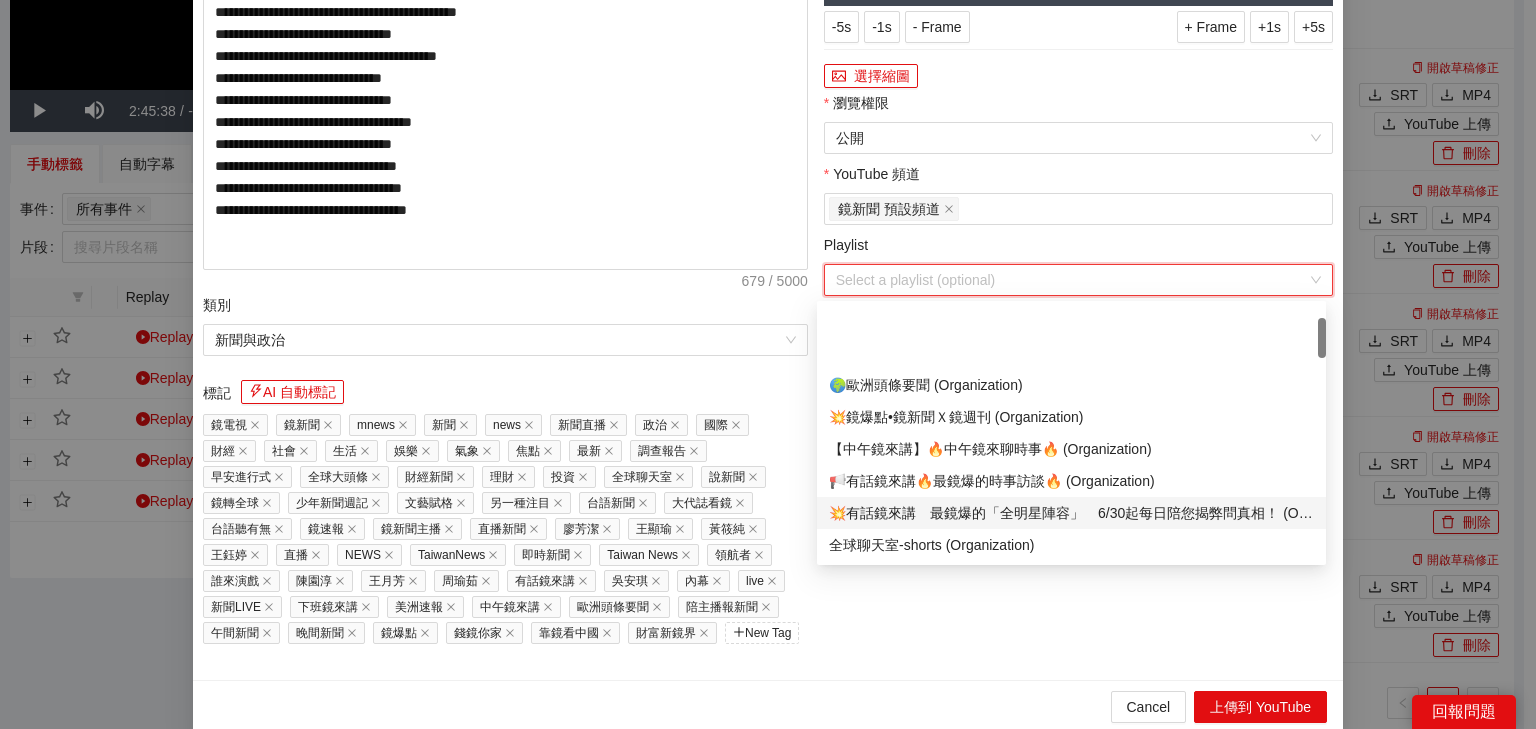 scroll, scrollTop: 80, scrollLeft: 0, axis: vertical 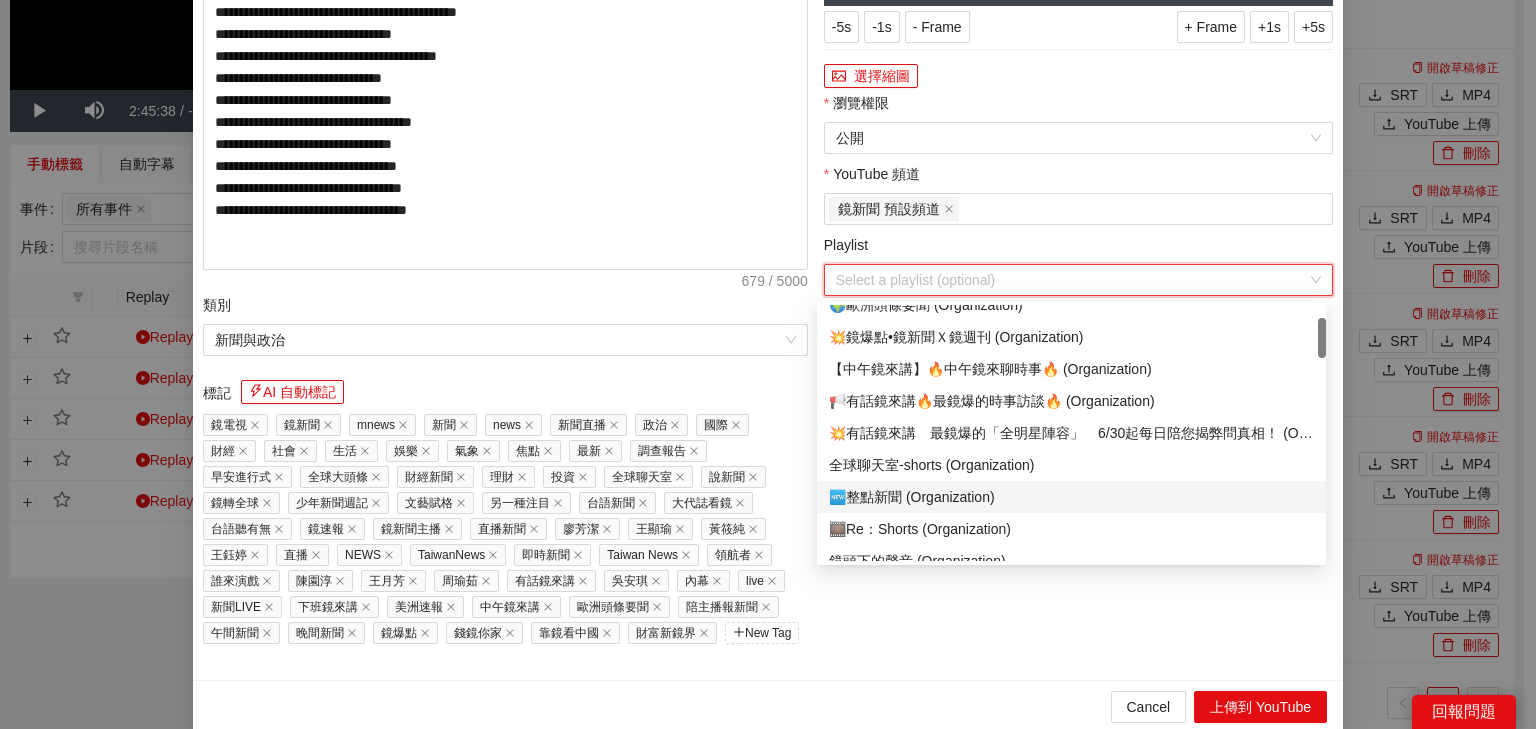 click on "🆕整點新聞 (Organization)" at bounding box center (1071, 497) 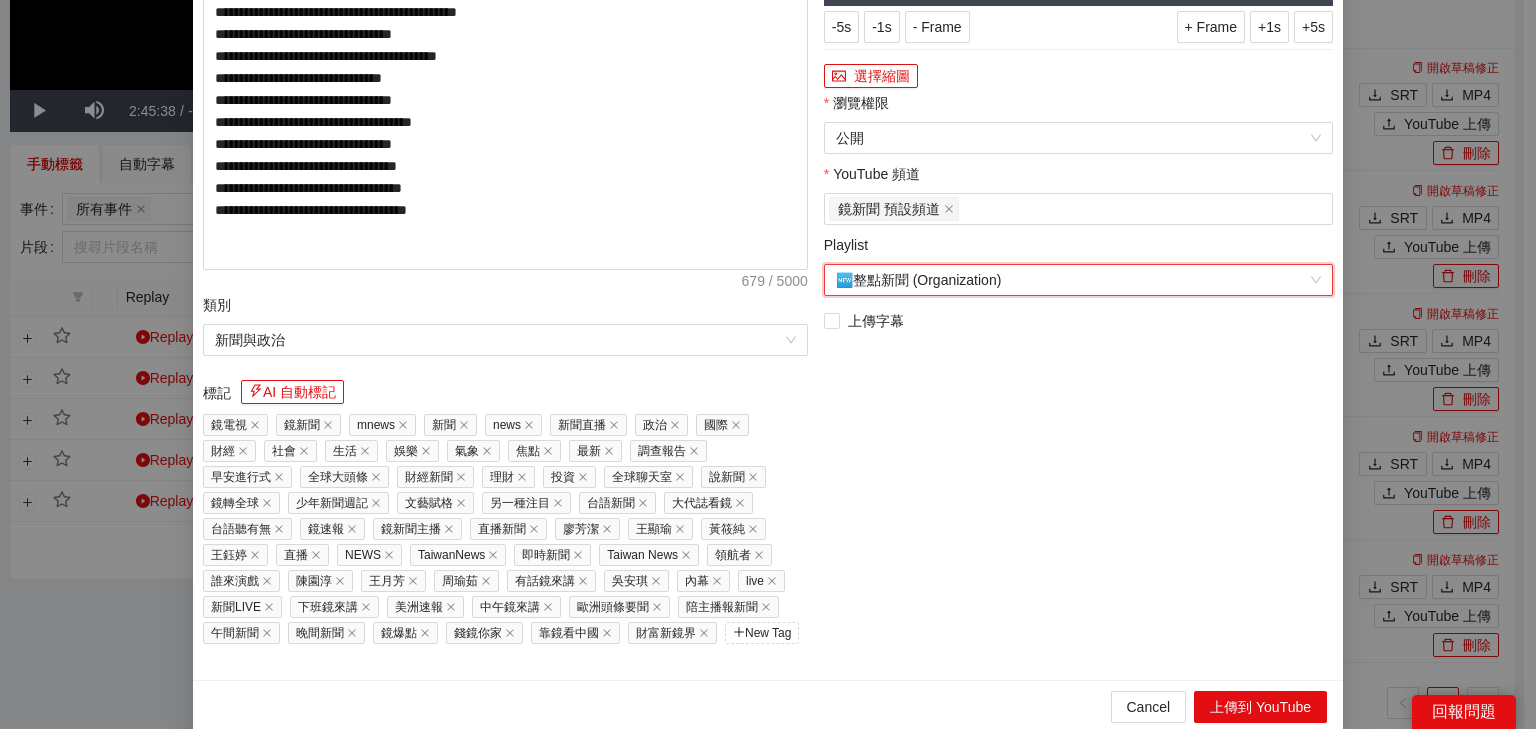 scroll, scrollTop: 0, scrollLeft: 0, axis: both 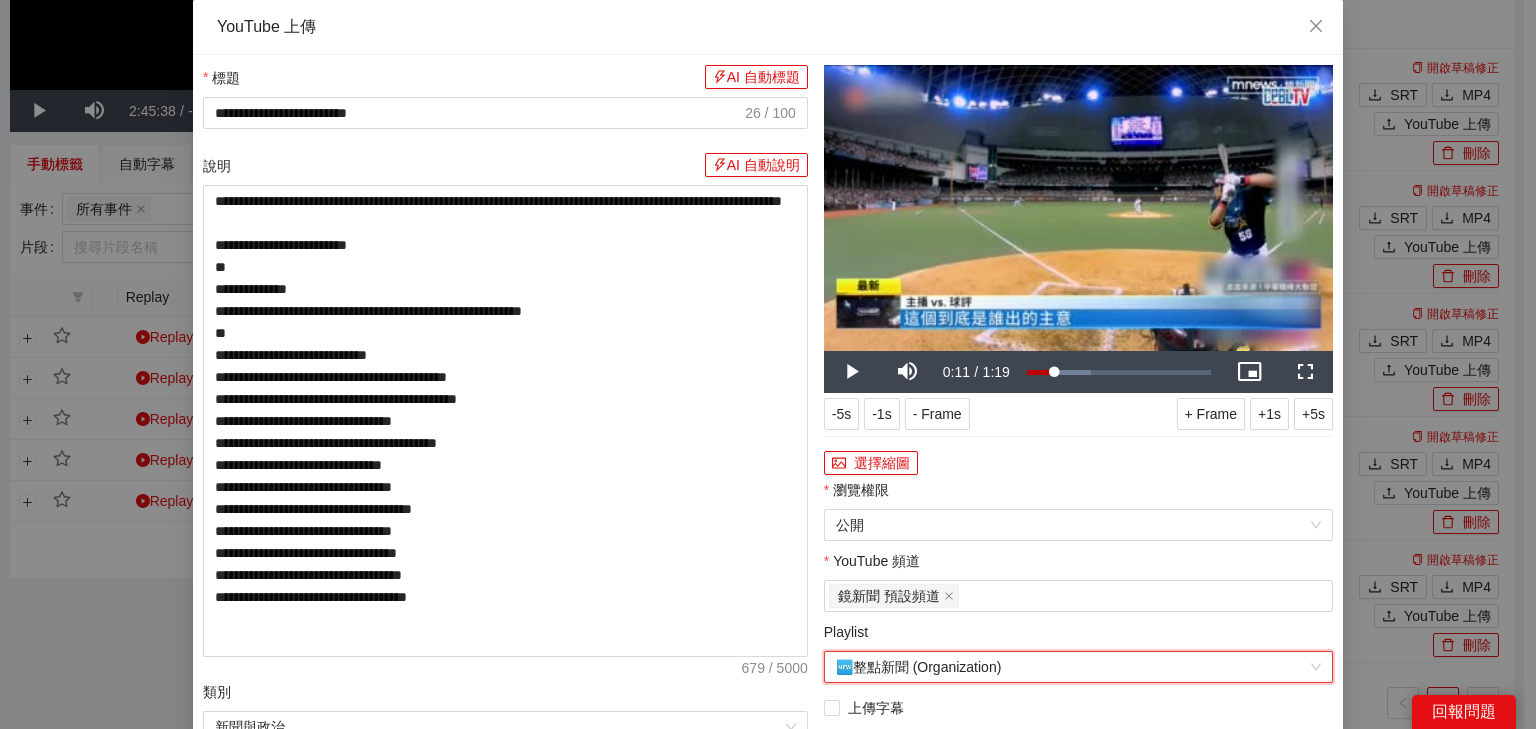 click at bounding box center [1078, 208] 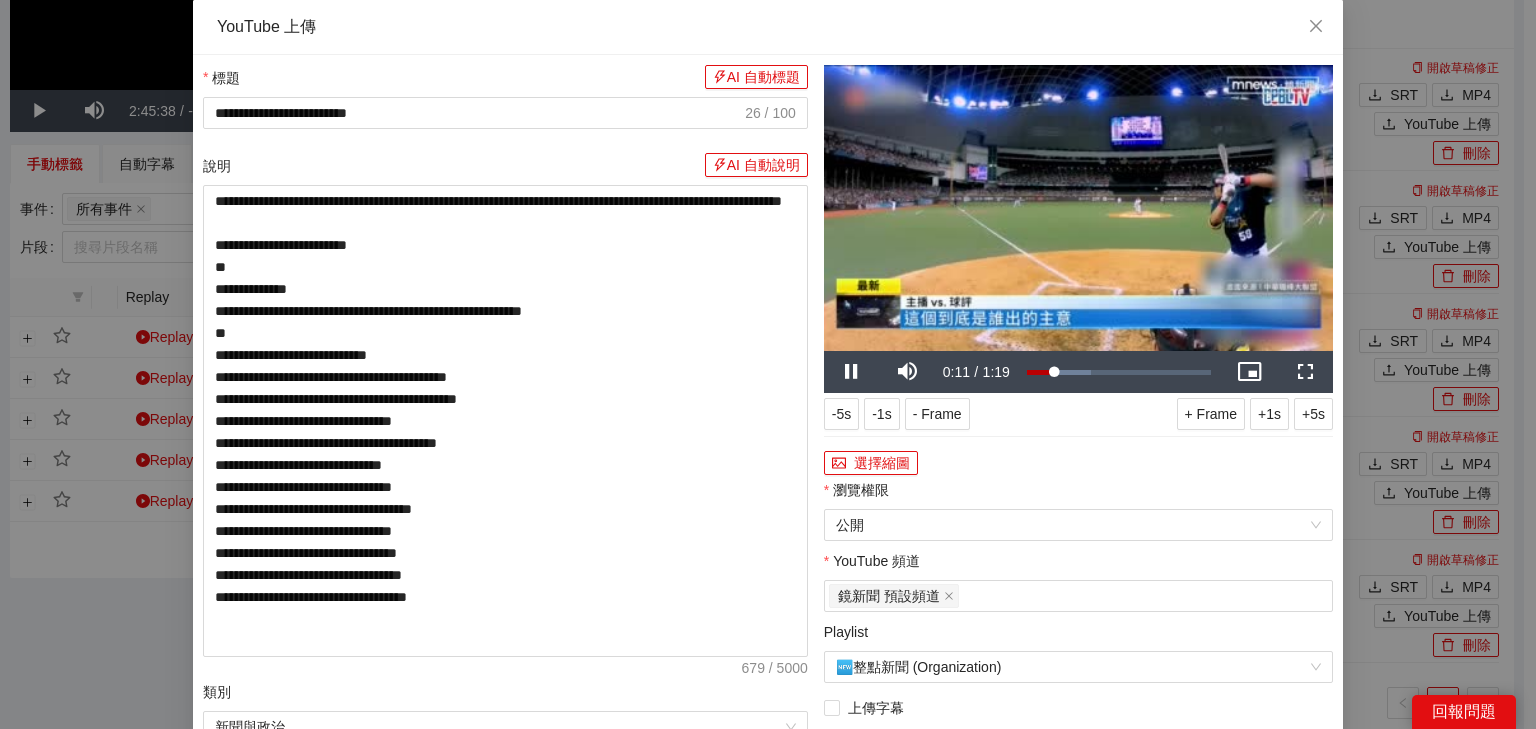 click at bounding box center (1078, 208) 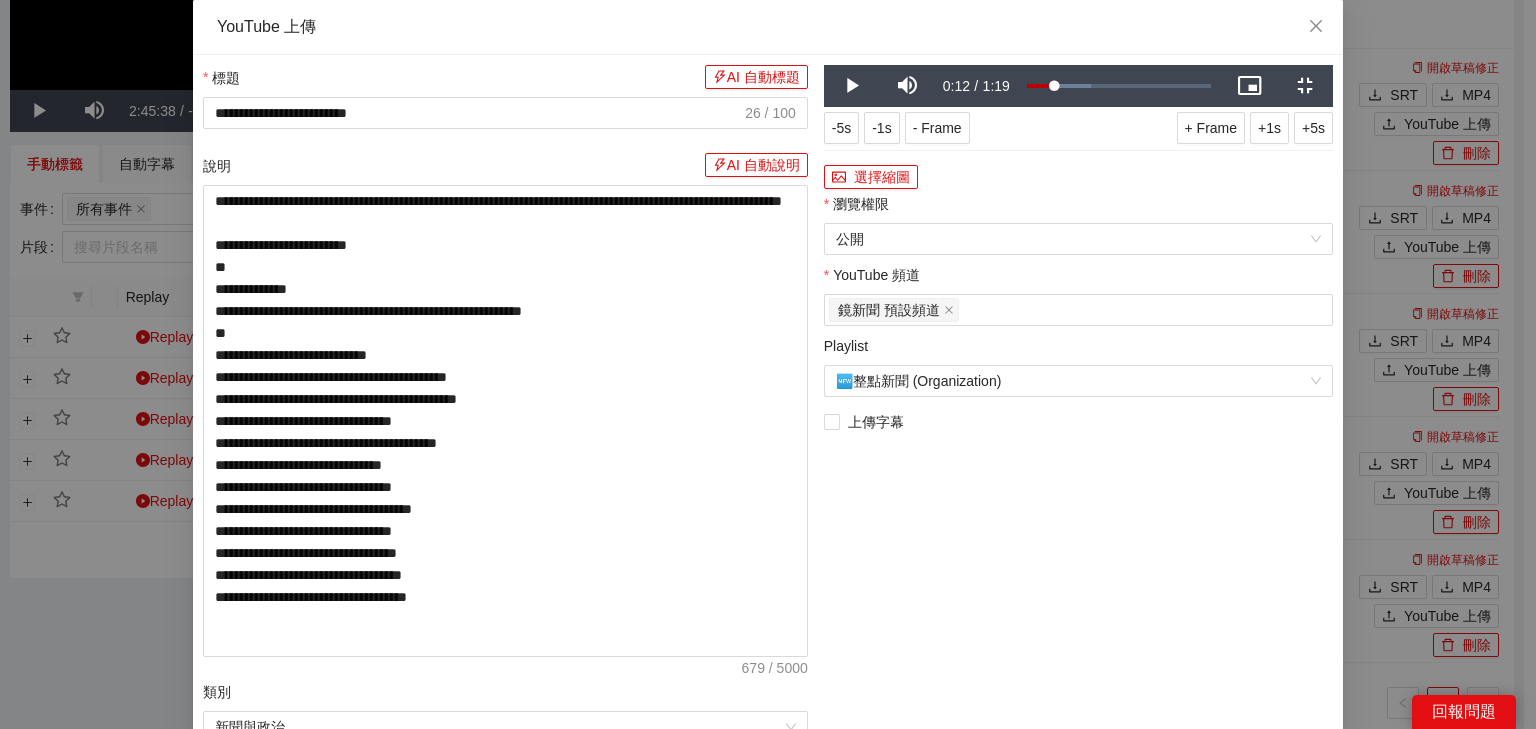 scroll, scrollTop: 0, scrollLeft: 0, axis: both 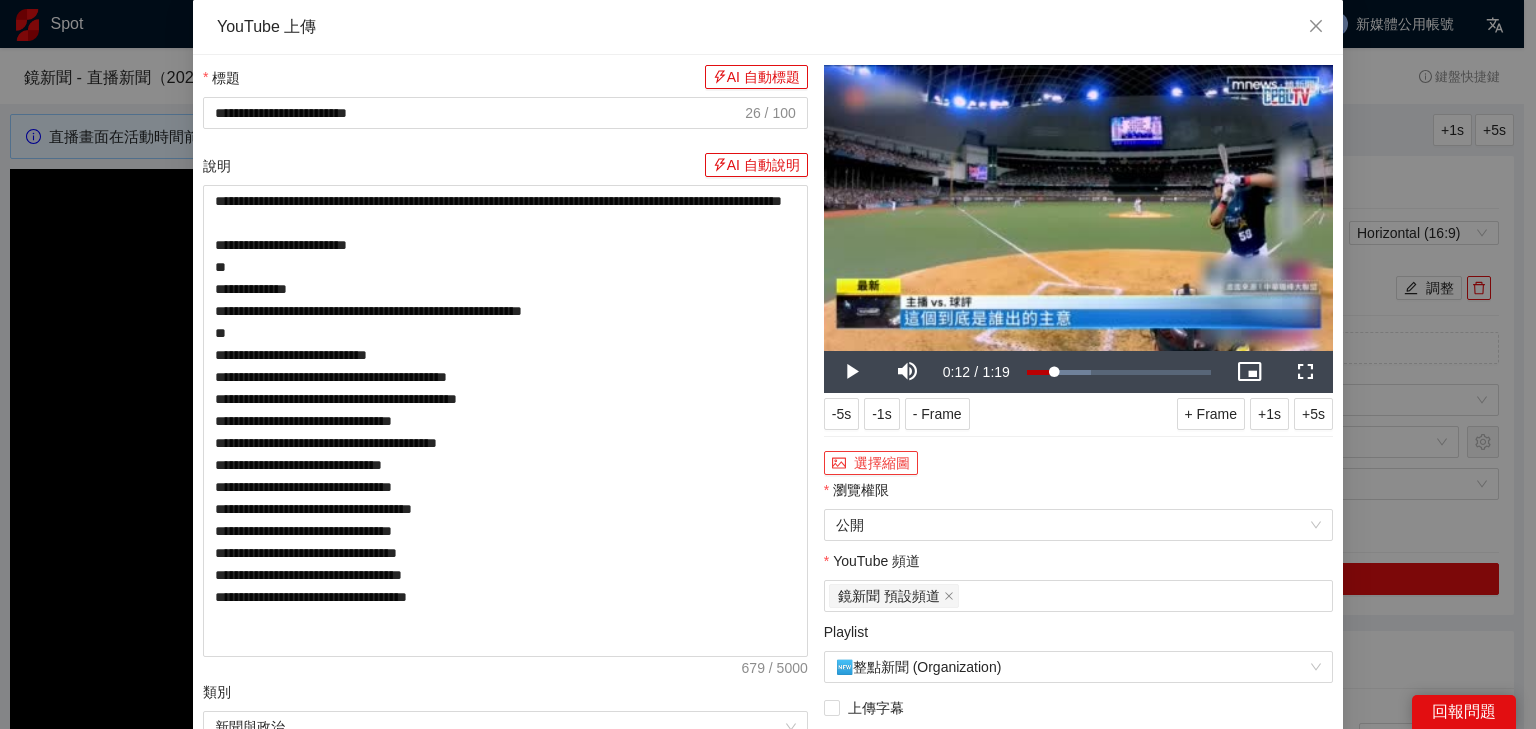 click on "選擇縮圖" at bounding box center [871, 463] 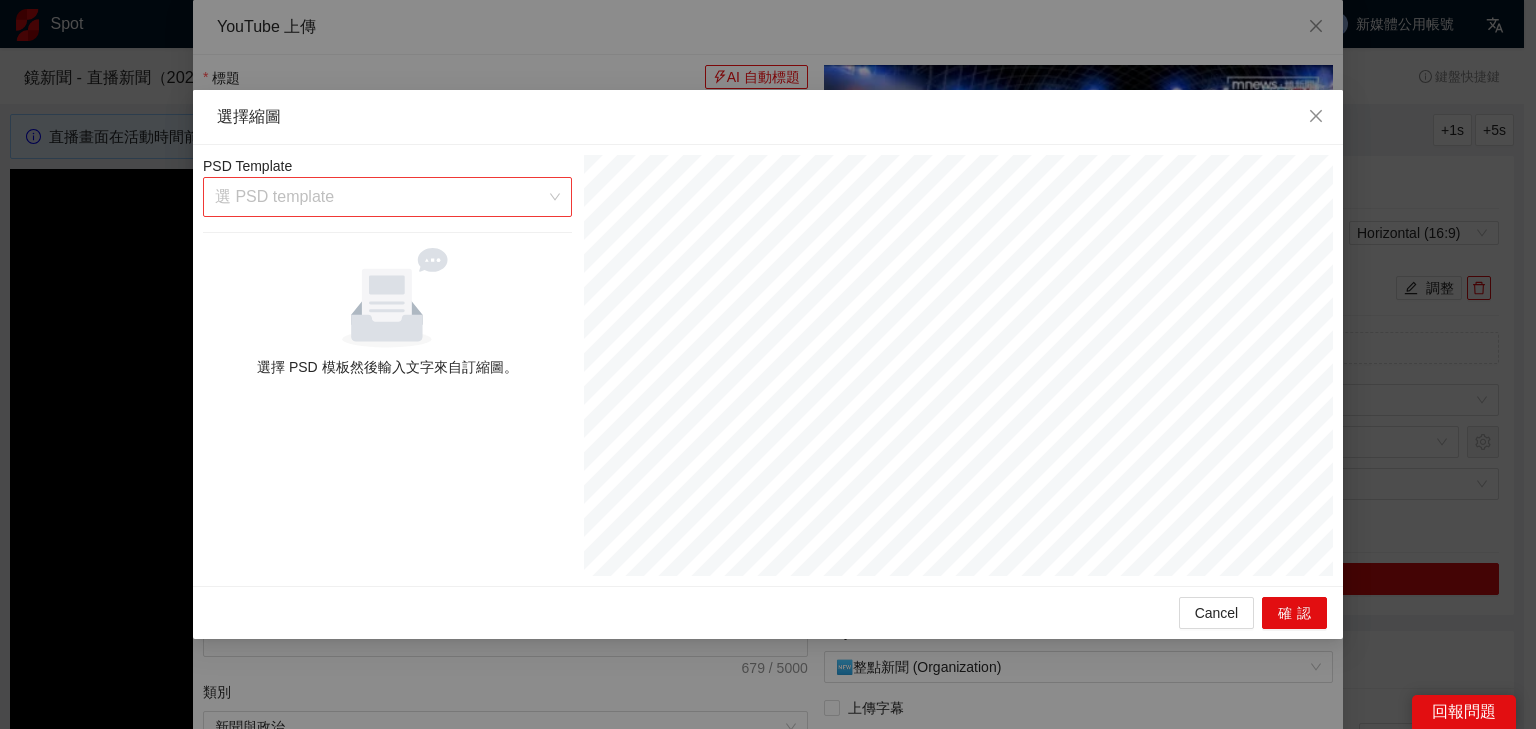 click at bounding box center [380, 197] 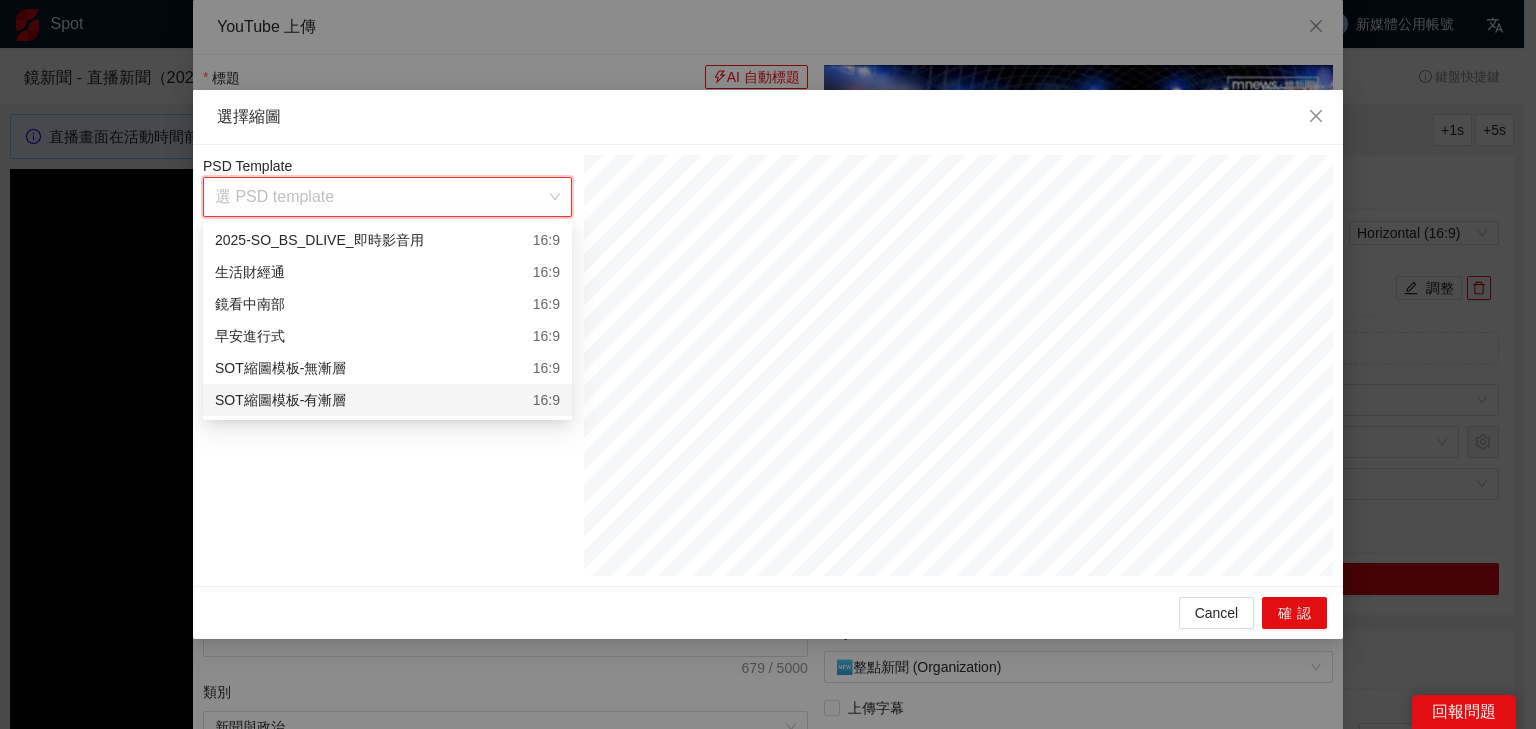 click on "SOT縮圖模板-有漸層 16:9" at bounding box center [387, 400] 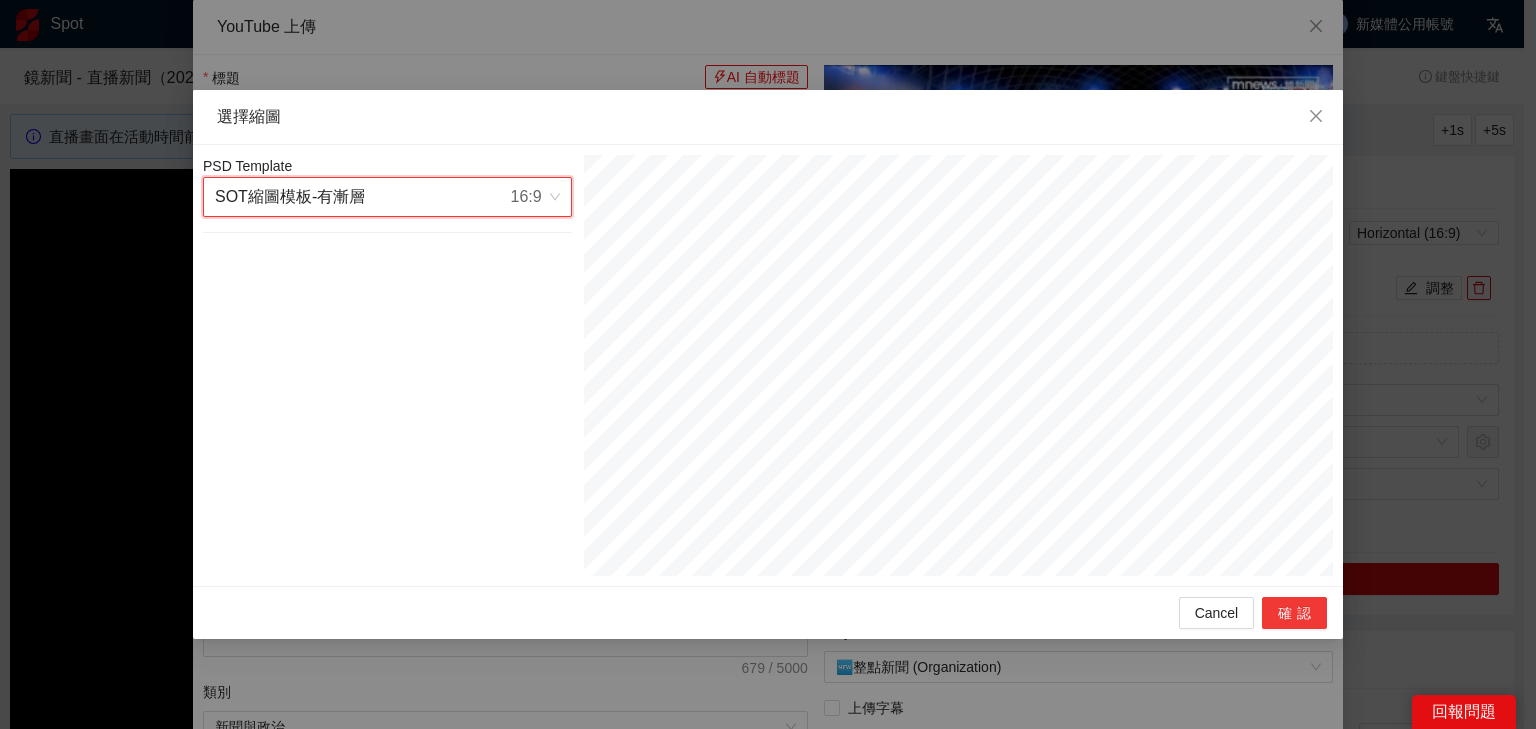 click on "確認" at bounding box center [1294, 613] 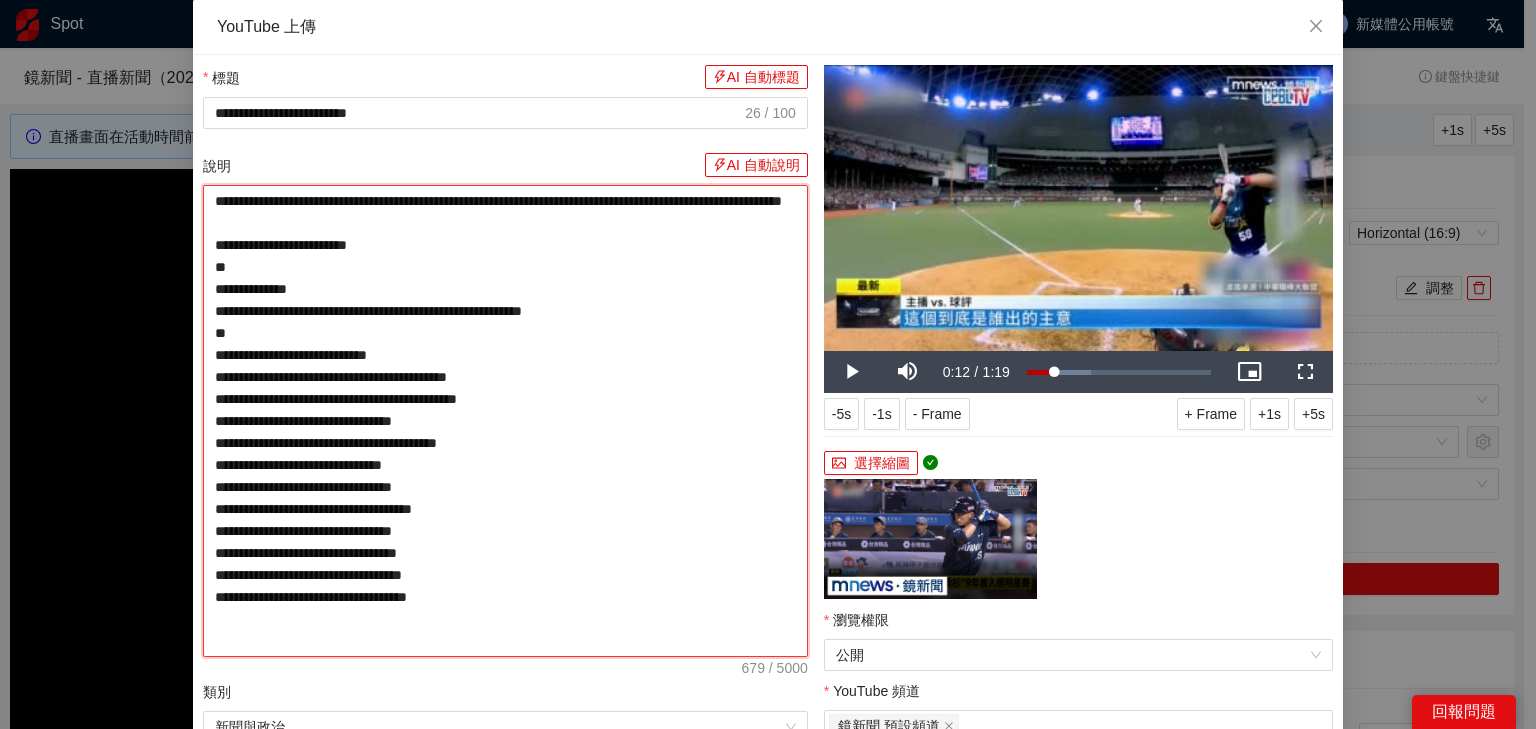 click on "**********" at bounding box center (505, 421) 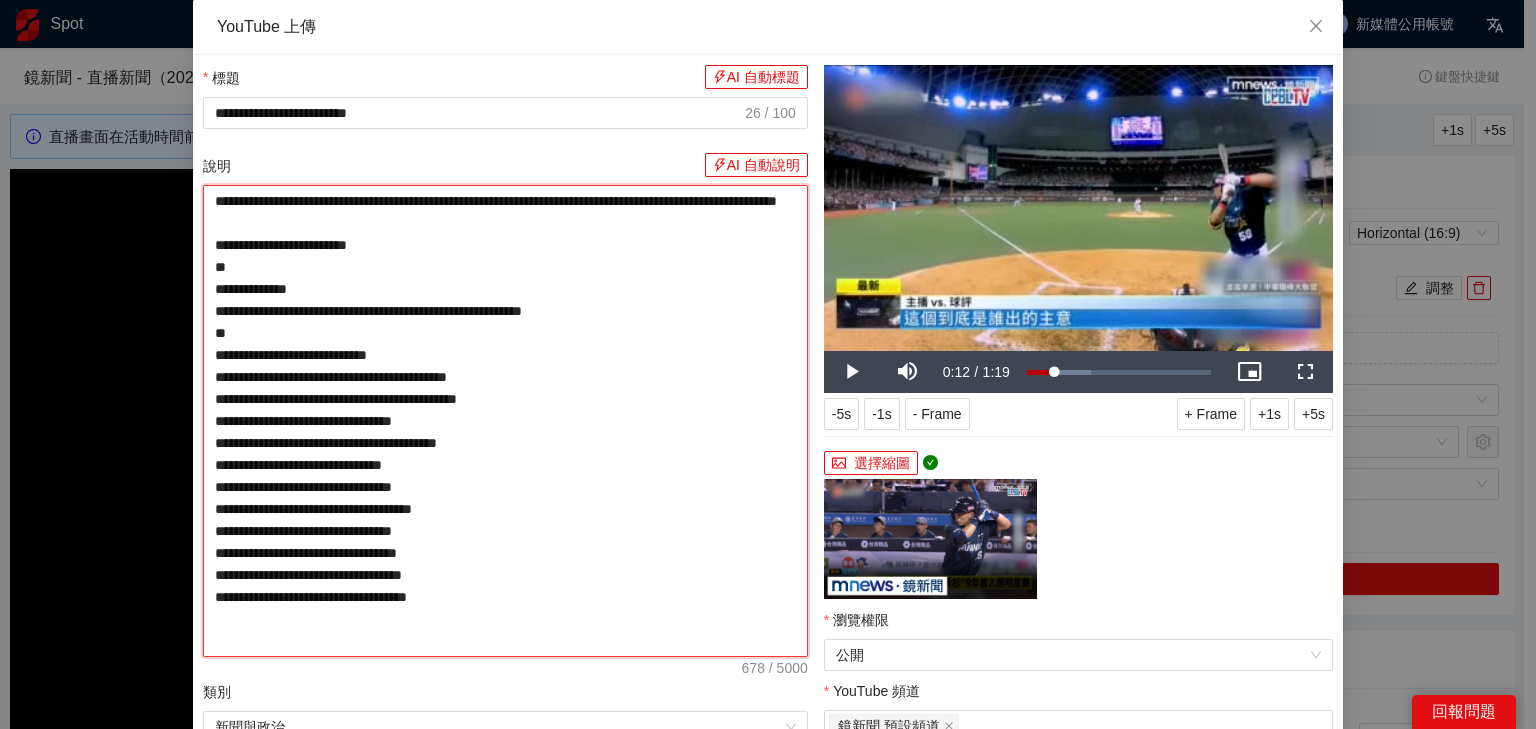 click on "**********" at bounding box center [505, 421] 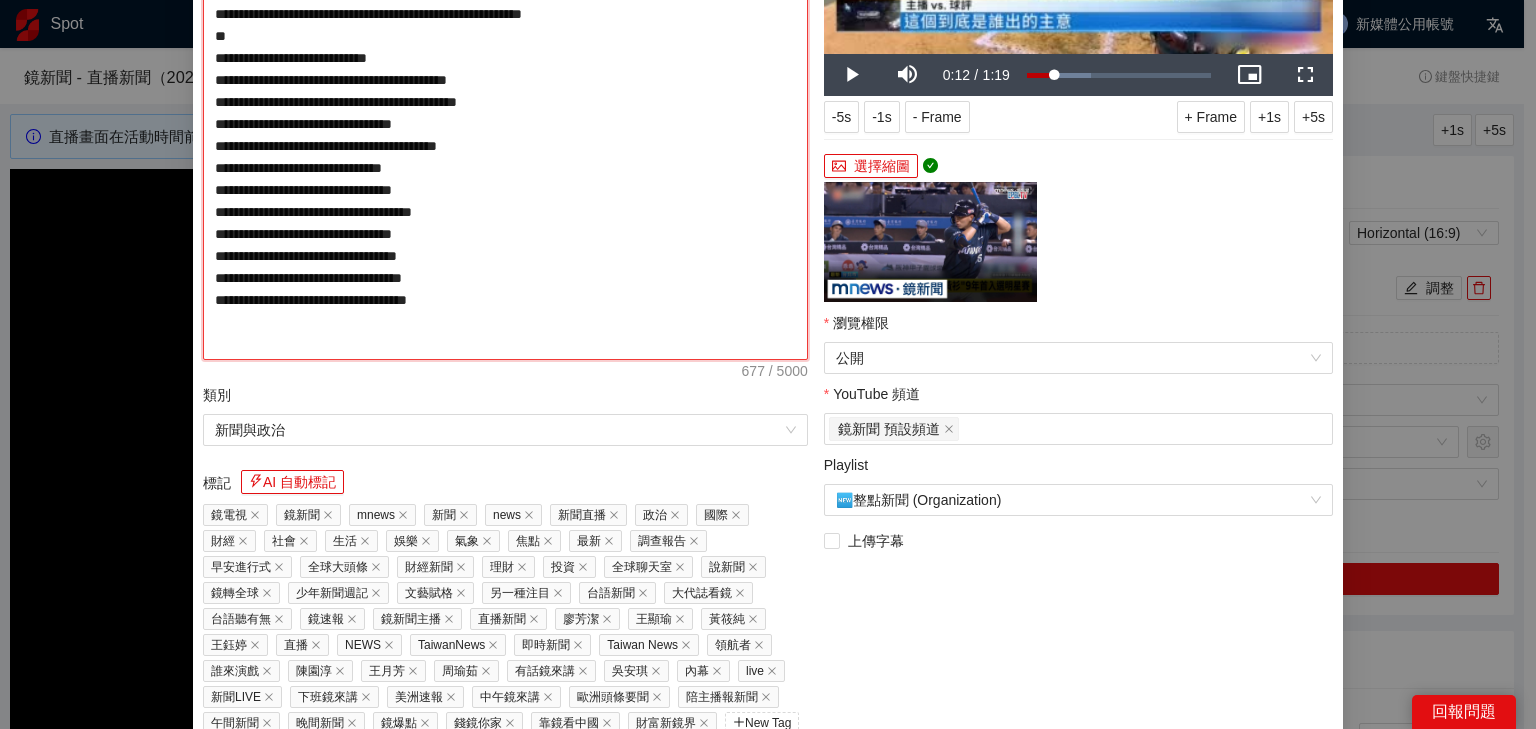 scroll, scrollTop: 387, scrollLeft: 0, axis: vertical 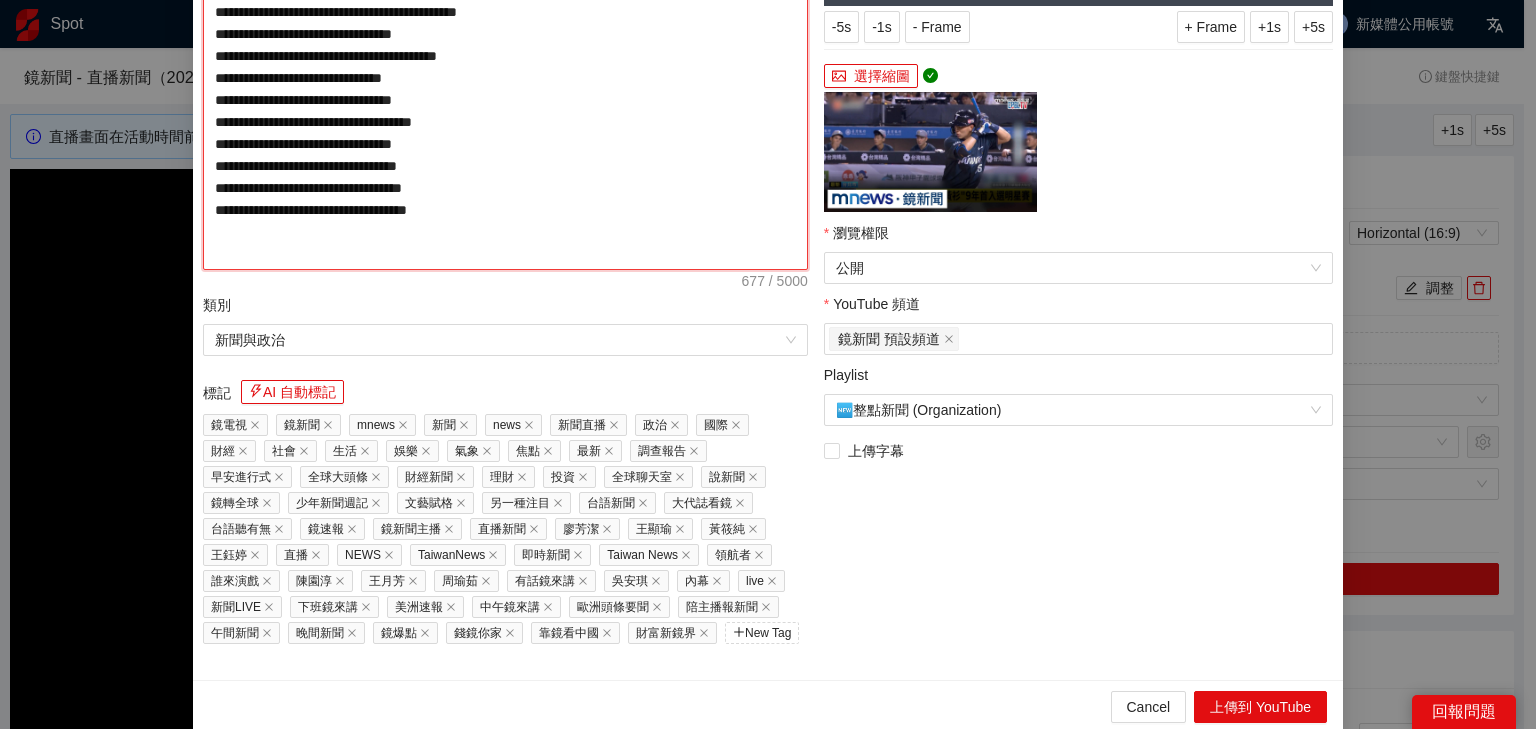 type on "**********" 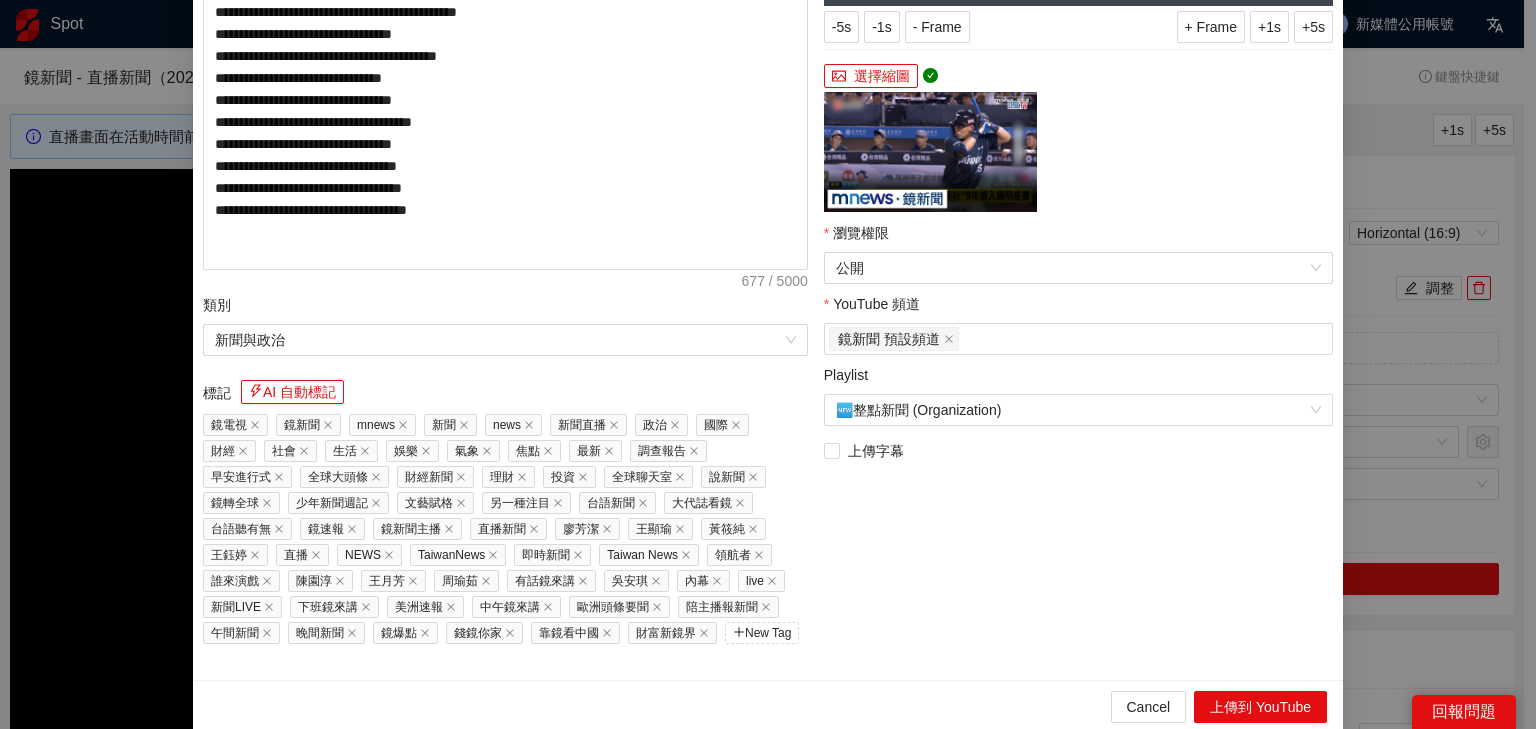 click on "Cancel 上傳到 YouTube" at bounding box center [768, 706] 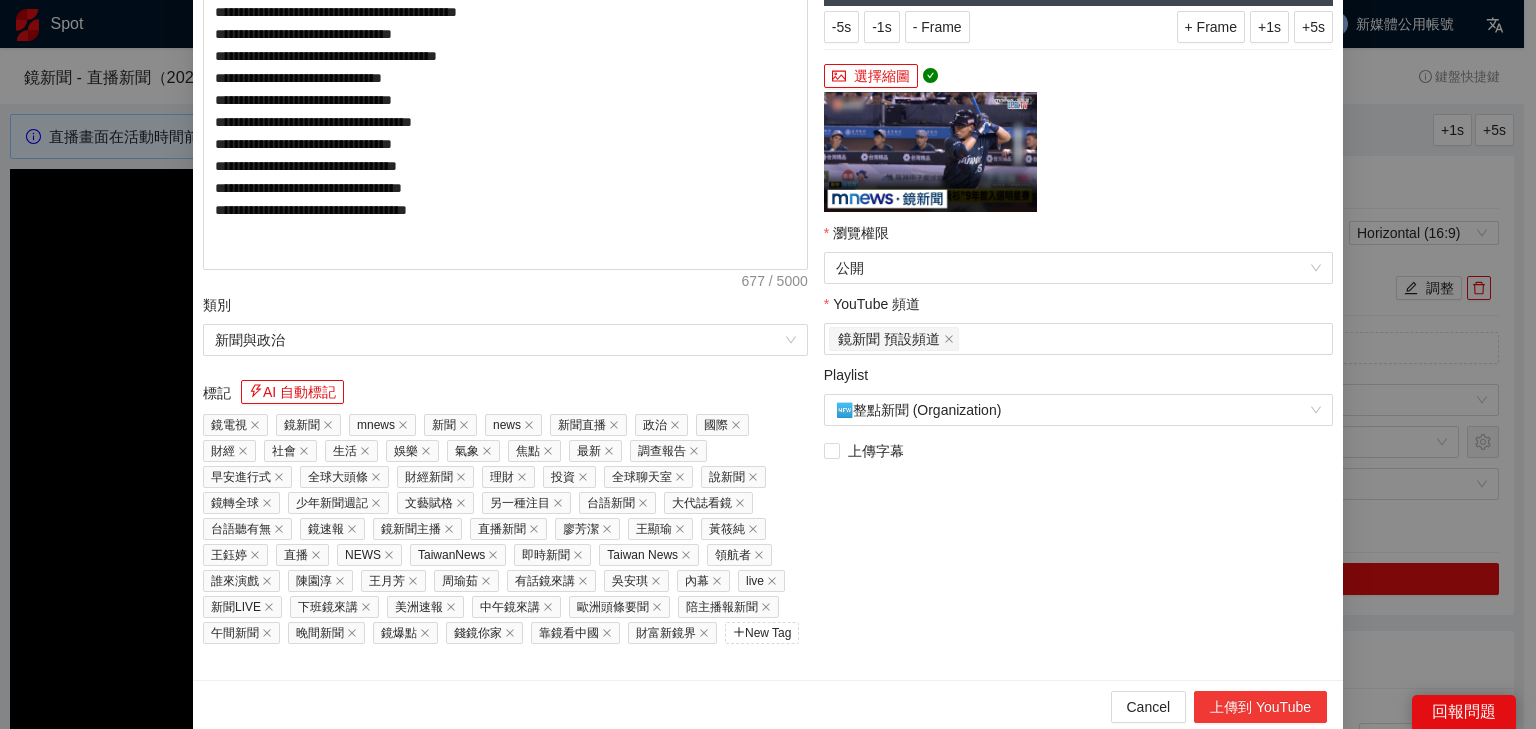 click on "上傳到 YouTube" at bounding box center (1260, 707) 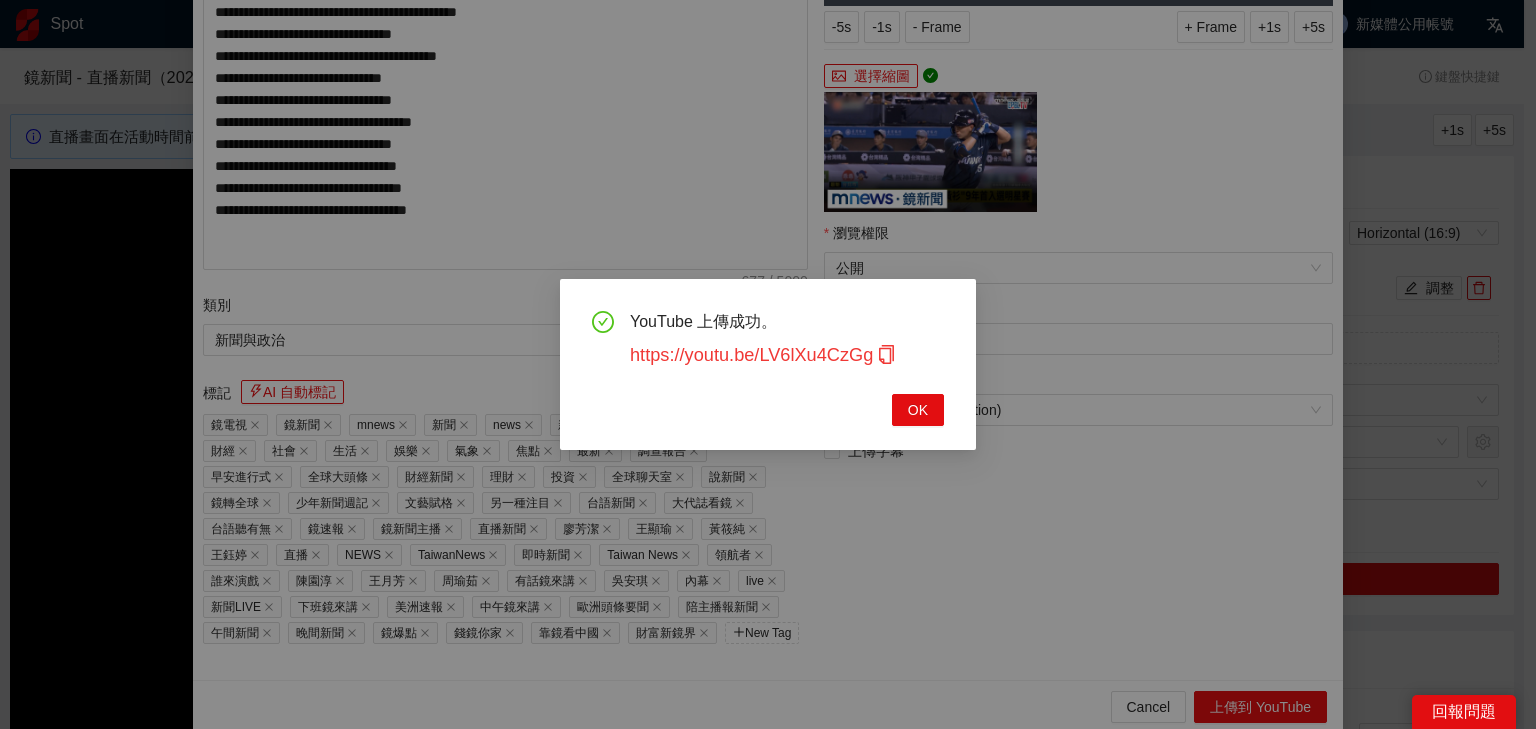 click 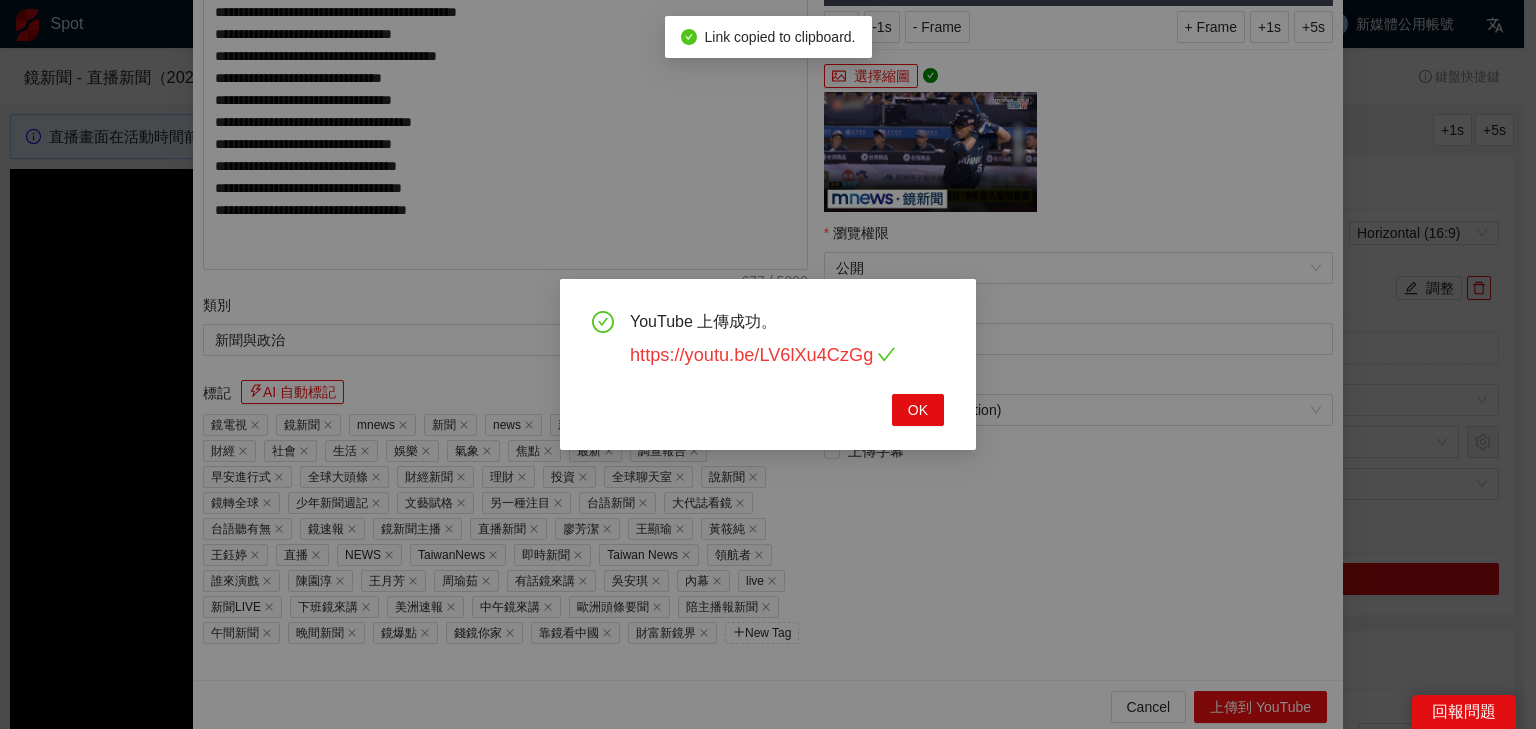 click on "https://youtu.be/LV6lXu4CzGg" at bounding box center [763, 355] 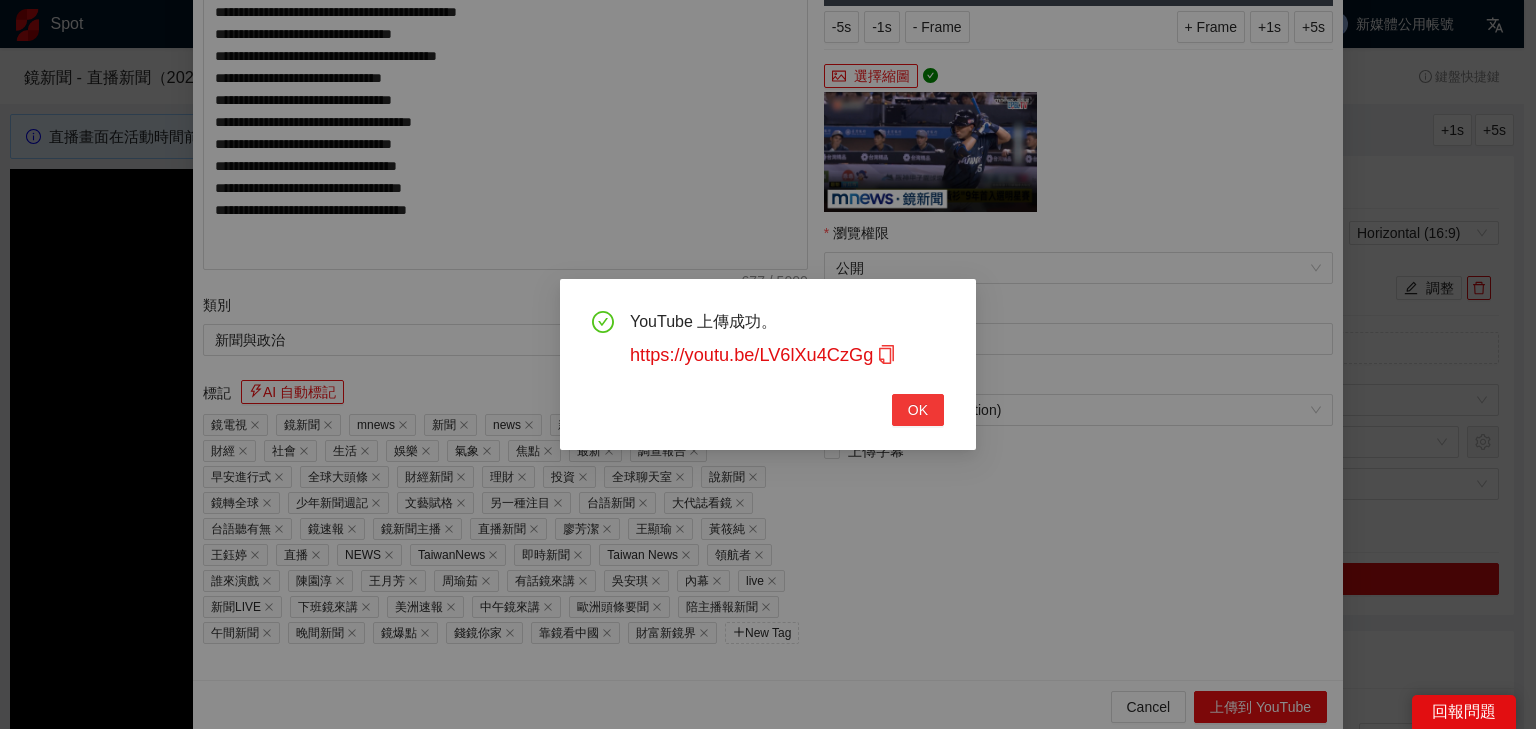click on "OK" at bounding box center (918, 410) 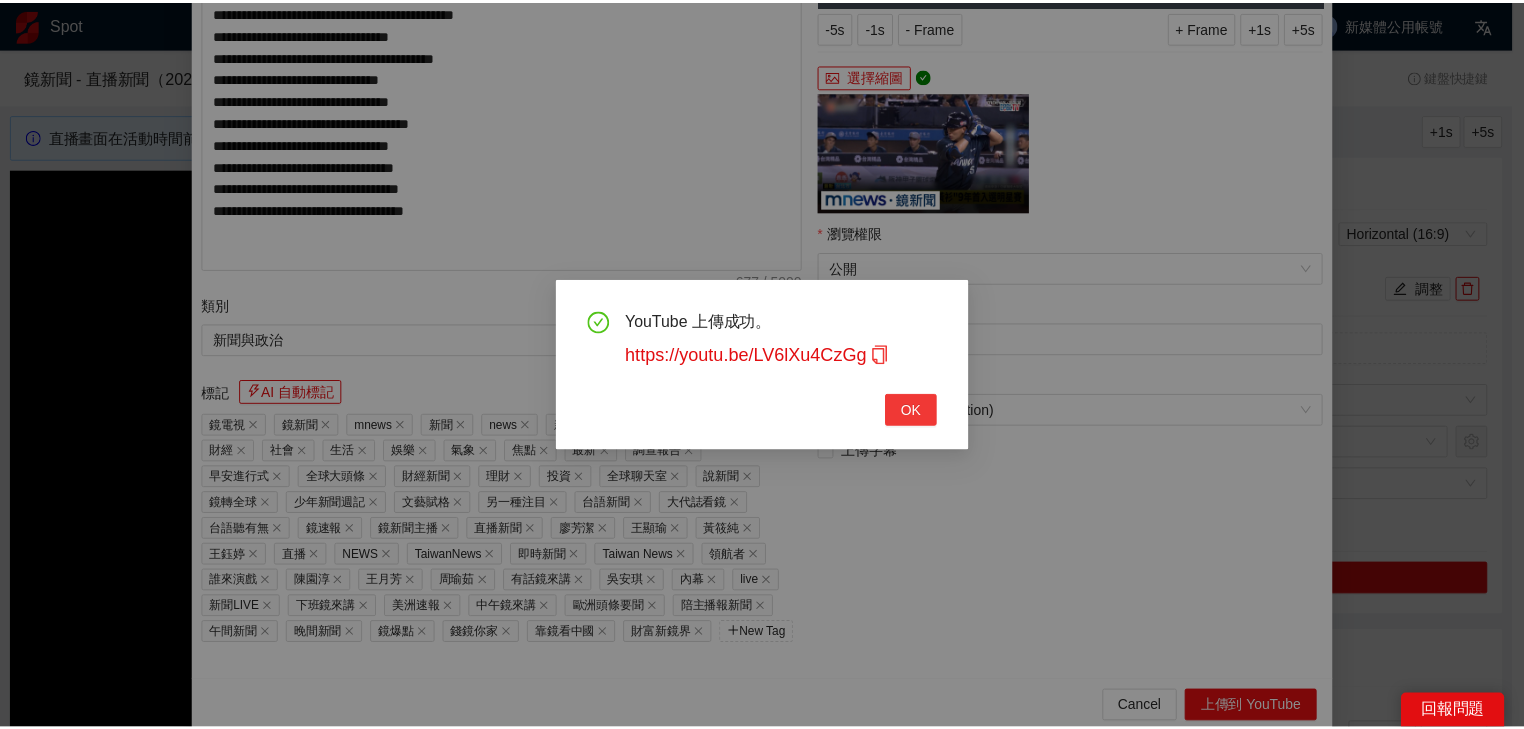 scroll, scrollTop: 343, scrollLeft: 0, axis: vertical 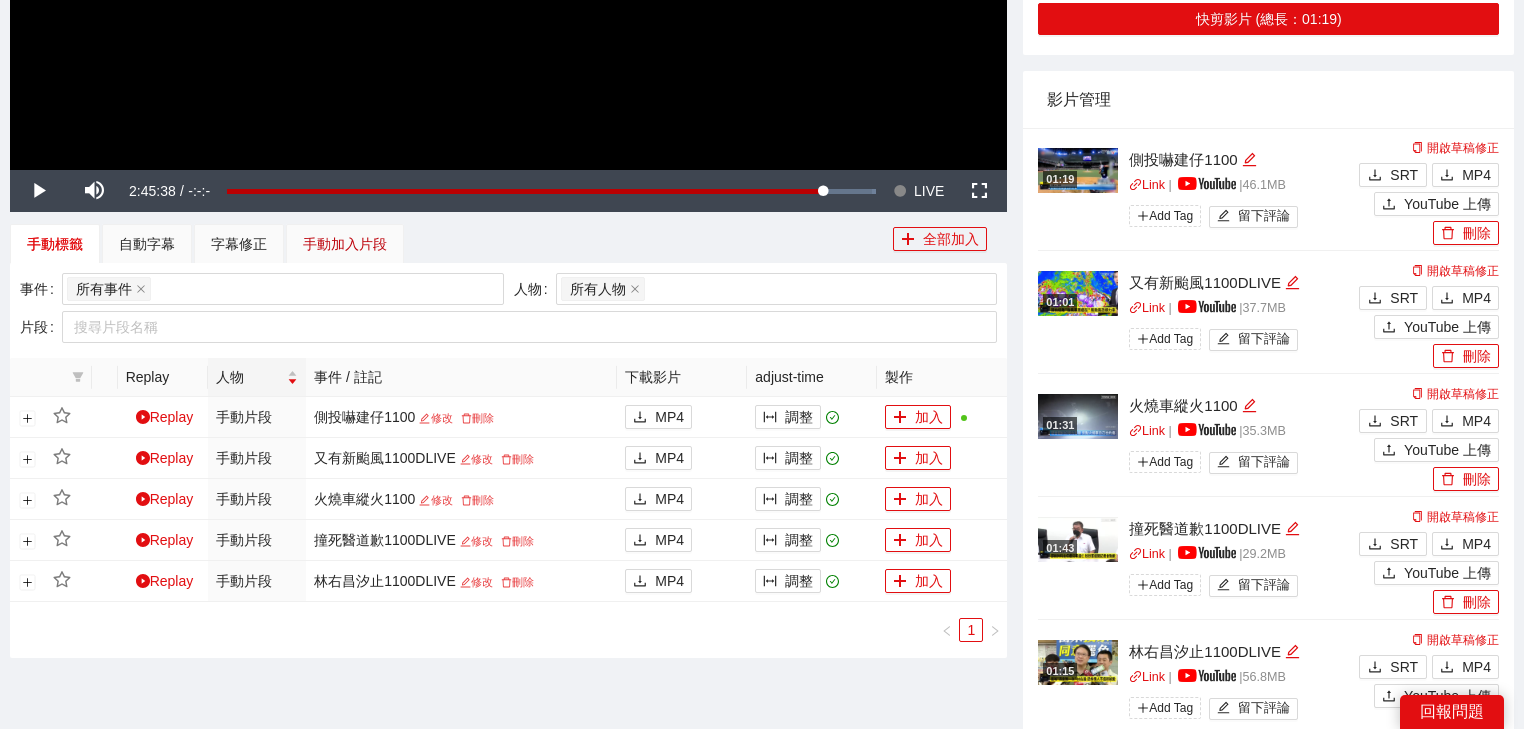 click on "手動加入片段" at bounding box center [345, 244] 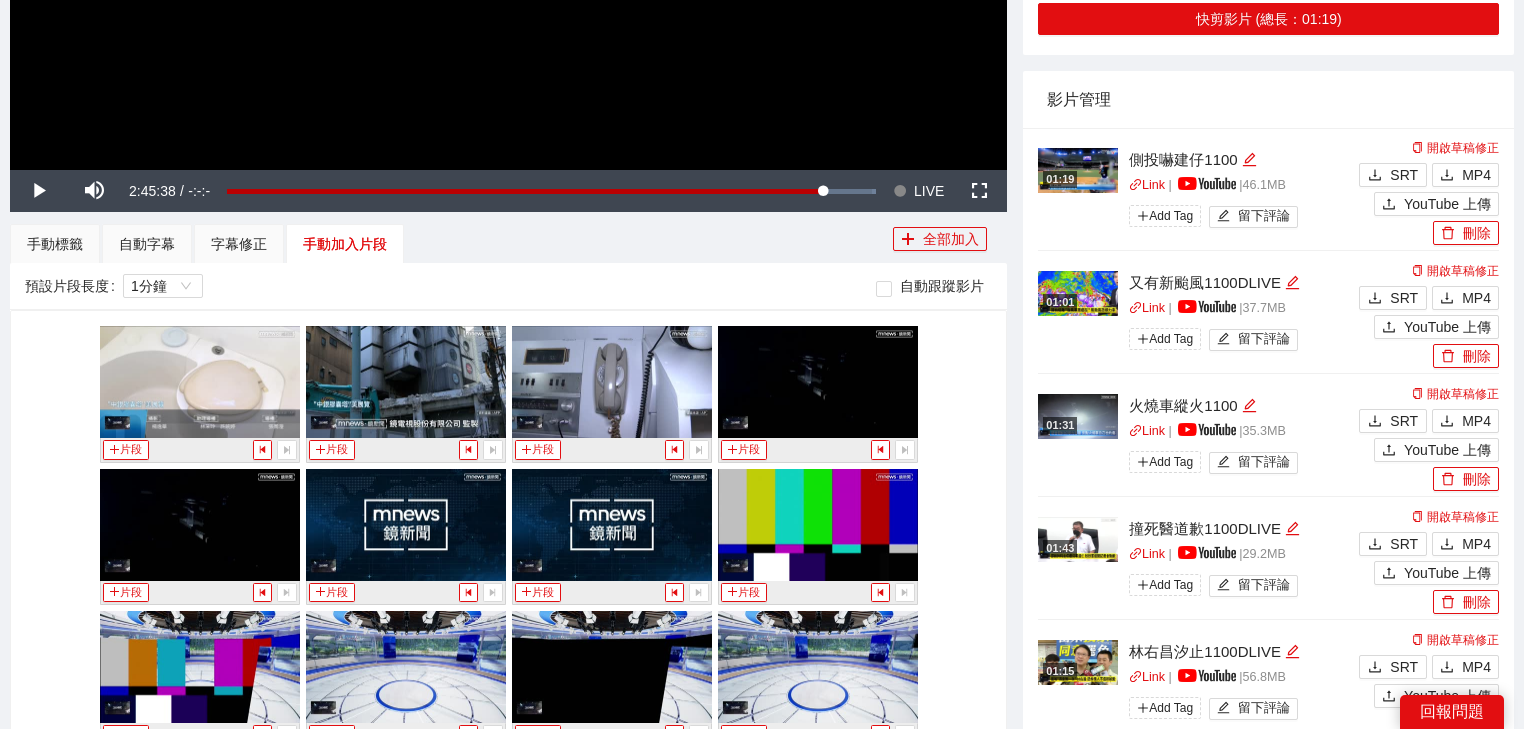 scroll, scrollTop: 19134, scrollLeft: 0, axis: vertical 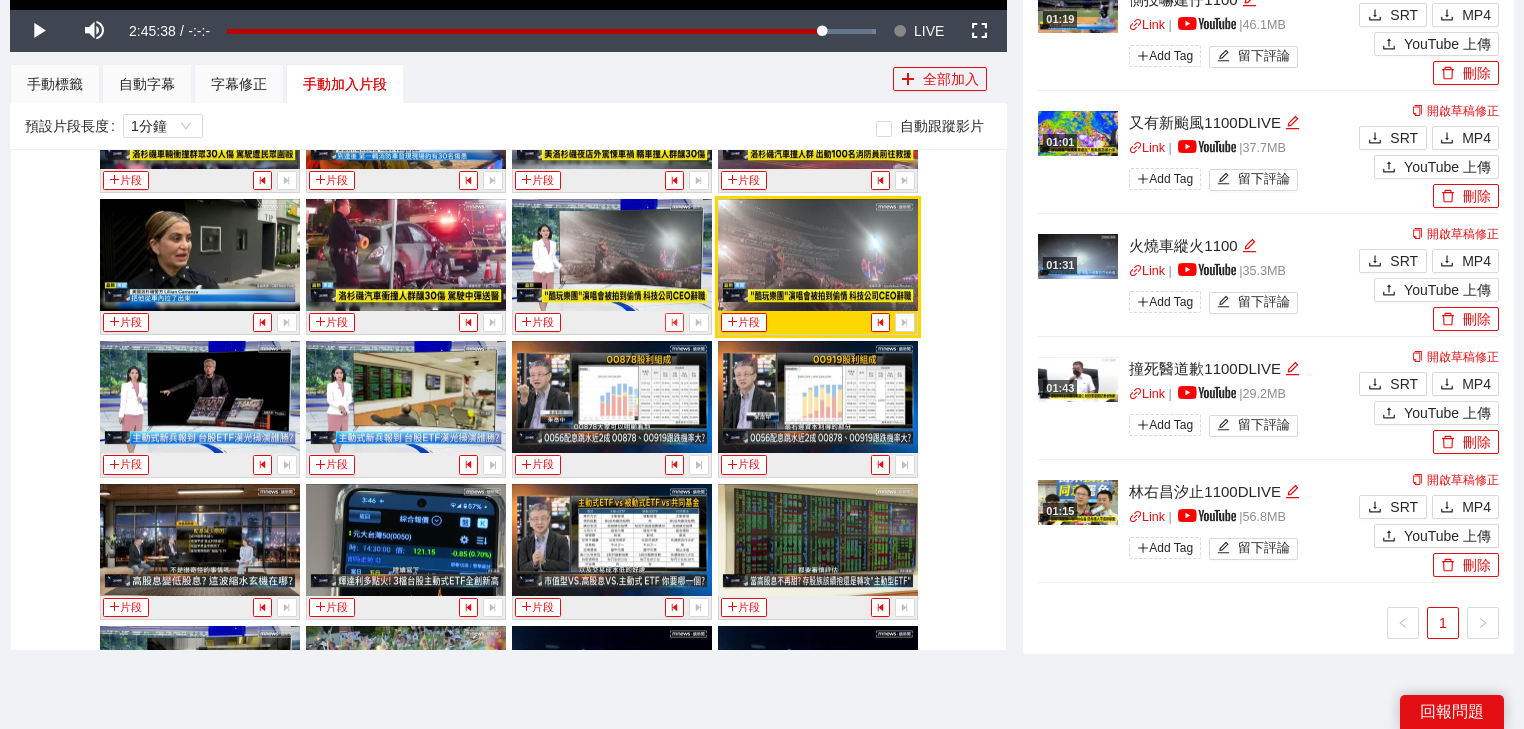 click 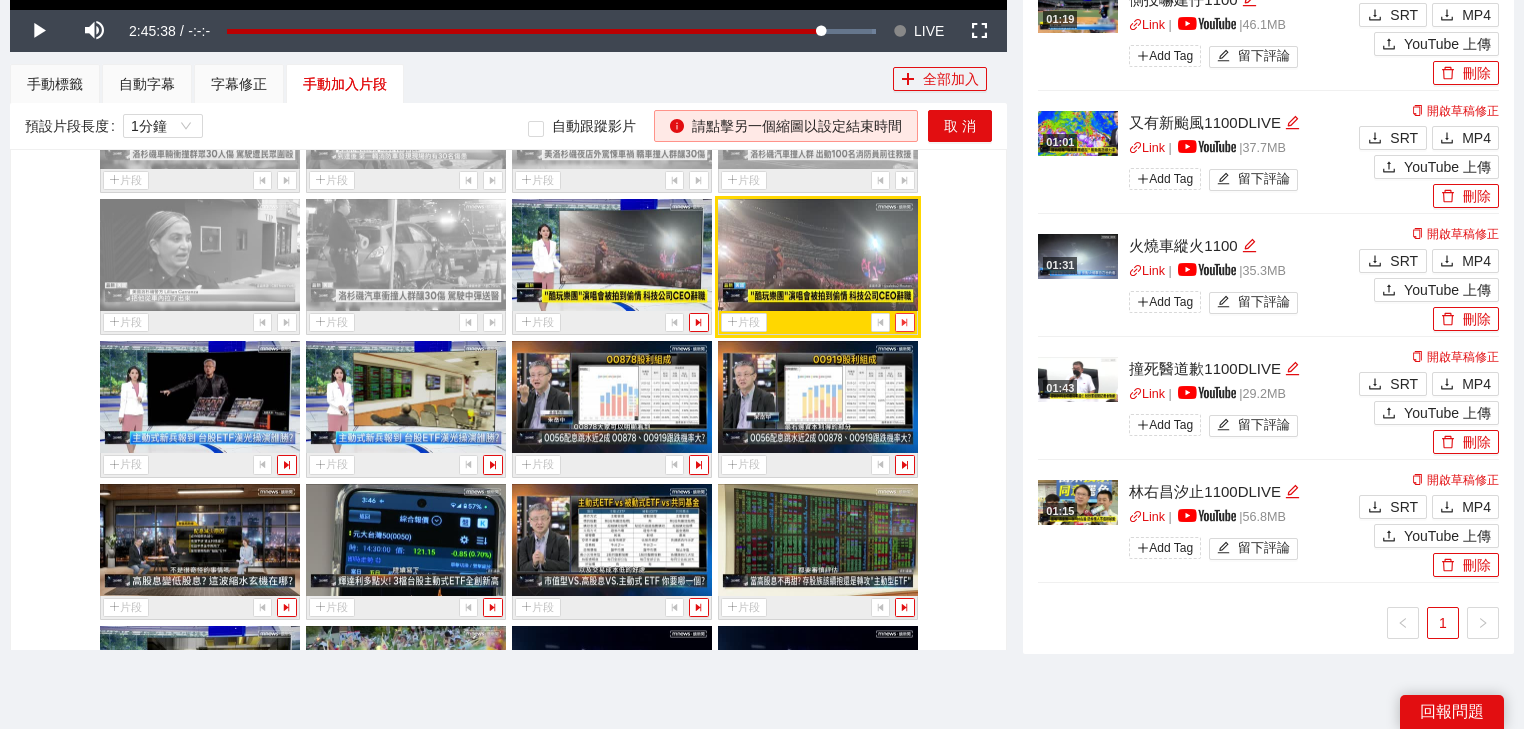 click 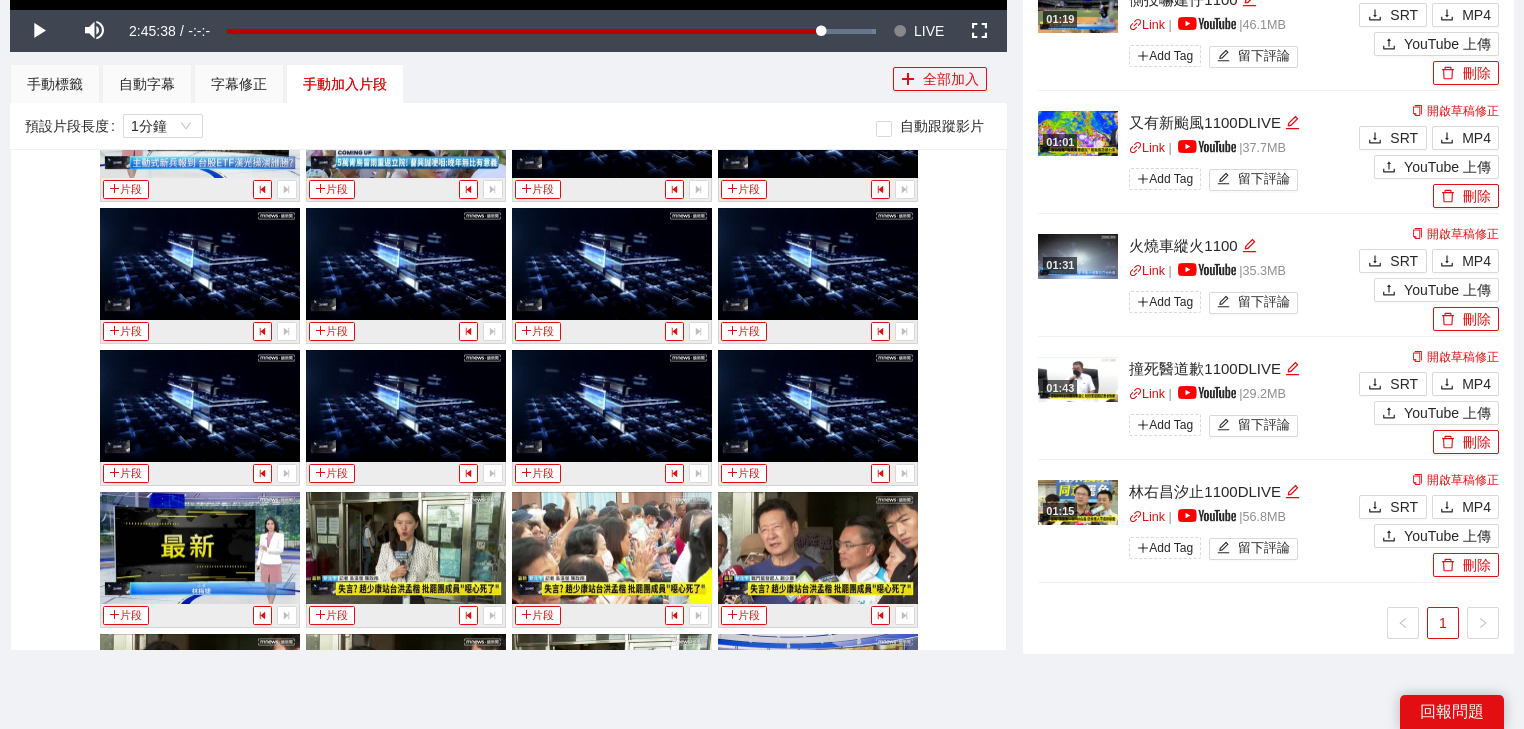 scroll, scrollTop: 20247, scrollLeft: 0, axis: vertical 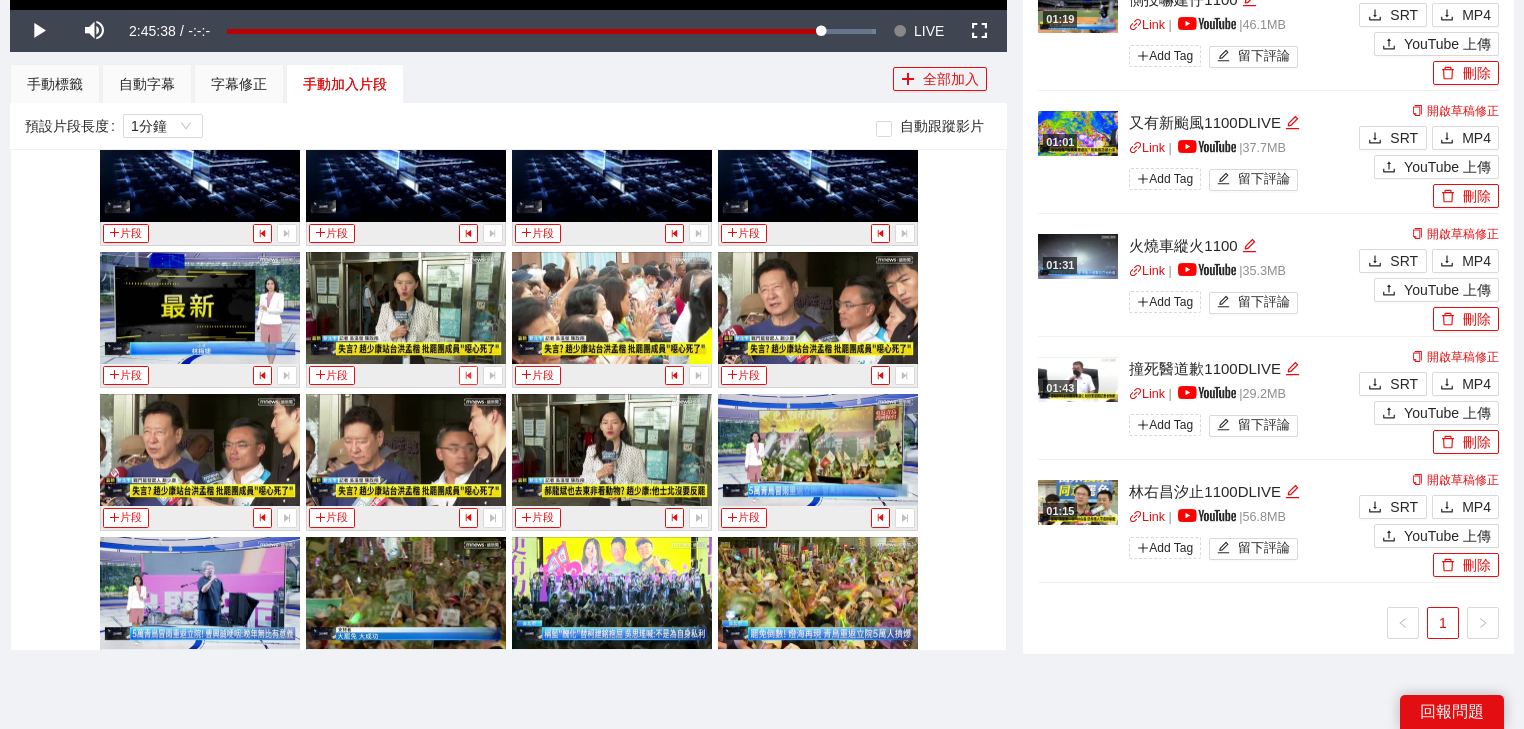 click 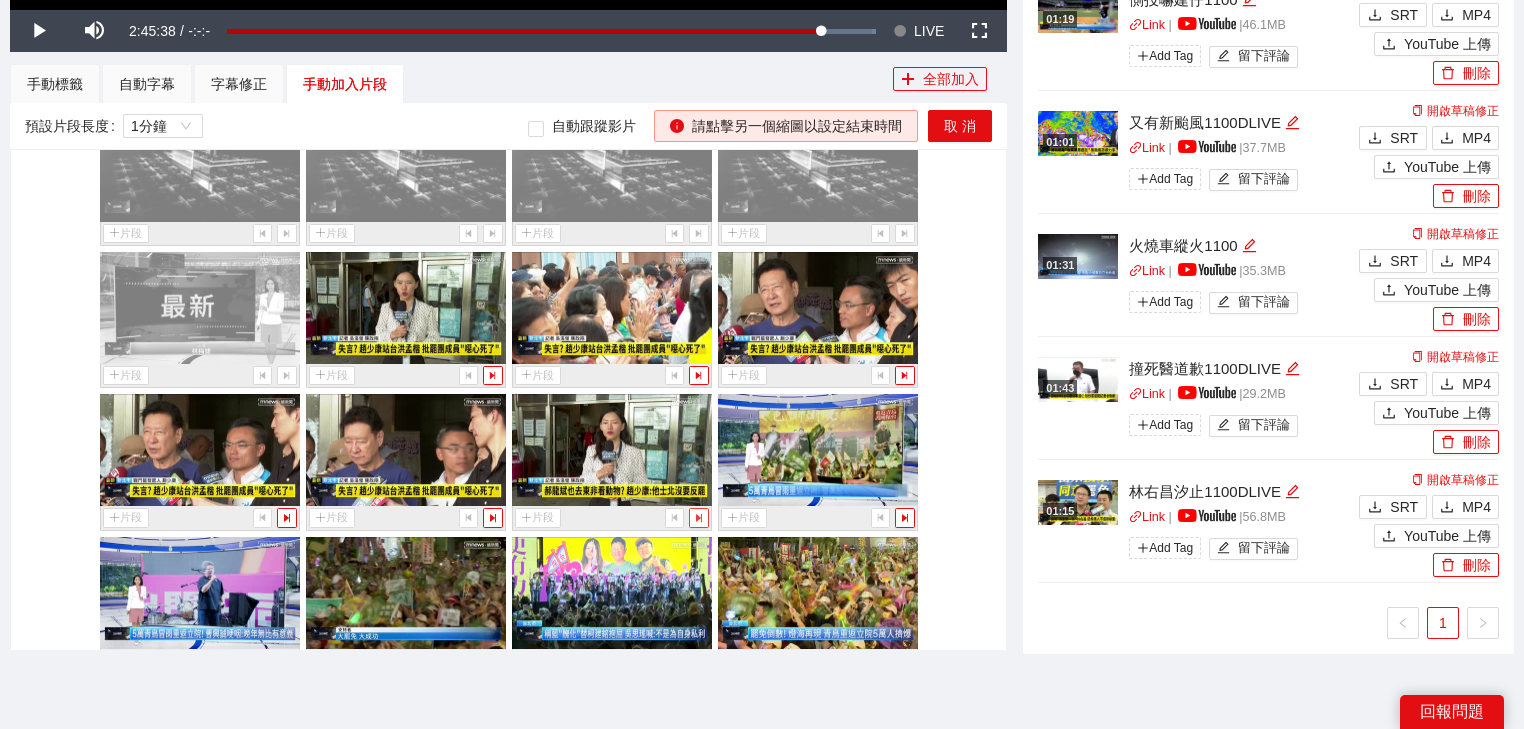 click 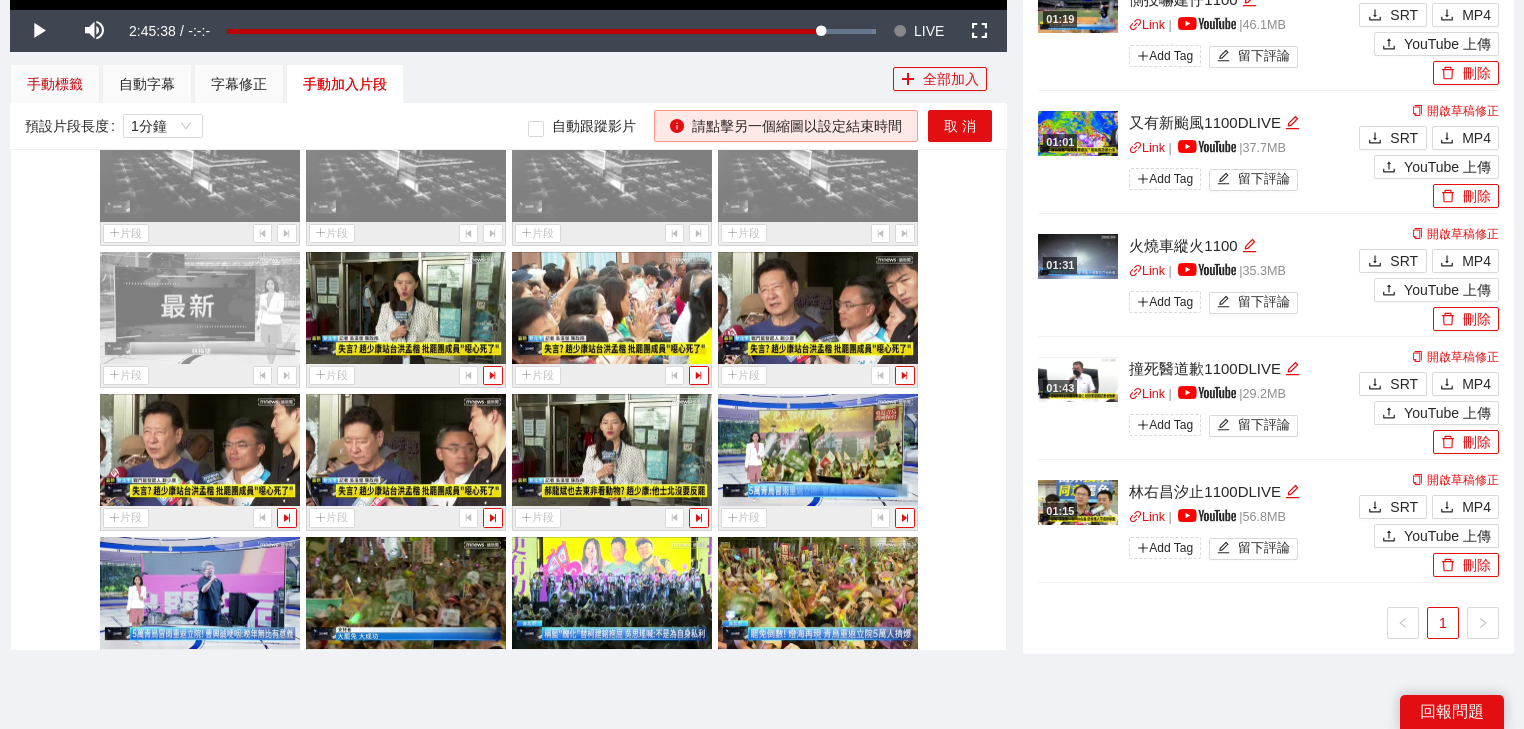click on "手動標籤" at bounding box center (55, 84) 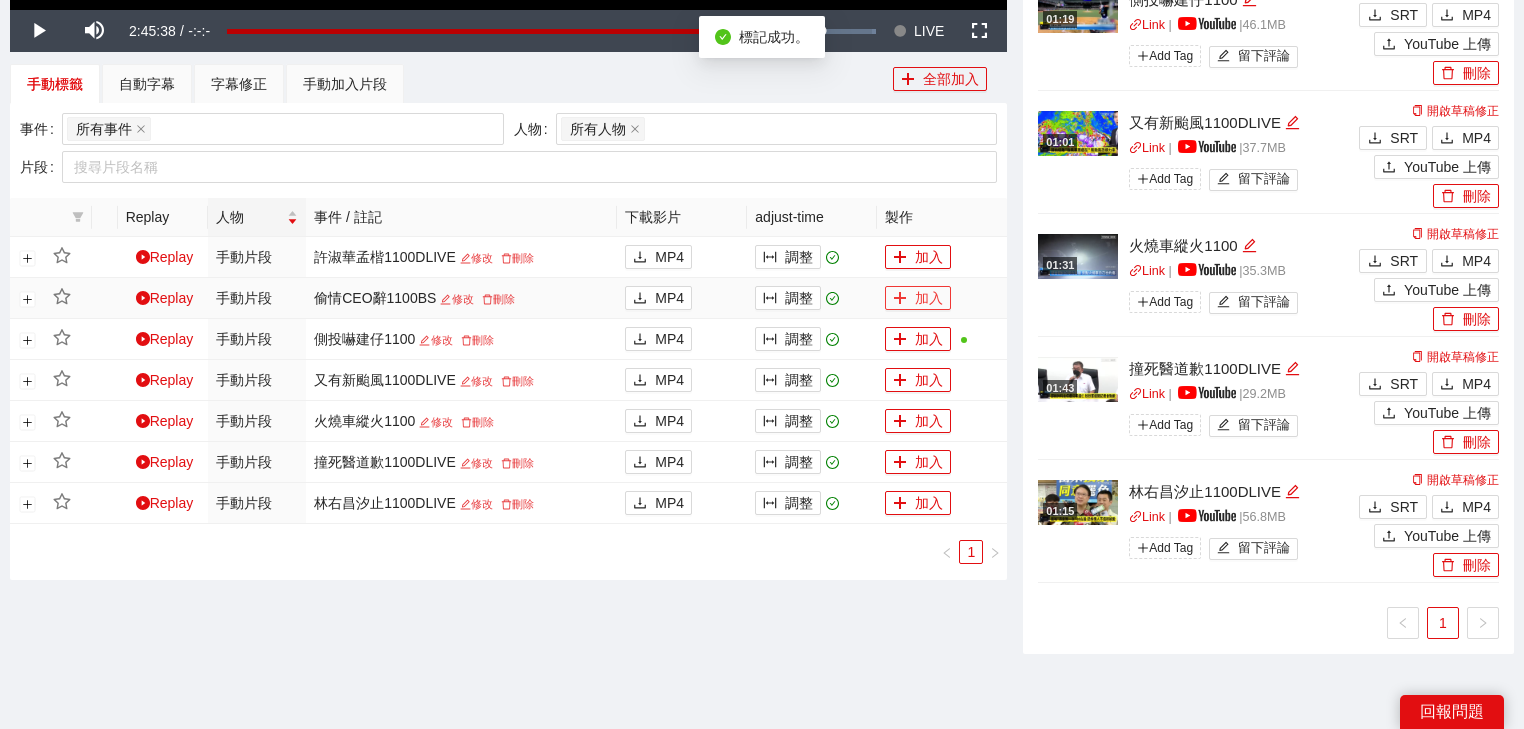 click 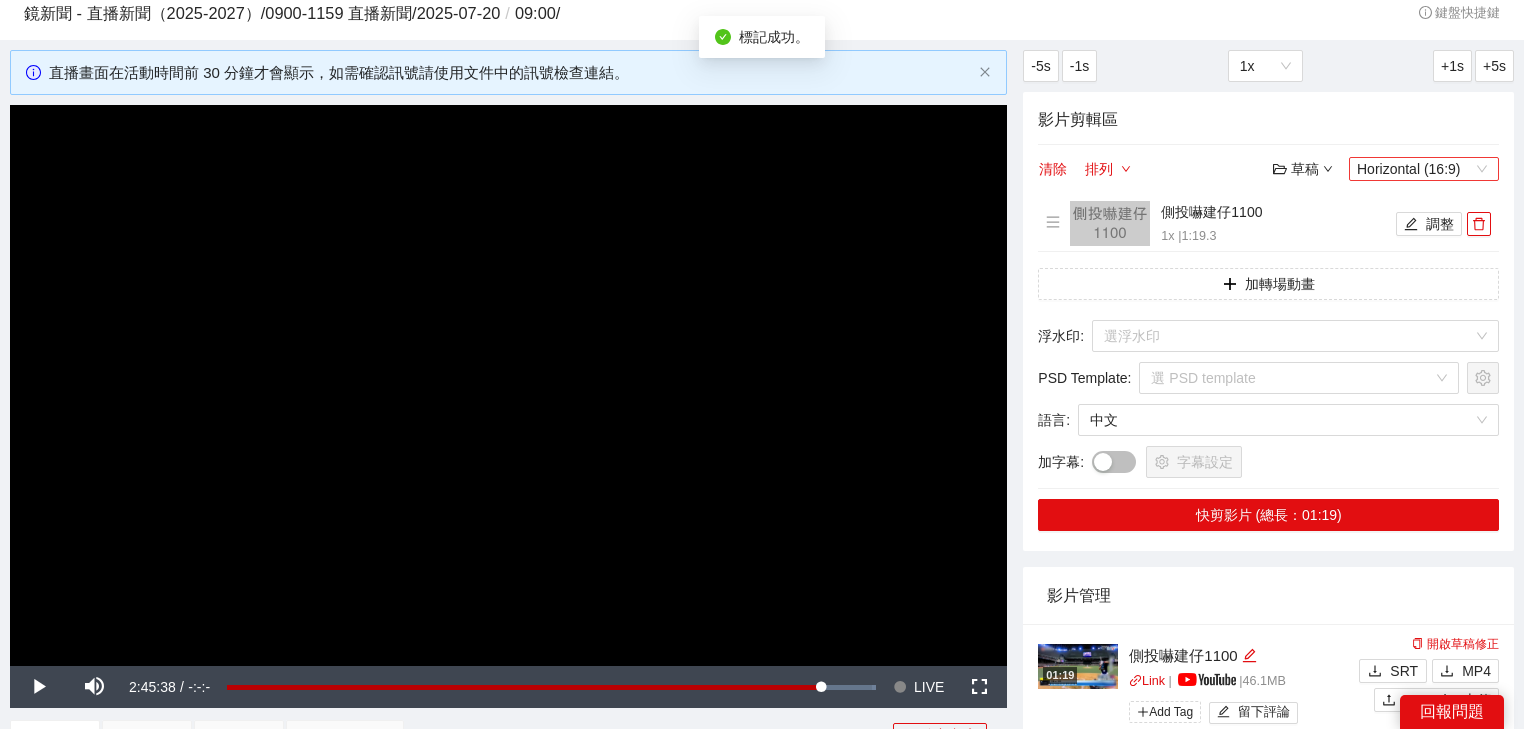 scroll, scrollTop: 0, scrollLeft: 0, axis: both 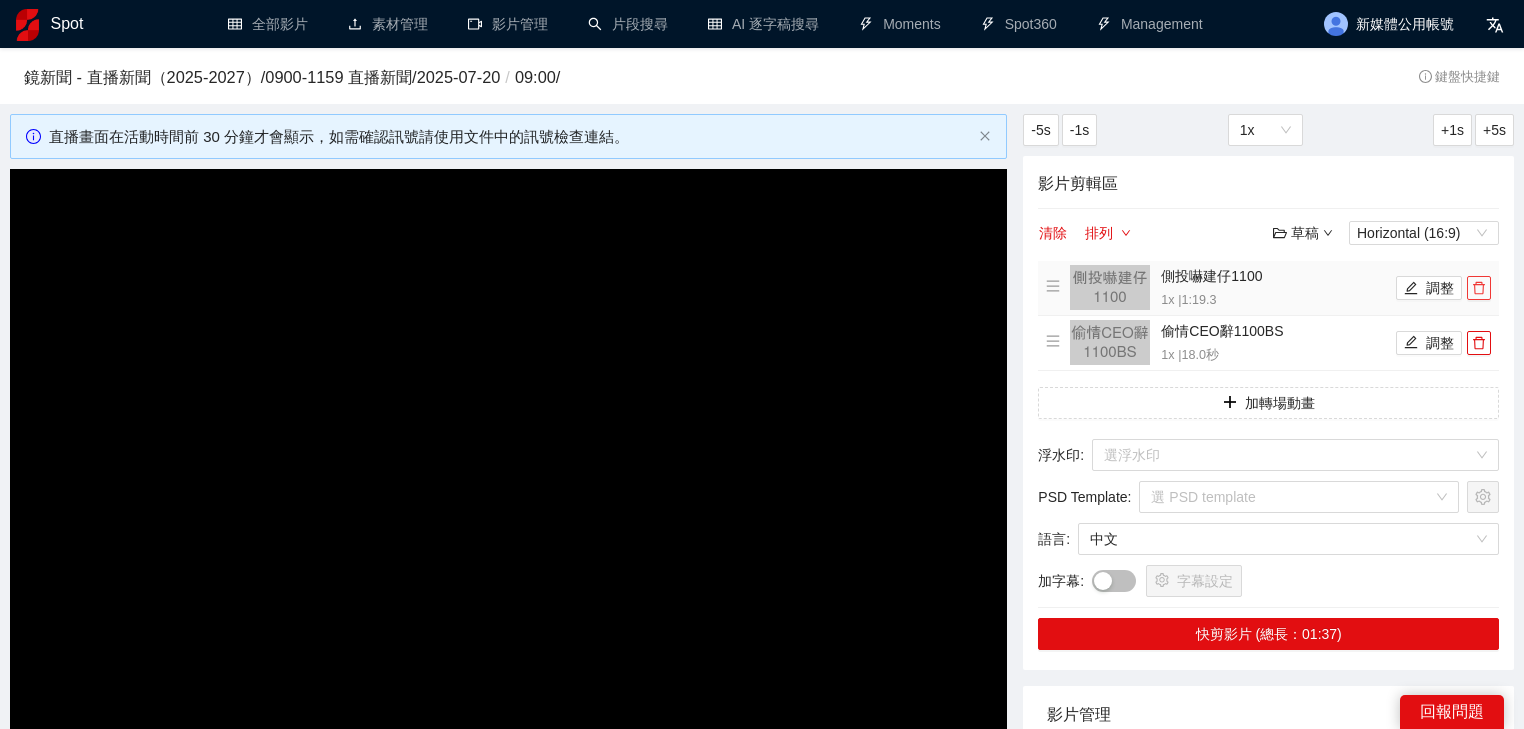 click 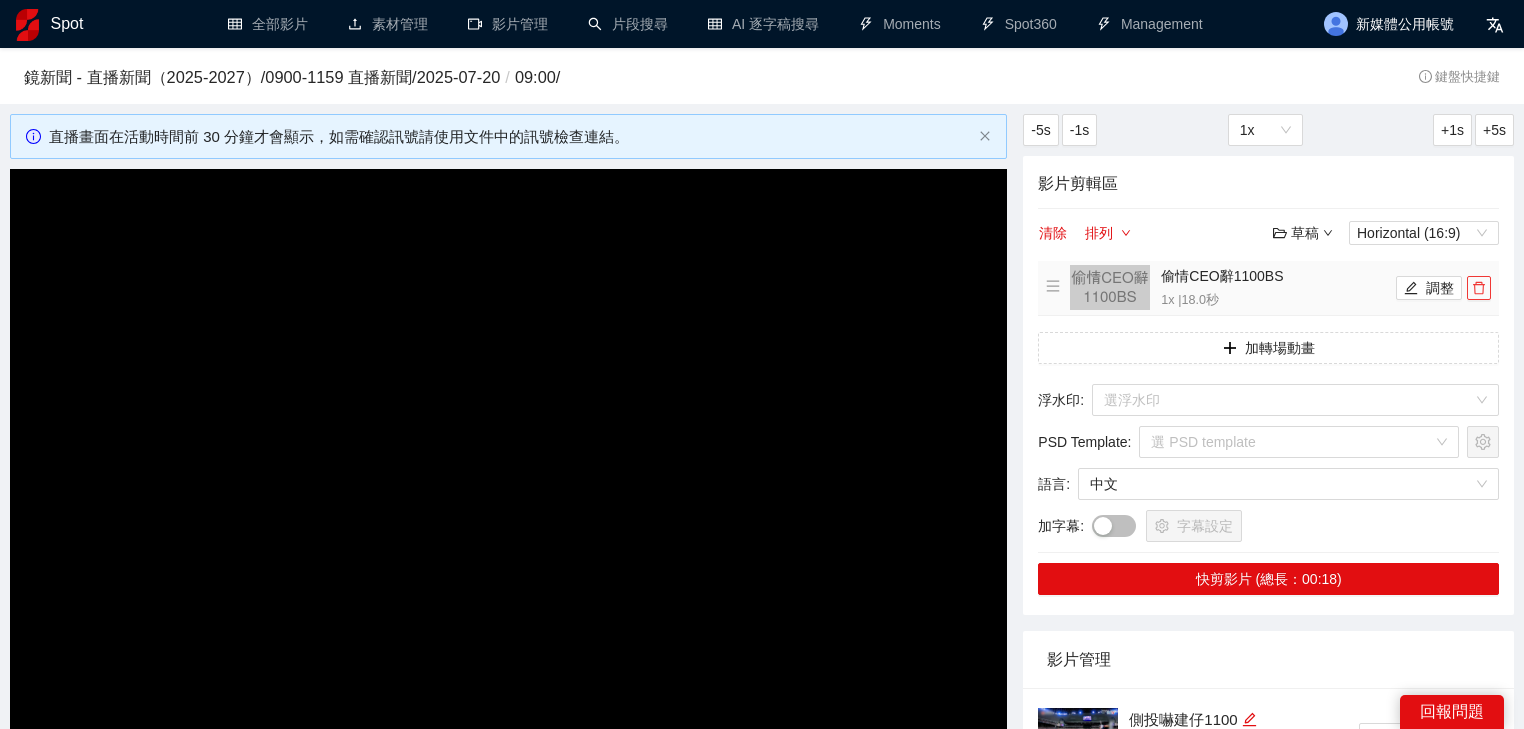 click 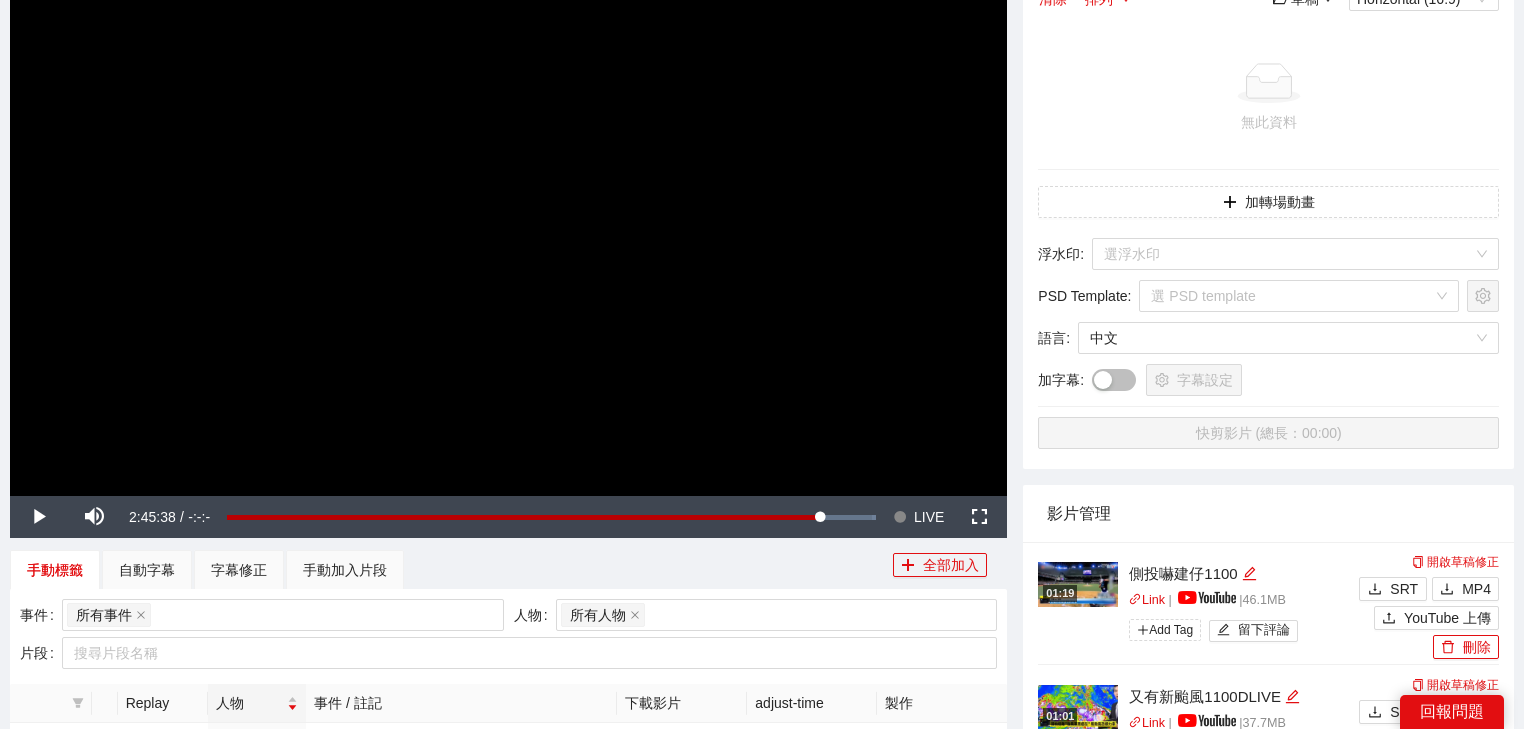 scroll, scrollTop: 400, scrollLeft: 0, axis: vertical 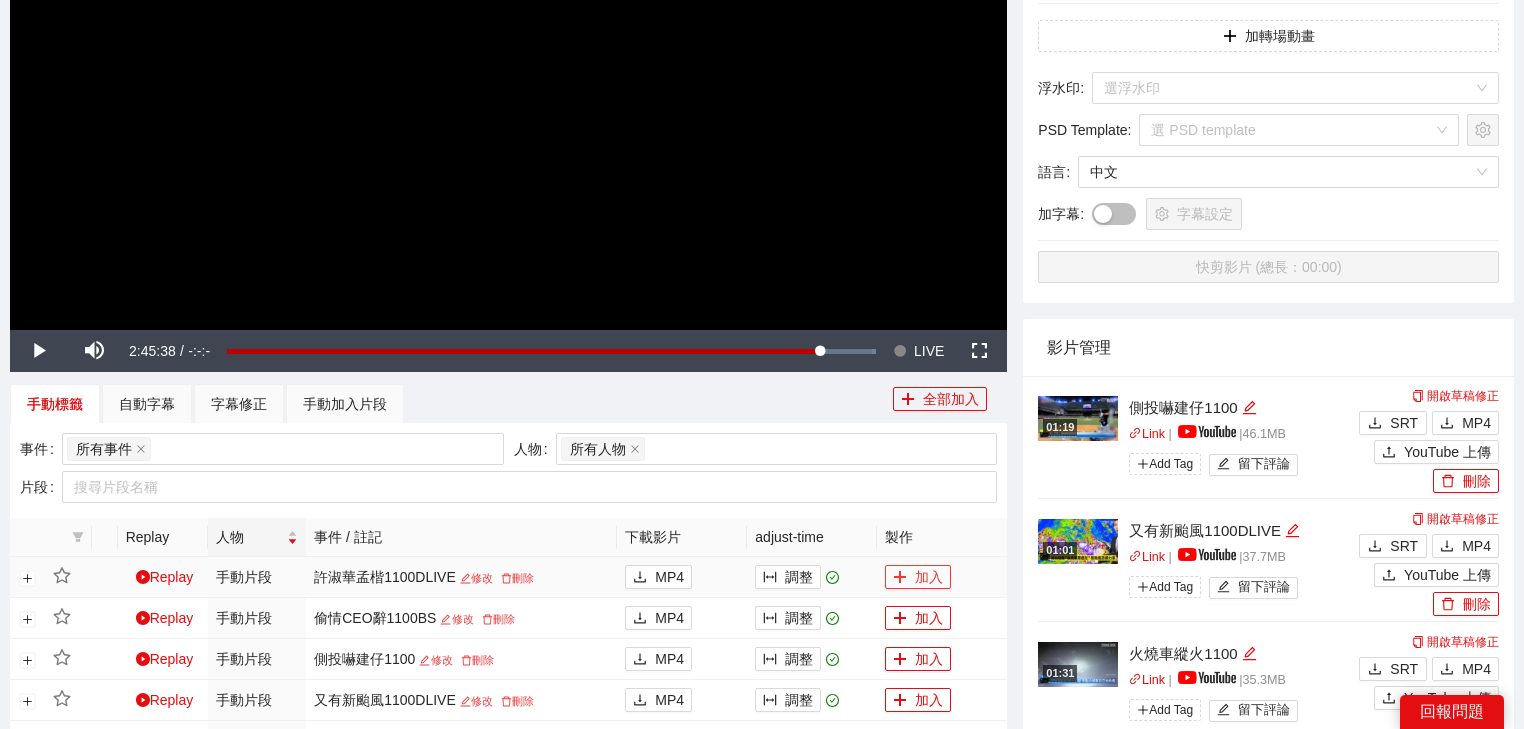 click 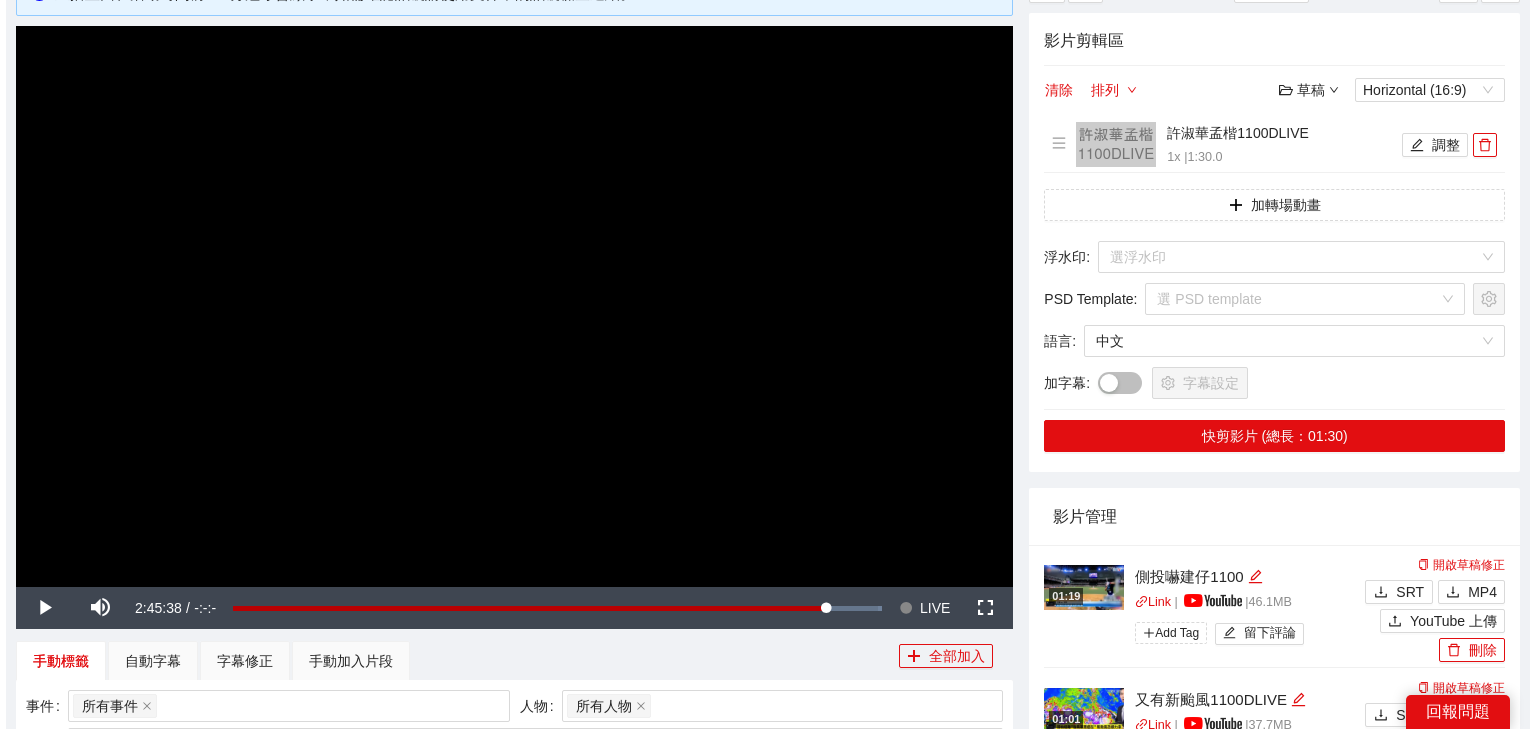 scroll, scrollTop: 0, scrollLeft: 0, axis: both 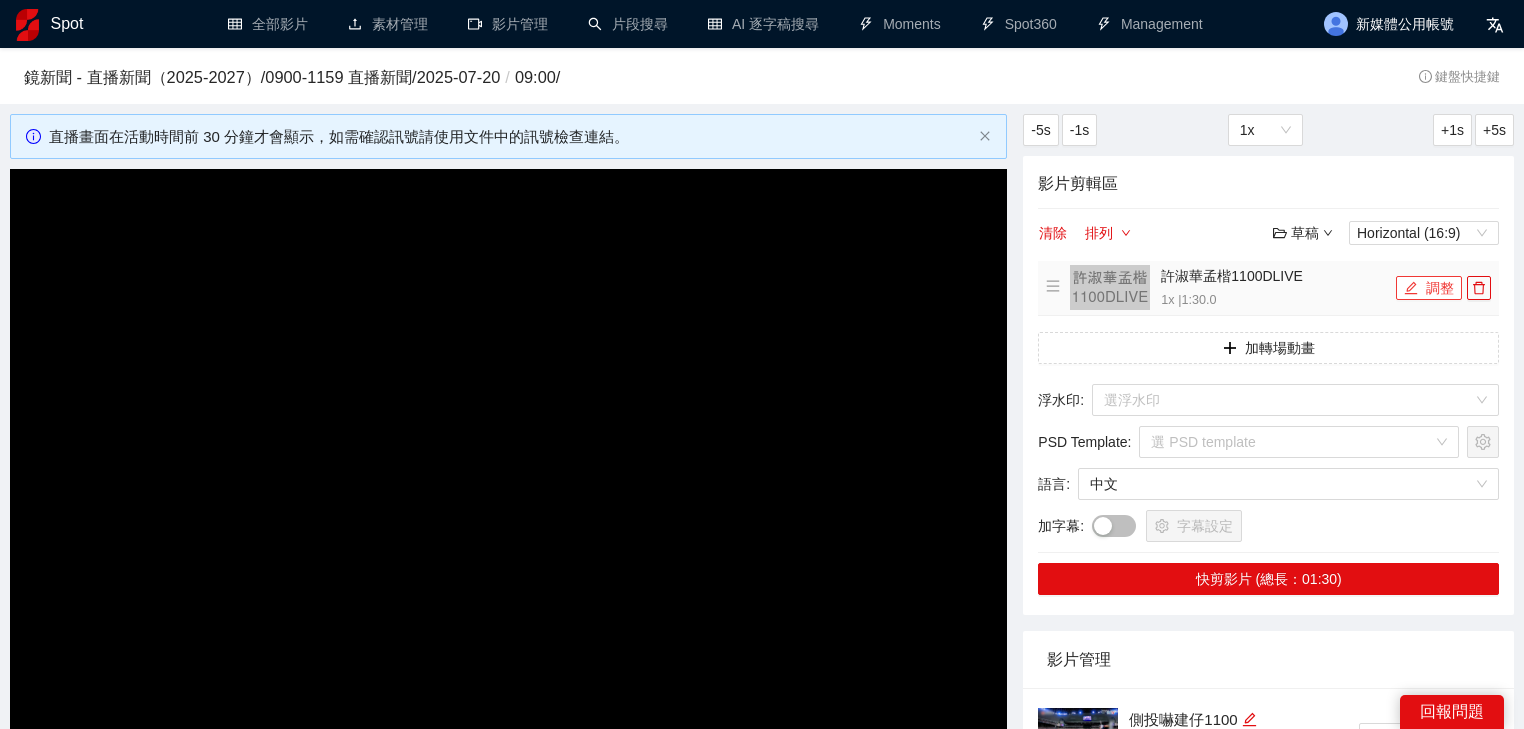 click 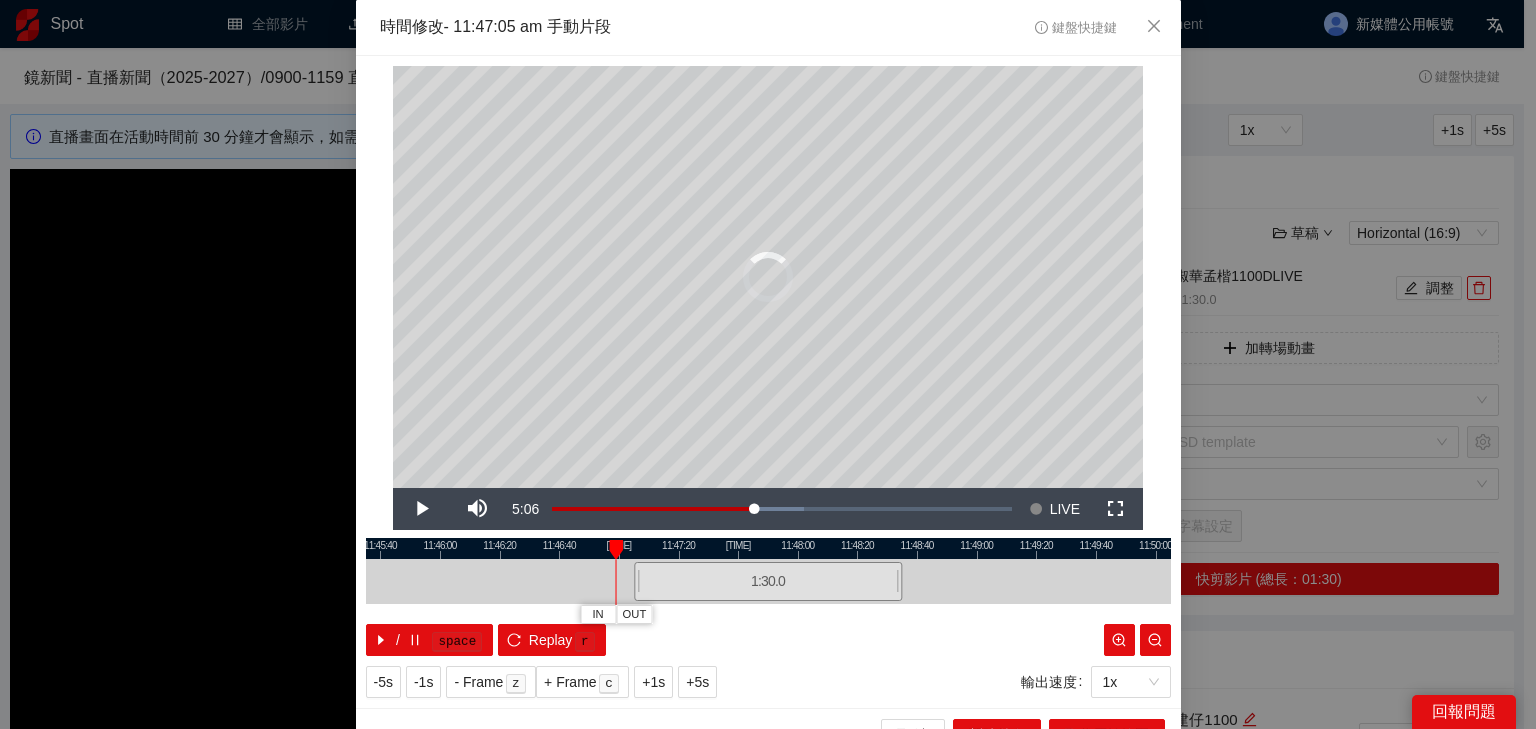 drag, startPoint x: 624, startPoint y: 553, endPoint x: 582, endPoint y: 557, distance: 42.190044 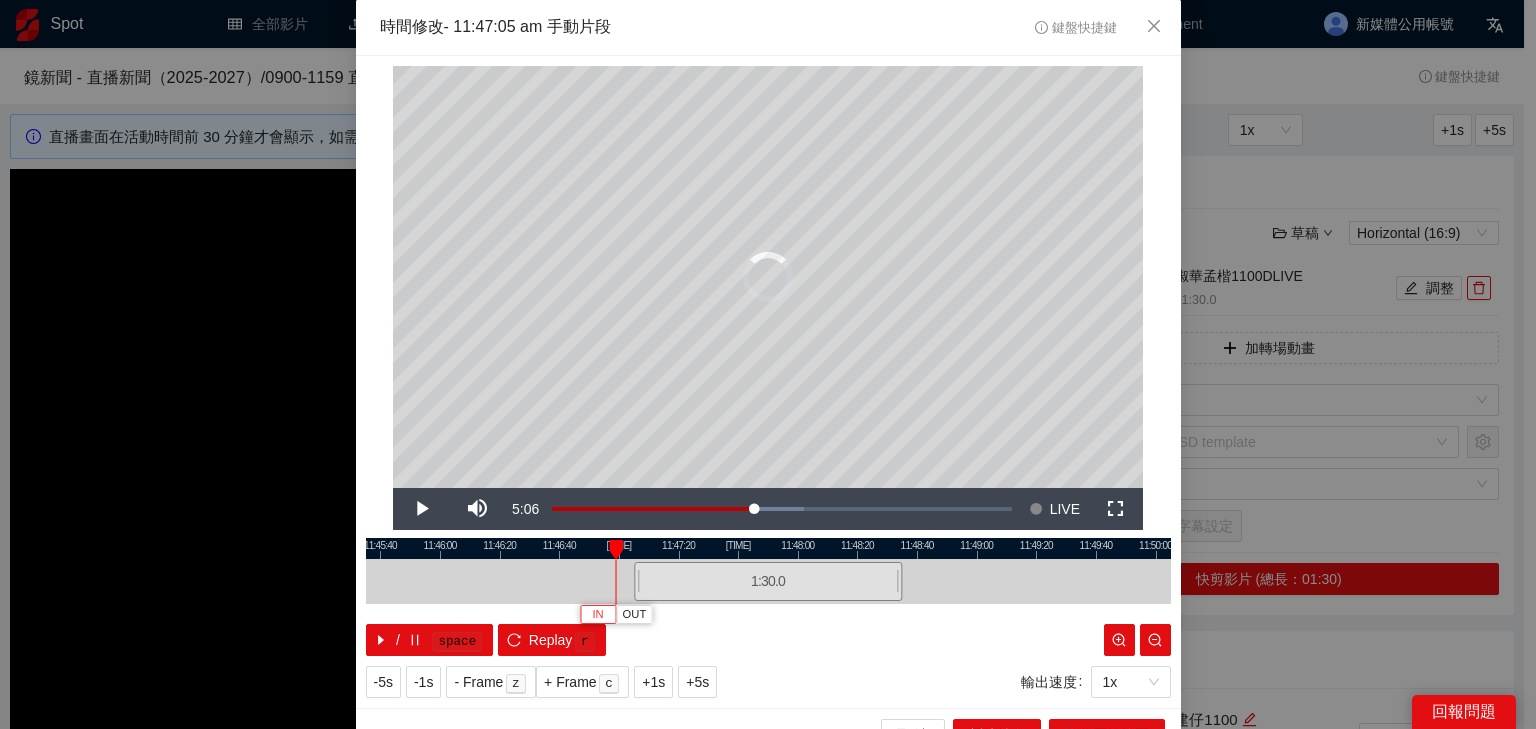 click on "IN" at bounding box center [597, 615] 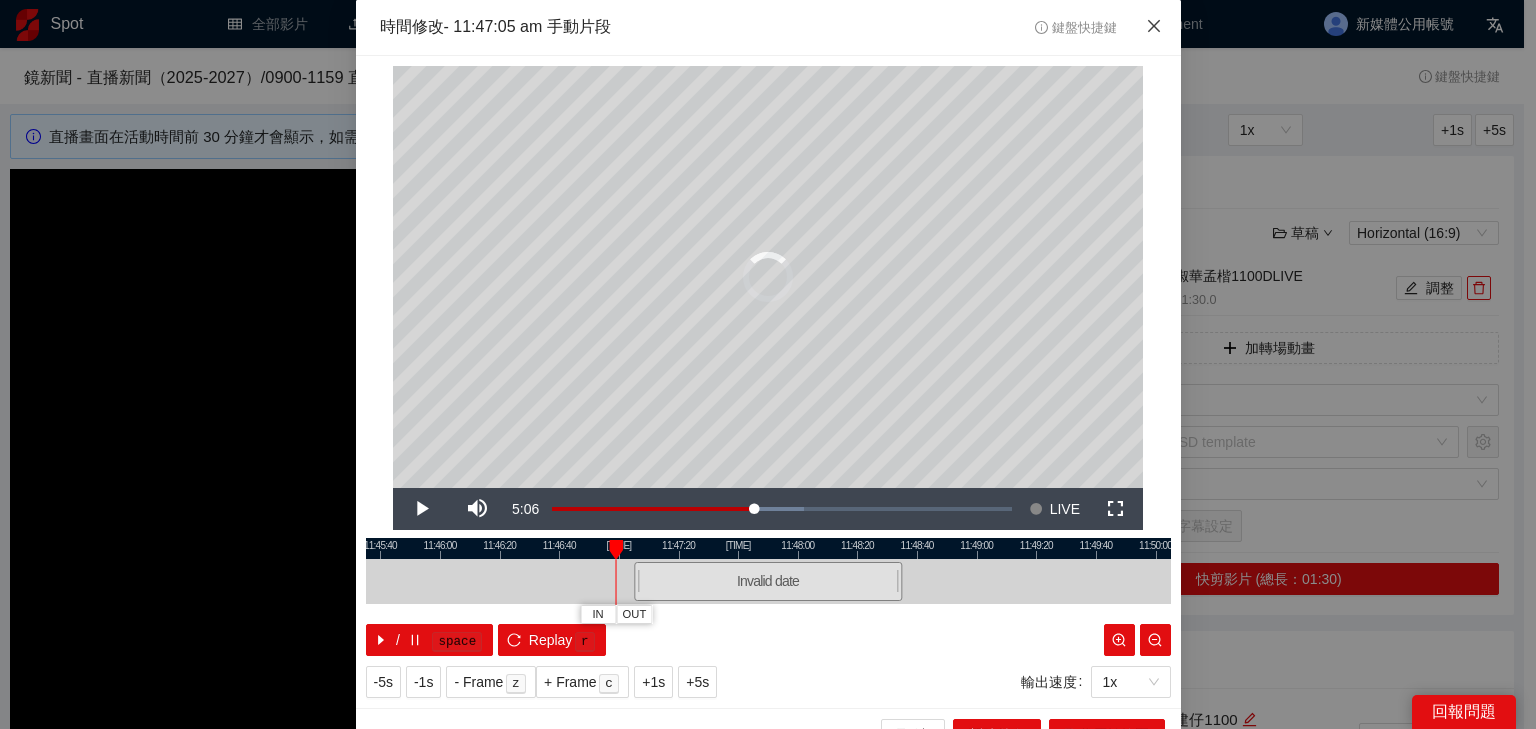 click 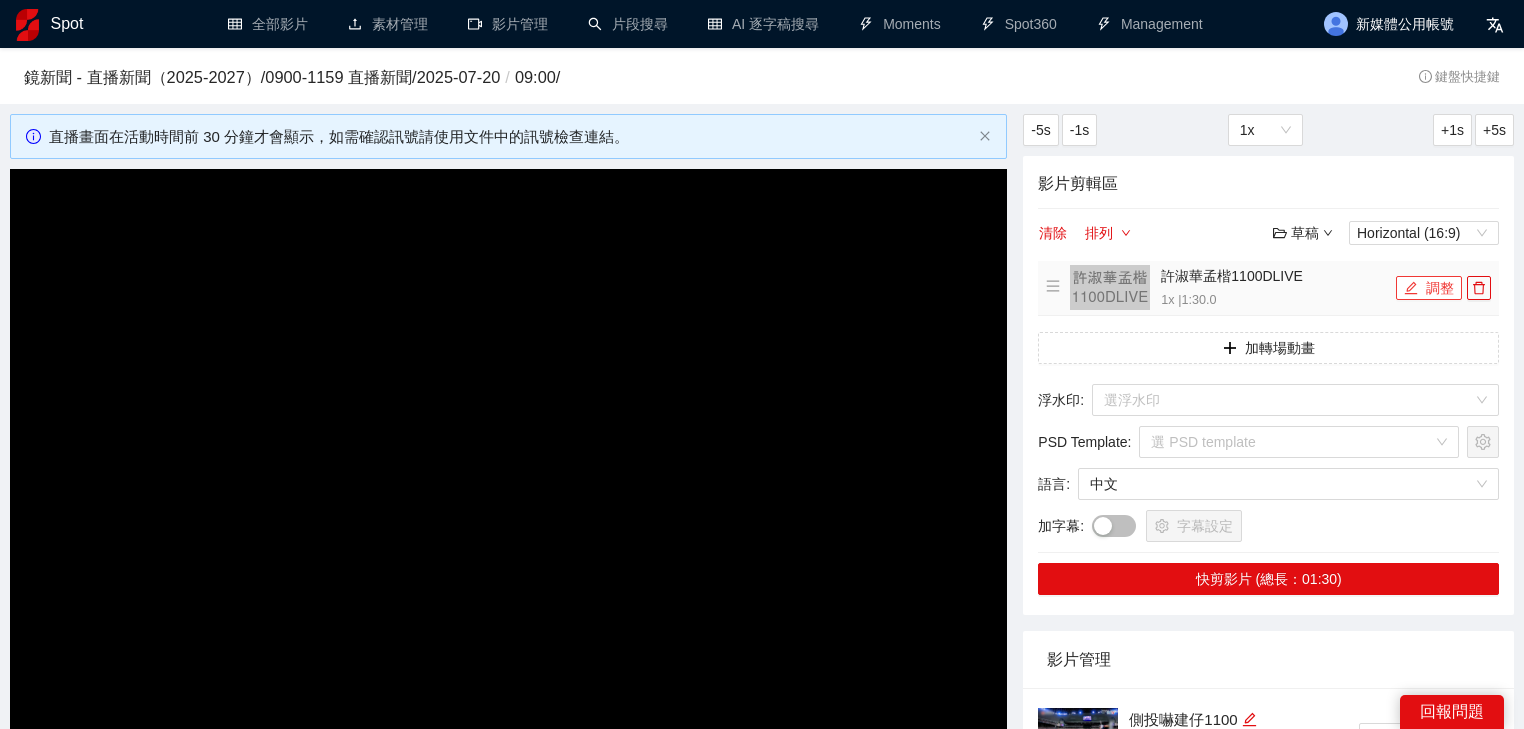 click on "調整" at bounding box center (1429, 288) 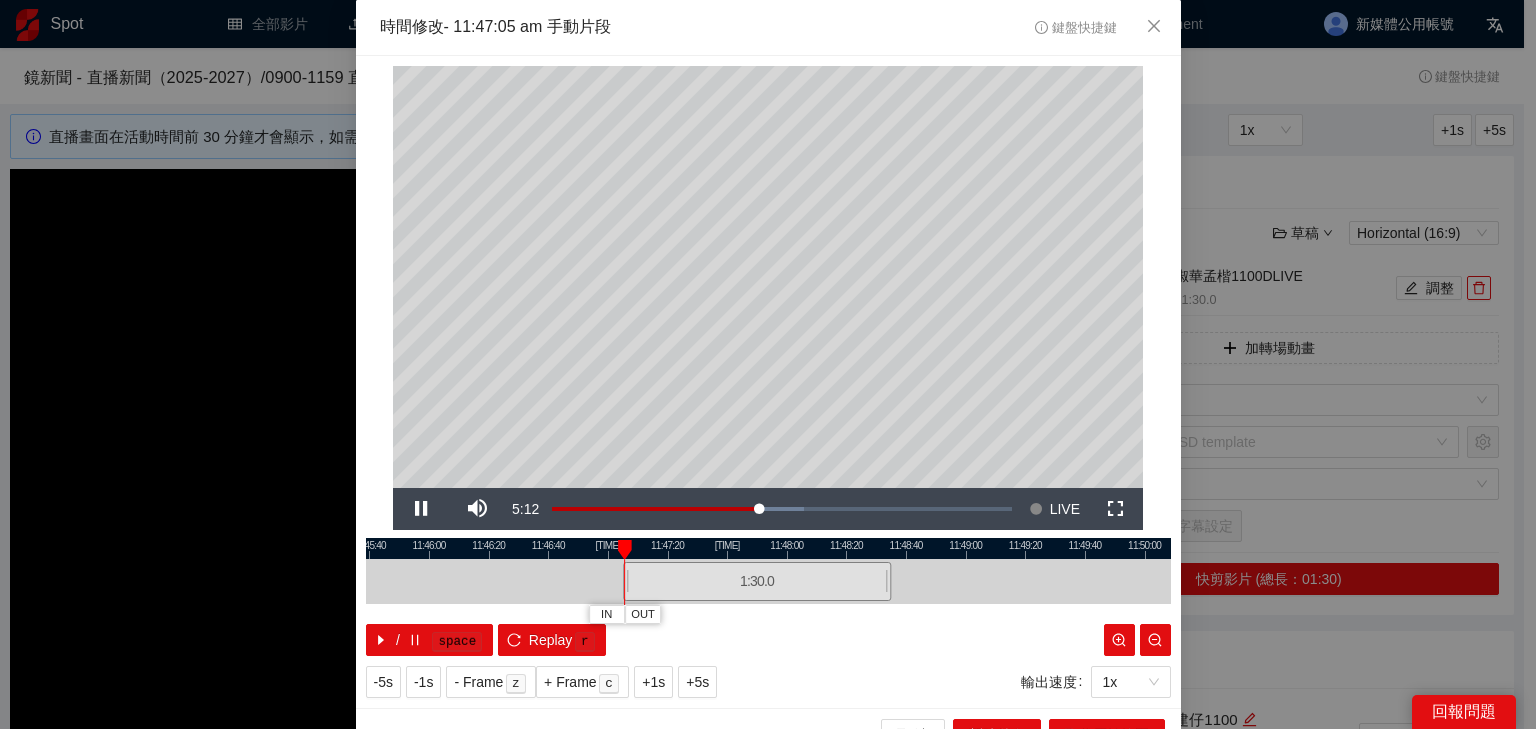 drag, startPoint x: 703, startPoint y: 560, endPoint x: 689, endPoint y: 561, distance: 14.035668 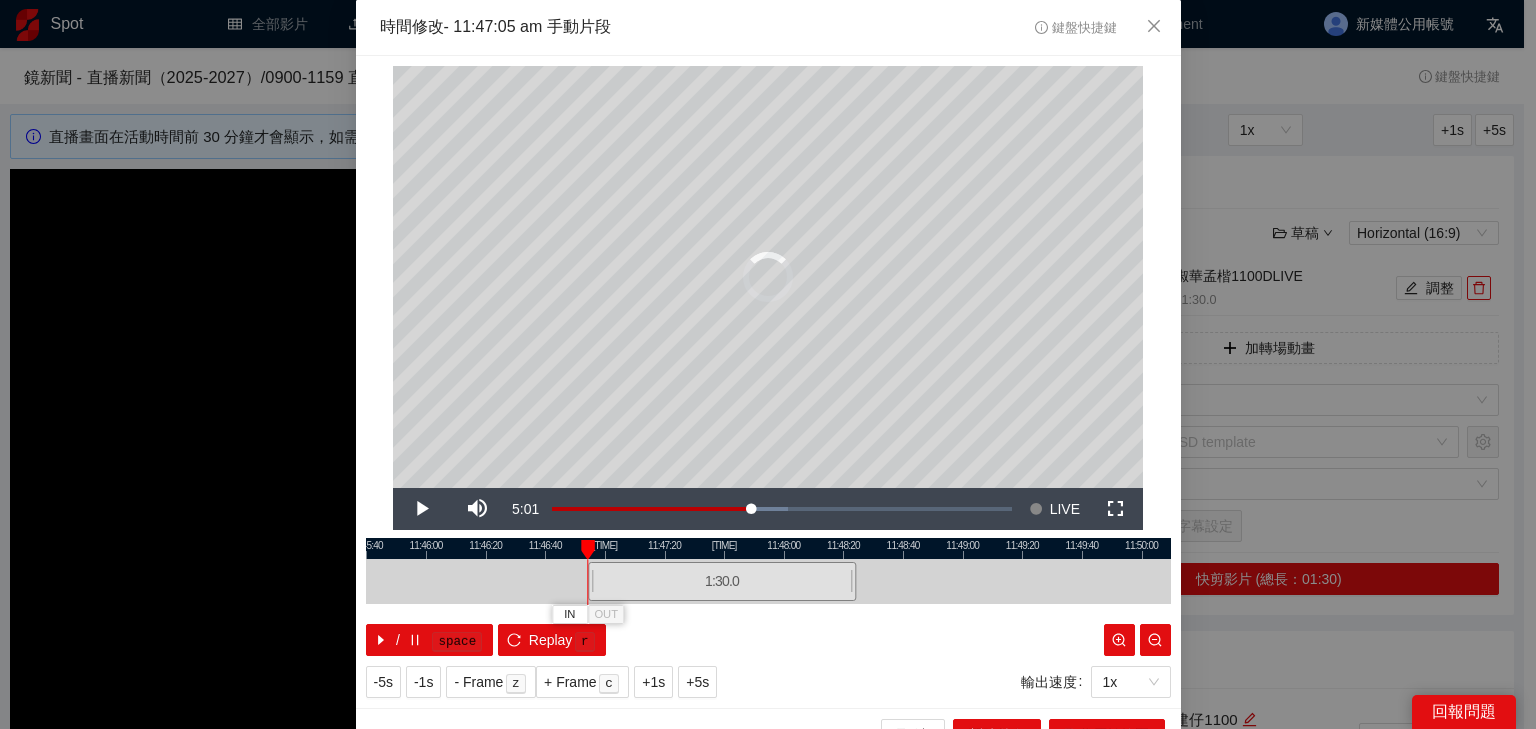 drag, startPoint x: 682, startPoint y: 580, endPoint x: 666, endPoint y: 579, distance: 16.03122 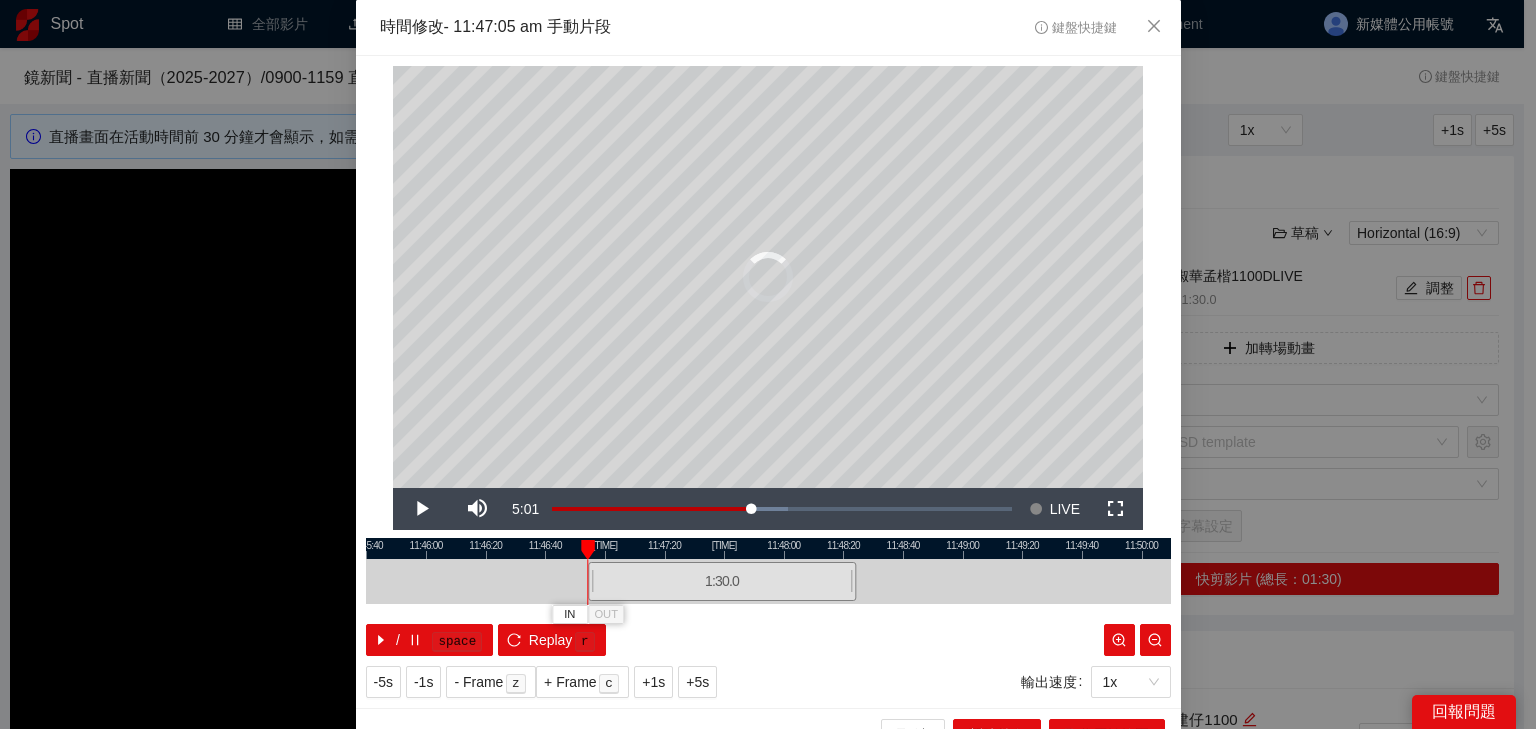 click on "1:30.0" at bounding box center [722, 581] 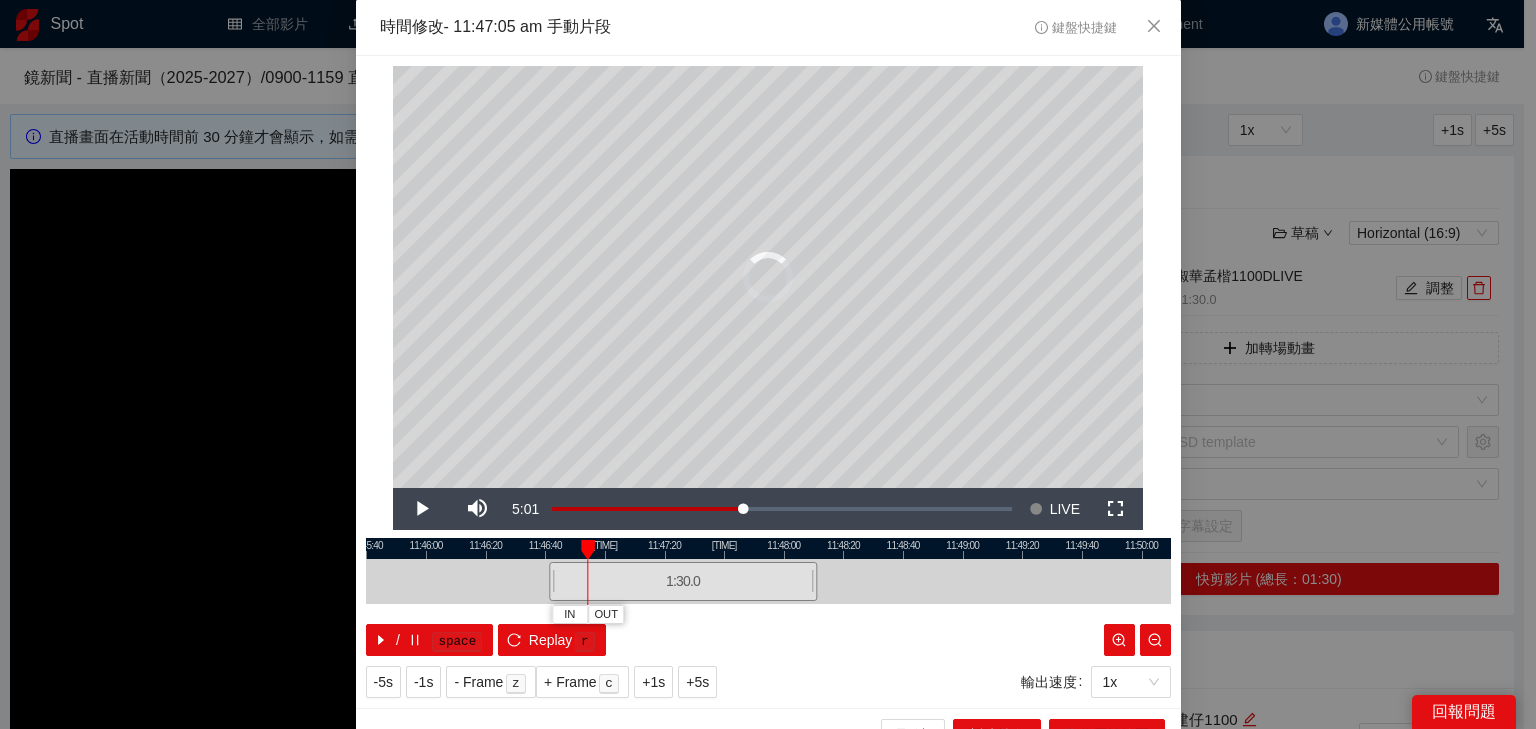 drag, startPoint x: 678, startPoint y: 580, endPoint x: 639, endPoint y: 586, distance: 39.45884 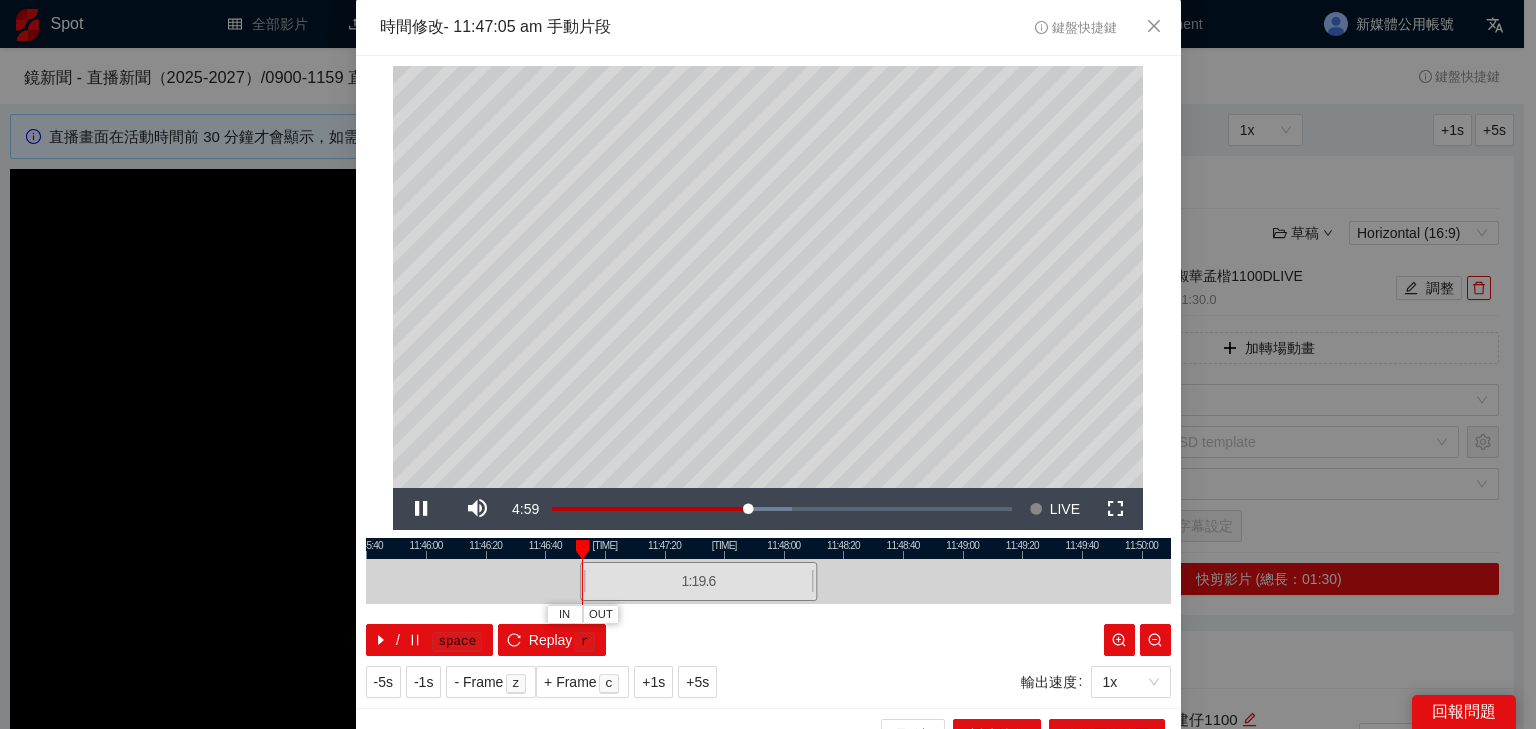 click at bounding box center (768, 548) 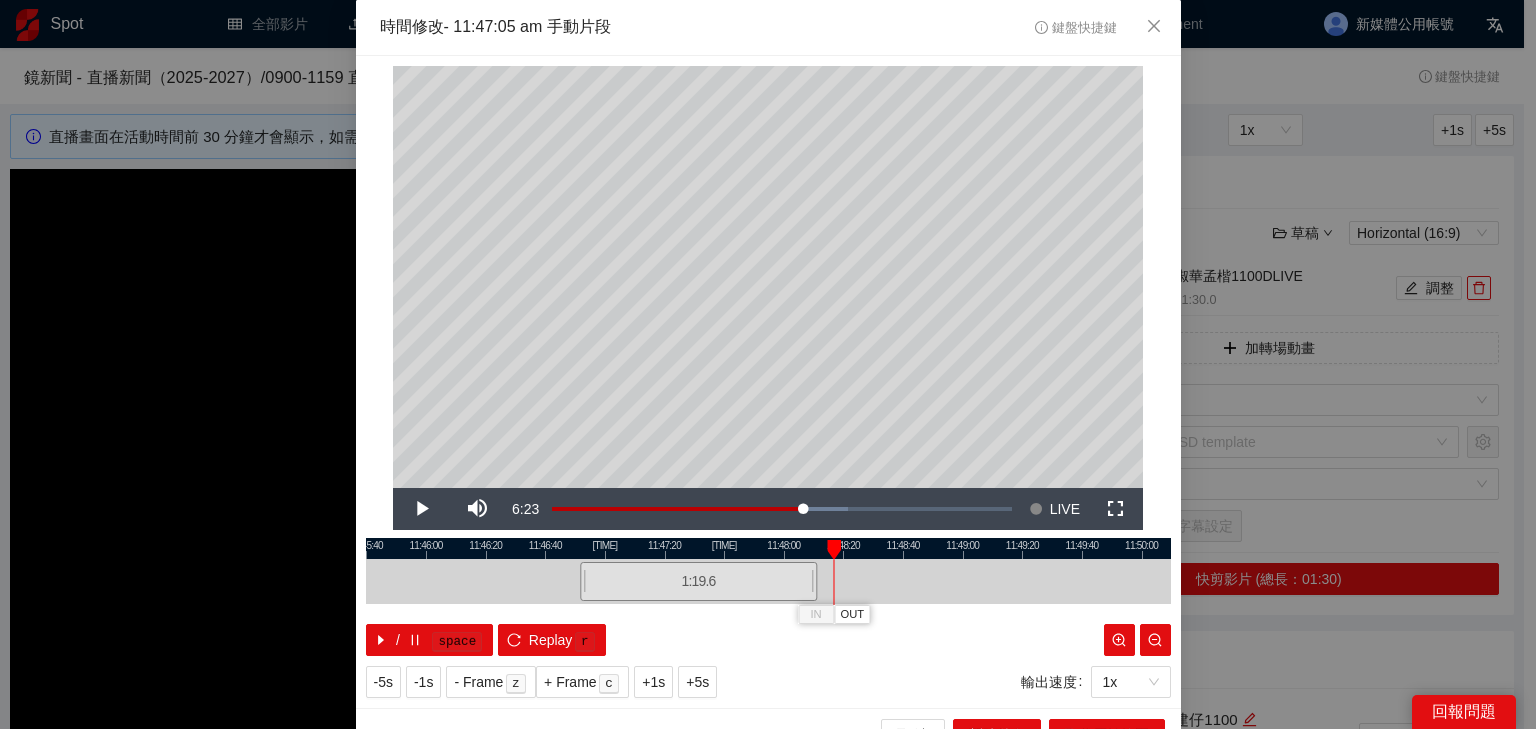 click at bounding box center (768, 548) 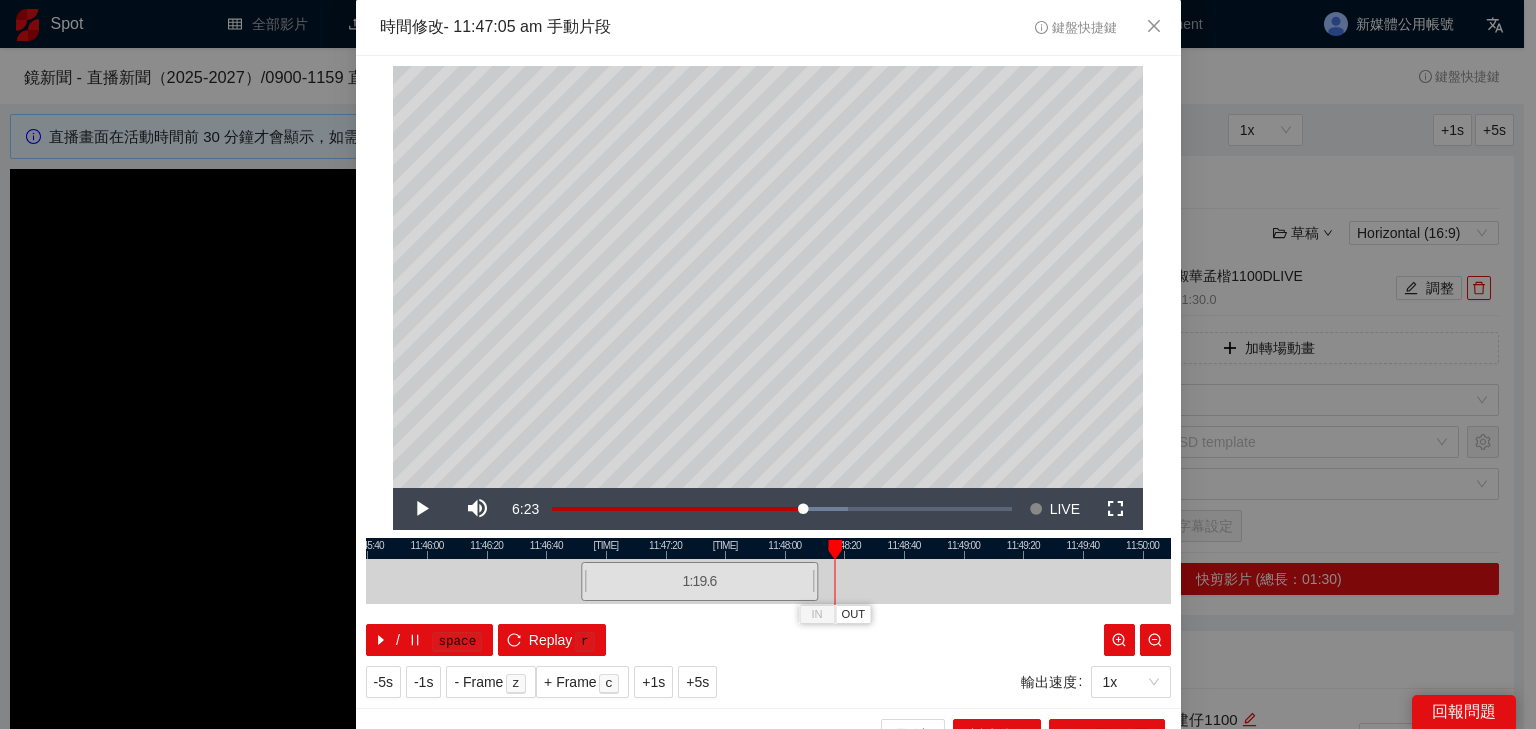 click at bounding box center (768, 581) 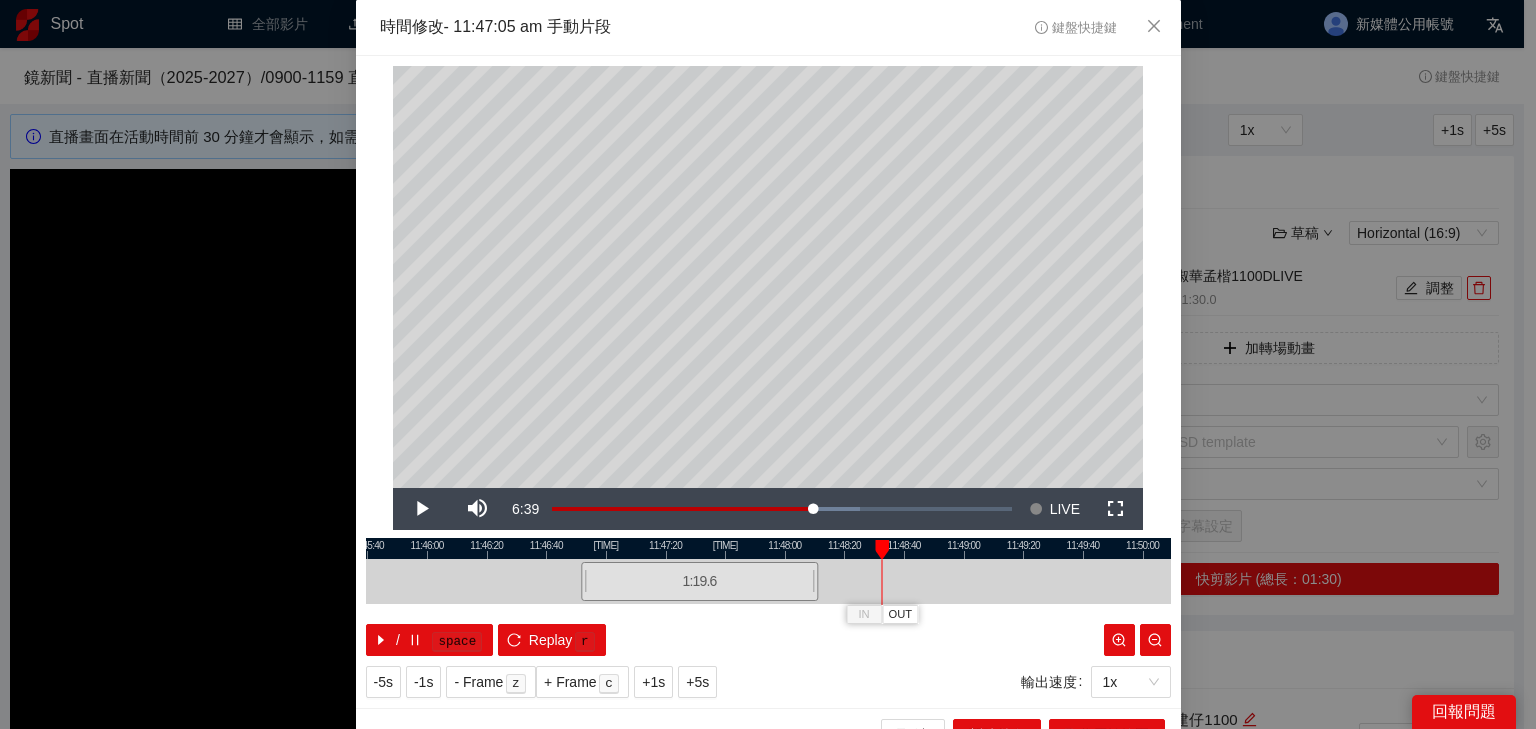 click at bounding box center (768, 548) 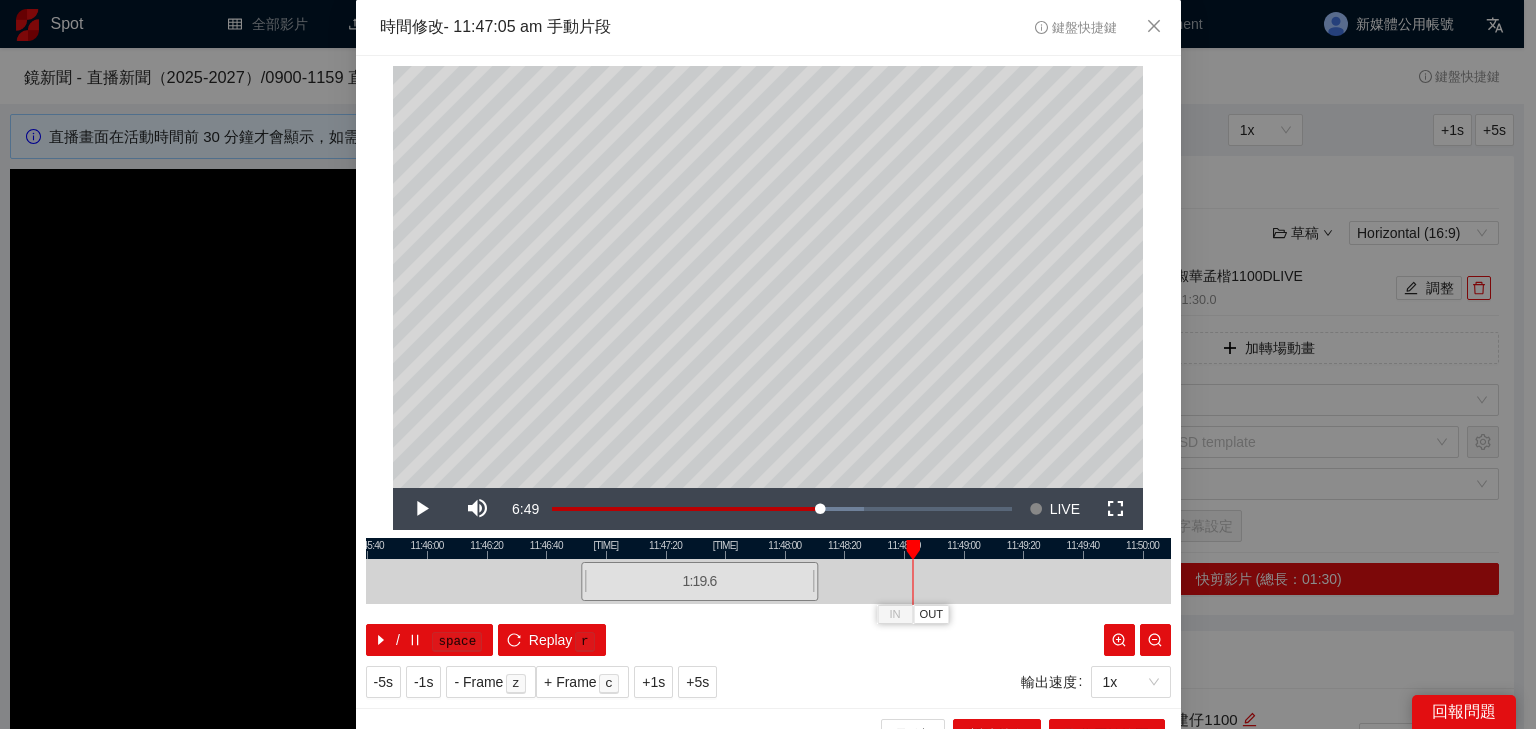 click at bounding box center [768, 548] 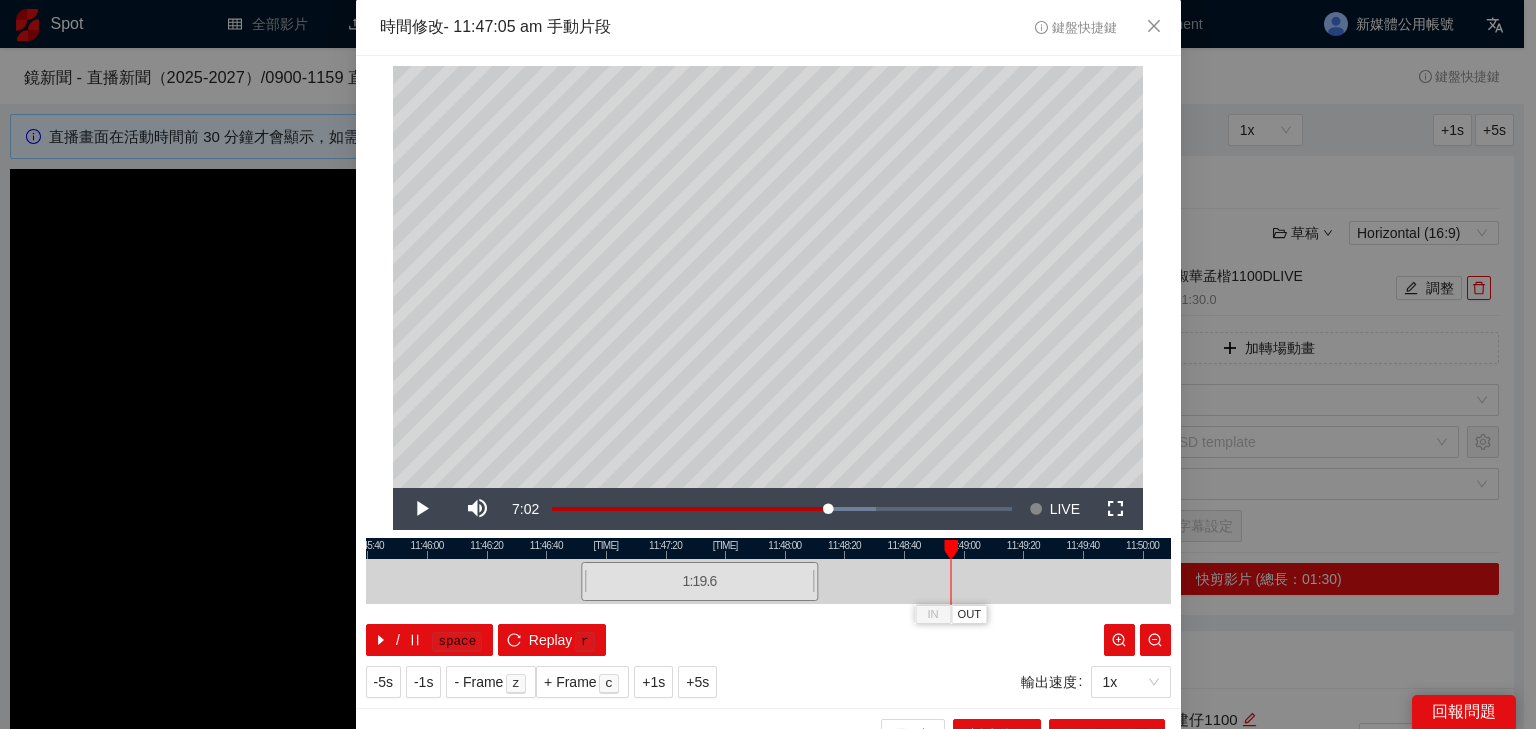 click at bounding box center (768, 581) 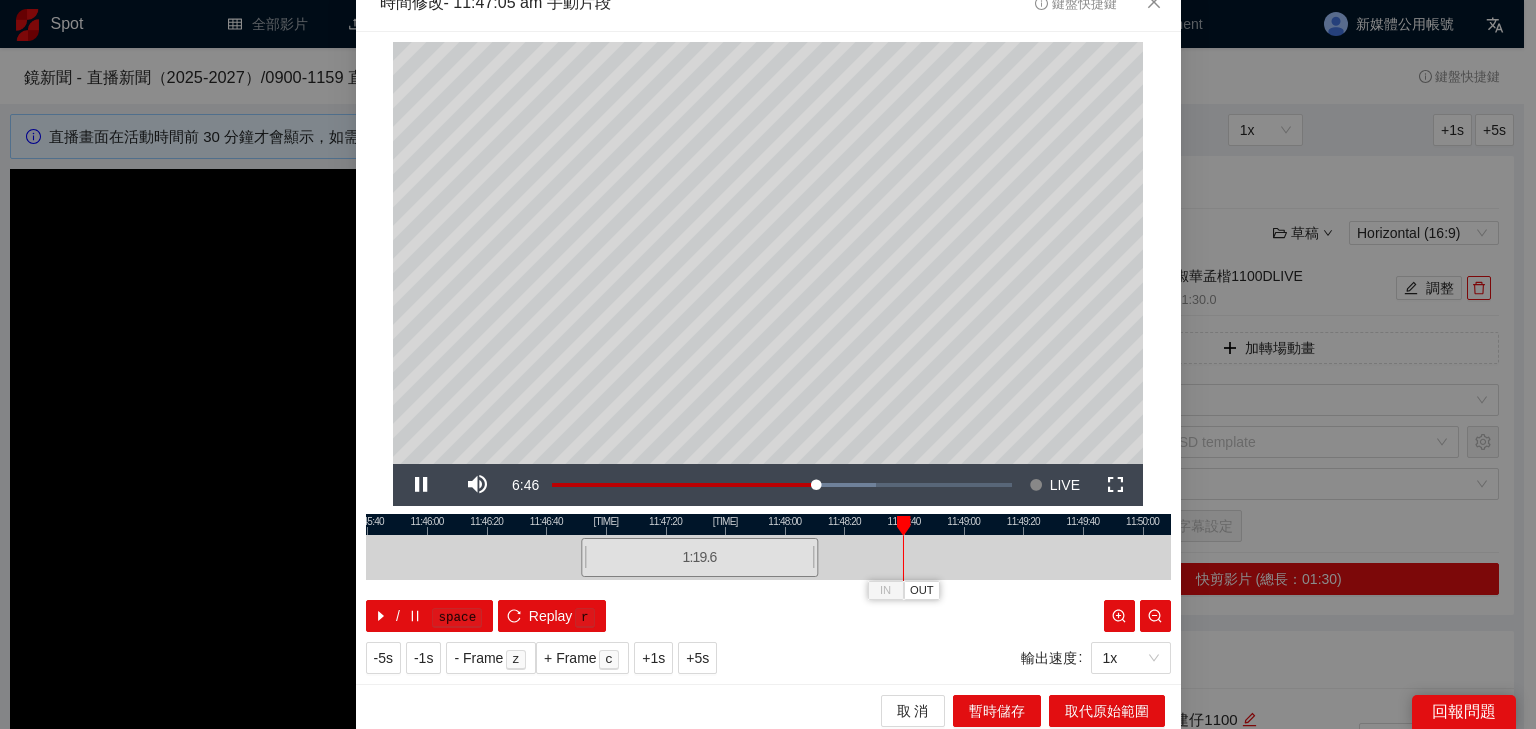 scroll, scrollTop: 31, scrollLeft: 0, axis: vertical 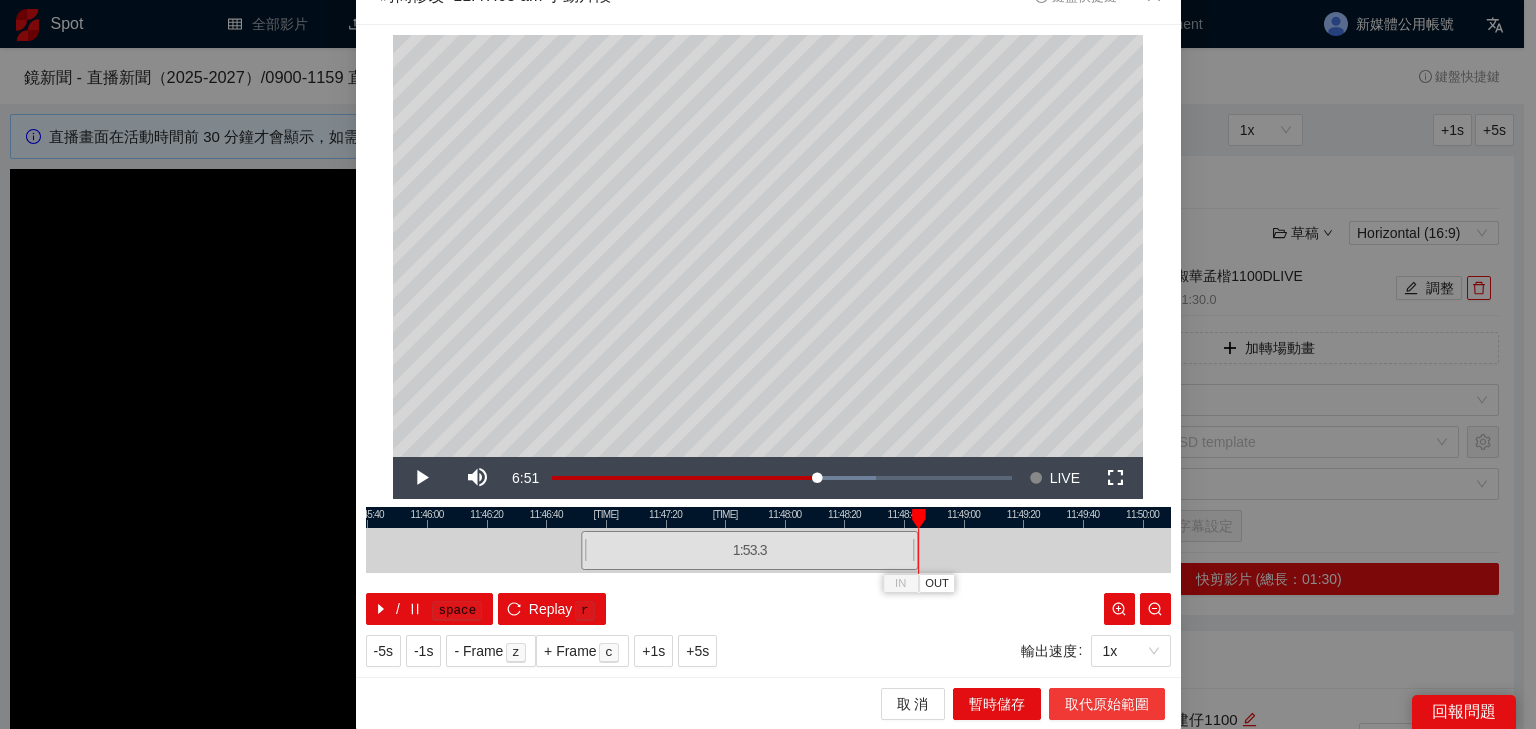 click on "取代原始範圍" at bounding box center (1107, 704) 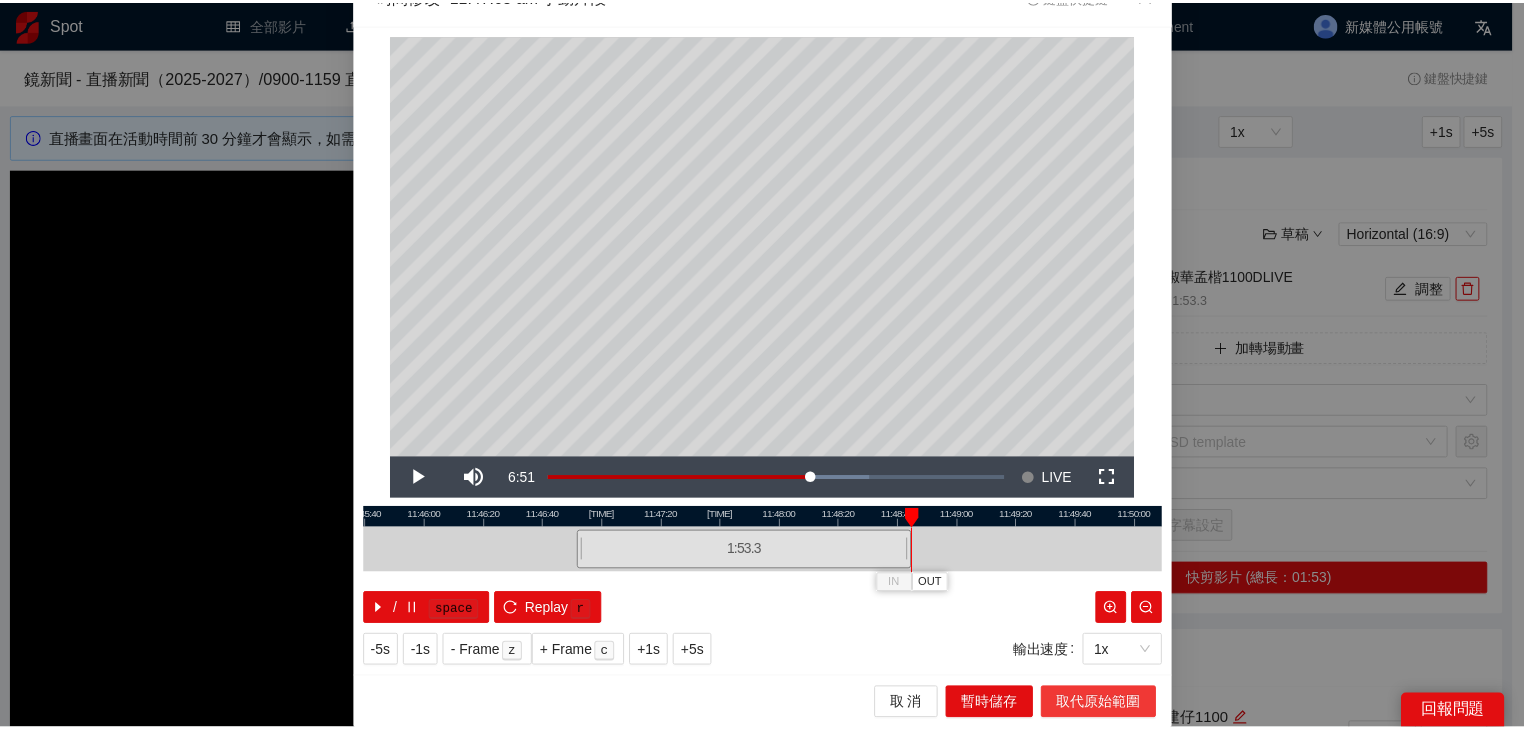 scroll, scrollTop: 0, scrollLeft: 0, axis: both 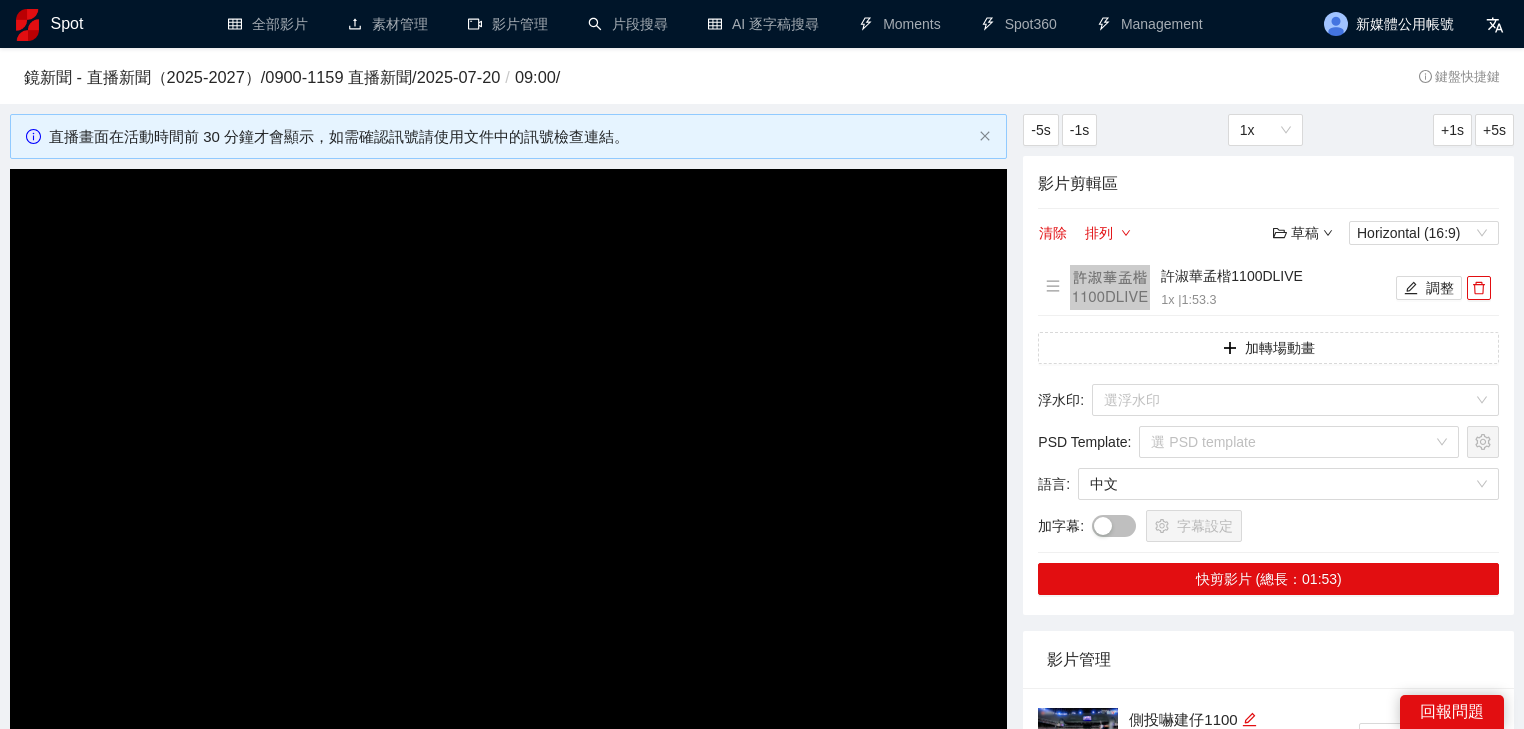 click on "影片剪輯區 清除 排列     草稿   Horizontal (16:9) 許淑華孟楷1100DLIVE 1x |  1:53.3     調整   加轉場動畫 浮水印 : 選浮水印 PSD Template : 選 PSD template 語言 : 中文 加字幕 :   字幕設定 快剪影片 (總長：01:53)" at bounding box center (1268, 385) 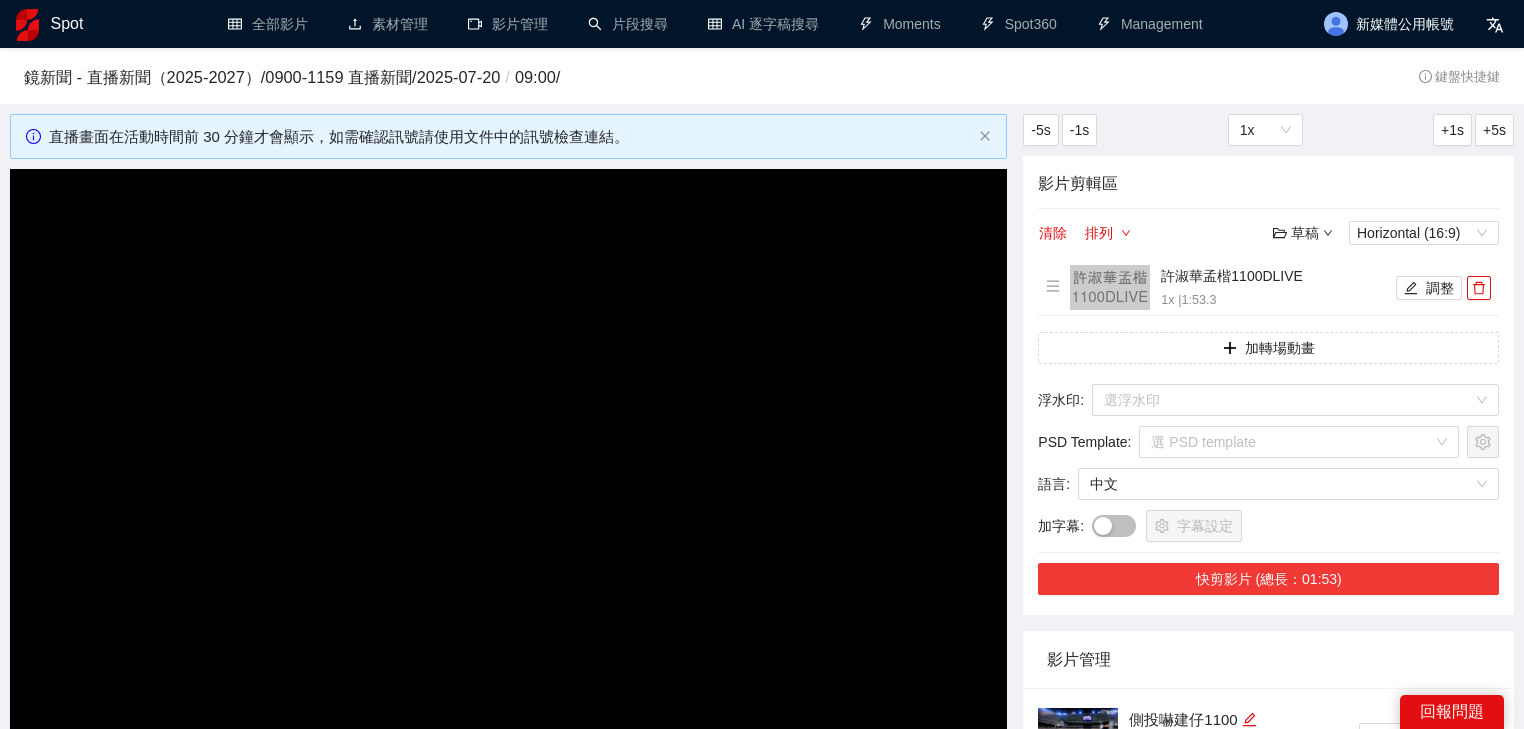 click on "快剪影片 (總長：01:53)" at bounding box center (1268, 579) 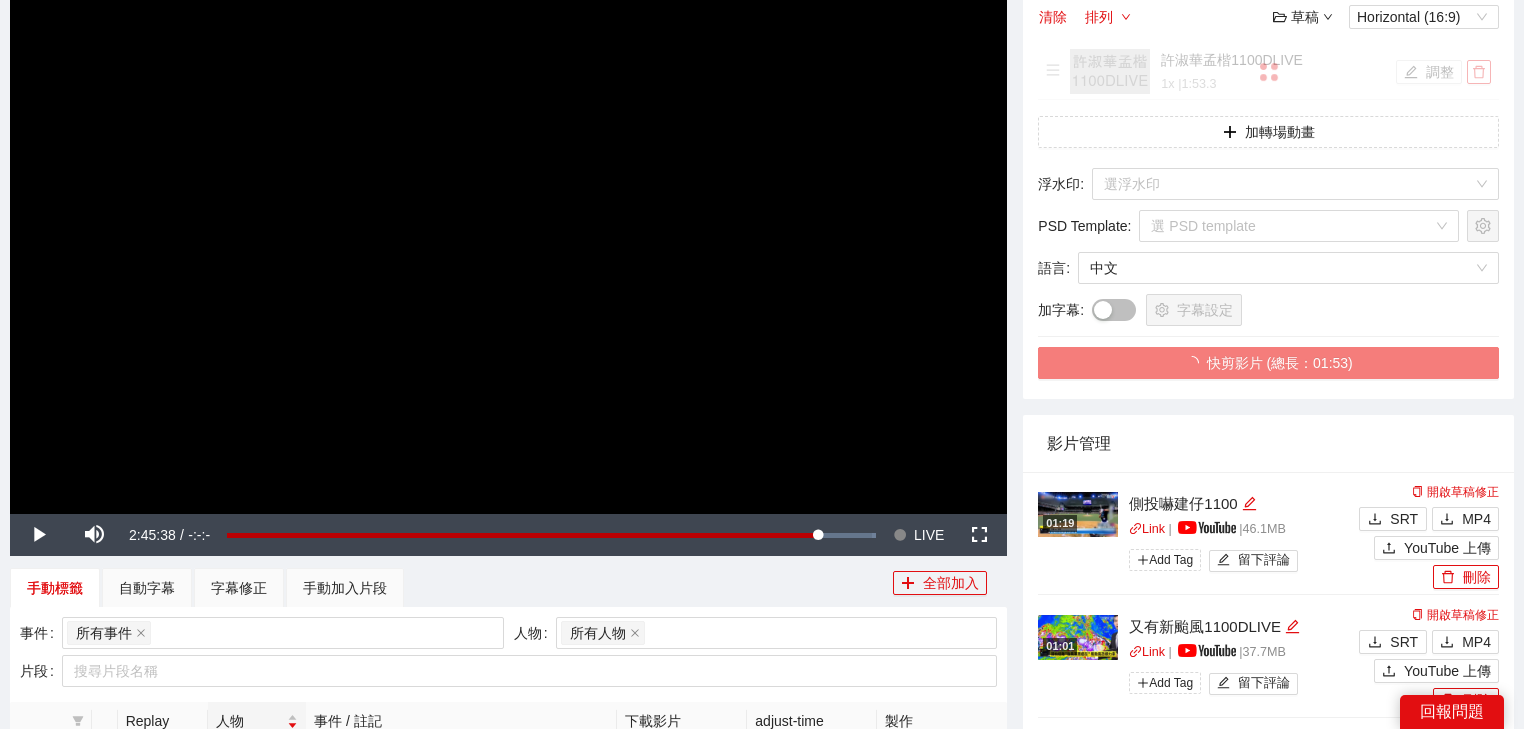 scroll, scrollTop: 240, scrollLeft: 0, axis: vertical 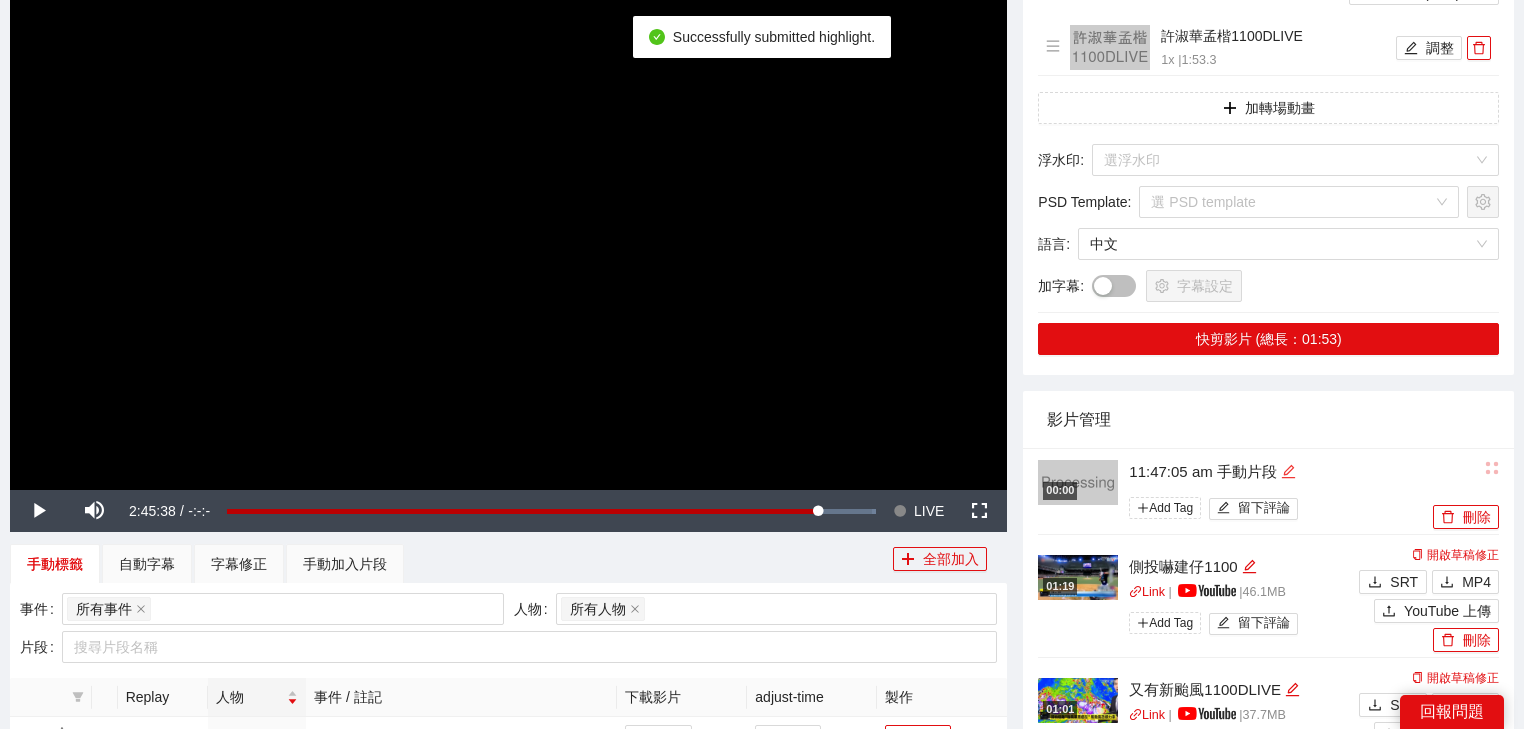 click at bounding box center [1288, 472] 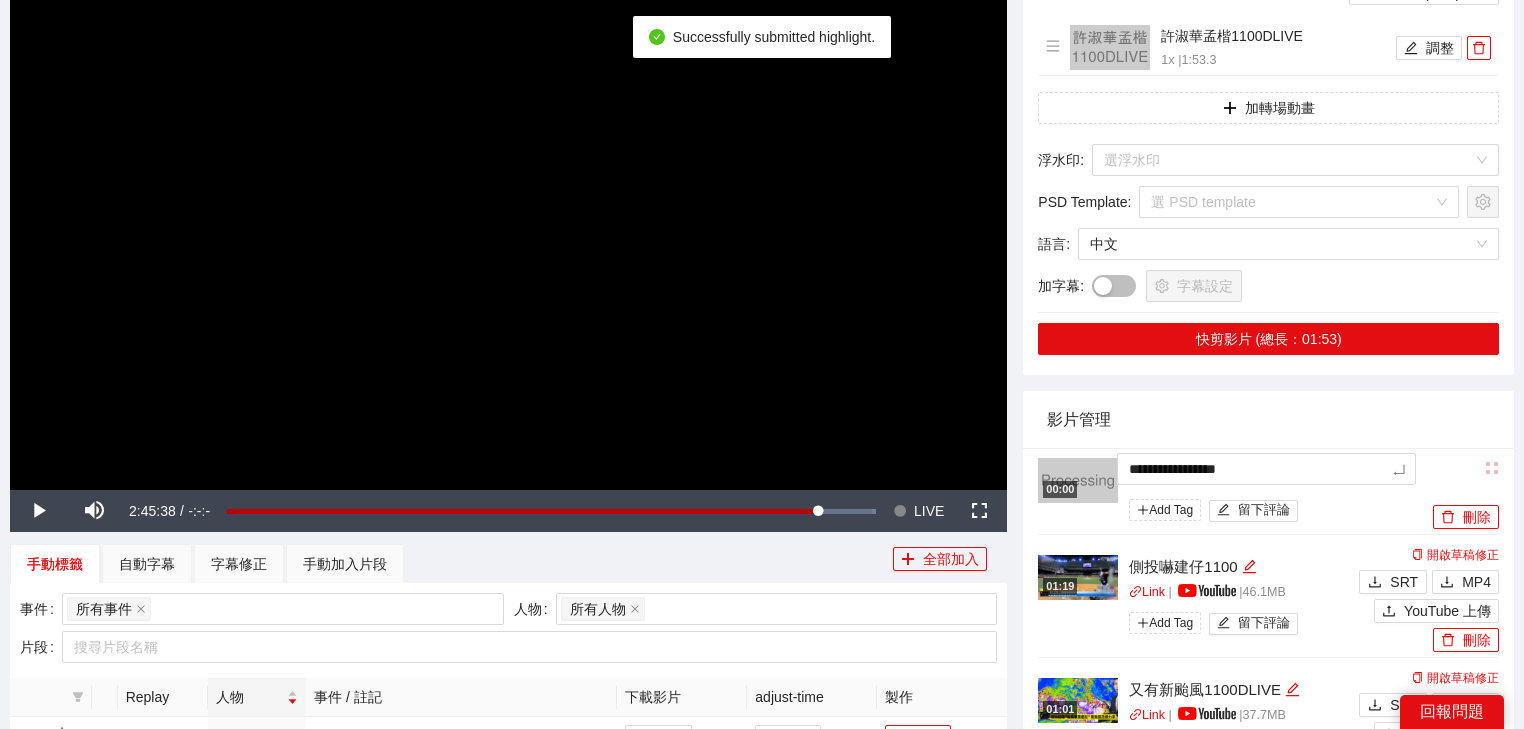 drag, startPoint x: 932, startPoint y: 435, endPoint x: 884, endPoint y: 434, distance: 48.010414 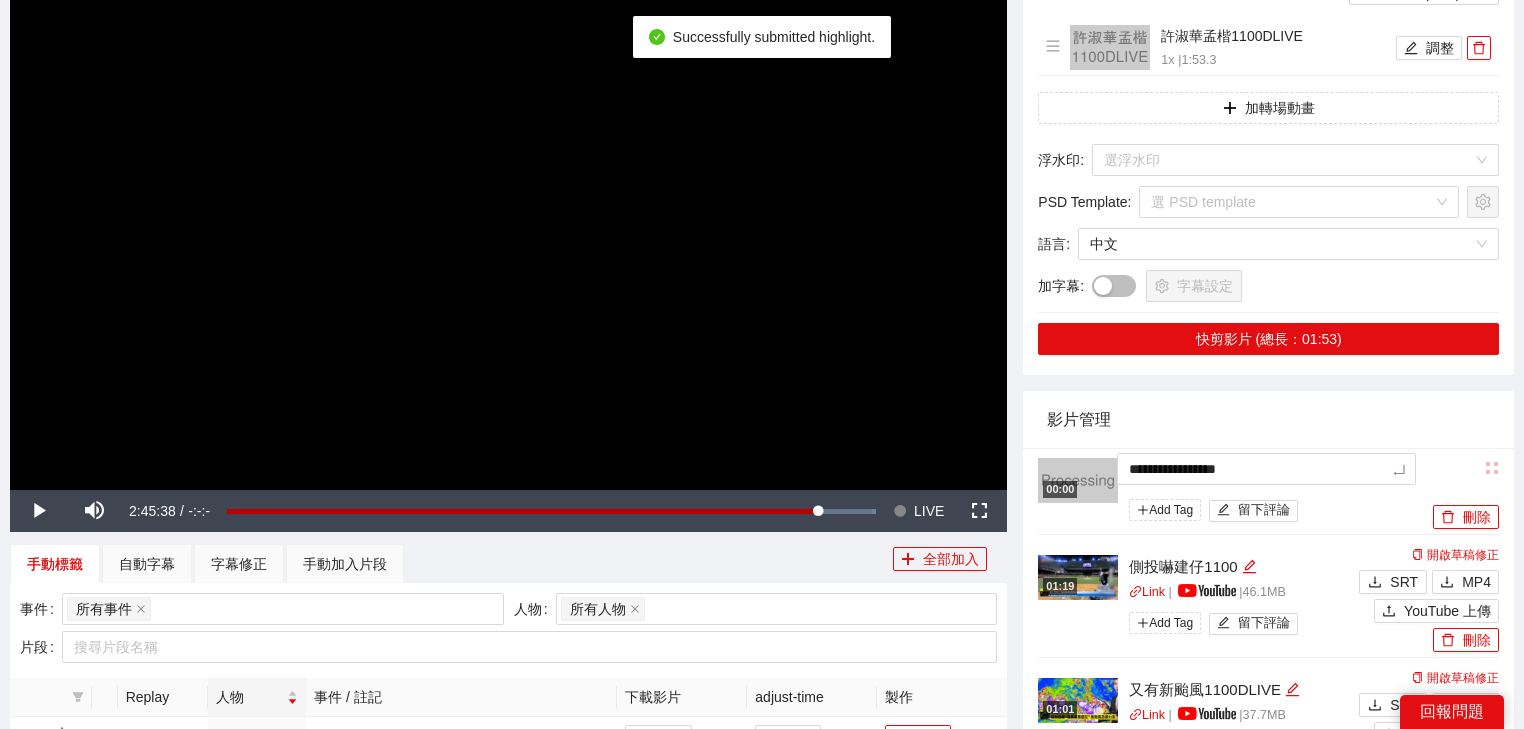 click on "**********" at bounding box center (762, 555) 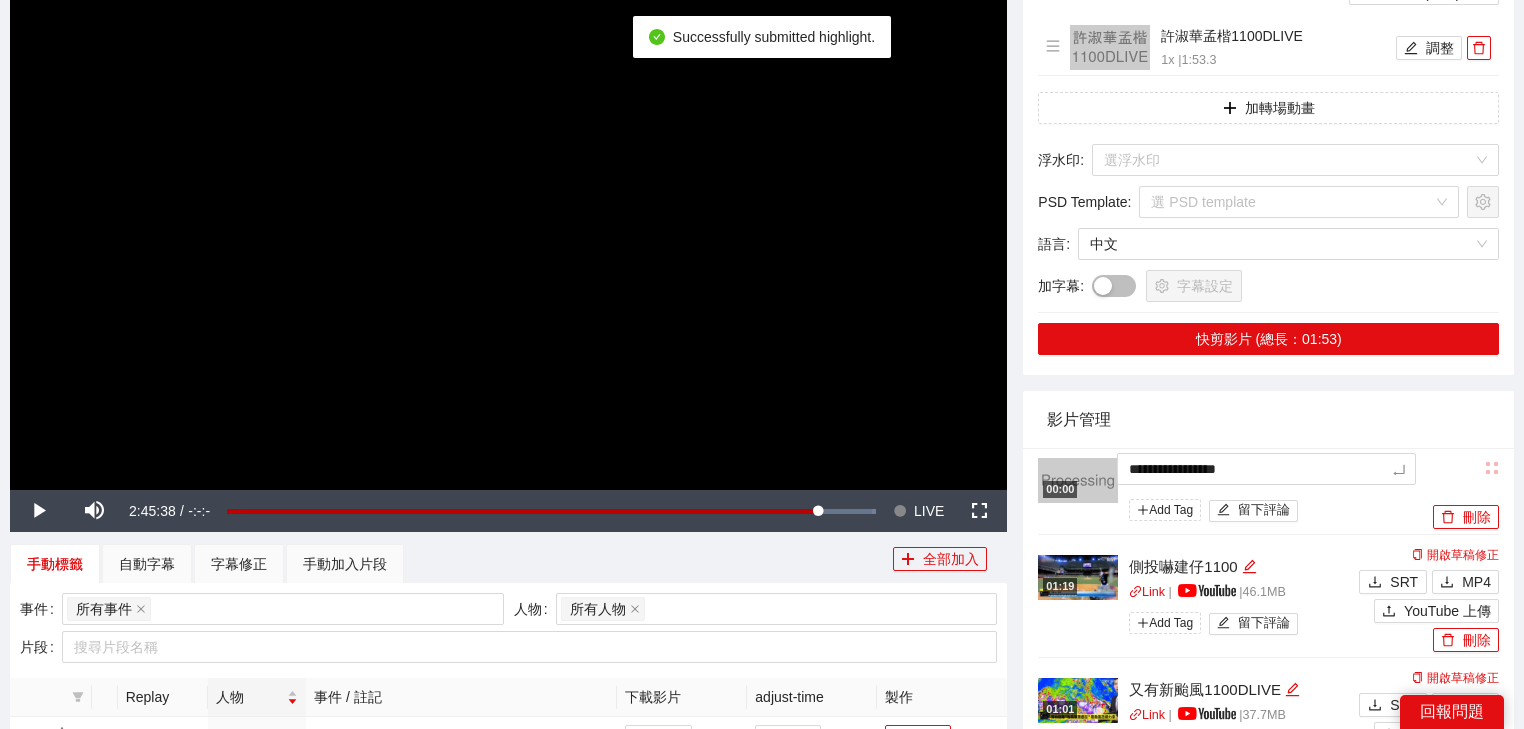 type on "**********" 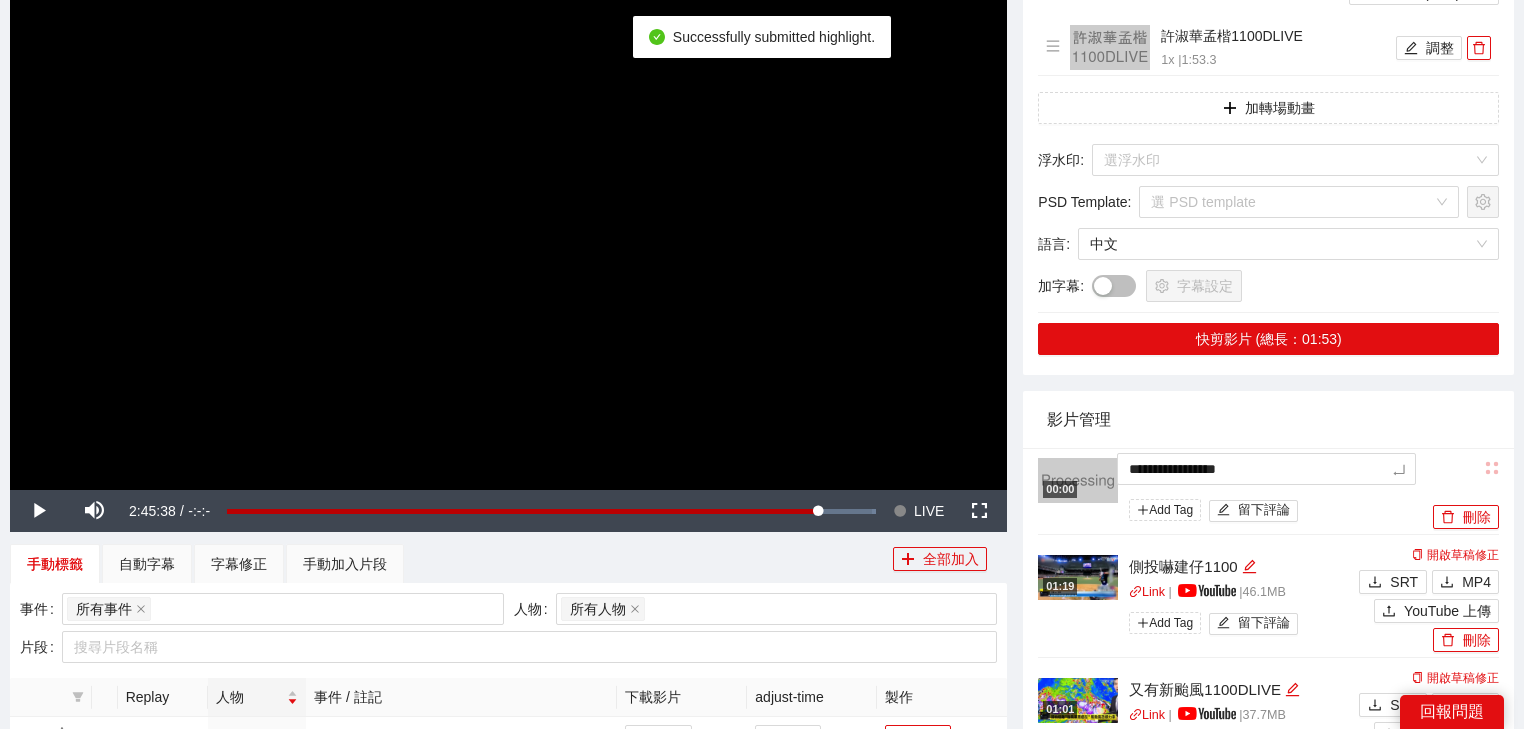 type on "**********" 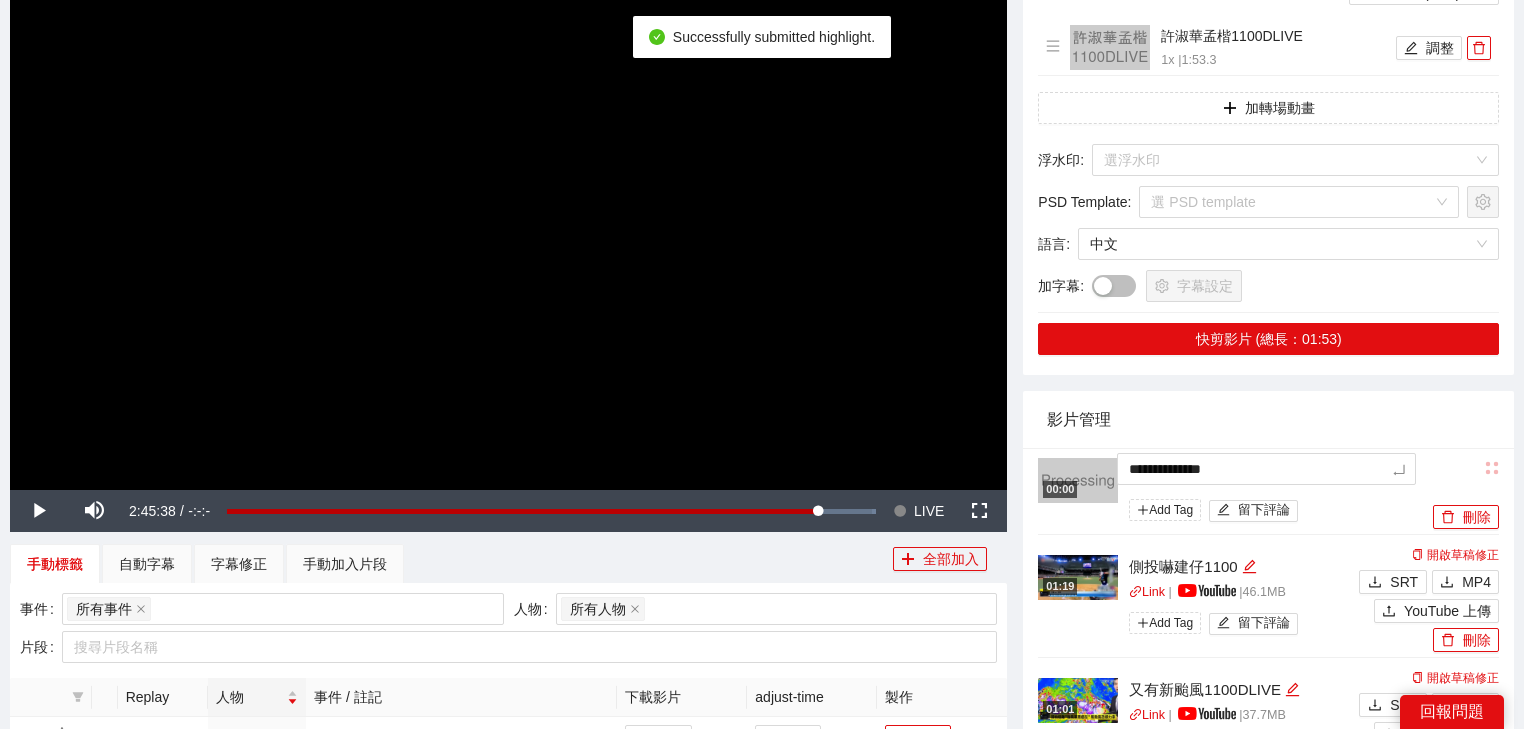 click on "影片管理" at bounding box center (1268, 419) 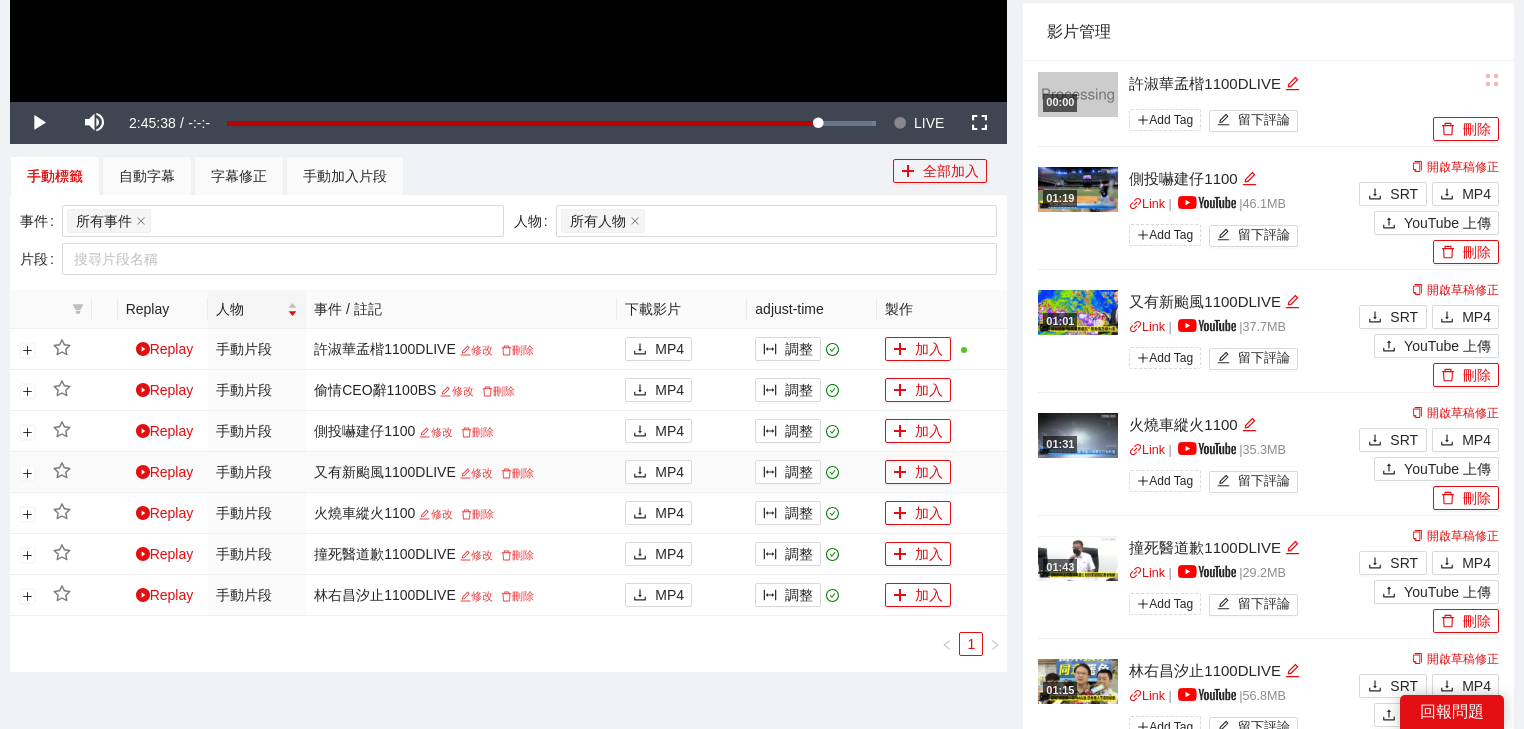 scroll, scrollTop: 720, scrollLeft: 0, axis: vertical 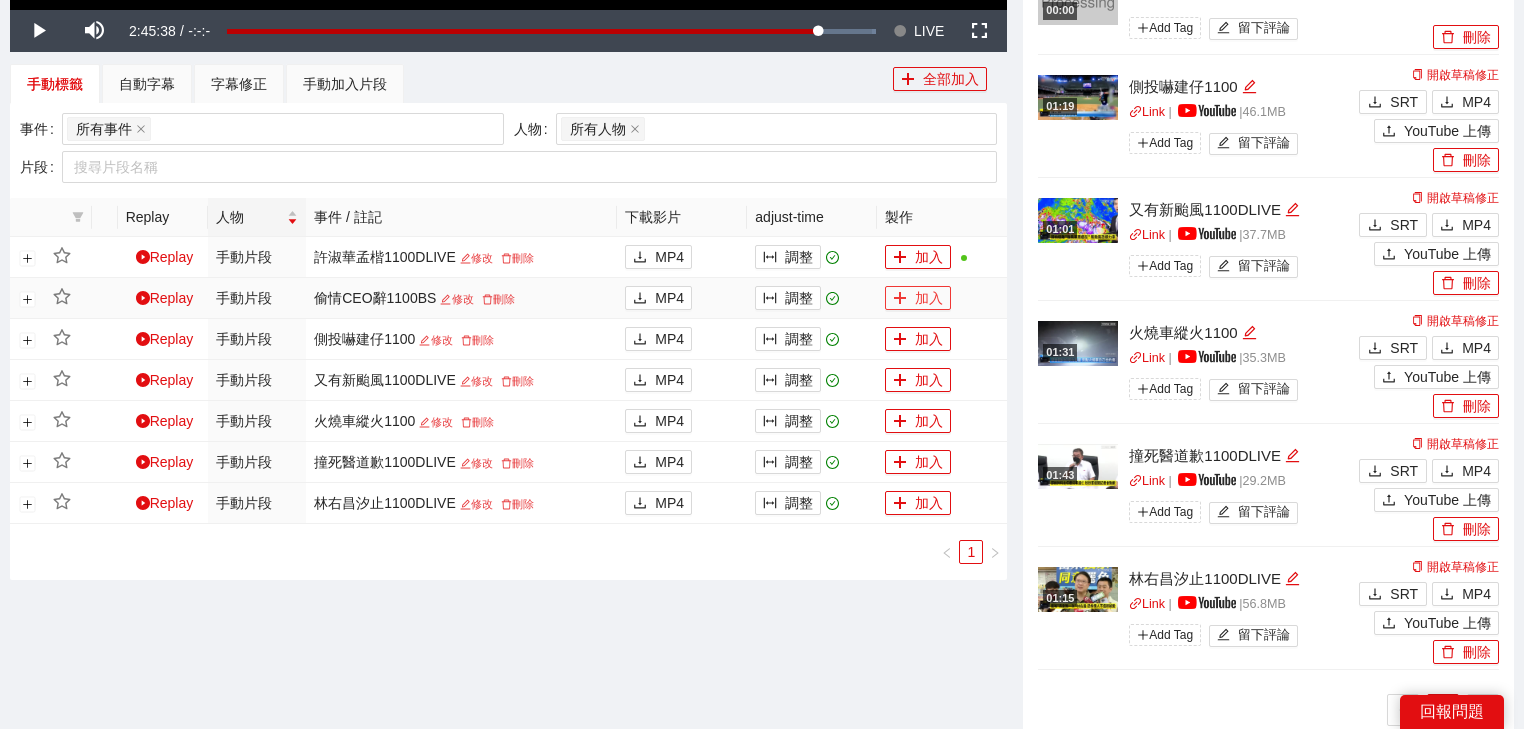 click on "加入" at bounding box center [918, 298] 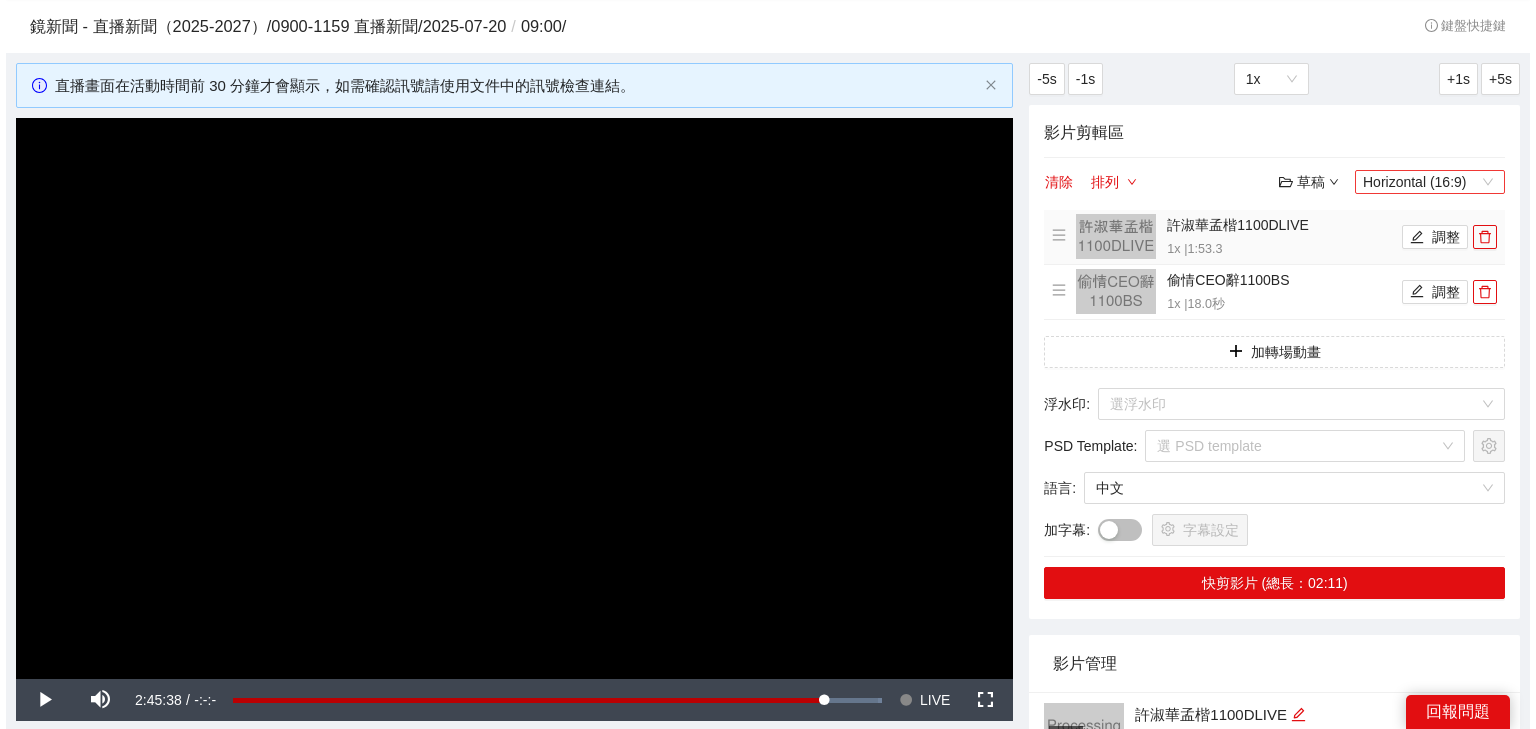 scroll, scrollTop: 0, scrollLeft: 0, axis: both 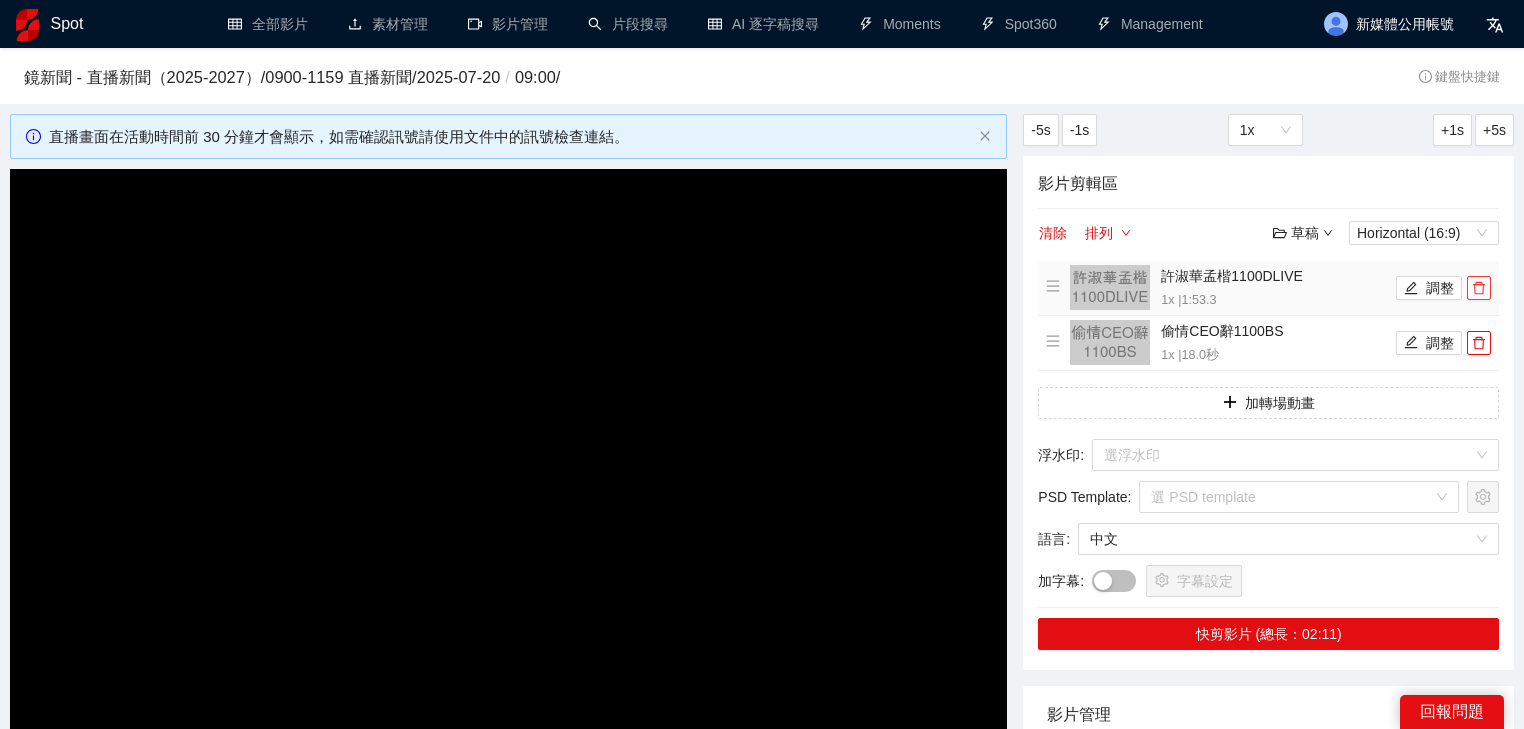 click 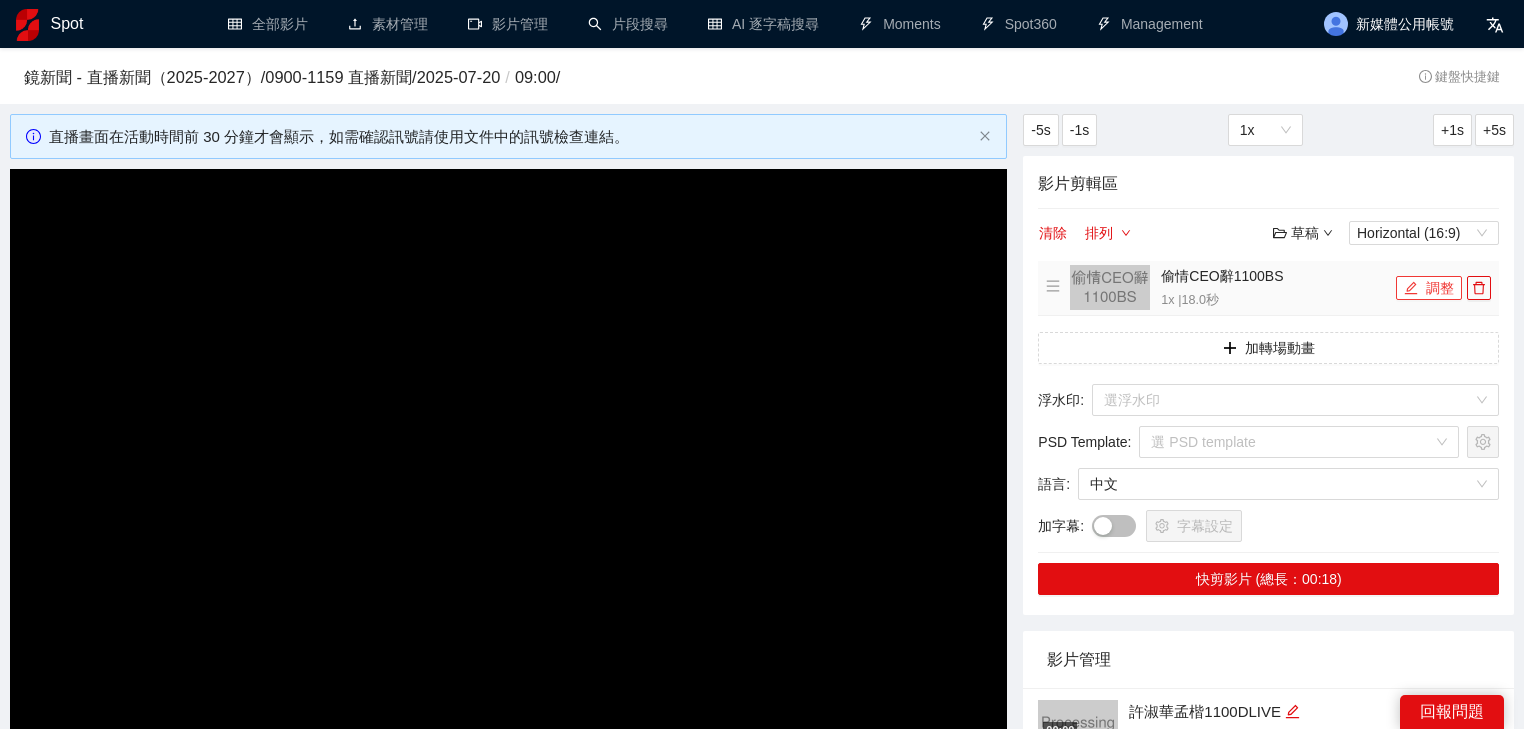 click on "調整" at bounding box center (1429, 288) 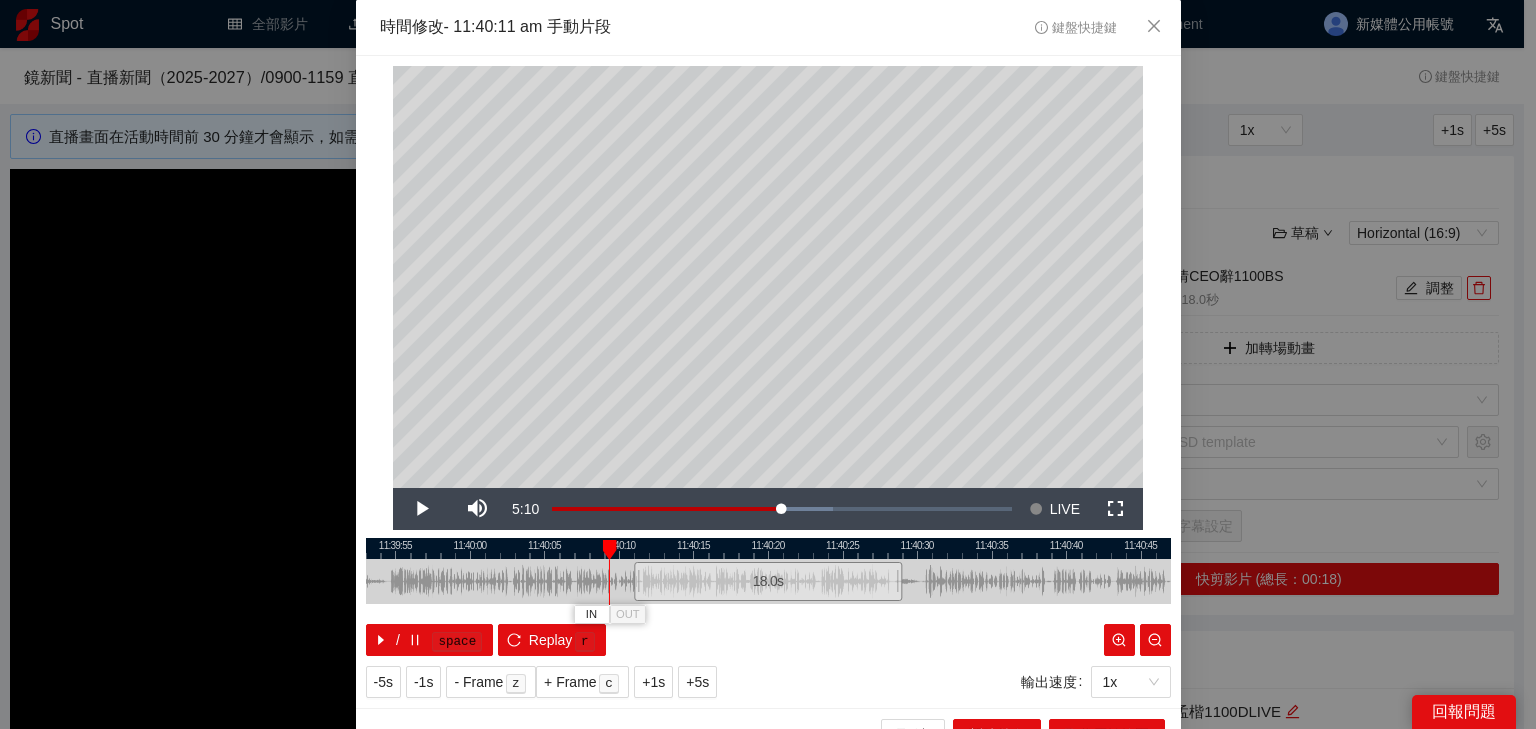drag, startPoint x: 636, startPoint y: 550, endPoint x: 600, endPoint y: 556, distance: 36.496574 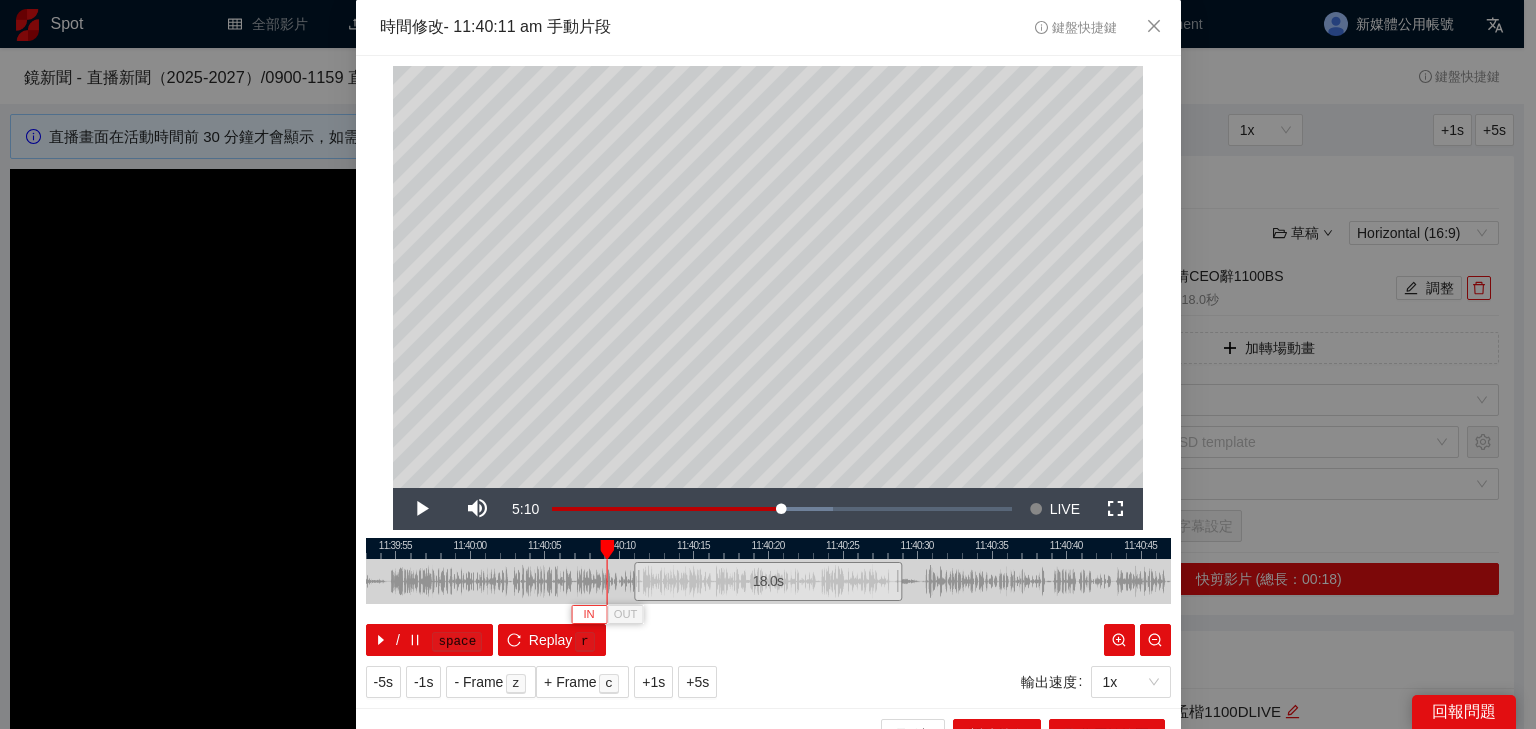 click on "IN" at bounding box center [588, 615] 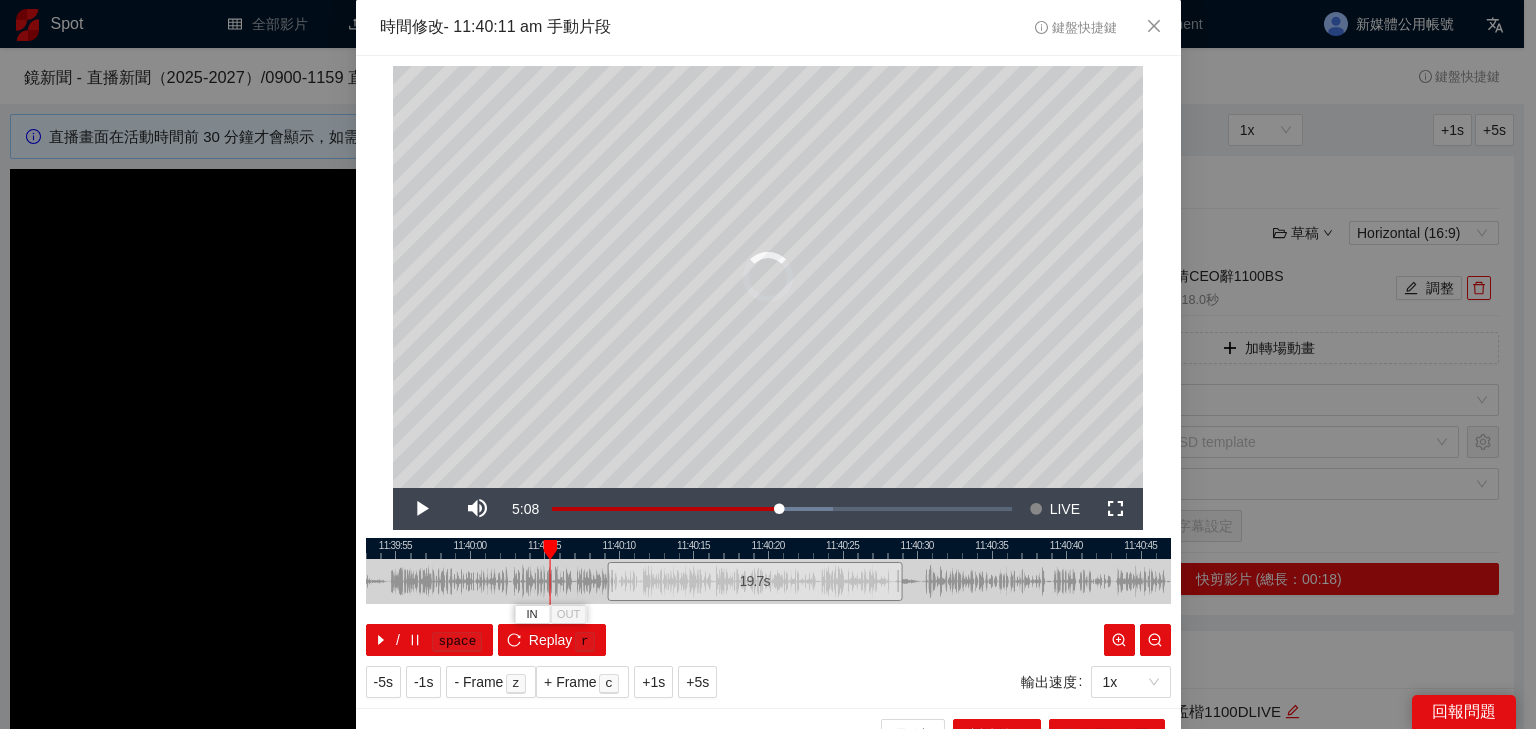 drag, startPoint x: 601, startPoint y: 544, endPoint x: 544, endPoint y: 533, distance: 58.0517 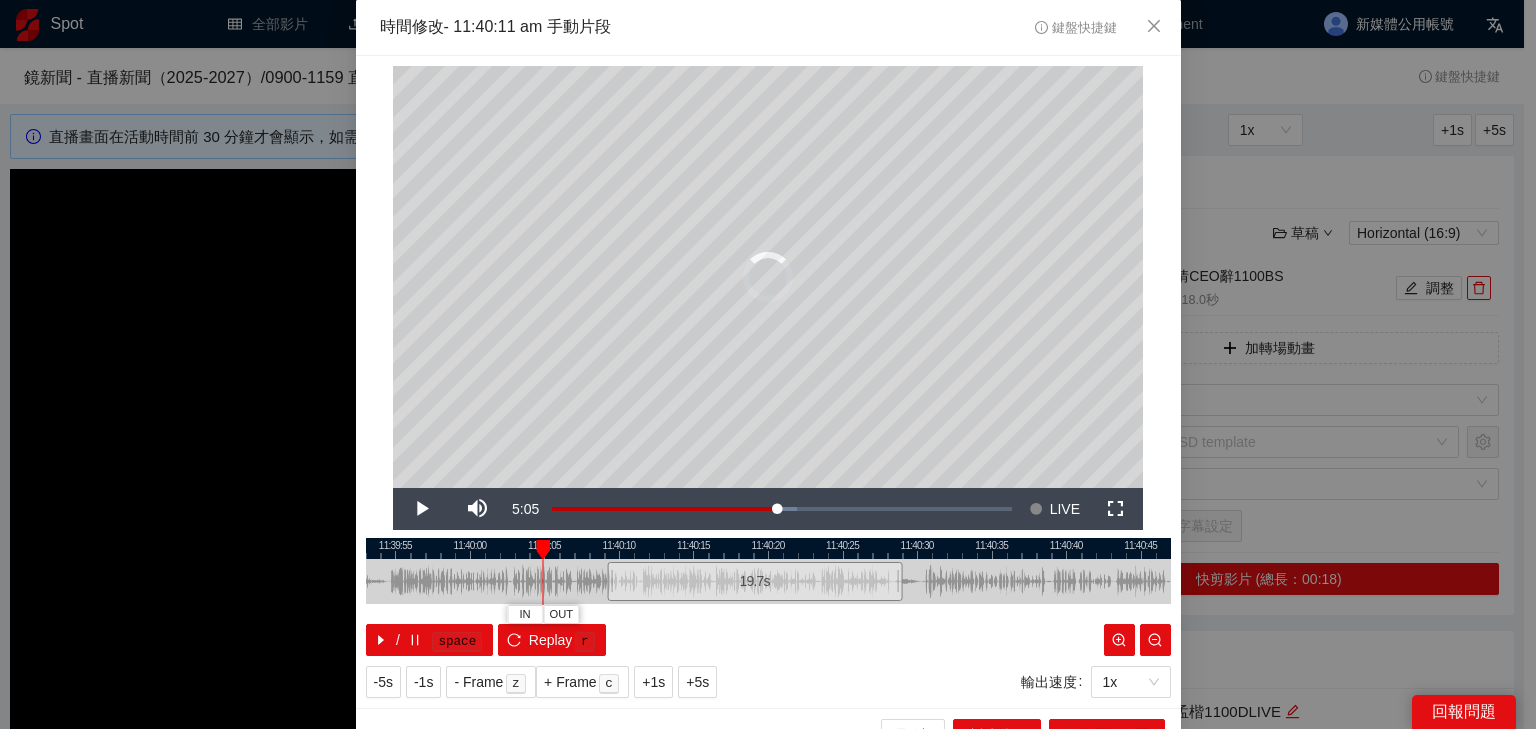 drag, startPoint x: 537, startPoint y: 545, endPoint x: 452, endPoint y: 518, distance: 89.1852 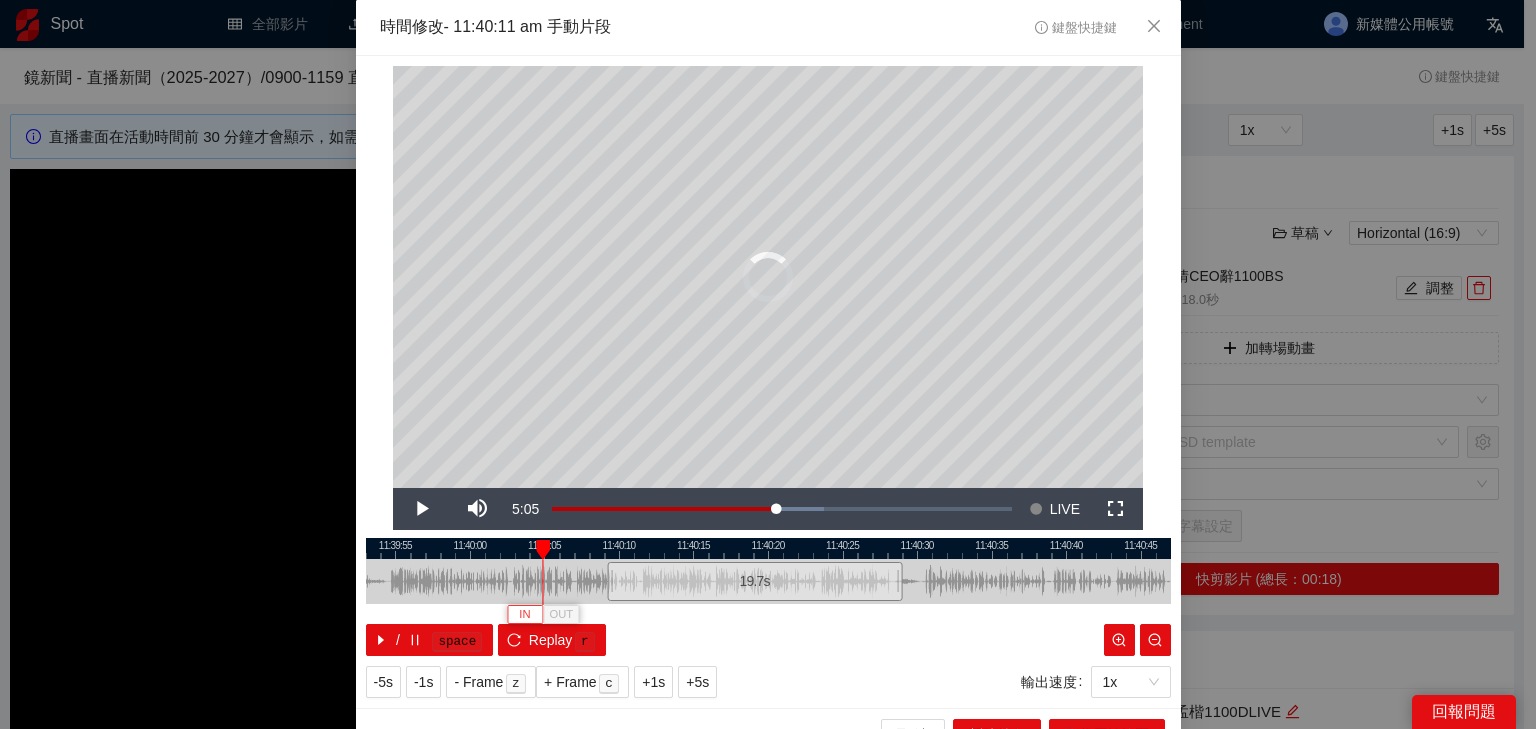 click on "IN" at bounding box center [524, 615] 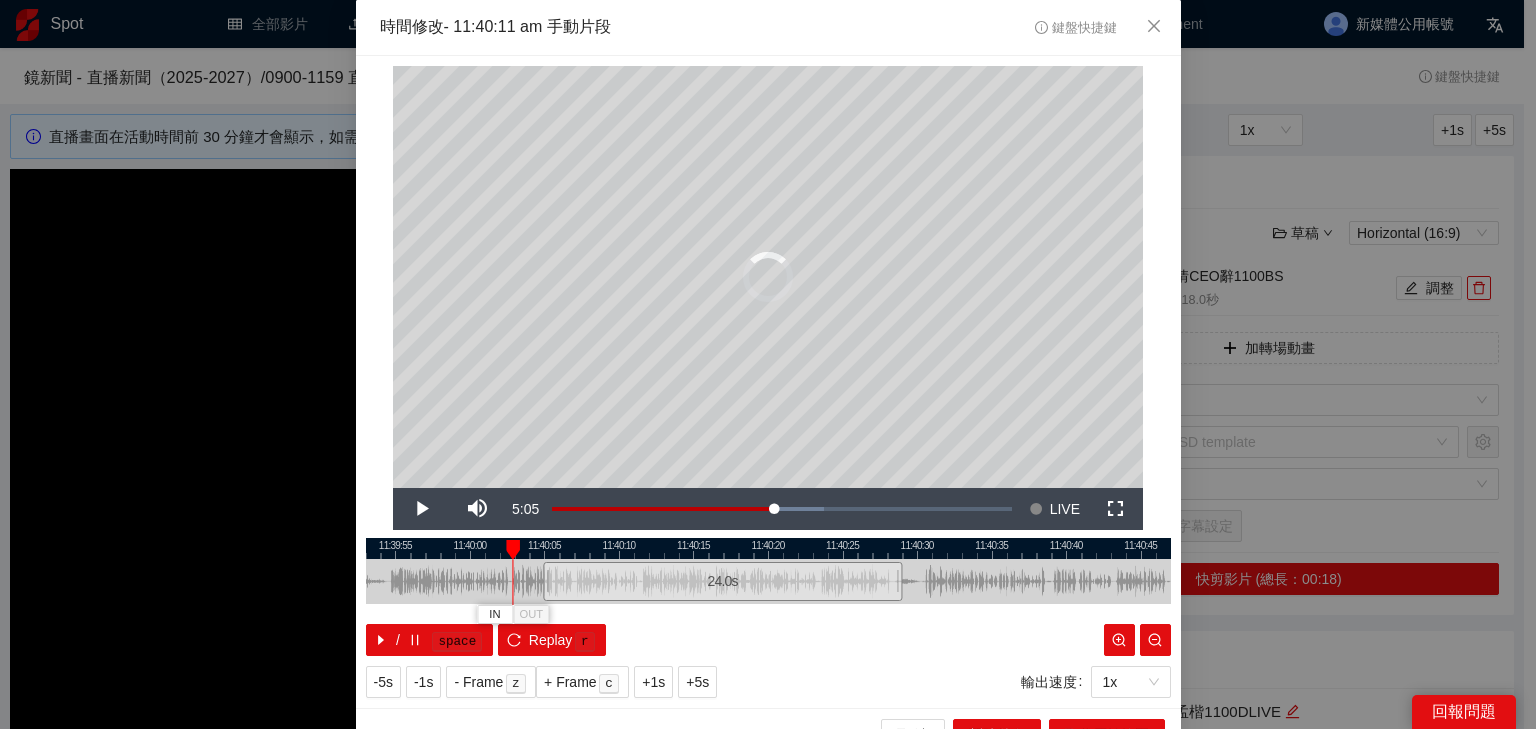 drag, startPoint x: 537, startPoint y: 552, endPoint x: 507, endPoint y: 547, distance: 30.413813 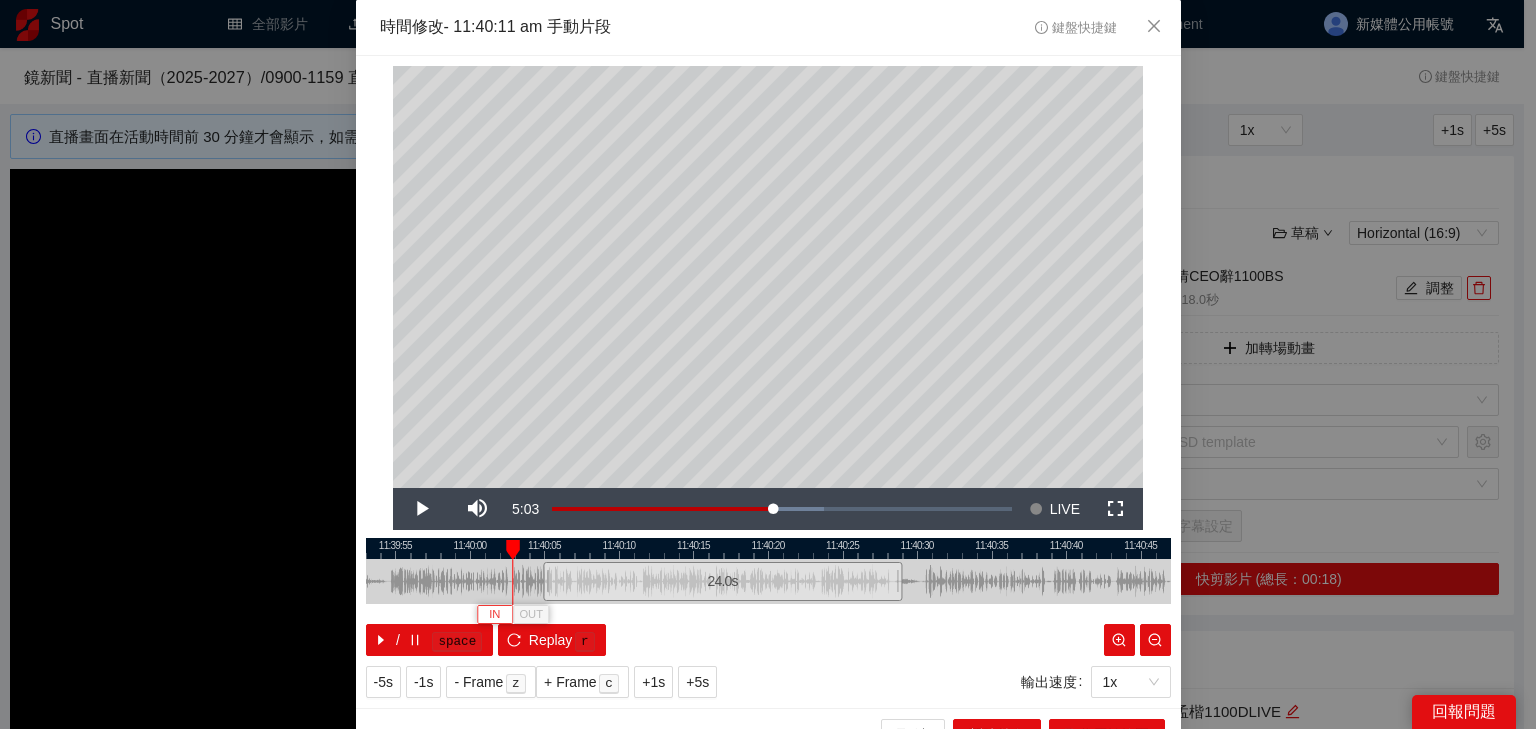 click on "IN" at bounding box center (495, 614) 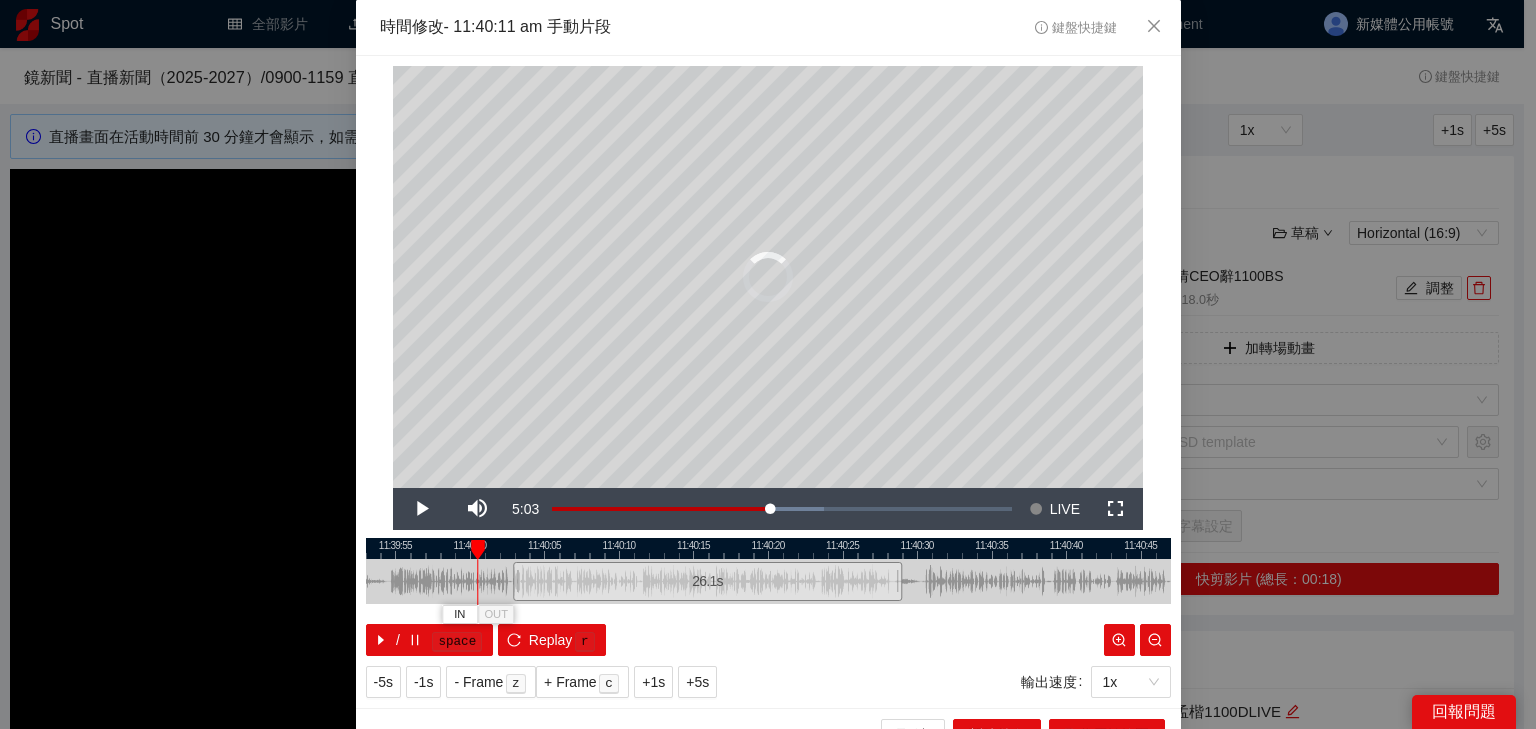 drag, startPoint x: 507, startPoint y: 551, endPoint x: 471, endPoint y: 546, distance: 36.345562 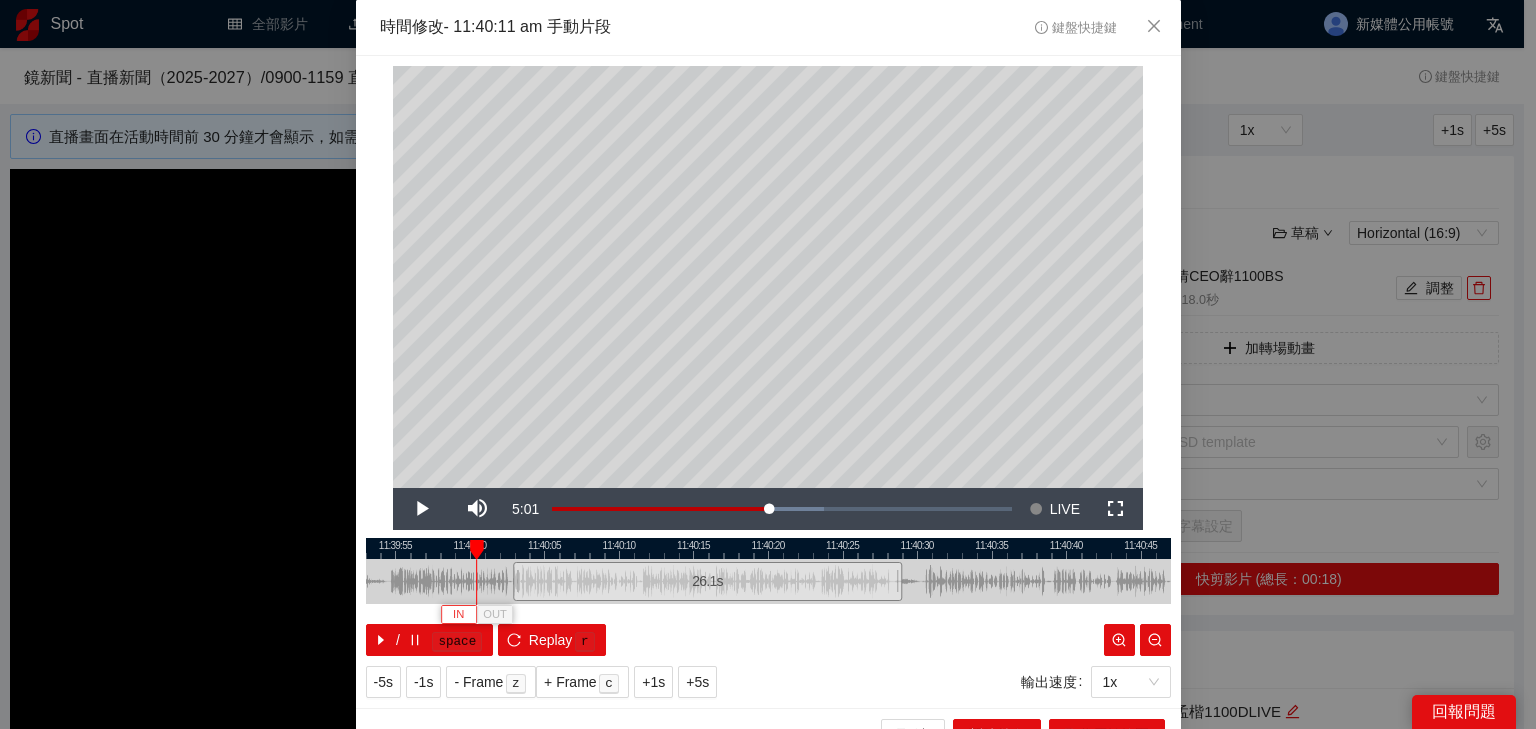 click on "IN" at bounding box center [458, 615] 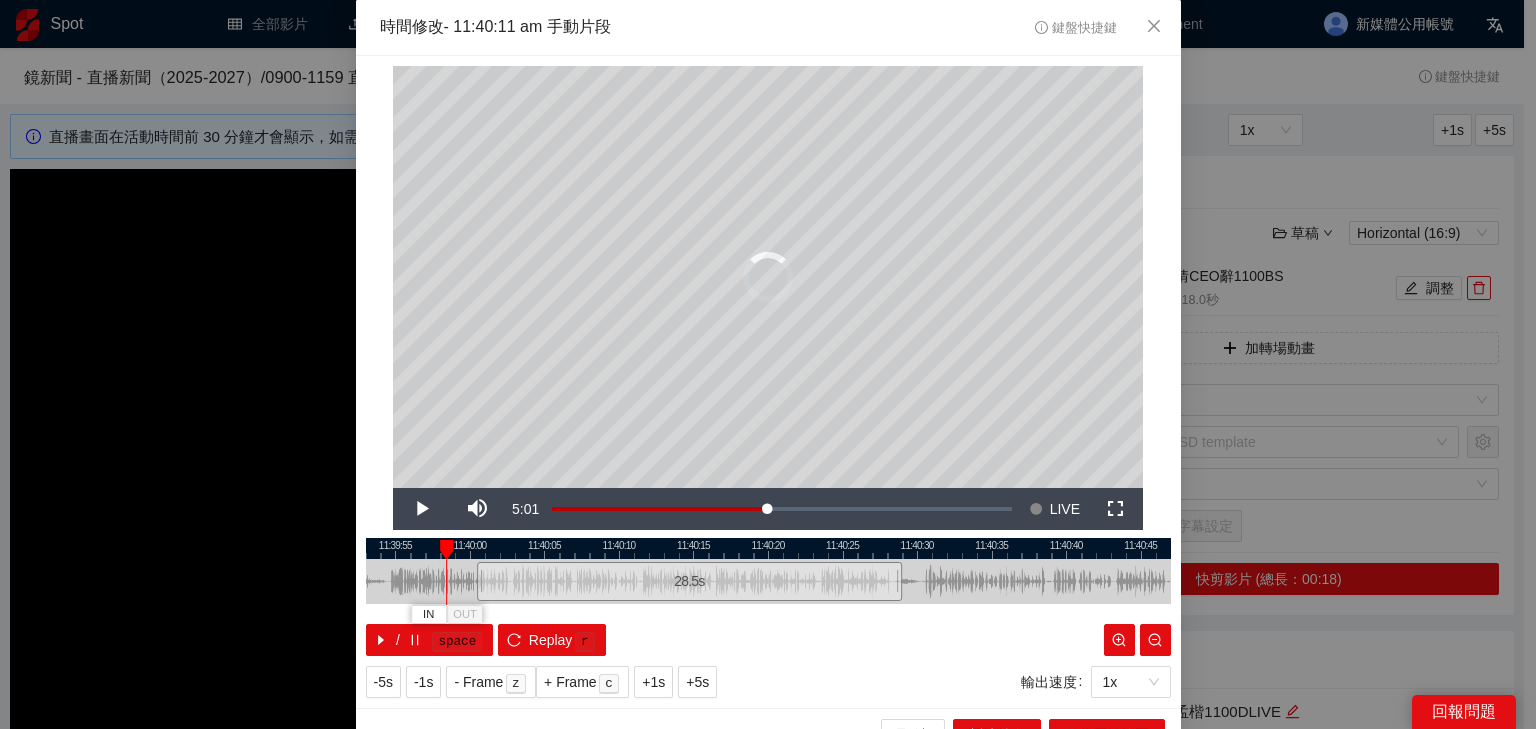 drag, startPoint x: 468, startPoint y: 548, endPoint x: 437, endPoint y: 540, distance: 32.01562 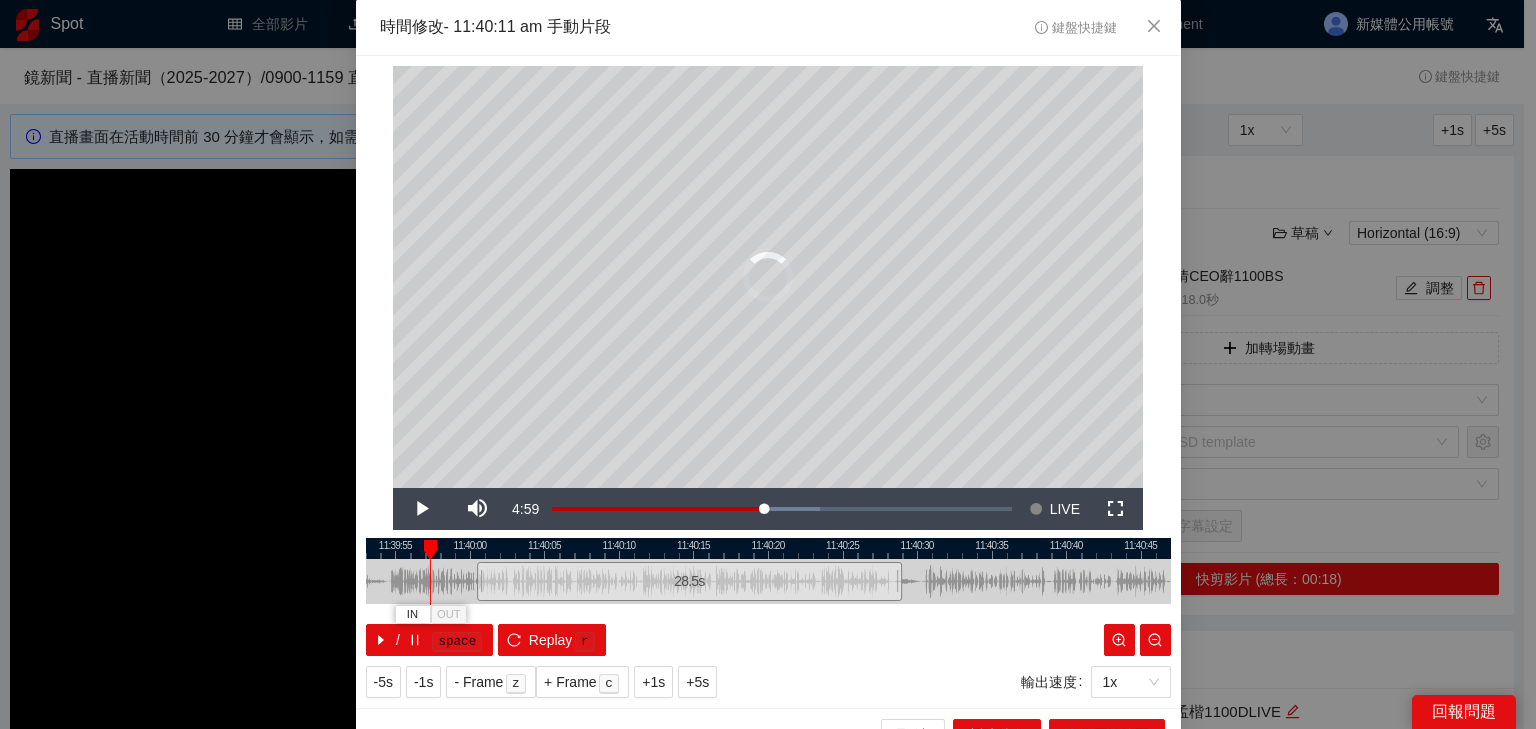 drag, startPoint x: 436, startPoint y: 546, endPoint x: 412, endPoint y: 544, distance: 24.083189 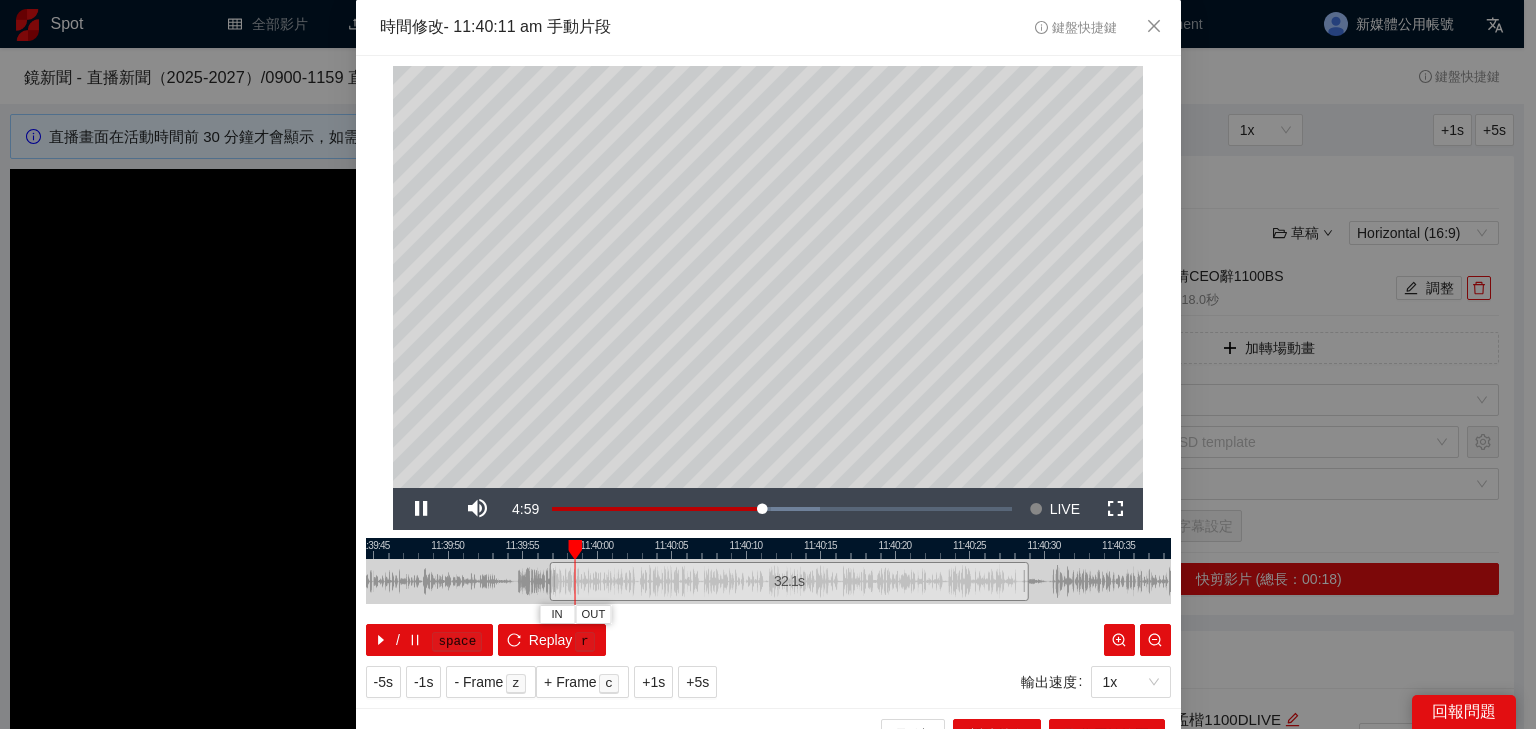 drag, startPoint x: 756, startPoint y: 552, endPoint x: 883, endPoint y: 542, distance: 127.39309 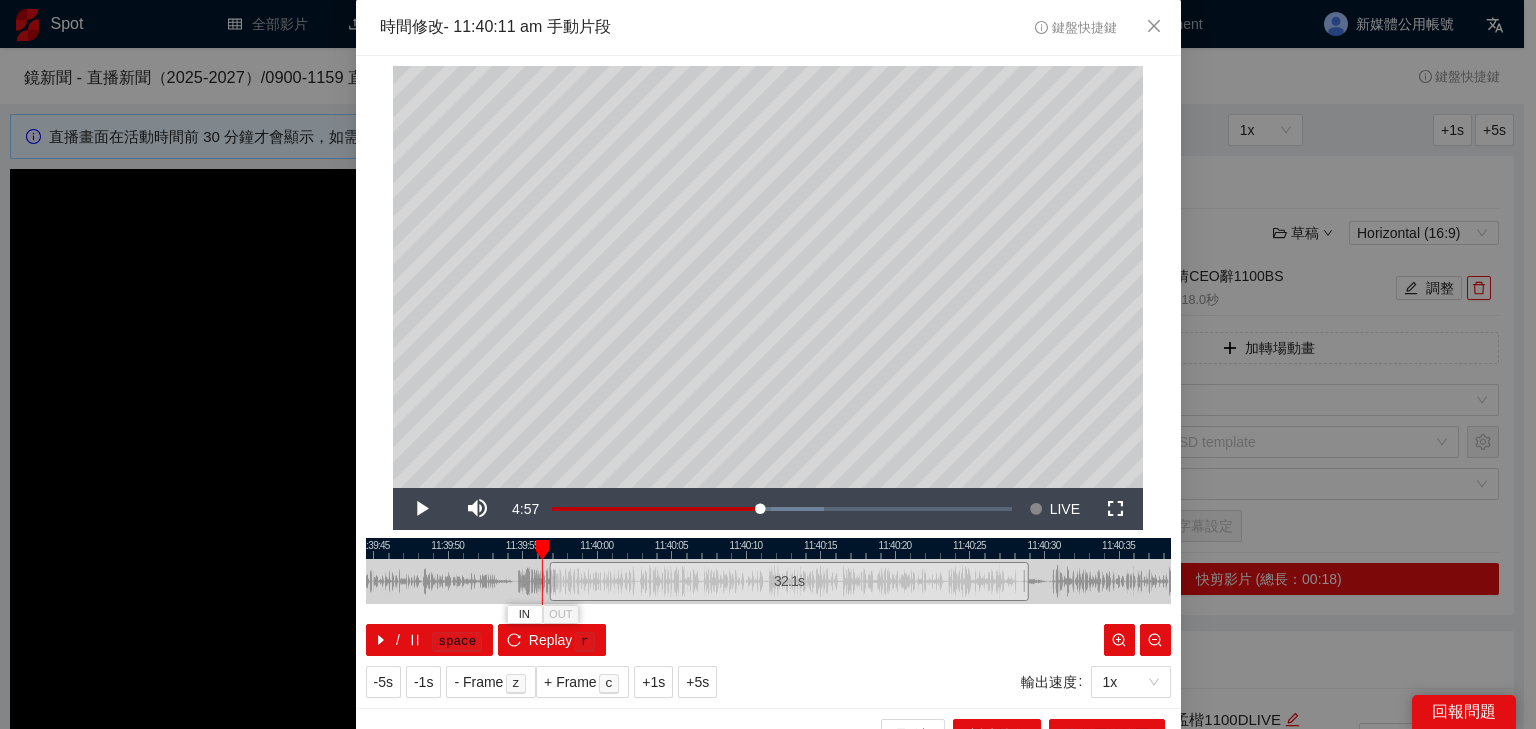 drag, startPoint x: 579, startPoint y: 551, endPoint x: 528, endPoint y: 552, distance: 51.009804 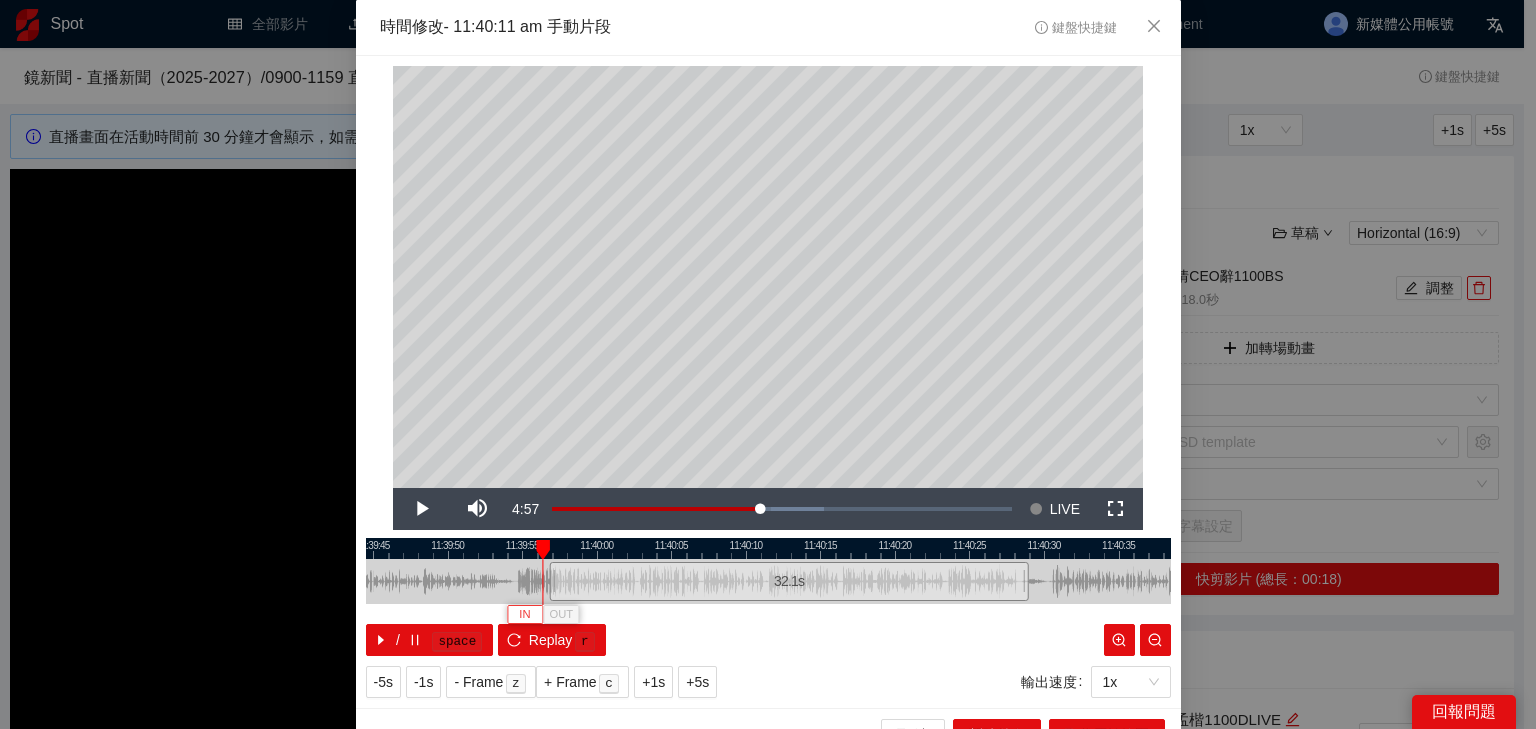 click on "IN" at bounding box center [524, 615] 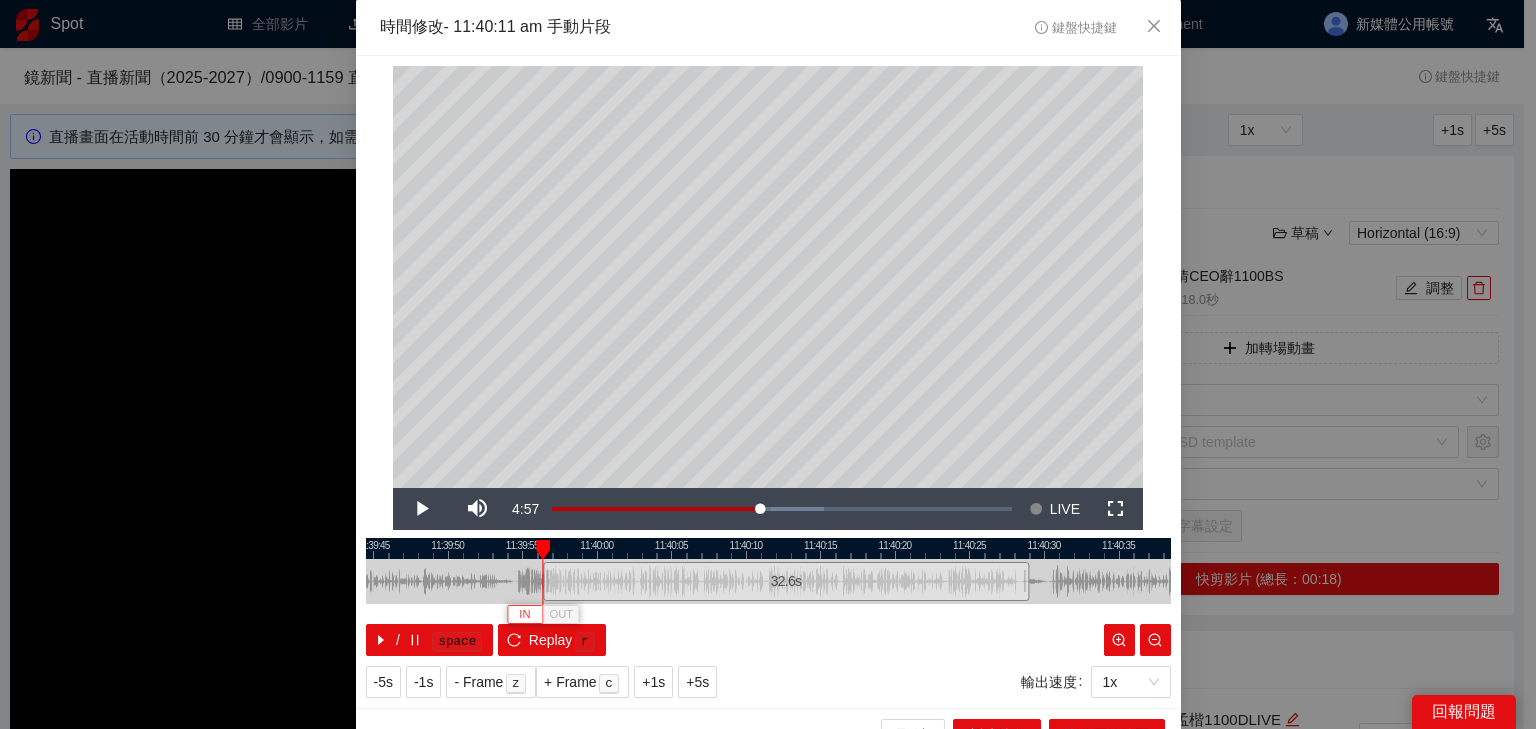 type 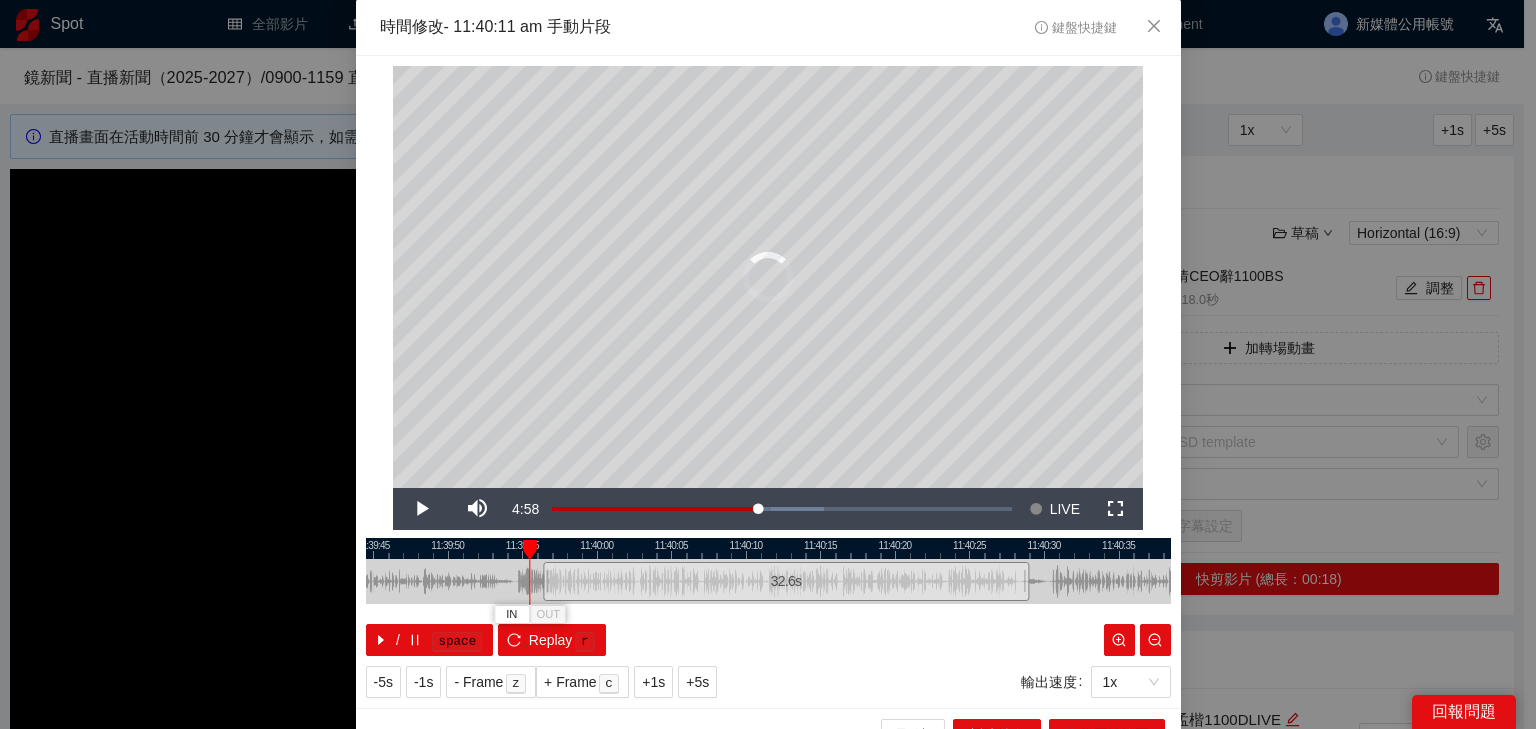drag, startPoint x: 552, startPoint y: 547, endPoint x: 516, endPoint y: 542, distance: 36.345562 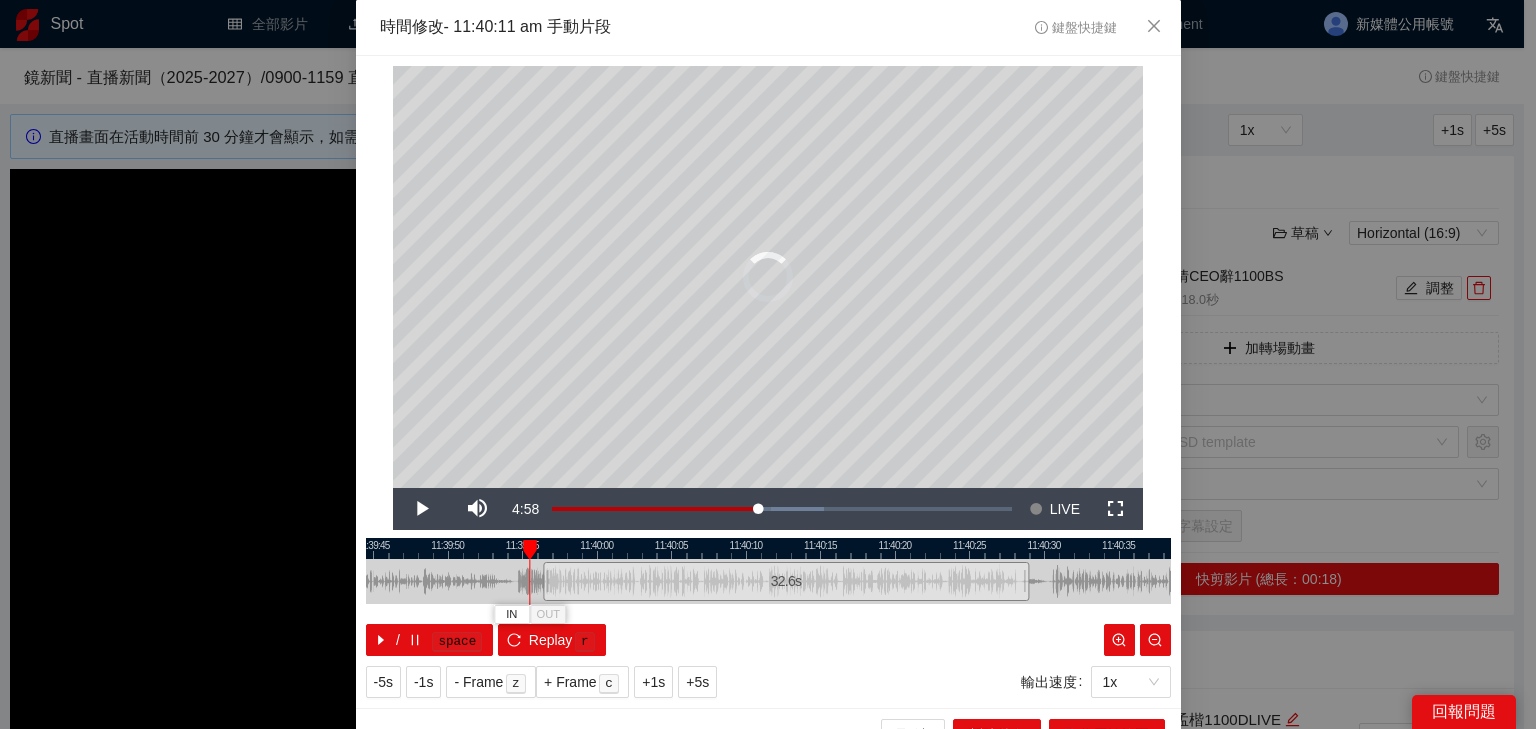 click on "11:39:40 11:39:45 11:39:50 11:39:55 11:40:00 11:40:05 11:40:10 11:40:15 11:40:20 11:40:25 11:40:30 11:40:35 IN OUT 32.6 s /   space  Replay  r" at bounding box center (768, 597) 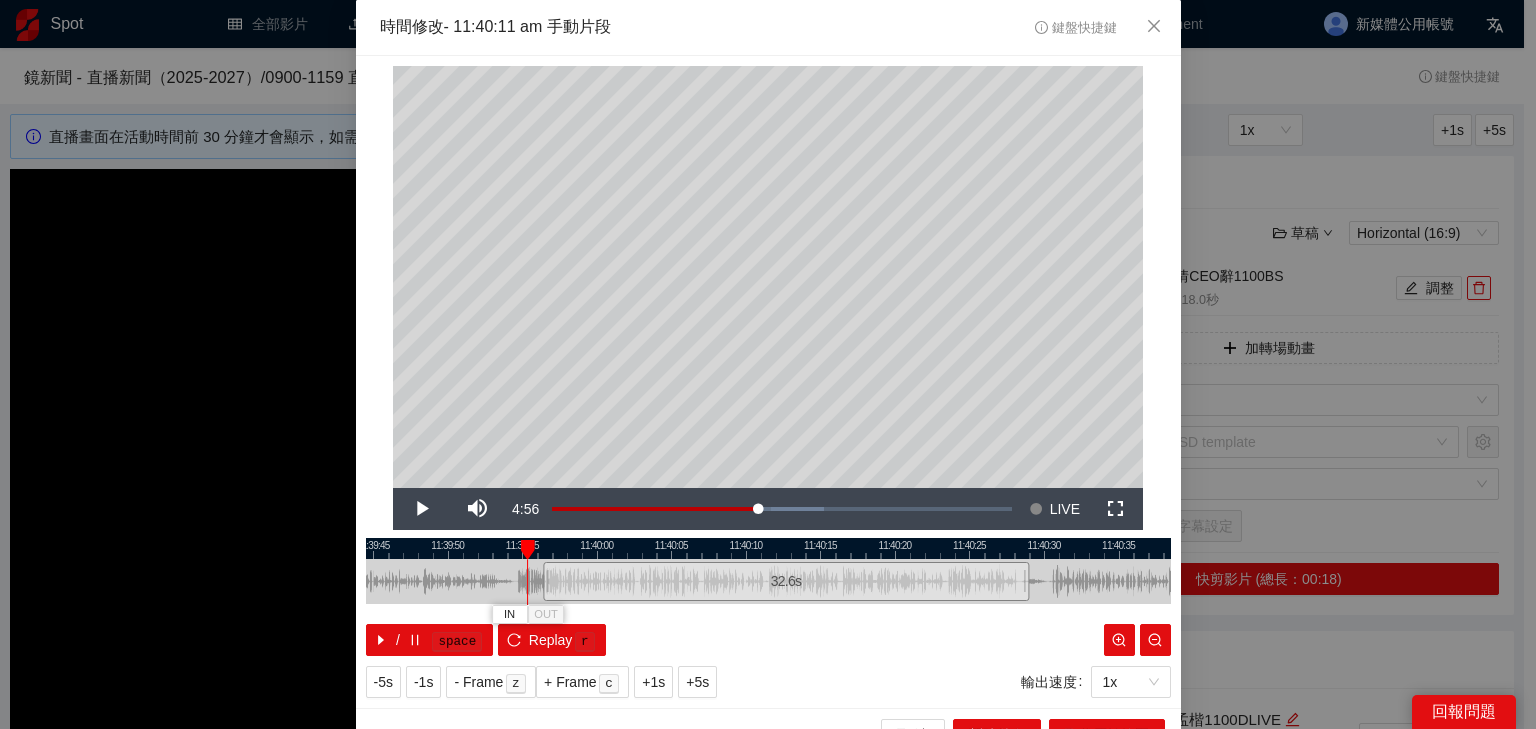 click at bounding box center (528, 550) 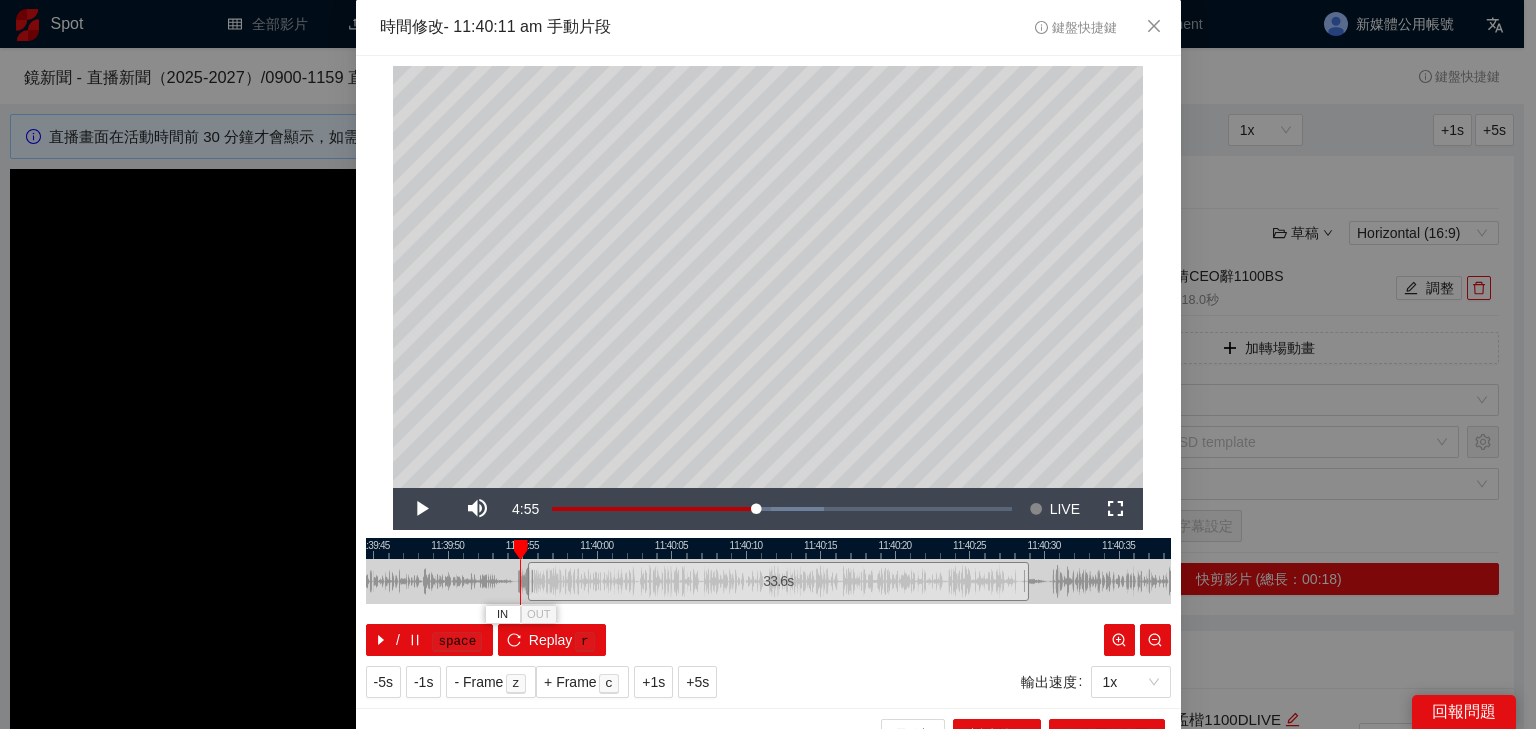 drag, startPoint x: 531, startPoint y: 548, endPoint x: 507, endPoint y: 546, distance: 24.083189 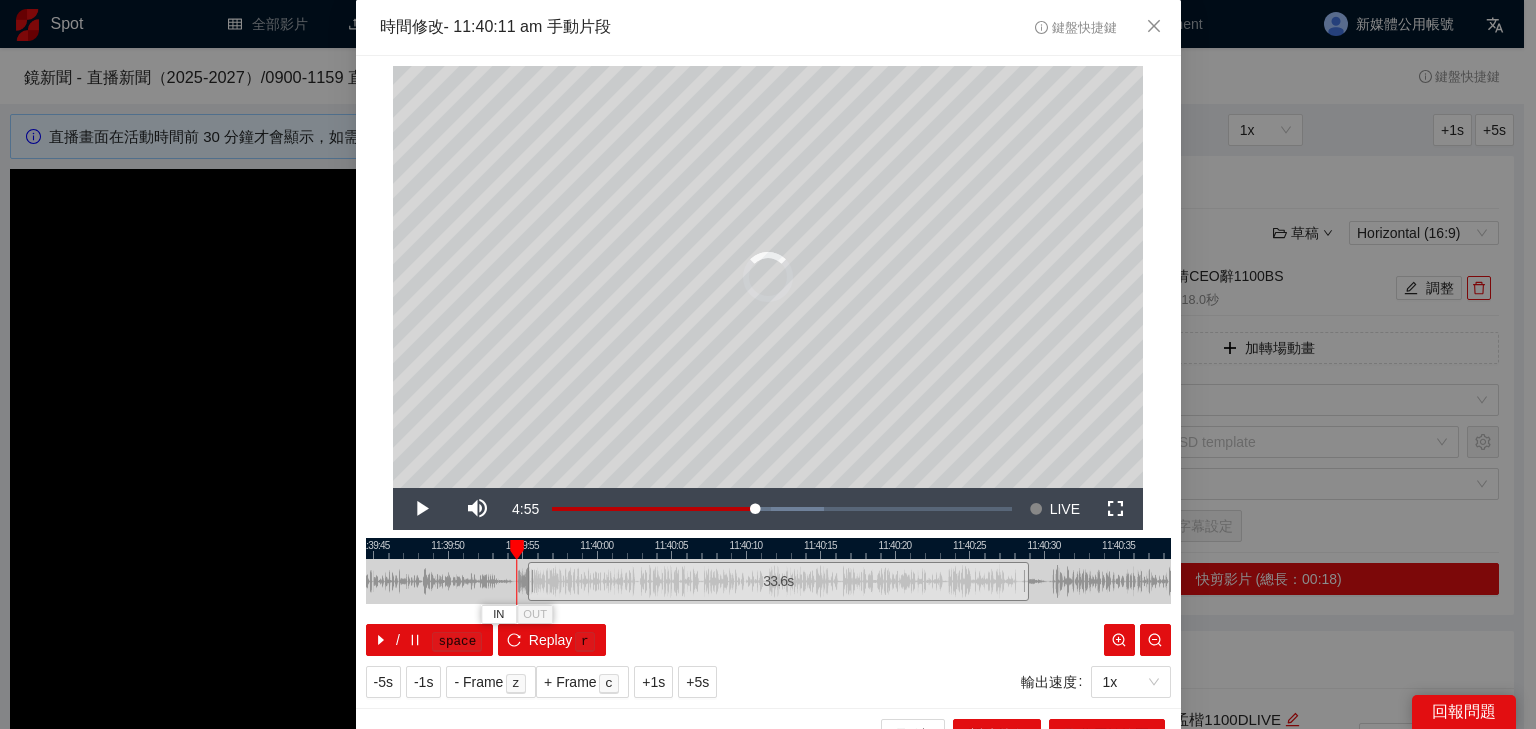drag, startPoint x: 520, startPoint y: 547, endPoint x: 509, endPoint y: 545, distance: 11.18034 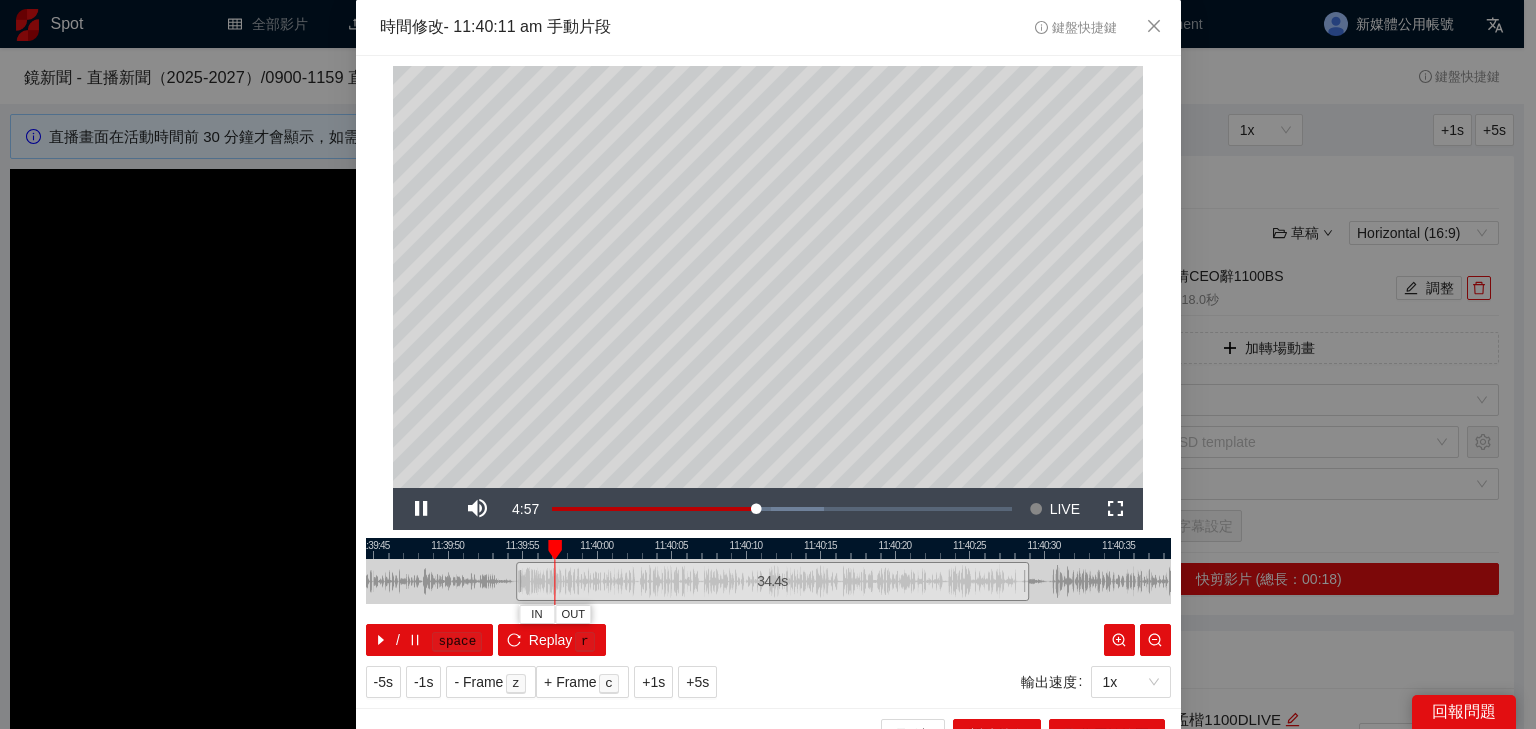 click at bounding box center (768, 548) 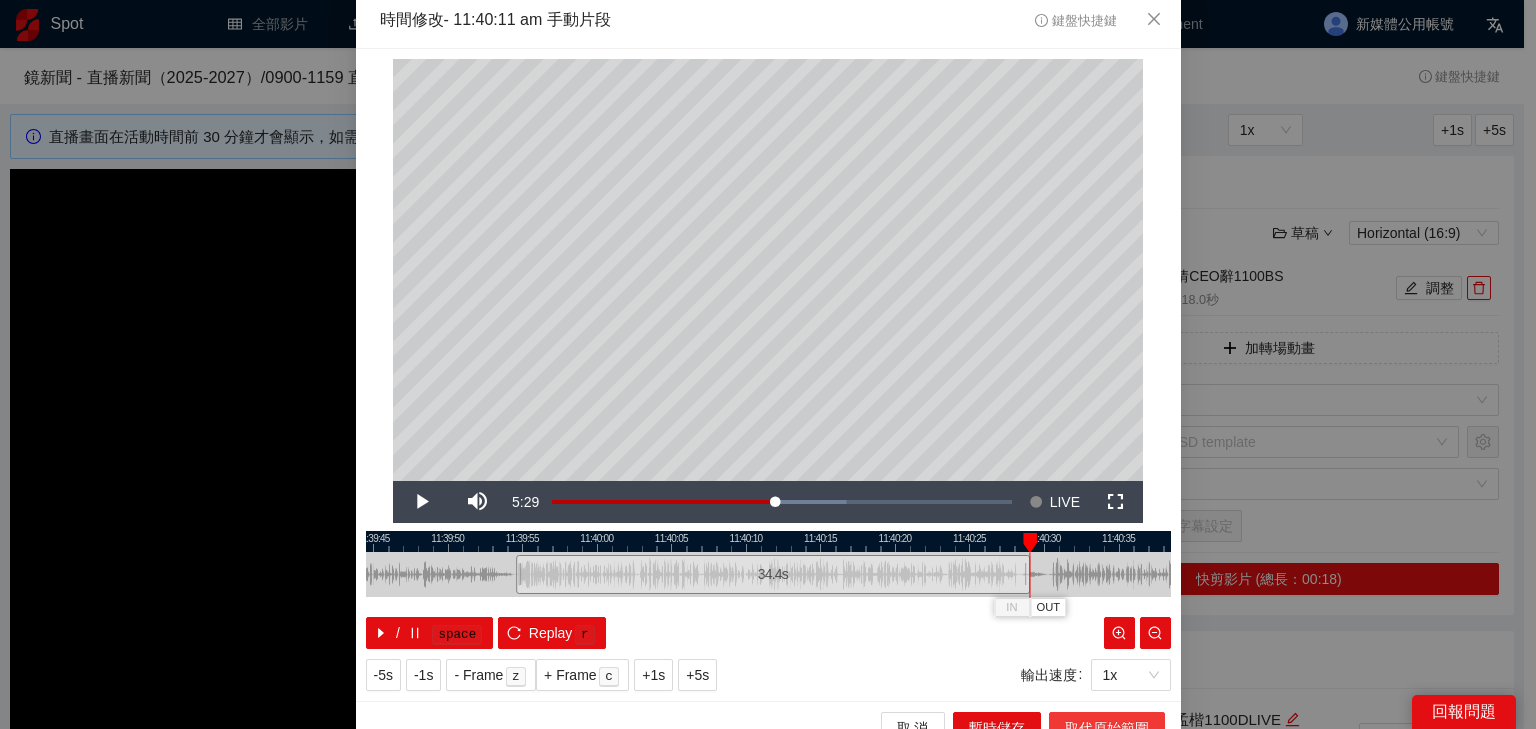 scroll, scrollTop: 31, scrollLeft: 0, axis: vertical 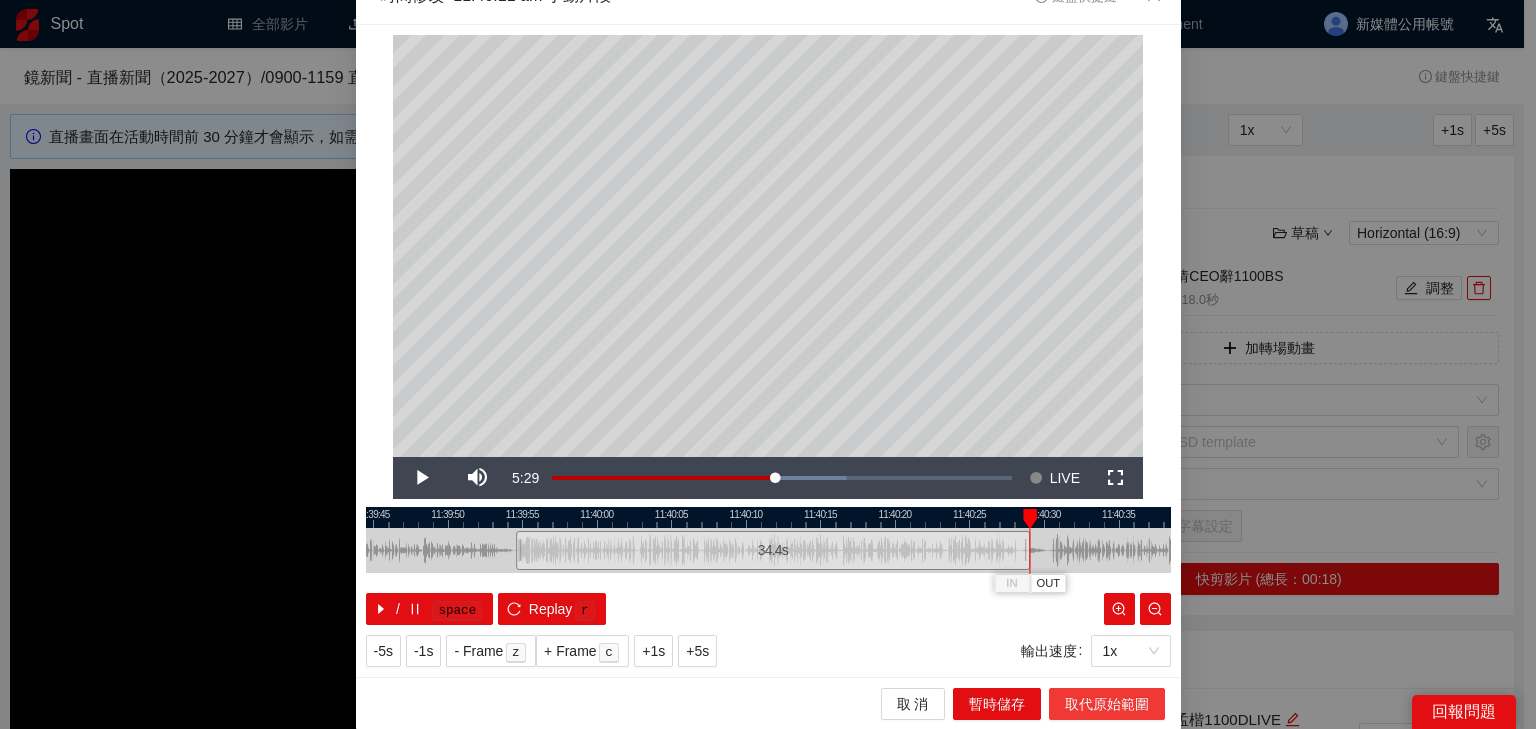 click on "取代原始範圍" at bounding box center (1107, 704) 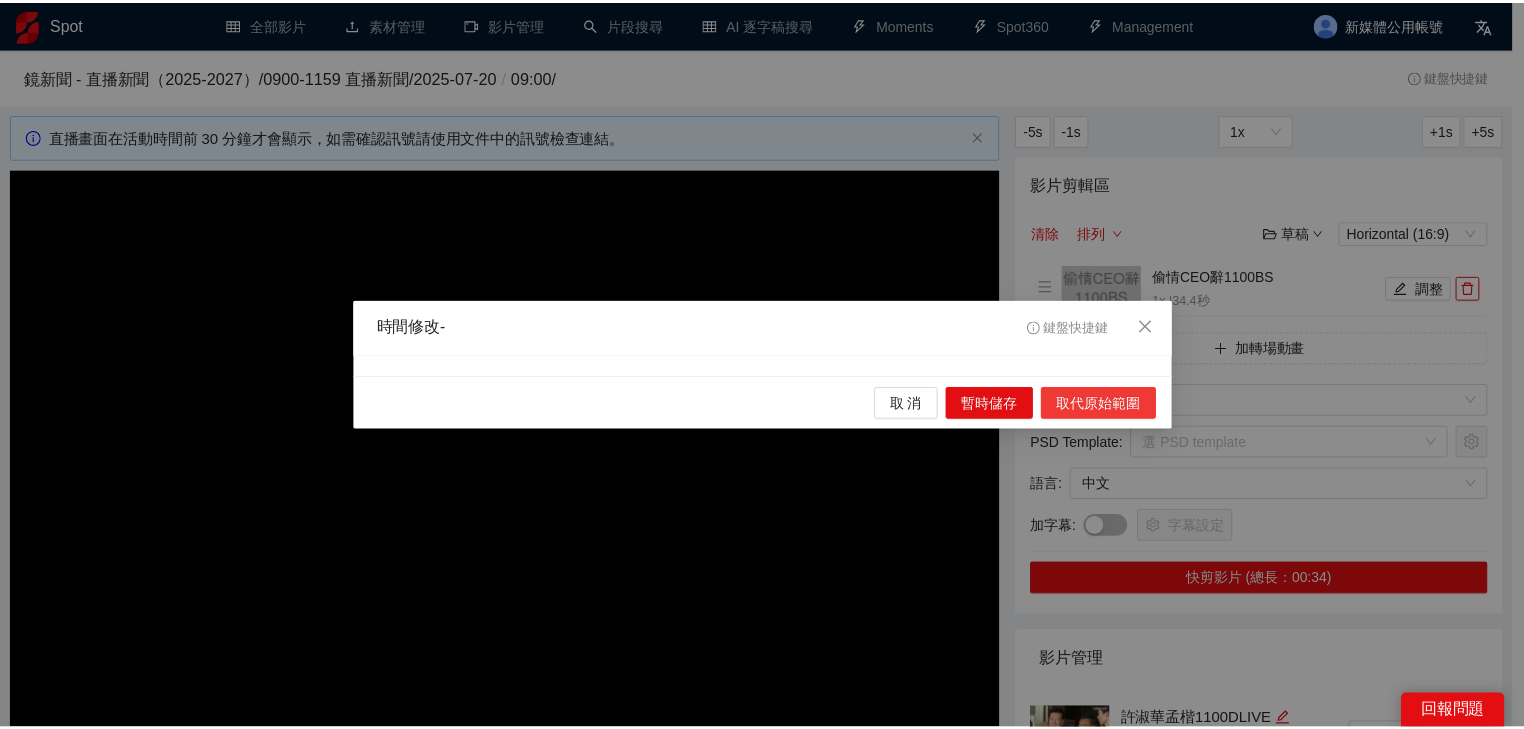 scroll, scrollTop: 0, scrollLeft: 0, axis: both 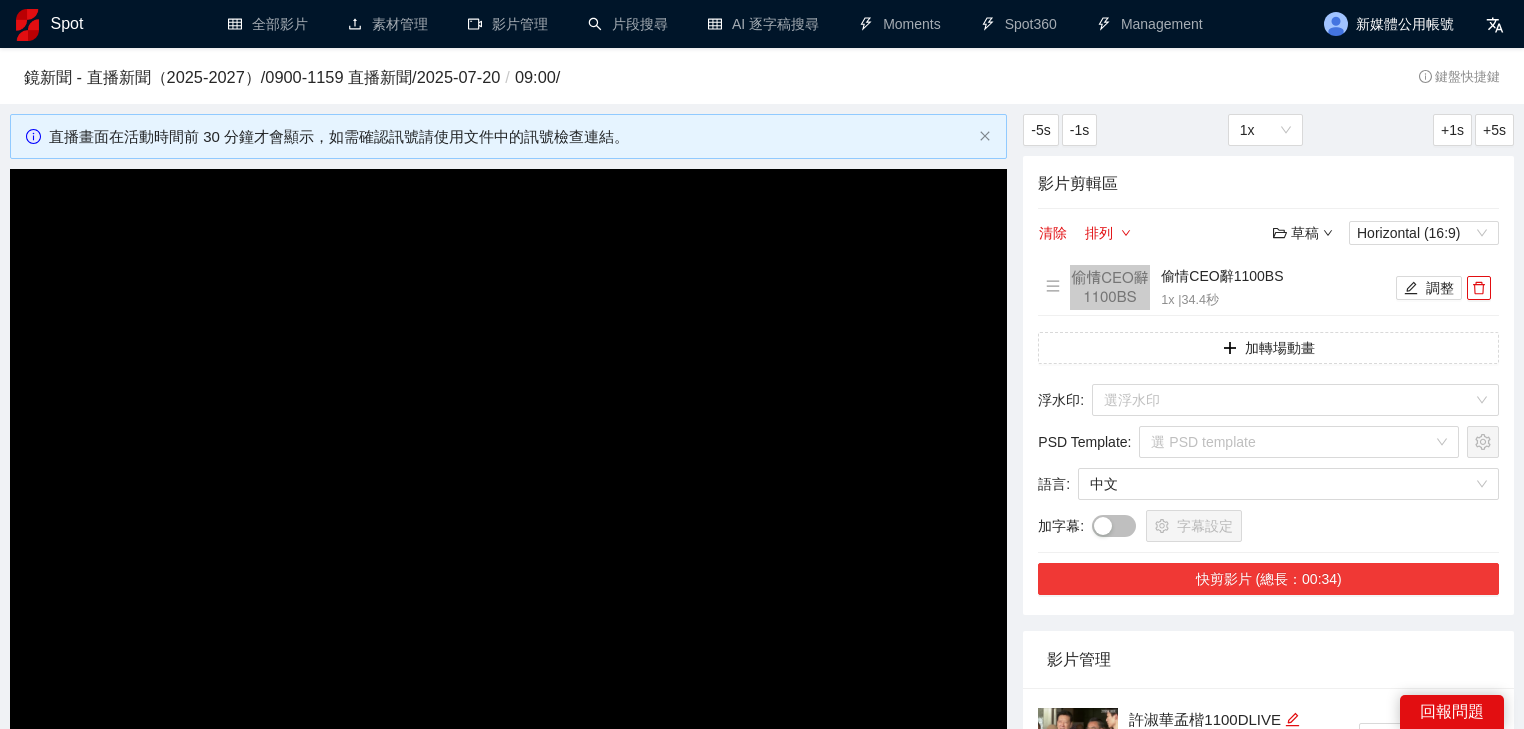 click on "快剪影片 (總長：00:34)" at bounding box center (1268, 579) 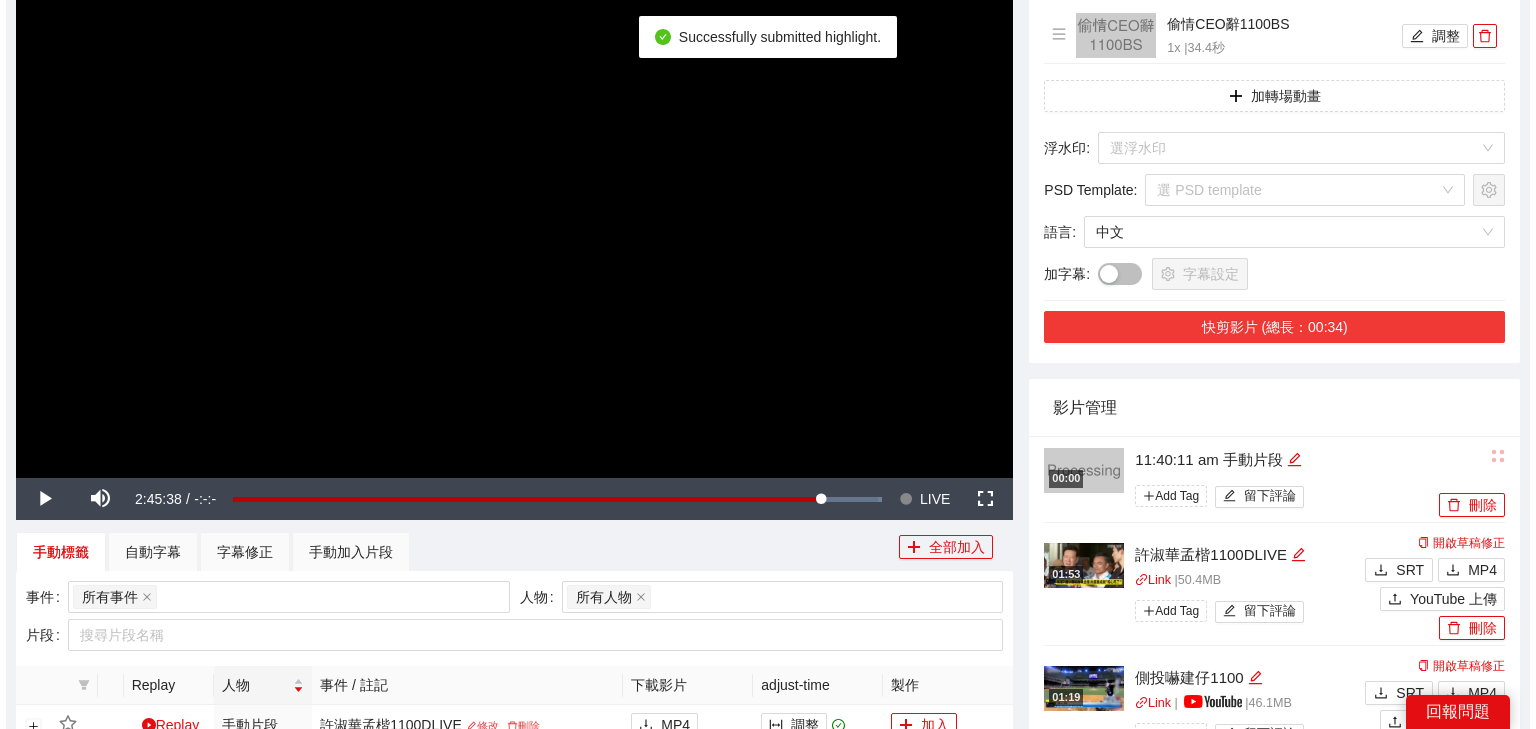 scroll, scrollTop: 320, scrollLeft: 0, axis: vertical 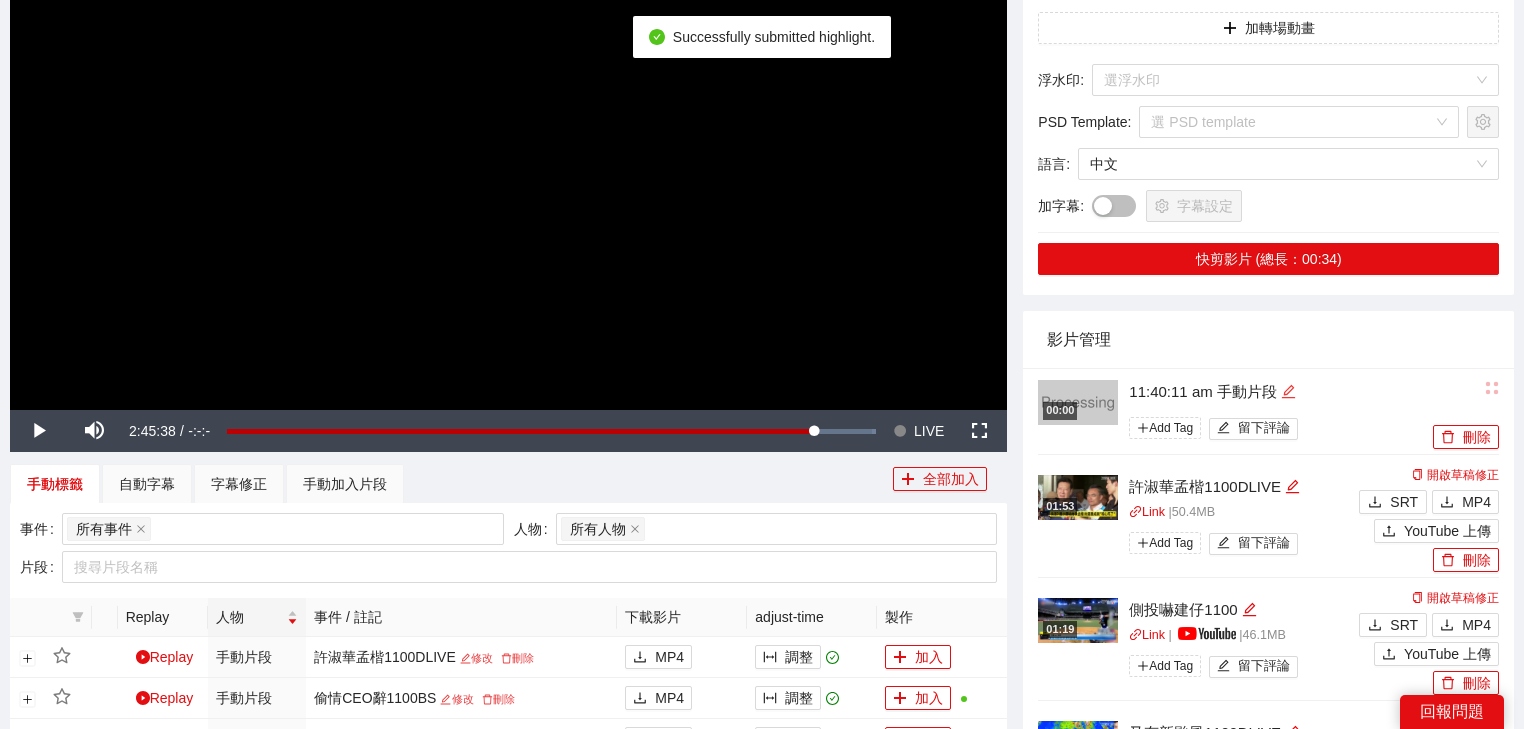 click 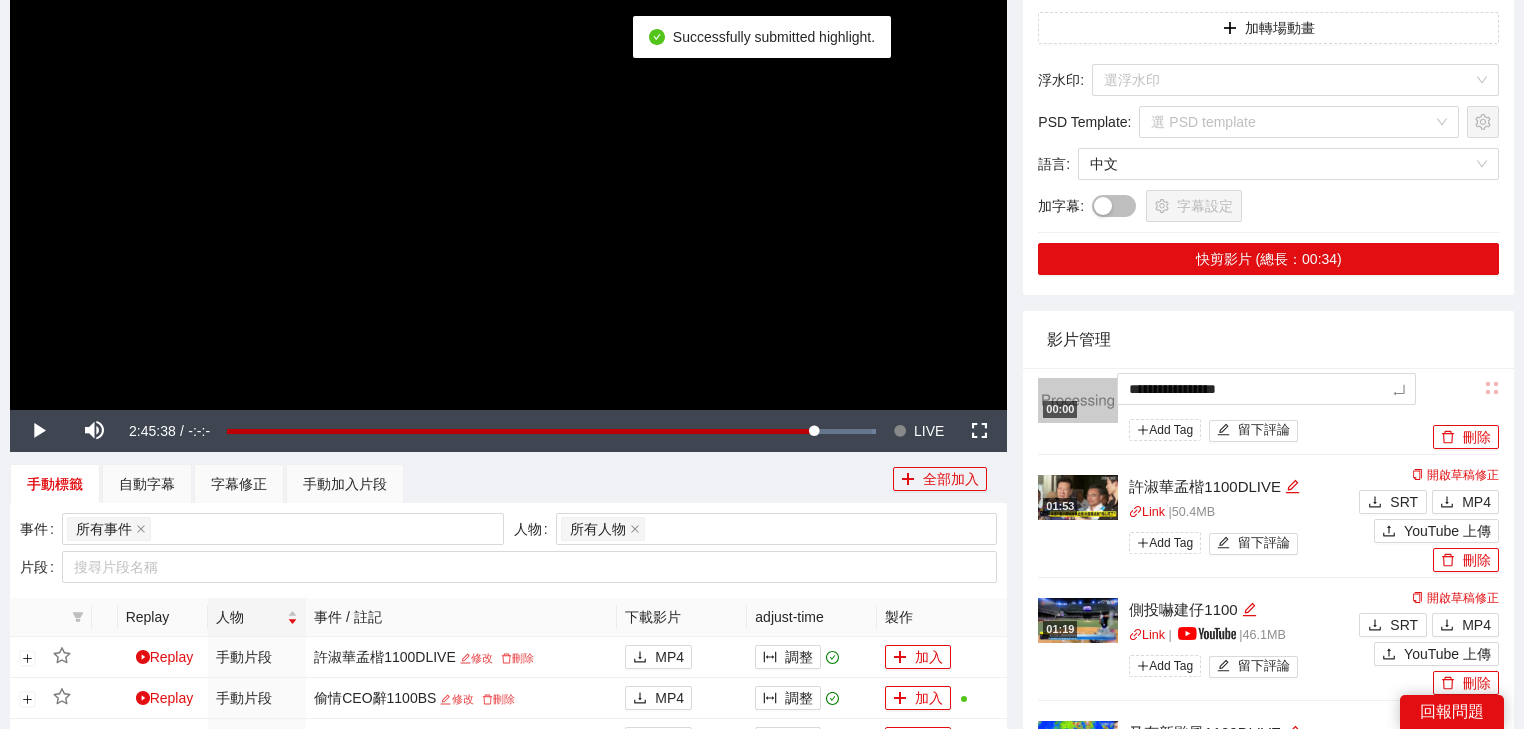 click on "**********" at bounding box center (762, 537) 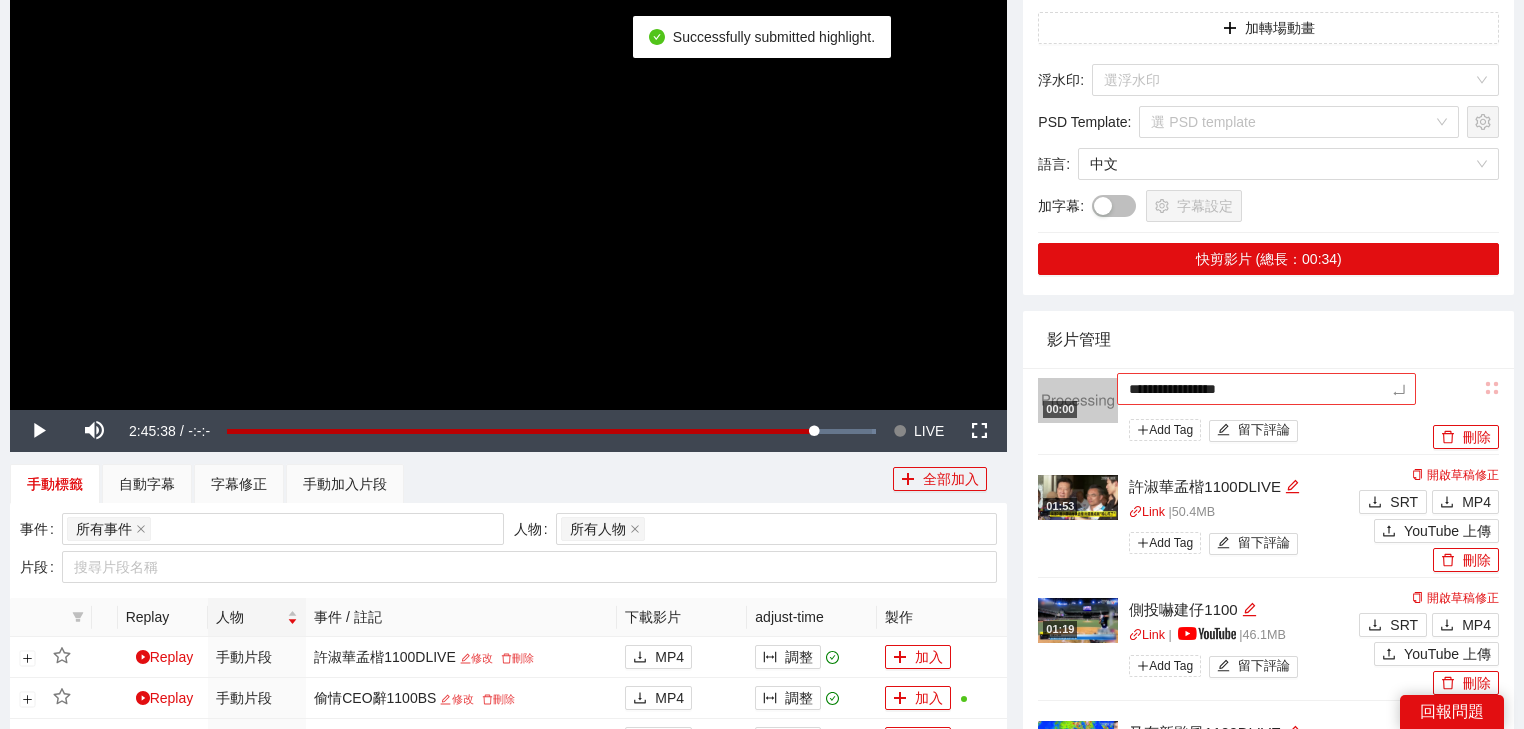 type on "**********" 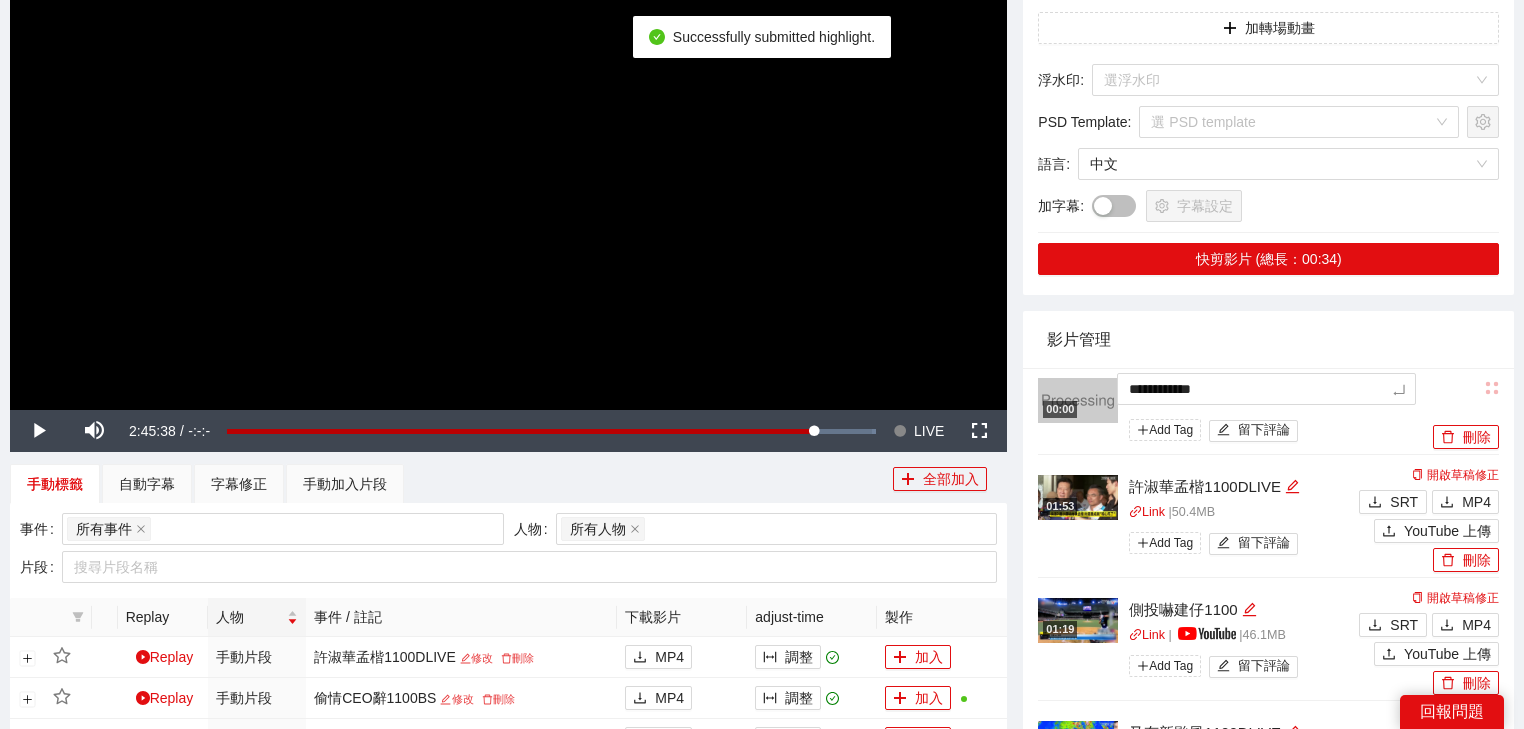 click on "影片管理" at bounding box center [1268, 339] 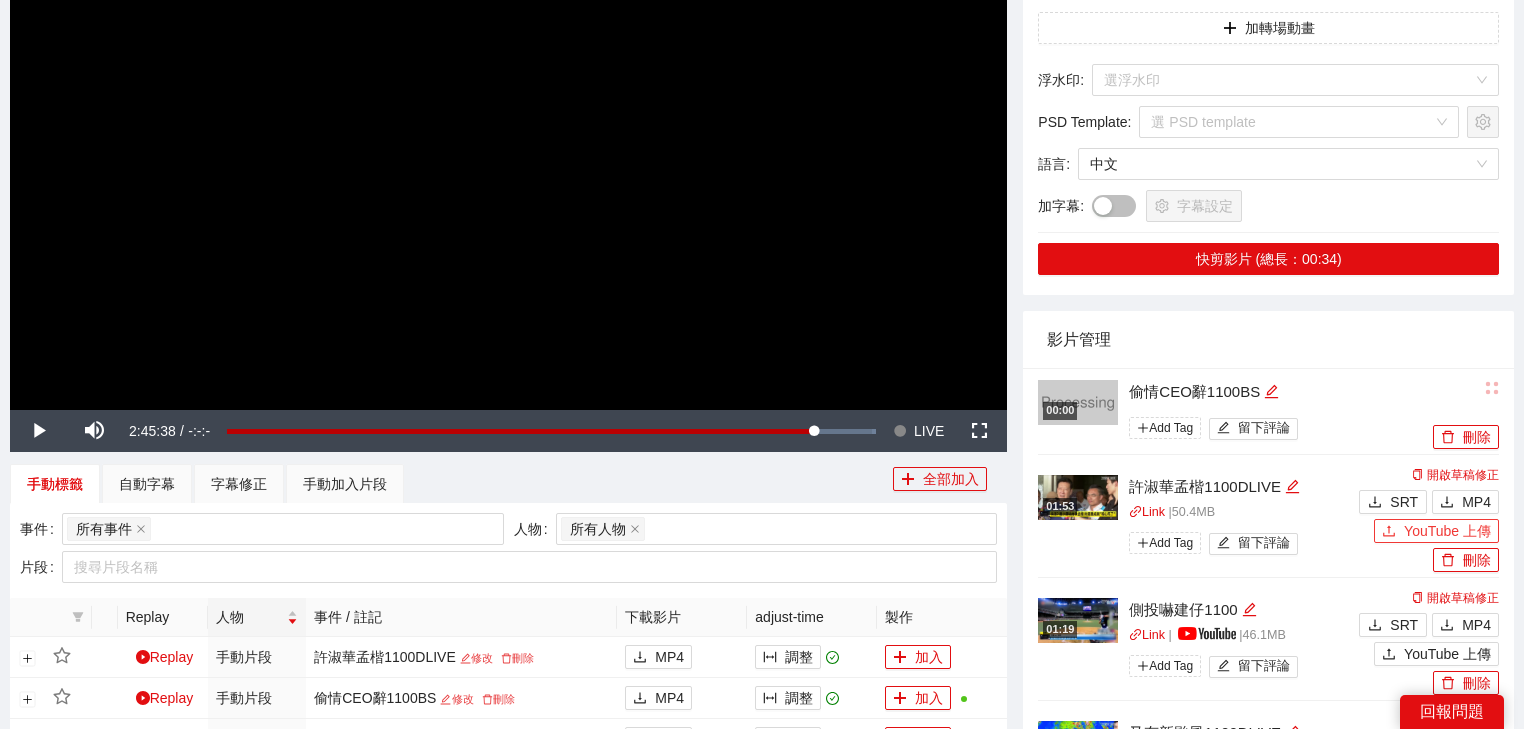 click on "YouTube 上傳" at bounding box center [1447, 531] 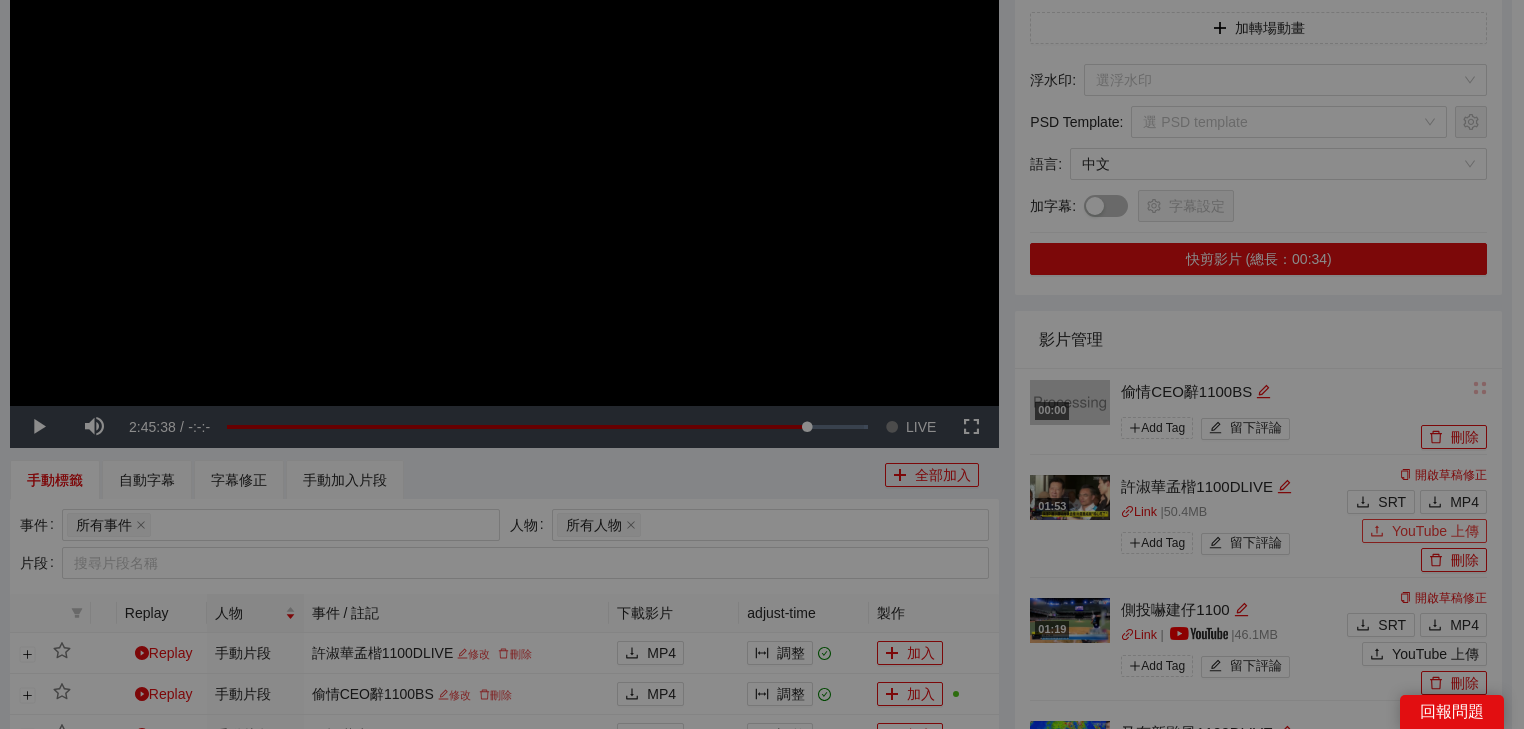type 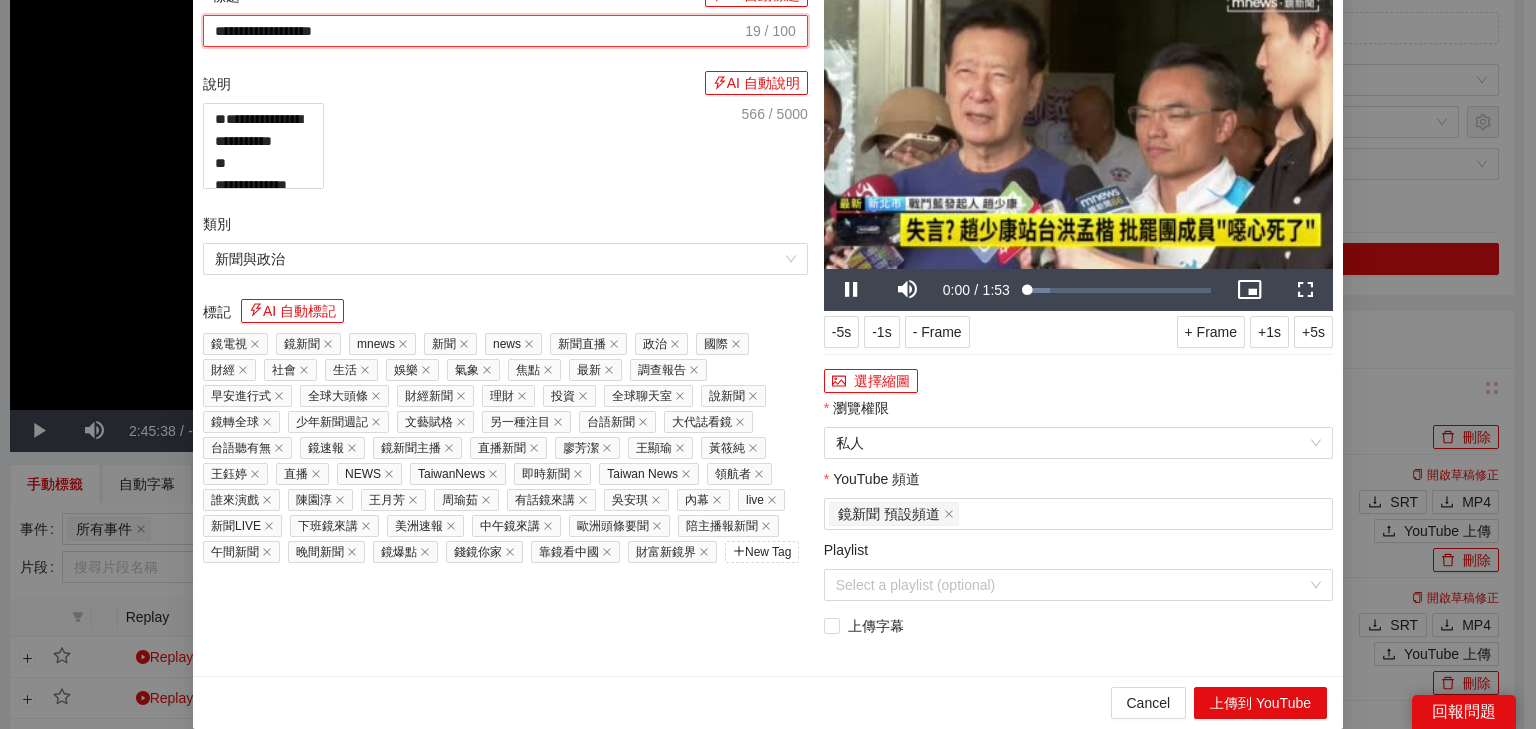 drag, startPoint x: 477, startPoint y: 108, endPoint x: 61, endPoint y: 125, distance: 416.3472 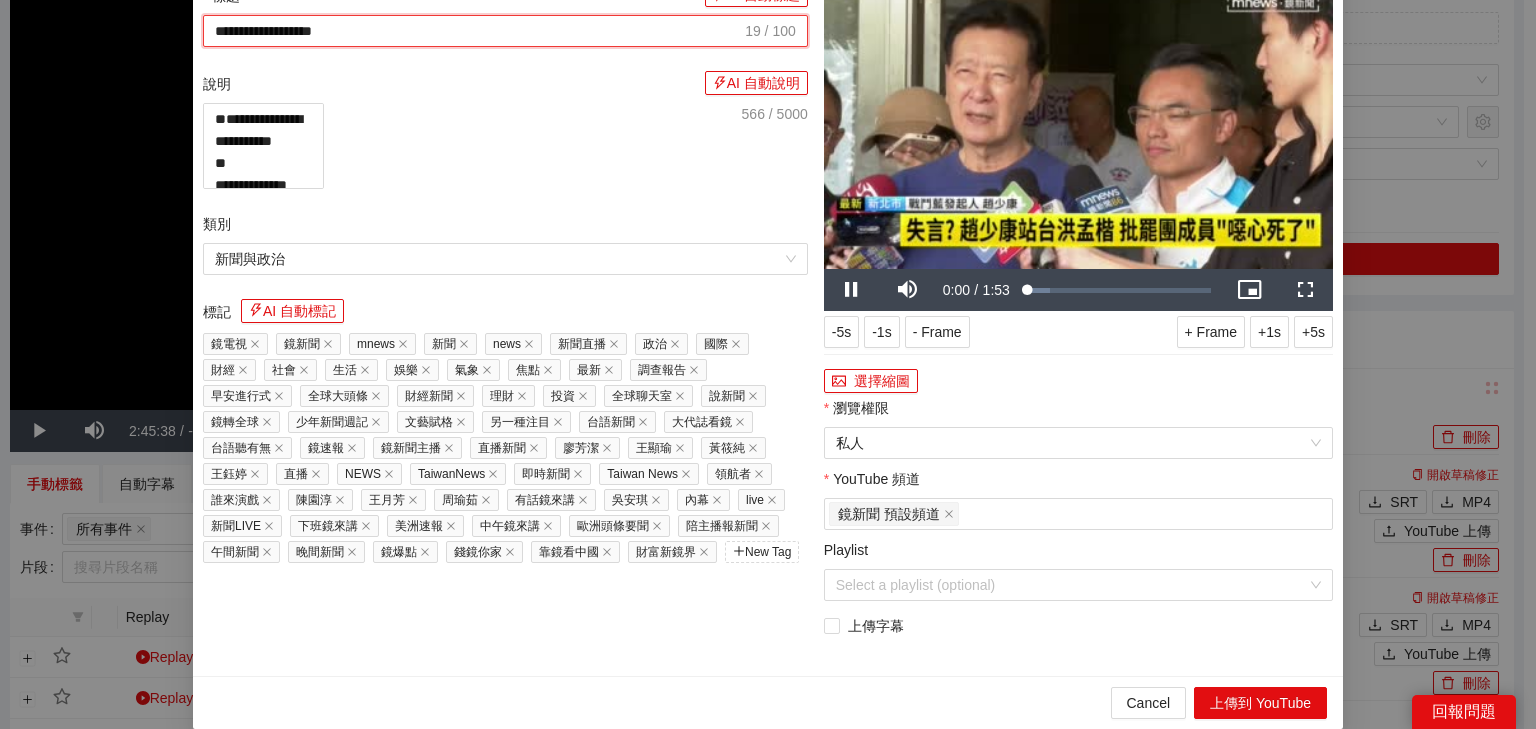 click on "**********" at bounding box center (768, 364) 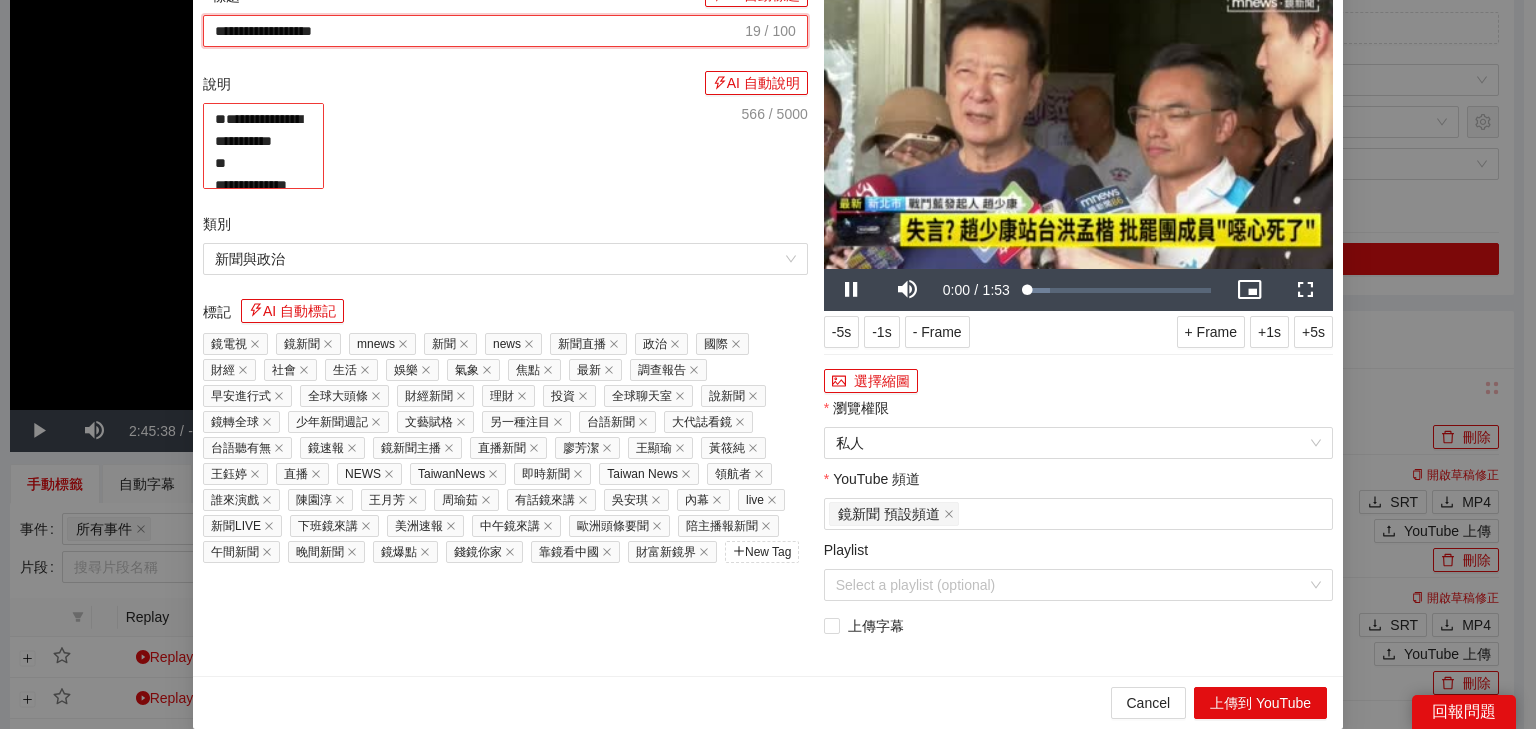 paste on "*********" 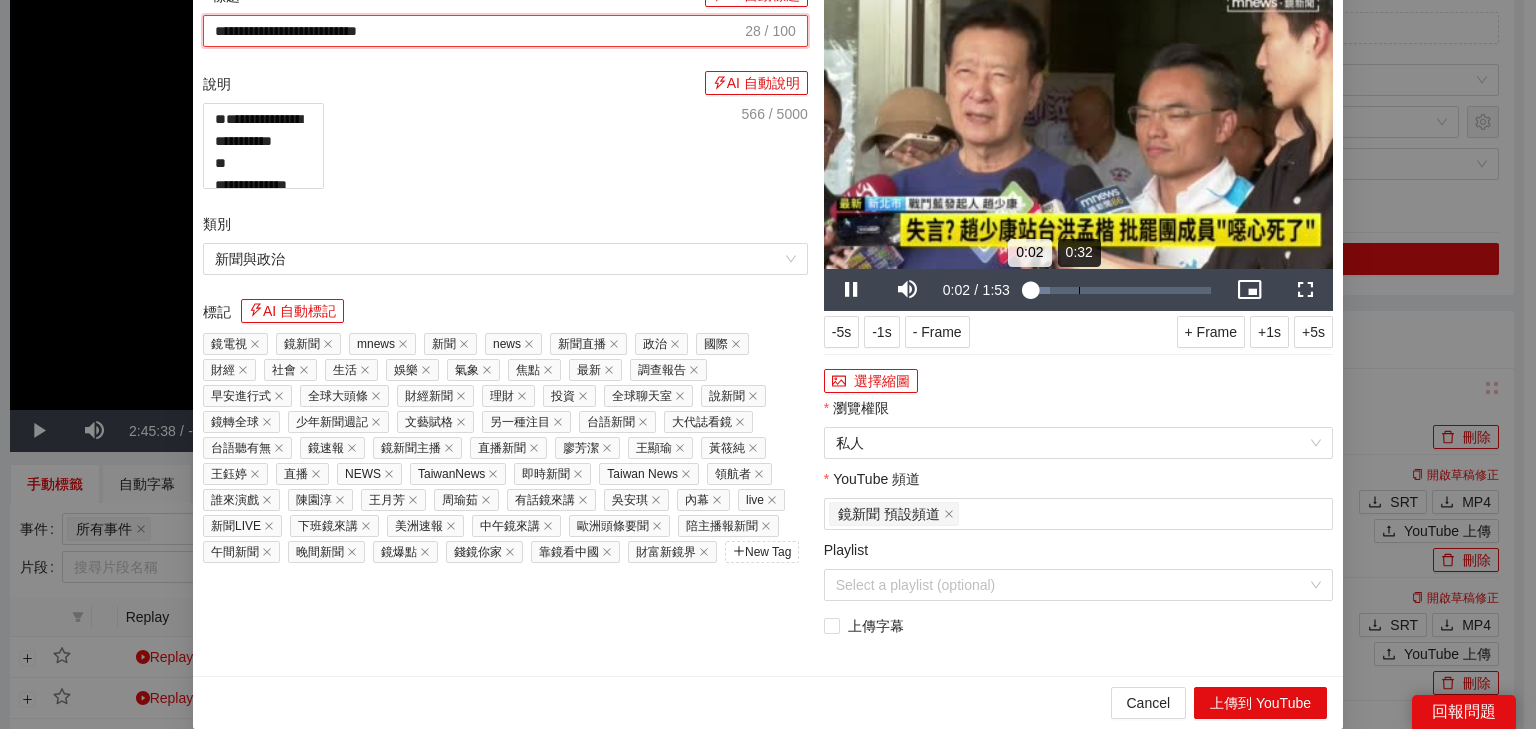 click on "Loaded :  12.80% 0:32 0:02" at bounding box center [1119, 290] 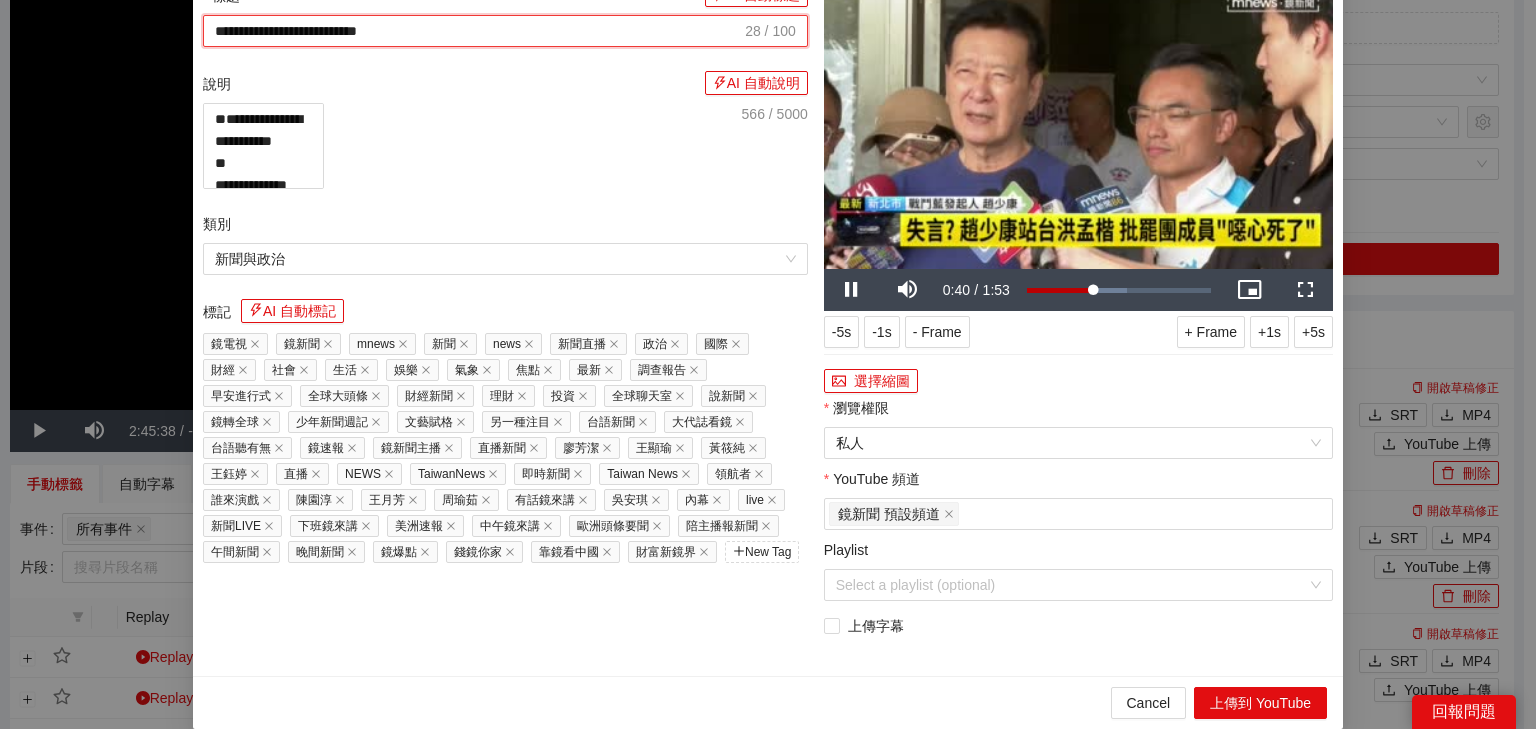 type on "**********" 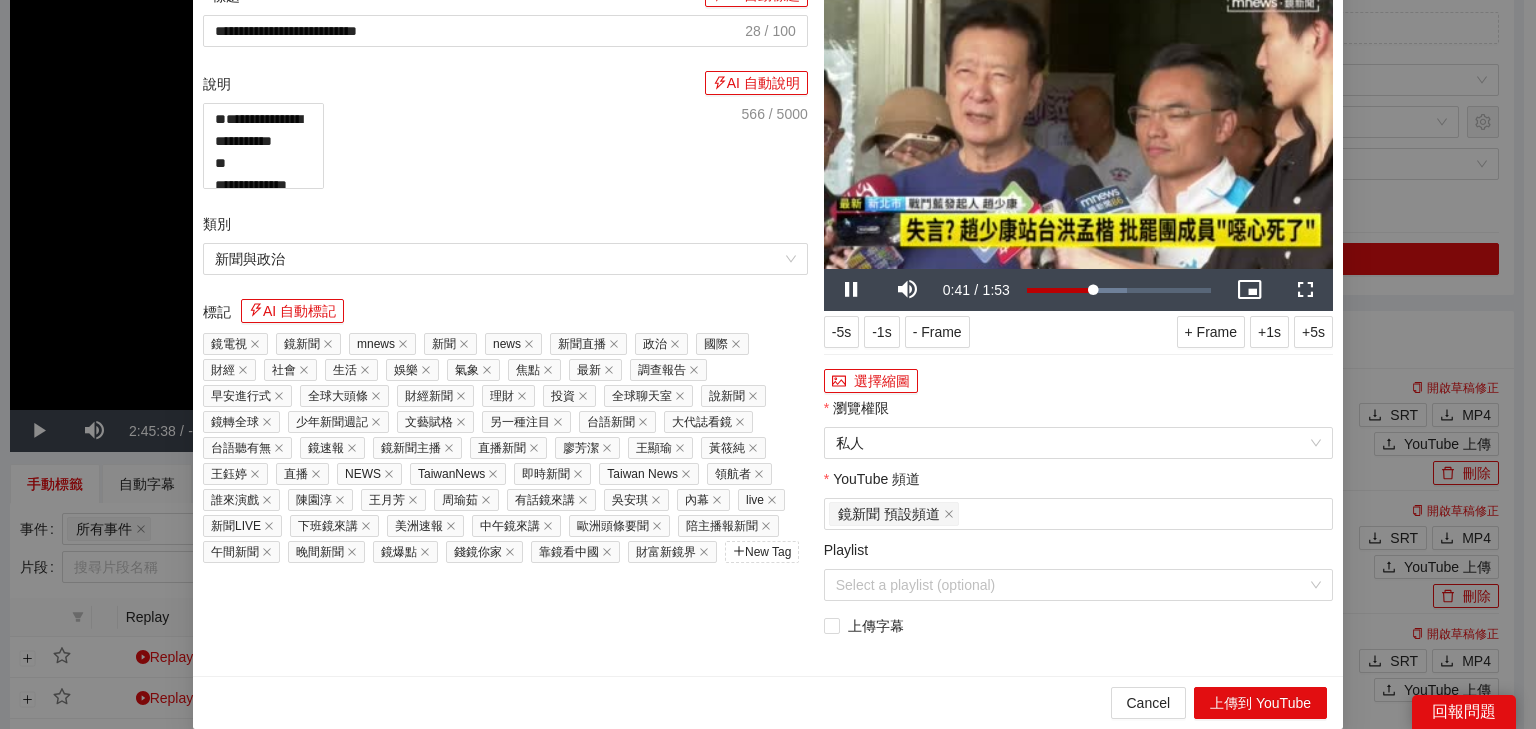 click at bounding box center [1078, 126] 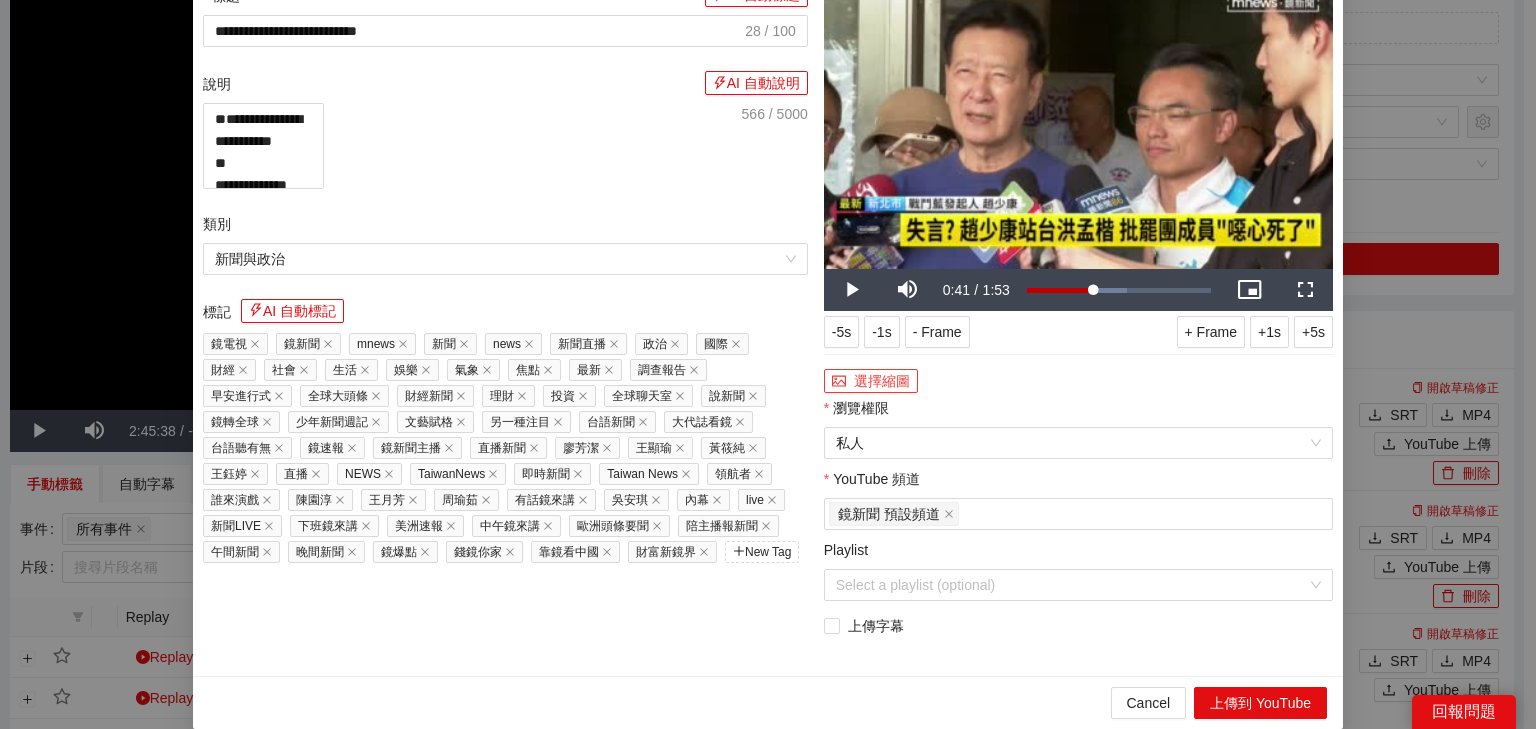 click on "選擇縮圖" at bounding box center [871, 381] 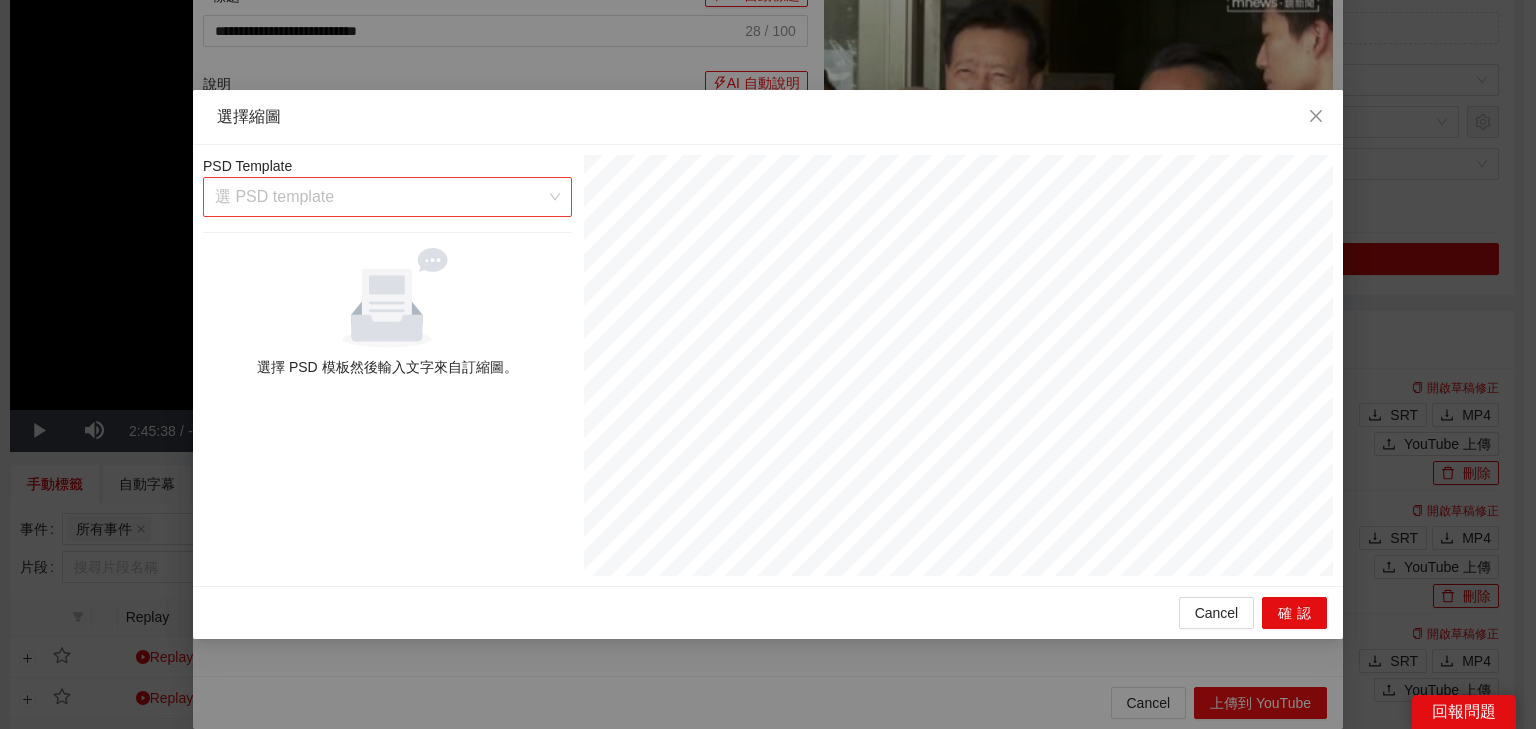 click at bounding box center (380, 197) 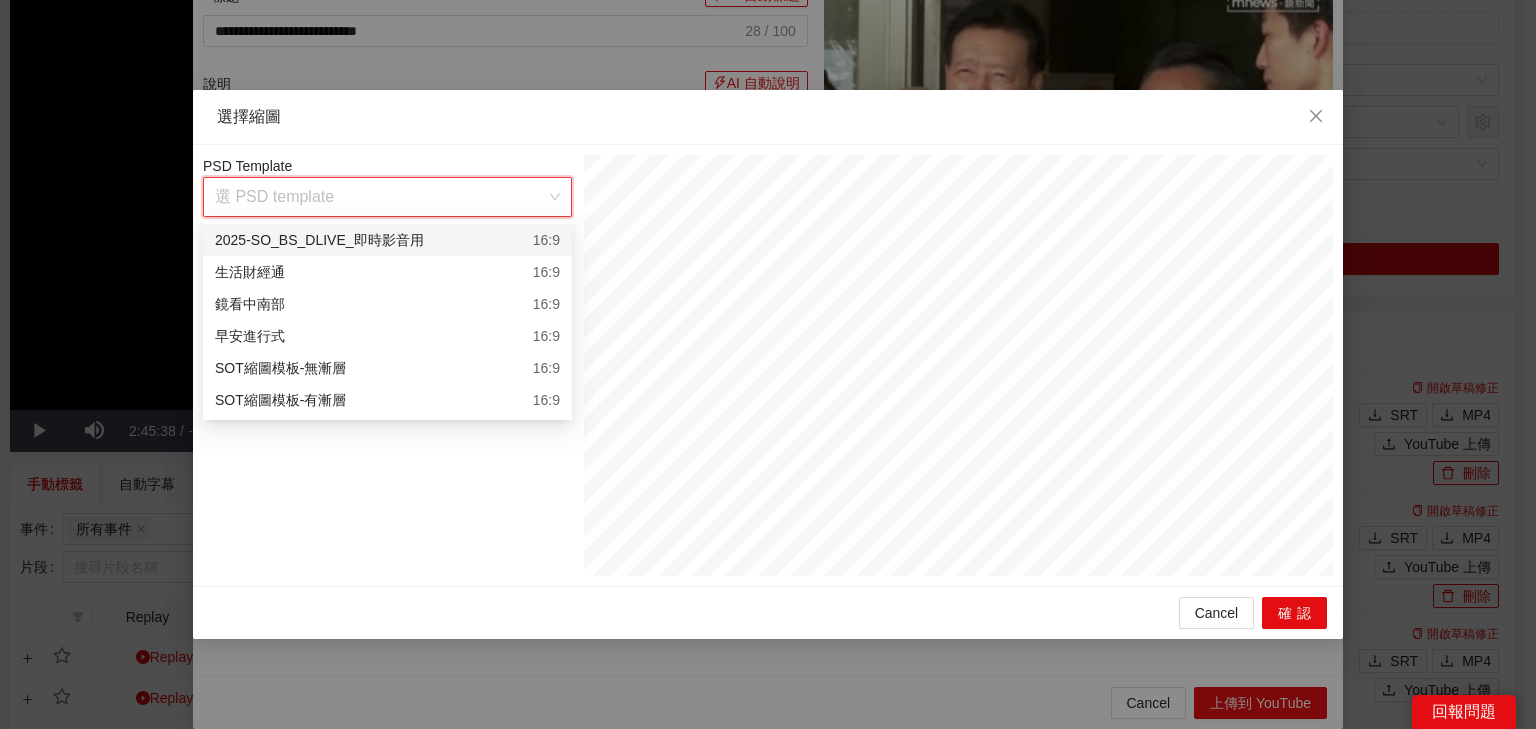 click on "2025-SO_BS_DLIVE_即時影音用 16:9" at bounding box center (387, 240) 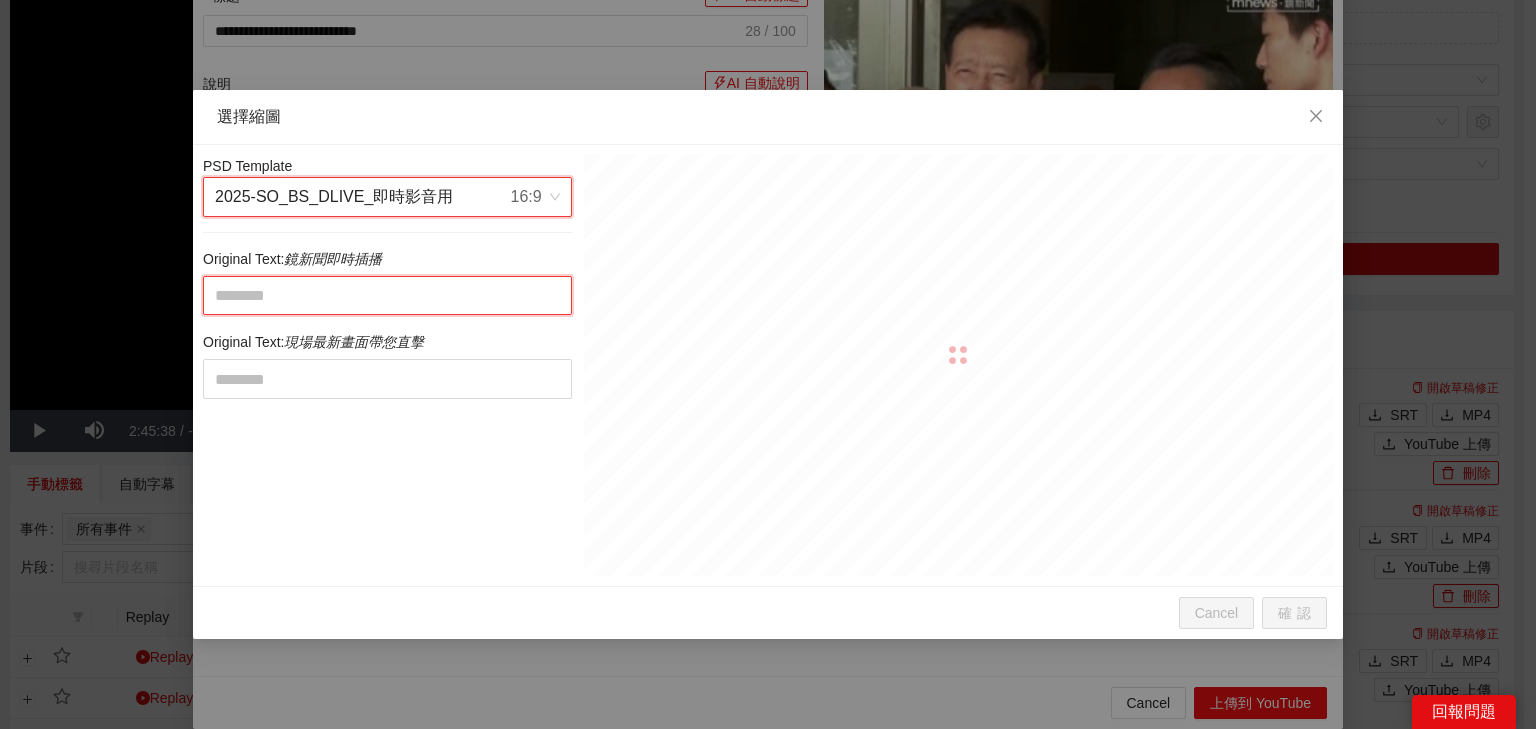 click at bounding box center (387, 296) 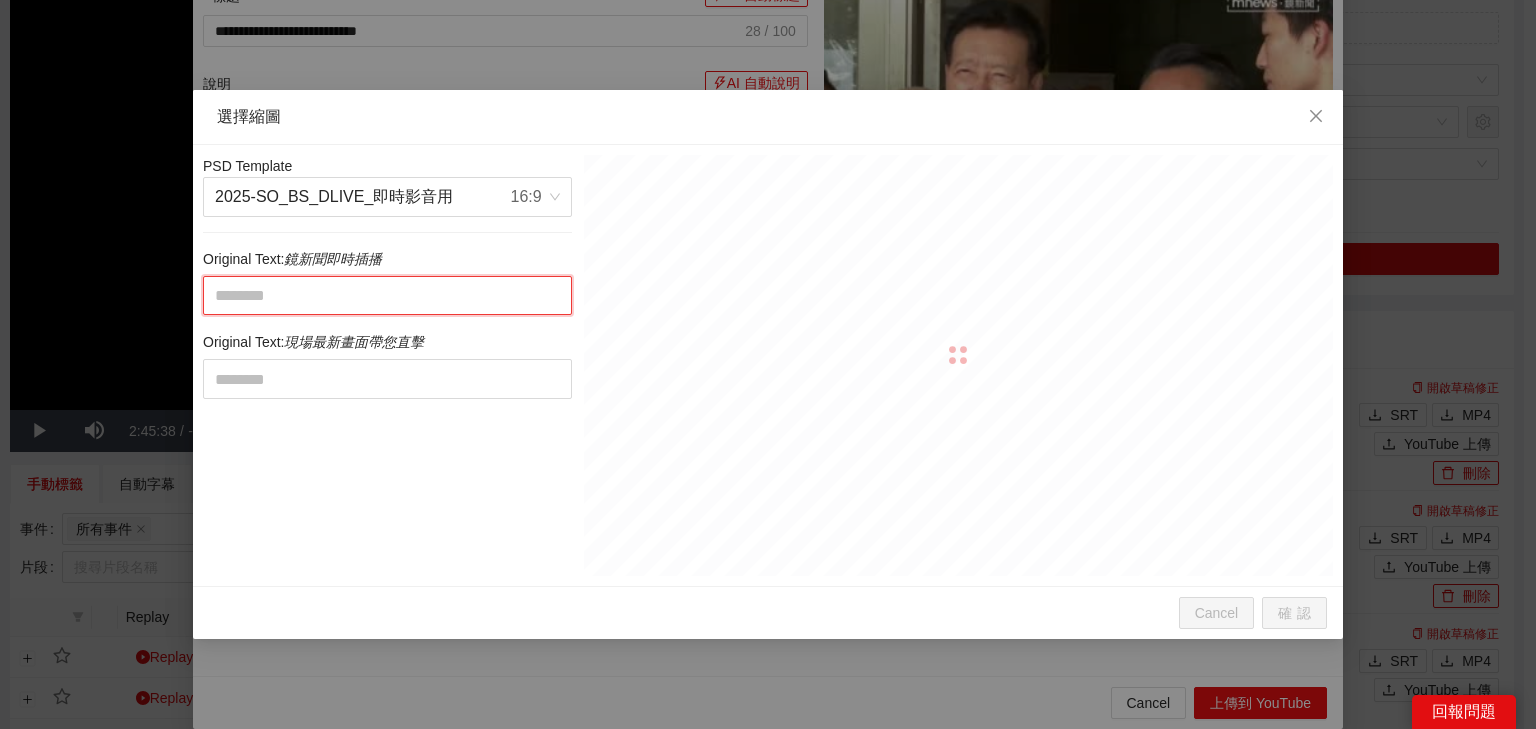 paste on "**********" 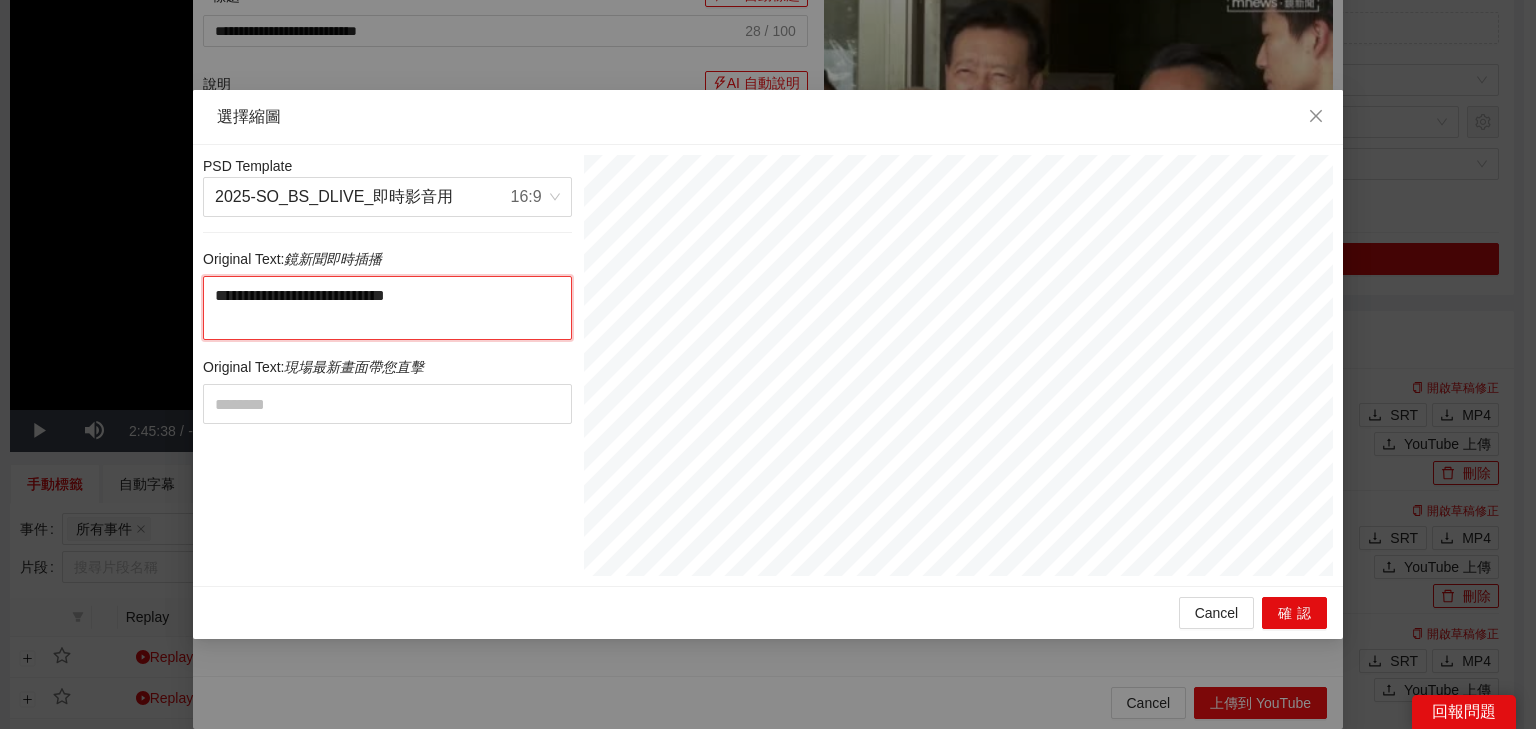 drag, startPoint x: 405, startPoint y: 292, endPoint x: 468, endPoint y: 370, distance: 100.26465 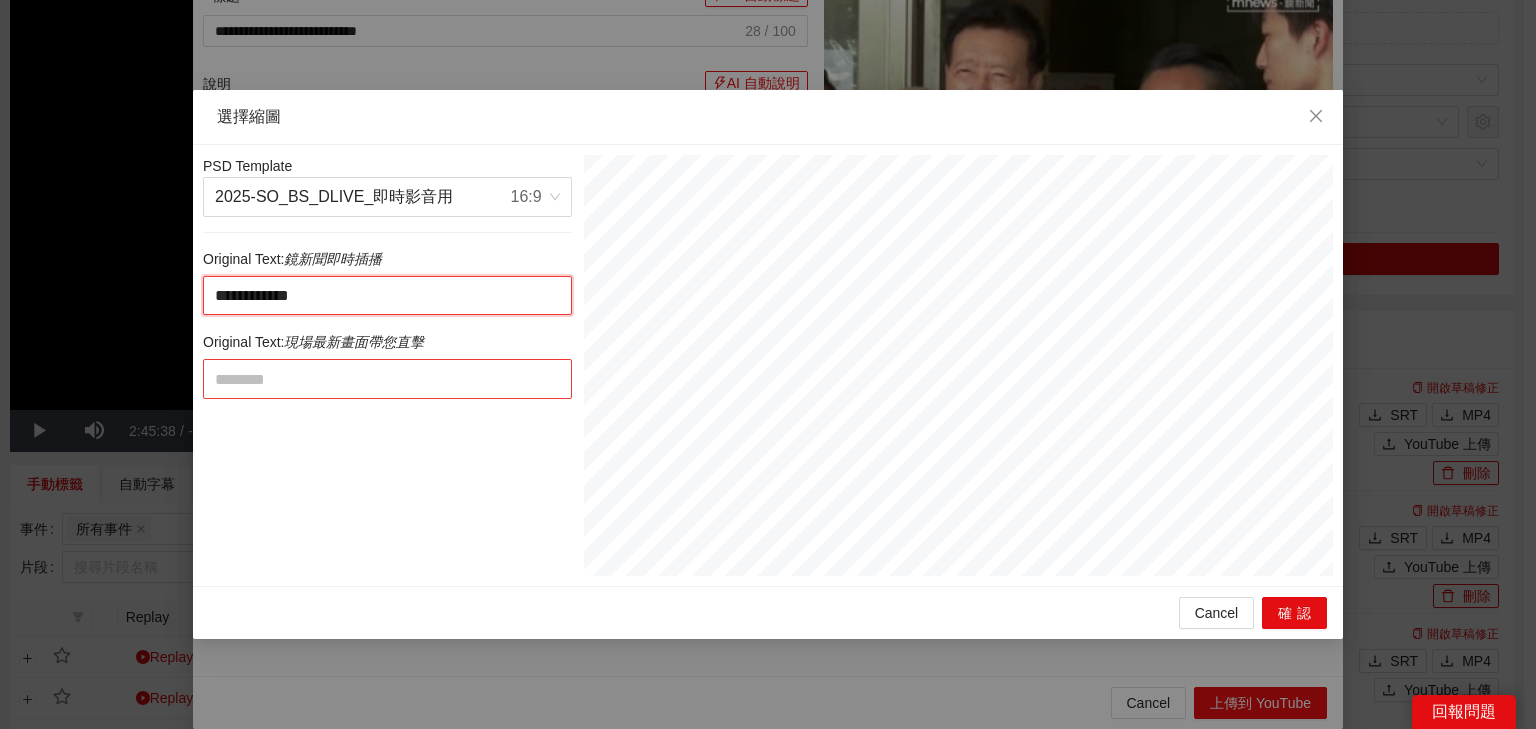 type on "**********" 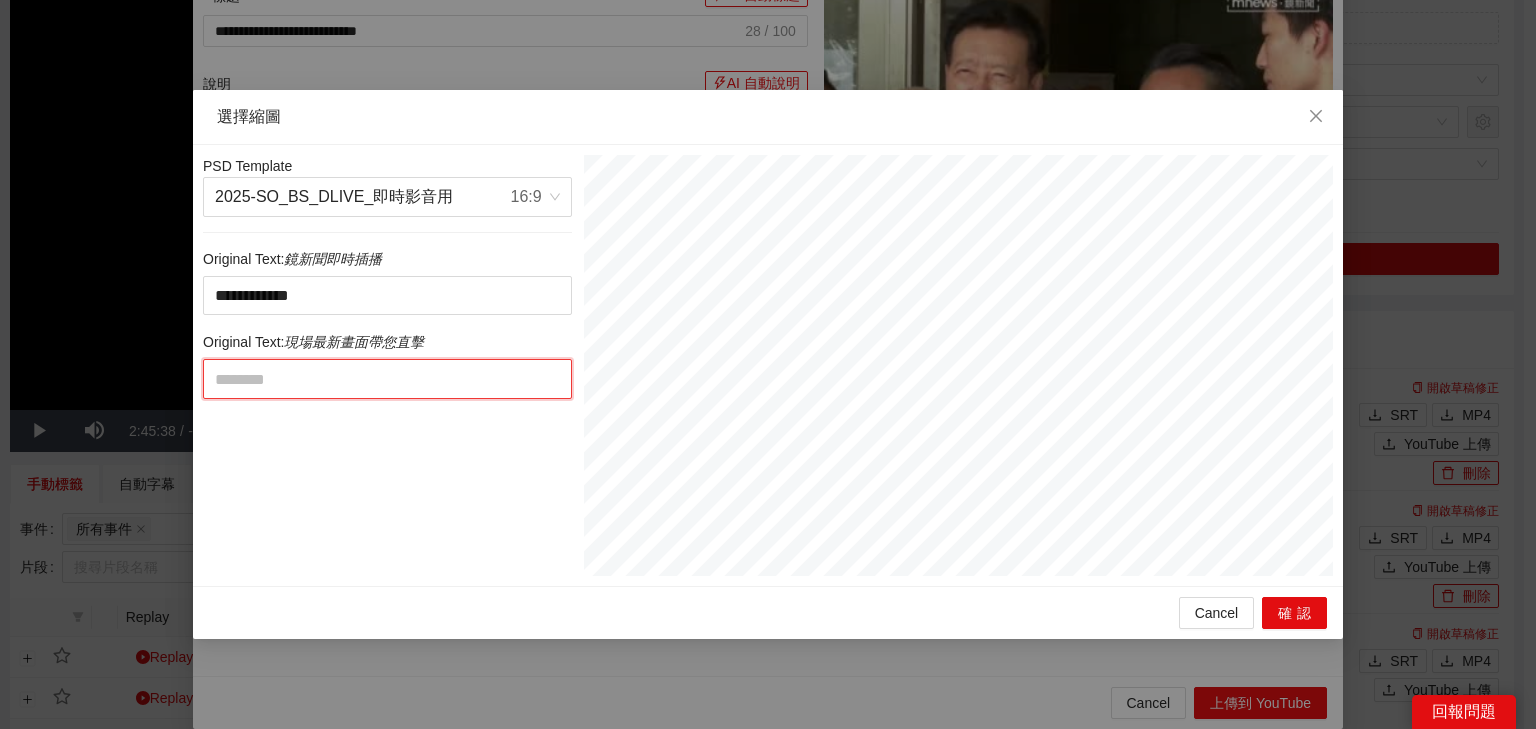 click at bounding box center (387, 379) 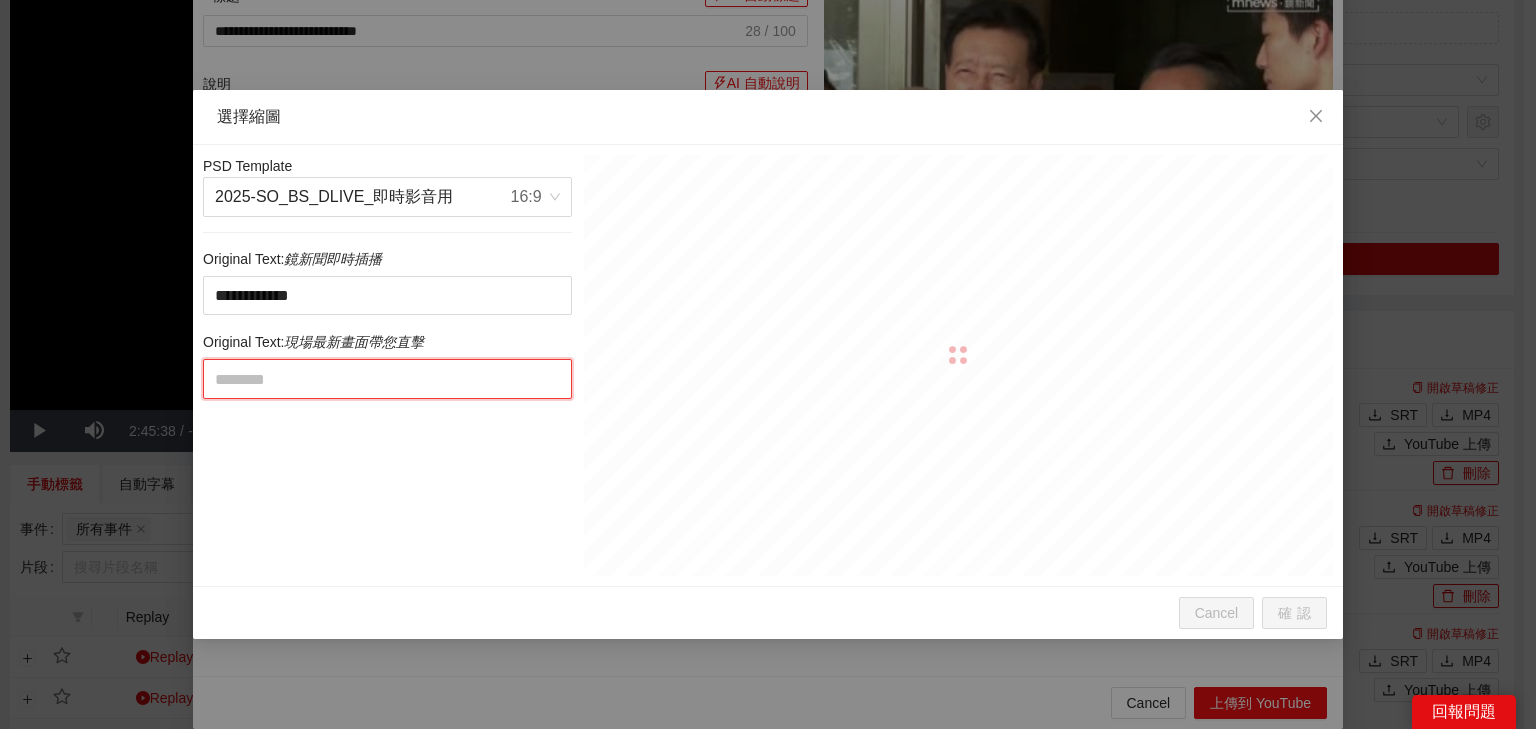 paste on "**********" 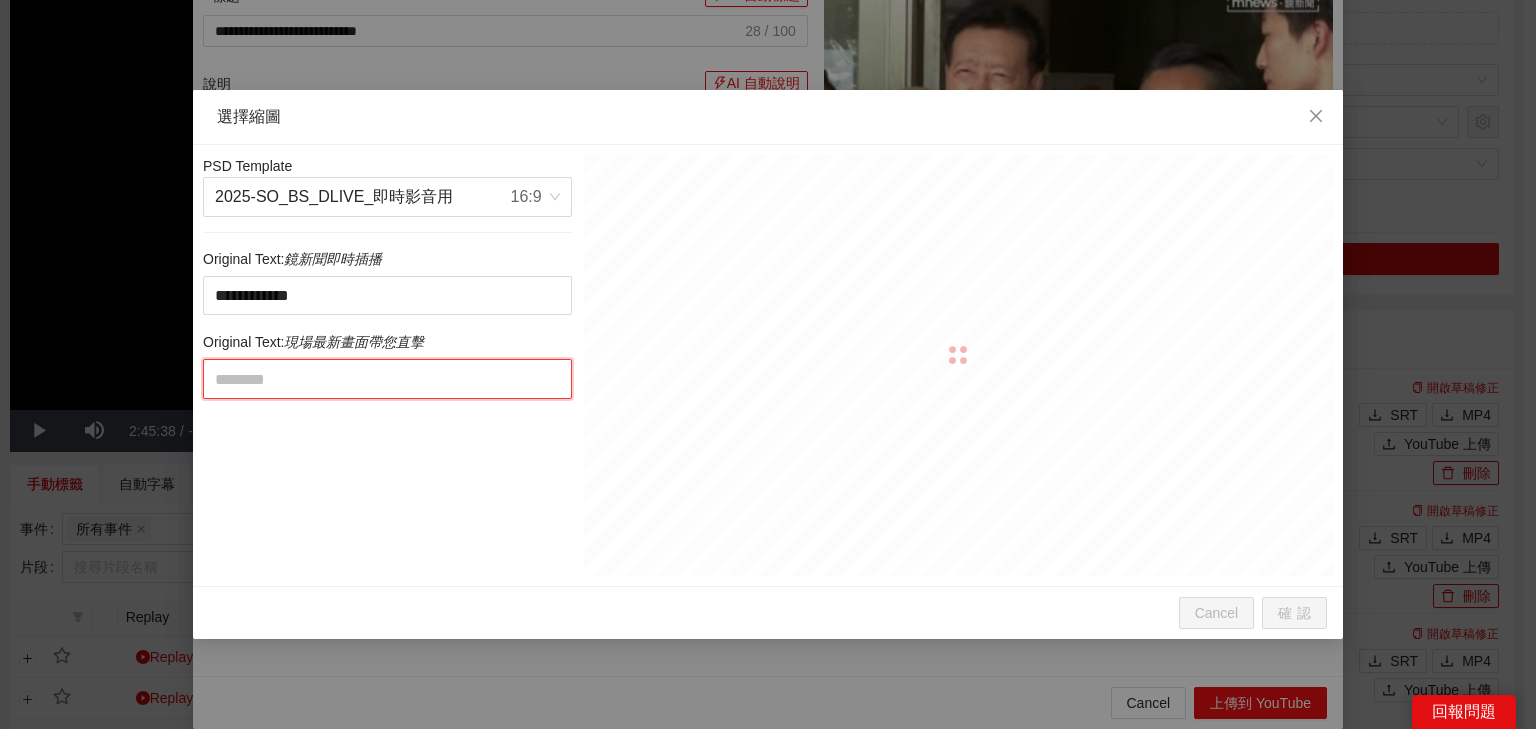 type on "**********" 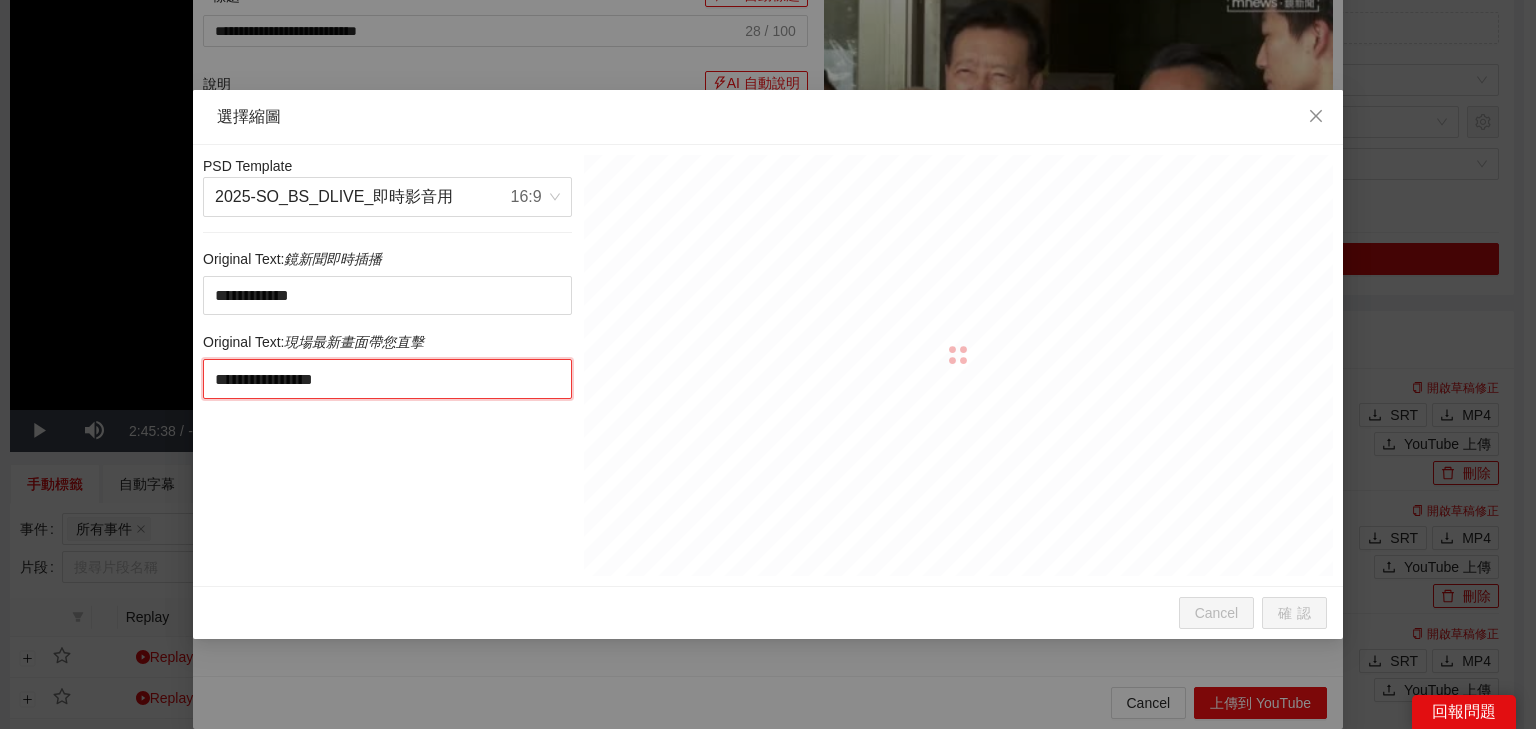 drag, startPoint x: 396, startPoint y: 372, endPoint x: 560, endPoint y: 370, distance: 164.01219 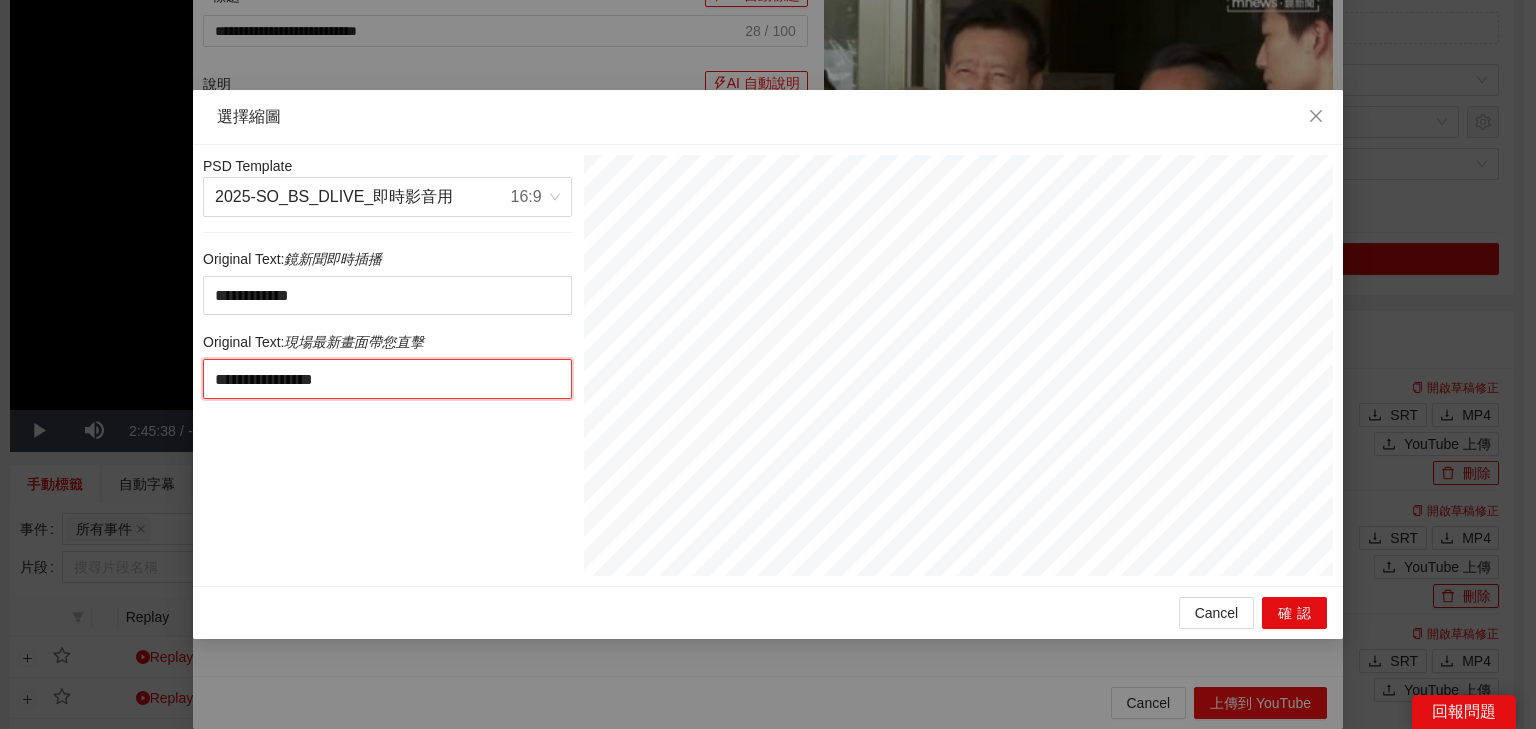 type on "**********" 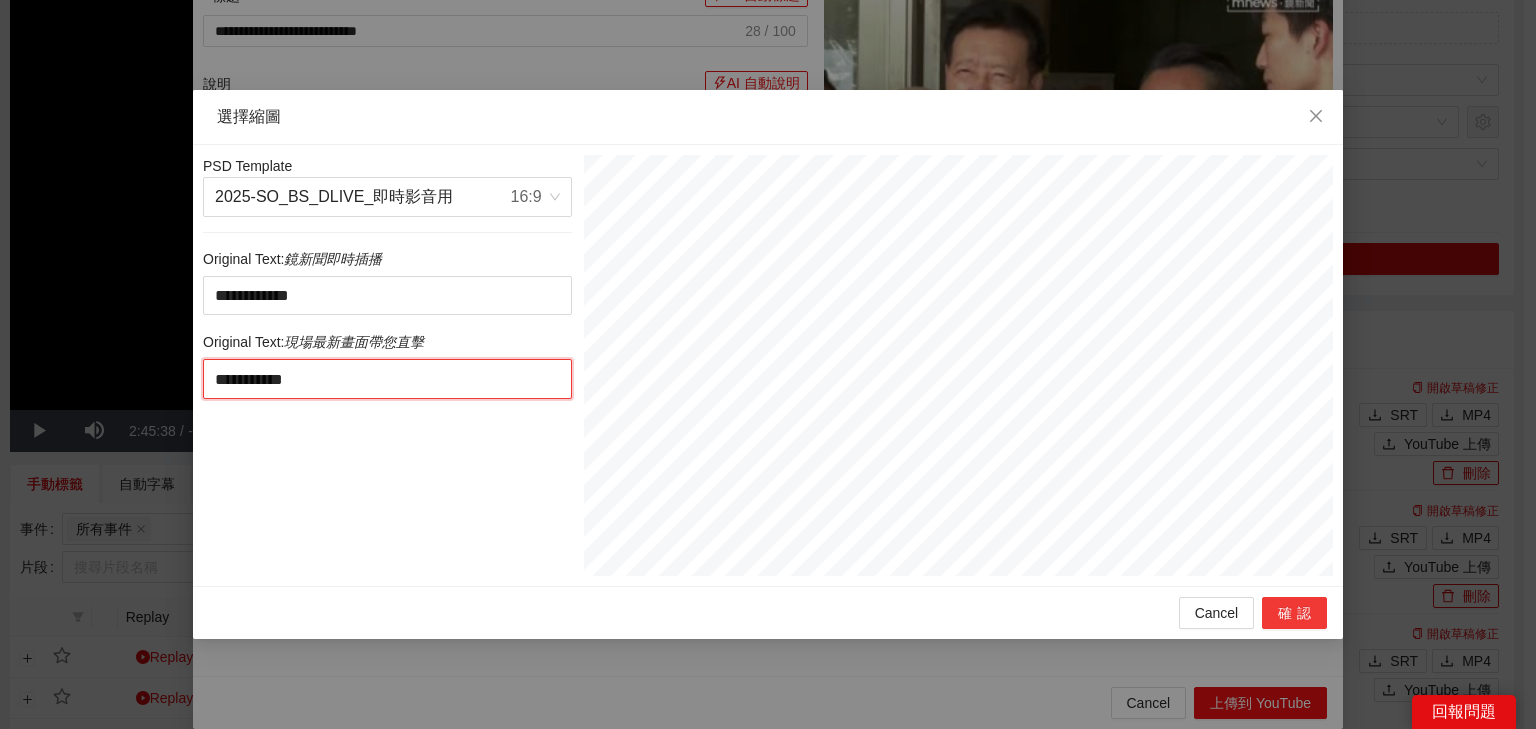type on "**********" 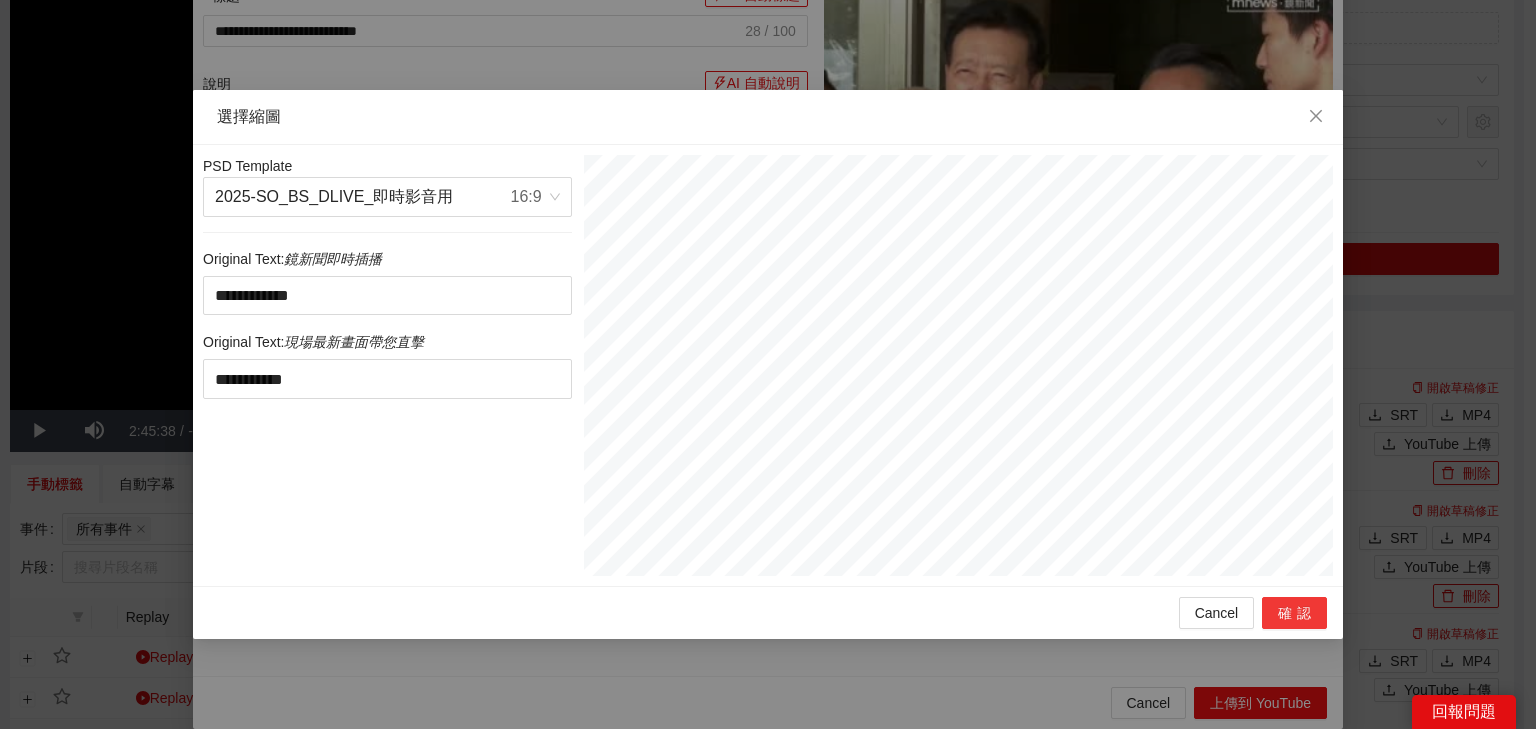 click on "確認" at bounding box center (1294, 613) 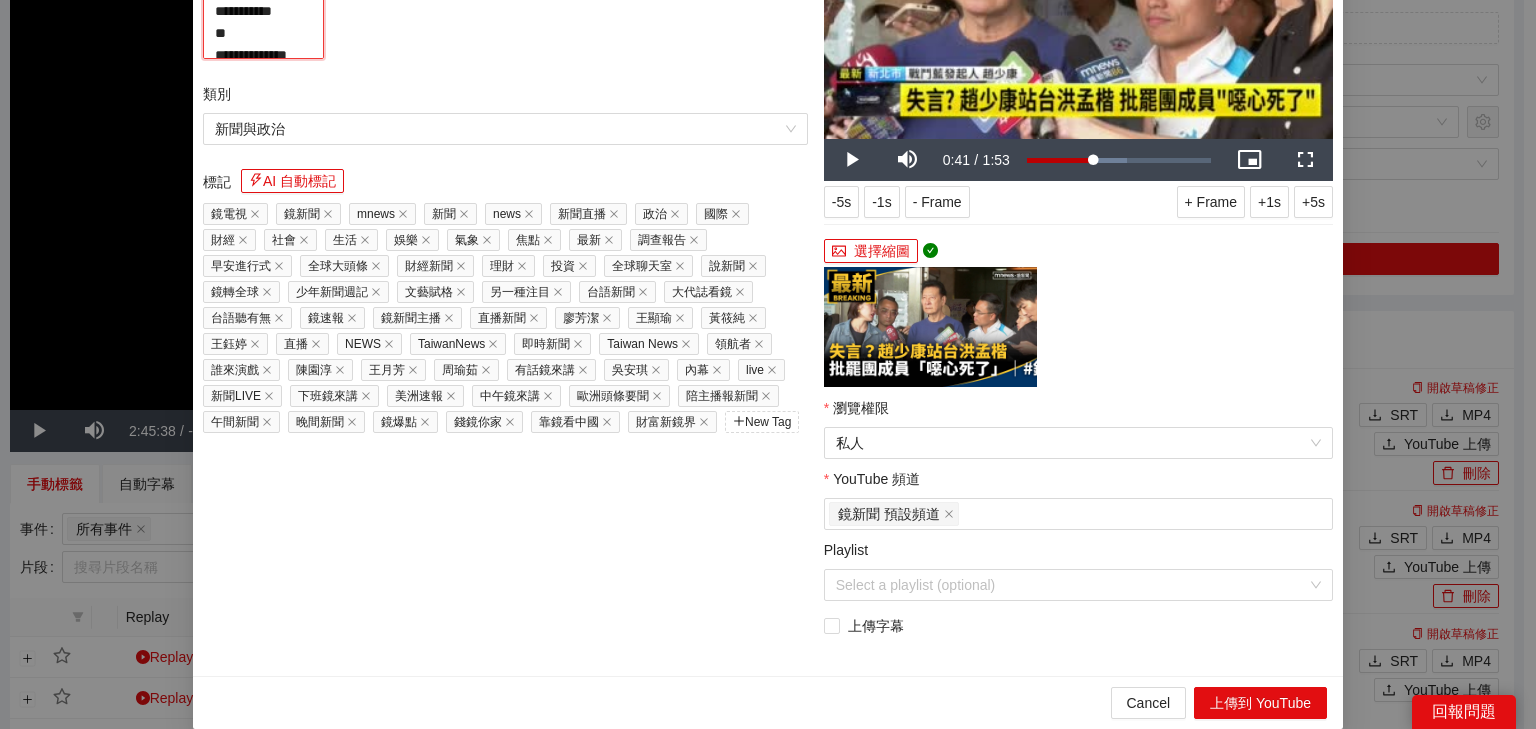 click on "**********" at bounding box center [263, 16] 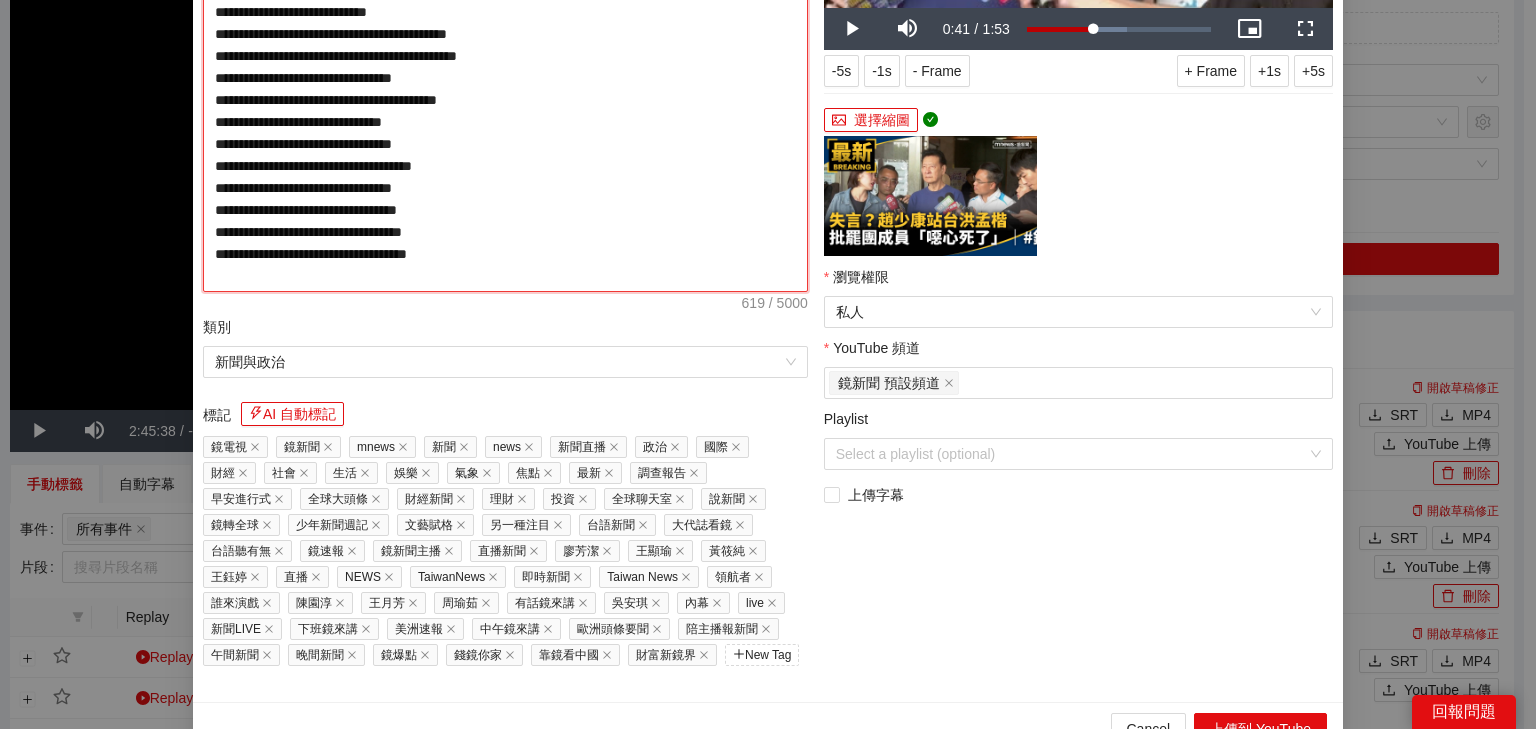 click on "**********" at bounding box center [505, 67] 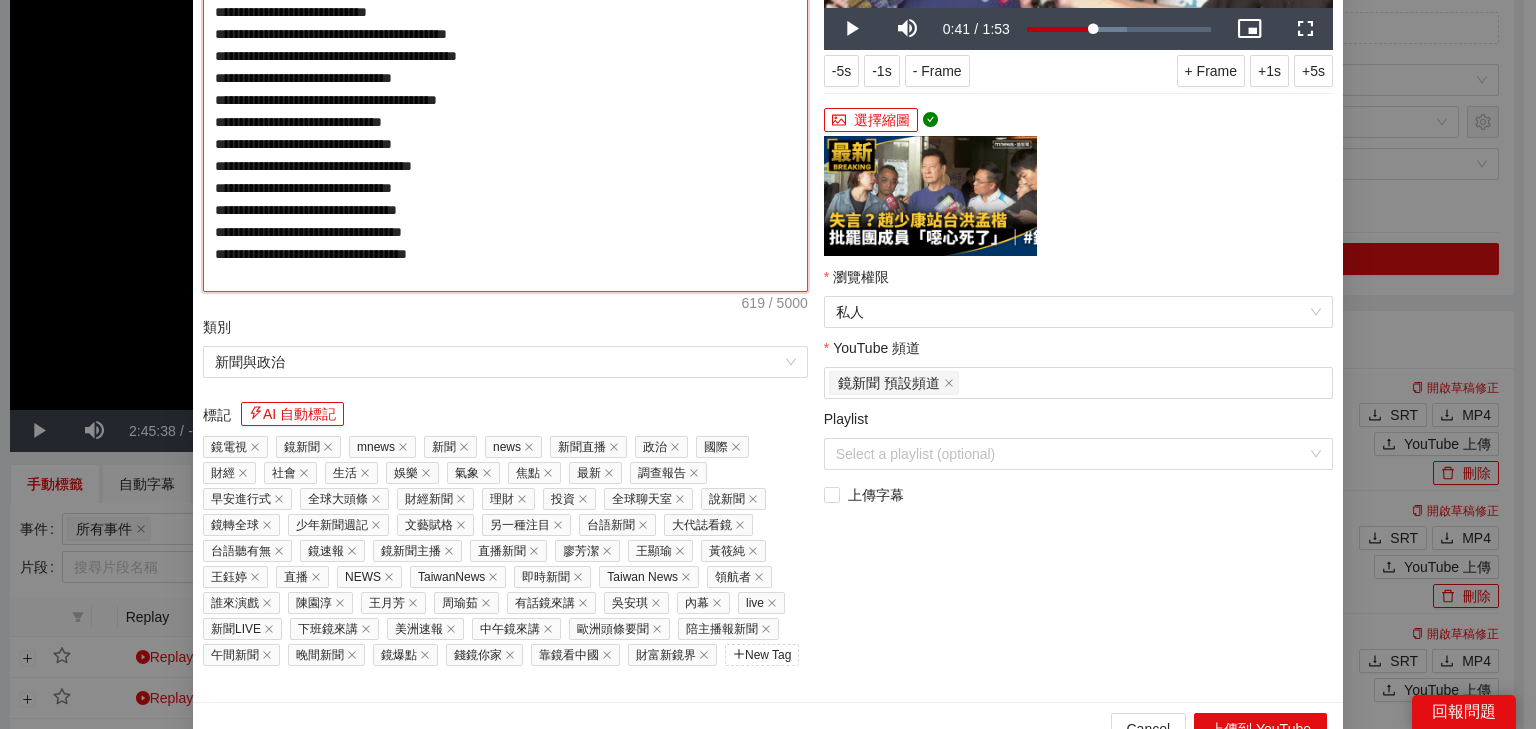 type on "**********" 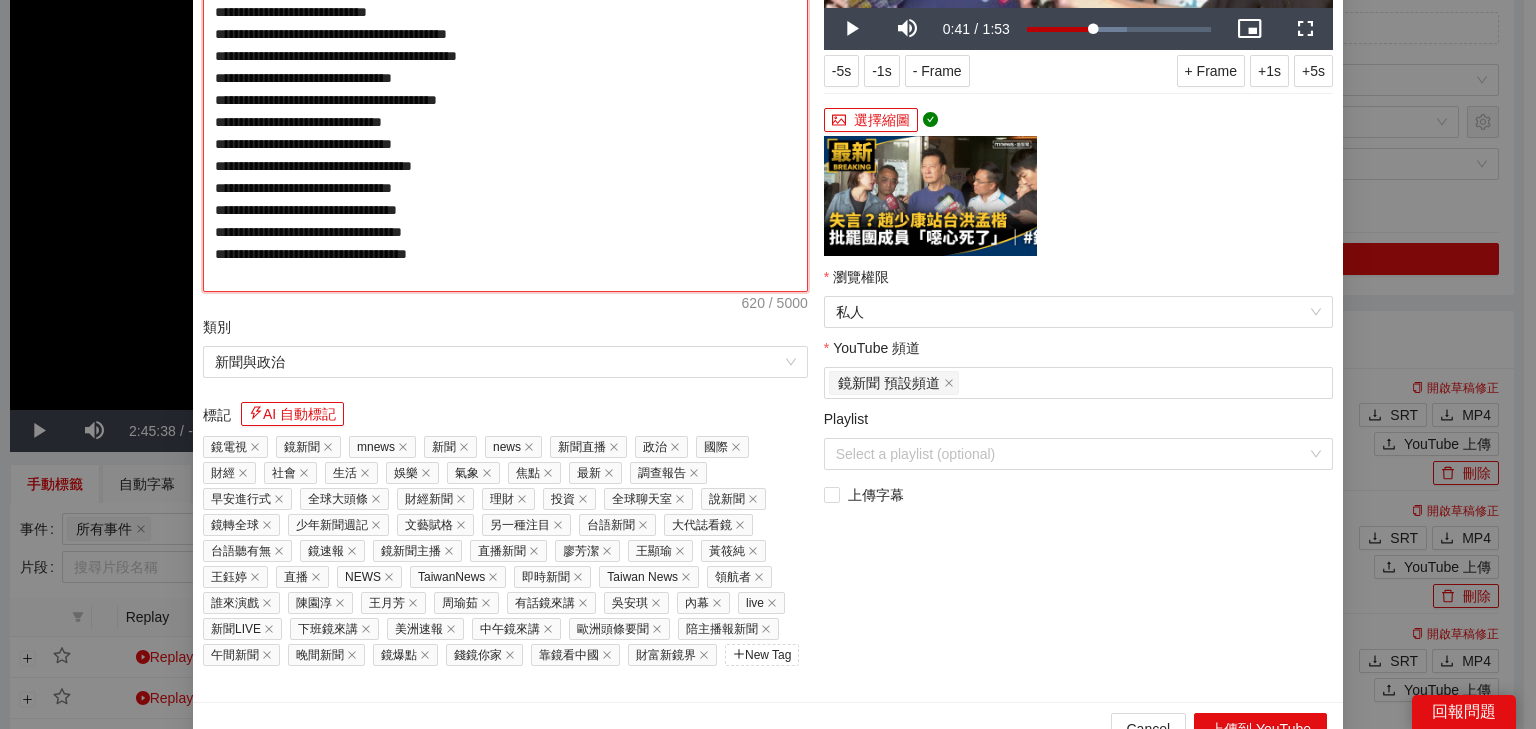 type on "**********" 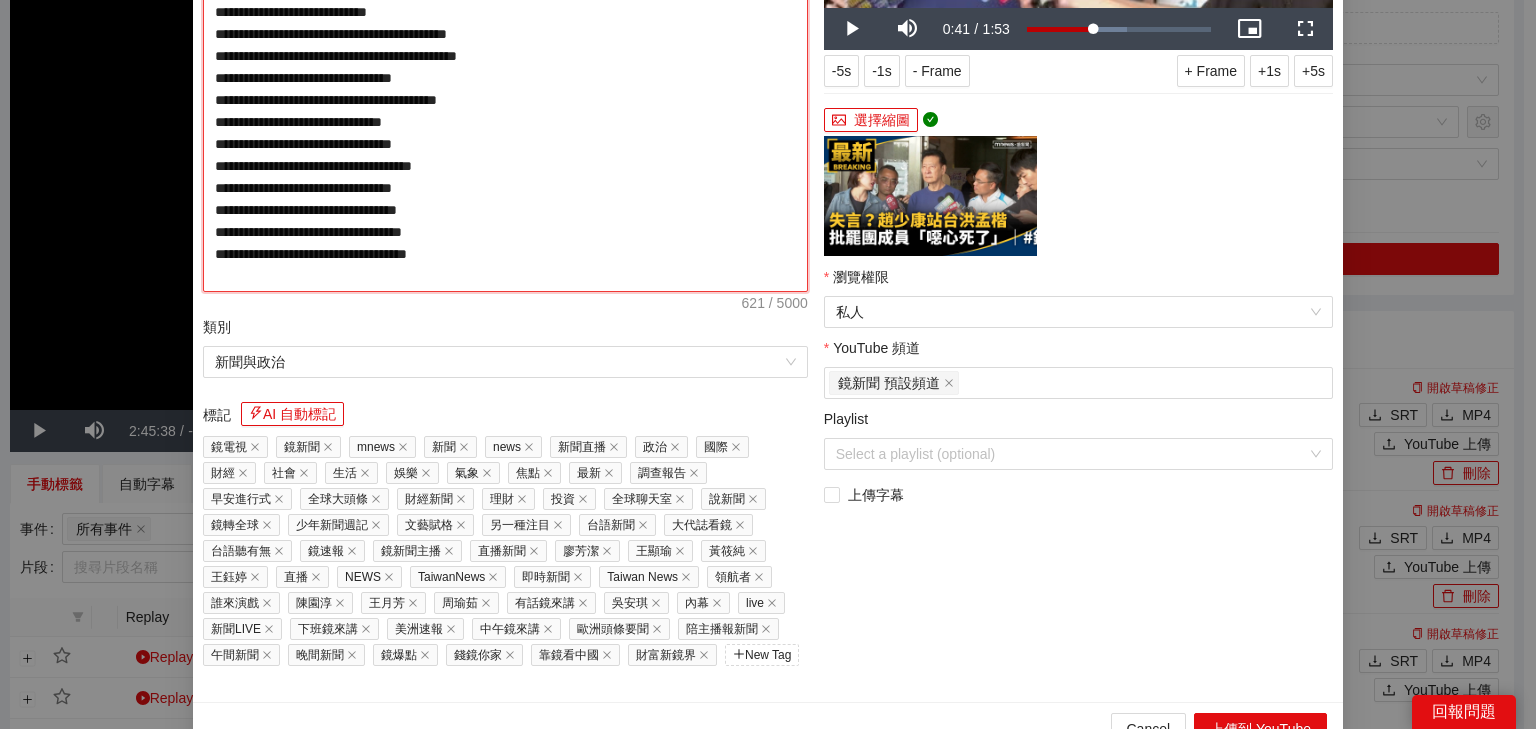 type on "**********" 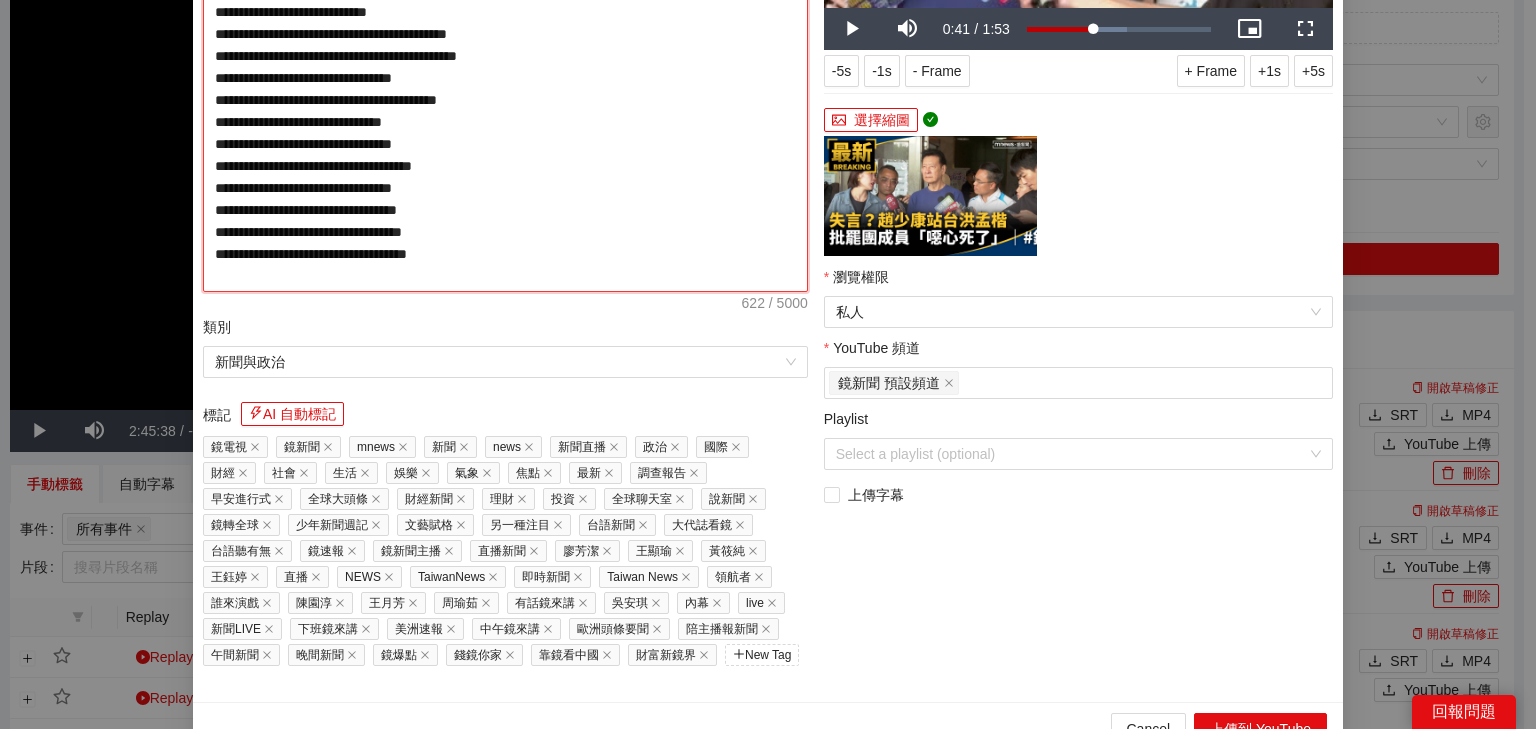 type on "**********" 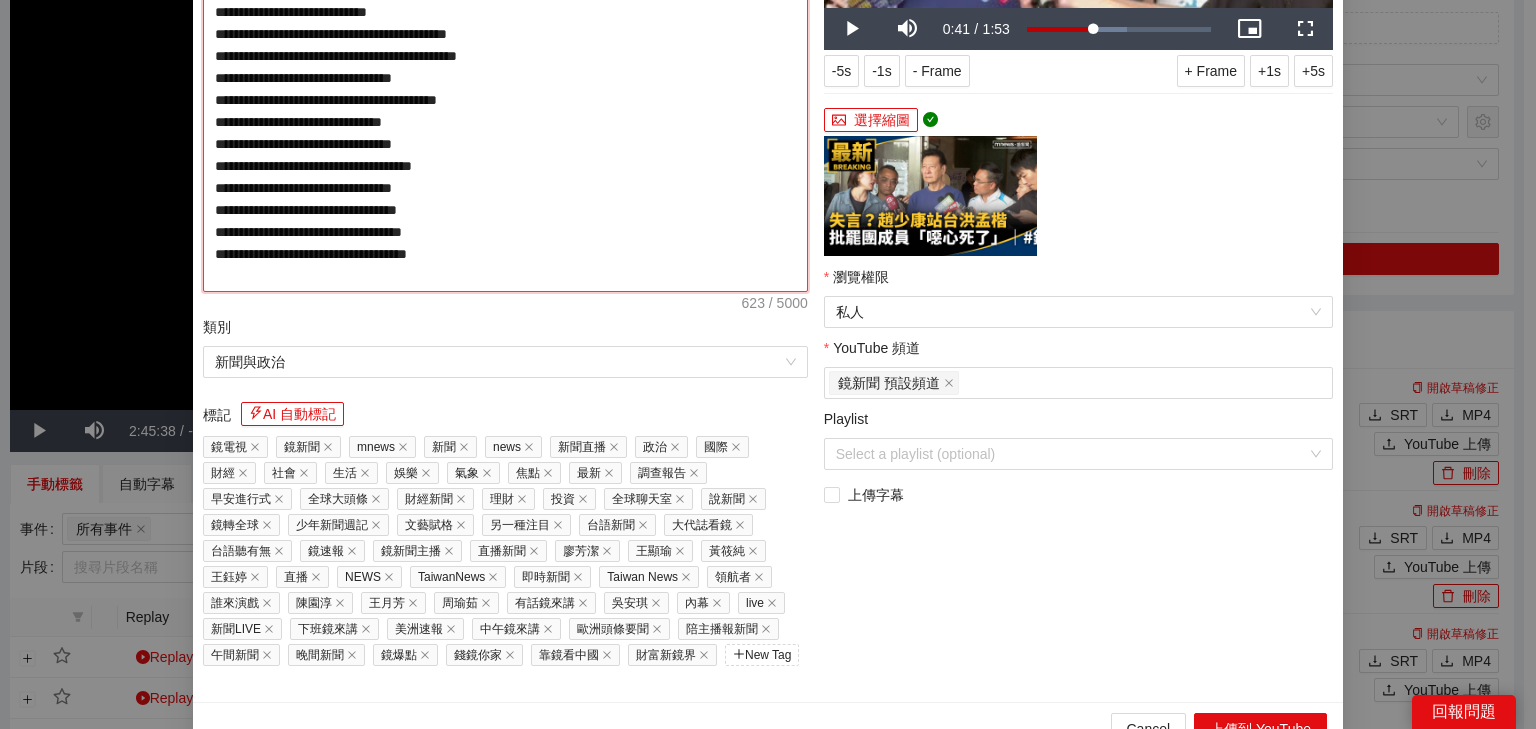 type on "**********" 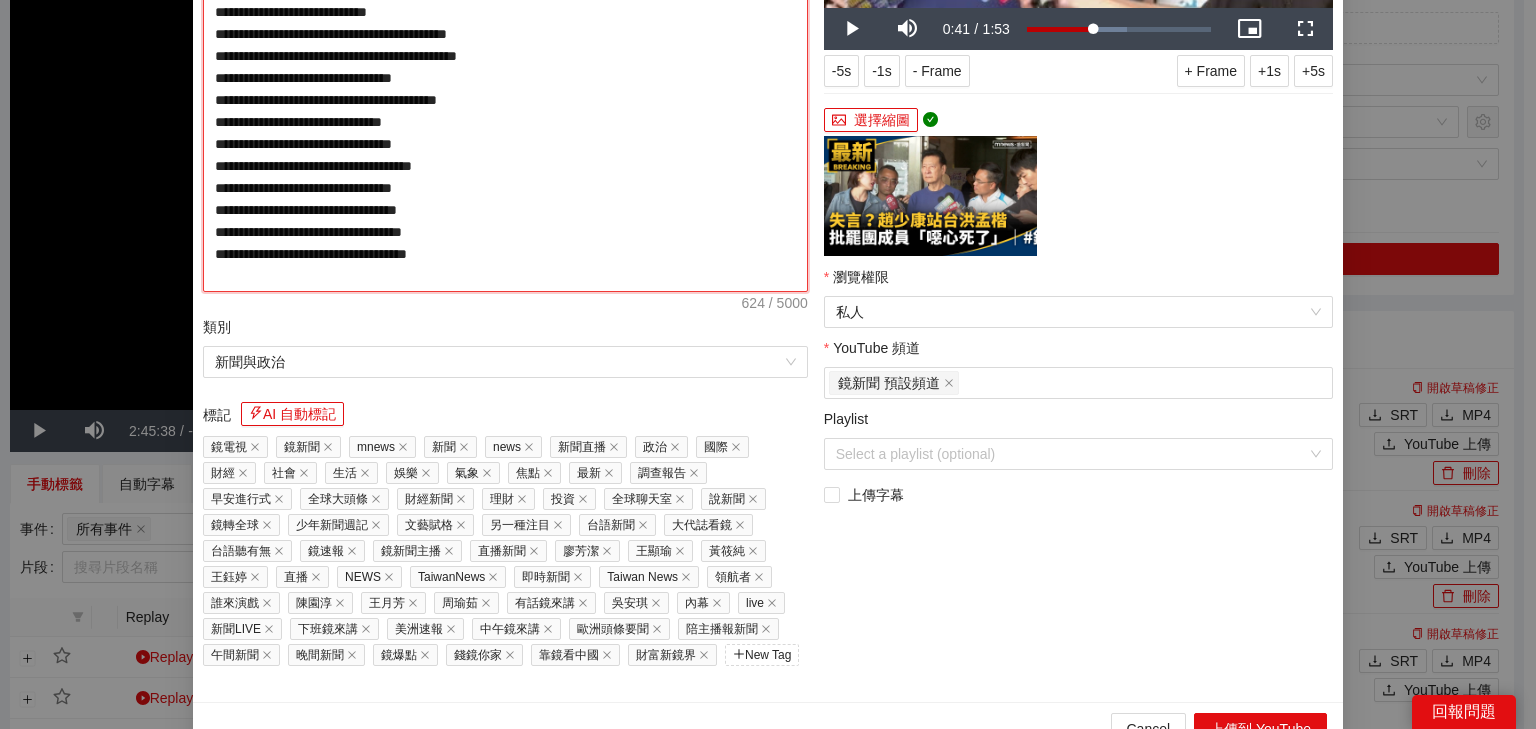 type on "**********" 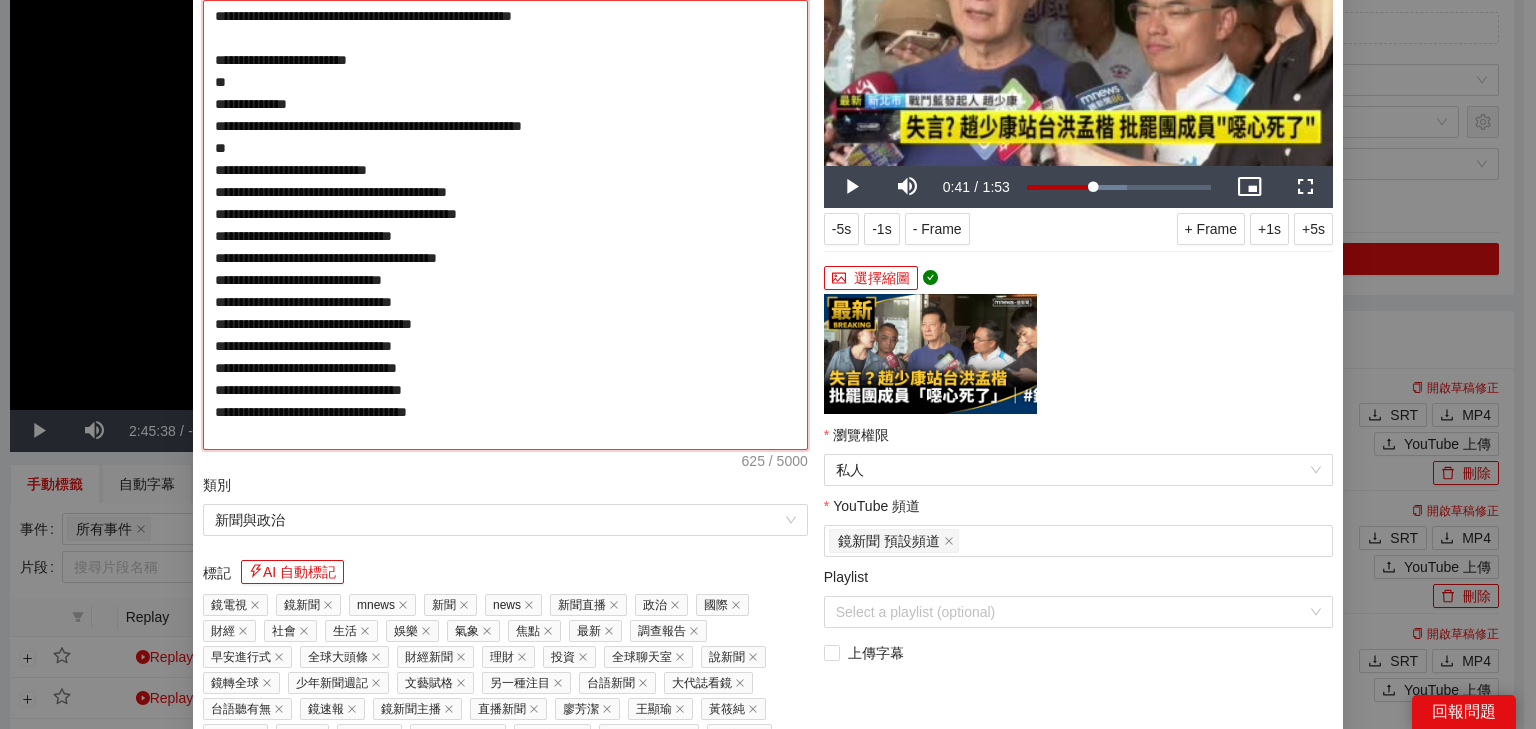 scroll, scrollTop: 364, scrollLeft: 0, axis: vertical 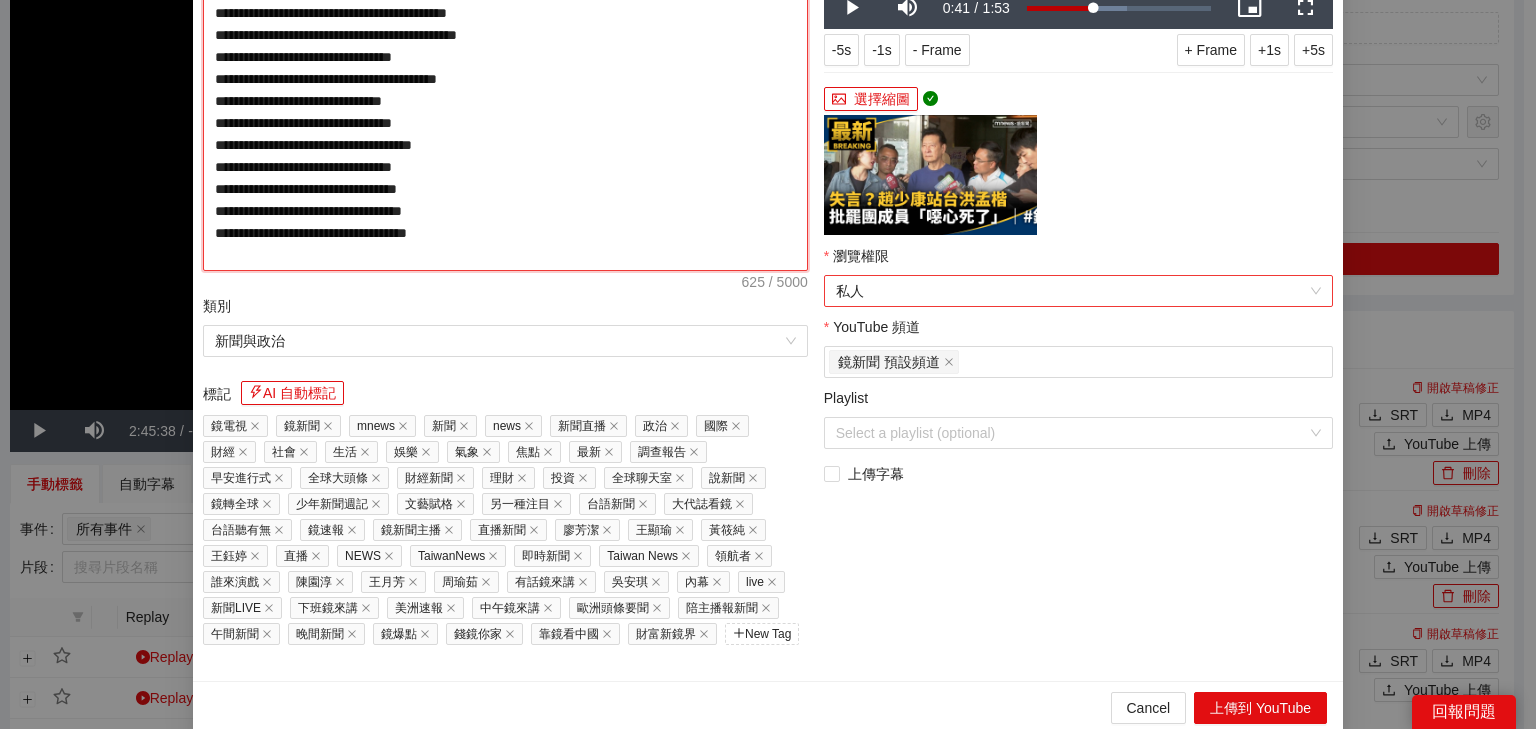 click on "私人" at bounding box center (1078, 291) 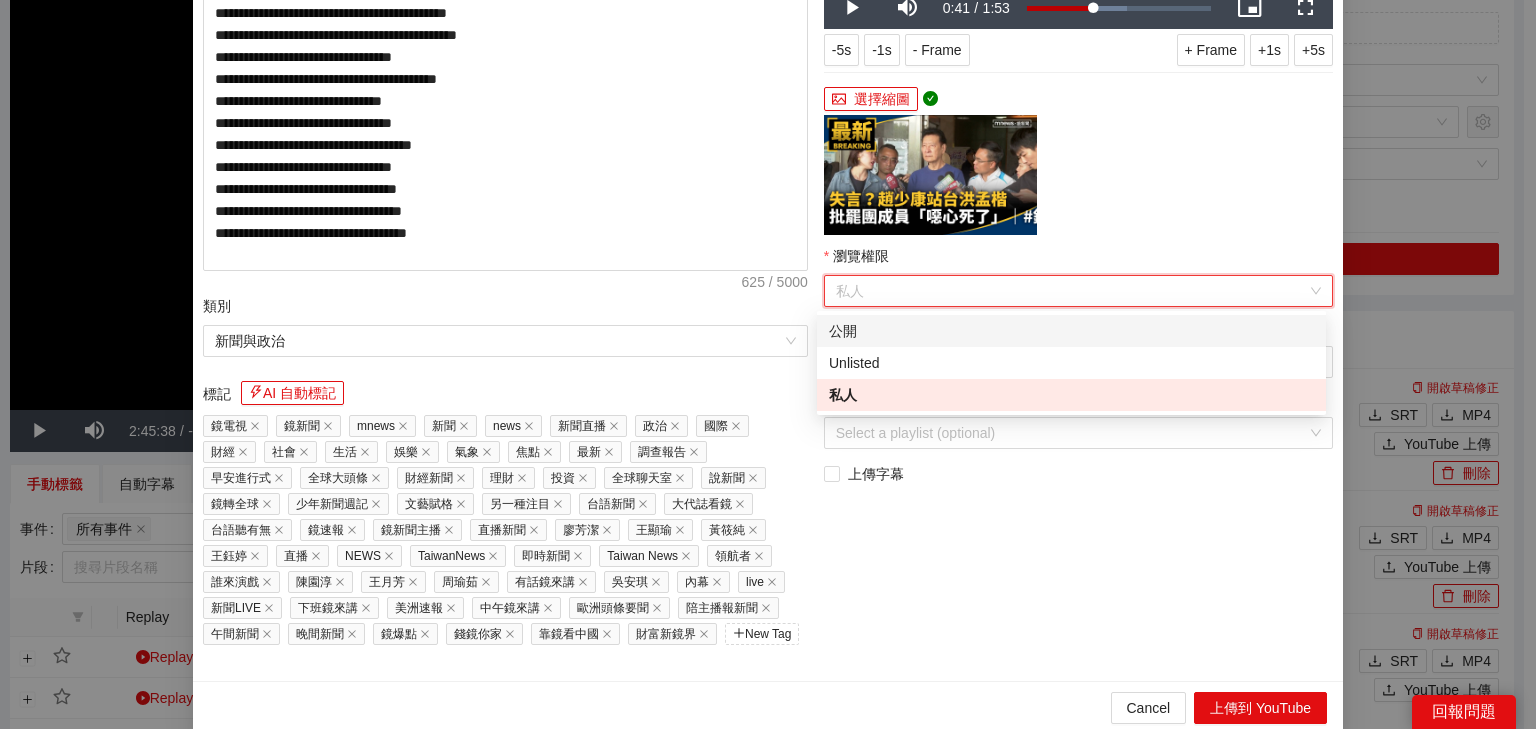click on "公開" at bounding box center (1071, 331) 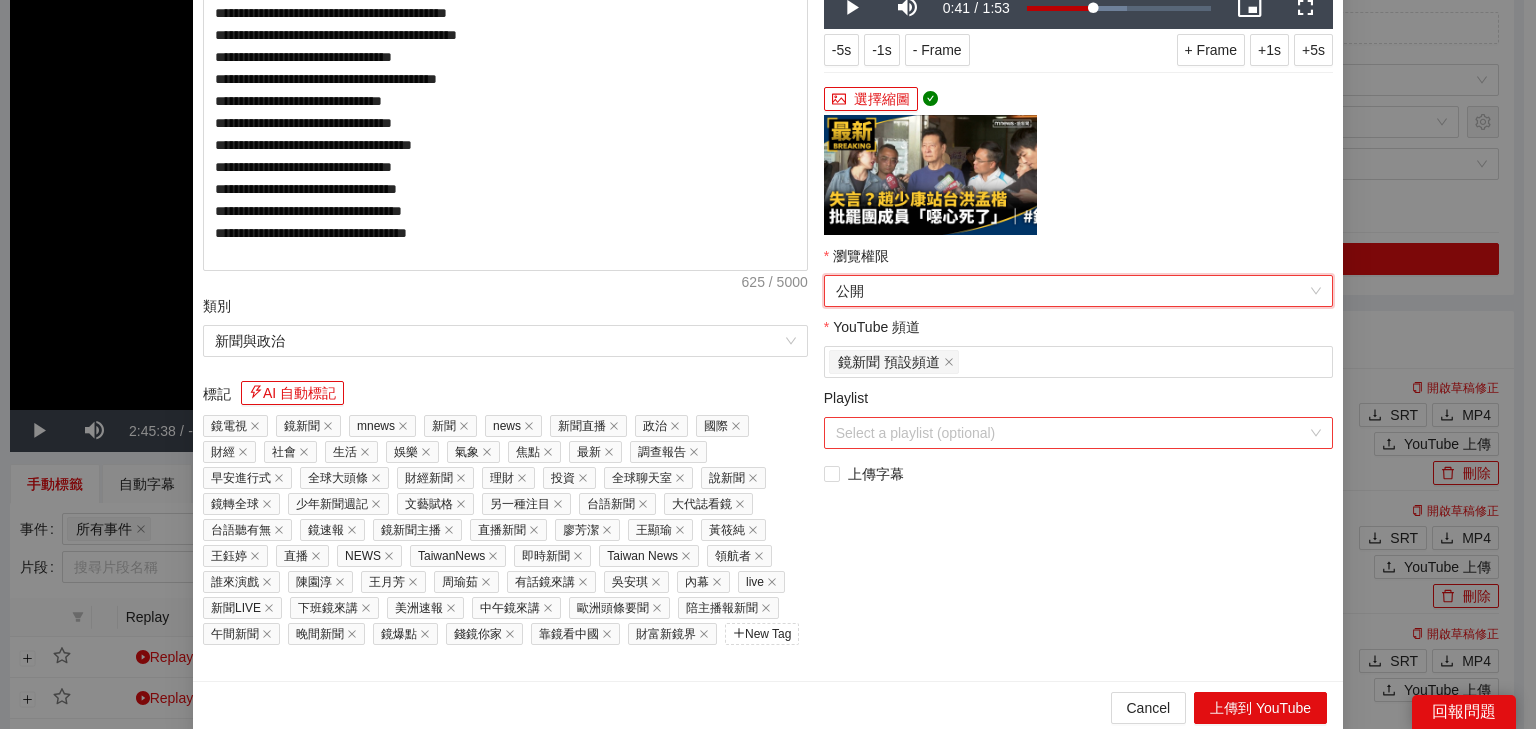 click on "Playlist" at bounding box center [1071, 433] 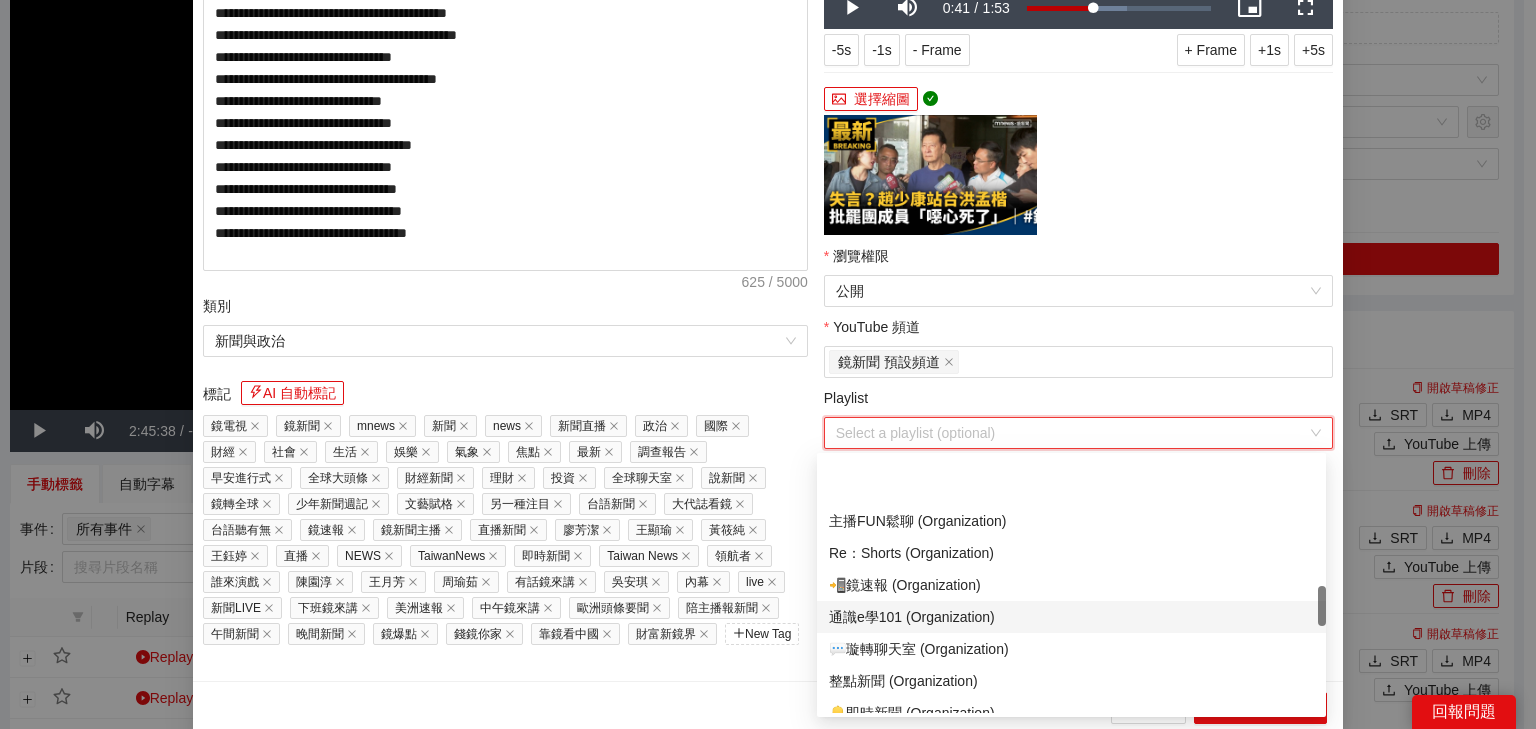 scroll, scrollTop: 800, scrollLeft: 0, axis: vertical 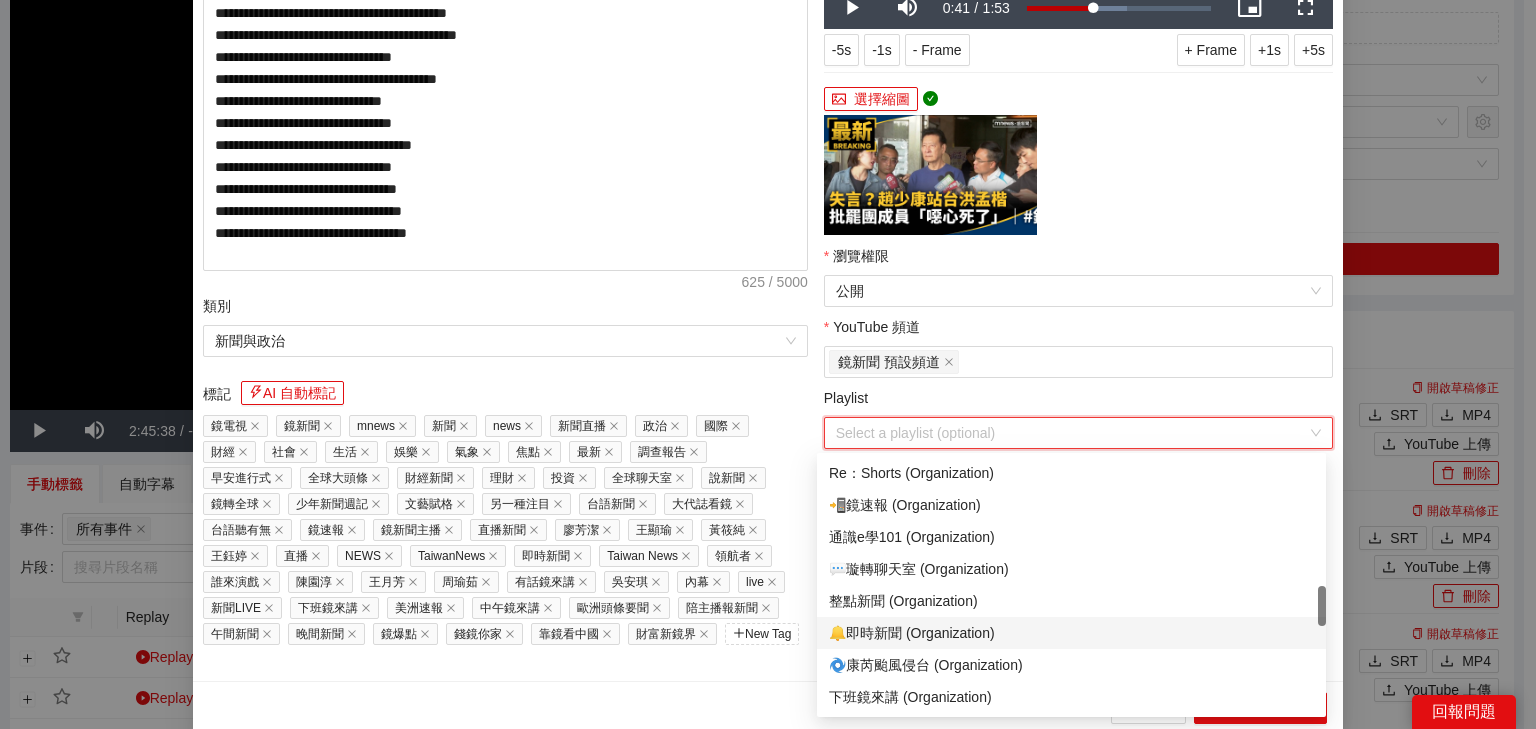 click on "🔔即時新聞 (Organization)" at bounding box center [1071, 633] 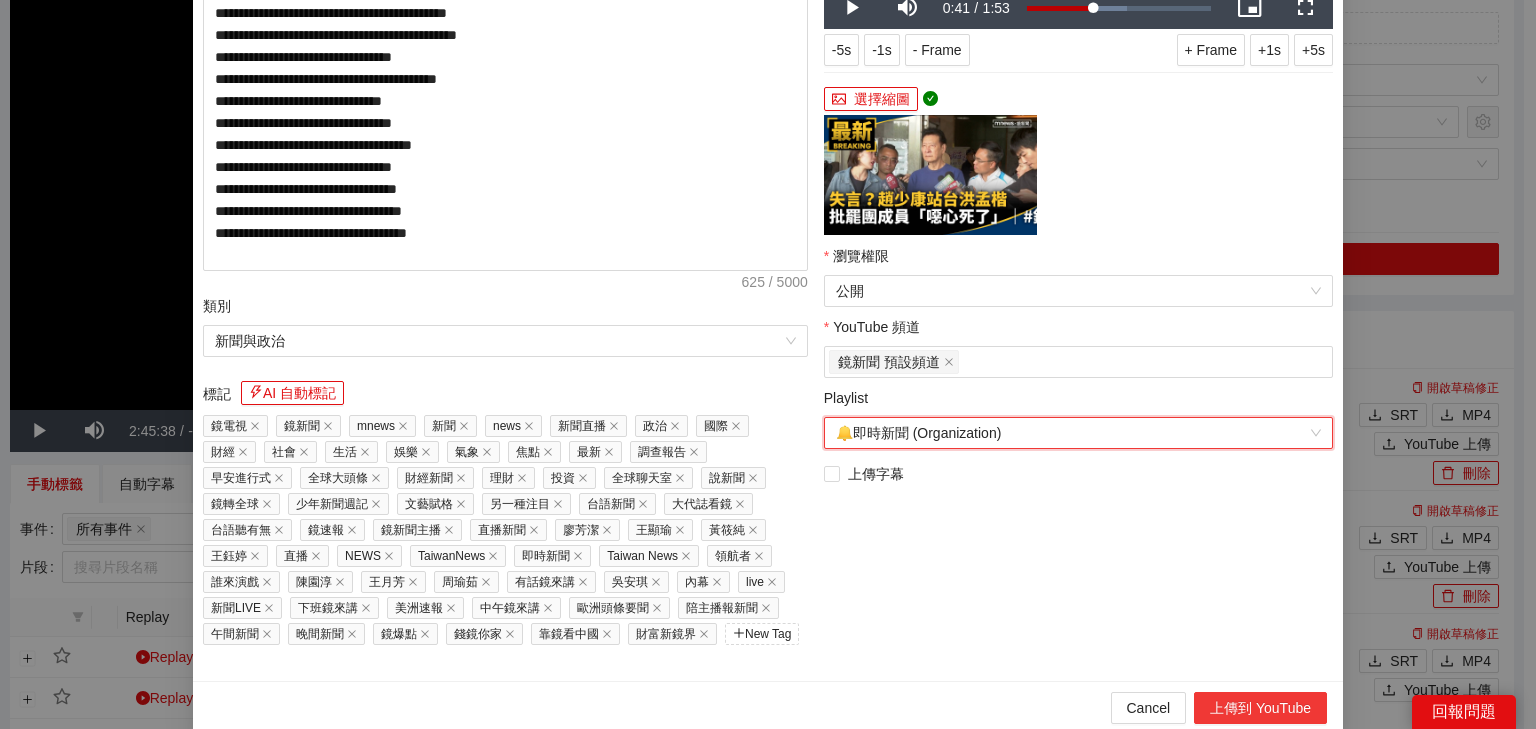 click on "上傳到 YouTube" at bounding box center (1260, 708) 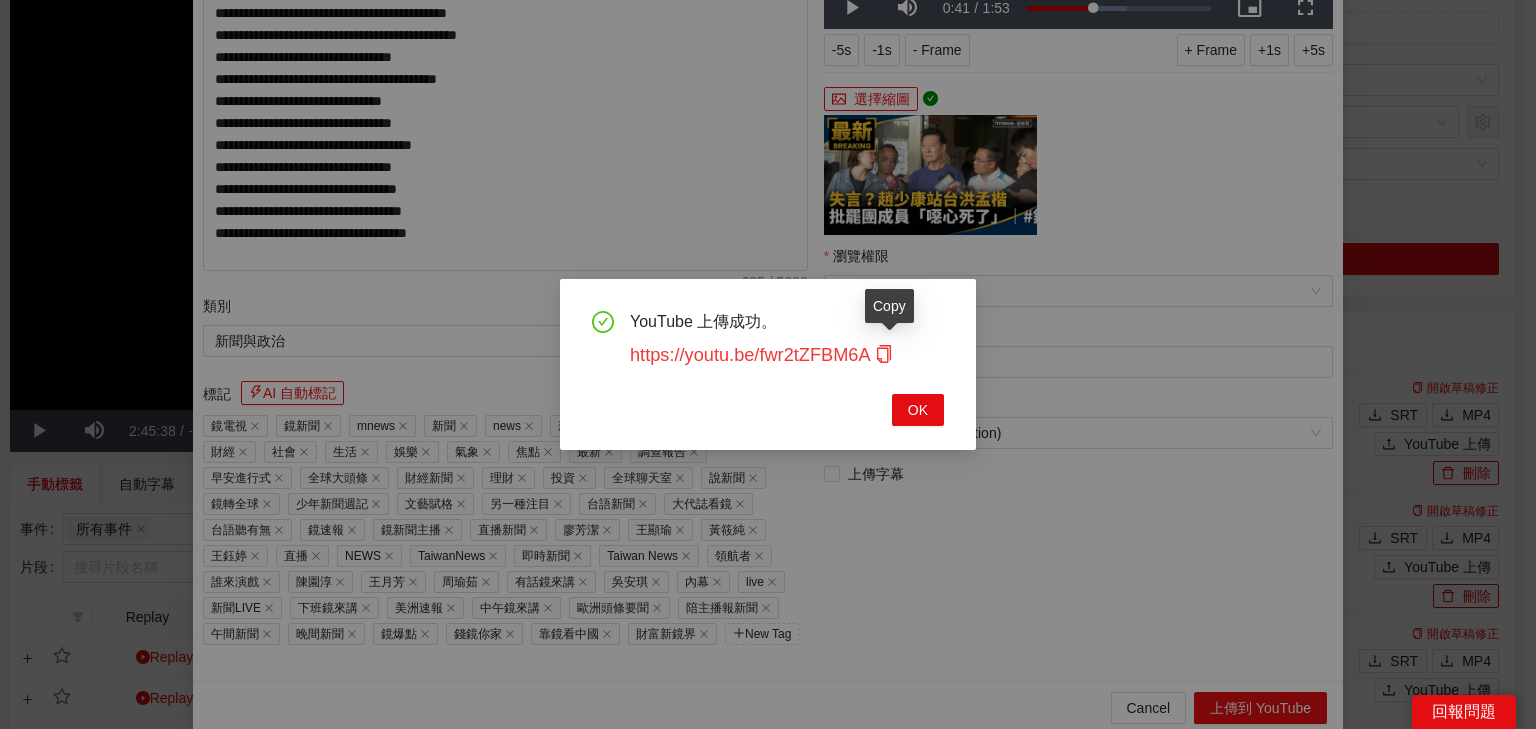click 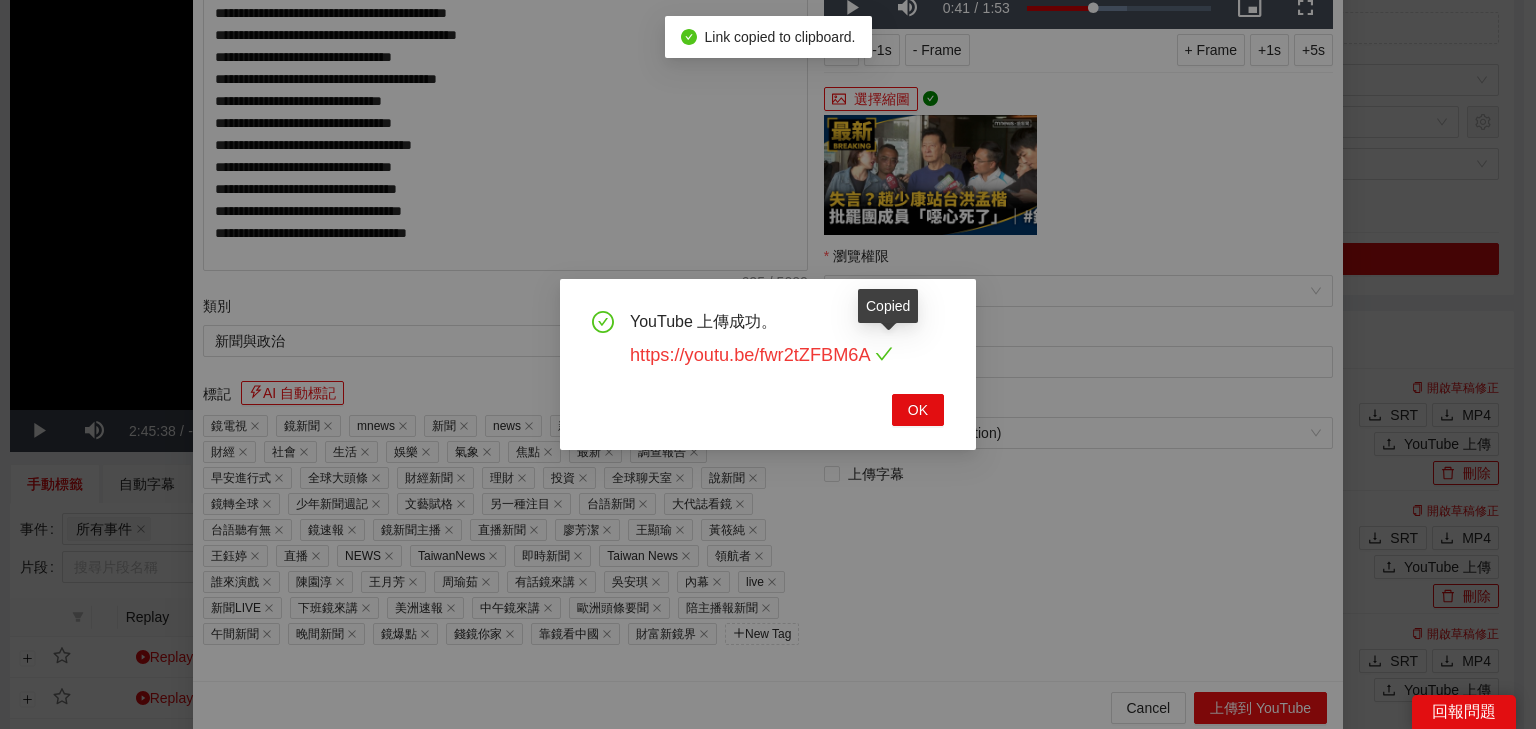 click on "https://youtu.be/fwr2tZFBM6A" at bounding box center [761, 355] 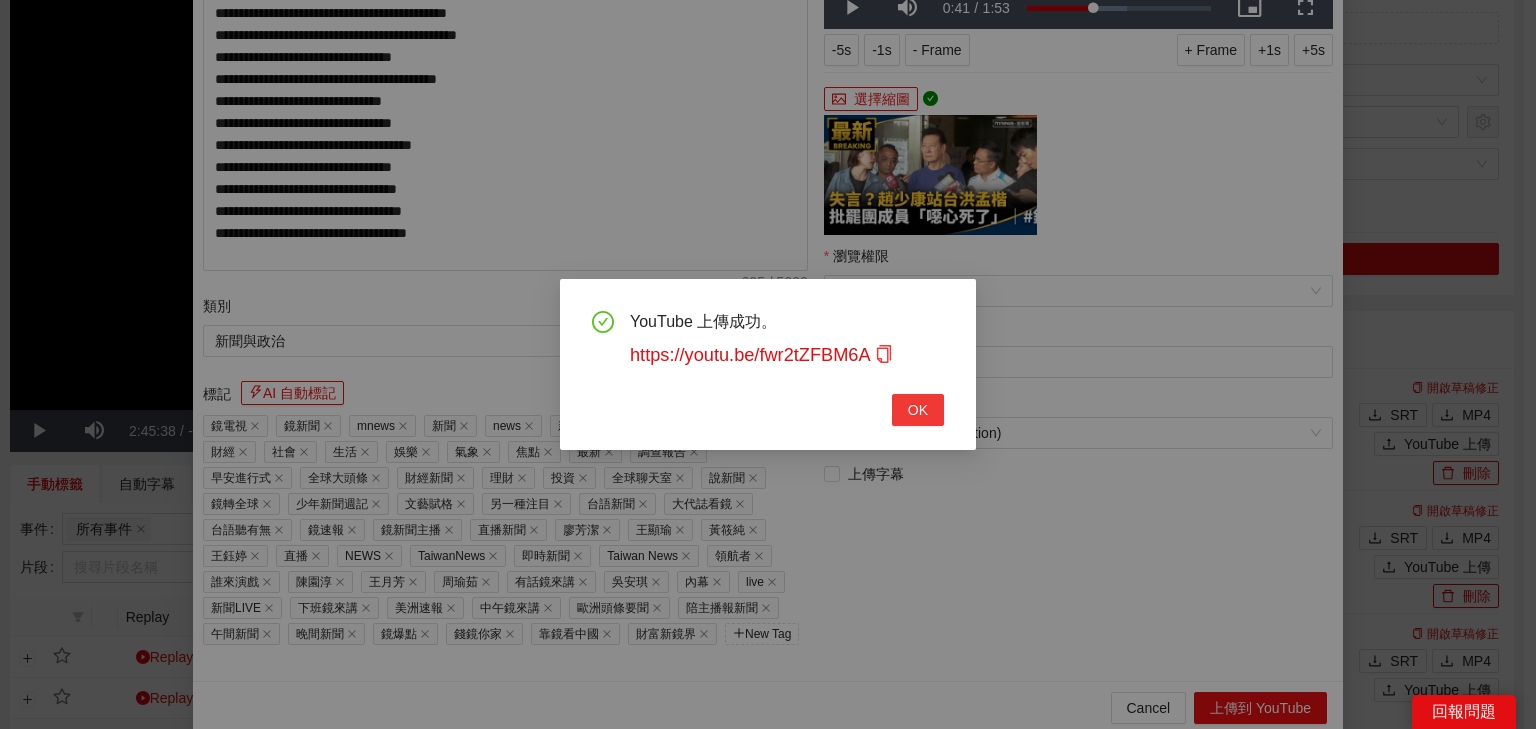 click on "OK" at bounding box center (918, 410) 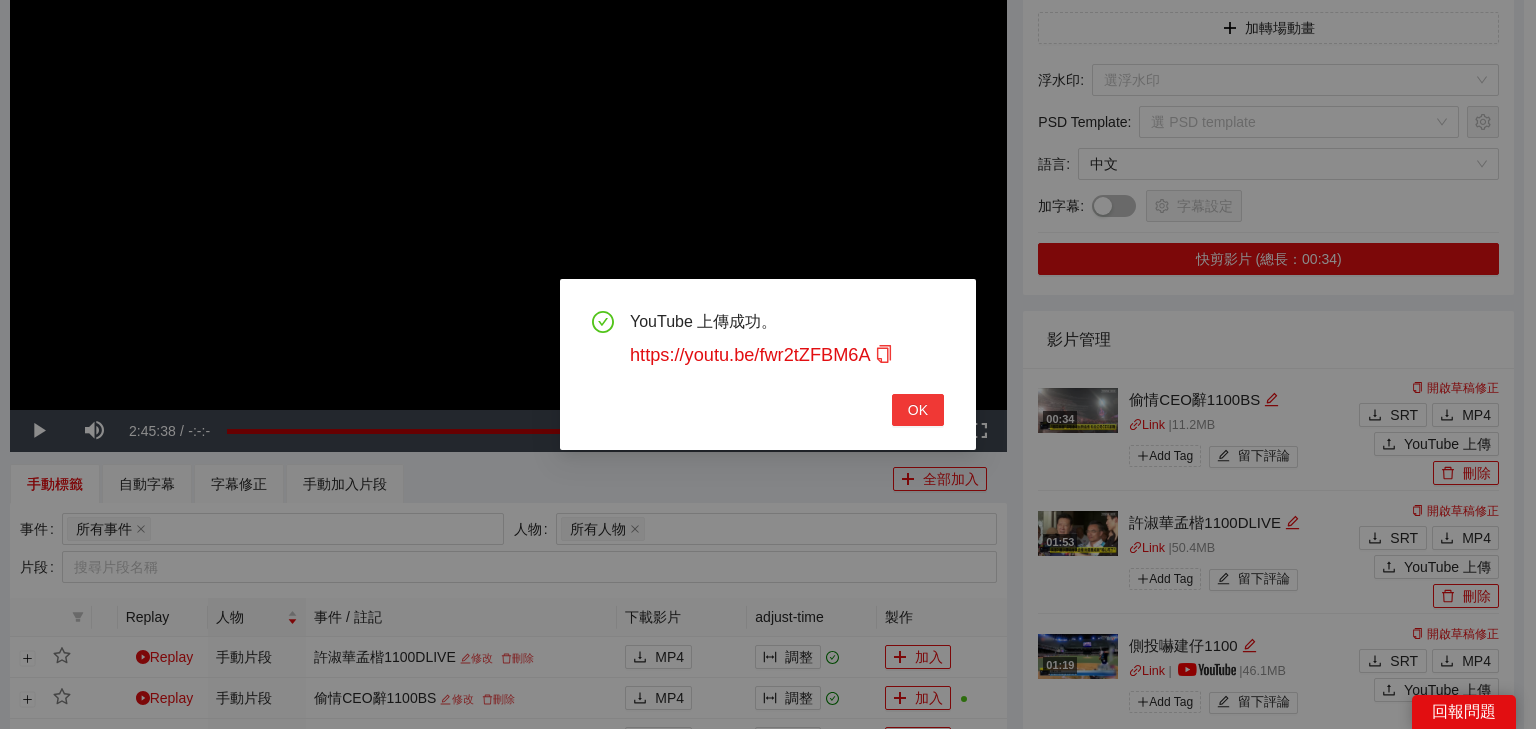 scroll, scrollTop: 343, scrollLeft: 0, axis: vertical 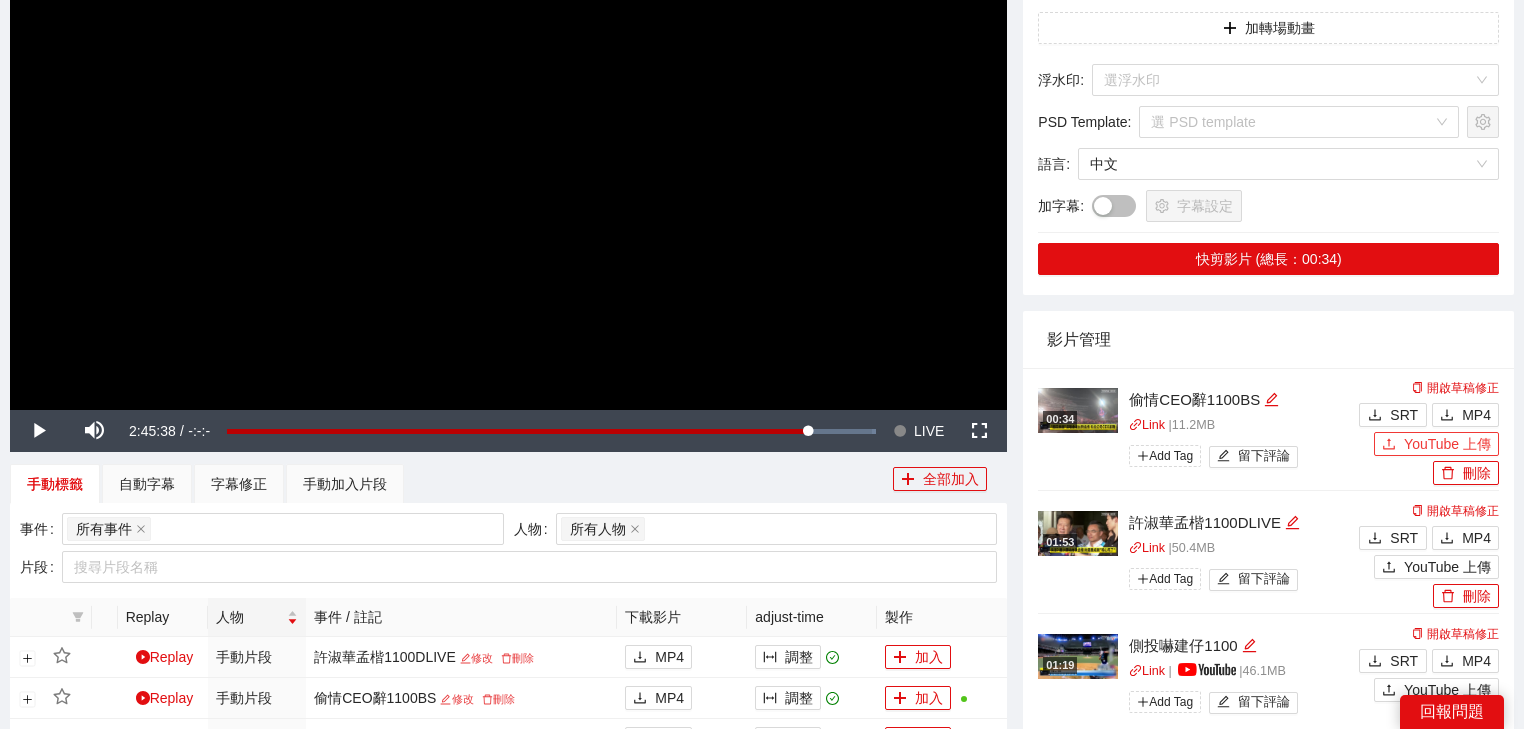 click on "YouTube 上傳" at bounding box center (1447, 444) 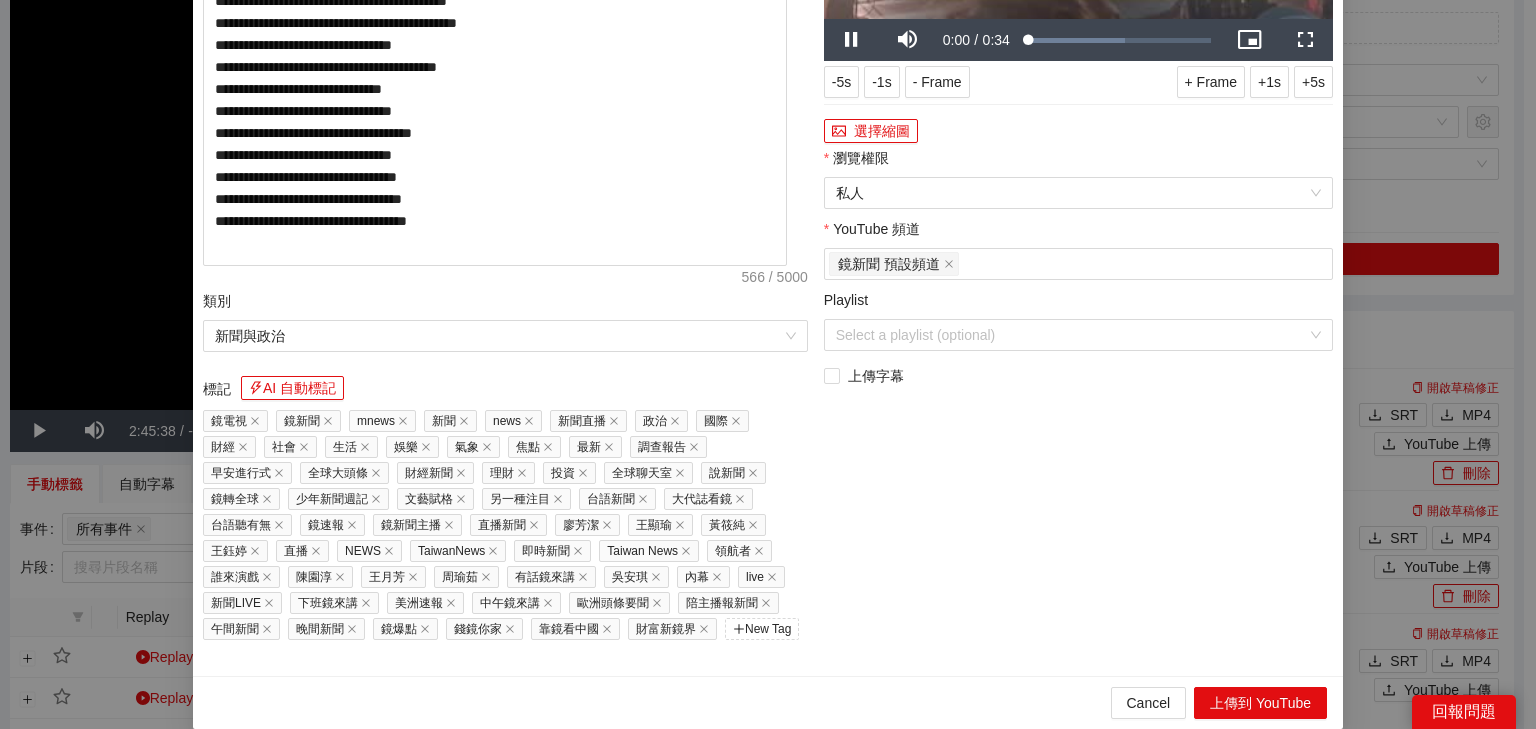 drag, startPoint x: 476, startPoint y: 111, endPoint x: 3, endPoint y: 76, distance: 474.29315 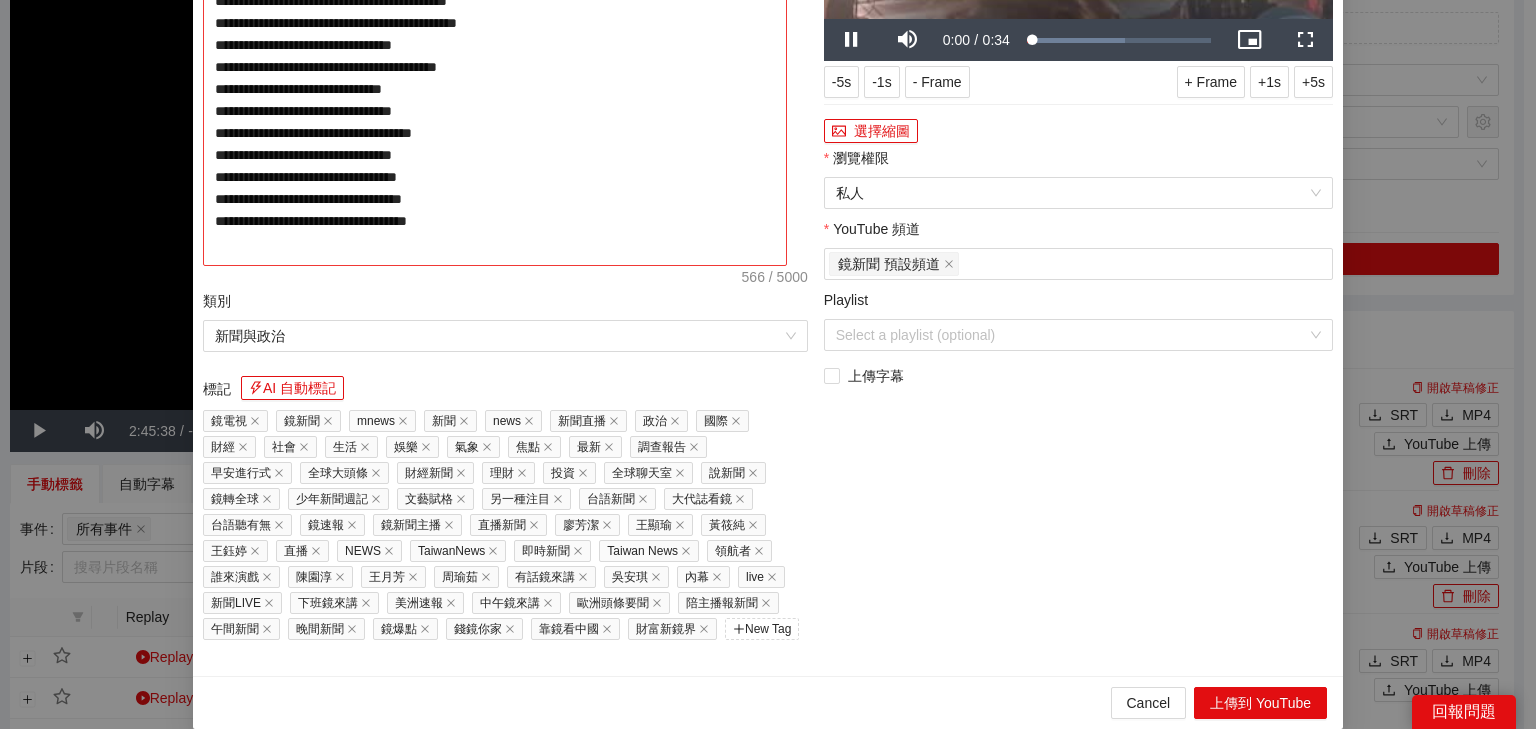 paste on "**********" 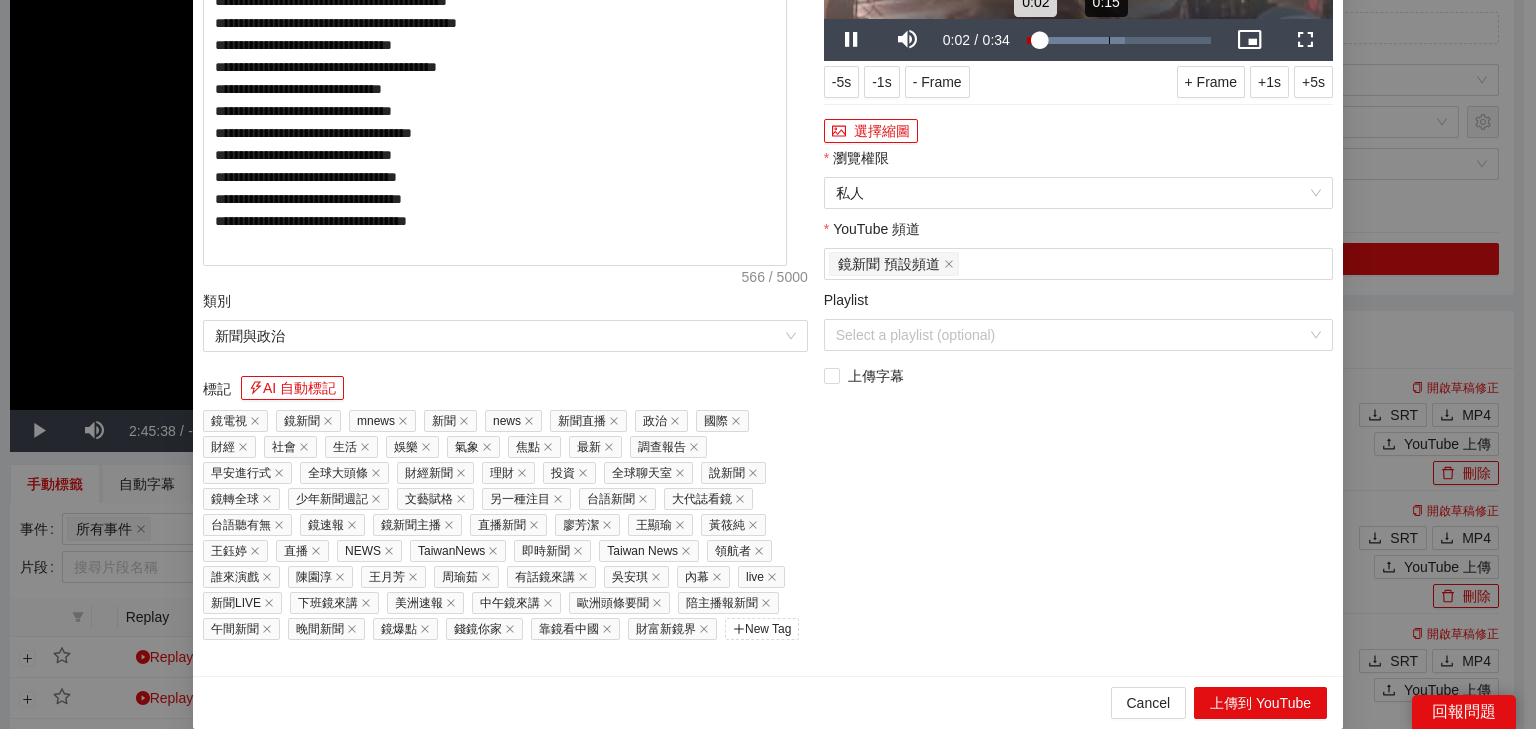click on "Loaded :  53.31% 0:15 0:02" at bounding box center (1119, 40) 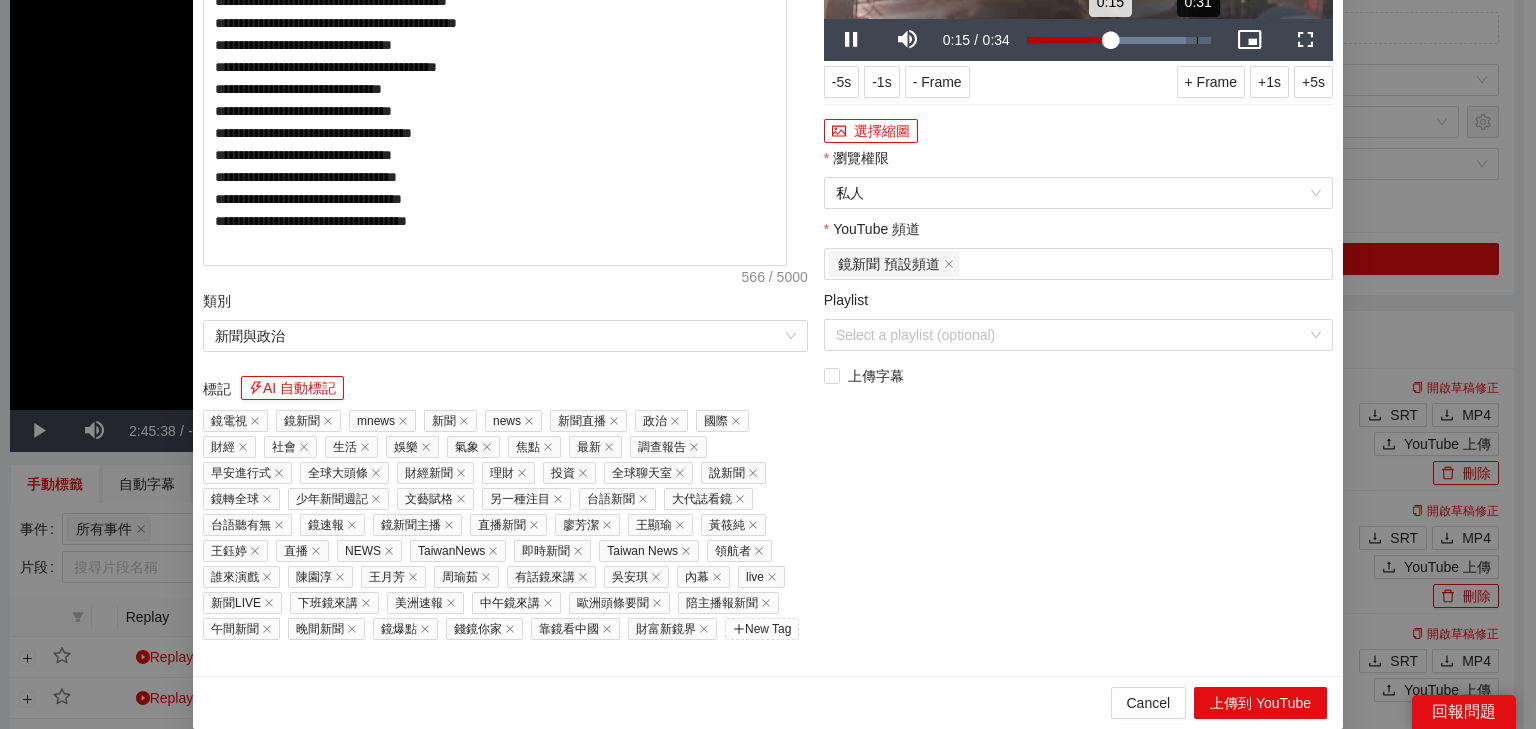 click on "Loaded :  86.21% 0:31 0:15" at bounding box center [1119, 40] 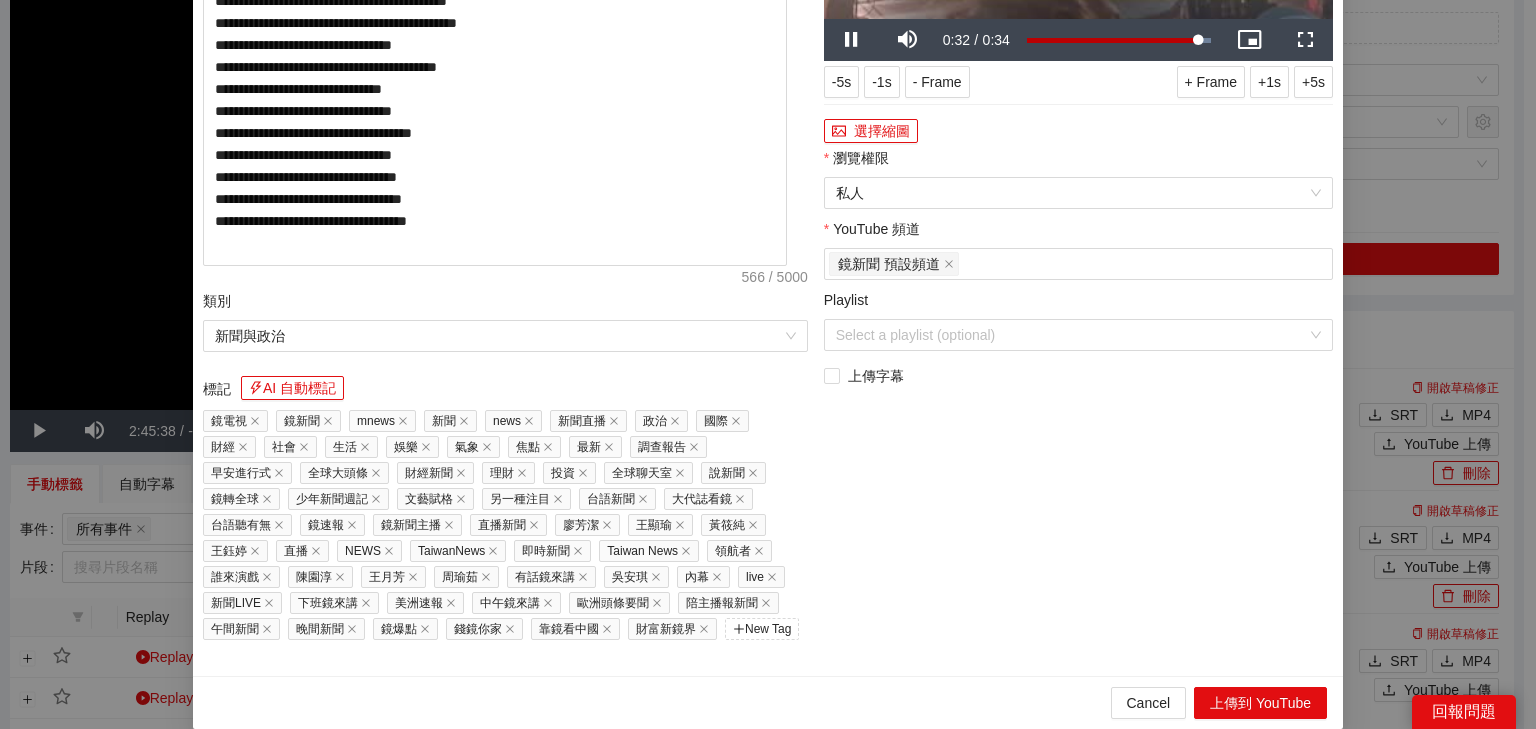 type on "**********" 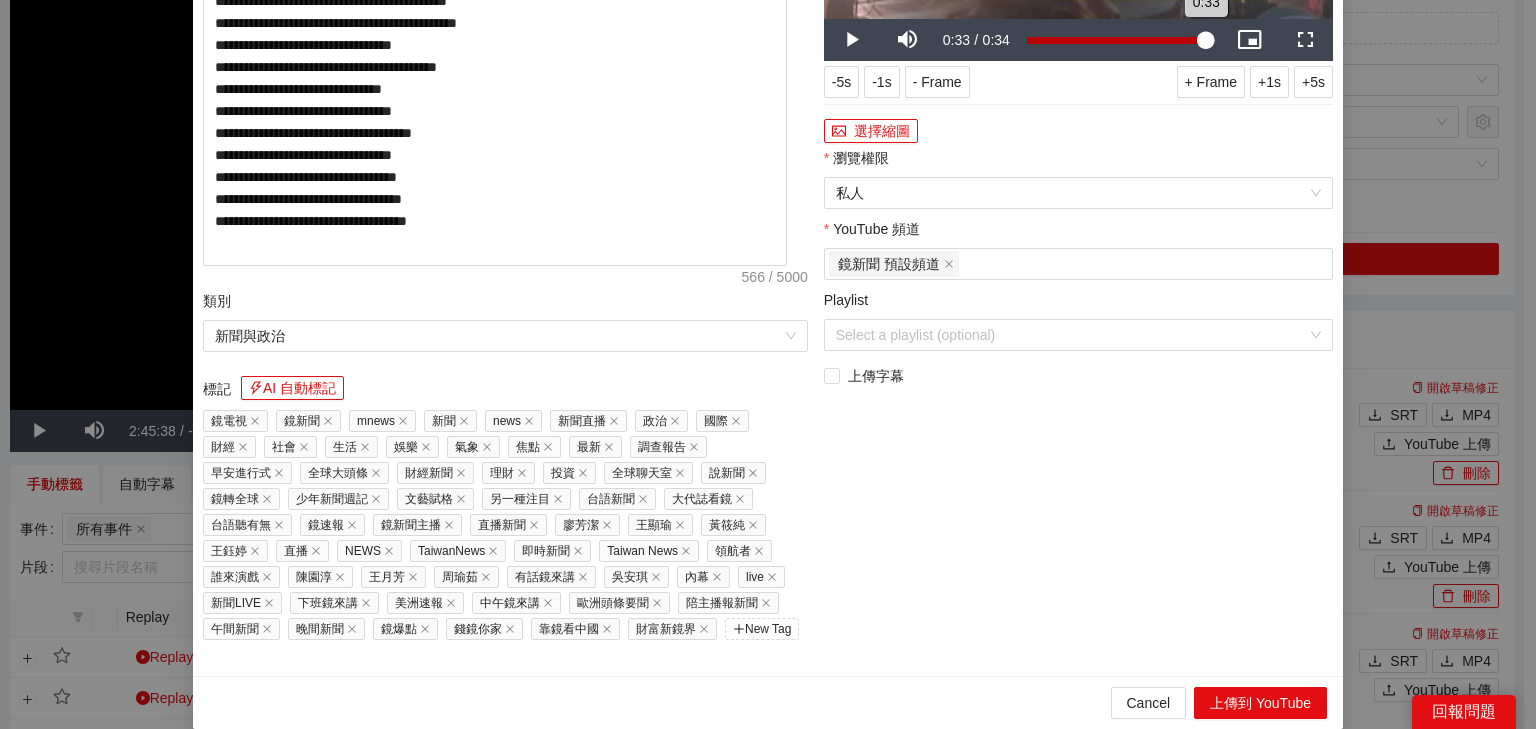 click on "0:33" at bounding box center [1116, 40] 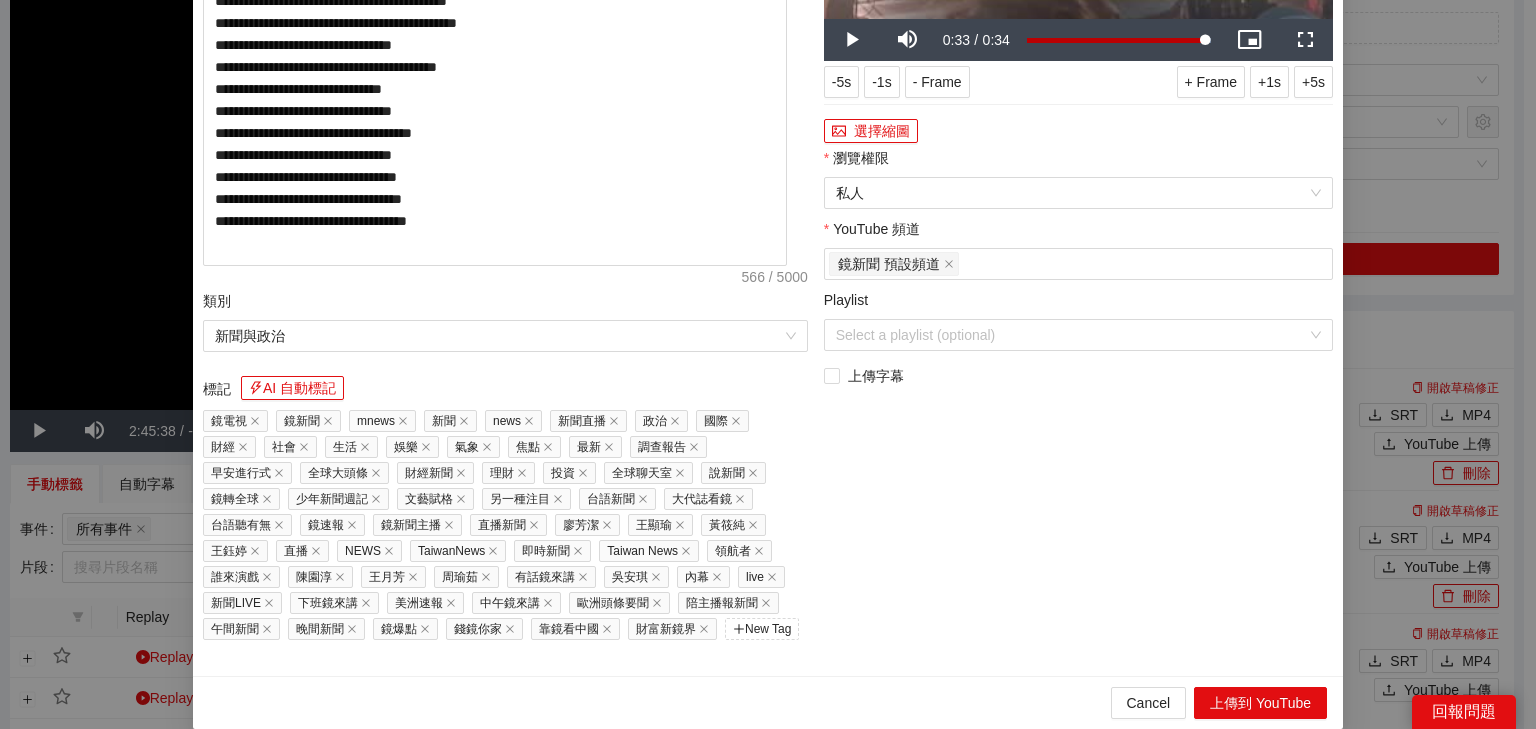 click at bounding box center (1078, -124) 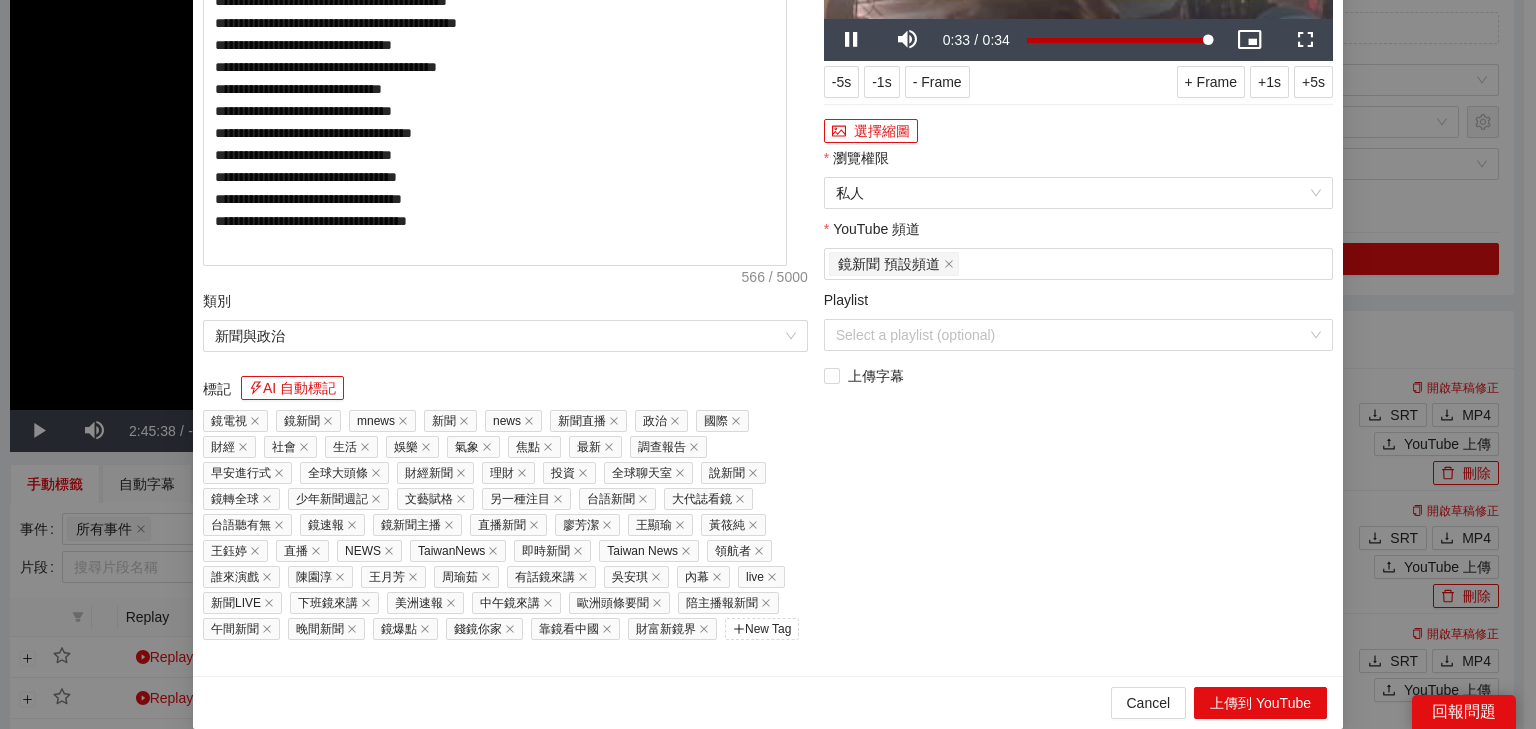 click at bounding box center [1078, -124] 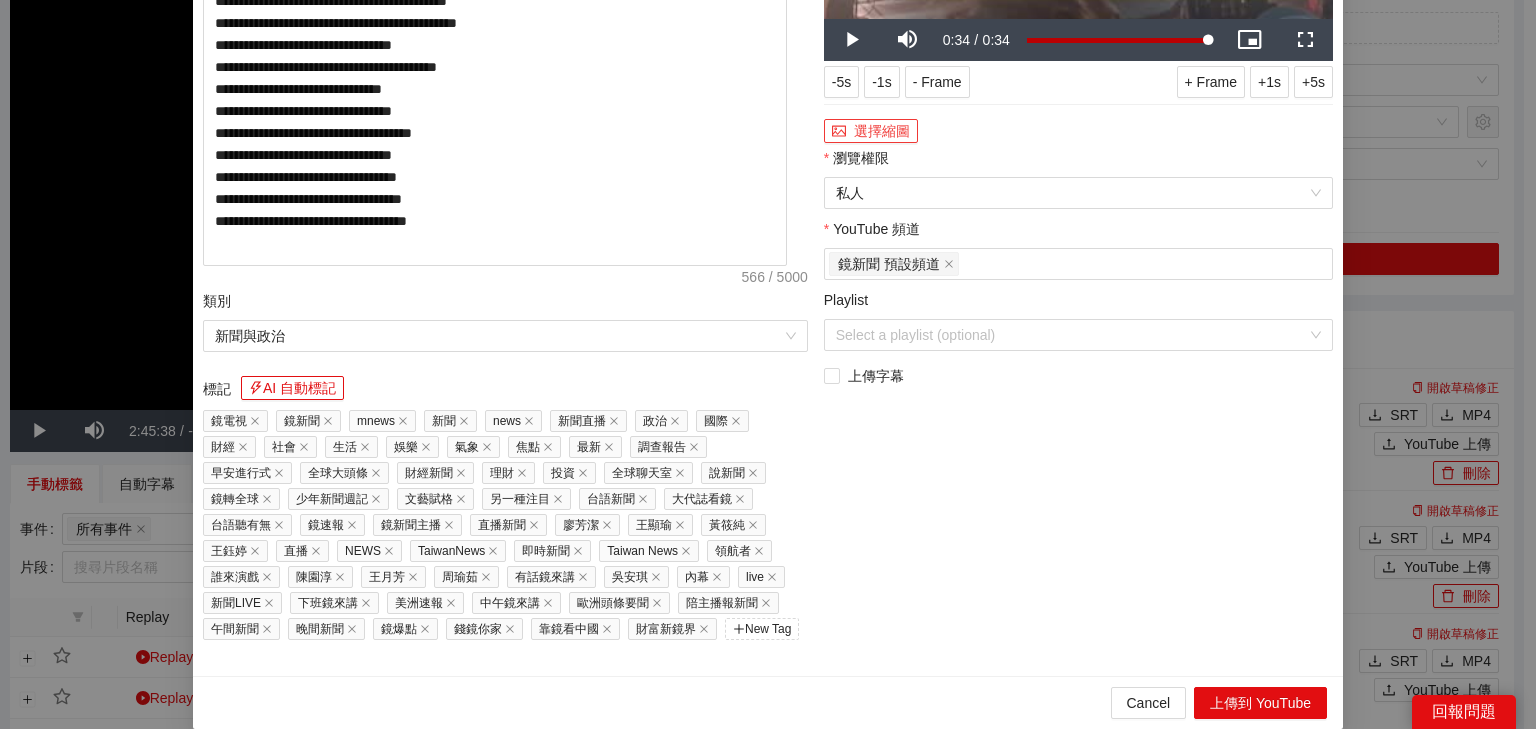click on "選擇縮圖" at bounding box center (871, 131) 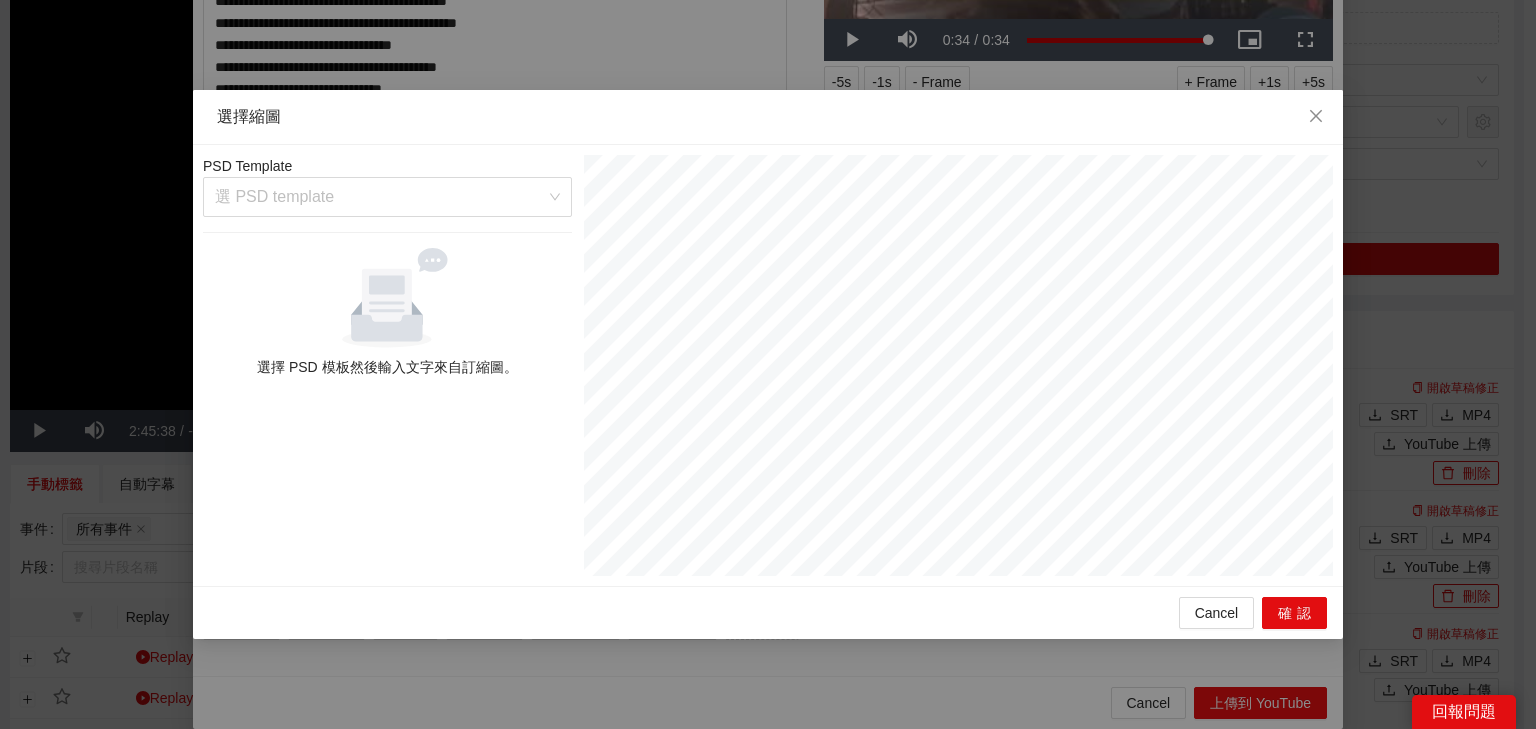 click on "PSD Template 選 PSD template 選擇 PSD 模板然後輸入文字來自訂縮圖。" at bounding box center [387, 365] 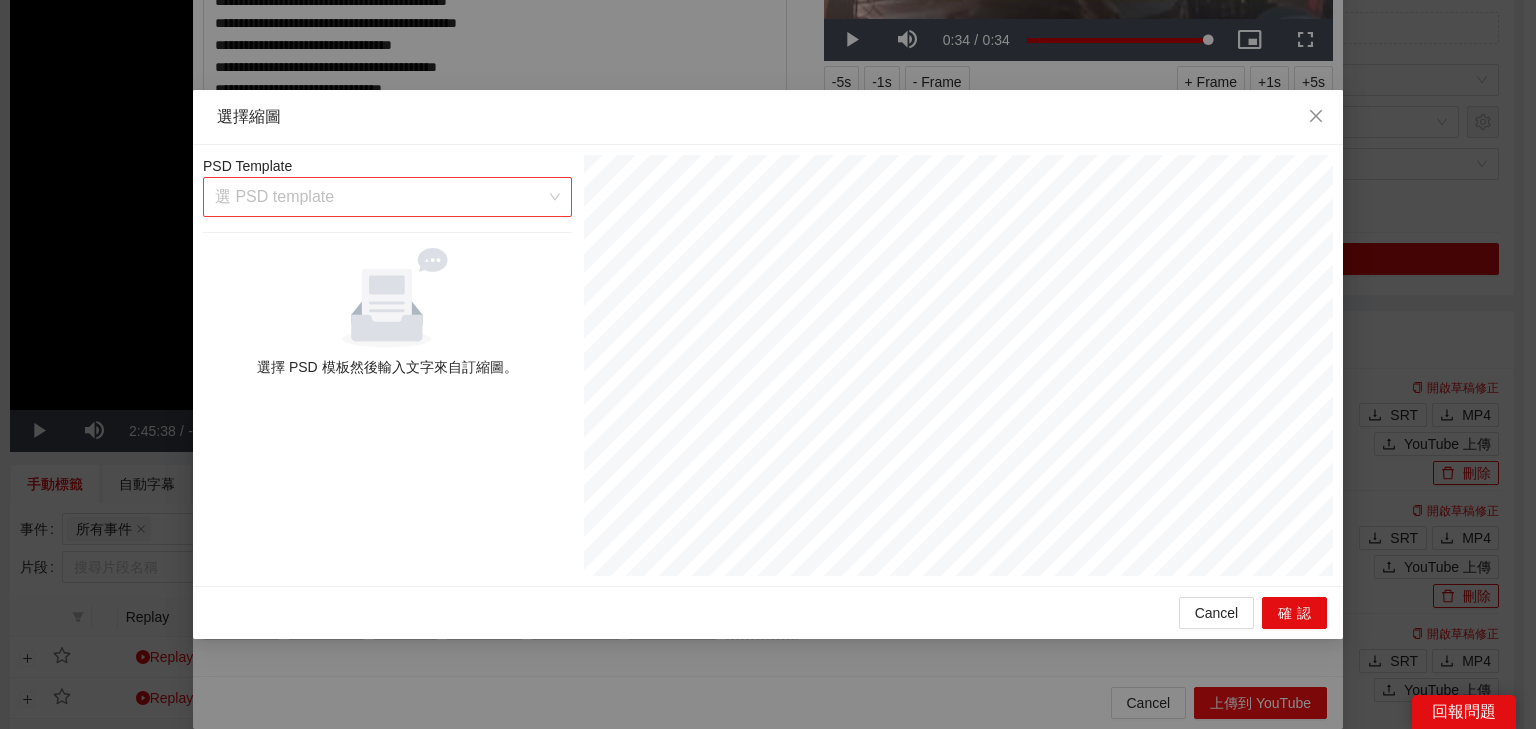drag, startPoint x: 416, startPoint y: 184, endPoint x: 409, endPoint y: 216, distance: 32.75668 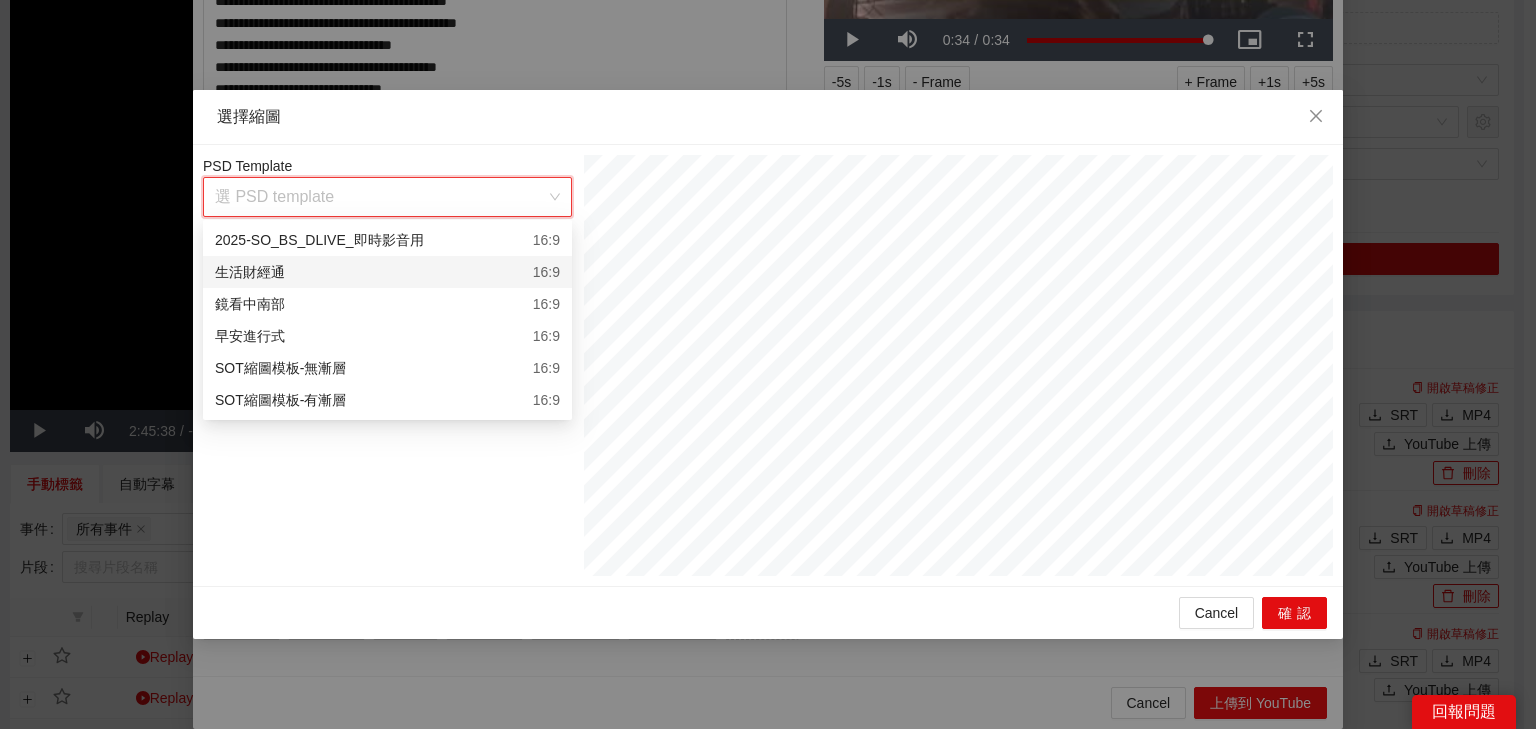 click on "2025-SO_BS_DLIVE_即時影音用 16:9" at bounding box center [387, 240] 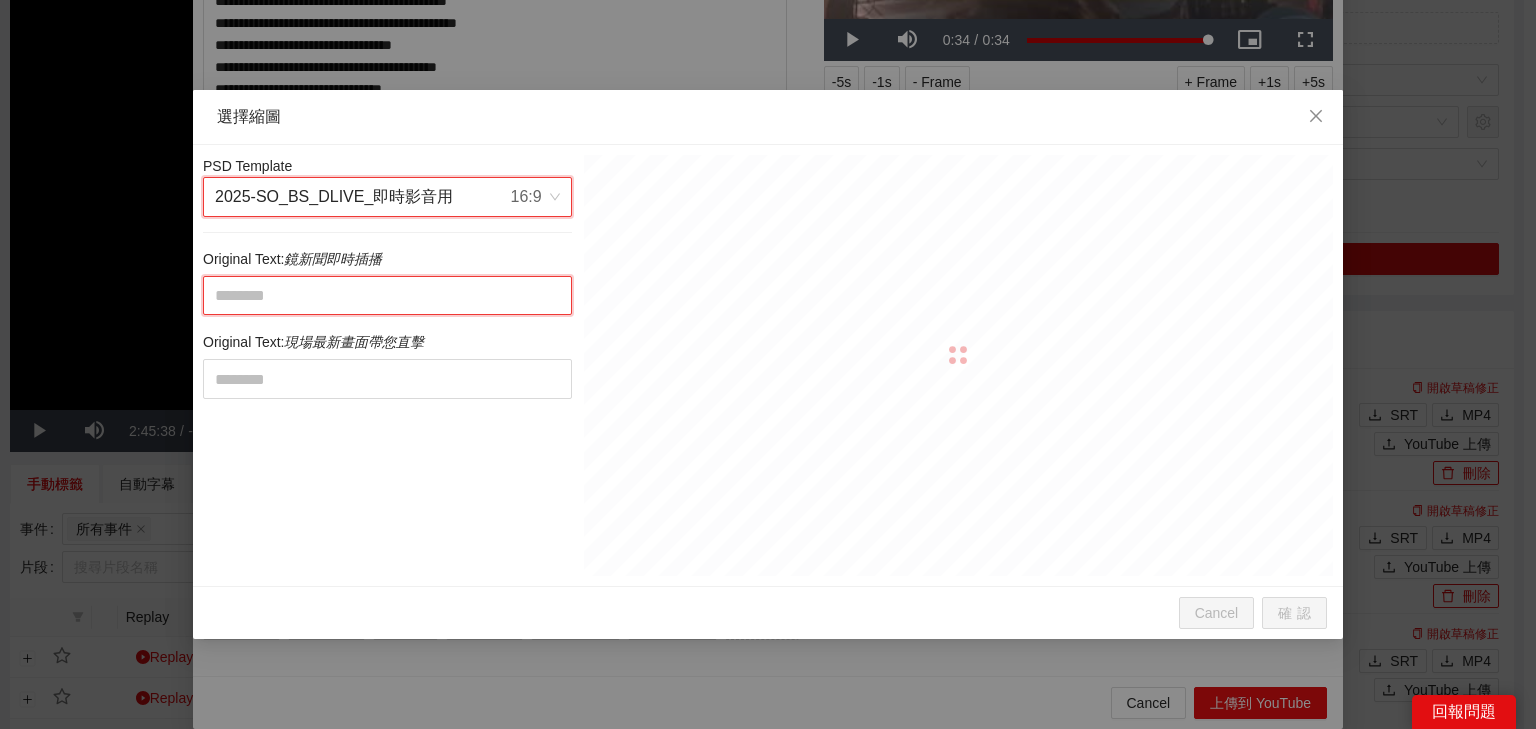 click at bounding box center [387, 296] 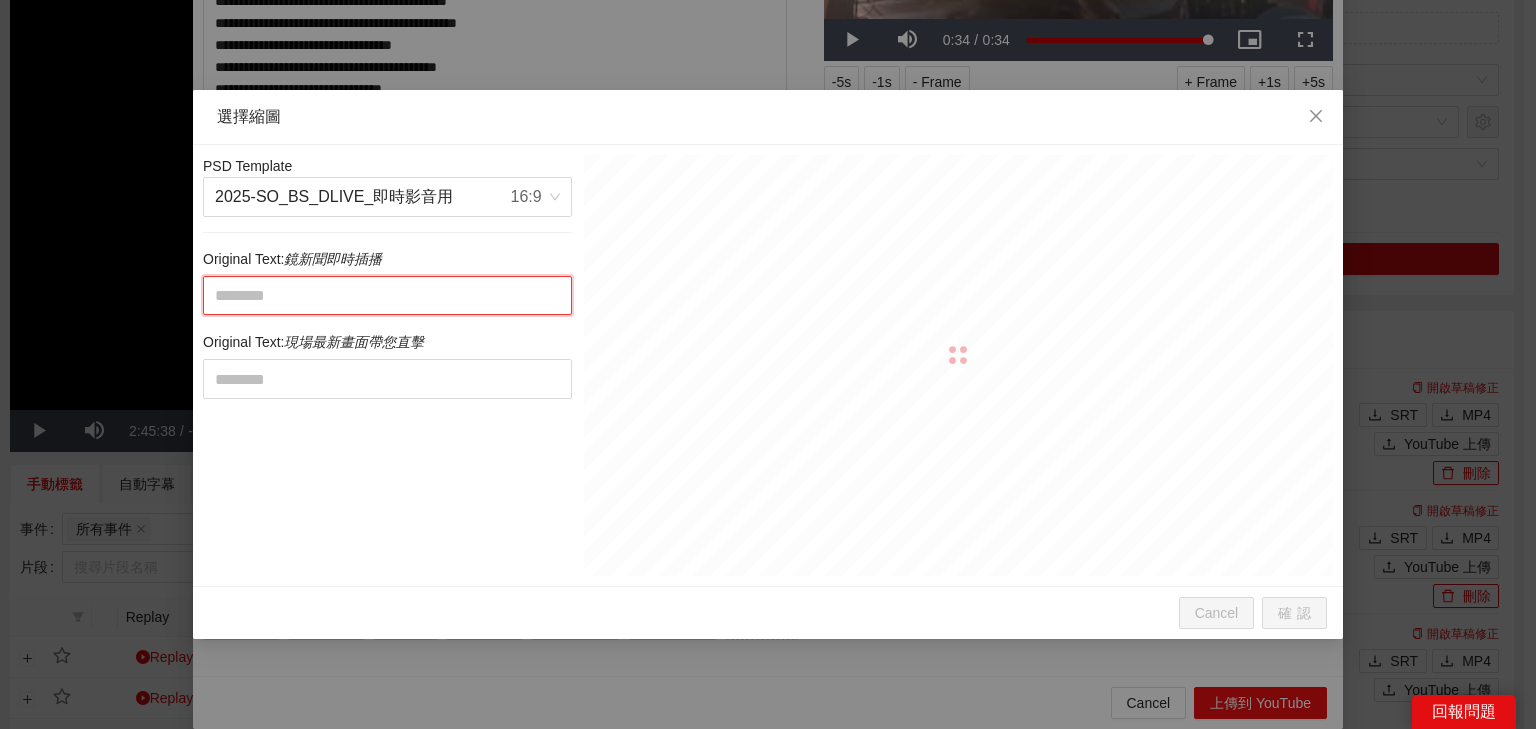 paste on "**********" 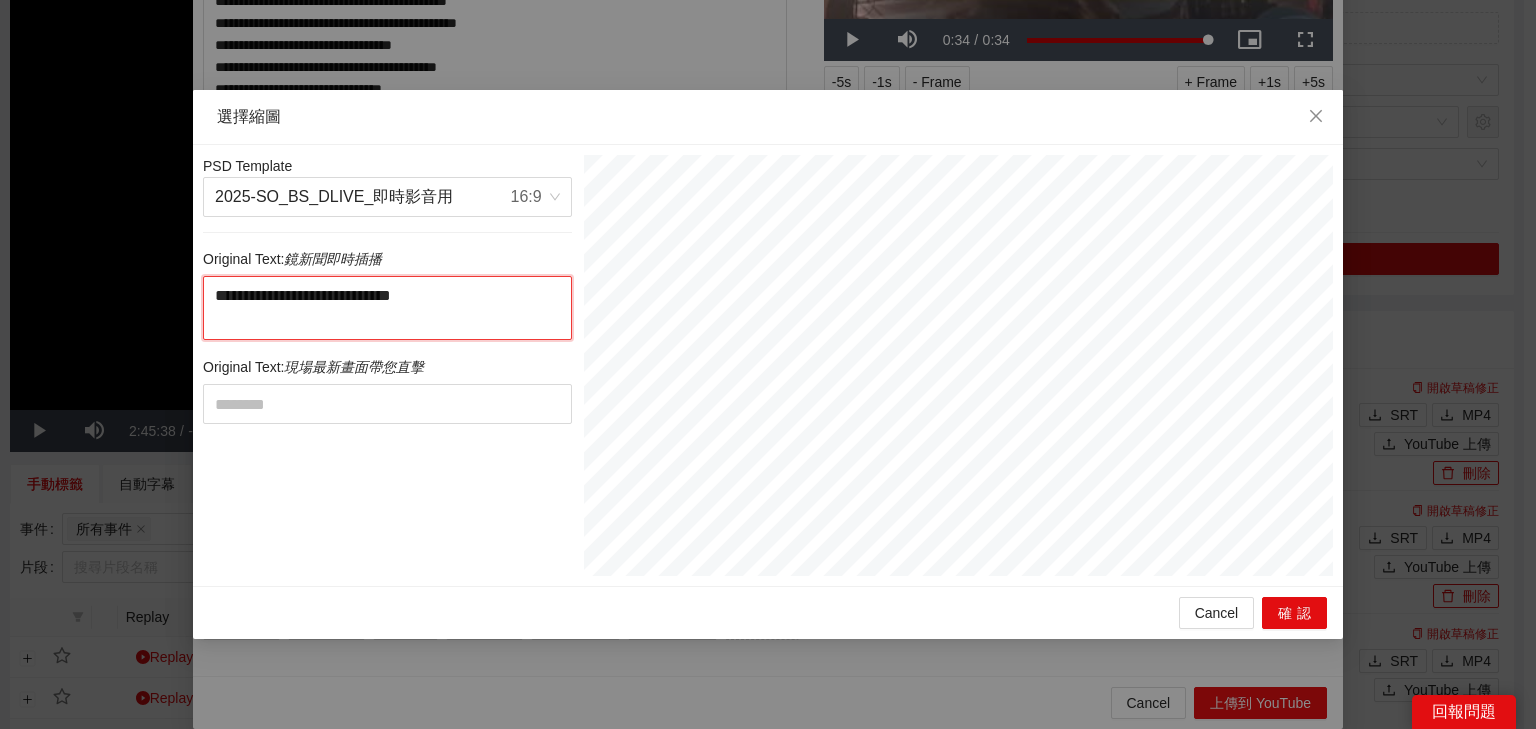 drag, startPoint x: 450, startPoint y: 295, endPoint x: 548, endPoint y: 371, distance: 124.01613 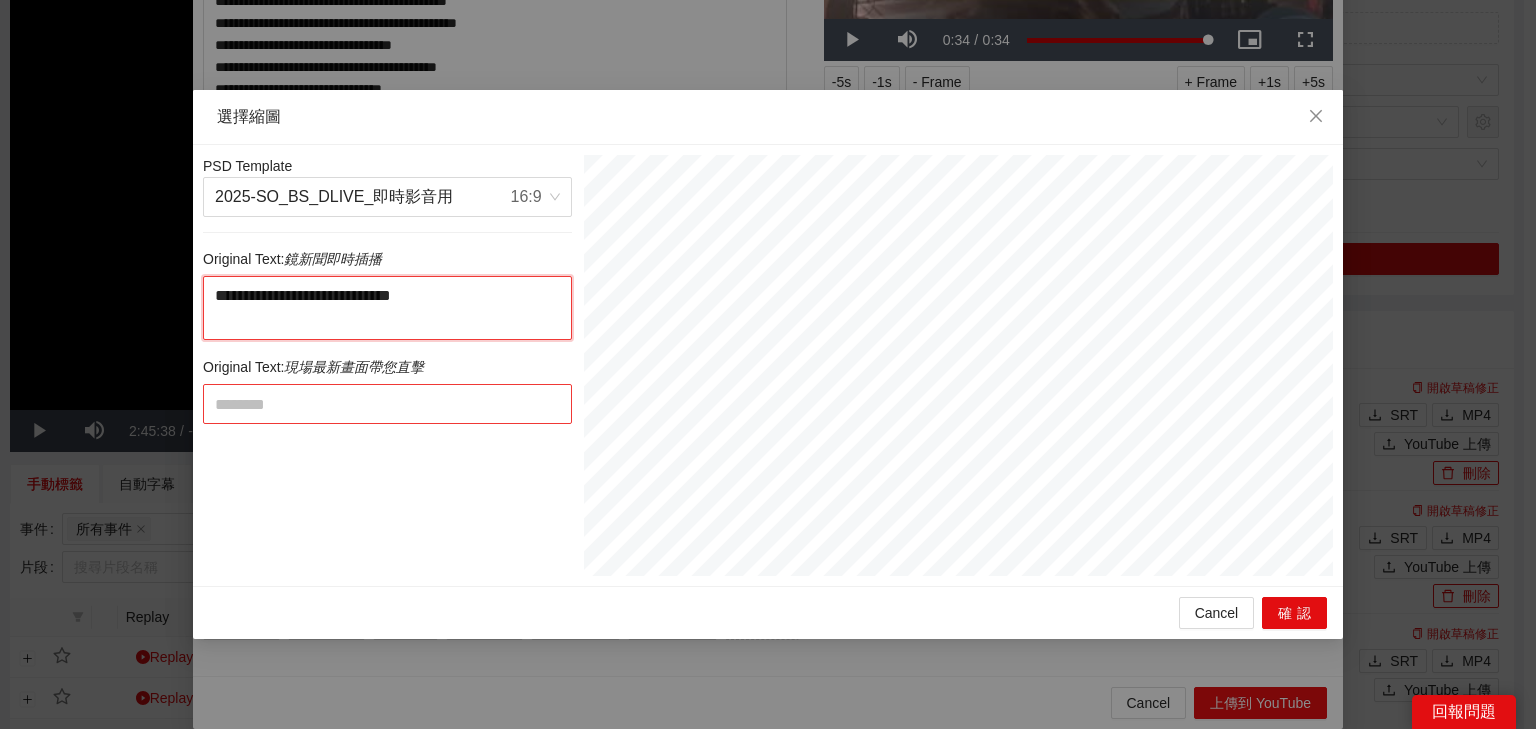 type on "**********" 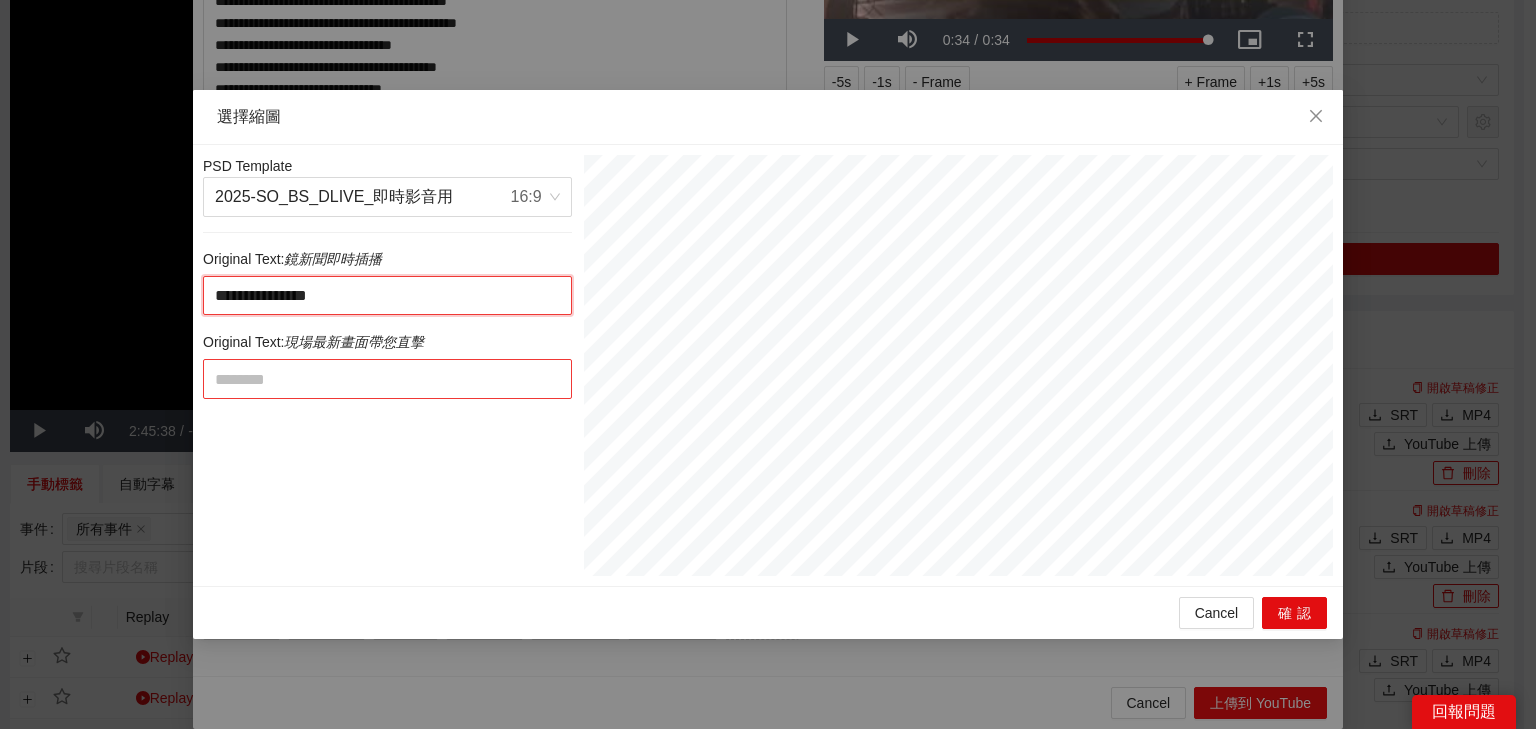type on "**********" 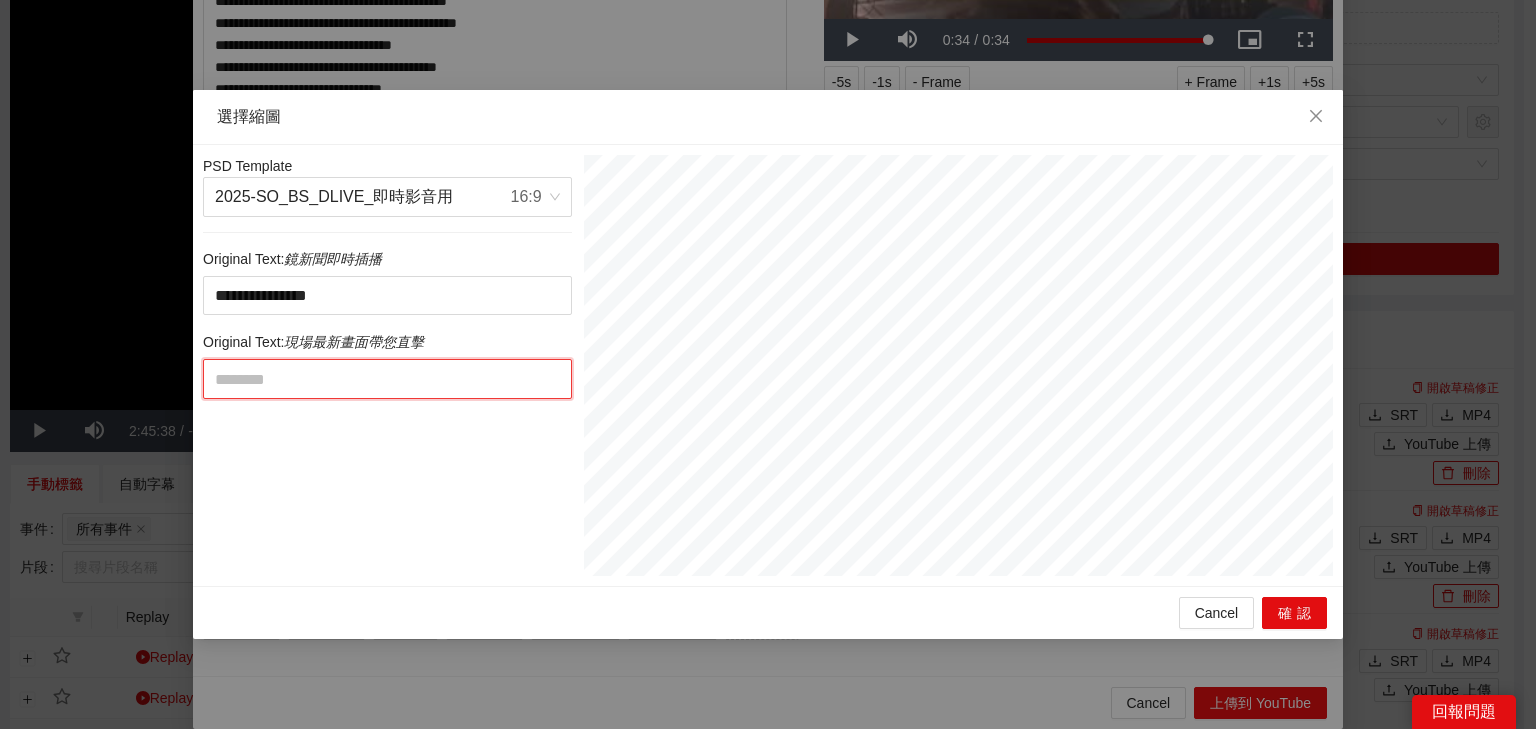 click at bounding box center (387, 379) 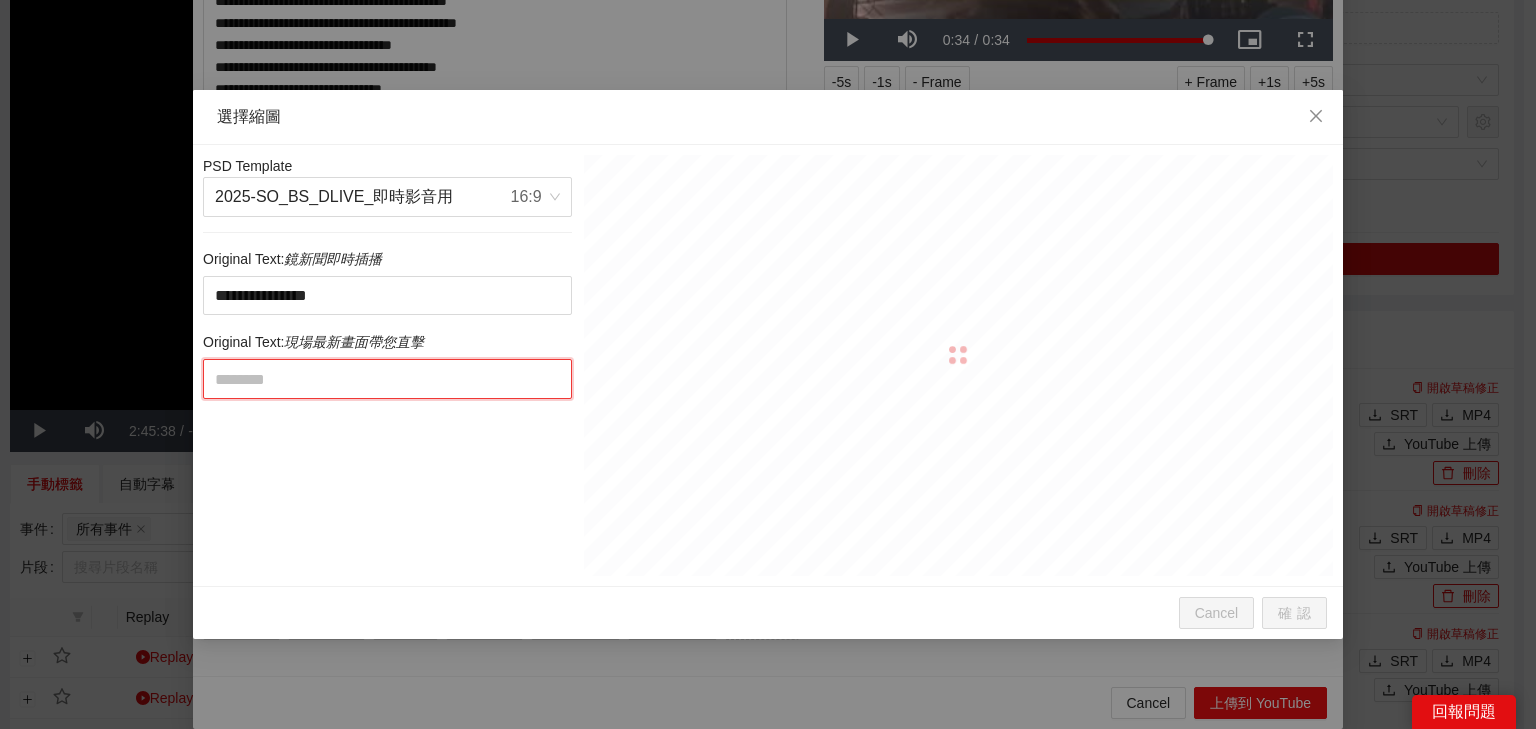paste on "**********" 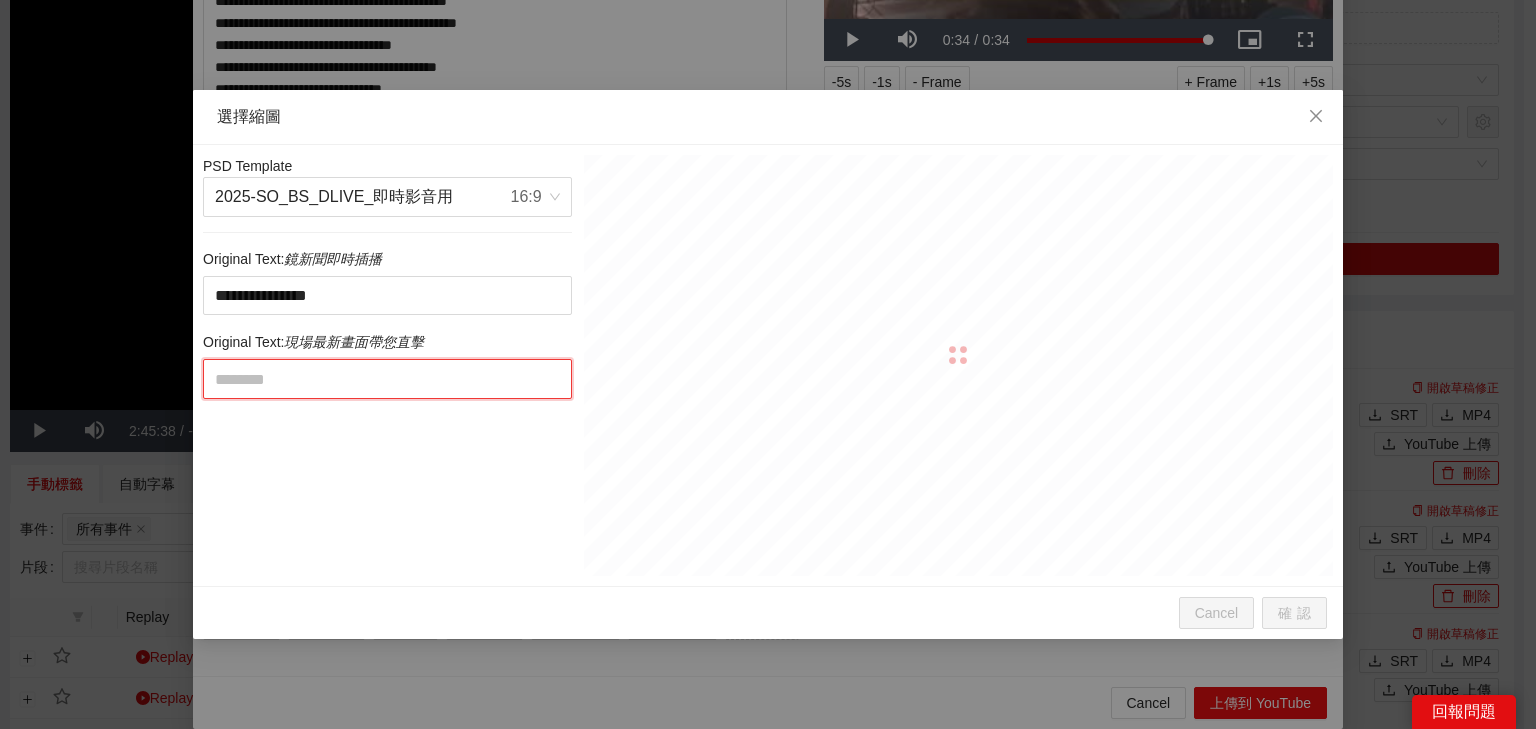 type on "**********" 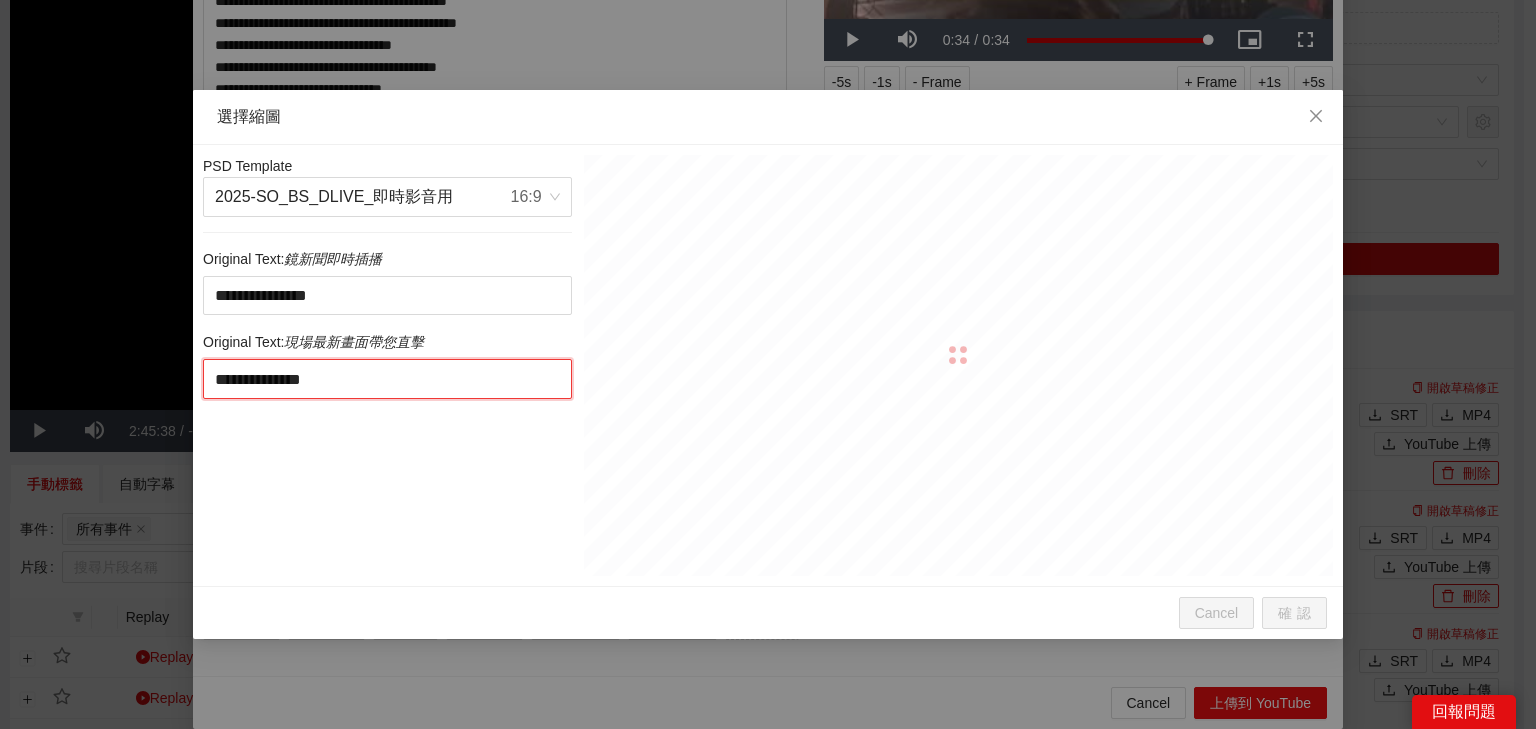 drag, startPoint x: 344, startPoint y: 375, endPoint x: 514, endPoint y: 372, distance: 170.02647 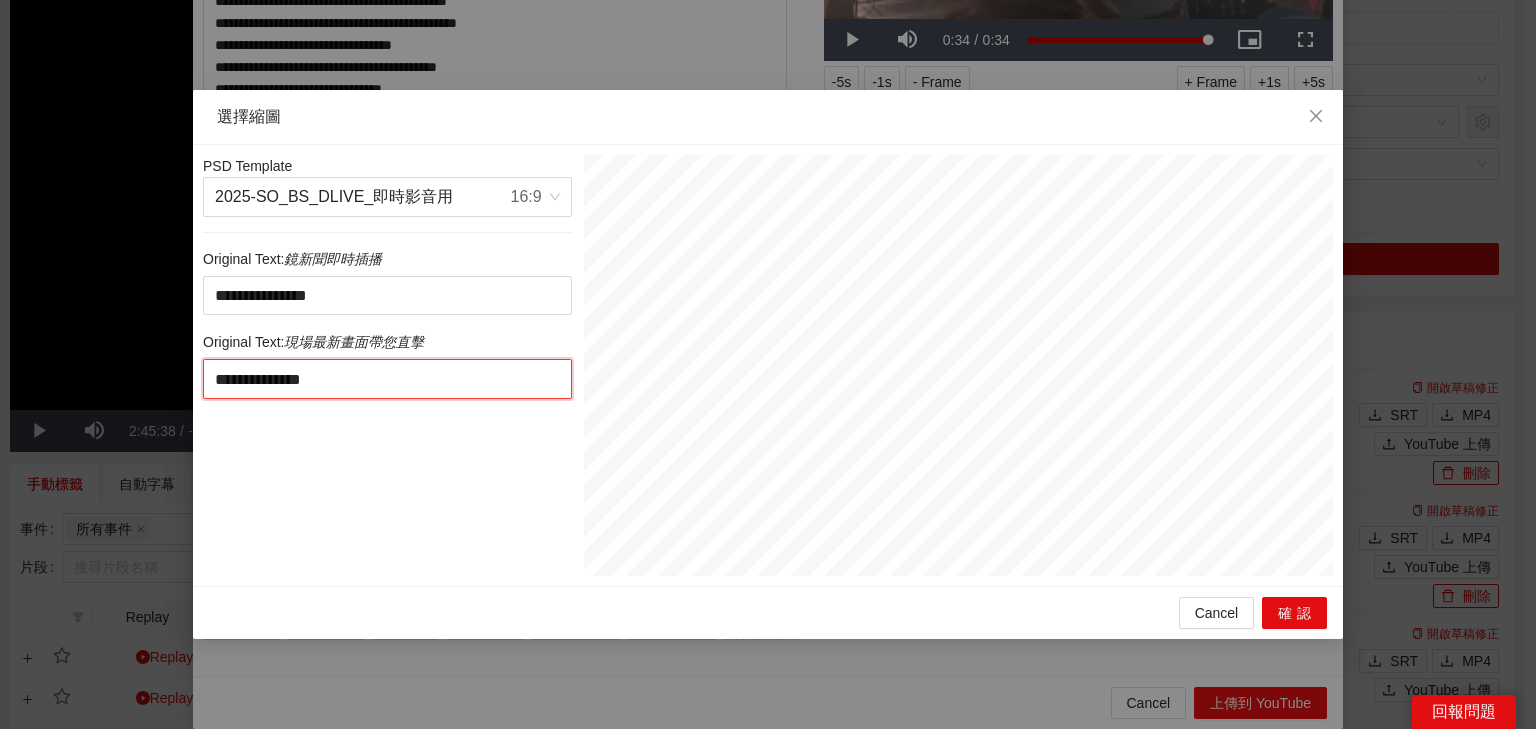 type on "*********" 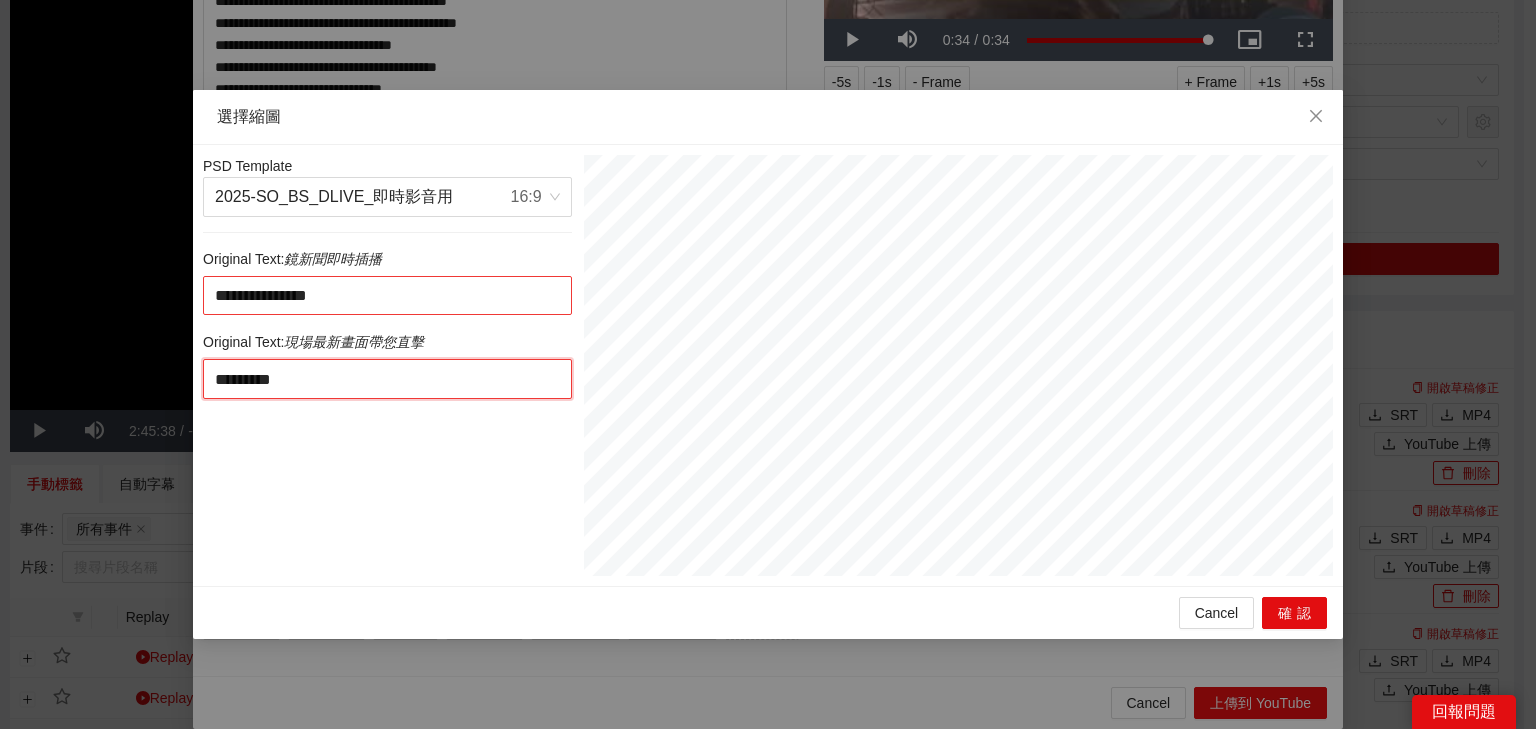 type on "*********" 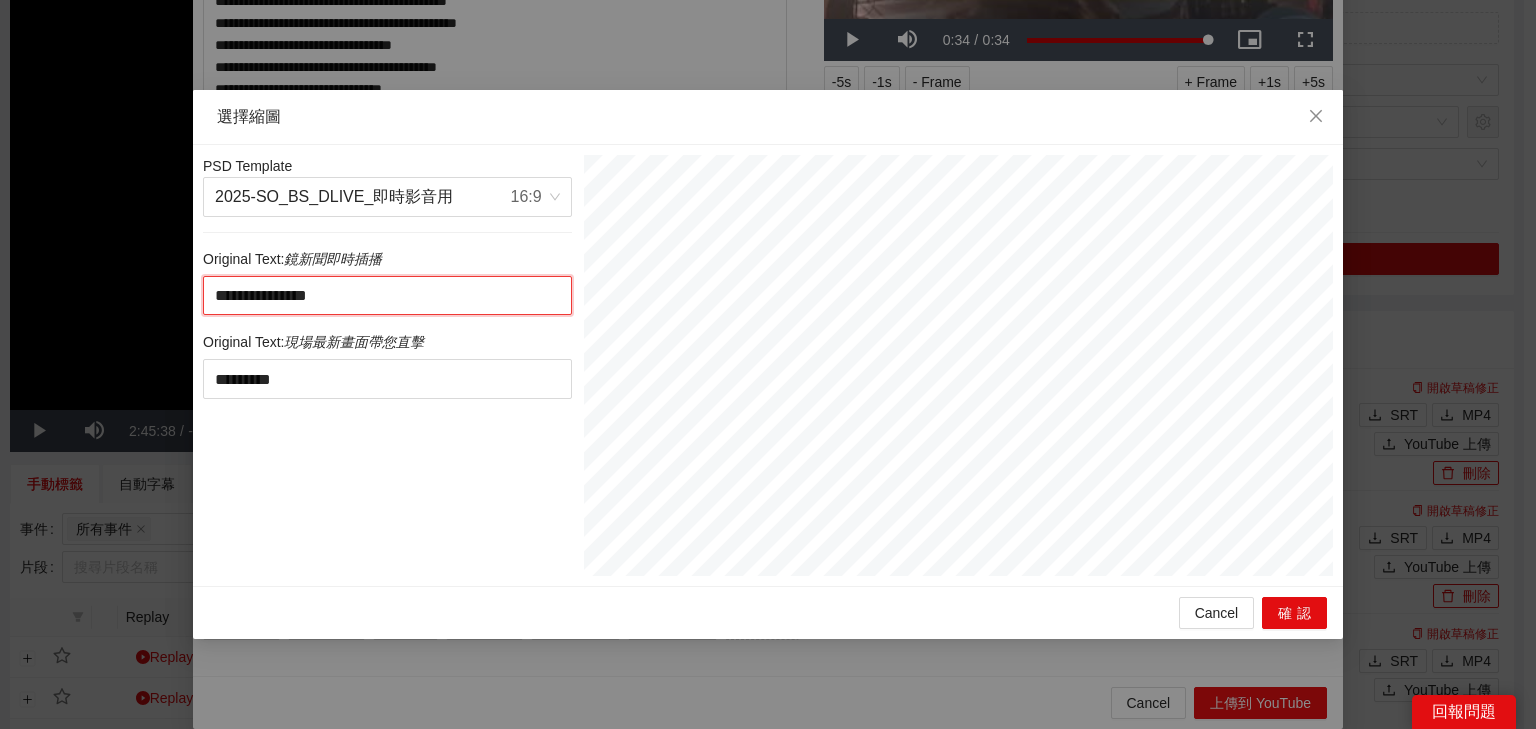 click on "**********" at bounding box center [387, 296] 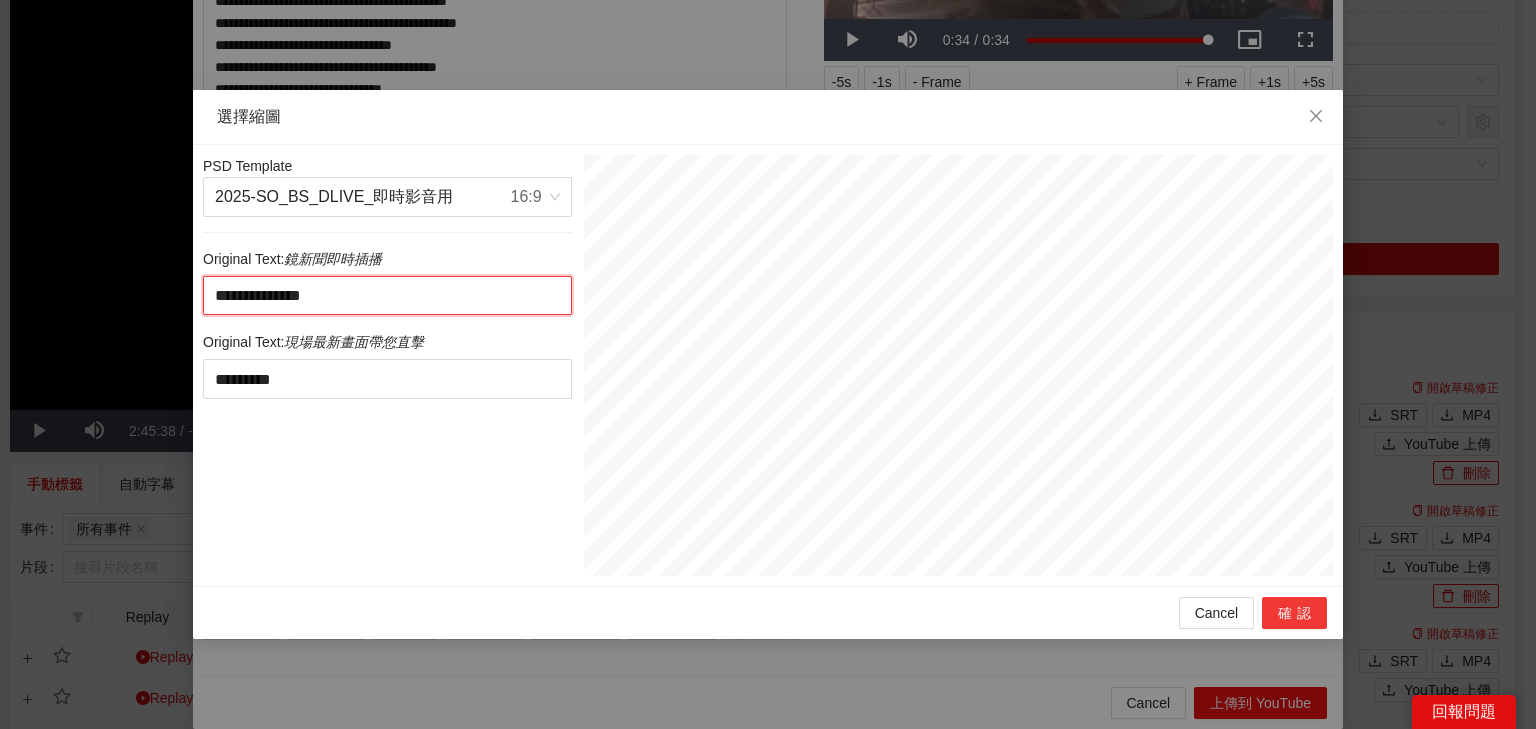 type on "**********" 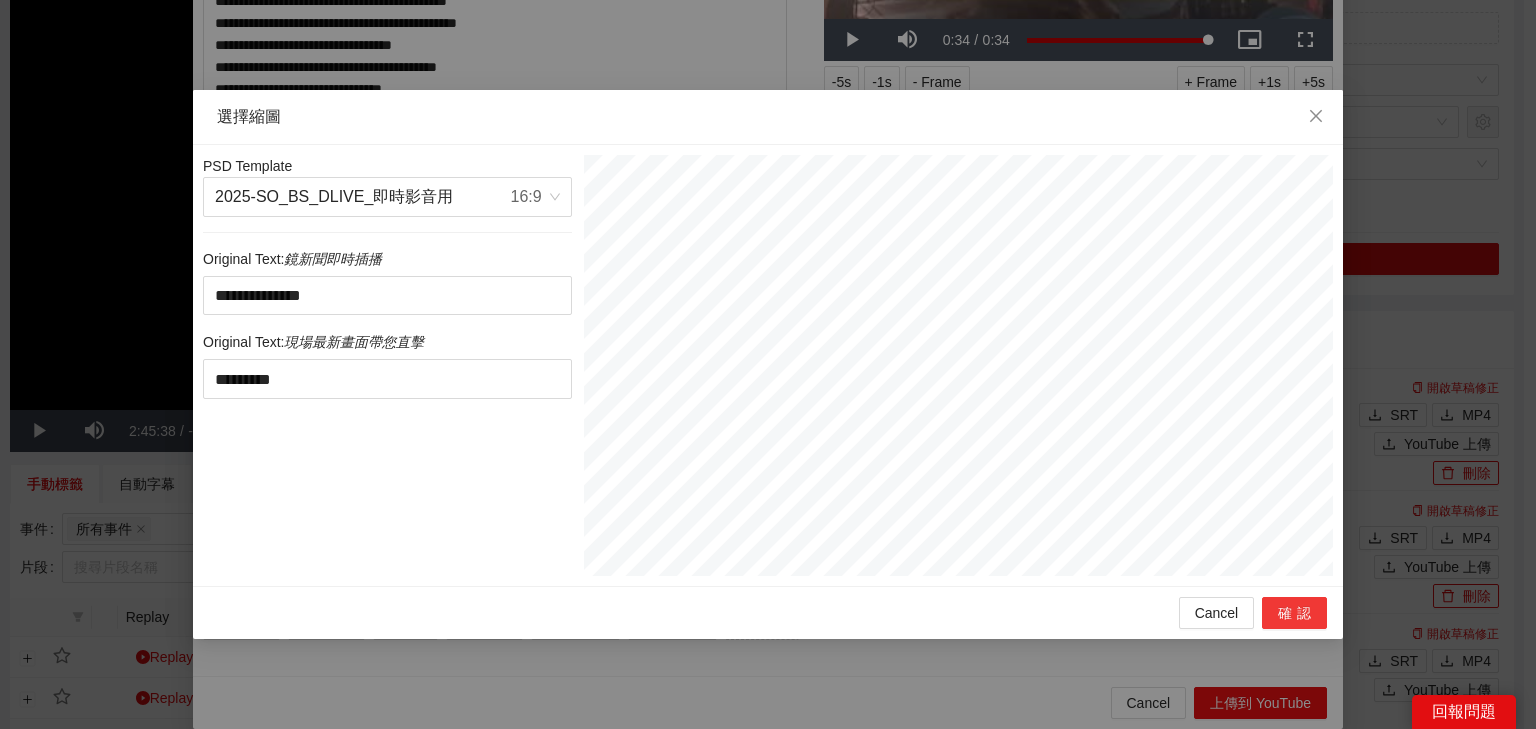 click on "確認" at bounding box center (1294, 613) 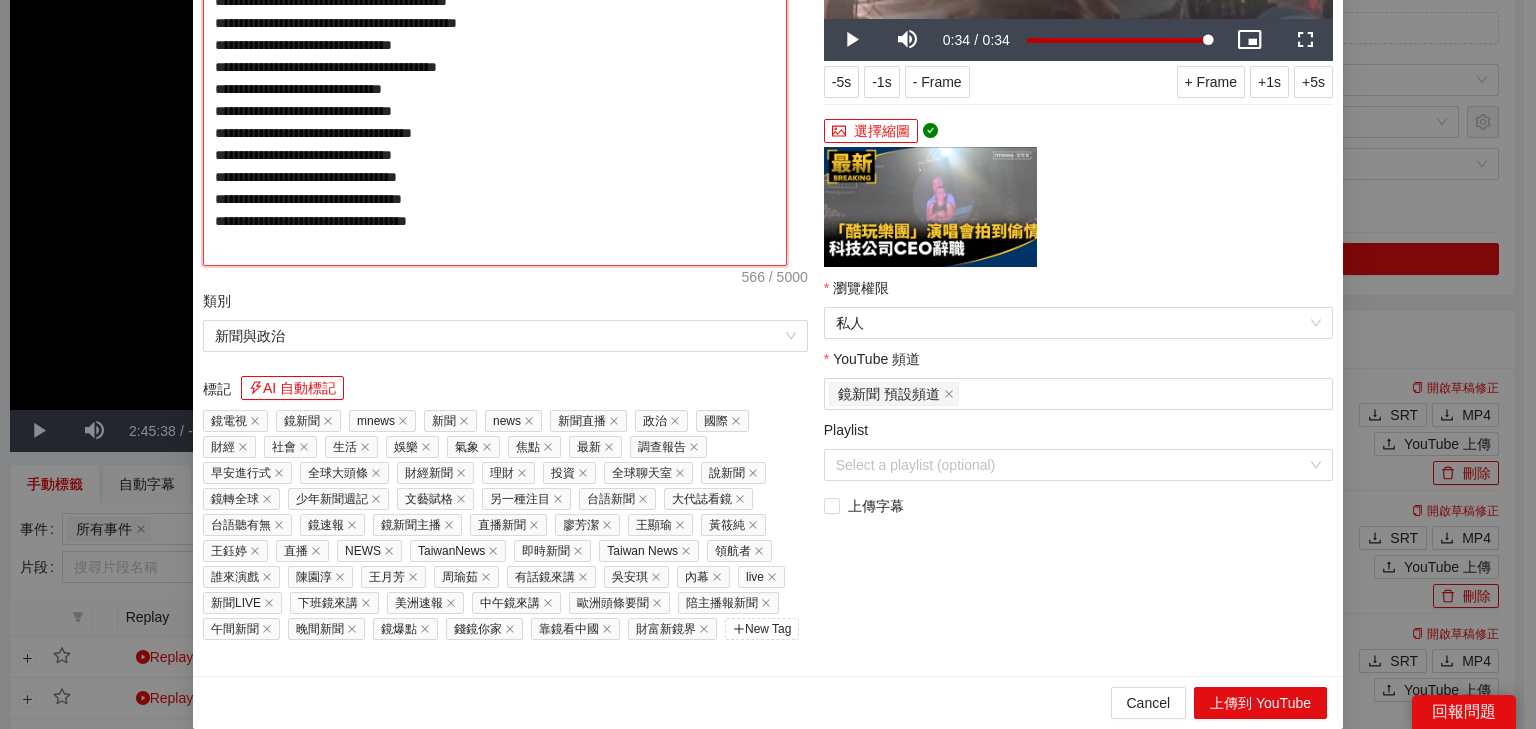click on "**********" at bounding box center [495, 59] 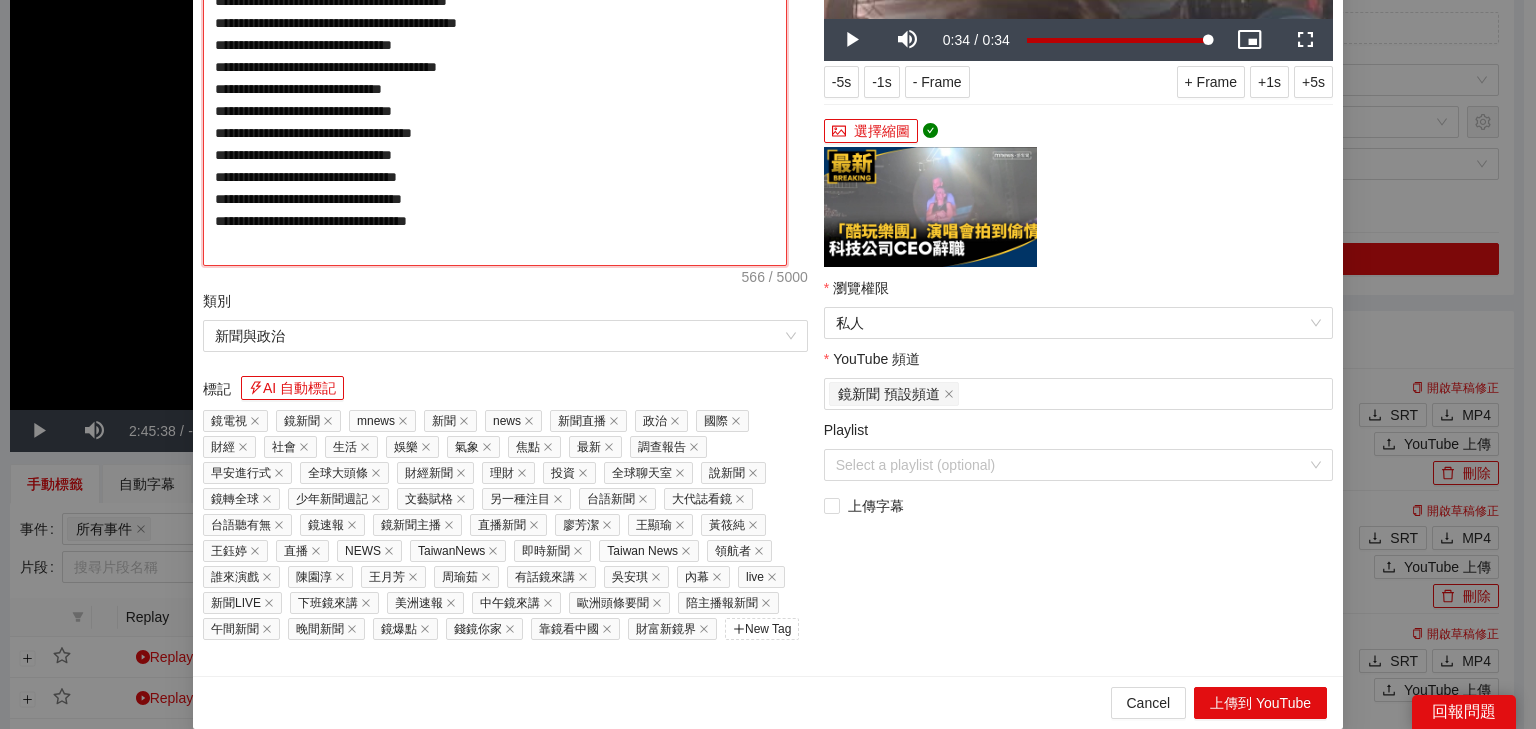 paste on "**********" 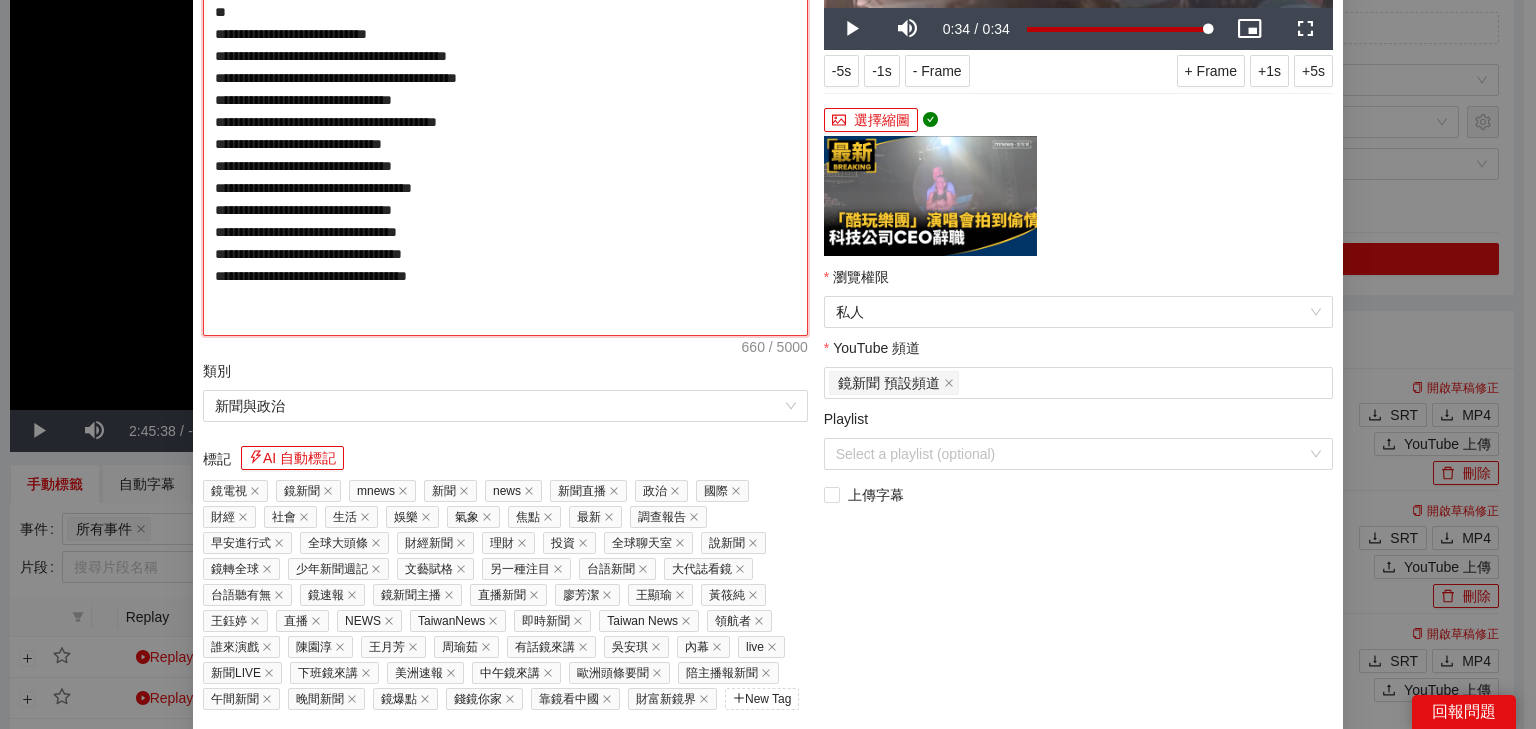 click on "**********" at bounding box center [505, 89] 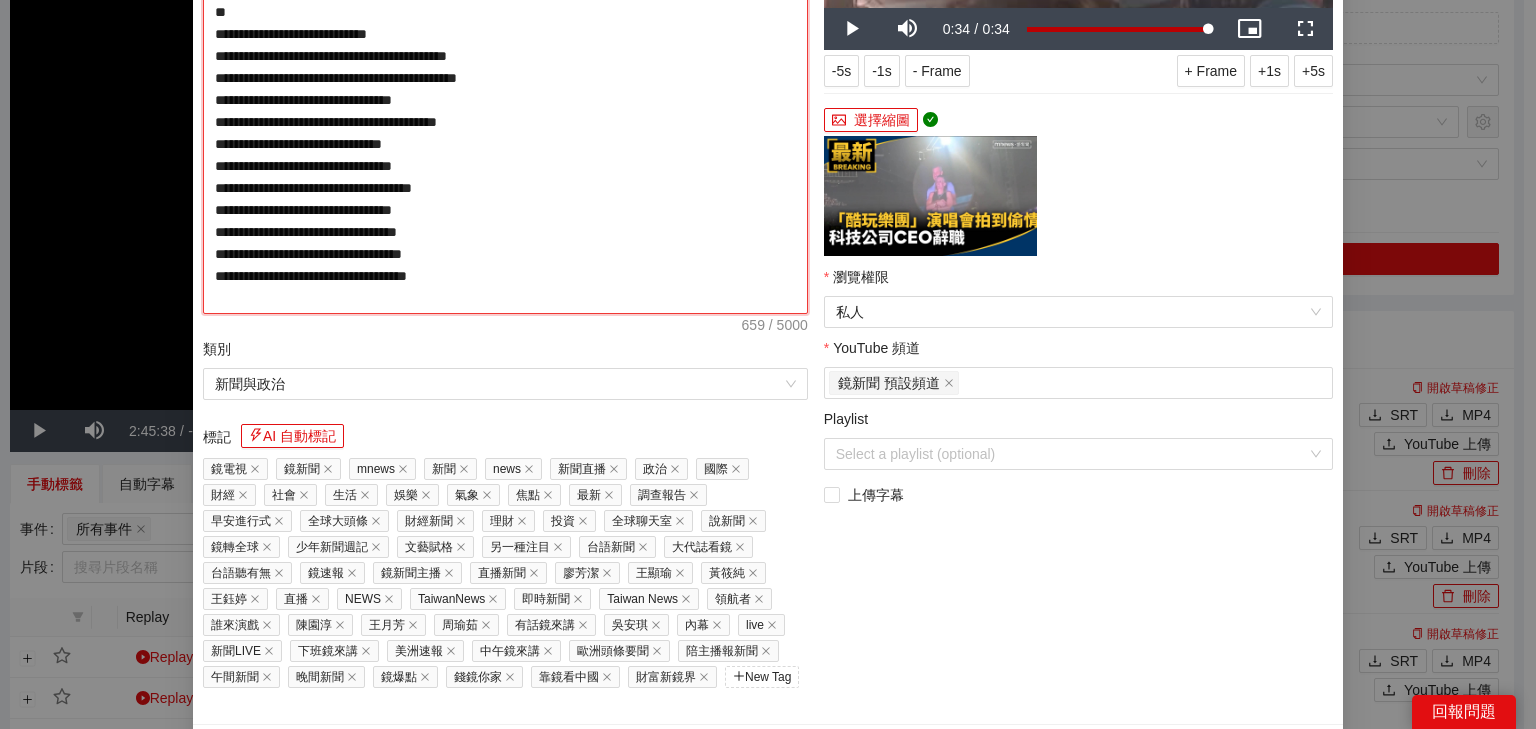 drag, startPoint x: 370, startPoint y: 252, endPoint x: 196, endPoint y: 244, distance: 174.1838 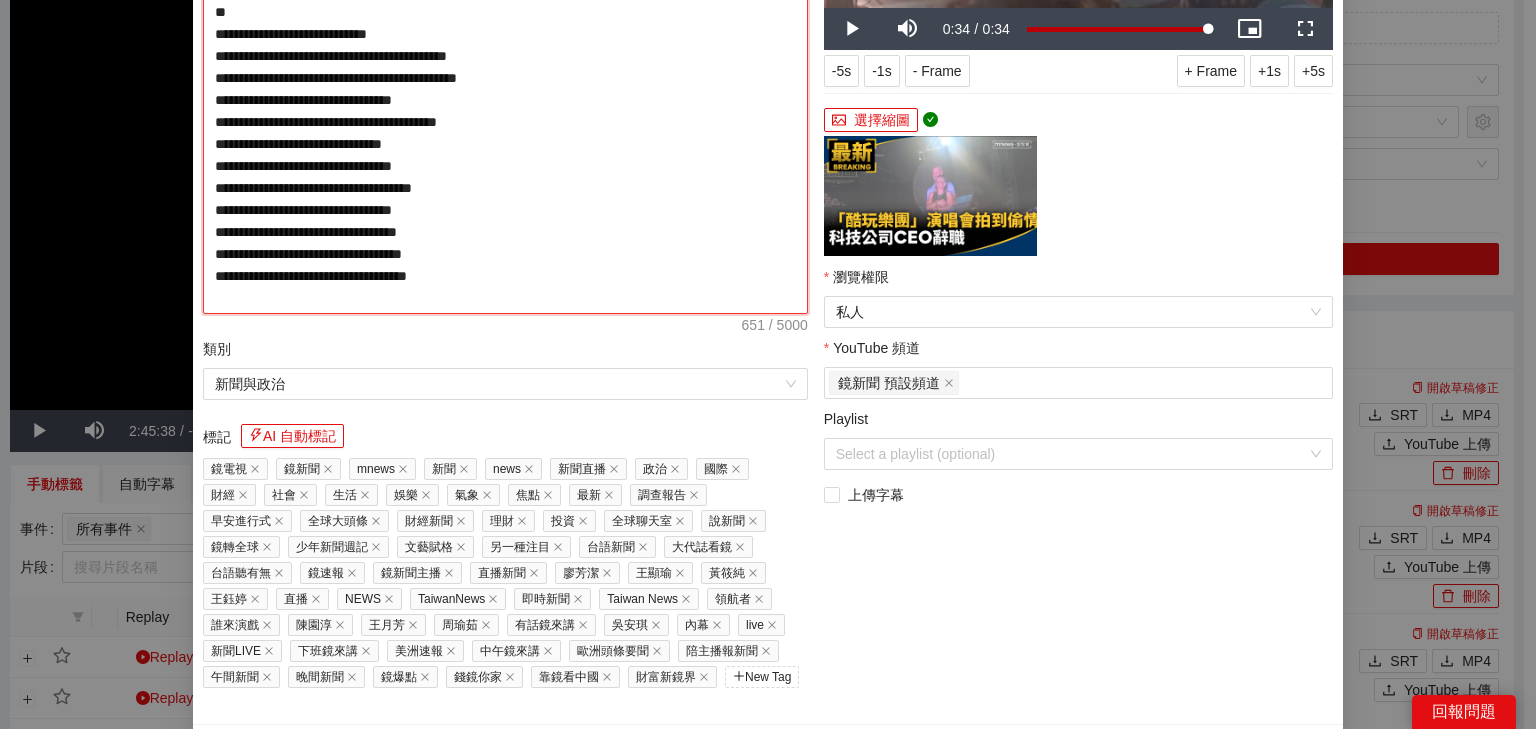 click on "**********" at bounding box center [505, 78] 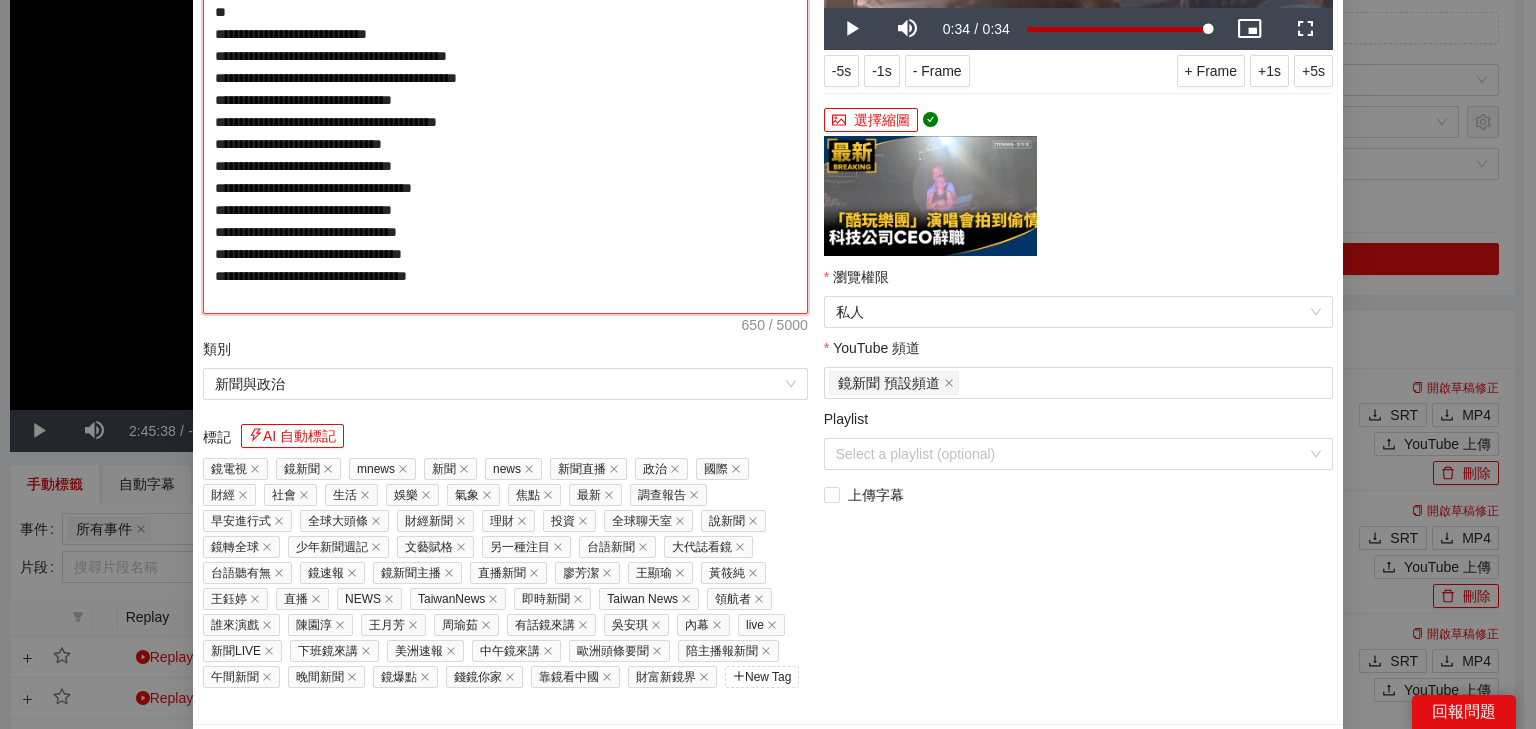 click on "**********" at bounding box center (505, 78) 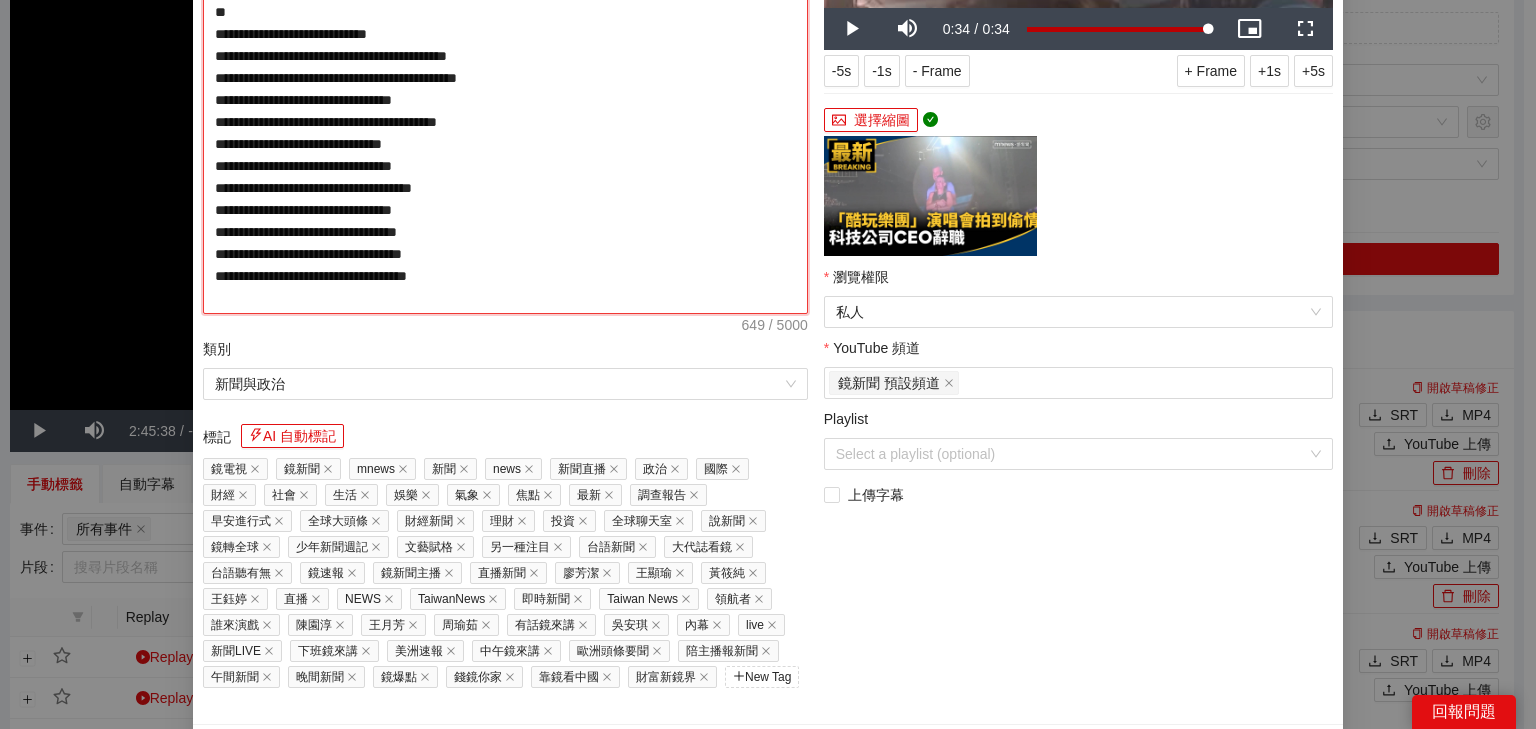 click on "**********" at bounding box center [505, 78] 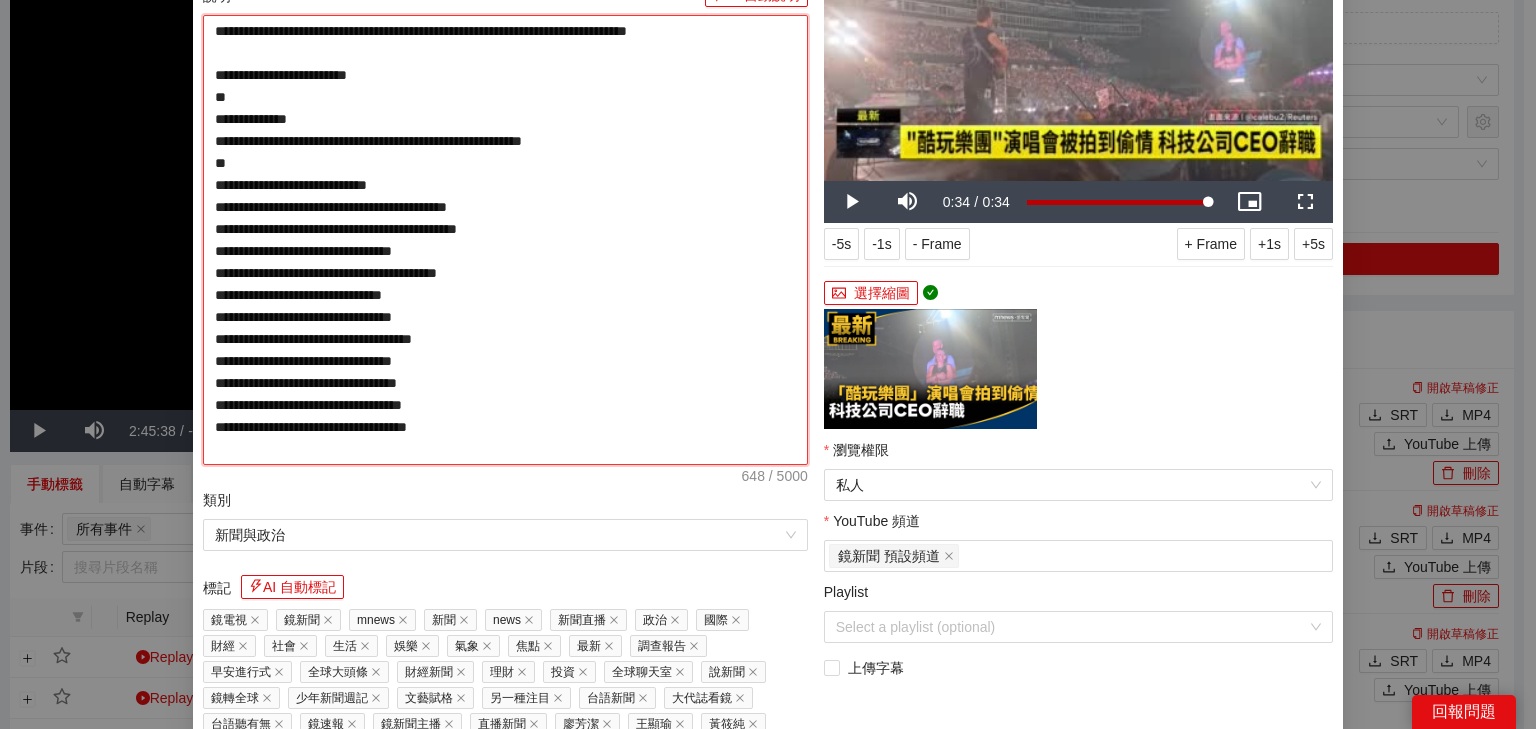scroll, scrollTop: 364, scrollLeft: 0, axis: vertical 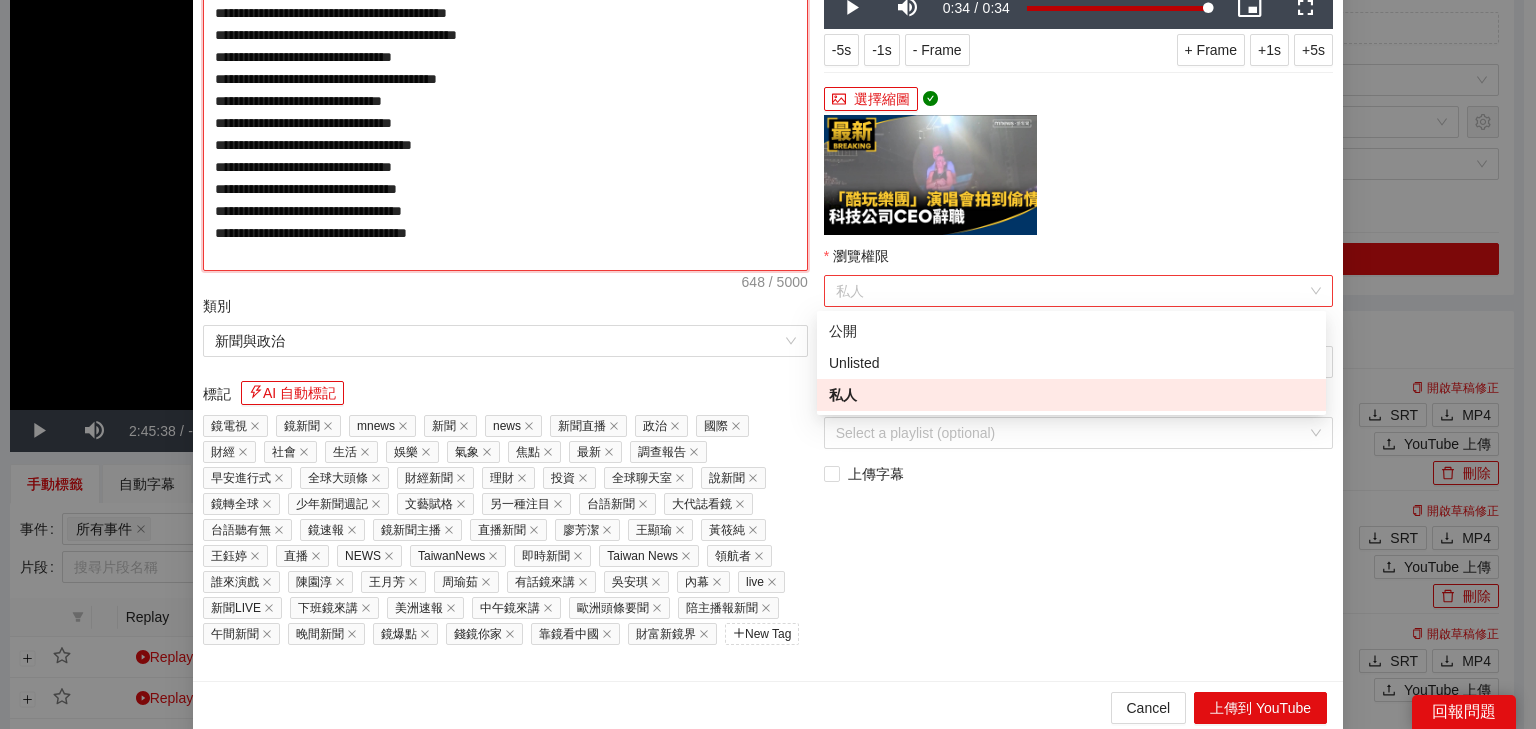 click on "私人" at bounding box center [1078, 291] 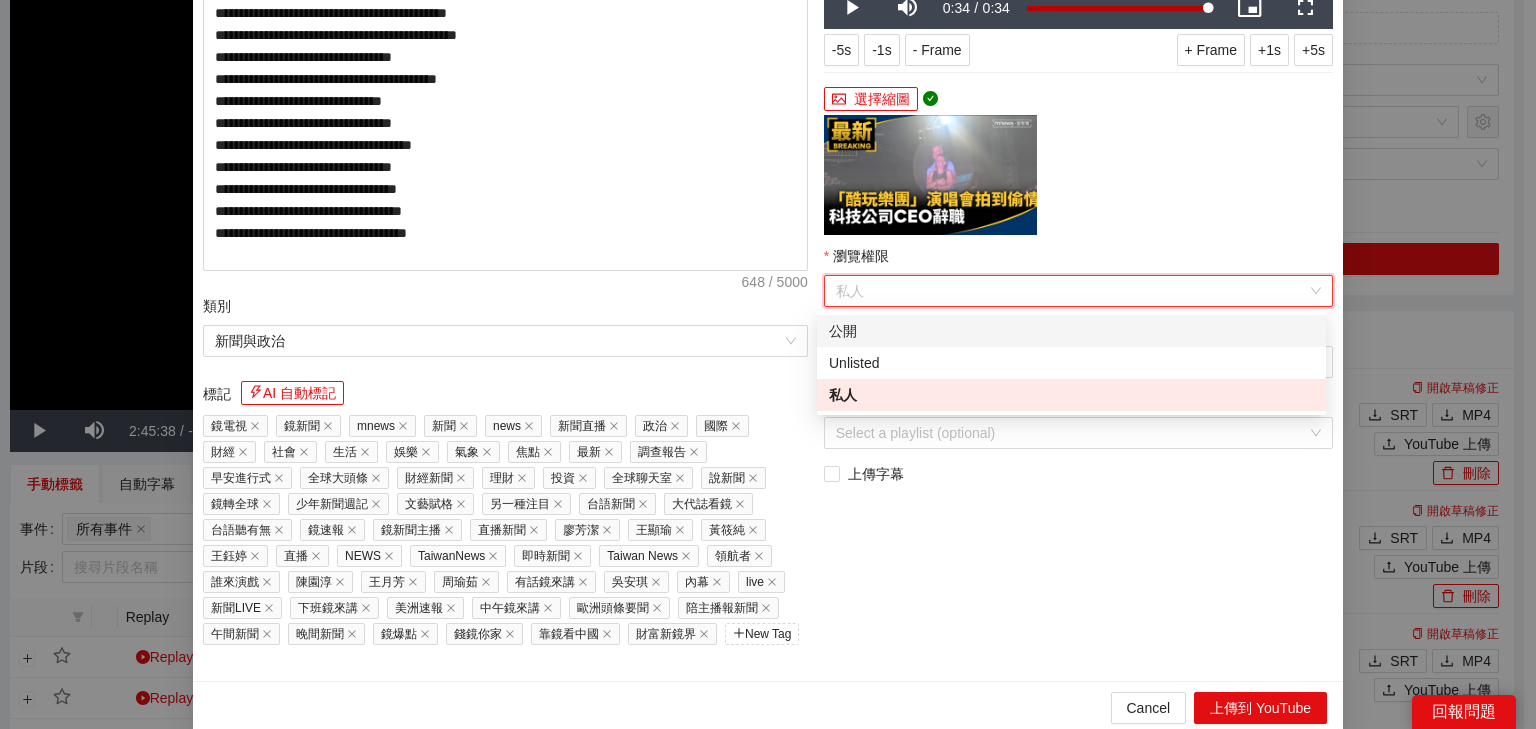 click on "公開" at bounding box center [1071, 331] 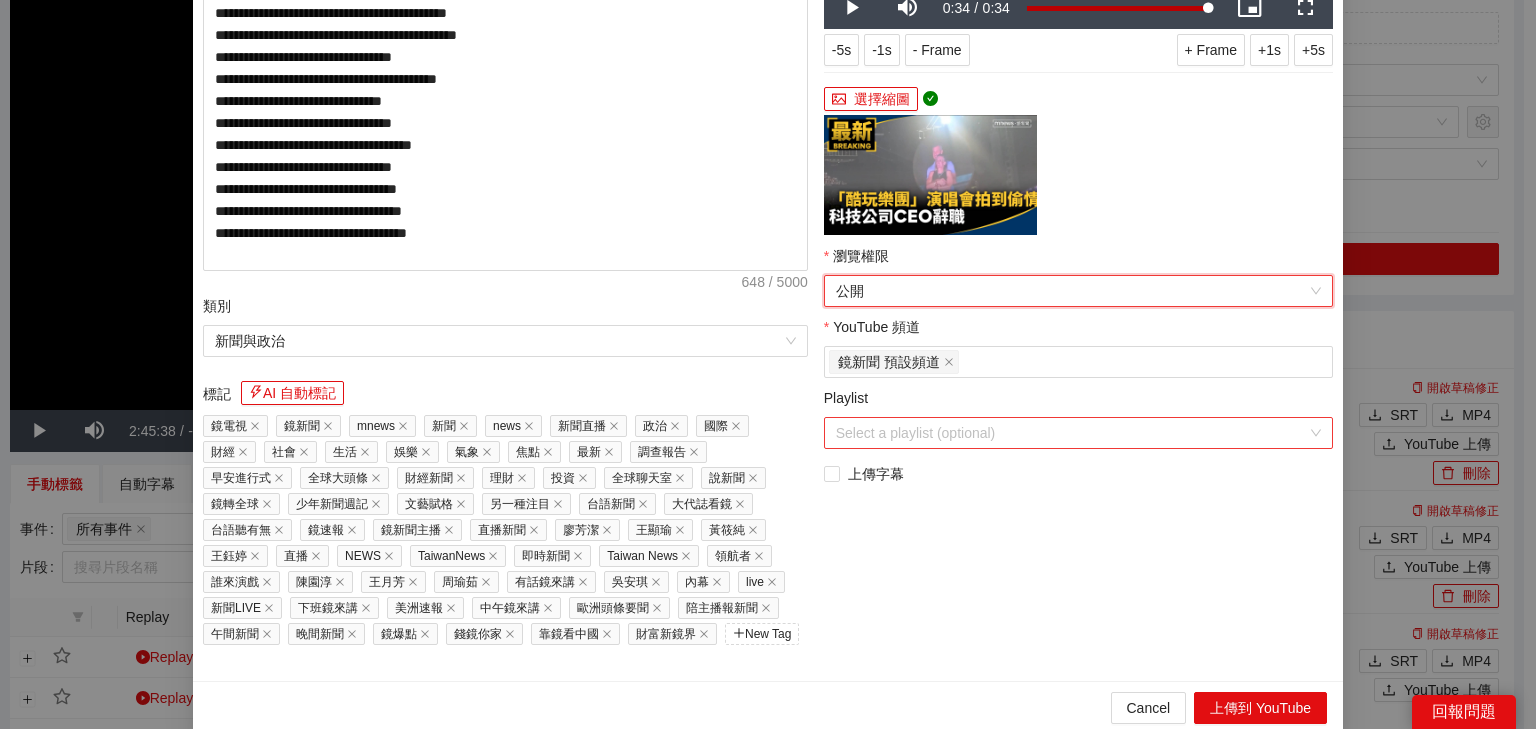 click on "Playlist" at bounding box center (1071, 433) 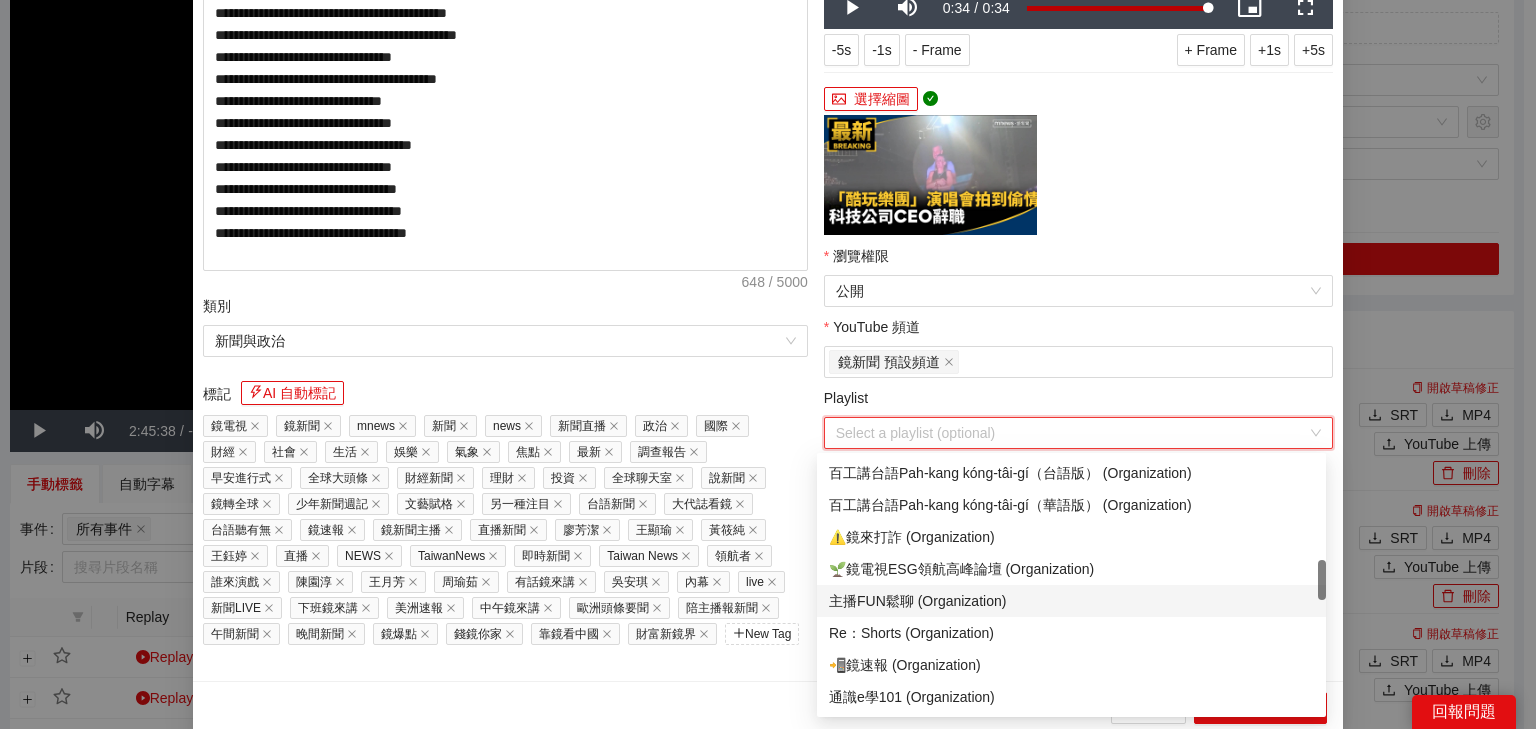 scroll, scrollTop: 880, scrollLeft: 0, axis: vertical 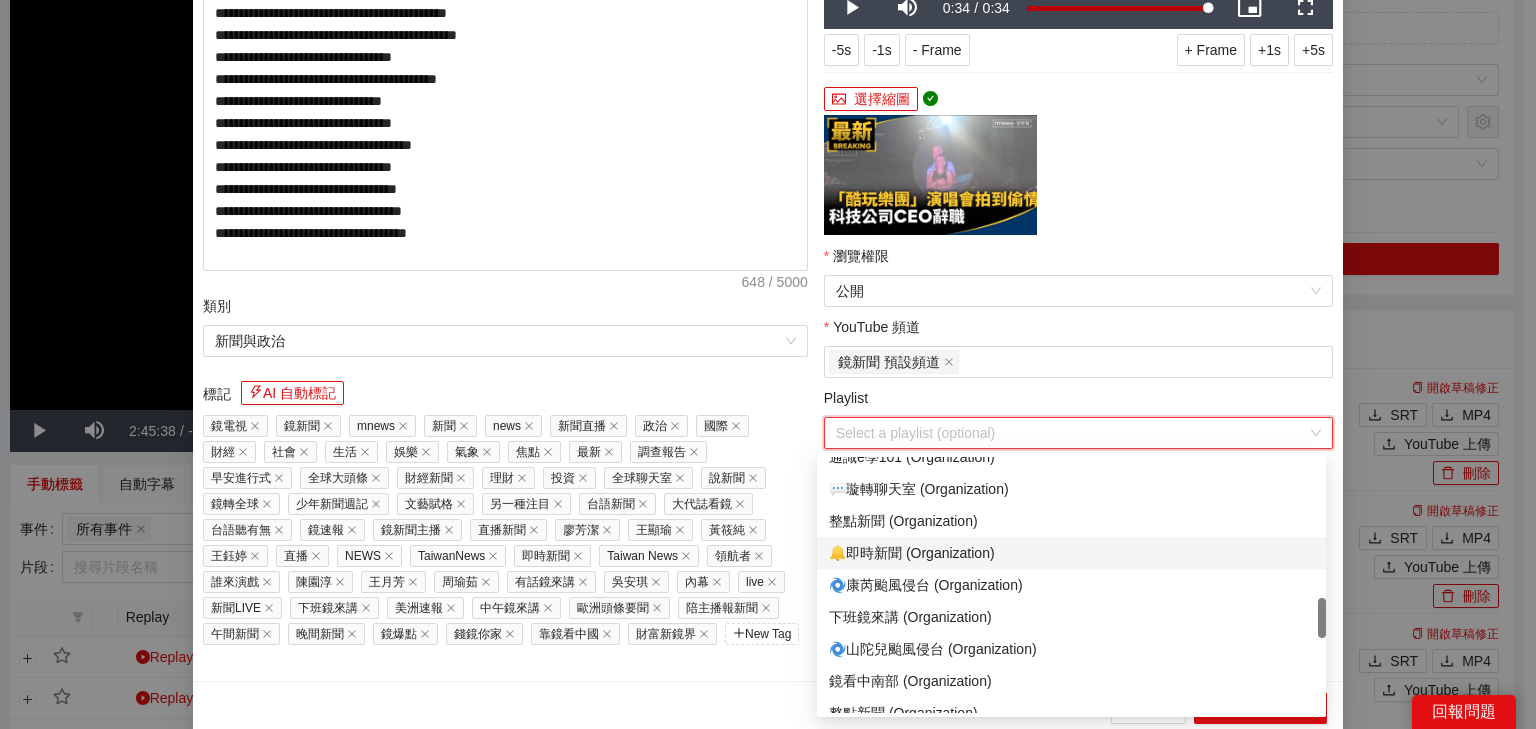 click on "🔔即時新聞 (Organization)" at bounding box center (1071, 553) 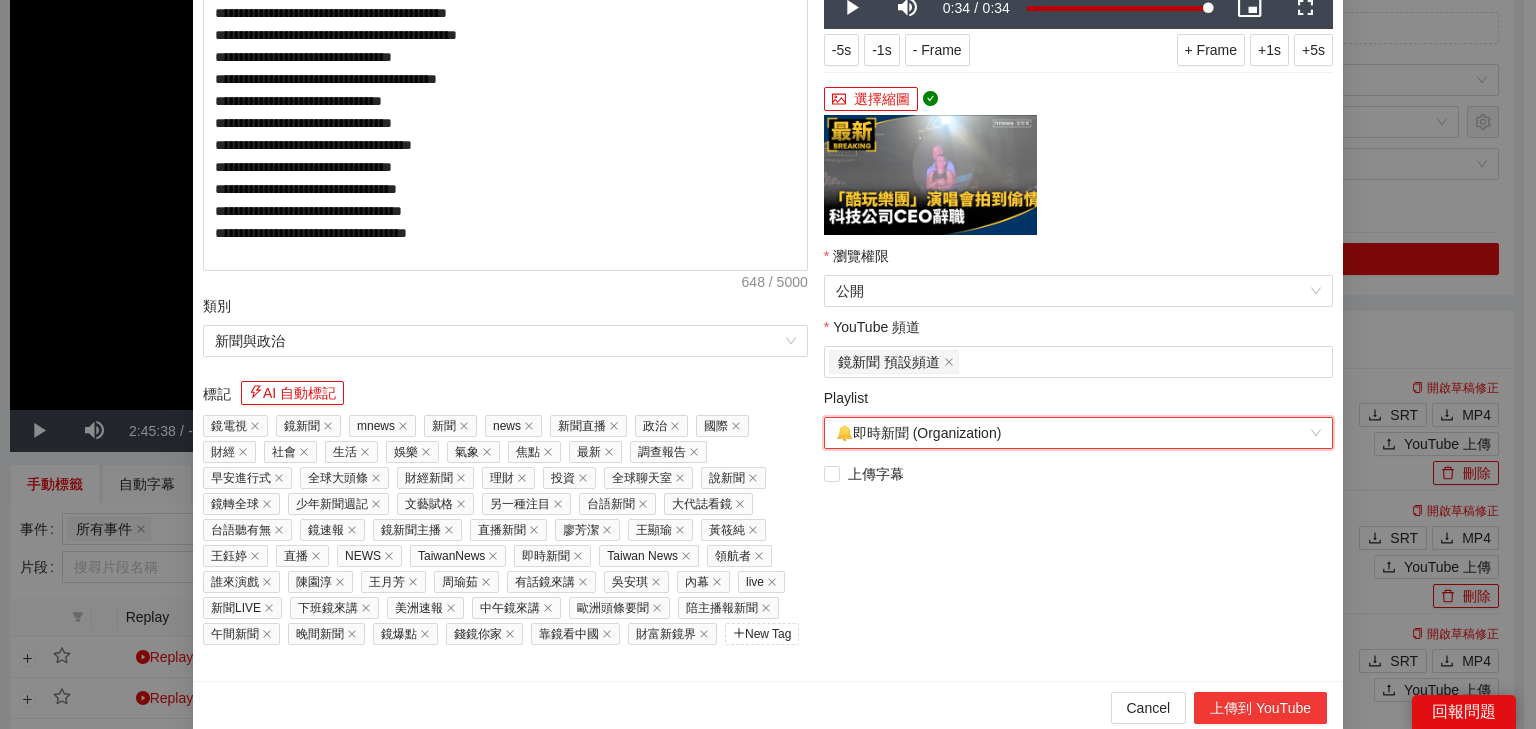 click on "上傳到 YouTube" at bounding box center (1260, 708) 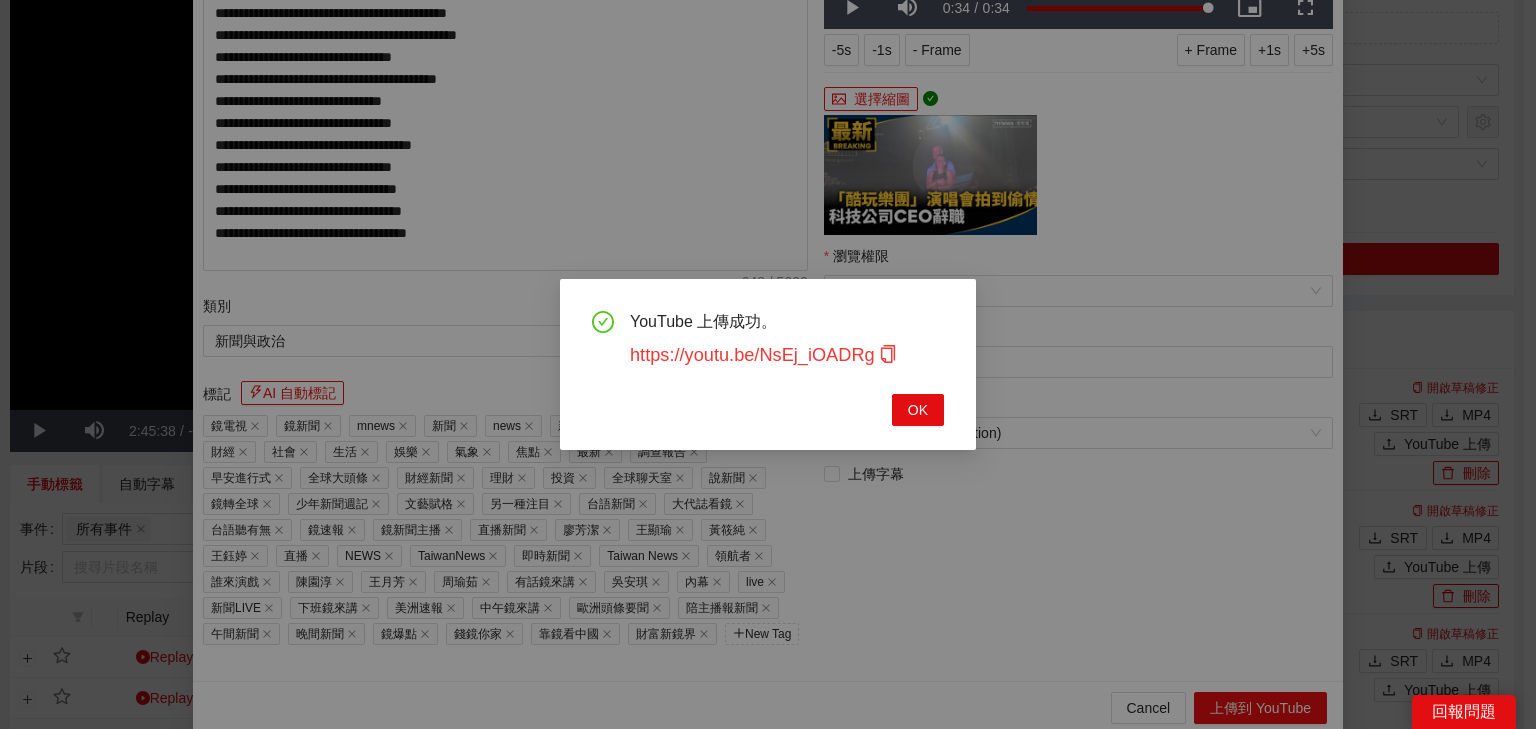 drag, startPoint x: 887, startPoint y: 354, endPoint x: 864, endPoint y: 354, distance: 23 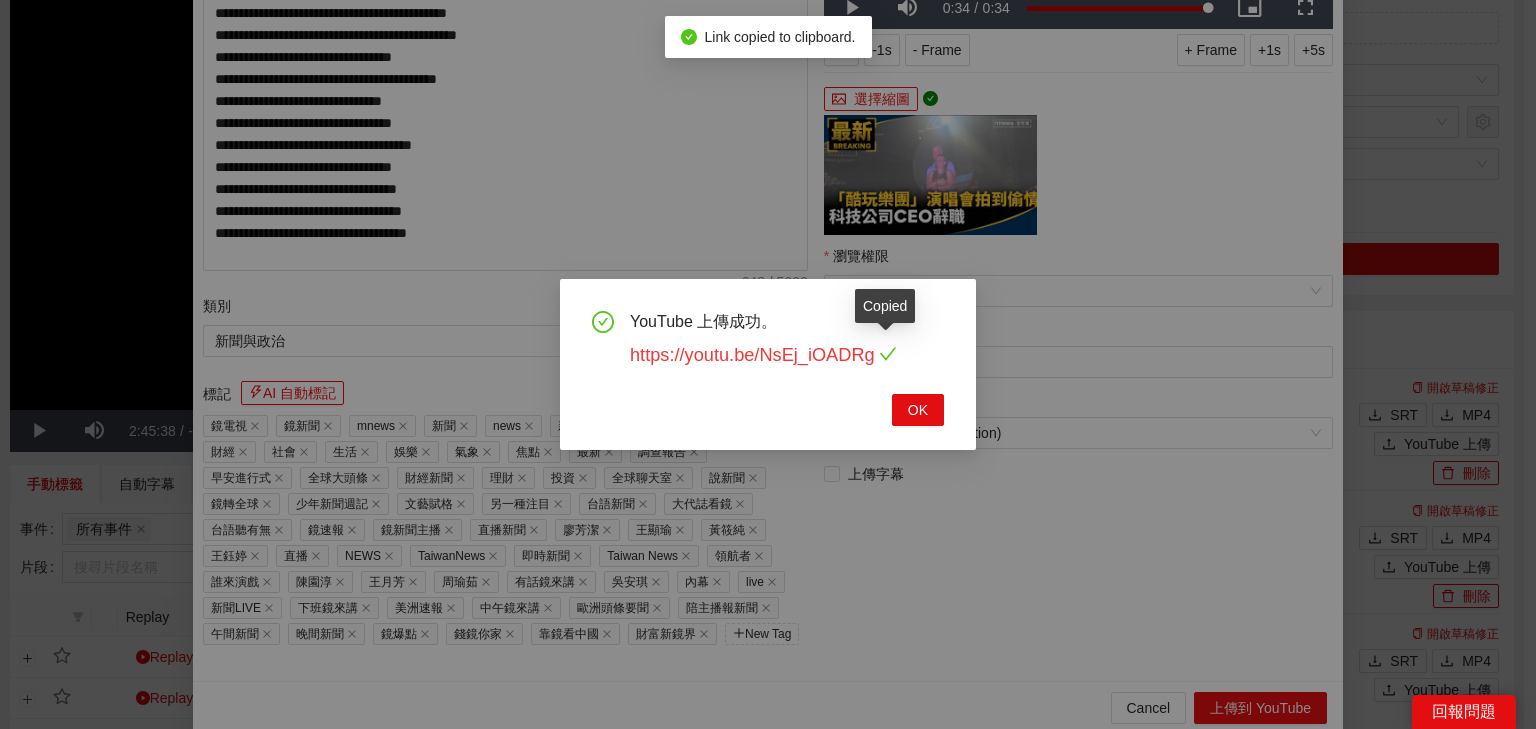 click on "https://youtu.be/NsEj_iOADRg" at bounding box center (763, 355) 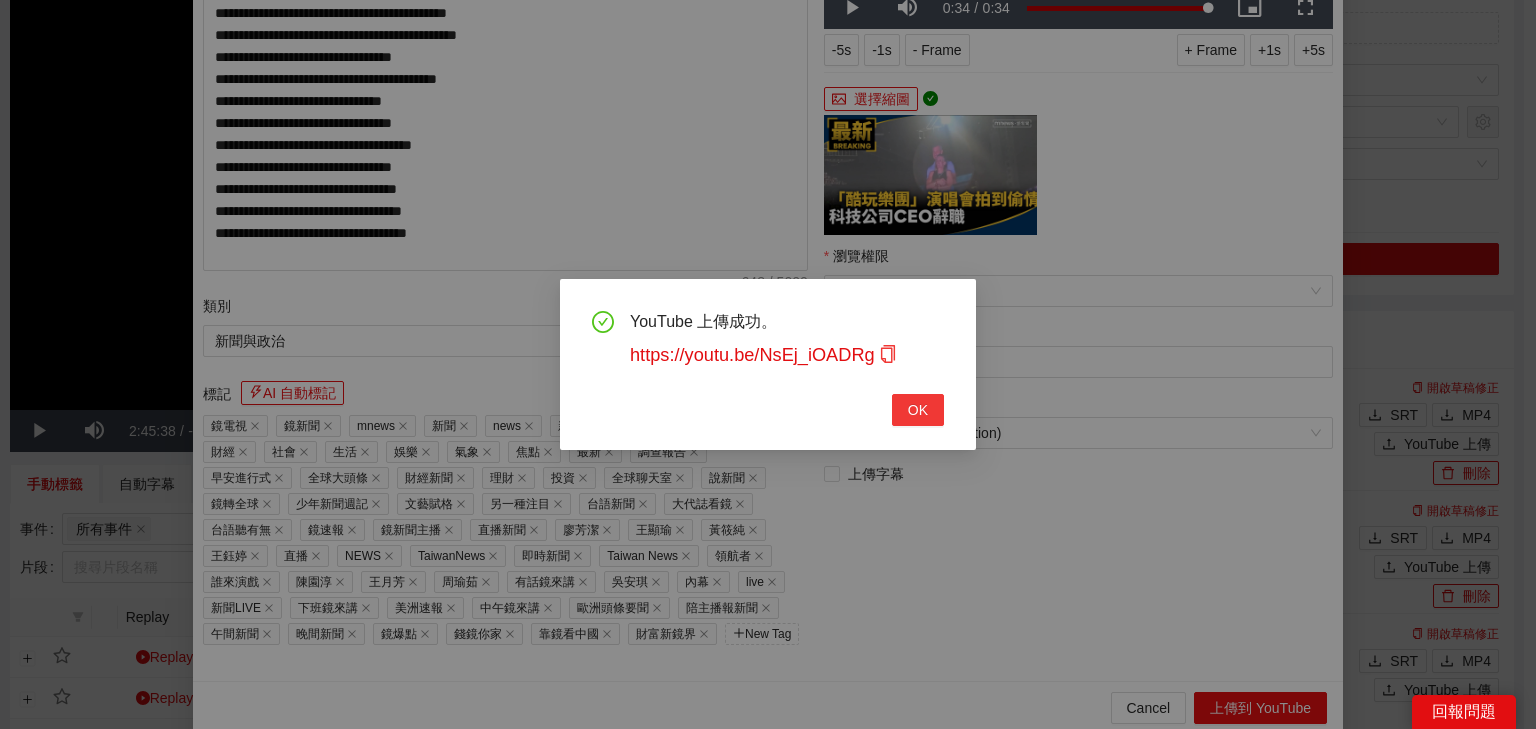 click on "OK" at bounding box center [918, 410] 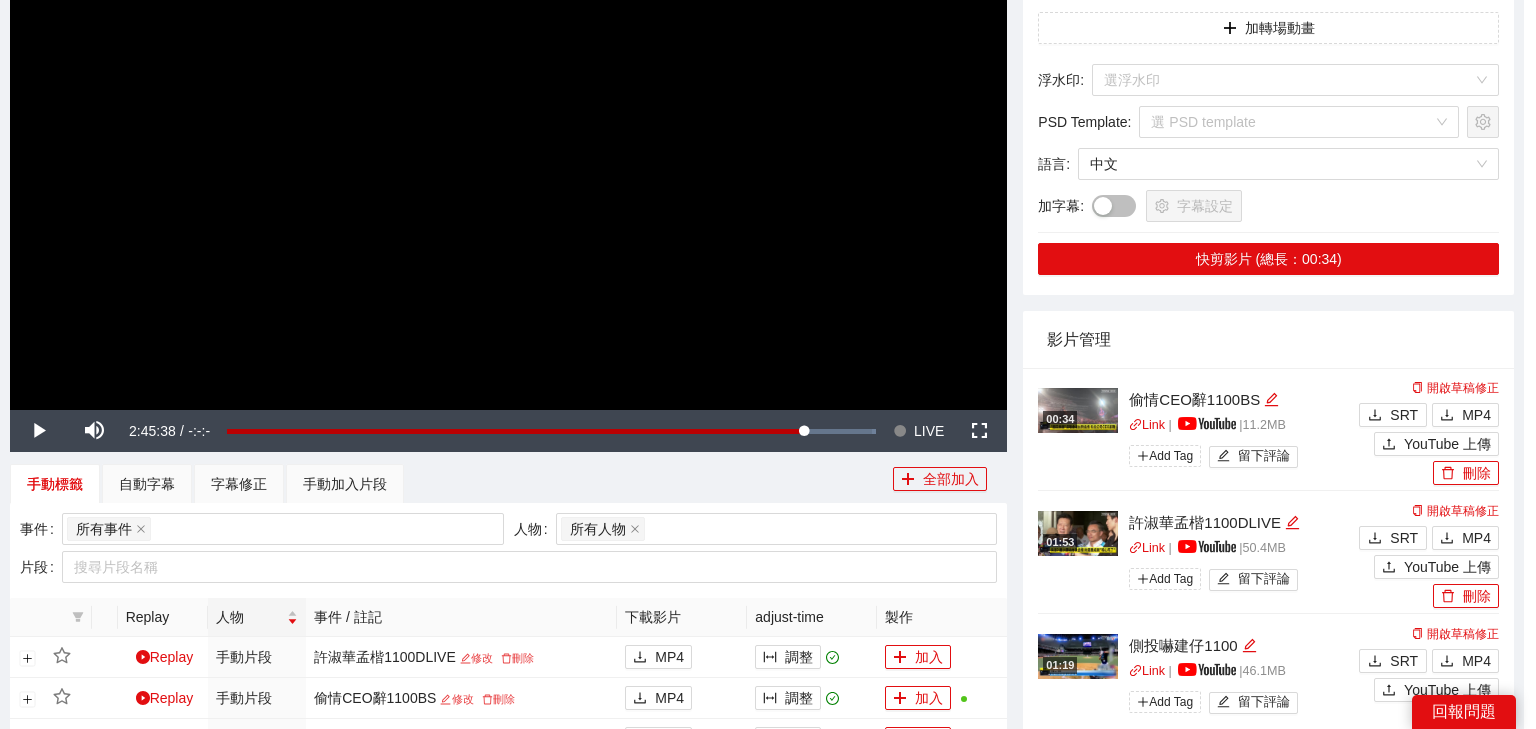 scroll, scrollTop: 343, scrollLeft: 0, axis: vertical 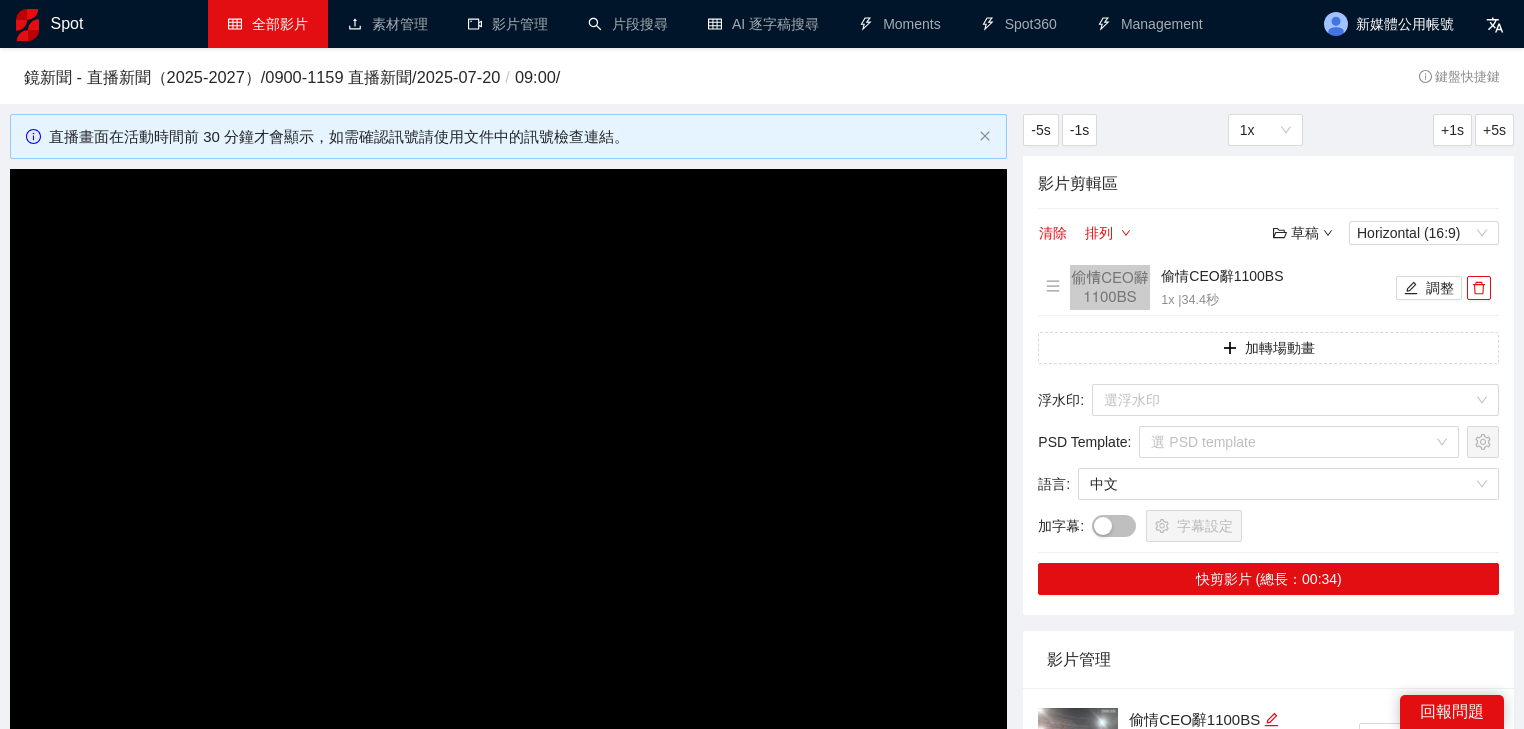 click on "全部影片" at bounding box center (268, 24) 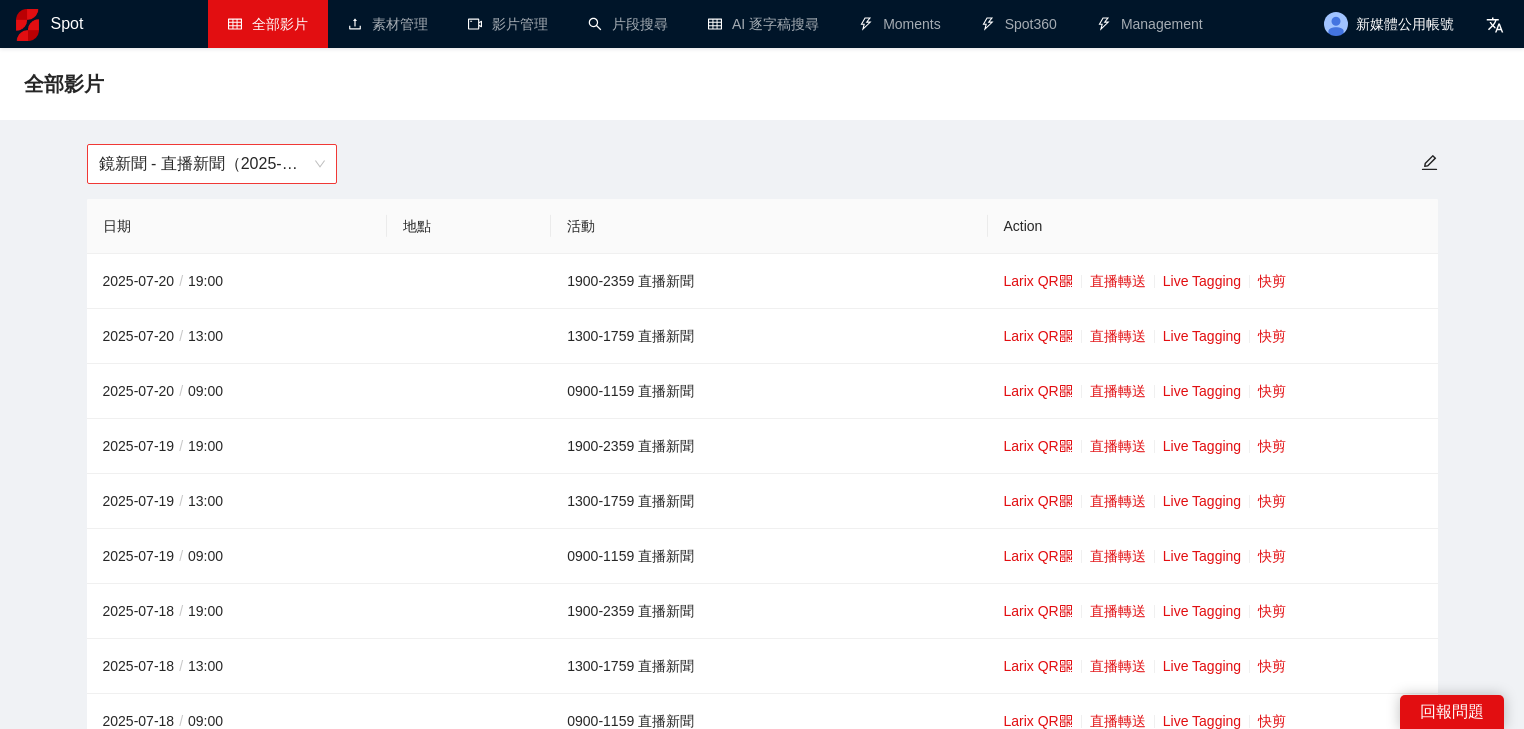 click on "鏡新聞 - 直播新聞（2025-2027）" at bounding box center [212, 164] 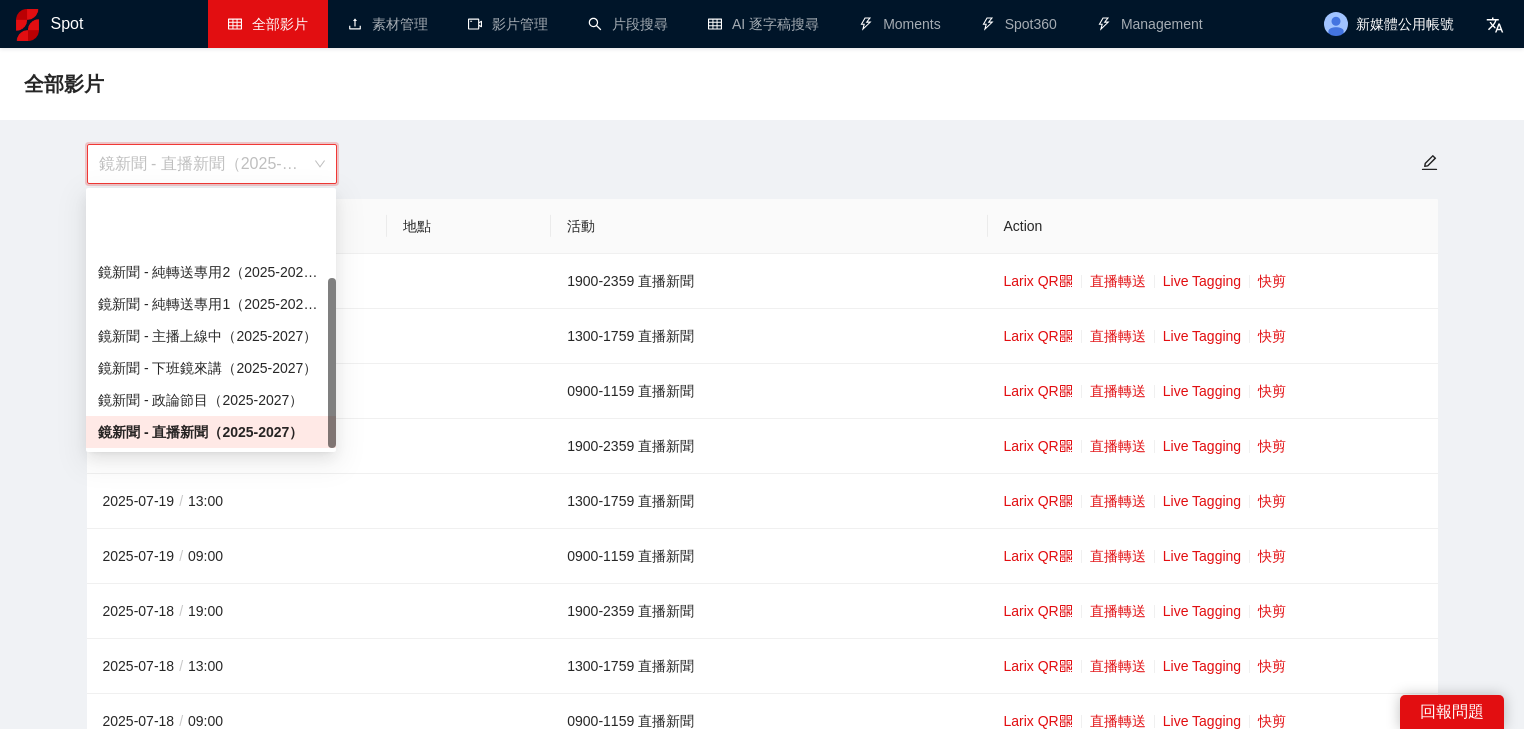 scroll, scrollTop: 128, scrollLeft: 0, axis: vertical 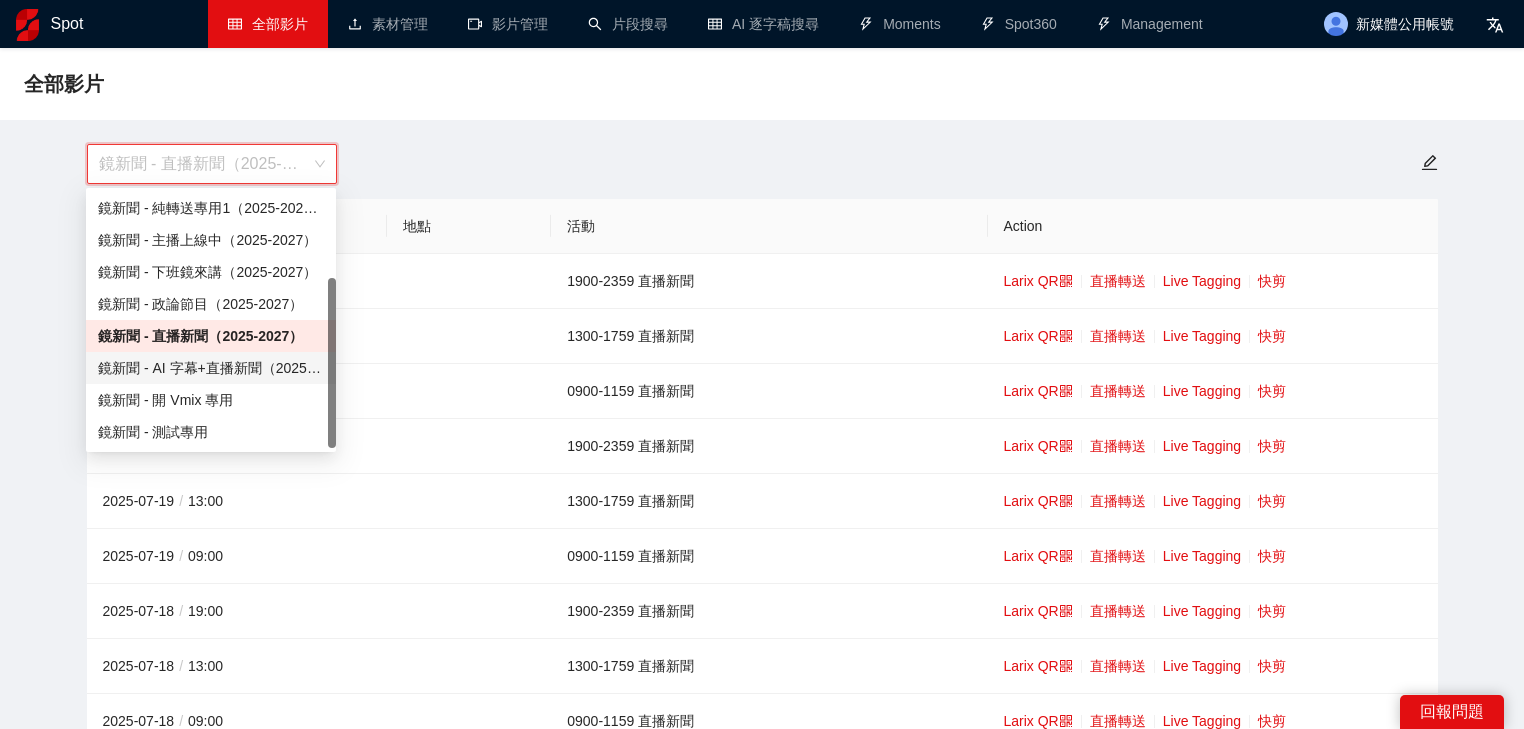 click on "鏡新聞 - AI 字幕+直播新聞（2025-2027）" at bounding box center [211, 368] 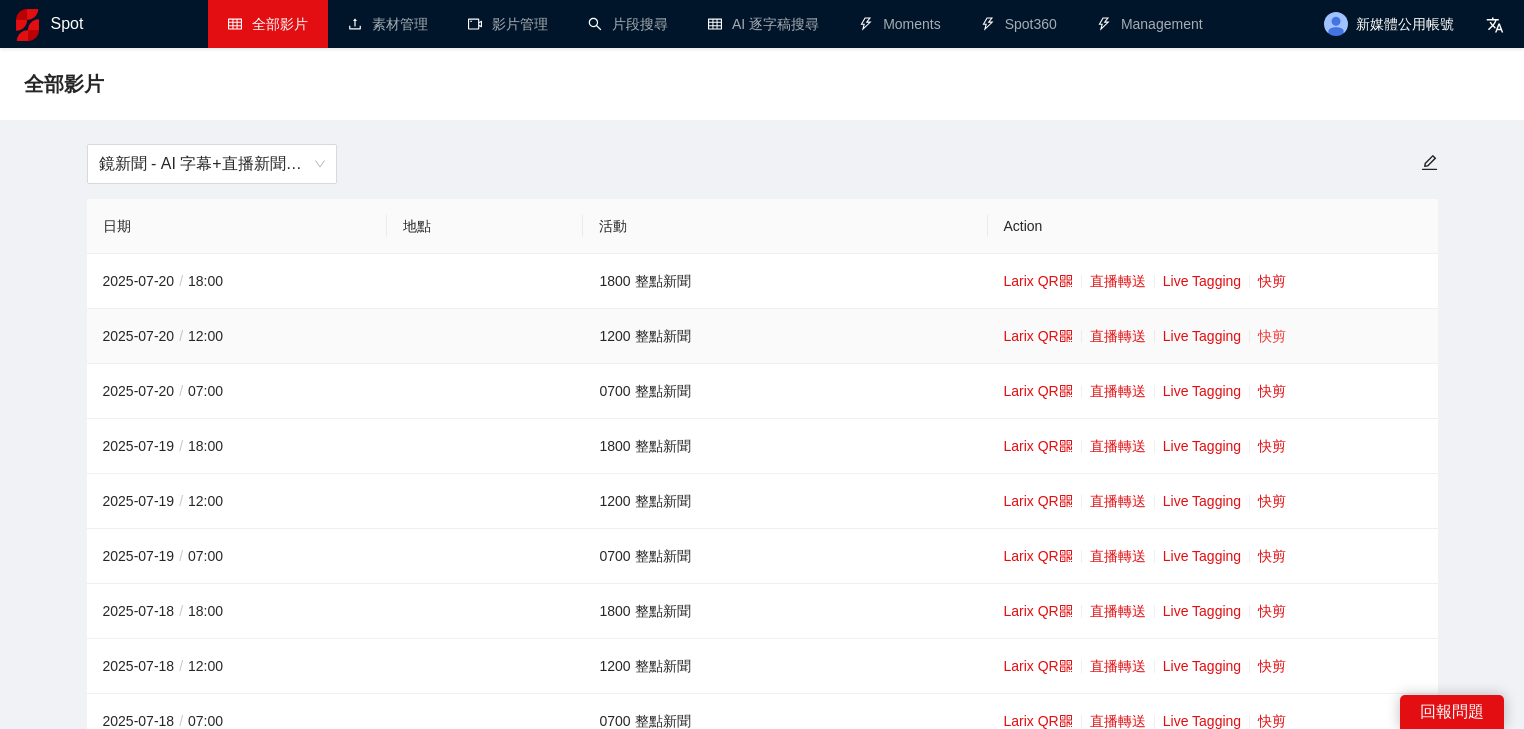 click on "快剪" at bounding box center (1272, 336) 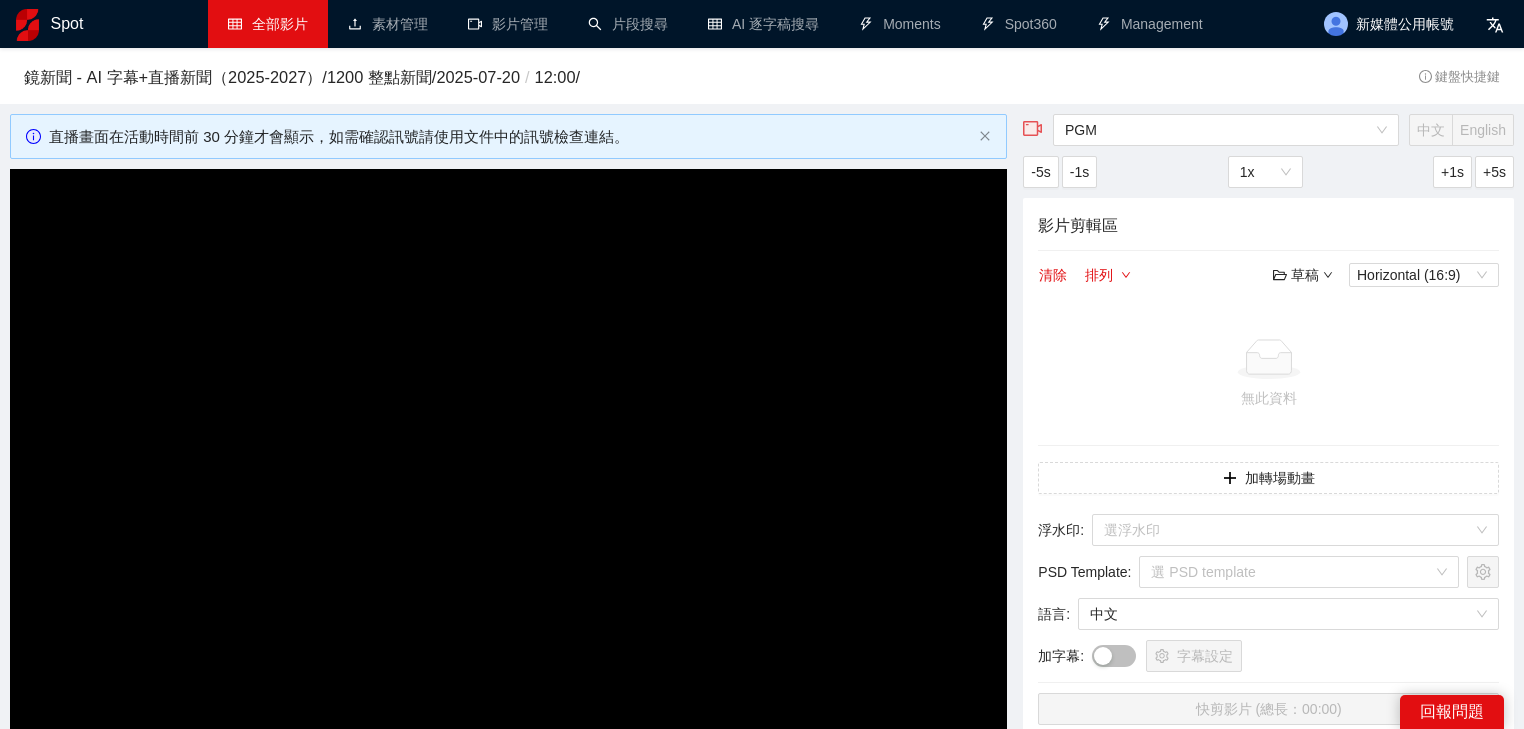 click at bounding box center (508, 449) 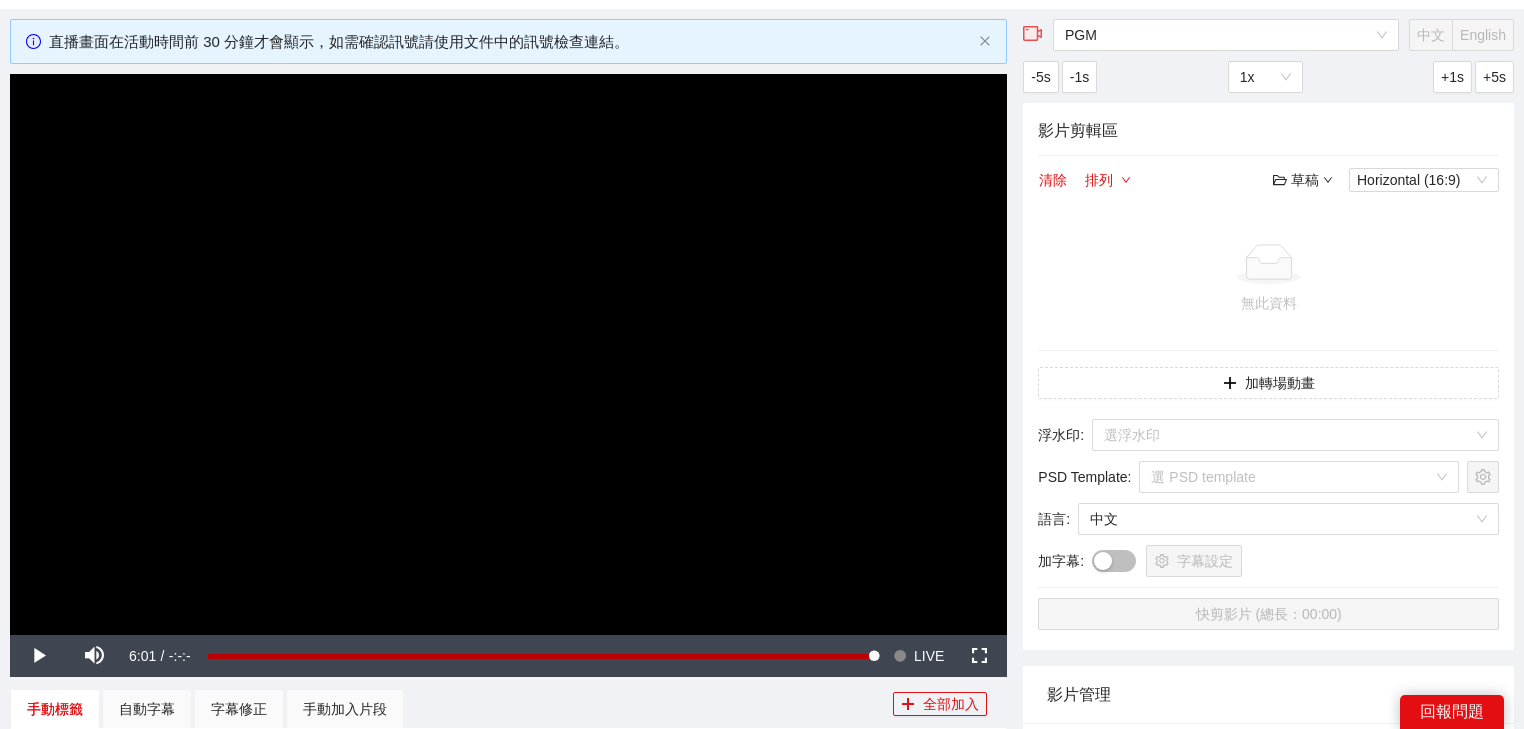 scroll, scrollTop: 320, scrollLeft: 0, axis: vertical 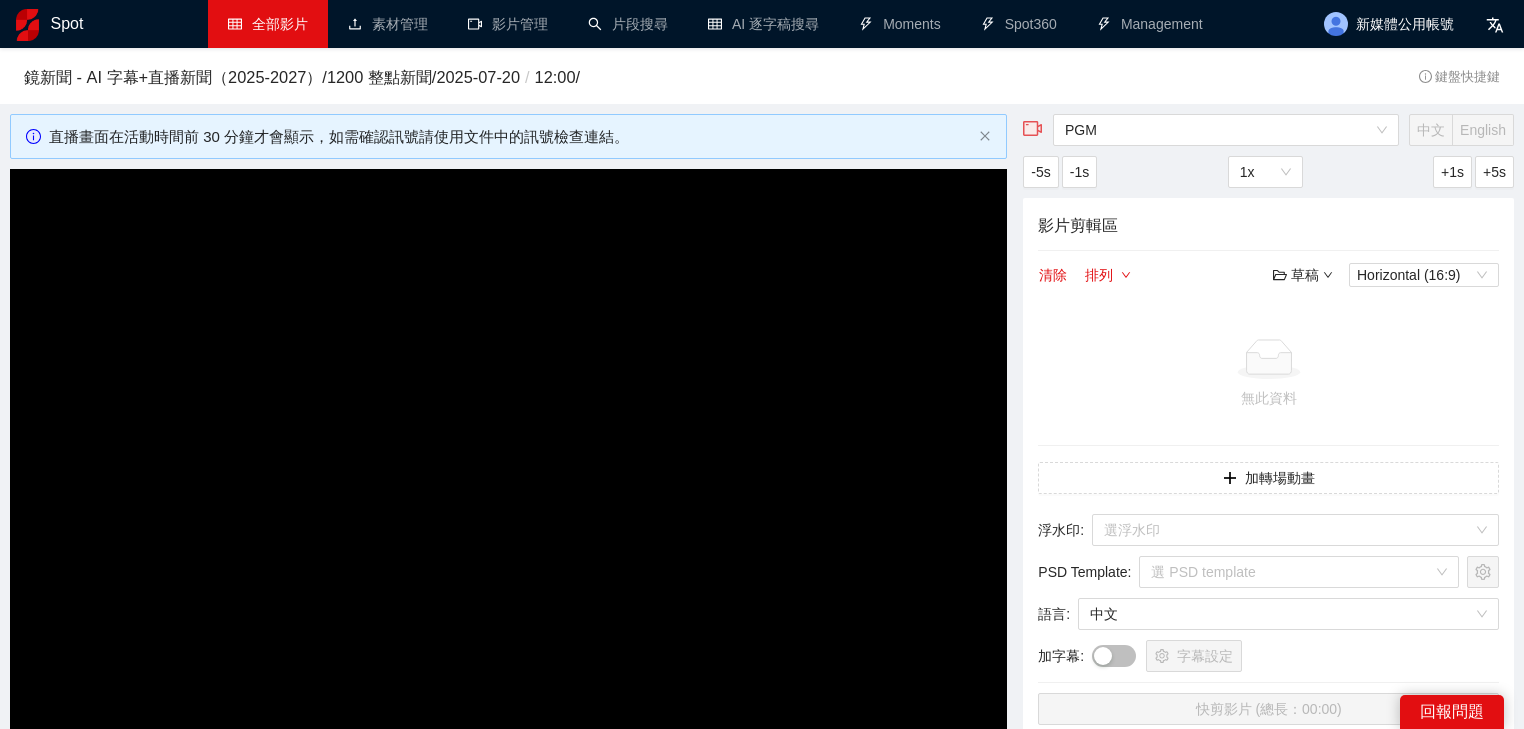 click on "全部影片" at bounding box center (268, 24) 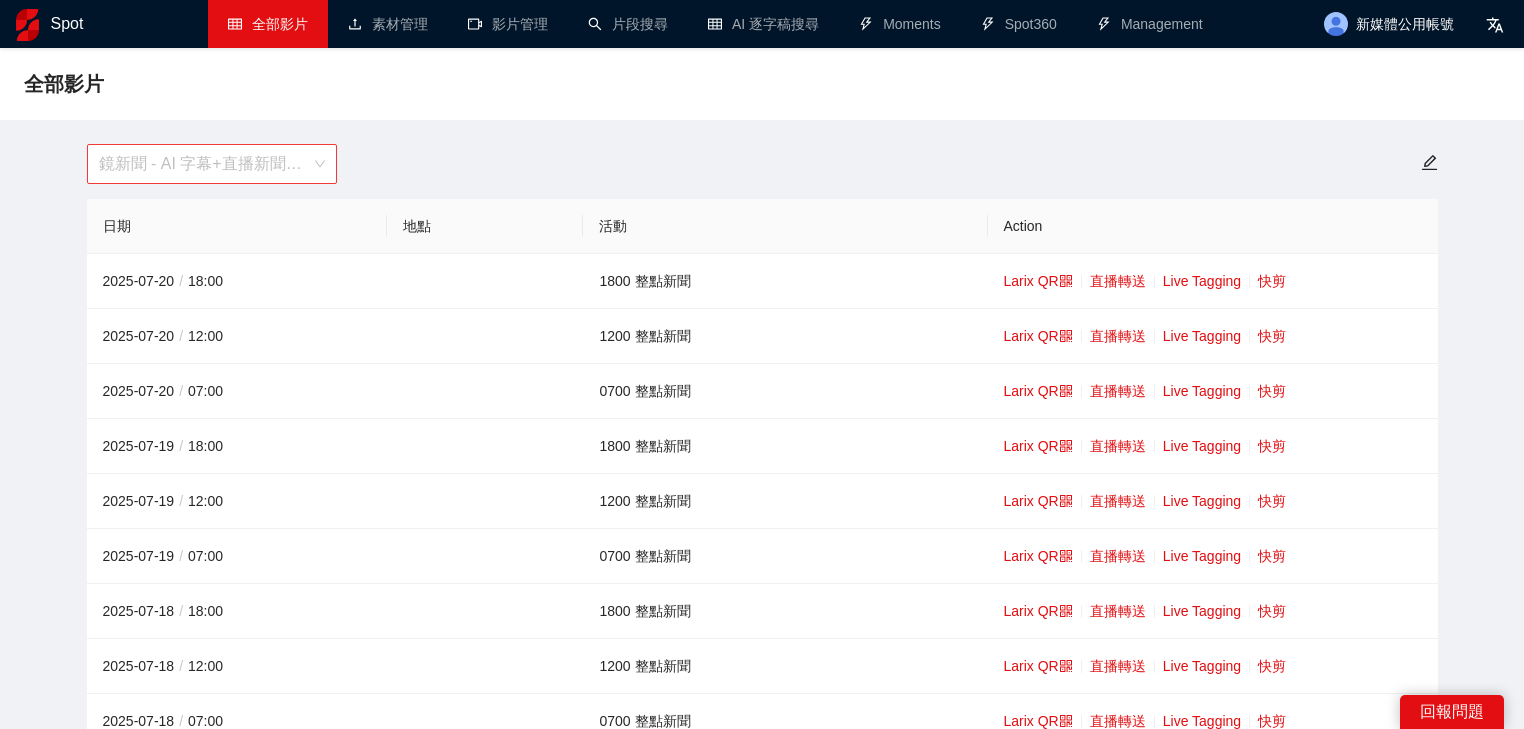 click on "鏡新聞 - AI 字幕+直播新聞（2025-2027）" at bounding box center [212, 164] 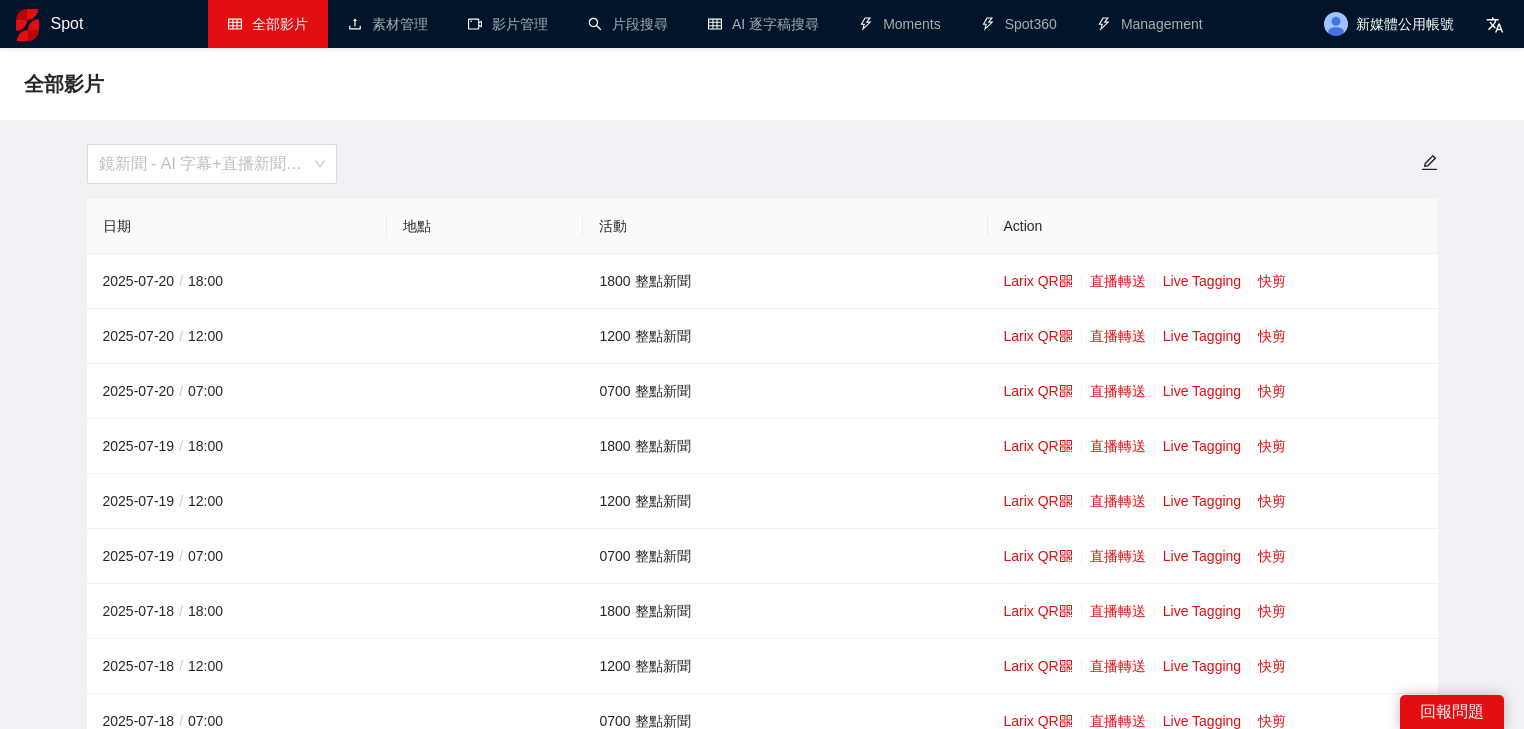scroll, scrollTop: 64, scrollLeft: 0, axis: vertical 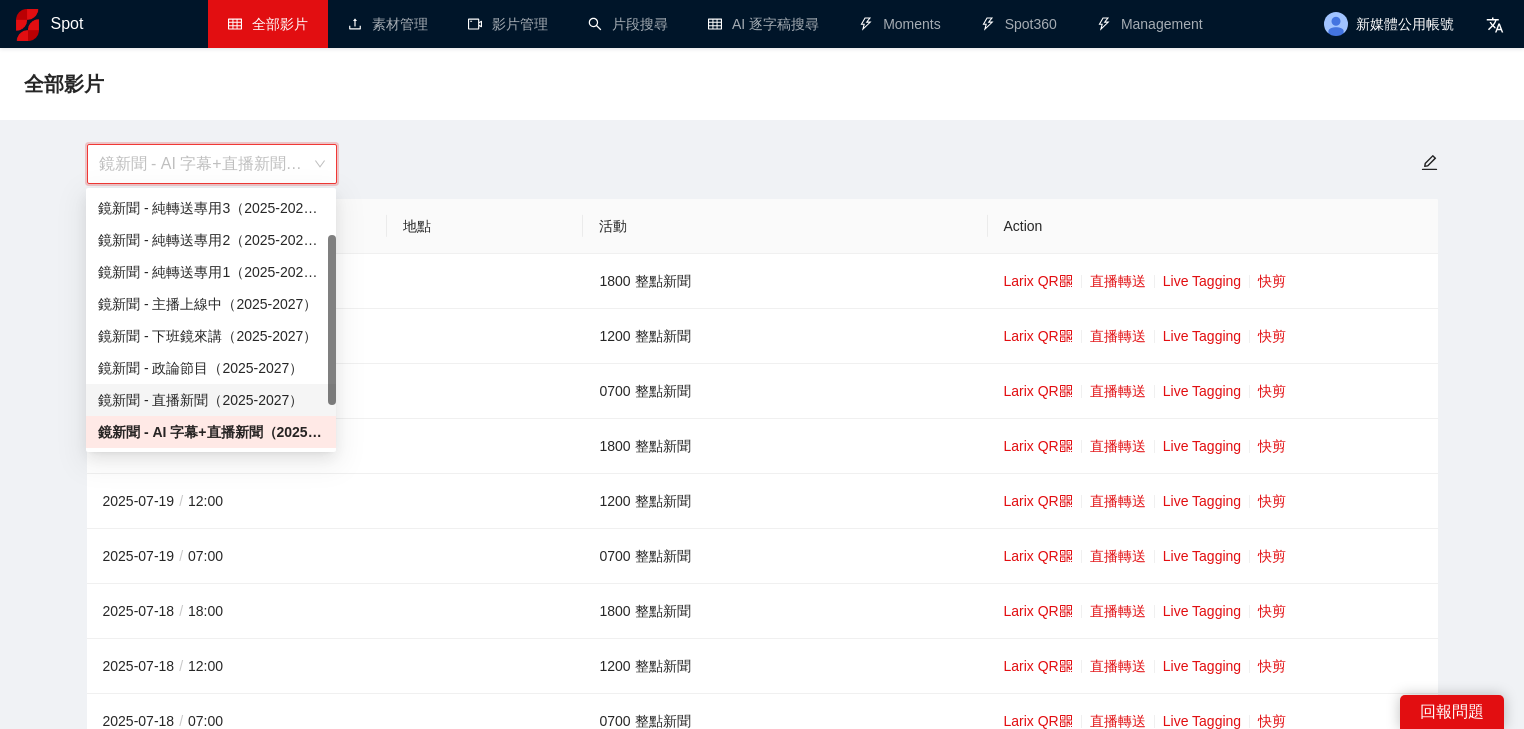 click on "鏡新聞 - 直播新聞（2025-2027）" at bounding box center [211, 400] 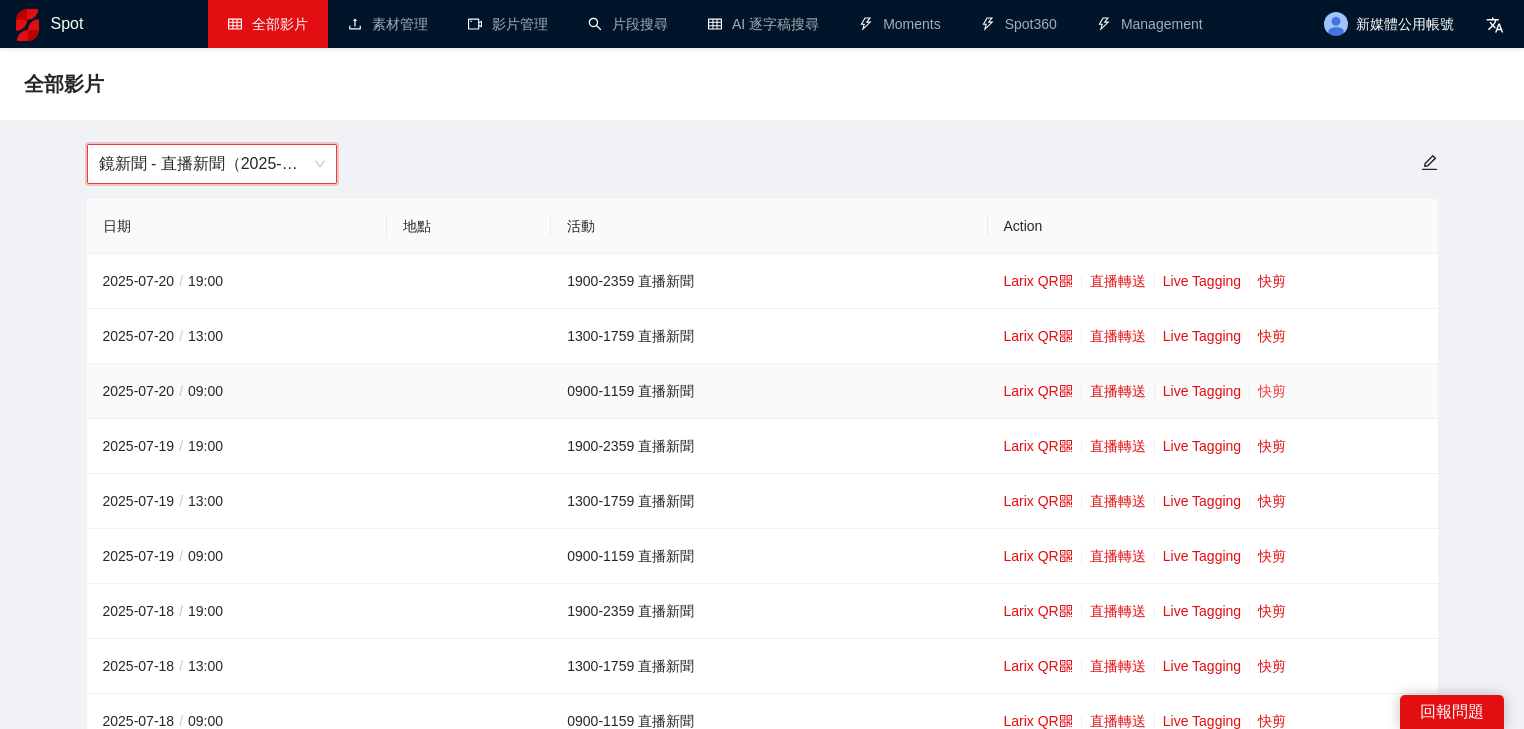 click on "快剪" at bounding box center (1272, 391) 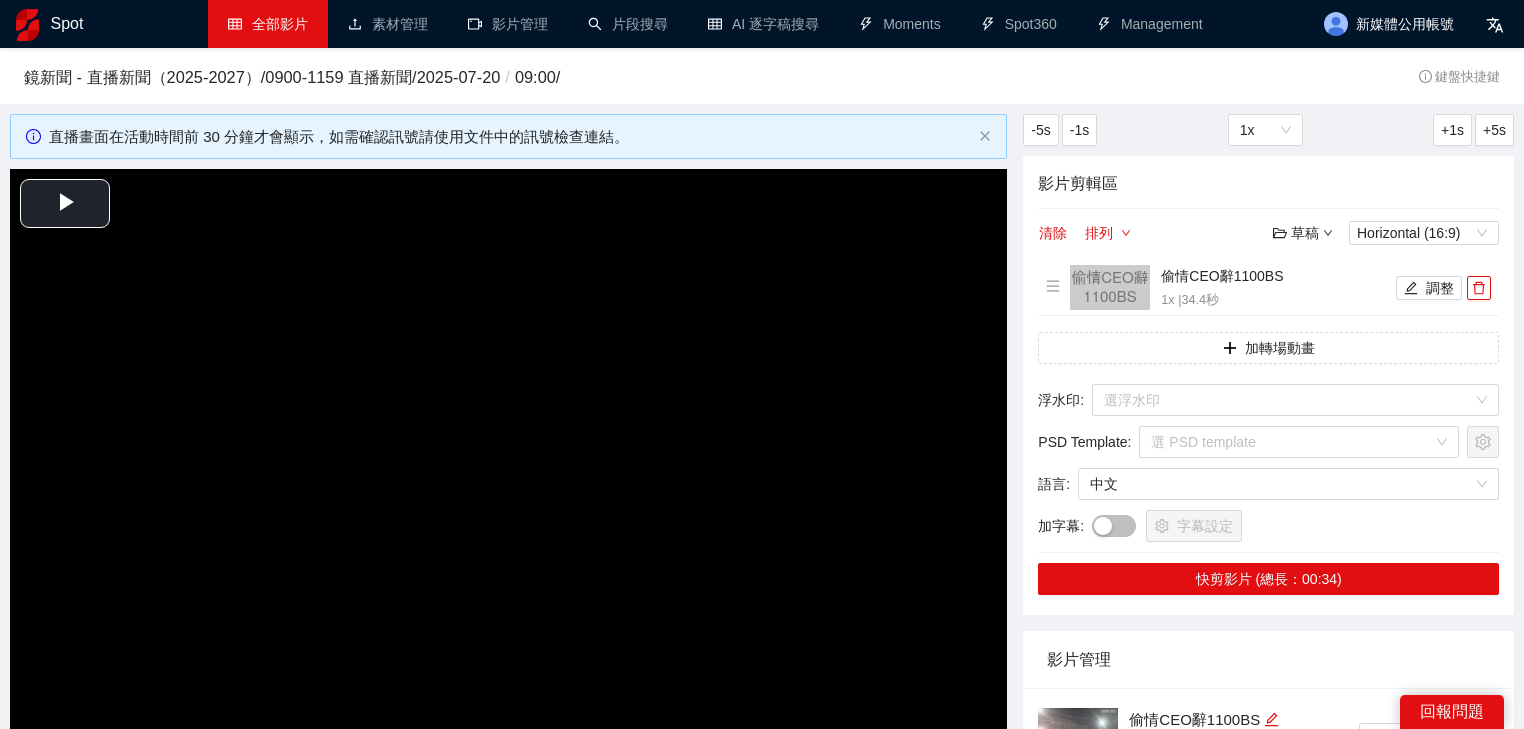 scroll, scrollTop: 480, scrollLeft: 0, axis: vertical 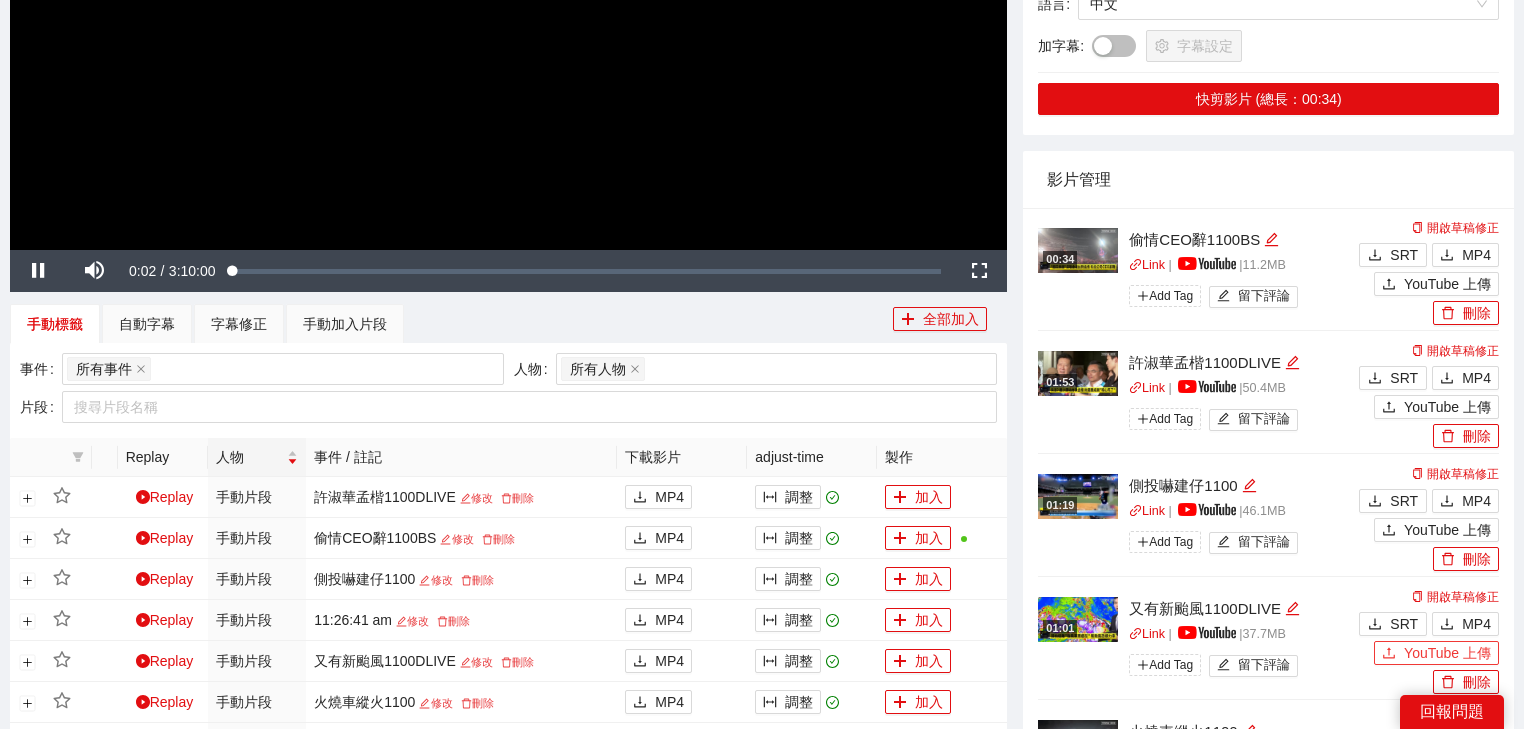 click on "YouTube 上傳" at bounding box center [1447, 653] 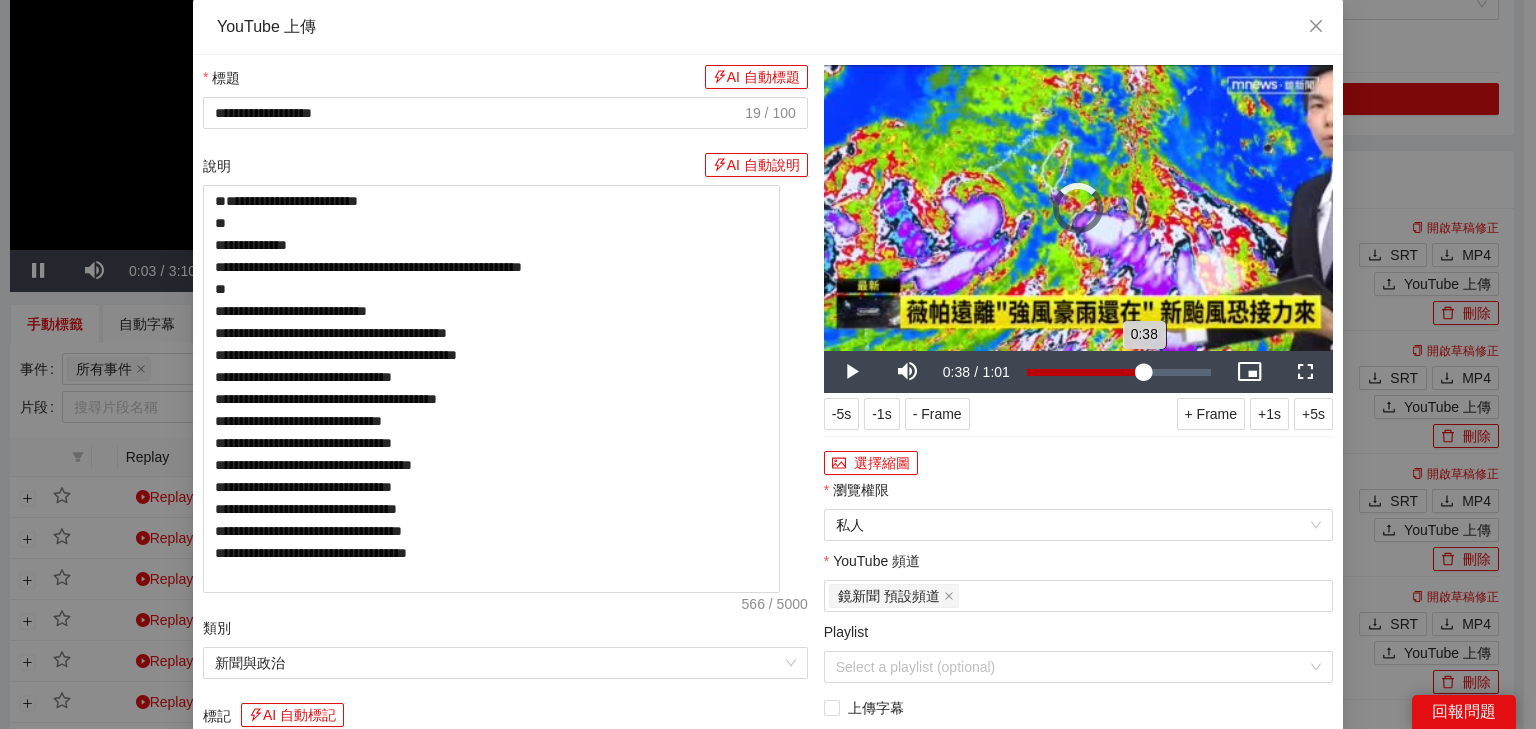 click on "Loaded :  24.97% 0:38 0:38" at bounding box center [1119, 372] 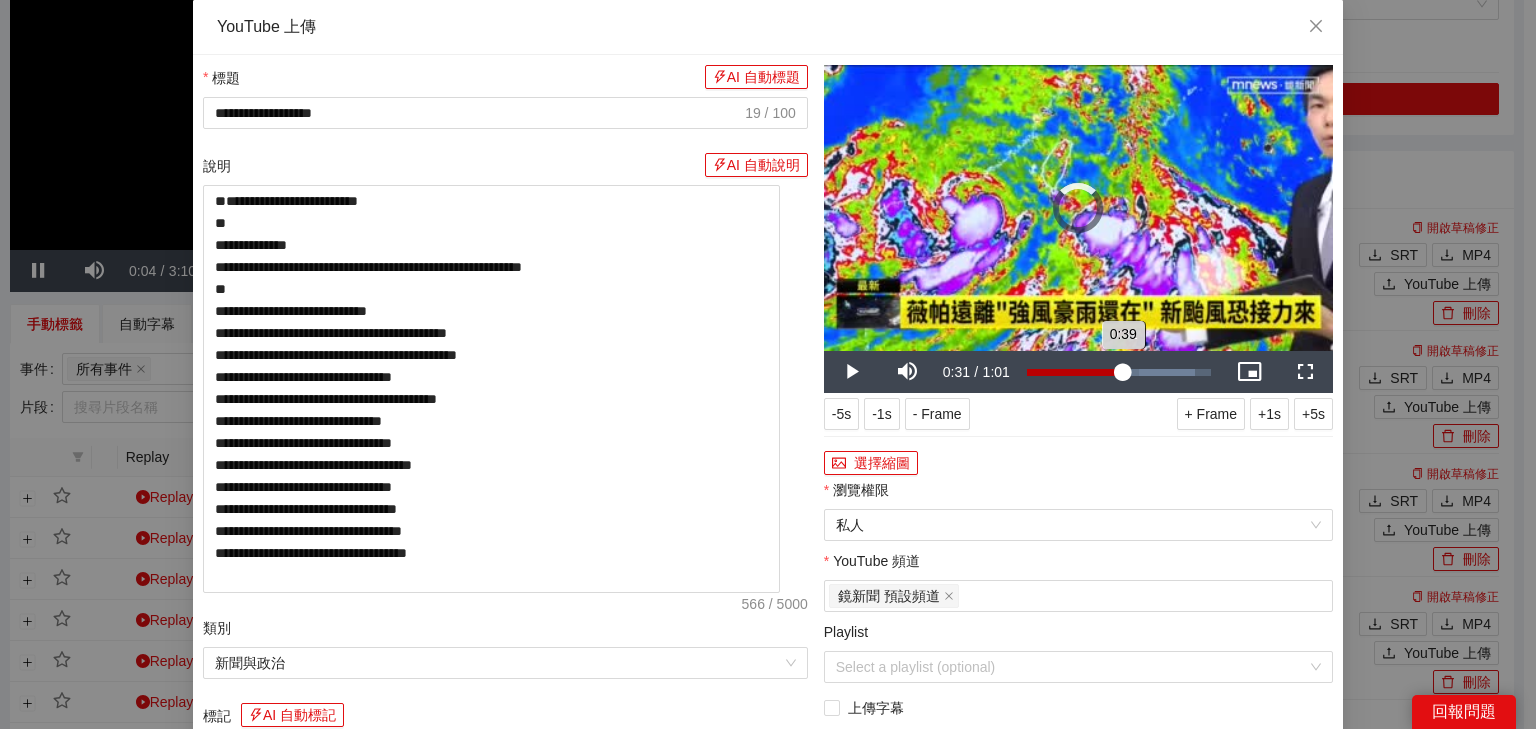 click on "Loaded :  91.07% 0:31 0:39" at bounding box center [1119, 372] 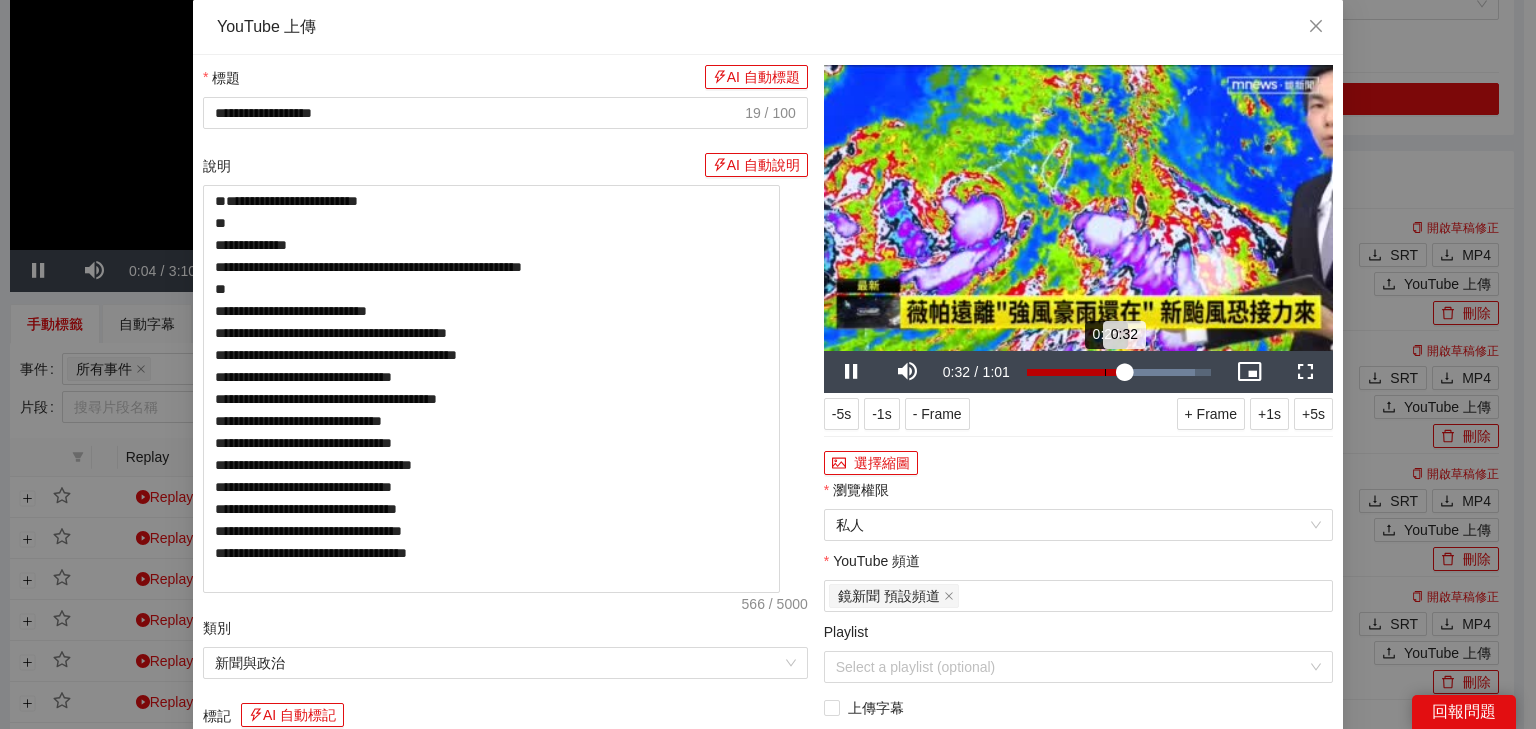 click on "Loaded :  91.07% 0:25 0:32" at bounding box center (1119, 372) 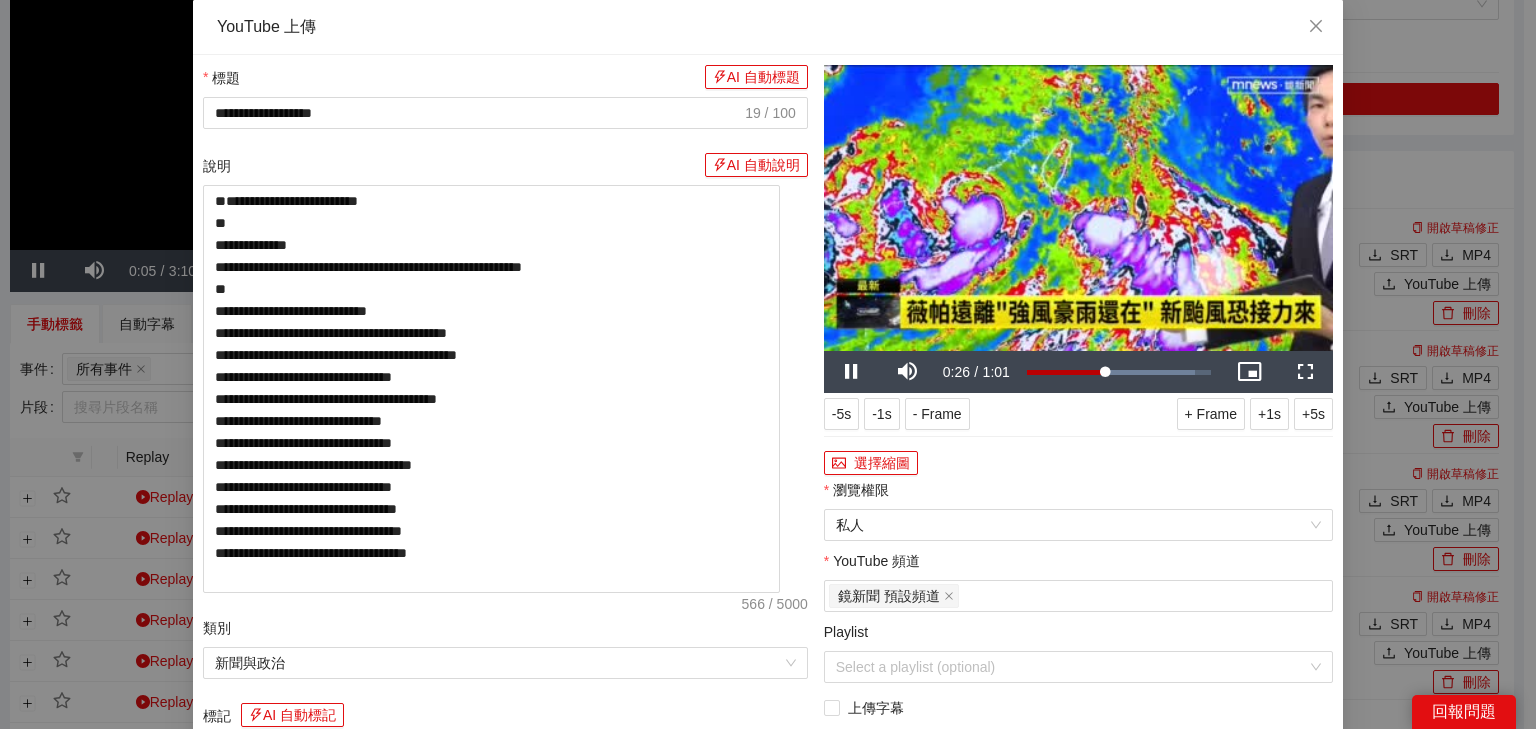 click at bounding box center [1078, 208] 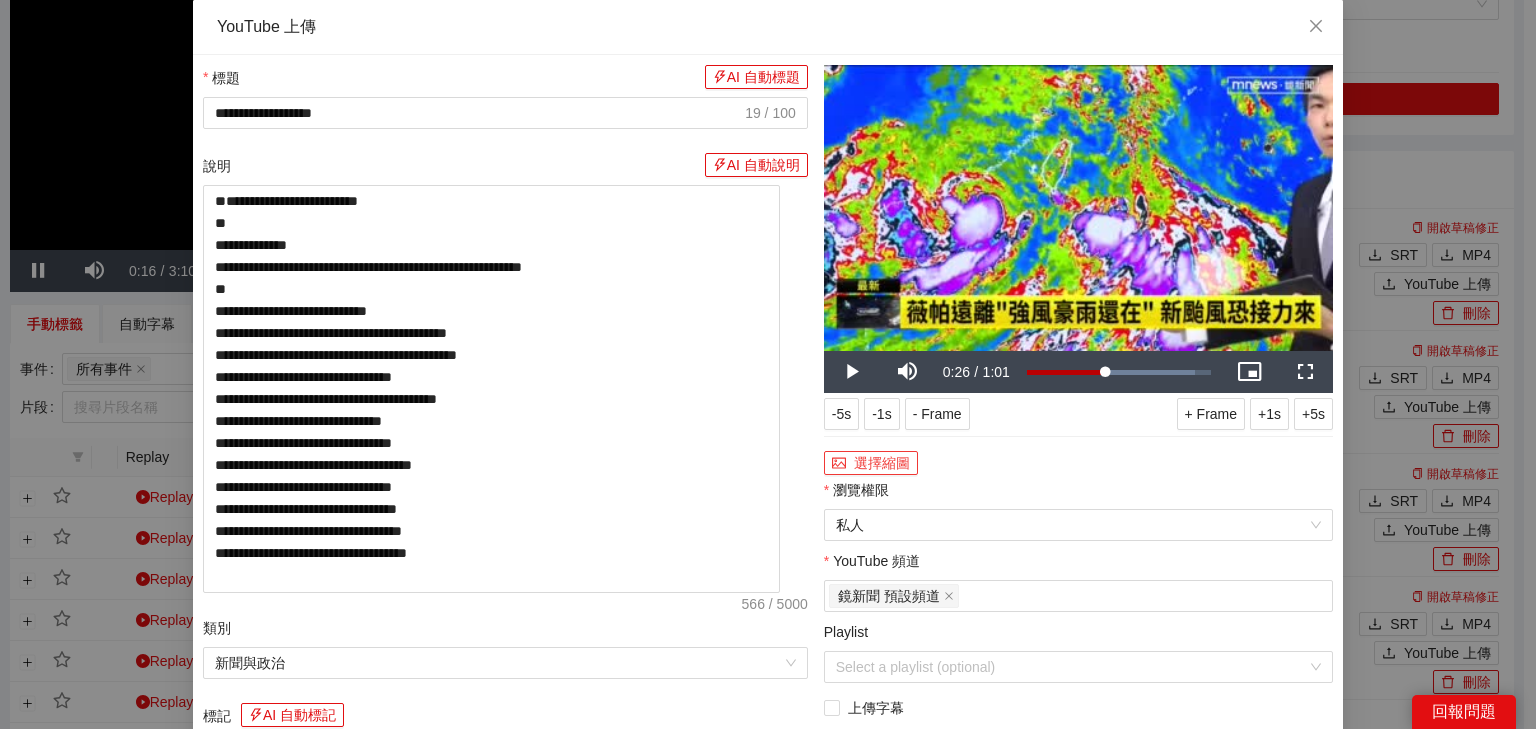 click on "選擇縮圖" at bounding box center (871, 463) 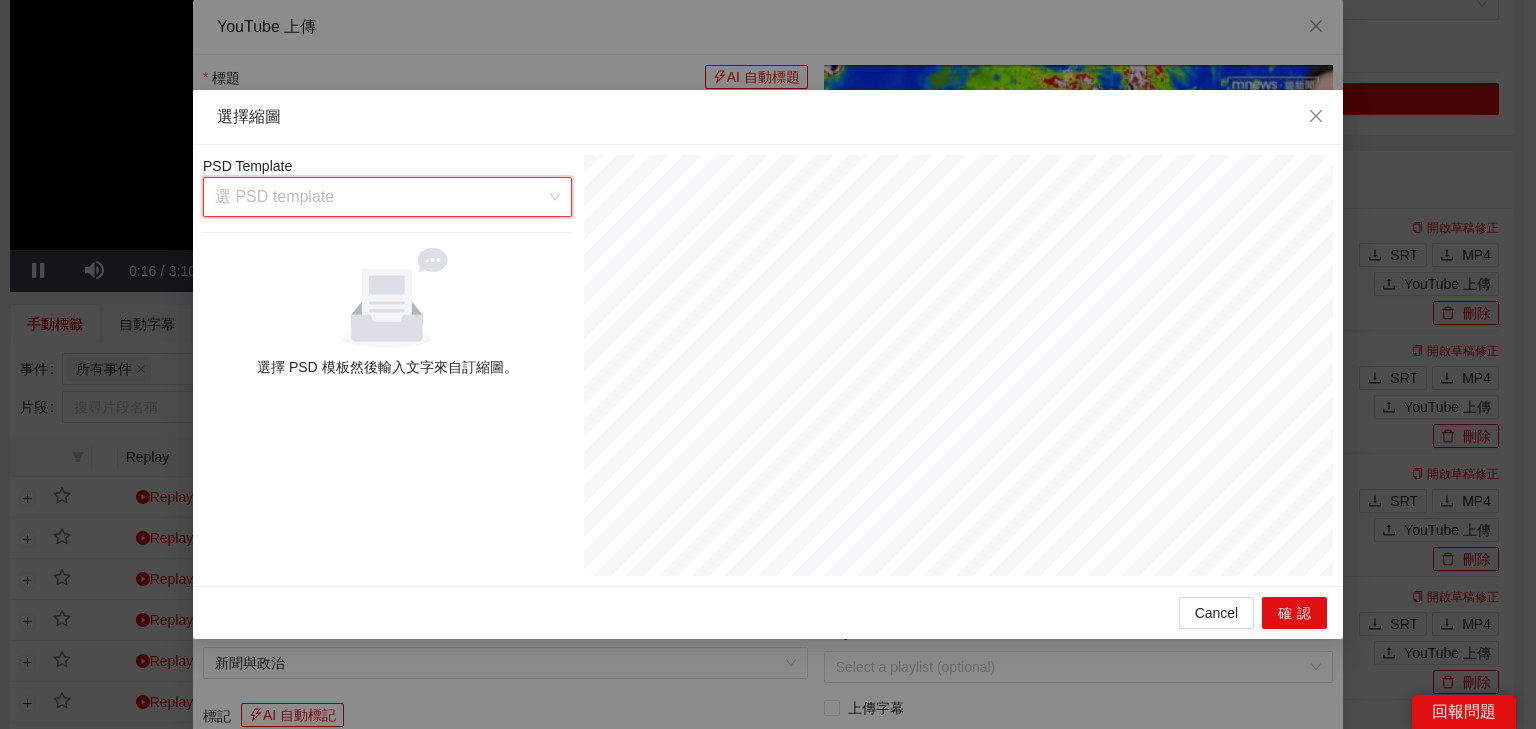 click at bounding box center (380, 197) 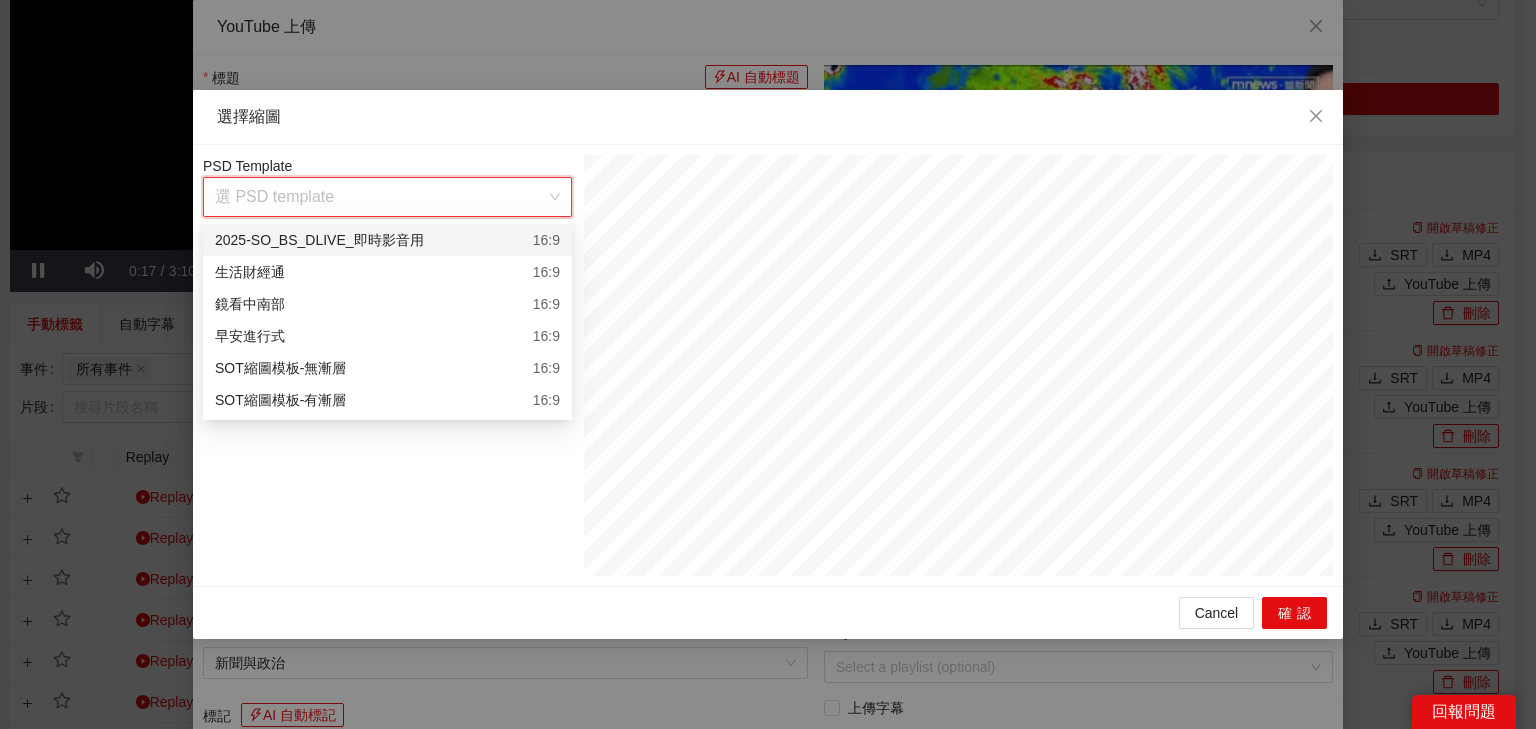 click on "2025-SO_BS_DLIVE_即時影音用 16:9" at bounding box center (387, 240) 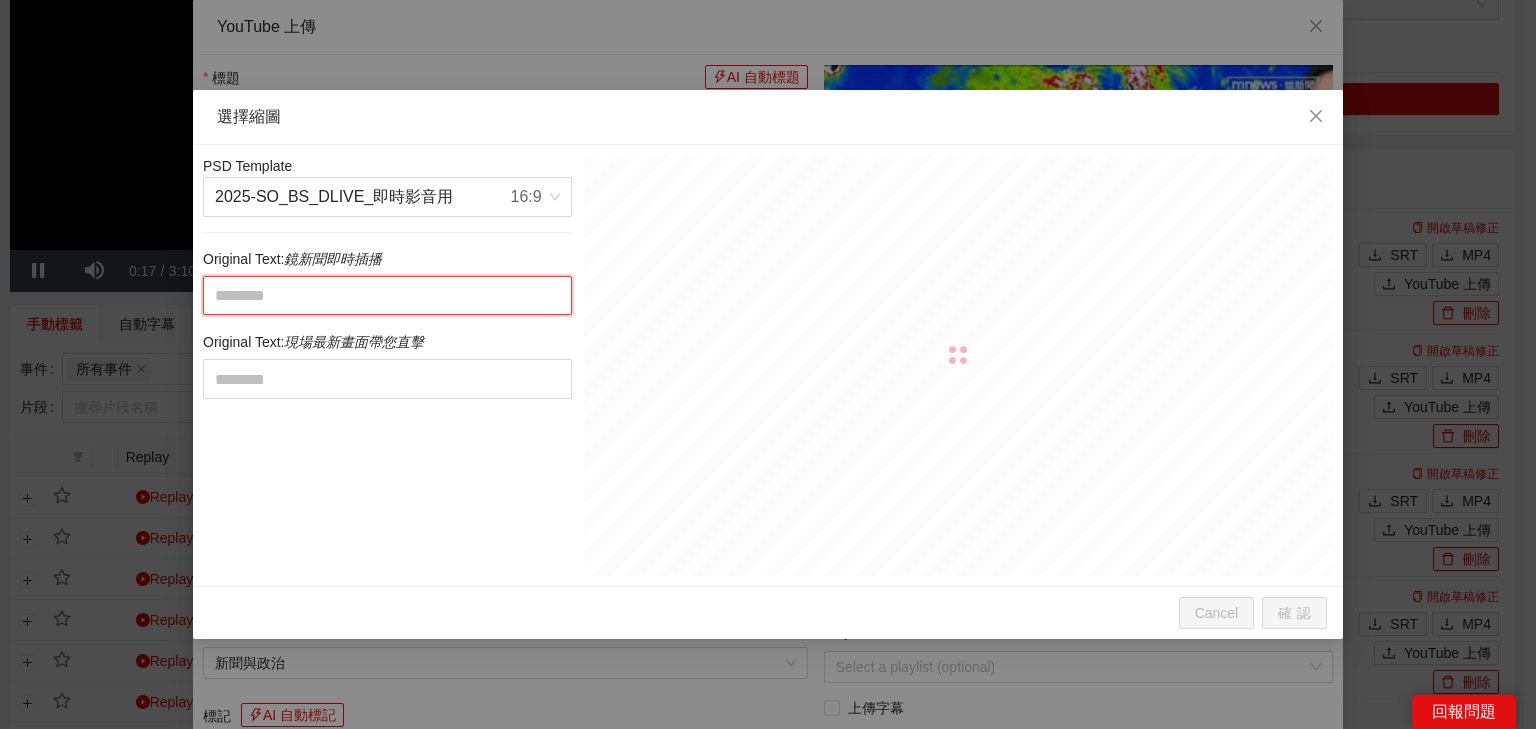 click at bounding box center [387, 296] 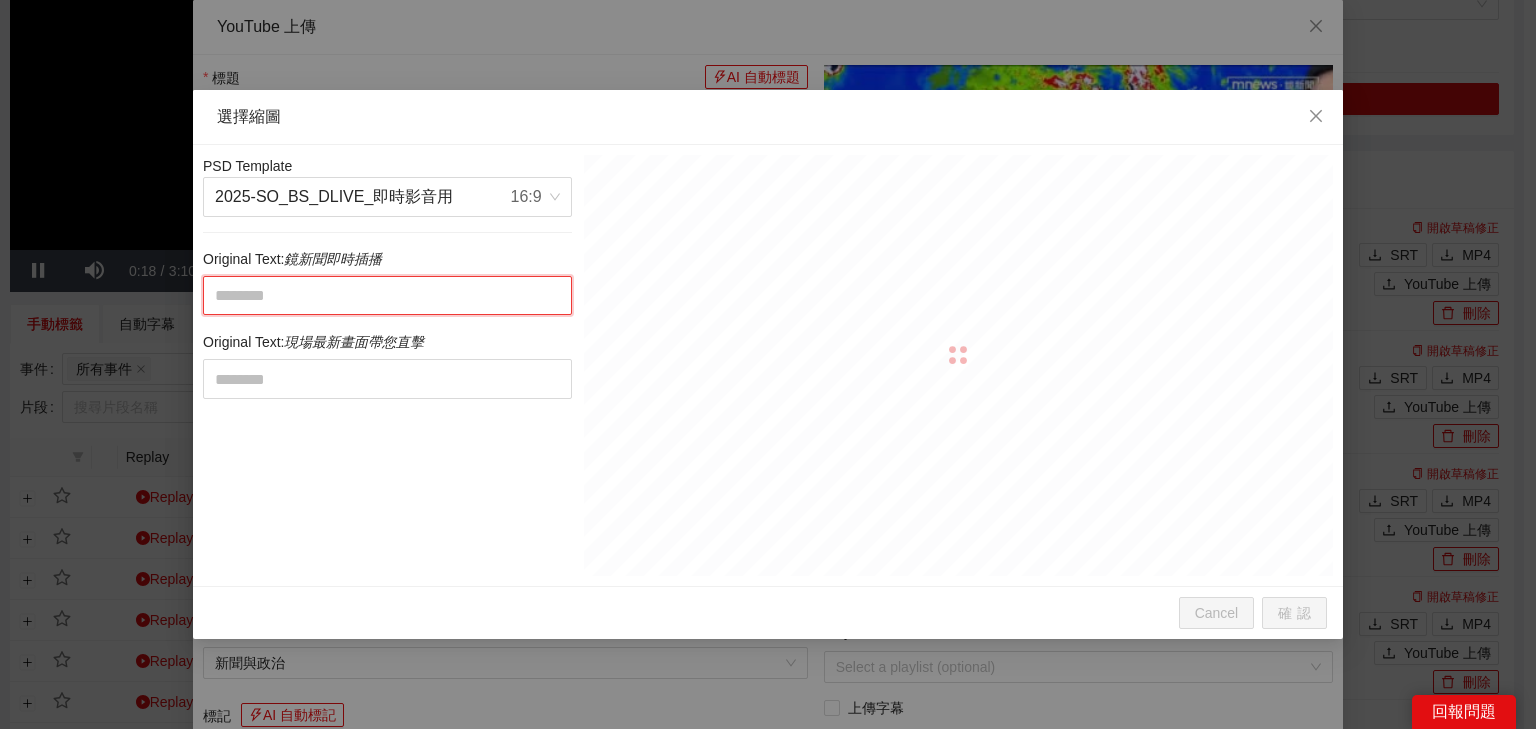 paste on "**********" 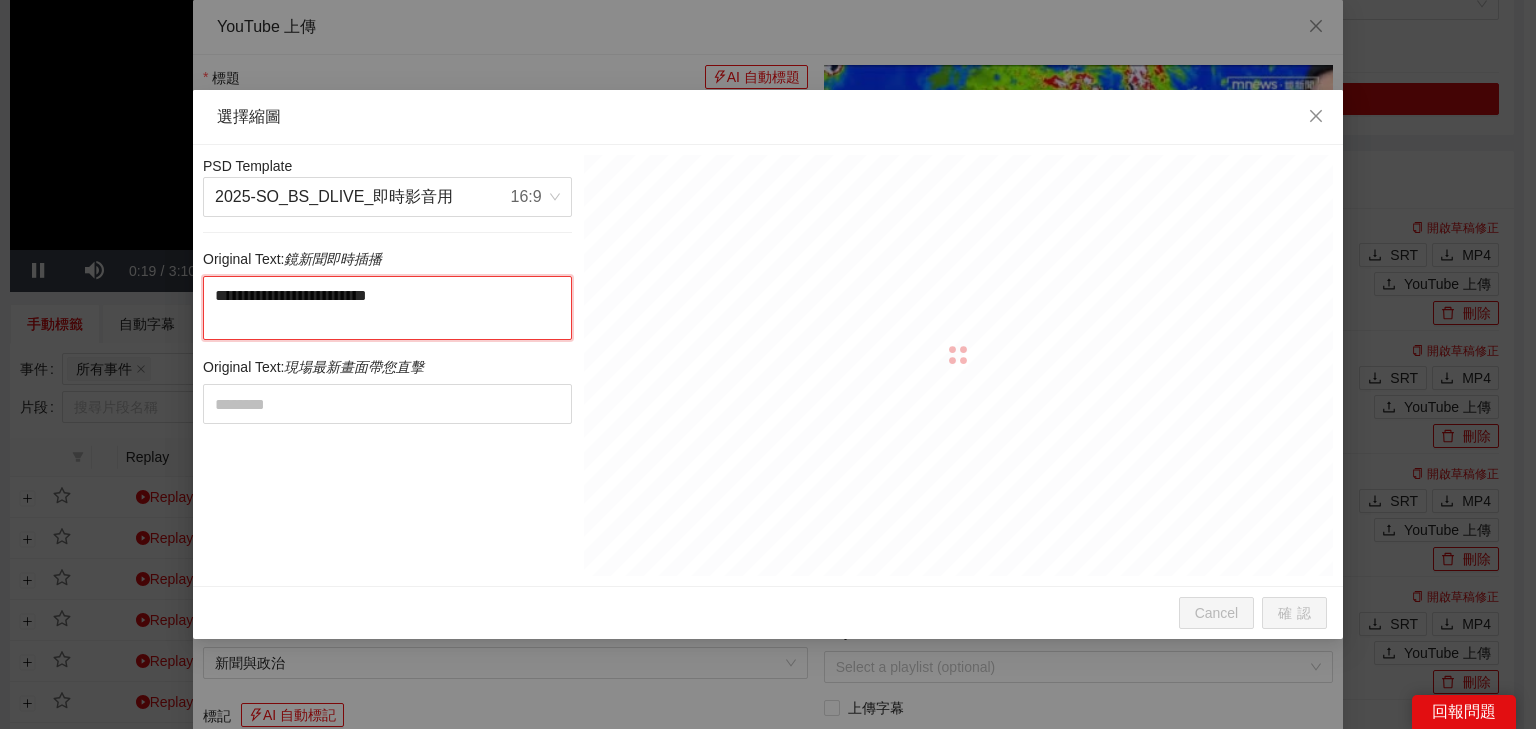 drag, startPoint x: 413, startPoint y: 300, endPoint x: 444, endPoint y: 341, distance: 51.40039 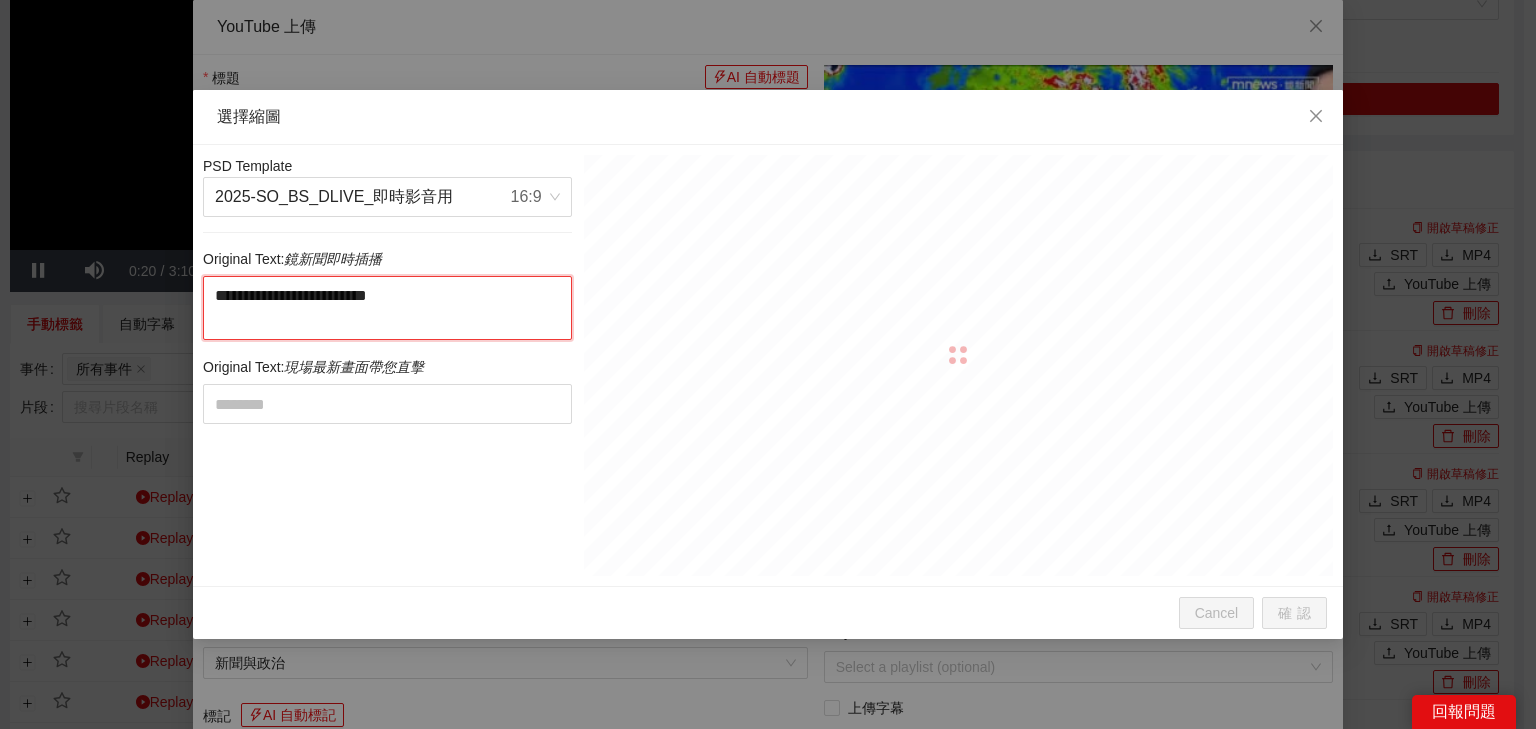 type on "**********" 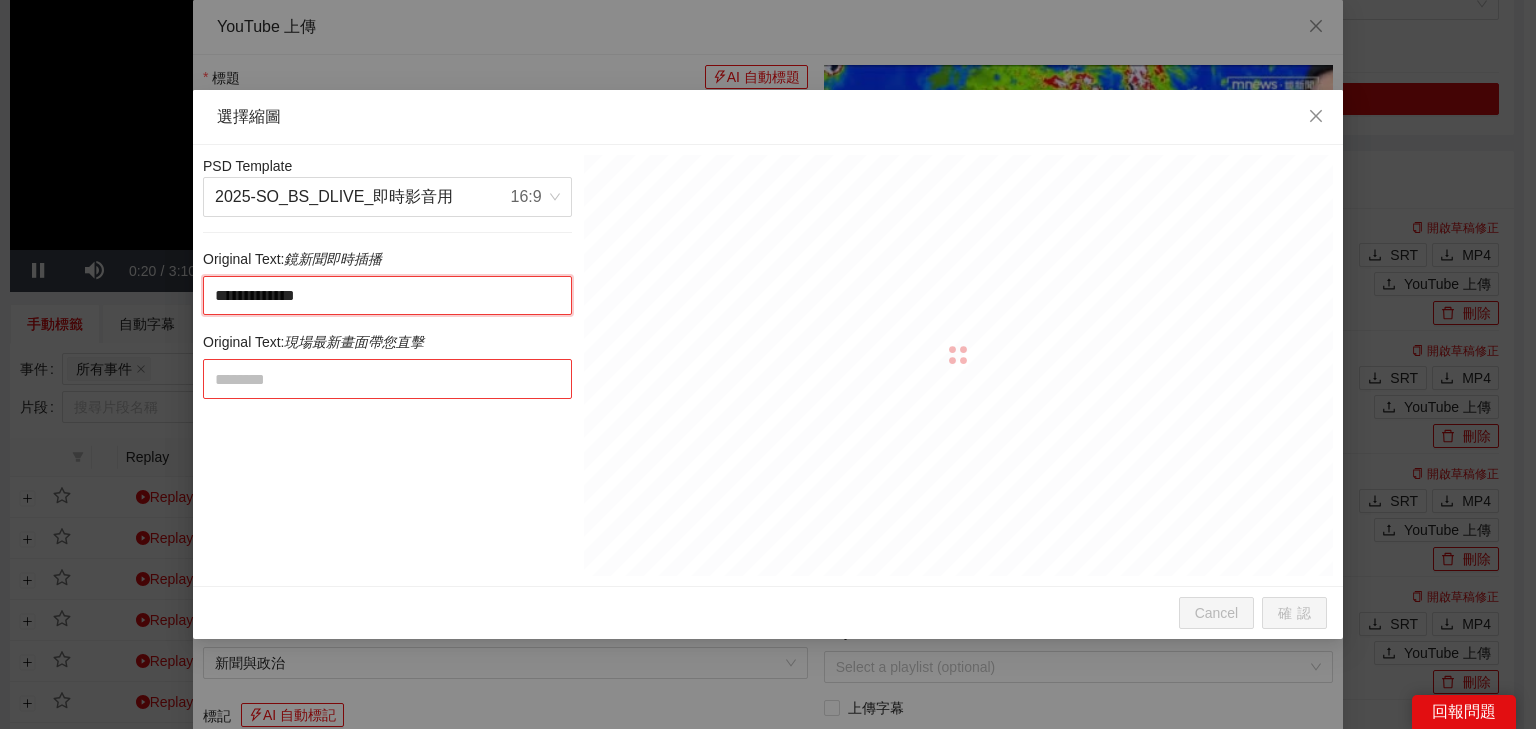type on "**********" 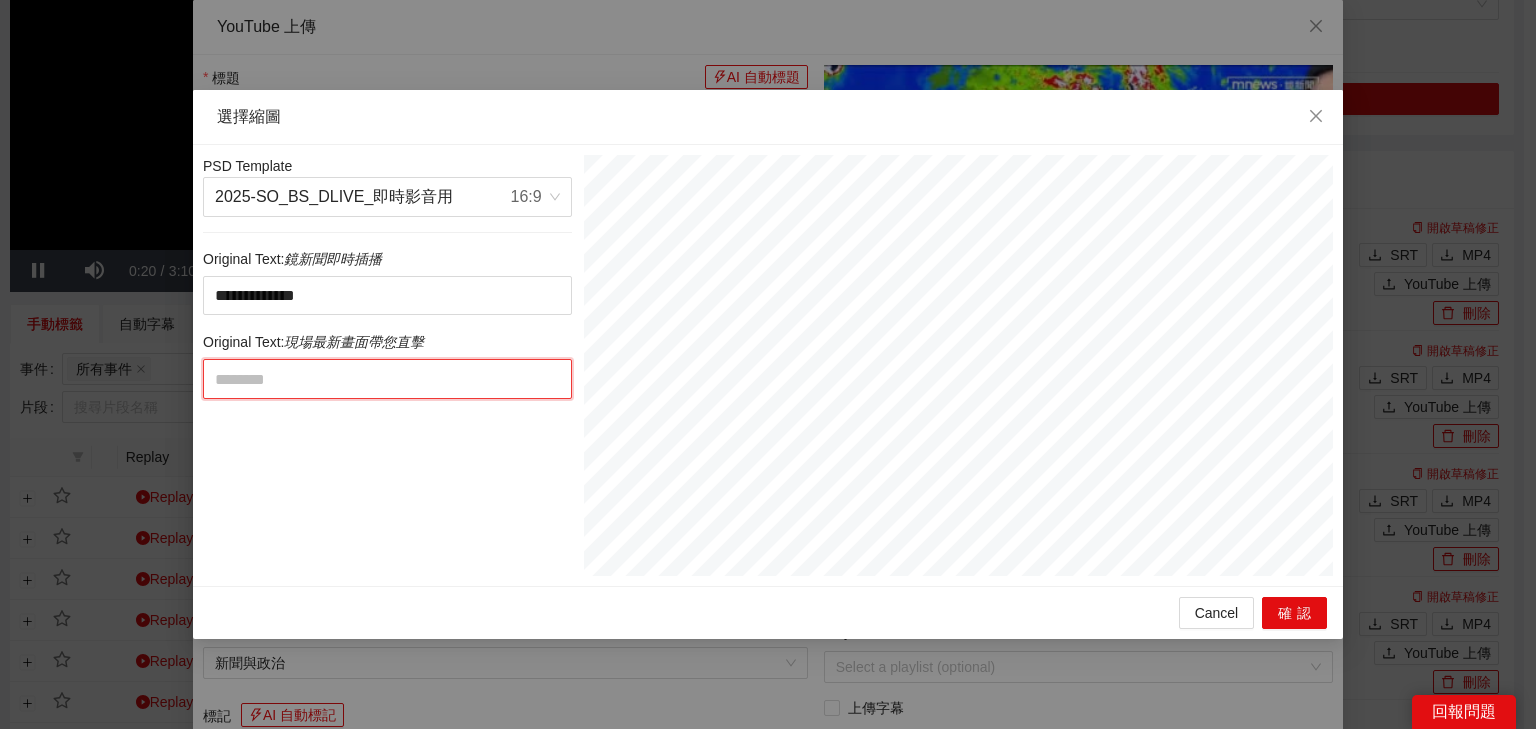 click at bounding box center [387, 379] 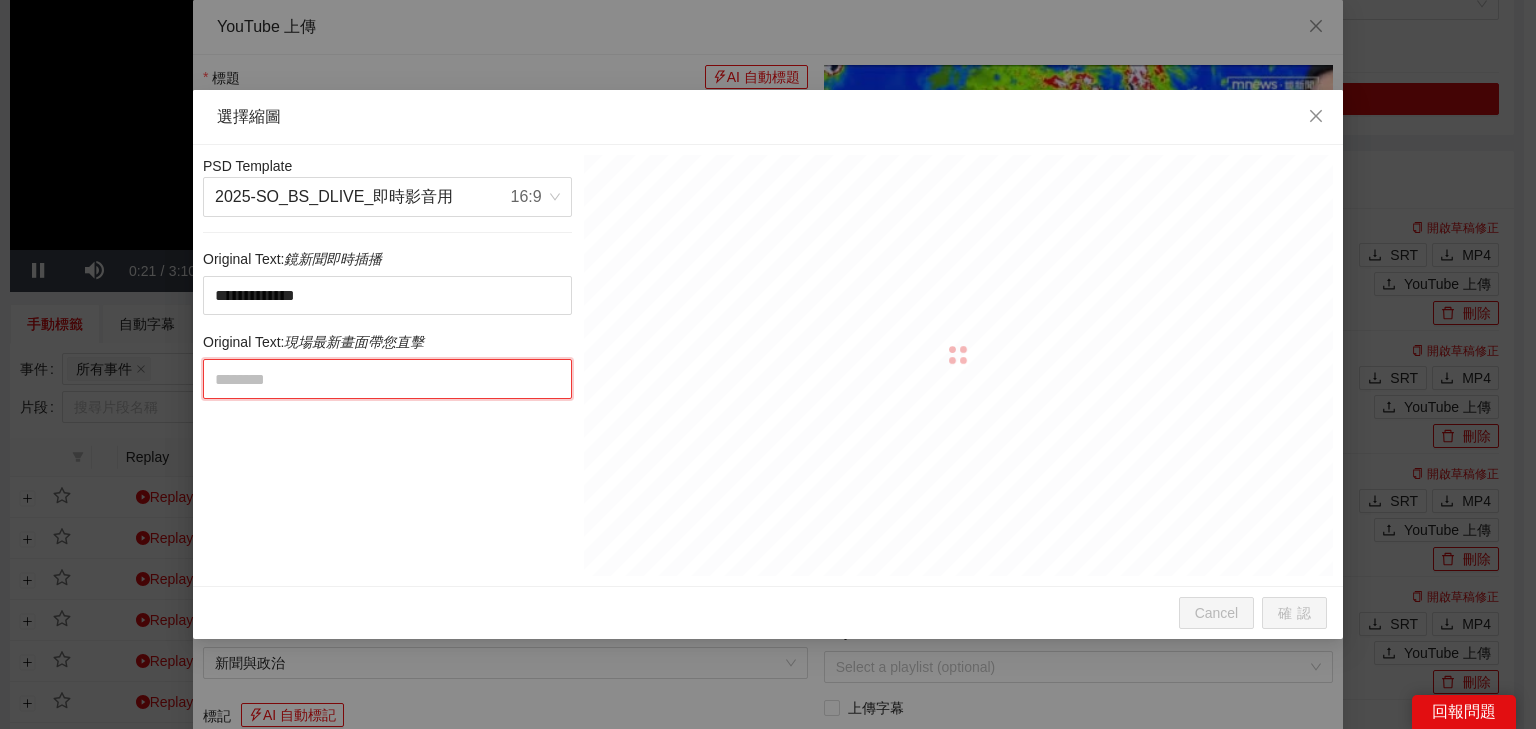 paste on "**********" 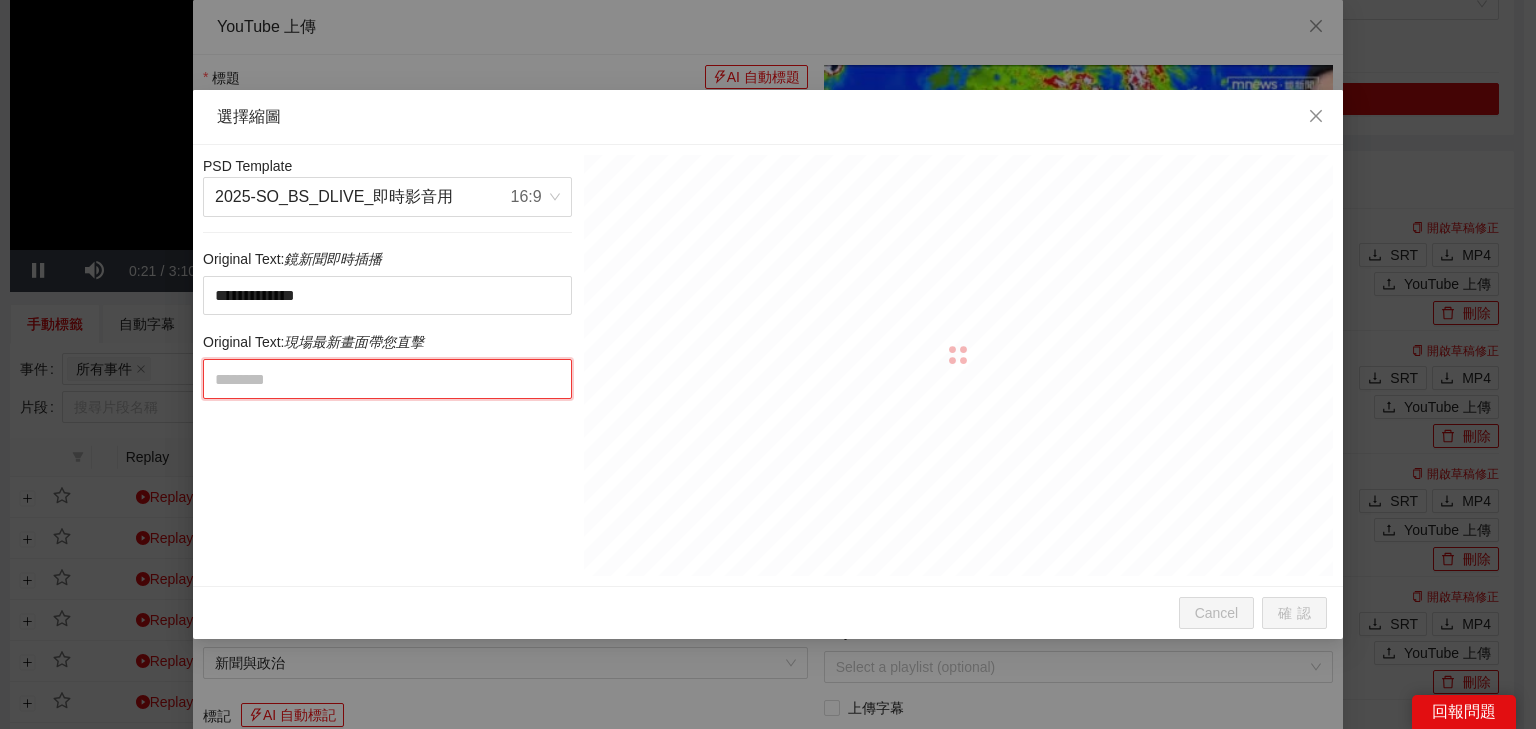 type on "**********" 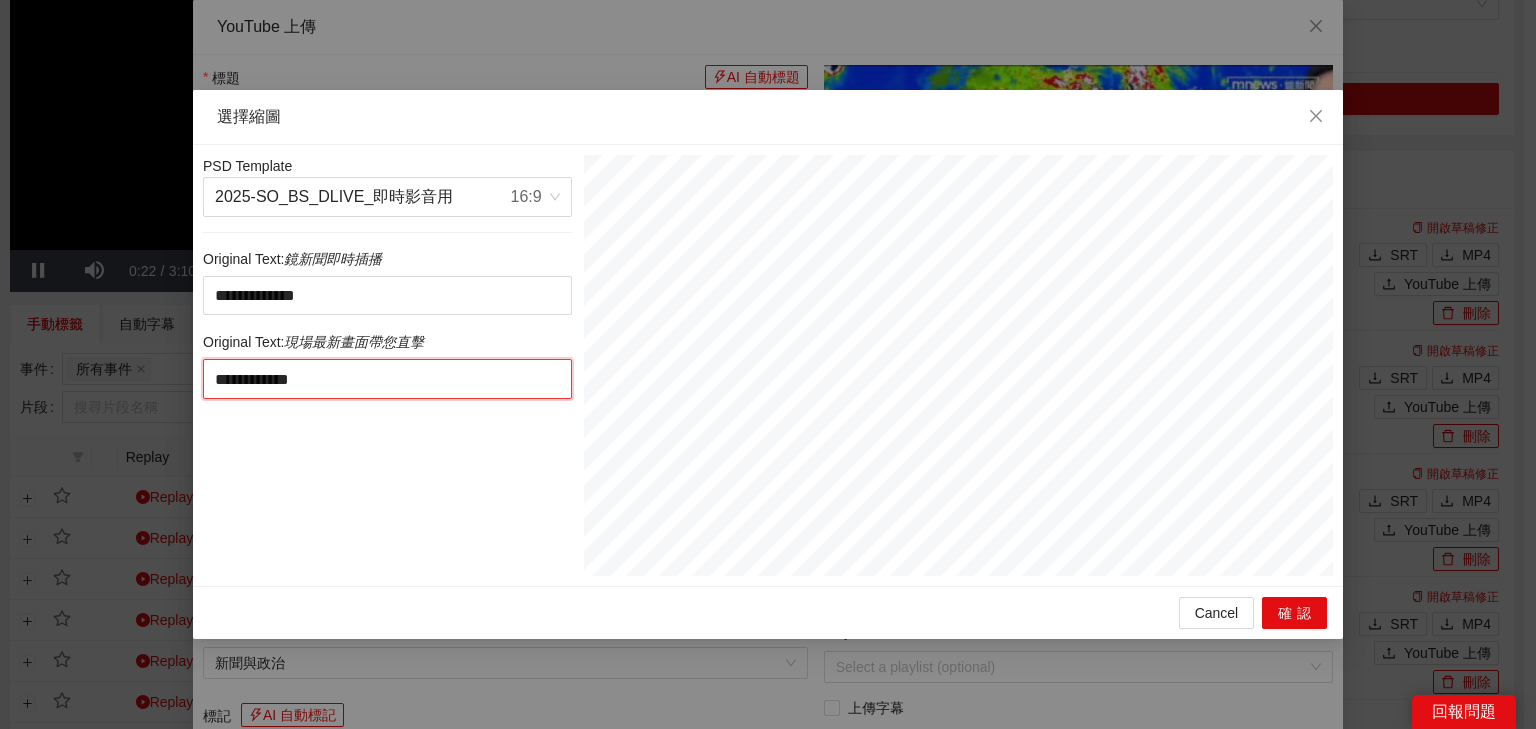 drag, startPoint x: 336, startPoint y: 370, endPoint x: 488, endPoint y: 378, distance: 152.21039 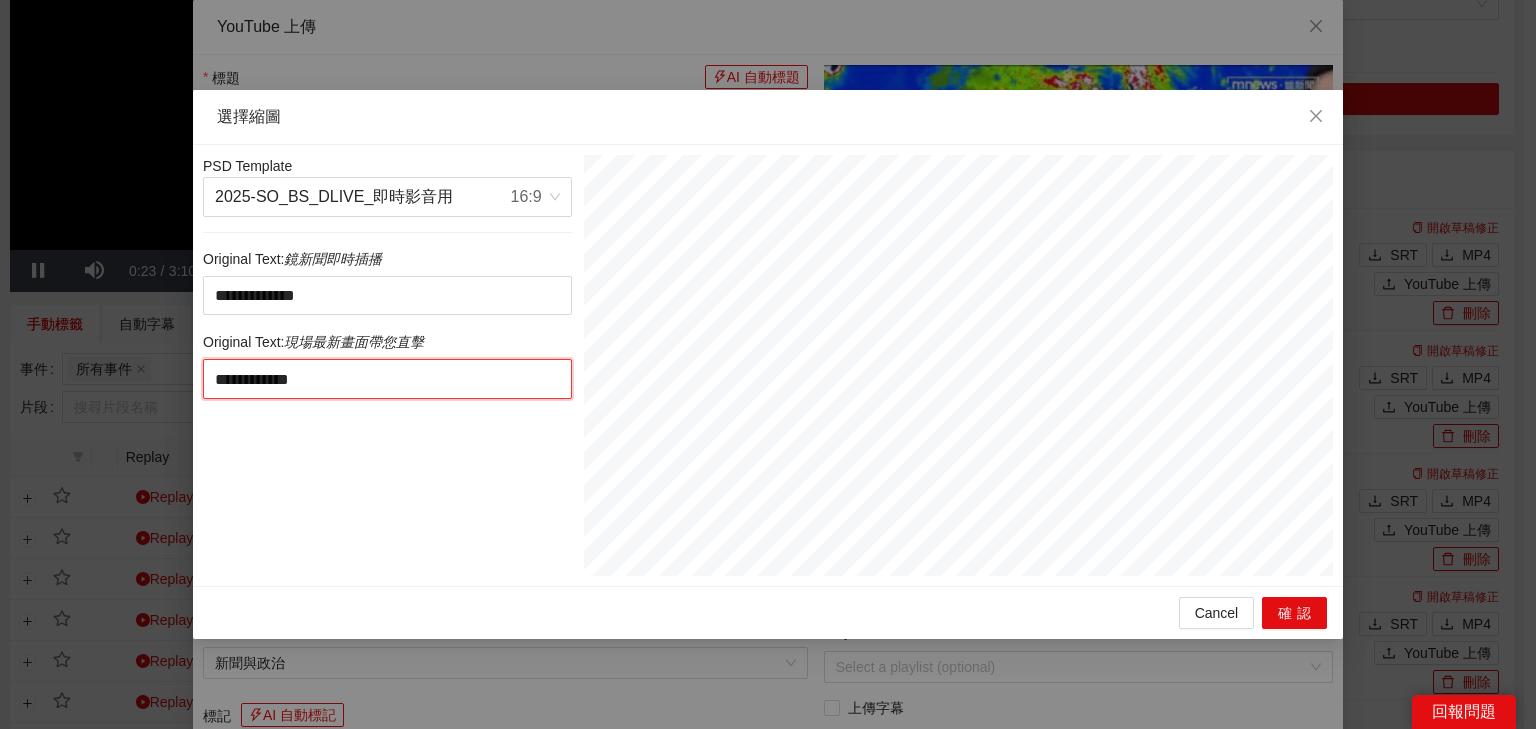 type on "*******" 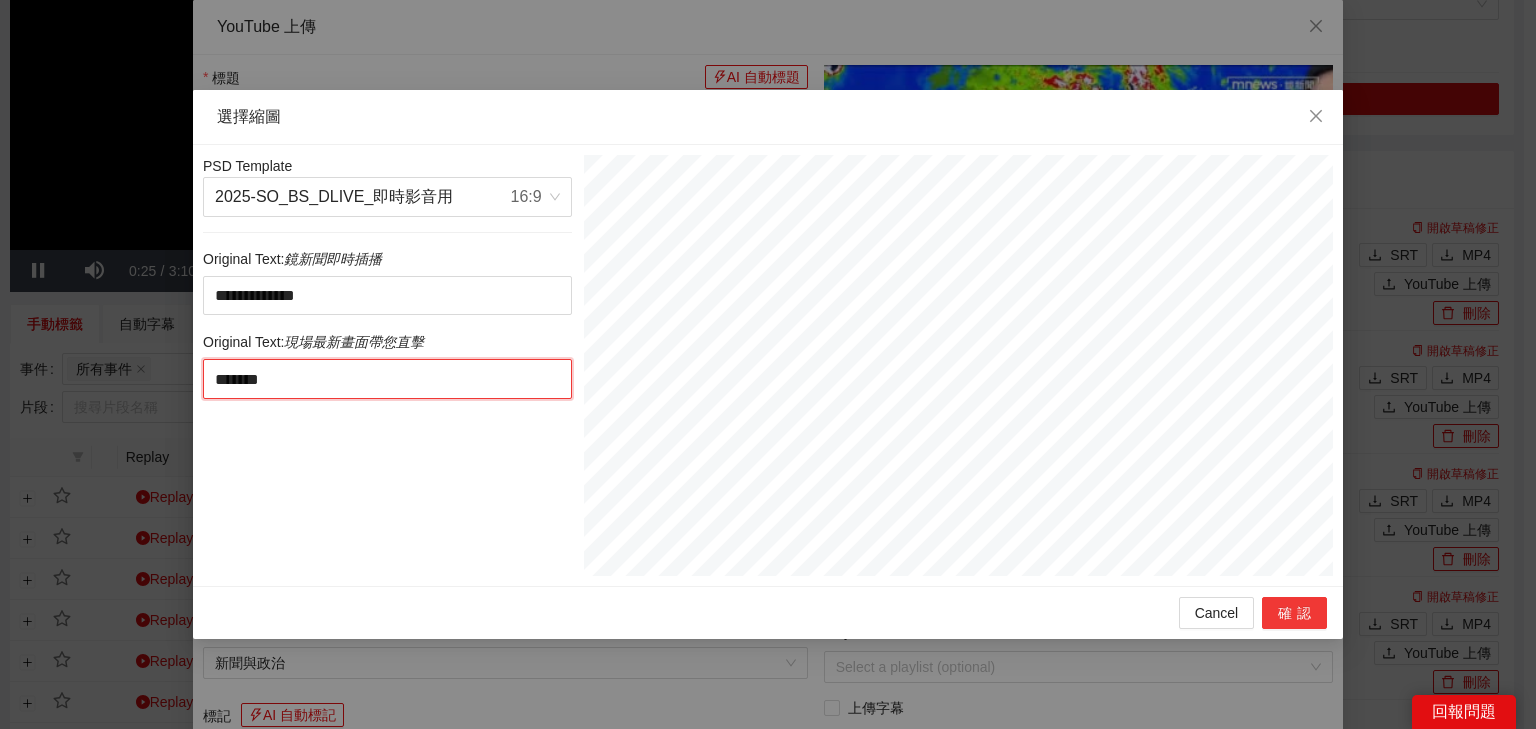 type on "*******" 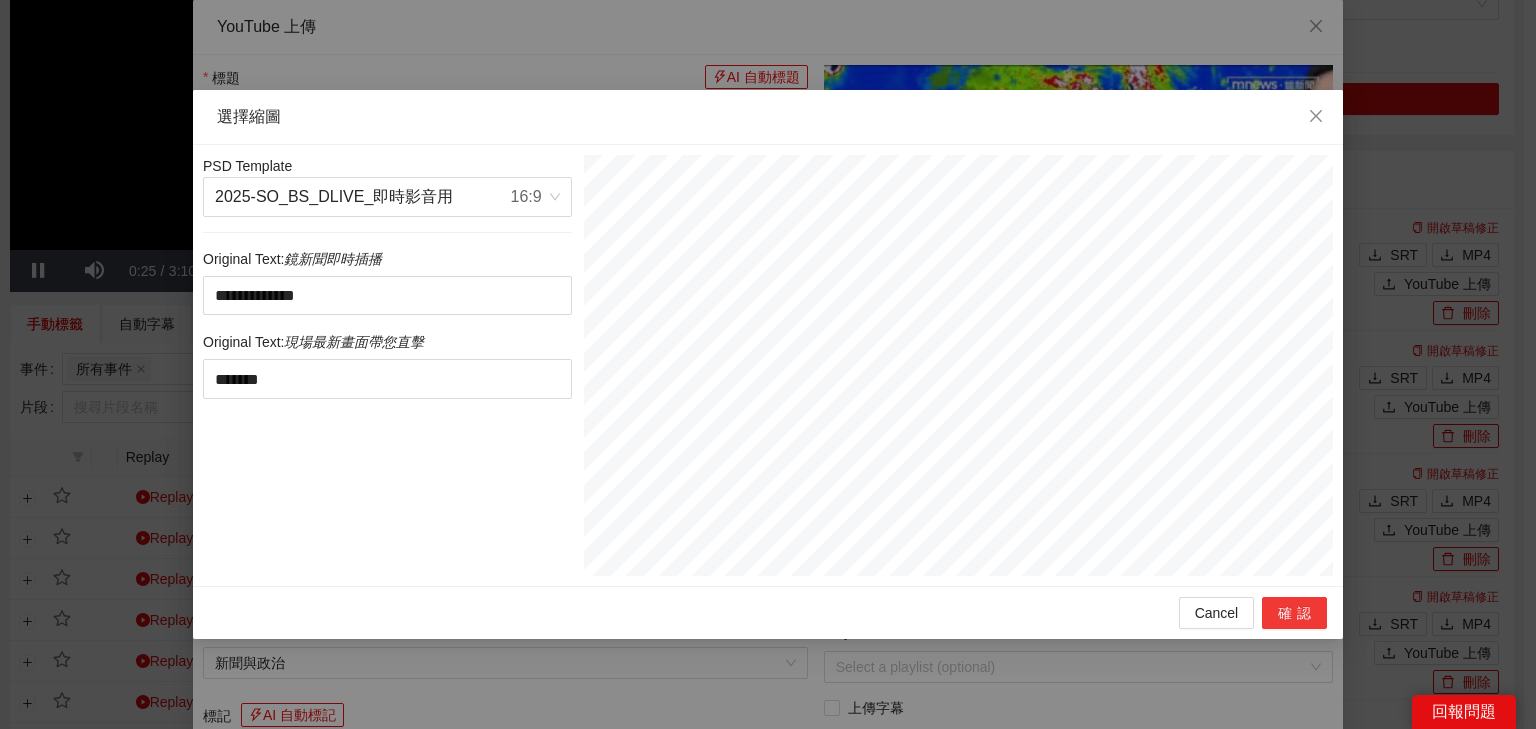 click on "確認" at bounding box center (1294, 613) 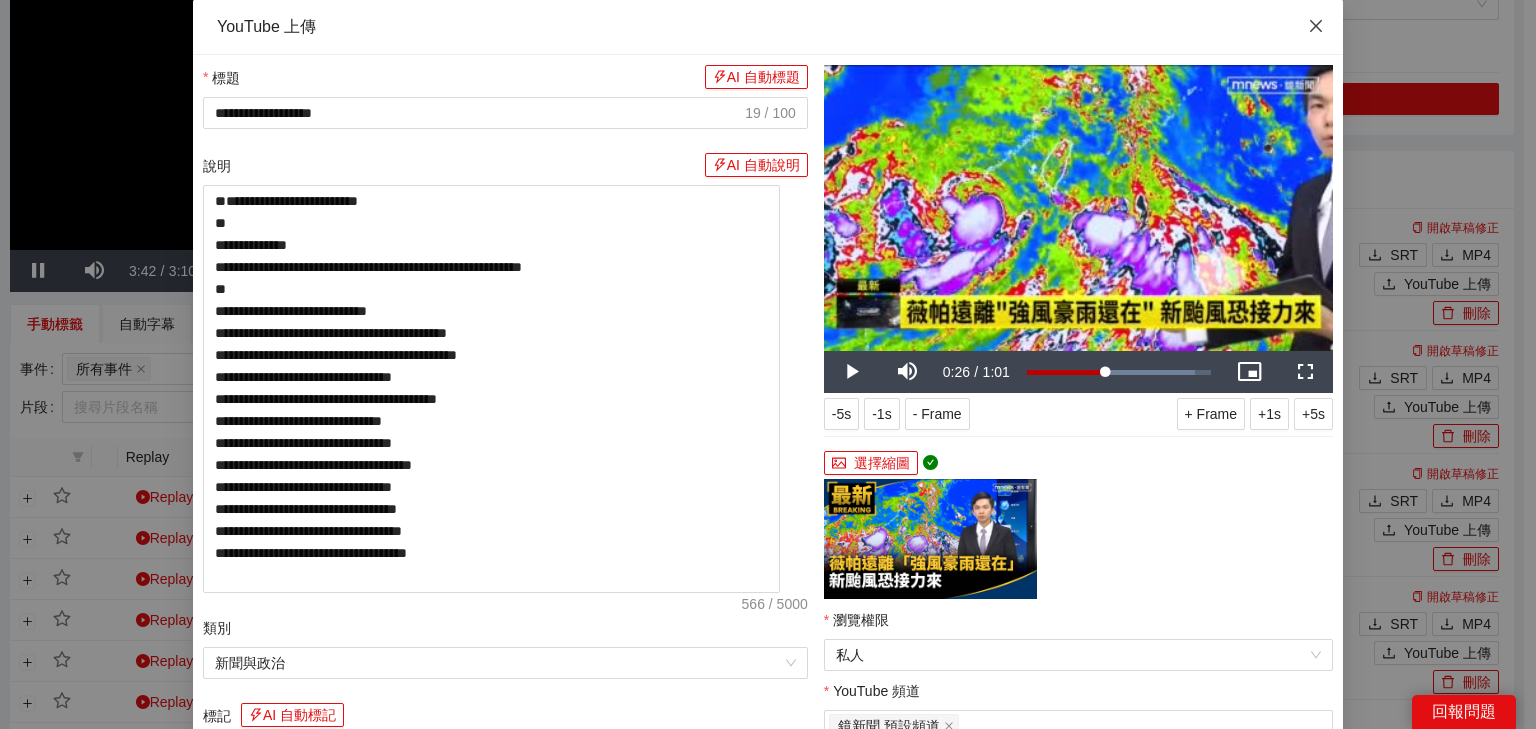click 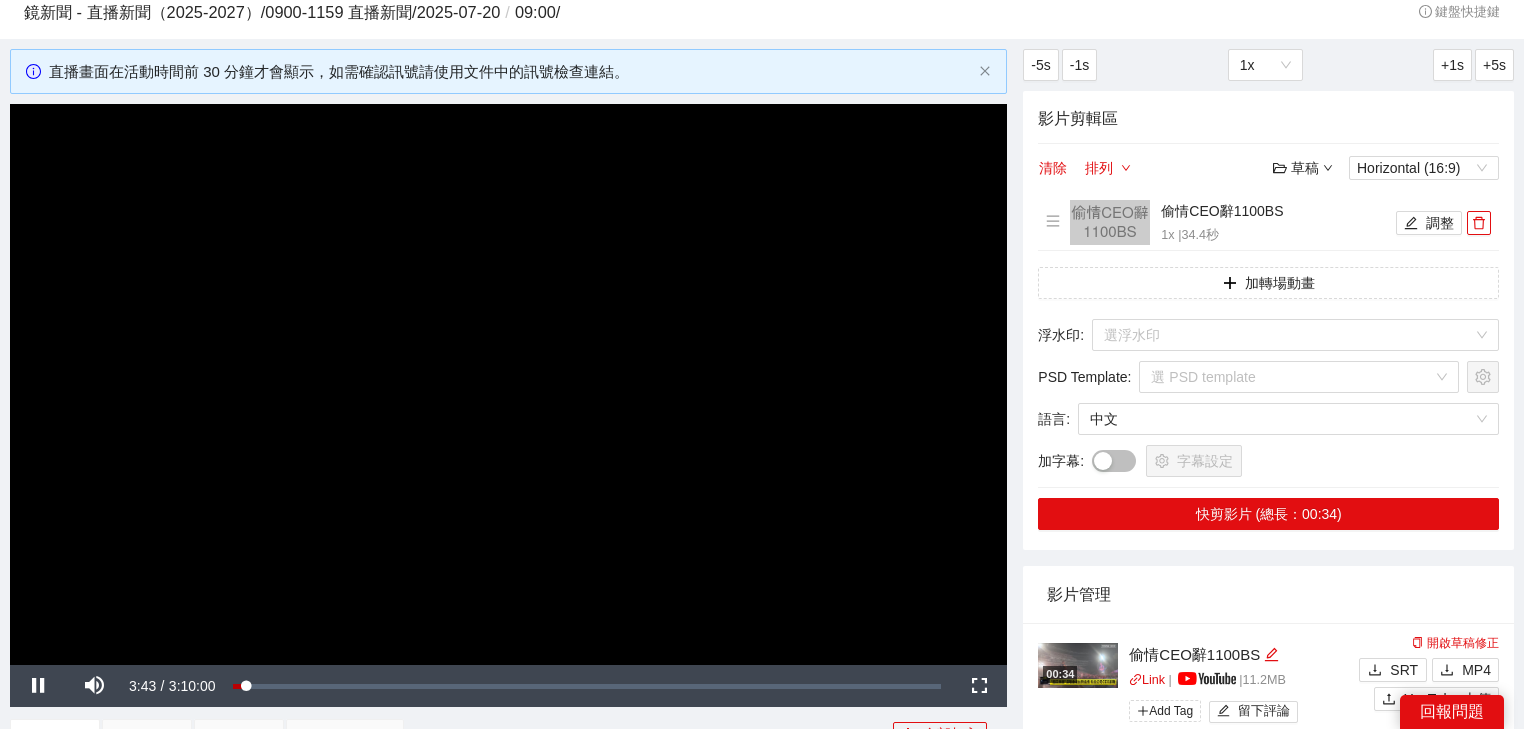 scroll, scrollTop: 0, scrollLeft: 0, axis: both 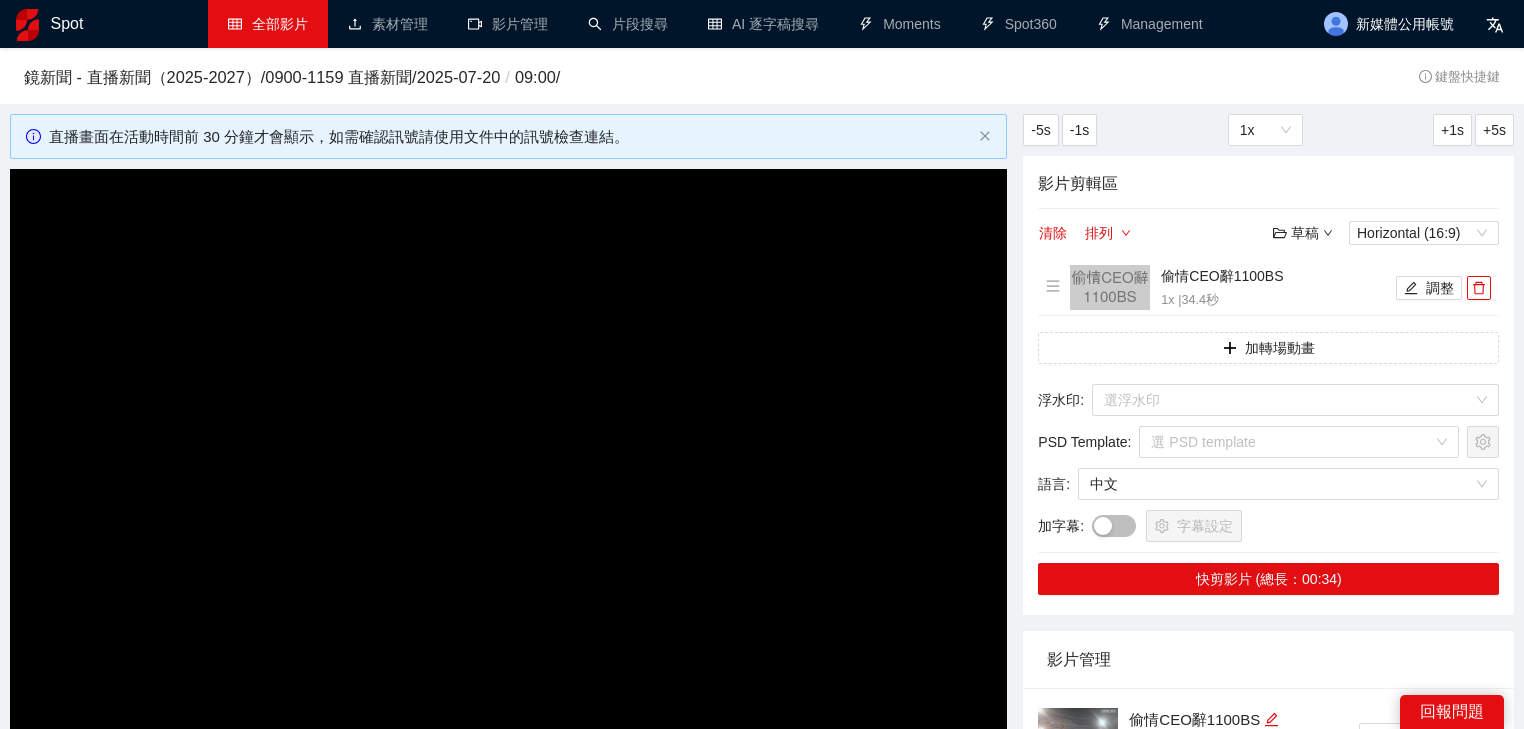 click on "全部影片" at bounding box center [268, 24] 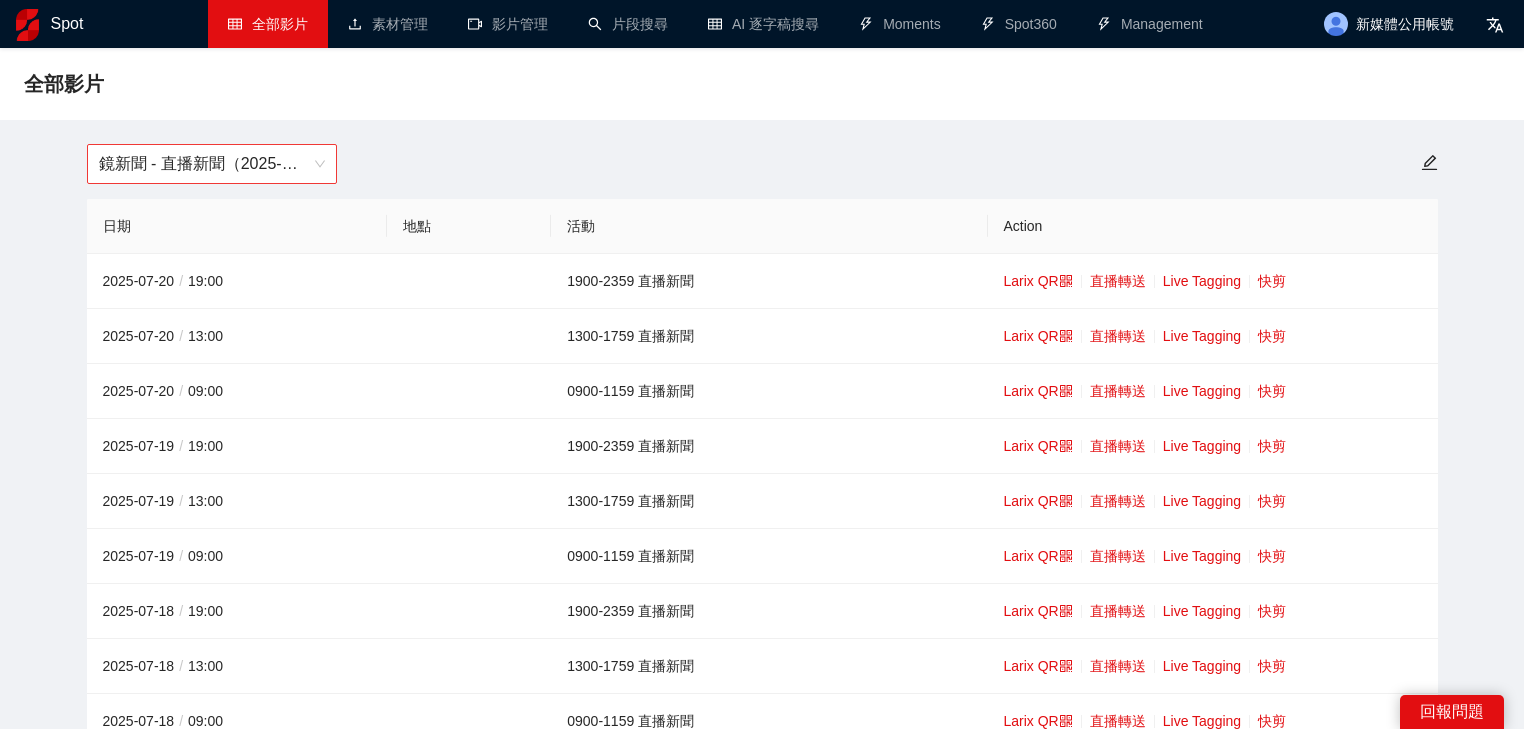 click on "鏡新聞 - 直播新聞（2025-2027）" at bounding box center (212, 164) 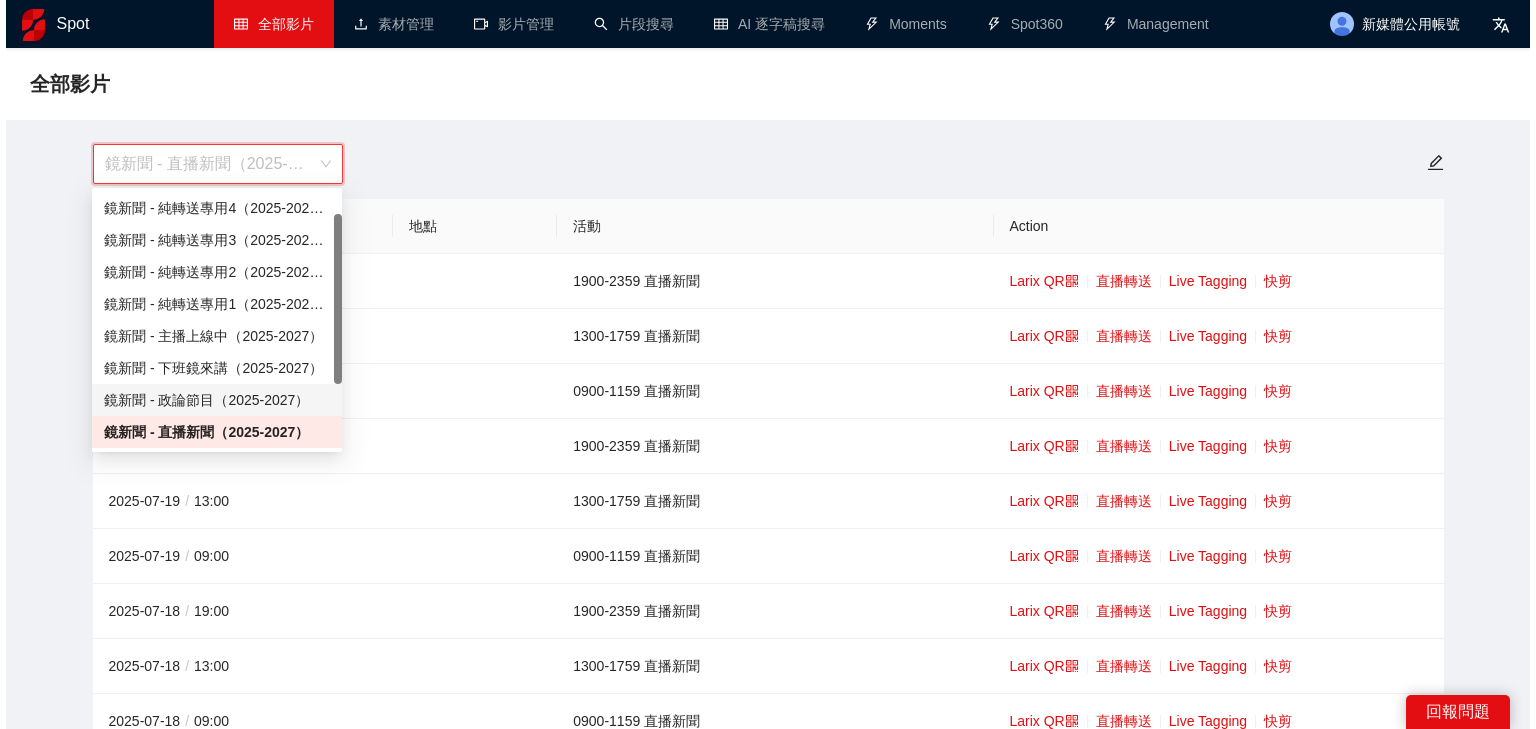 scroll, scrollTop: 112, scrollLeft: 0, axis: vertical 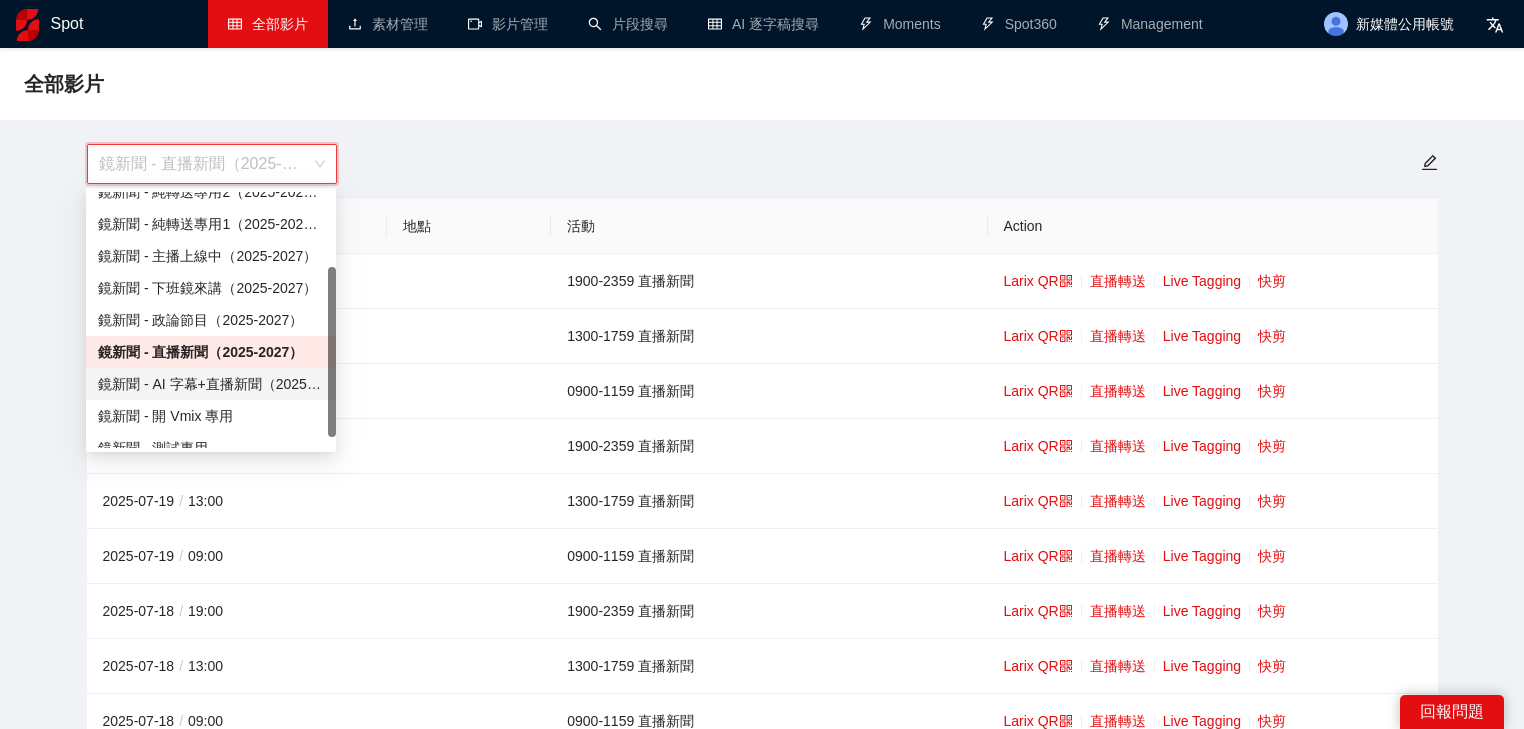 click on "鏡新聞 - AI 字幕+直播新聞（2025-2027）" at bounding box center [211, 384] 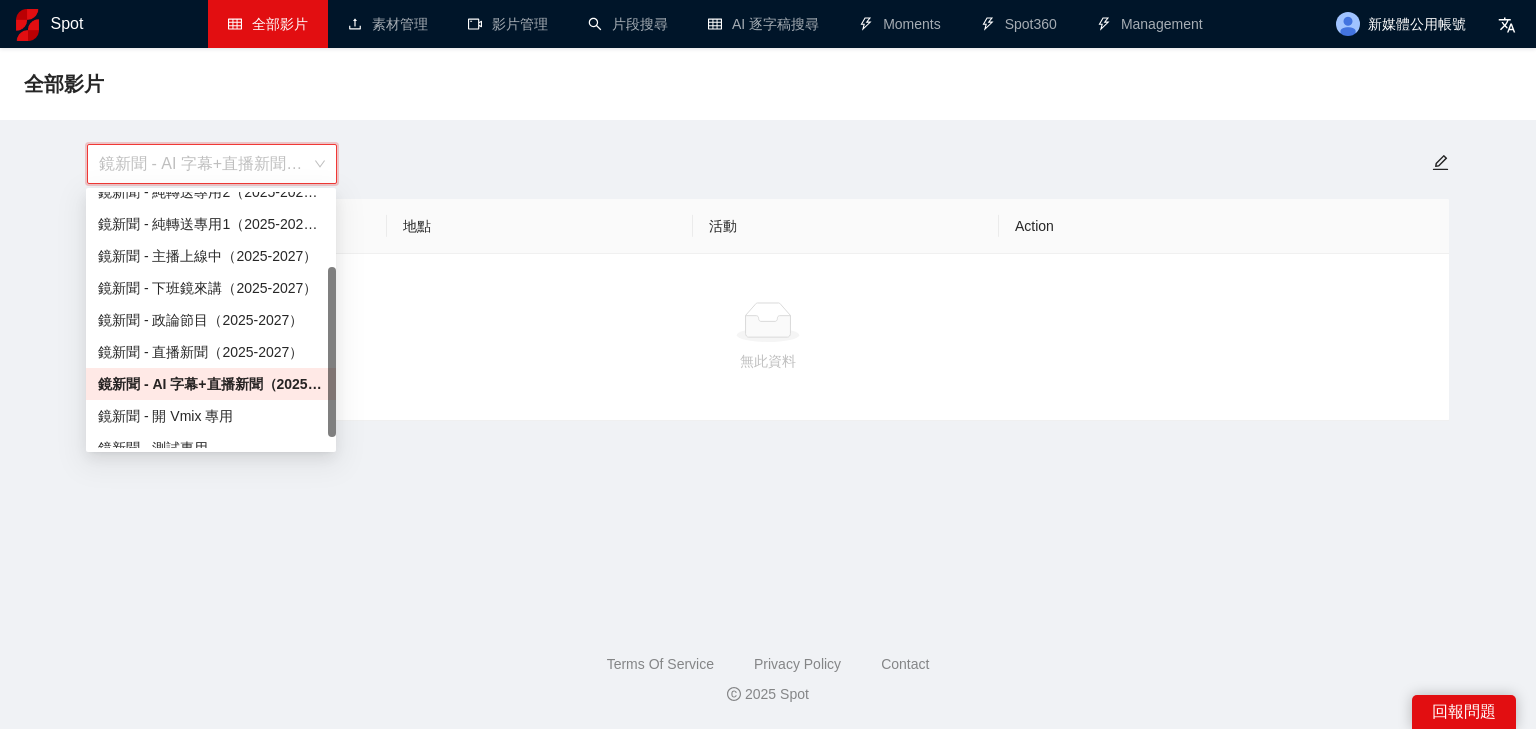 click on "鏡新聞 - AI 字幕+直播新聞（2025-2027）" at bounding box center (212, 164) 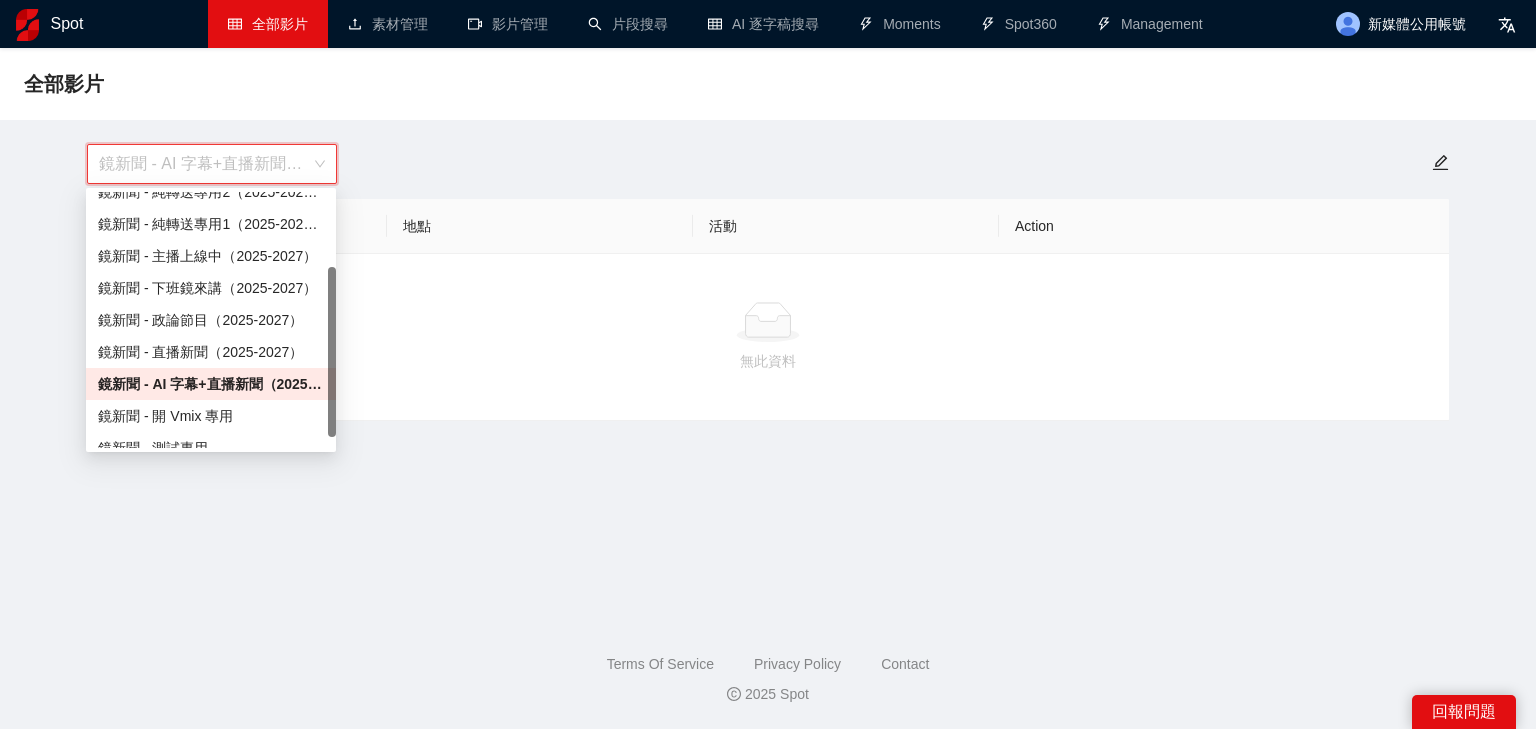 click on "鏡新聞 - AI 字幕+直播新聞（2025-2027）" at bounding box center (211, 384) 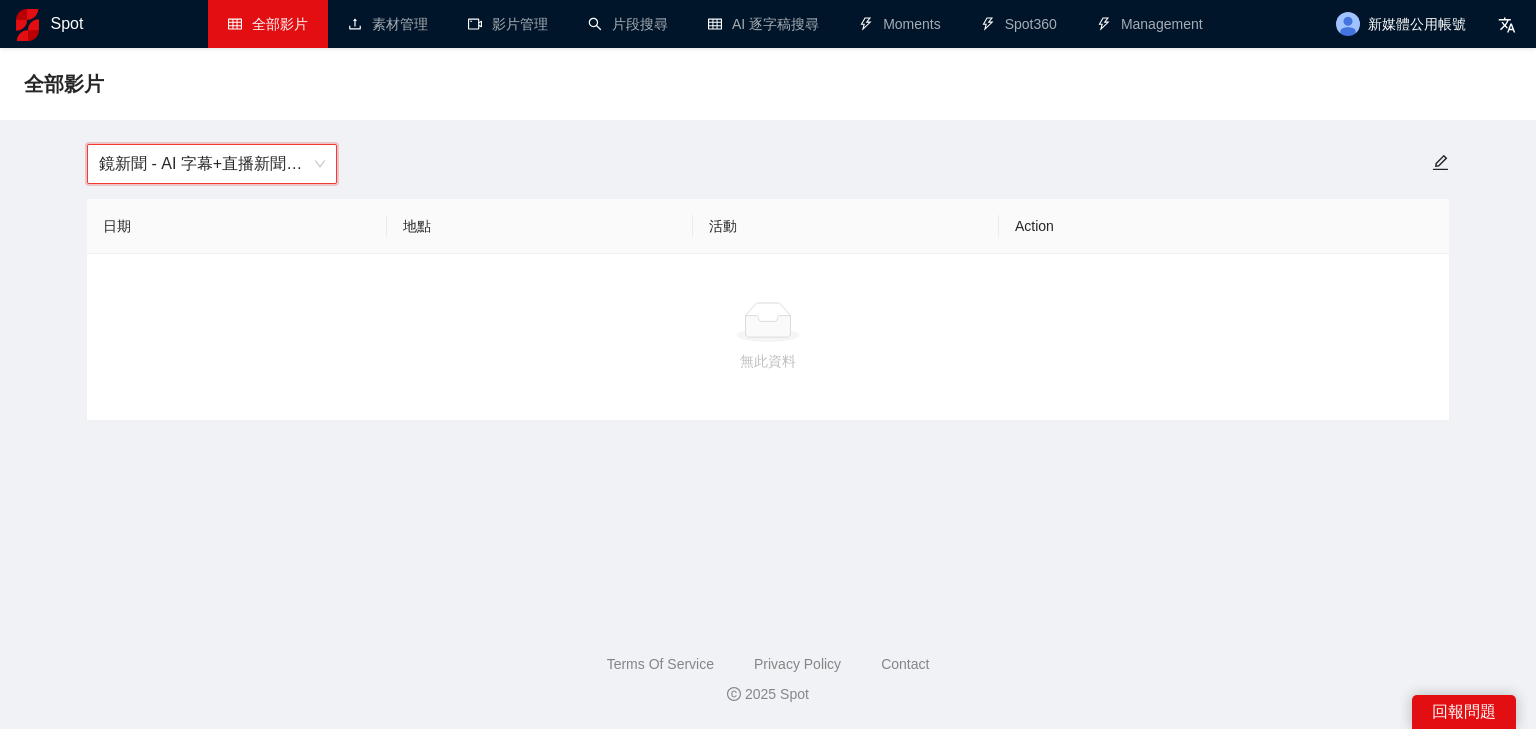 click on "全部影片 鏡新聞 - AI 字幕+直播新聞（2025-2027） 鏡新聞 - AI 字幕+直播新聞（2025-2027） 日期 地點 活動 Action 無此資料" at bounding box center [768, 234] 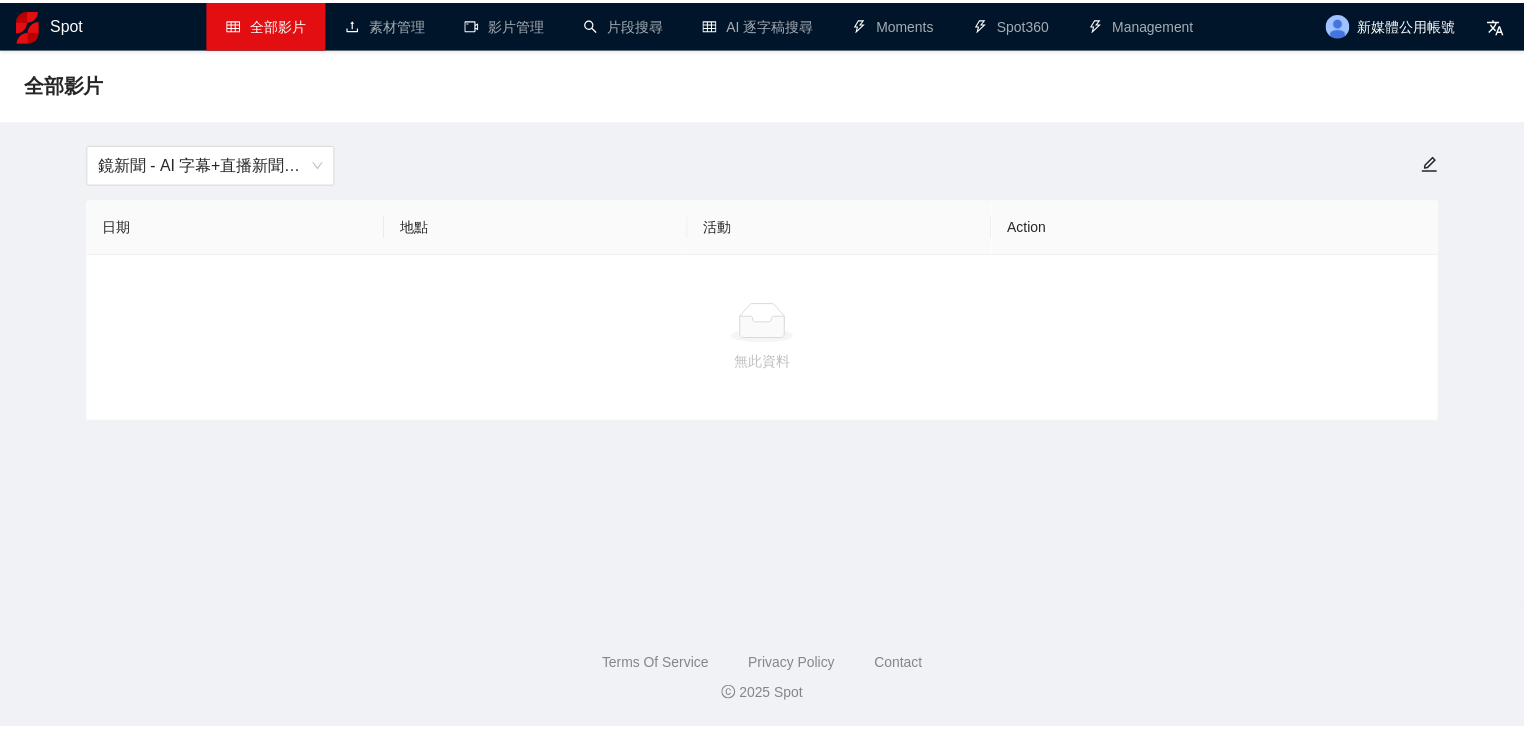 scroll, scrollTop: 0, scrollLeft: 0, axis: both 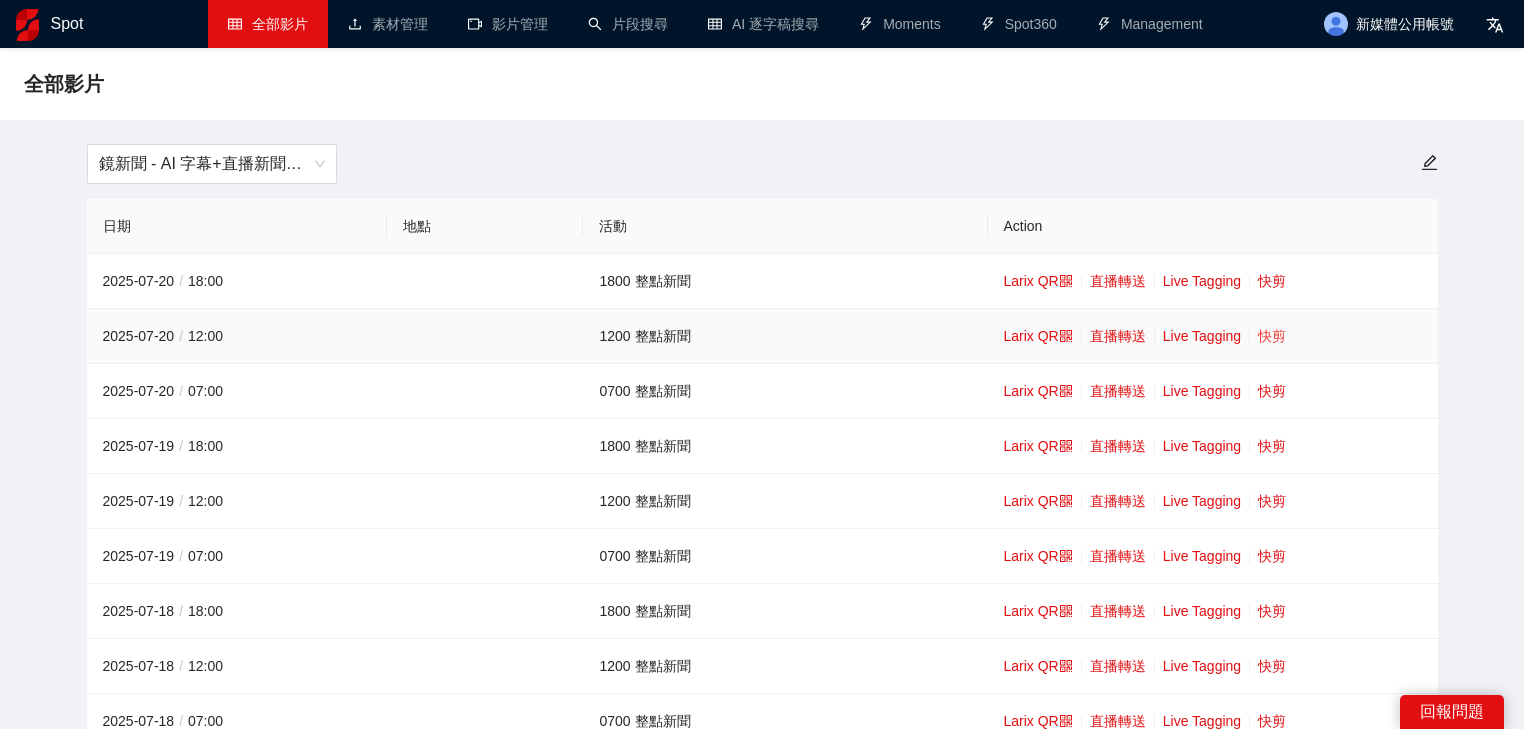 click on "快剪" at bounding box center [1272, 336] 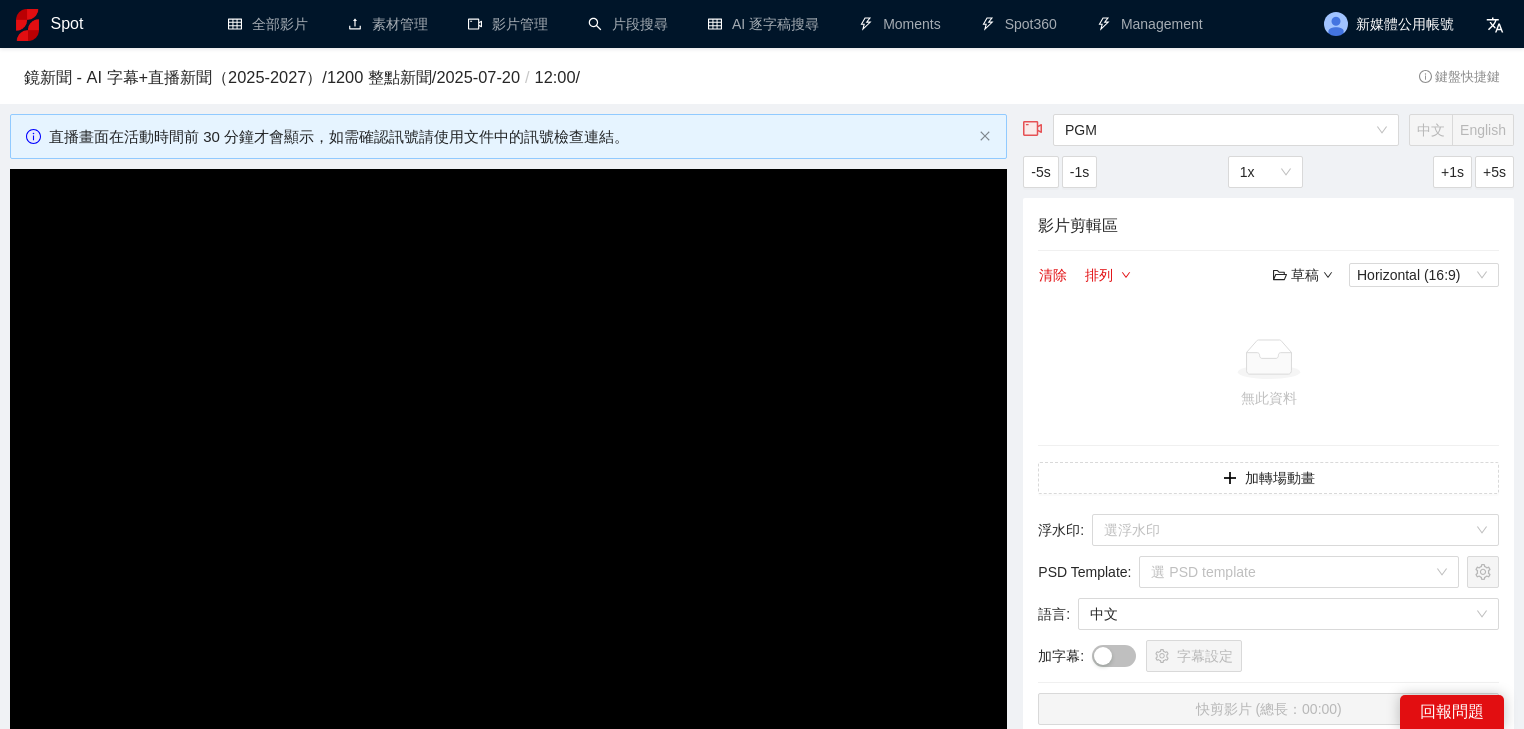 click at bounding box center [508, 449] 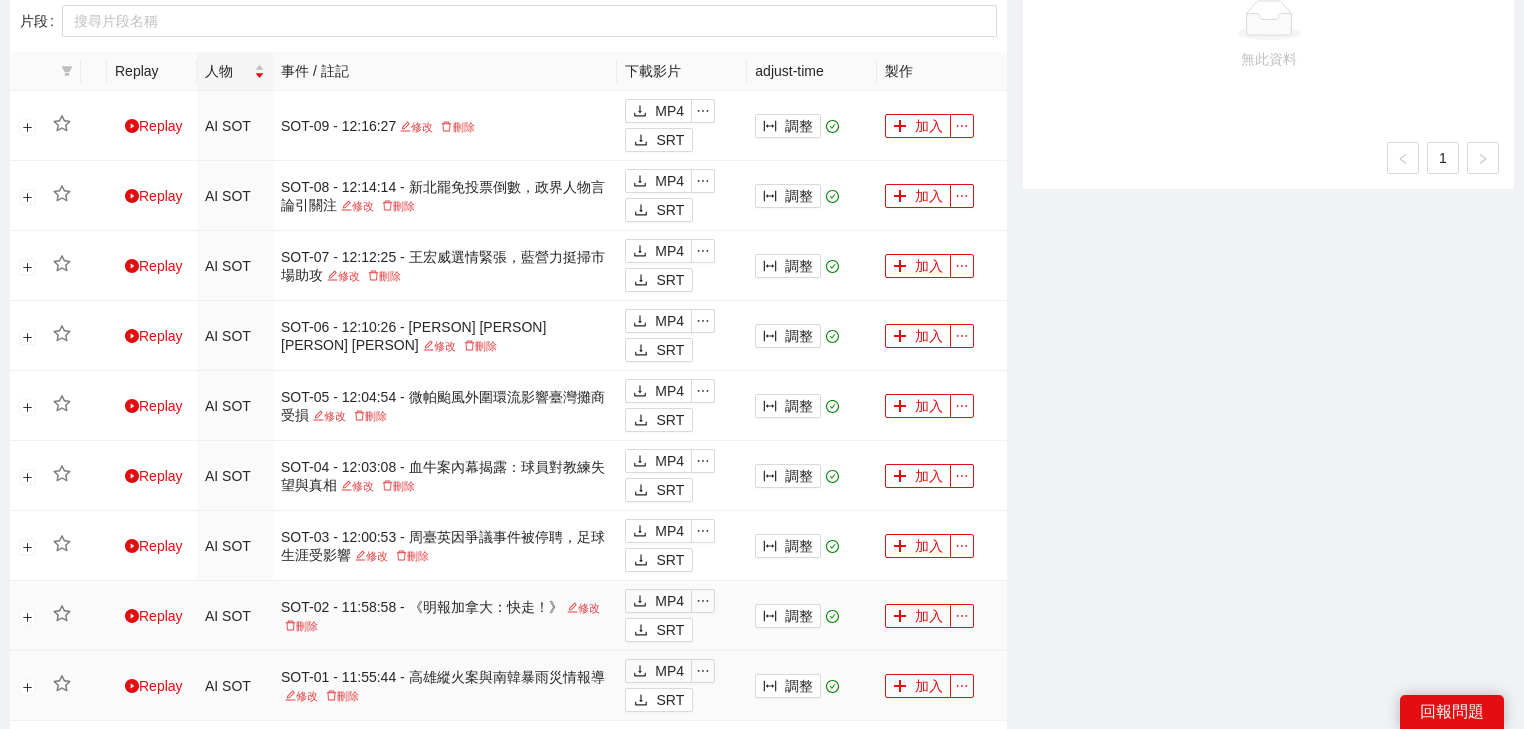 scroll, scrollTop: 1040, scrollLeft: 0, axis: vertical 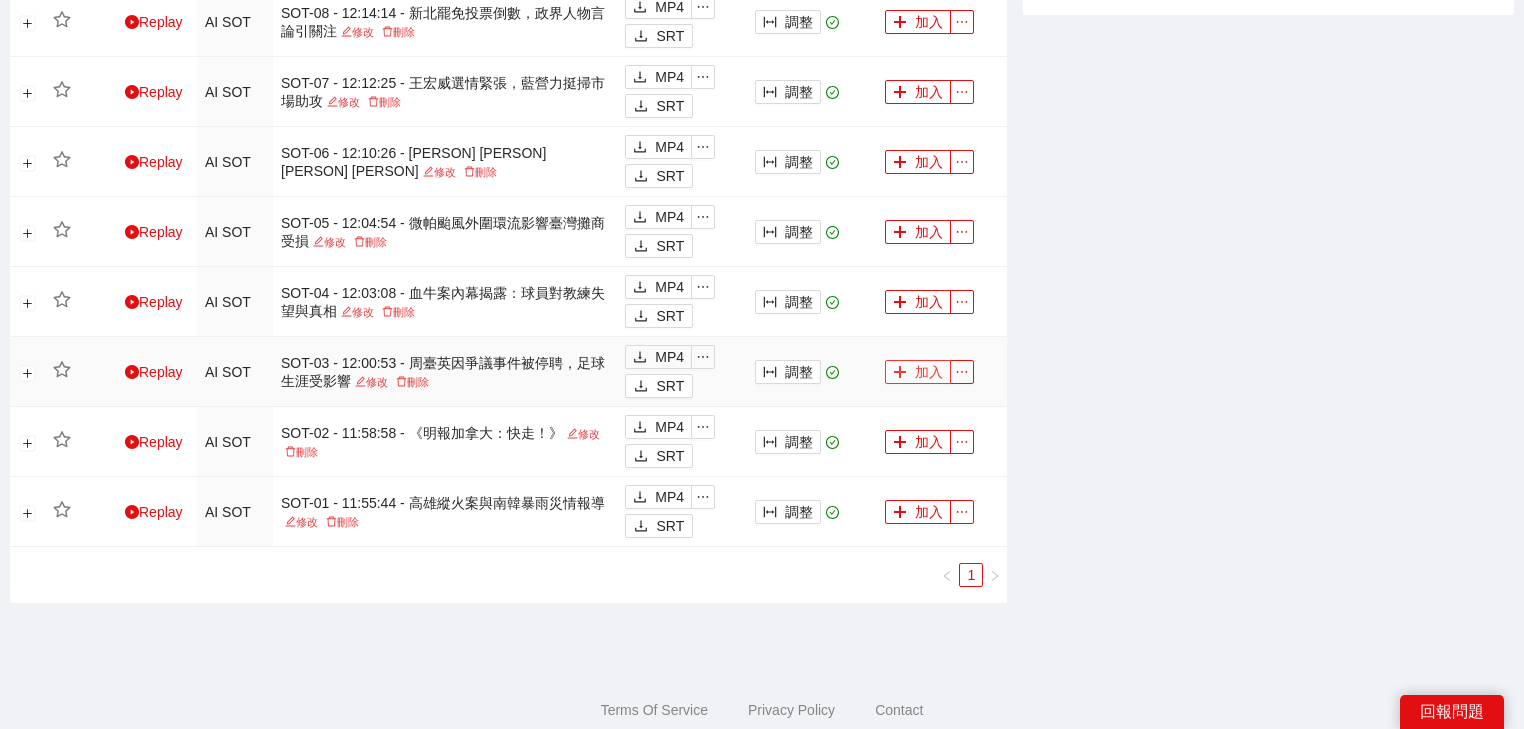 click on "加入" at bounding box center [918, 372] 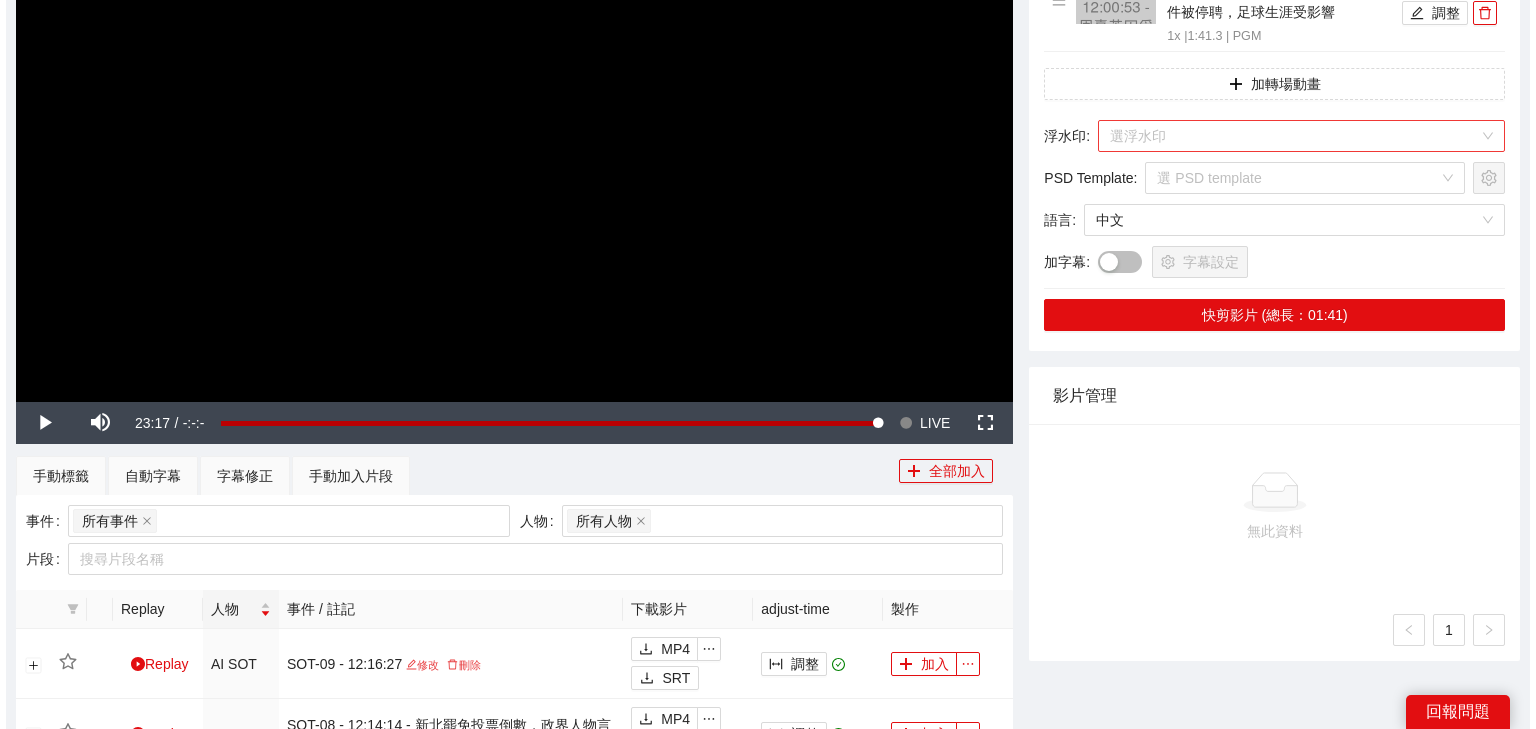 scroll, scrollTop: 240, scrollLeft: 0, axis: vertical 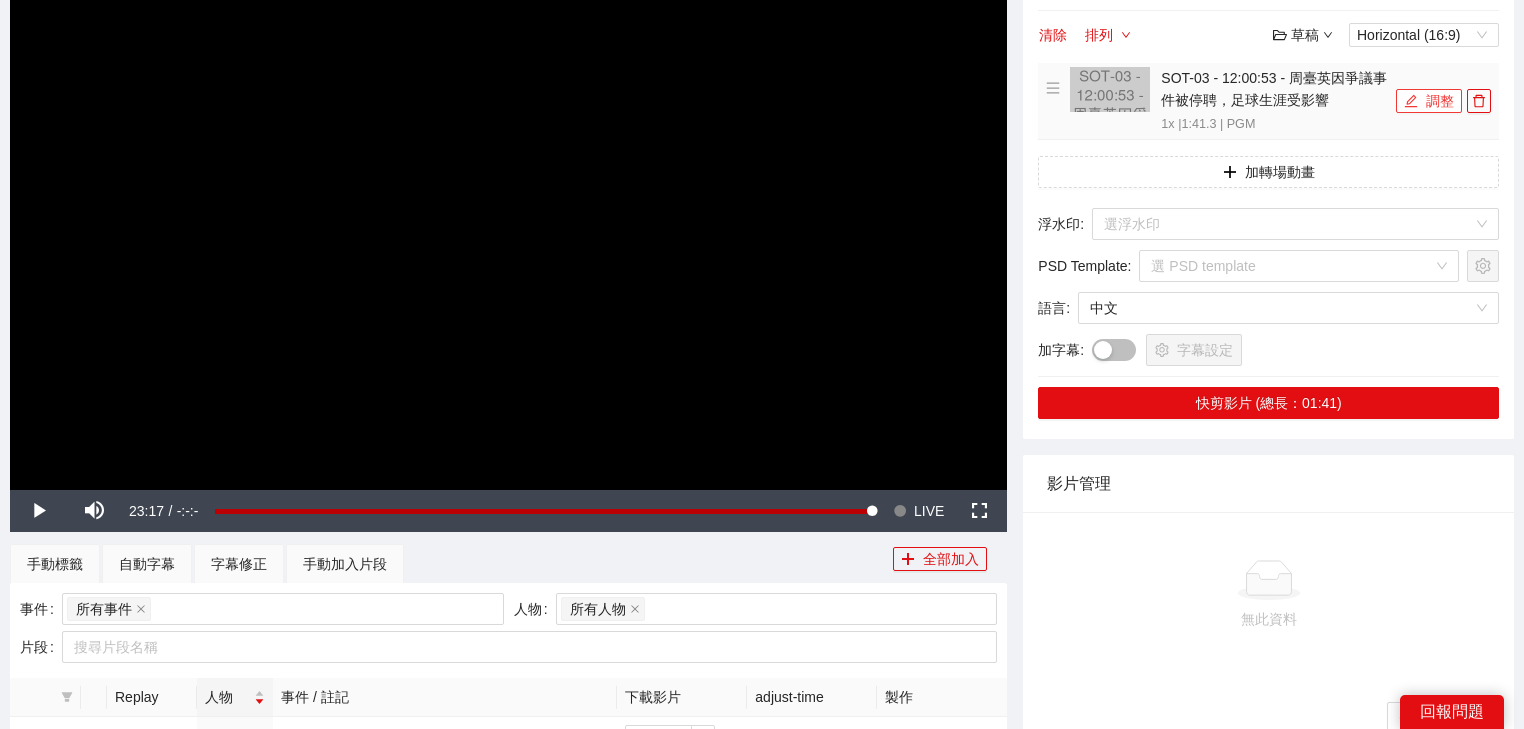 click on "調整" at bounding box center (1429, 101) 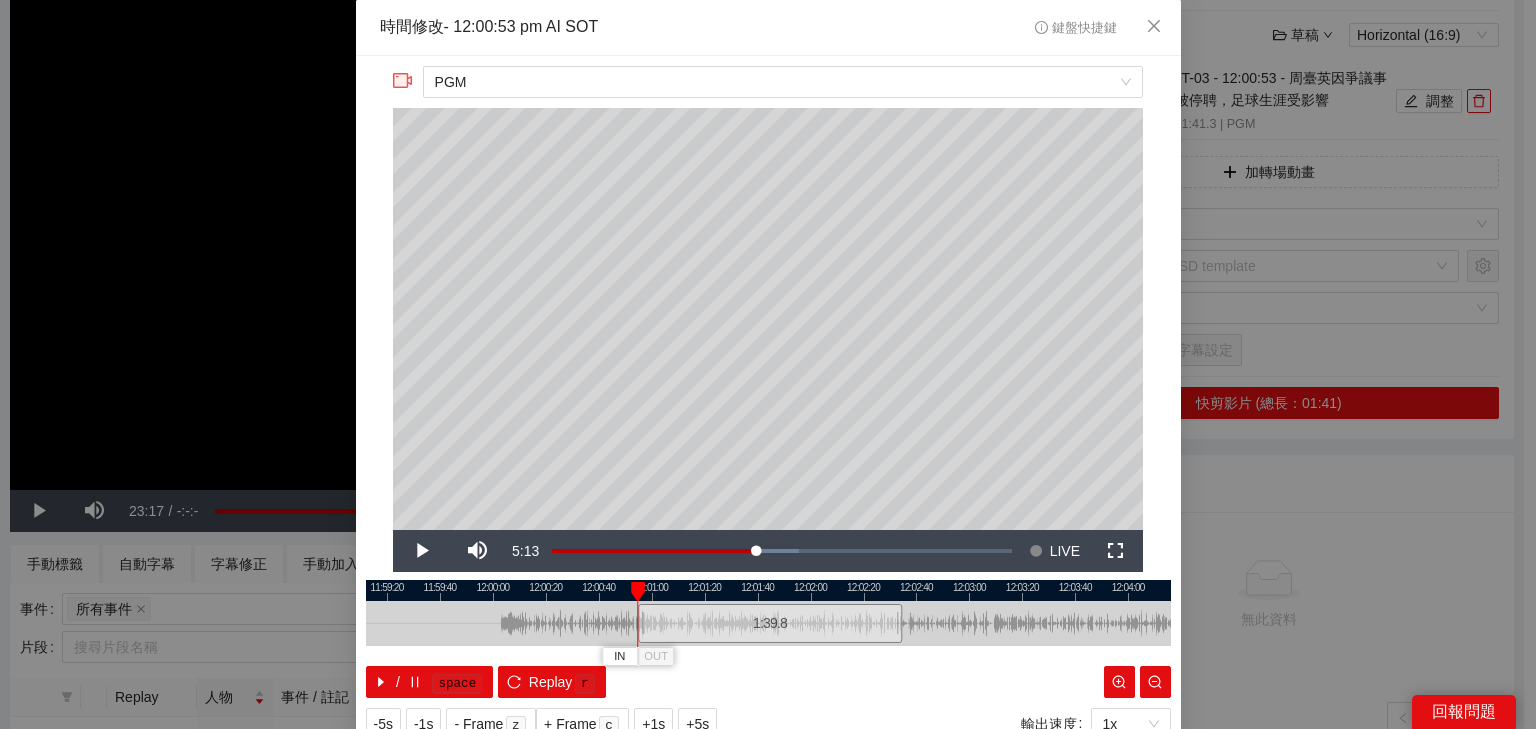 scroll, scrollTop: 73, scrollLeft: 0, axis: vertical 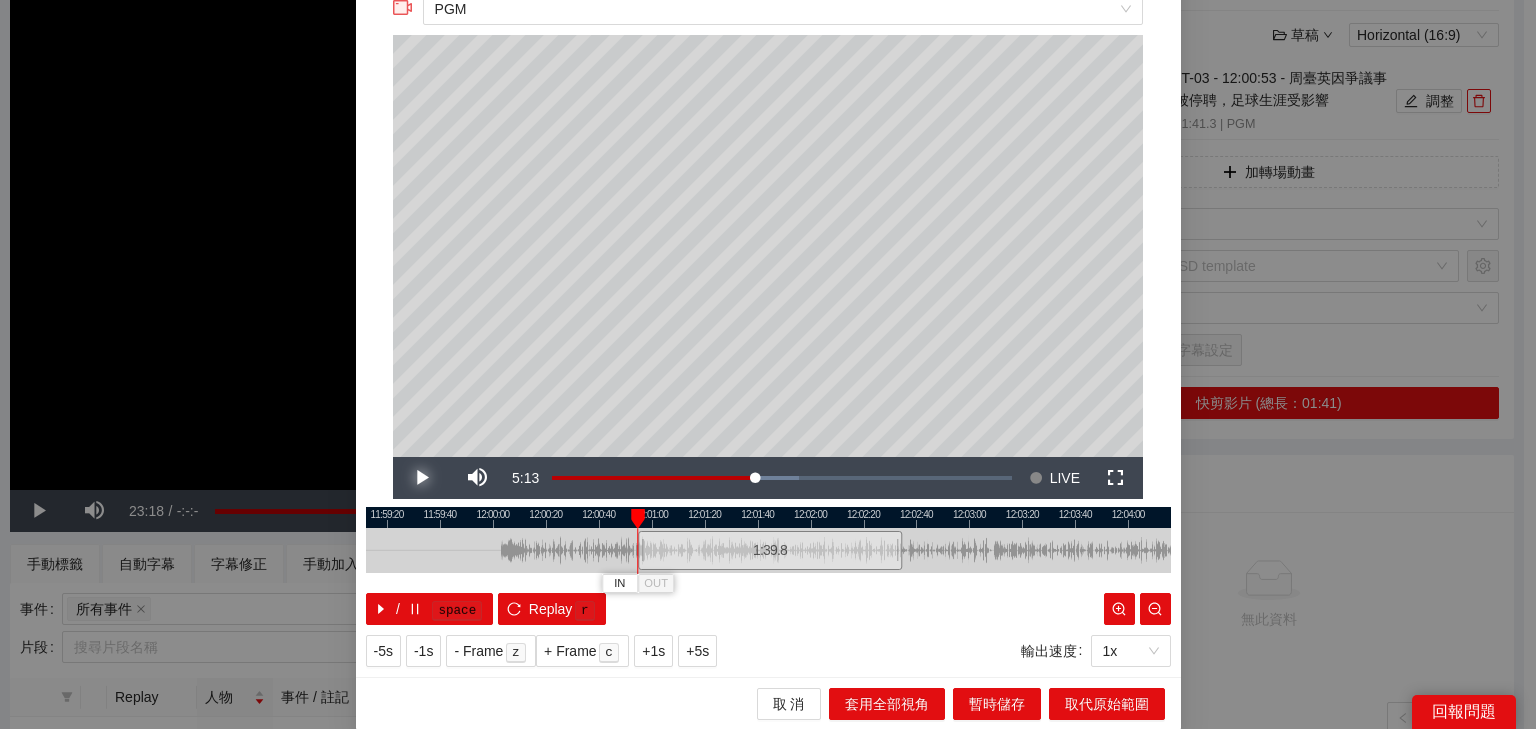 click at bounding box center (421, 478) 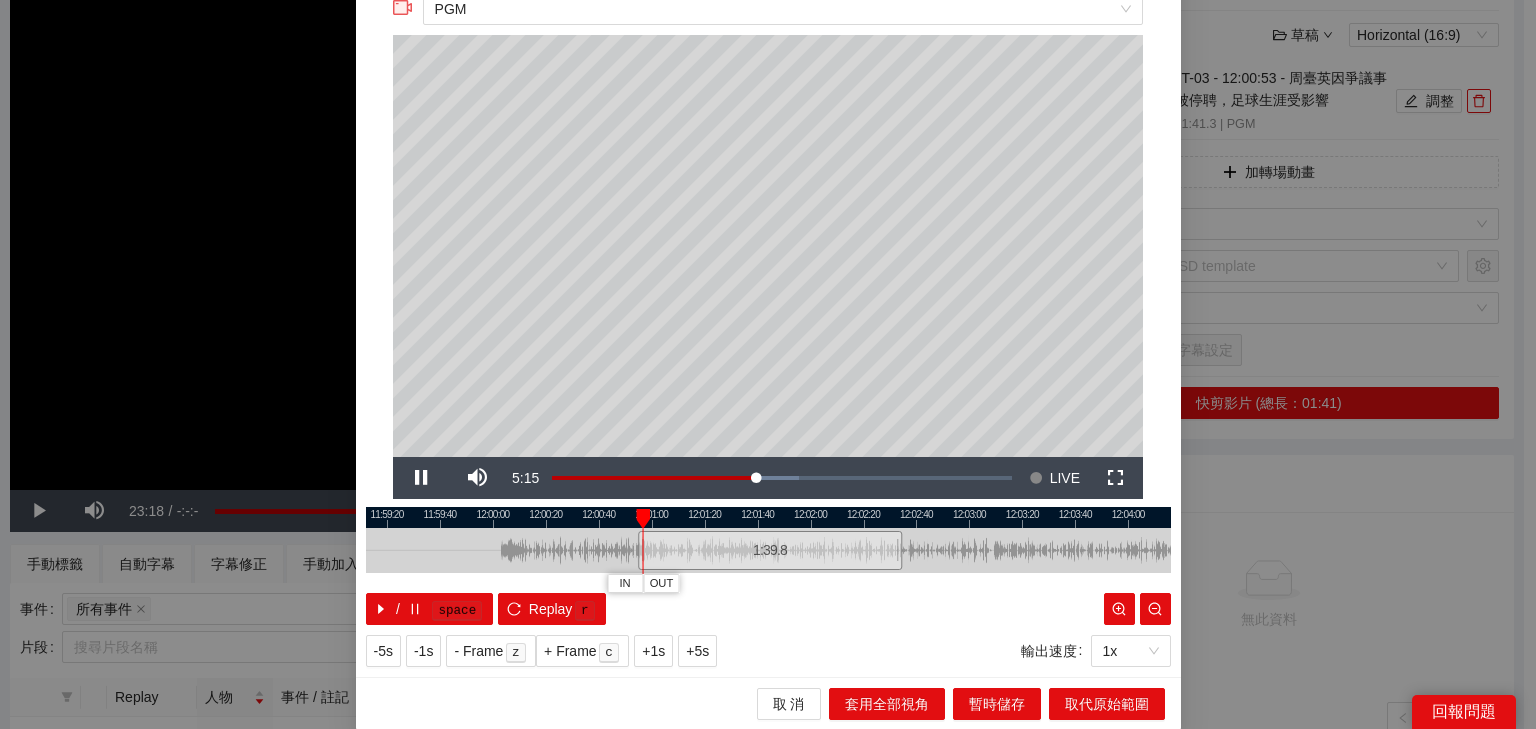 click at bounding box center [768, 517] 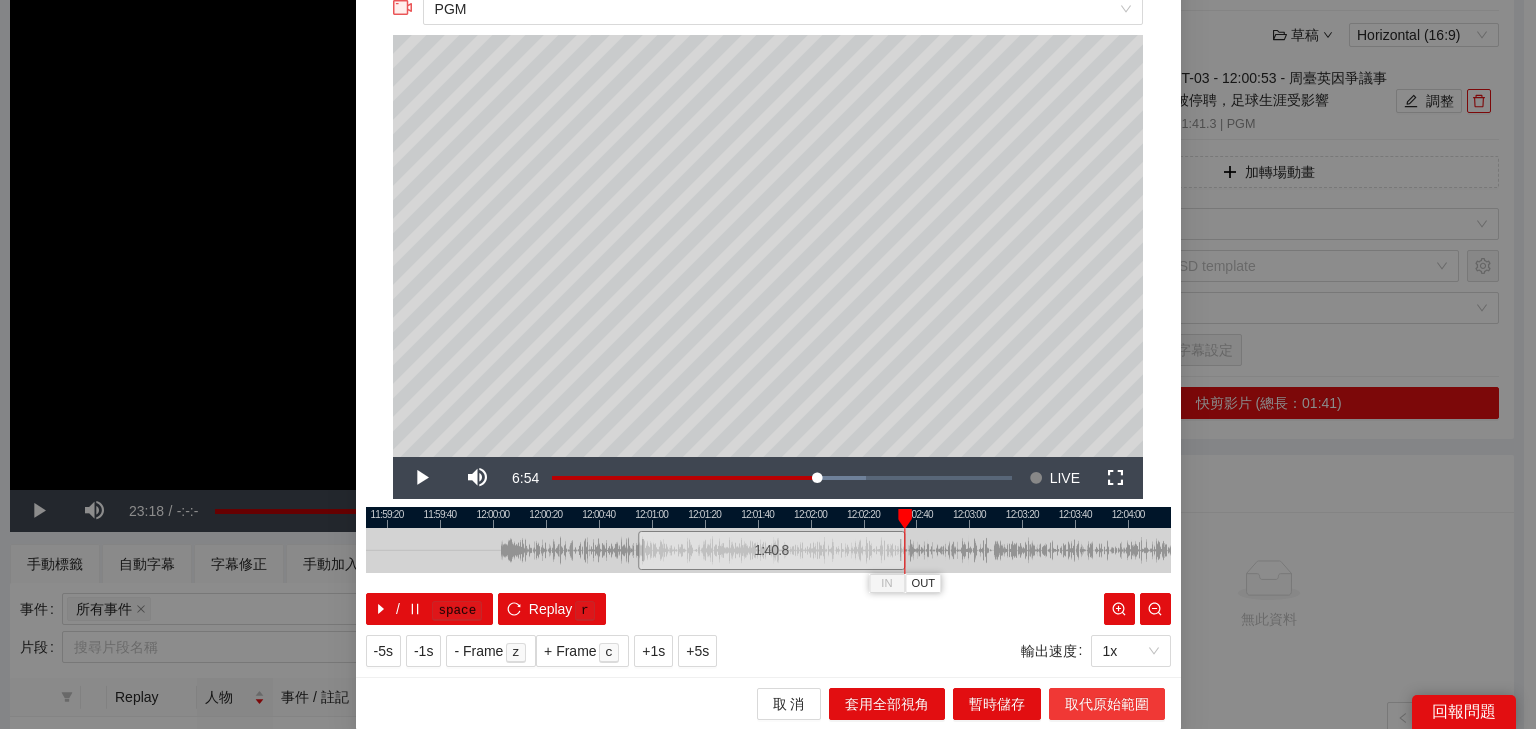 click on "取代原始範圍" at bounding box center [1107, 704] 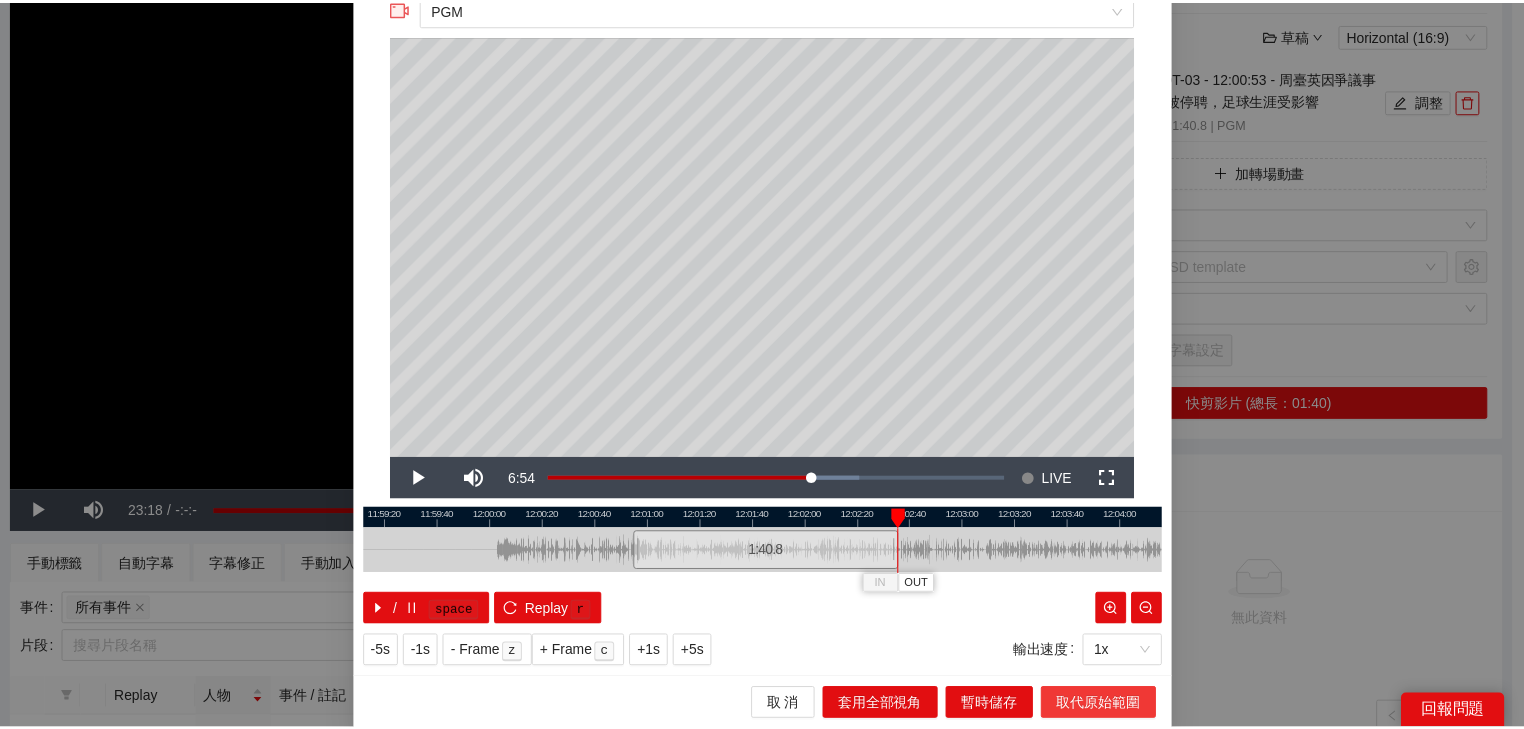 scroll, scrollTop: 0, scrollLeft: 0, axis: both 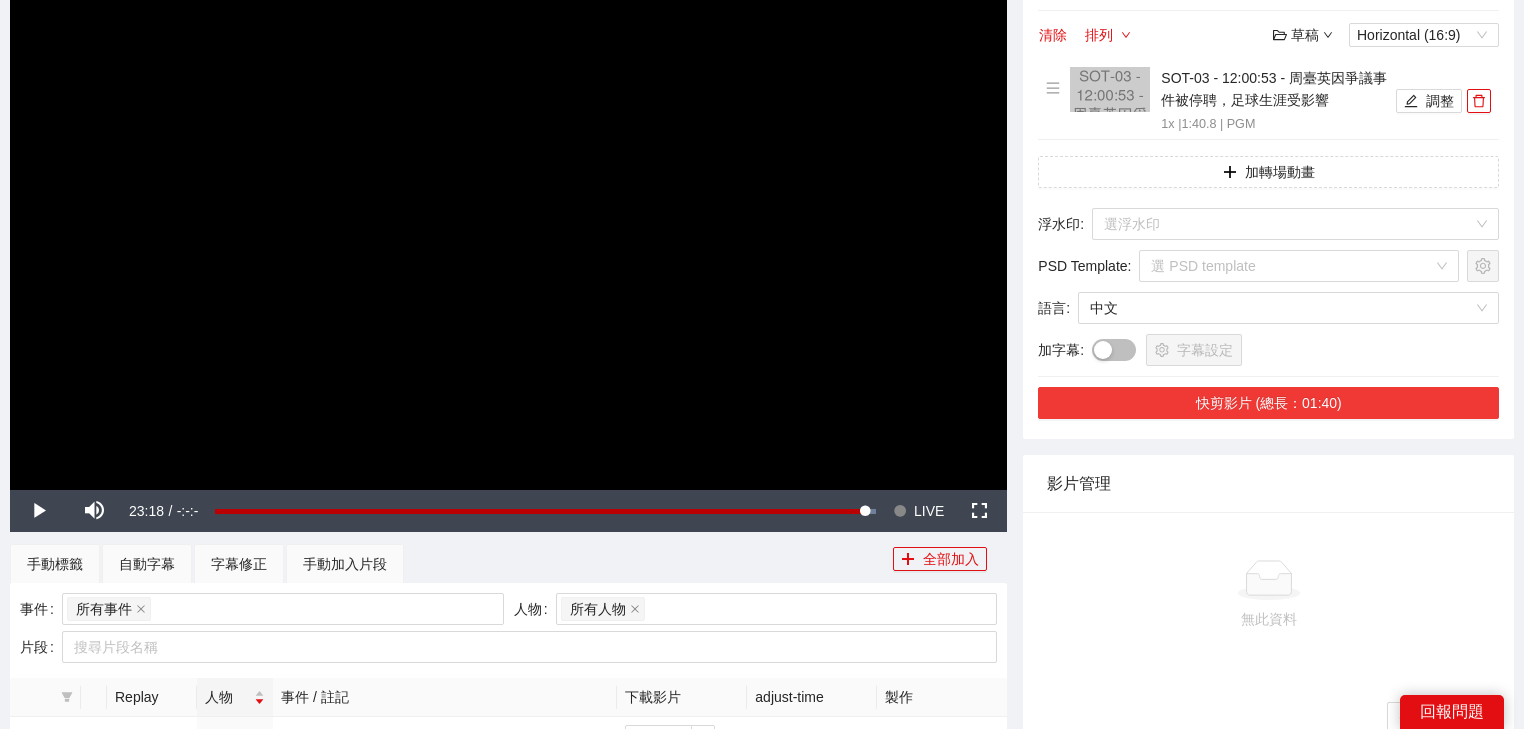 click on "快剪影片 (總長：01:40)" at bounding box center (1268, 403) 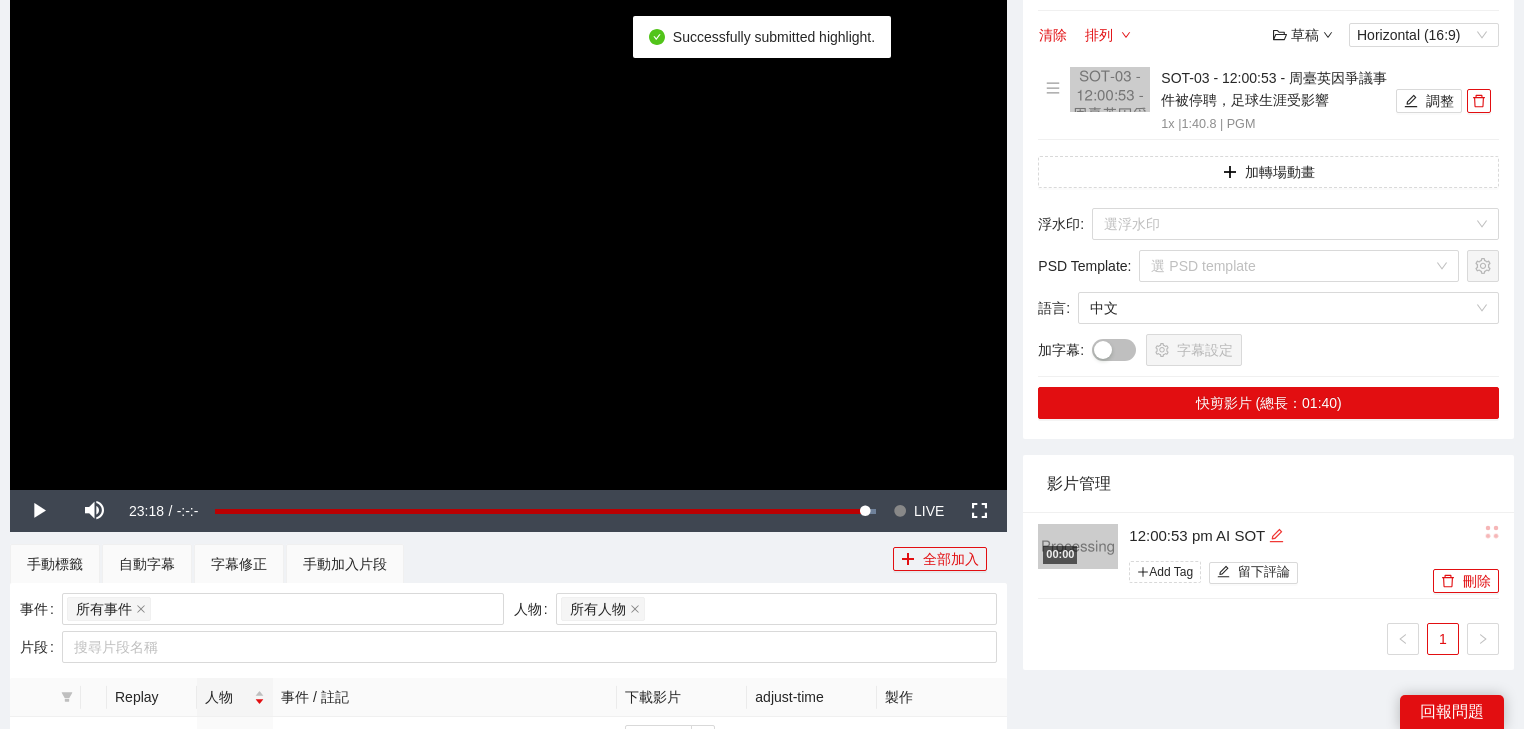 click 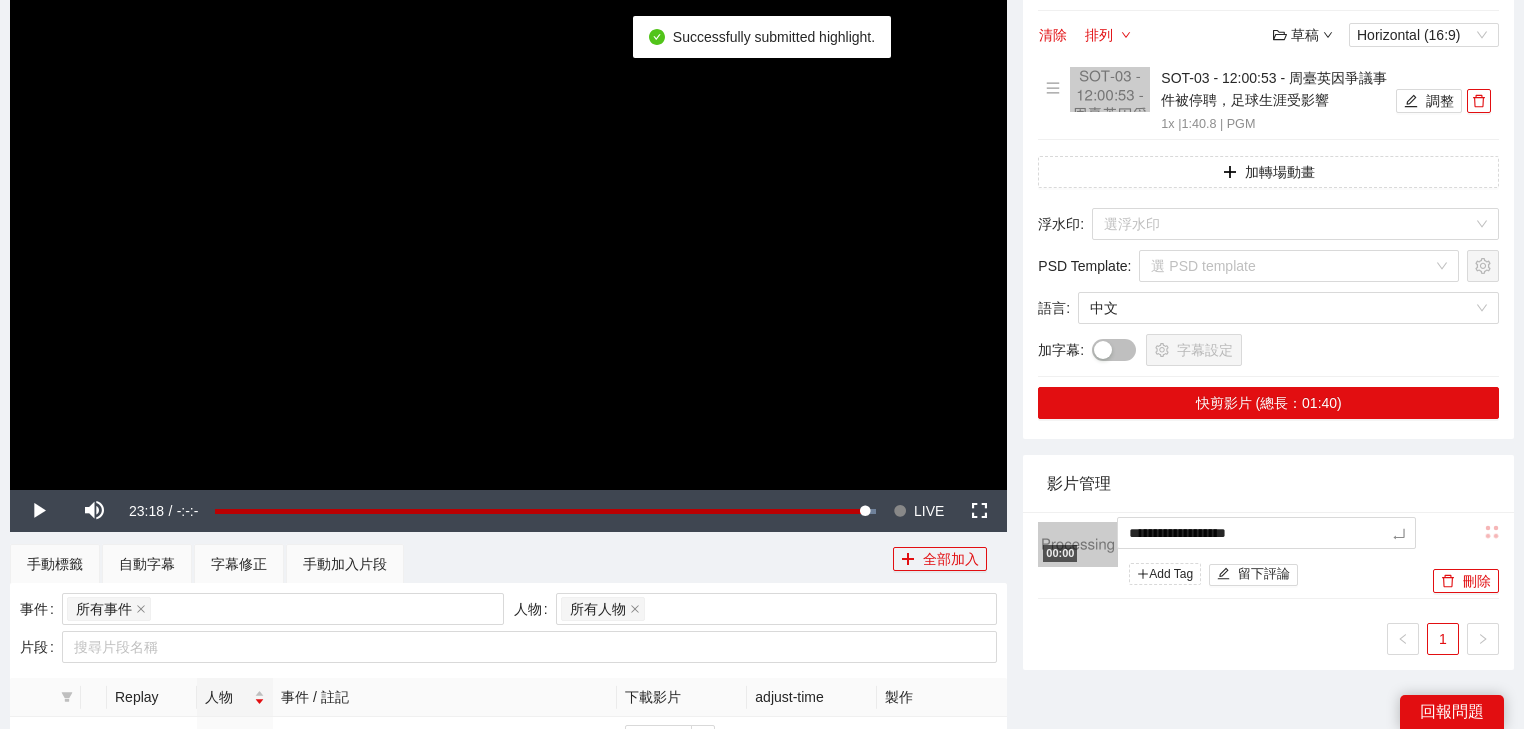 drag, startPoint x: 1280, startPoint y: 537, endPoint x: 837, endPoint y: 473, distance: 447.59915 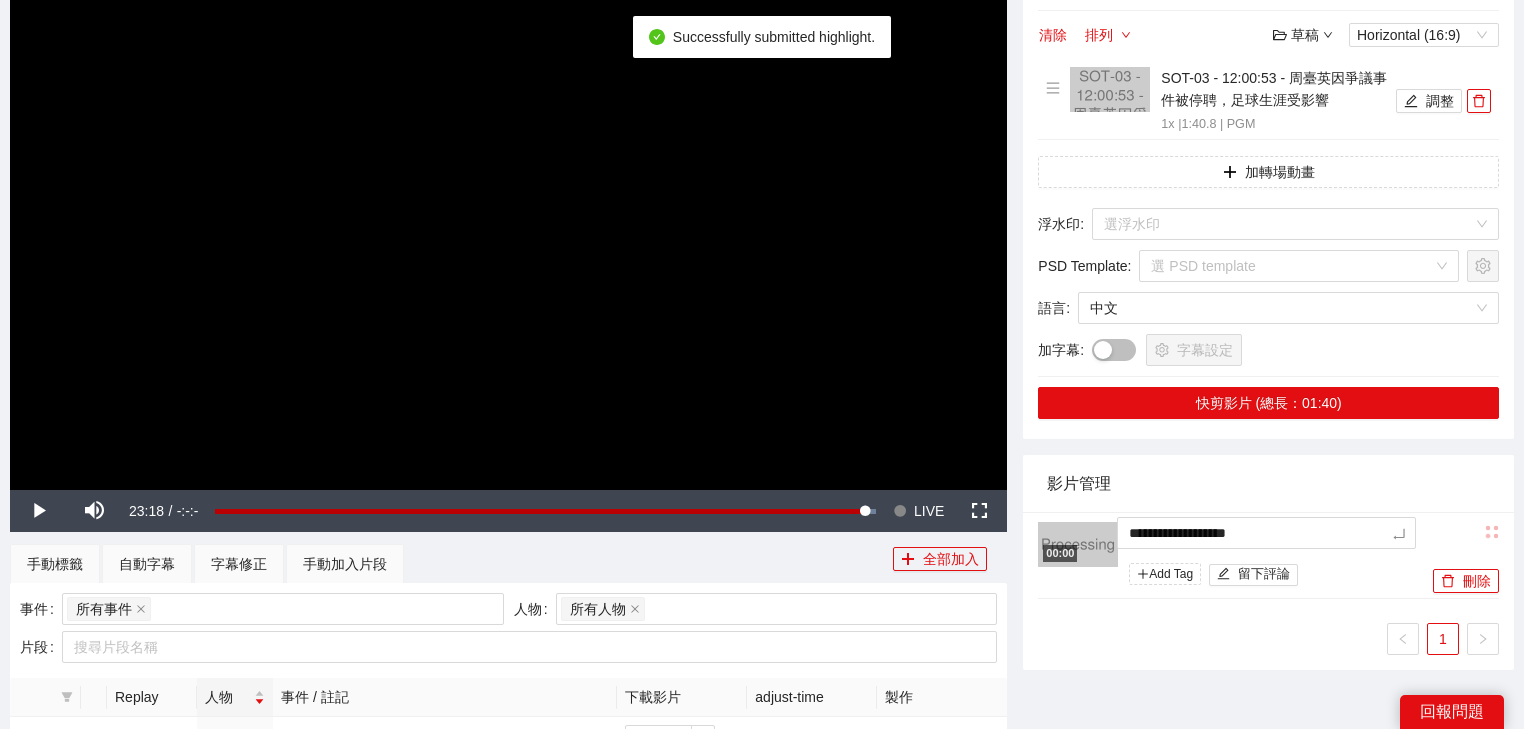 click on "**********" at bounding box center [762, 651] 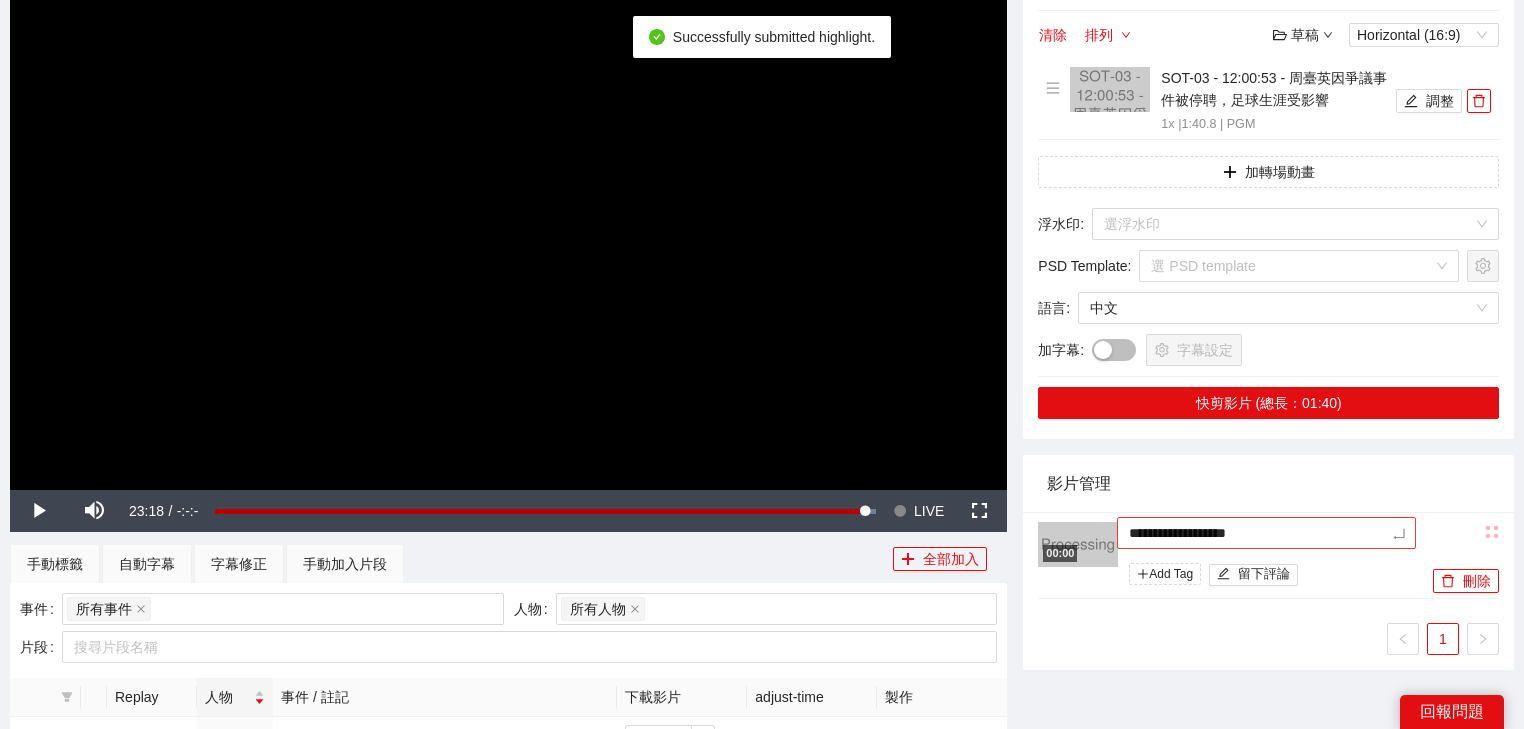 type on "*********" 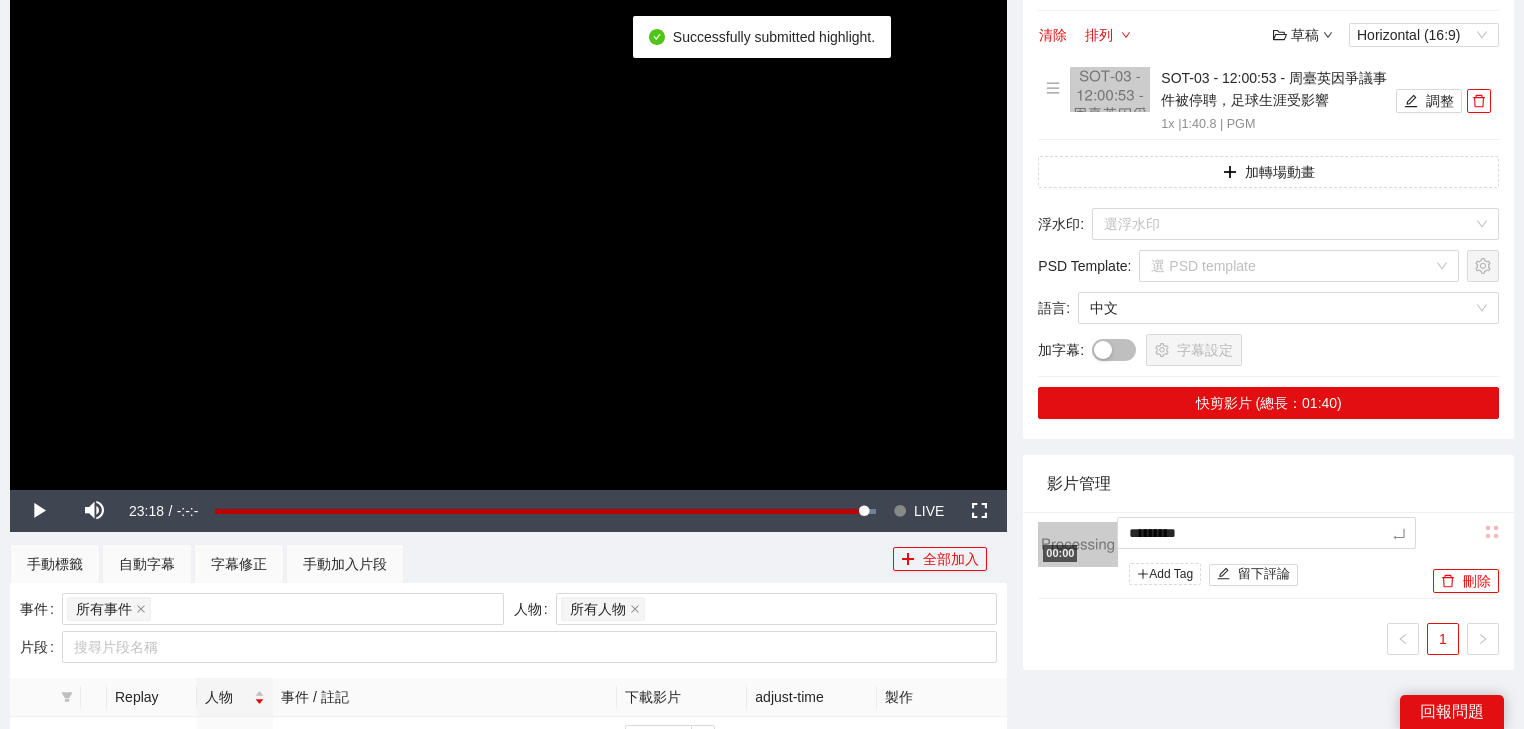 click on "影片管理" at bounding box center [1268, 483] 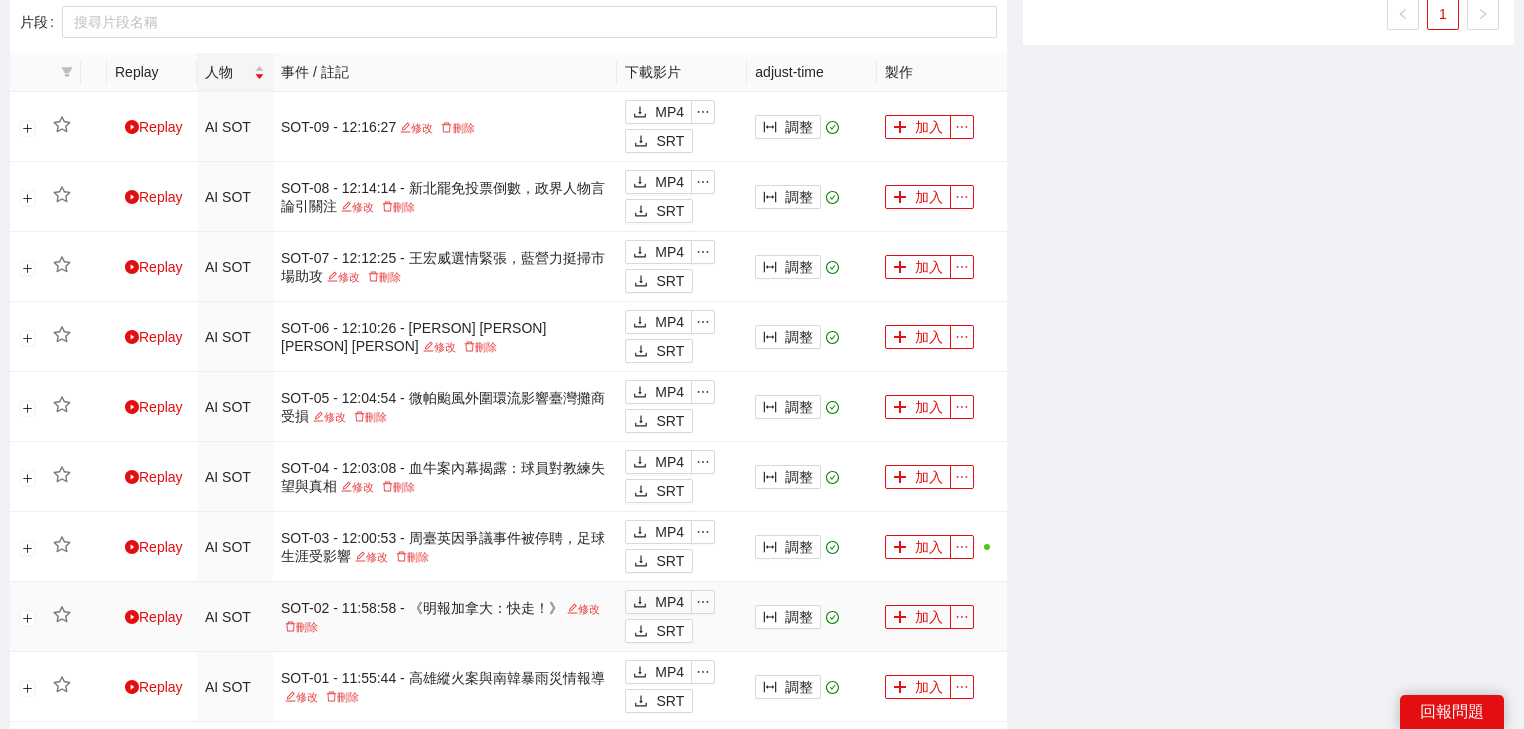 scroll, scrollTop: 880, scrollLeft: 0, axis: vertical 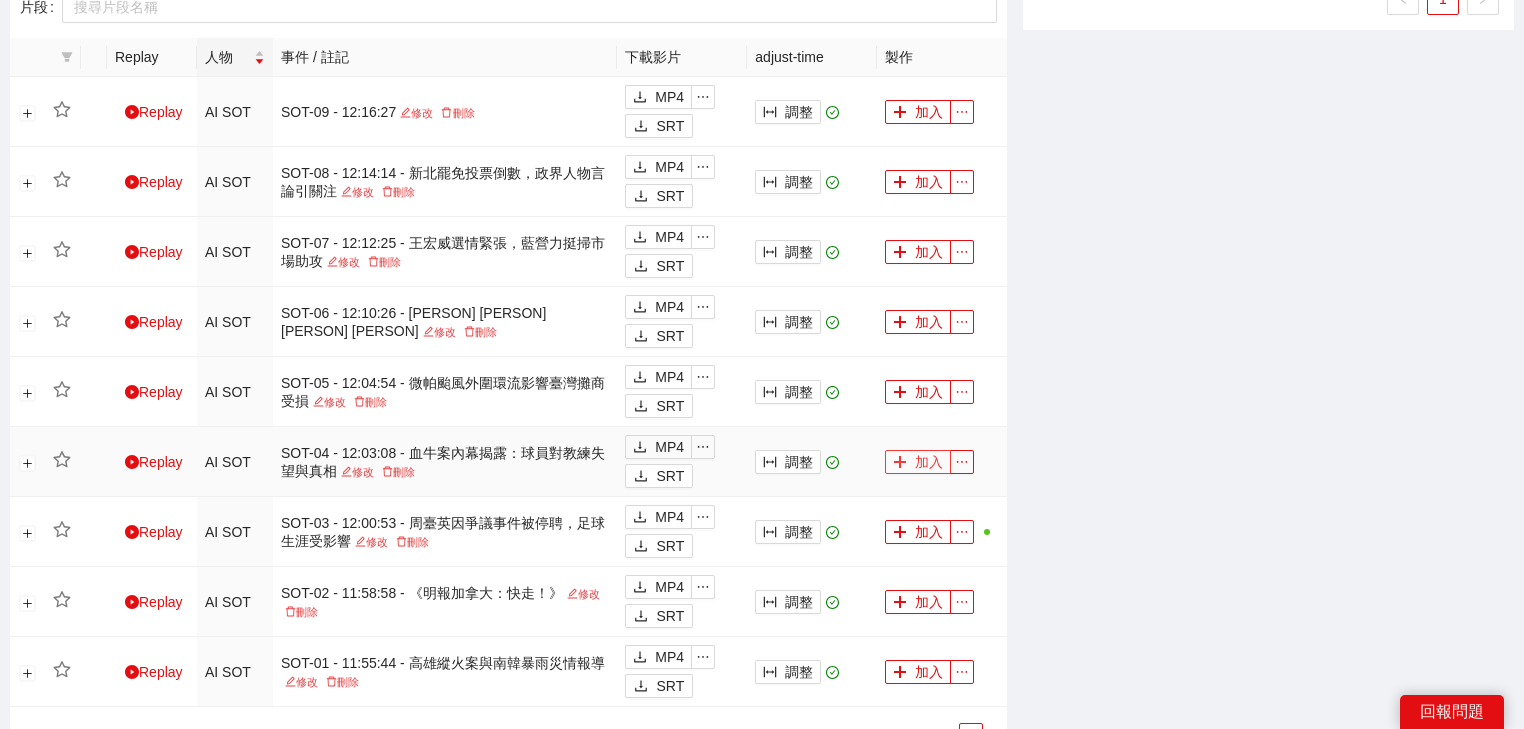 click 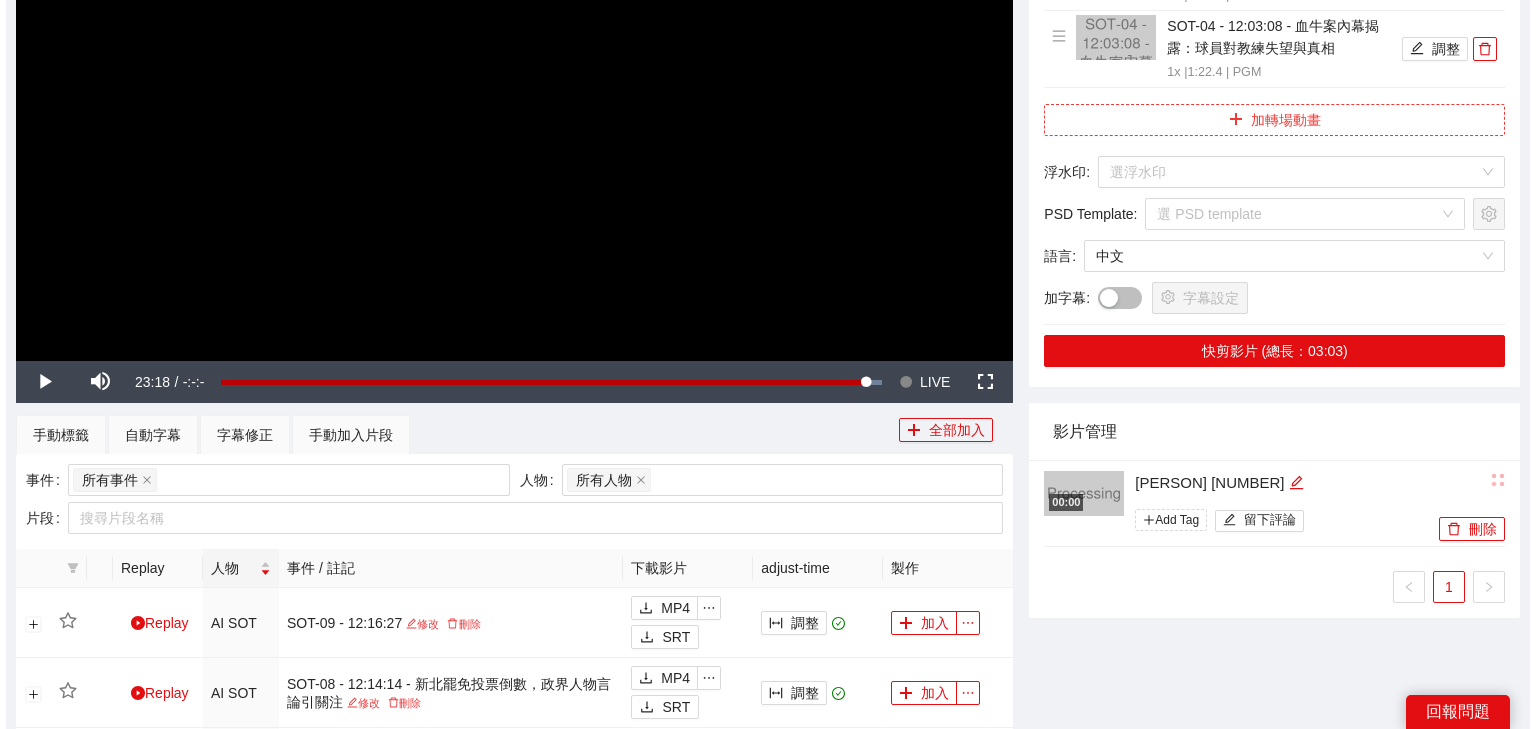 scroll, scrollTop: 240, scrollLeft: 0, axis: vertical 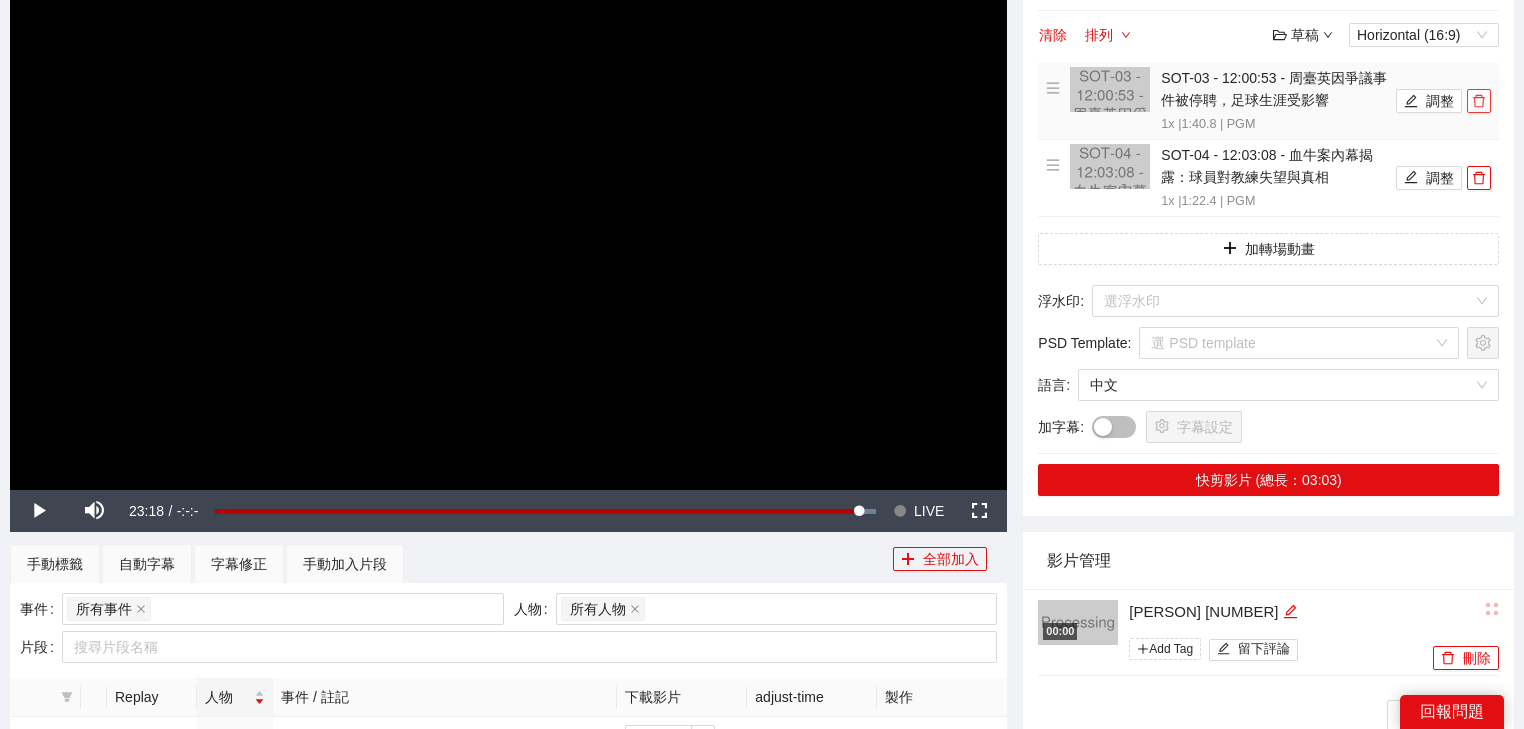 click 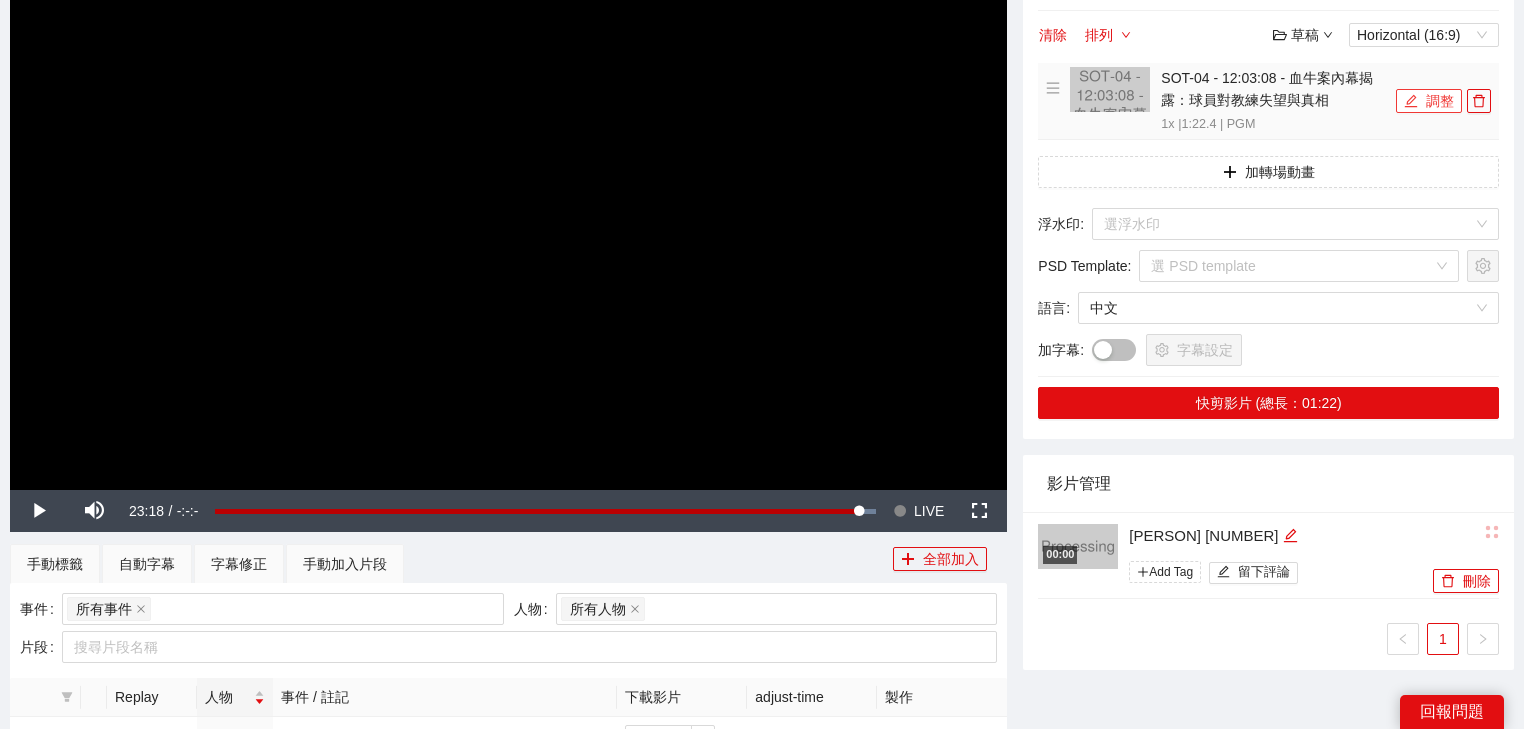 click 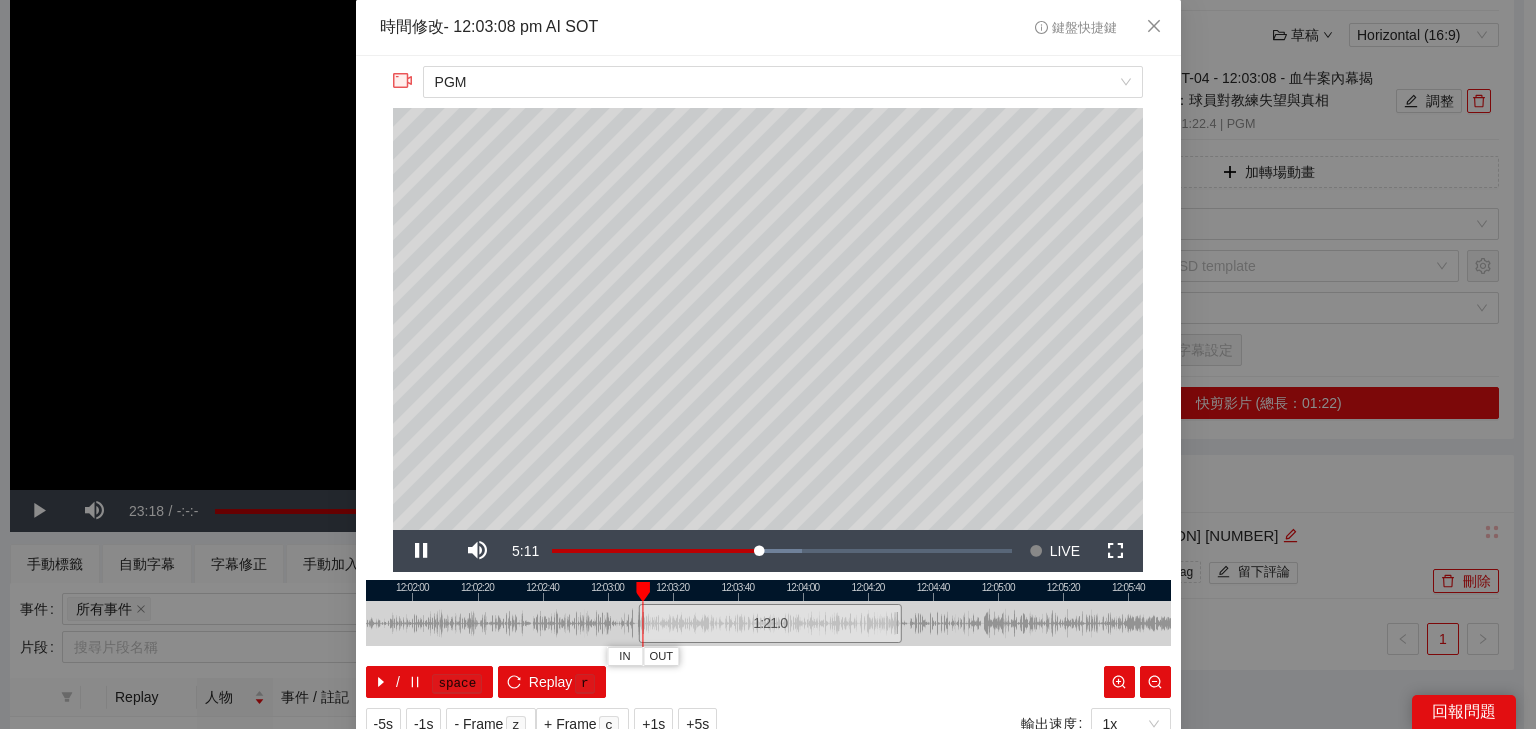 click at bounding box center (768, 590) 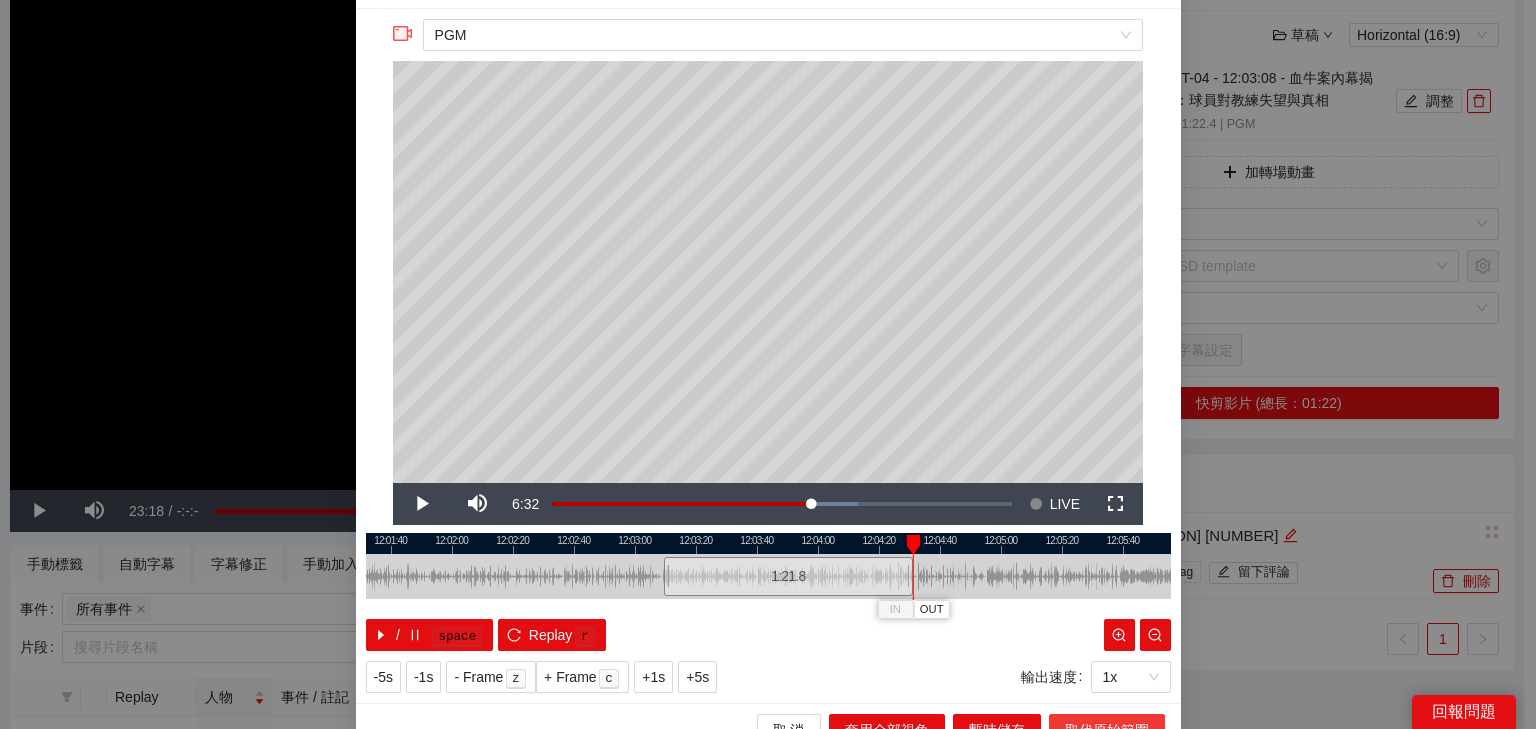 scroll, scrollTop: 73, scrollLeft: 0, axis: vertical 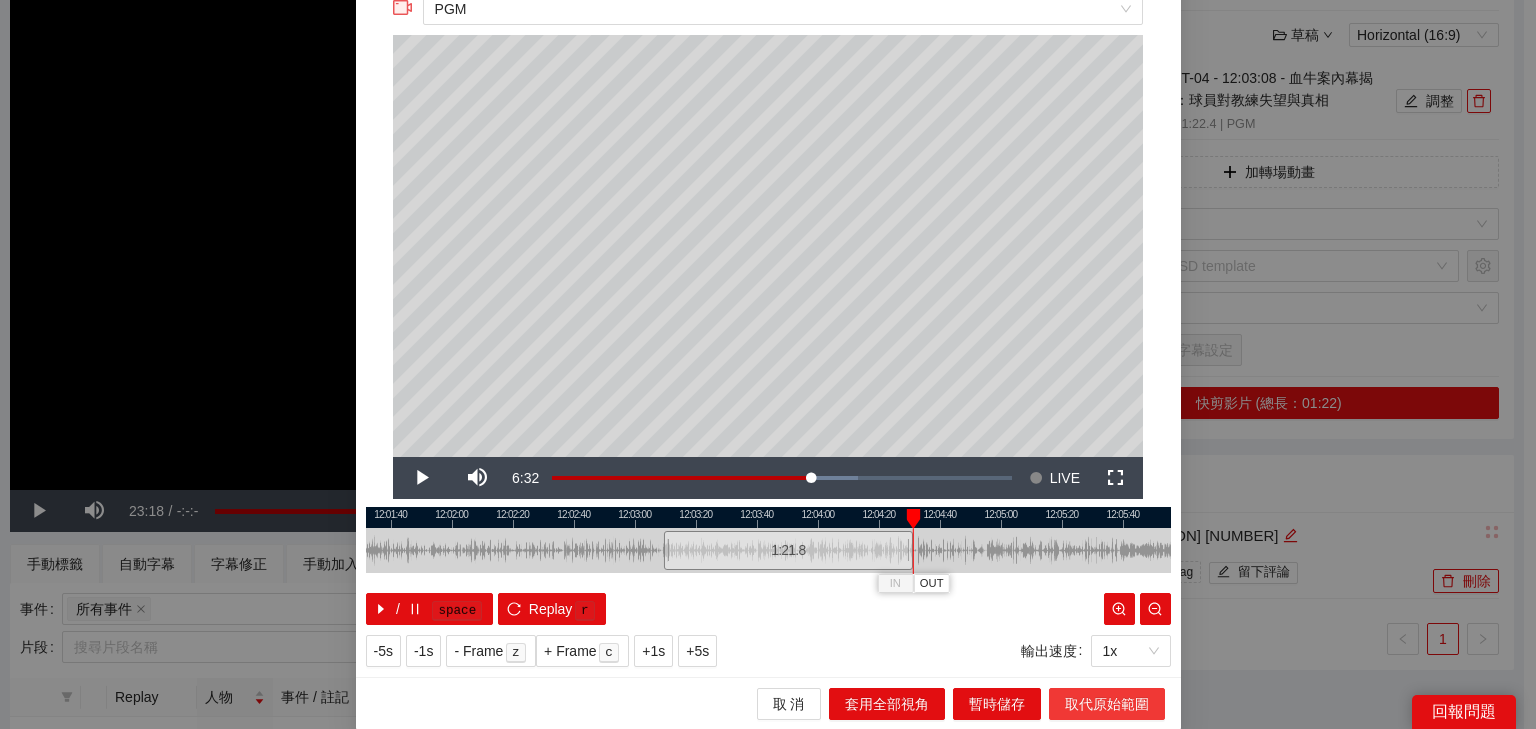 click on "取代原始範圍" at bounding box center [1107, 704] 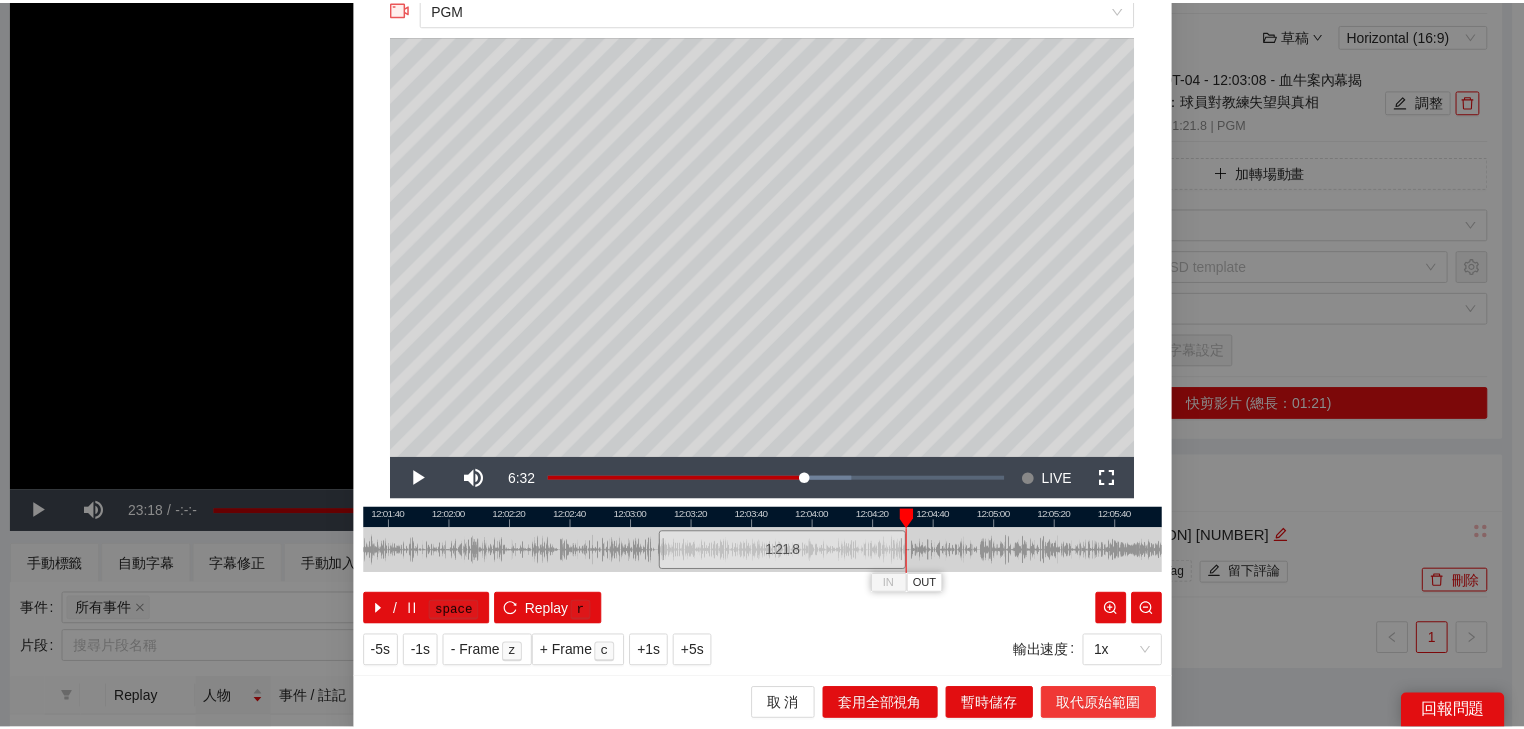 scroll, scrollTop: 0, scrollLeft: 0, axis: both 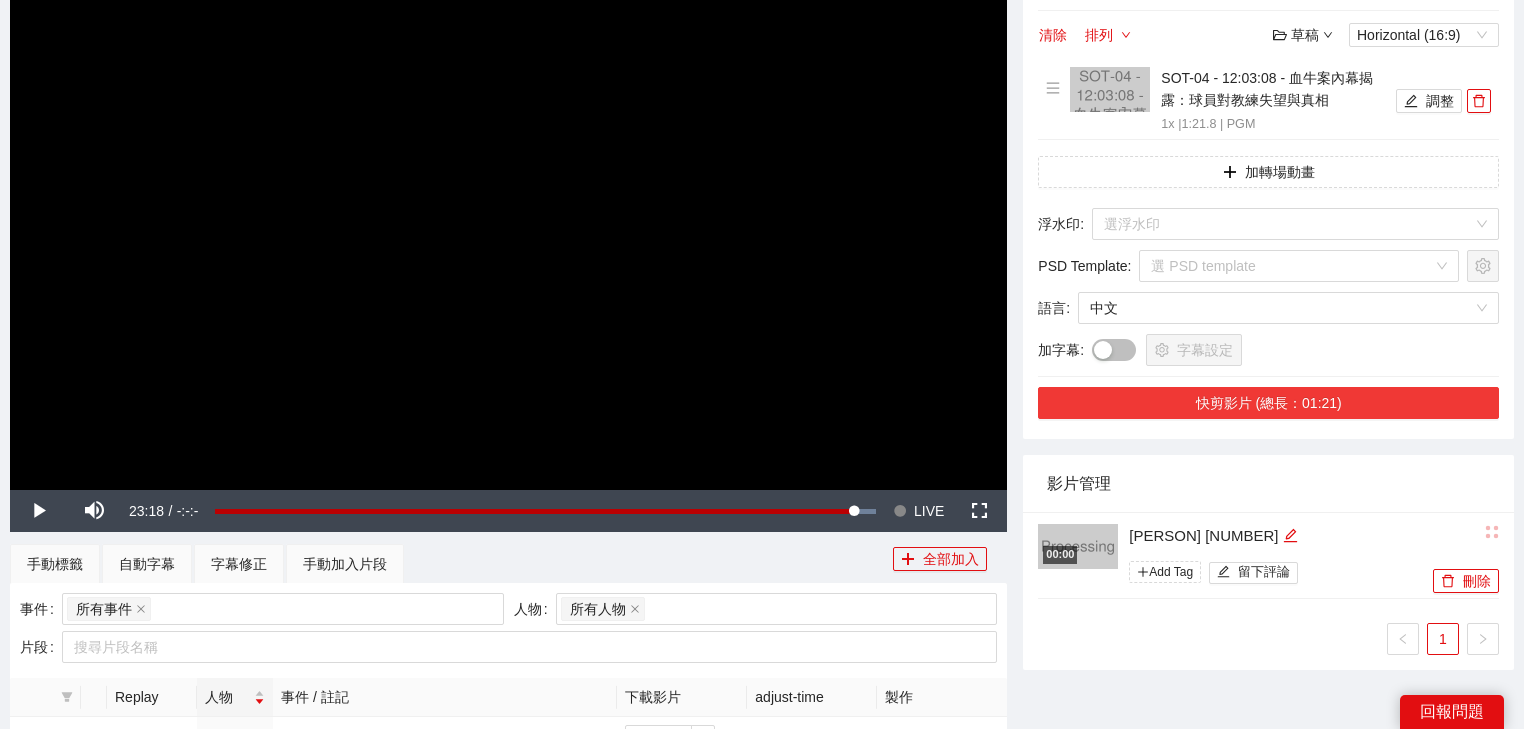 click on "快剪影片 (總長：01:21)" at bounding box center [1268, 403] 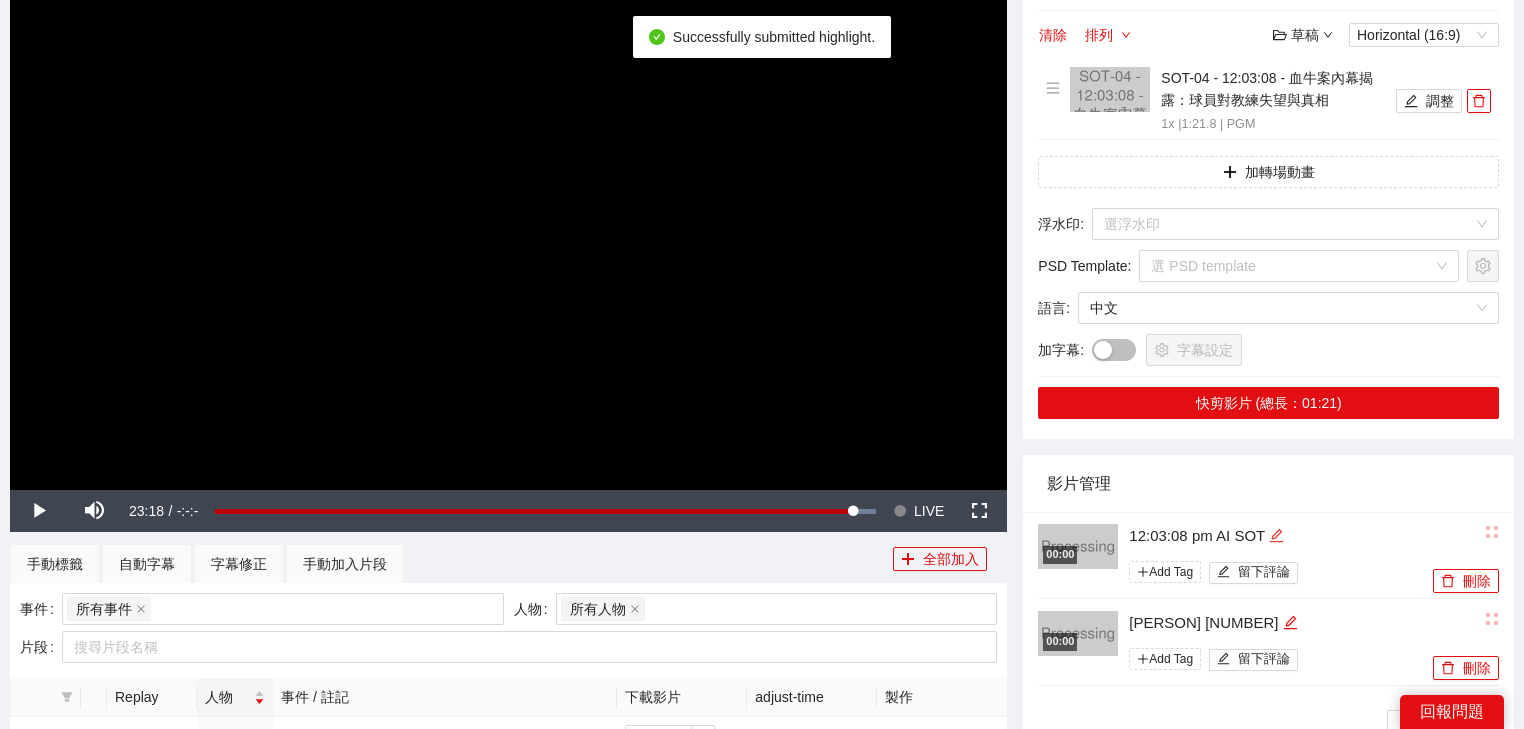 click 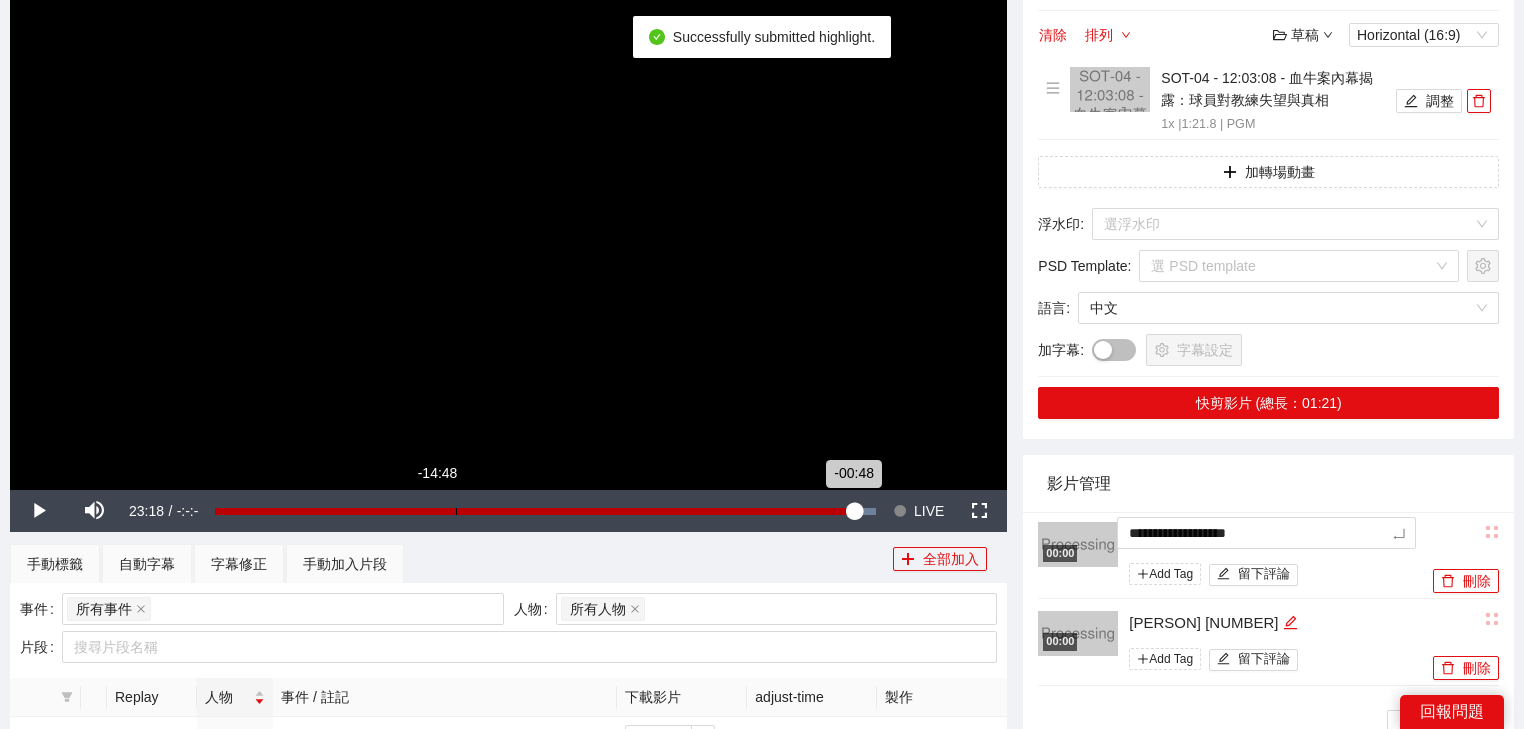 drag, startPoint x: 1281, startPoint y: 532, endPoint x: 878, endPoint y: 520, distance: 403.17862 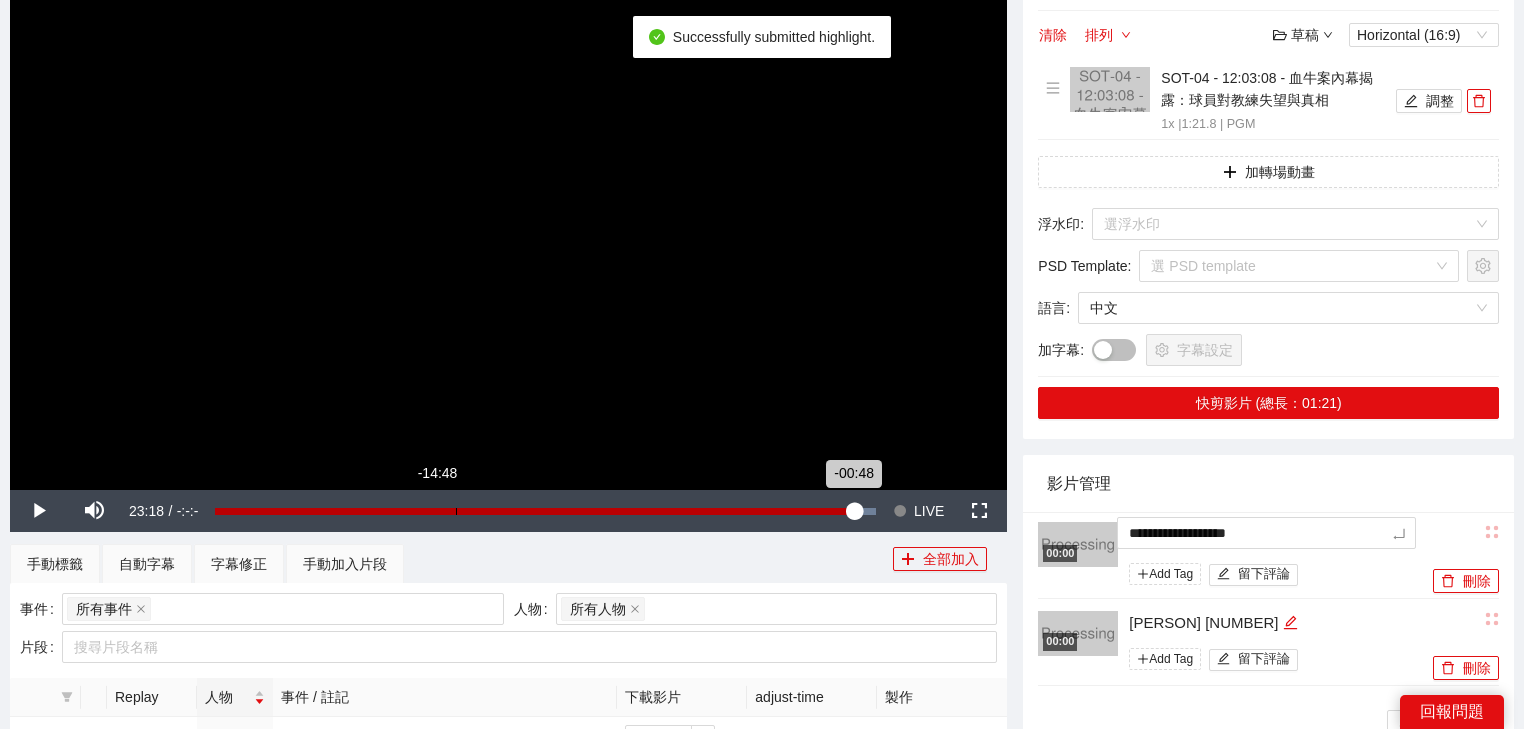 click on "**********" at bounding box center (762, 651) 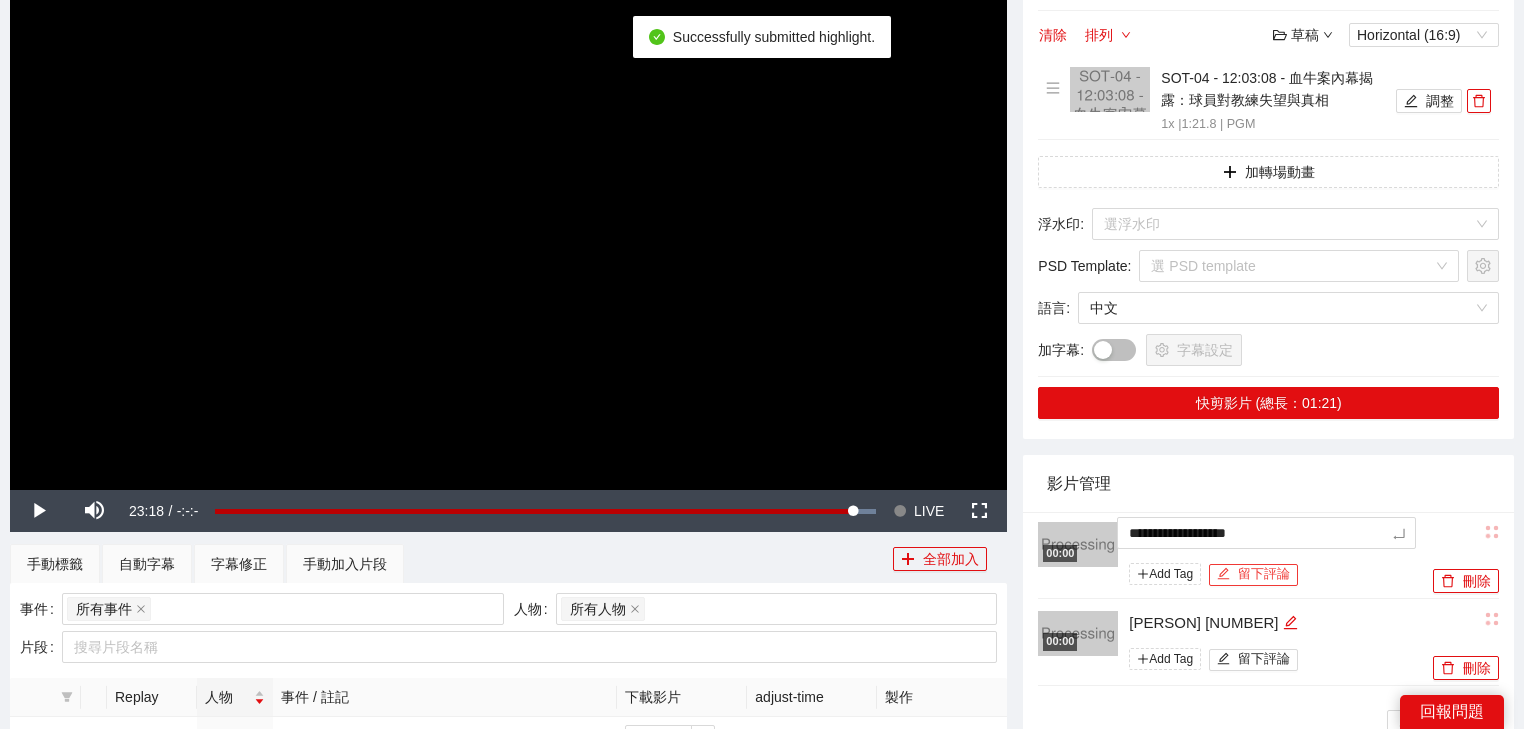 type on "*********" 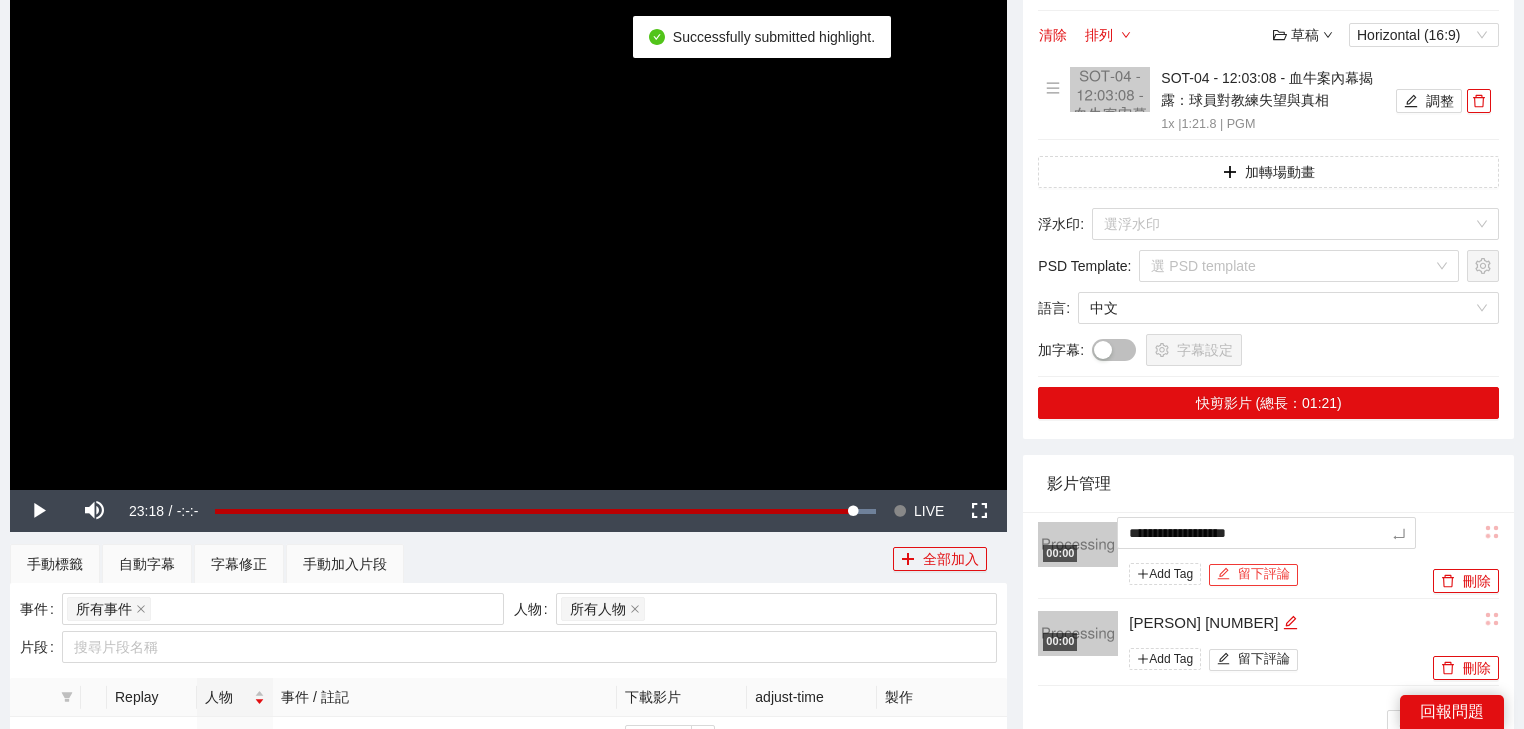 type on "*********" 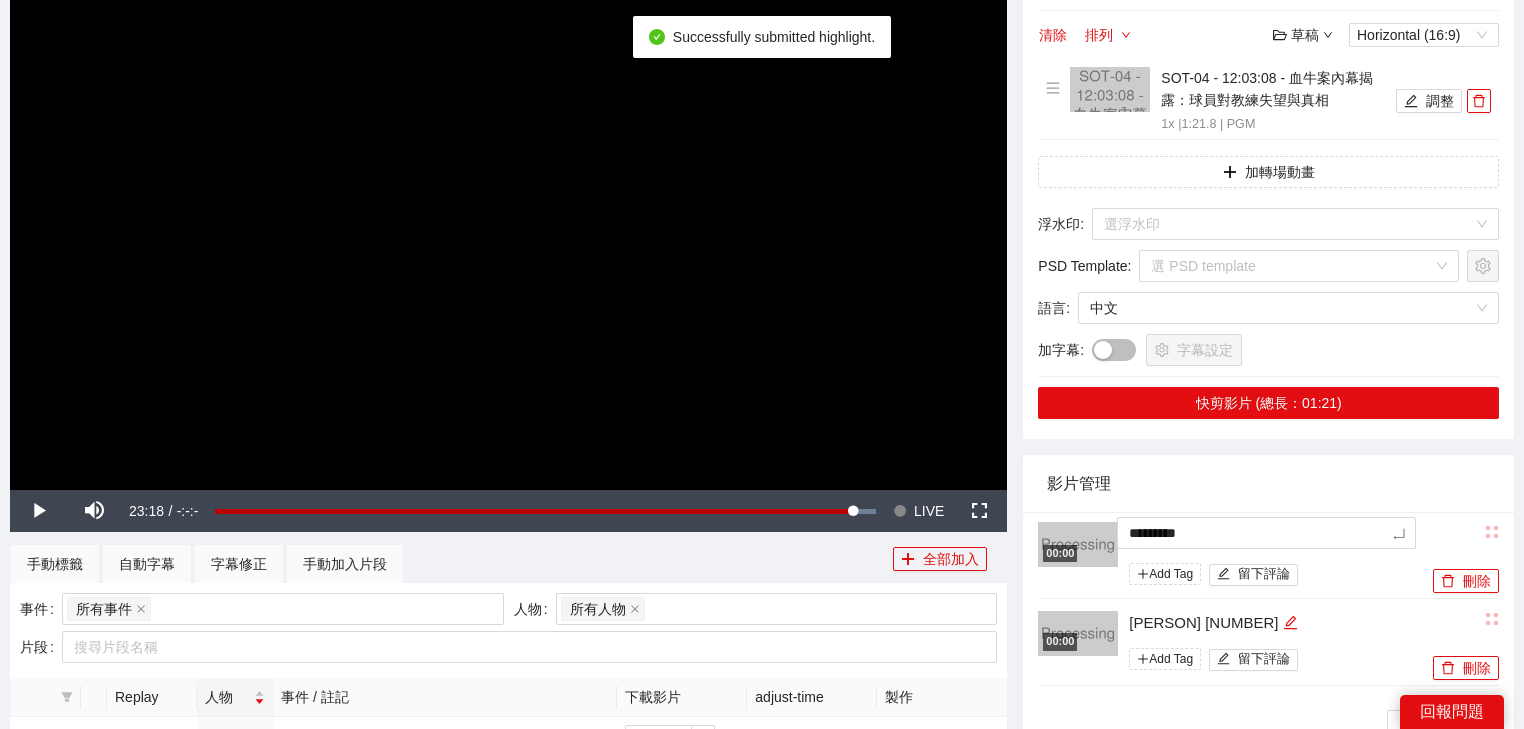 click on "影片管理" at bounding box center [1268, 483] 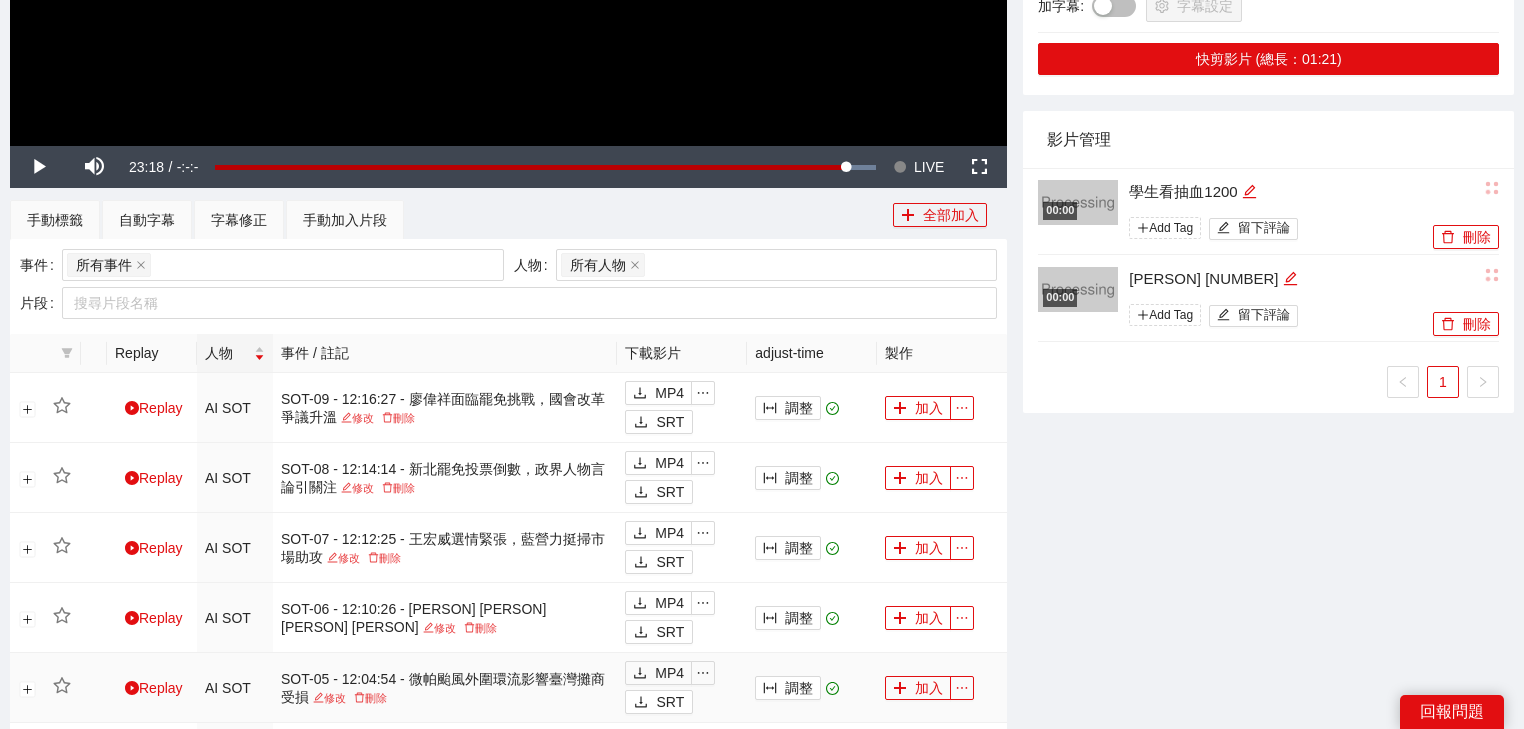 scroll, scrollTop: 720, scrollLeft: 0, axis: vertical 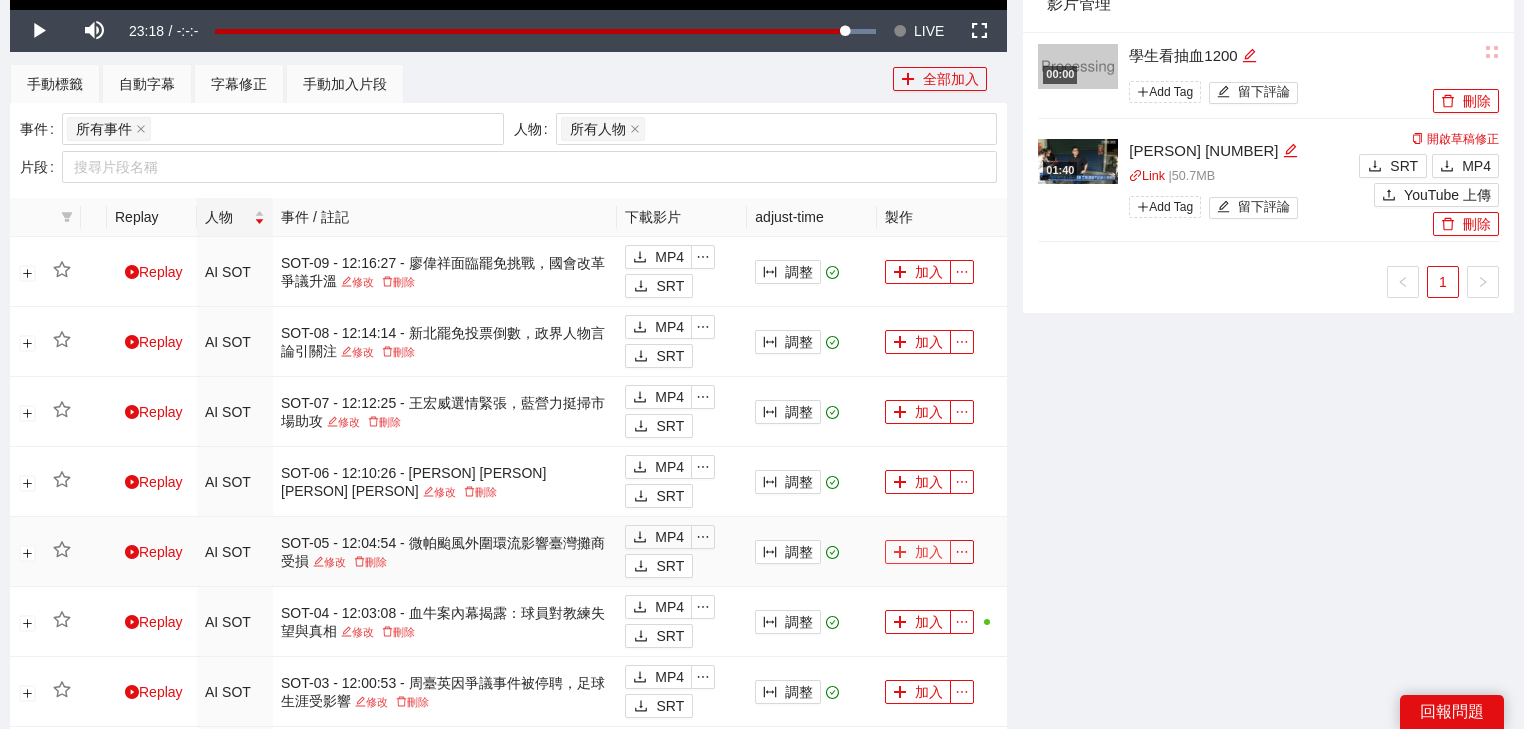click on "加入" at bounding box center [918, 552] 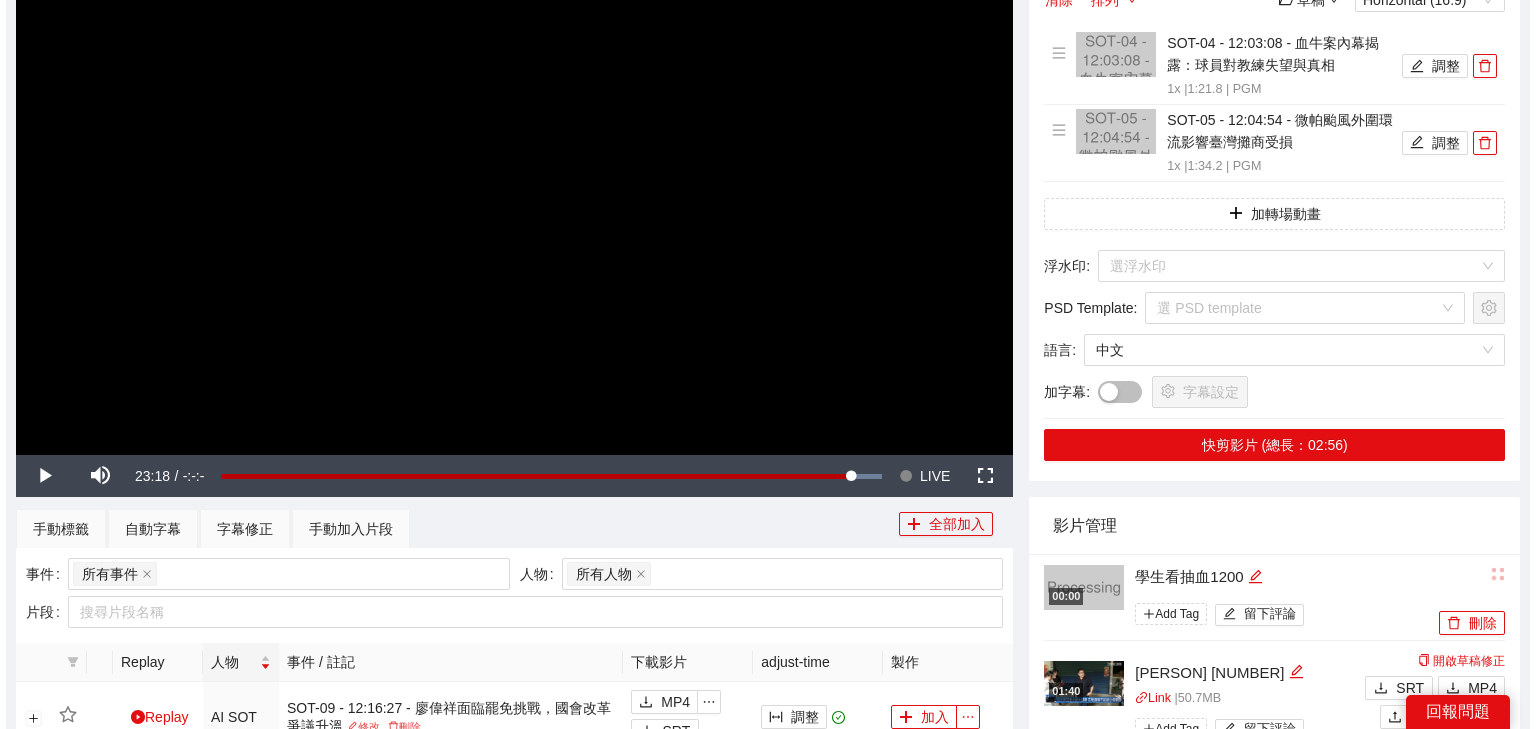 scroll, scrollTop: 240, scrollLeft: 0, axis: vertical 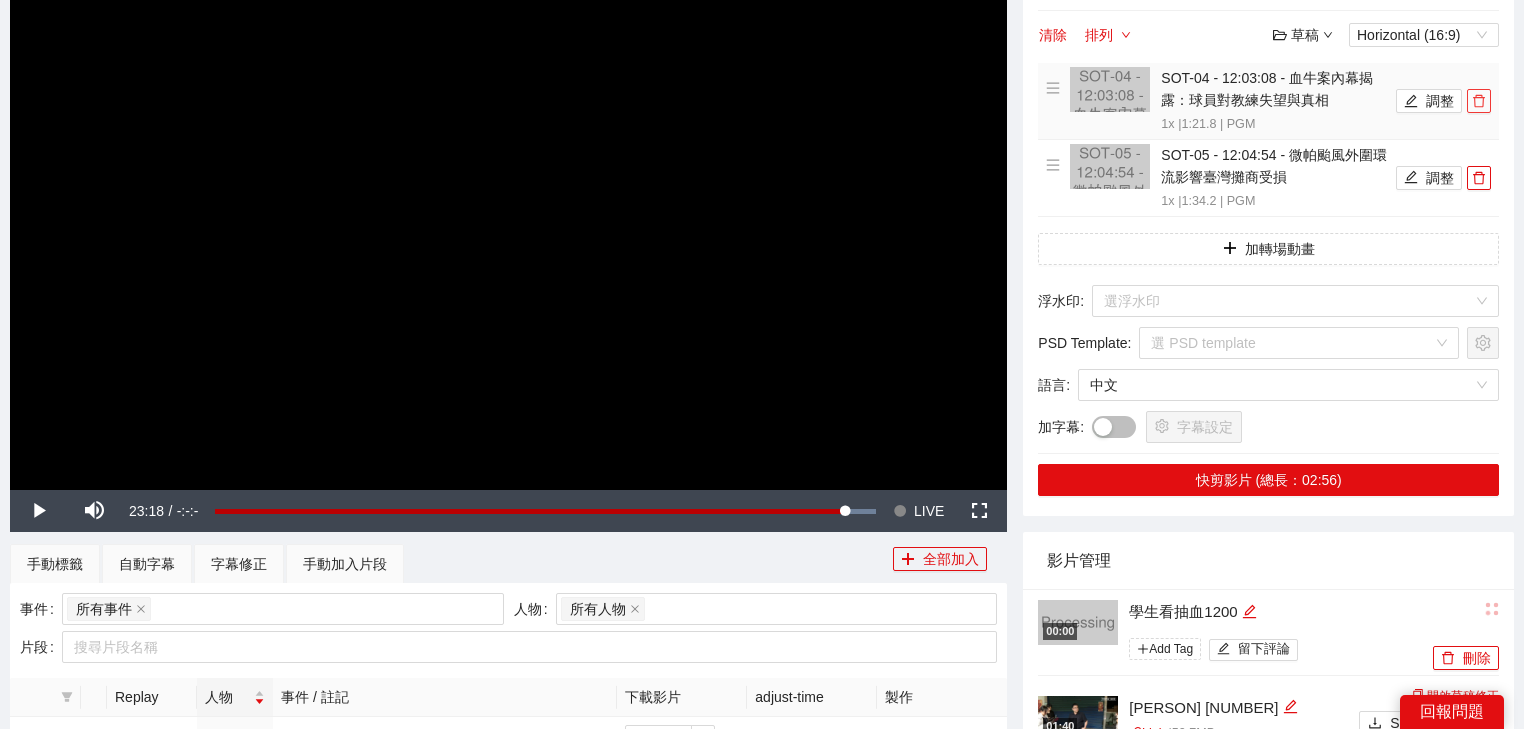 click 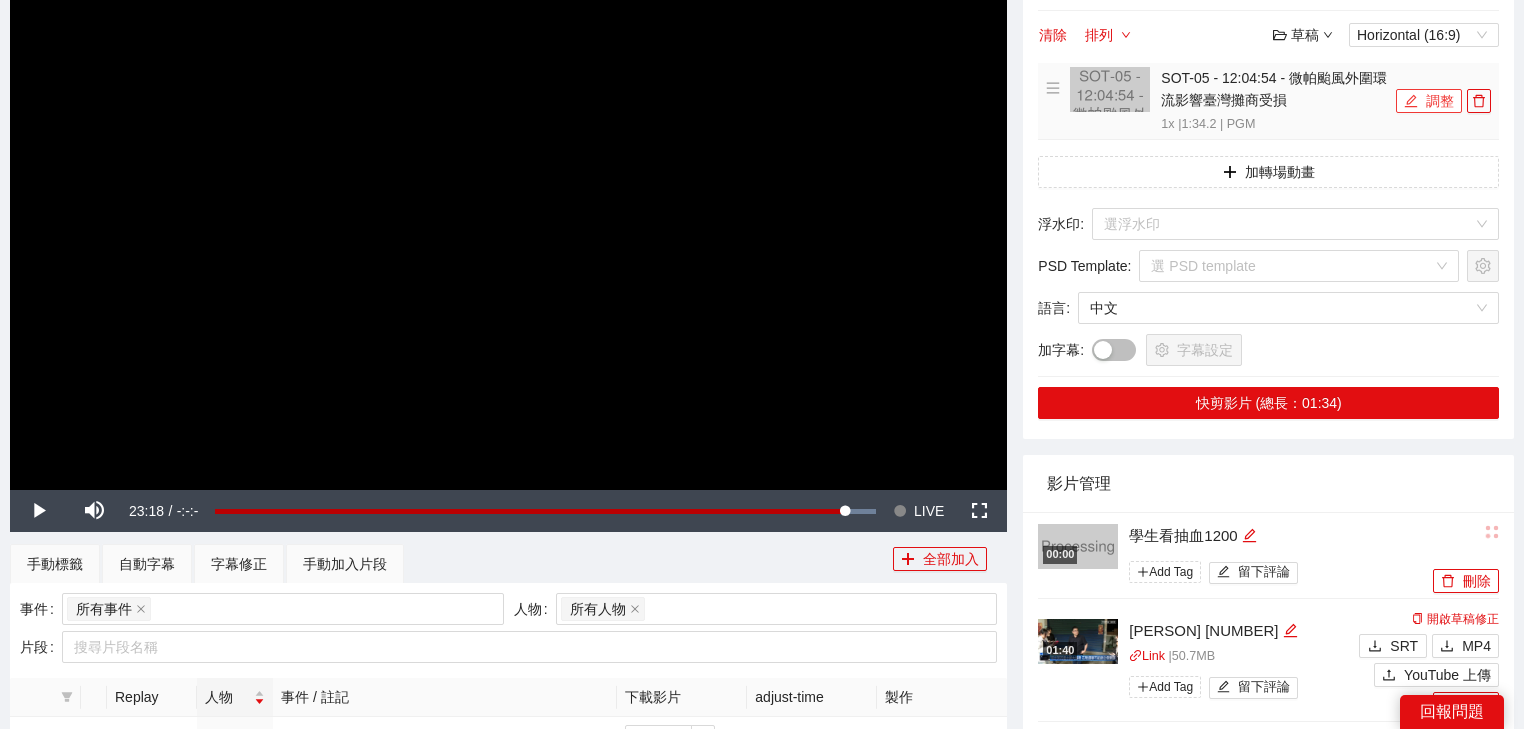 click on "調整" at bounding box center (1429, 101) 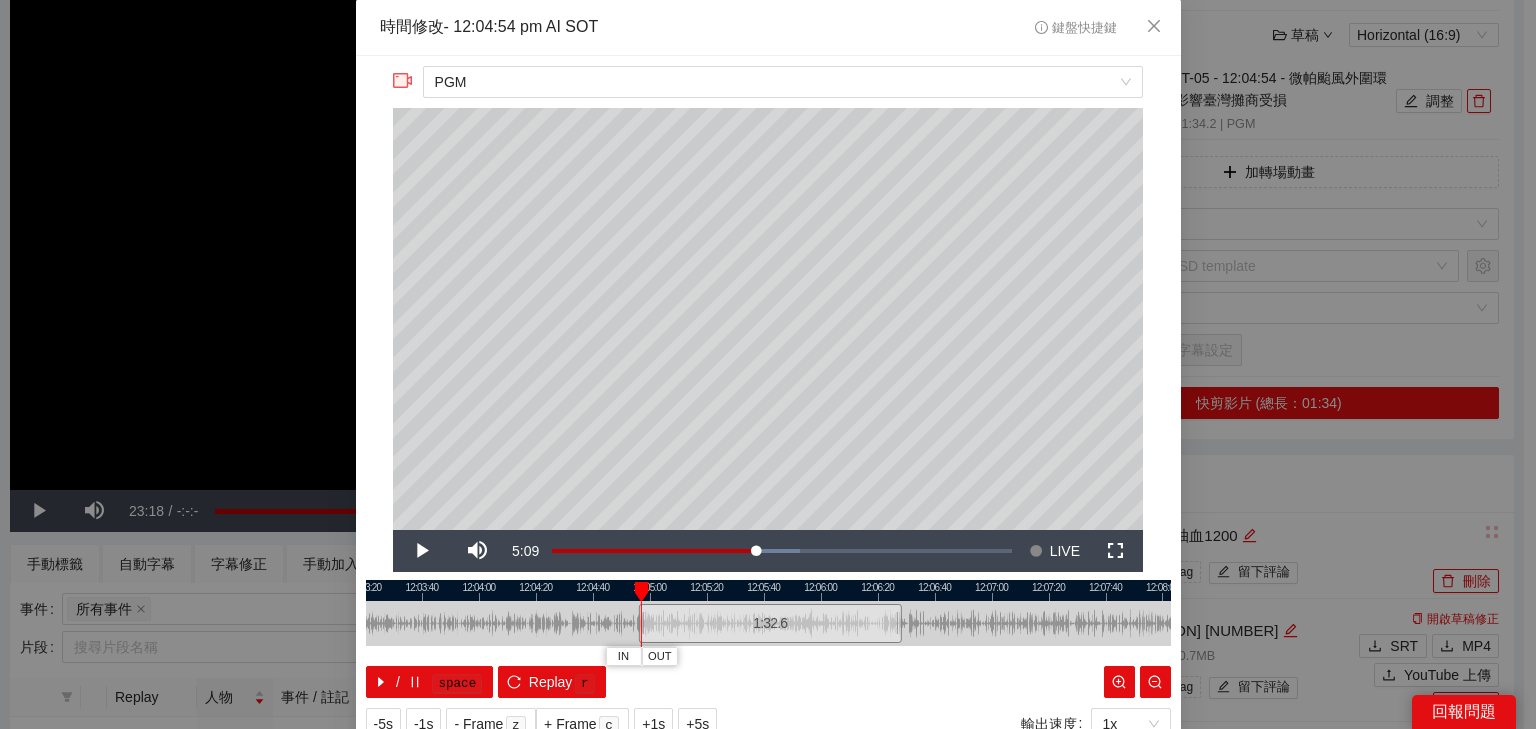 click at bounding box center [768, 590] 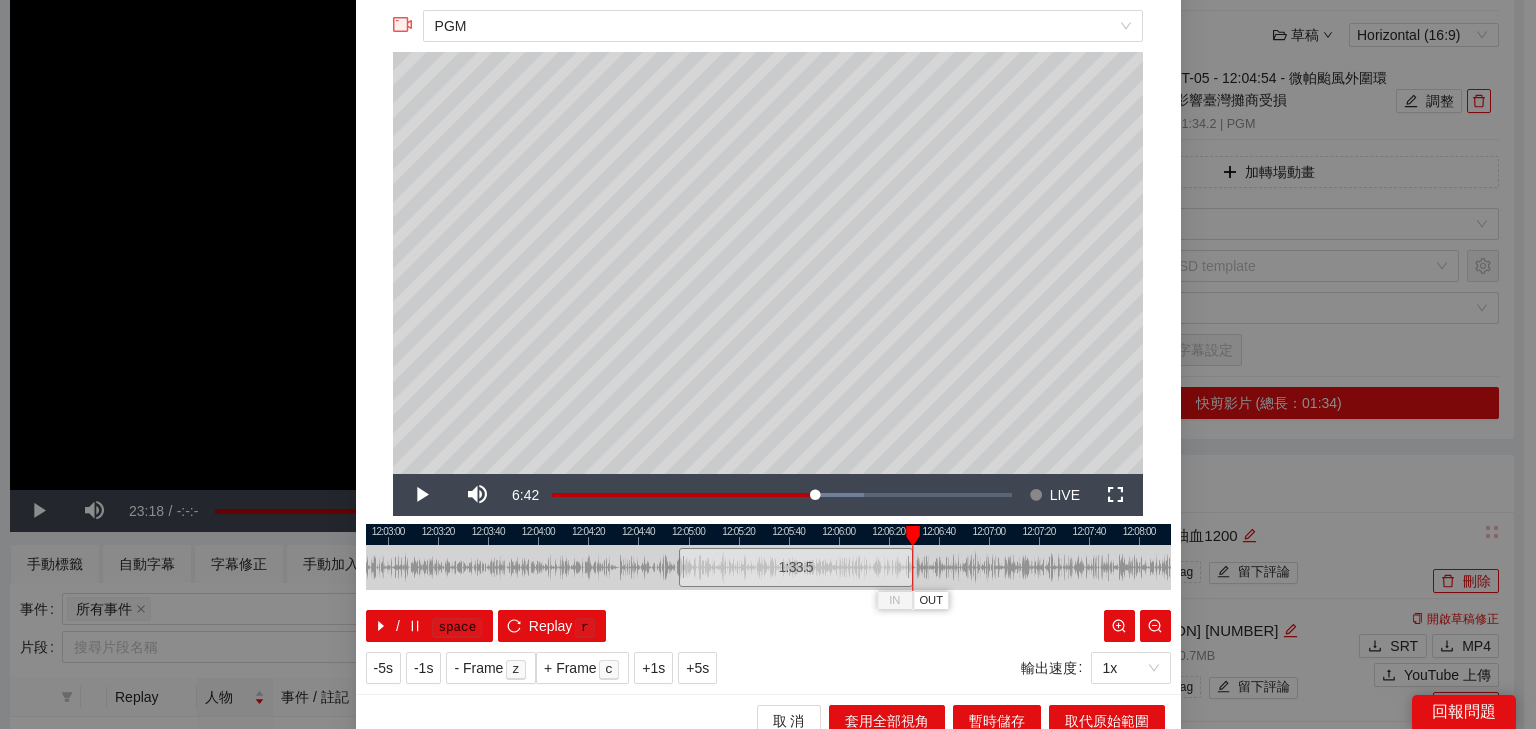 scroll, scrollTop: 73, scrollLeft: 0, axis: vertical 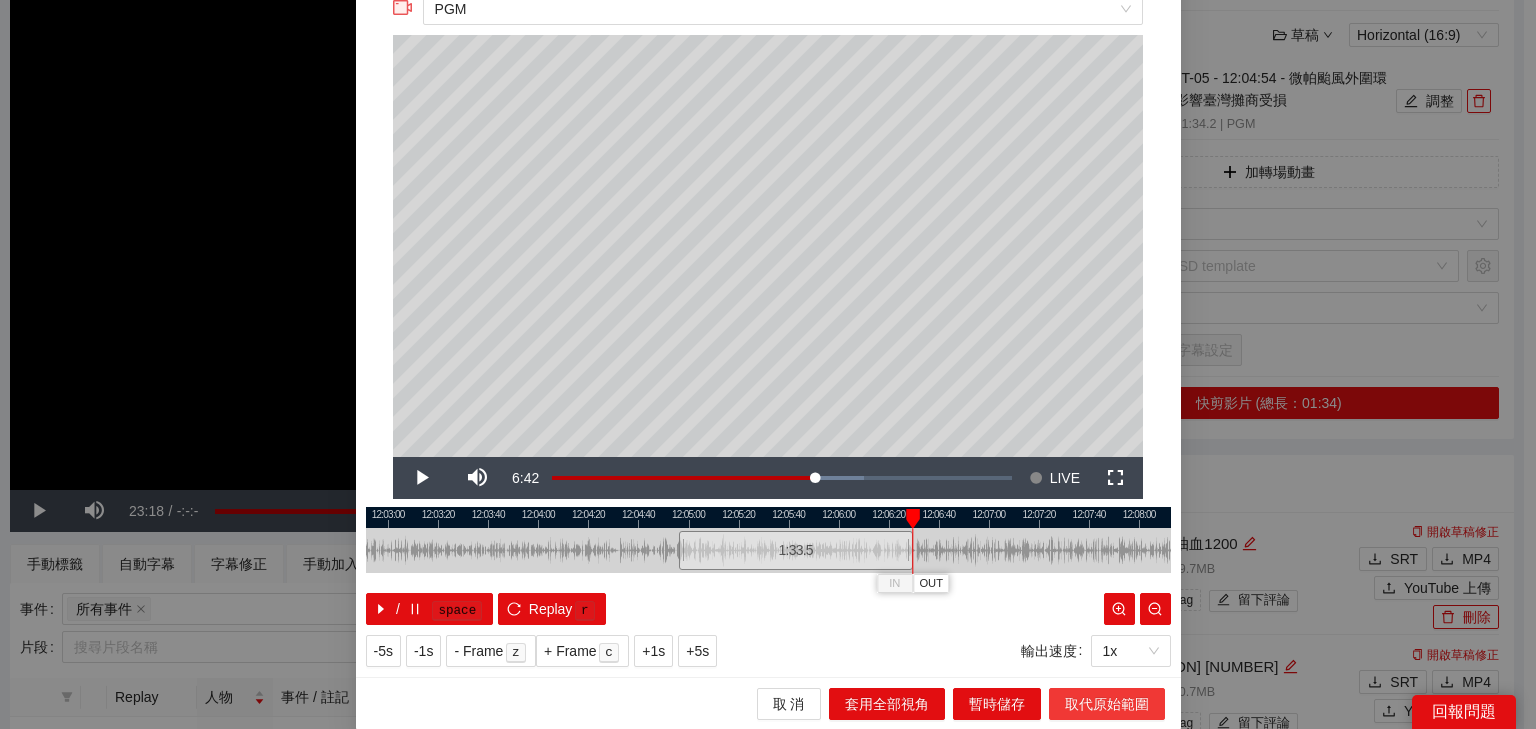 click on "取代原始範圍" at bounding box center (1107, 704) 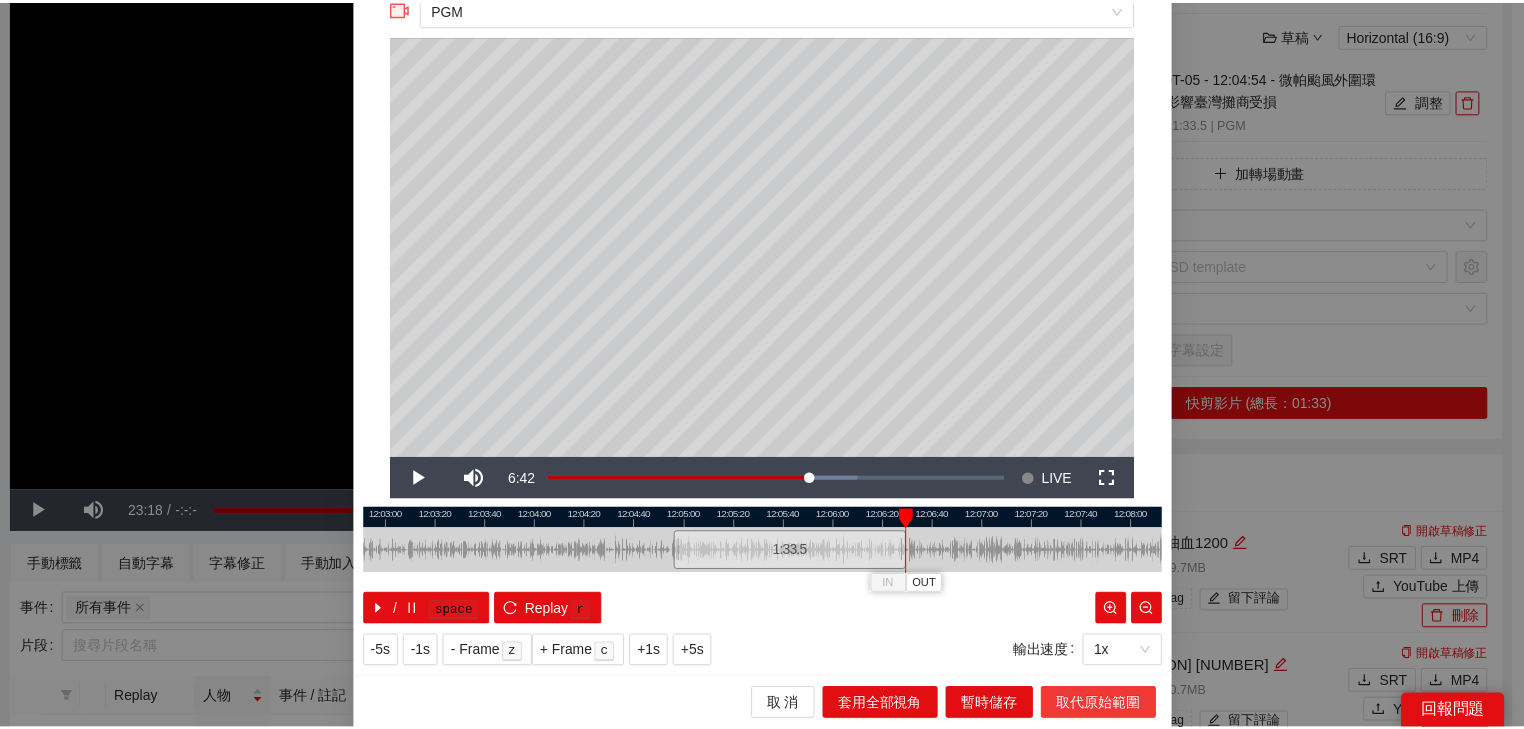 scroll, scrollTop: 0, scrollLeft: 0, axis: both 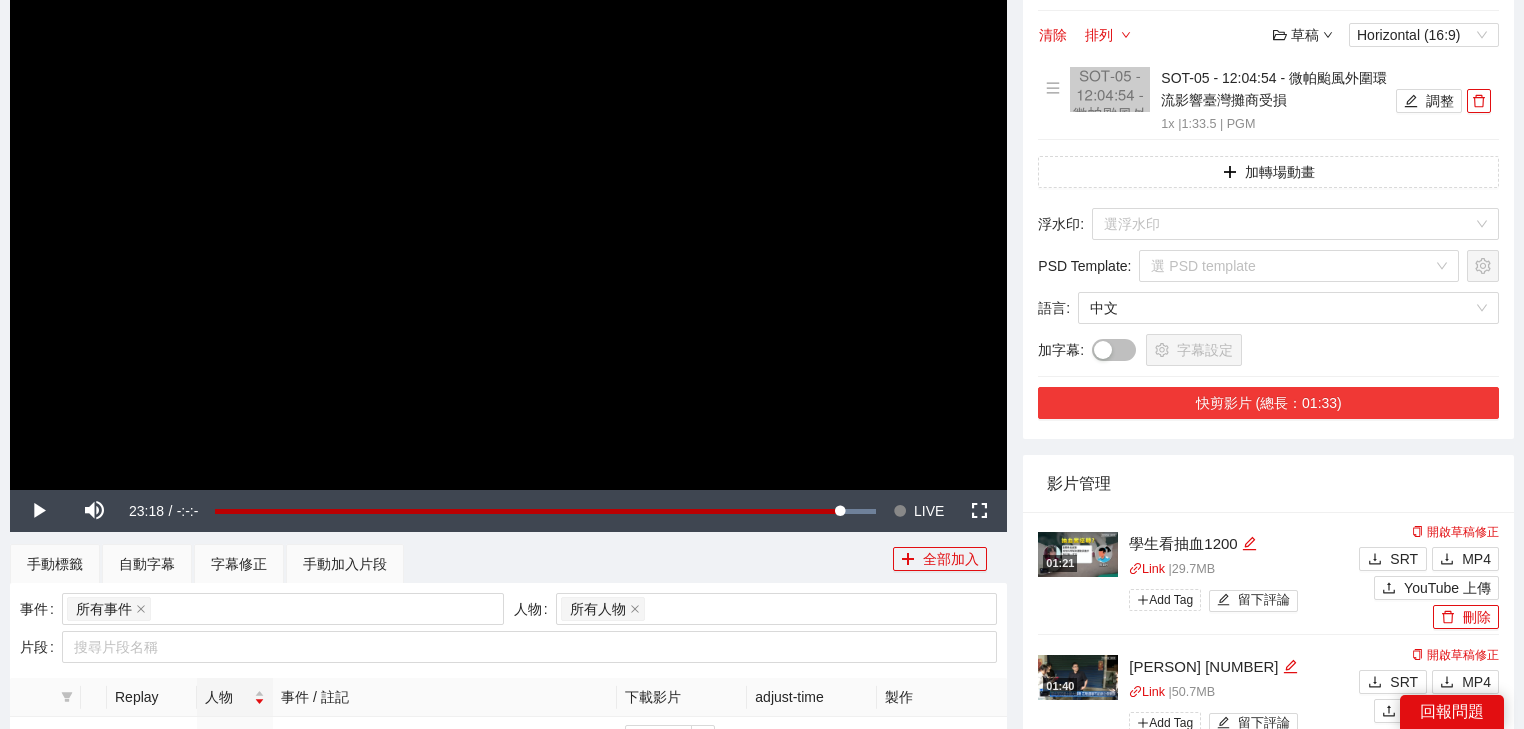 click on "快剪影片 (總長：01:33)" at bounding box center [1268, 403] 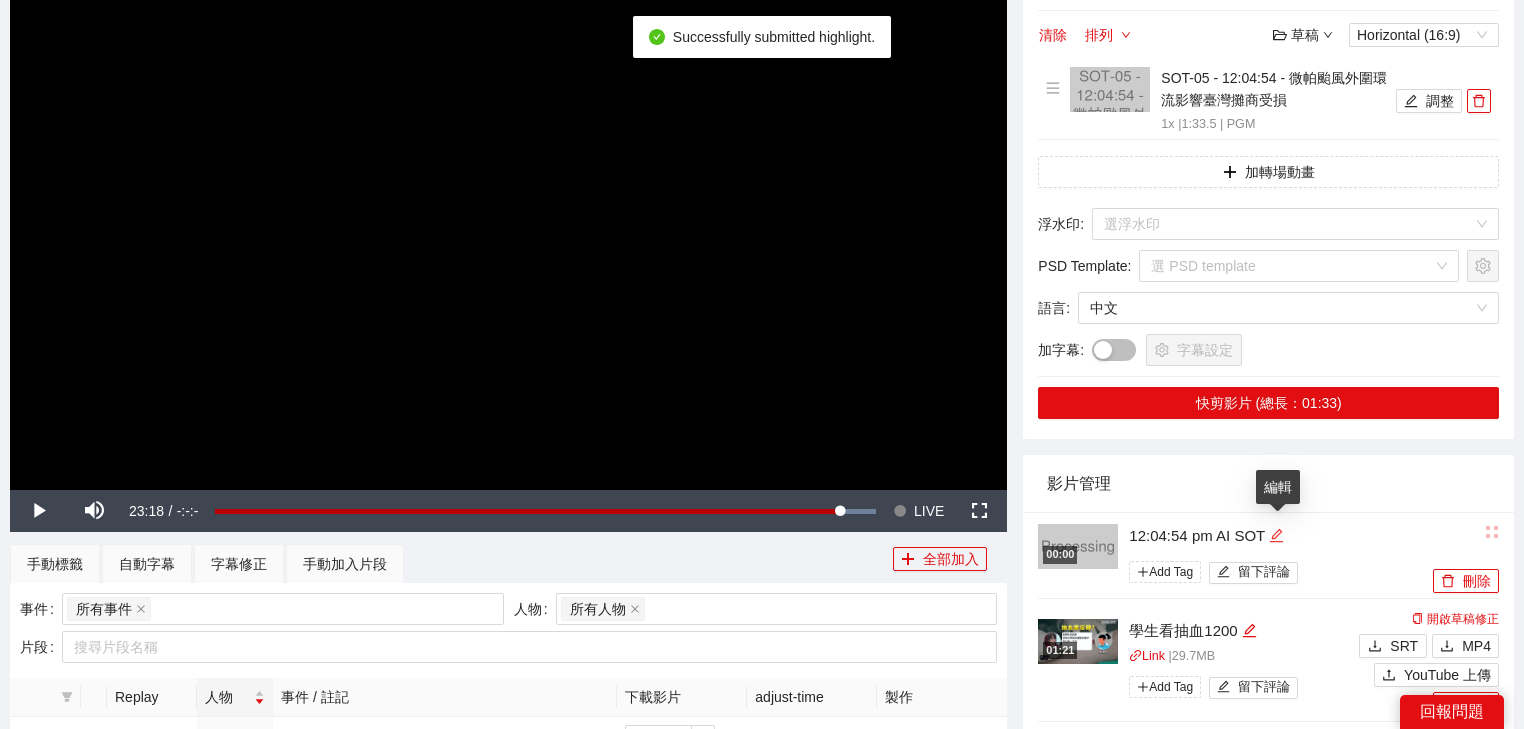 click 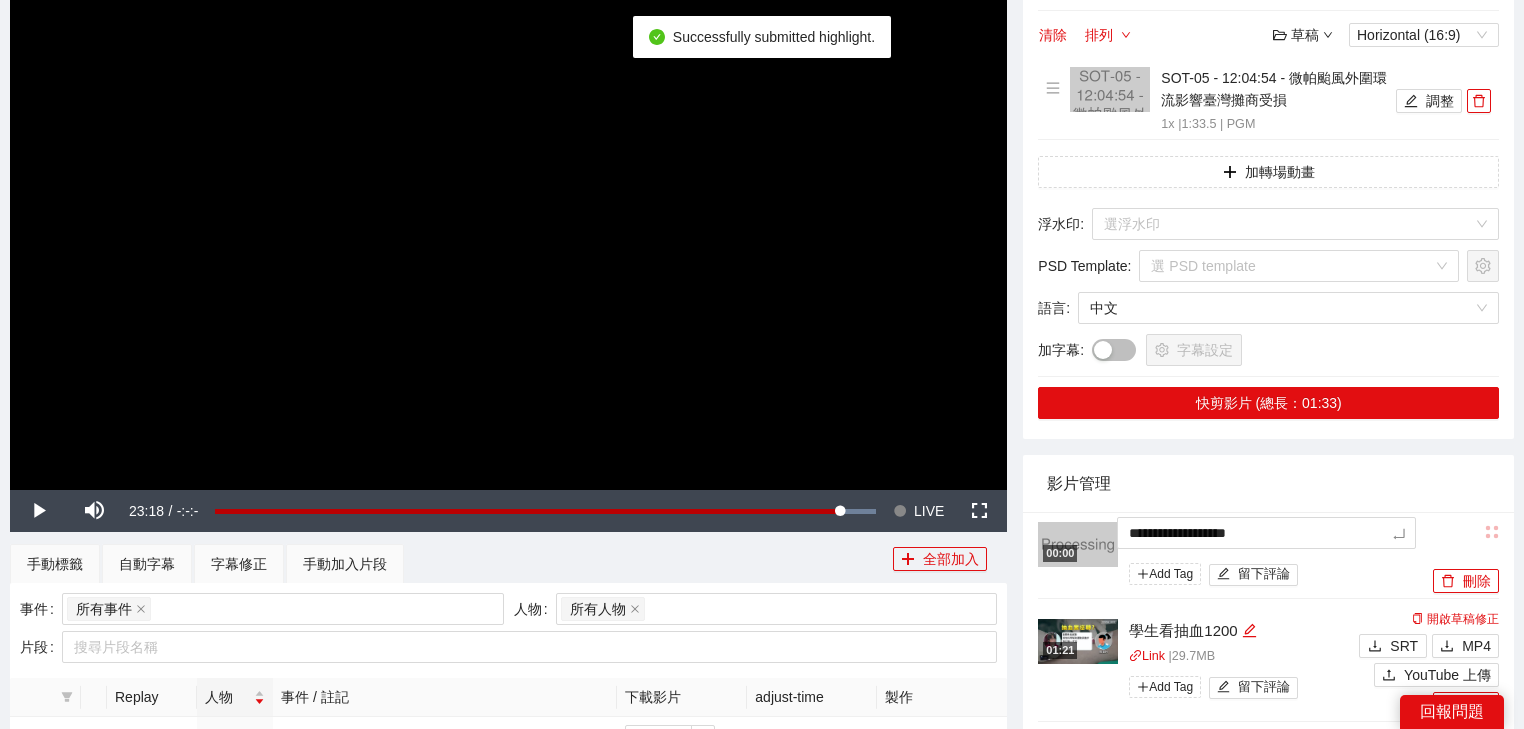 drag, startPoint x: 1273, startPoint y: 532, endPoint x: 899, endPoint y: 528, distance: 374.0214 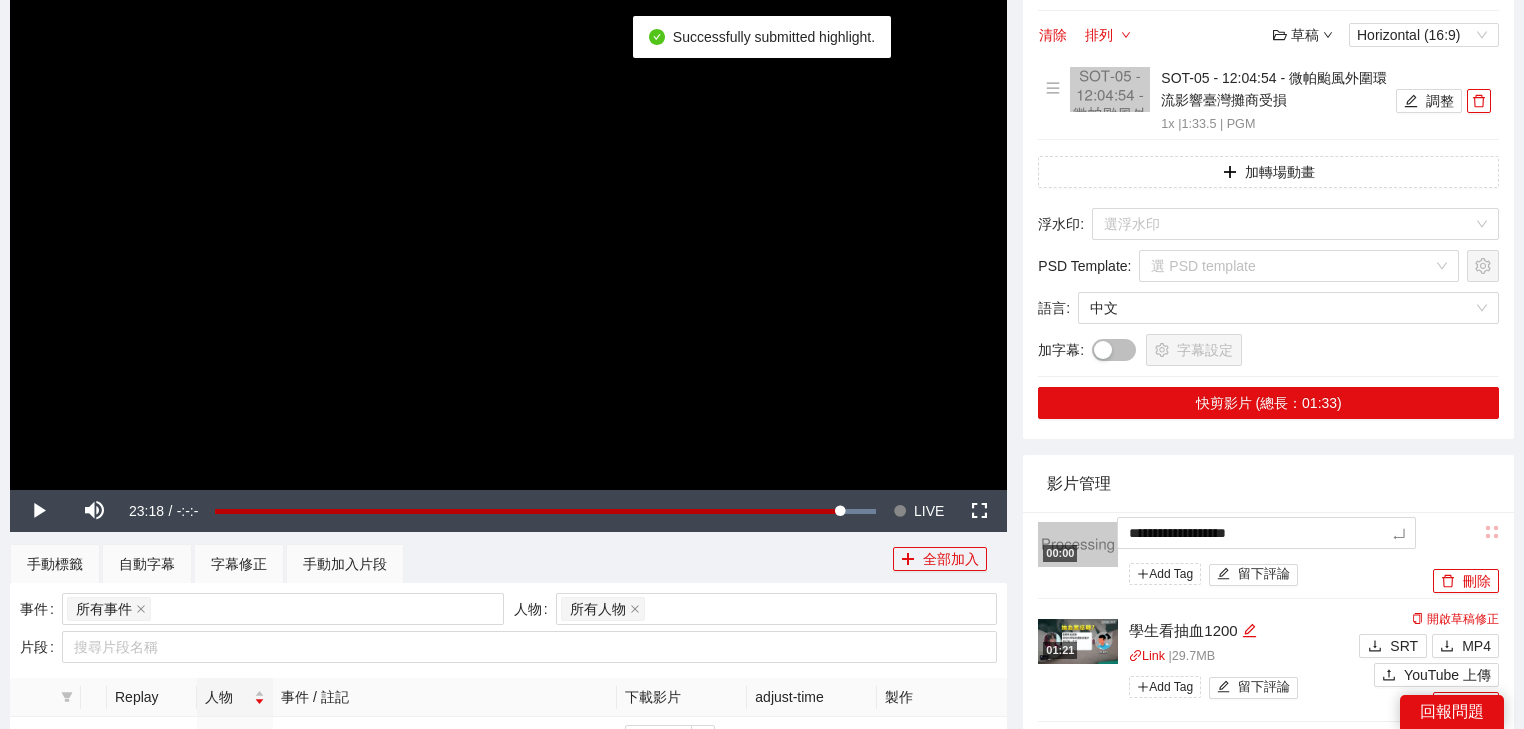 click on "**********" at bounding box center [762, 651] 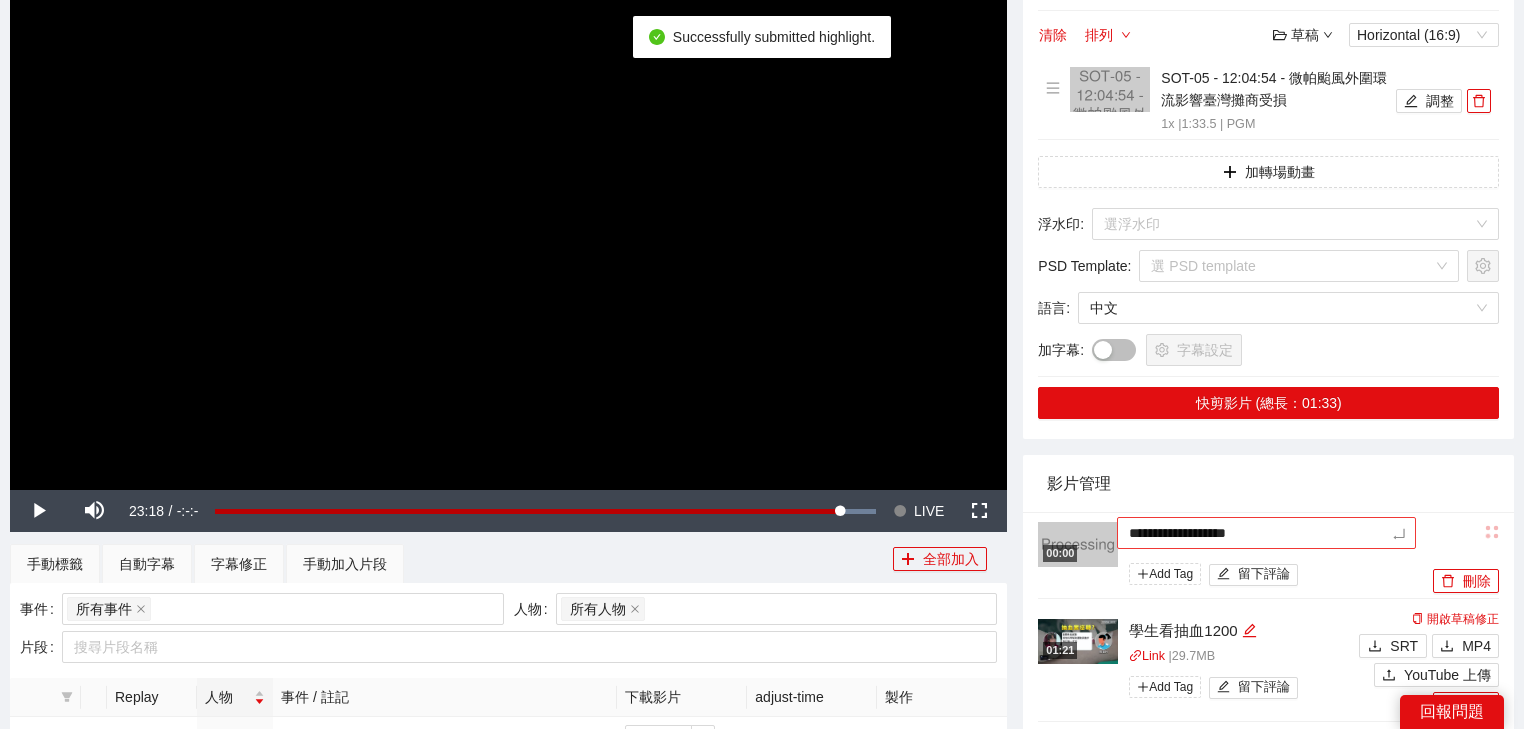 type on "*********" 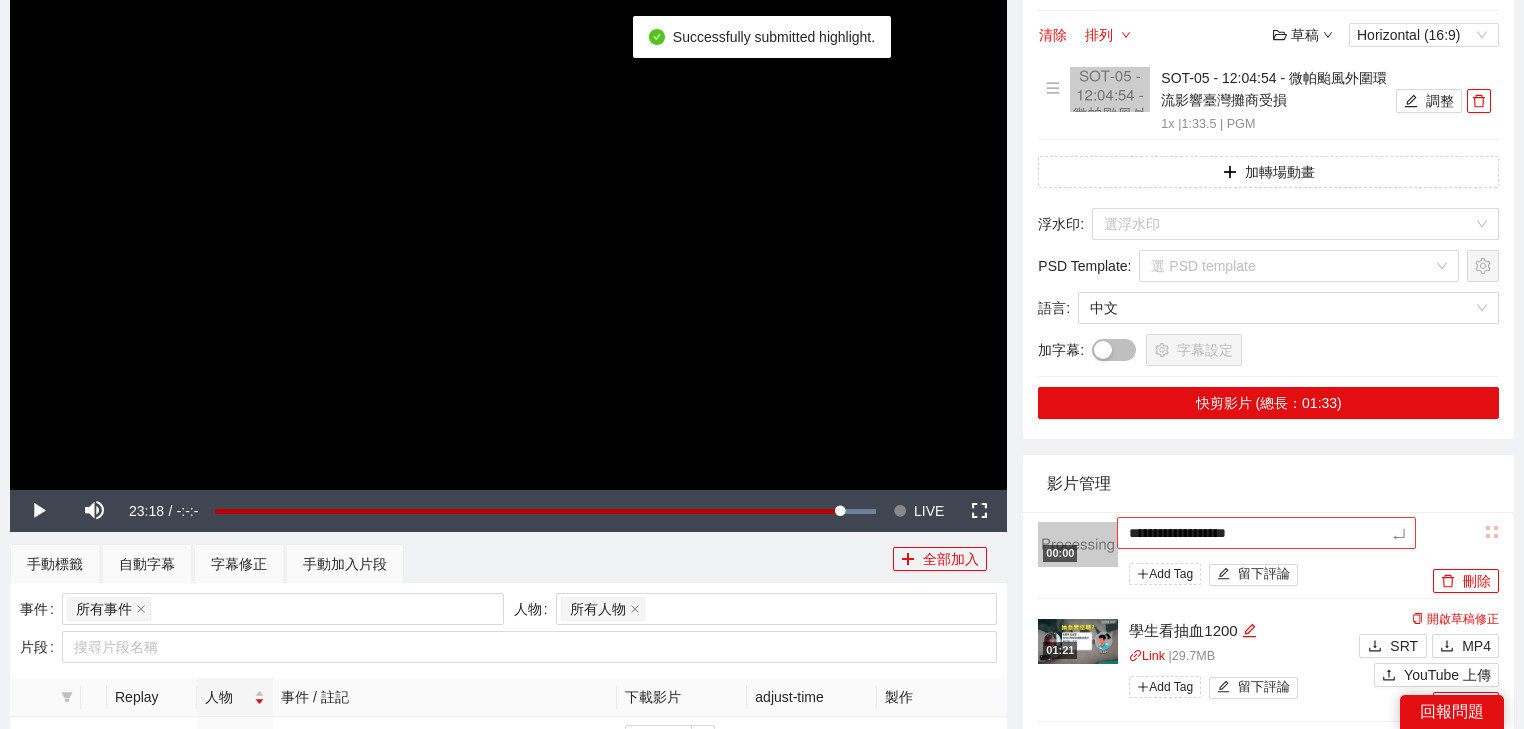 type on "*********" 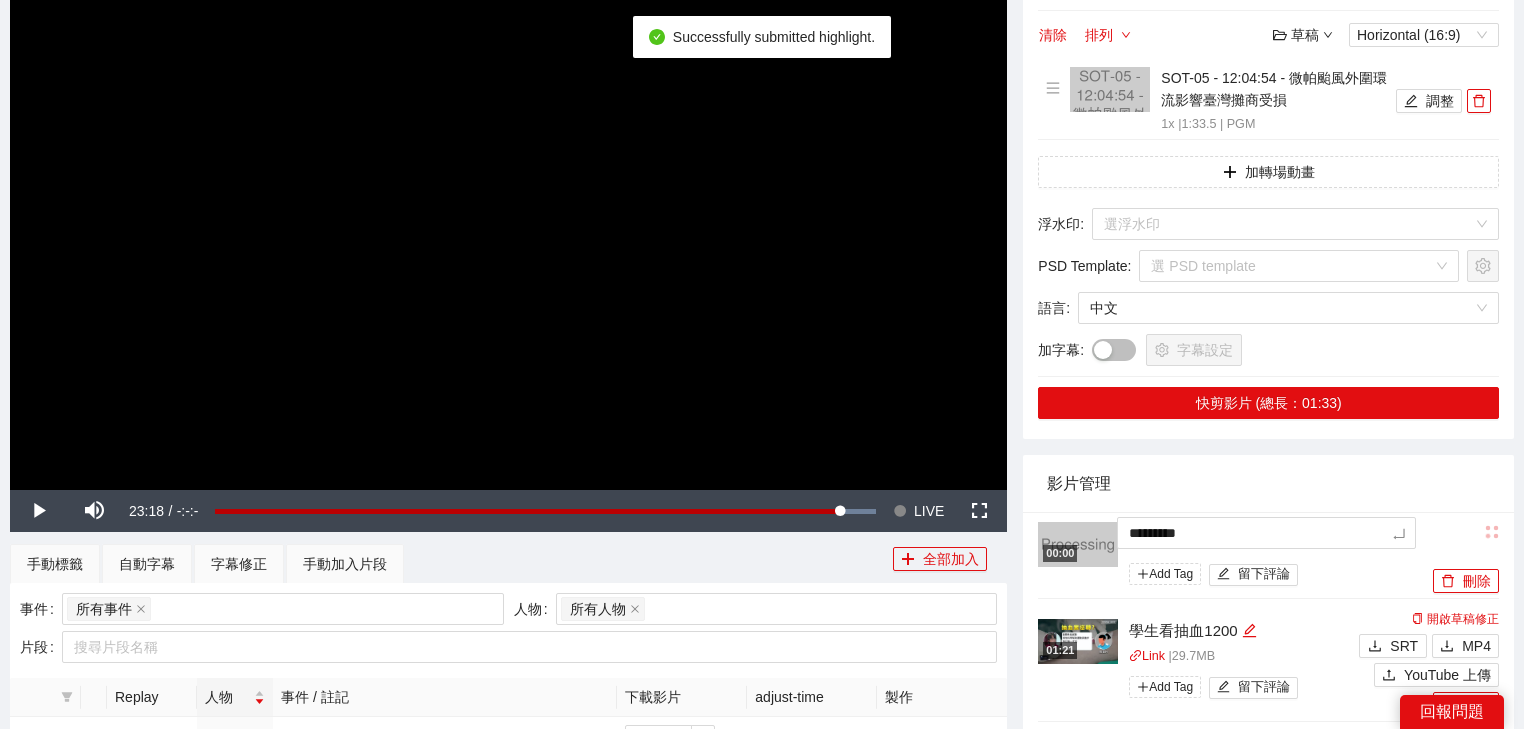 click on "影片管理" at bounding box center [1268, 483] 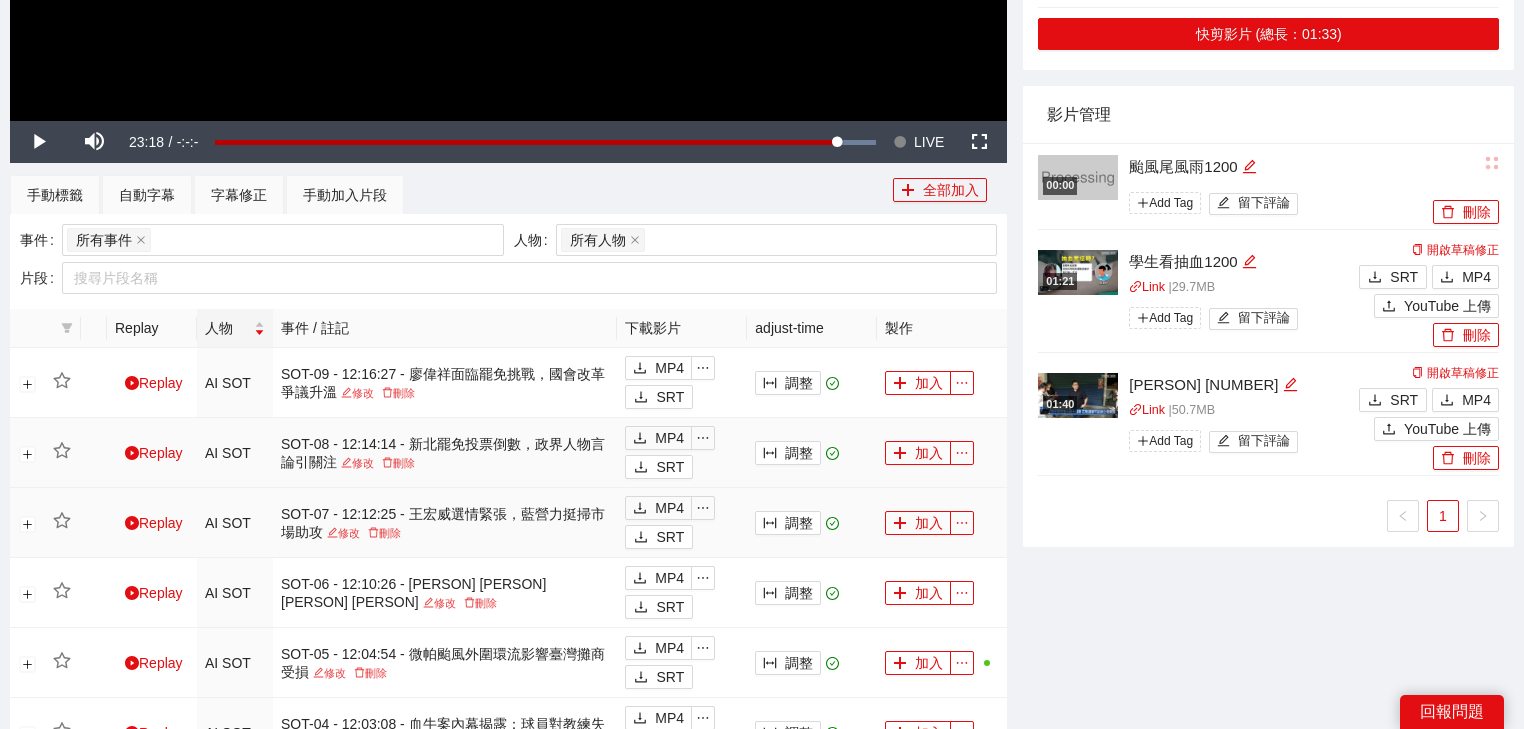 scroll, scrollTop: 800, scrollLeft: 0, axis: vertical 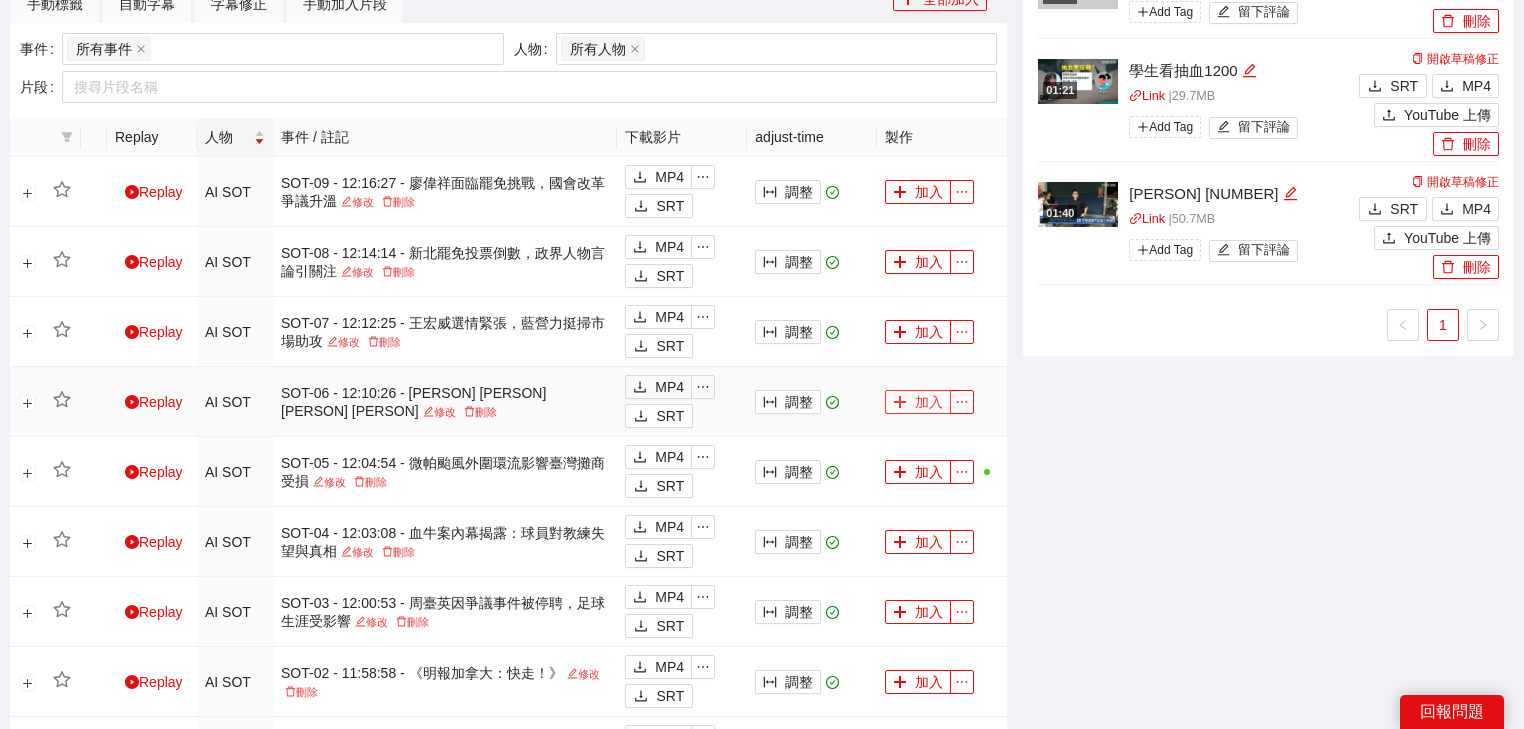 click on "加入" at bounding box center [918, 402] 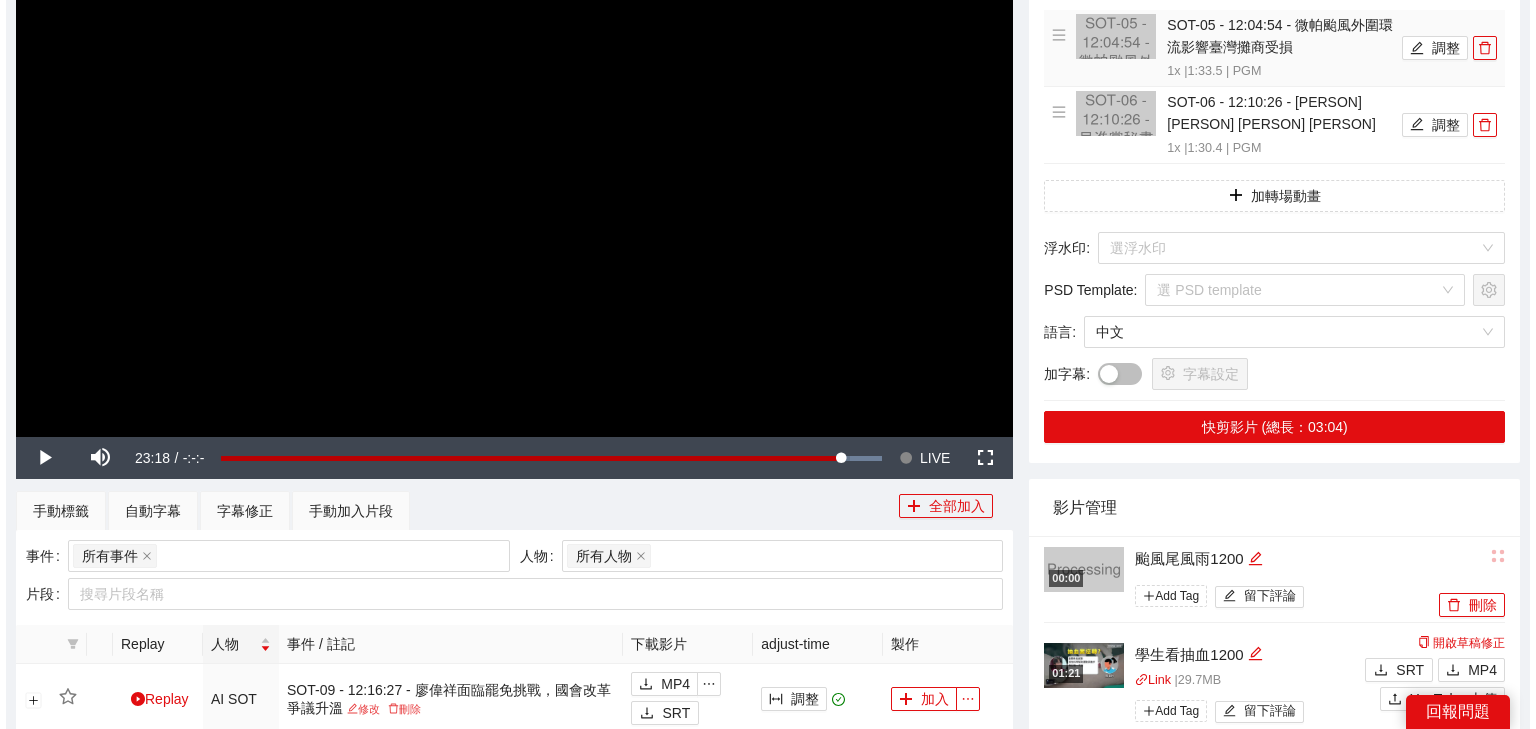 scroll, scrollTop: 160, scrollLeft: 0, axis: vertical 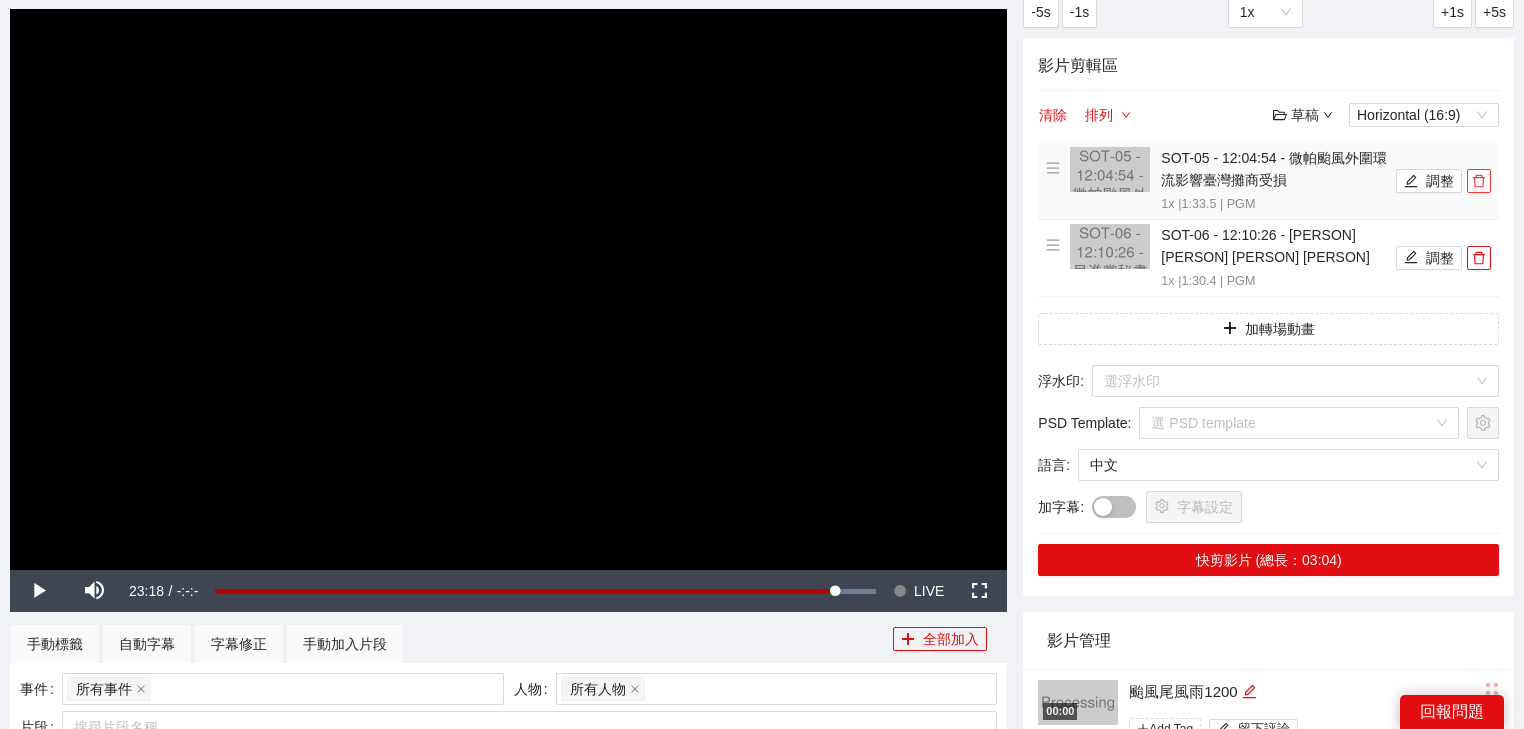 click 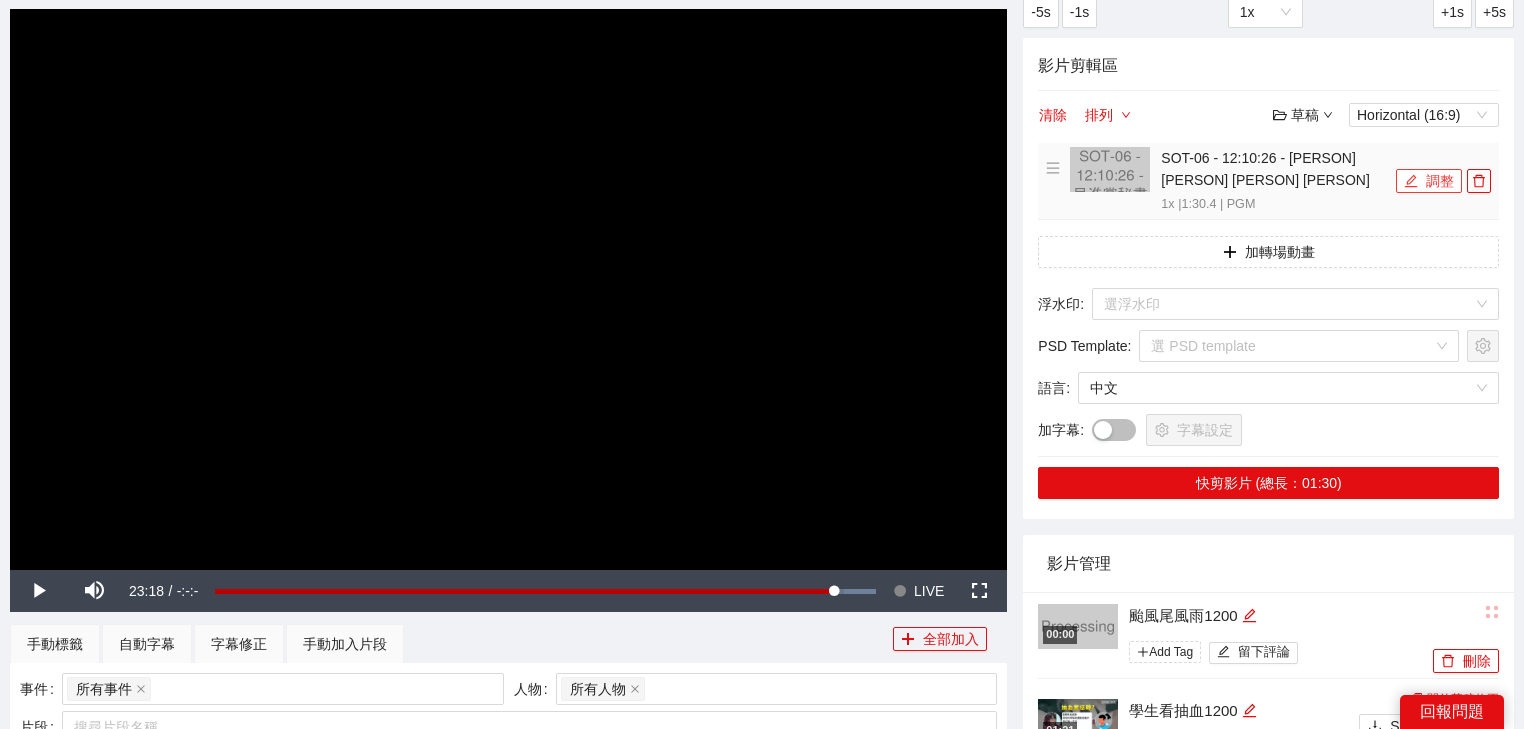 click on "調整" at bounding box center (1429, 181) 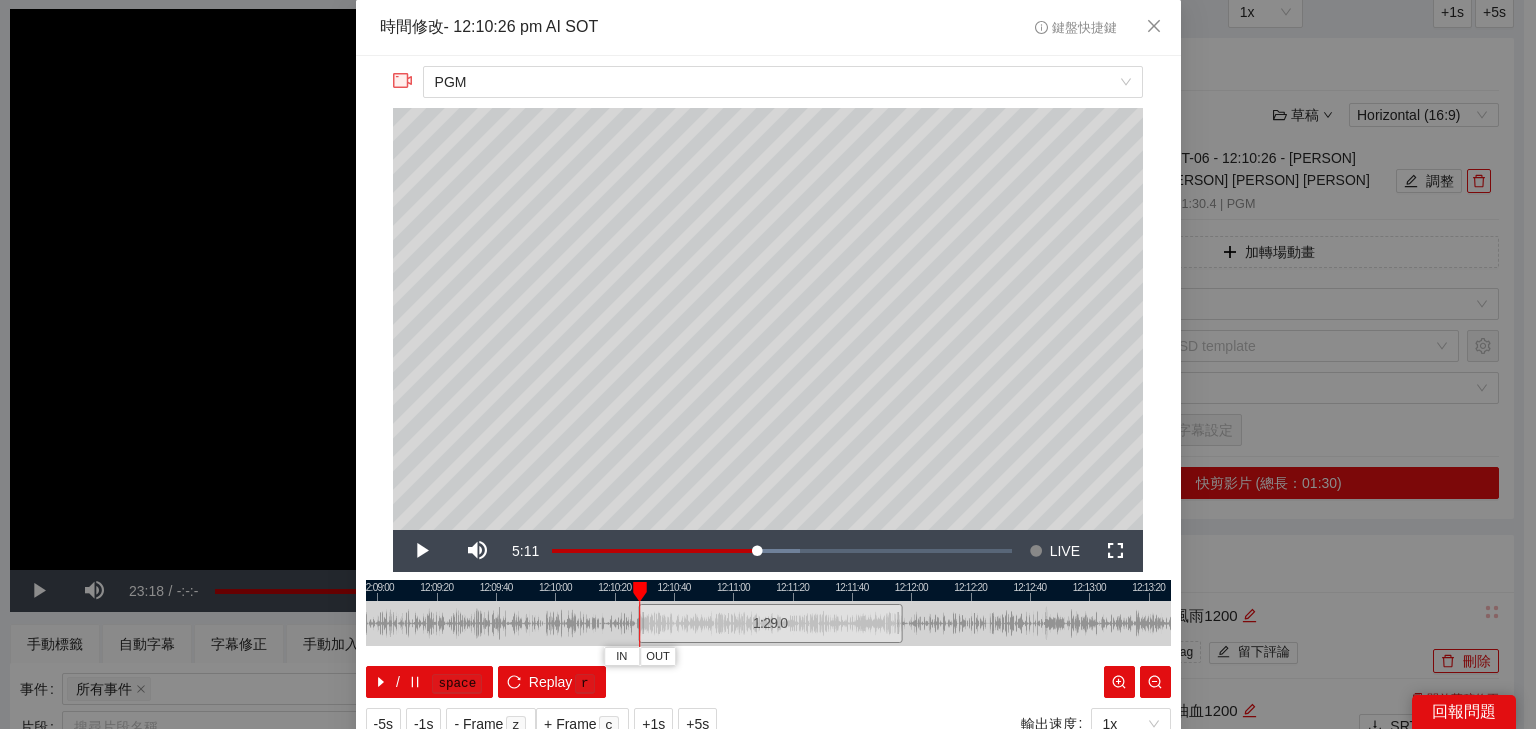 click at bounding box center (768, 590) 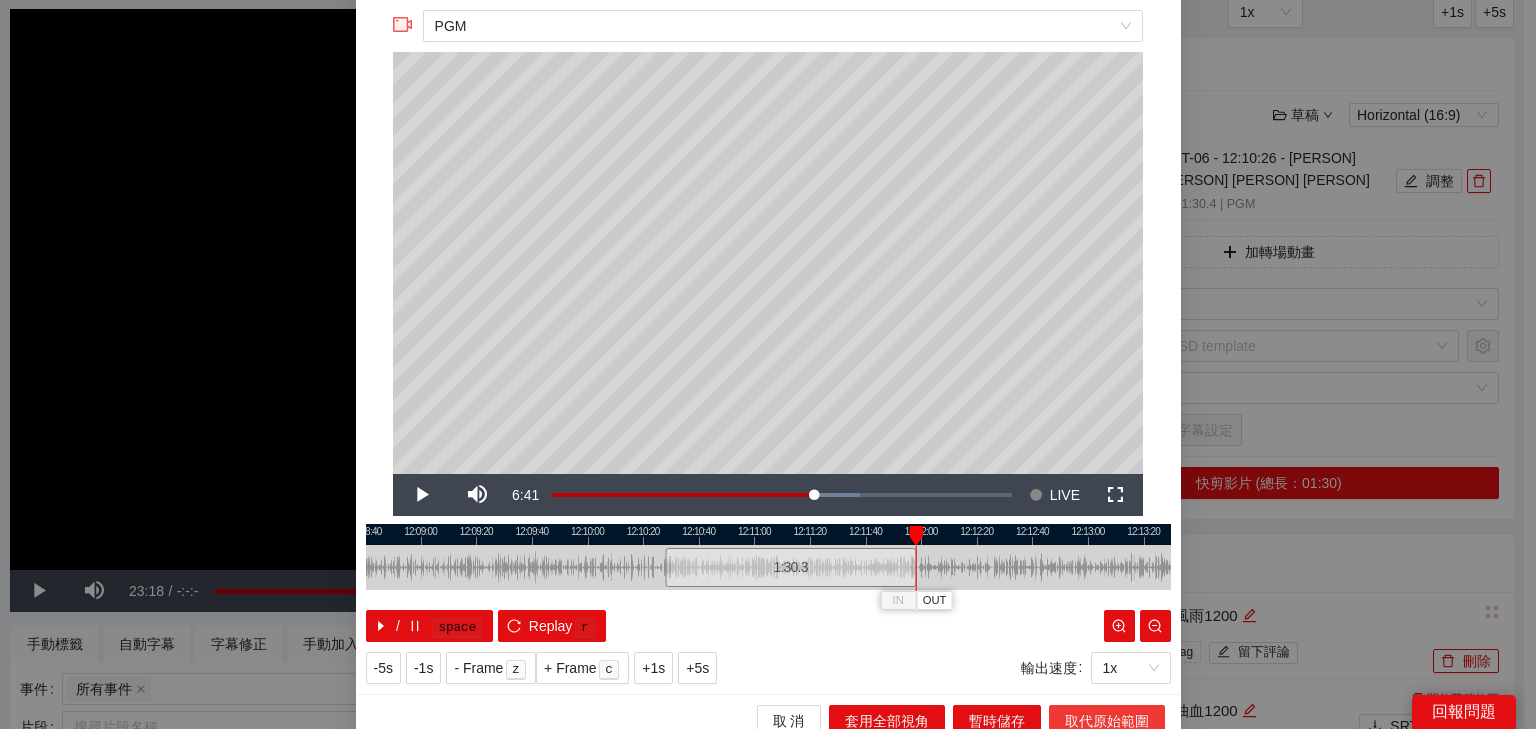 scroll, scrollTop: 73, scrollLeft: 0, axis: vertical 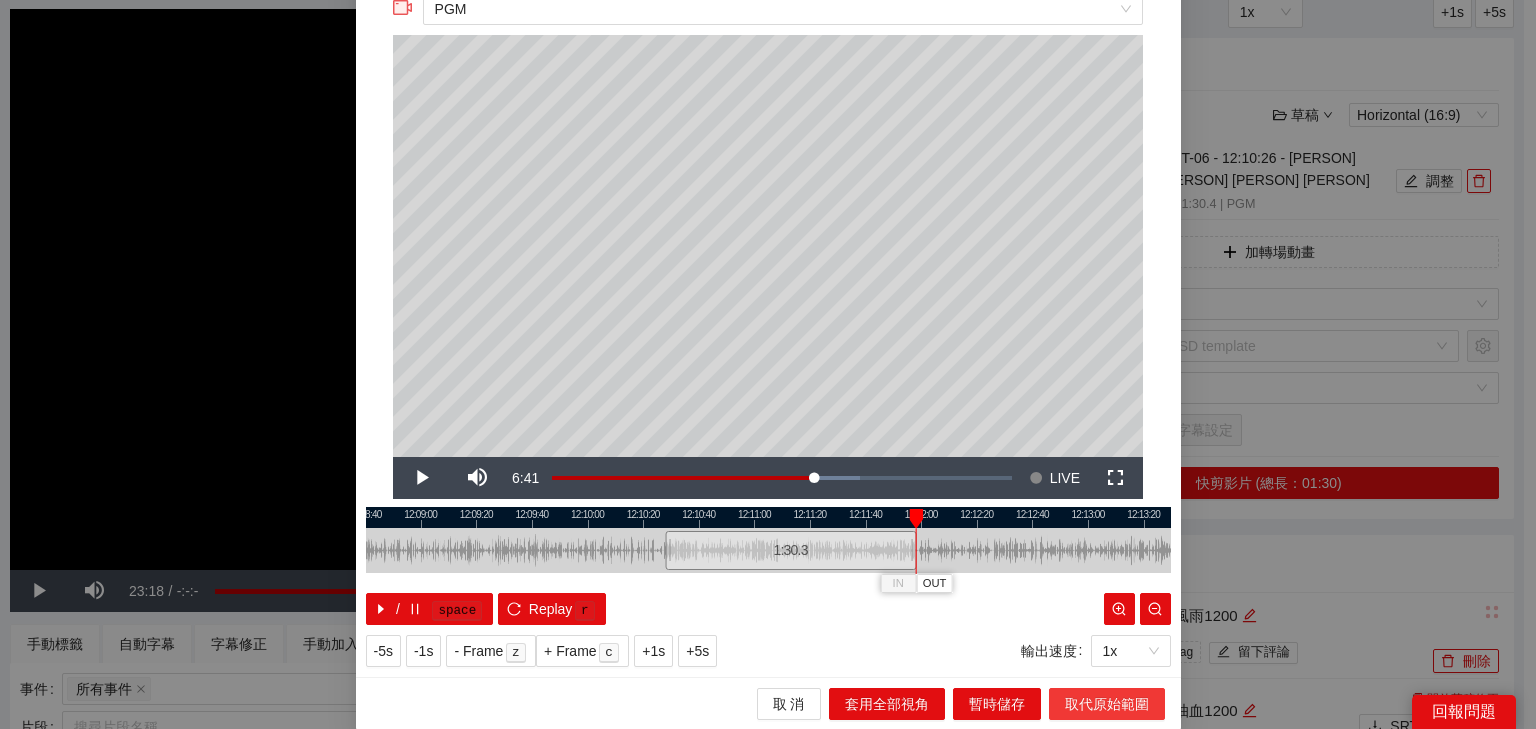 click on "取代原始範圍" at bounding box center [1107, 704] 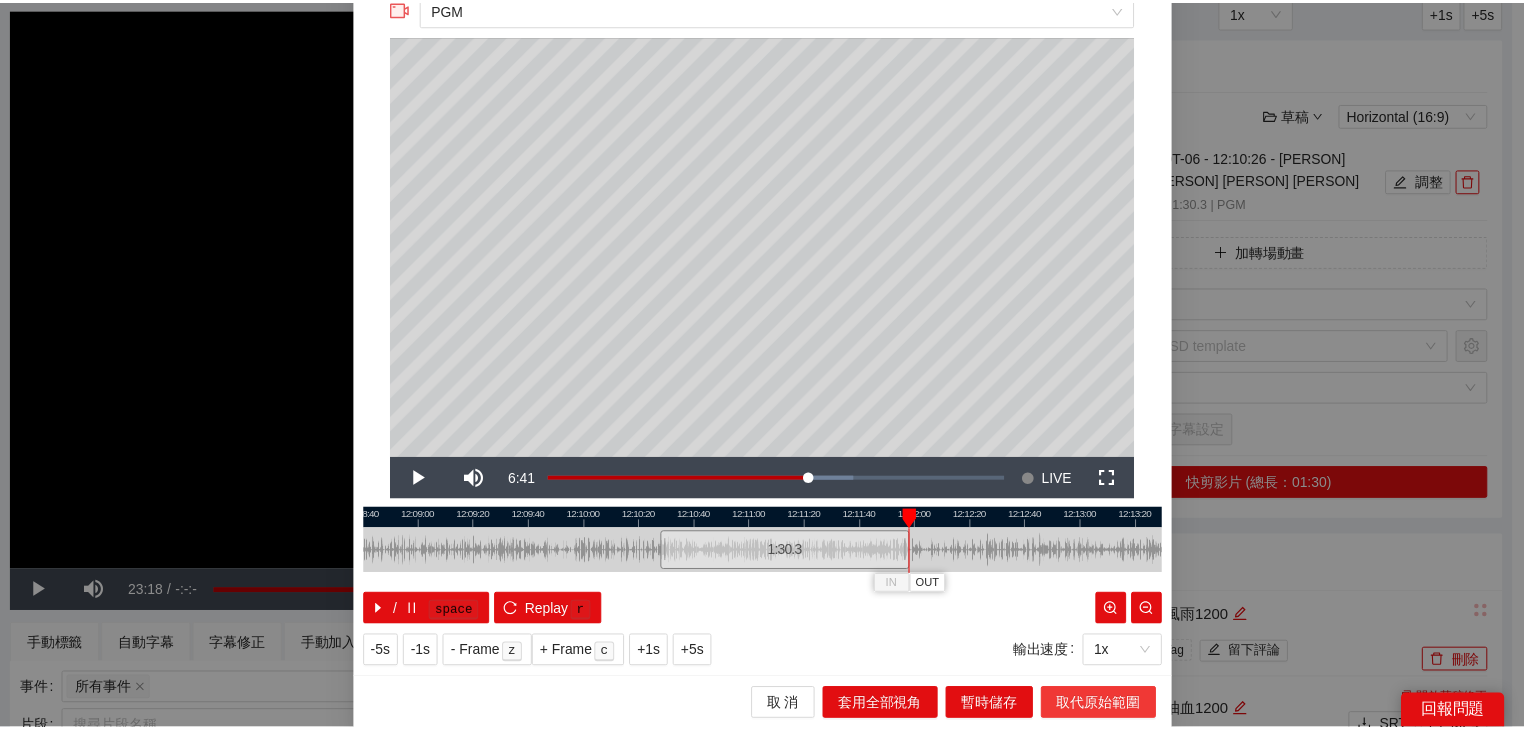 scroll, scrollTop: 0, scrollLeft: 0, axis: both 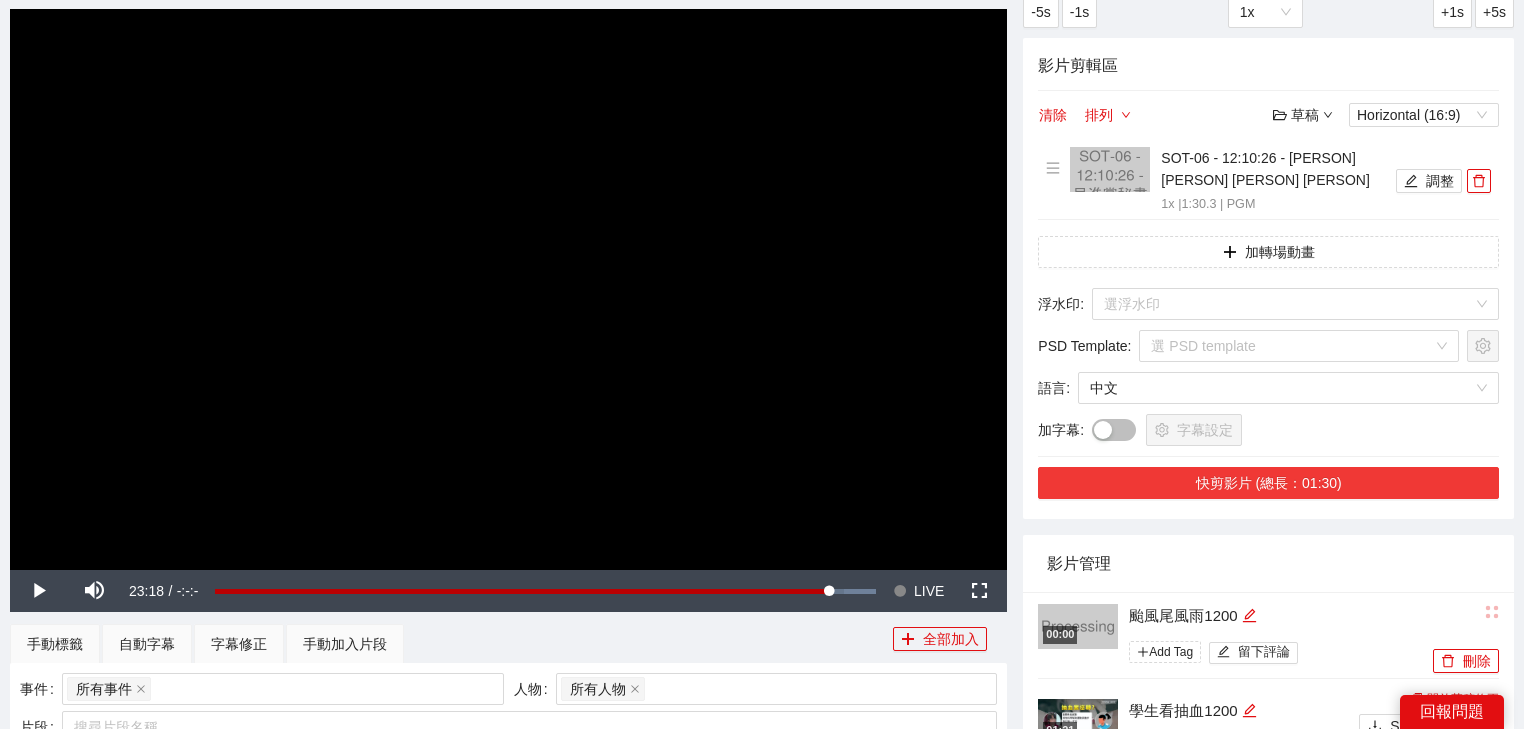 click on "快剪影片 (總長：01:30)" at bounding box center [1268, 483] 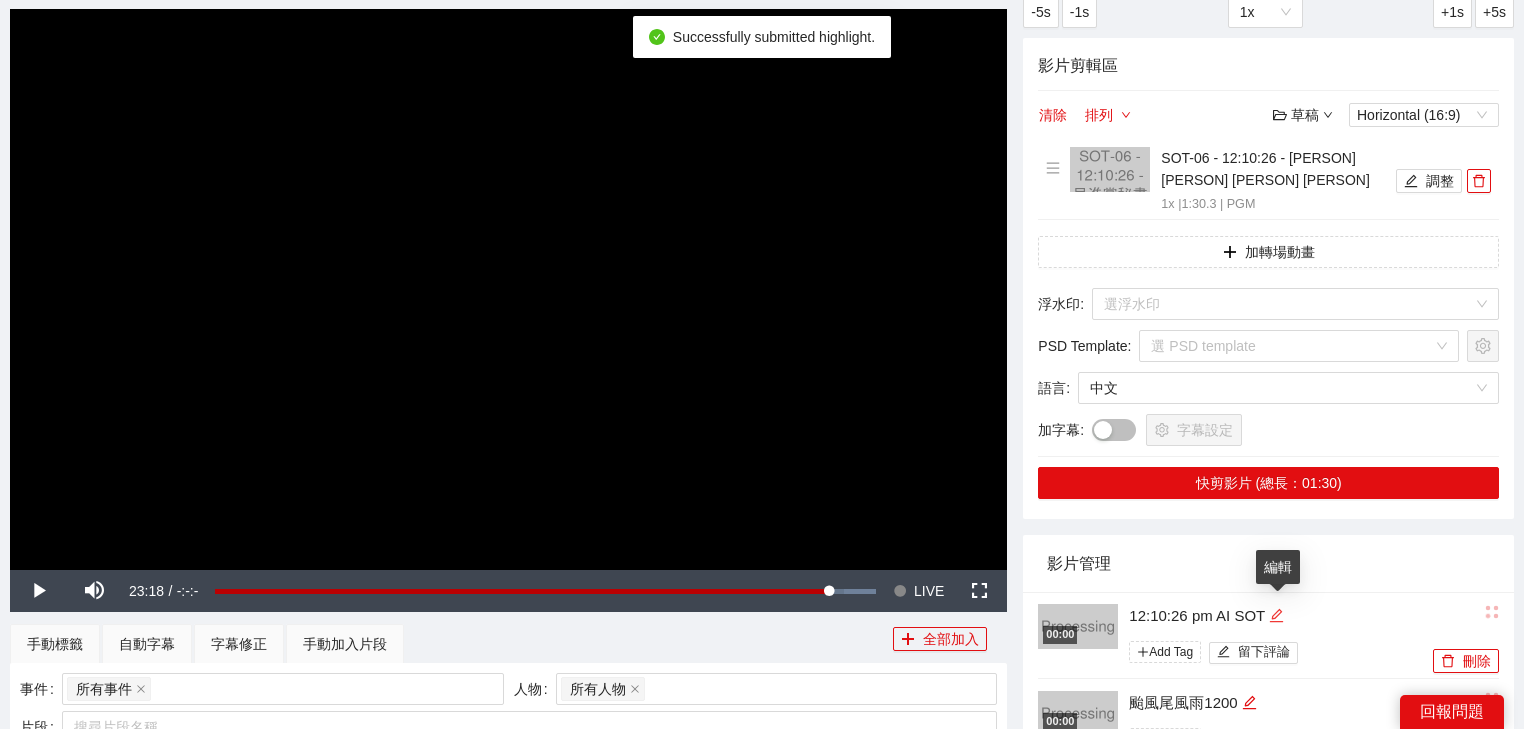 click 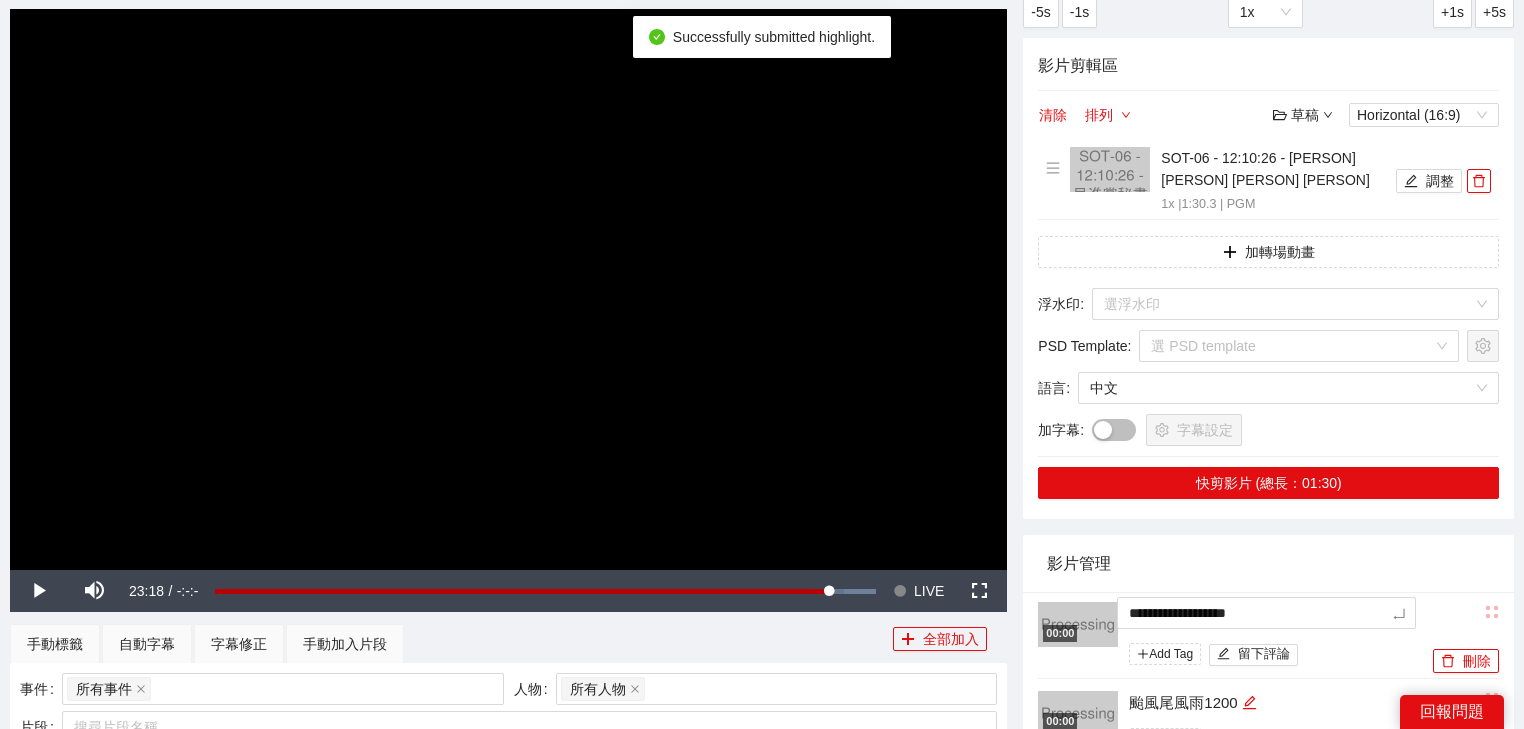 click on "**********" at bounding box center [762, 731] 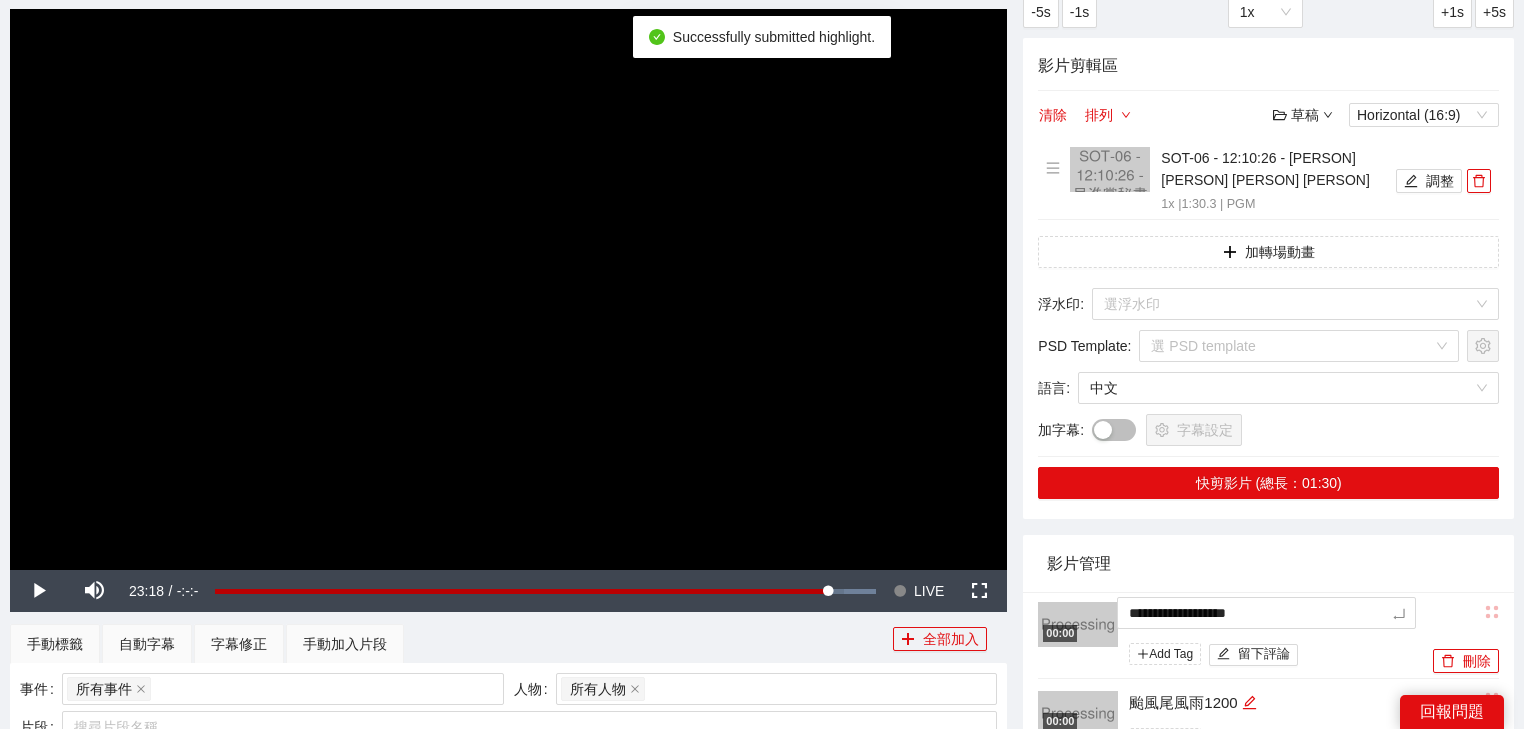 type on "*********" 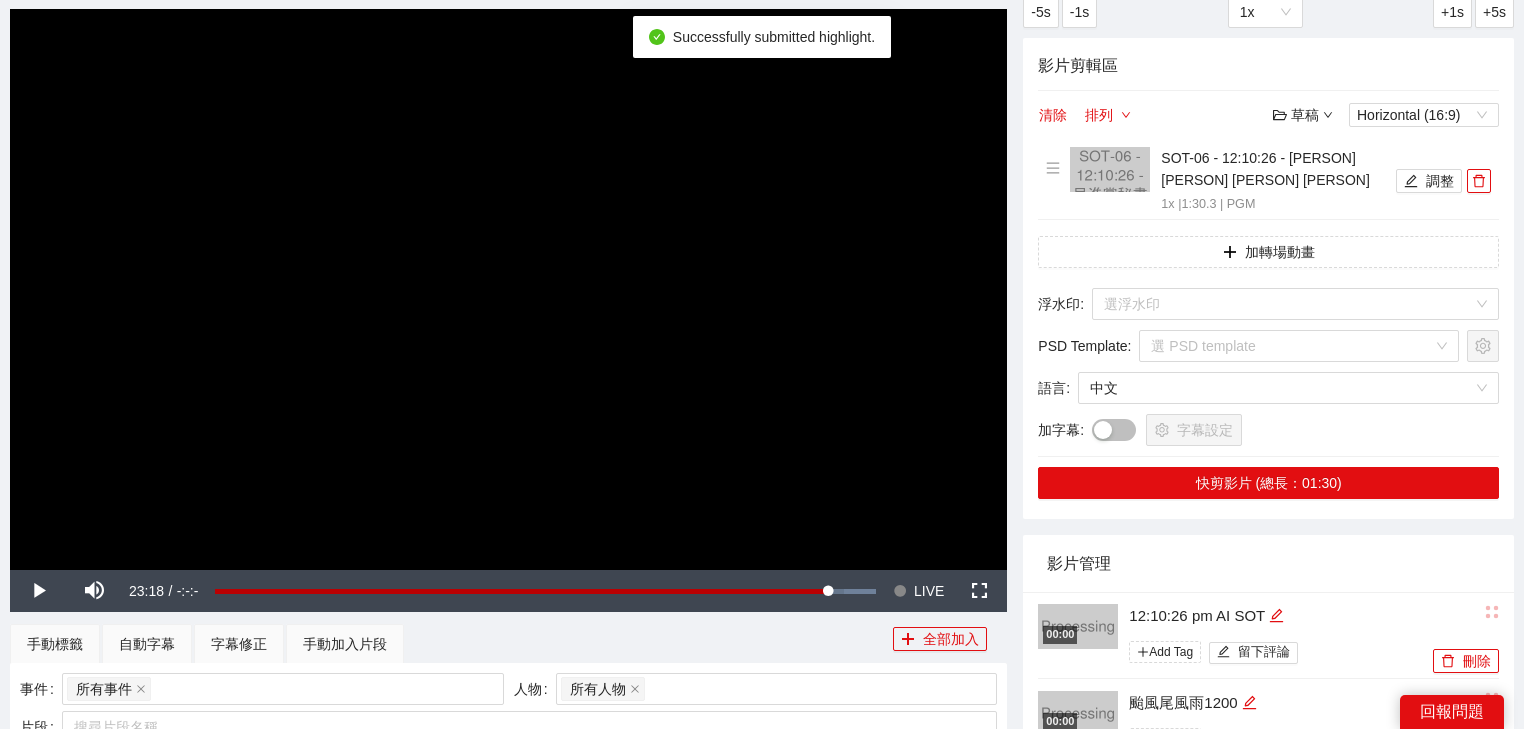 click on "影片管理" at bounding box center (1268, 563) 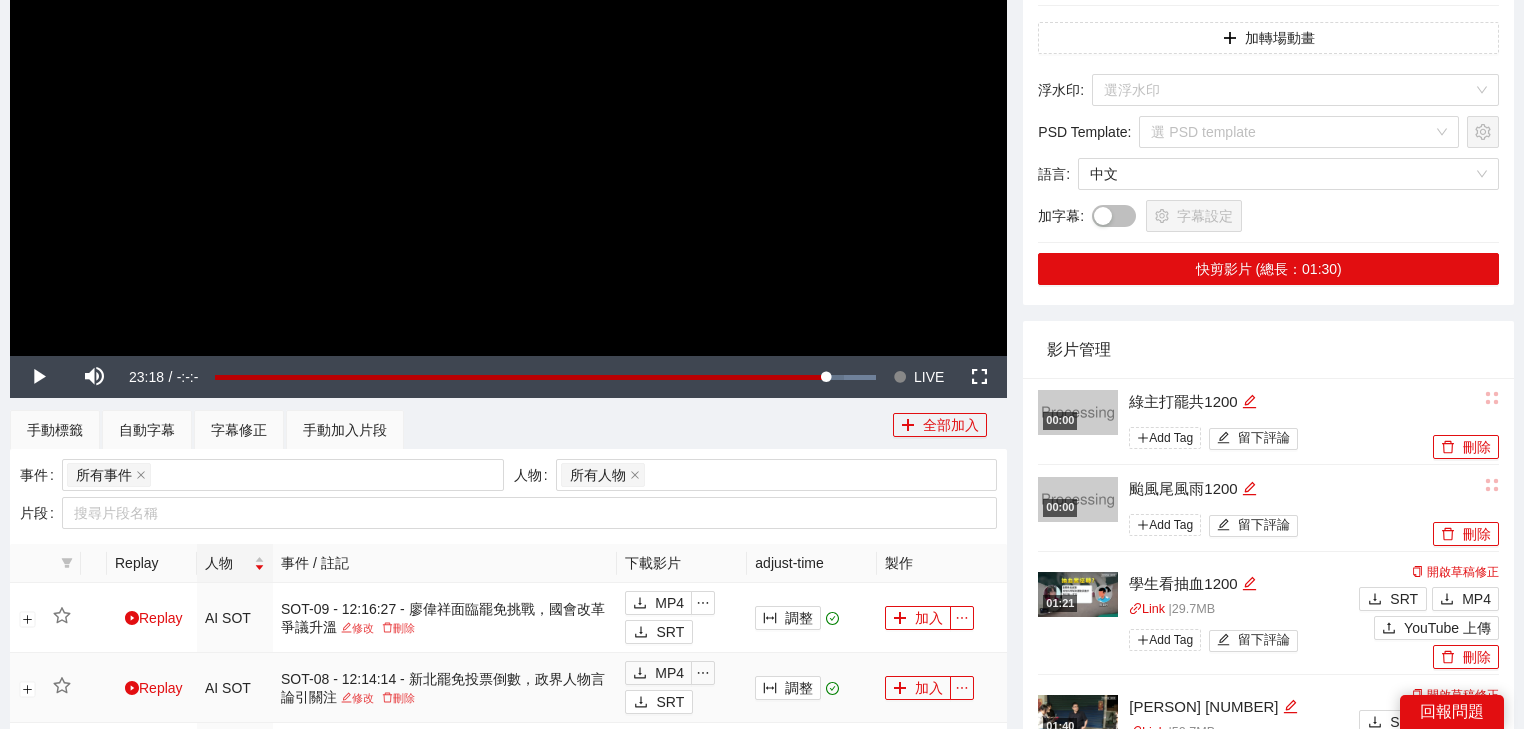 scroll, scrollTop: 720, scrollLeft: 0, axis: vertical 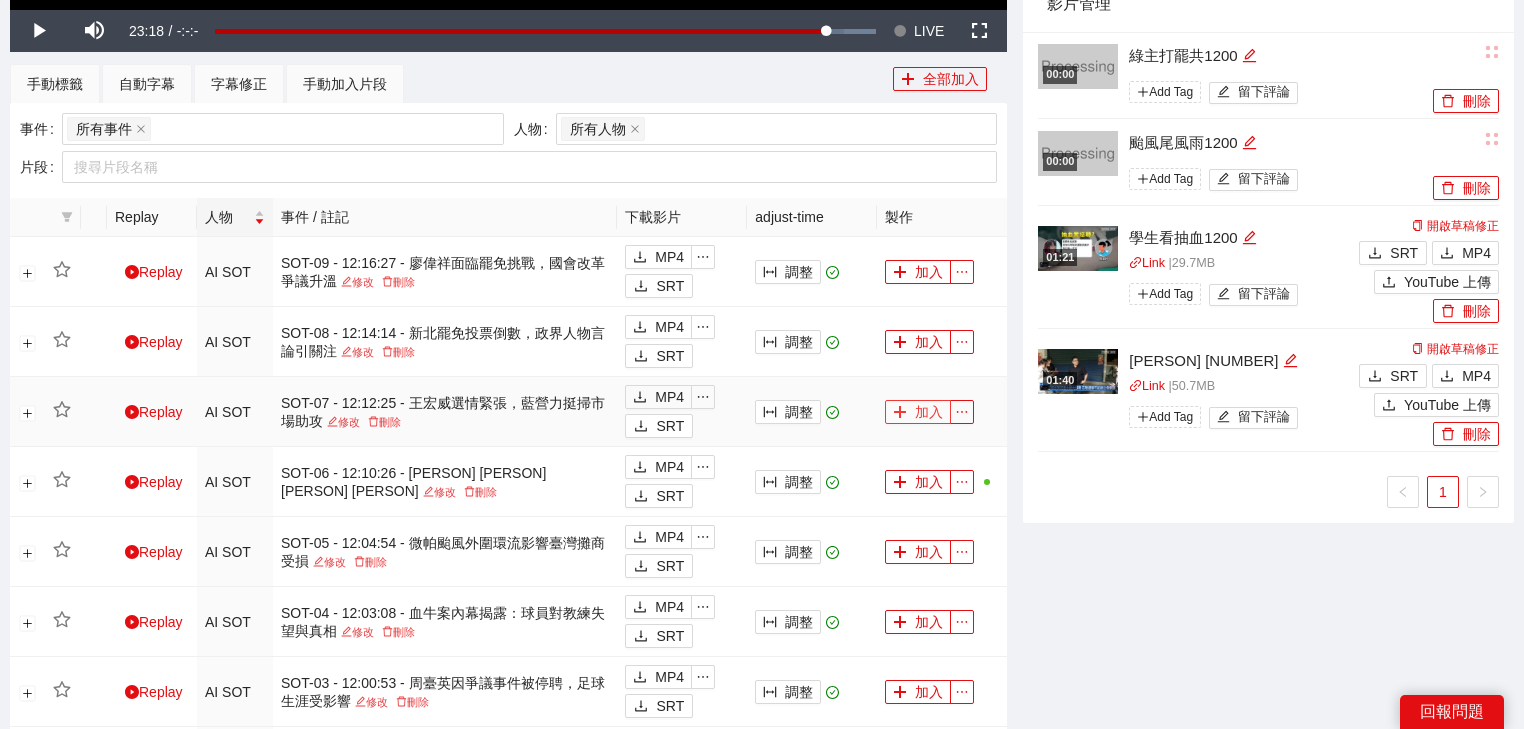 click on "加入" at bounding box center (918, 412) 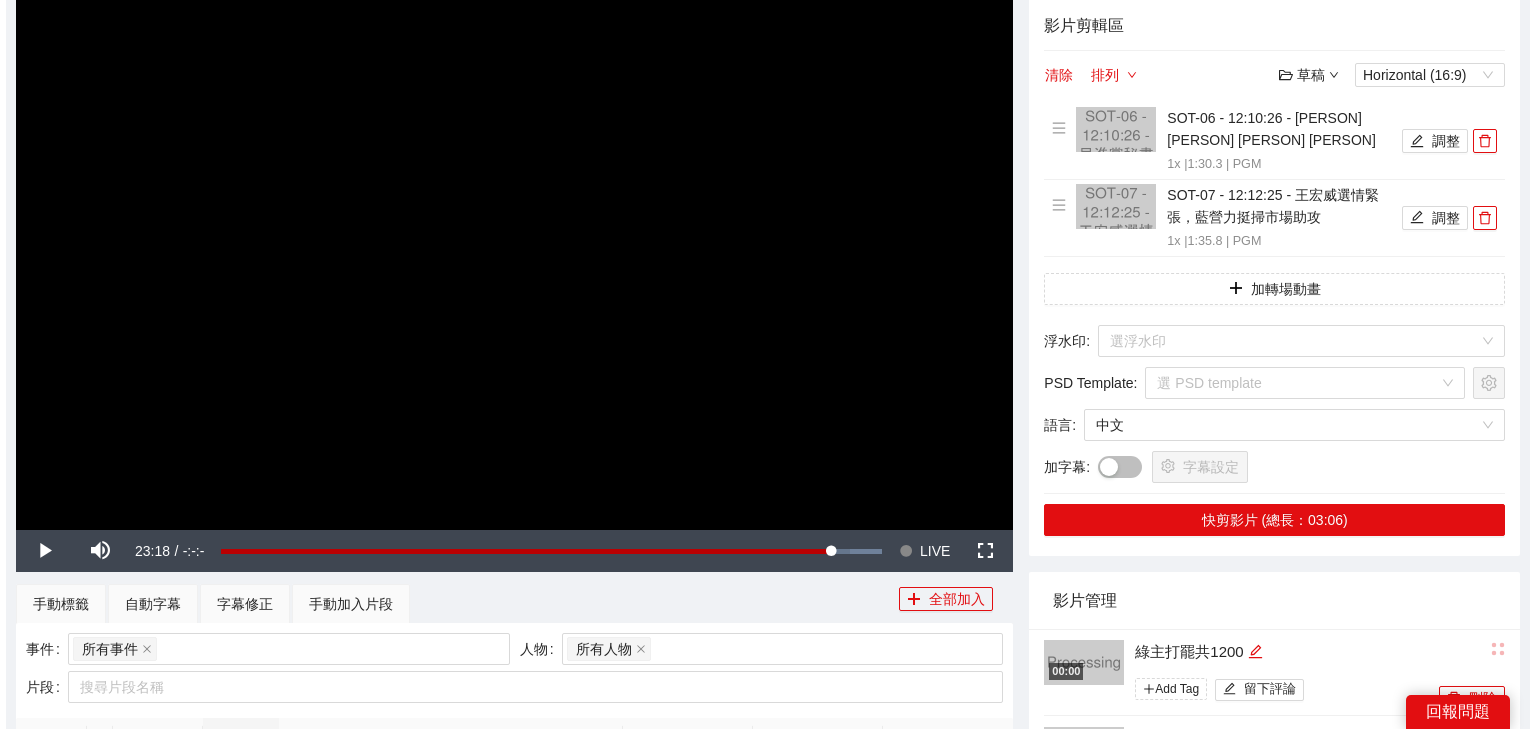 scroll, scrollTop: 80, scrollLeft: 0, axis: vertical 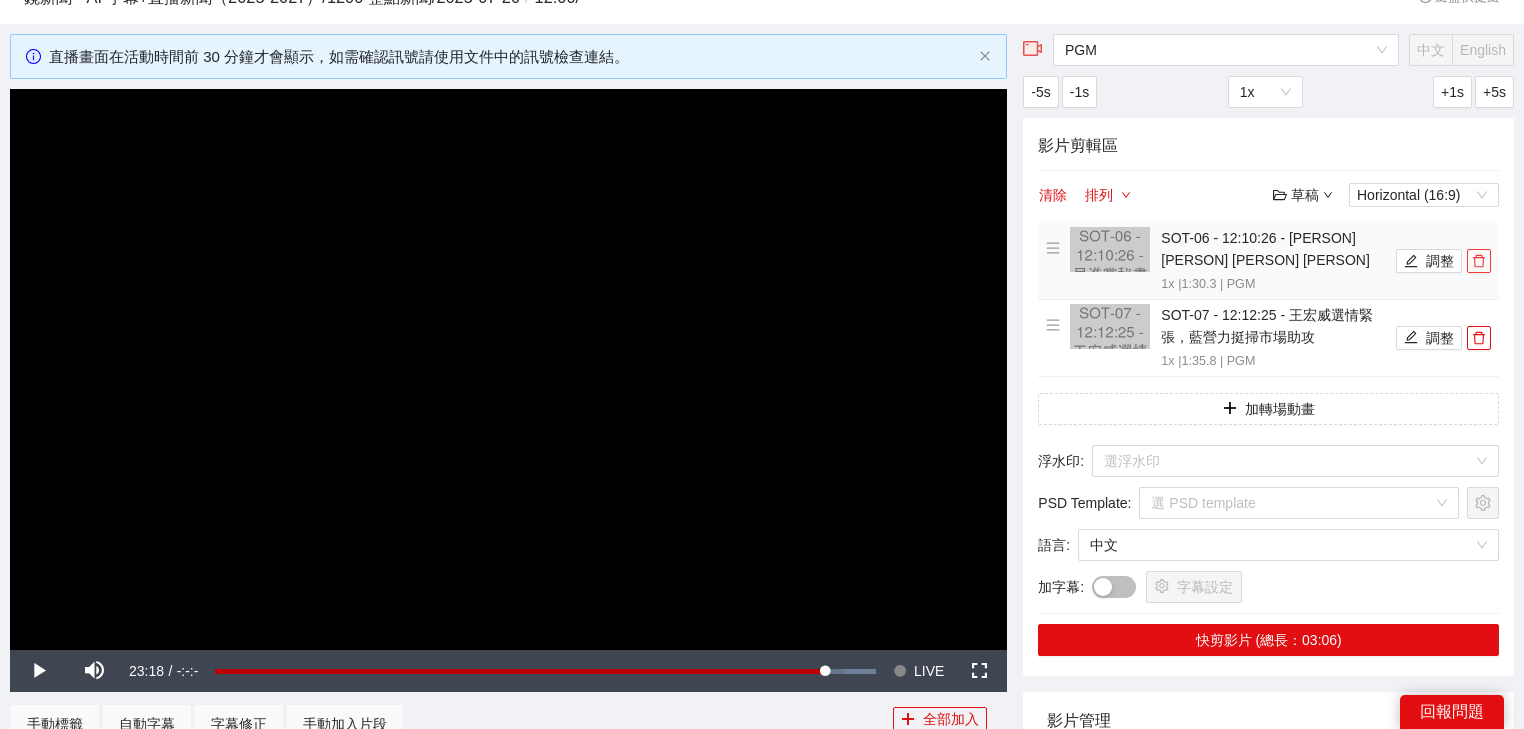 click 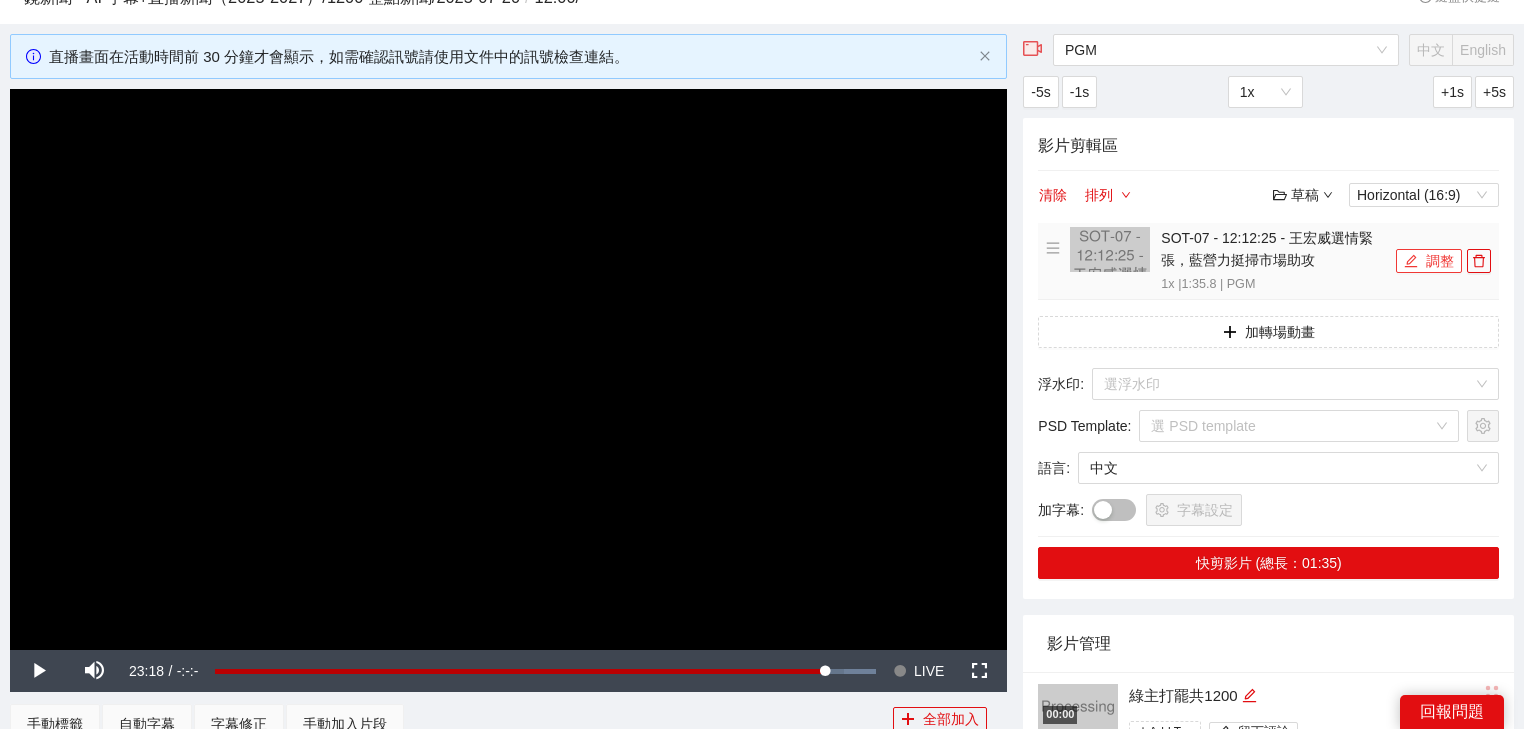 click on "調整" at bounding box center [1429, 261] 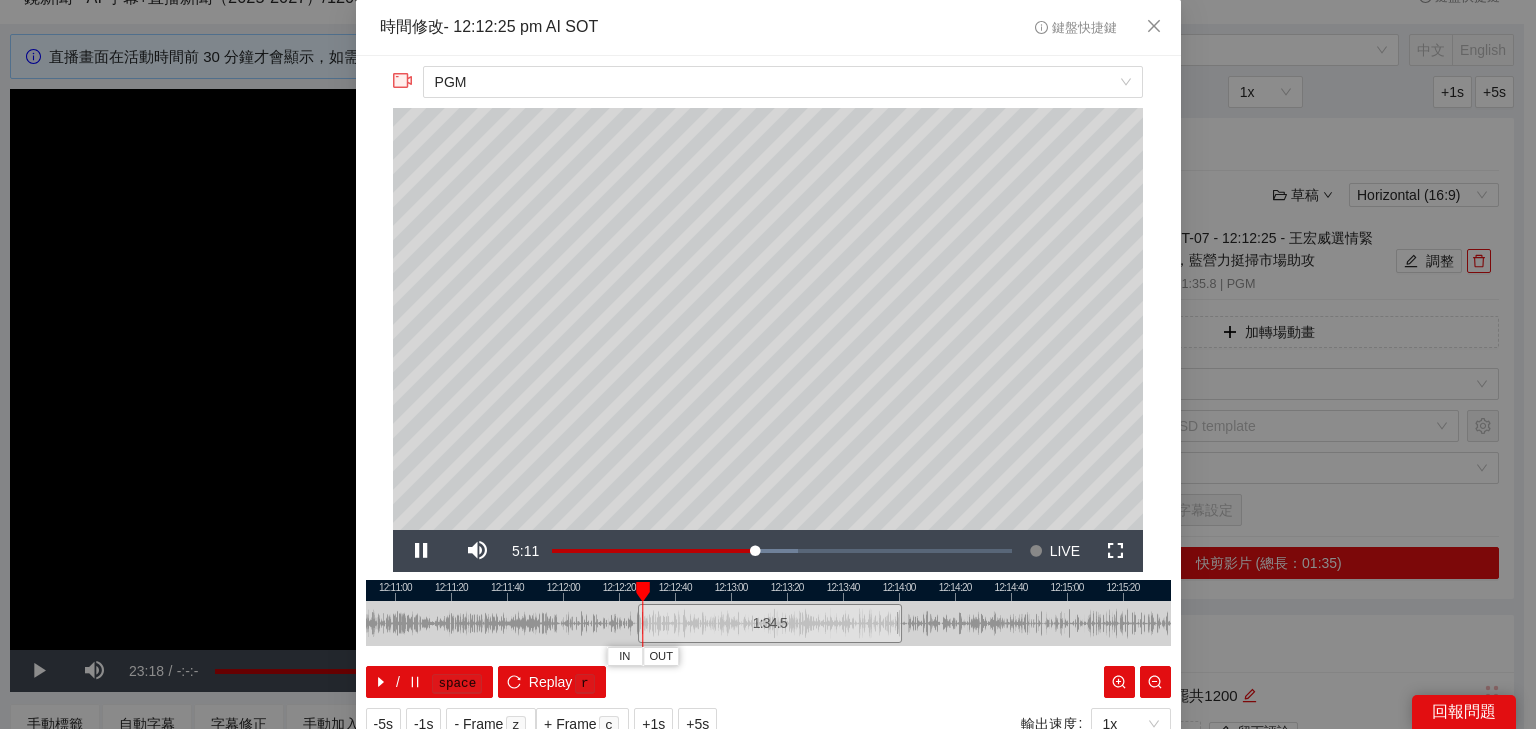 click at bounding box center (768, 590) 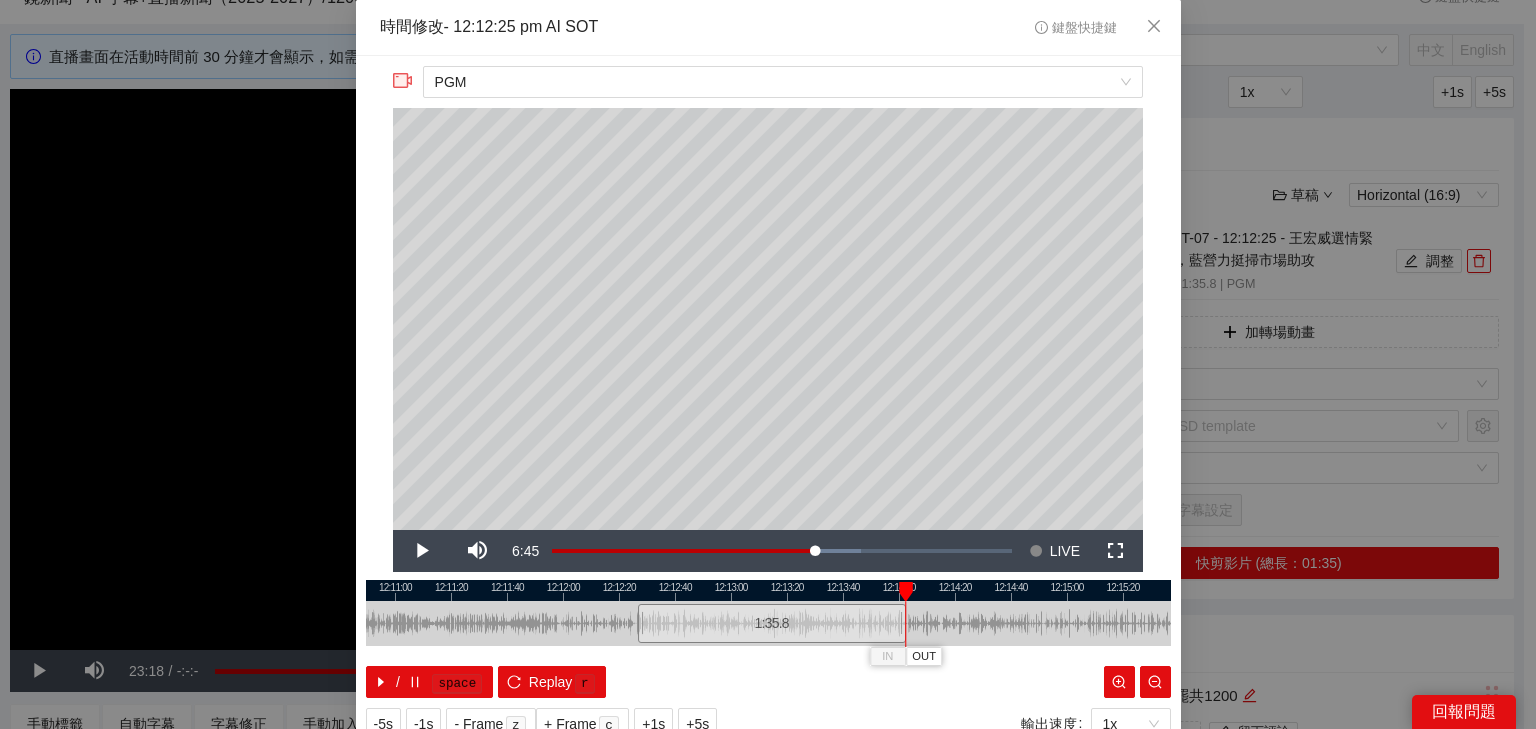 scroll, scrollTop: 73, scrollLeft: 0, axis: vertical 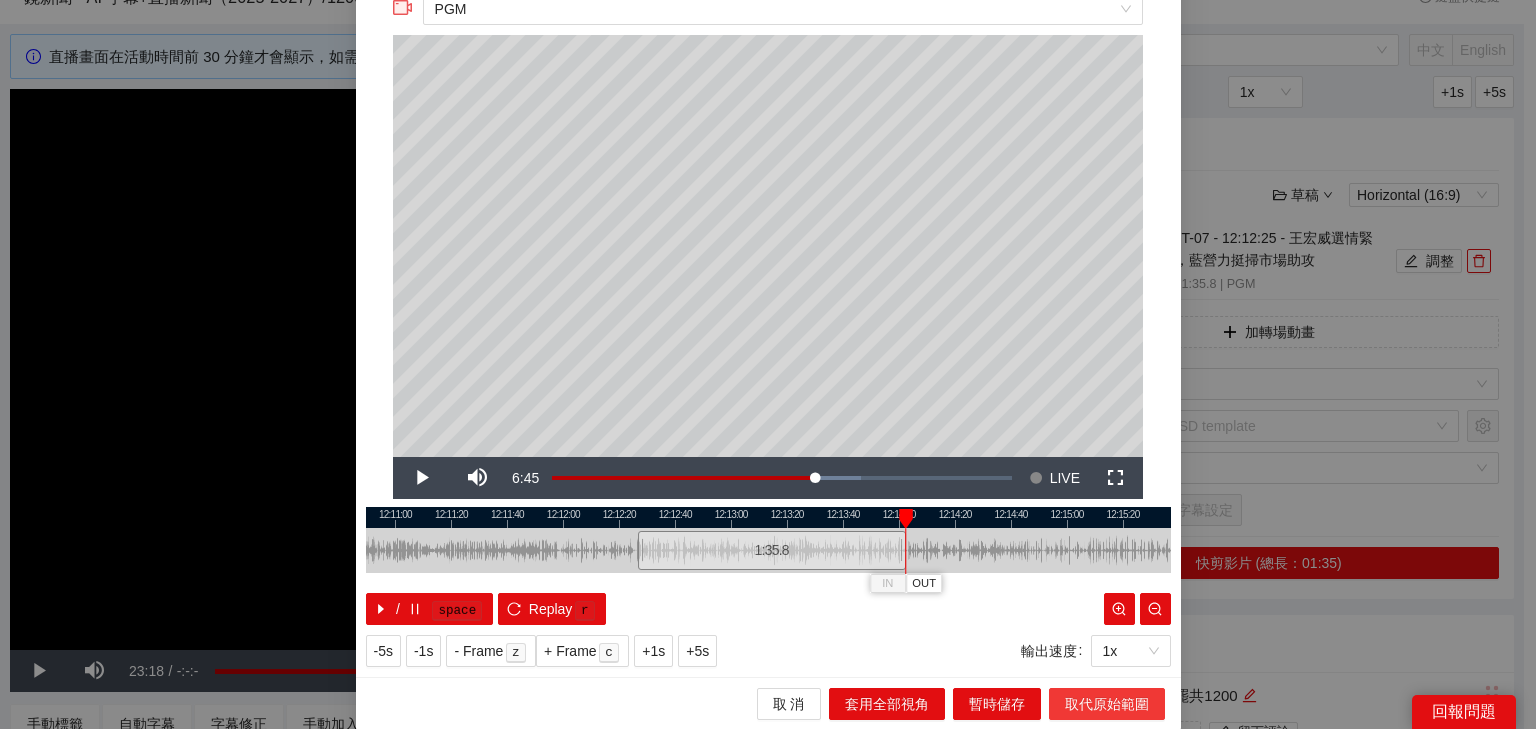 click on "取代原始範圍" at bounding box center [1107, 704] 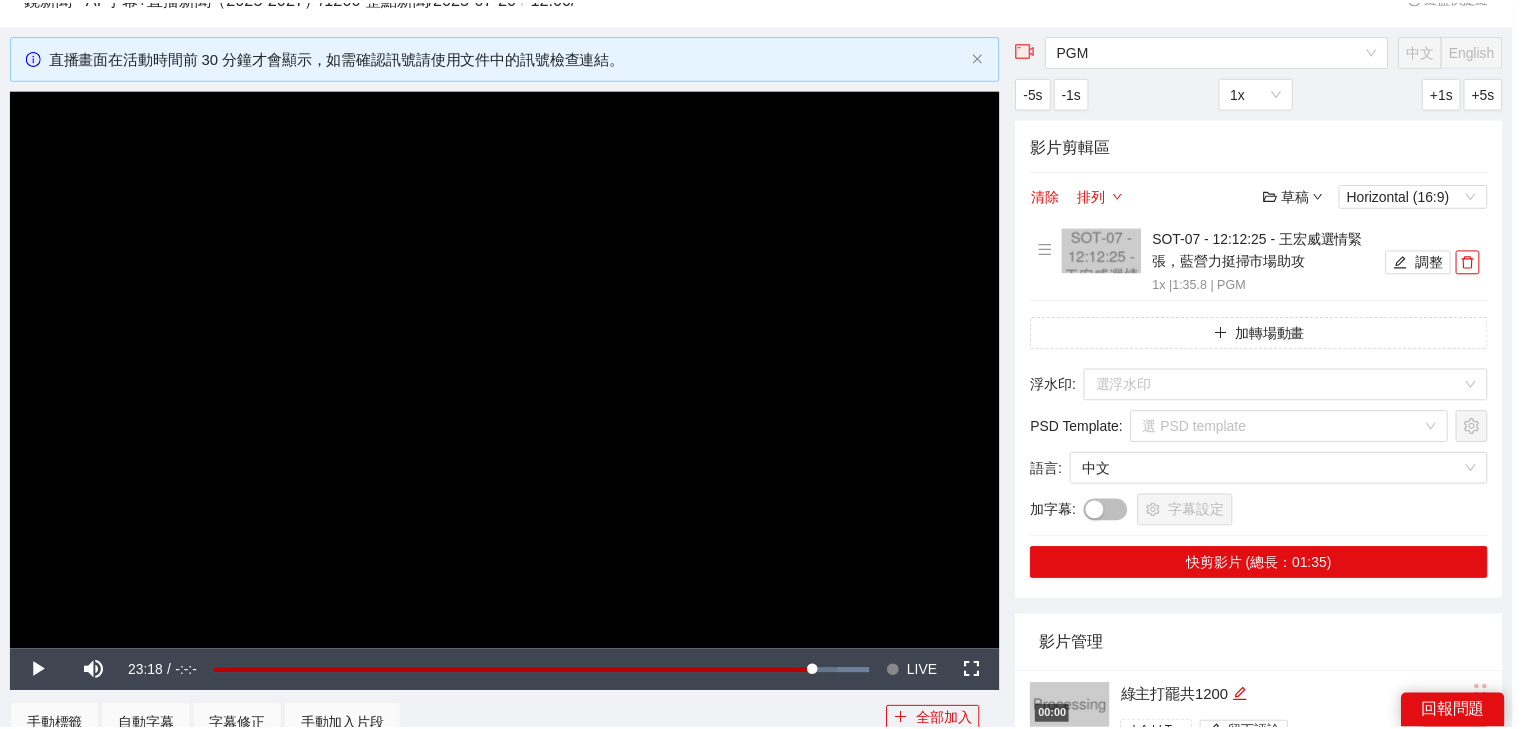 scroll, scrollTop: 0, scrollLeft: 0, axis: both 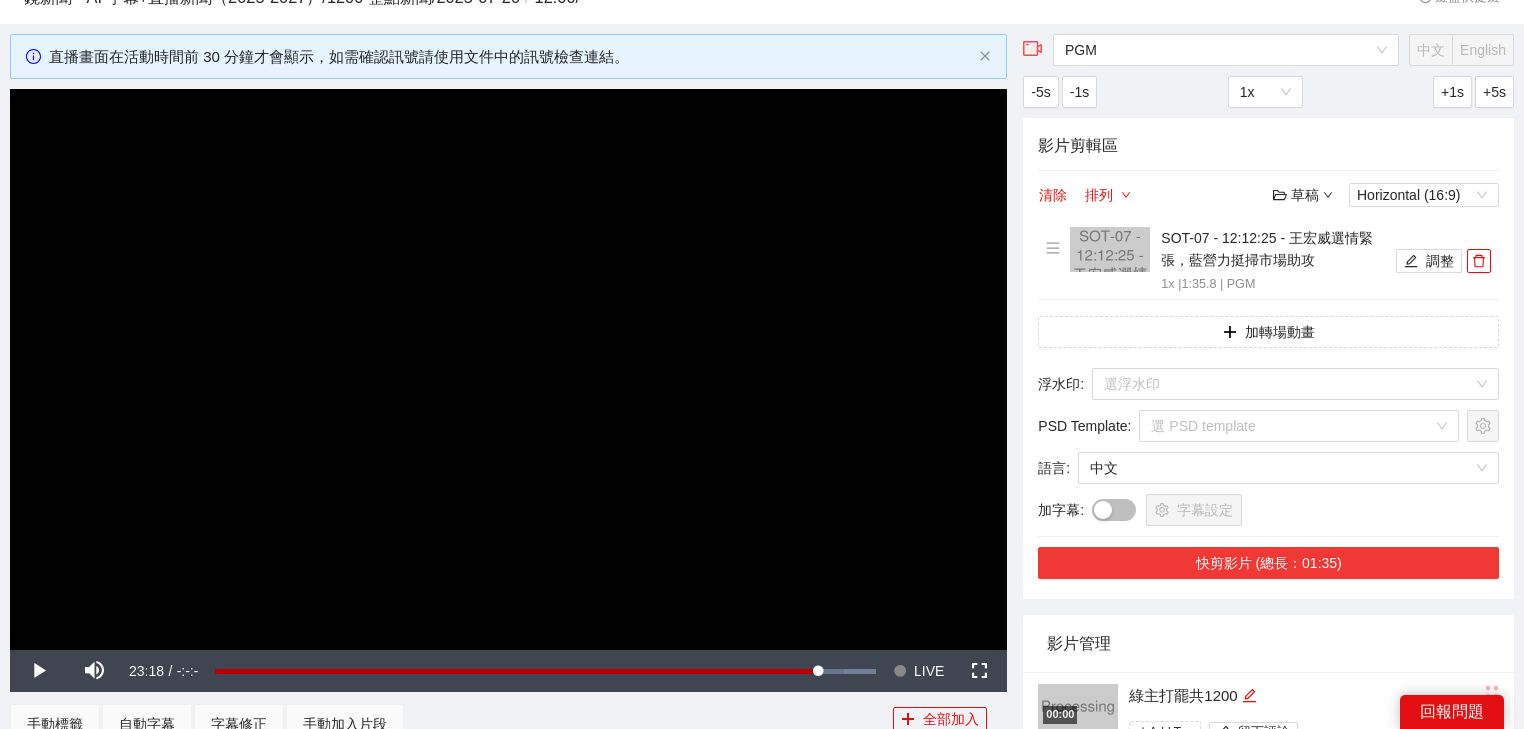 click on "快剪影片 (總長：01:35)" at bounding box center (1268, 563) 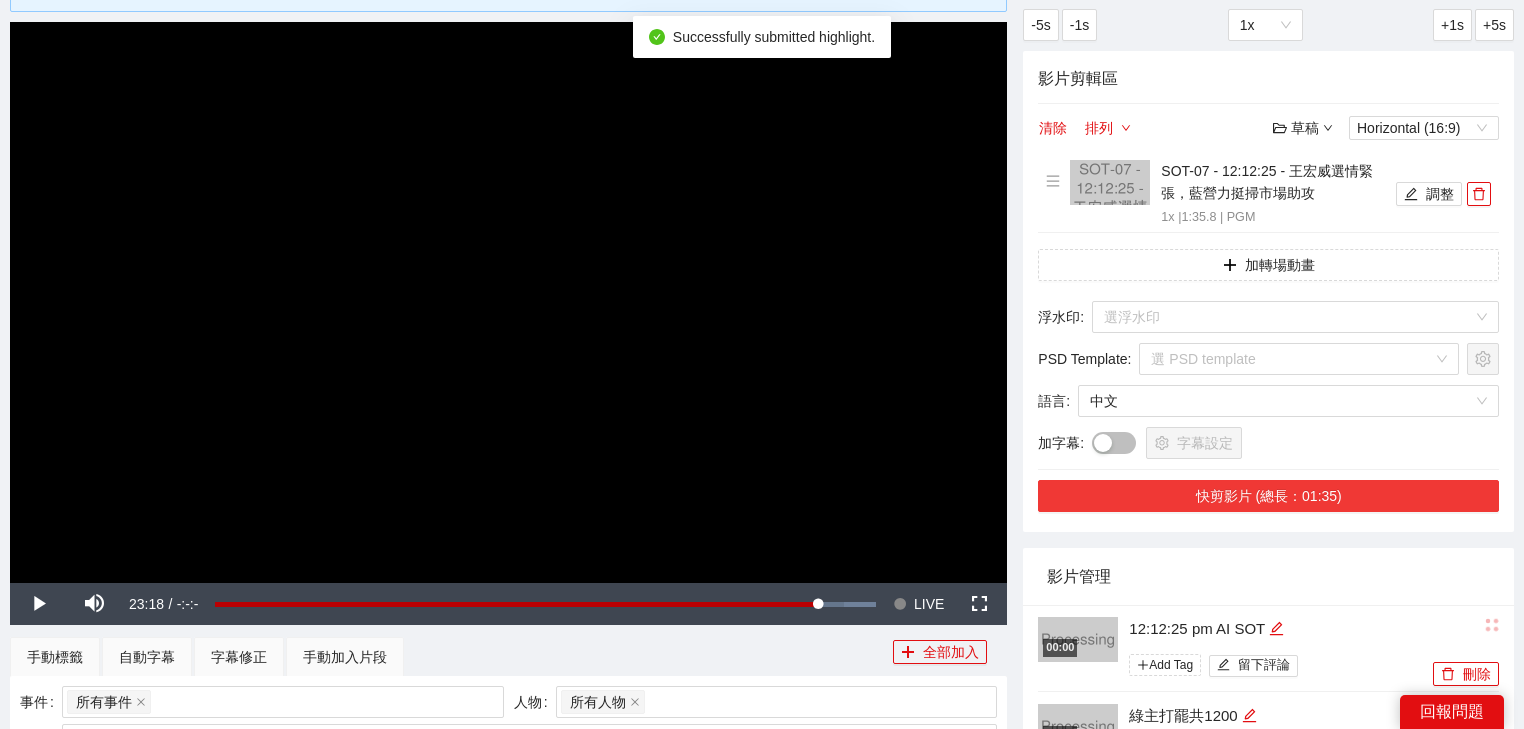 scroll, scrollTop: 240, scrollLeft: 0, axis: vertical 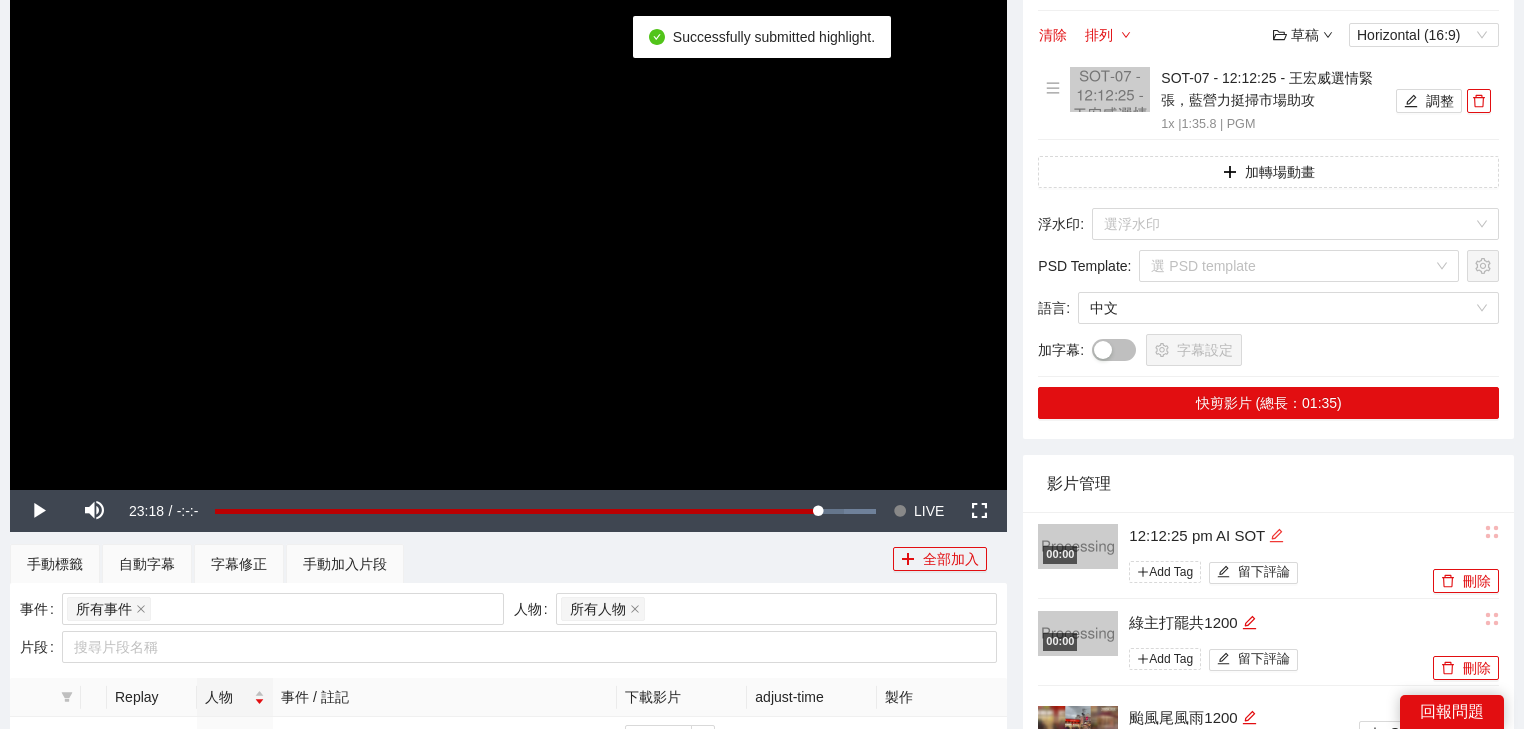 click 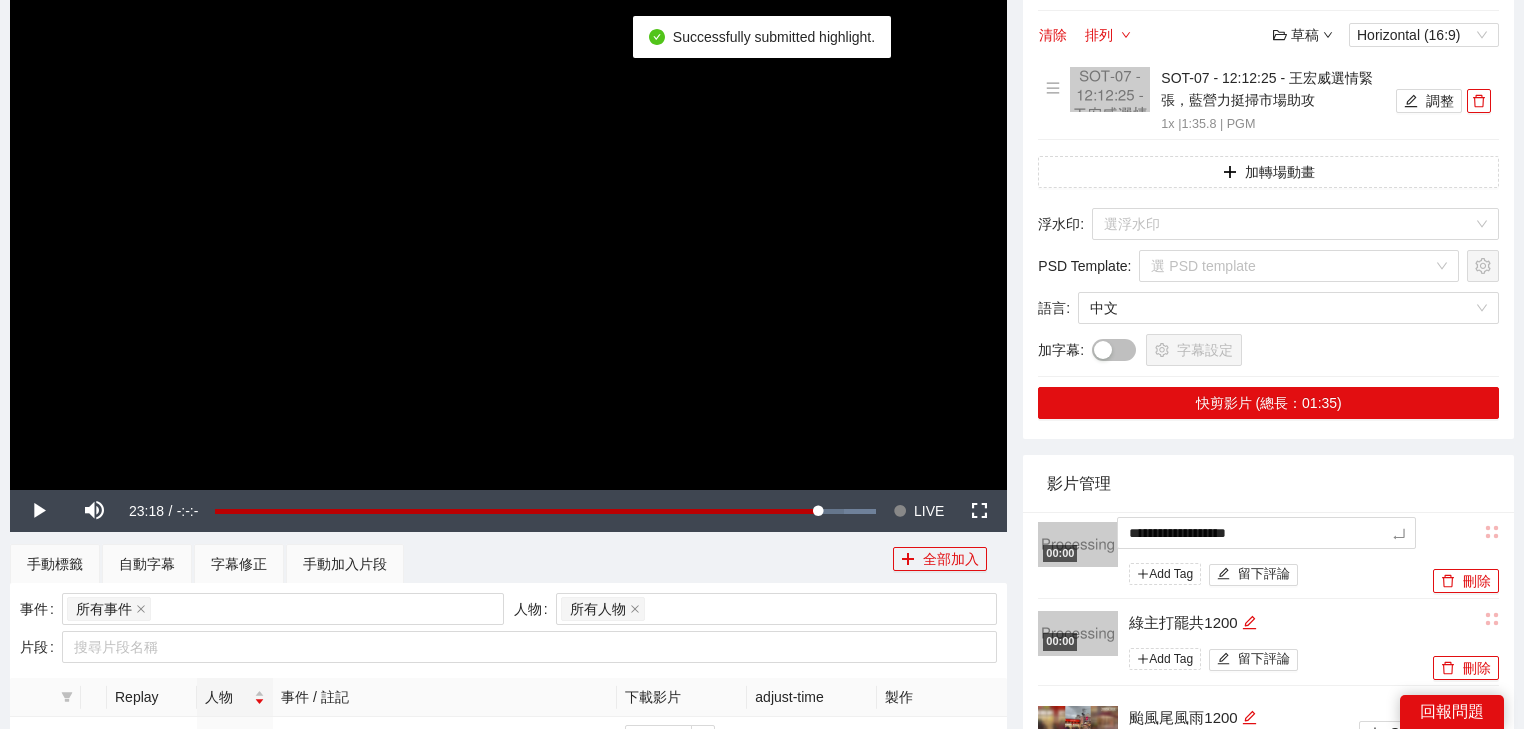 drag, startPoint x: 976, startPoint y: 521, endPoint x: 928, endPoint y: 508, distance: 49.729267 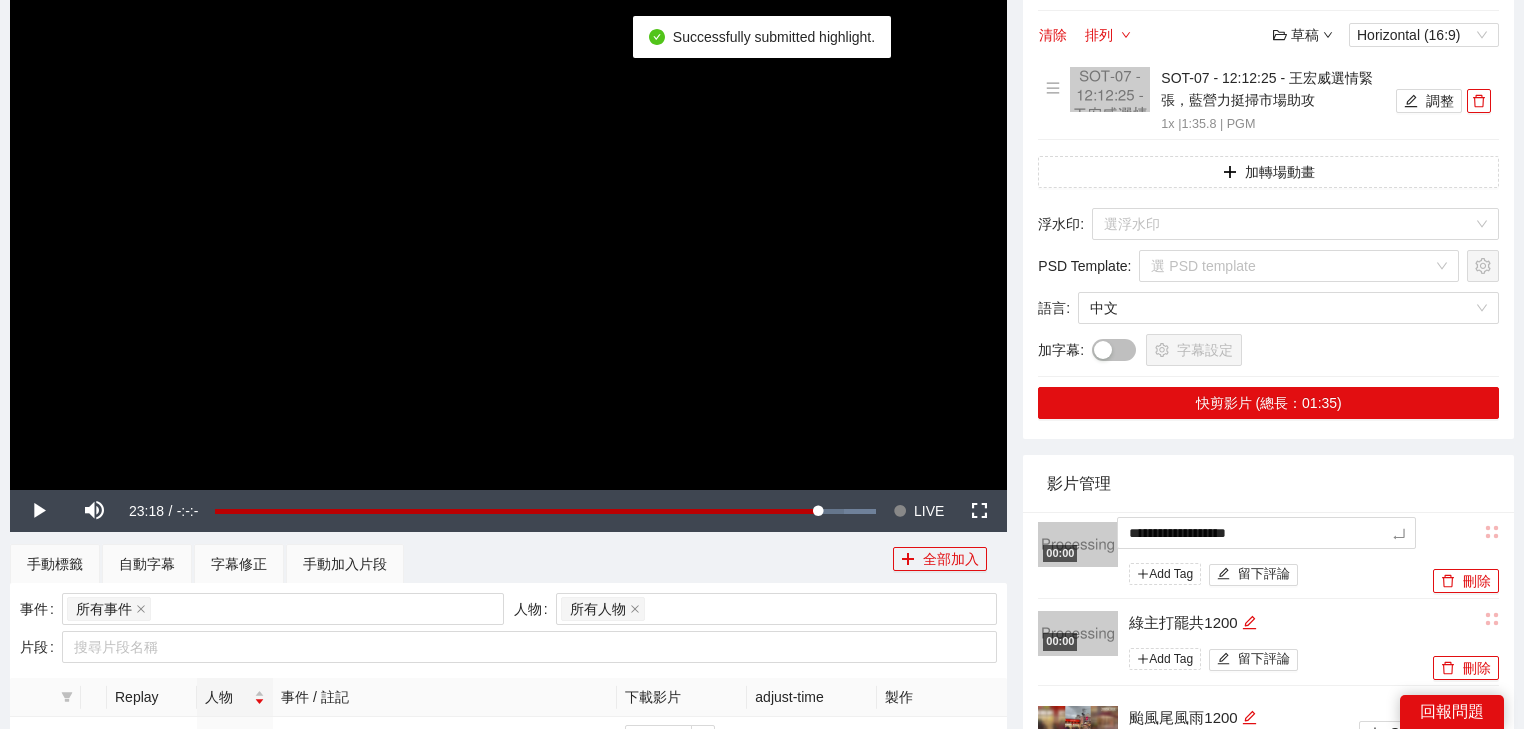 click on "**********" at bounding box center [762, 686] 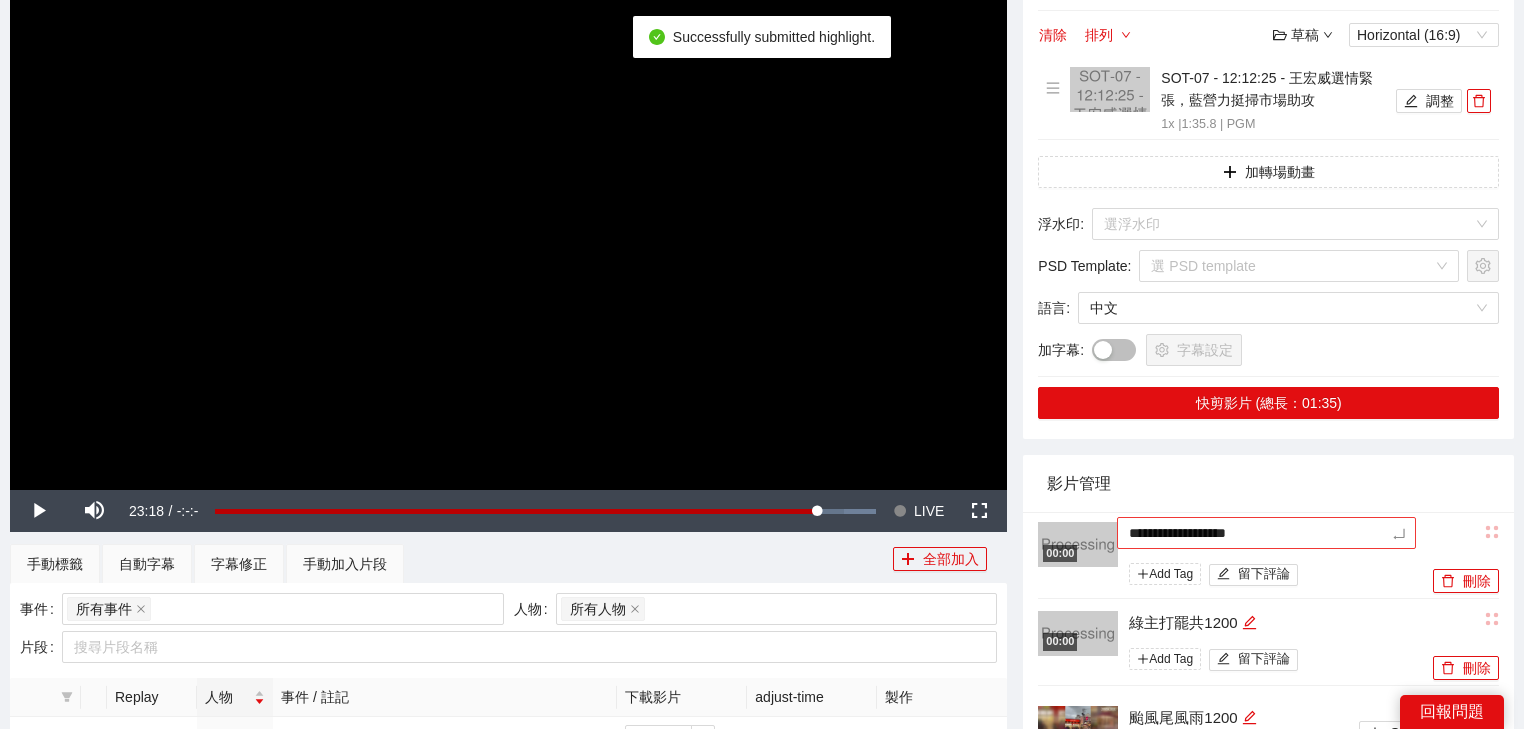type on "*********" 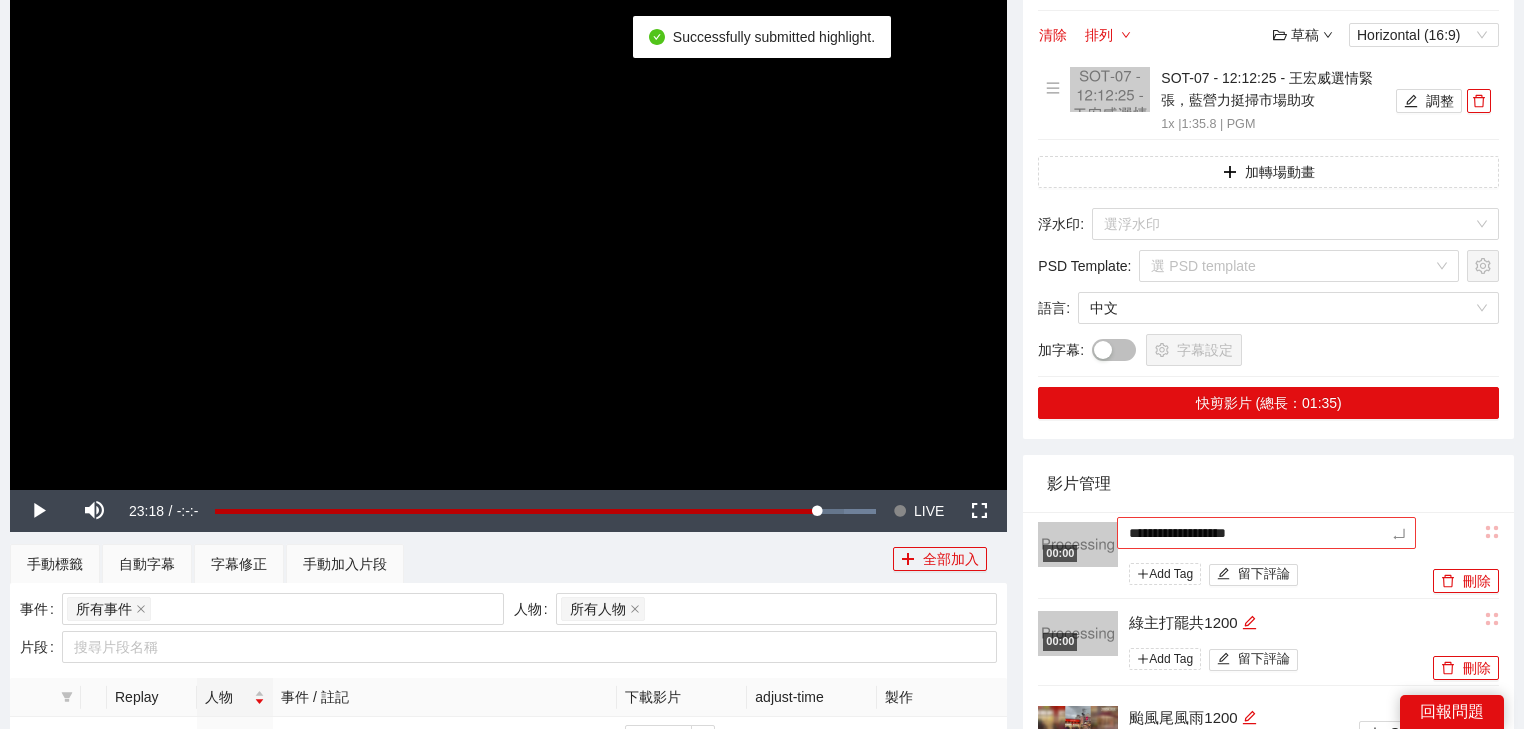 type on "*********" 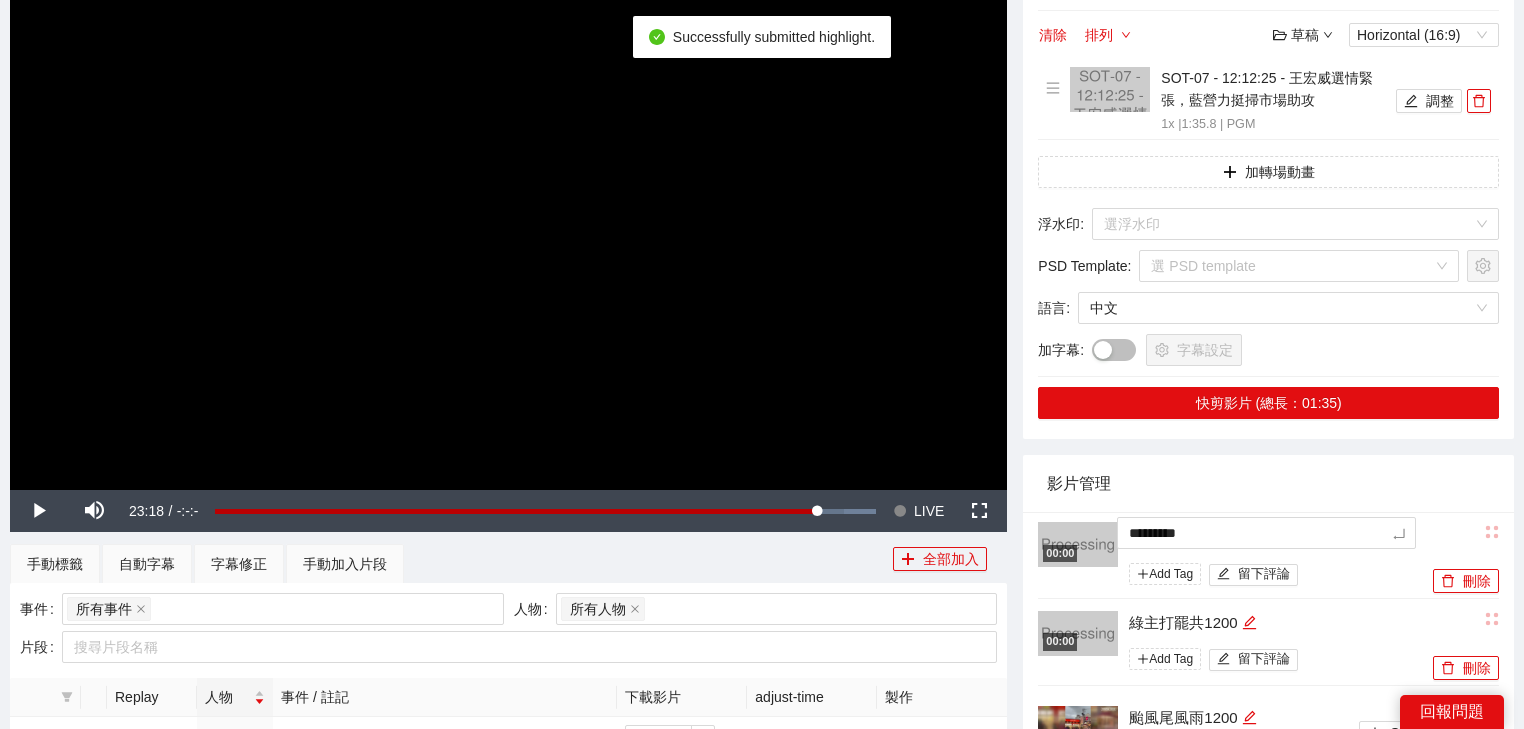 click on "影片管理" at bounding box center (1268, 483) 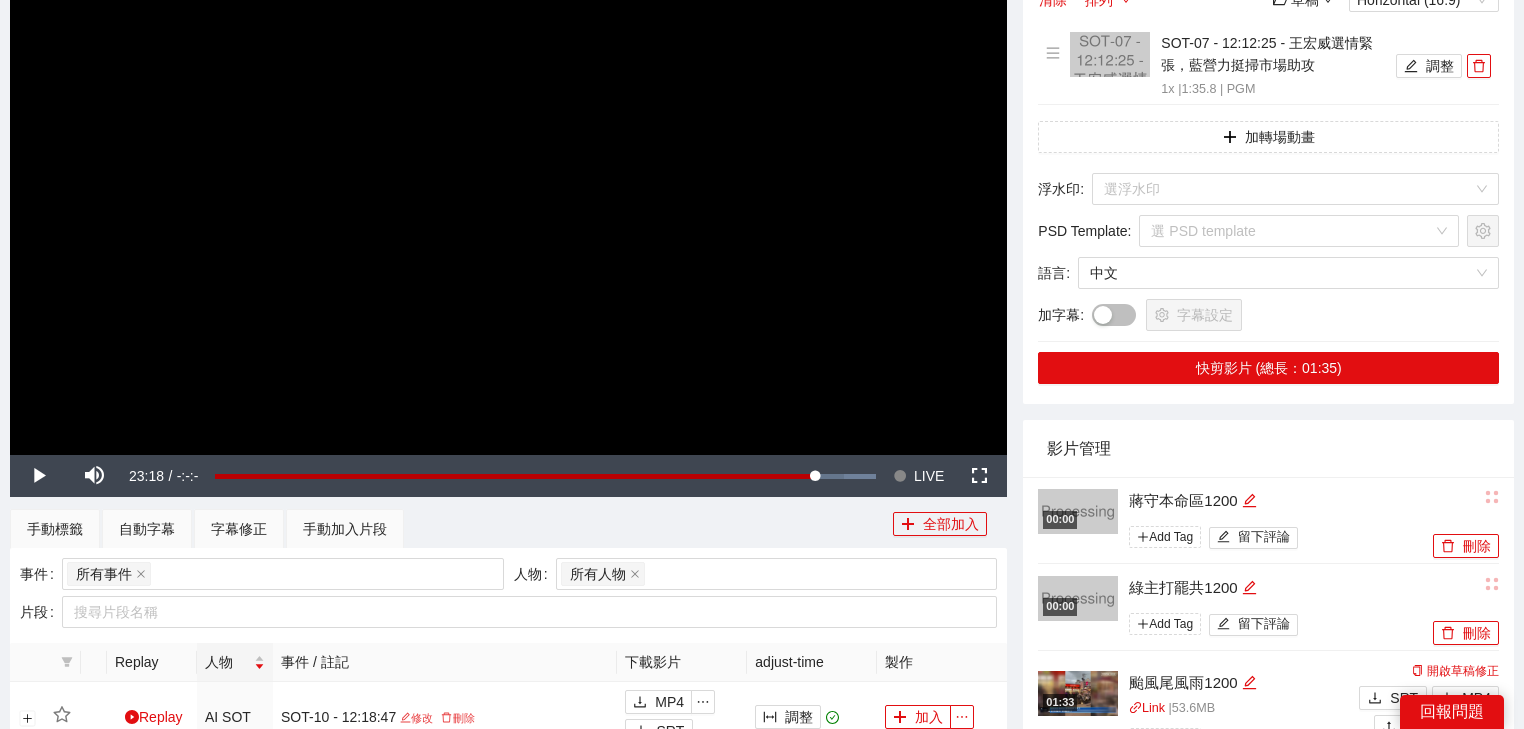 scroll, scrollTop: 720, scrollLeft: 0, axis: vertical 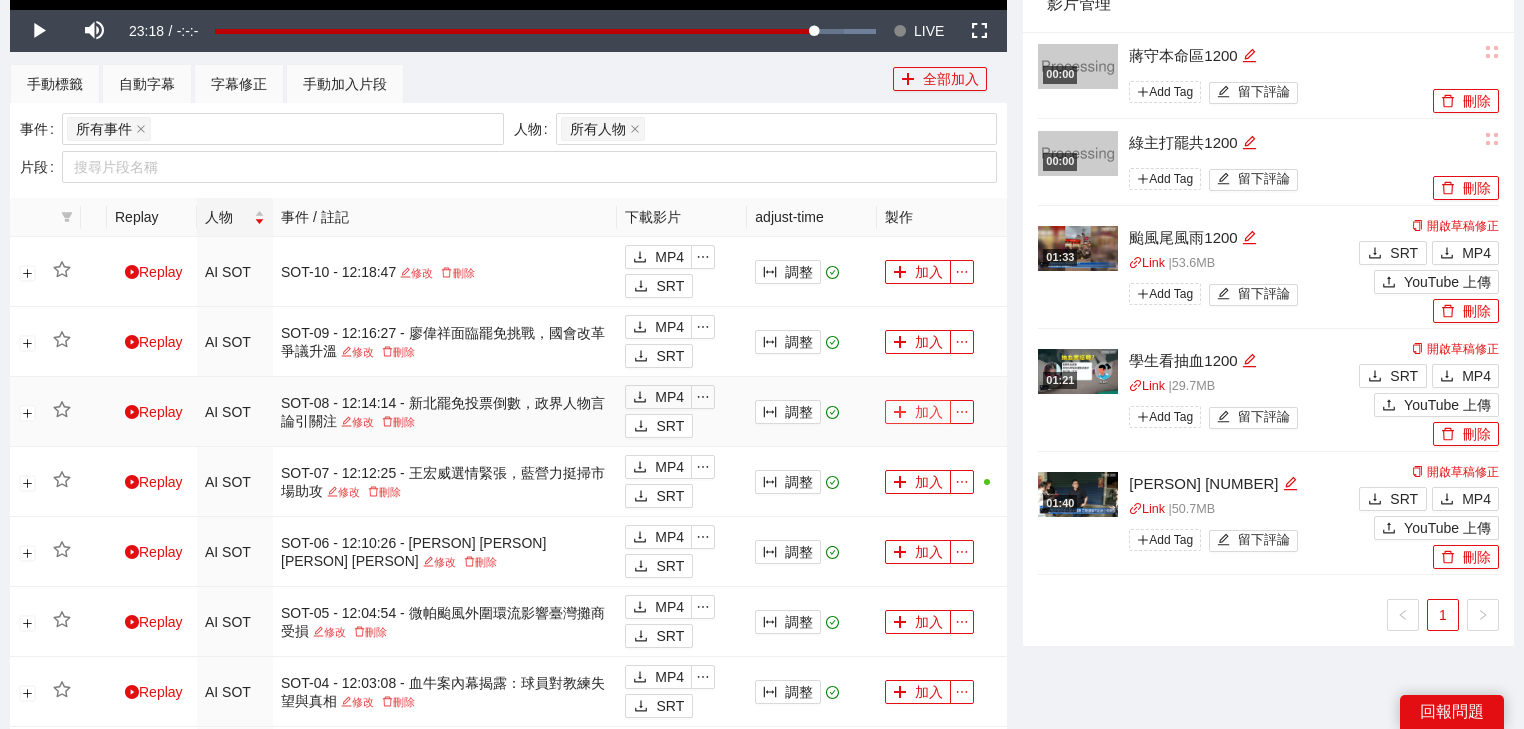 click 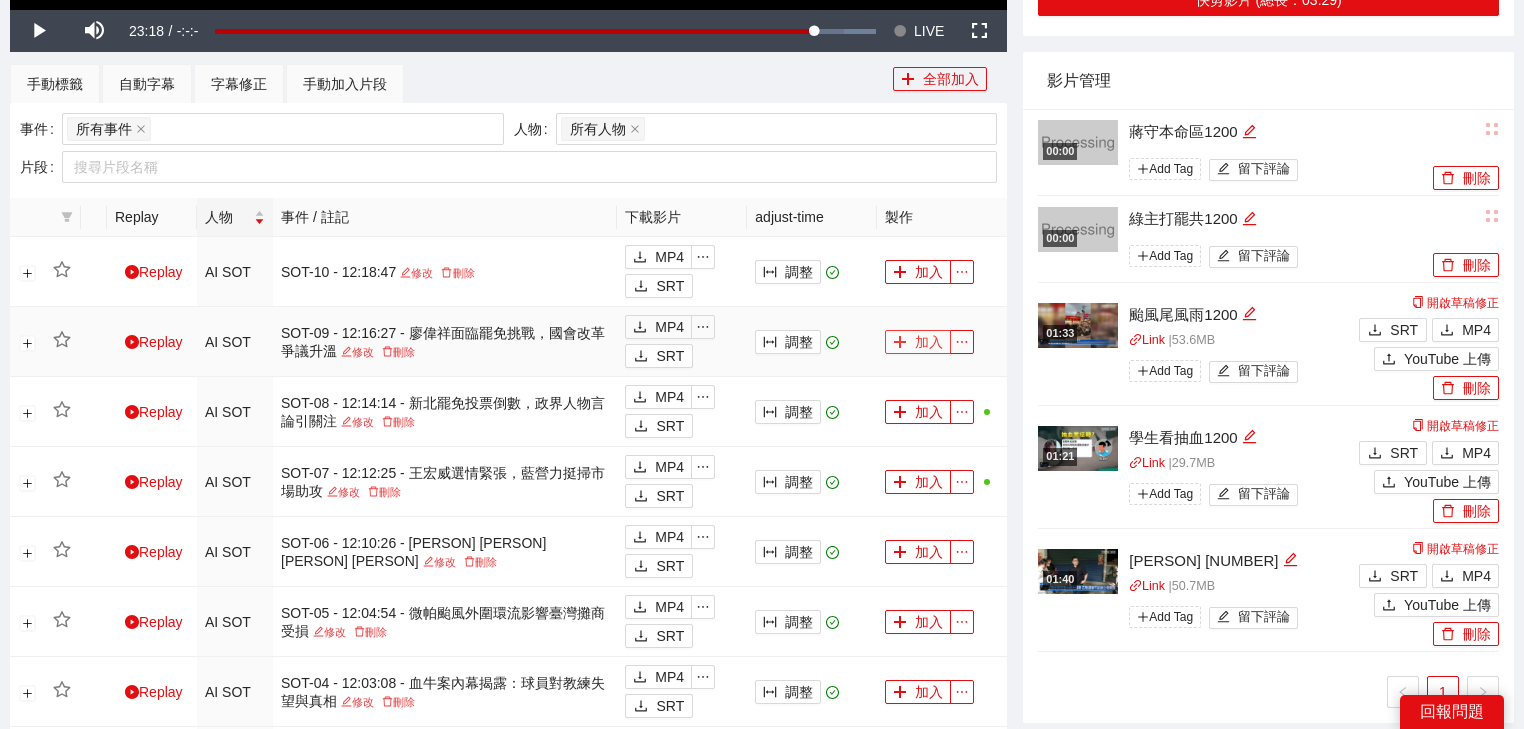 click on "加入" at bounding box center (918, 342) 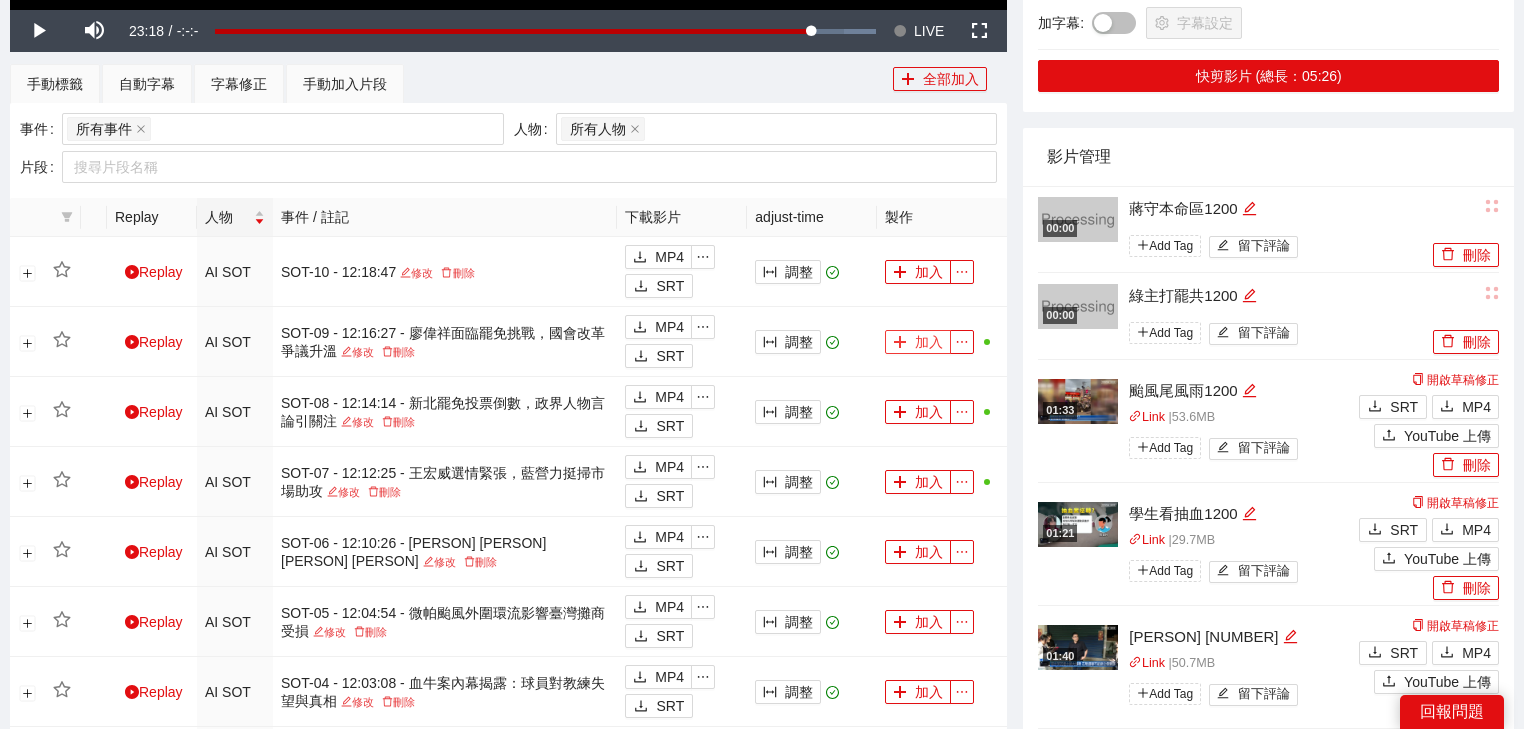 scroll, scrollTop: 320, scrollLeft: 0, axis: vertical 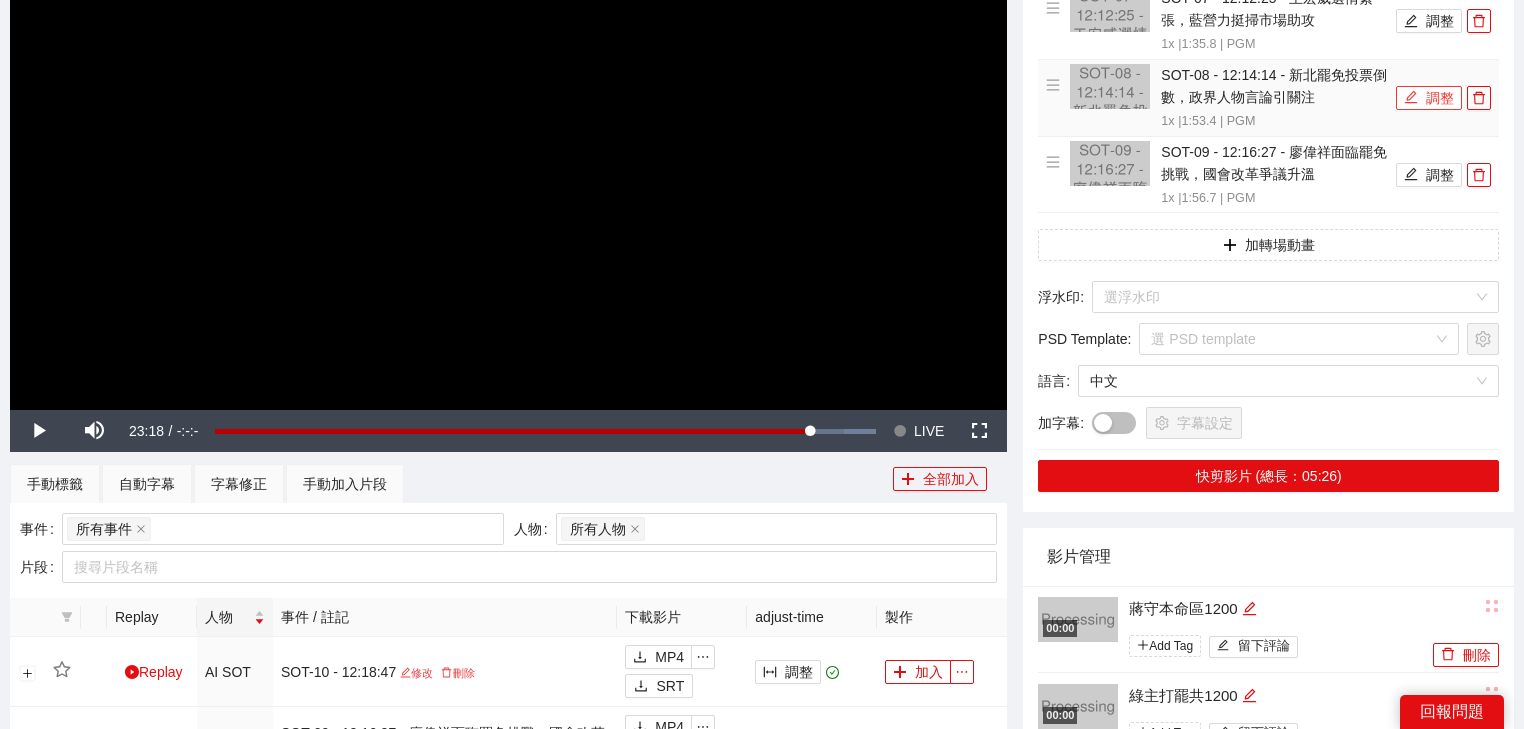 click on "調整" at bounding box center [1429, 98] 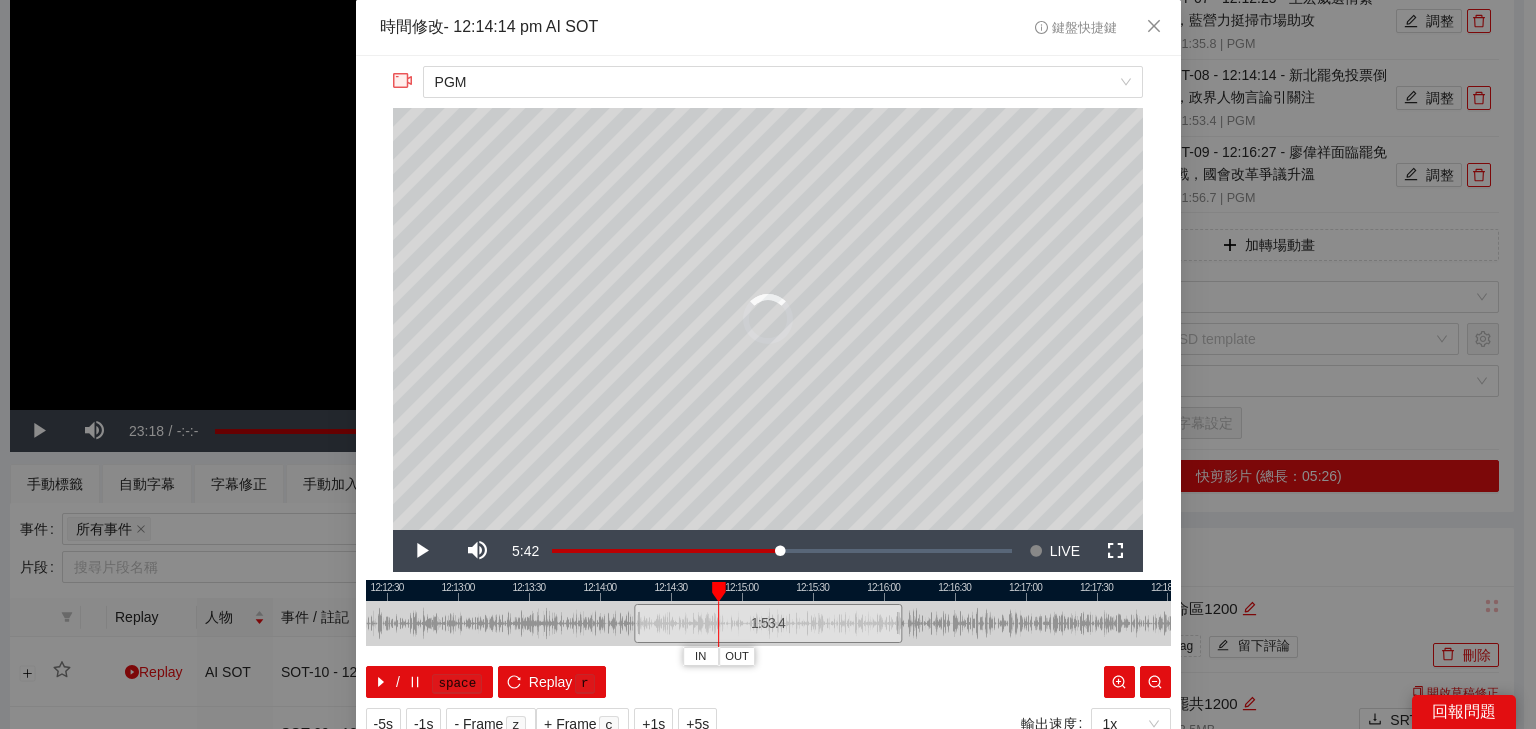 drag, startPoint x: 632, startPoint y: 590, endPoint x: 663, endPoint y: 588, distance: 31.06445 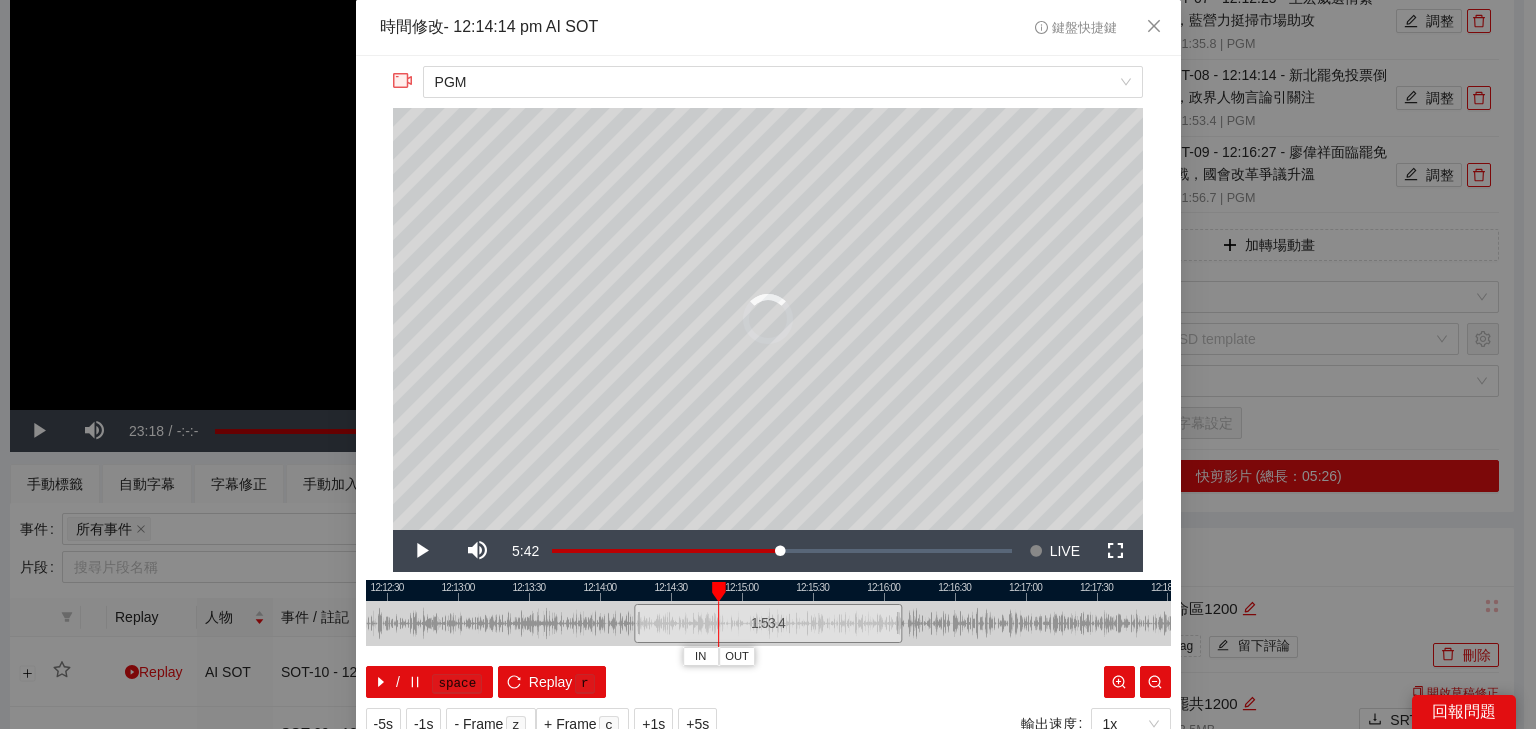 click at bounding box center (719, 592) 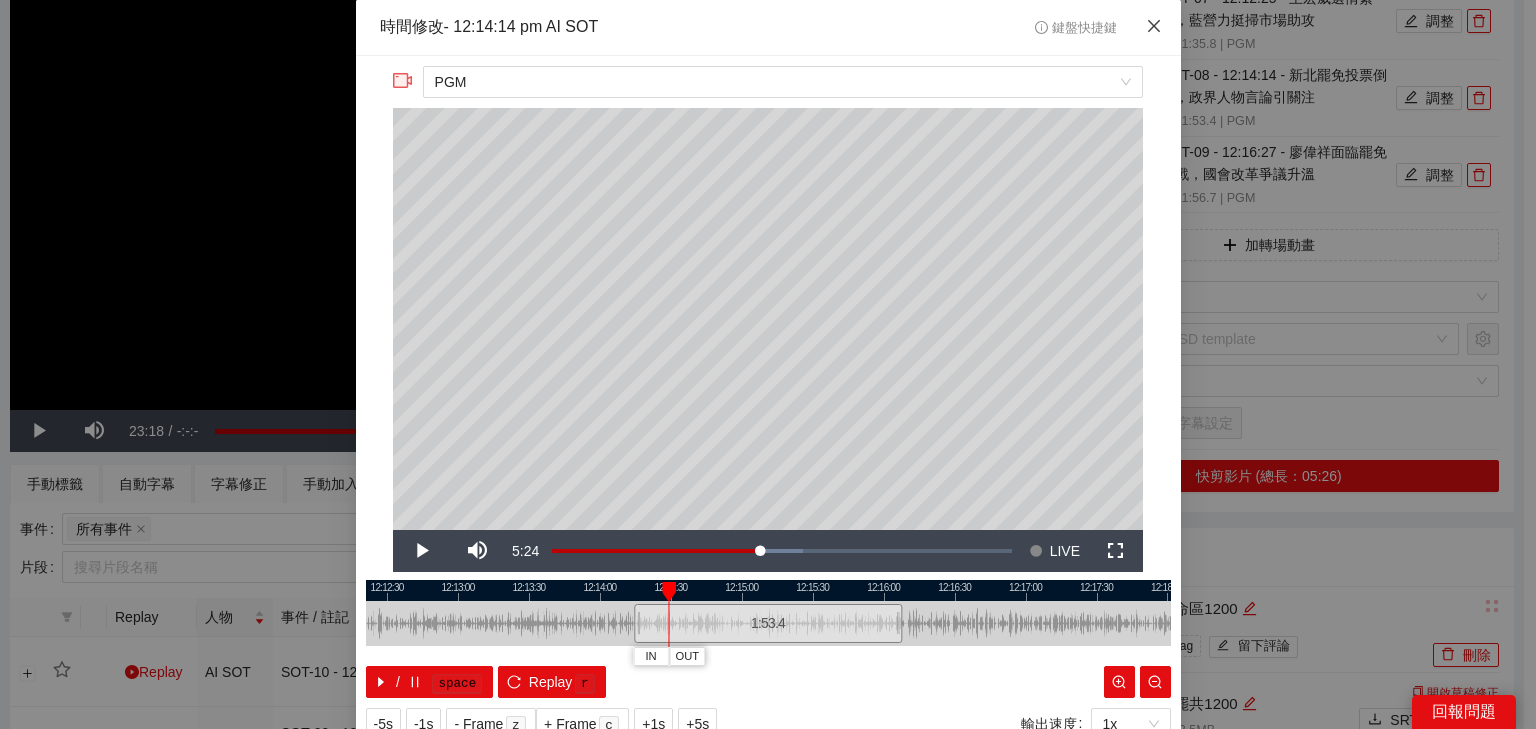 click at bounding box center [1154, 27] 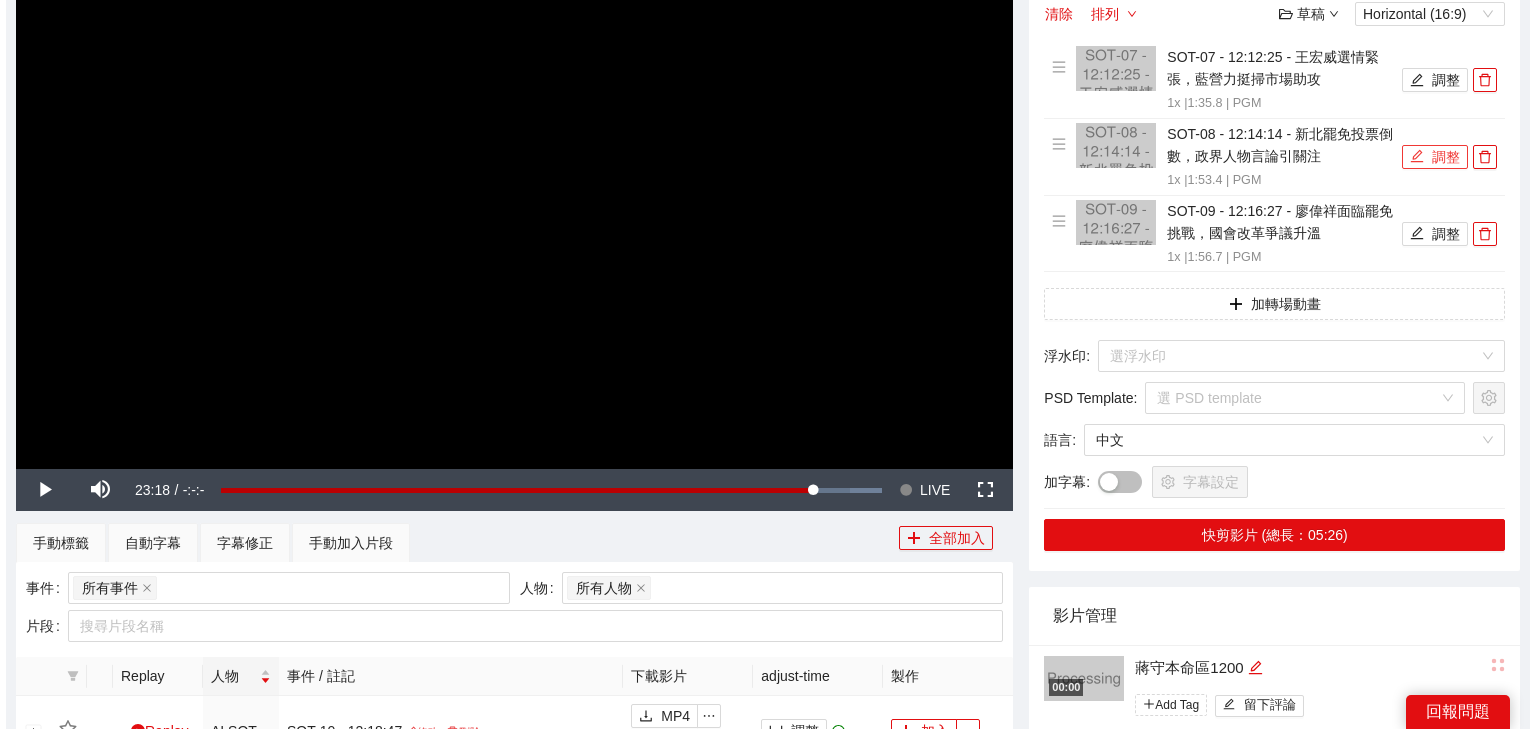 scroll, scrollTop: 160, scrollLeft: 0, axis: vertical 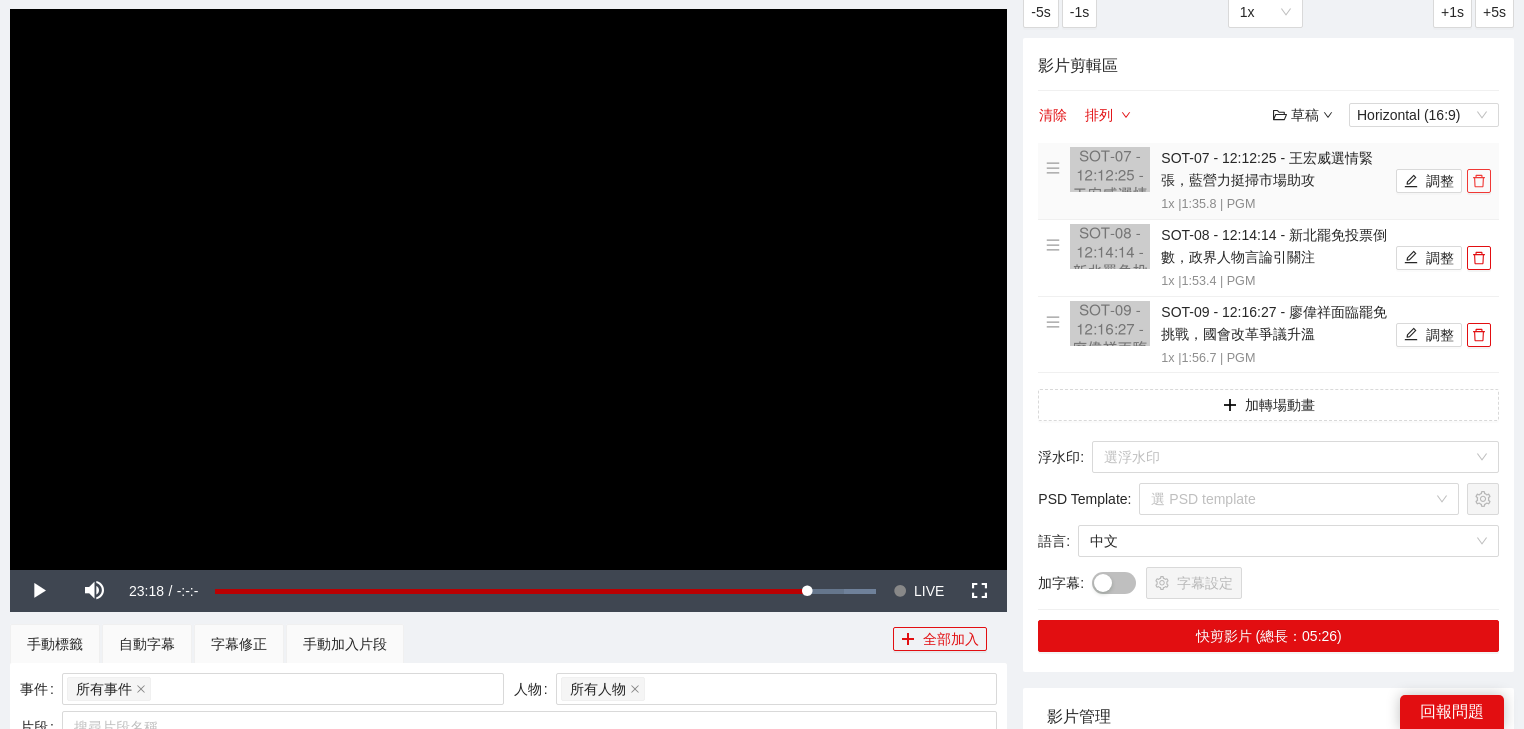 click 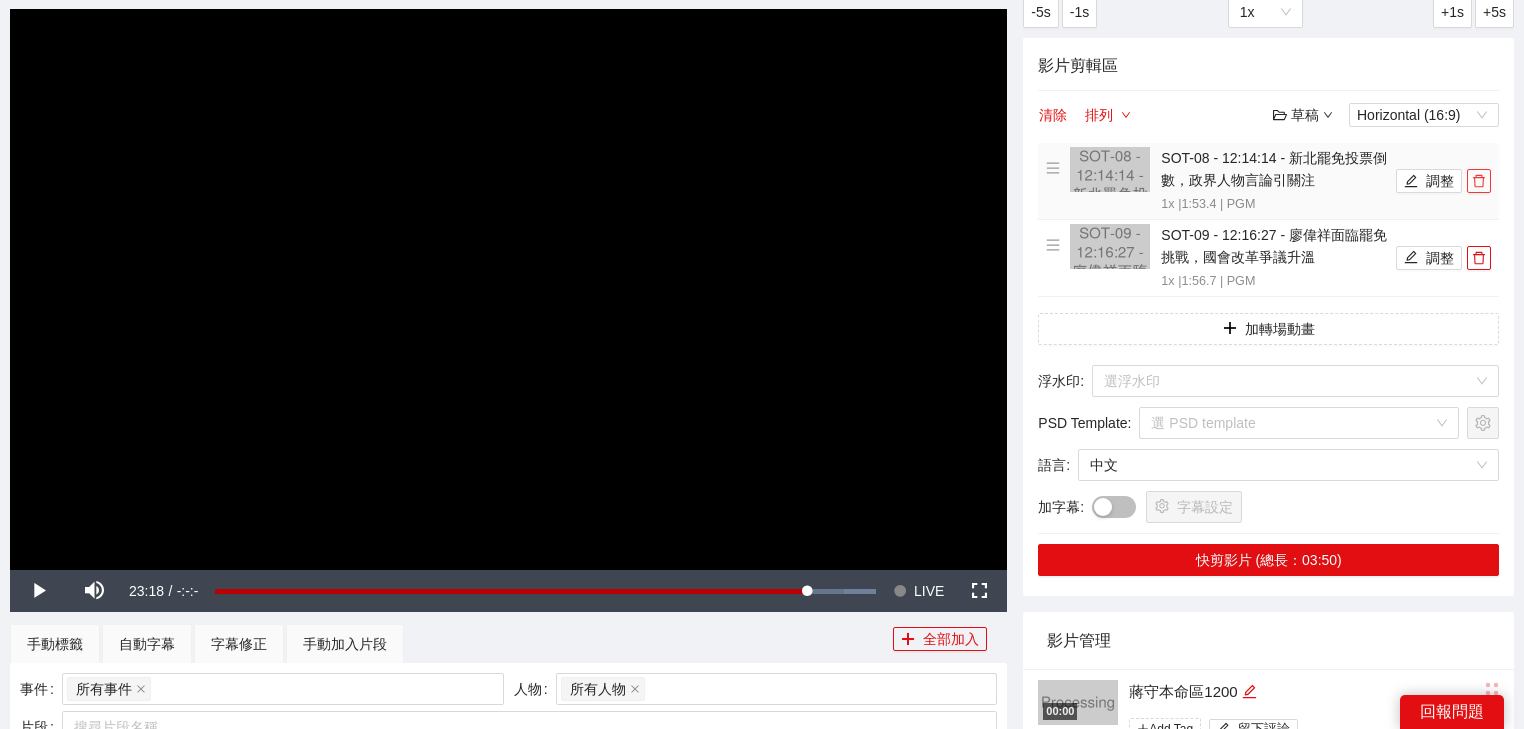 click 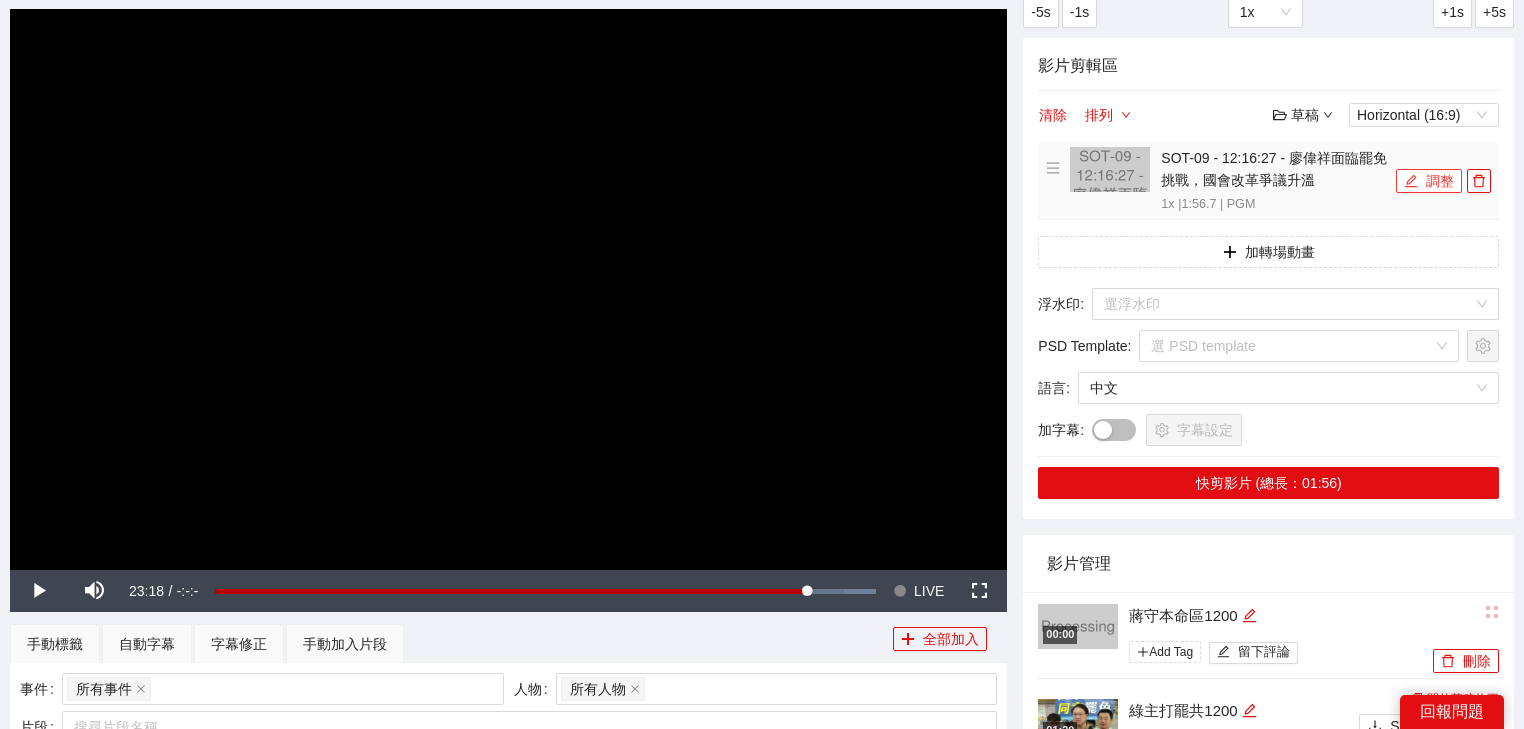 click on "調整" at bounding box center (1429, 181) 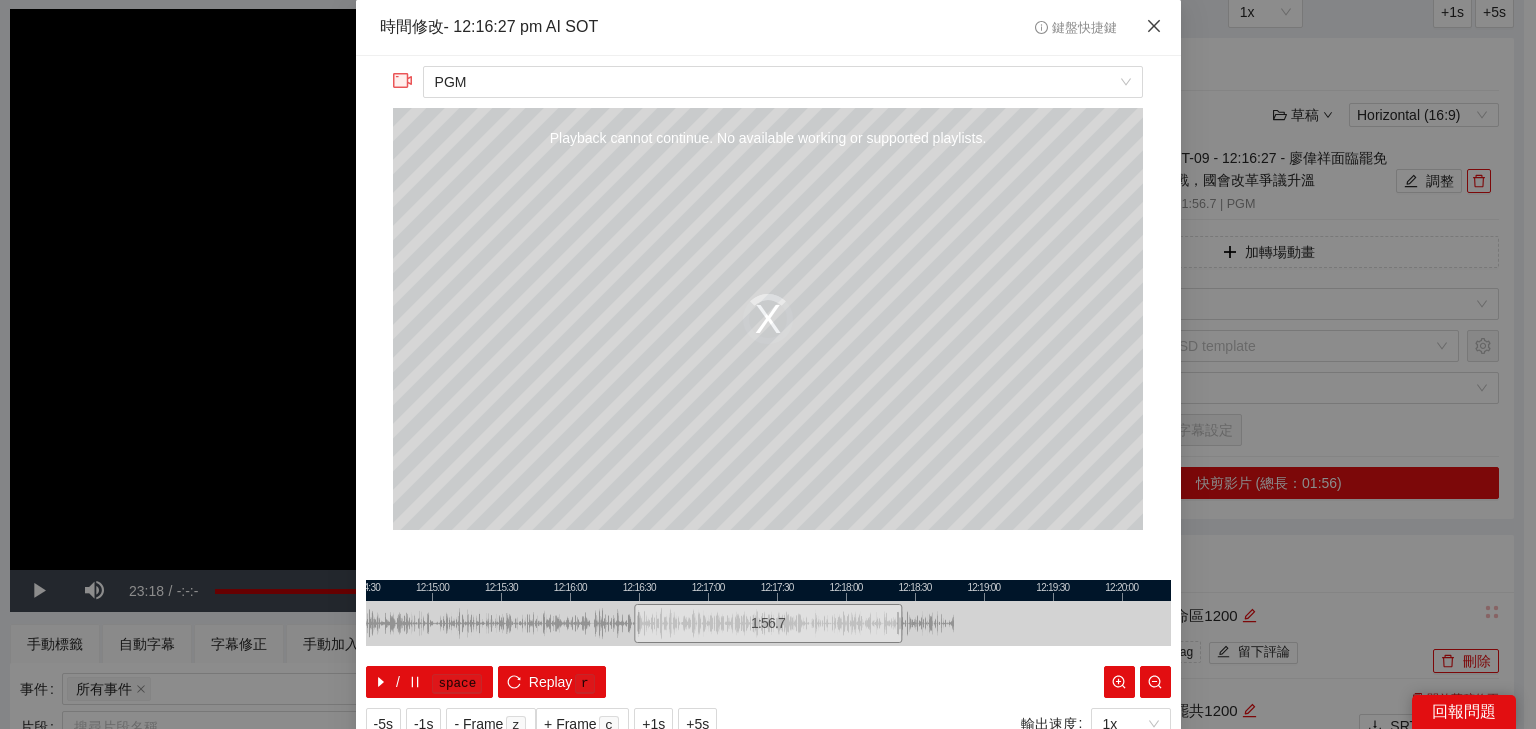 click 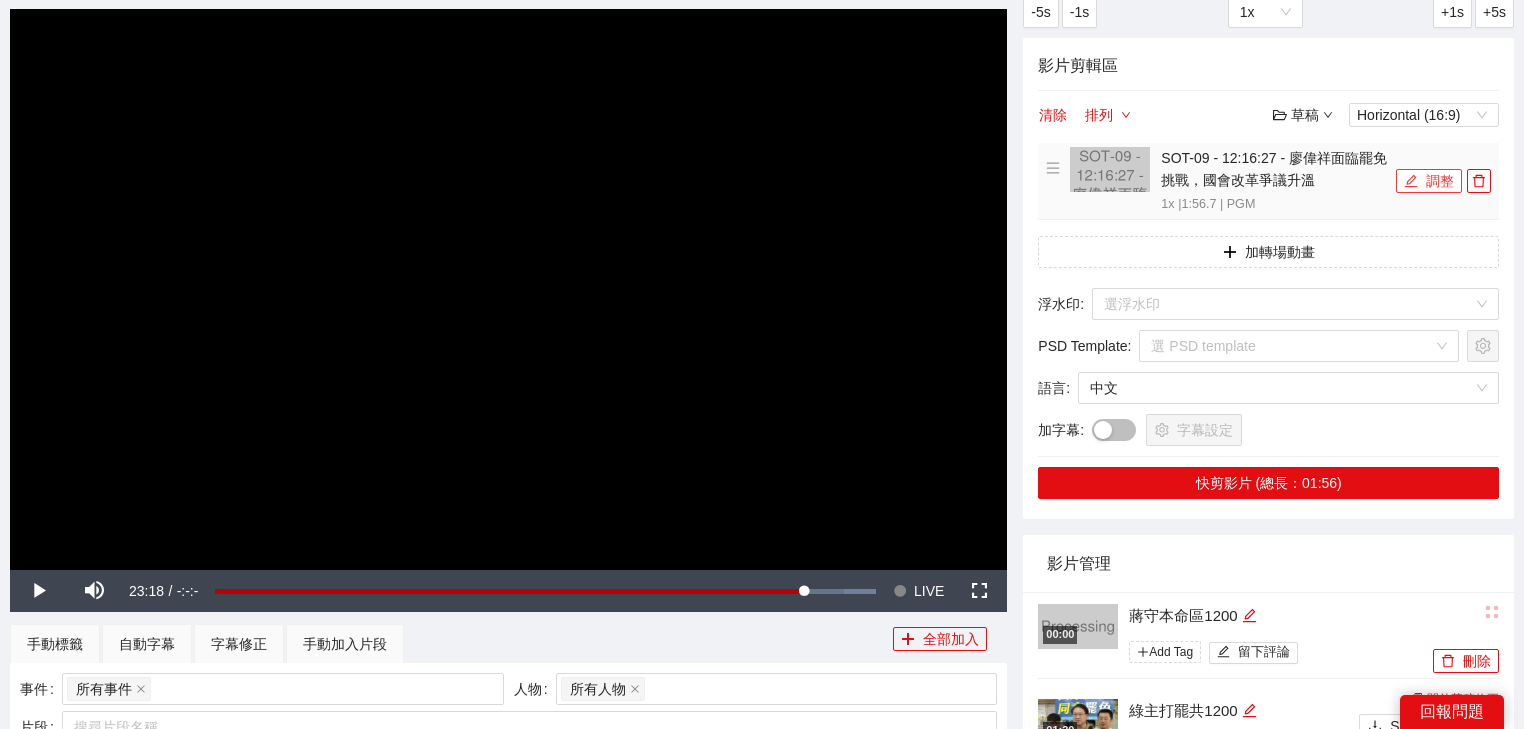 click on "調整" at bounding box center (1429, 181) 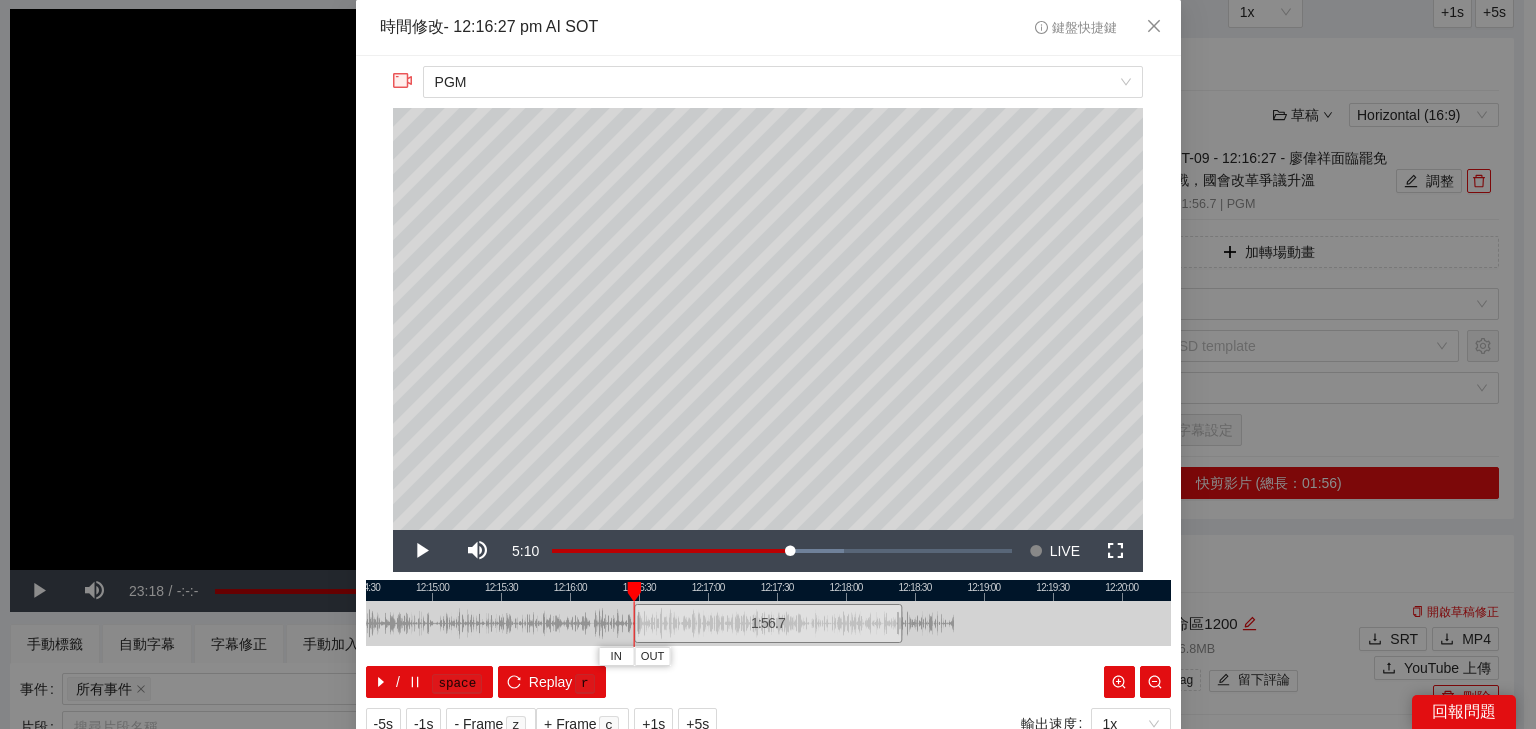 click at bounding box center (634, 592) 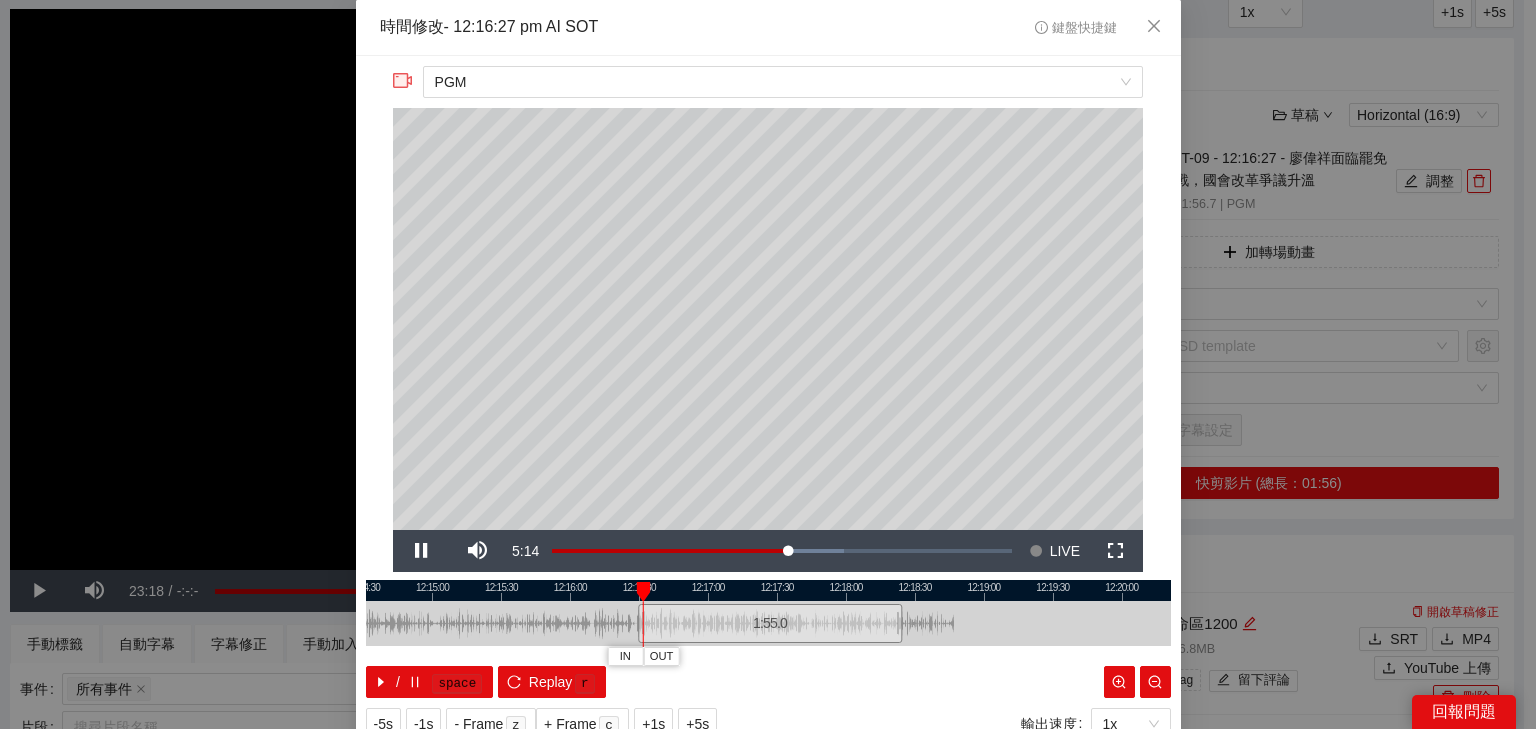 click at bounding box center (768, 590) 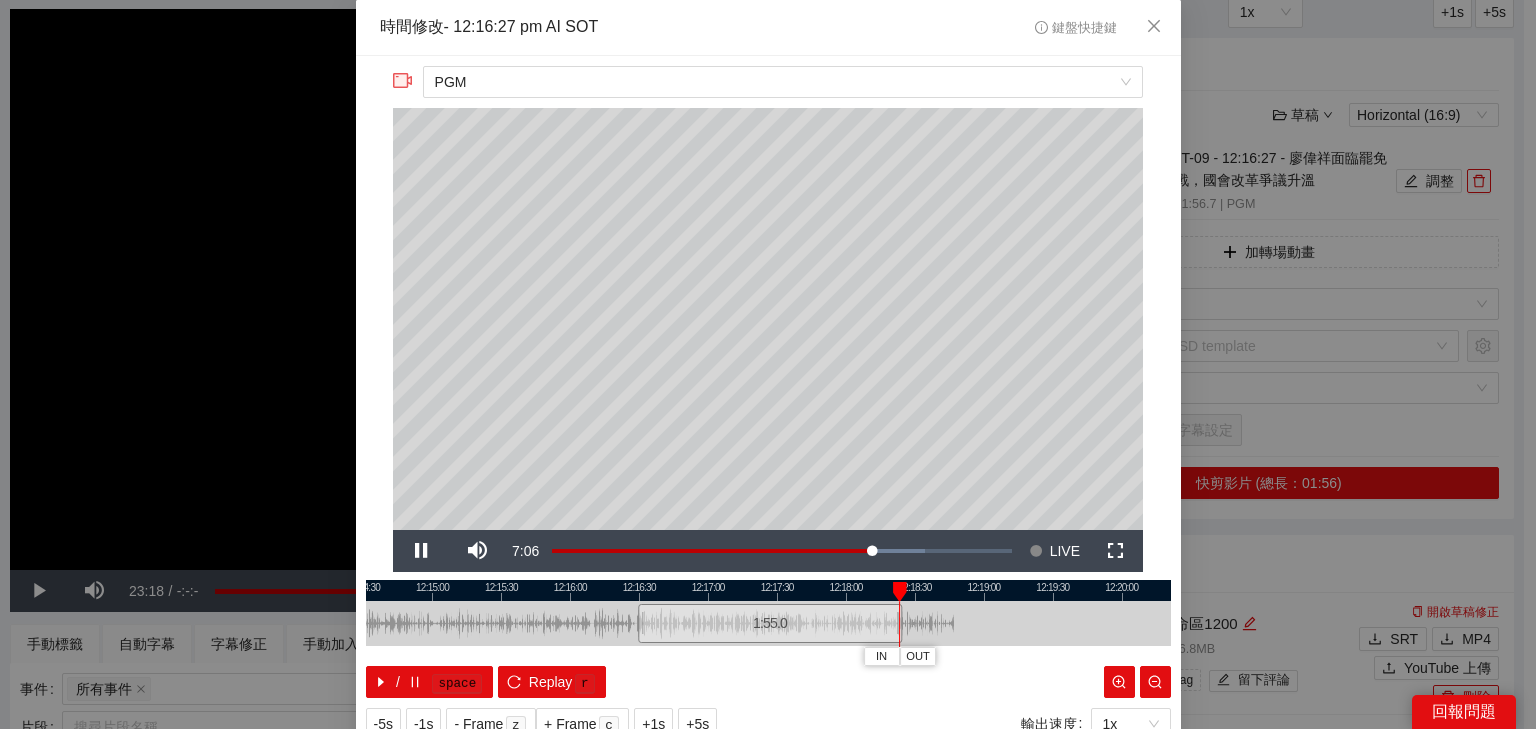 click at bounding box center (768, 590) 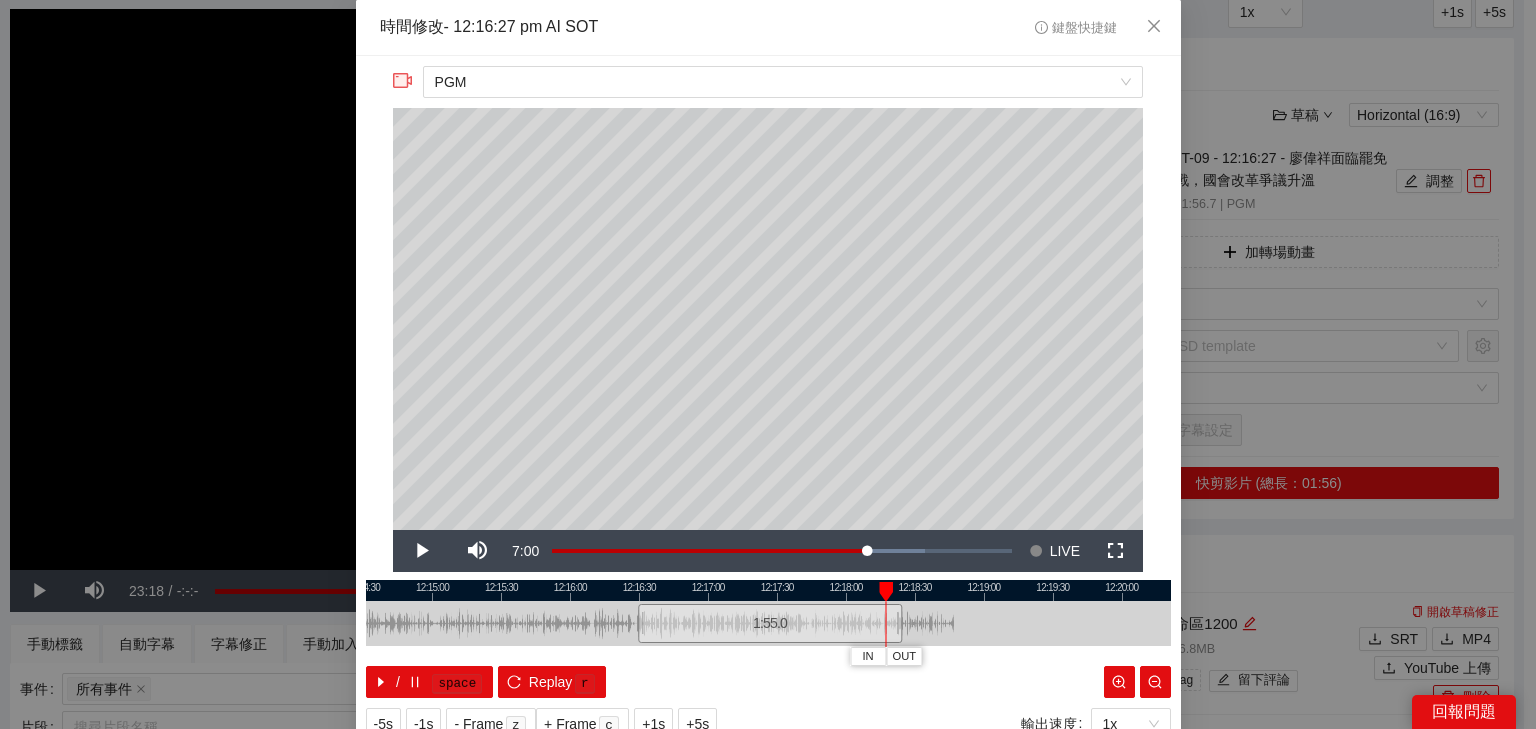 click at bounding box center (768, 590) 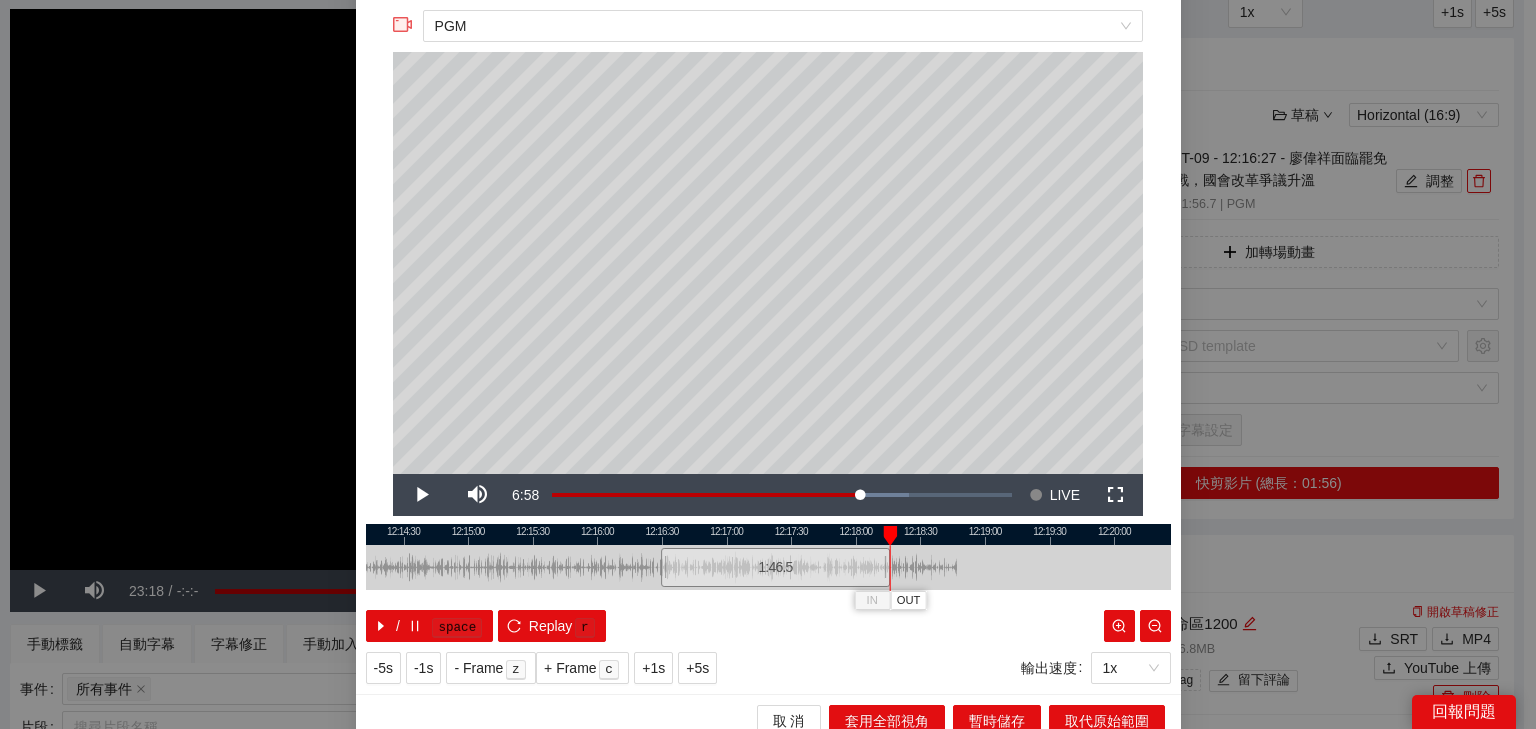 scroll, scrollTop: 73, scrollLeft: 0, axis: vertical 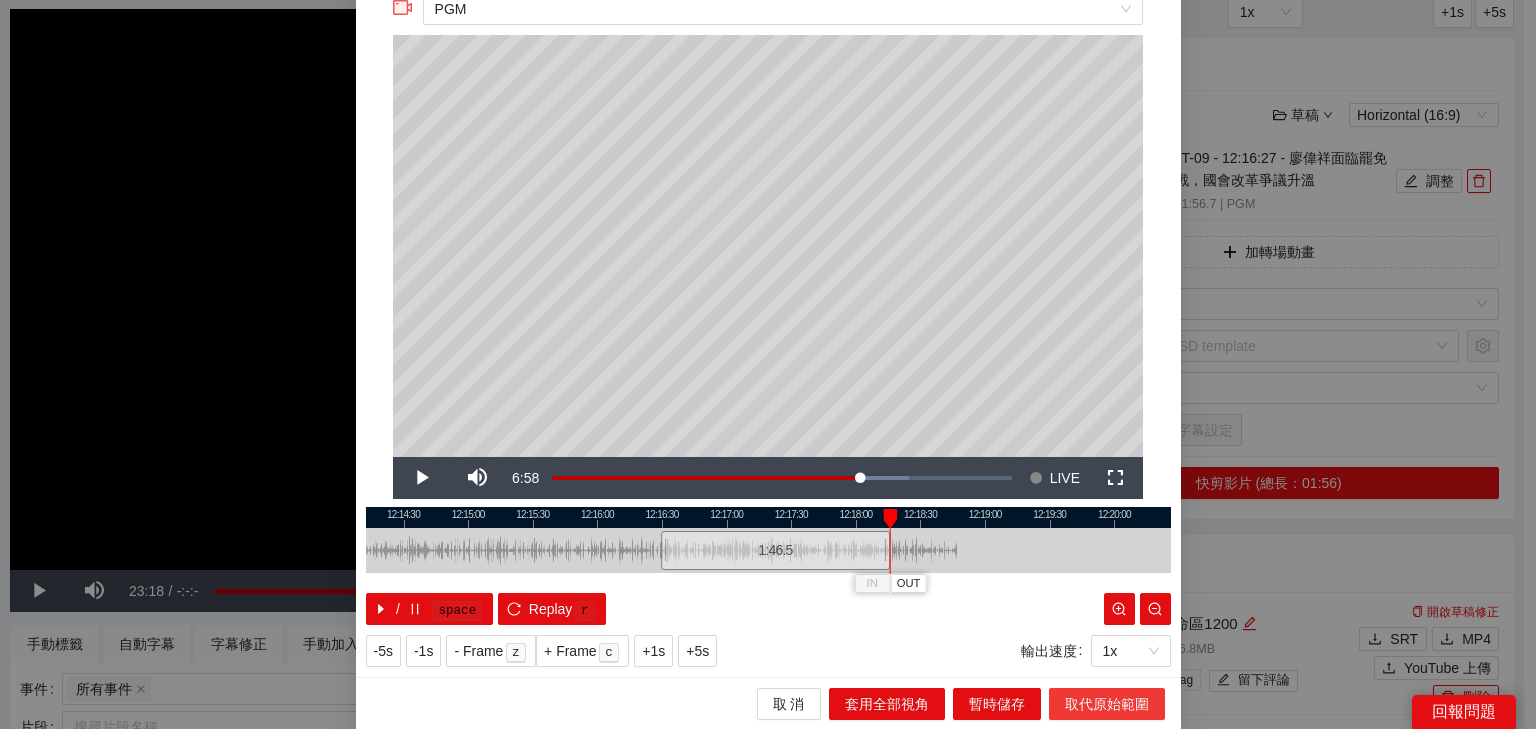 click on "取代原始範圍" at bounding box center (1107, 704) 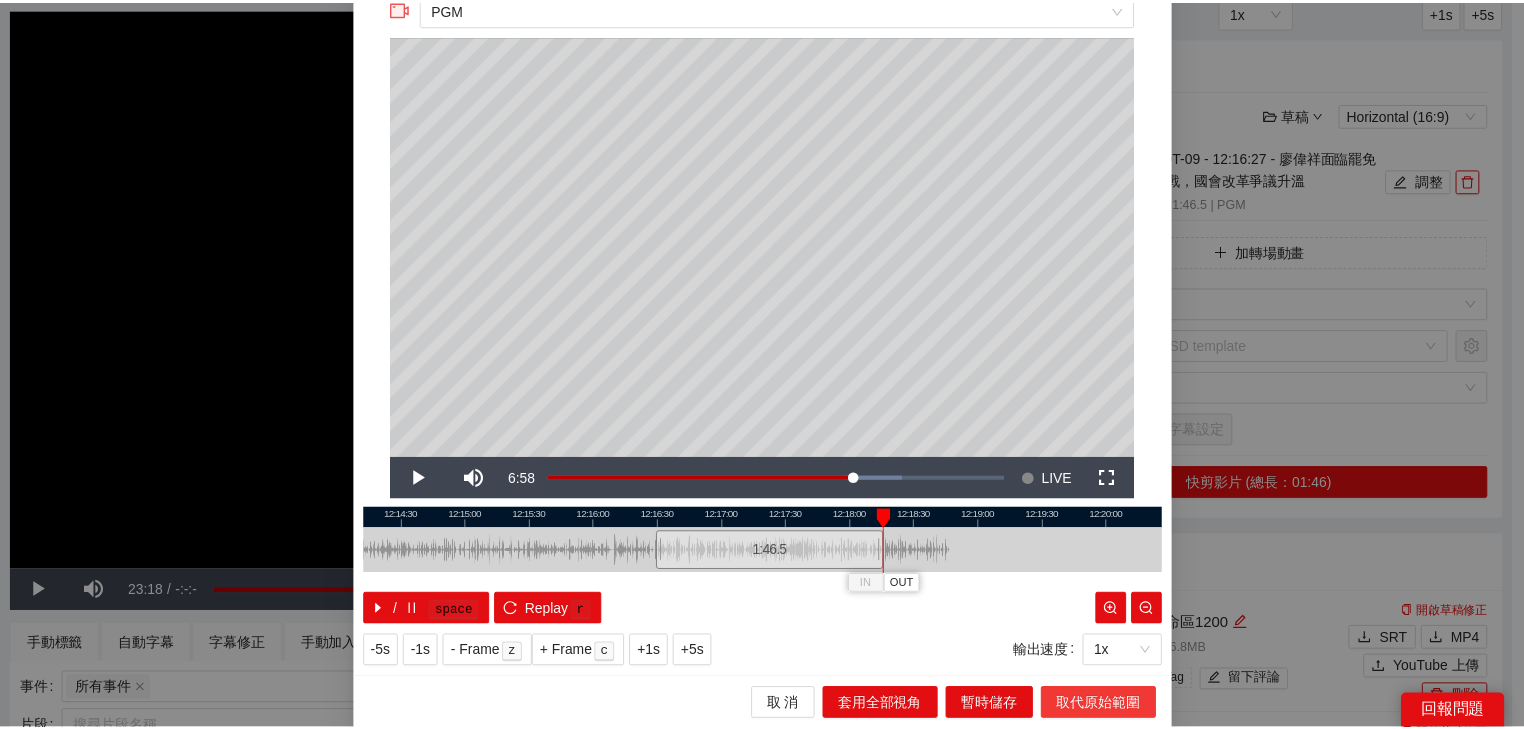 scroll, scrollTop: 0, scrollLeft: 0, axis: both 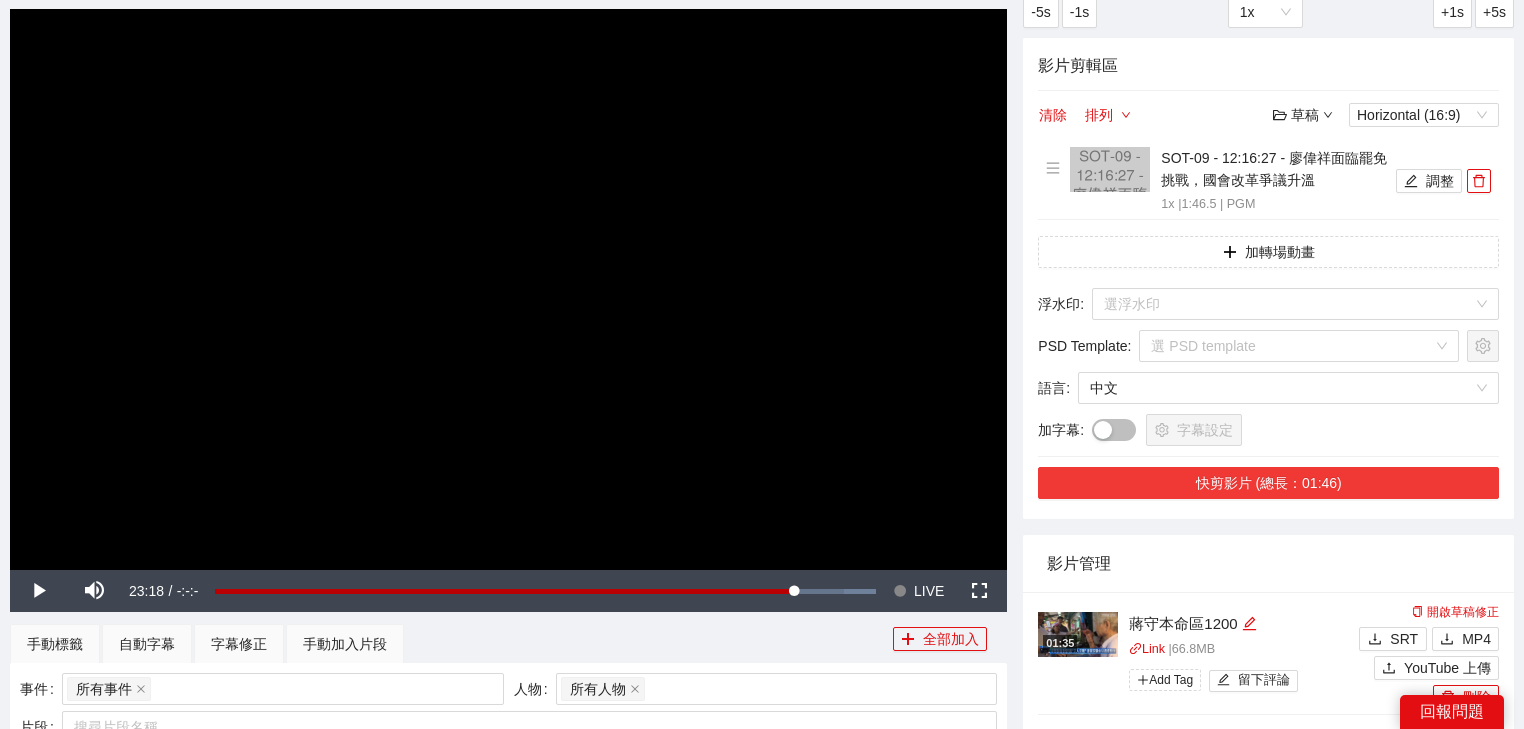 click on "快剪影片 (總長：01:46)" at bounding box center [1268, 483] 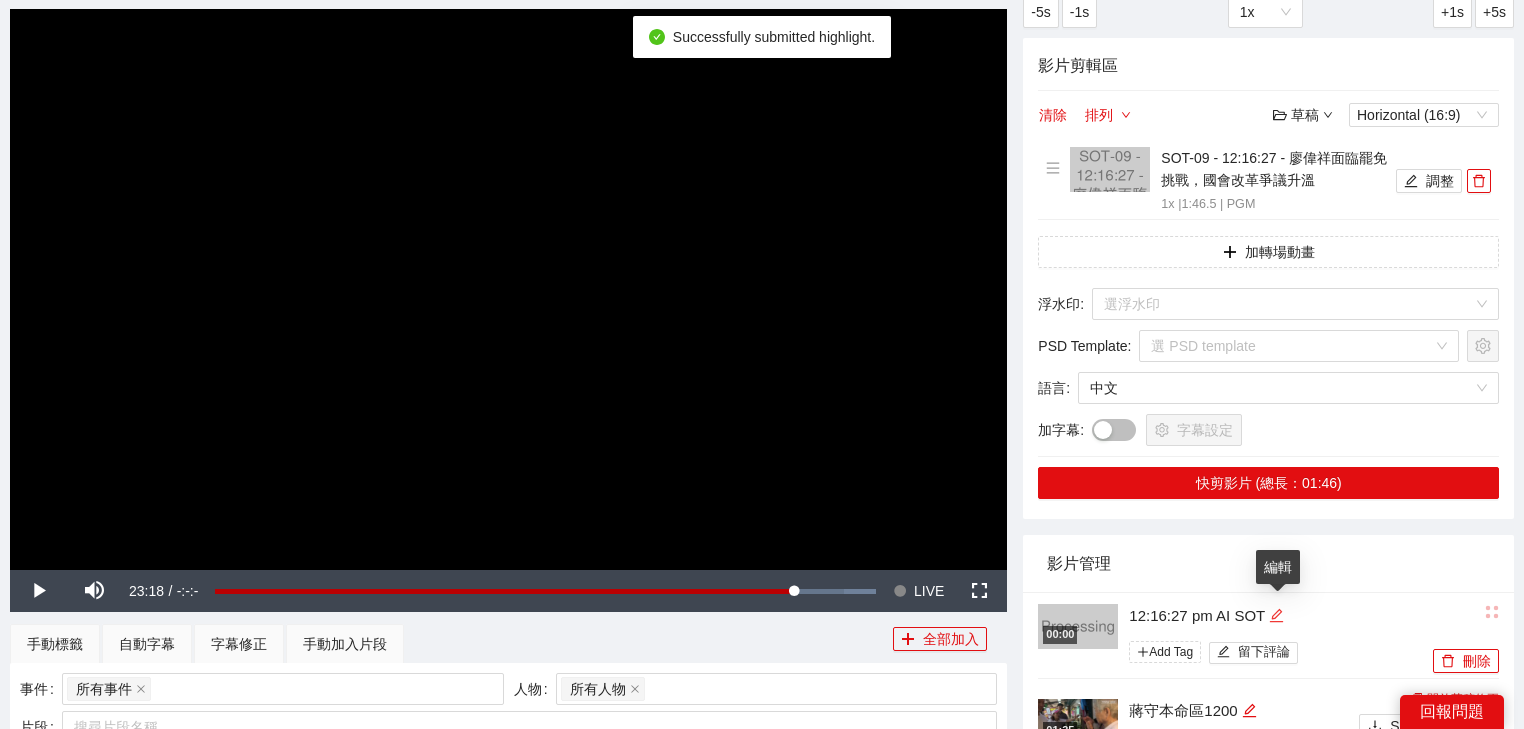 click 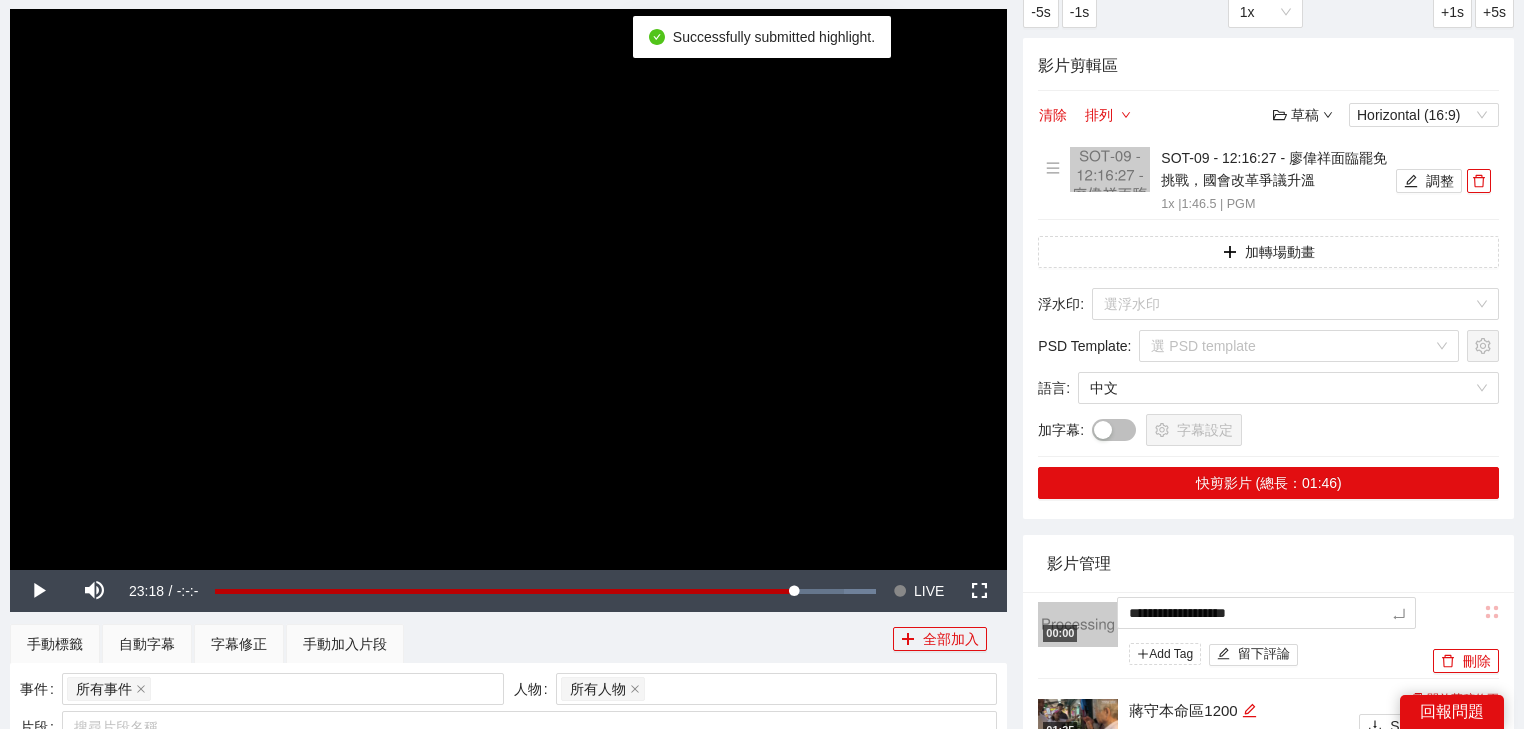 click on "**********" at bounding box center (762, 766) 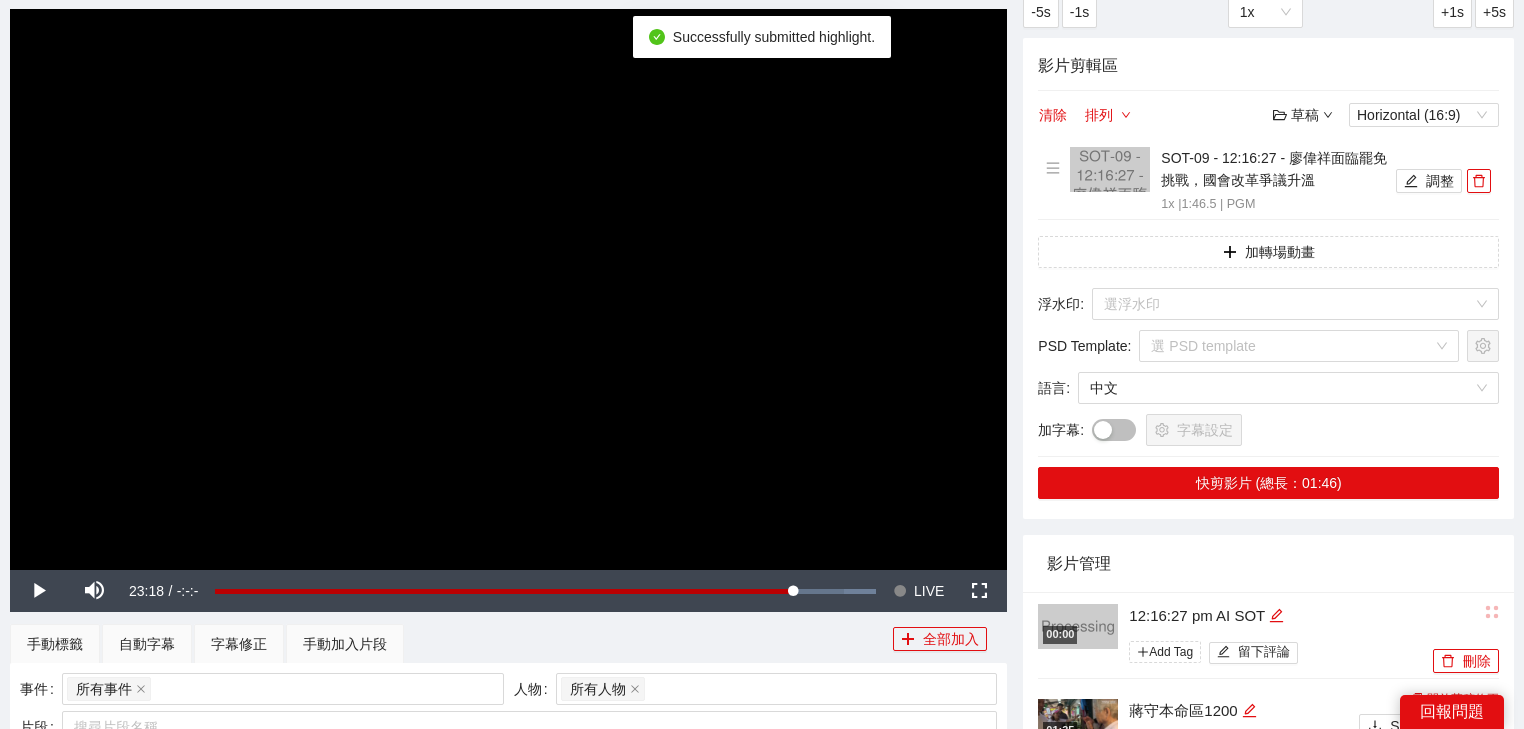 click on "影片管理" at bounding box center [1268, 563] 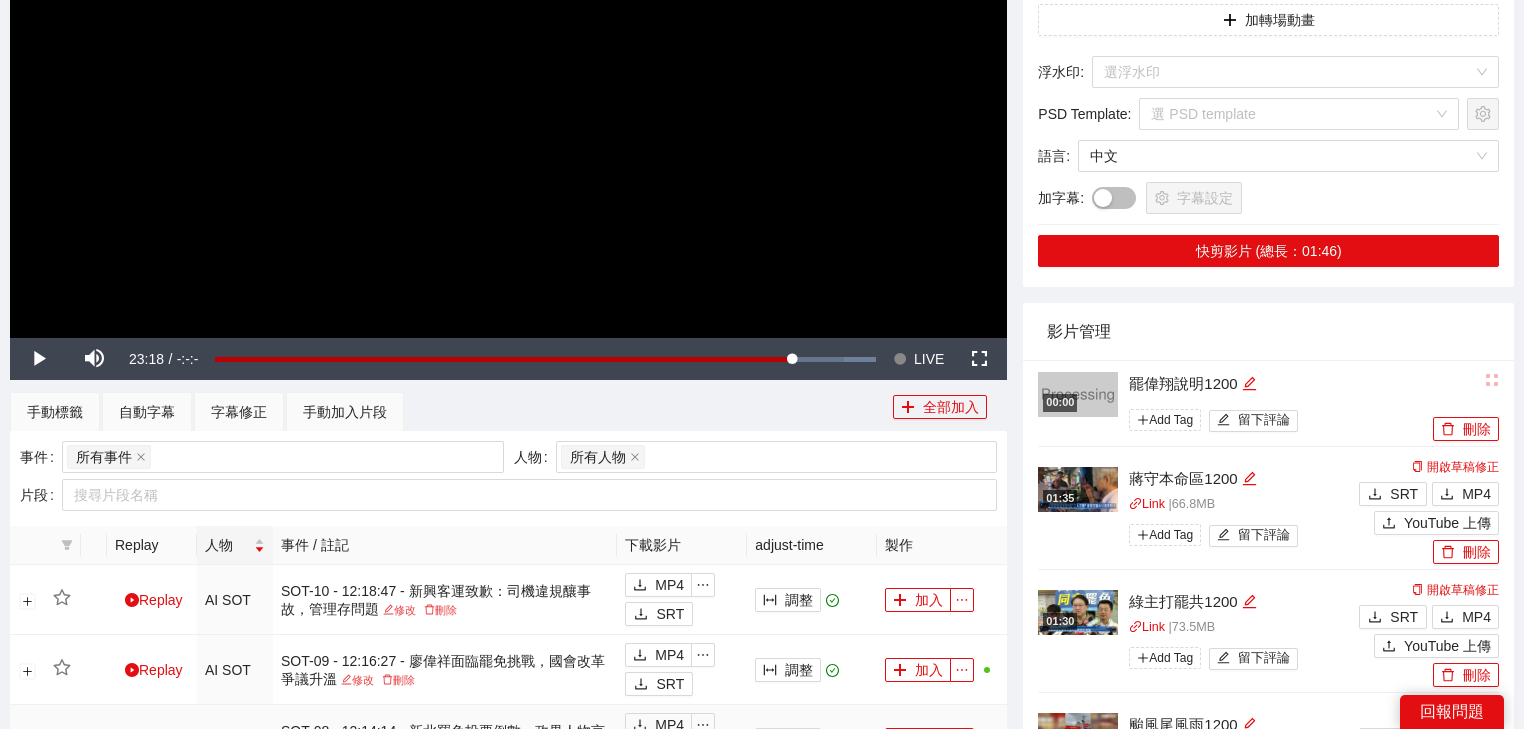 scroll, scrollTop: 560, scrollLeft: 0, axis: vertical 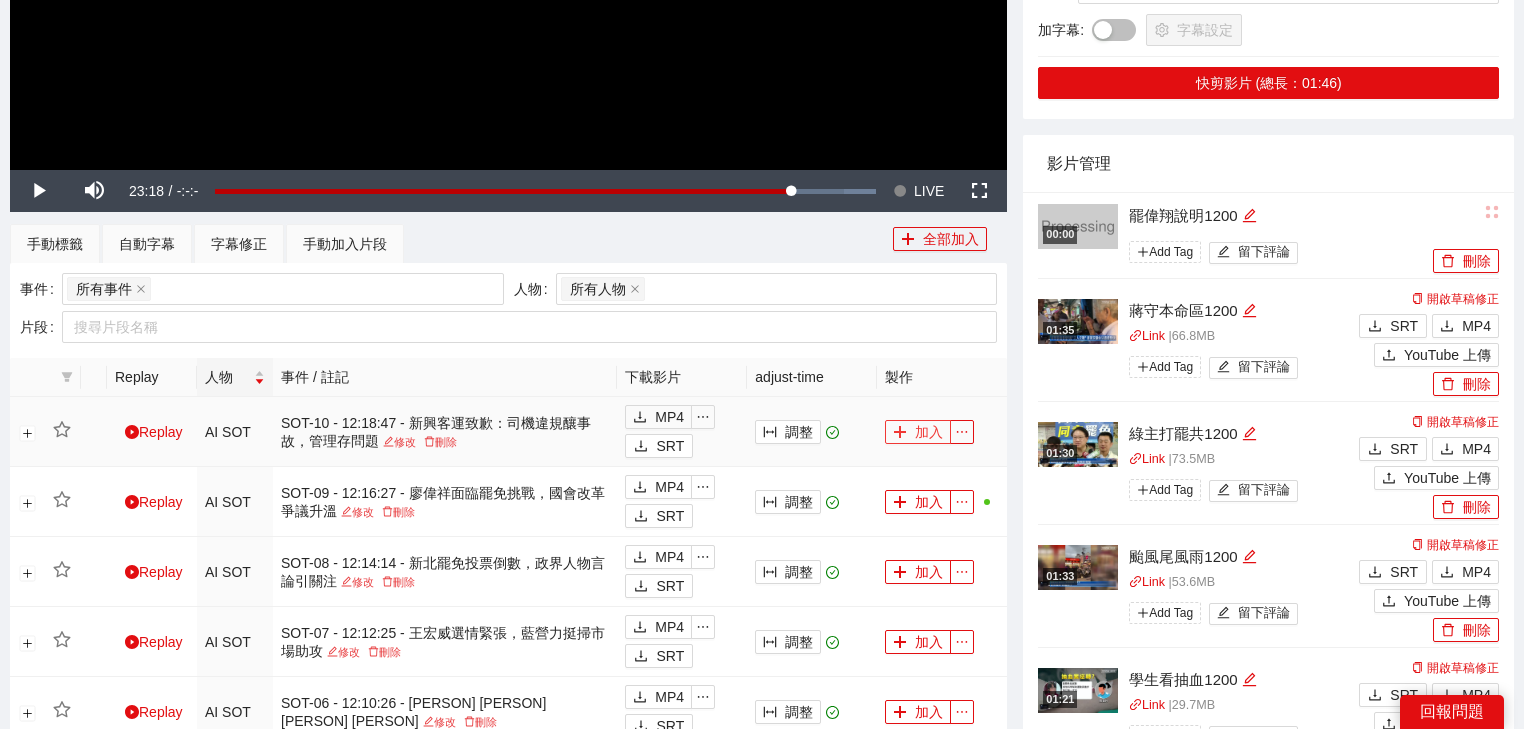 click on "加入" at bounding box center (918, 432) 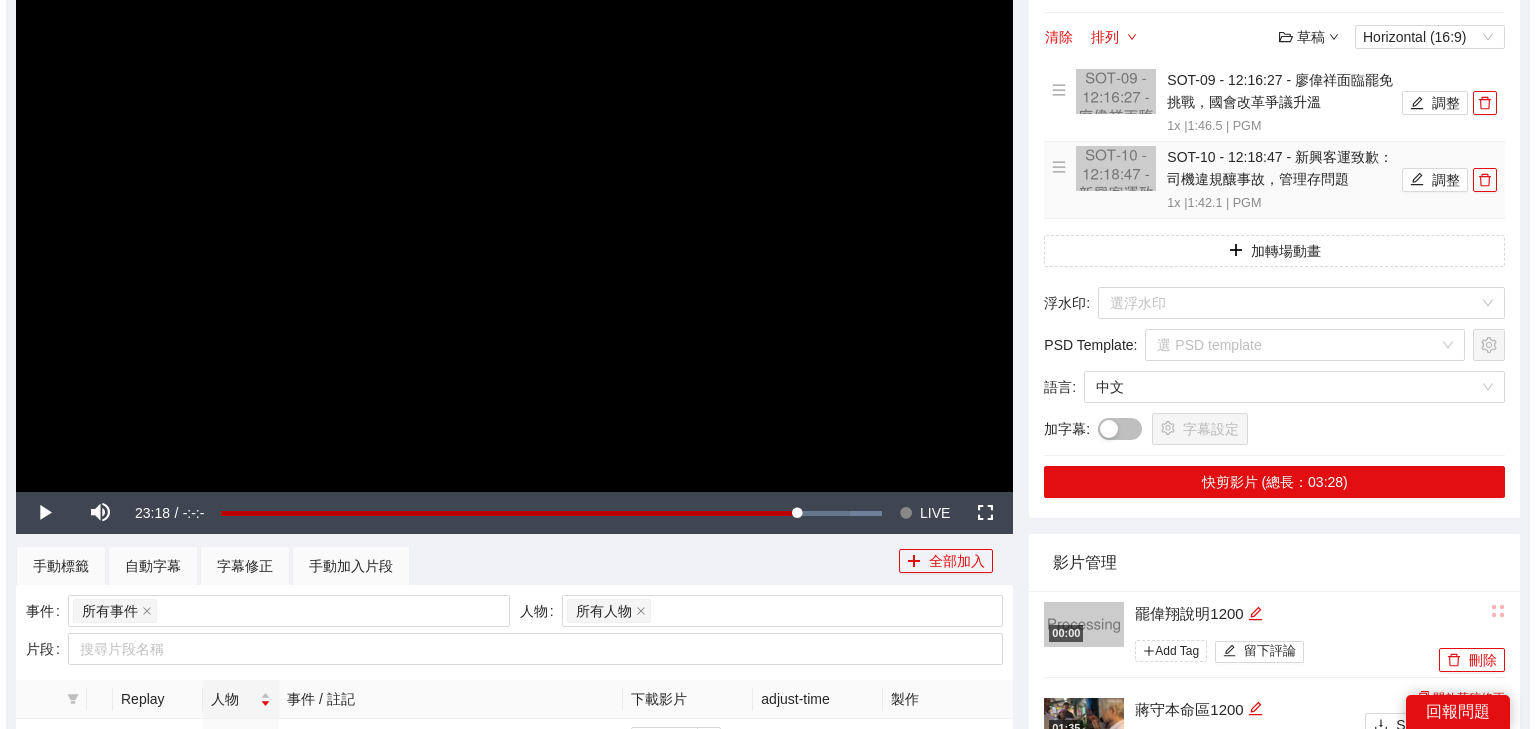scroll, scrollTop: 160, scrollLeft: 0, axis: vertical 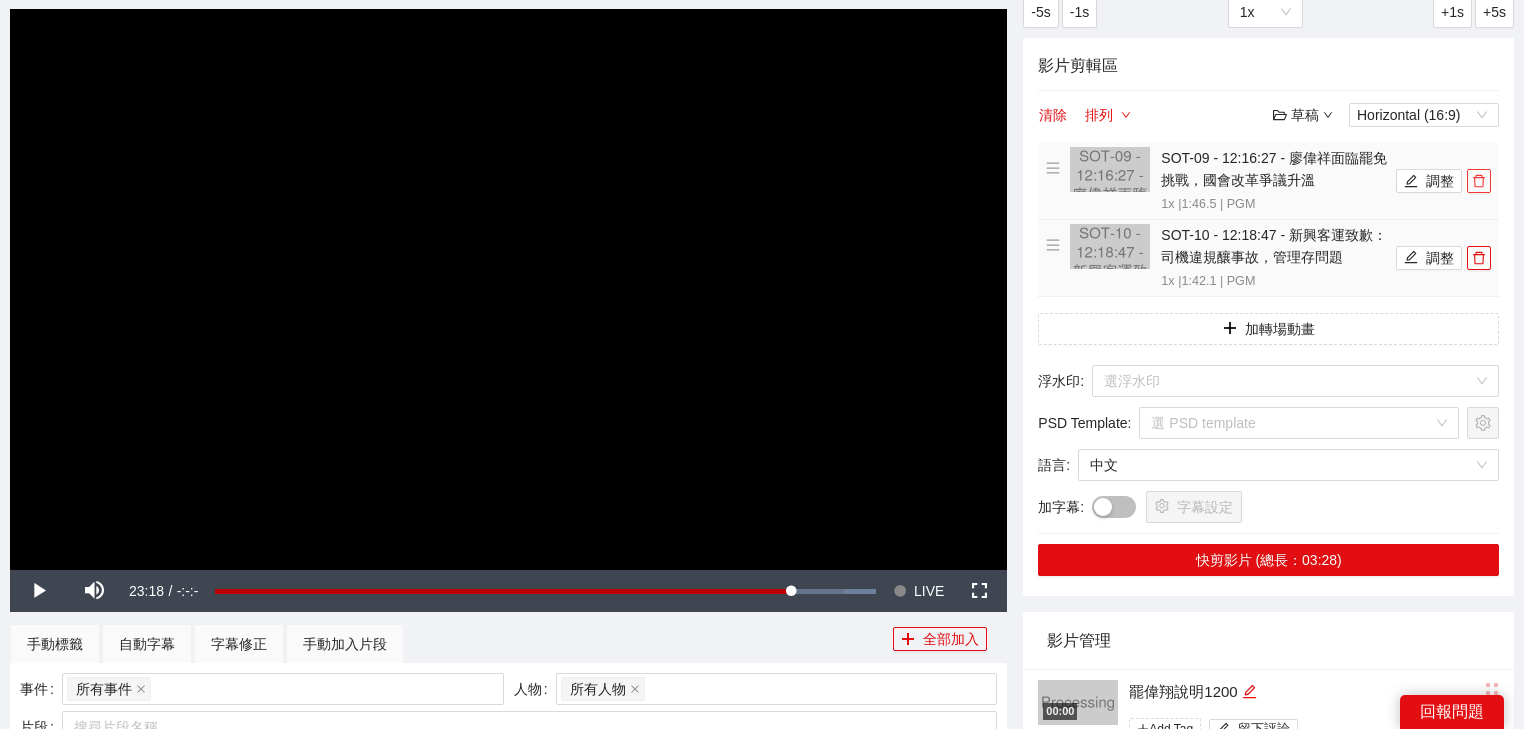 click 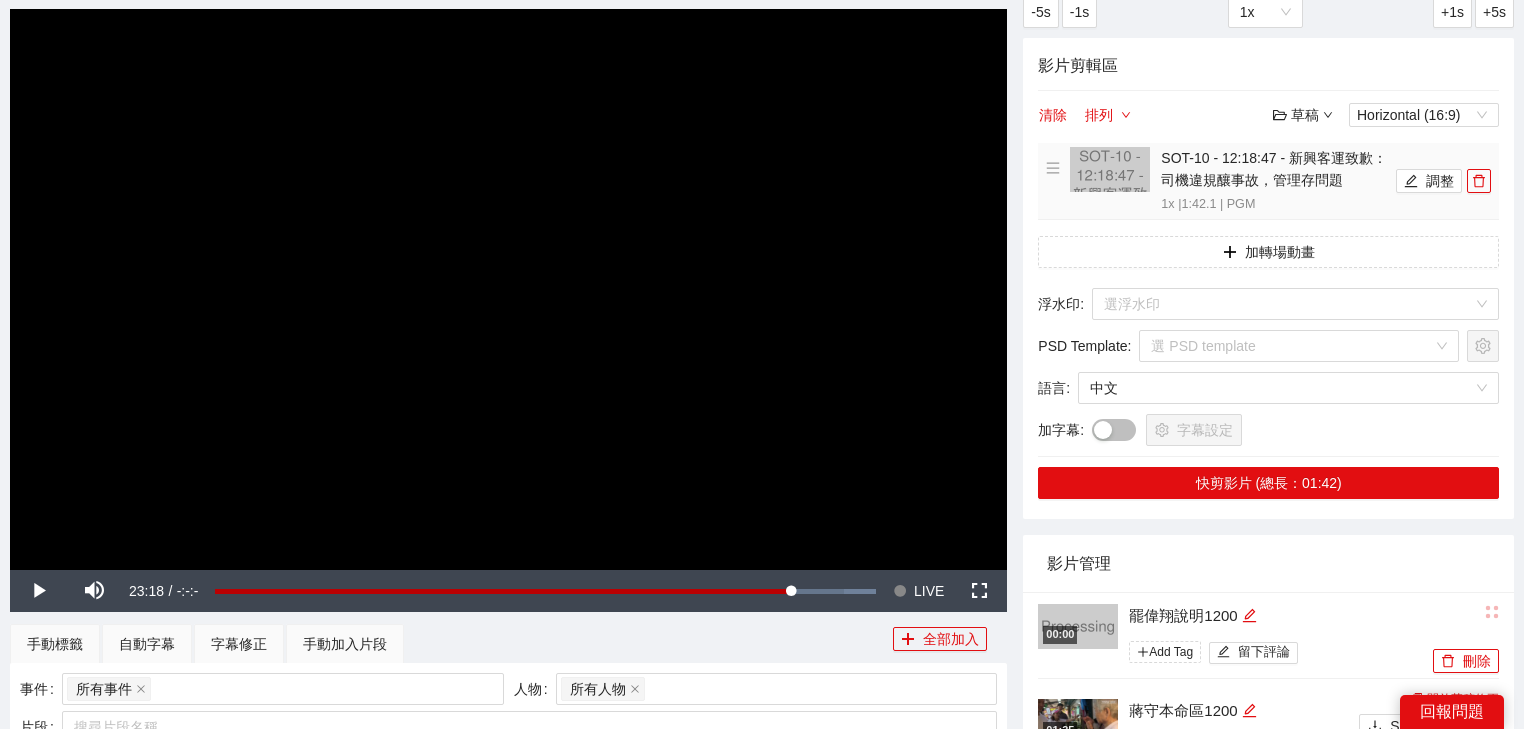 click on "SOT-10 - 12:18:47 - 新興客運致歉：司機違規釀事故，管理存問題 1x |  1:42.1    | PGM   調整" at bounding box center (1268, 181) 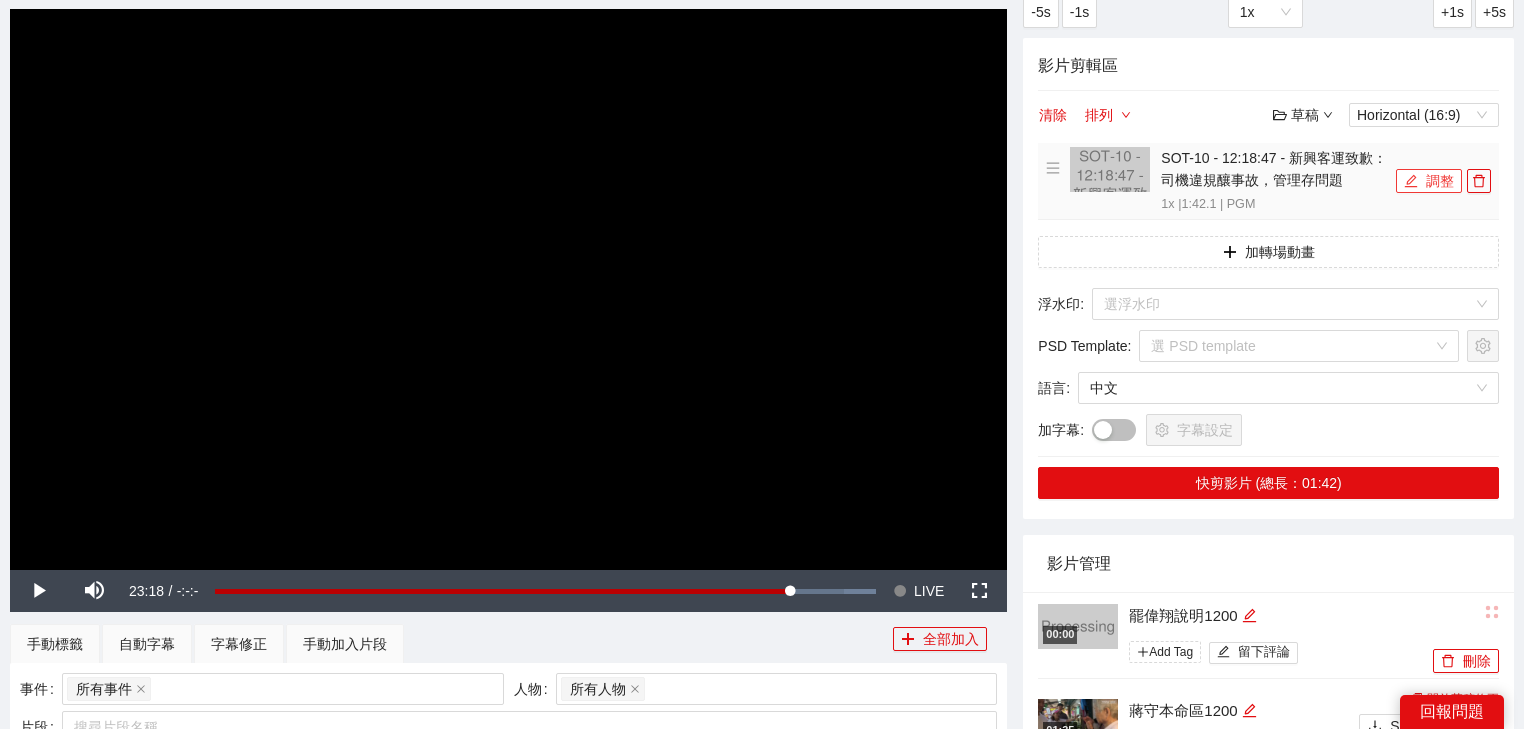 click on "調整" at bounding box center (1429, 181) 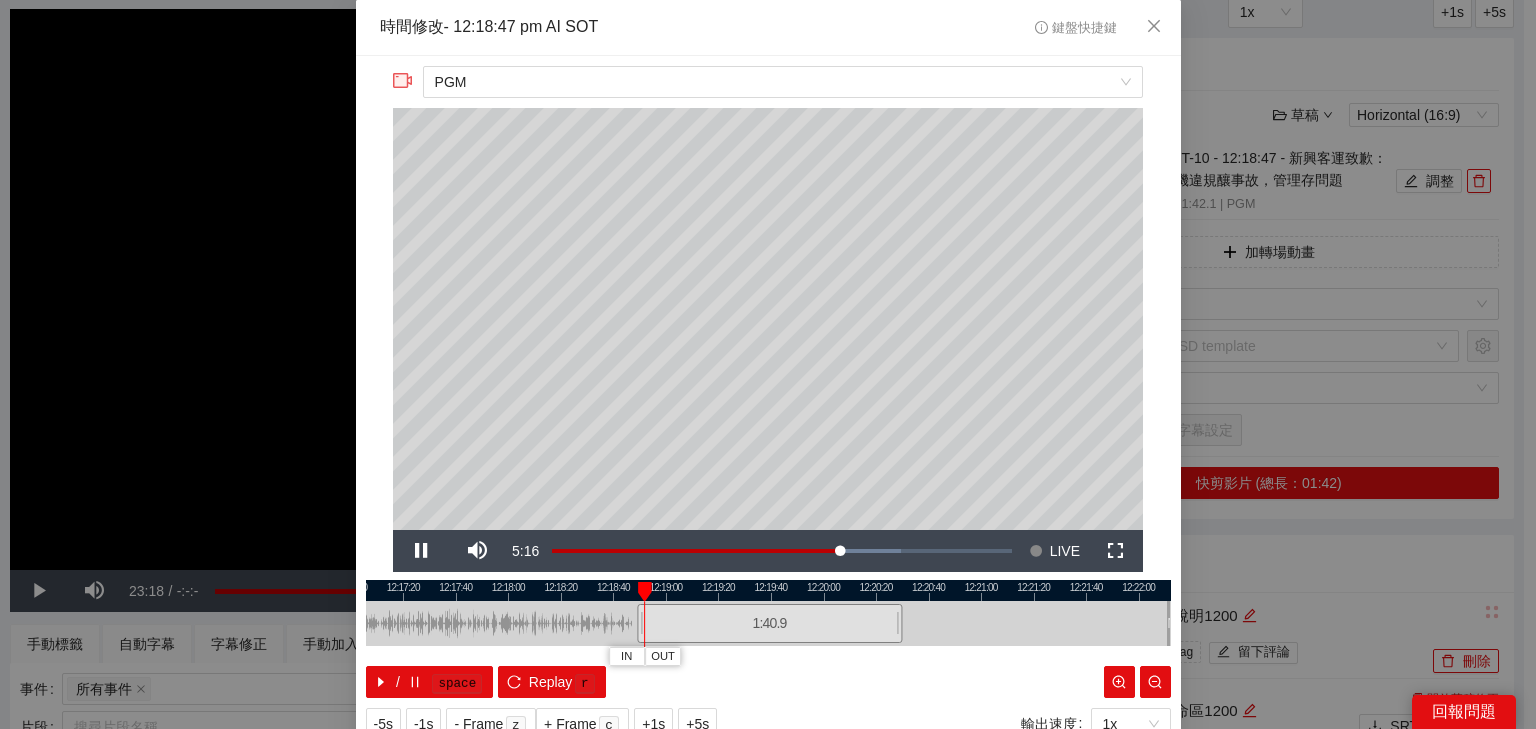 click at bounding box center [768, 590] 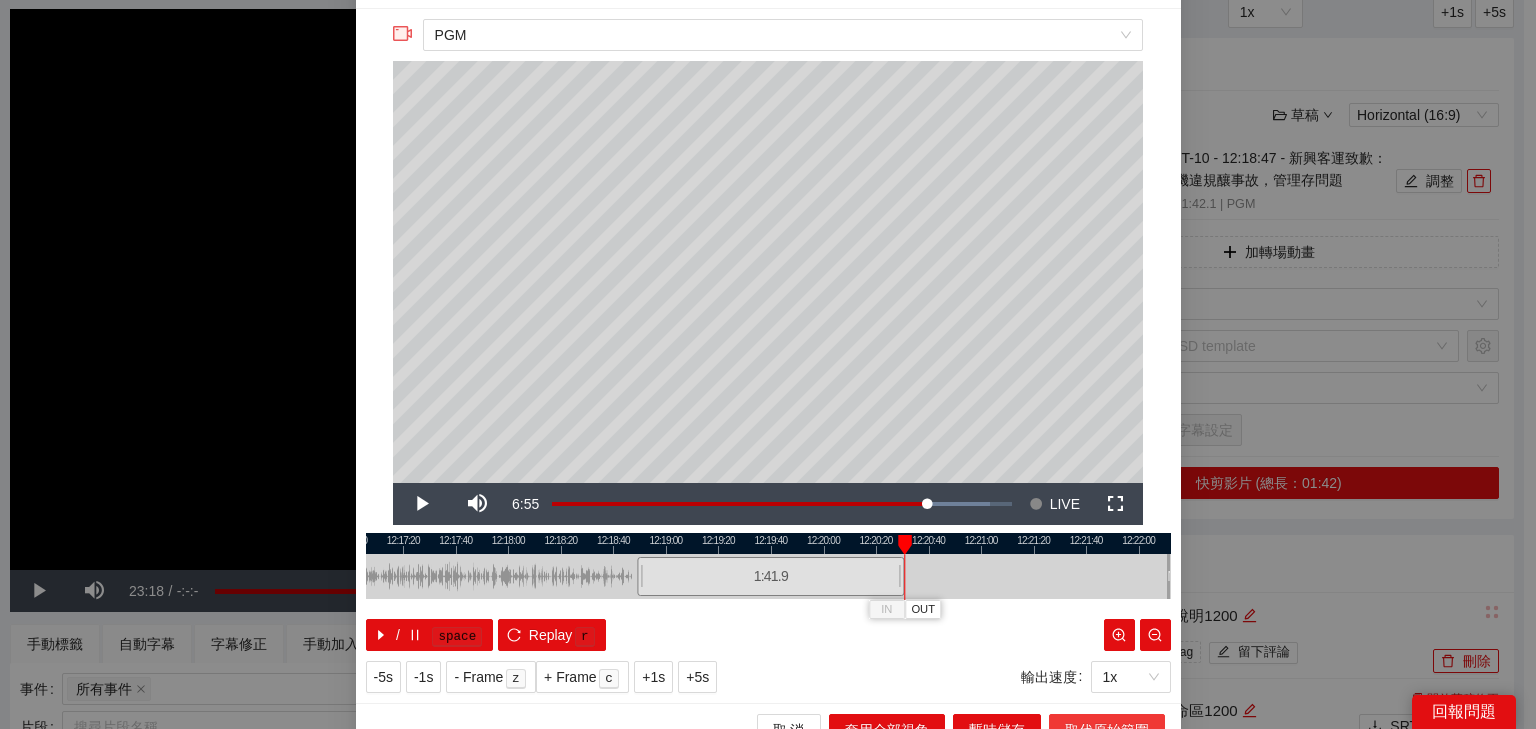 scroll, scrollTop: 73, scrollLeft: 0, axis: vertical 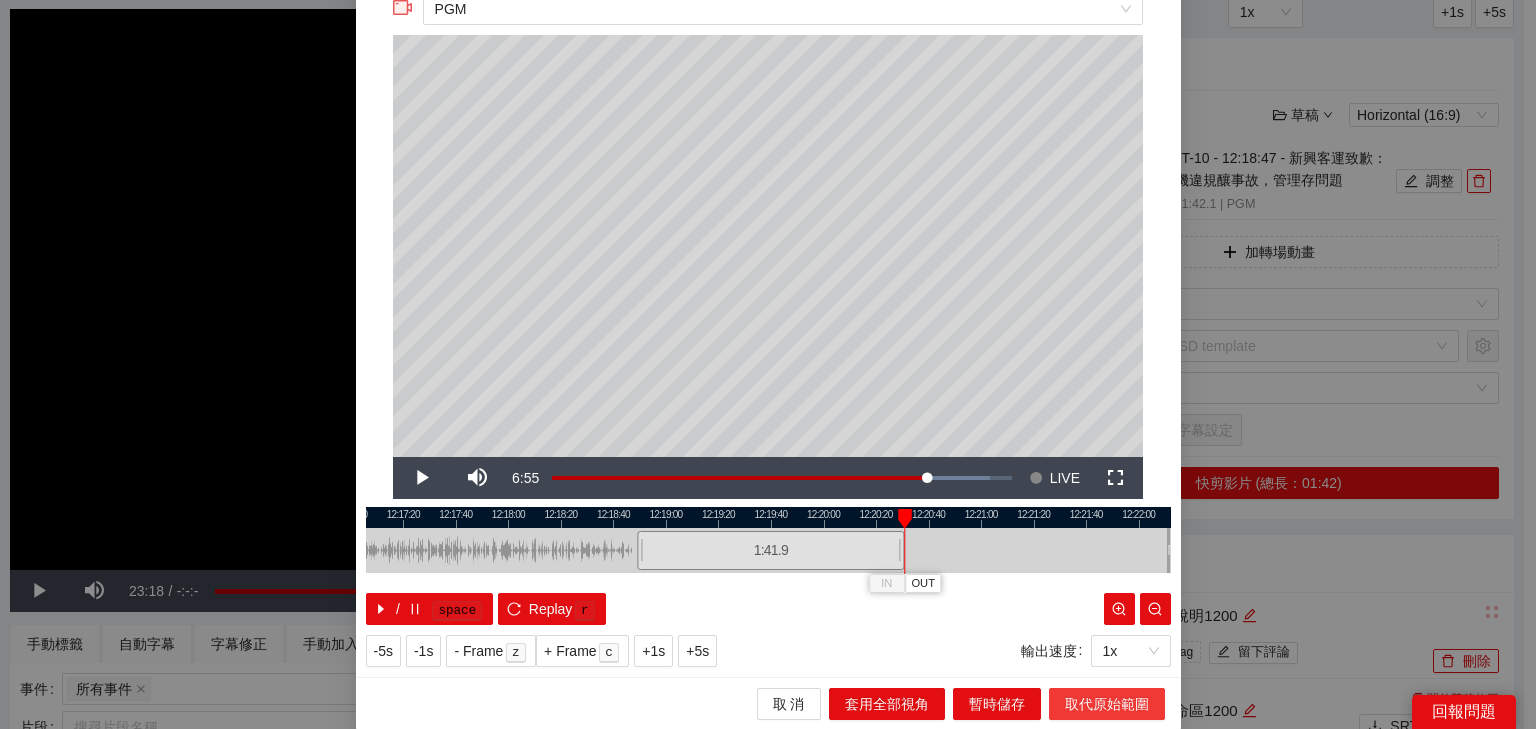 click on "取代原始範圍" at bounding box center [1107, 704] 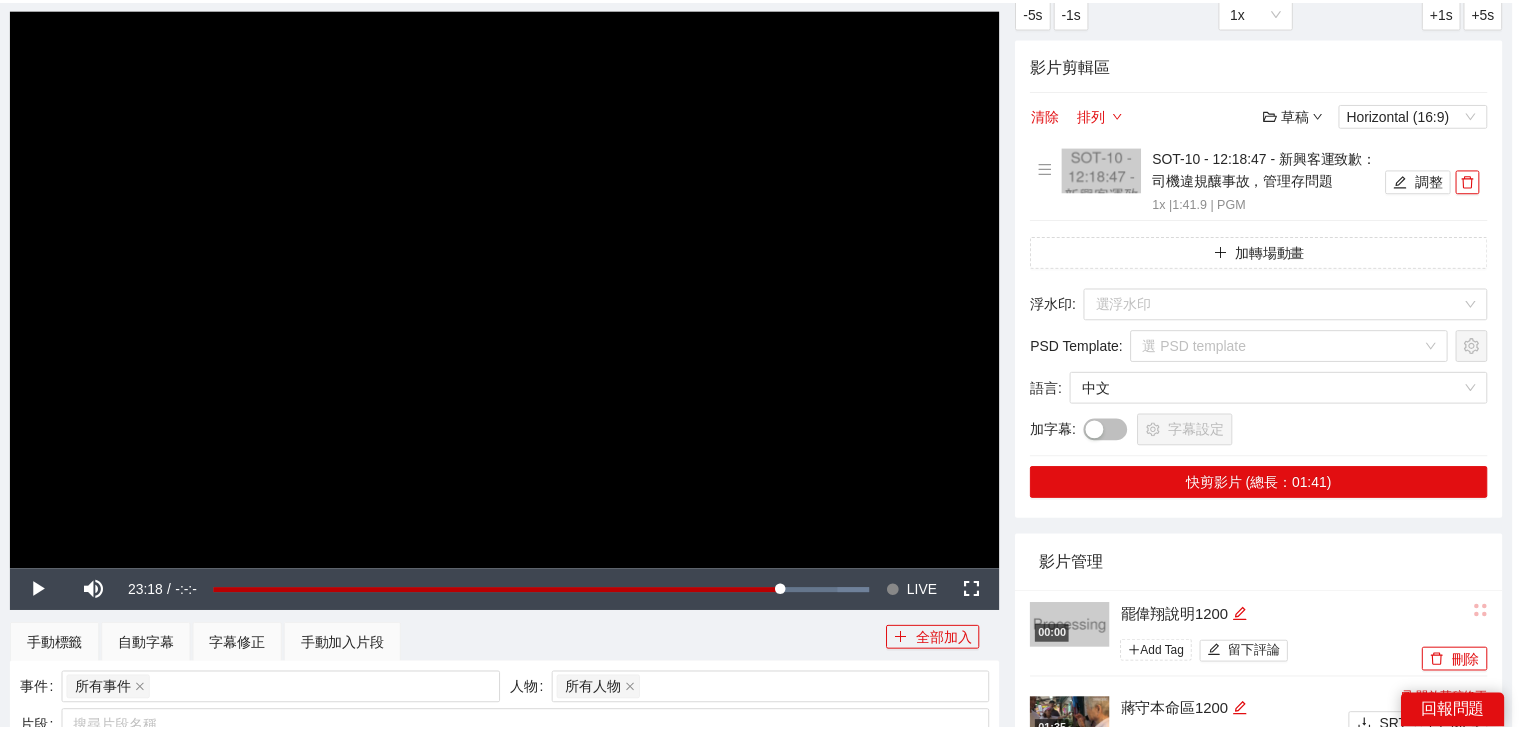 scroll, scrollTop: 0, scrollLeft: 0, axis: both 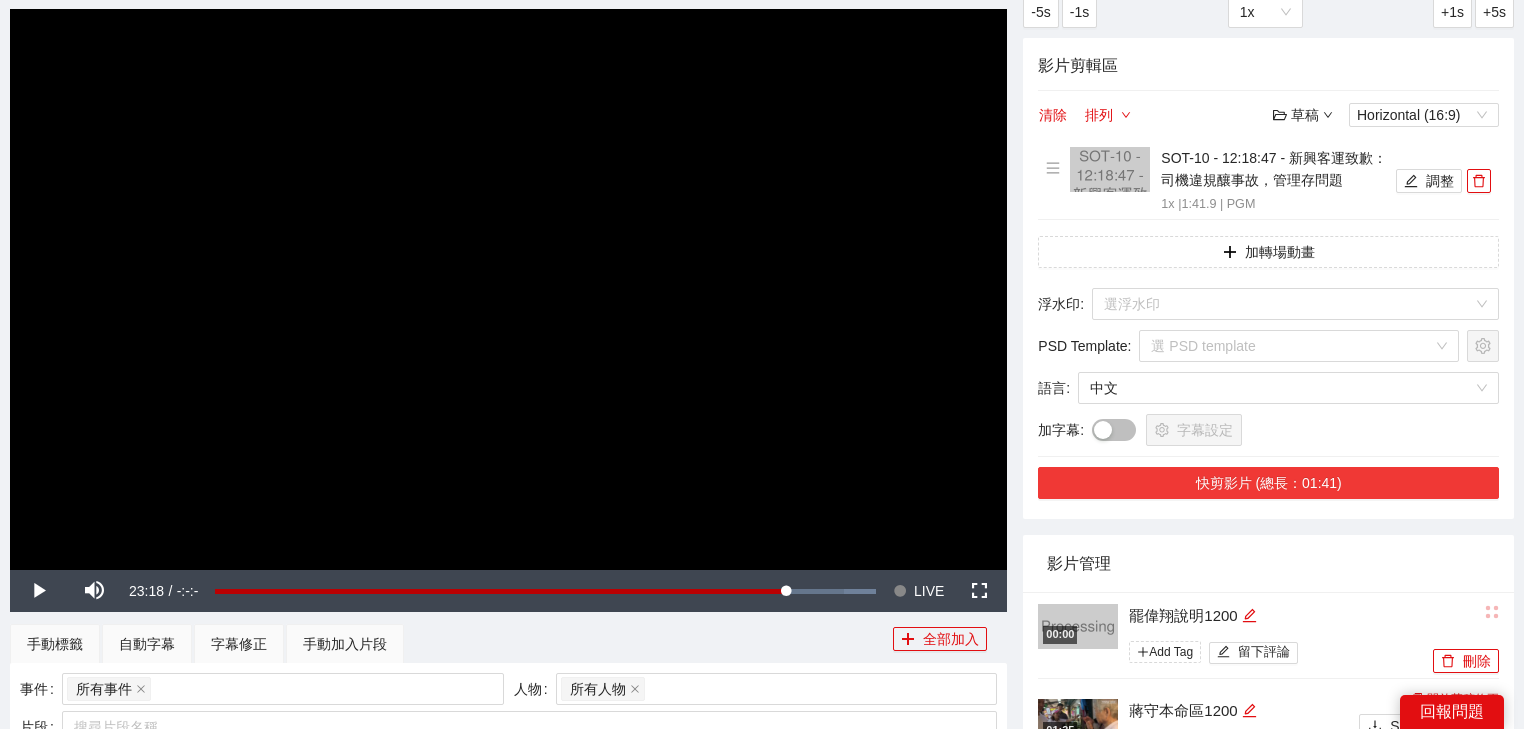 click on "快剪影片 (總長：01:41)" at bounding box center (1268, 483) 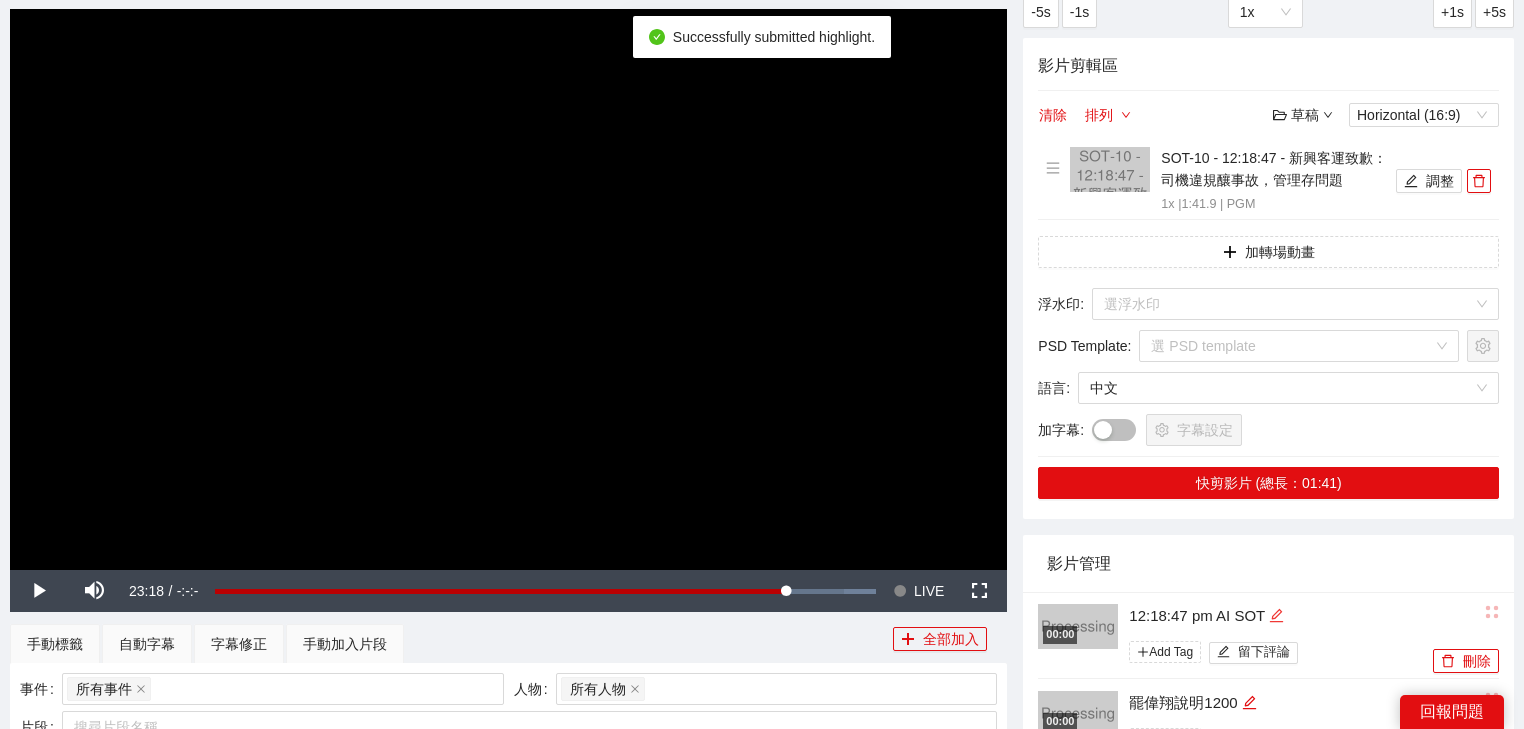 click 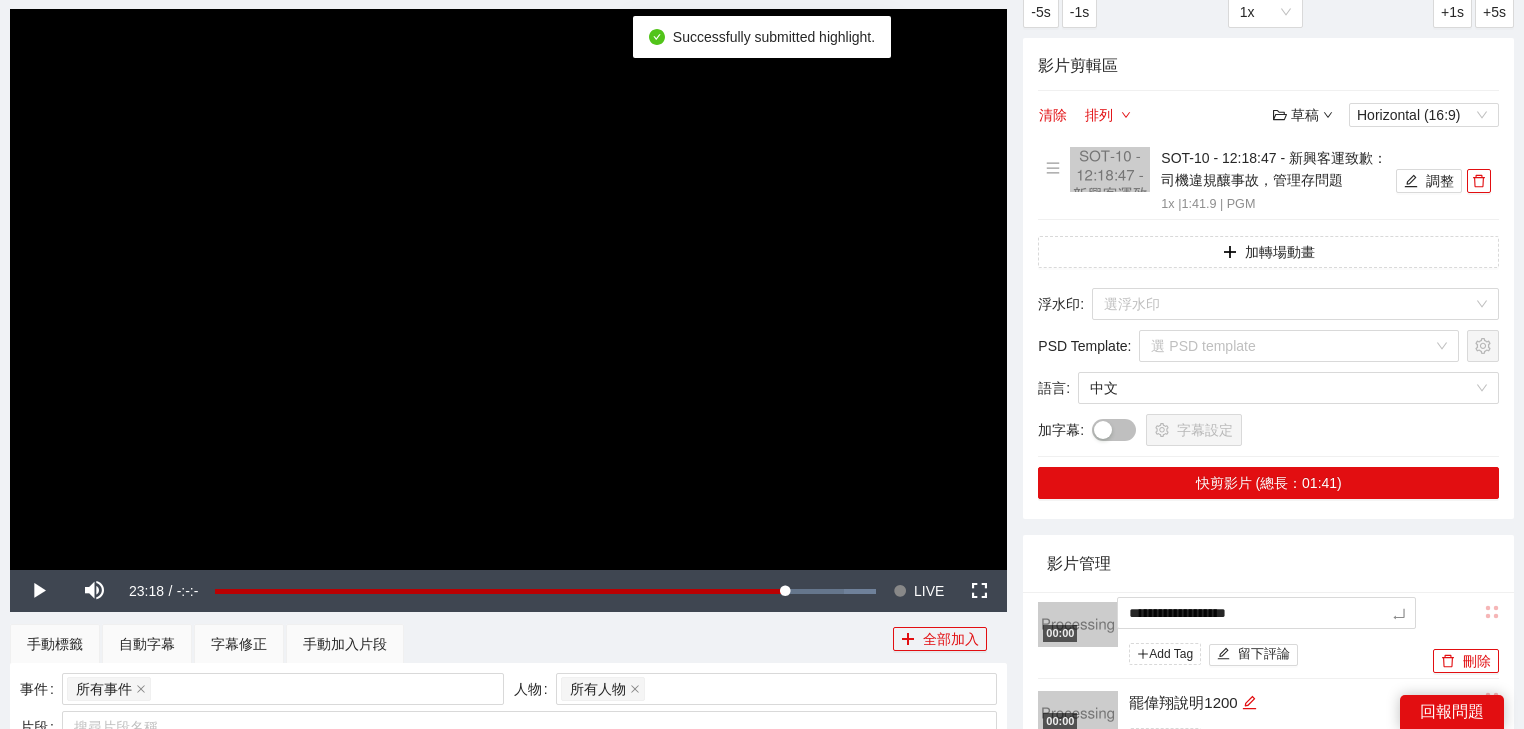 drag, startPoint x: 1086, startPoint y: 614, endPoint x: 1072, endPoint y: 614, distance: 14 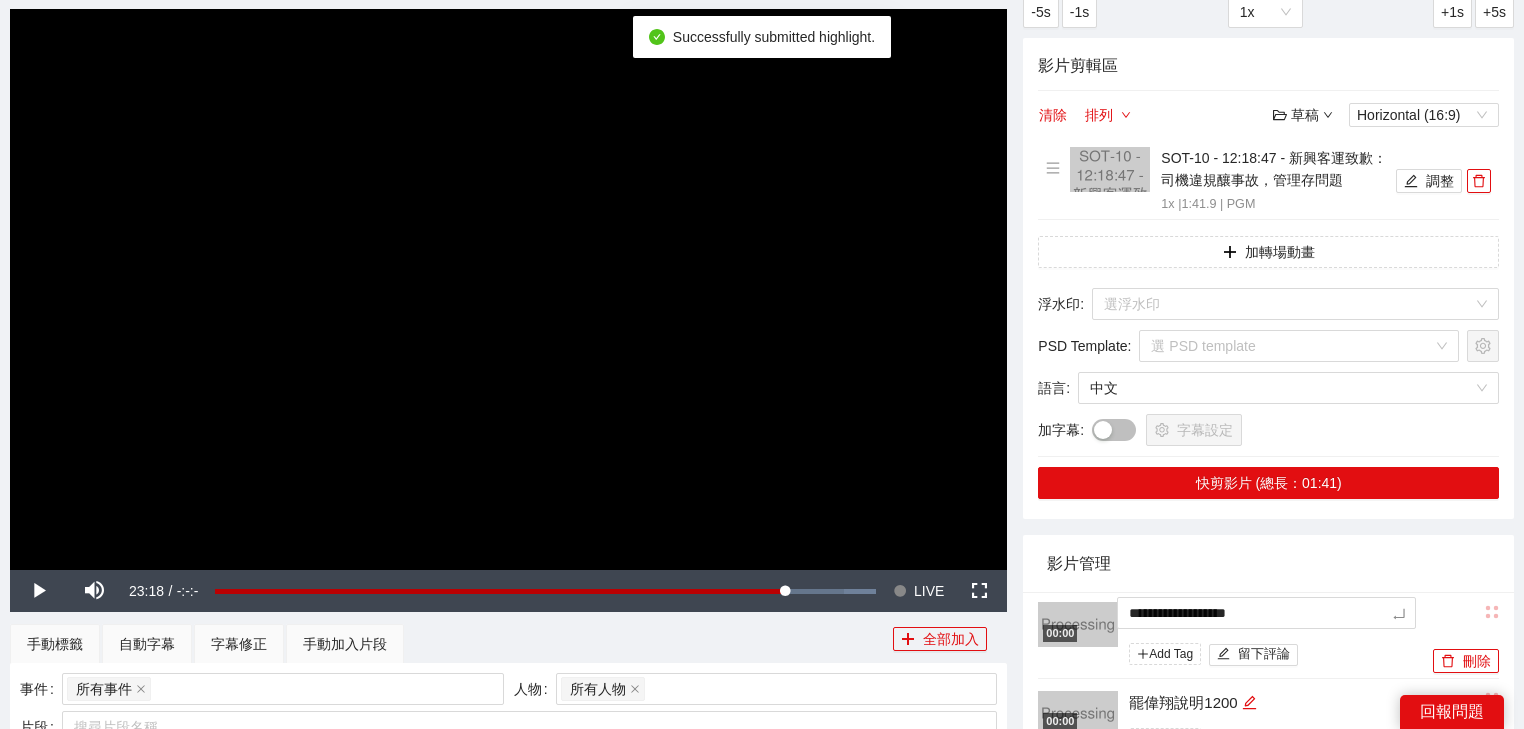 click on "**********" at bounding box center (1233, 636) 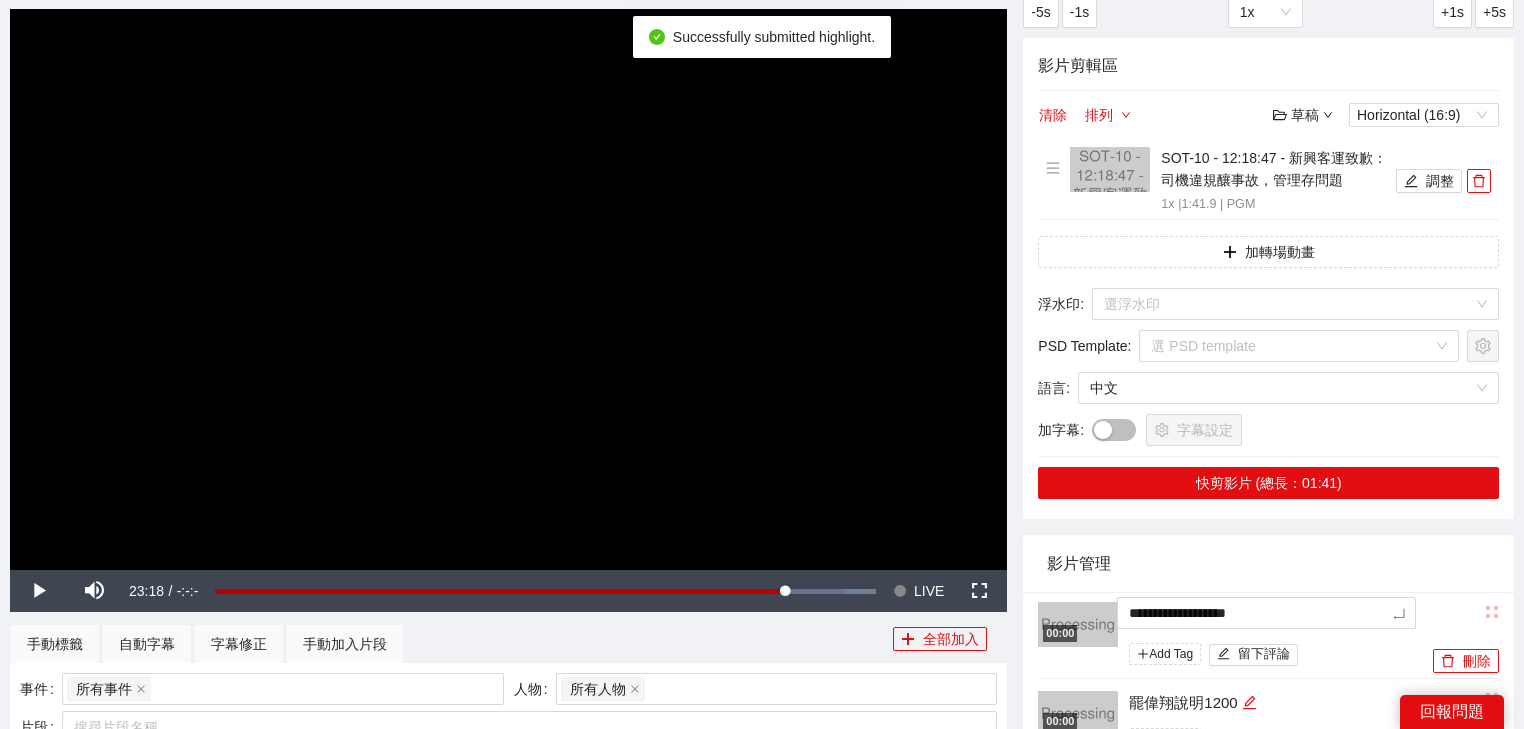 type on "*********" 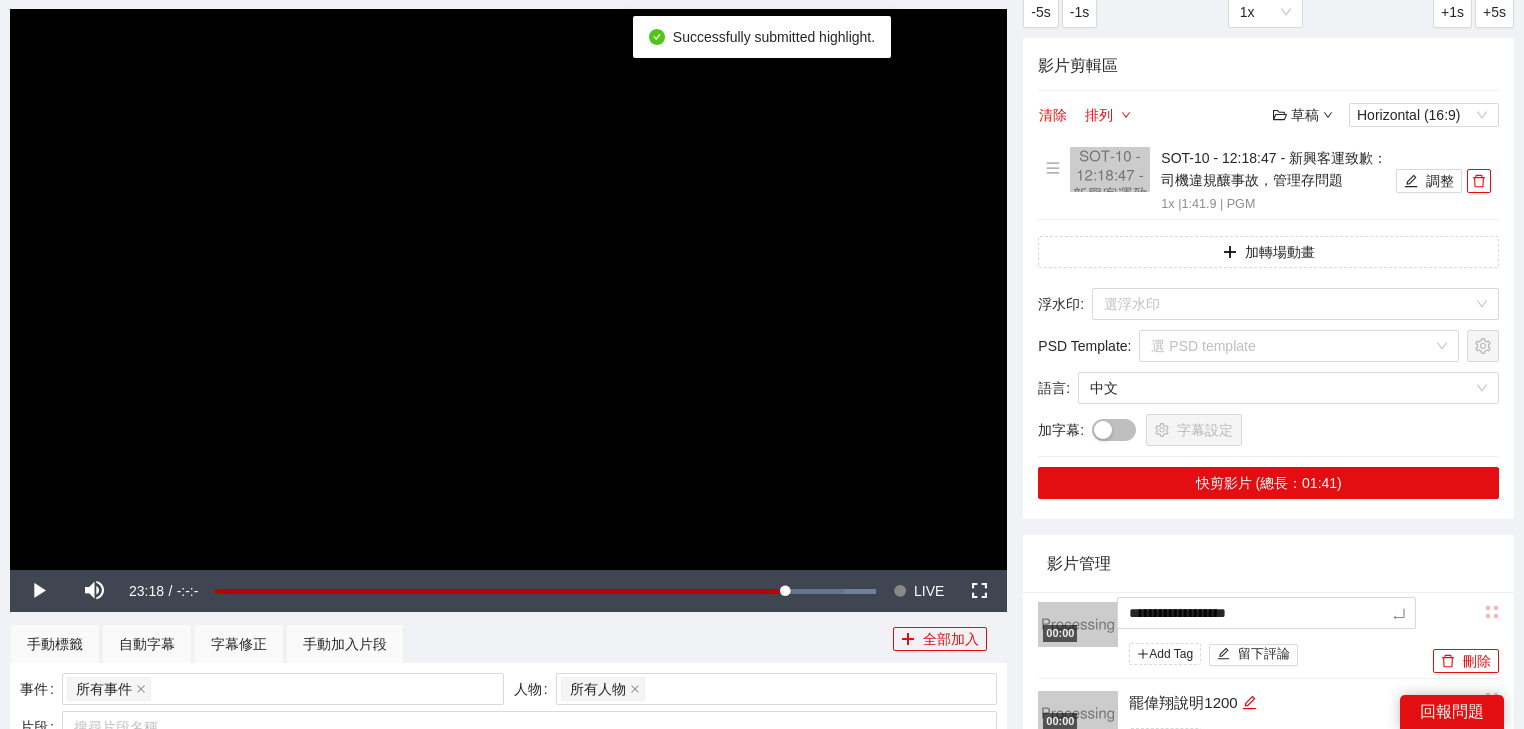 type on "*********" 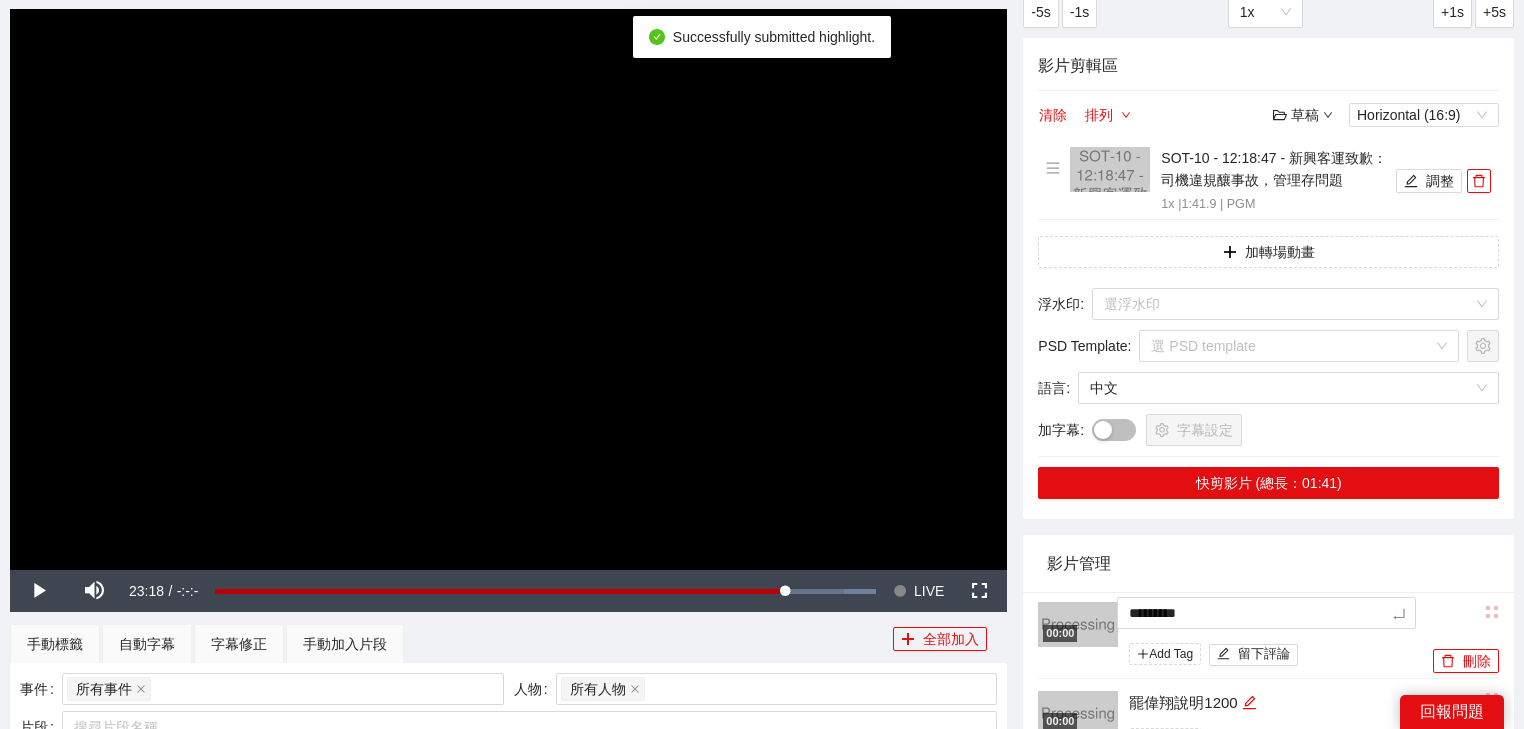click on "影片管理" at bounding box center (1268, 563) 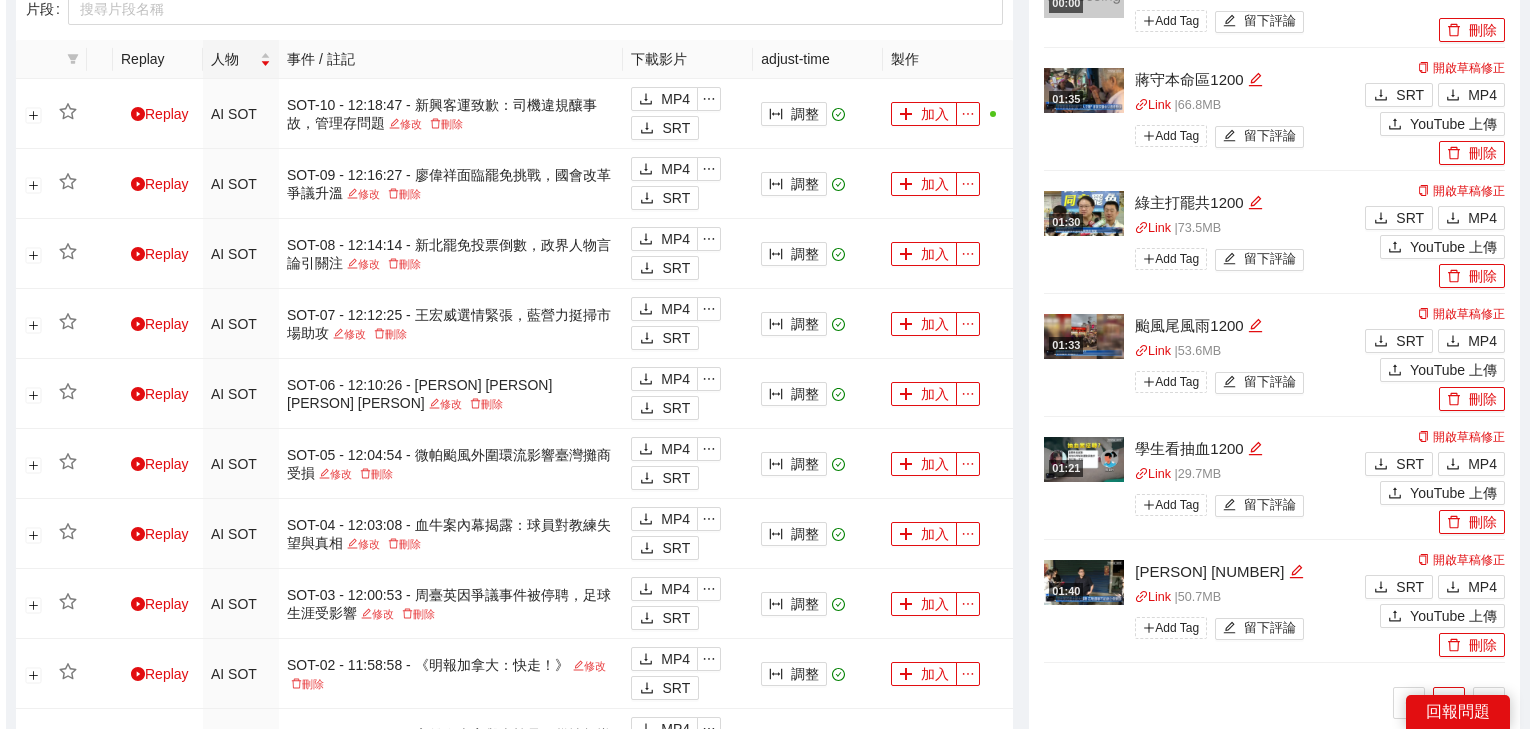 scroll, scrollTop: 880, scrollLeft: 0, axis: vertical 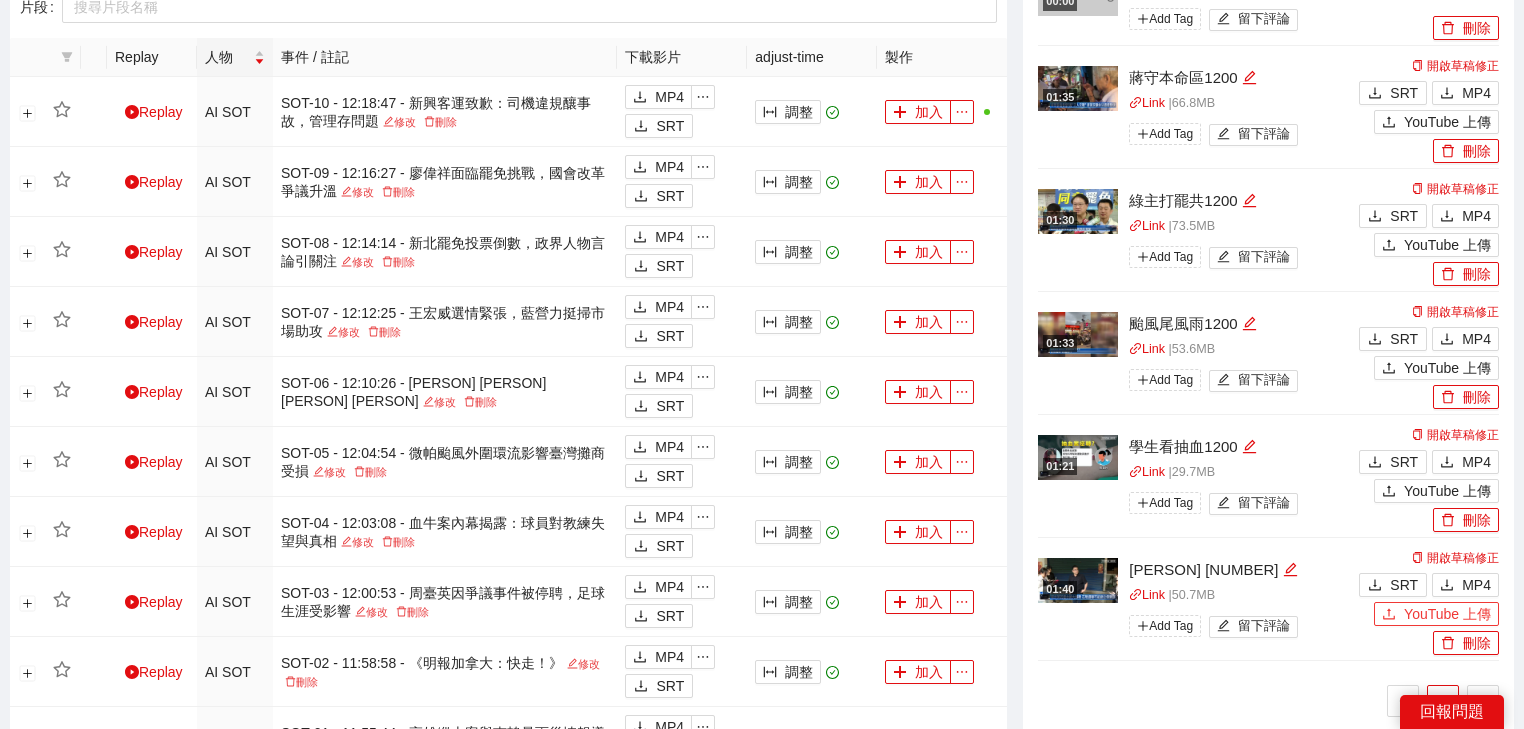 click on "YouTube 上傳" at bounding box center (1447, 614) 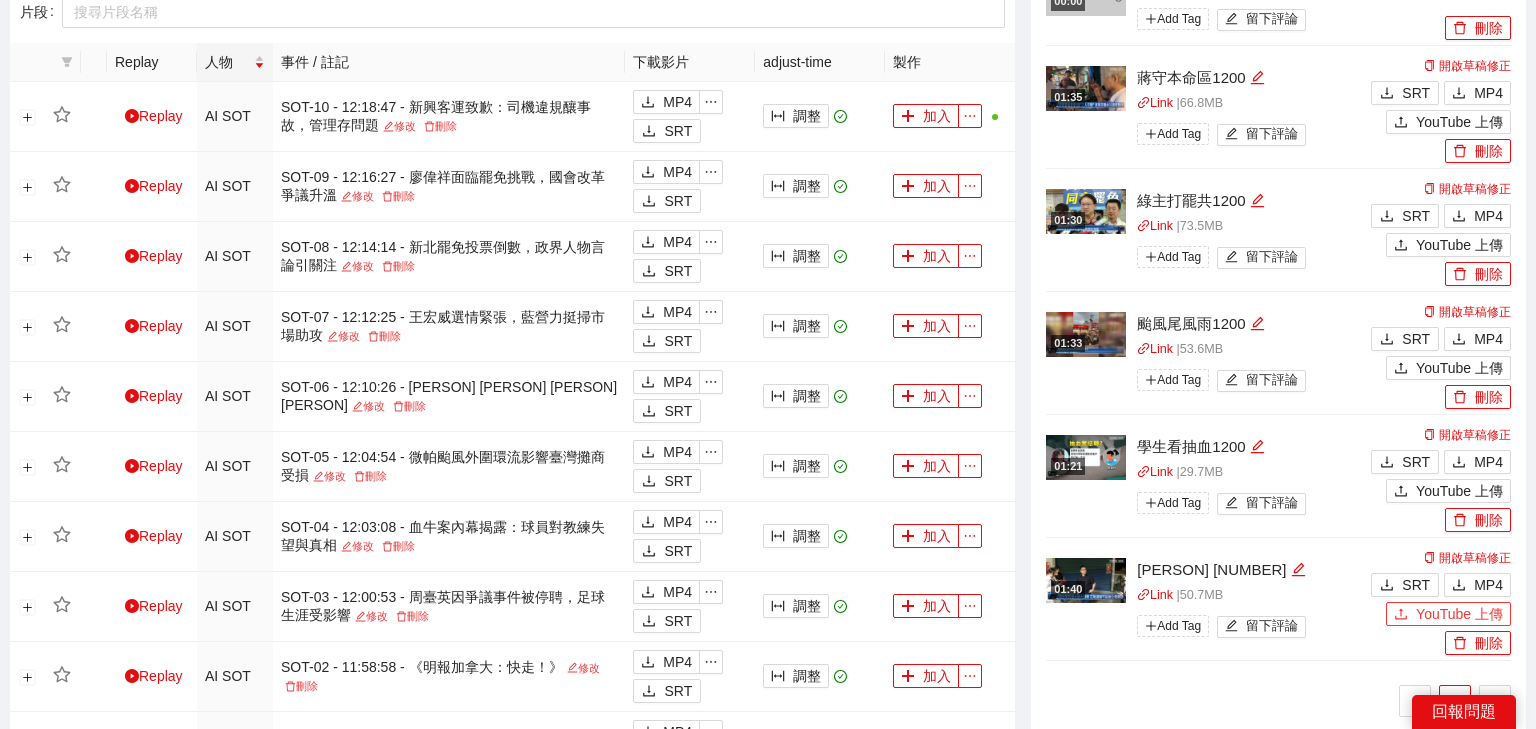 type 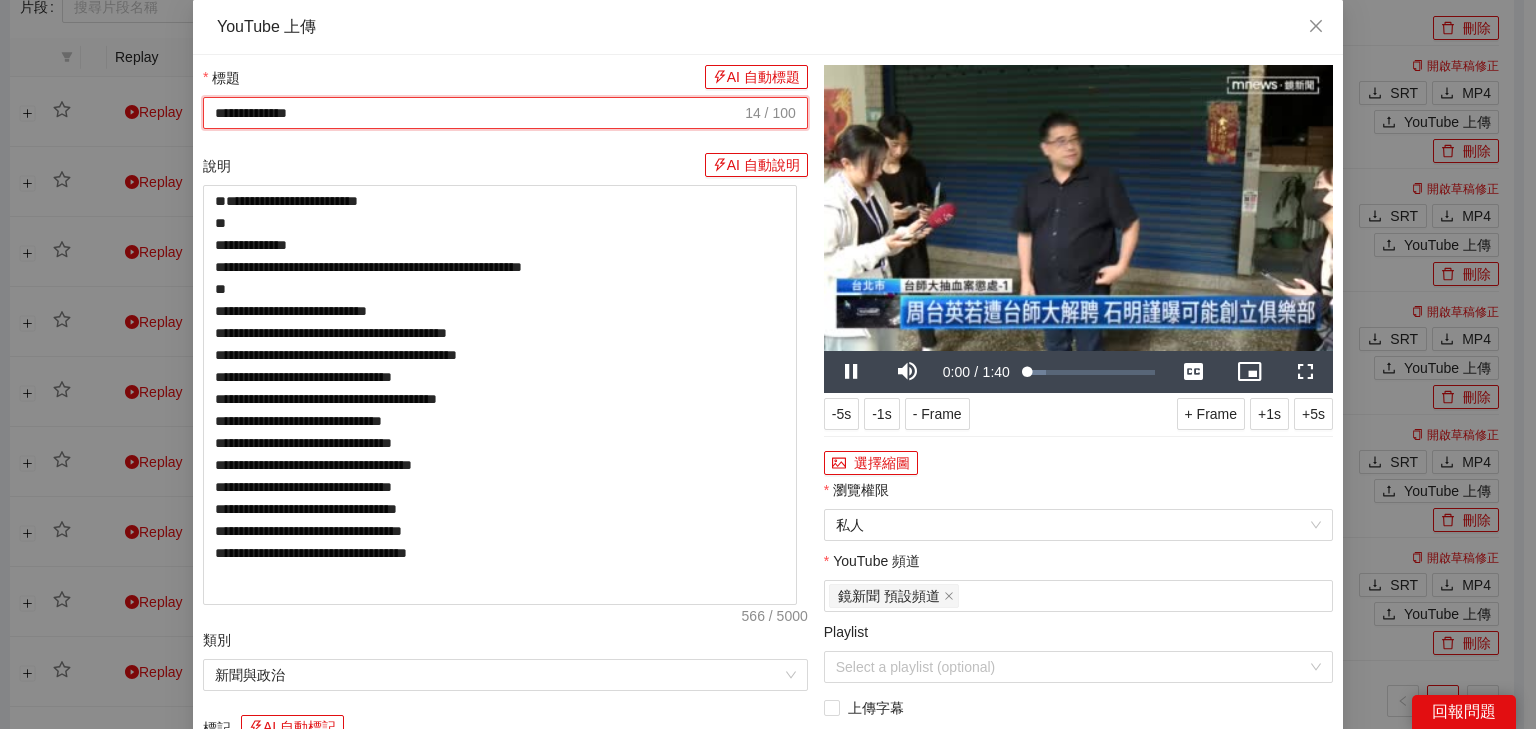 drag, startPoint x: 539, startPoint y: 118, endPoint x: 0, endPoint y: 68, distance: 541.31415 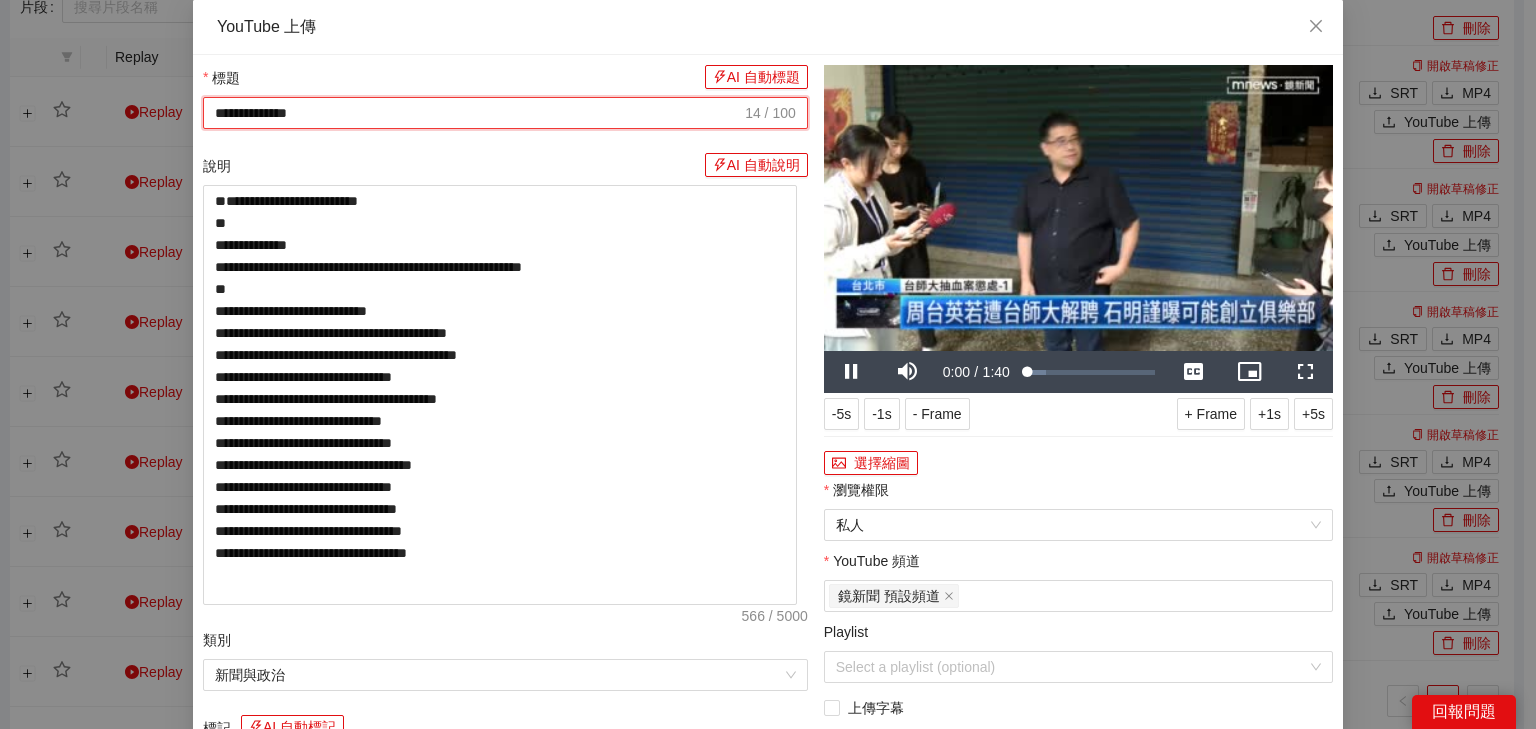 click on "**********" at bounding box center (768, 364) 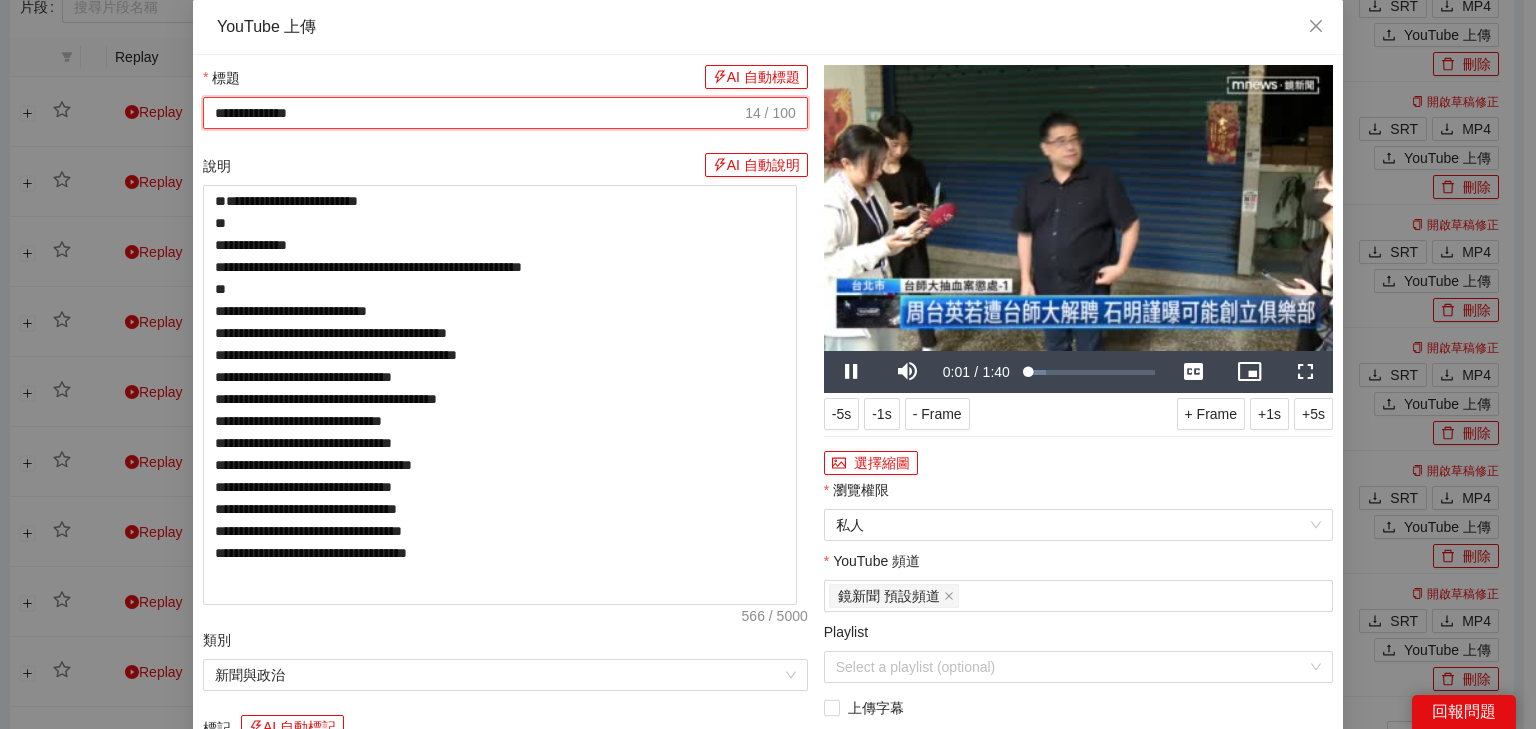 paste on "**********" 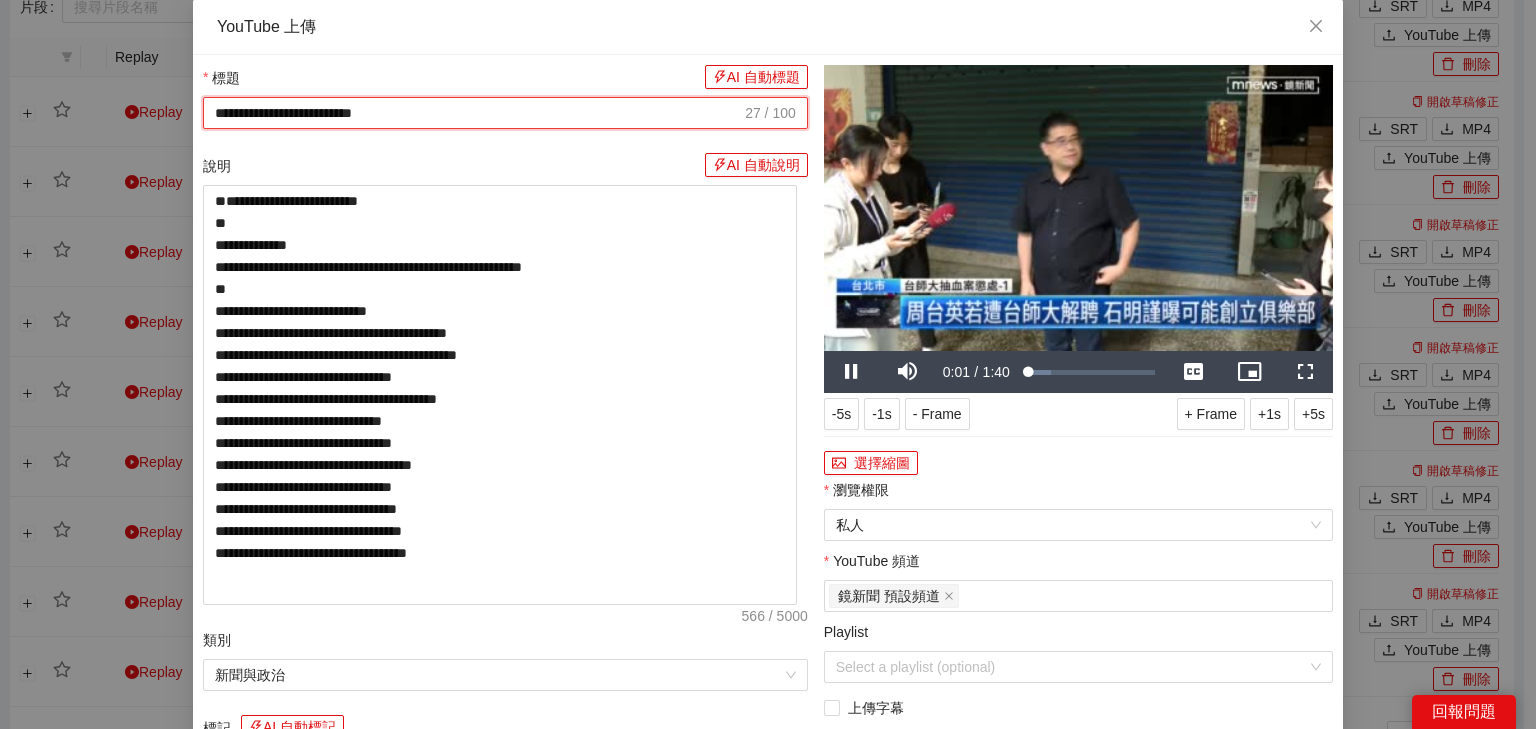 type on "**********" 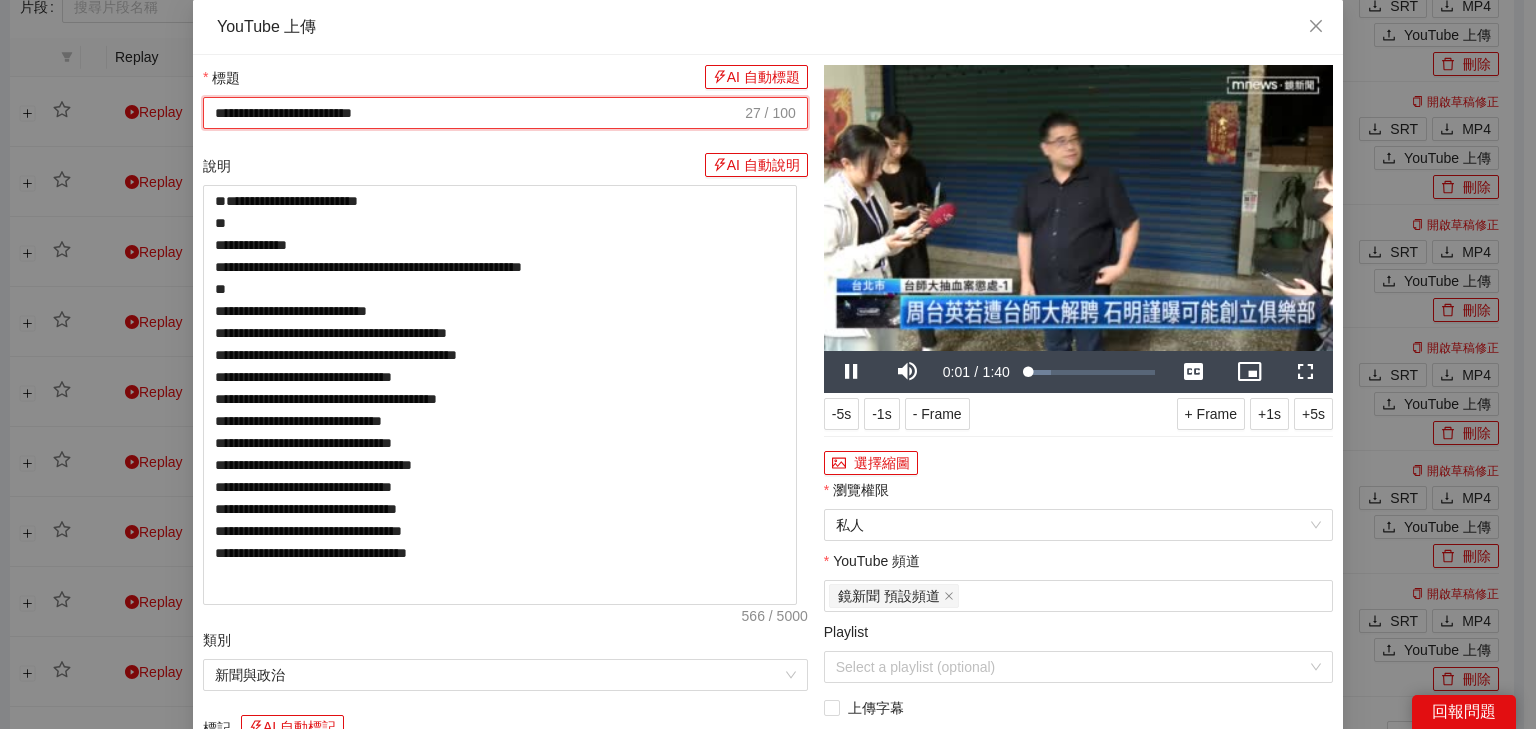 click at bounding box center [1078, 208] 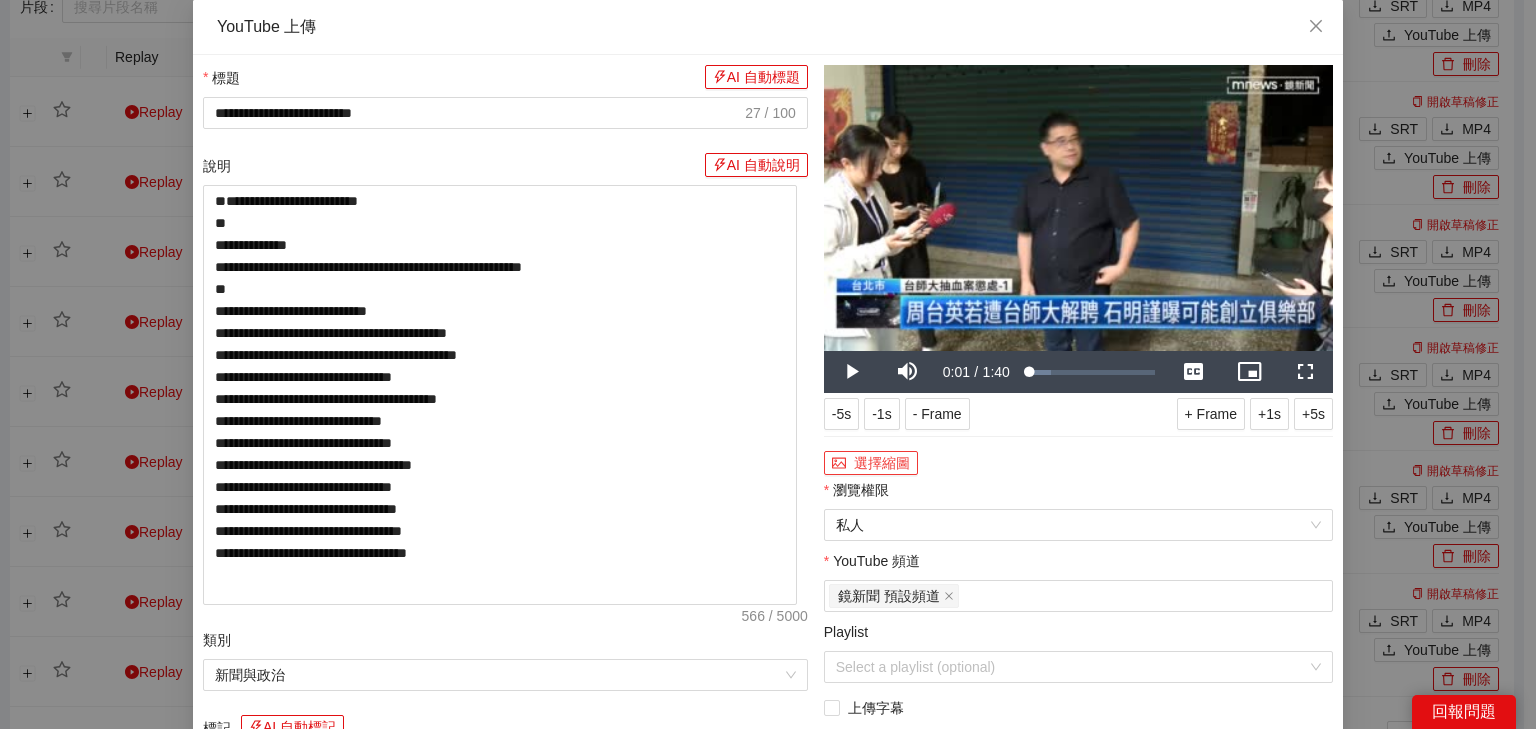 click 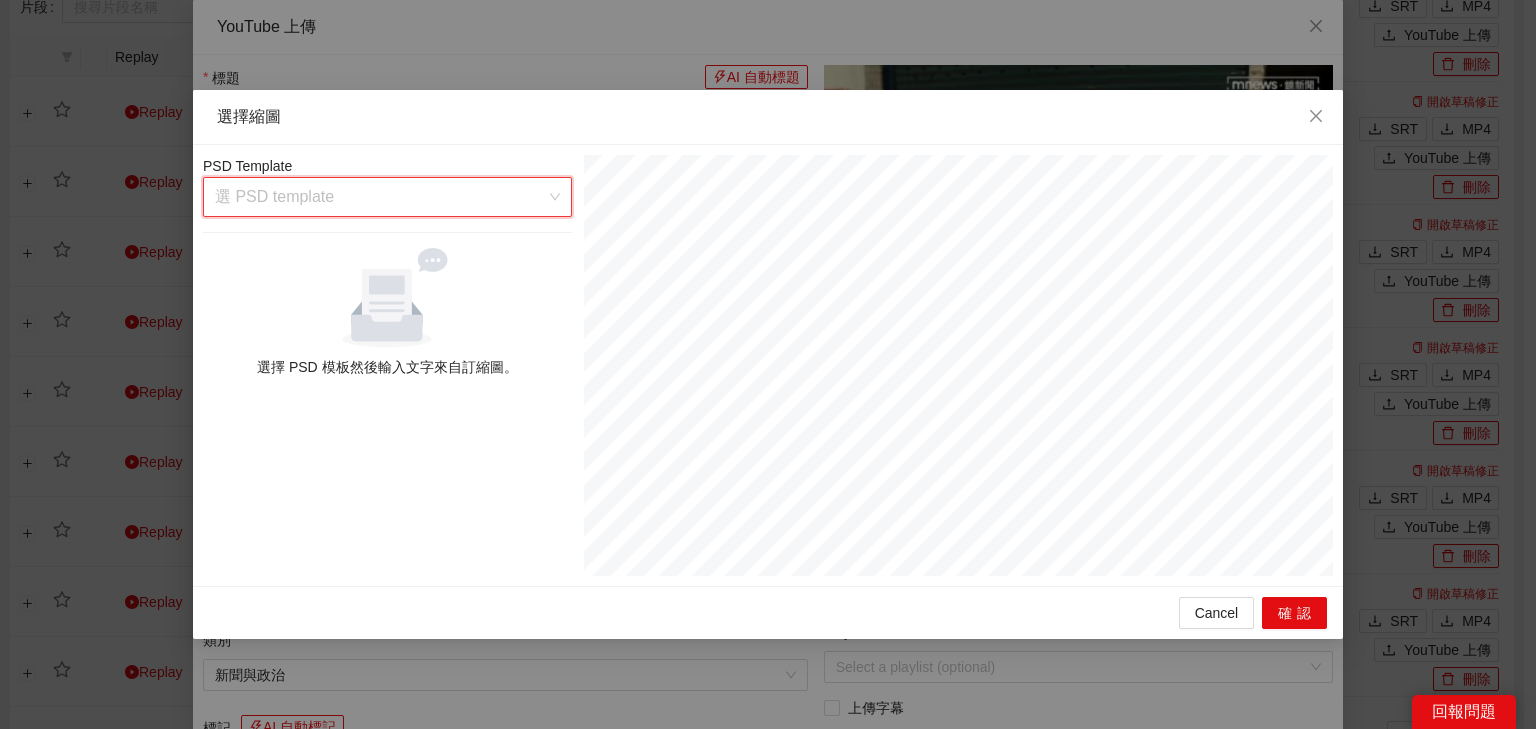 click at bounding box center [380, 197] 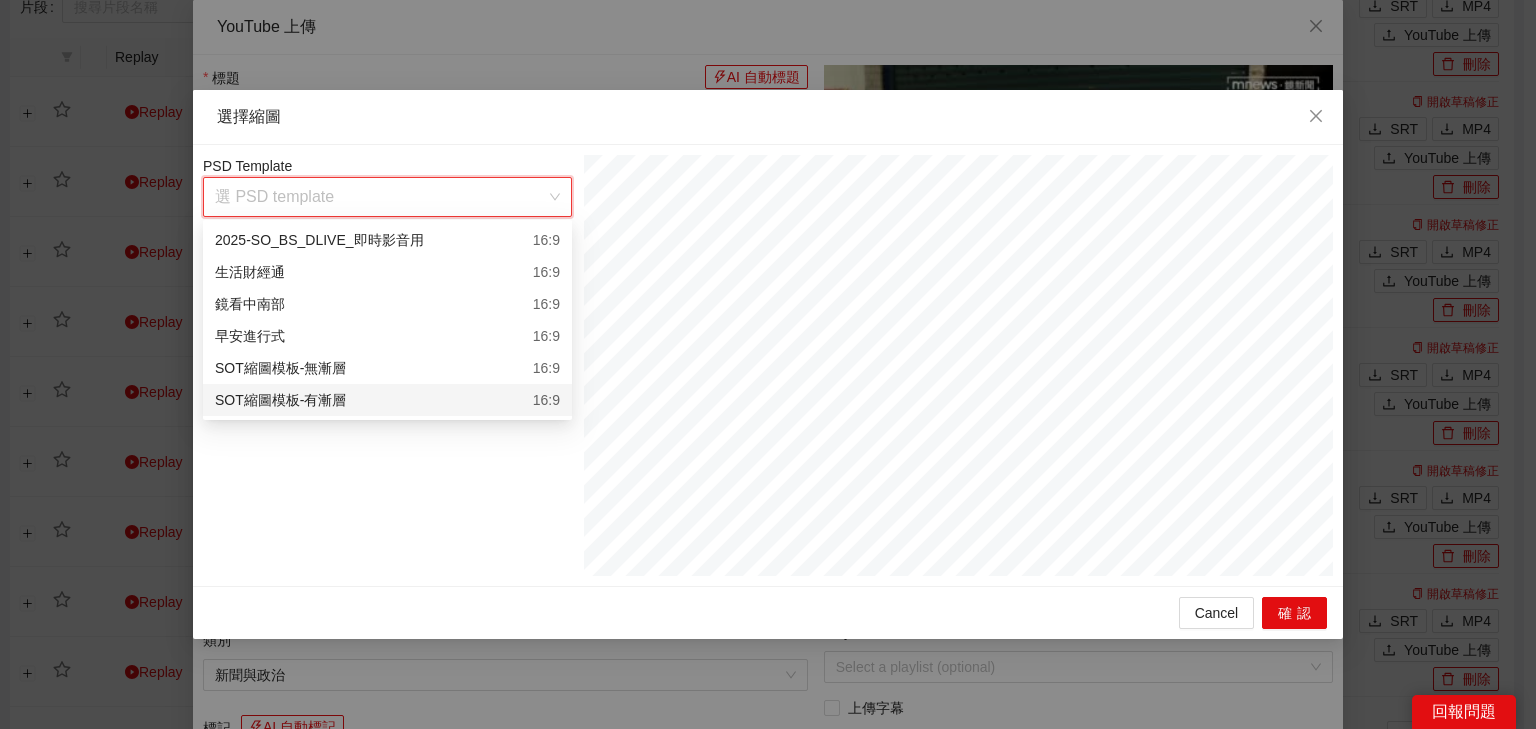 click on "SOT縮圖模板-有漸層 16:9" at bounding box center [387, 400] 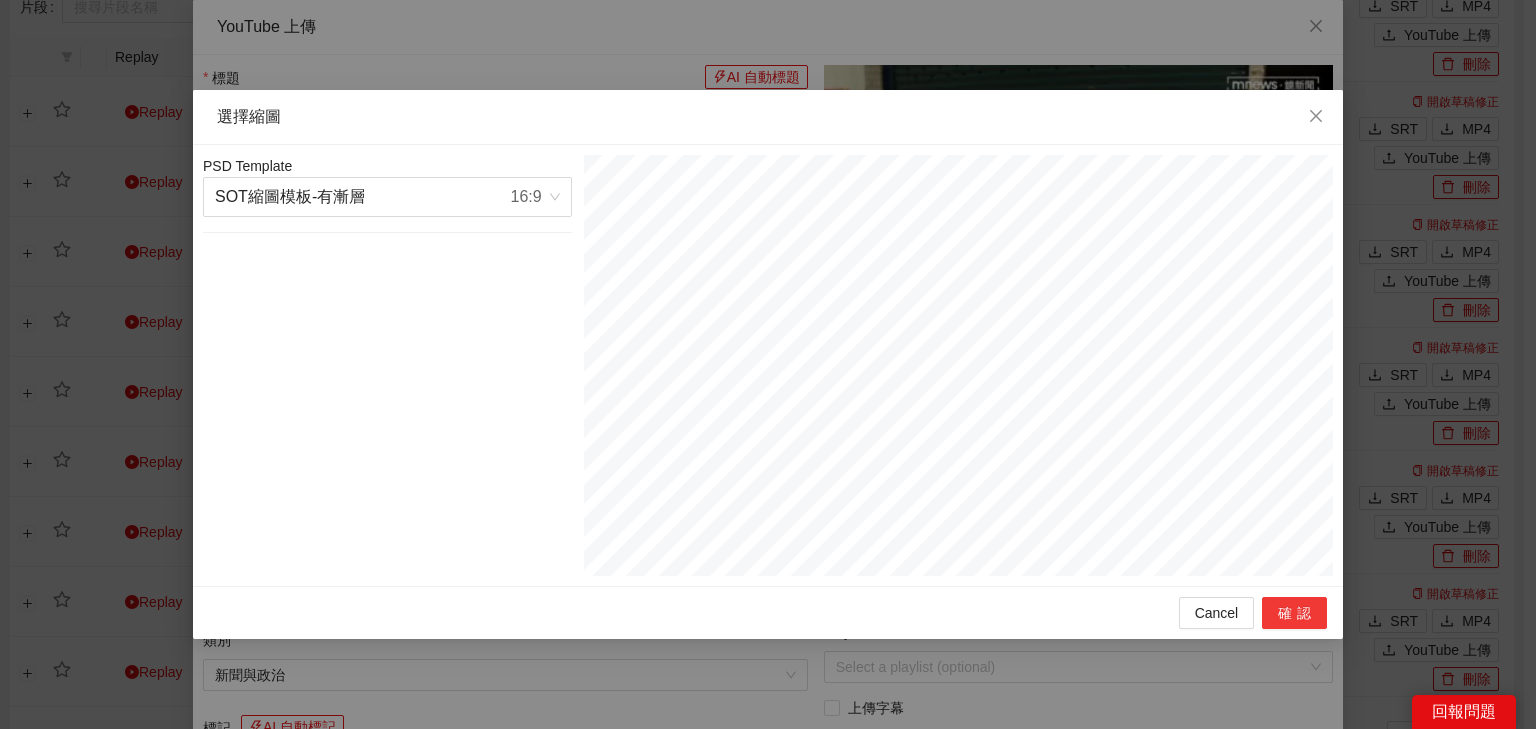 click on "確認" at bounding box center (1294, 613) 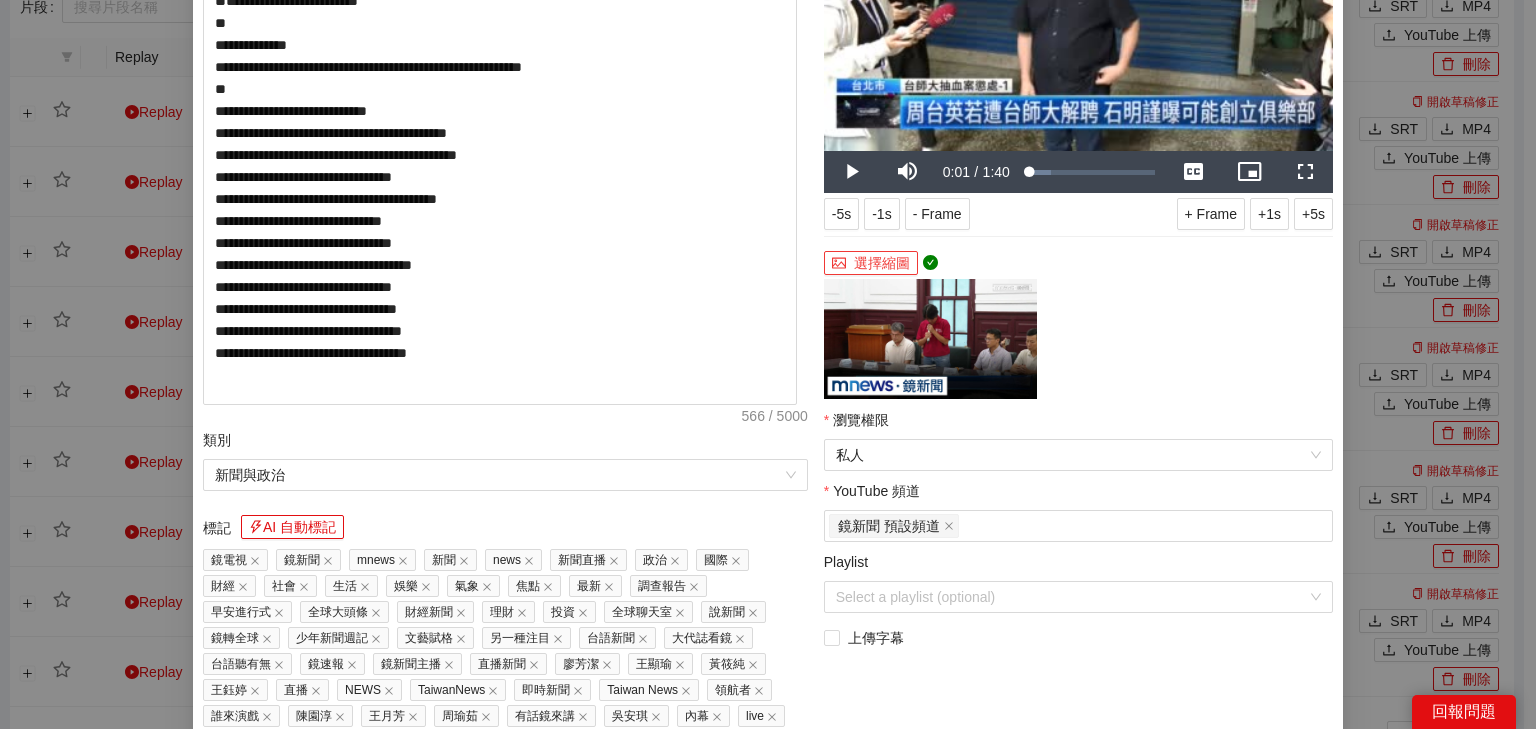 scroll, scrollTop: 320, scrollLeft: 0, axis: vertical 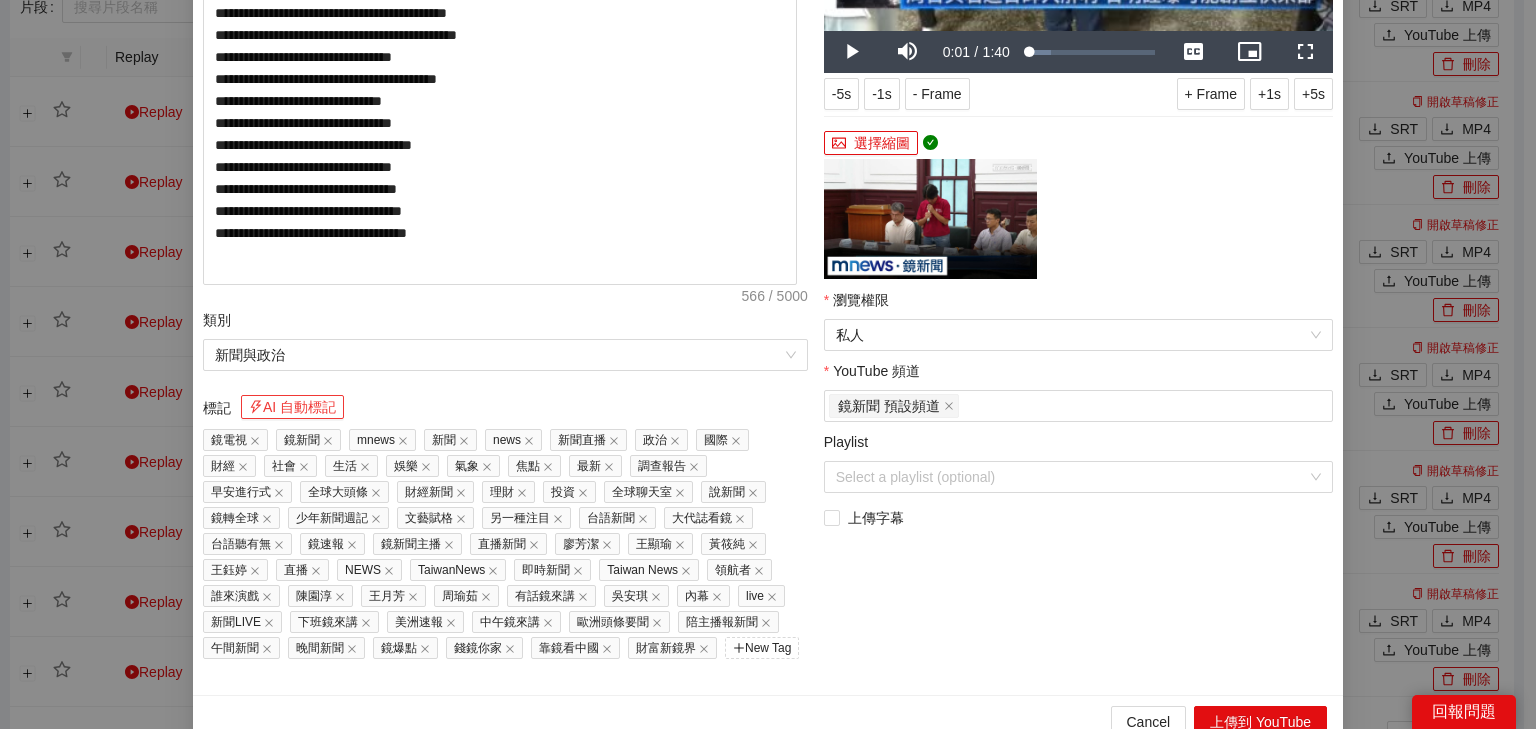 click on "AI 自動標記" at bounding box center [292, 407] 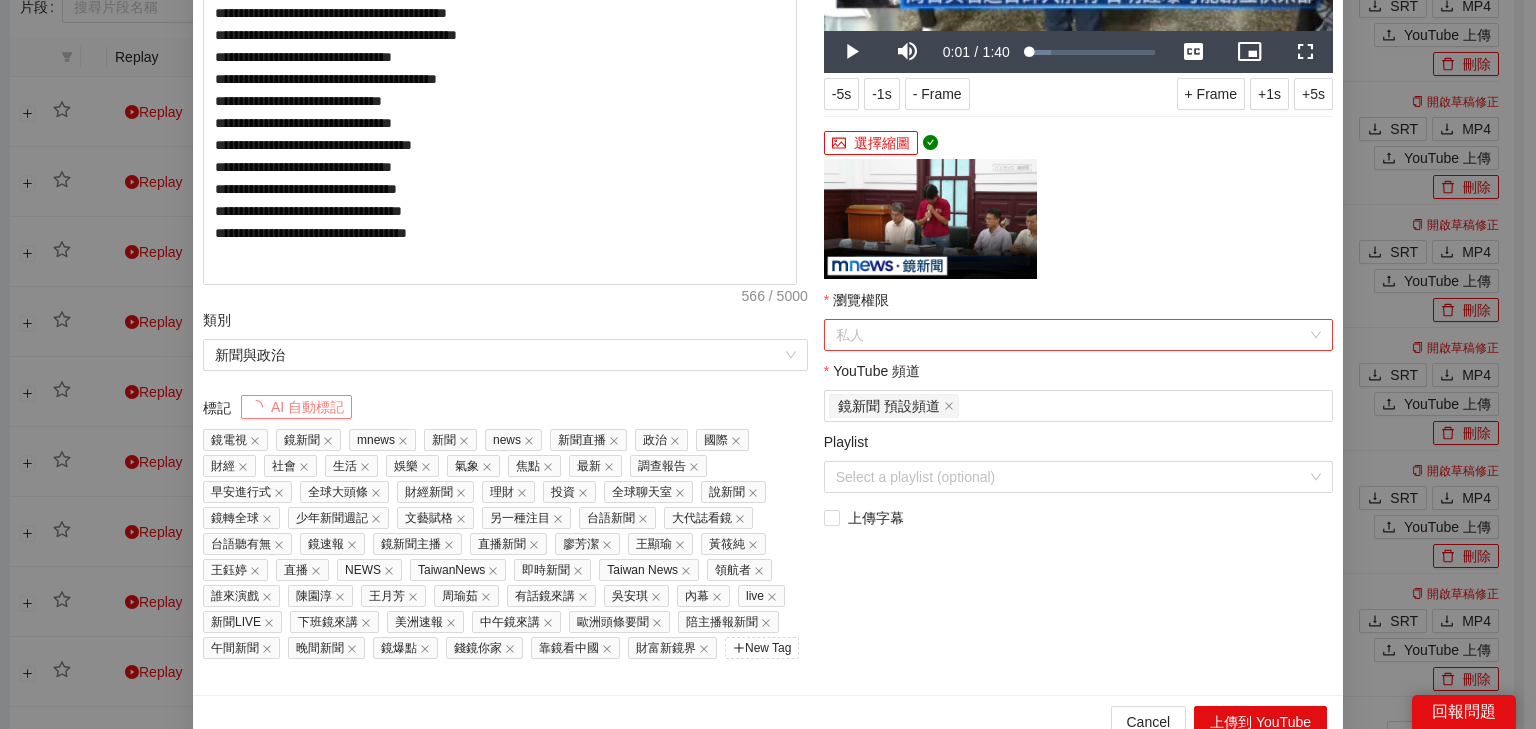 click on "私人" at bounding box center [1078, 335] 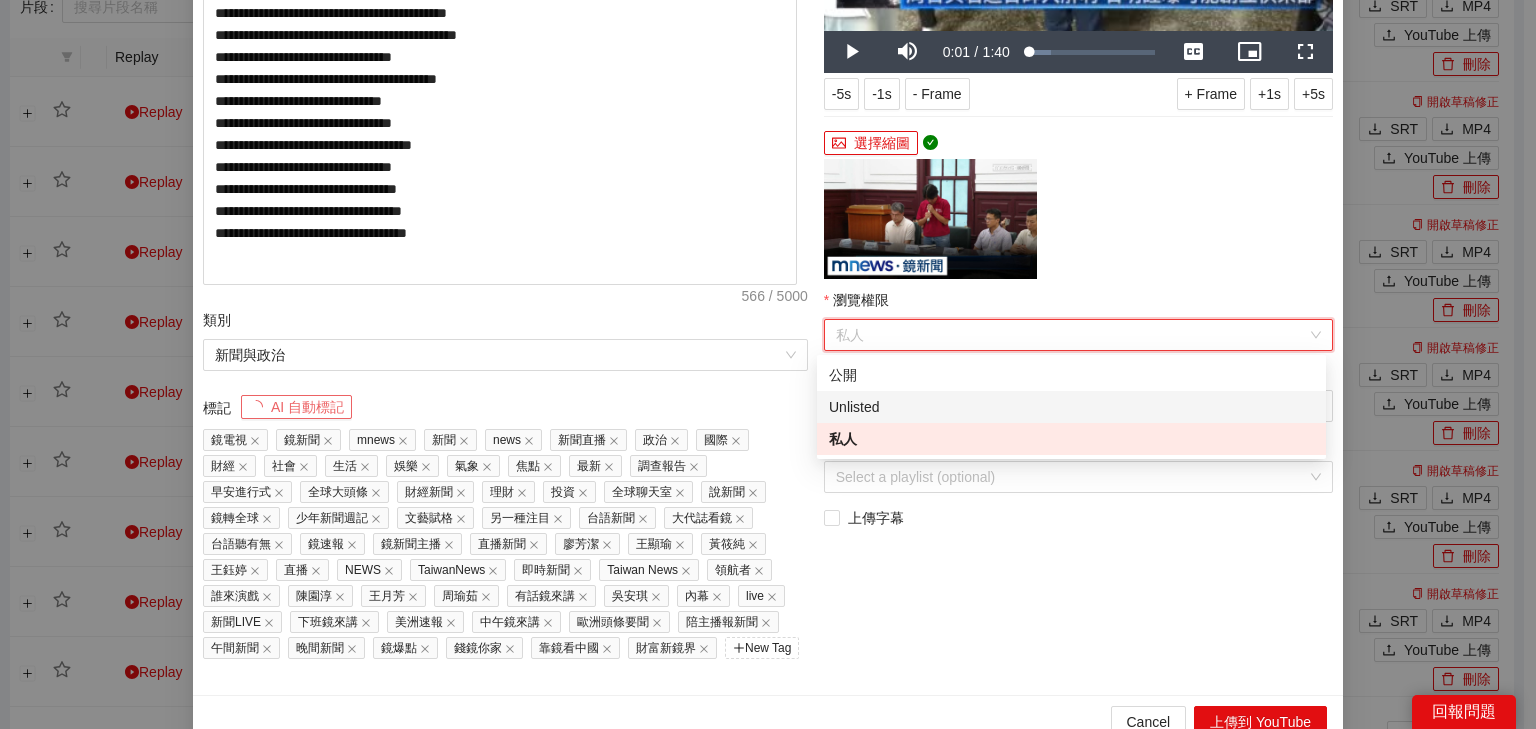 click on "Unlisted" at bounding box center (1071, 407) 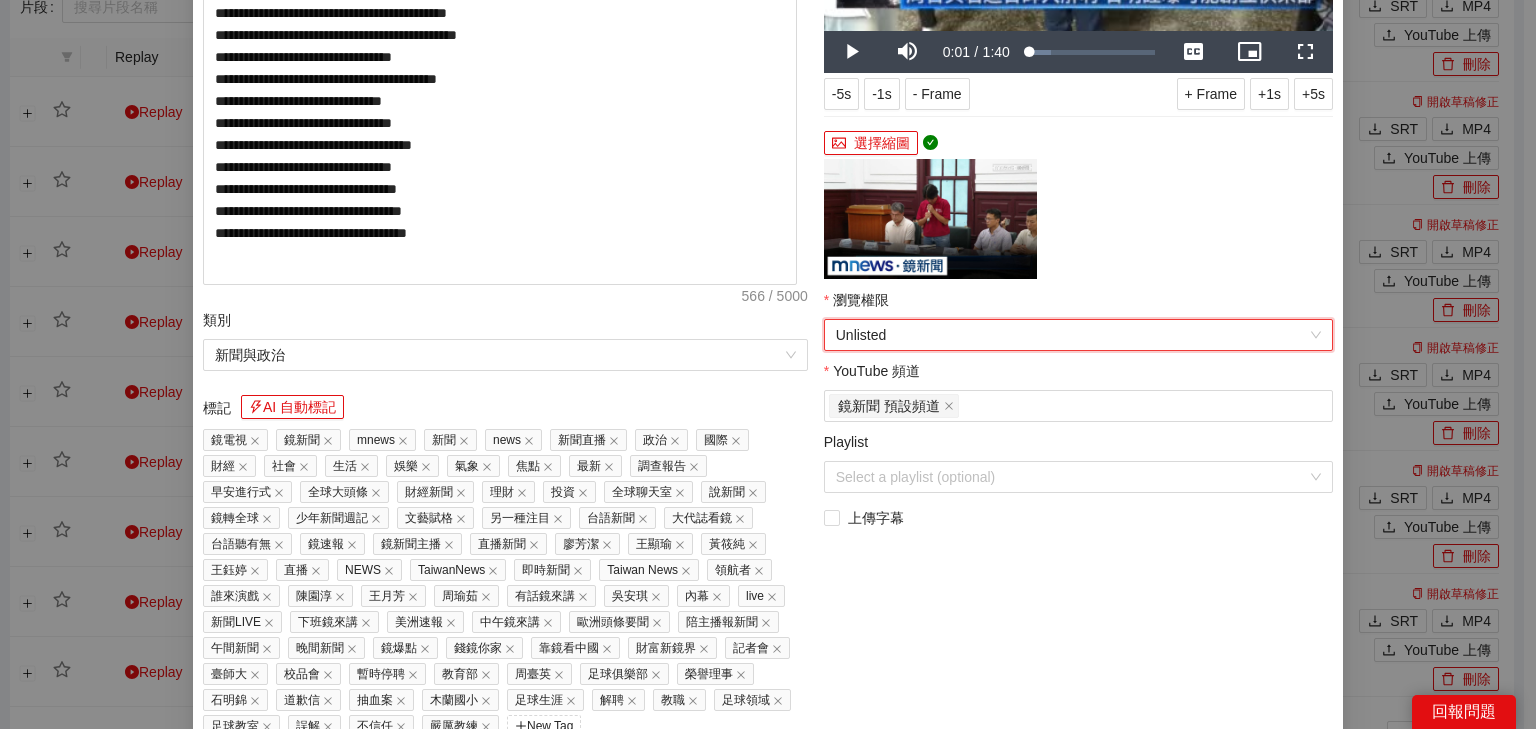 click on "Unlisted" at bounding box center [1078, 335] 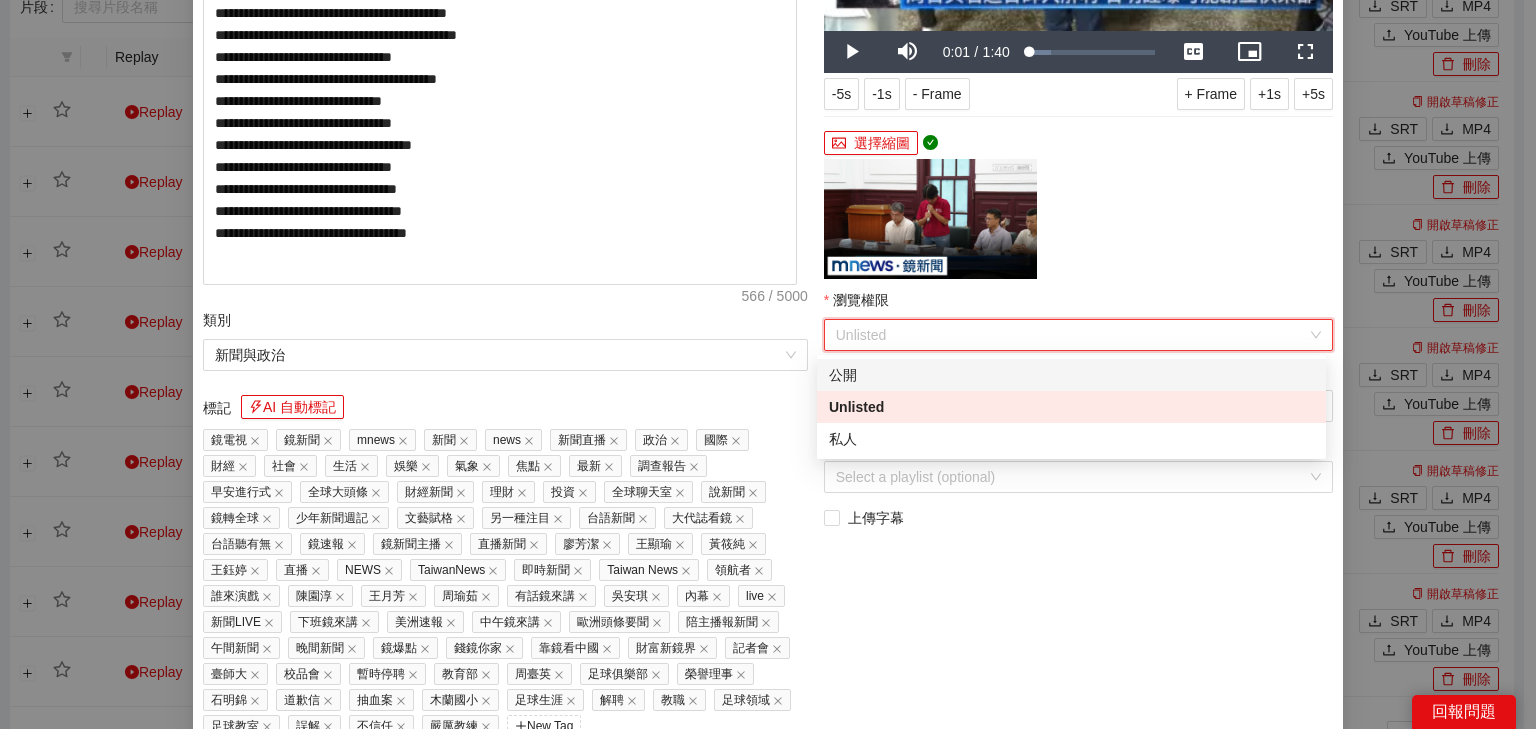 click on "公開" at bounding box center (1071, 375) 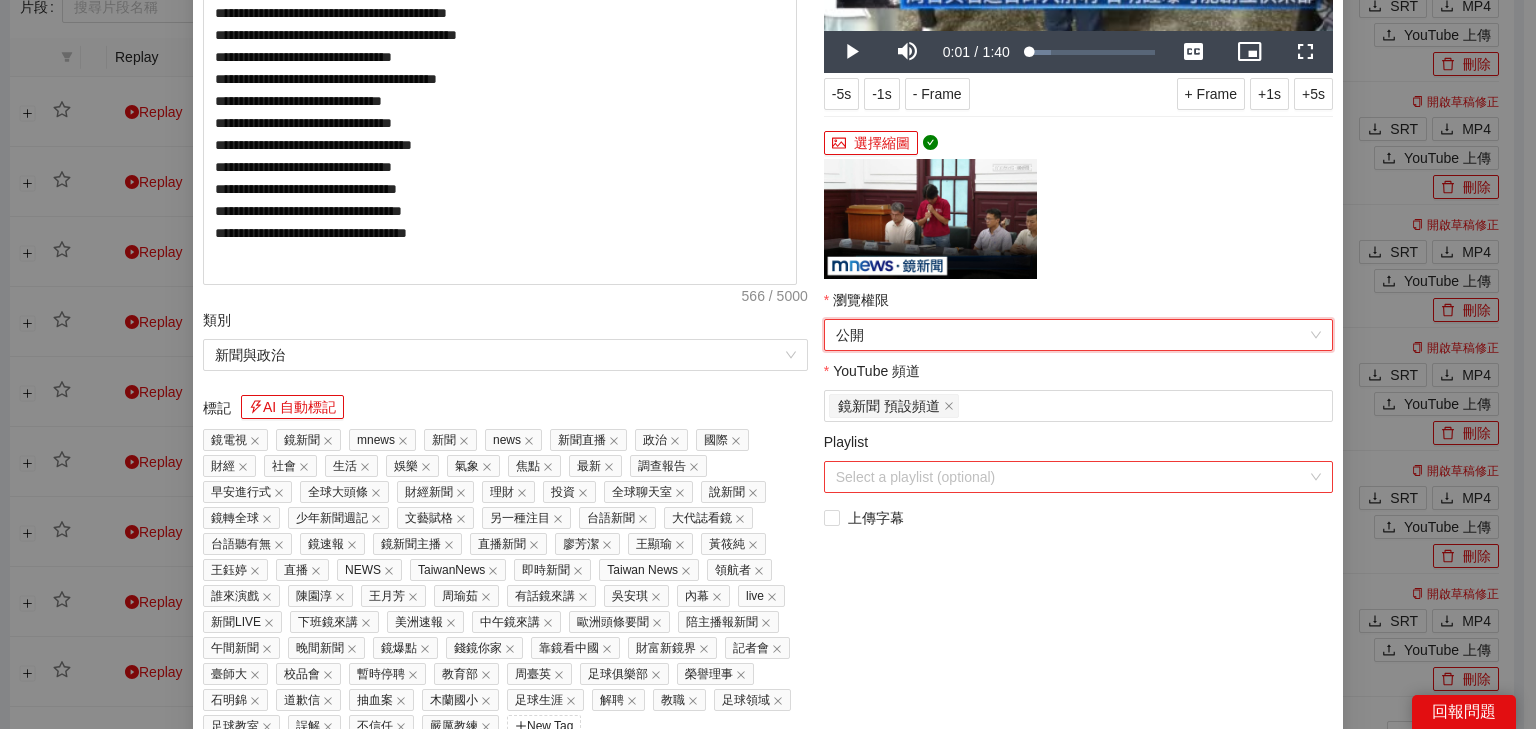 click on "Playlist" at bounding box center [1071, 477] 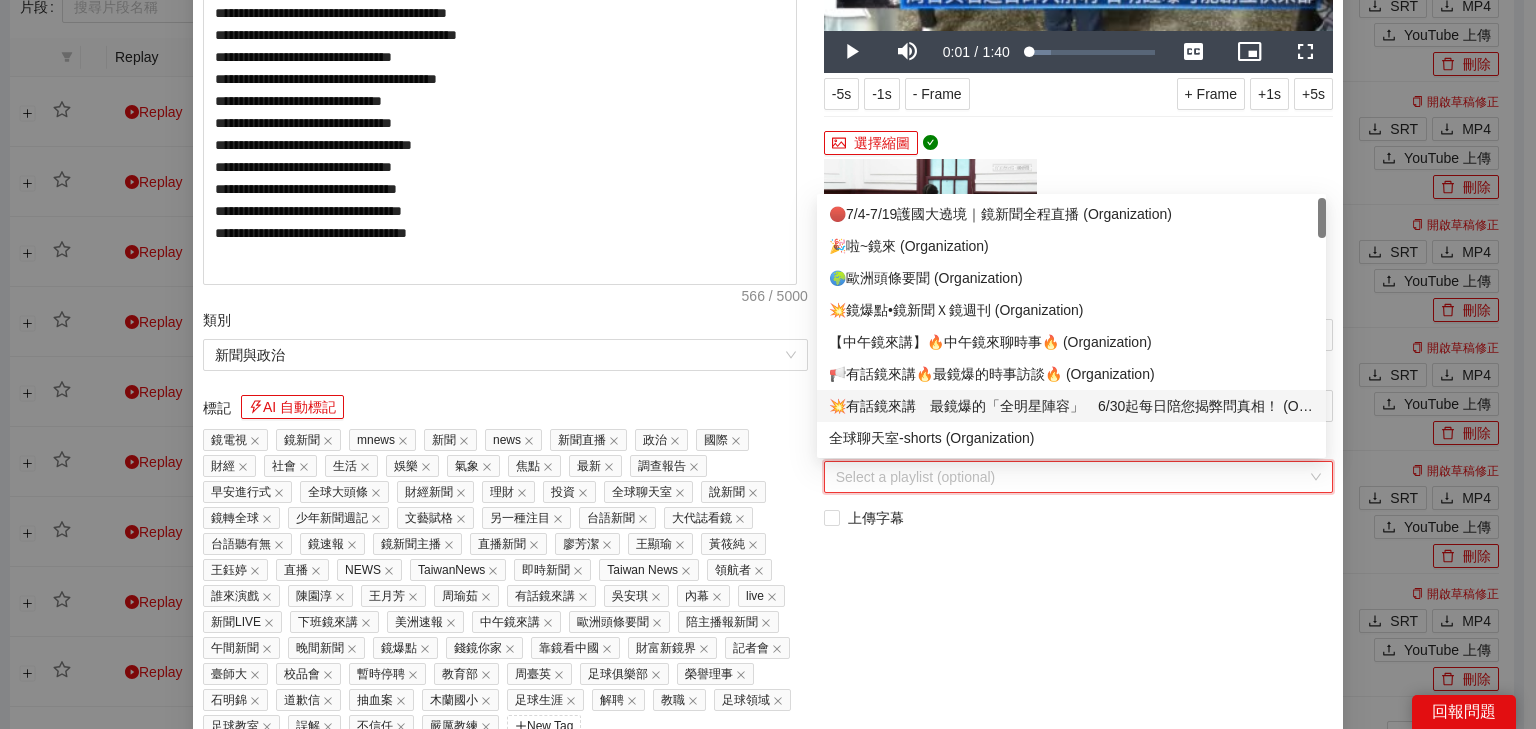scroll, scrollTop: 80, scrollLeft: 0, axis: vertical 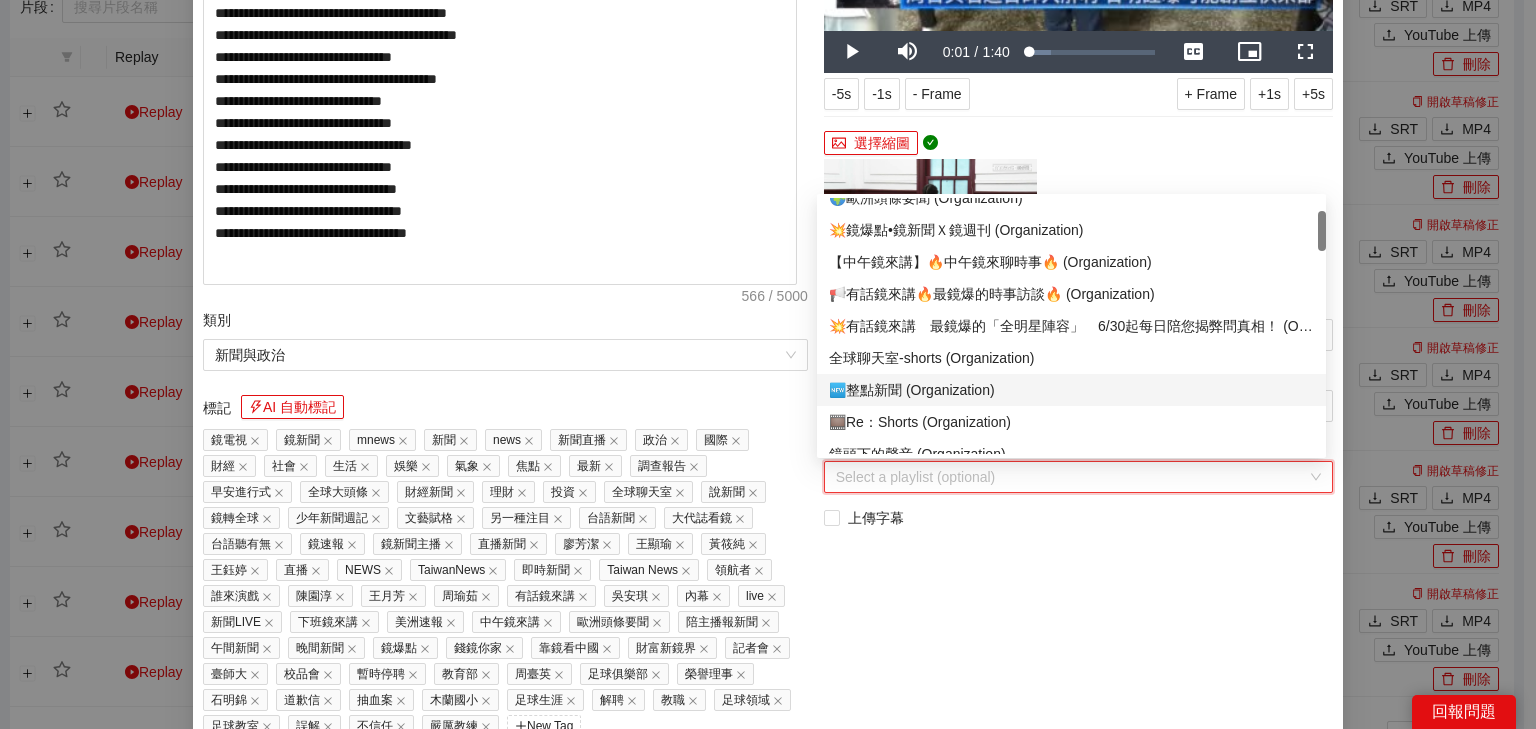 click on "🆕整點新聞 (Organization)" at bounding box center (1071, 390) 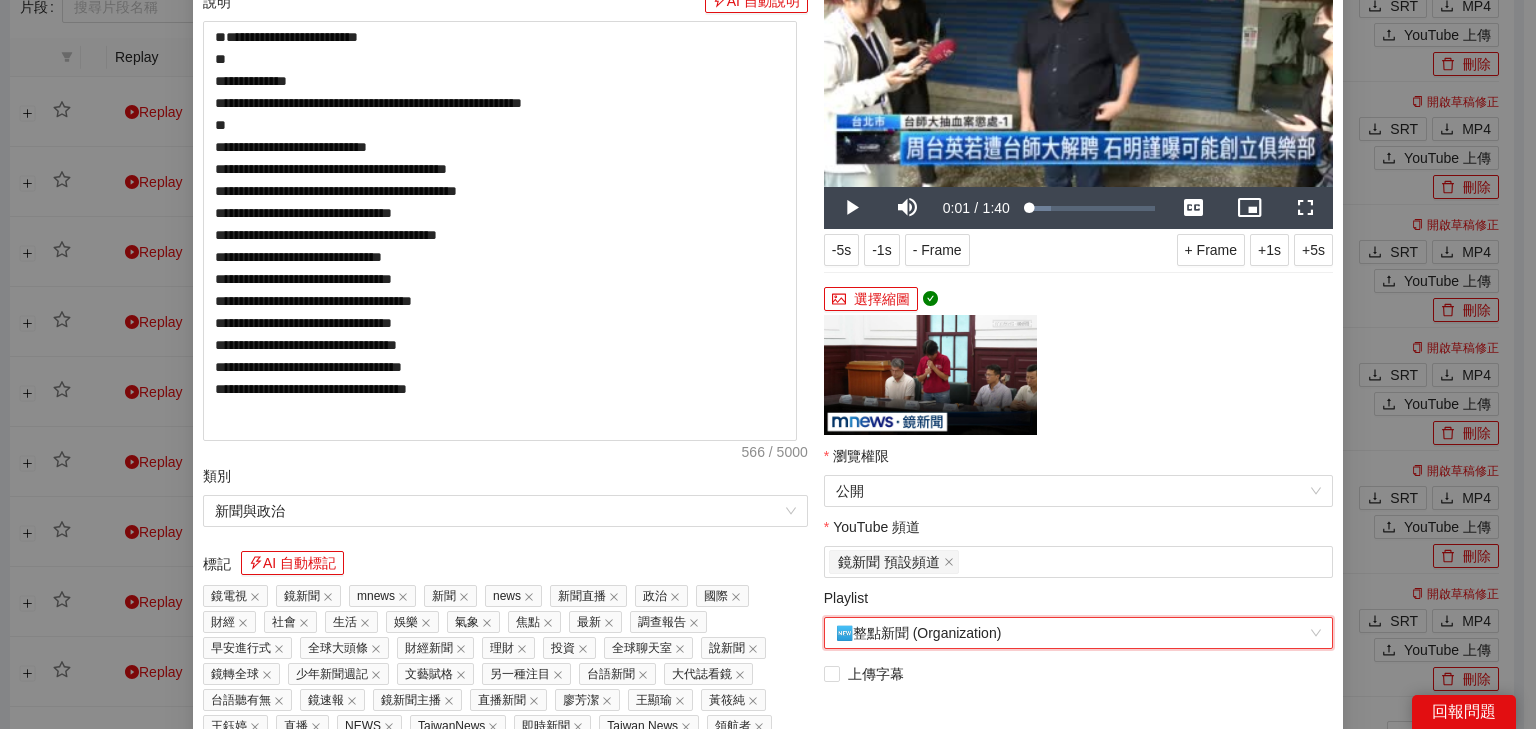 scroll, scrollTop: 0, scrollLeft: 0, axis: both 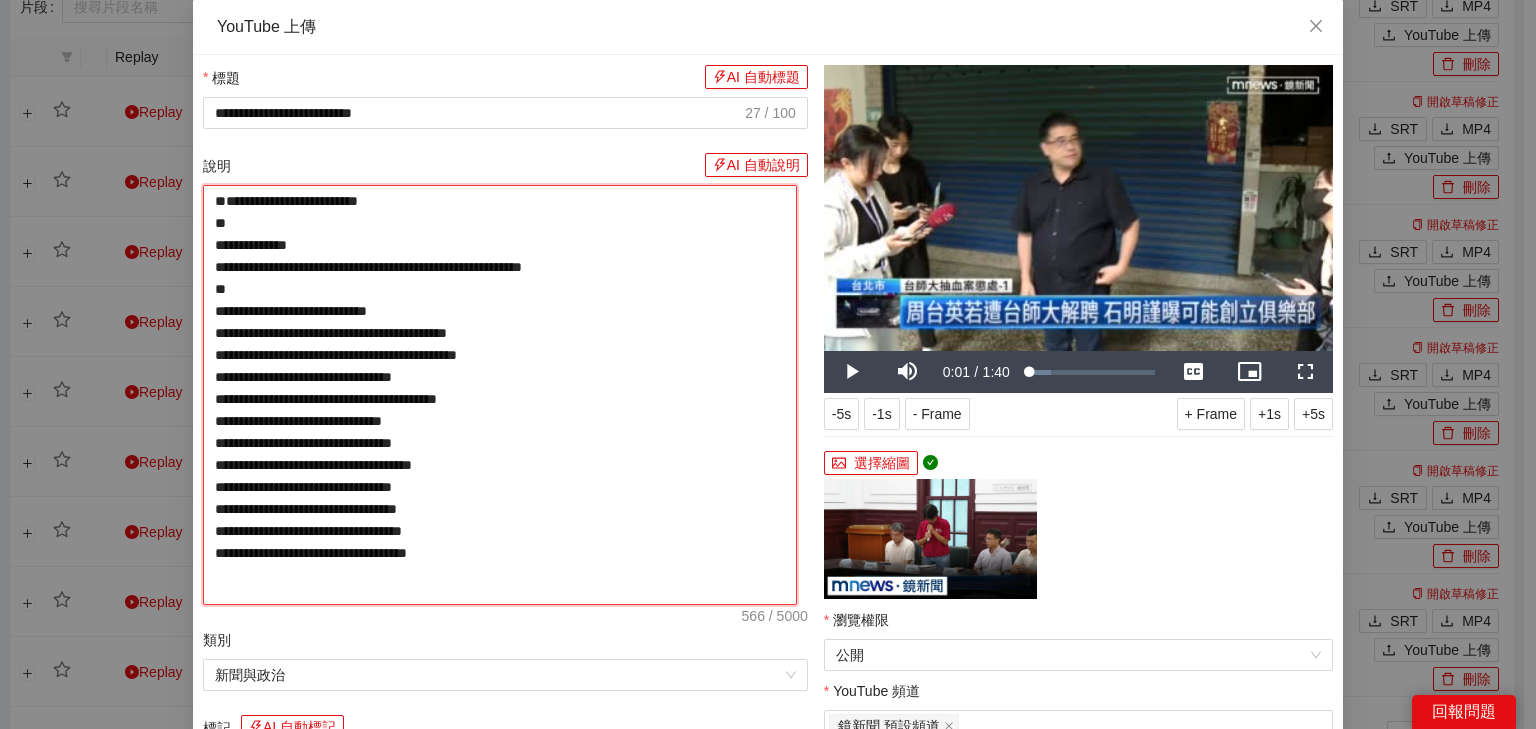 click on "**********" at bounding box center [500, 395] 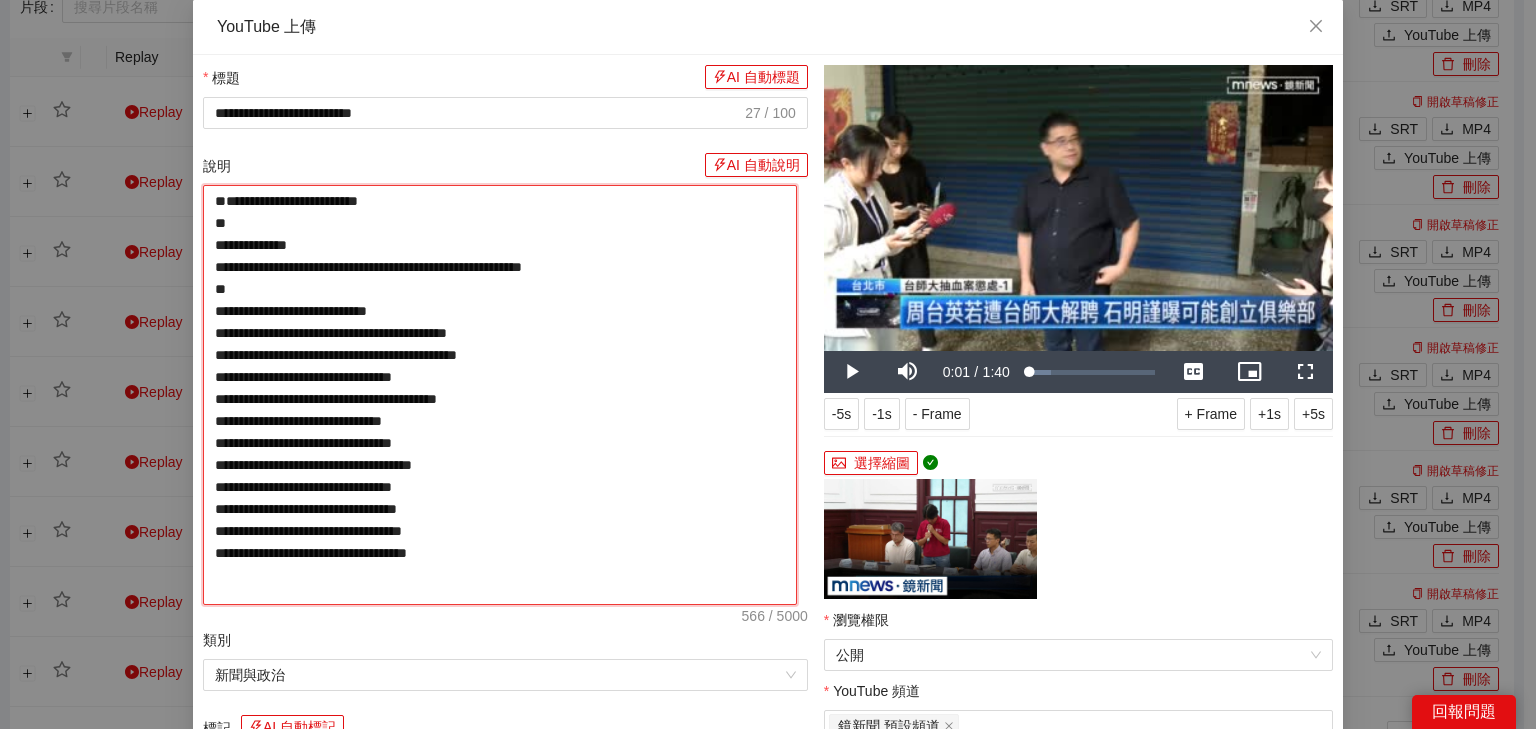paste on "**********" 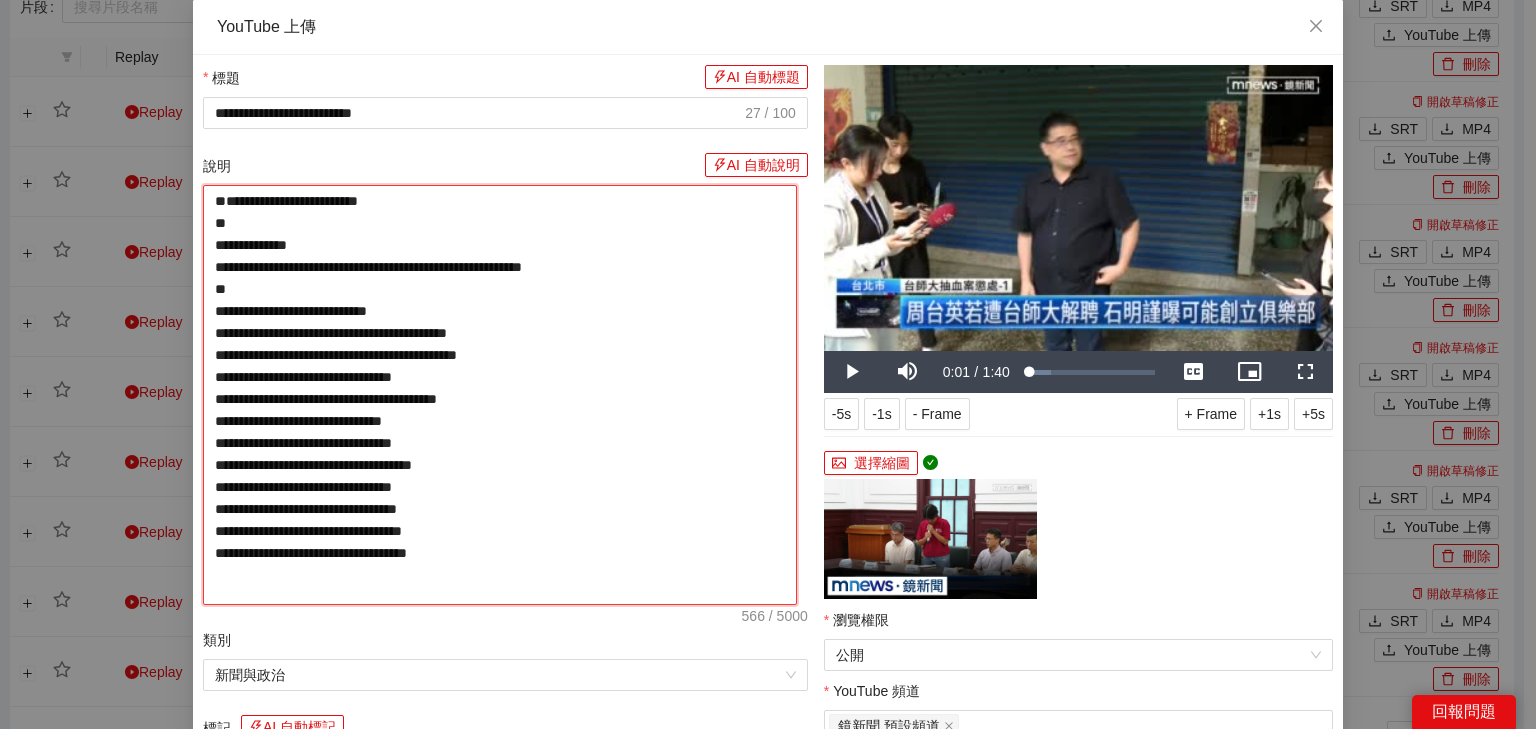 type on "**********" 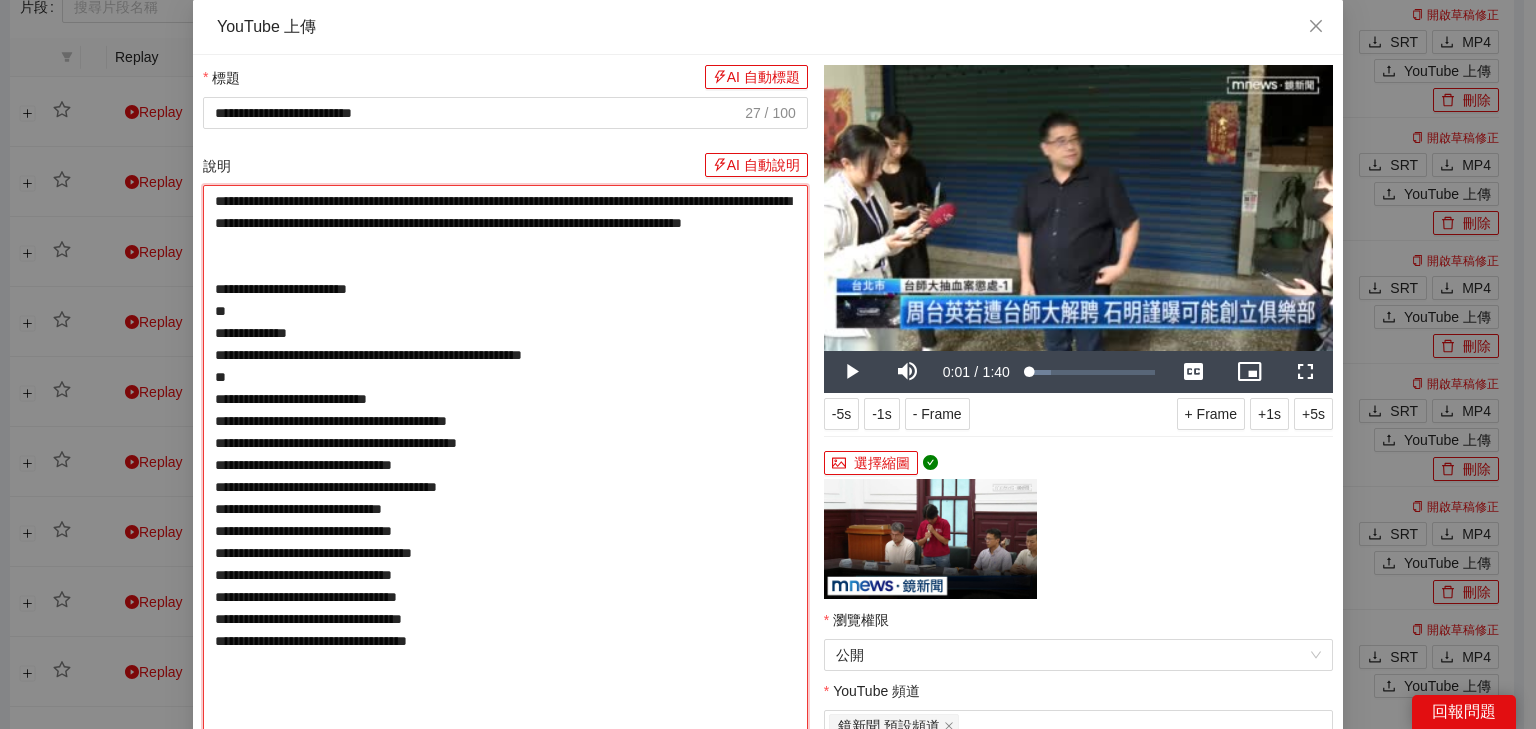 type on "**********" 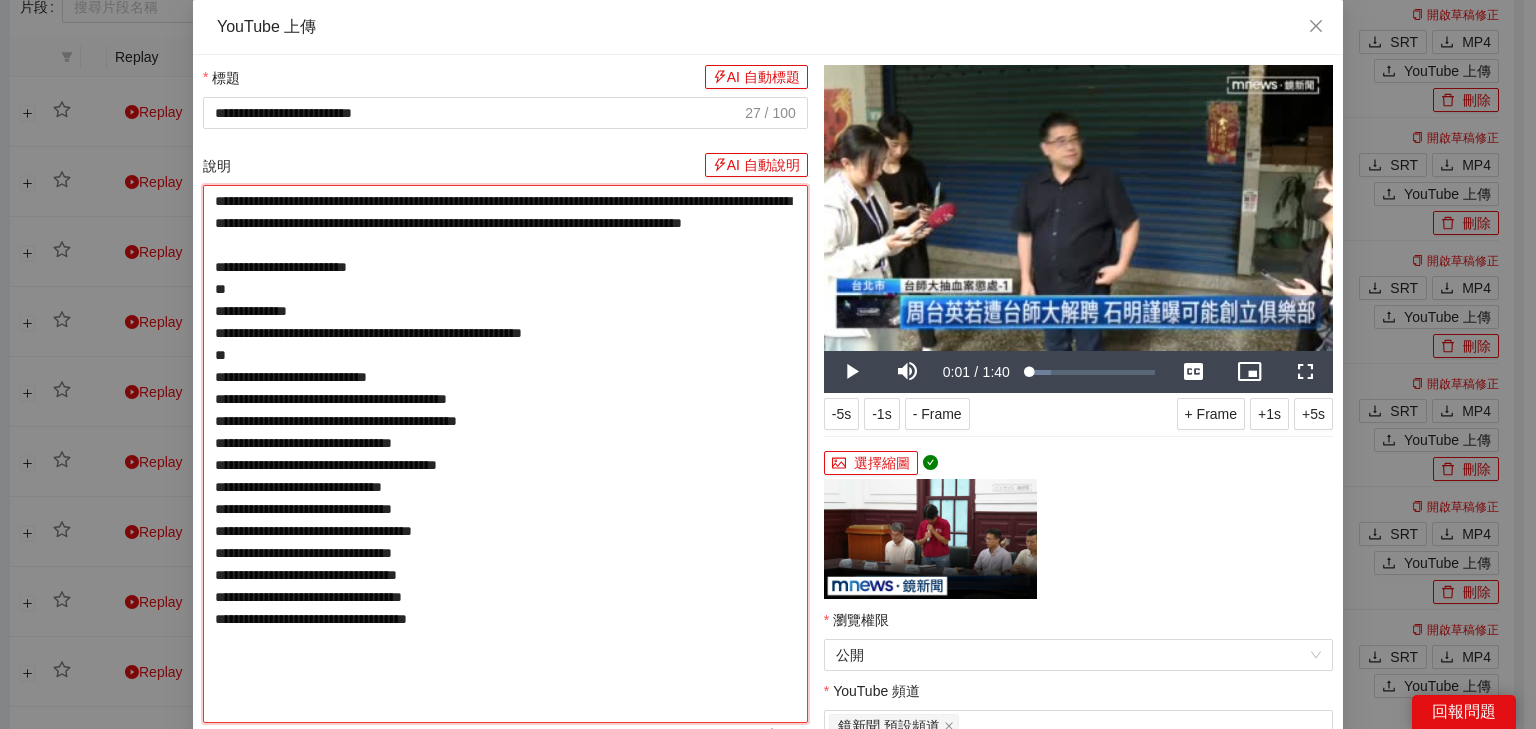 click on "**********" at bounding box center [505, 454] 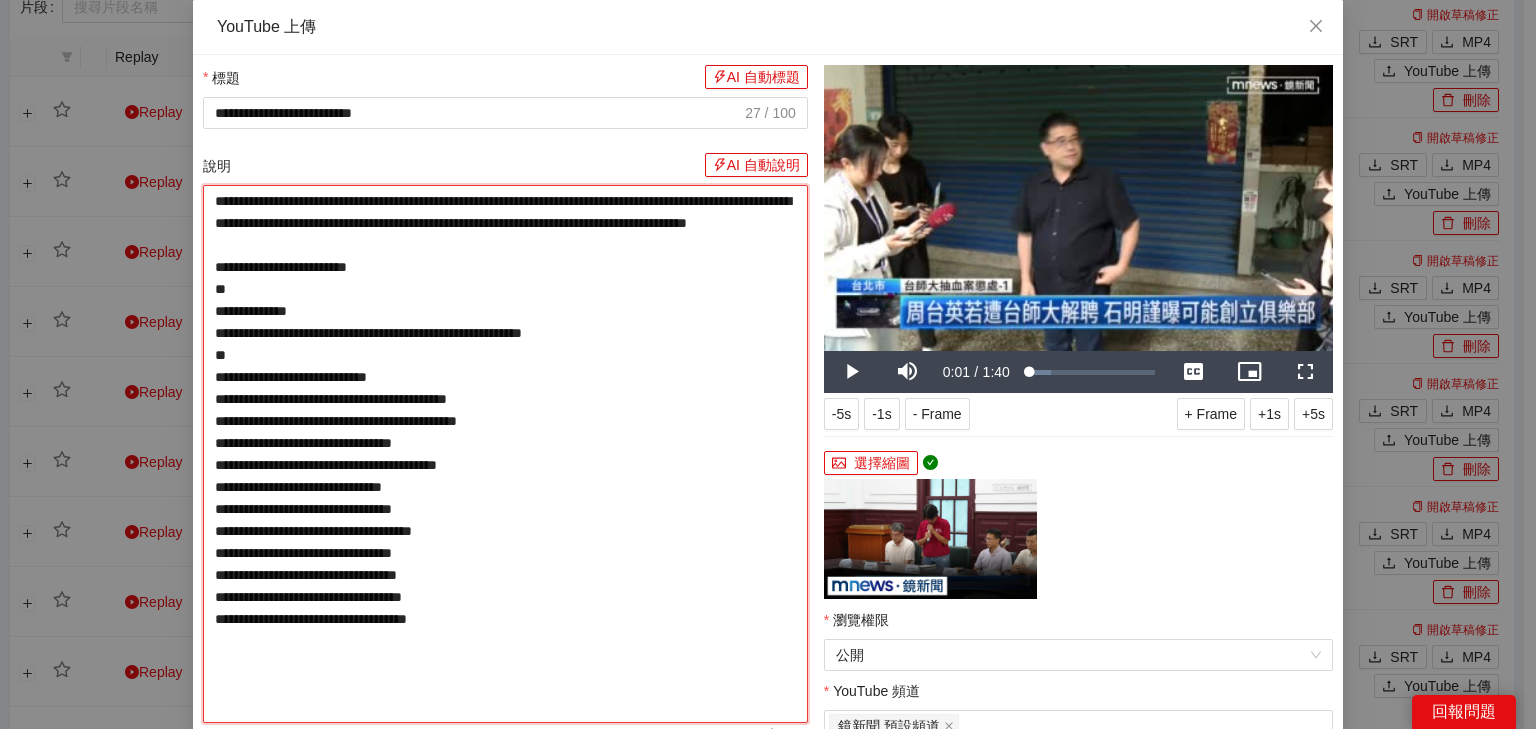 type on "**********" 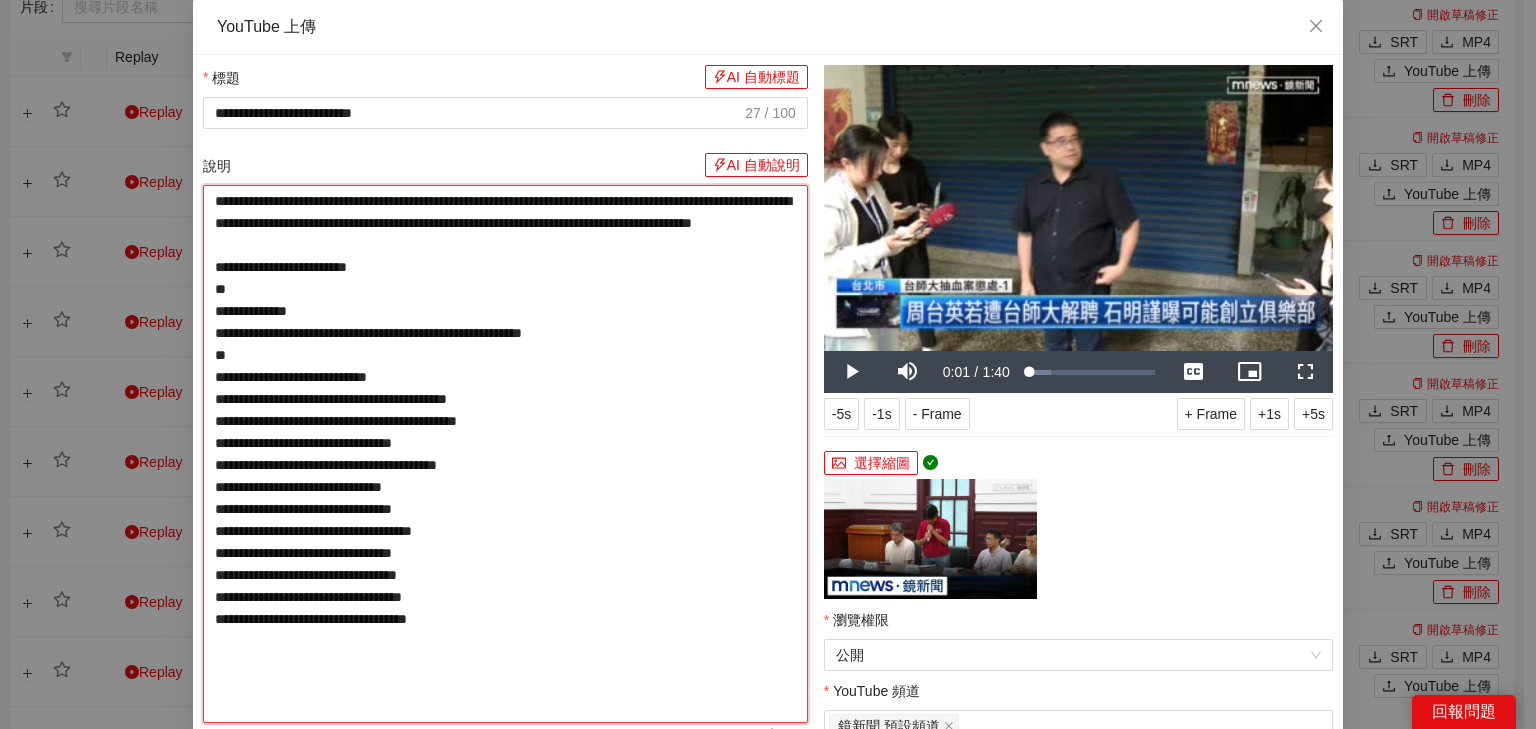type on "**********" 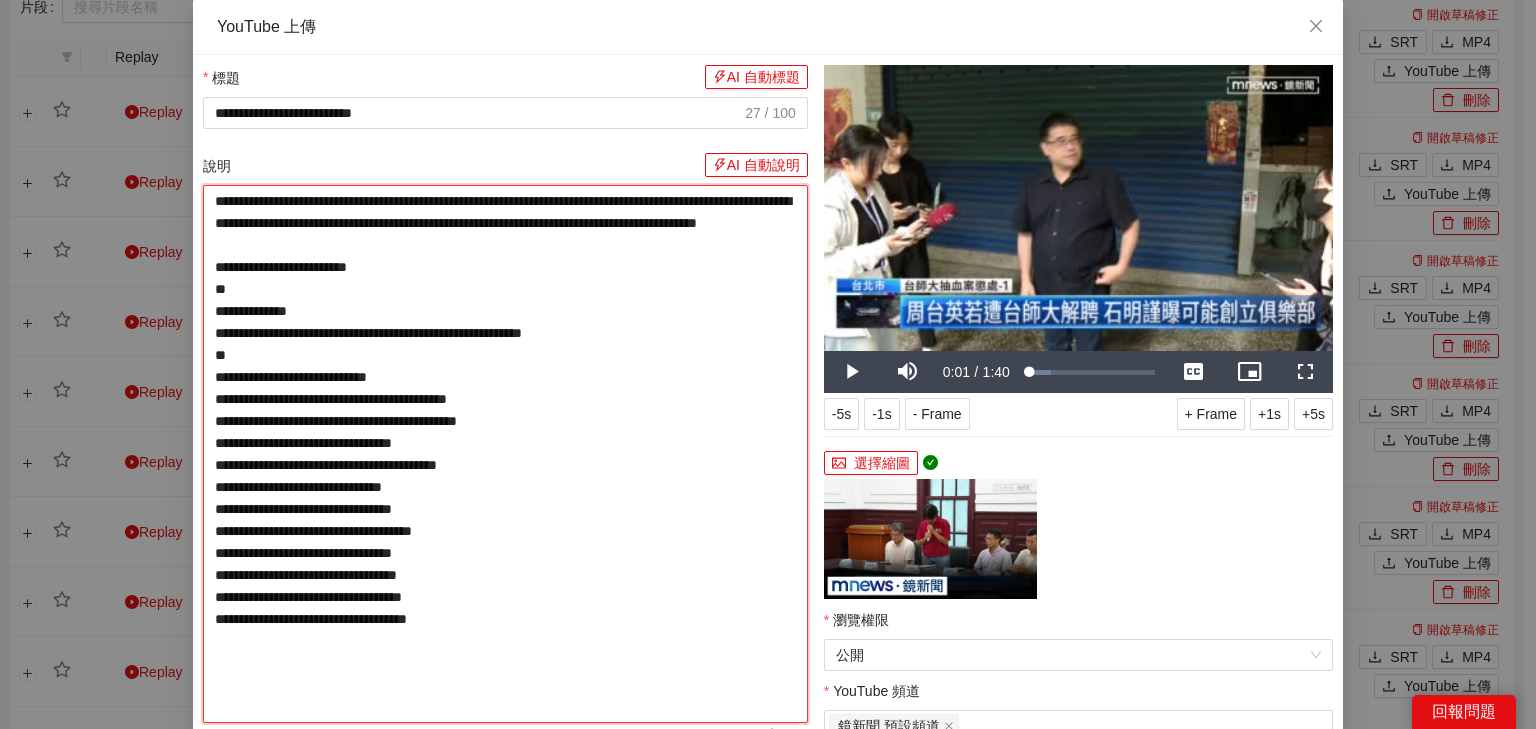 type on "**********" 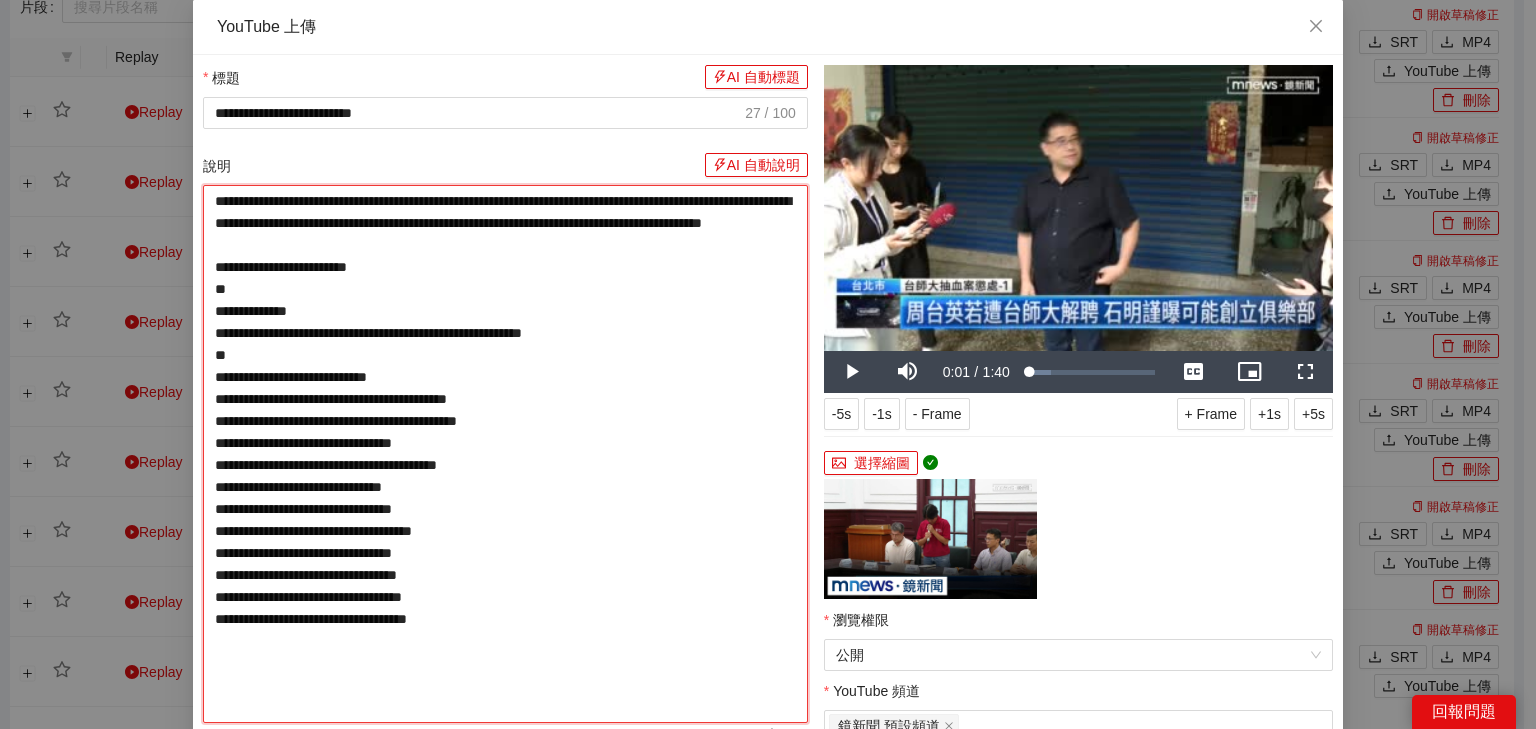 type on "**********" 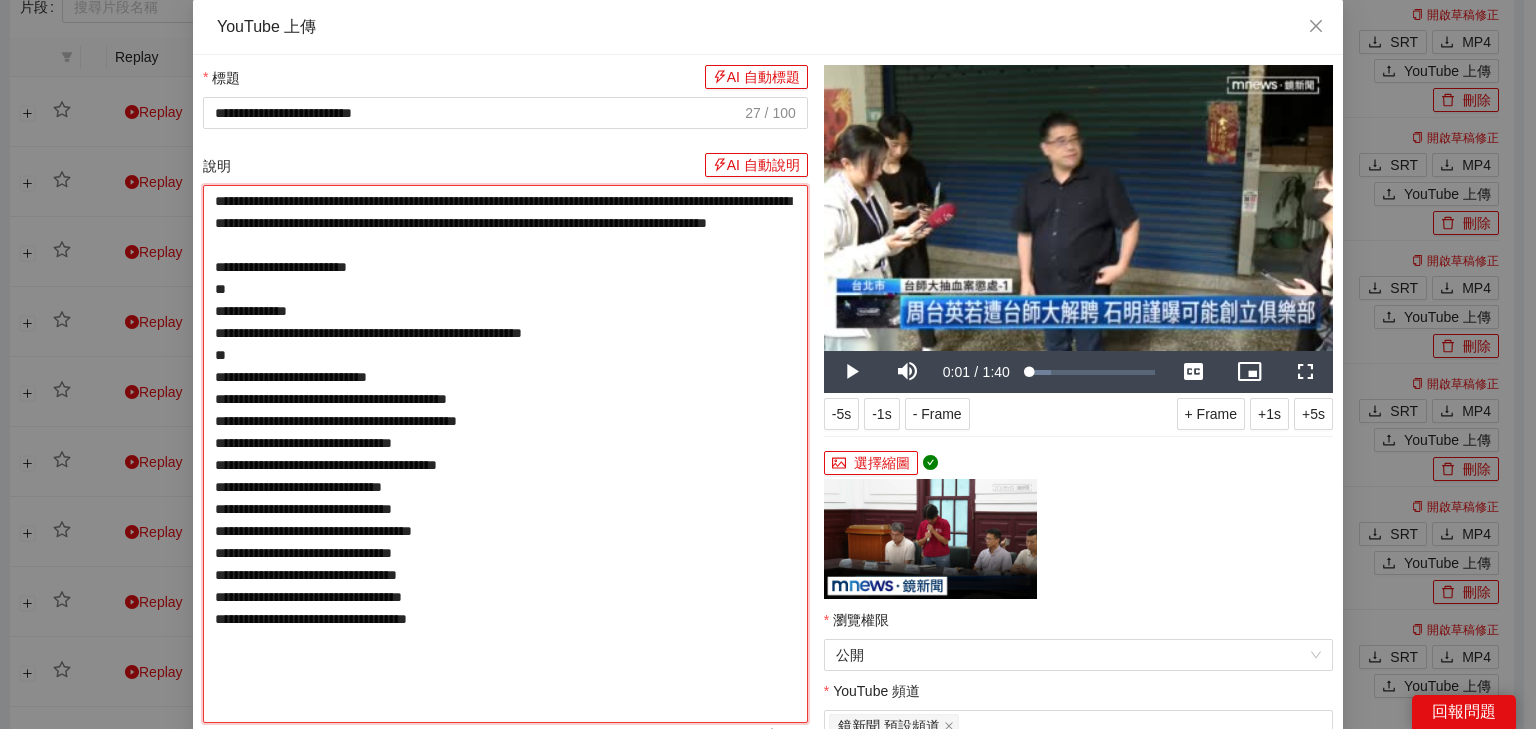 type on "**********" 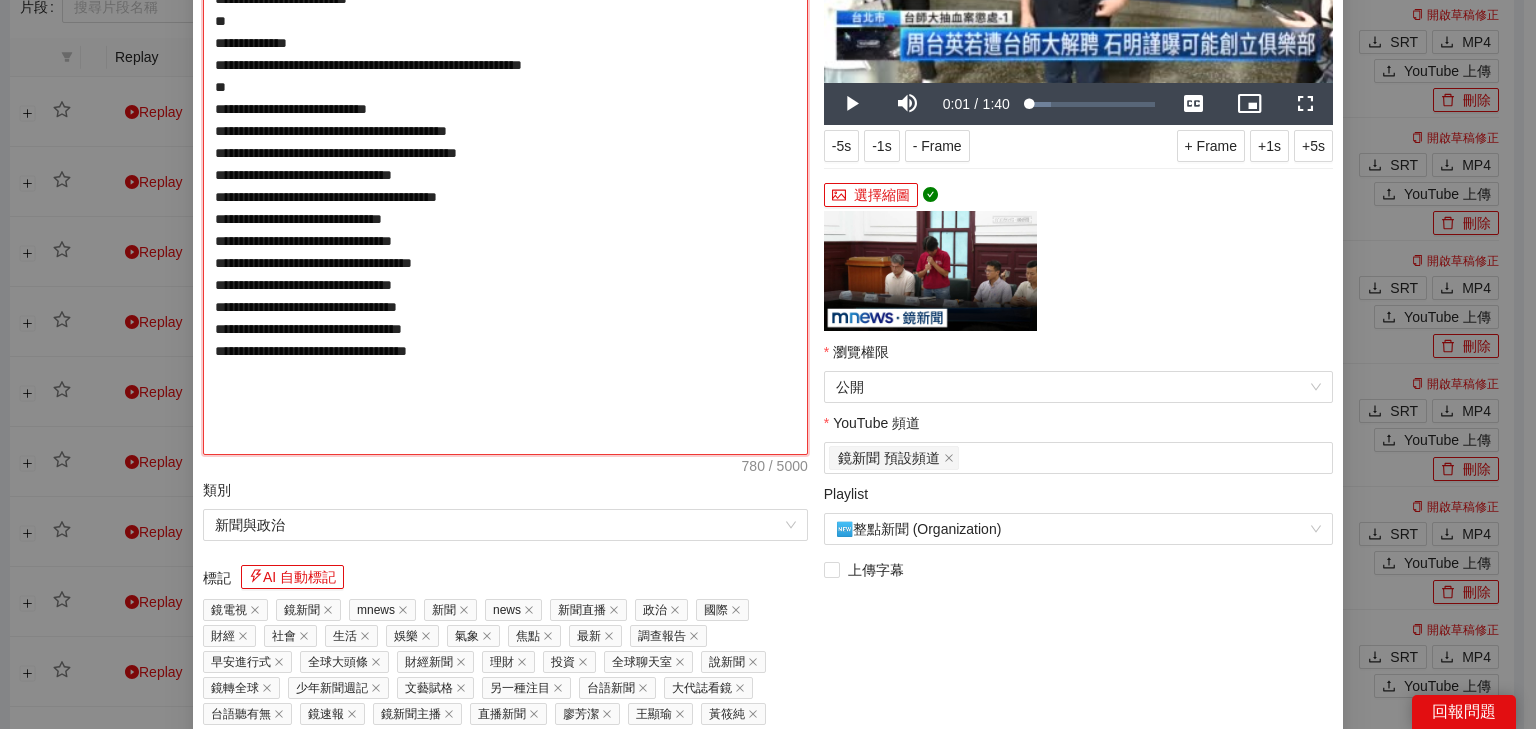 scroll, scrollTop: 529, scrollLeft: 0, axis: vertical 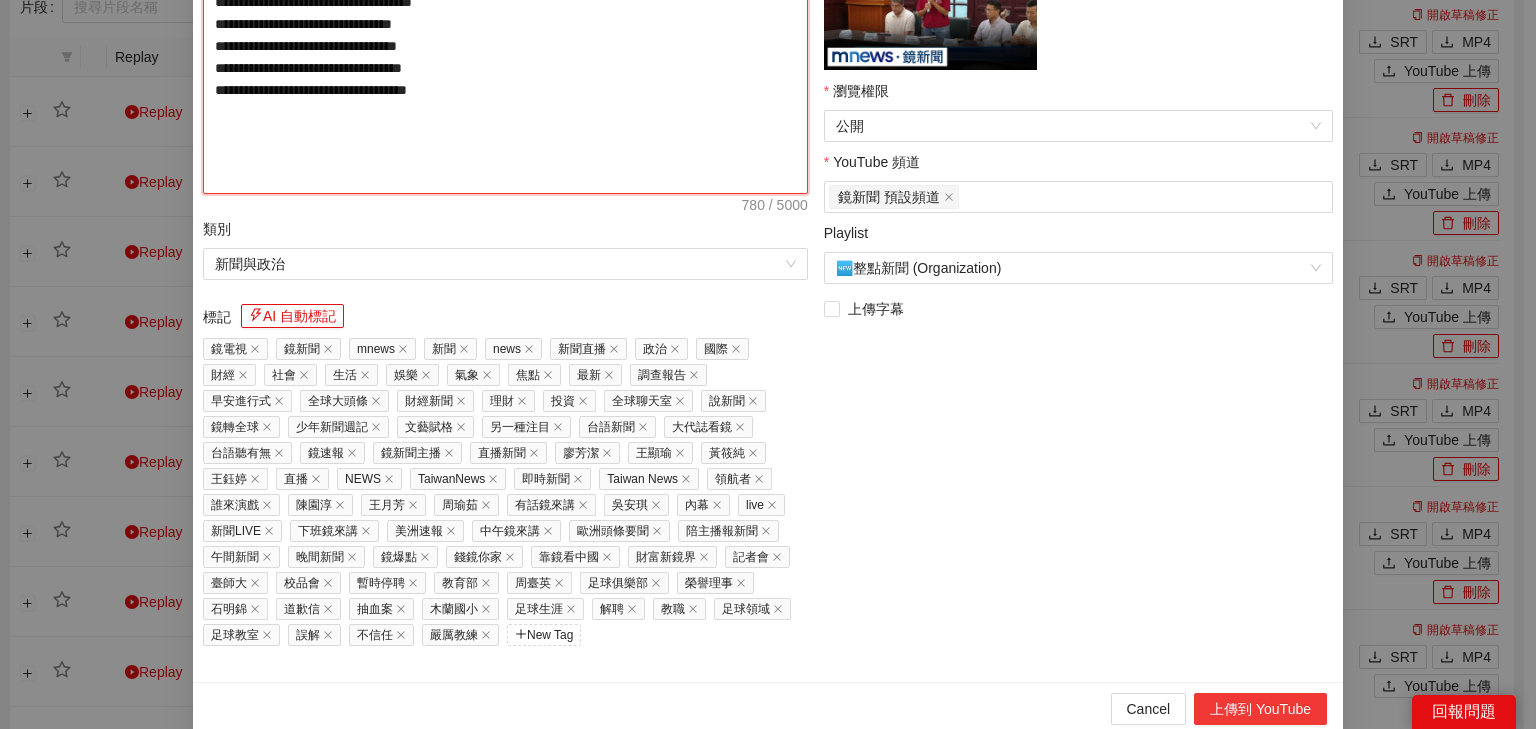 type on "**********" 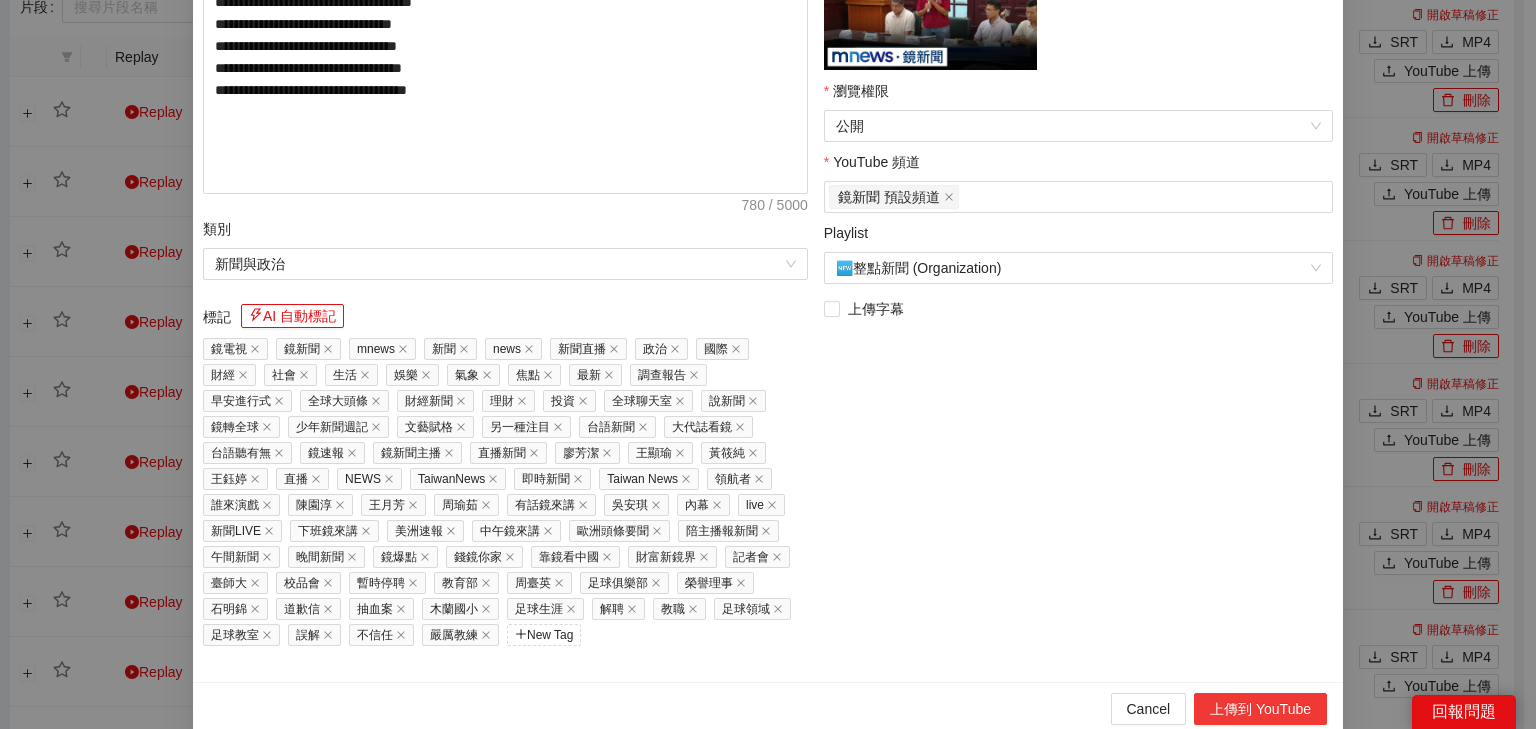 click on "上傳到 YouTube" at bounding box center (1260, 709) 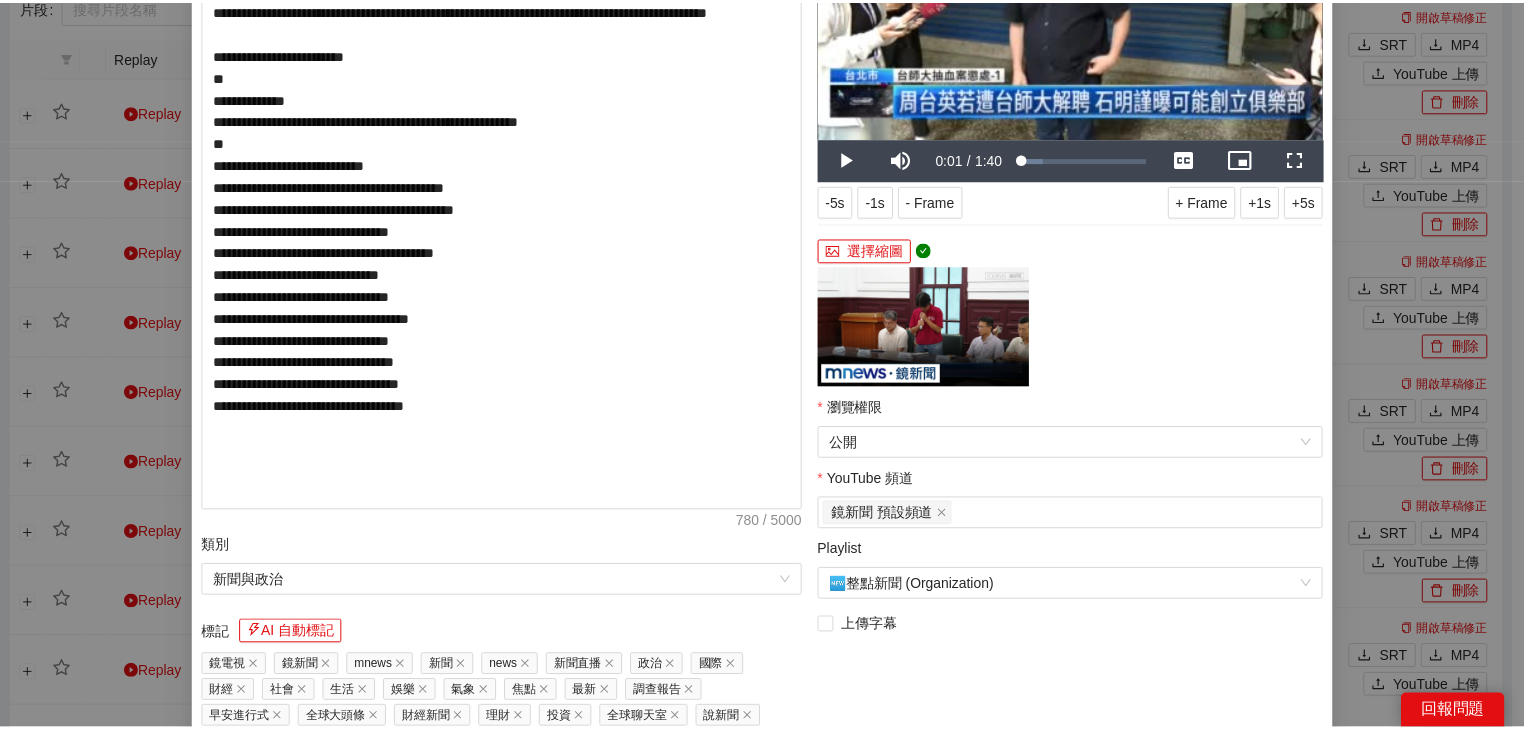 scroll, scrollTop: 129, scrollLeft: 0, axis: vertical 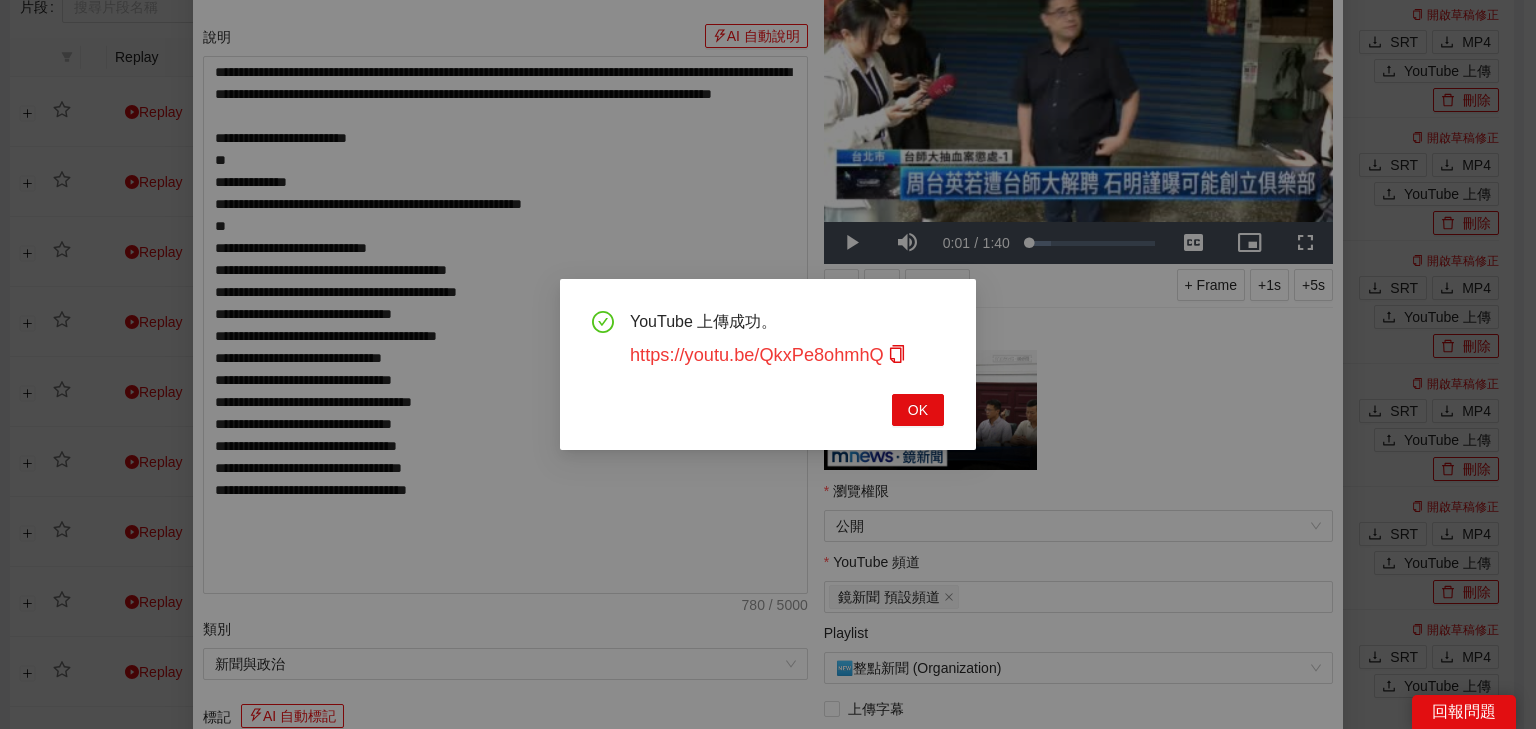 click on "https://youtu.be/QkxPe8ohmhQ" at bounding box center [768, 355] 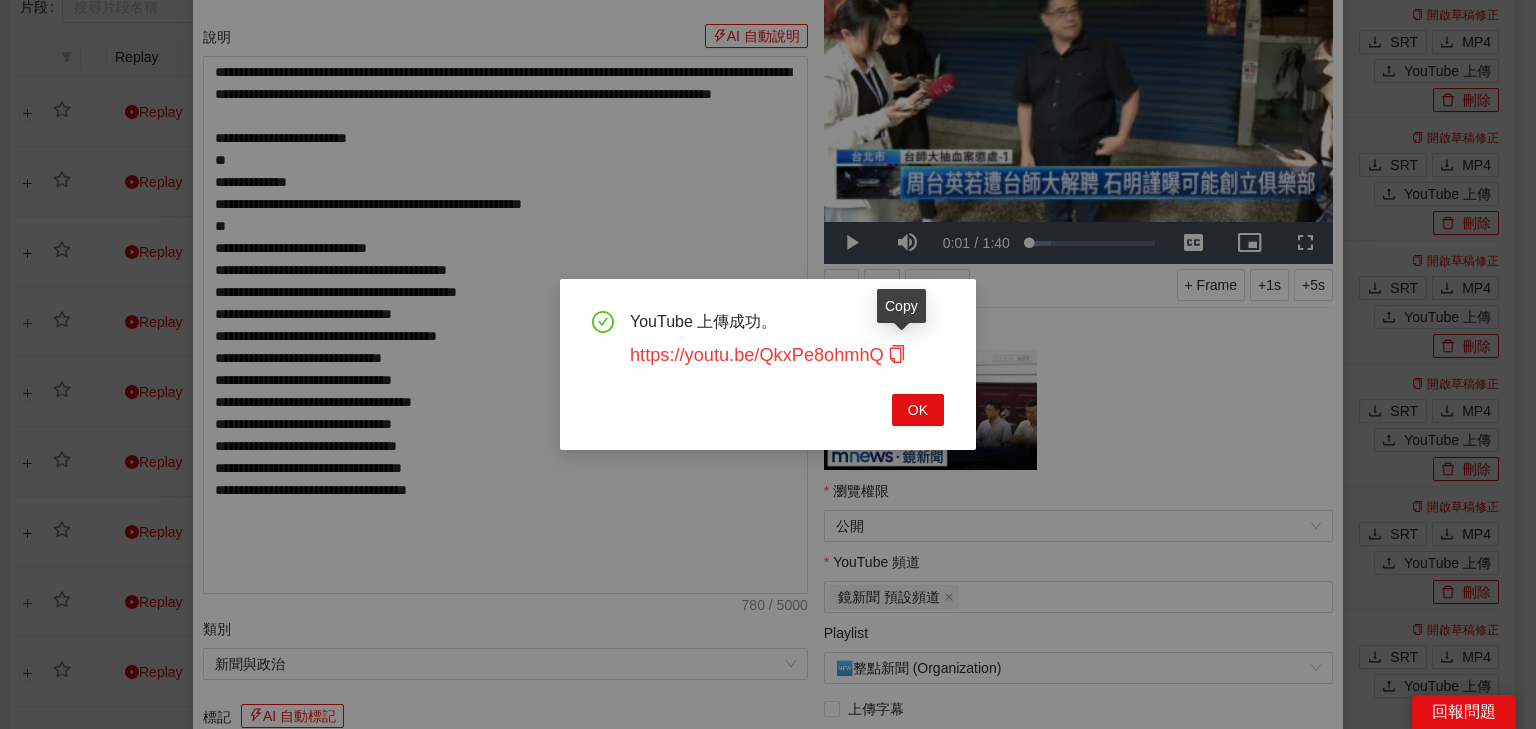 click 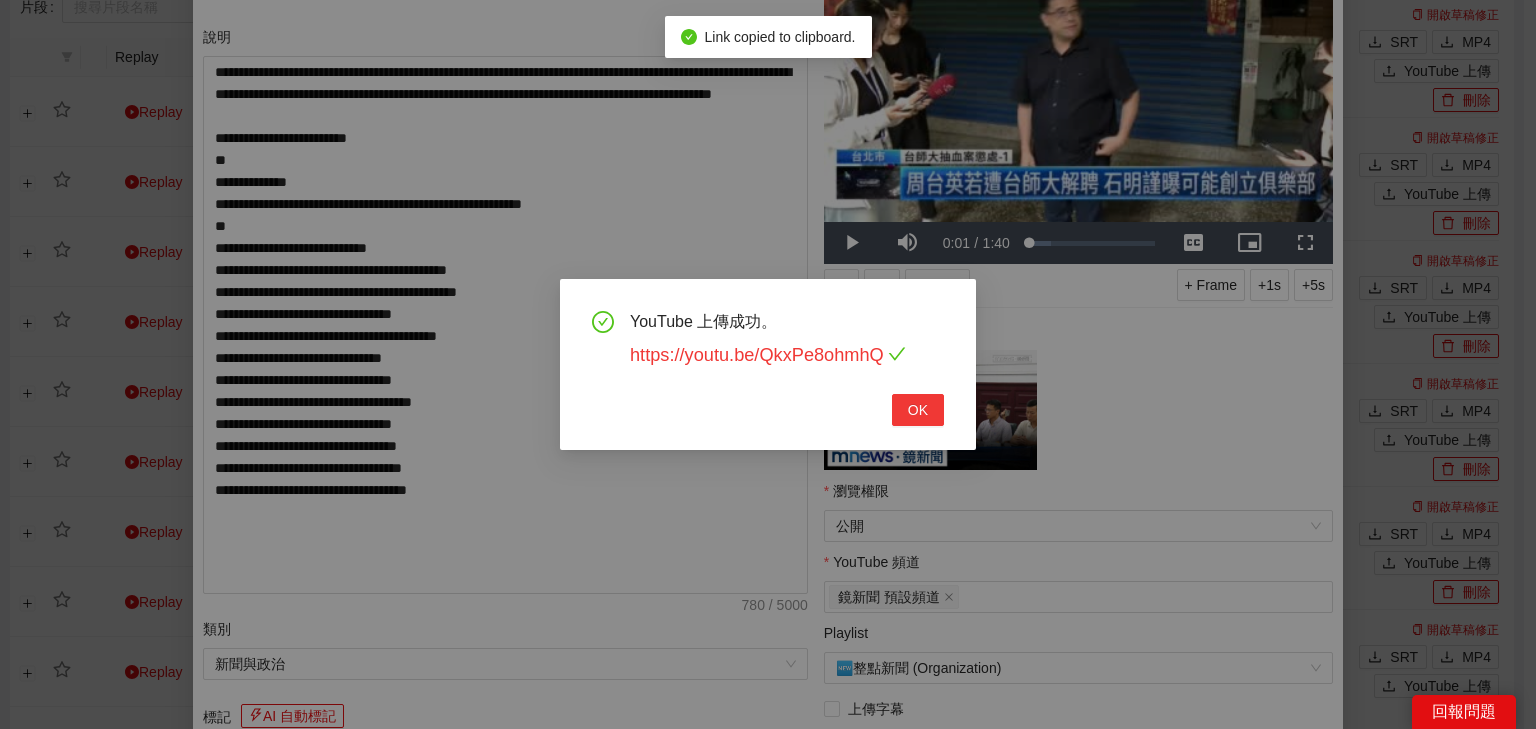 click on "OK" at bounding box center [918, 410] 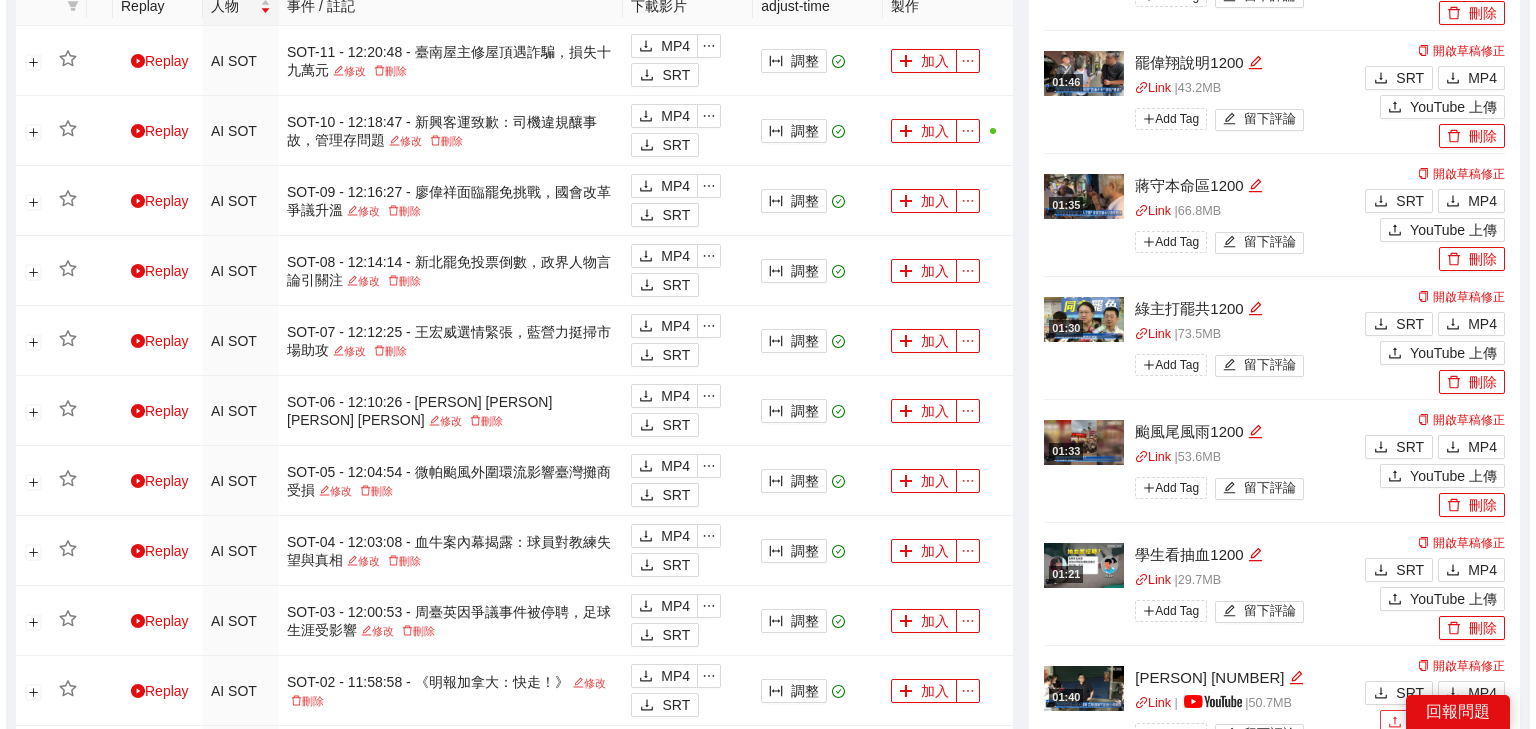 scroll, scrollTop: 960, scrollLeft: 0, axis: vertical 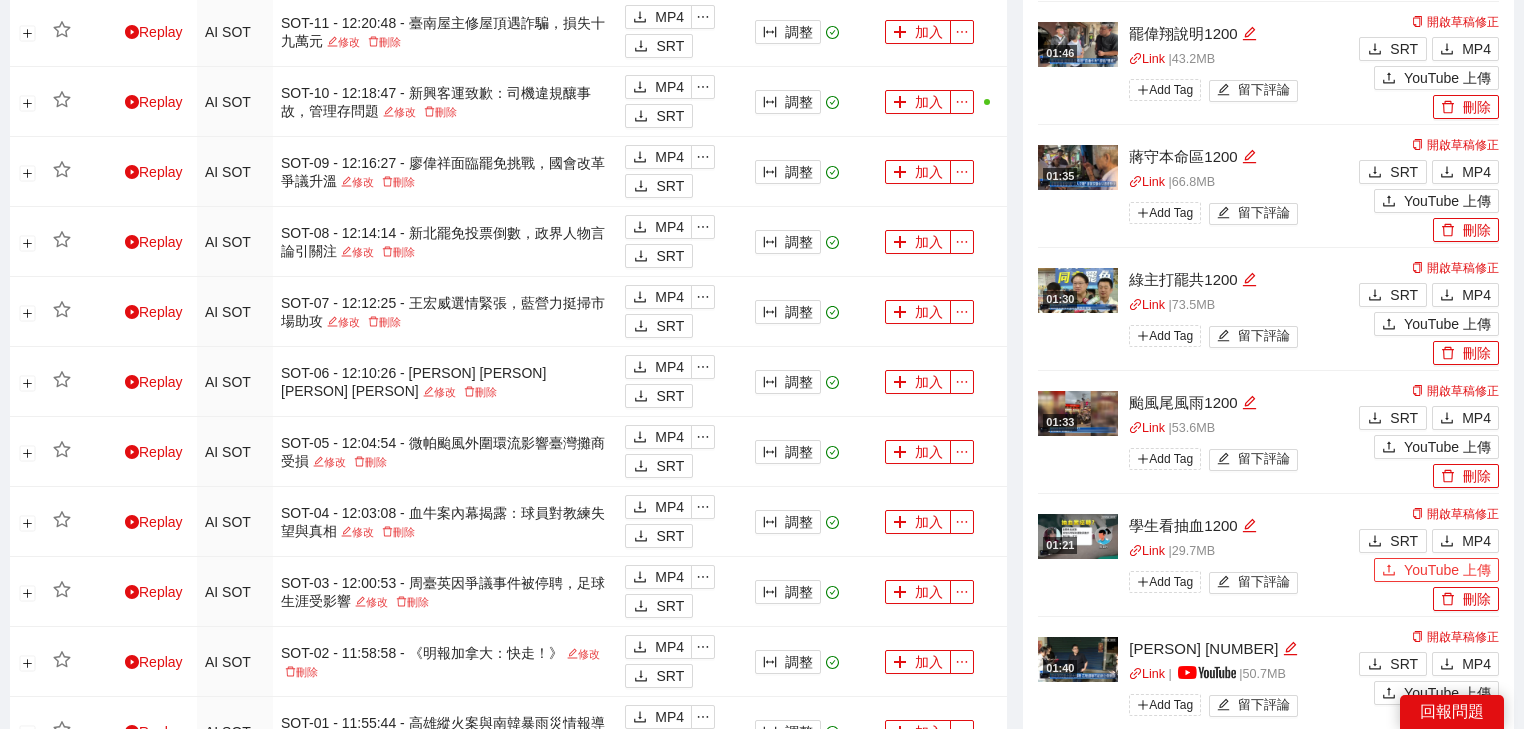 click on "YouTube 上傳" at bounding box center (1447, 570) 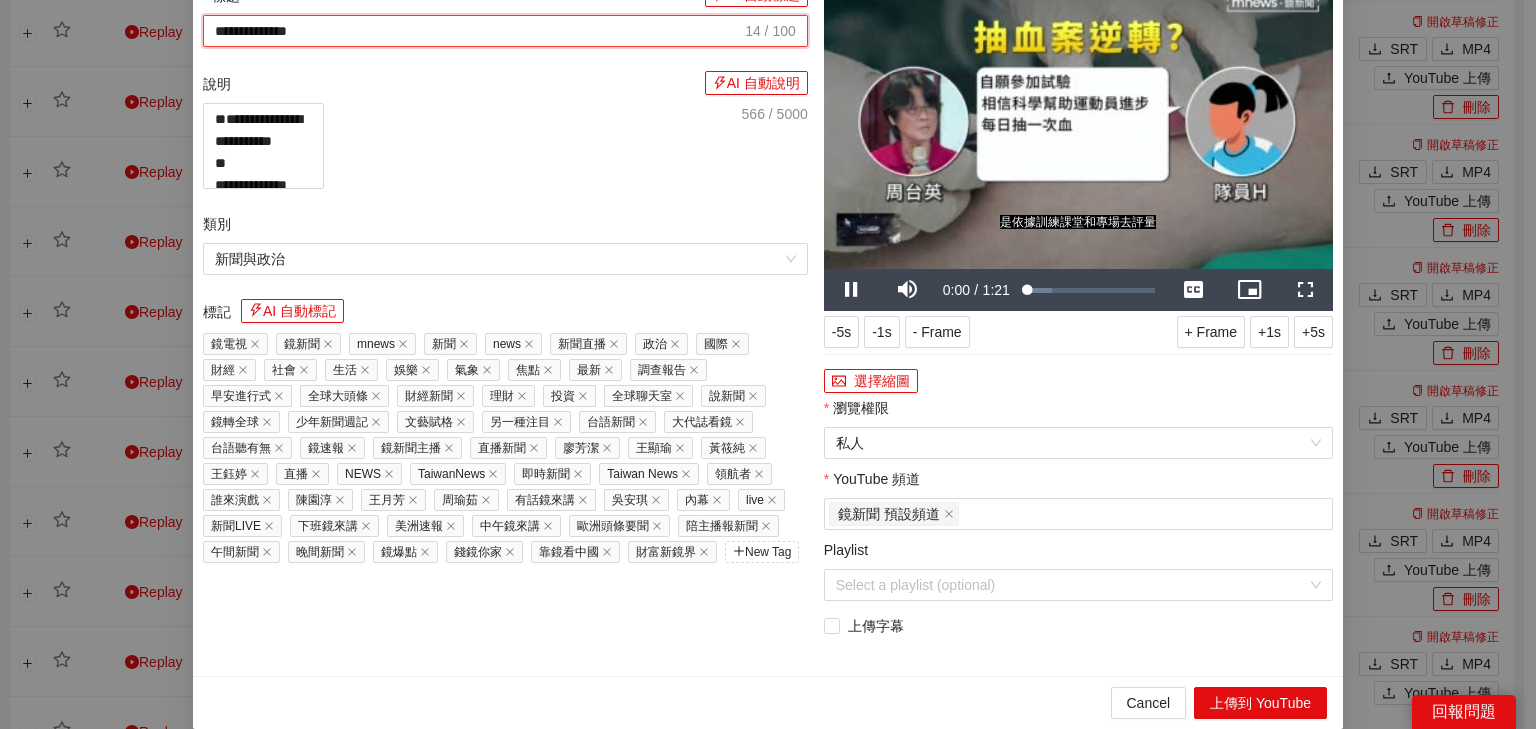drag, startPoint x: 401, startPoint y: 112, endPoint x: 31, endPoint y: 90, distance: 370.65347 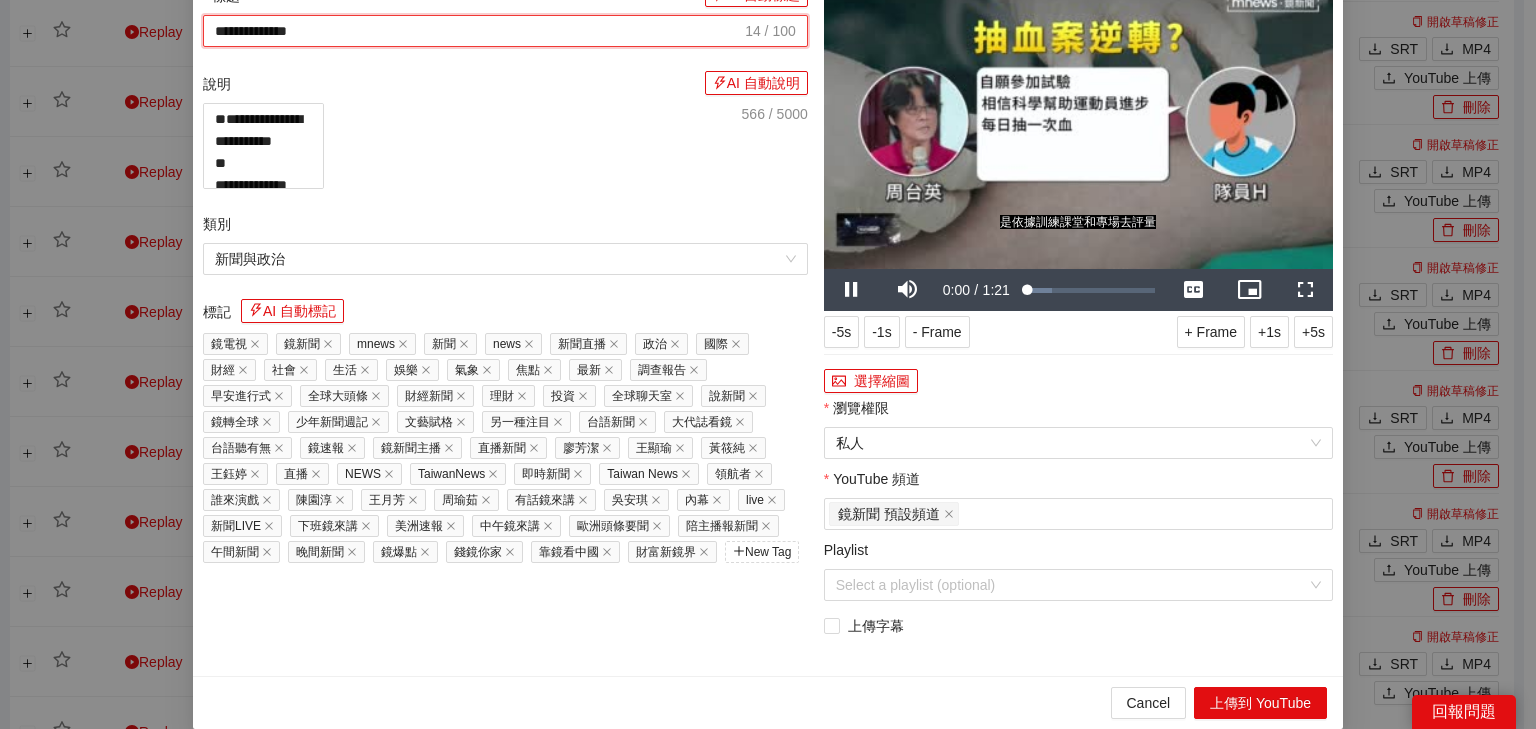 click on "**********" at bounding box center (768, 364) 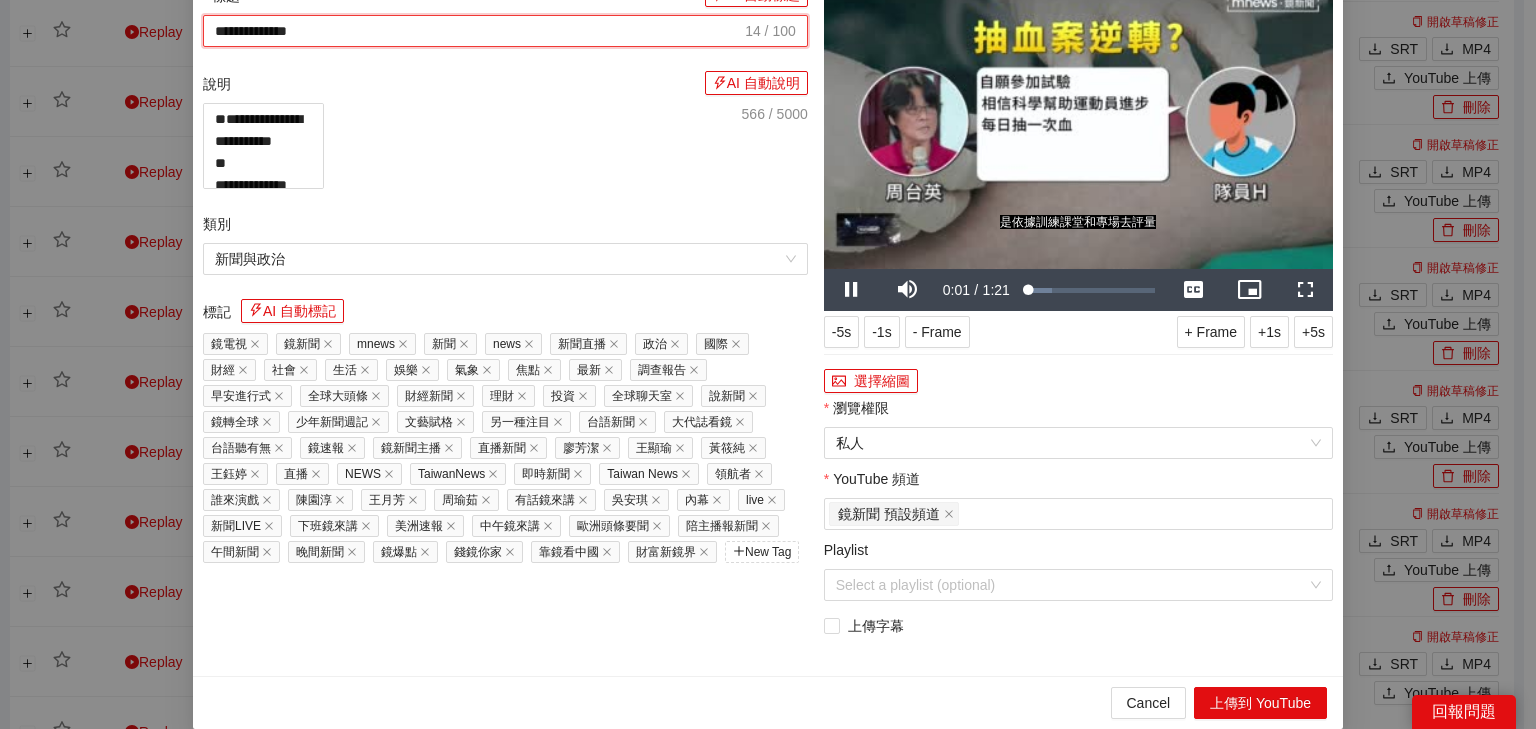 paste on "**********" 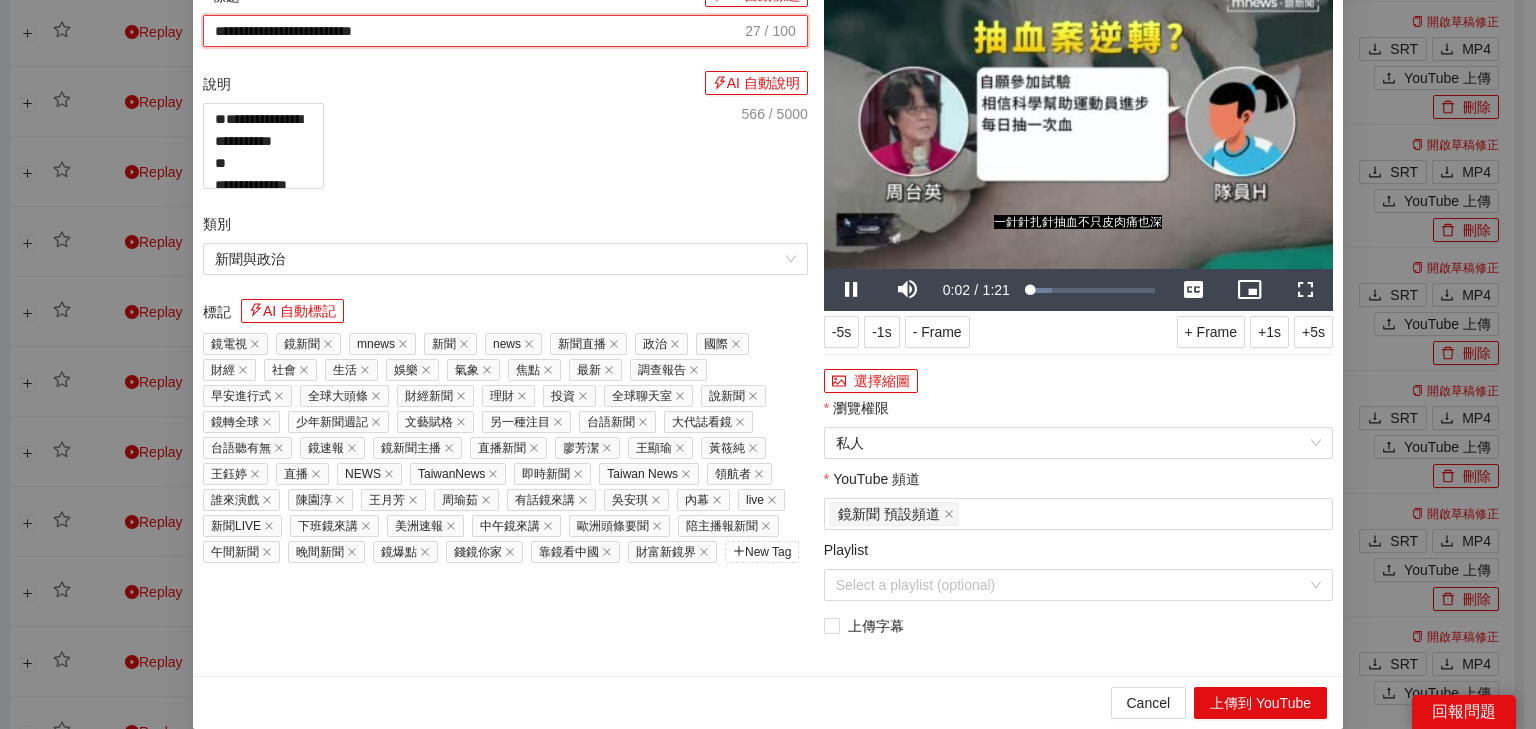 type on "**********" 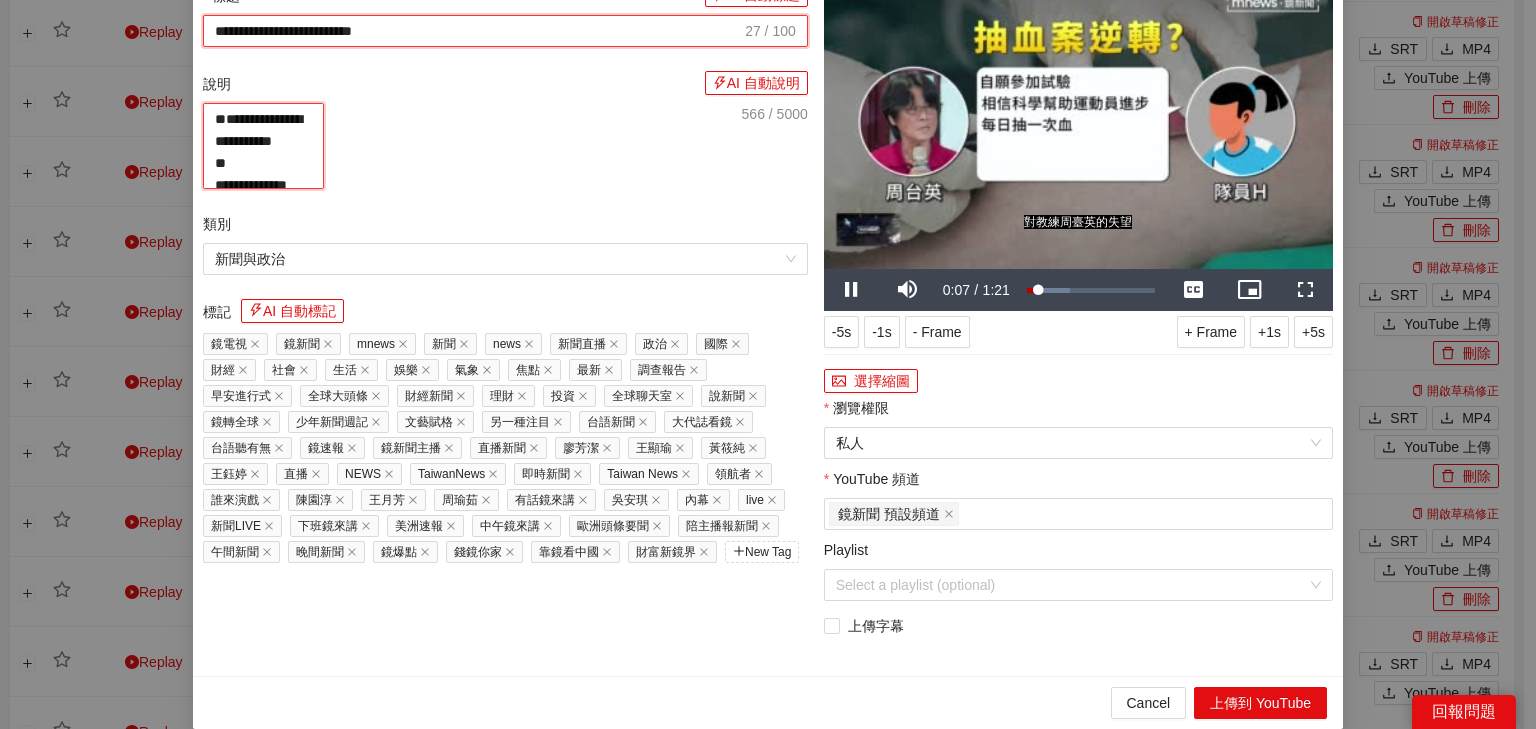 click on "**********" at bounding box center [263, 146] 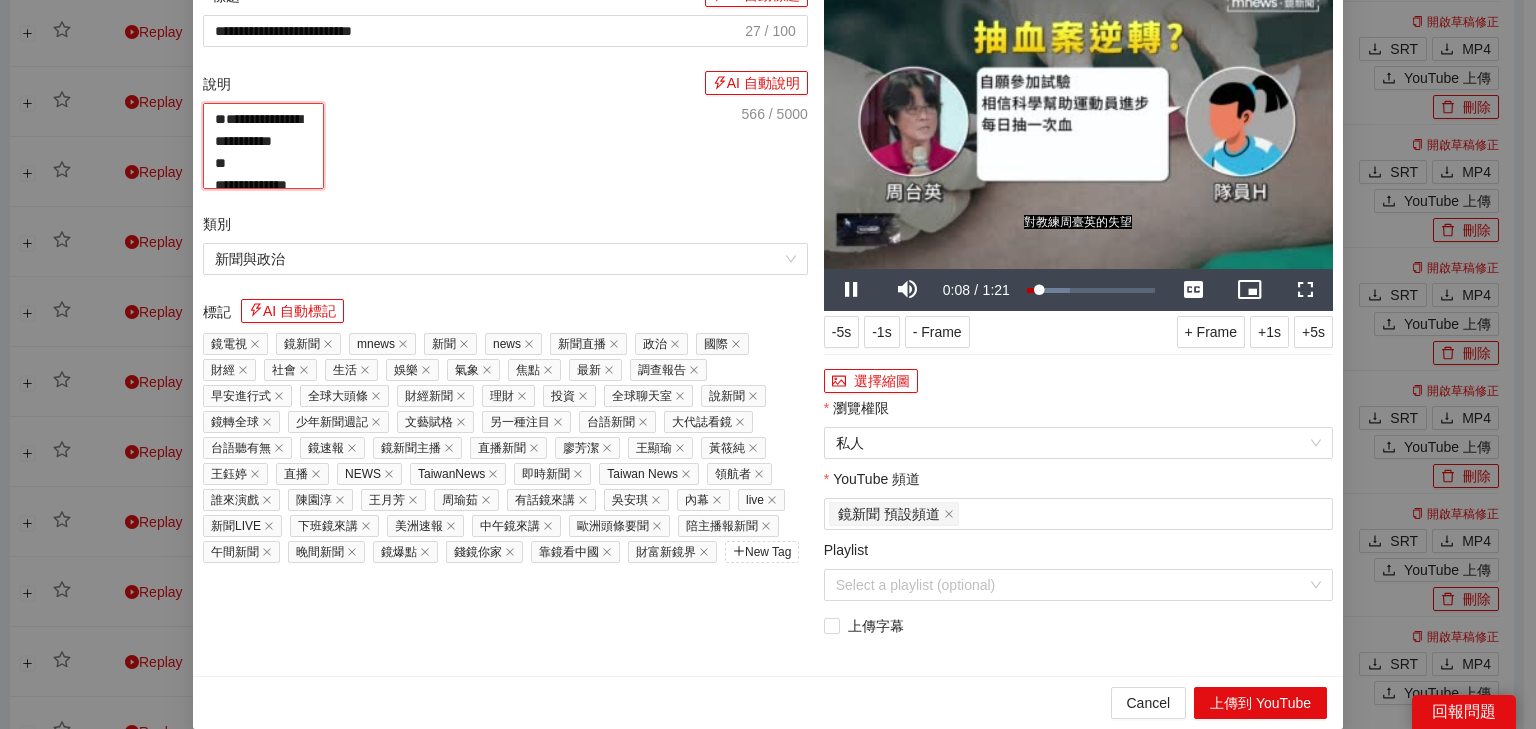 paste on "**********" 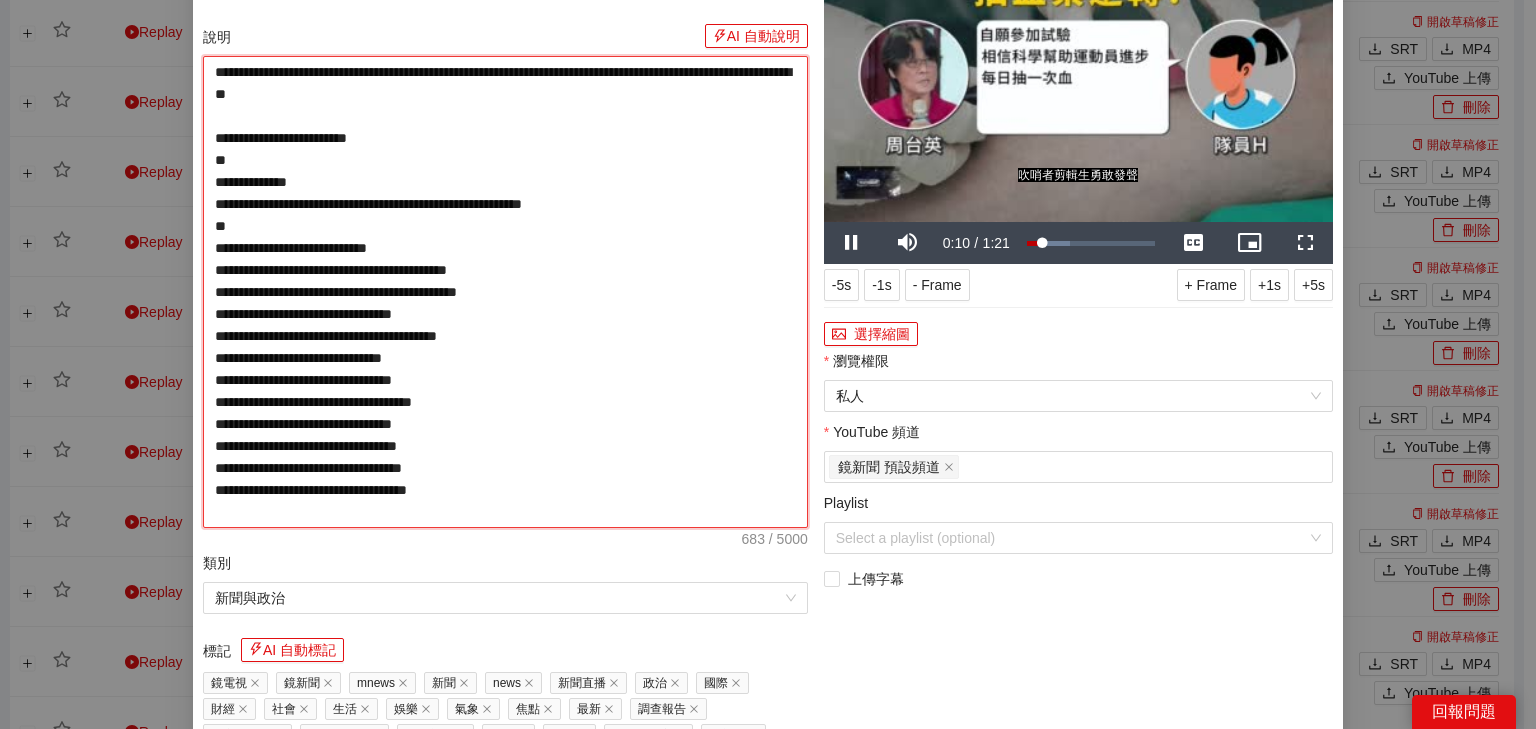 click on "**********" at bounding box center (505, 292) 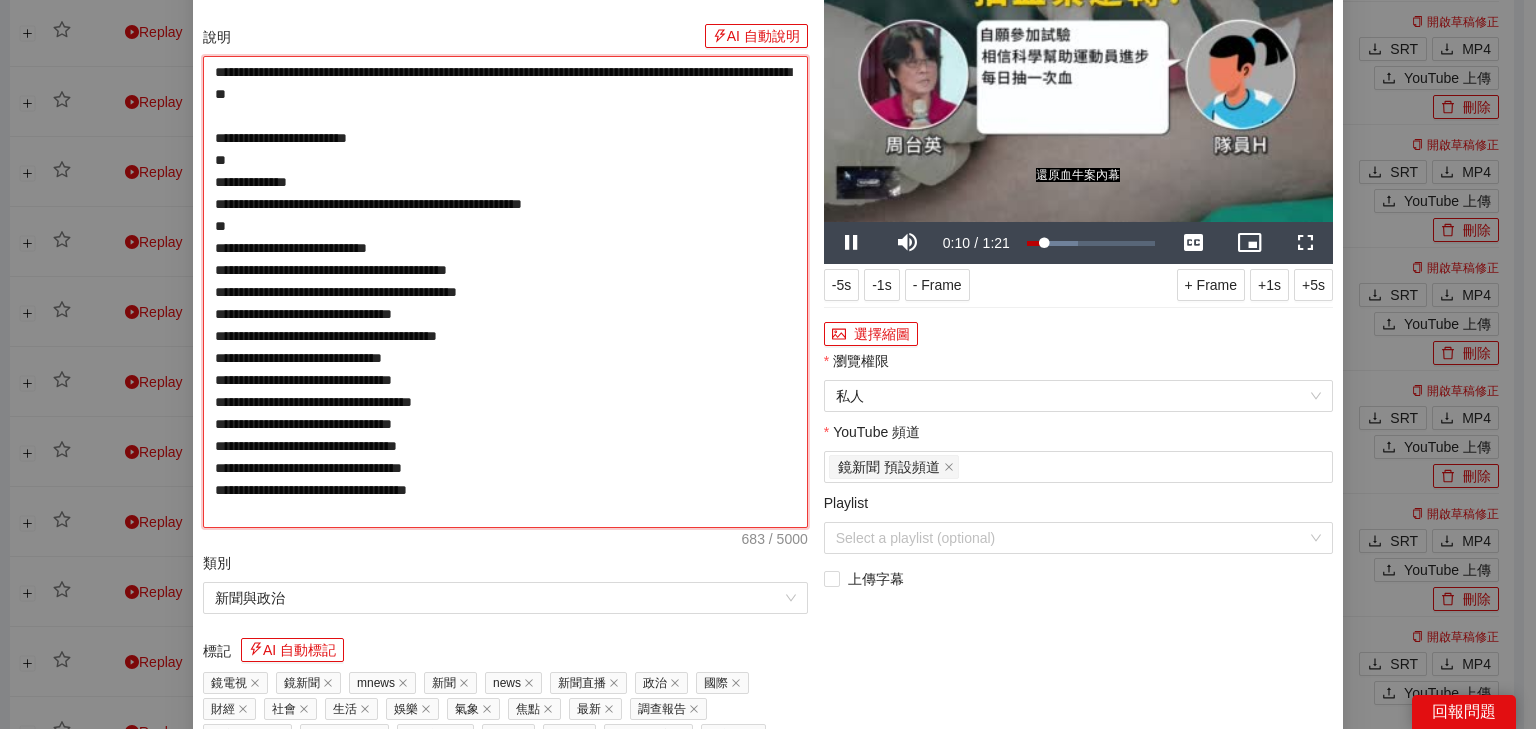 type on "**********" 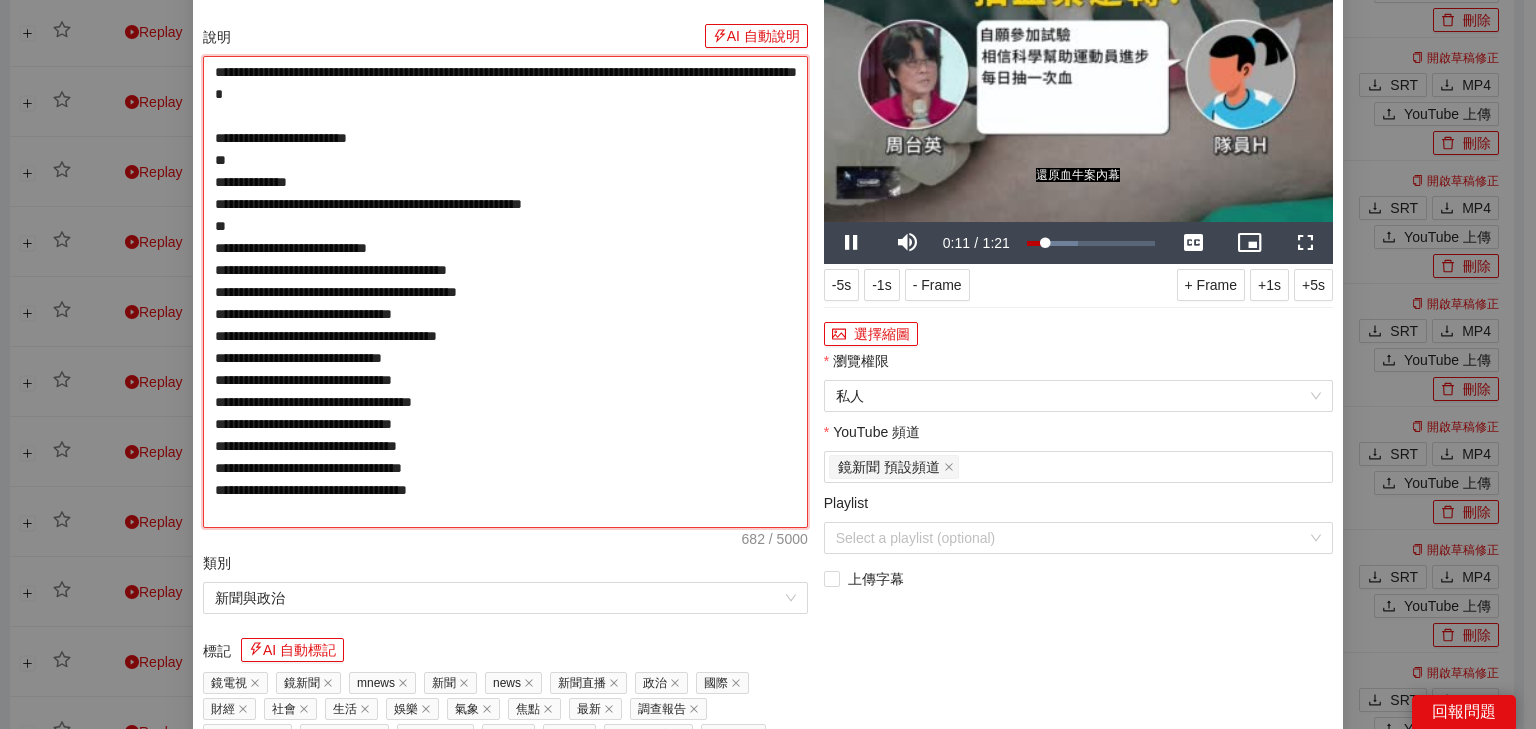 click on "**********" at bounding box center (505, 292) 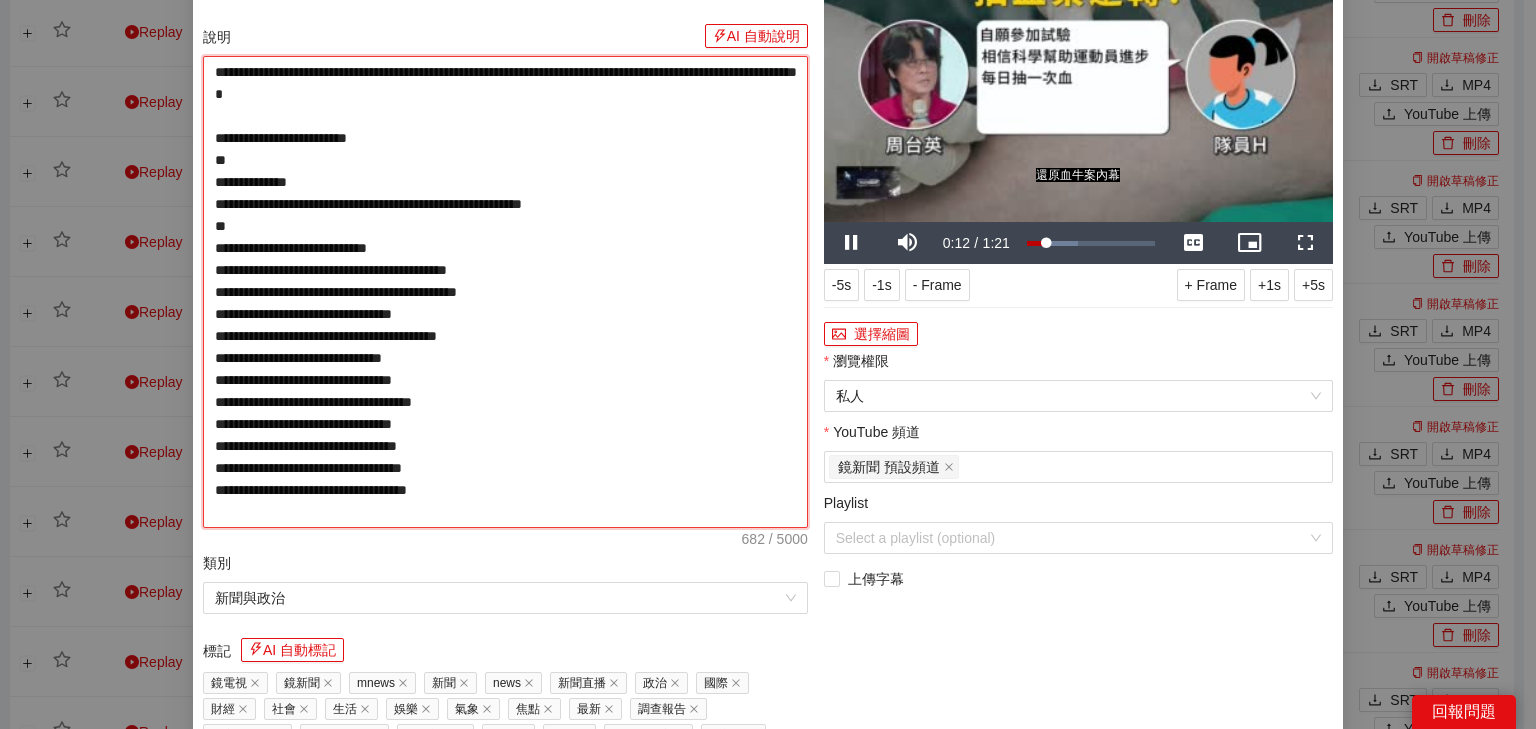 type on "**********" 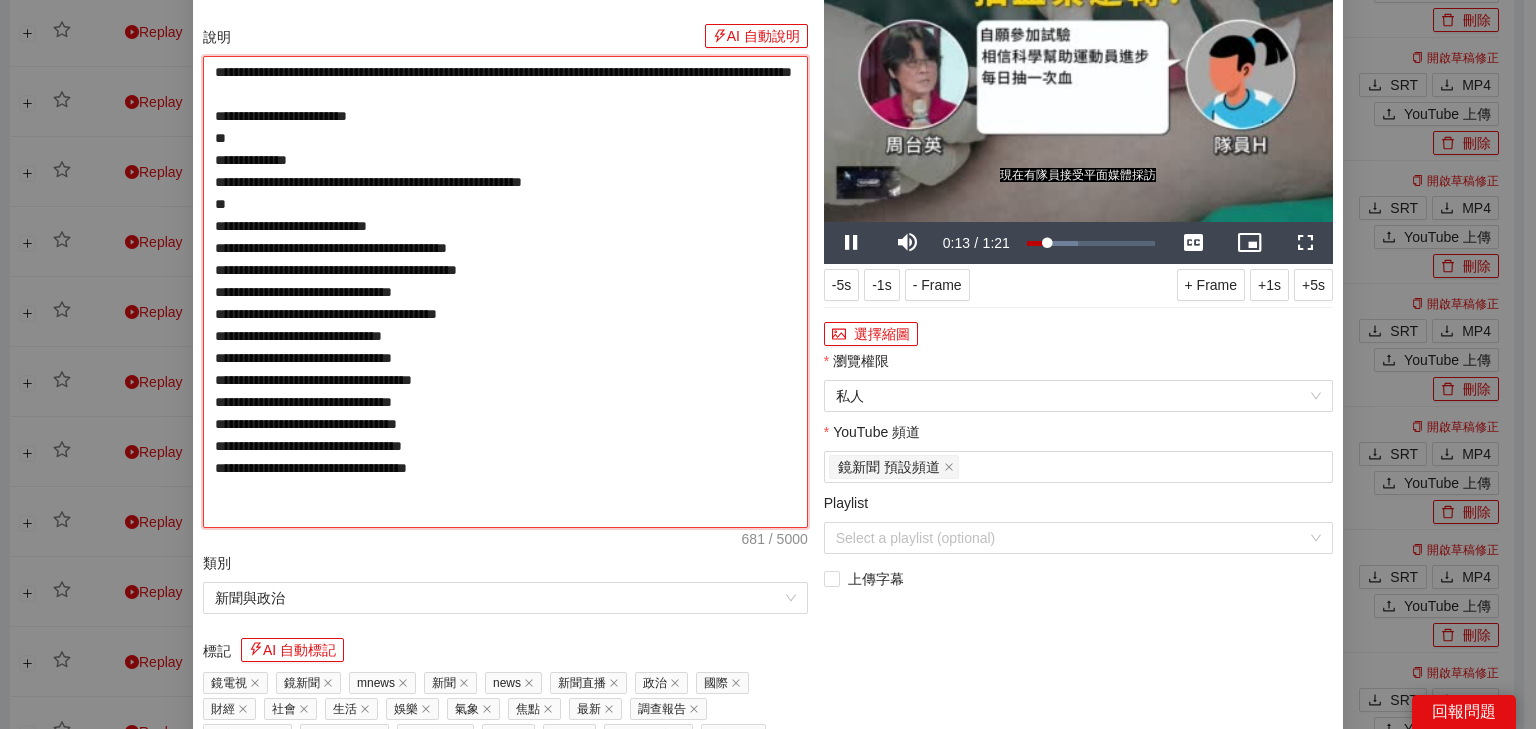 type on "**********" 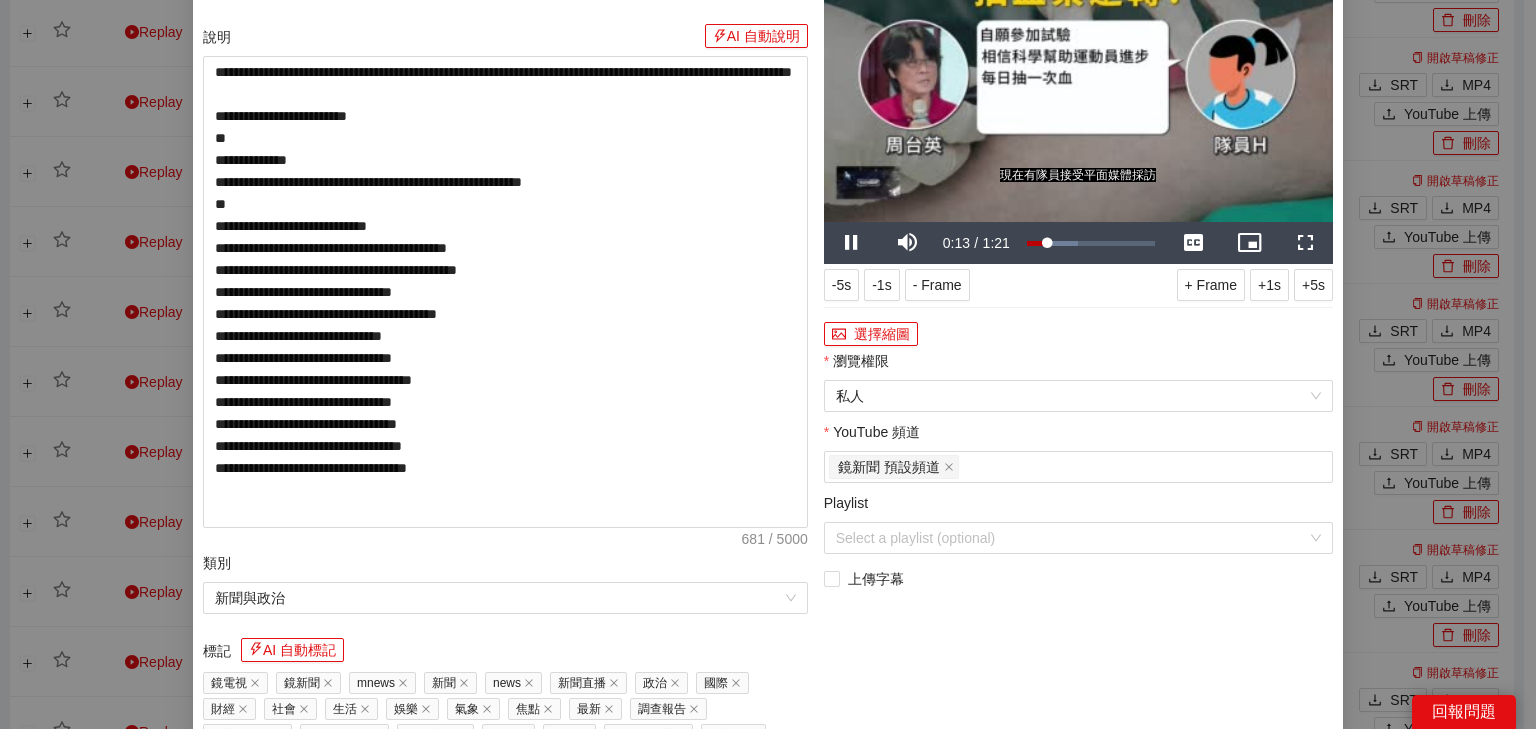 click at bounding box center (1078, 79) 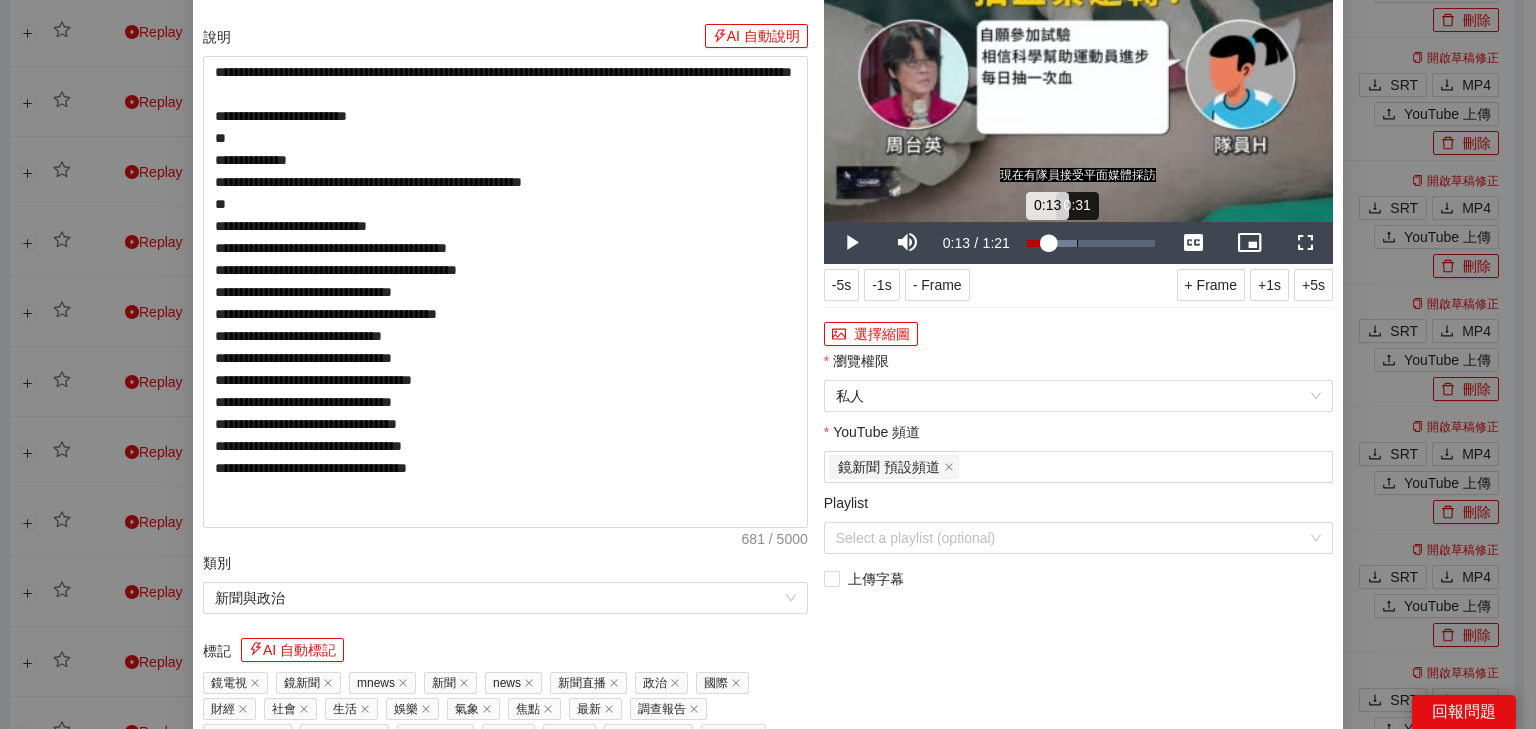 click on "Loaded :  40.19% 0:31 0:13" at bounding box center [1091, 243] 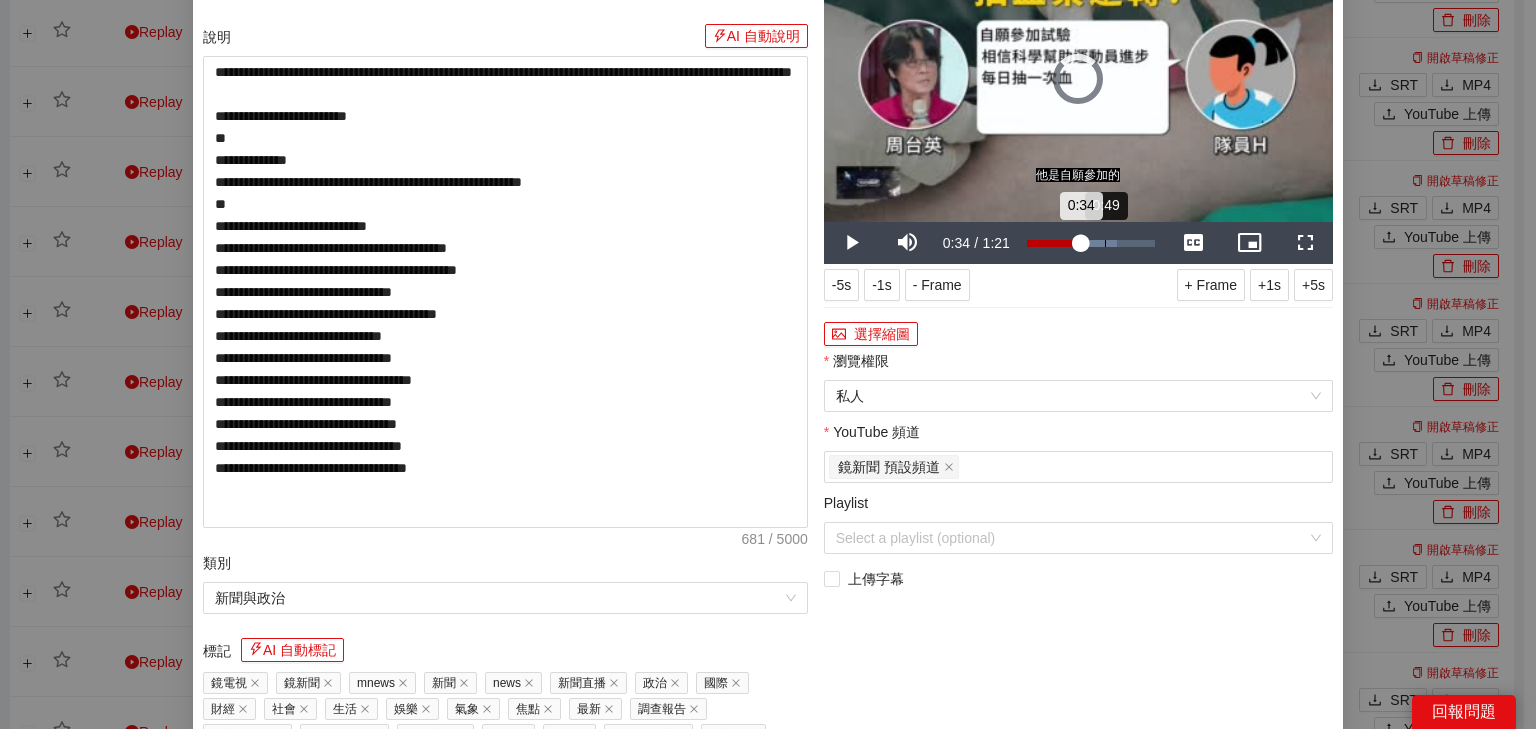 click on "Loaded :  70.51% 0:49 0:34" at bounding box center [1091, 243] 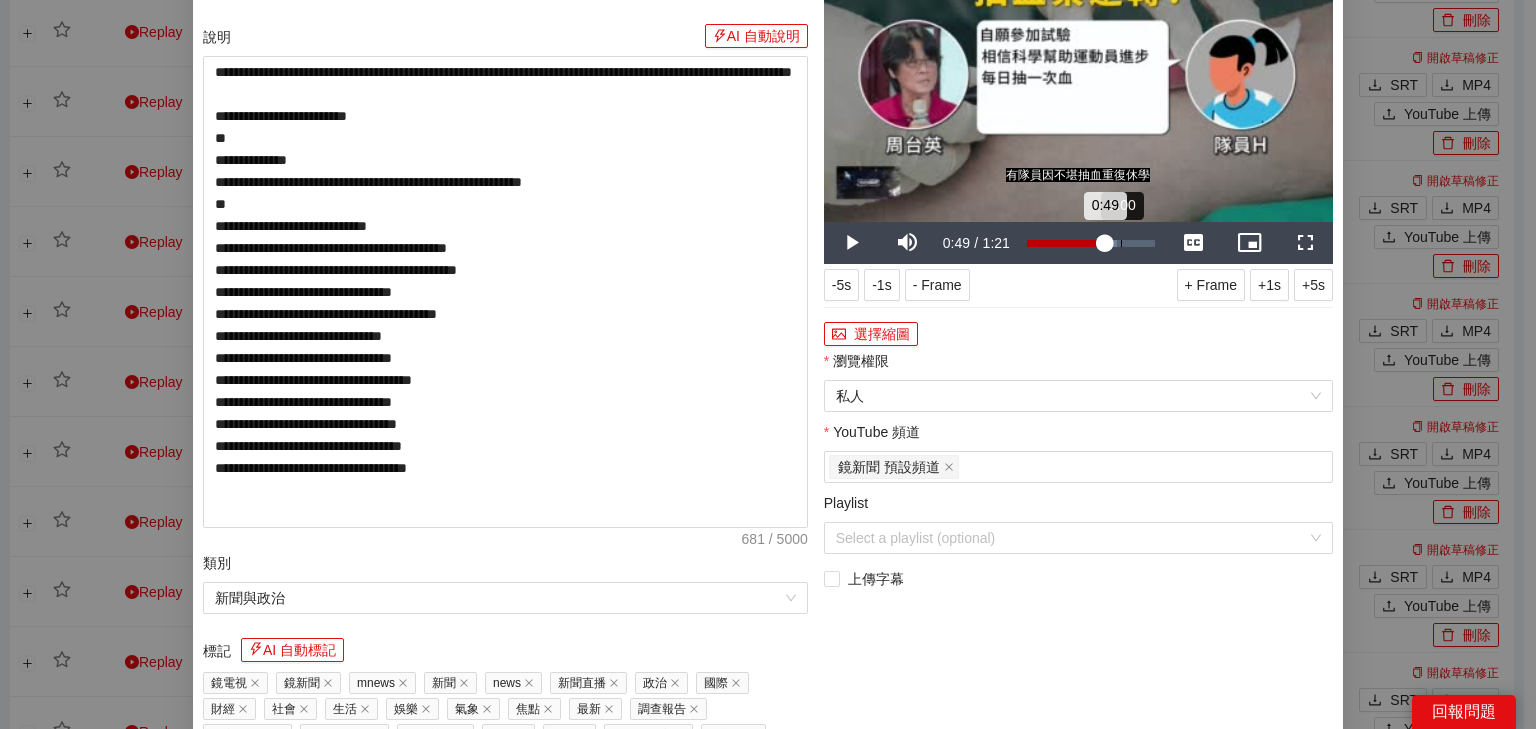 click on "Loaded :  70.51% 1:00 0:49" at bounding box center [1091, 243] 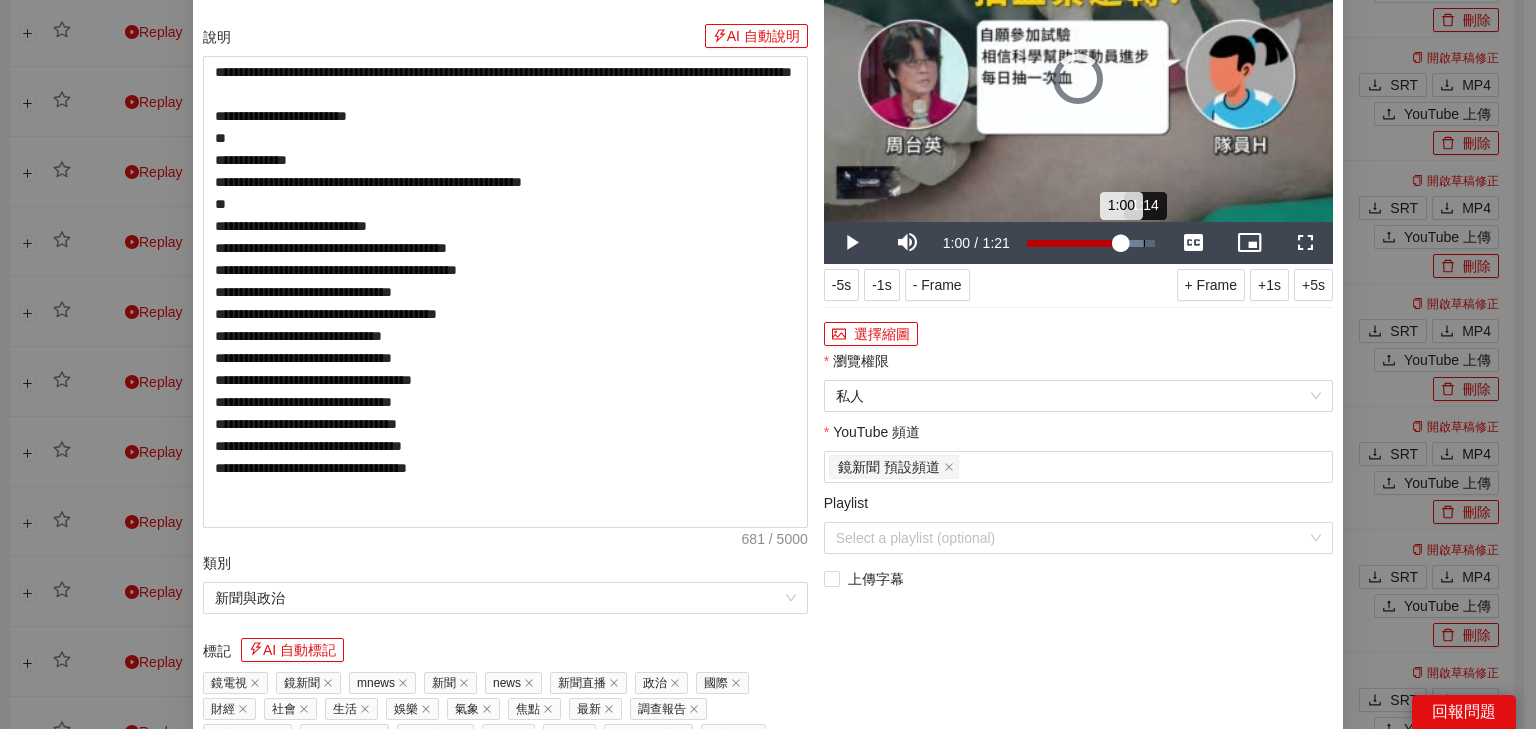 click on "1:14" at bounding box center (1144, 243) 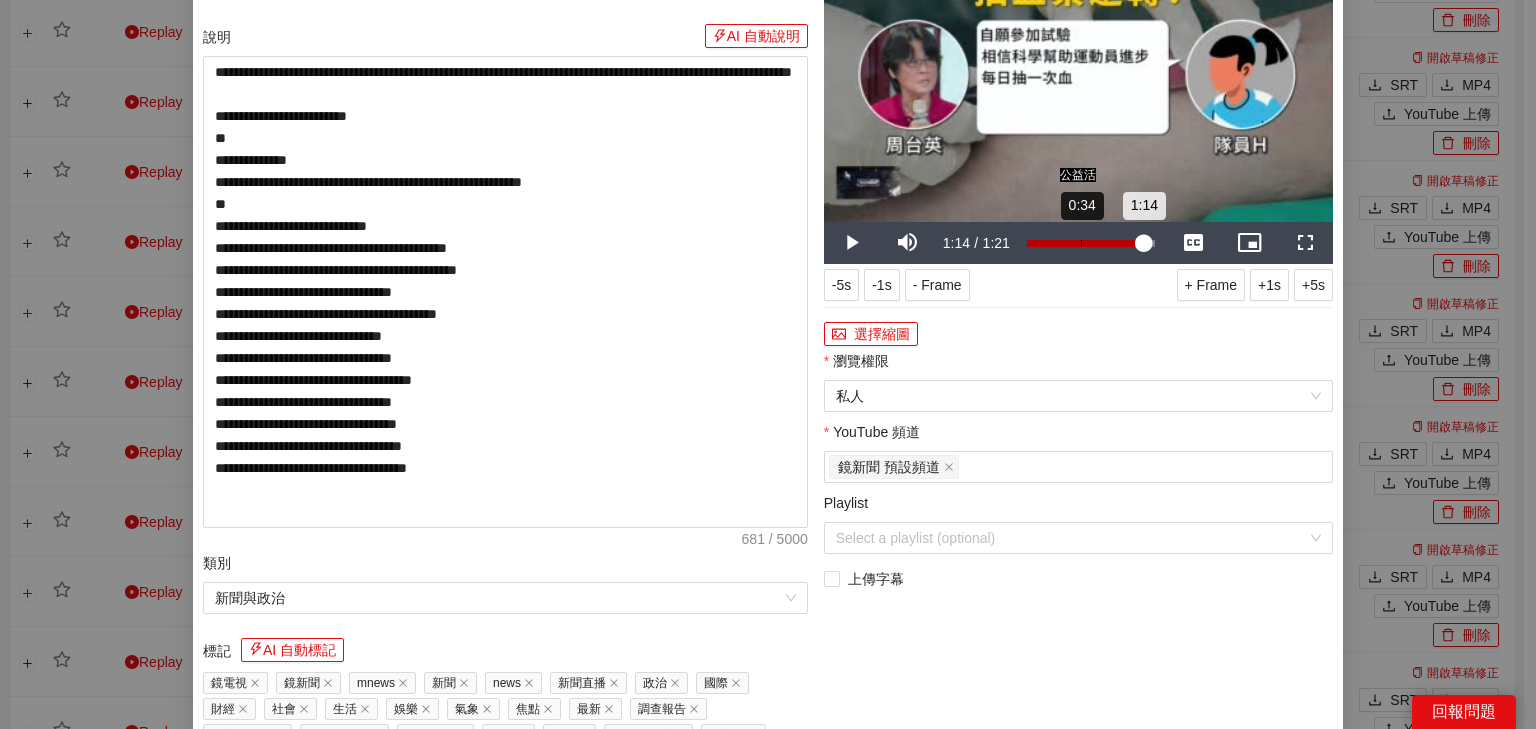 click on "Loaded :  100.00% 0:34 1:14" at bounding box center (1091, 243) 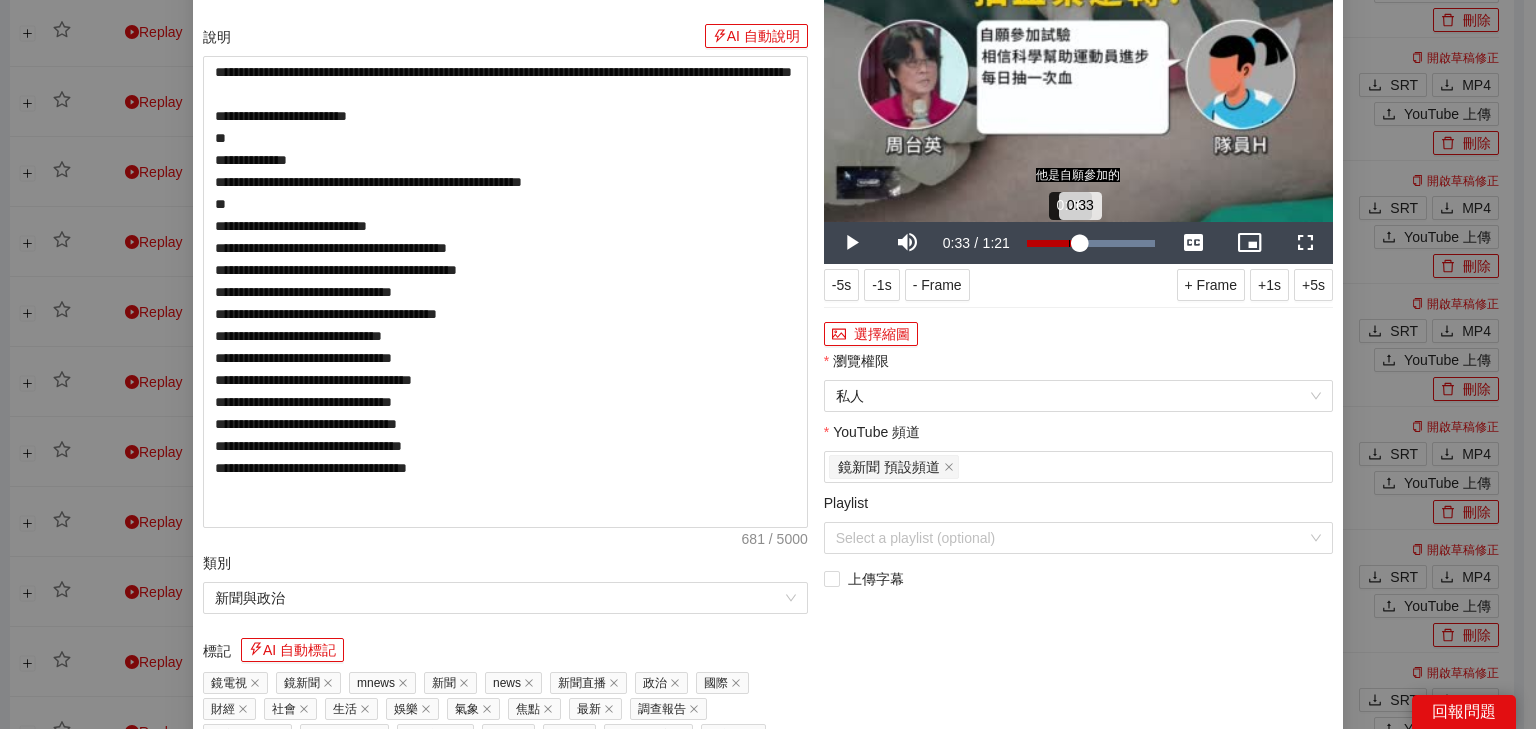 click on "Loaded :  100.00% 0:26 0:33" at bounding box center [1091, 243] 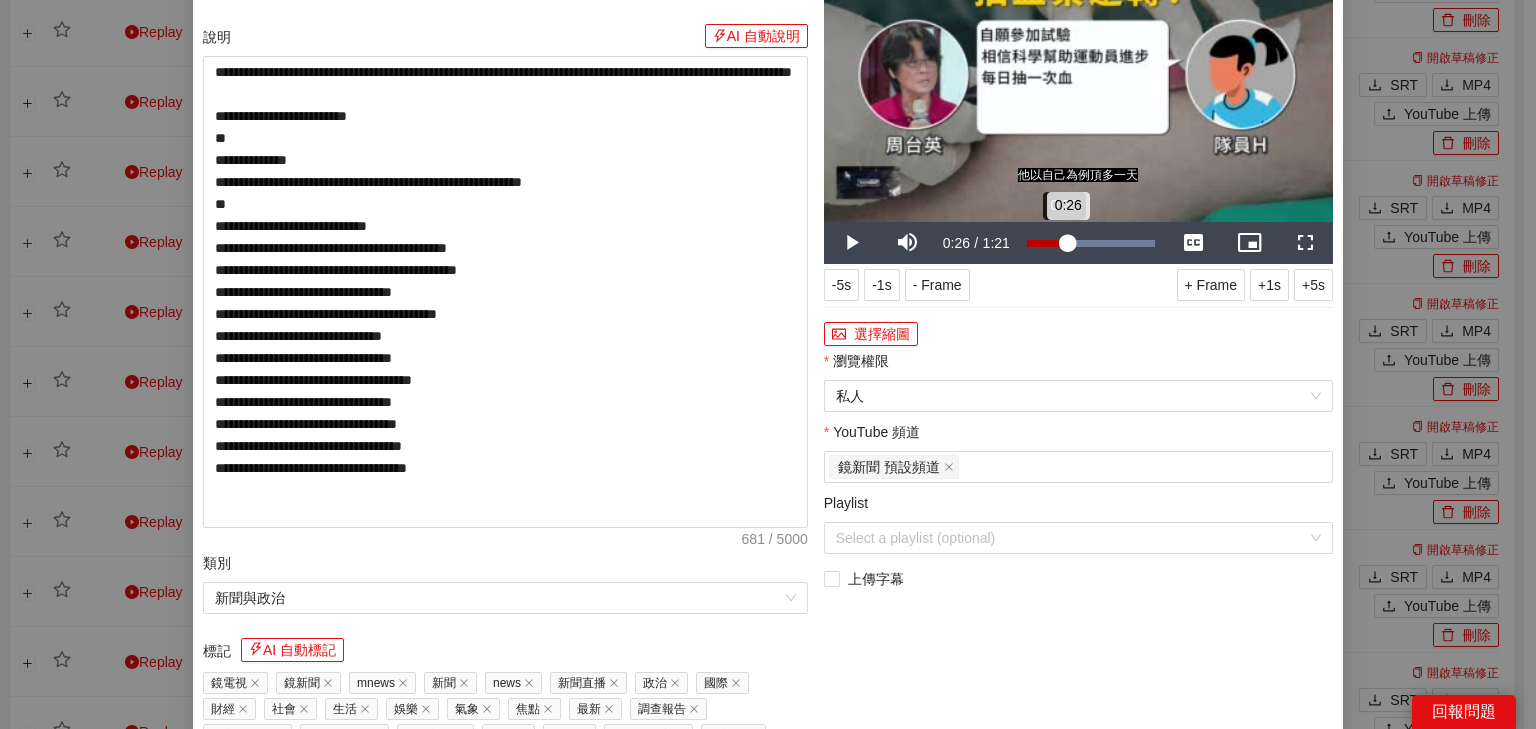 click on "0:23" at bounding box center [1063, 243] 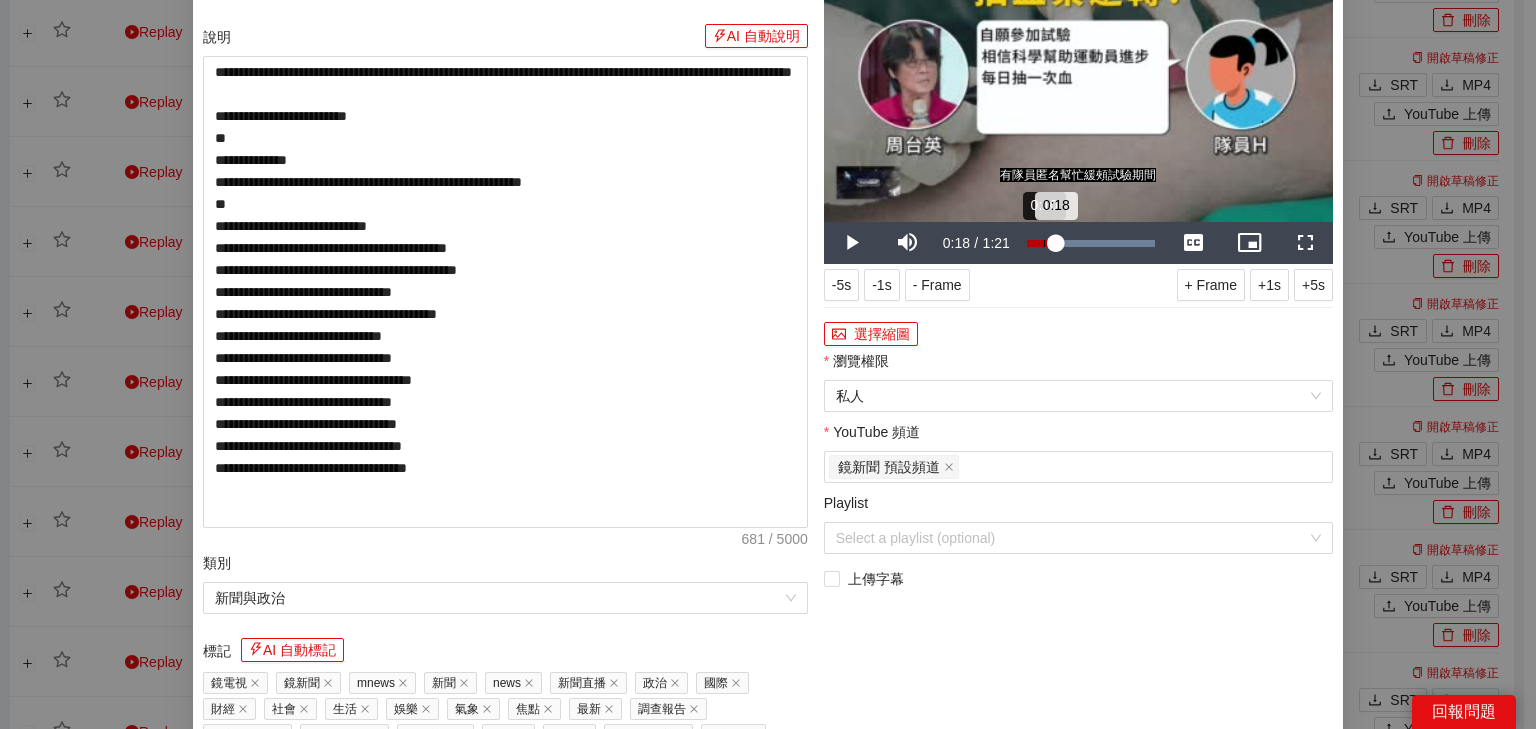 click on "Loaded :  100.00% 0:10 0:18" at bounding box center [1091, 243] 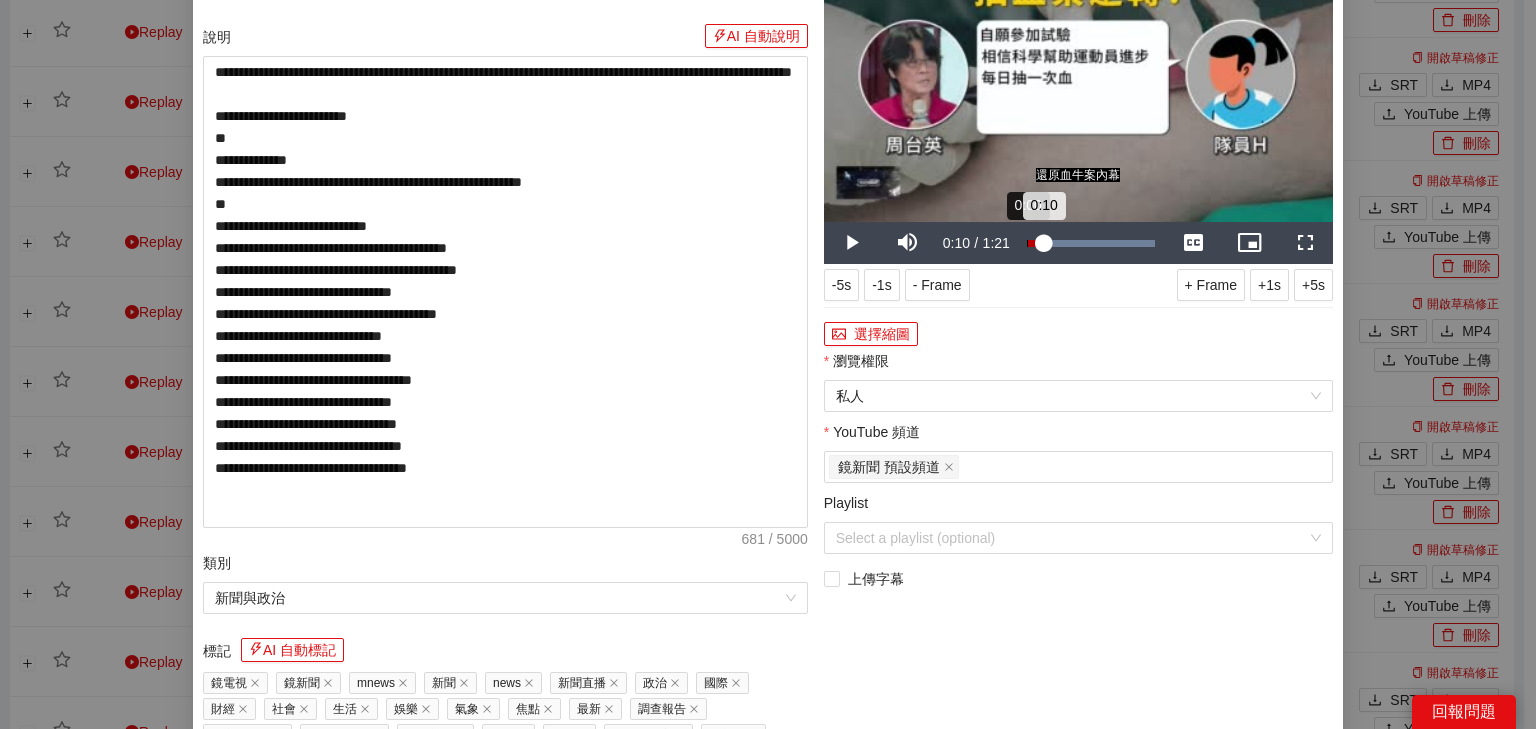 click on "Loaded :  100.00% 0:00 0:10" at bounding box center (1091, 243) 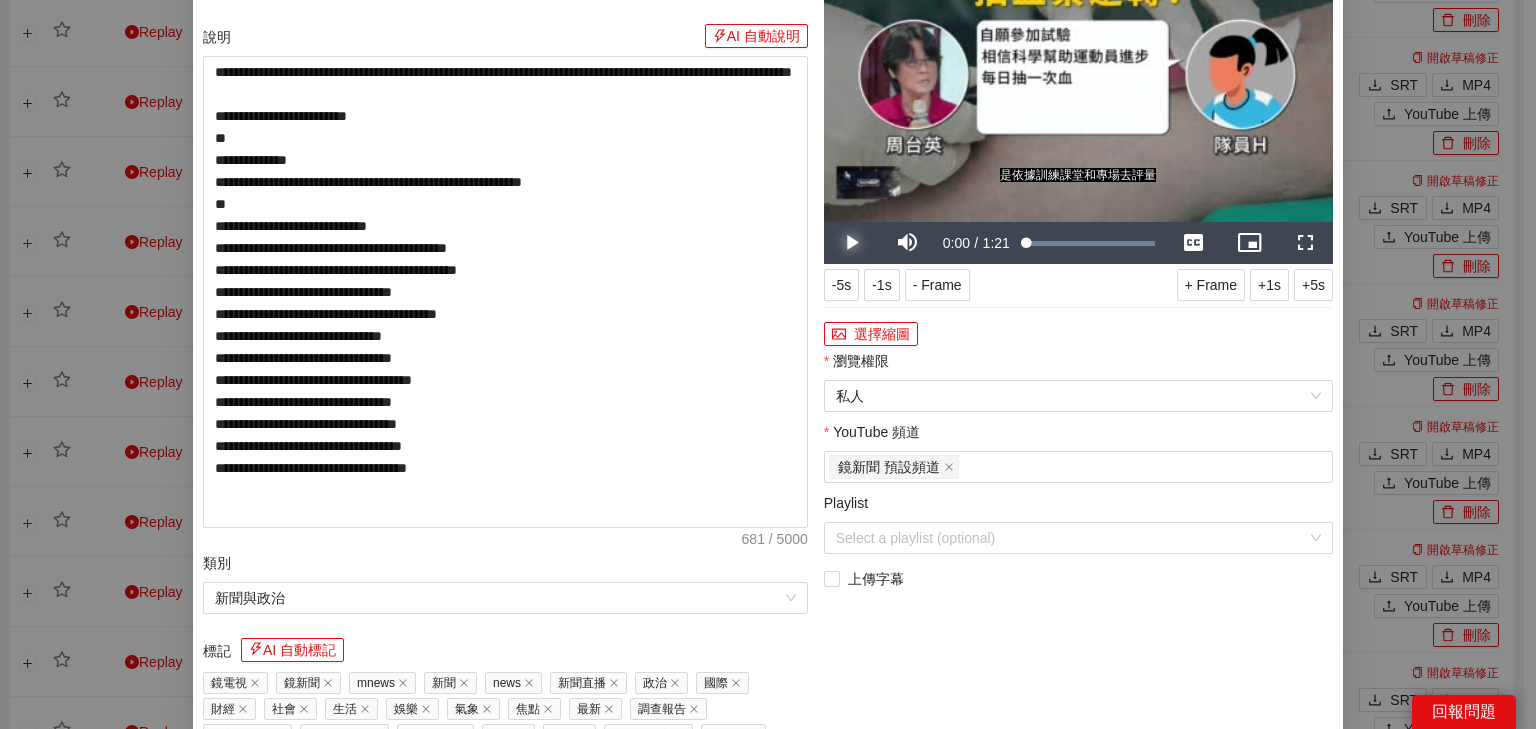 click at bounding box center (852, 243) 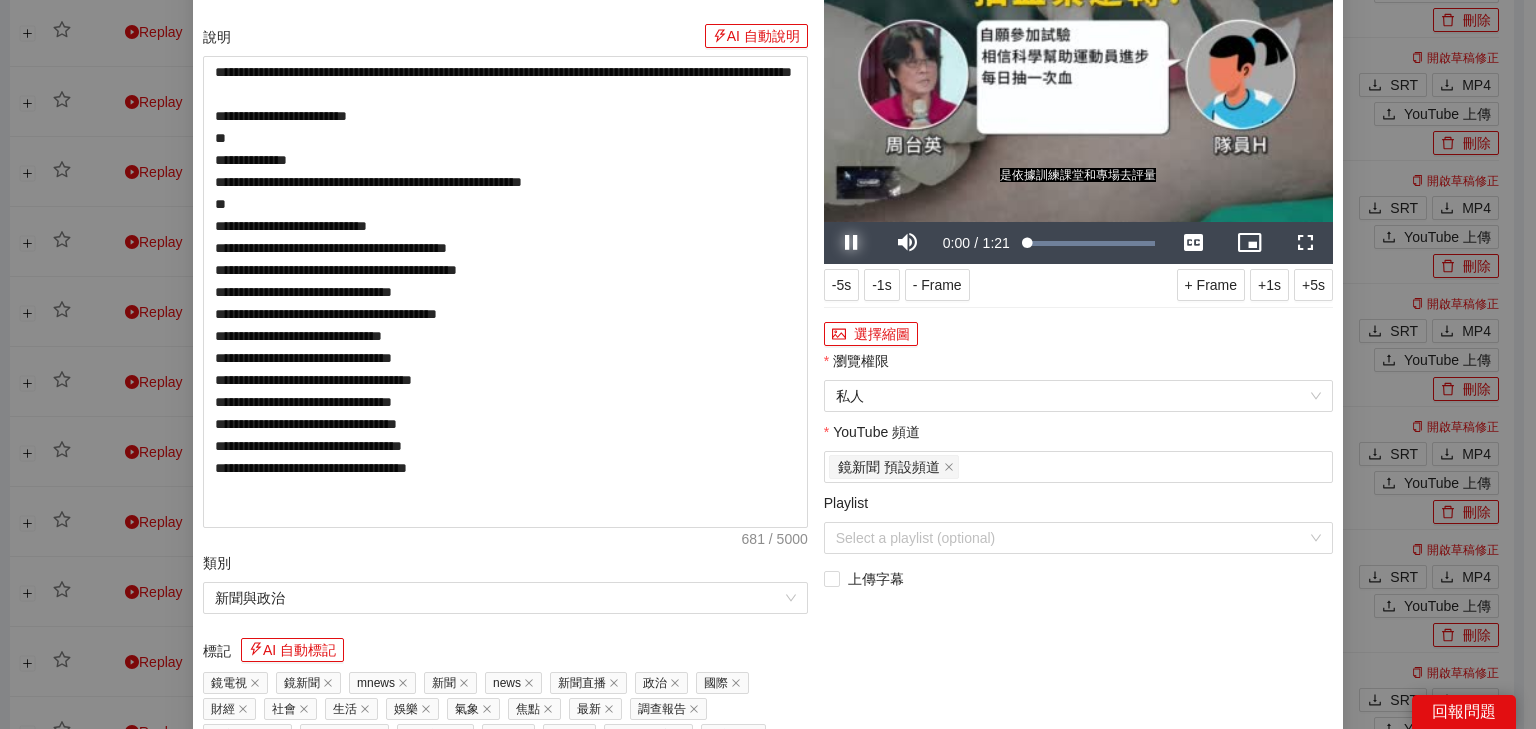 click at bounding box center (852, 243) 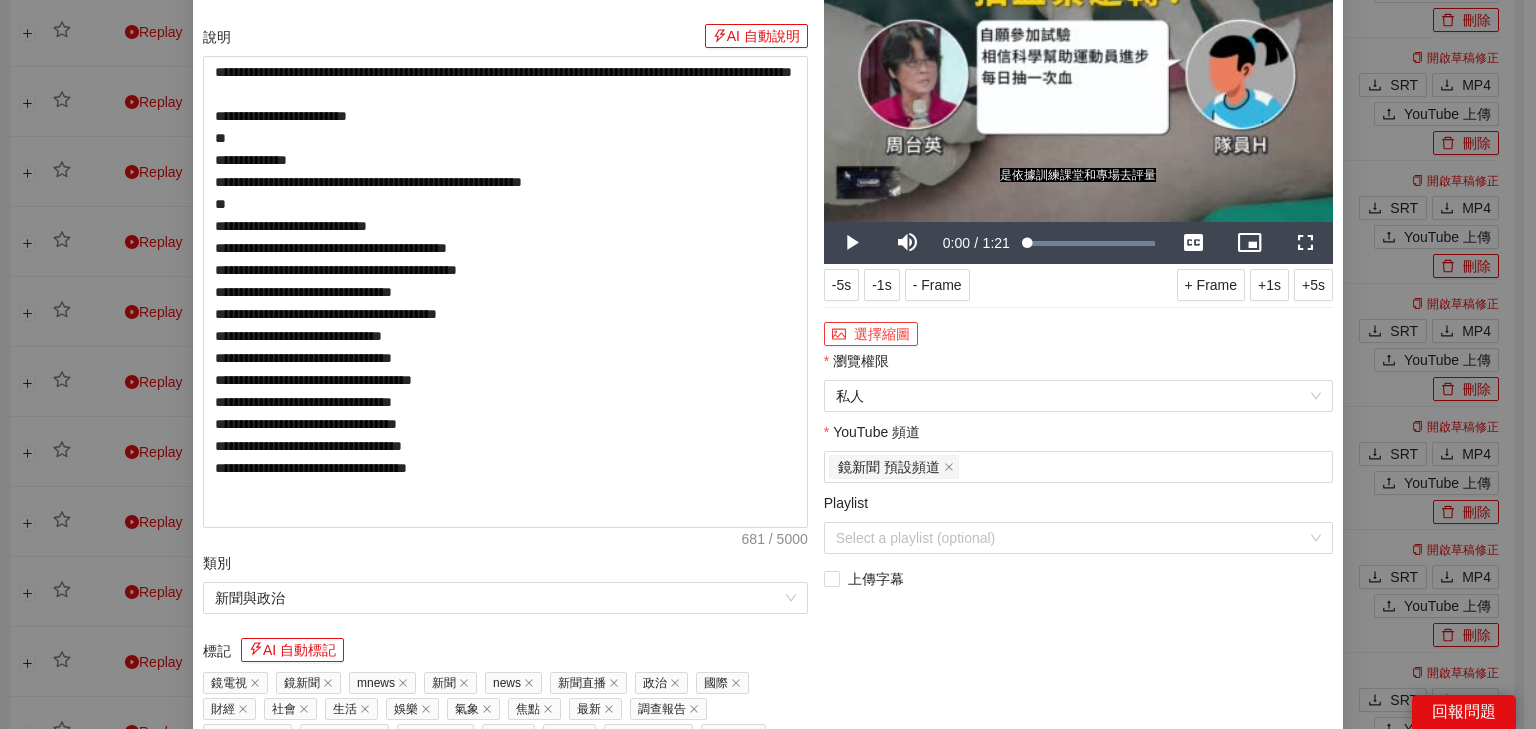 click on "選擇縮圖" at bounding box center (871, 334) 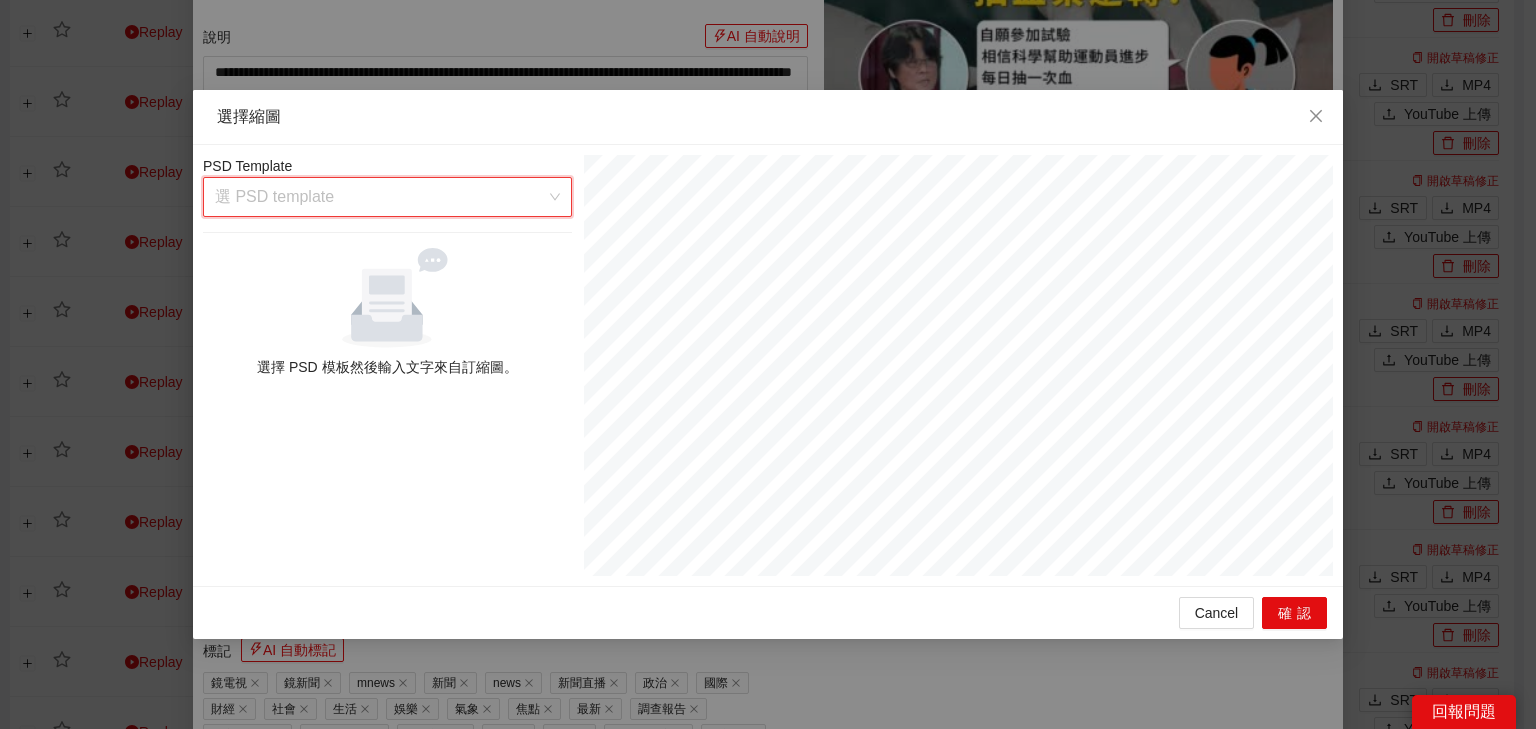 click at bounding box center (380, 197) 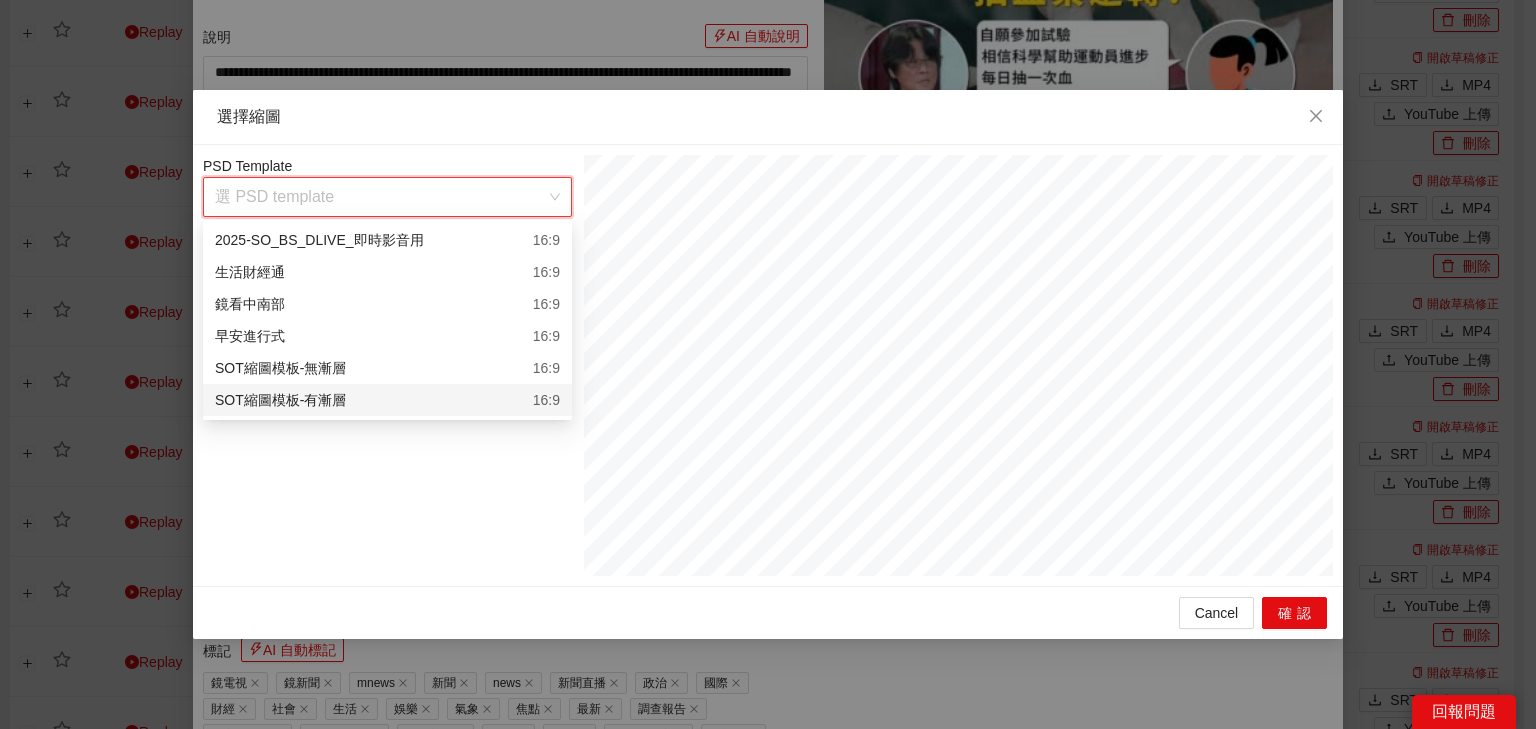 drag, startPoint x: 511, startPoint y: 396, endPoint x: 524, endPoint y: 394, distance: 13.152946 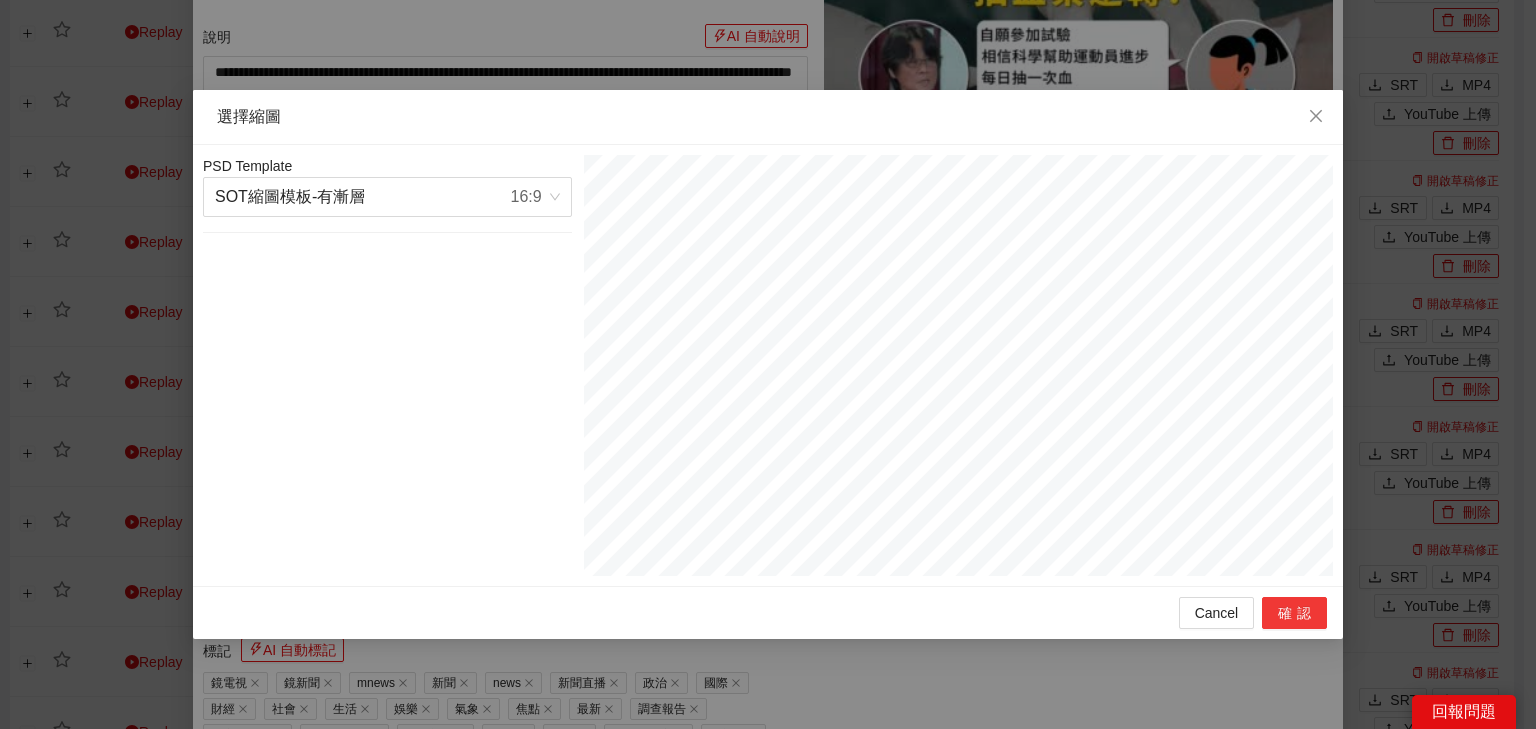 click on "確認" at bounding box center [1294, 613] 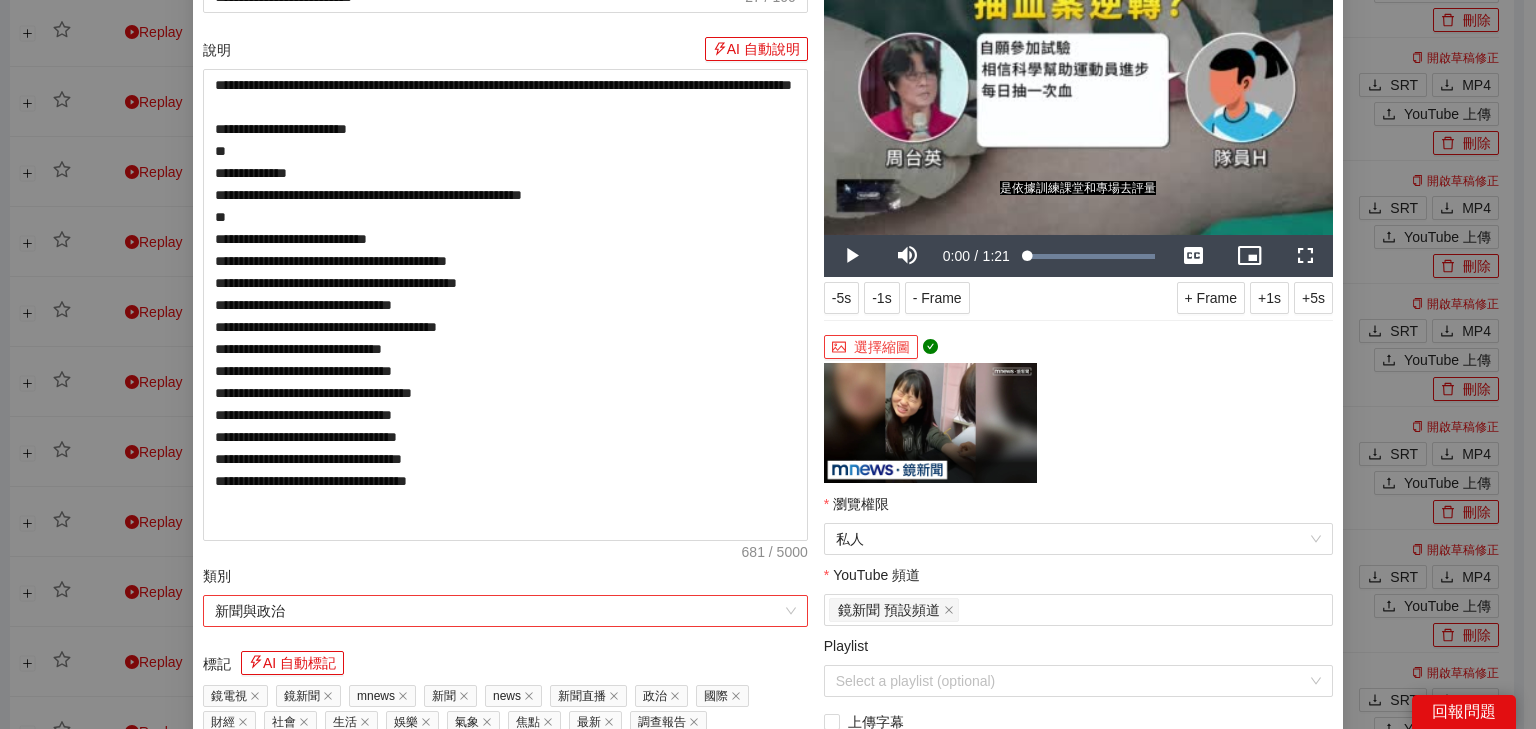 scroll, scrollTop: 320, scrollLeft: 0, axis: vertical 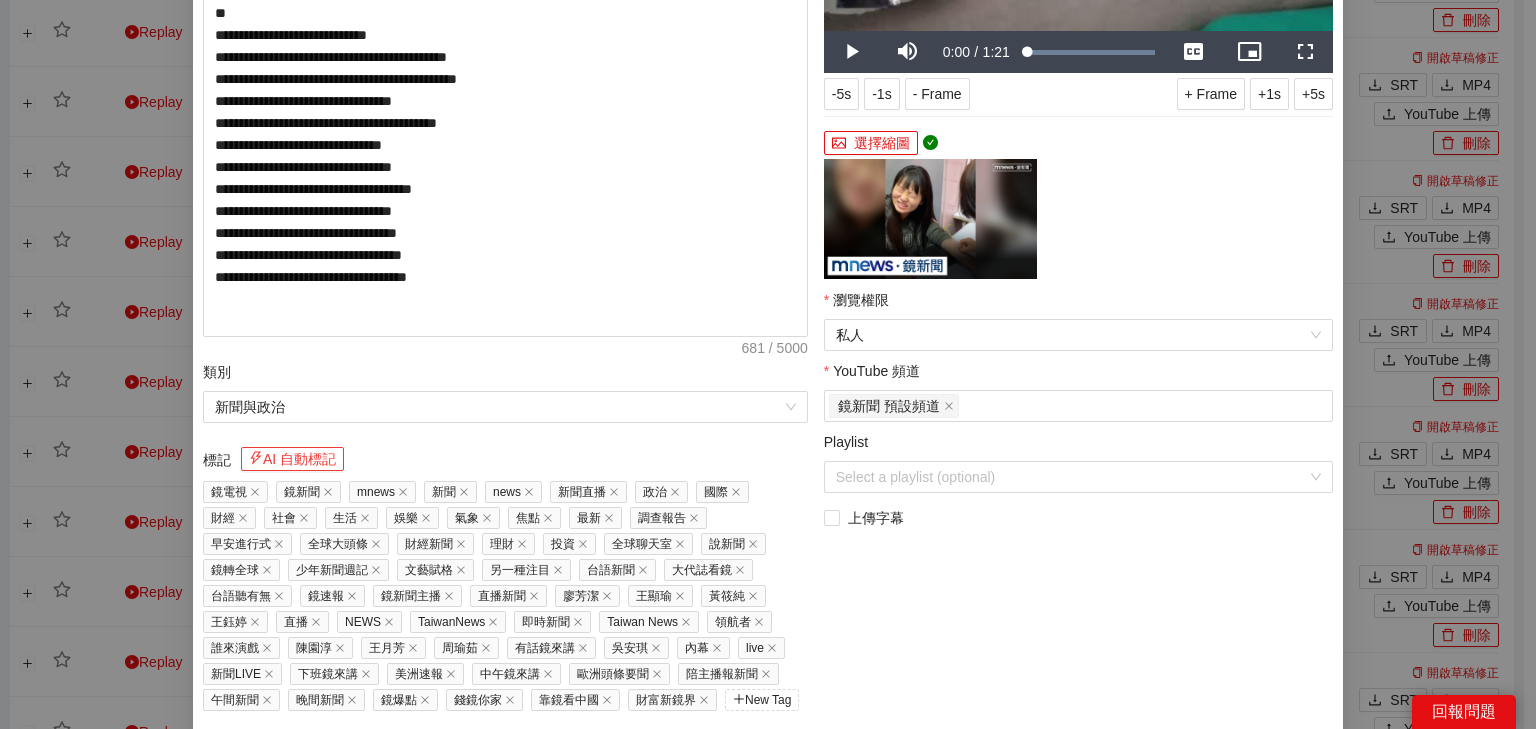 click on "AI 自動標記" at bounding box center (292, 459) 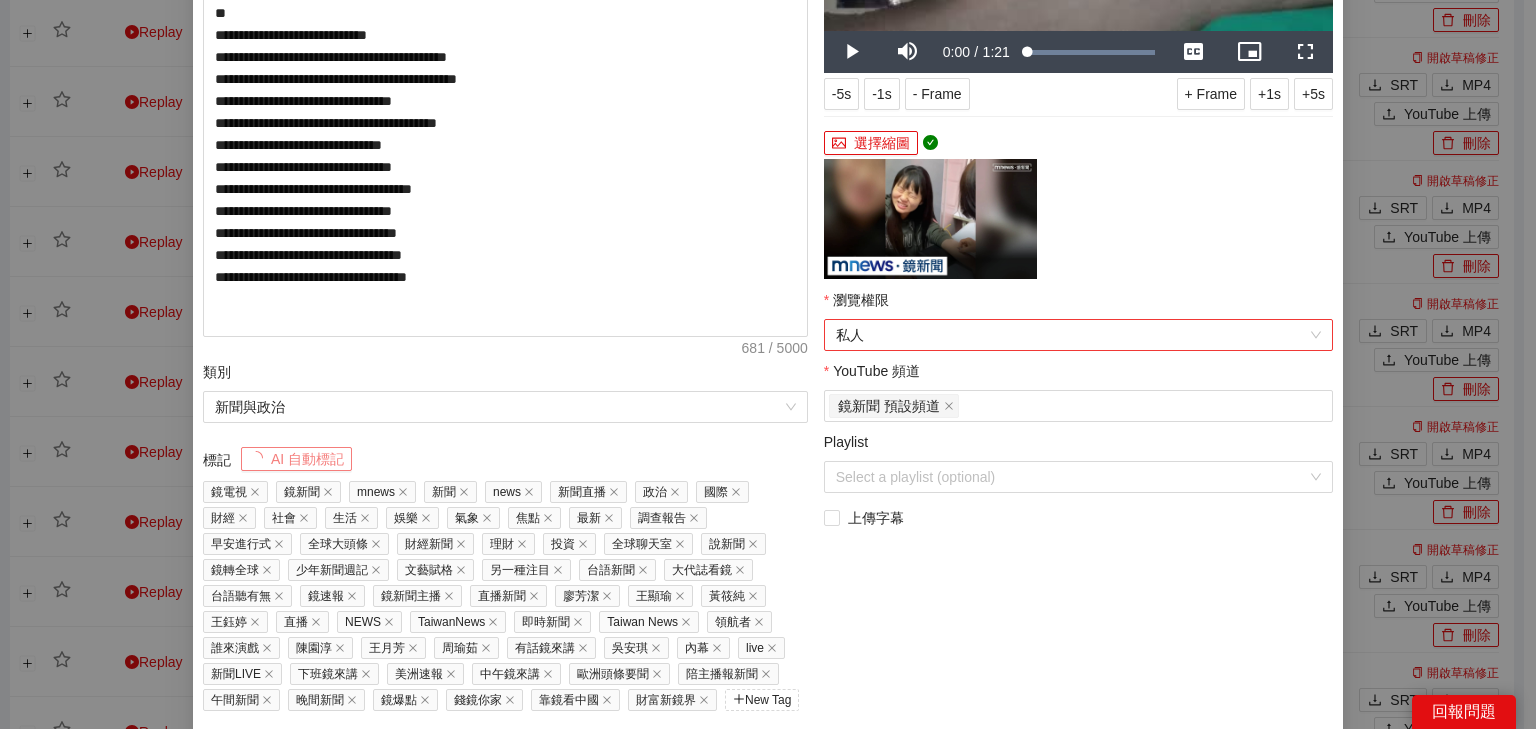 click on "私人" at bounding box center [1078, 335] 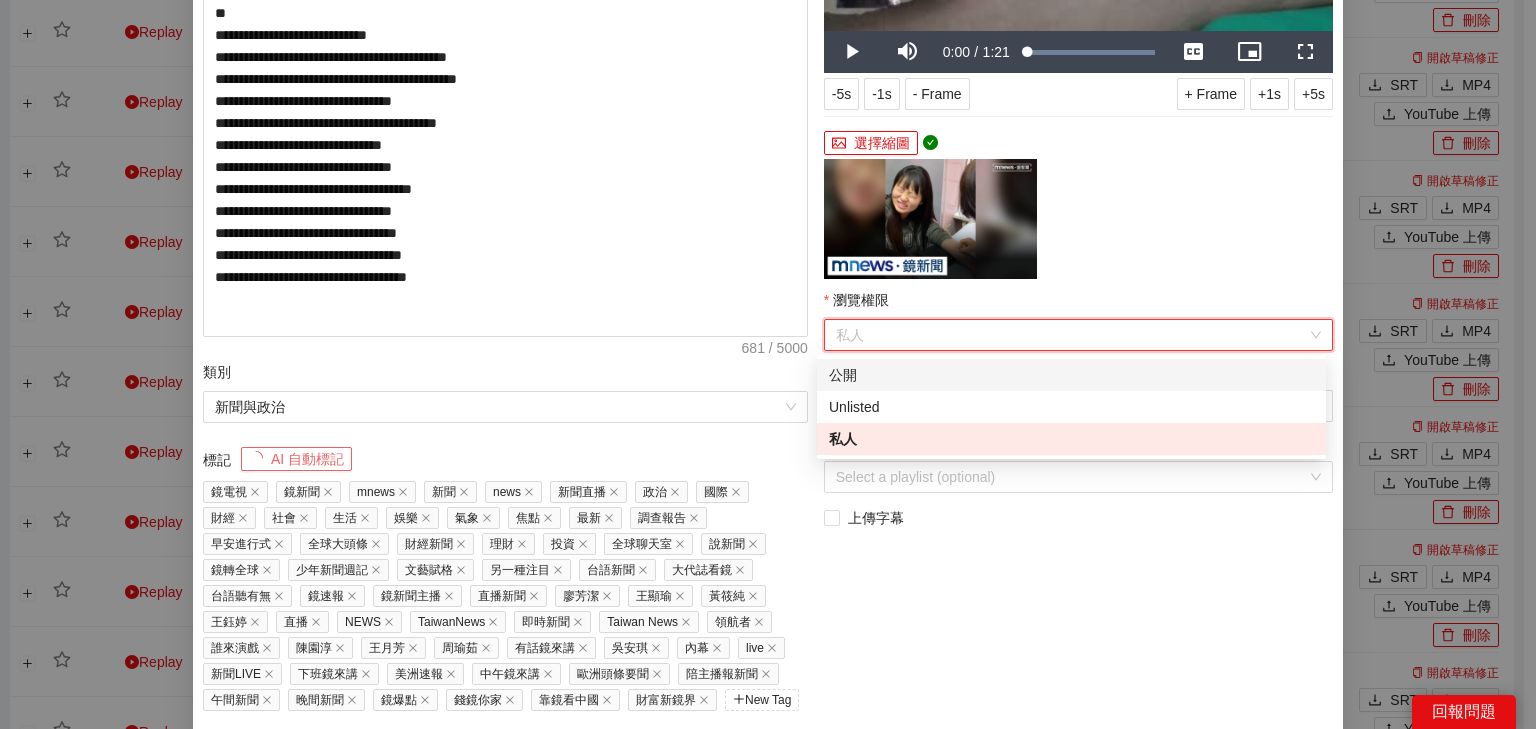 click on "公開" at bounding box center (1071, 375) 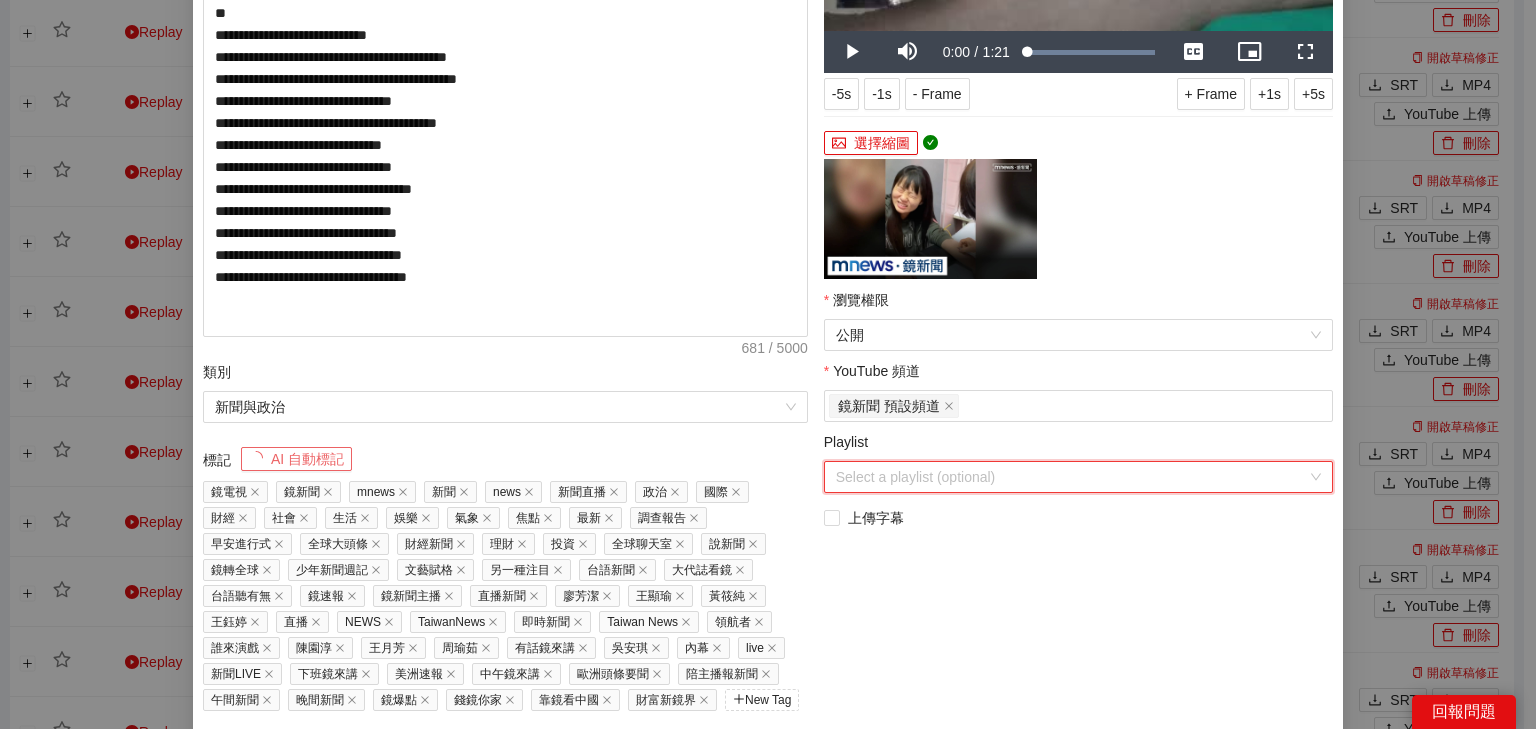 click on "Playlist" at bounding box center (1071, 477) 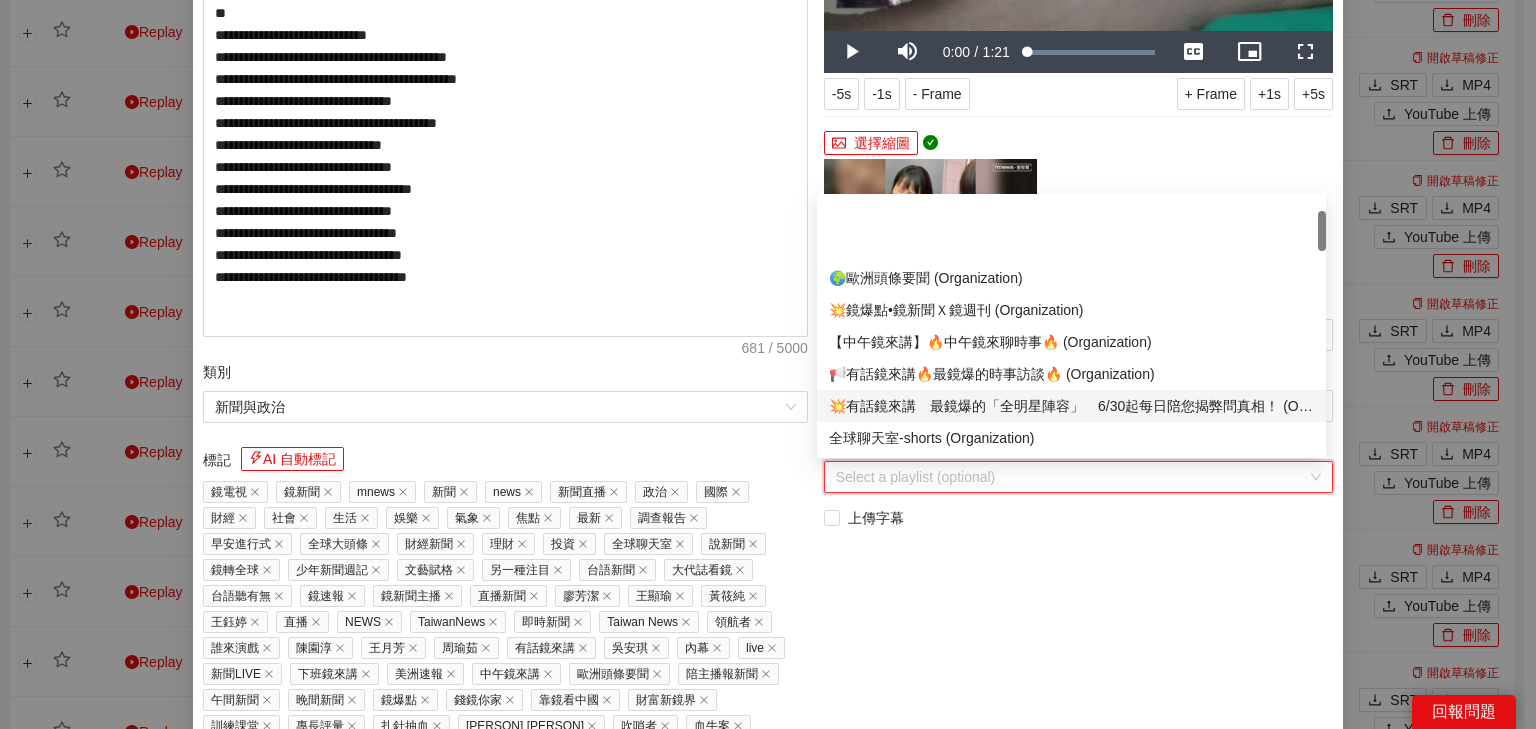 scroll, scrollTop: 80, scrollLeft: 0, axis: vertical 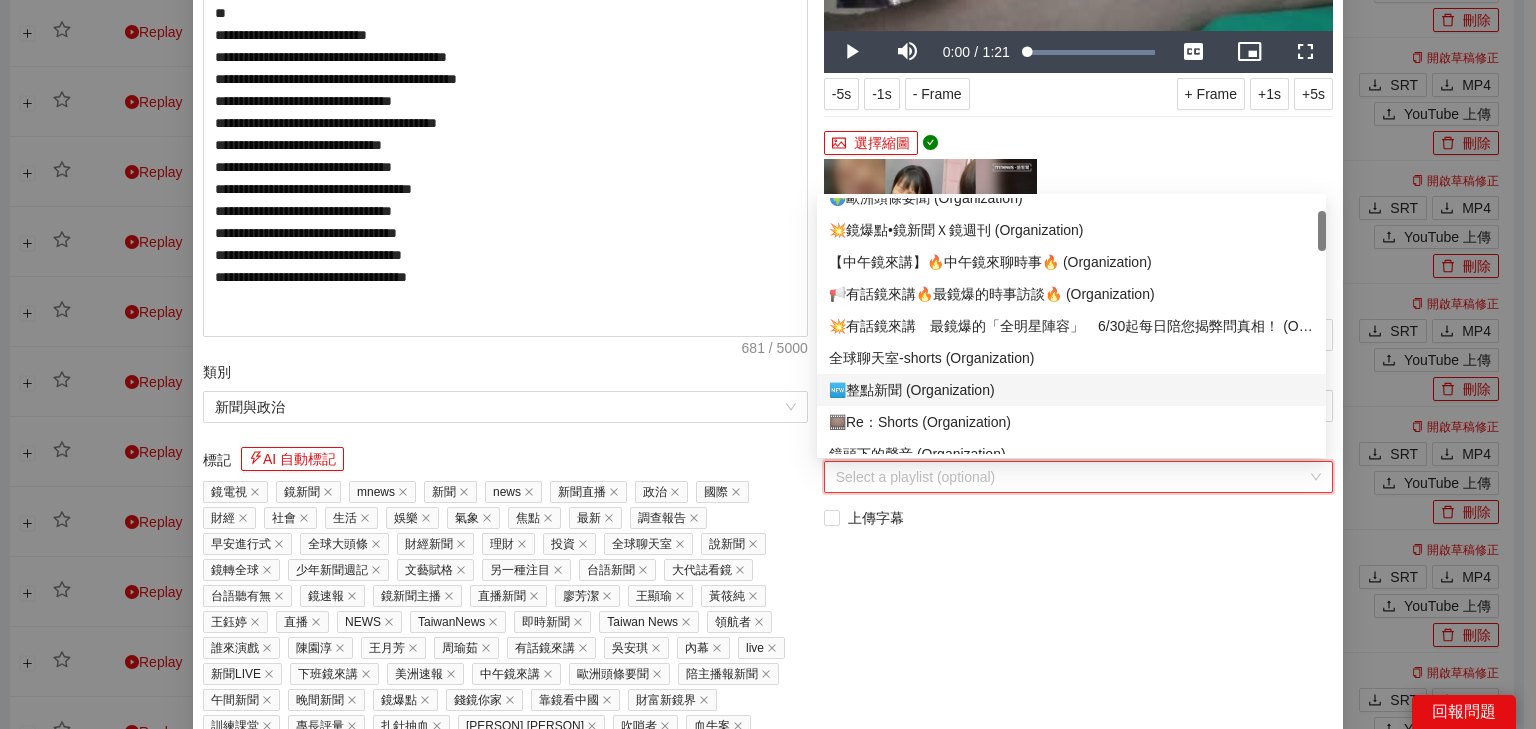 click on "🆕整點新聞 (Organization)" at bounding box center [1071, 390] 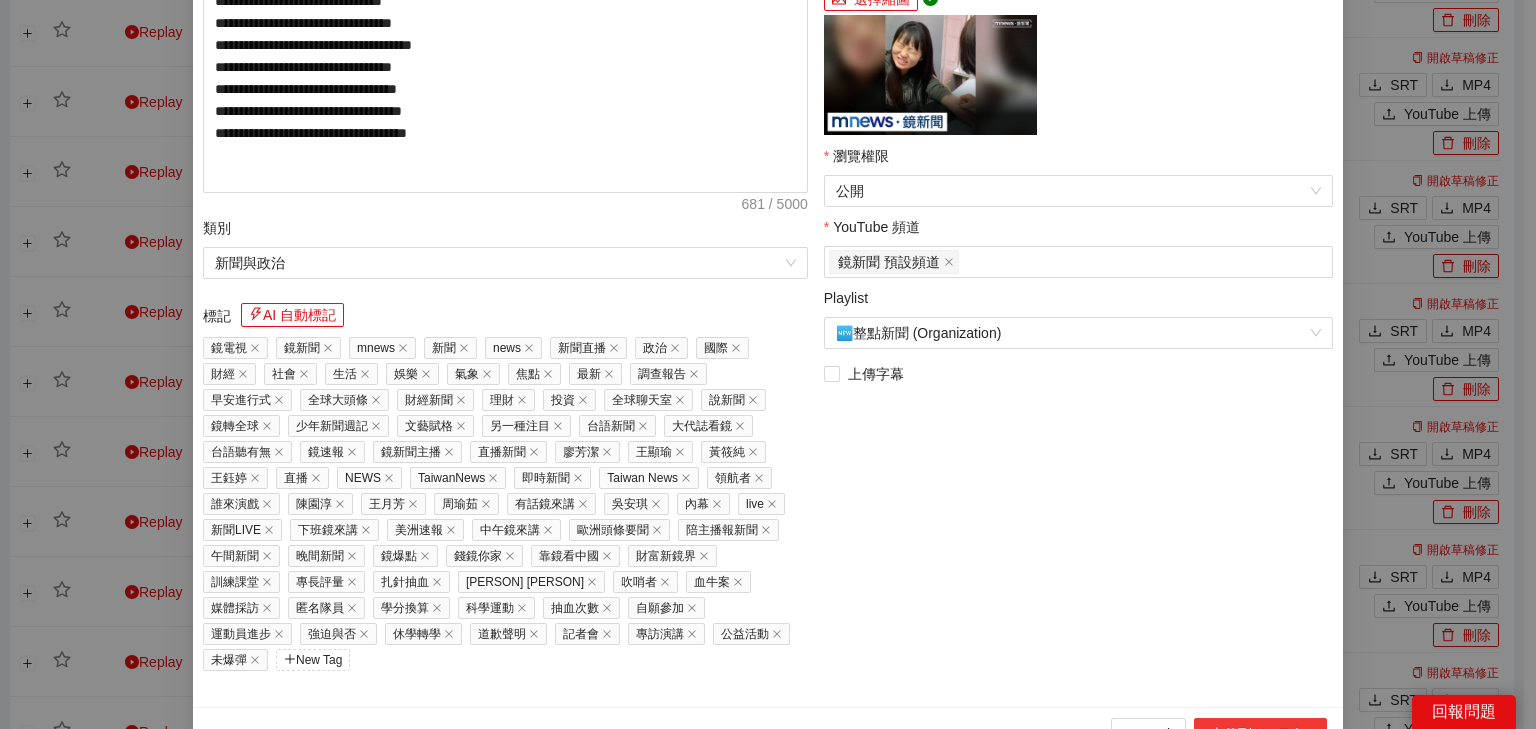 click on "上傳到 YouTube" at bounding box center [1260, 734] 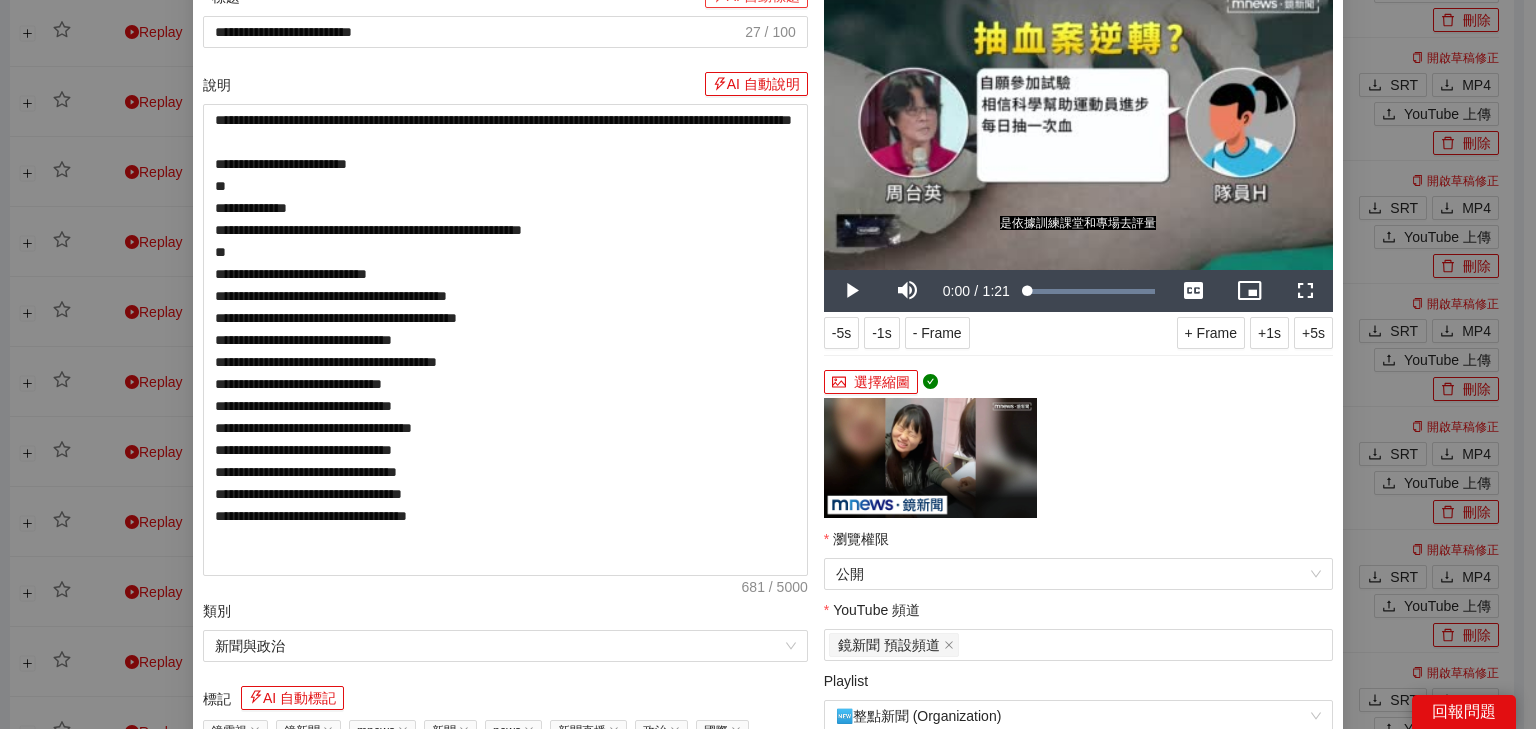 scroll, scrollTop: 0, scrollLeft: 0, axis: both 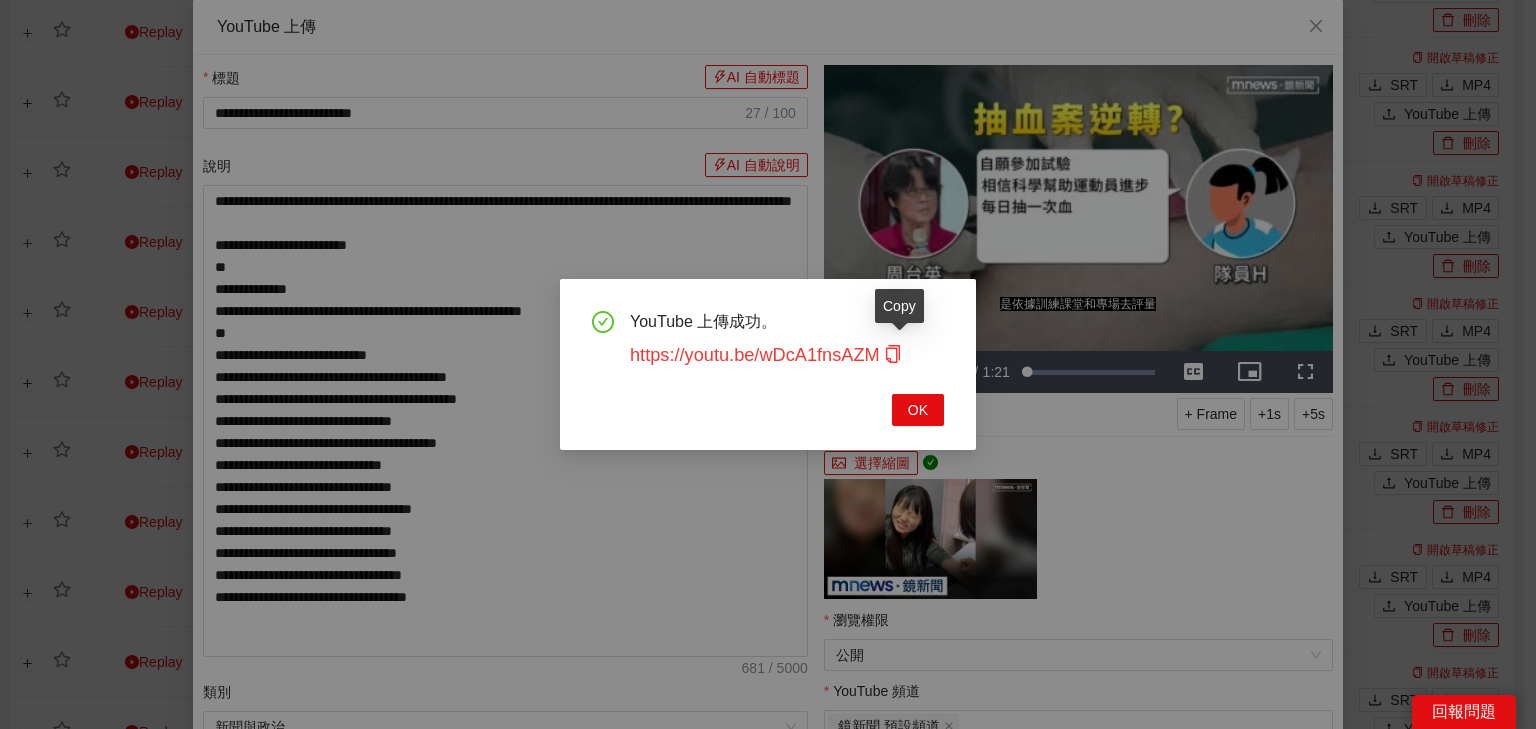 click 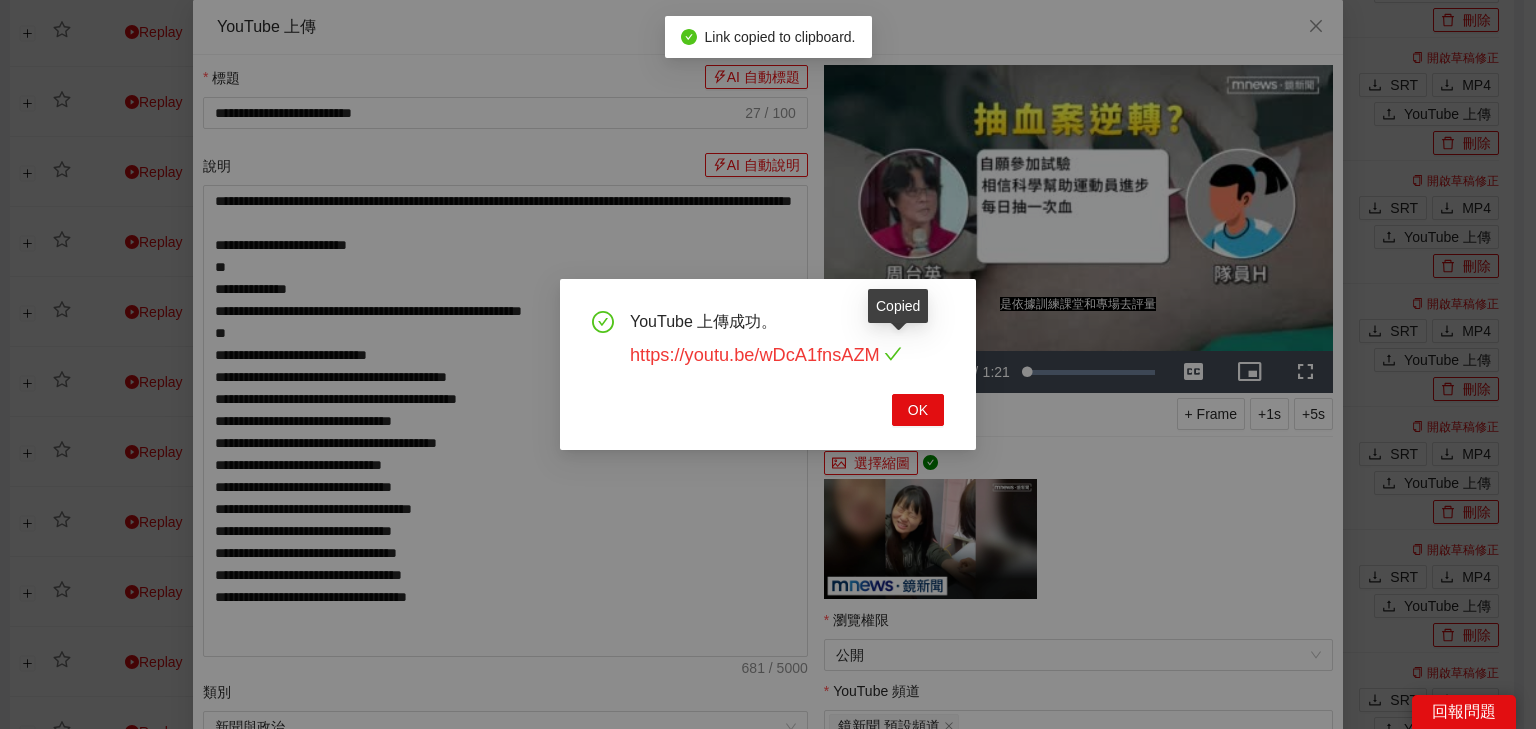 click on "https://youtu.be/wDcA1fnsAZM" at bounding box center [766, 355] 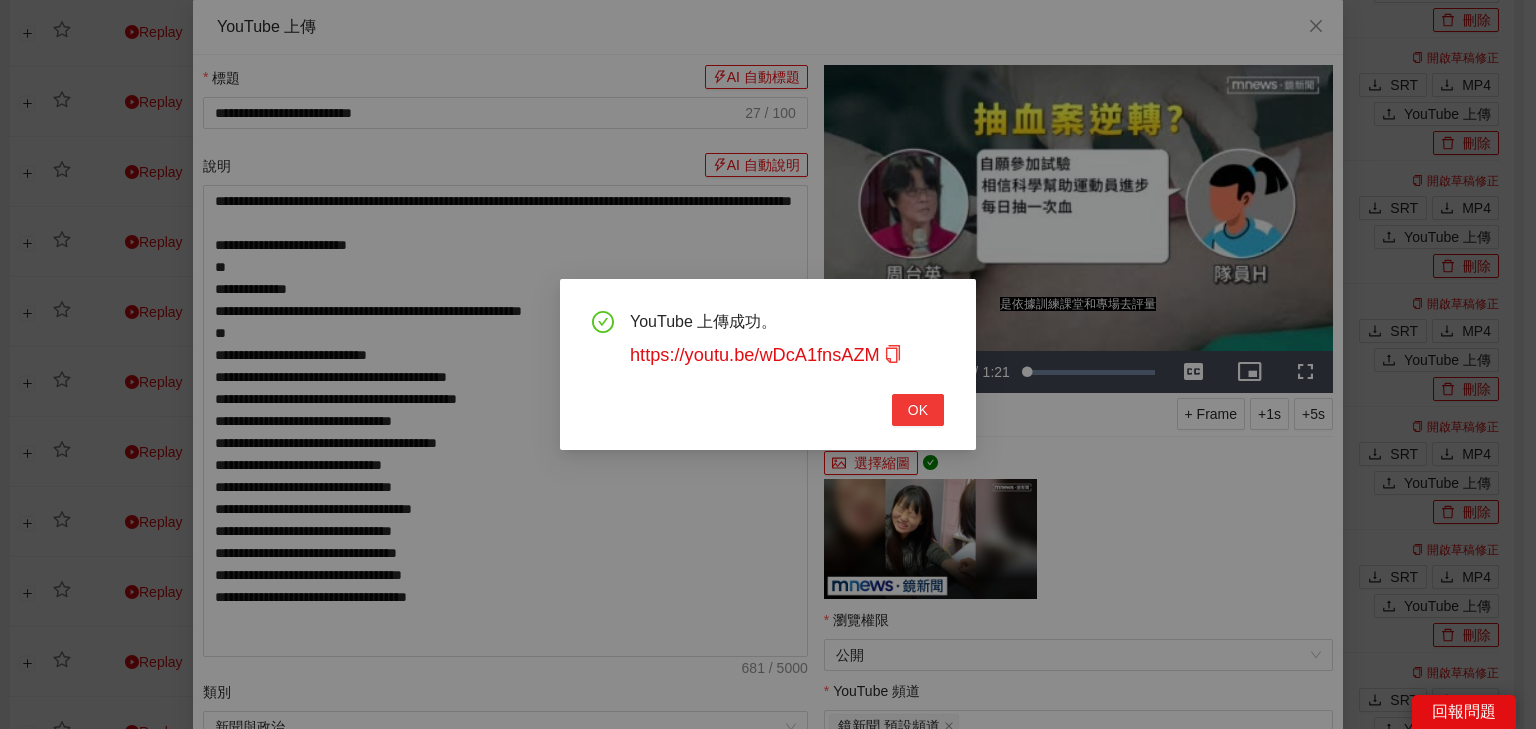 click on "OK" at bounding box center (918, 410) 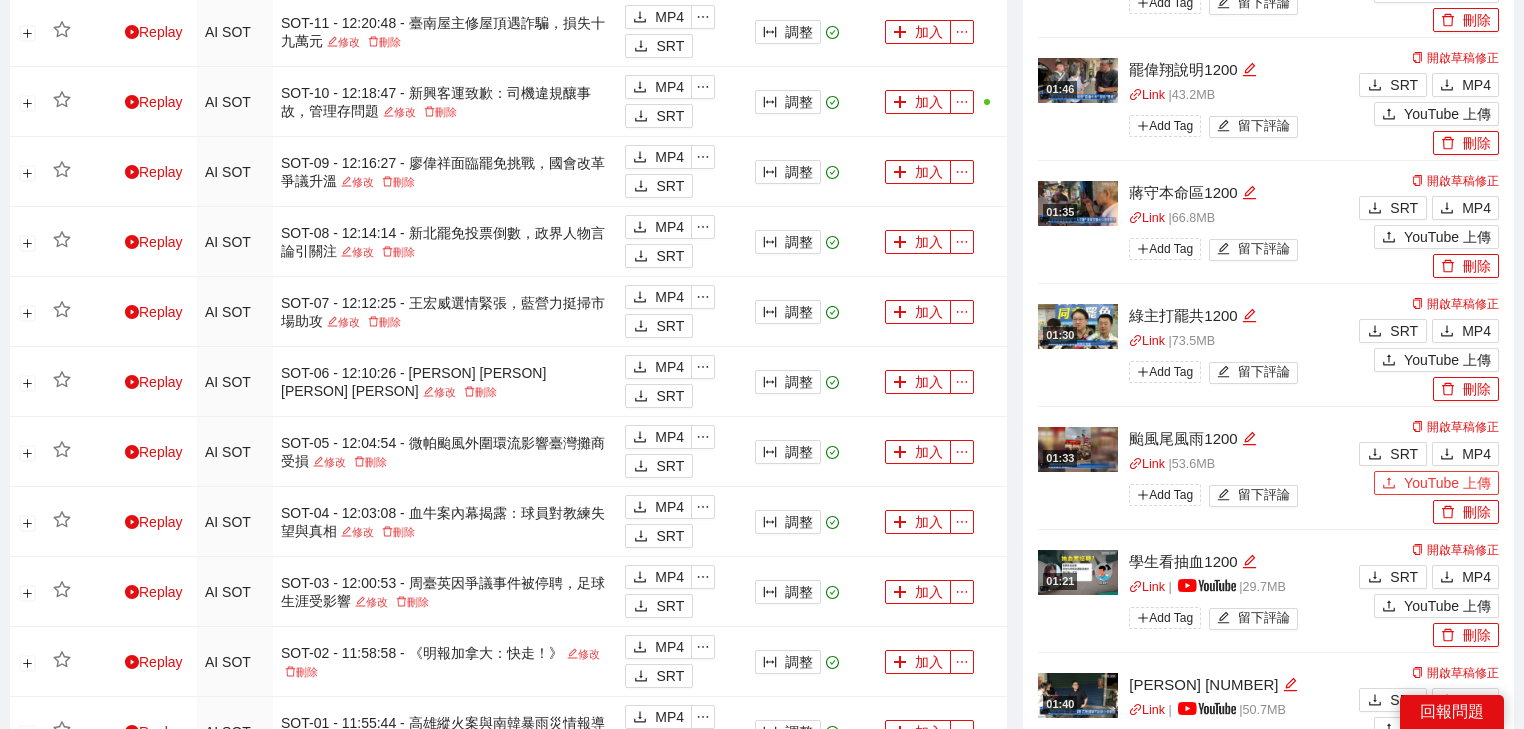 click on "YouTube 上傳" at bounding box center (1447, 483) 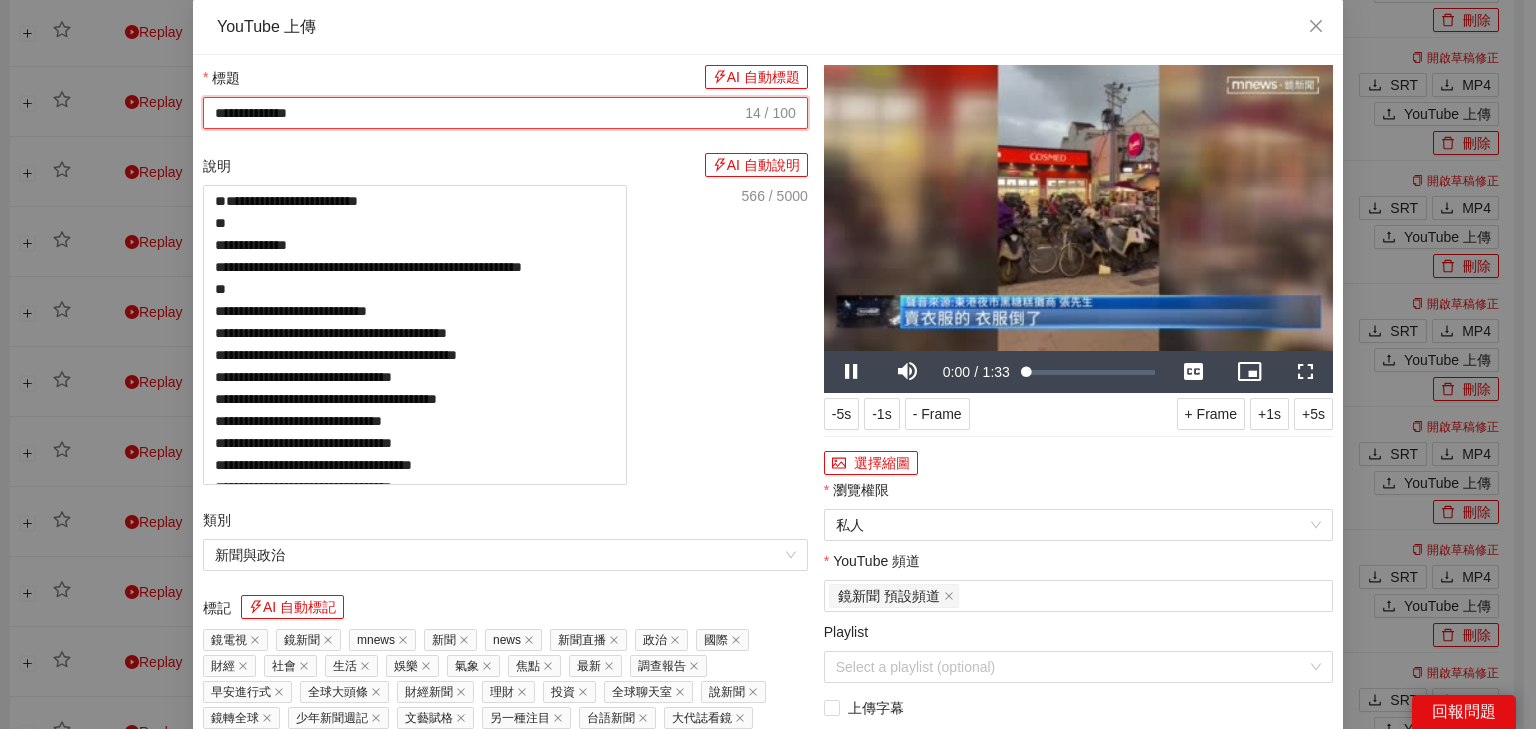 drag, startPoint x: 420, startPoint y: 112, endPoint x: 17, endPoint y: 105, distance: 403.0608 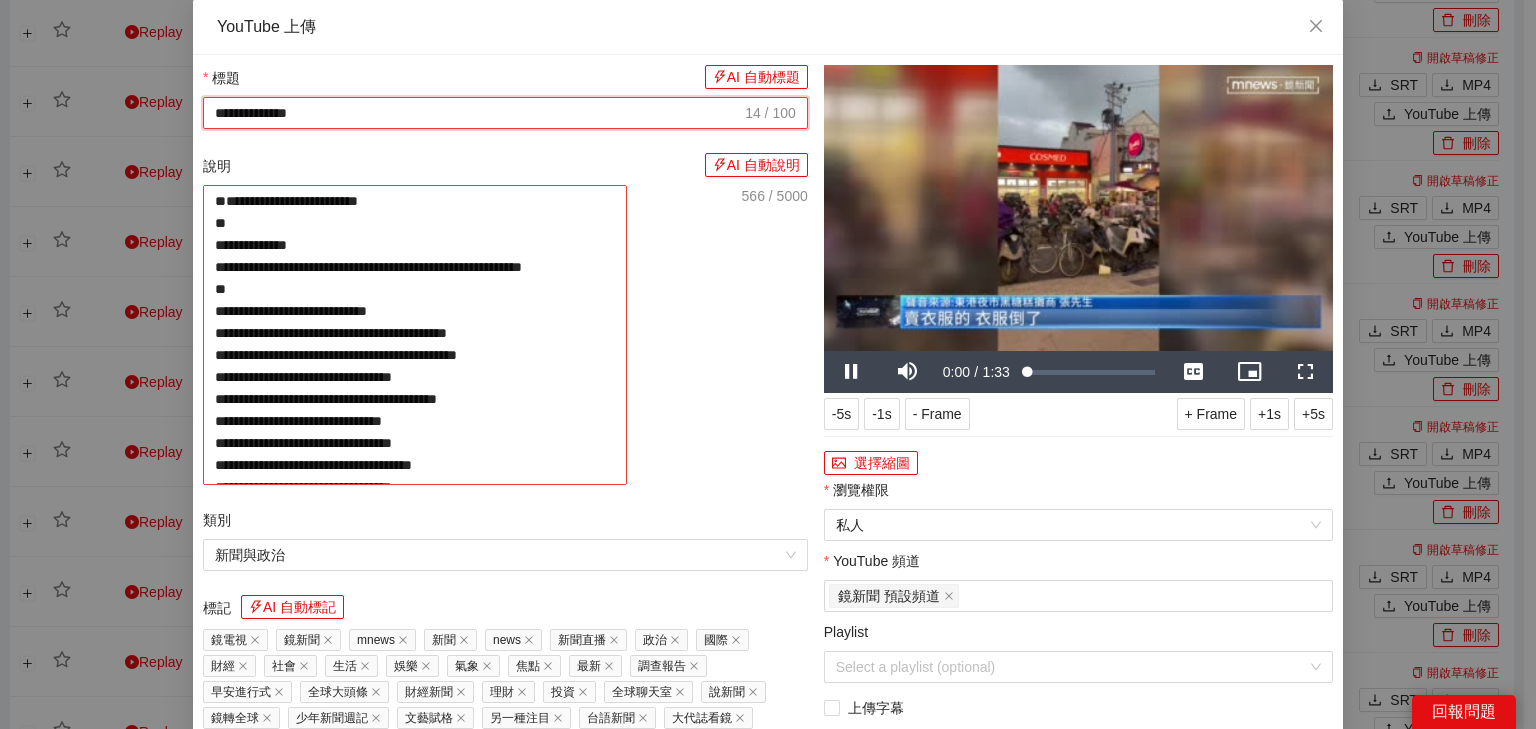 paste on "**********" 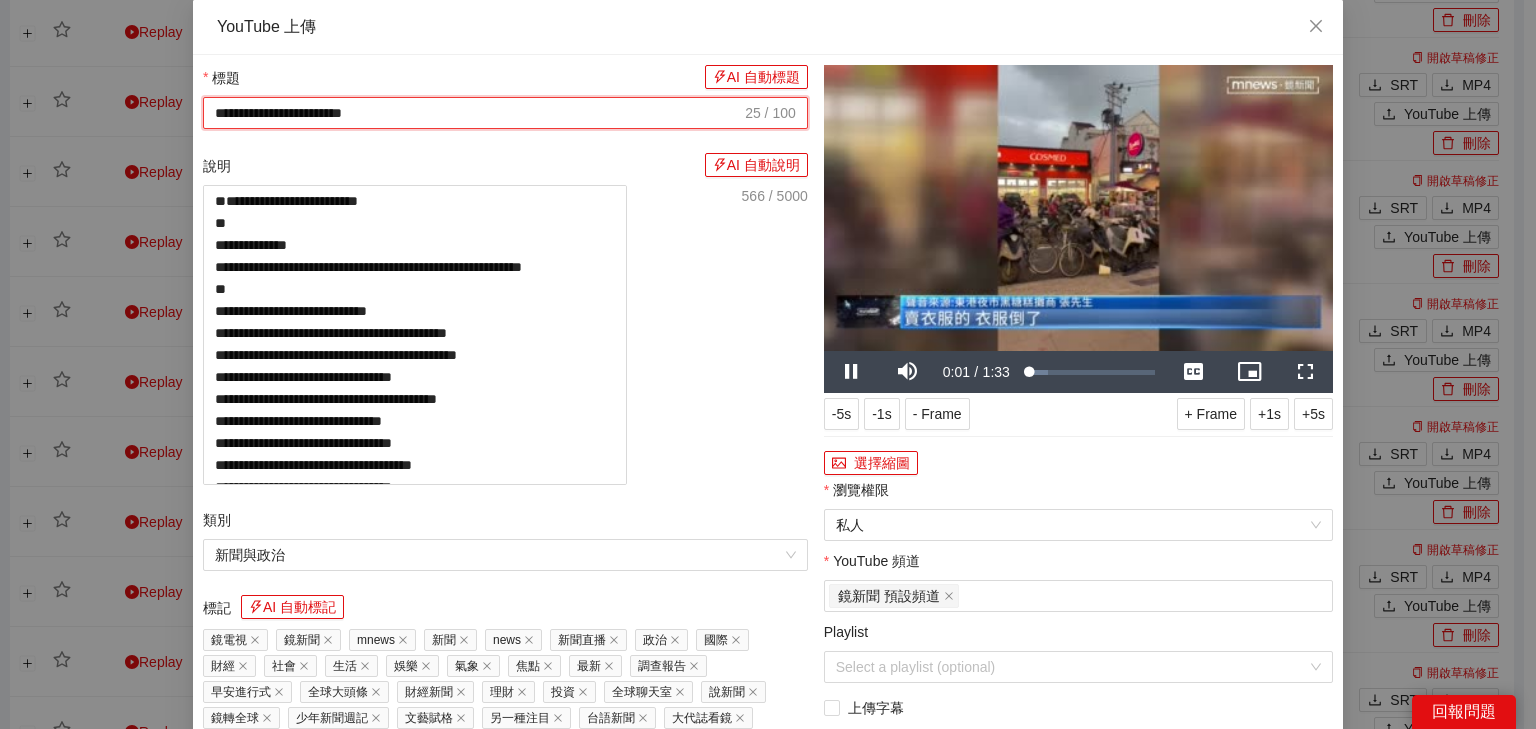 type on "**********" 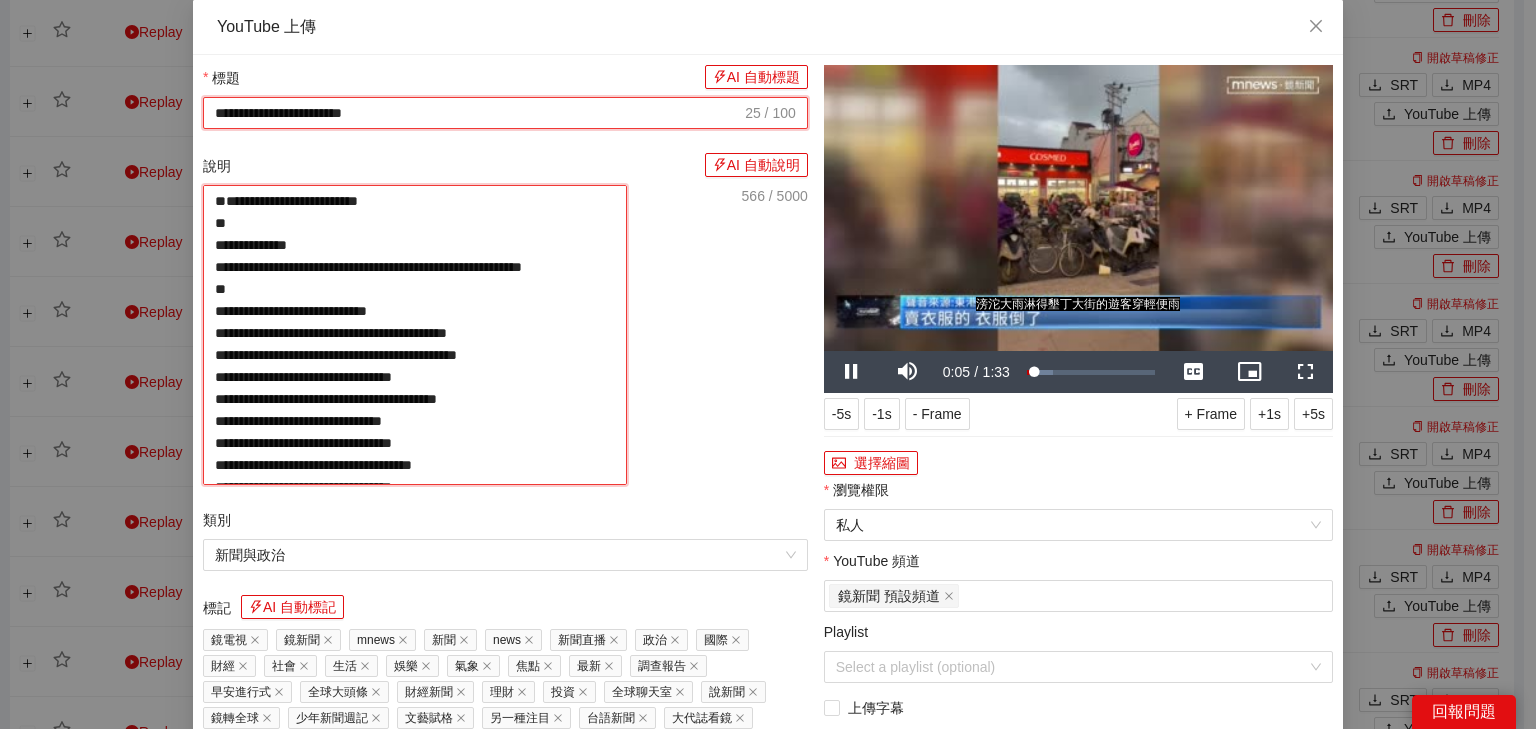 click on "**********" at bounding box center [415, 335] 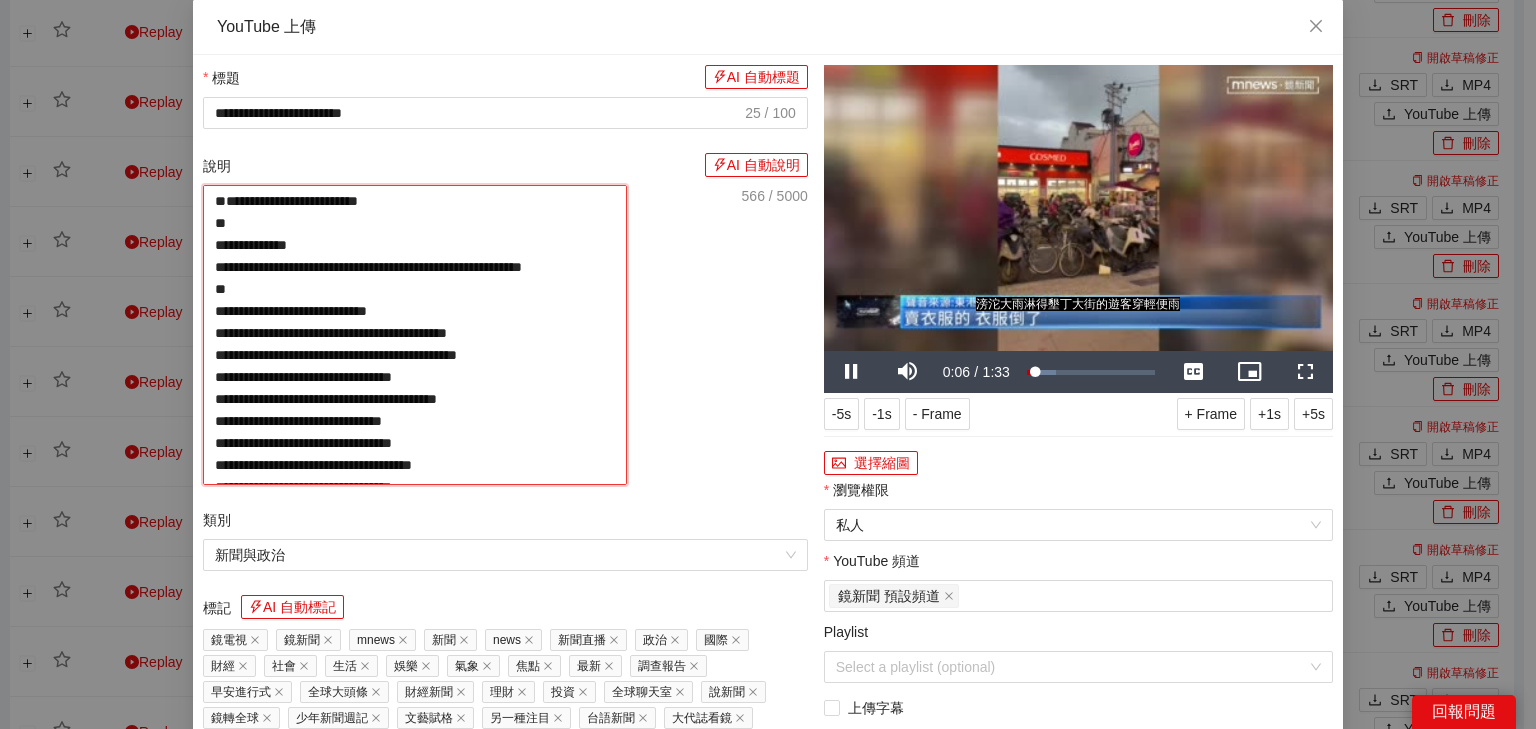 paste on "**********" 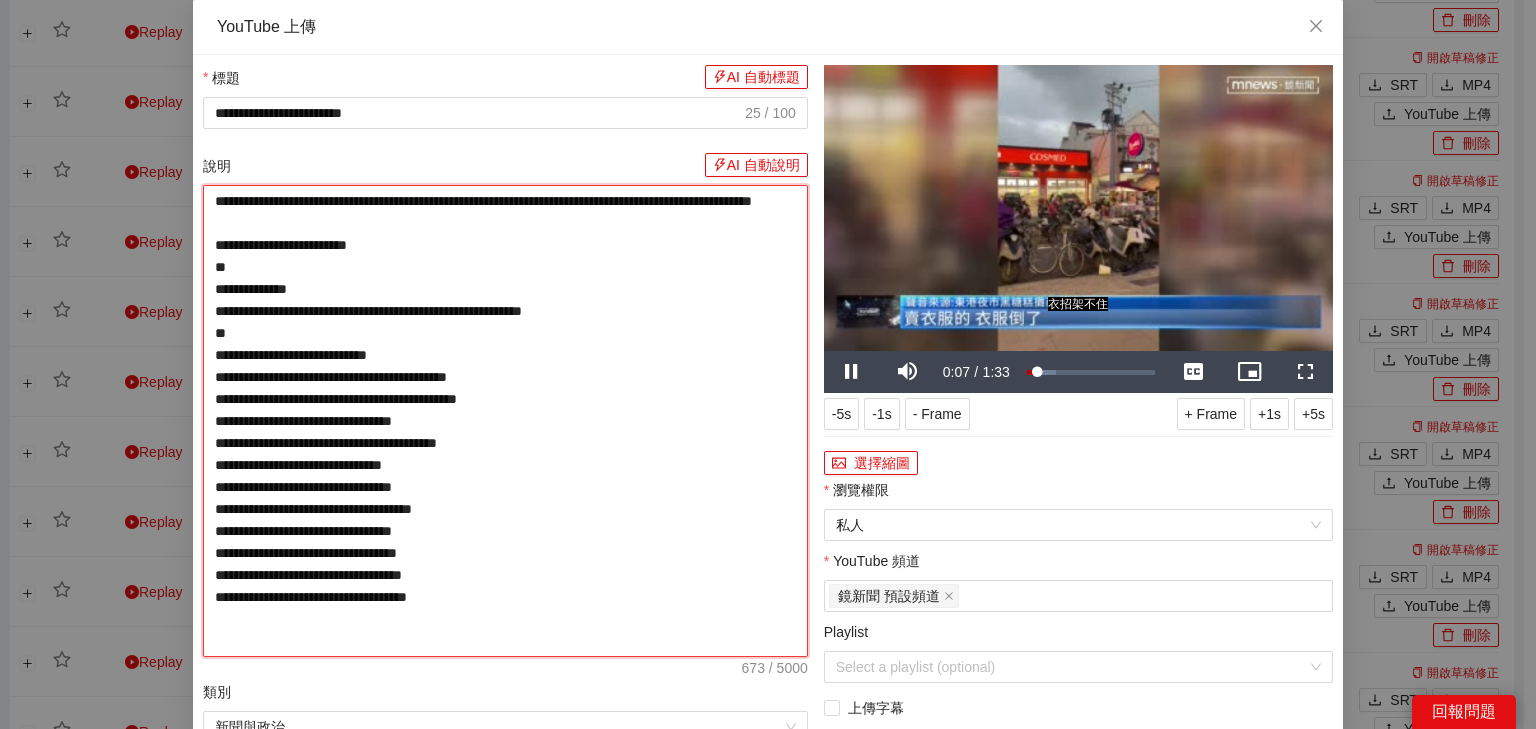 click on "**********" at bounding box center [505, 421] 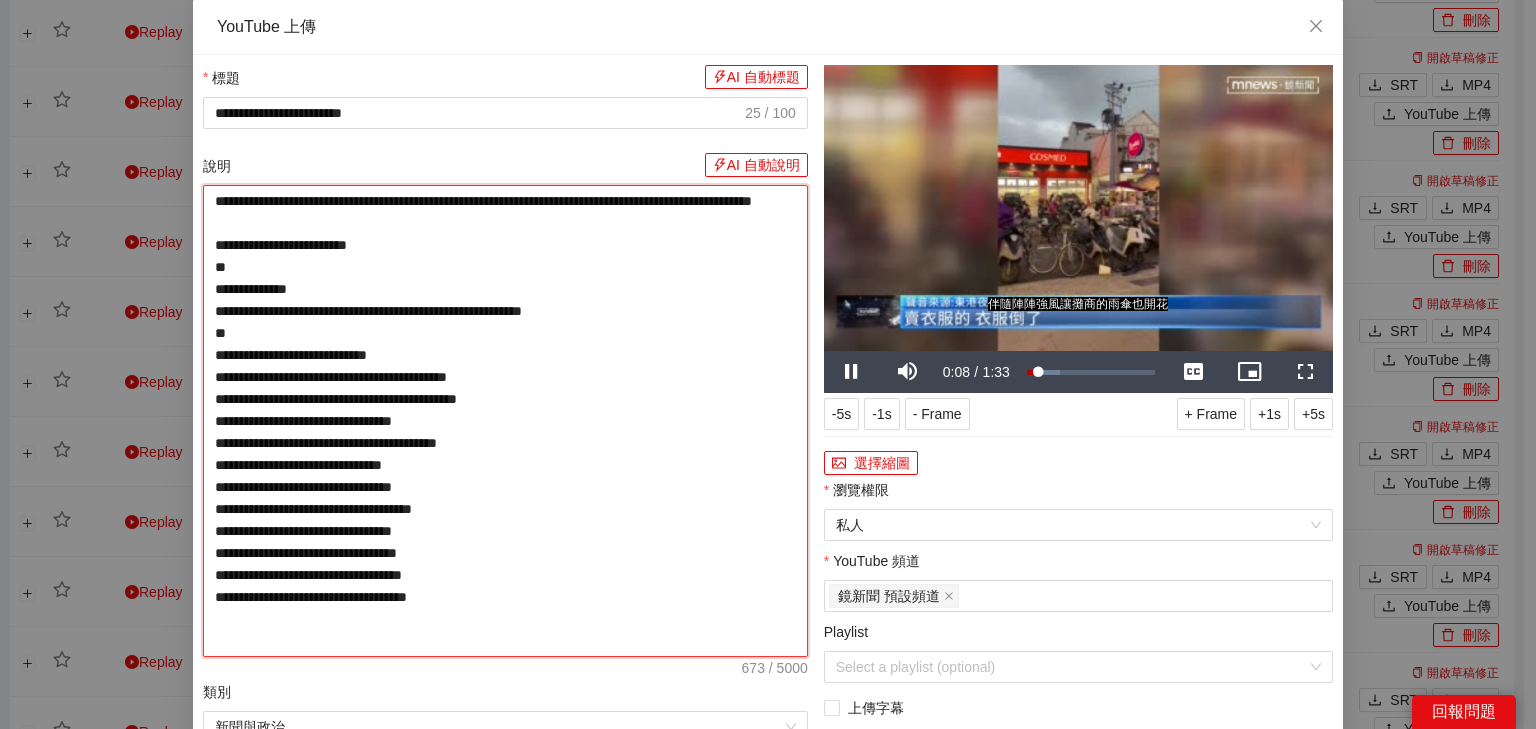 type on "**********" 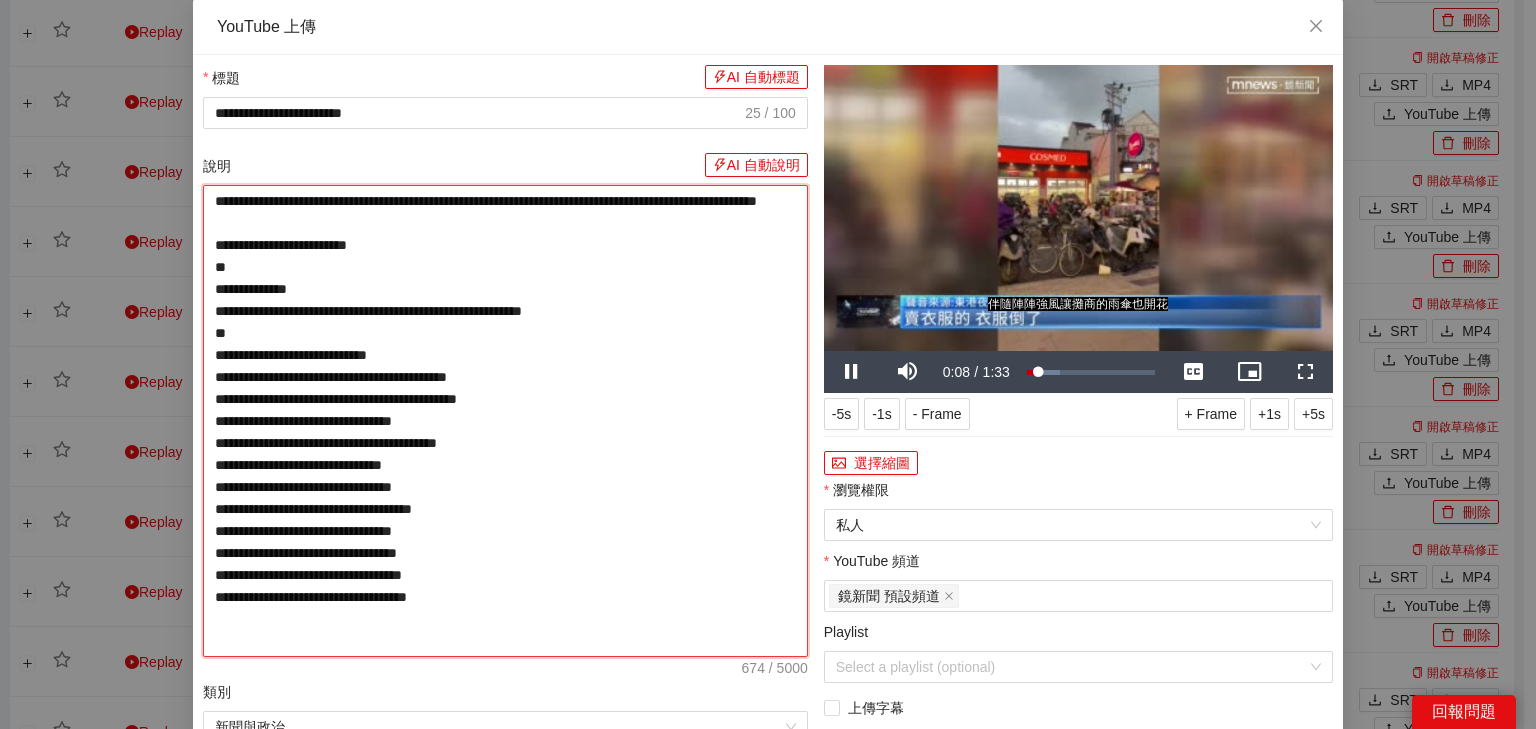 type on "**********" 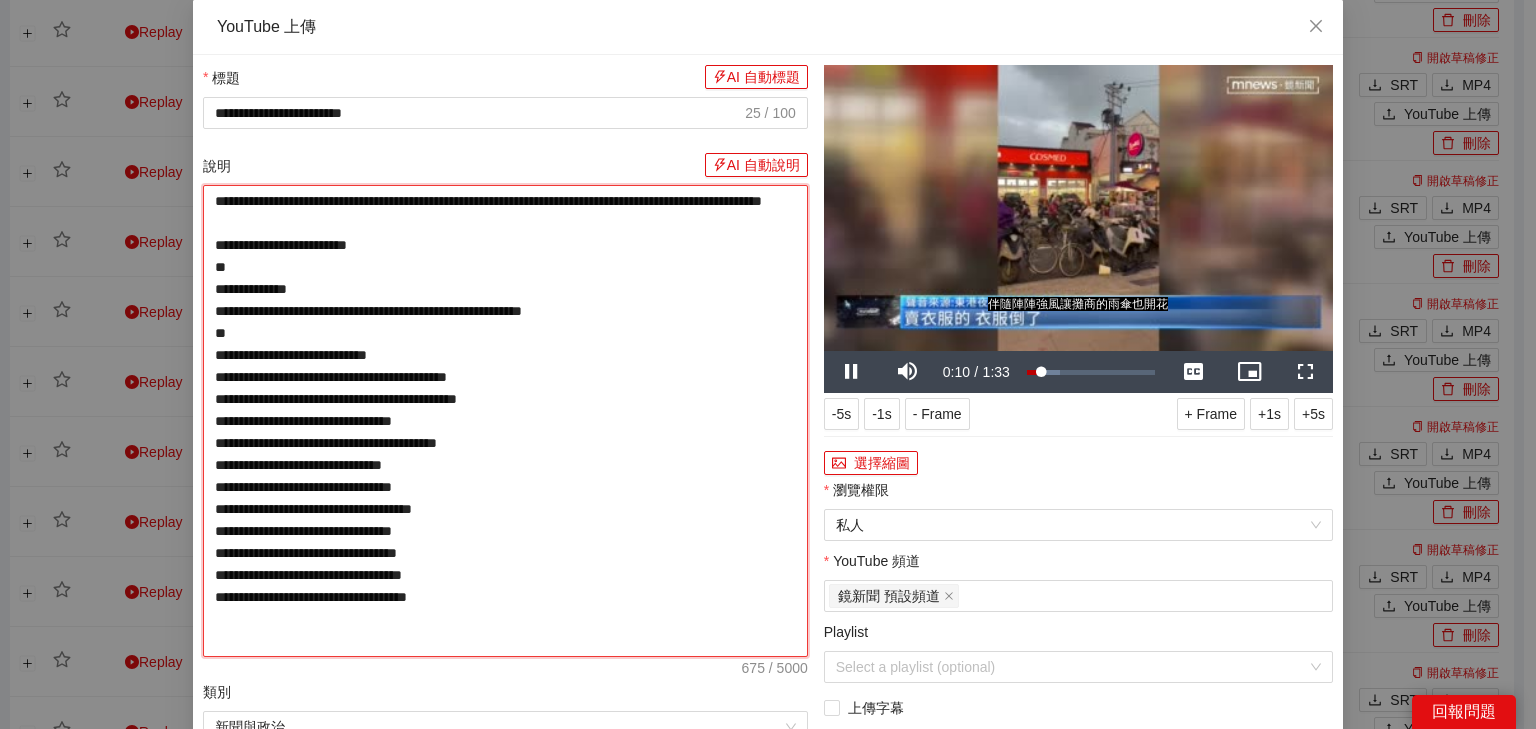 type on "**********" 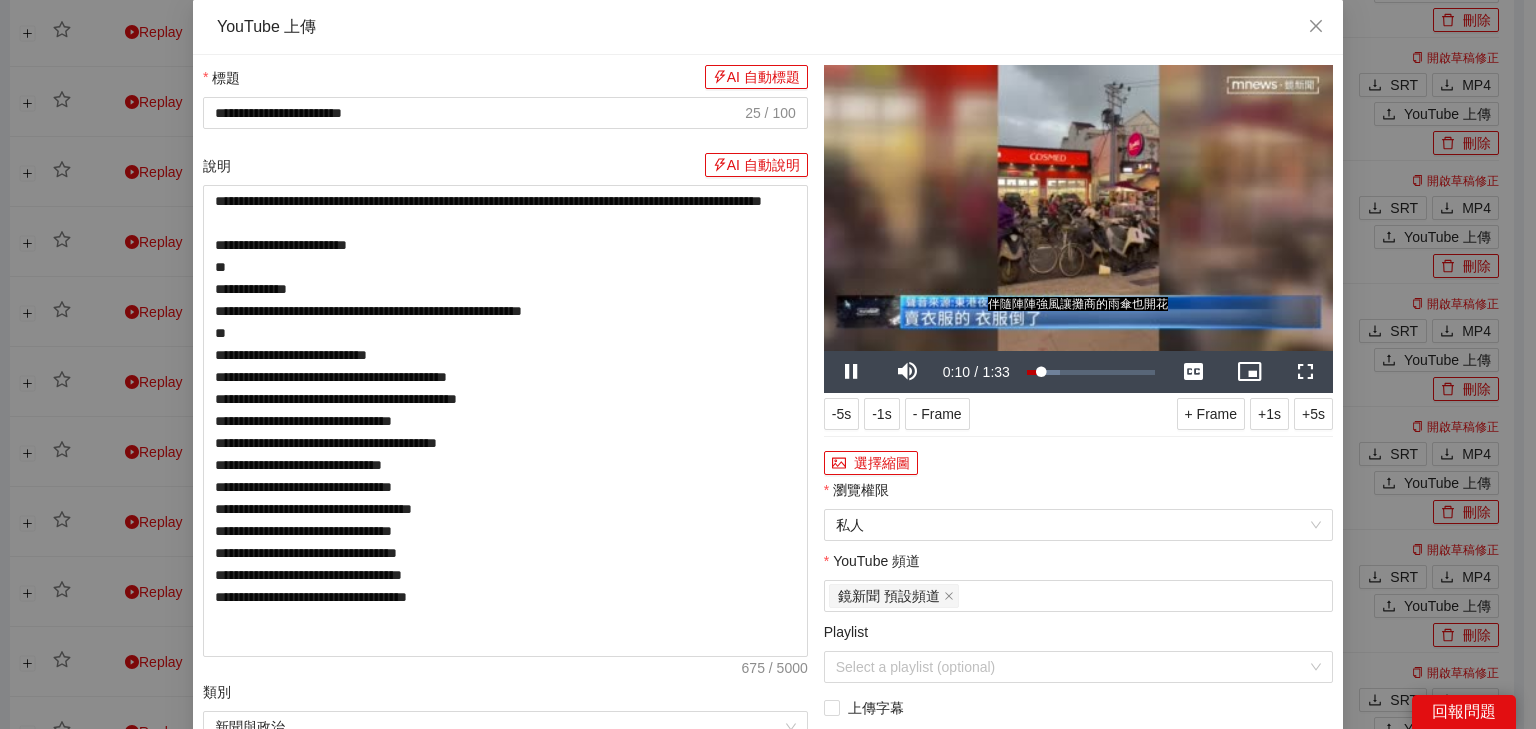 click at bounding box center (1078, 208) 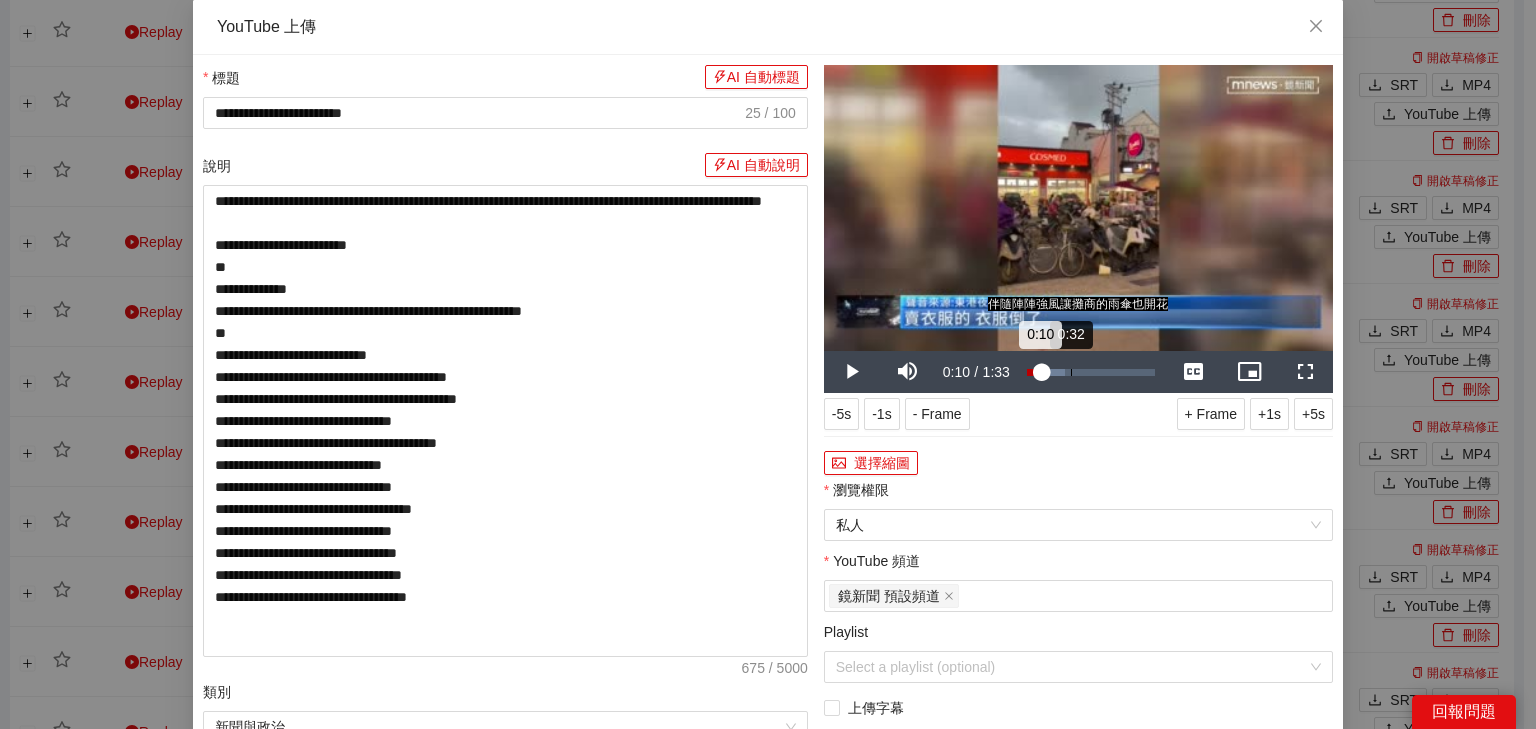 click on "Loaded :  29.88% 0:32 0:10" at bounding box center [1091, 372] 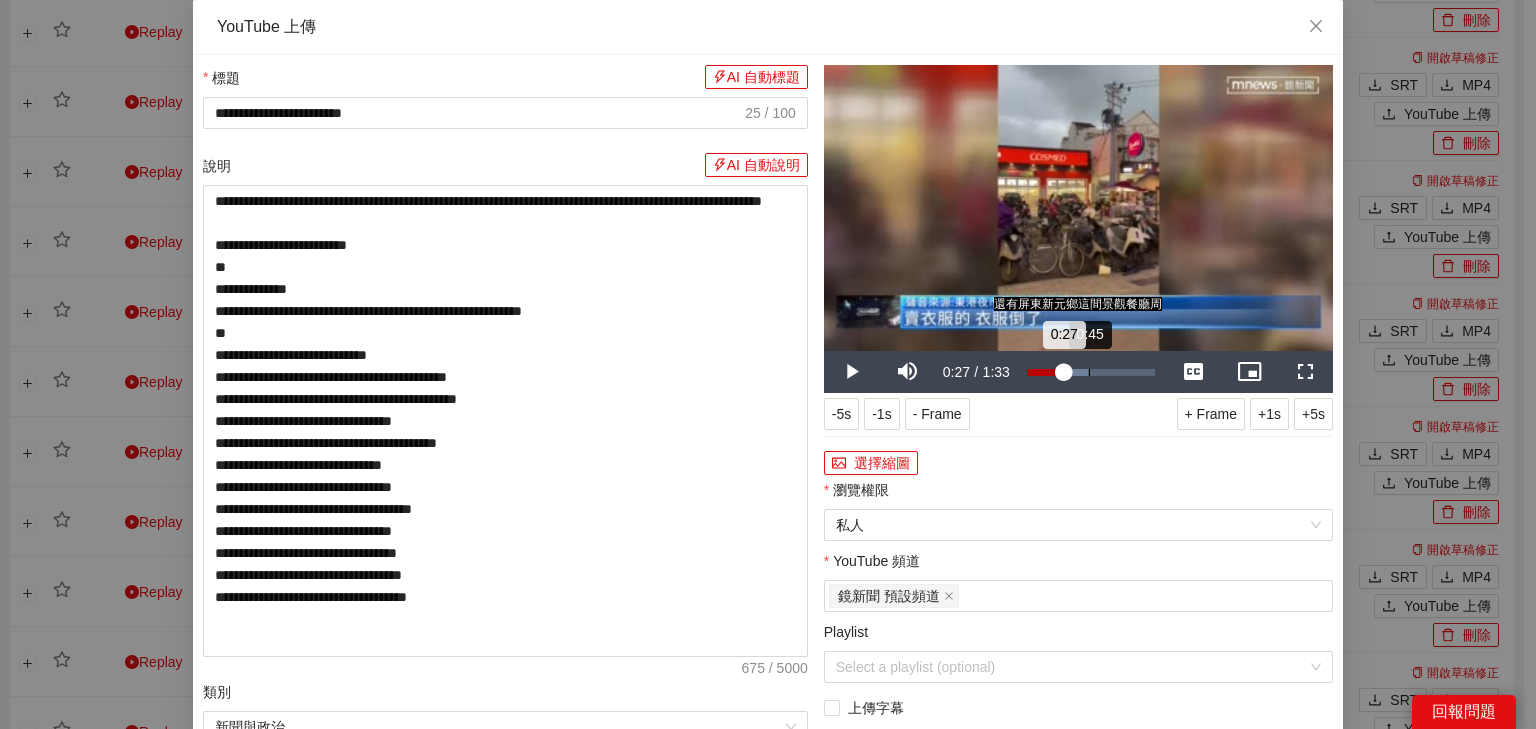 click on "Loaded :  47.58% 0:45 0:27" at bounding box center (1091, 372) 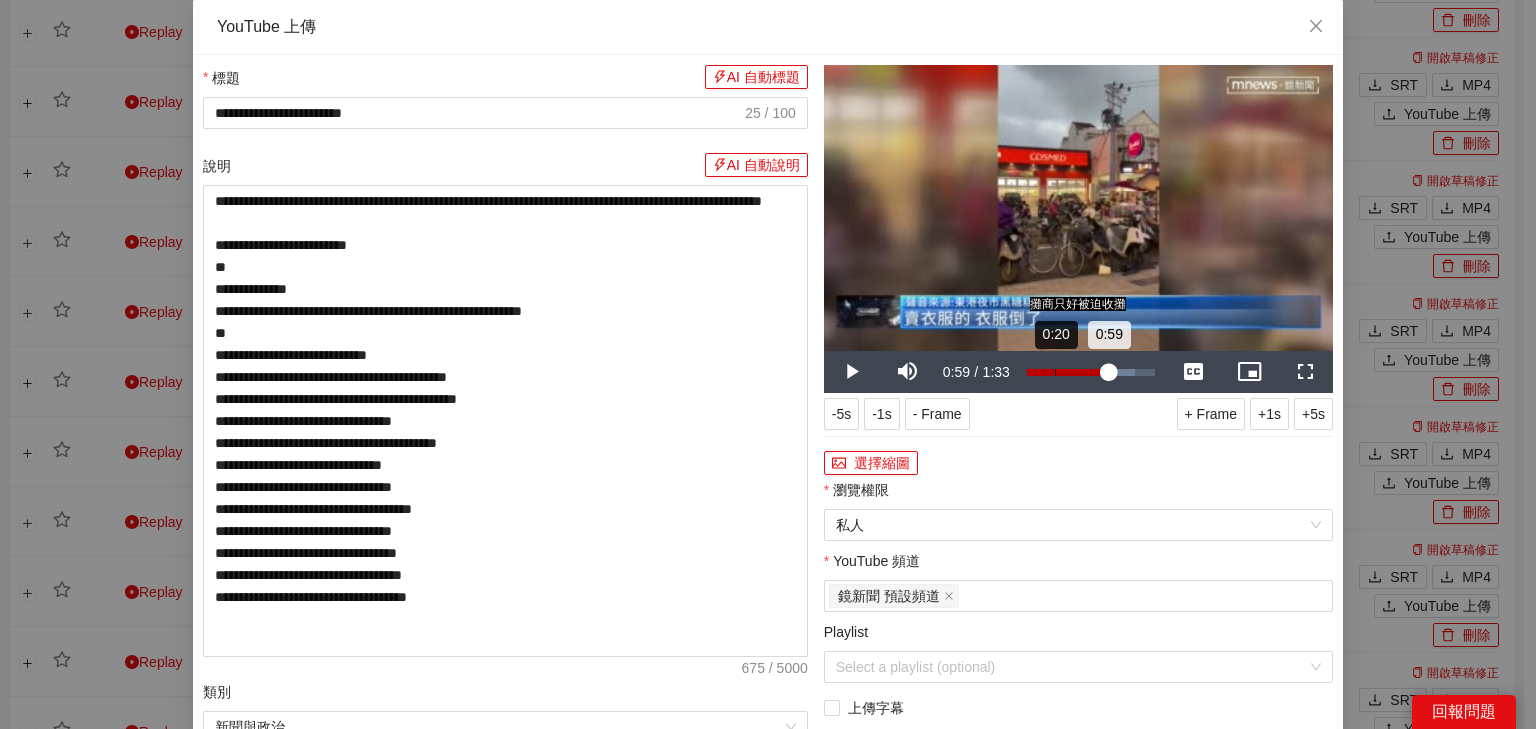 click on "Loaded :  84.64% 0:20 0:59" at bounding box center [1091, 372] 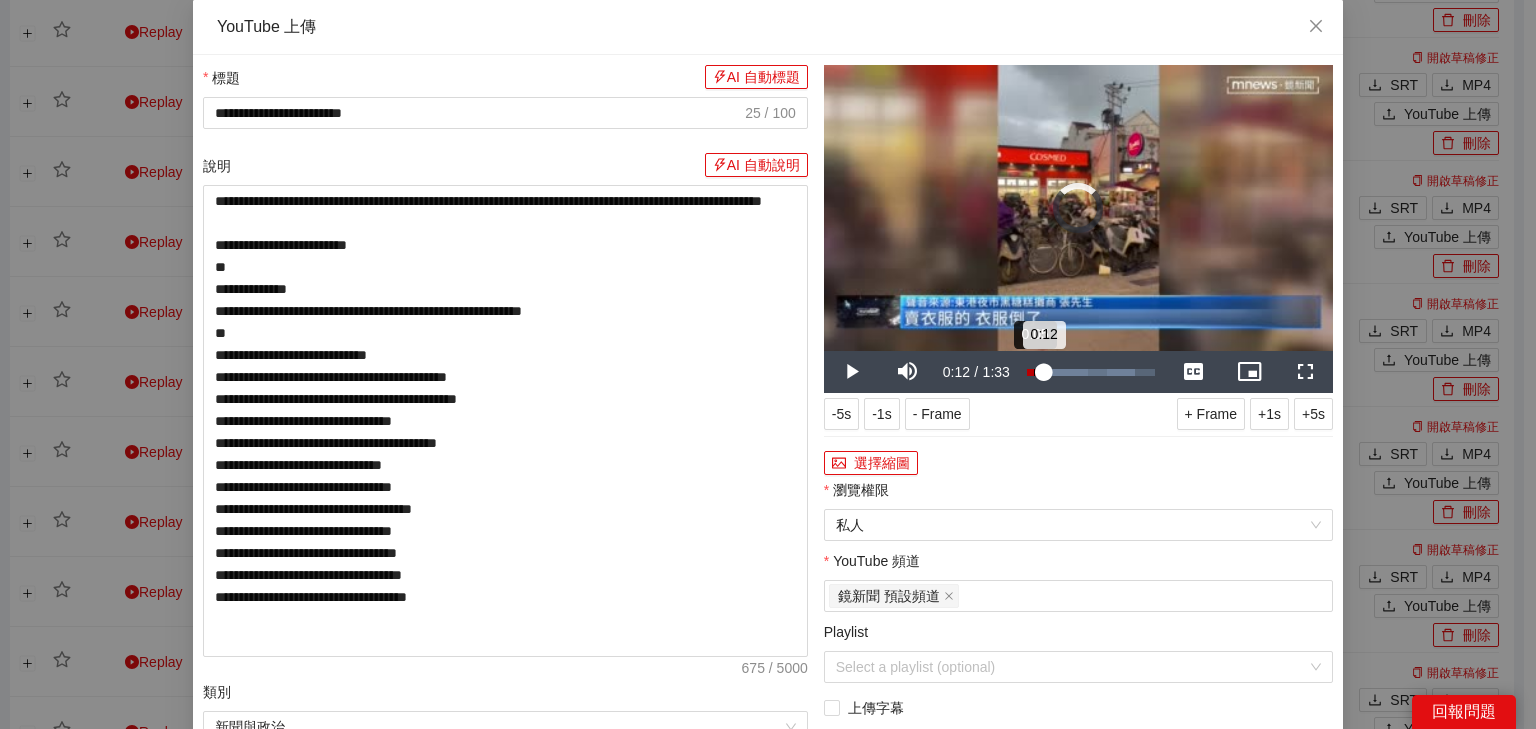 click on "0:12" at bounding box center [1035, 372] 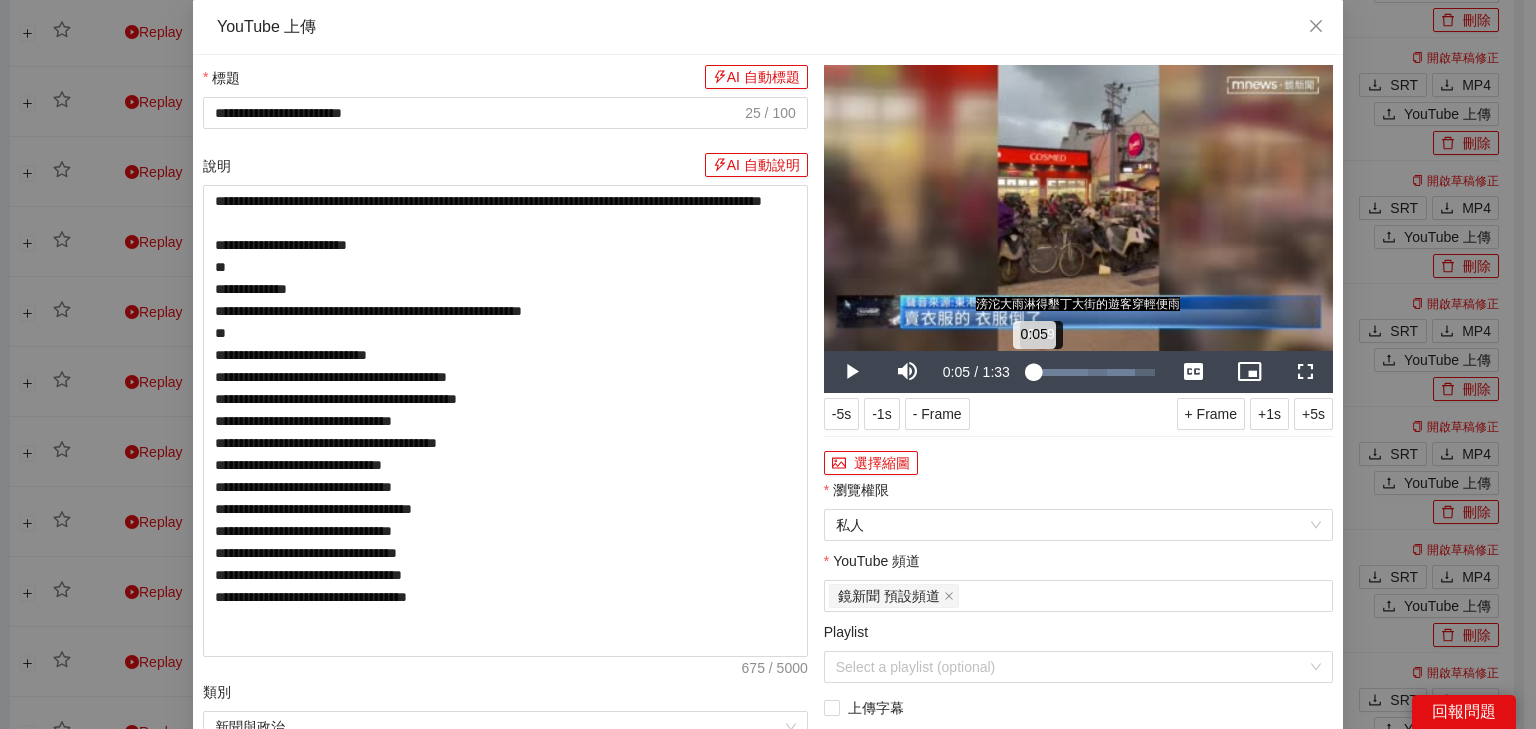 click on "0:05" at bounding box center [1030, 372] 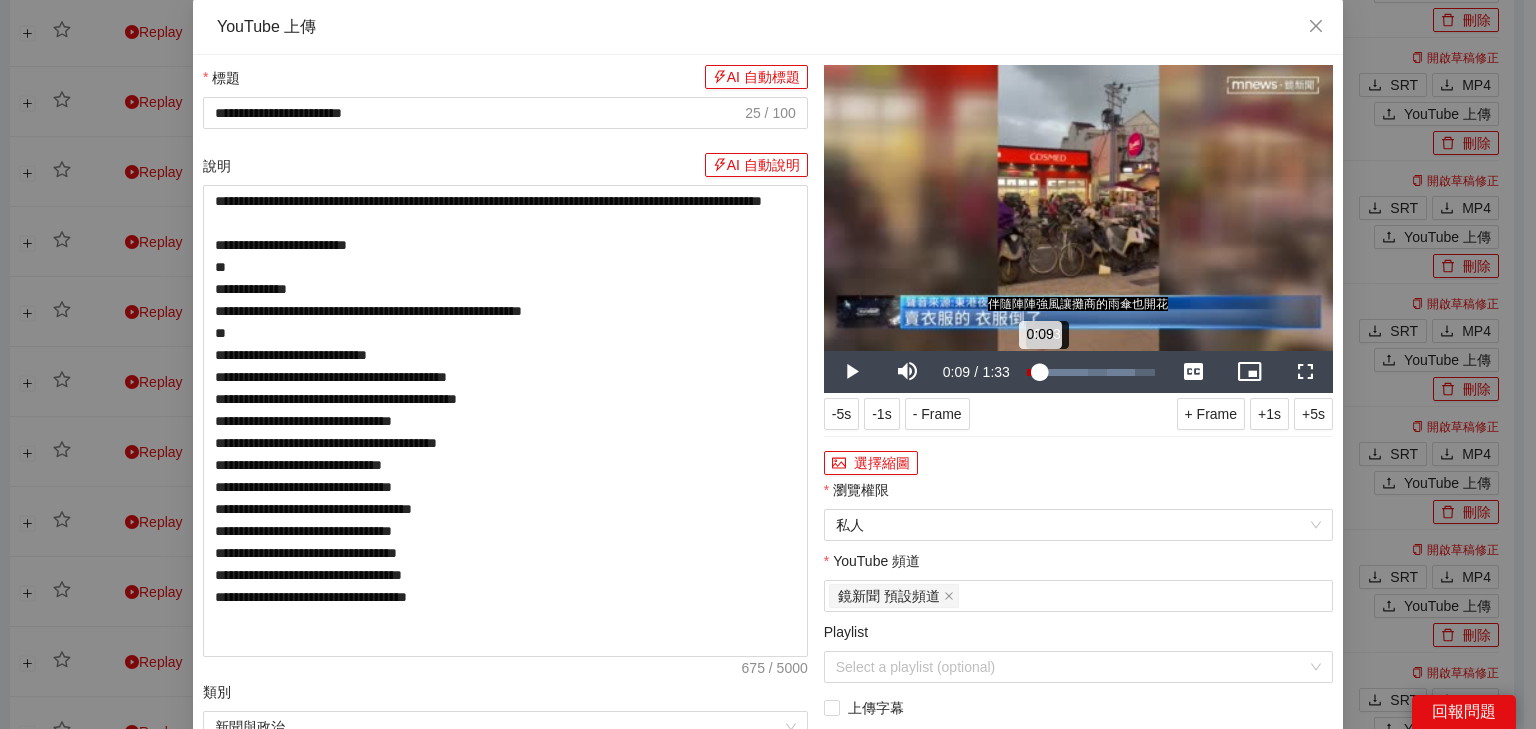 click on "Loaded :  84.64% 0:13 0:09" at bounding box center [1091, 372] 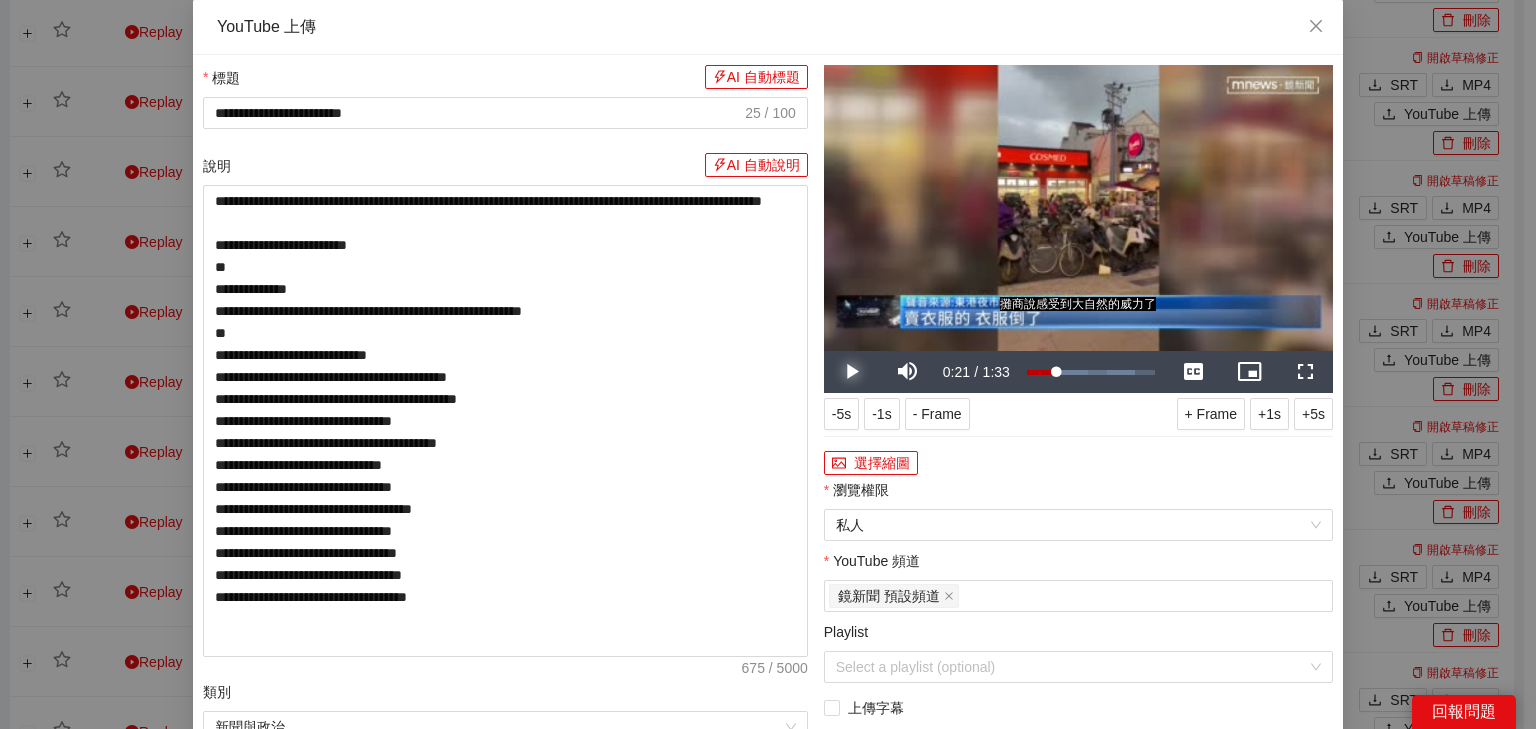 click at bounding box center (852, 372) 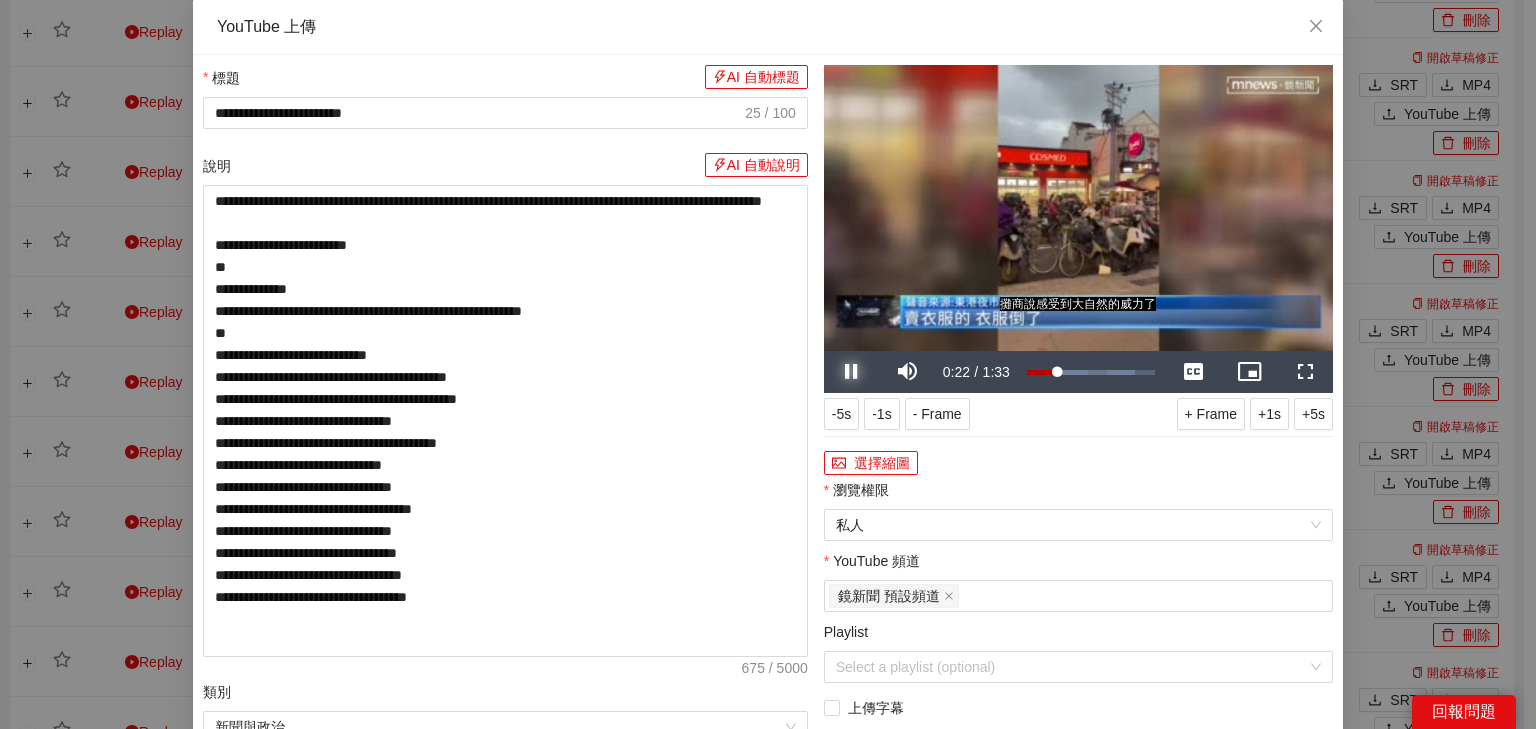 click at bounding box center (852, 372) 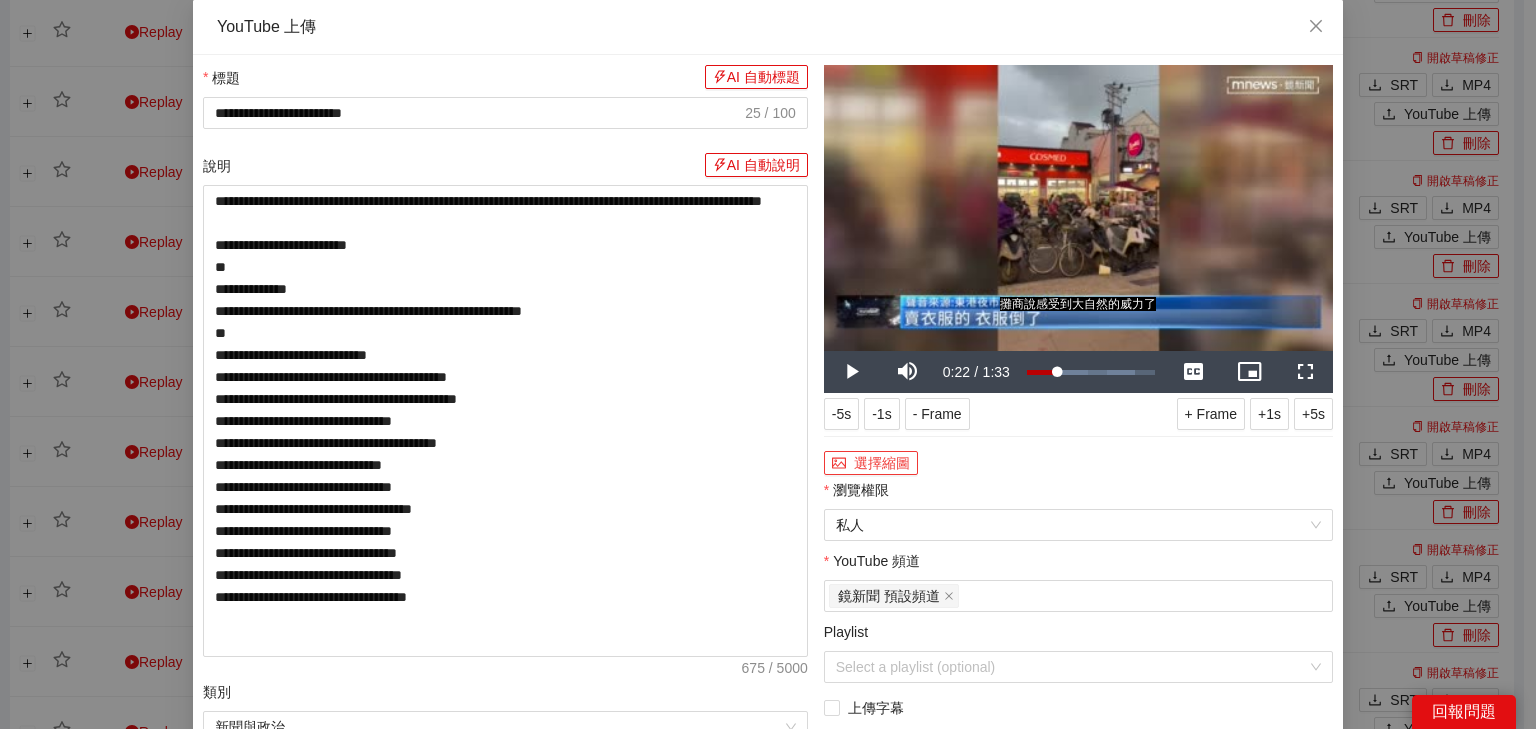 click on "選擇縮圖" at bounding box center [871, 463] 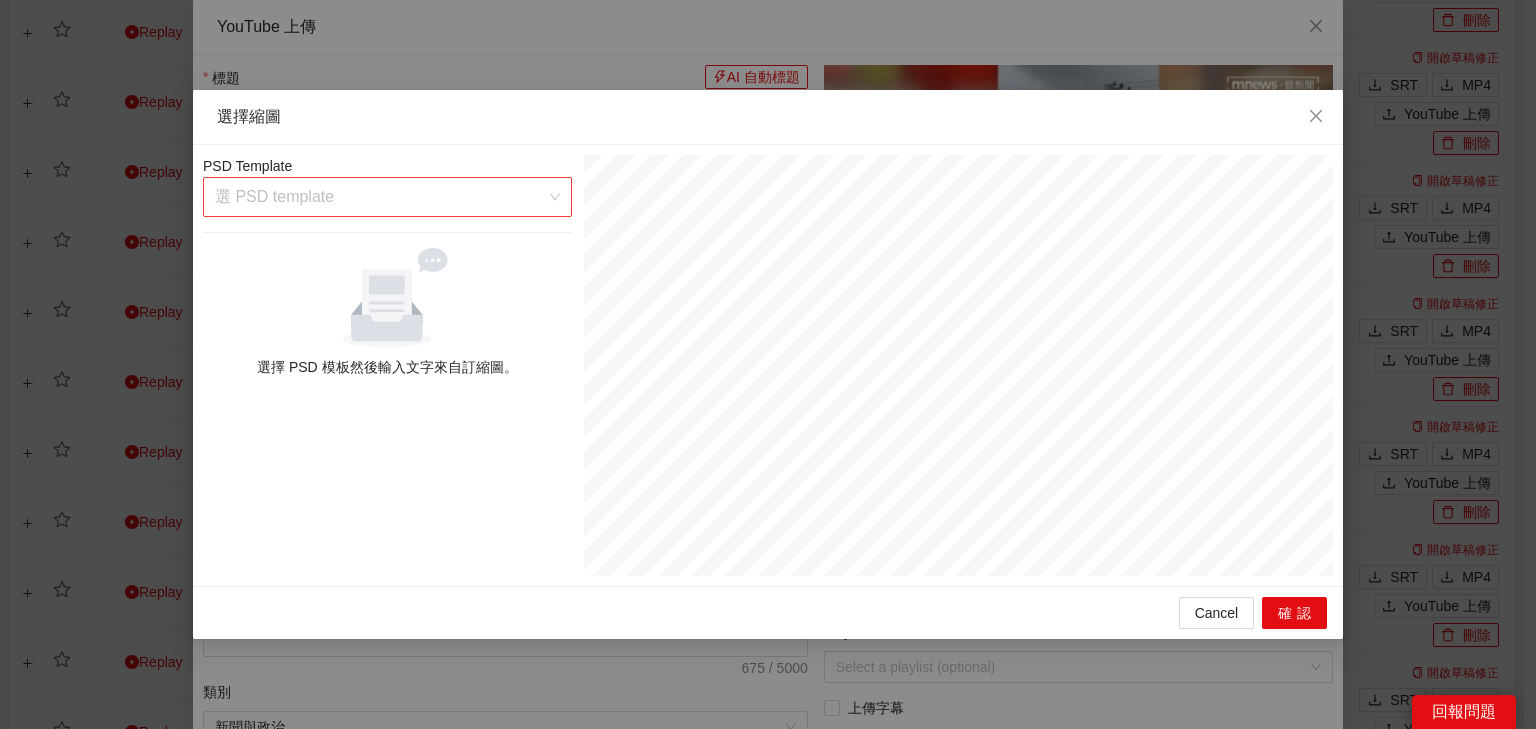 click at bounding box center (380, 197) 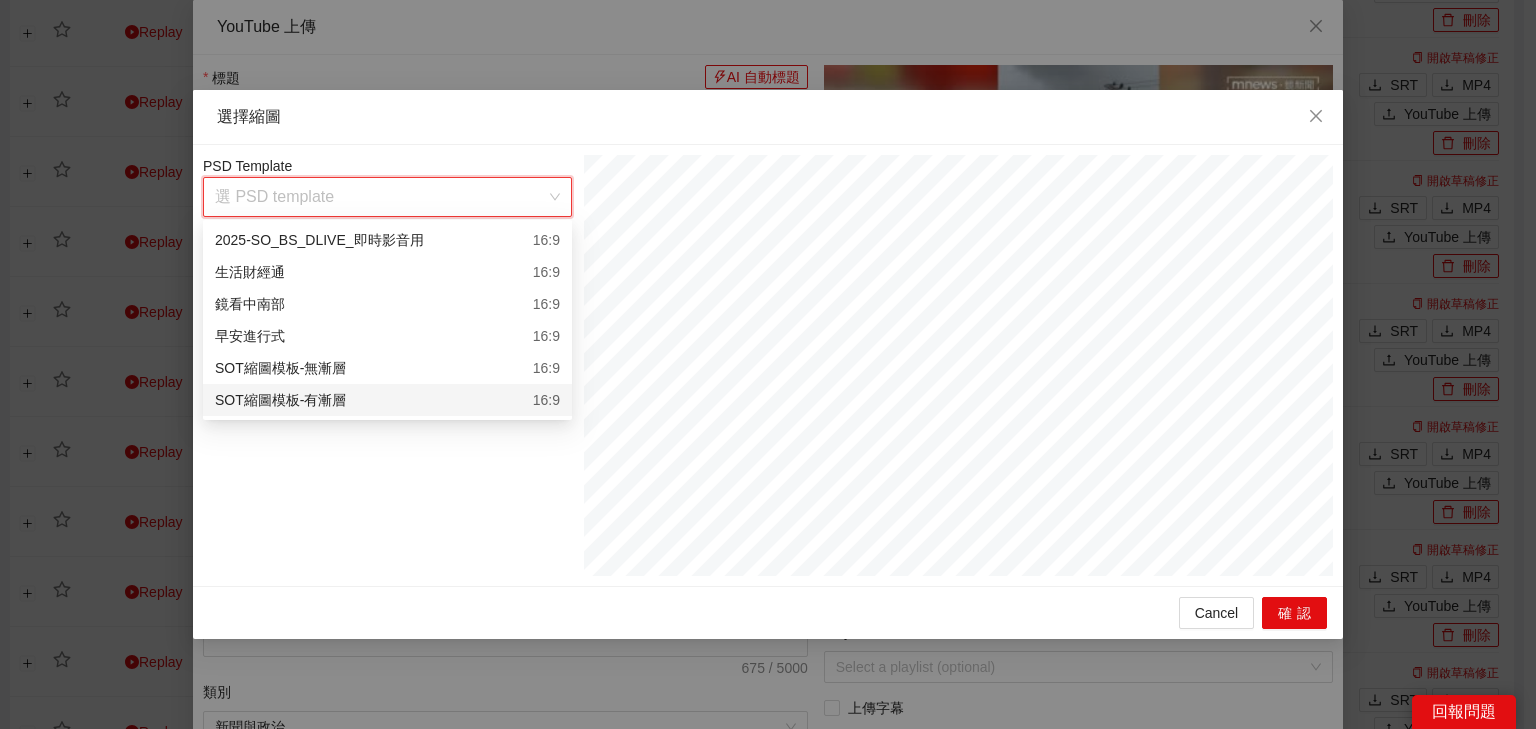 click on "SOT縮圖模板-有漸層 16:9" at bounding box center (387, 400) 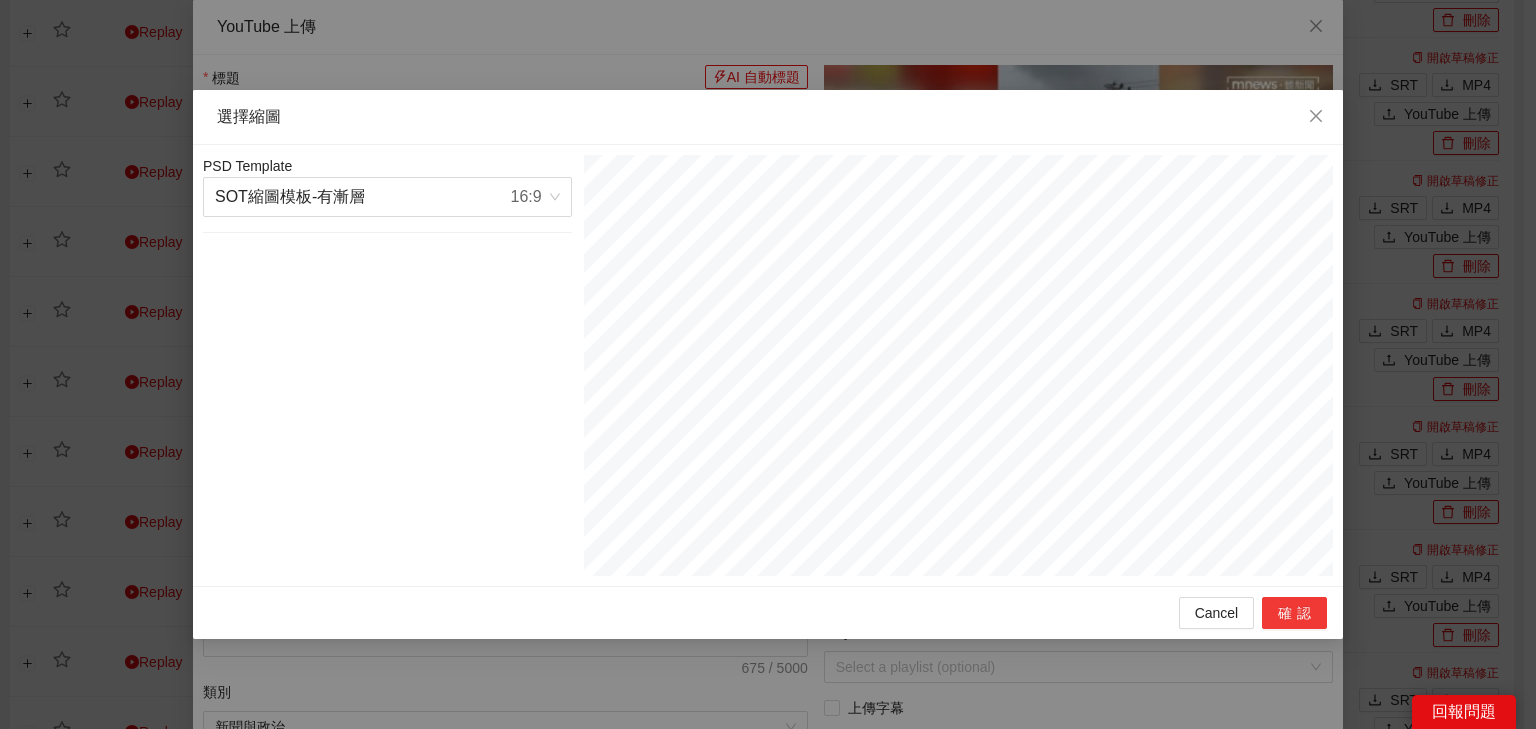 click on "確認" at bounding box center [1294, 613] 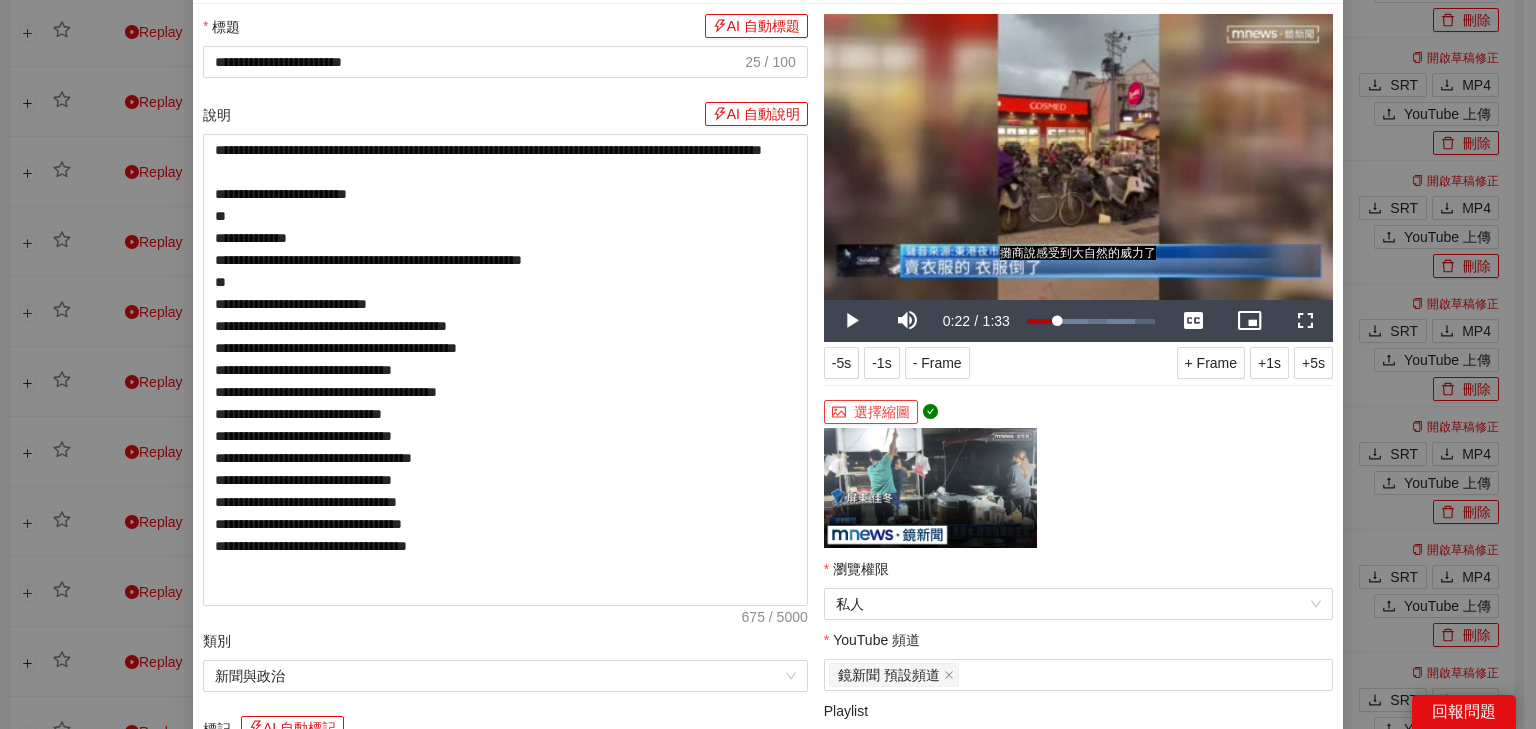 scroll, scrollTop: 80, scrollLeft: 0, axis: vertical 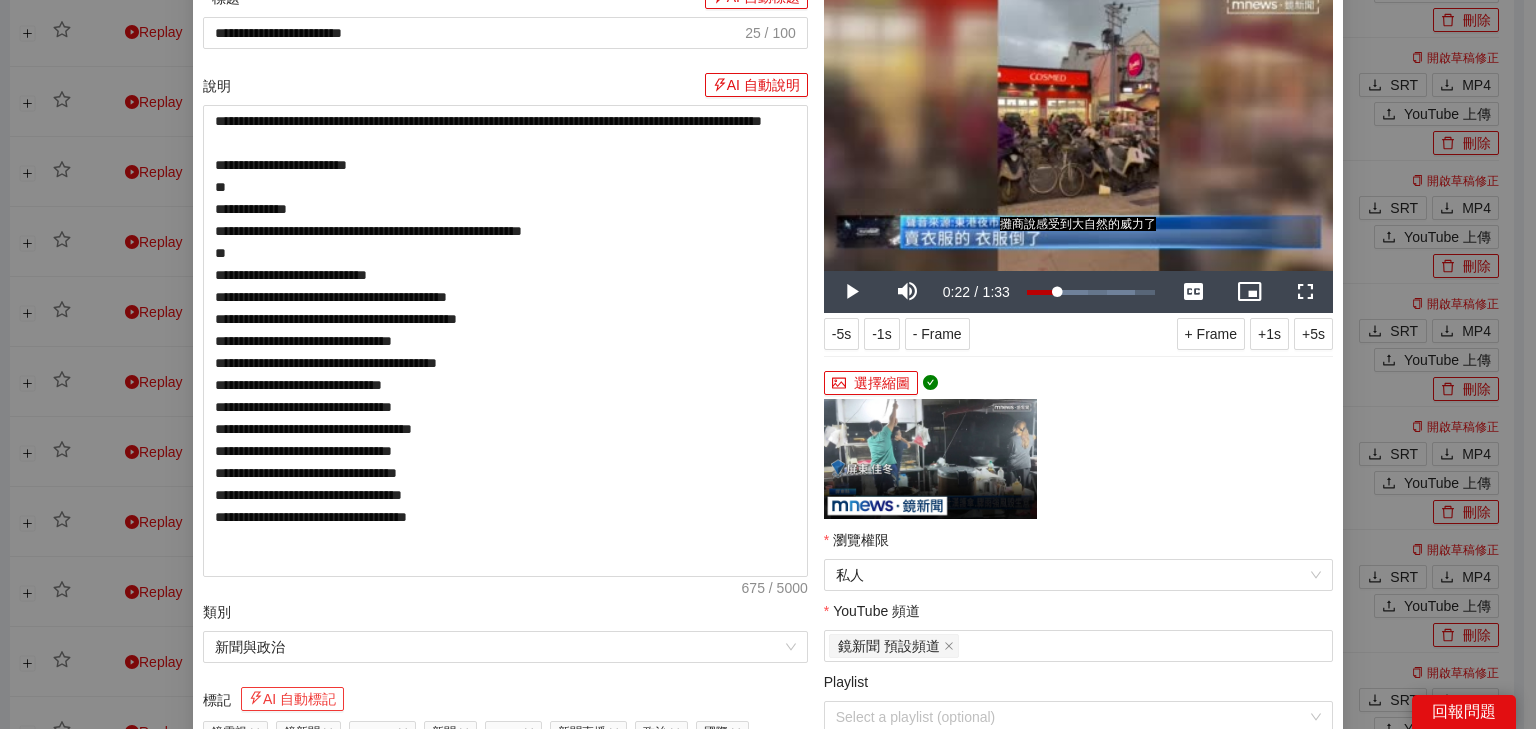 drag, startPoint x: 312, startPoint y: 694, endPoint x: 361, endPoint y: 690, distance: 49.162994 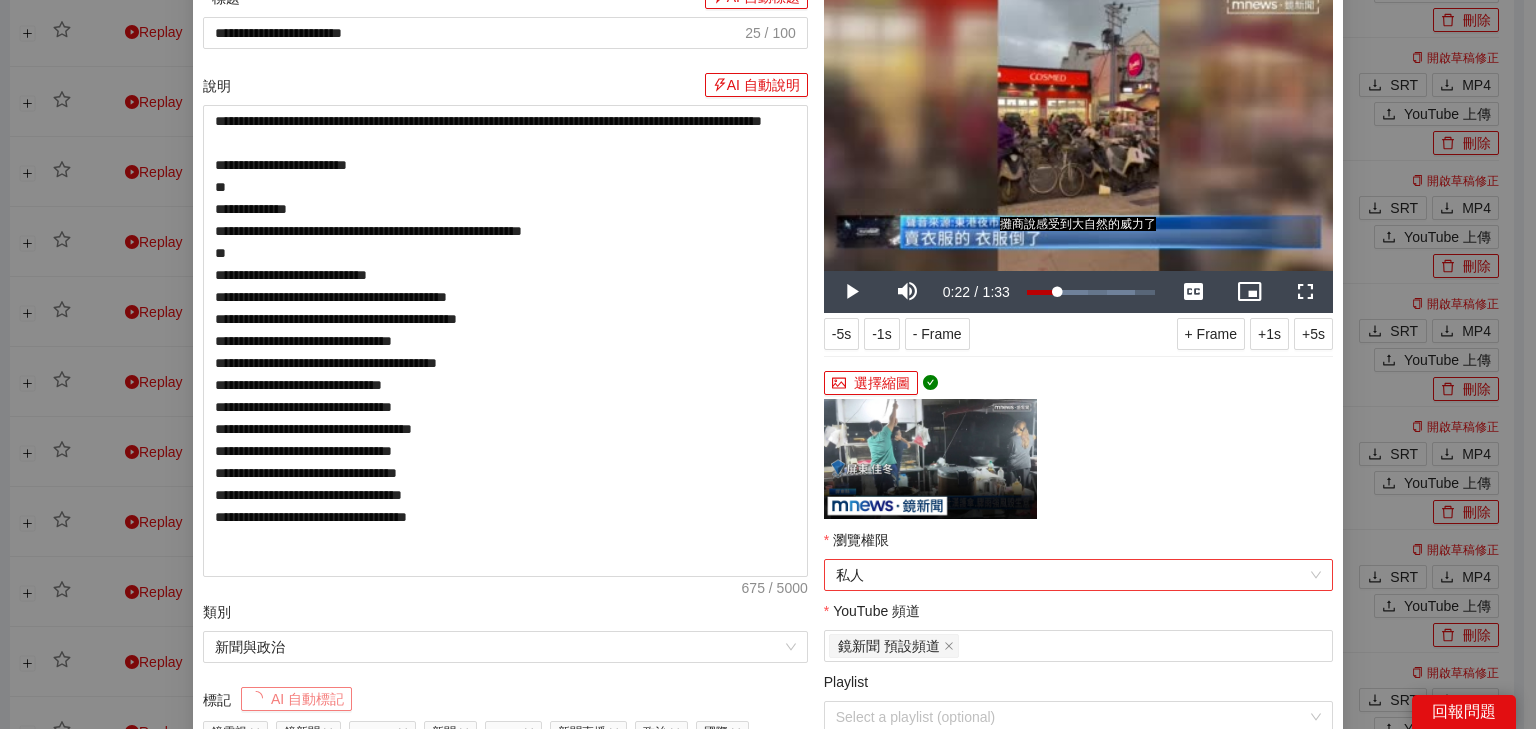 click on "私人" at bounding box center (1078, 575) 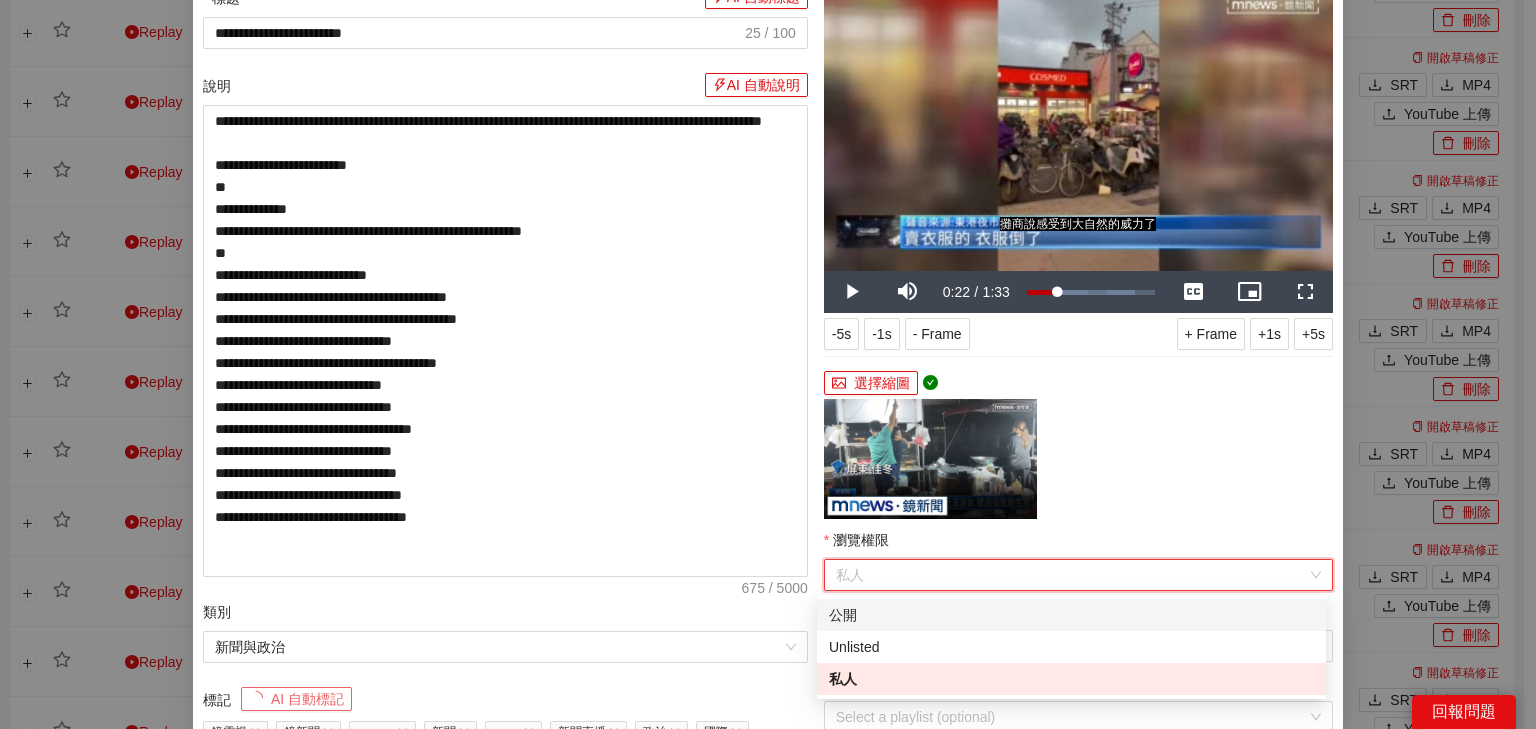 click on "公開" at bounding box center [1071, 615] 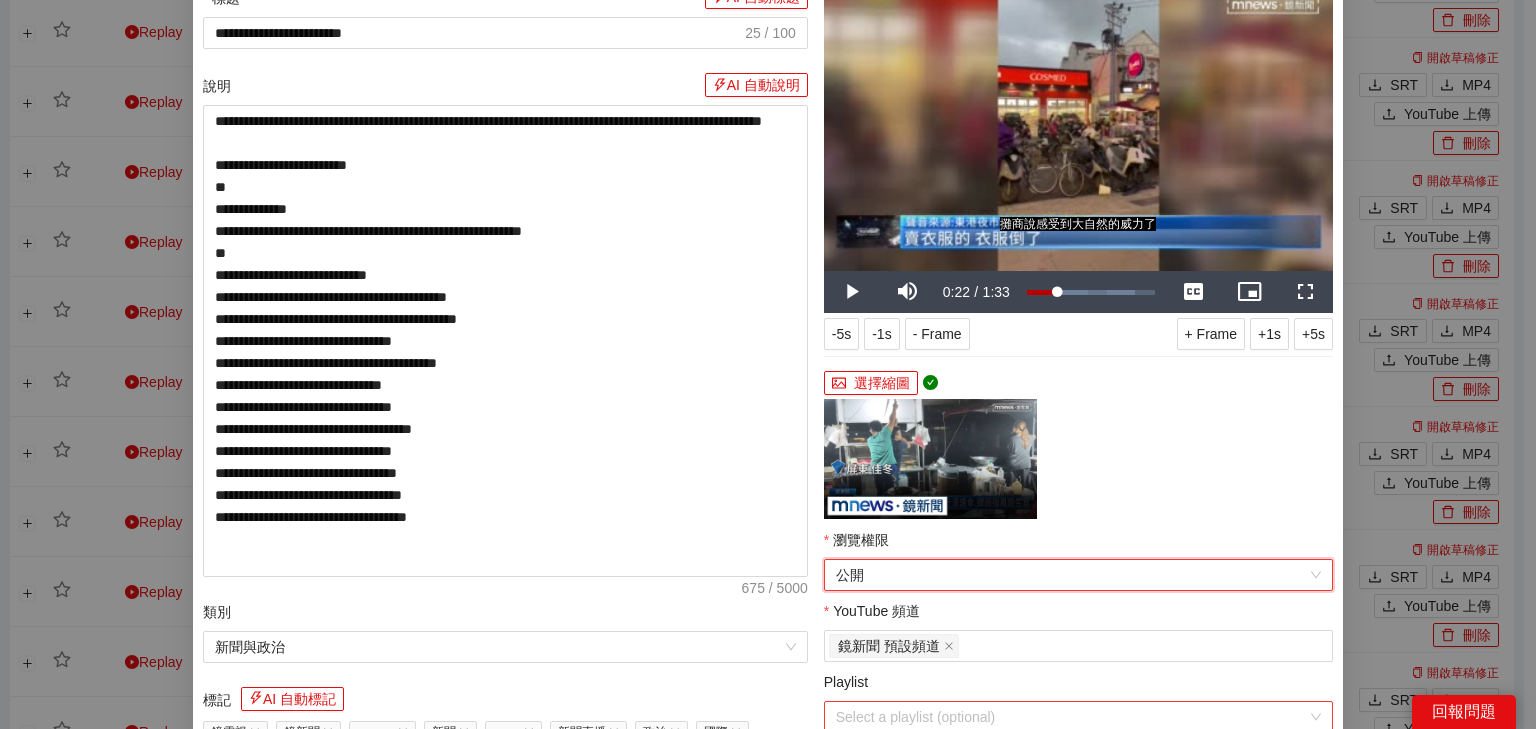 drag, startPoint x: 913, startPoint y: 715, endPoint x: 912, endPoint y: 703, distance: 12.0415945 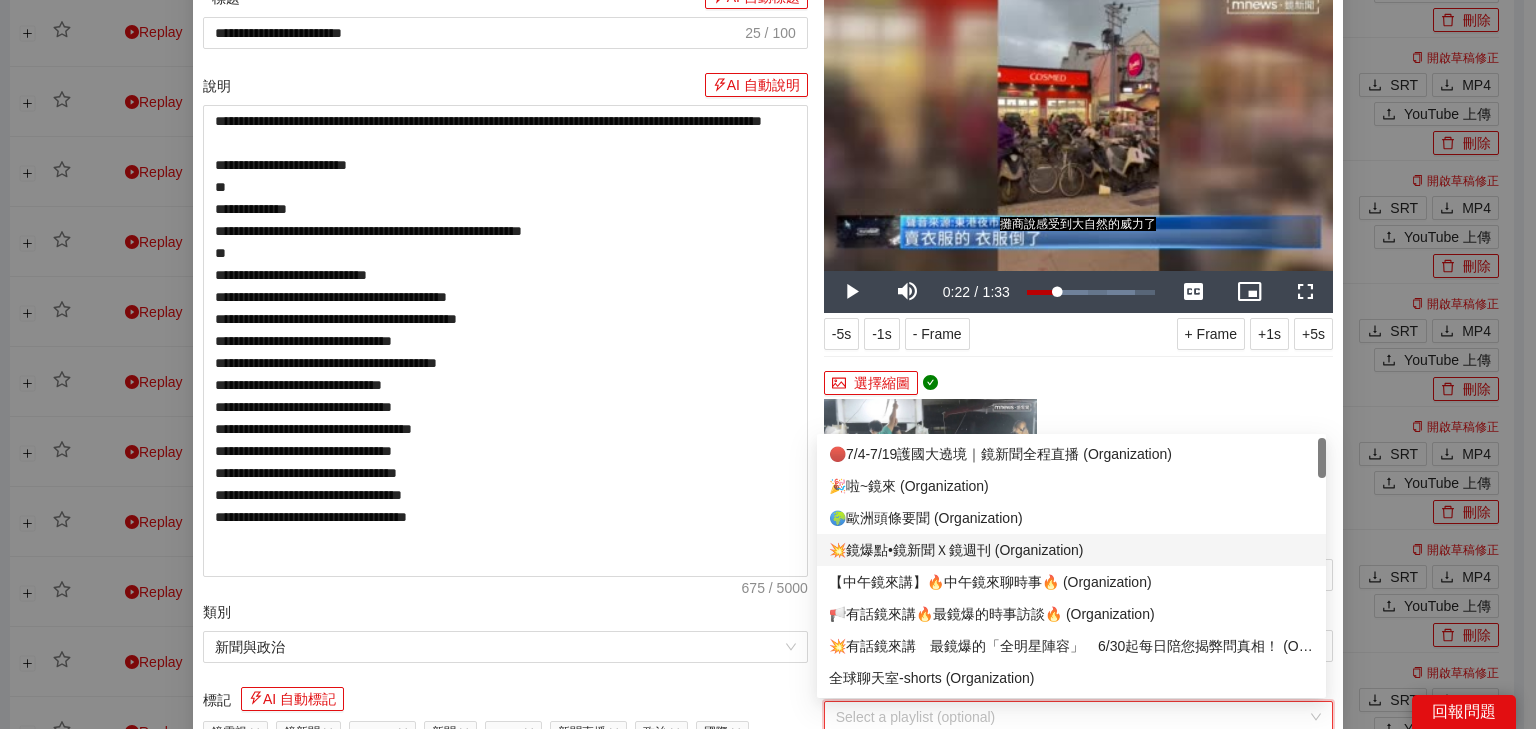 scroll, scrollTop: 80, scrollLeft: 0, axis: vertical 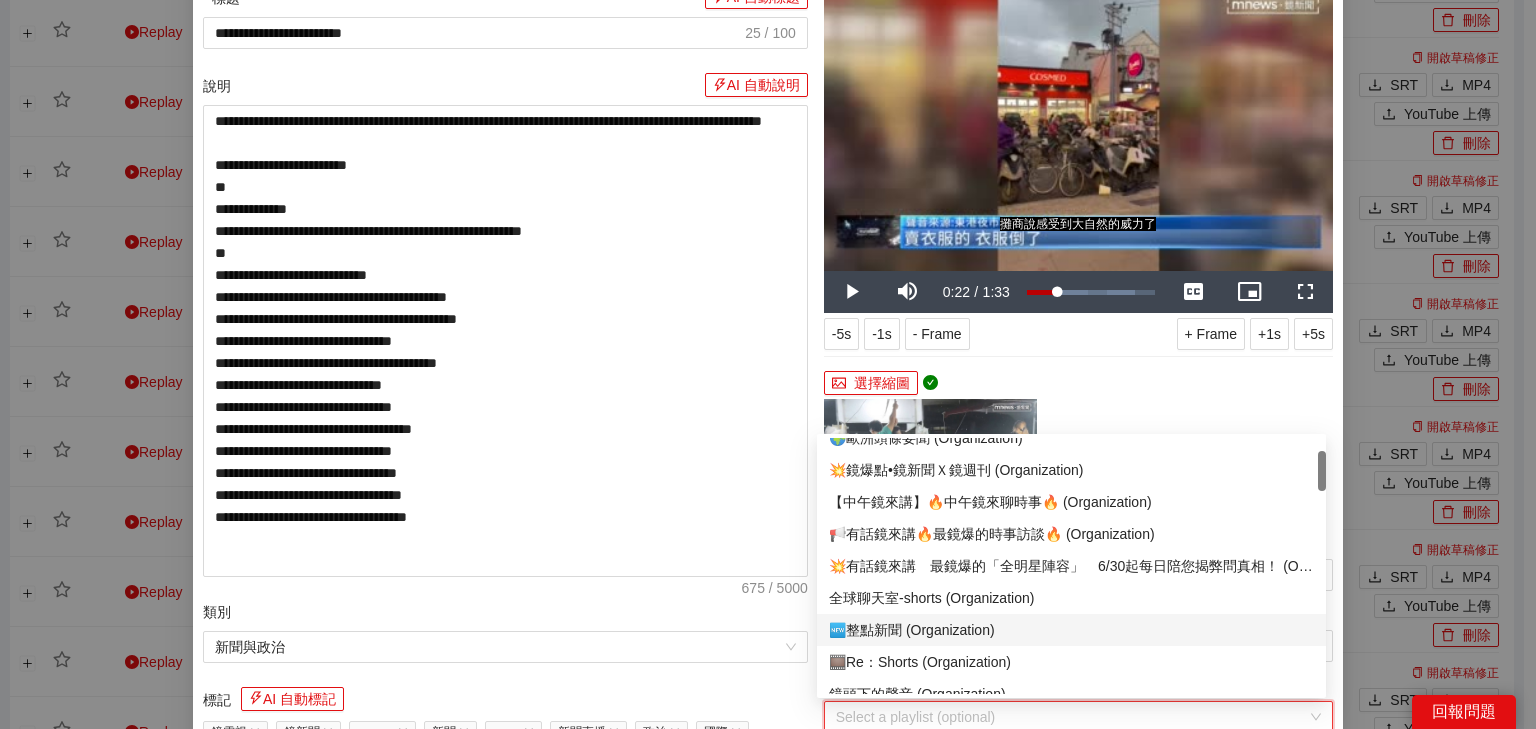 click on "🆕整點新聞 (Organization)" at bounding box center (1071, 630) 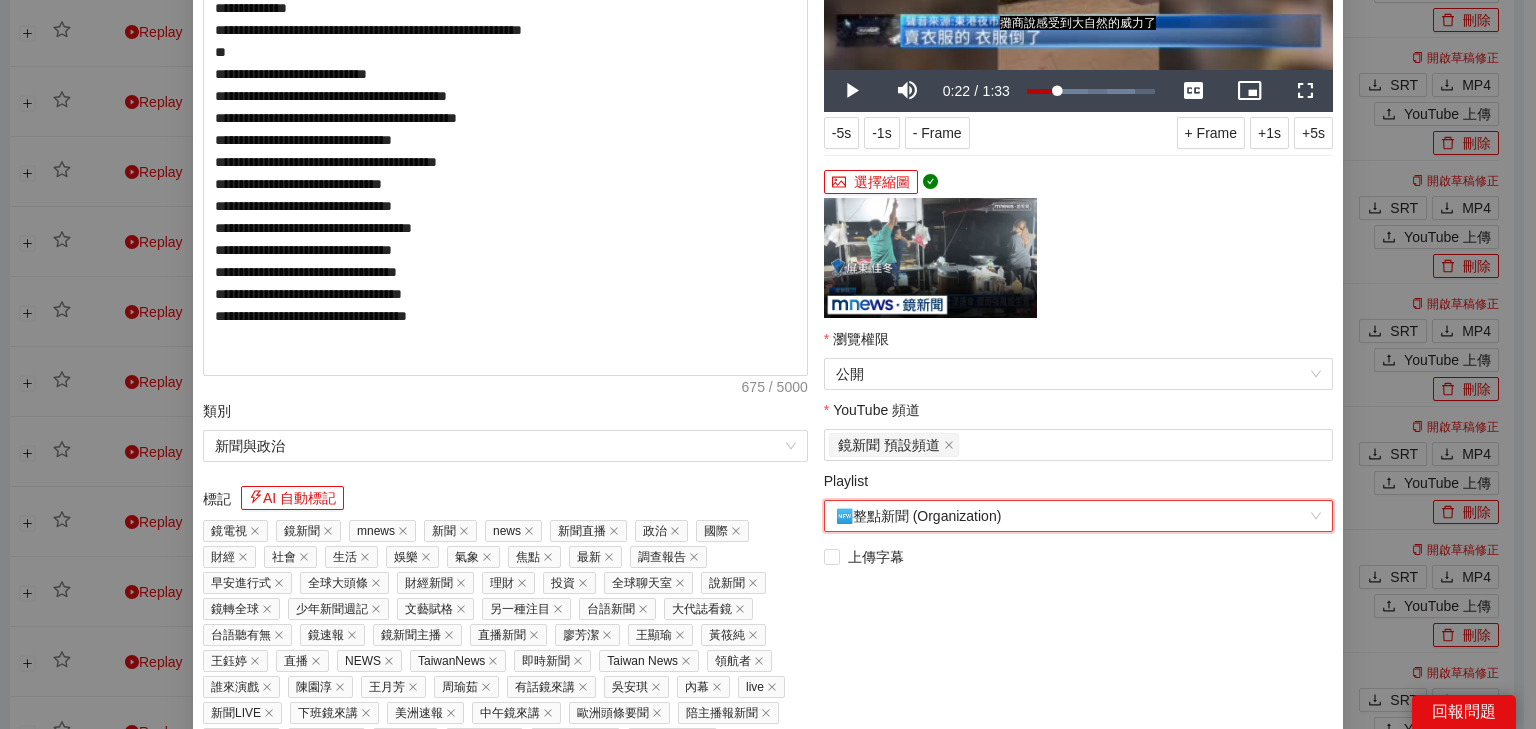 scroll, scrollTop: 464, scrollLeft: 0, axis: vertical 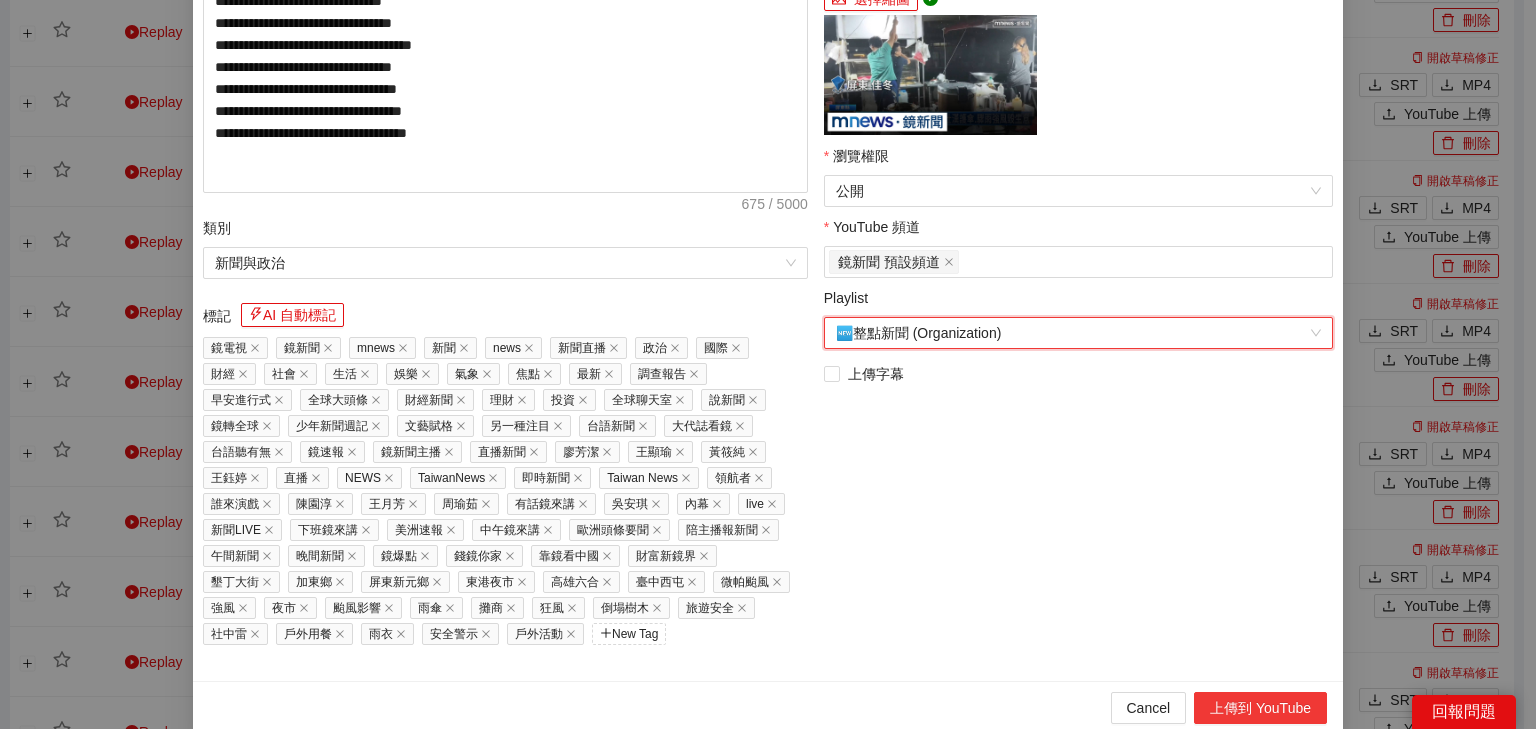 click on "上傳到 YouTube" at bounding box center [1260, 708] 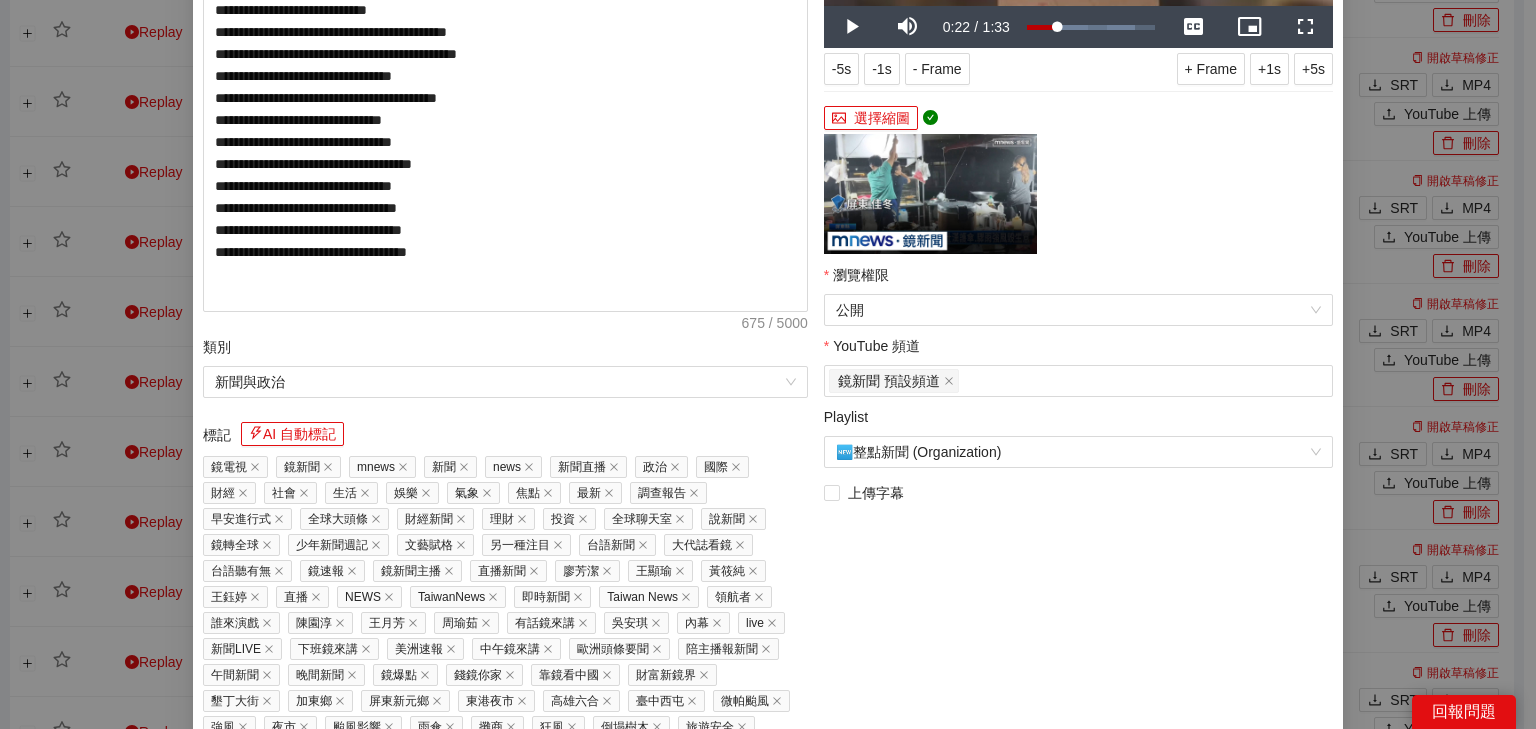 scroll, scrollTop: 464, scrollLeft: 0, axis: vertical 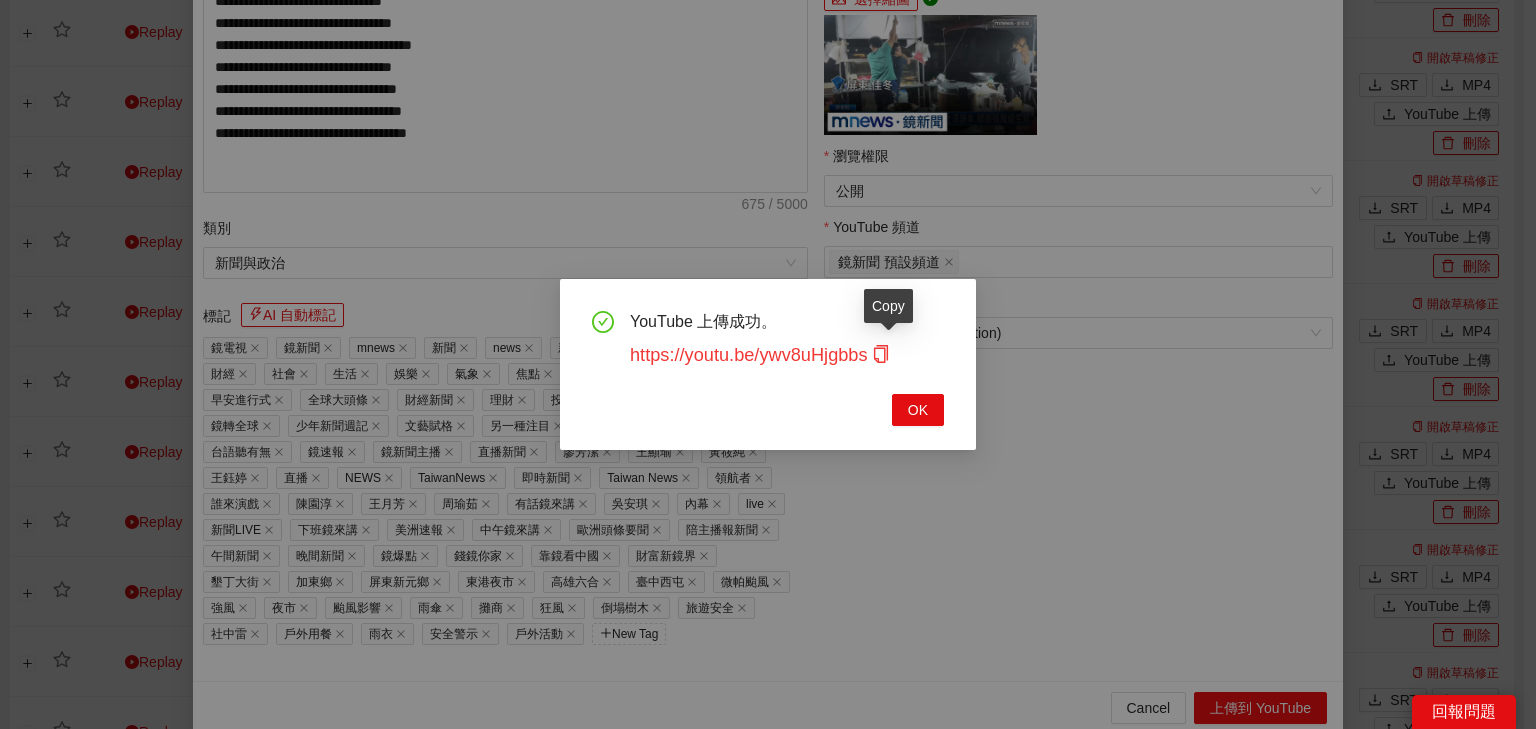 click 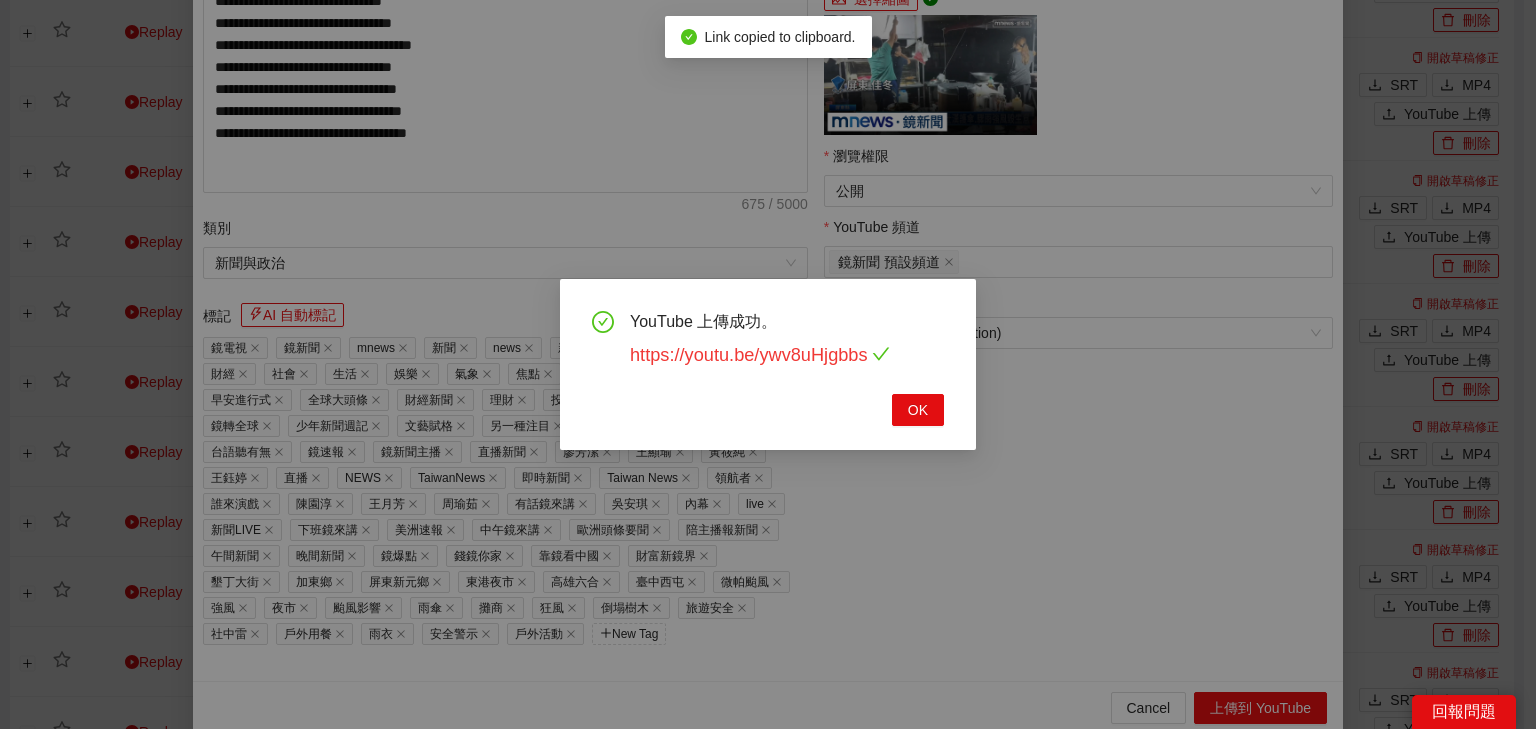 click on "https://youtu.be/ywv8uHjgbbs" at bounding box center [760, 355] 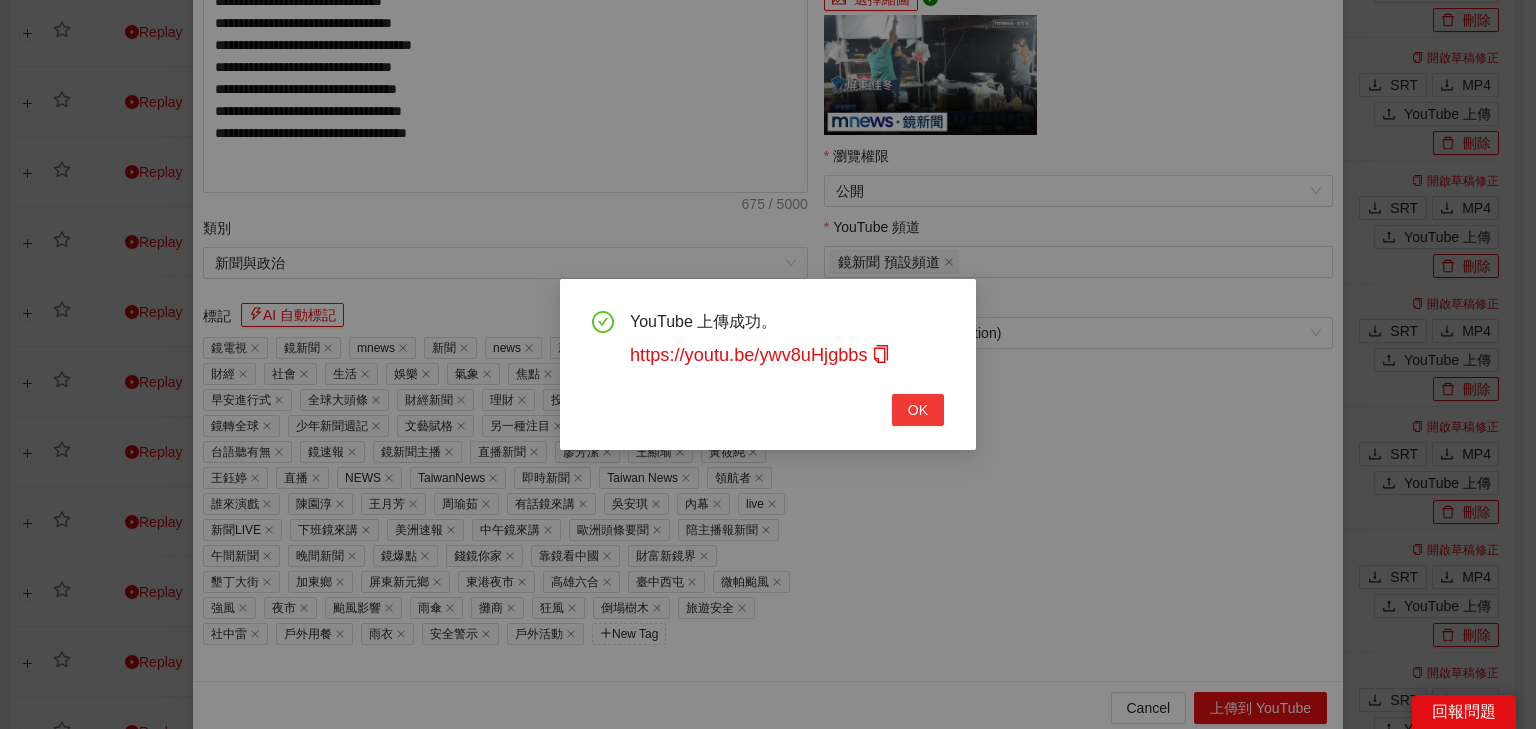 click on "OK" at bounding box center (918, 410) 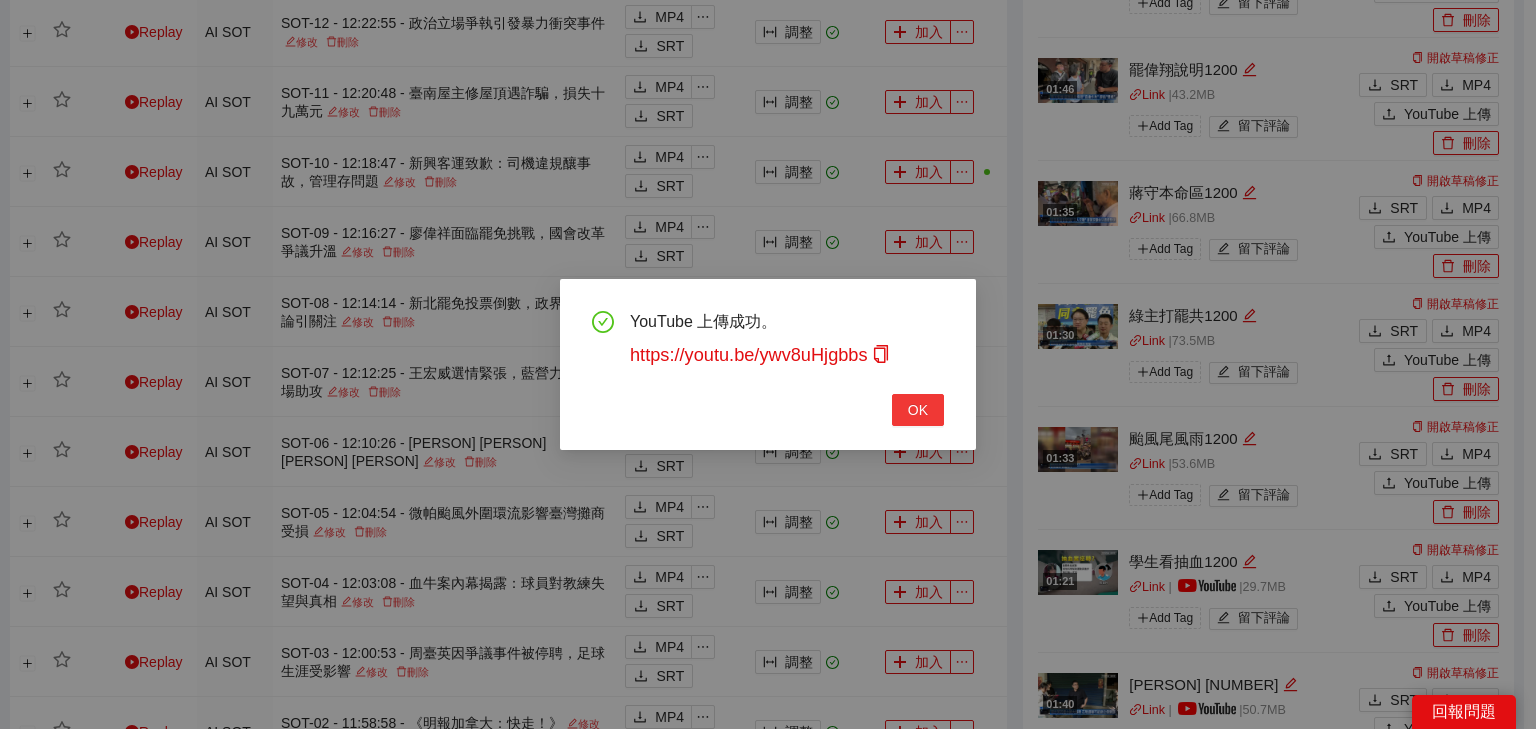 scroll, scrollTop: 343, scrollLeft: 0, axis: vertical 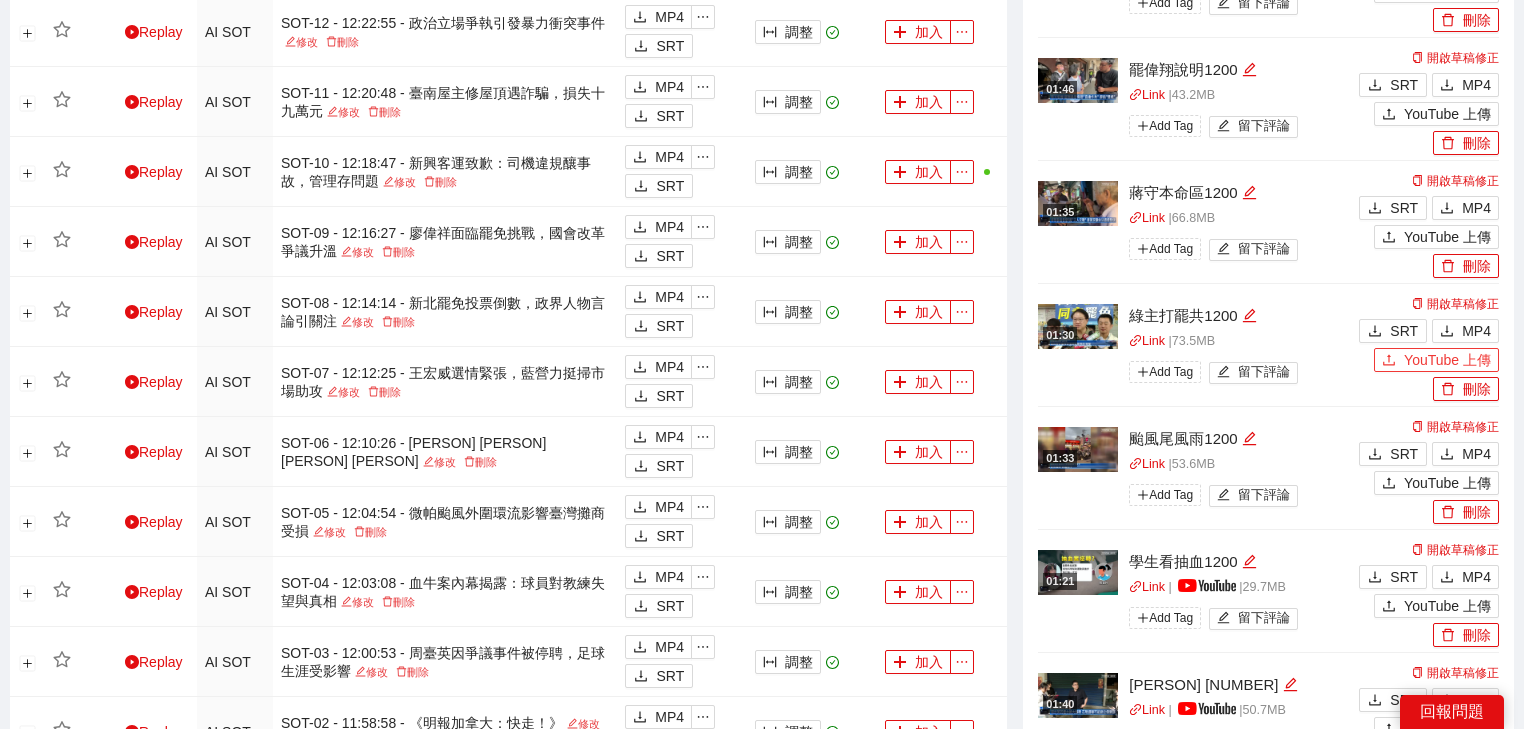 click on "YouTube 上傳" at bounding box center (1447, 360) 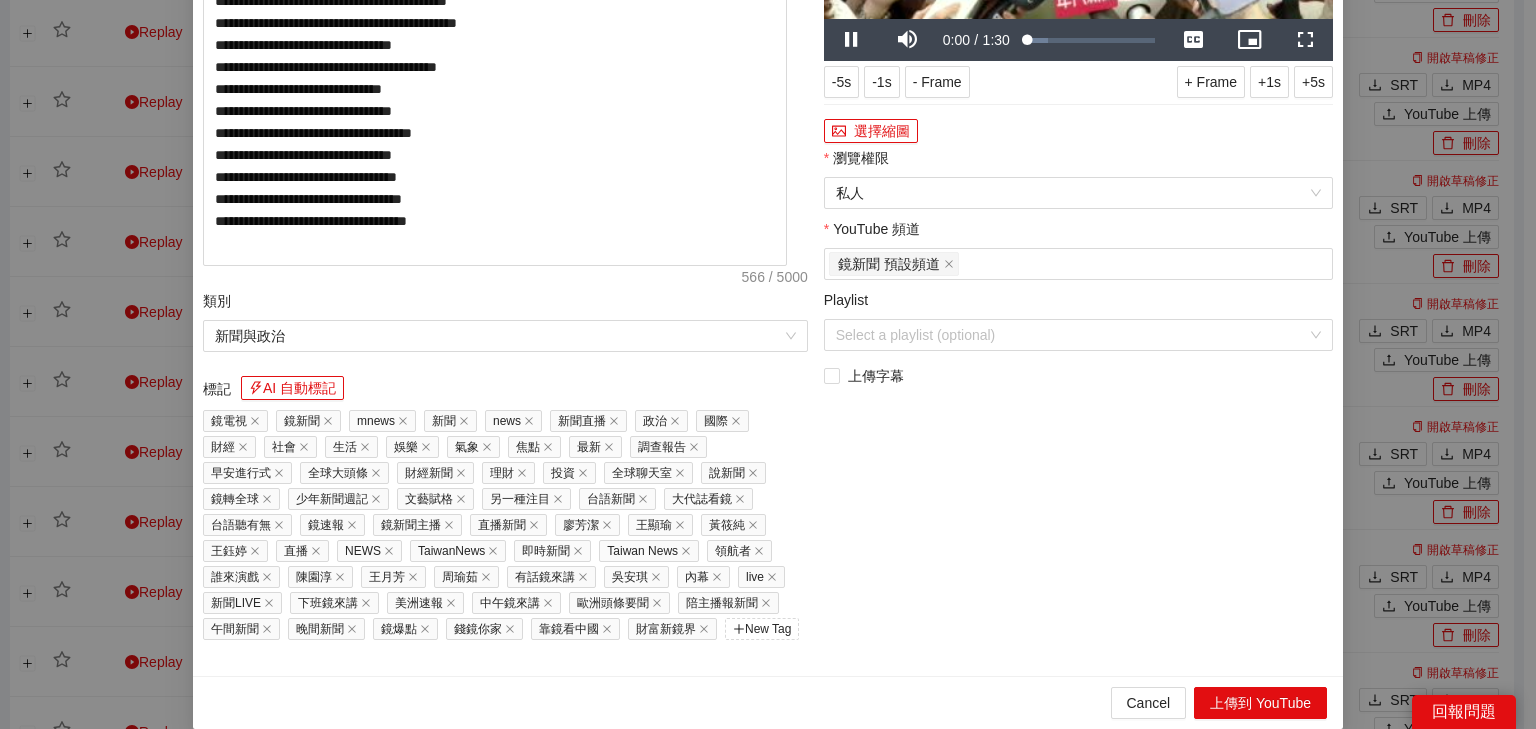 drag, startPoint x: 308, startPoint y: 92, endPoint x: 0, endPoint y: 63, distance: 309.36224 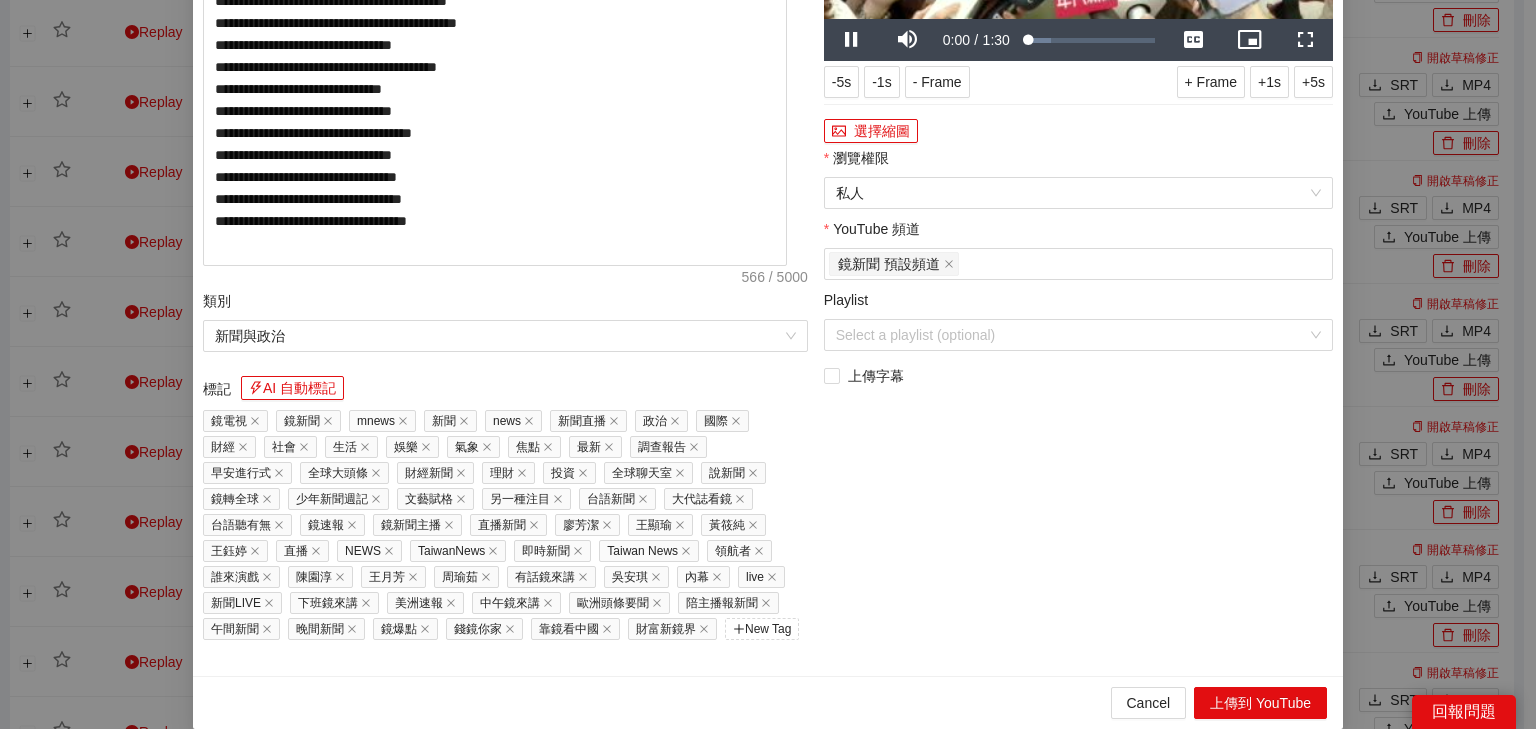 paste on "**********" 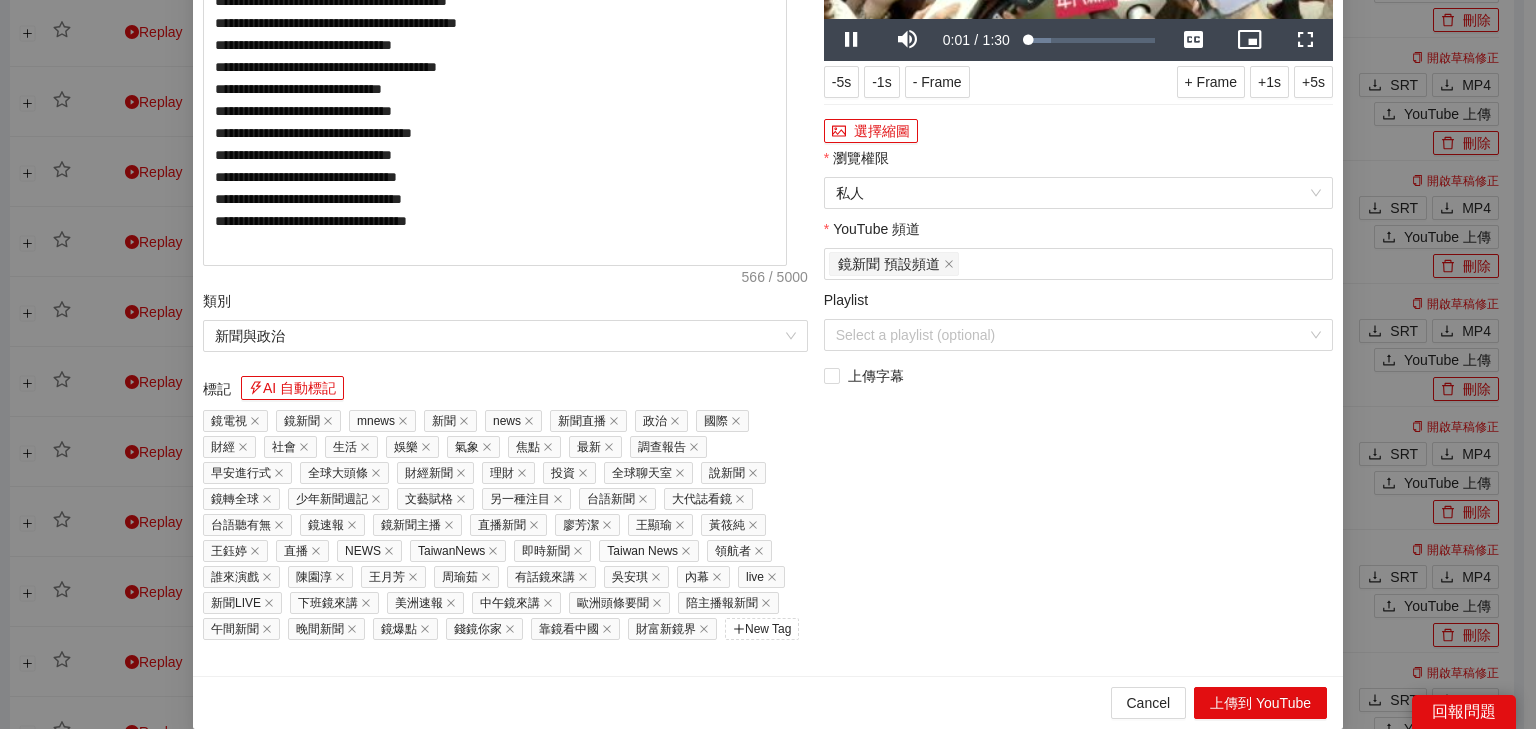 type on "**********" 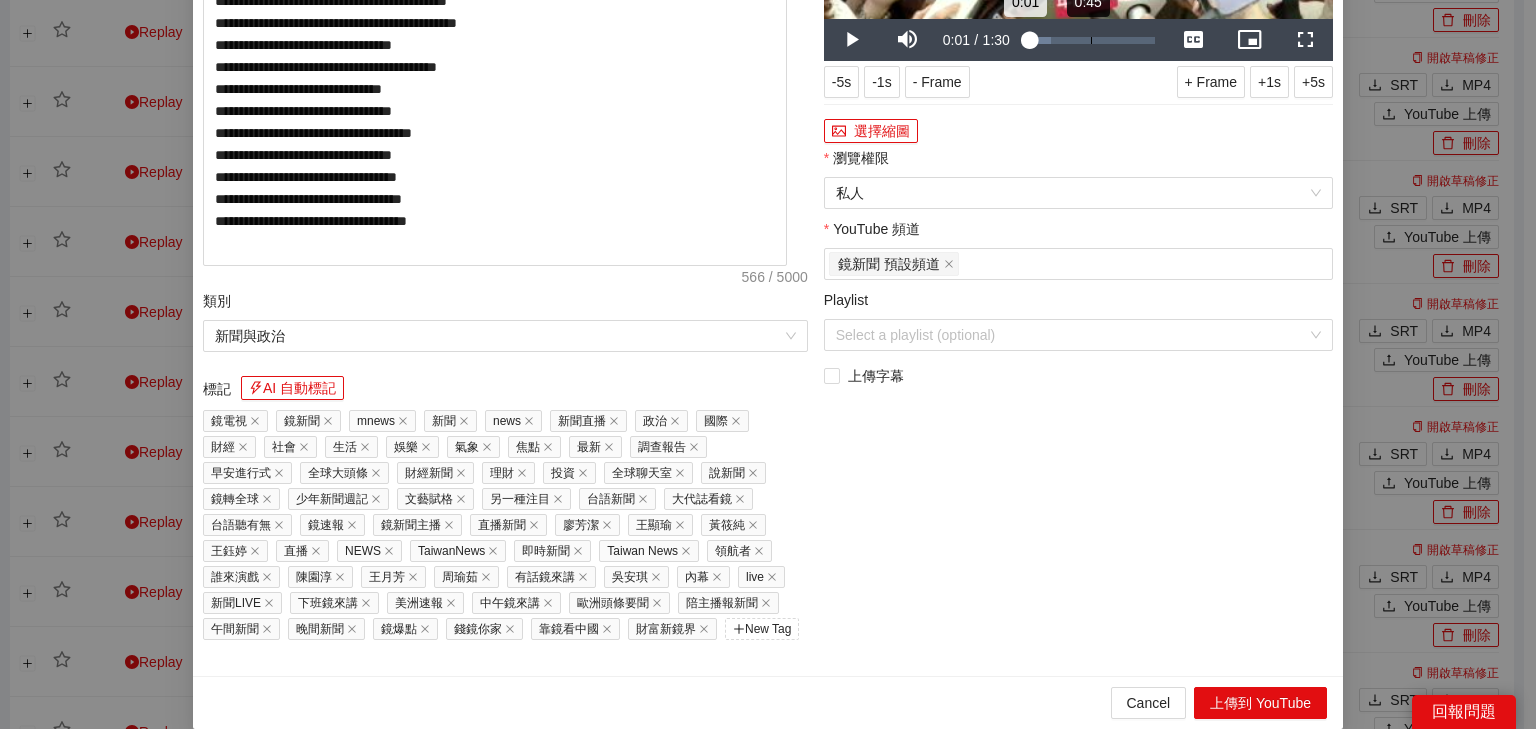 click on "Loaded :  19.09% 0:45 0:01" at bounding box center [1091, 40] 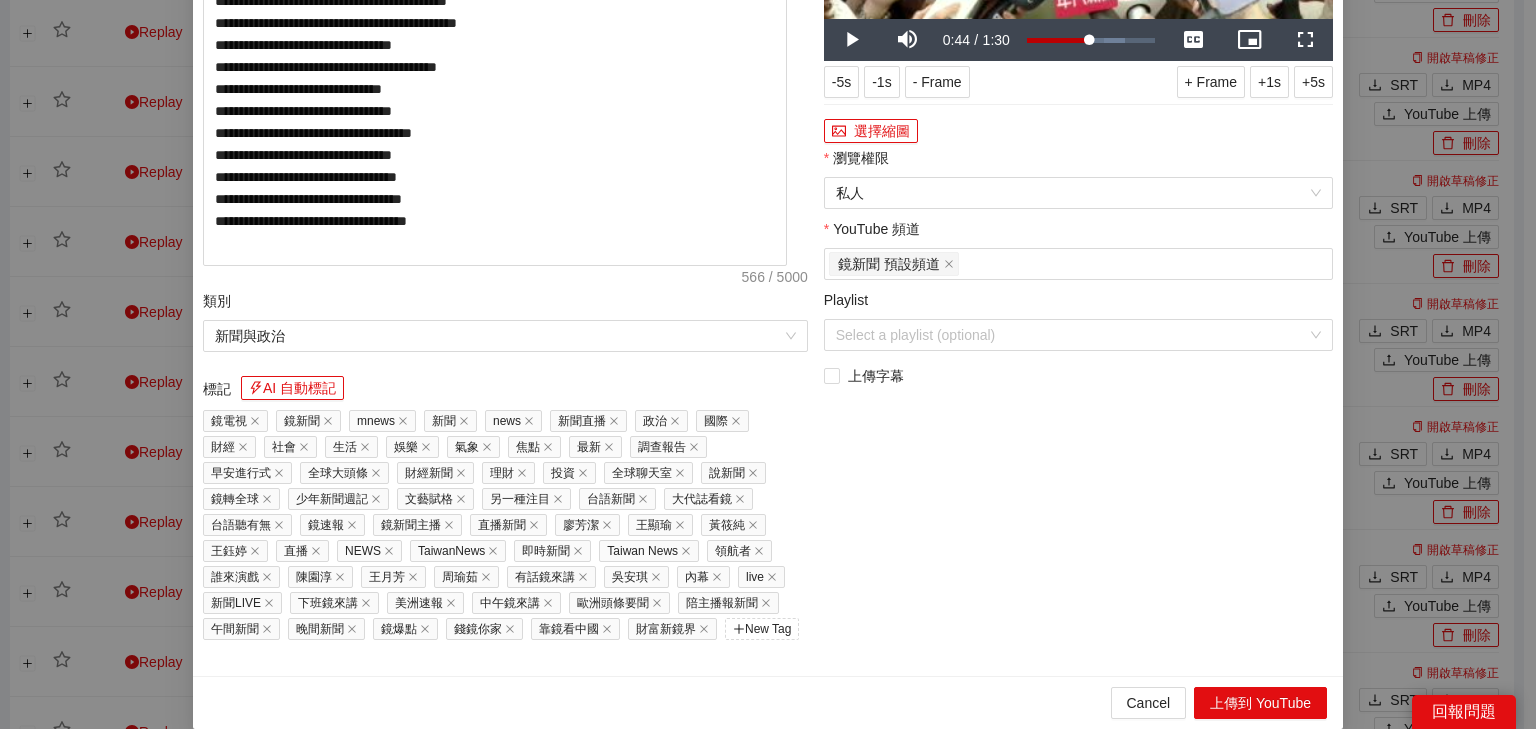 click on "選擇縮圖" at bounding box center (1078, 131) 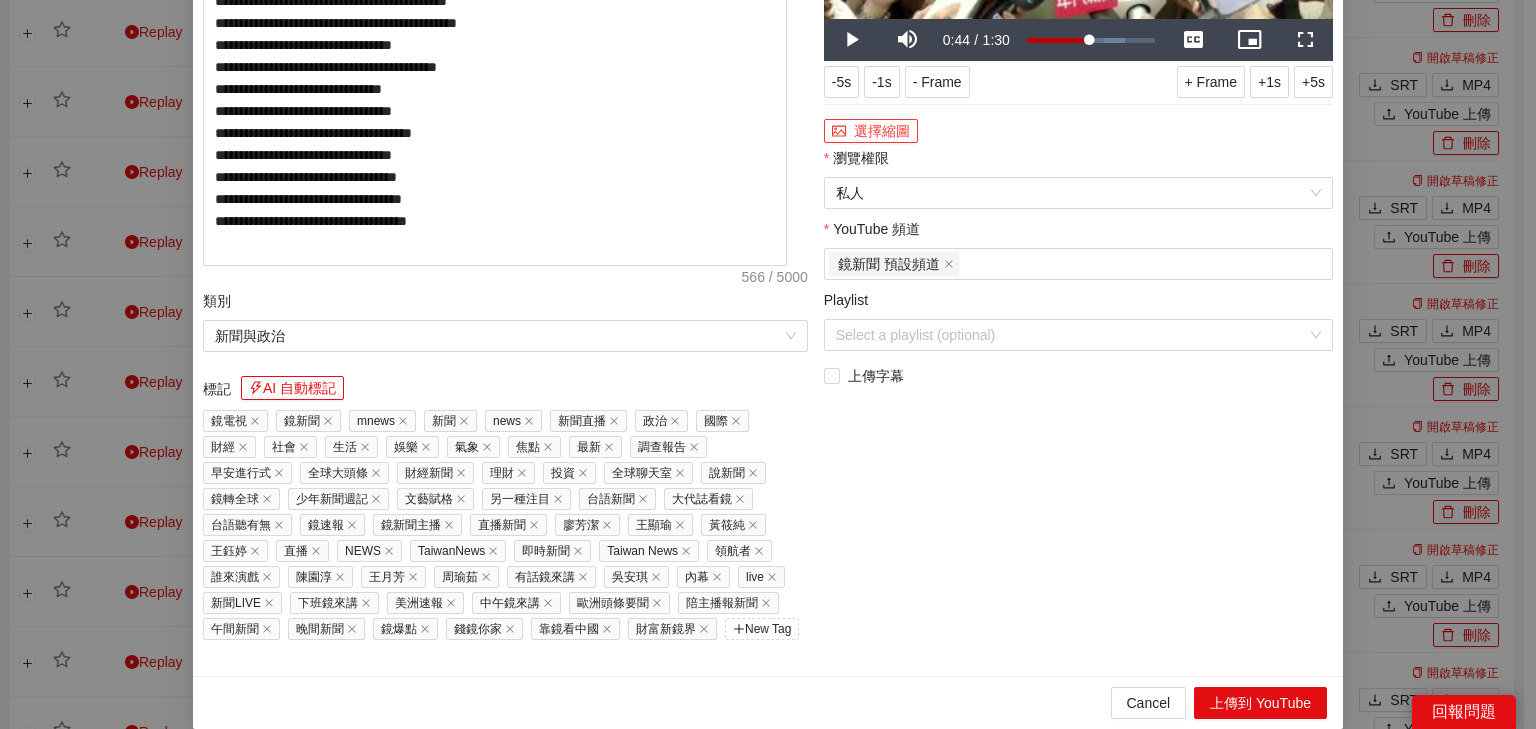 click on "選擇縮圖" at bounding box center [871, 131] 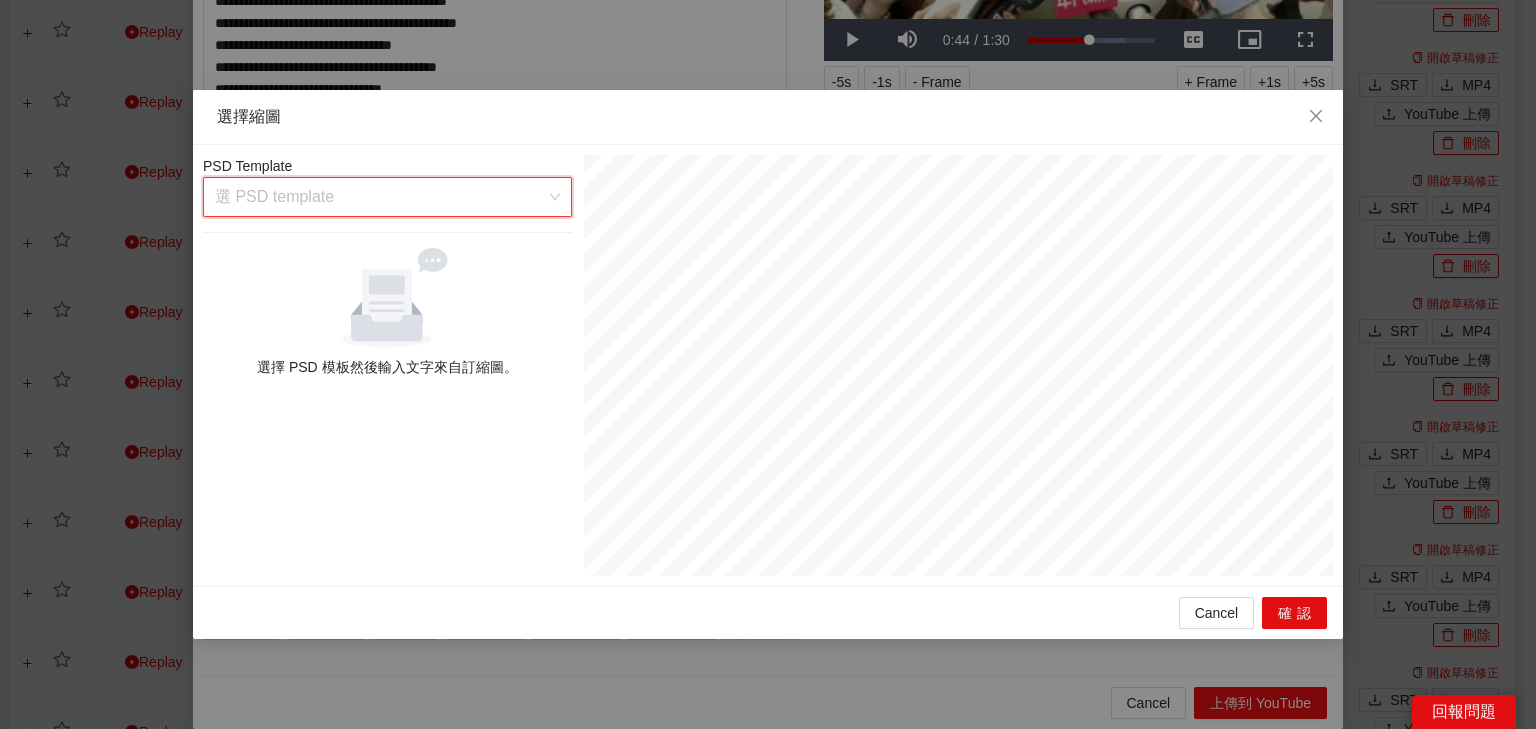 click at bounding box center (380, 197) 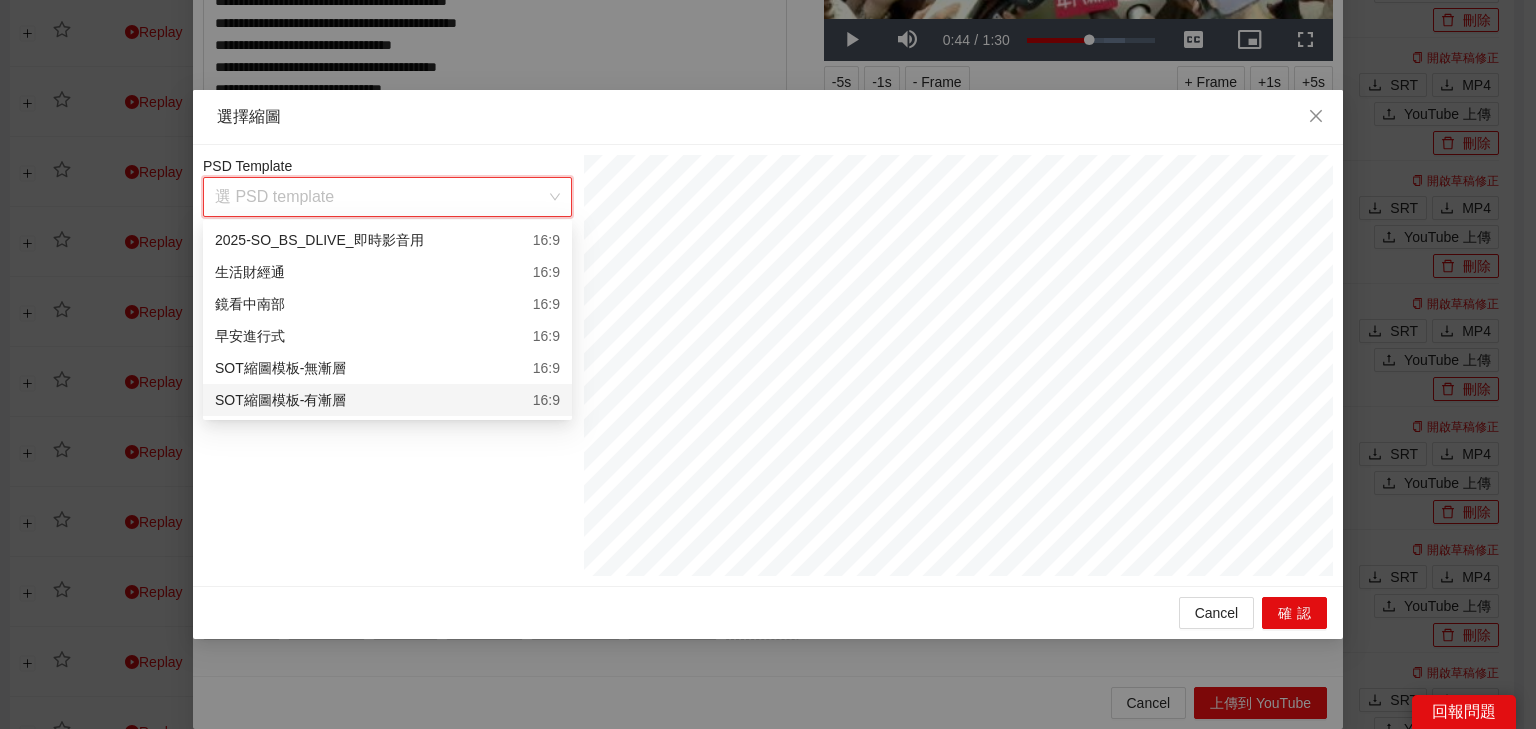 click on "SOT縮圖模板-有漸層 16:9" at bounding box center [387, 400] 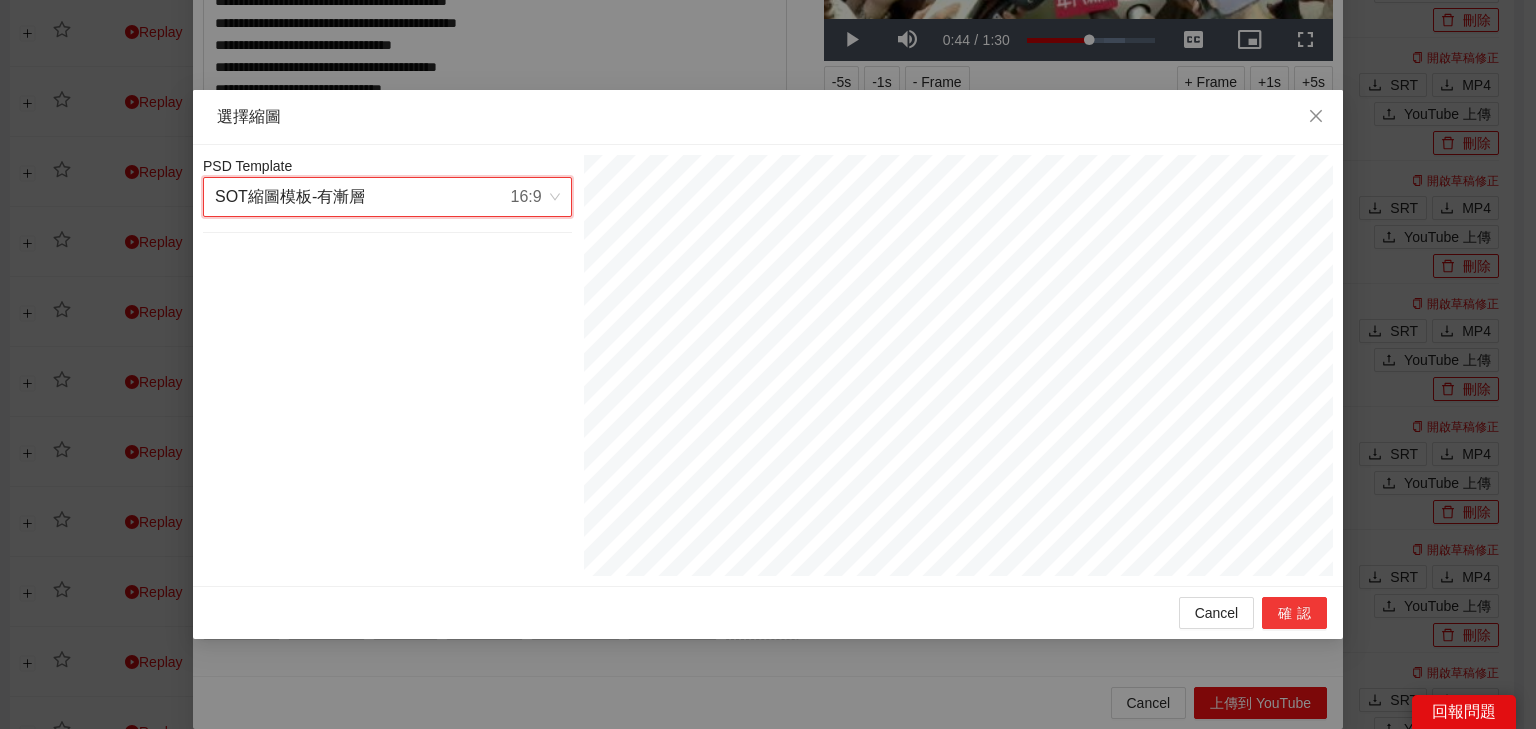 click on "確認" at bounding box center [1294, 613] 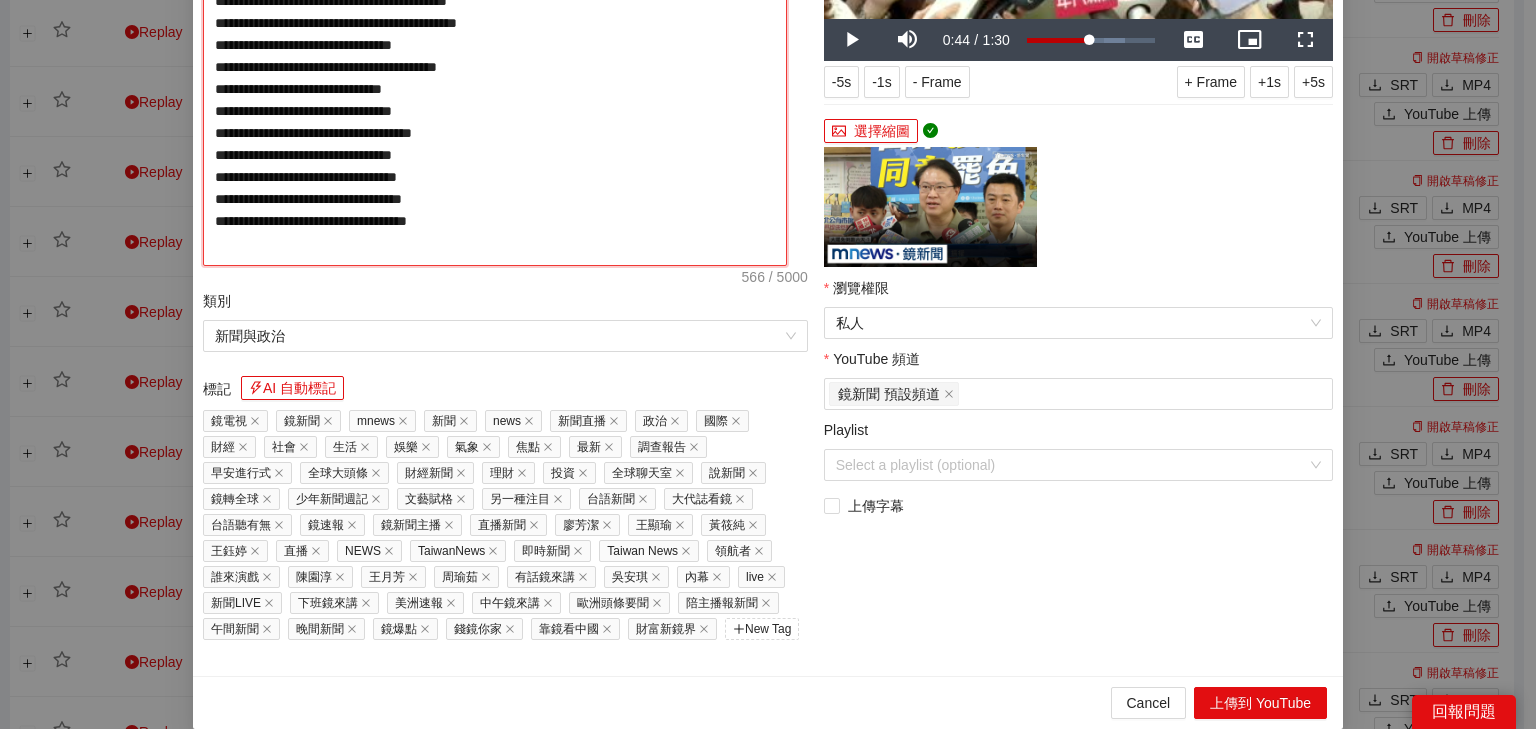 click on "**********" at bounding box center (495, 59) 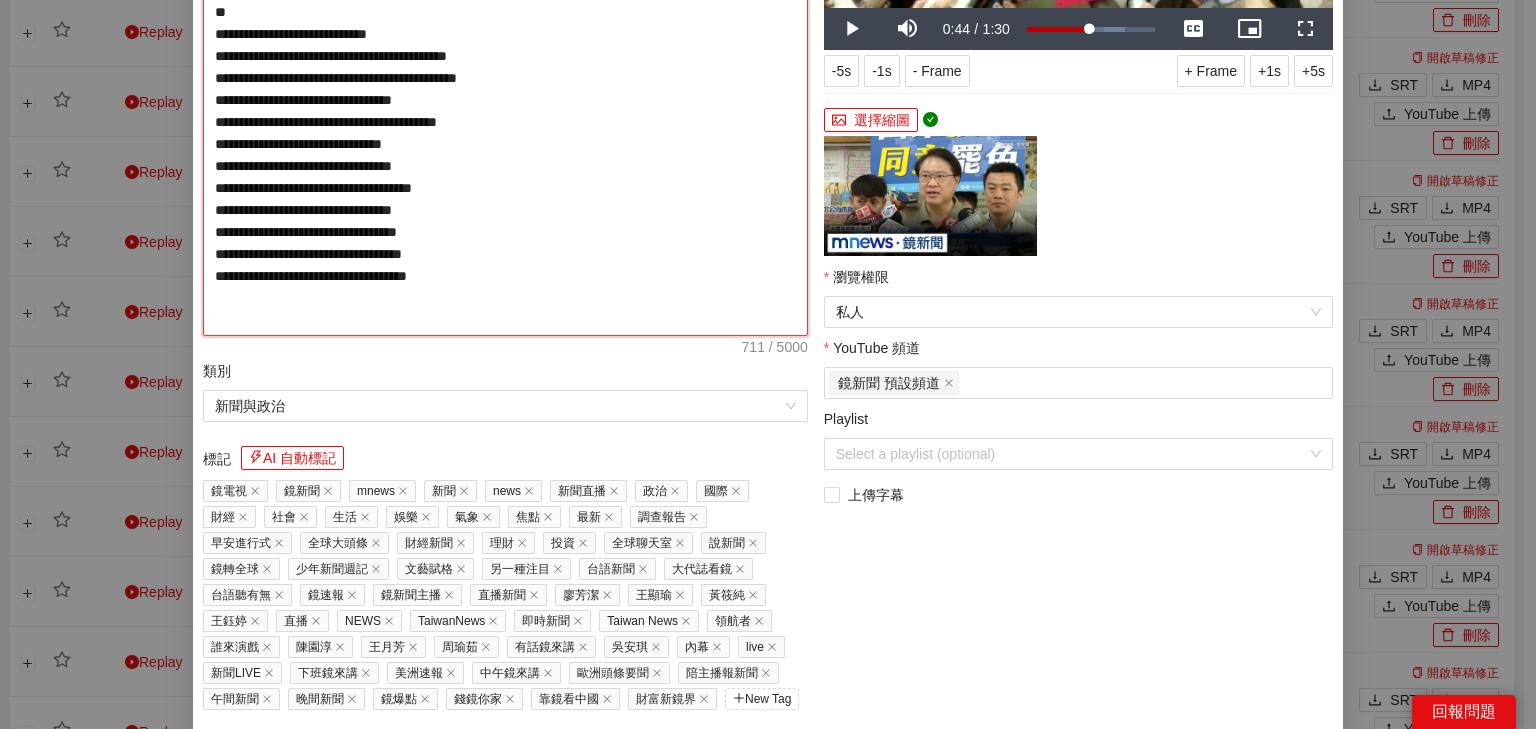 click on "**********" at bounding box center [505, 89] 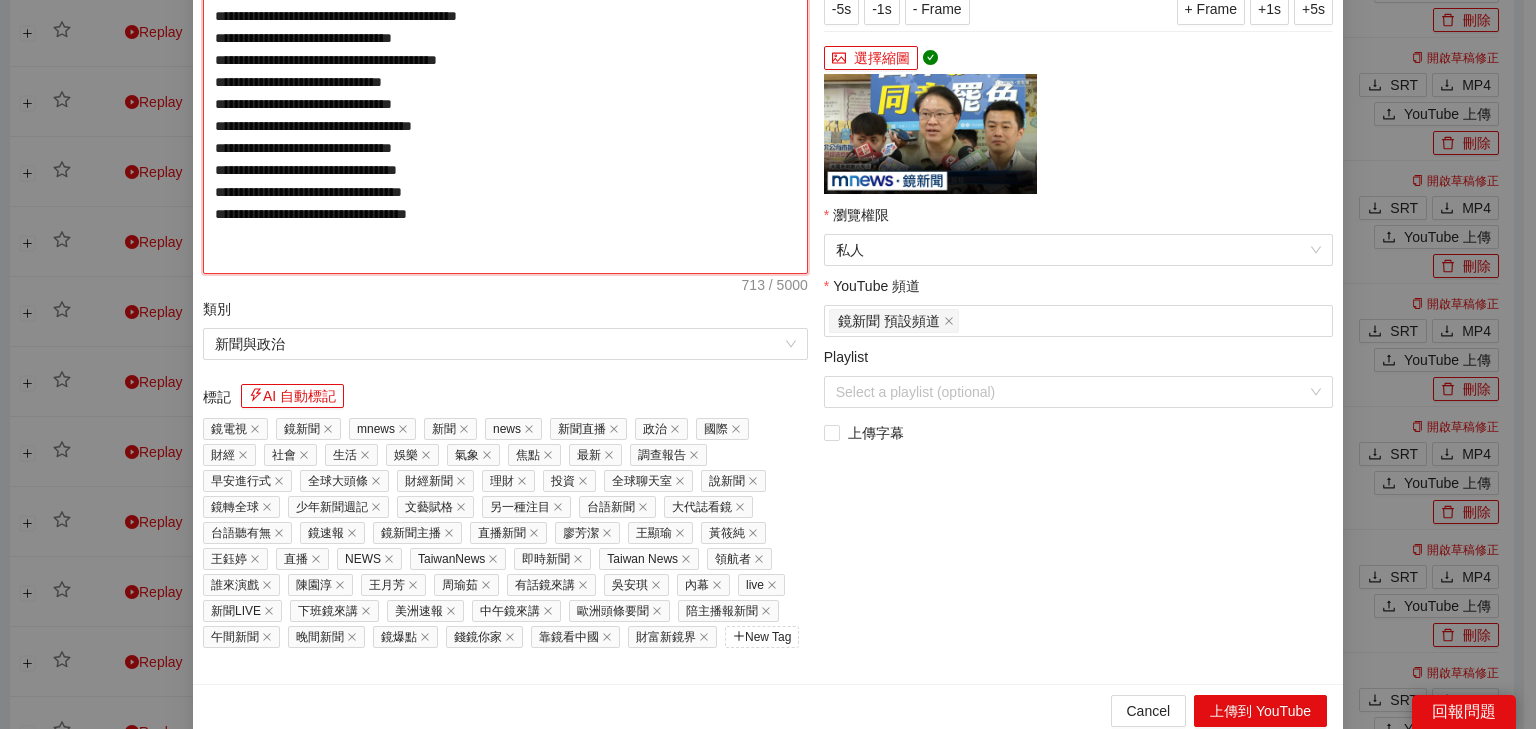 scroll, scrollTop: 408, scrollLeft: 0, axis: vertical 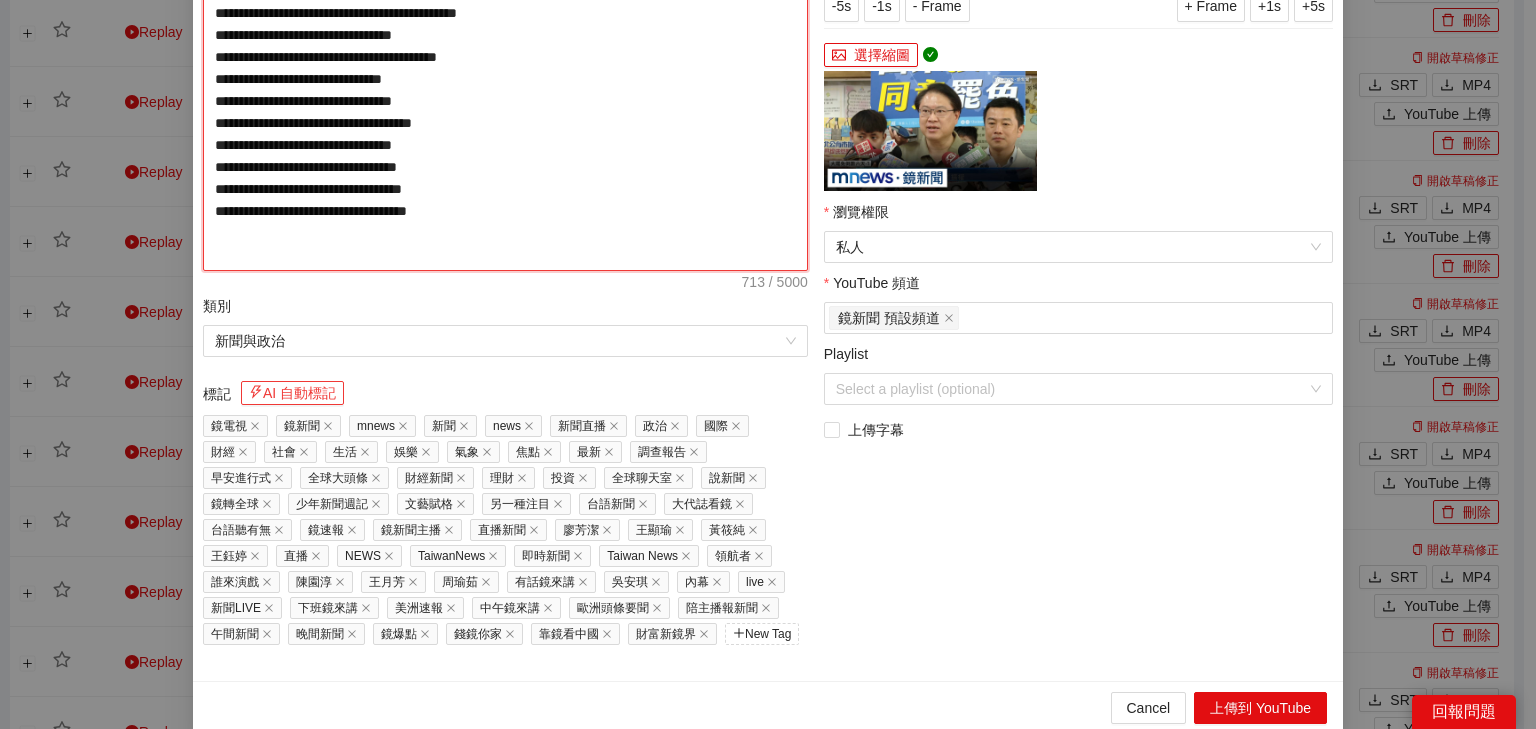 type on "**********" 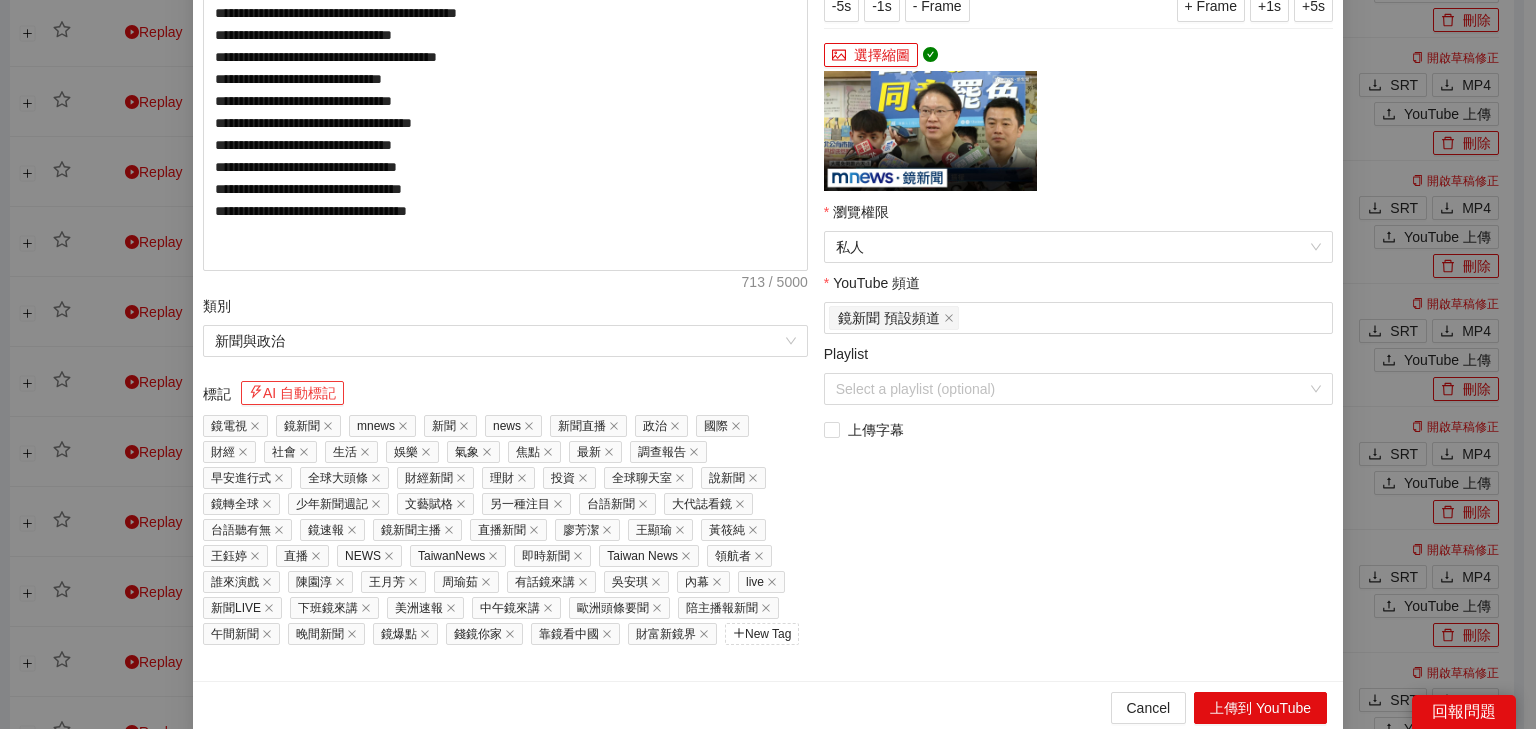 click on "AI 自動標記" at bounding box center [292, 393] 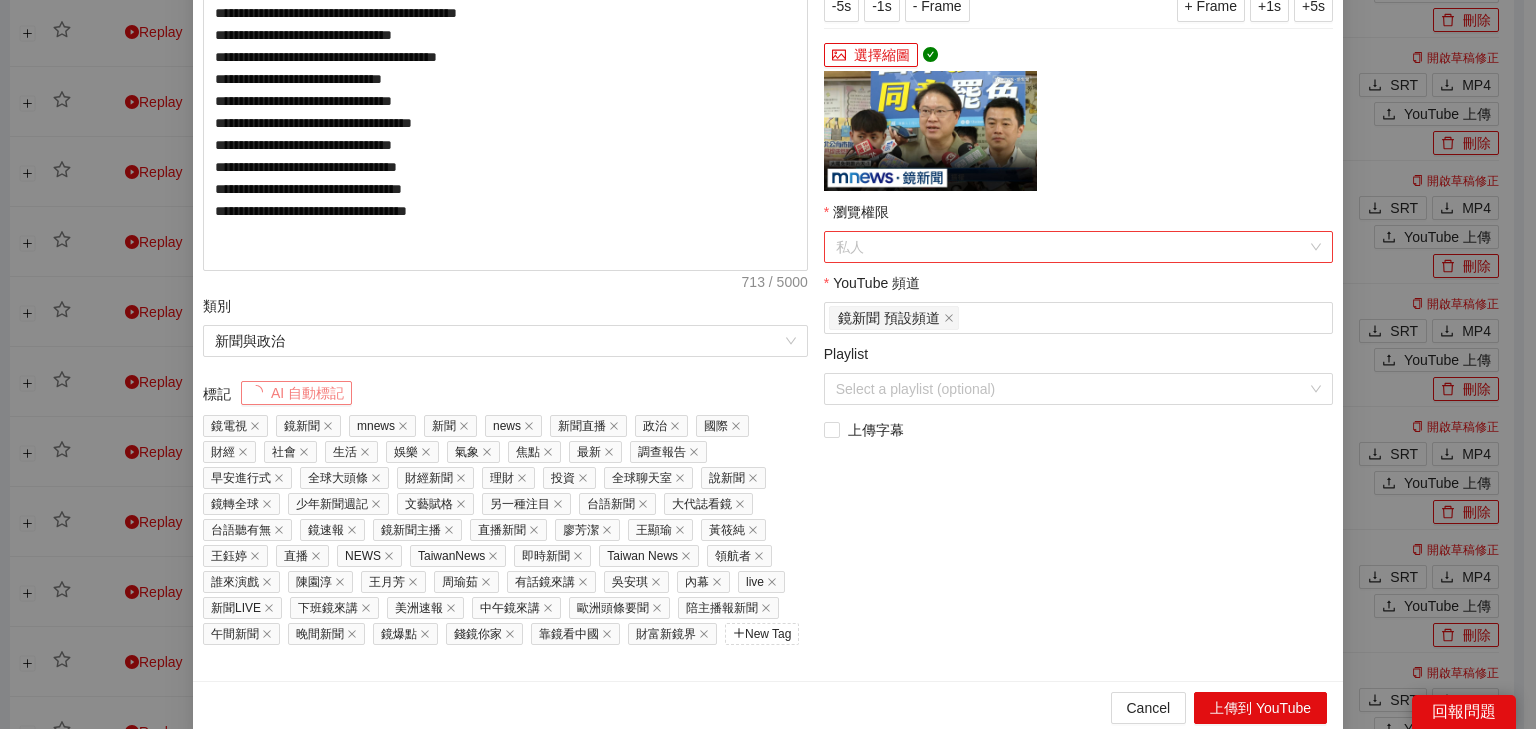 click on "私人" at bounding box center [1078, 247] 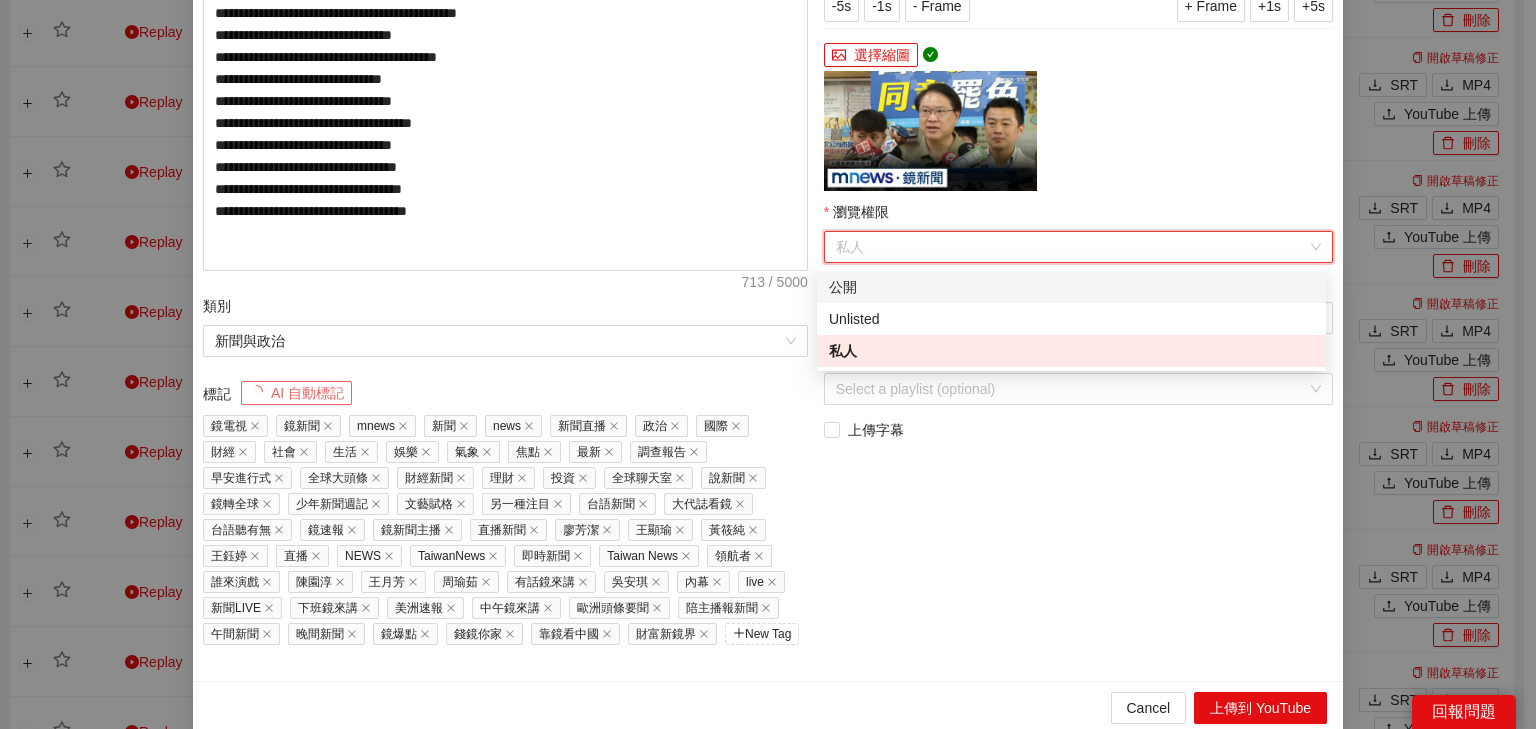 click on "公開" at bounding box center [1071, 287] 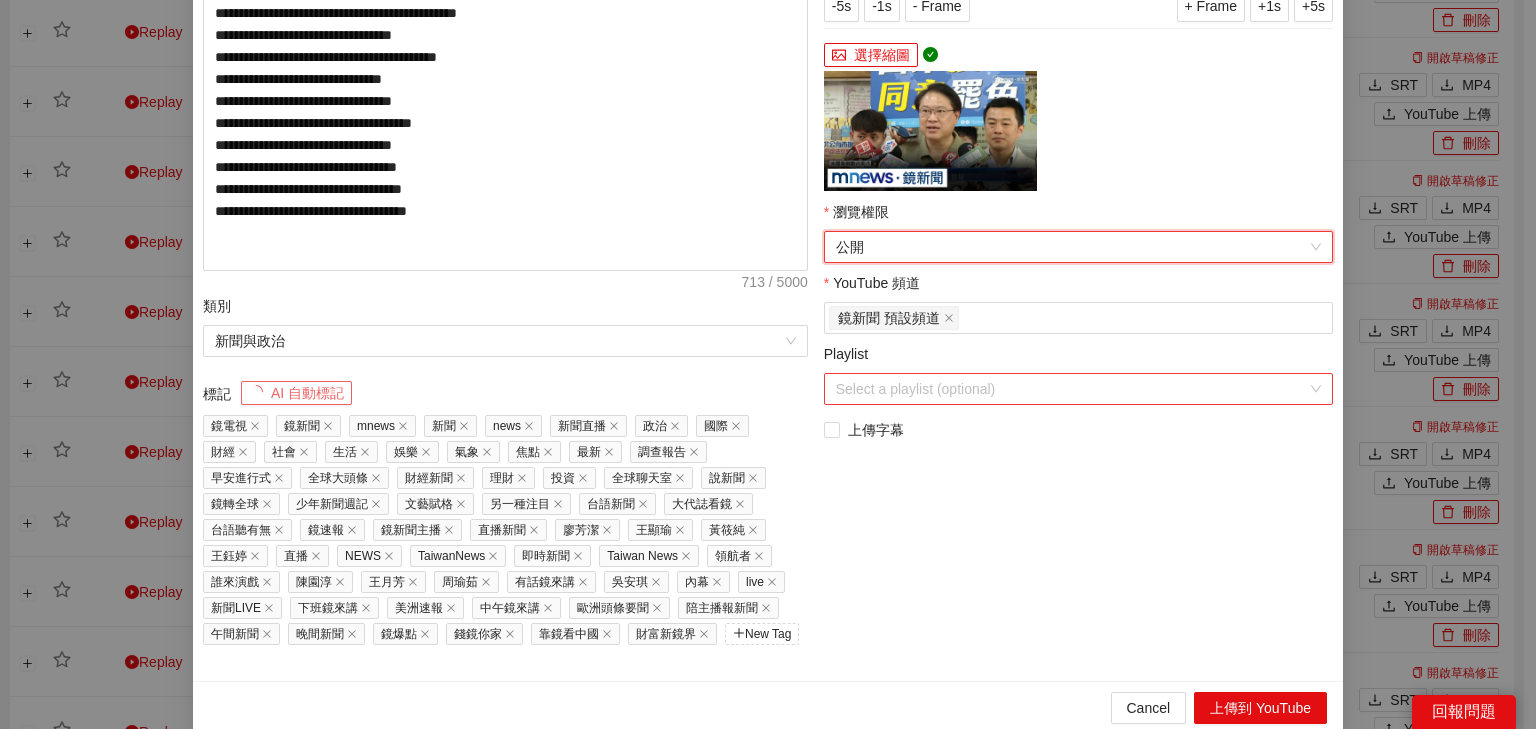 click on "Playlist" at bounding box center (1071, 389) 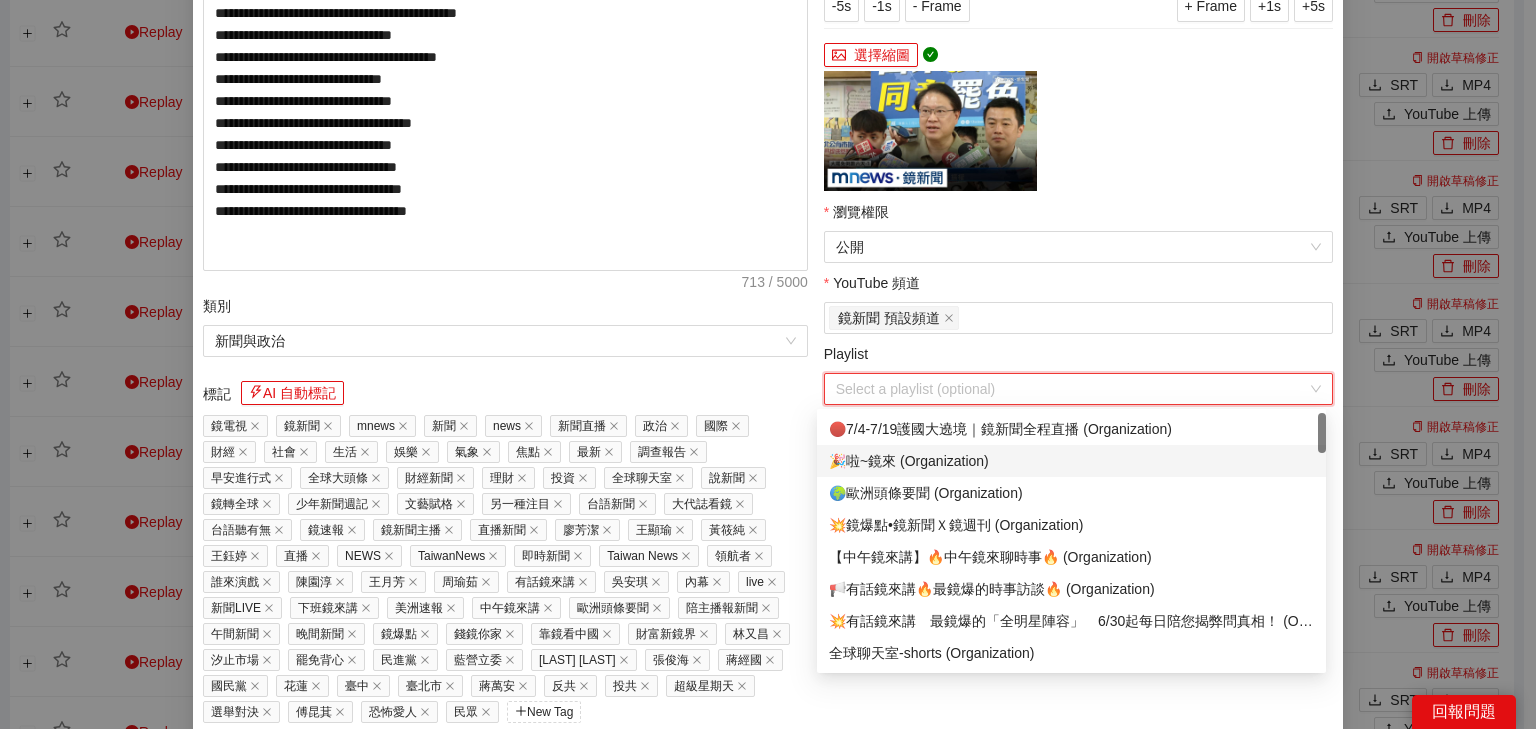 scroll, scrollTop: 80, scrollLeft: 0, axis: vertical 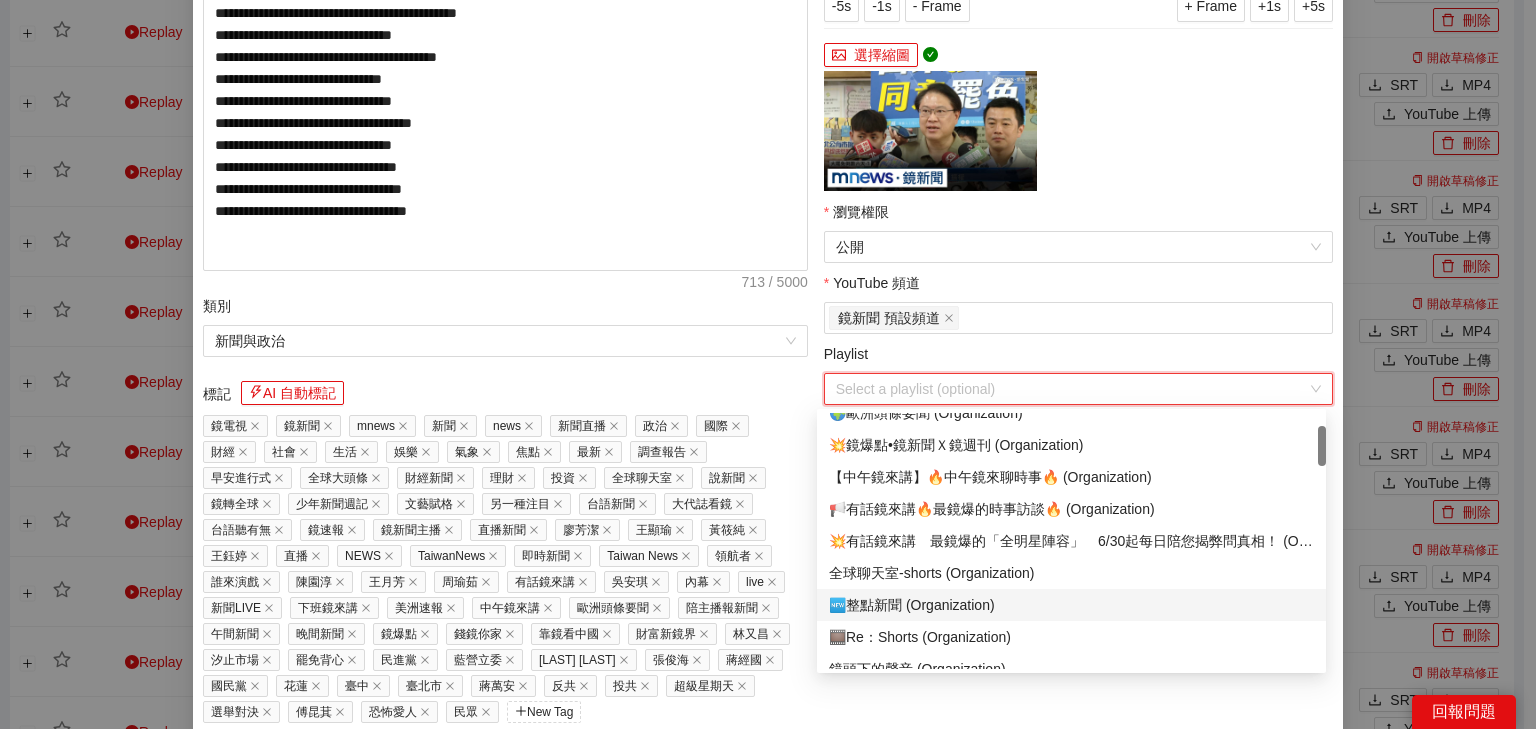 click on "🆕整點新聞 (Organization)" at bounding box center (1071, 605) 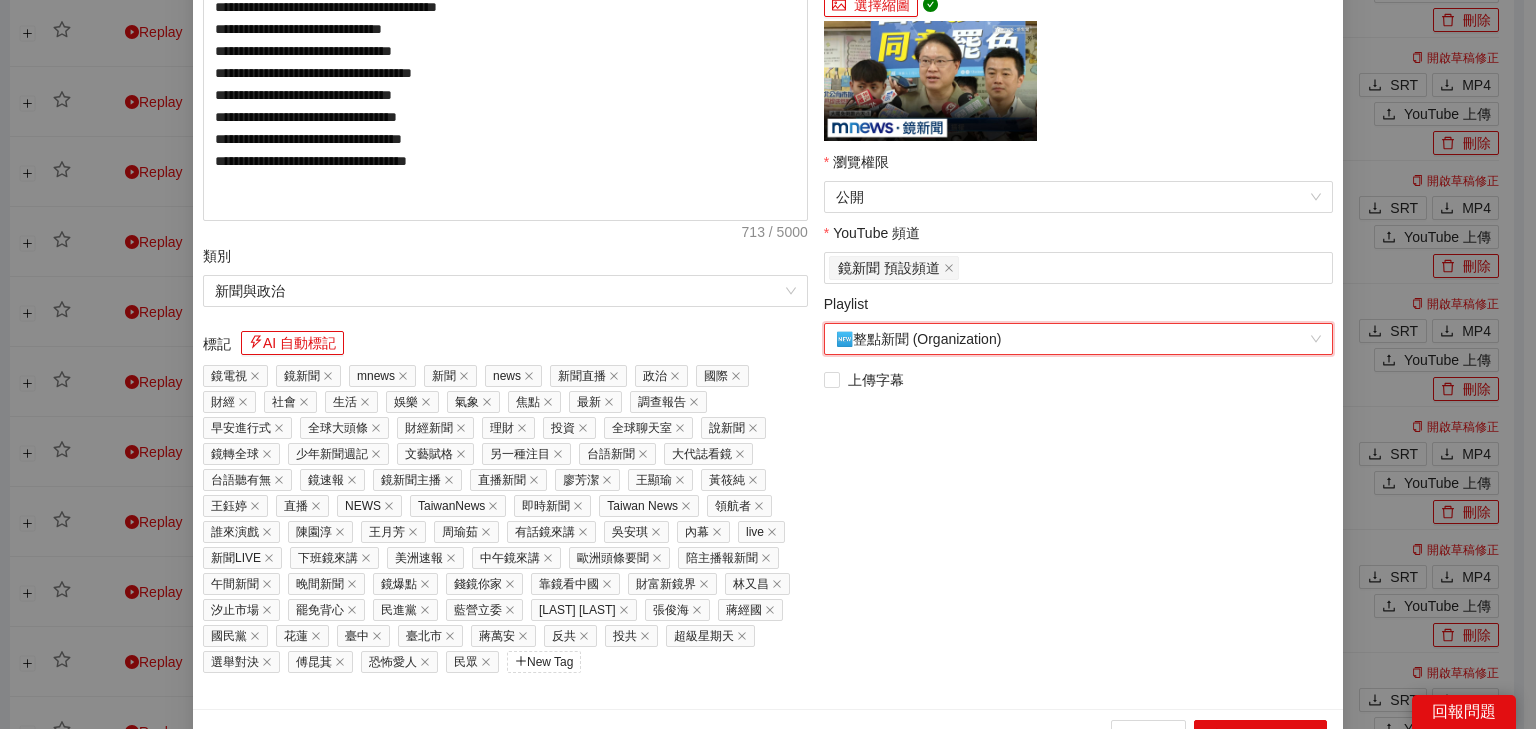 scroll, scrollTop: 485, scrollLeft: 0, axis: vertical 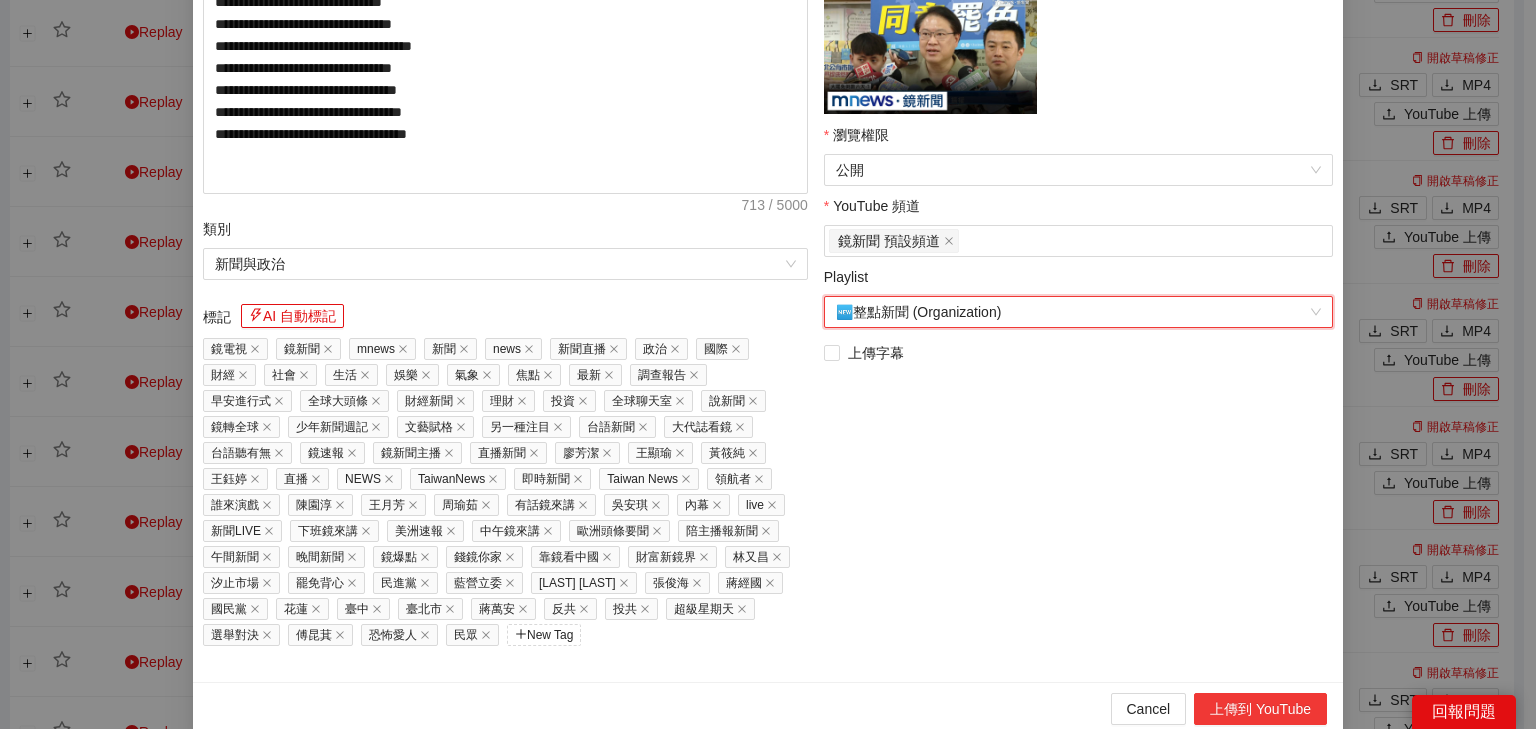 click on "上傳到 YouTube" at bounding box center (1260, 709) 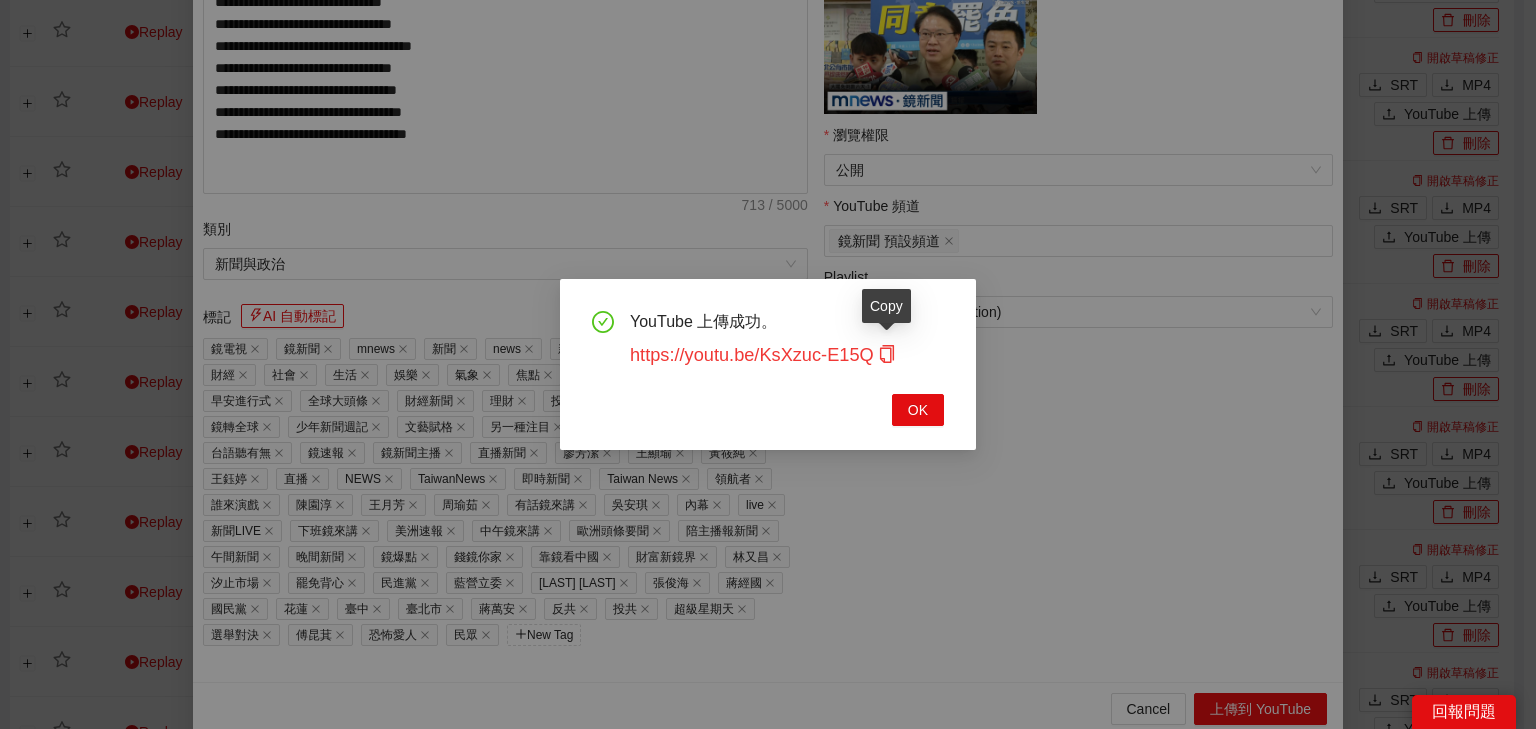 click 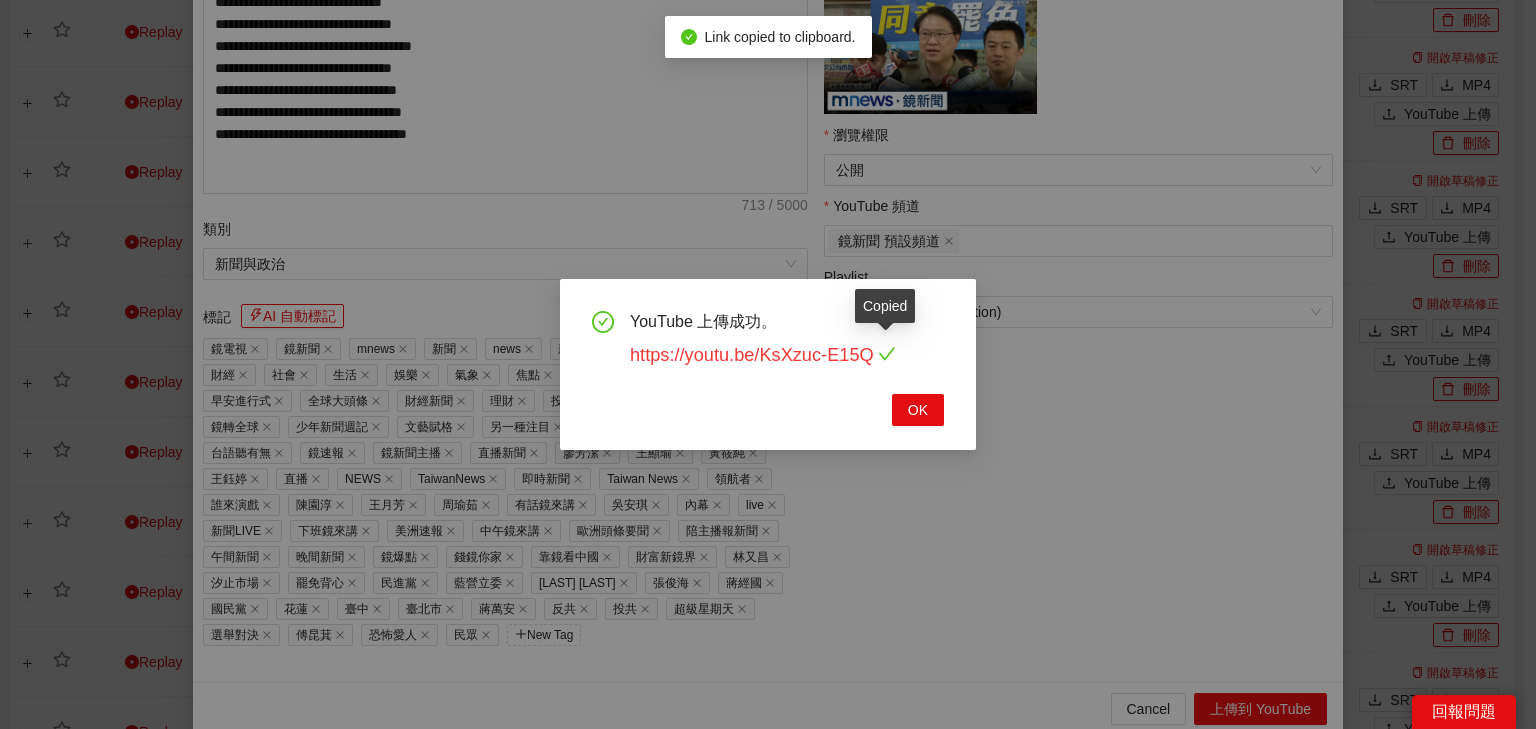 click on "https://youtu.be/KsXzuc-E15Q" at bounding box center (763, 355) 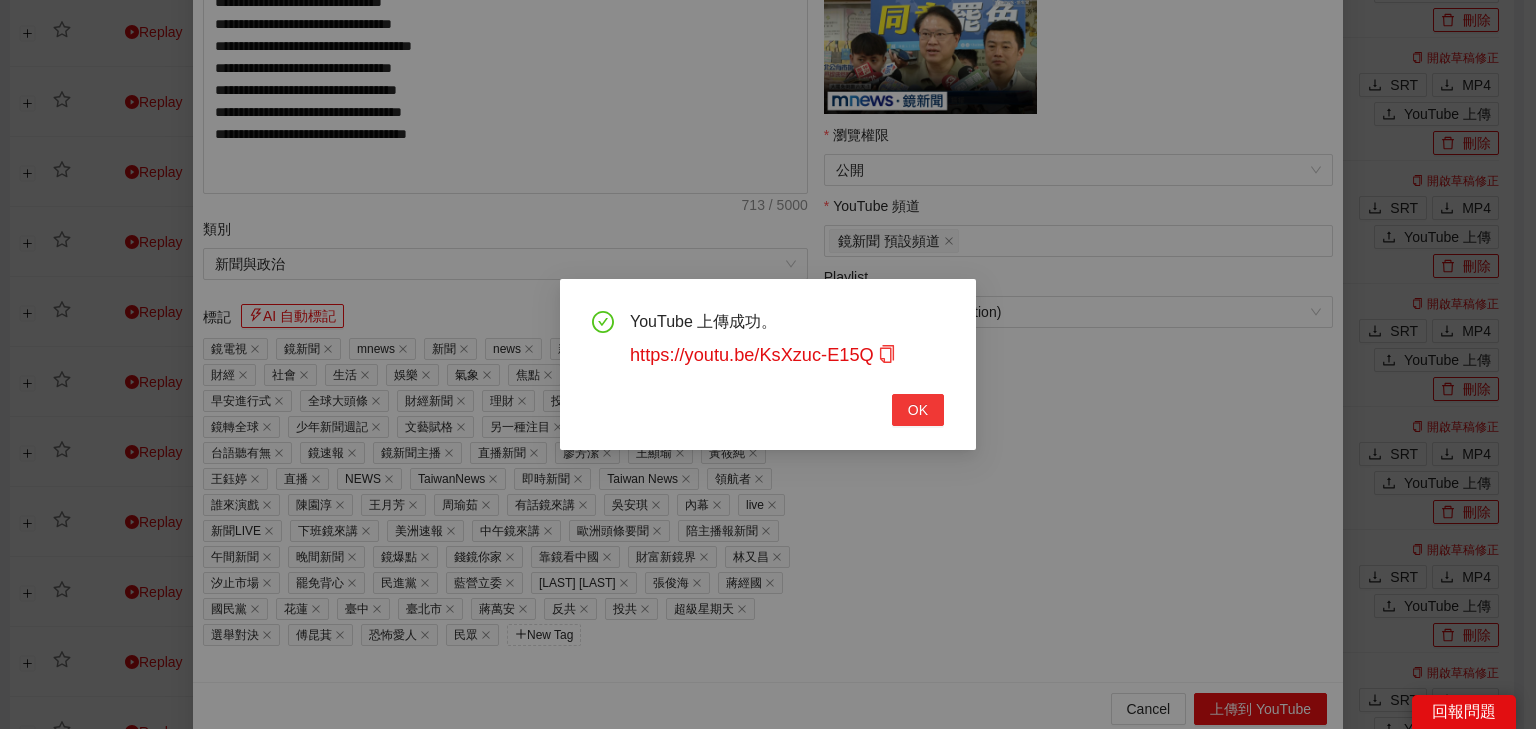 click on "OK" at bounding box center [918, 410] 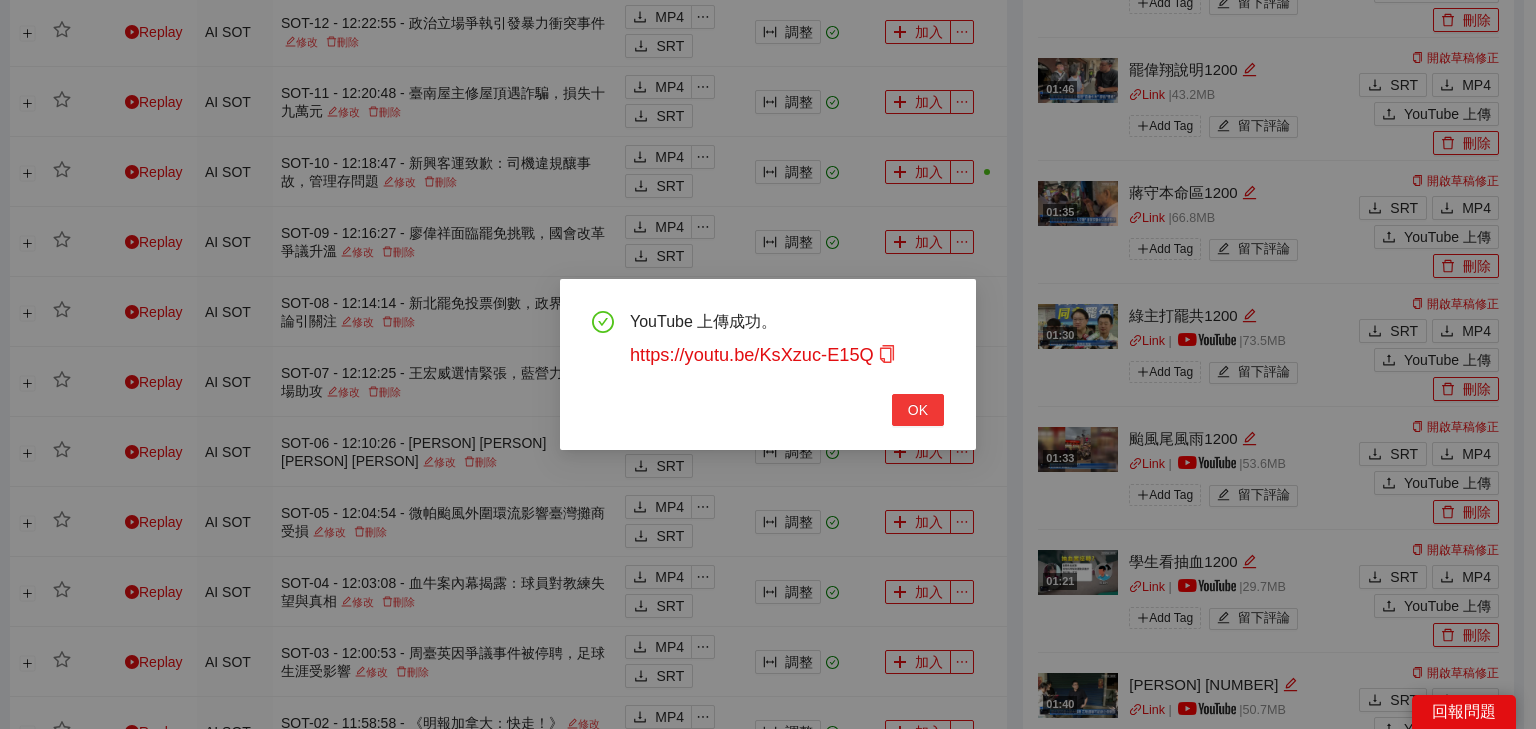 scroll, scrollTop: 343, scrollLeft: 0, axis: vertical 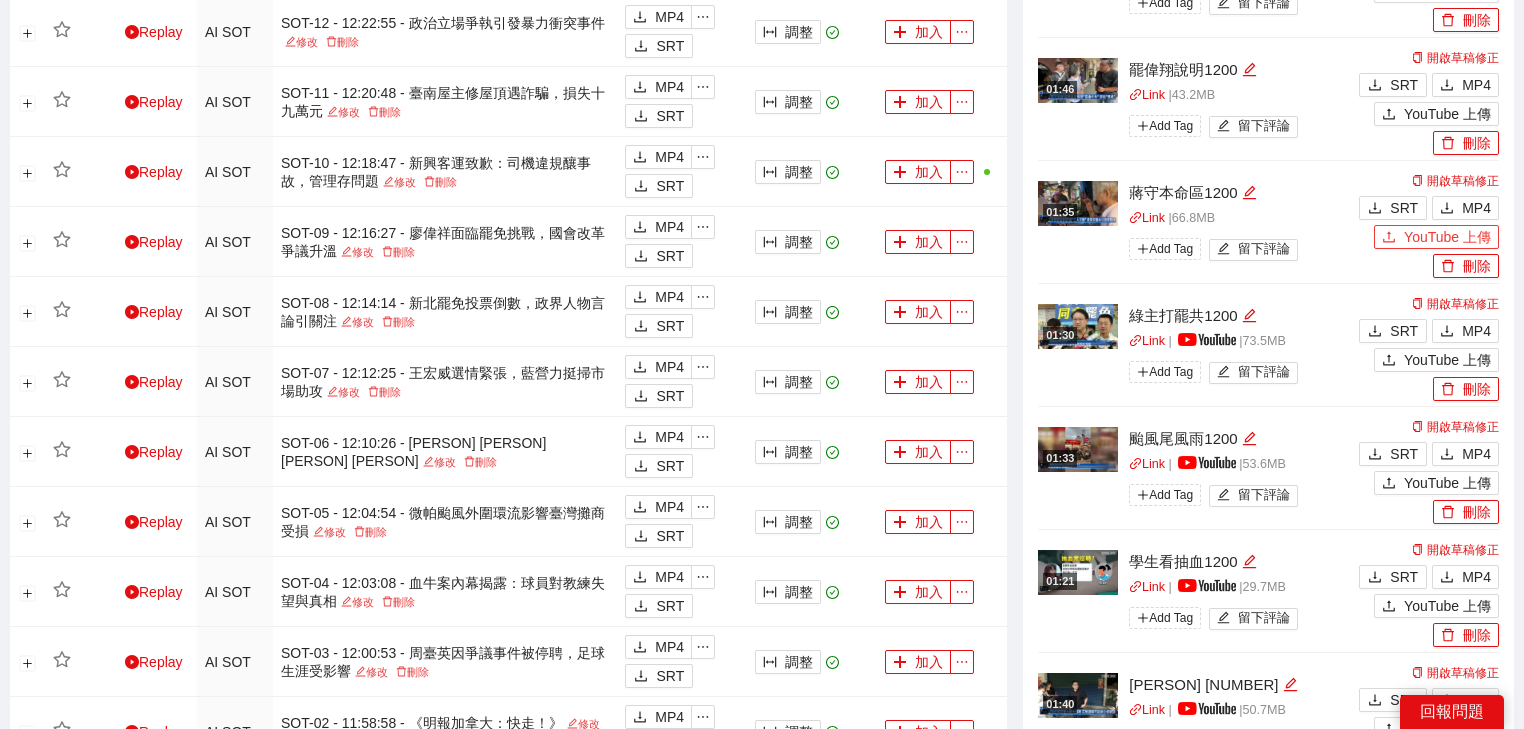 click on "YouTube 上傳" at bounding box center [1447, 237] 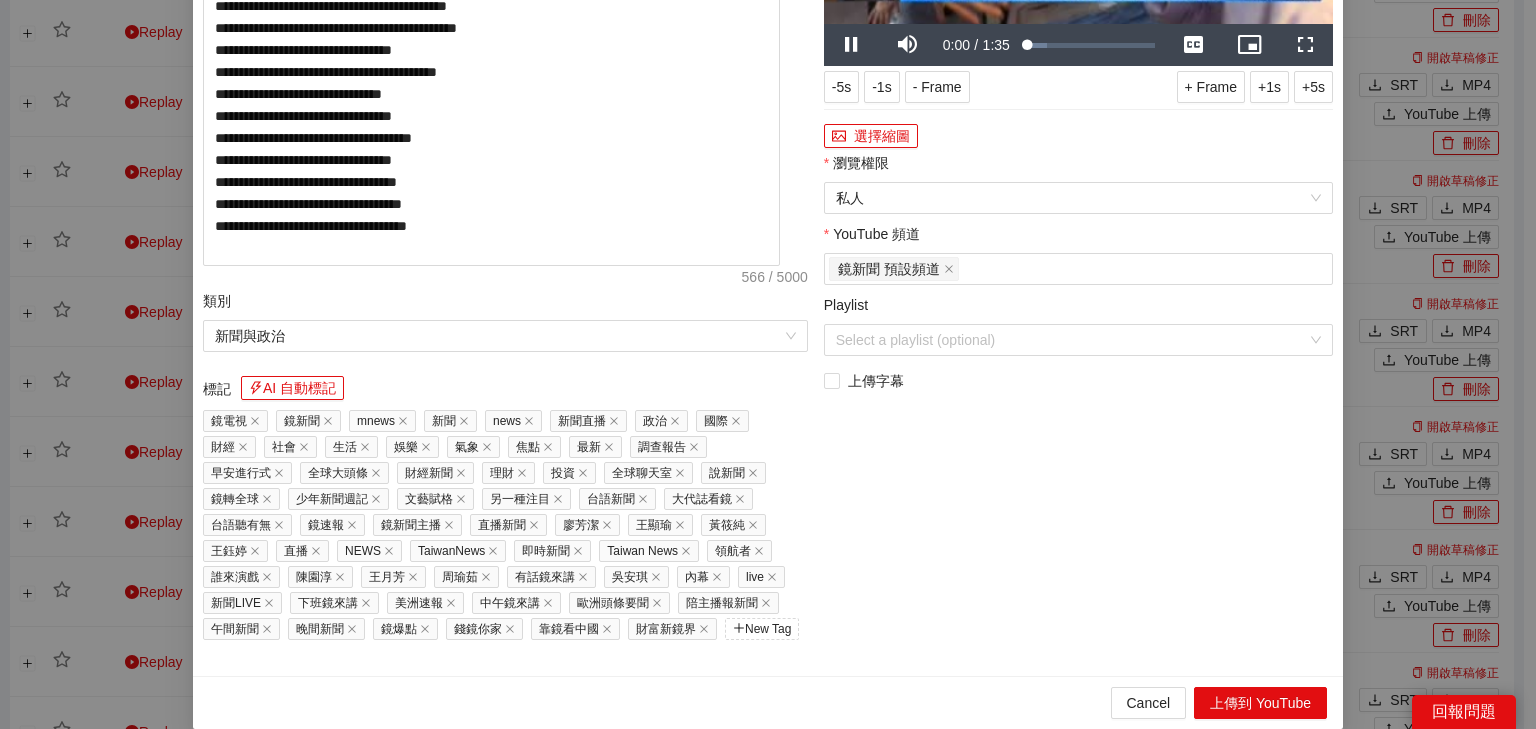 drag, startPoint x: 418, startPoint y: 112, endPoint x: 0, endPoint y: 104, distance: 418.07654 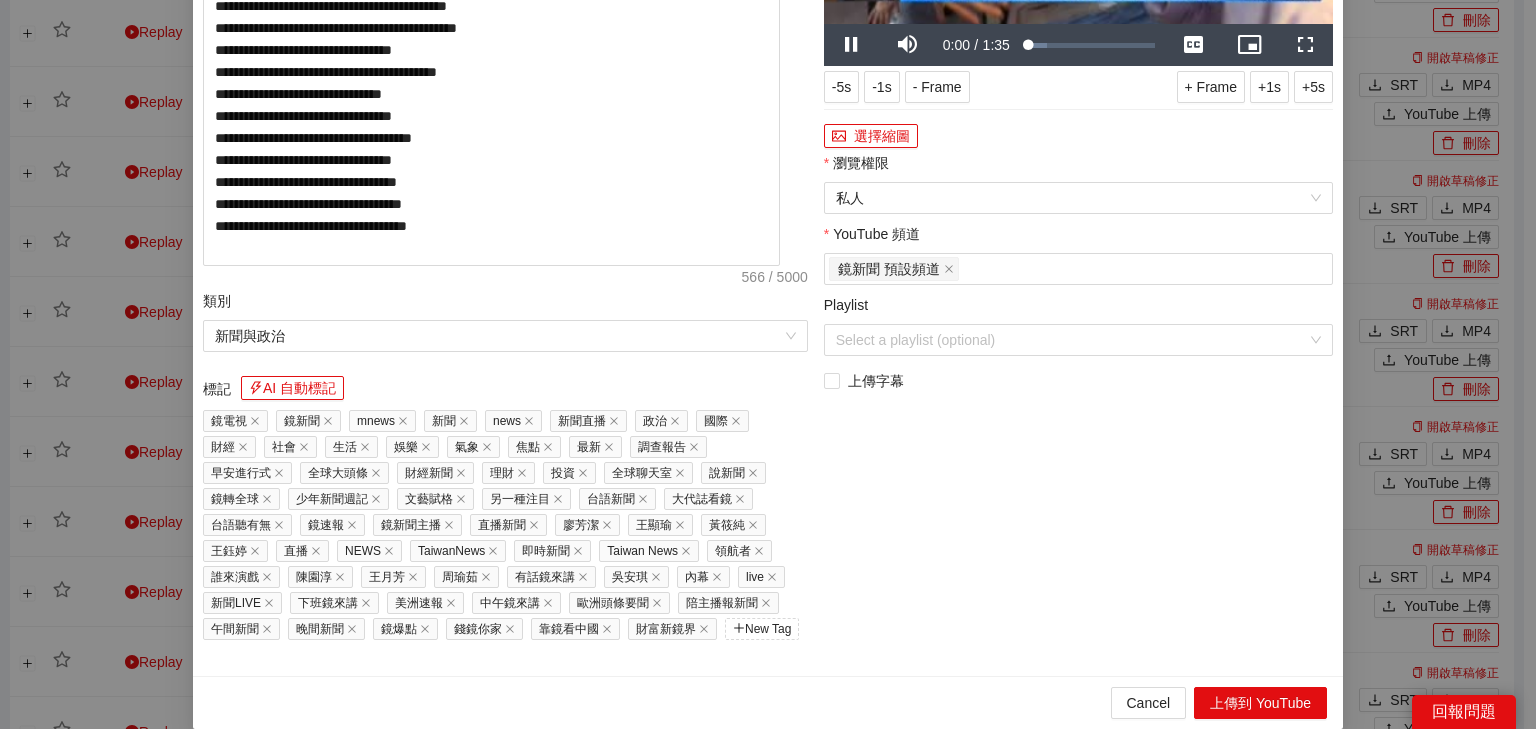 paste on "**********" 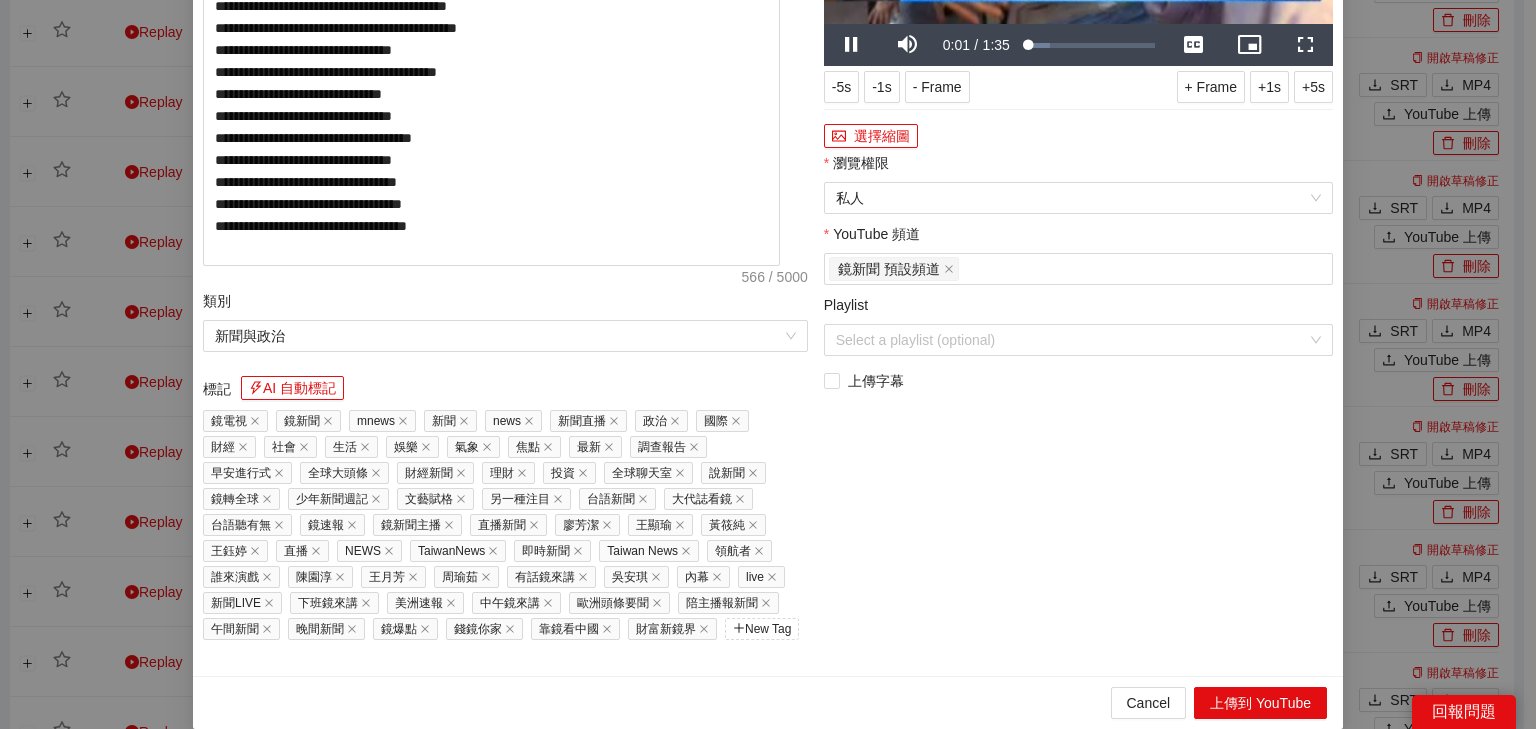 type on "**********" 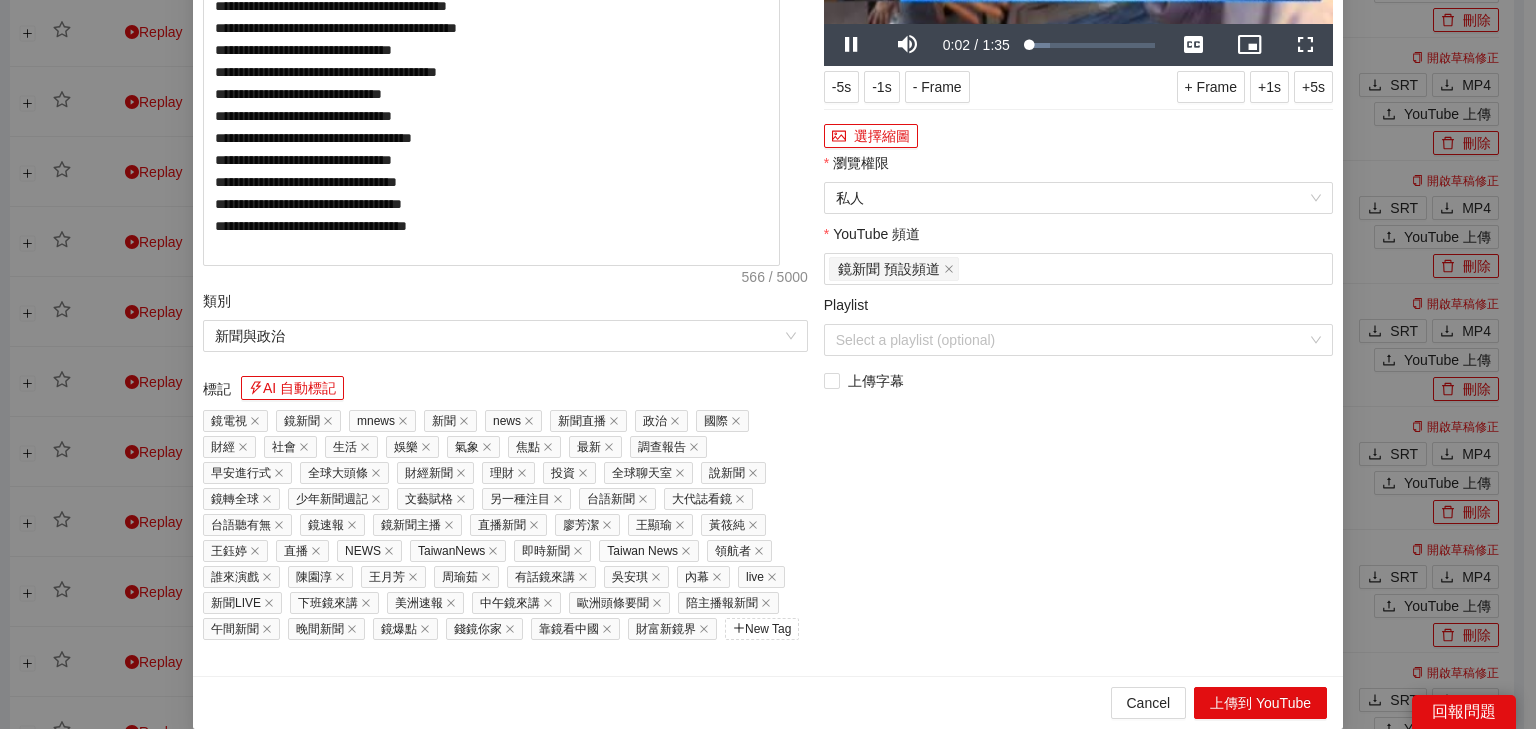 drag, startPoint x: 1052, startPoint y: 164, endPoint x: 1009, endPoint y: 176, distance: 44.64303 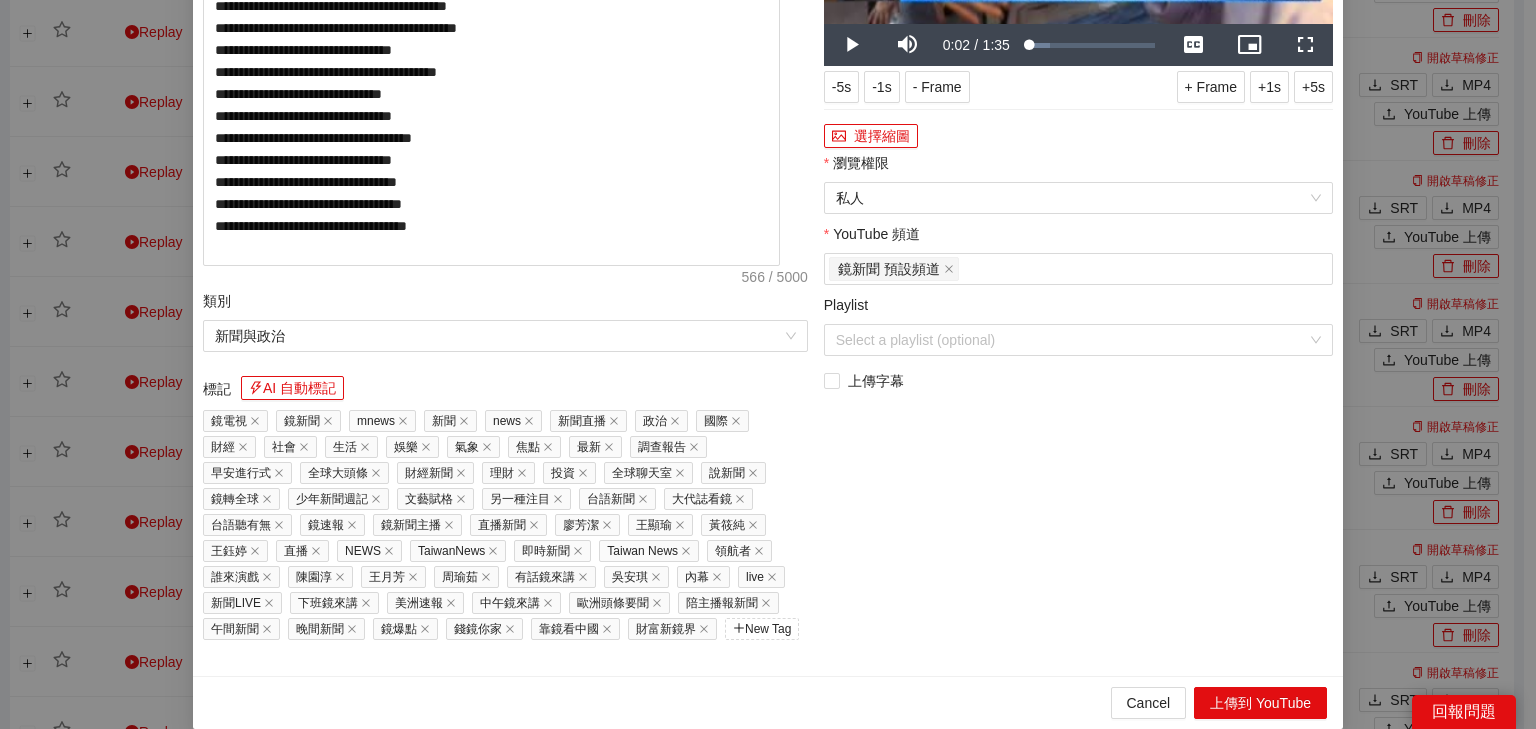 drag, startPoint x: 1026, startPoint y: 370, endPoint x: 908, endPoint y: 372, distance: 118.016945 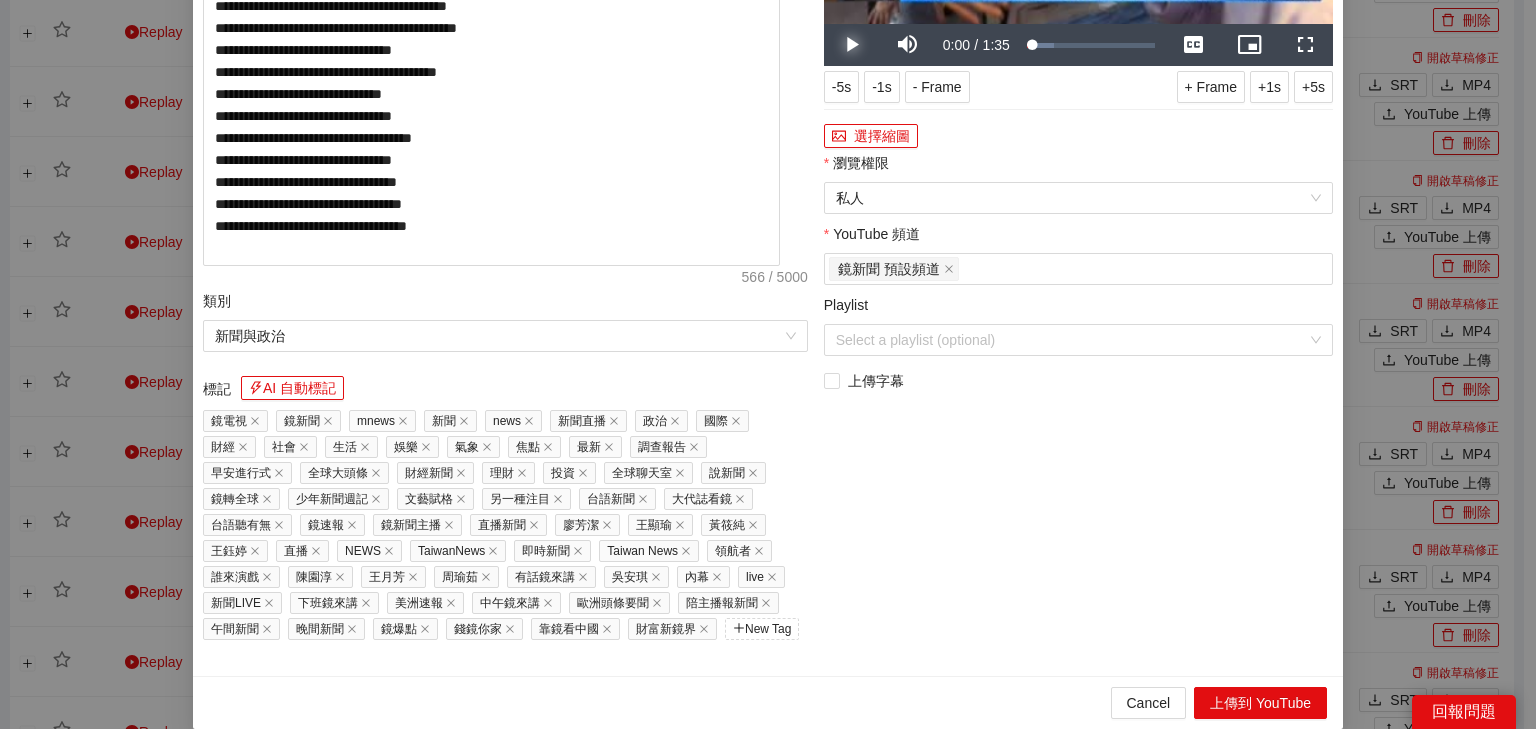 click at bounding box center [852, 45] 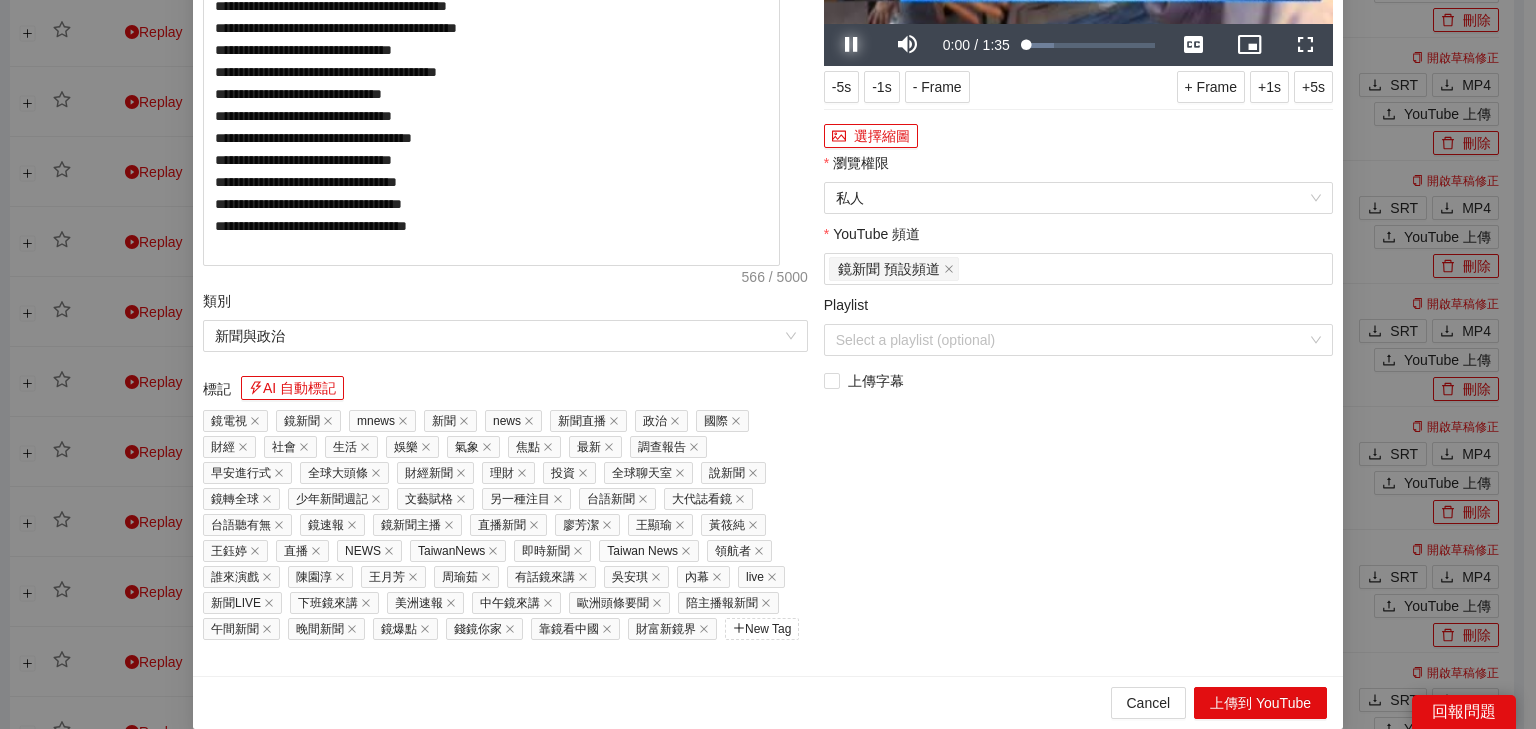click at bounding box center (852, 45) 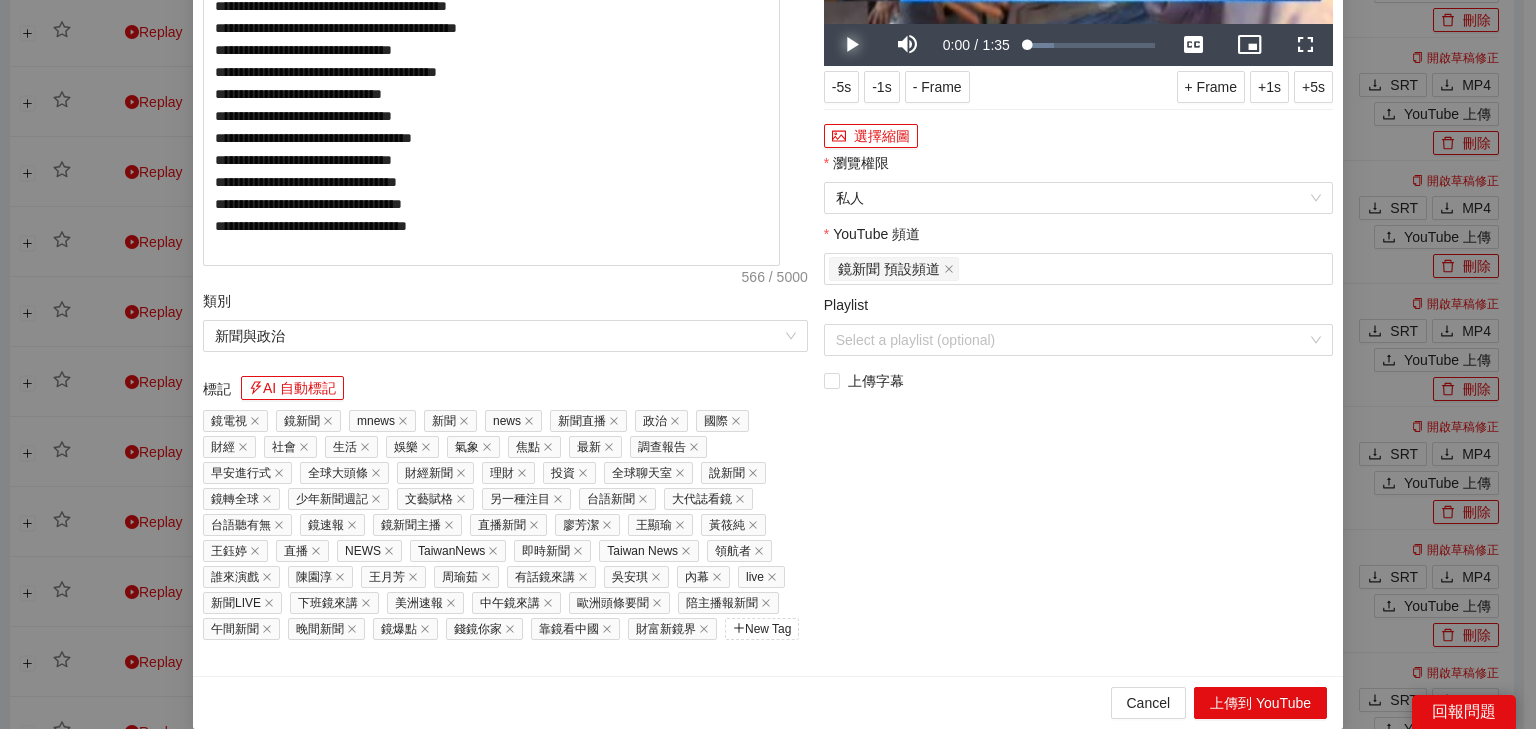 click at bounding box center (852, 45) 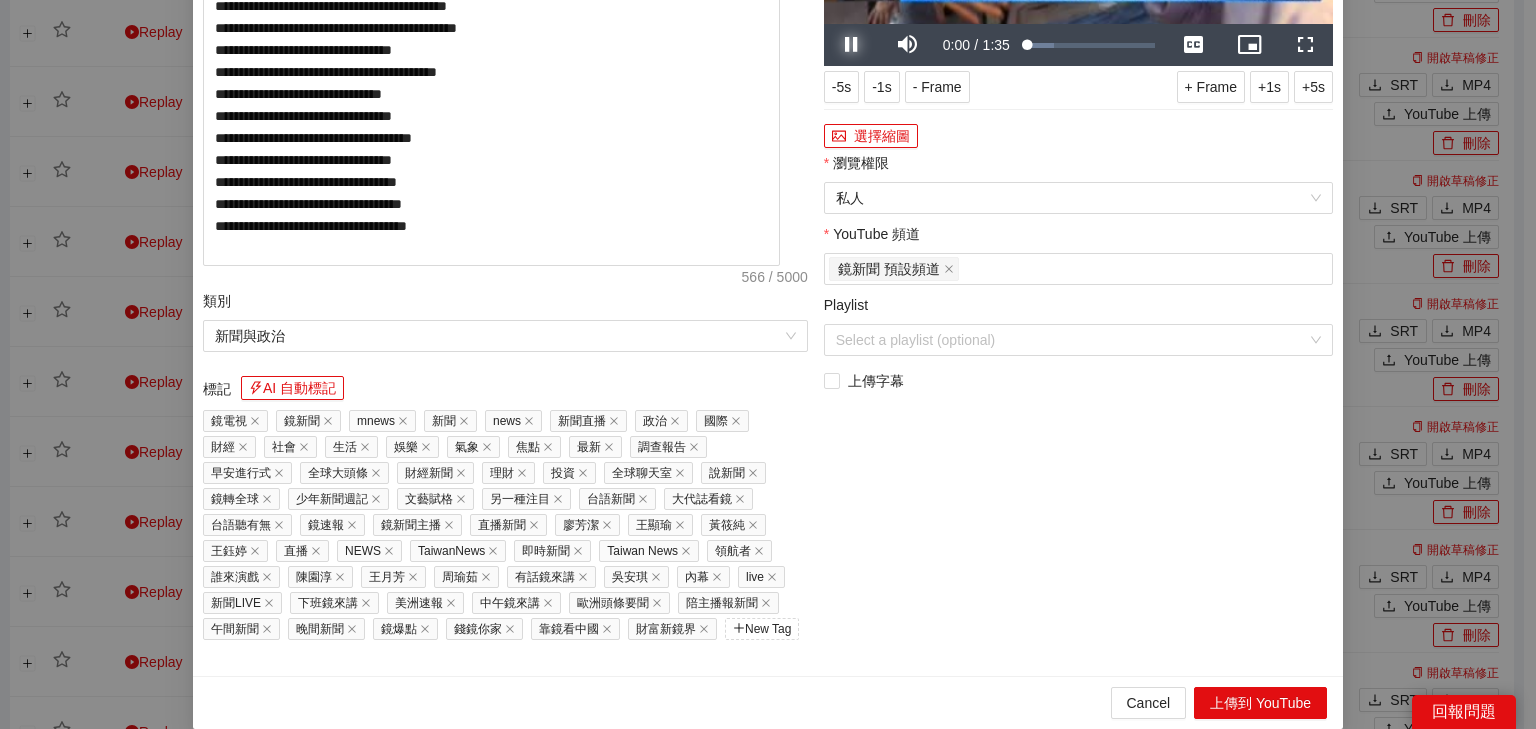 click at bounding box center [852, 45] 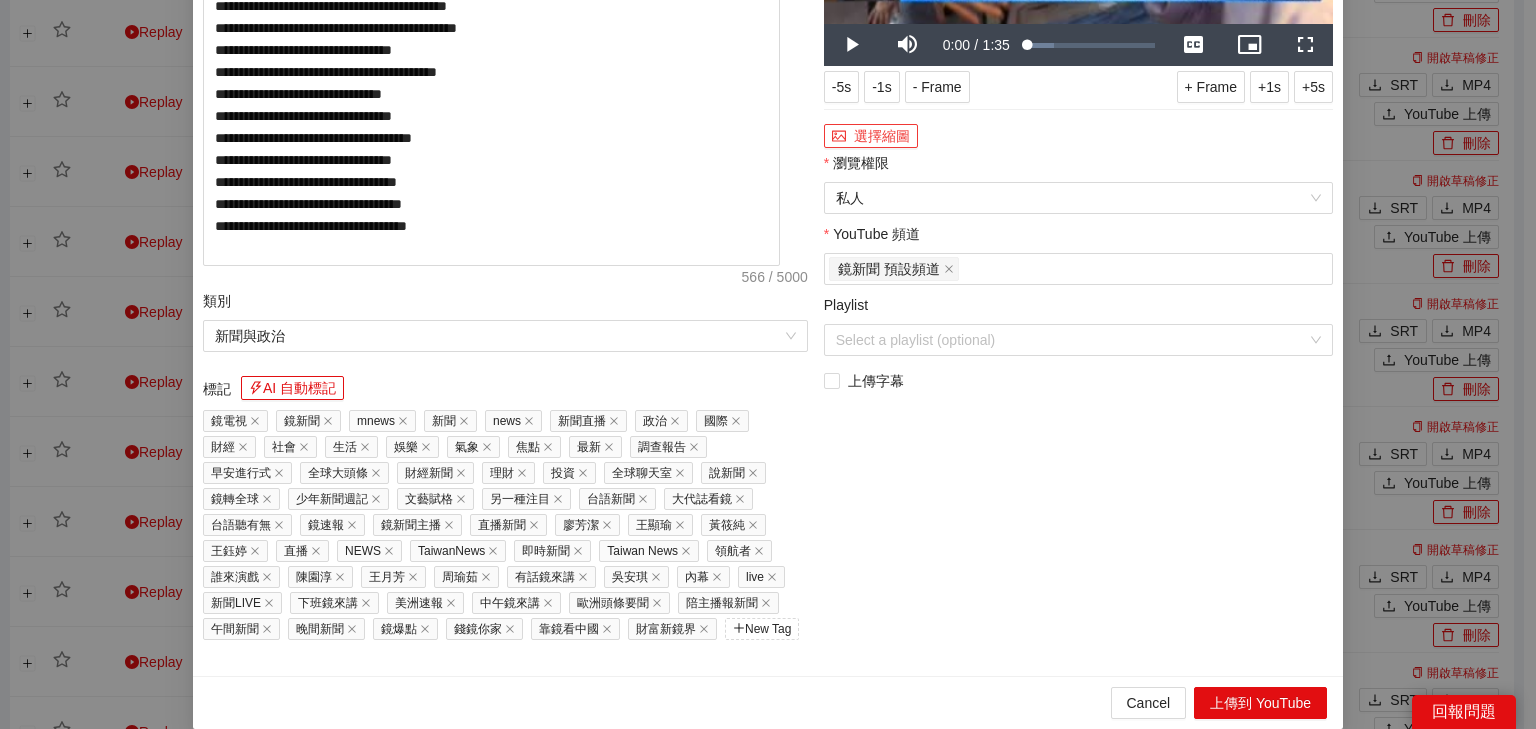 click on "選擇縮圖" at bounding box center (871, 136) 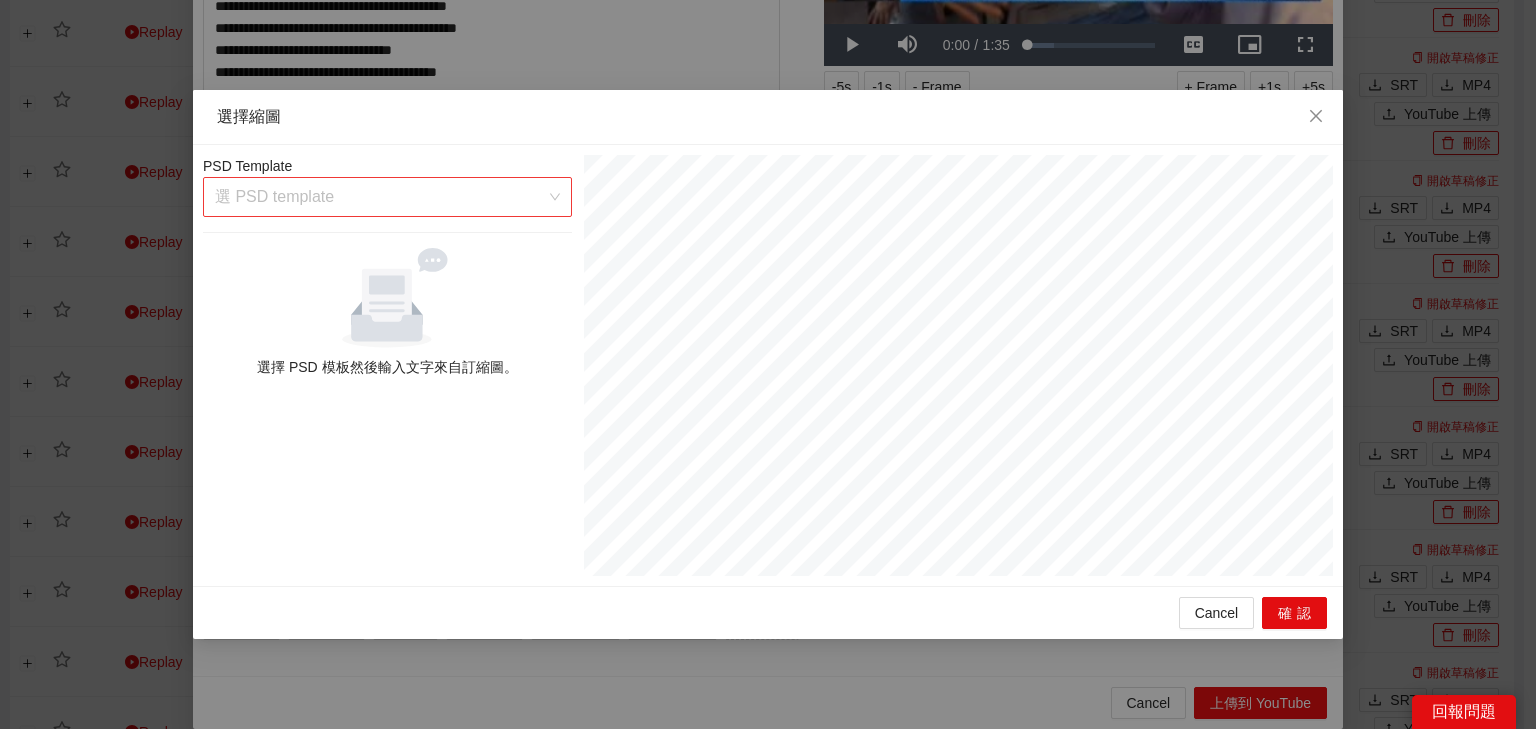 click at bounding box center [380, 197] 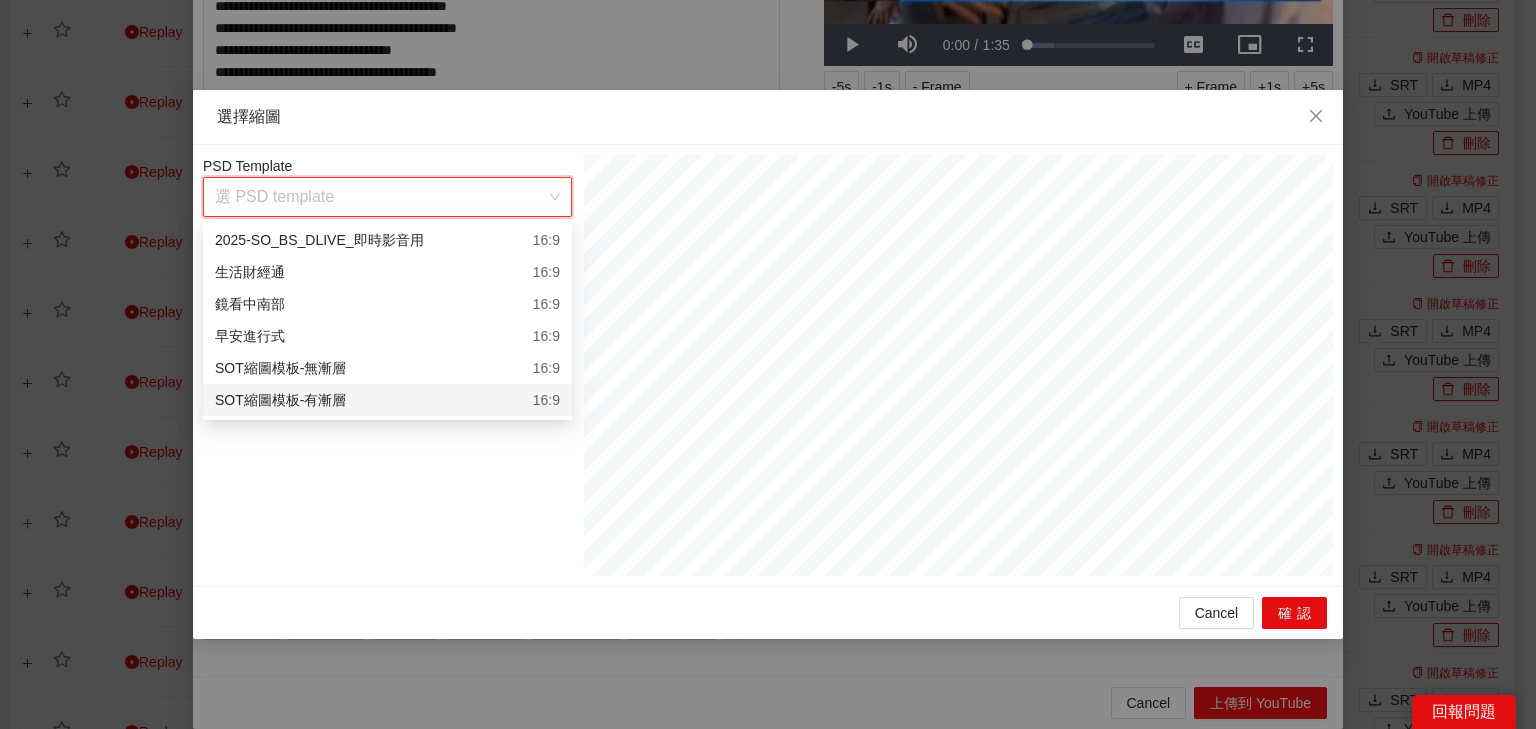 click on "SOT縮圖模板-有漸層 16:9" at bounding box center (387, 400) 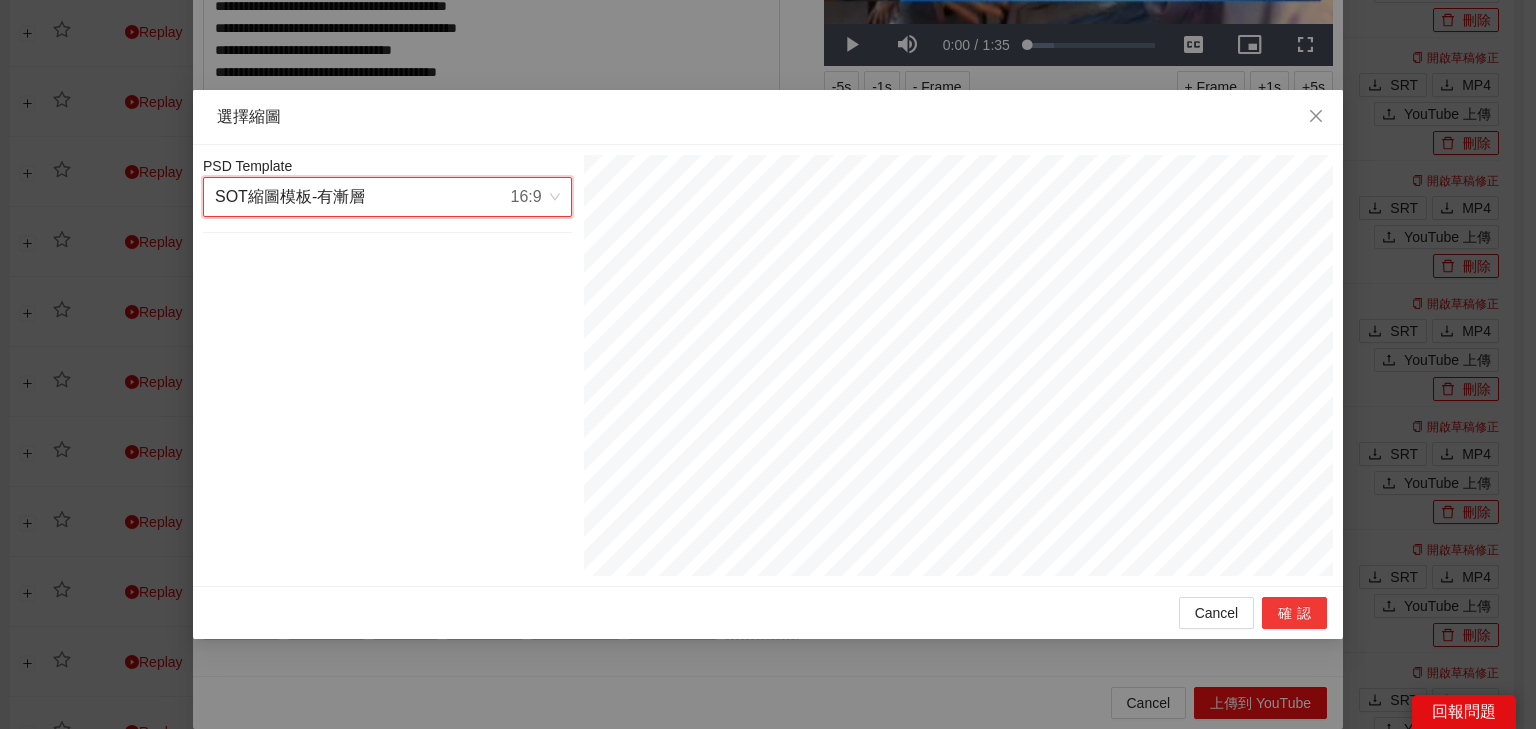 click on "確認" at bounding box center (1294, 613) 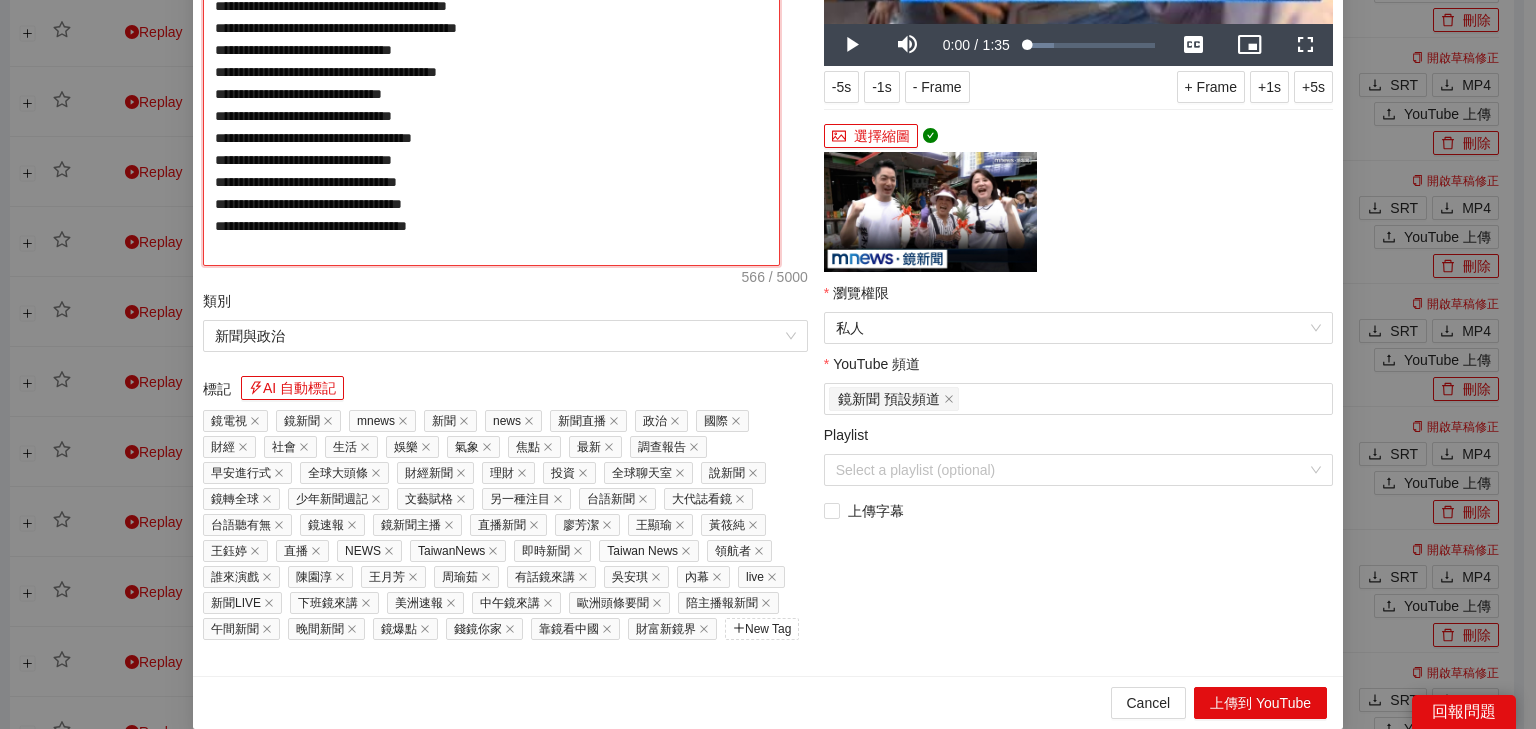 click on "**********" at bounding box center [491, 62] 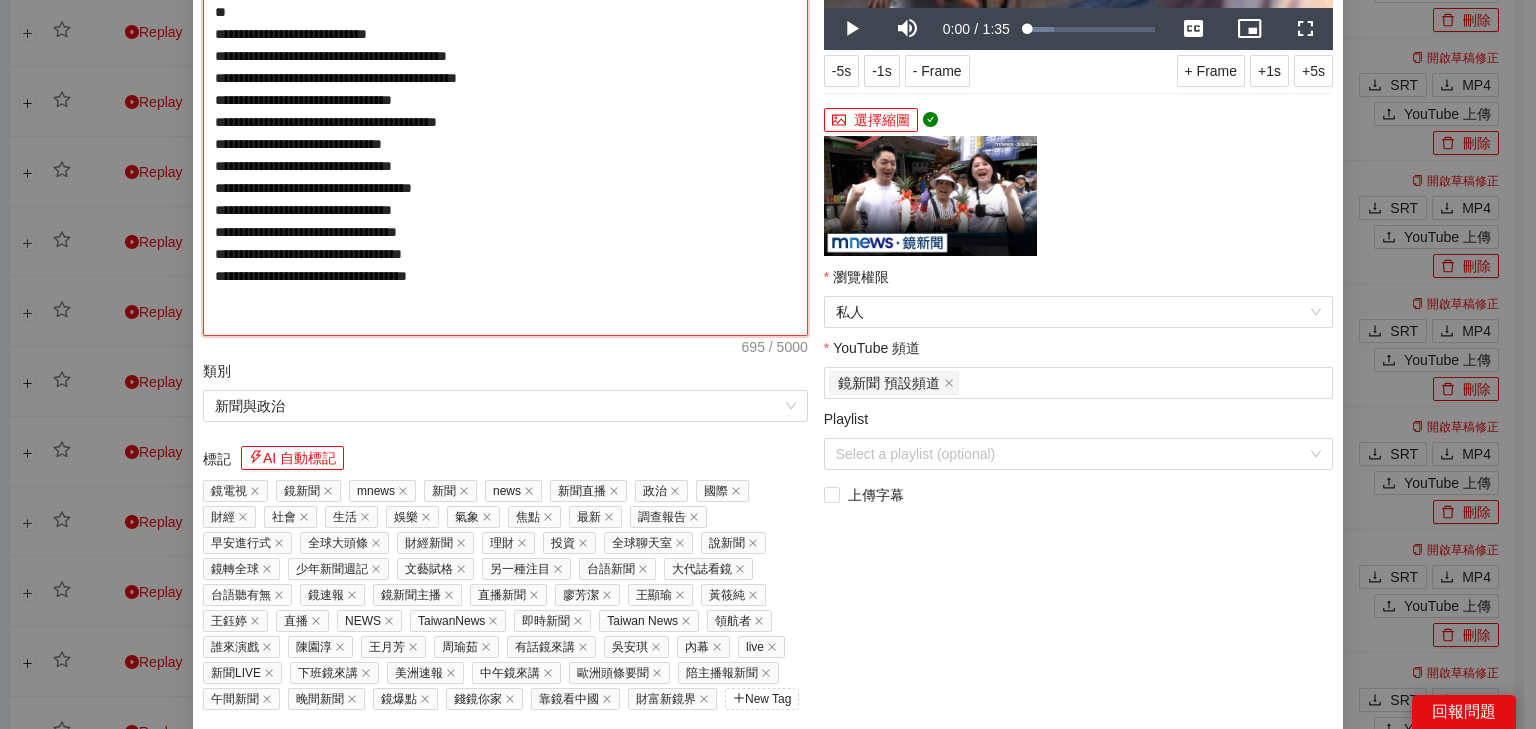 click on "**********" at bounding box center [505, 89] 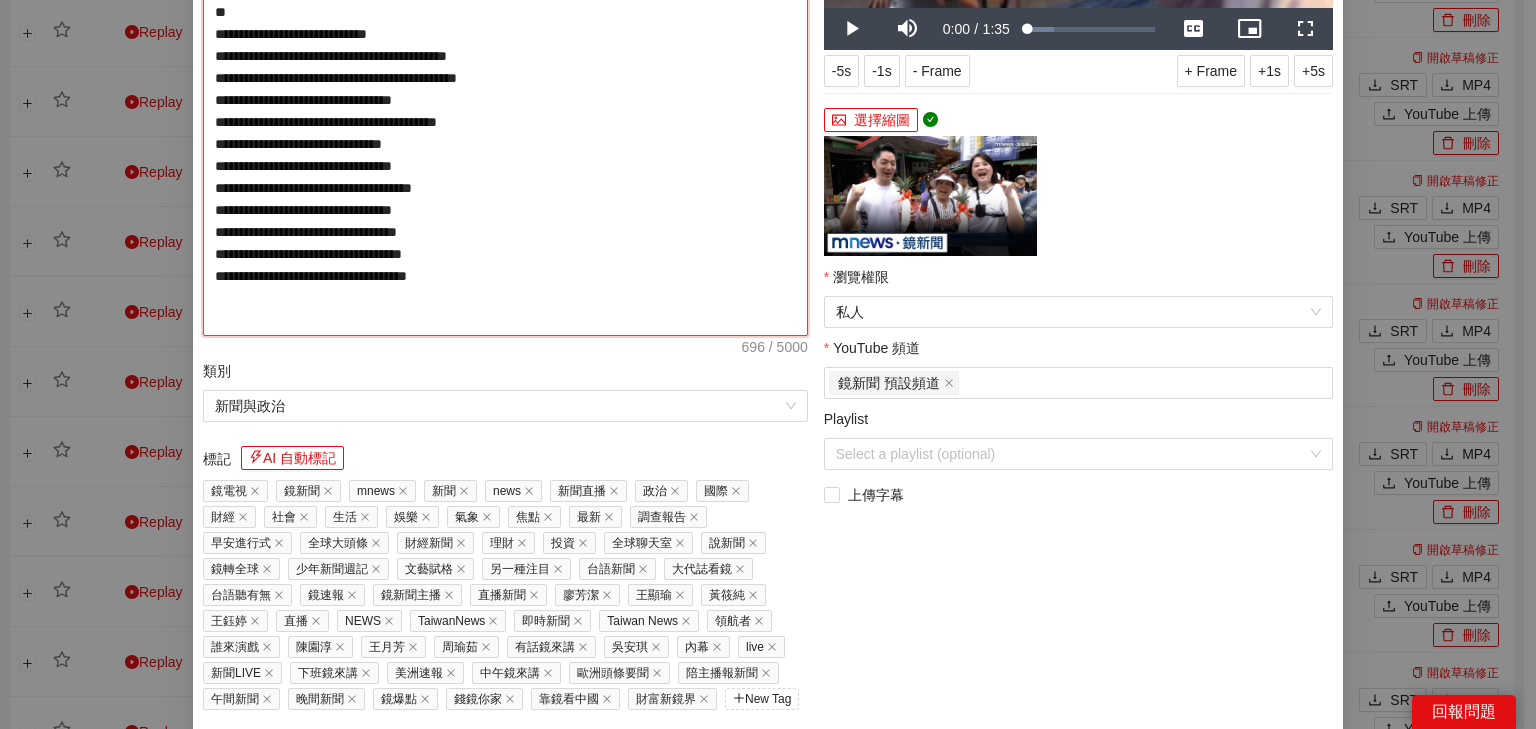 type on "**********" 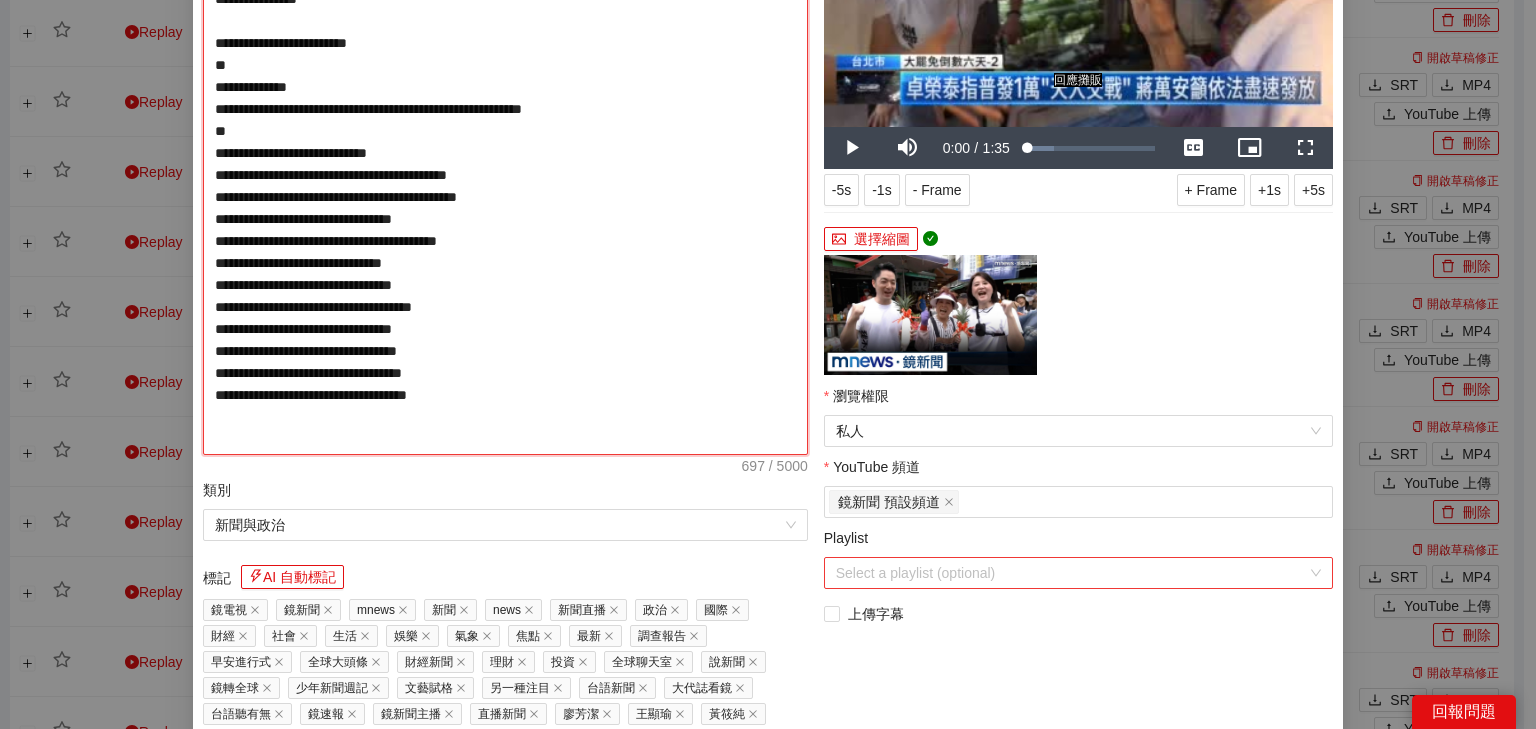 scroll, scrollTop: 400, scrollLeft: 0, axis: vertical 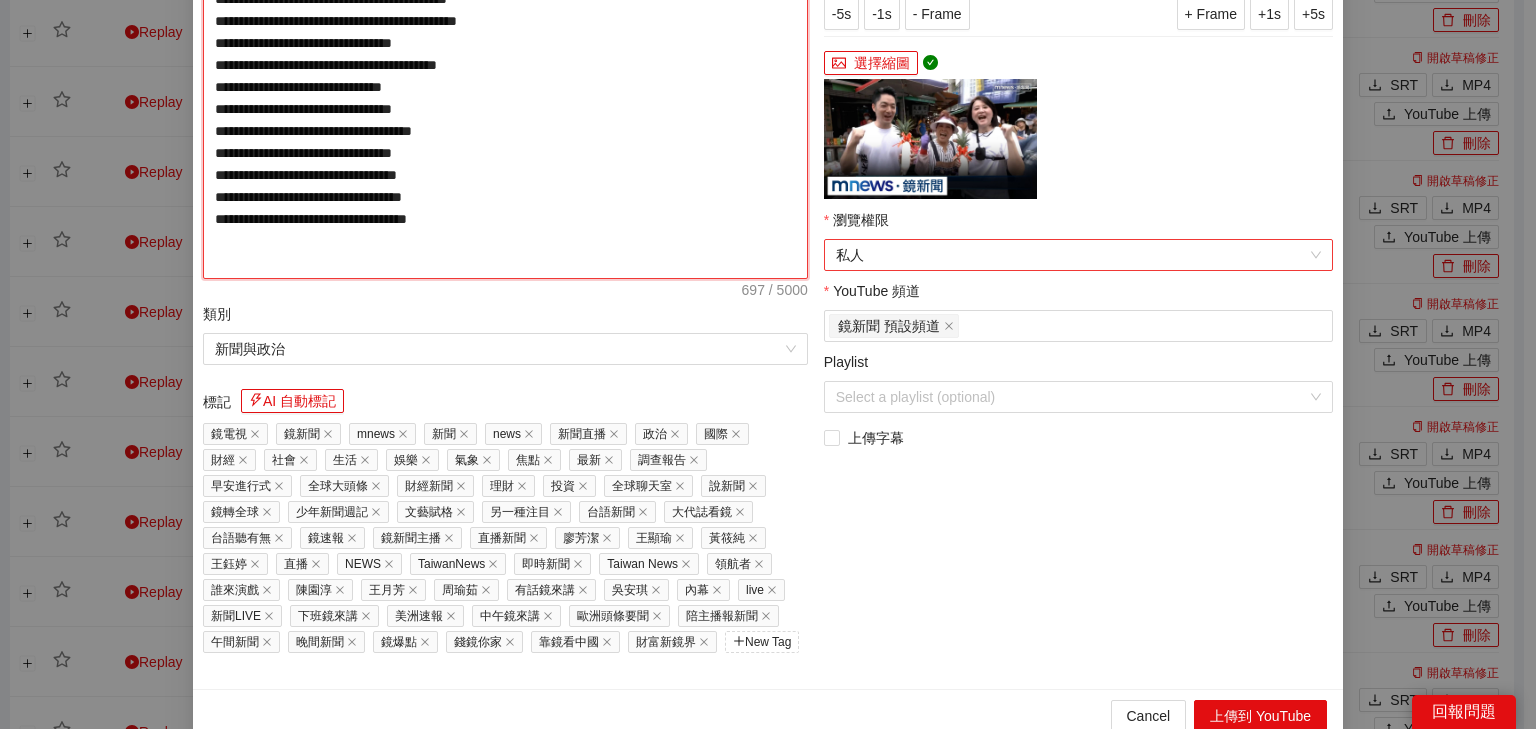 click on "私人" at bounding box center (1078, 255) 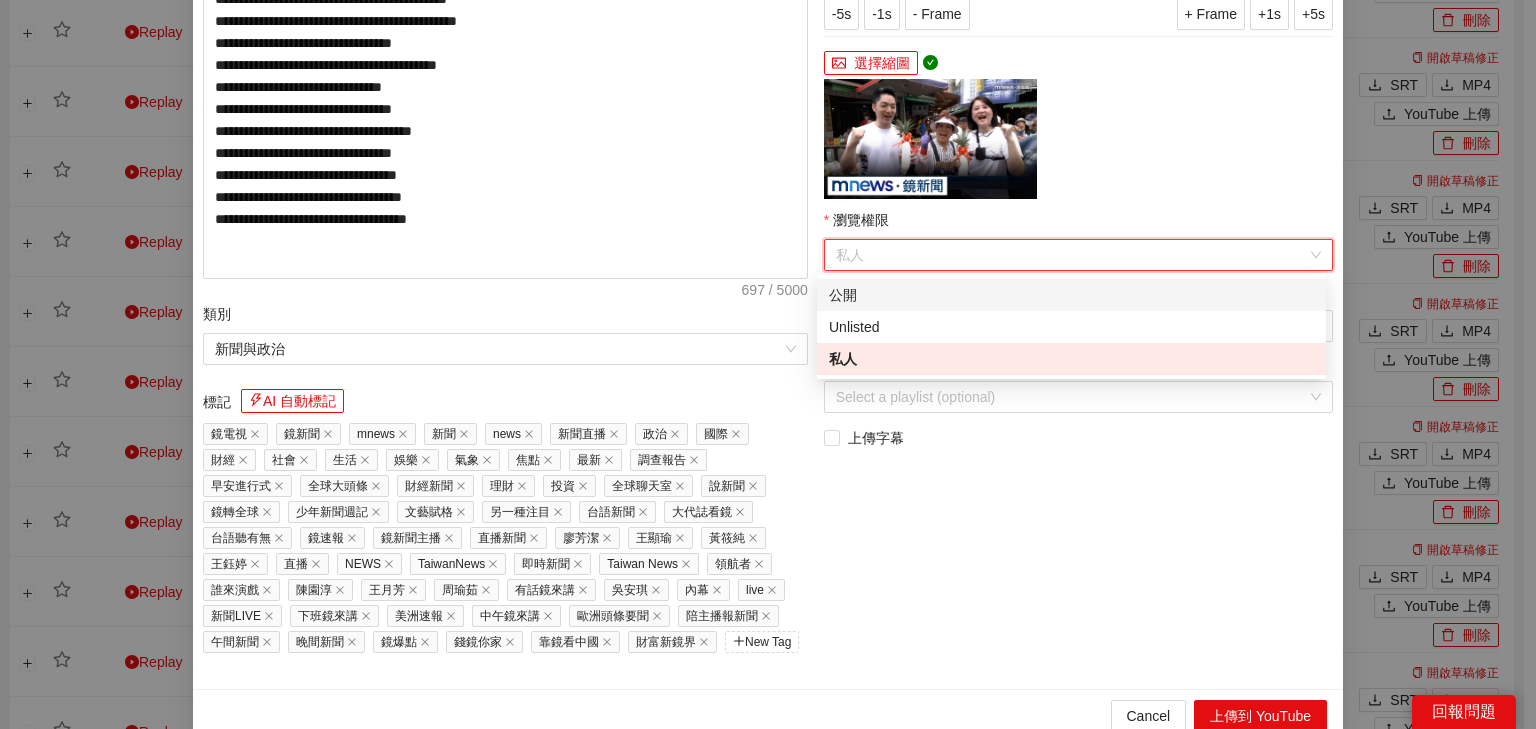 click on "公開" at bounding box center [1071, 295] 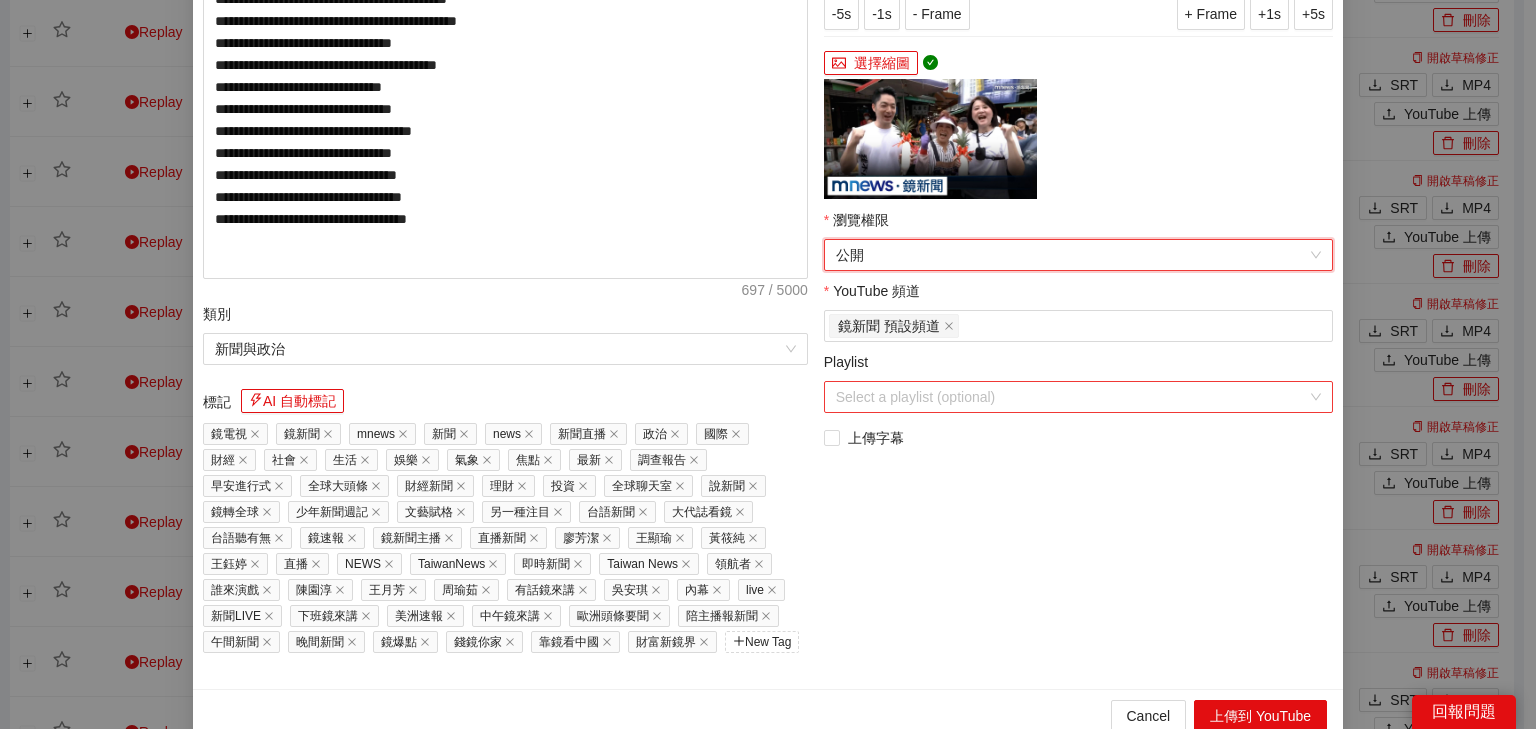 click on "Playlist" at bounding box center [1071, 397] 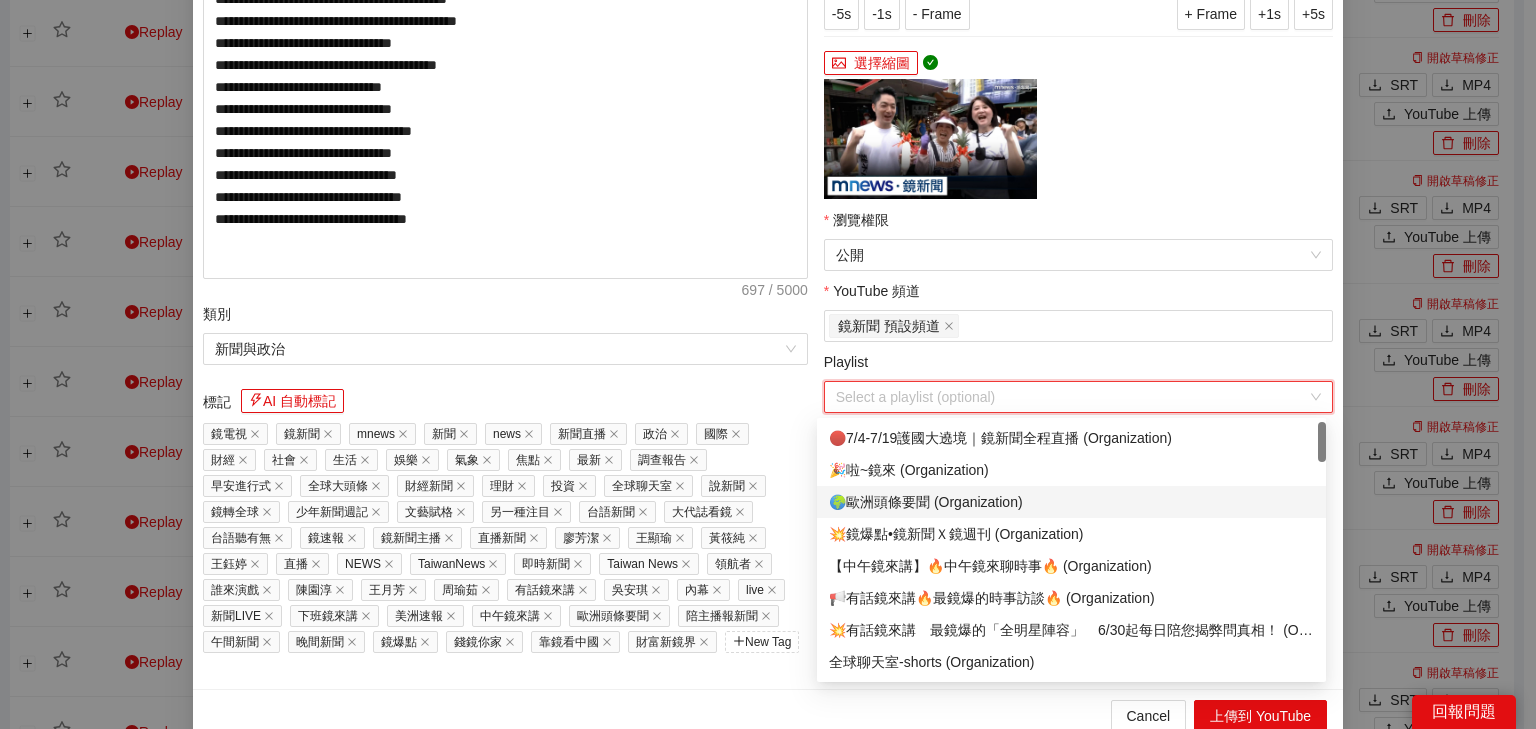 scroll, scrollTop: 80, scrollLeft: 0, axis: vertical 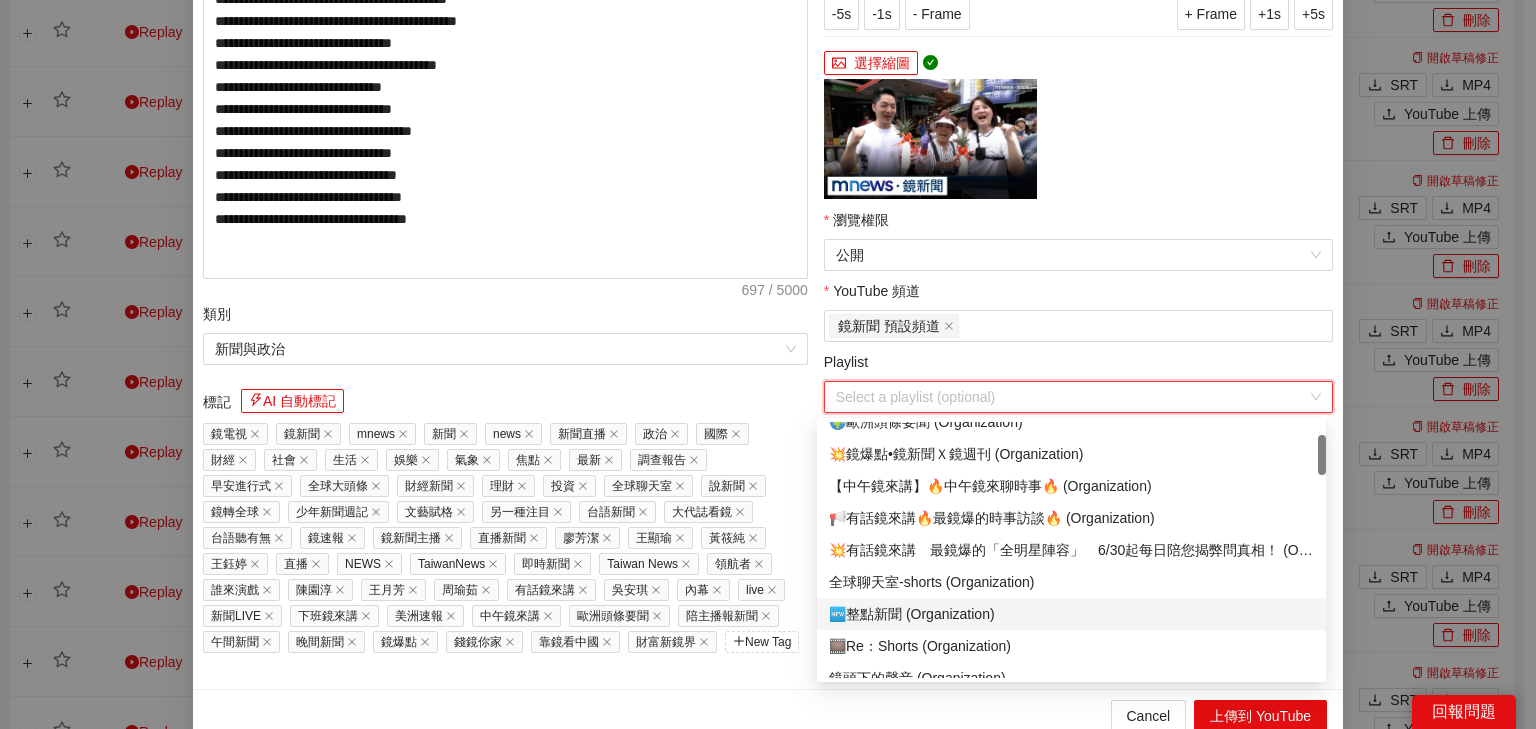click on "🆕整點新聞 (Organization)" at bounding box center (1071, 614) 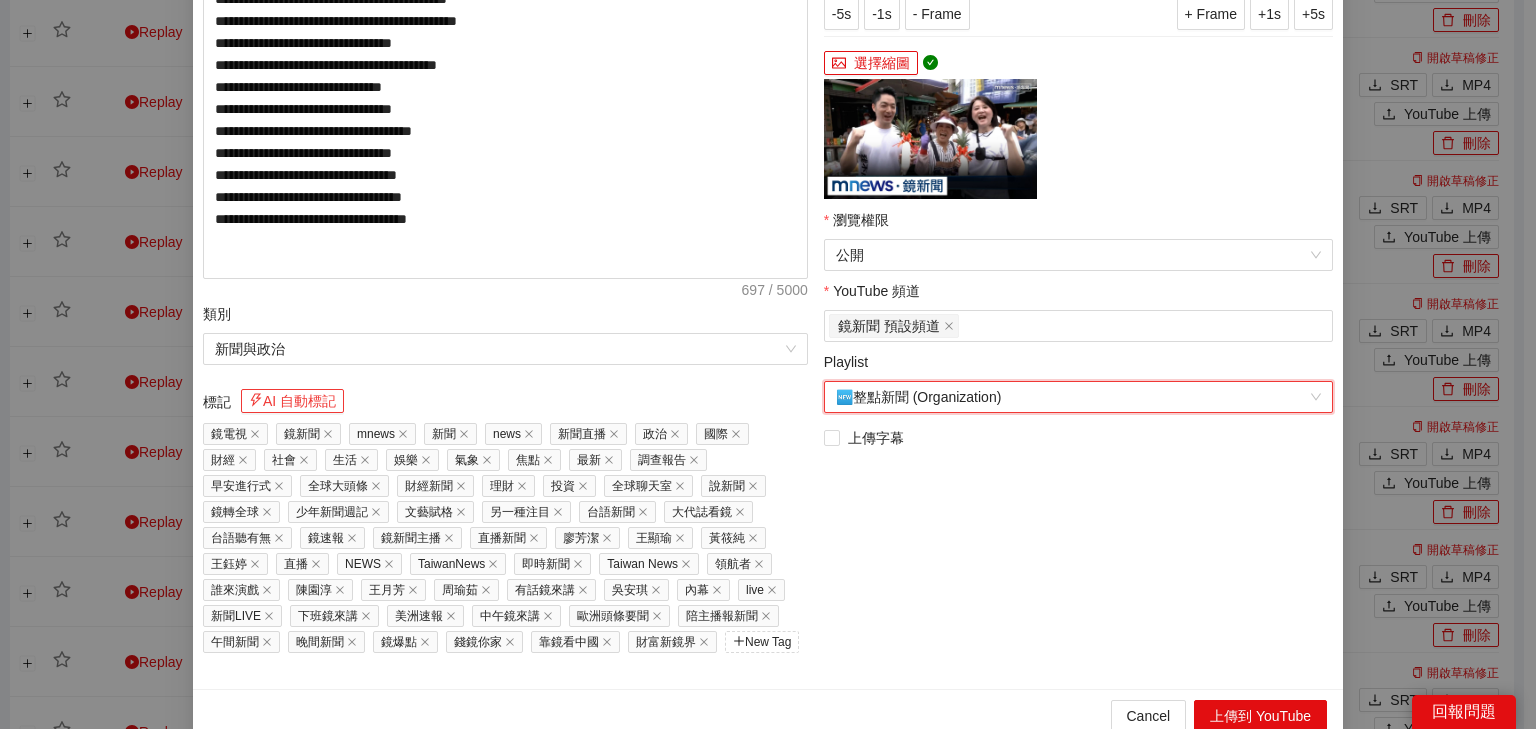 click on "AI 自動標記" at bounding box center [292, 401] 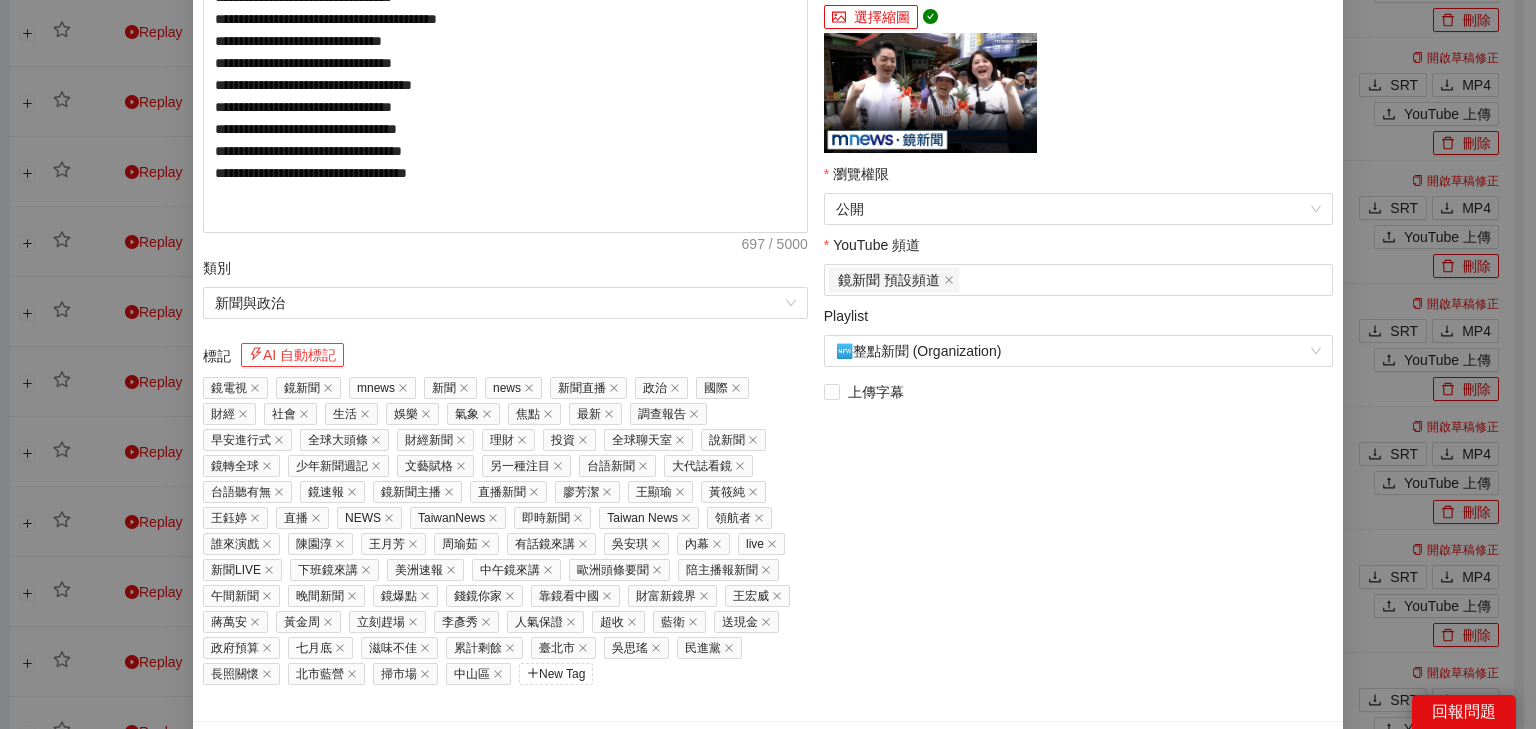 scroll, scrollTop: 485, scrollLeft: 0, axis: vertical 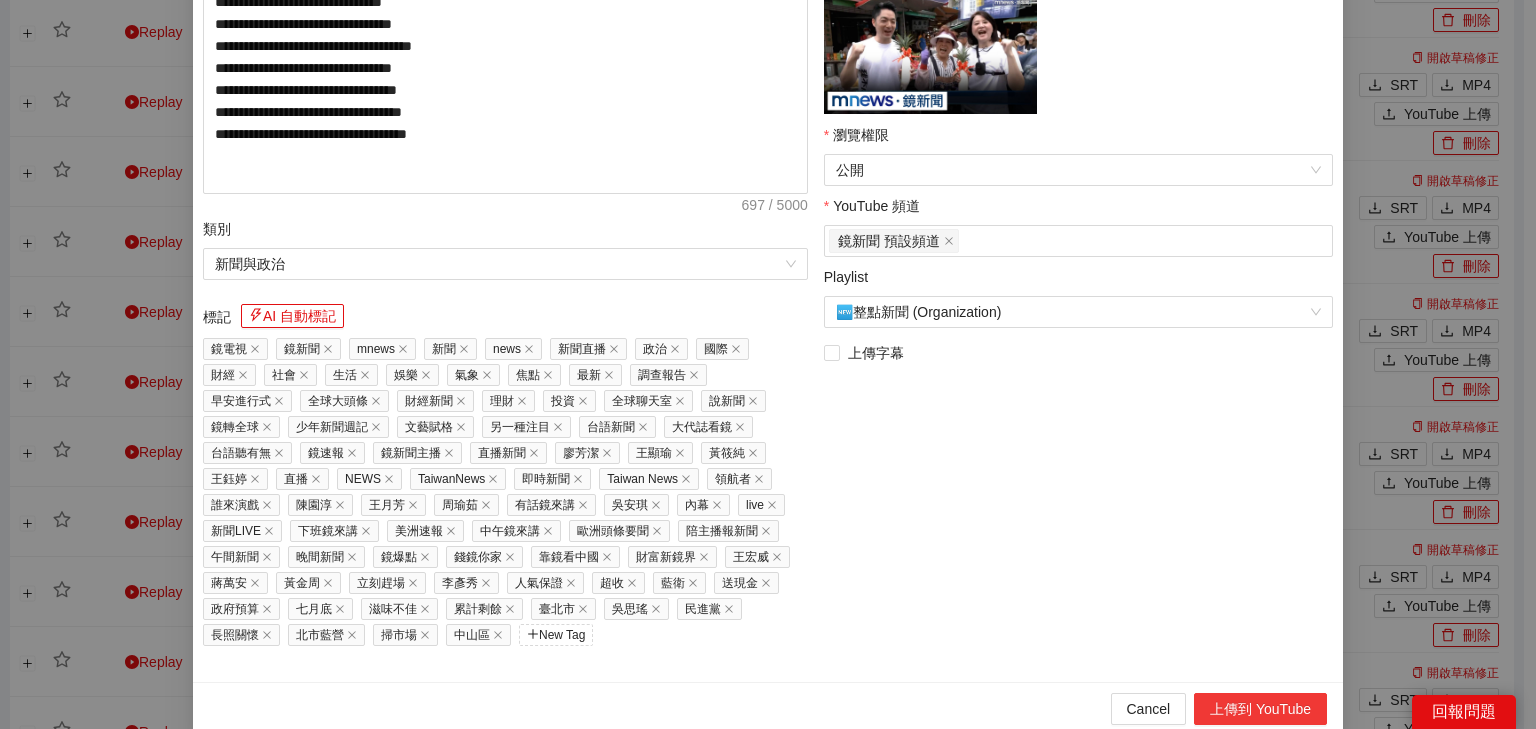 click on "上傳到 YouTube" at bounding box center [1260, 709] 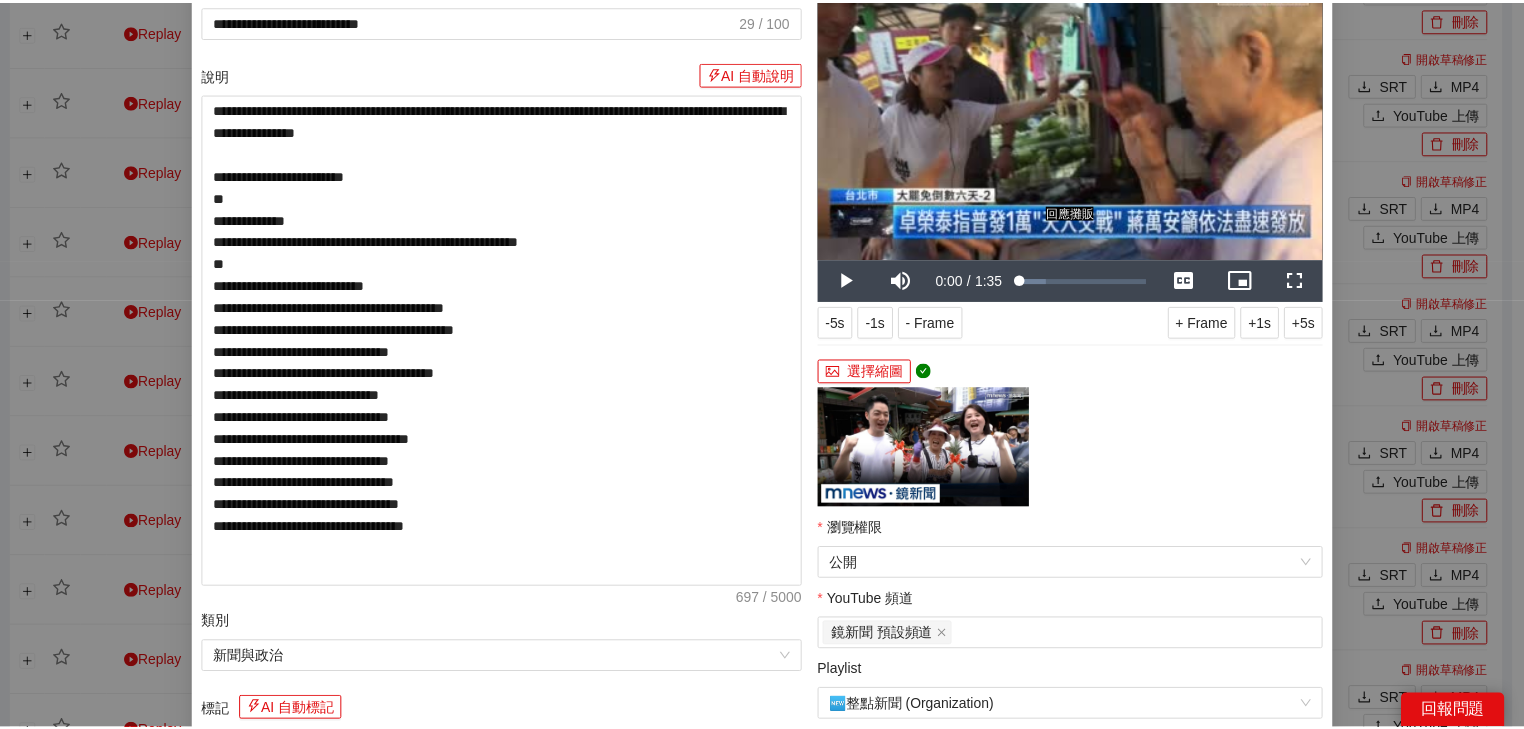 scroll, scrollTop: 0, scrollLeft: 0, axis: both 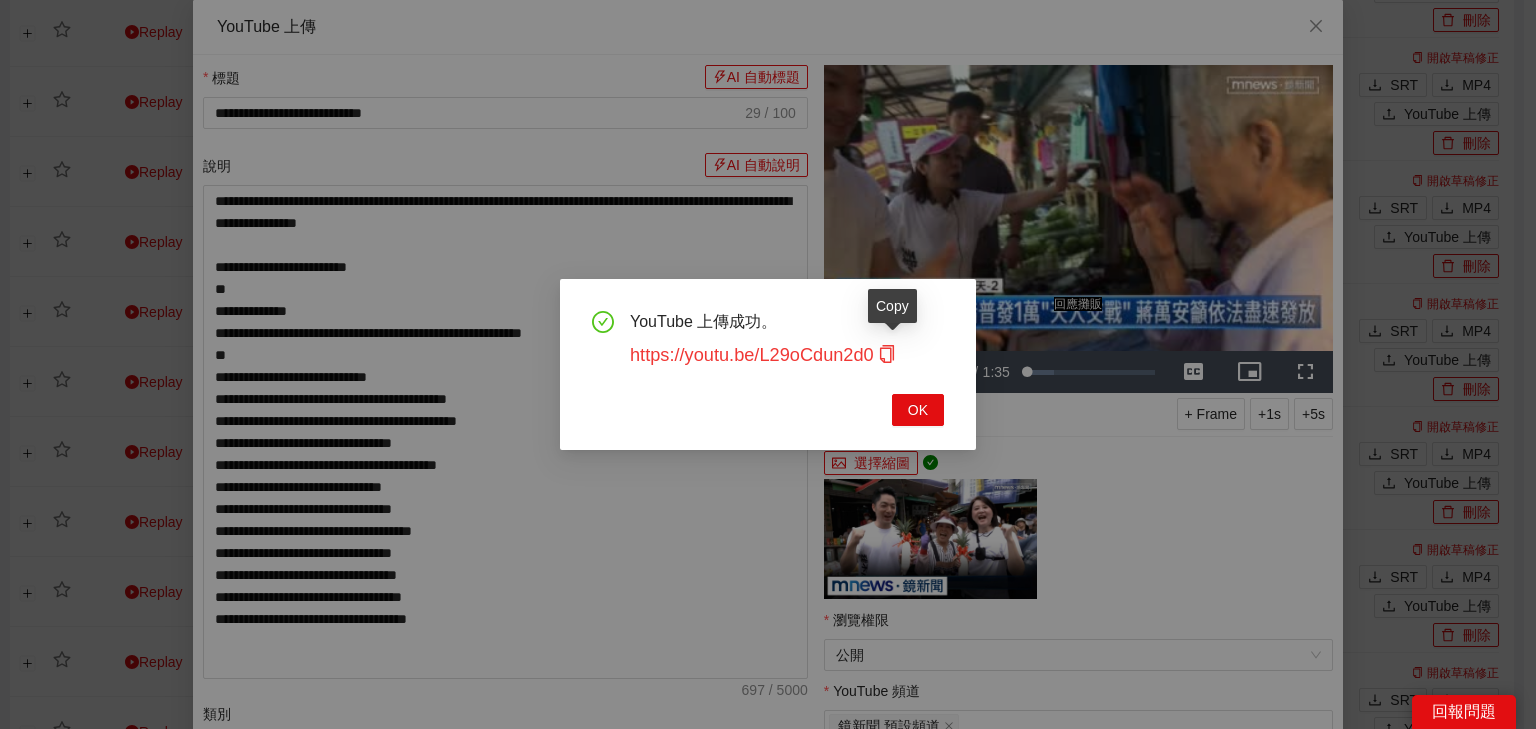 click 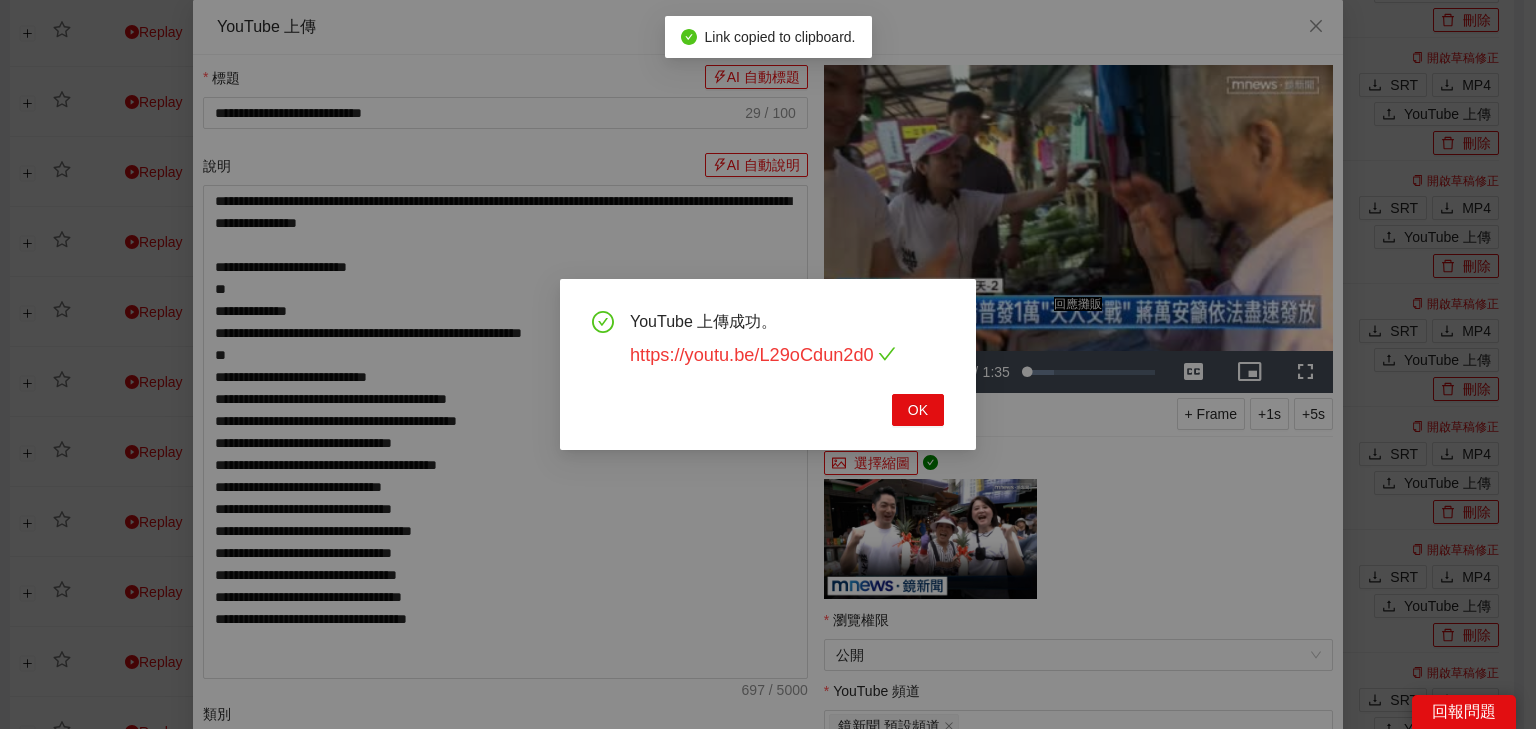 click on "https://youtu.be/L29oCdun2d0" at bounding box center [763, 355] 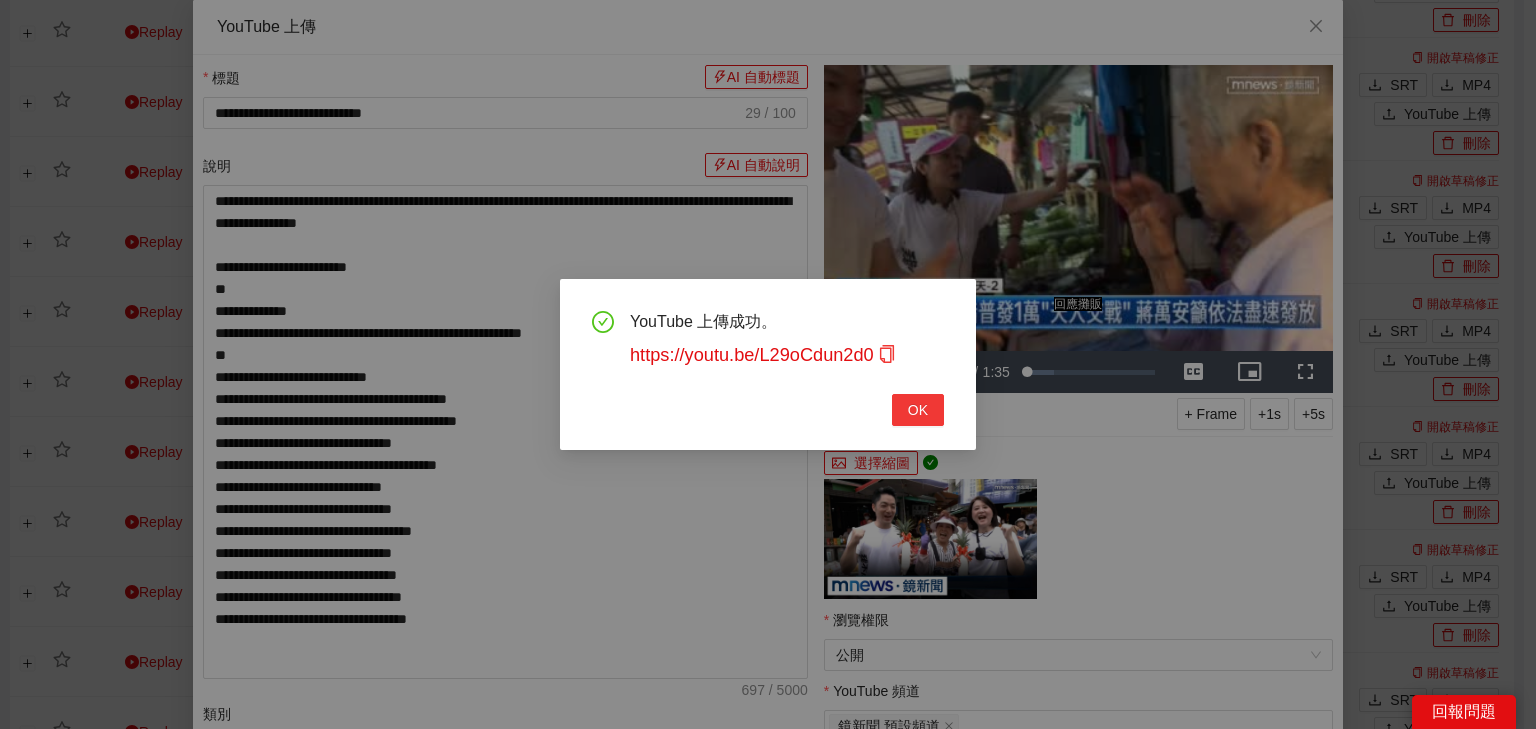 click on "OK" at bounding box center (918, 410) 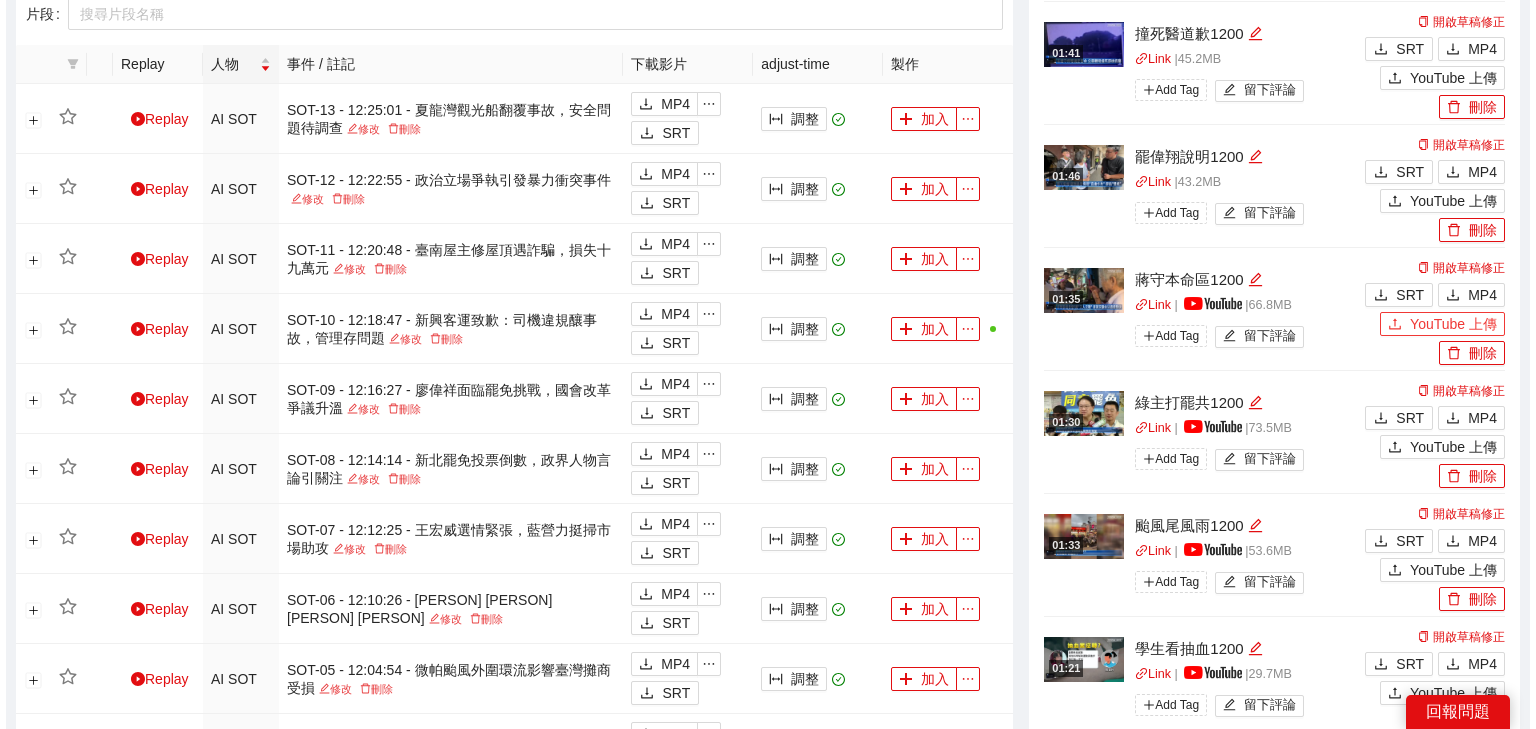 scroll, scrollTop: 720, scrollLeft: 0, axis: vertical 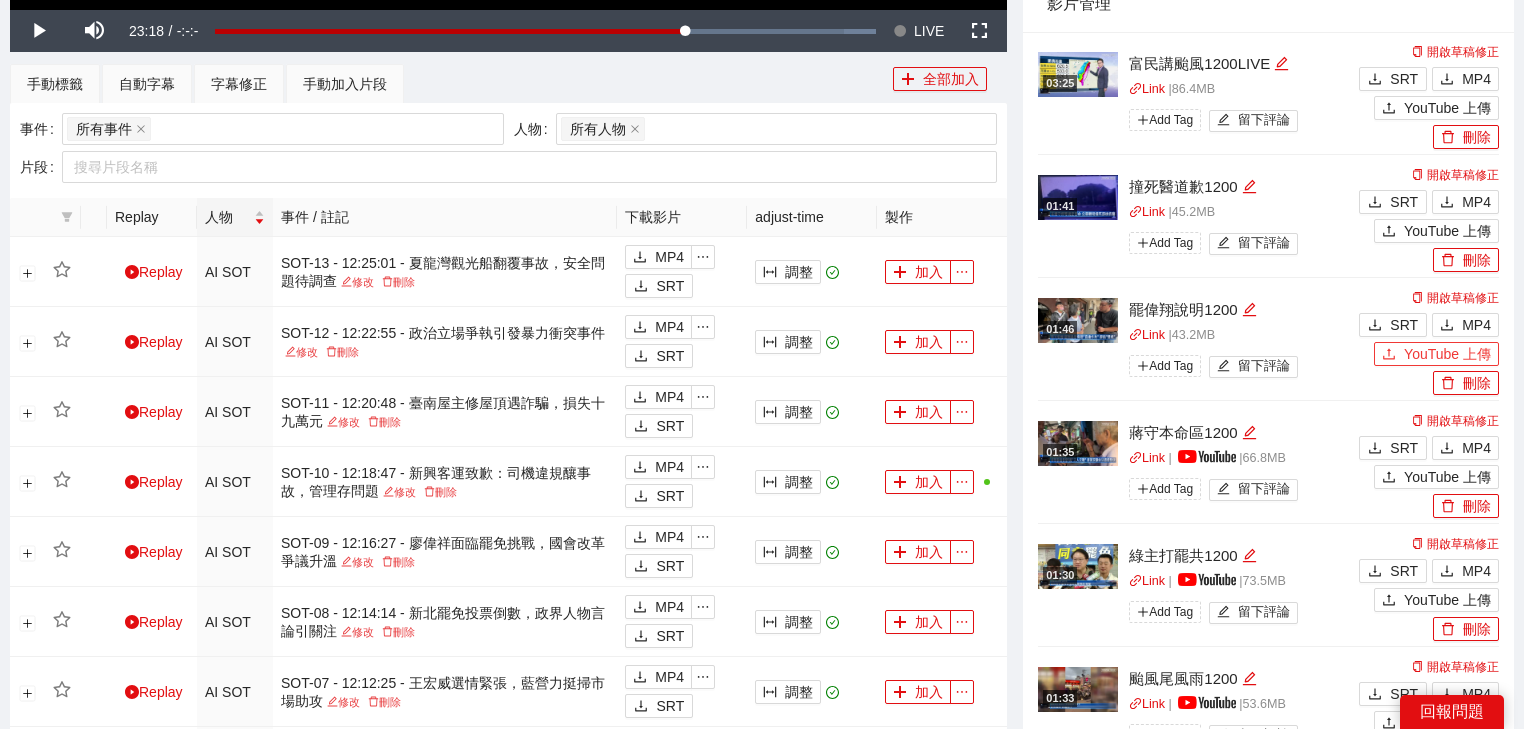 click on "YouTube 上傳" at bounding box center (1447, 354) 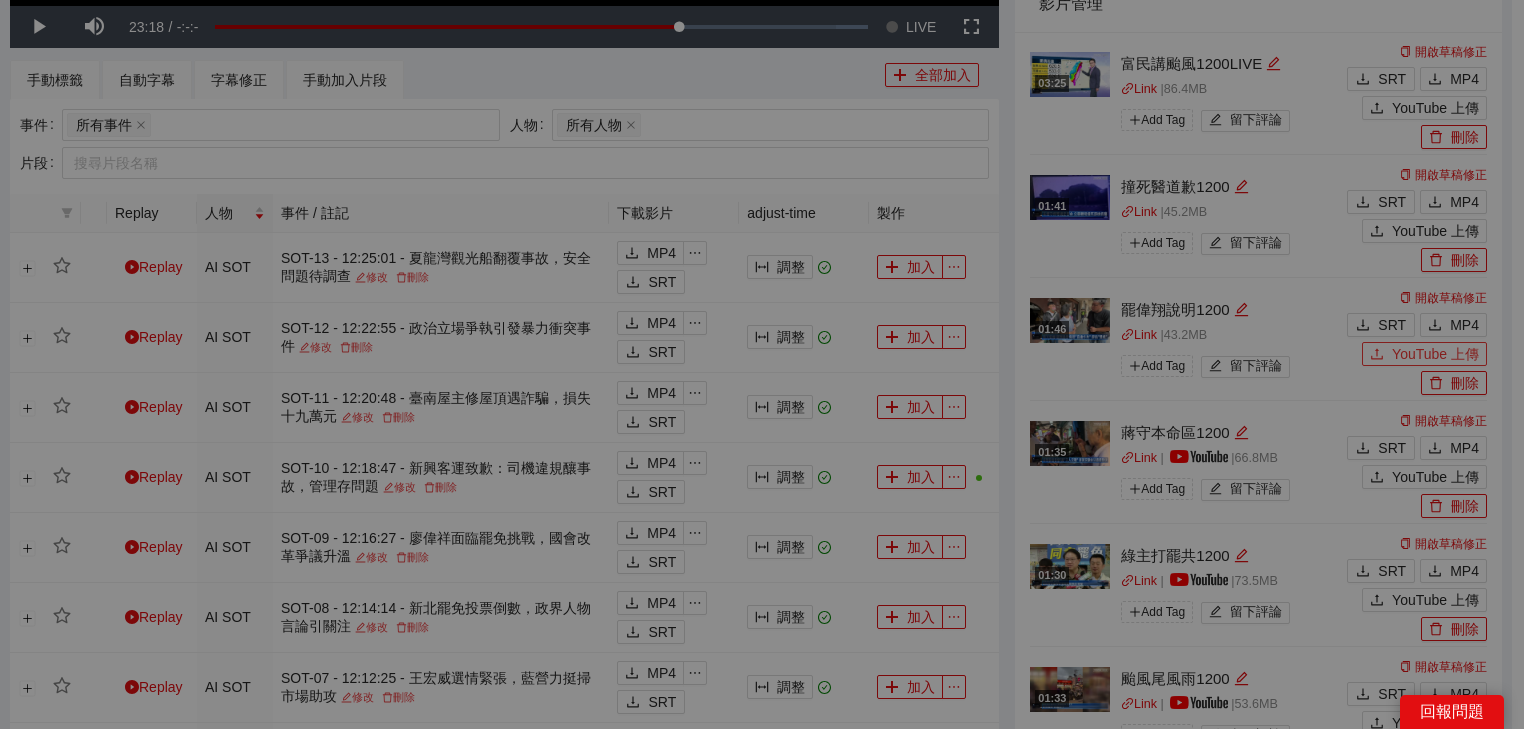type 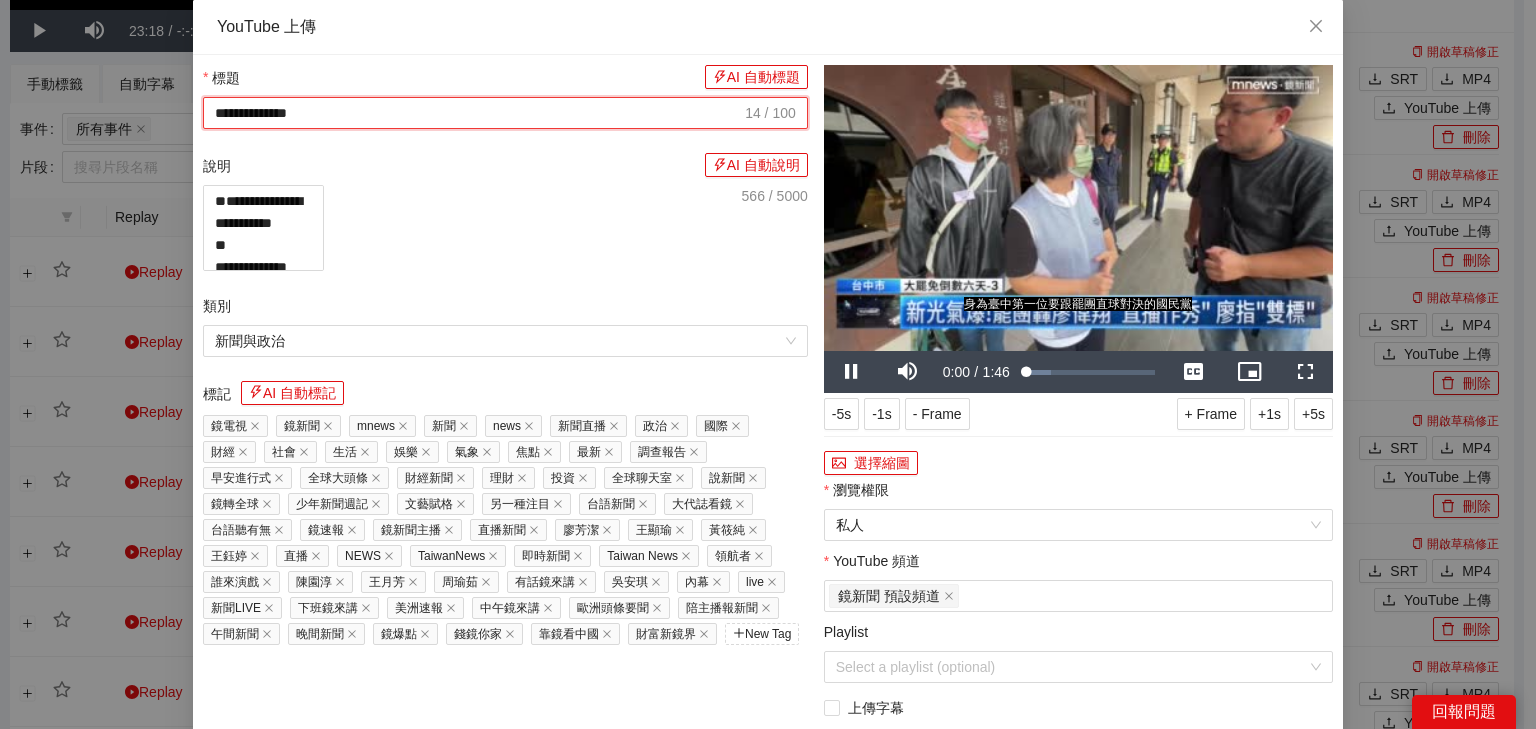 drag, startPoint x: 572, startPoint y: 106, endPoint x: 0, endPoint y: 93, distance: 572.1477 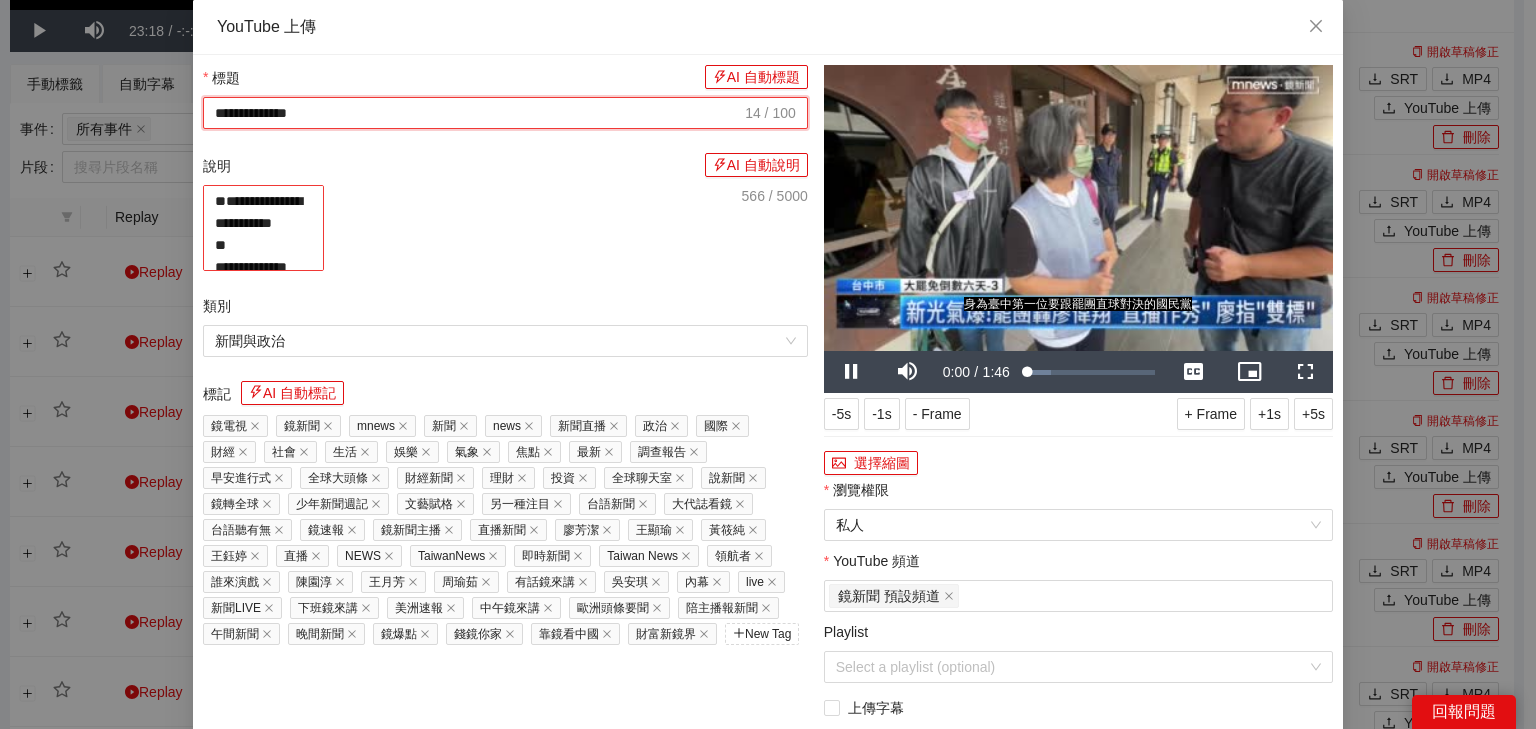 paste on "**********" 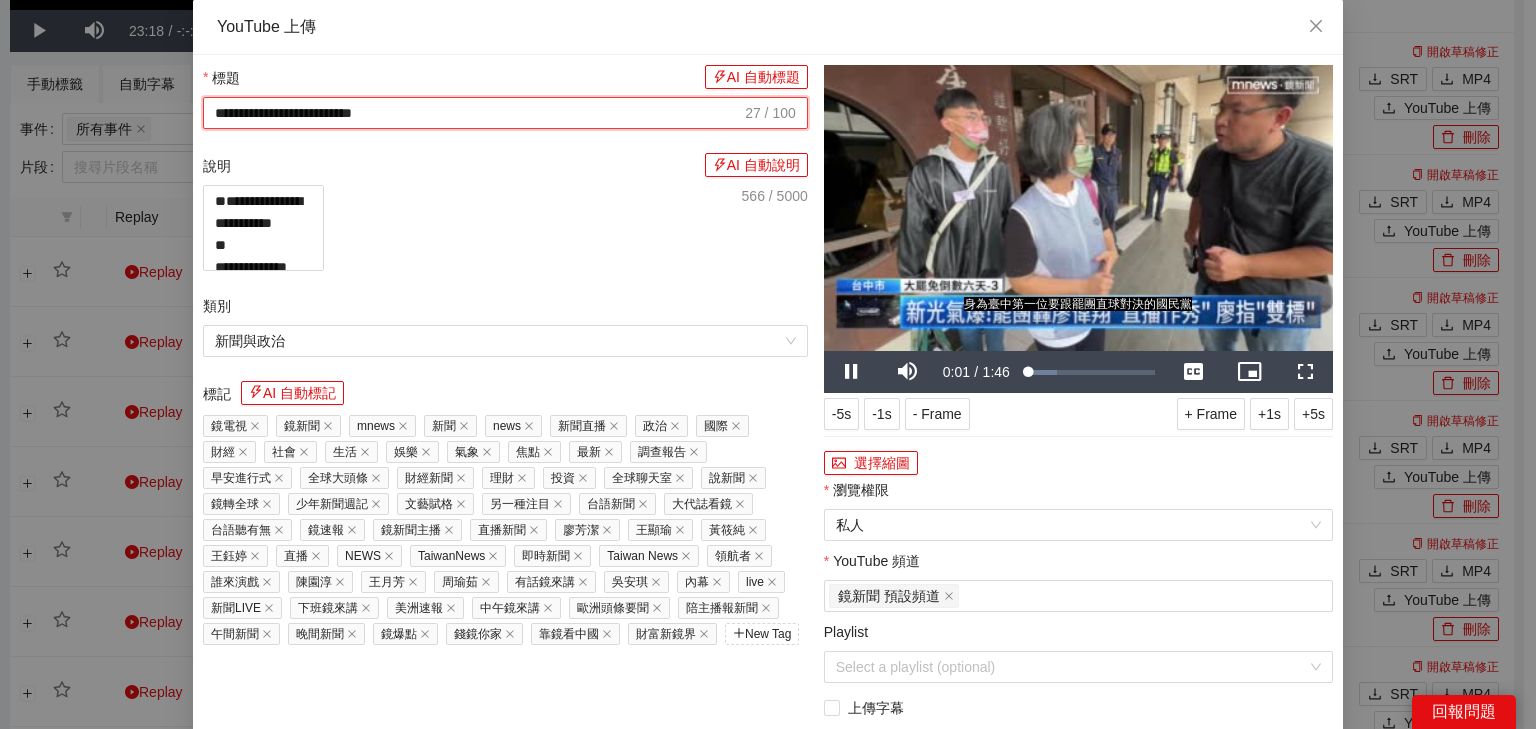 type on "**********" 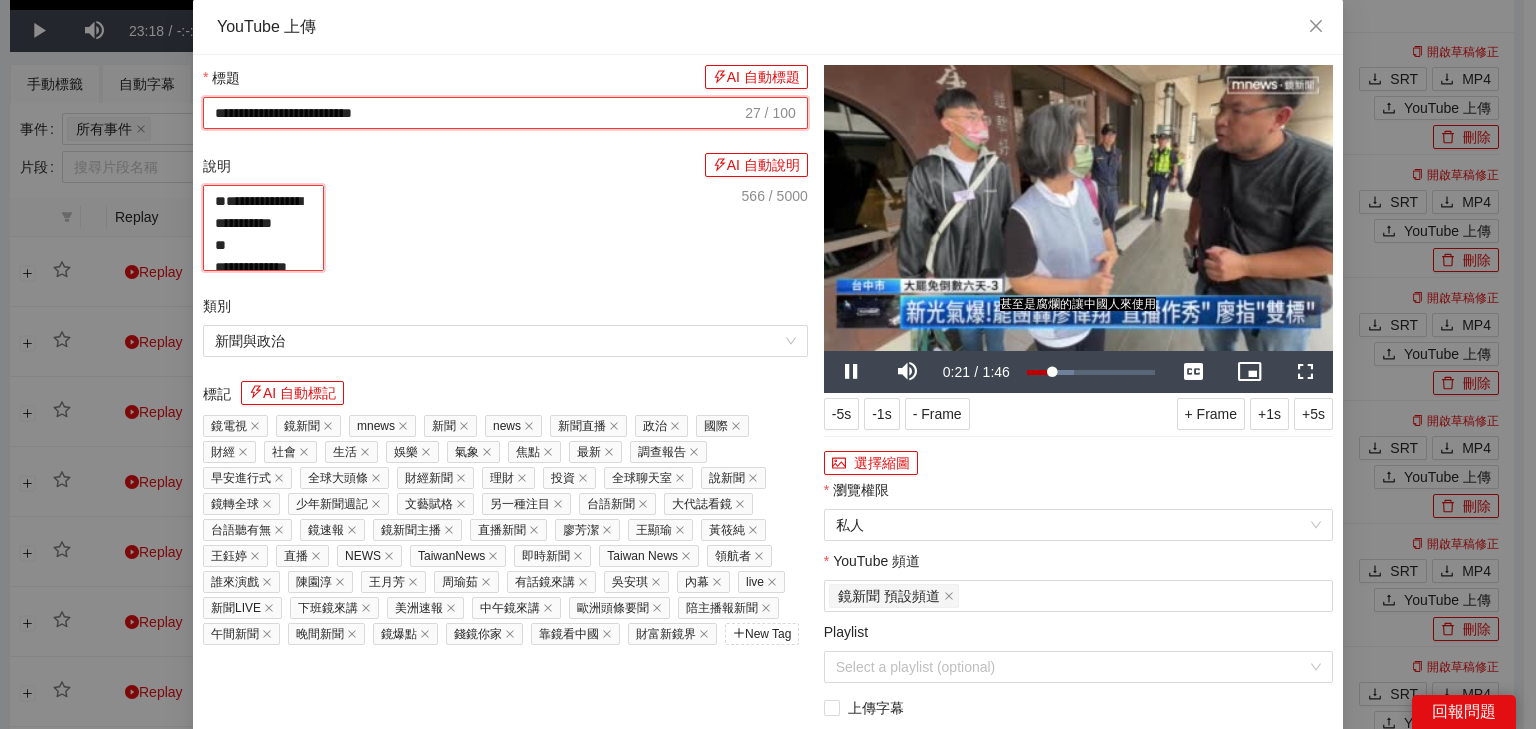 click on "**********" at bounding box center (263, 228) 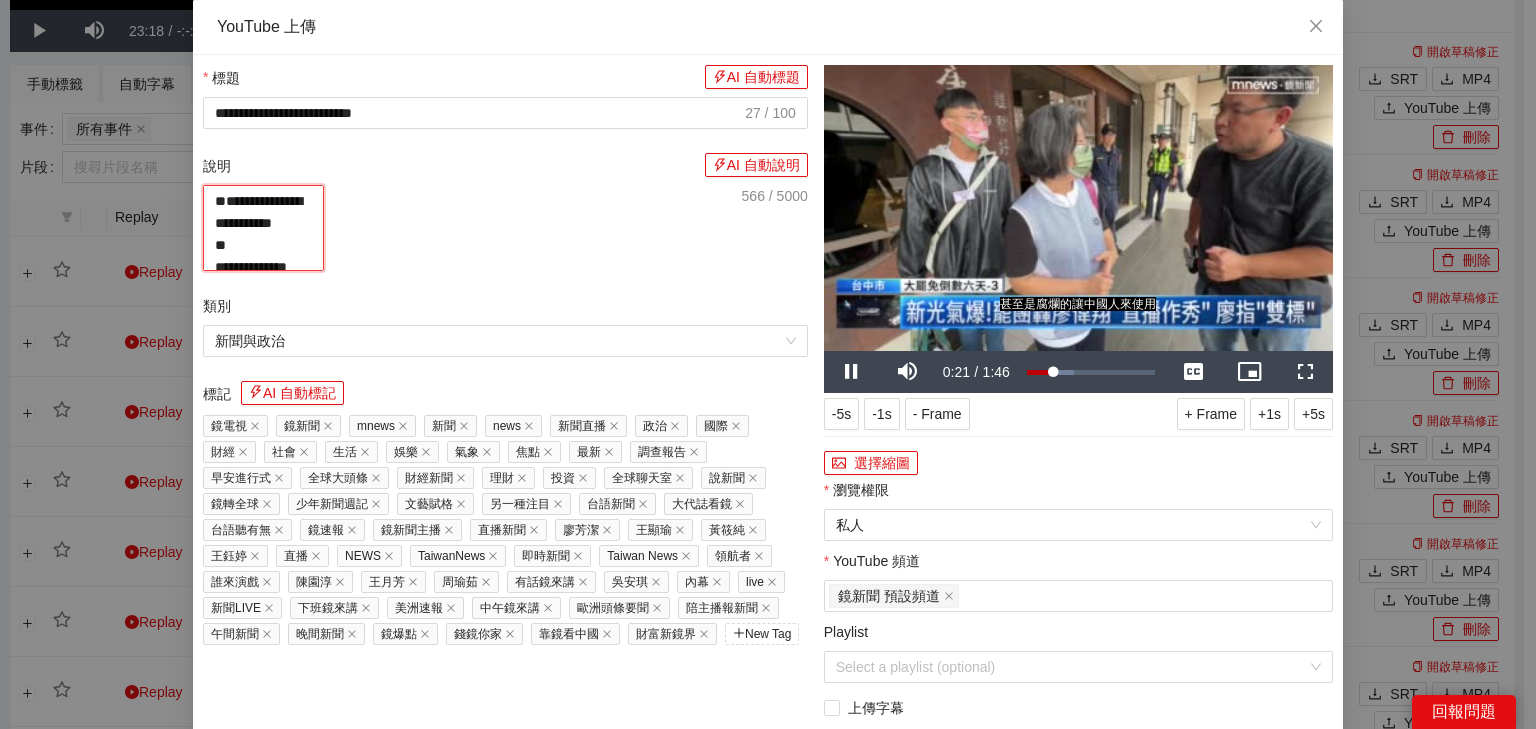 paste on "**********" 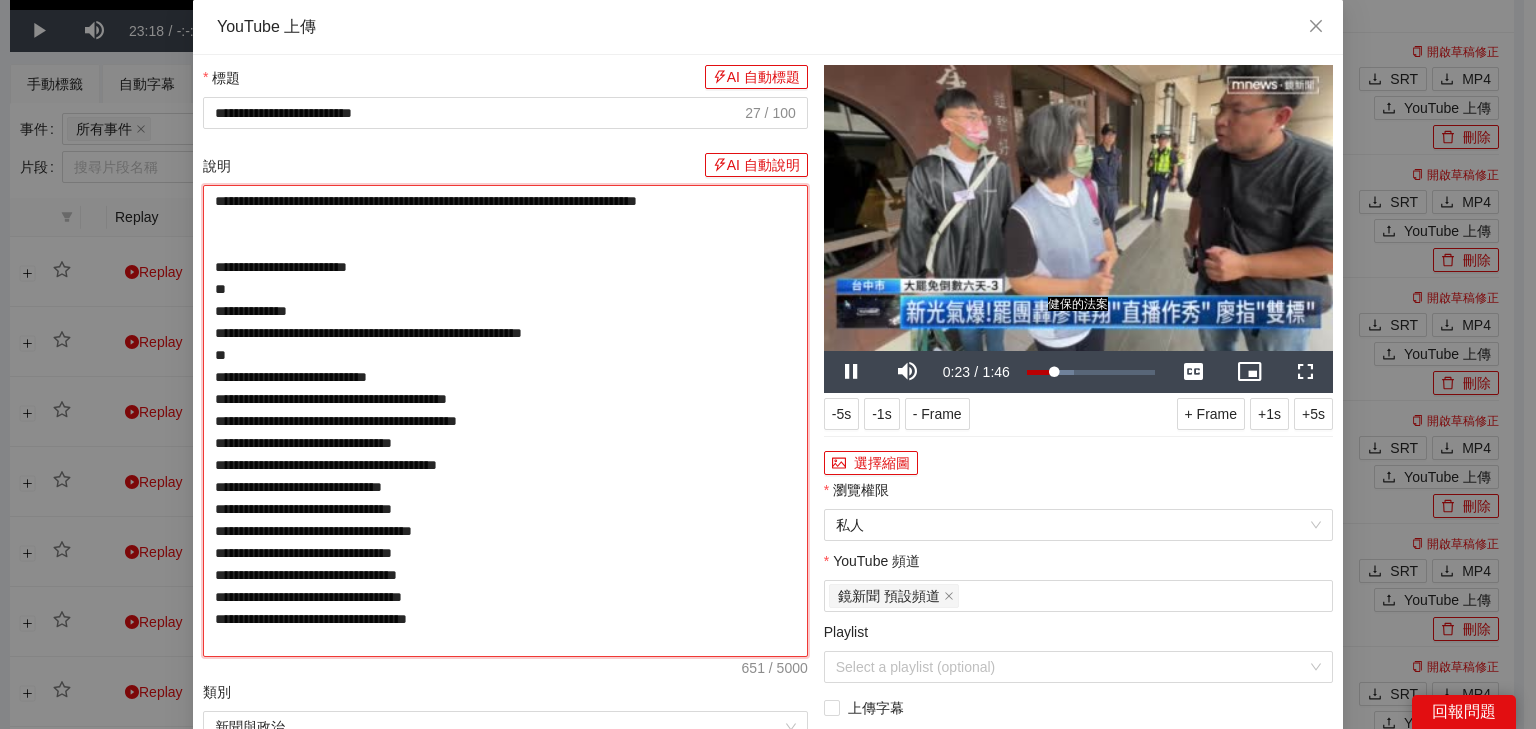 click on "**********" at bounding box center [505, 421] 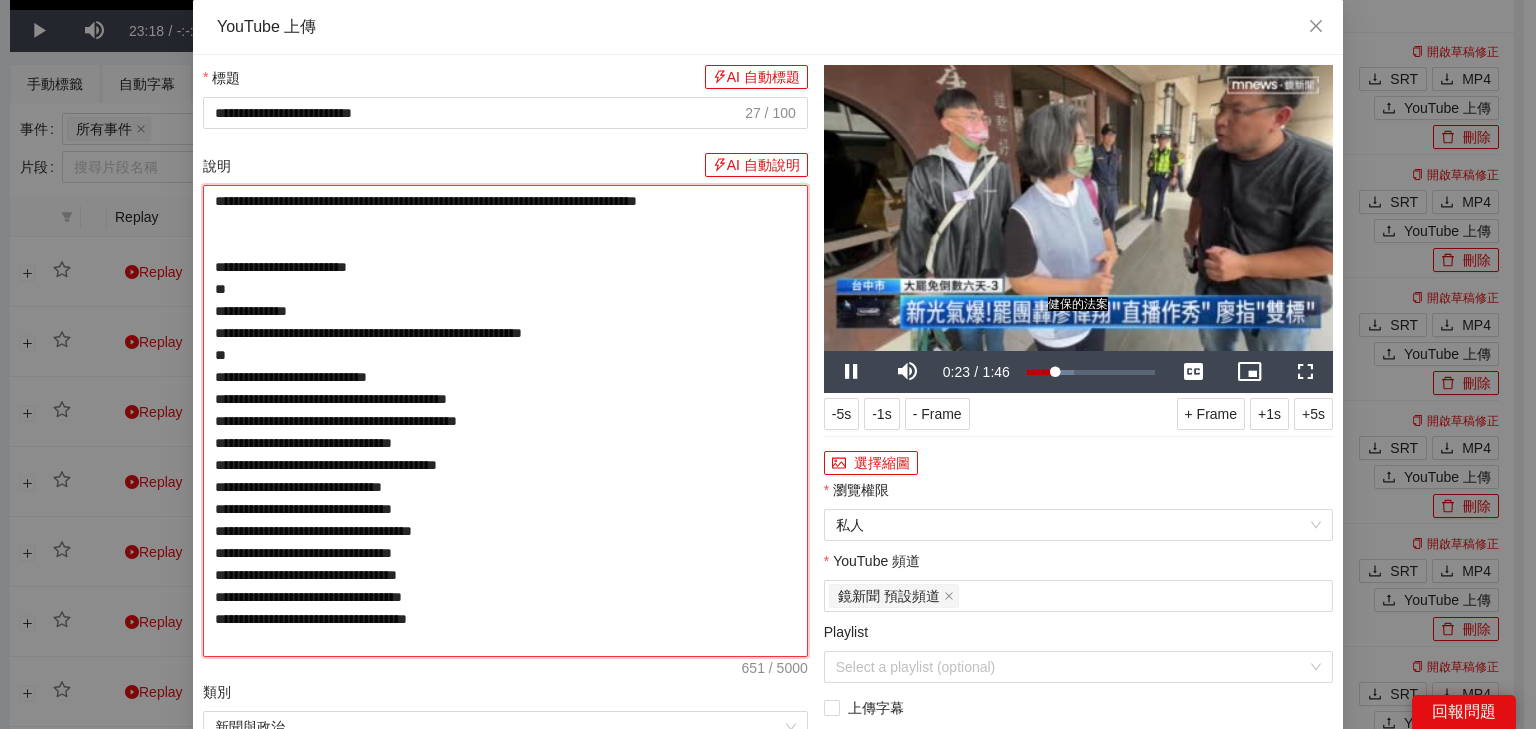 type on "**********" 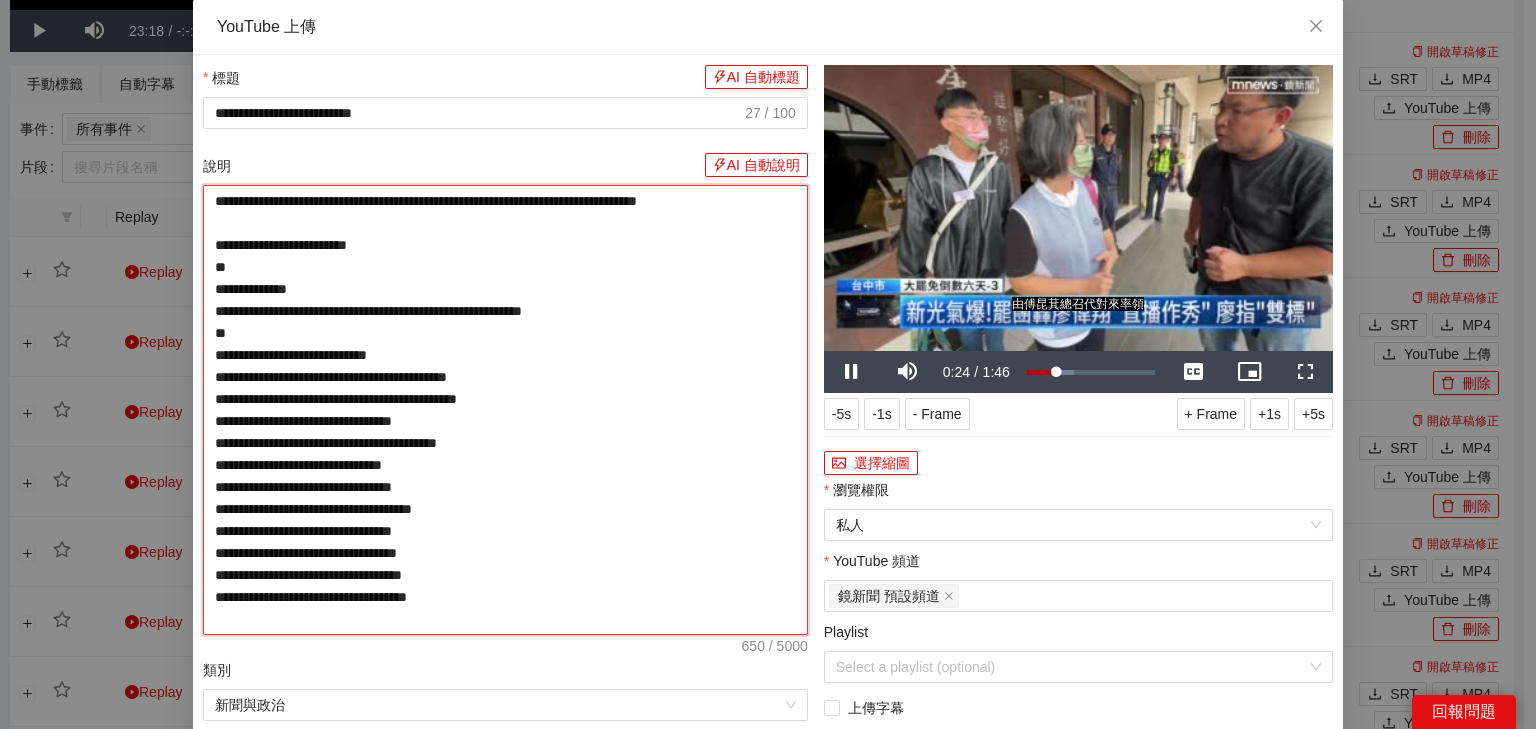 type on "**********" 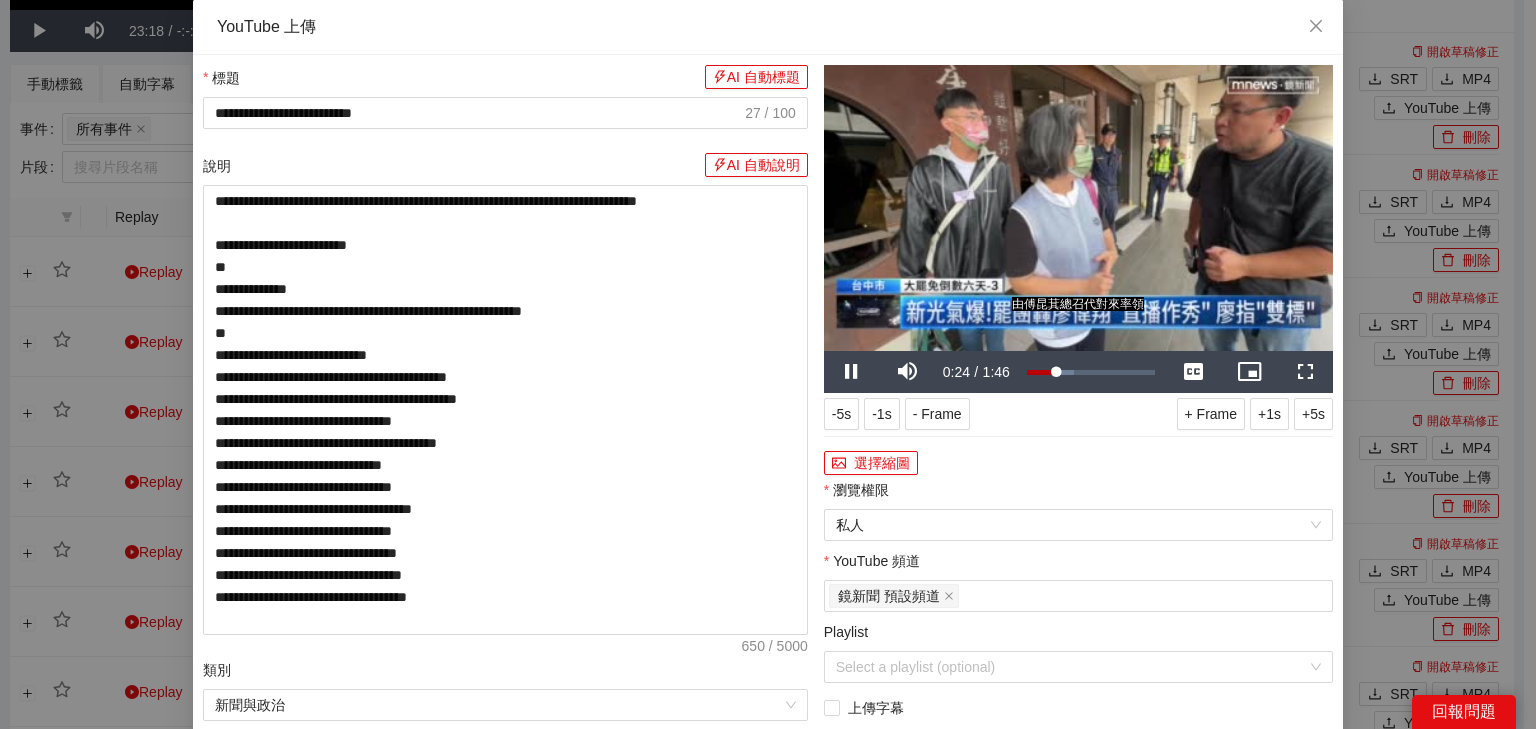 click at bounding box center [1078, 208] 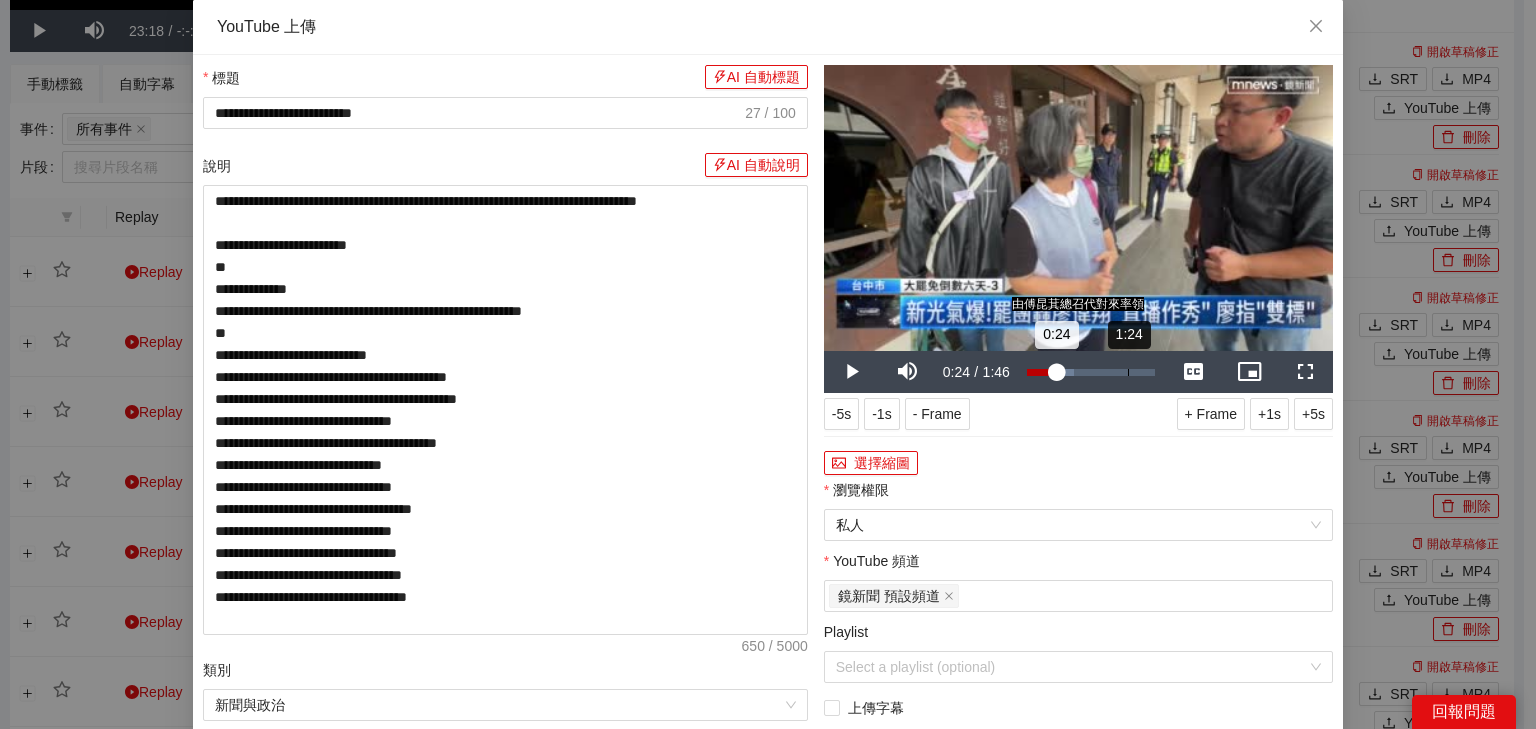 click on "Loaded :  37.14% 1:24 0:24" at bounding box center [1091, 372] 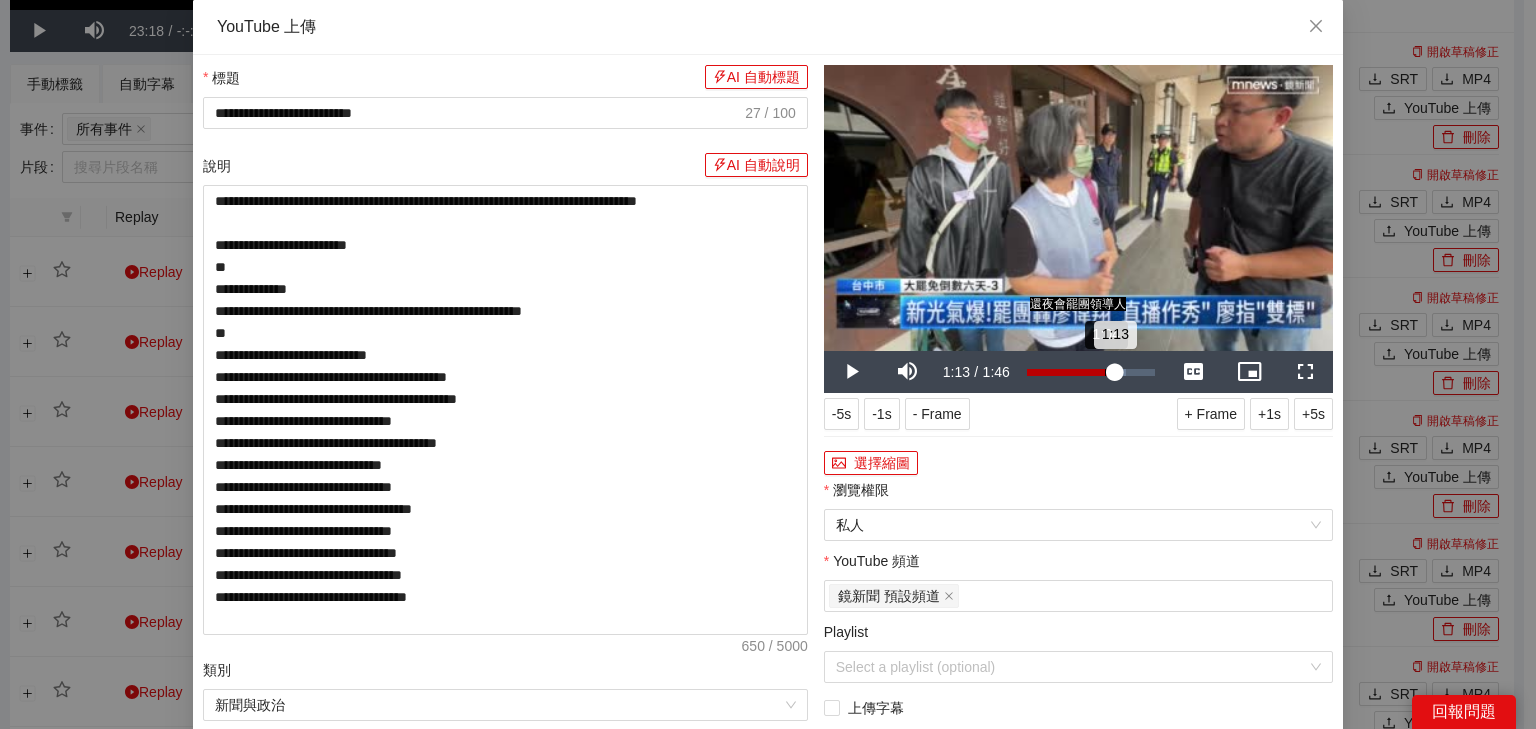 click on "1:13" at bounding box center [1071, 372] 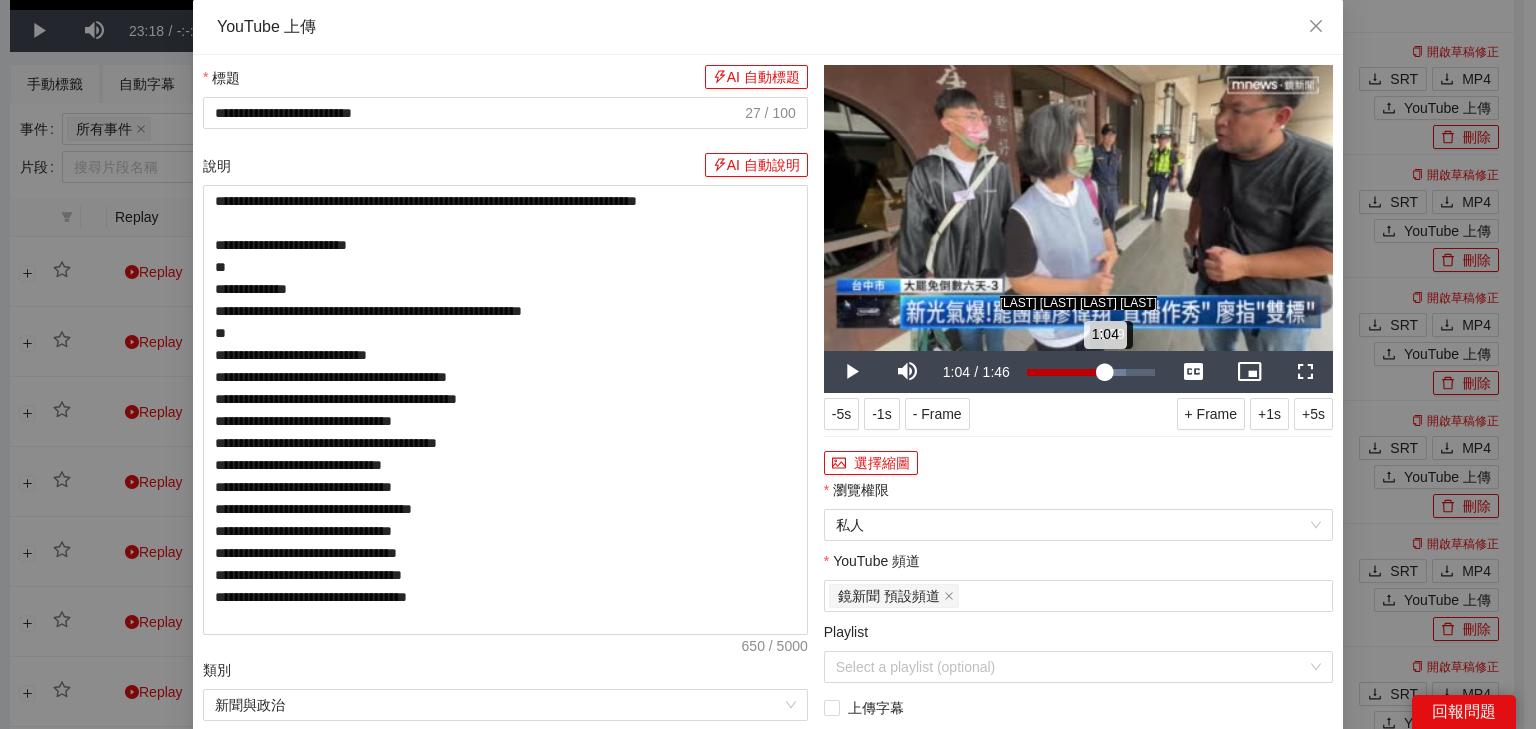 click on "1:04" at bounding box center [1066, 372] 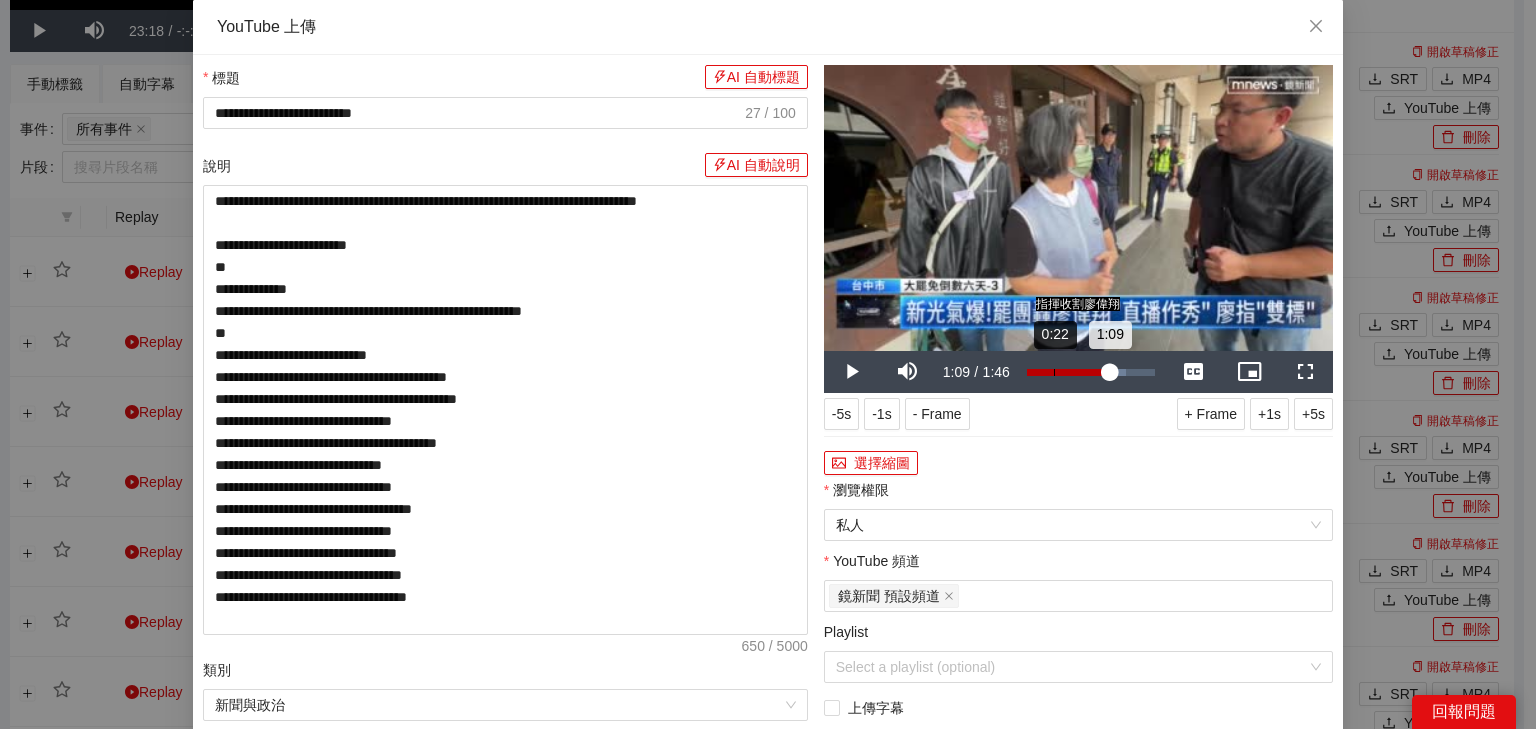 click on "Loaded :  77.50% 0:22 1:09" at bounding box center [1091, 372] 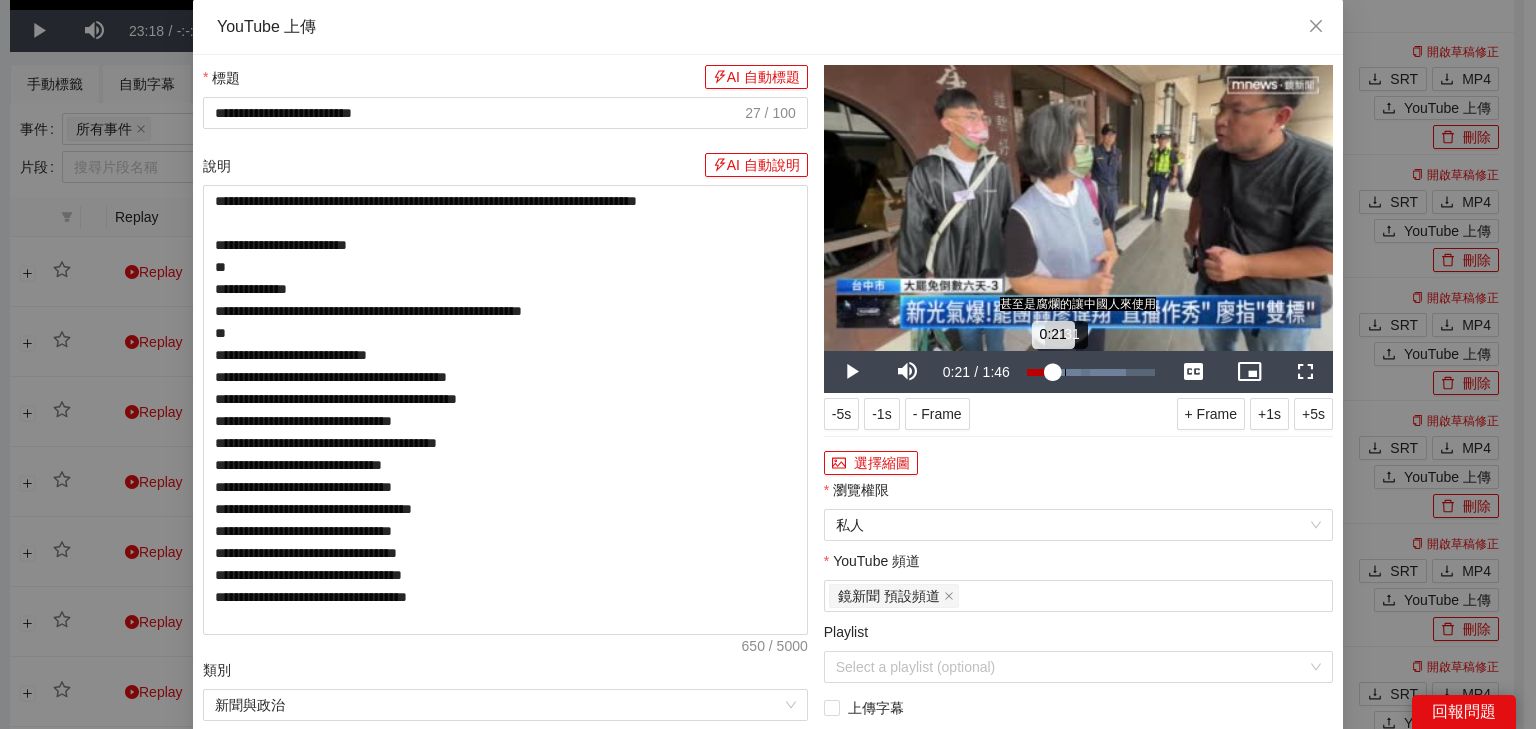 click on "0:21" at bounding box center (1040, 372) 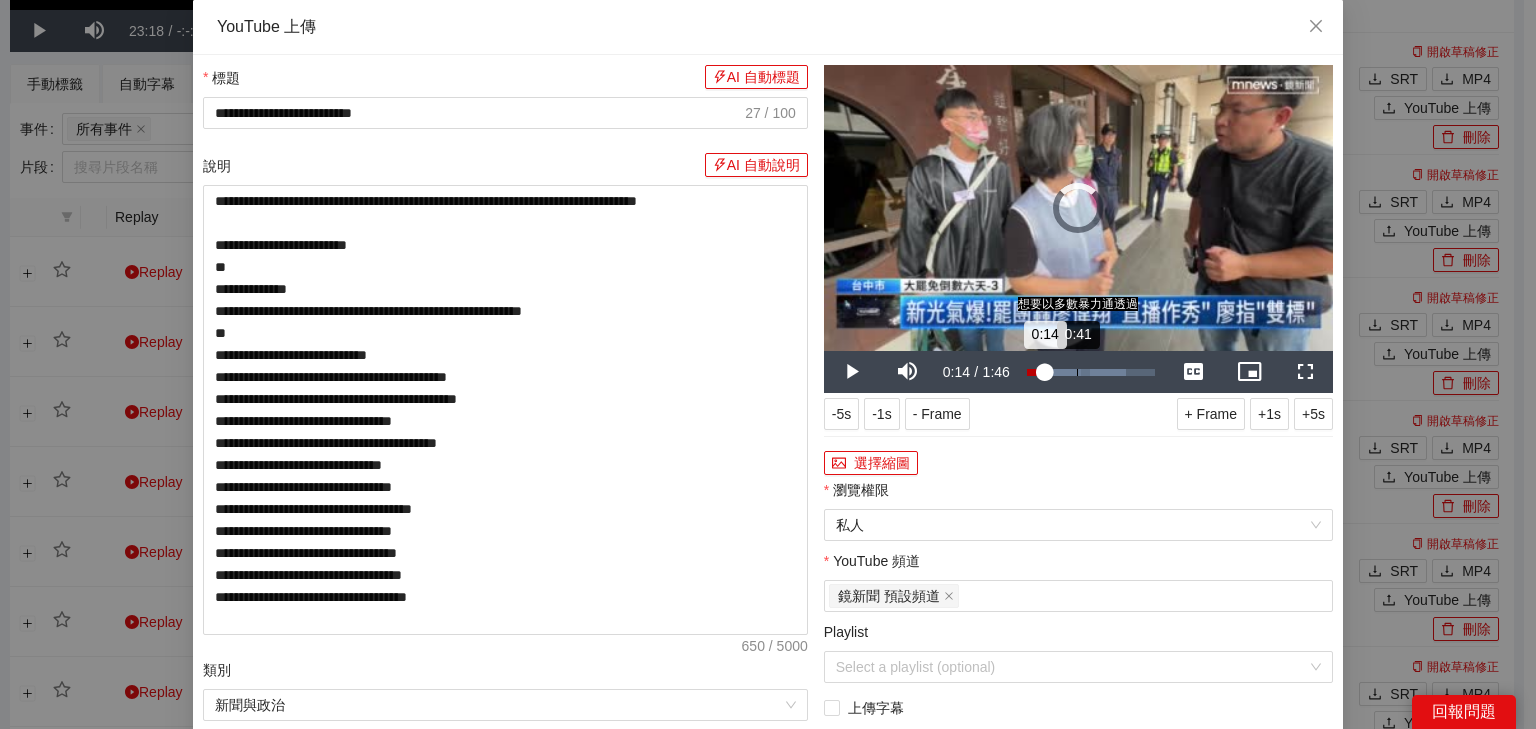 click on "0:41" at bounding box center (1077, 372) 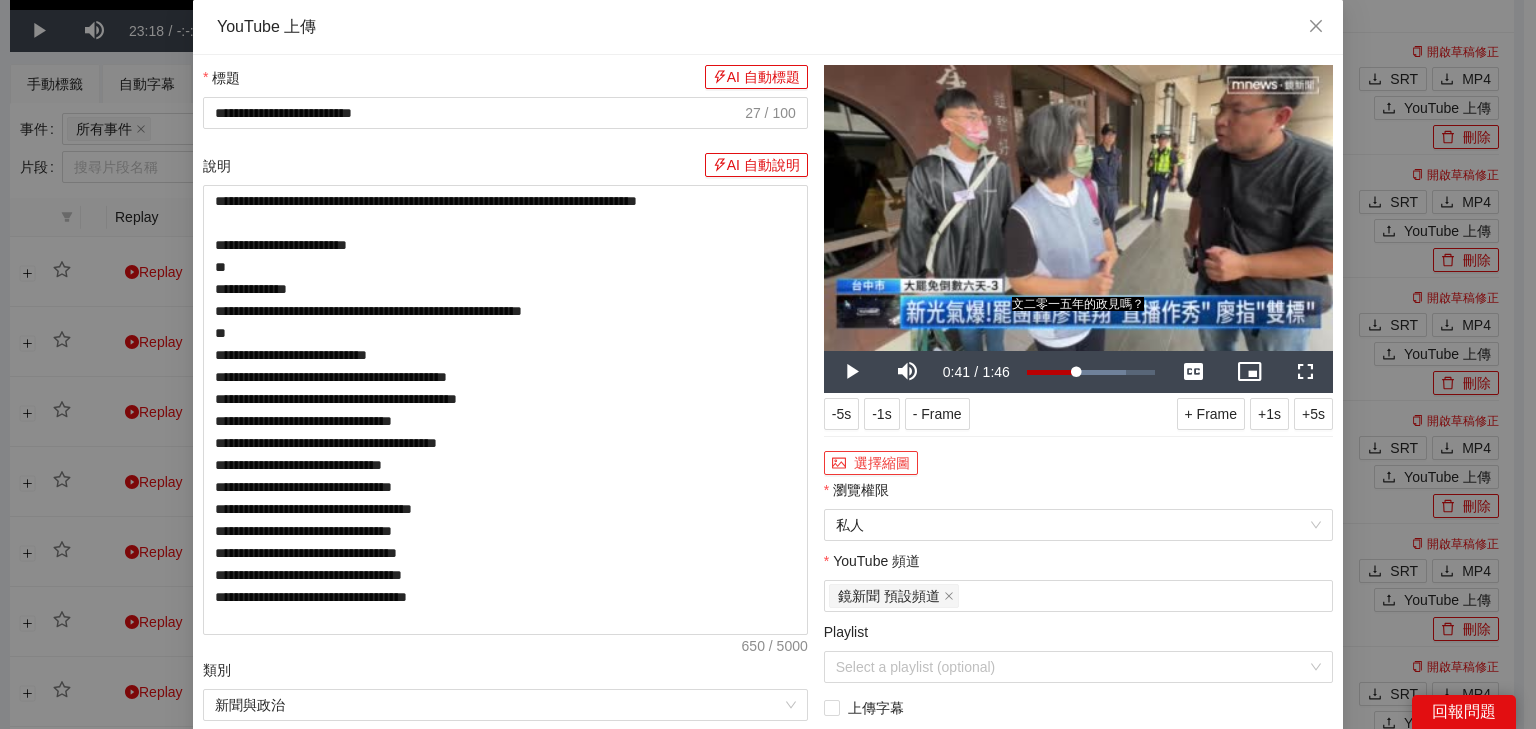 click on "選擇縮圖" at bounding box center (871, 463) 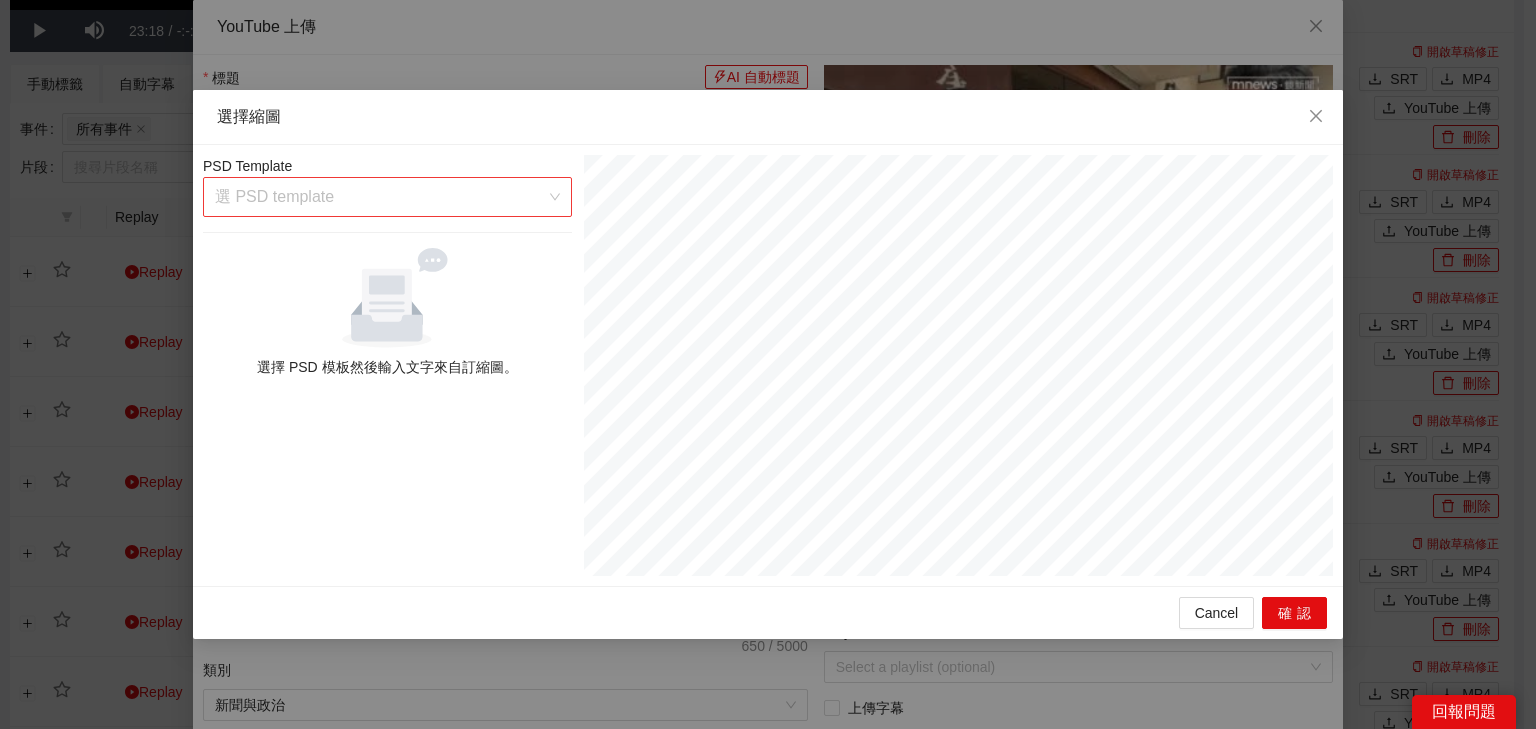 click at bounding box center [380, 197] 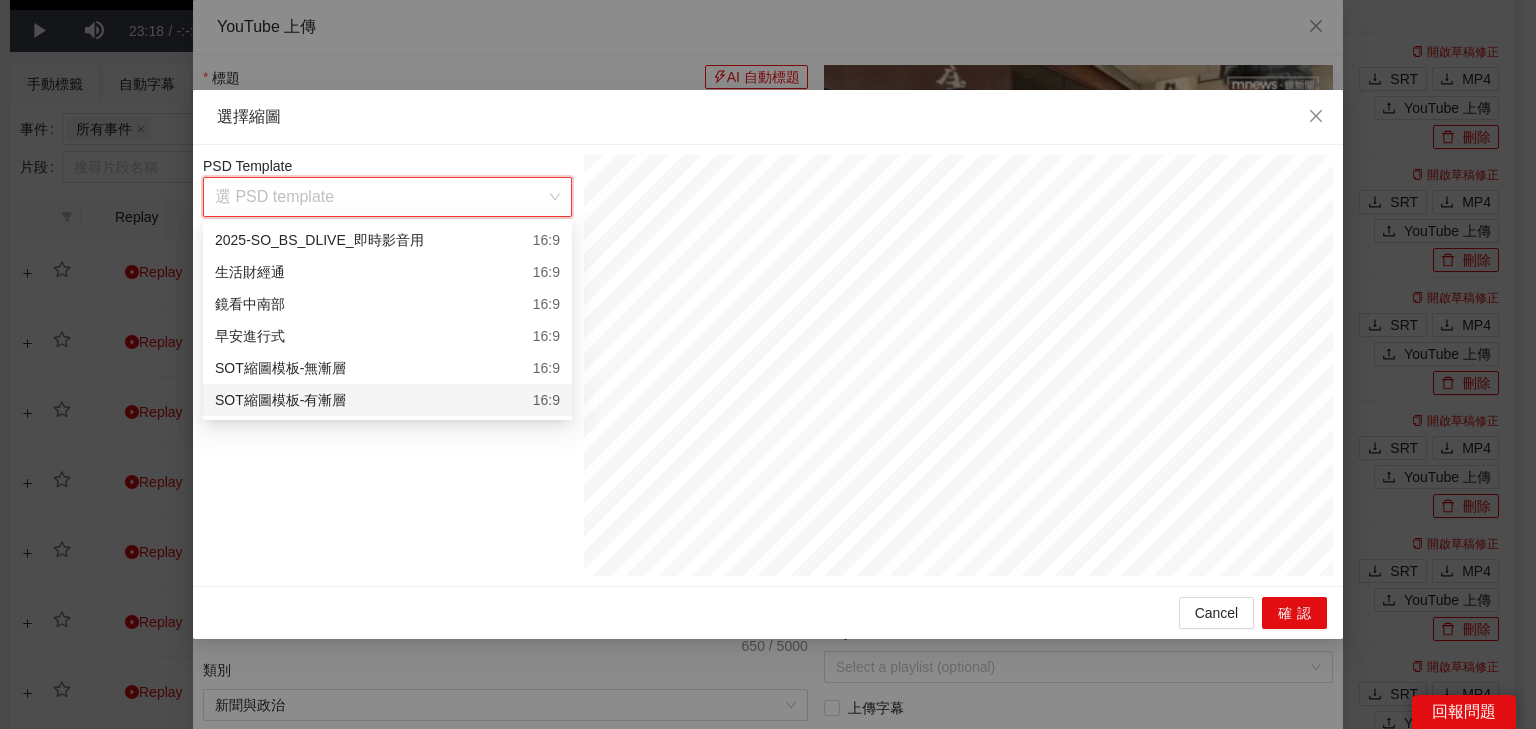 click on "SOT縮圖模板-有漸層 16:9" at bounding box center [387, 400] 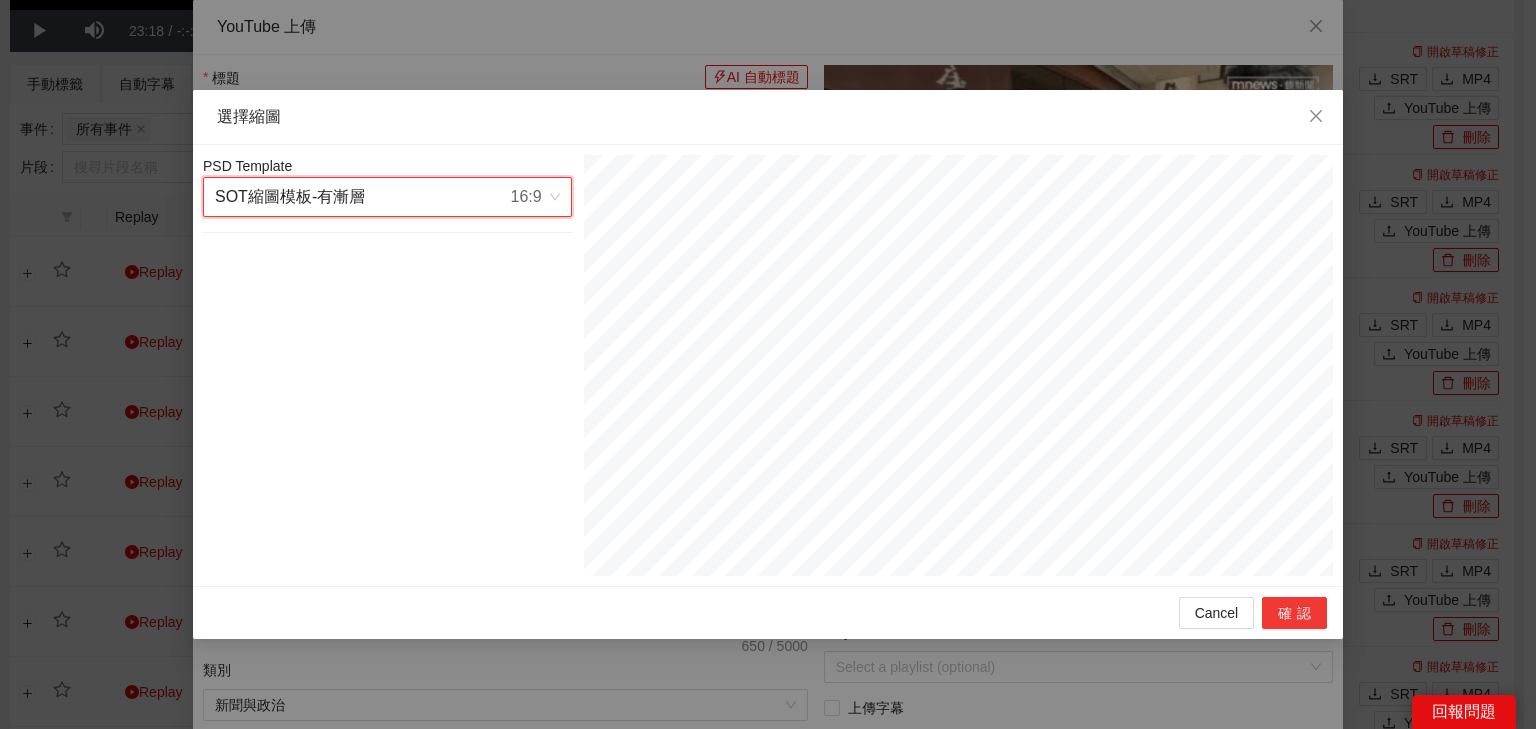 click on "確認" at bounding box center [1294, 613] 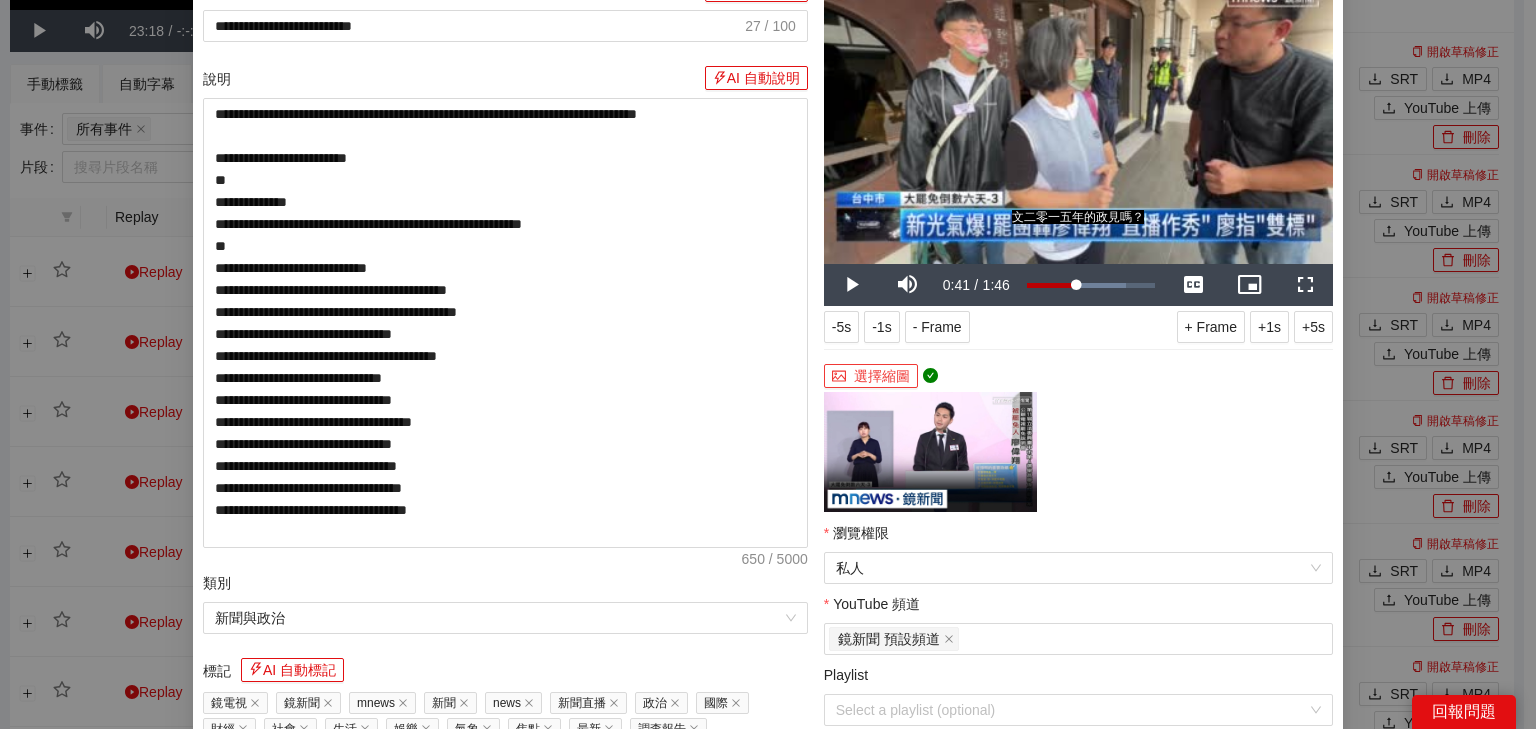 scroll, scrollTop: 364, scrollLeft: 0, axis: vertical 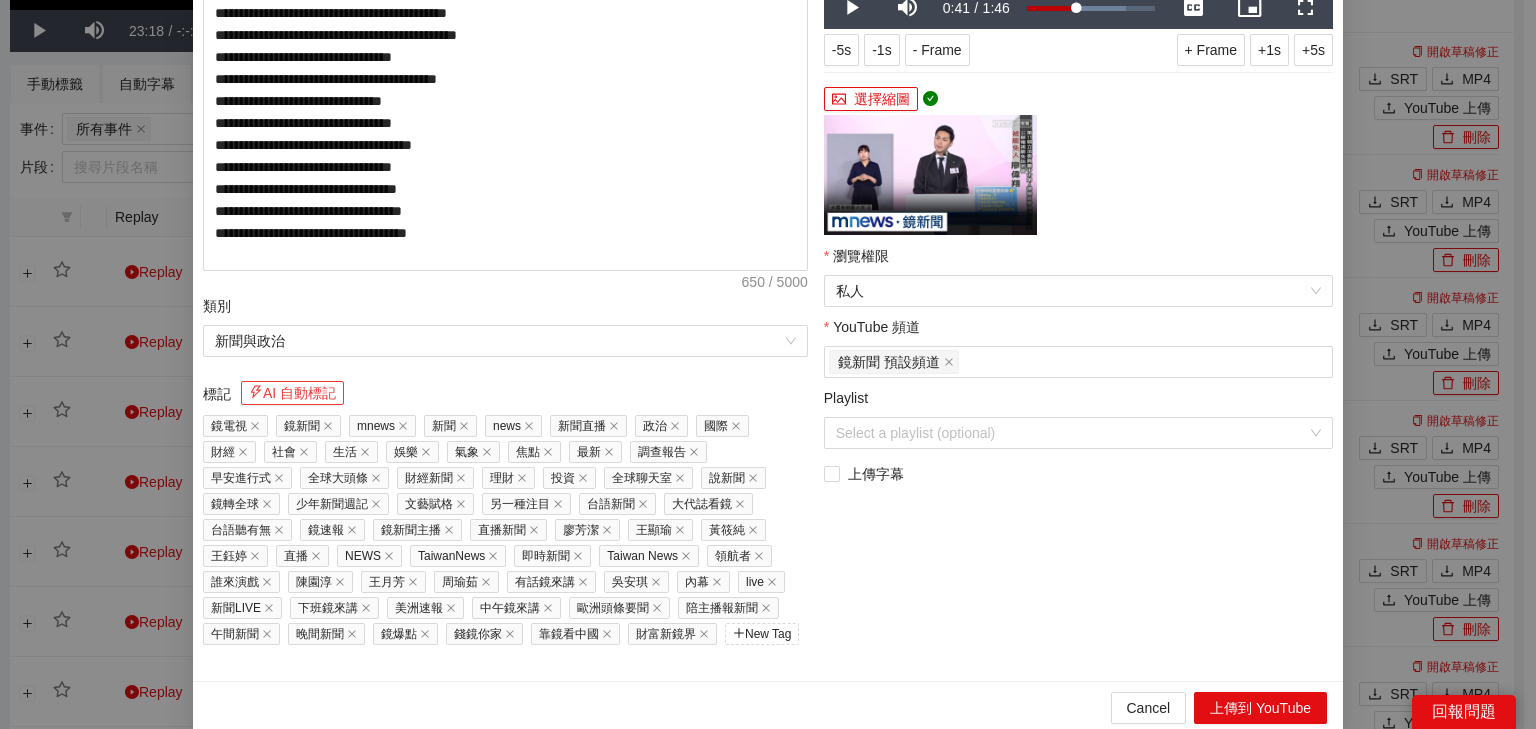 click on "AI 自動標記" at bounding box center [292, 393] 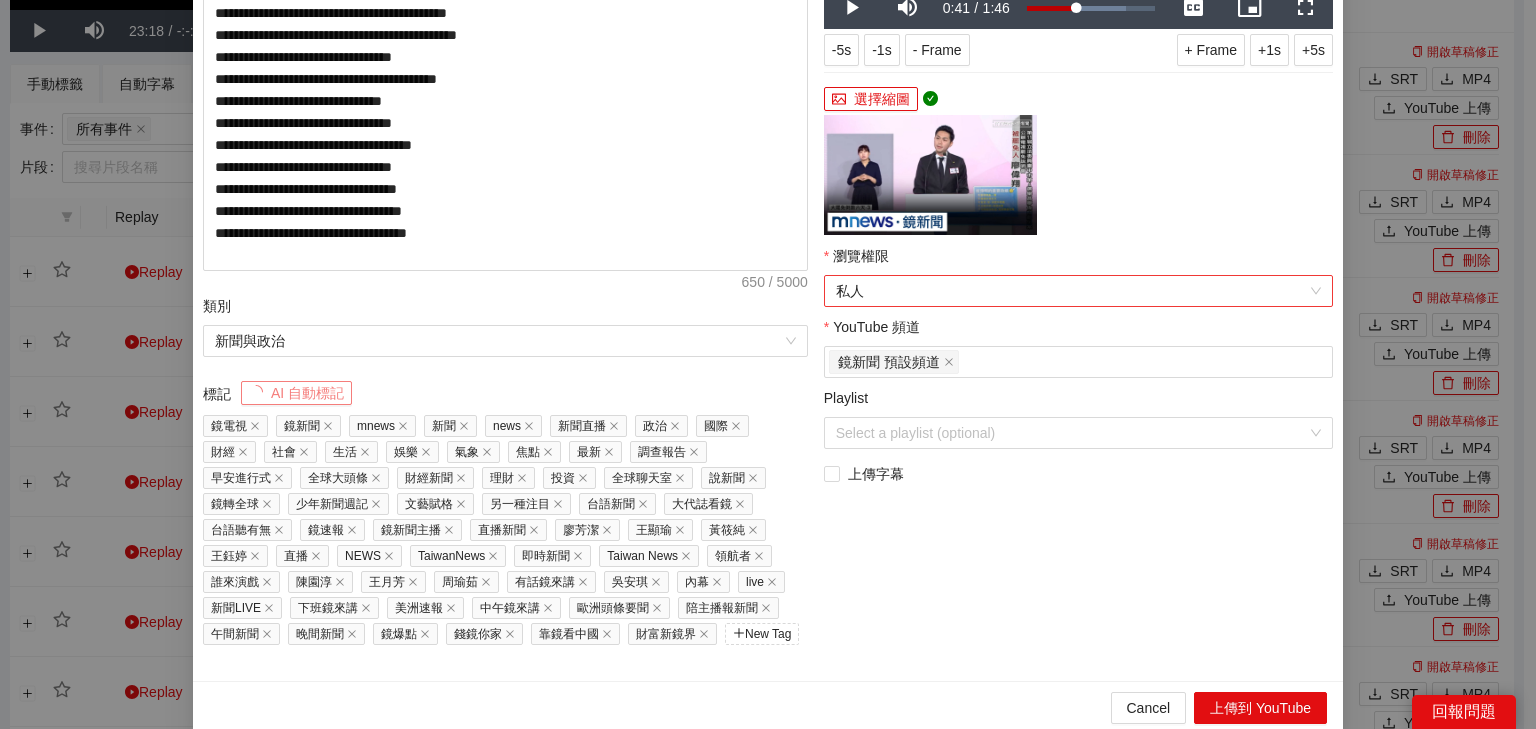 click on "私人" at bounding box center (1078, 291) 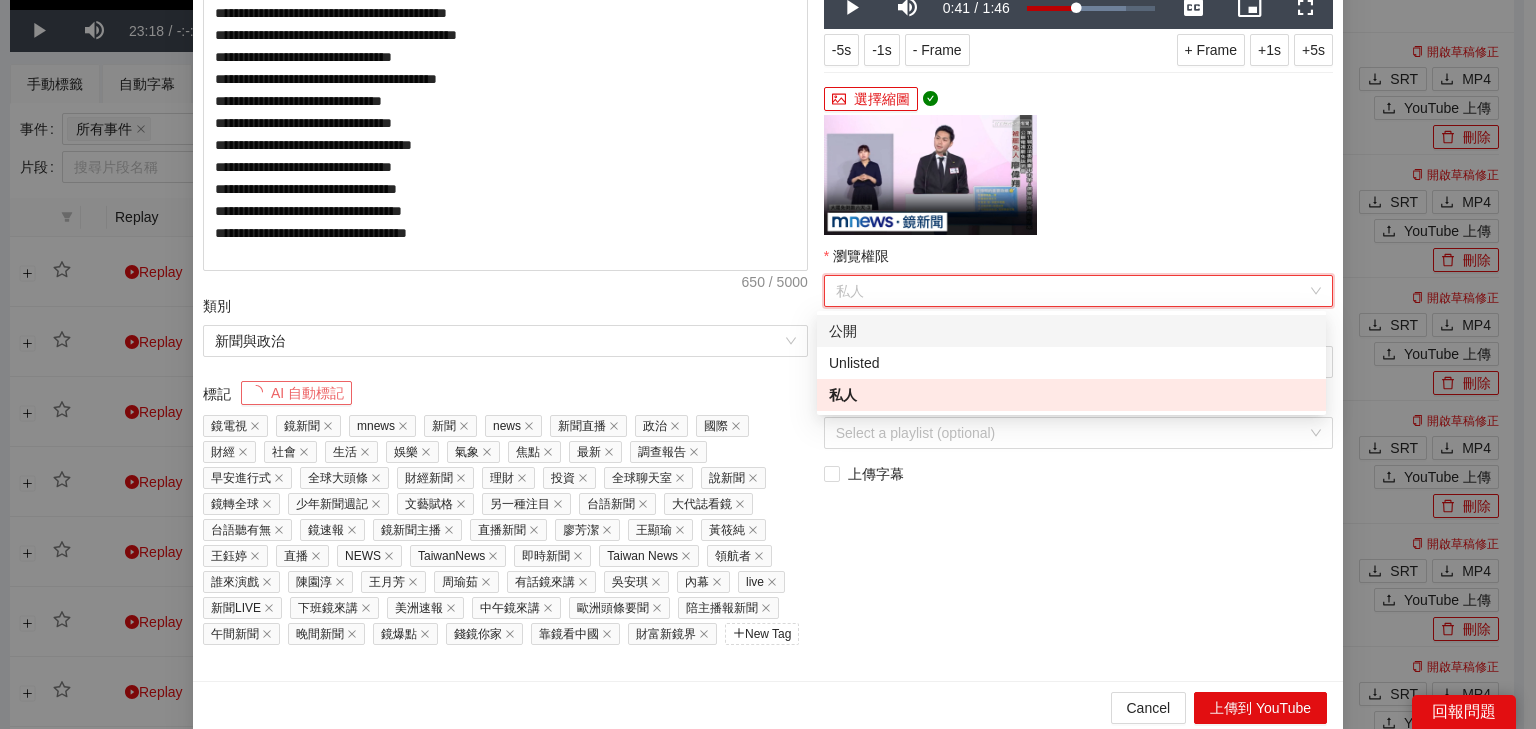 click on "公開" at bounding box center [1071, 331] 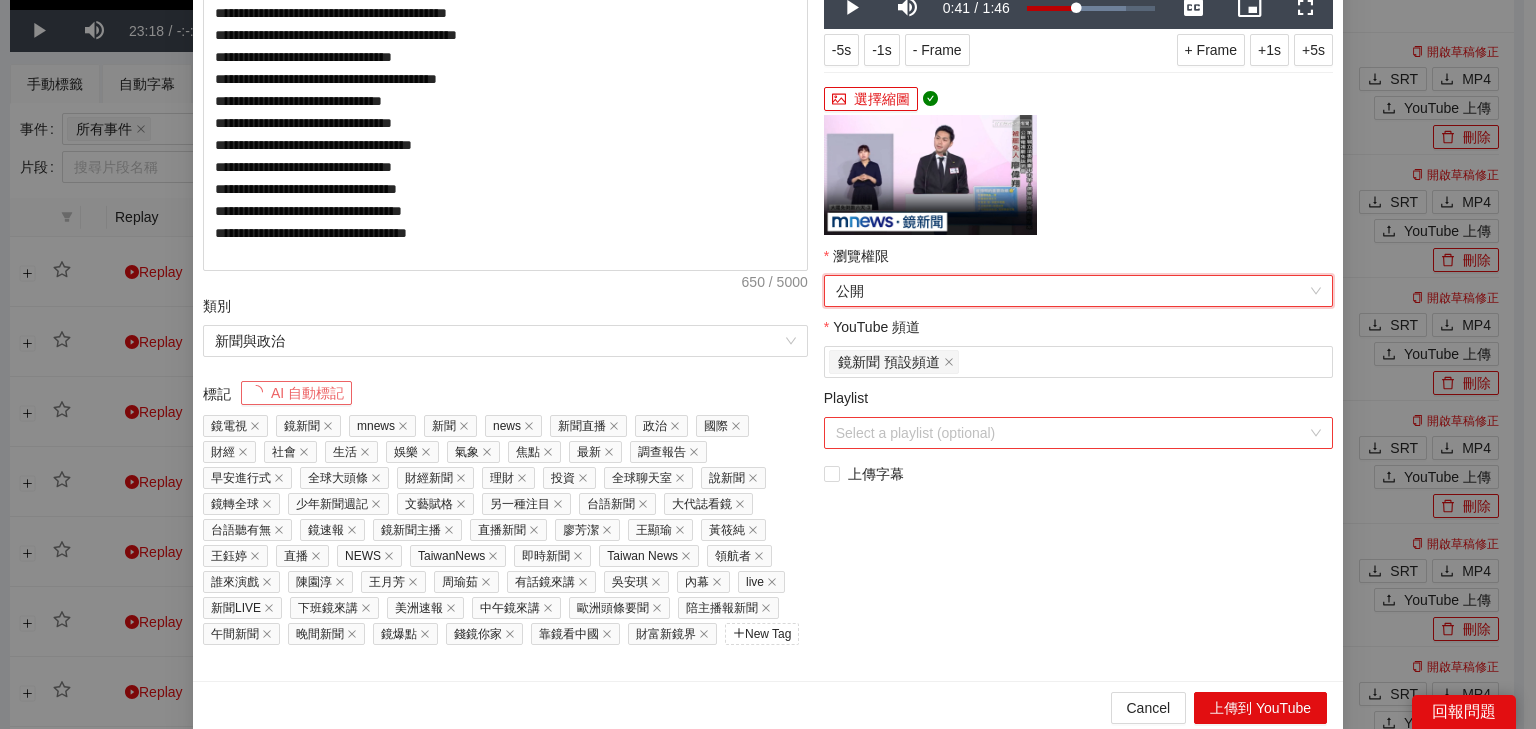 click on "Playlist" at bounding box center [1071, 433] 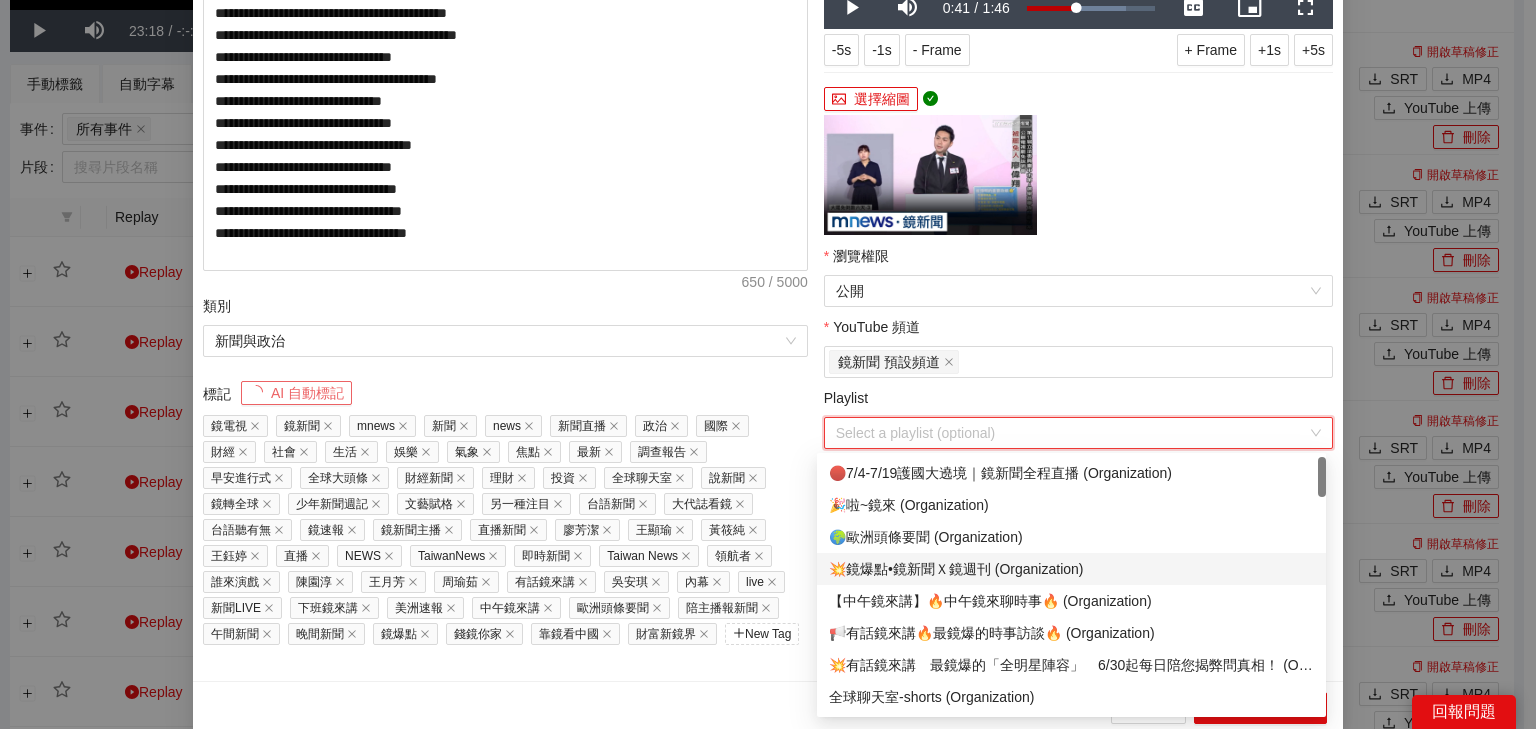 scroll, scrollTop: 160, scrollLeft: 0, axis: vertical 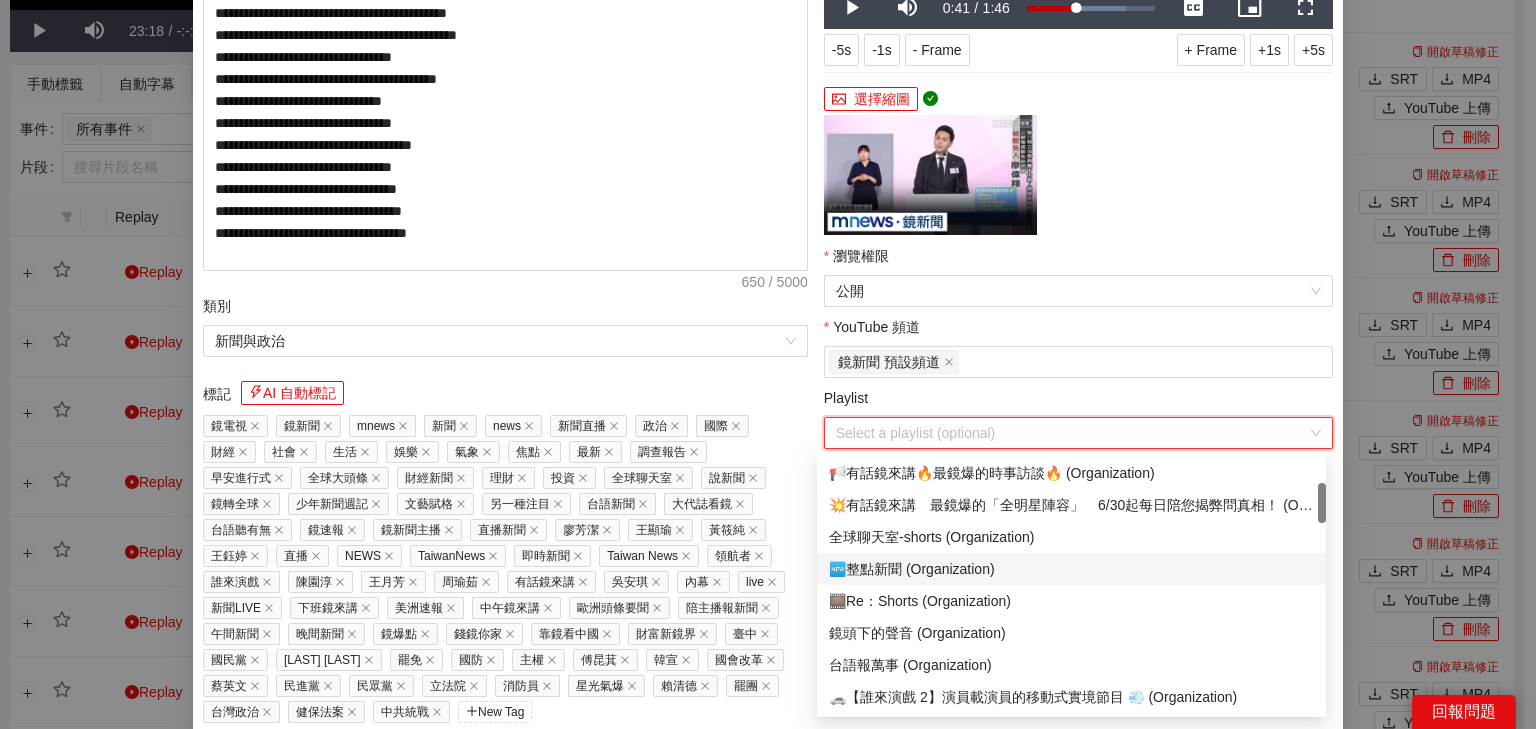 click on "🆕整點新聞 (Organization)" at bounding box center [1071, 569] 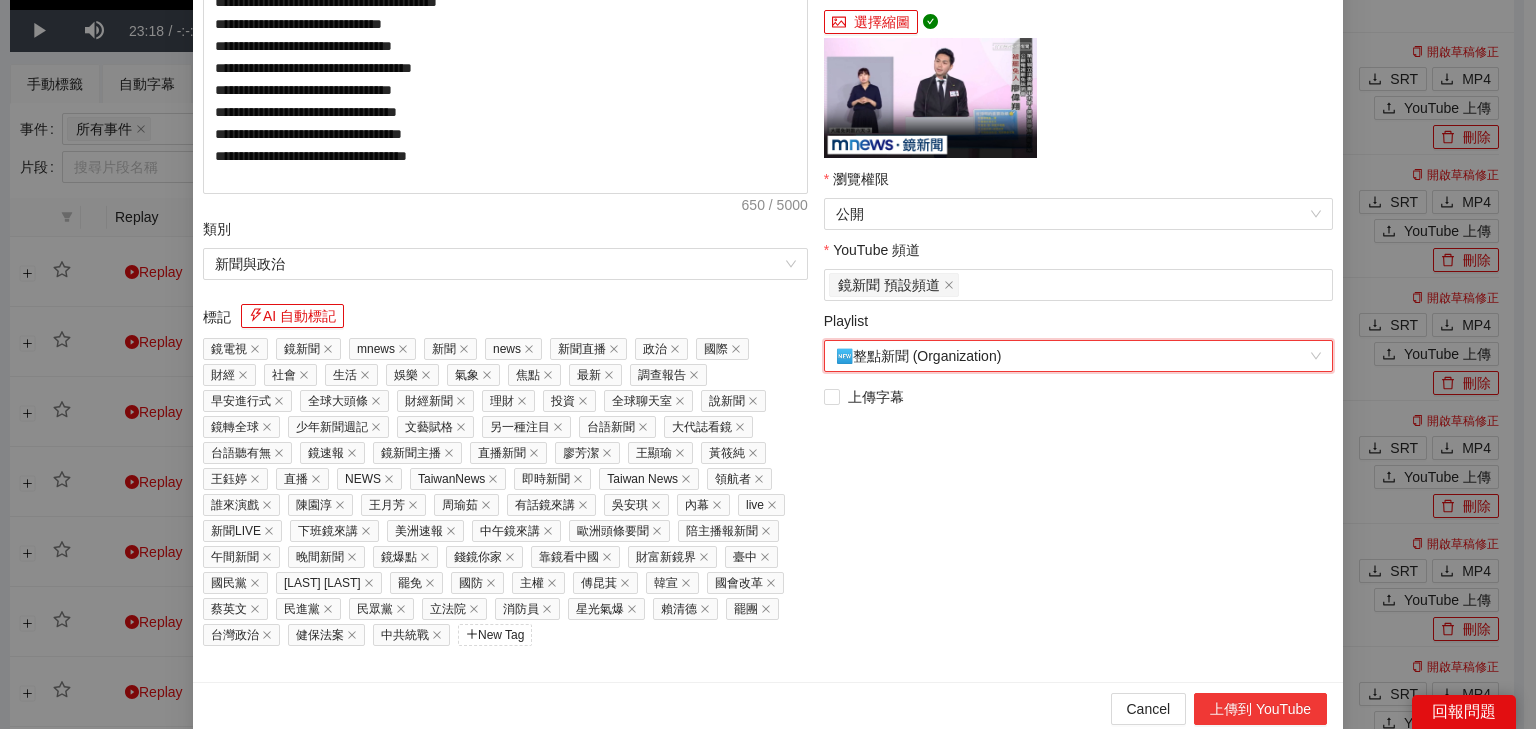 click on "上傳到 YouTube" at bounding box center (1260, 709) 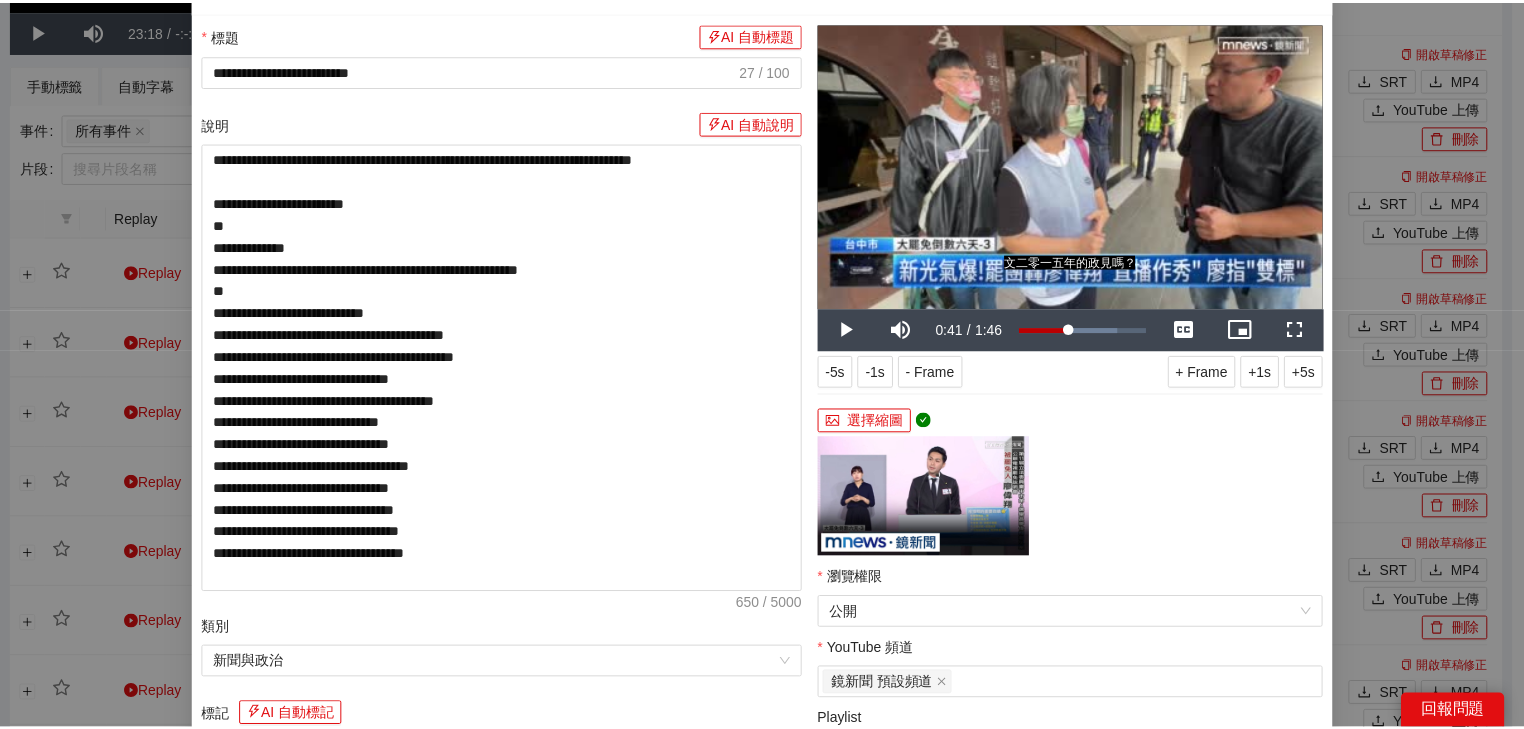 scroll, scrollTop: 41, scrollLeft: 0, axis: vertical 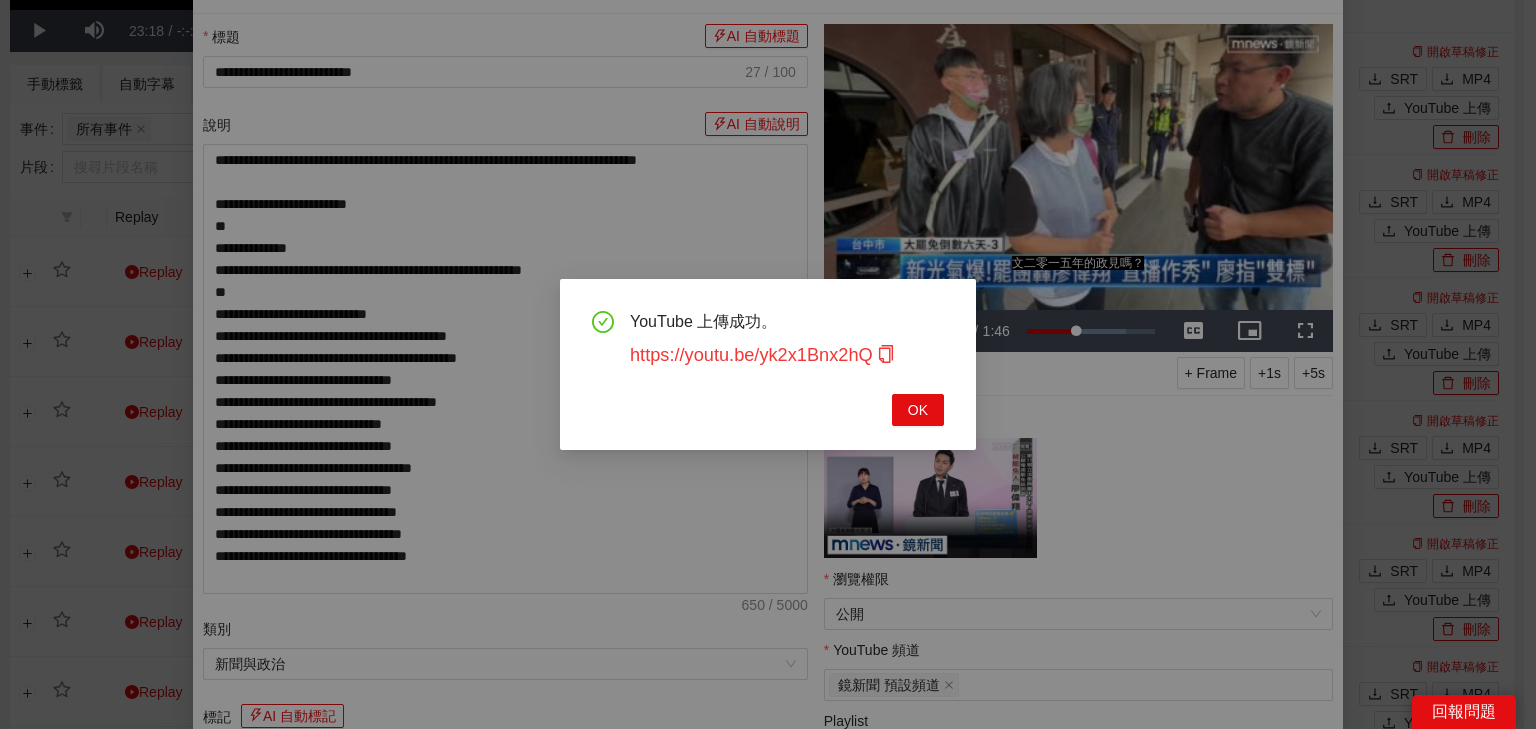 click 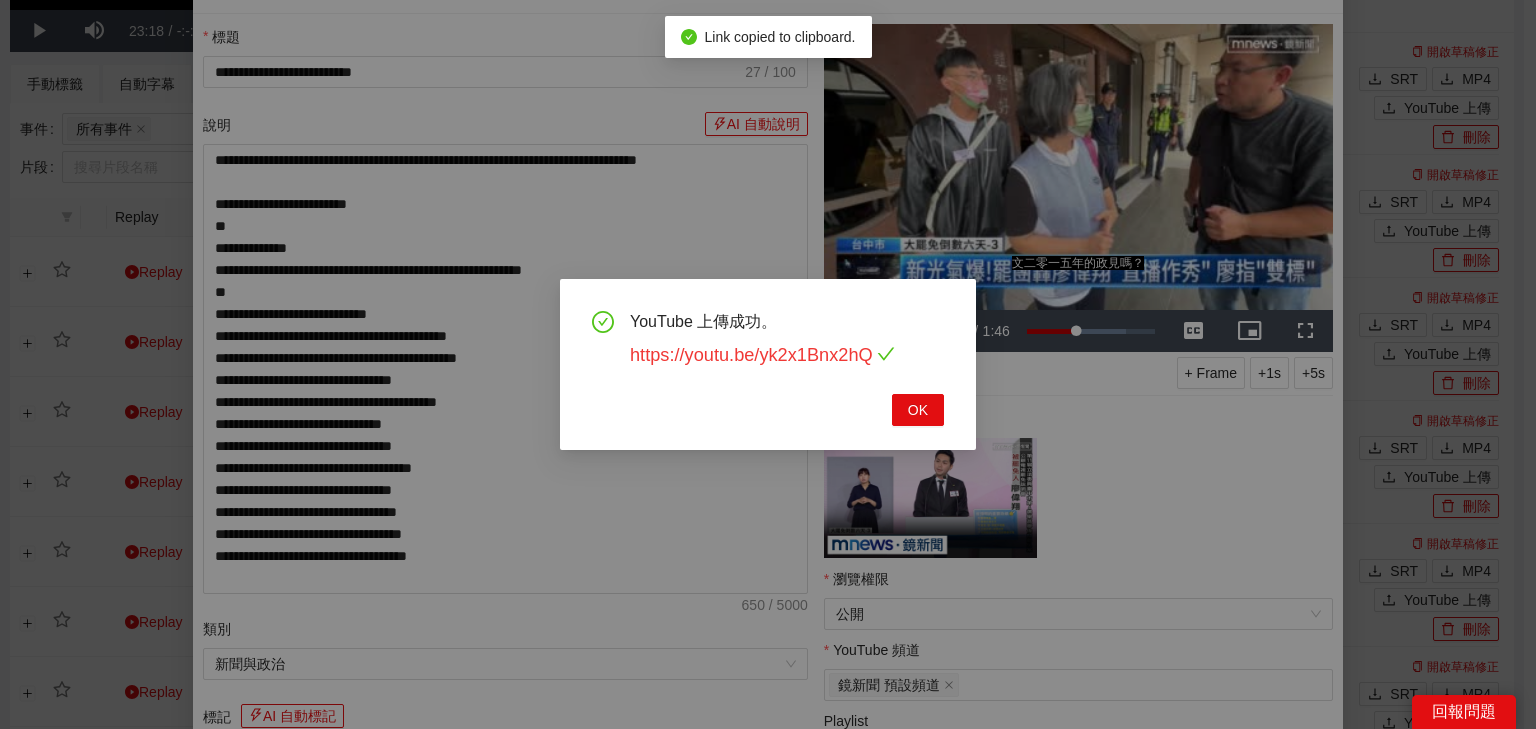 click on "https://youtu.be/yk2x1Bnx2hQ" at bounding box center [762, 355] 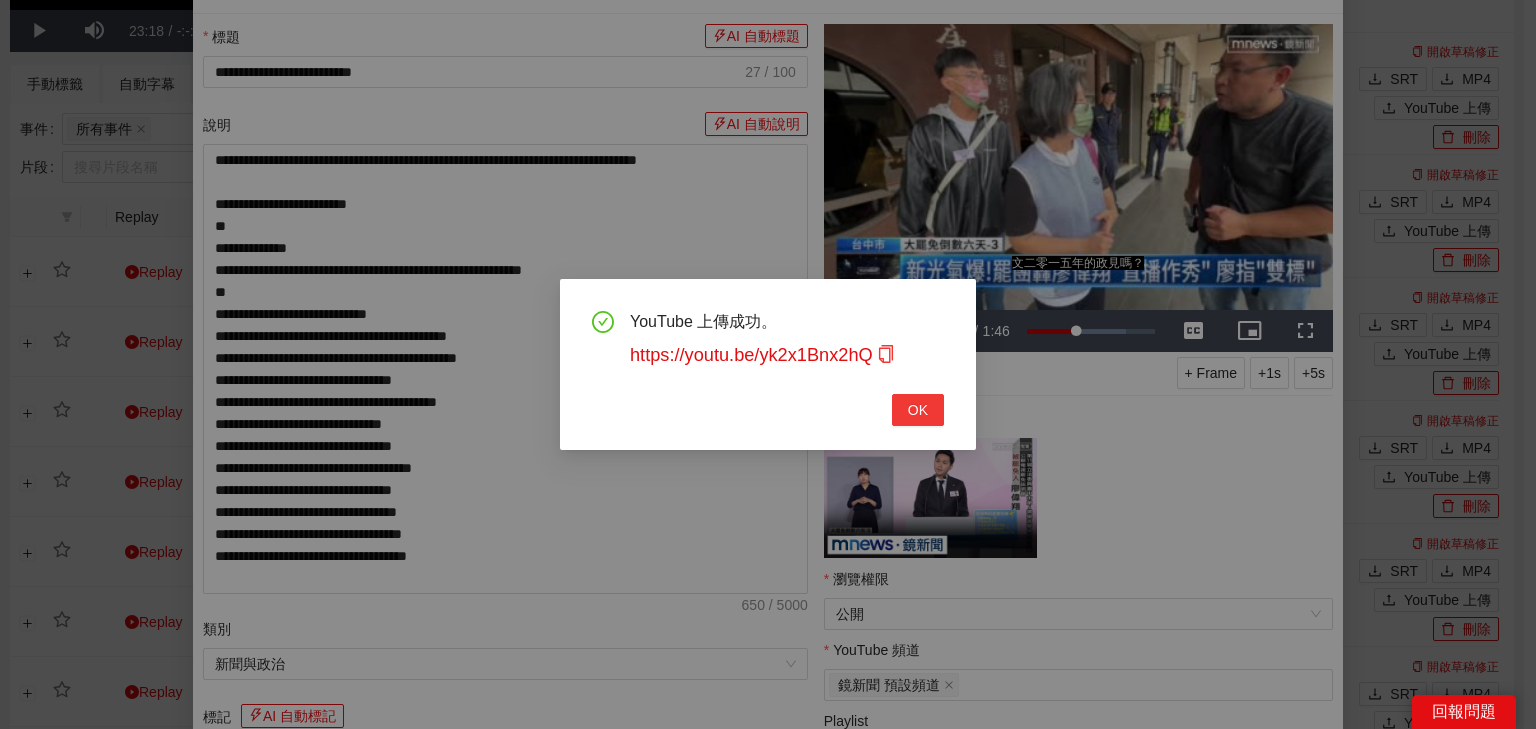 click on "OK" at bounding box center [918, 410] 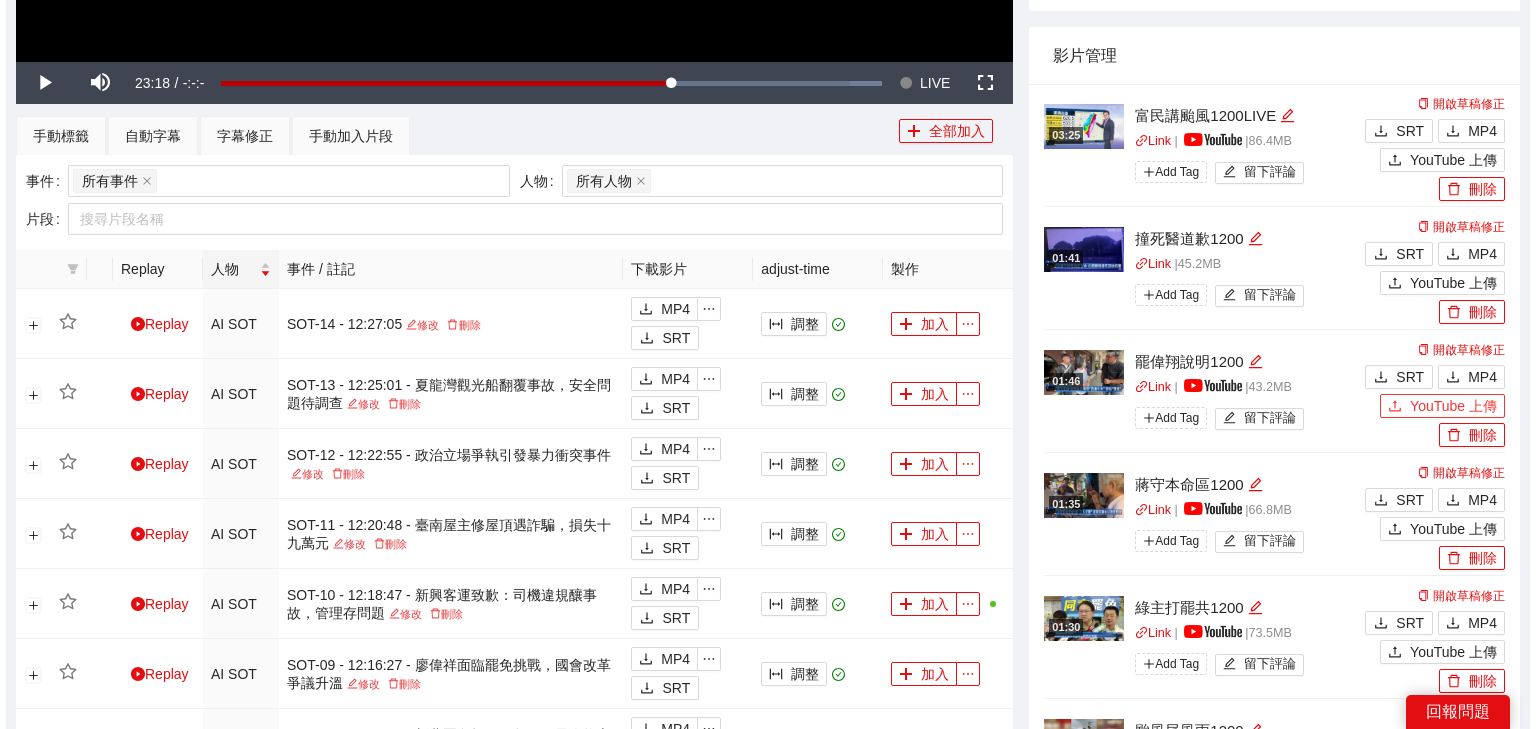 scroll, scrollTop: 640, scrollLeft: 0, axis: vertical 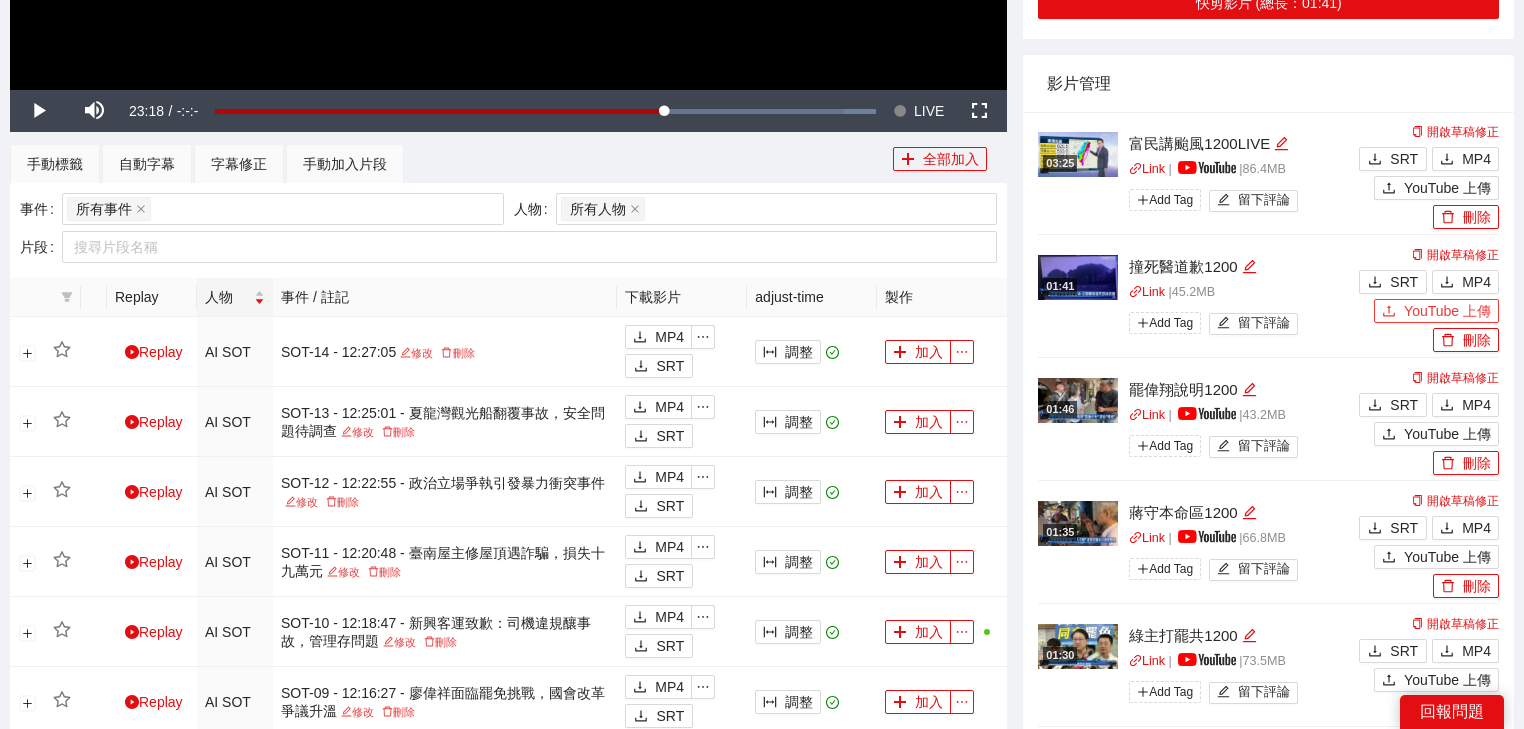 click on "YouTube 上傳" at bounding box center (1447, 311) 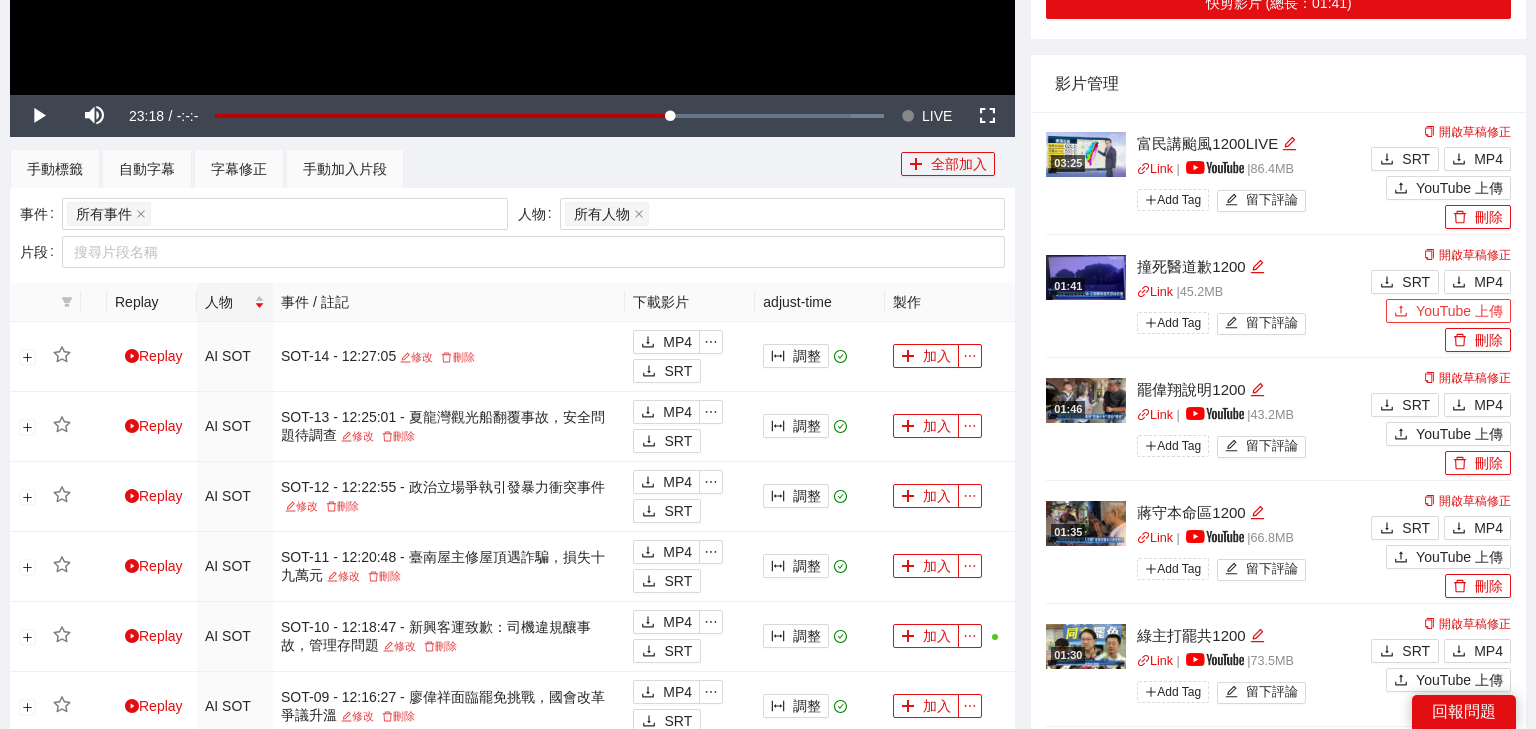 type 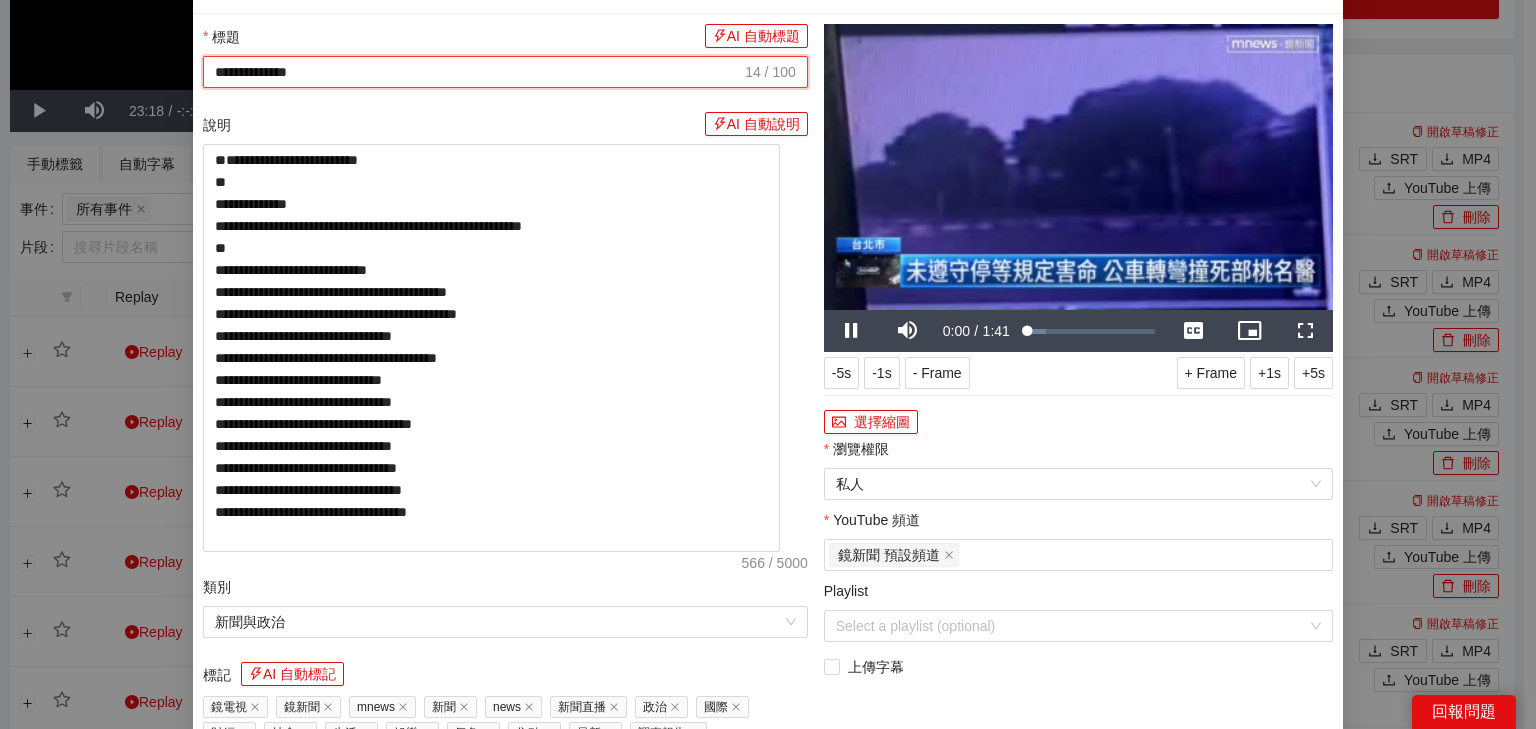 drag, startPoint x: 494, startPoint y: 120, endPoint x: 0, endPoint y: 113, distance: 494.0496 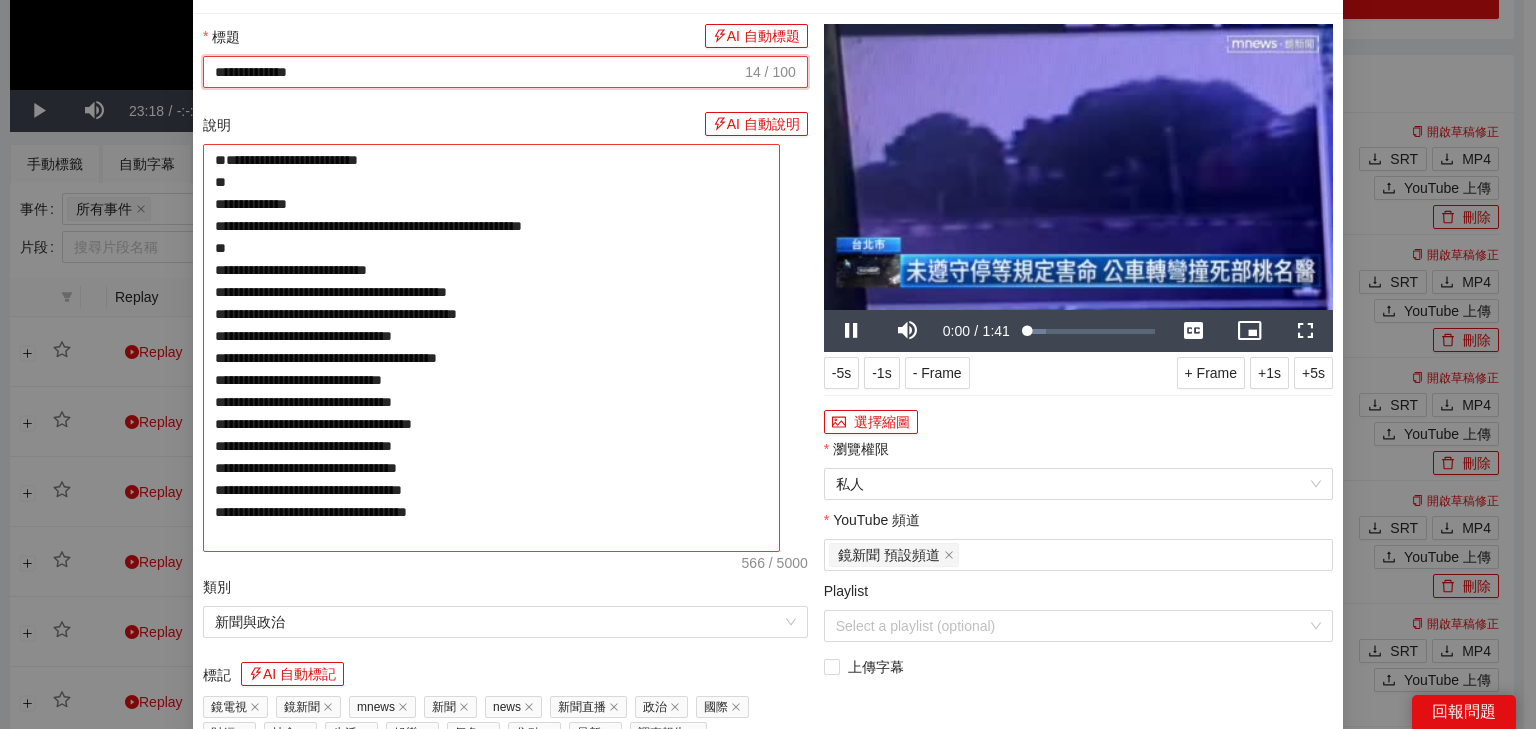 paste on "**********" 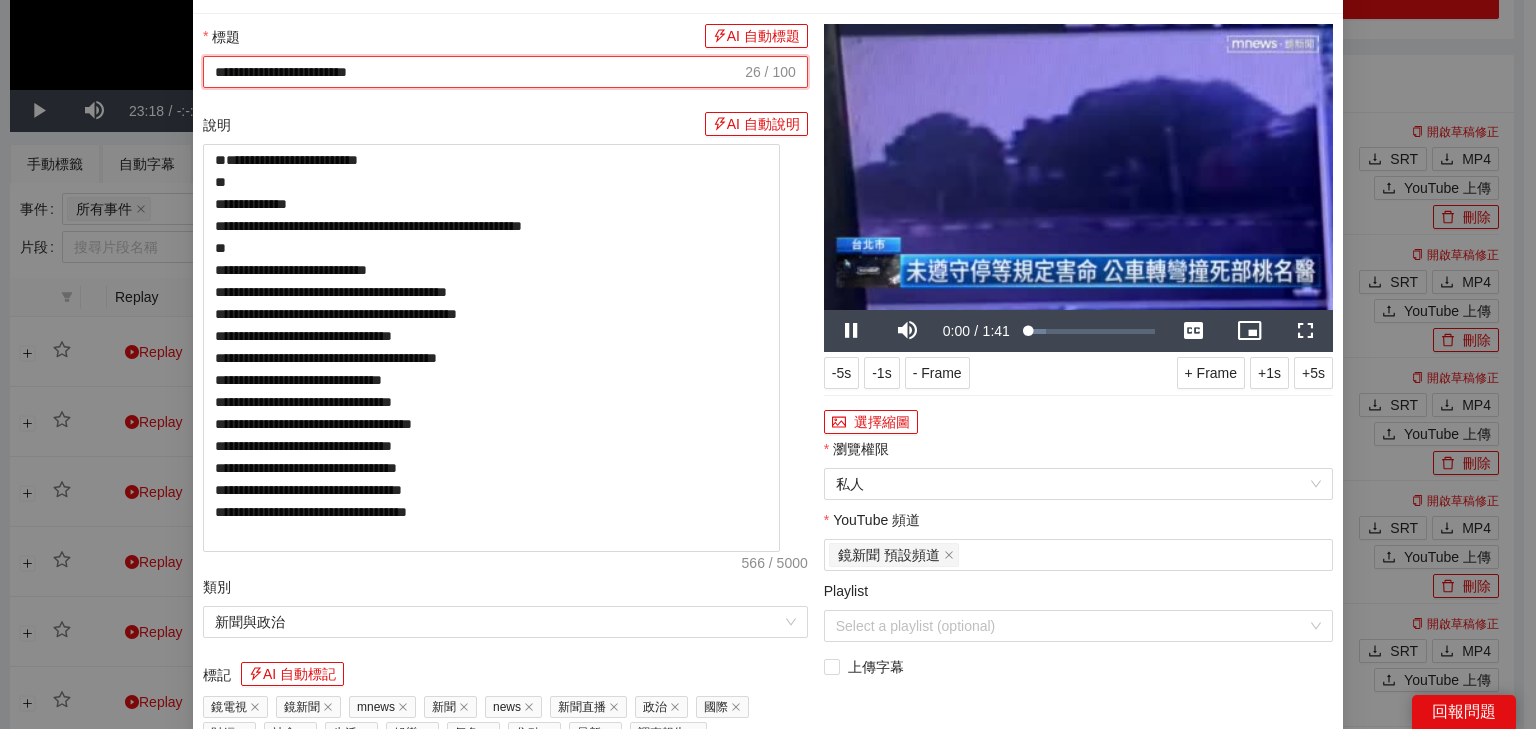 type on "**********" 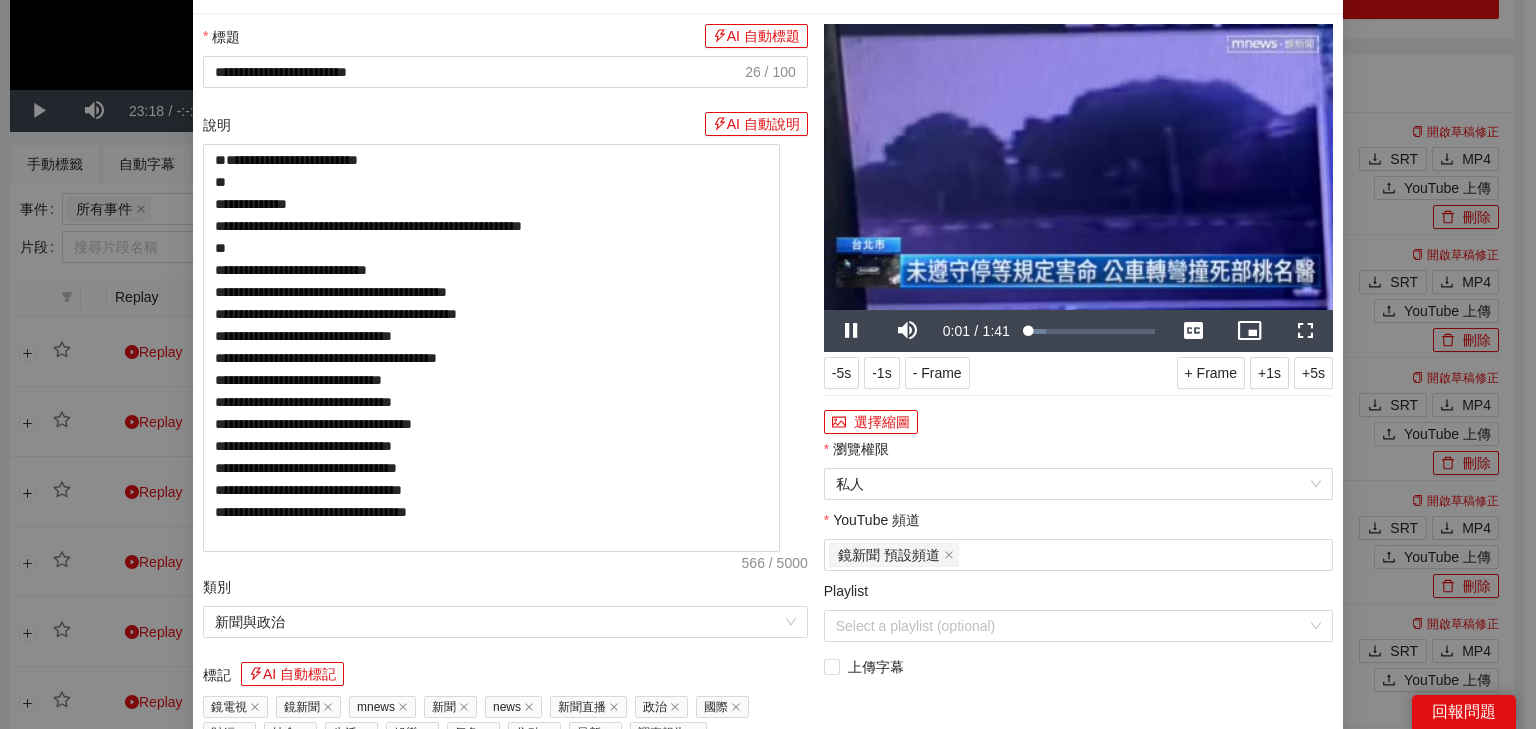 click at bounding box center [1078, 167] 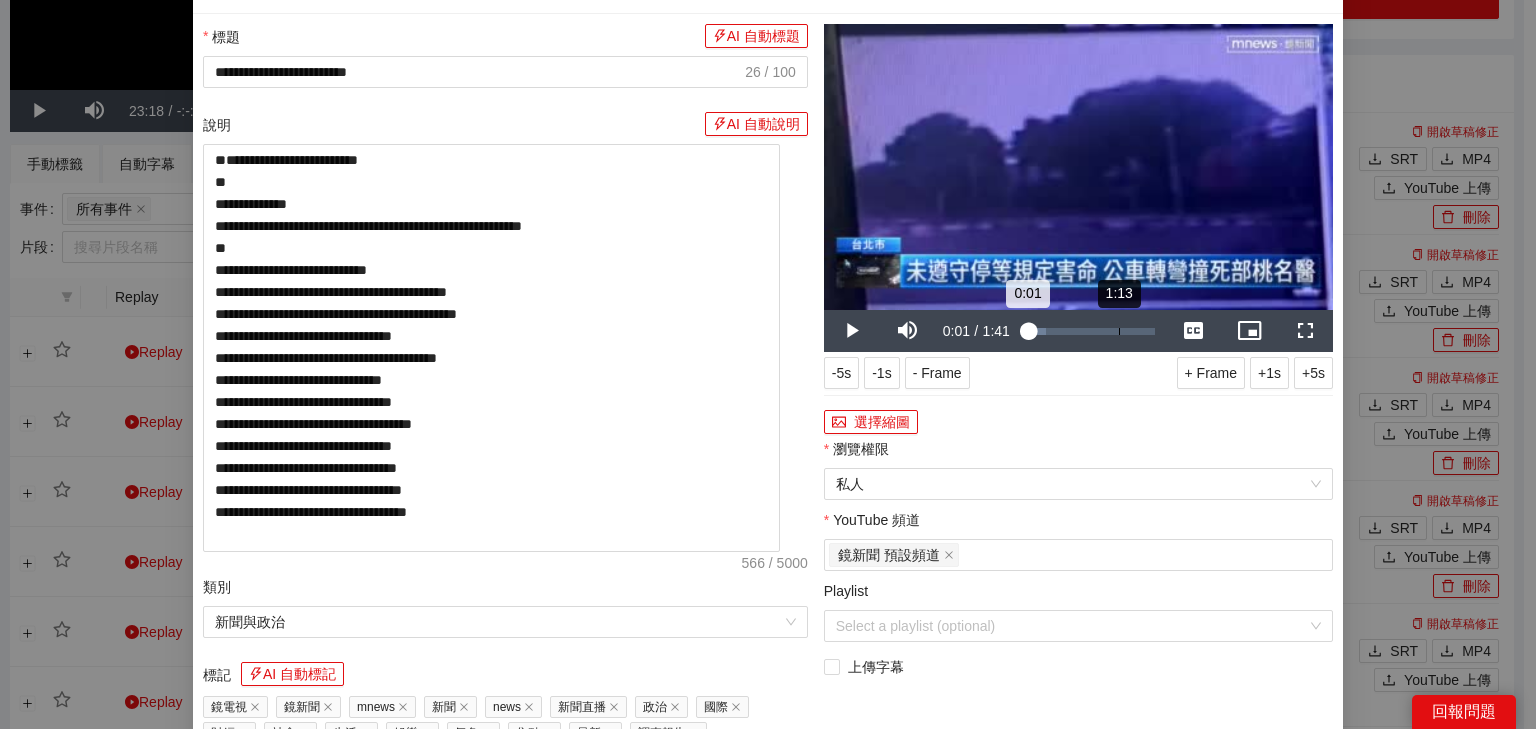 click on "1:13" at bounding box center (1119, 331) 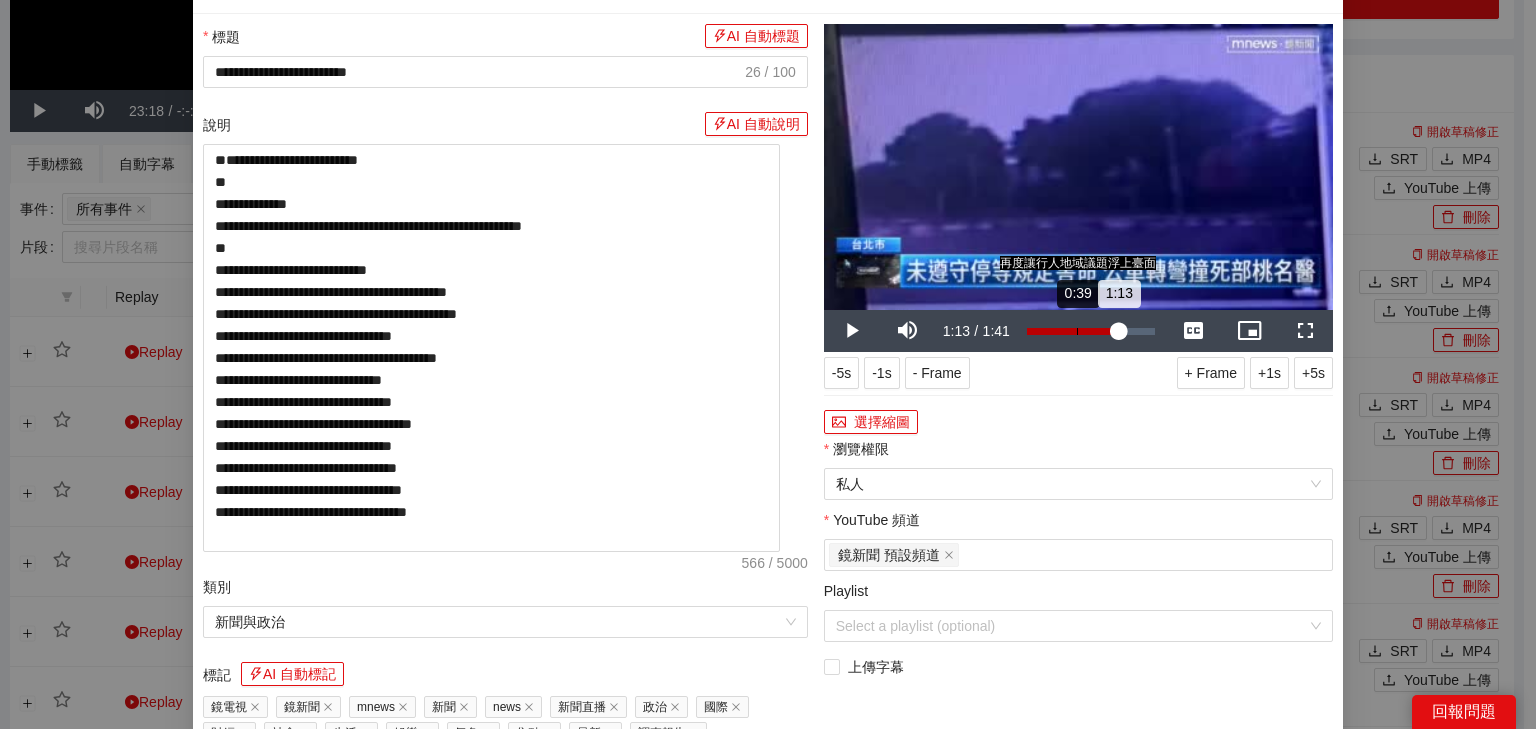 click on "Loaded :  78.39% 0:39 1:13" at bounding box center (1091, 331) 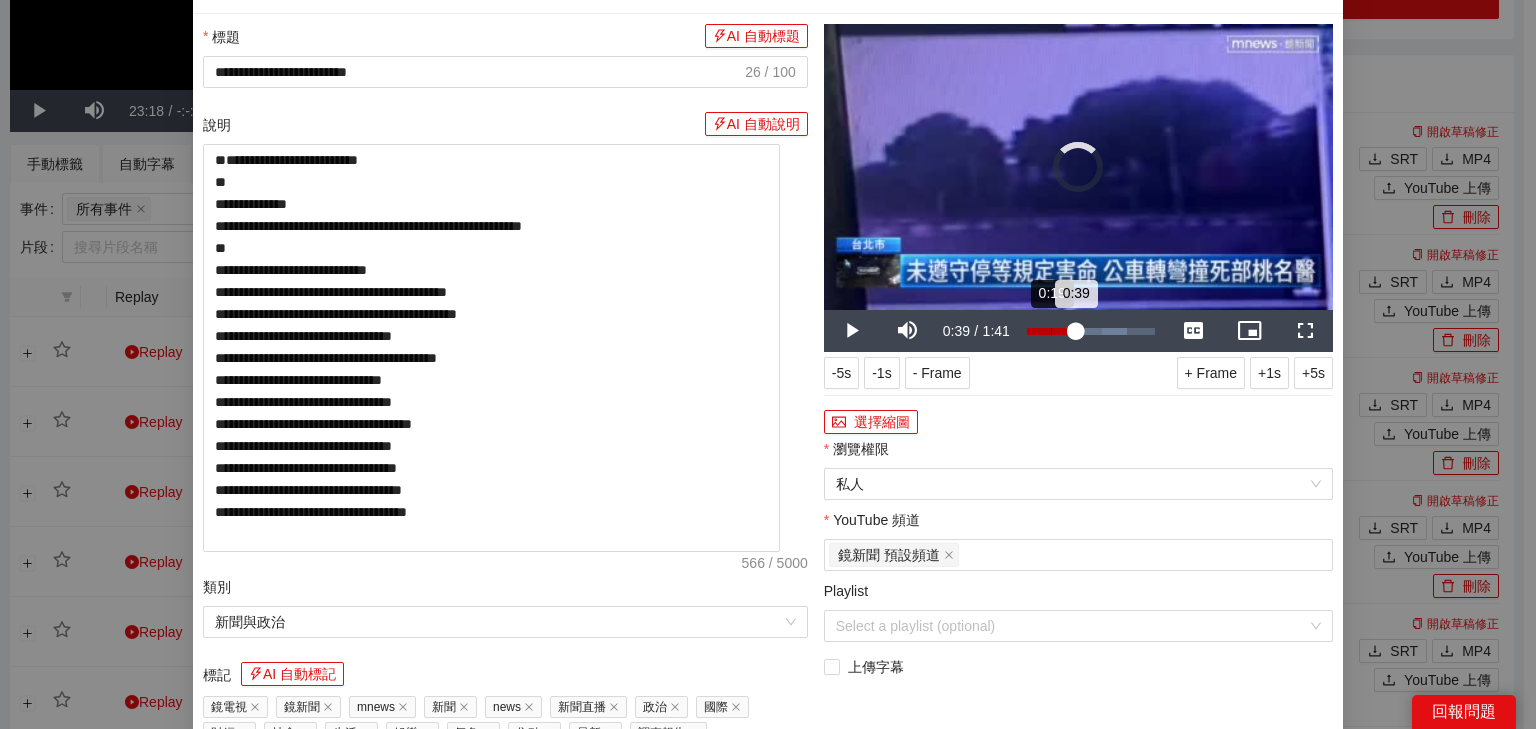 click on "0:19" at bounding box center (1051, 331) 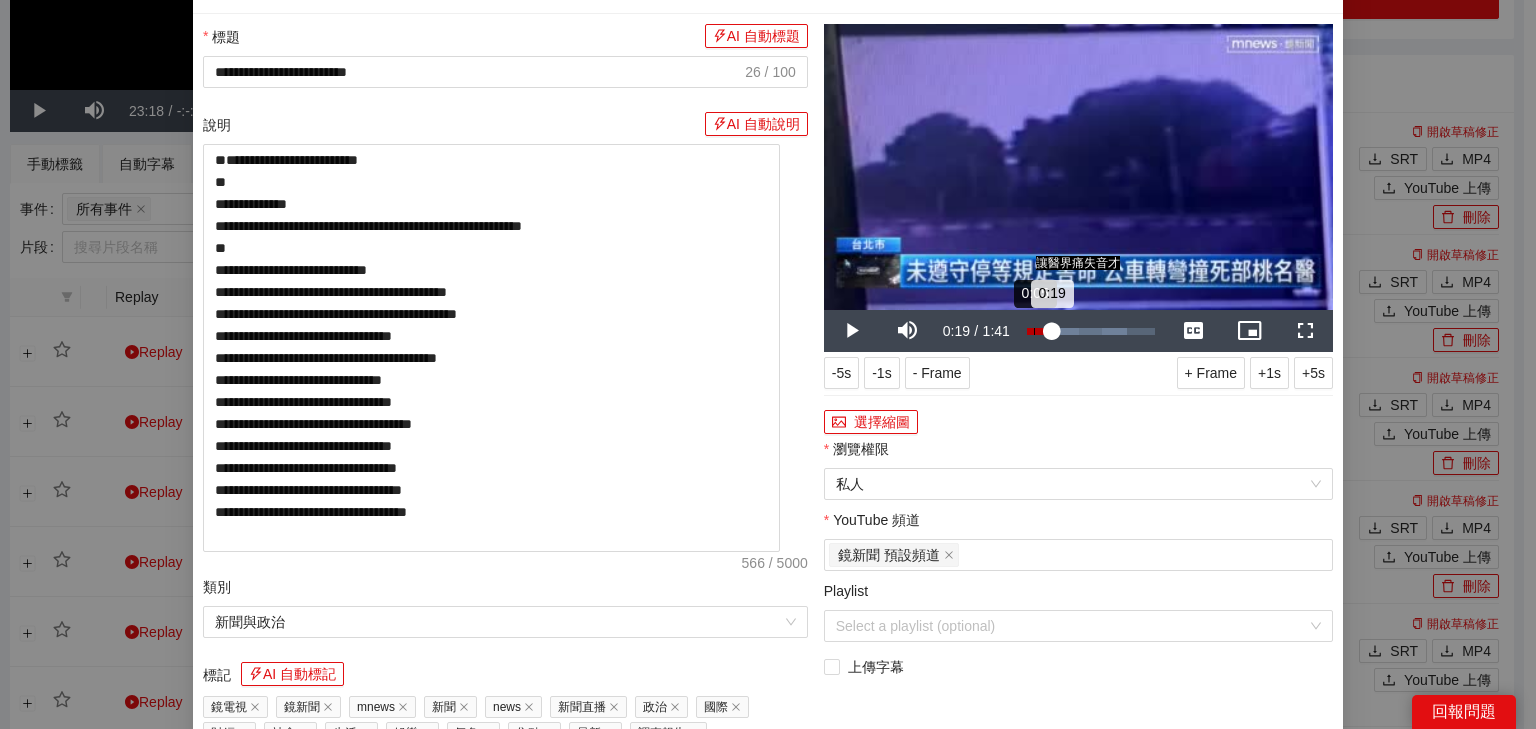 click on "Loaded :  78.39% 0:05 0:19" at bounding box center [1091, 331] 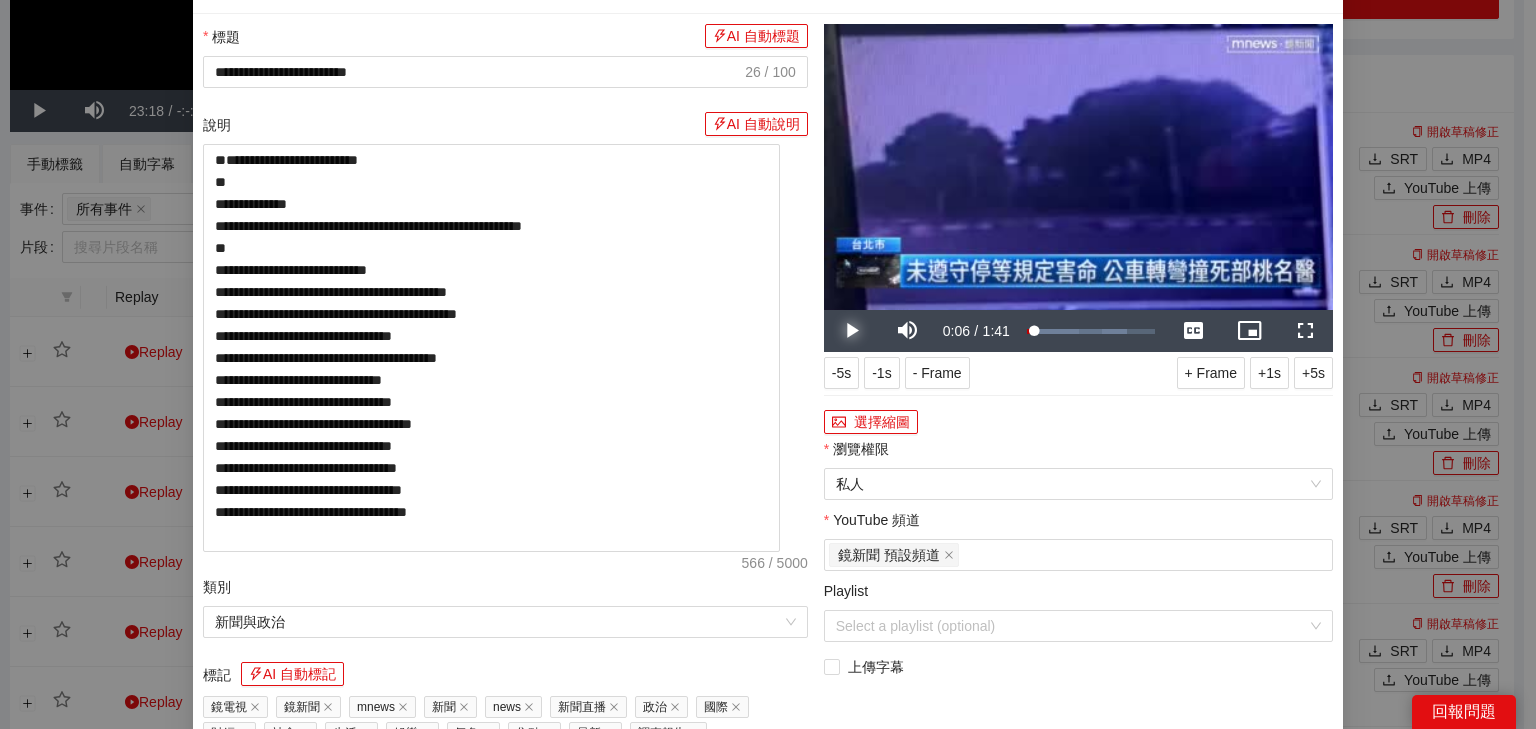 click at bounding box center [852, 331] 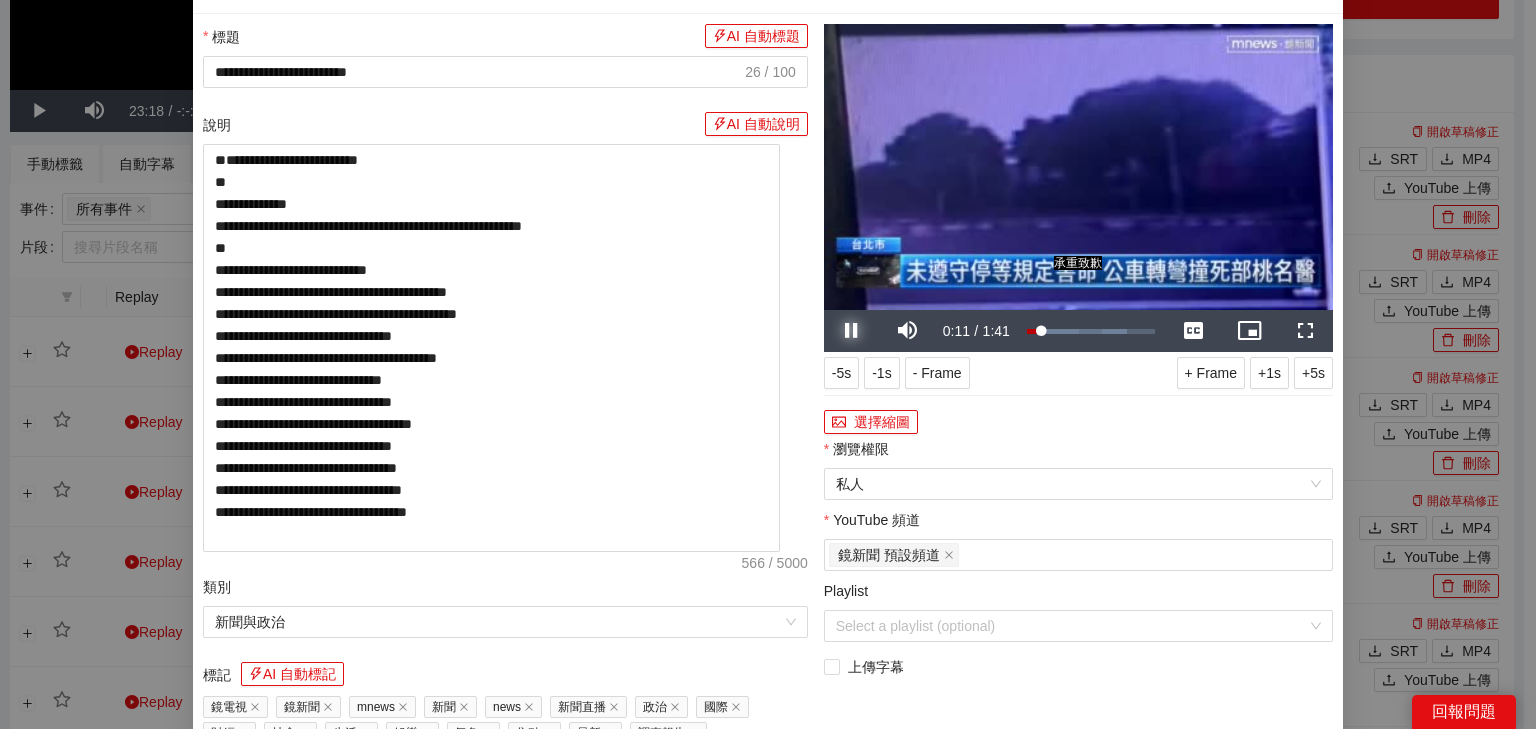 click at bounding box center (852, 331) 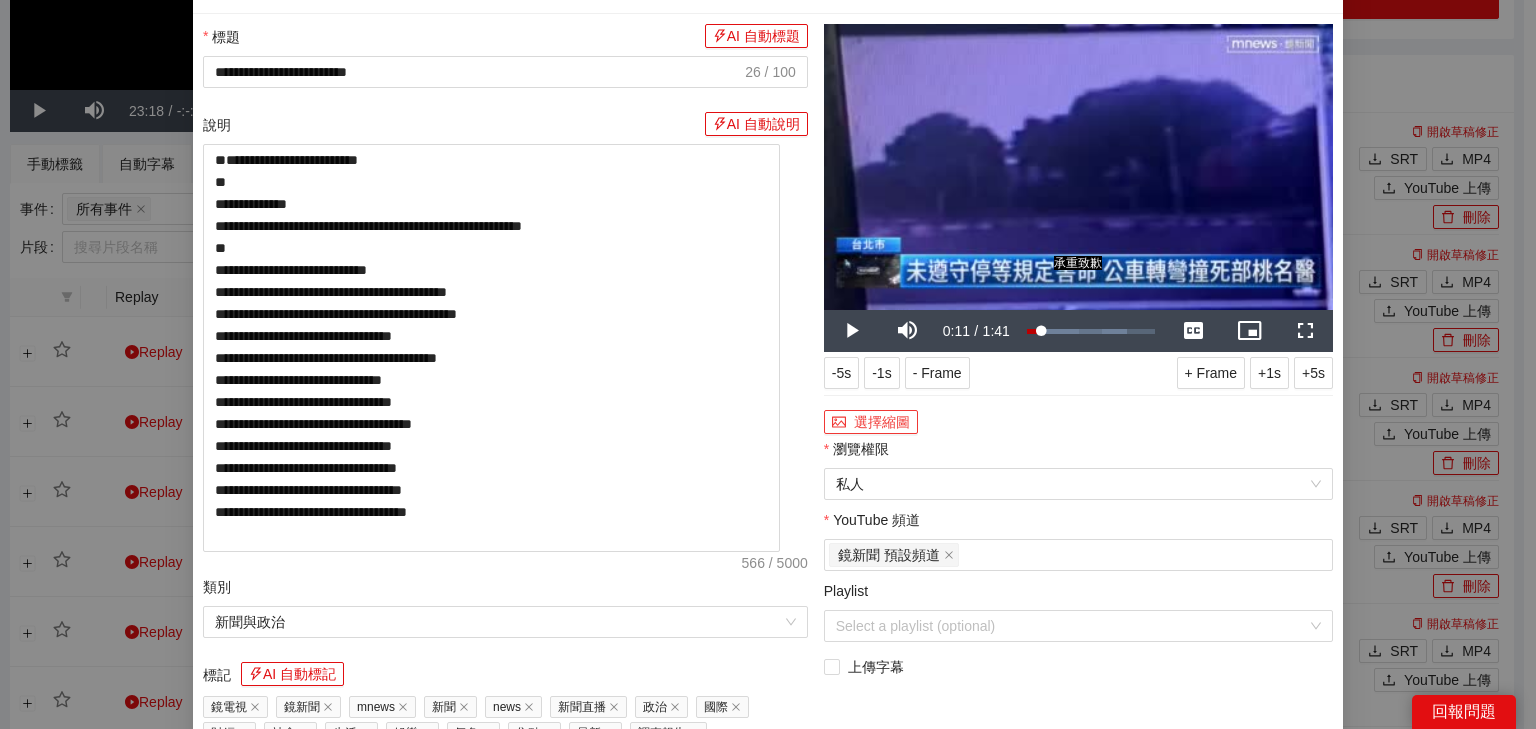 click on "選擇縮圖" at bounding box center (871, 422) 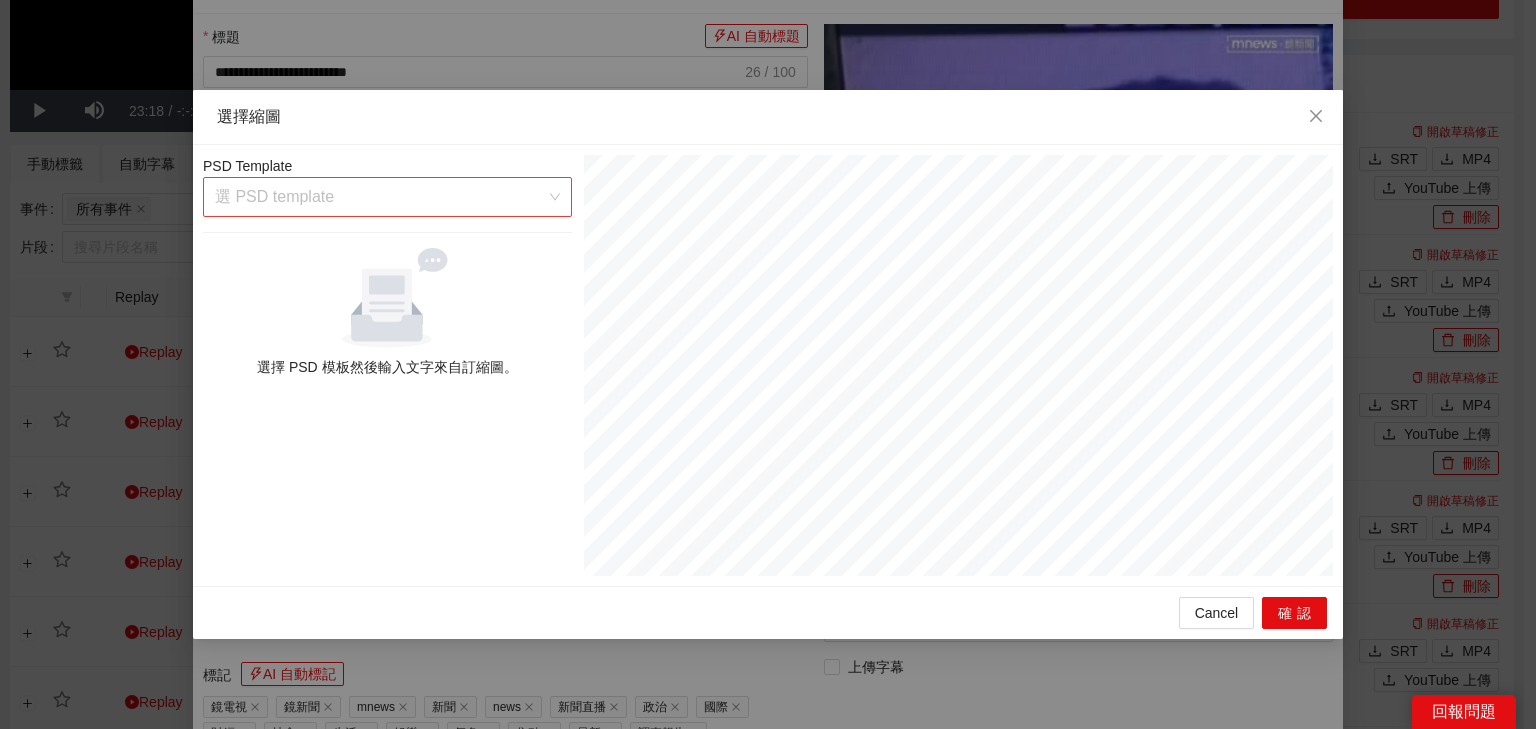 click at bounding box center (380, 197) 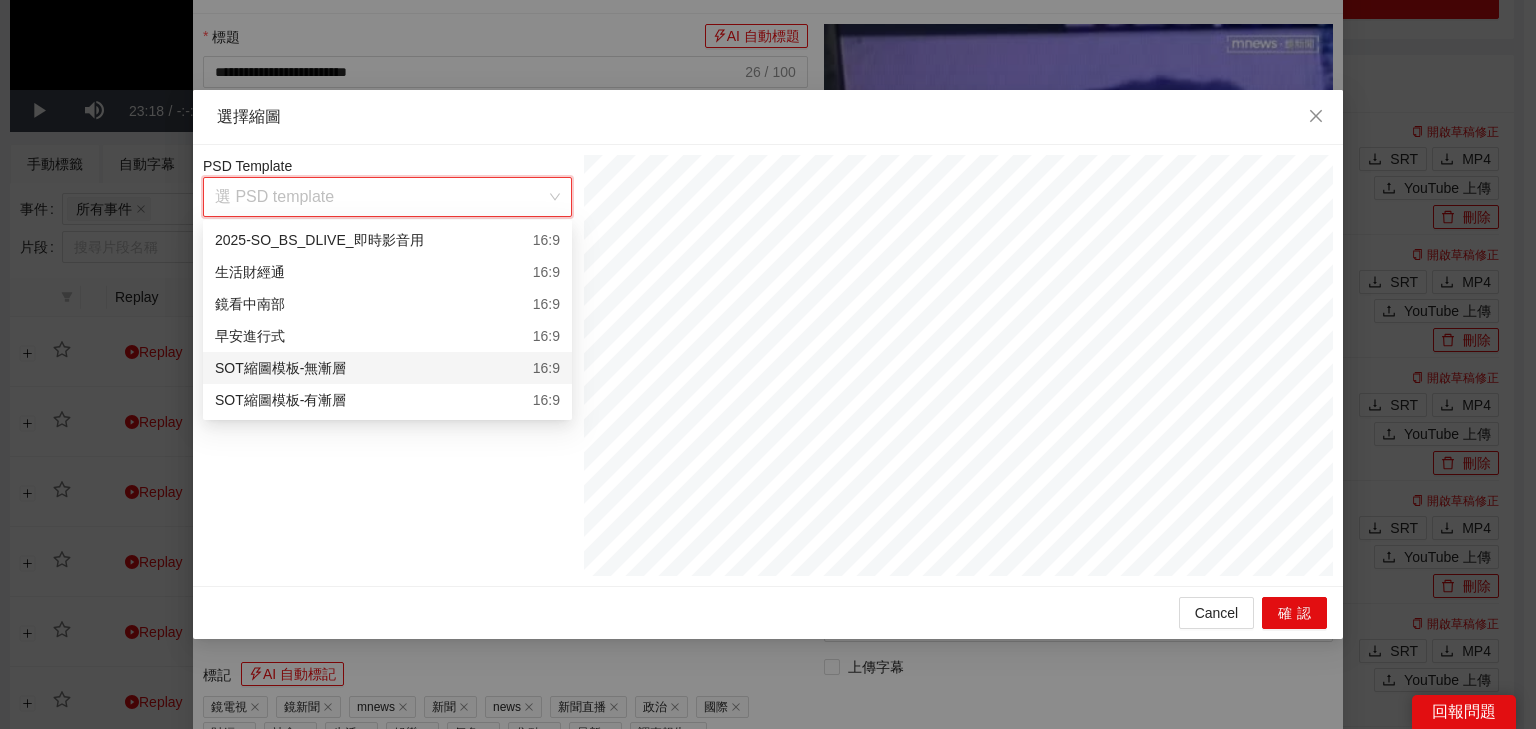 click on "SOT縮圖模板-有漸層 16:9" at bounding box center [387, 400] 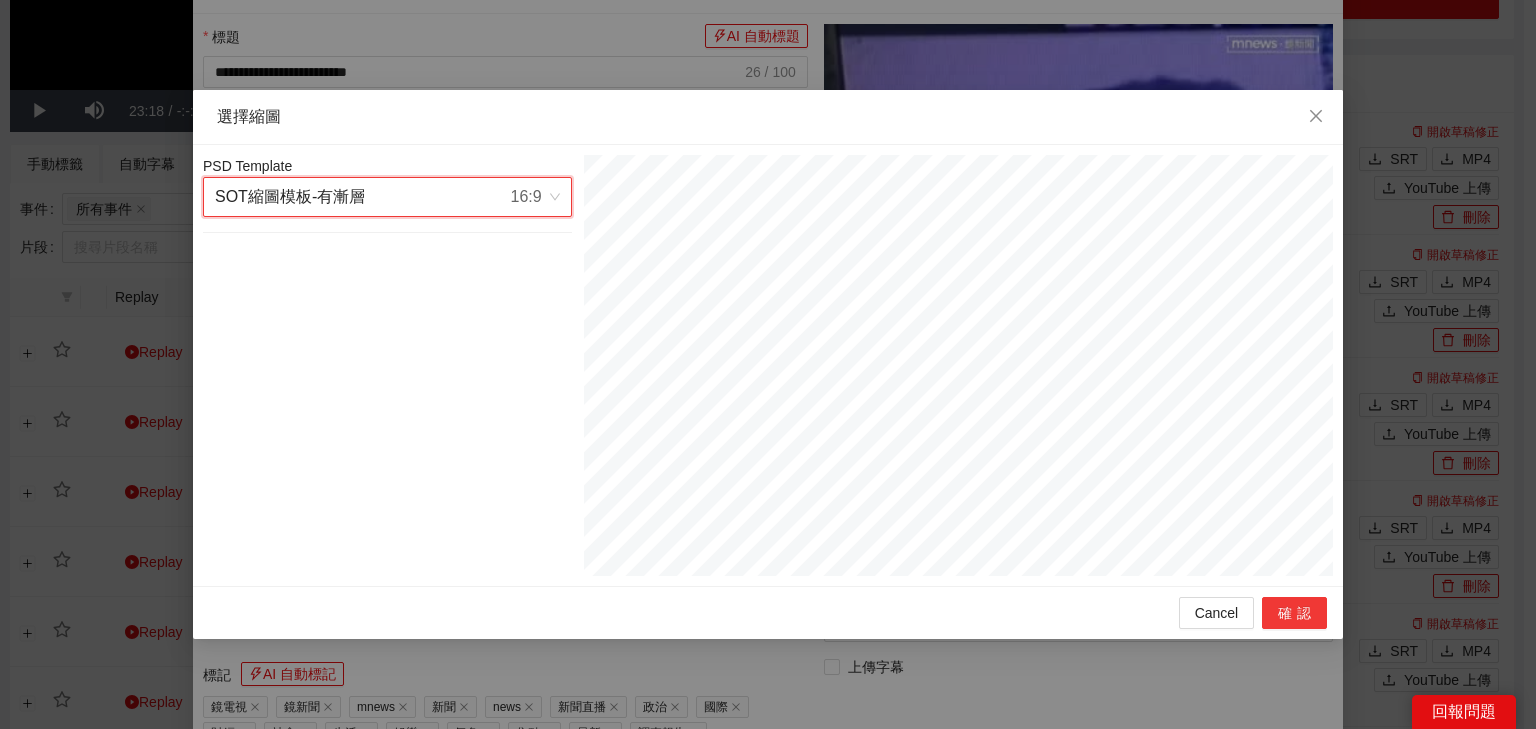 click on "確認" at bounding box center [1294, 613] 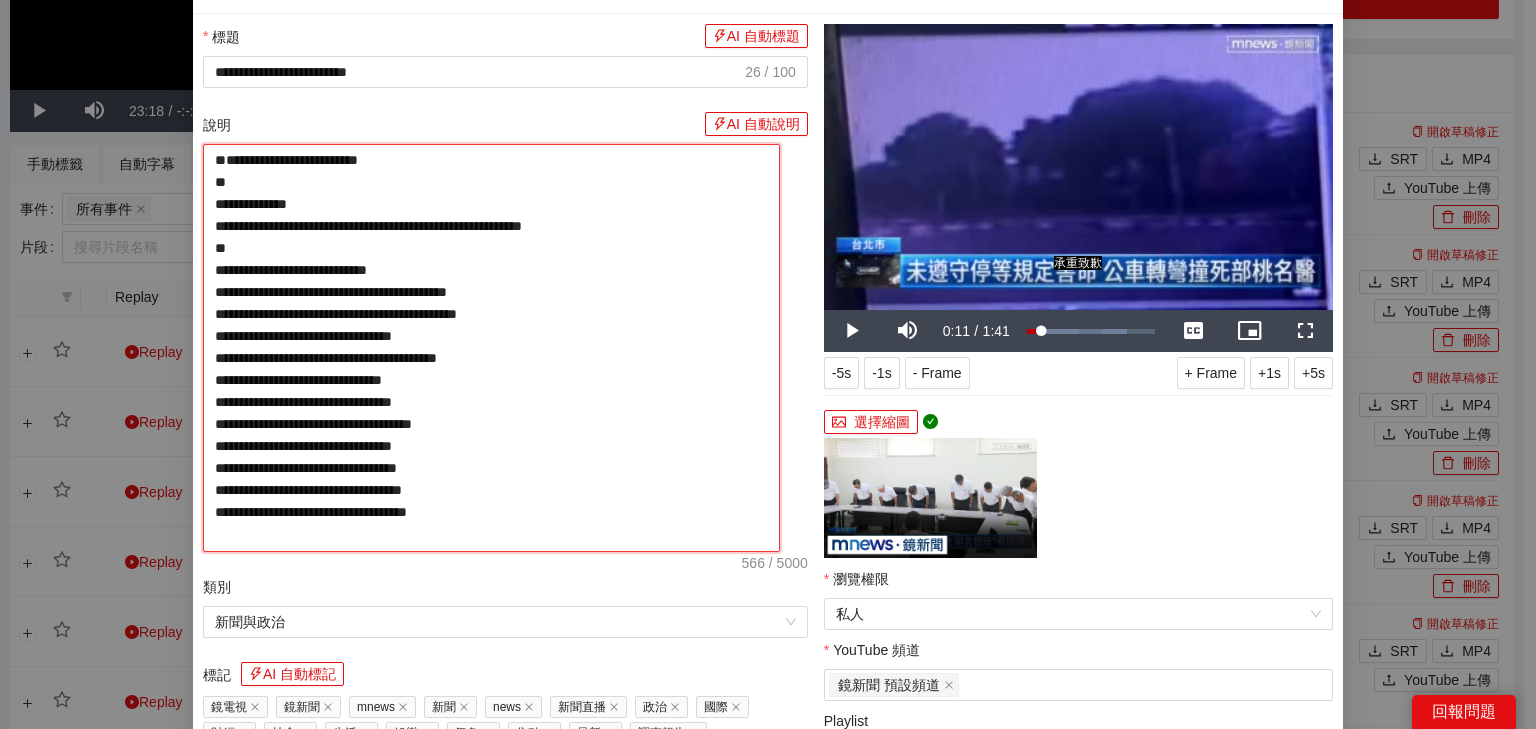 click on "**********" at bounding box center (491, 348) 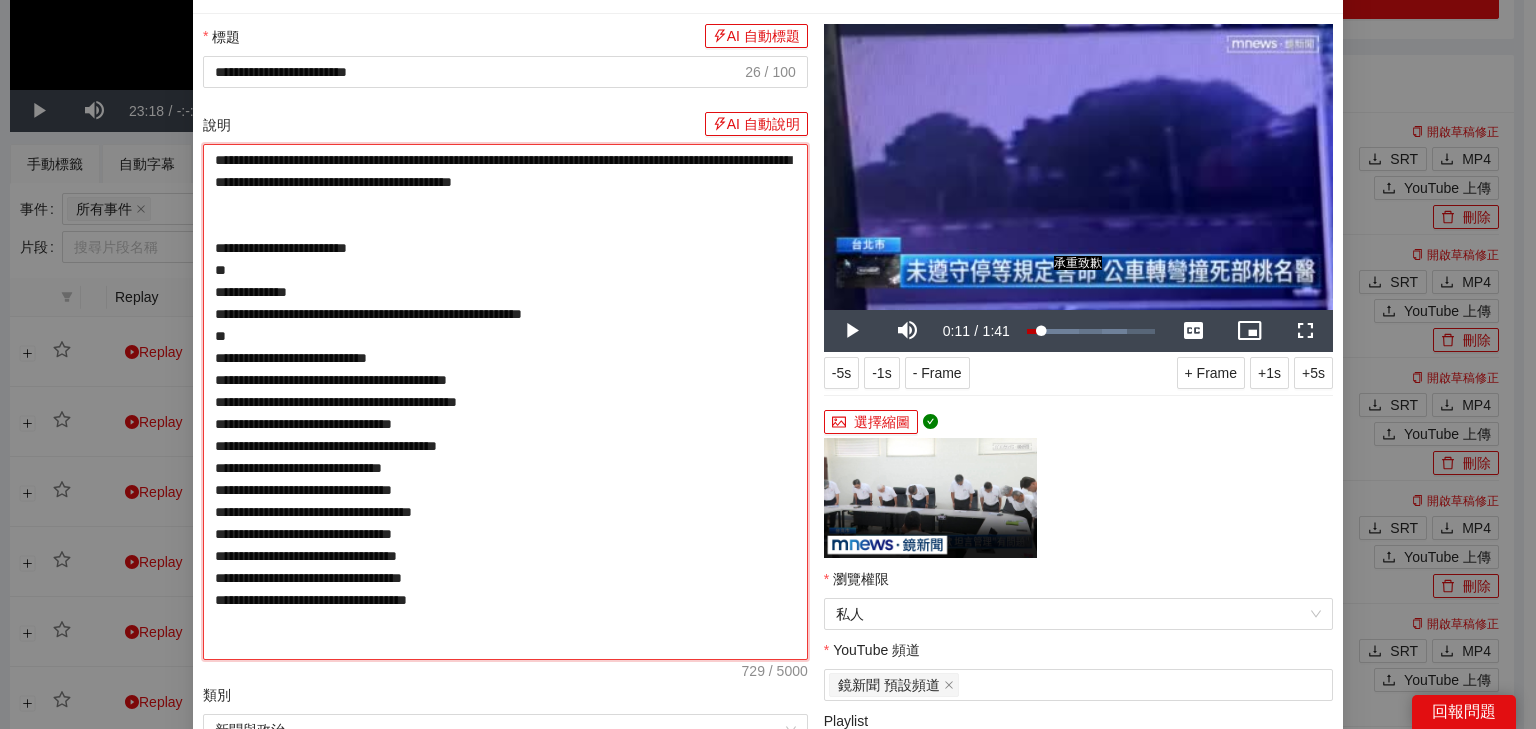 click on "**********" at bounding box center [505, 402] 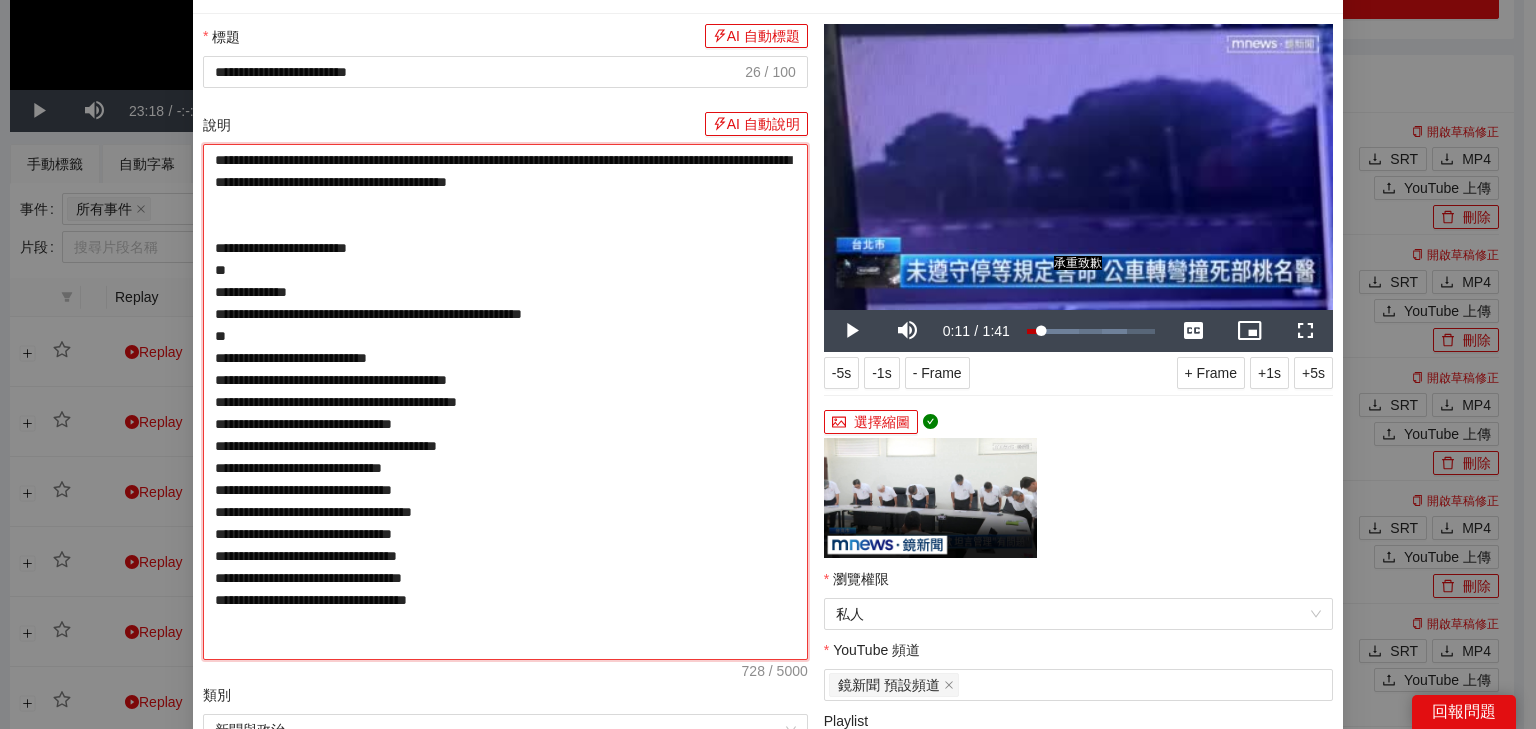 type on "**********" 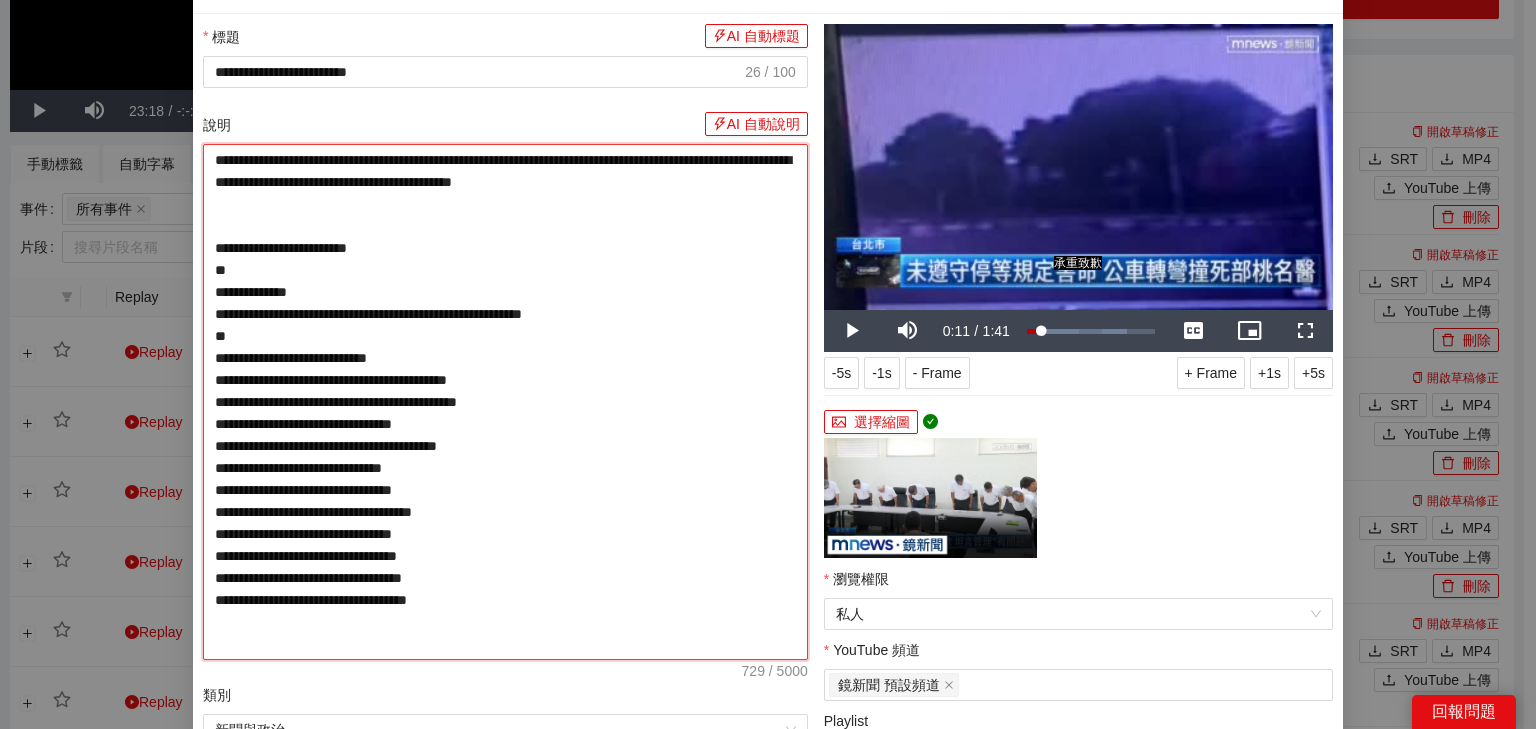 type on "**********" 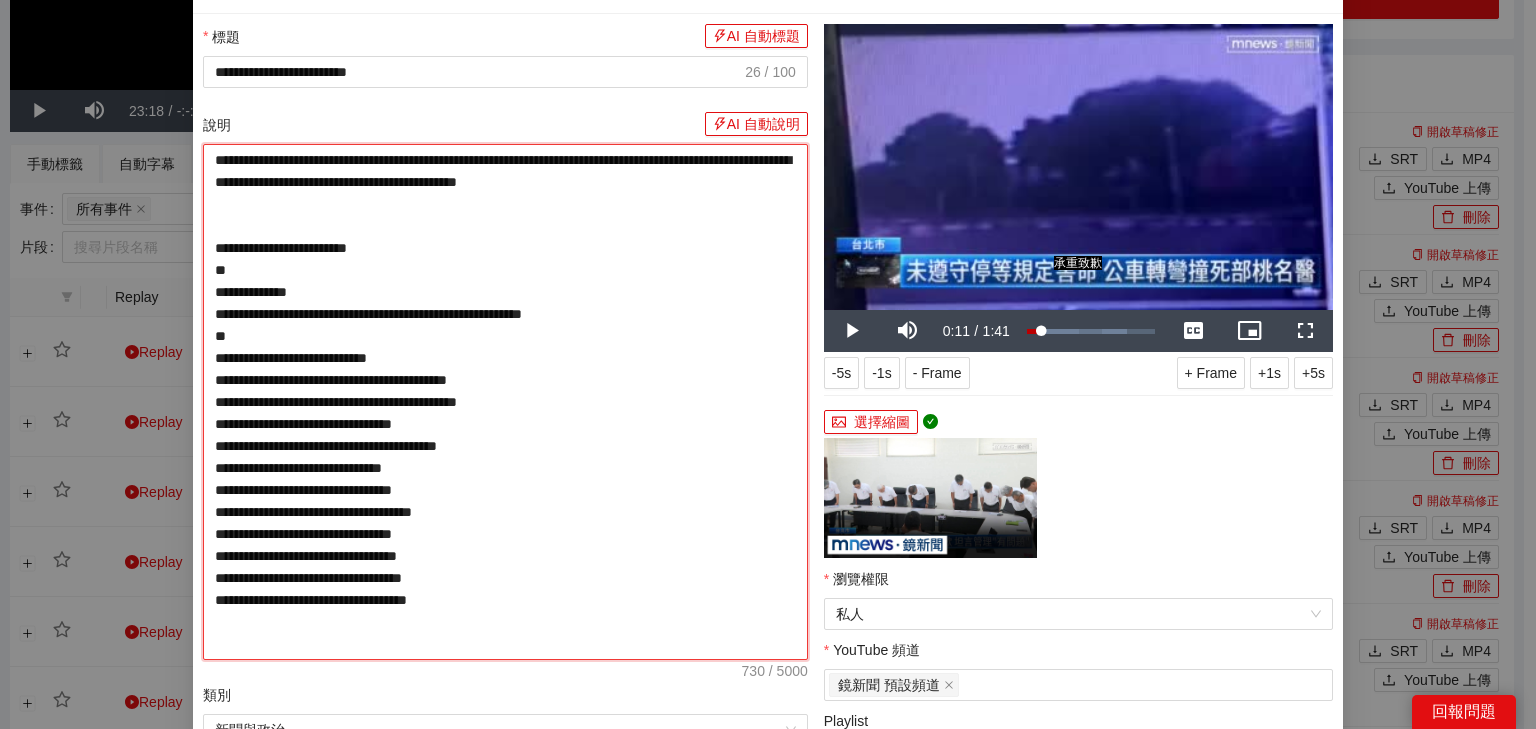 type on "**********" 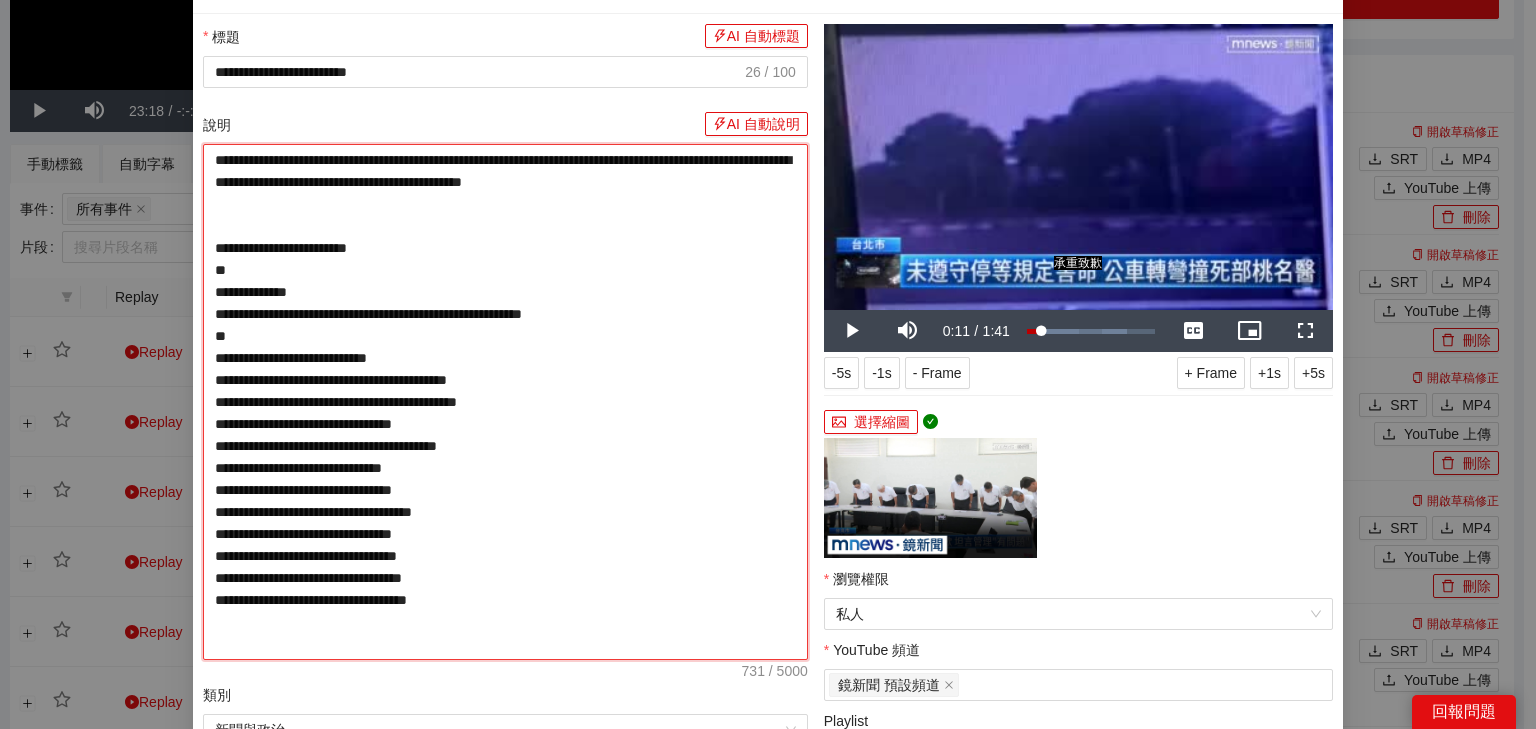type on "**********" 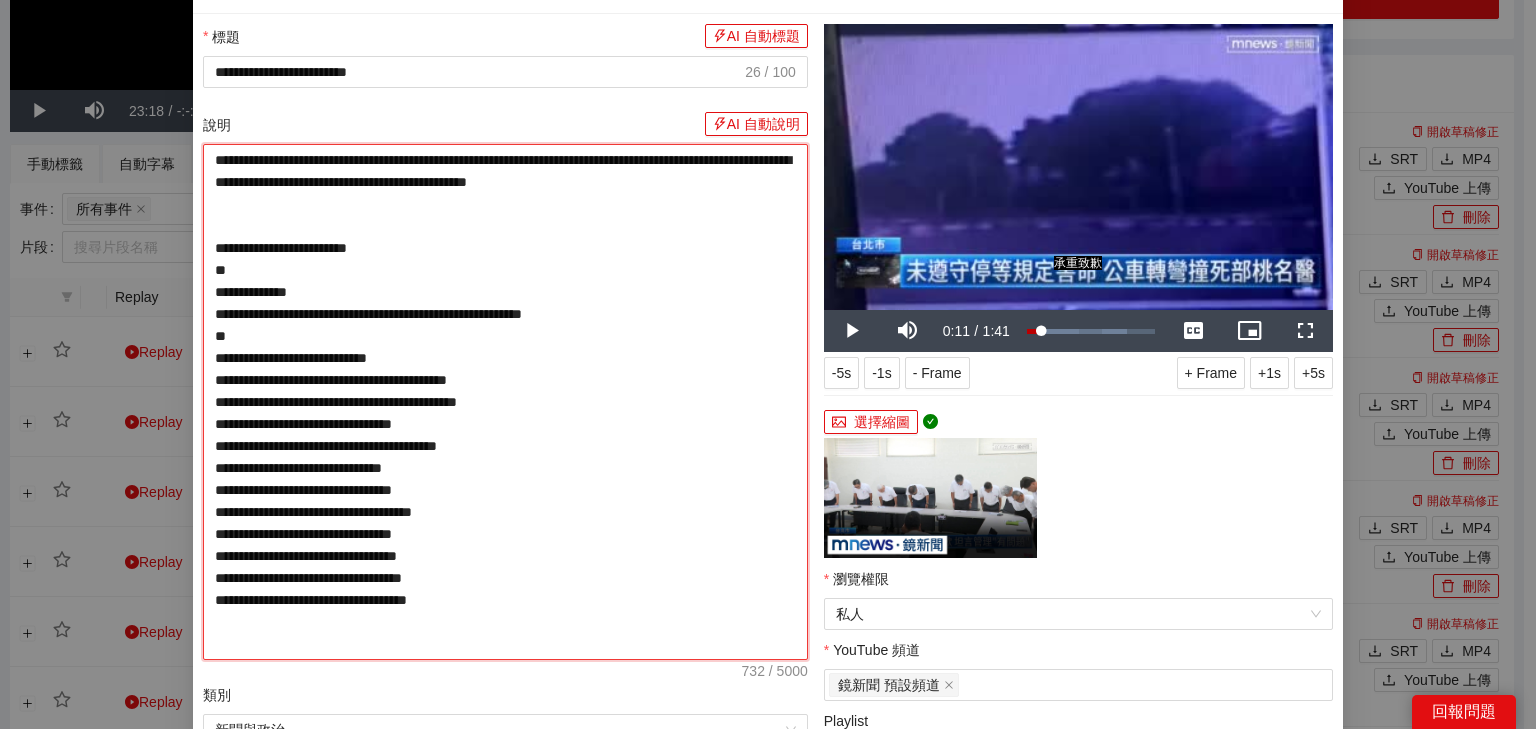 type on "**********" 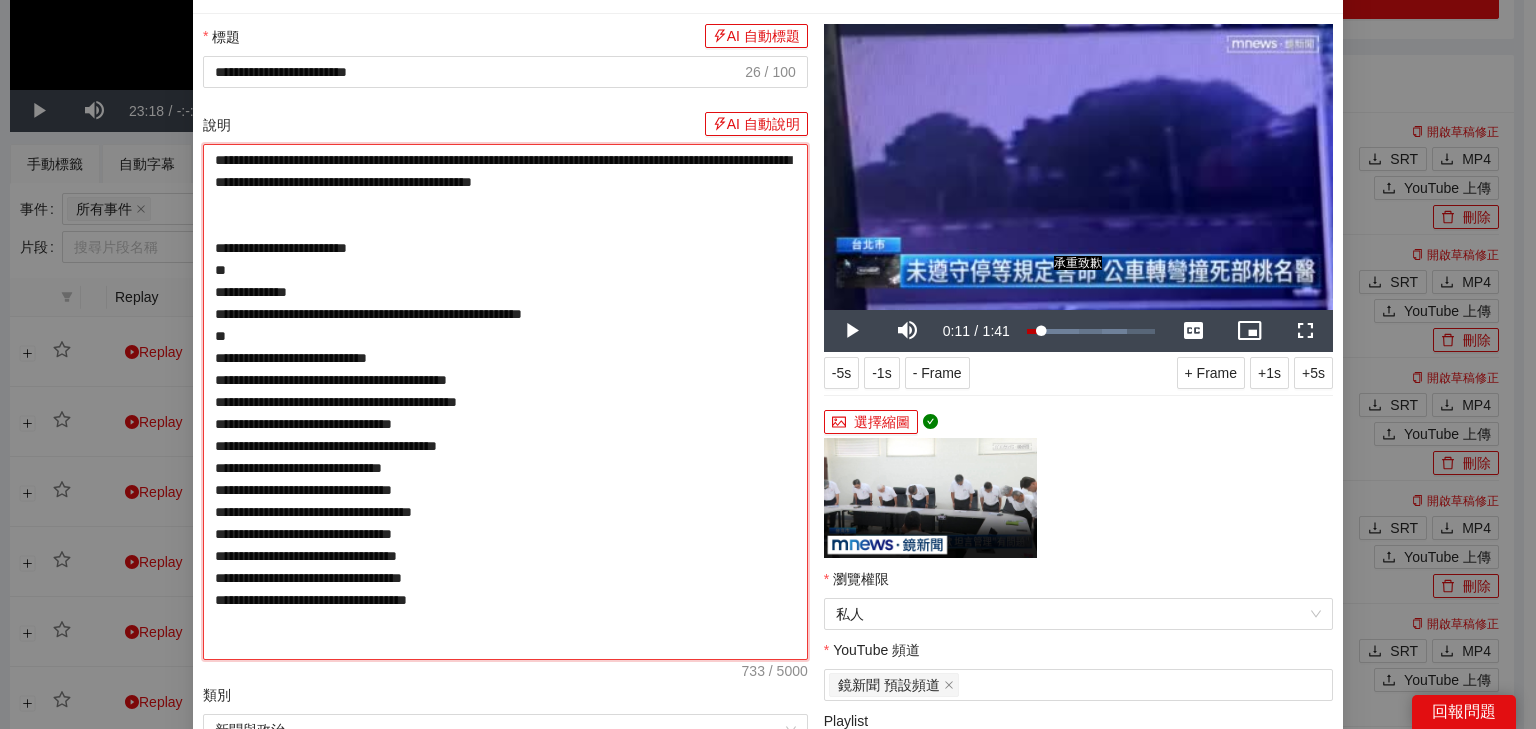 type on "**********" 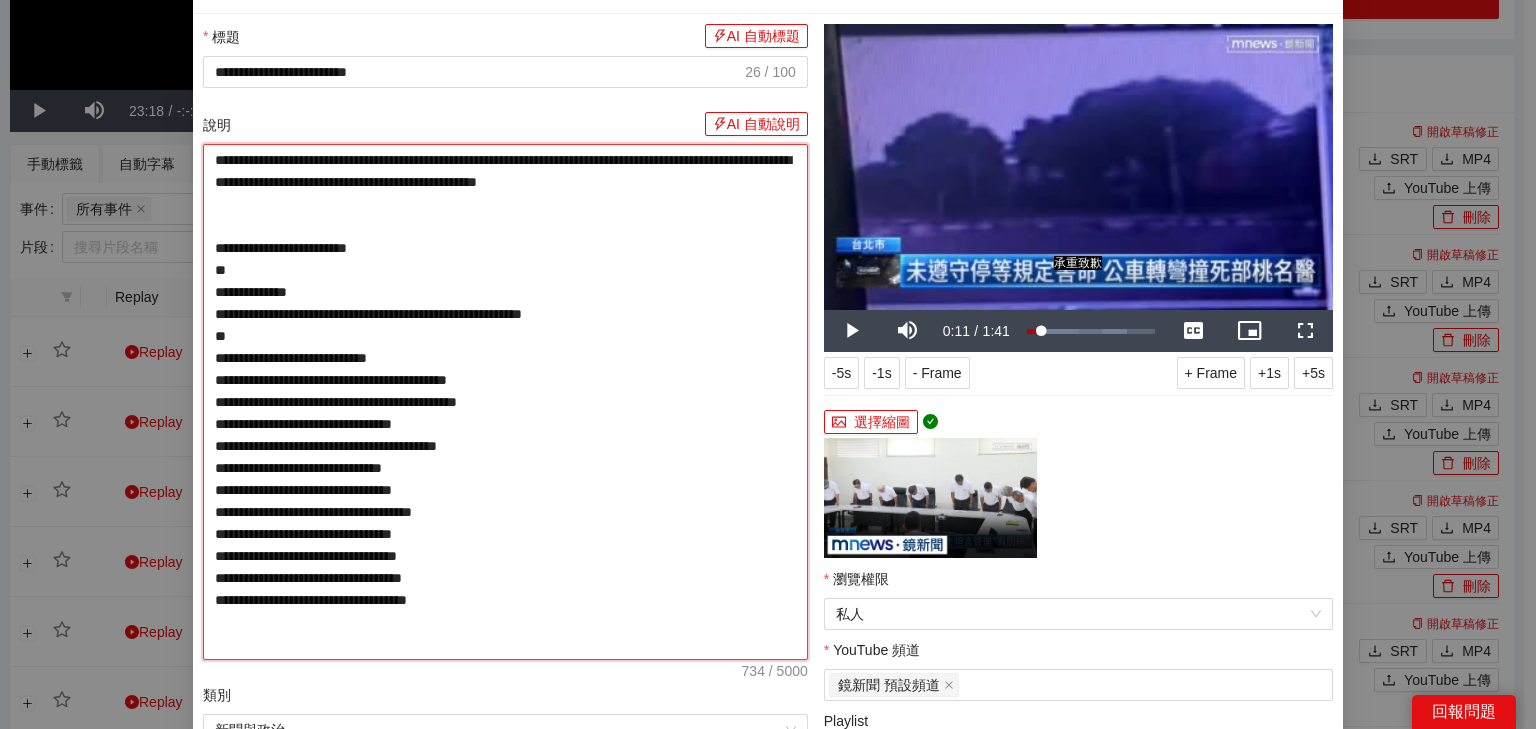 click on "**********" at bounding box center (505, 402) 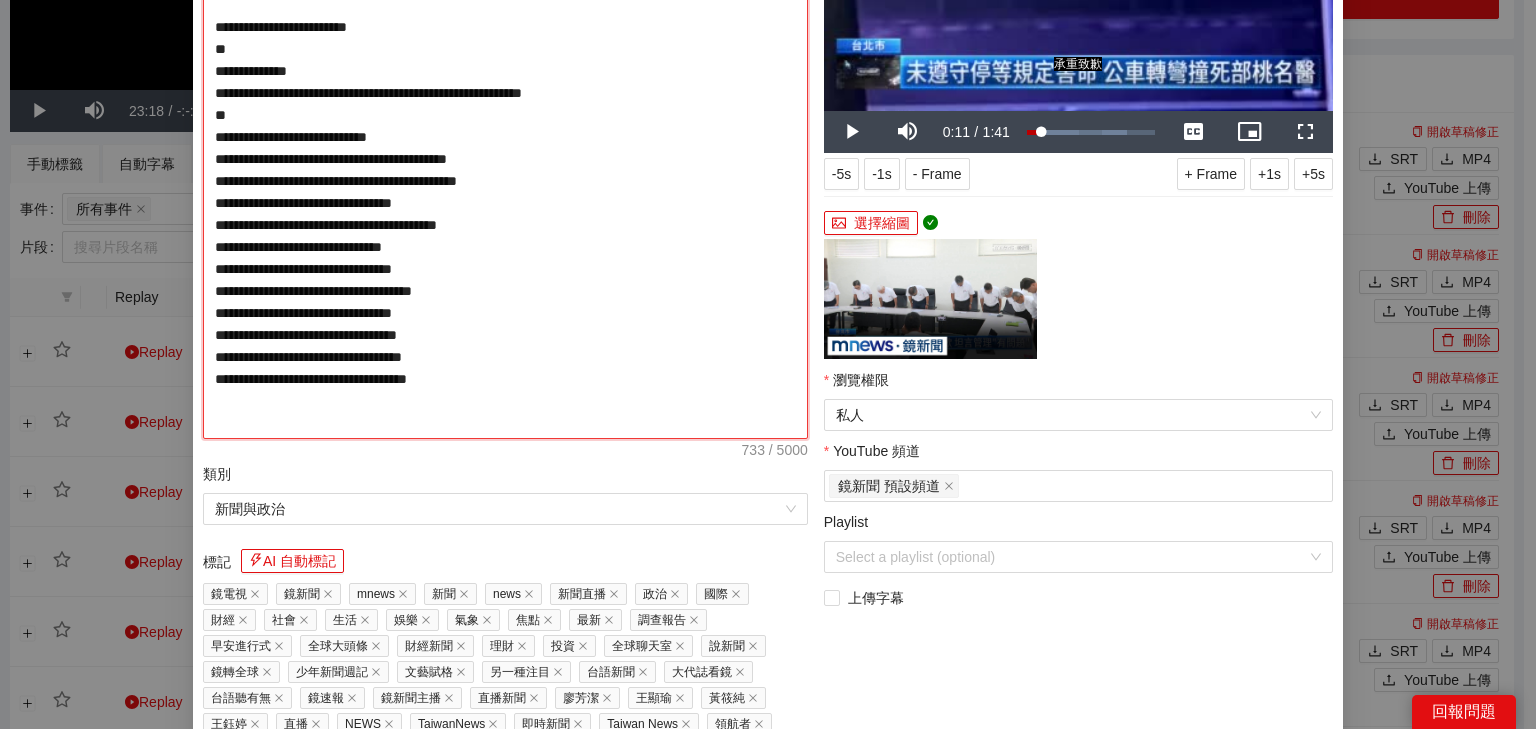scroll, scrollTop: 408, scrollLeft: 0, axis: vertical 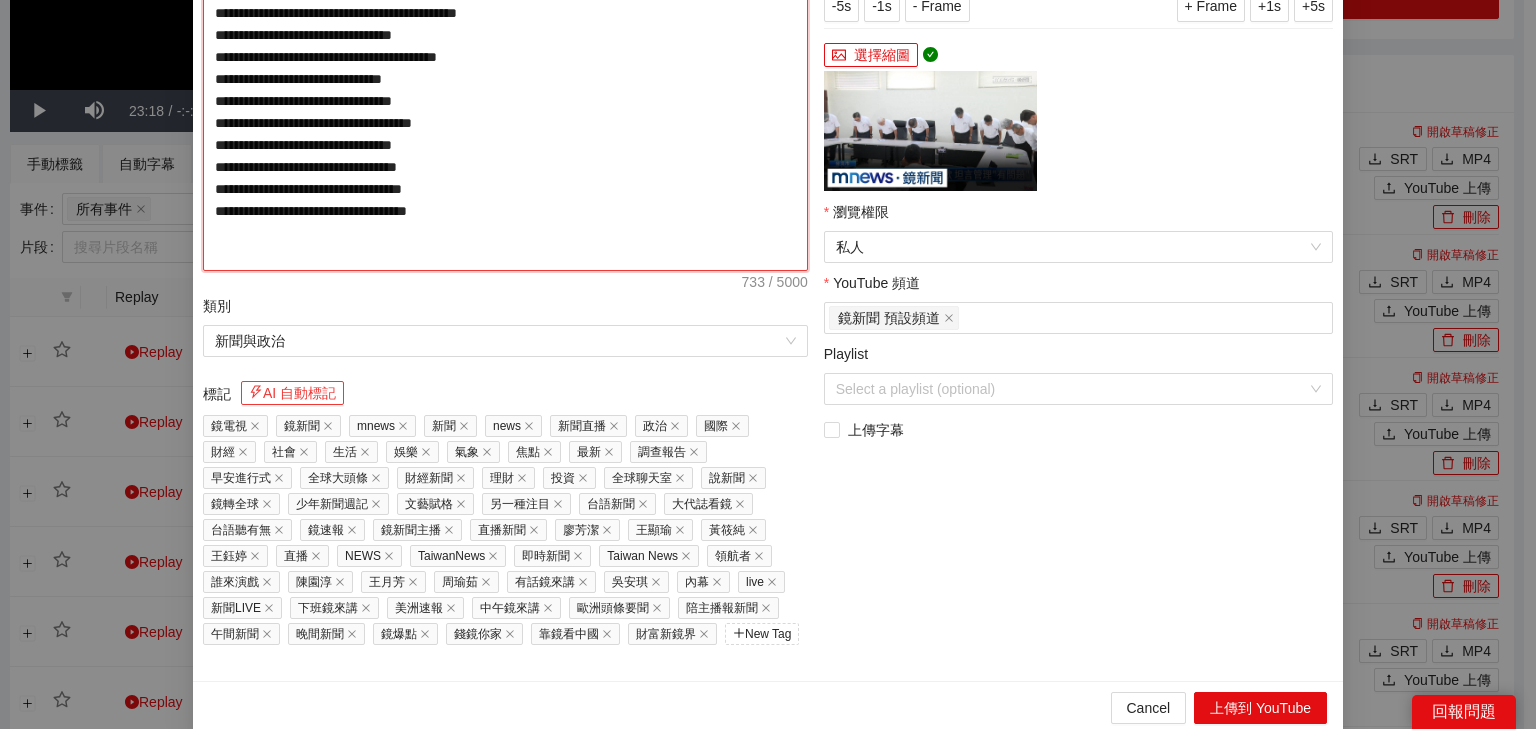 type on "**********" 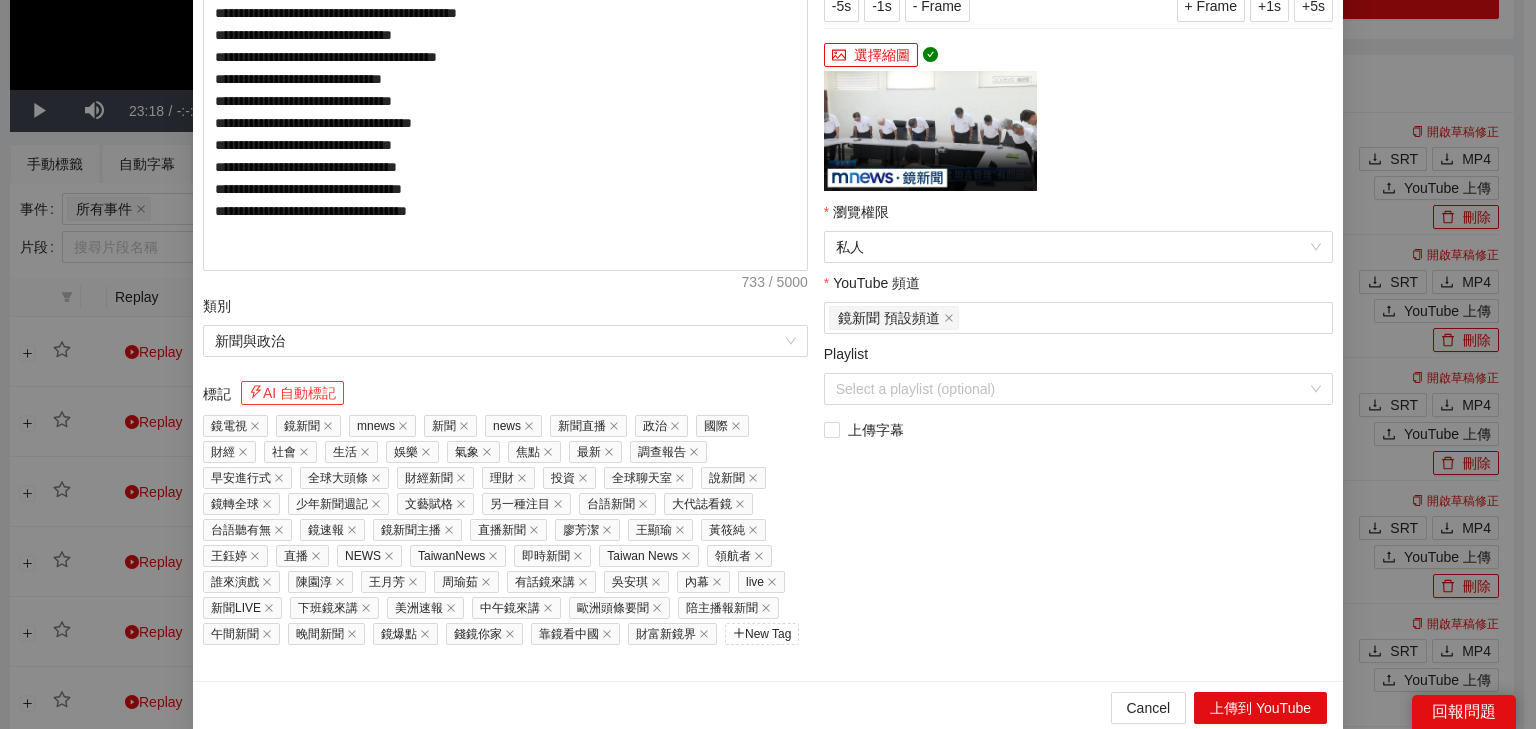 click on "AI 自動標記" at bounding box center (292, 393) 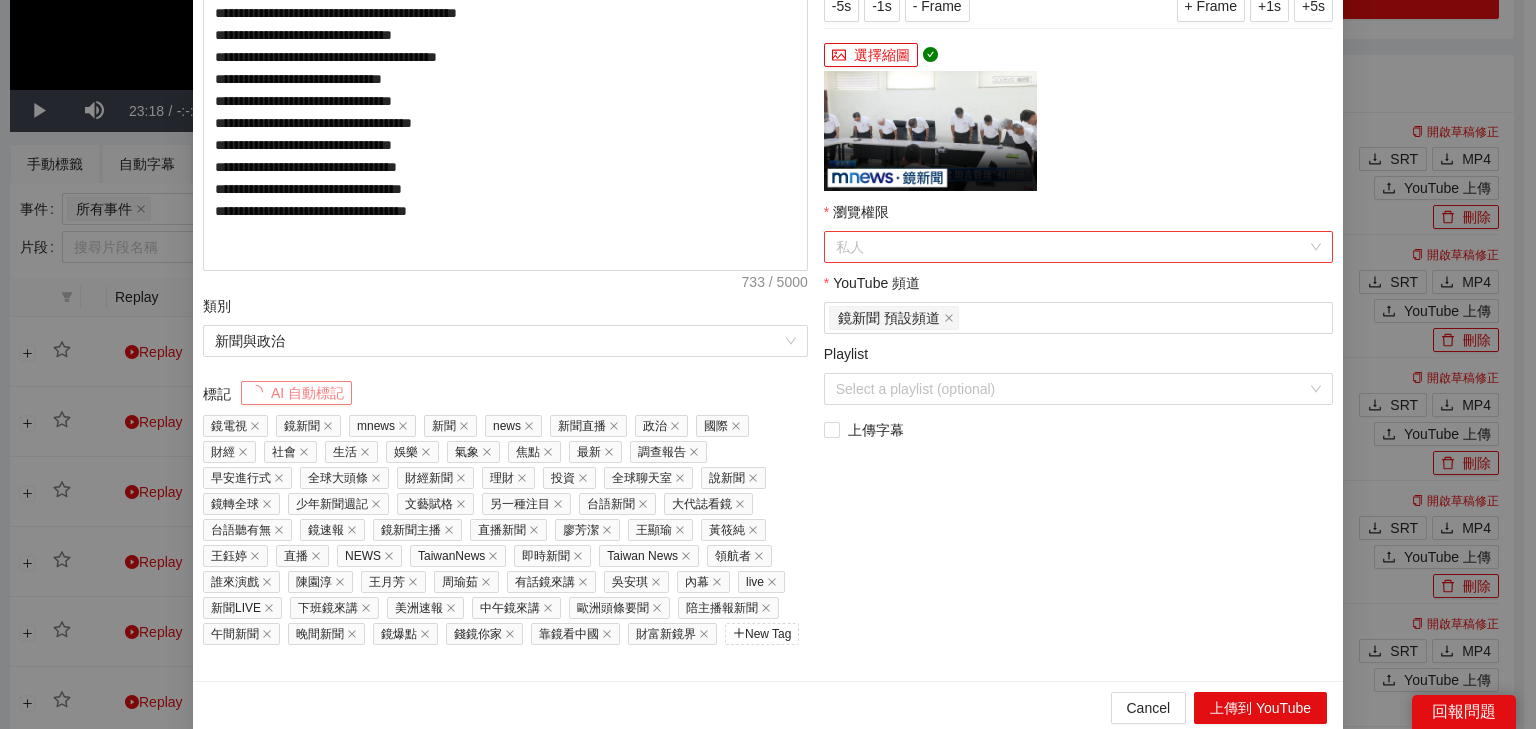 click on "私人" at bounding box center (1078, 247) 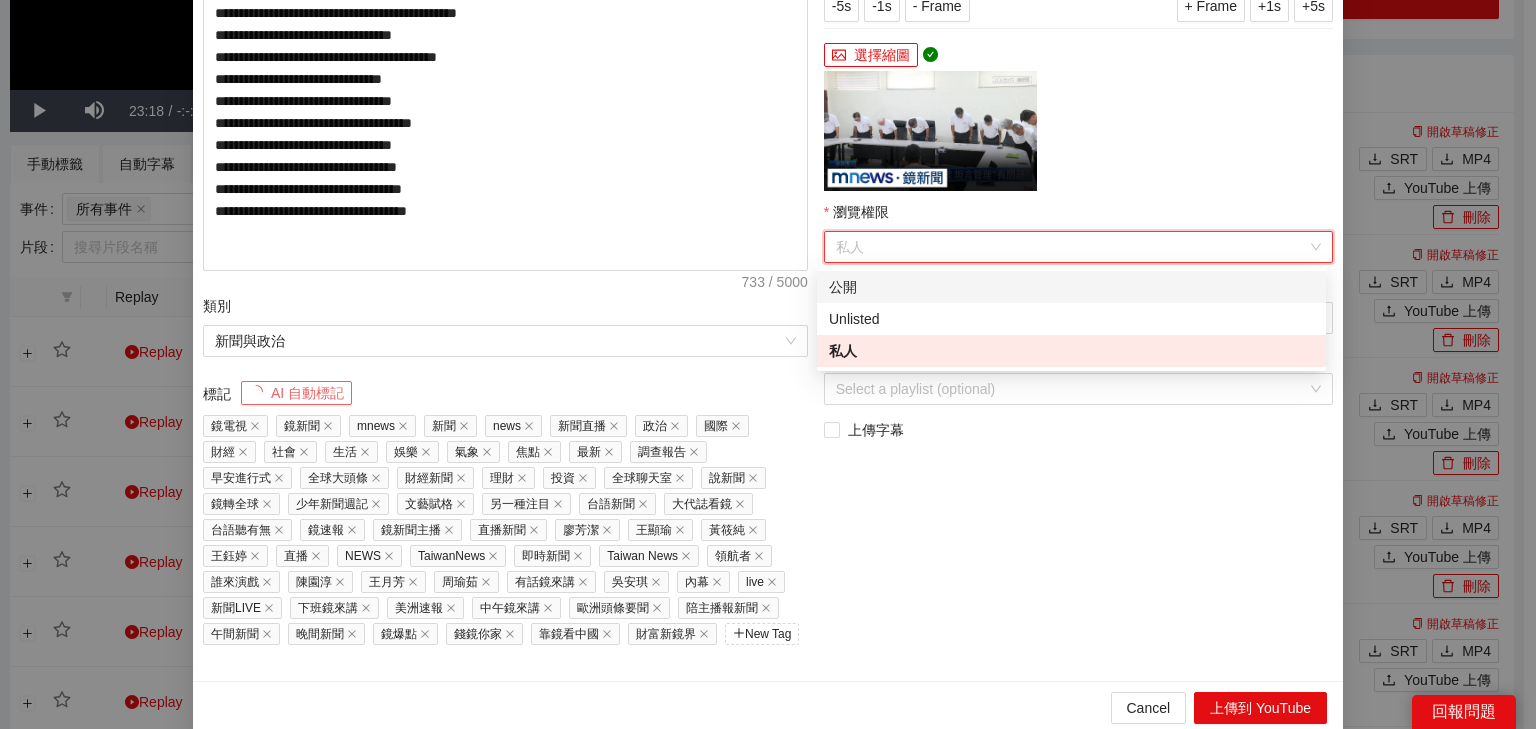 click on "公開" at bounding box center [1071, 287] 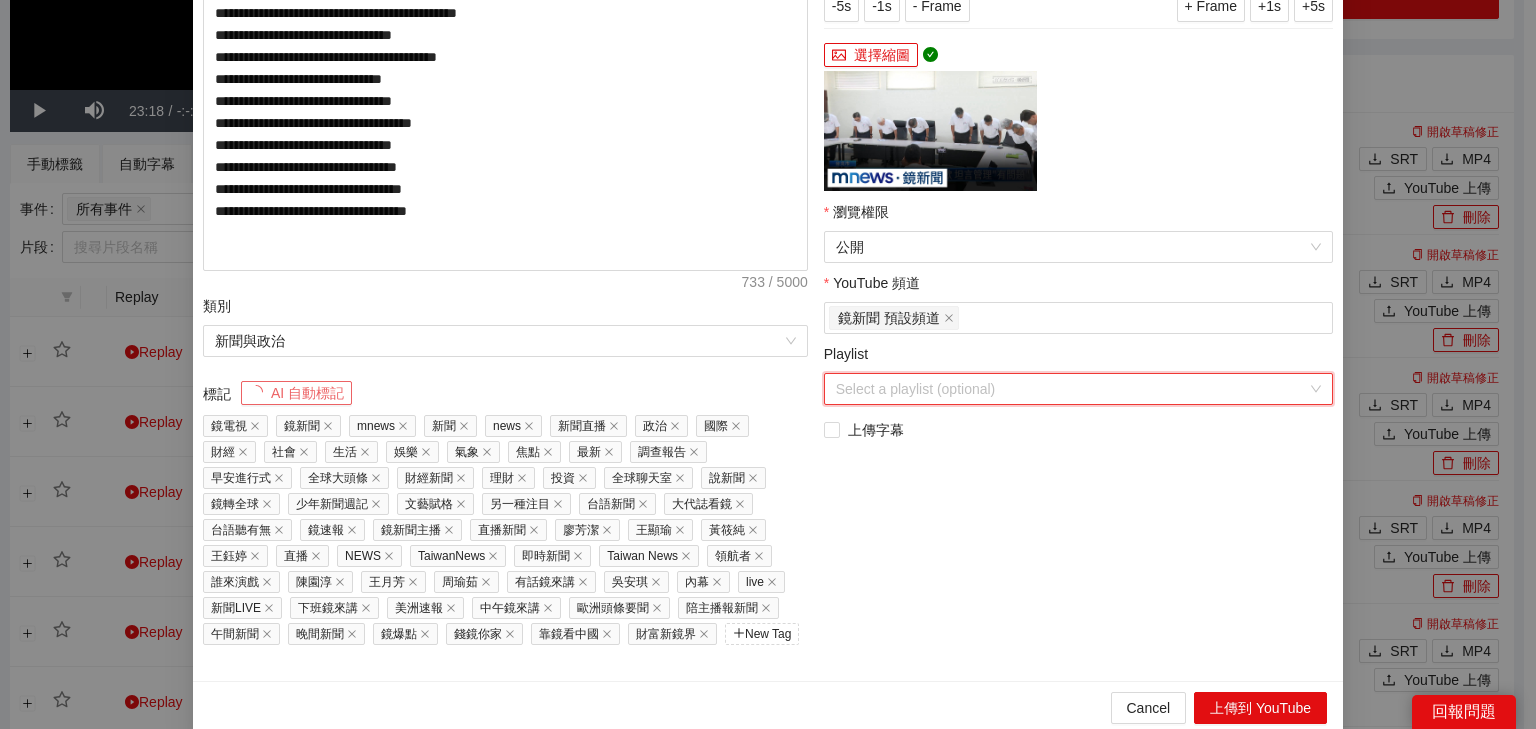 click on "Playlist" at bounding box center (1071, 389) 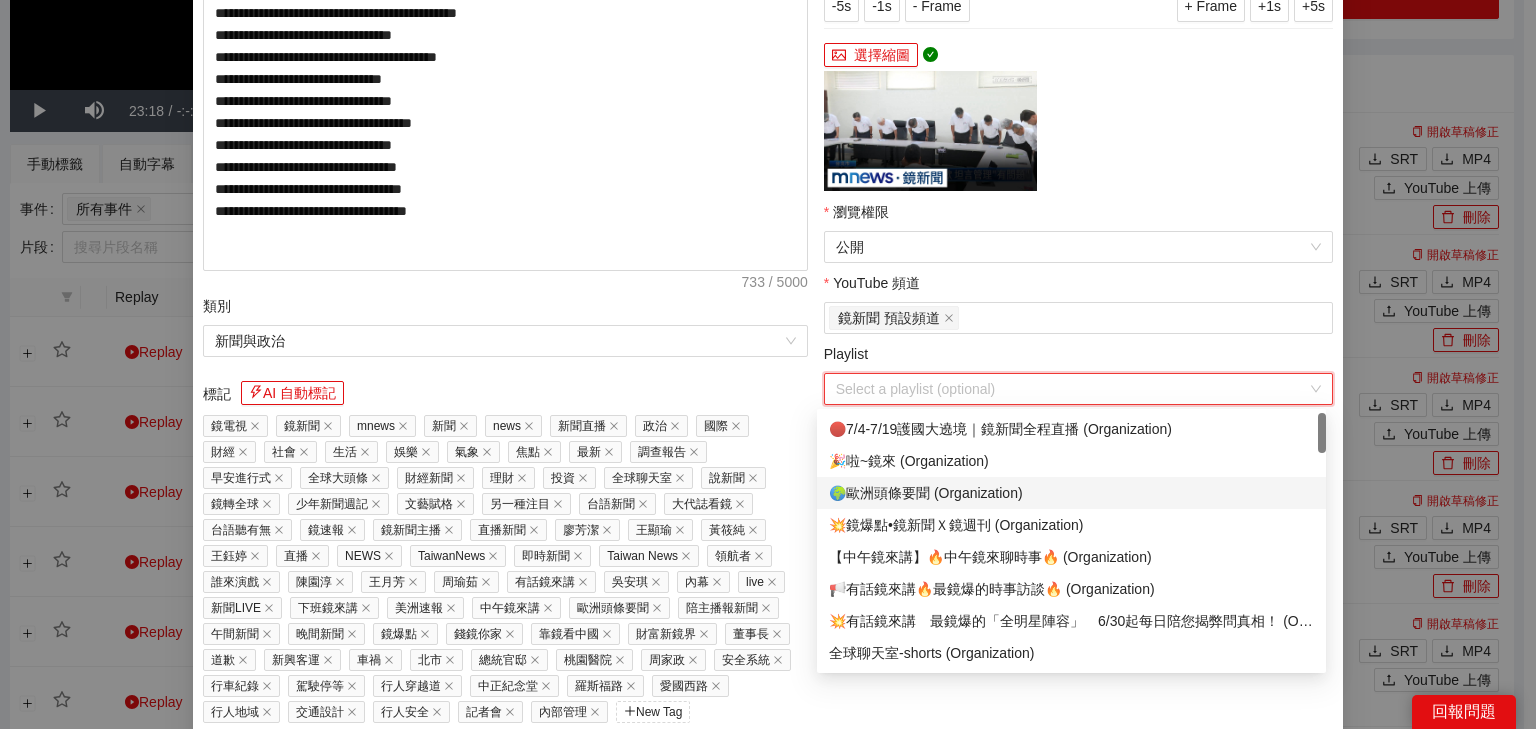 scroll, scrollTop: 80, scrollLeft: 0, axis: vertical 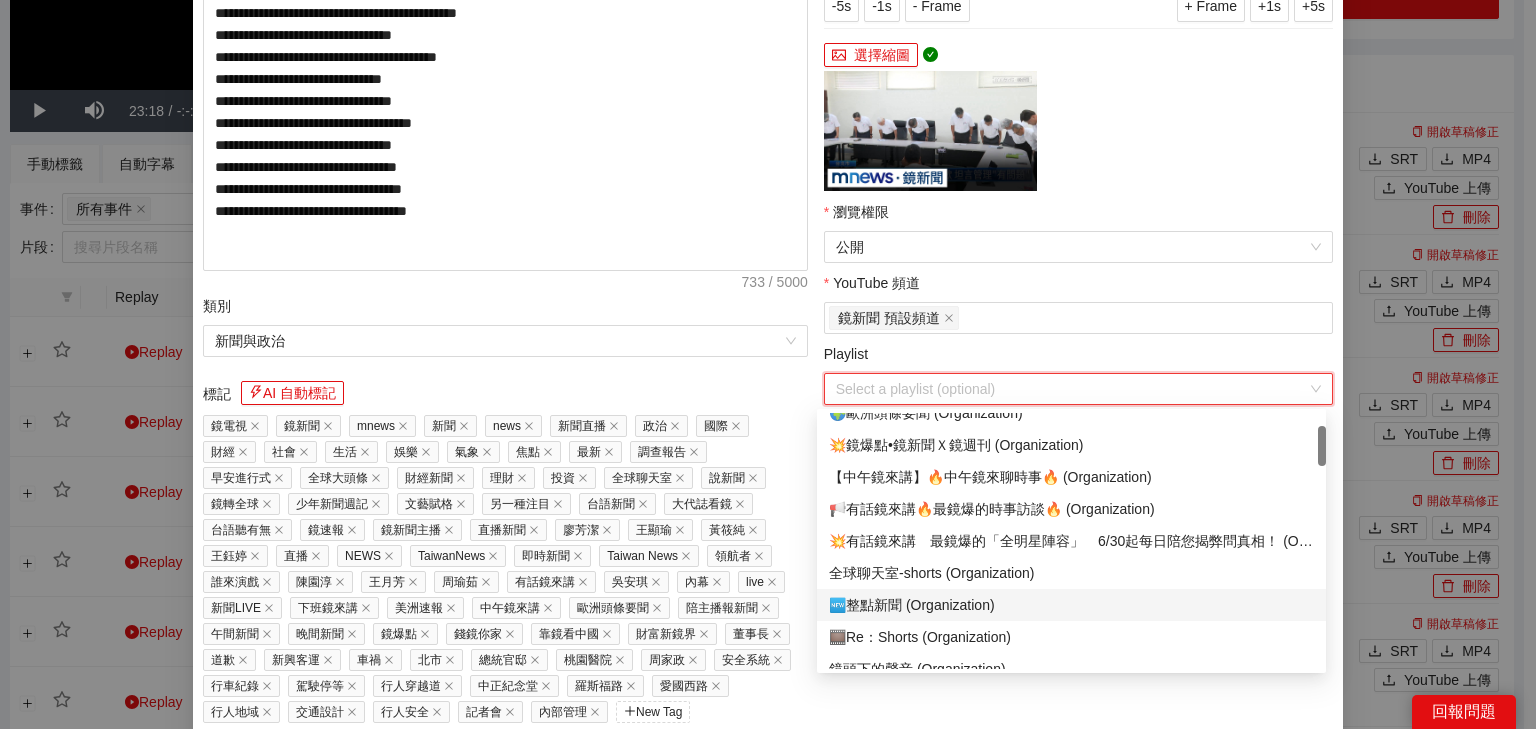 click on "🆕整點新聞 (Organization)" at bounding box center (1071, 605) 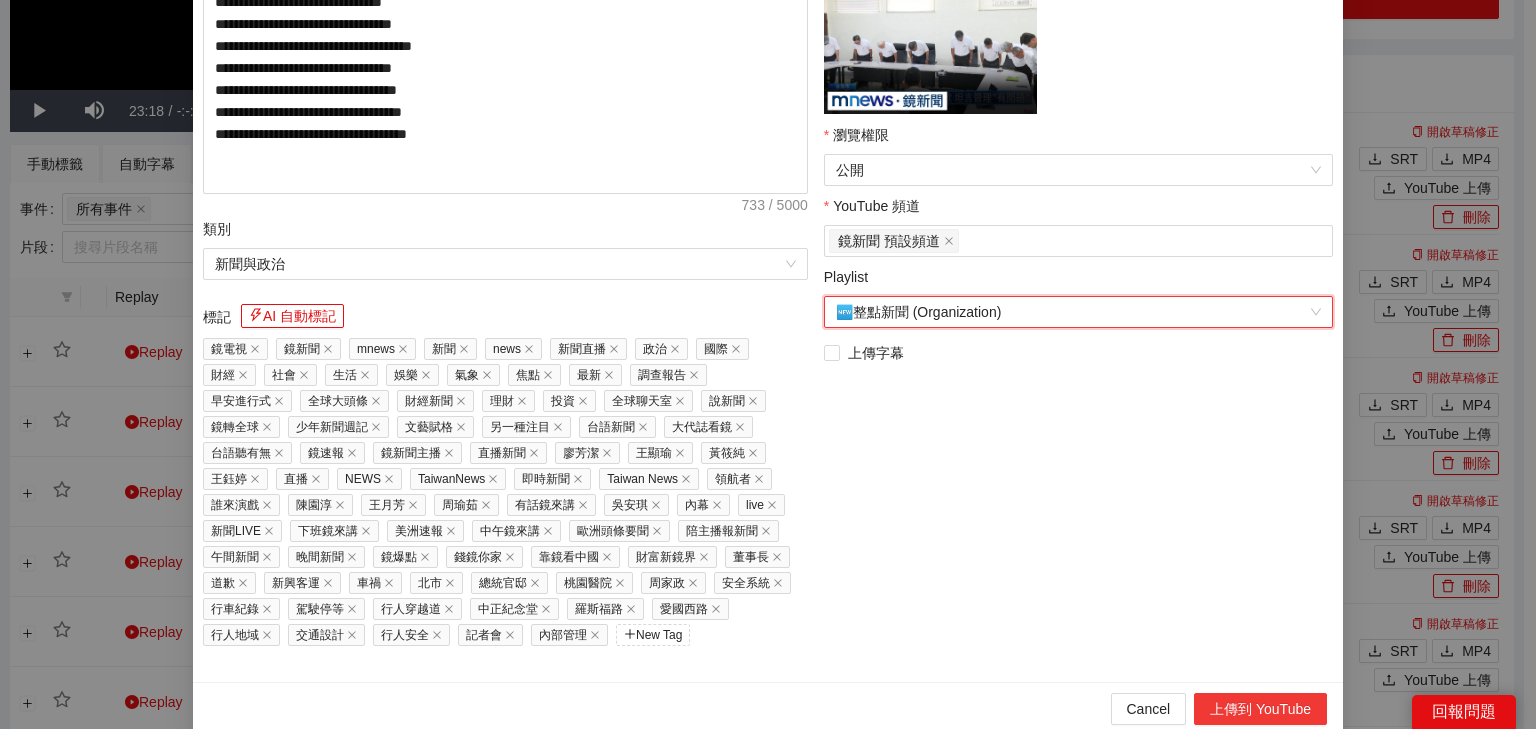 click on "上傳到 YouTube" at bounding box center [1260, 709] 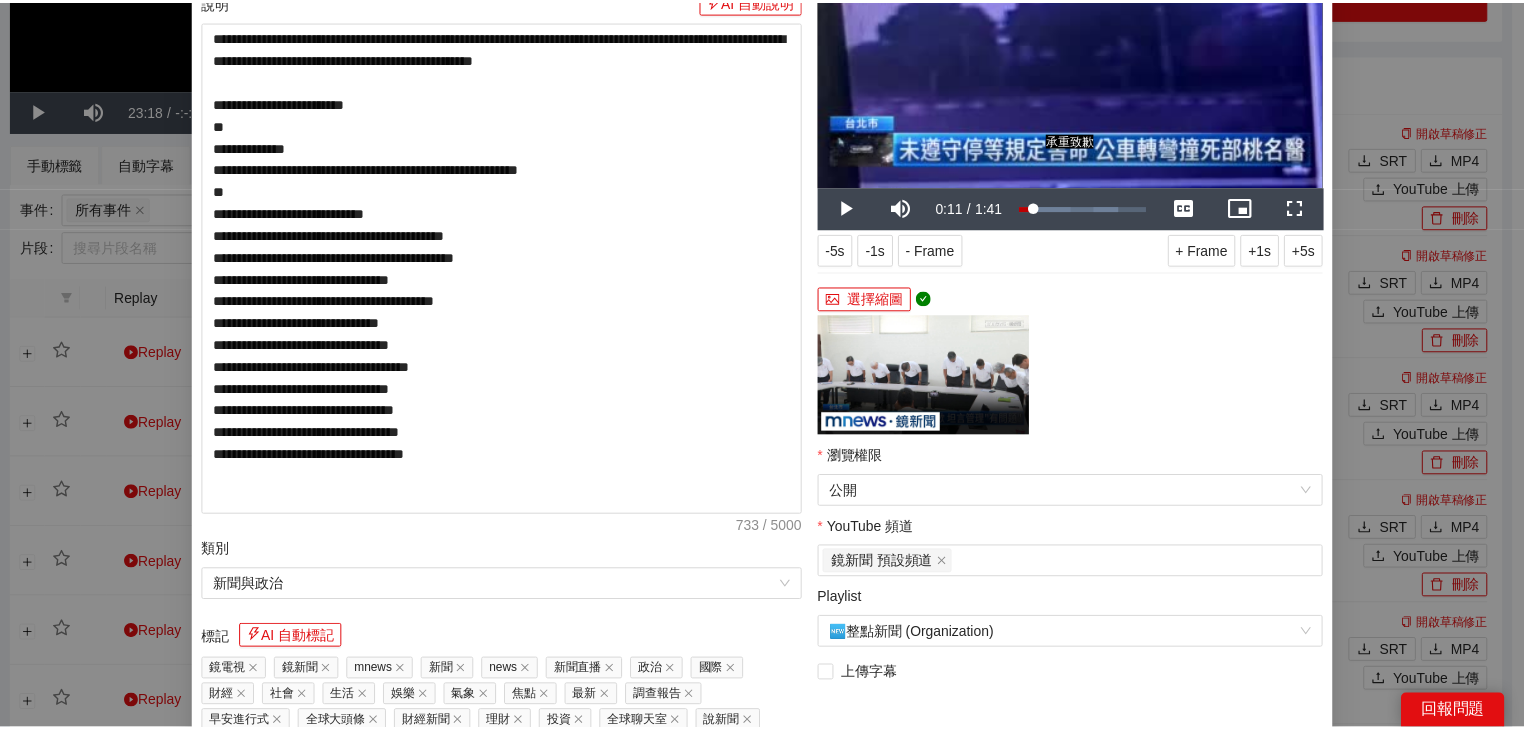 scroll, scrollTop: 5, scrollLeft: 0, axis: vertical 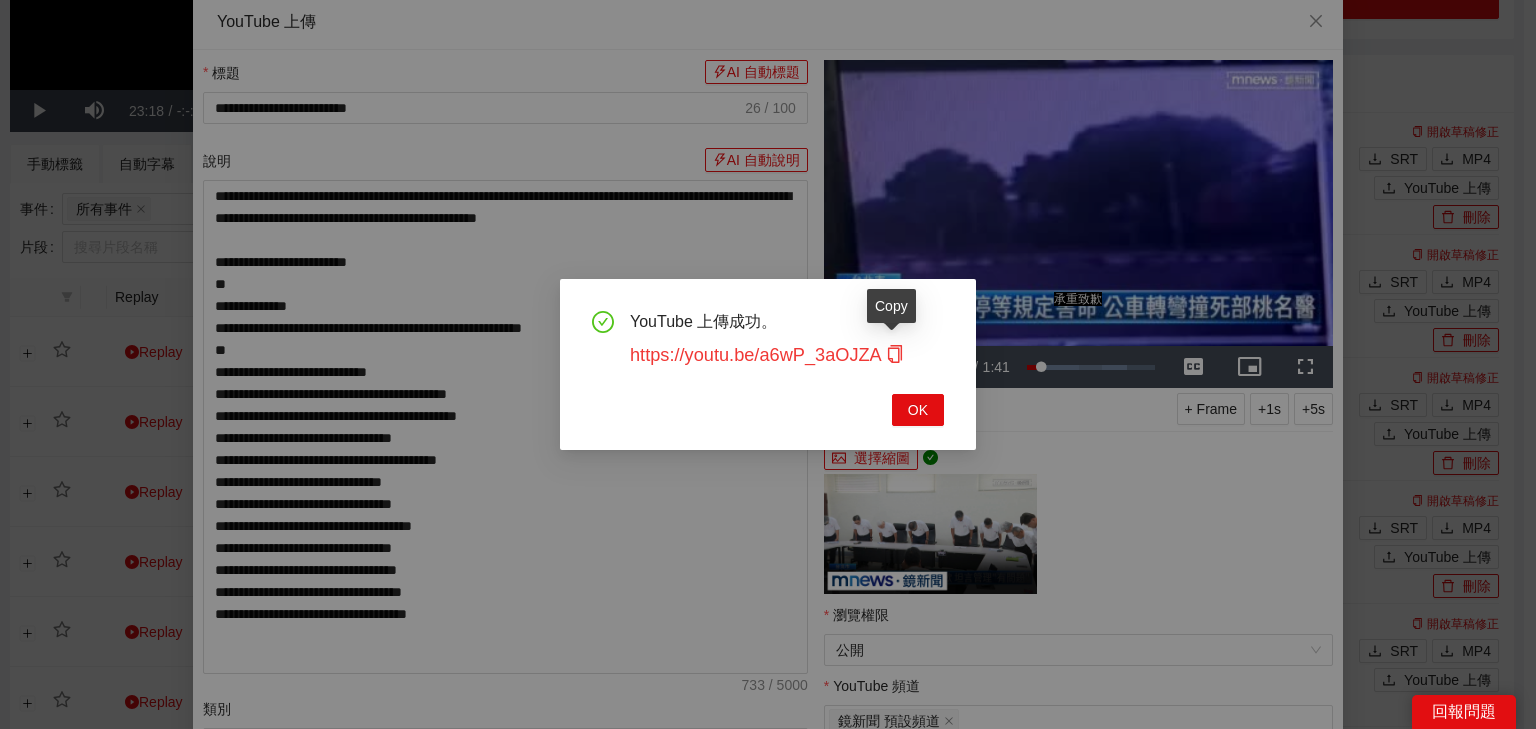 click 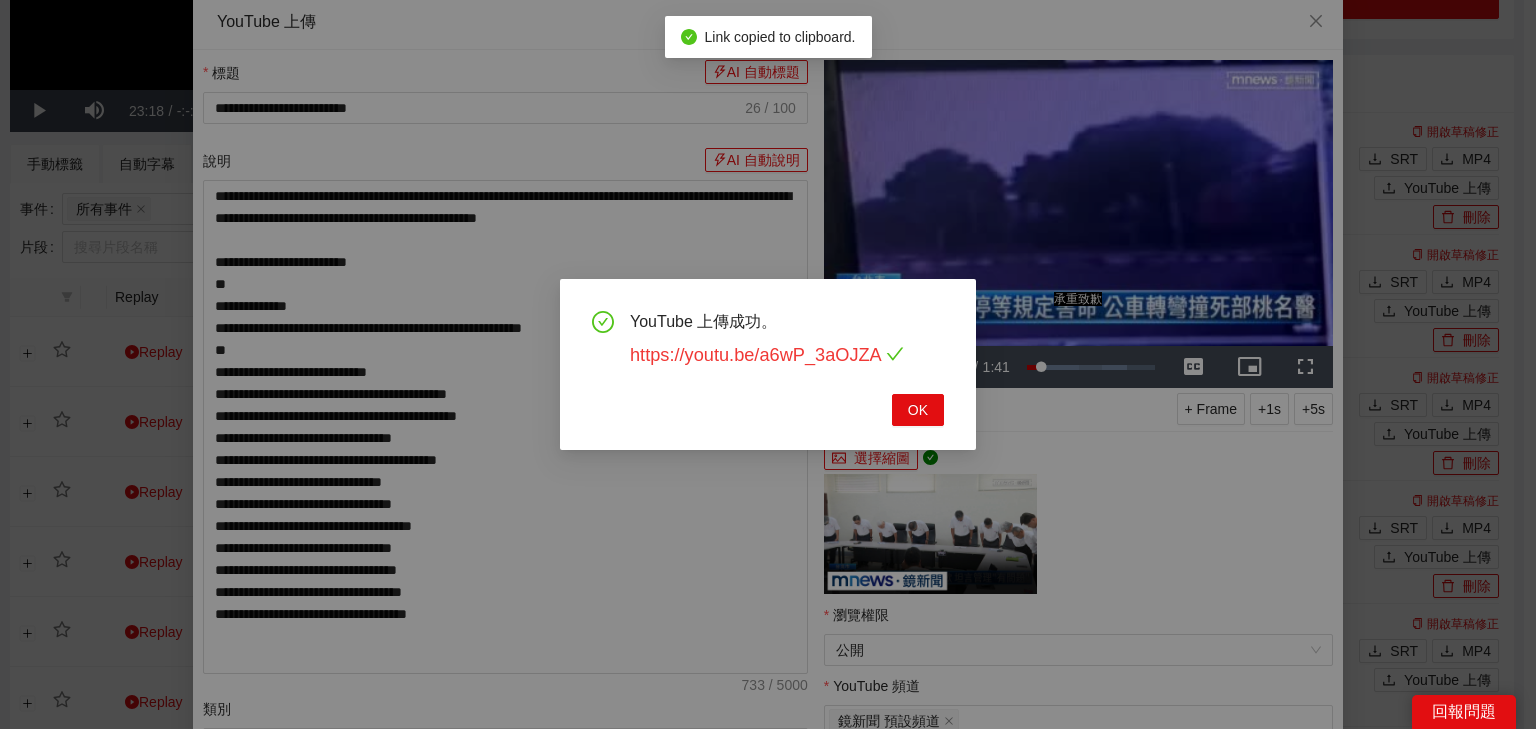 click on "https://youtu.be/a6wP_3aOJZA" at bounding box center (767, 355) 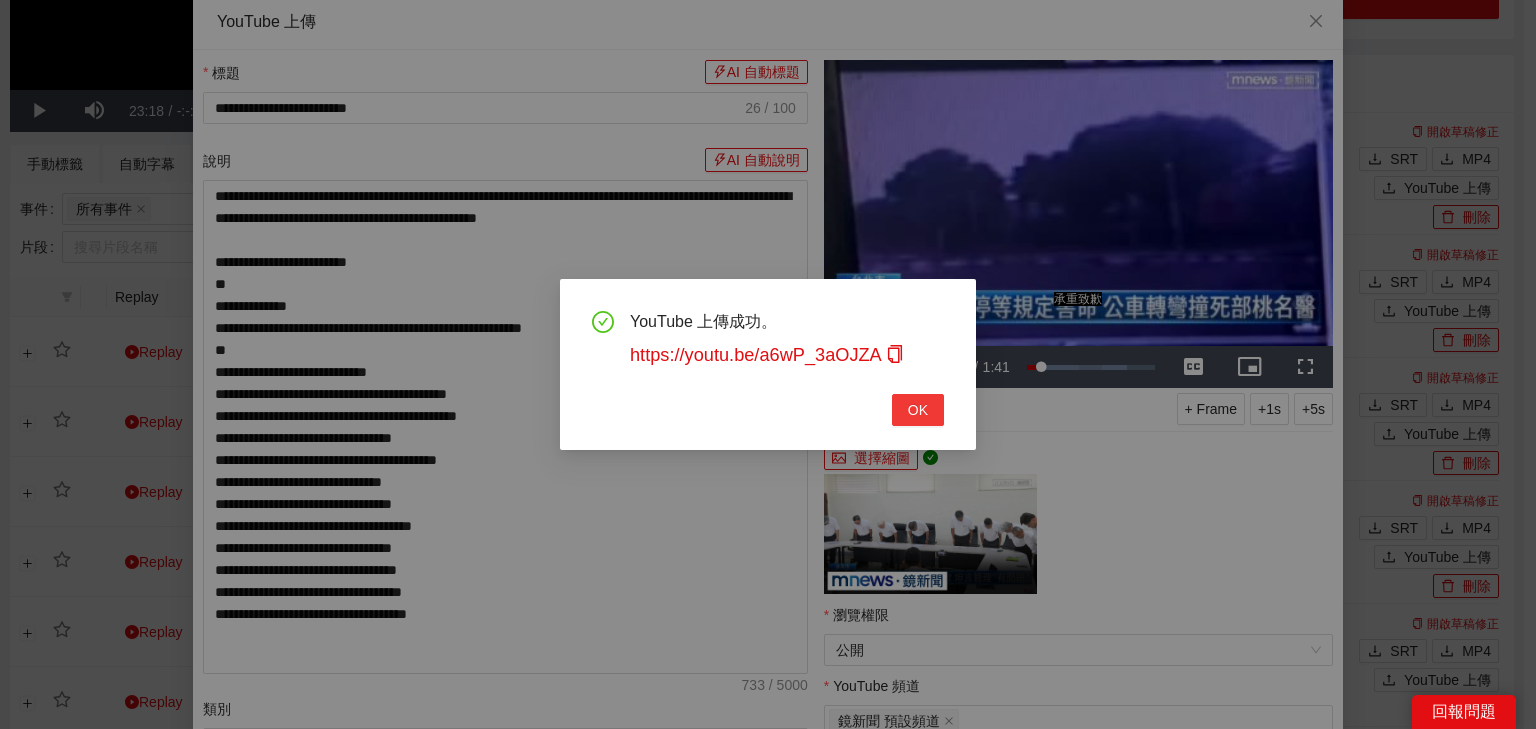 click on "OK" at bounding box center (918, 410) 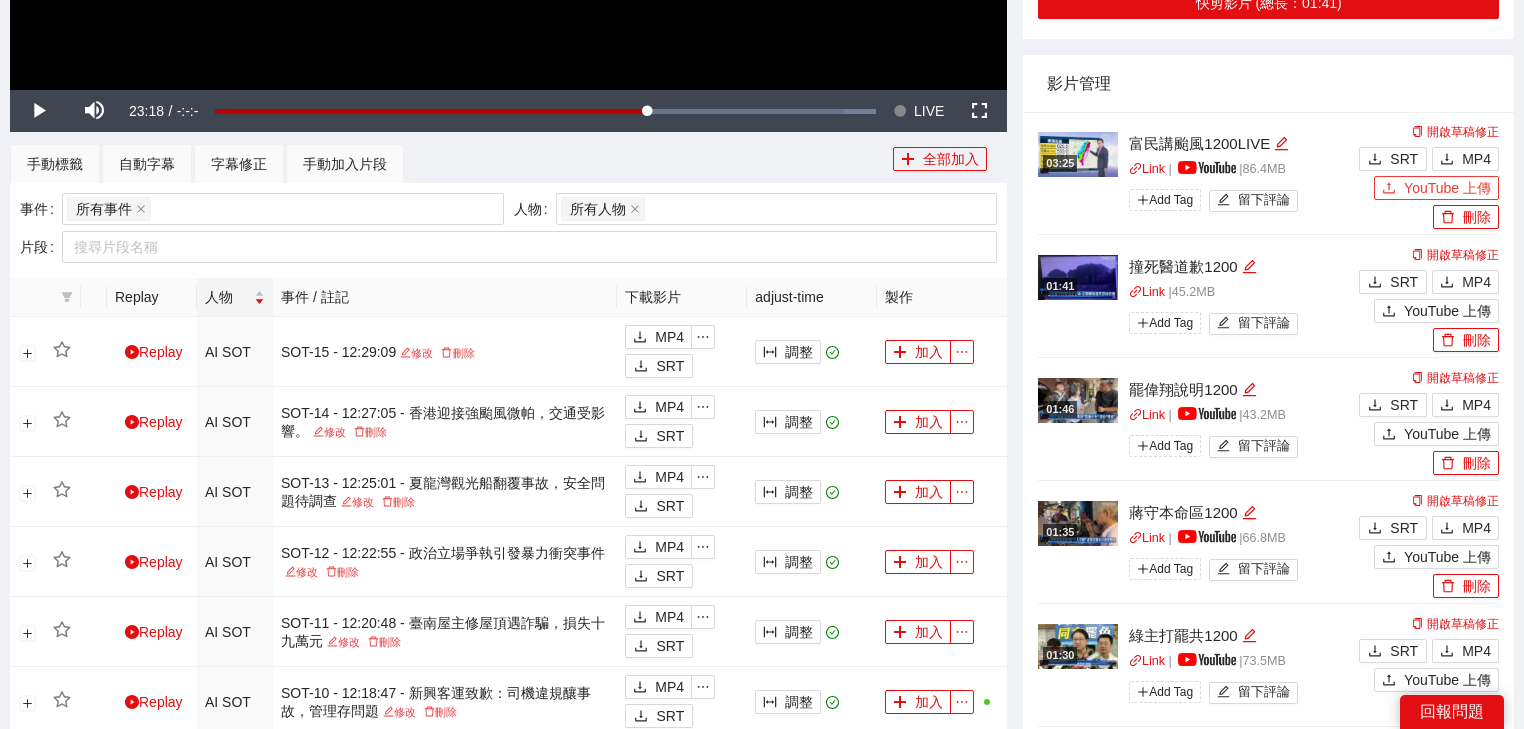 click on "YouTube 上傳" at bounding box center (1447, 188) 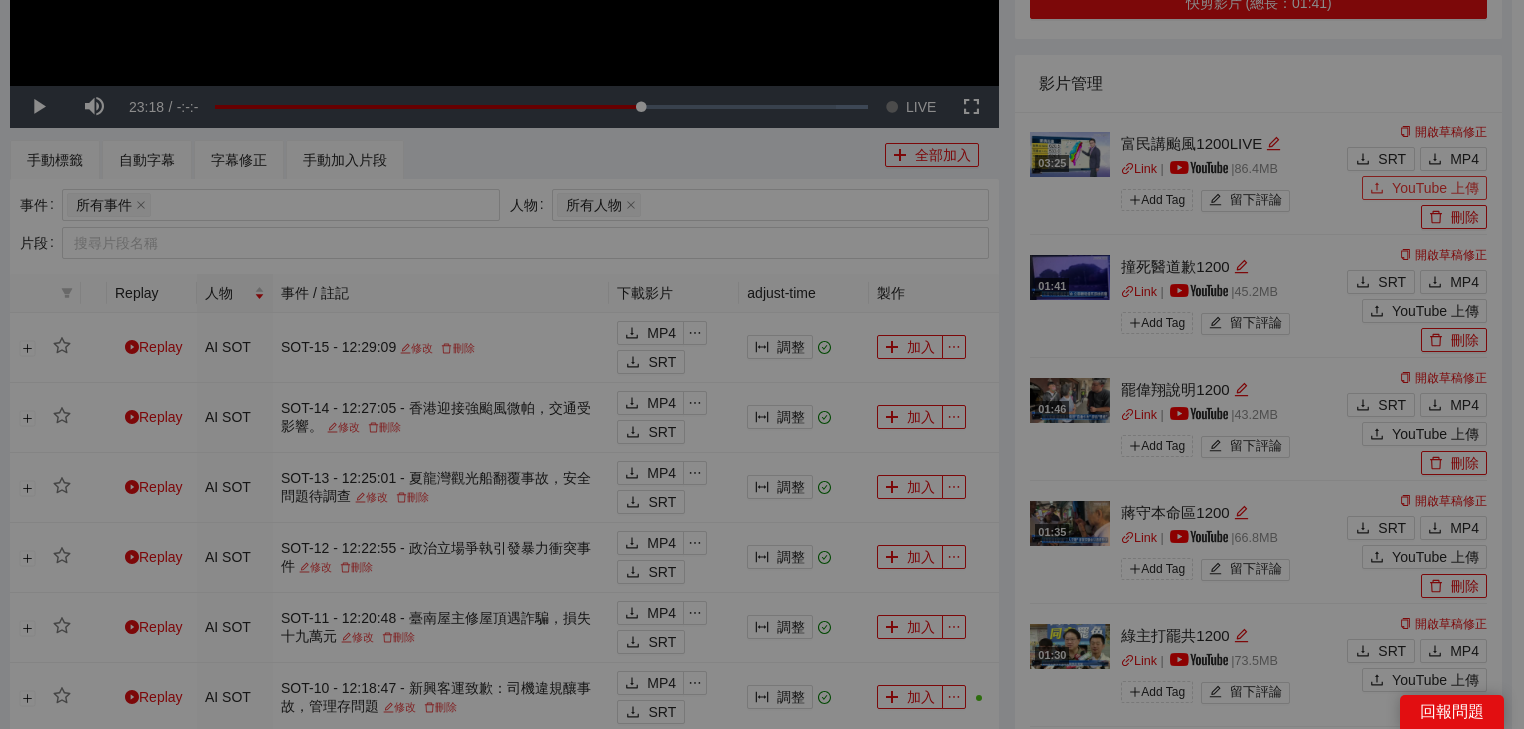 type 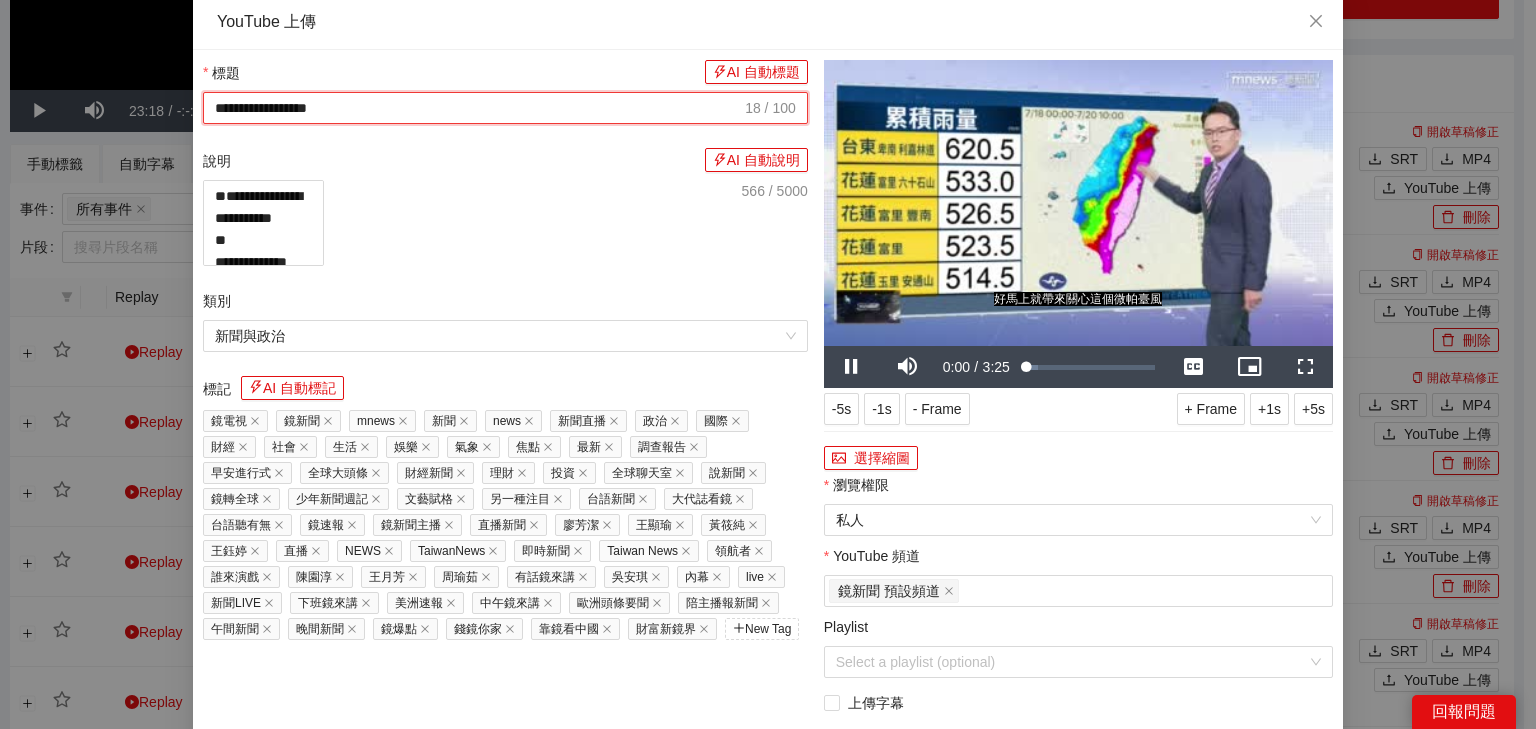 drag, startPoint x: 503, startPoint y: 108, endPoint x: 0, endPoint y: 88, distance: 503.39746 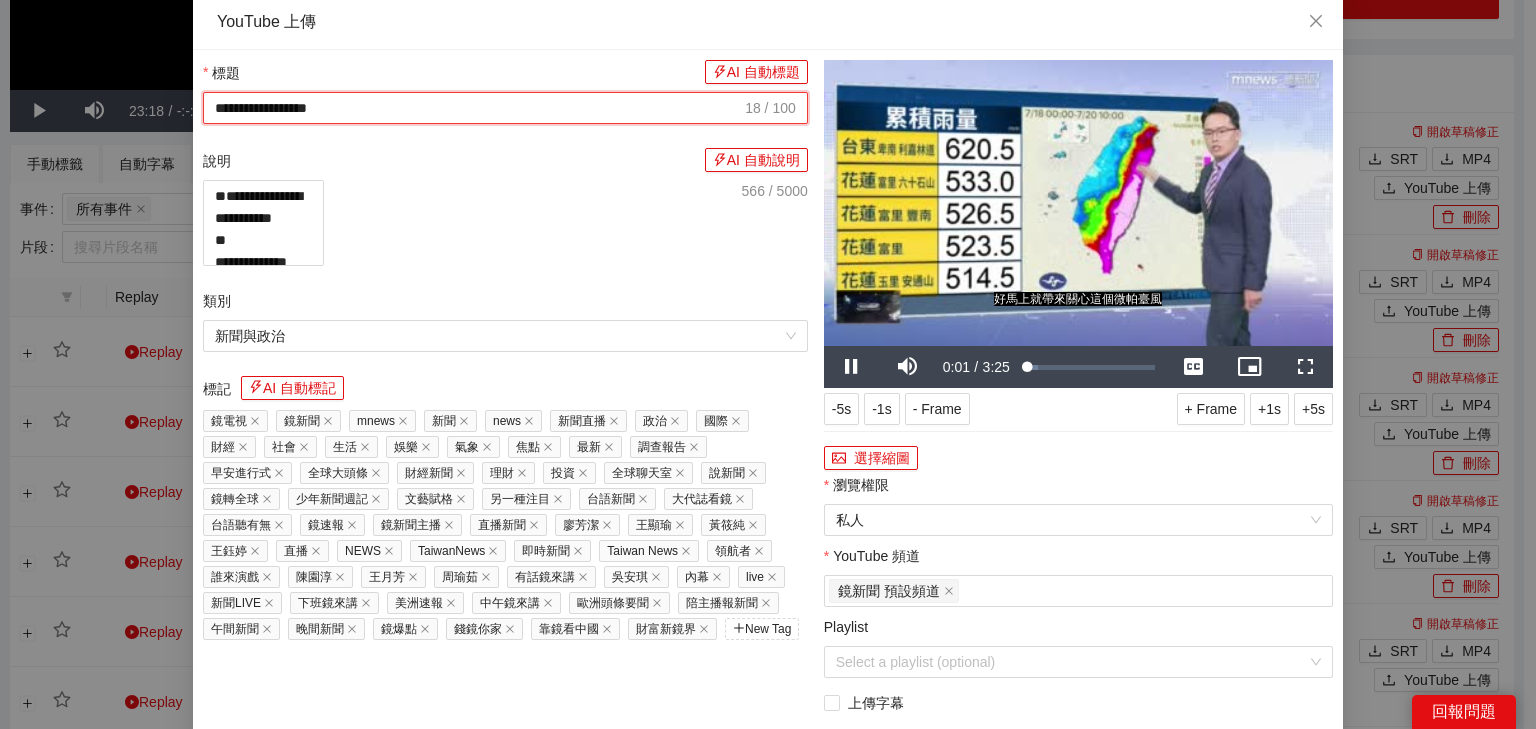 paste on "******" 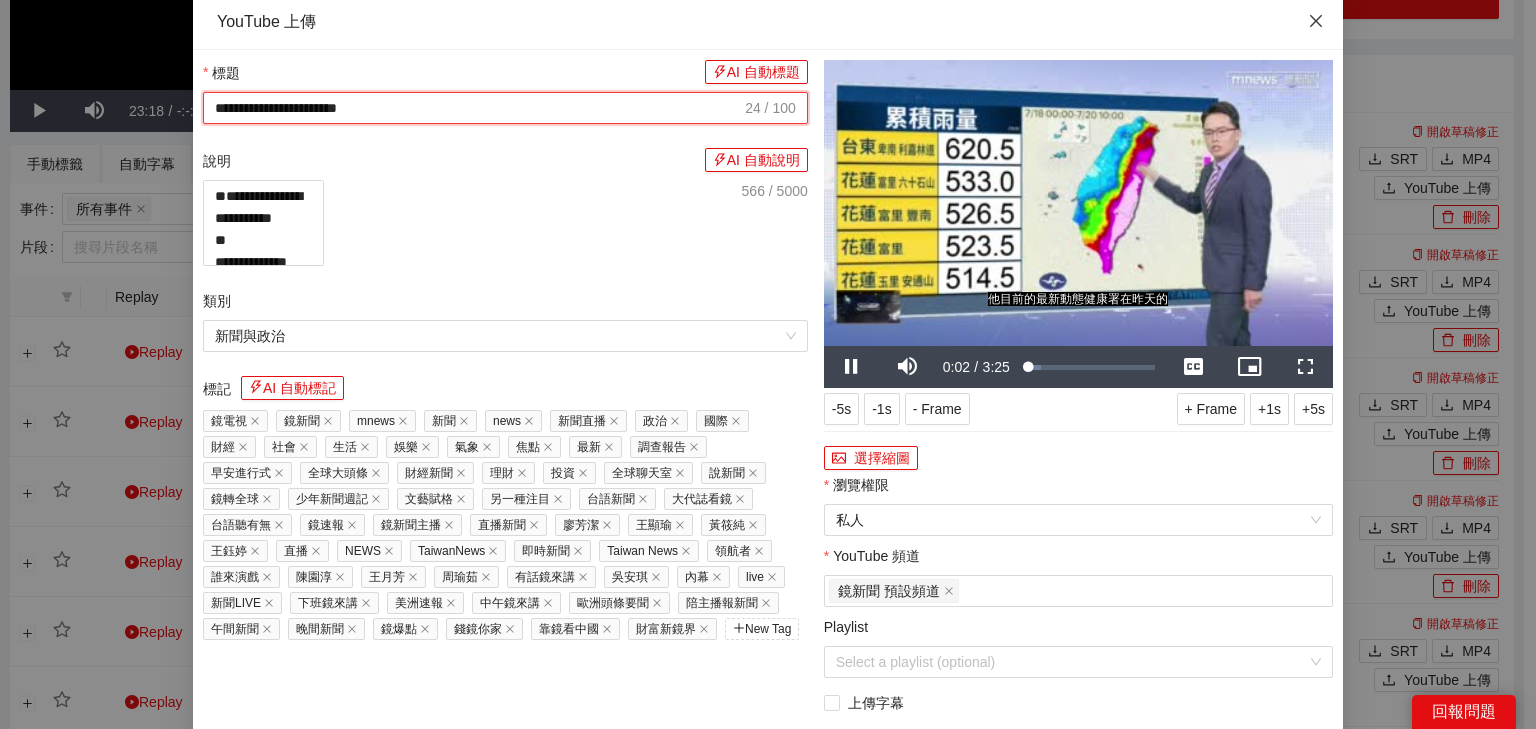 type on "**********" 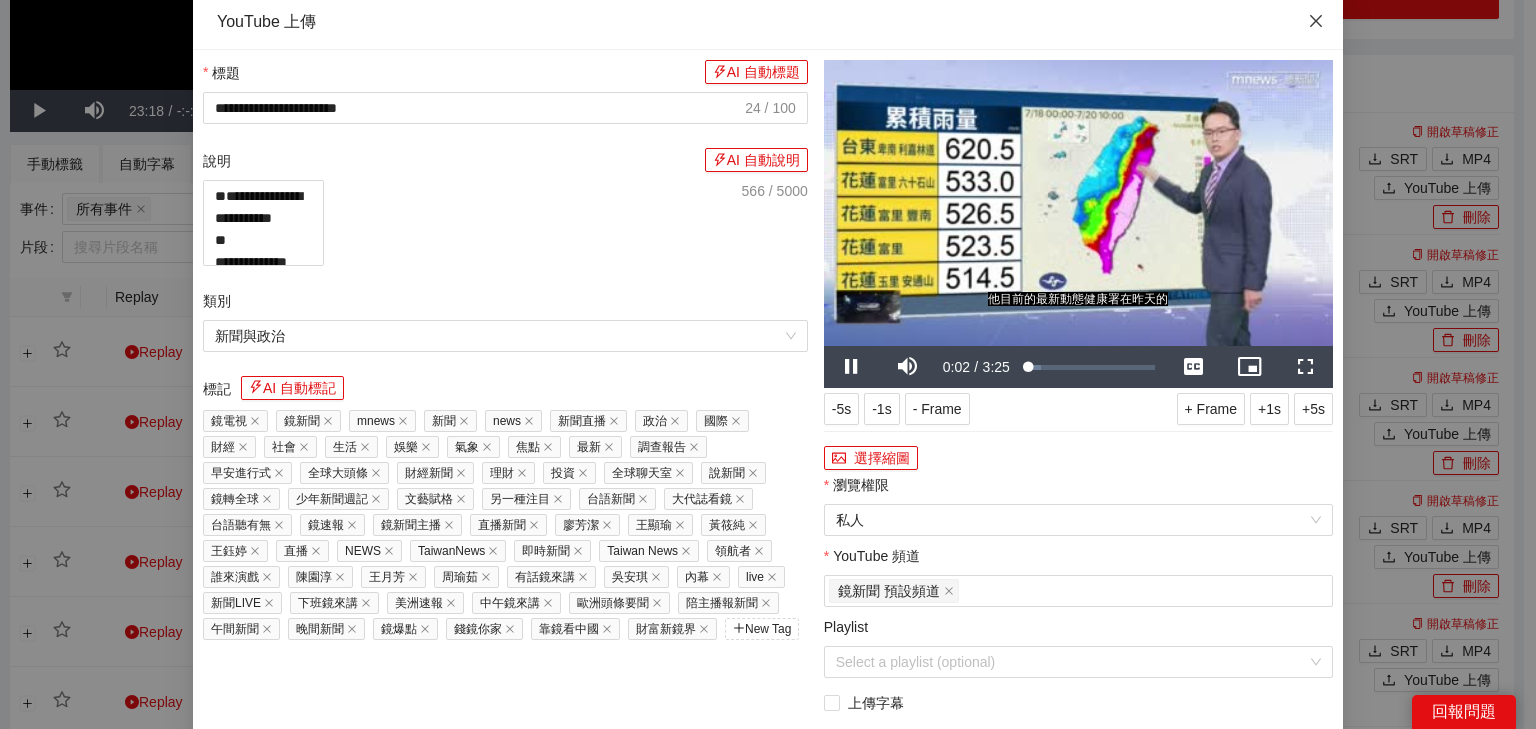 click at bounding box center (1316, 22) 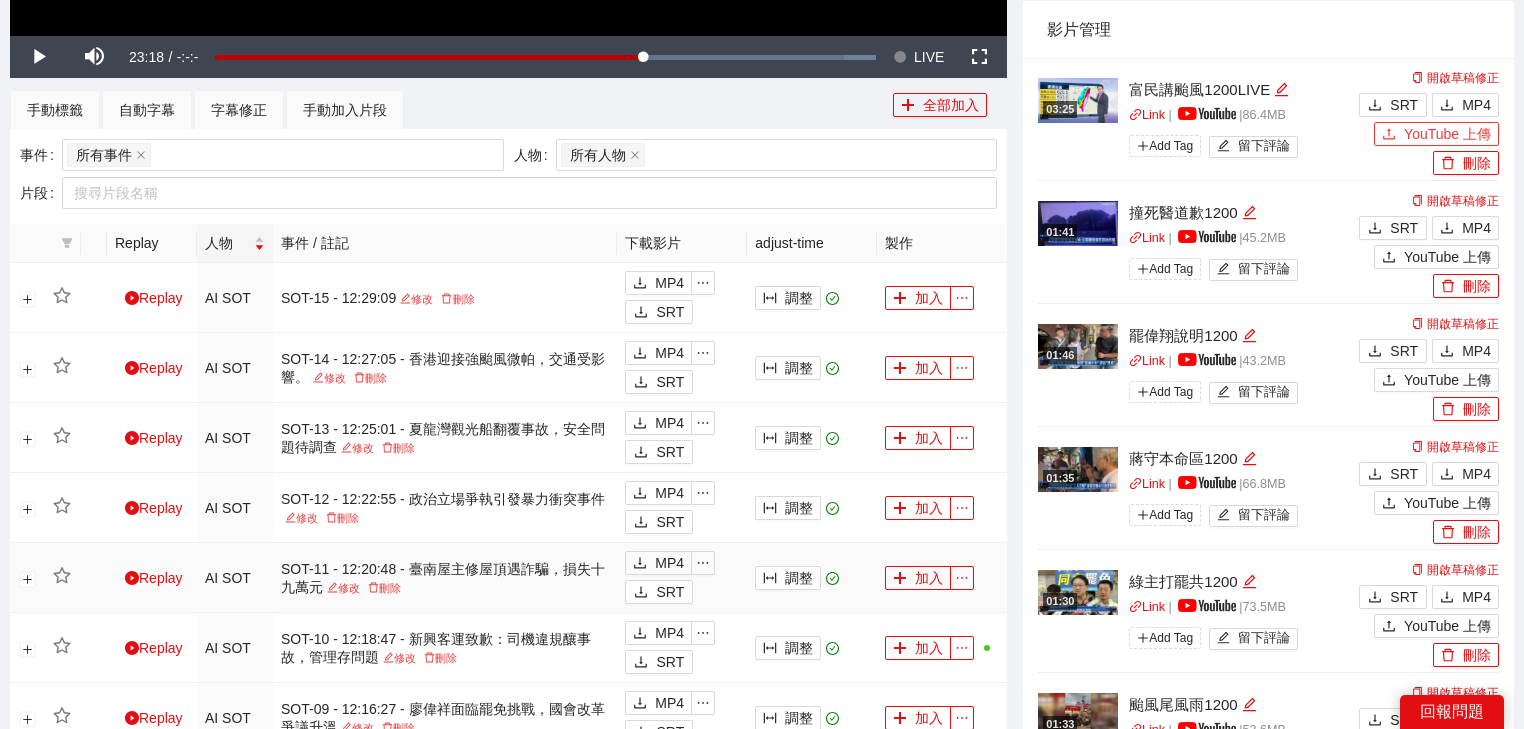 scroll, scrollTop: 800, scrollLeft: 0, axis: vertical 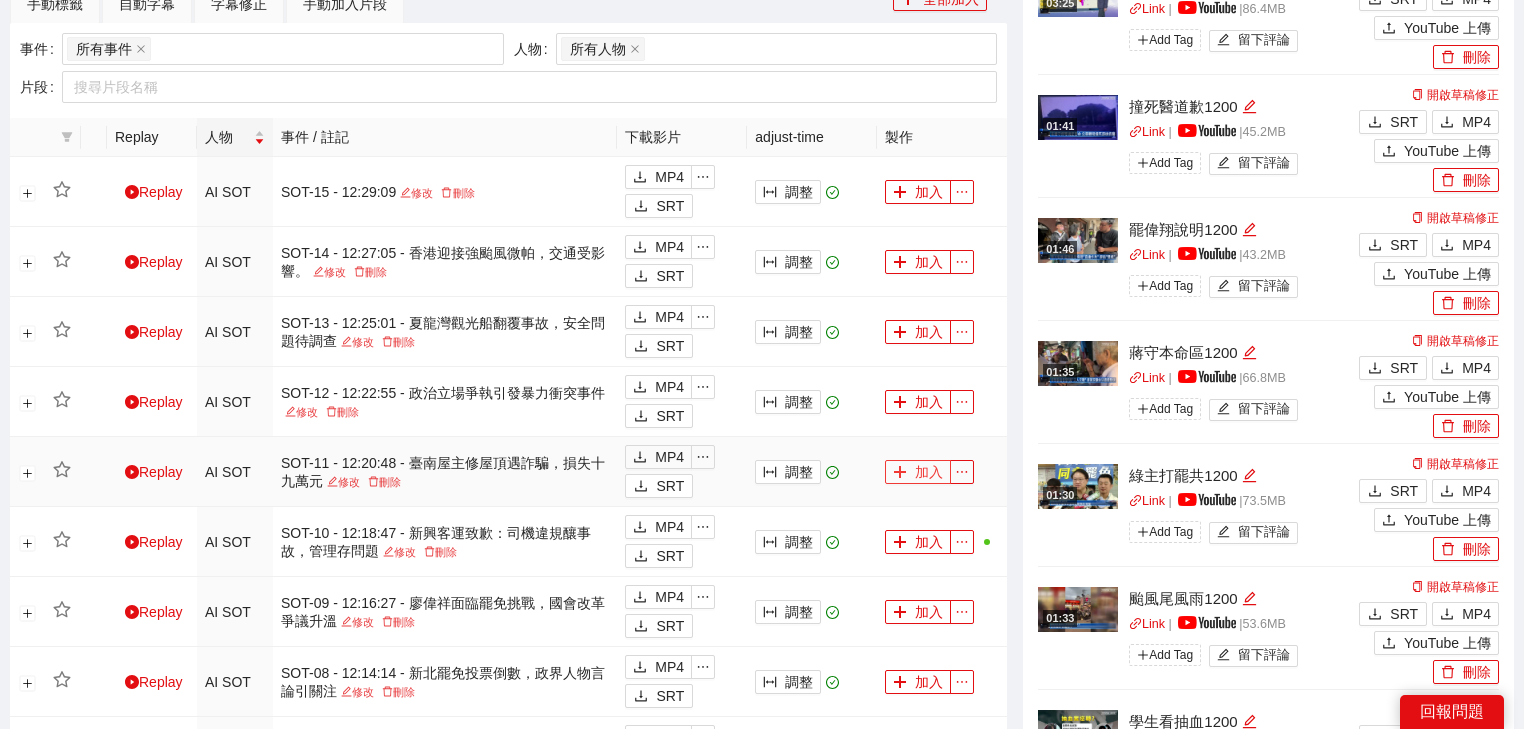 click on "加入" at bounding box center (918, 472) 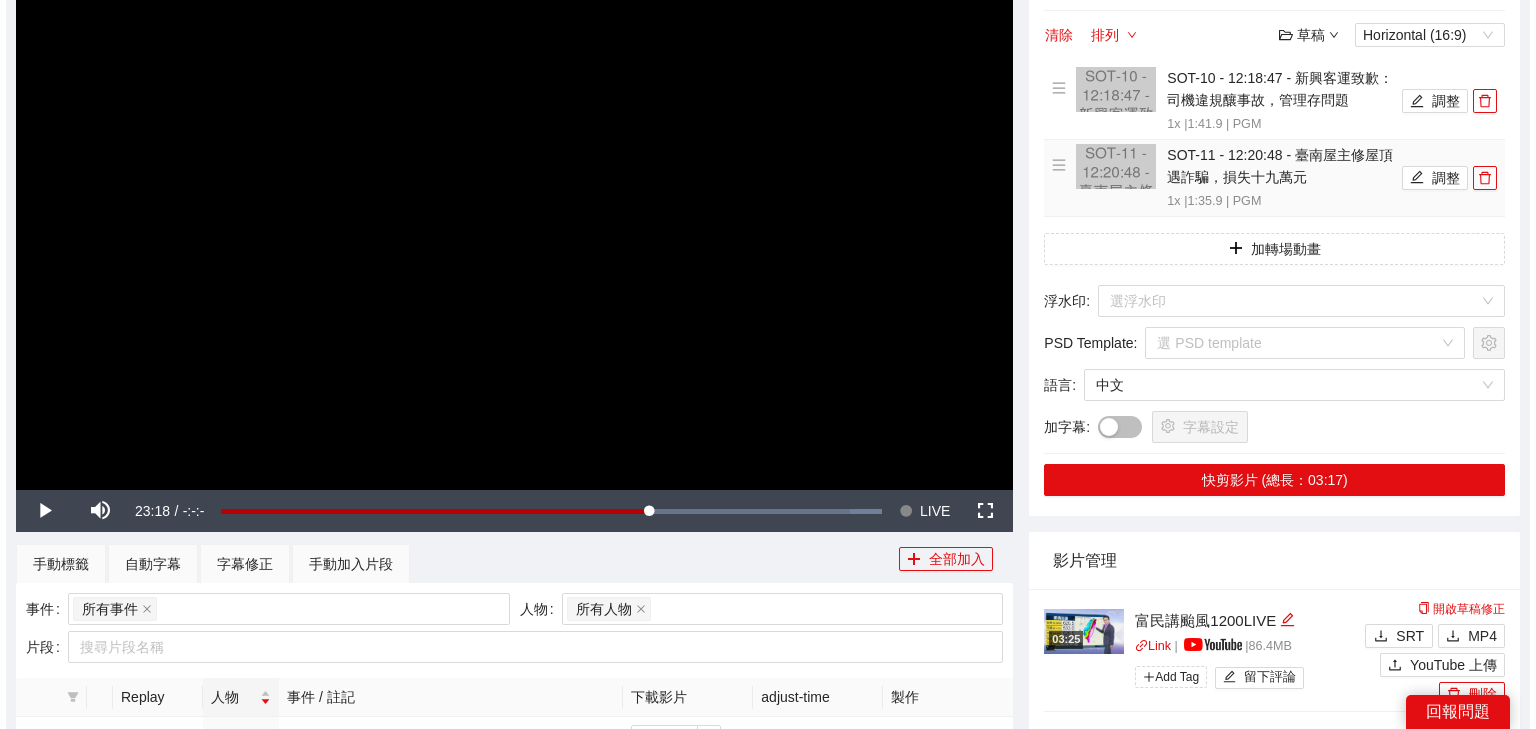 scroll, scrollTop: 80, scrollLeft: 0, axis: vertical 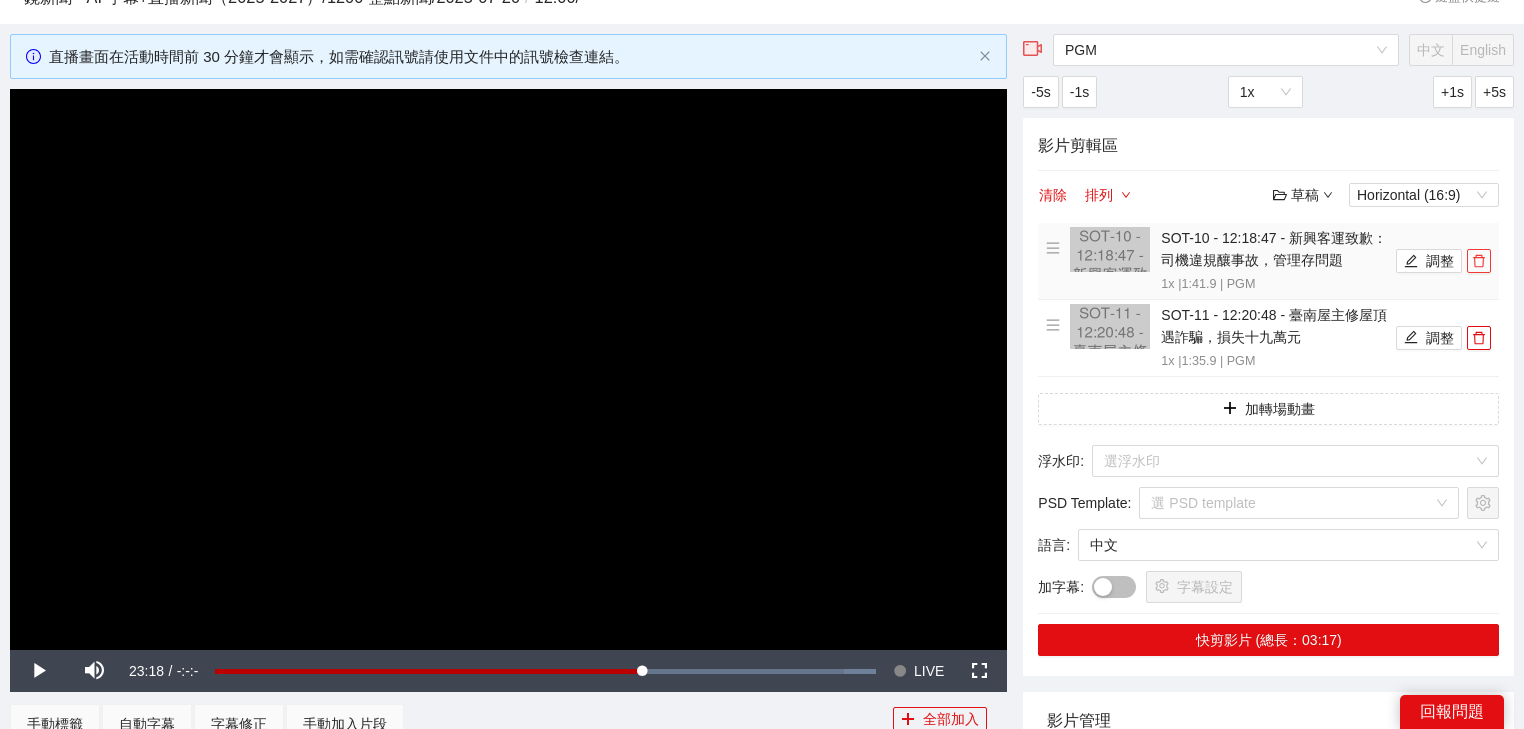 click 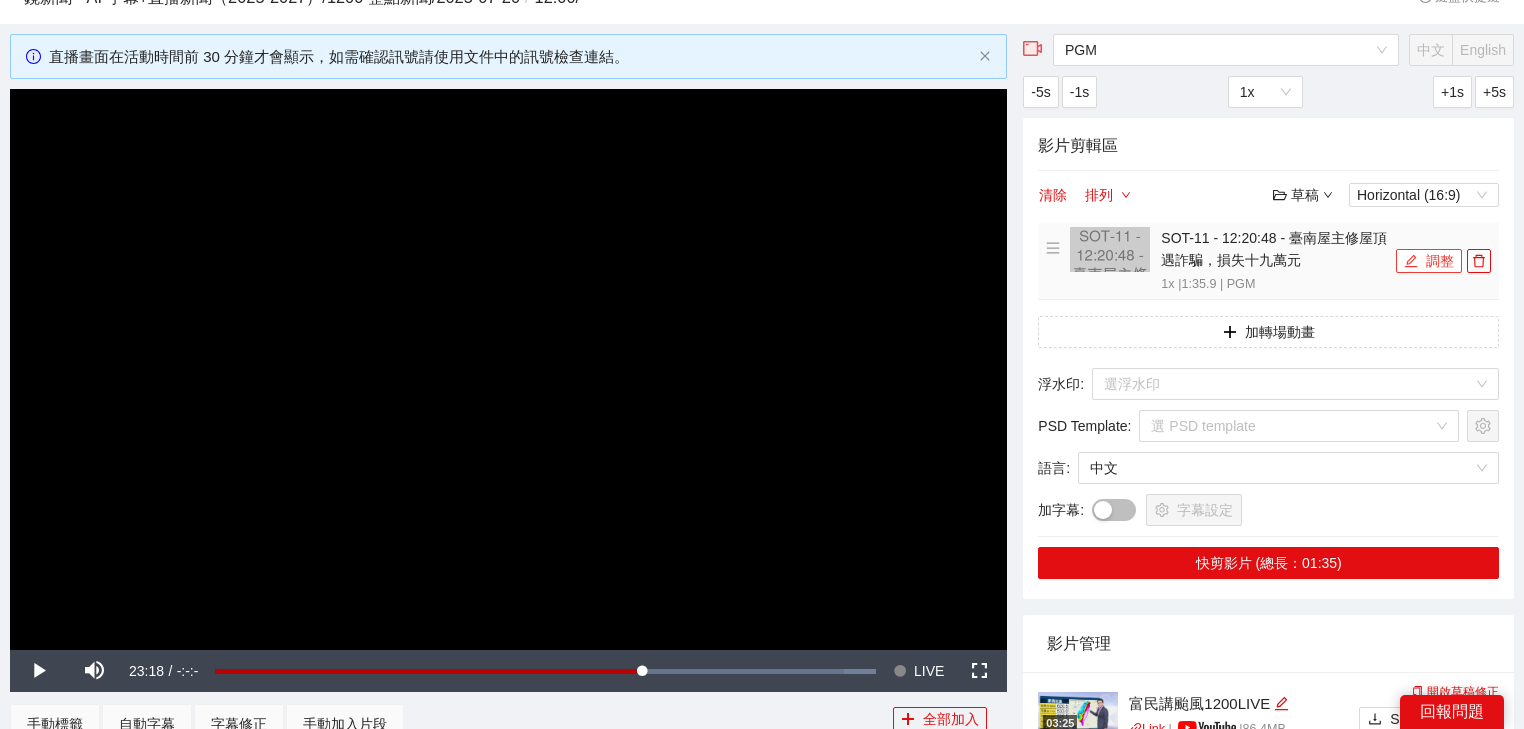 click on "調整" at bounding box center (1429, 261) 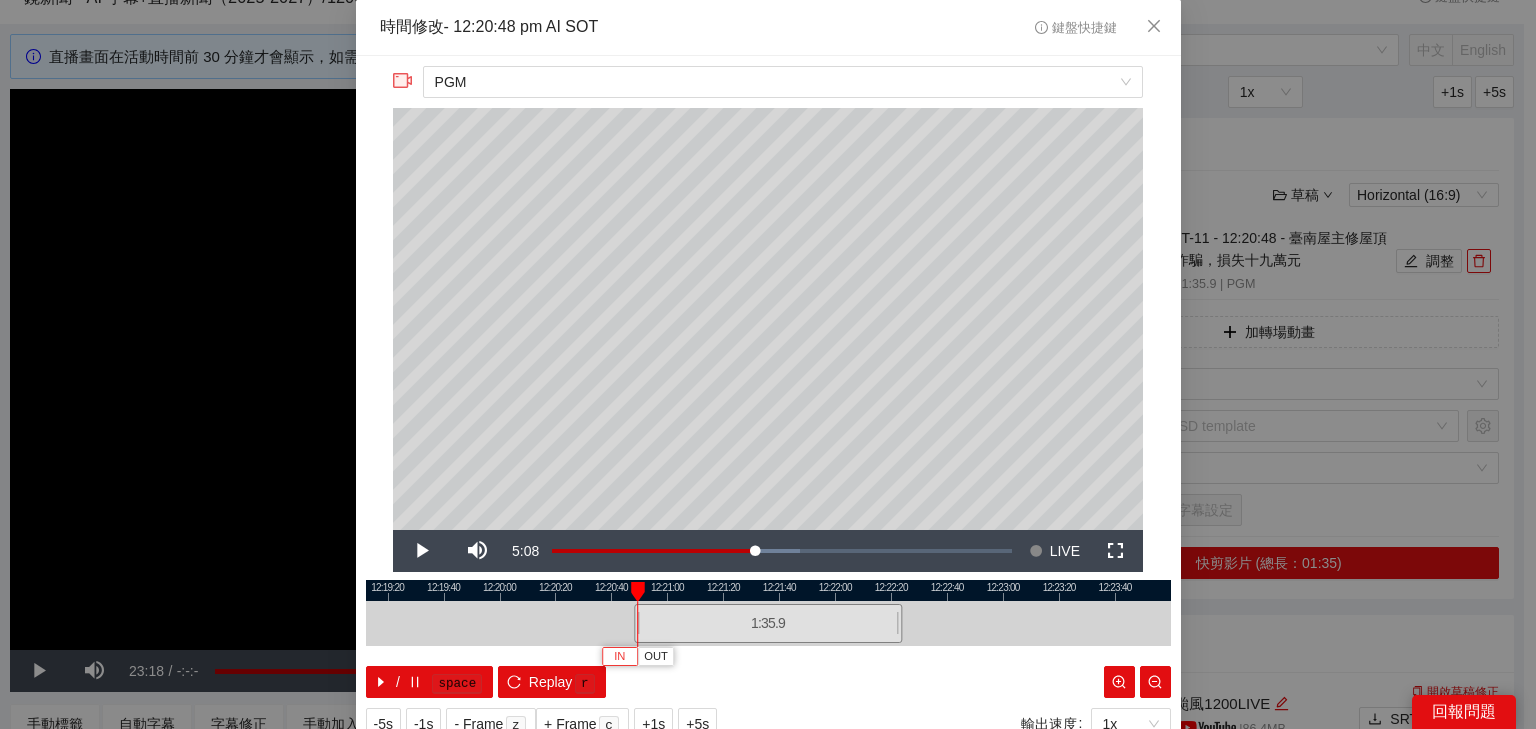 click on "IN" at bounding box center [619, 657] 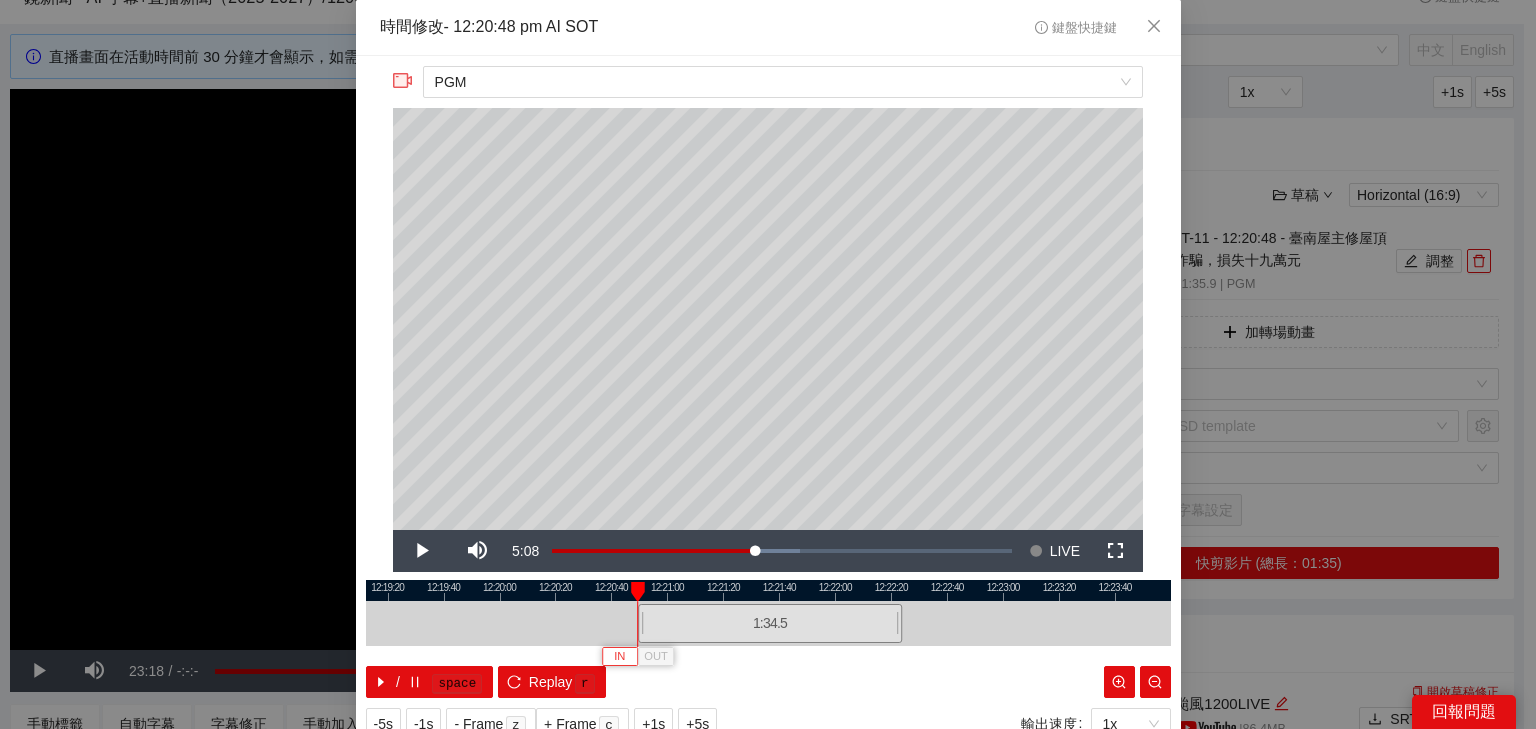 type 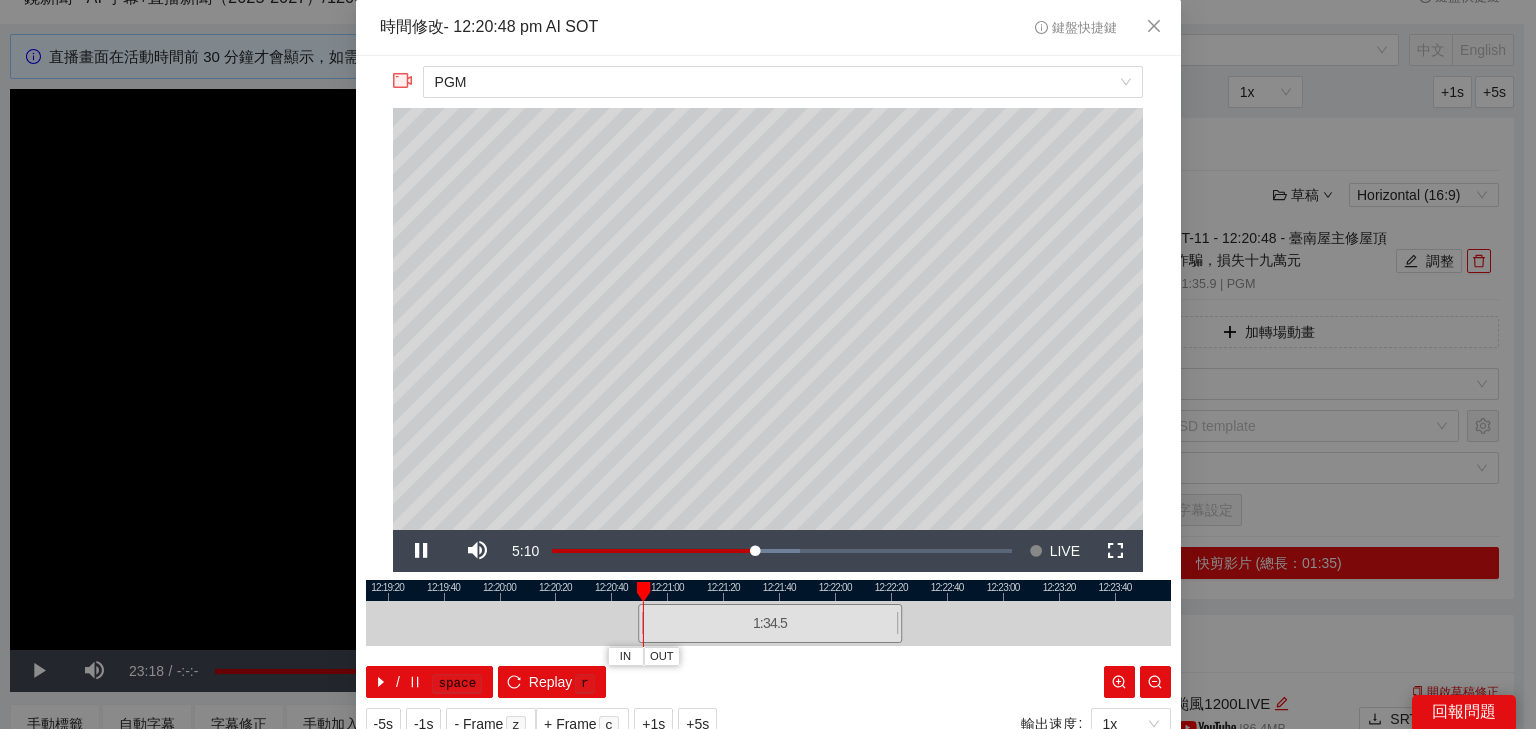 click at bounding box center [768, 590] 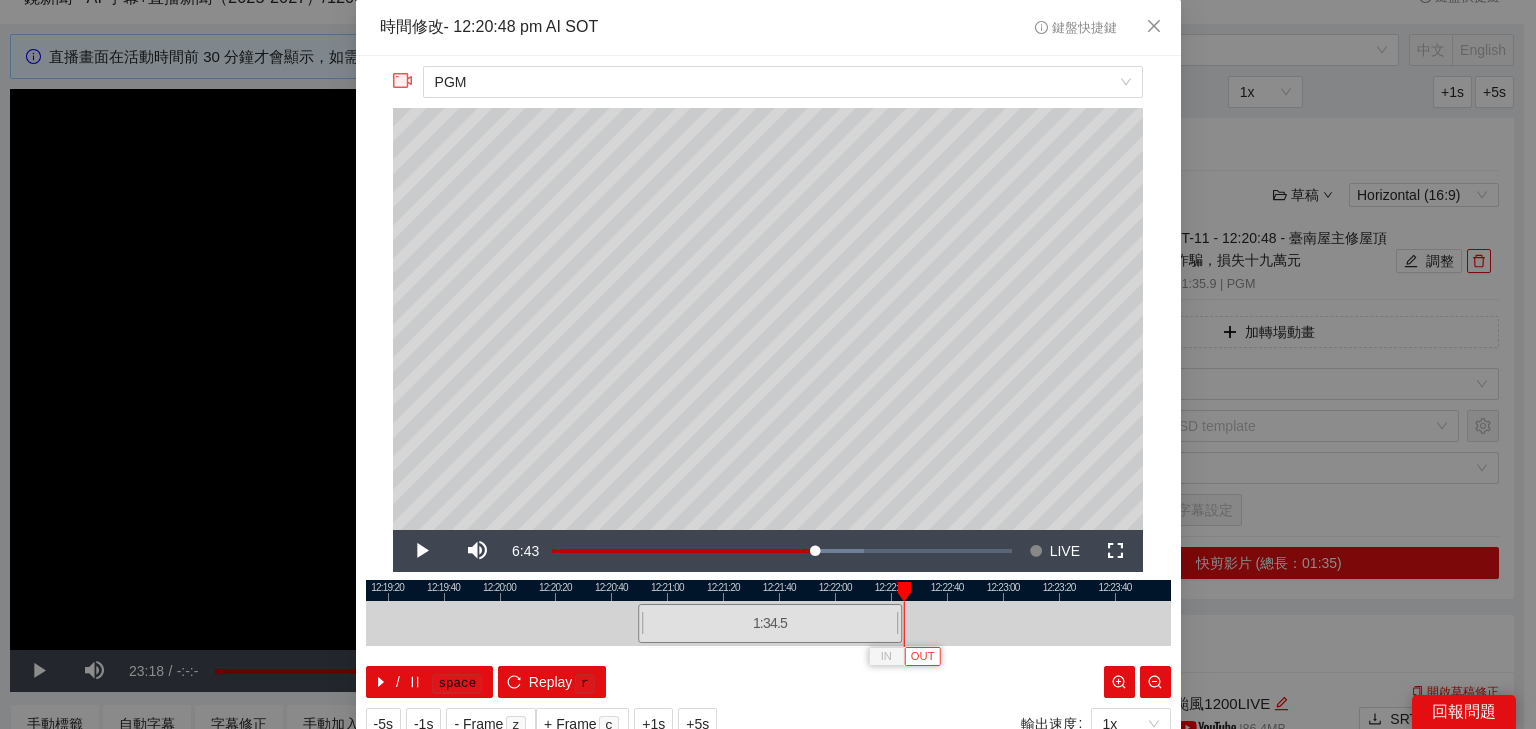 click on "OUT" at bounding box center [923, 657] 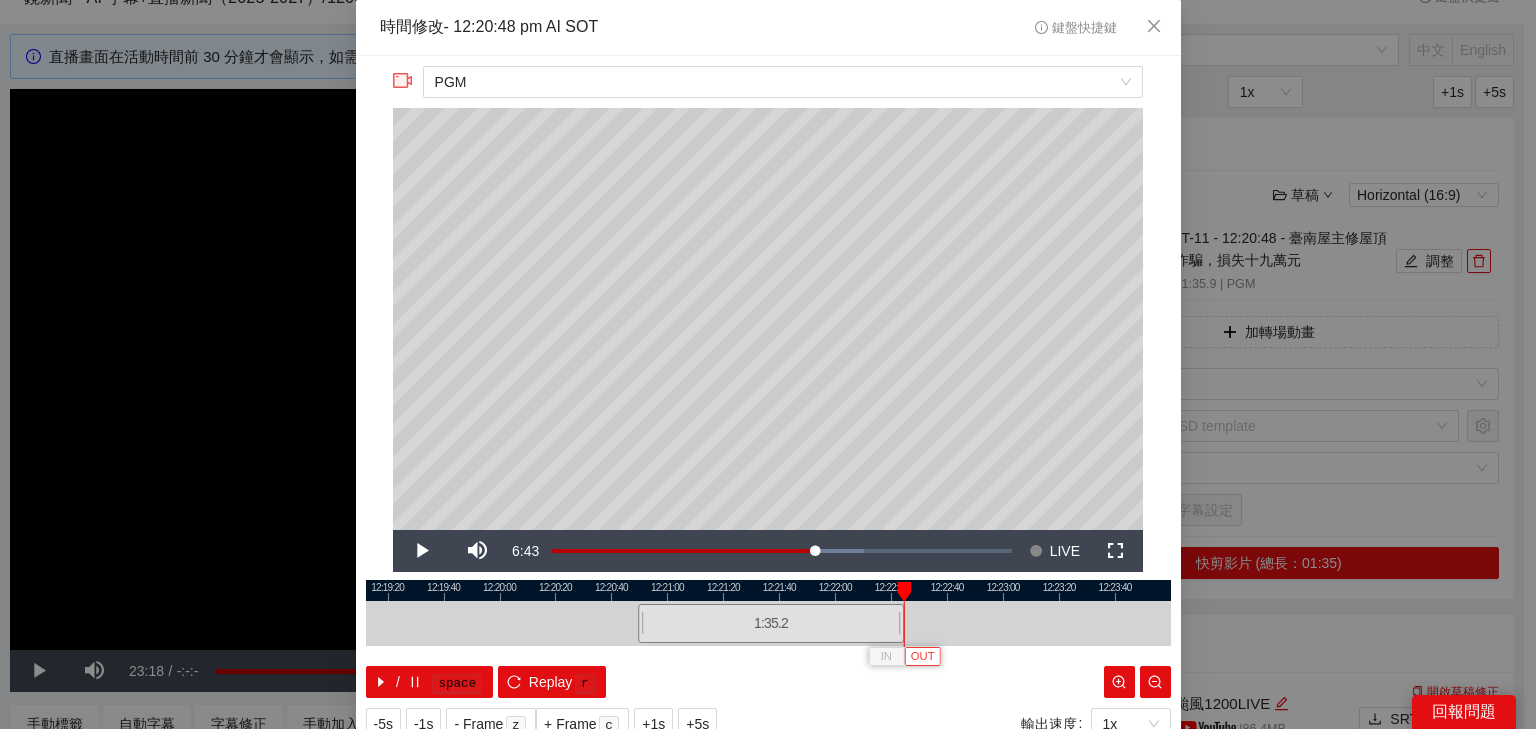 scroll, scrollTop: 73, scrollLeft: 0, axis: vertical 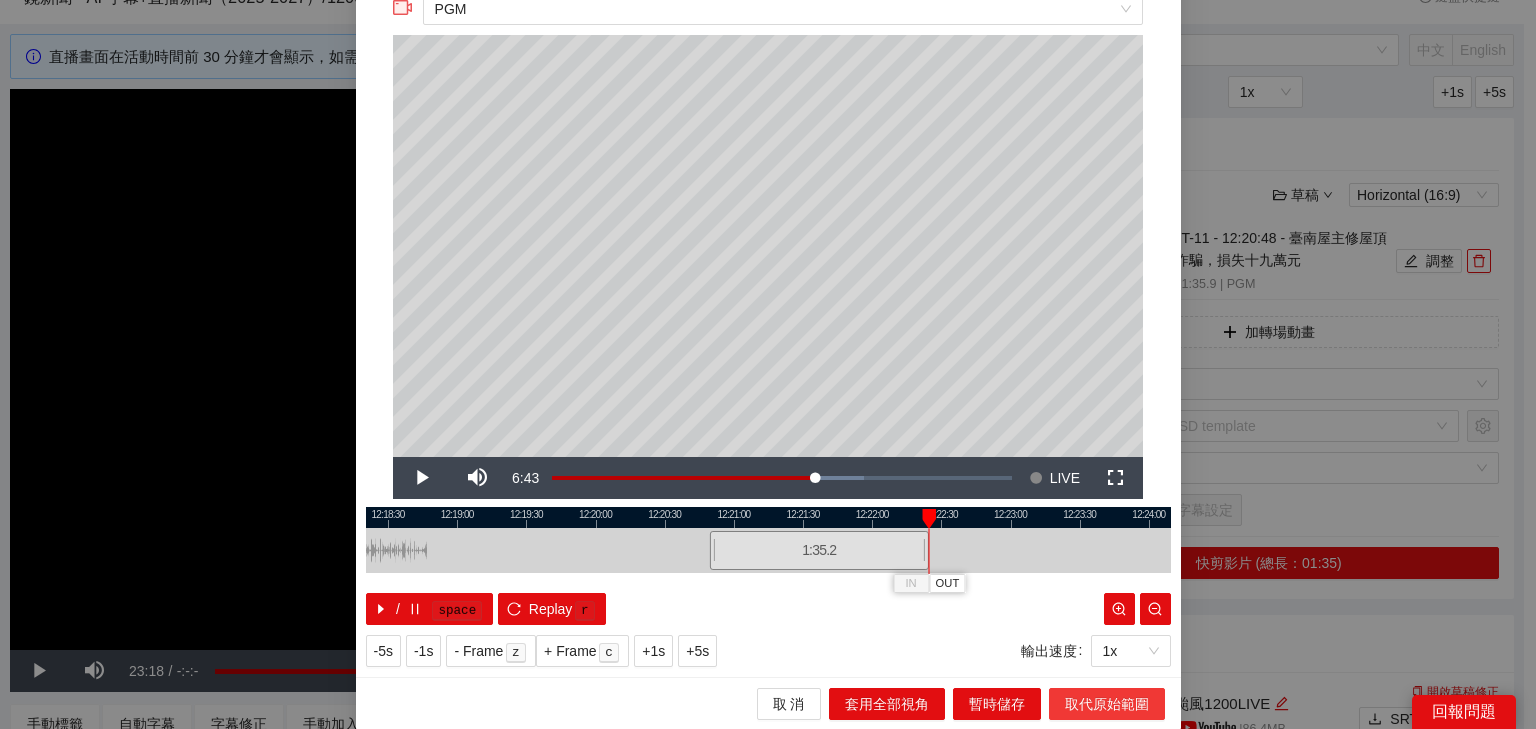 click on "取代原始範圍" at bounding box center [1107, 704] 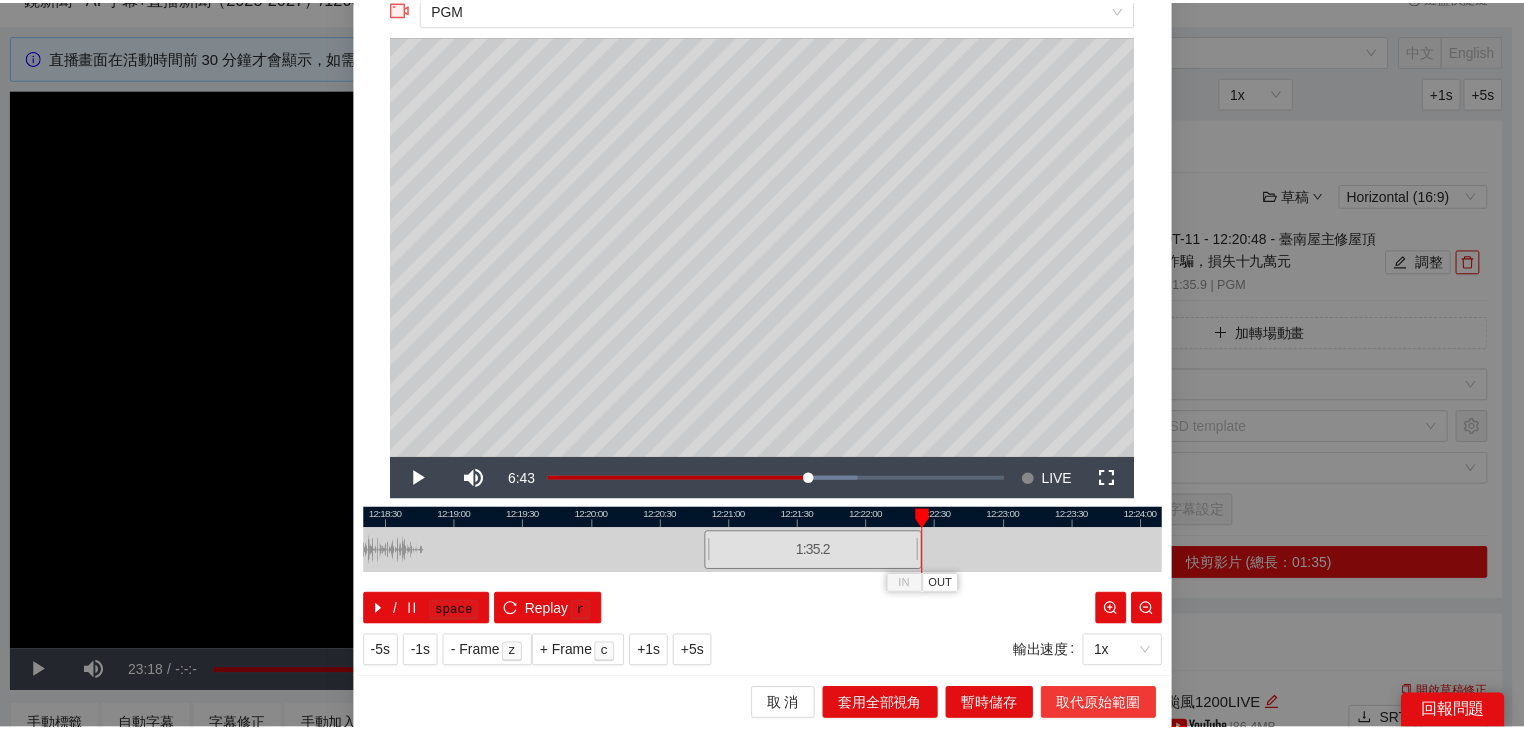 scroll, scrollTop: 0, scrollLeft: 0, axis: both 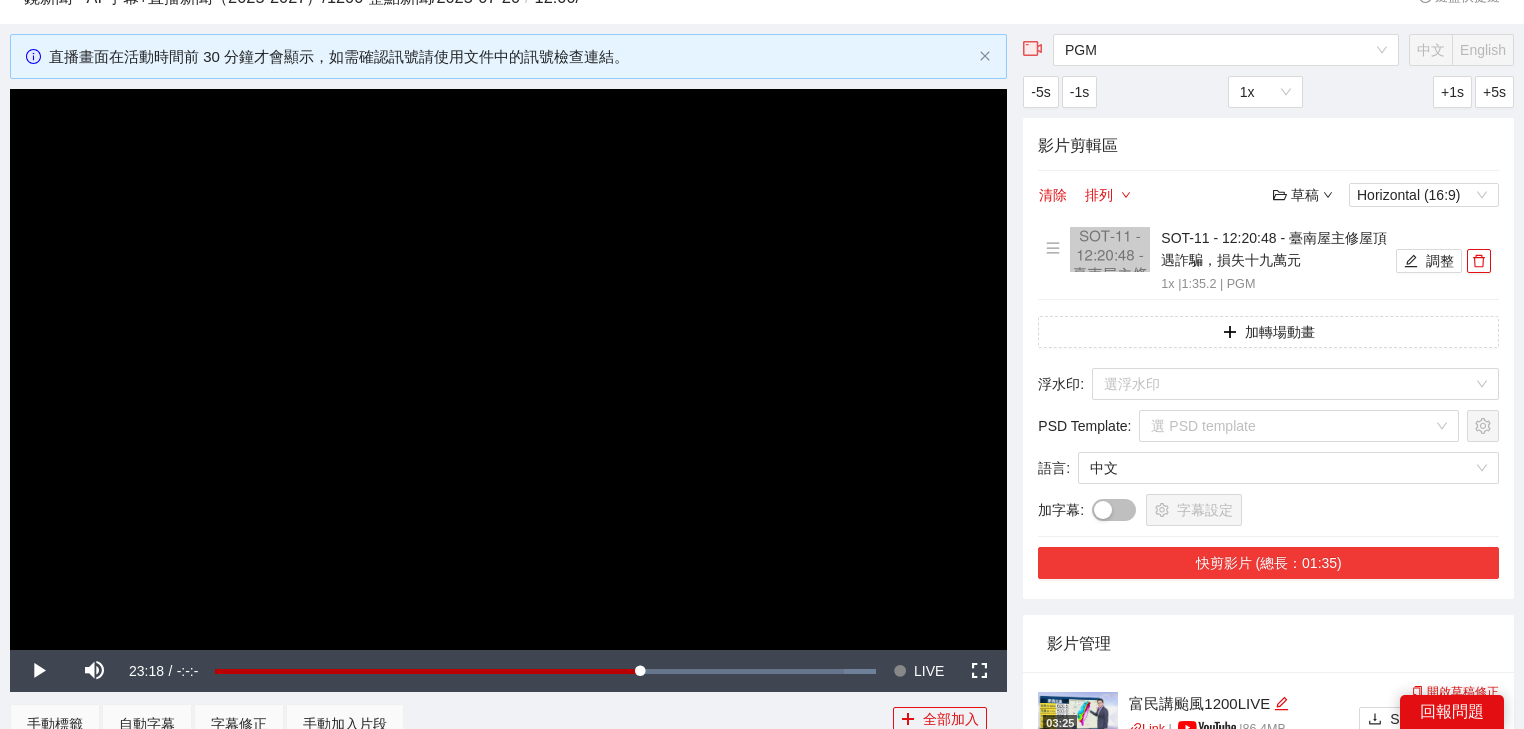 click on "快剪影片 (總長：01:35)" at bounding box center [1268, 563] 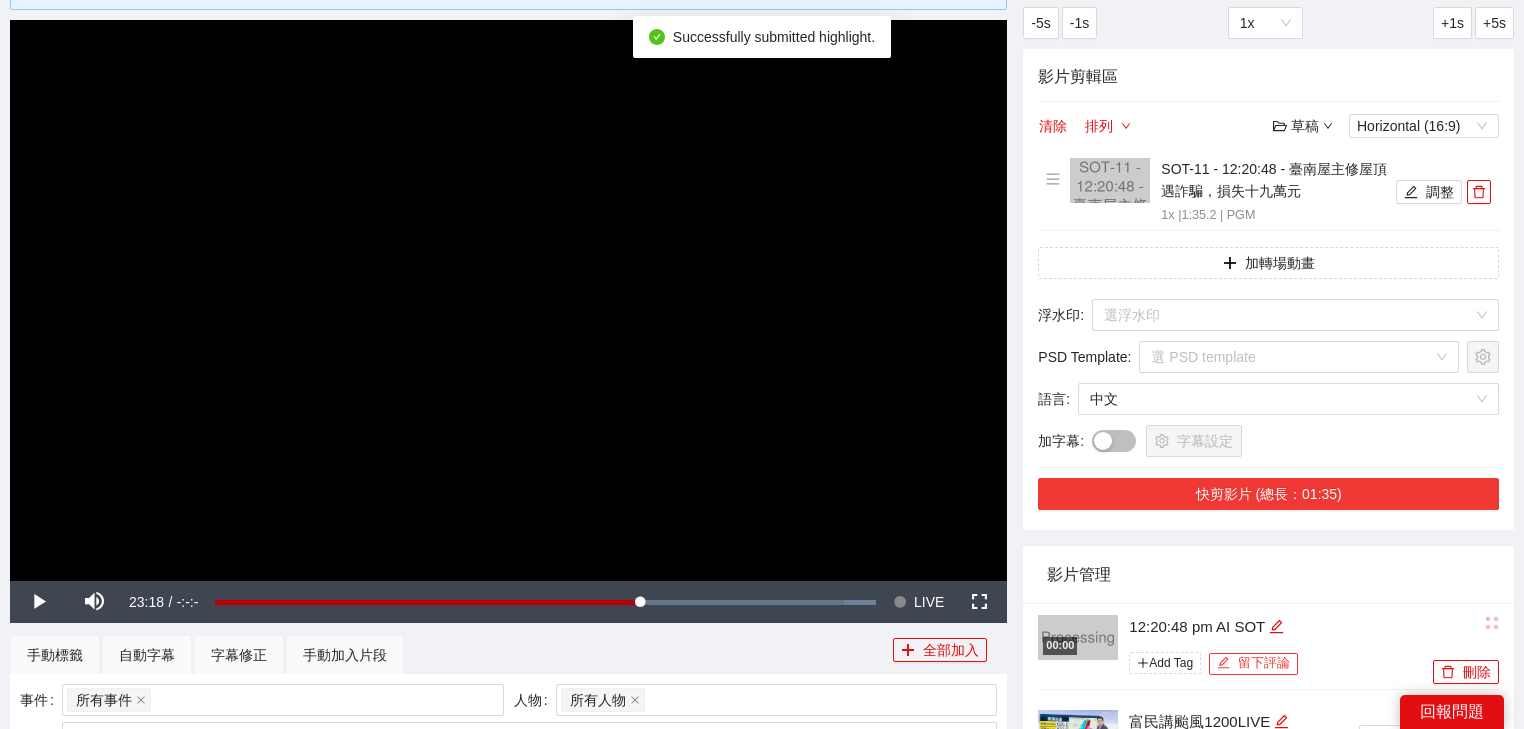scroll, scrollTop: 240, scrollLeft: 0, axis: vertical 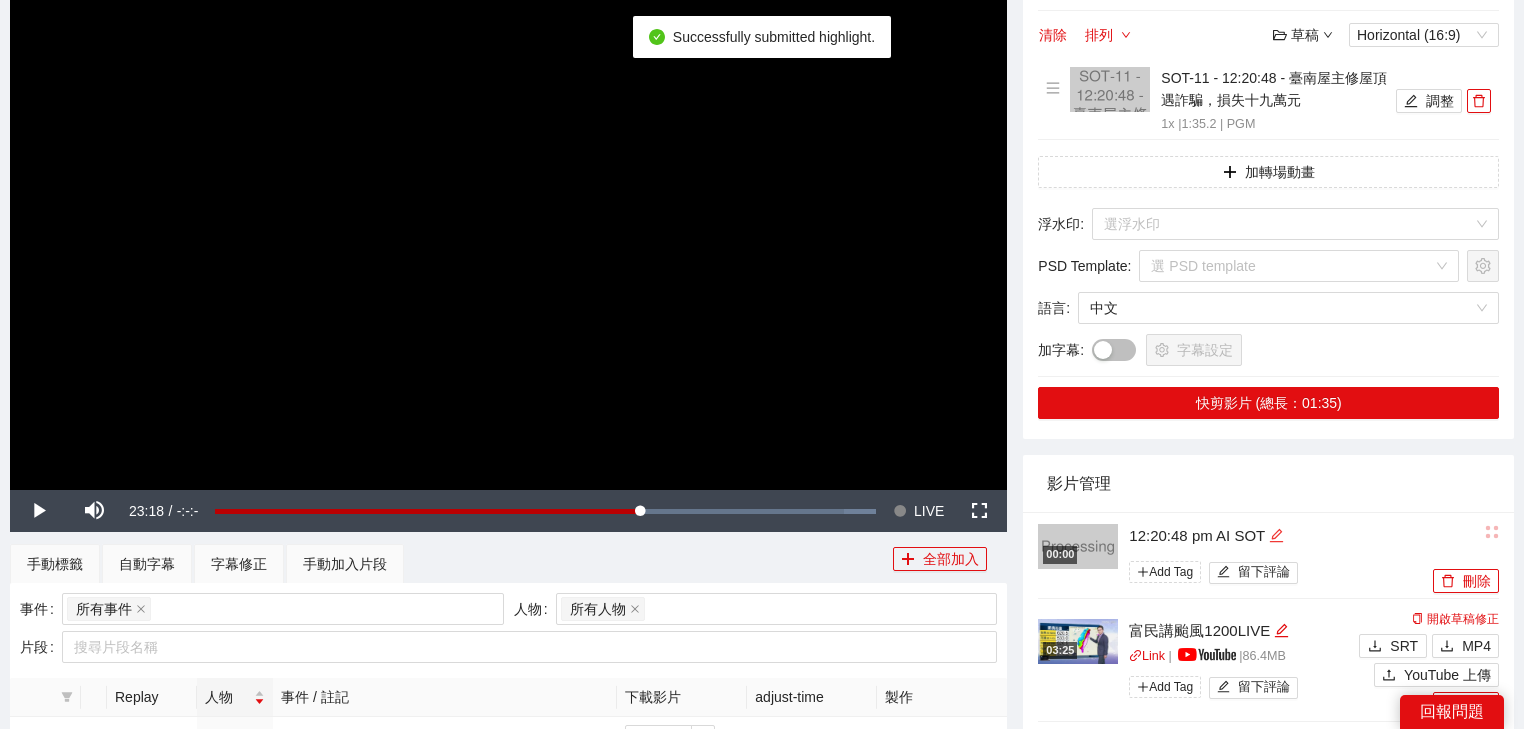 click 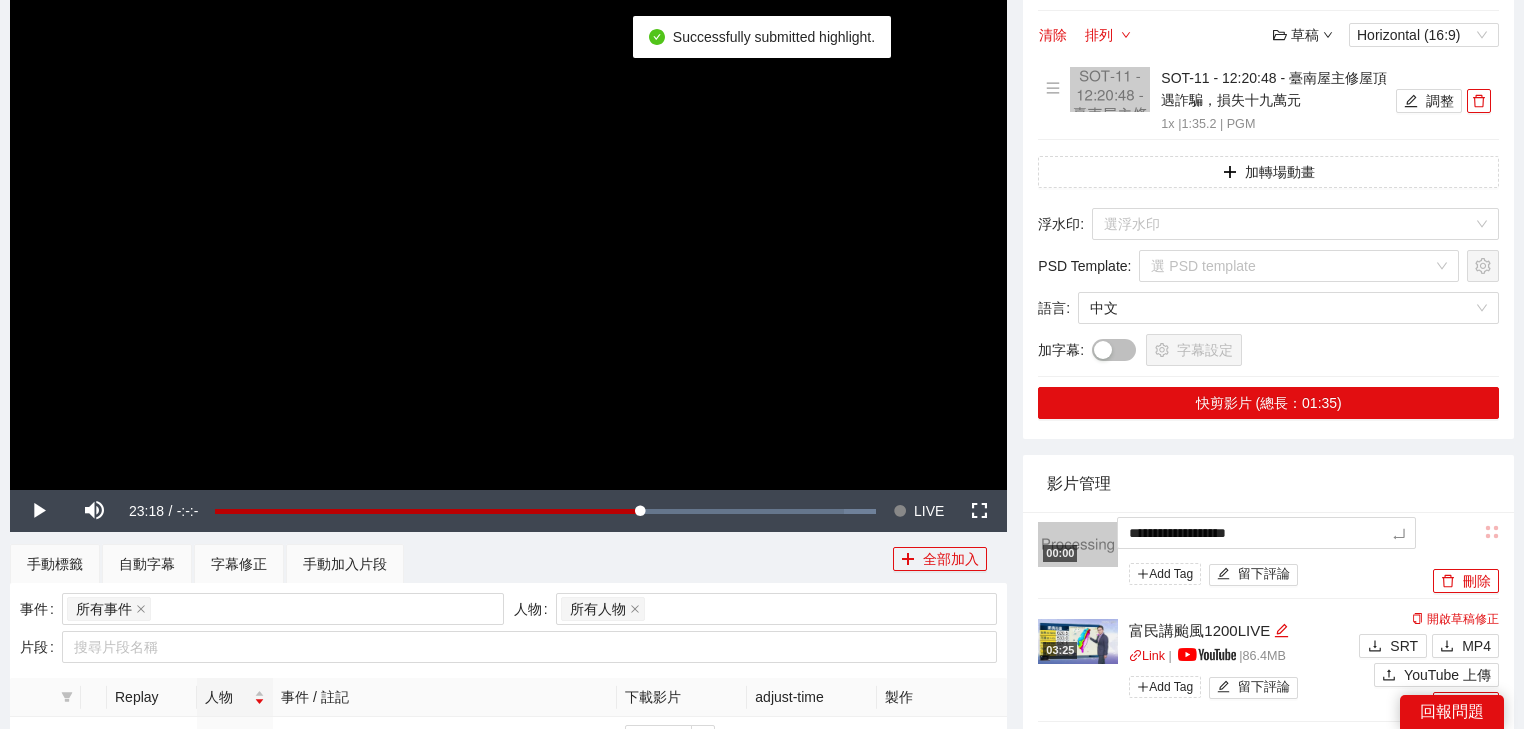 click on "**********" at bounding box center [762, 861] 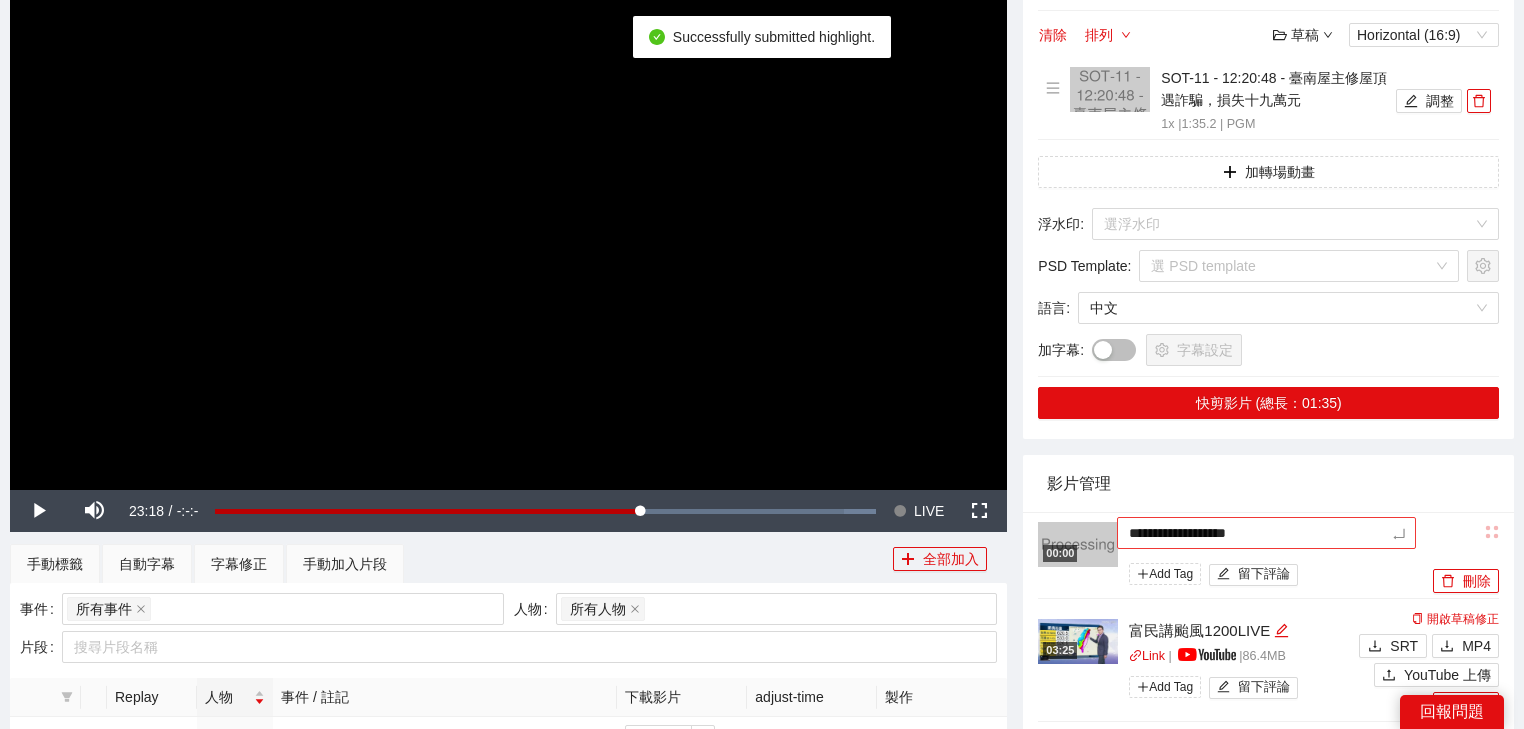 type on "*********" 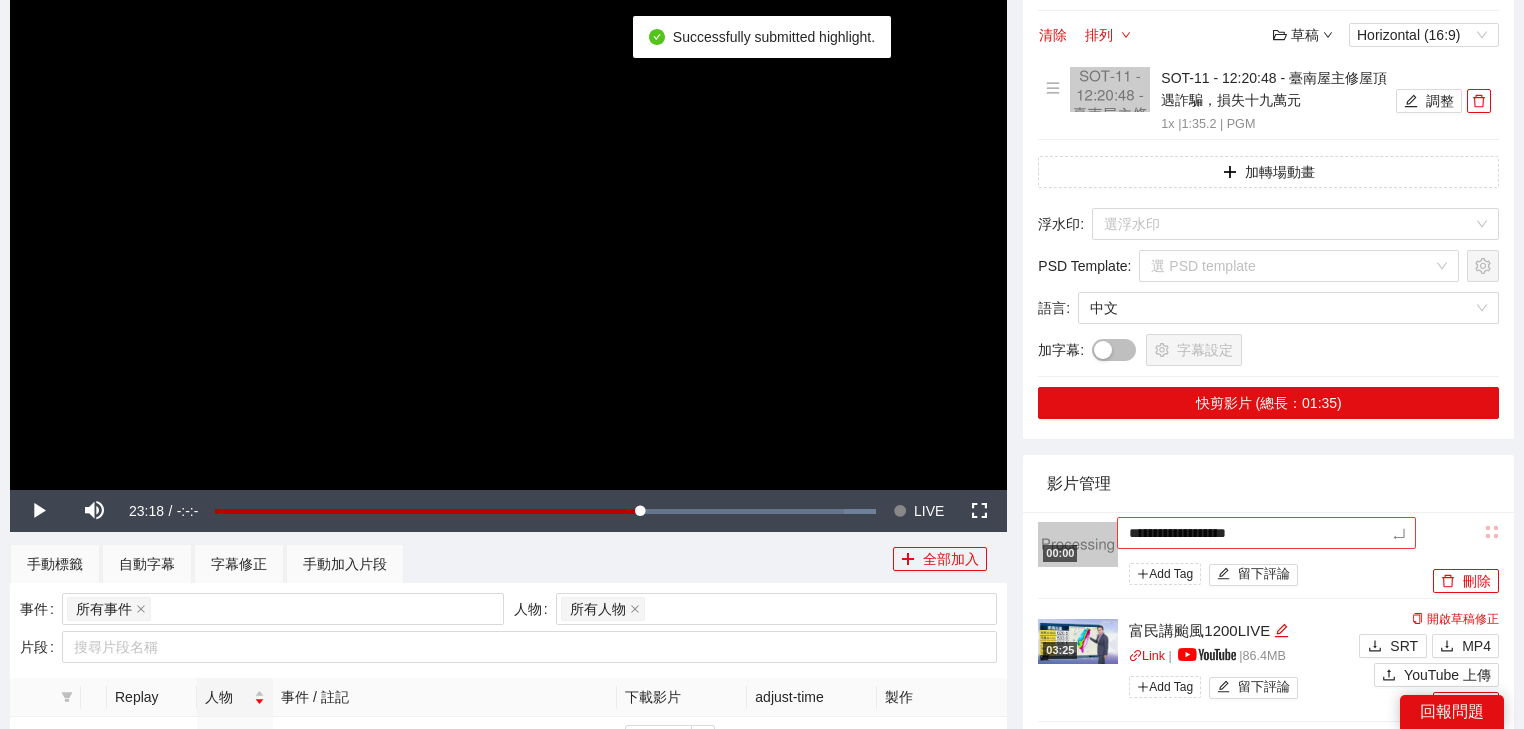 type on "*********" 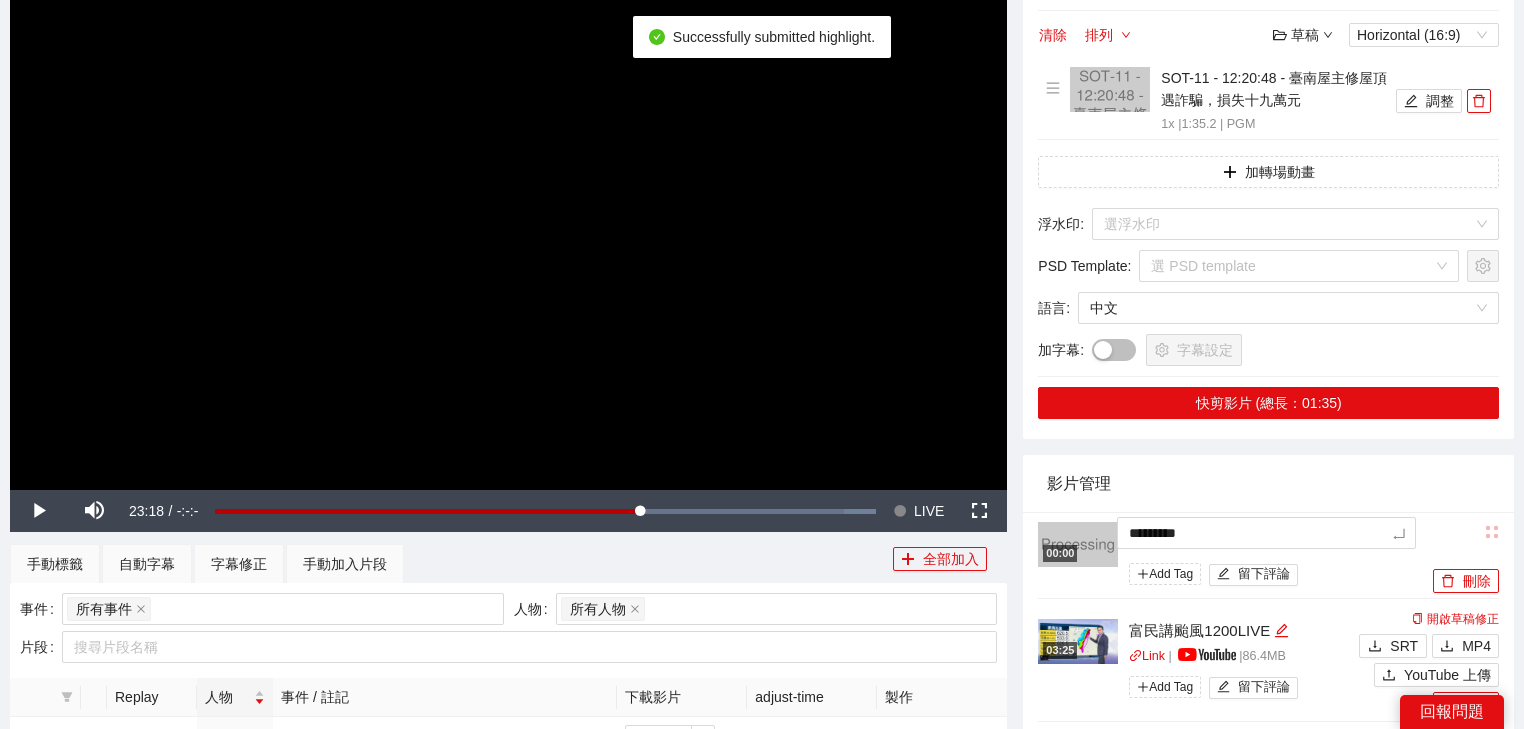 click on "影片管理" at bounding box center (1268, 483) 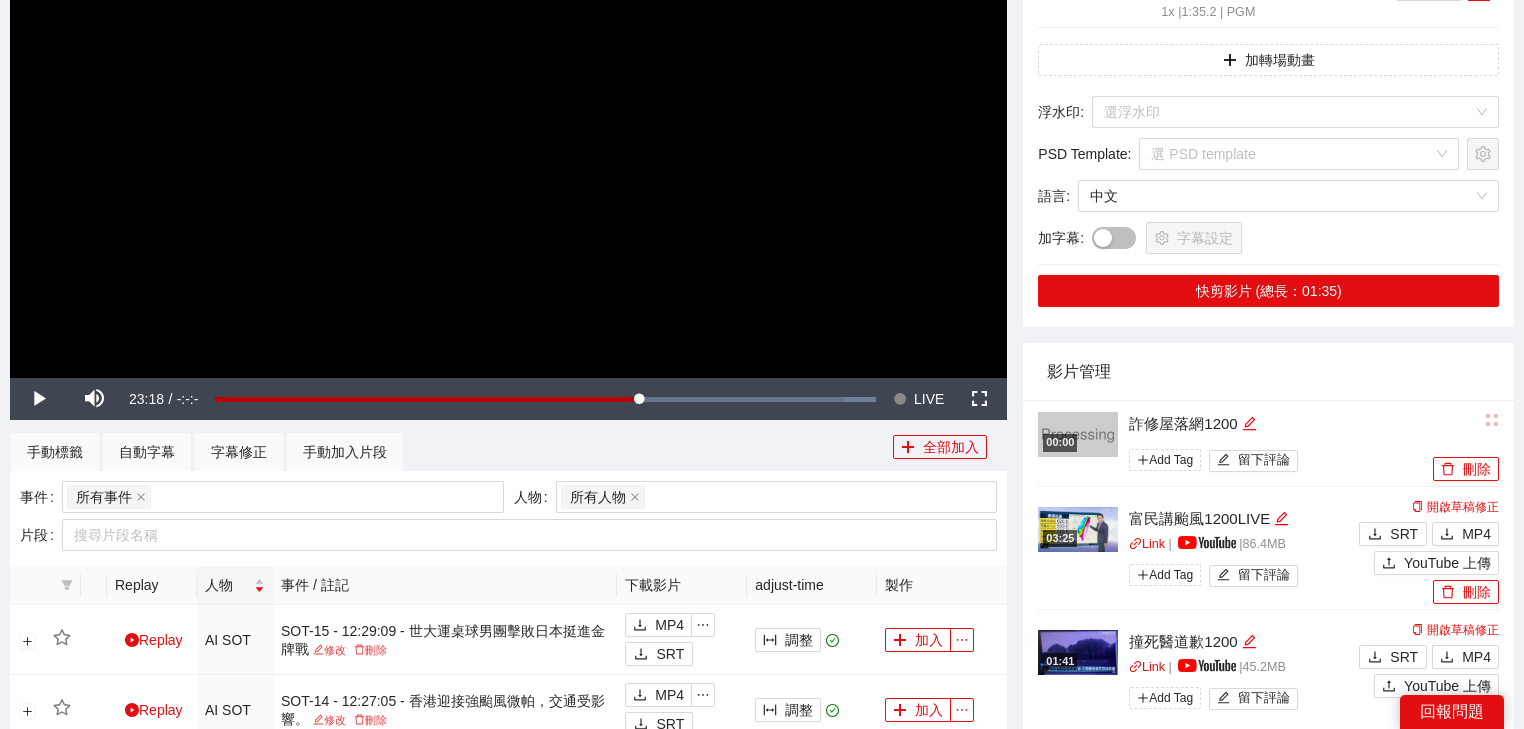 scroll, scrollTop: 720, scrollLeft: 0, axis: vertical 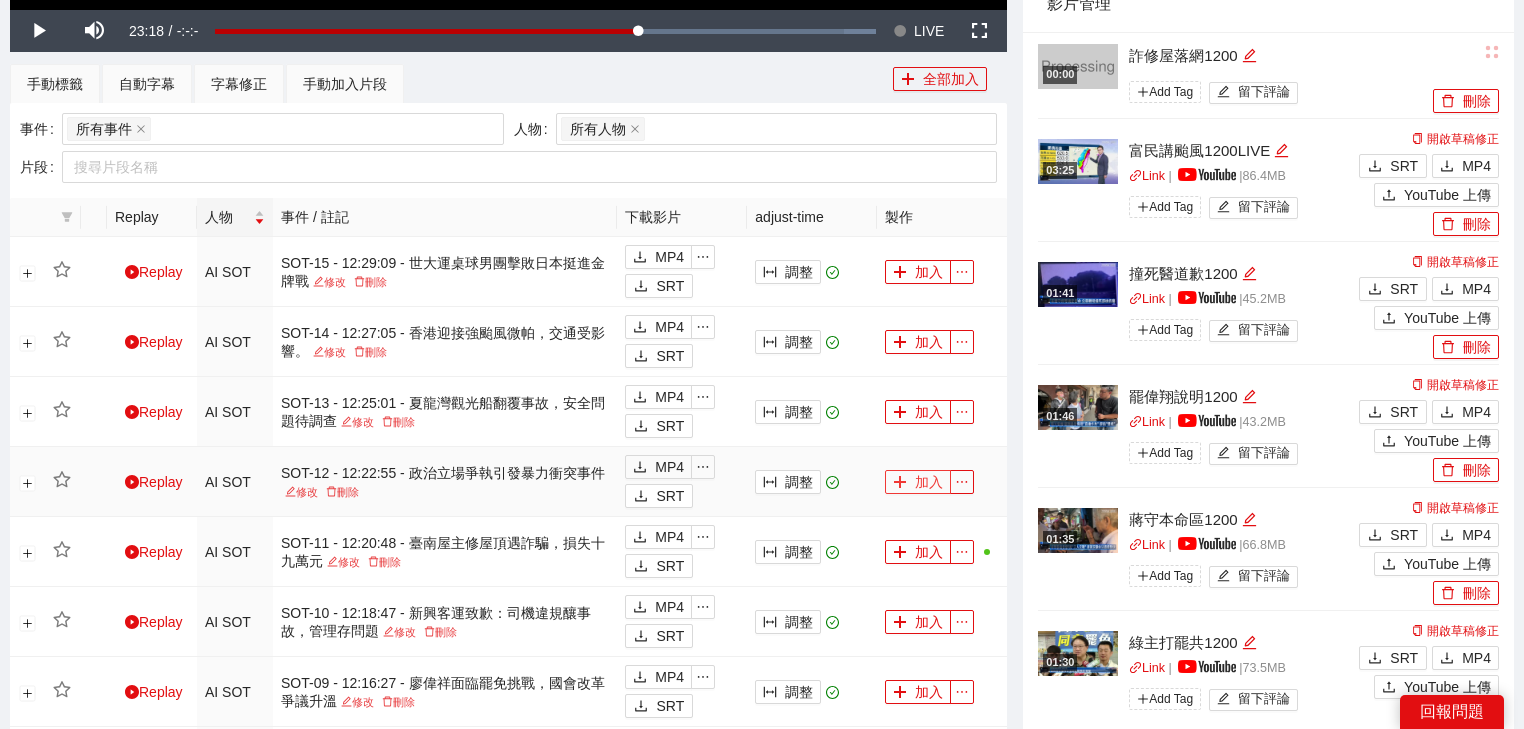 click 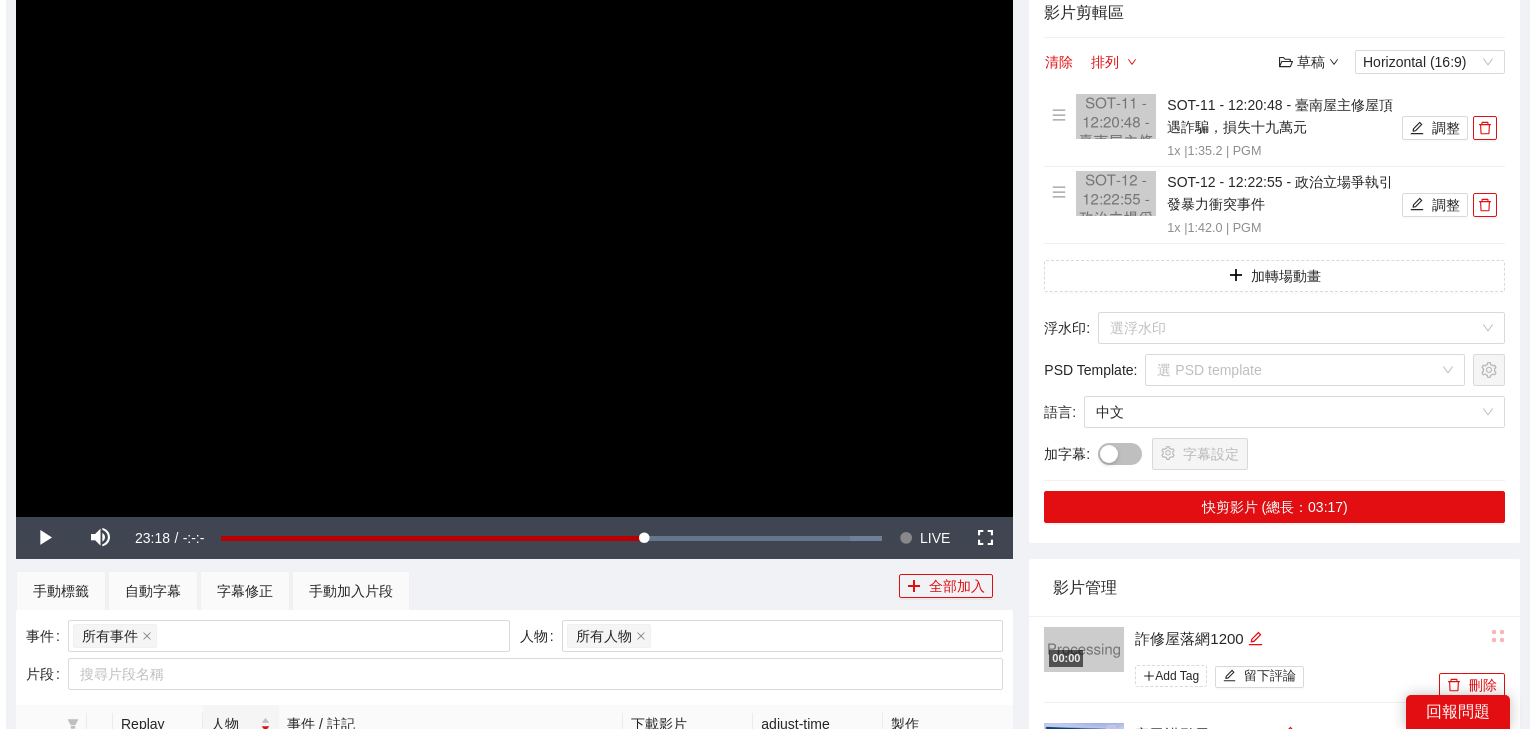 scroll, scrollTop: 80, scrollLeft: 0, axis: vertical 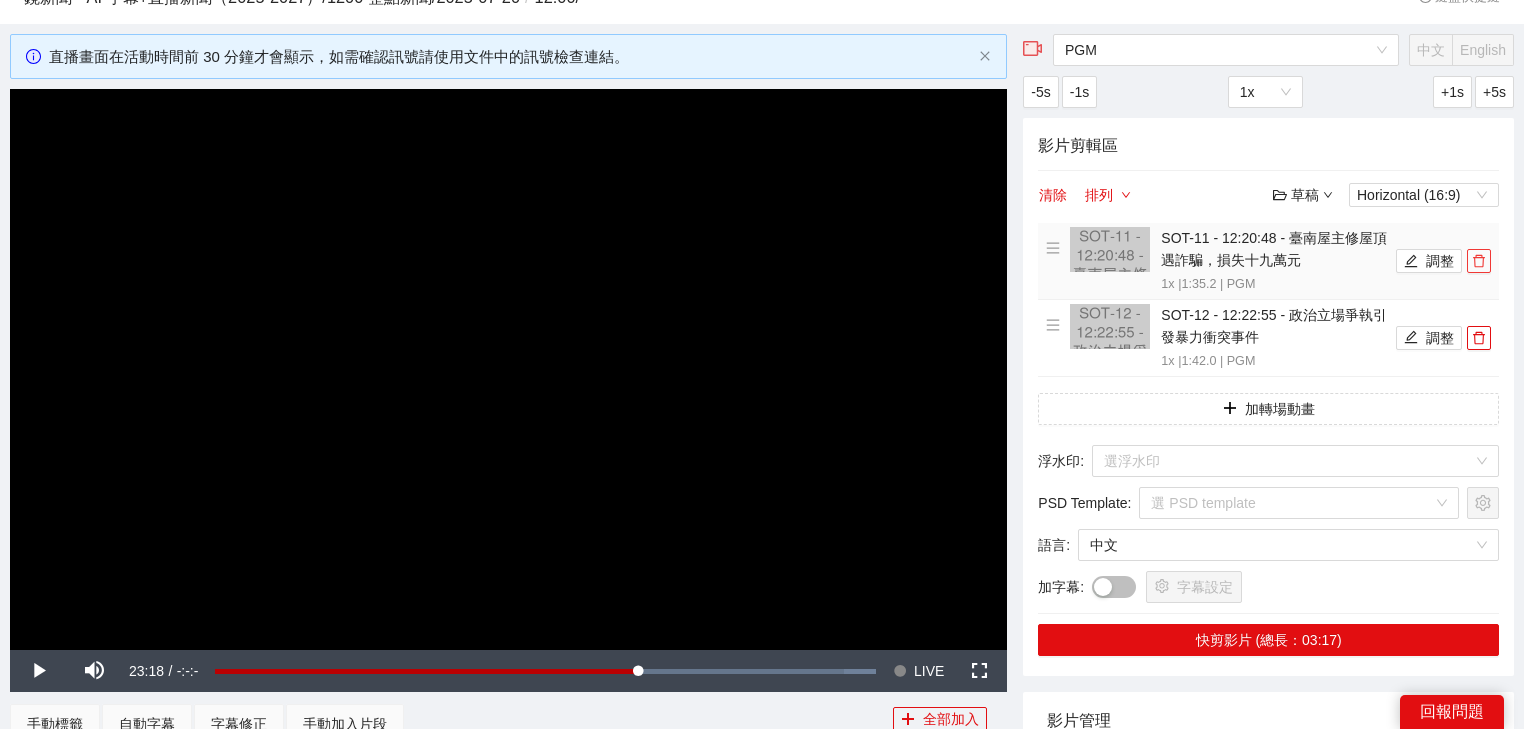 click 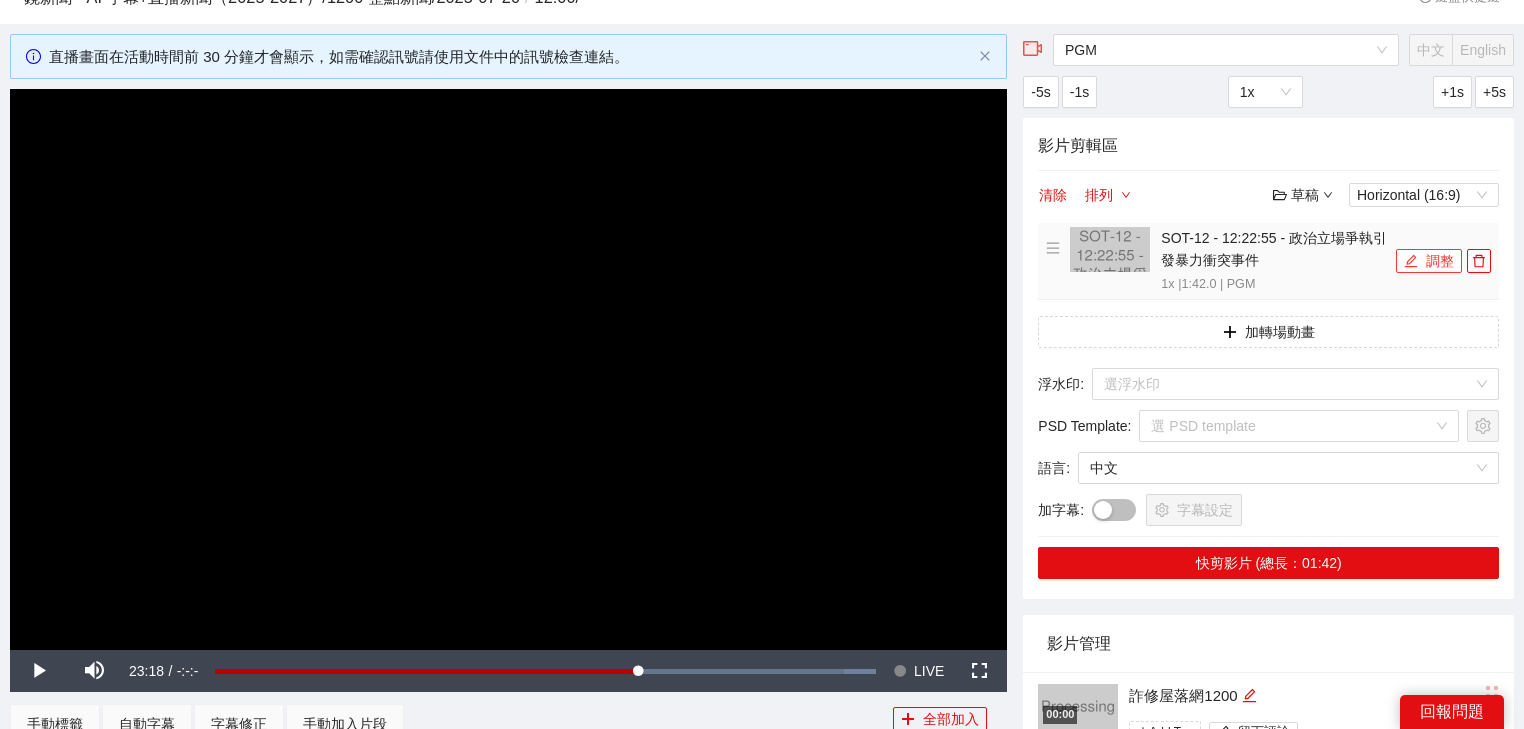 click on "調整" at bounding box center (1429, 261) 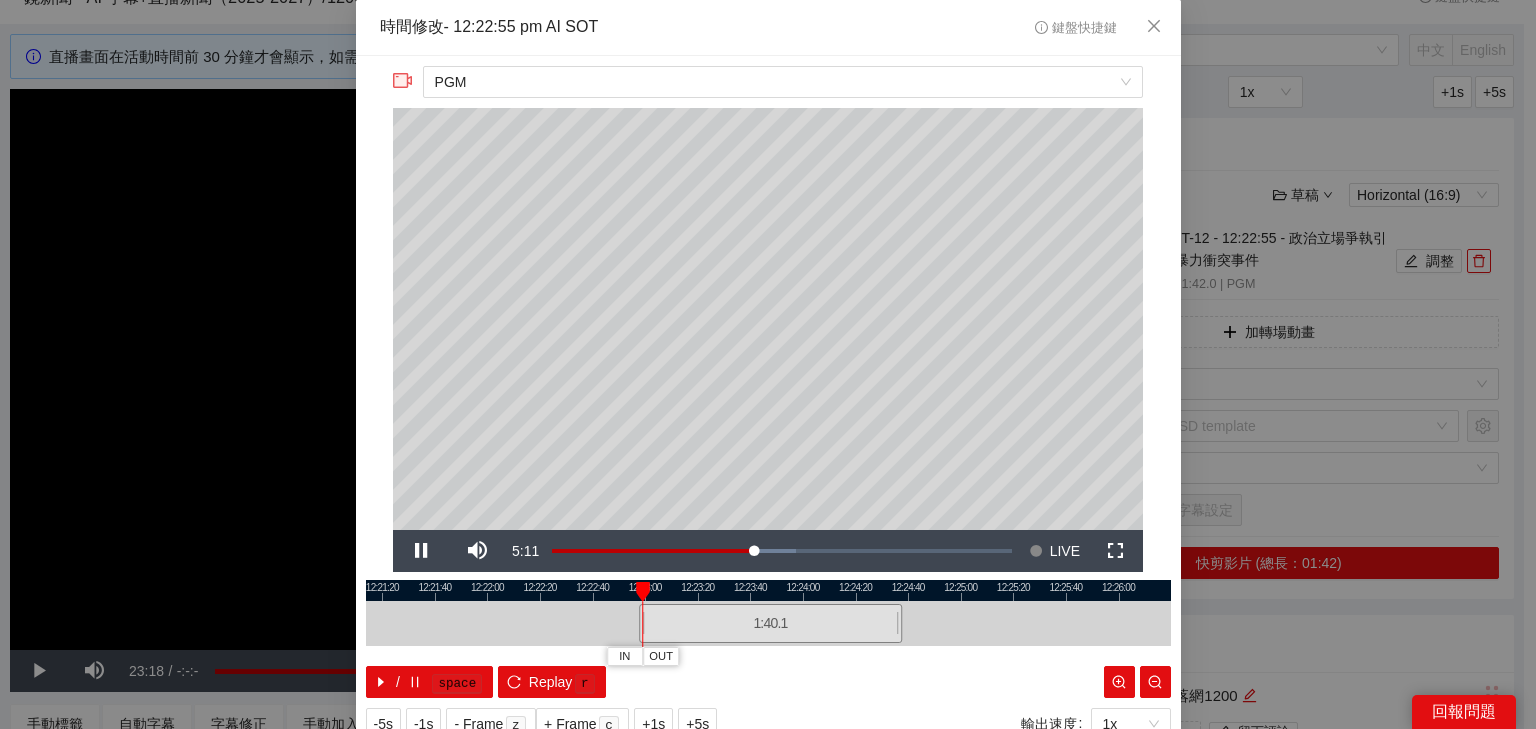 click at bounding box center (768, 590) 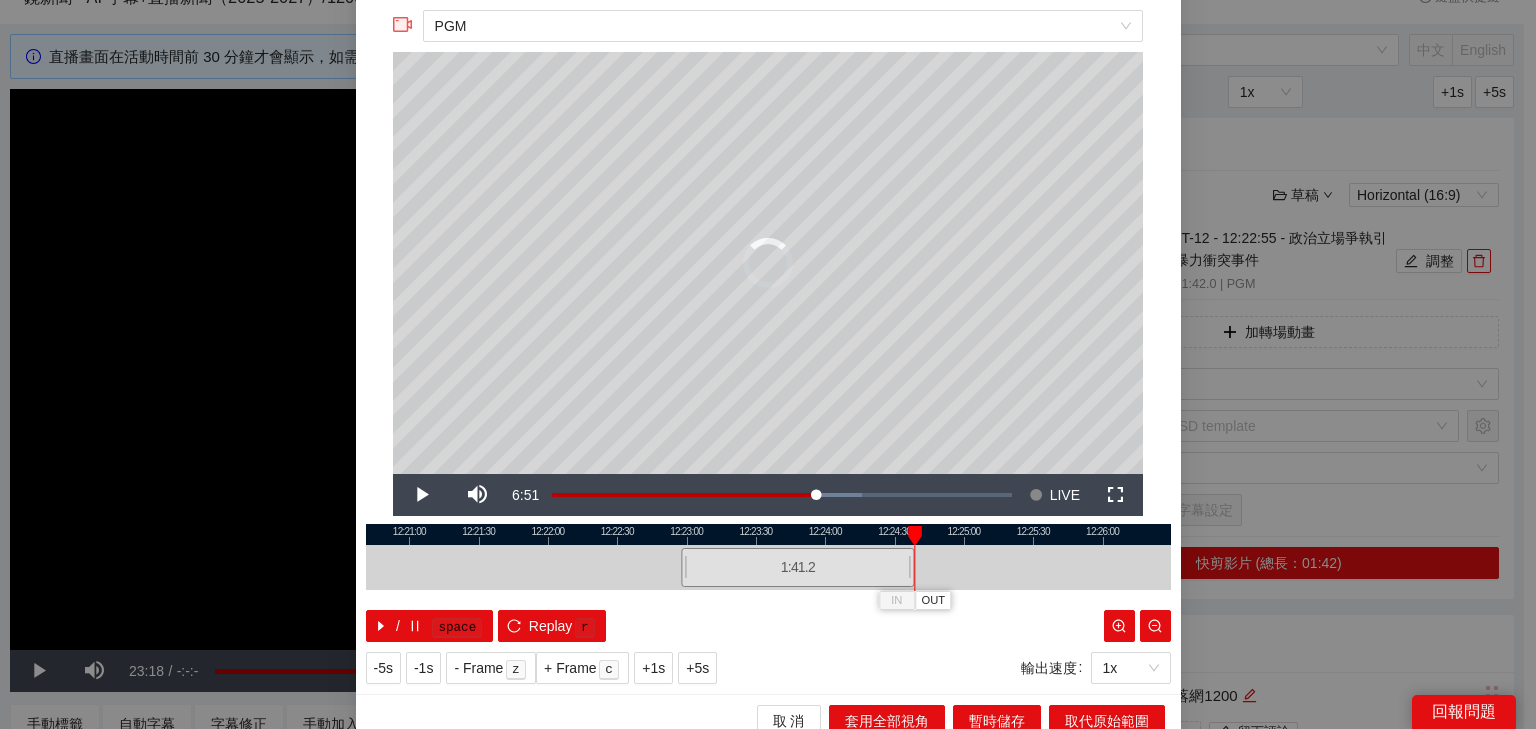 scroll, scrollTop: 73, scrollLeft: 0, axis: vertical 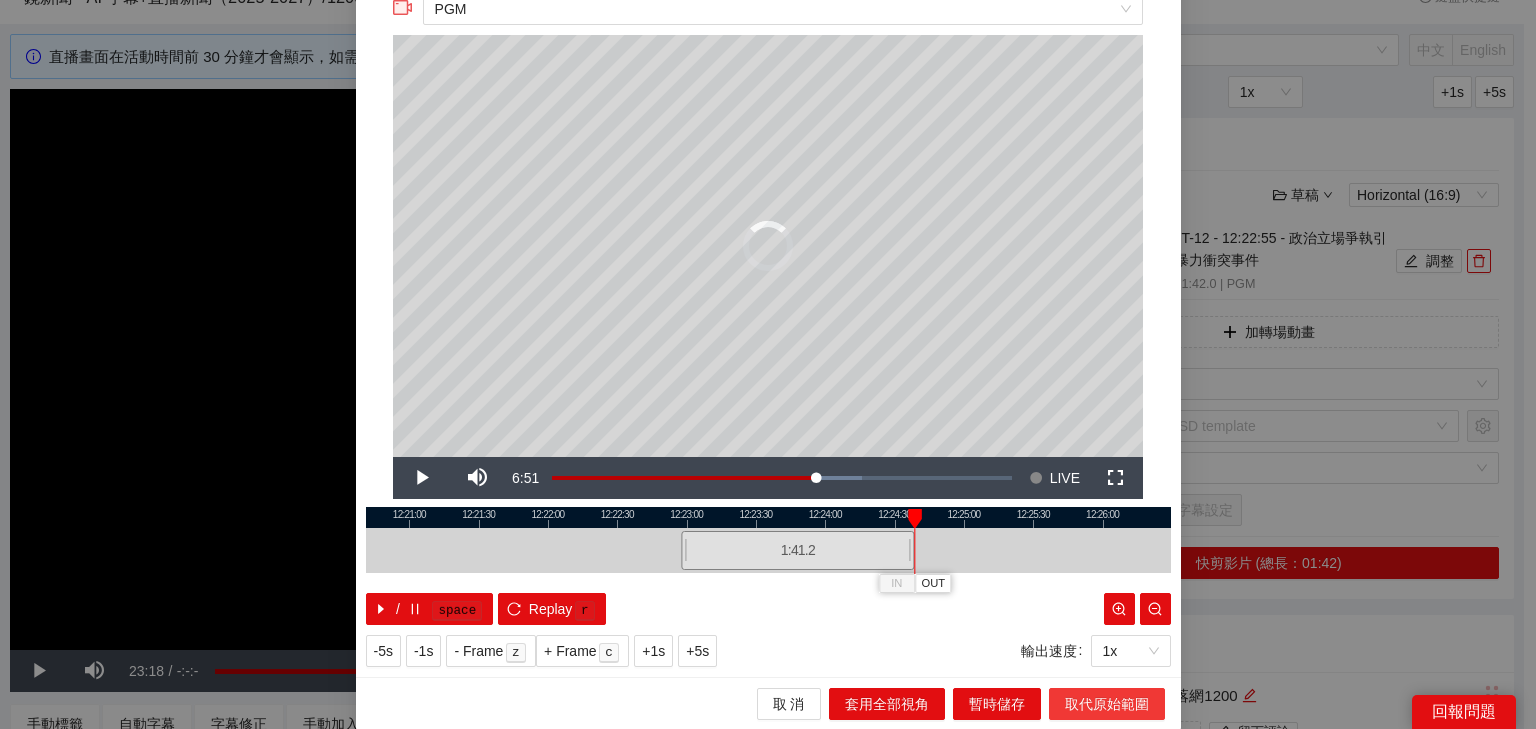 click on "取代原始範圍" at bounding box center (1107, 704) 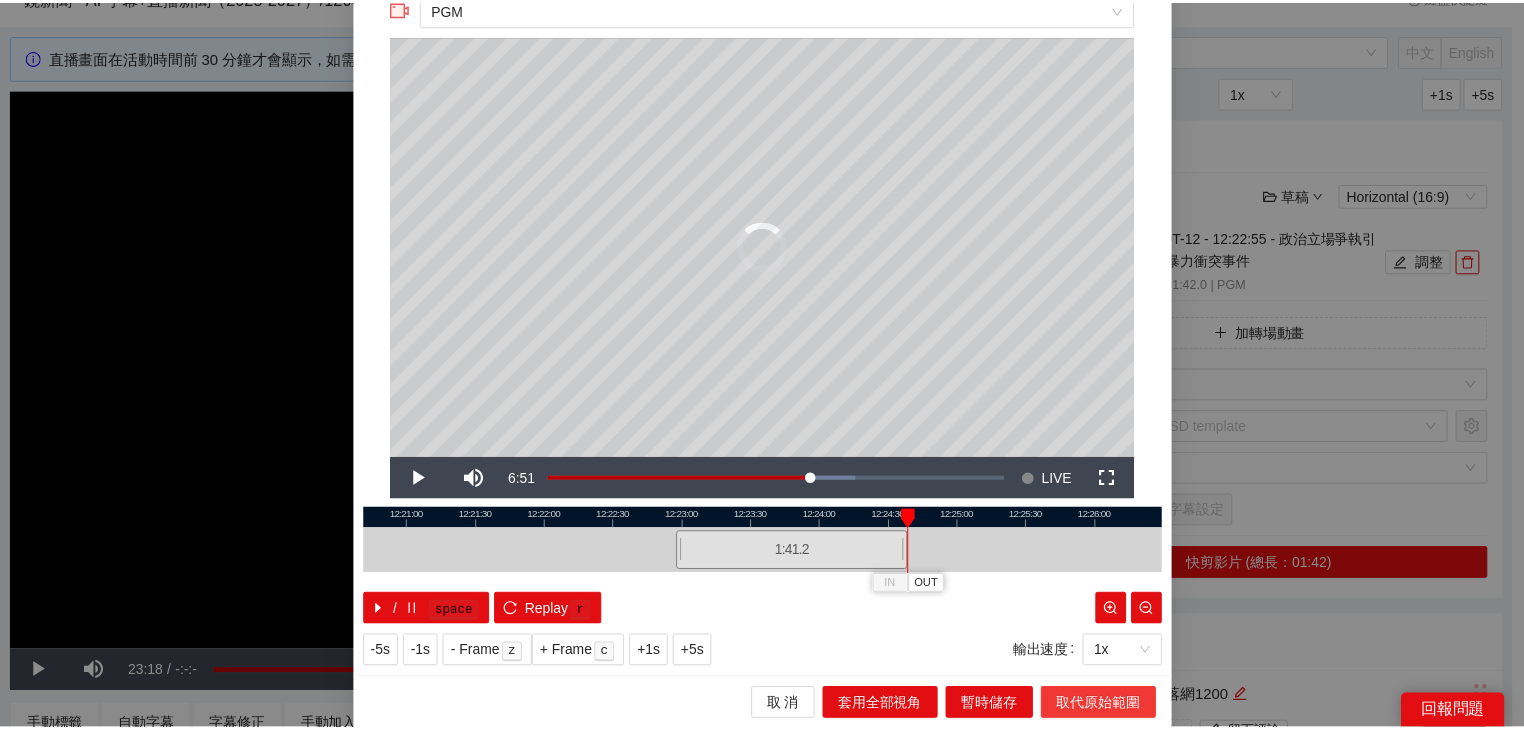 scroll, scrollTop: 0, scrollLeft: 0, axis: both 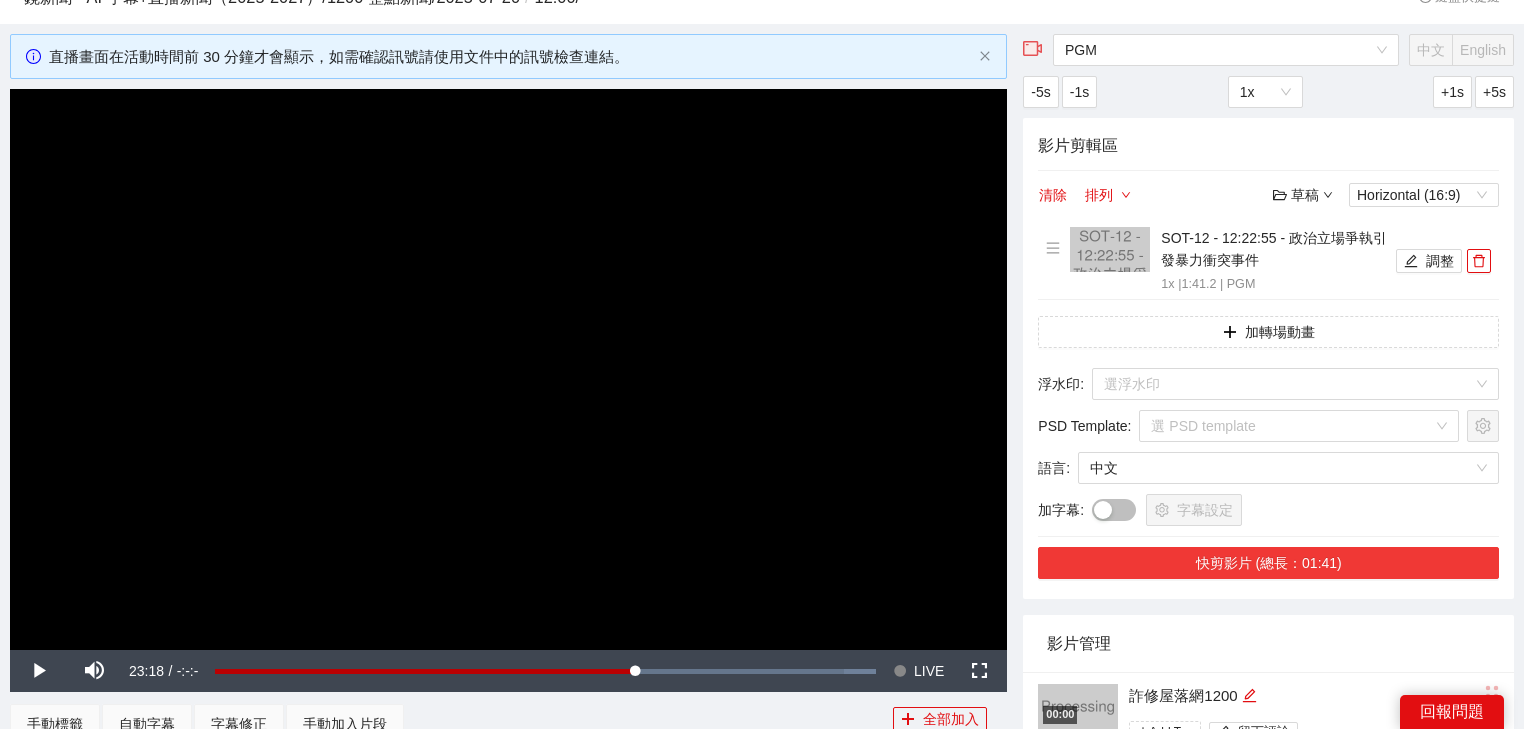 click on "快剪影片 (總長：01:41)" at bounding box center (1268, 563) 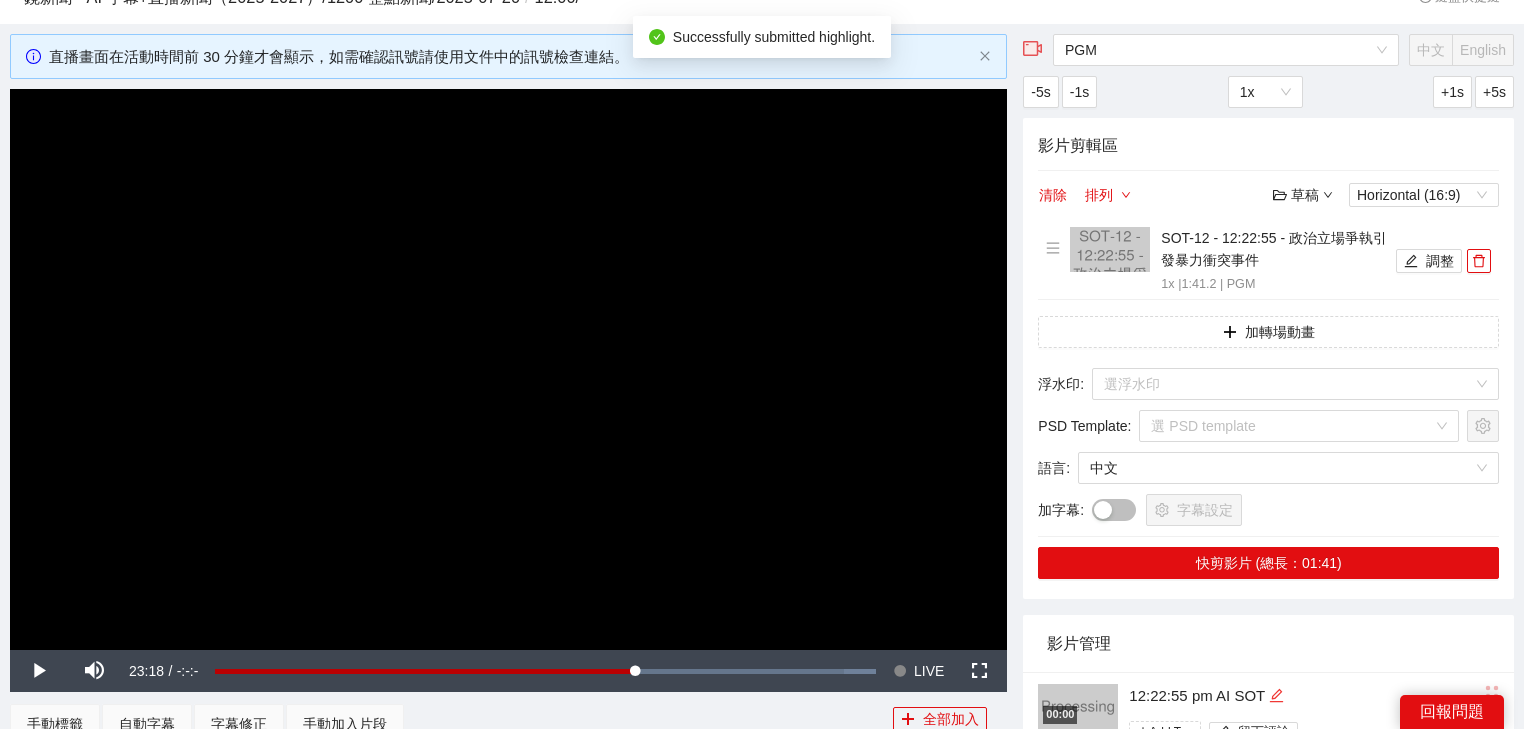 click 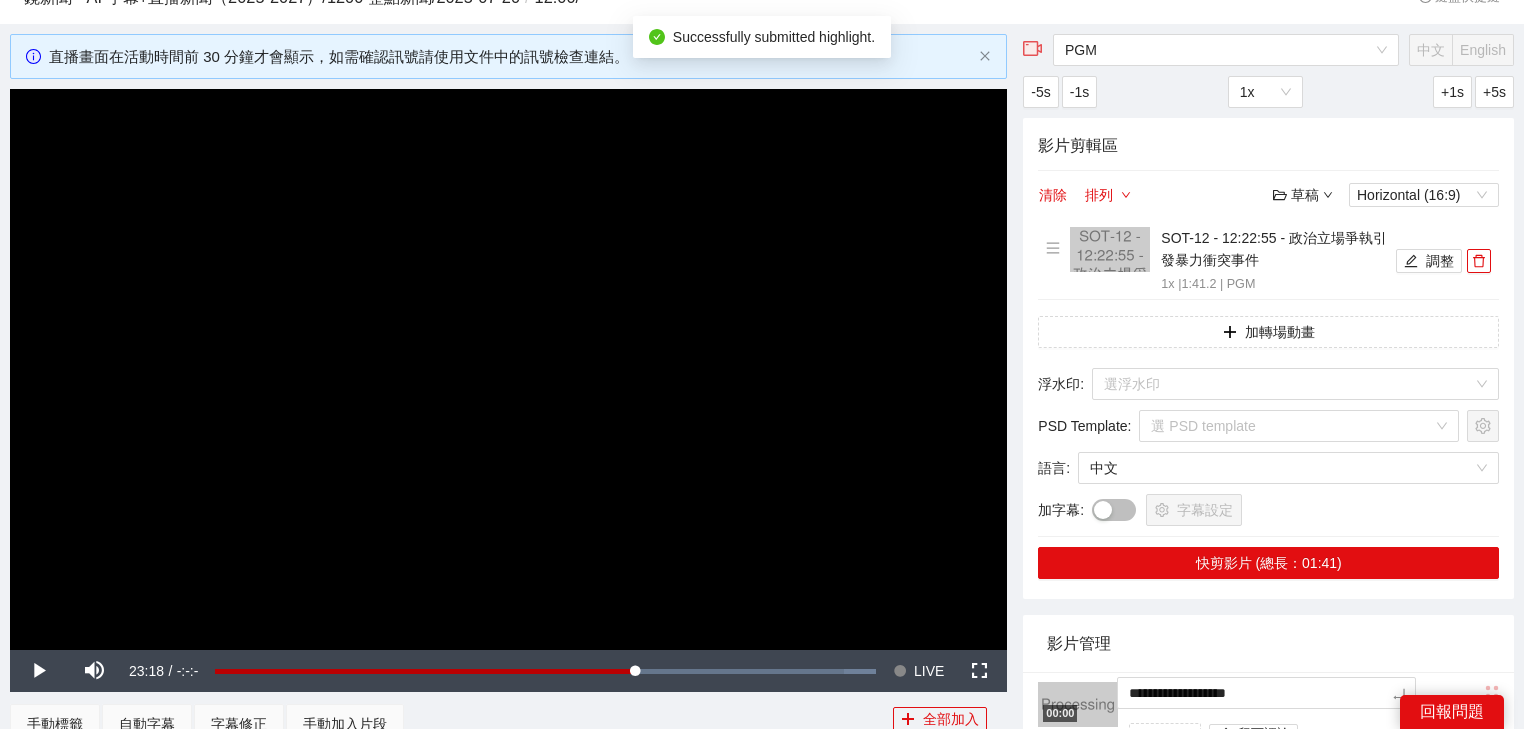 click on "**********" at bounding box center (762, 1021) 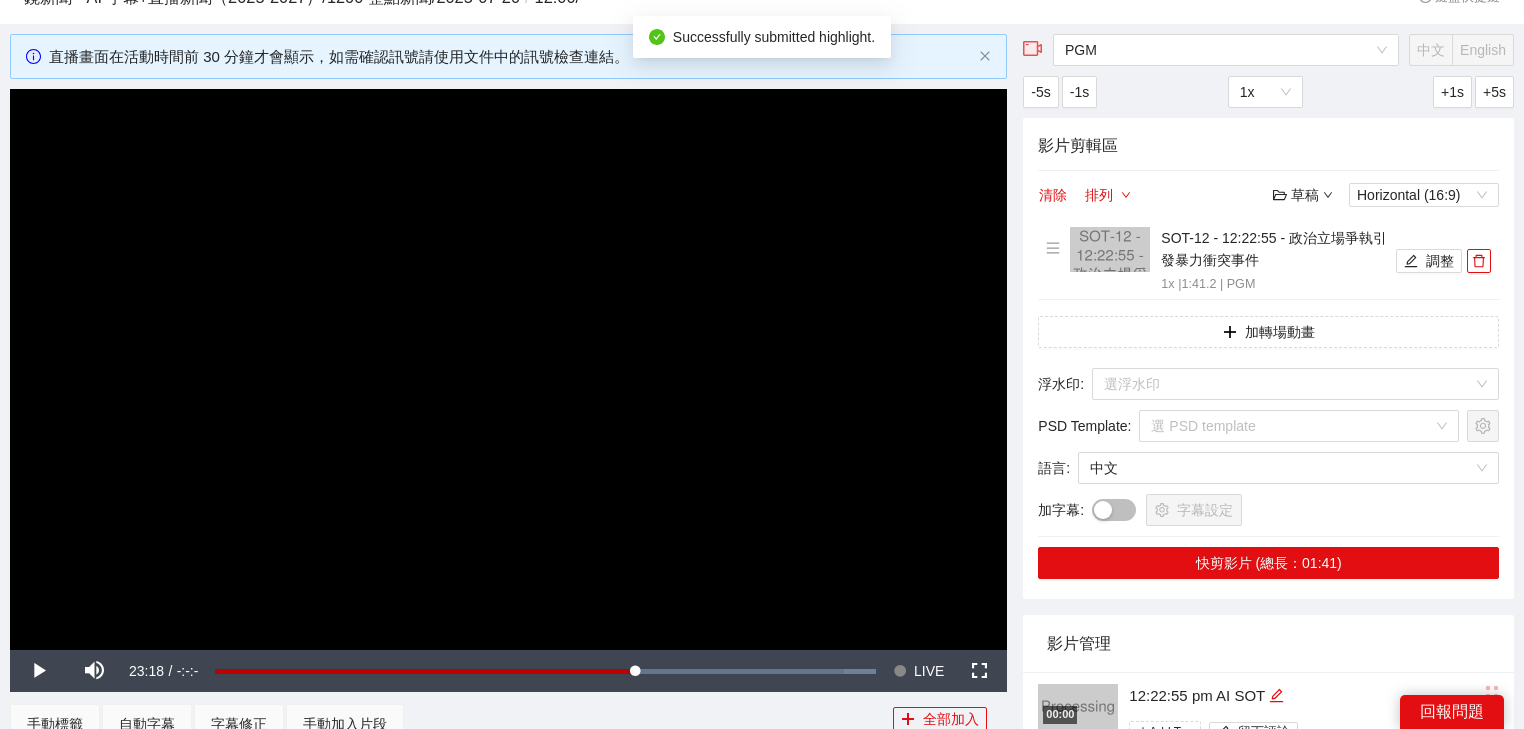 click on "影片管理" at bounding box center [1268, 643] 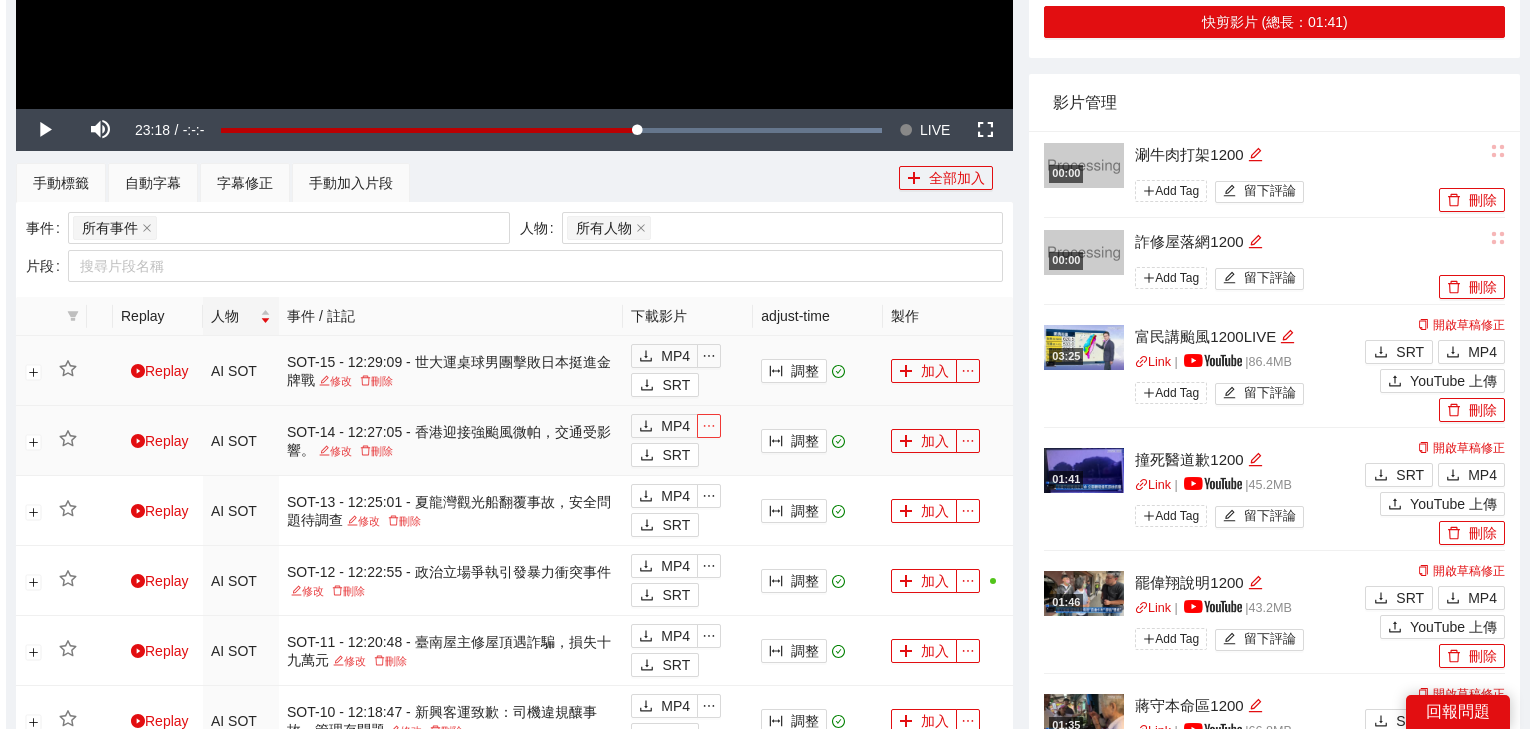 scroll, scrollTop: 640, scrollLeft: 0, axis: vertical 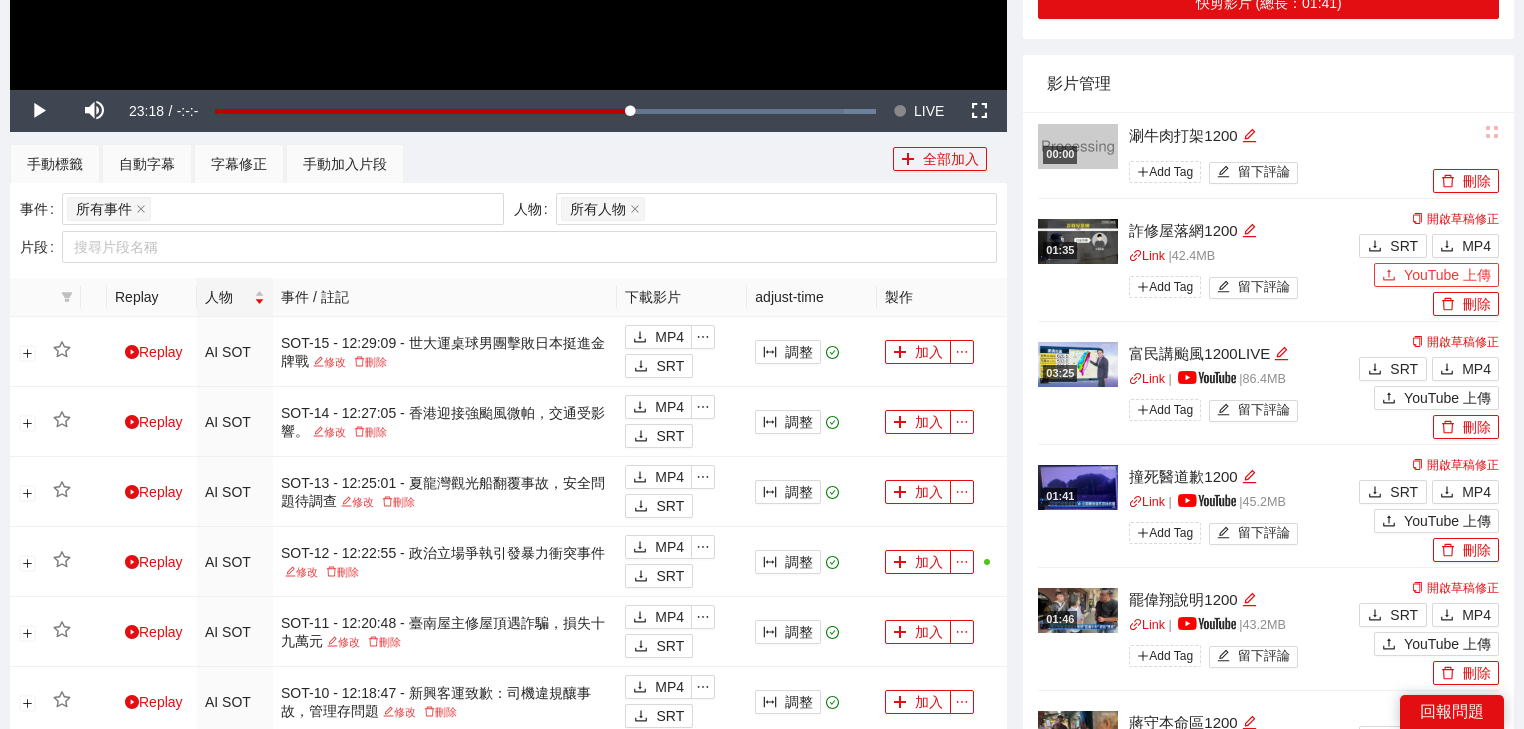 click on "YouTube 上傳" at bounding box center (1447, 275) 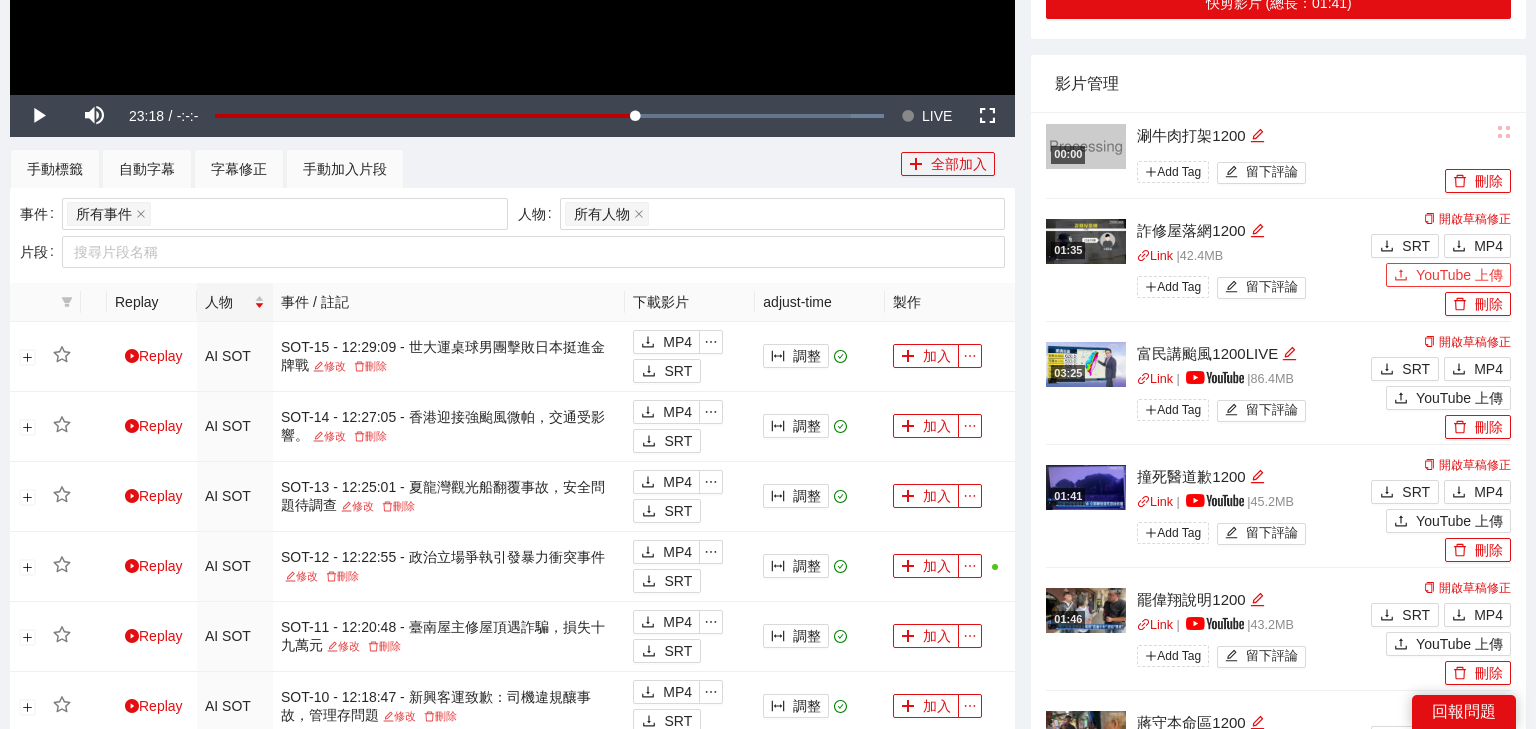 type 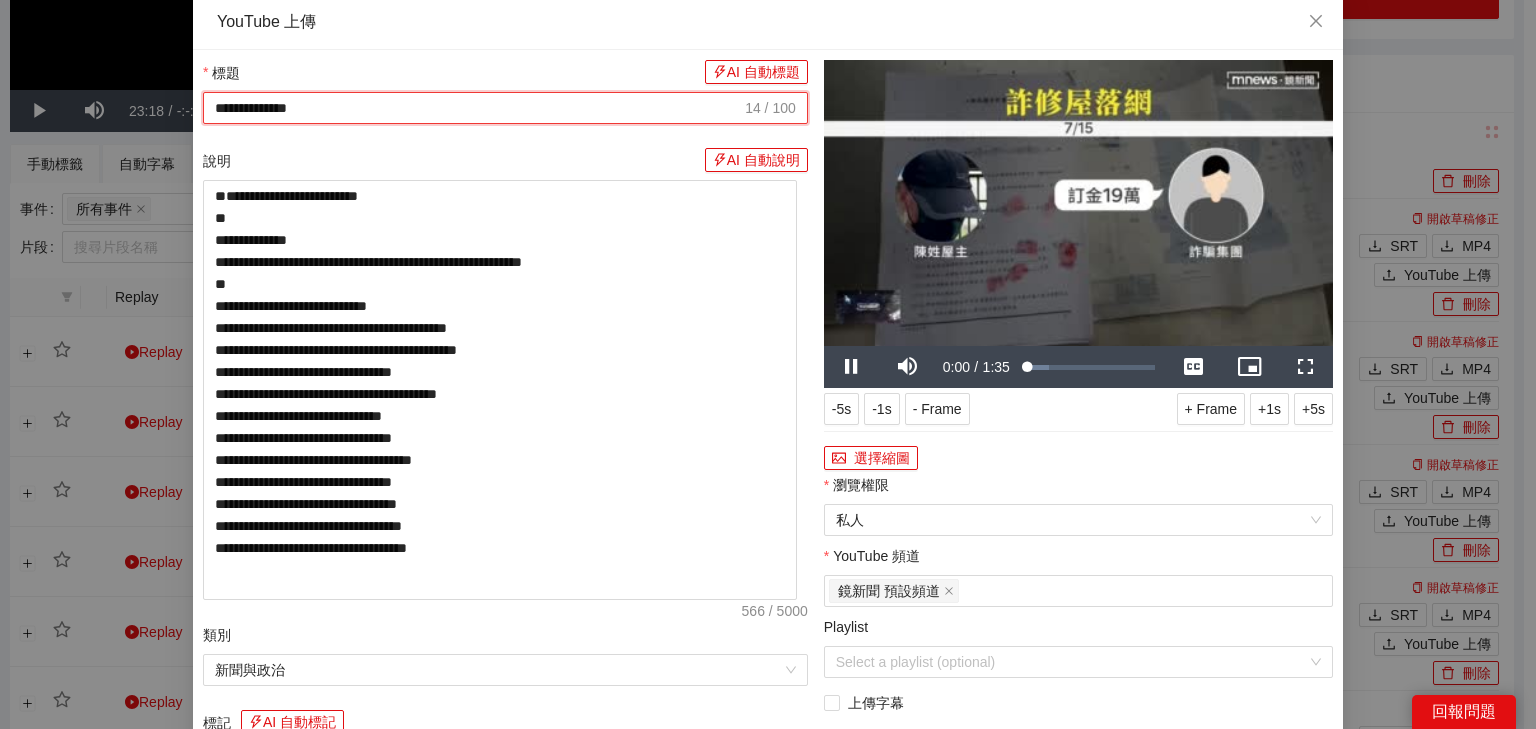 drag, startPoint x: 565, startPoint y: 117, endPoint x: 0, endPoint y: 115, distance: 565.00354 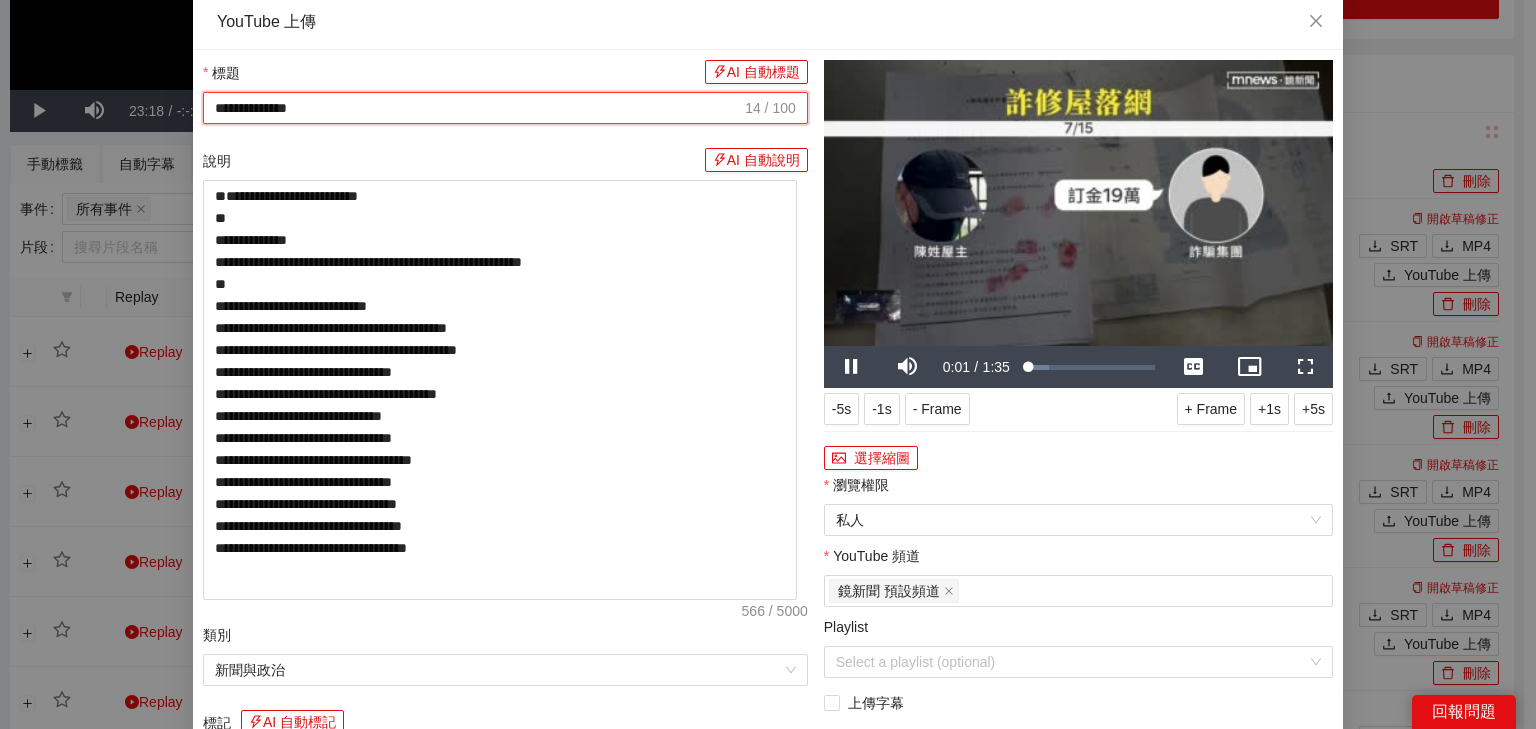paste on "**********" 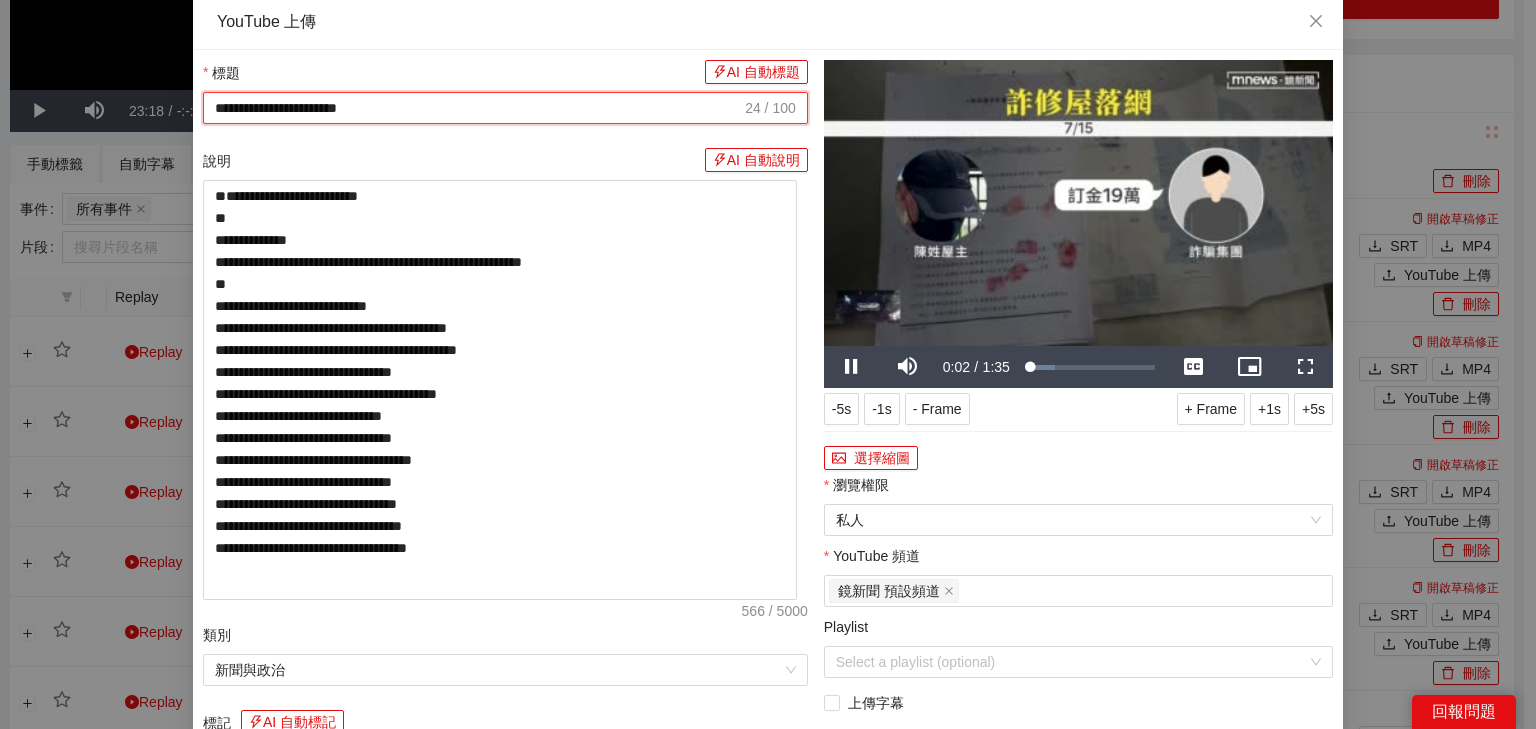 type on "**********" 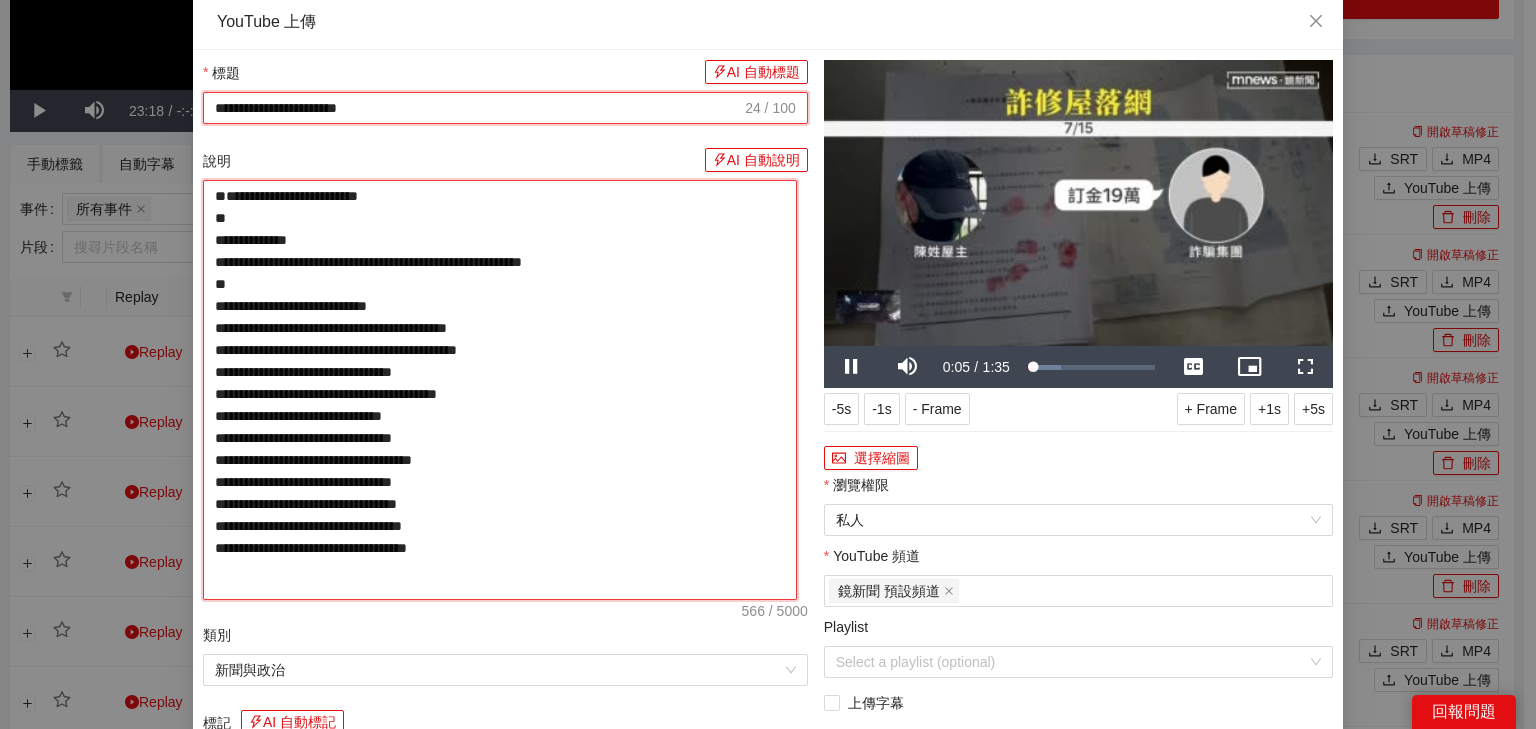 click on "**********" at bounding box center (500, 390) 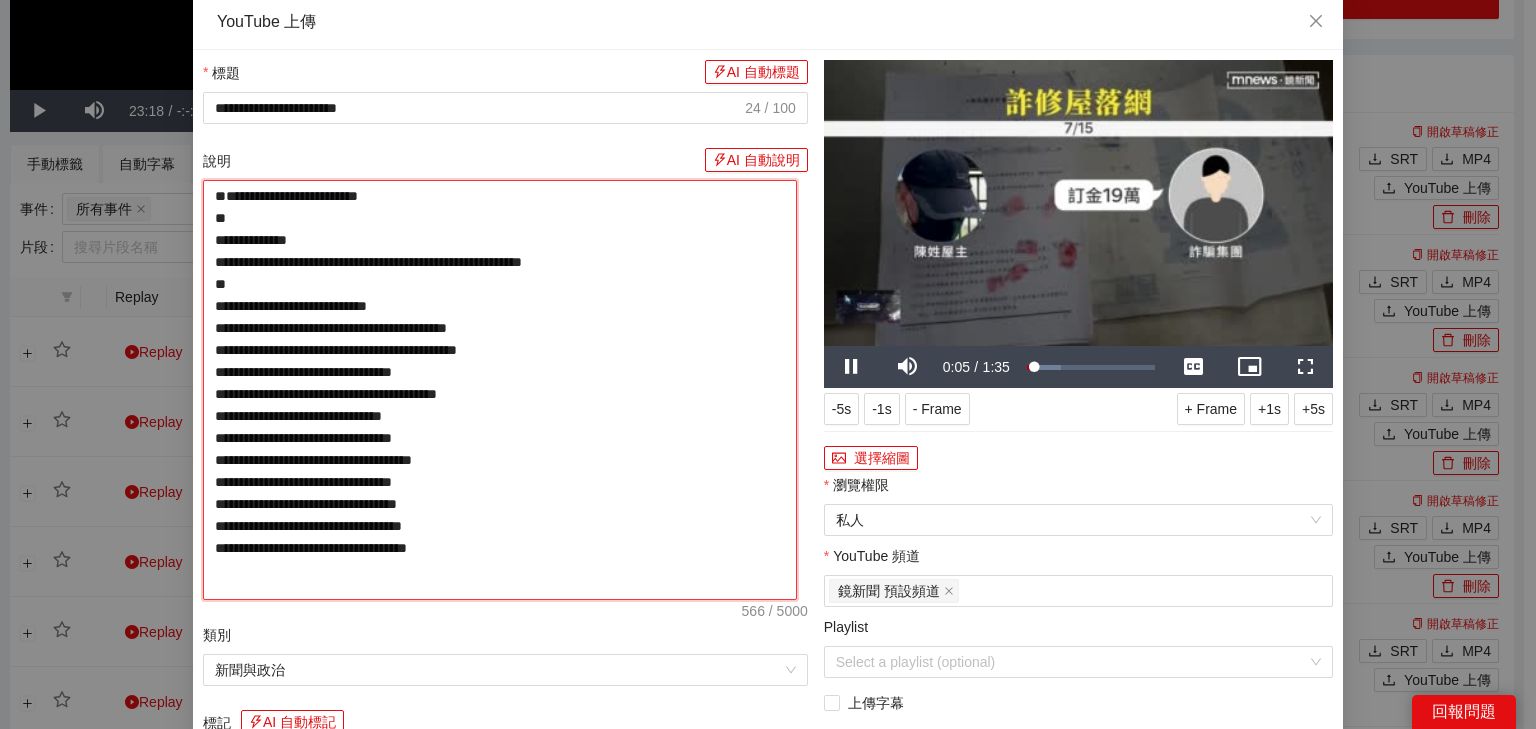 paste on "**********" 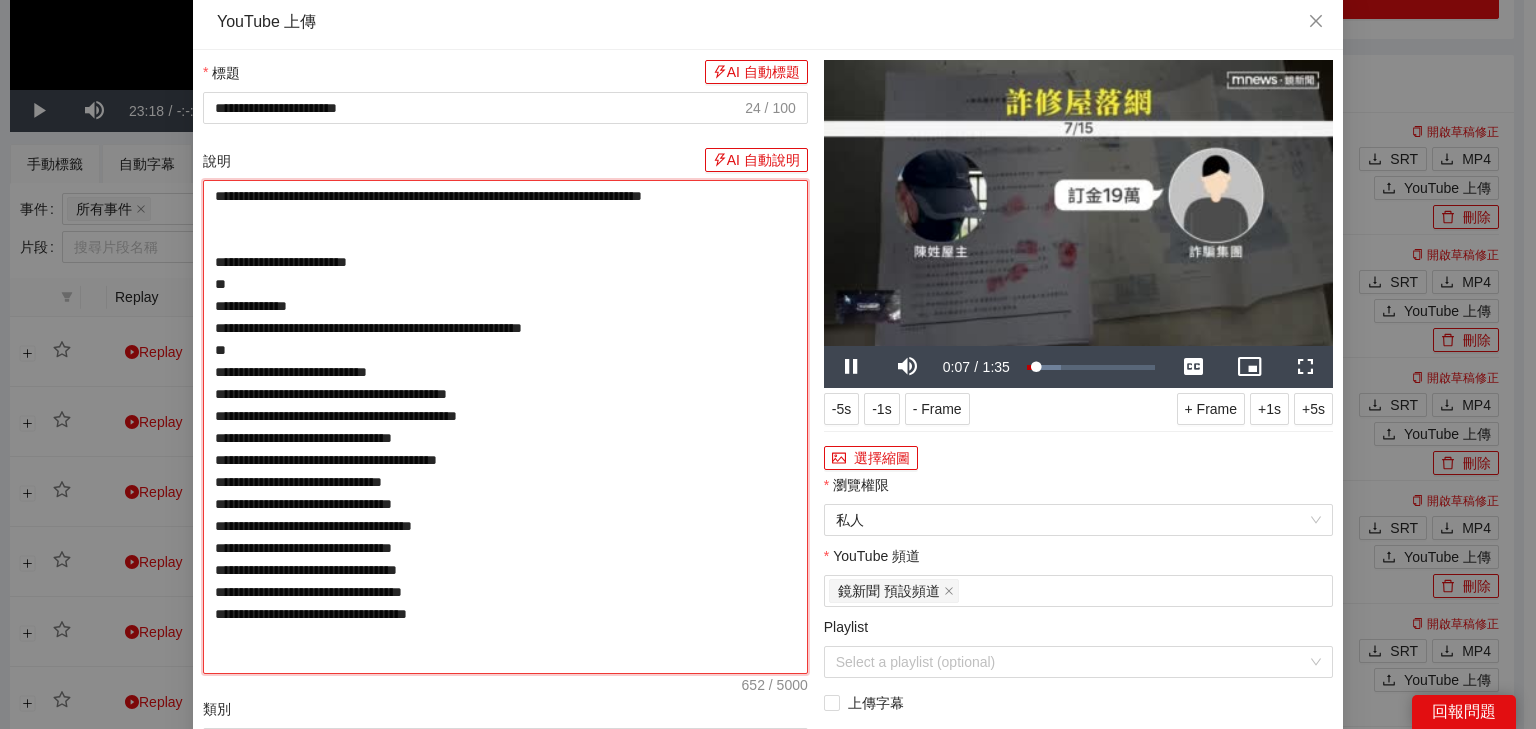 type on "**********" 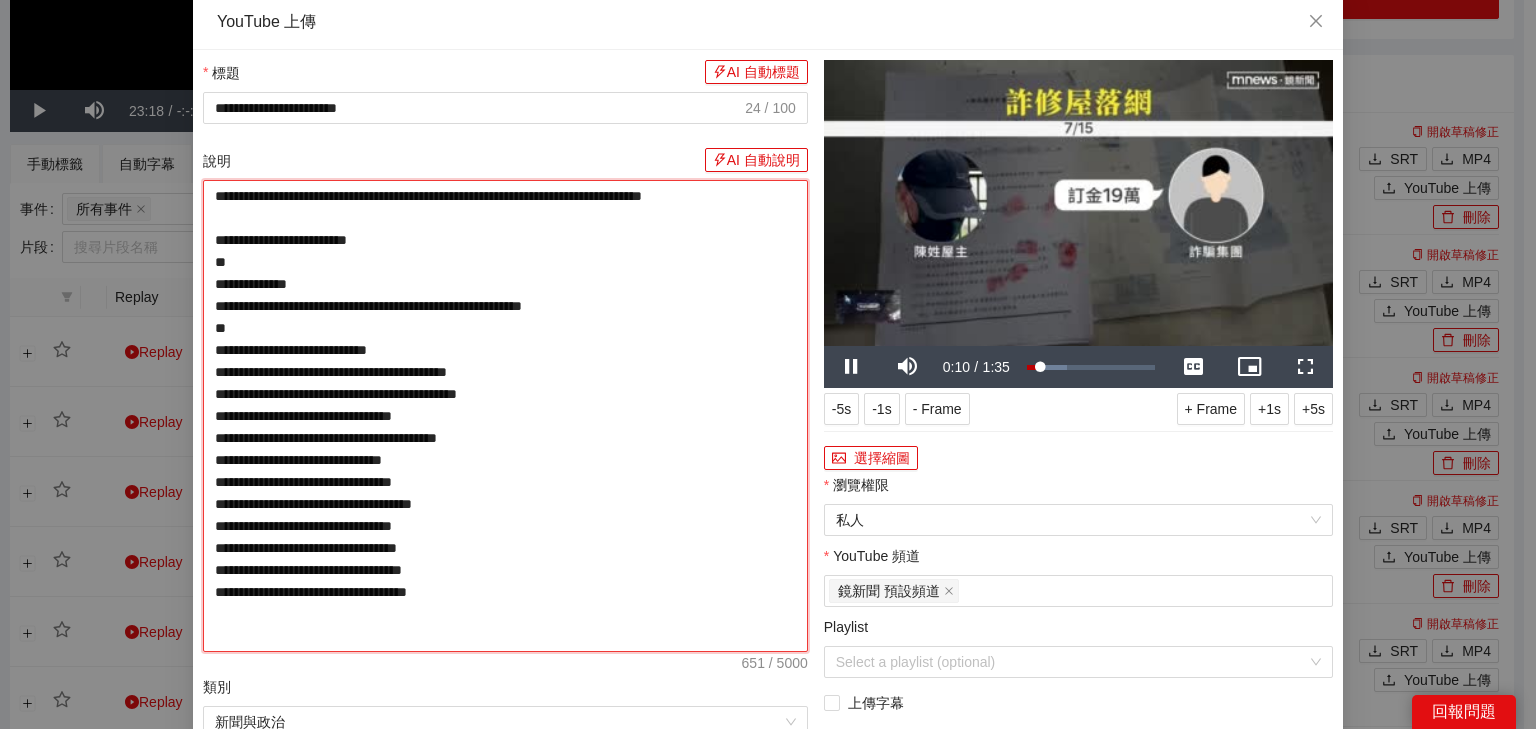drag, startPoint x: 408, startPoint y: 219, endPoint x: 382, endPoint y: 217, distance: 26.076809 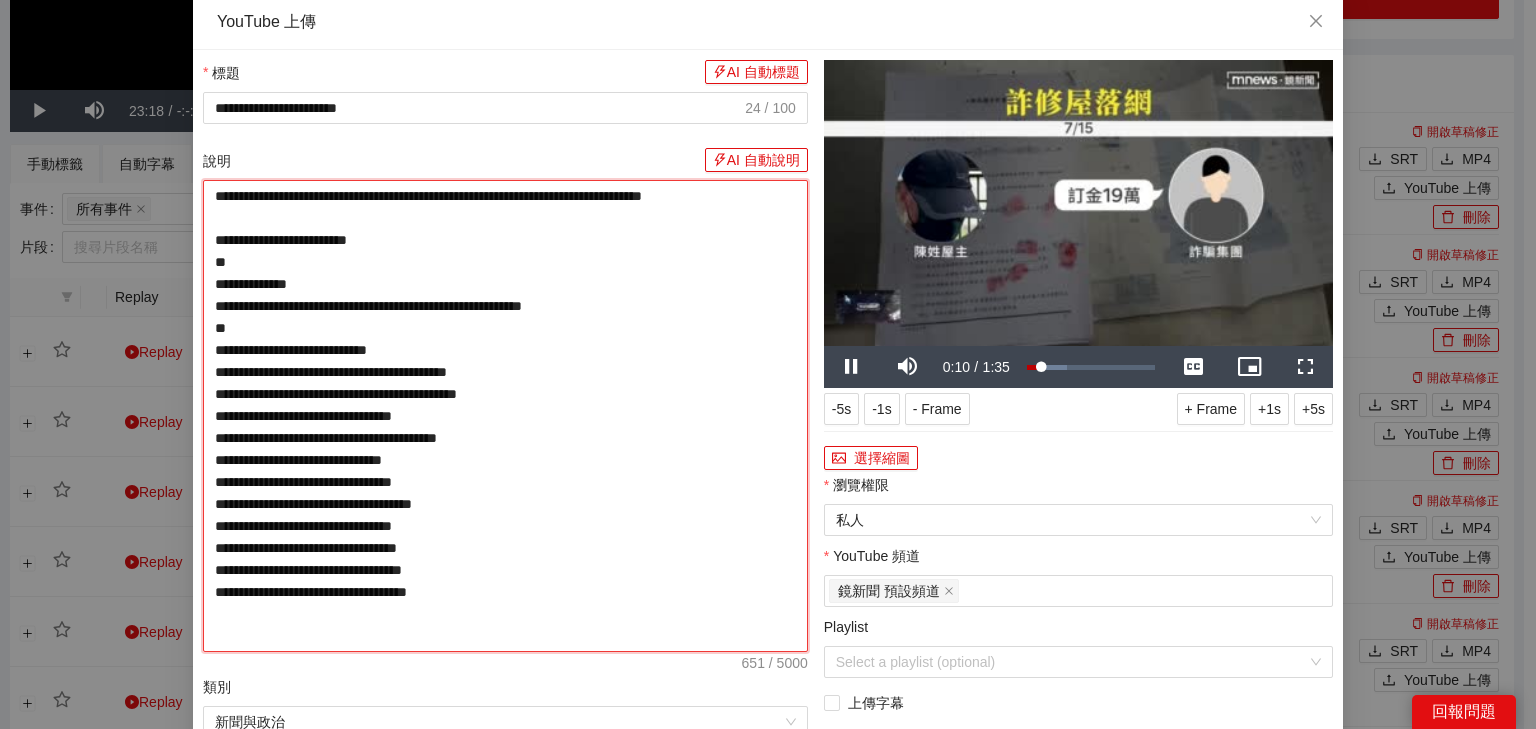 type on "**********" 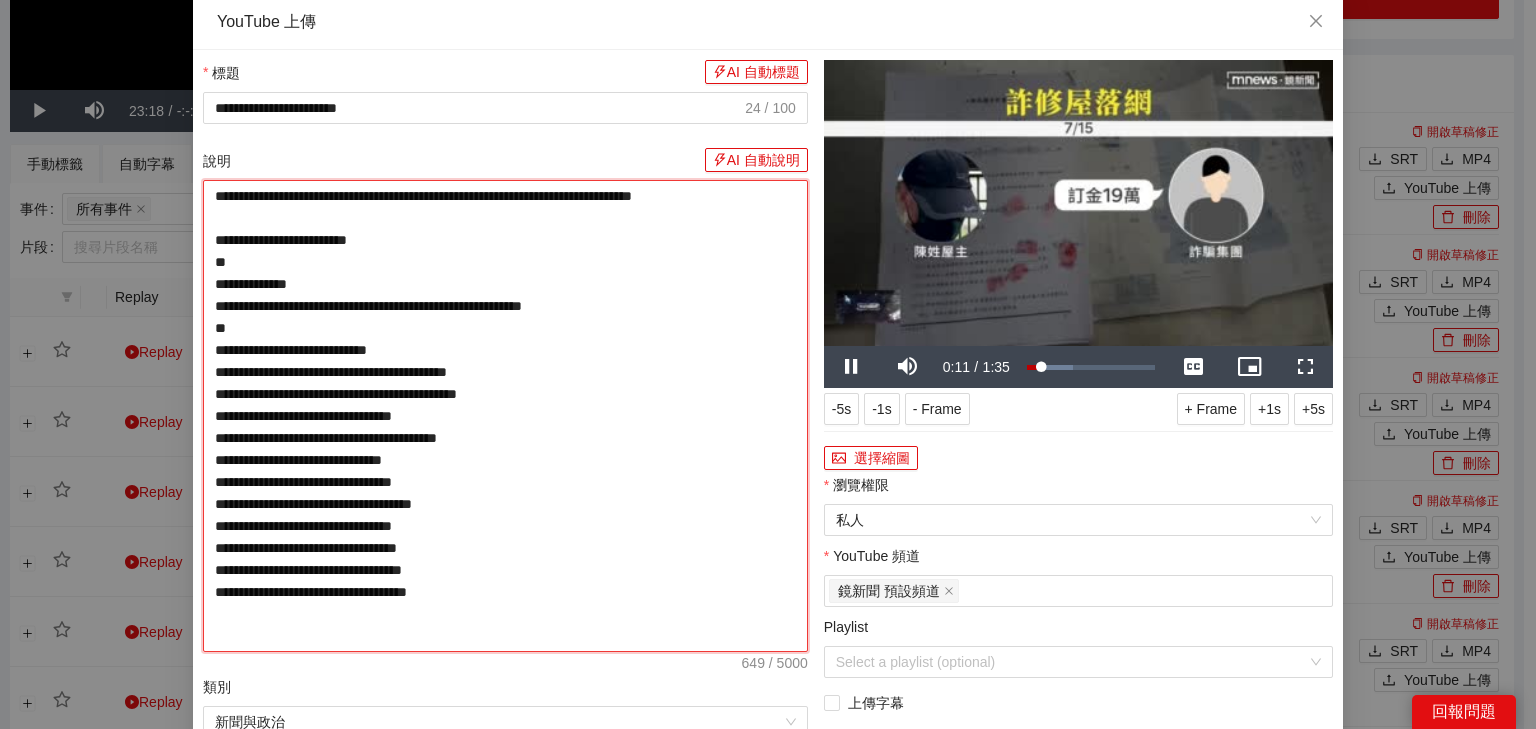 type on "**********" 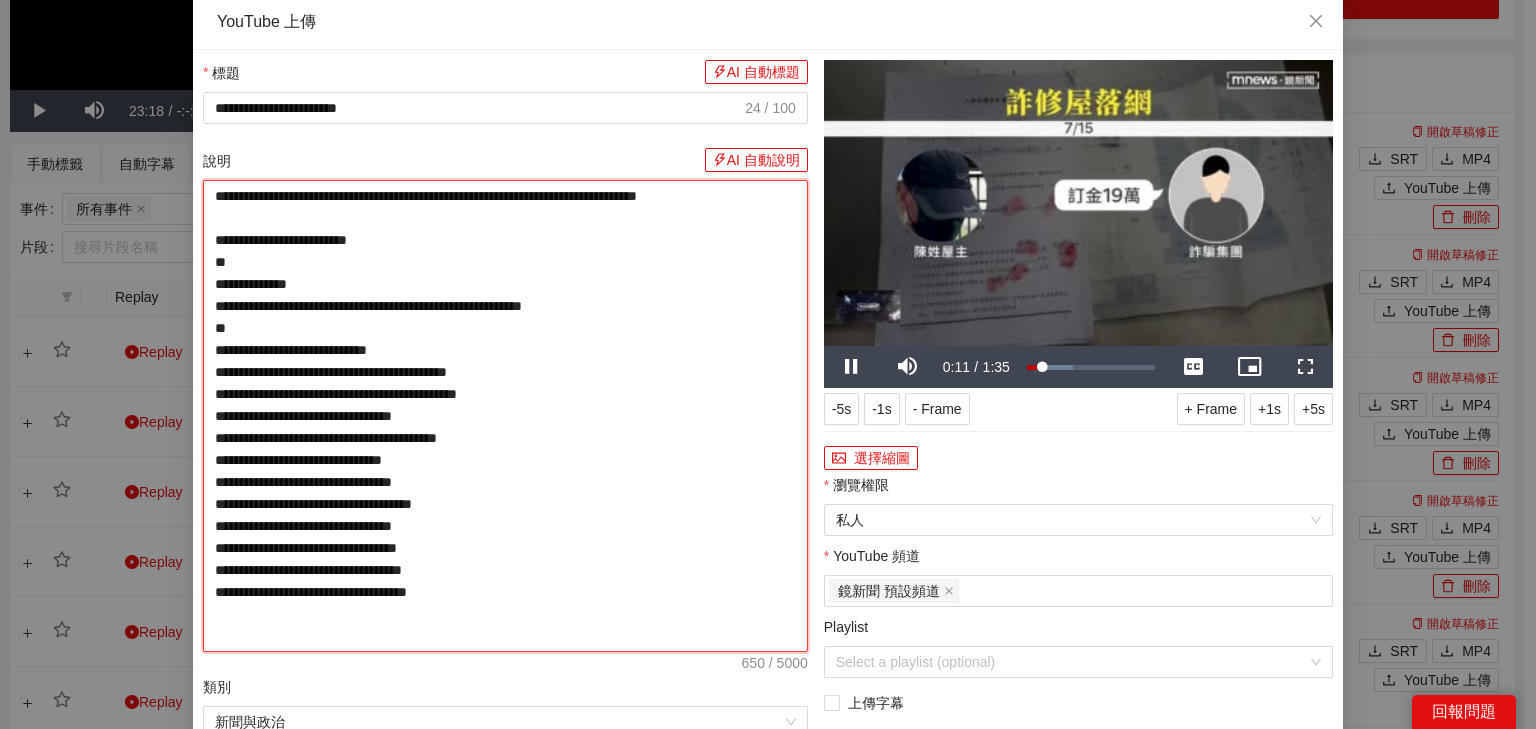 type on "**********" 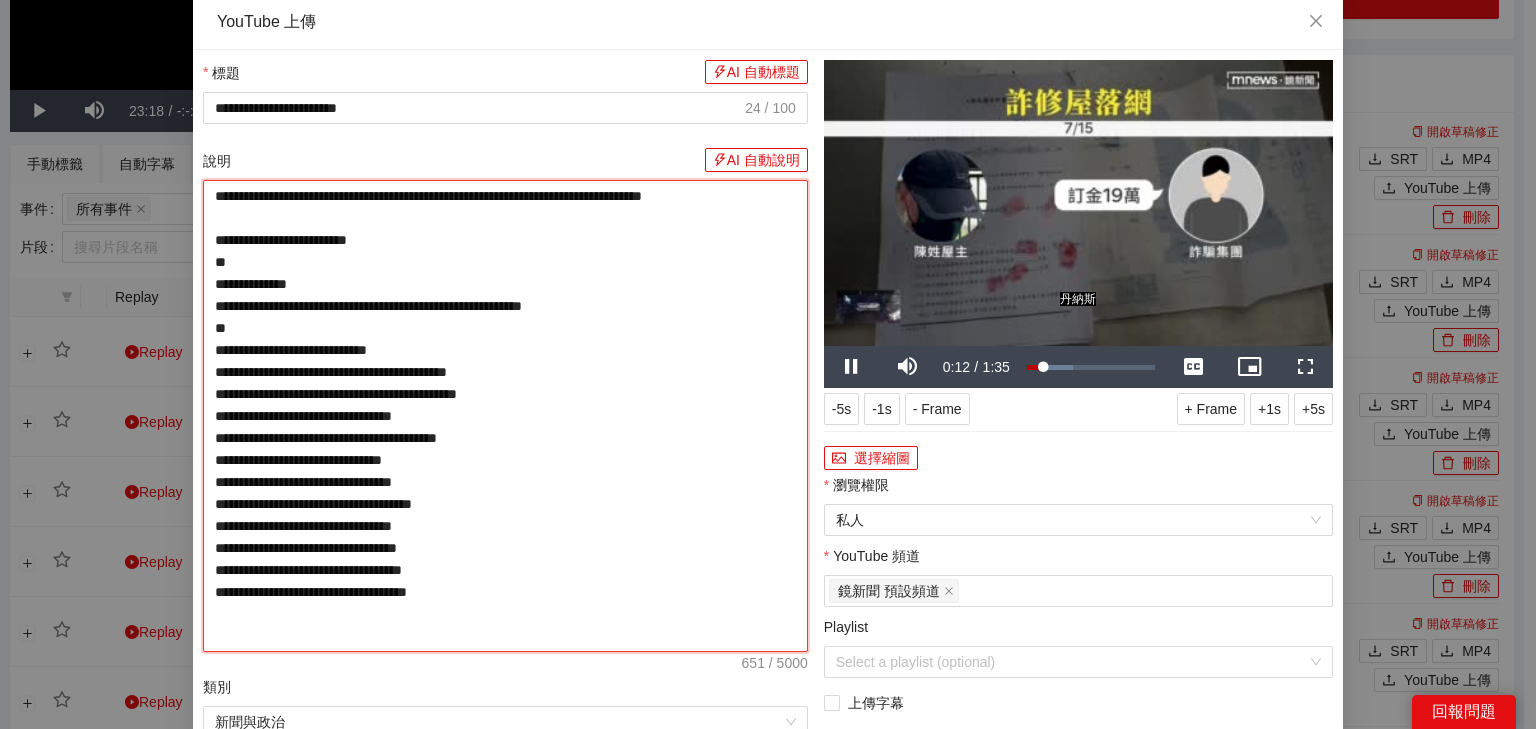 type on "**********" 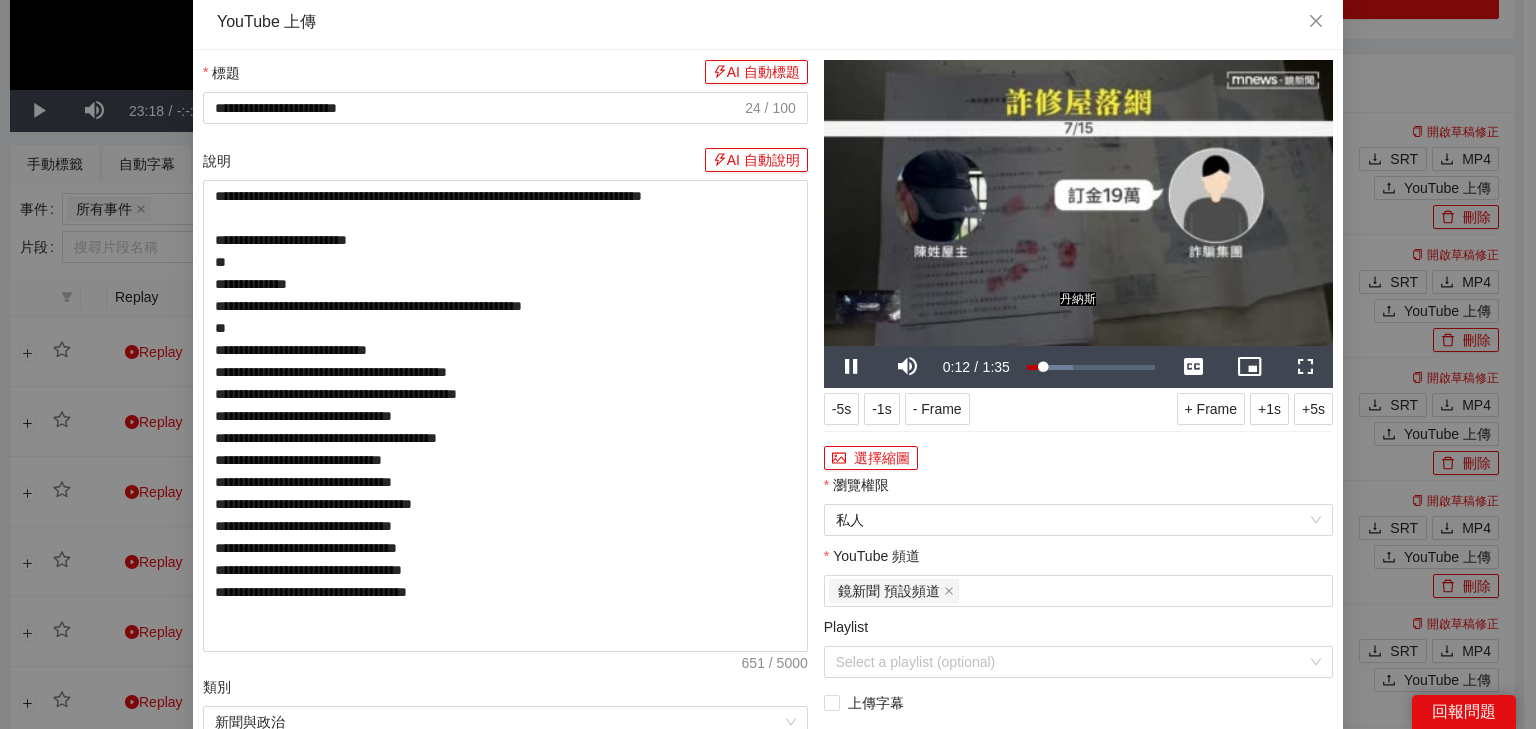 click at bounding box center [1078, 203] 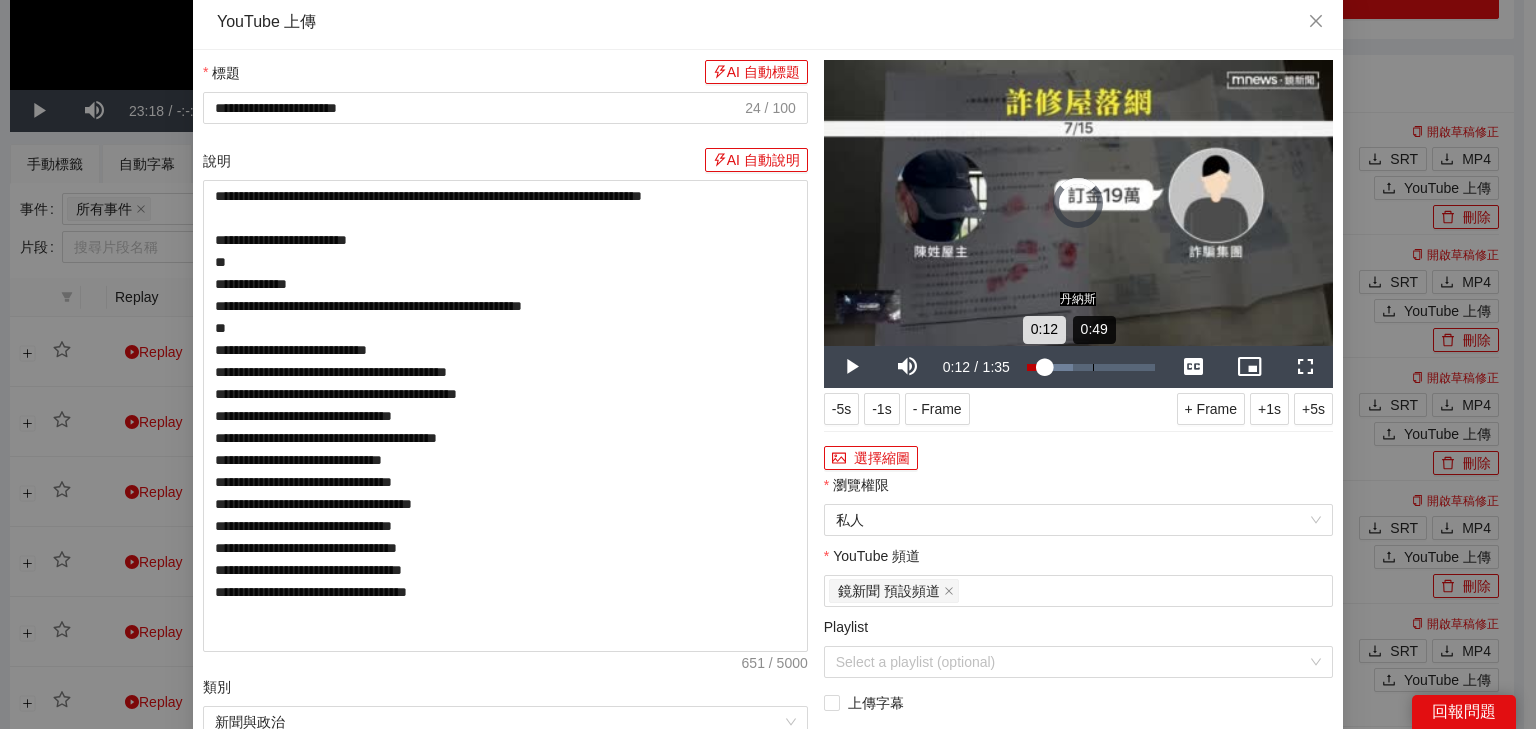 click on "Loaded :  35.80% 0:49 0:12" at bounding box center [1091, 367] 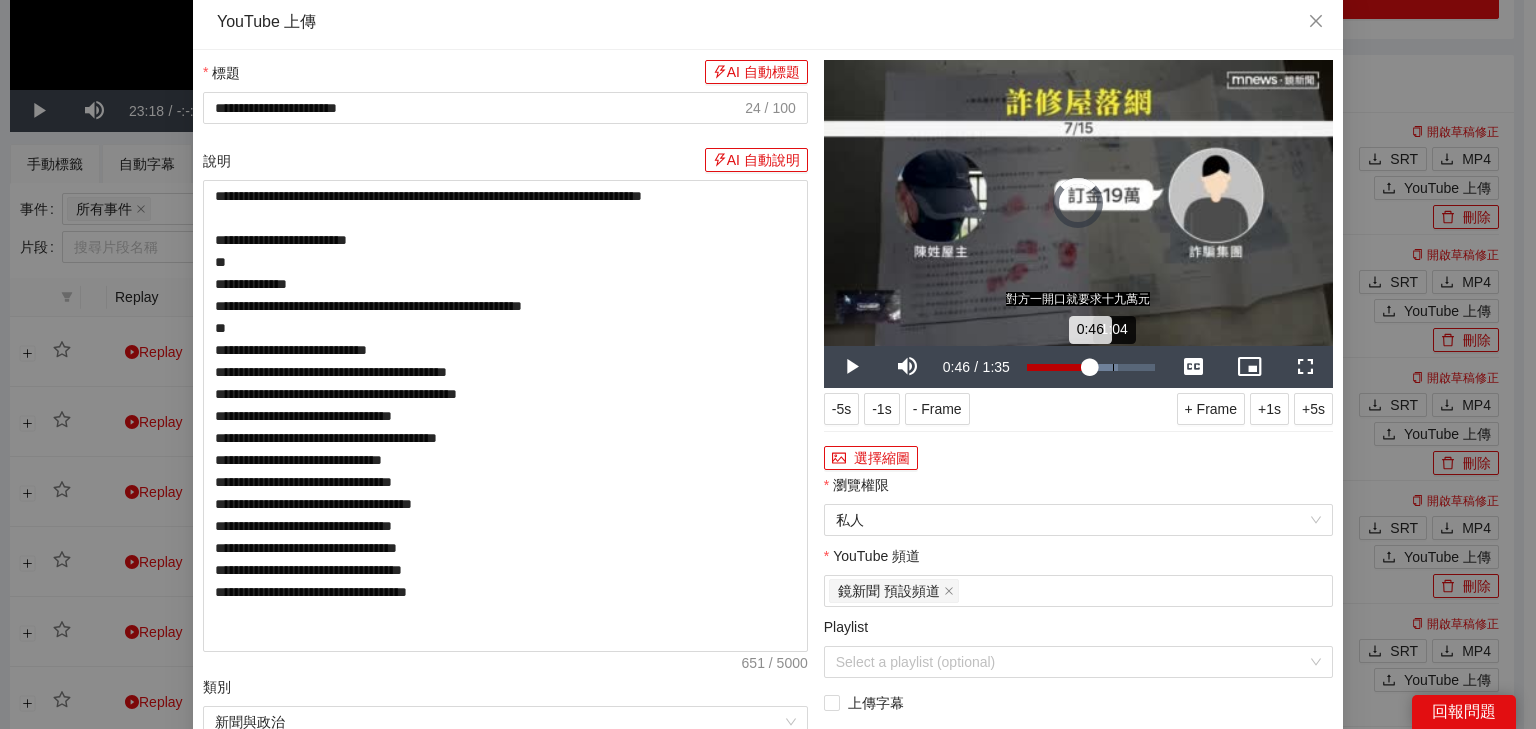 click on "Loaded :  71.05% 1:04 0:46" at bounding box center [1091, 367] 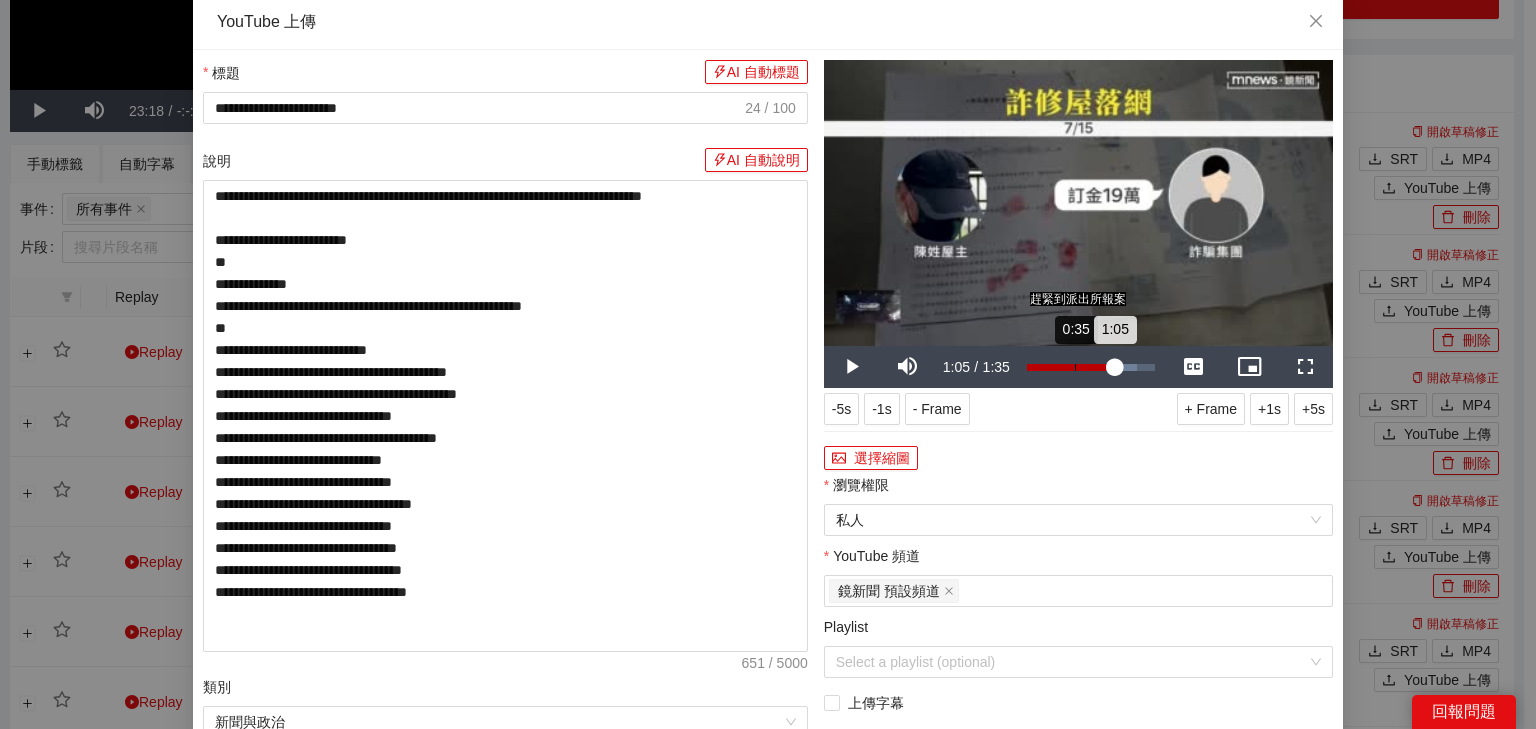 click on "Loaded :  85.85% 0:35 1:05" at bounding box center (1091, 367) 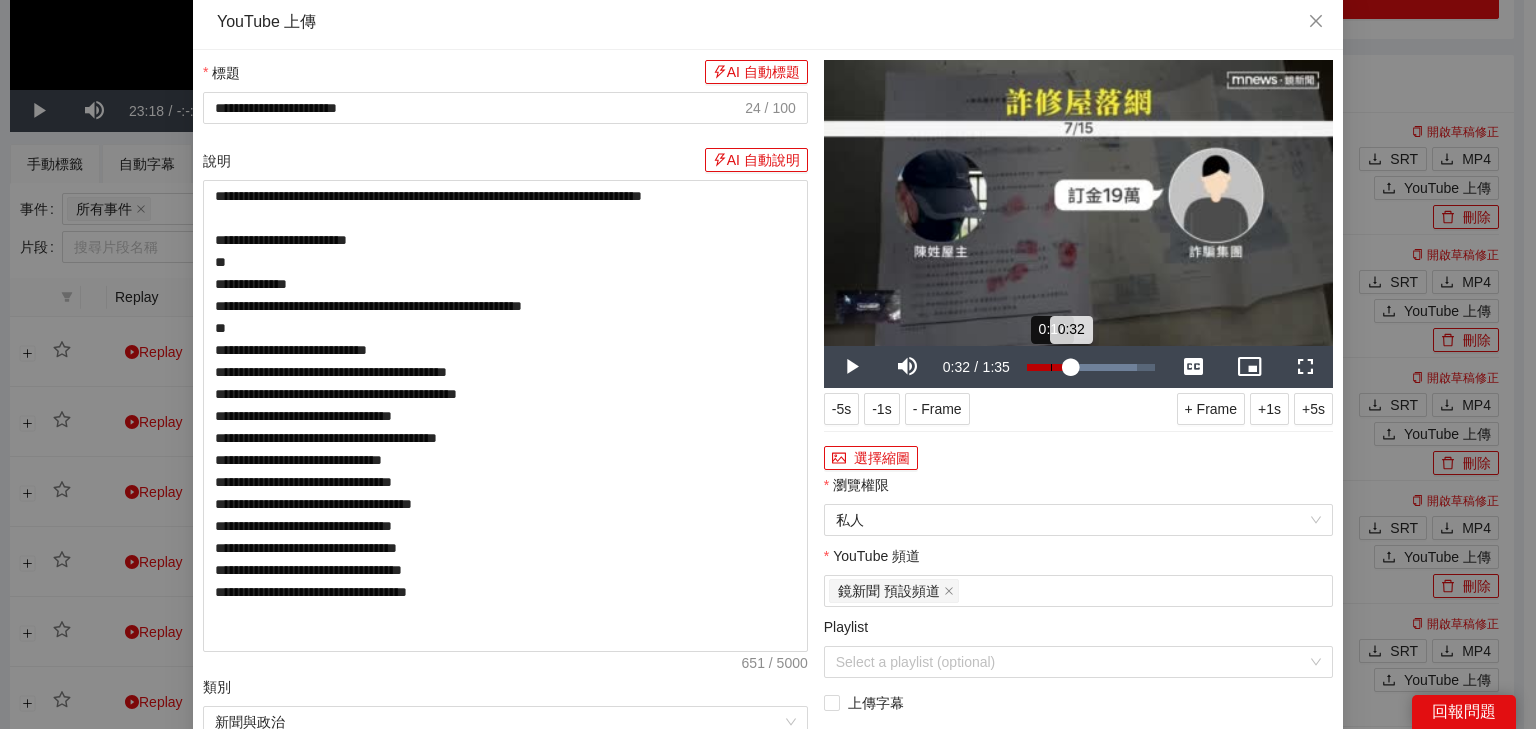 click on "0:17" at bounding box center (1051, 367) 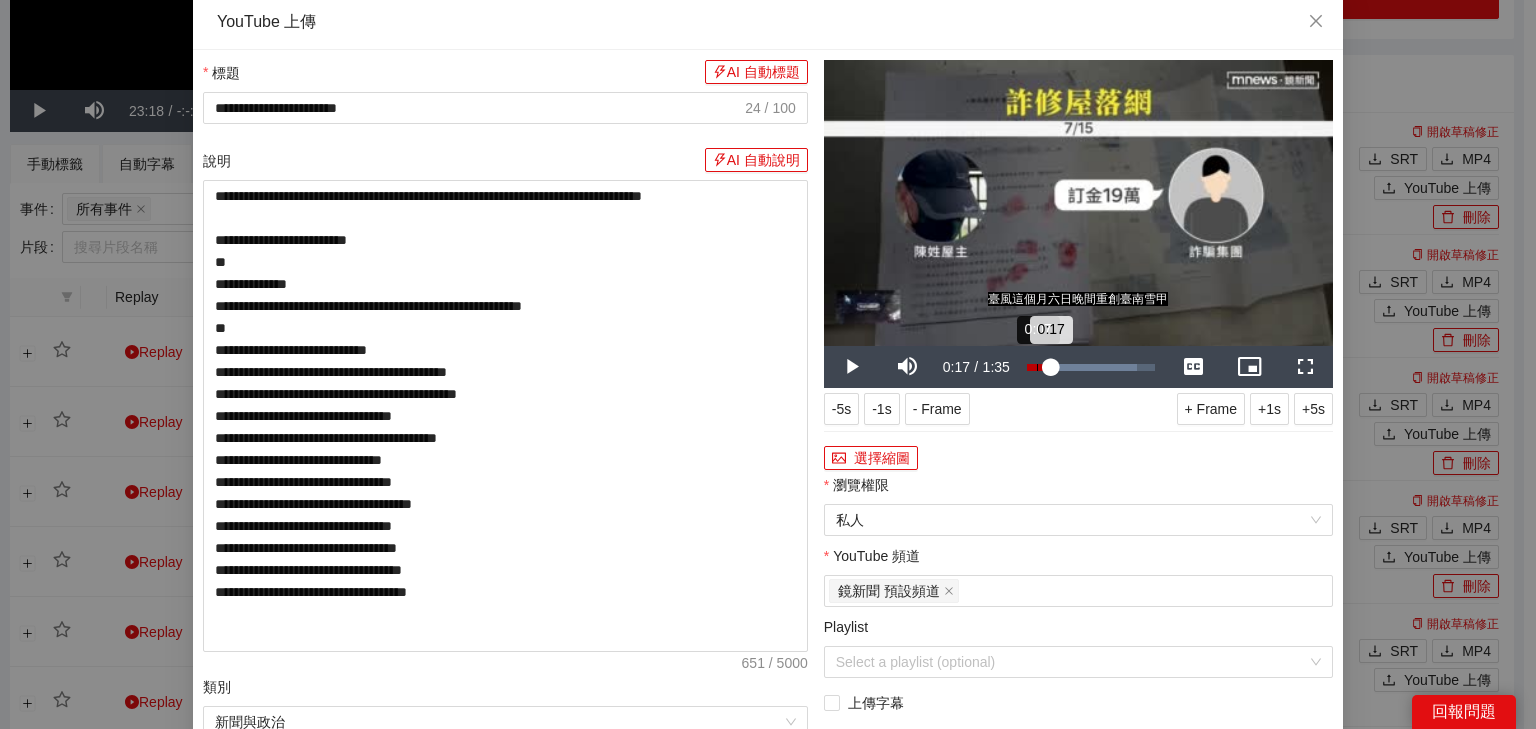 click on "0:07" at bounding box center [1037, 367] 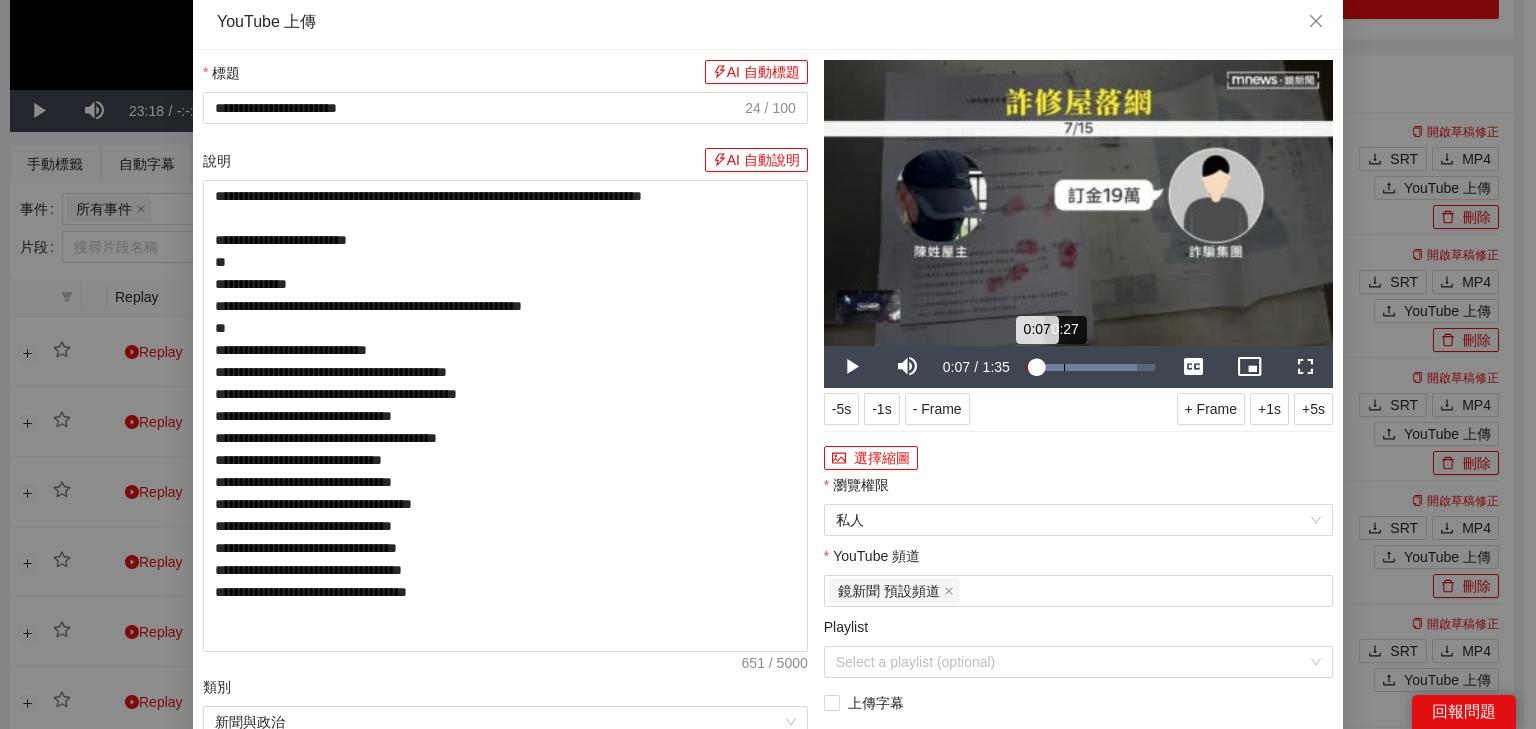 click on "Loaded :  85.85% 0:27 0:07" at bounding box center [1091, 367] 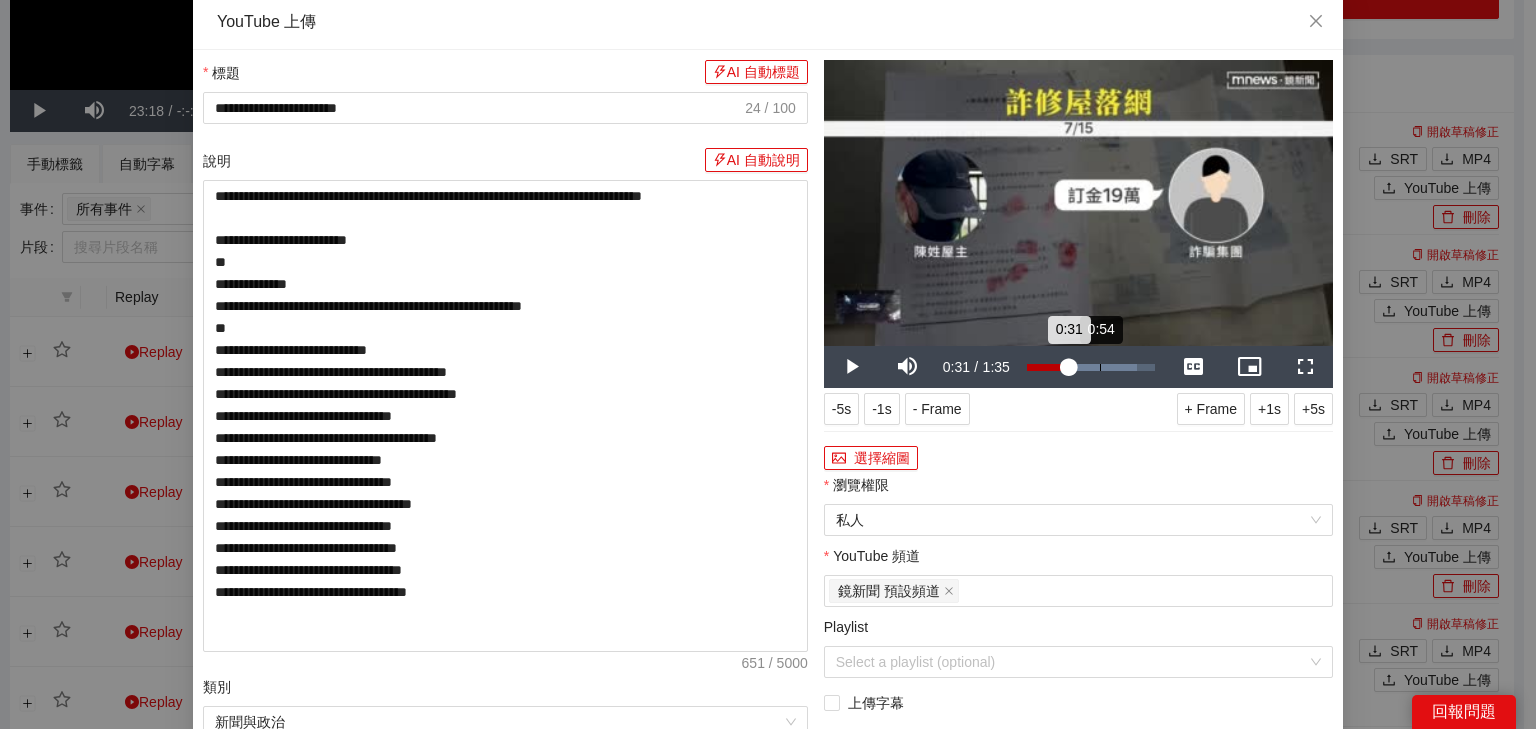 click on "Loaded :  85.85% 0:54 0:31" at bounding box center (1091, 367) 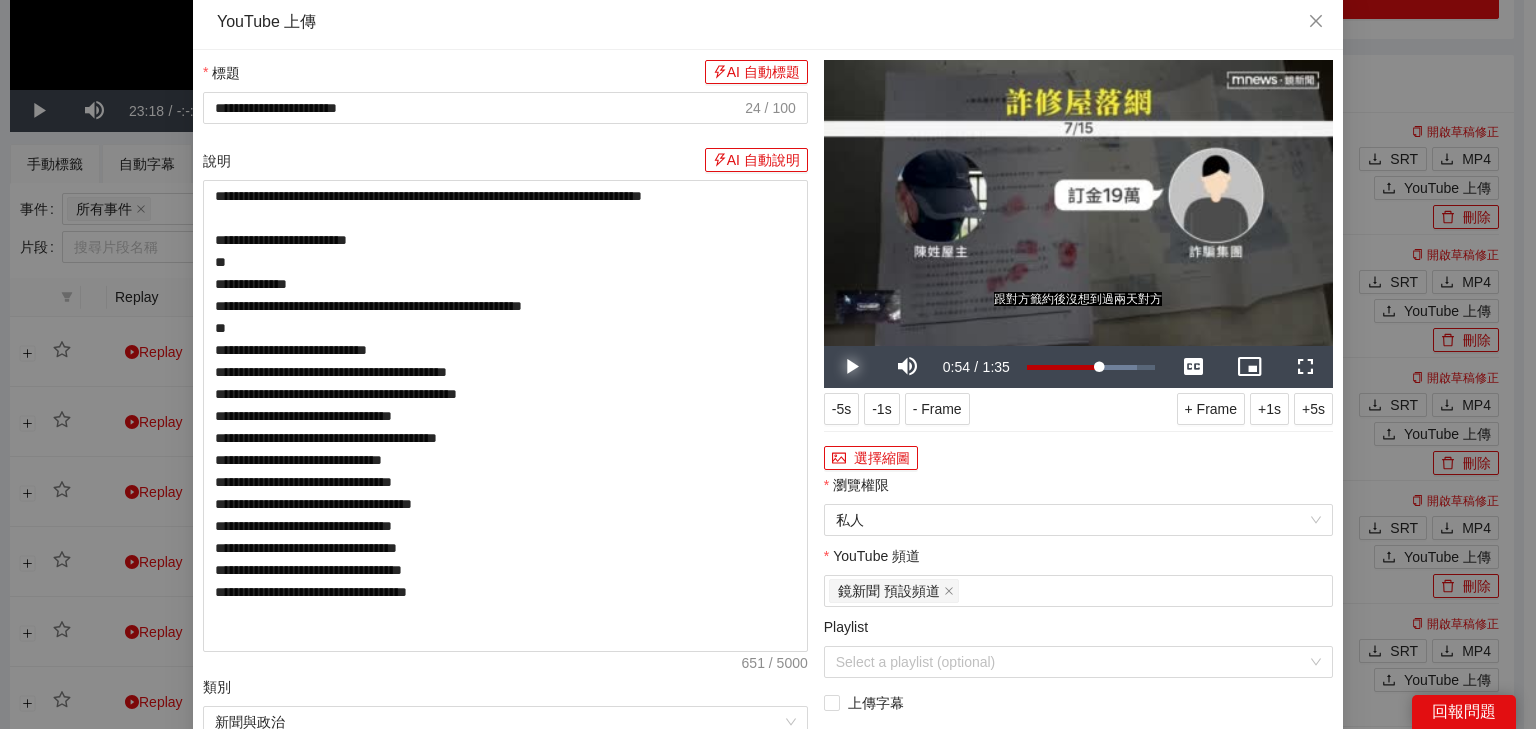 click at bounding box center [852, 367] 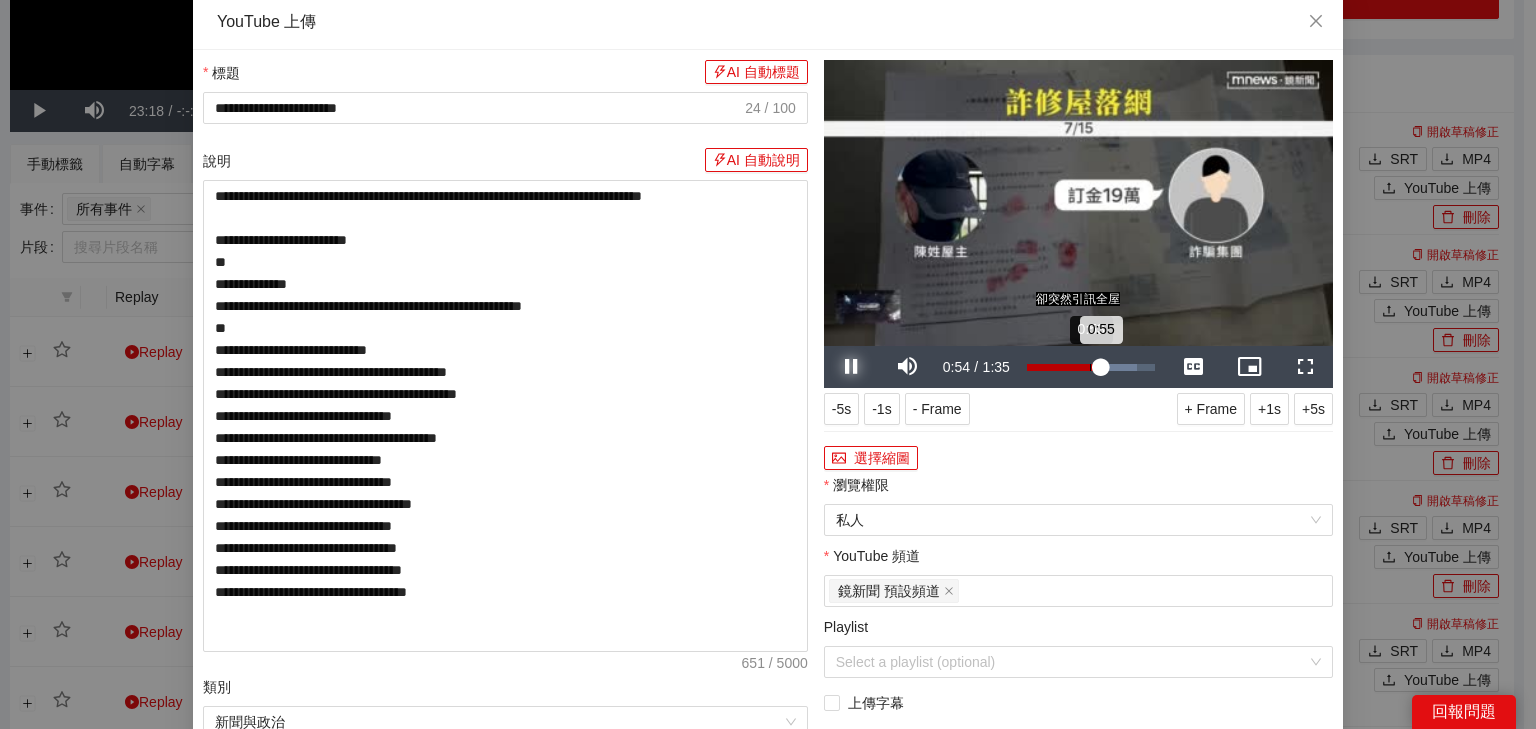 click on "0:55" at bounding box center [1064, 367] 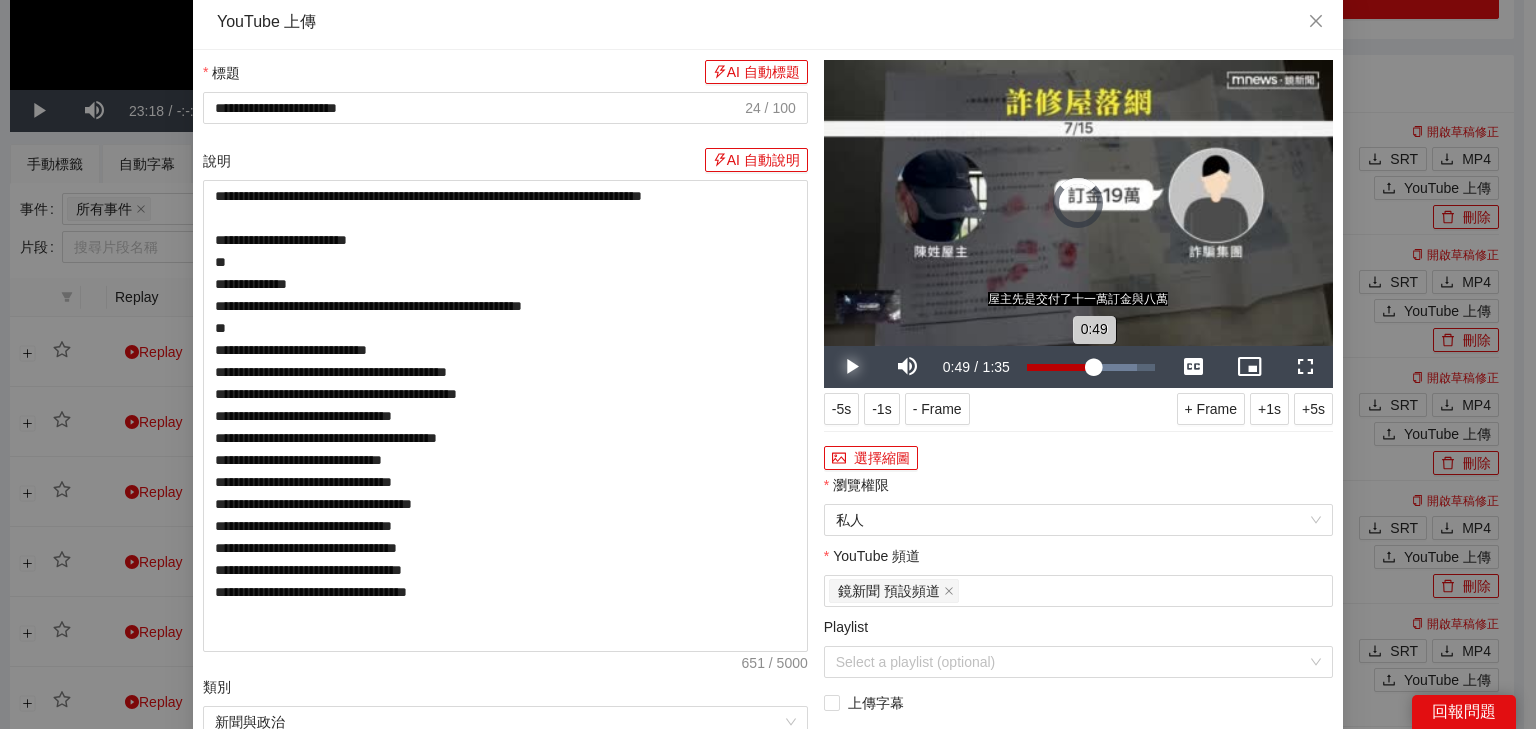click on "0:49" at bounding box center [1060, 367] 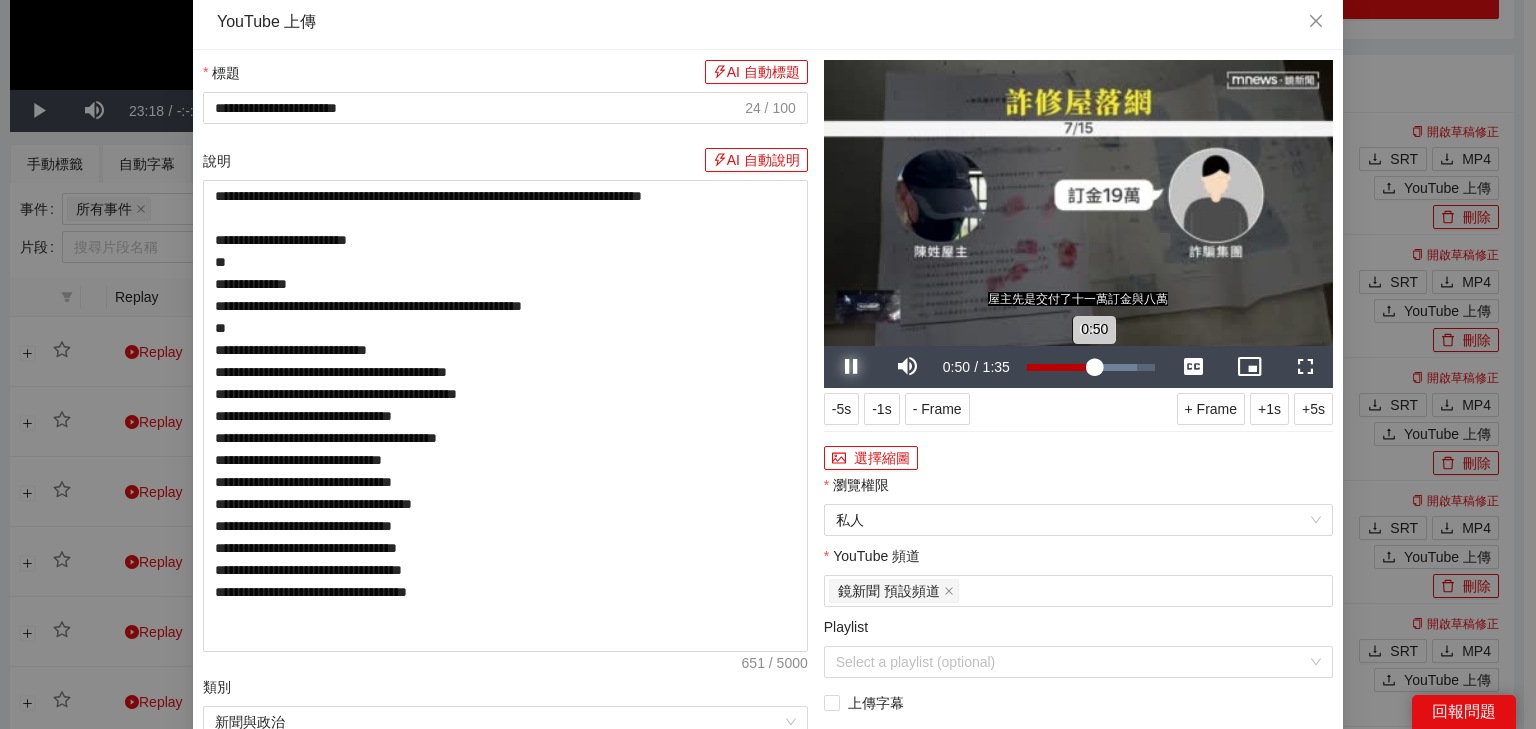 click on "0:50" at bounding box center (1061, 367) 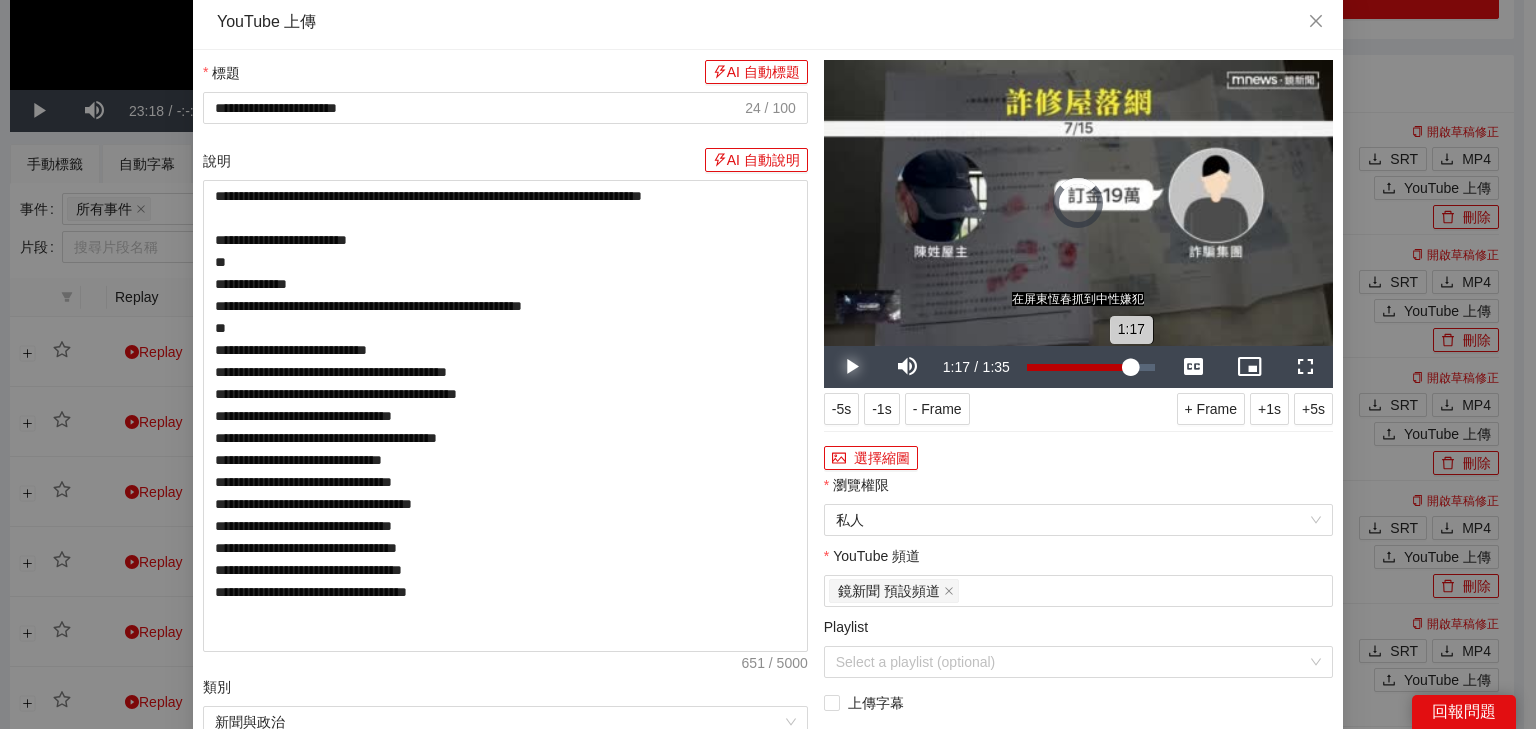 click on "Loaded :  85.85% 1:17 1:17" at bounding box center (1091, 367) 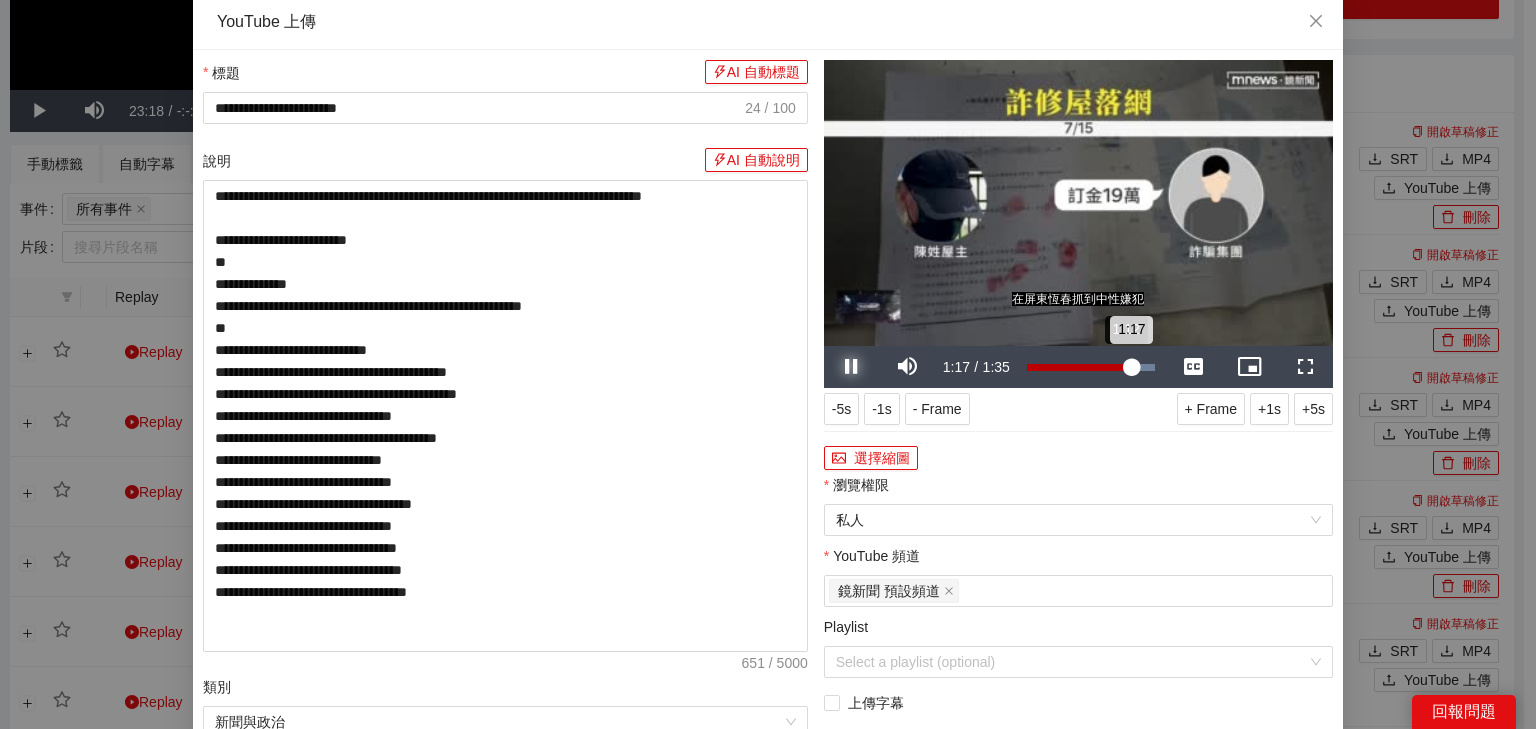 click on "1:17" at bounding box center (1079, 367) 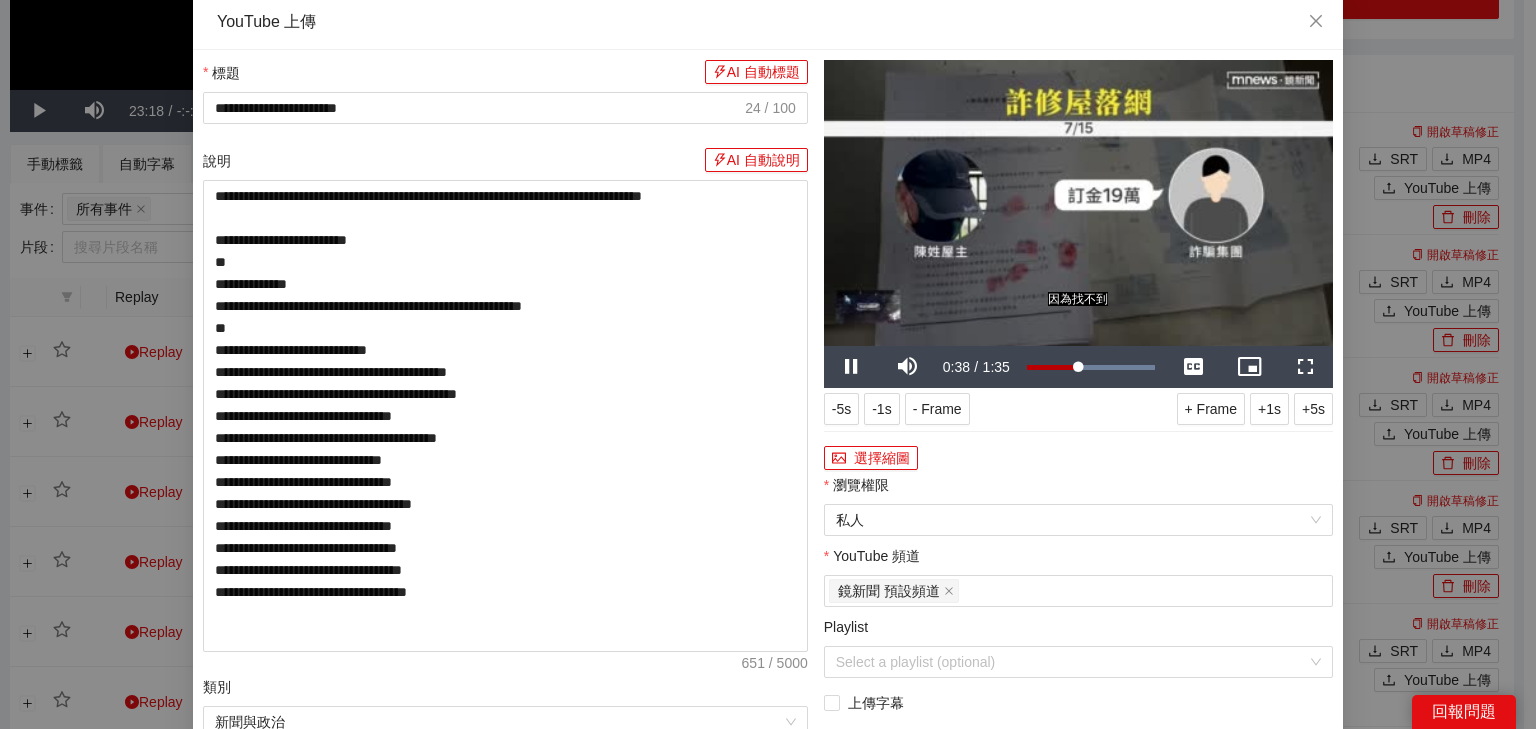 click at bounding box center (1078, 203) 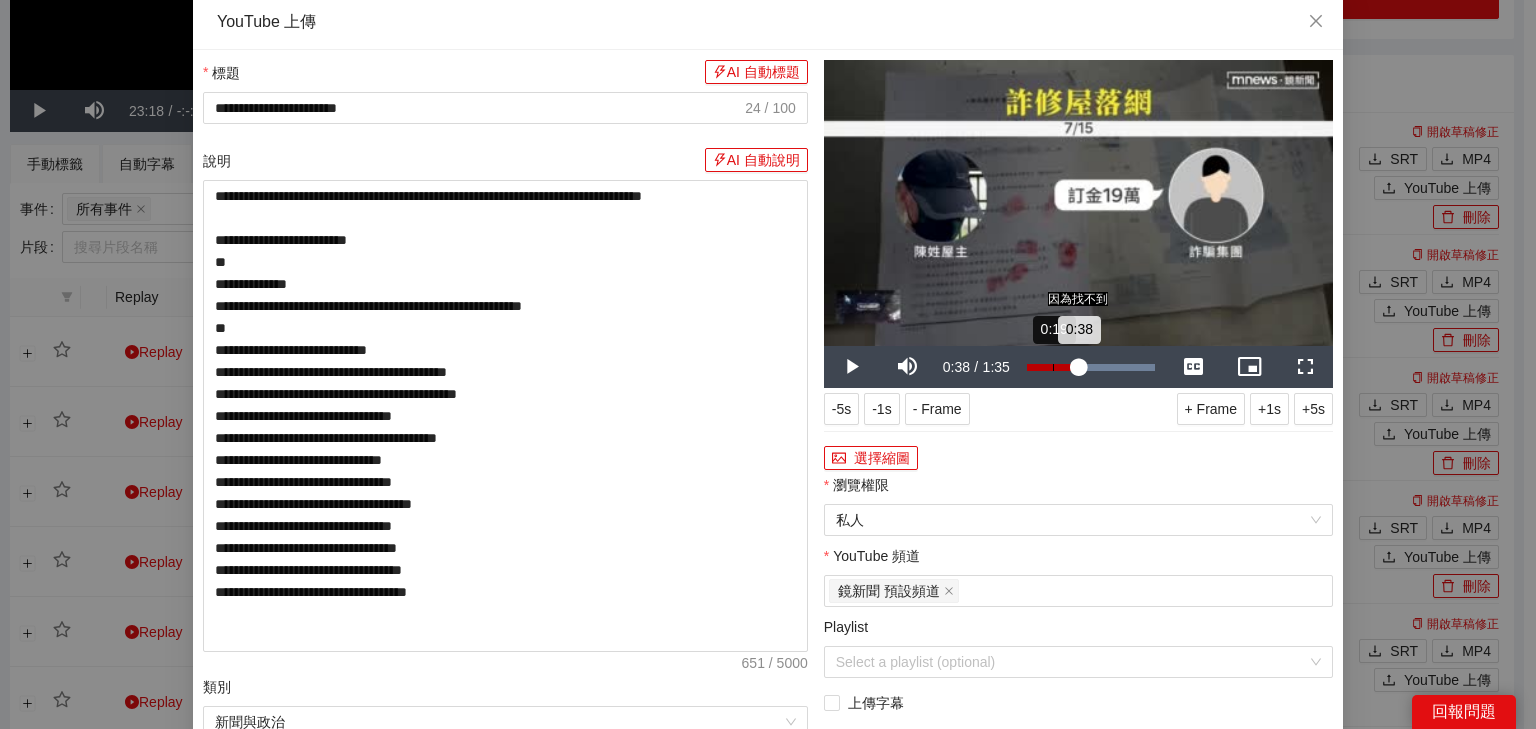 click on "0:19" at bounding box center (1053, 367) 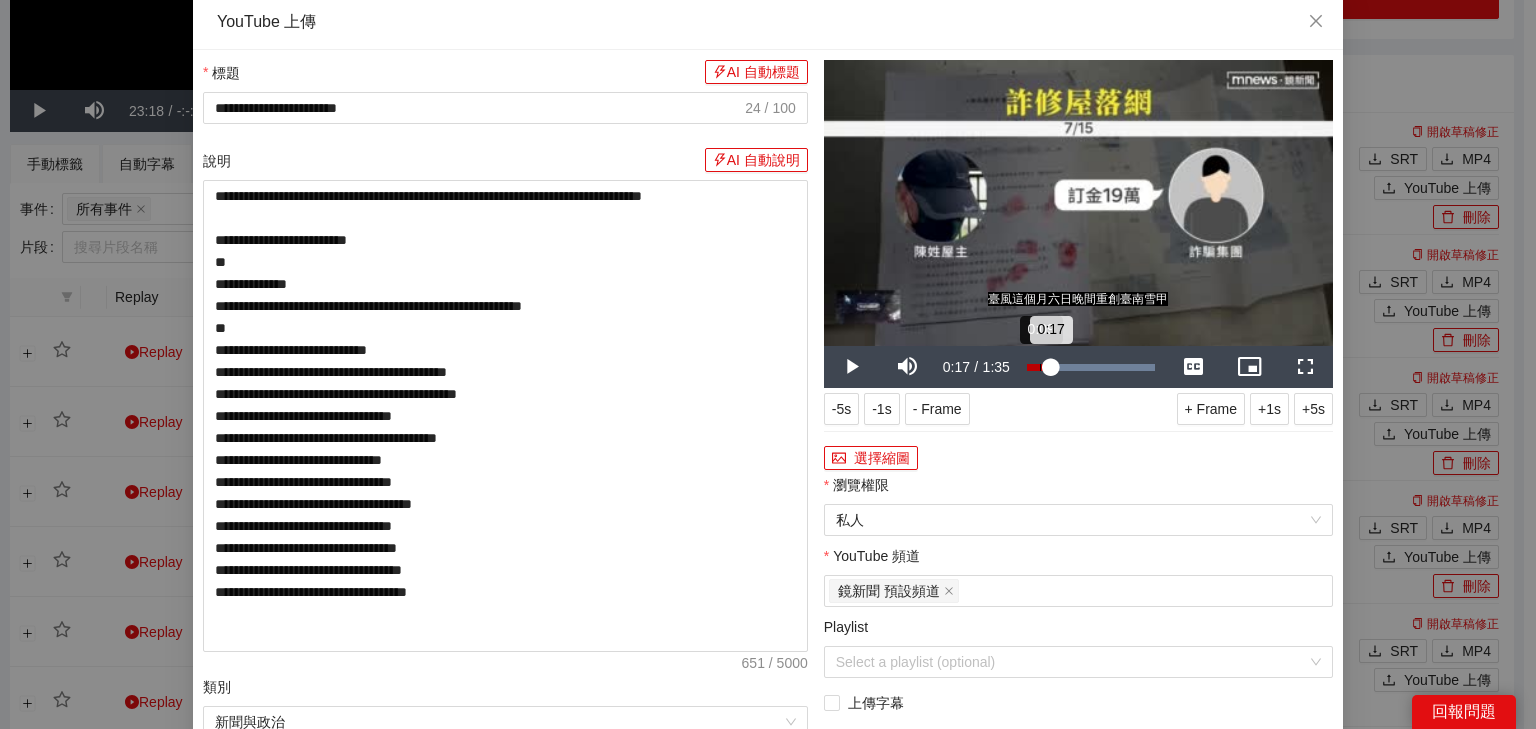 click on "0:17" at bounding box center (1039, 367) 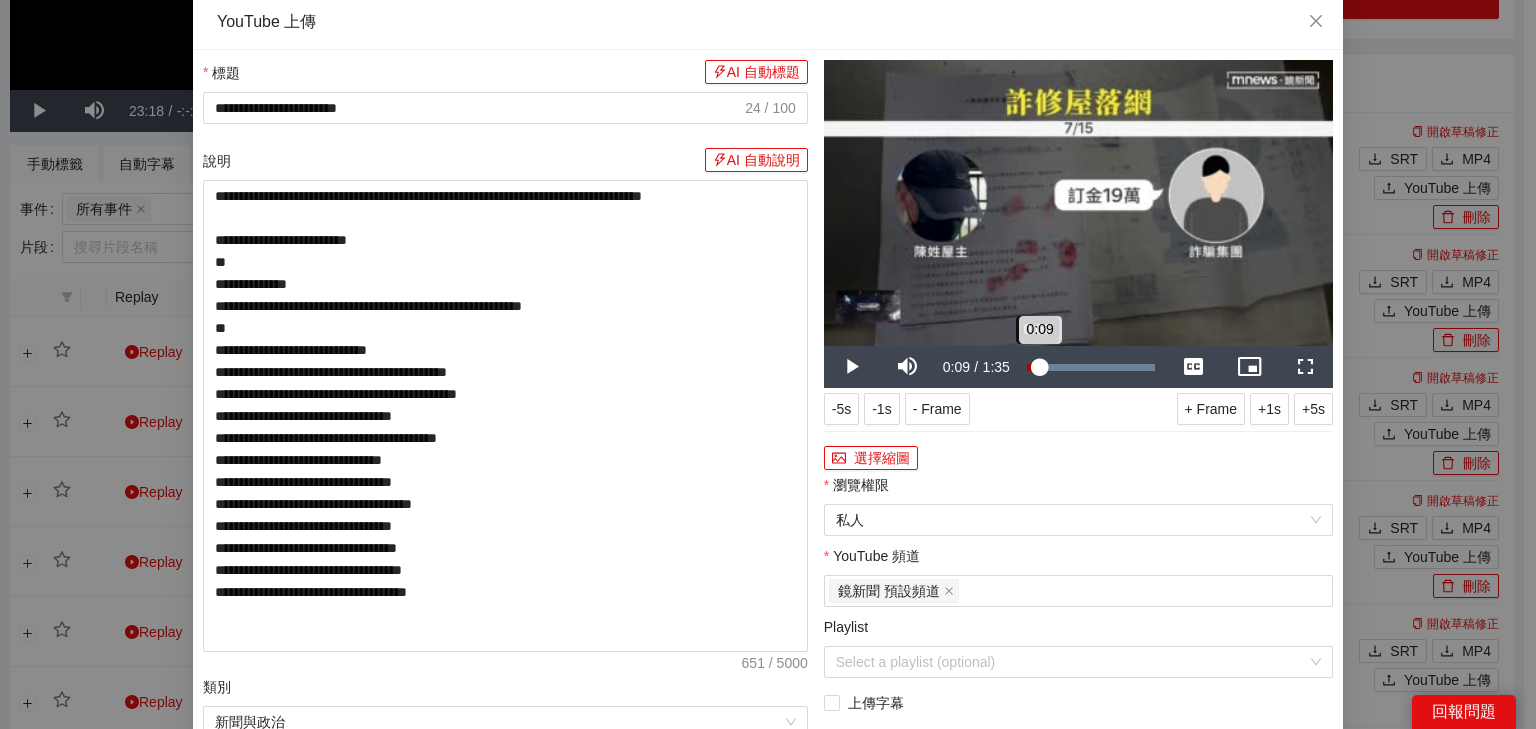 click on "0:09" at bounding box center (1033, 367) 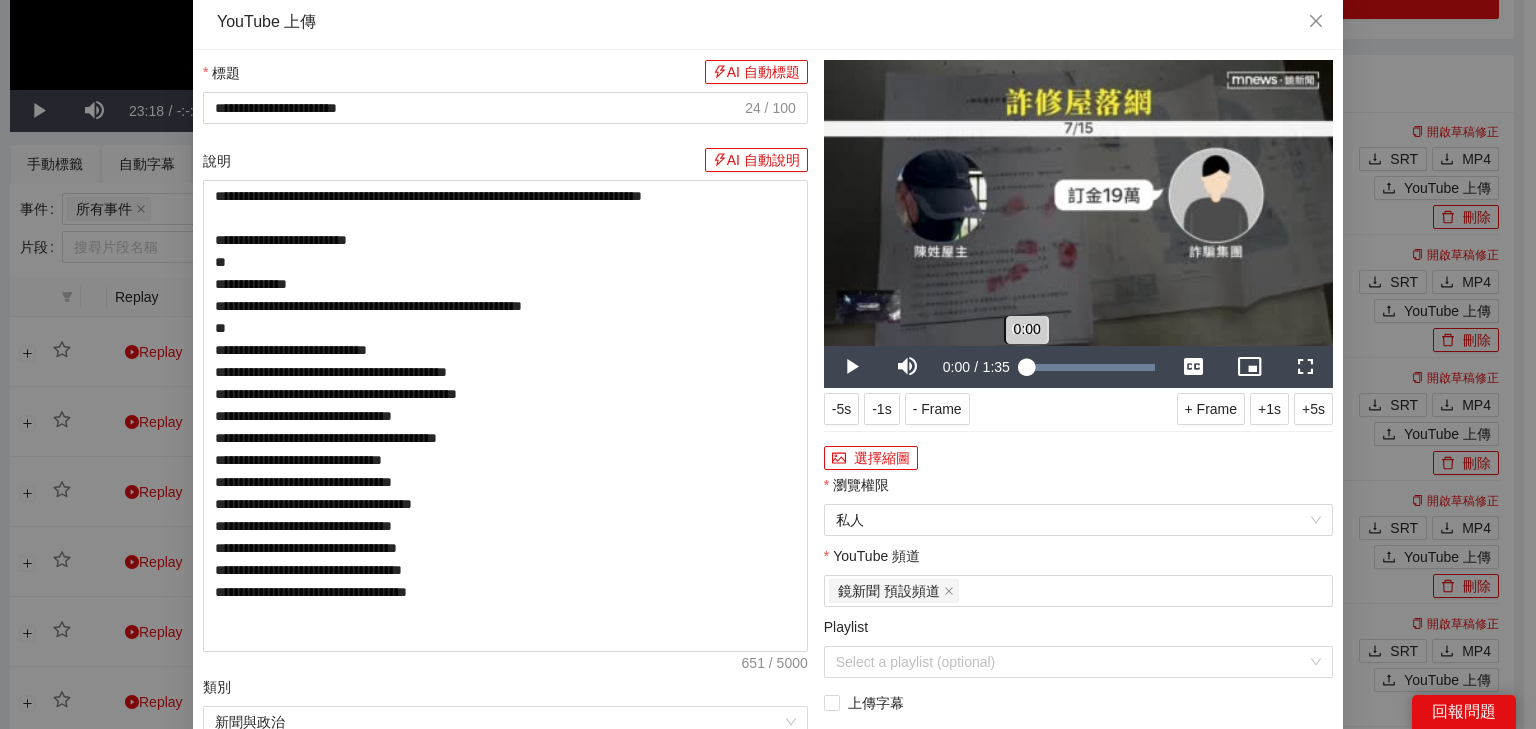 click on "Loaded :  100.00% 0:00 0:00" at bounding box center (1091, 367) 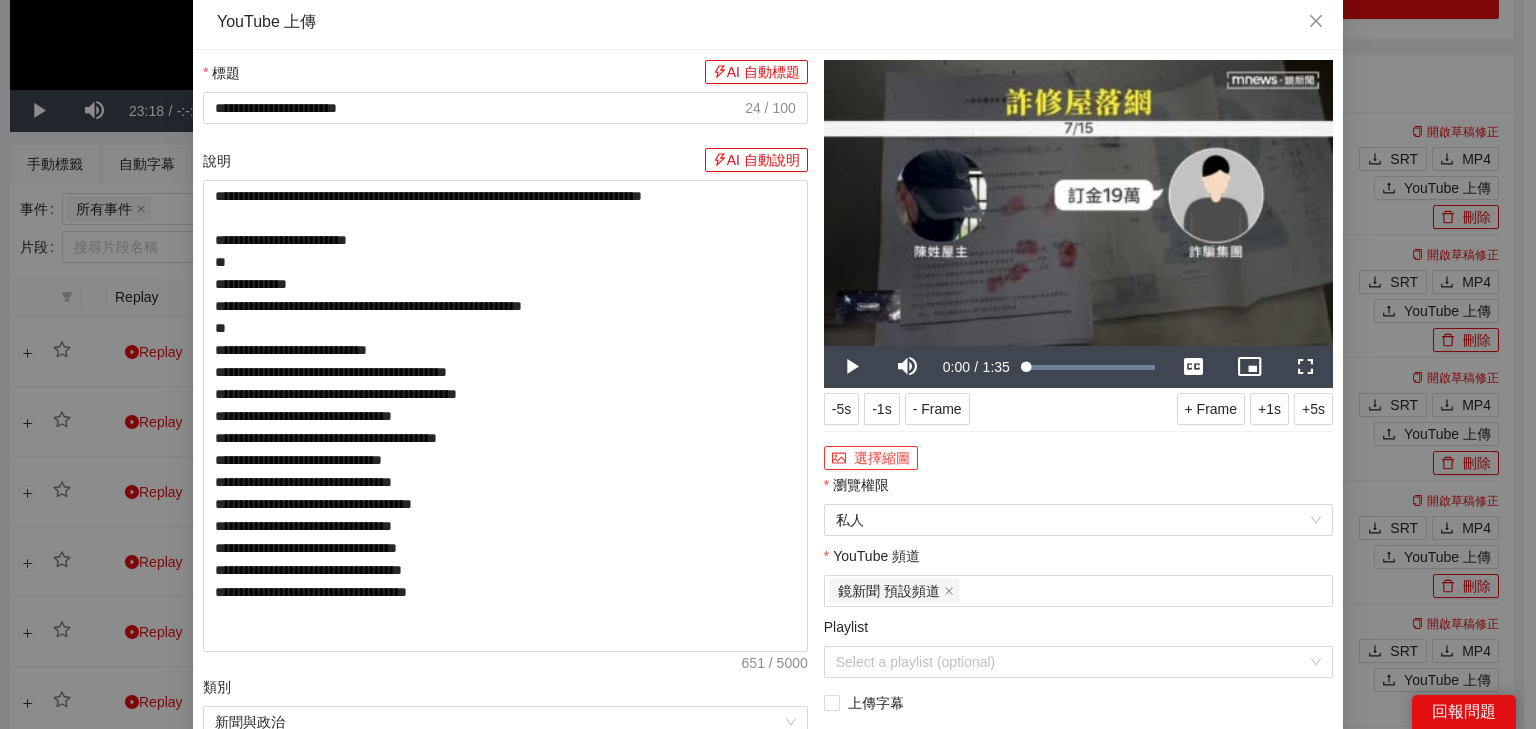click on "選擇縮圖" at bounding box center [871, 458] 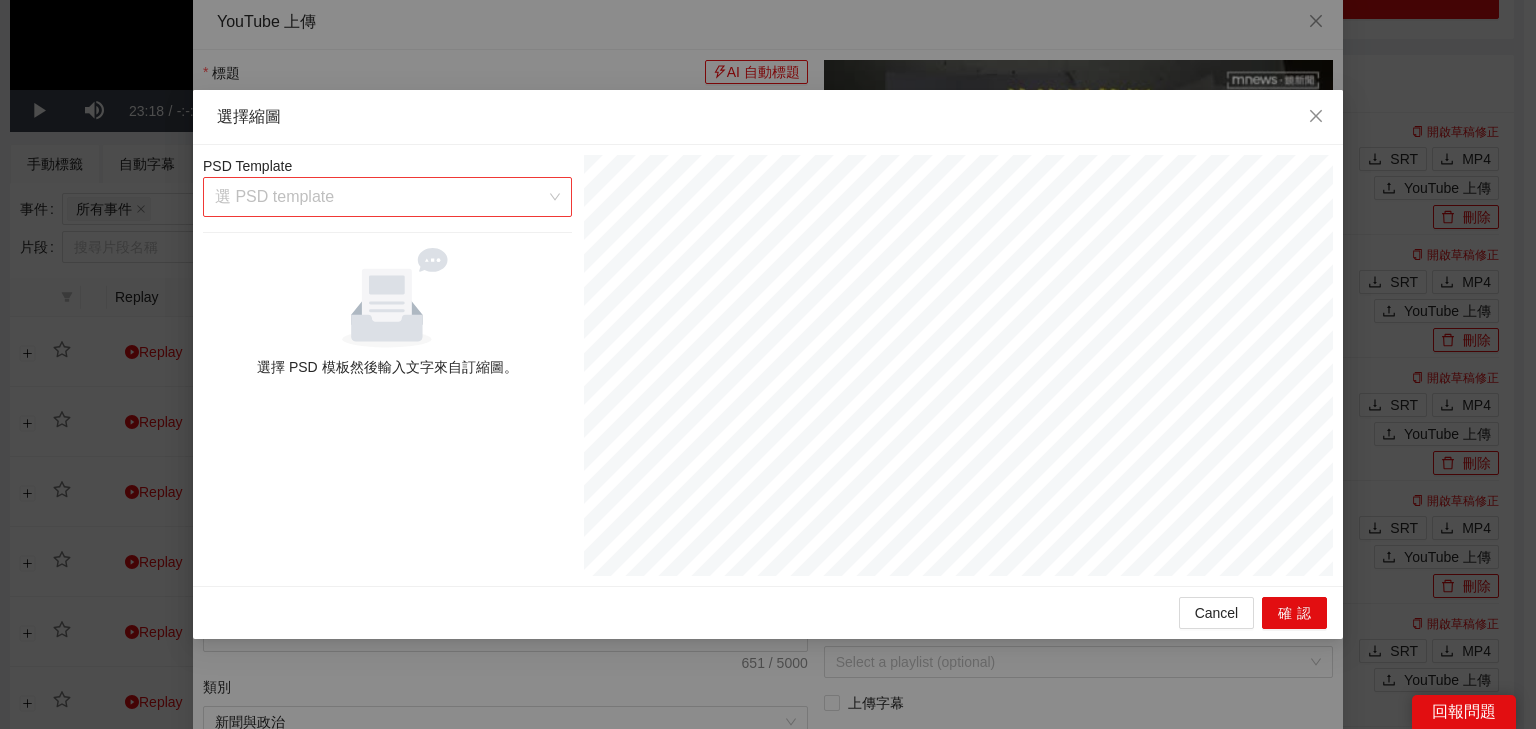 click at bounding box center (380, 197) 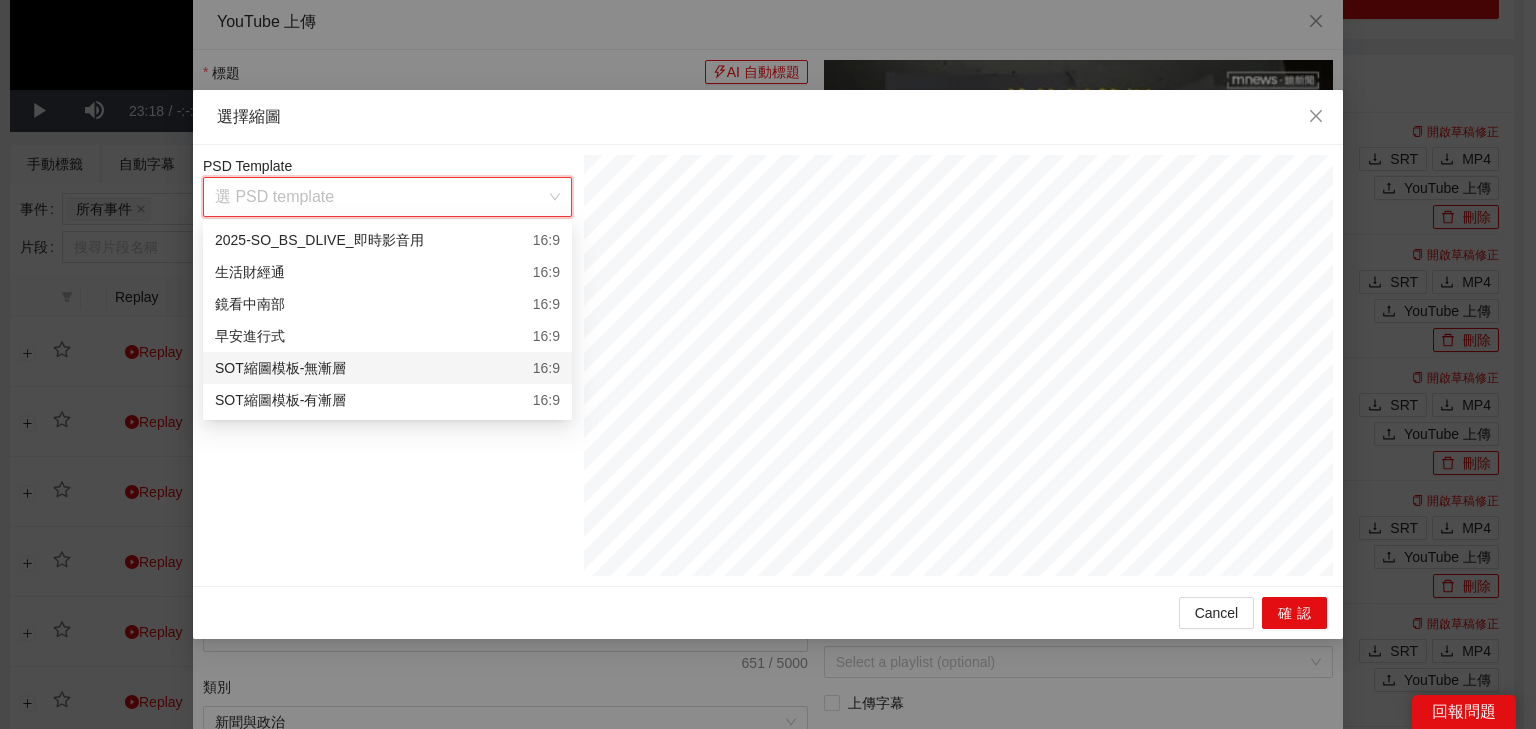click on "SOT縮圖模板-有漸層 16:9" at bounding box center (387, 400) 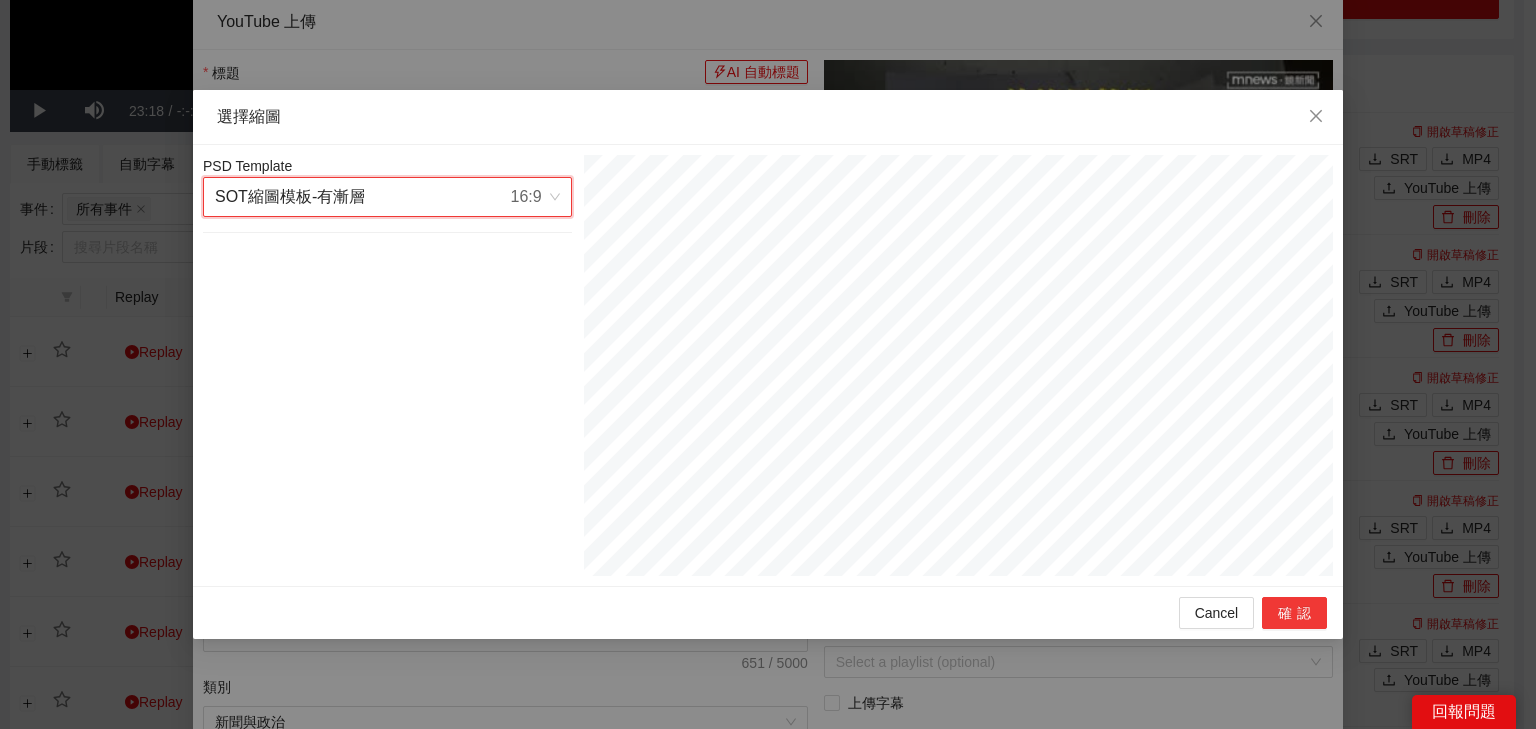 click on "確認" at bounding box center (1294, 613) 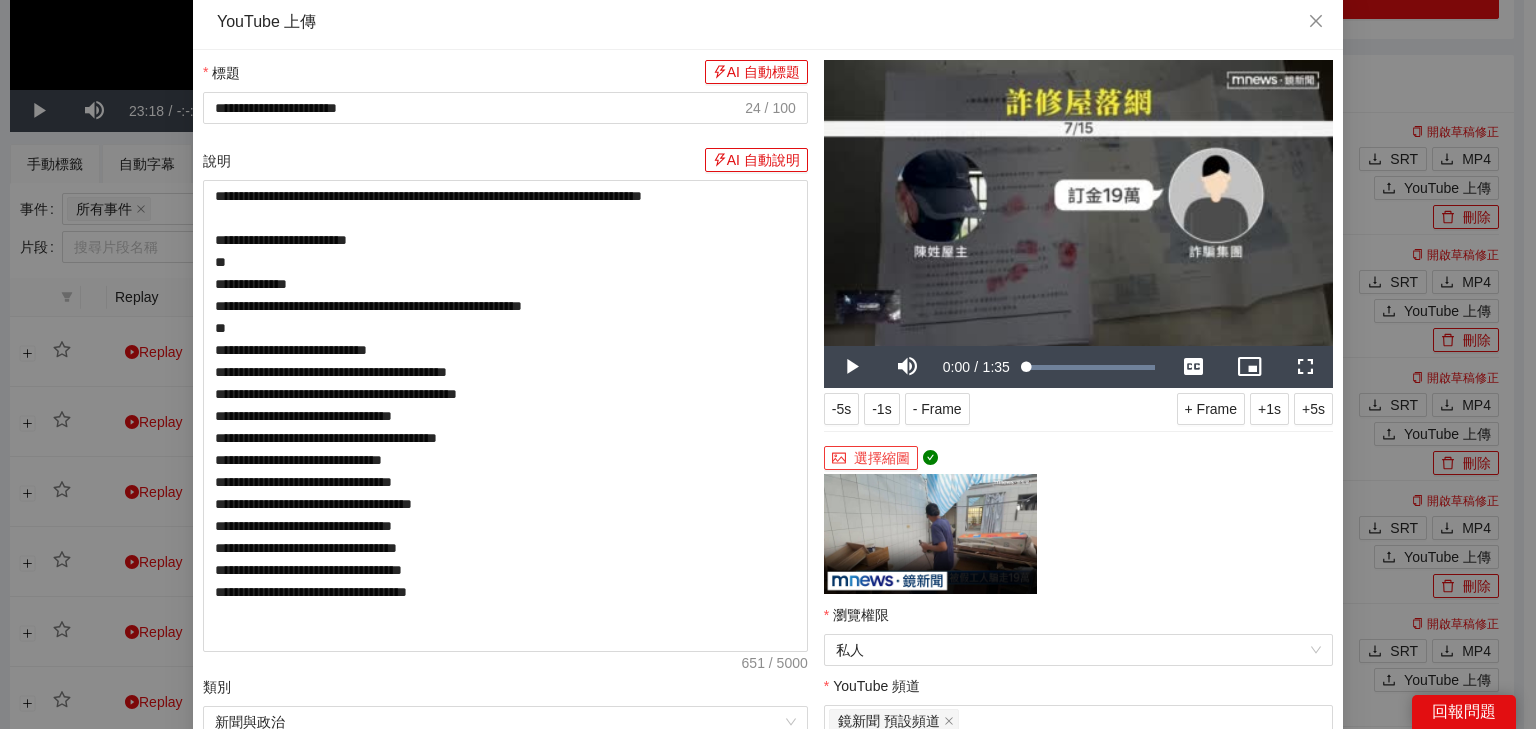 scroll, scrollTop: 240, scrollLeft: 0, axis: vertical 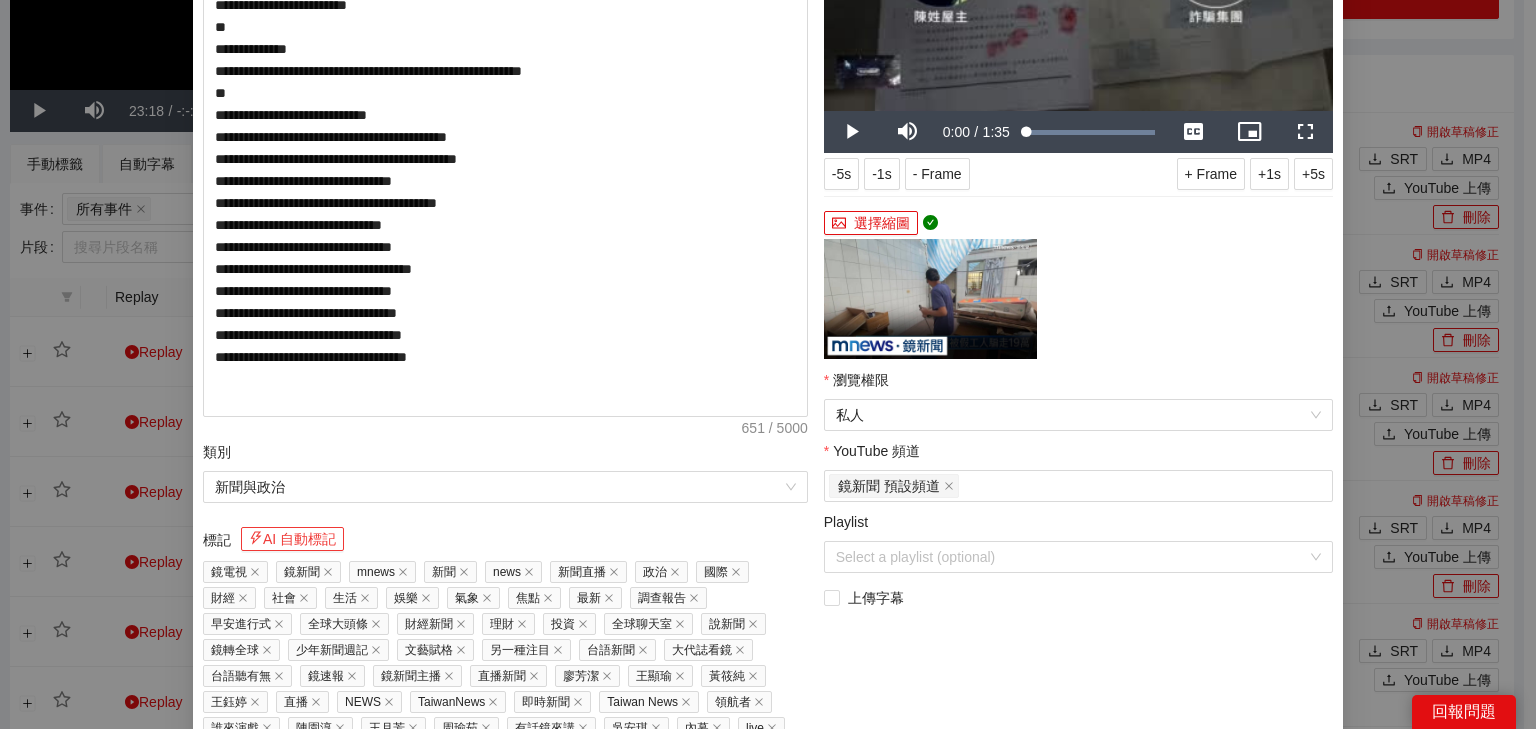 click on "AI 自動標記" at bounding box center [292, 539] 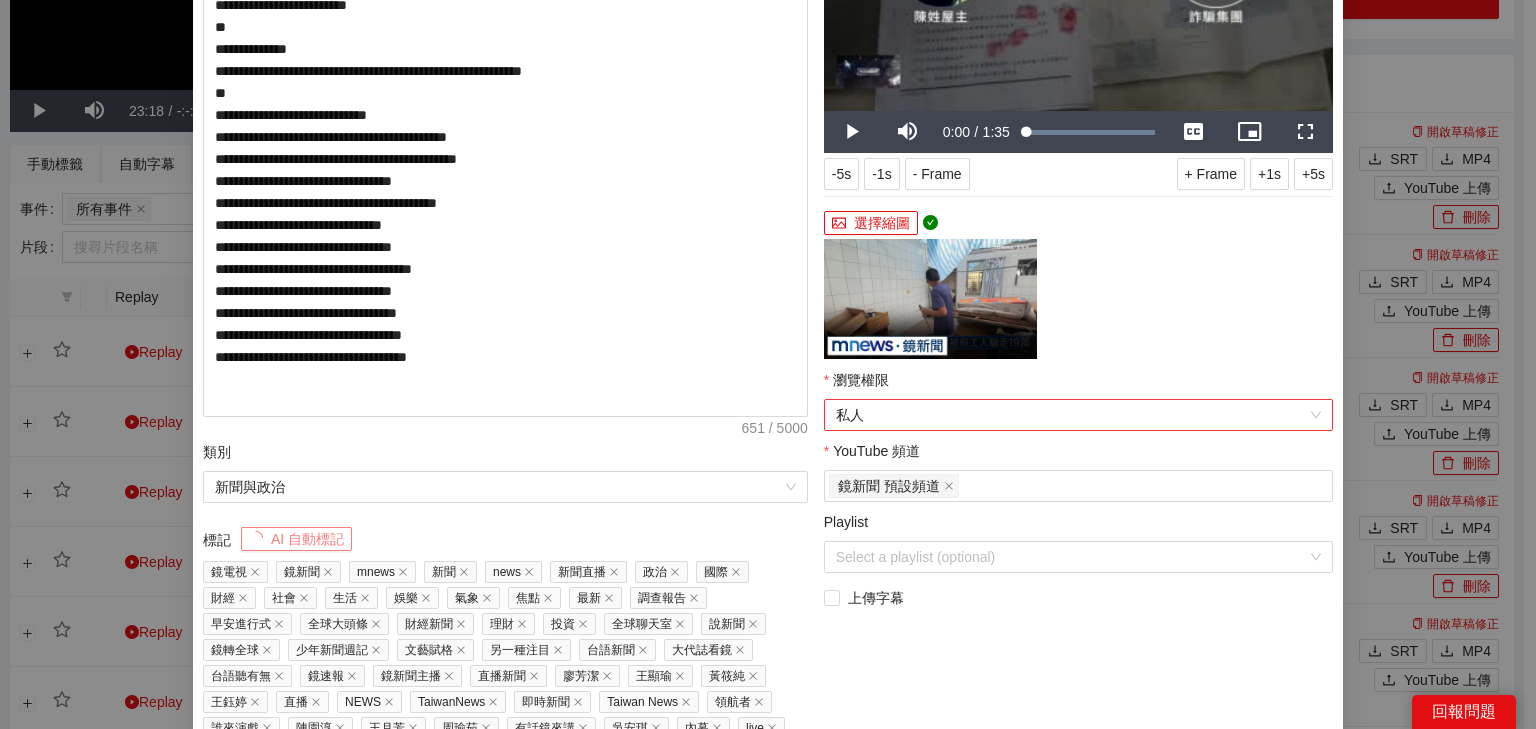 click on "私人" at bounding box center (1078, 415) 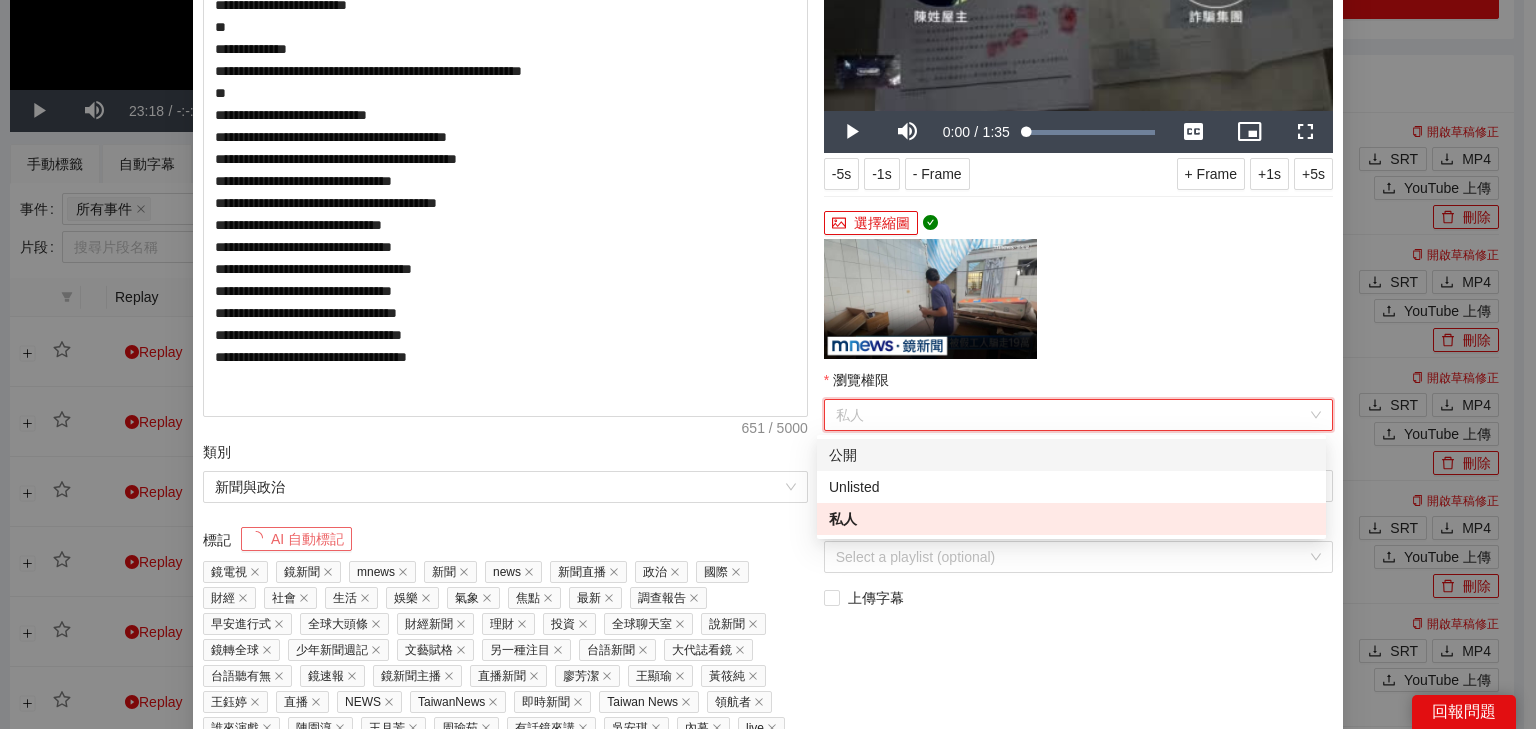click on "公開" at bounding box center (1071, 455) 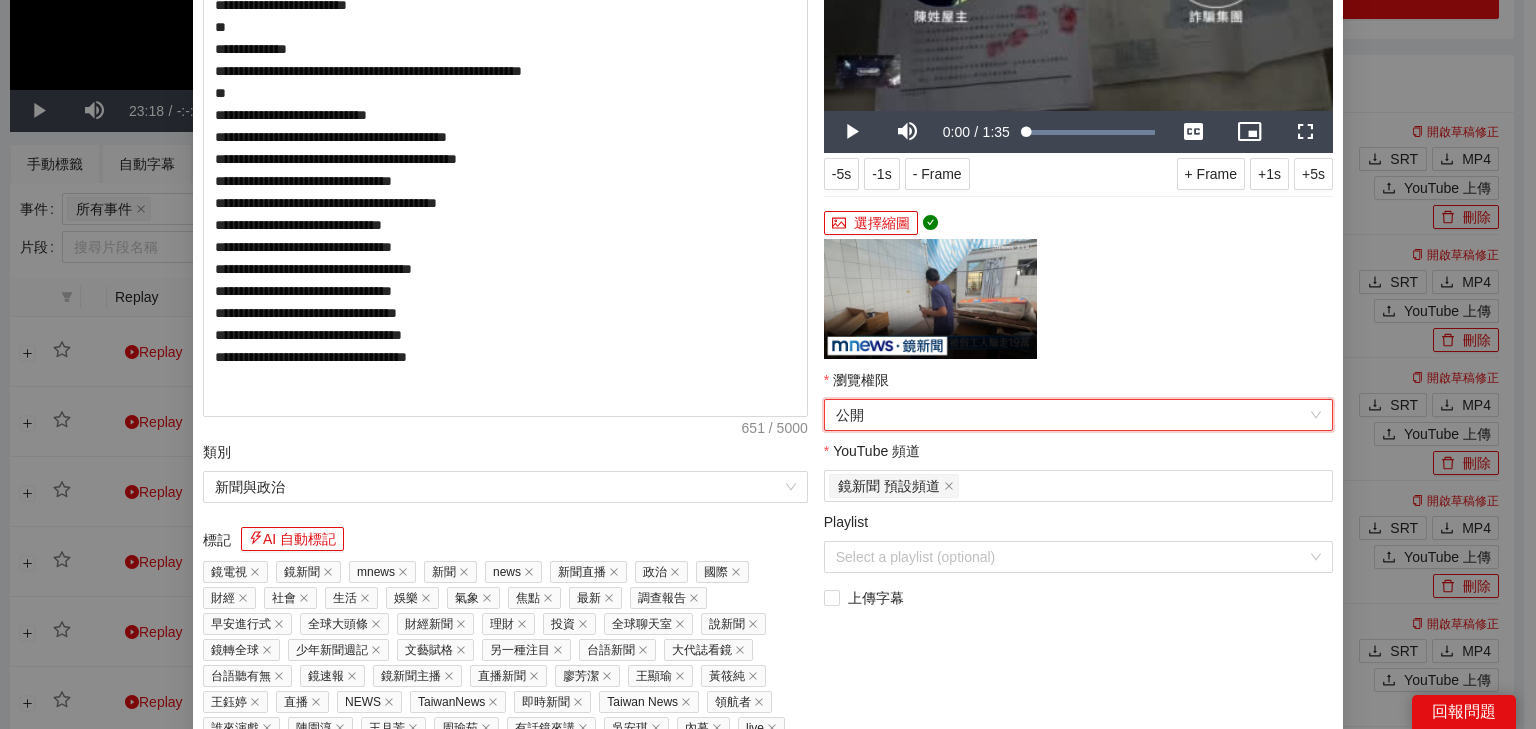 click on "**********" at bounding box center [1078, 360] 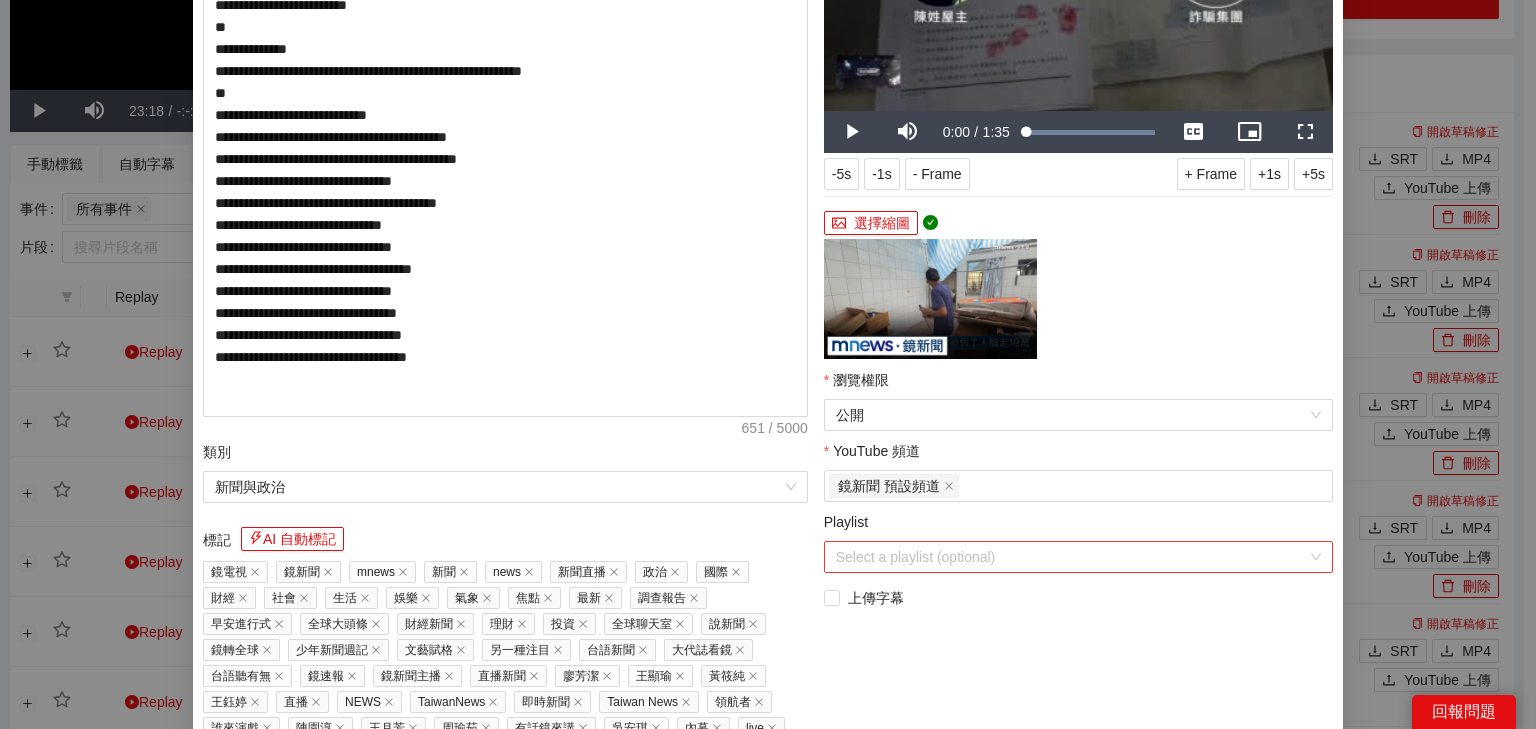 click on "Playlist" at bounding box center [1071, 557] 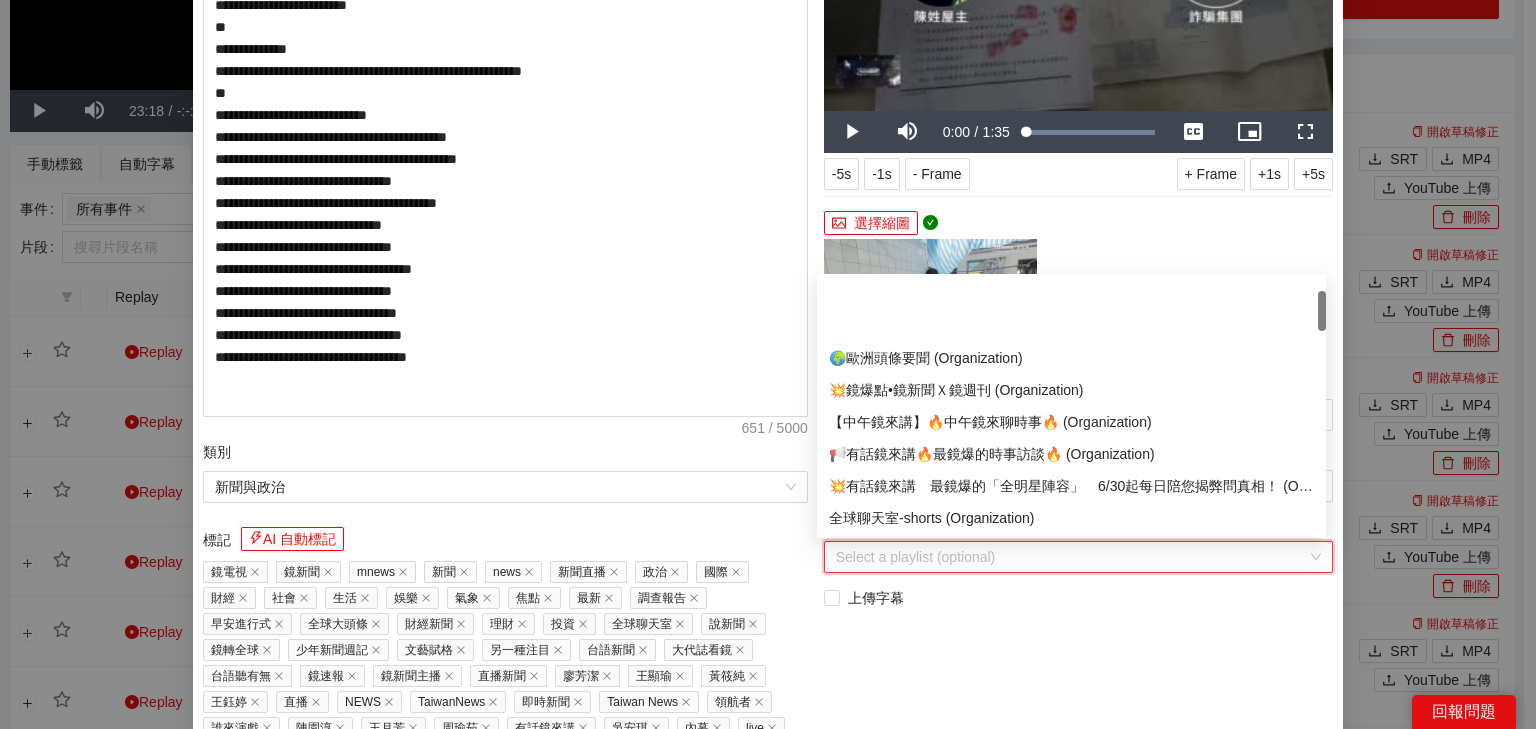 scroll, scrollTop: 80, scrollLeft: 0, axis: vertical 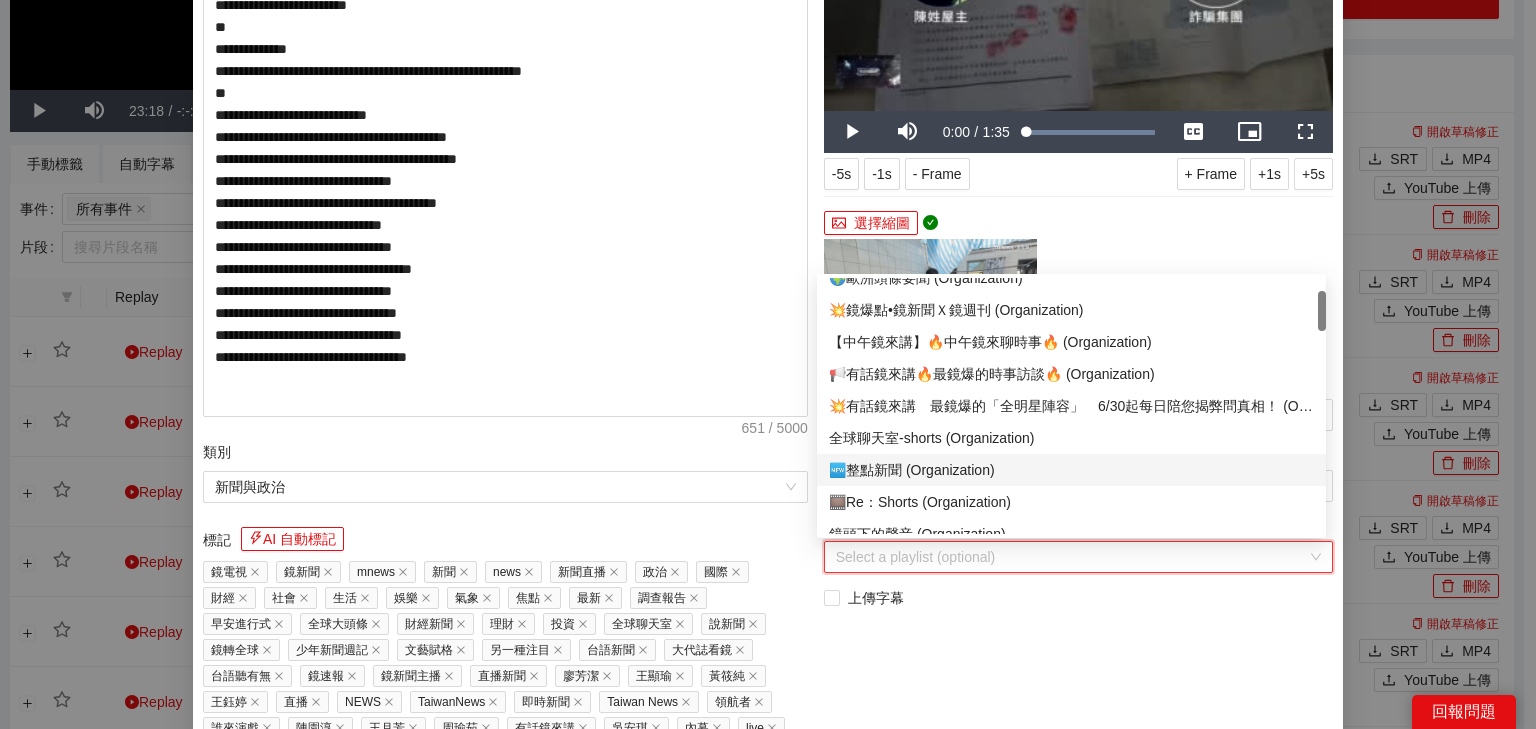 click on "🆕整點新聞 (Organization)" at bounding box center [1071, 470] 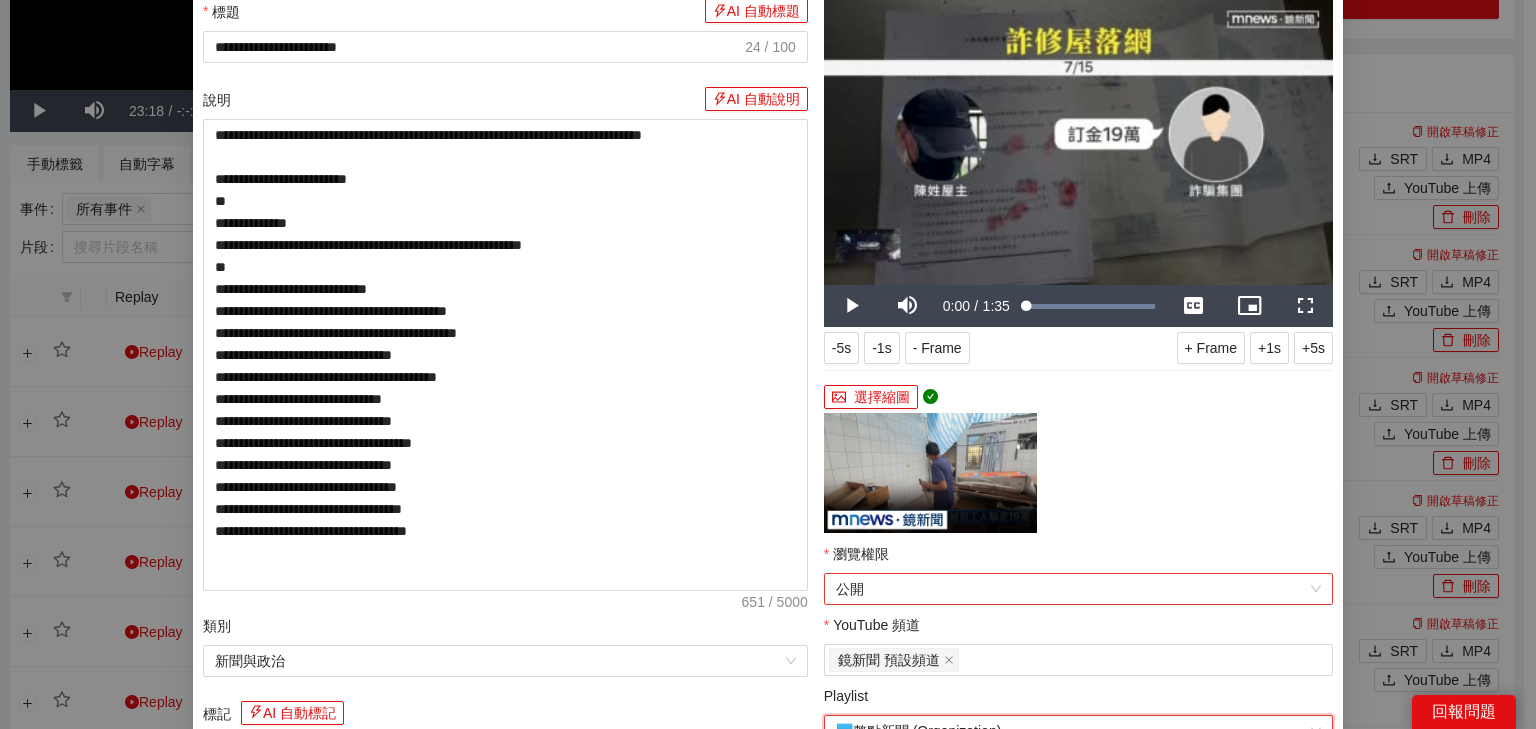 scroll, scrollTop: 0, scrollLeft: 0, axis: both 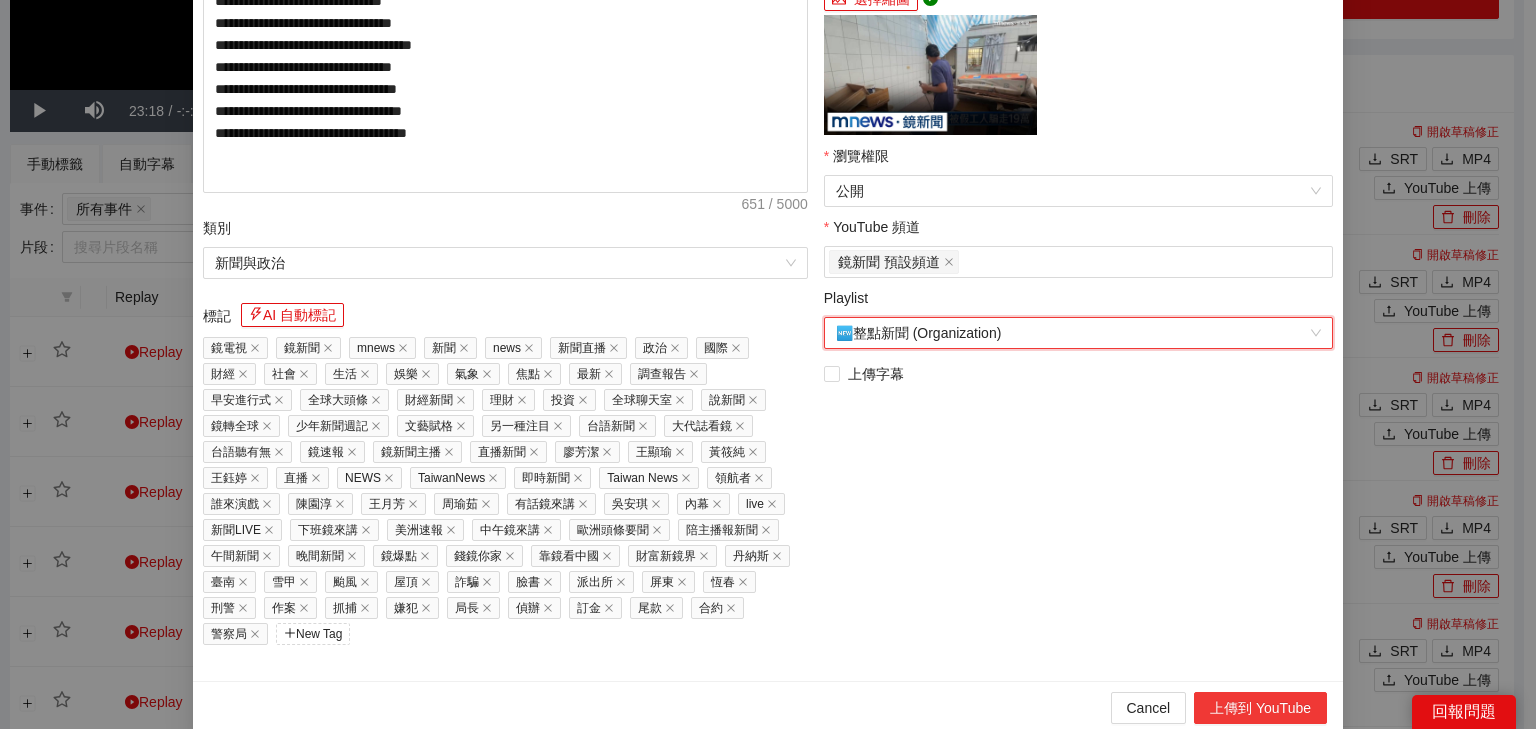 click on "上傳到 YouTube" at bounding box center (1260, 708) 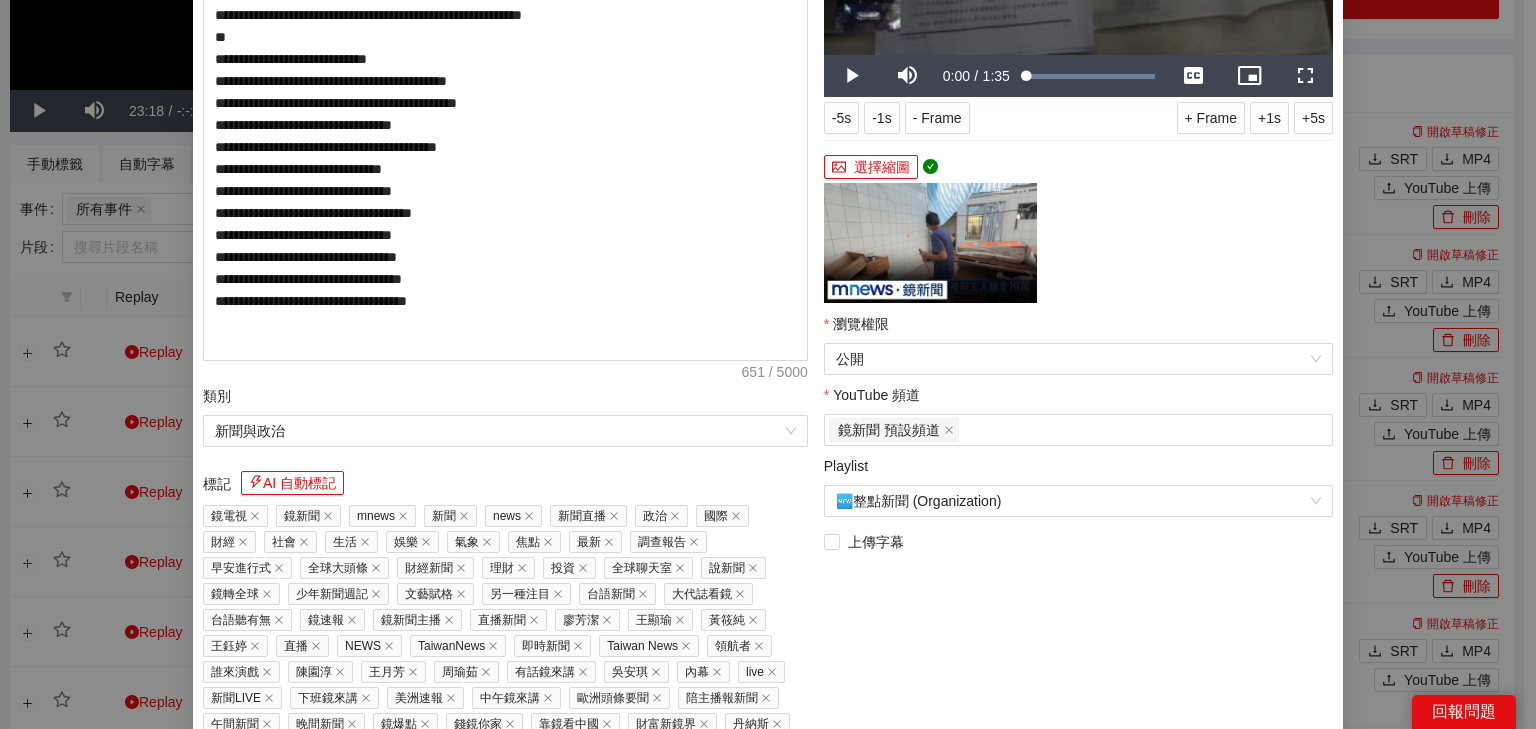 scroll, scrollTop: 0, scrollLeft: 0, axis: both 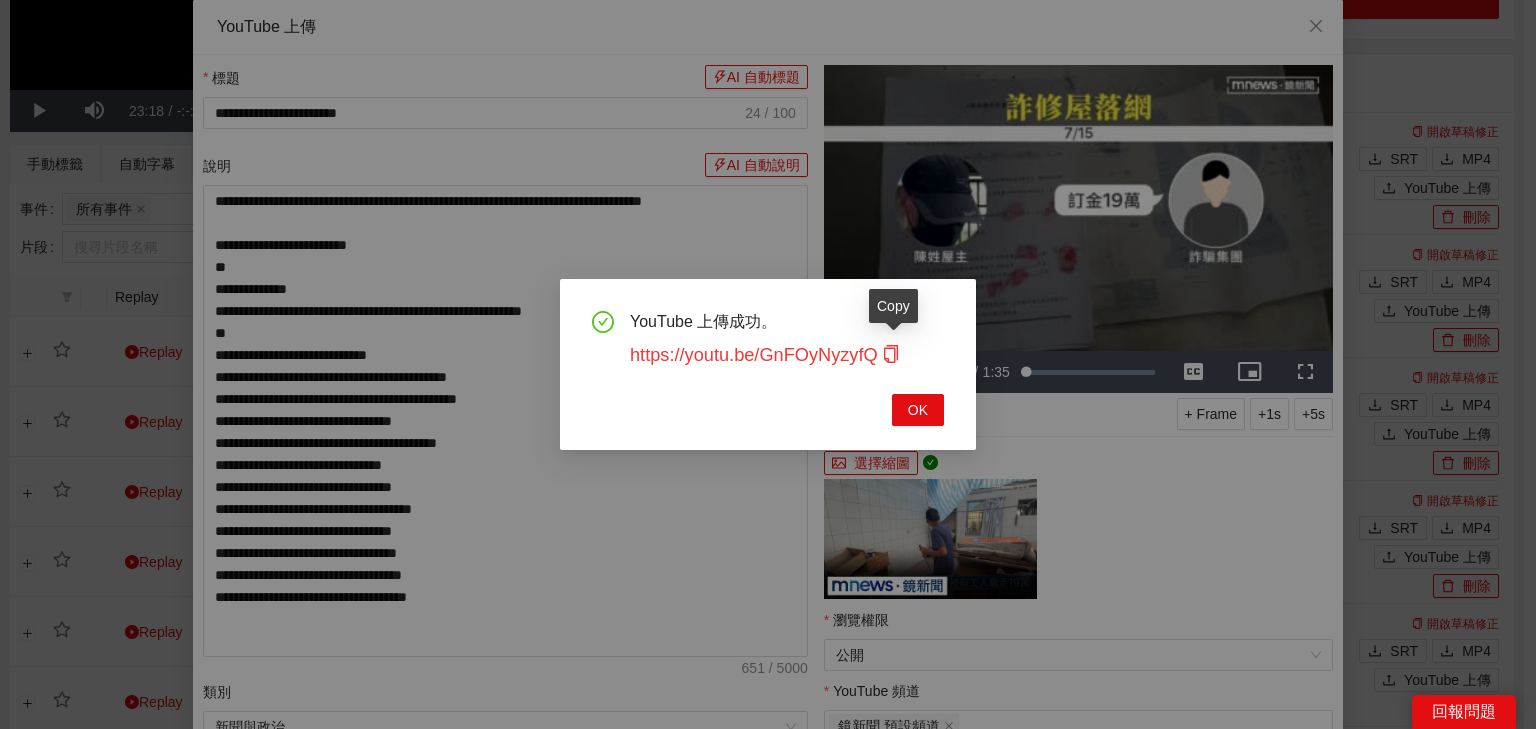 click 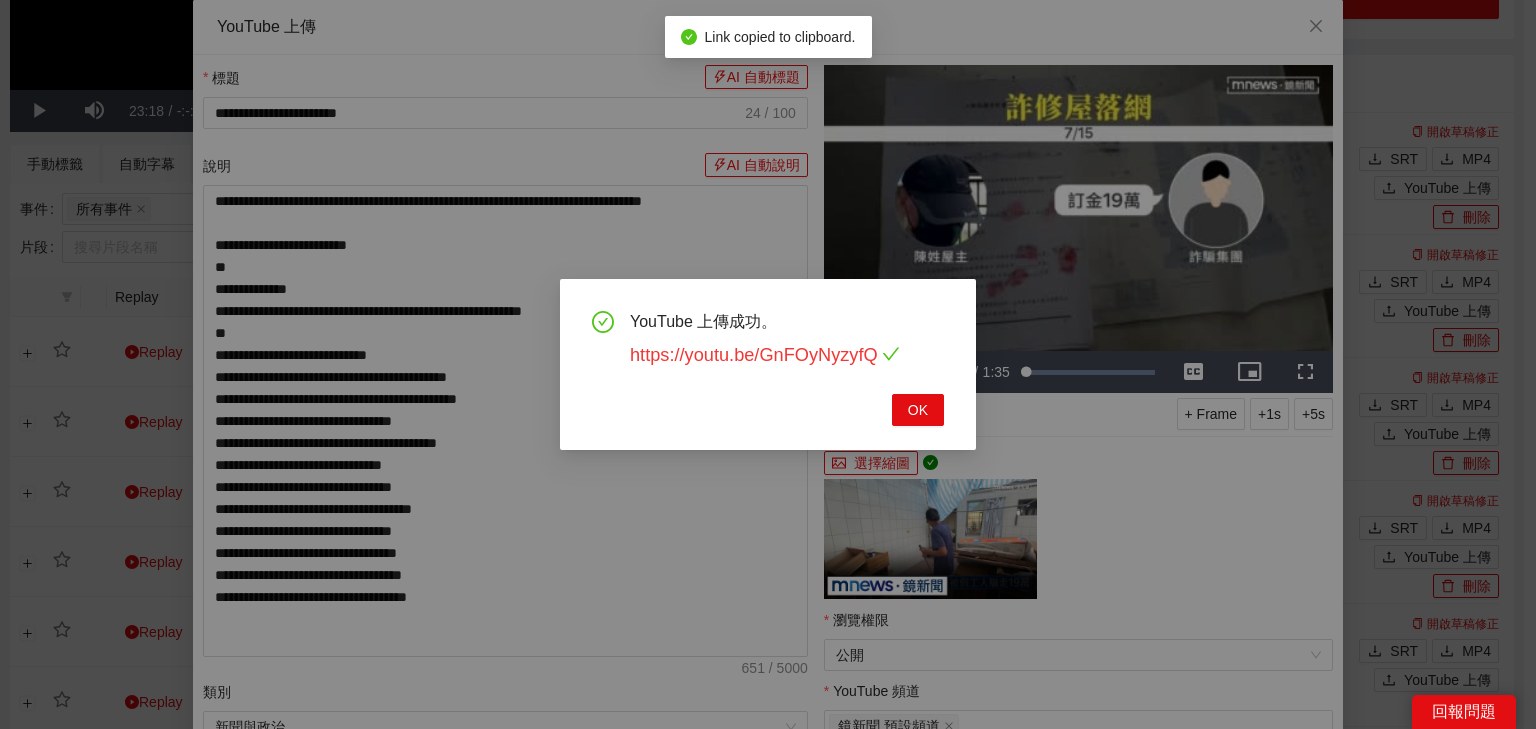 click on "https://youtu.be/GnFOyNyzyfQ" at bounding box center [765, 355] 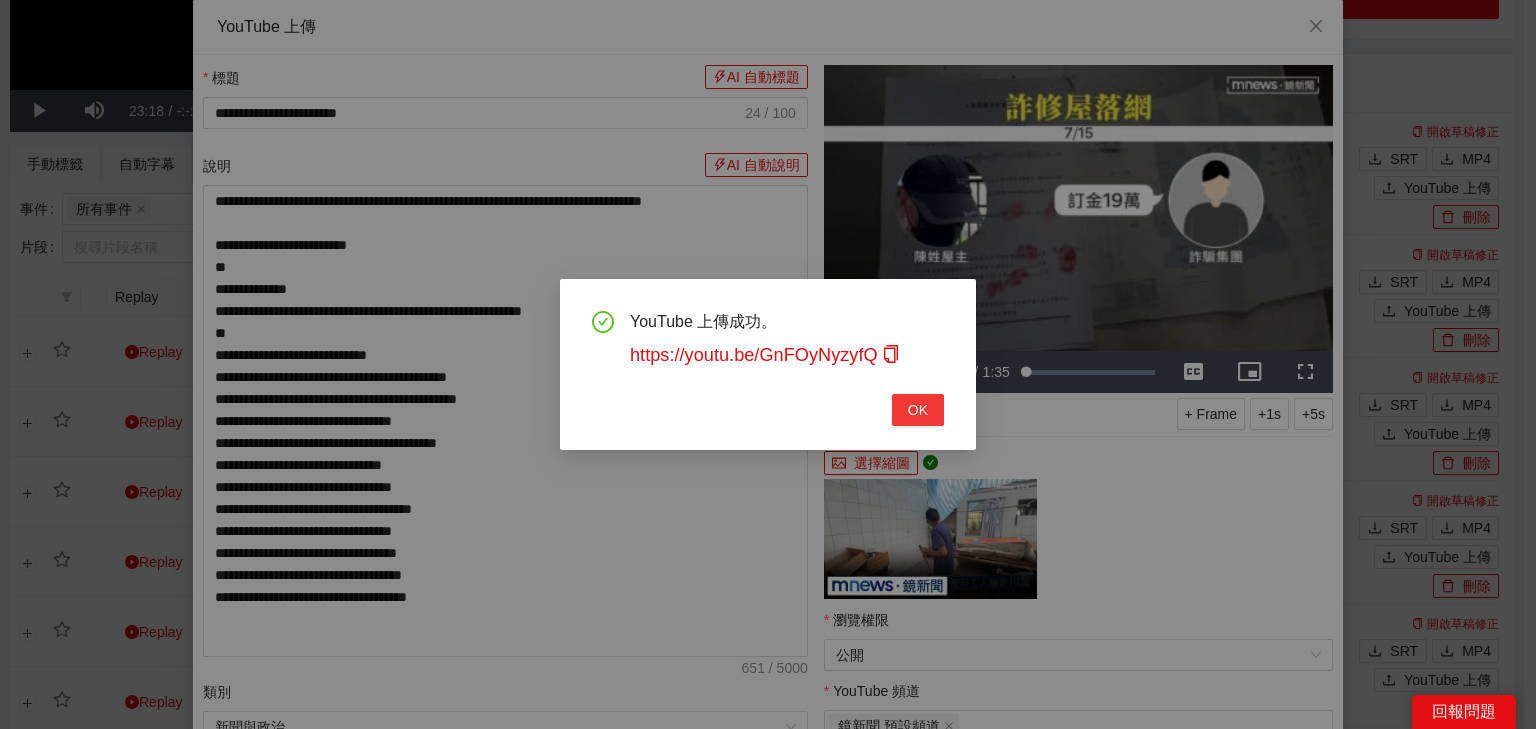 click on "OK" at bounding box center (918, 410) 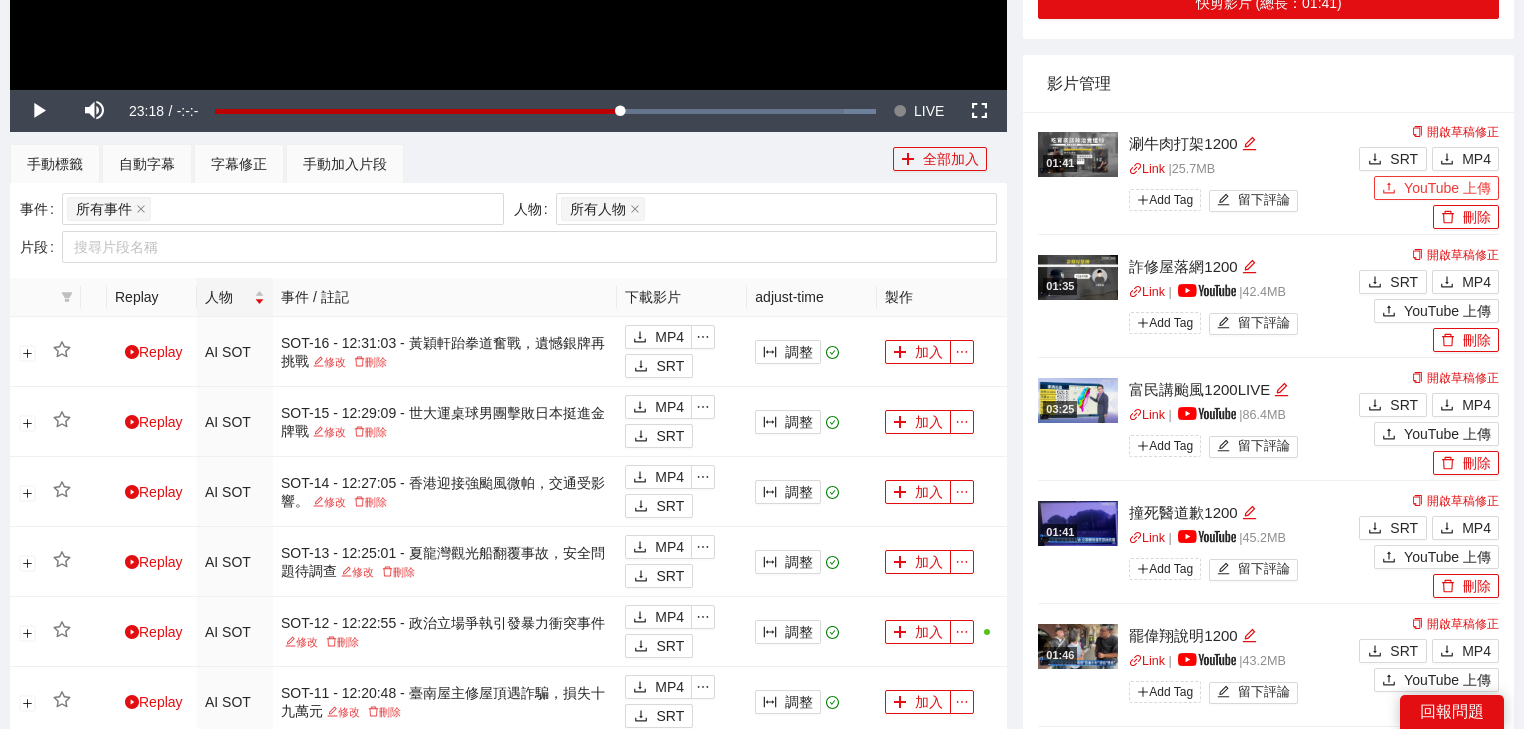 click on "YouTube 上傳" at bounding box center (1447, 188) 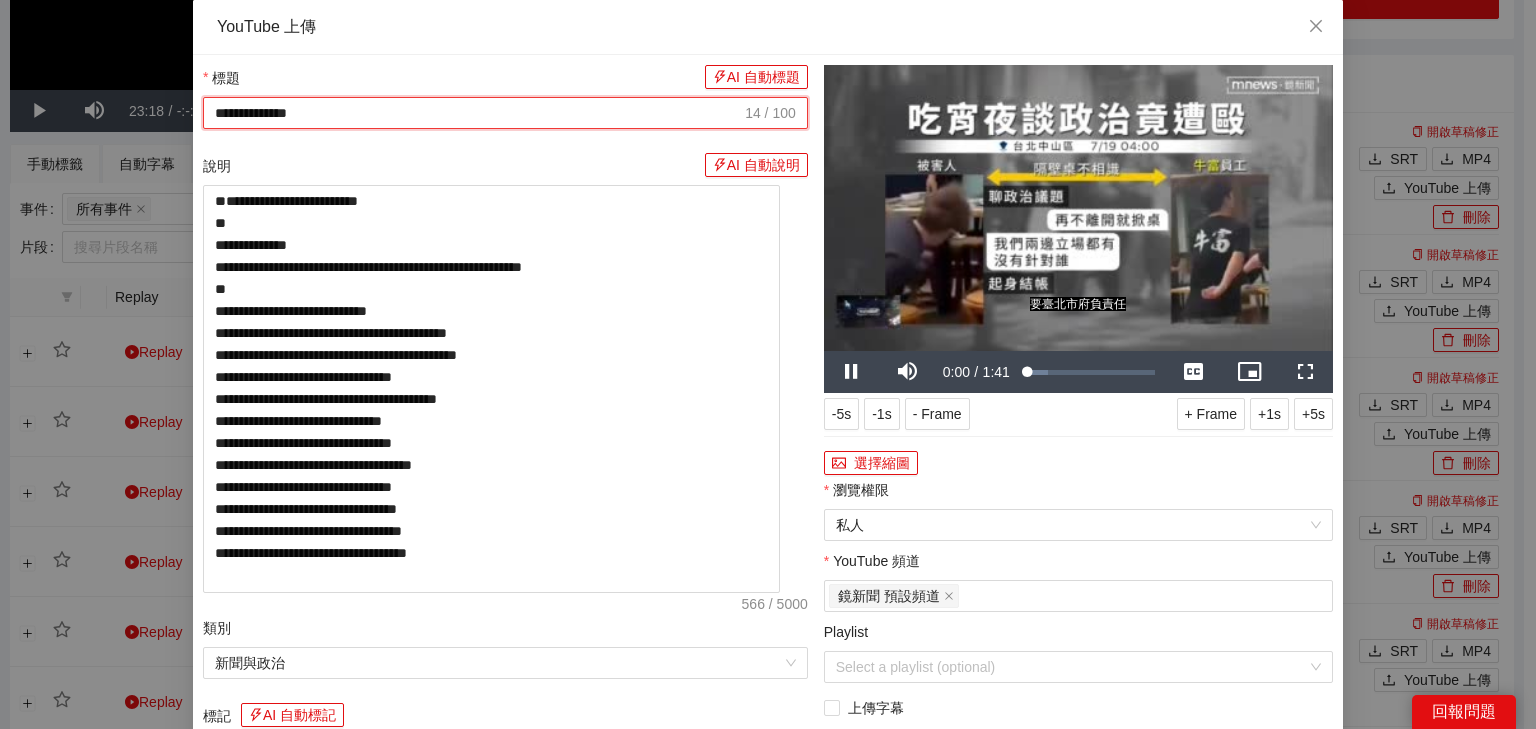 drag, startPoint x: 529, startPoint y: 115, endPoint x: 28, endPoint y: 112, distance: 501.00897 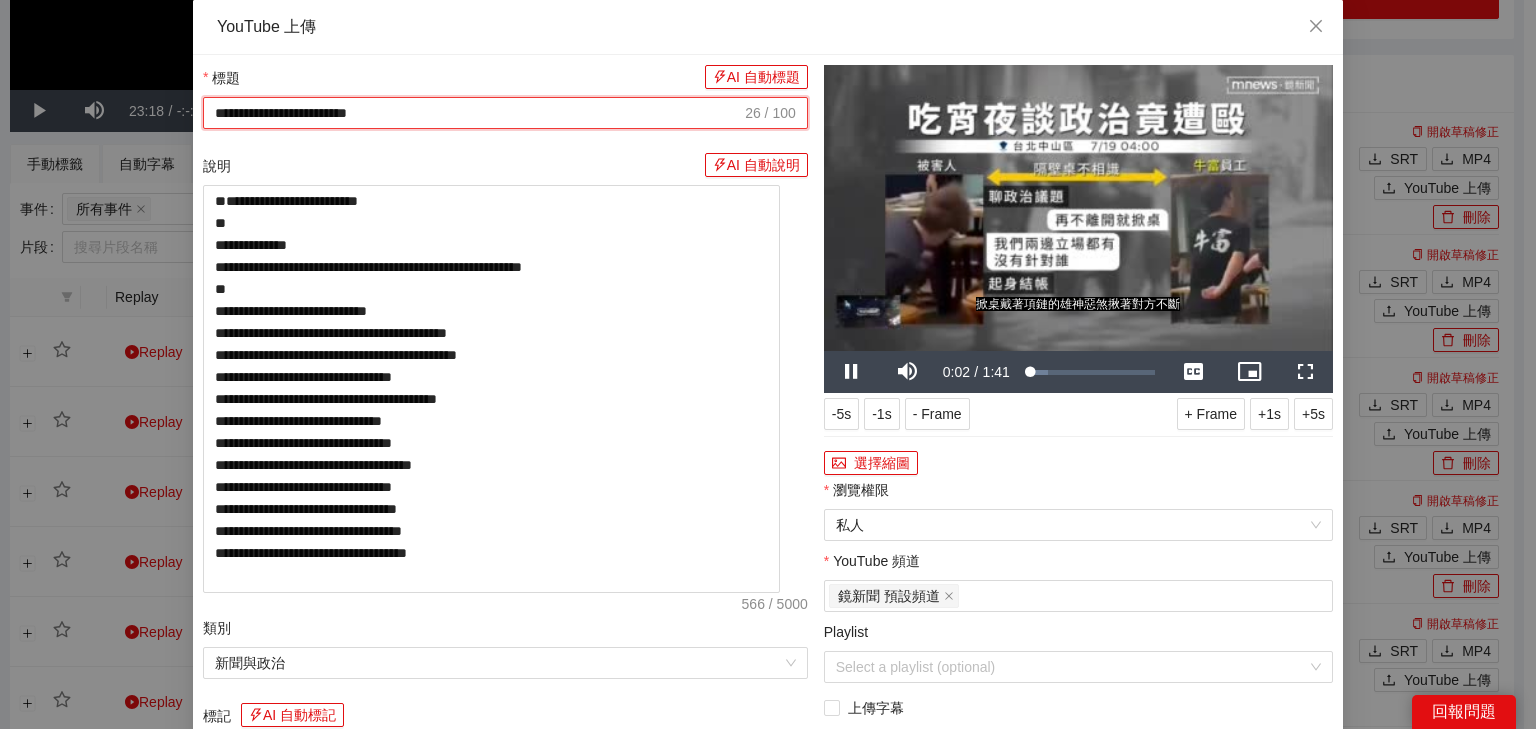 type on "**********" 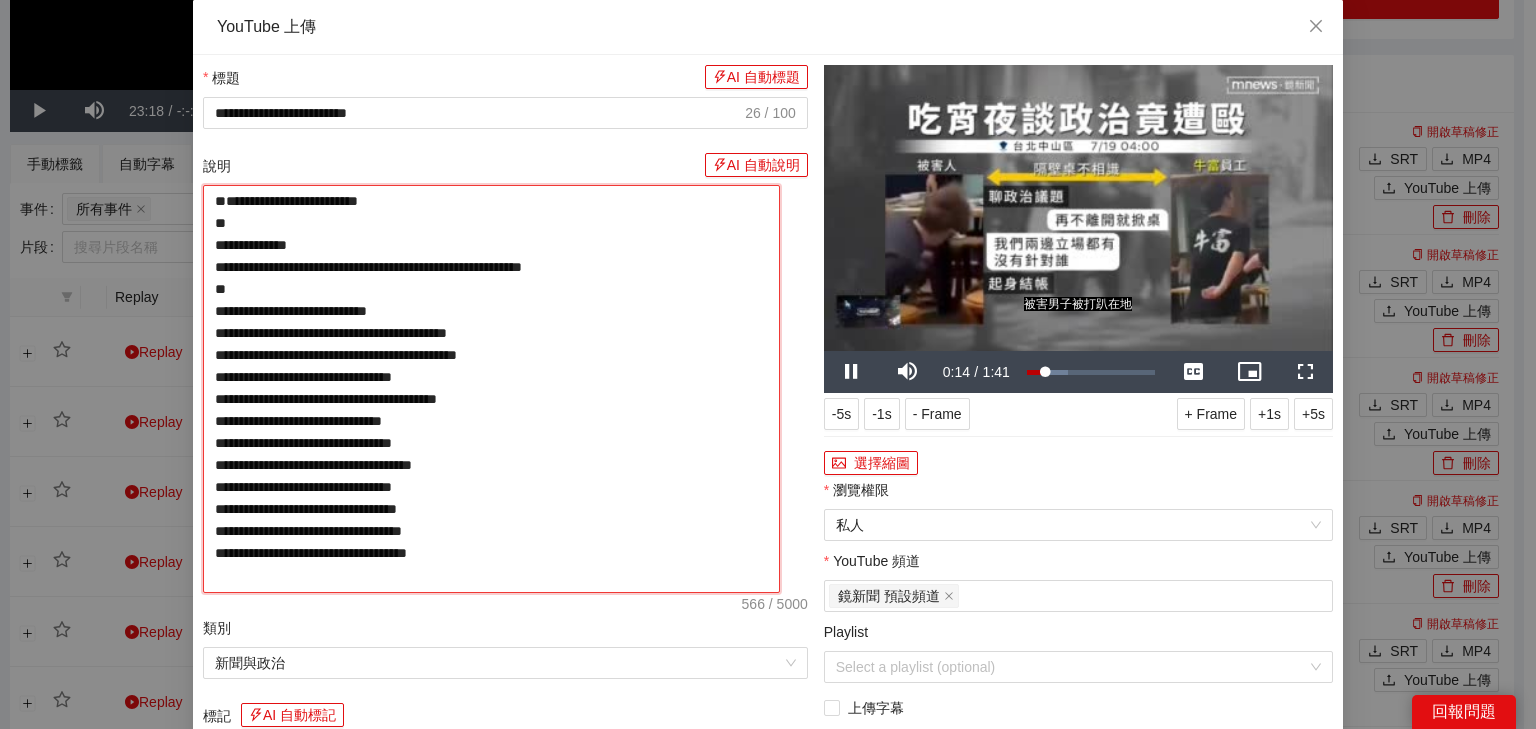 click on "**********" at bounding box center (491, 389) 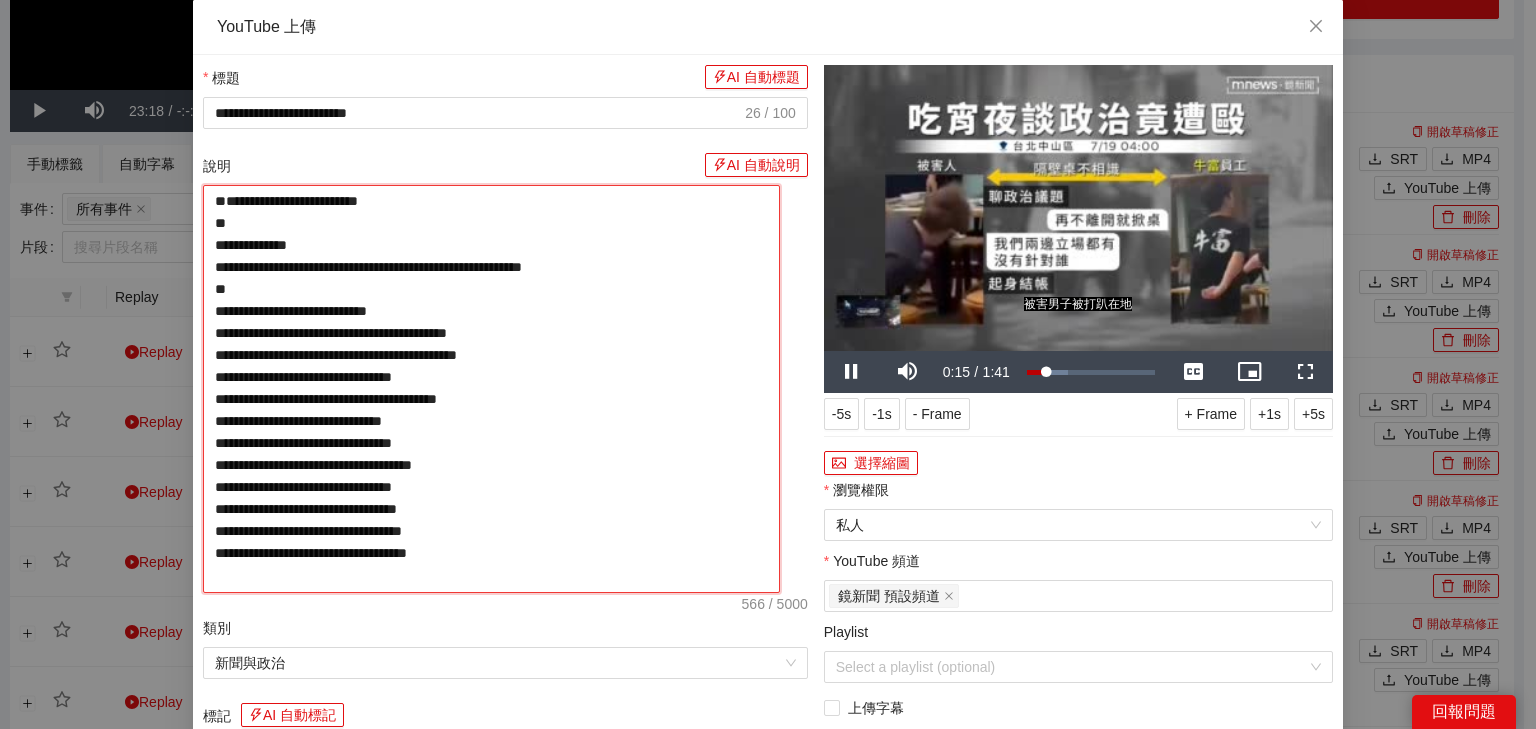 paste on "**********" 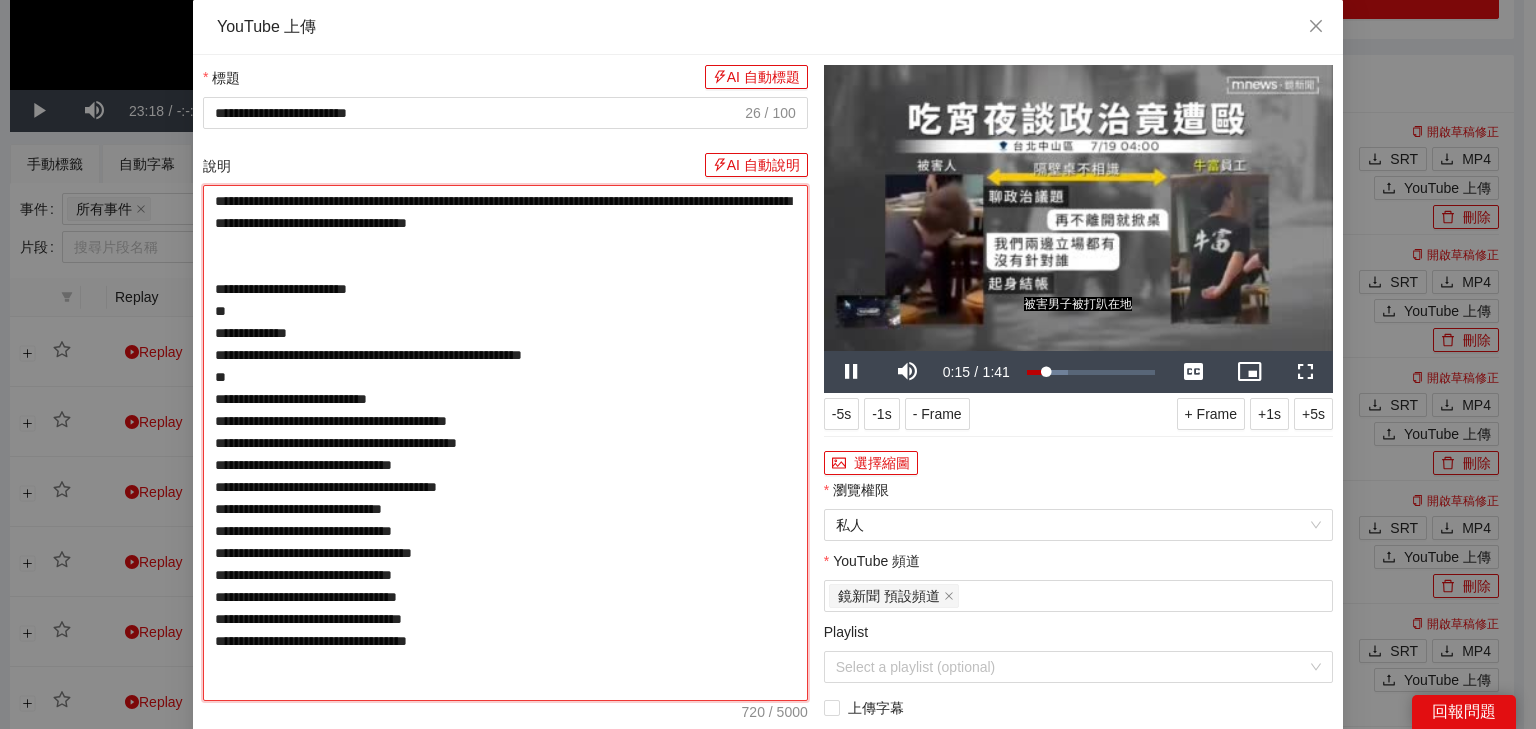 type on "**********" 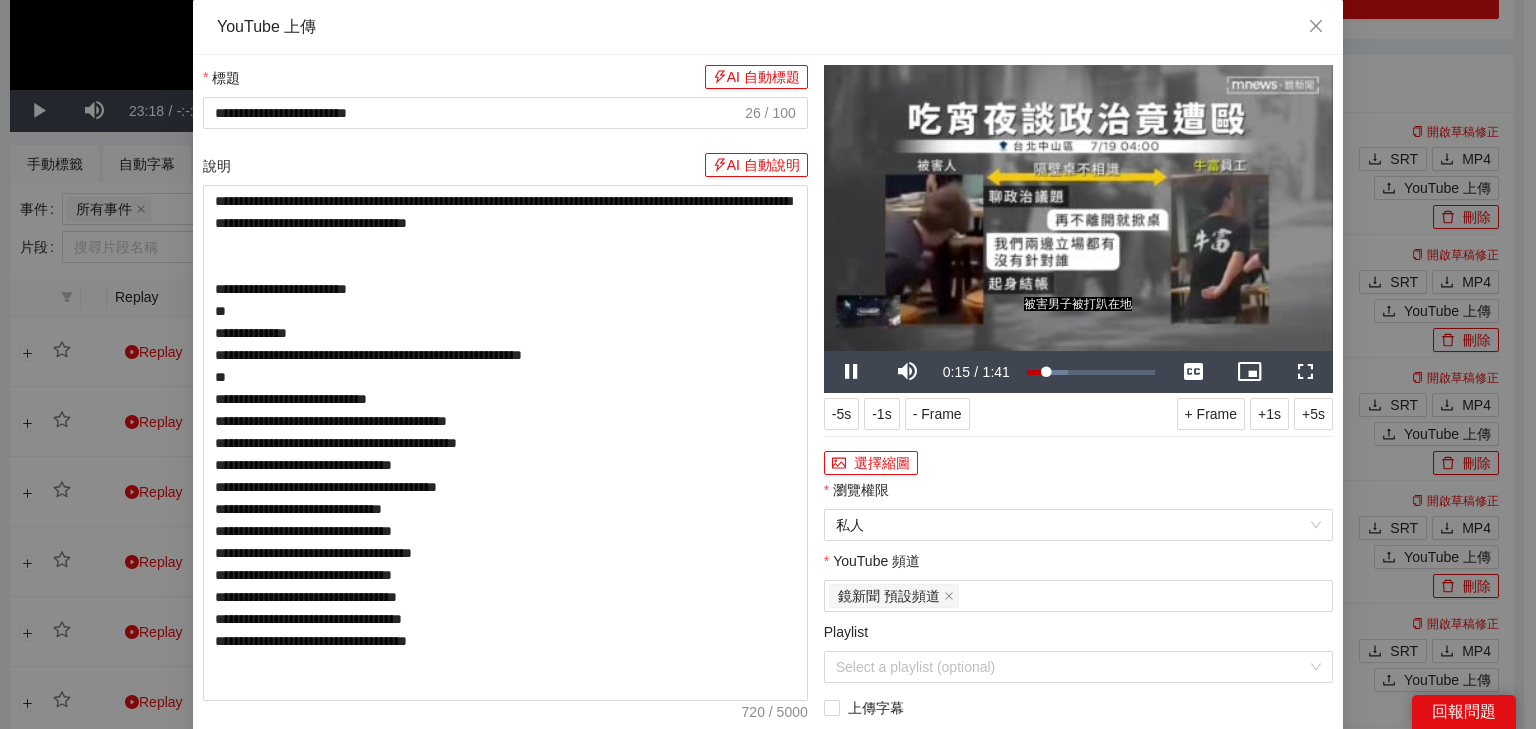 click at bounding box center [1078, 208] 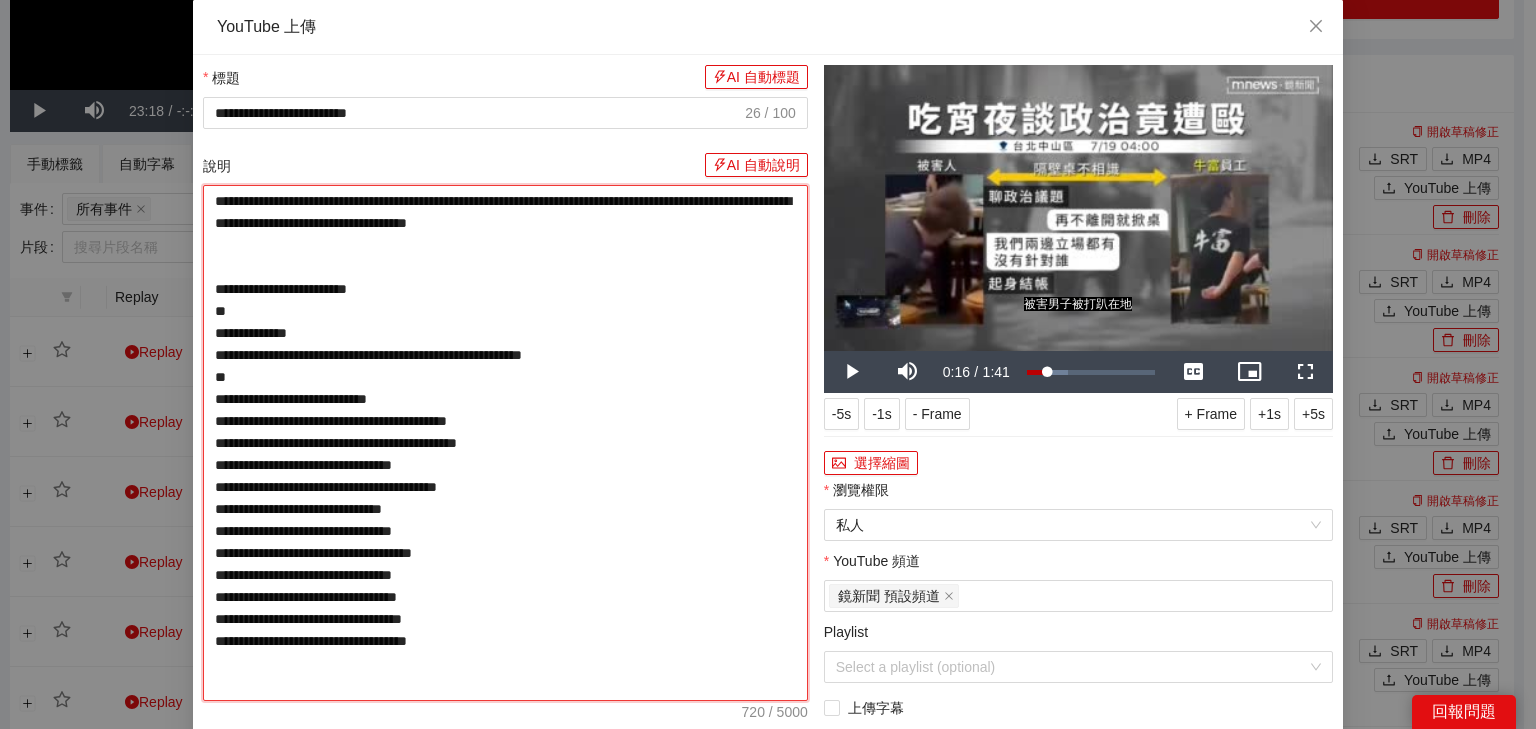click on "**********" at bounding box center (505, 443) 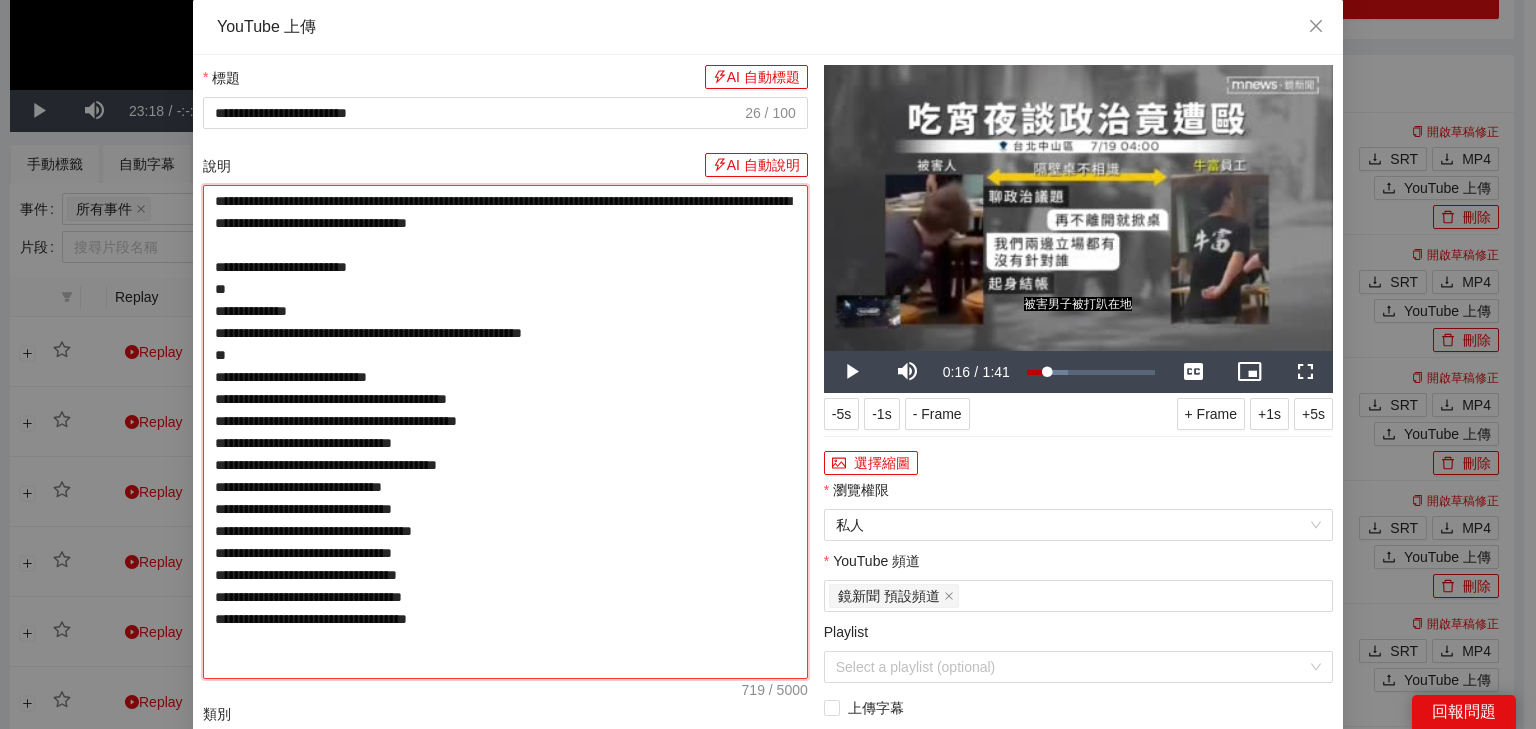 click on "**********" at bounding box center (505, 432) 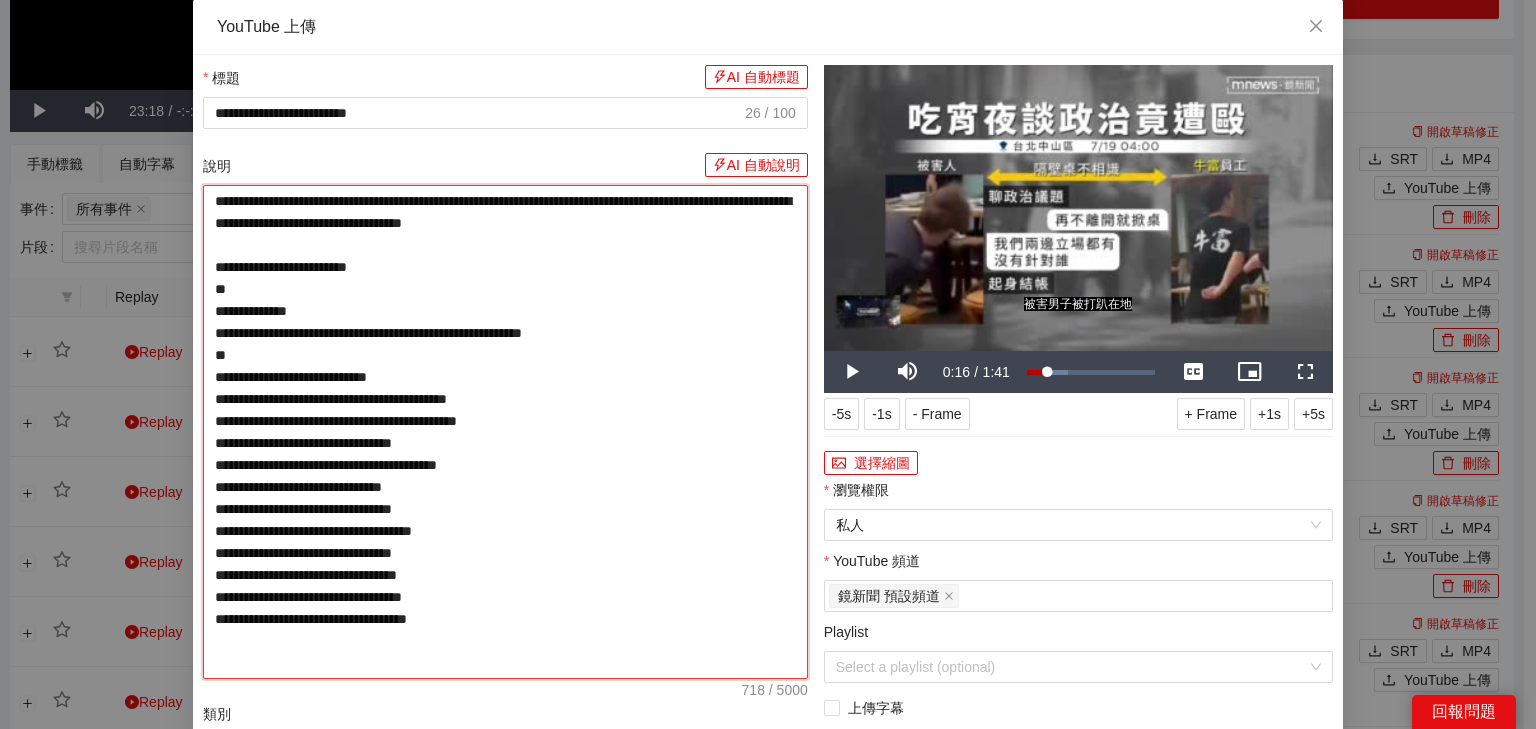 click on "**********" at bounding box center [505, 432] 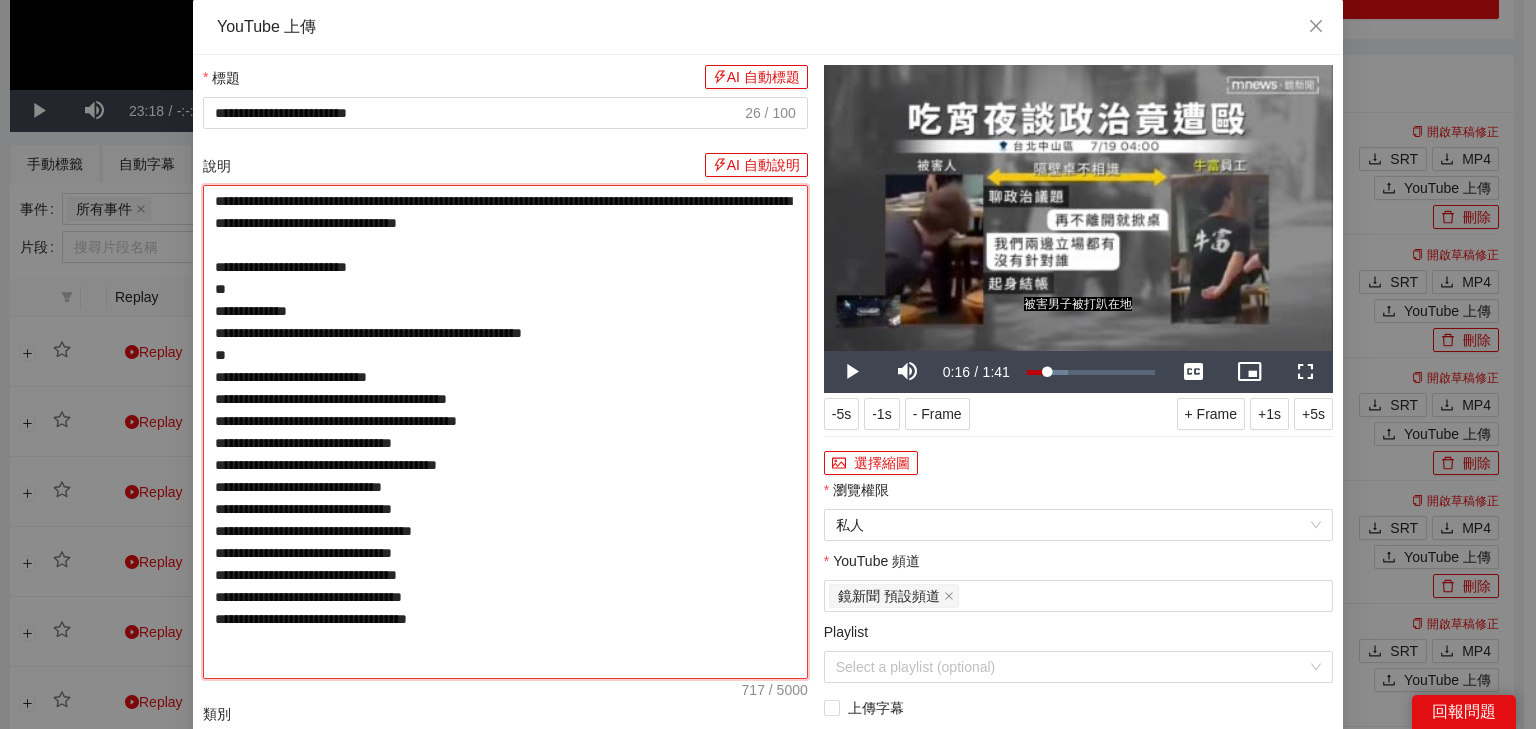 click on "**********" at bounding box center [505, 432] 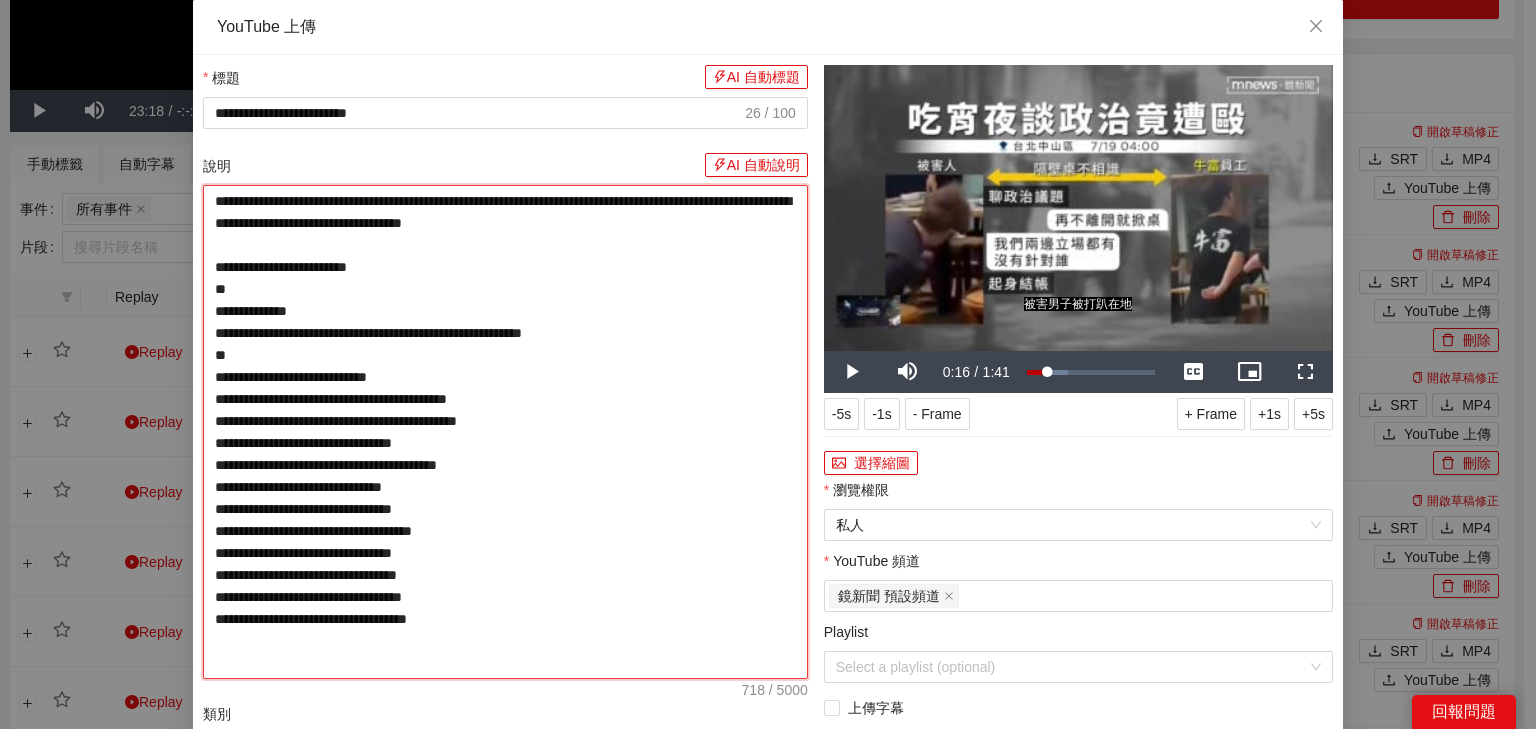 type on "**********" 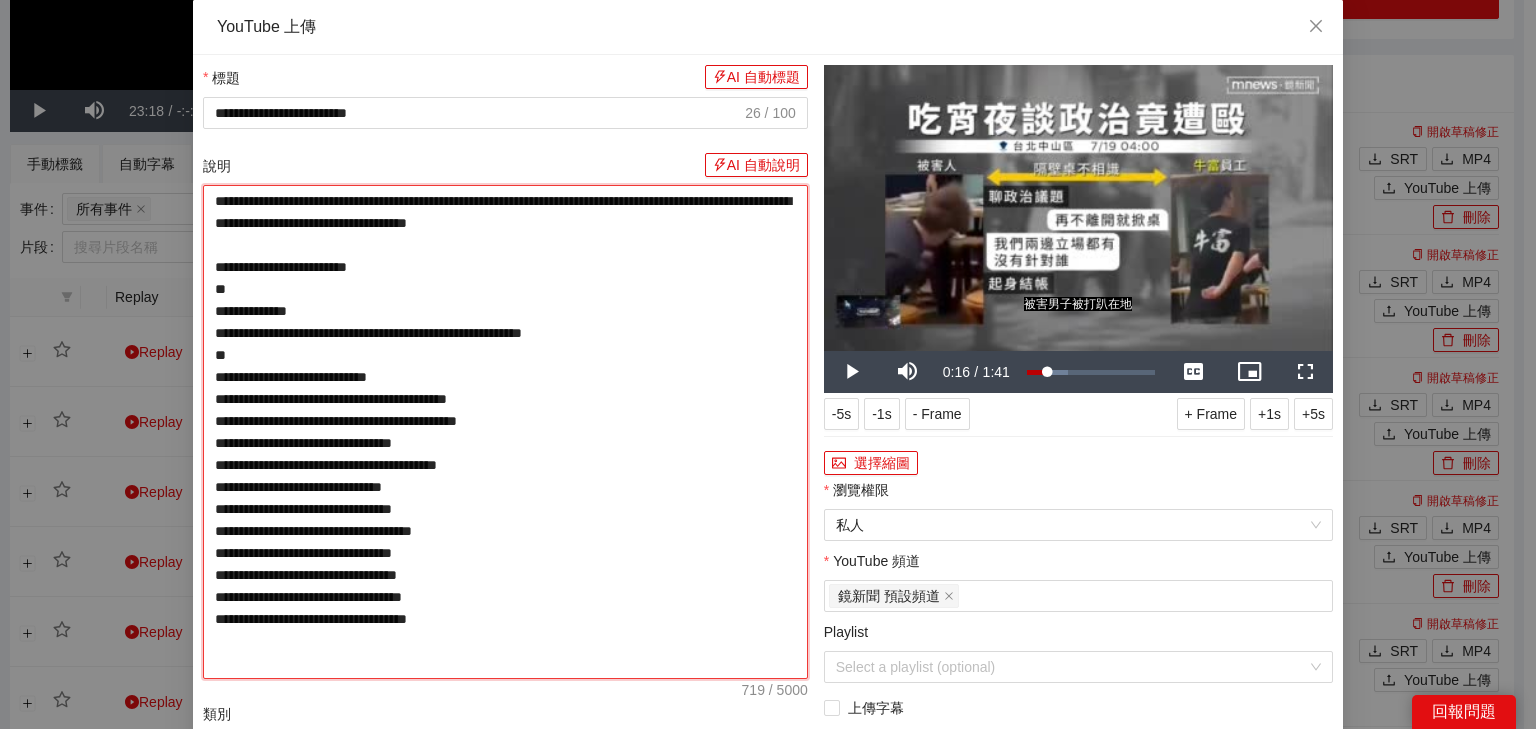 type on "**********" 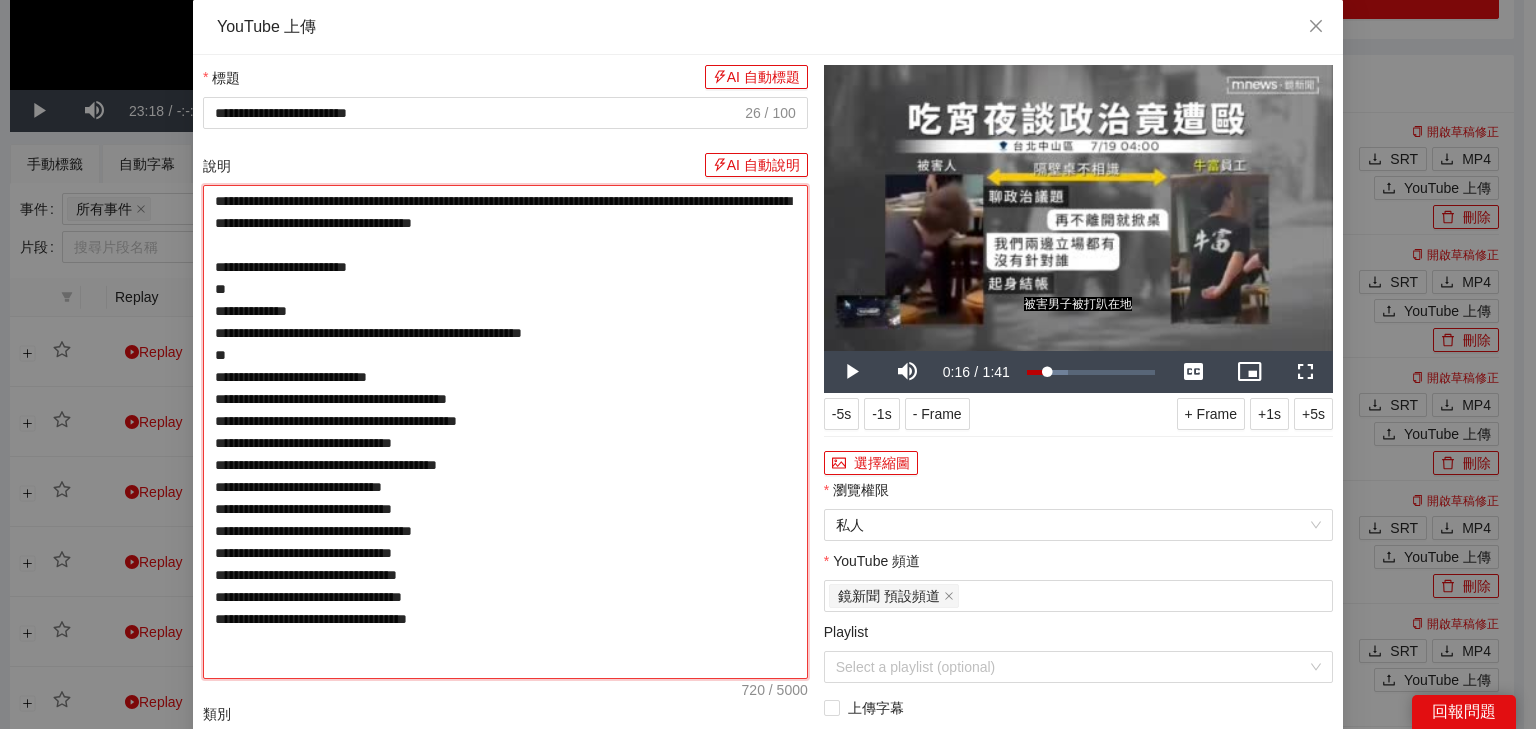 type on "**********" 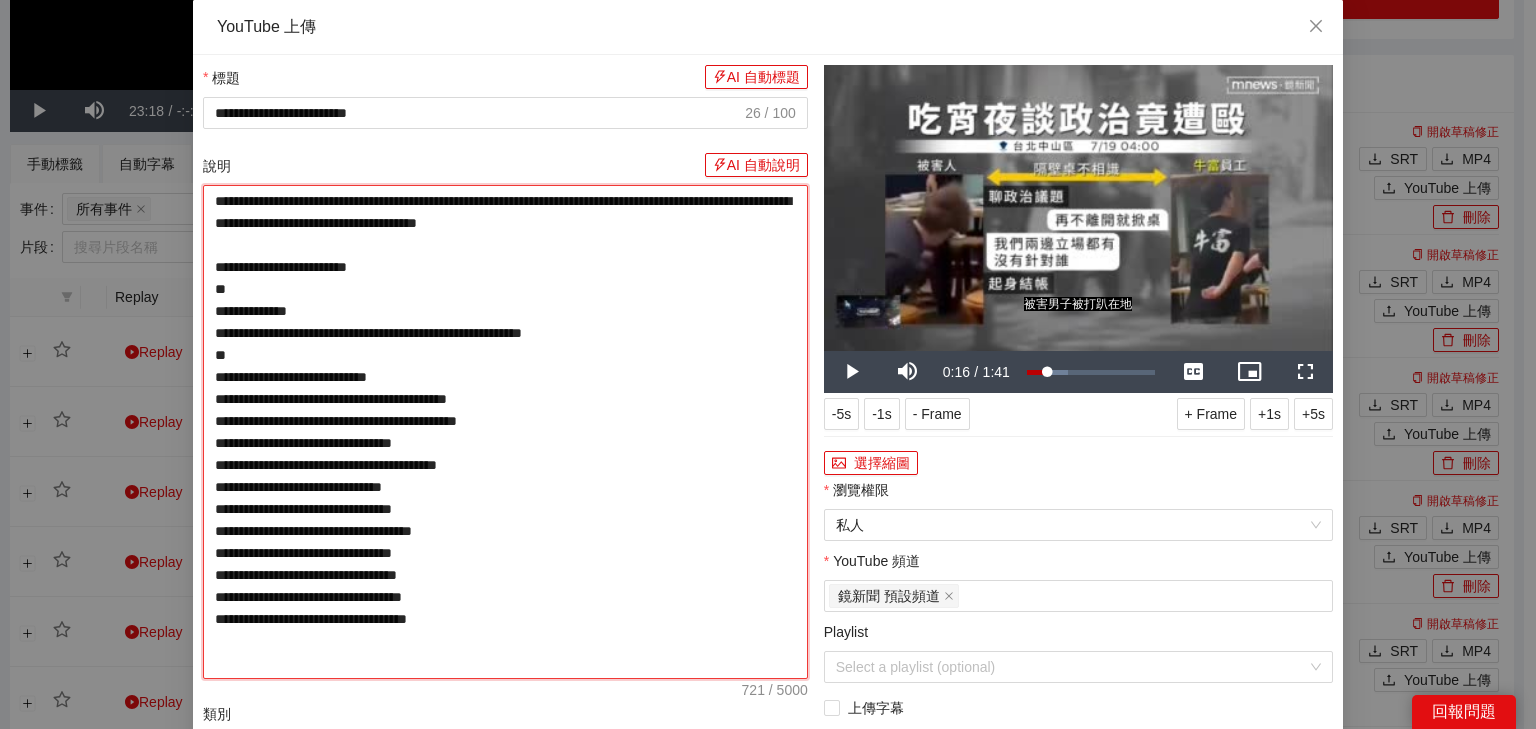 type on "**********" 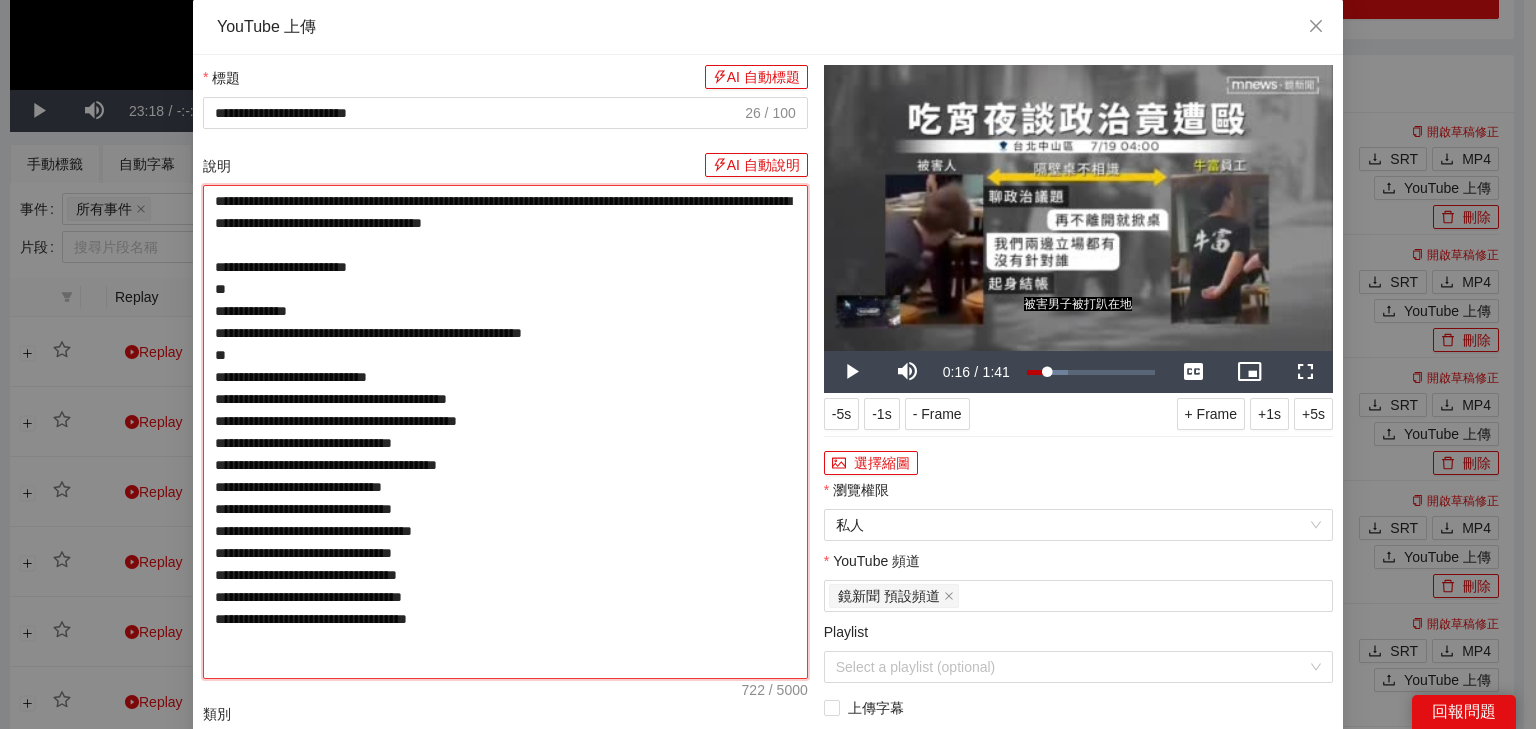 type on "**********" 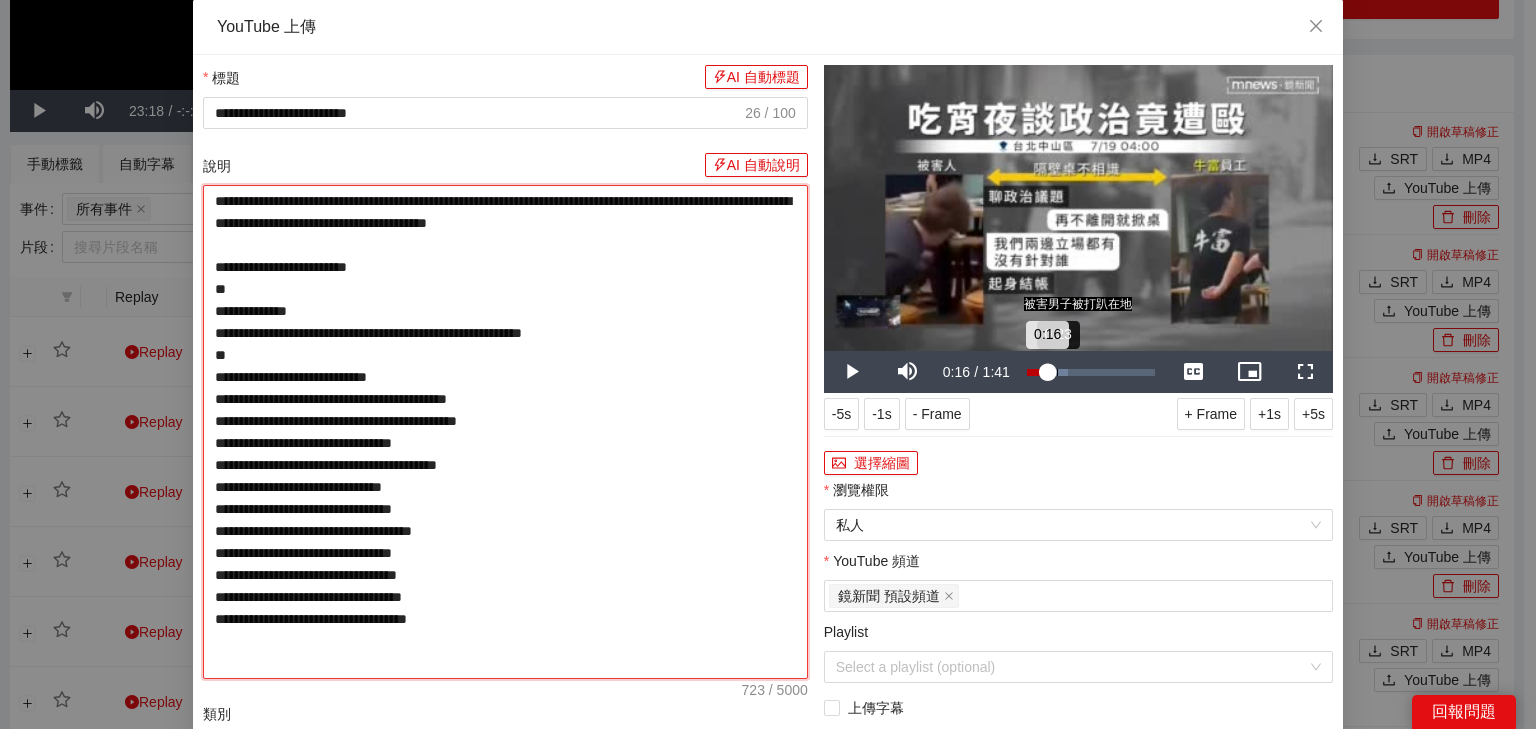 click on "0:16" at bounding box center (1037, 372) 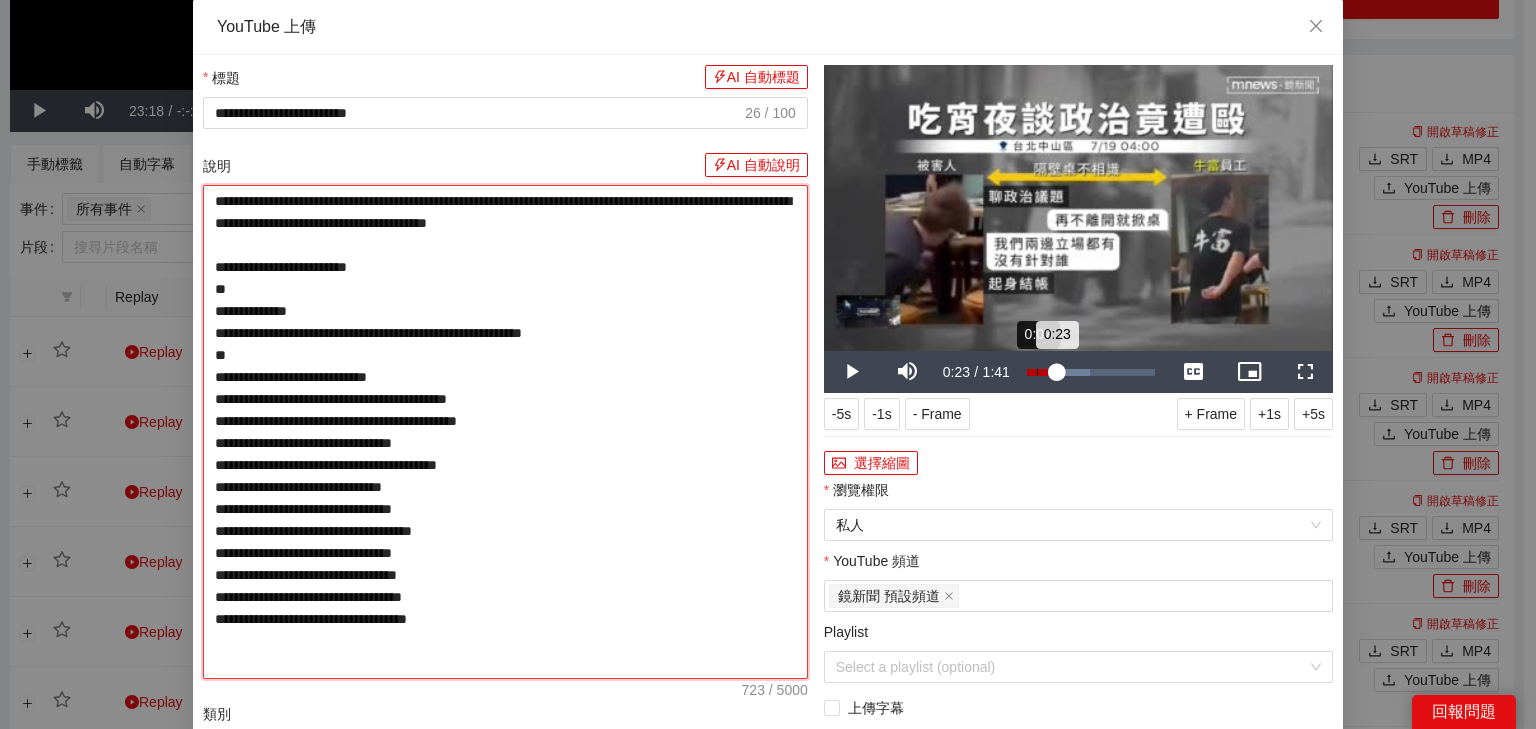 click on "0:07" at bounding box center [1037, 372] 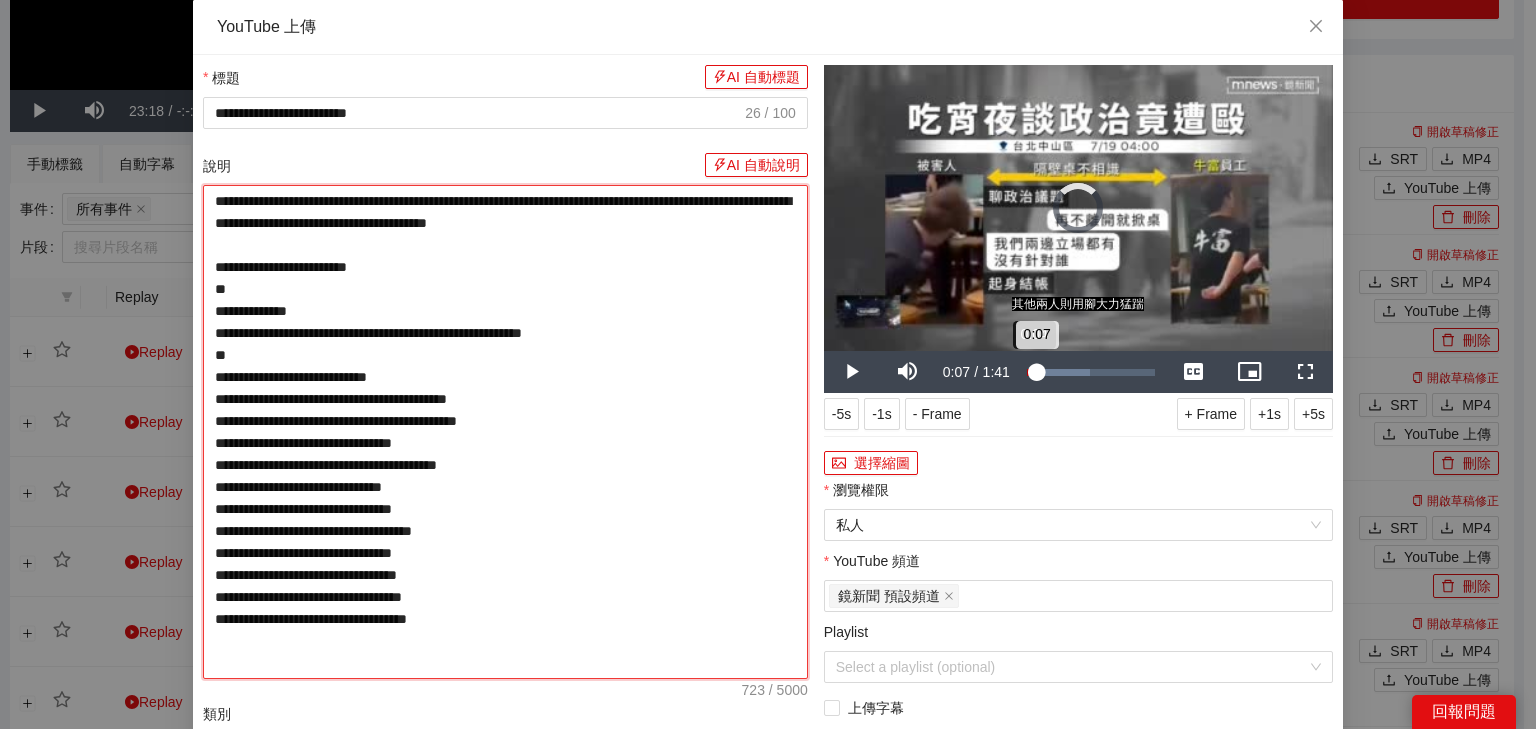 click on "0:07" at bounding box center (1032, 372) 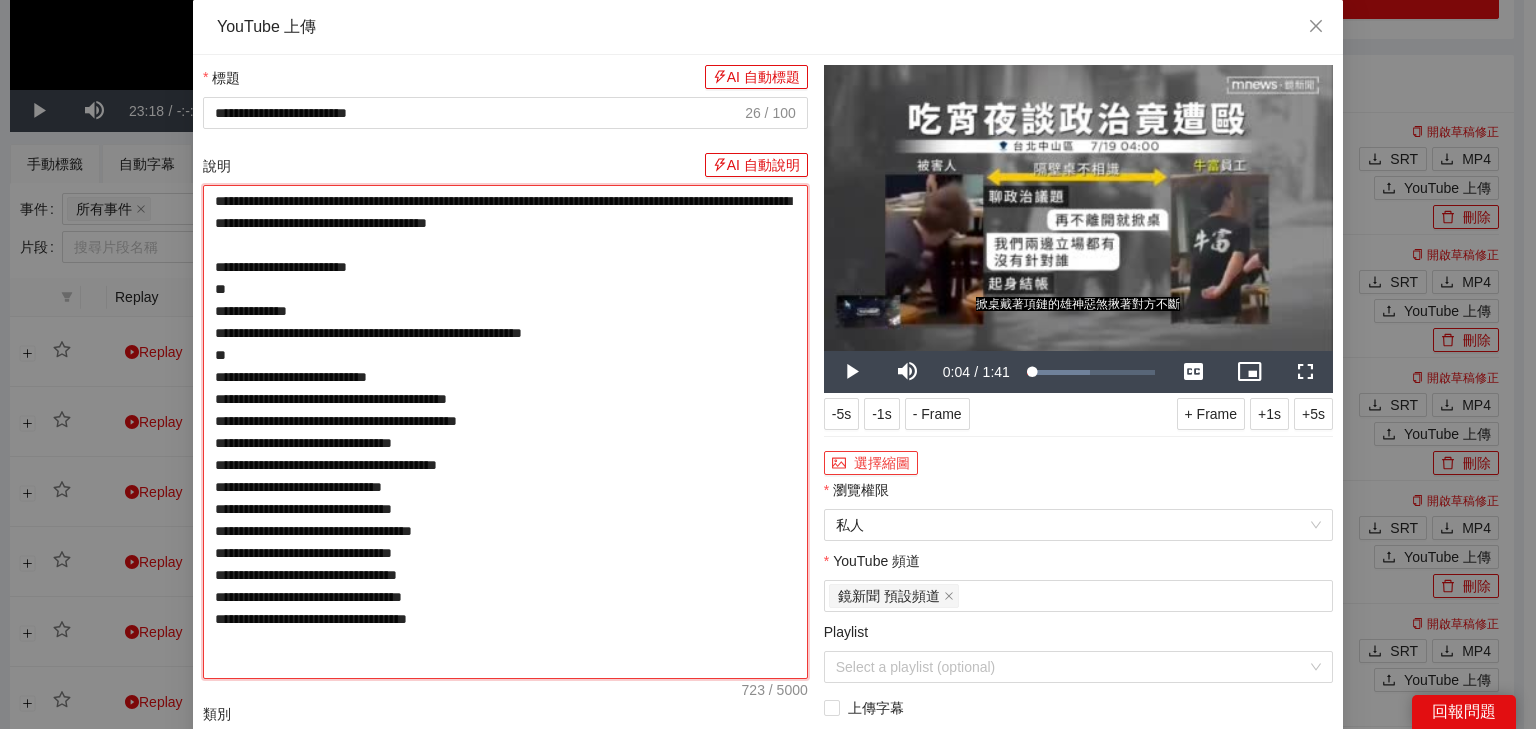 type on "**********" 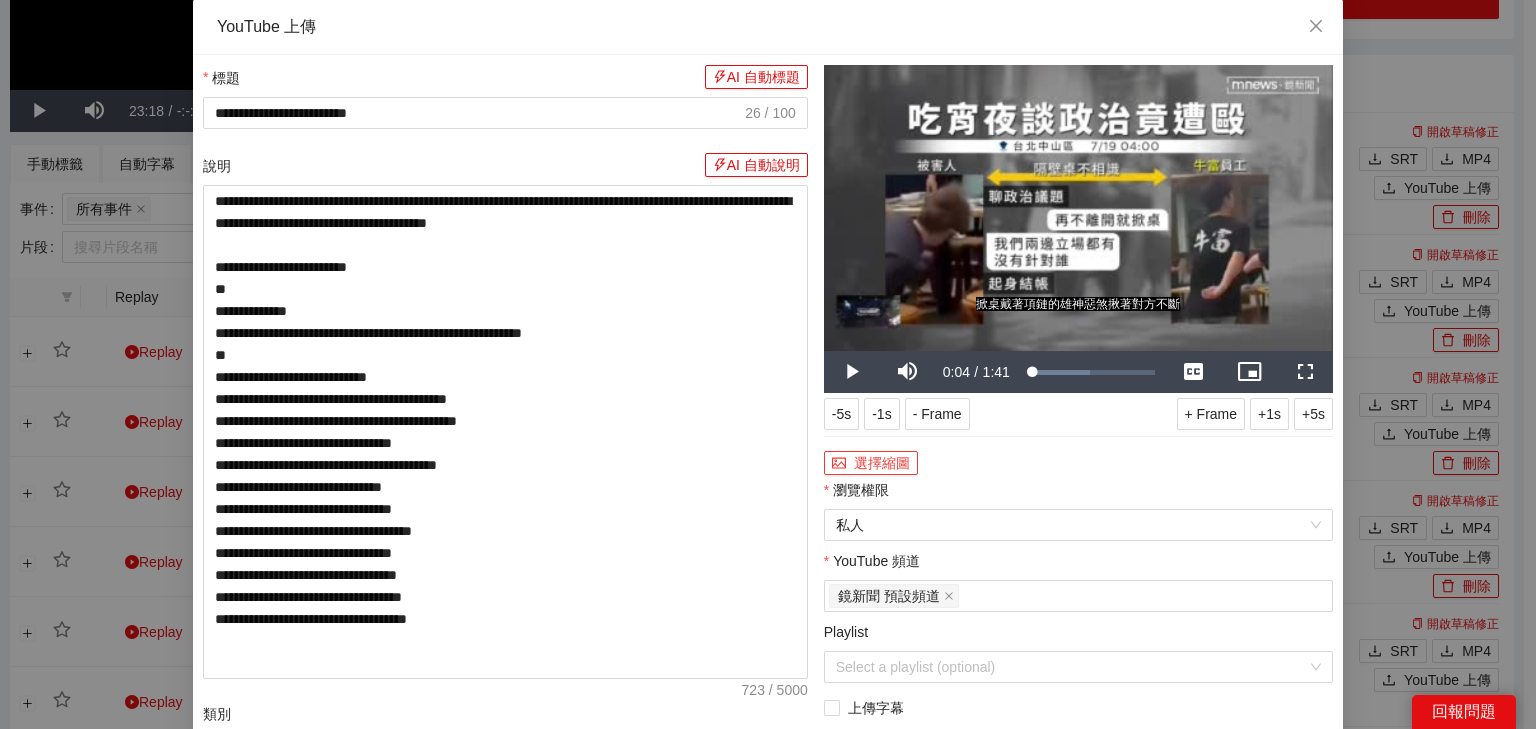 click on "選擇縮圖" at bounding box center [871, 463] 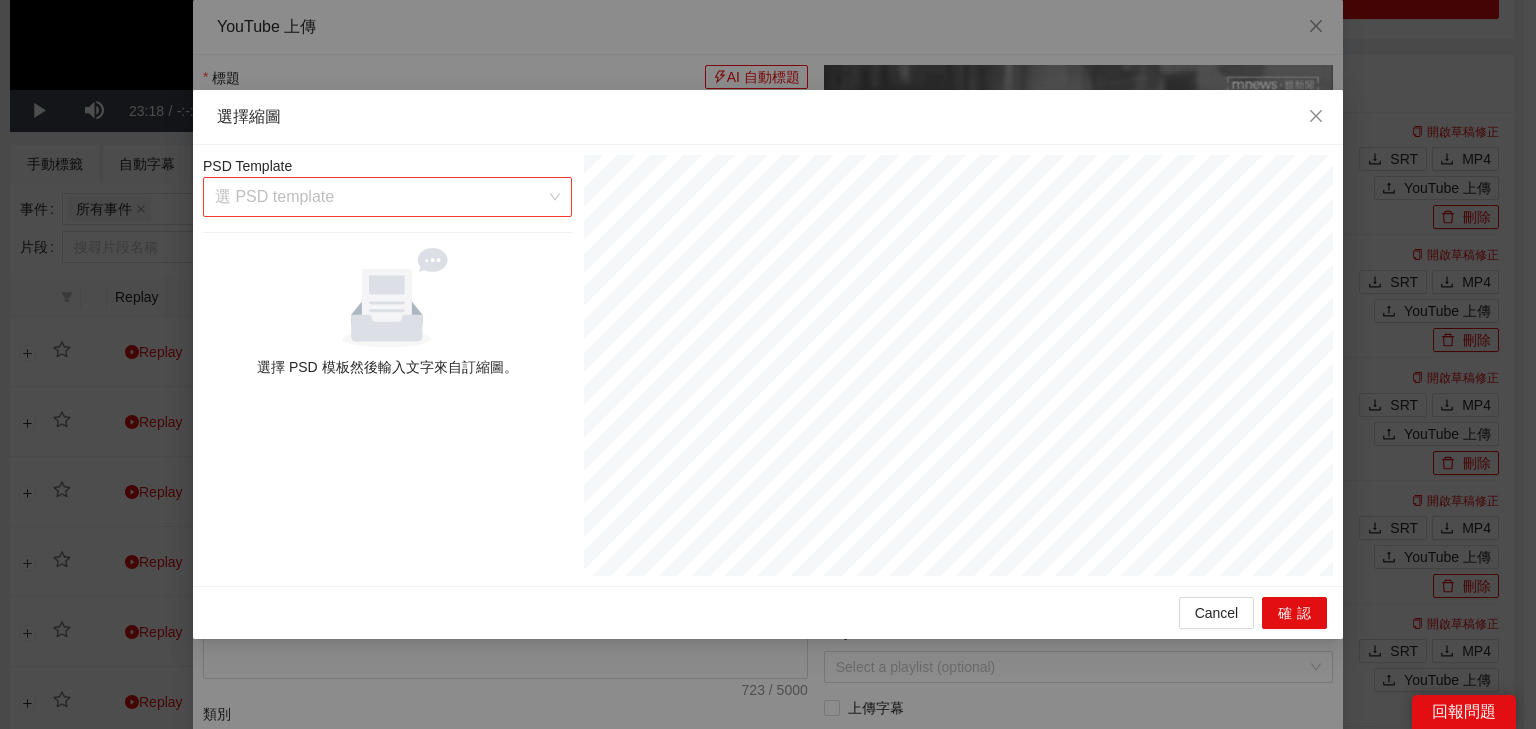 click at bounding box center (380, 197) 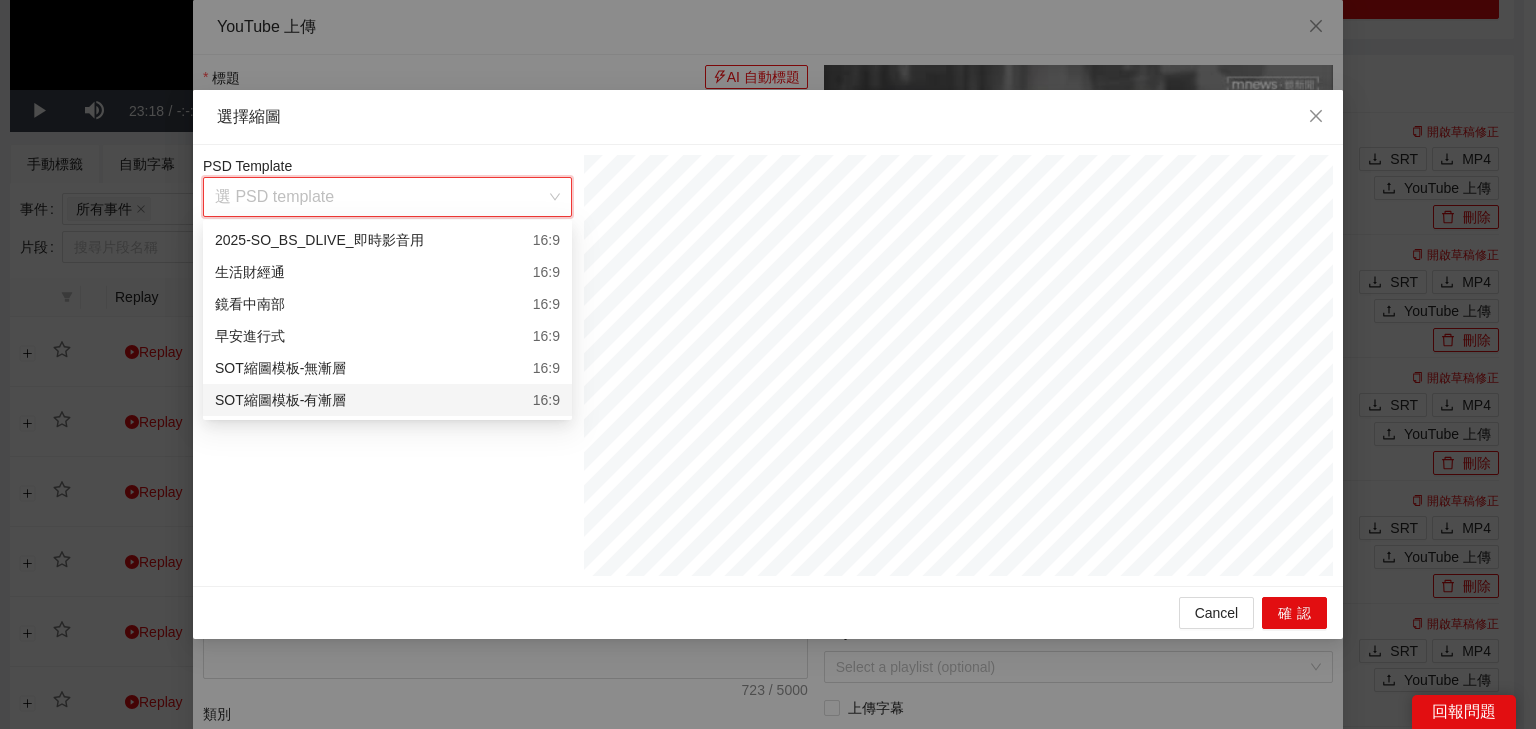 click on "SOT縮圖模板-有漸層 16:9" at bounding box center [387, 400] 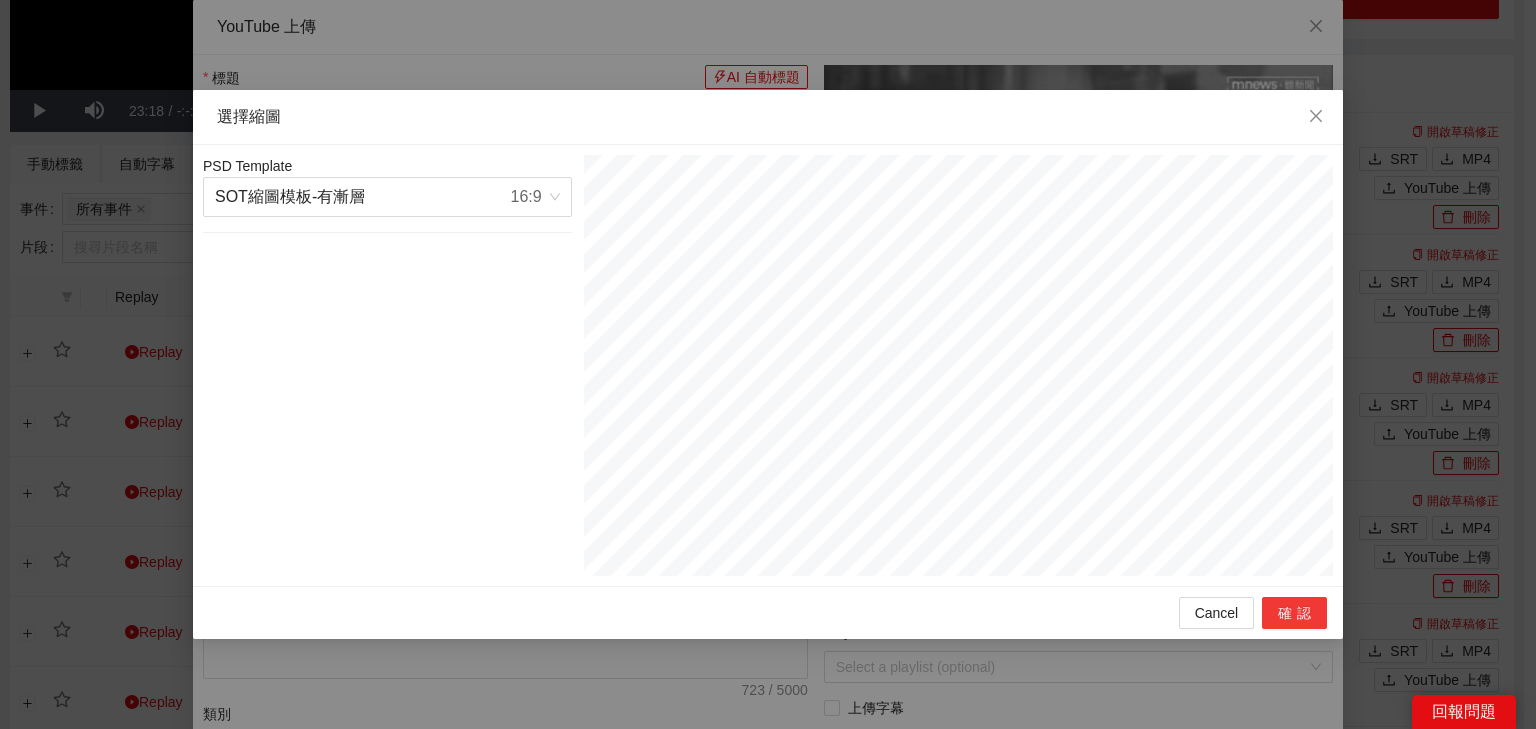 click on "確認" at bounding box center (1294, 613) 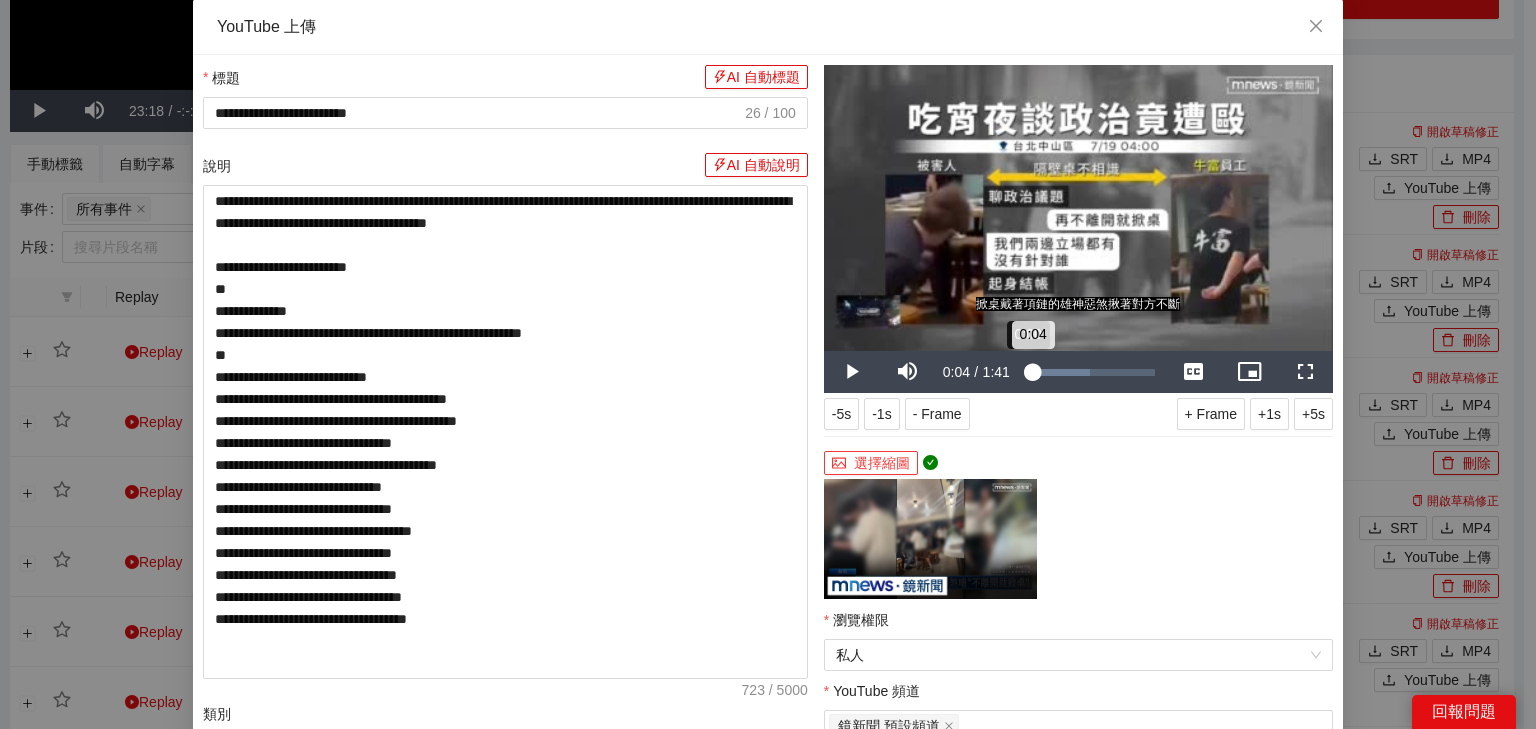 click on "Loaded :  49.10% 0:00 0:04" at bounding box center (1091, 372) 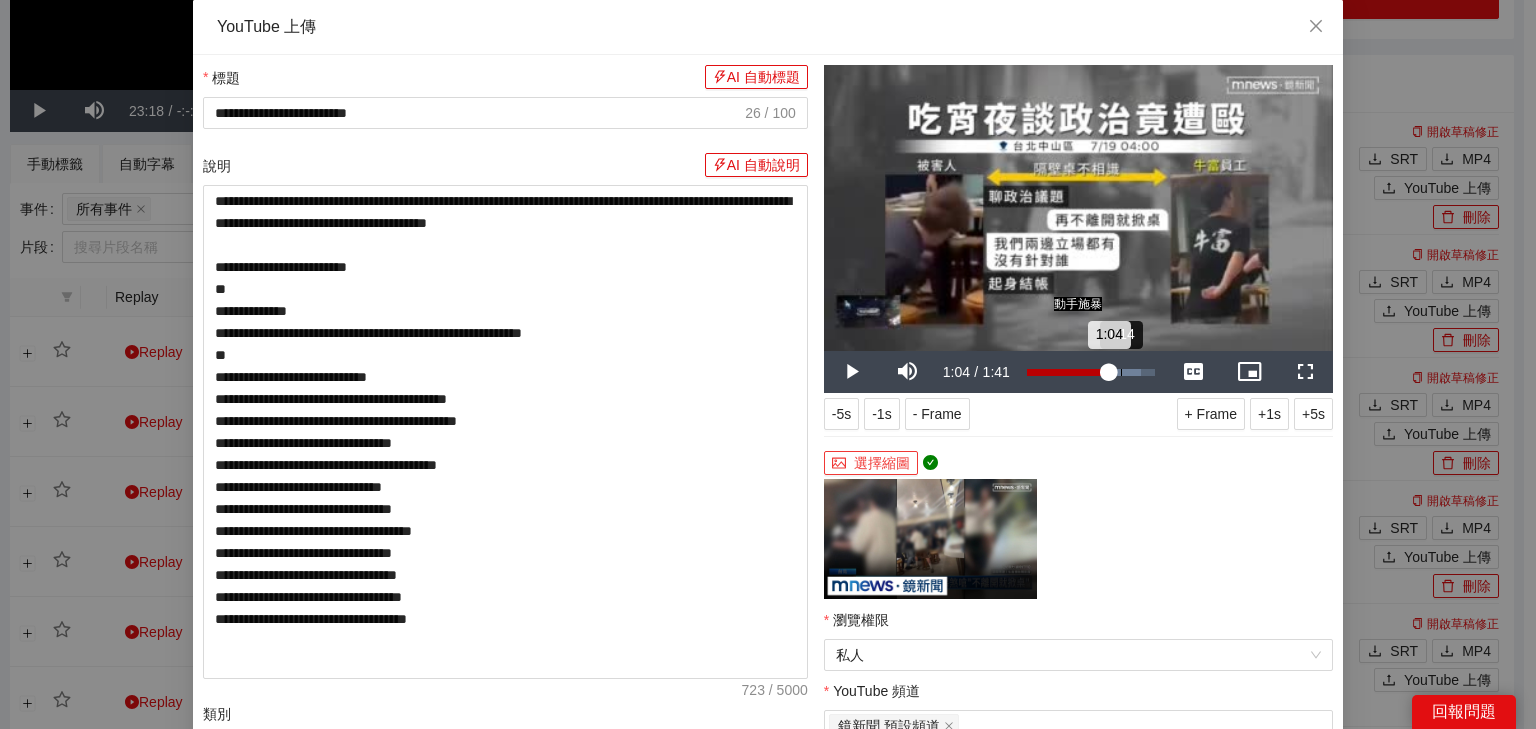 click on "Loaded :  88.70% 1:14 1:04" at bounding box center (1091, 372) 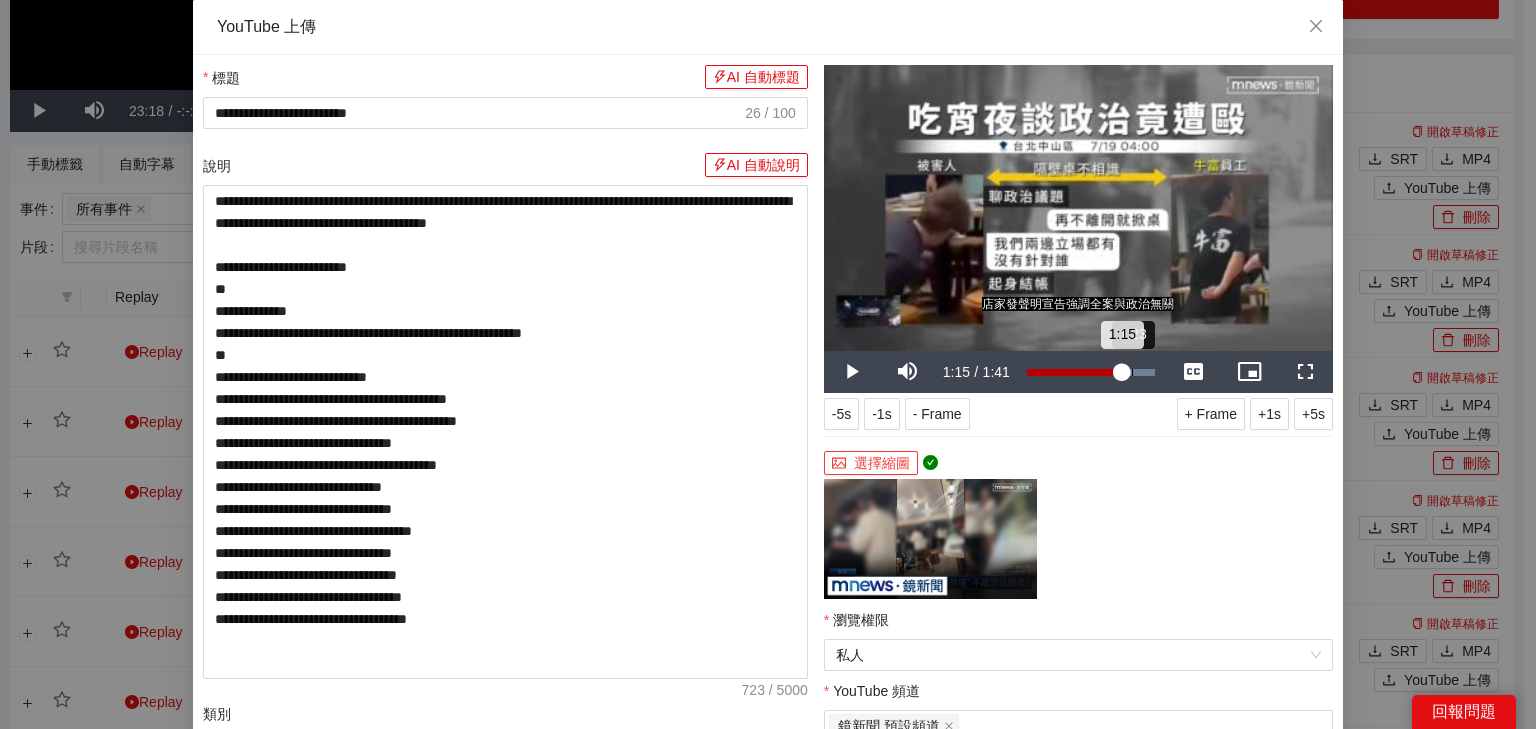 click on "1:15" at bounding box center [1074, 372] 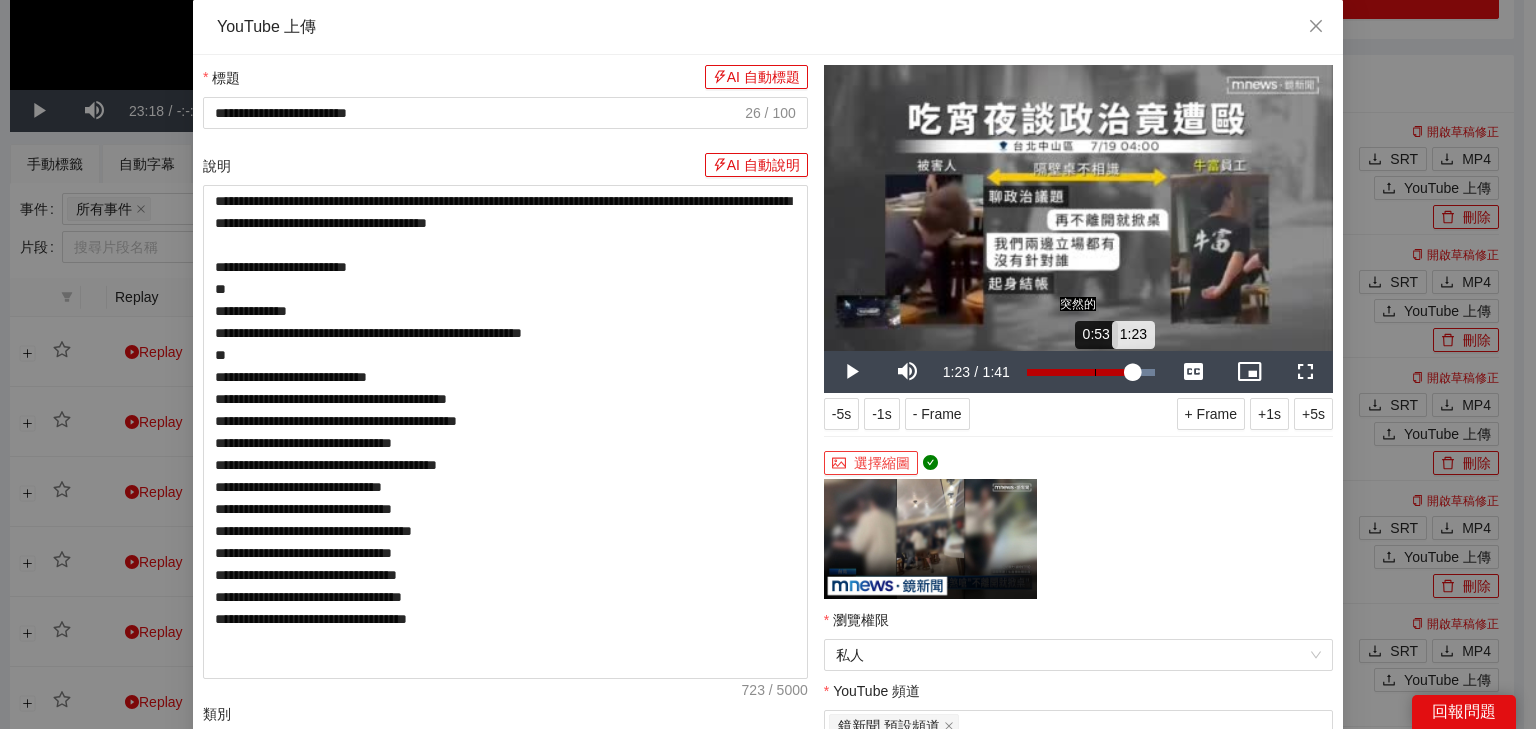 click on "0:53" at bounding box center (1095, 372) 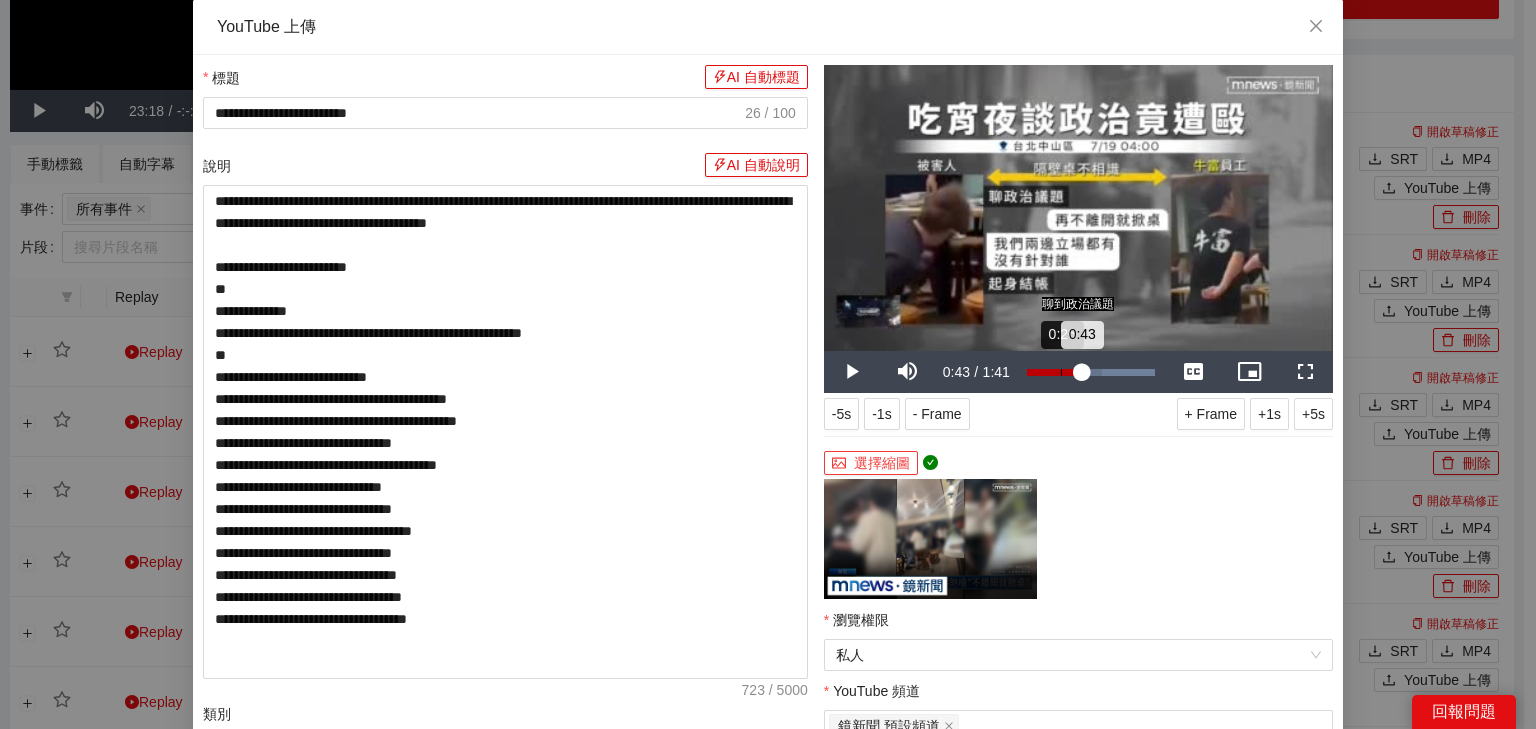 click on "0:43" at bounding box center (1054, 372) 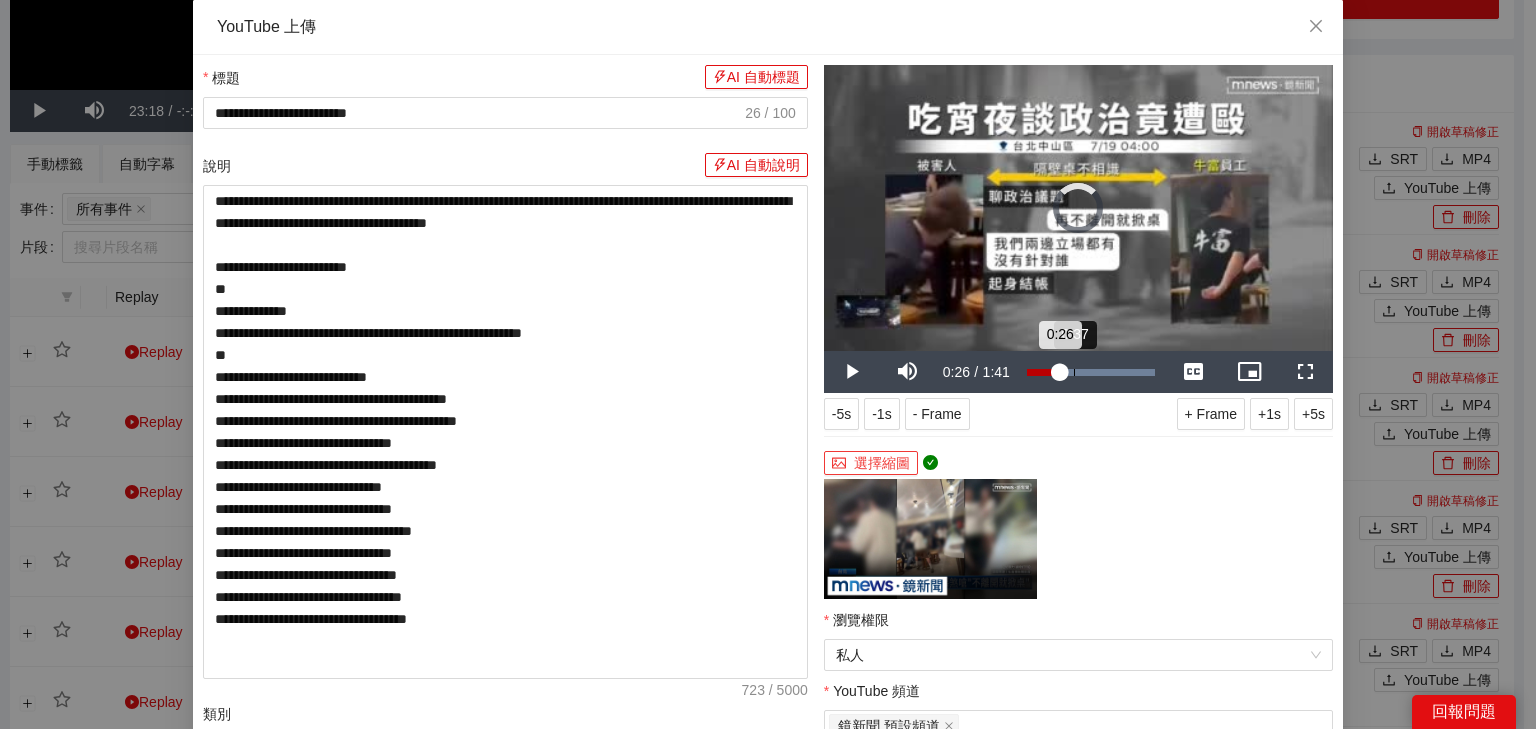 click on "0:37" at bounding box center [1074, 372] 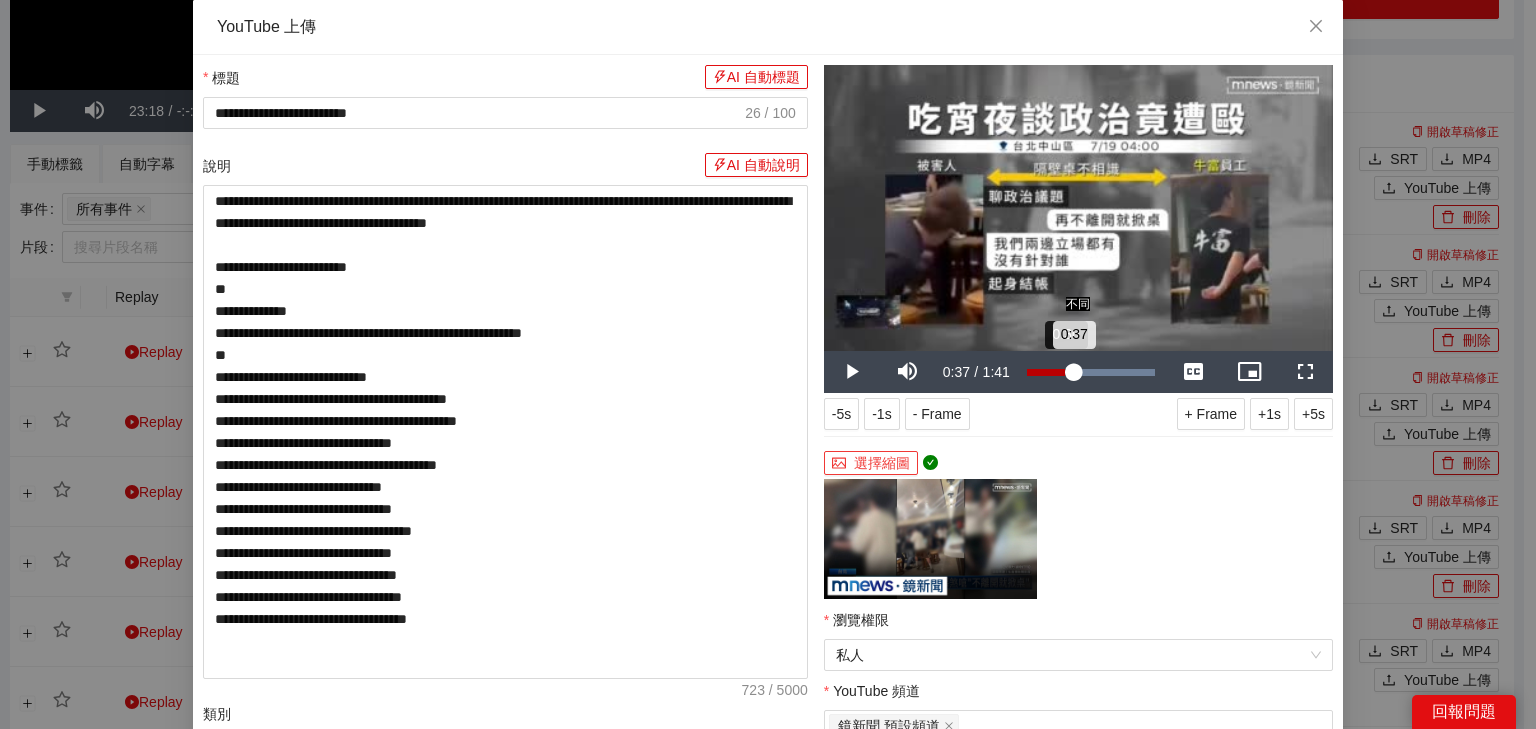 click on "0:37" at bounding box center (1050, 372) 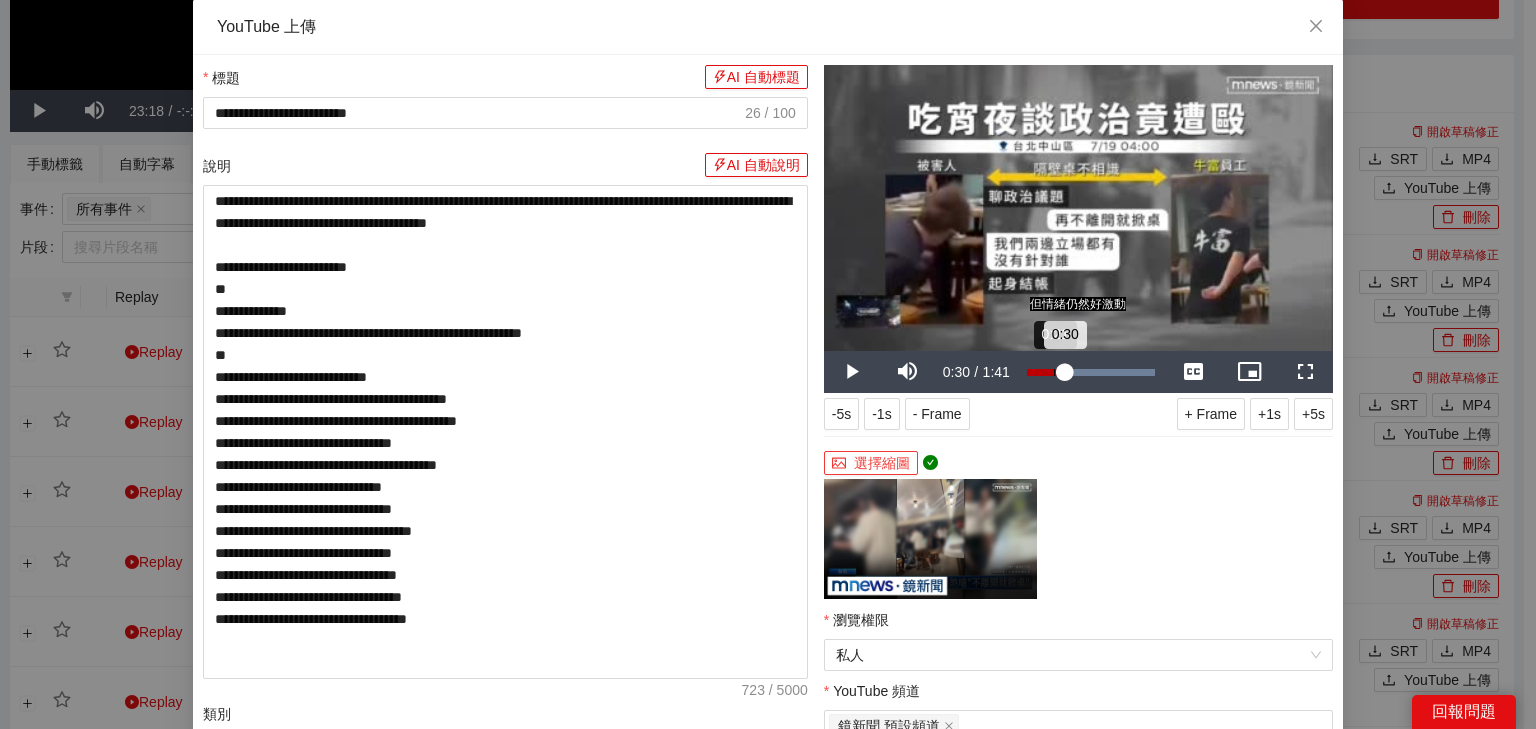 click on "0:21" at bounding box center [1054, 372] 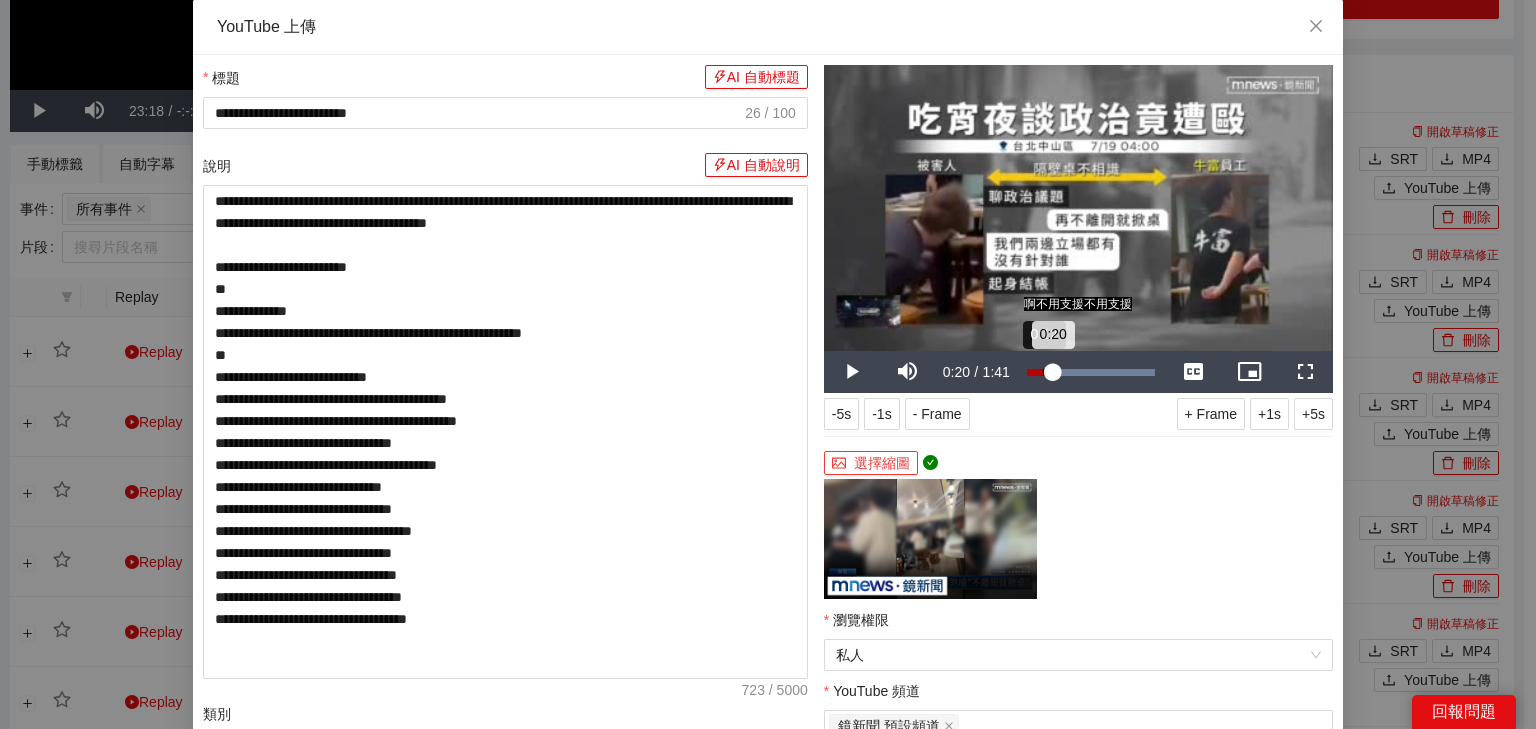 click on "0:20" at bounding box center [1040, 372] 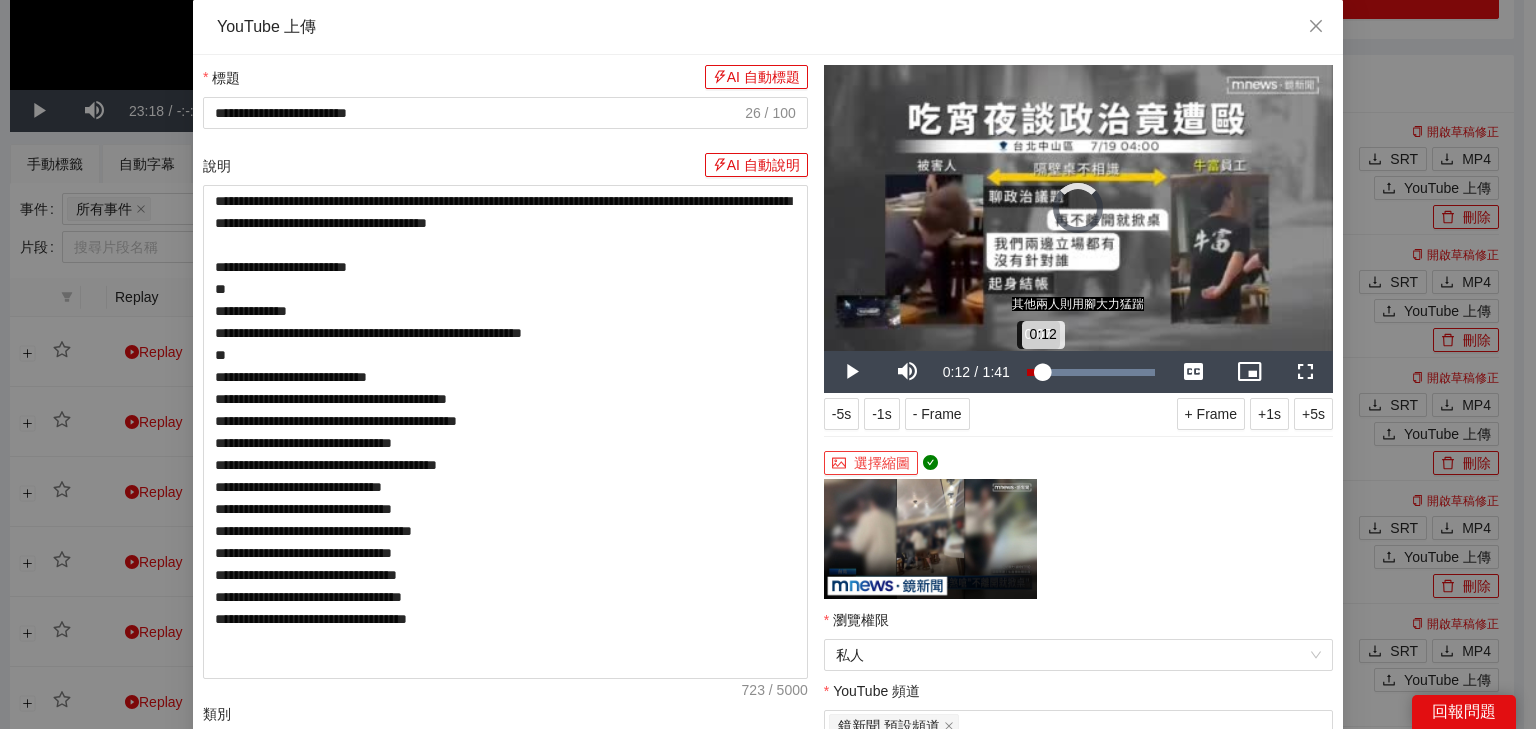 click on "0:12" at bounding box center [1035, 372] 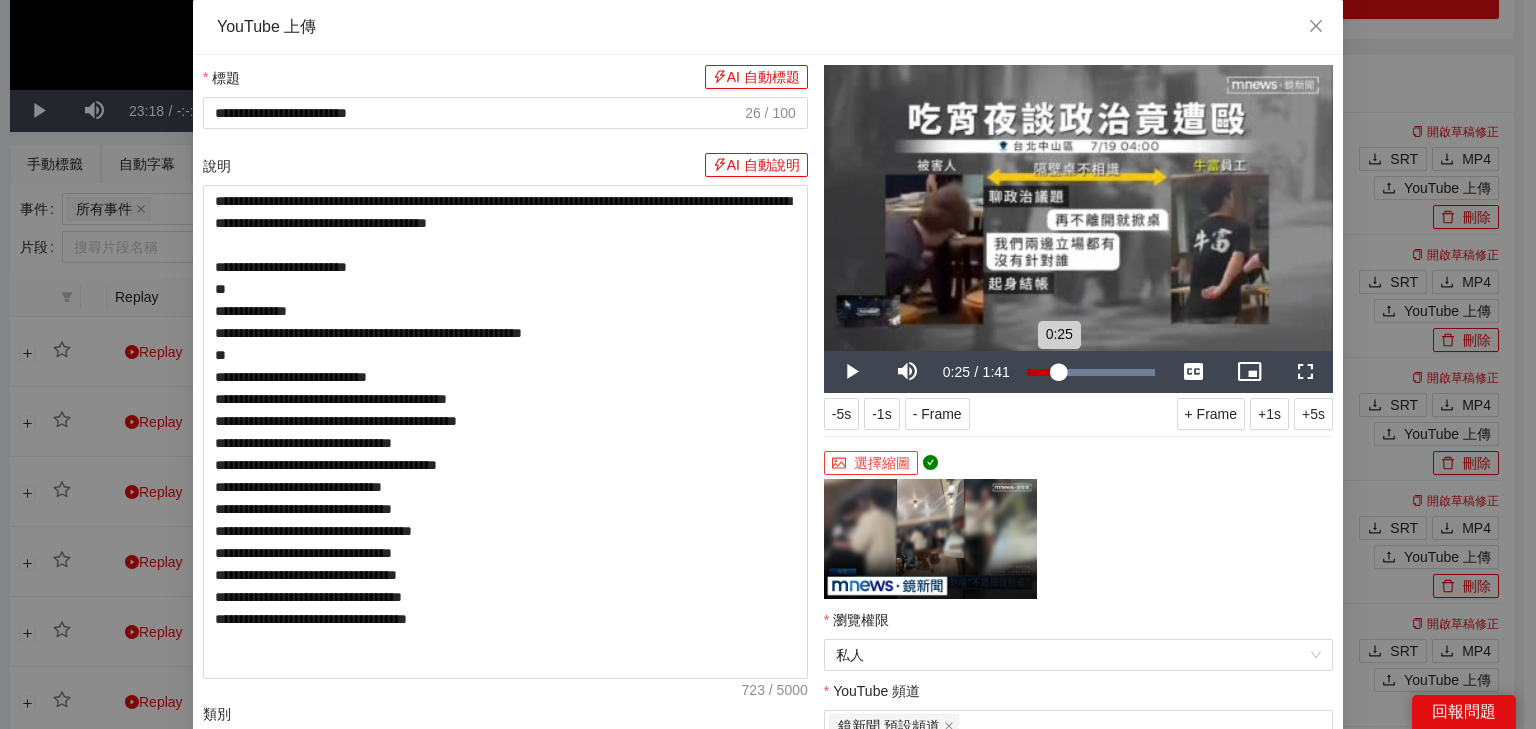 click on "Loaded :  100.00% 0:24 0:25" at bounding box center (1091, 372) 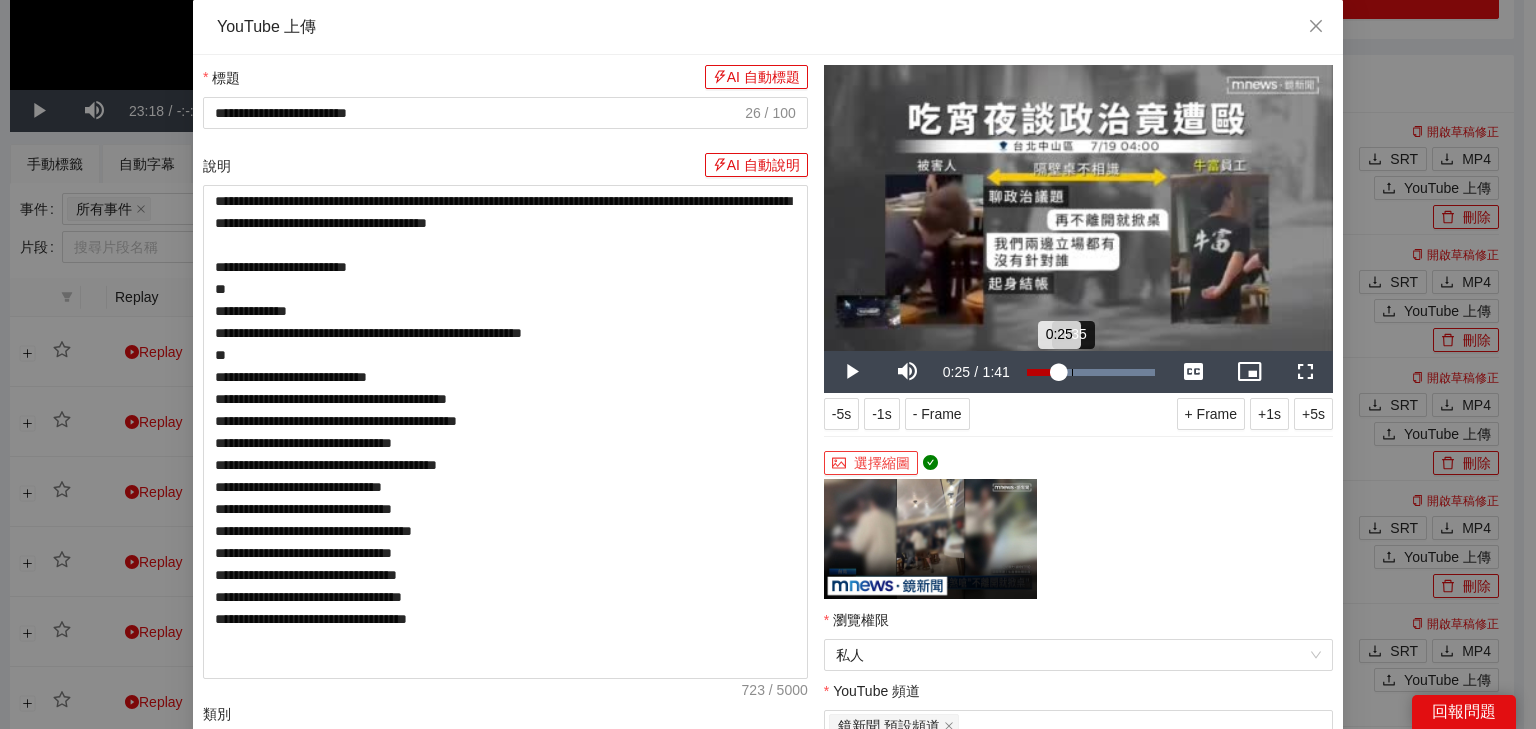 click on "Loaded :  100.00% 0:35 0:25" at bounding box center (1091, 372) 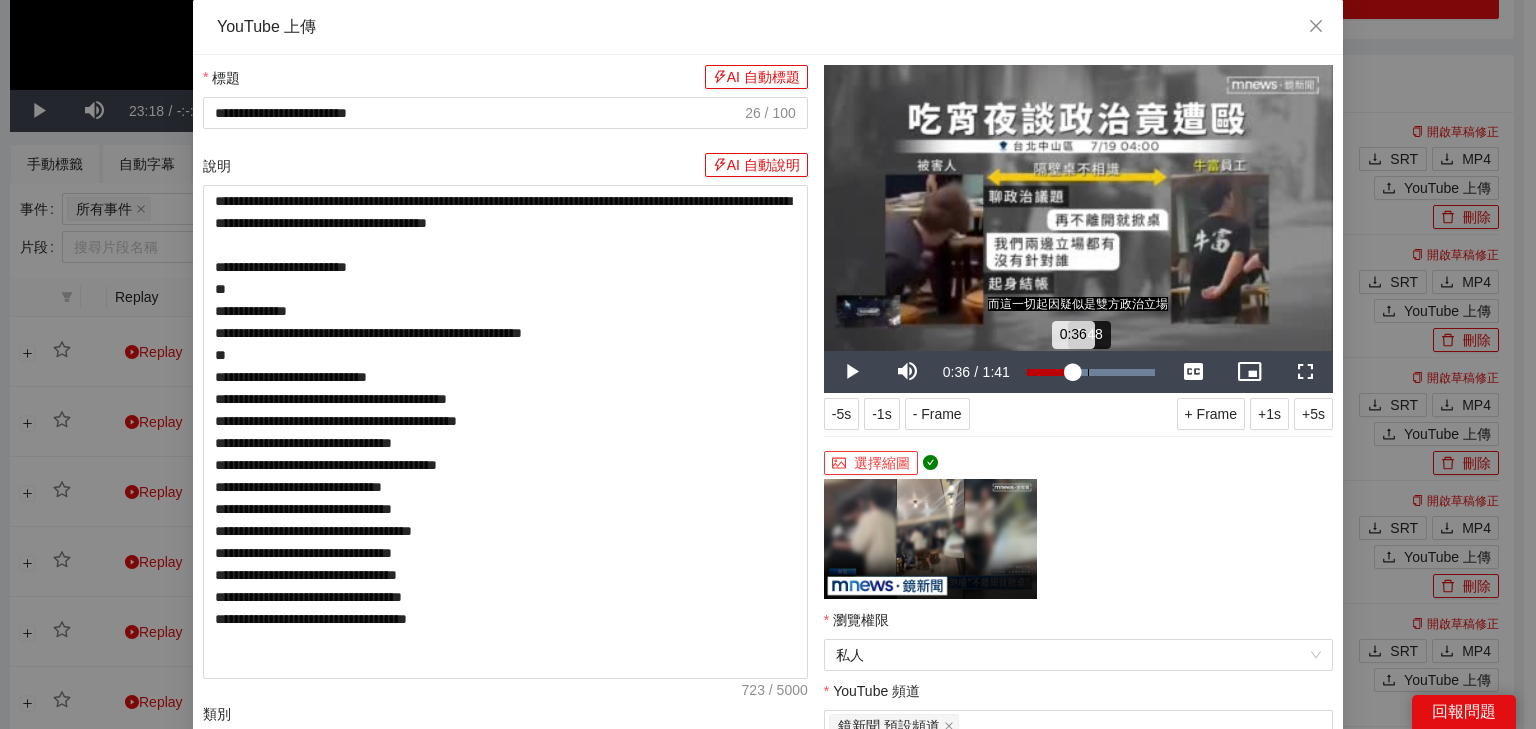 click on "0:48" at bounding box center (1088, 372) 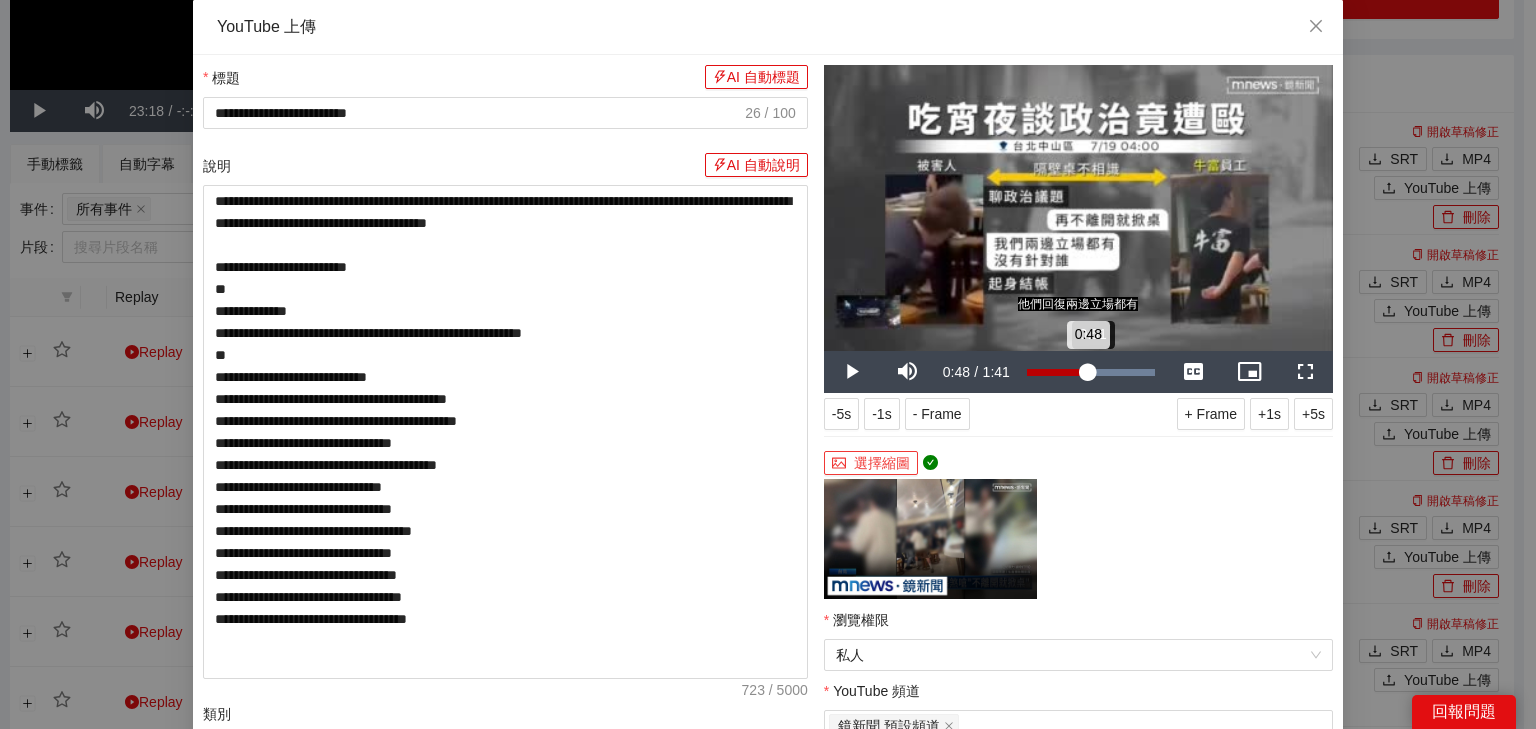 click on "0:48" at bounding box center (1057, 372) 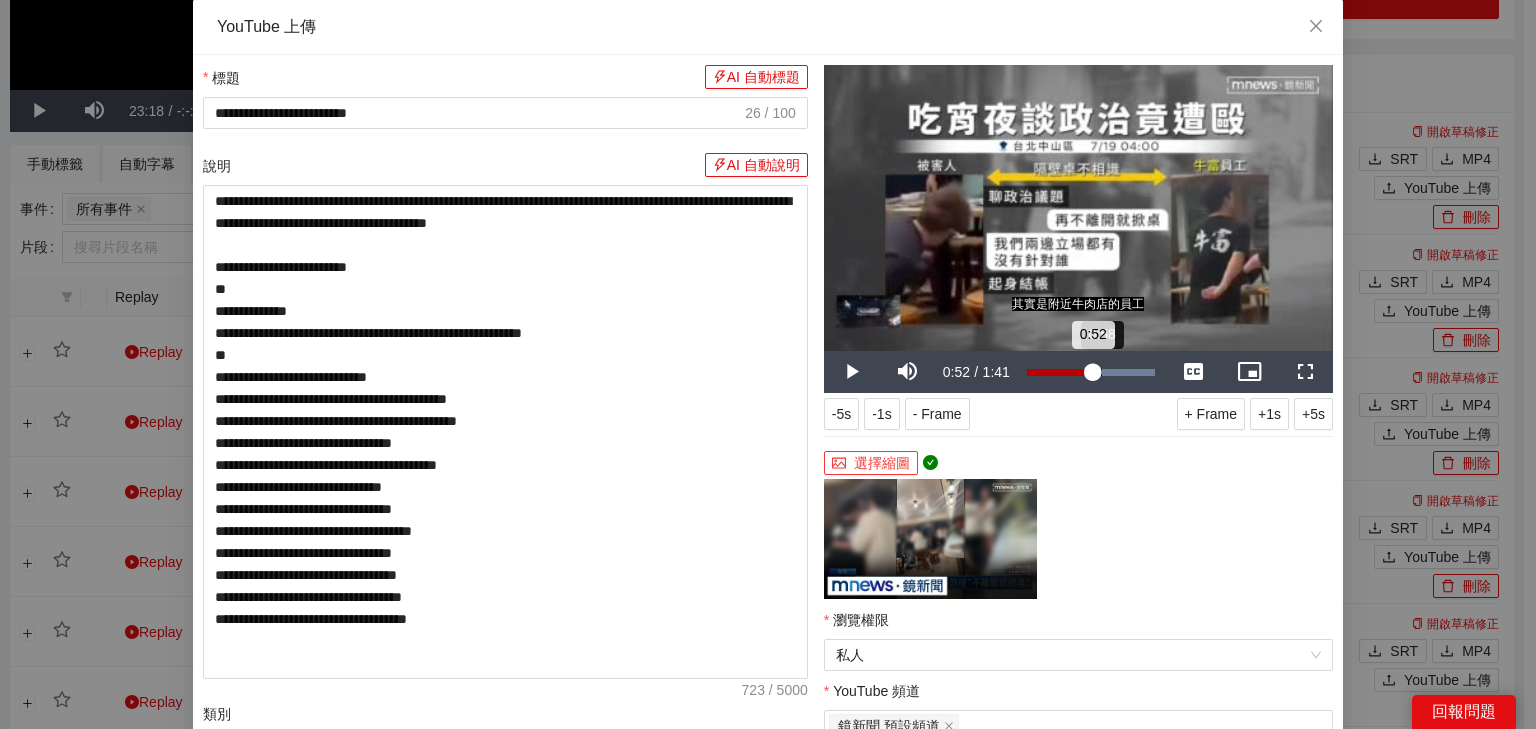 click on "0:52" at bounding box center [1060, 372] 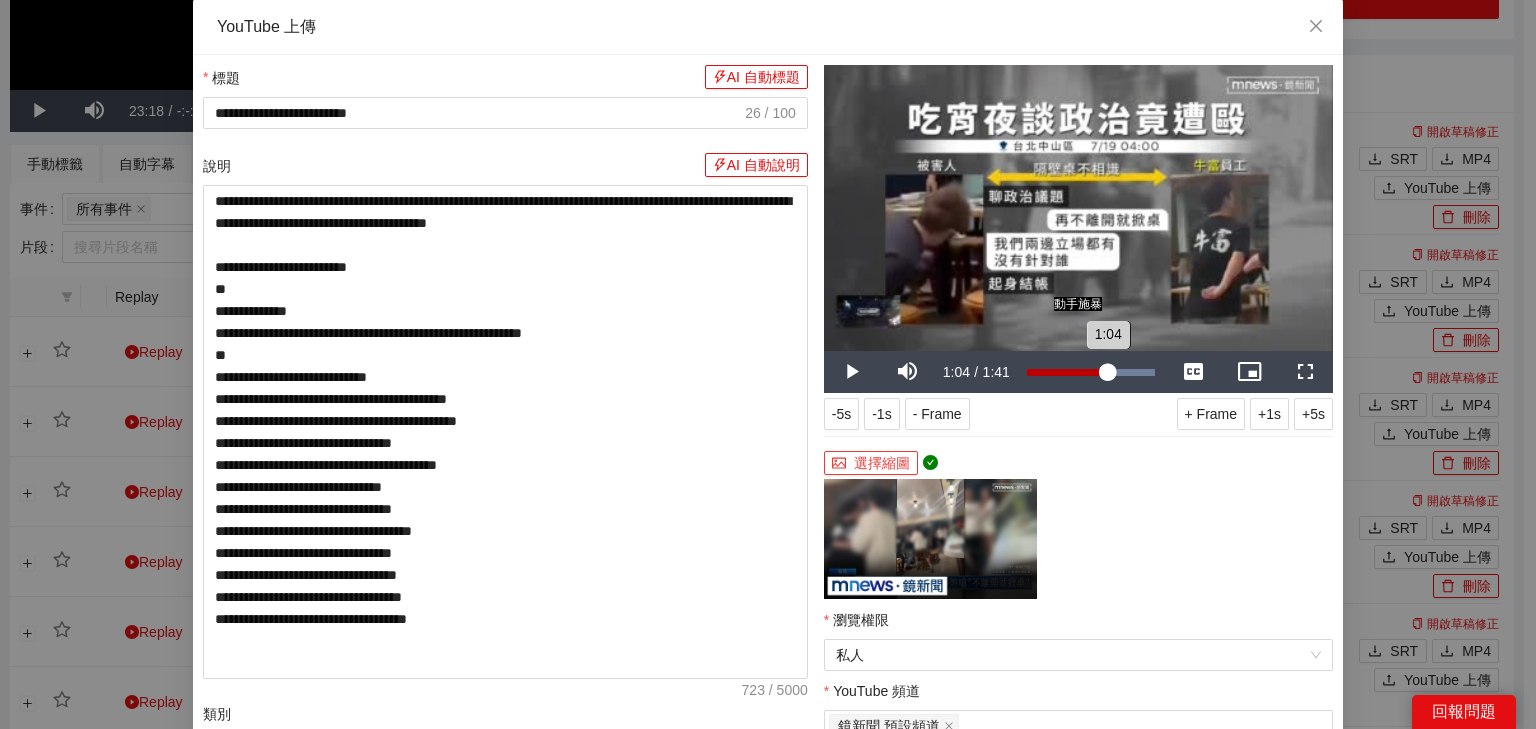 click on "1:04" at bounding box center (1067, 372) 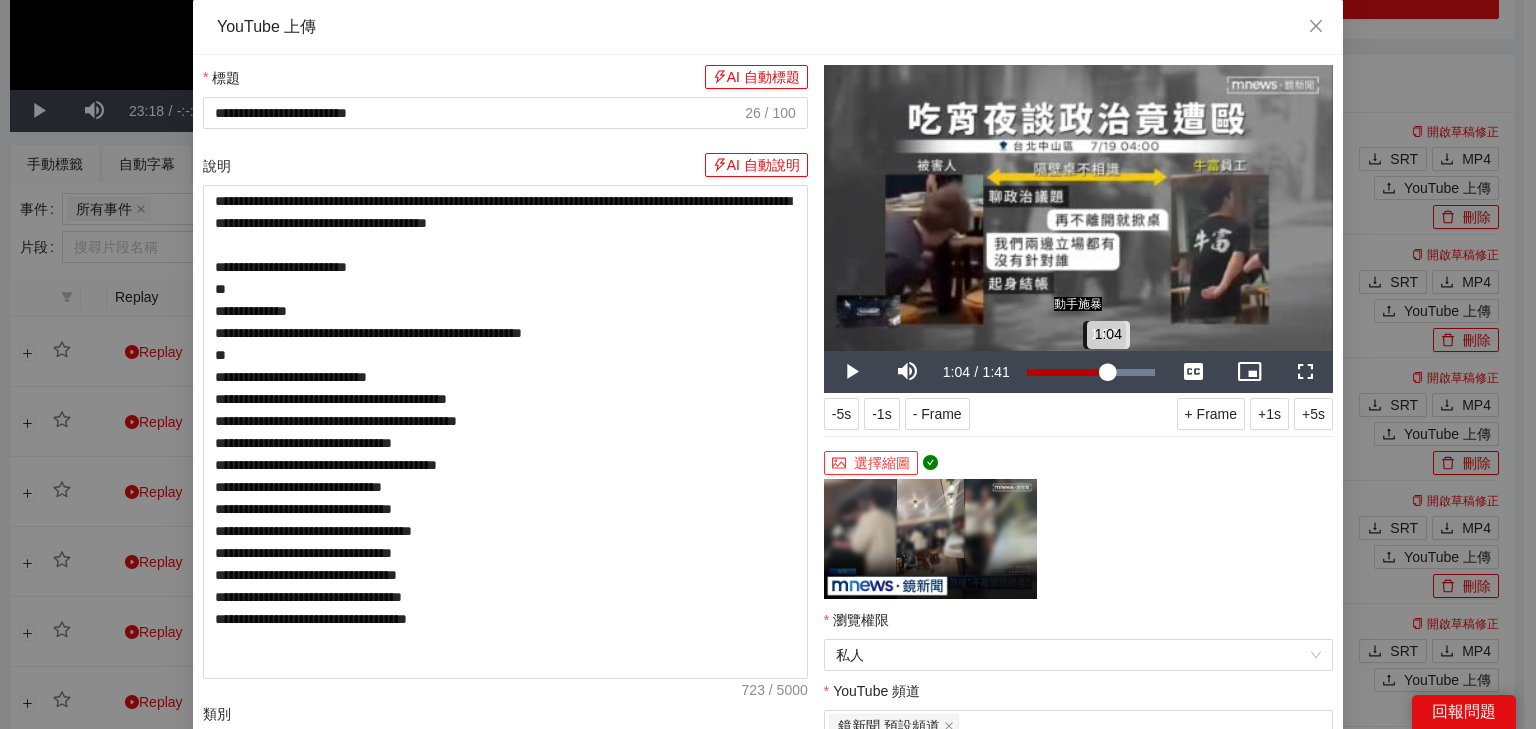 click on "1:04" at bounding box center [1067, 372] 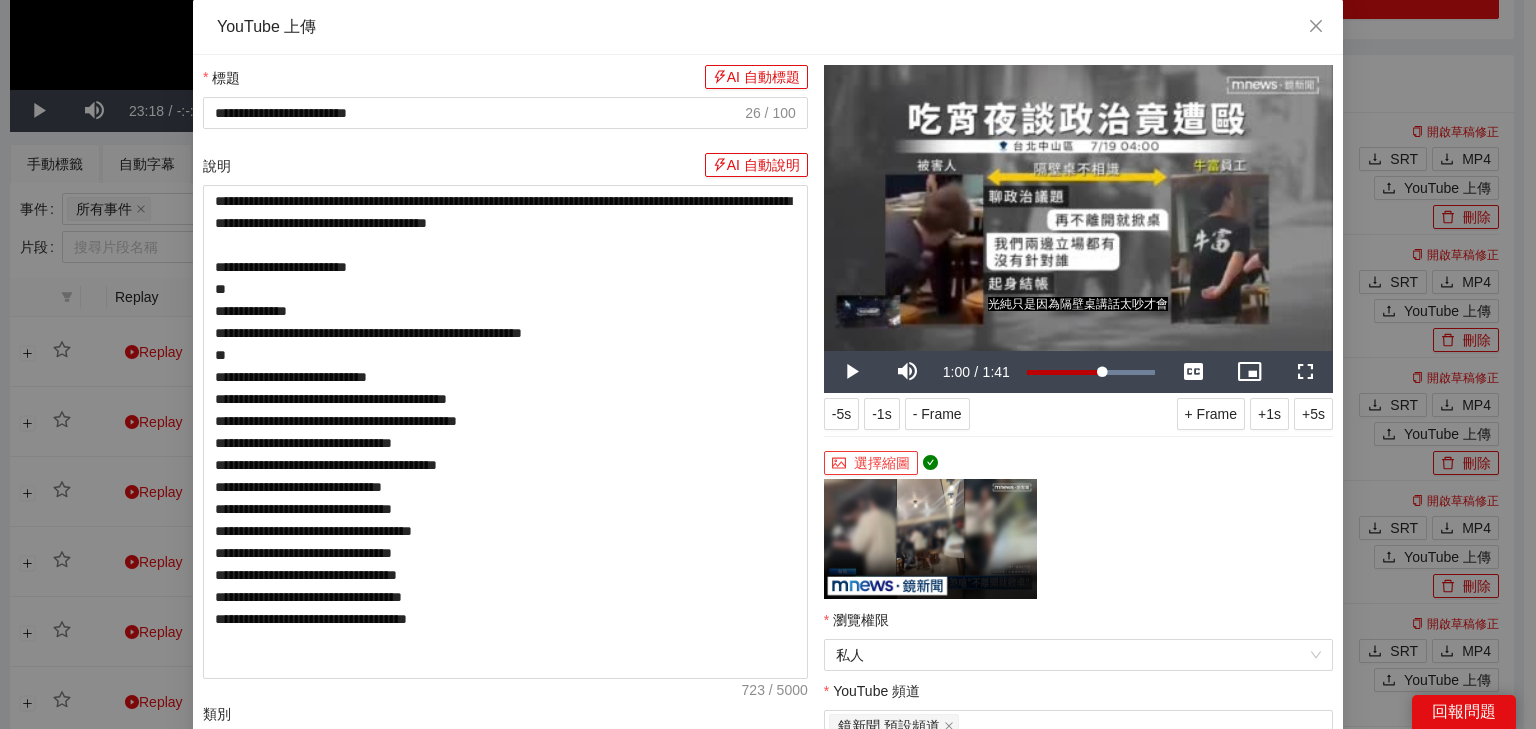 click on "選擇縮圖" at bounding box center (871, 463) 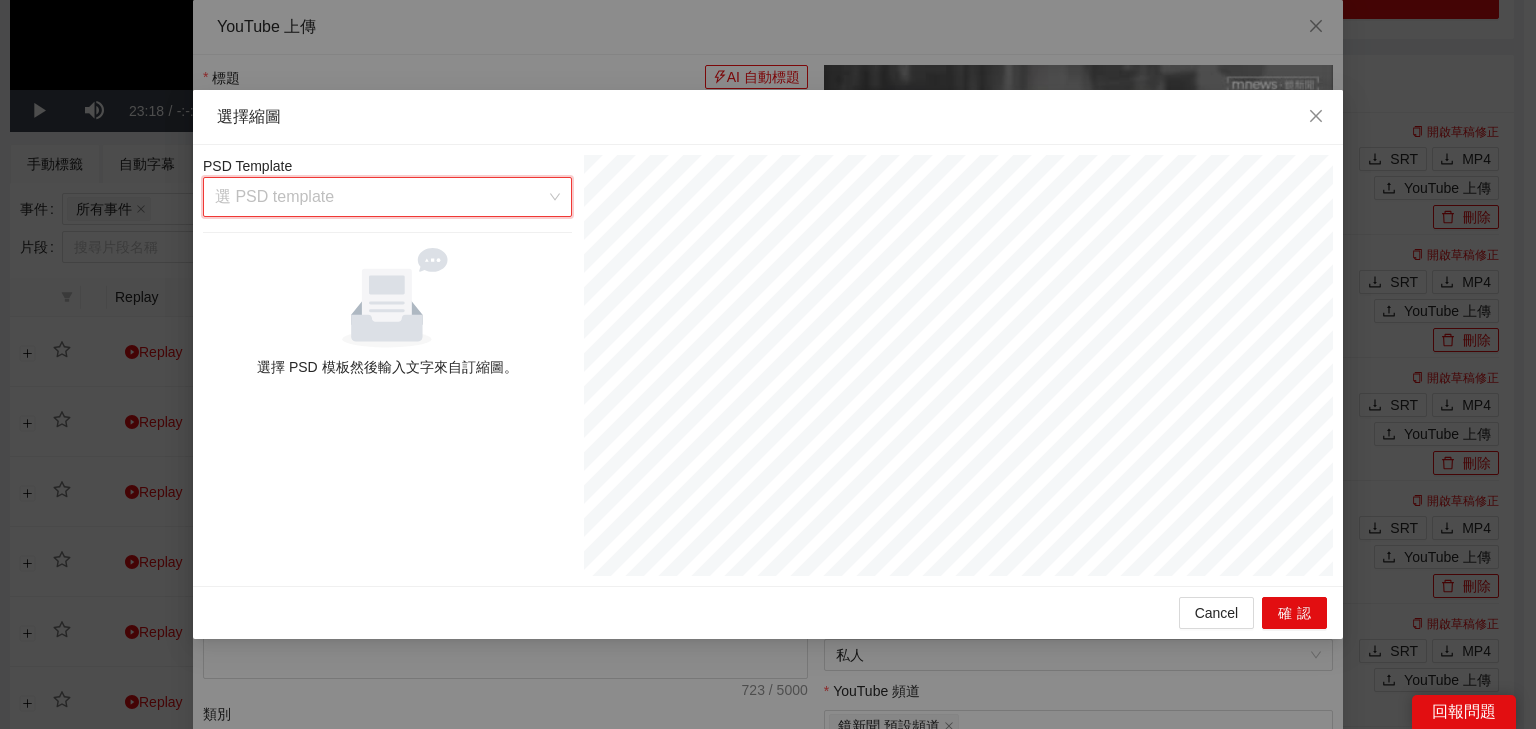click at bounding box center [380, 197] 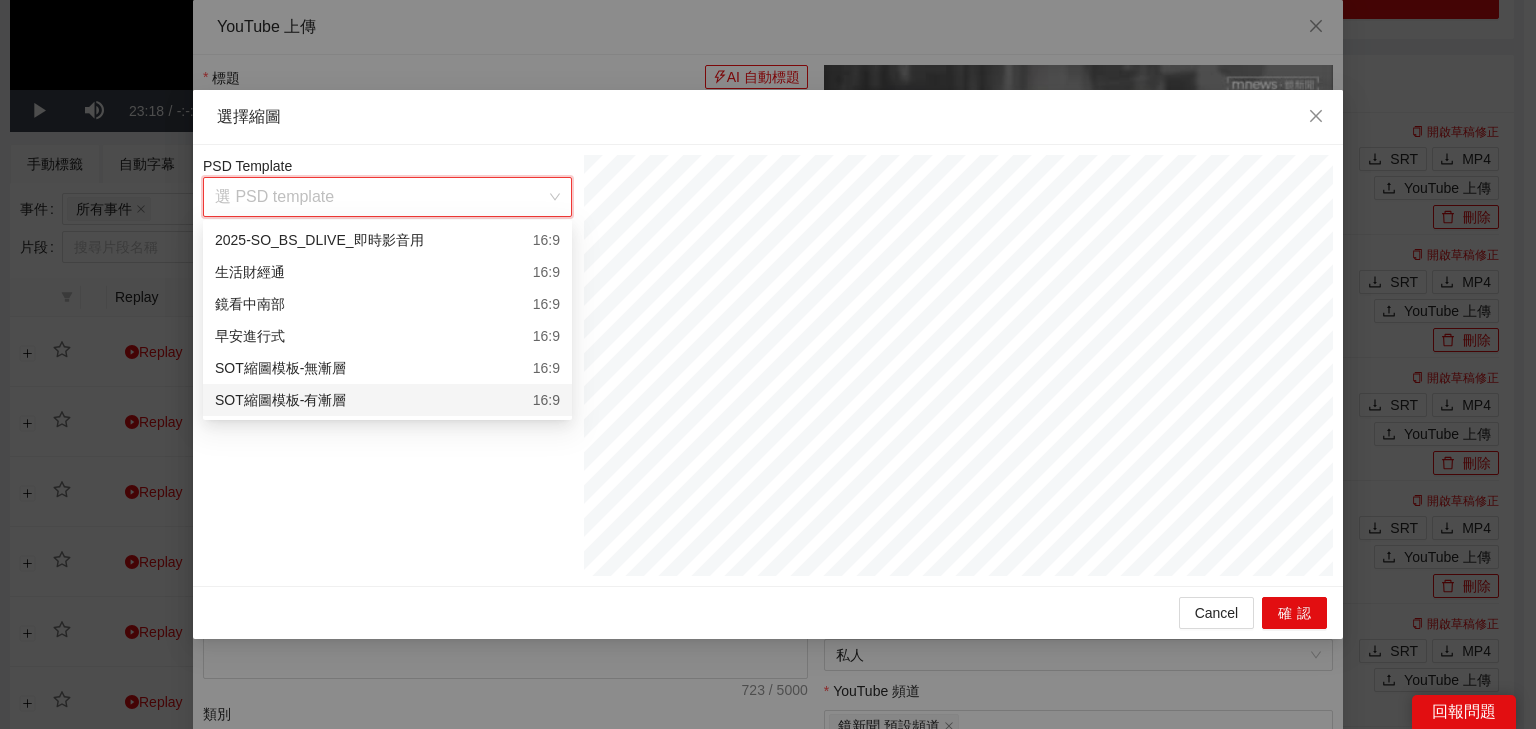 click on "SOT縮圖模板-有漸層 16:9" at bounding box center [387, 400] 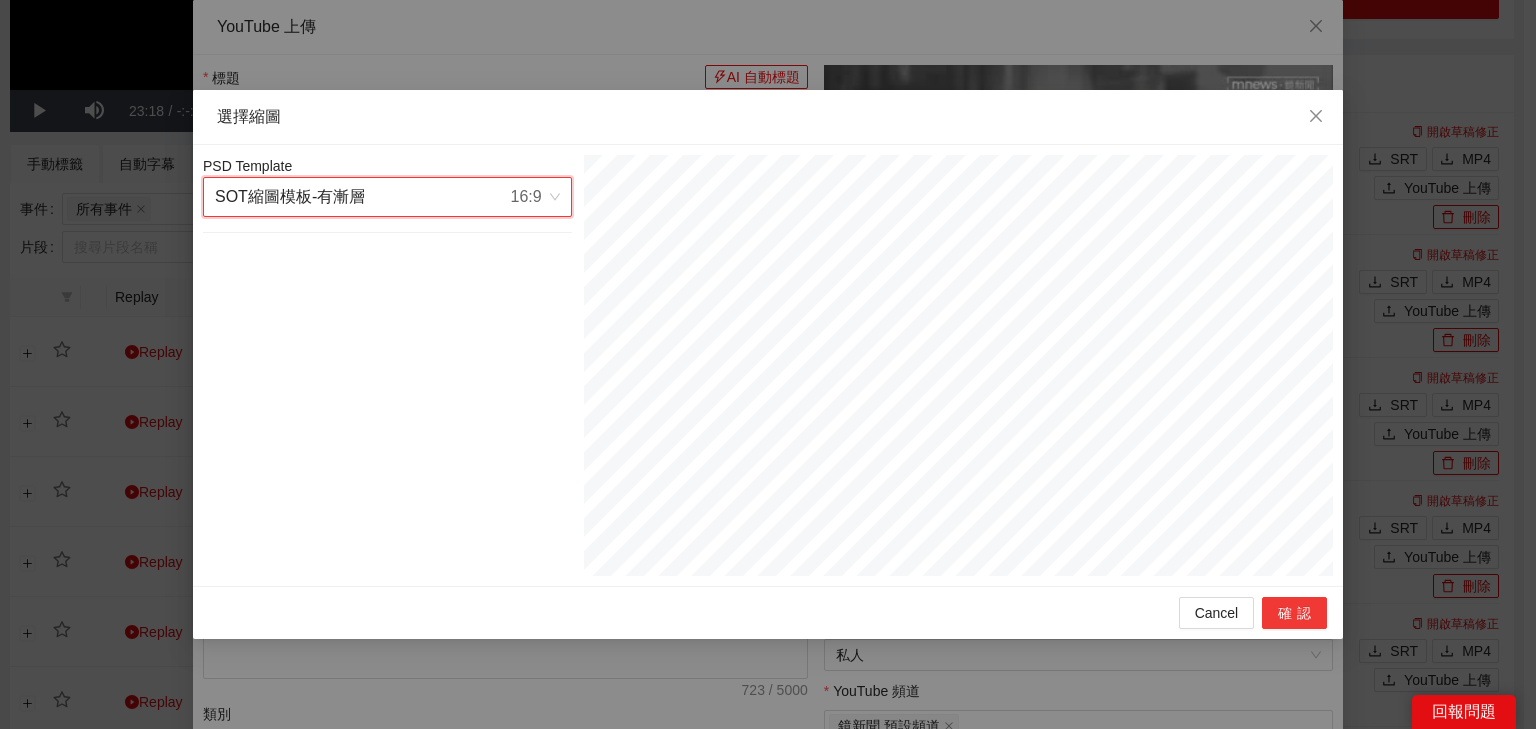 click on "確認" at bounding box center [1294, 613] 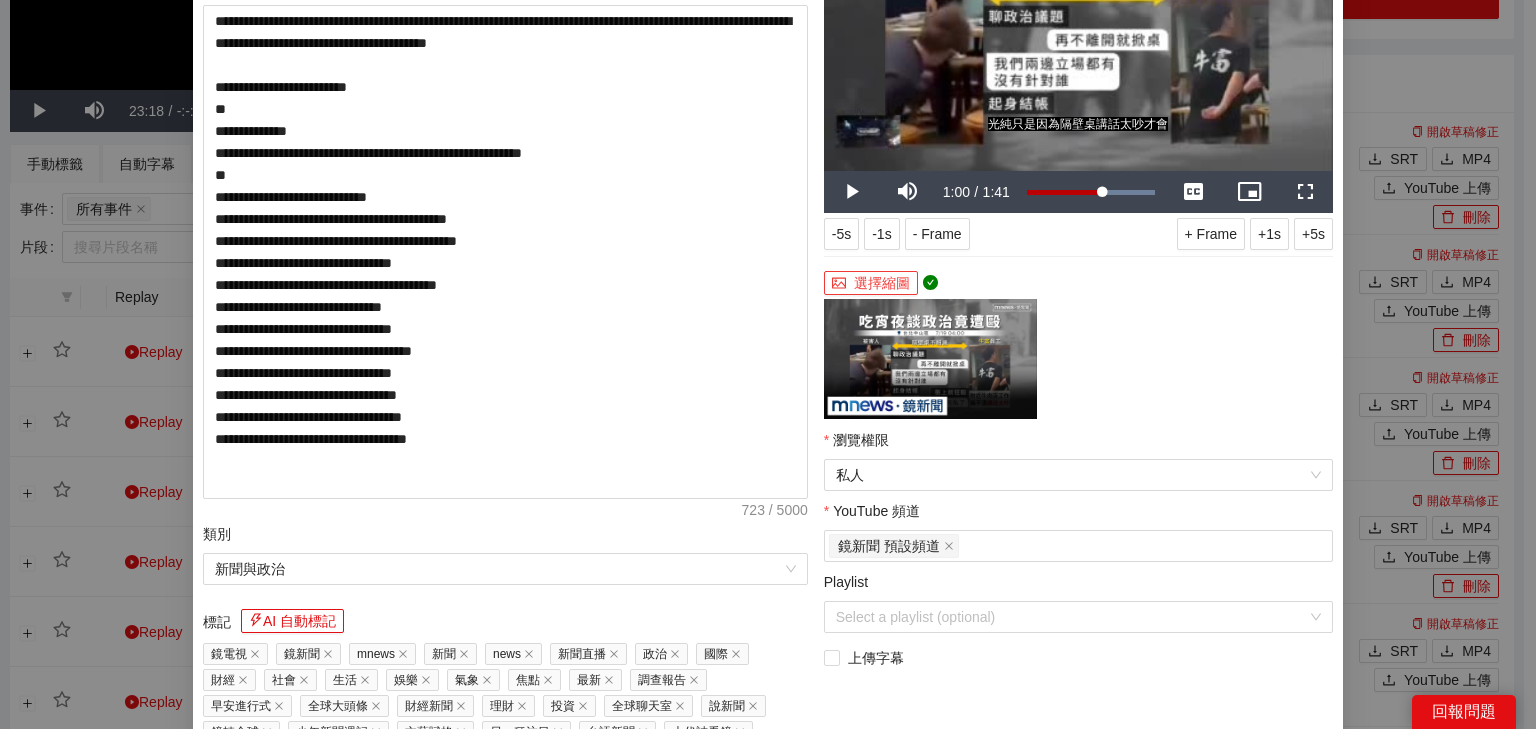 scroll, scrollTop: 408, scrollLeft: 0, axis: vertical 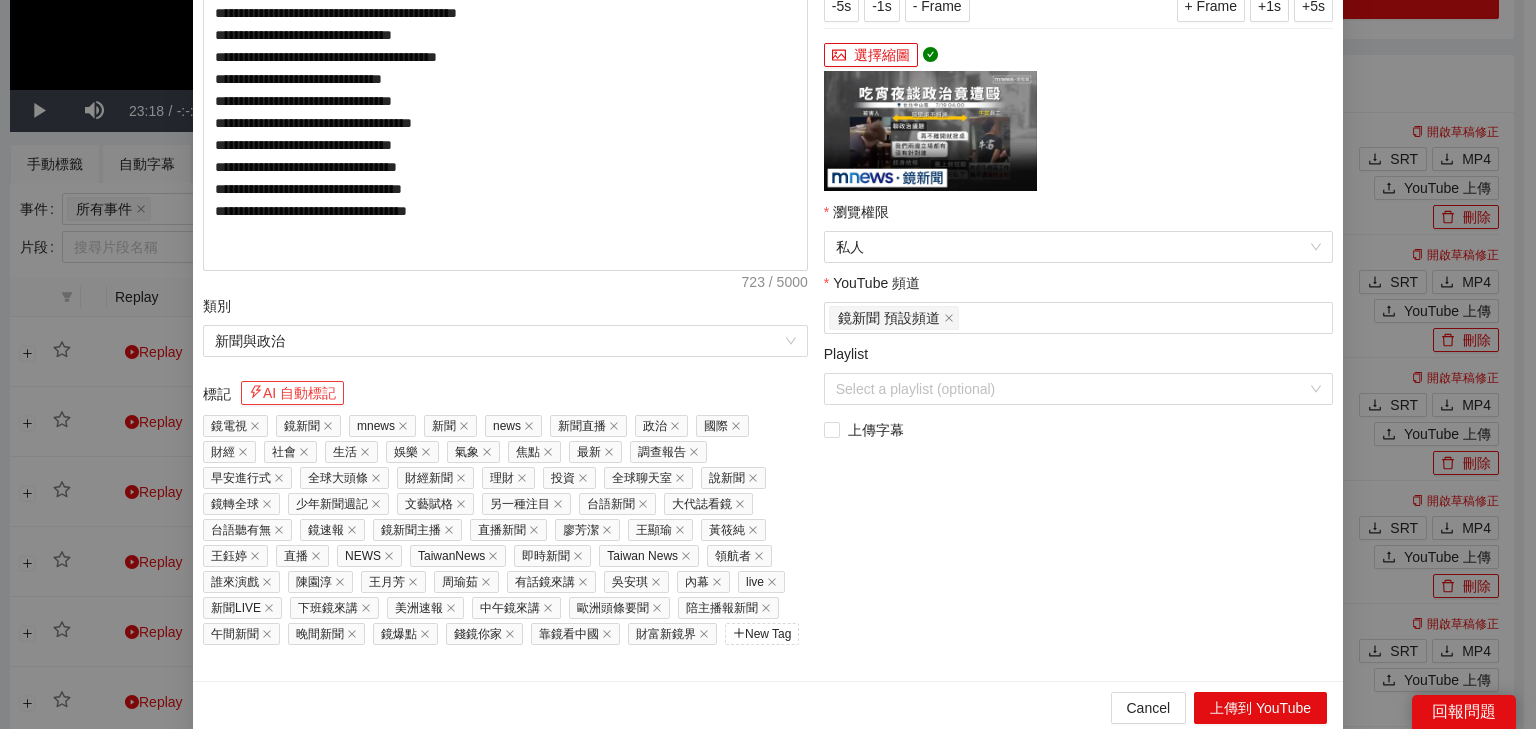 click on "AI 自動標記" at bounding box center [292, 393] 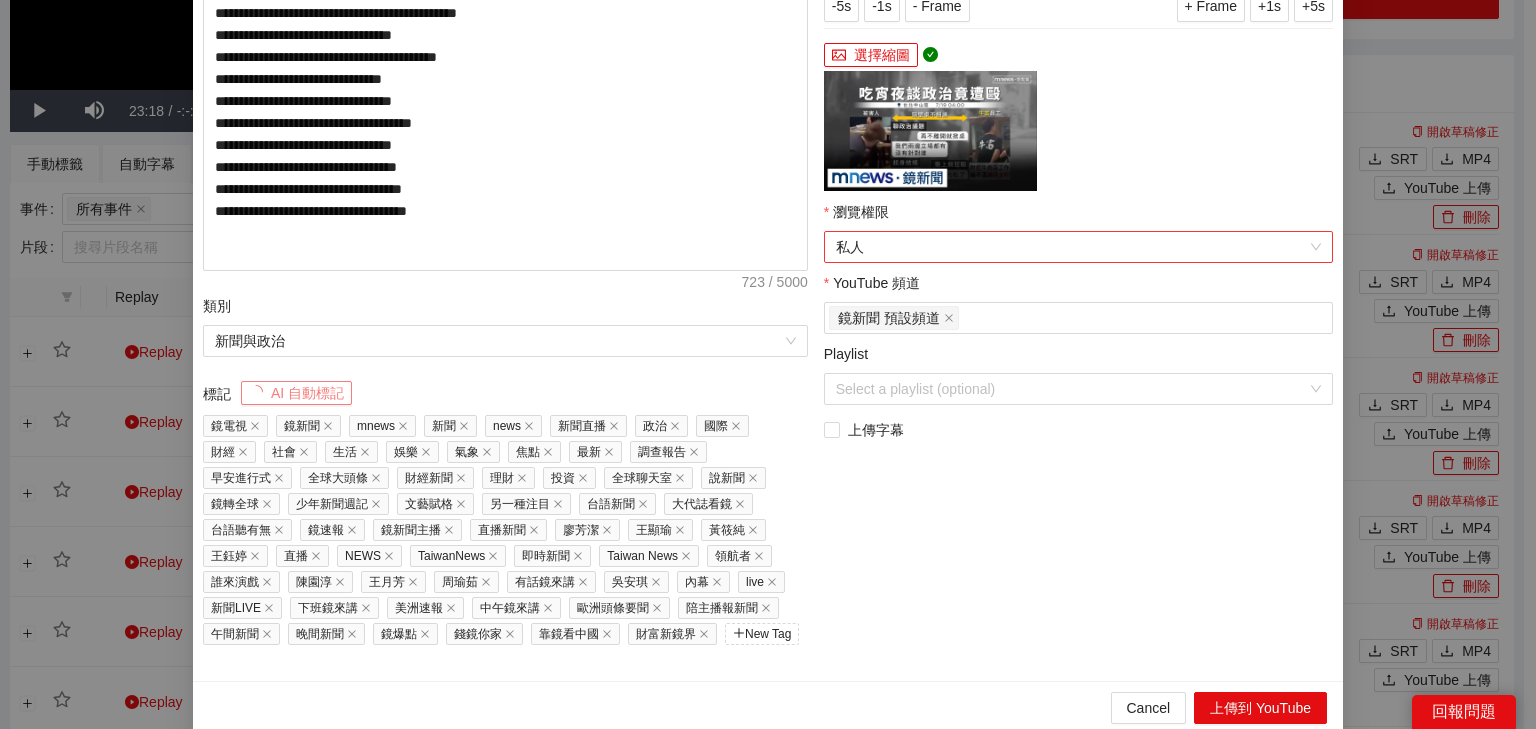 click on "私人" at bounding box center [1078, 247] 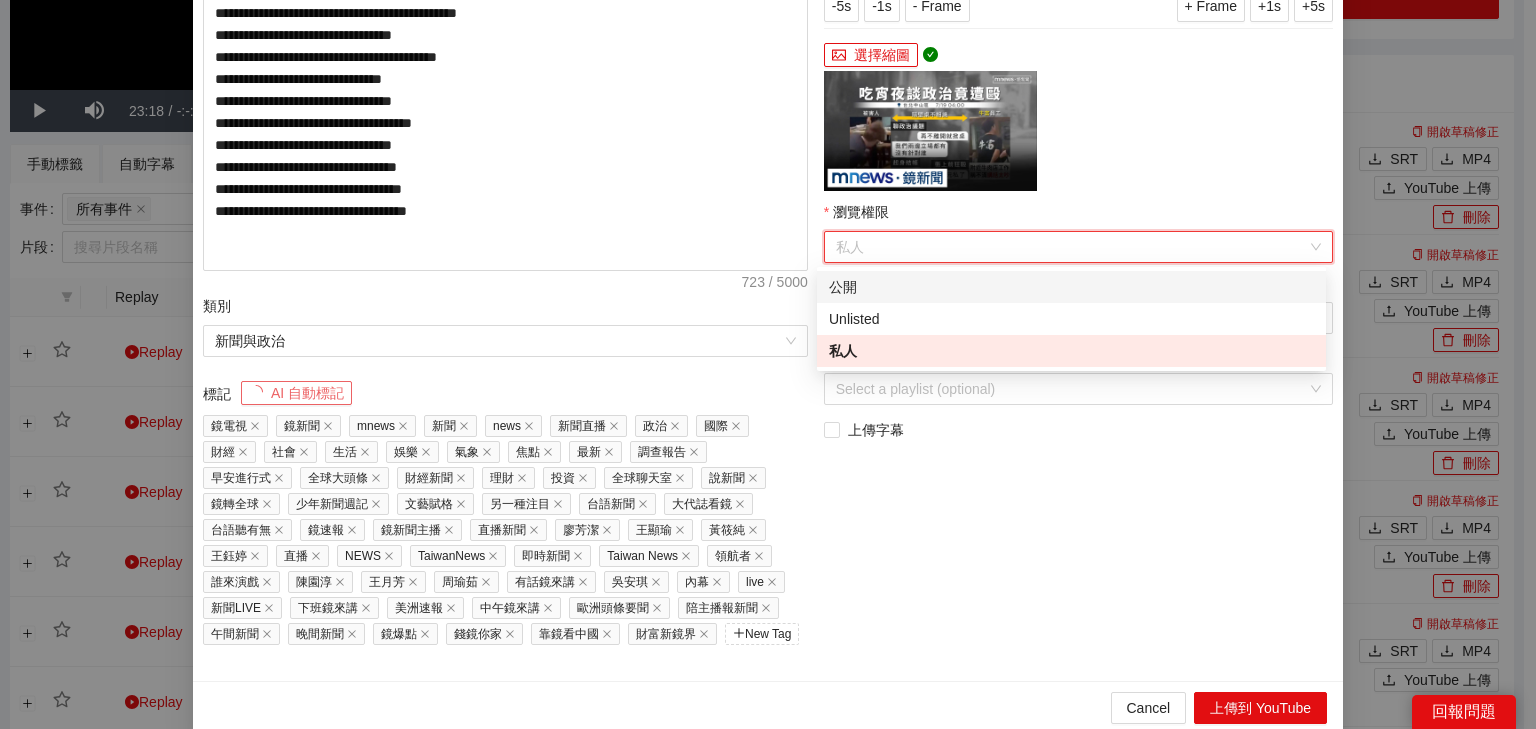 click on "公開" at bounding box center (1071, 287) 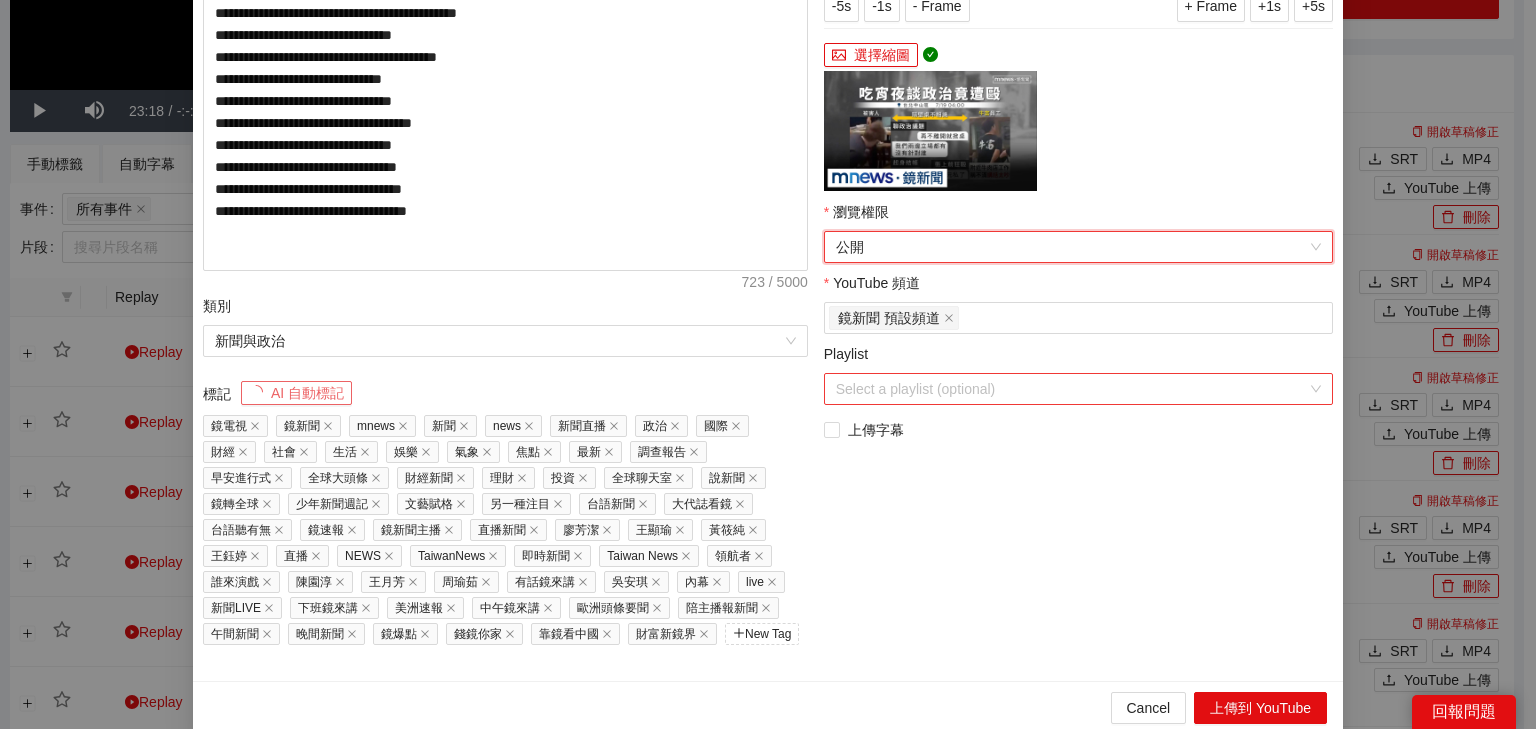 click on "Playlist" at bounding box center [1071, 389] 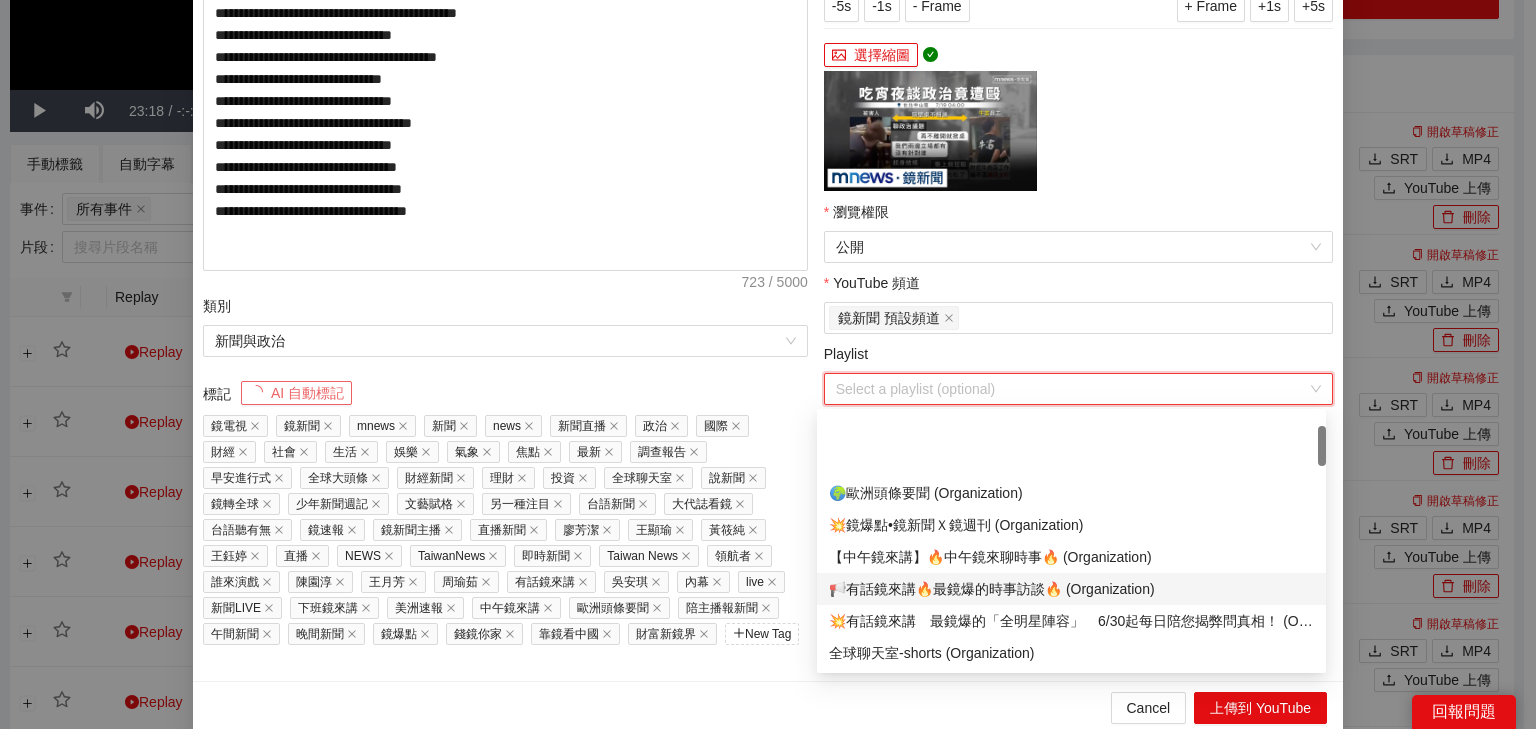 scroll, scrollTop: 80, scrollLeft: 0, axis: vertical 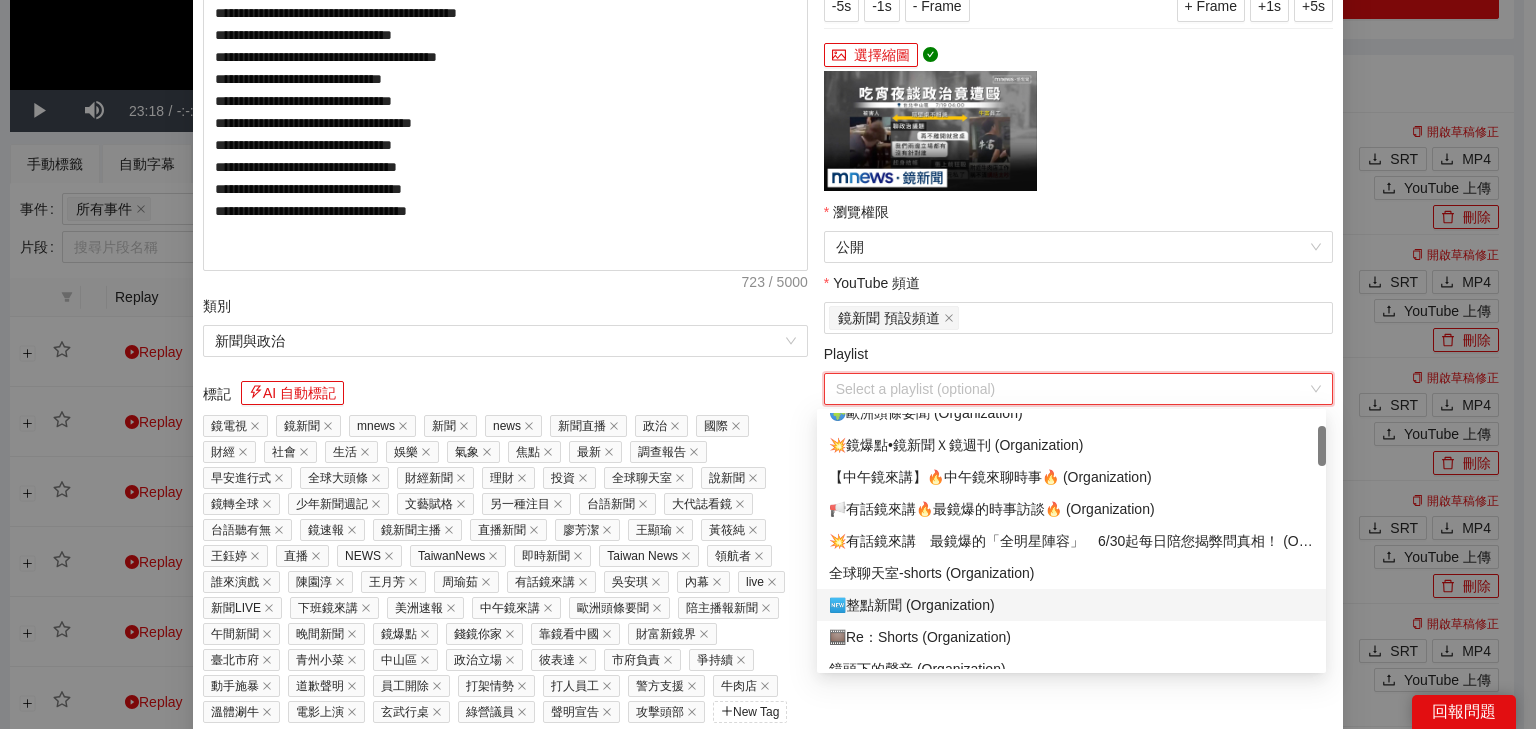 click on "🆕整點新聞 (Organization)" at bounding box center (1071, 605) 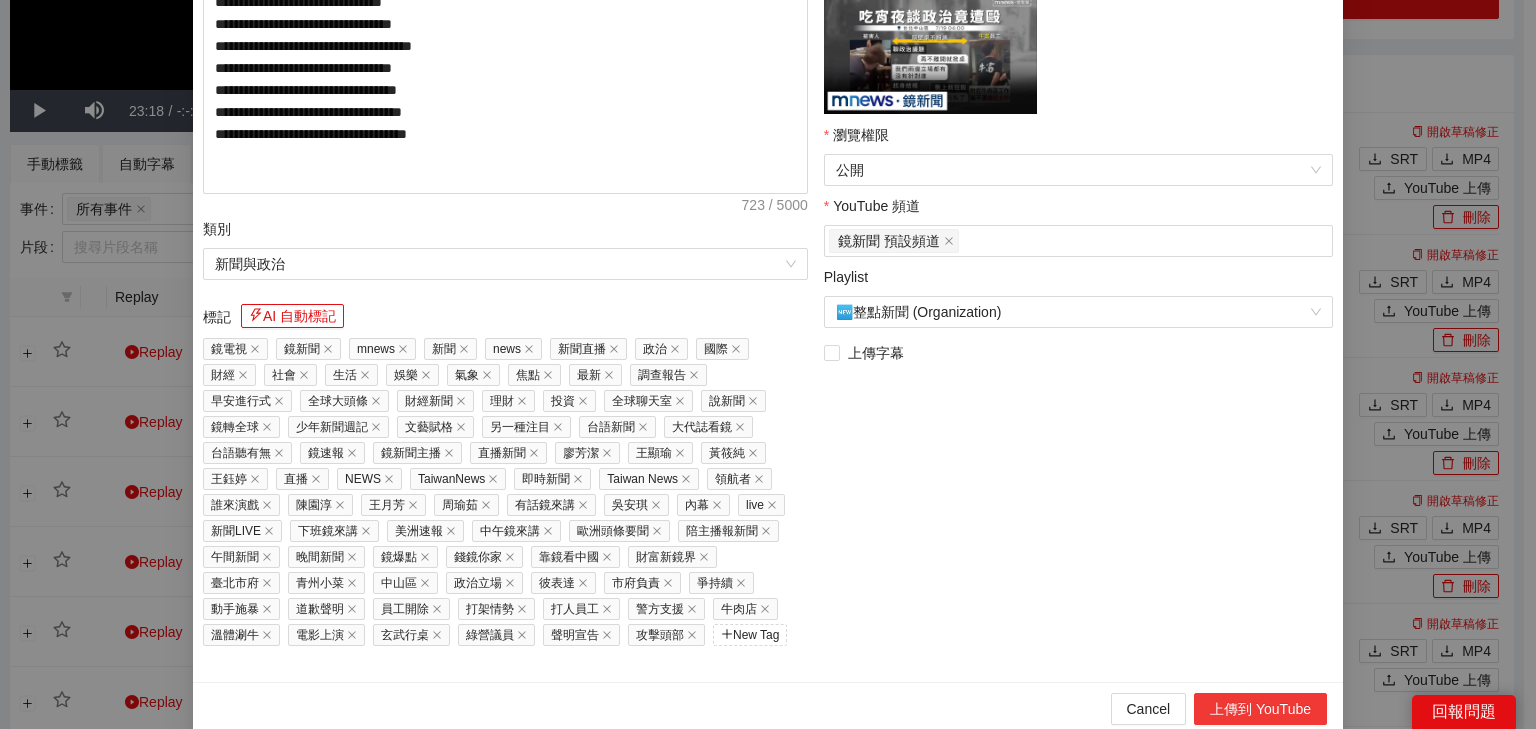 click on "上傳到 YouTube" at bounding box center [1260, 709] 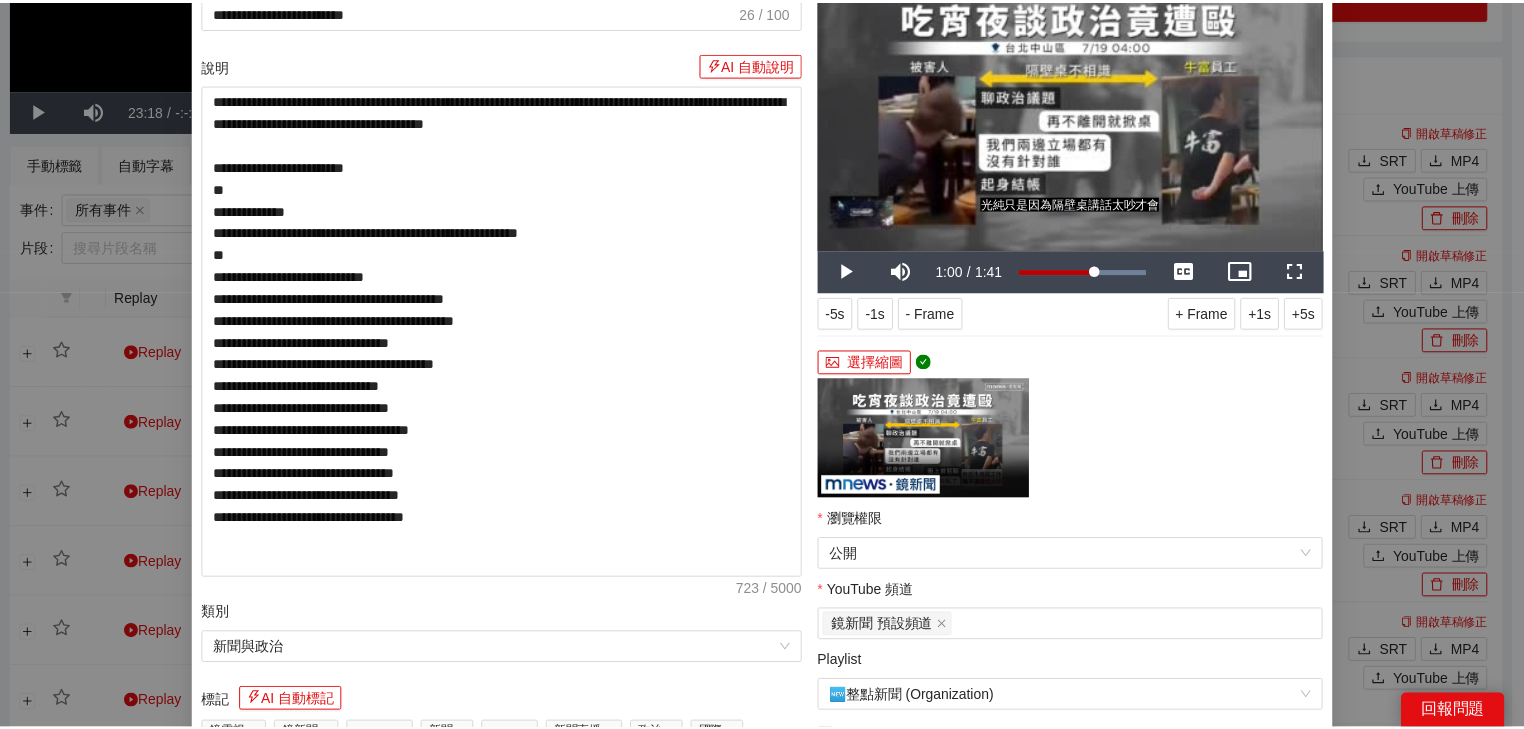 scroll, scrollTop: 0, scrollLeft: 0, axis: both 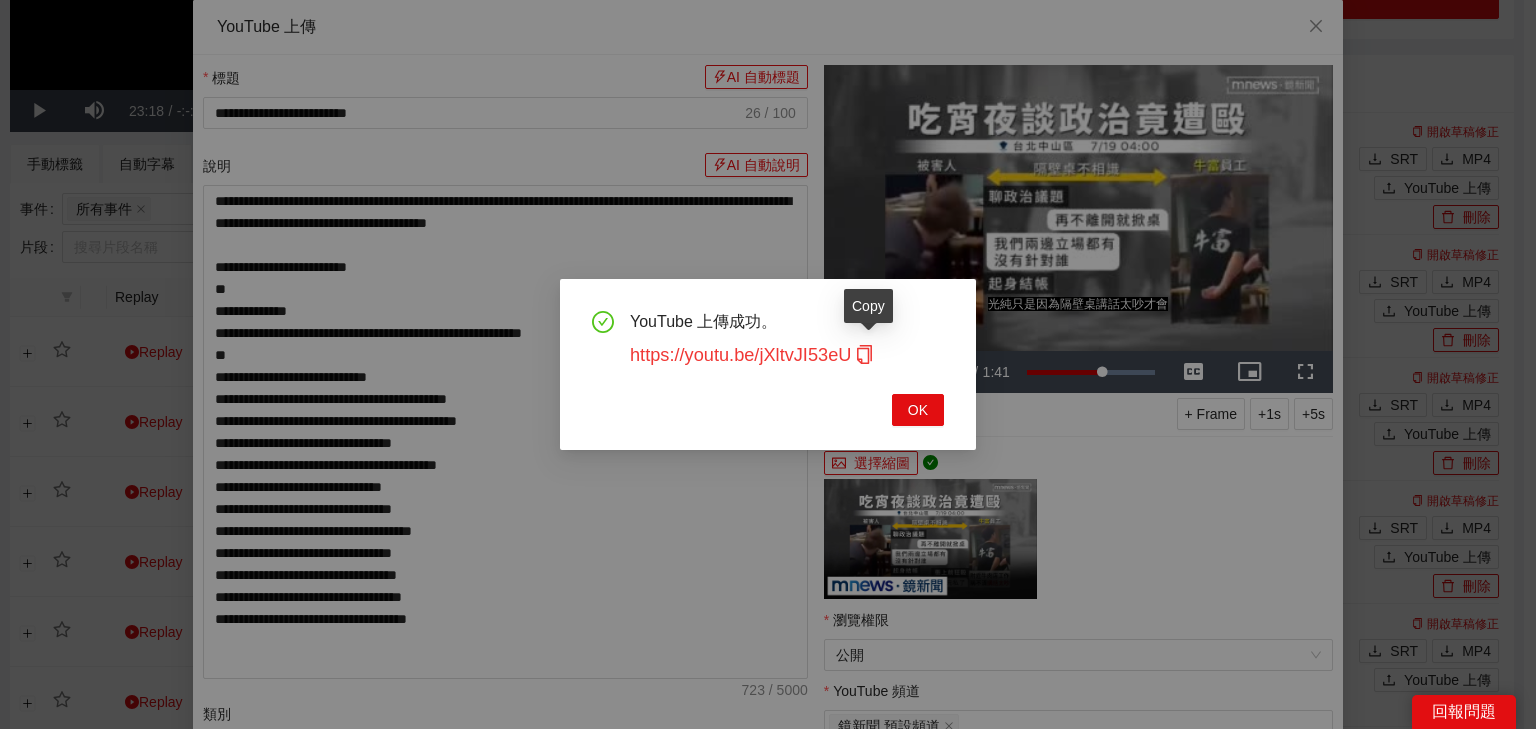 click 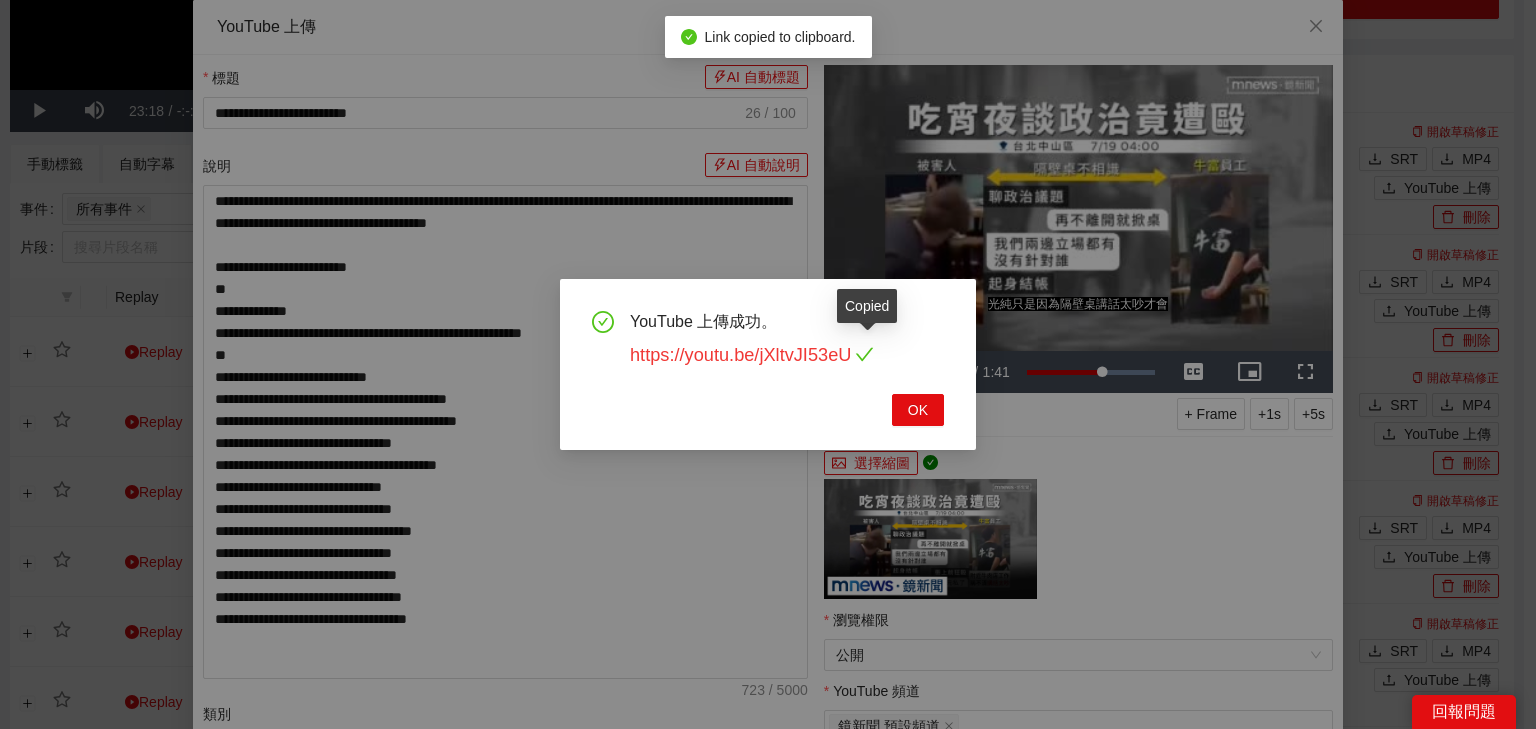 click on "https://youtu.be/jXltvJI53eU" at bounding box center (752, 355) 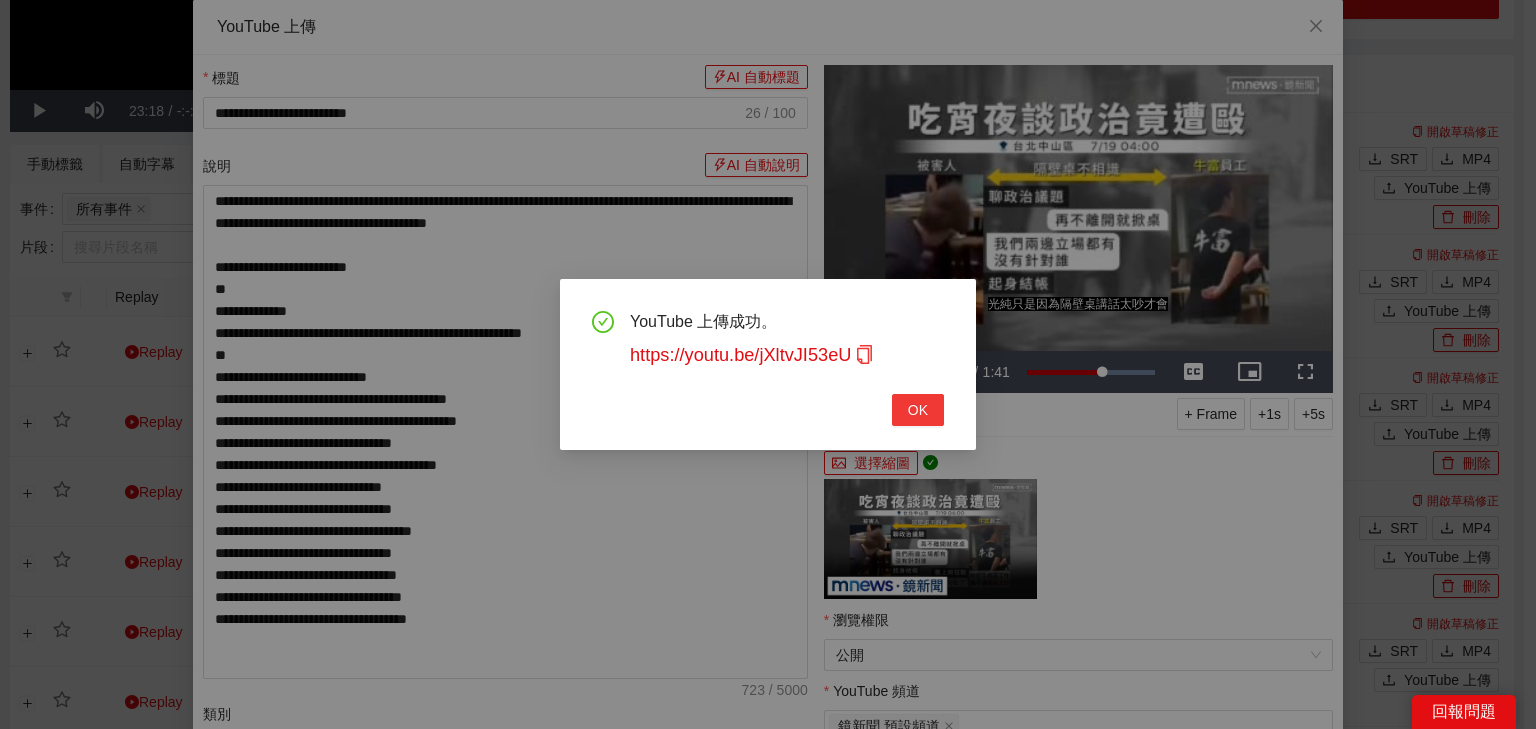 click on "OK" at bounding box center (918, 410) 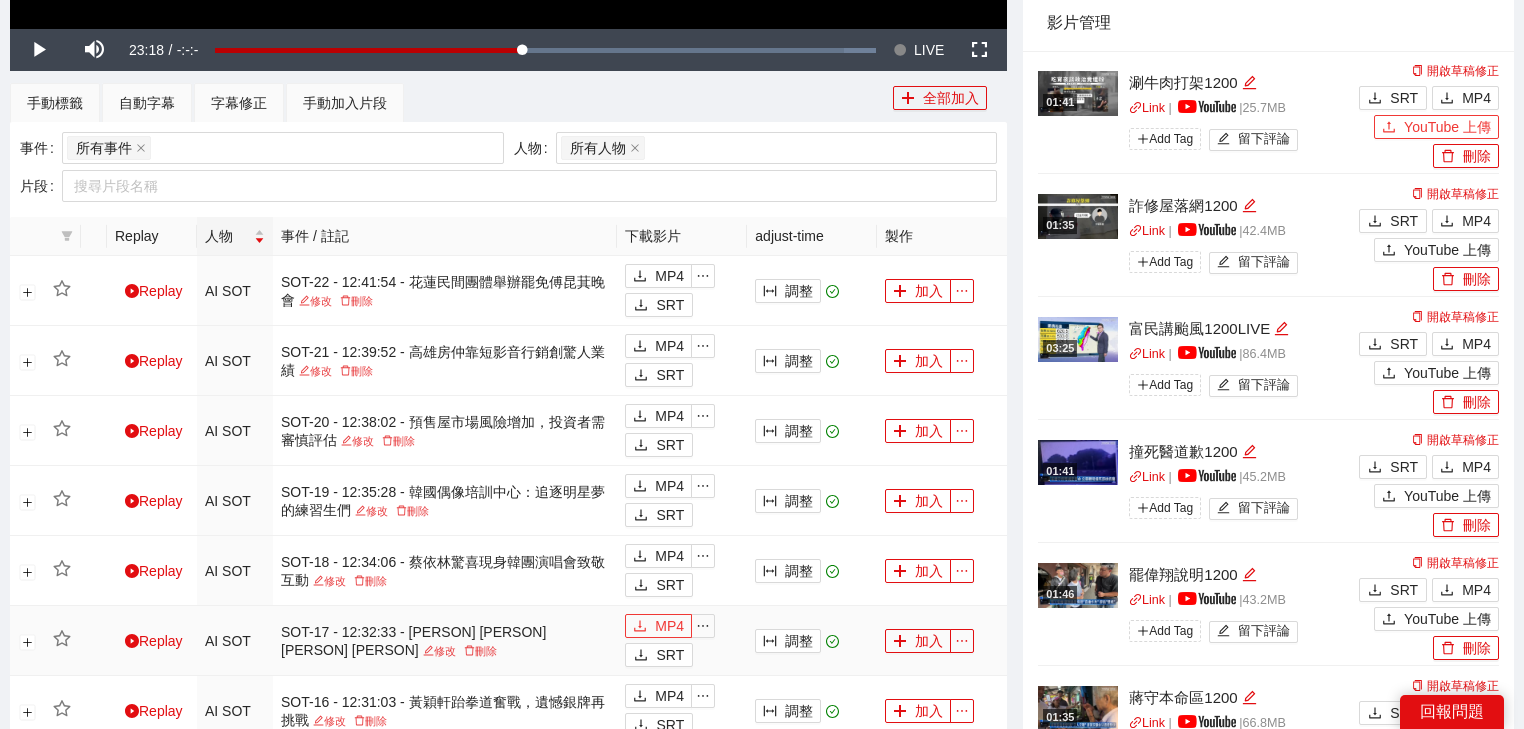 scroll, scrollTop: 720, scrollLeft: 0, axis: vertical 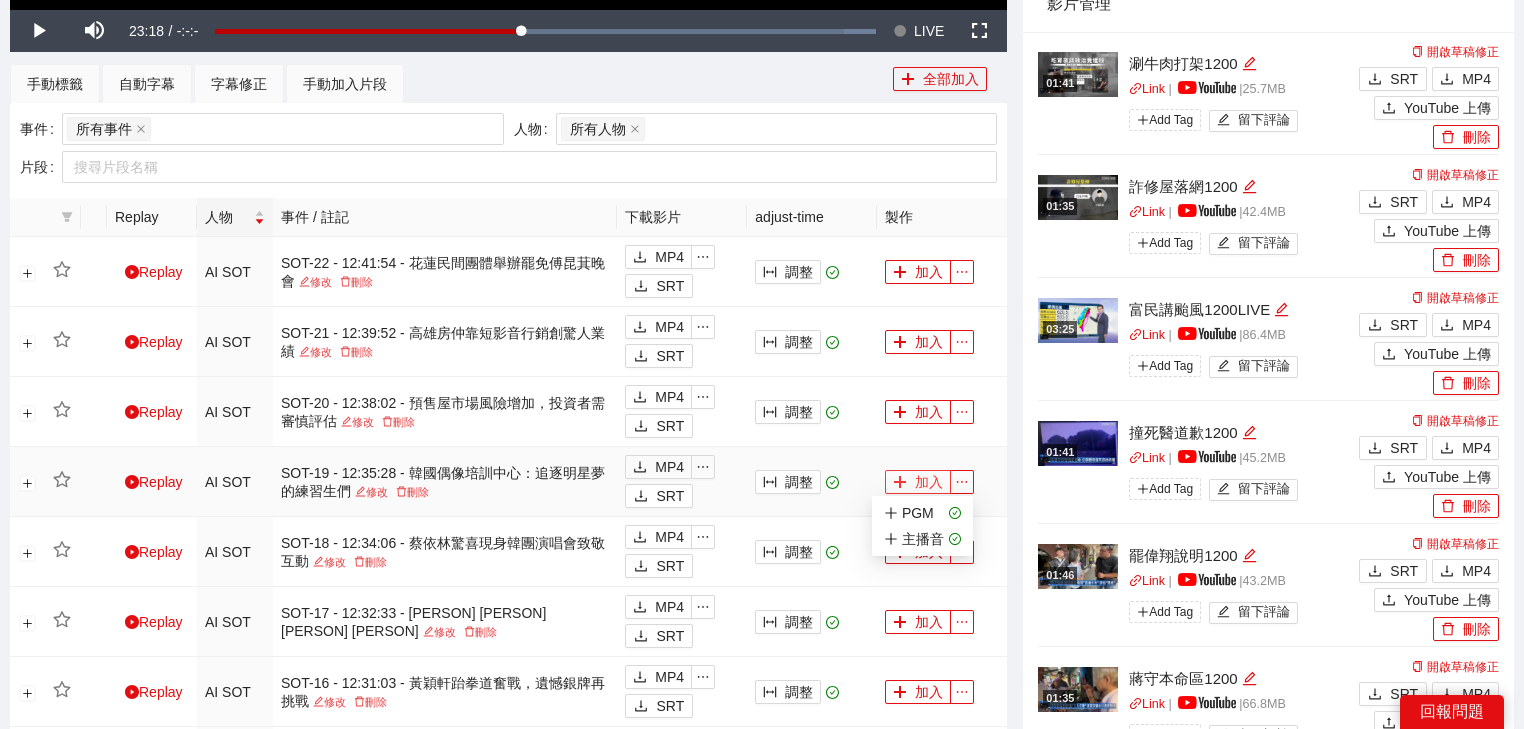 click on "加入" at bounding box center (918, 482) 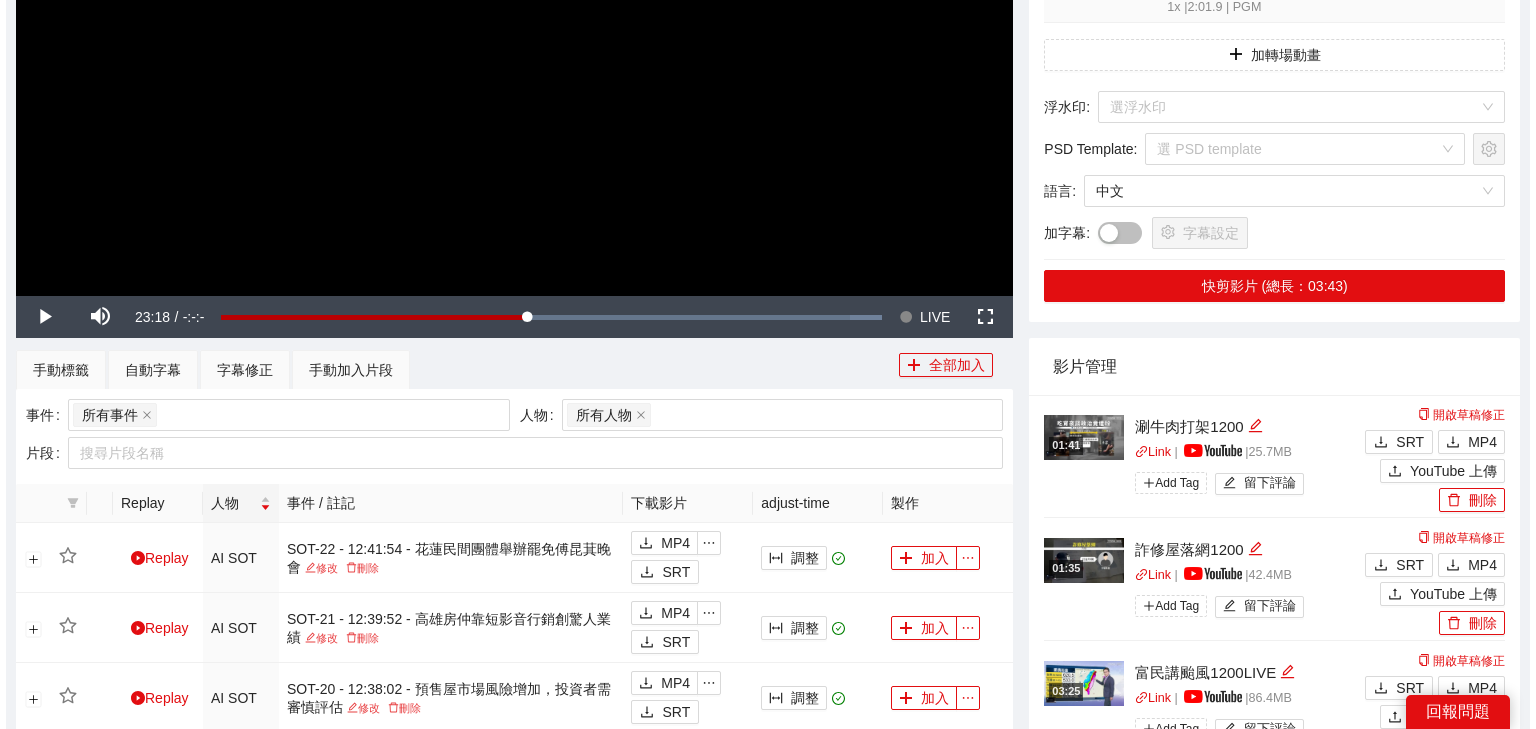 scroll, scrollTop: 240, scrollLeft: 0, axis: vertical 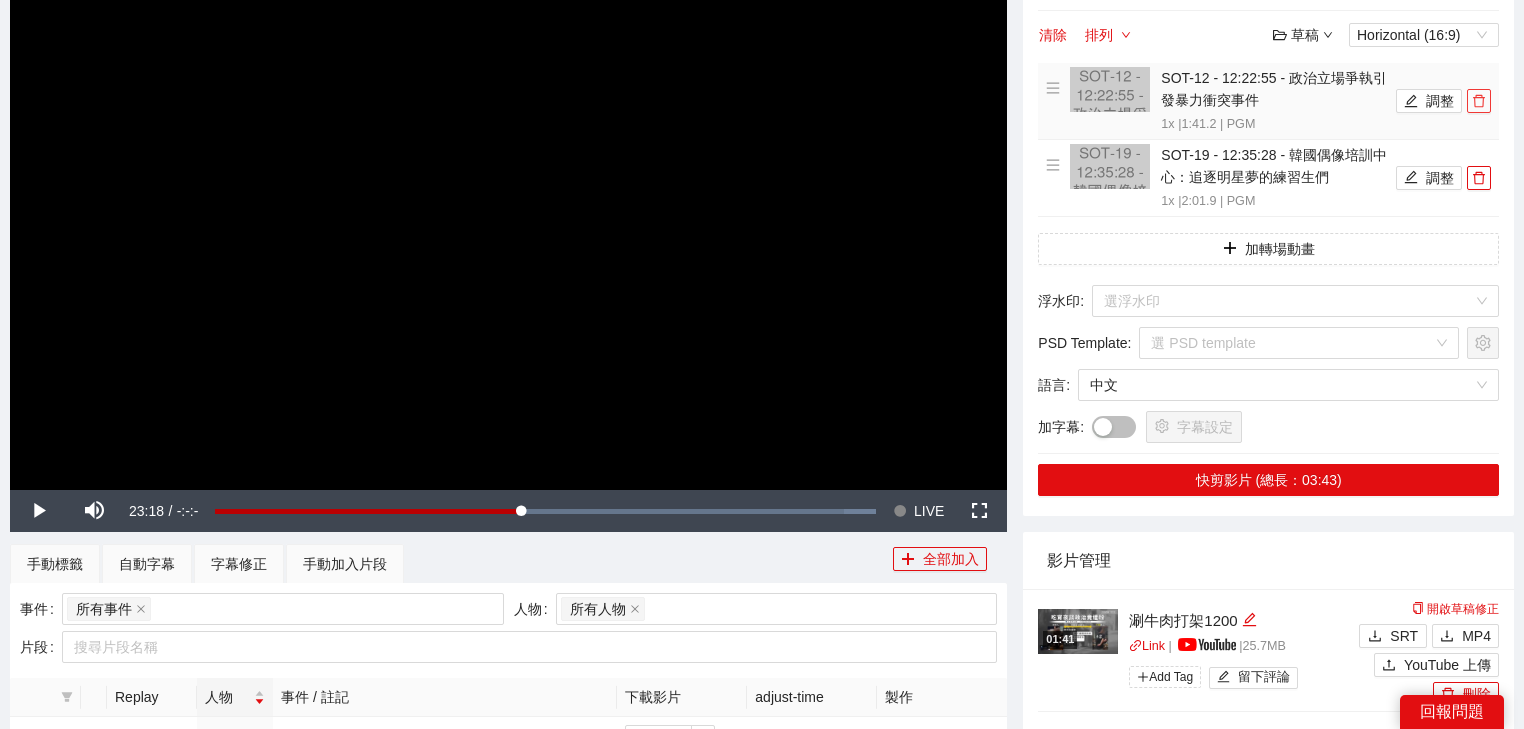 click at bounding box center [1479, 101] 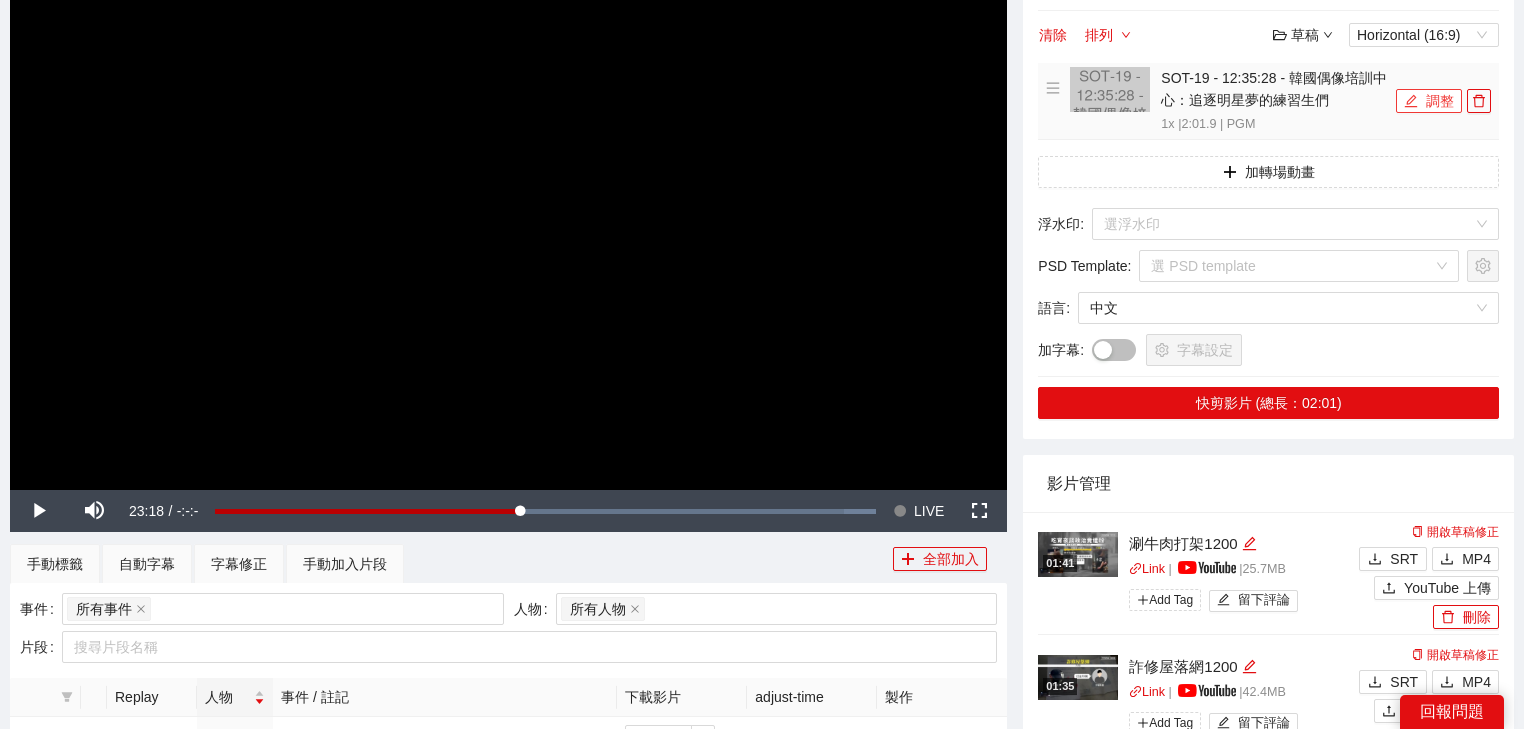 click on "調整" at bounding box center [1429, 101] 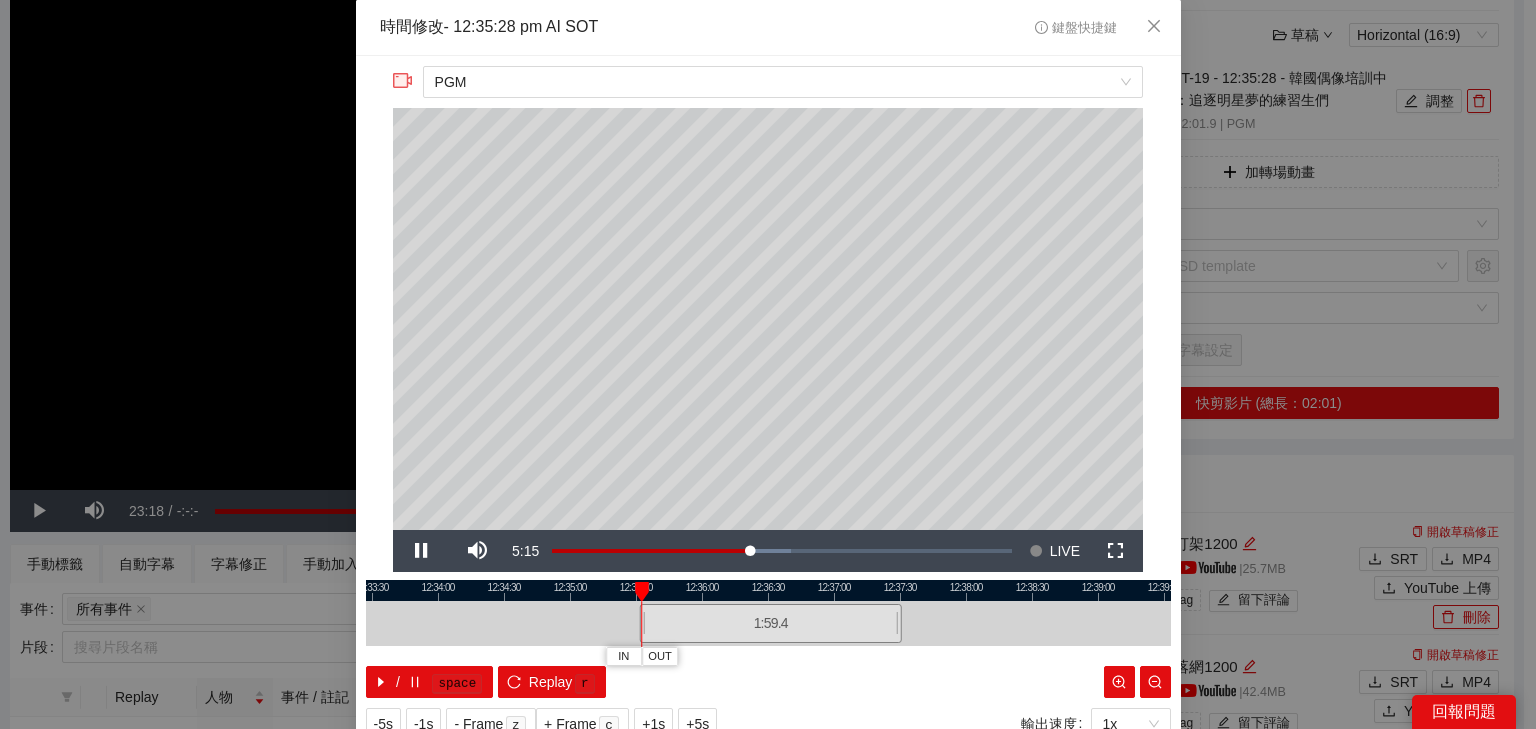 click at bounding box center (768, 590) 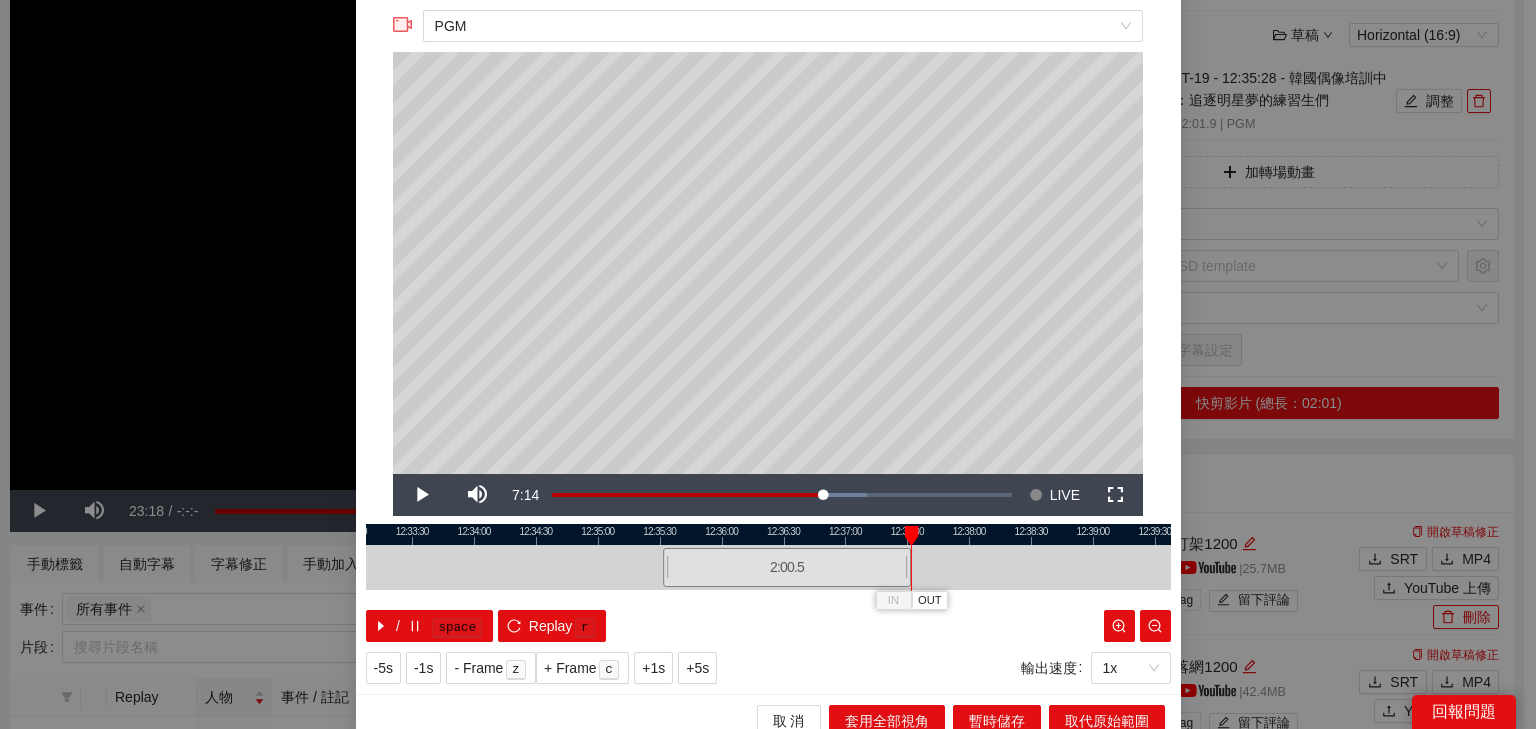 scroll, scrollTop: 73, scrollLeft: 0, axis: vertical 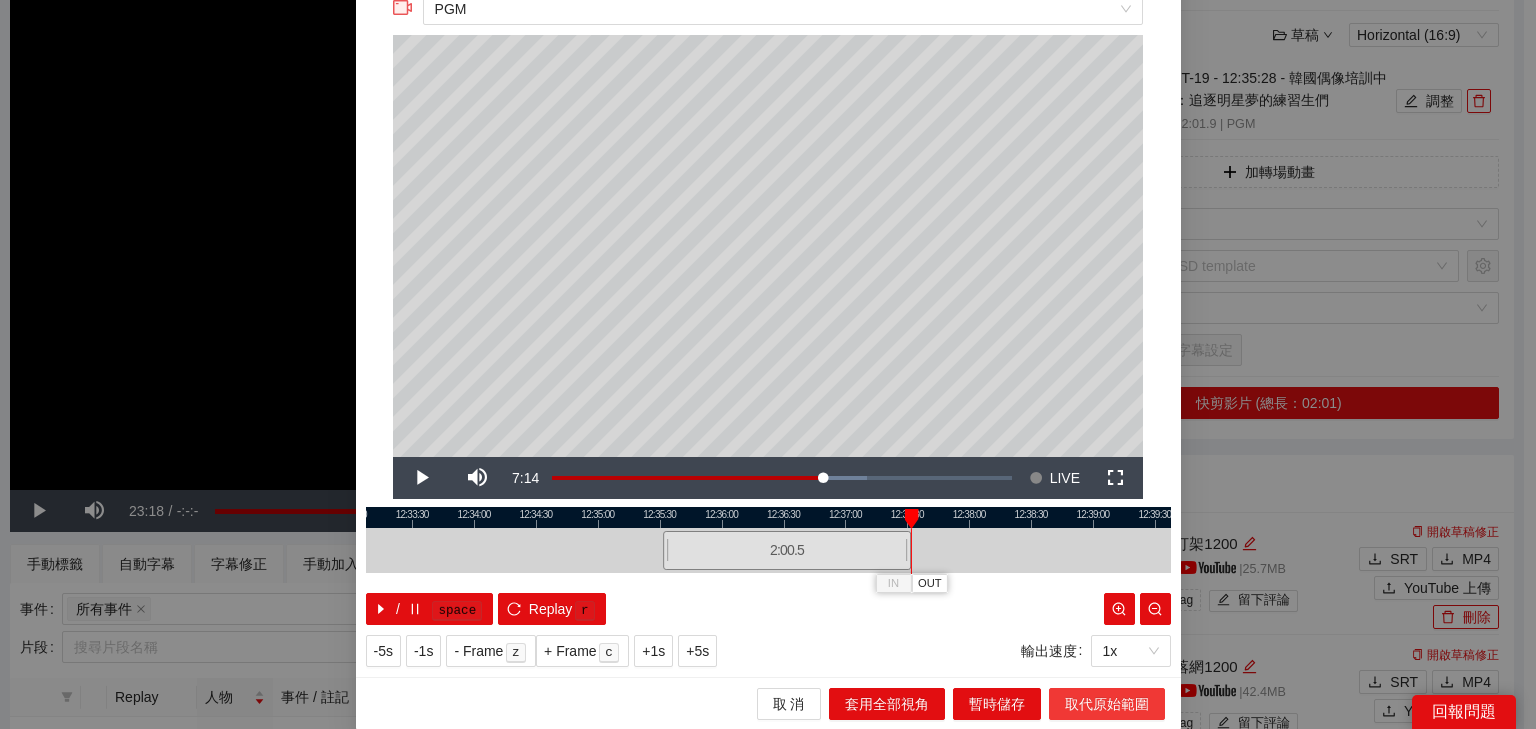 click on "取代原始範圍" at bounding box center (1107, 704) 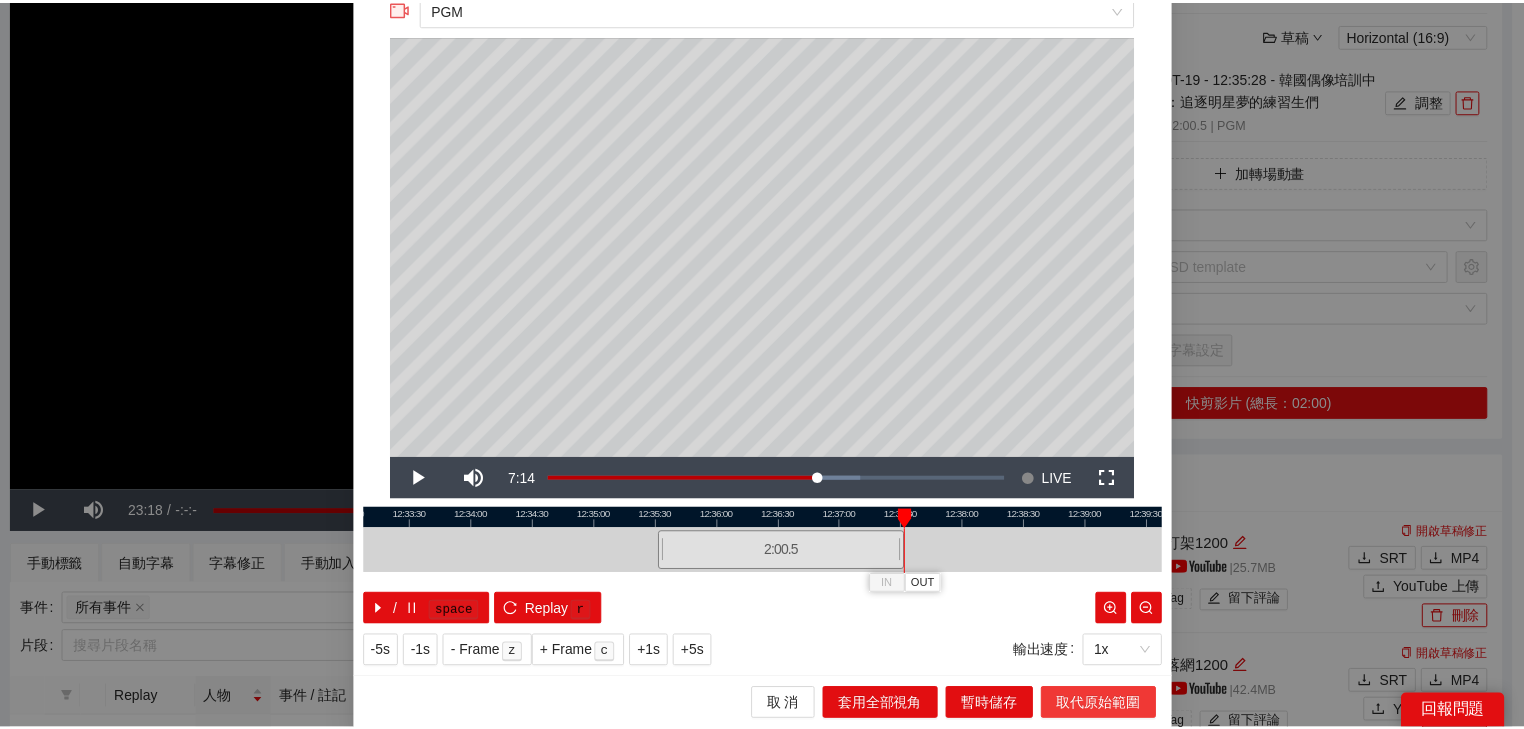 scroll, scrollTop: 0, scrollLeft: 0, axis: both 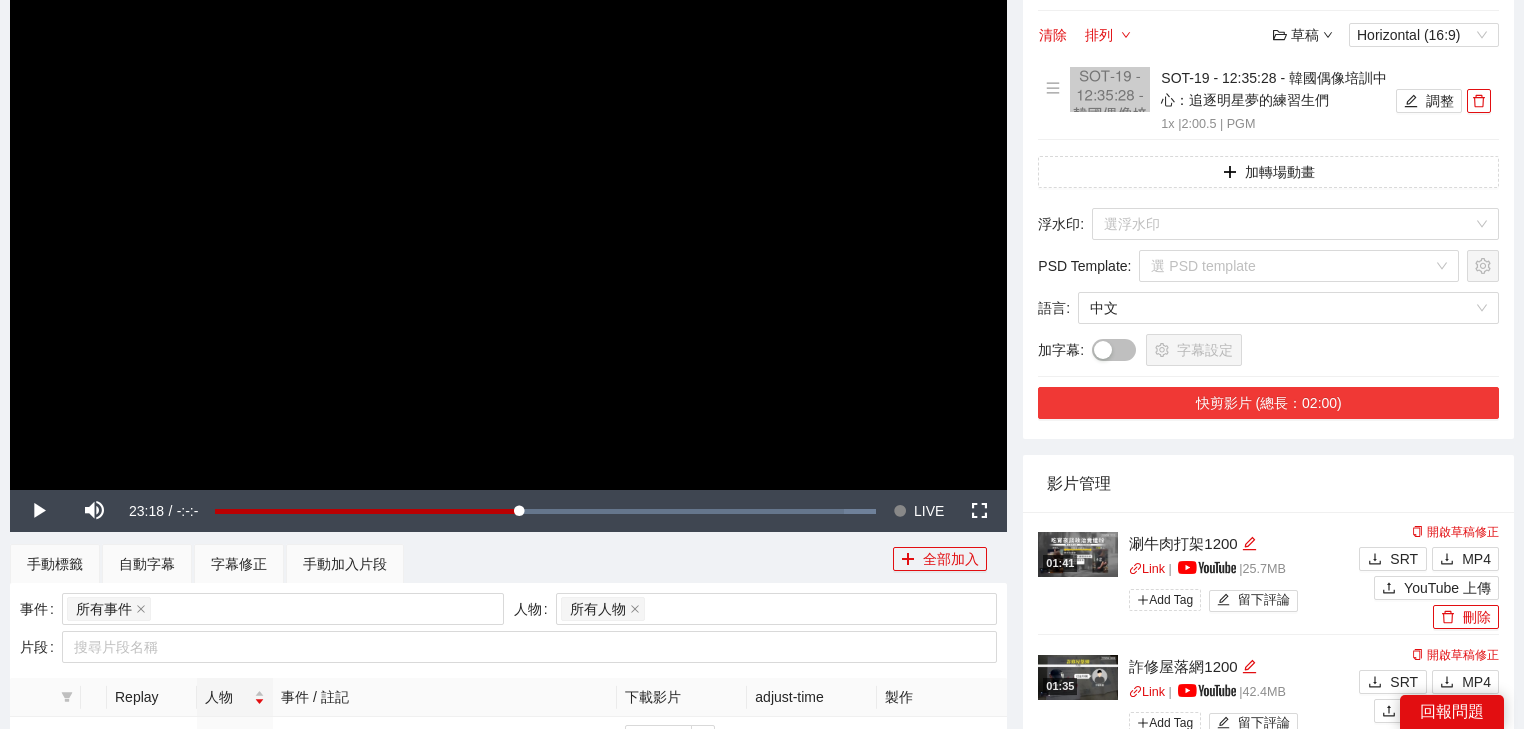 click on "快剪影片 (總長：02:00)" at bounding box center (1268, 403) 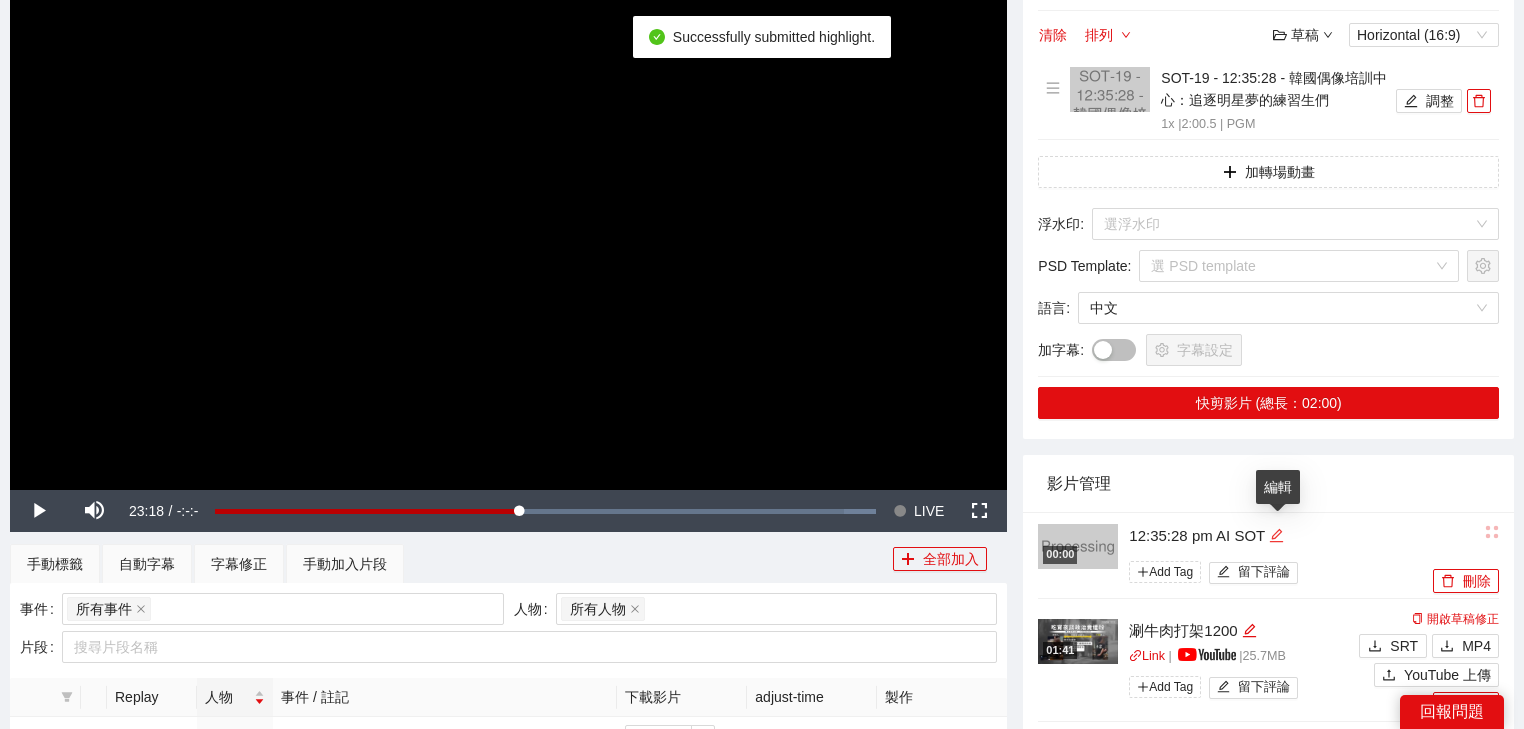 click 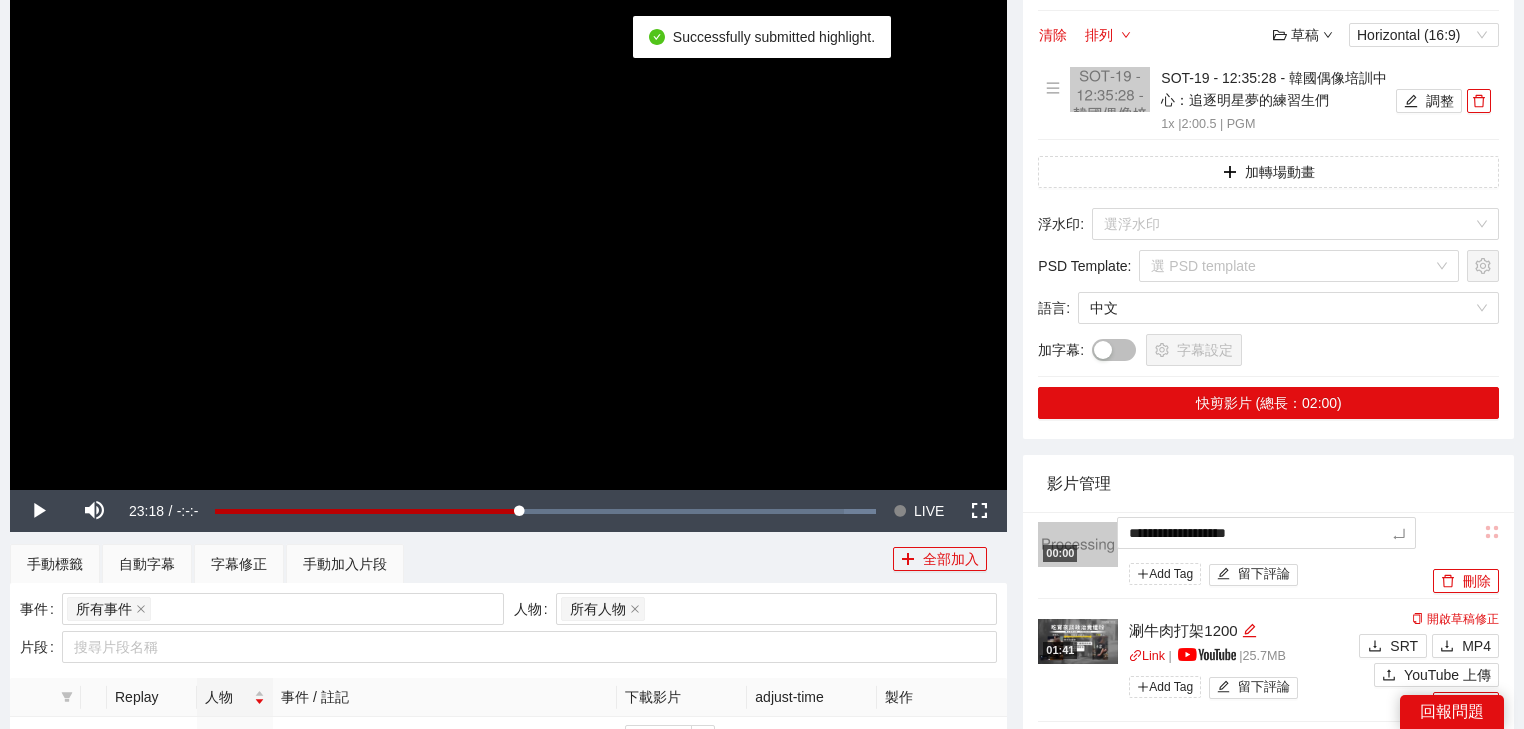 click on "**********" at bounding box center (762, 1036) 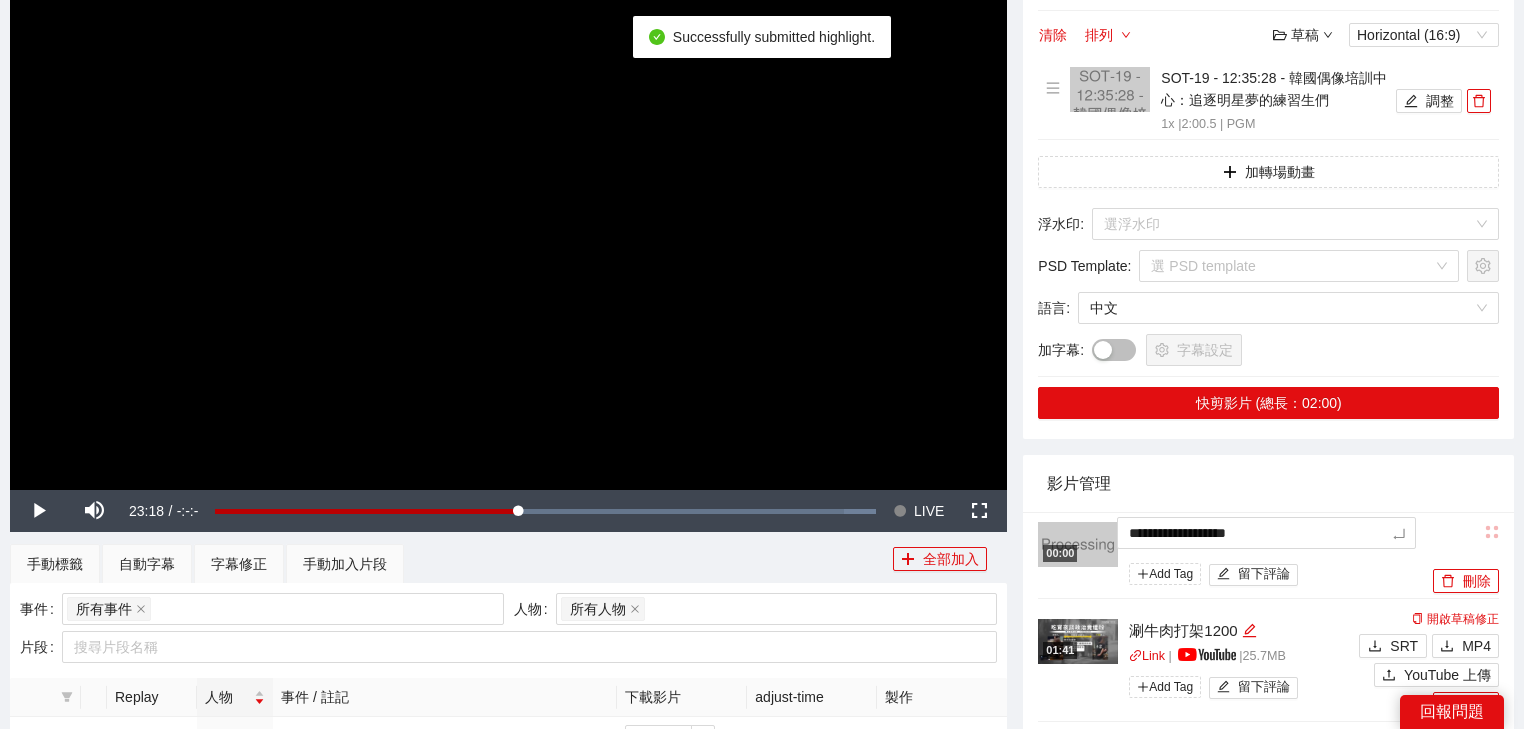 type on "*********" 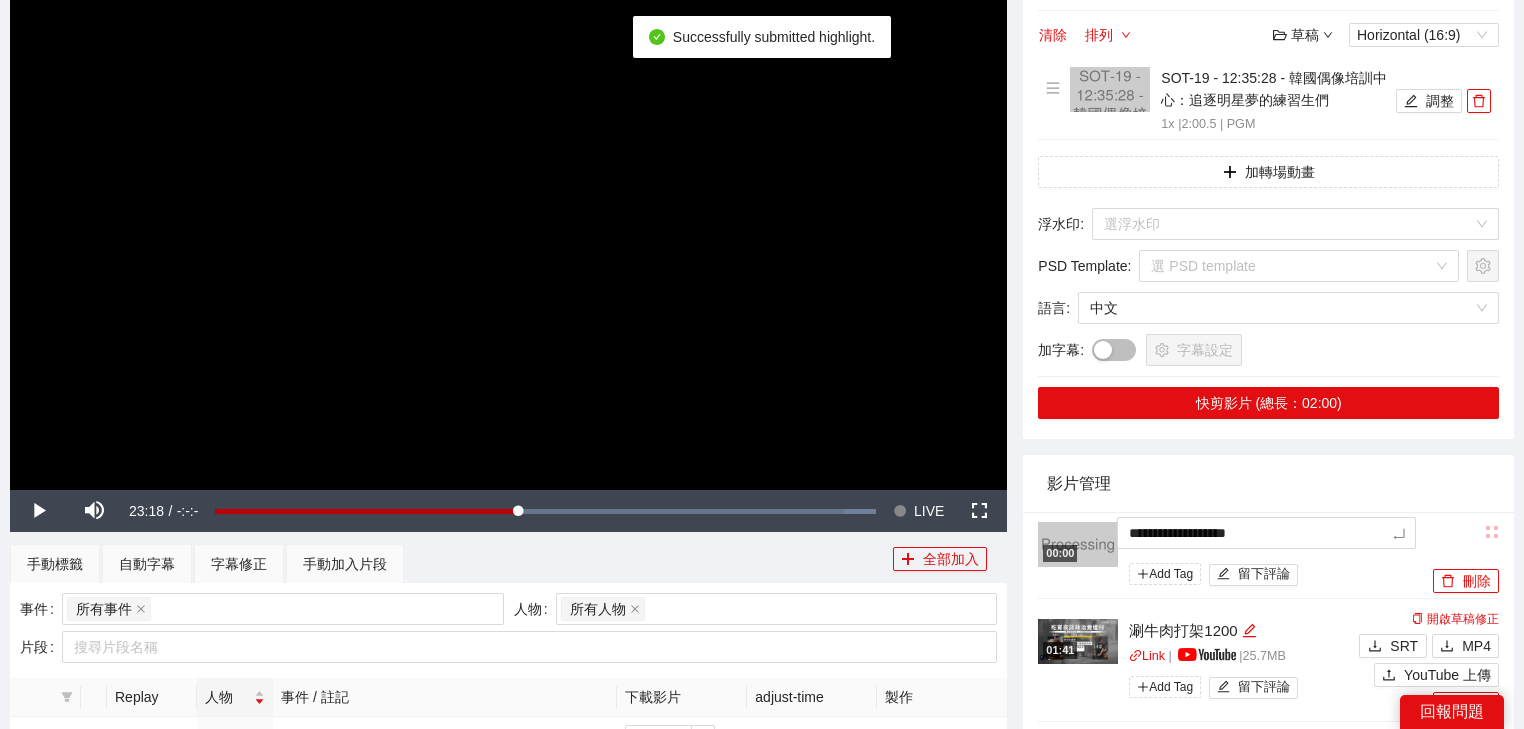type on "*********" 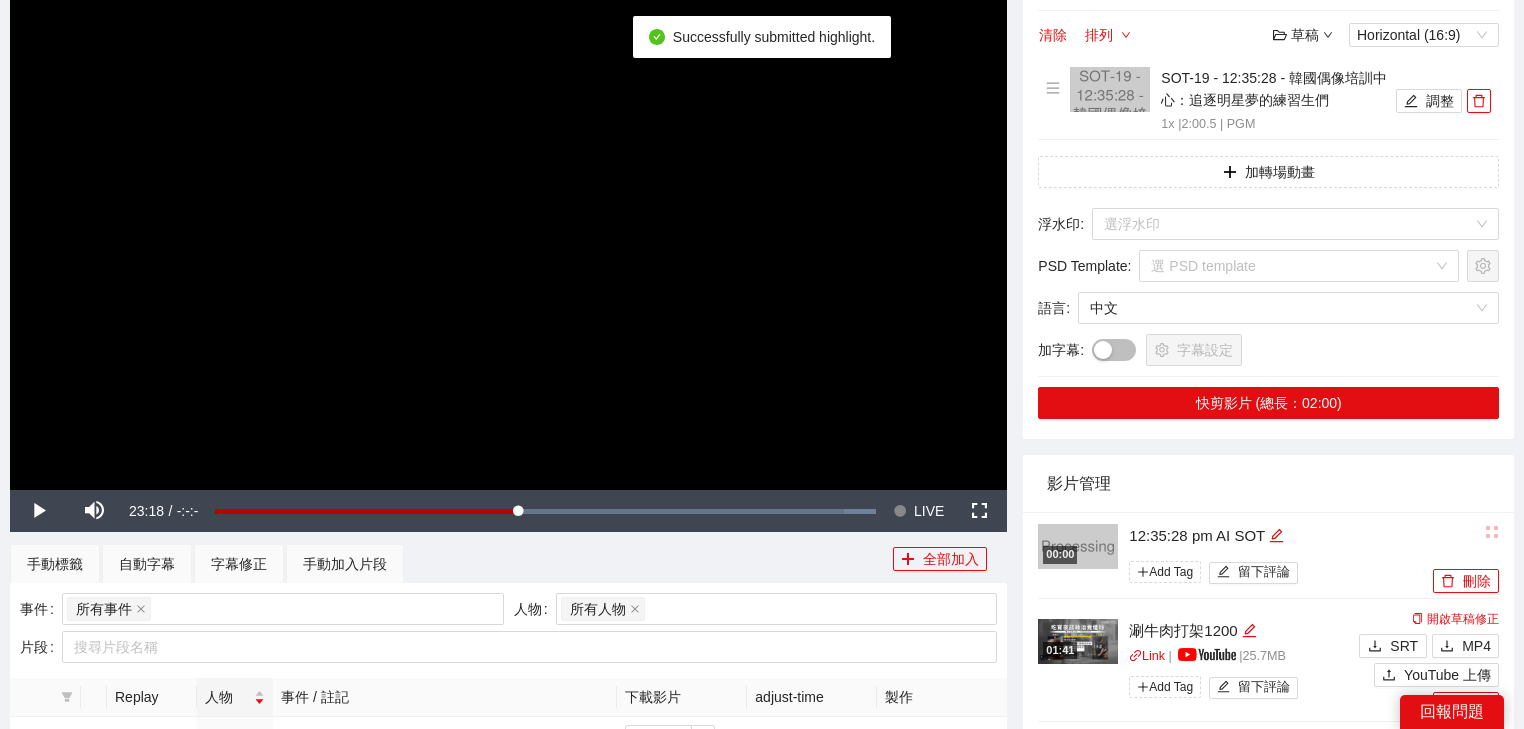 click on "影片管理" at bounding box center (1268, 483) 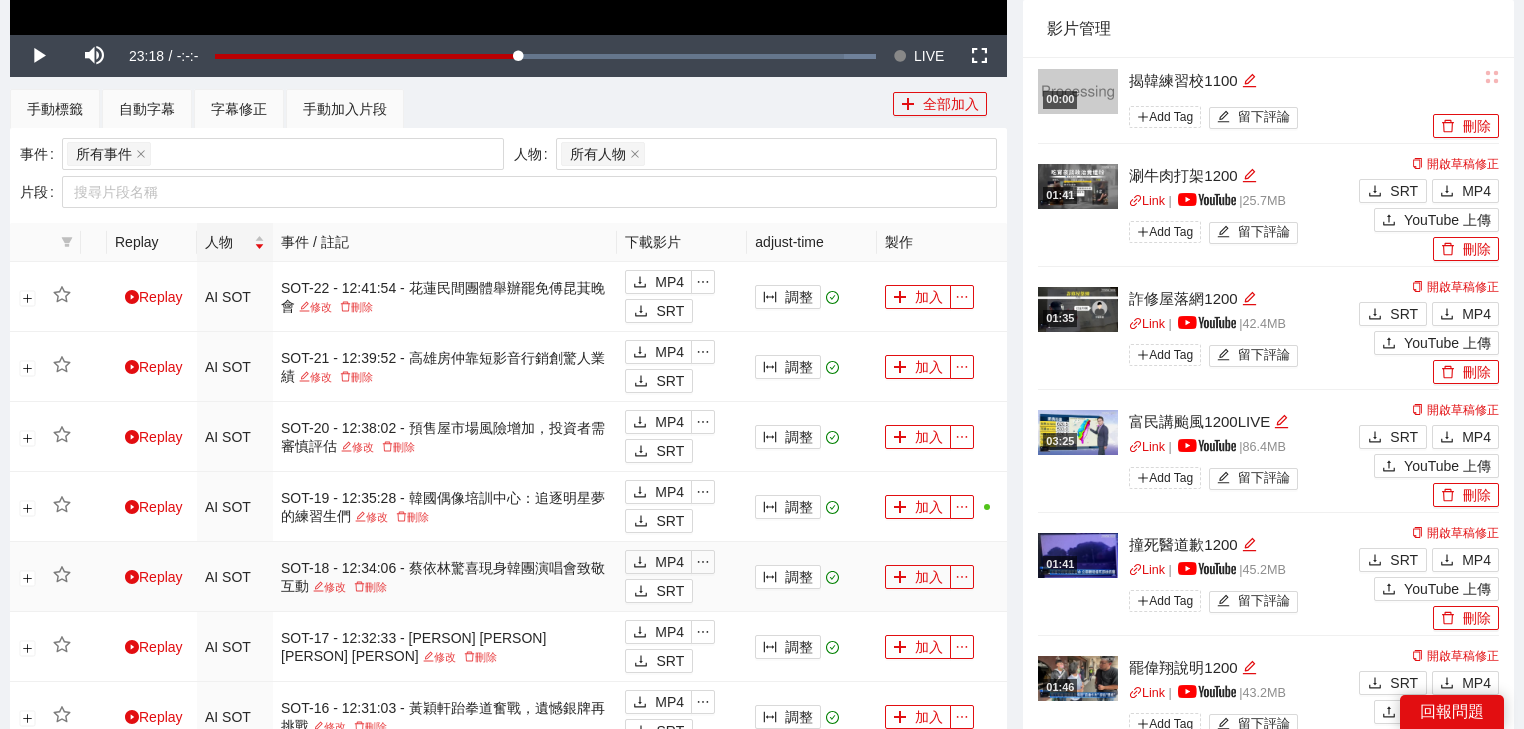 scroll, scrollTop: 880, scrollLeft: 0, axis: vertical 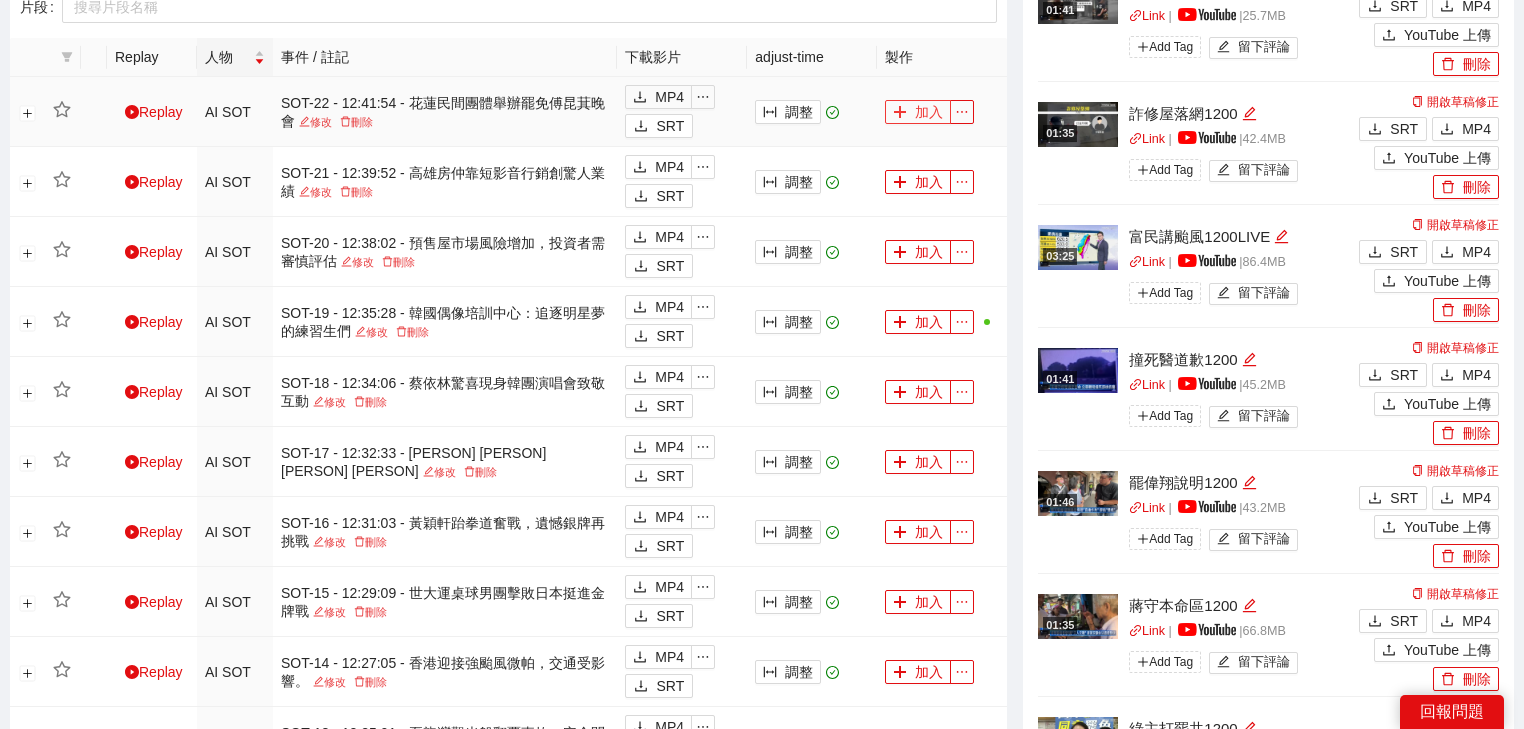 click on "加入" at bounding box center (918, 112) 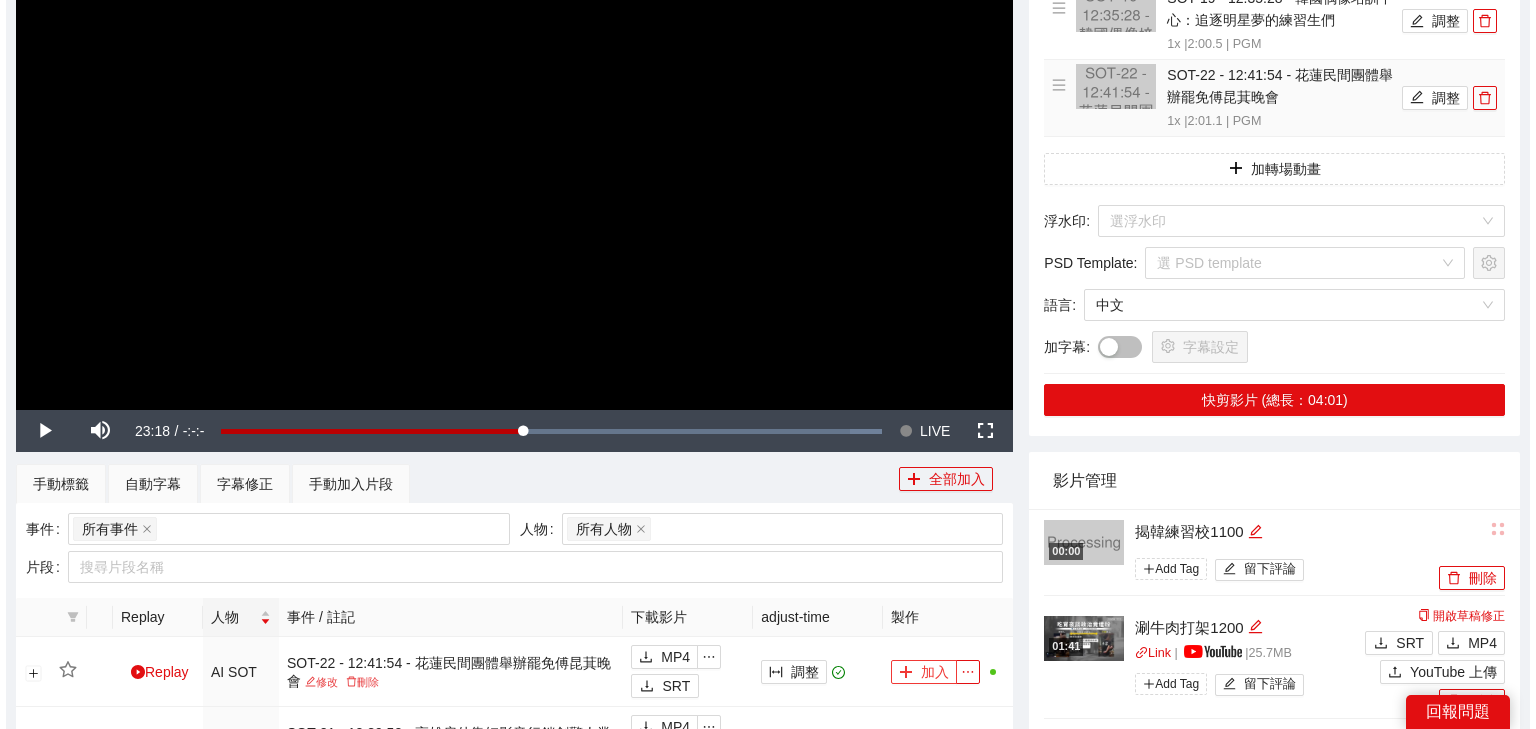 scroll, scrollTop: 240, scrollLeft: 0, axis: vertical 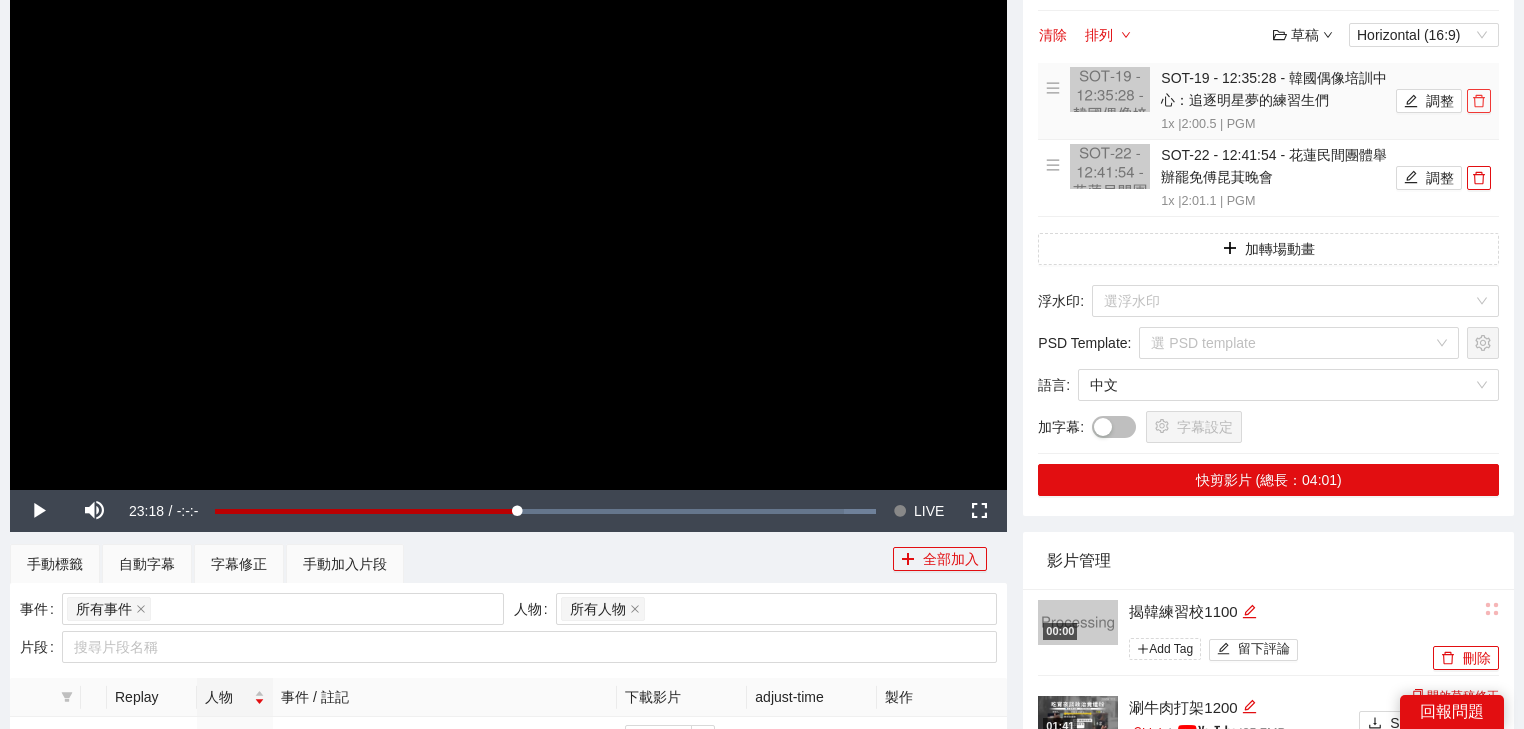 click 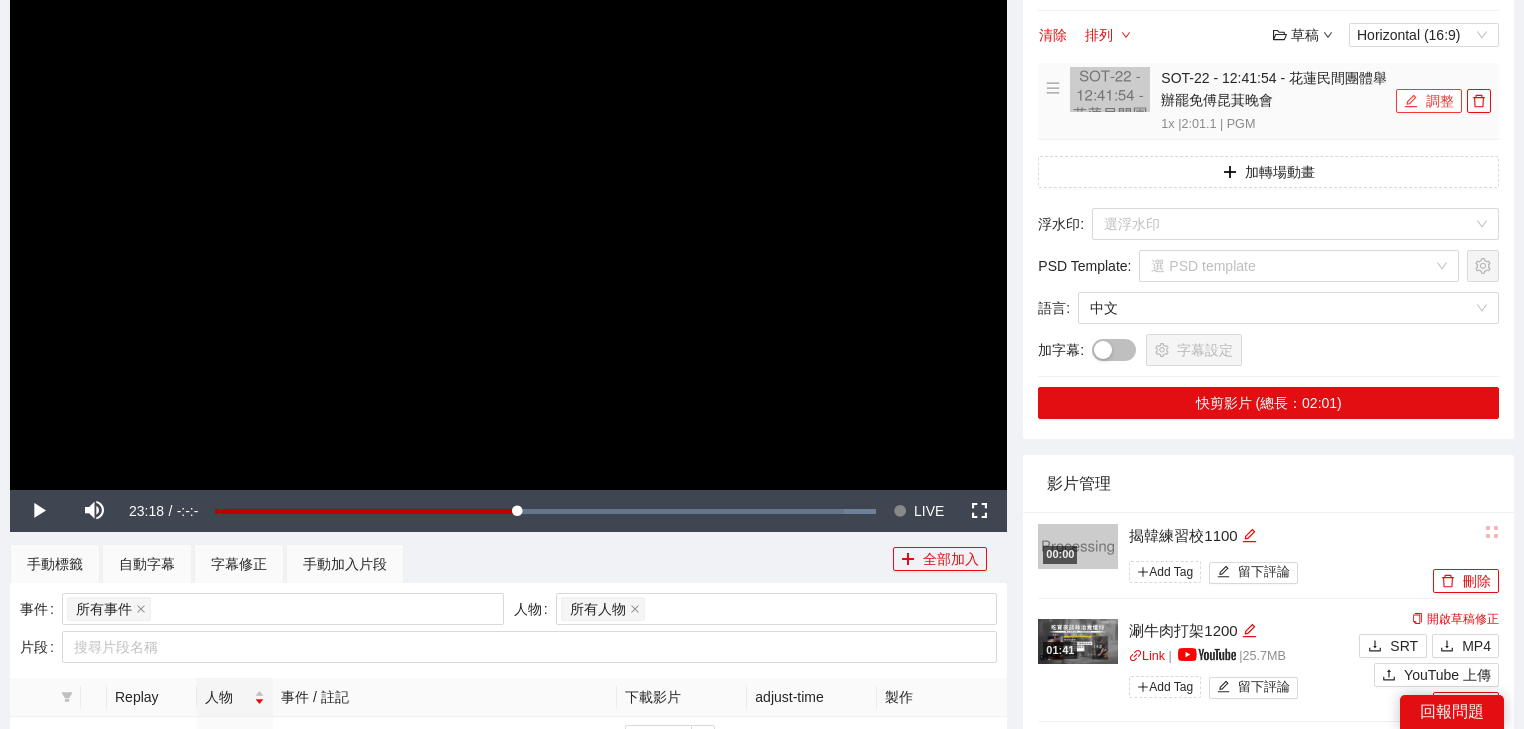 click on "調整" at bounding box center (1429, 101) 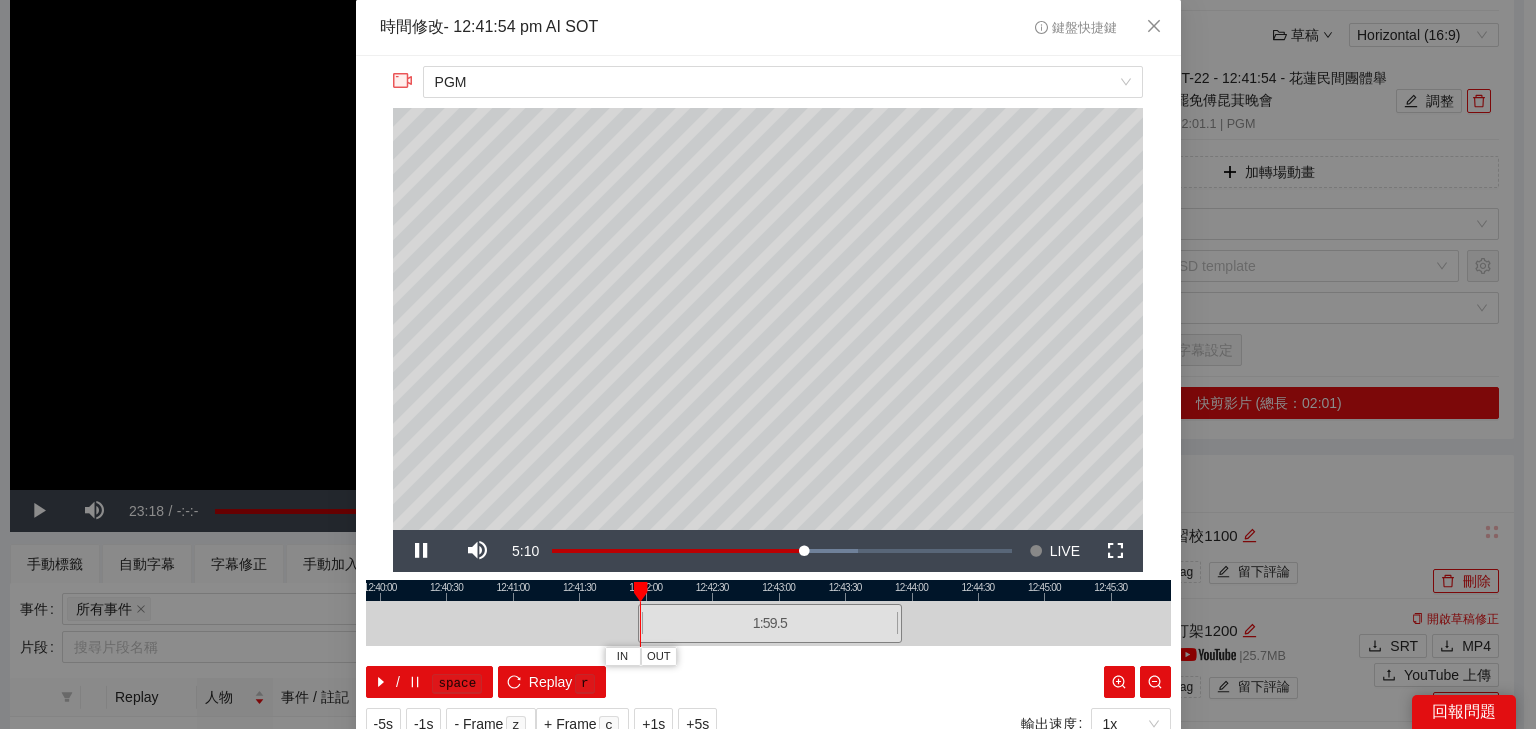 click at bounding box center [768, 590] 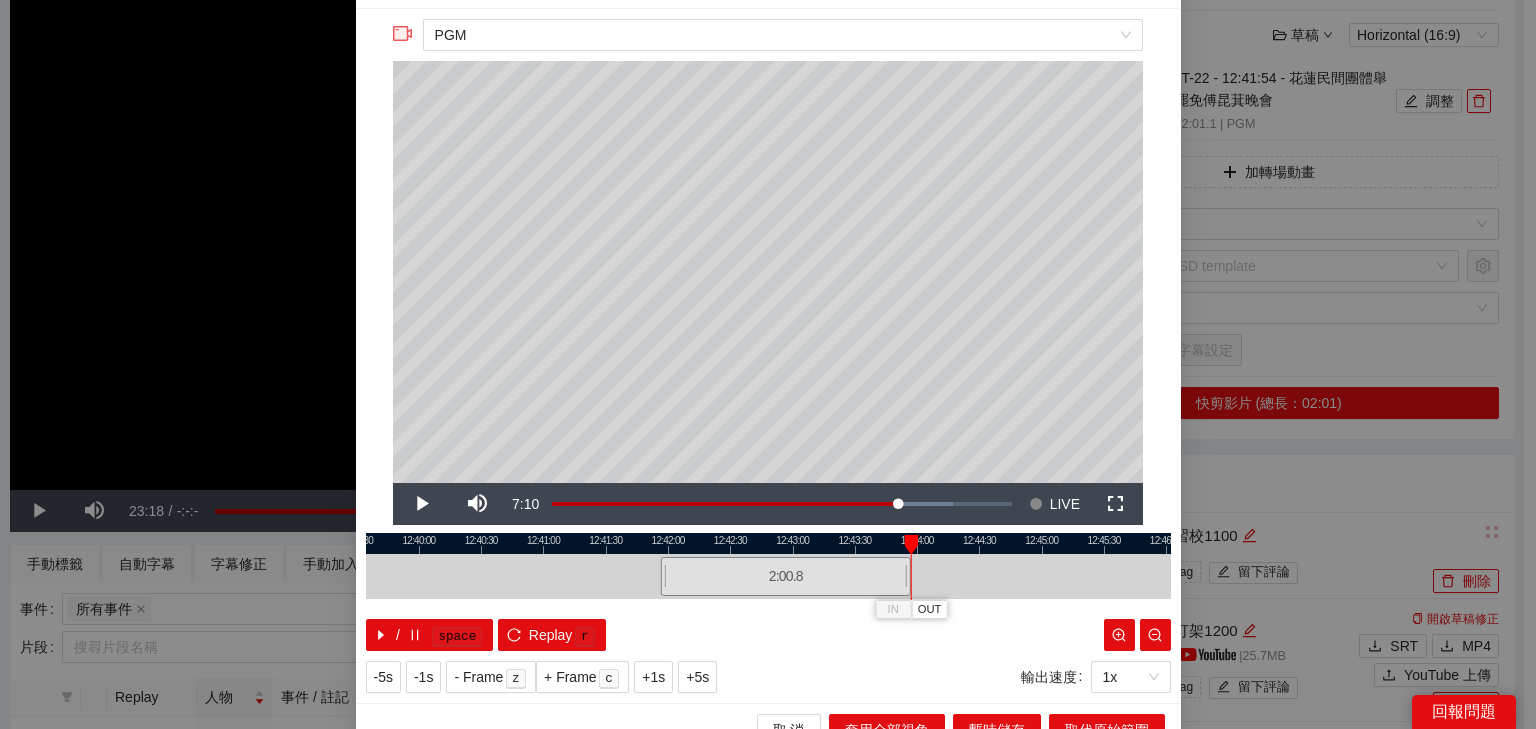 scroll, scrollTop: 73, scrollLeft: 0, axis: vertical 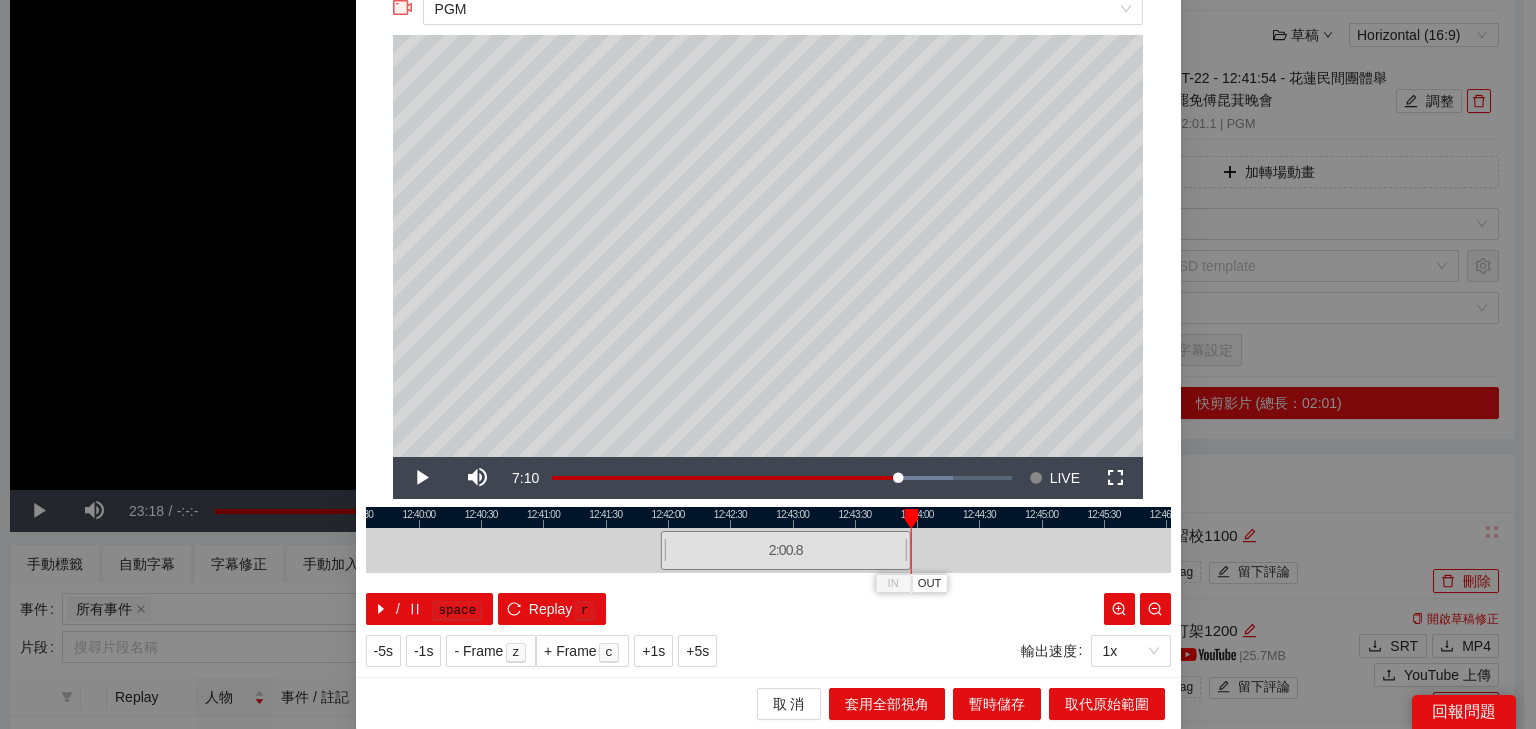 click at bounding box center [768, 517] 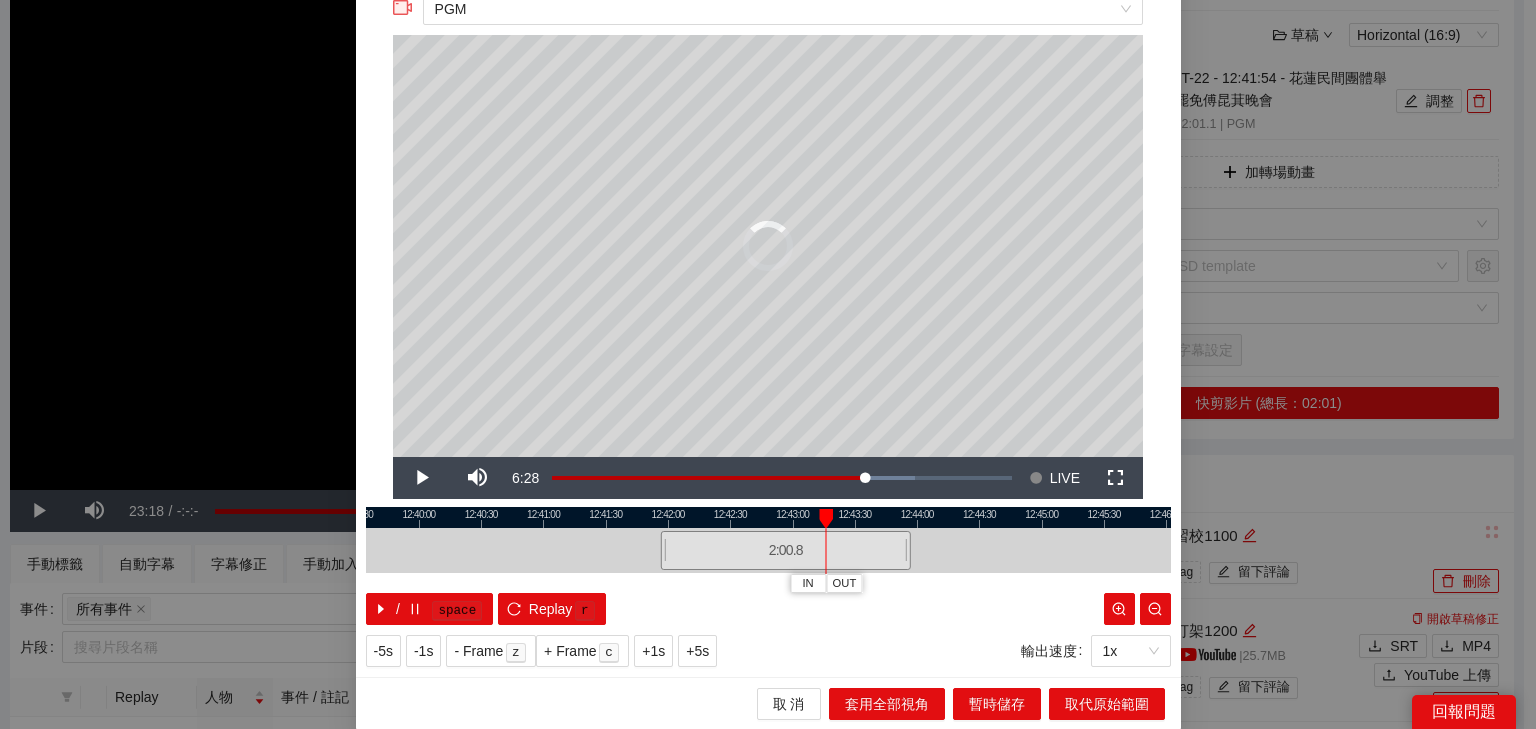 click at bounding box center (768, 517) 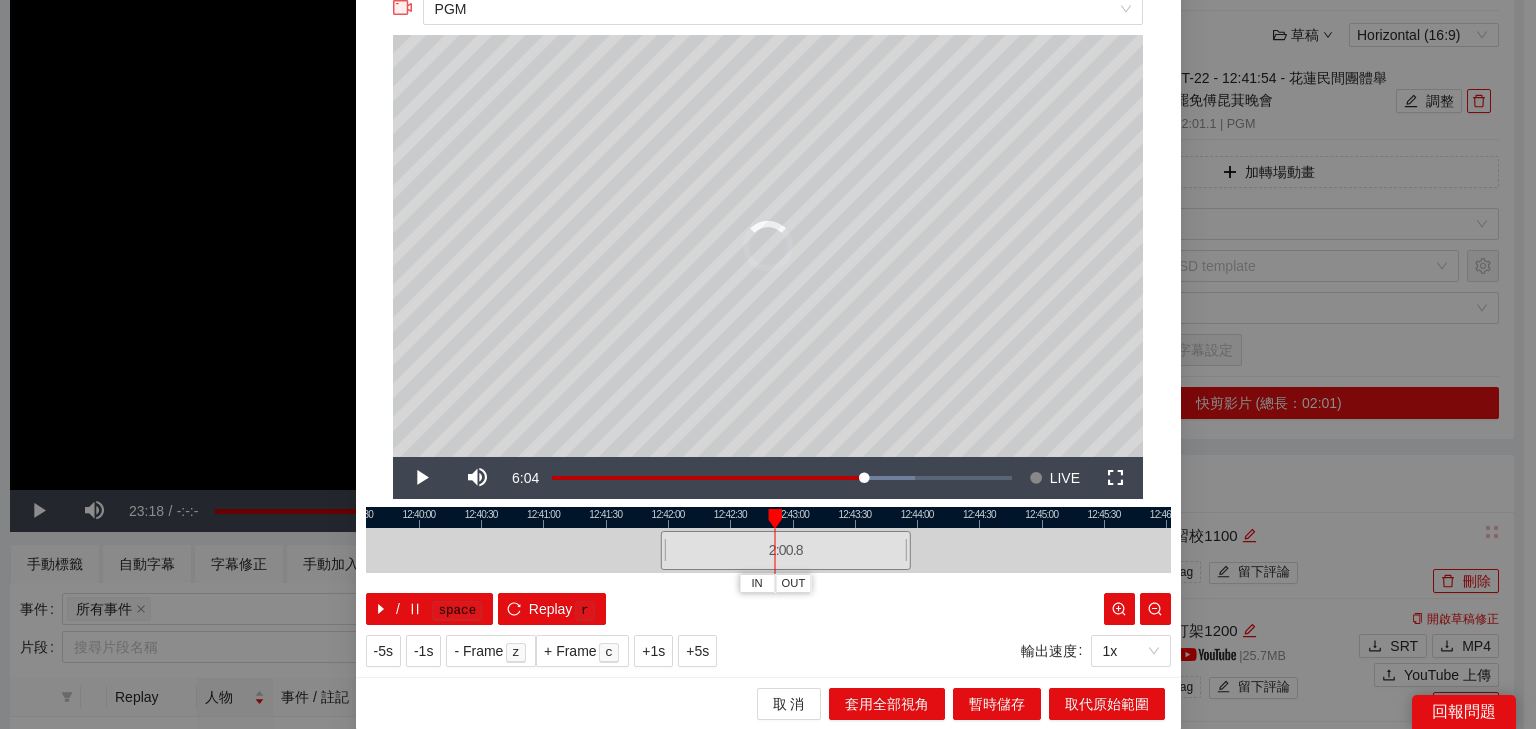 click at bounding box center [768, 517] 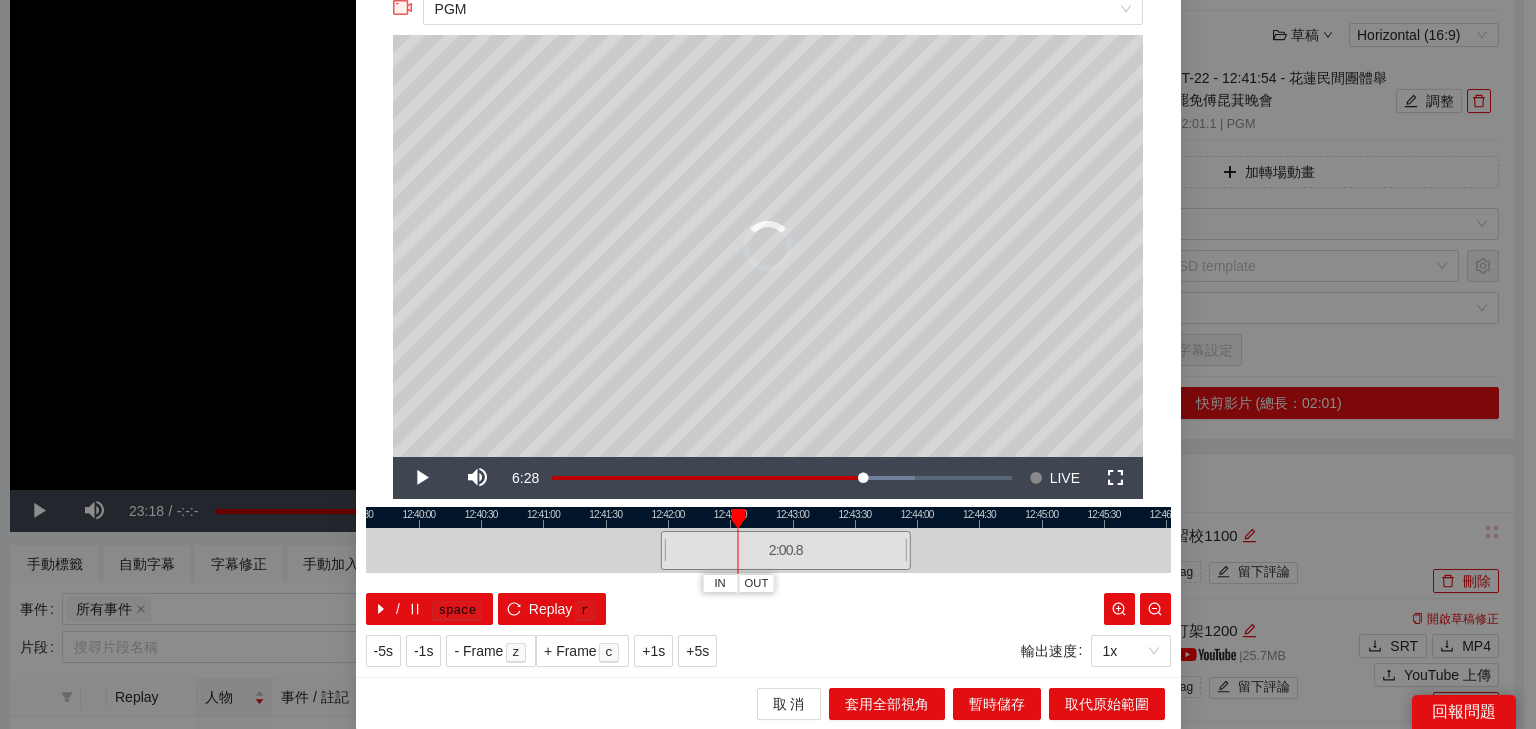 click at bounding box center [768, 517] 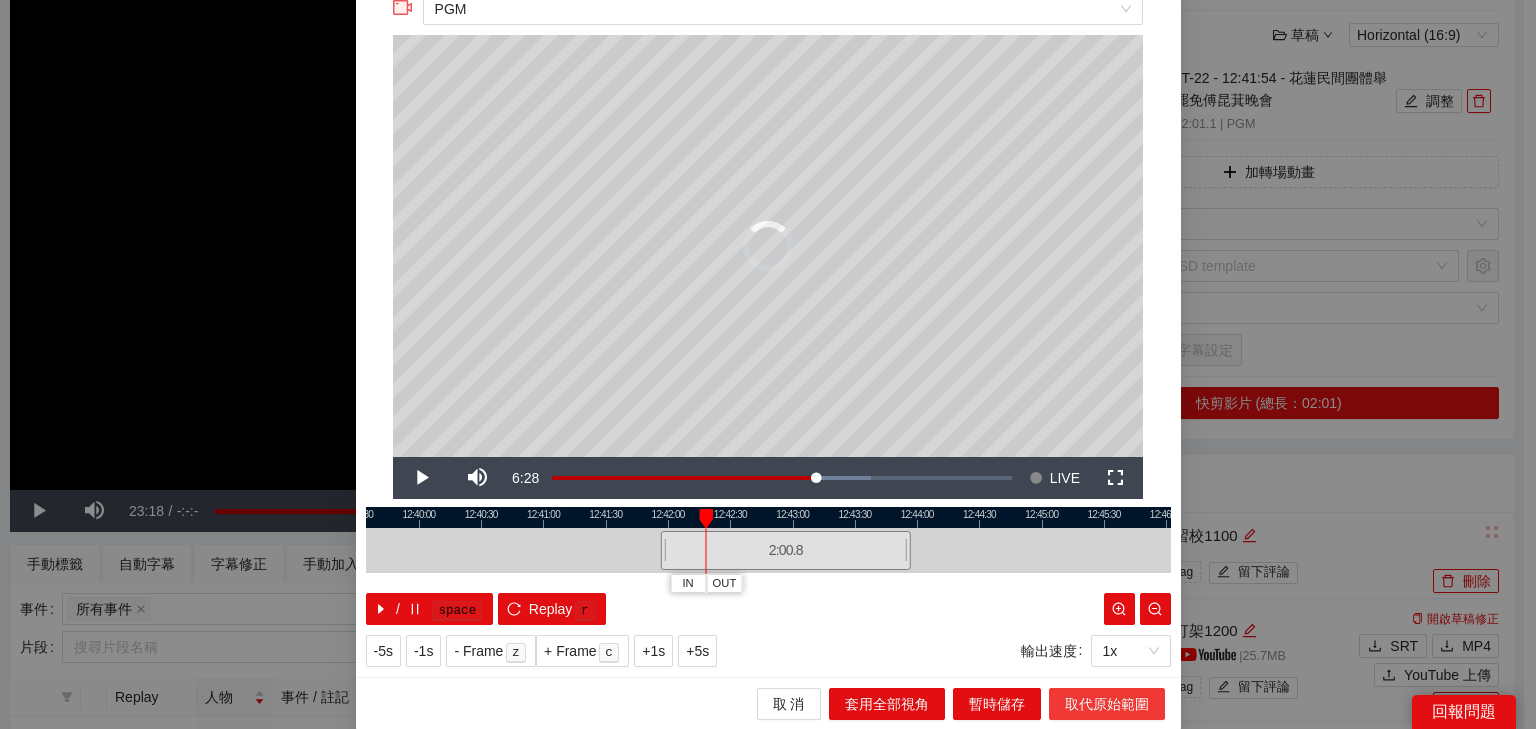click on "取代原始範圍" at bounding box center (1107, 704) 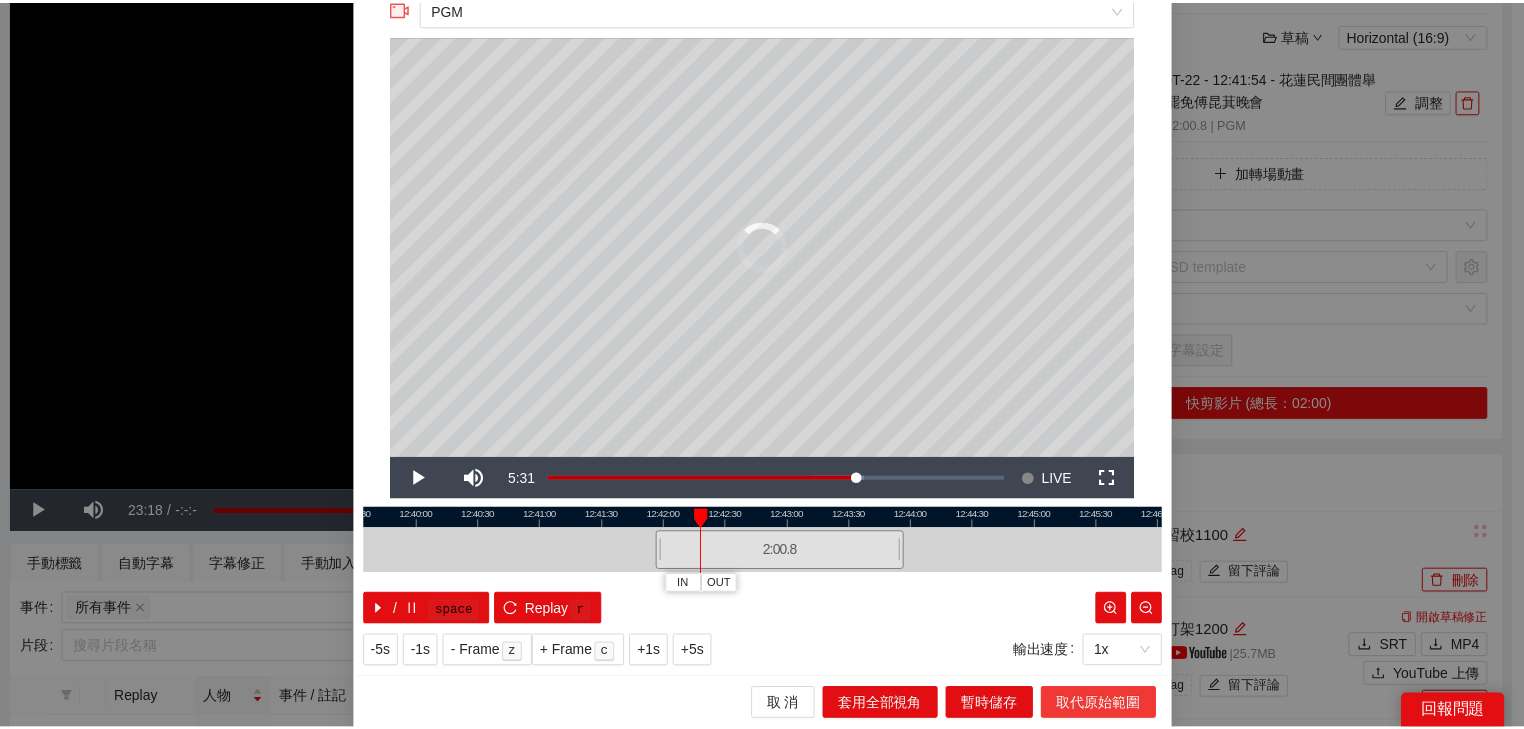 scroll, scrollTop: 0, scrollLeft: 0, axis: both 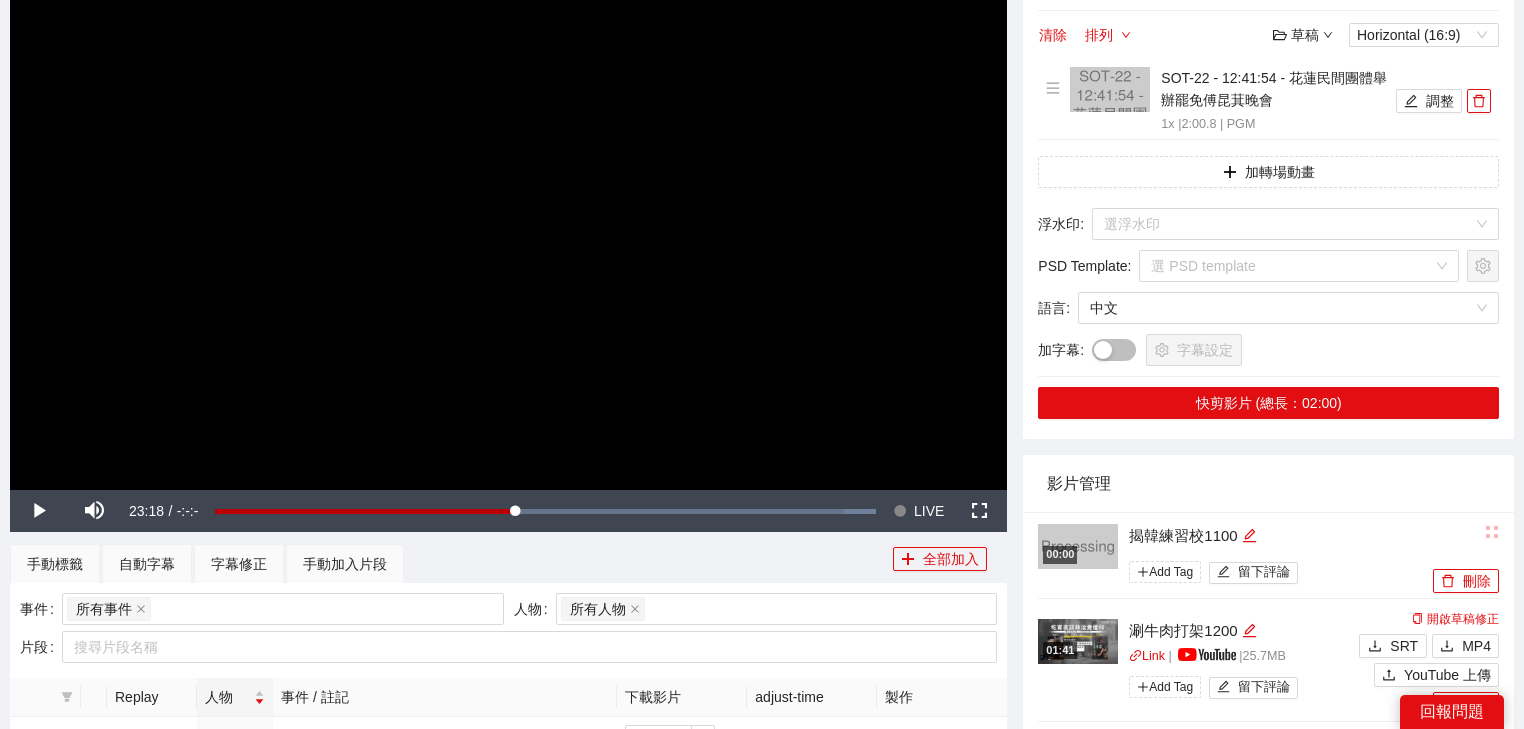 click on "影片剪輯區 清除 排列     草稿   Horizontal (16:9) SOT-22 - 12:41:54 - [PERSON] [PERSON] [PERSON] 1x |  2:00.8    | PGM   調整   加轉場動畫 浮水印 : 選浮水印 PSD Template : 選 PSD template 語言 : 中文 加字幕 :   字幕設定 快剪影片 (總長：02:00)" at bounding box center [1268, 198] 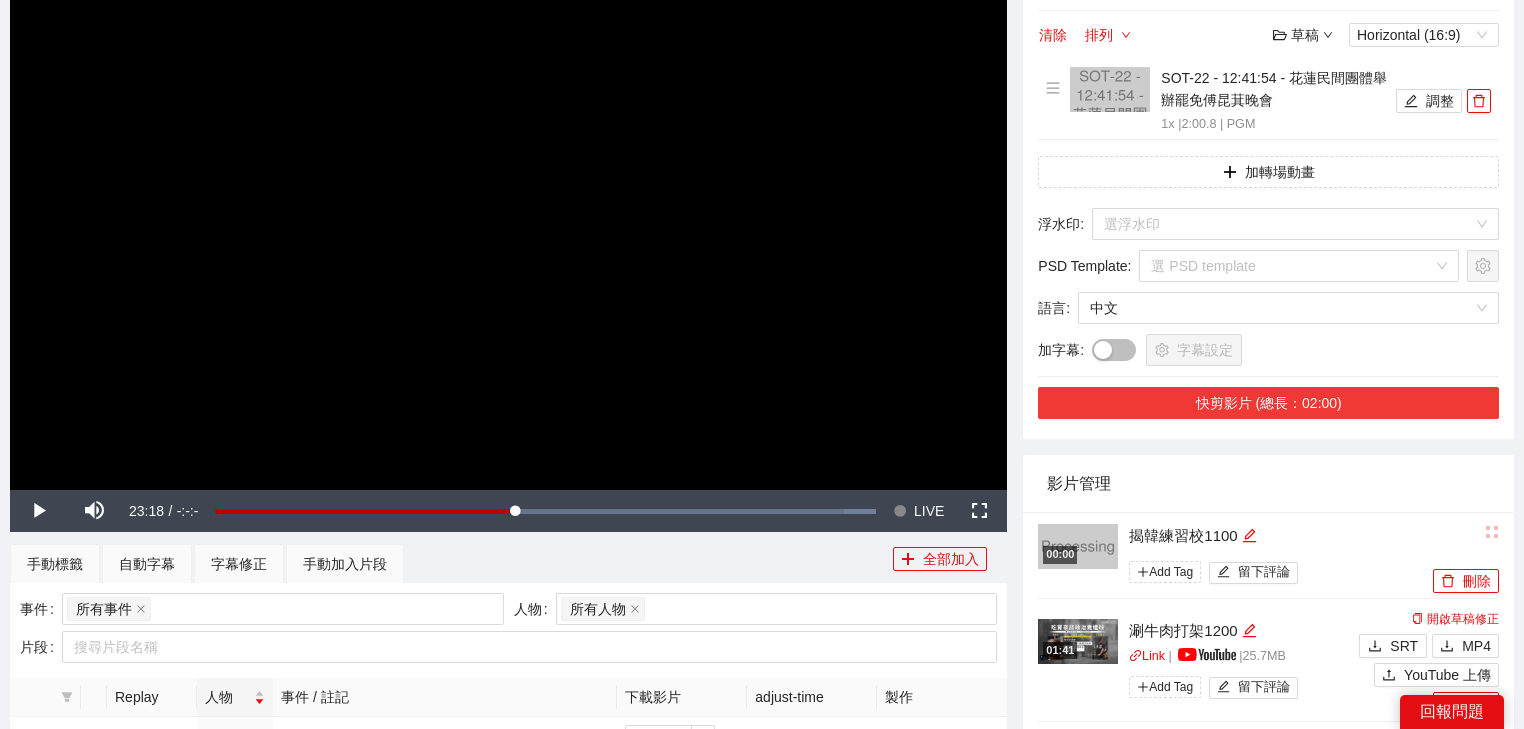 click on "快剪影片 (總長：02:00)" at bounding box center [1268, 403] 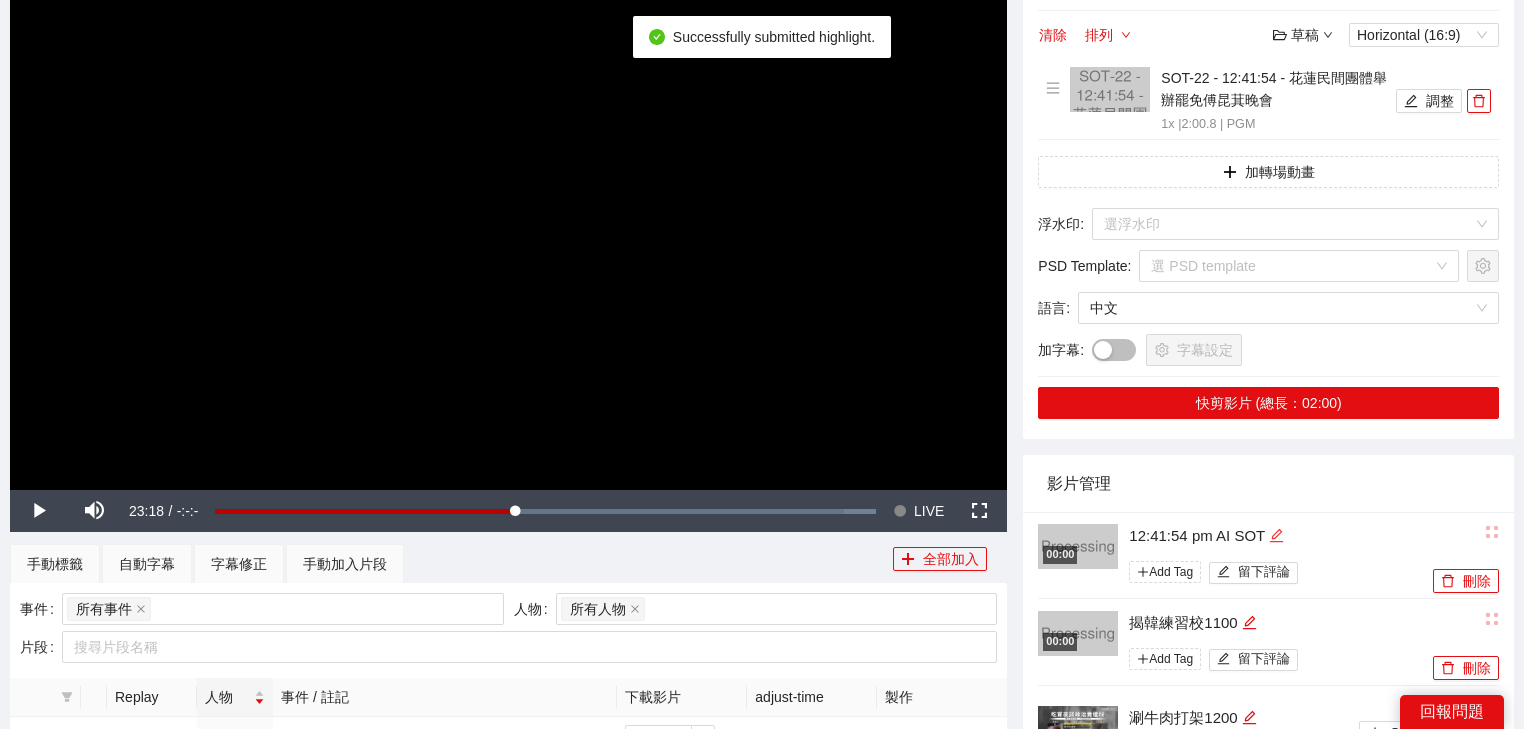 click 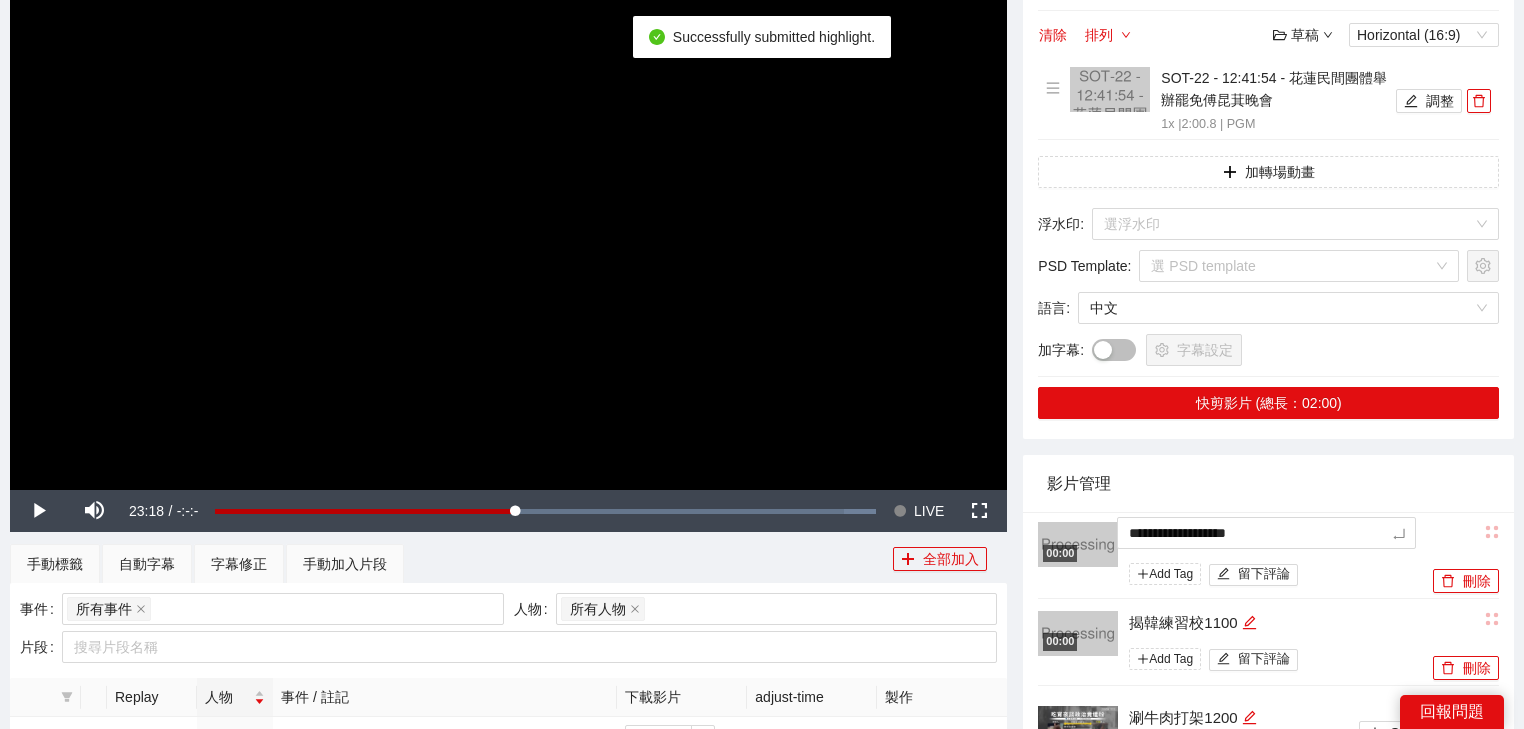 click on "**********" at bounding box center (762, 1036) 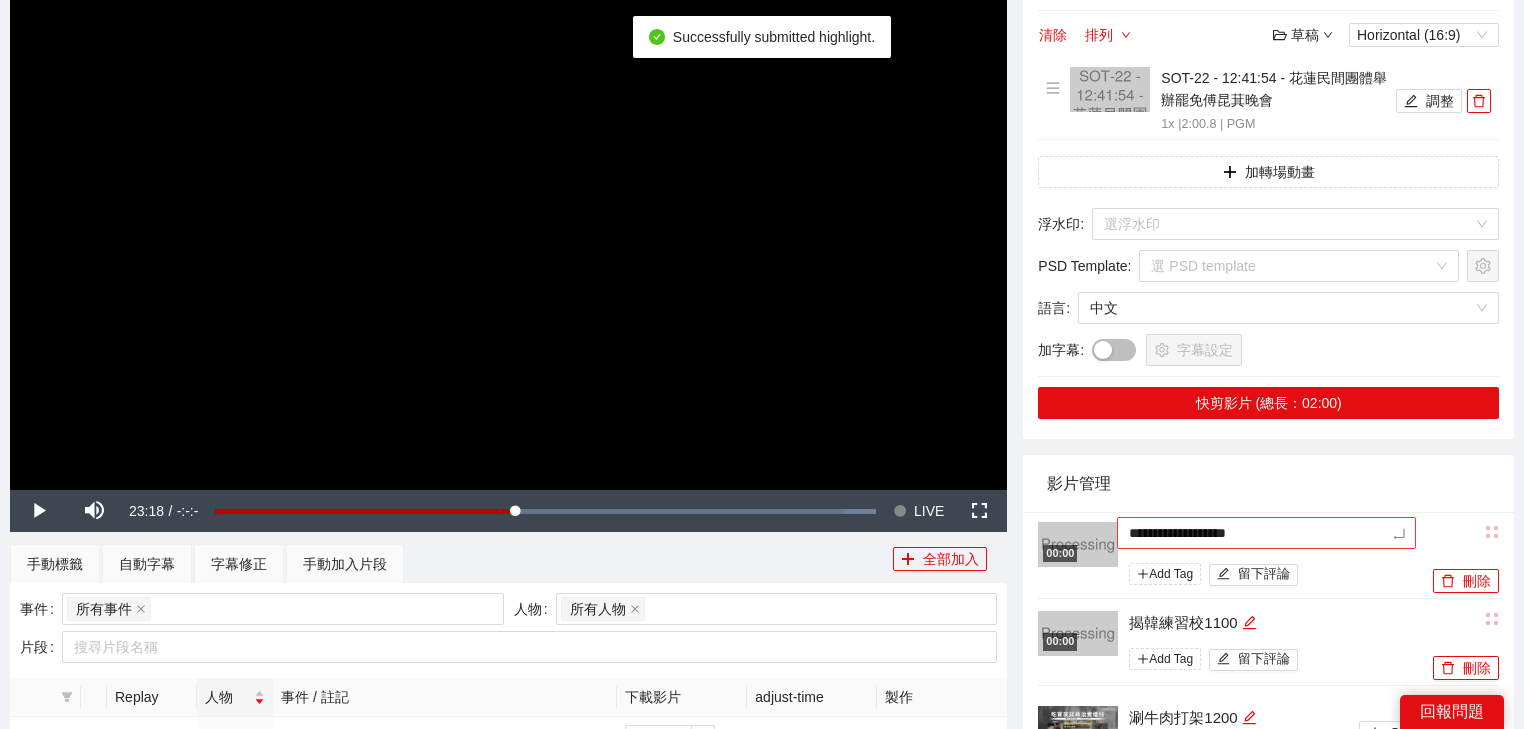 type on "*********" 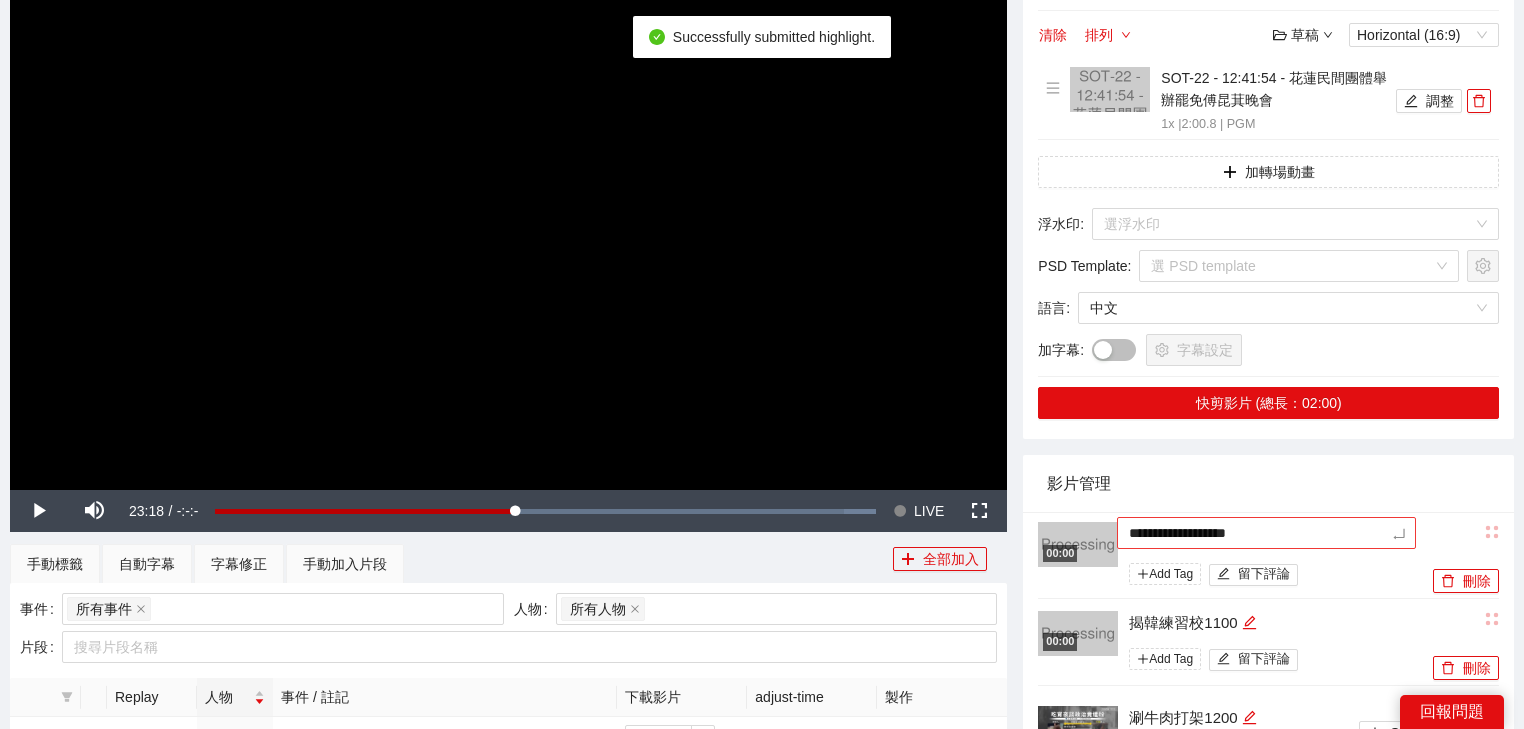 type on "*********" 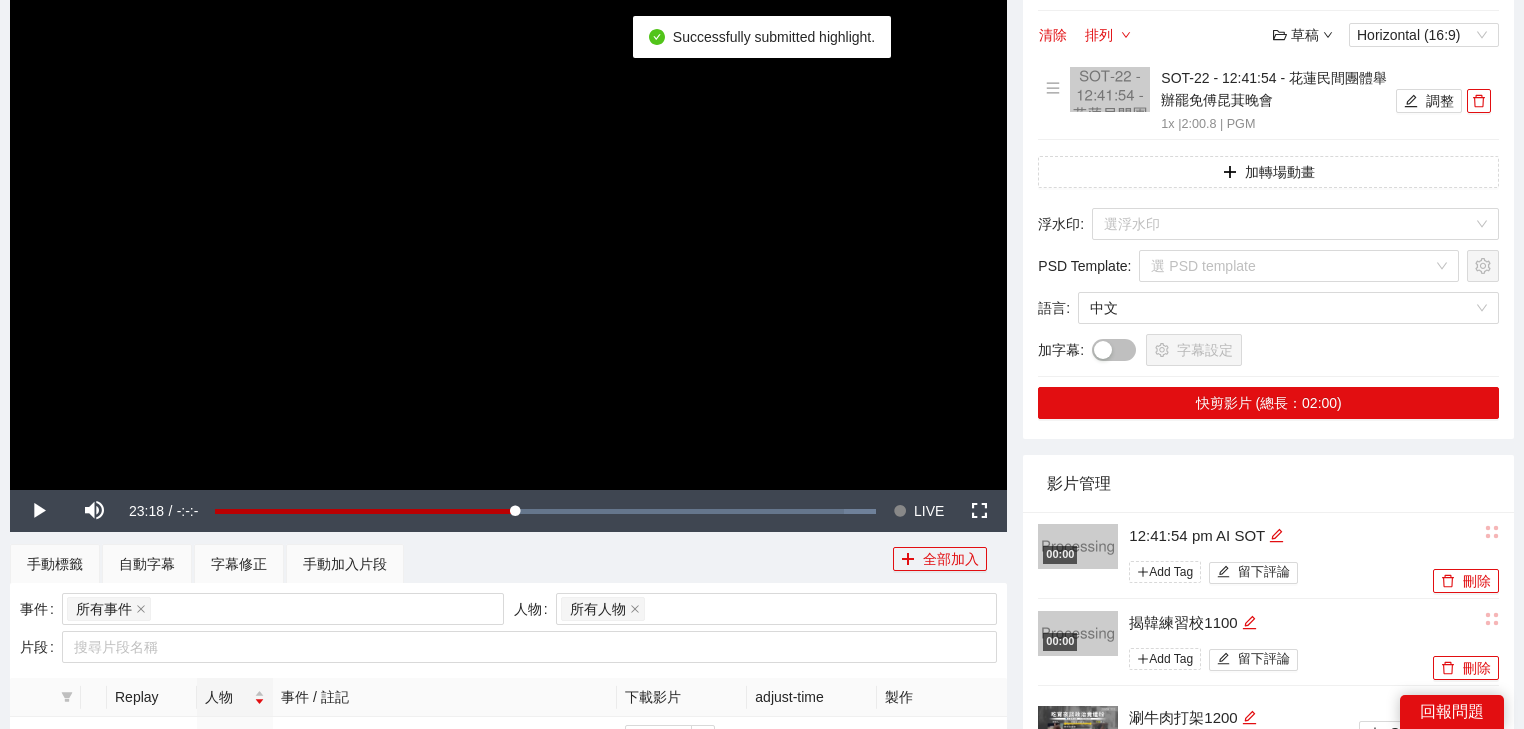 click on "影片管理" at bounding box center (1268, 483) 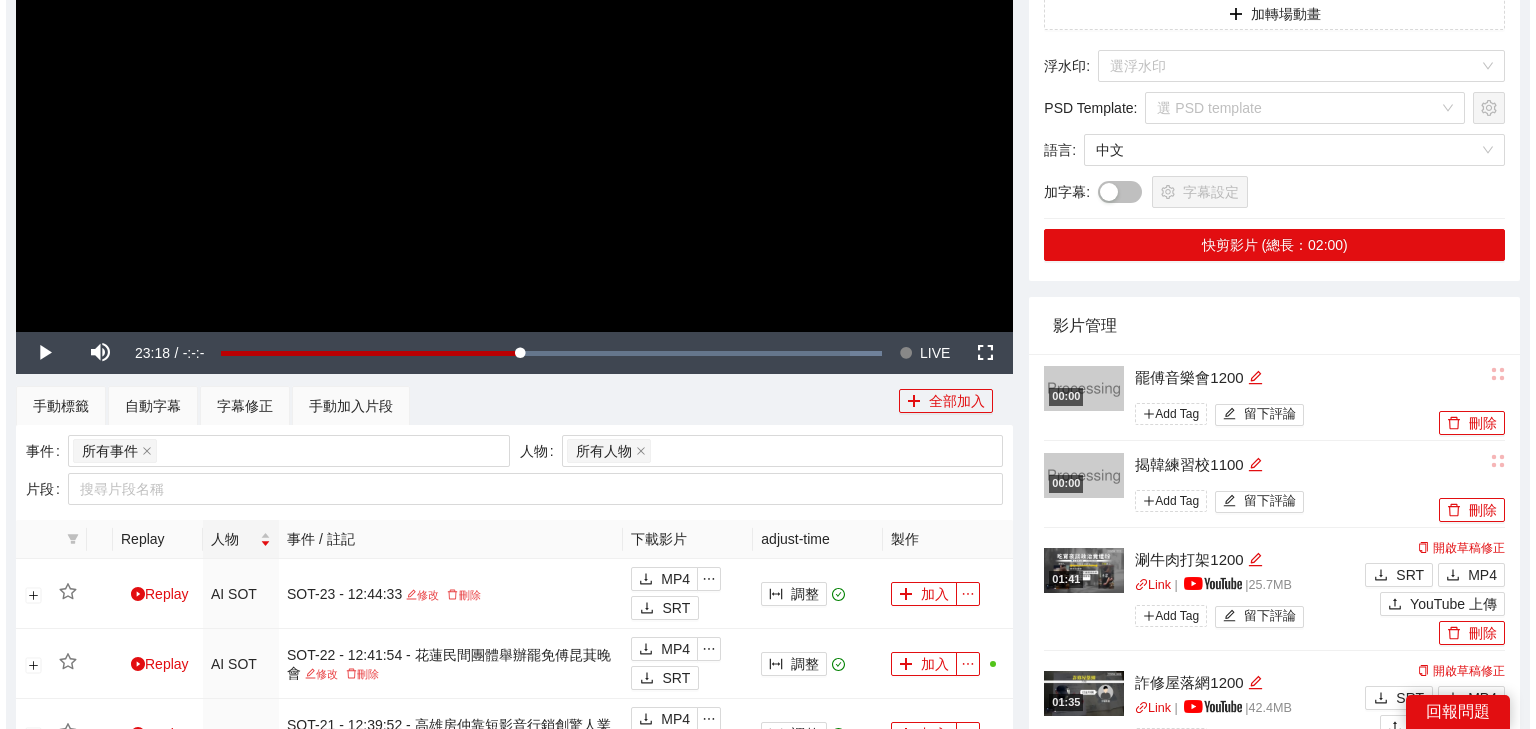 scroll, scrollTop: 400, scrollLeft: 0, axis: vertical 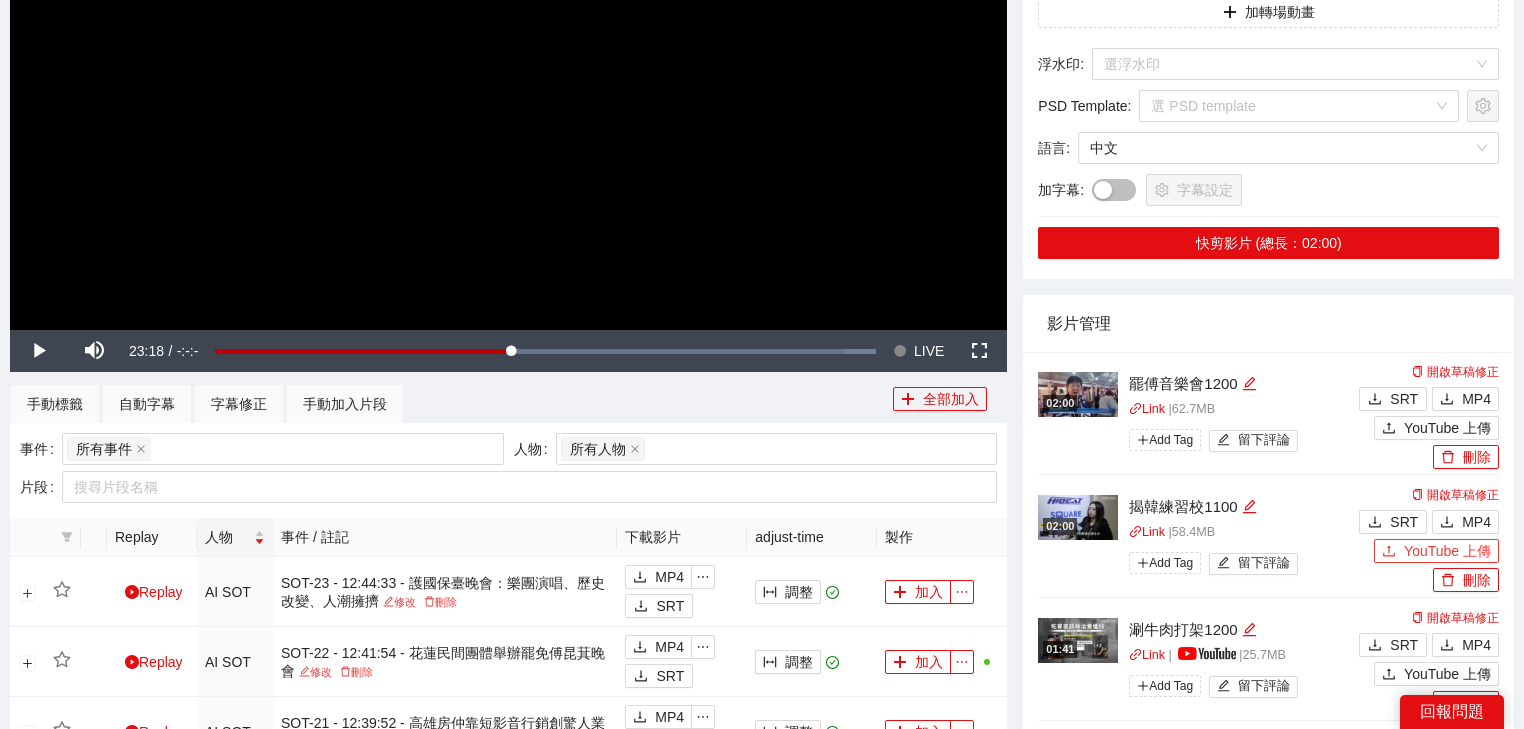 click on "YouTube 上傳" at bounding box center [1447, 551] 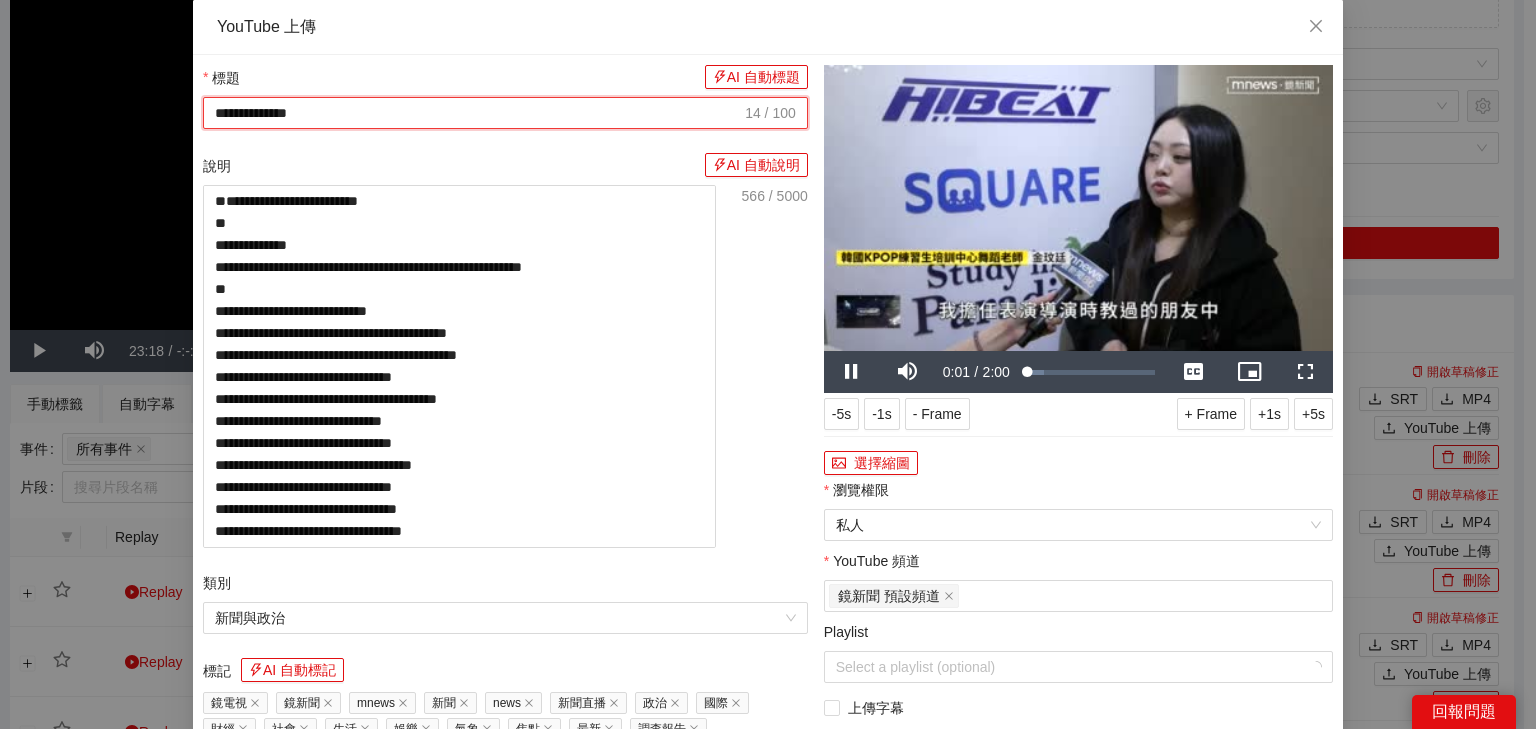drag, startPoint x: 398, startPoint y: 113, endPoint x: 0, endPoint y: 72, distance: 400.10623 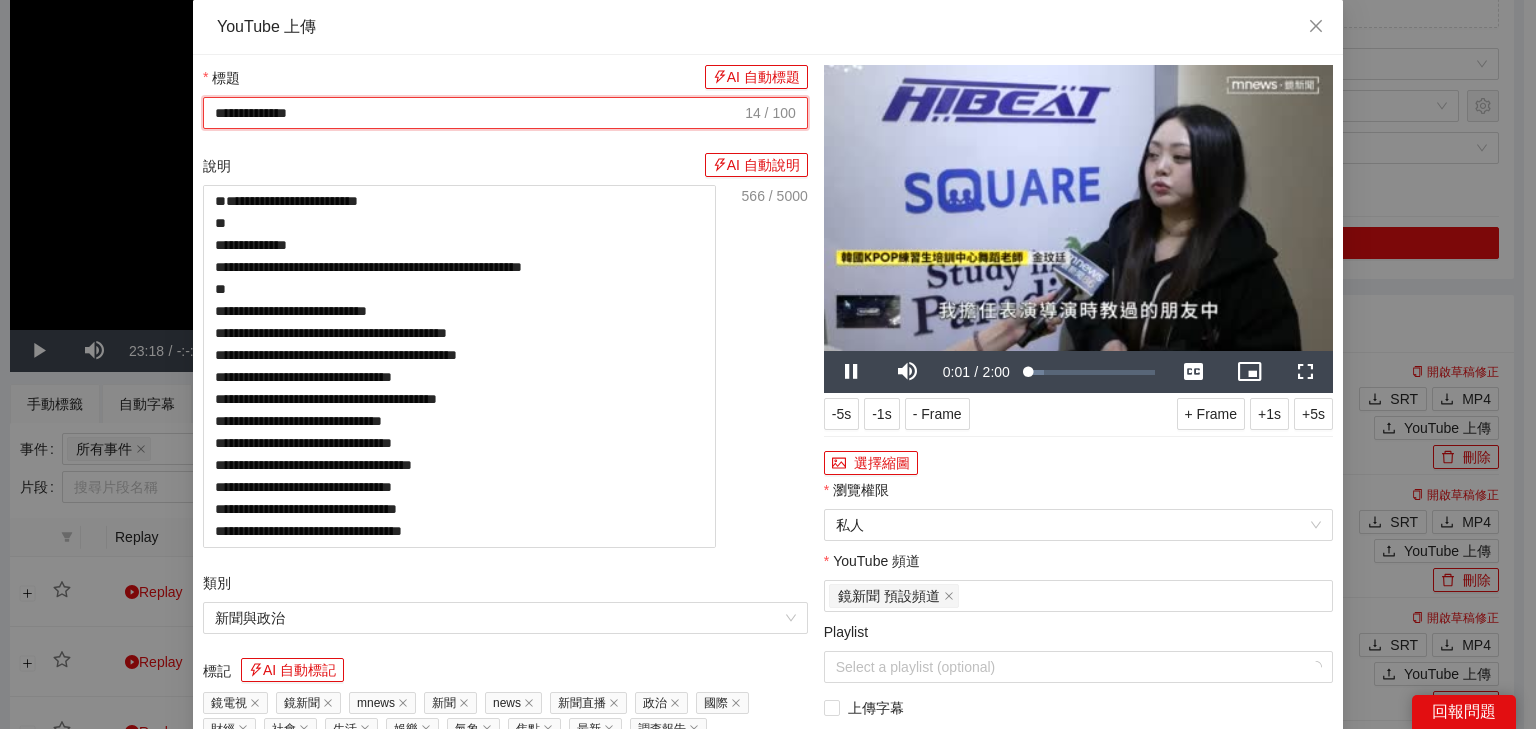 paste on "**********" 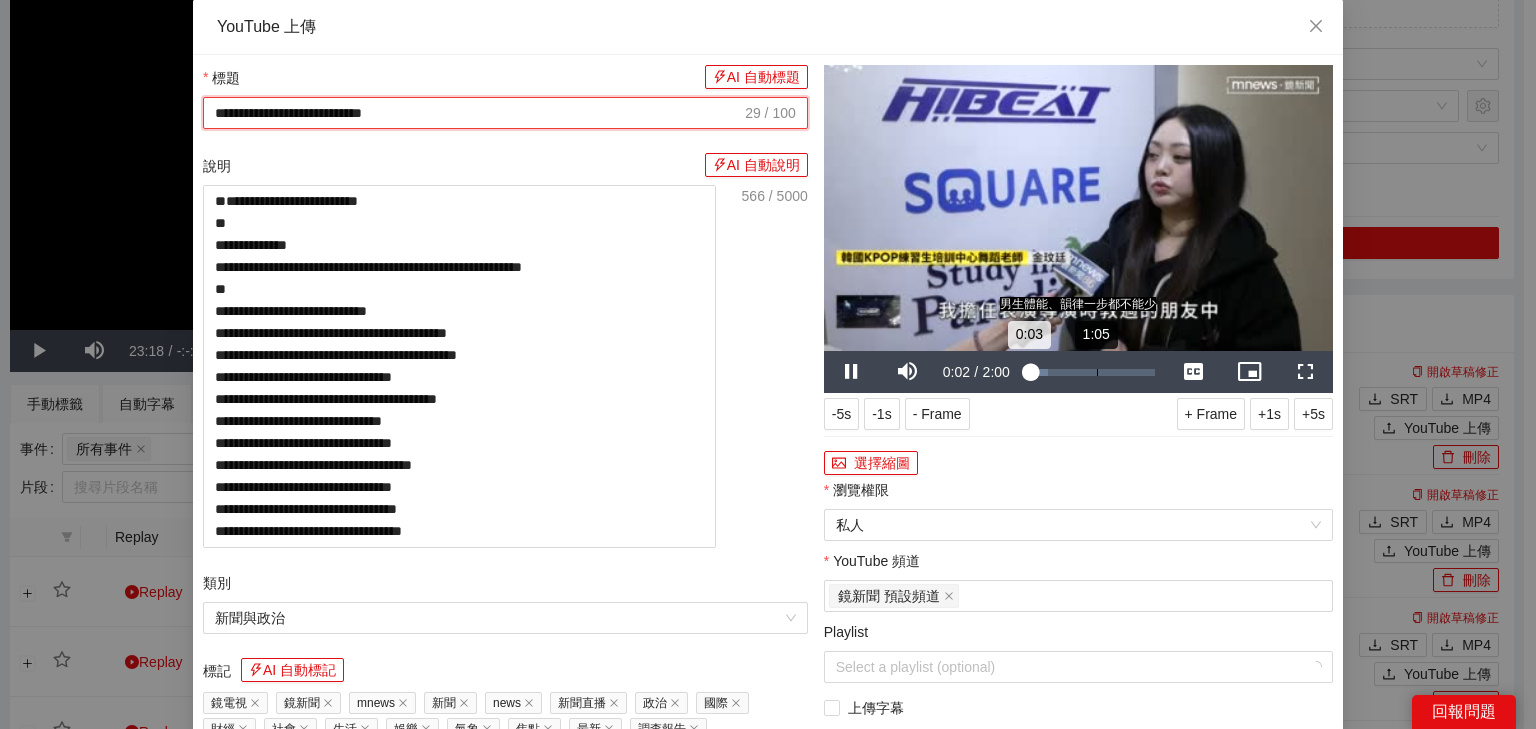 click on "Loaded :  16.56% 1:05 0:03" at bounding box center (1091, 372) 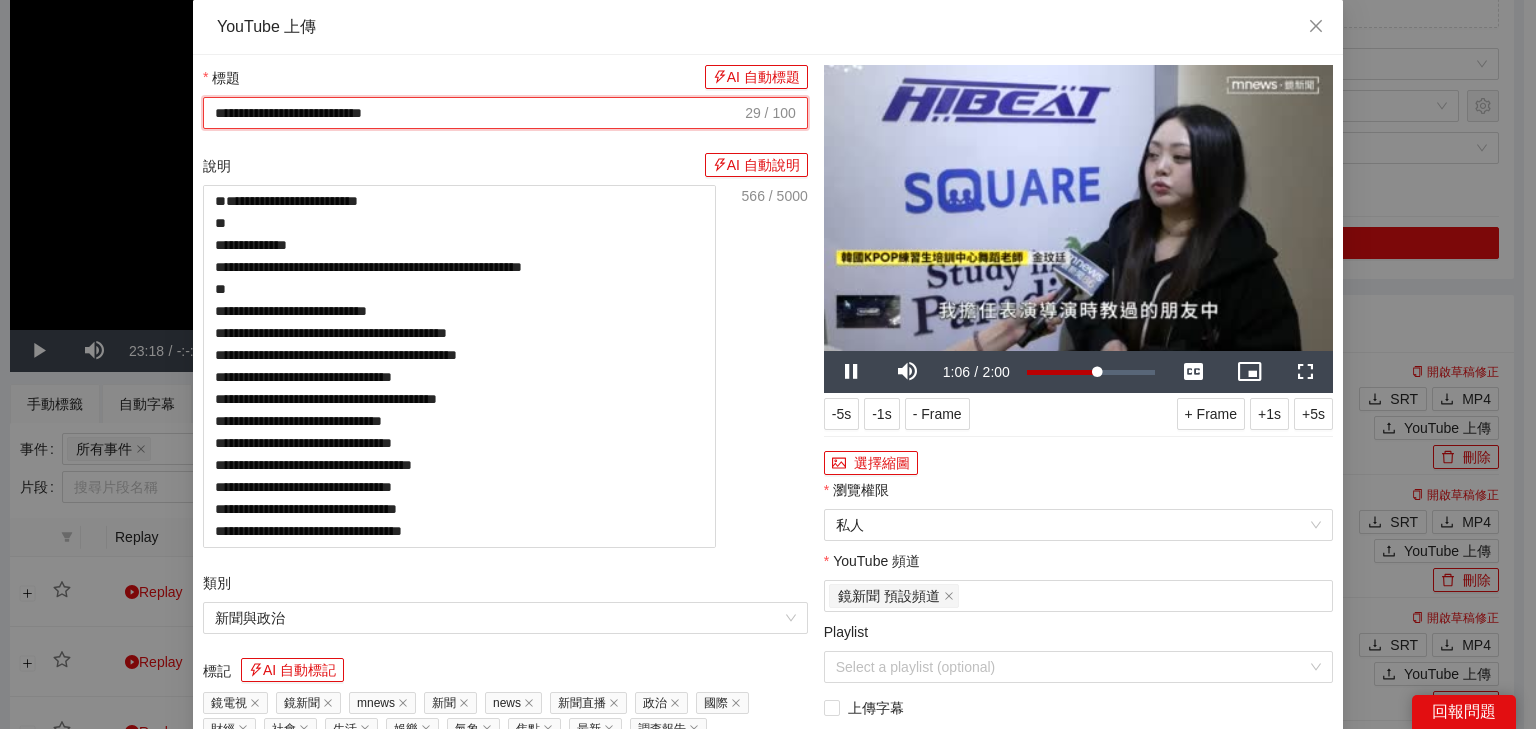 type on "**********" 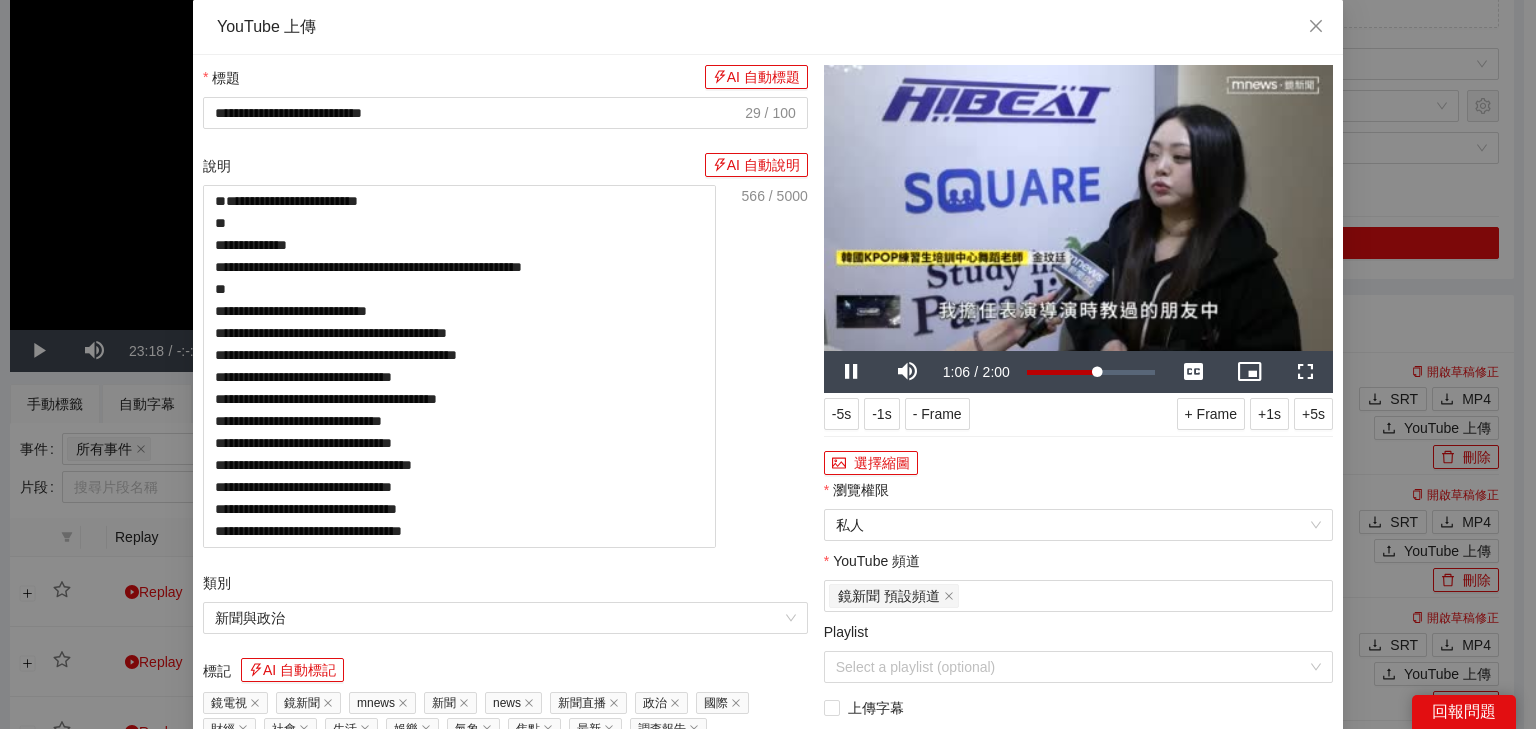 click at bounding box center [1078, 208] 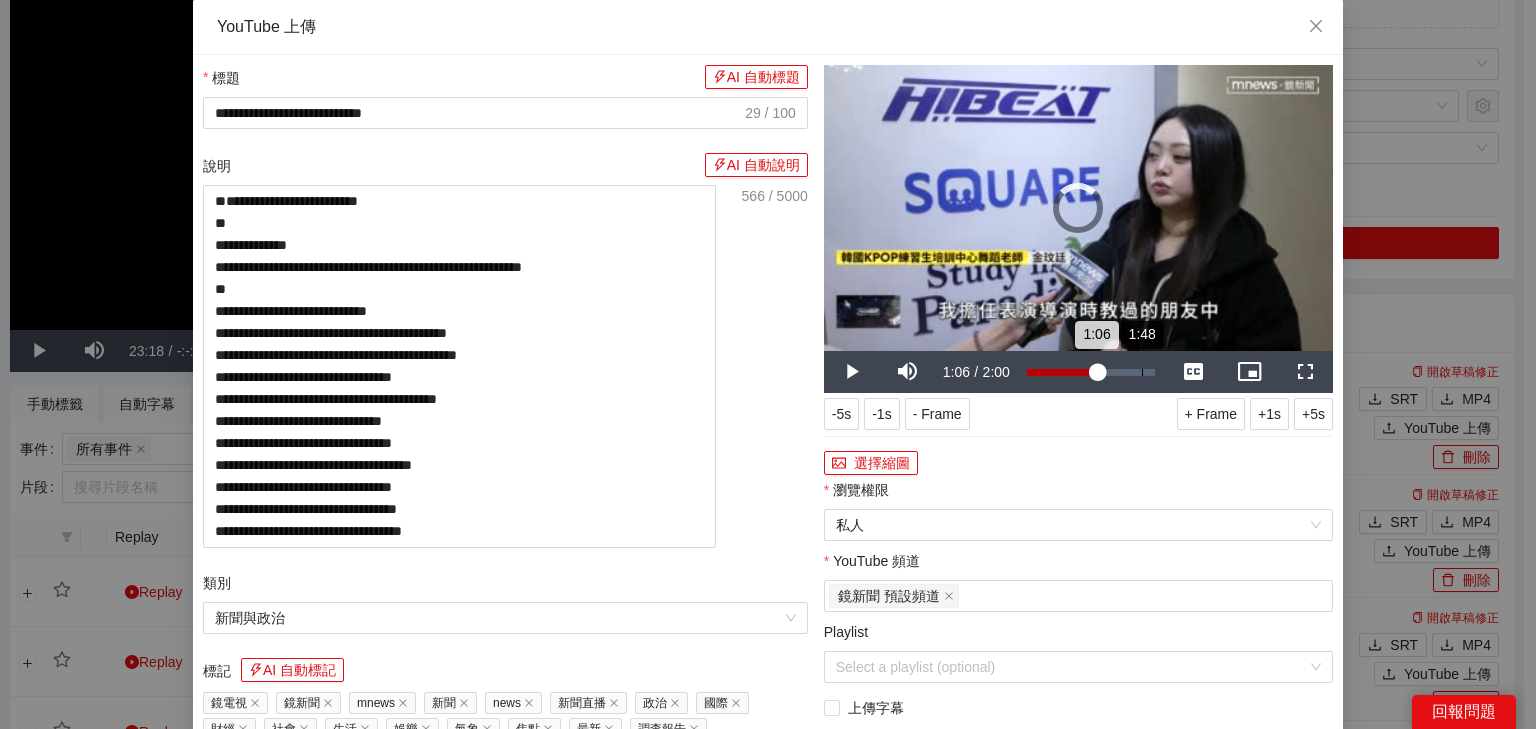 click on "Loaded :  58.63% 1:48 1:06" at bounding box center [1091, 372] 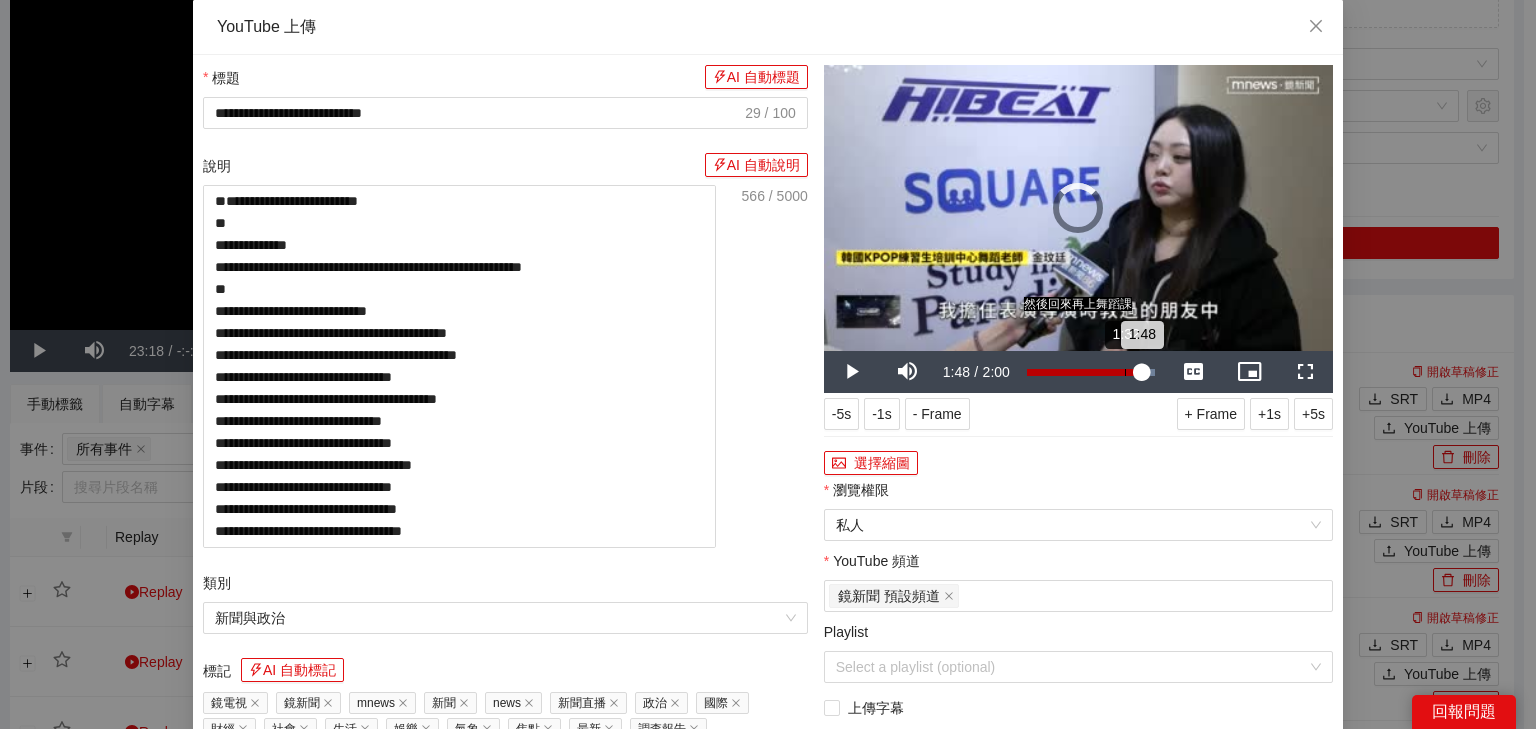 click on "Loaded :  100.00% 1:32 1:48" at bounding box center [1091, 372] 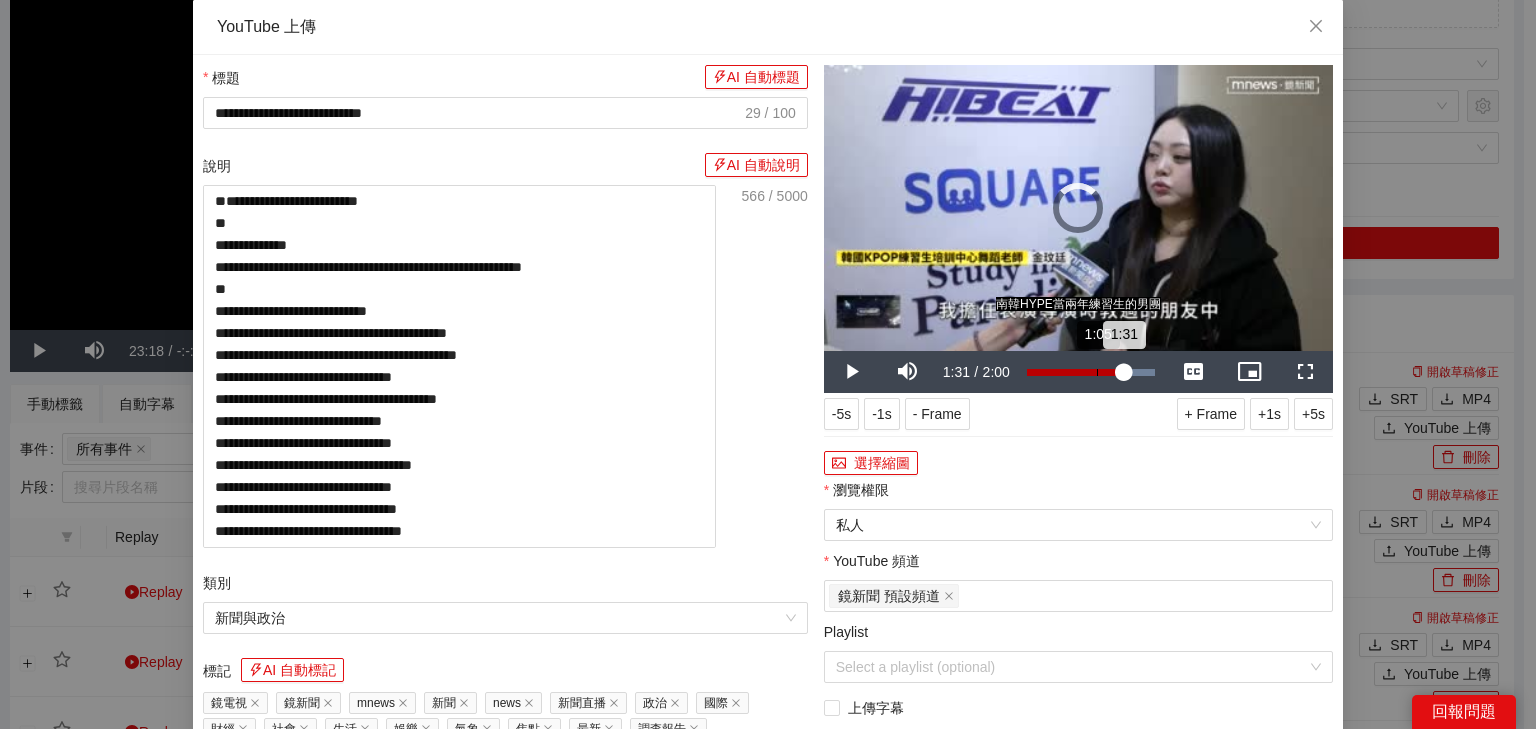 click on "Loaded :  100.00% 1:05 1:31" at bounding box center (1091, 372) 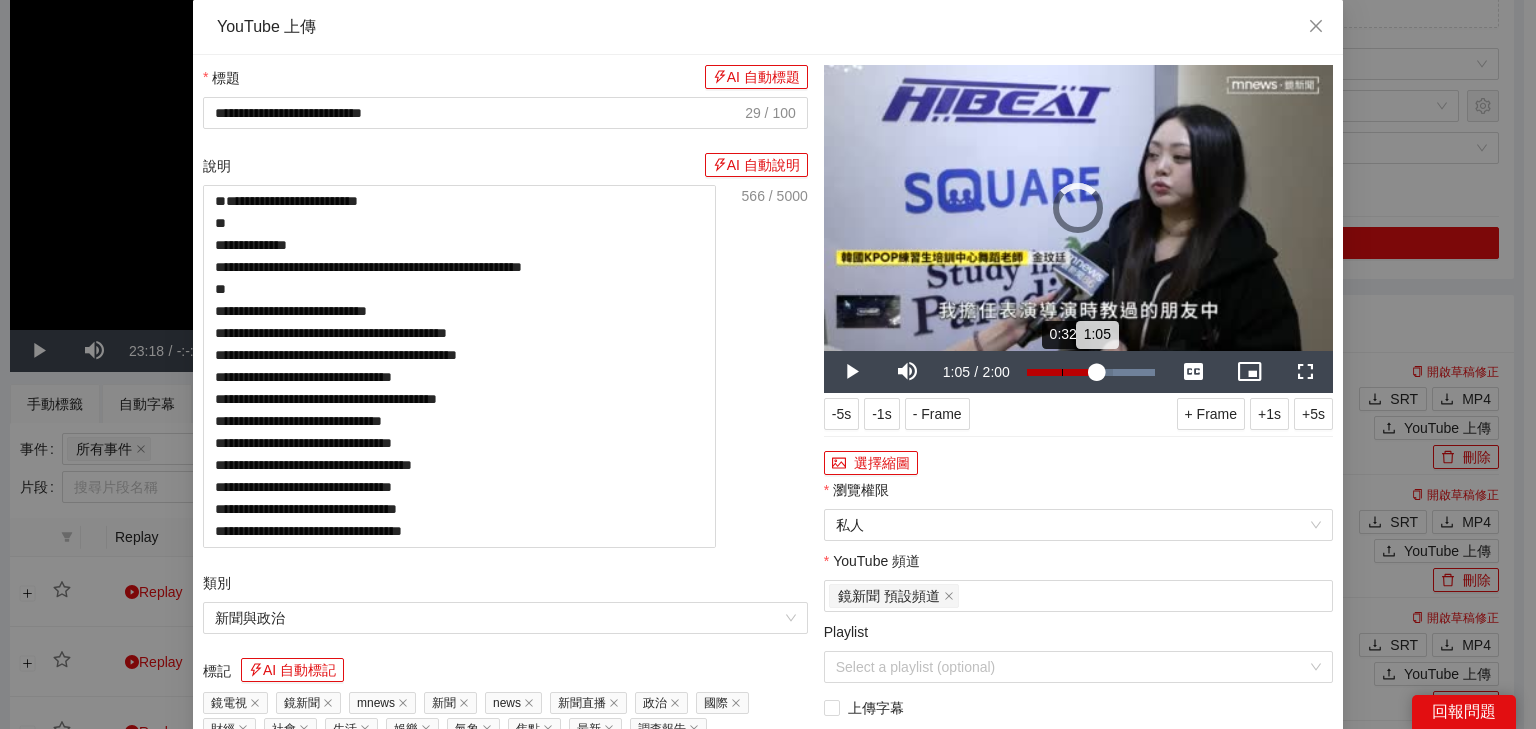 click on "Loaded :  100.00% 0:32 1:05" at bounding box center [1091, 372] 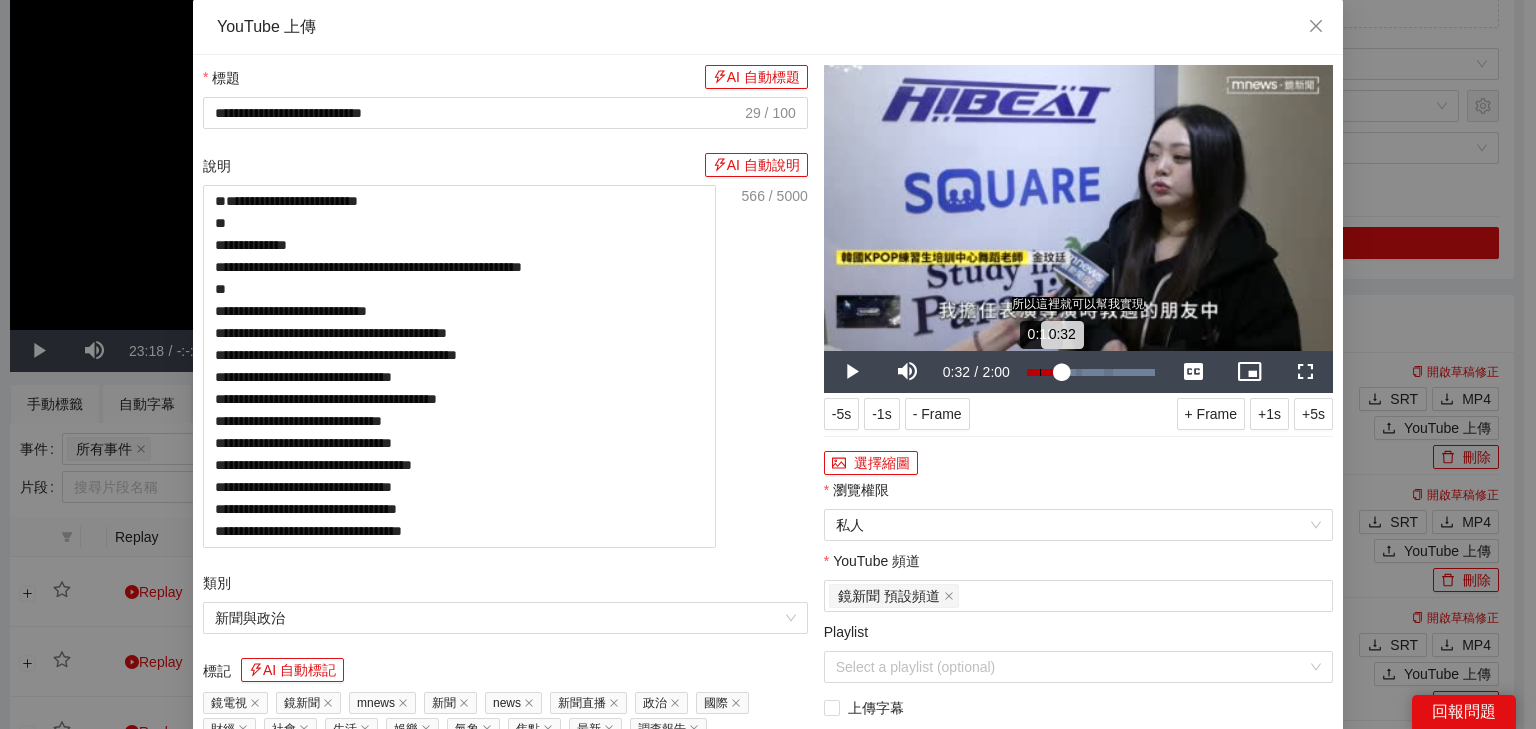 click on "Loaded :  100.00% 0:12 0:32" at bounding box center (1091, 372) 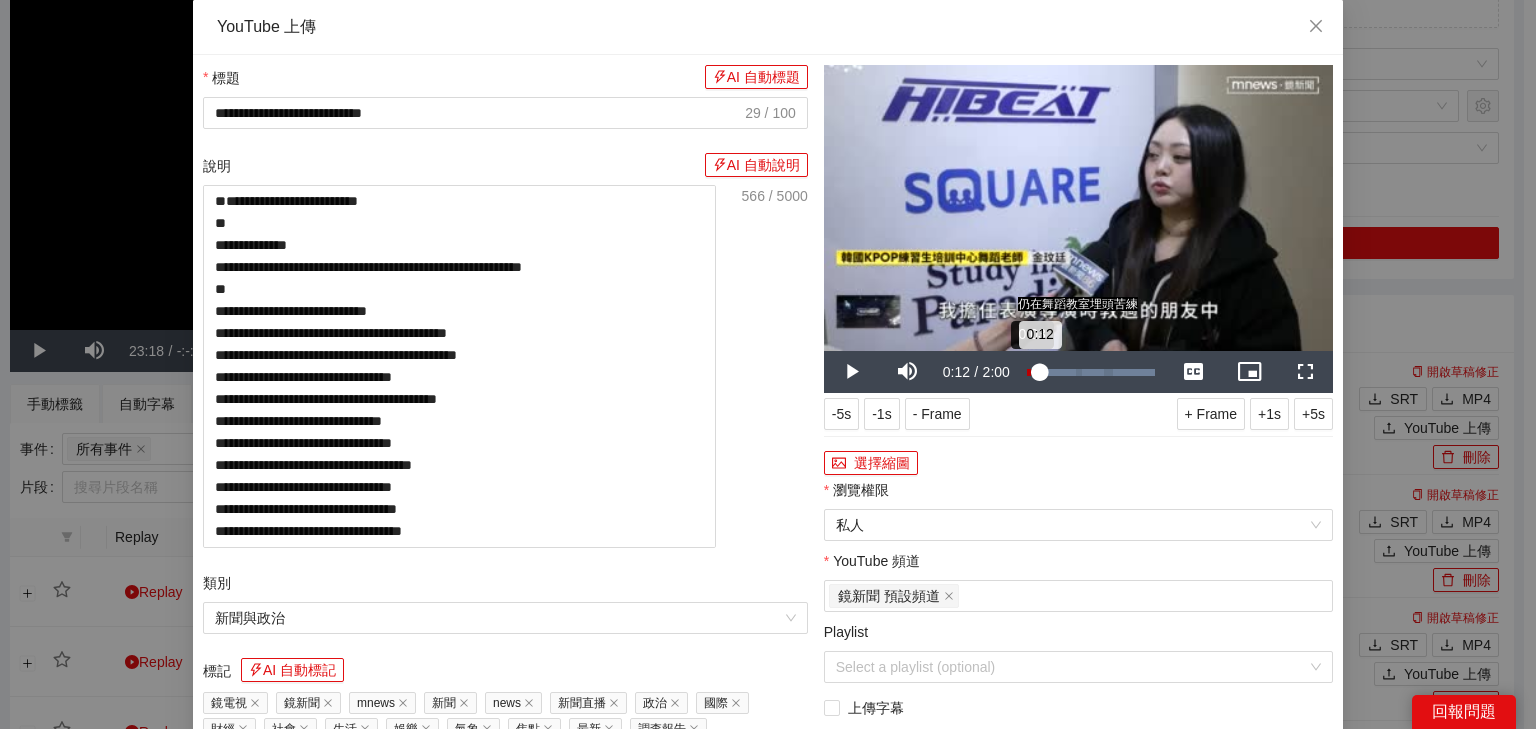 click on "0:12" at bounding box center (1033, 372) 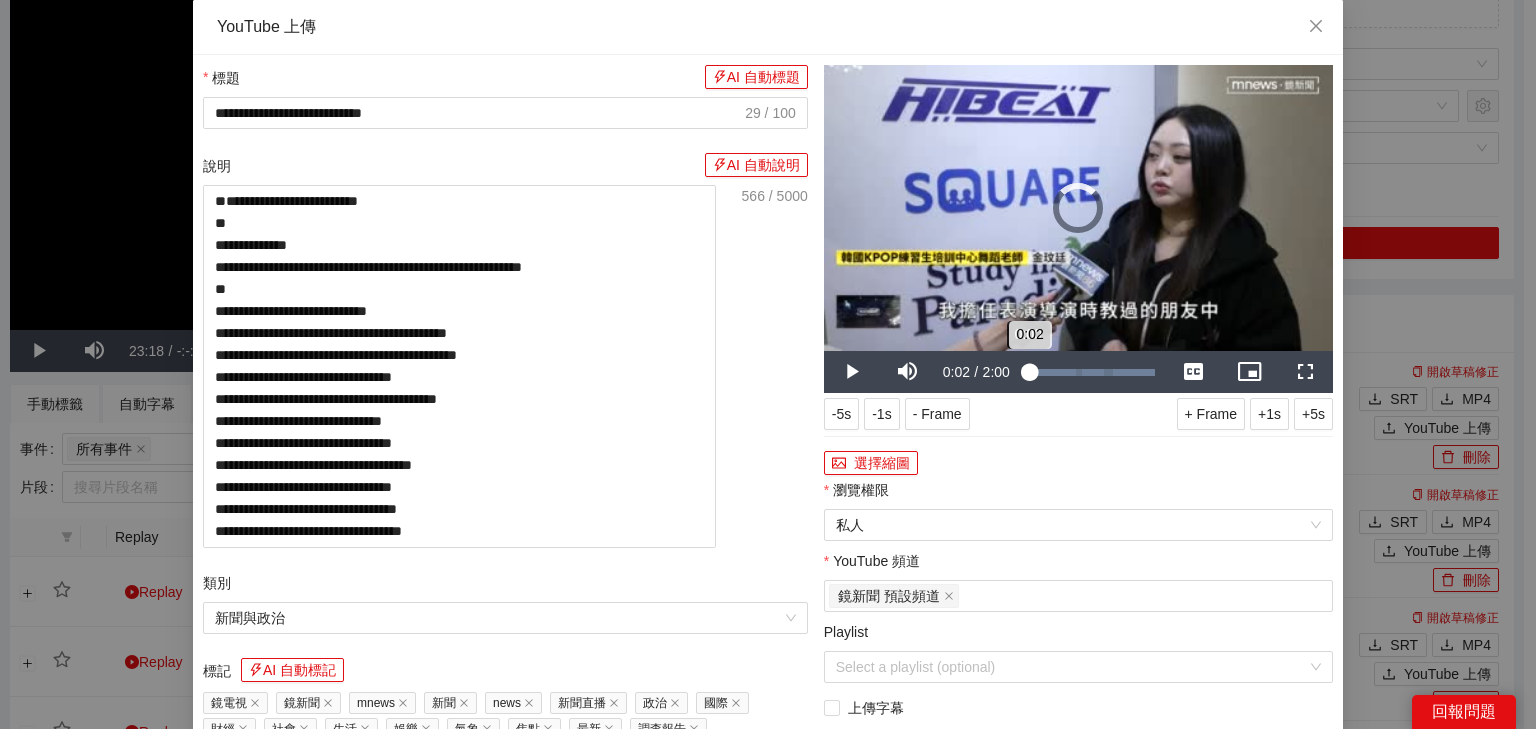 click on "0:02" at bounding box center [1028, 372] 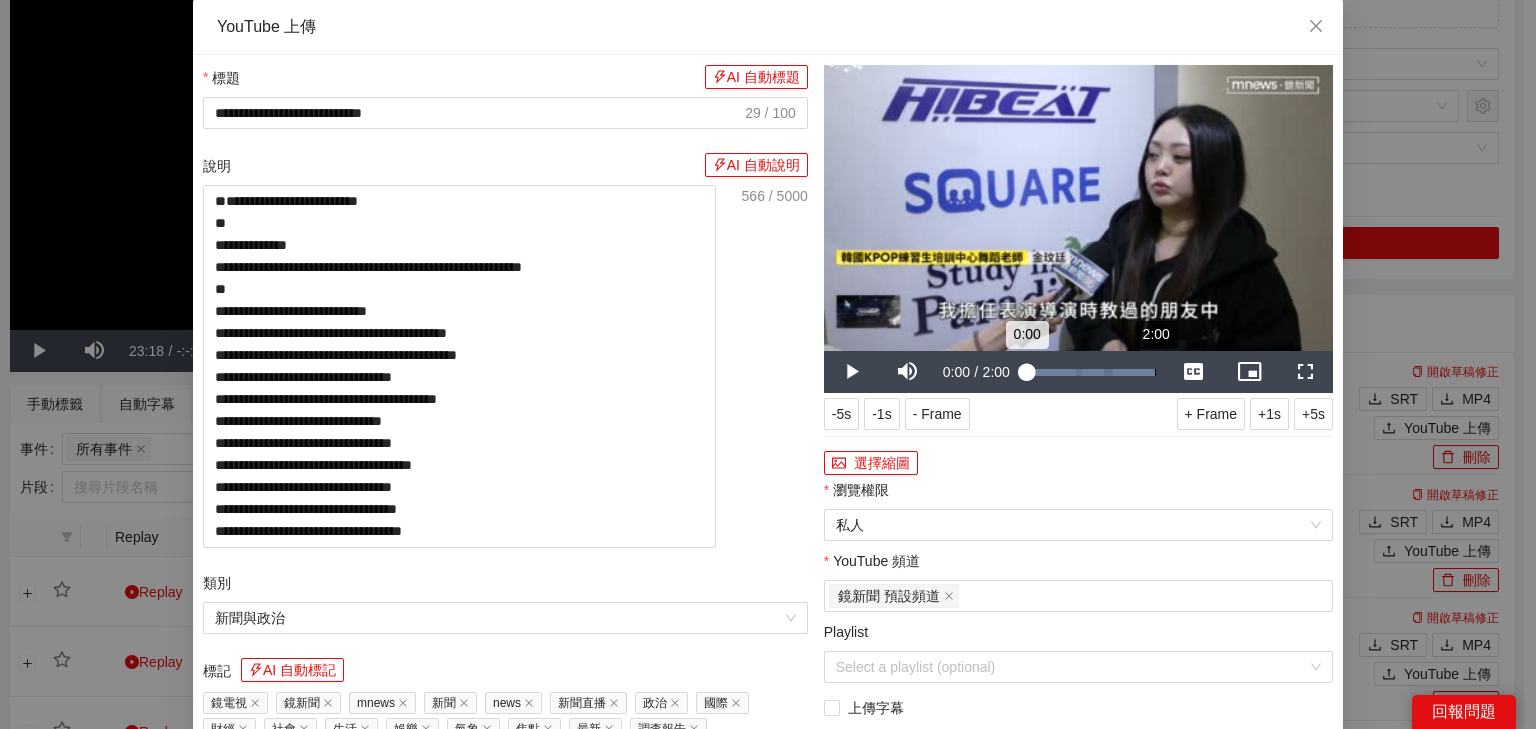 click on "Loaded :  100.00% 2:00 0:00" at bounding box center (1091, 372) 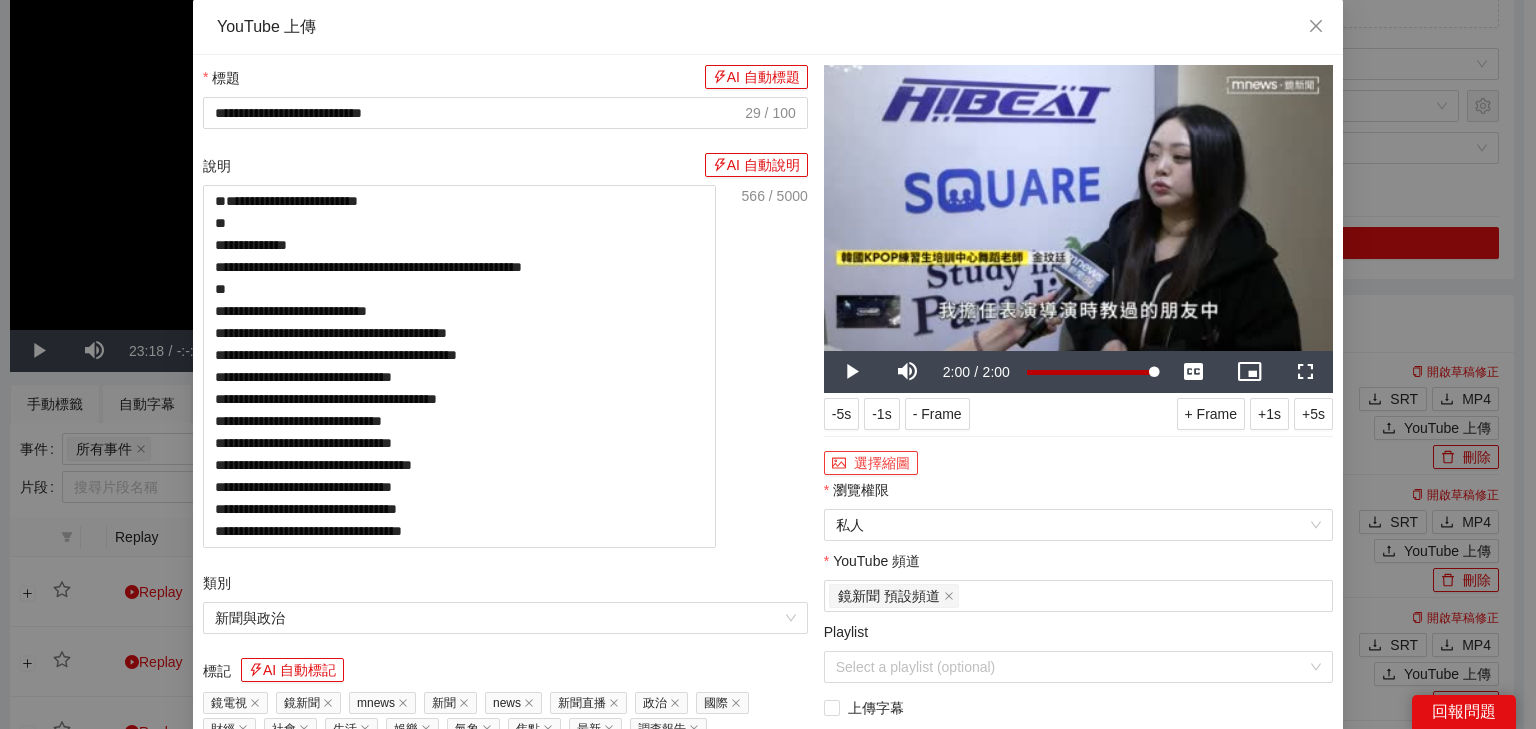 click on "選擇縮圖" at bounding box center (871, 463) 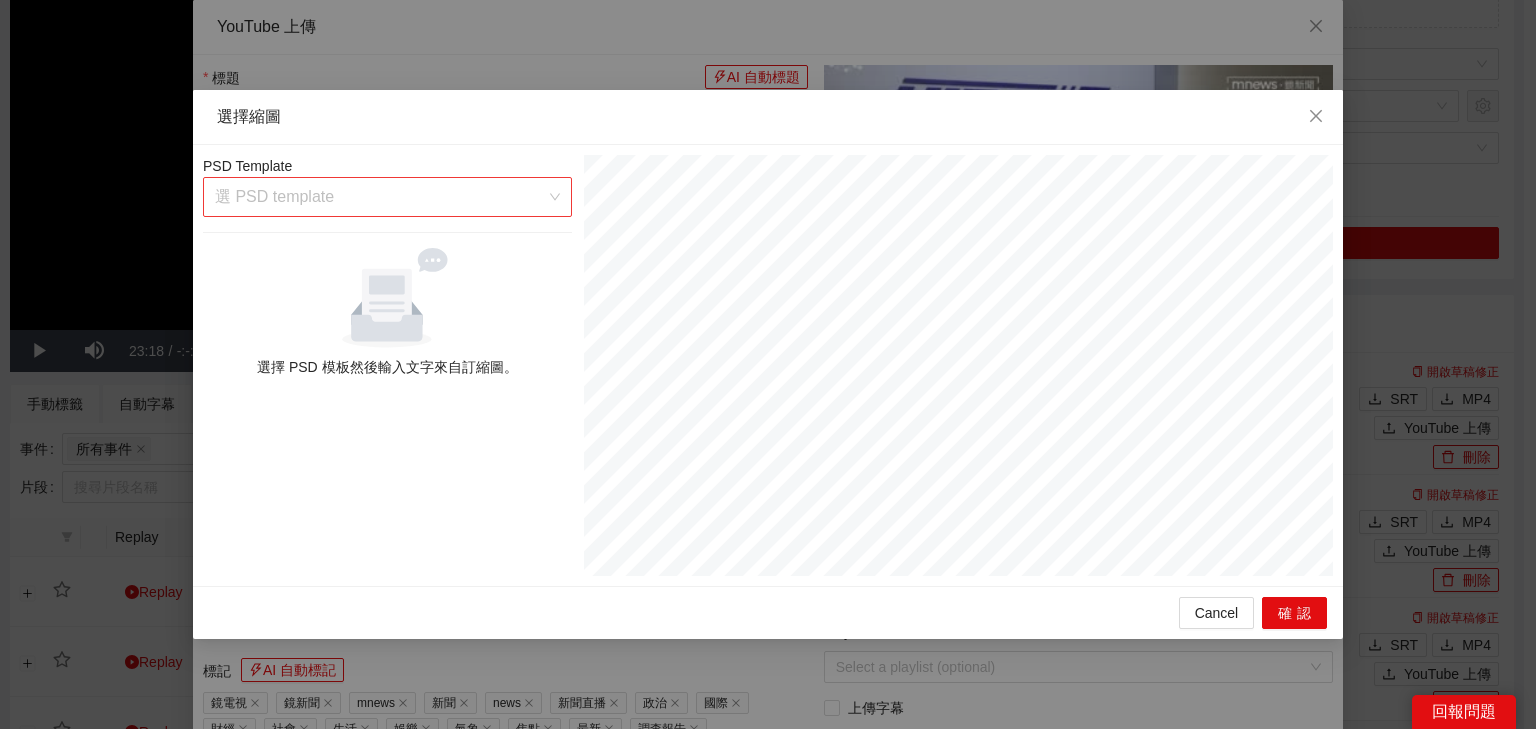 click at bounding box center (380, 197) 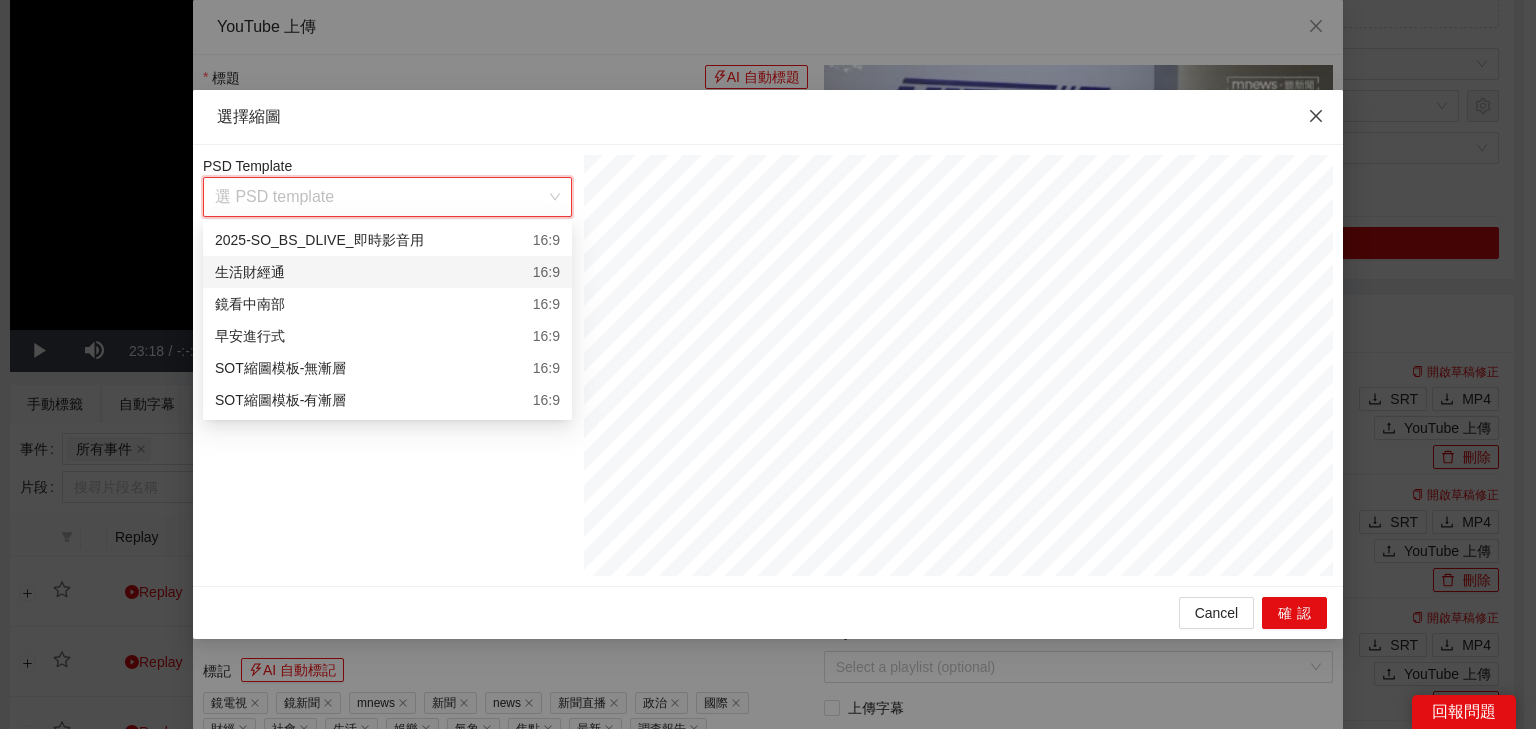 click 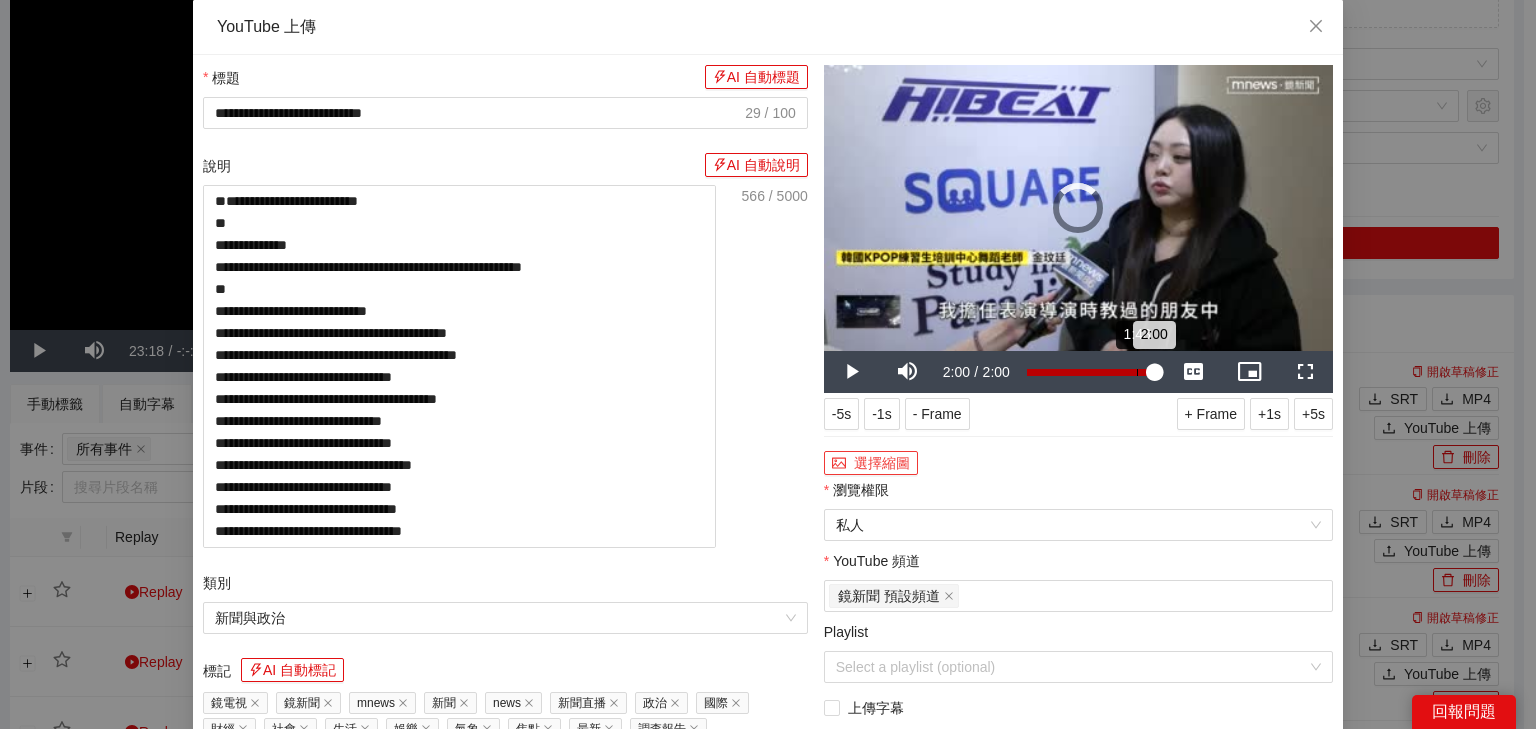 click on "1:43" at bounding box center [1137, 372] 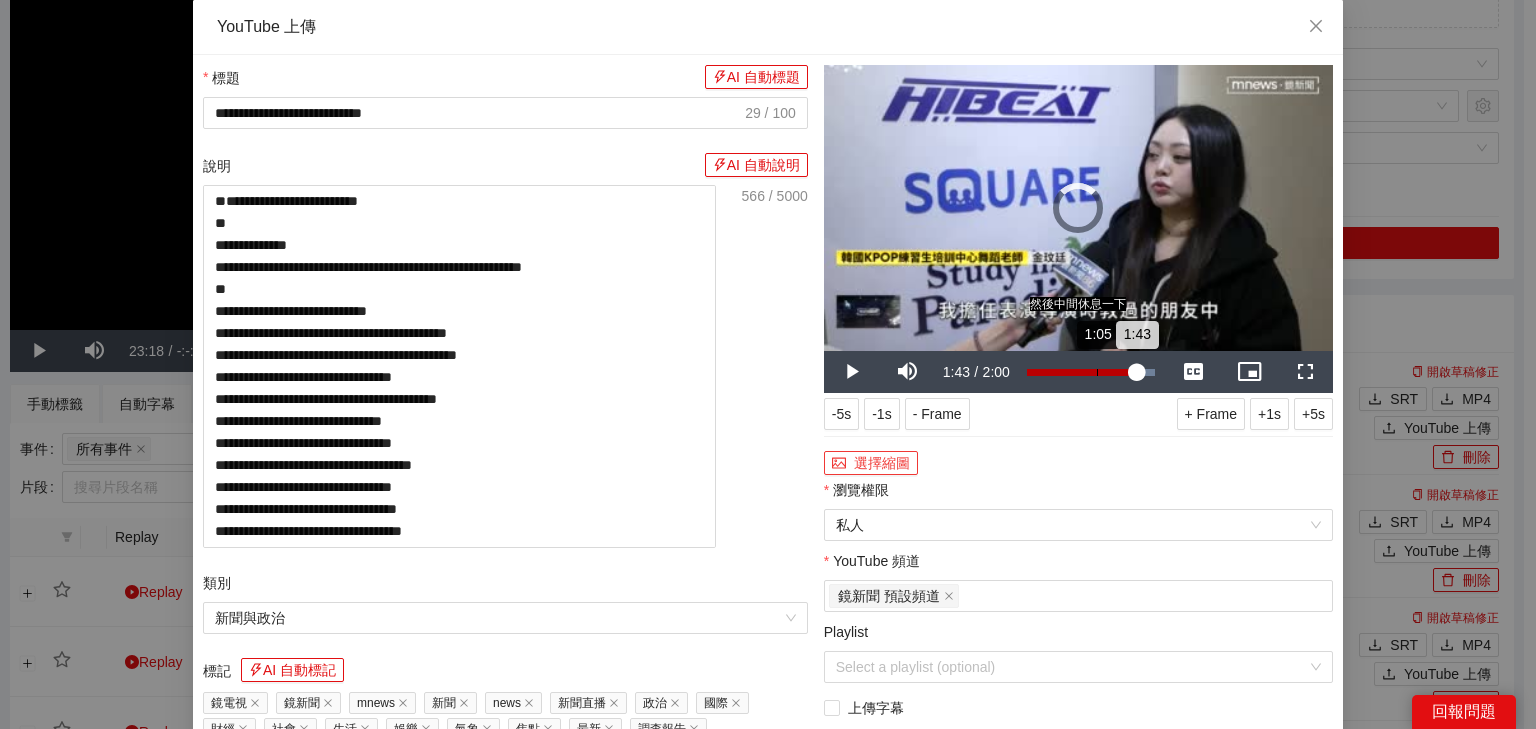 click on "1:05" at bounding box center [1097, 372] 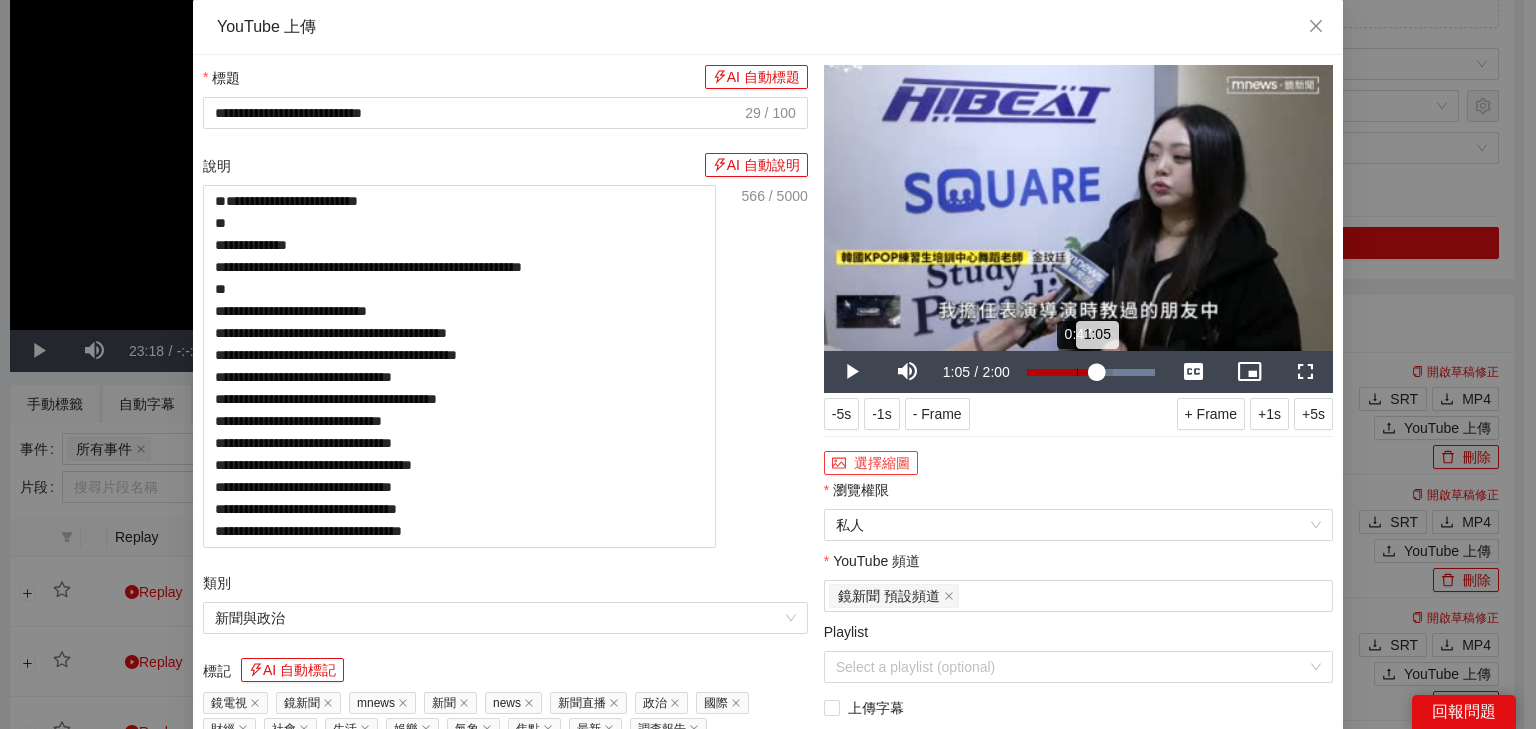 click on "Loaded :  100.00% 0:47 1:05" at bounding box center (1091, 372) 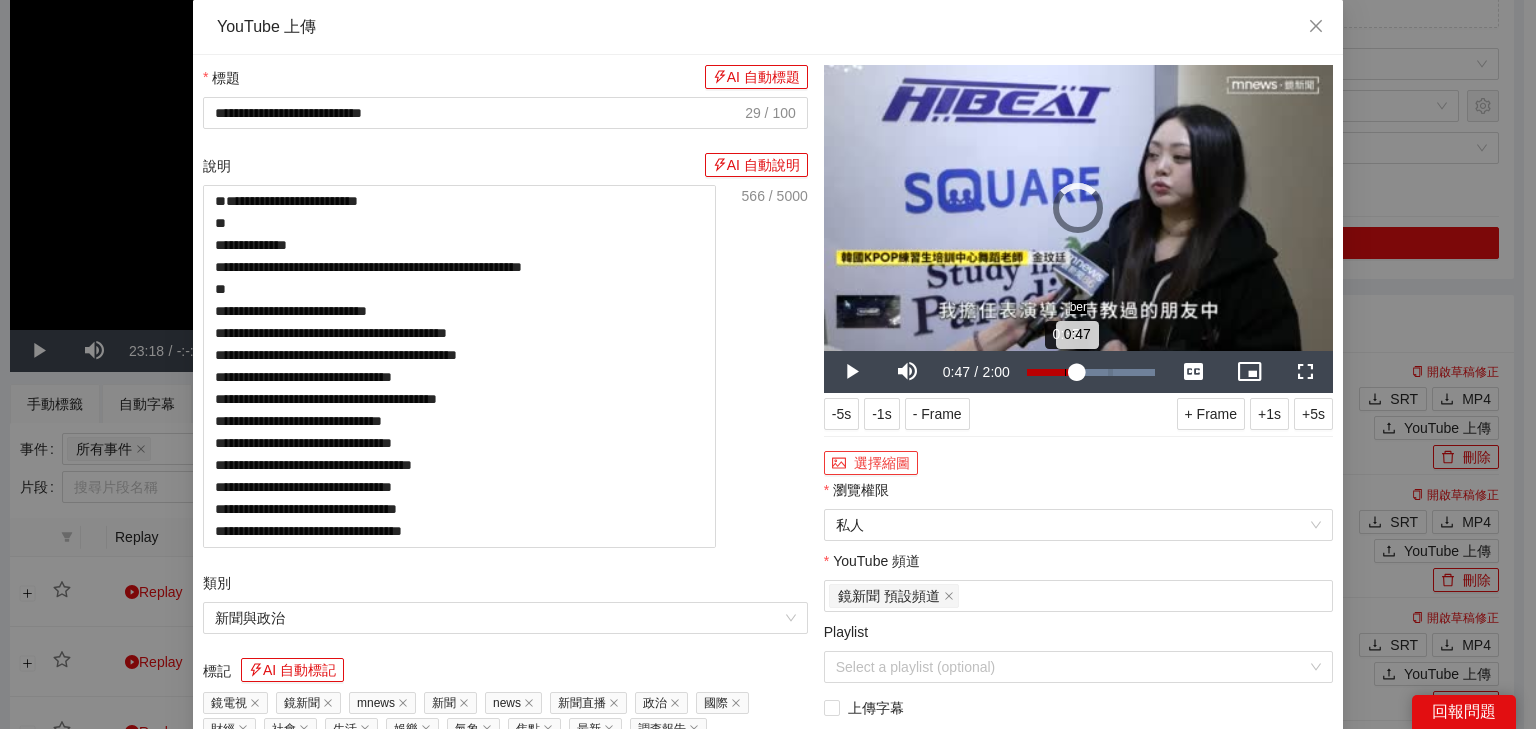 click on "Loaded :  100.00% 0:35 0:47" at bounding box center (1091, 372) 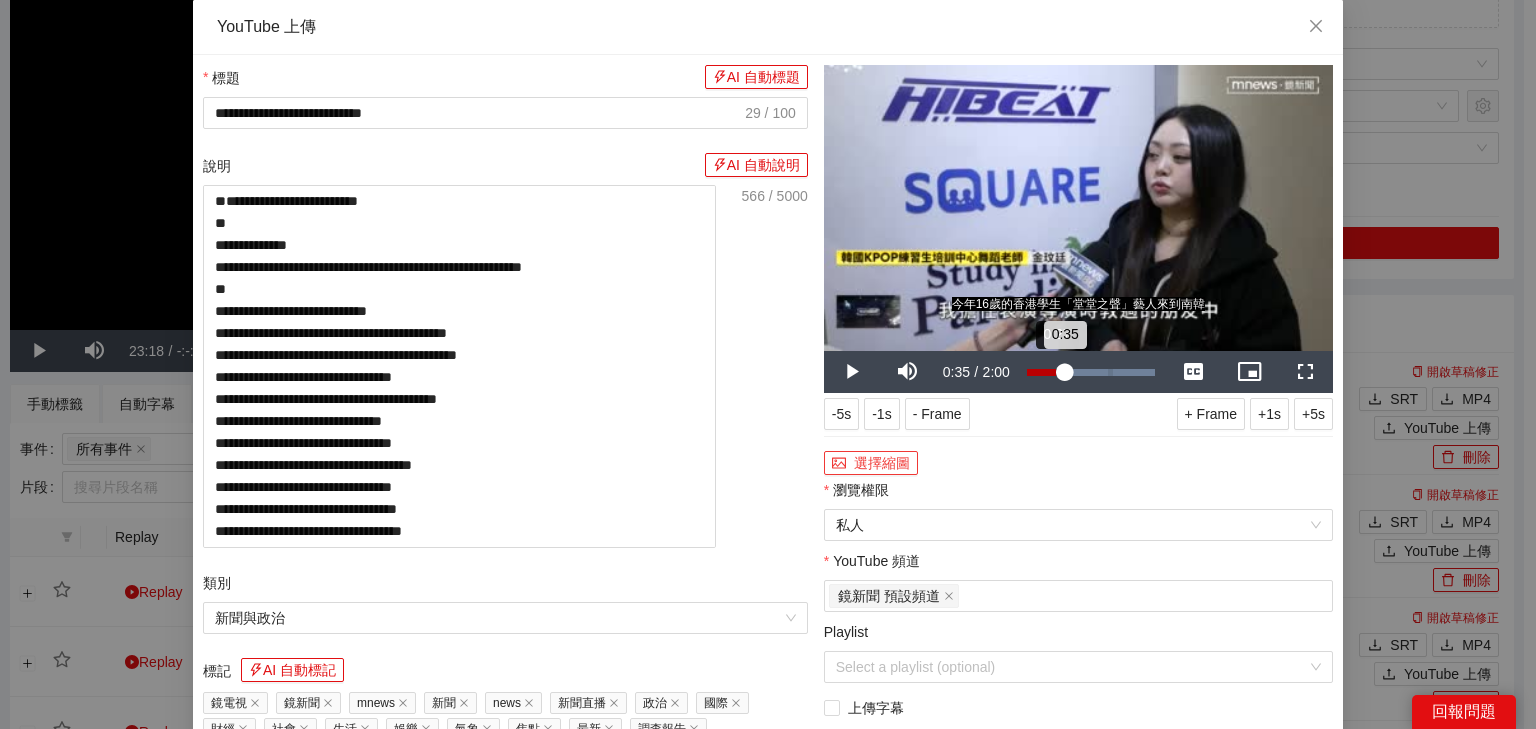 click on "0:35" at bounding box center [1046, 372] 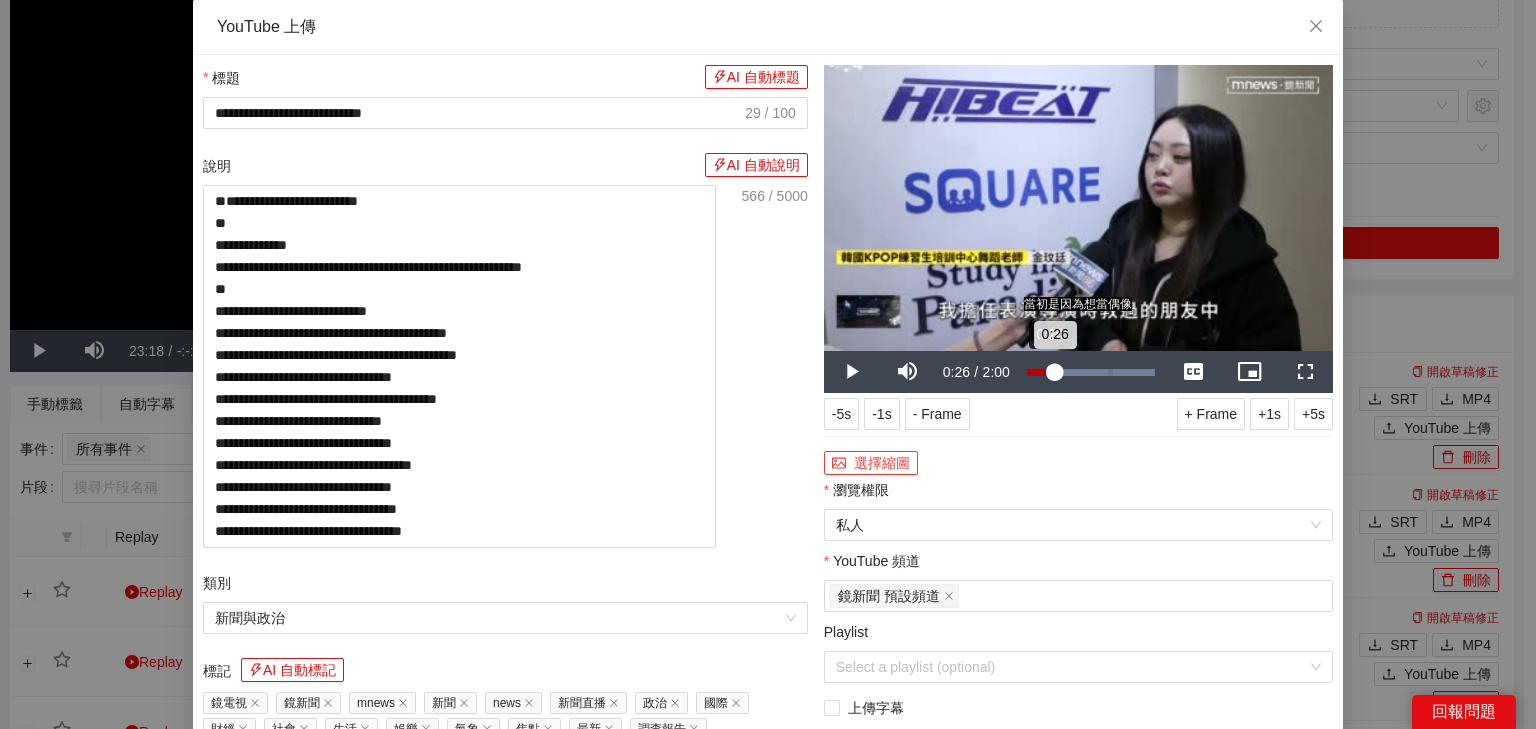 click on "0:26" at bounding box center [1041, 372] 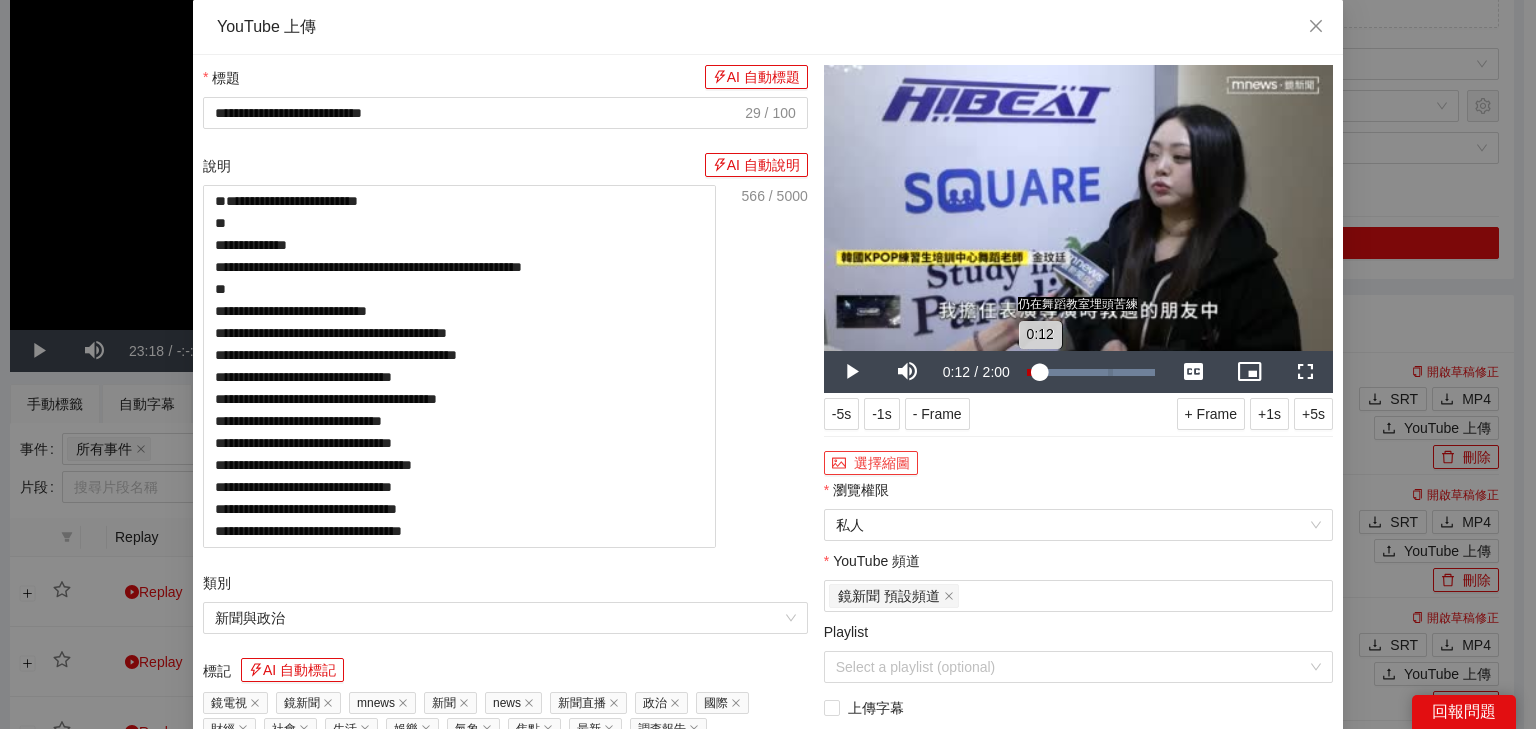 click on "0:12" at bounding box center (1033, 372) 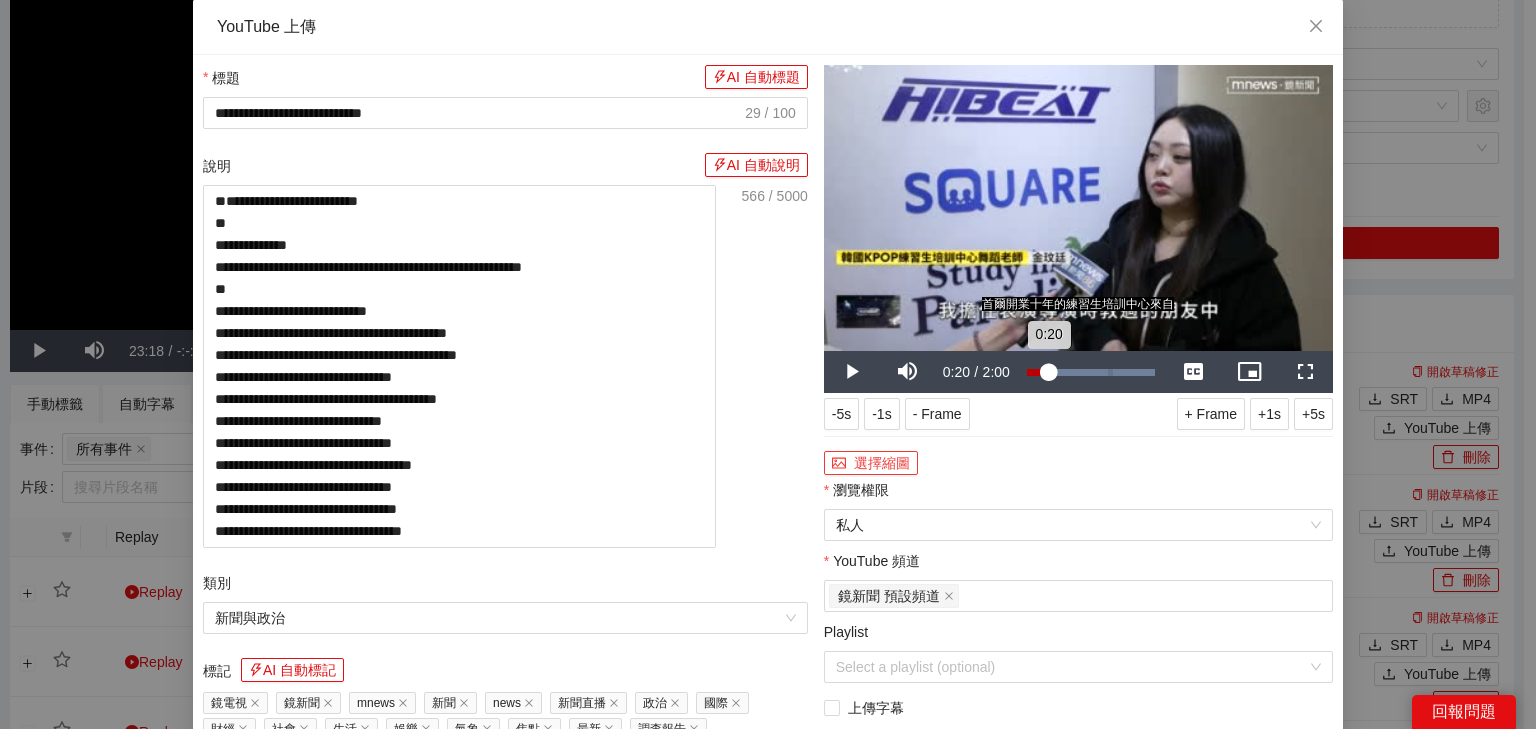 click on "0:20" at bounding box center (1038, 372) 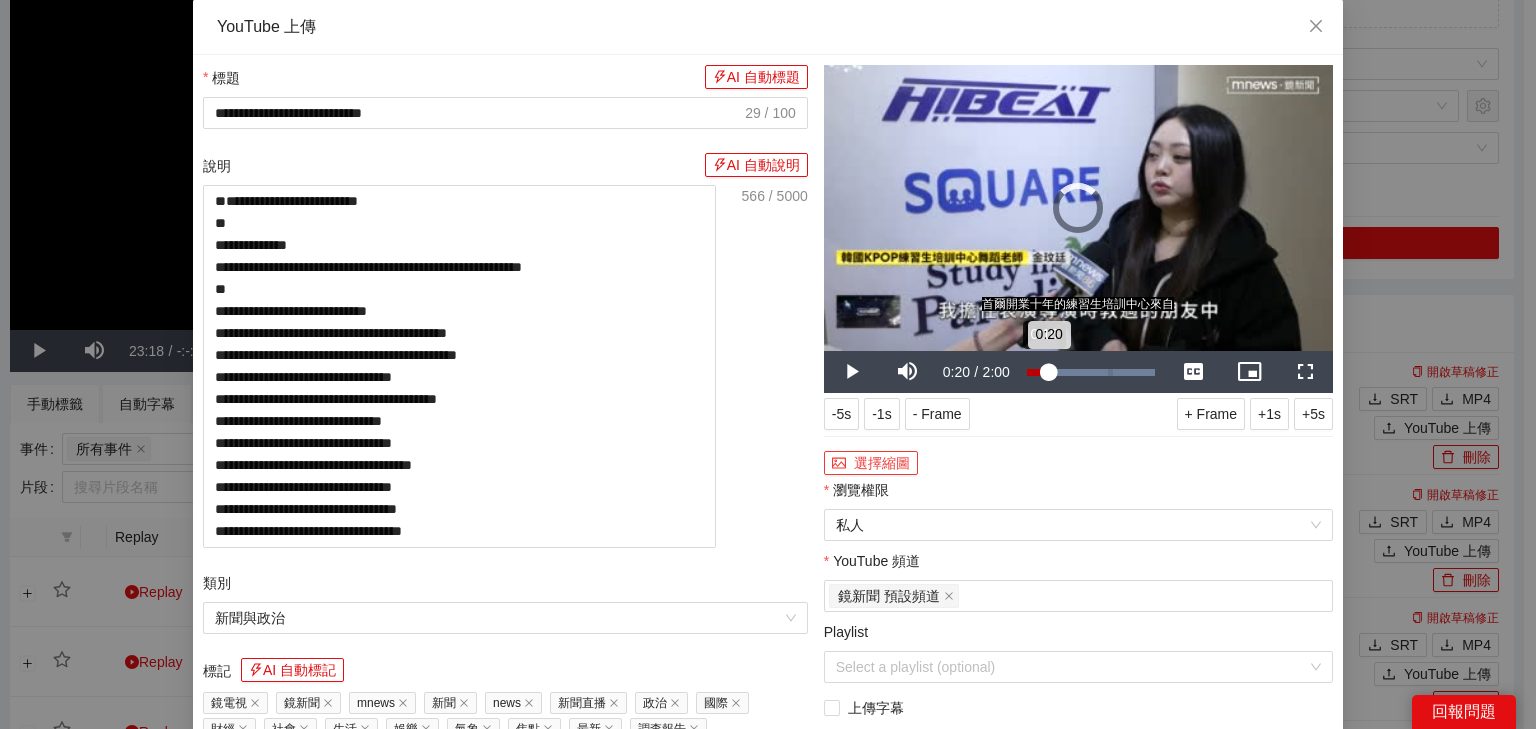 click on "0:20" at bounding box center [1038, 372] 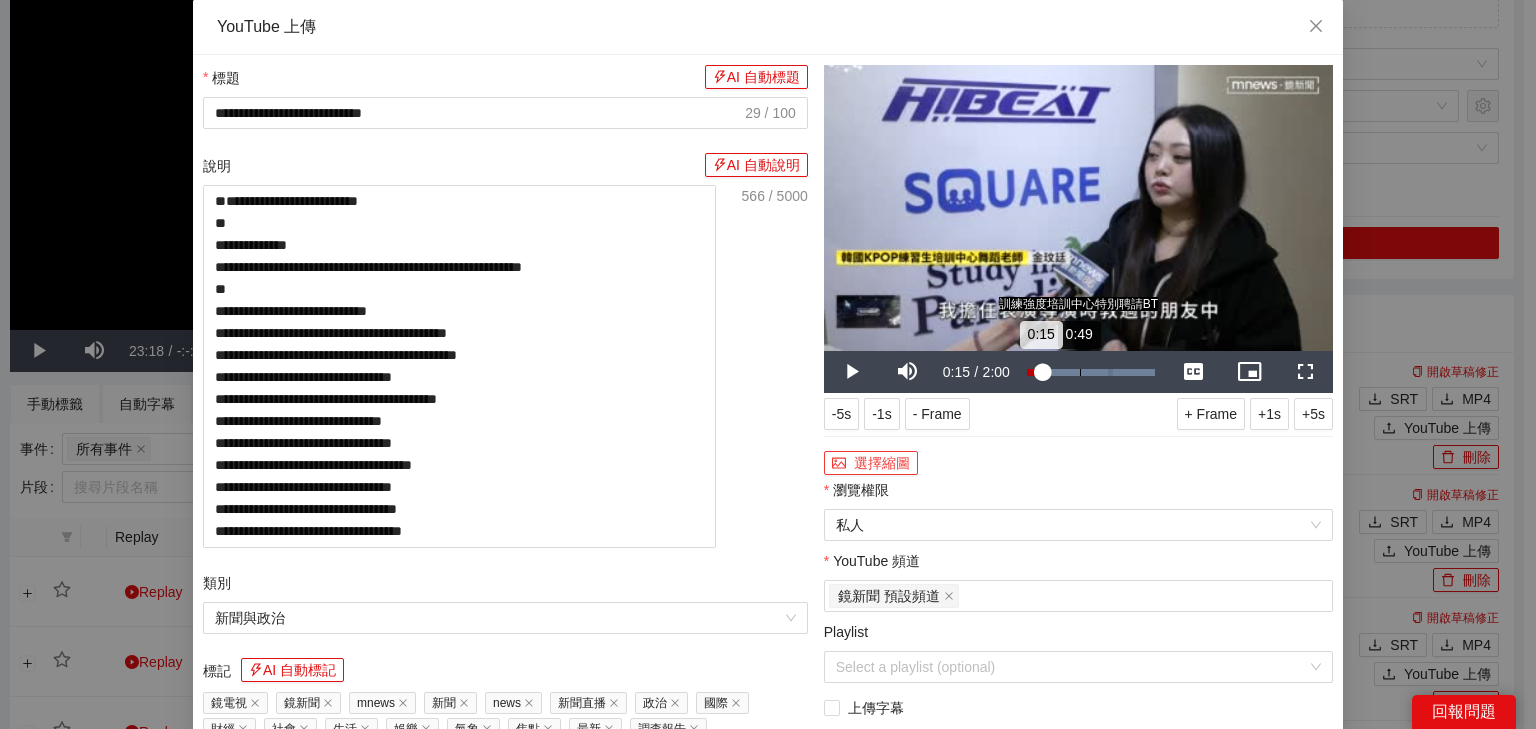 click on "Loaded :  100.00% 0:49 0:15" at bounding box center [1091, 372] 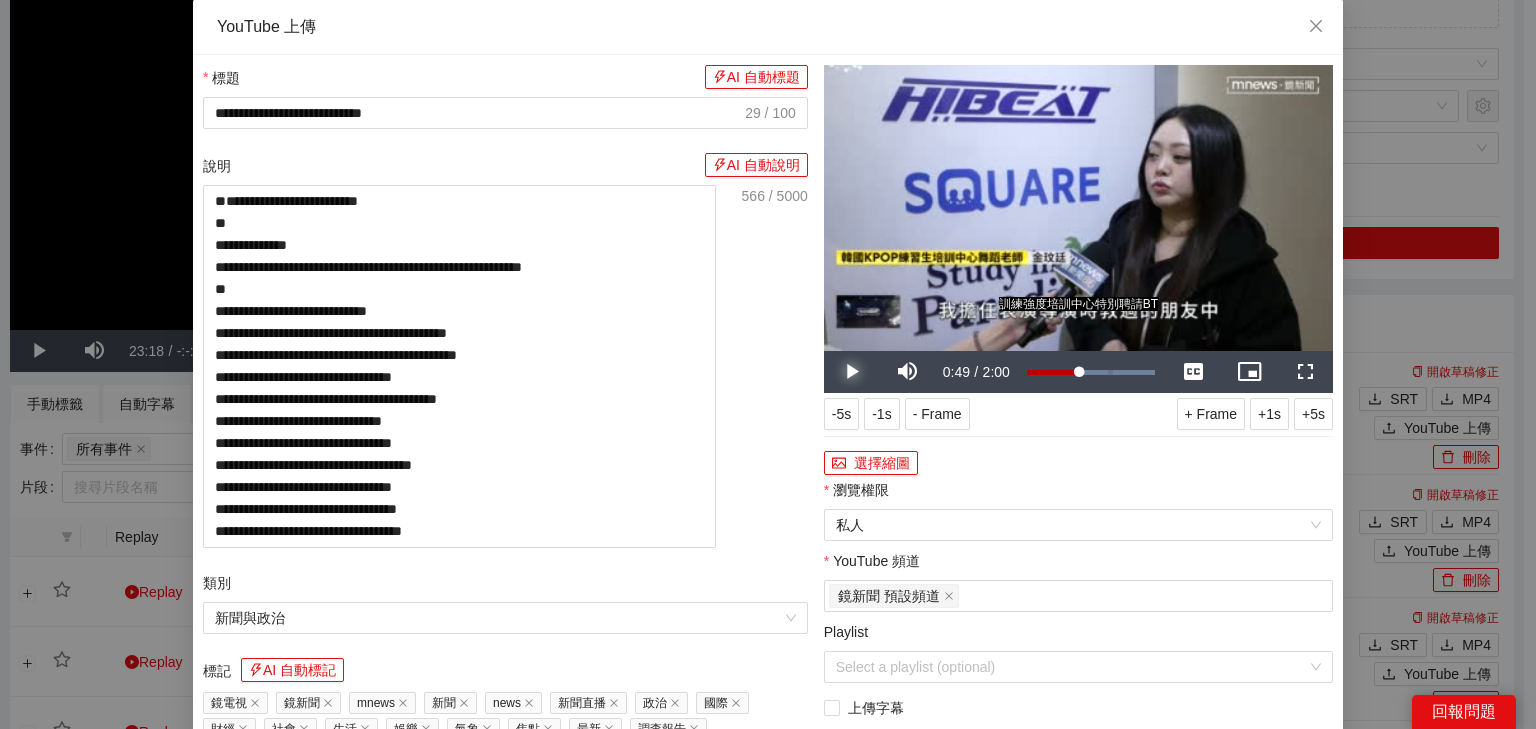 click at bounding box center (852, 372) 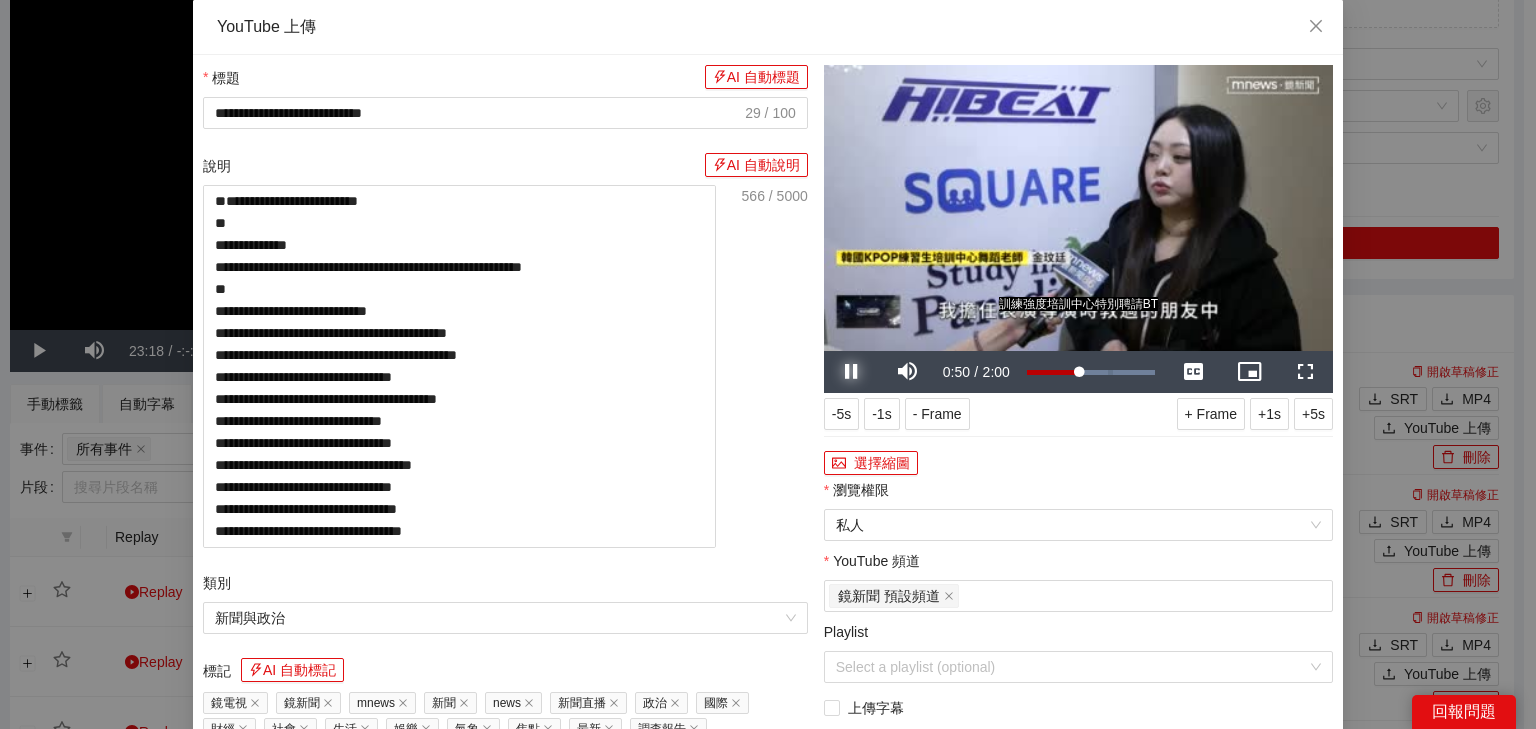 click at bounding box center [852, 372] 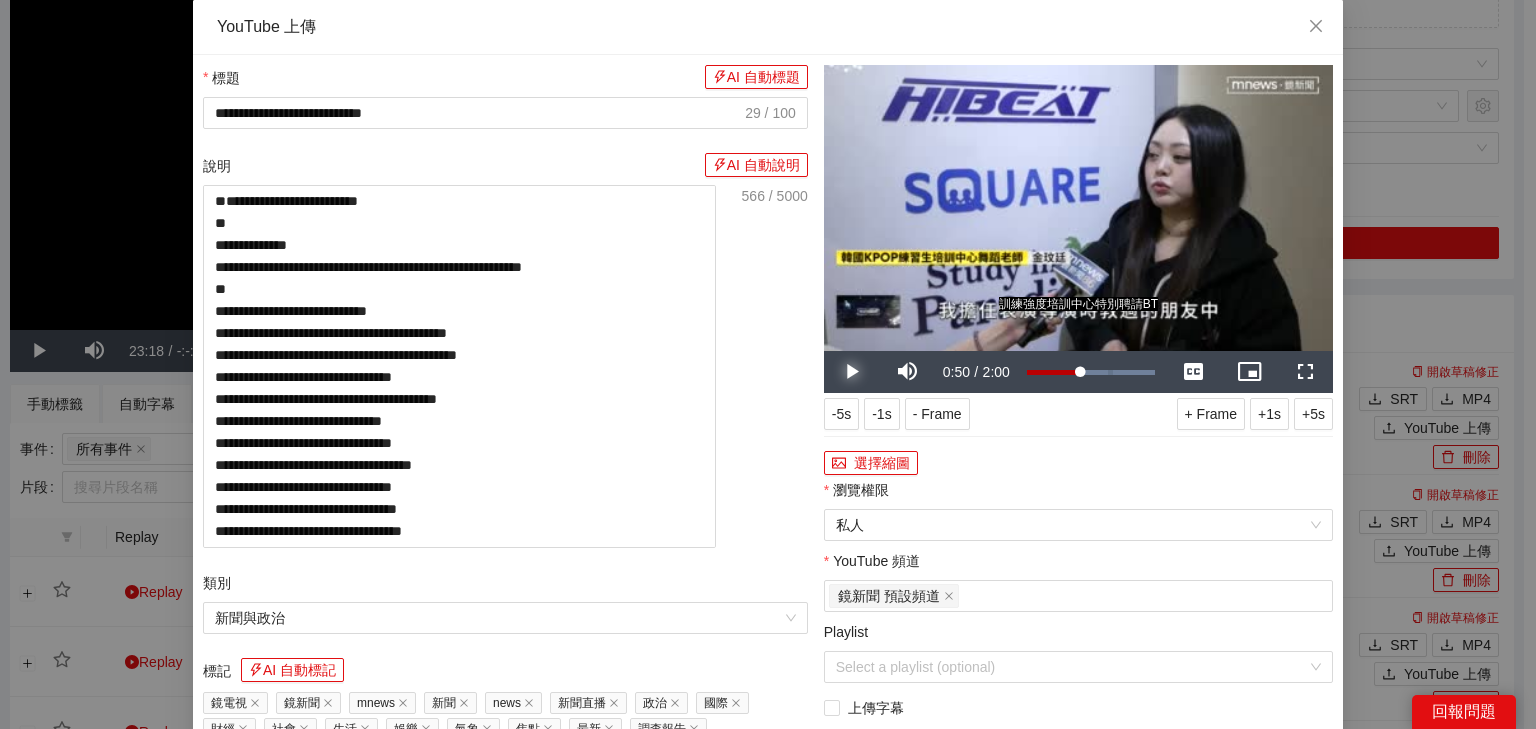 click at bounding box center (852, 372) 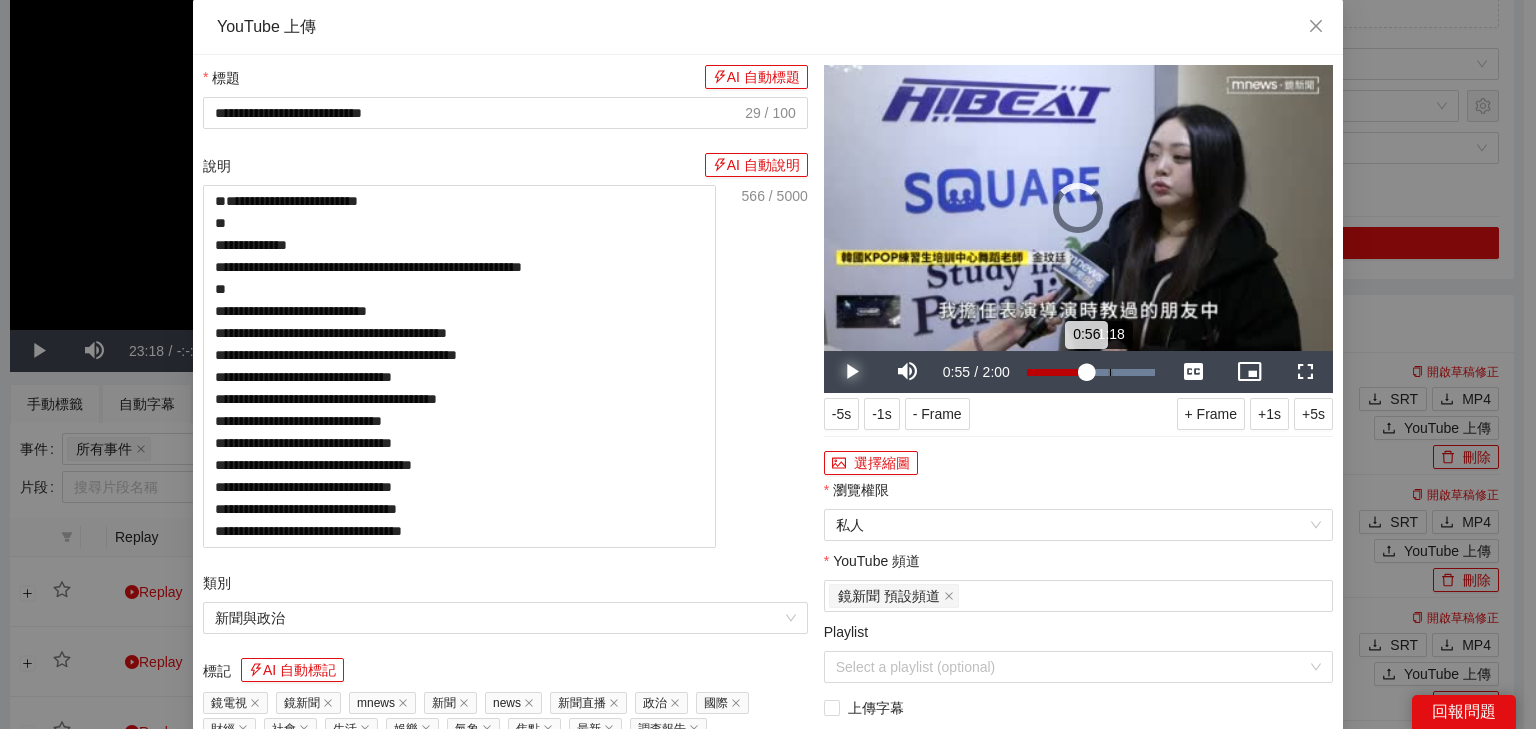 click on "Loaded :  100.00% 1:18 0:56" at bounding box center [1091, 372] 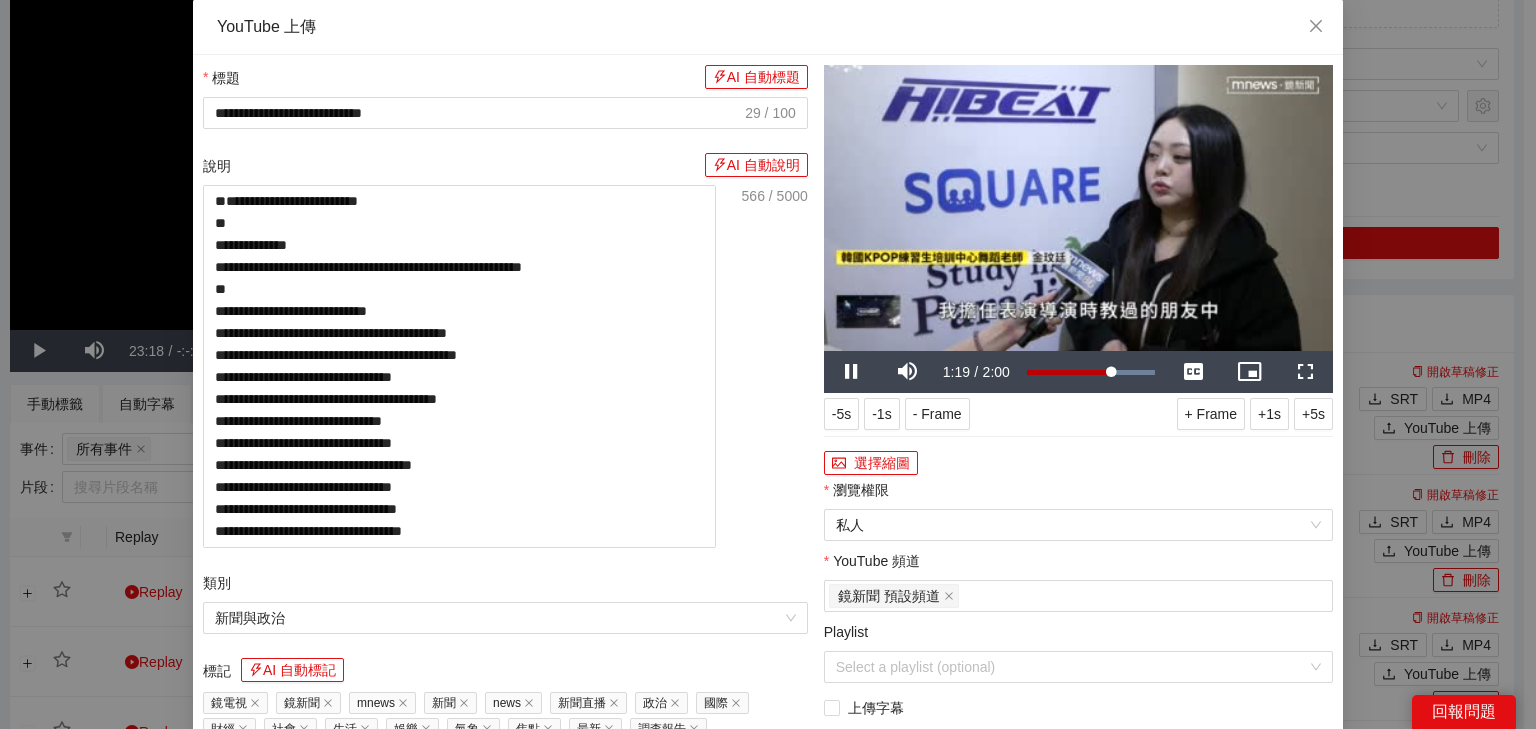 click at bounding box center [1078, 208] 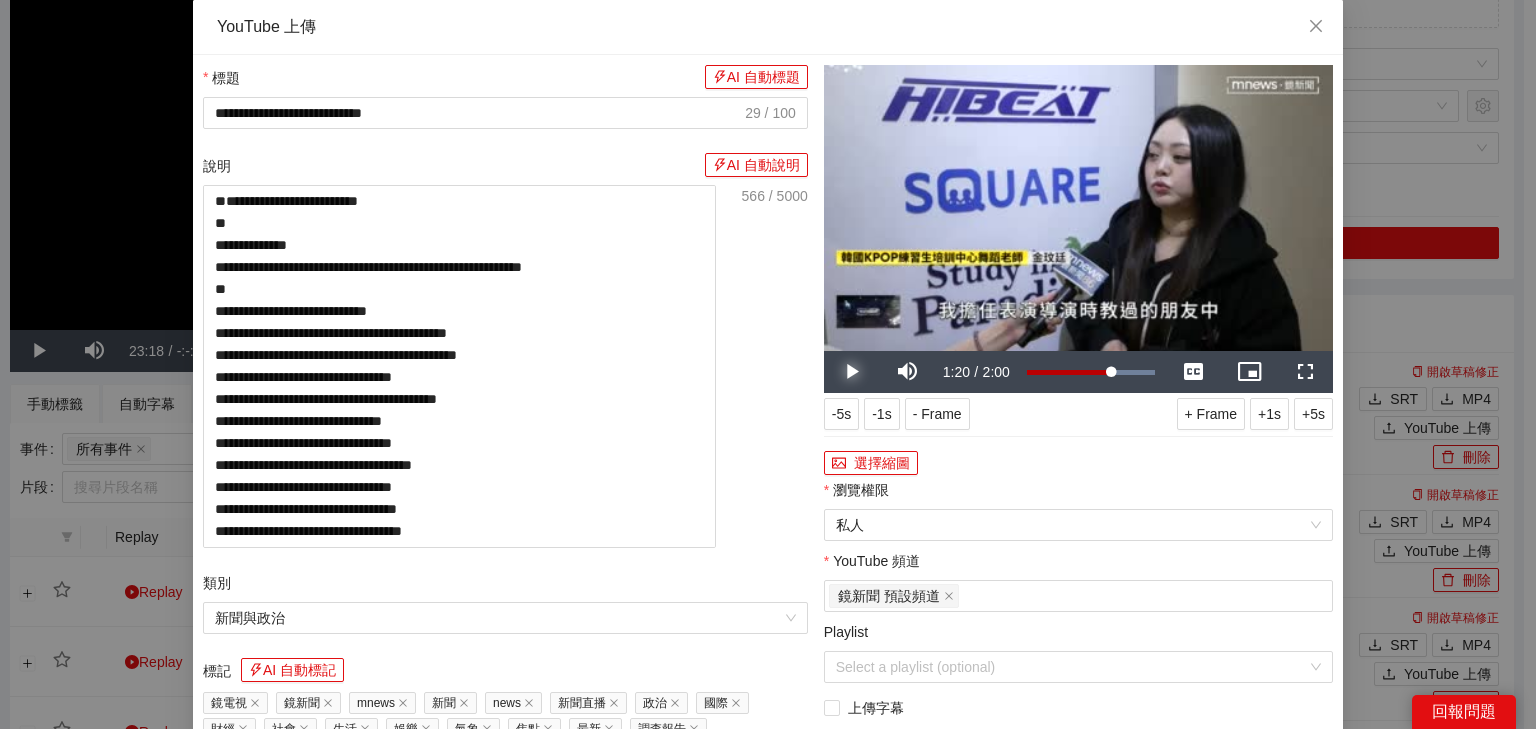click at bounding box center [852, 372] 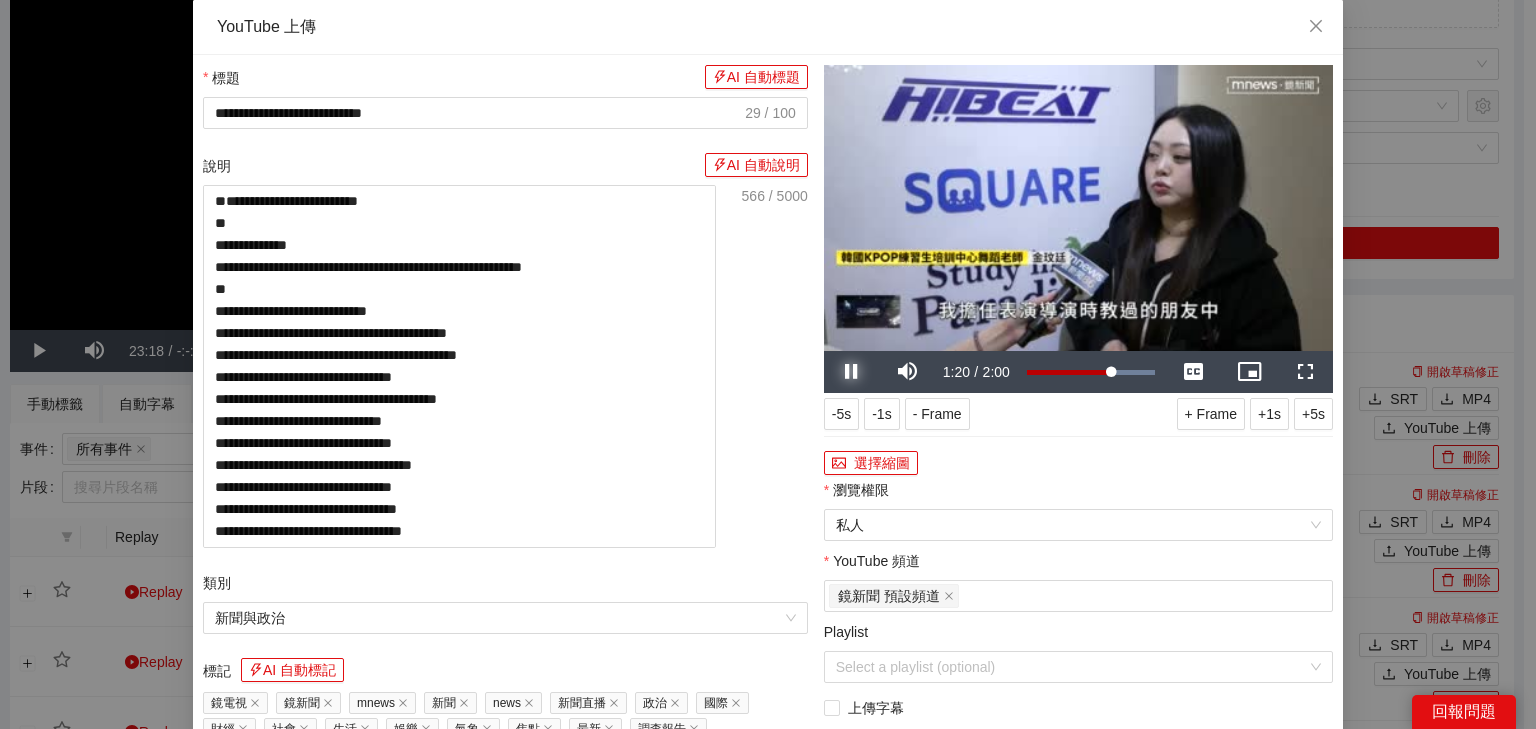 click at bounding box center (852, 372) 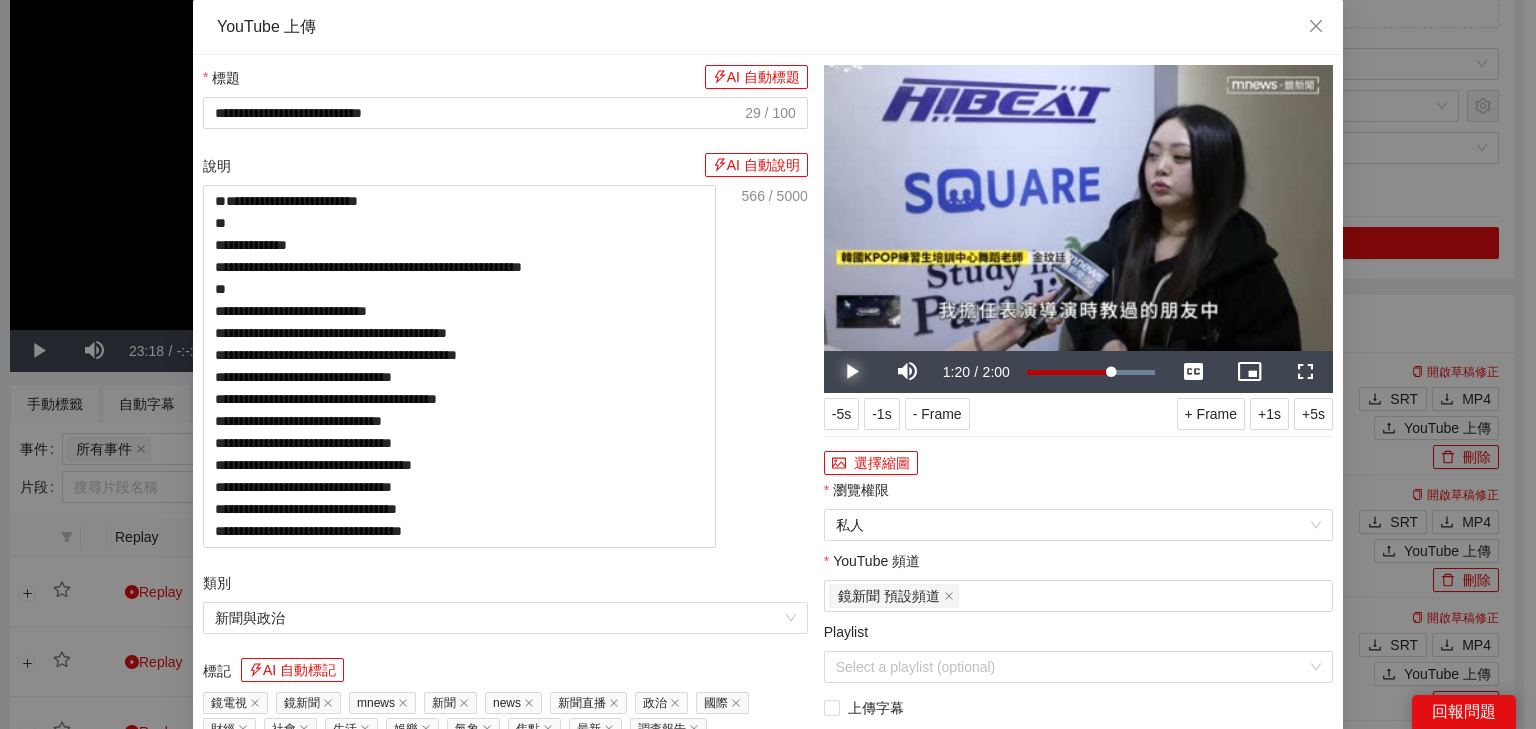 click at bounding box center [852, 372] 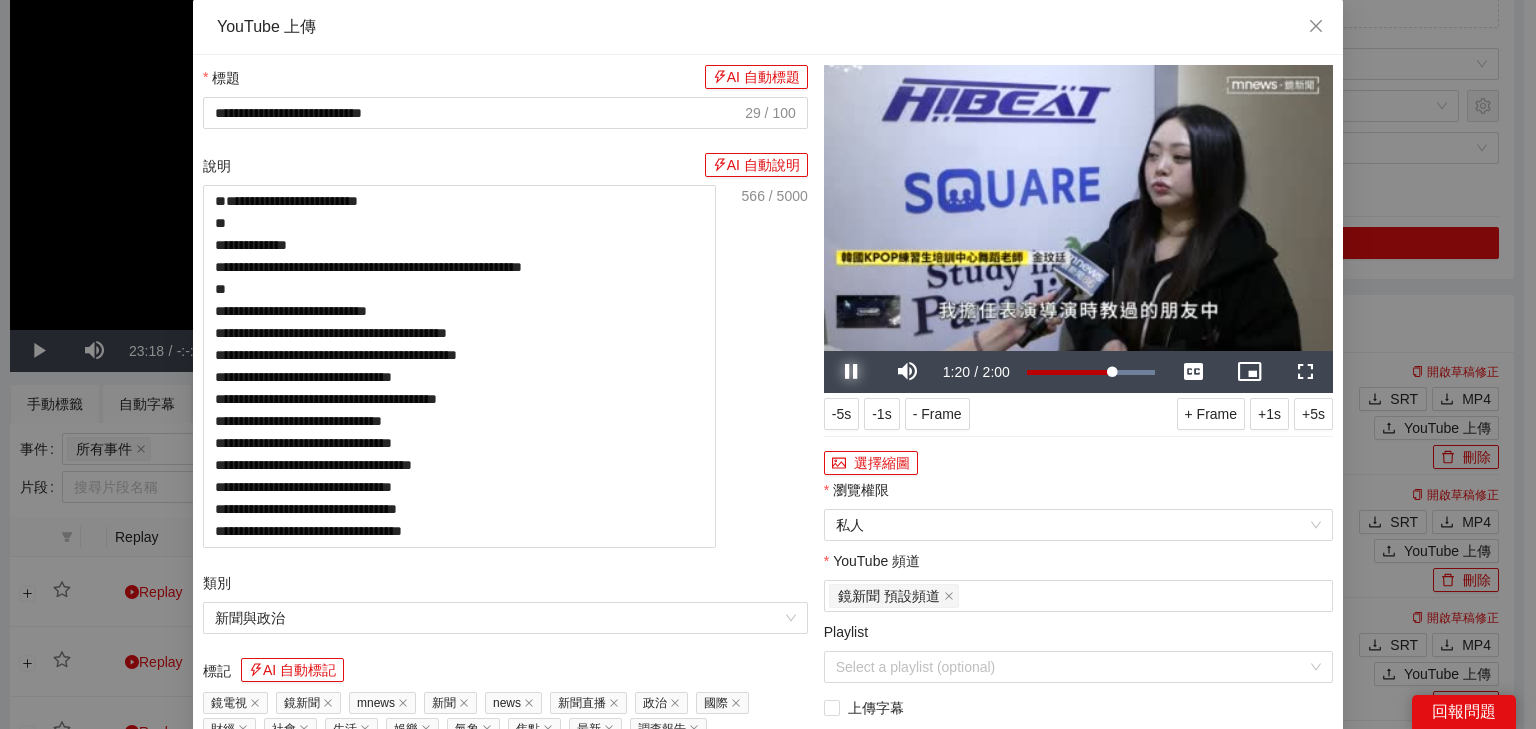 click at bounding box center [852, 372] 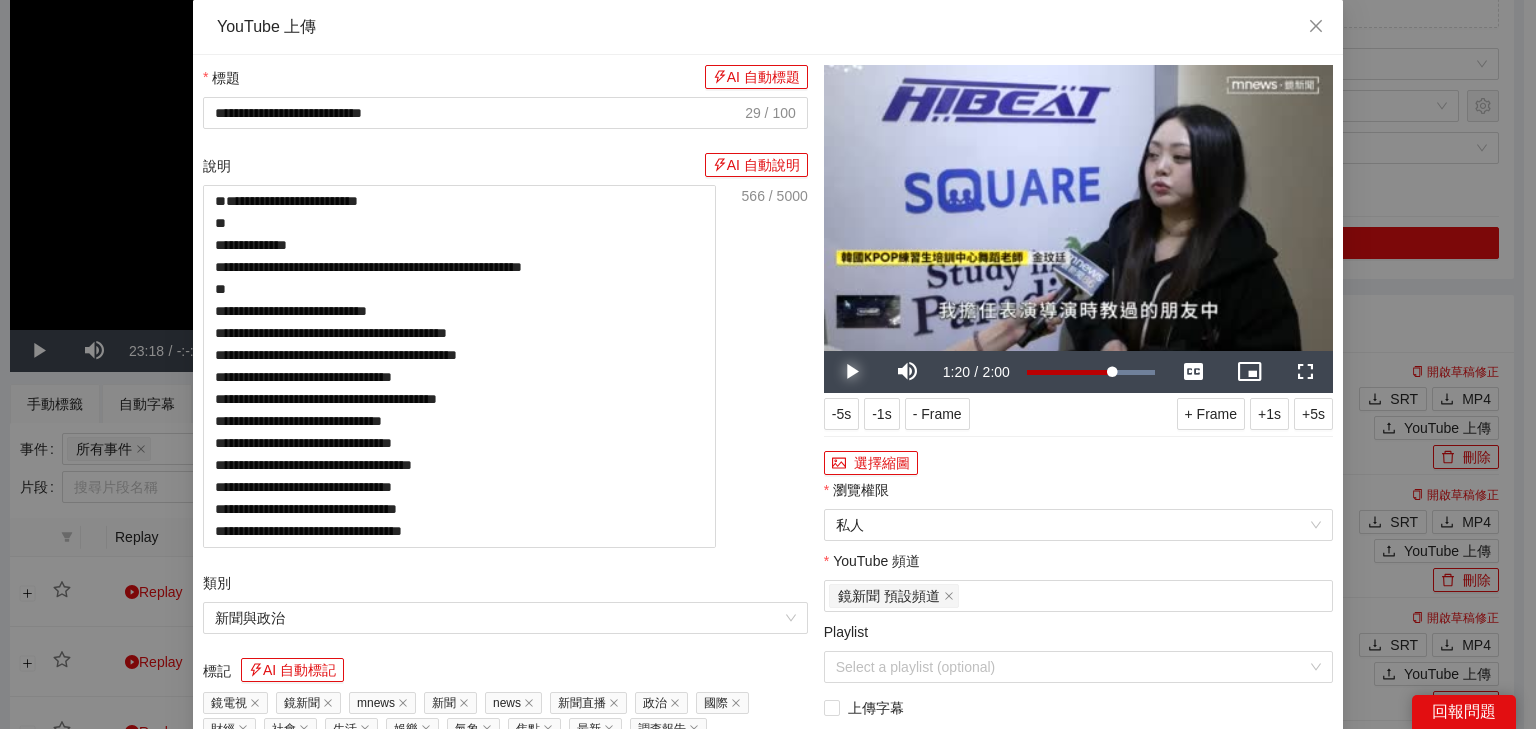 click at bounding box center (852, 372) 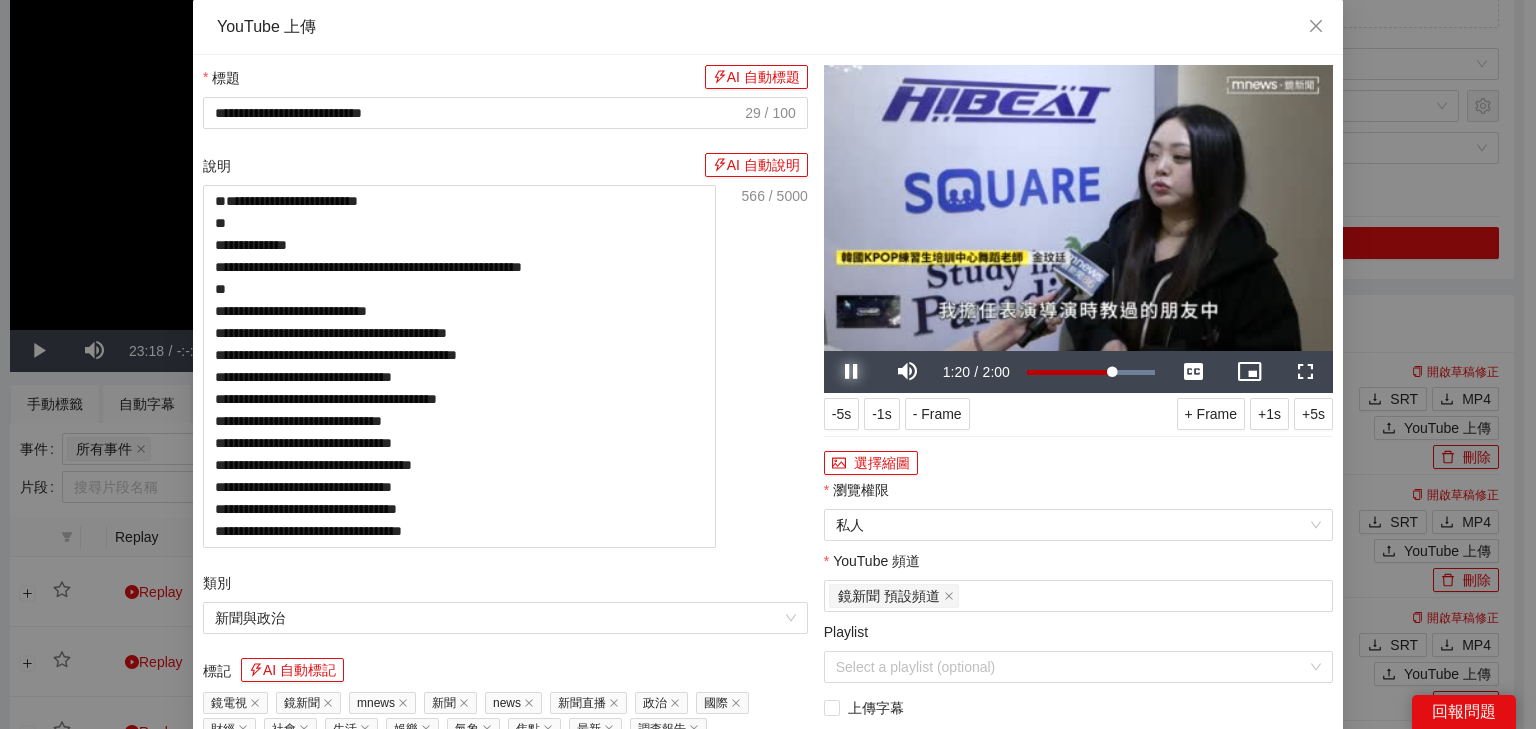 click at bounding box center (852, 372) 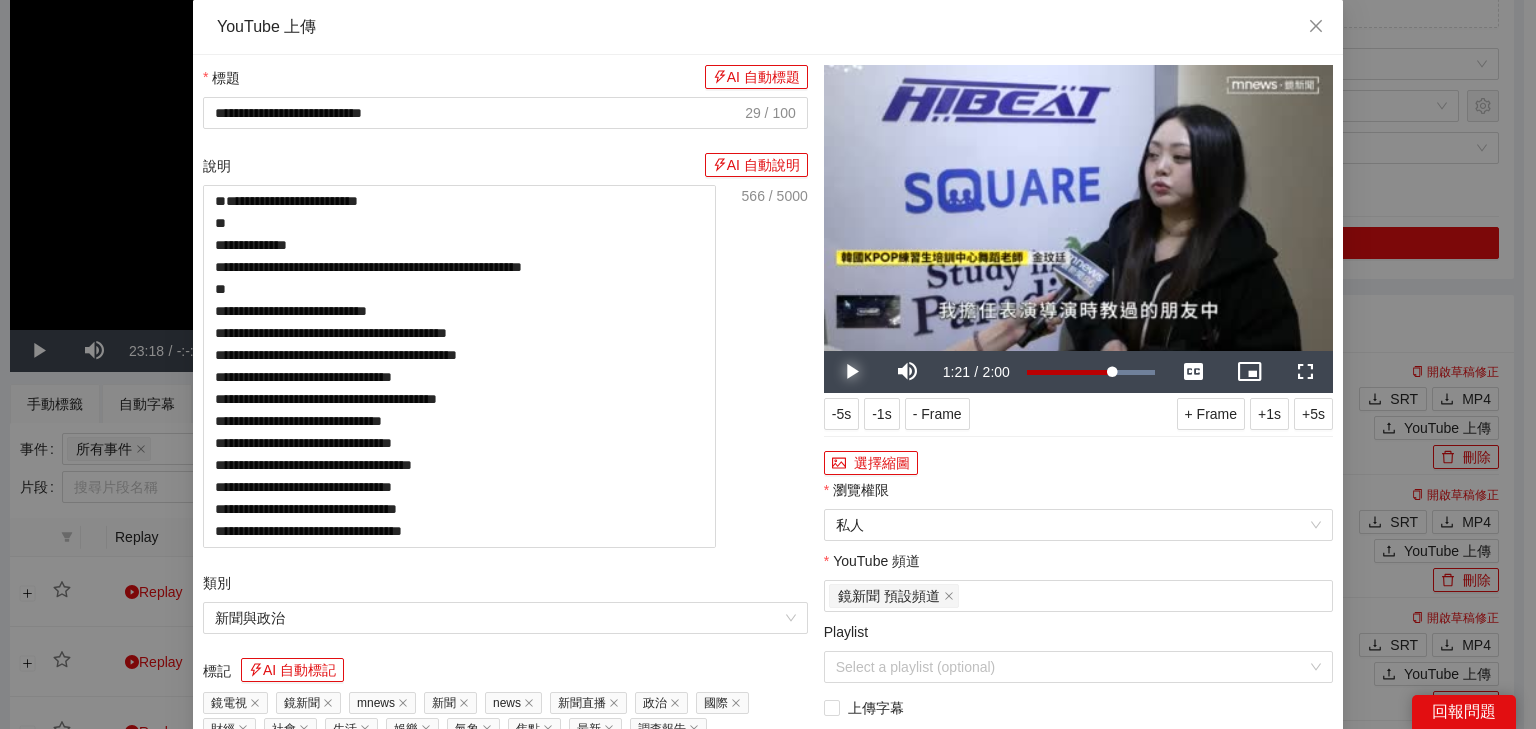 click at bounding box center [852, 372] 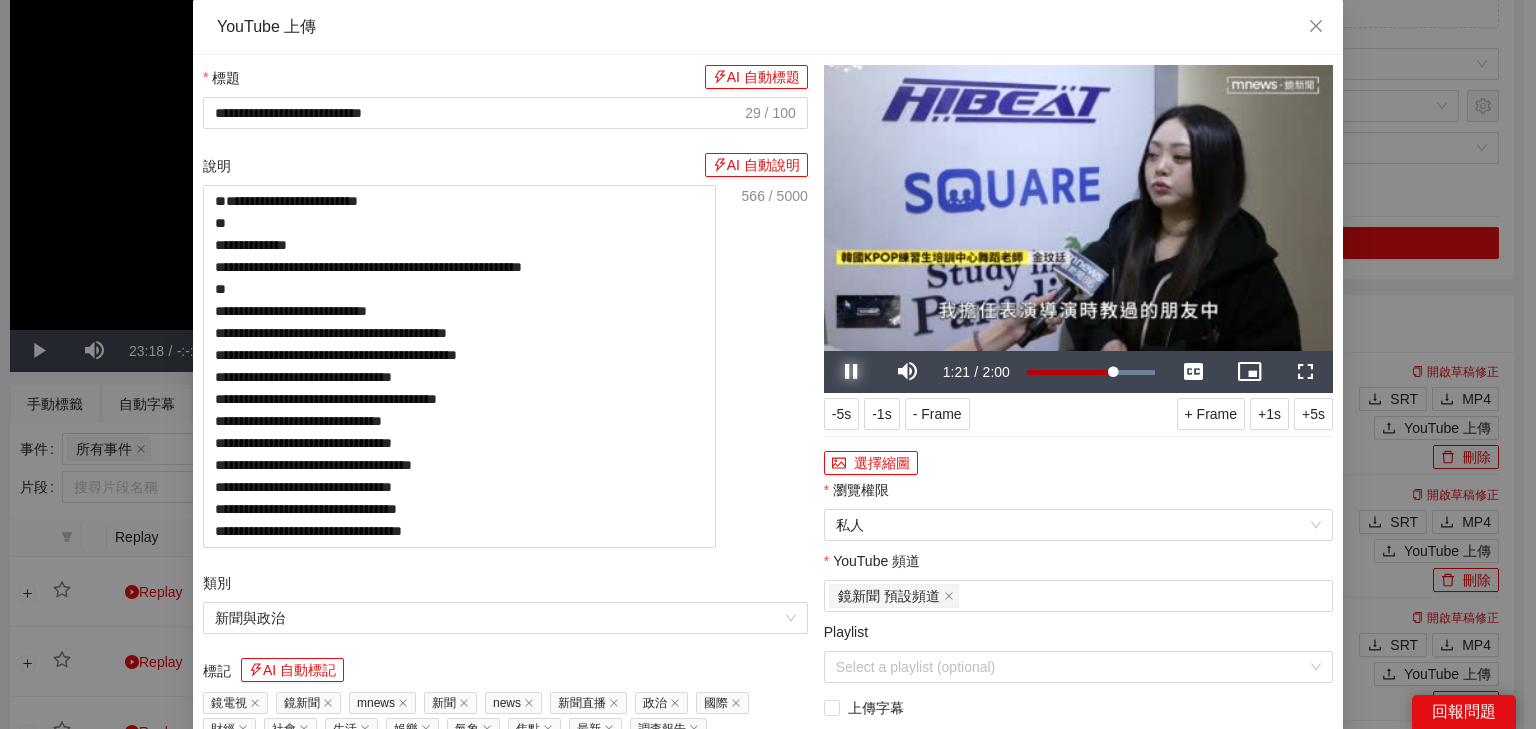 click at bounding box center (852, 372) 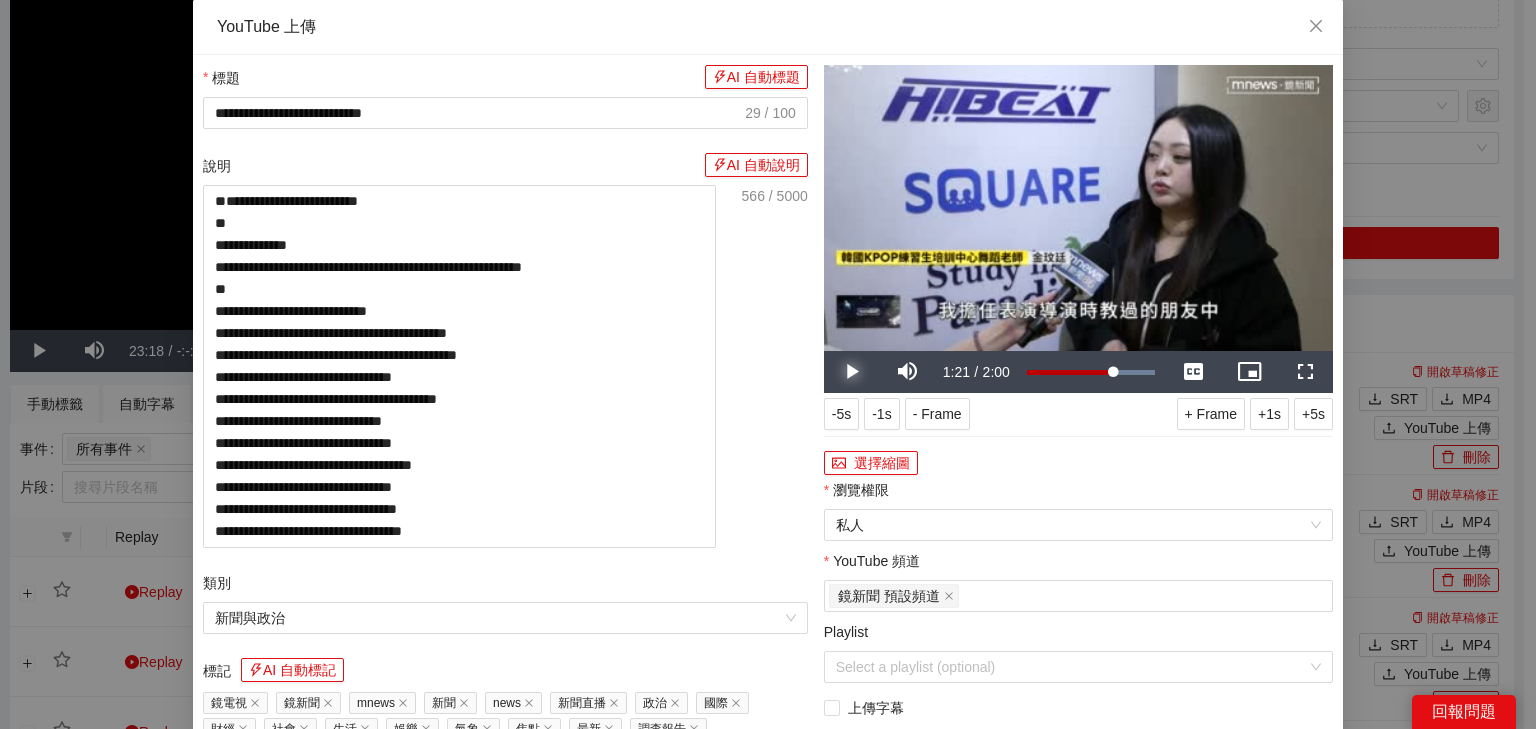 click at bounding box center [852, 372] 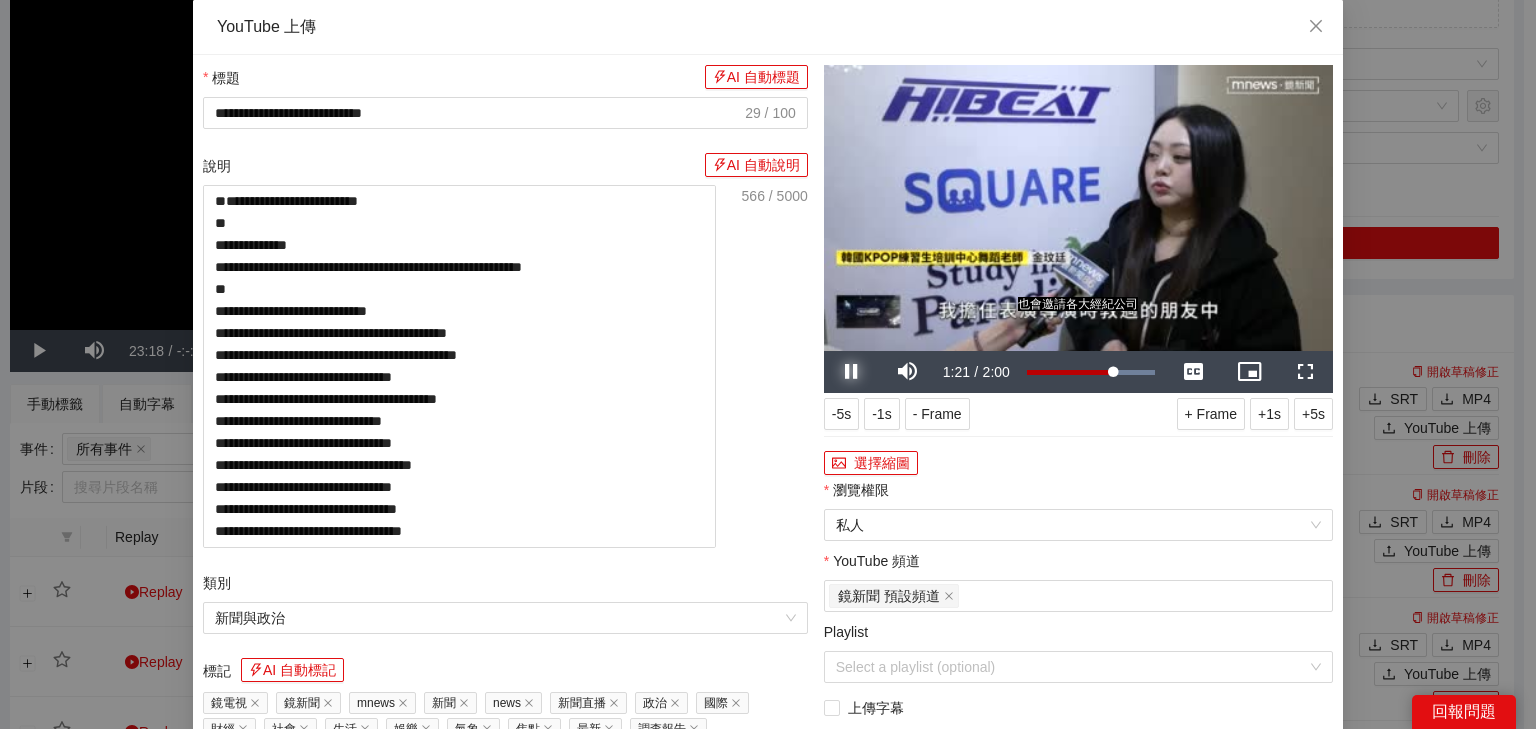 click at bounding box center (852, 372) 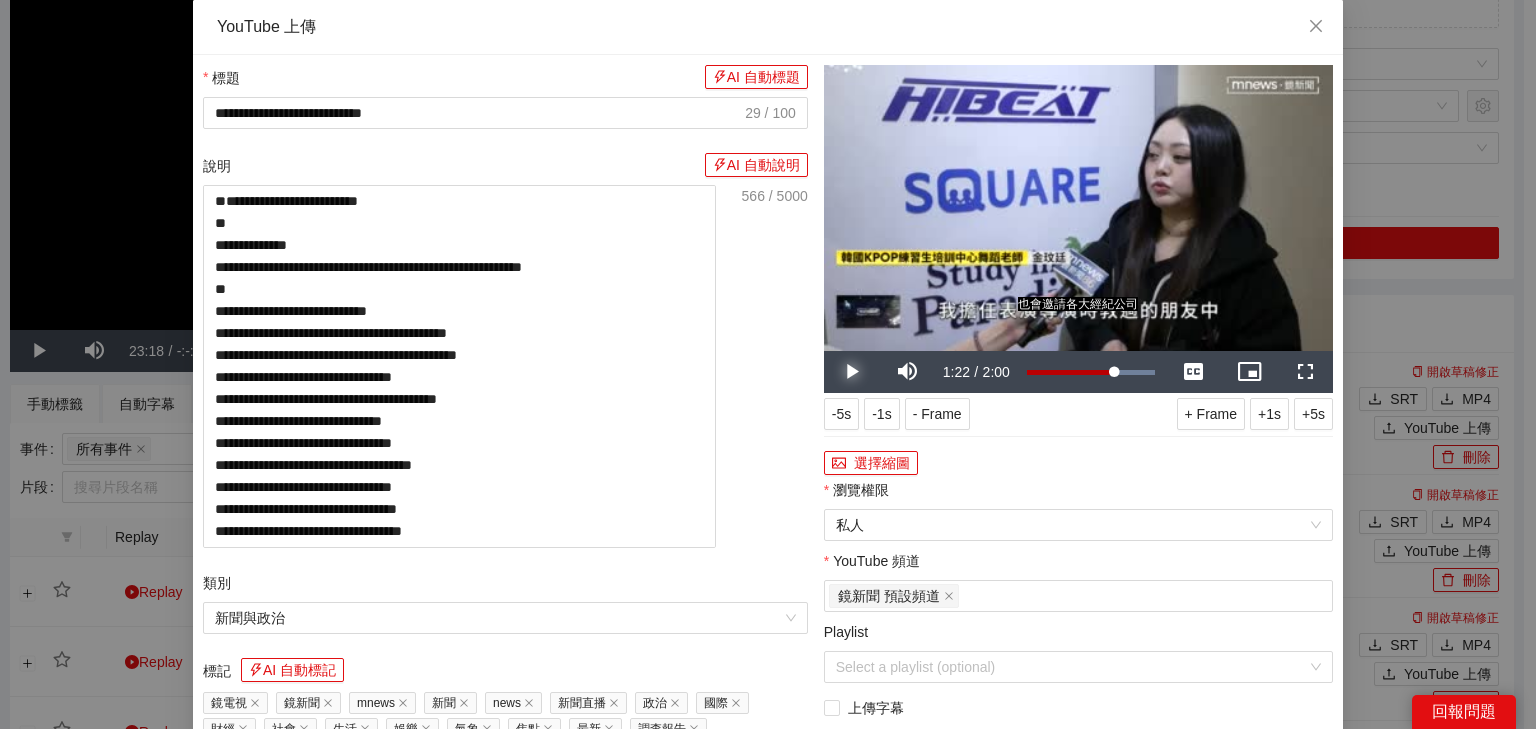 click at bounding box center (852, 372) 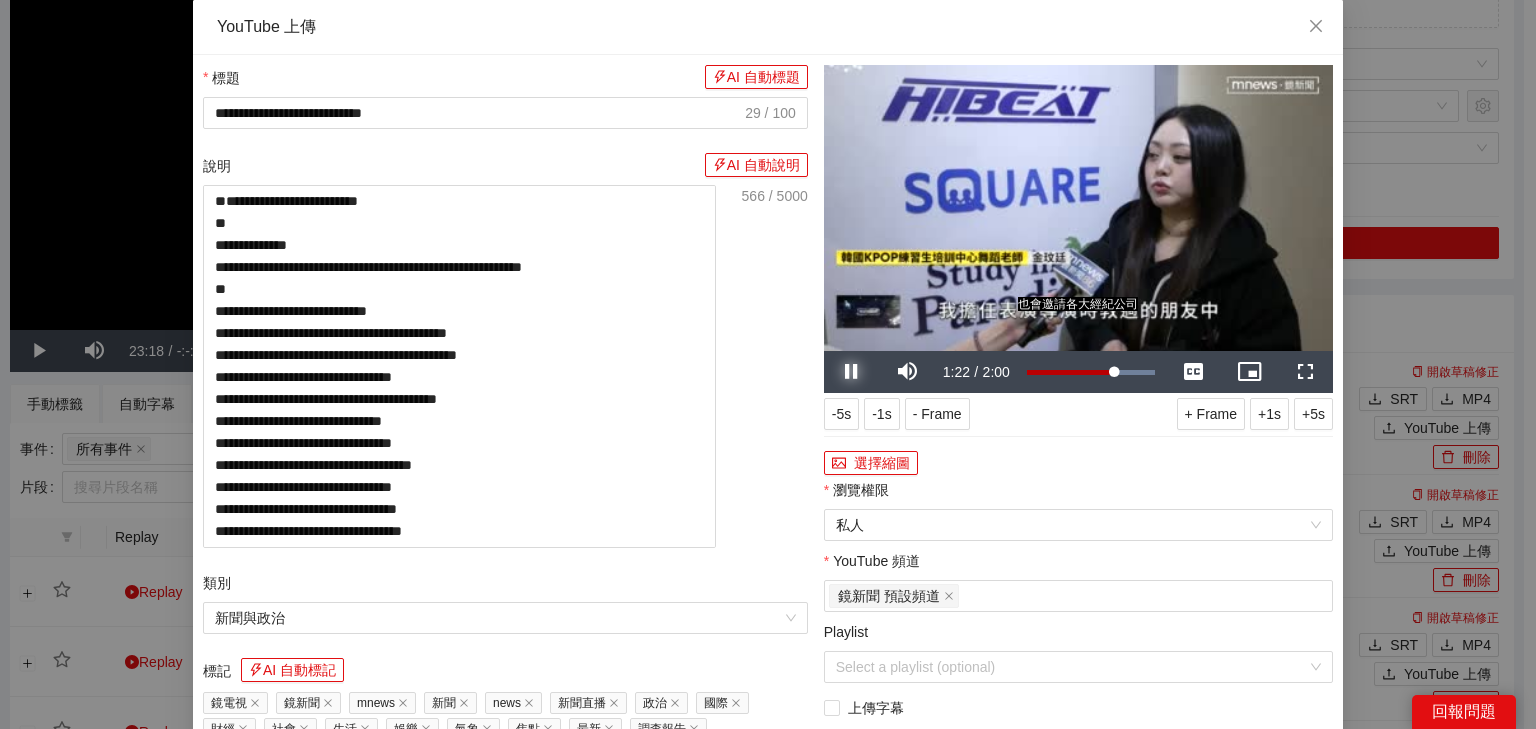 click at bounding box center (852, 372) 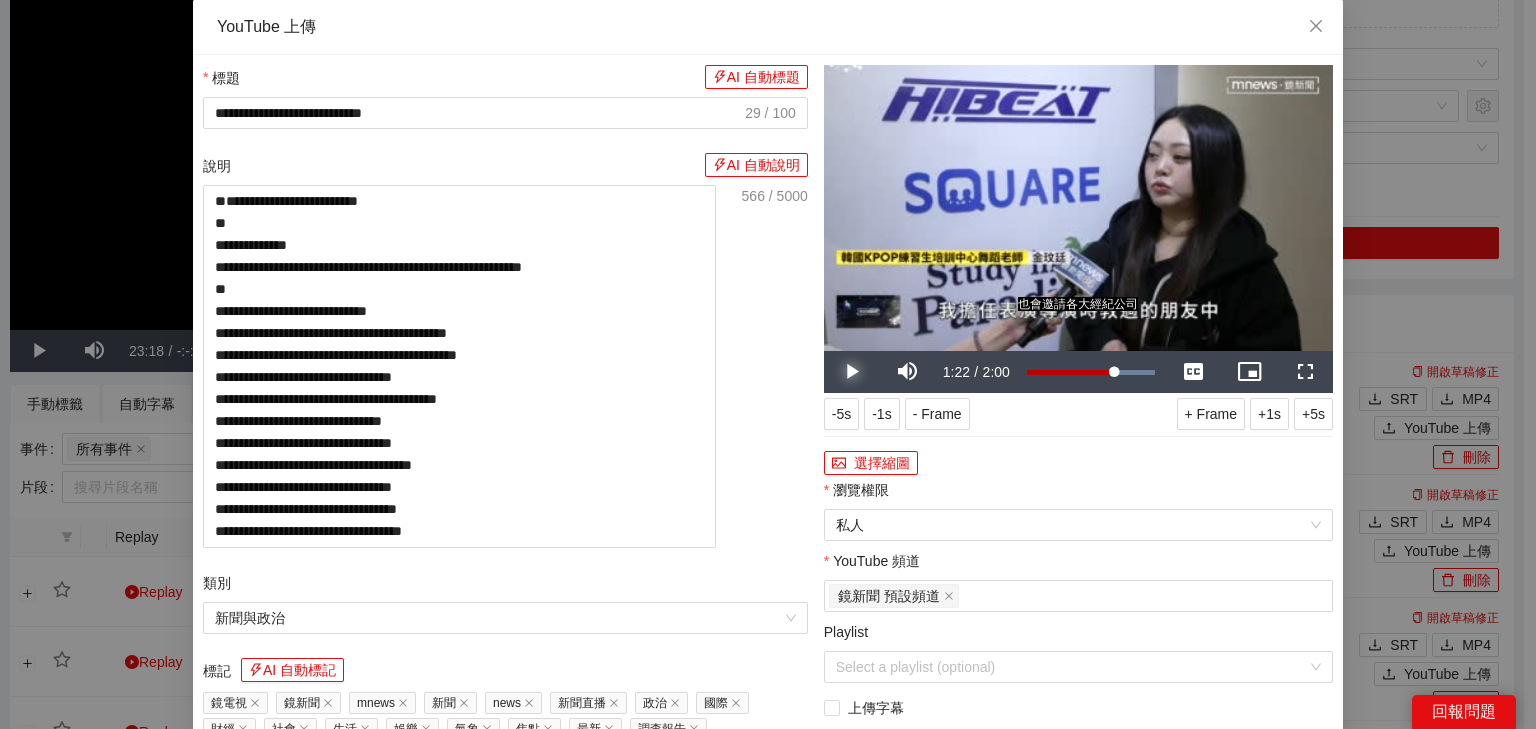 click at bounding box center (852, 372) 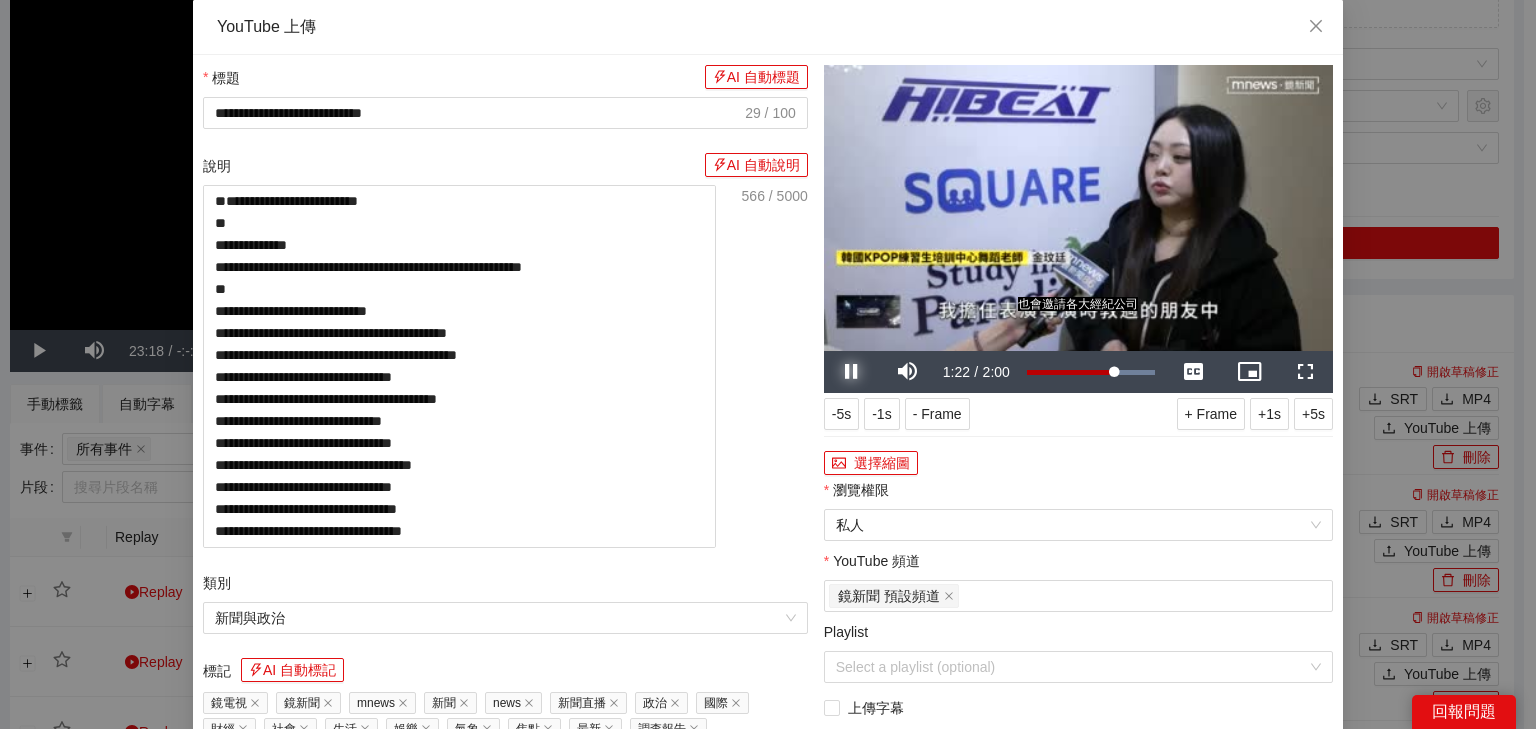 click at bounding box center [852, 372] 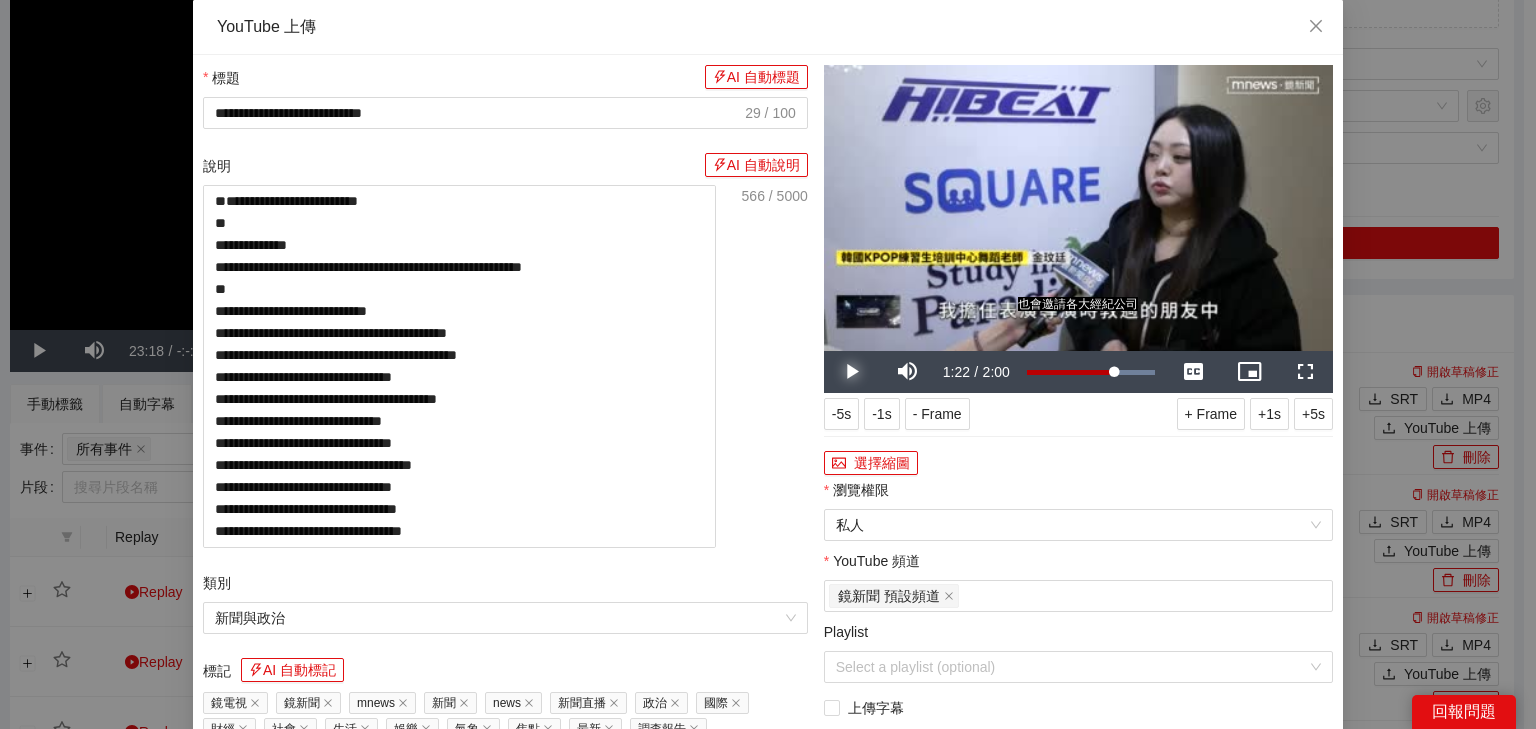 click at bounding box center (852, 372) 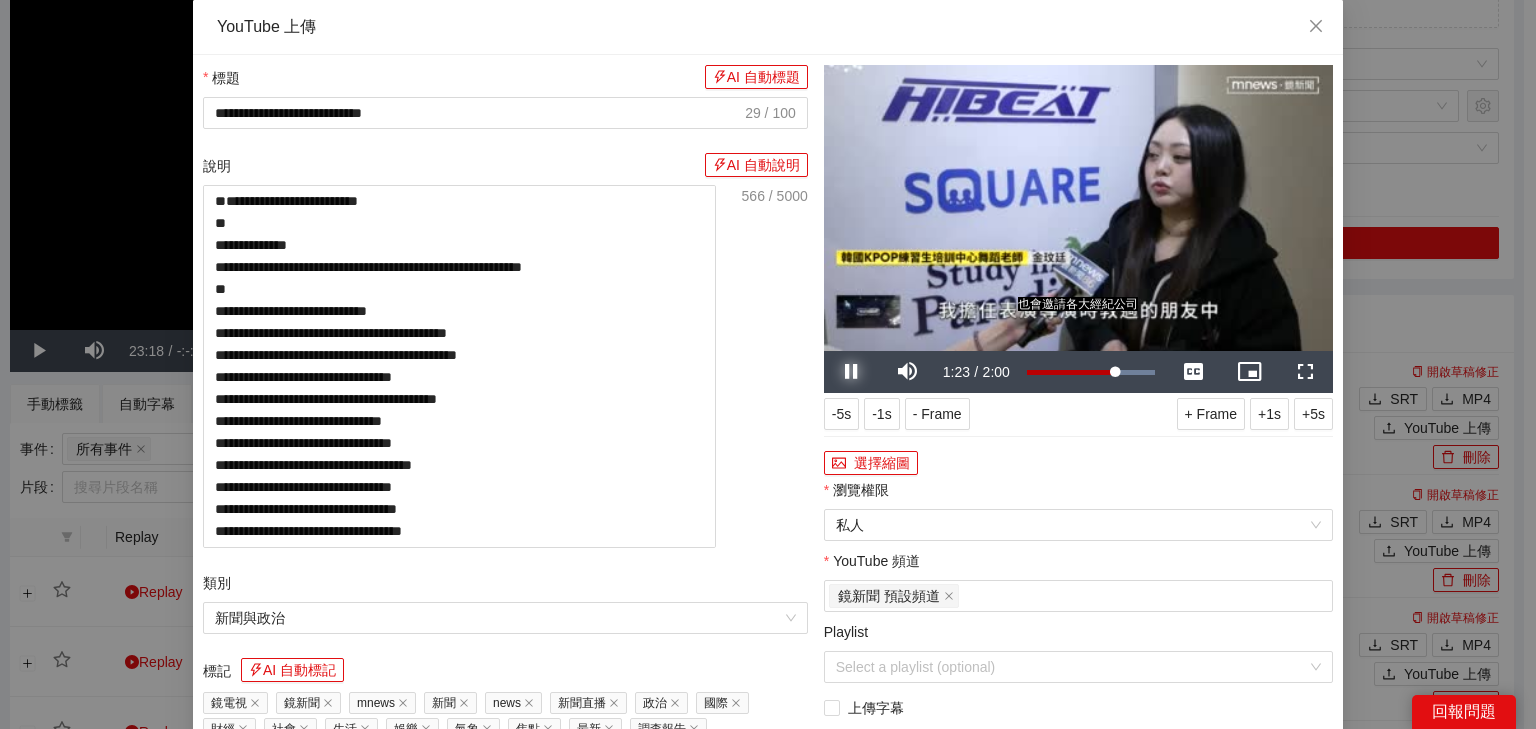 click at bounding box center (852, 372) 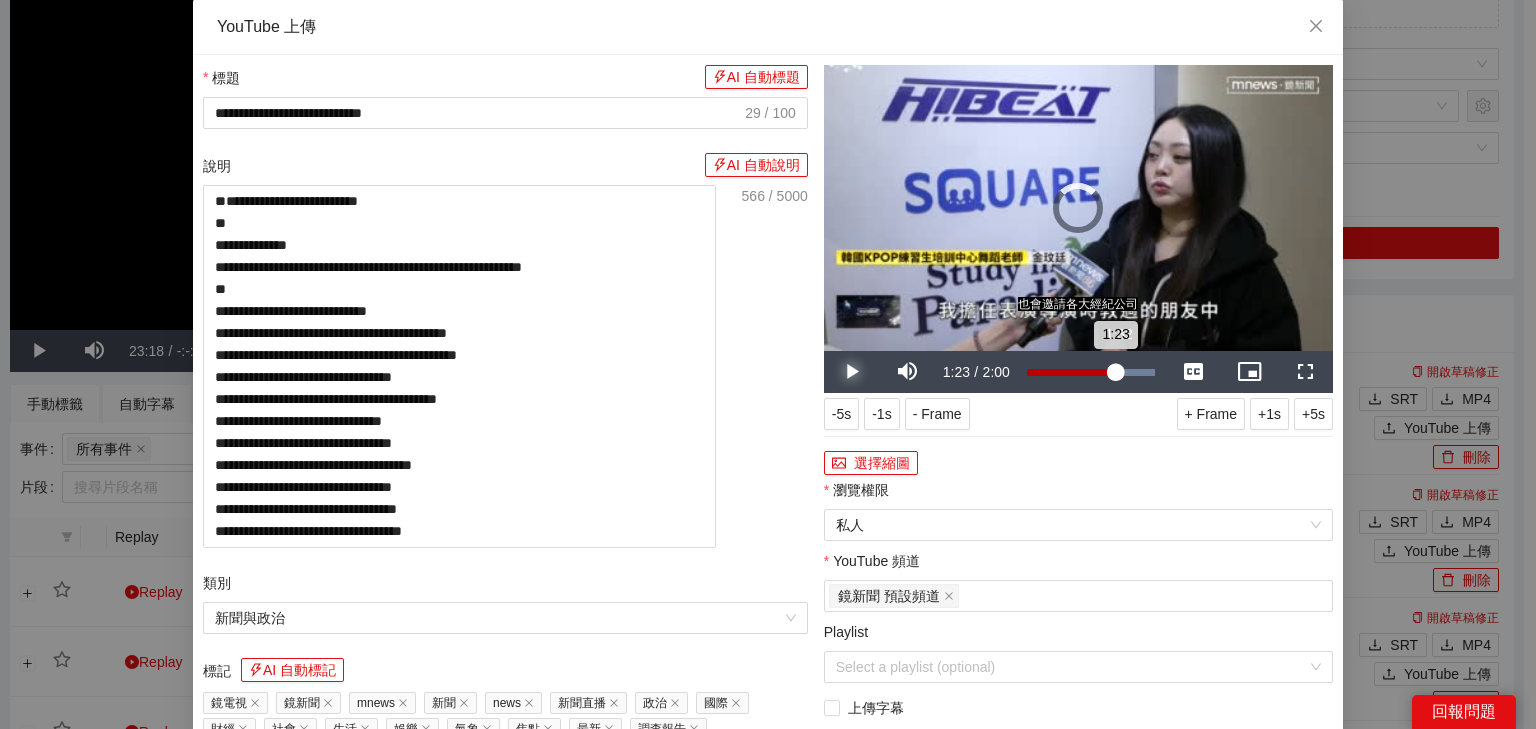 click on "Loaded :  100.00% 1:32 1:23" at bounding box center (1091, 372) 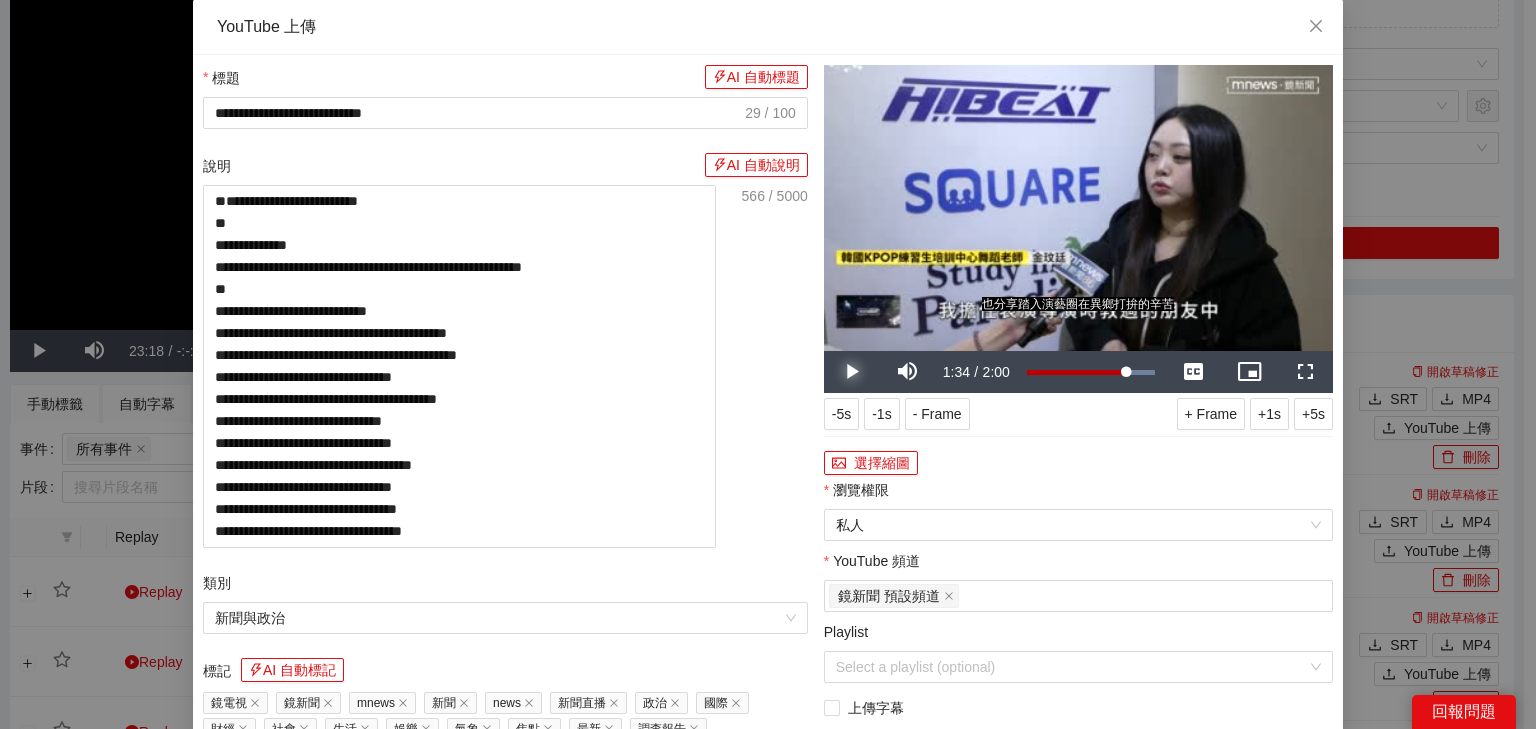 click at bounding box center (852, 372) 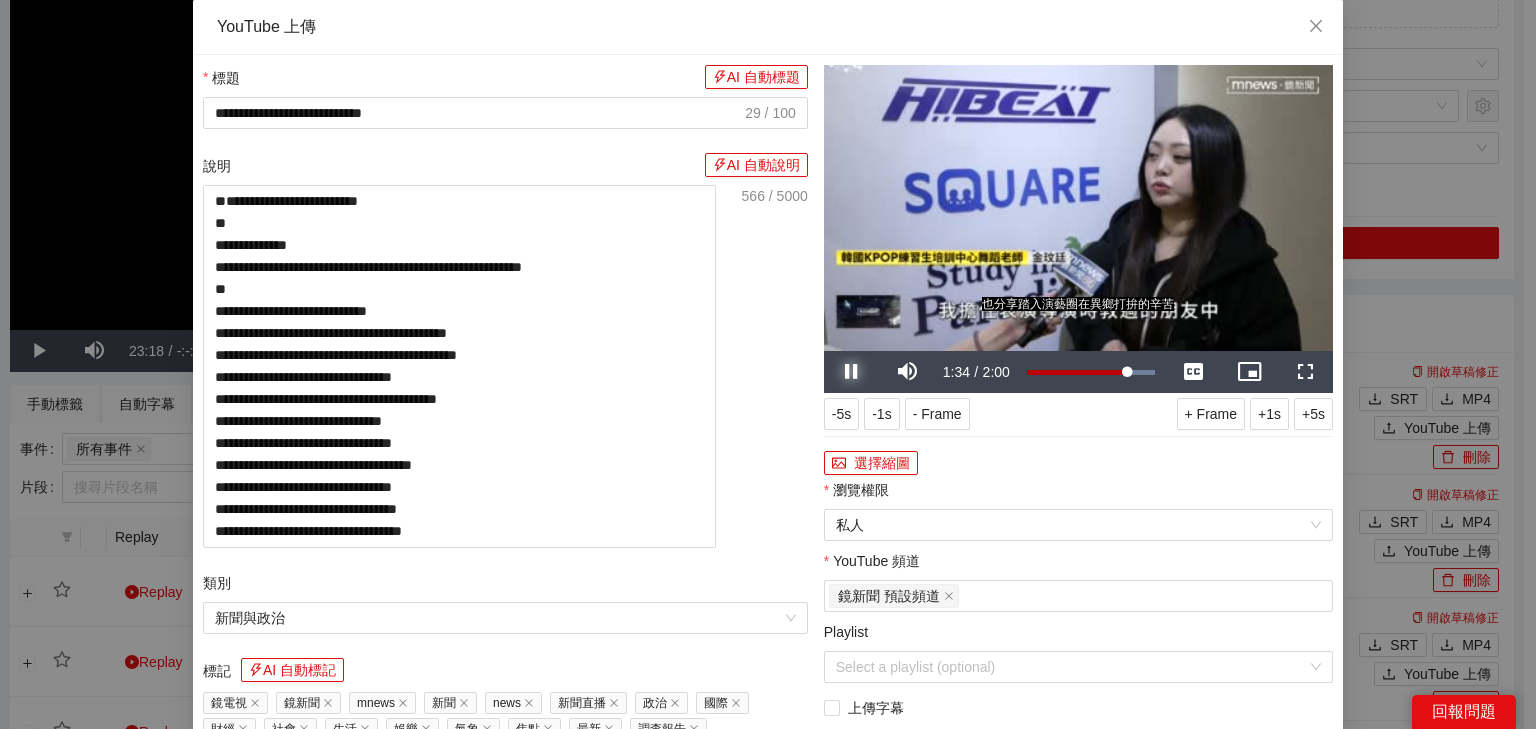 click at bounding box center [852, 372] 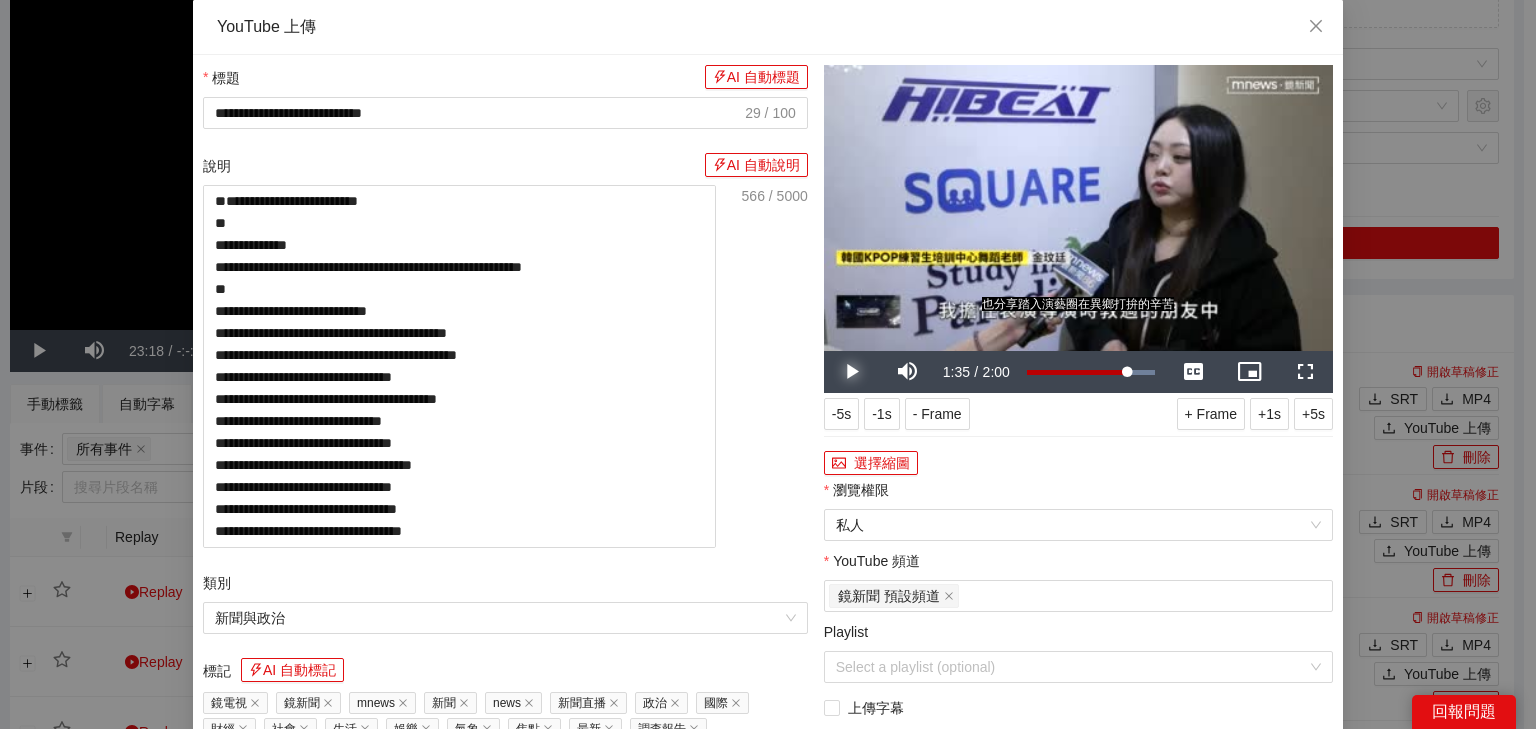 click at bounding box center (852, 372) 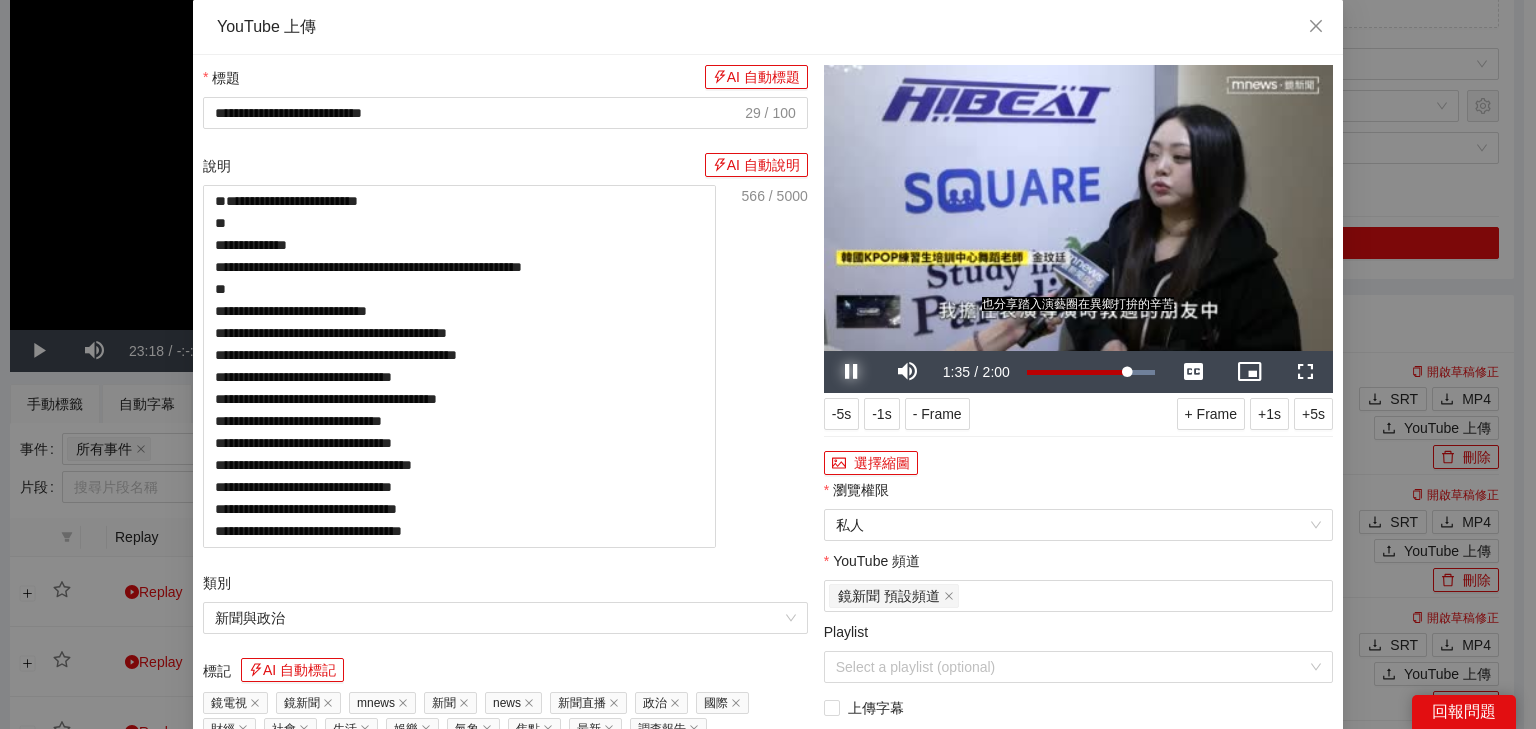 click at bounding box center [852, 372] 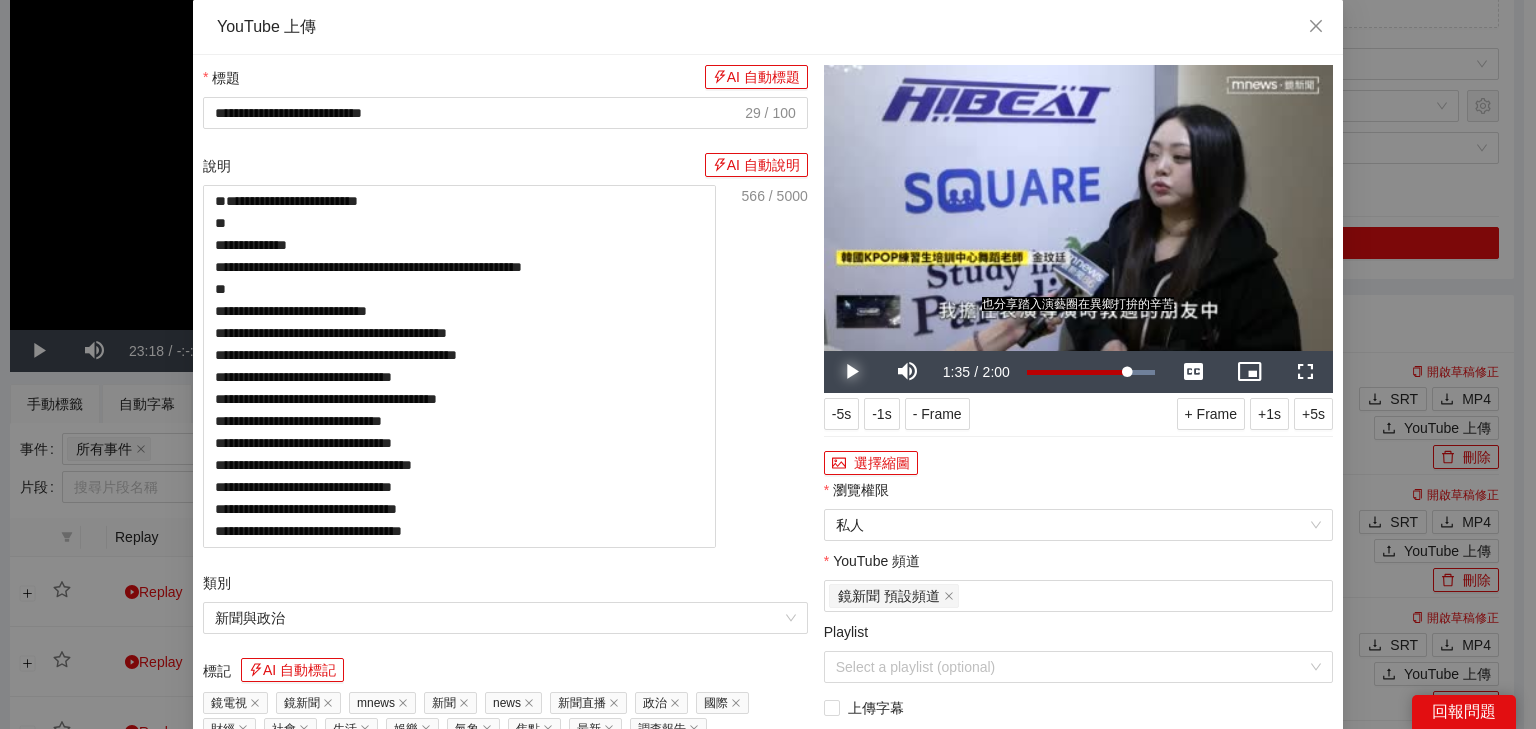 click at bounding box center (852, 372) 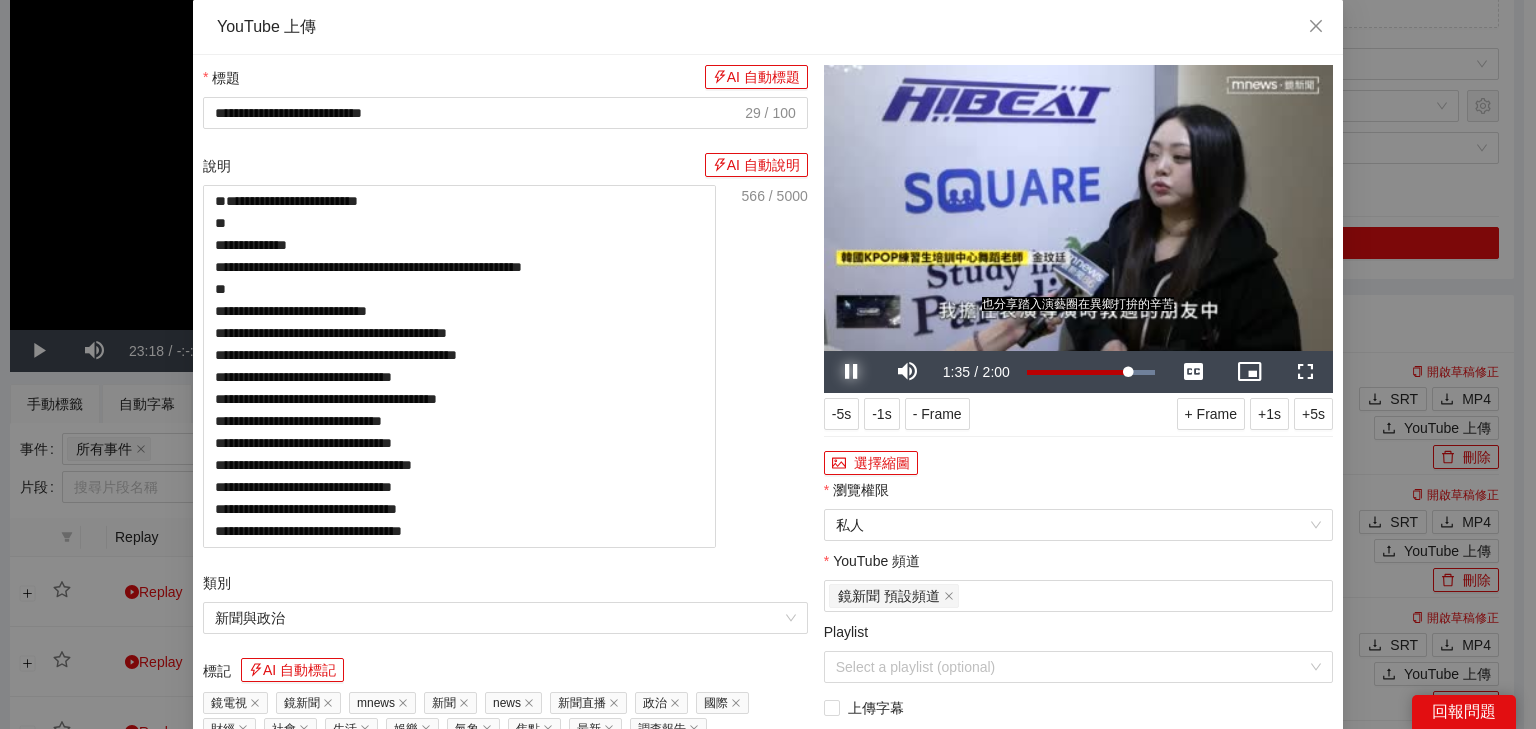 click at bounding box center (852, 372) 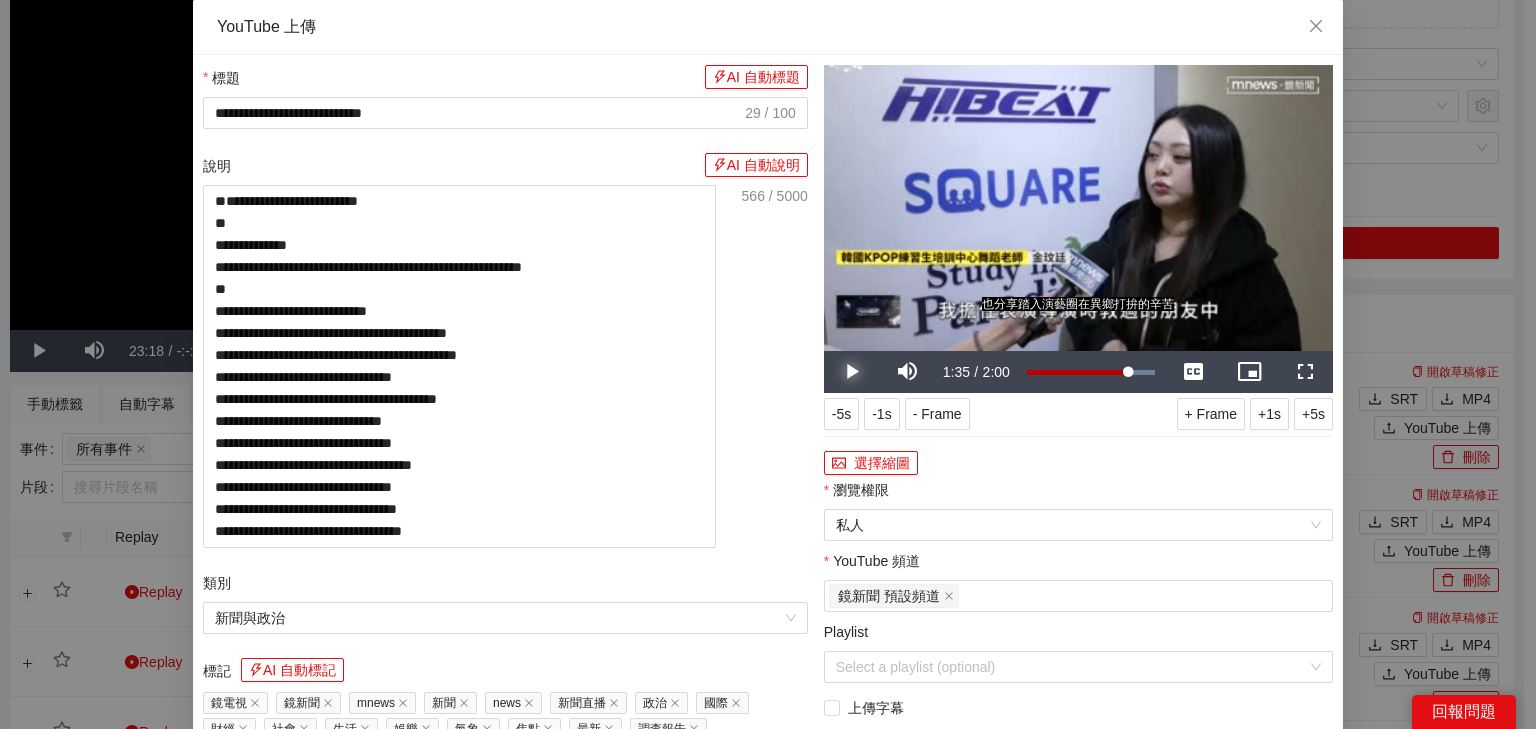 click at bounding box center (852, 372) 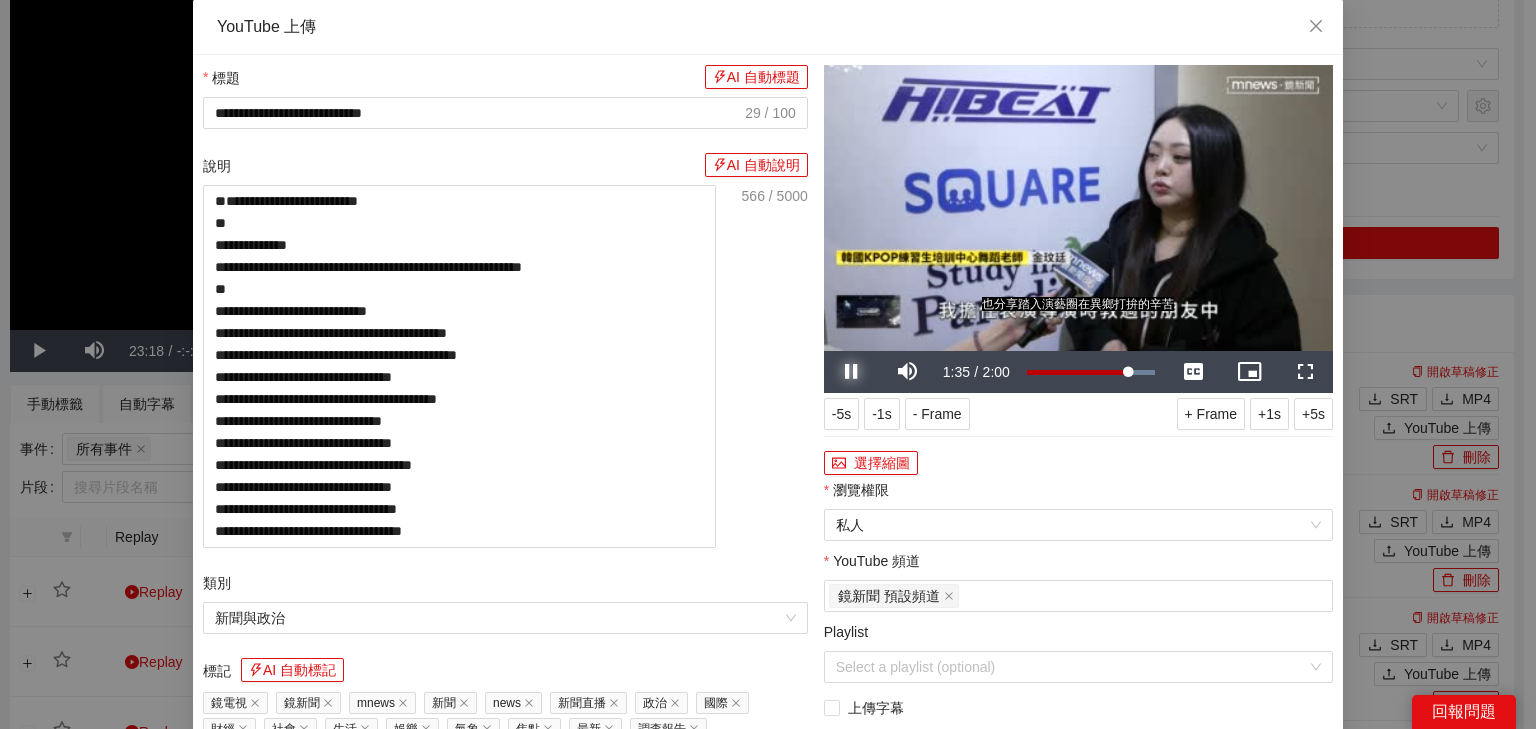 click at bounding box center (852, 372) 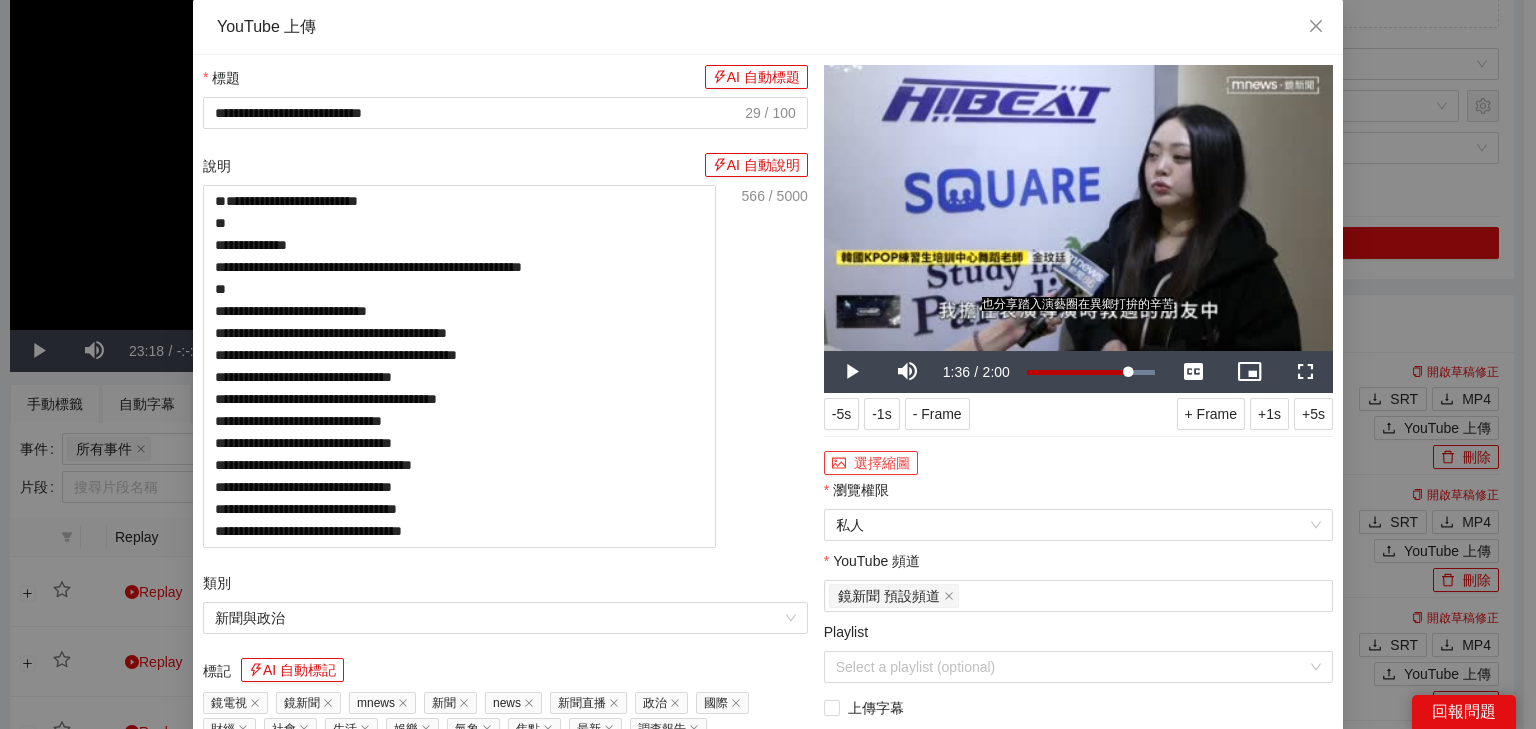 click on "選擇縮圖" at bounding box center [871, 463] 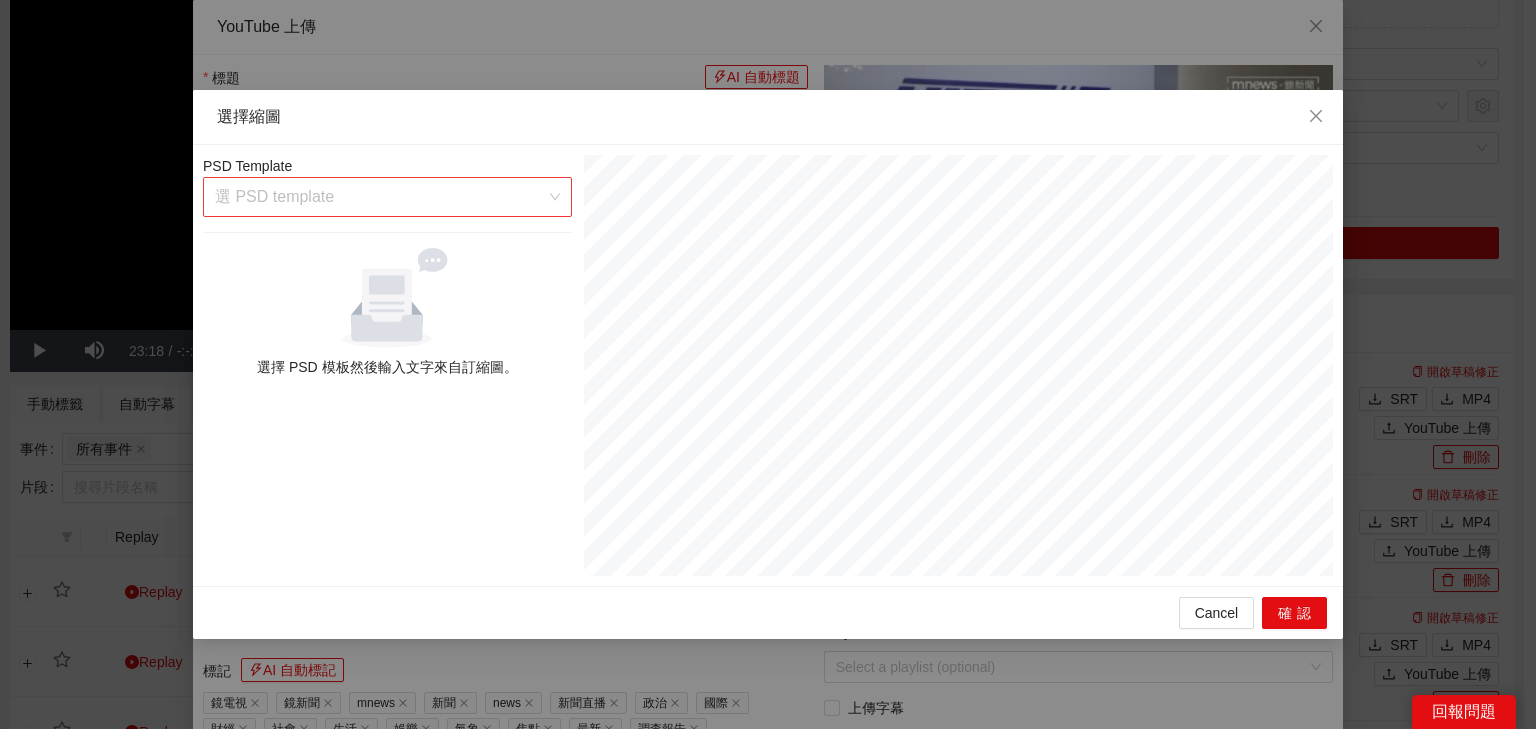 click at bounding box center [380, 197] 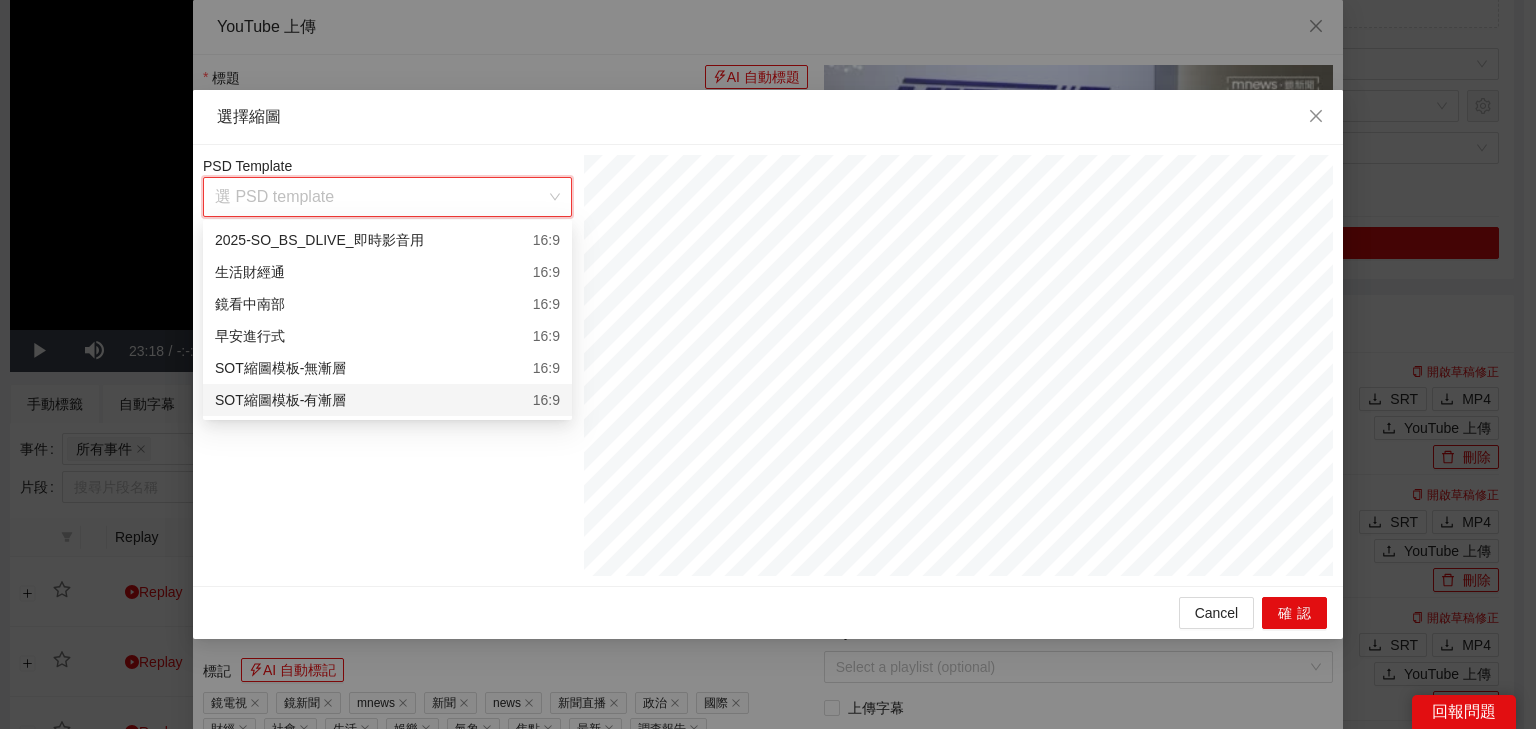 click on "SOT縮圖模板-有漸層 16:9" at bounding box center [387, 400] 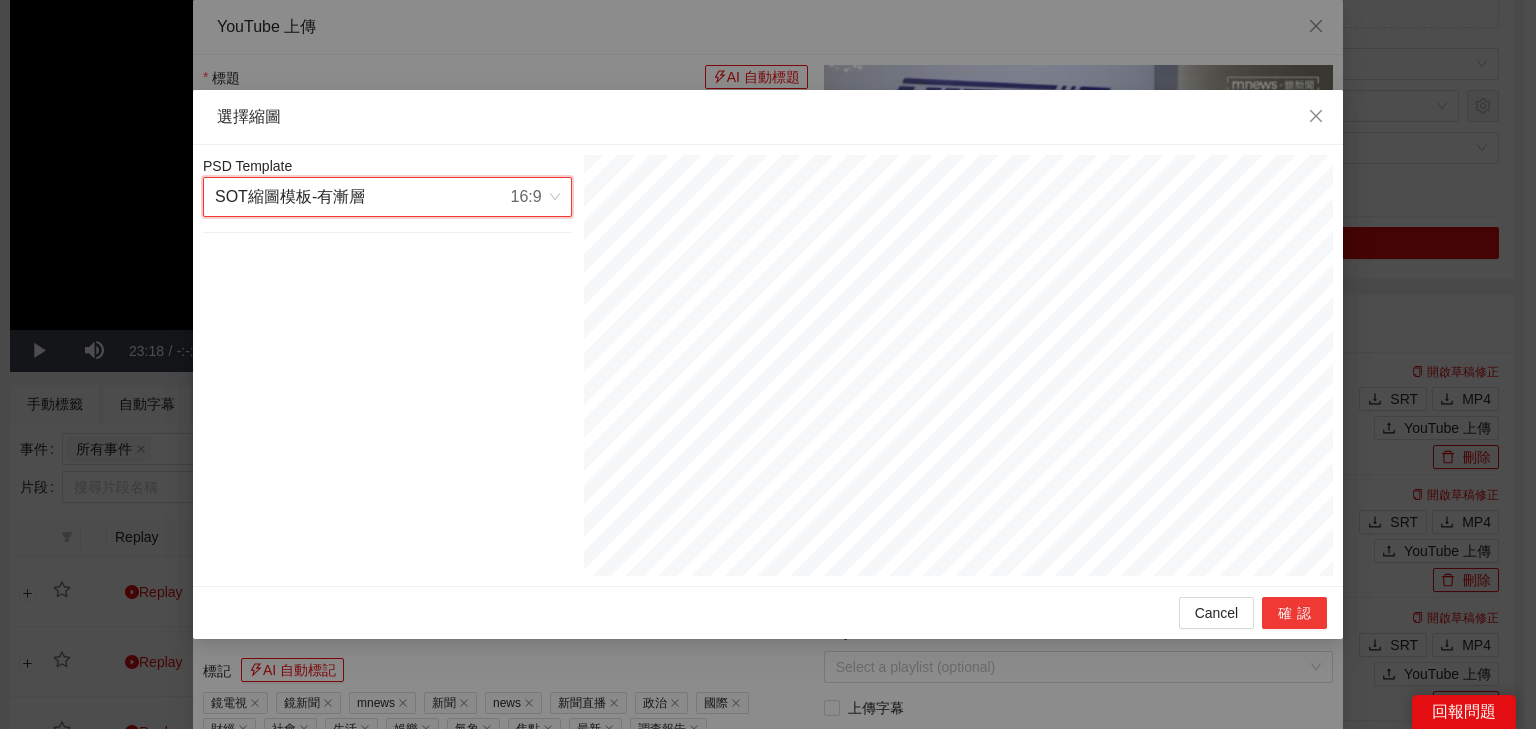 click on "確認" at bounding box center (1294, 613) 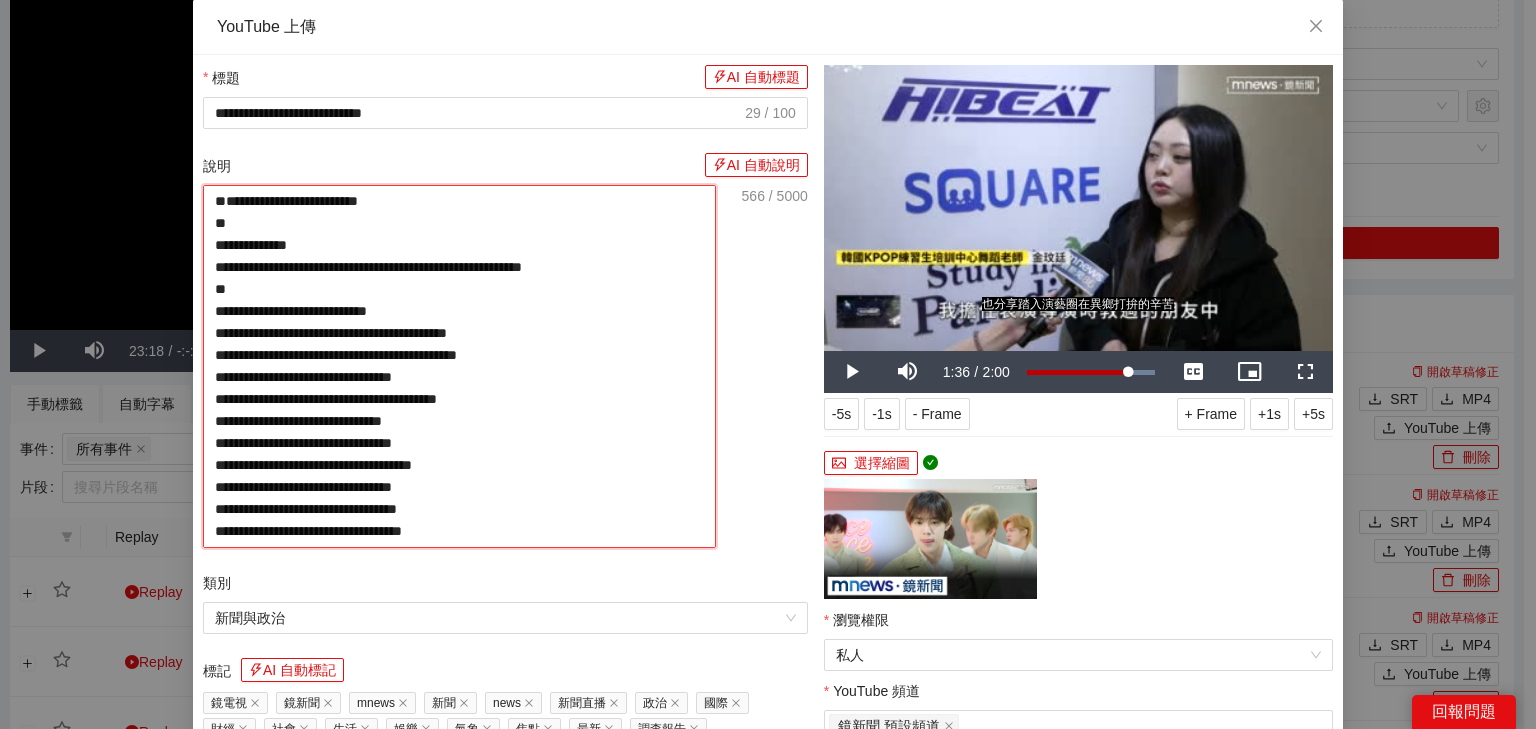 click on "**********" at bounding box center (459, 366) 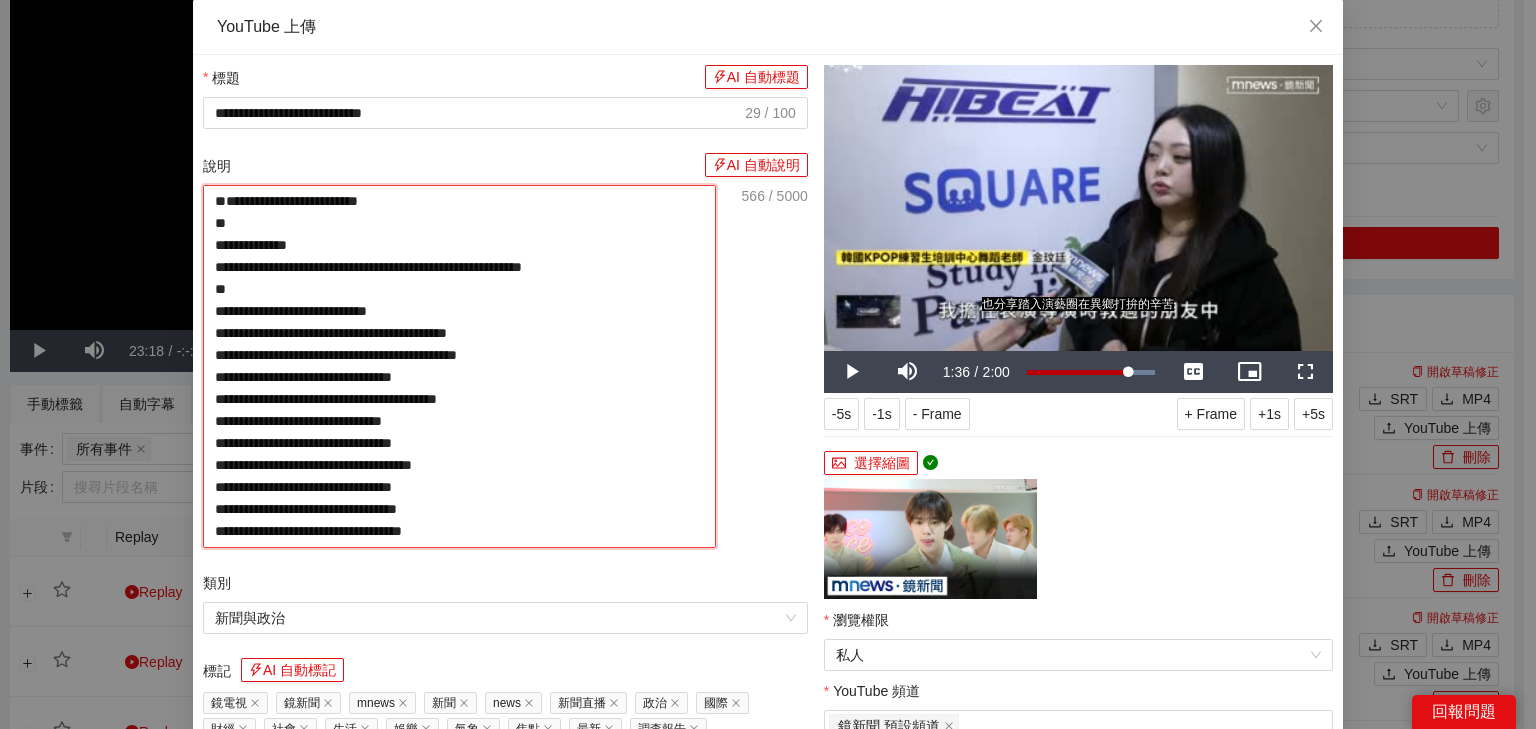 click on "**********" at bounding box center [459, 366] 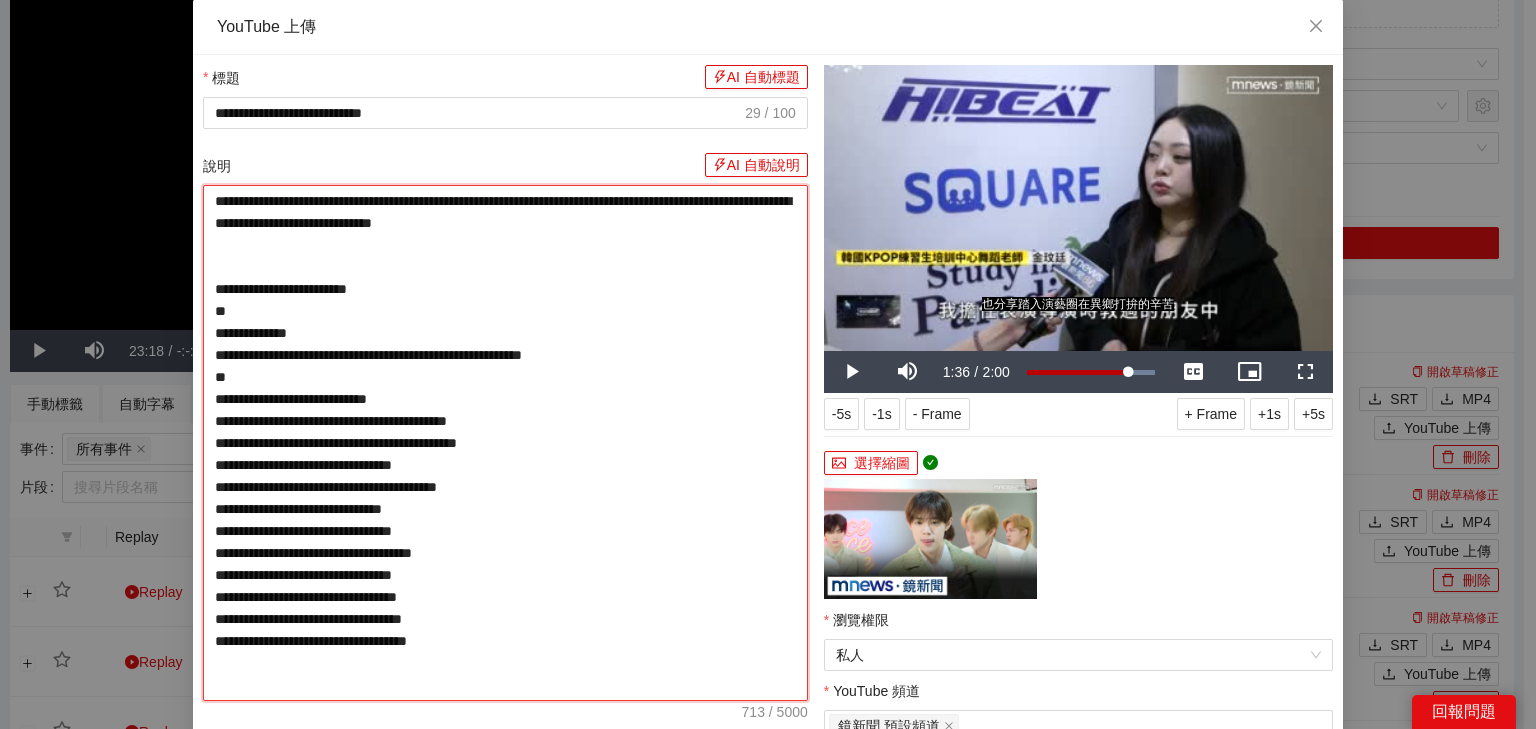 click on "**********" at bounding box center (505, 443) 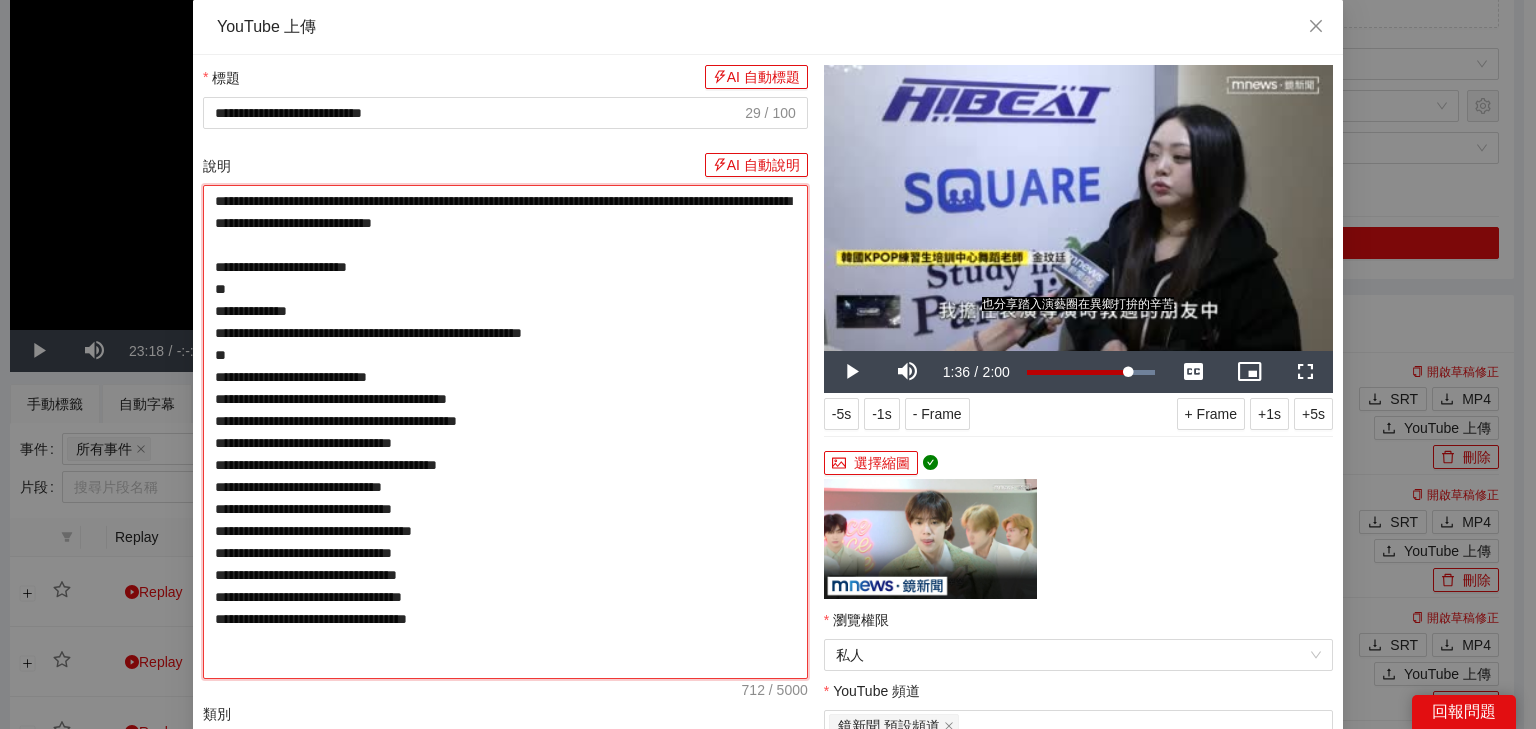 drag, startPoint x: 450, startPoint y: 221, endPoint x: 499, endPoint y: 215, distance: 49.365982 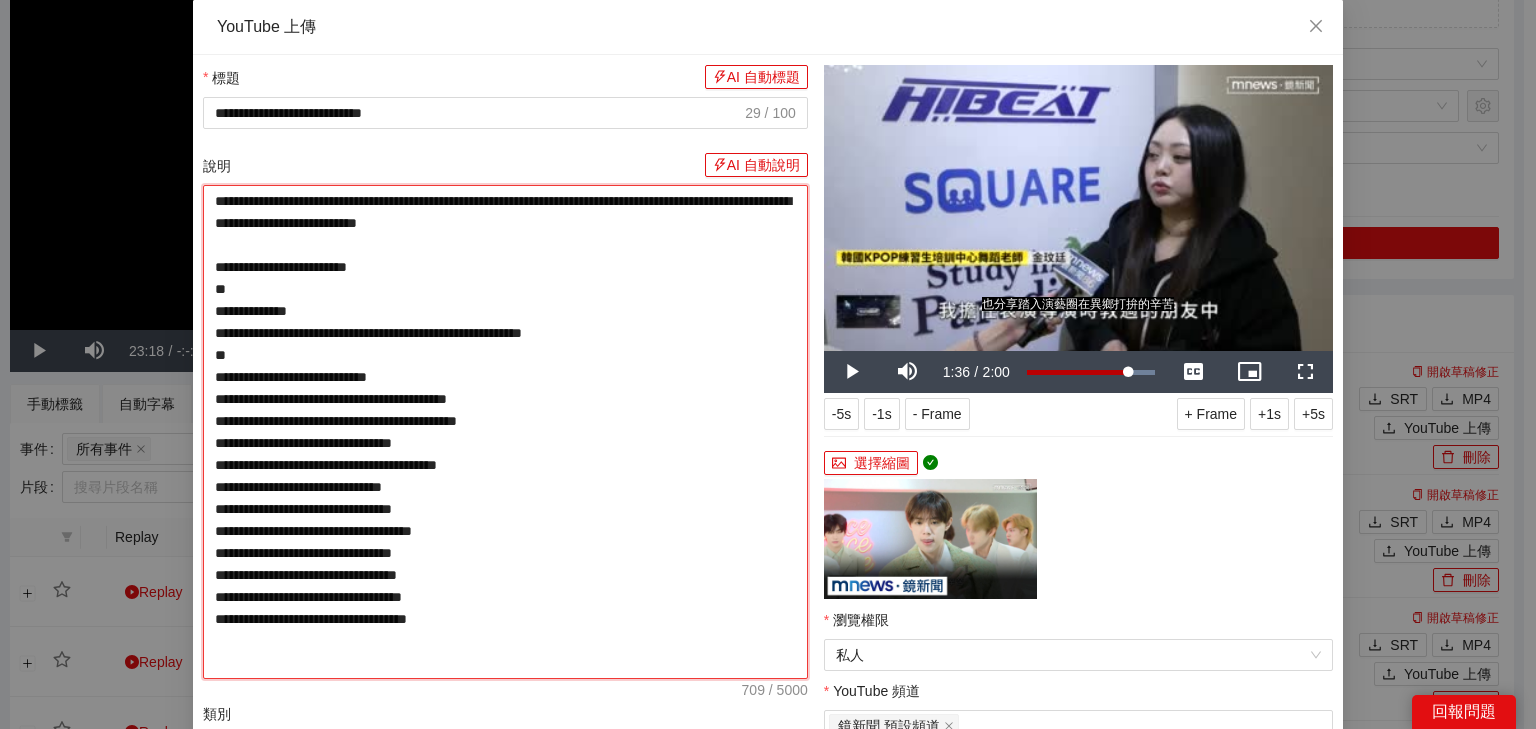 type on "**********" 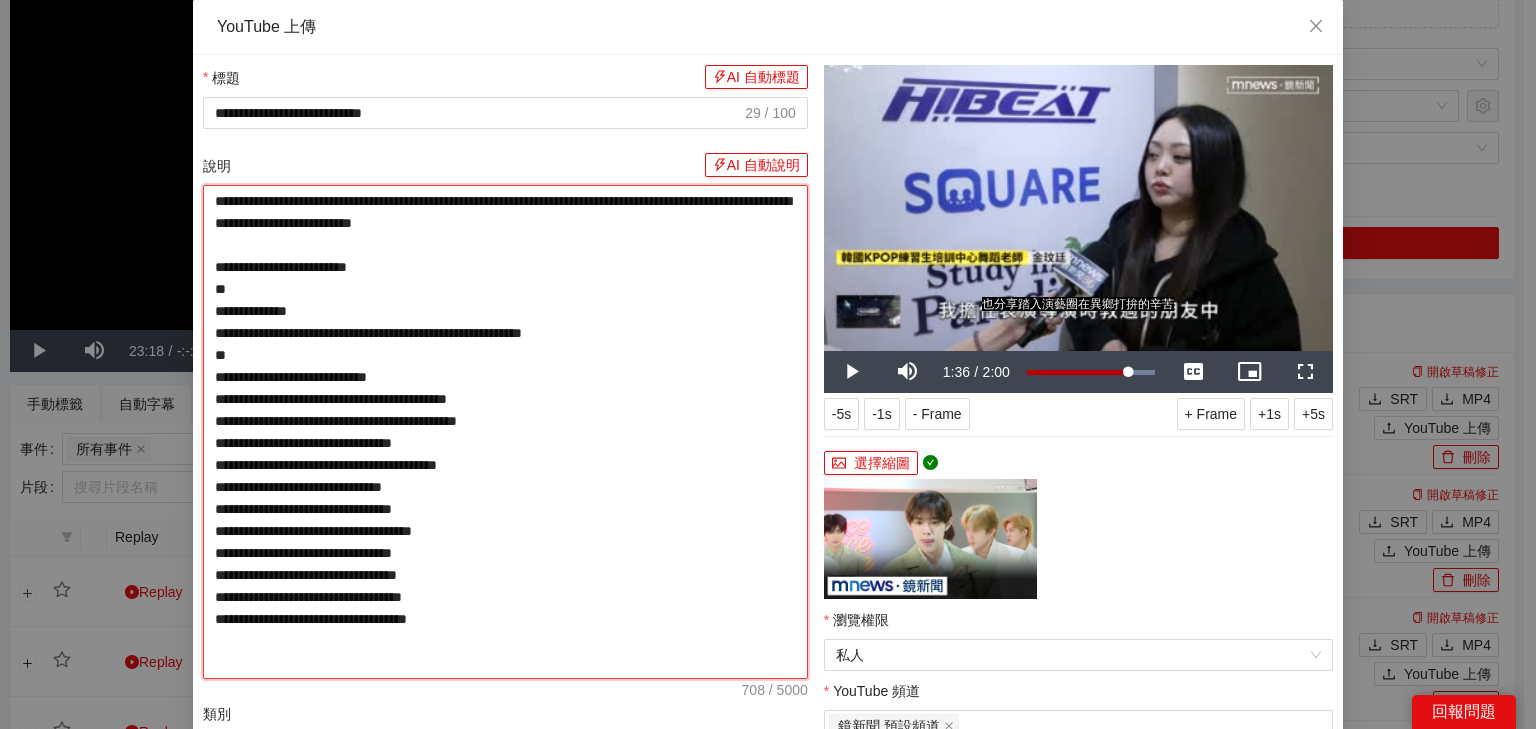 type on "**********" 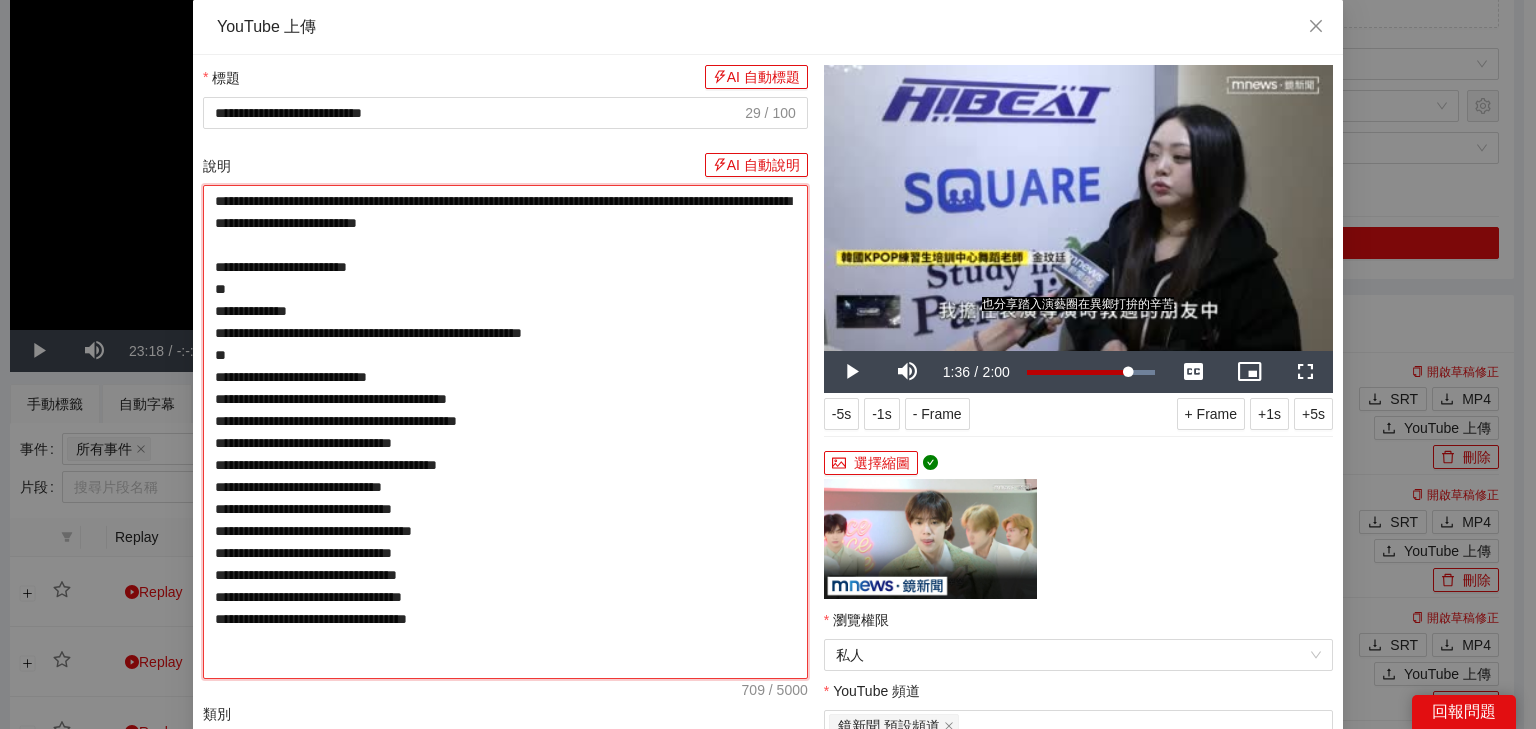 type on "**********" 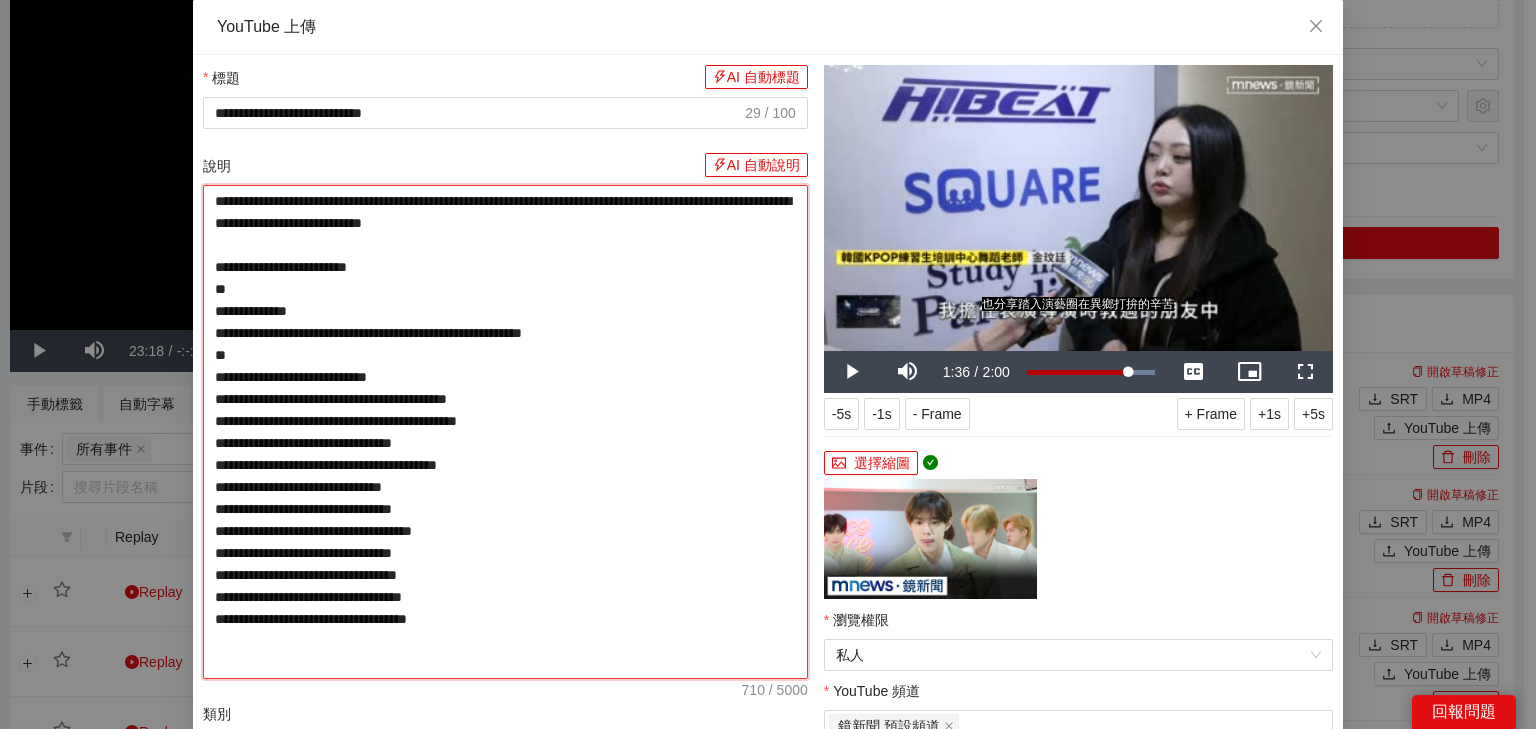 type on "**********" 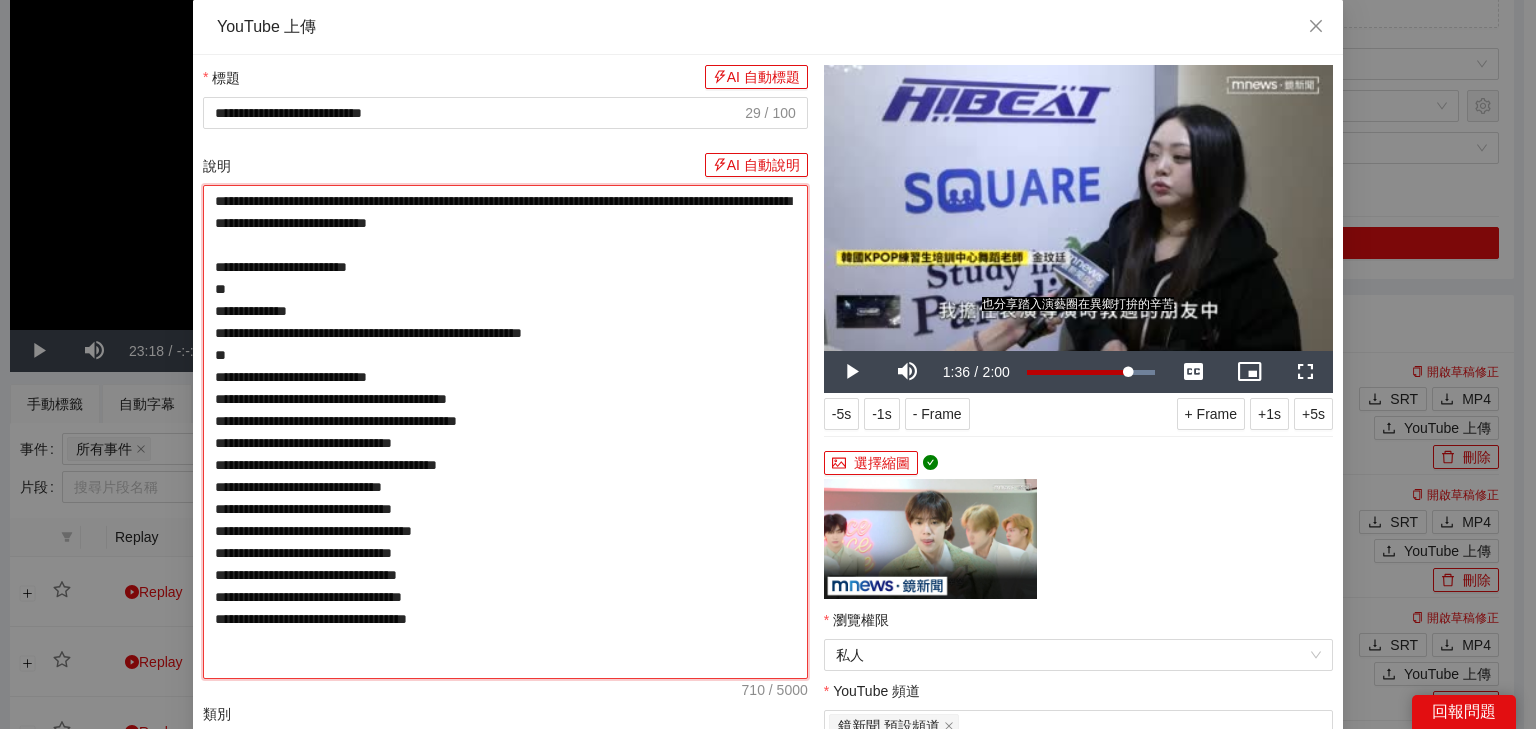 type on "**********" 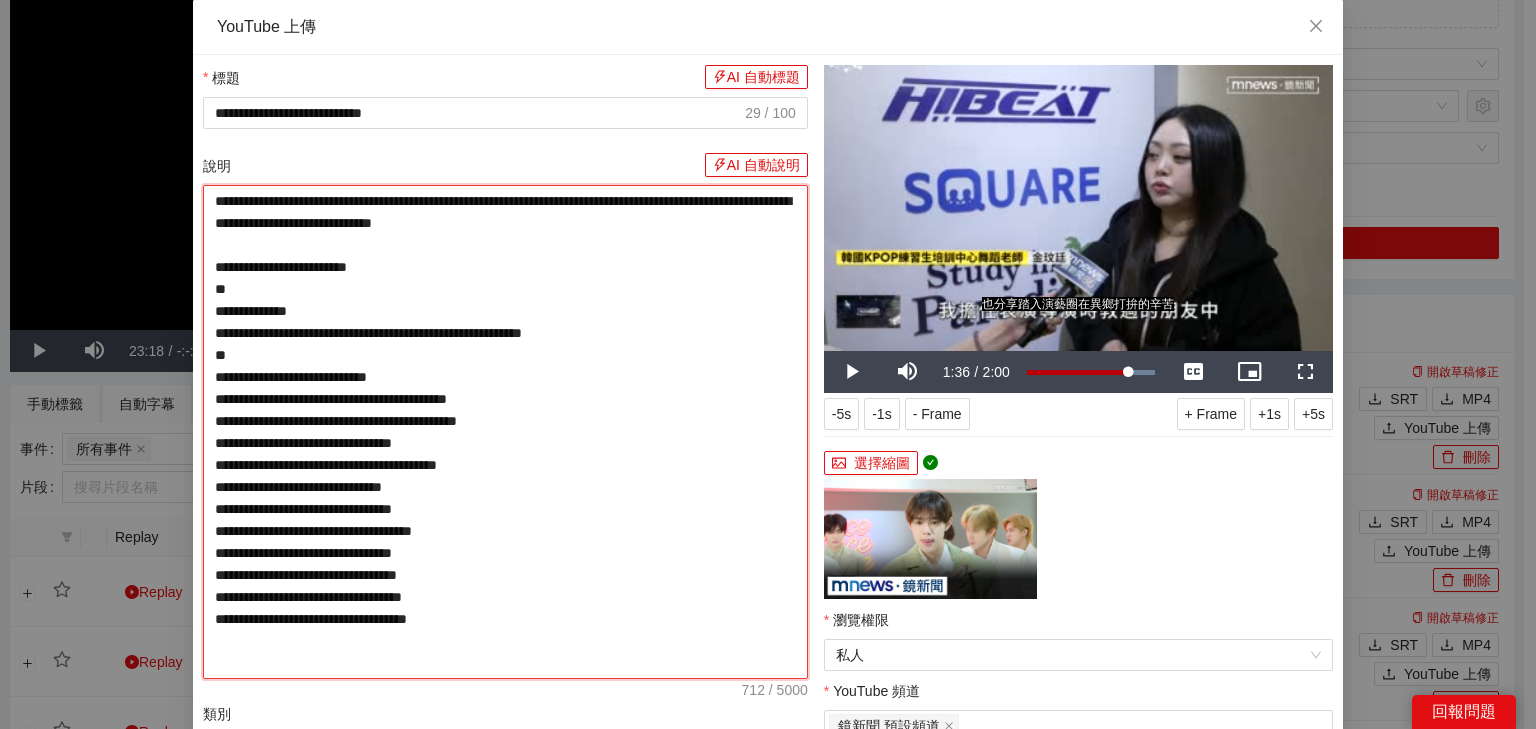 type on "**********" 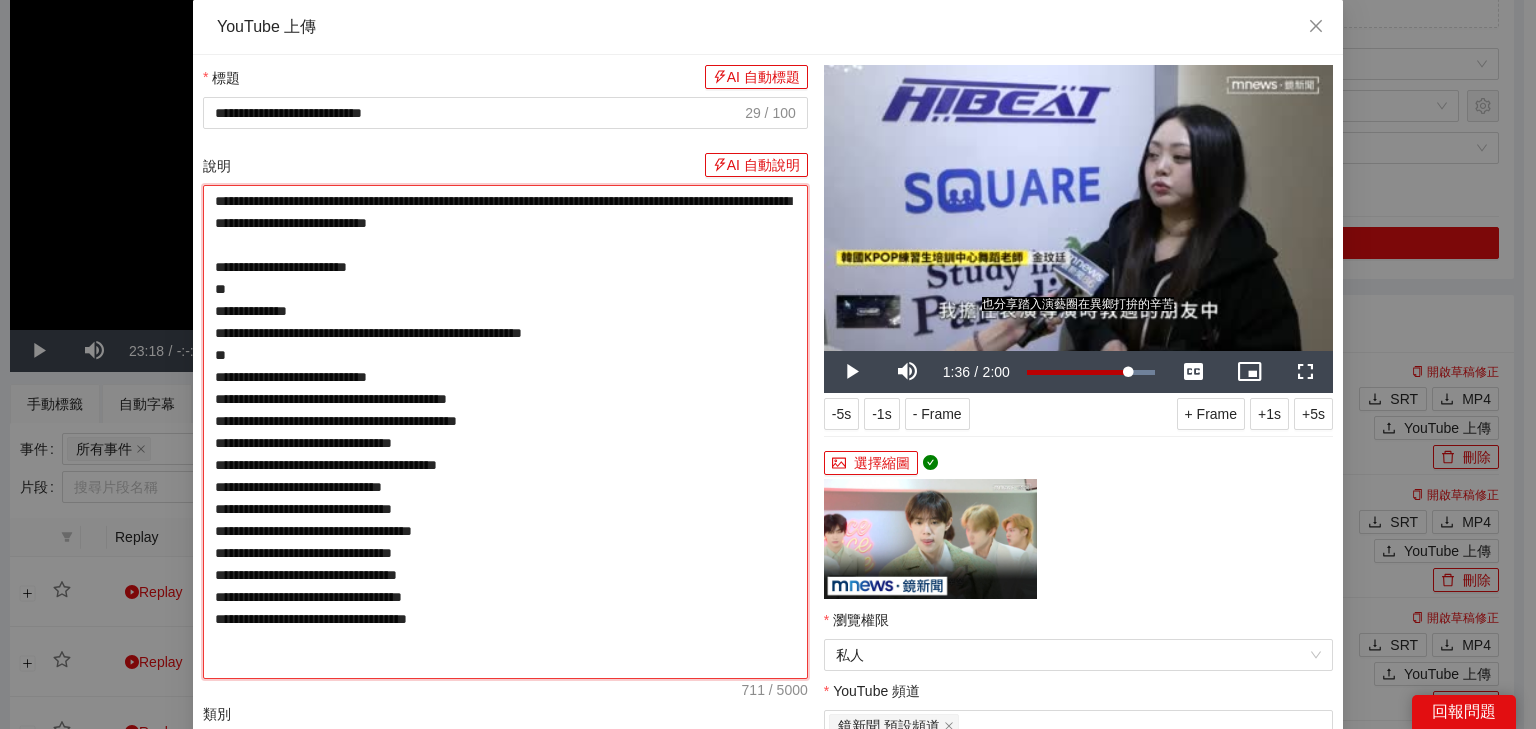 type on "**********" 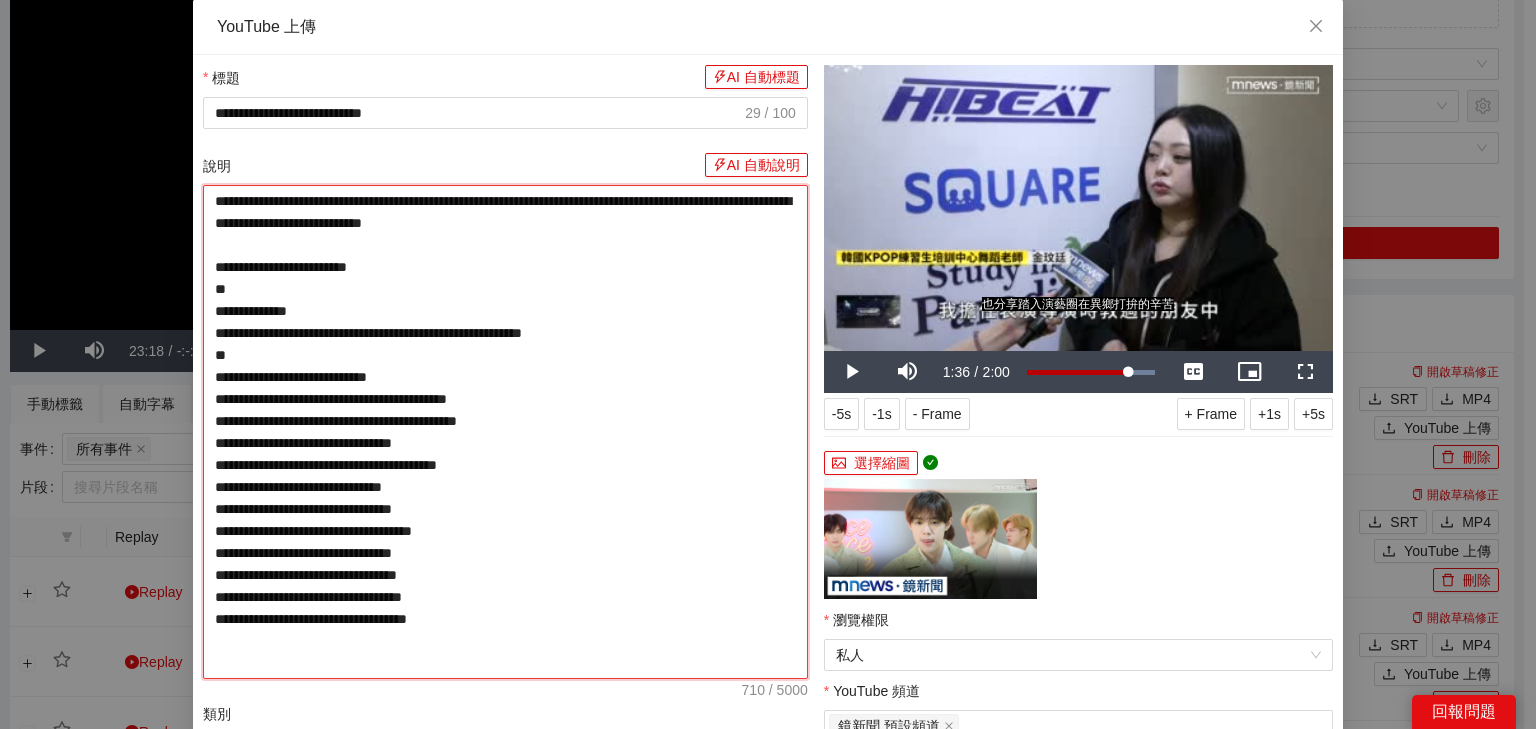 type on "**********" 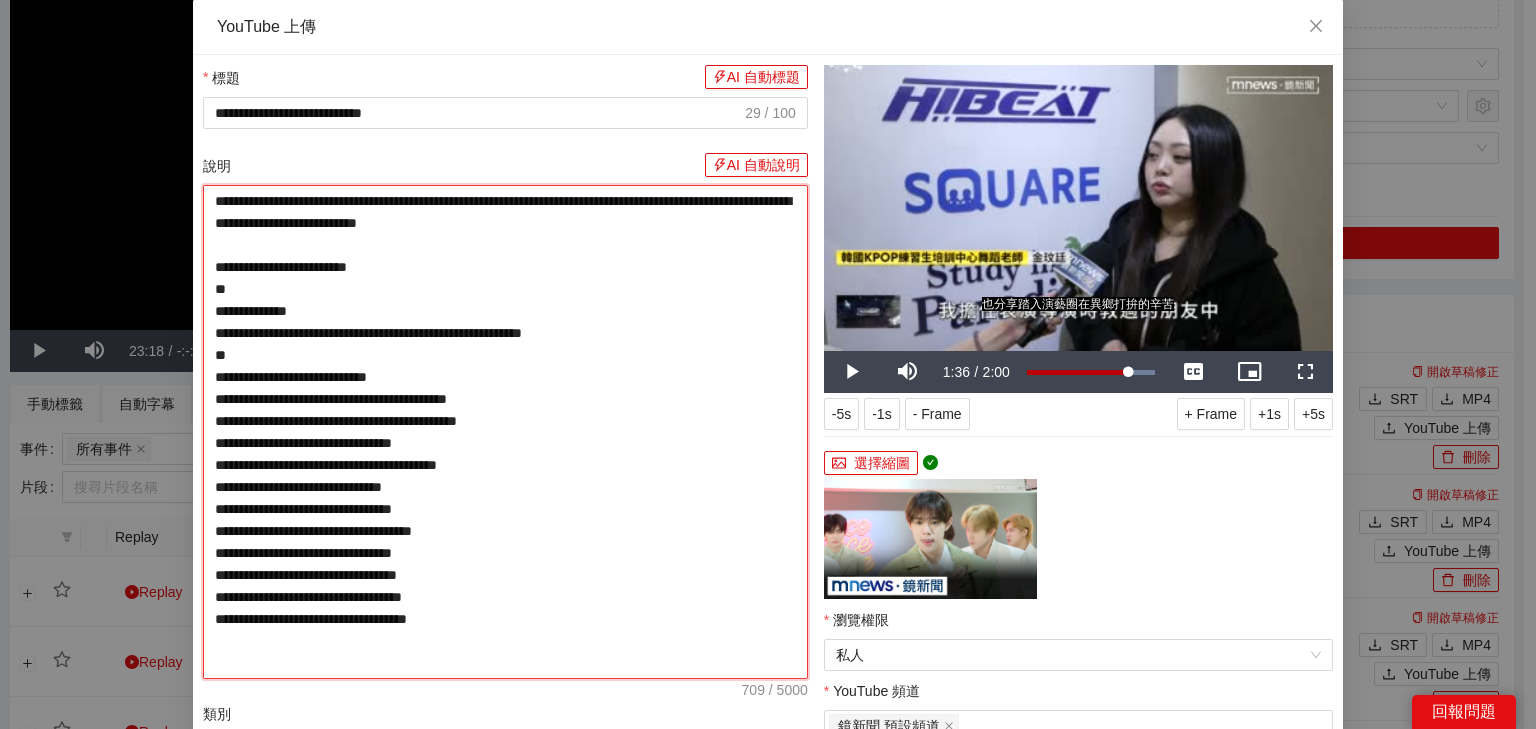 type on "**********" 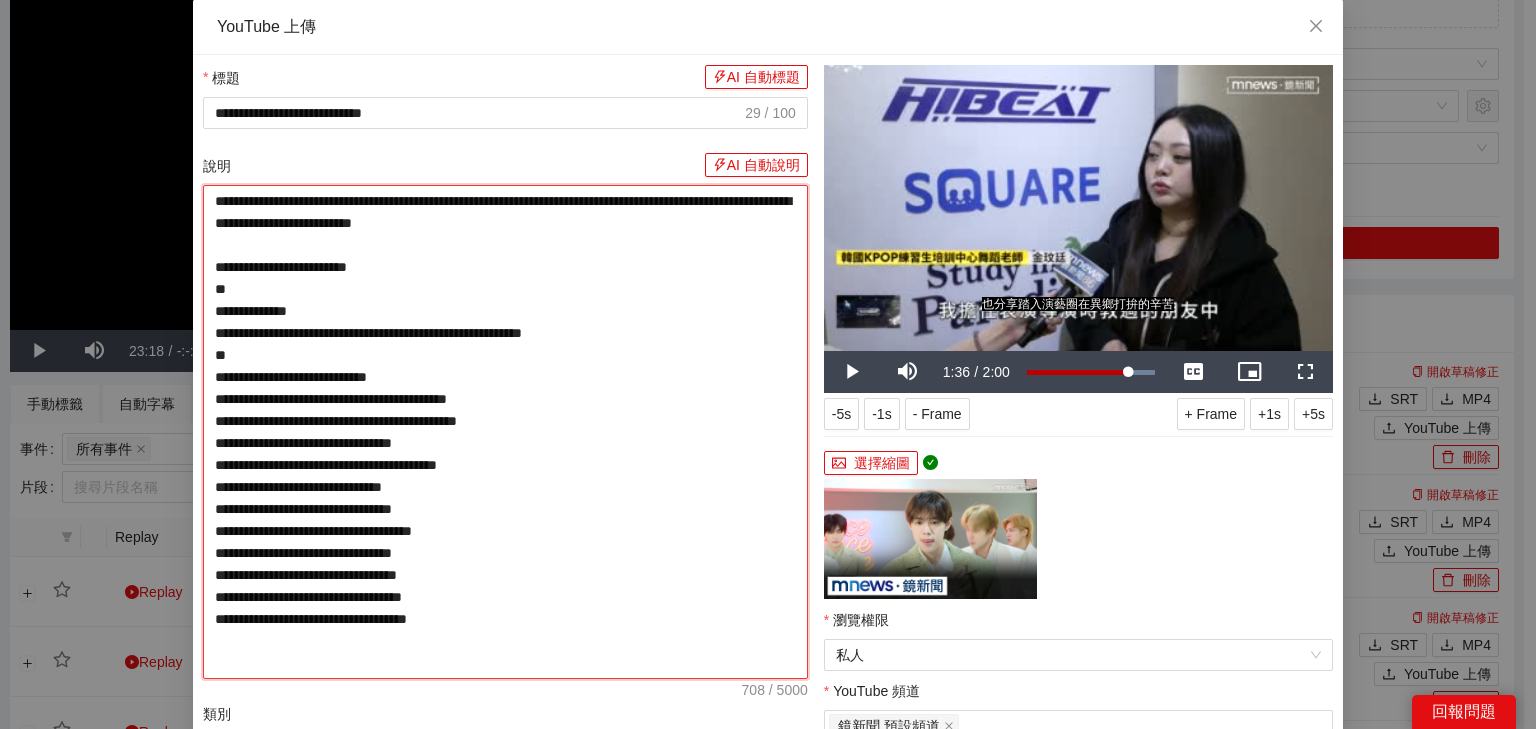 type on "**********" 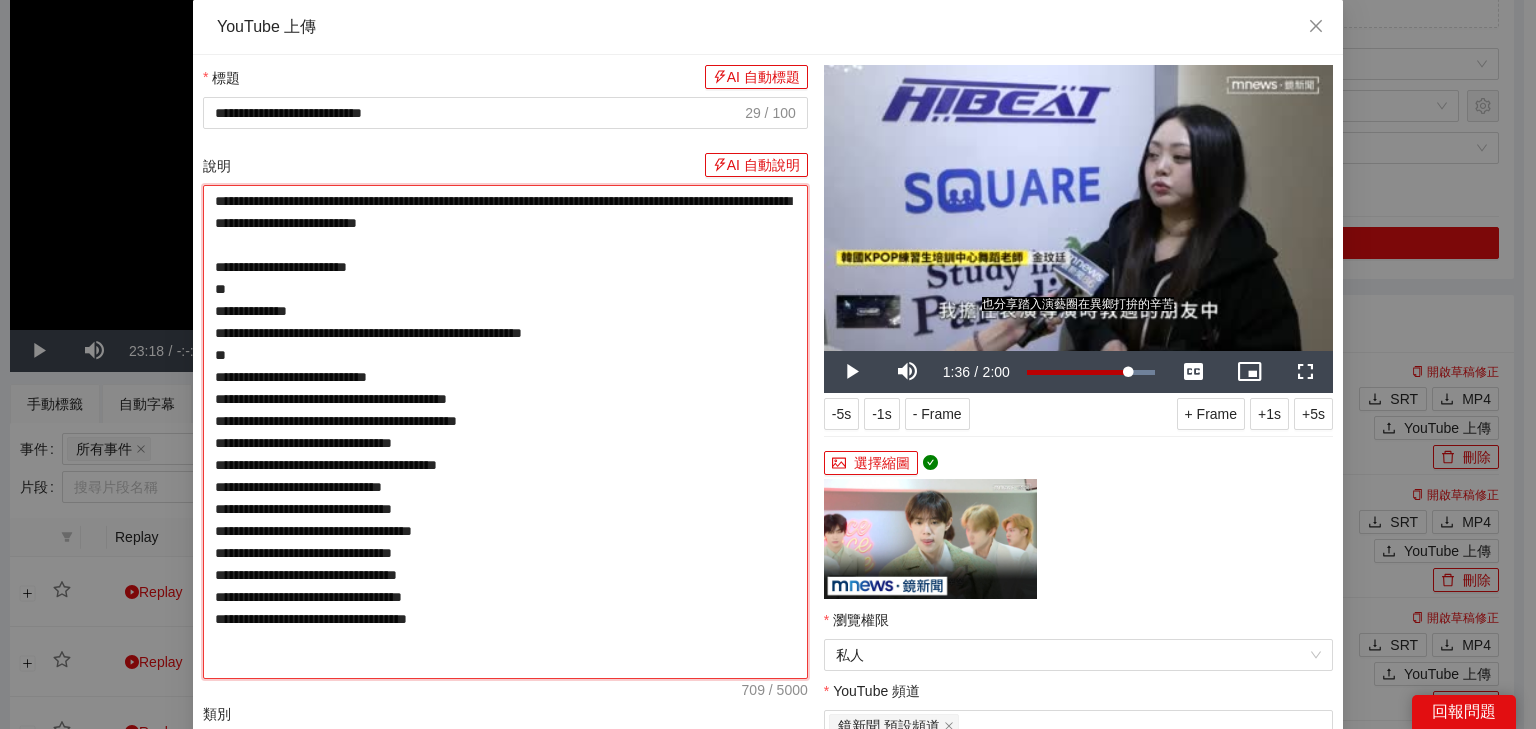 type on "**********" 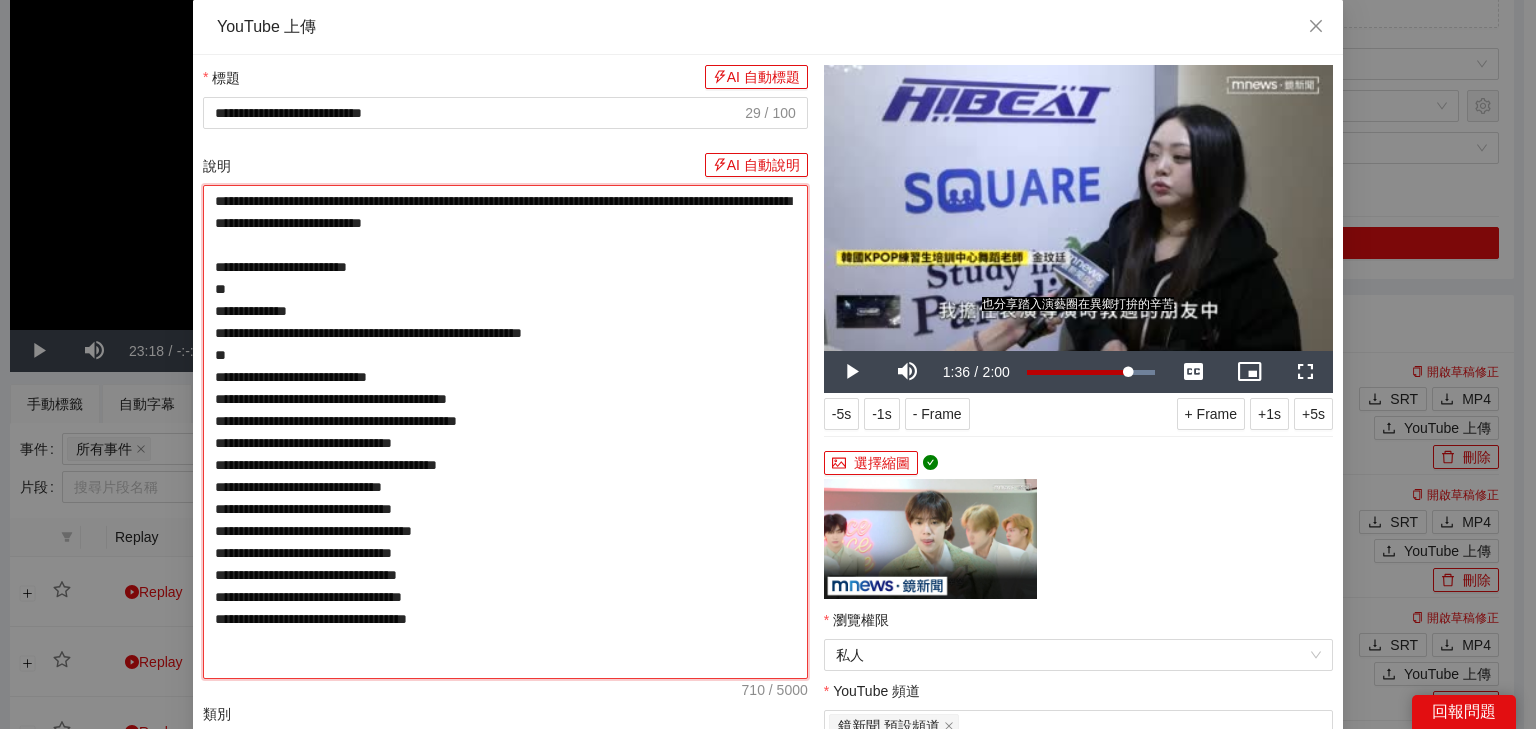 type on "**********" 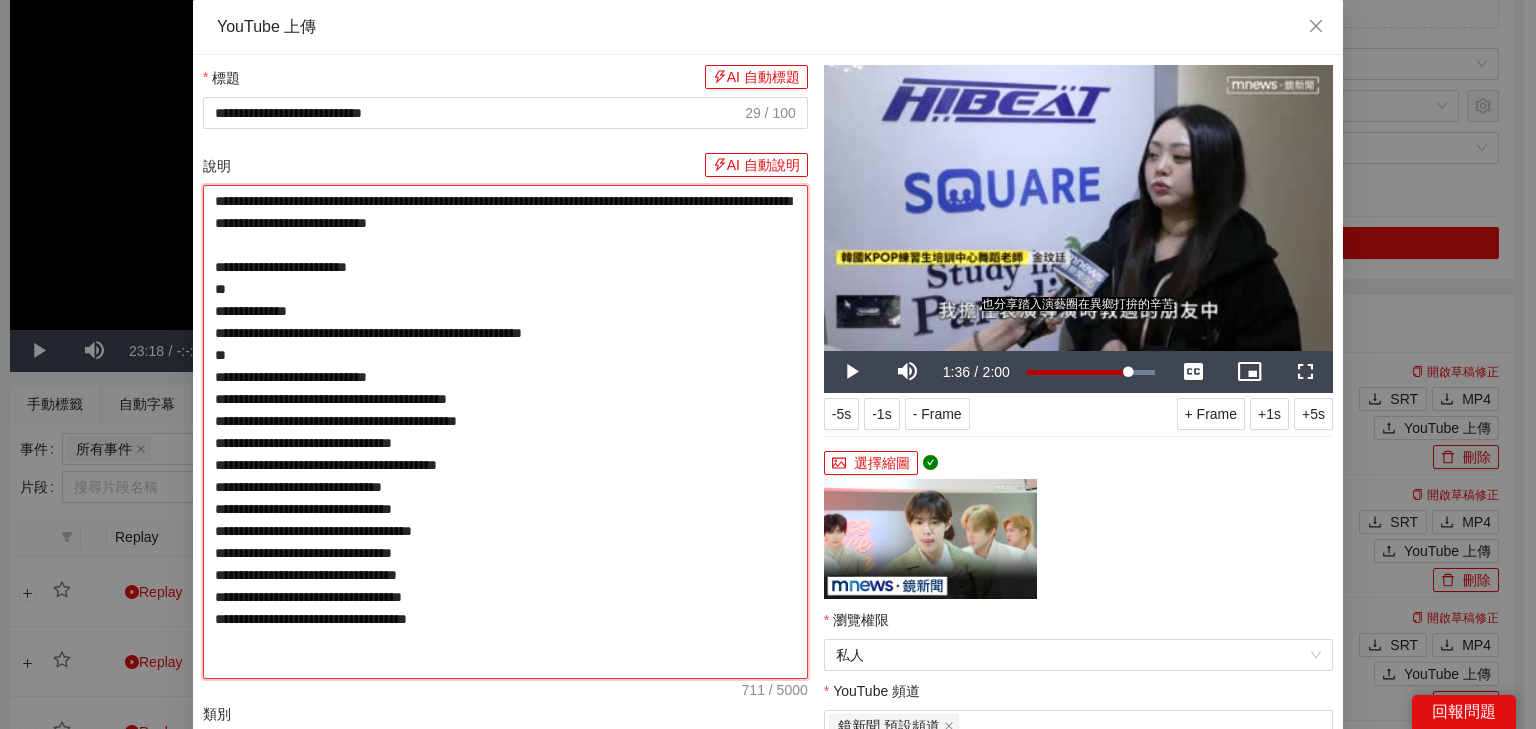 type on "**********" 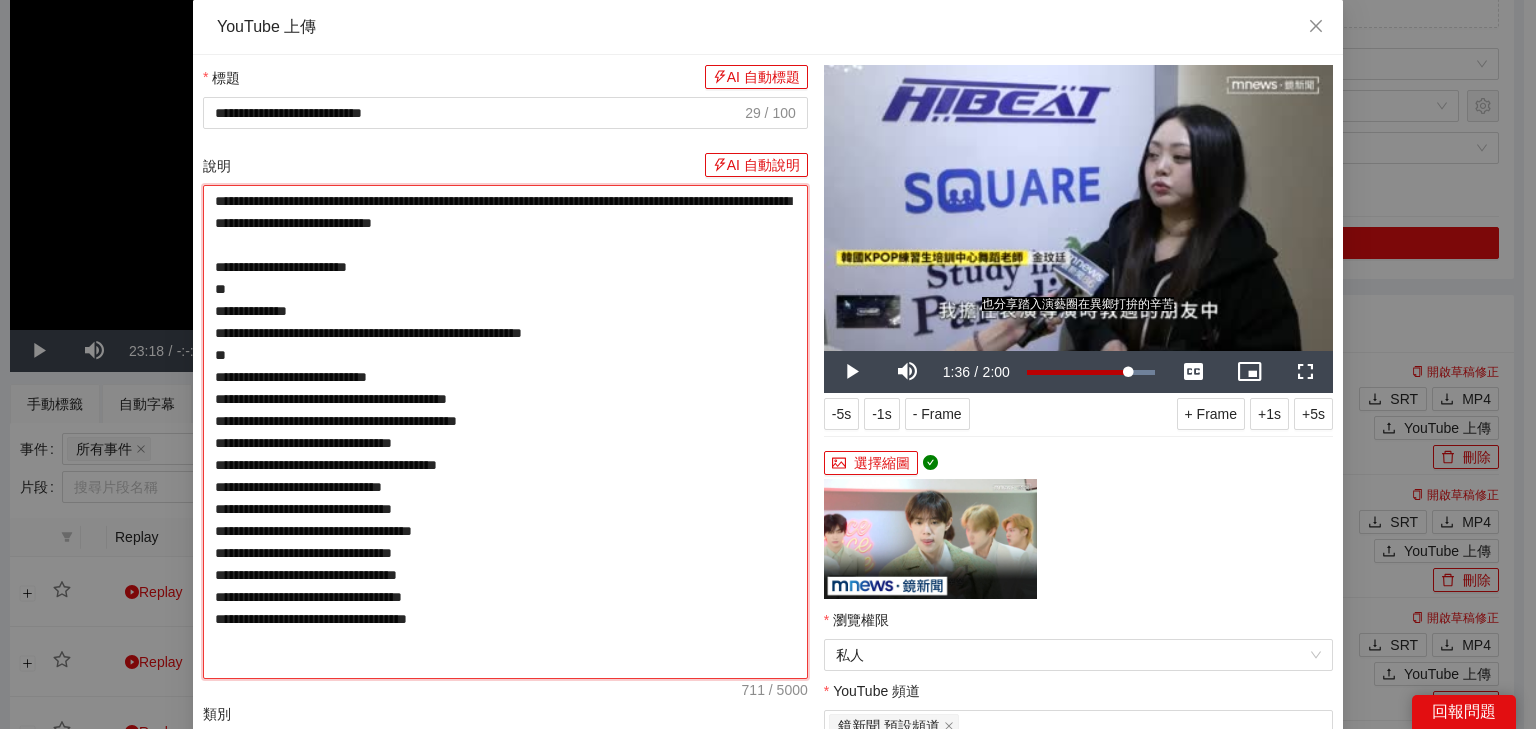 type on "**********" 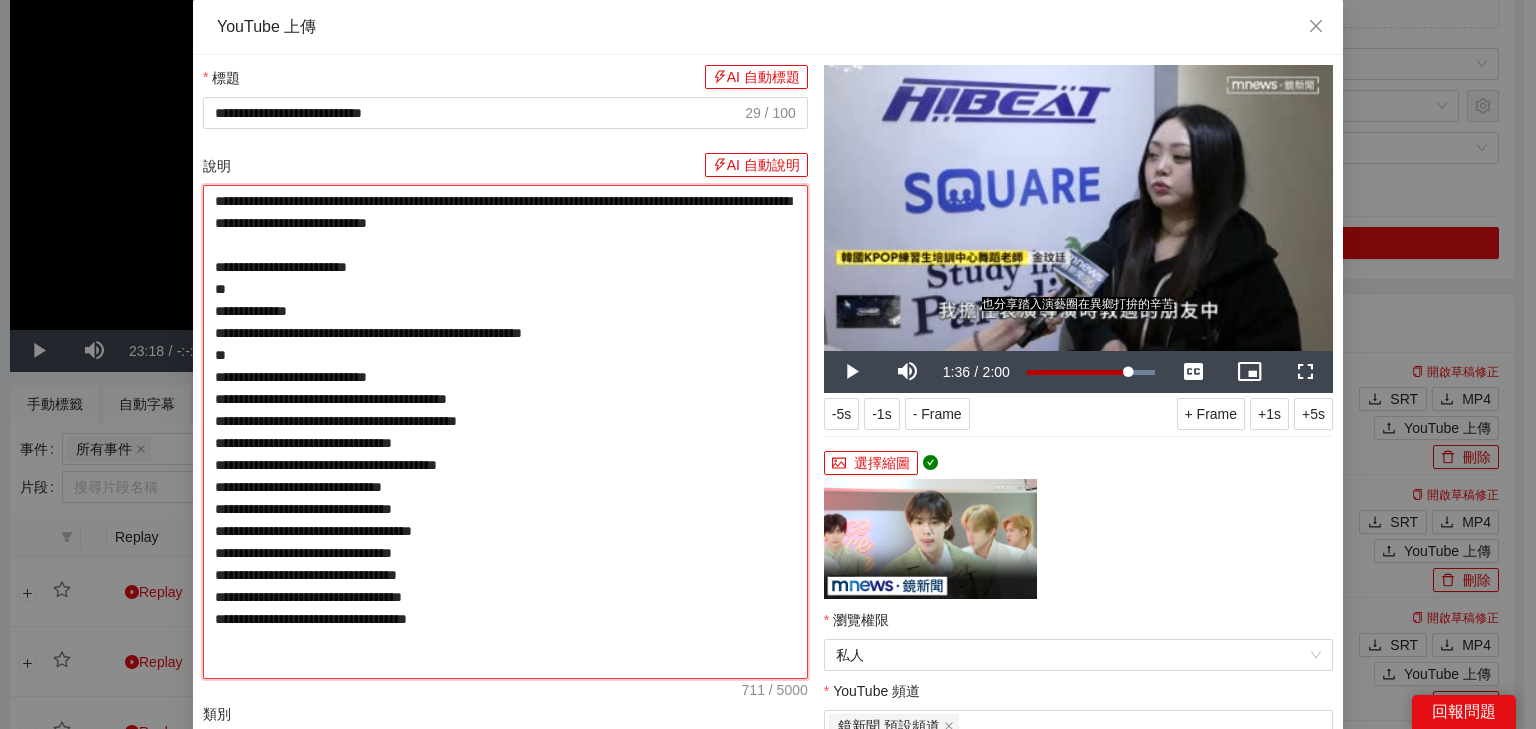 type on "**********" 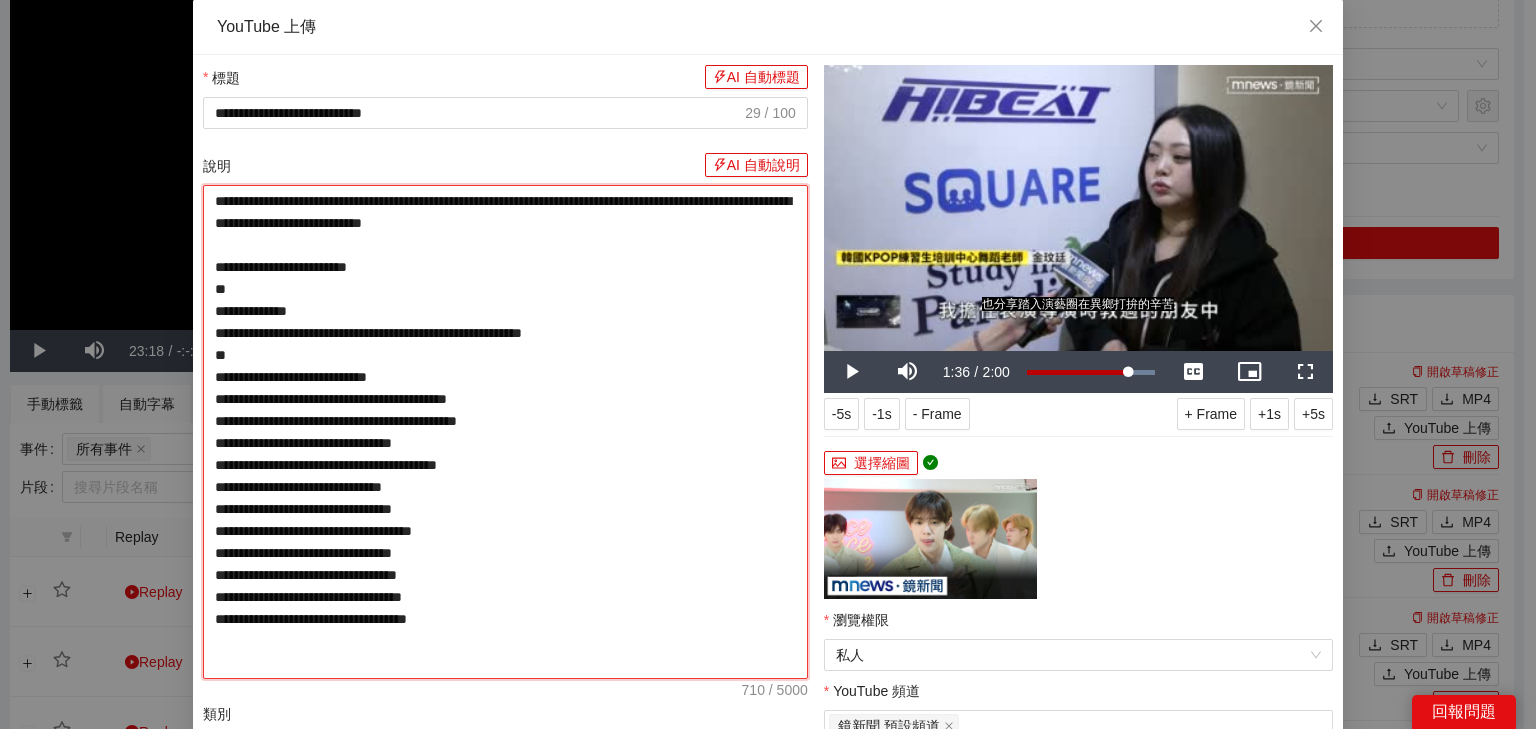 type on "**********" 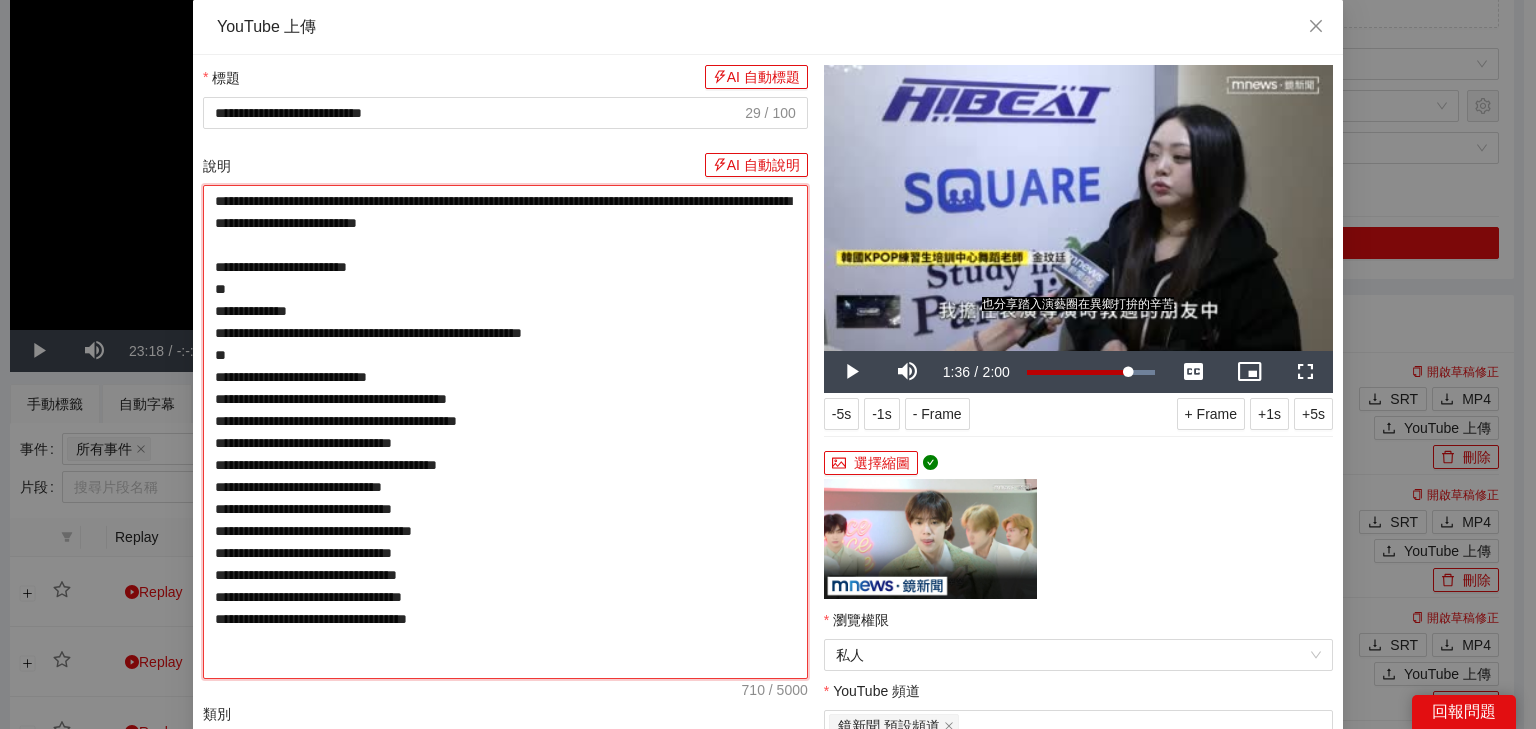 type on "**********" 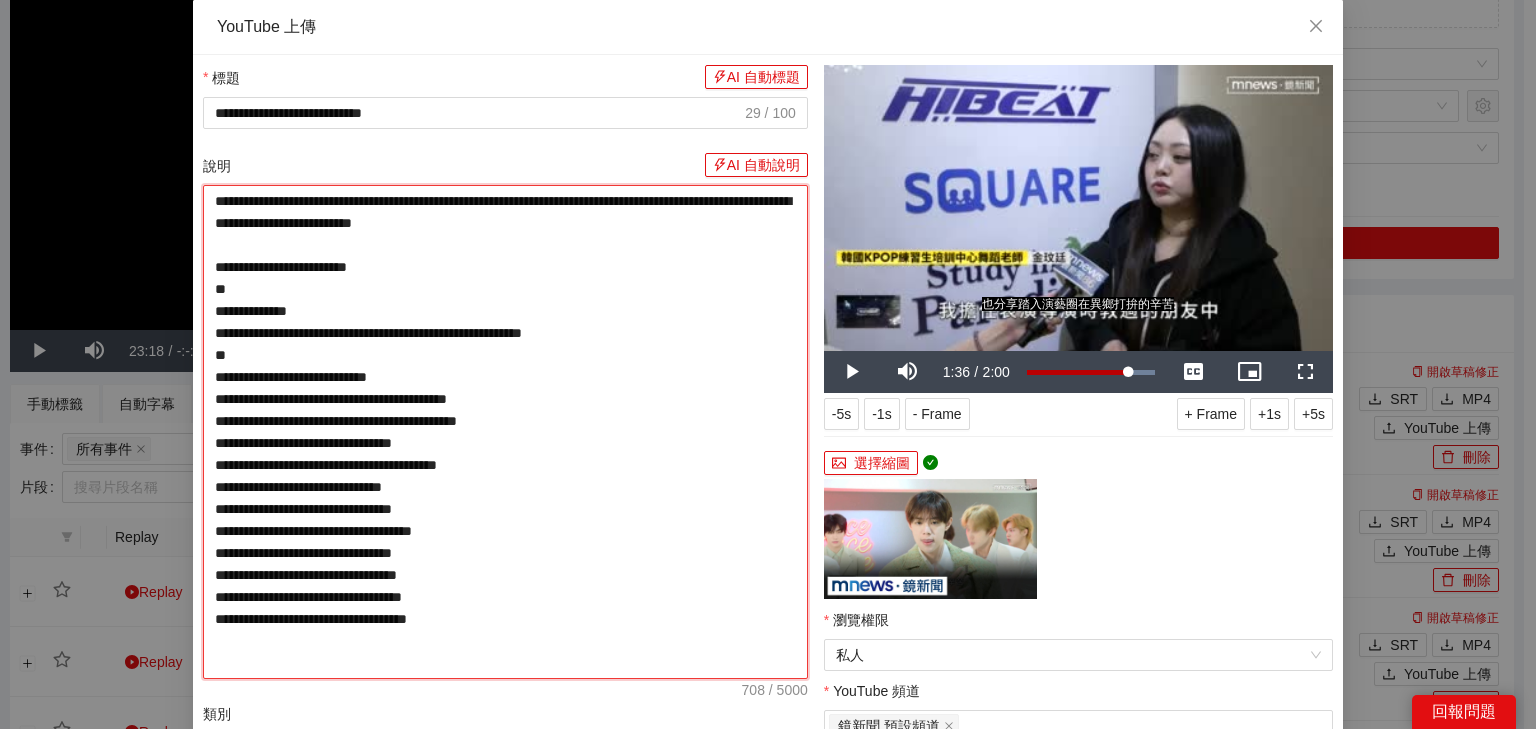 type on "**********" 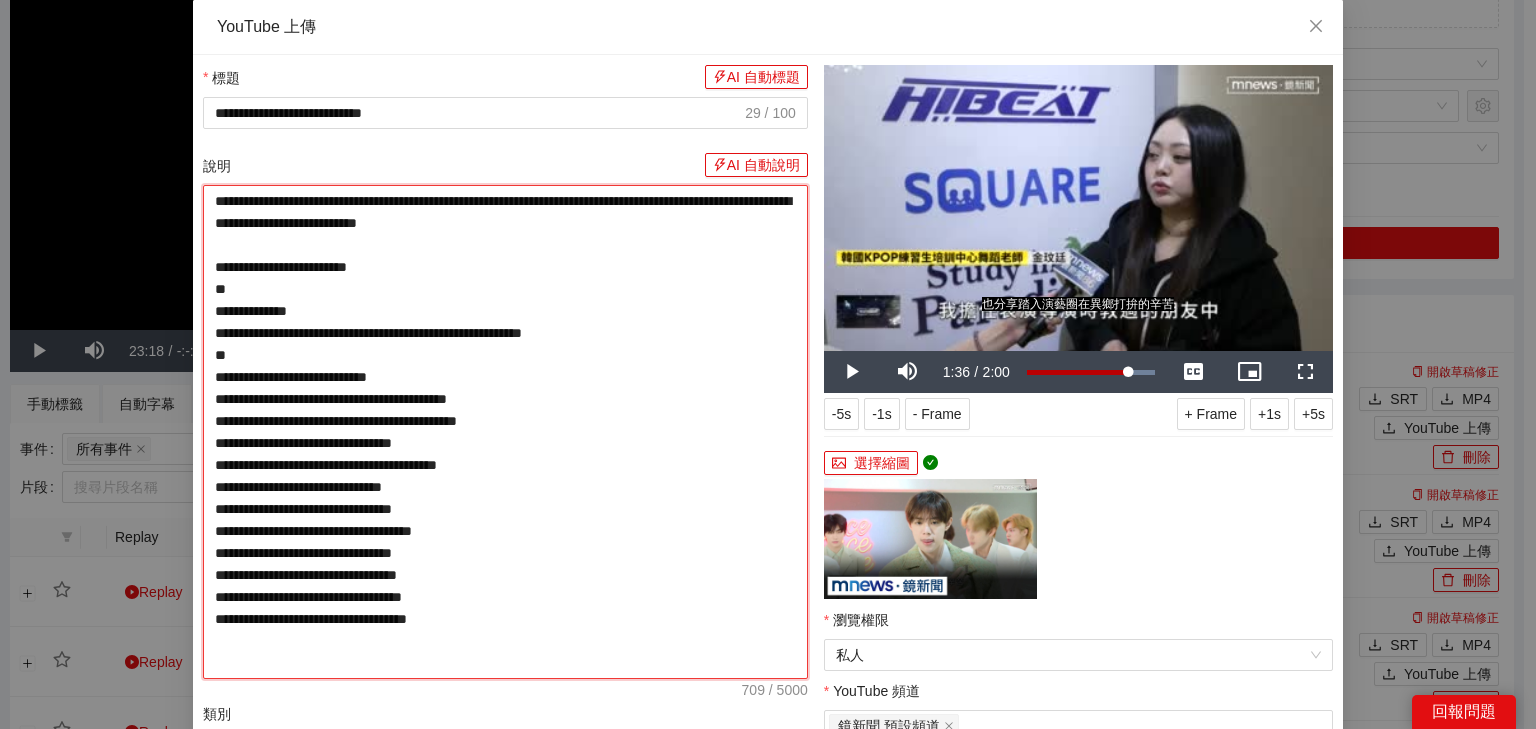 type on "**********" 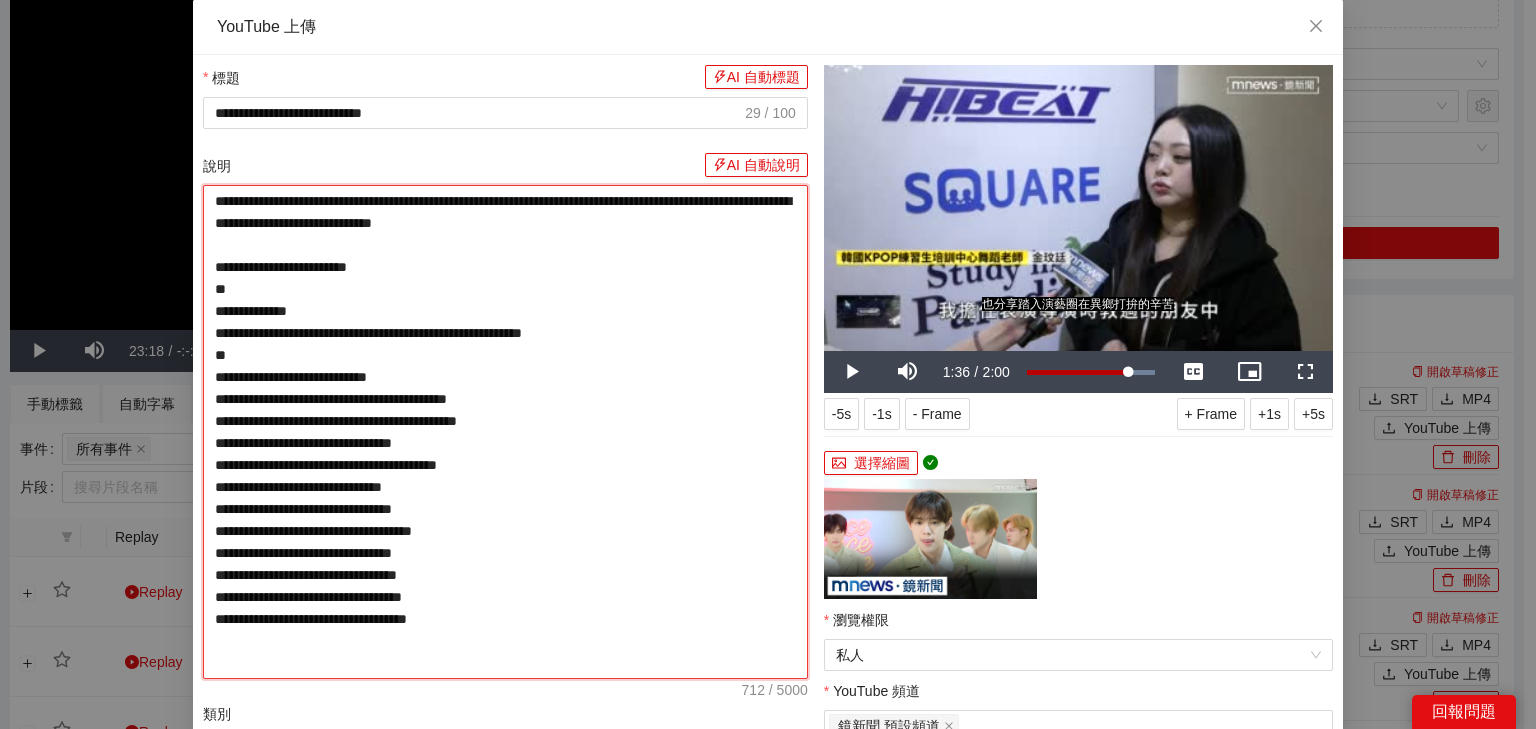 click on "**********" at bounding box center (505, 432) 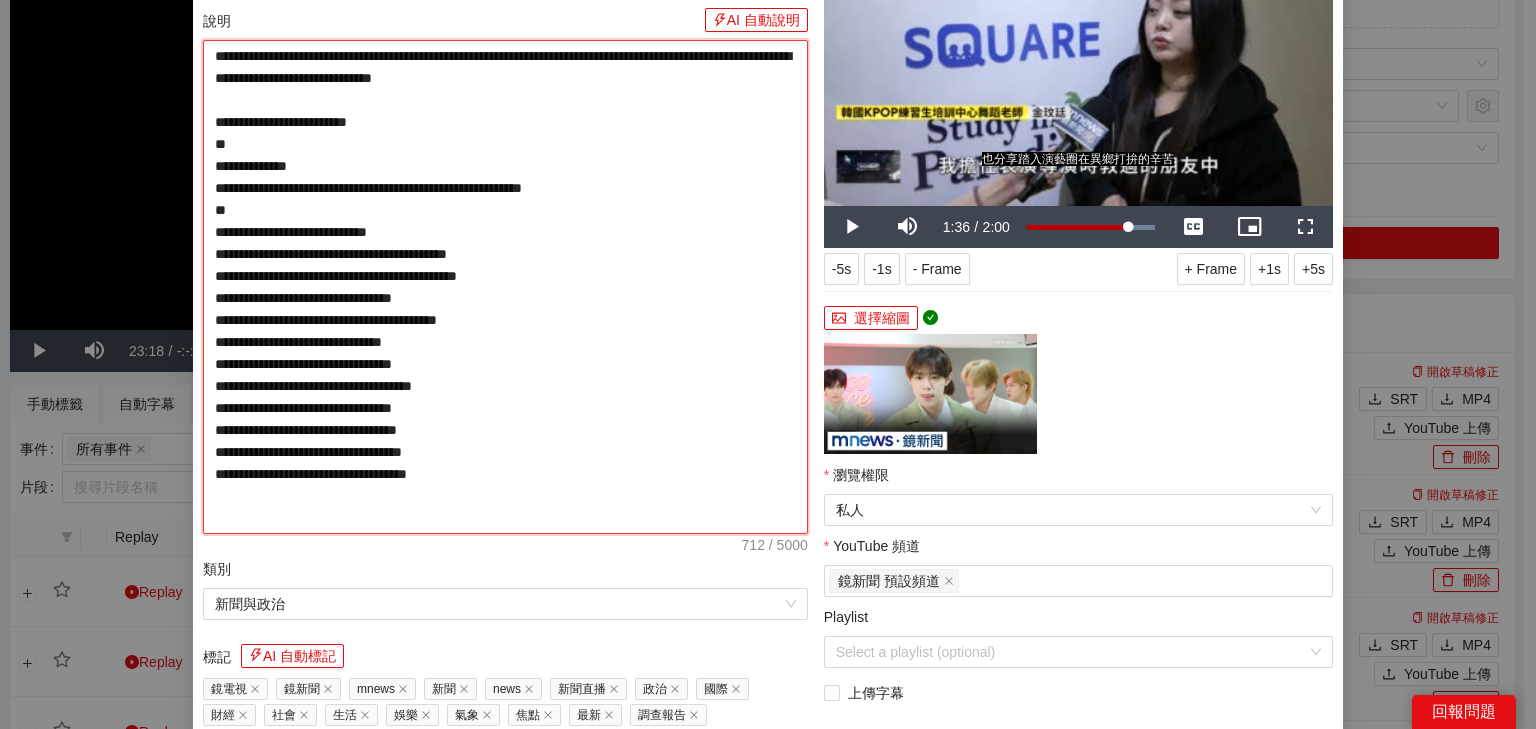 scroll, scrollTop: 400, scrollLeft: 0, axis: vertical 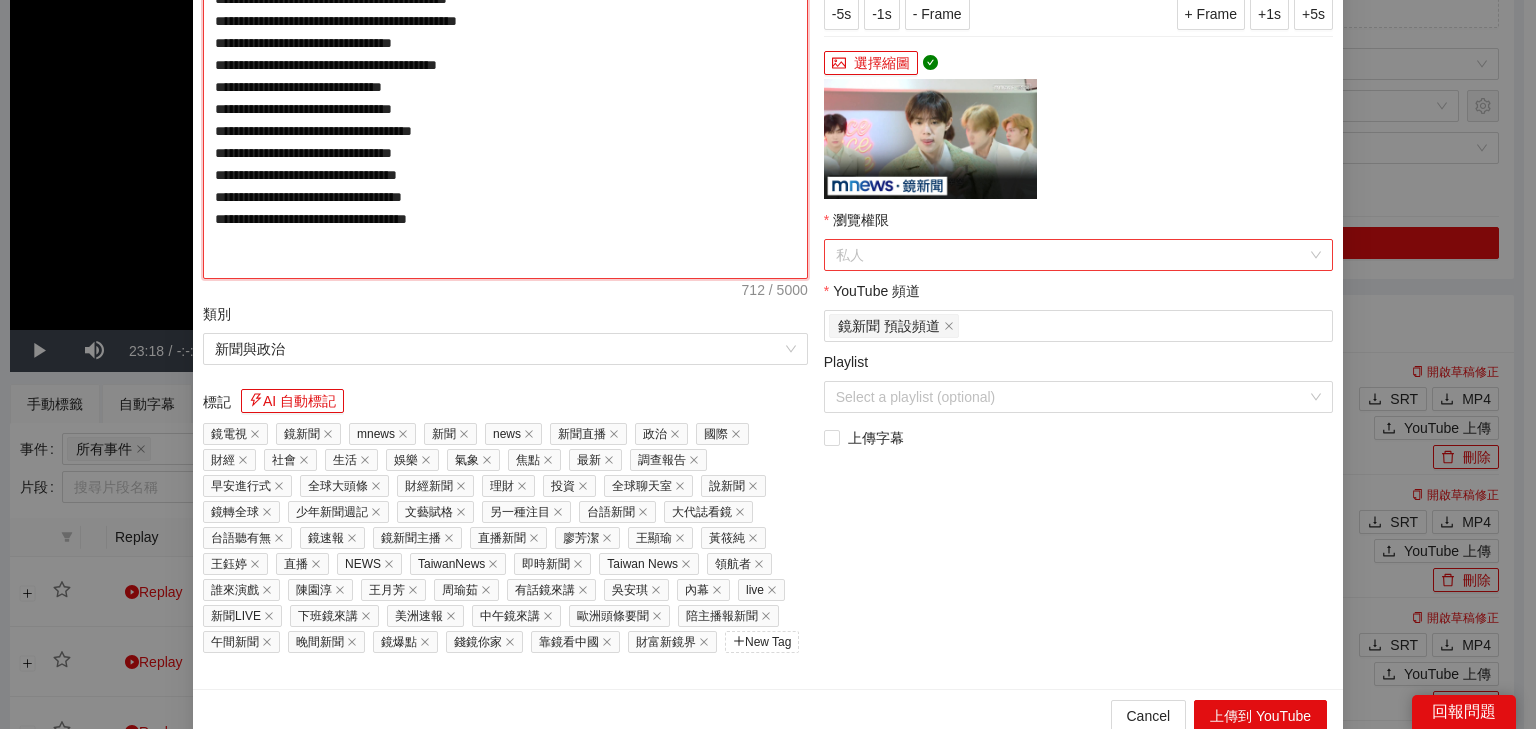 drag, startPoint x: 933, startPoint y: 252, endPoint x: 897, endPoint y: 281, distance: 46.227695 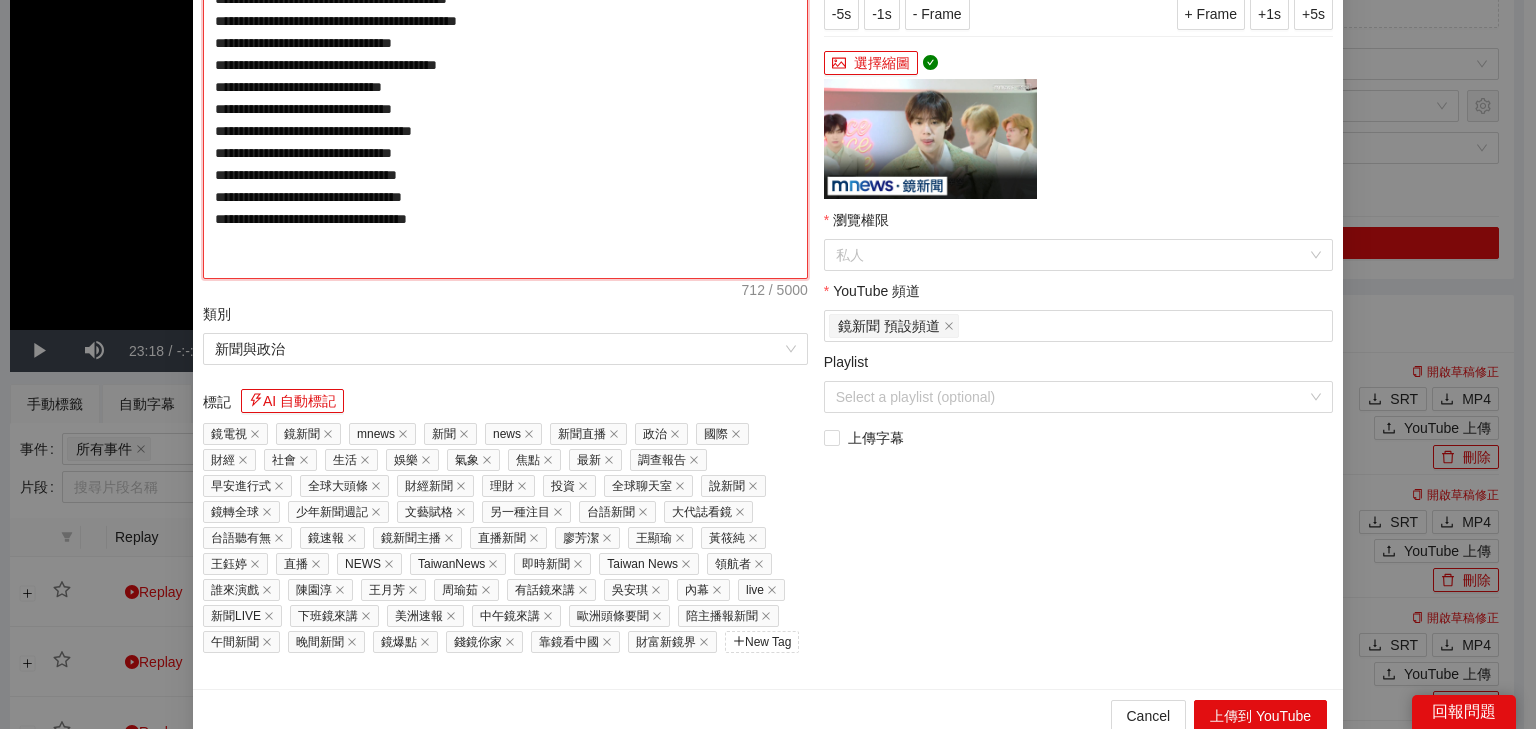 type on "**********" 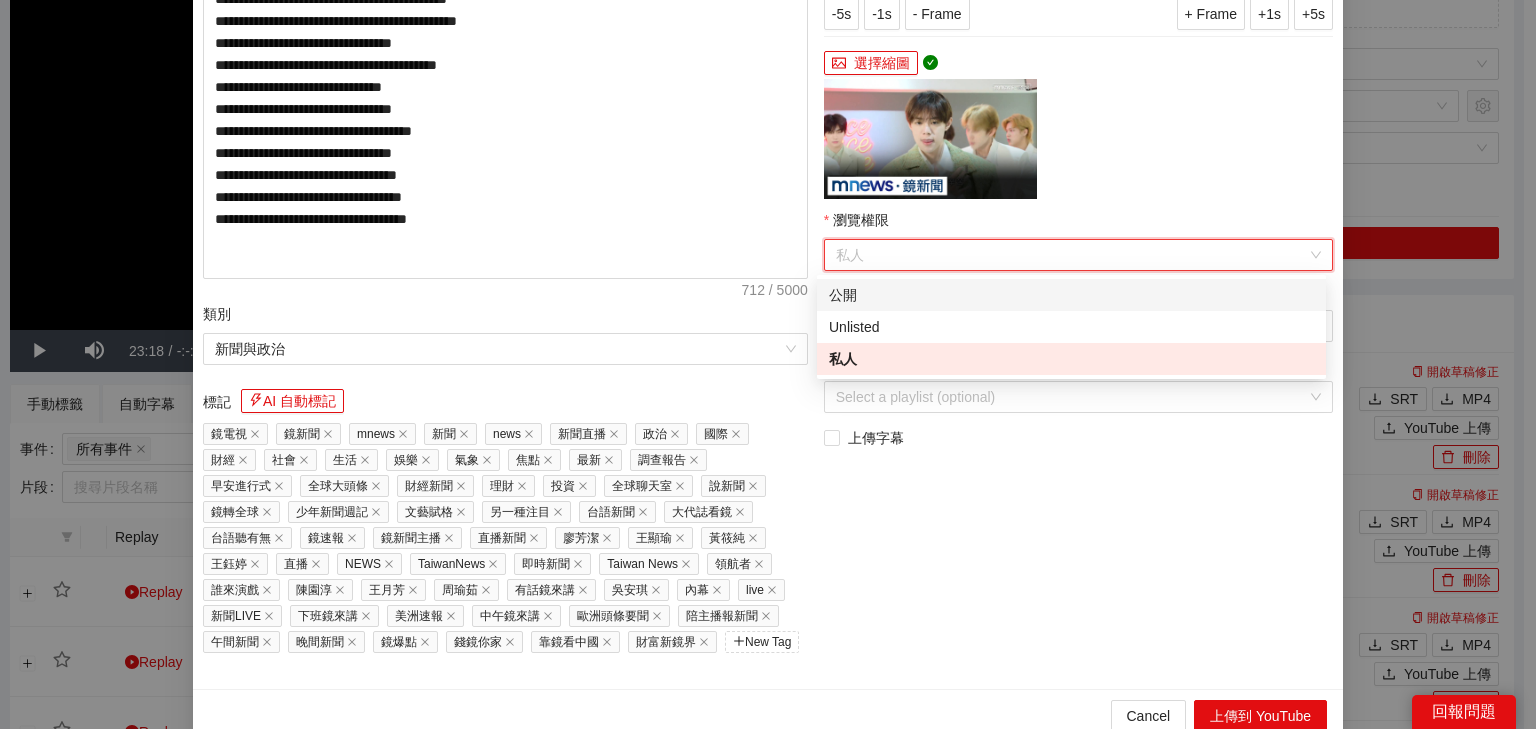 click on "公開" at bounding box center [1071, 295] 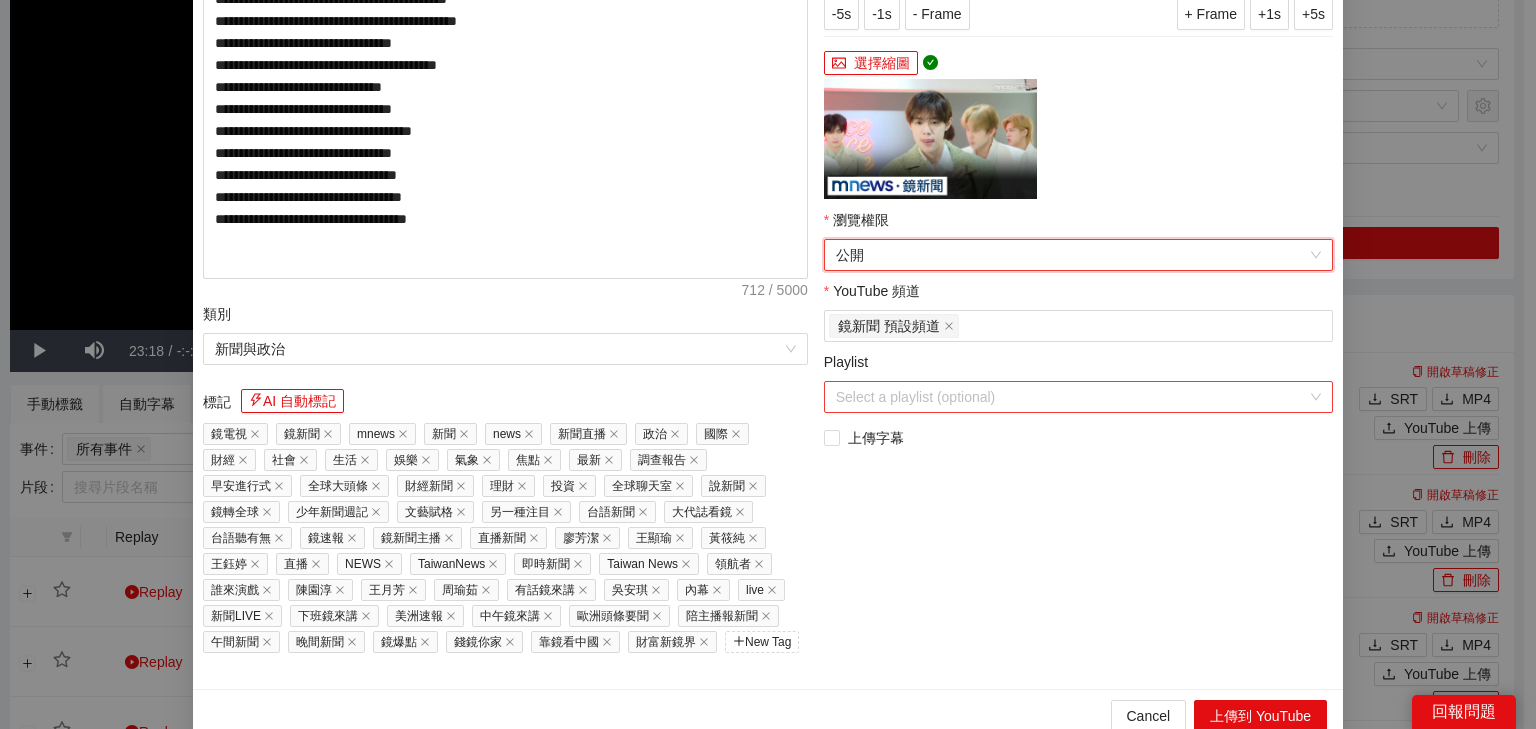 click on "Playlist" at bounding box center (1071, 397) 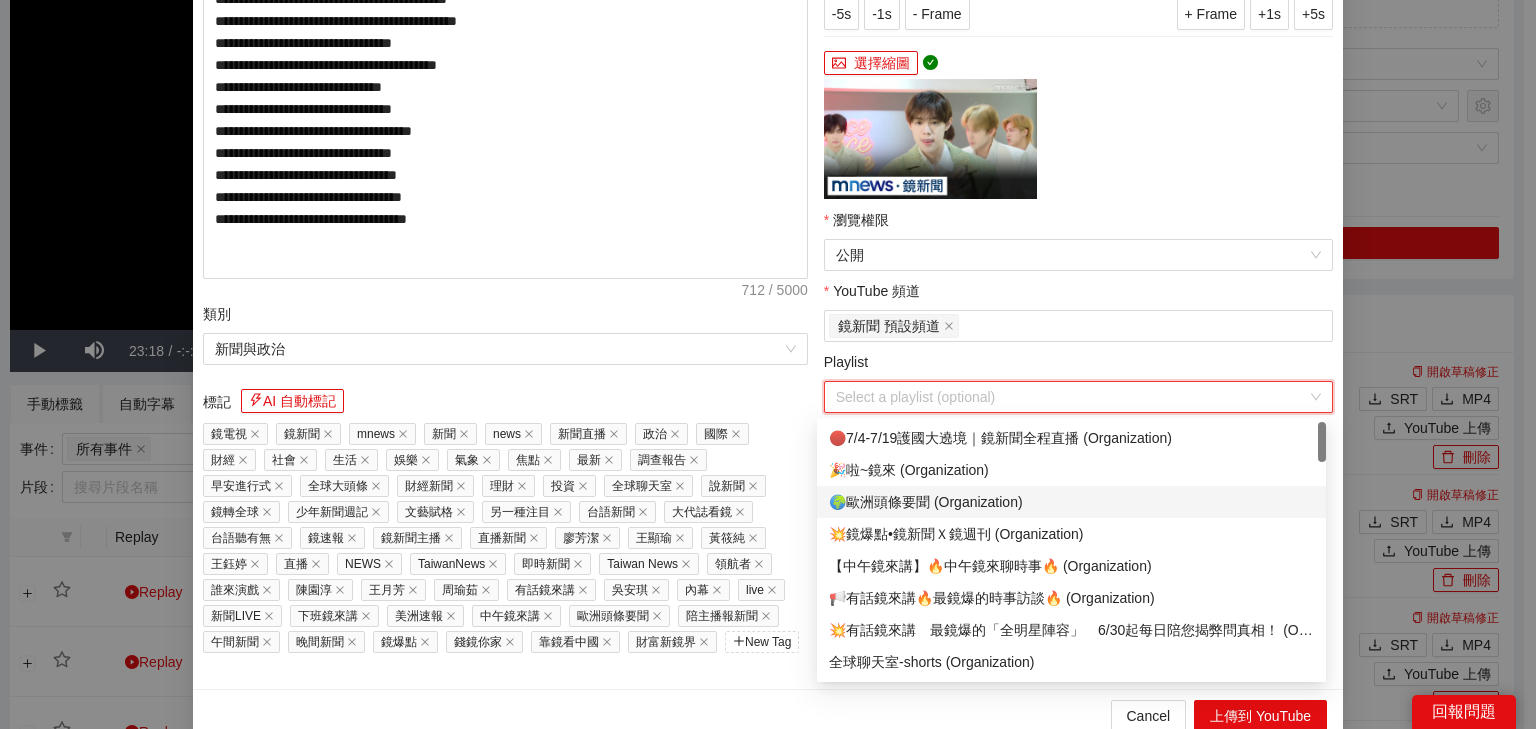 scroll, scrollTop: 80, scrollLeft: 0, axis: vertical 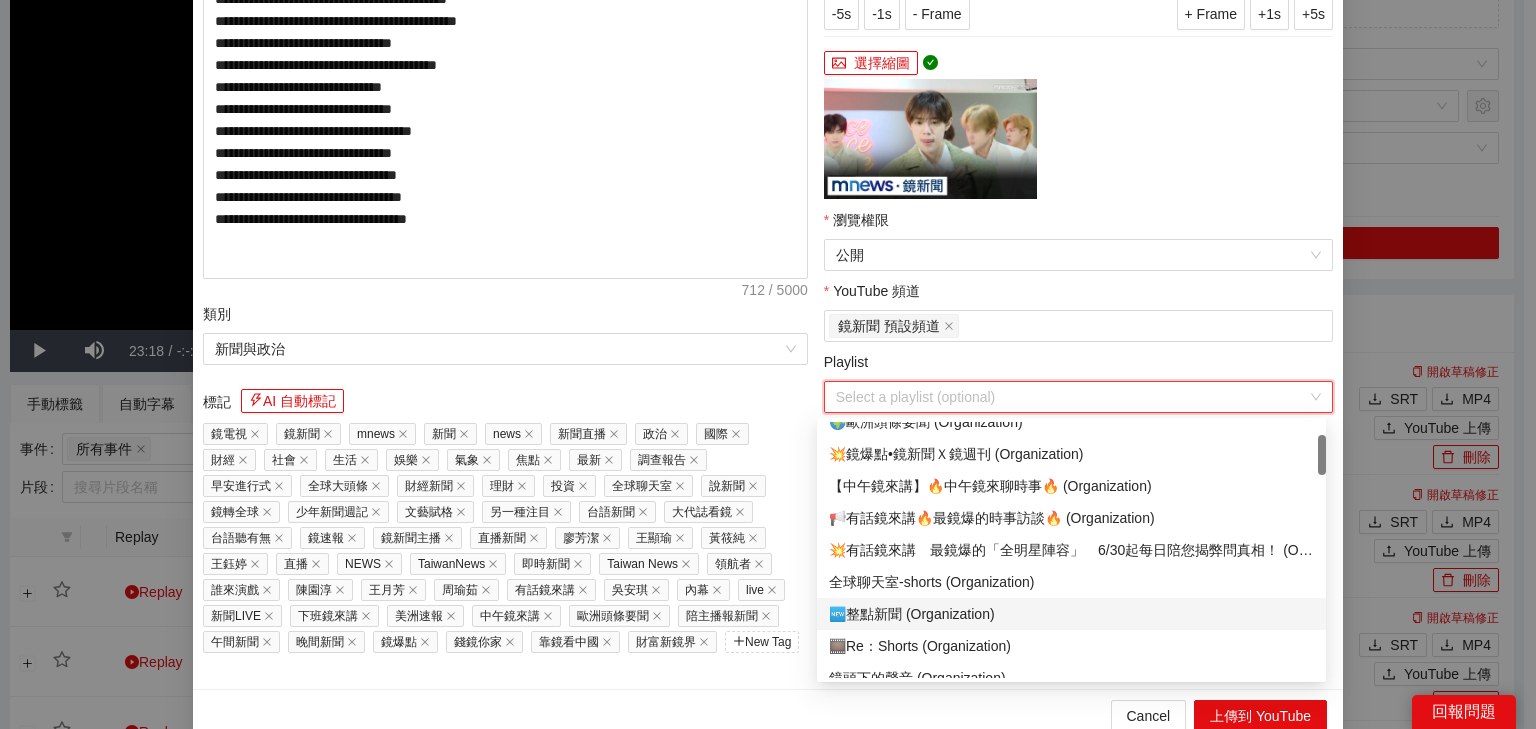 click on "🆕整點新聞 (Organization)" at bounding box center [1071, 614] 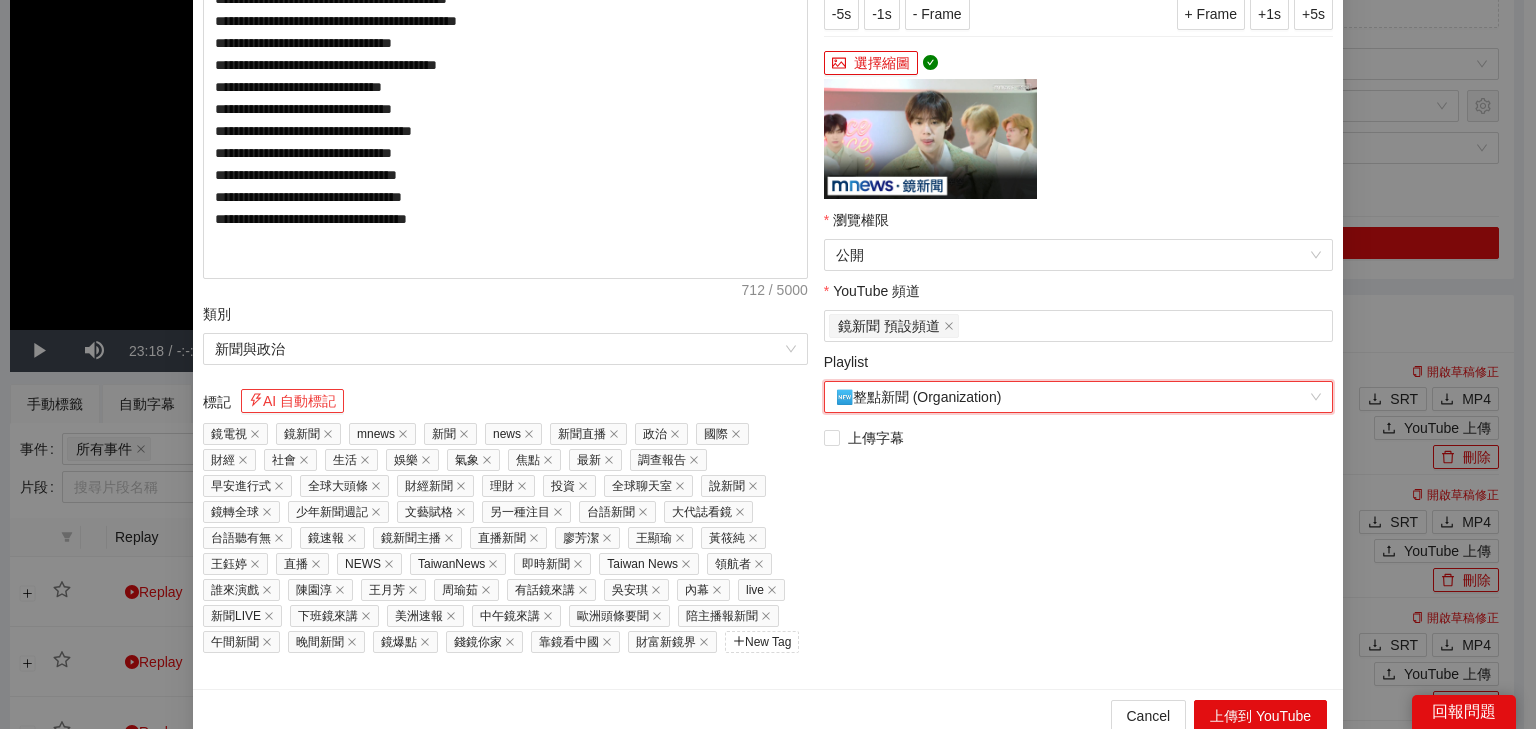 click on "AI 自動標記" at bounding box center (292, 401) 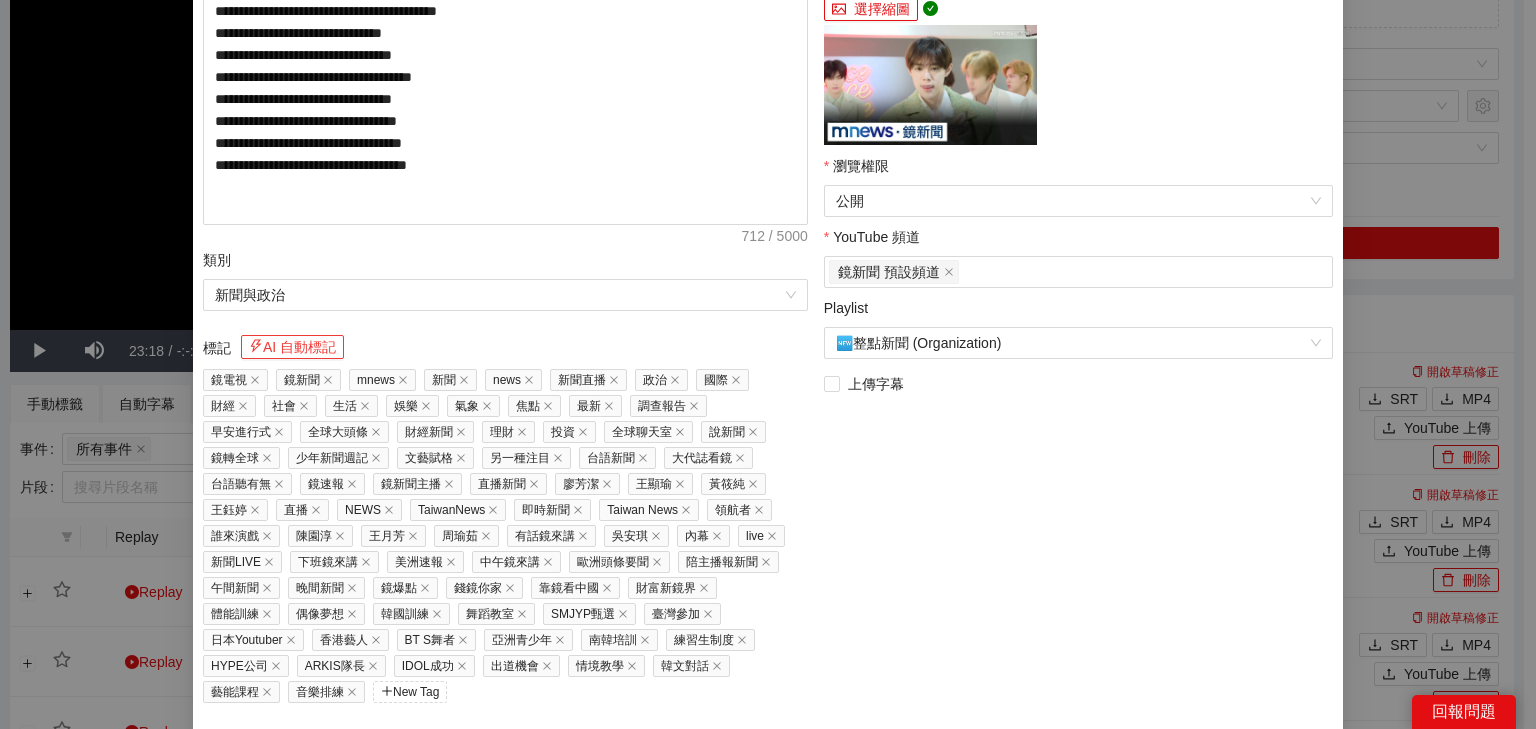 scroll, scrollTop: 508, scrollLeft: 0, axis: vertical 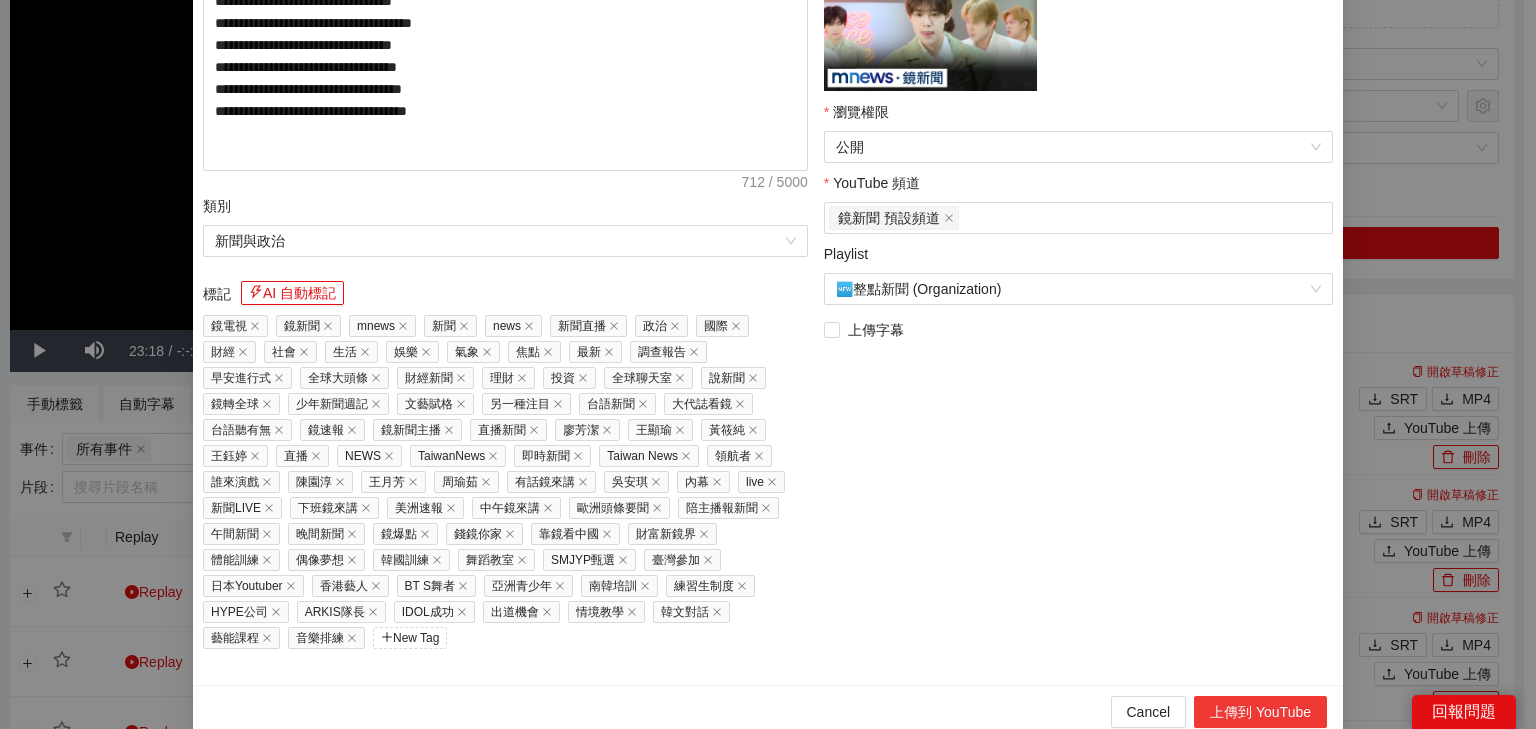 click on "上傳到 YouTube" at bounding box center (1260, 712) 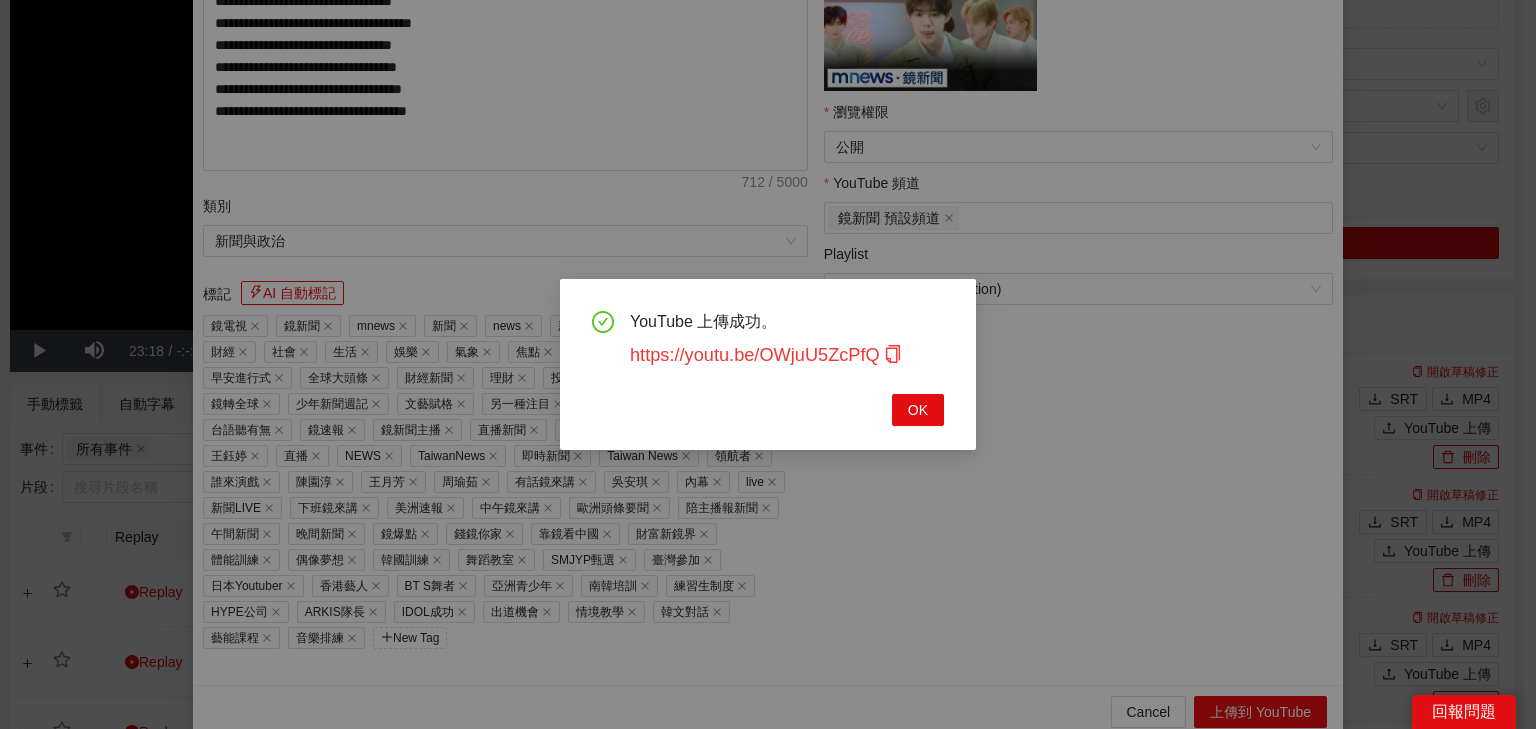 click 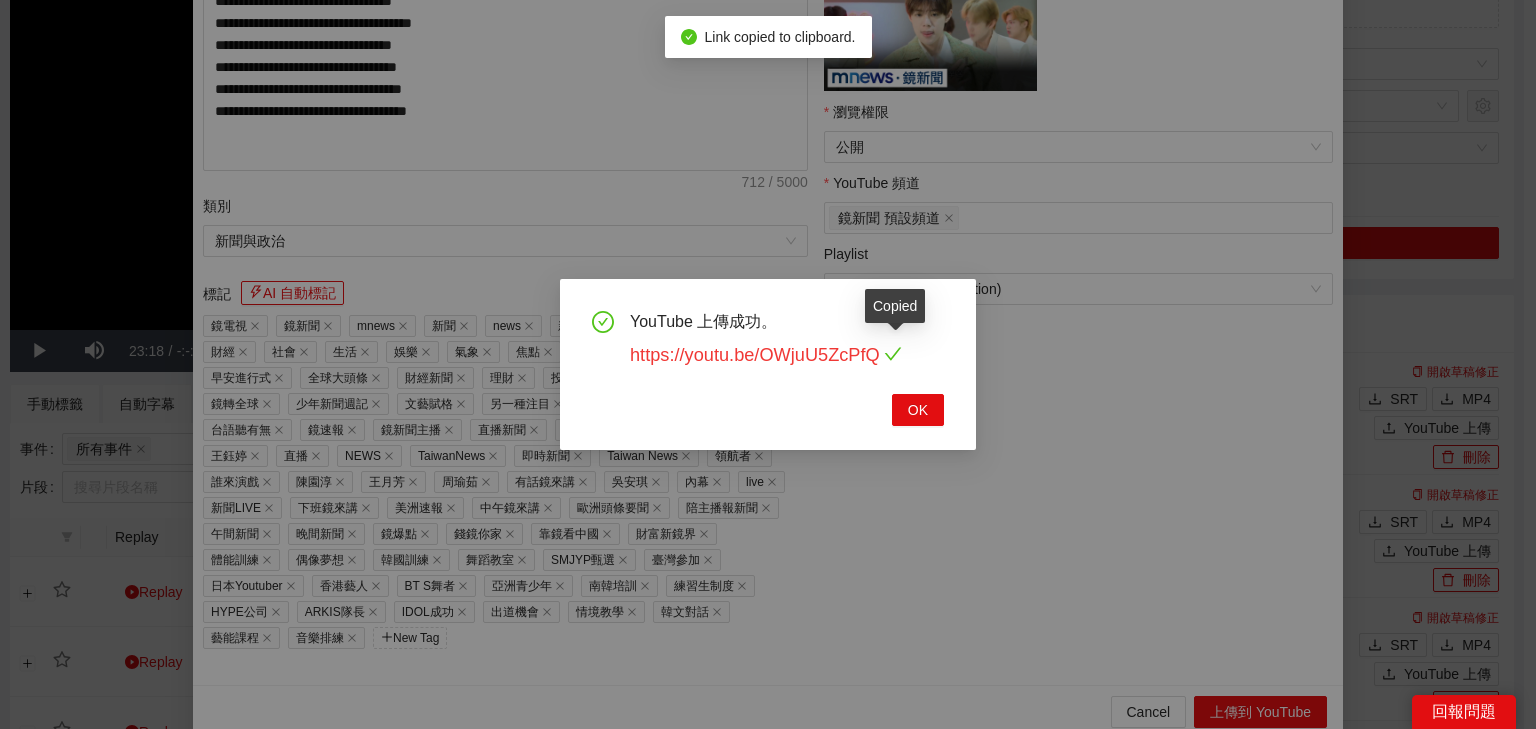 click on "https://youtu.be/OWjuU5ZcPfQ" at bounding box center [766, 355] 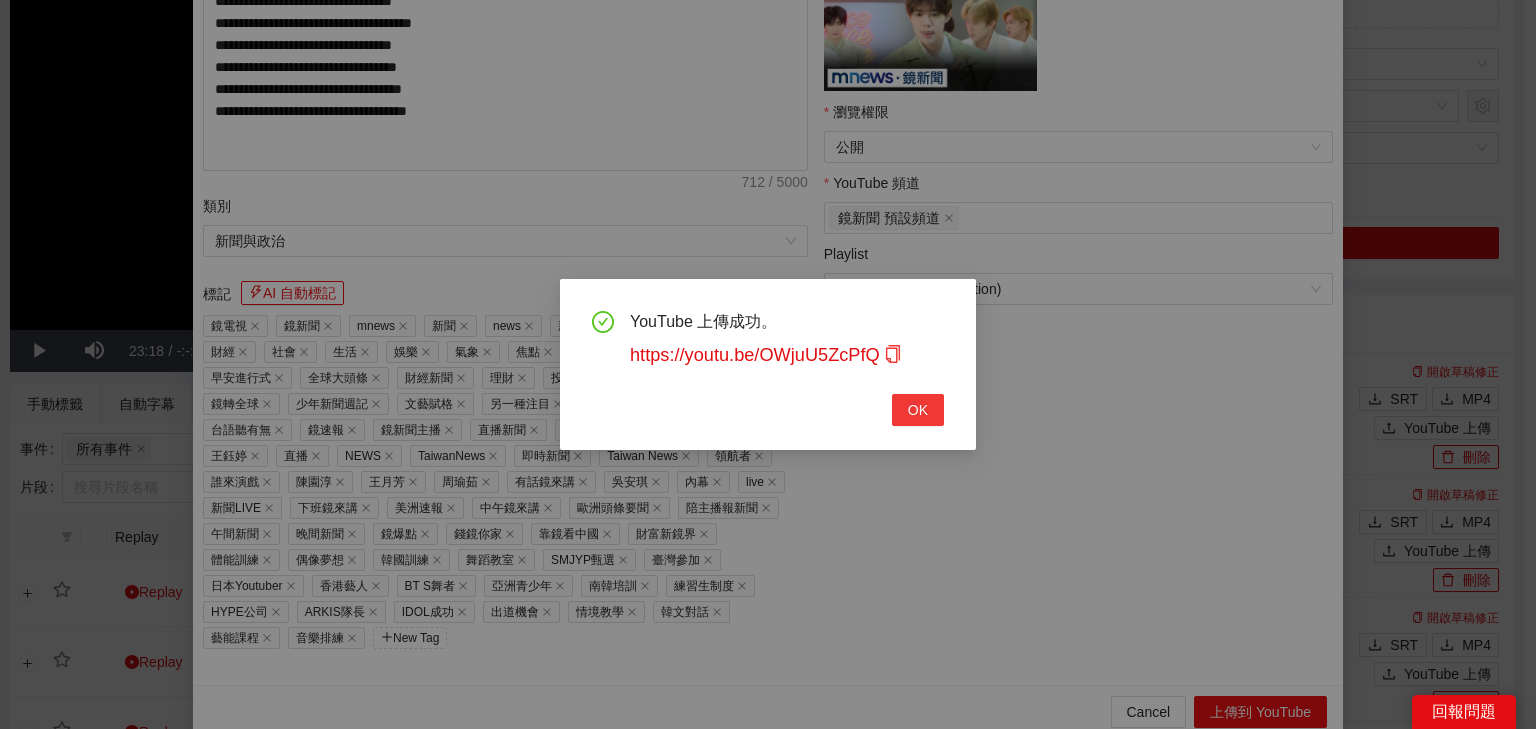 click on "OK" at bounding box center [918, 410] 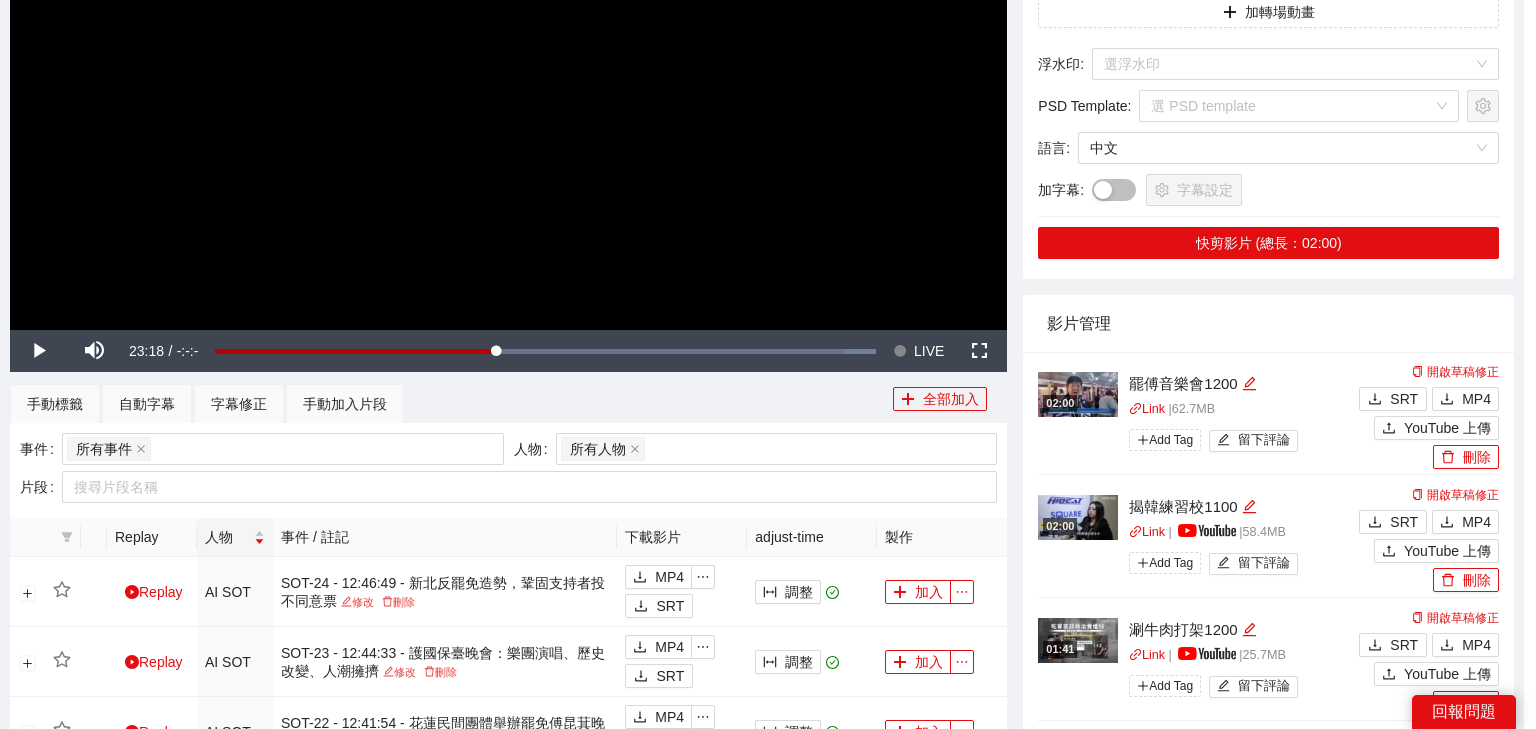 scroll, scrollTop: 343, scrollLeft: 0, axis: vertical 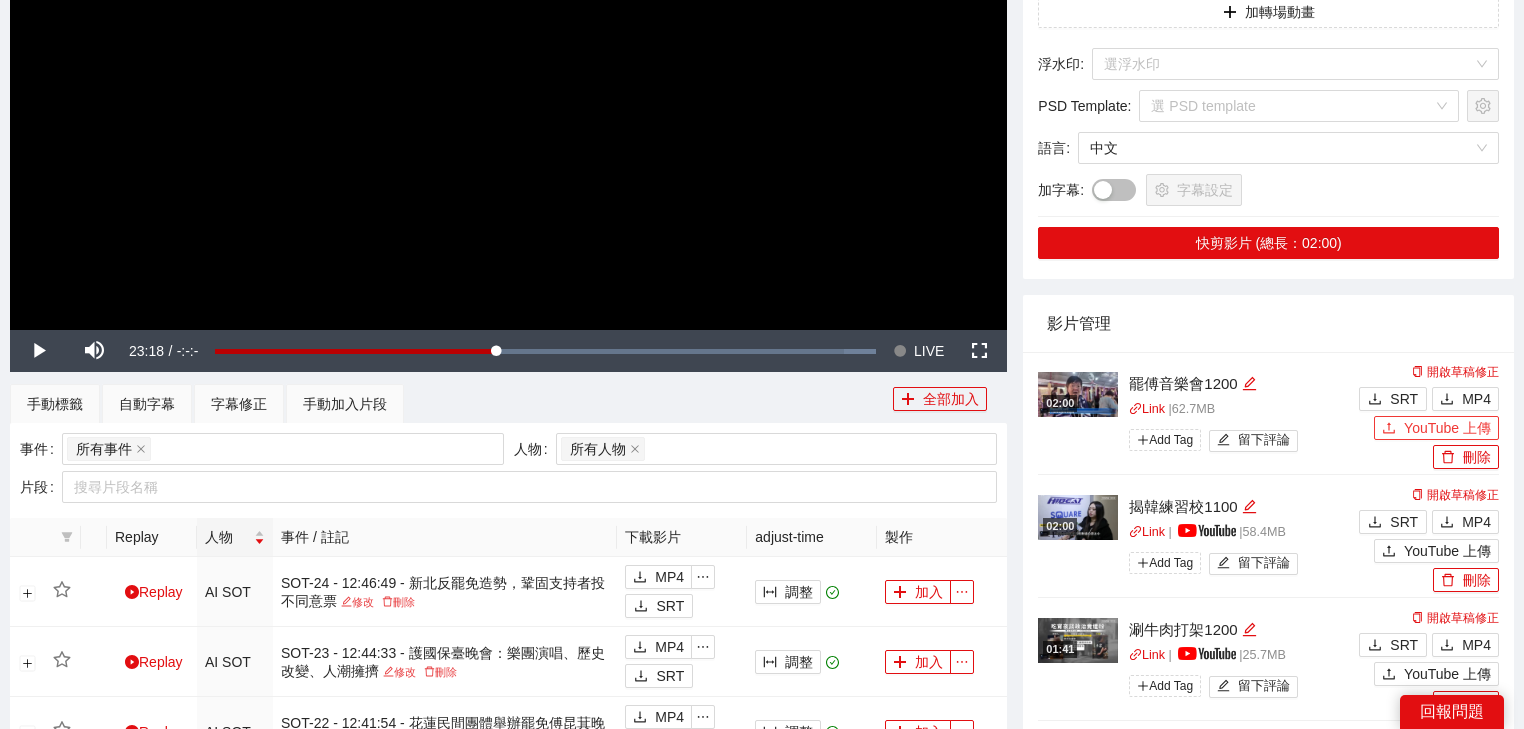 click on "YouTube 上傳" at bounding box center (1447, 428) 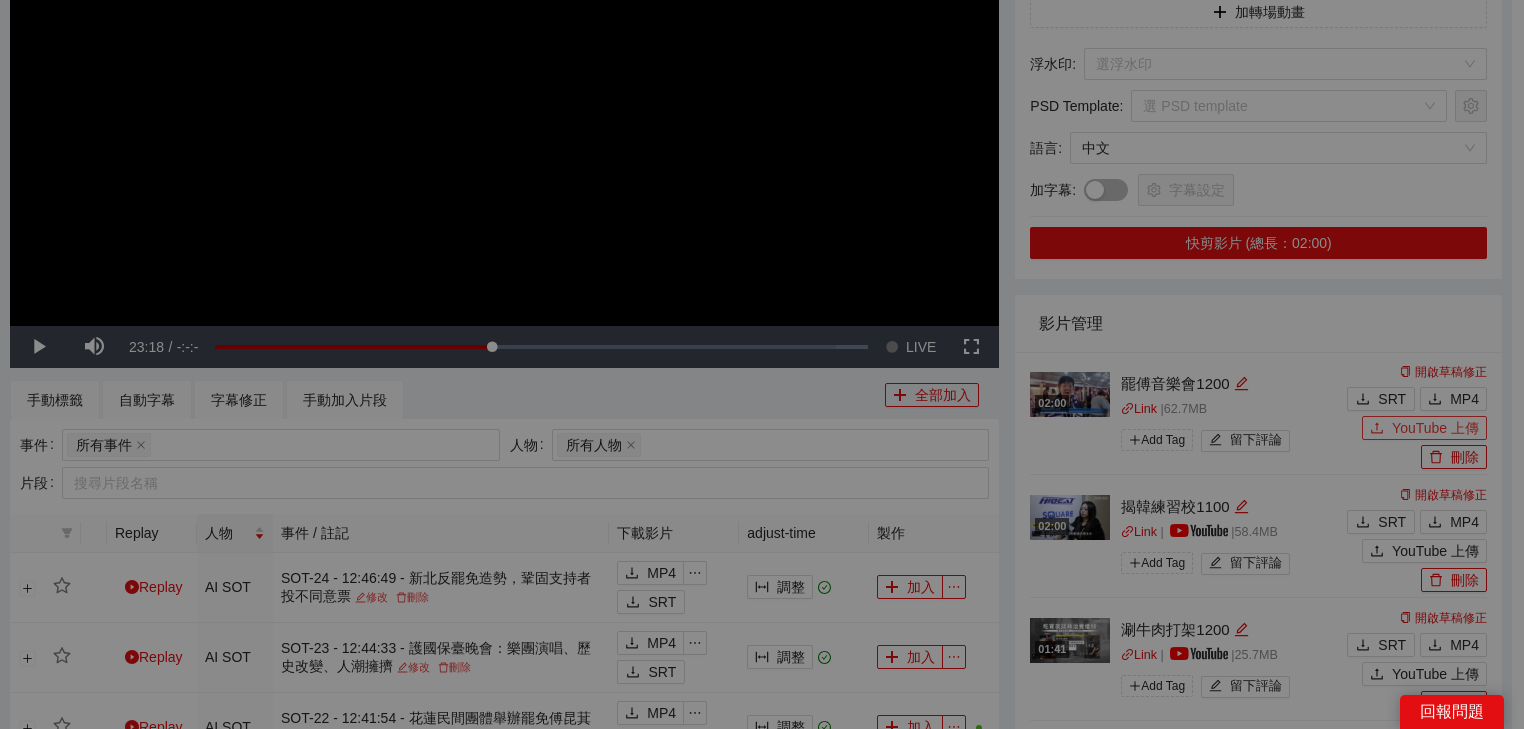 type 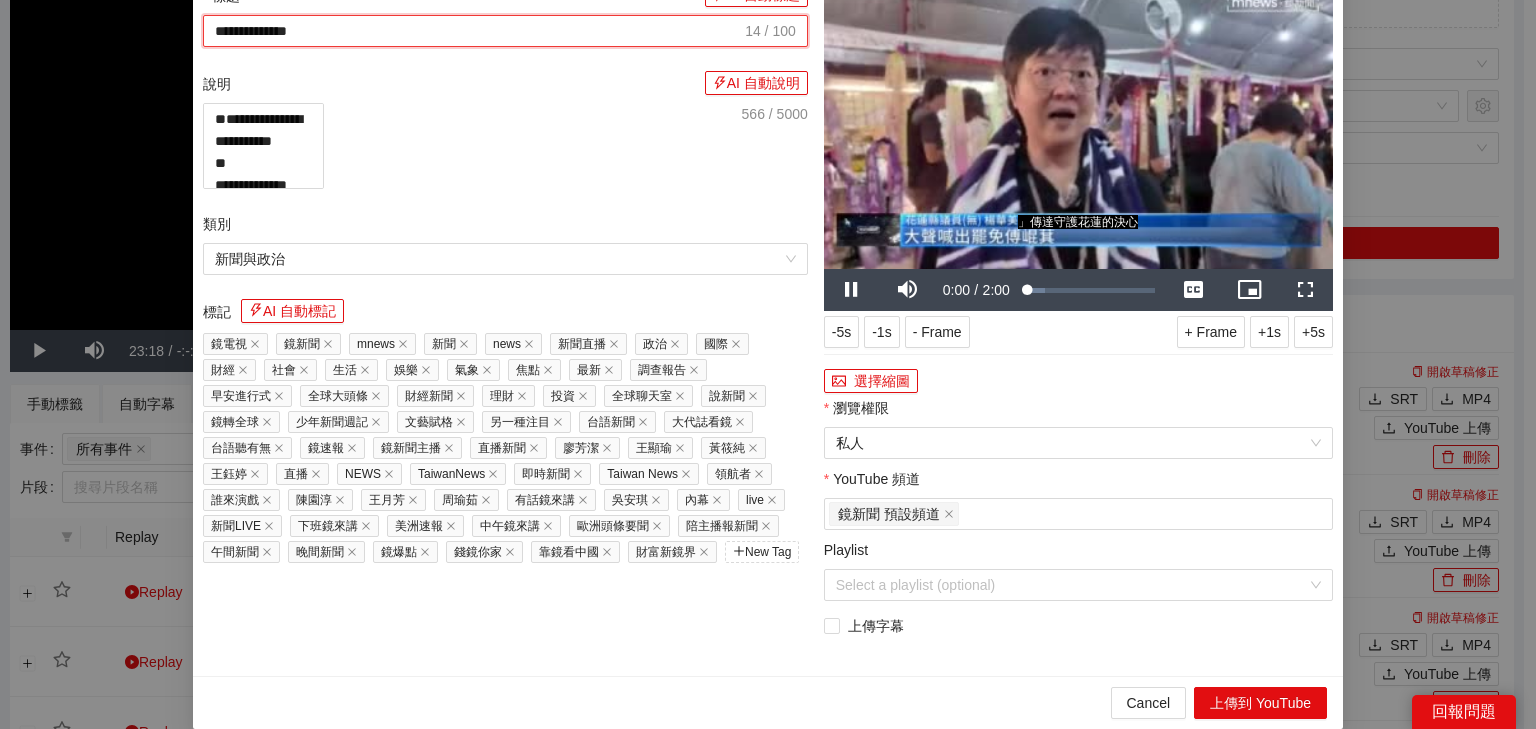 drag, startPoint x: 511, startPoint y: 121, endPoint x: 51, endPoint y: 133, distance: 460.1565 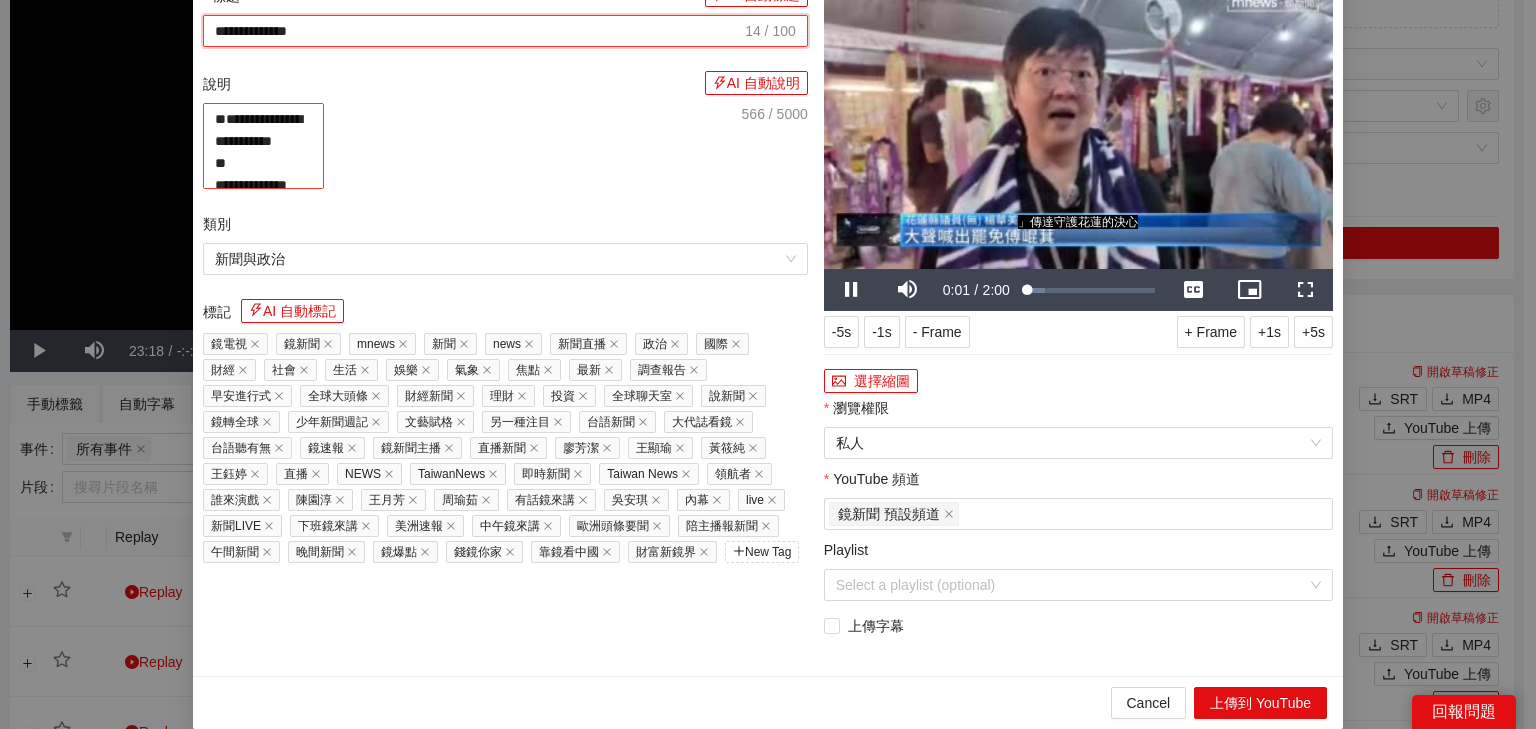 paste on "**********" 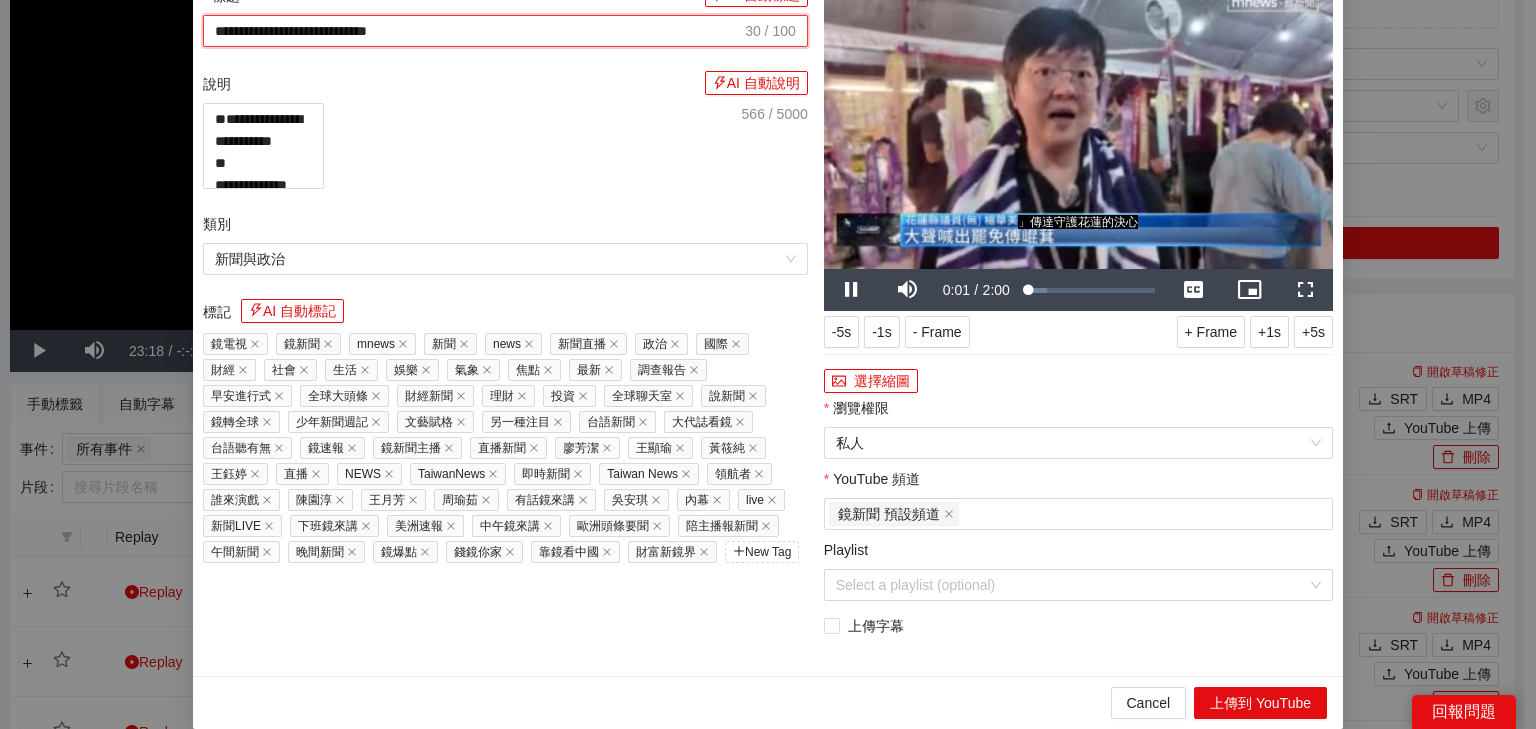 type on "**********" 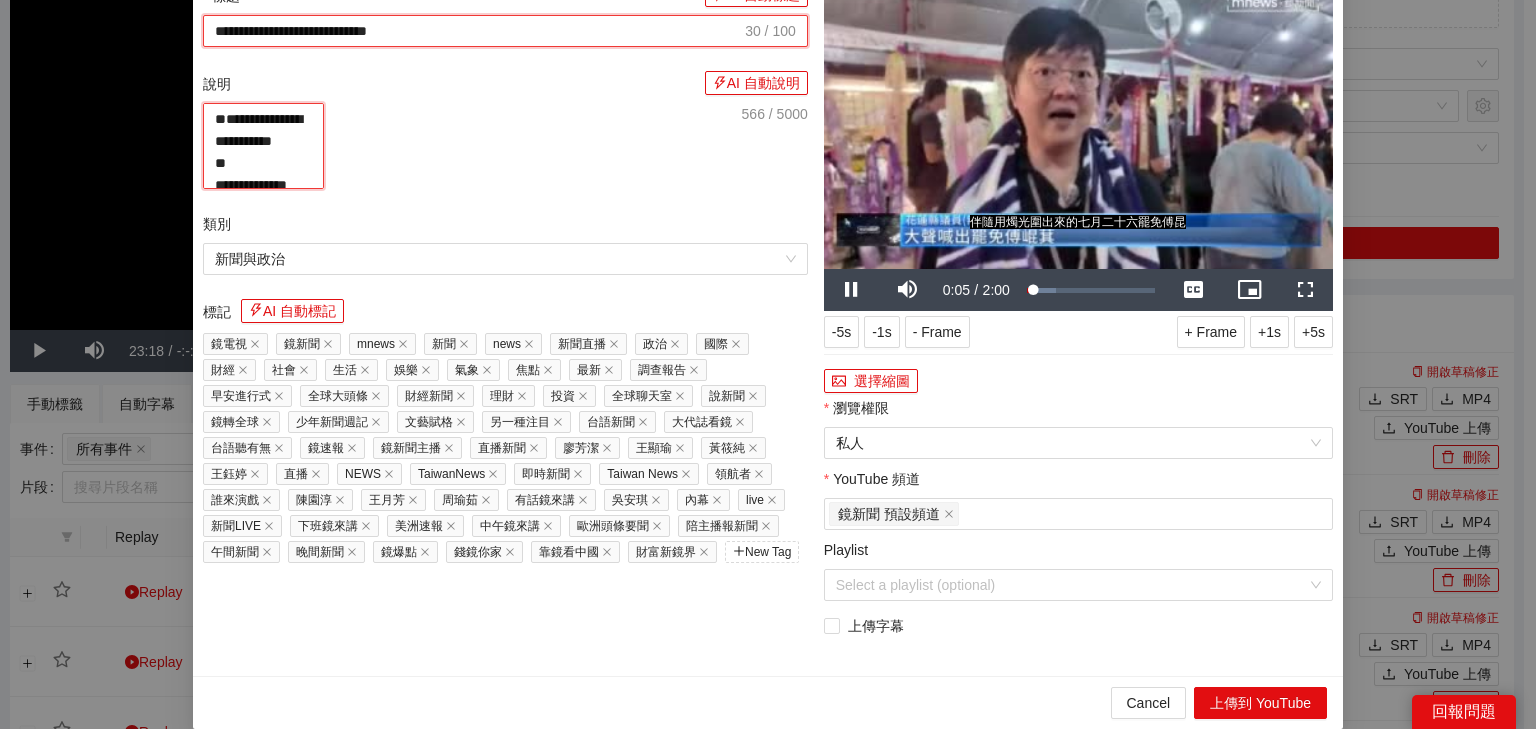 click on "**********" at bounding box center (263, 146) 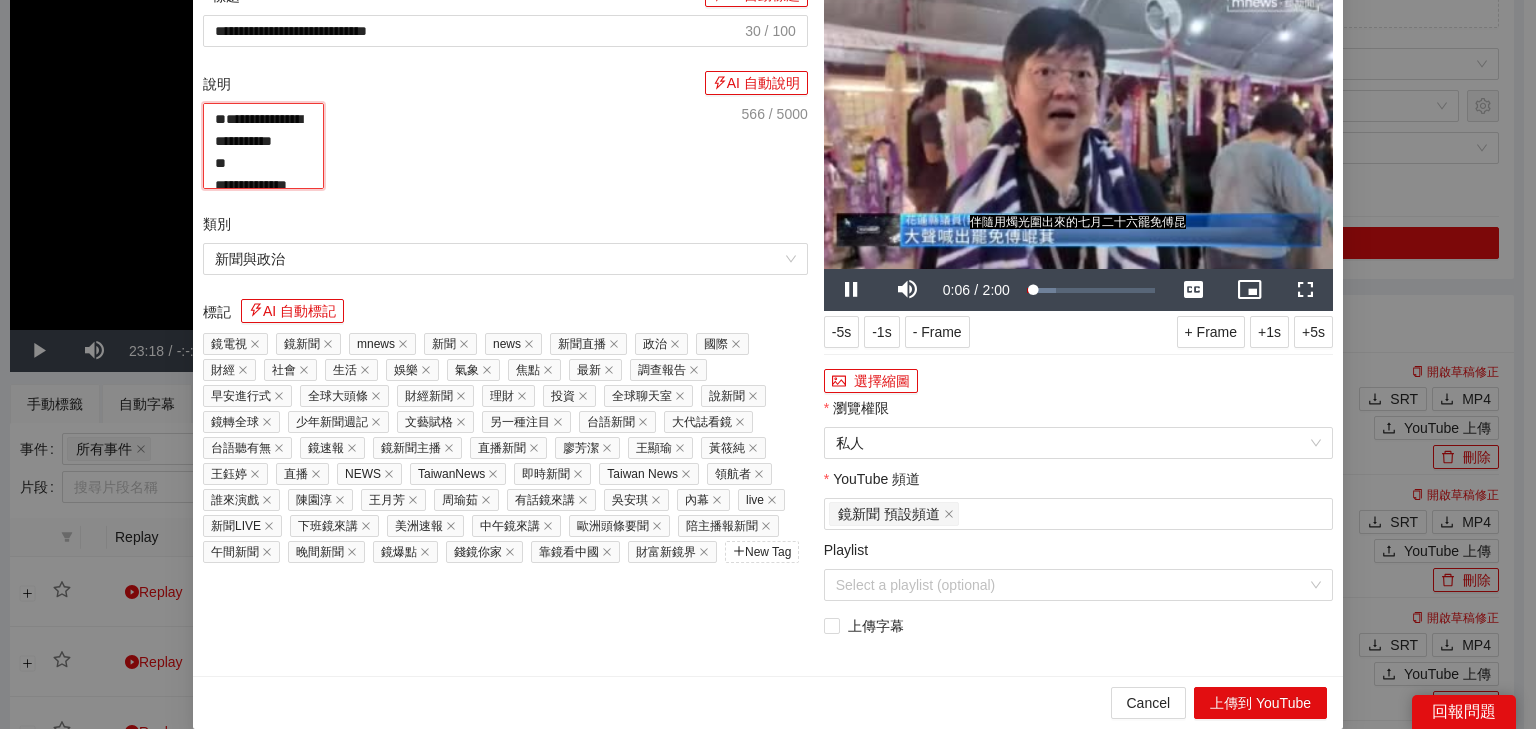 paste on "**********" 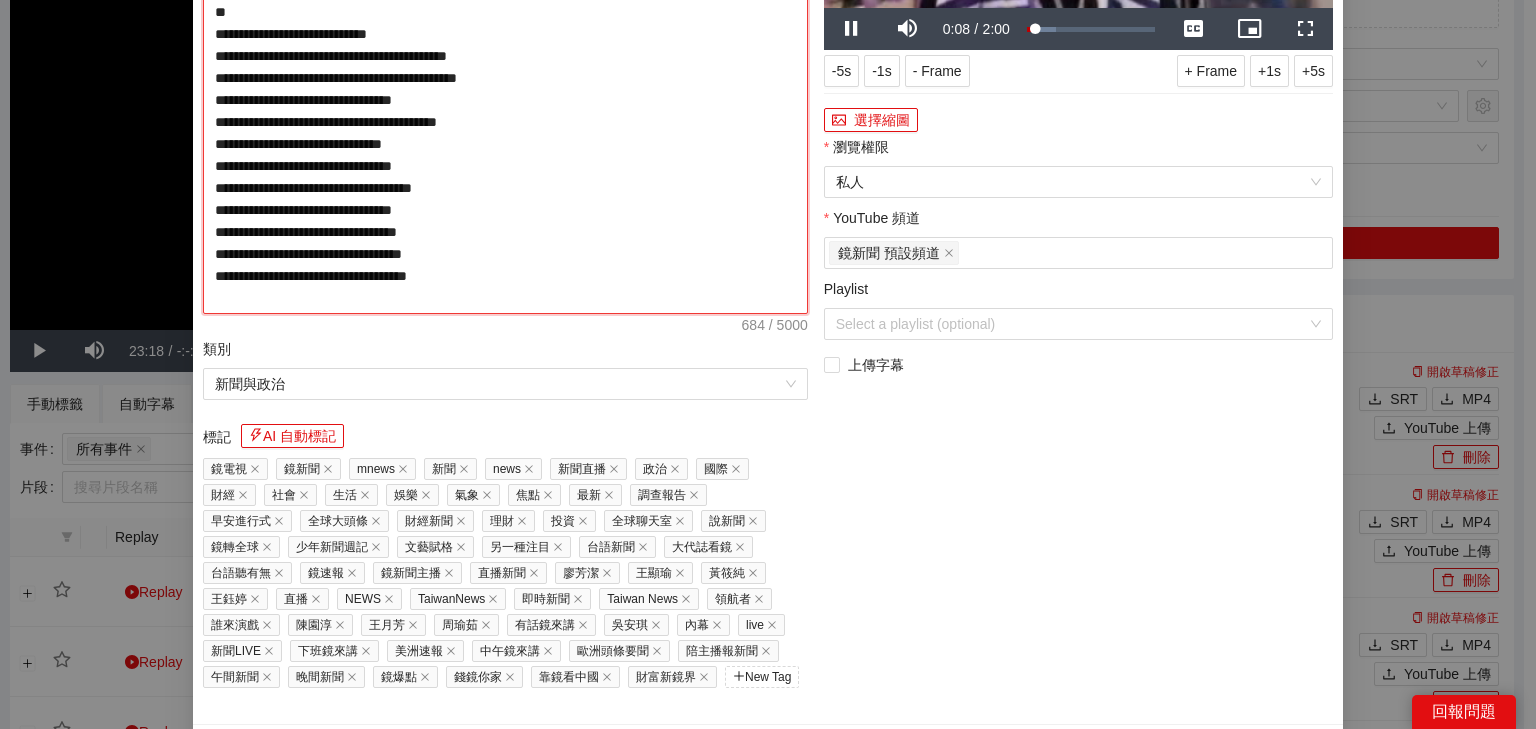 type on "**********" 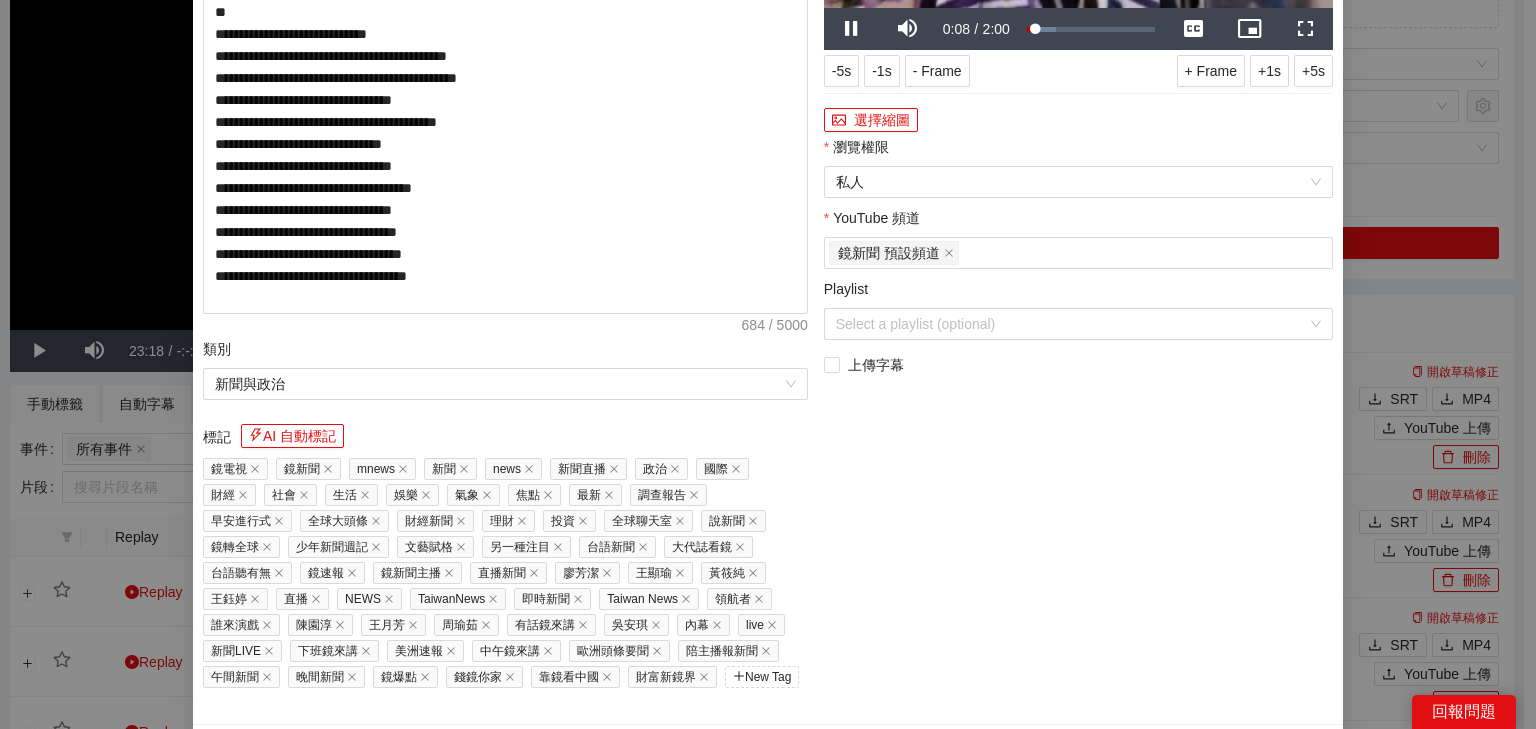 click at bounding box center [1078, -135] 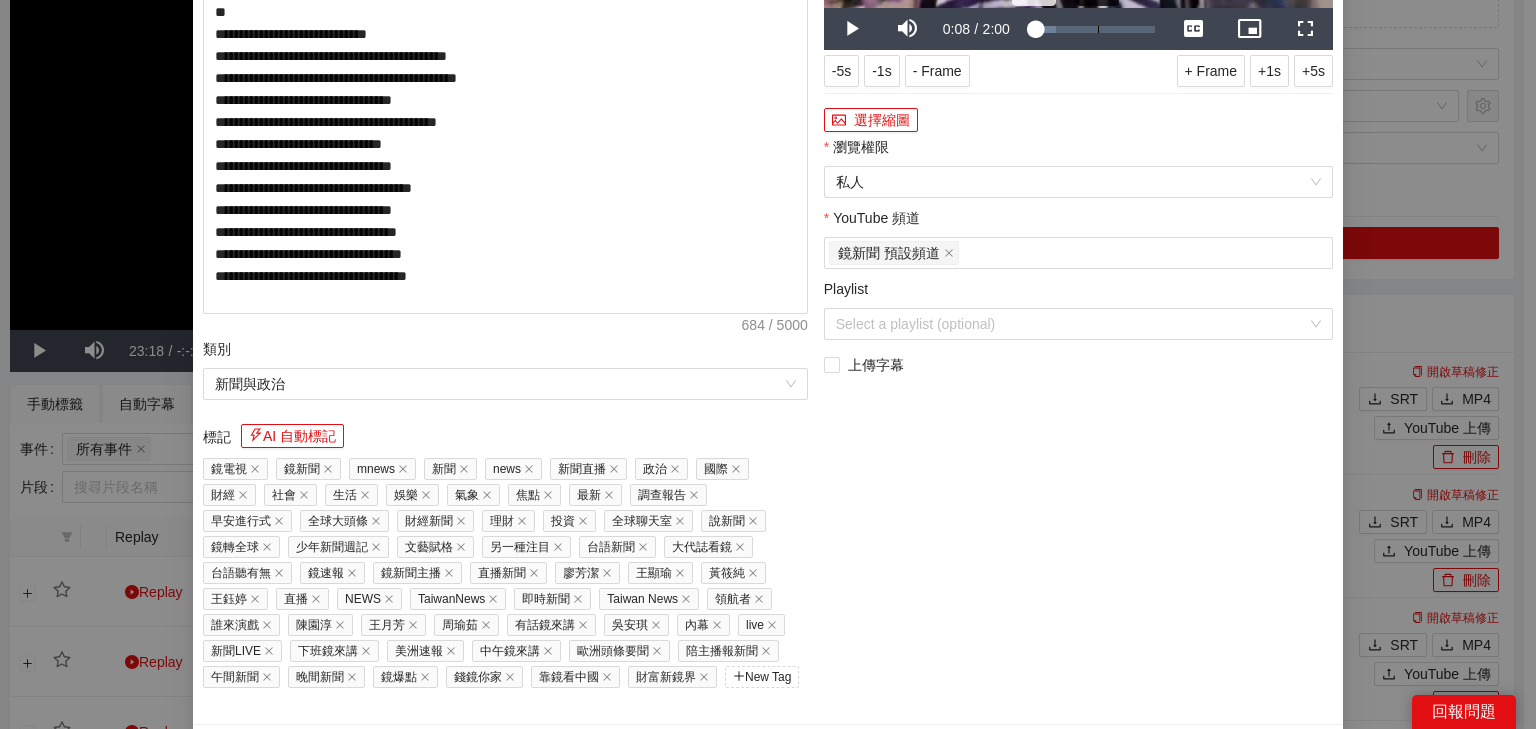 click on "Loaded :  22.39% 1:07 0:08" at bounding box center (1091, 29) 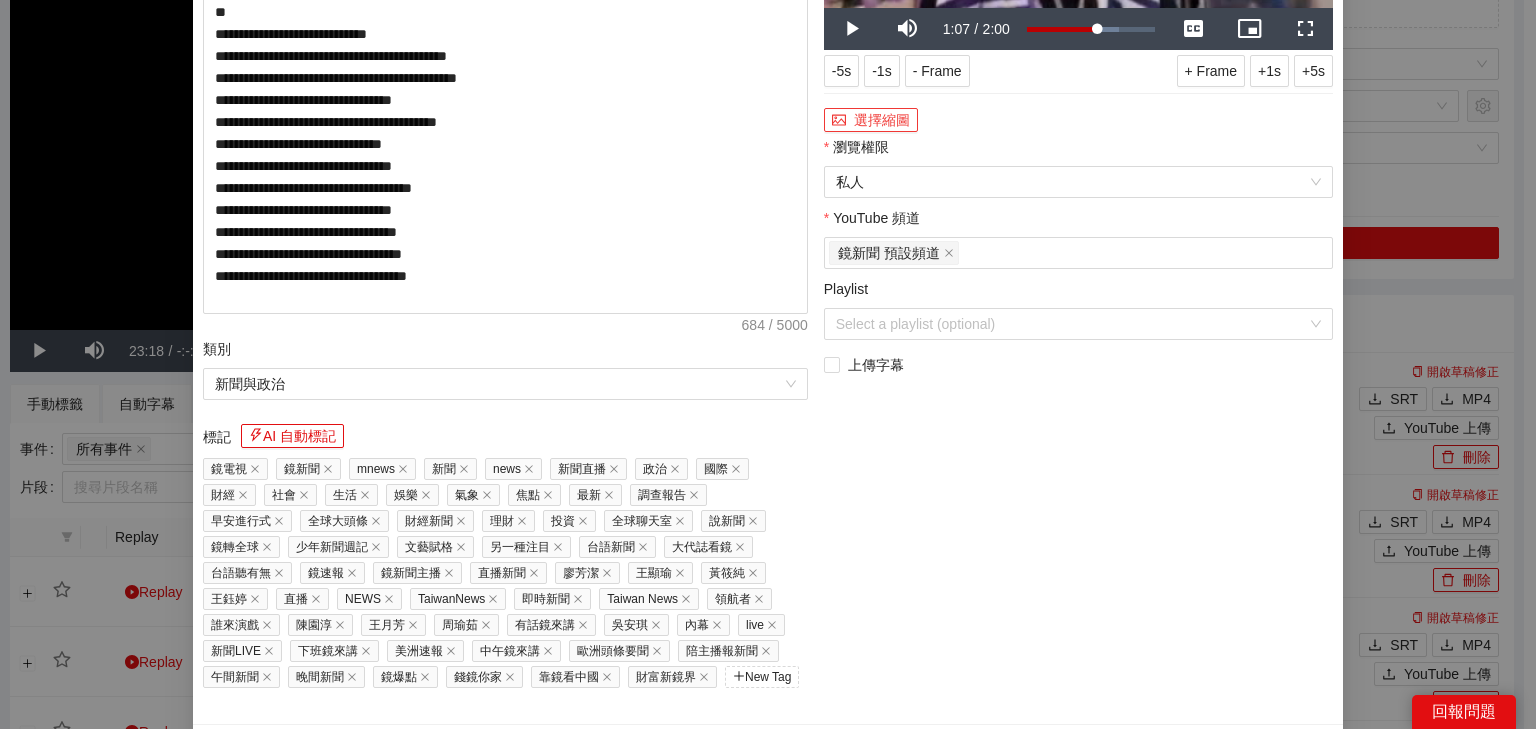 click on "選擇縮圖" at bounding box center (871, 120) 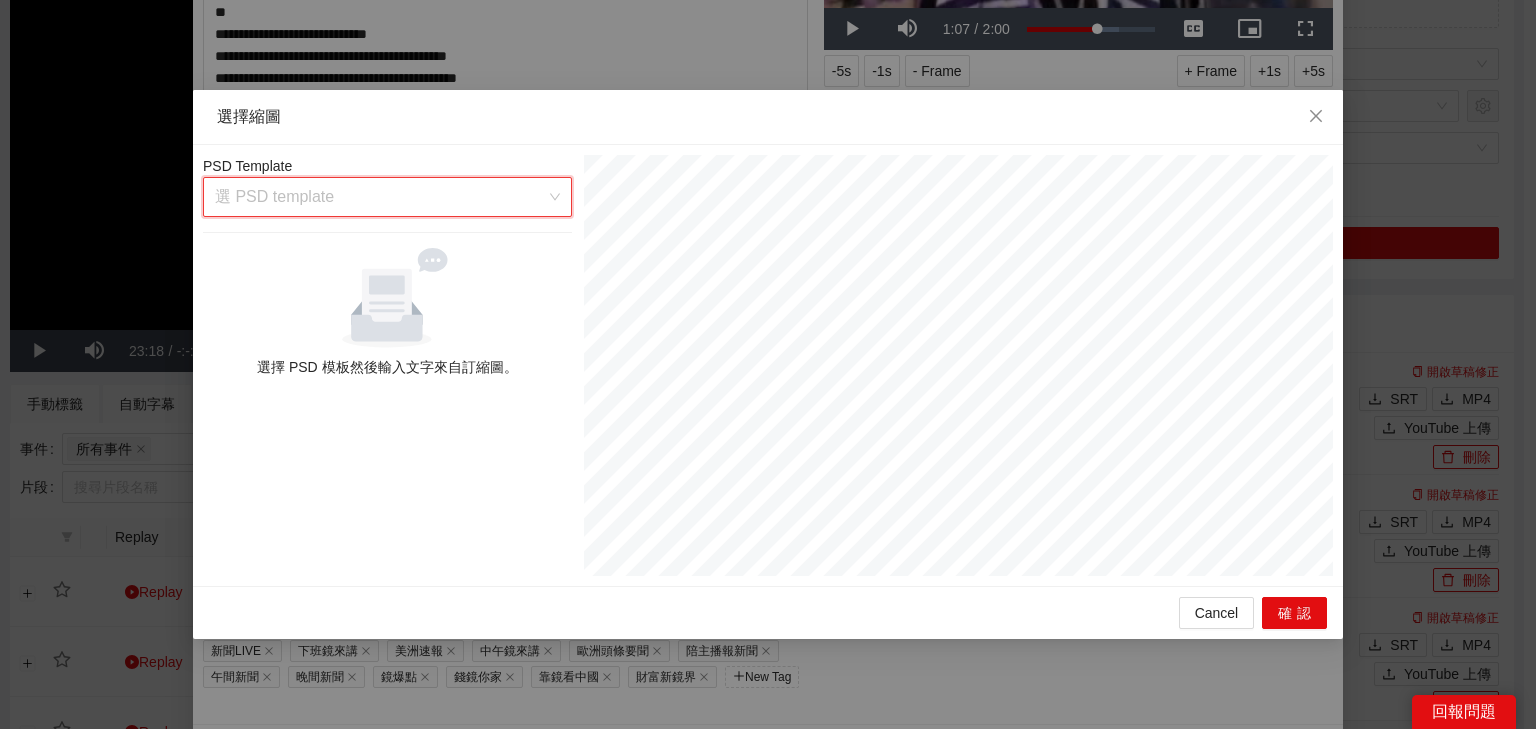 click at bounding box center (380, 197) 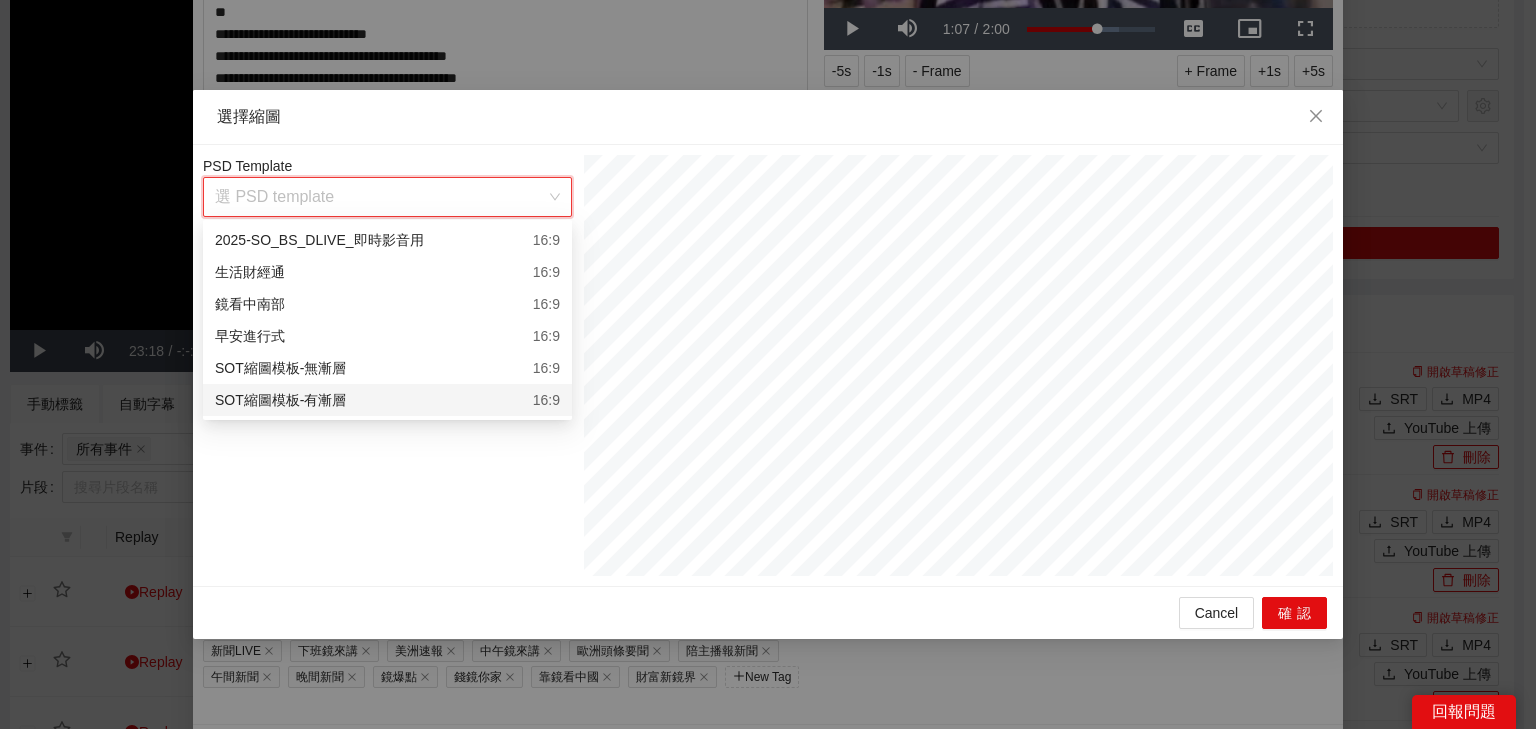 click on "SOT縮圖模板-有漸層 16:9" at bounding box center [387, 400] 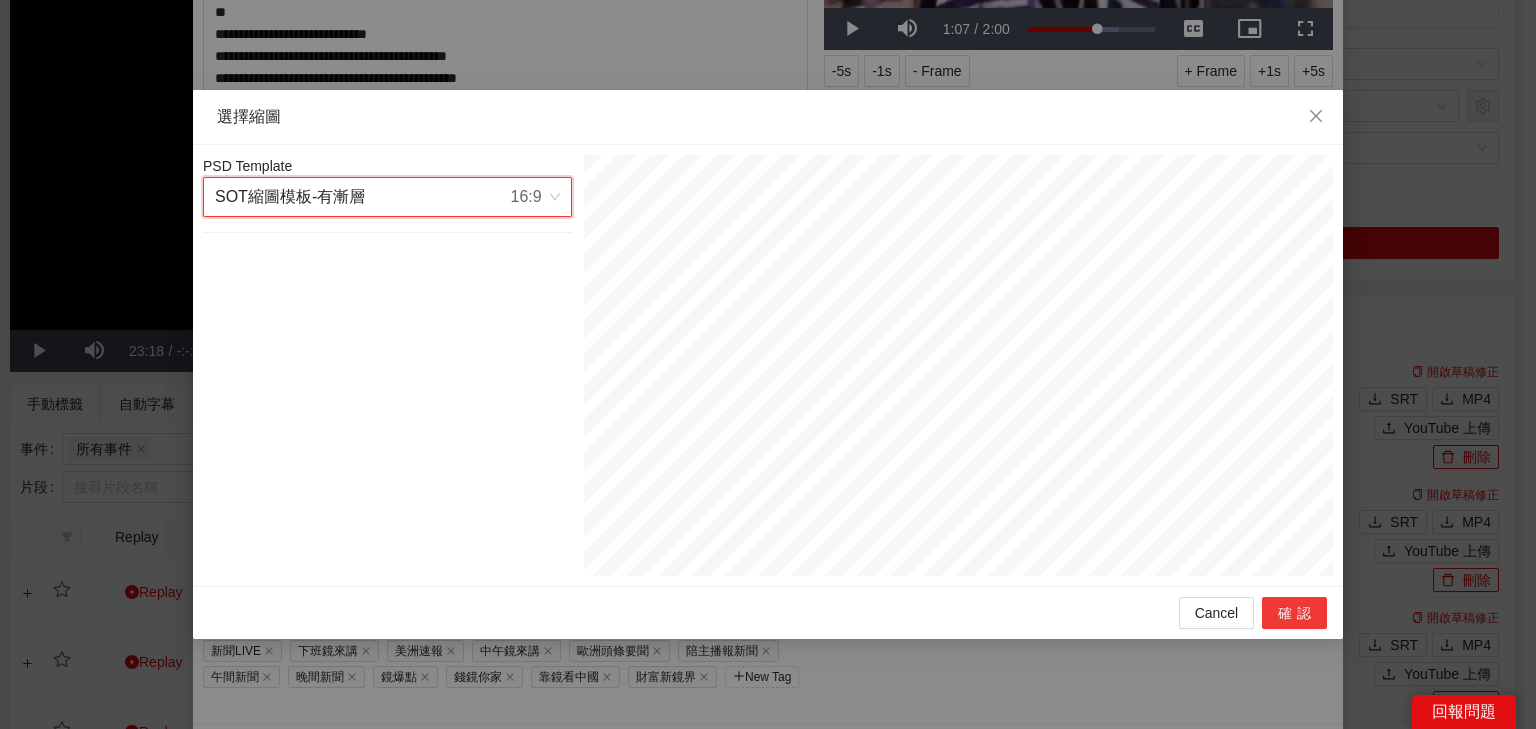 click on "確認" at bounding box center (1294, 613) 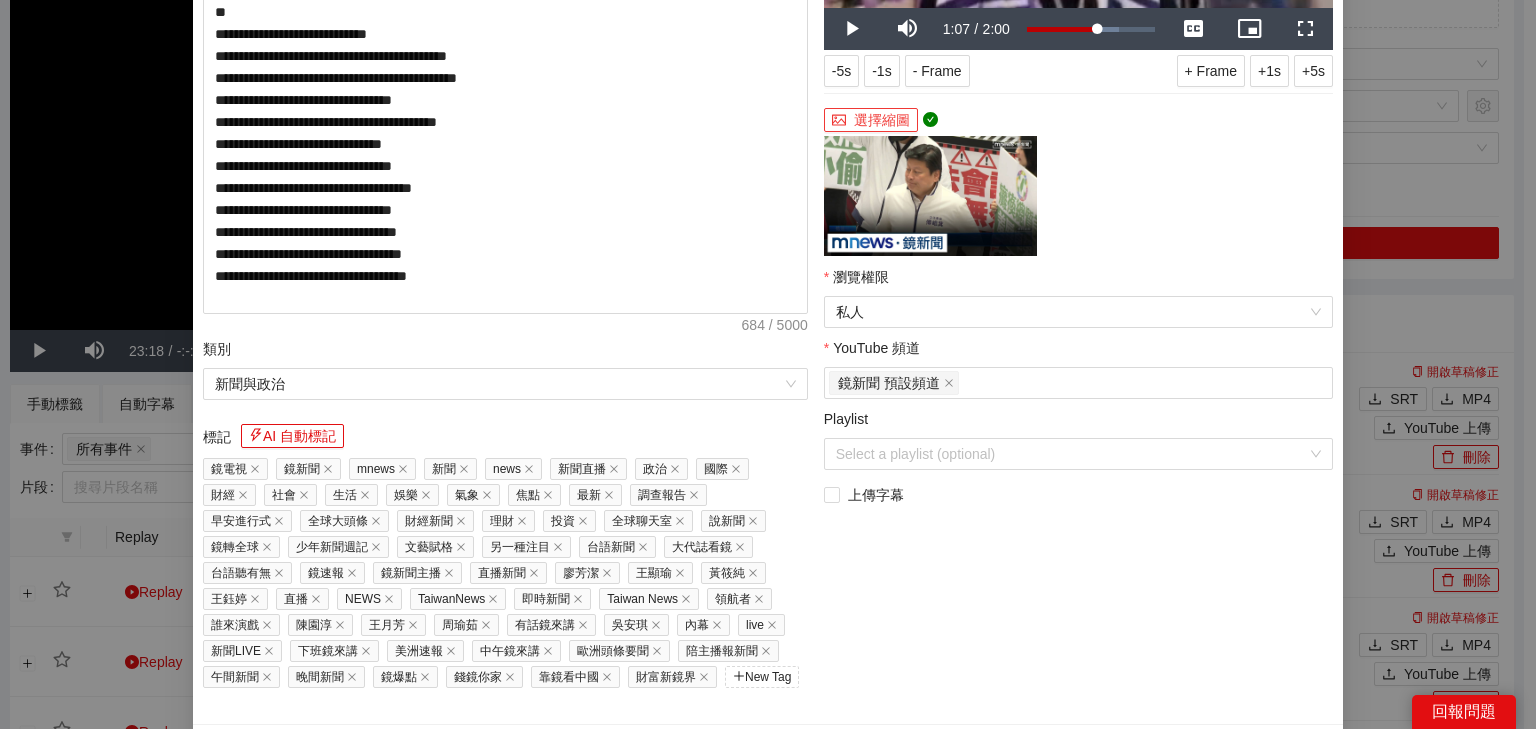 scroll, scrollTop: 160, scrollLeft: 0, axis: vertical 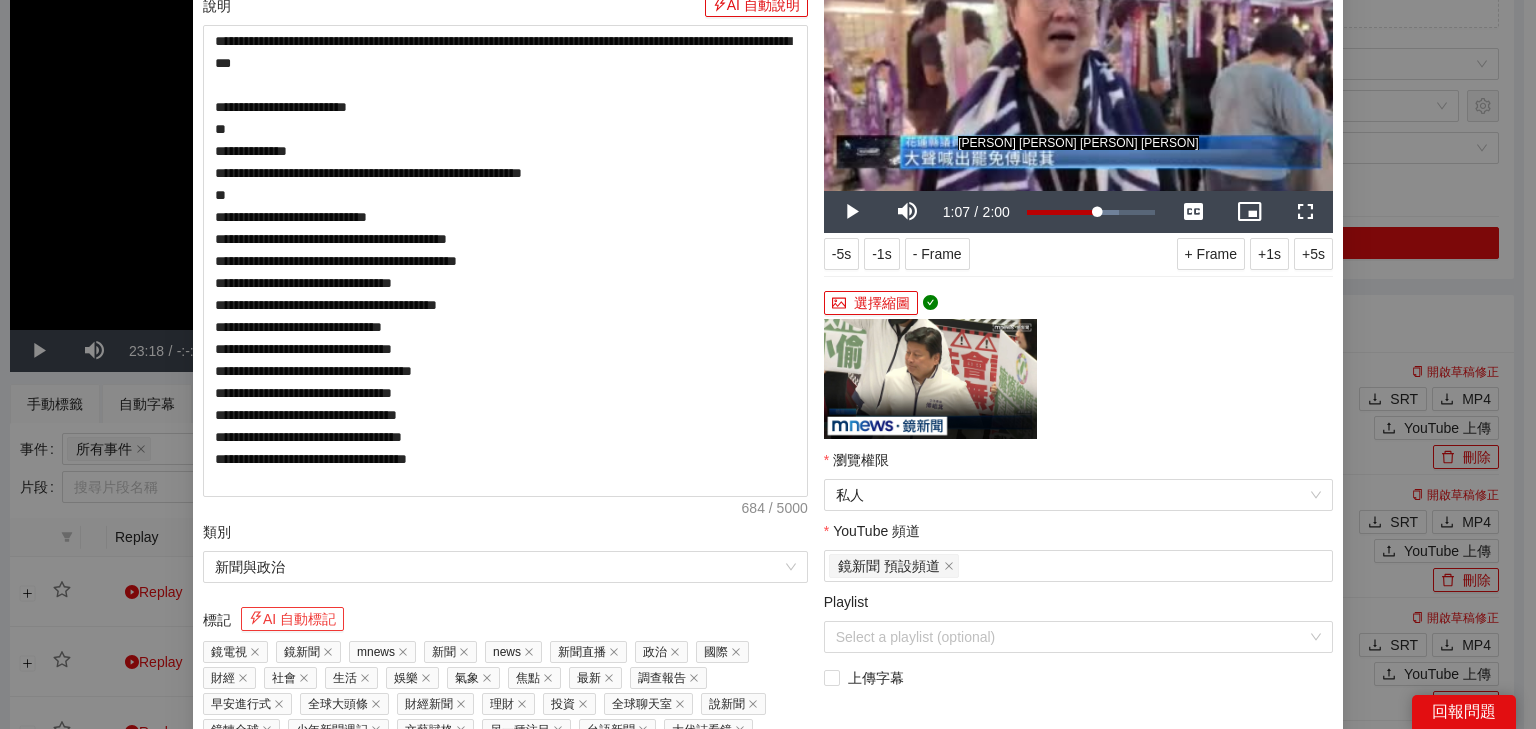 click on "AI 自動標記" at bounding box center (292, 619) 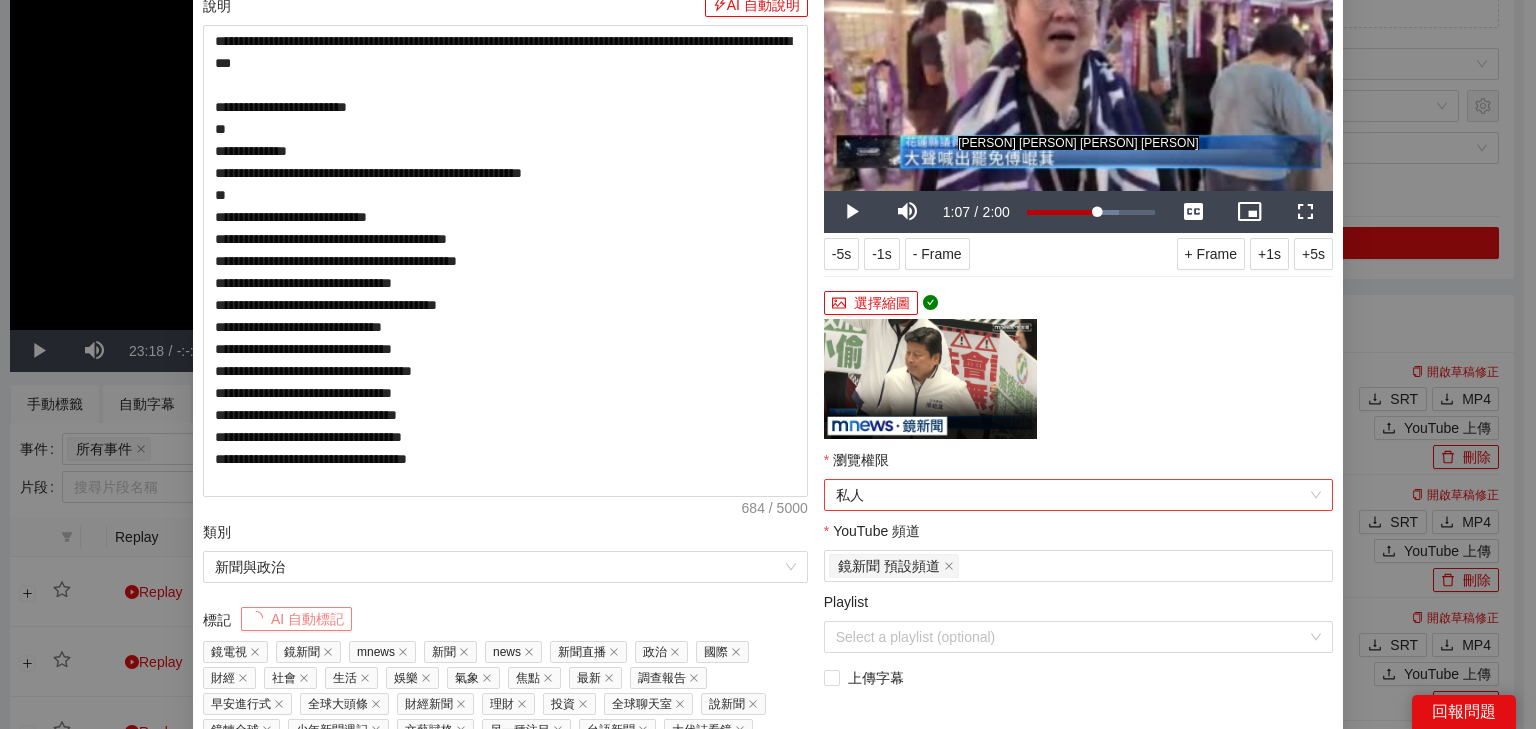 click on "私人" at bounding box center [1078, 495] 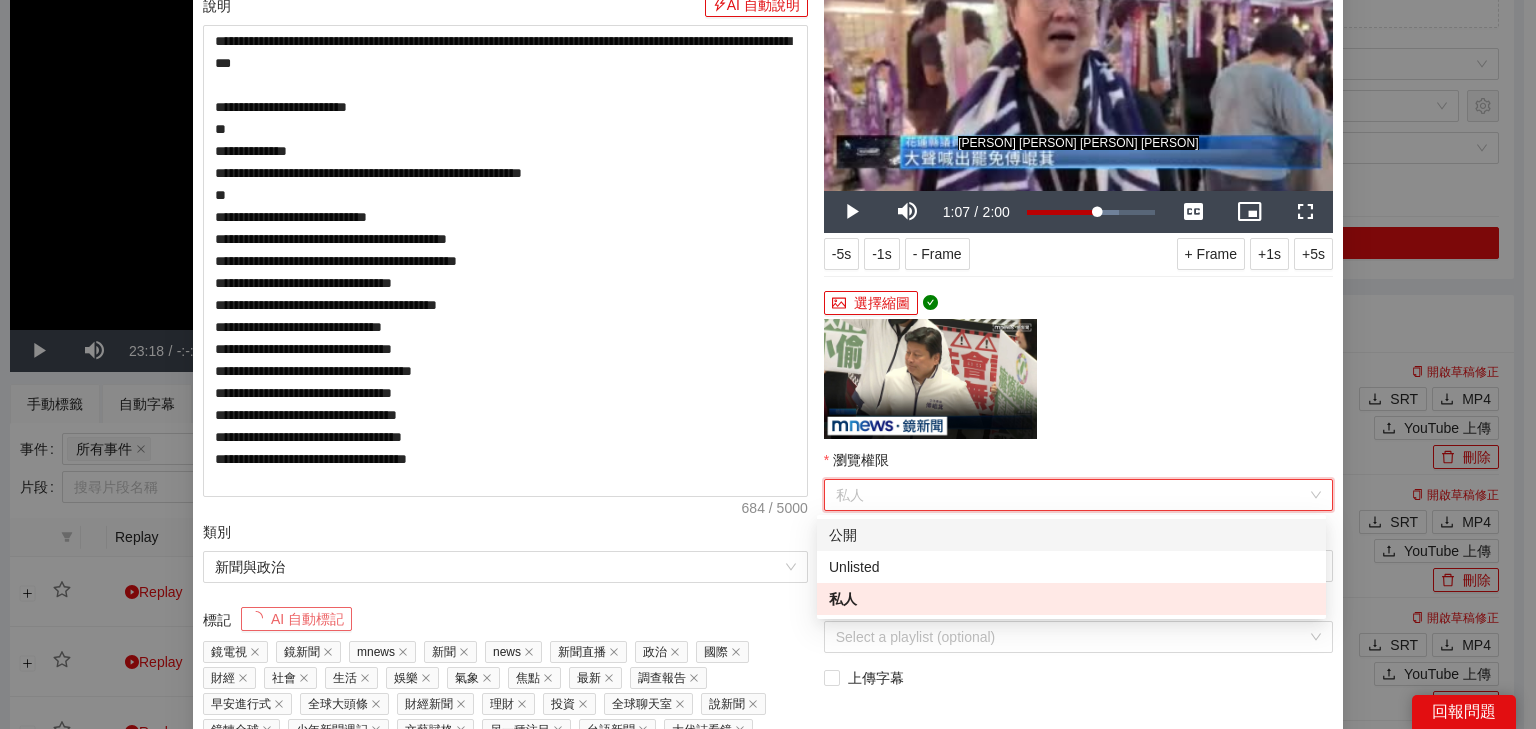 click on "公開" at bounding box center (1071, 535) 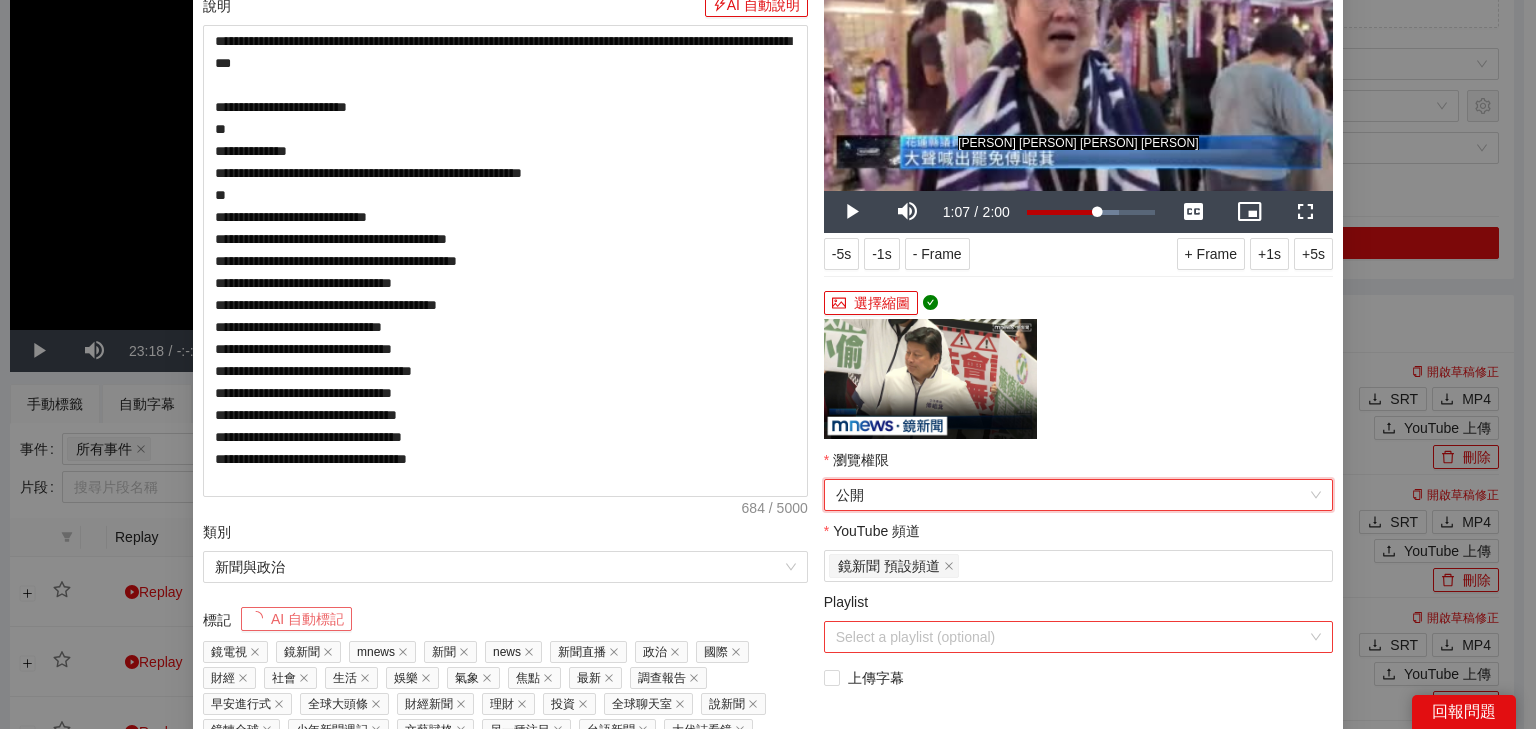 click on "Playlist" at bounding box center (1071, 637) 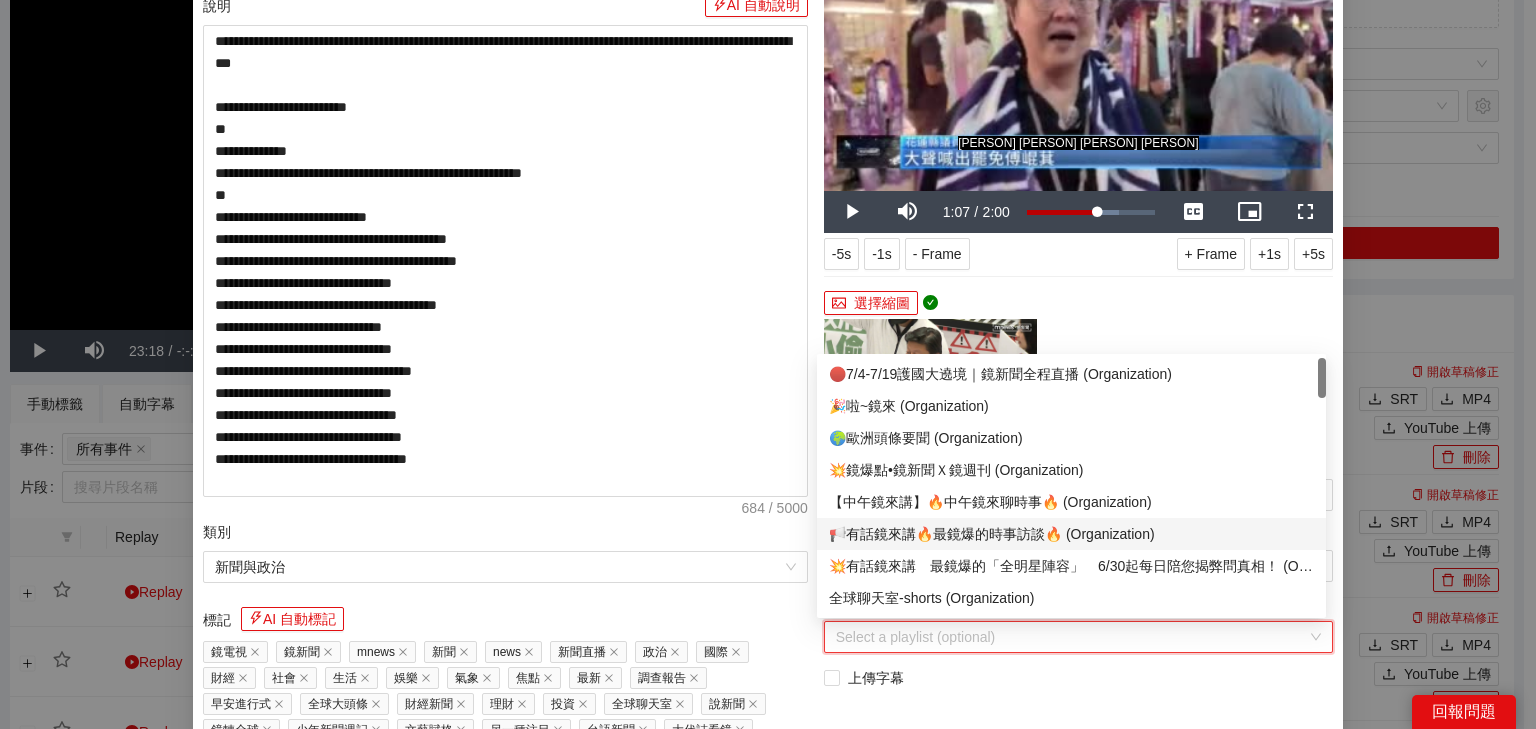 scroll, scrollTop: 80, scrollLeft: 0, axis: vertical 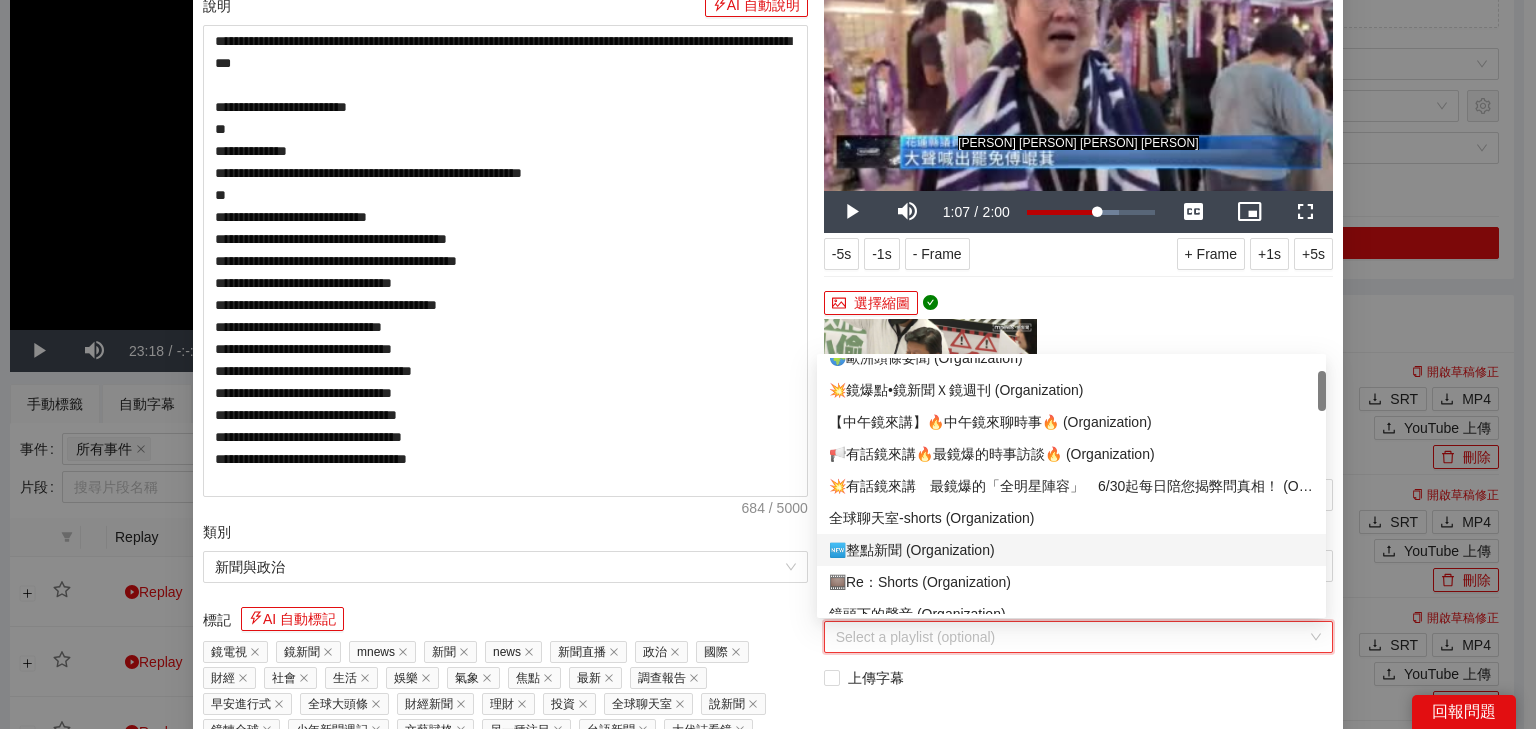 click on "🆕整點新聞 (Organization)" at bounding box center [1071, 550] 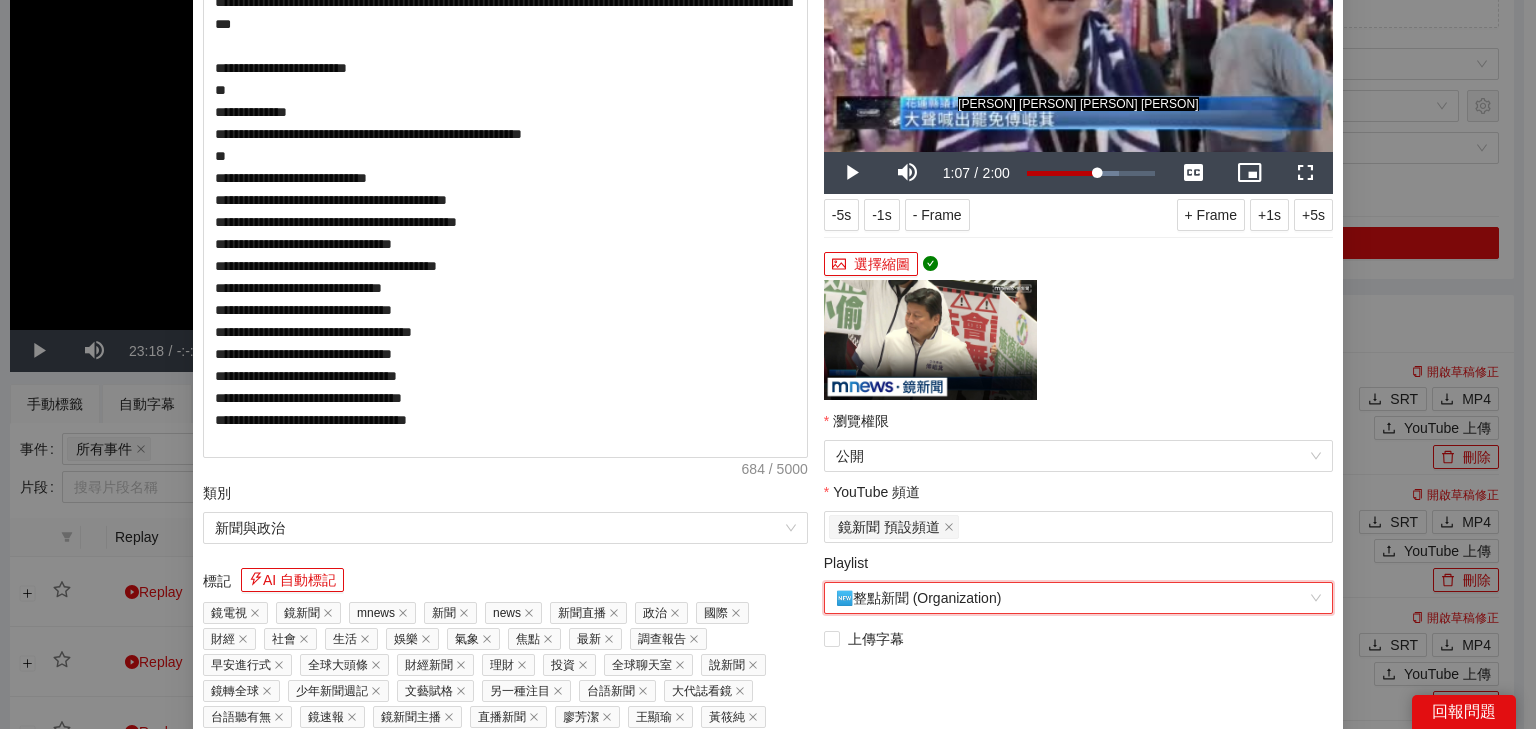 scroll, scrollTop: 464, scrollLeft: 0, axis: vertical 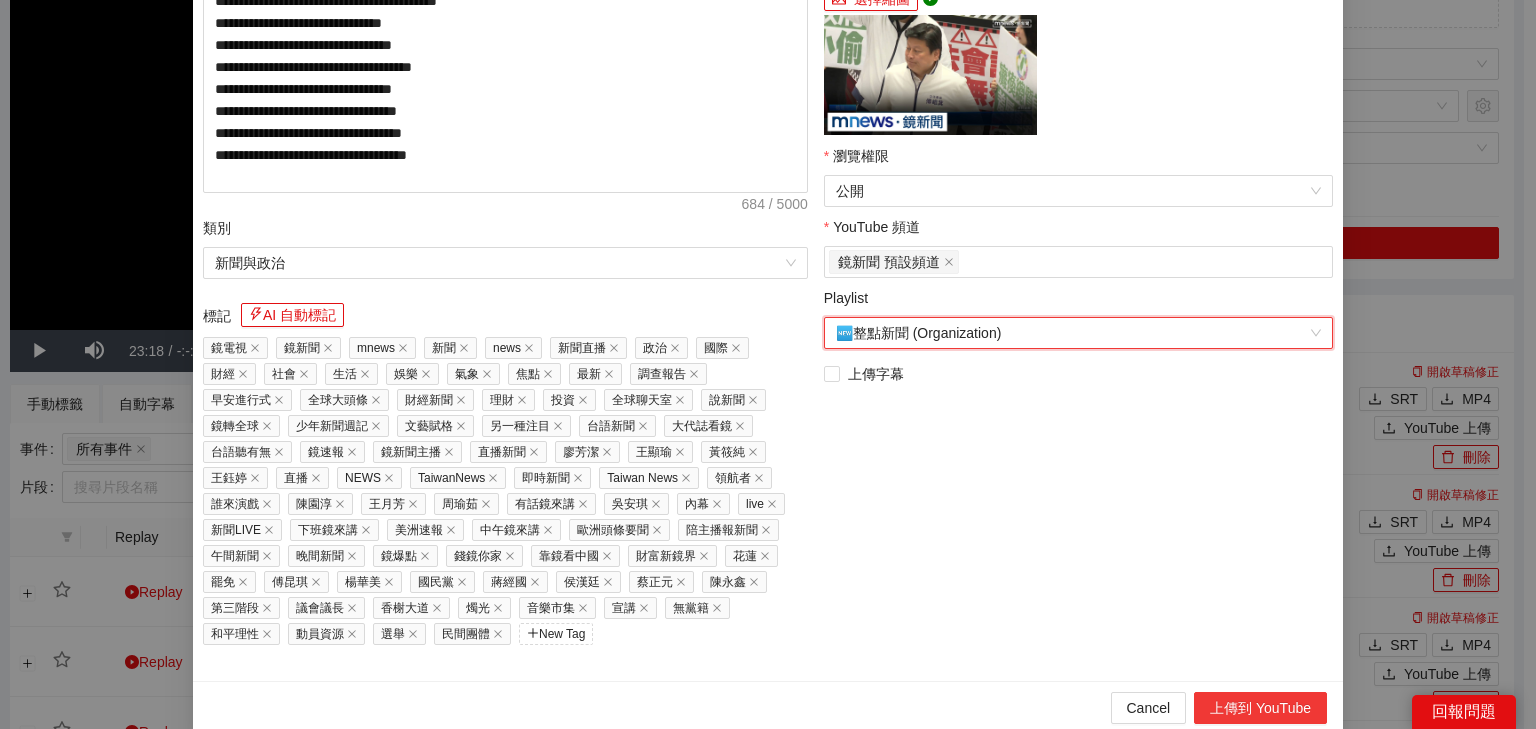 click on "上傳到 YouTube" at bounding box center (1260, 708) 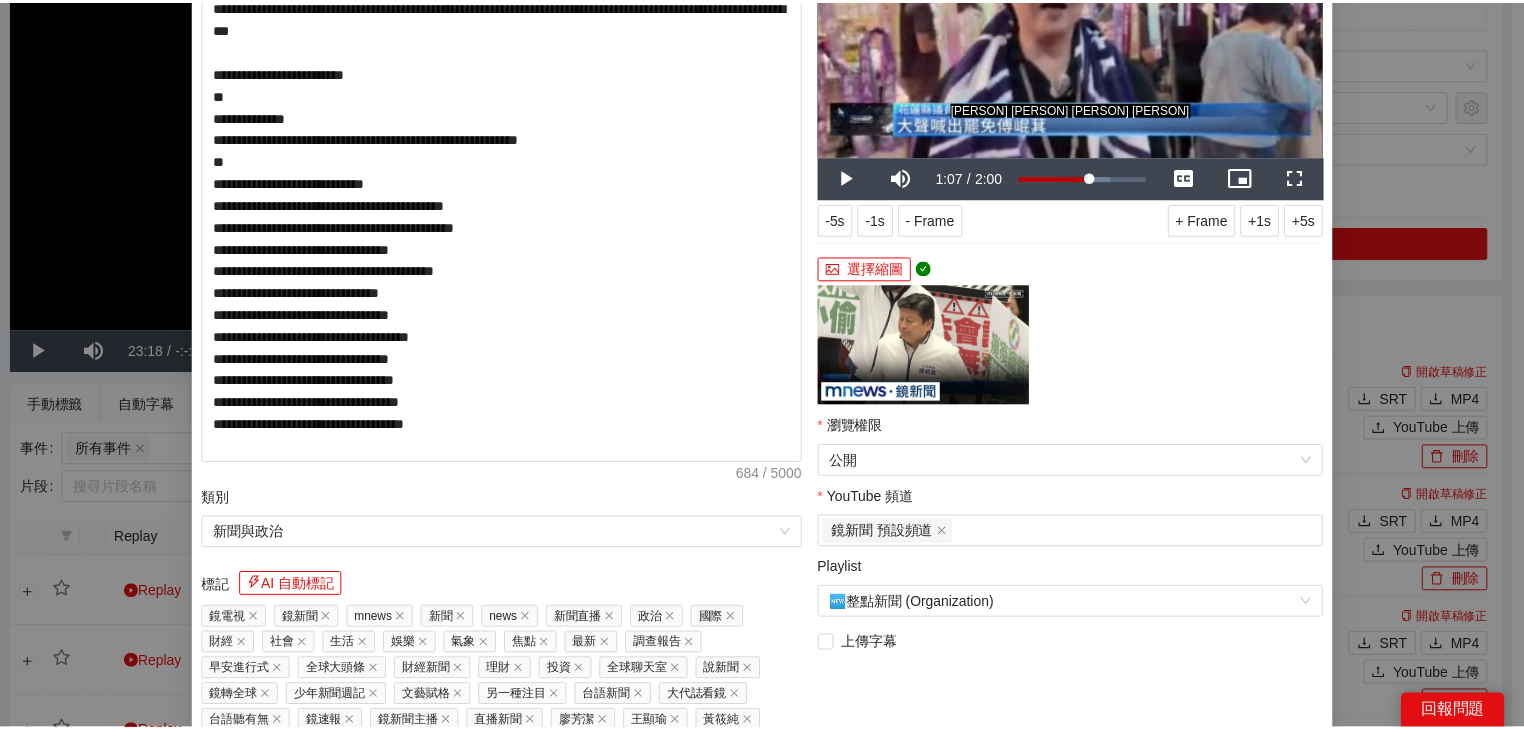 scroll, scrollTop: 0, scrollLeft: 0, axis: both 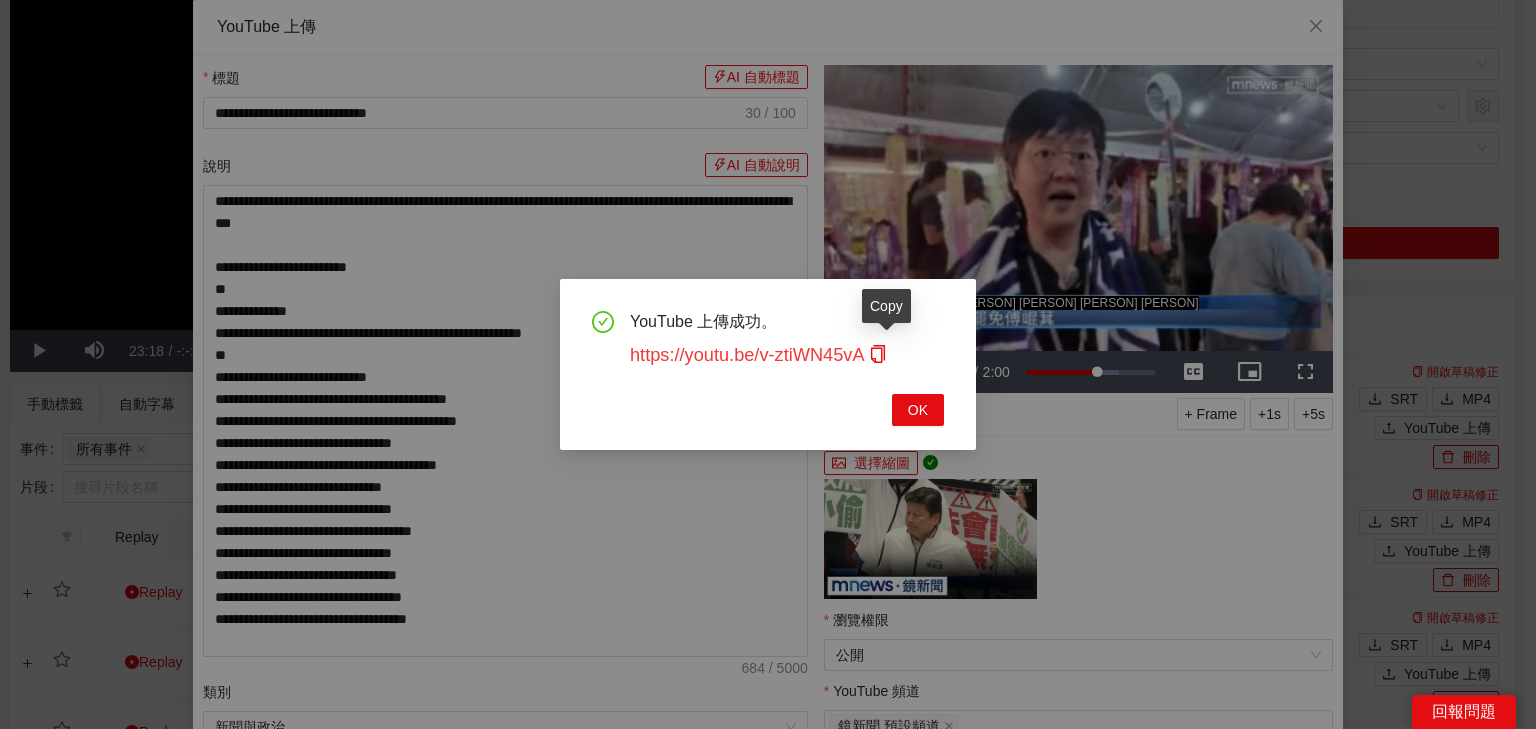 drag, startPoint x: 883, startPoint y: 357, endPoint x: 866, endPoint y: 360, distance: 17.262676 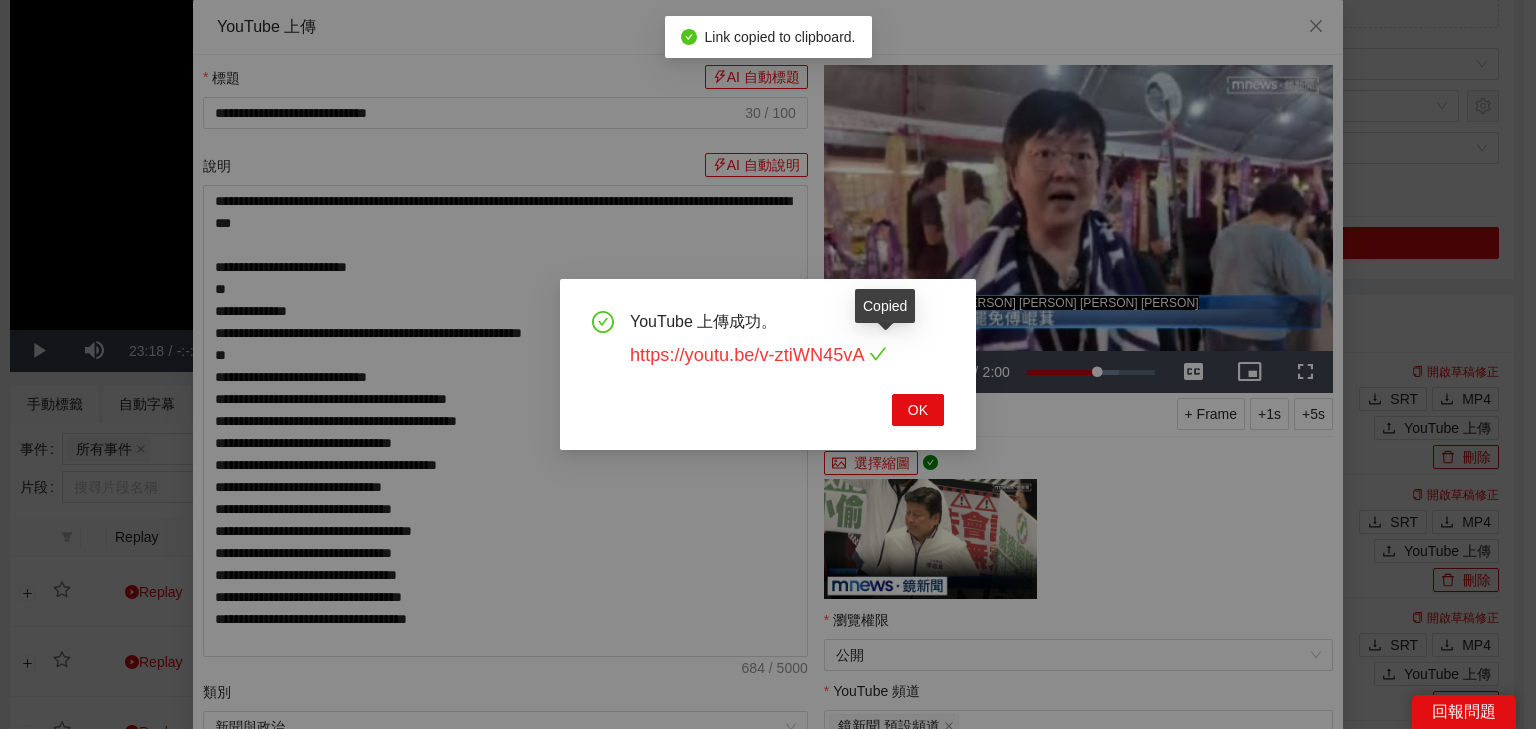 click on "https://youtu.be/v-ztiWN45vA" at bounding box center (758, 355) 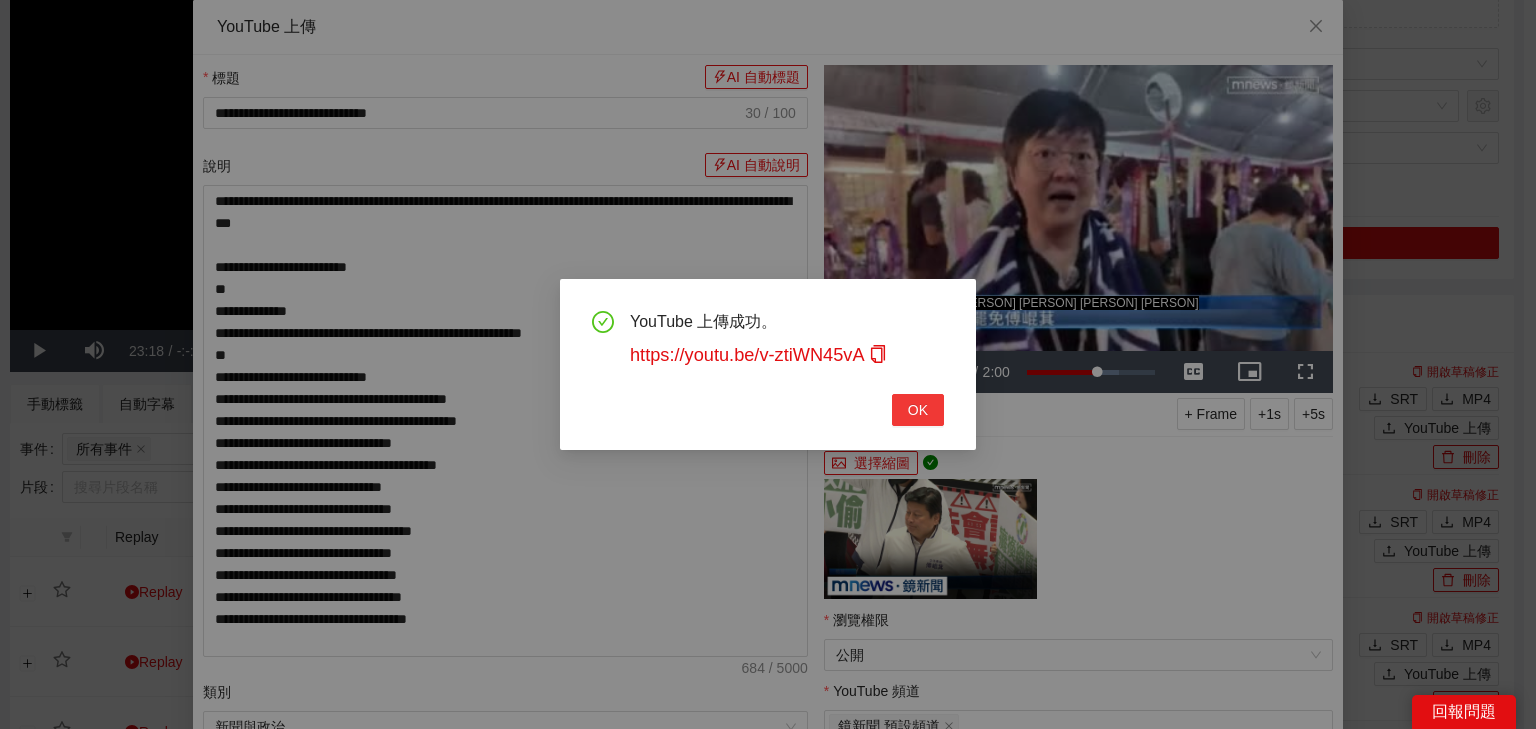 click on "OK" at bounding box center [918, 410] 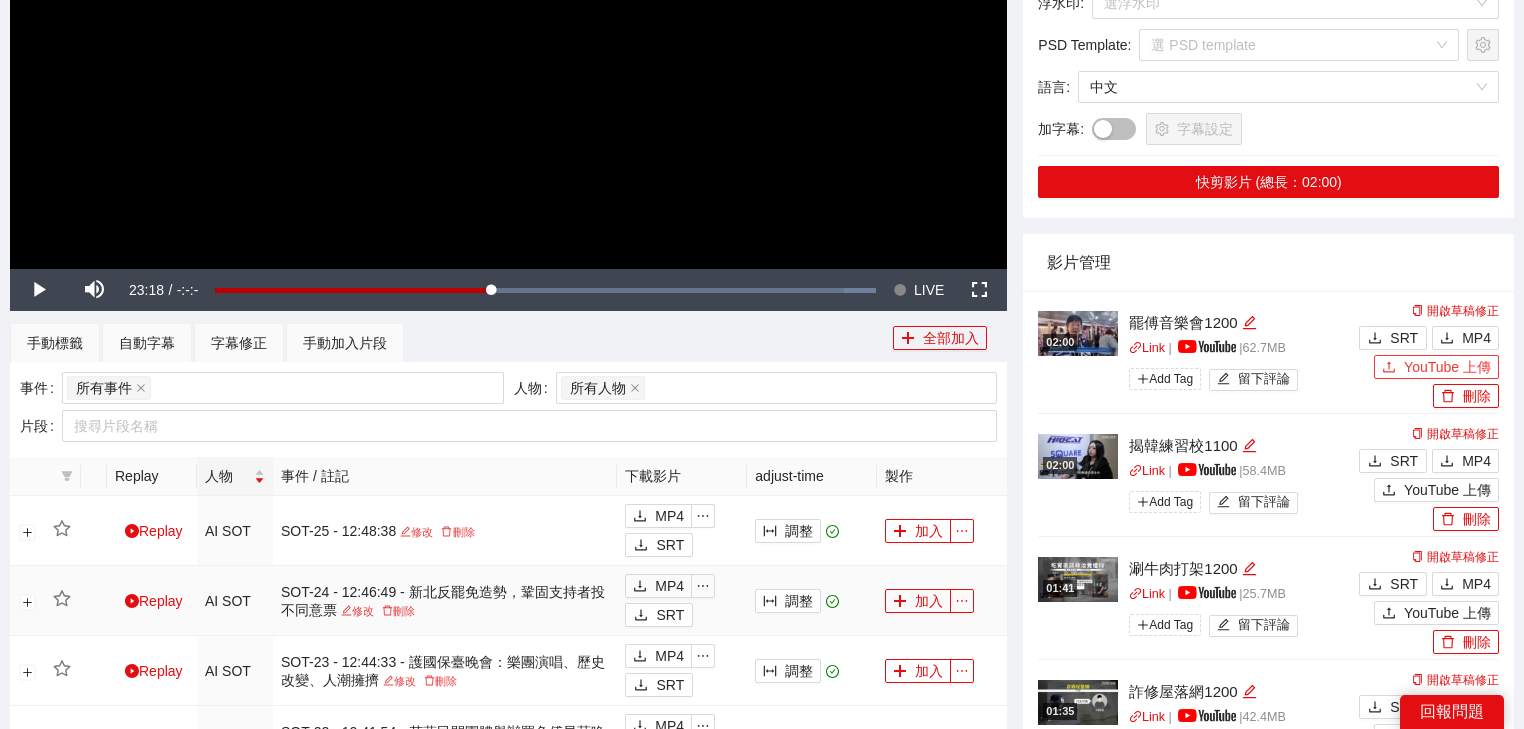 scroll, scrollTop: 480, scrollLeft: 0, axis: vertical 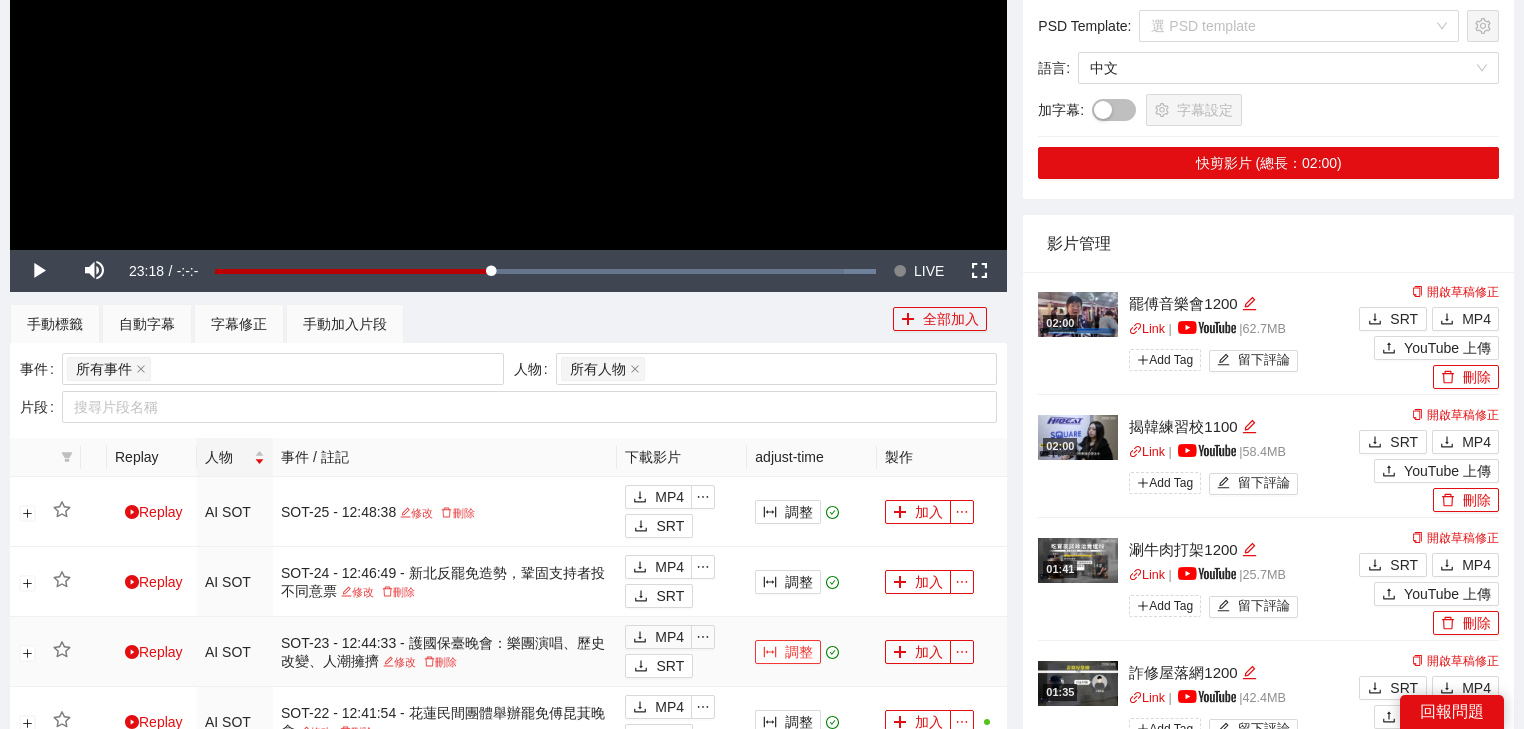 click on "調整" at bounding box center (788, 652) 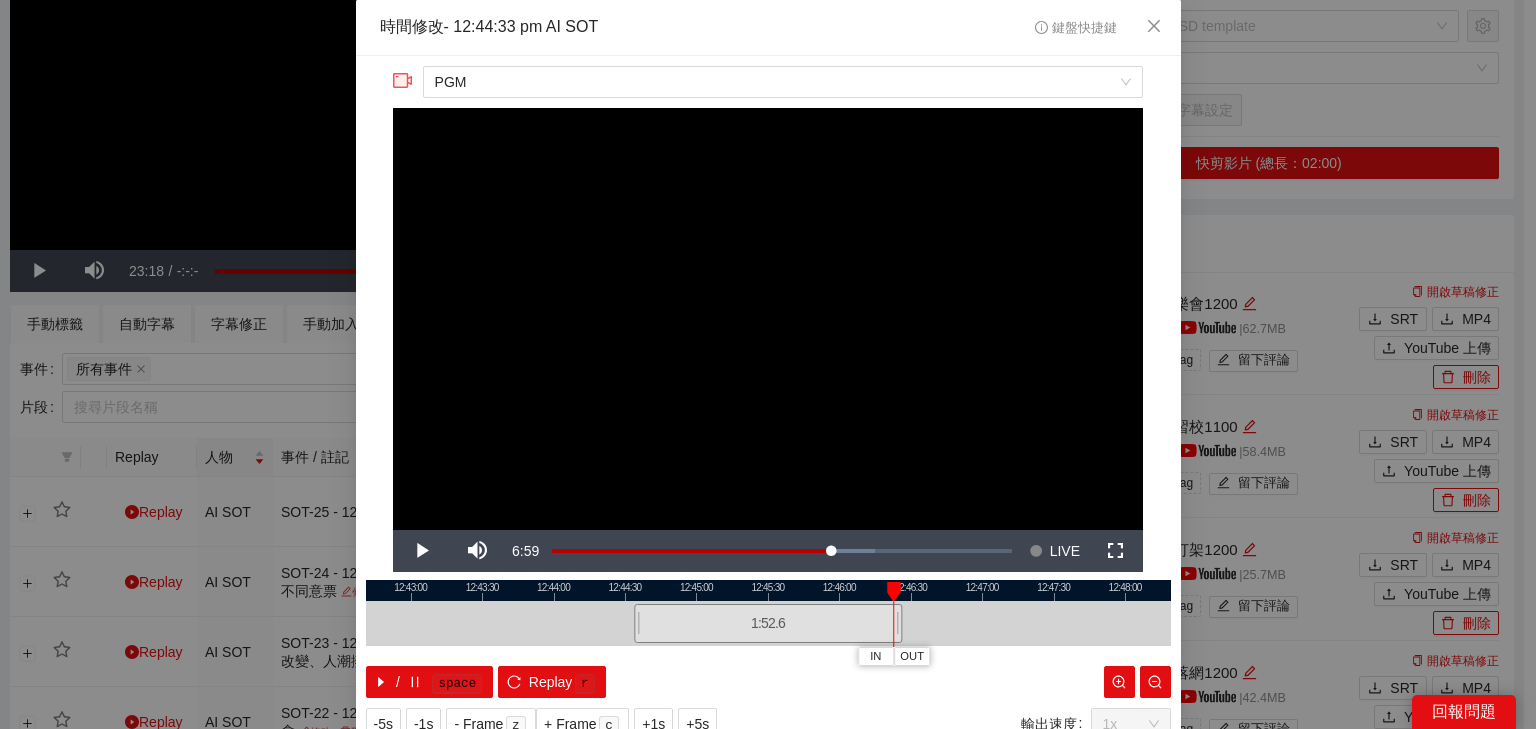 drag, startPoint x: 636, startPoint y: 592, endPoint x: 888, endPoint y: 594, distance: 252.00793 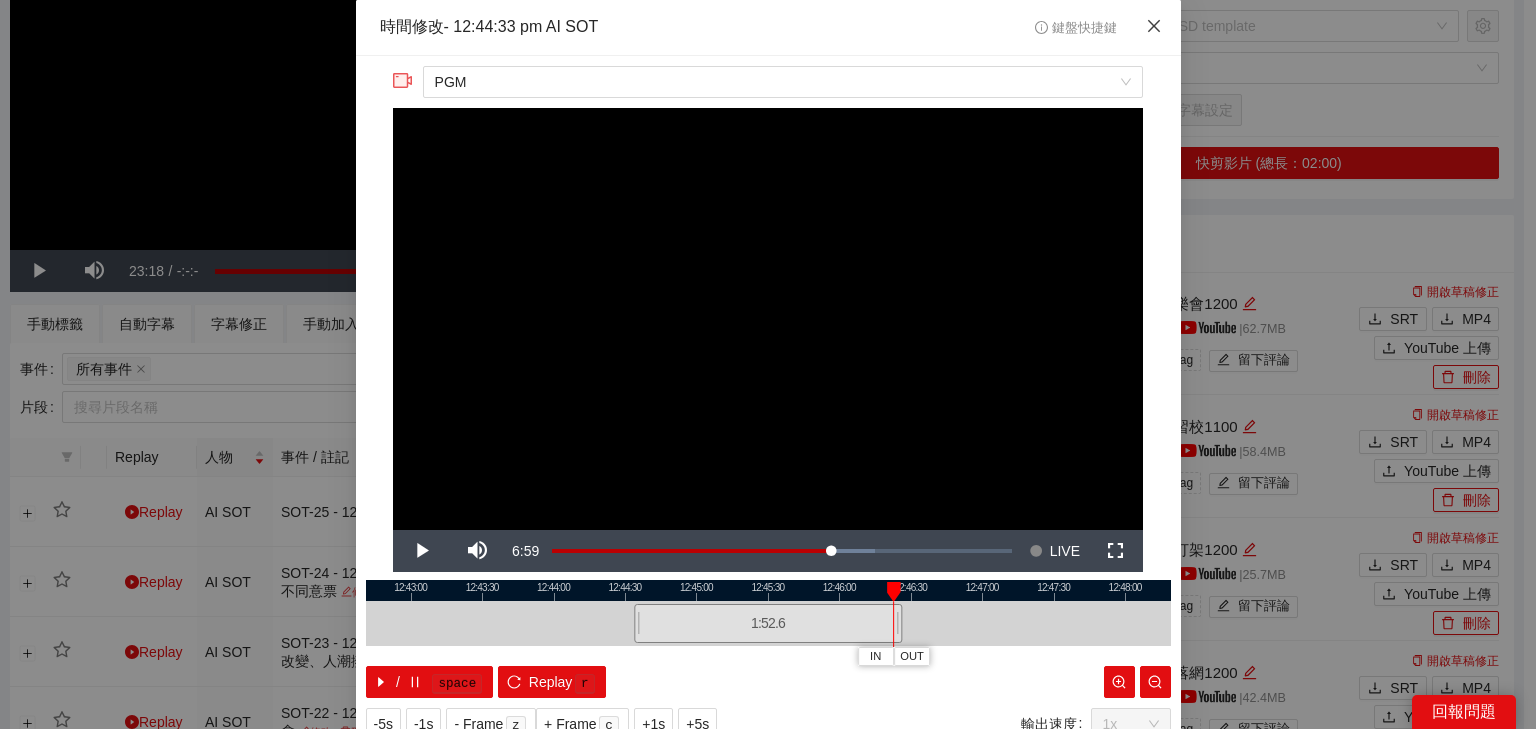 click 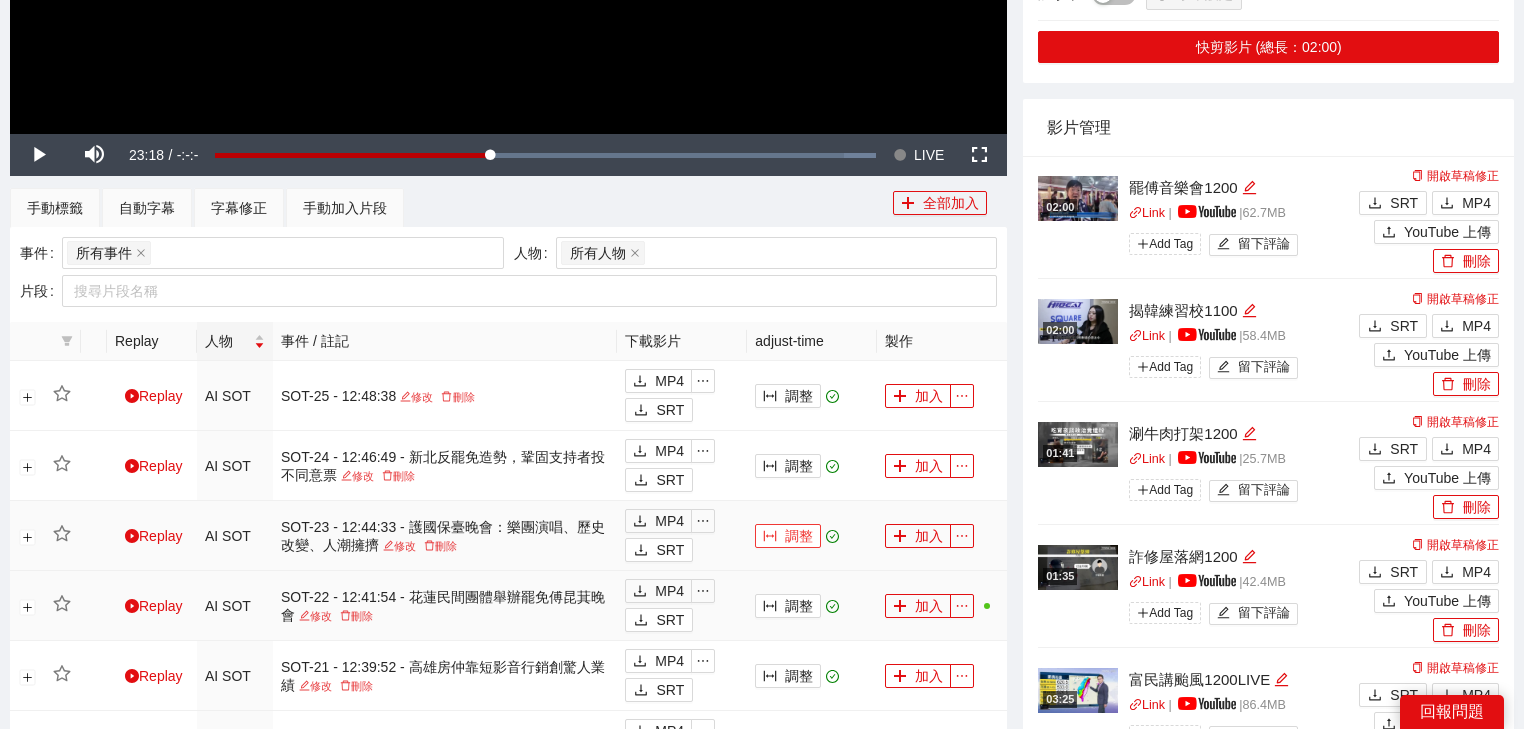 scroll, scrollTop: 640, scrollLeft: 0, axis: vertical 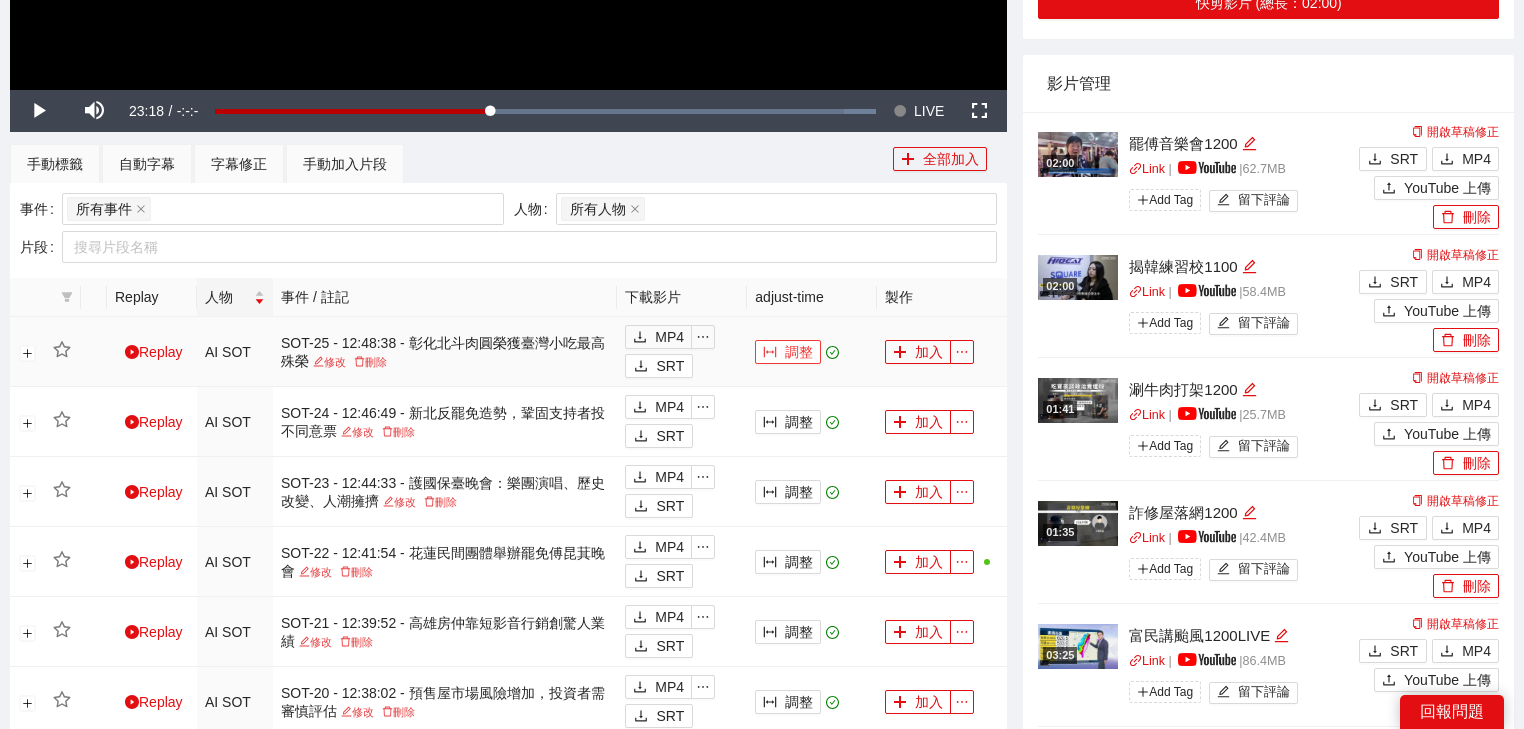 click on "調整" at bounding box center (788, 352) 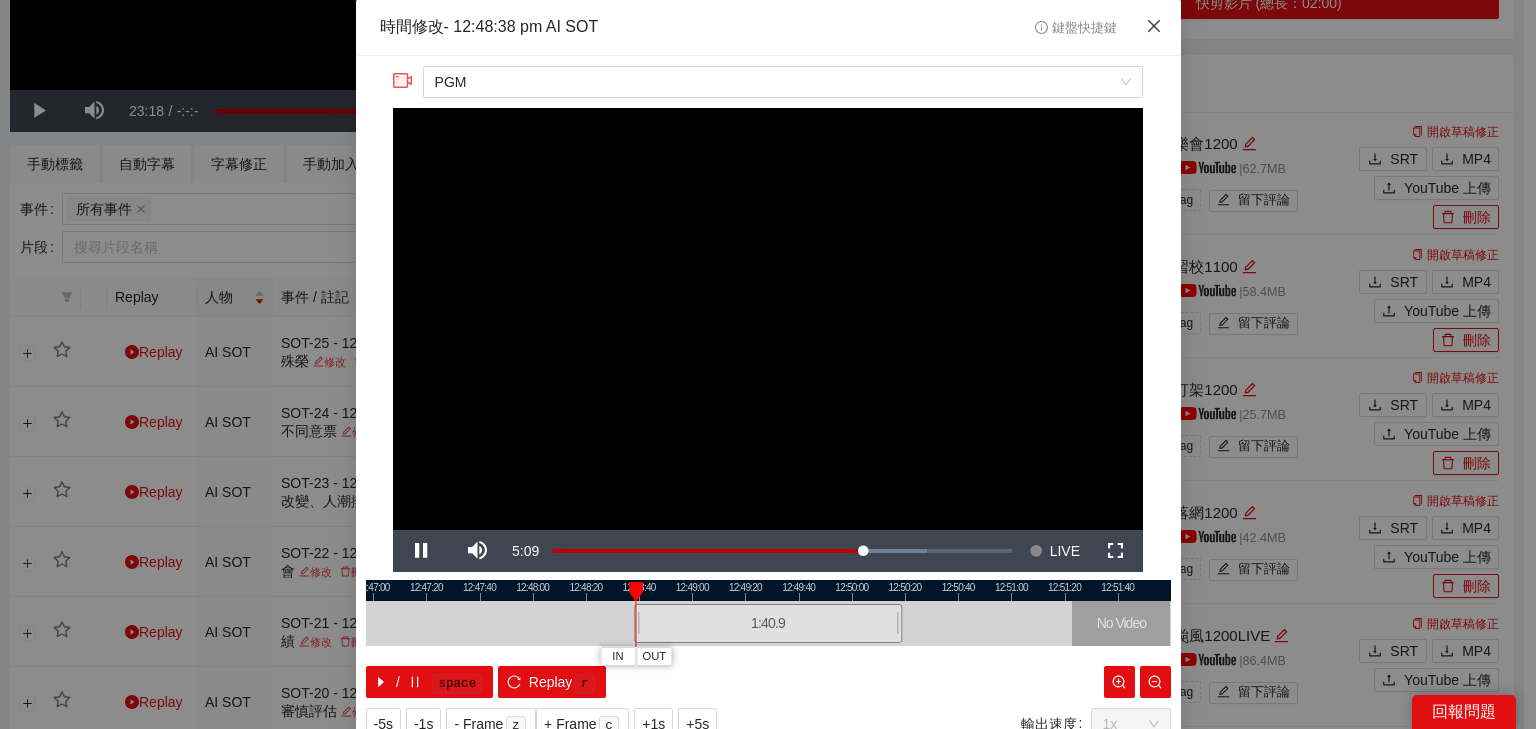 click 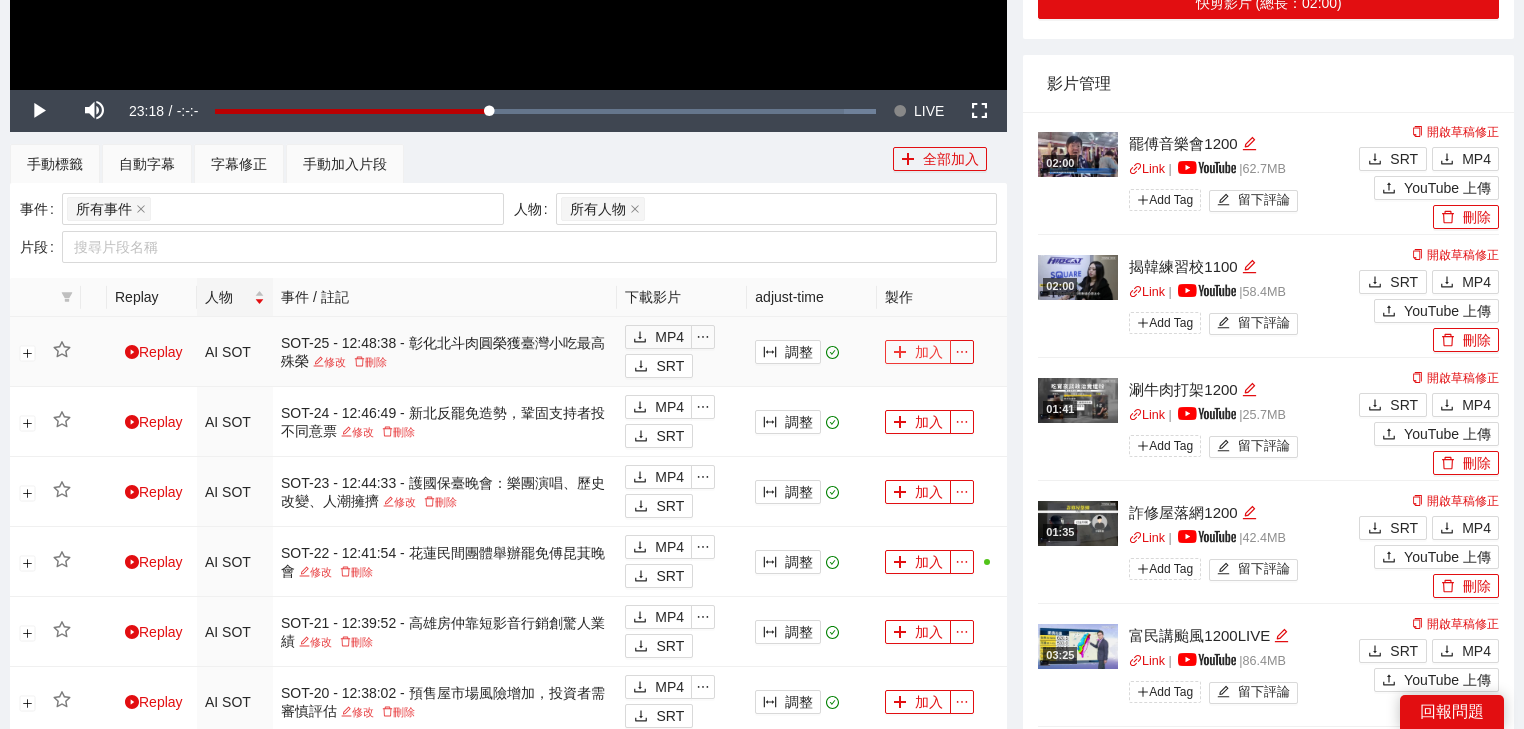 click on "加入" at bounding box center [918, 352] 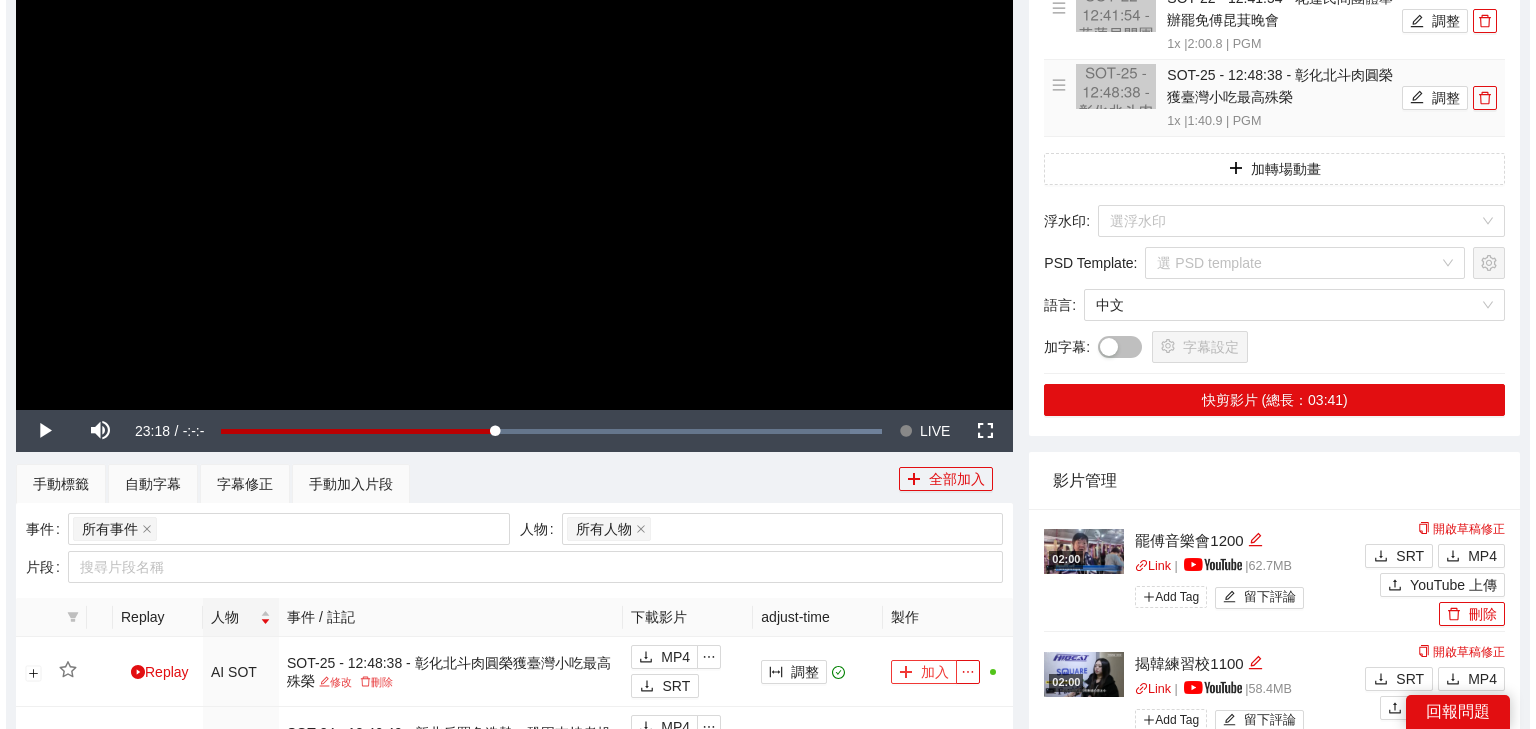 scroll, scrollTop: 160, scrollLeft: 0, axis: vertical 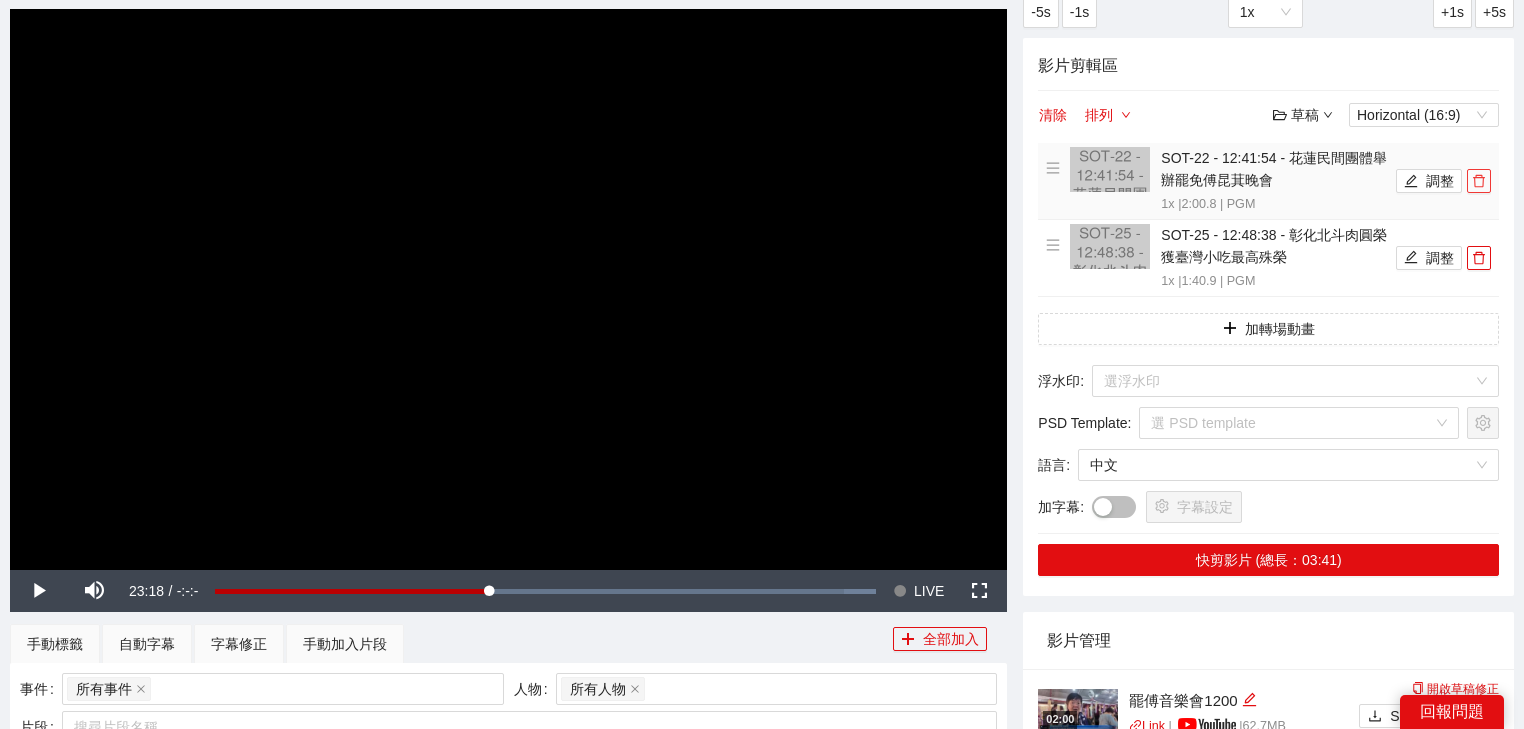 click 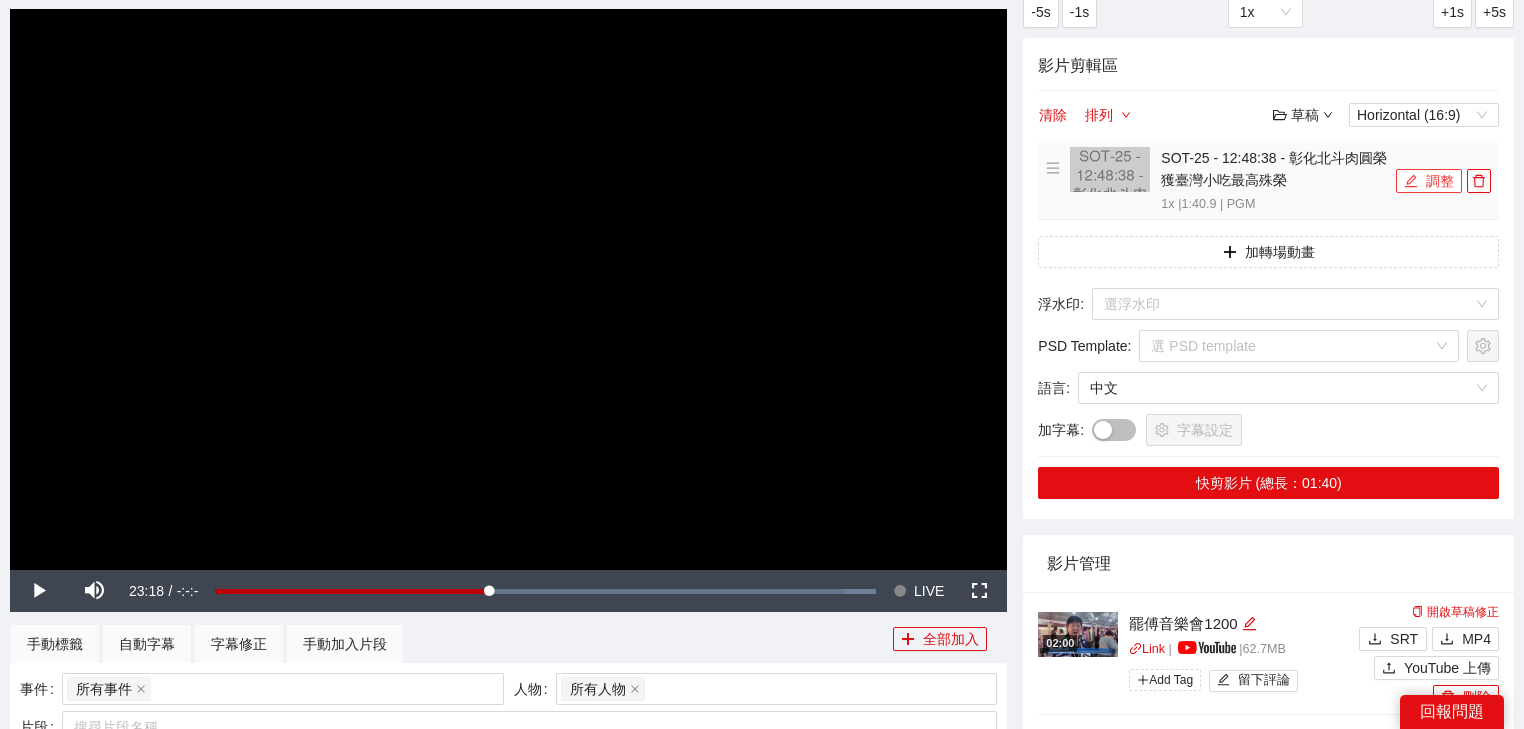 click on "調整" at bounding box center (1429, 181) 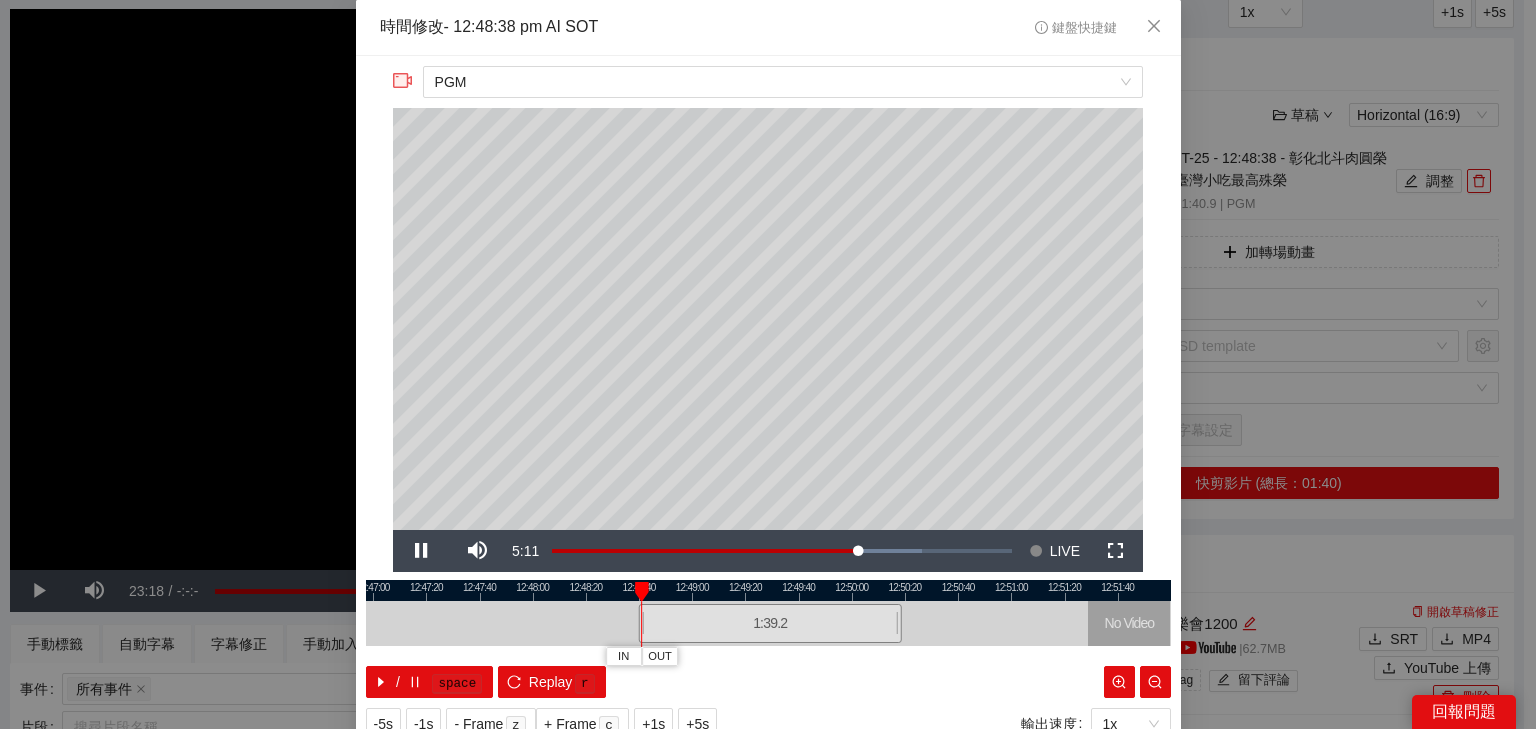 click at bounding box center [768, 590] 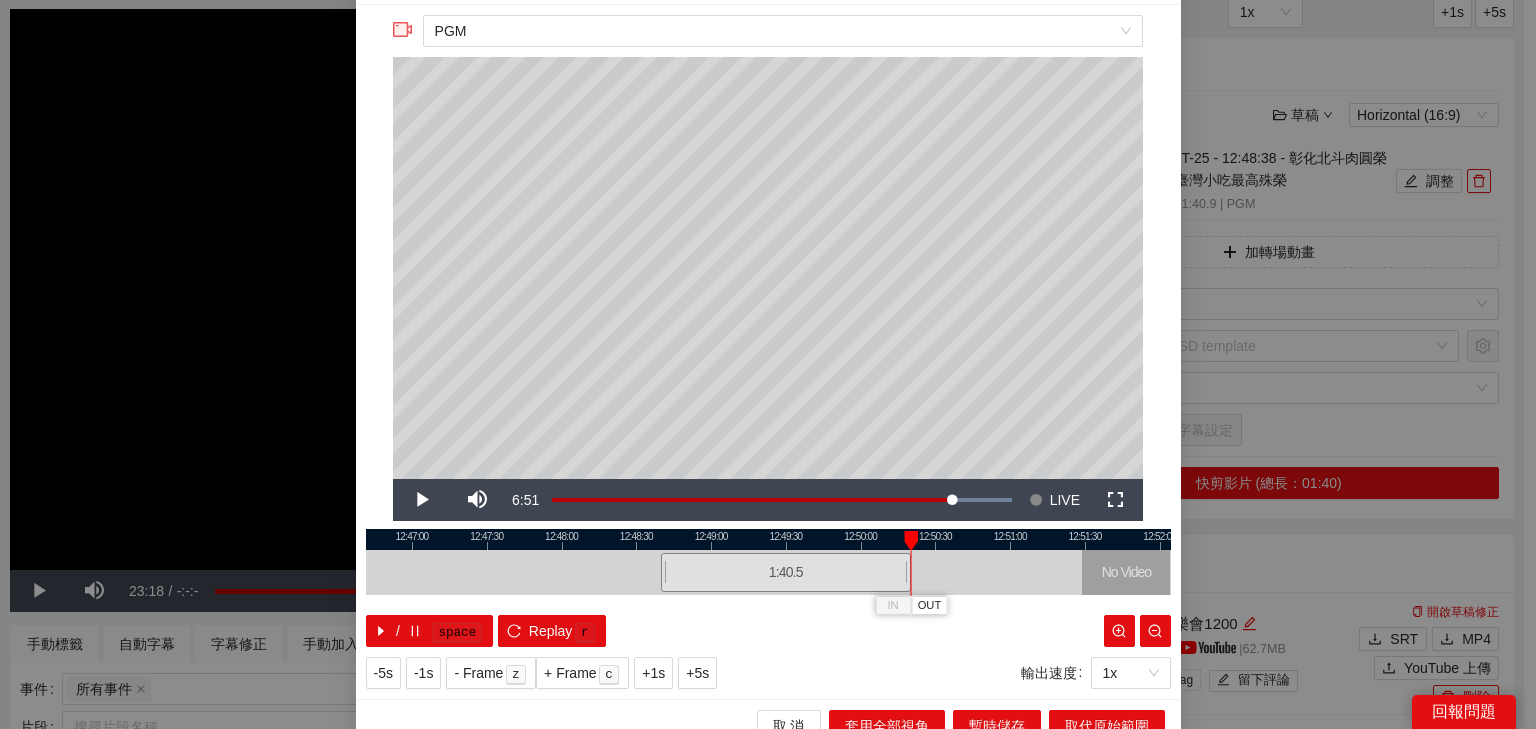 scroll, scrollTop: 73, scrollLeft: 0, axis: vertical 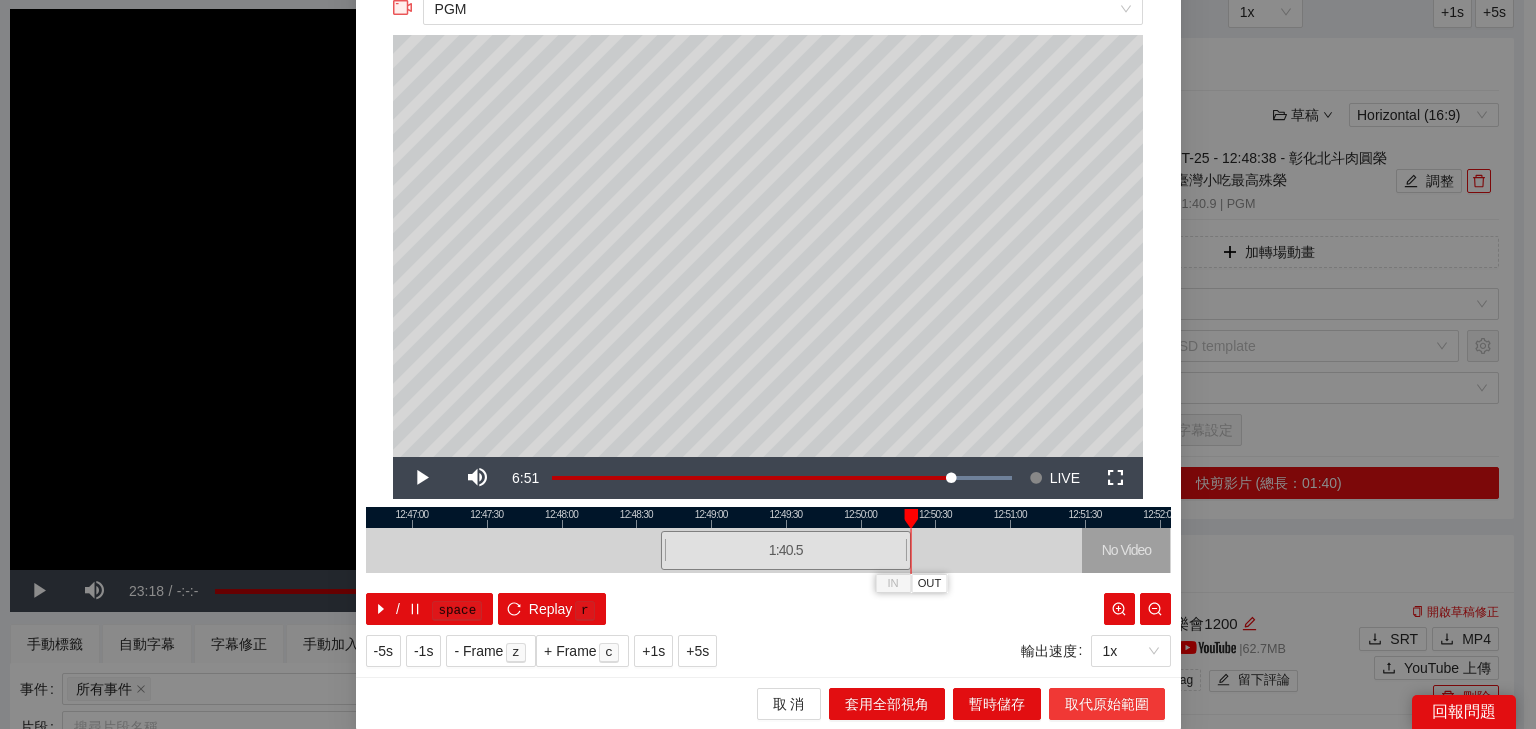 click on "取代原始範圍" at bounding box center [1107, 704] 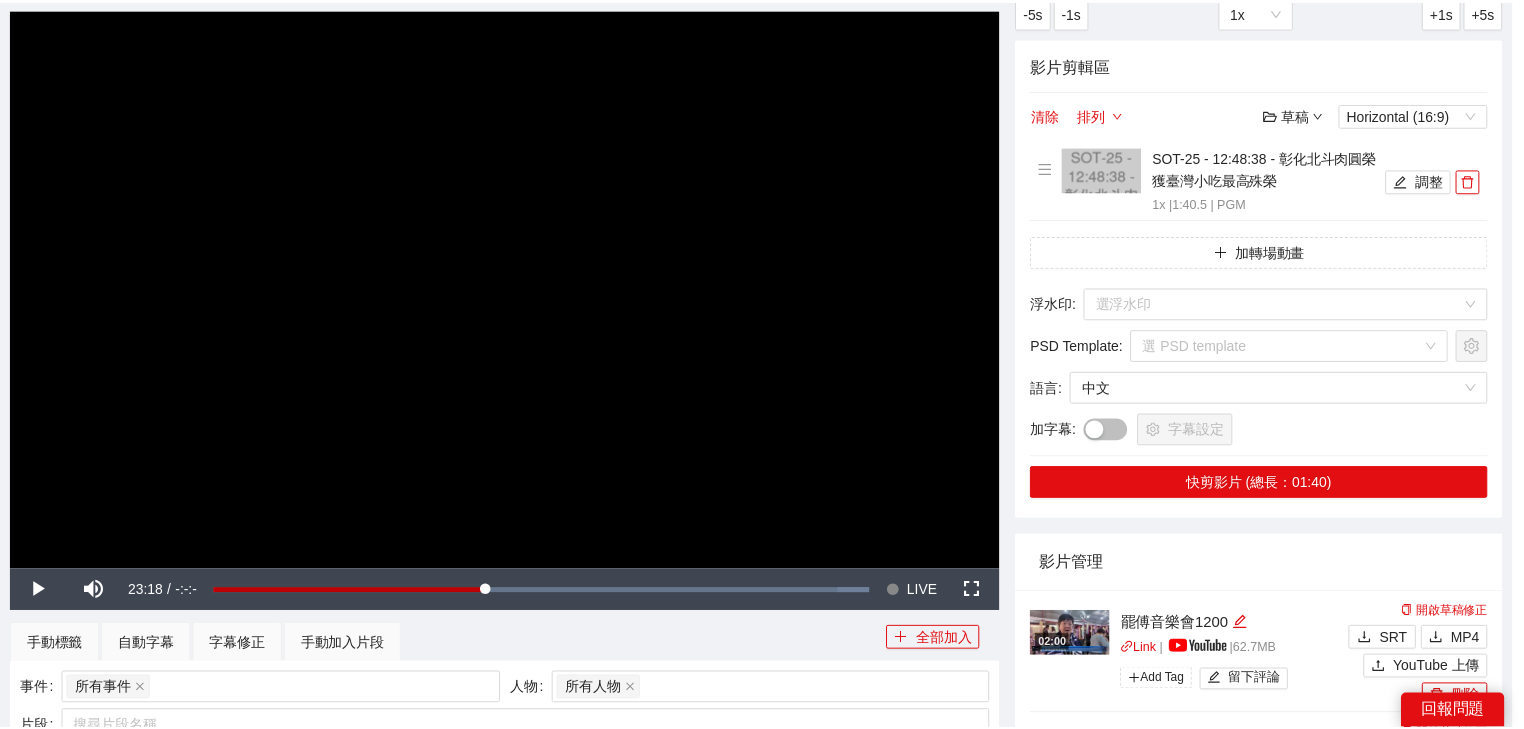 scroll, scrollTop: 0, scrollLeft: 0, axis: both 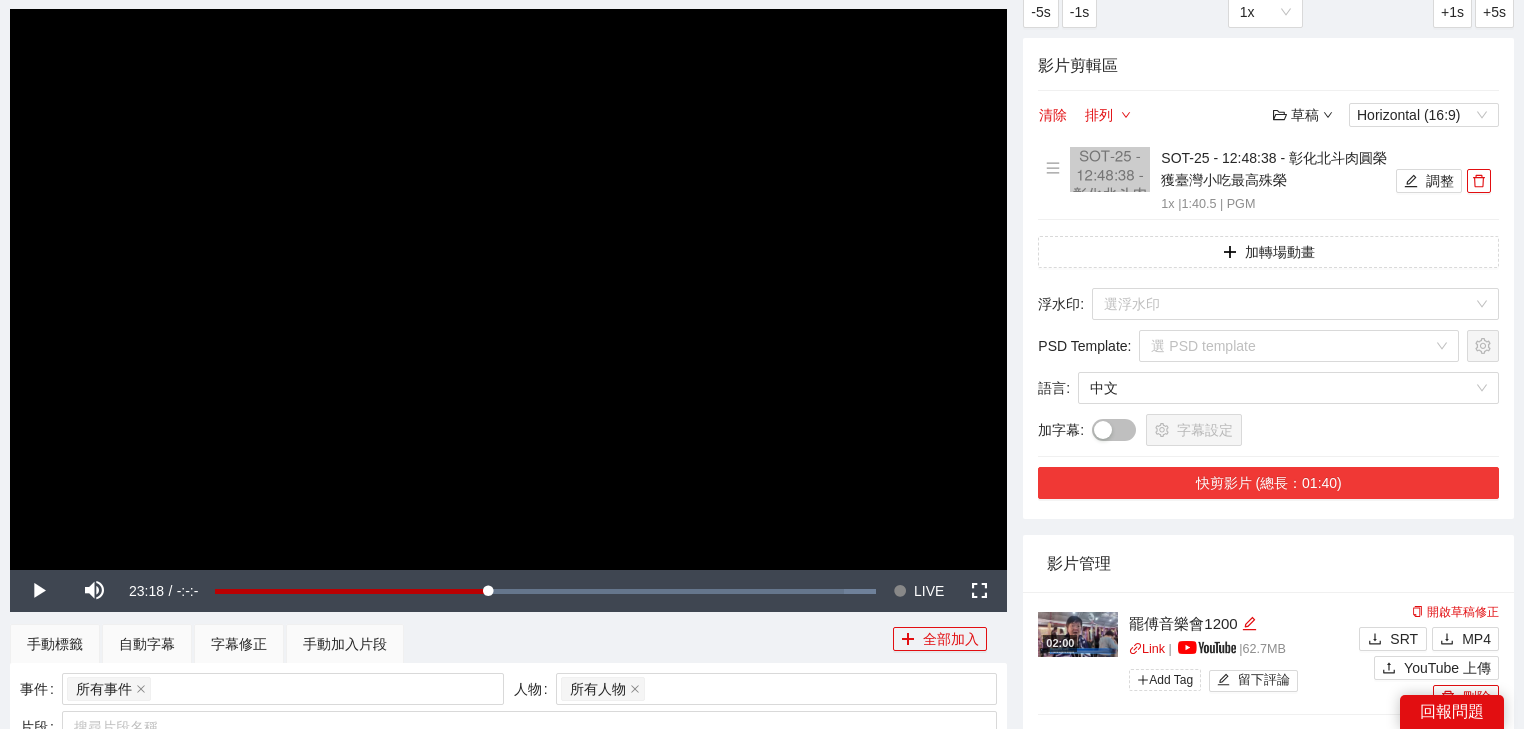 click on "快剪影片 (總長：01:40)" at bounding box center [1268, 483] 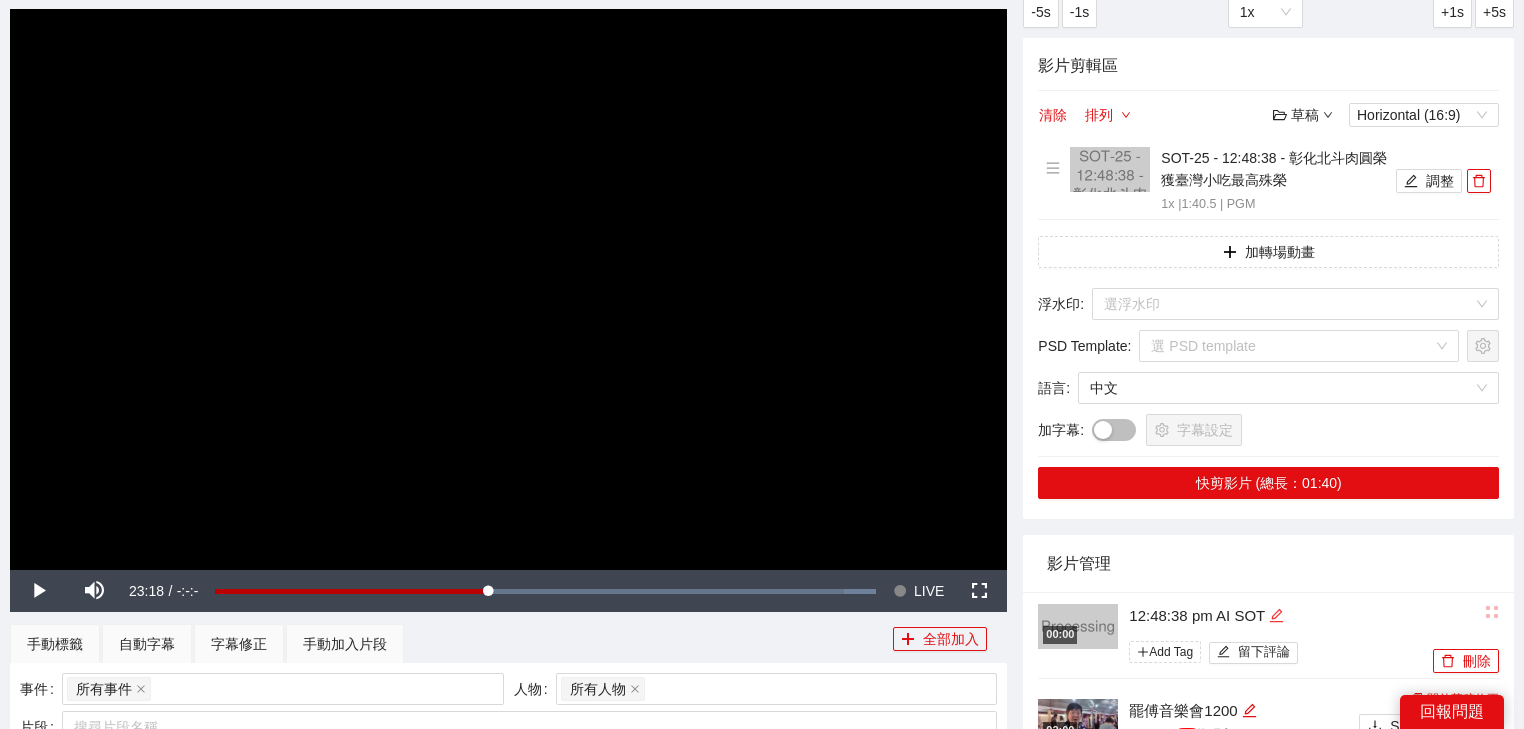 click 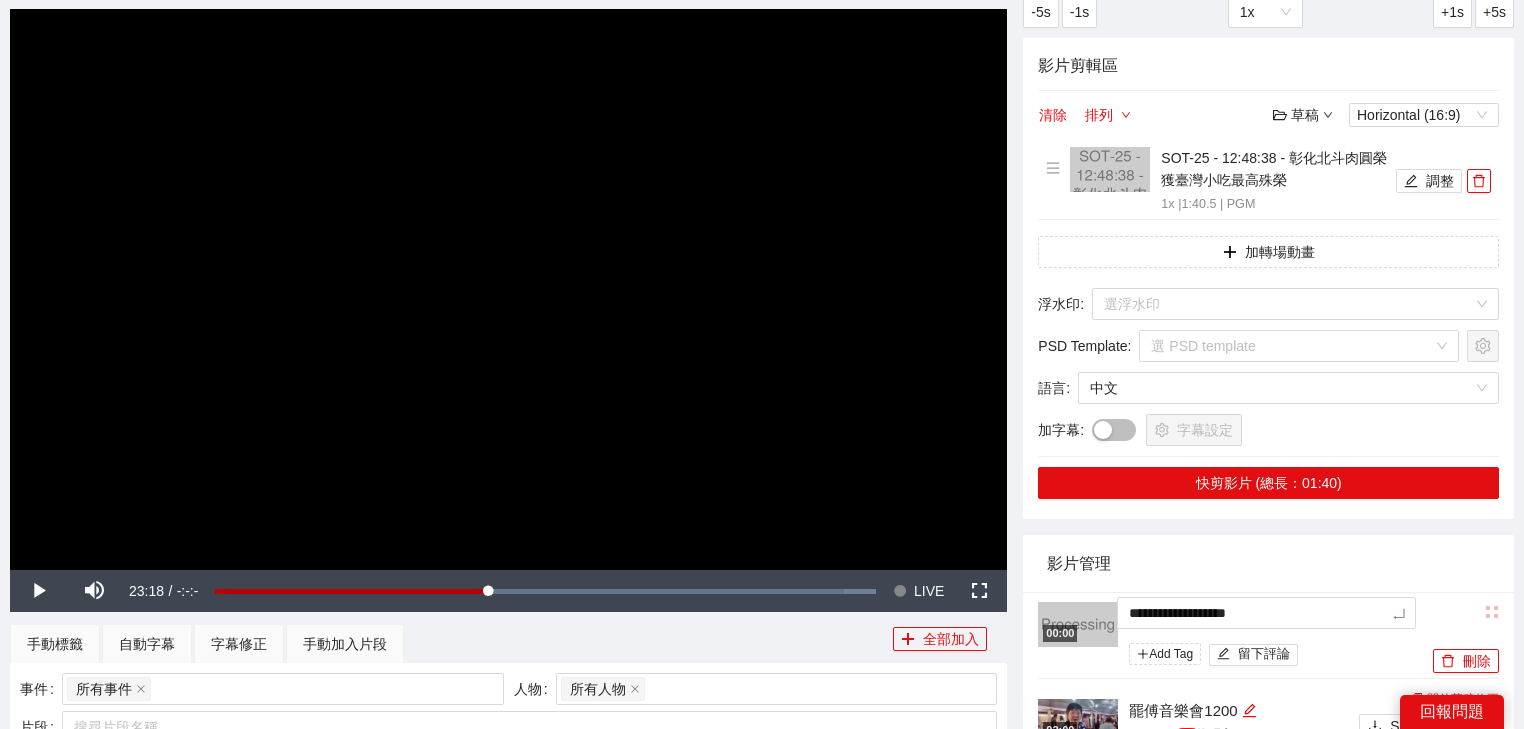 drag, startPoint x: 1278, startPoint y: 612, endPoint x: 1092, endPoint y: 604, distance: 186.17197 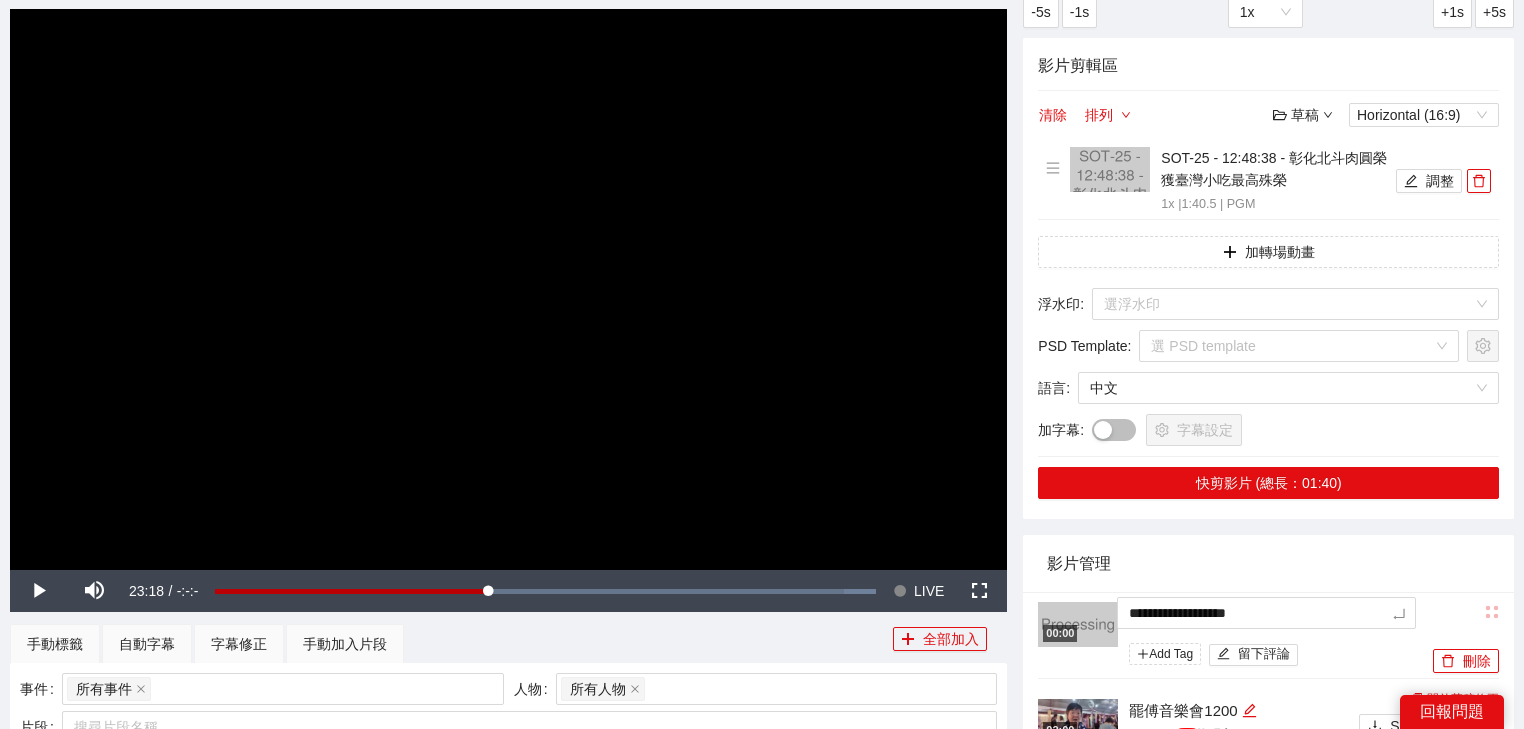 click on "**********" at bounding box center (1233, 636) 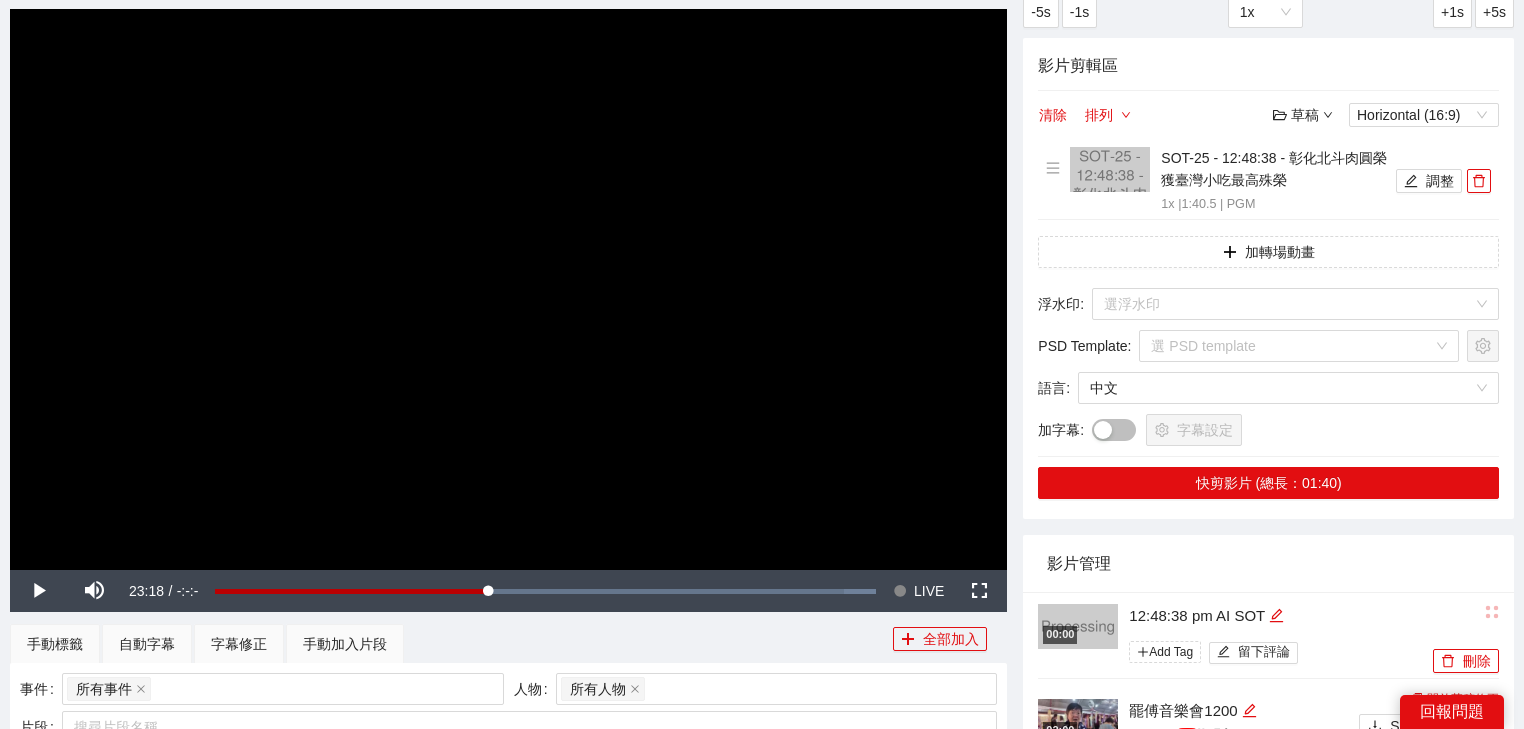 click on "影片管理" at bounding box center (1268, 563) 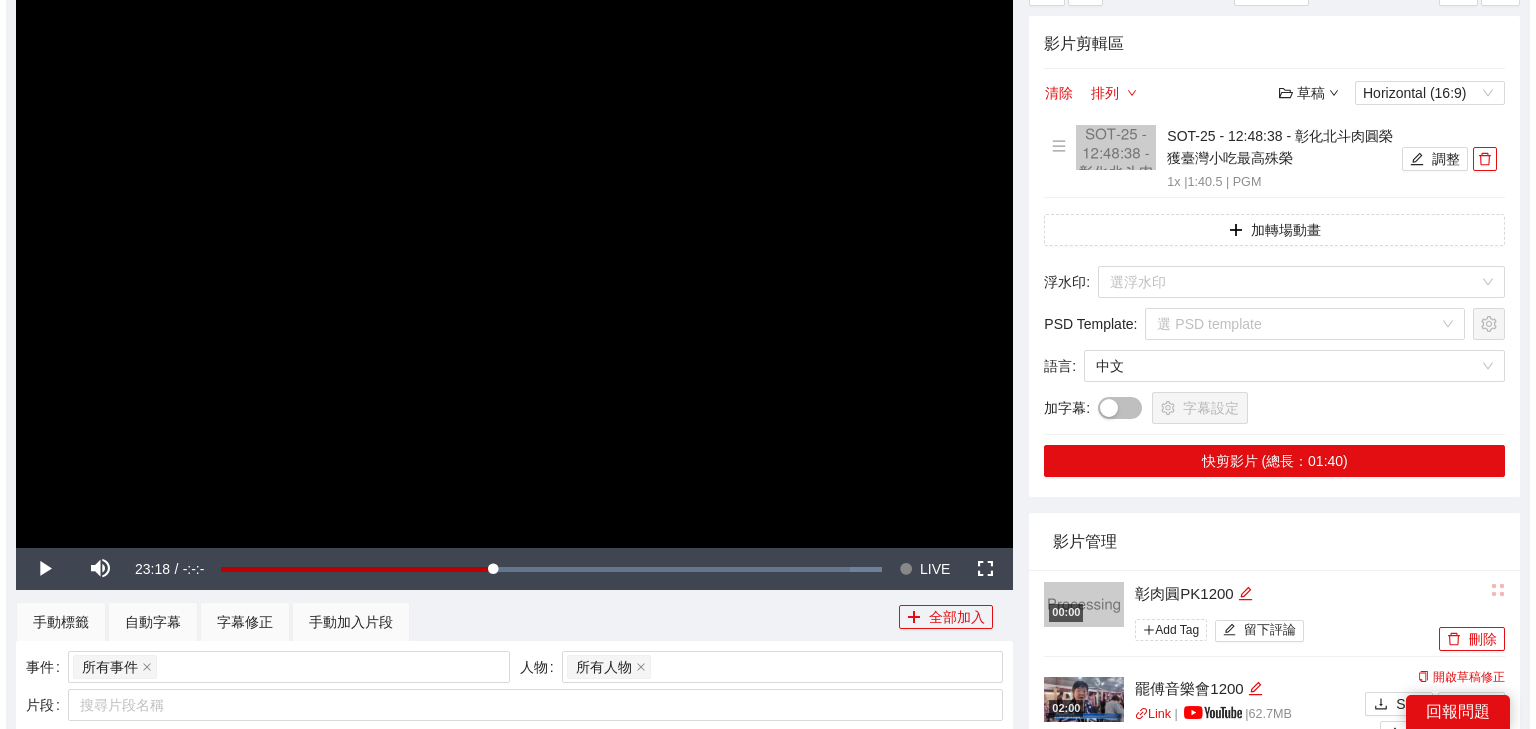 scroll, scrollTop: 320, scrollLeft: 0, axis: vertical 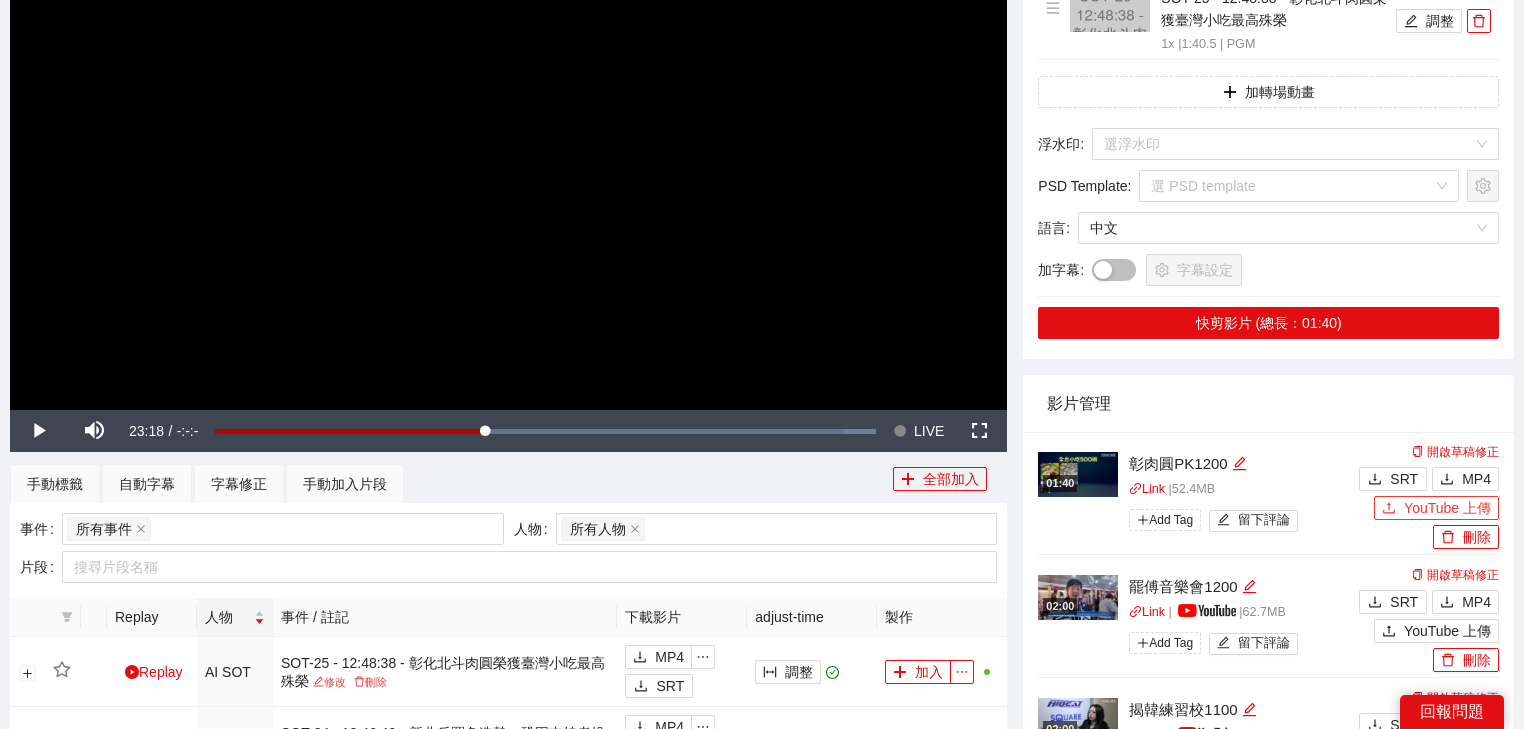 click on "YouTube 上傳" at bounding box center (1436, 508) 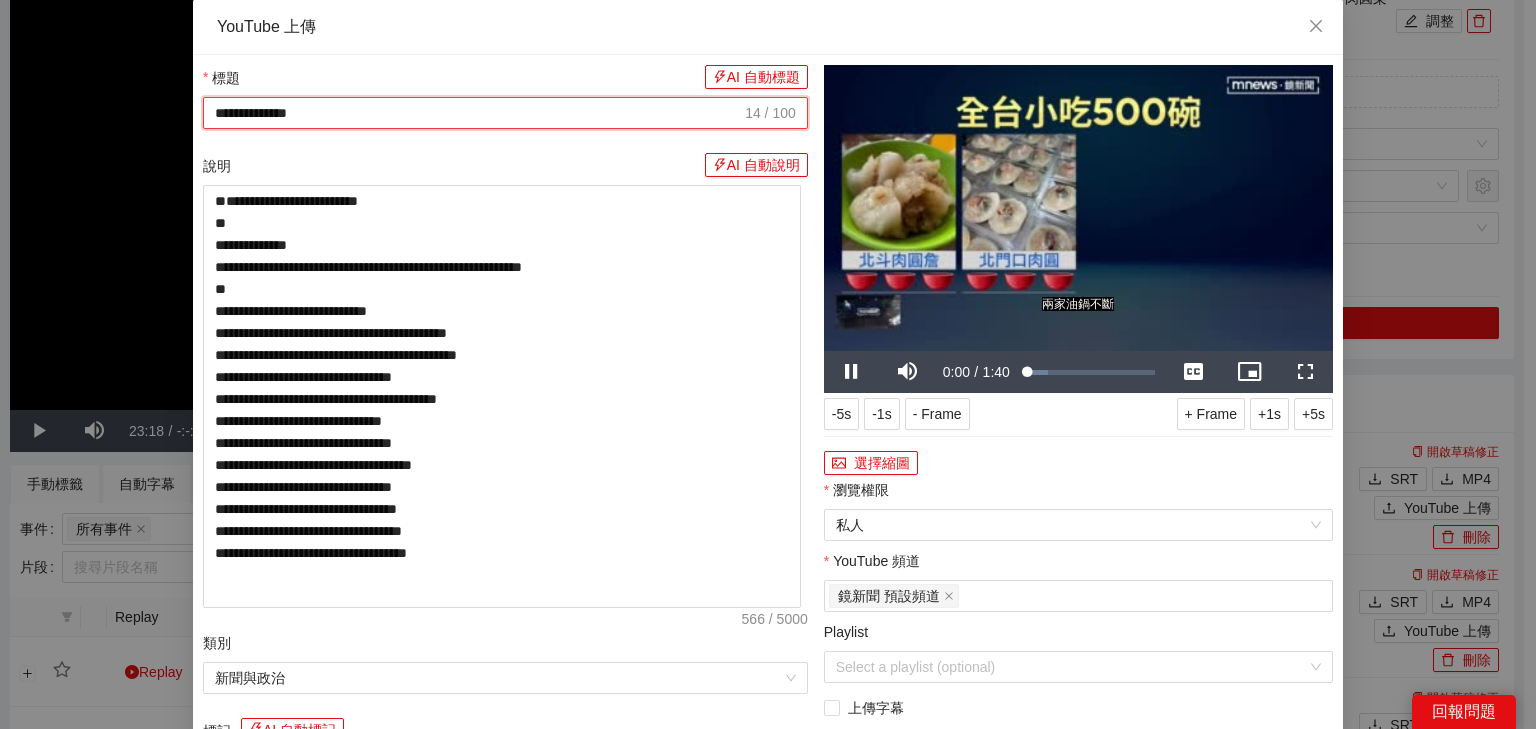 drag, startPoint x: 502, startPoint y: 113, endPoint x: 0, endPoint y: 102, distance: 502.1205 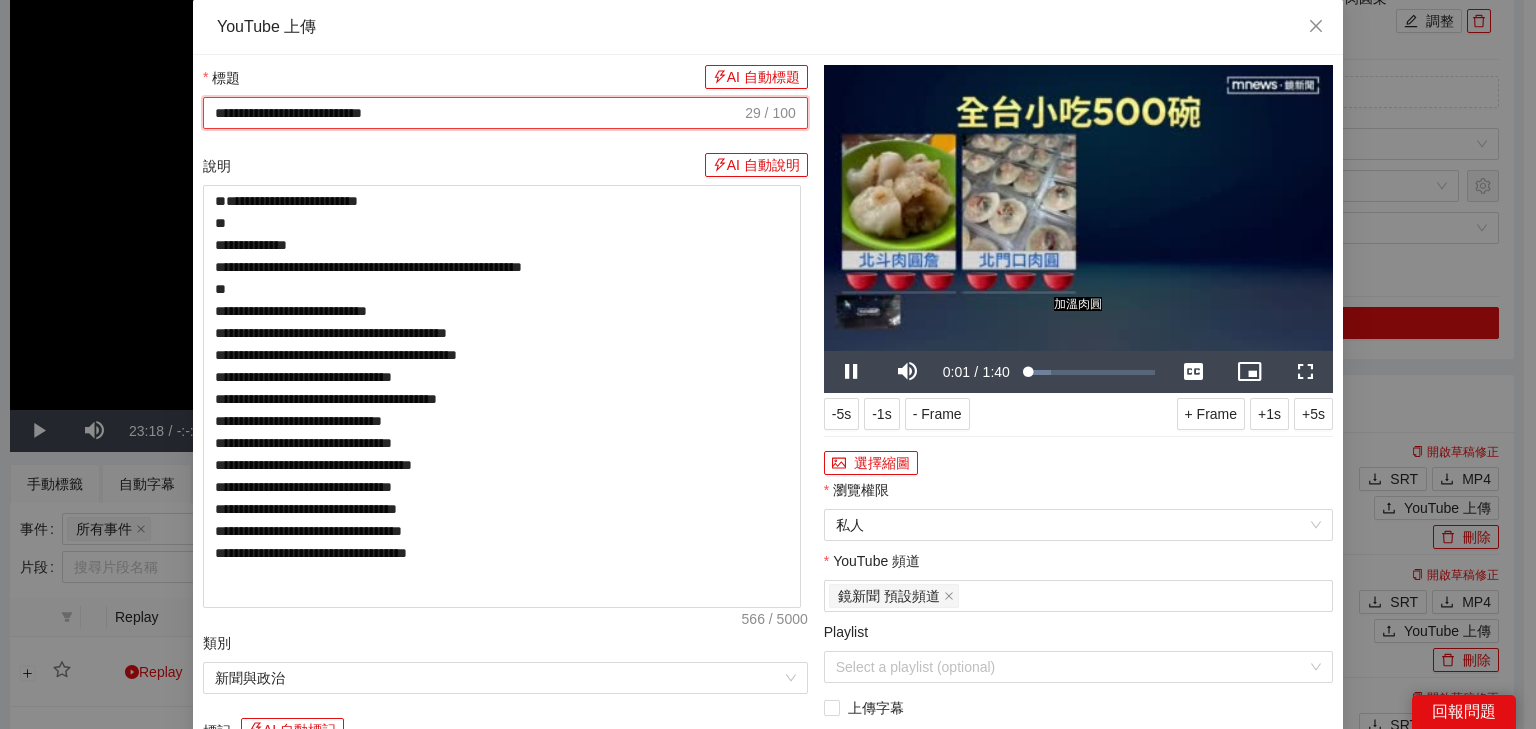 type on "**********" 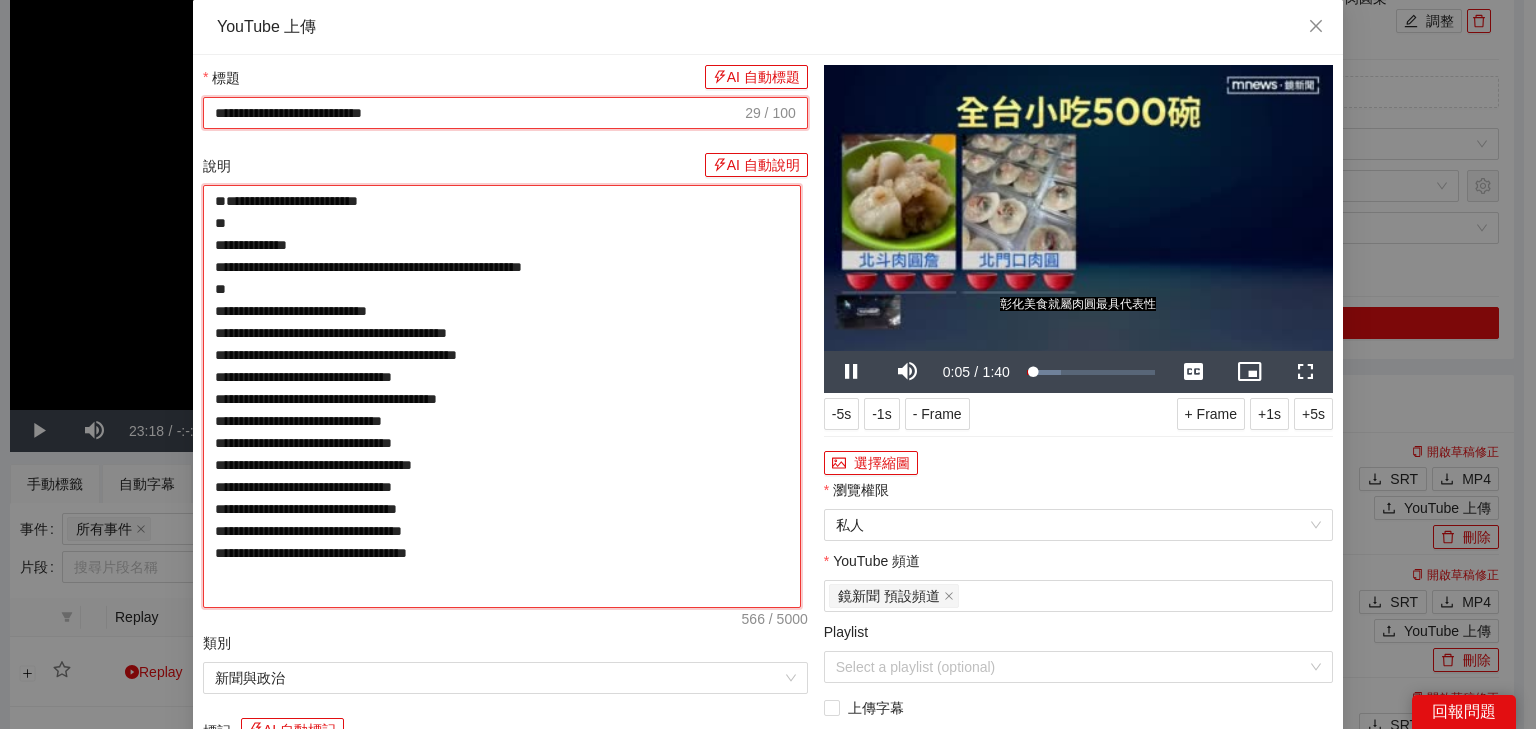click on "**********" at bounding box center (502, 396) 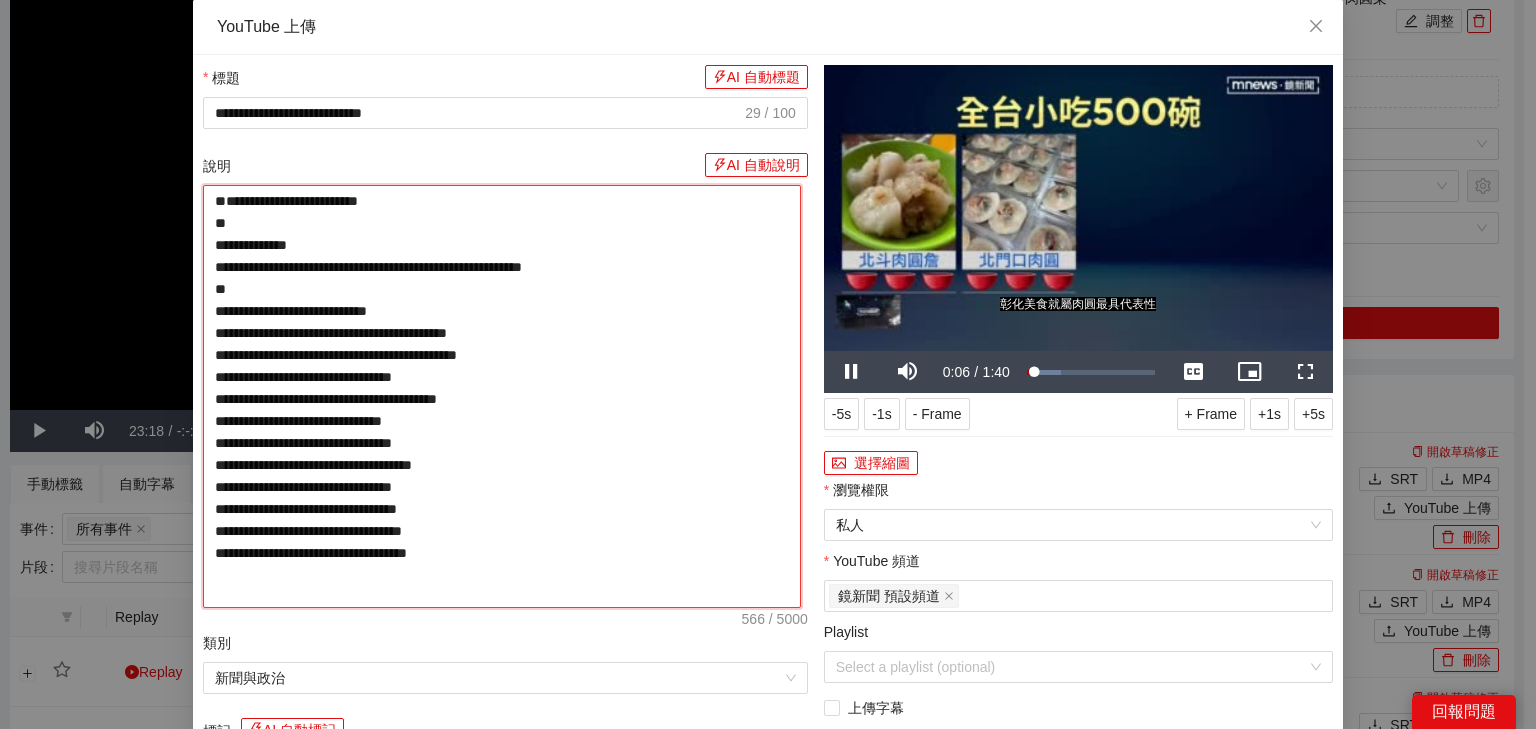 paste on "**********" 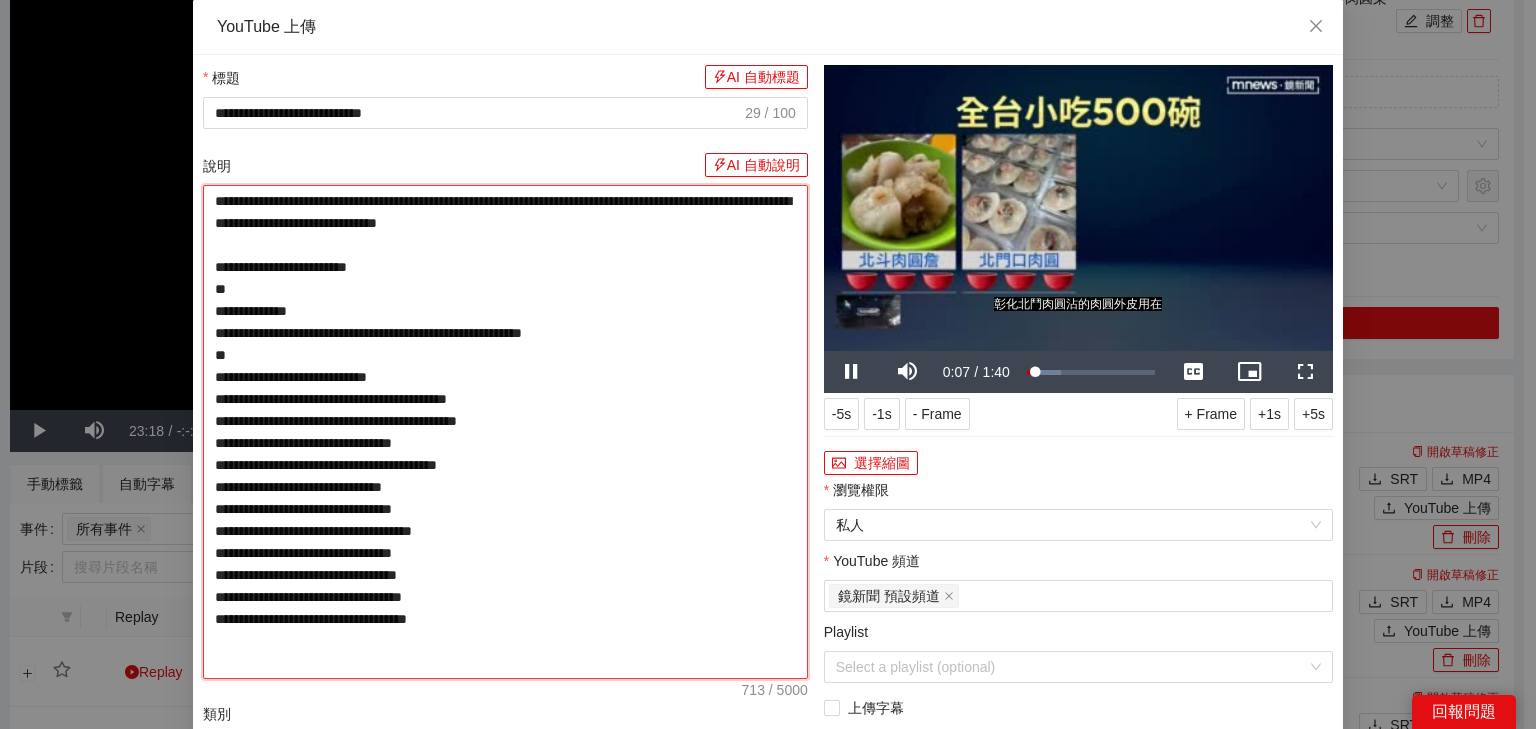 type 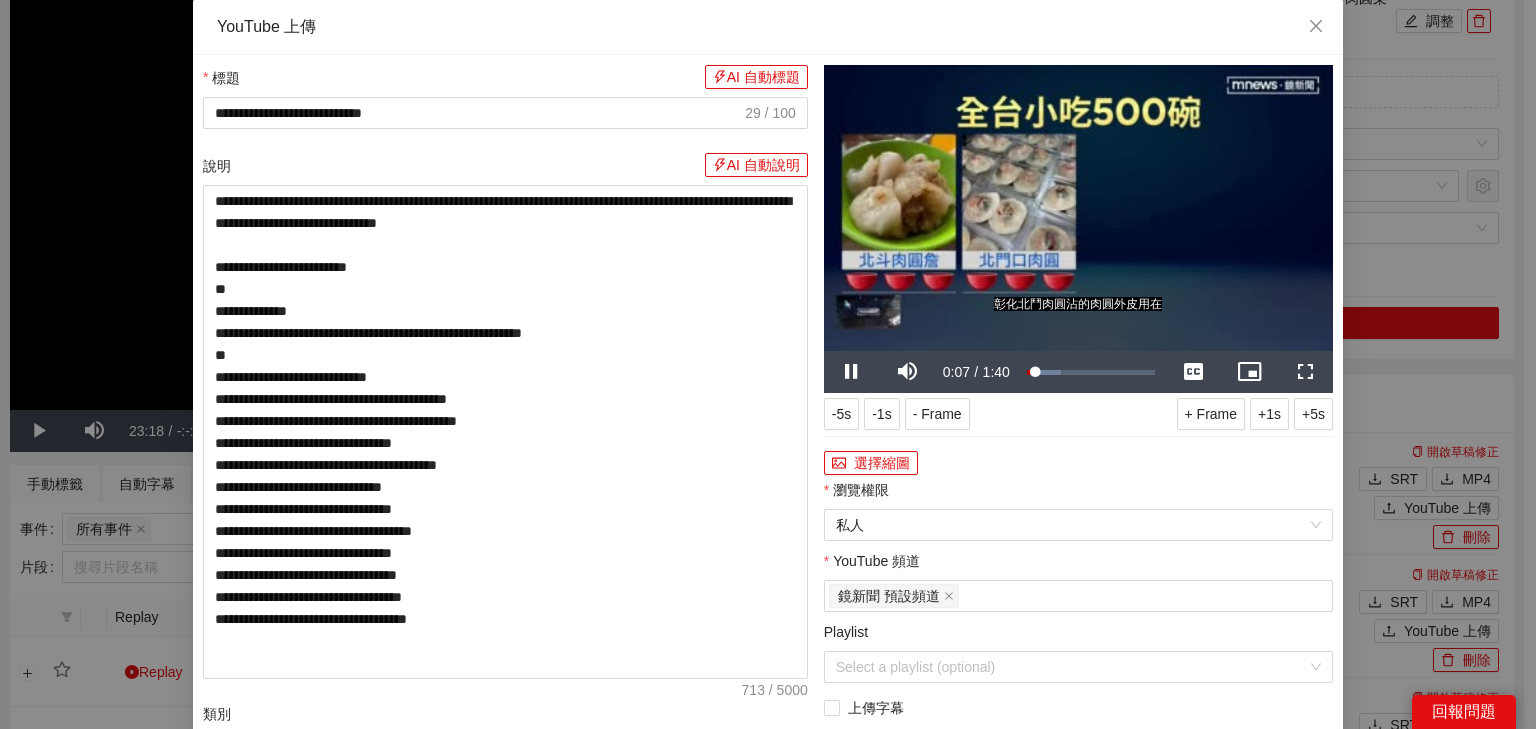 click at bounding box center (1078, 208) 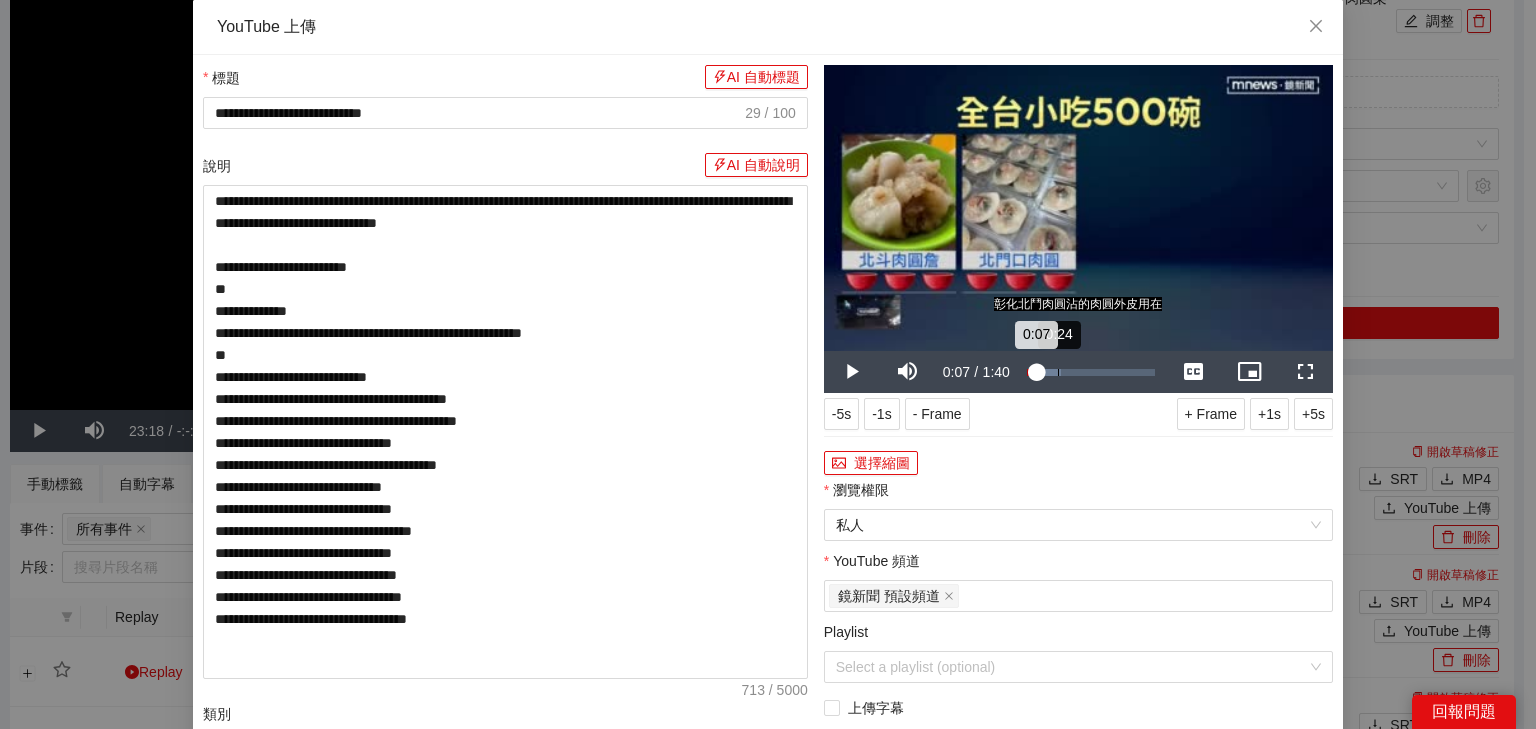 click on "Loaded :  26.78% 0:24 0:07" at bounding box center (1091, 372) 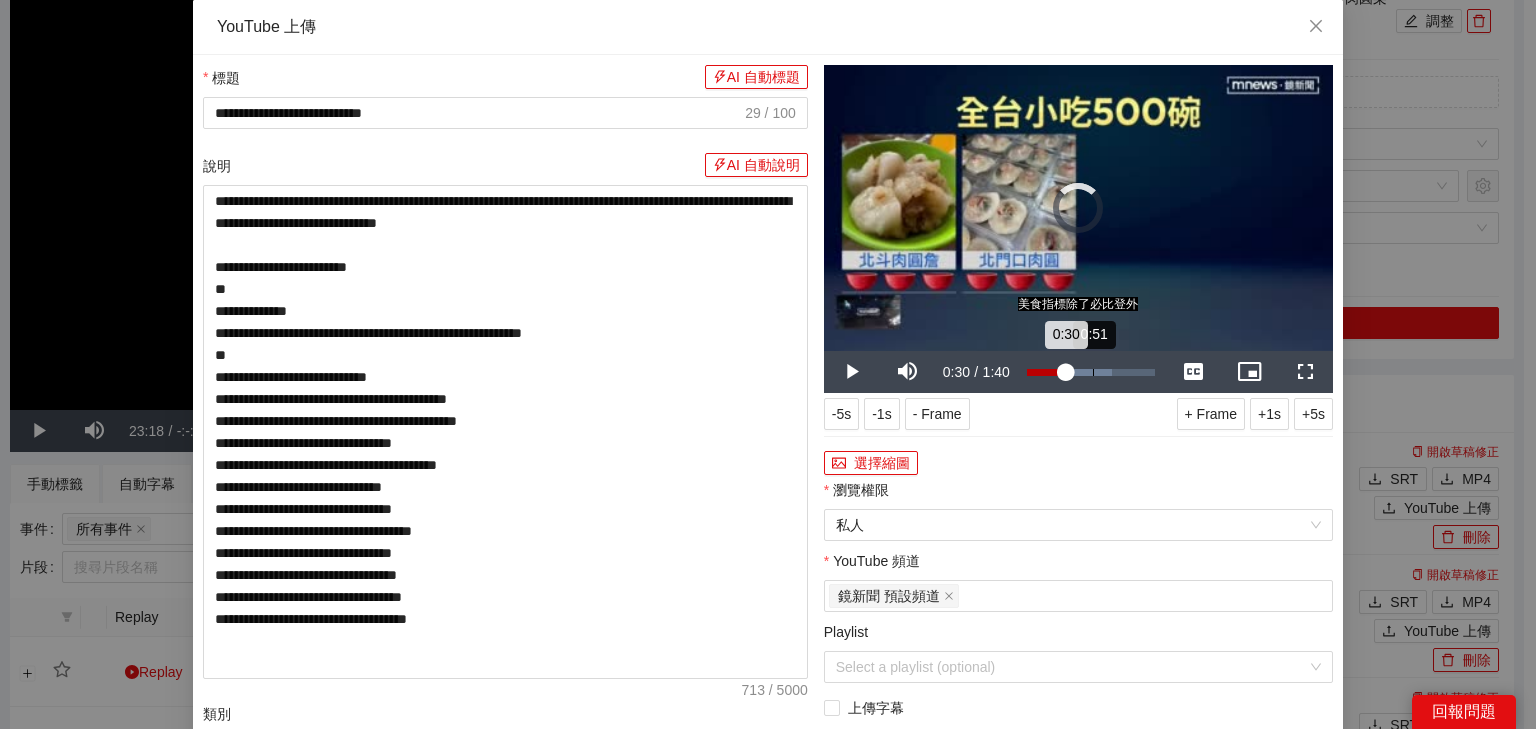 click on "0:51" at bounding box center (1093, 372) 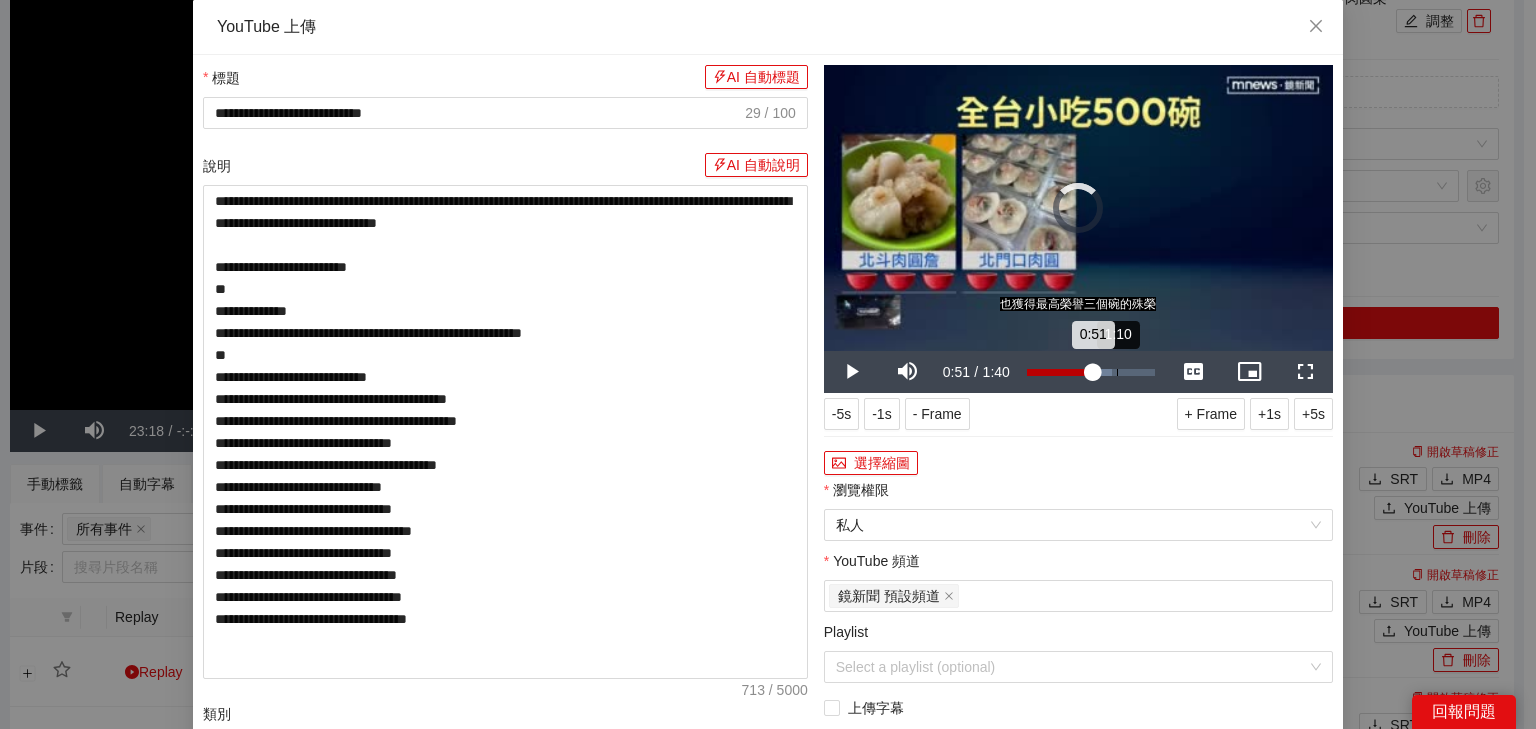click on "1:10" at bounding box center (1117, 372) 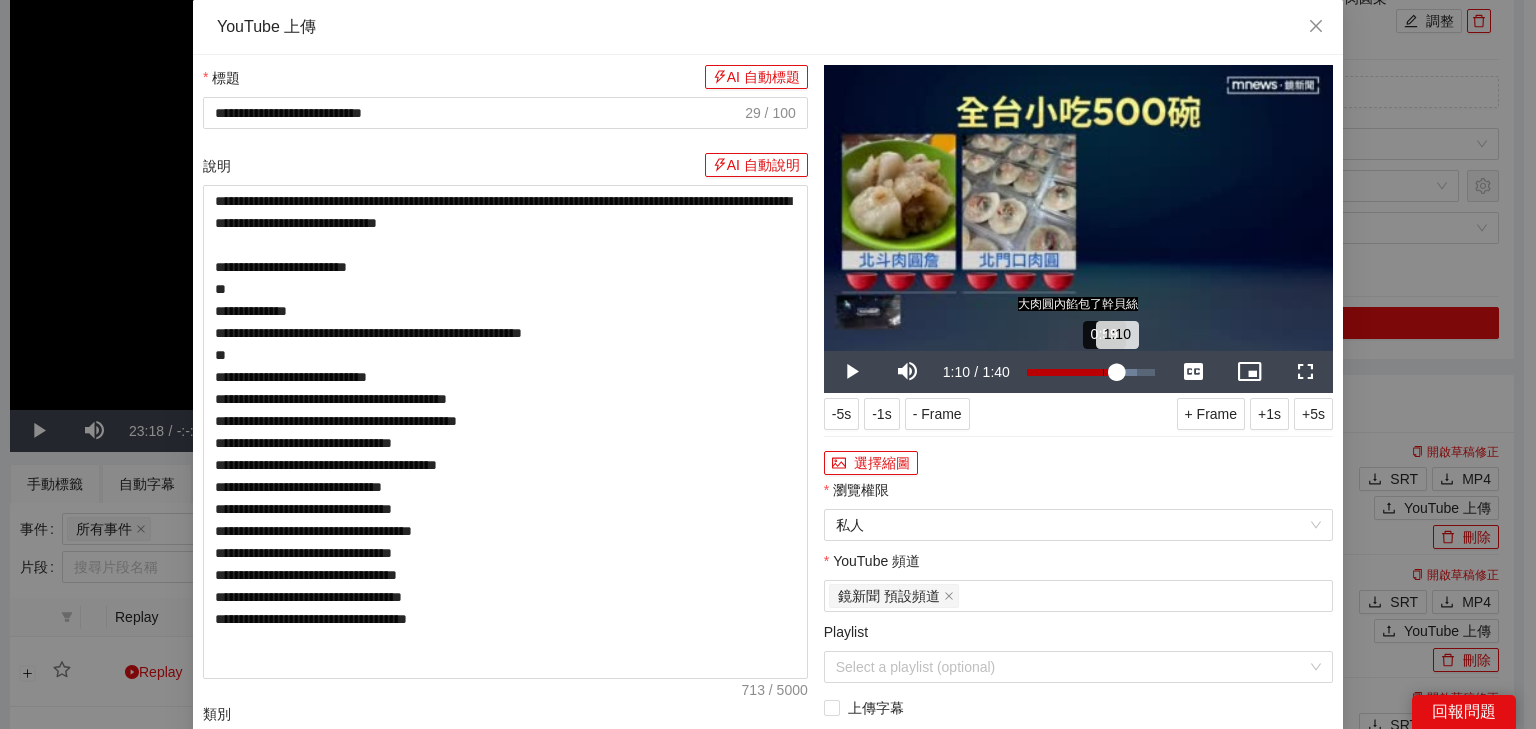 click on "Loaded :  86.02% 0:59 1:10" at bounding box center (1091, 372) 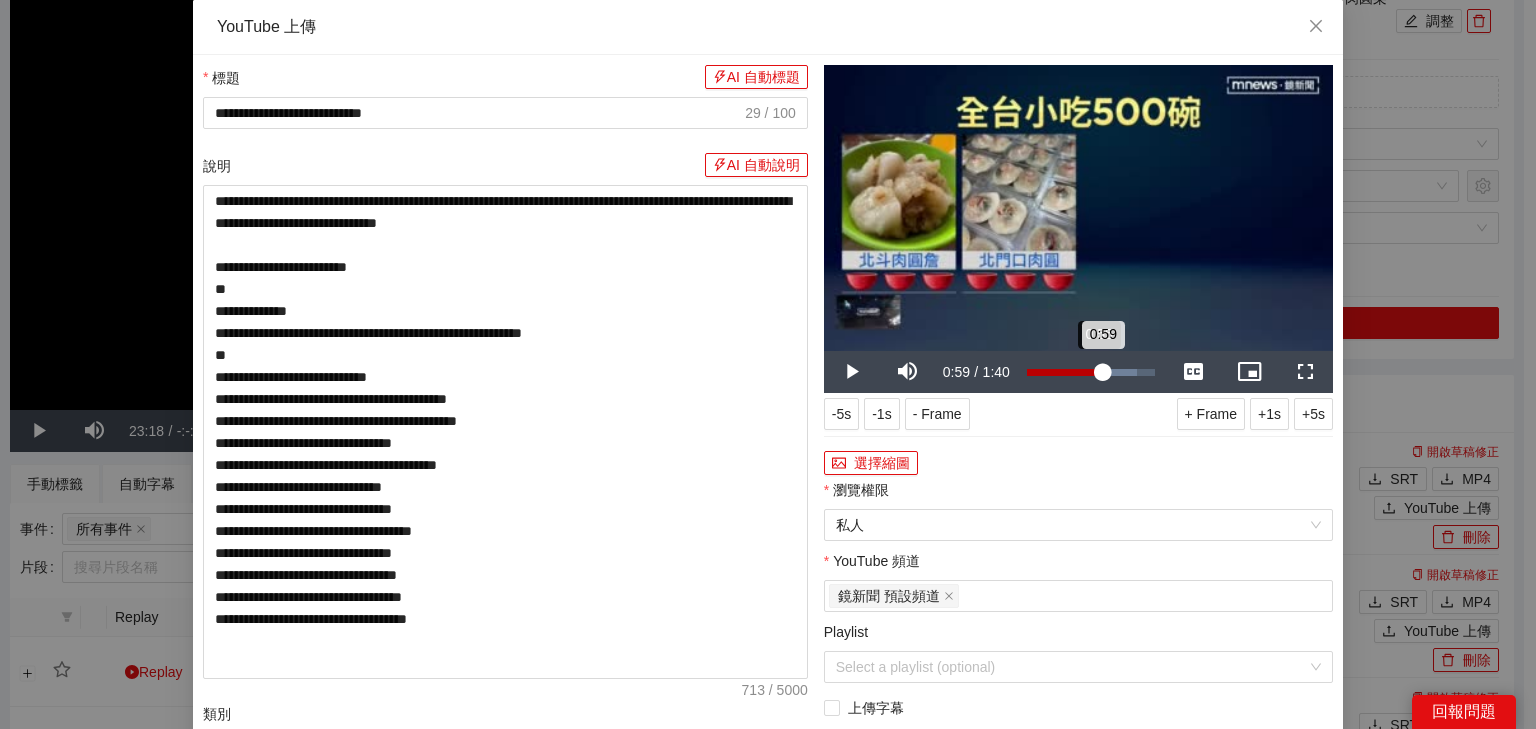 click on "0:59" at bounding box center (1065, 372) 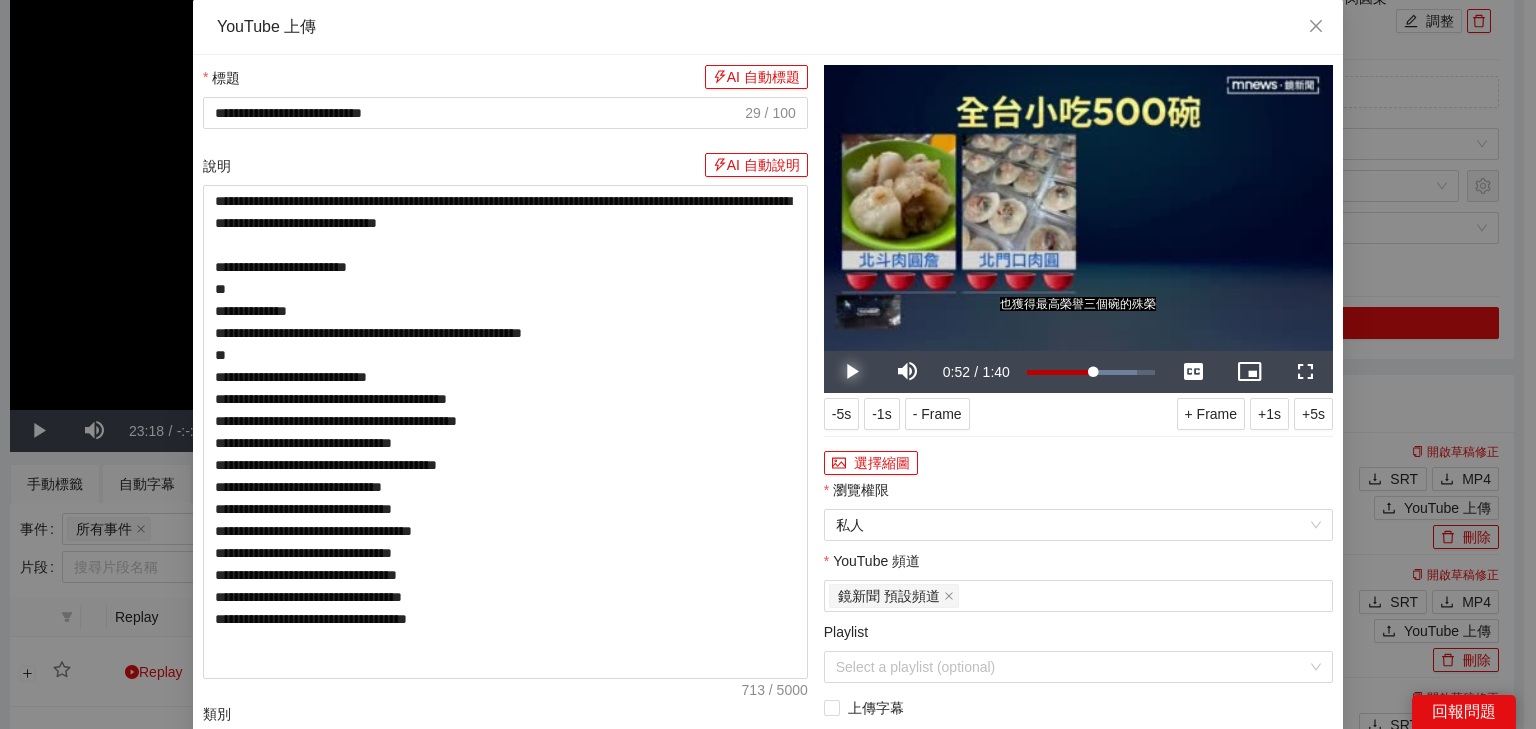 click at bounding box center (852, 372) 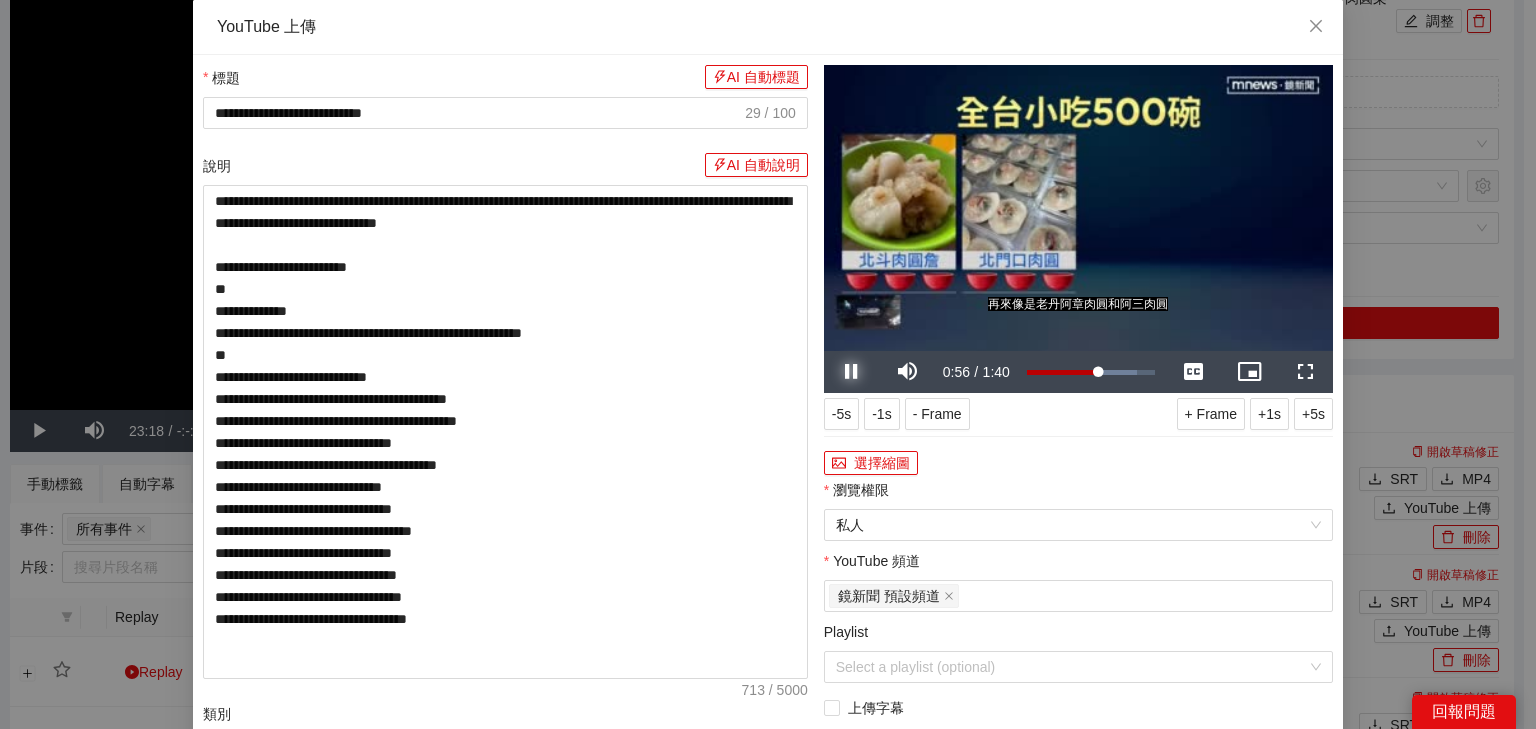 click at bounding box center [852, 372] 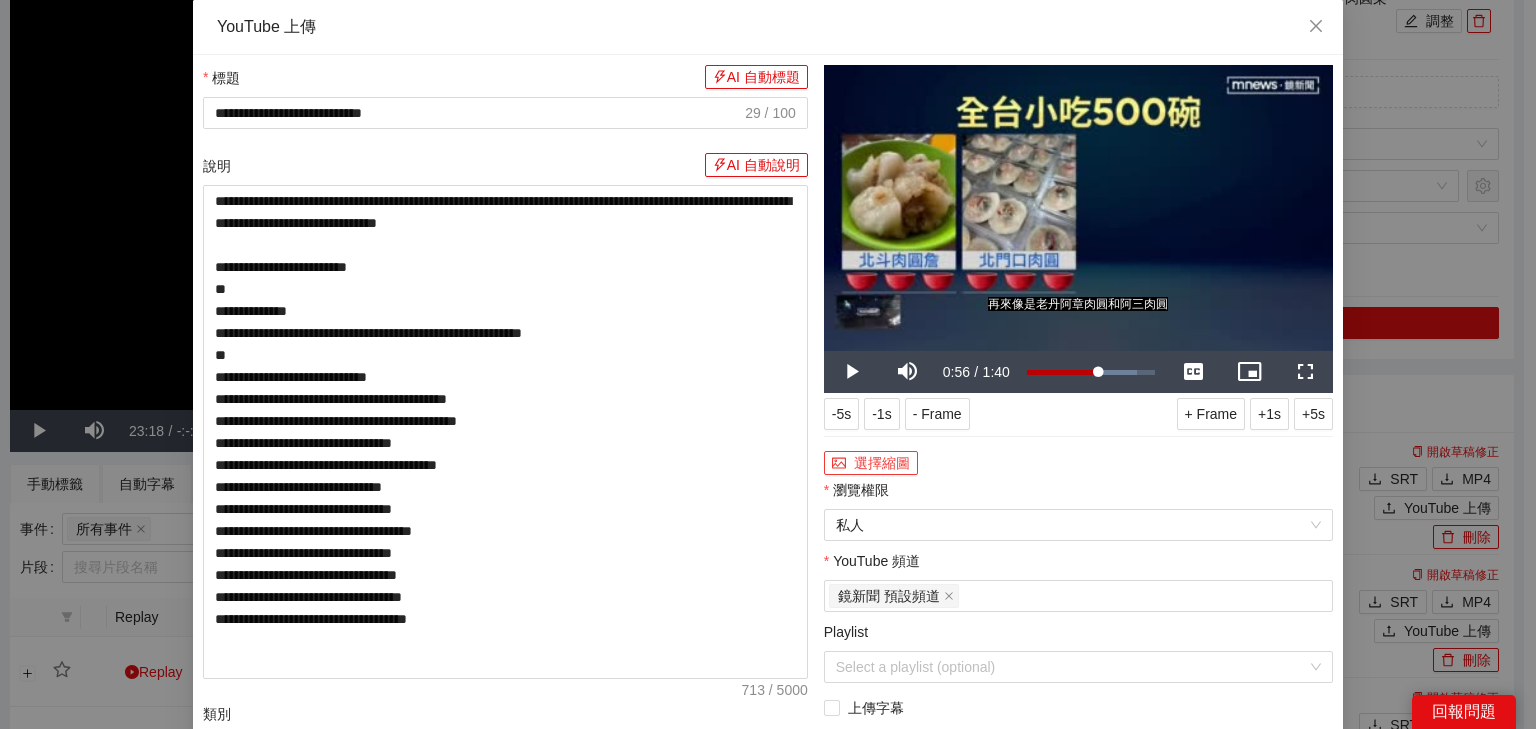 click on "選擇縮圖" at bounding box center [871, 463] 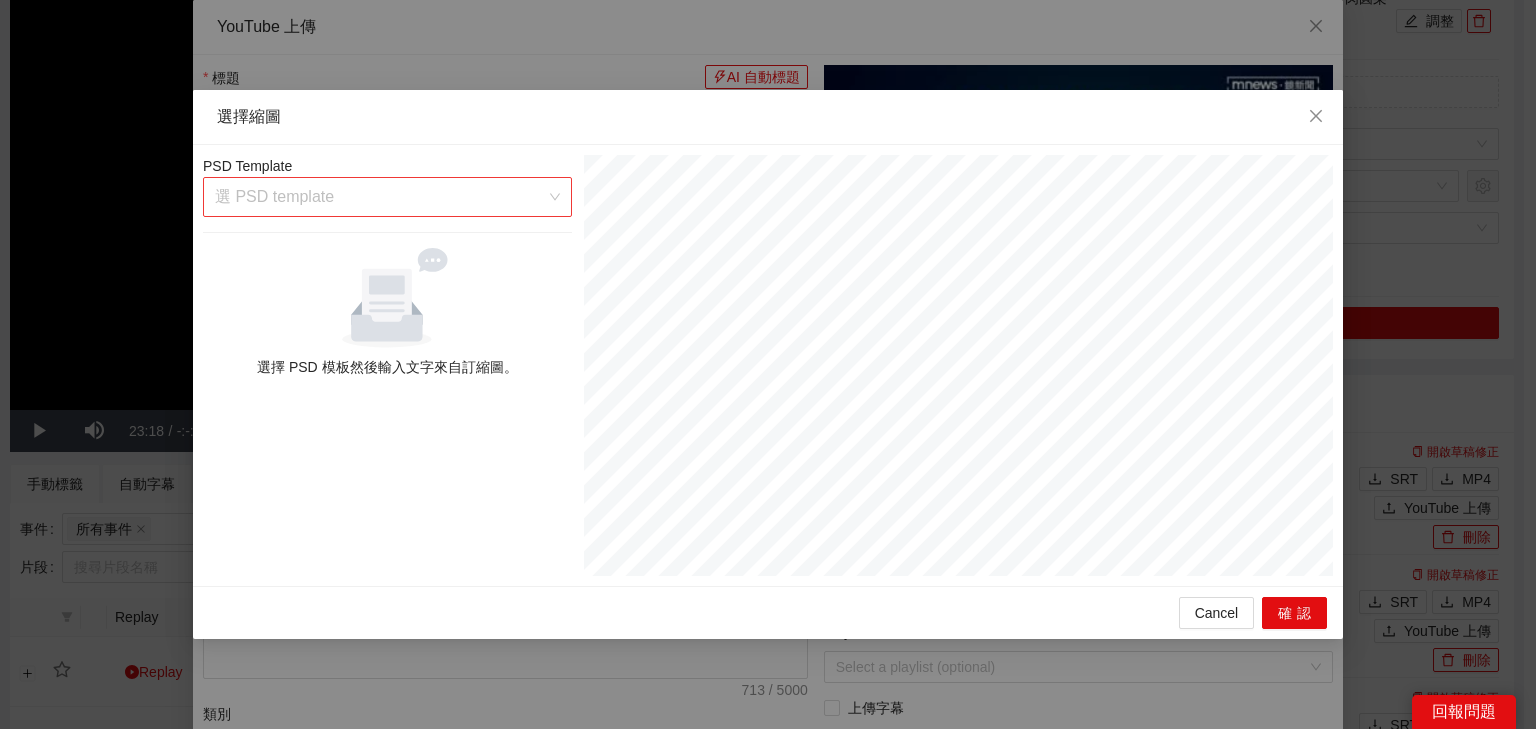 click on "選 PSD template" at bounding box center (387, 197) 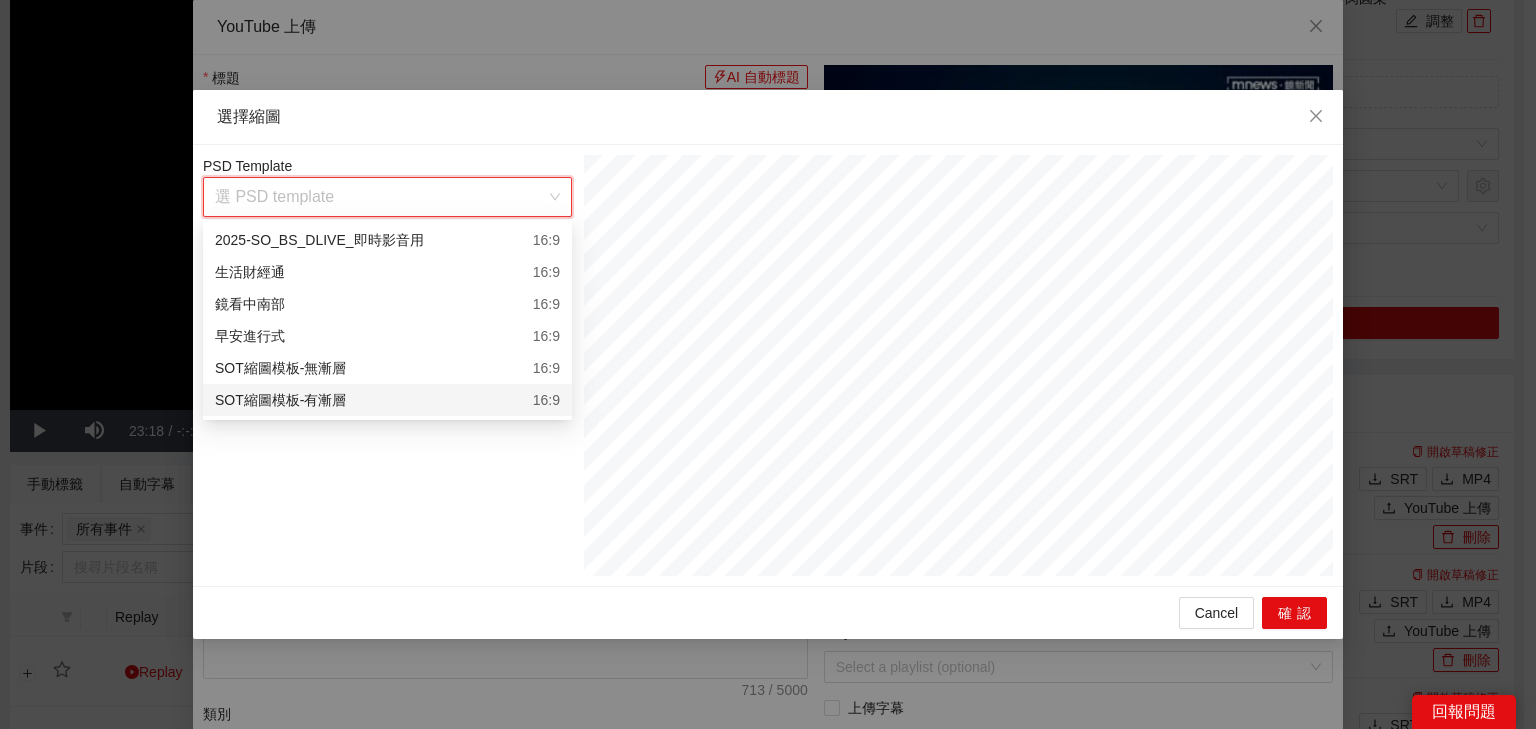 click on "16:9" at bounding box center [546, 400] 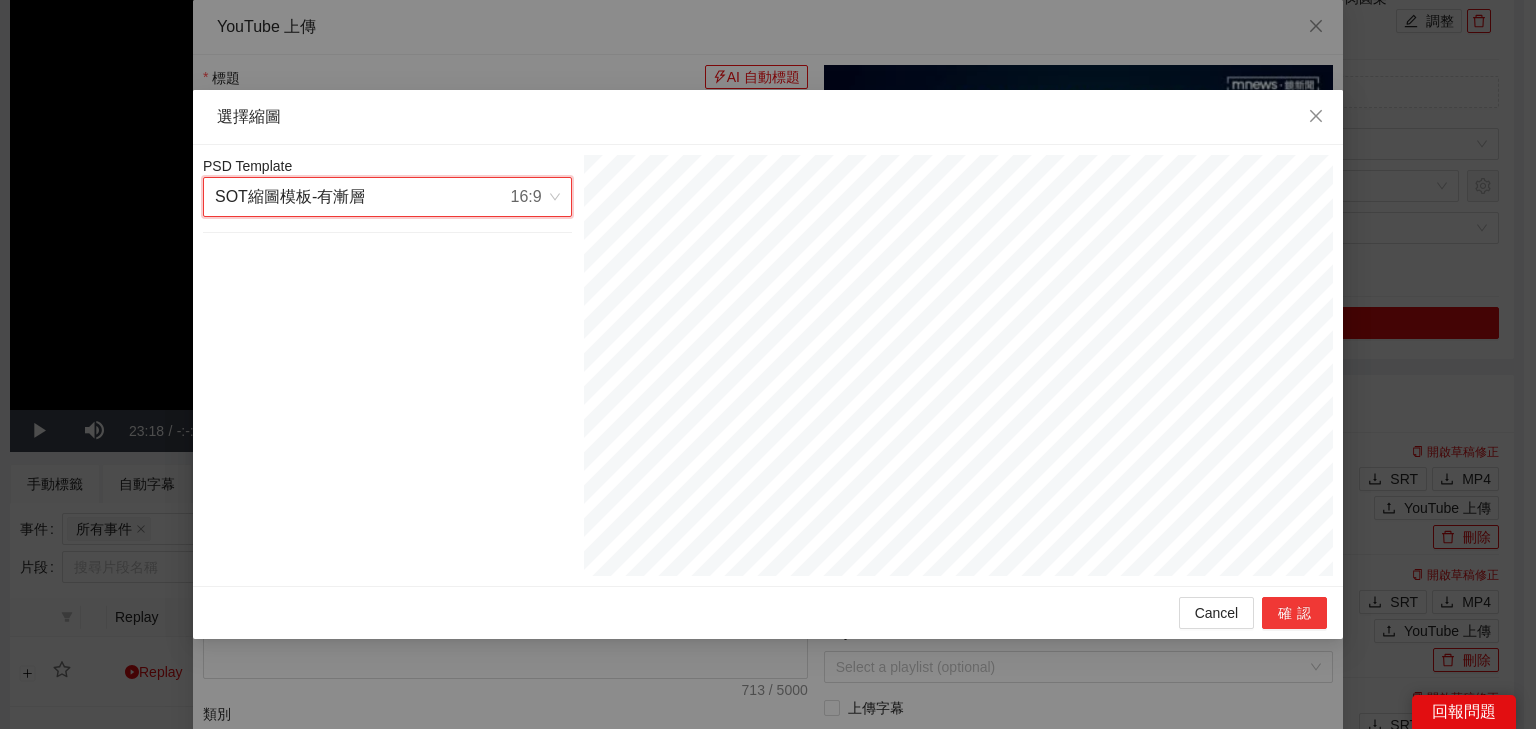 click on "確認" at bounding box center (1294, 613) 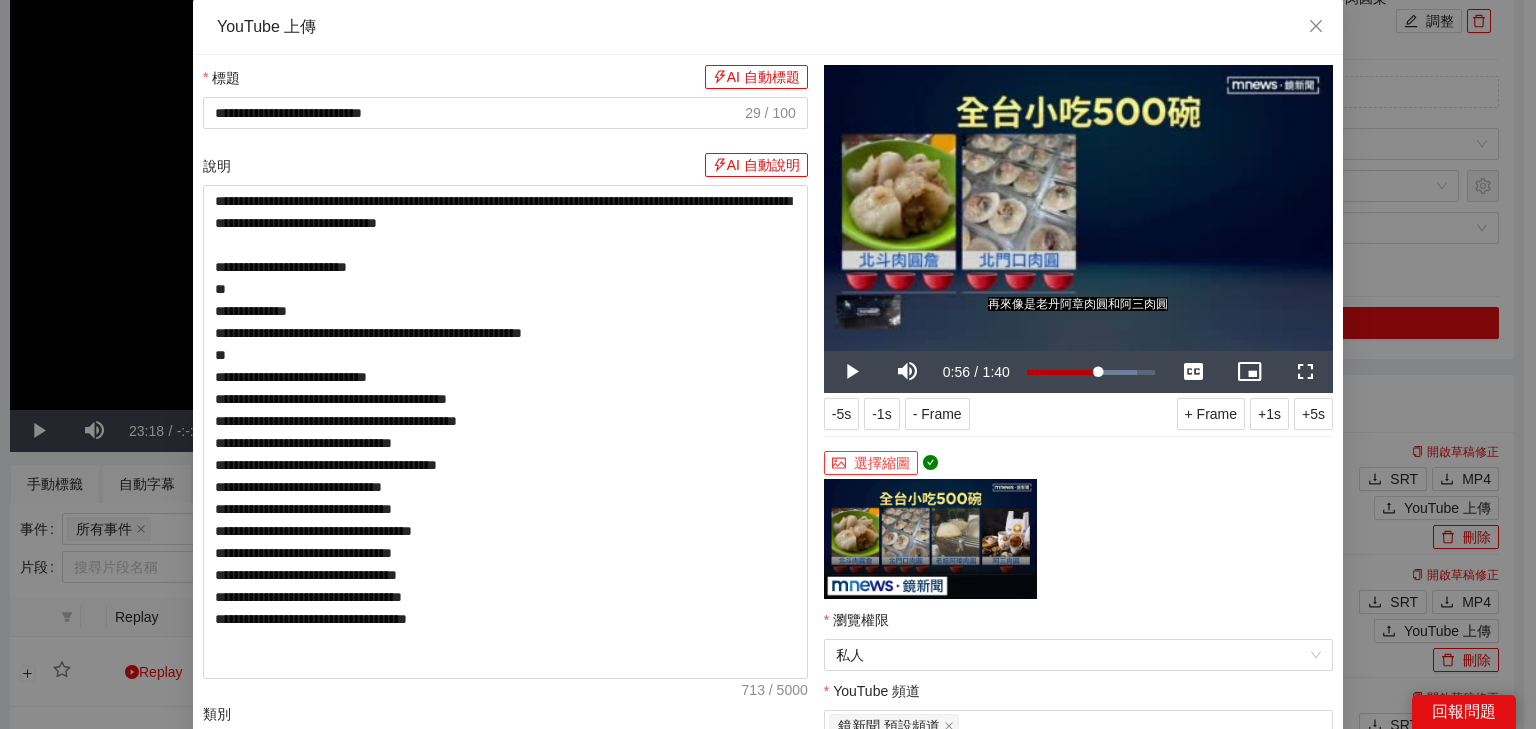 scroll, scrollTop: 240, scrollLeft: 0, axis: vertical 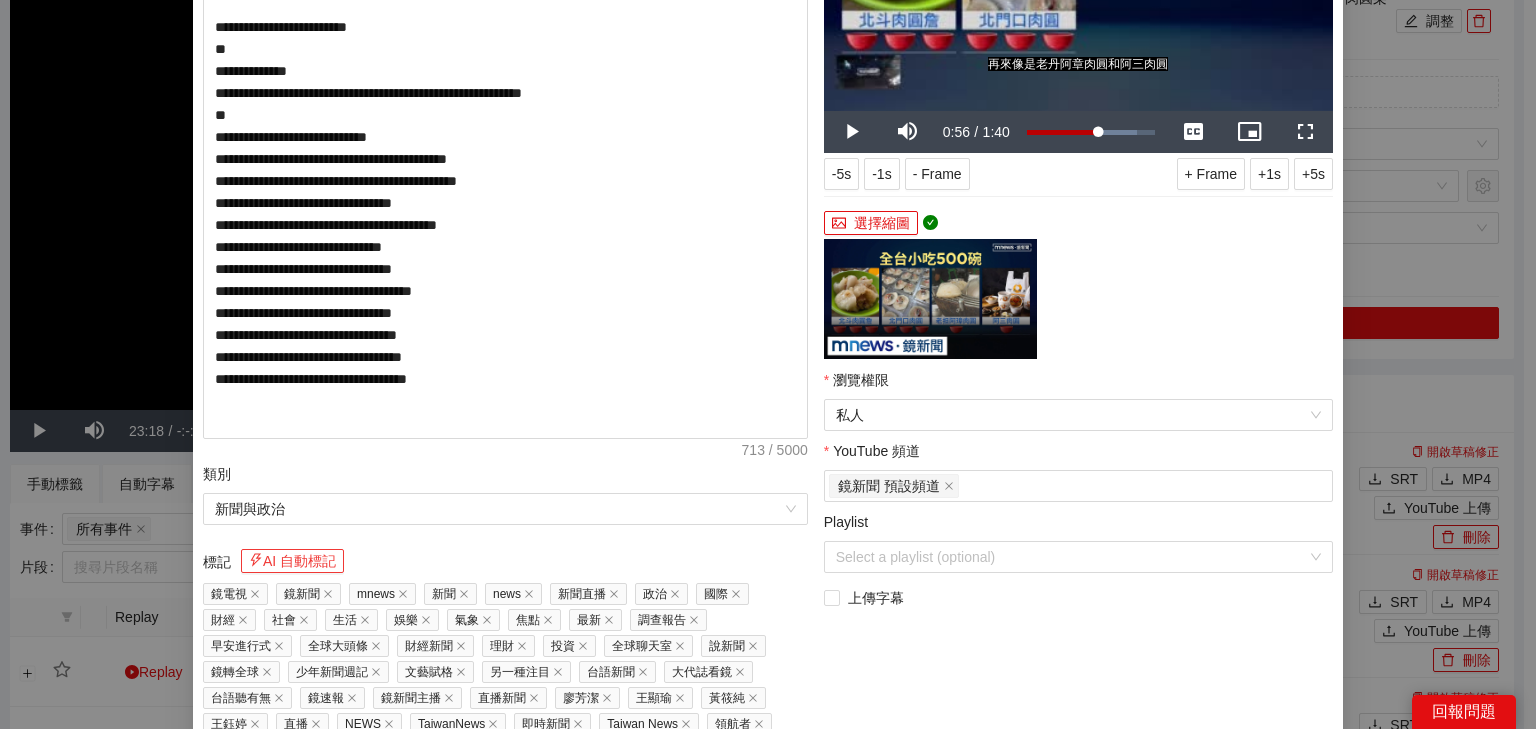 click on "AI 自動標記" at bounding box center [292, 561] 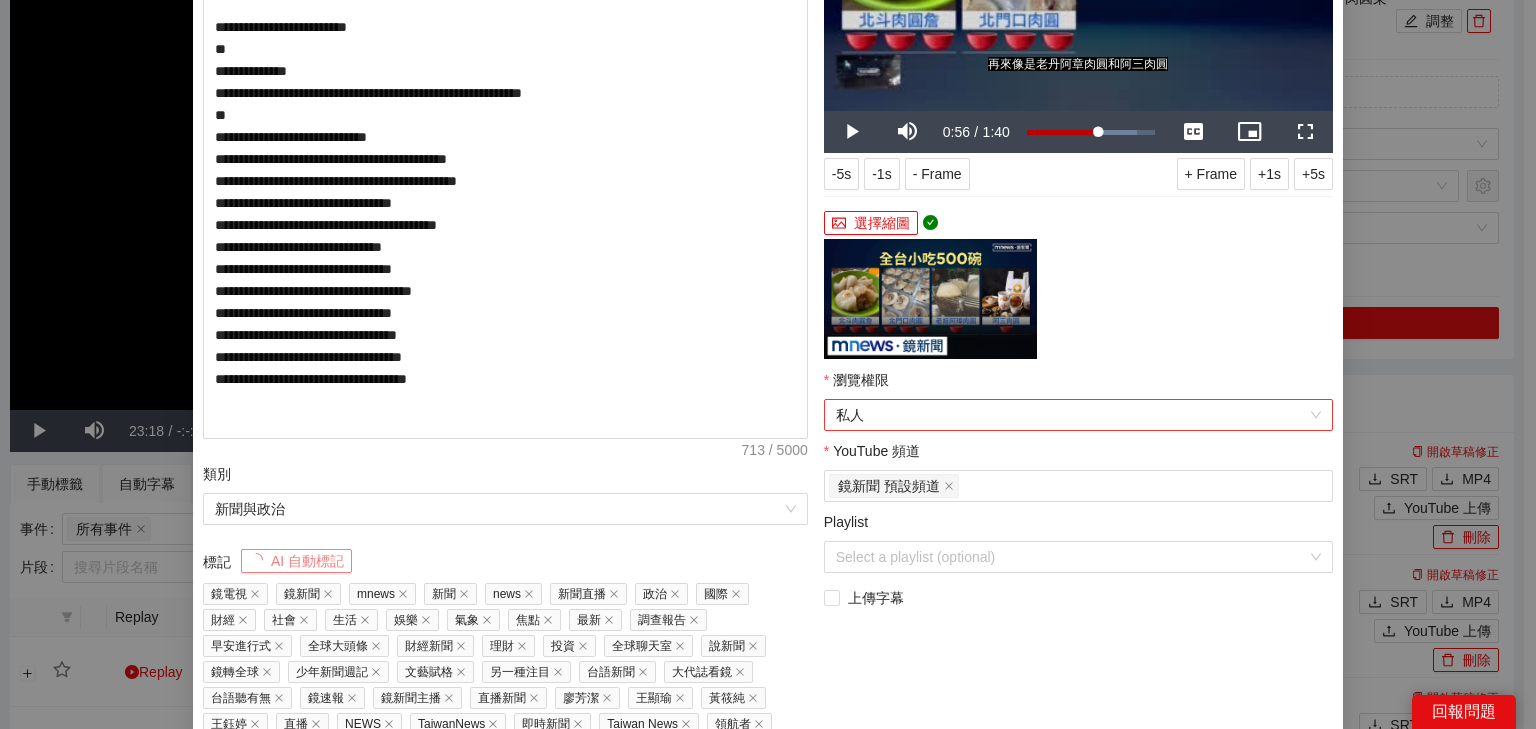 click on "私人" at bounding box center (1078, 415) 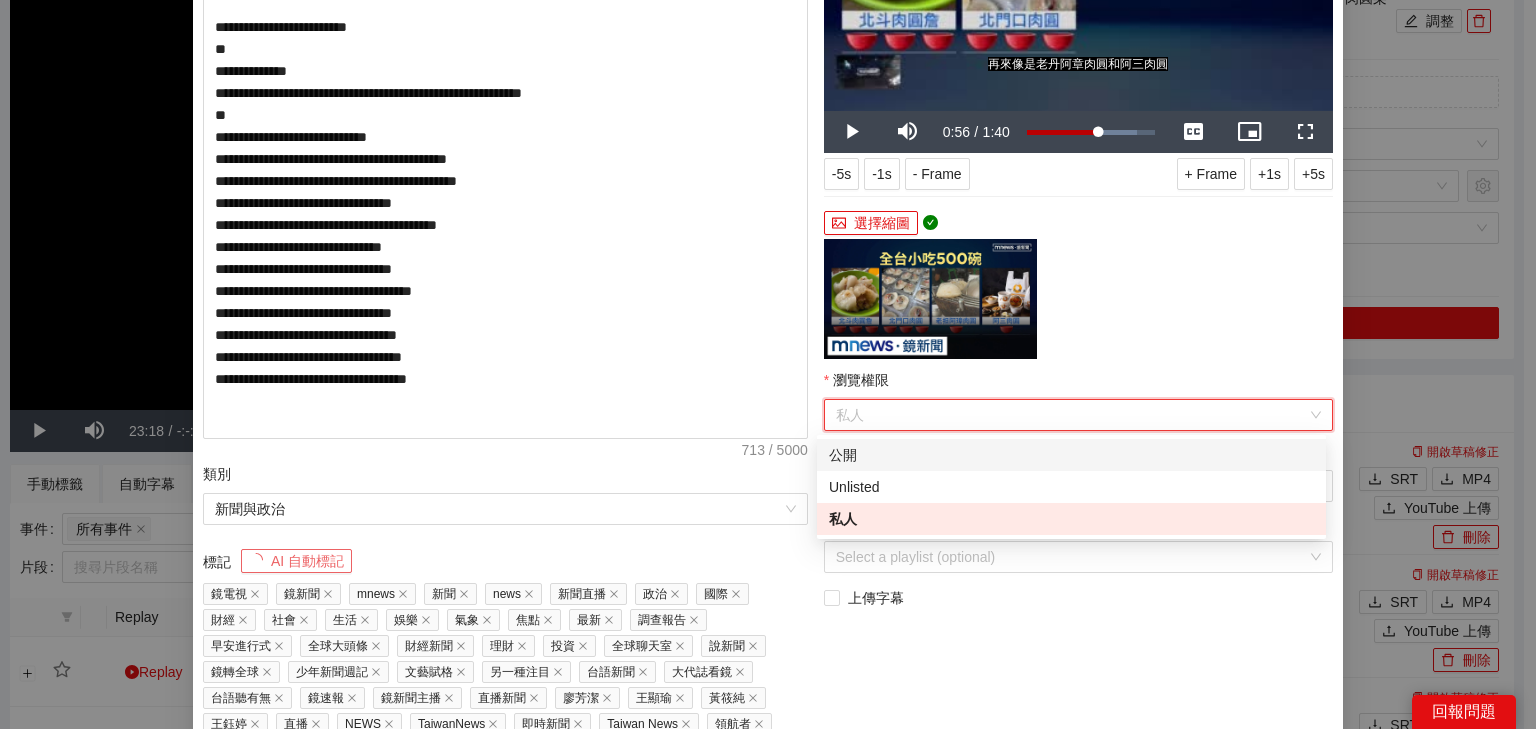 click on "公開" at bounding box center [1071, 455] 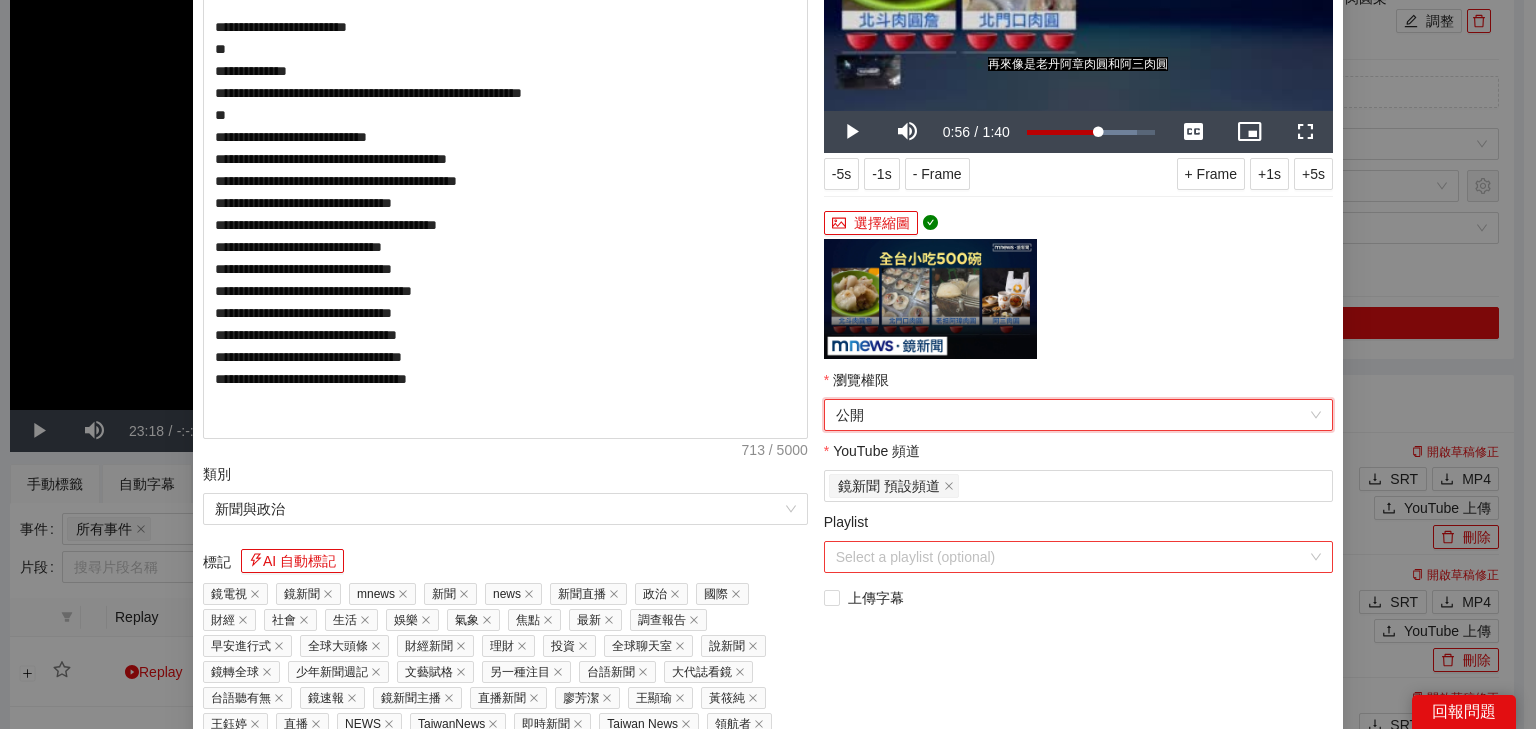 click on "Playlist" at bounding box center (1071, 557) 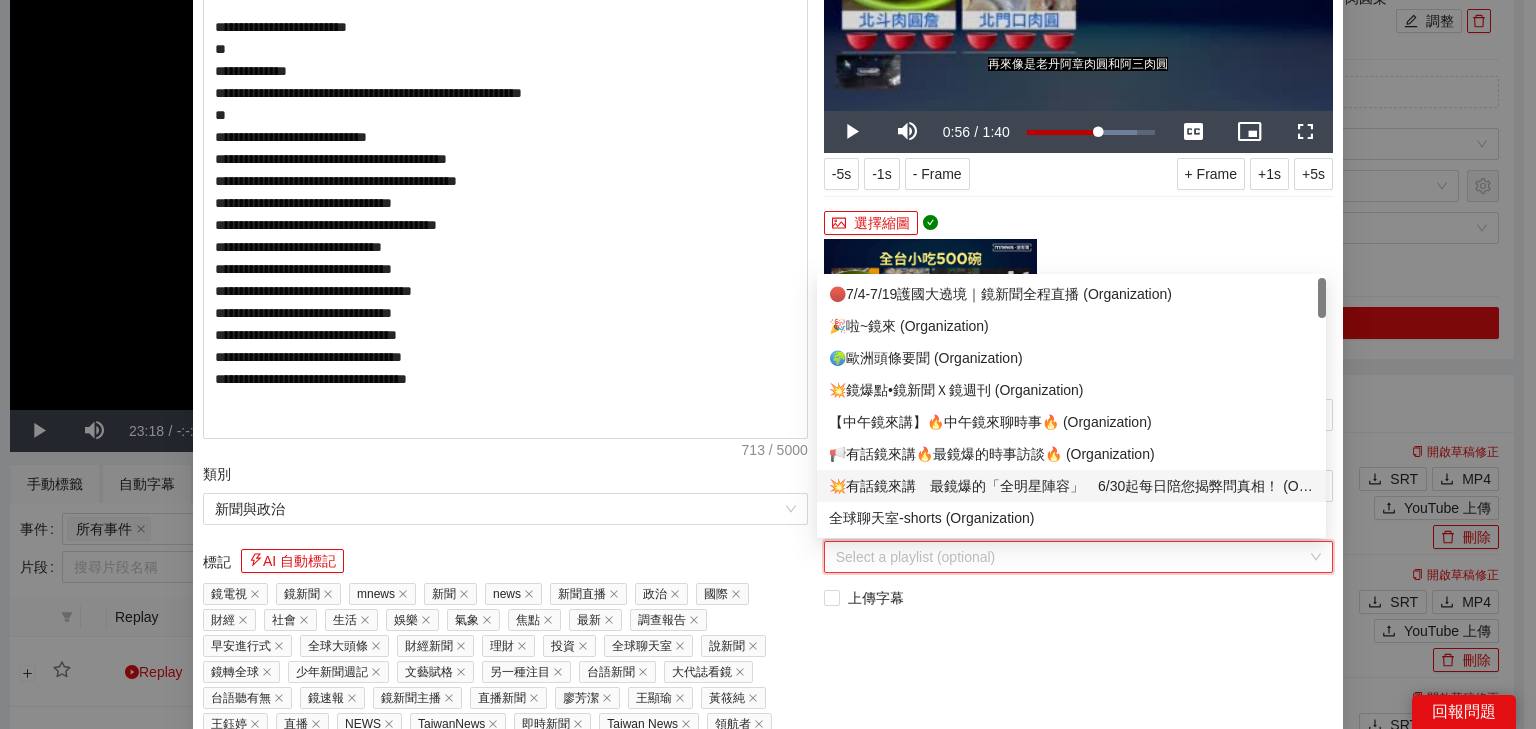 scroll, scrollTop: 80, scrollLeft: 0, axis: vertical 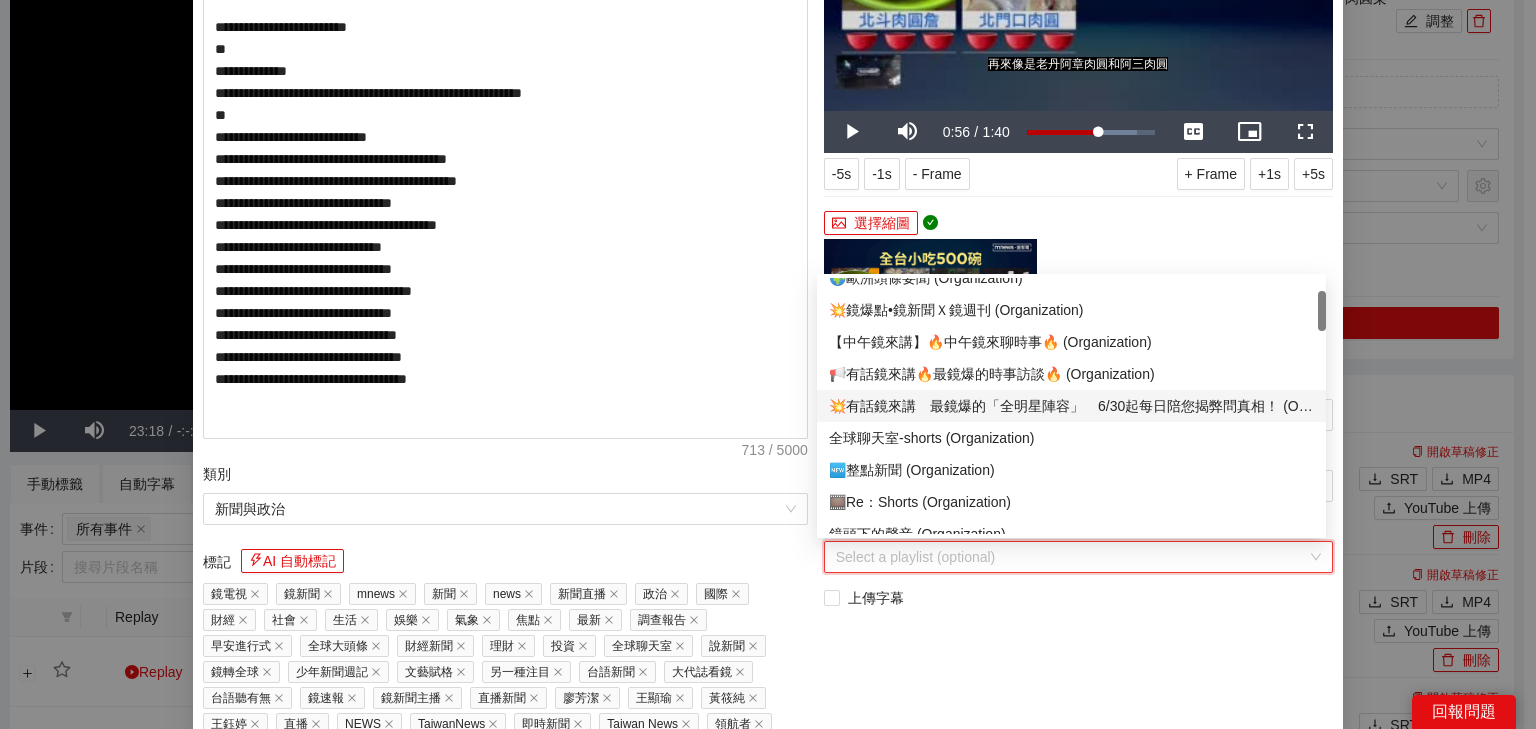 click on "🆕整點新聞 (Organization)" at bounding box center [1071, 470] 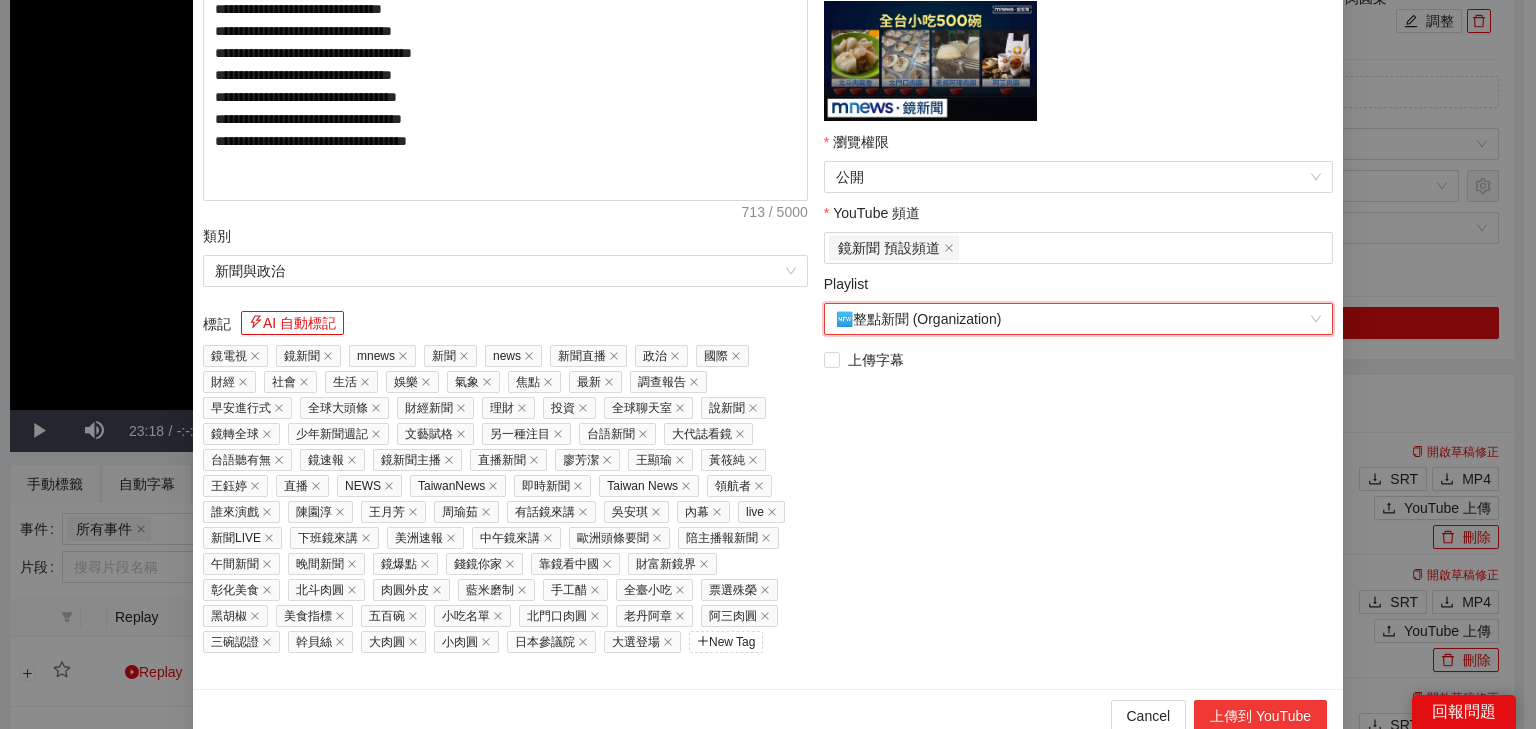 scroll, scrollTop: 485, scrollLeft: 0, axis: vertical 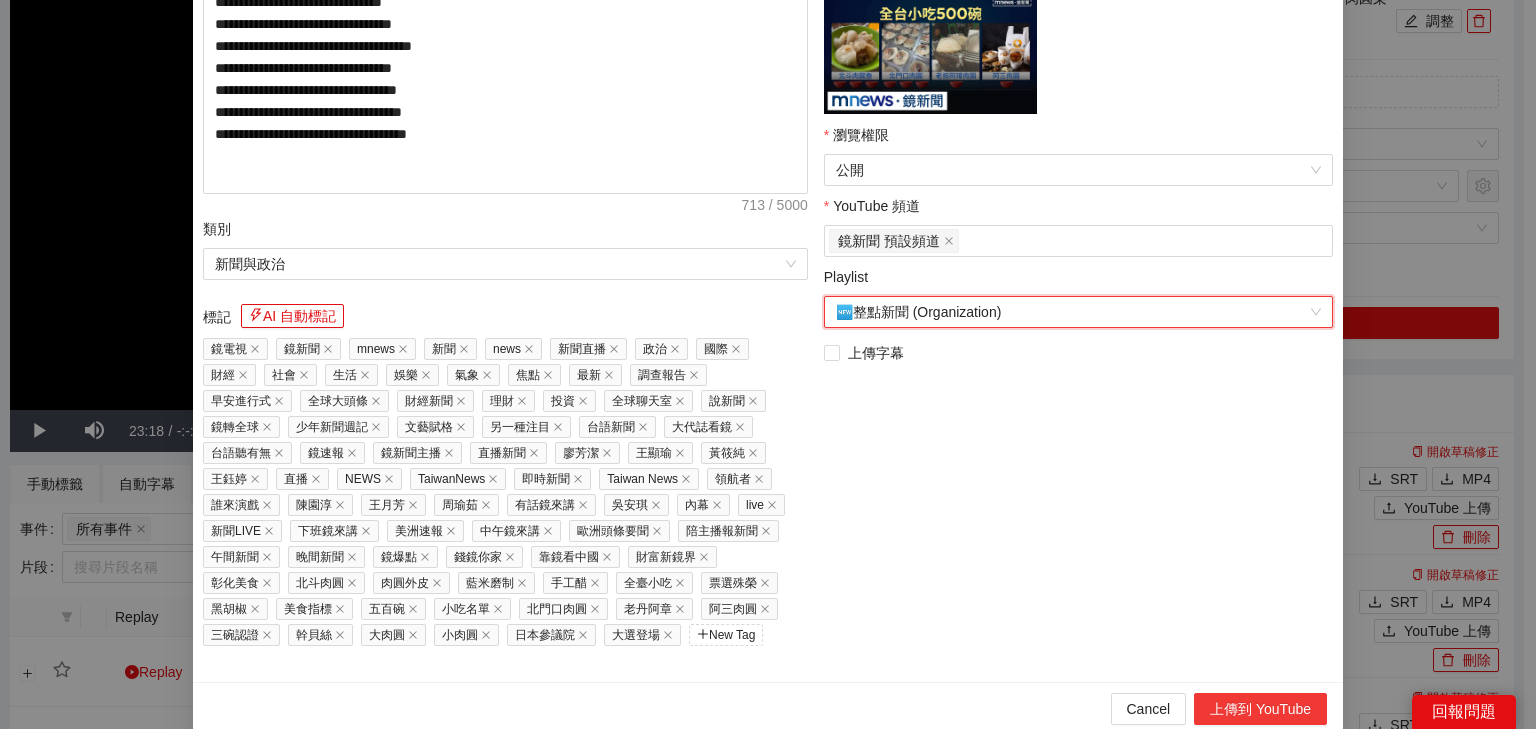 click on "上傳到 YouTube" at bounding box center [1260, 709] 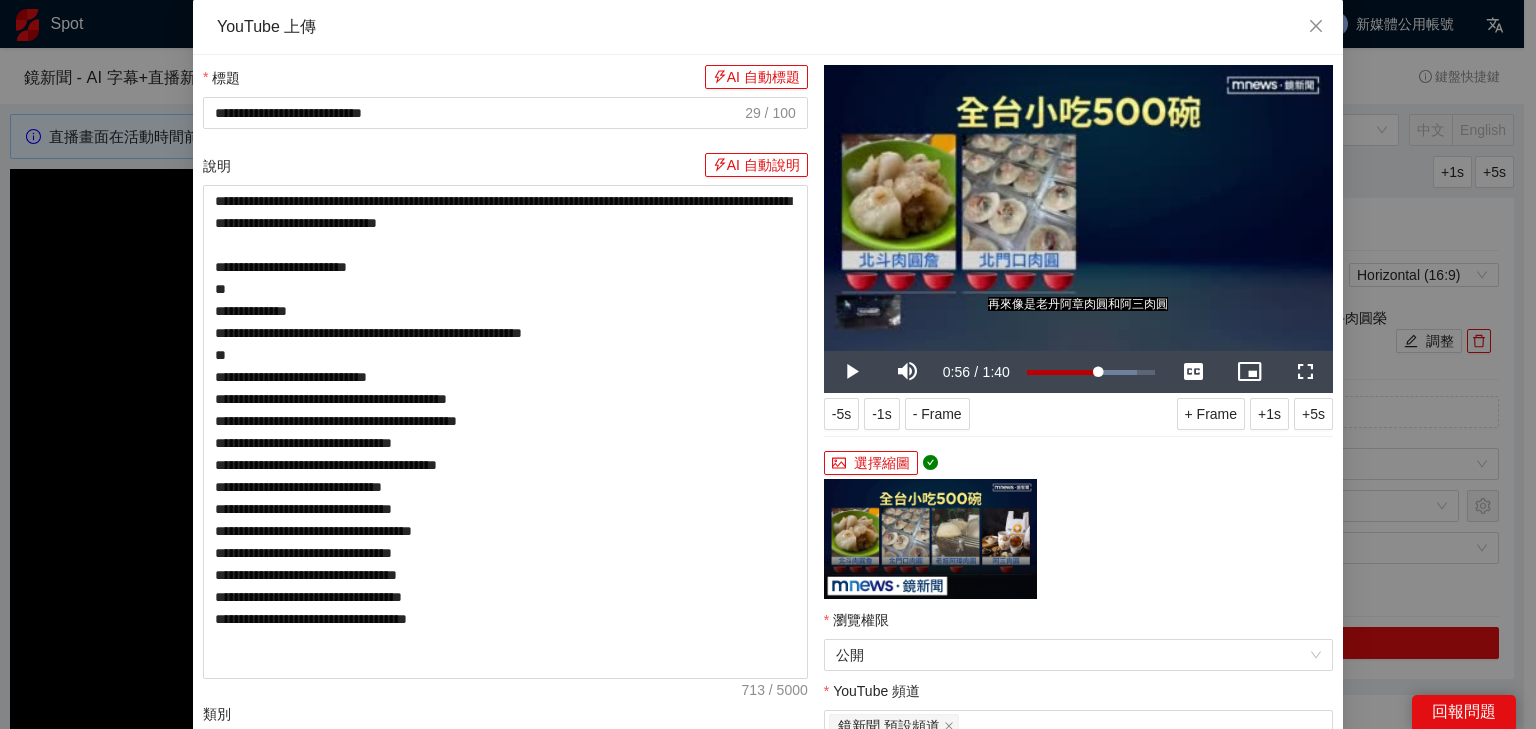 scroll, scrollTop: 320, scrollLeft: 0, axis: vertical 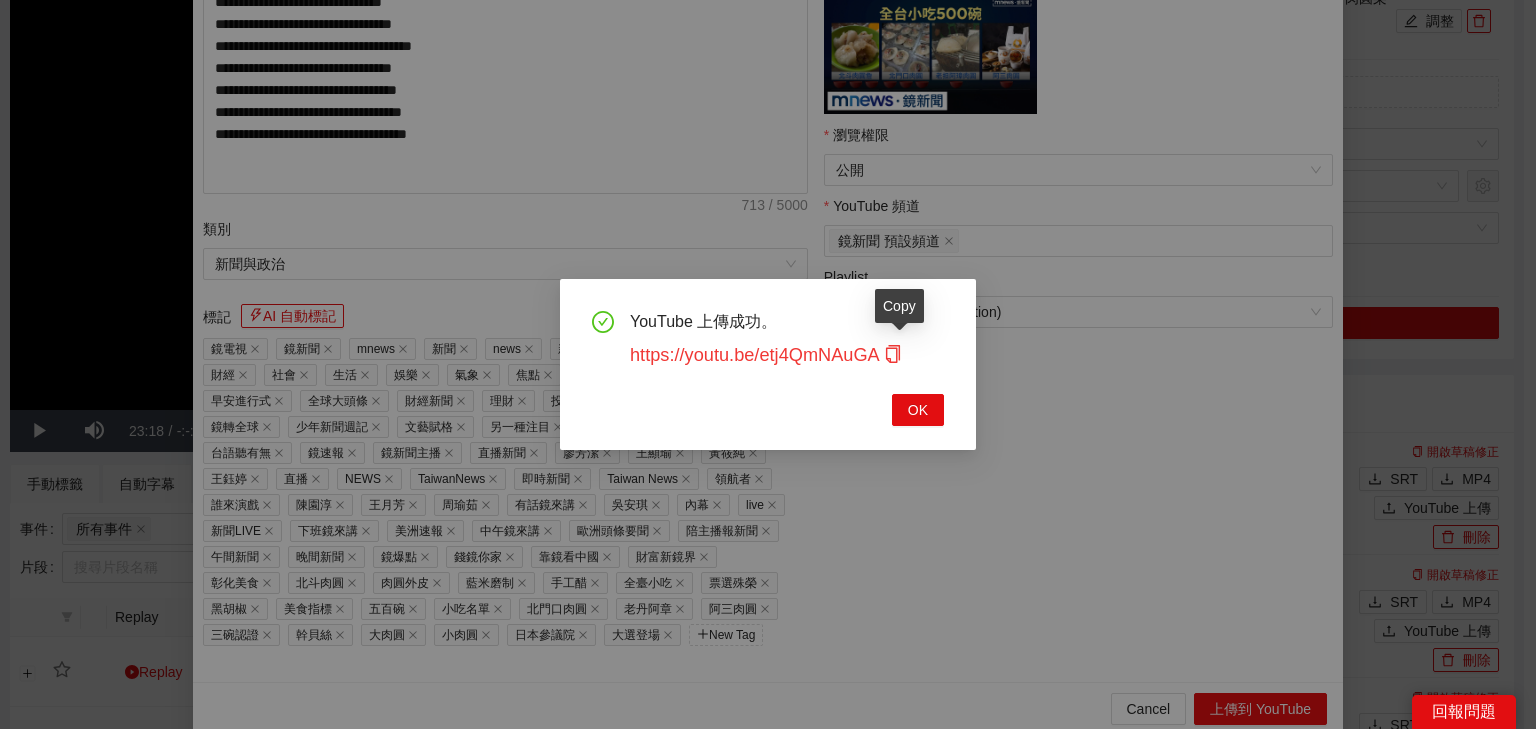 click 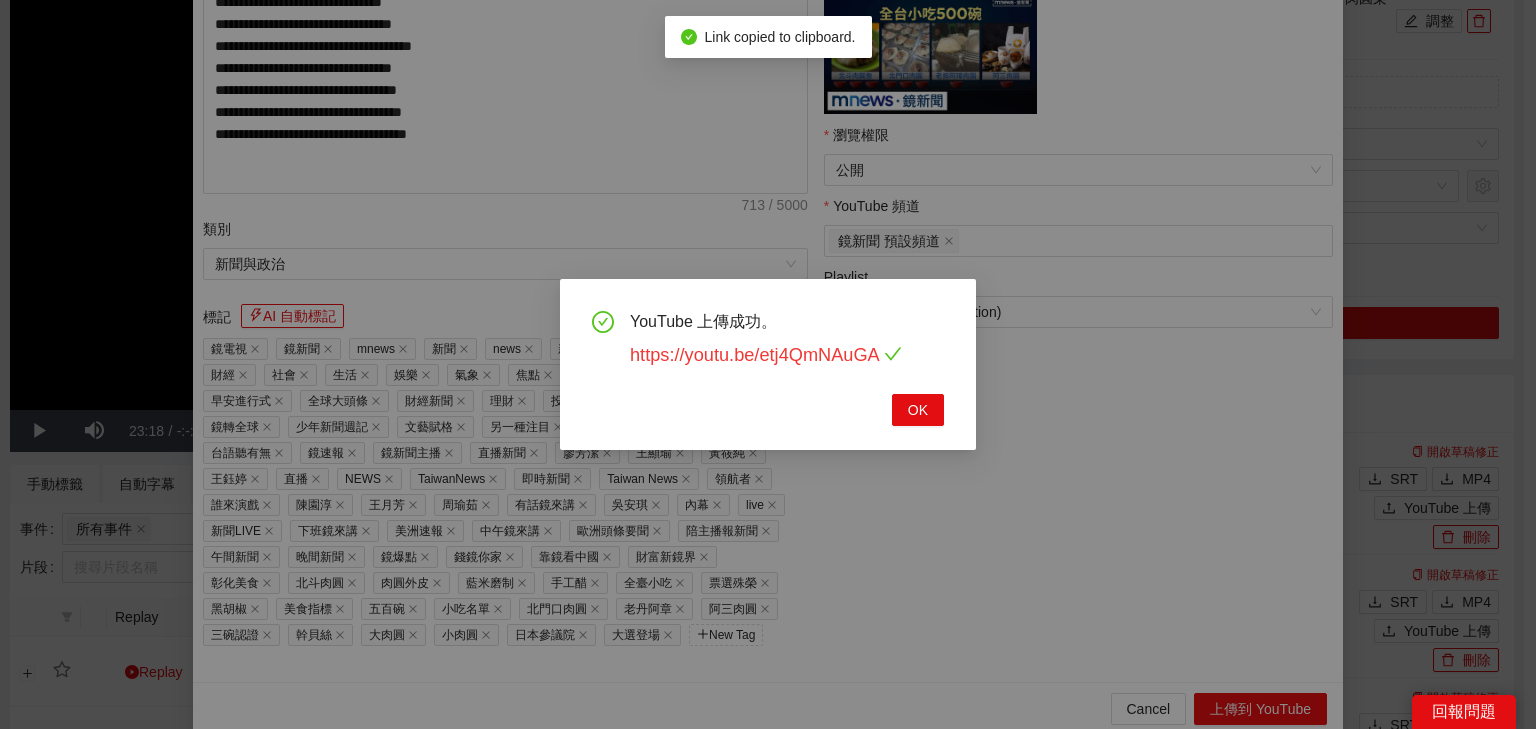 click on "https://youtu.be/etj4QmNAuGA" at bounding box center [766, 355] 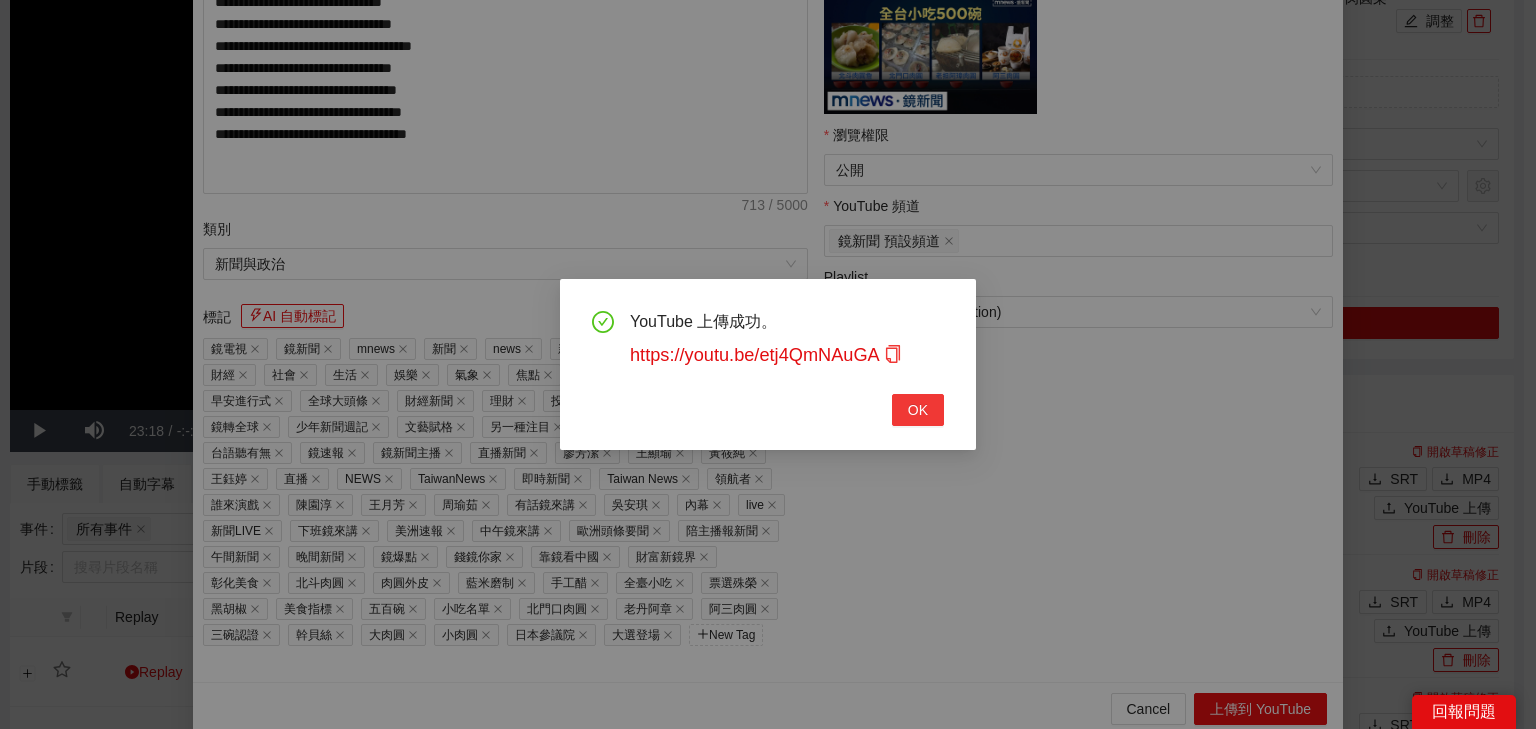 click on "OK" at bounding box center (918, 410) 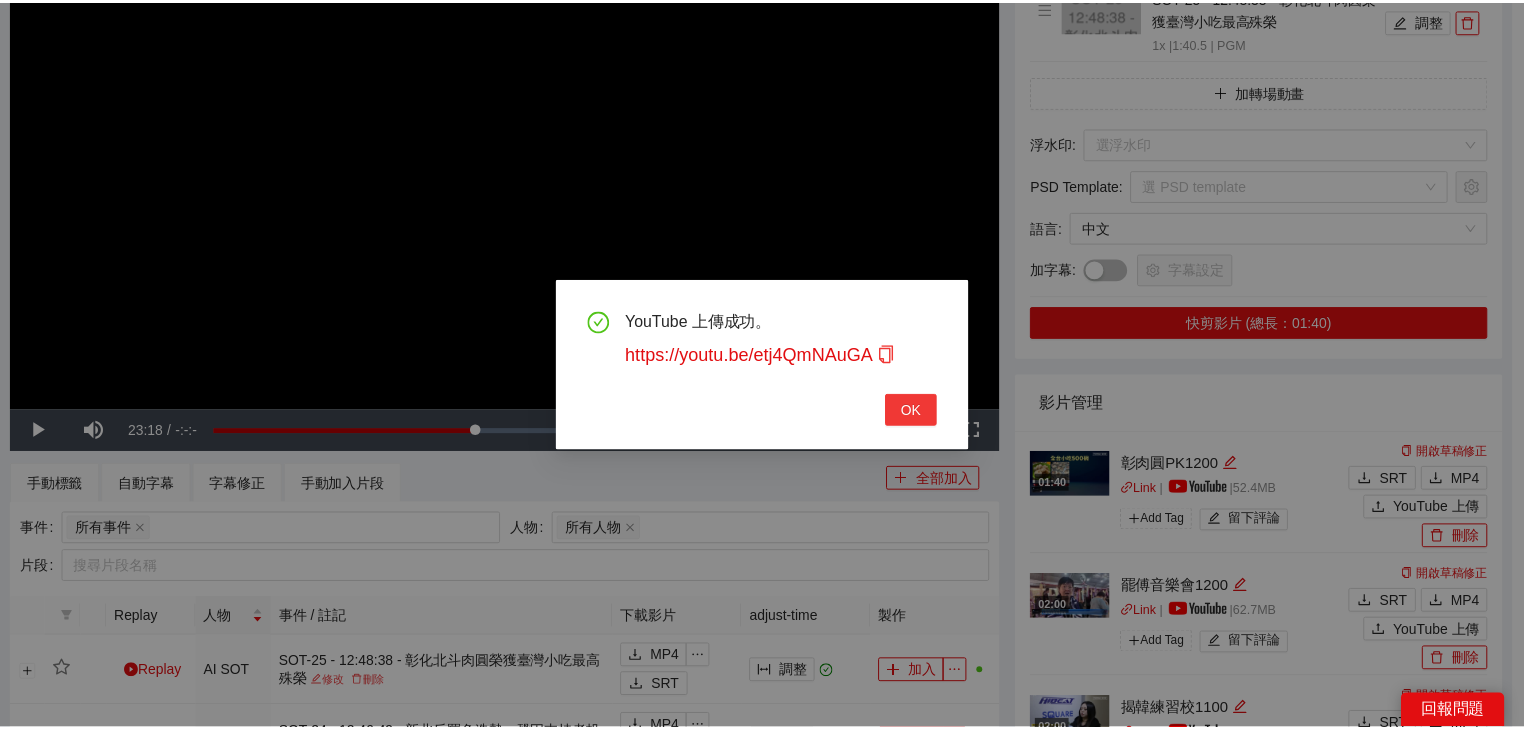 scroll, scrollTop: 343, scrollLeft: 0, axis: vertical 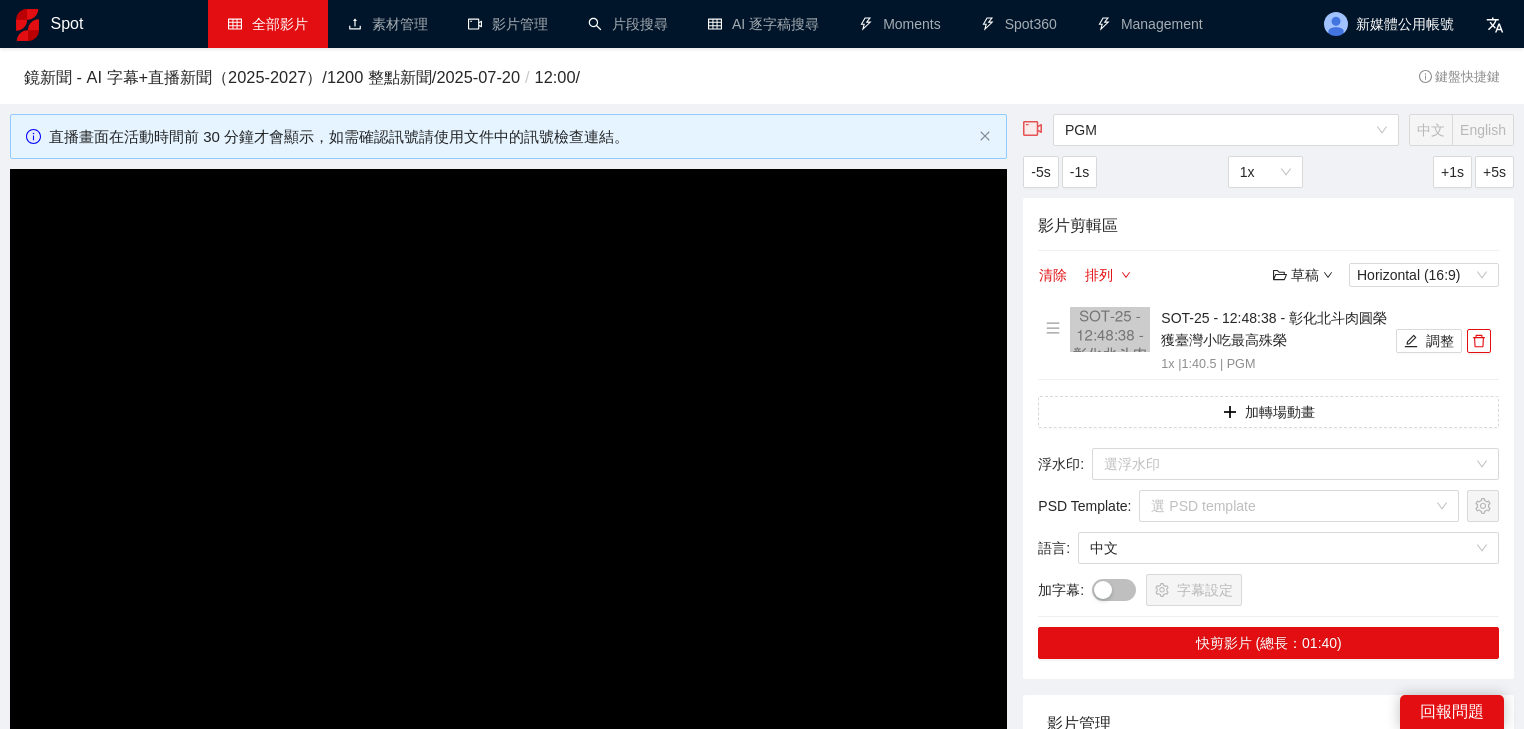 click on "全部影片" at bounding box center [268, 24] 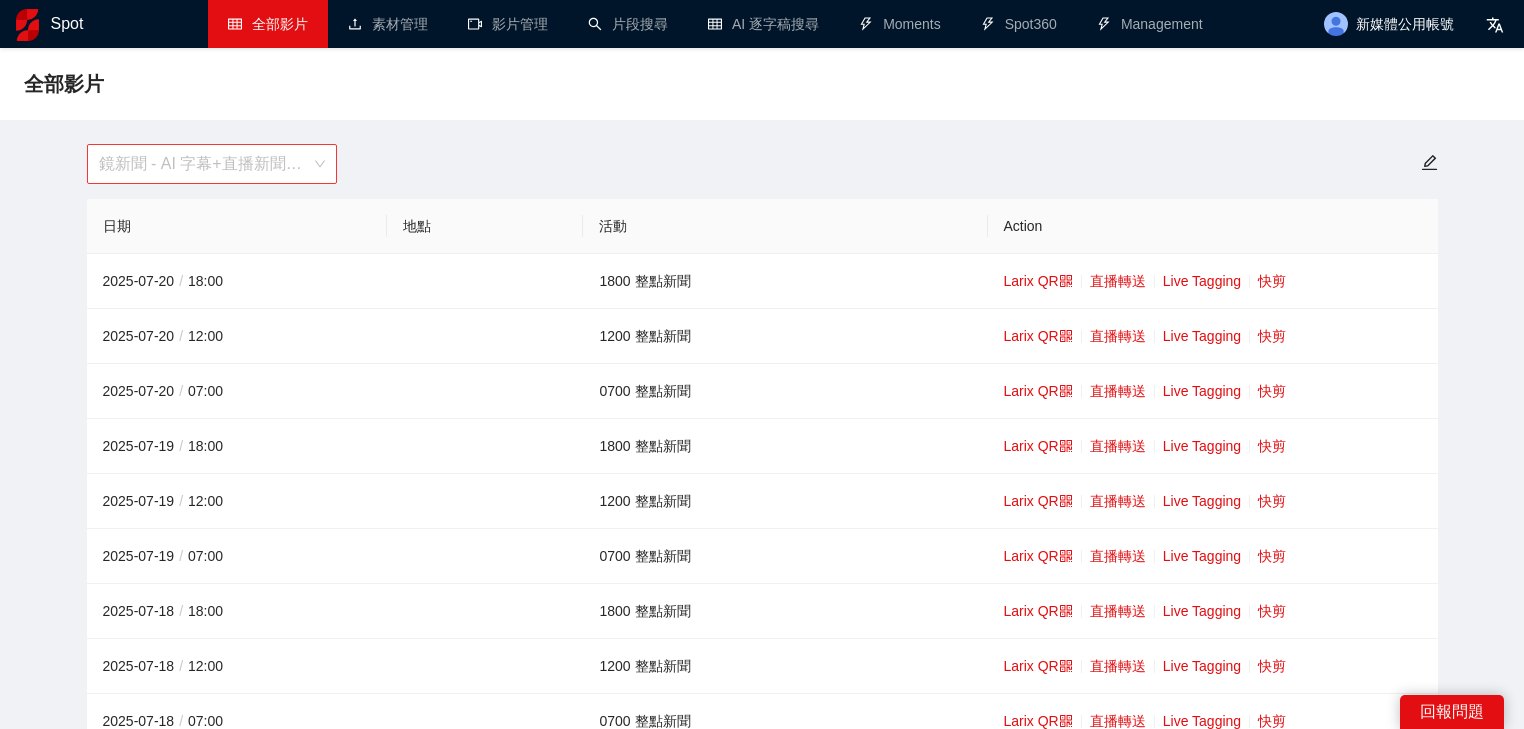 click on "鏡新聞 - AI 字幕+直播新聞（2025-2027）" at bounding box center [212, 164] 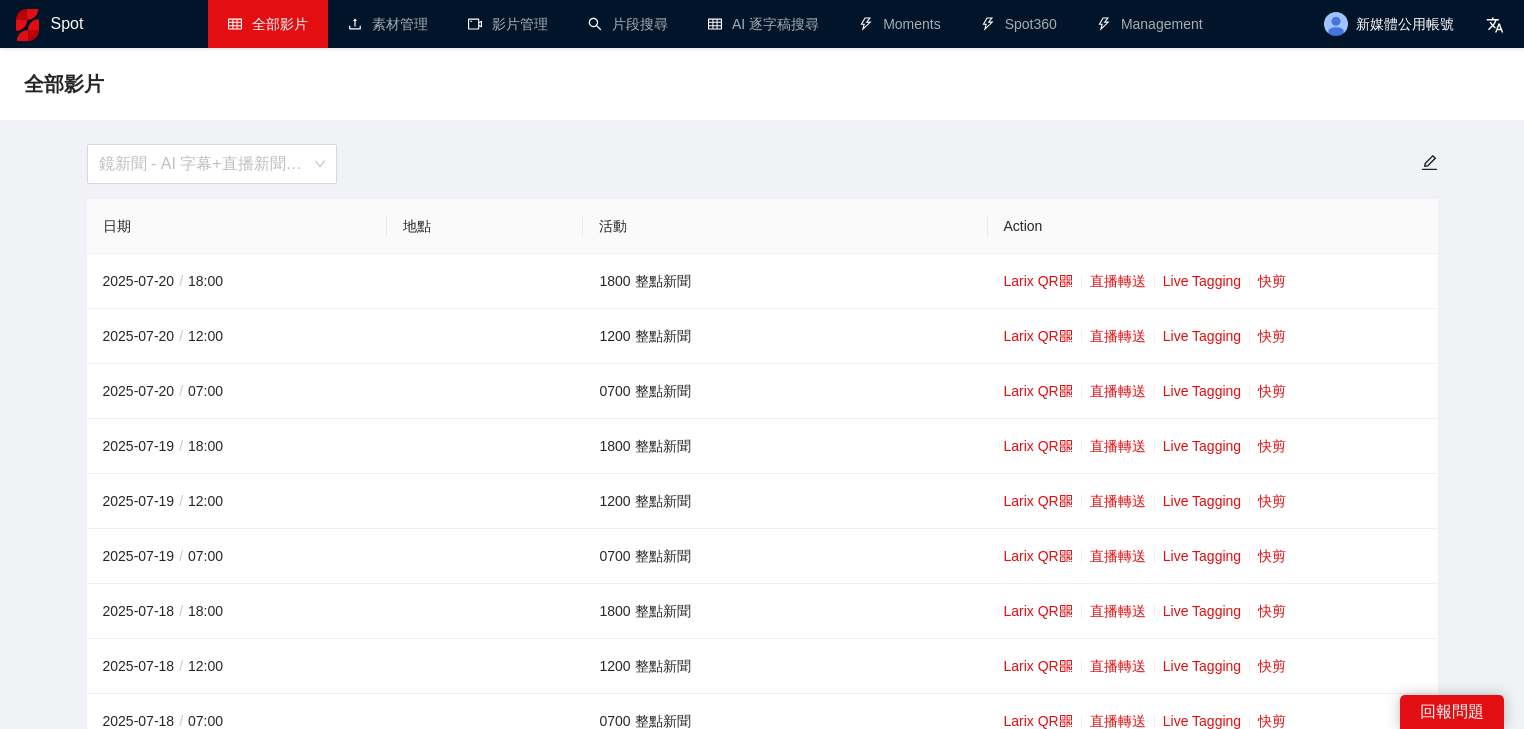 scroll, scrollTop: 64, scrollLeft: 0, axis: vertical 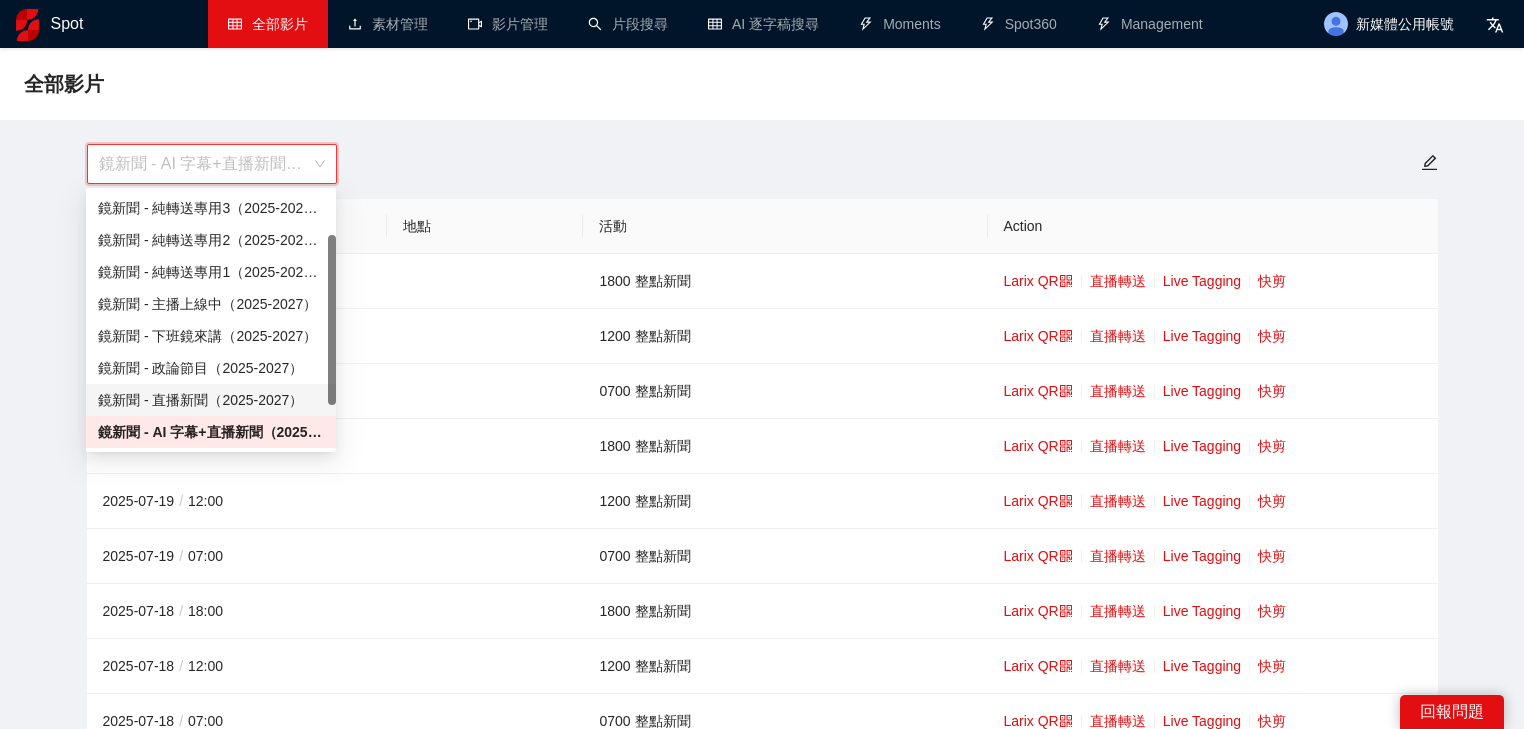 click on "鏡新聞 - AI 字幕+直播新聞（2025-2027）" at bounding box center [762, 164] 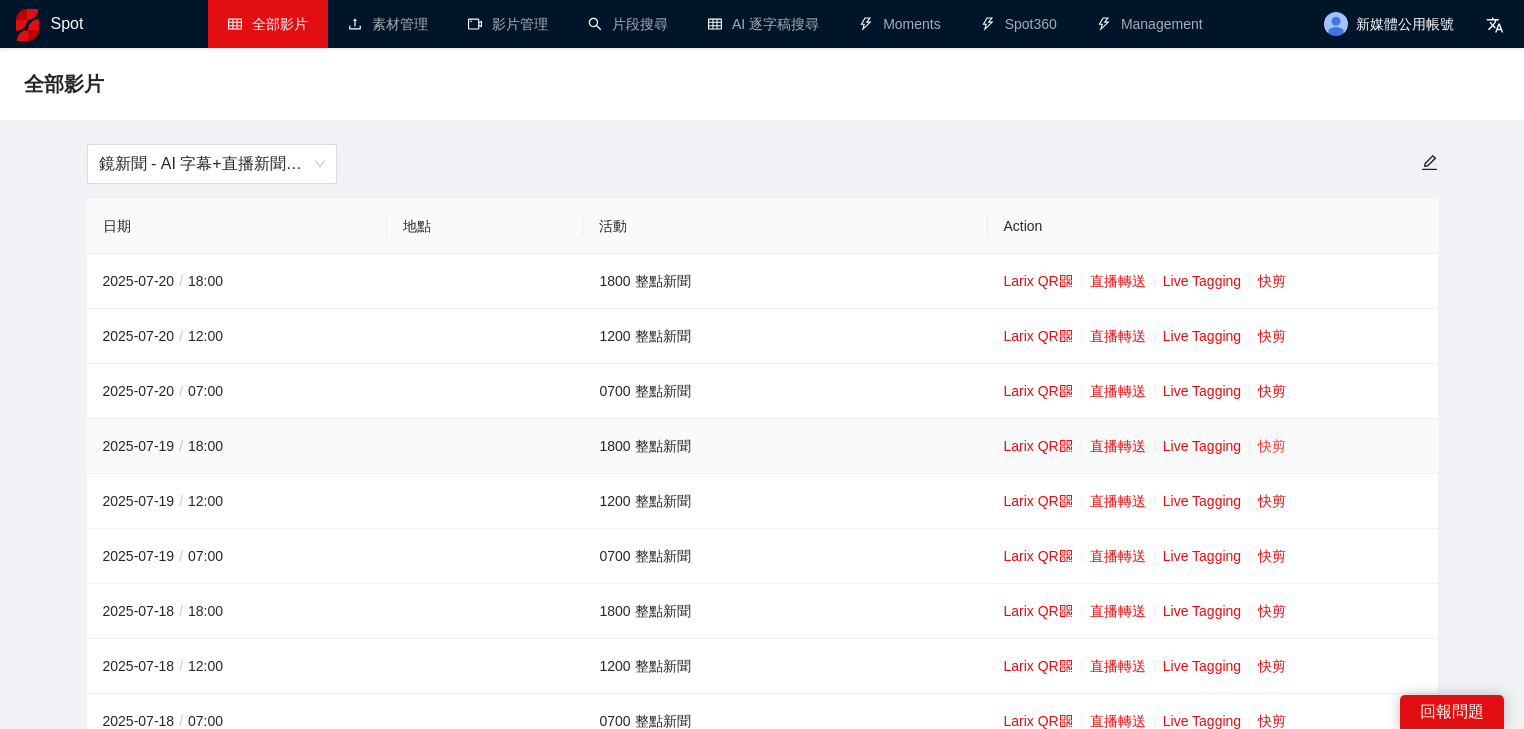 click on "快剪" at bounding box center [1272, 446] 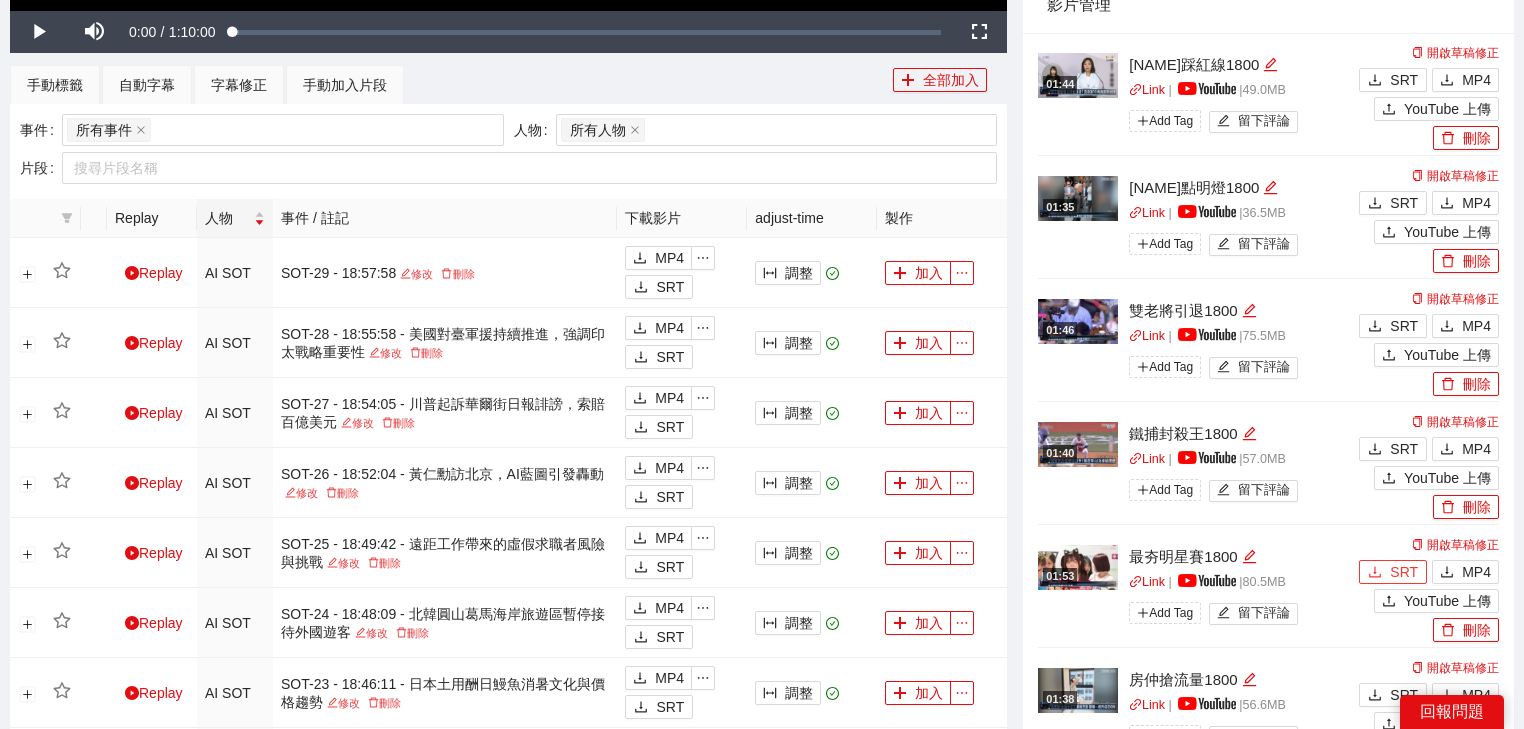 scroll, scrollTop: 720, scrollLeft: 0, axis: vertical 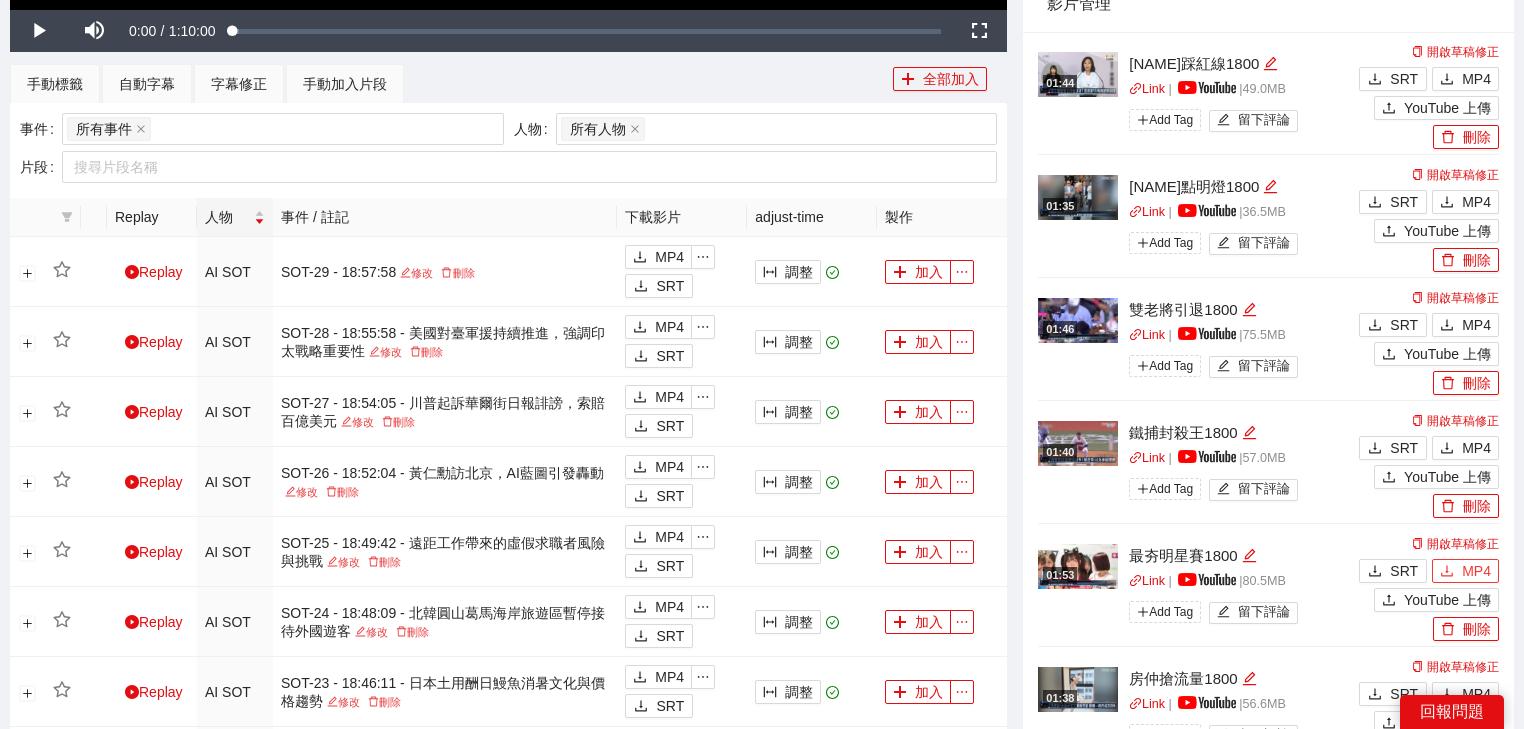 click 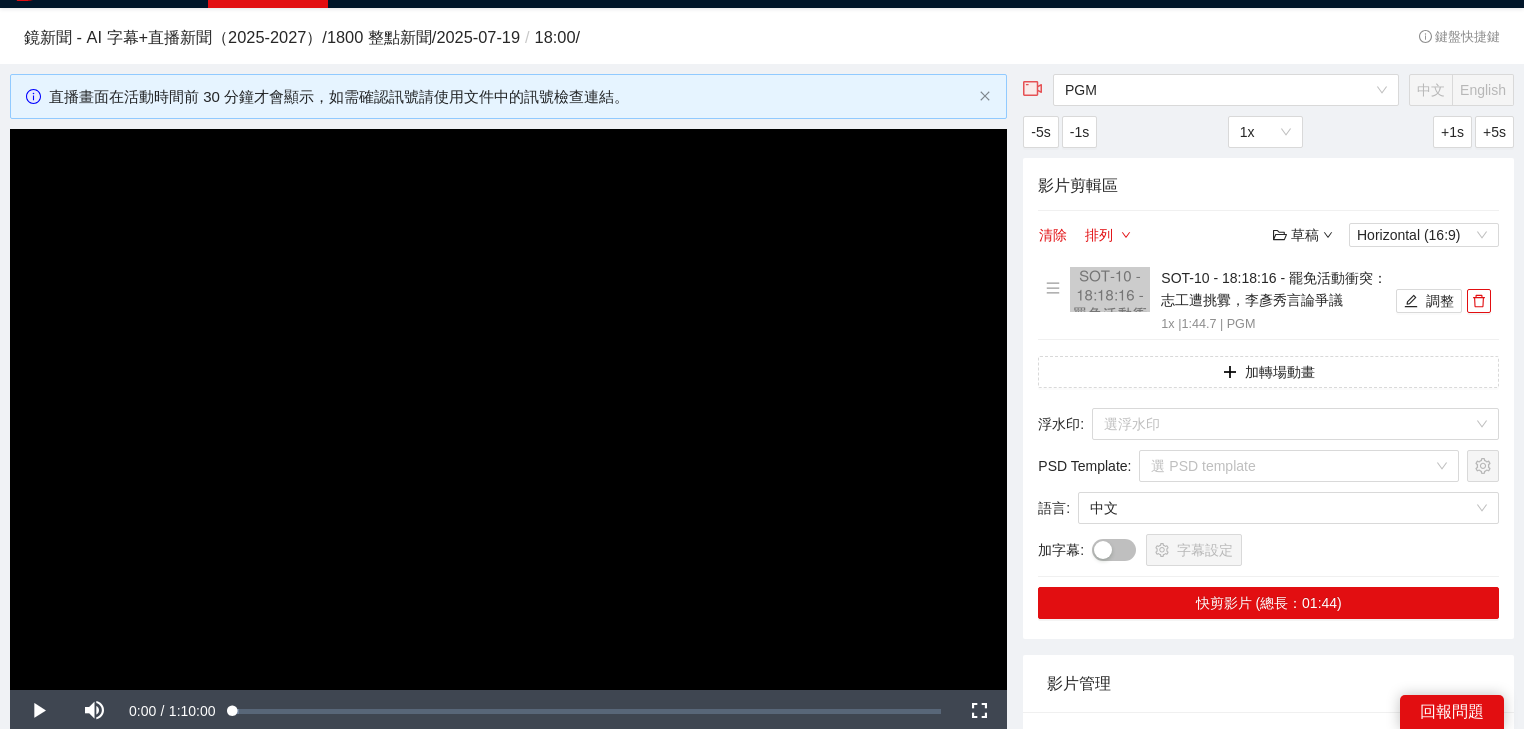 scroll, scrollTop: 0, scrollLeft: 0, axis: both 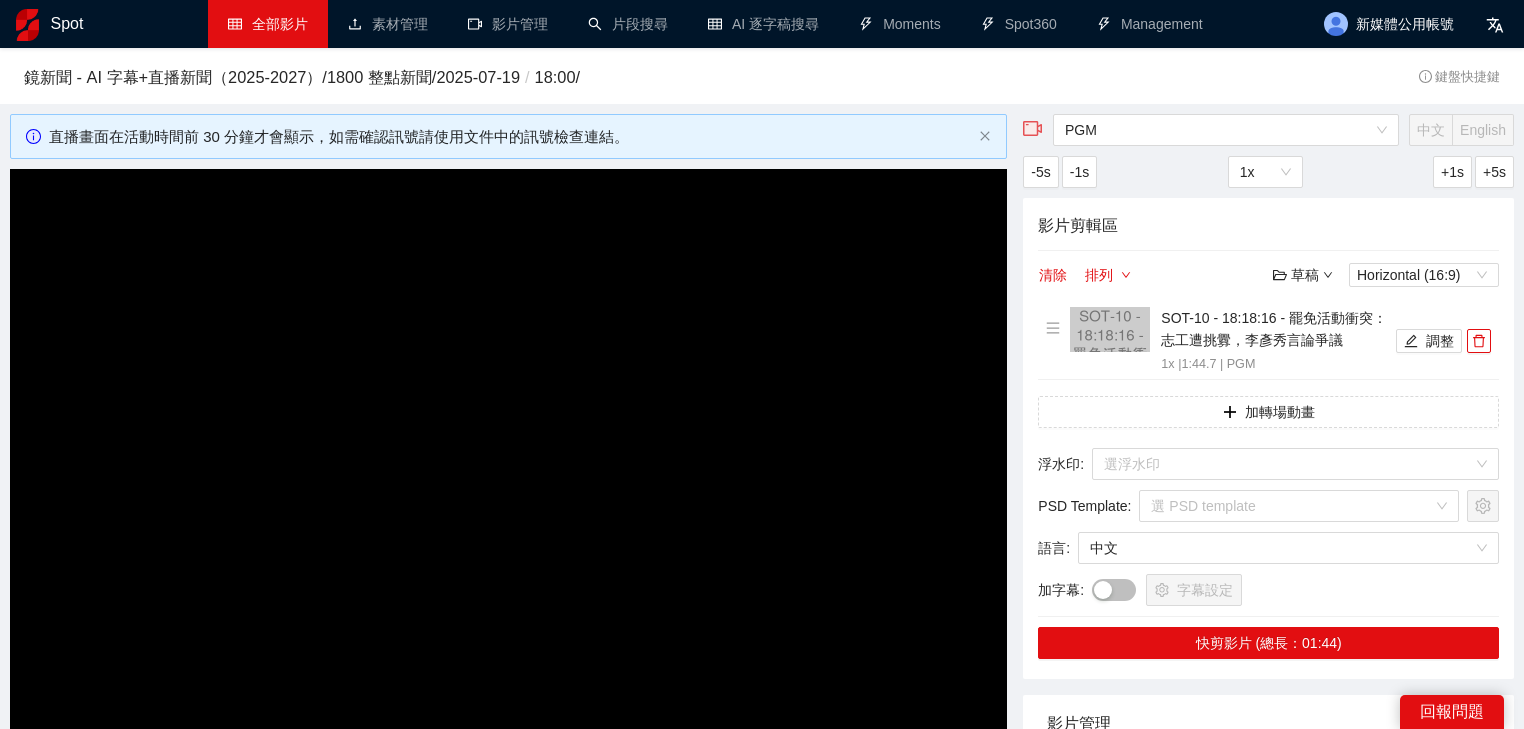 click on "全部影片" at bounding box center (268, 24) 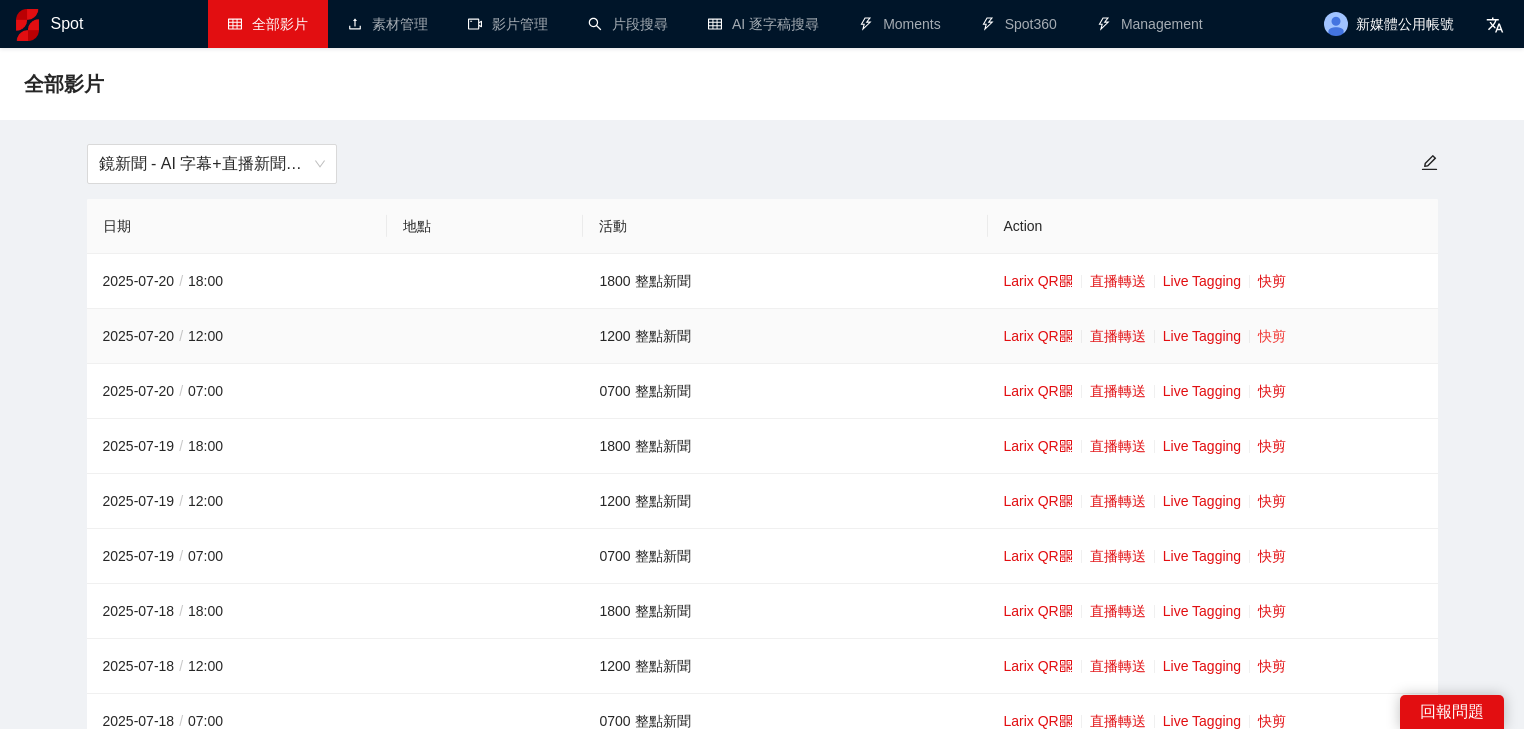 click on "快剪" at bounding box center [1272, 336] 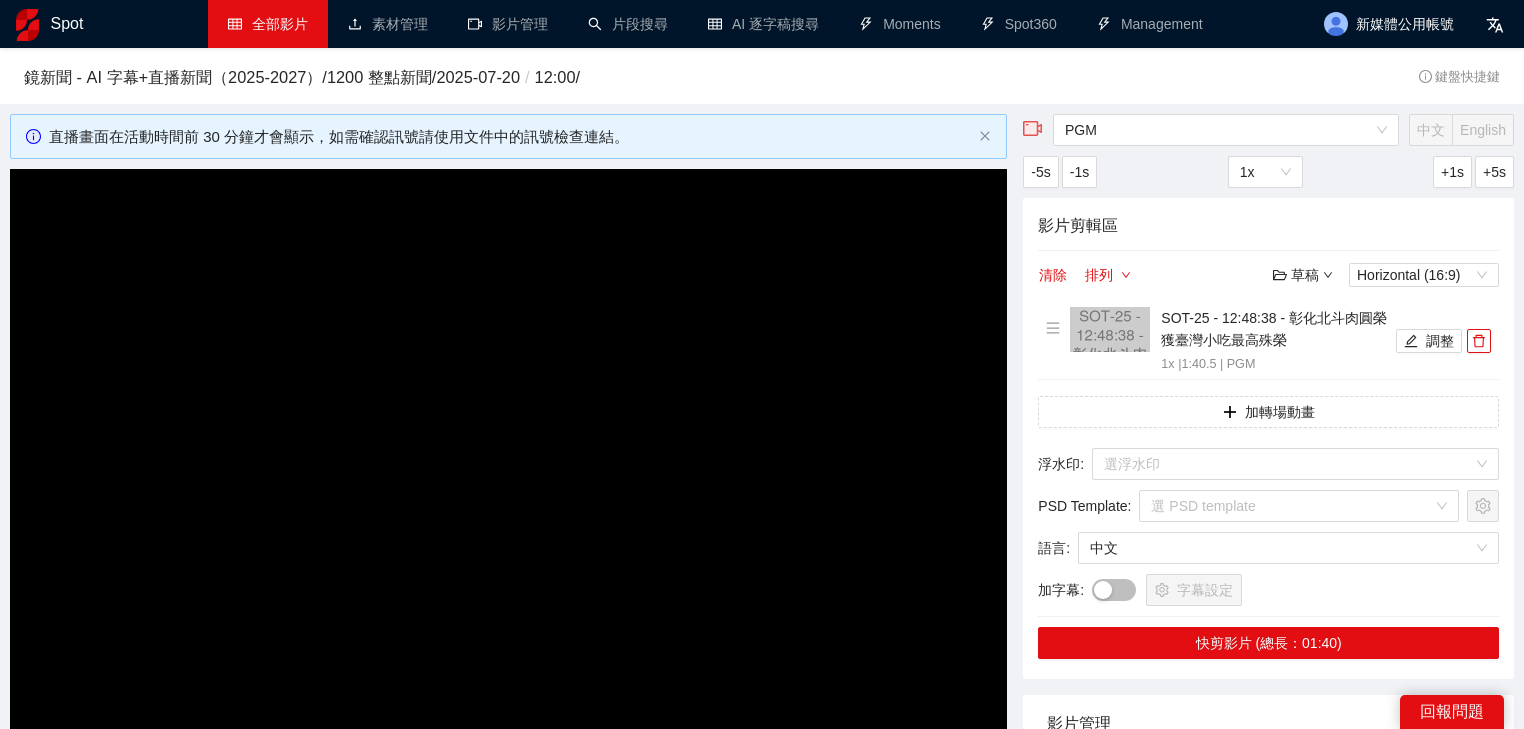 click at bounding box center [508, 449] 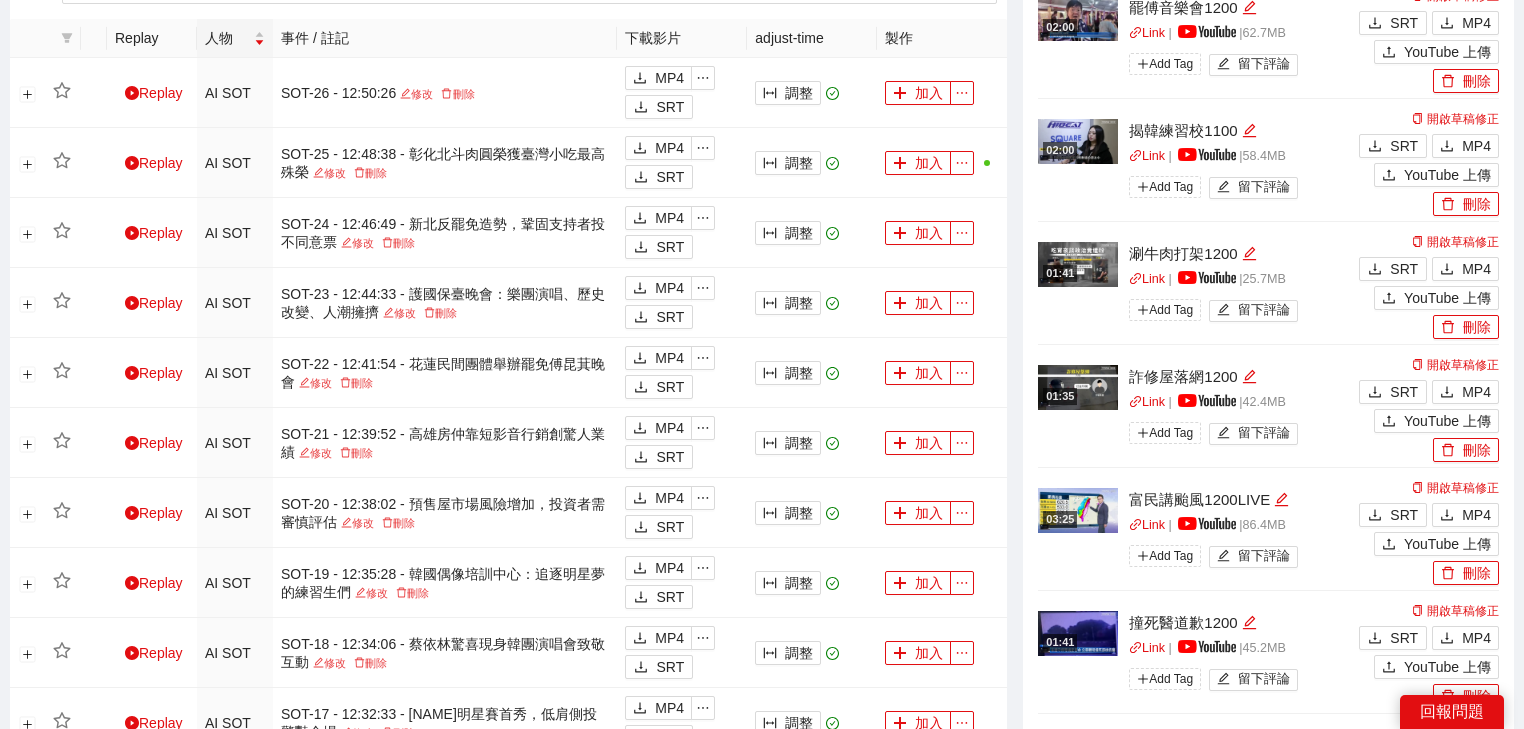 scroll, scrollTop: 960, scrollLeft: 0, axis: vertical 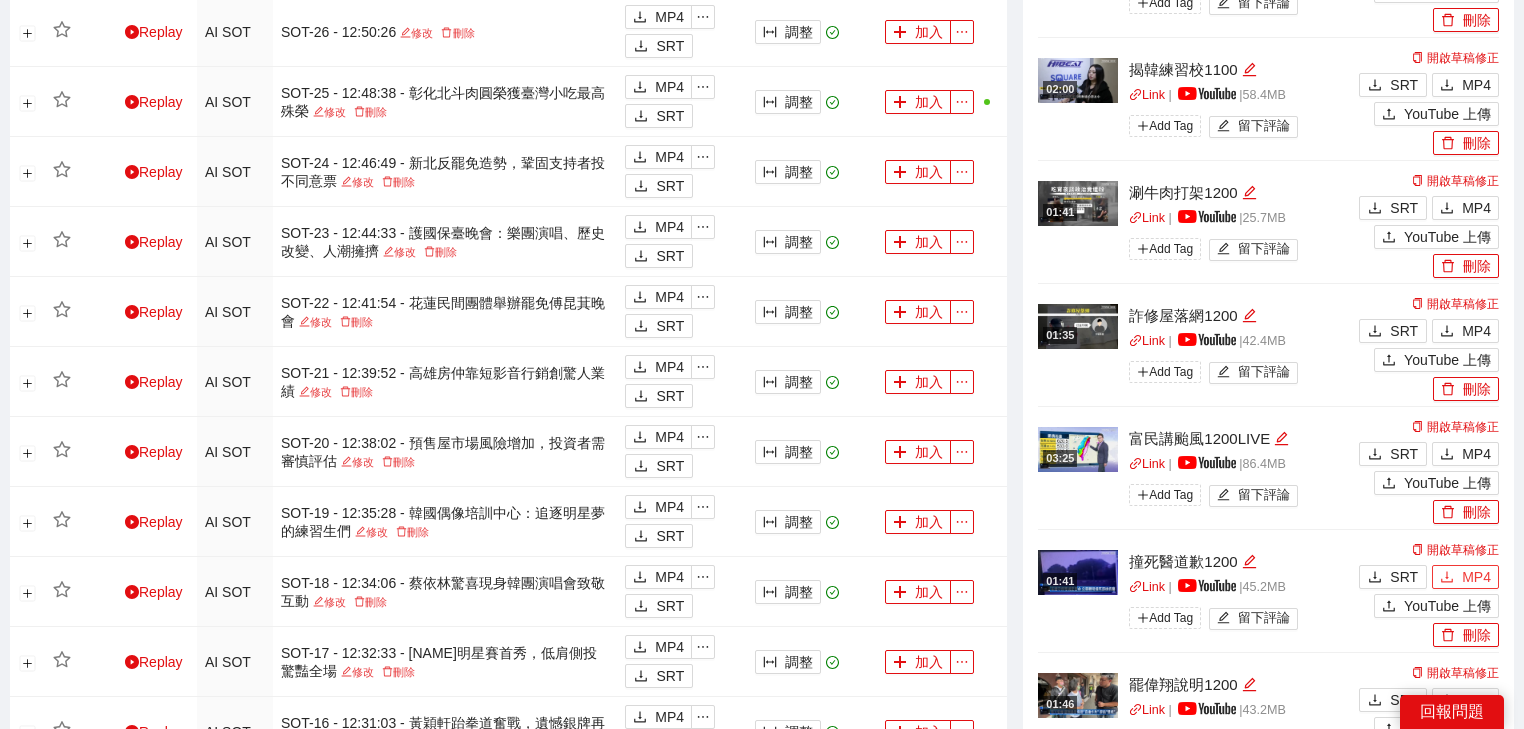 click on "MP4" at bounding box center [1476, 577] 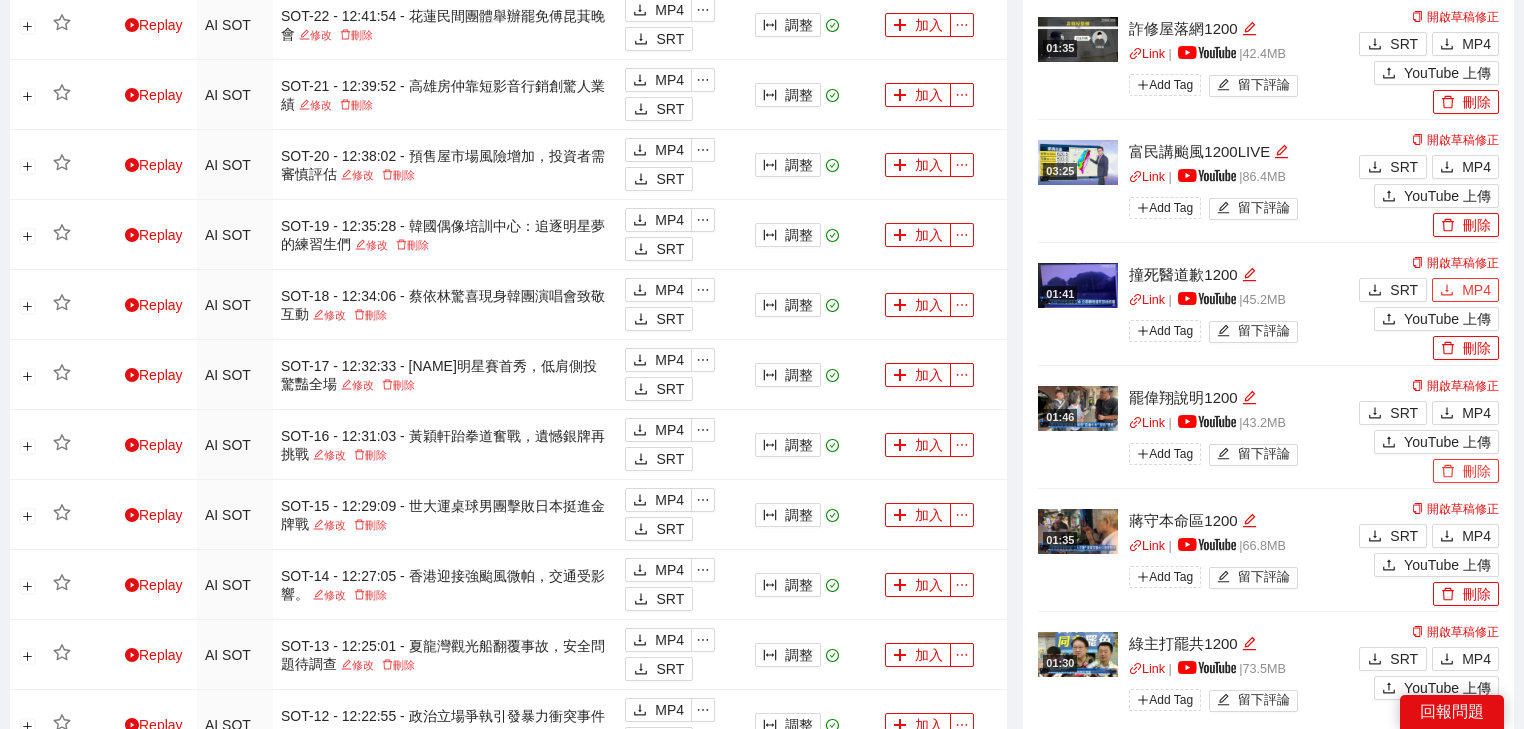 scroll, scrollTop: 1280, scrollLeft: 0, axis: vertical 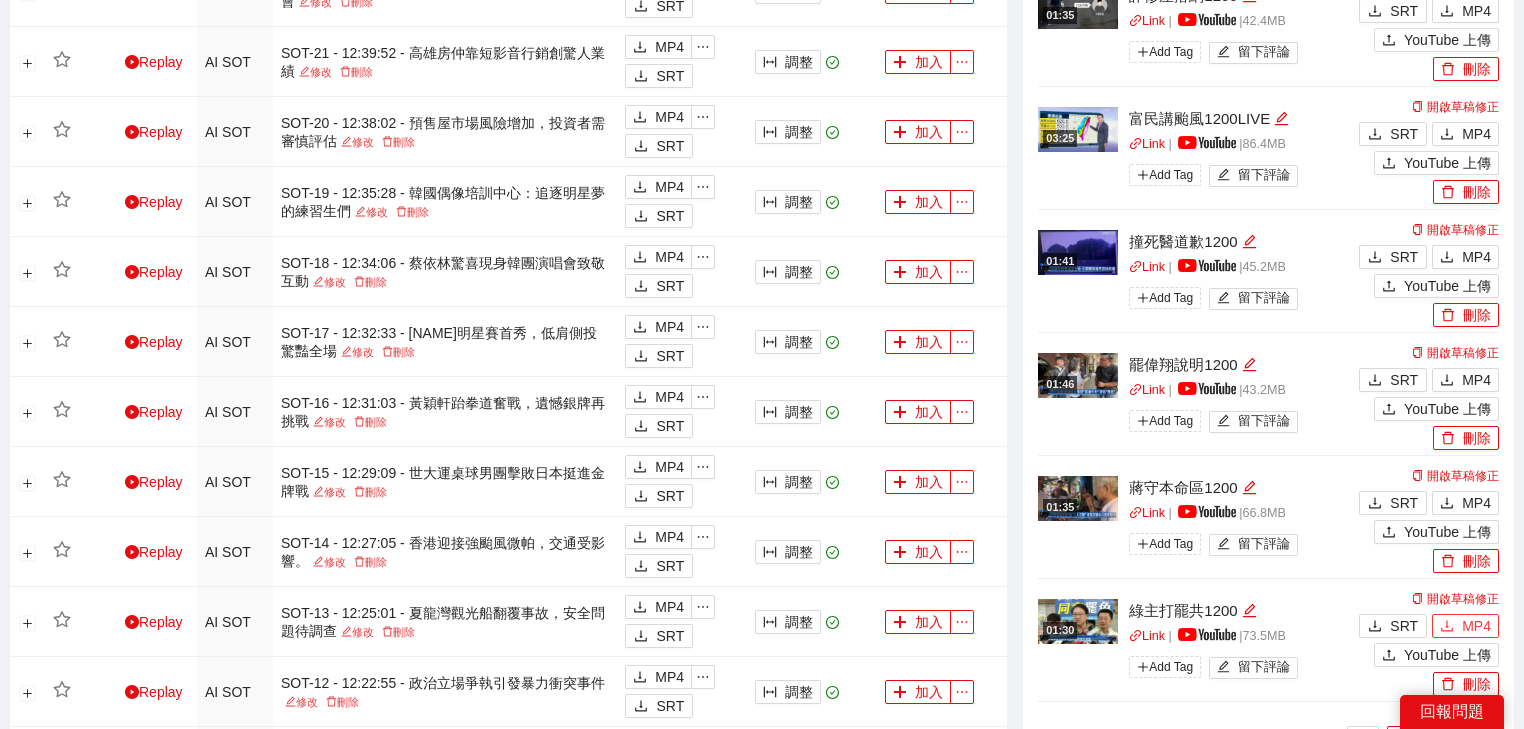 click on "MP4" at bounding box center [1476, 626] 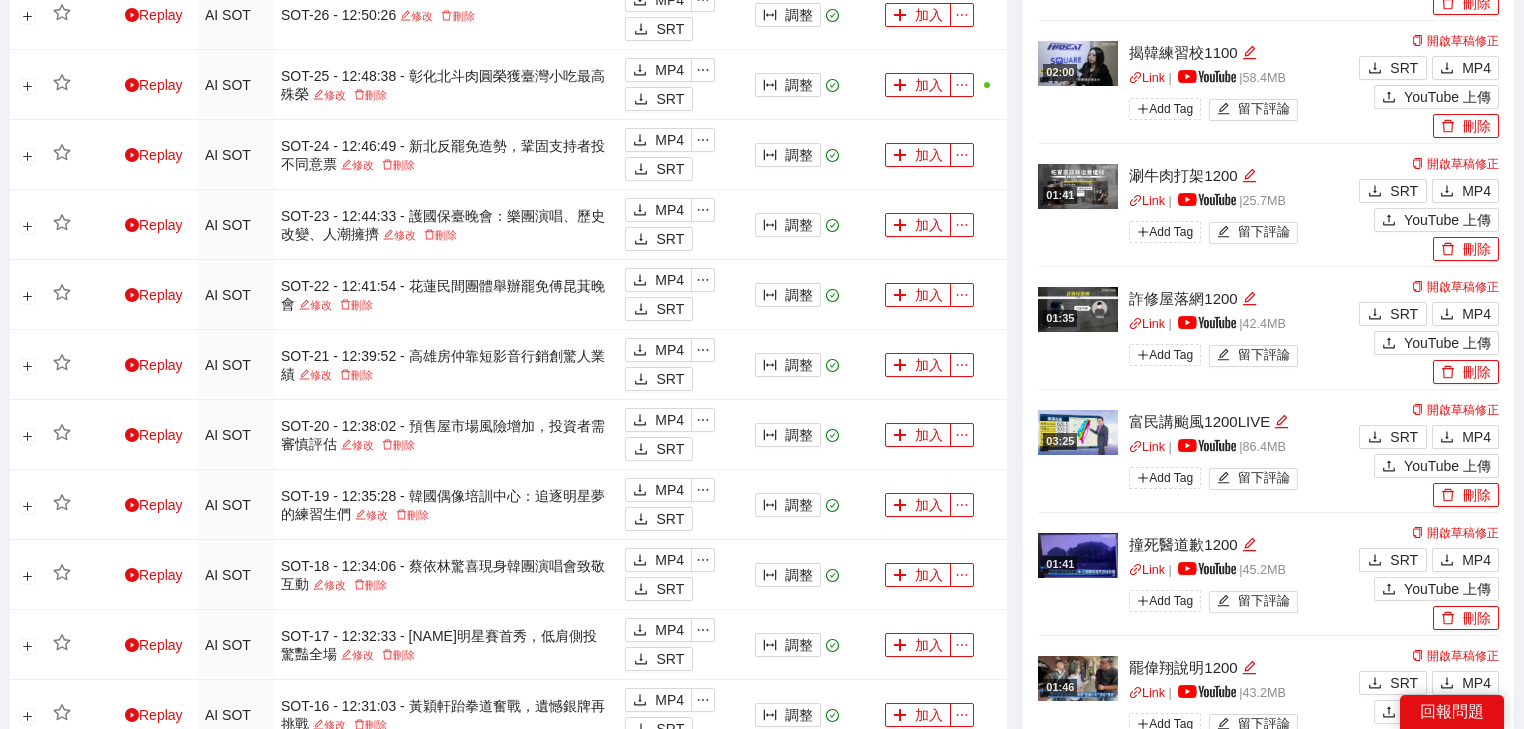 scroll, scrollTop: 960, scrollLeft: 0, axis: vertical 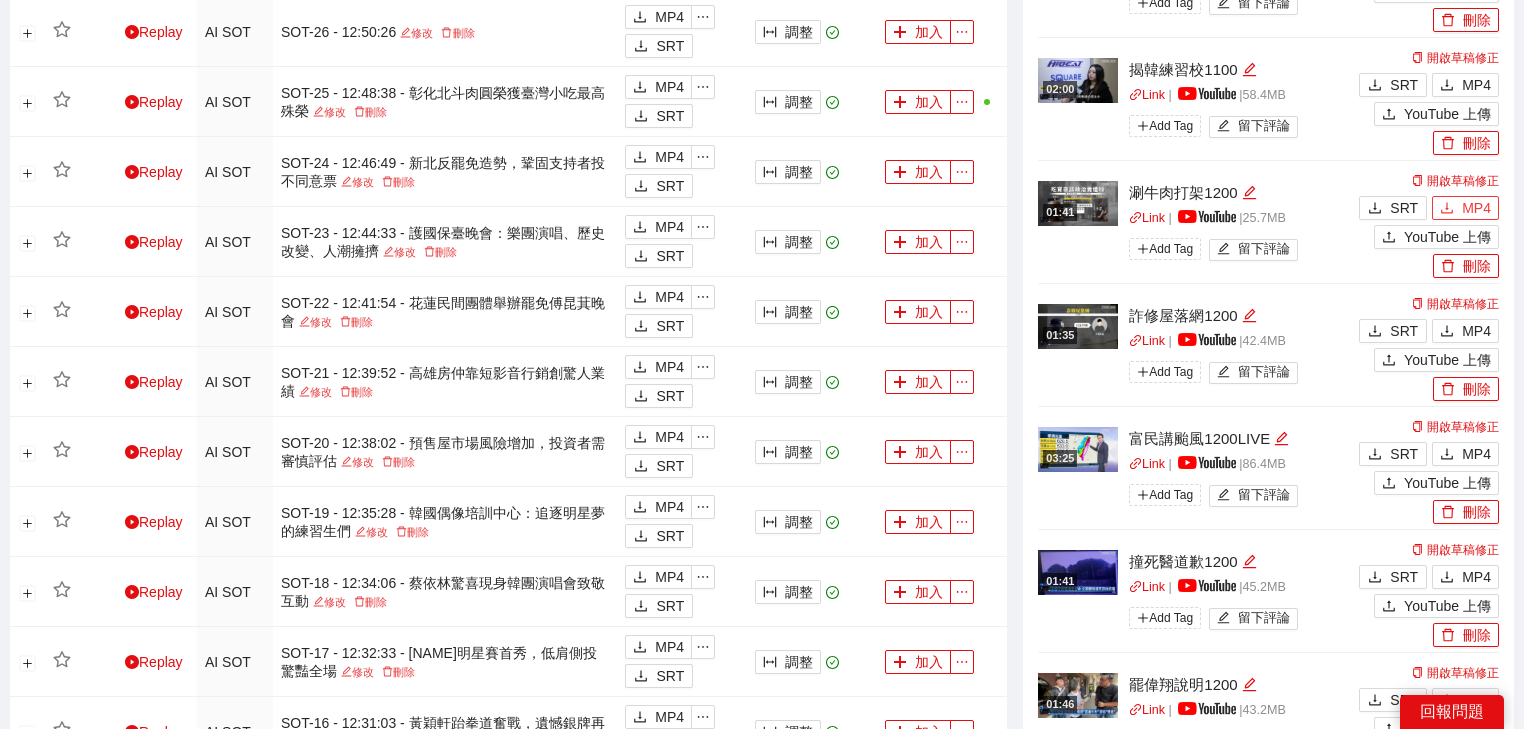 click on "MP4" at bounding box center (1476, 208) 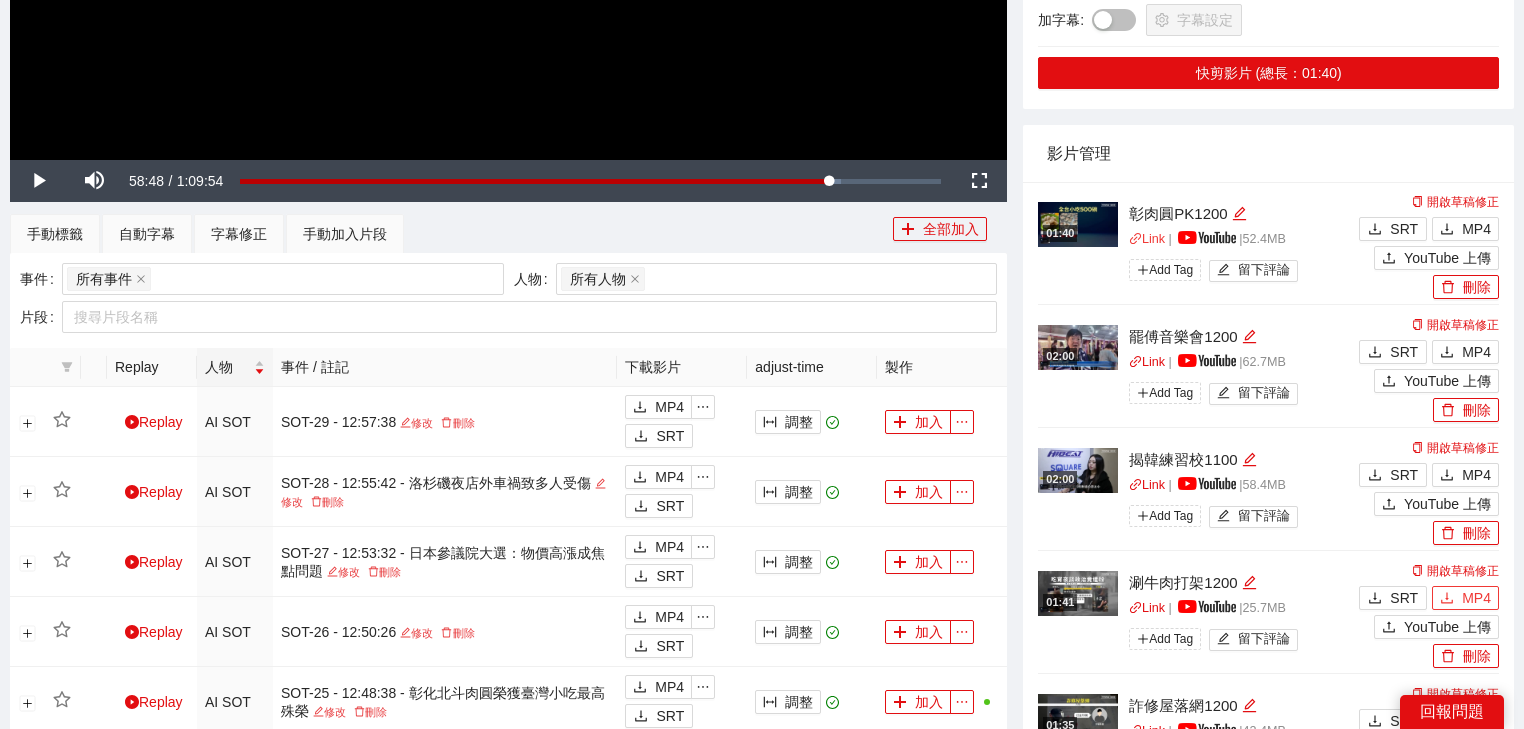scroll, scrollTop: 480, scrollLeft: 0, axis: vertical 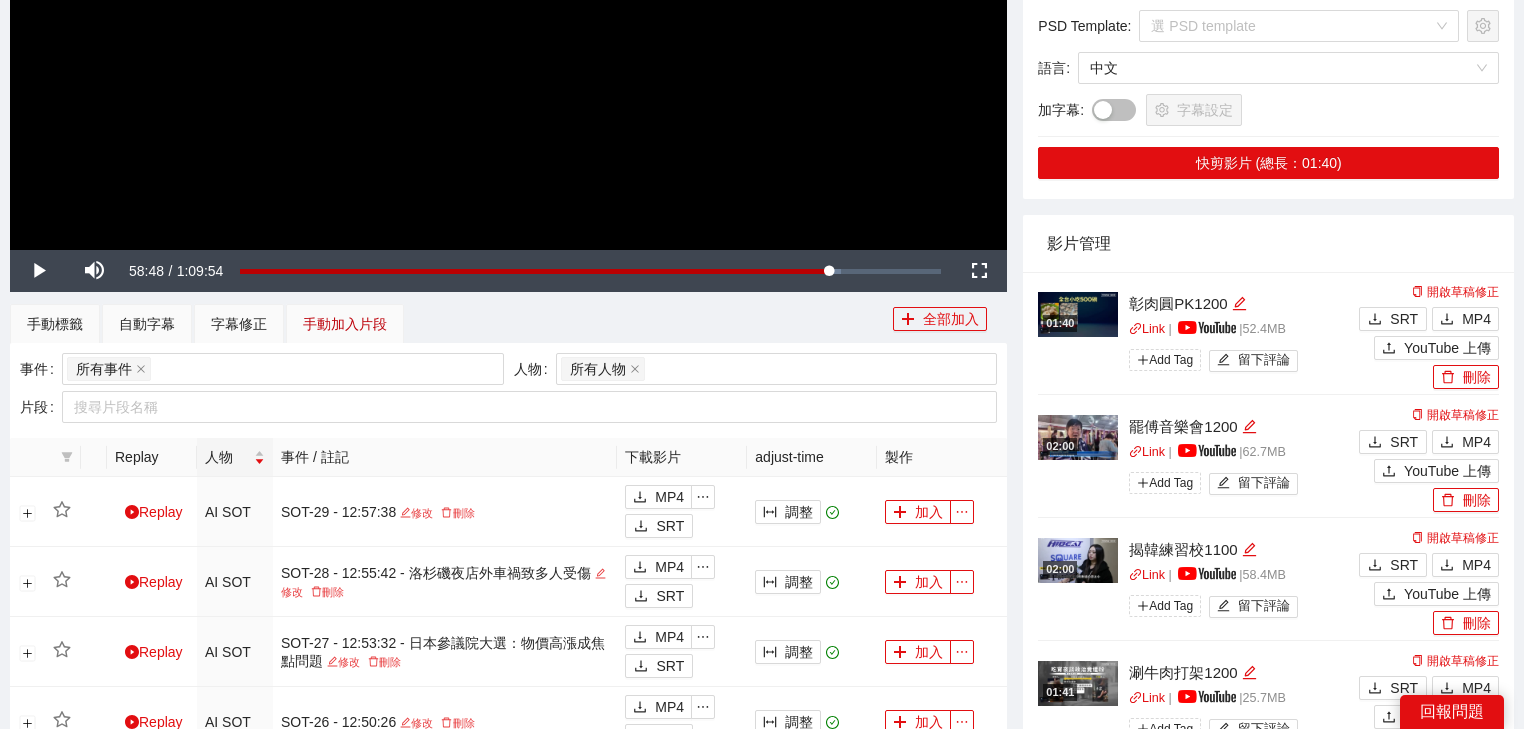 click on "手動加入片段" at bounding box center (345, 324) 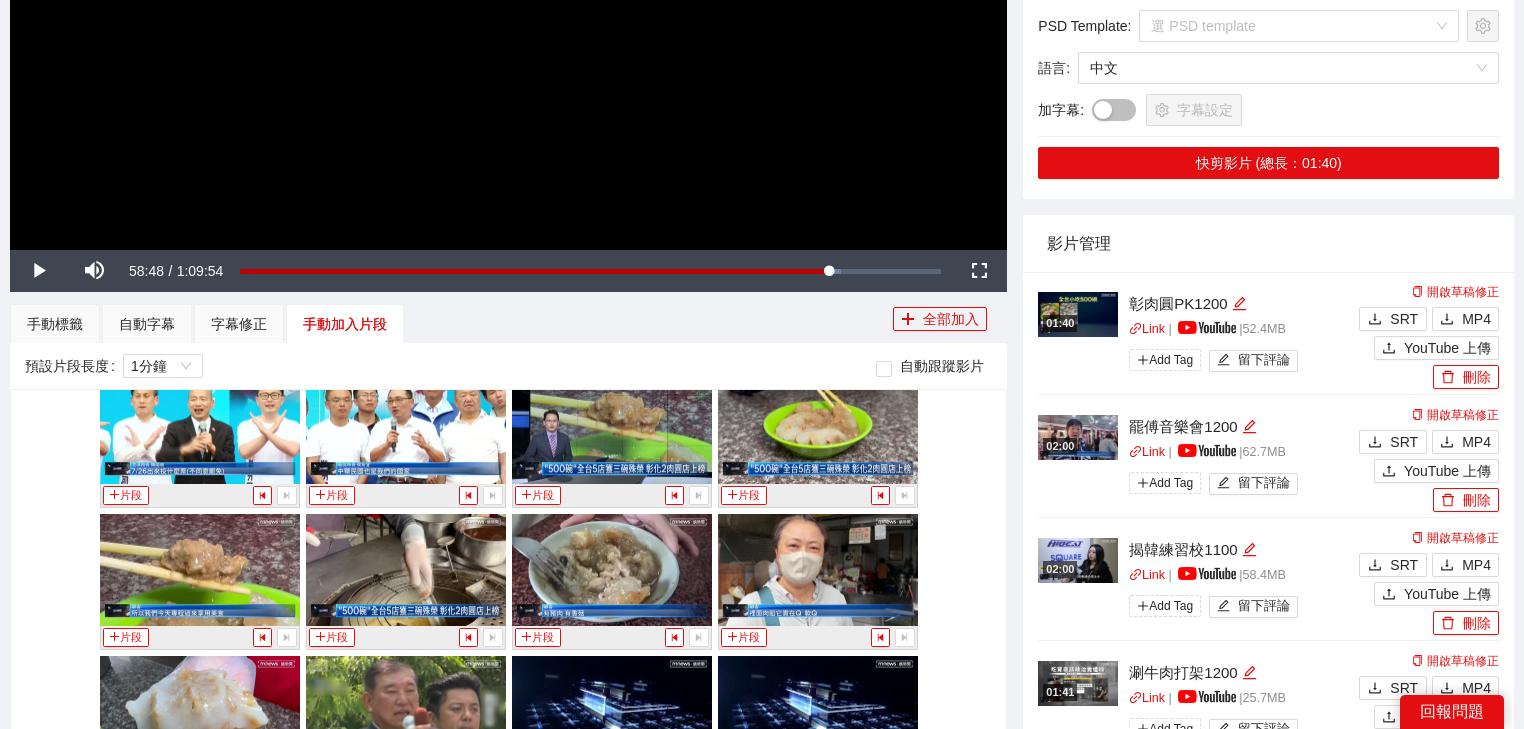 scroll, scrollTop: 6005, scrollLeft: 0, axis: vertical 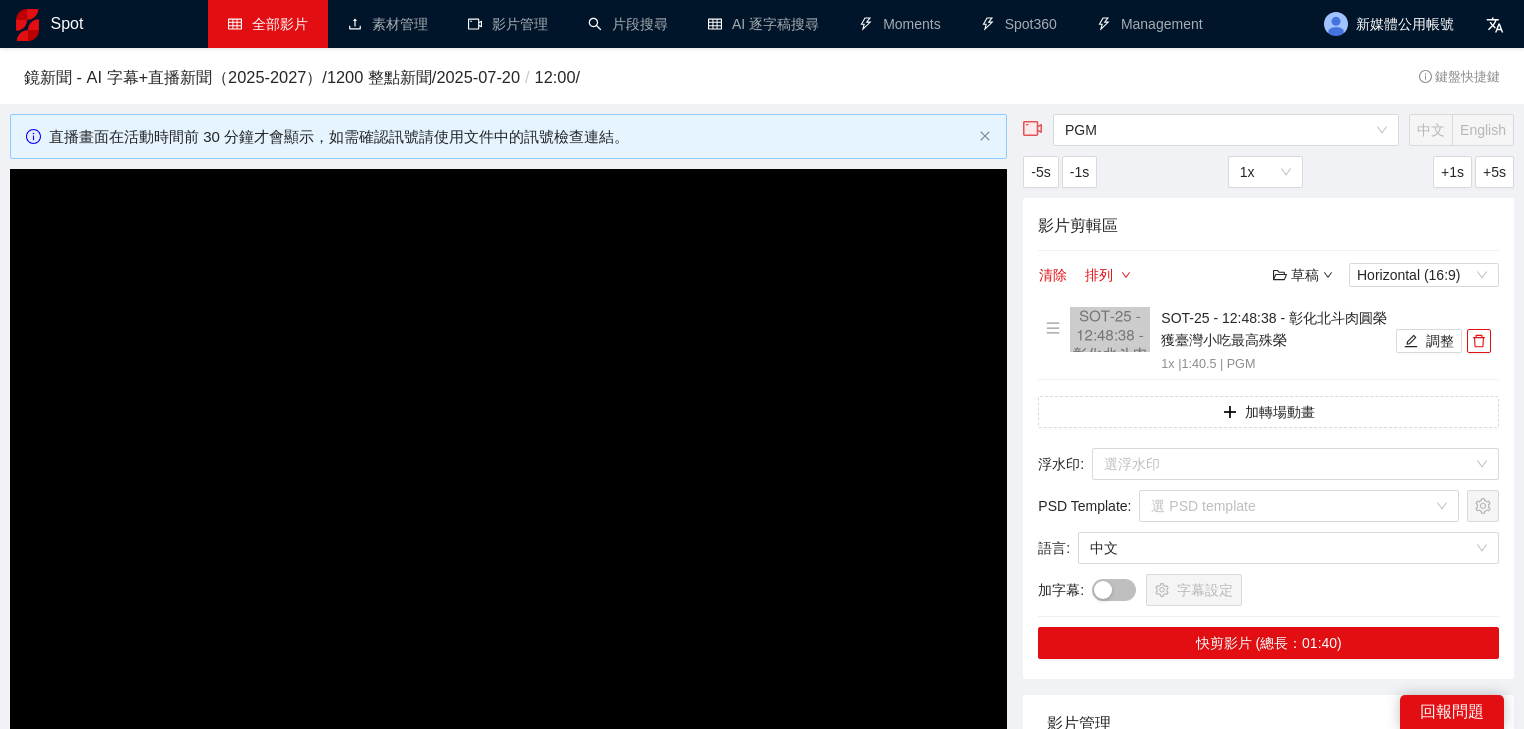 click on "全部影片" at bounding box center (268, 24) 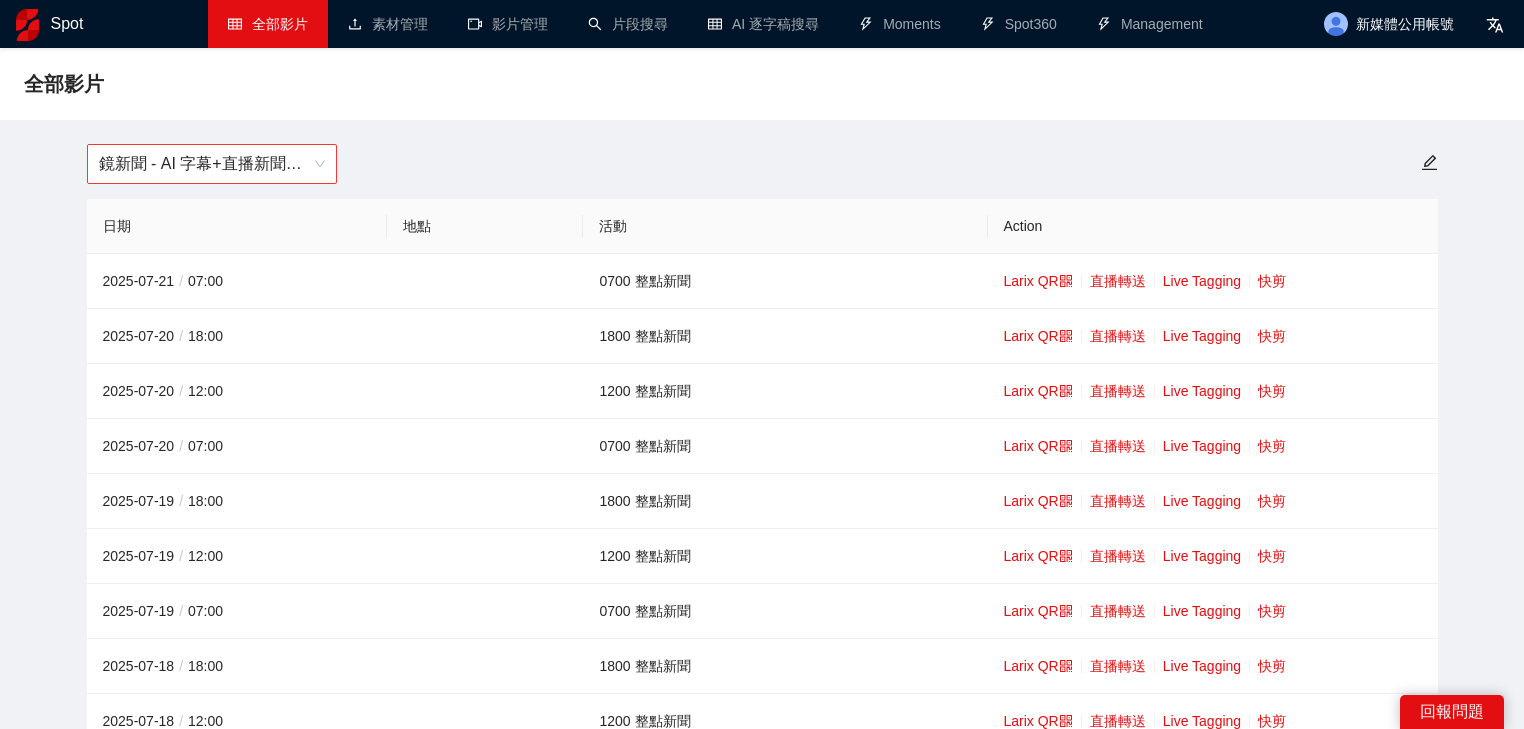 click on "鏡新聞 - AI 字幕+直播新聞（2025-2027）" at bounding box center [212, 164] 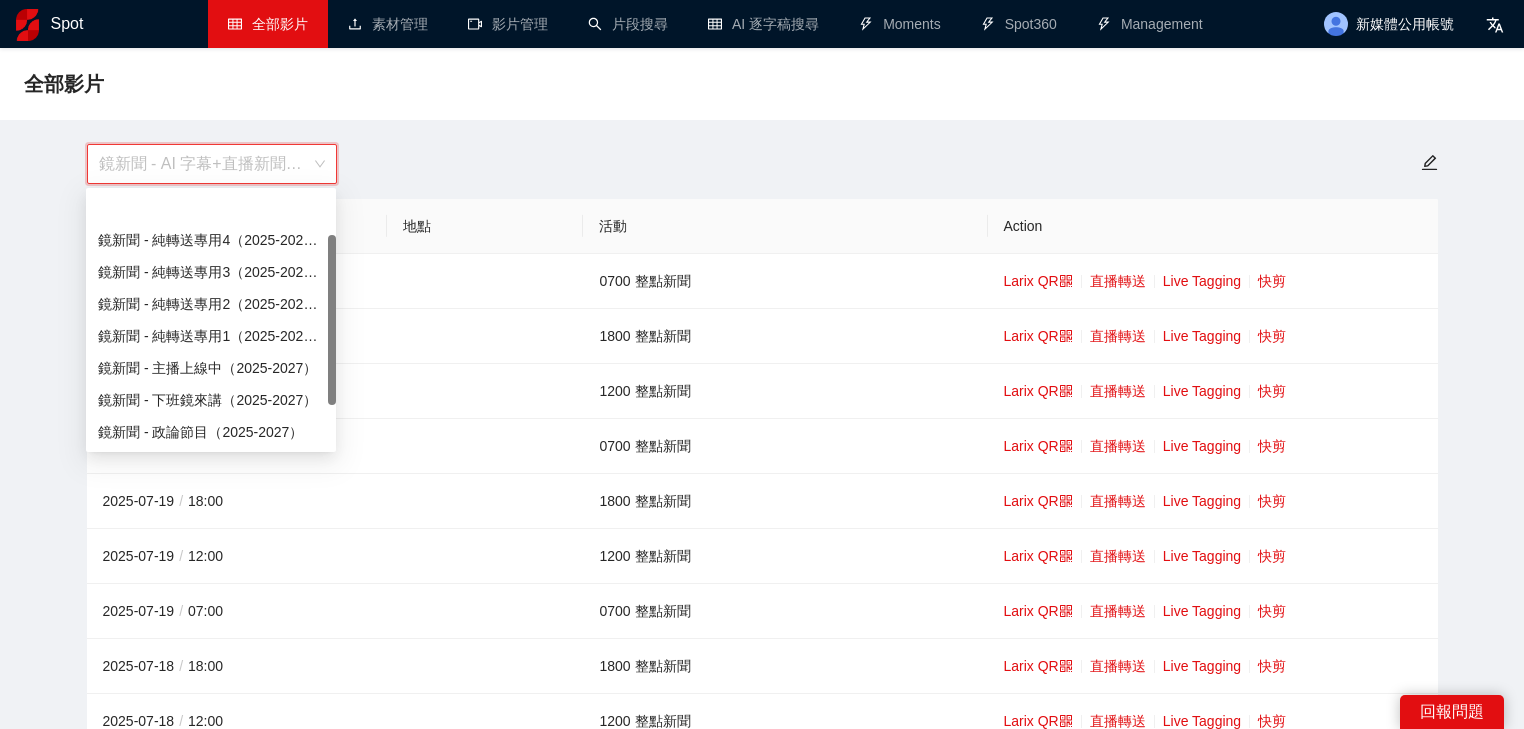 scroll, scrollTop: 64, scrollLeft: 0, axis: vertical 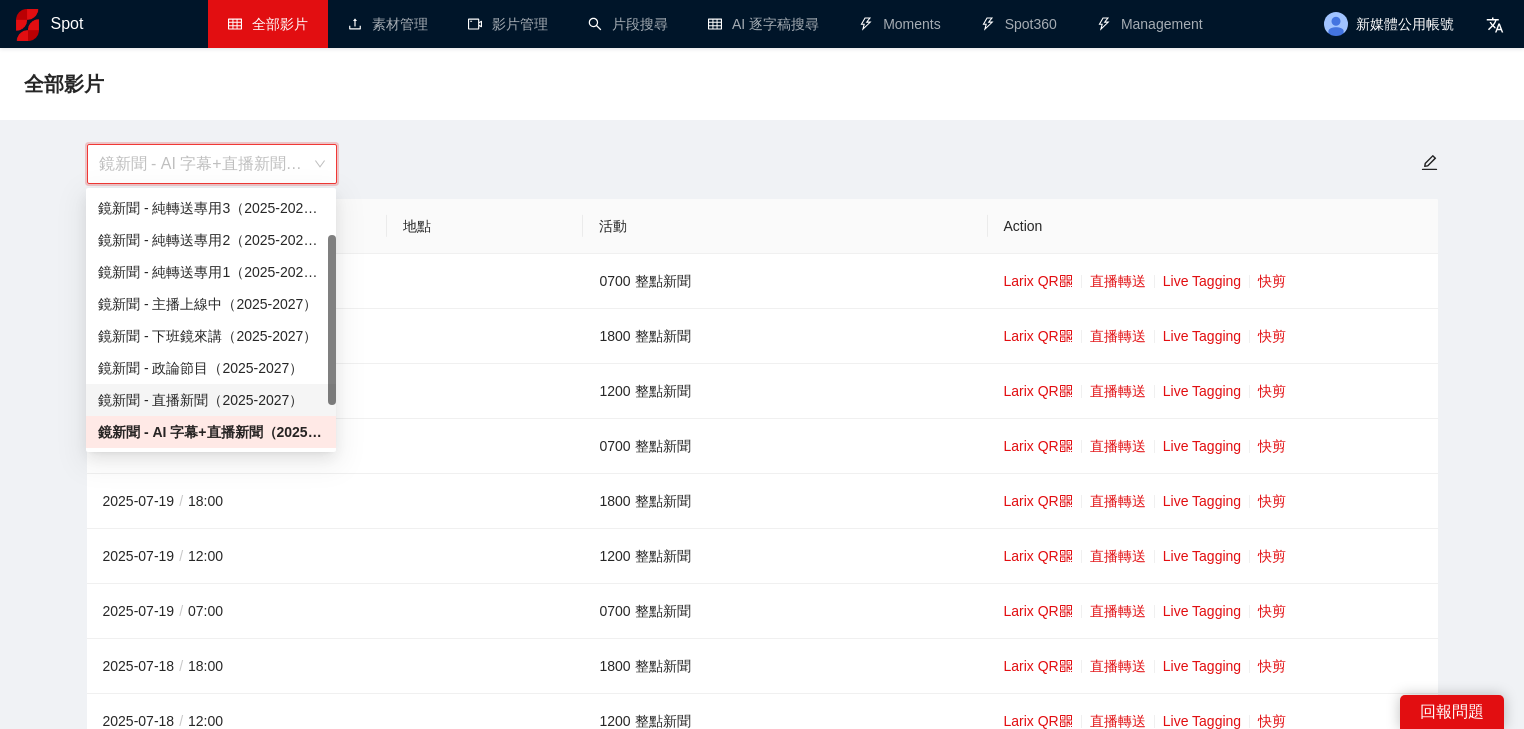click on "鏡新聞 - 直播新聞（2025-2027）" at bounding box center [211, 400] 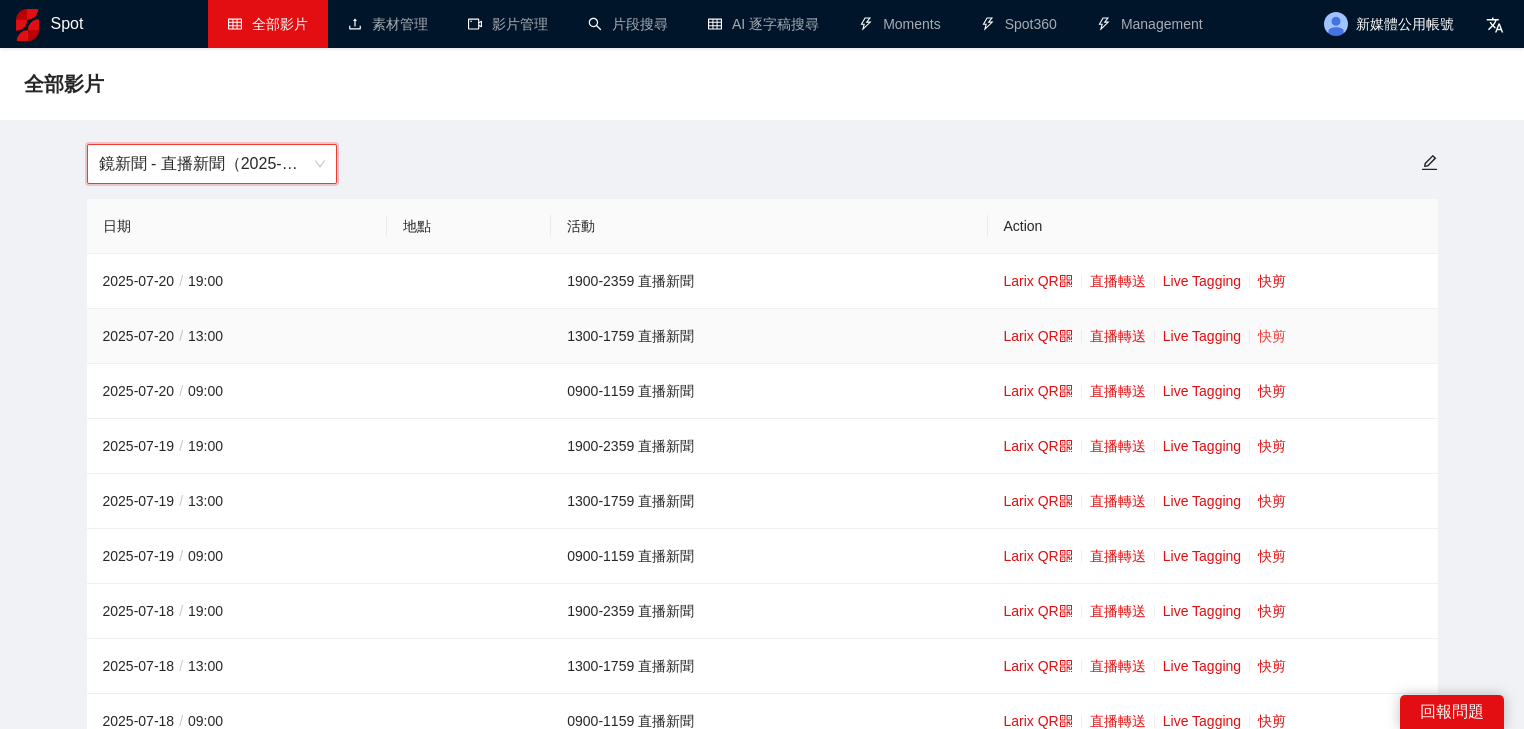 click on "快剪" at bounding box center [1272, 336] 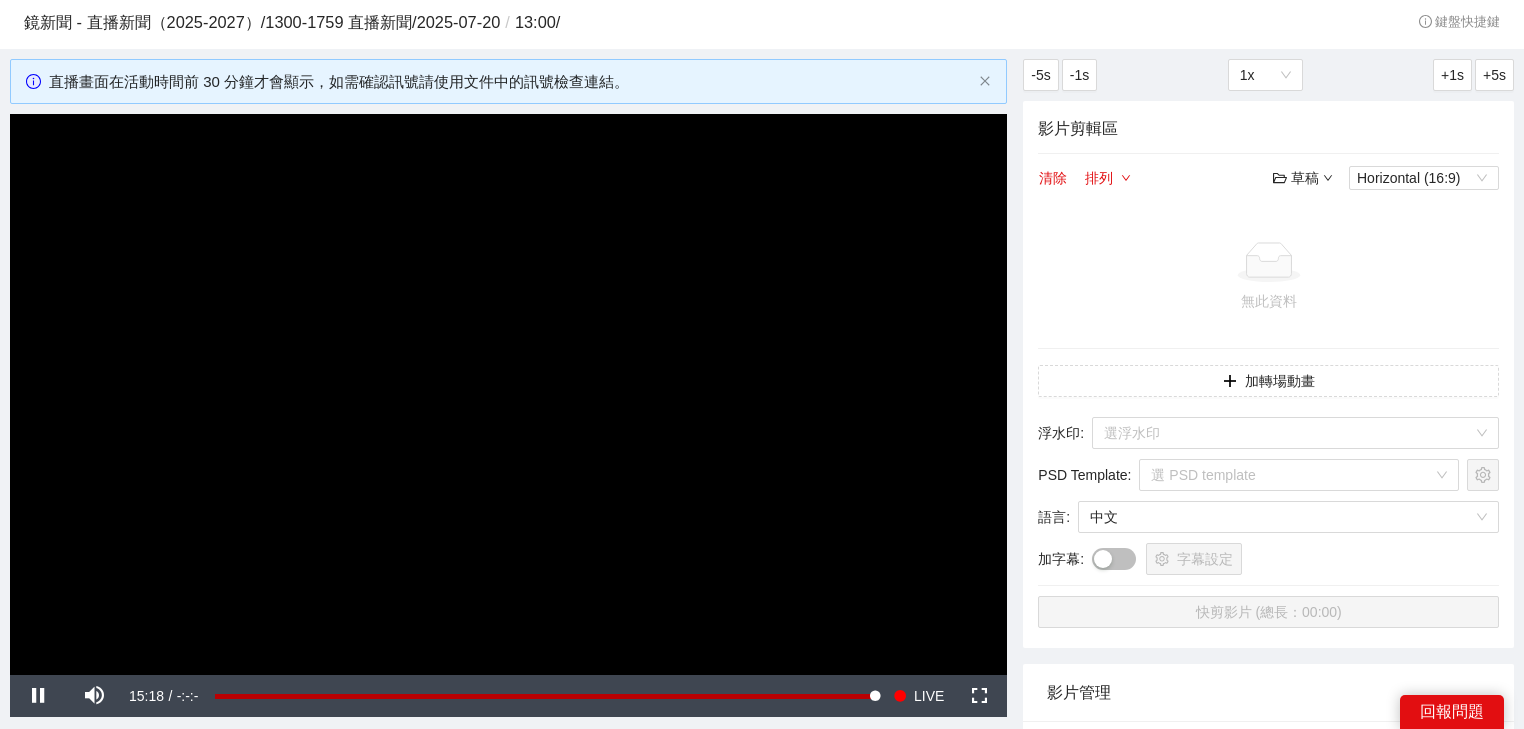 scroll, scrollTop: 320, scrollLeft: 0, axis: vertical 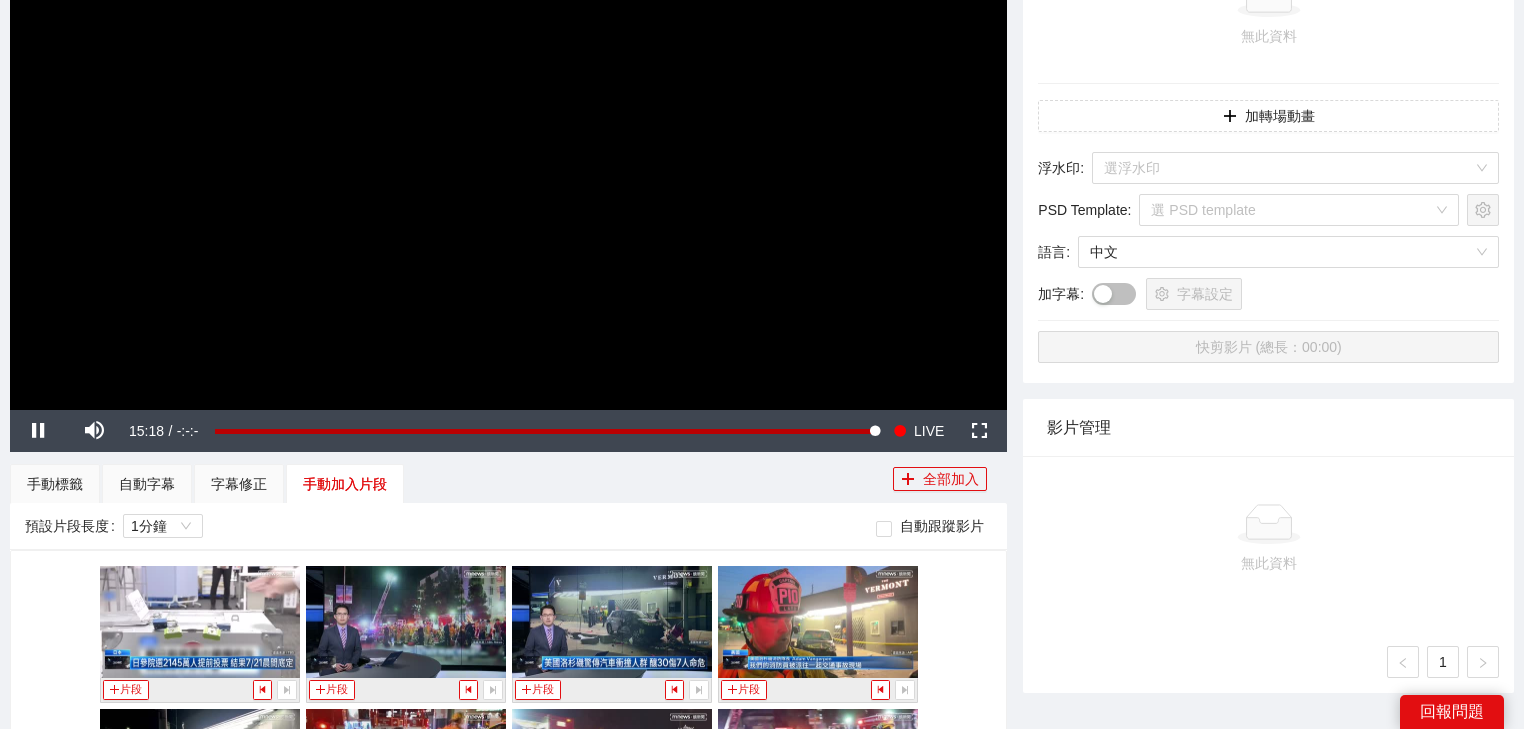 click at bounding box center (508, 129) 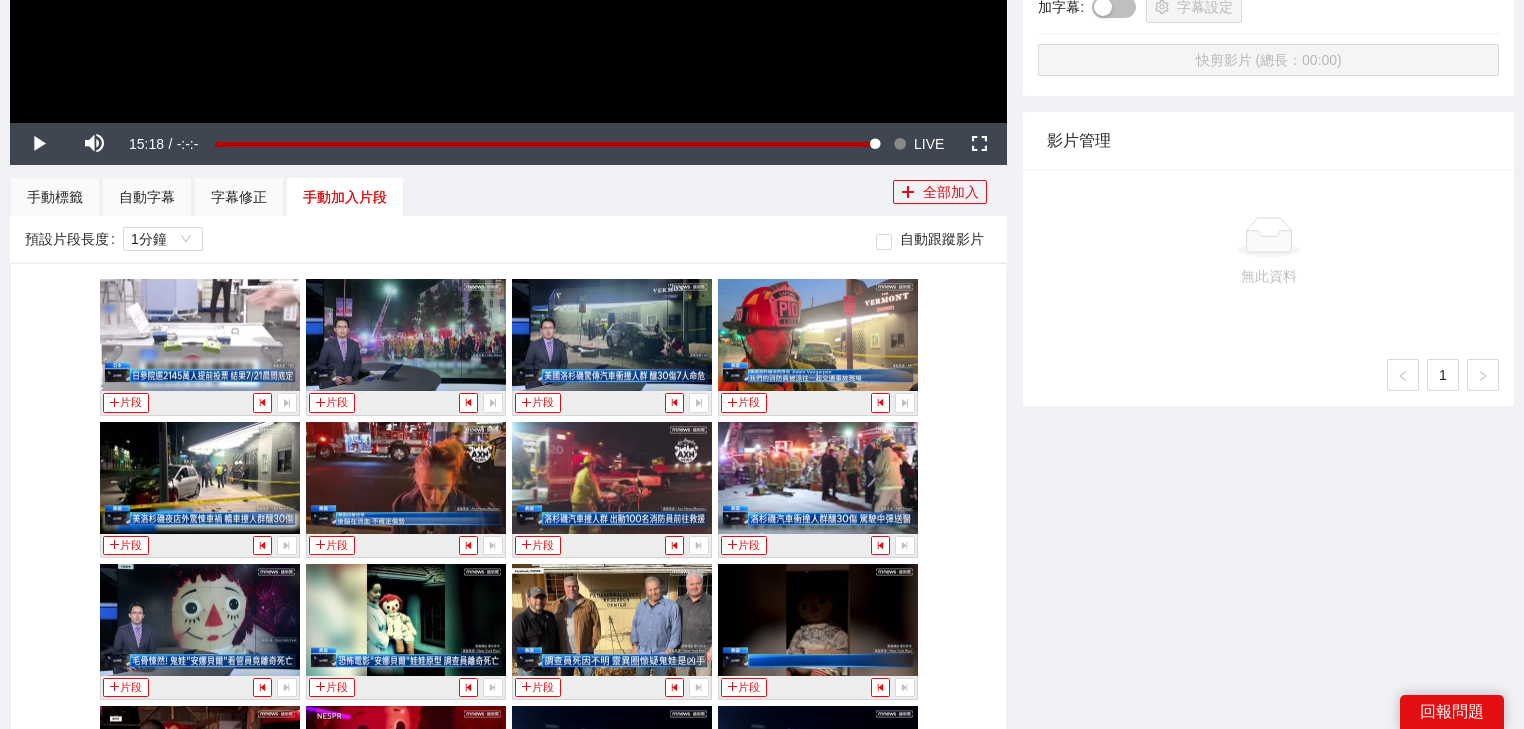 scroll, scrollTop: 640, scrollLeft: 0, axis: vertical 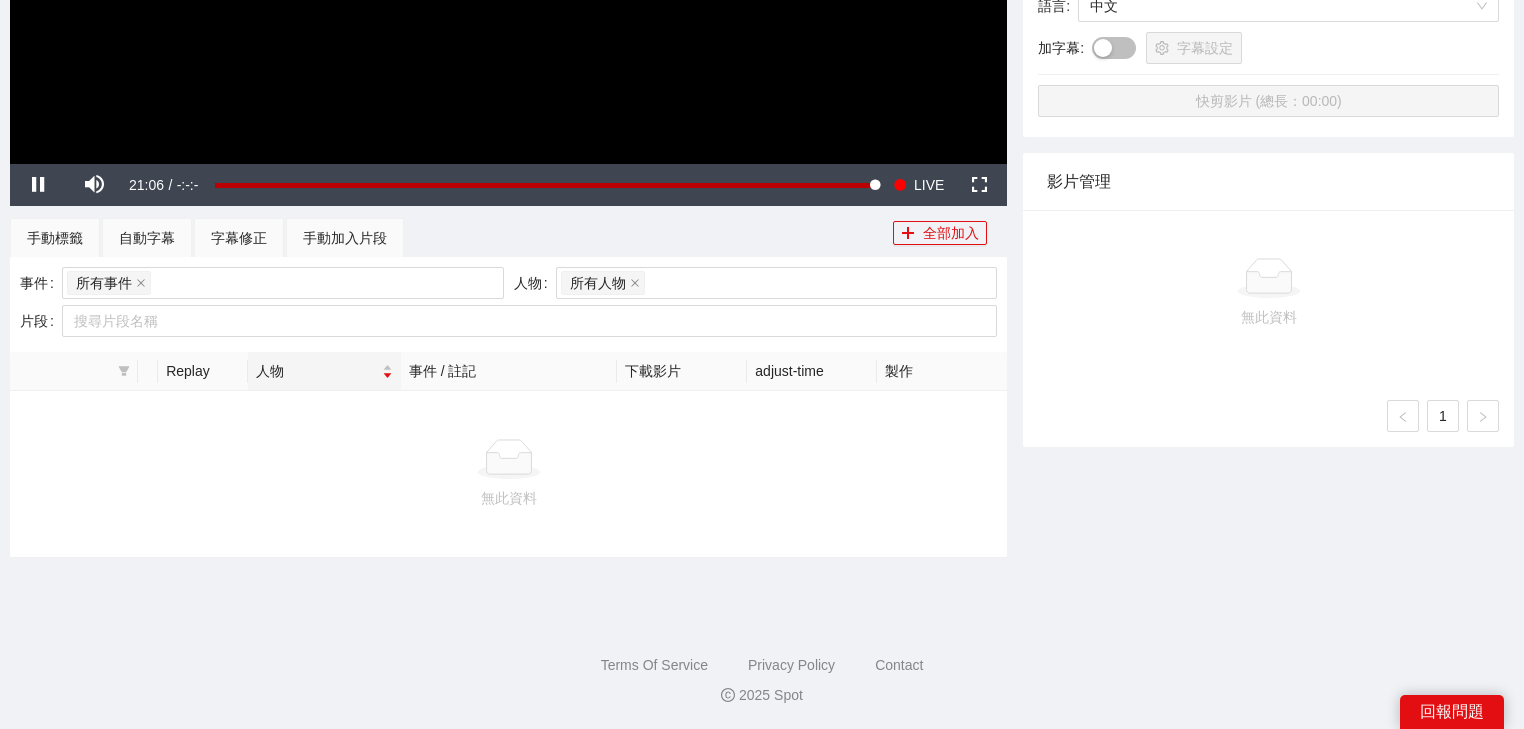 click at bounding box center (508, -117) 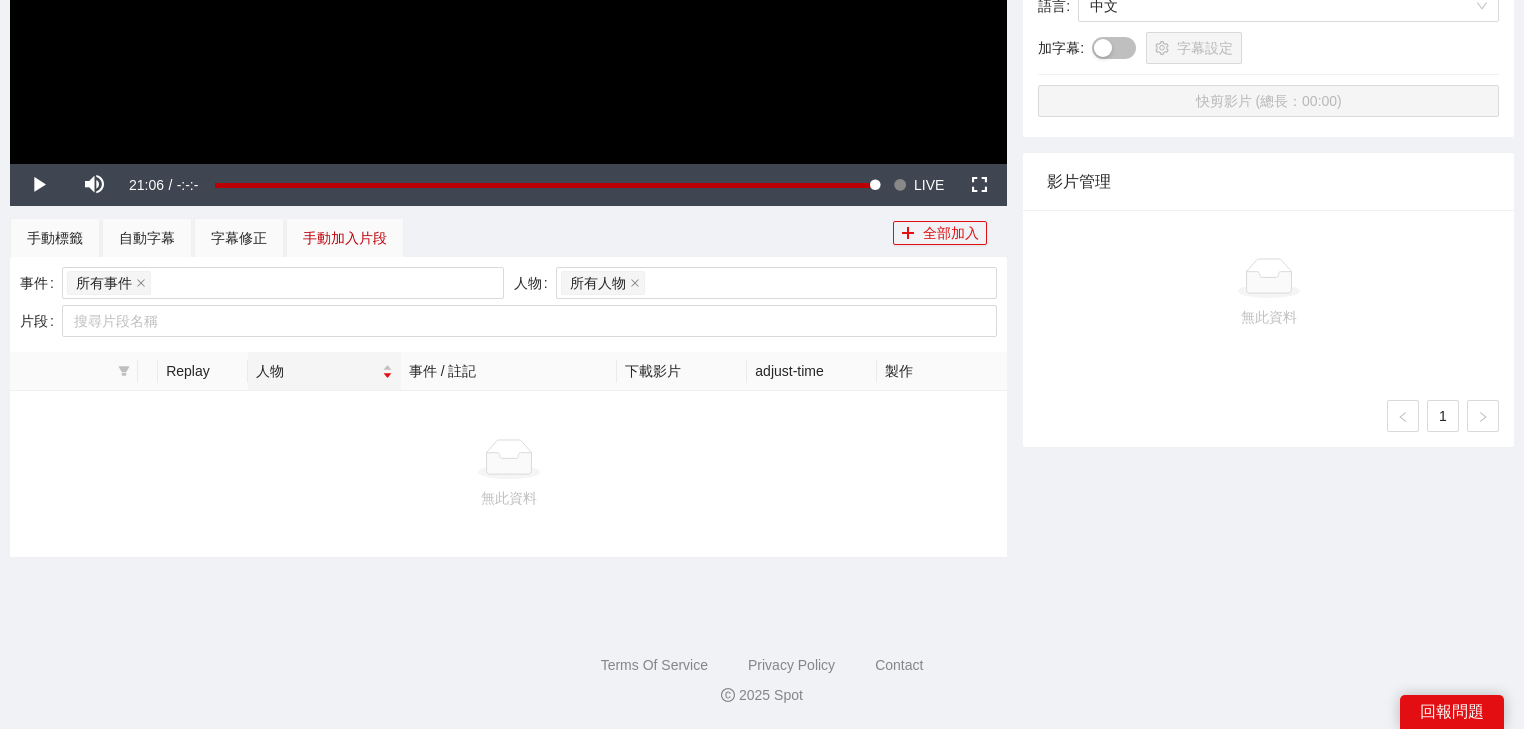 click on "手動加入片段" at bounding box center [345, 238] 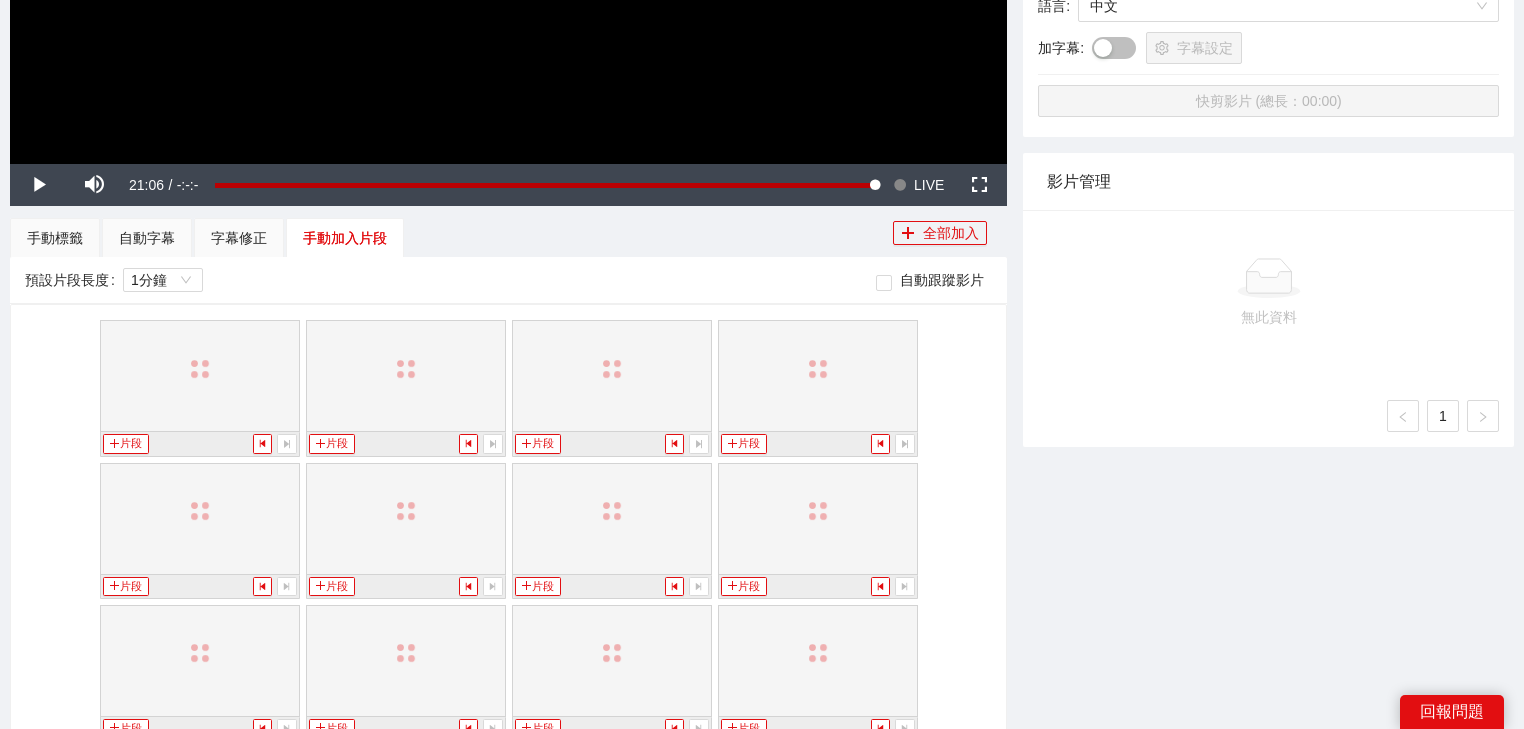 scroll, scrollTop: 726, scrollLeft: 0, axis: vertical 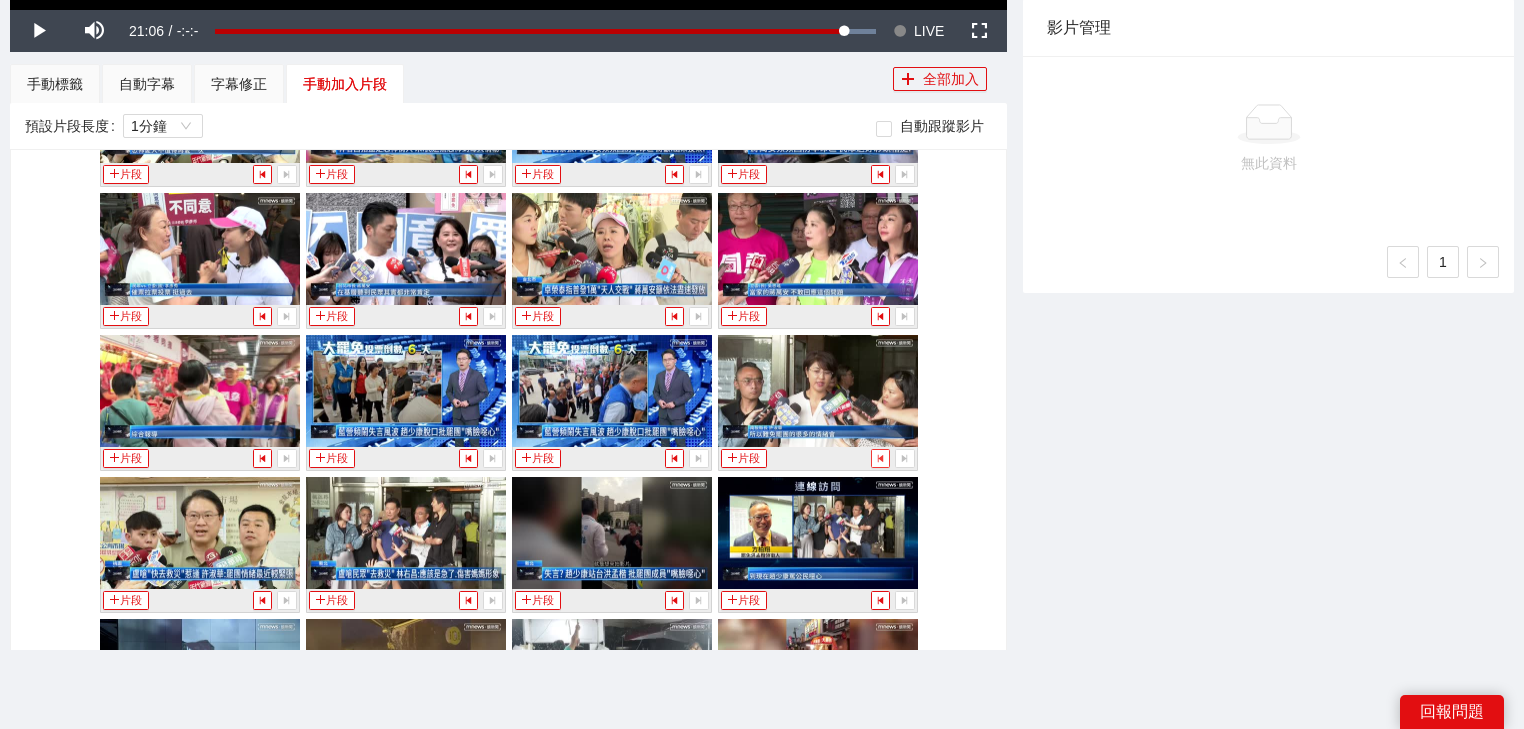 click 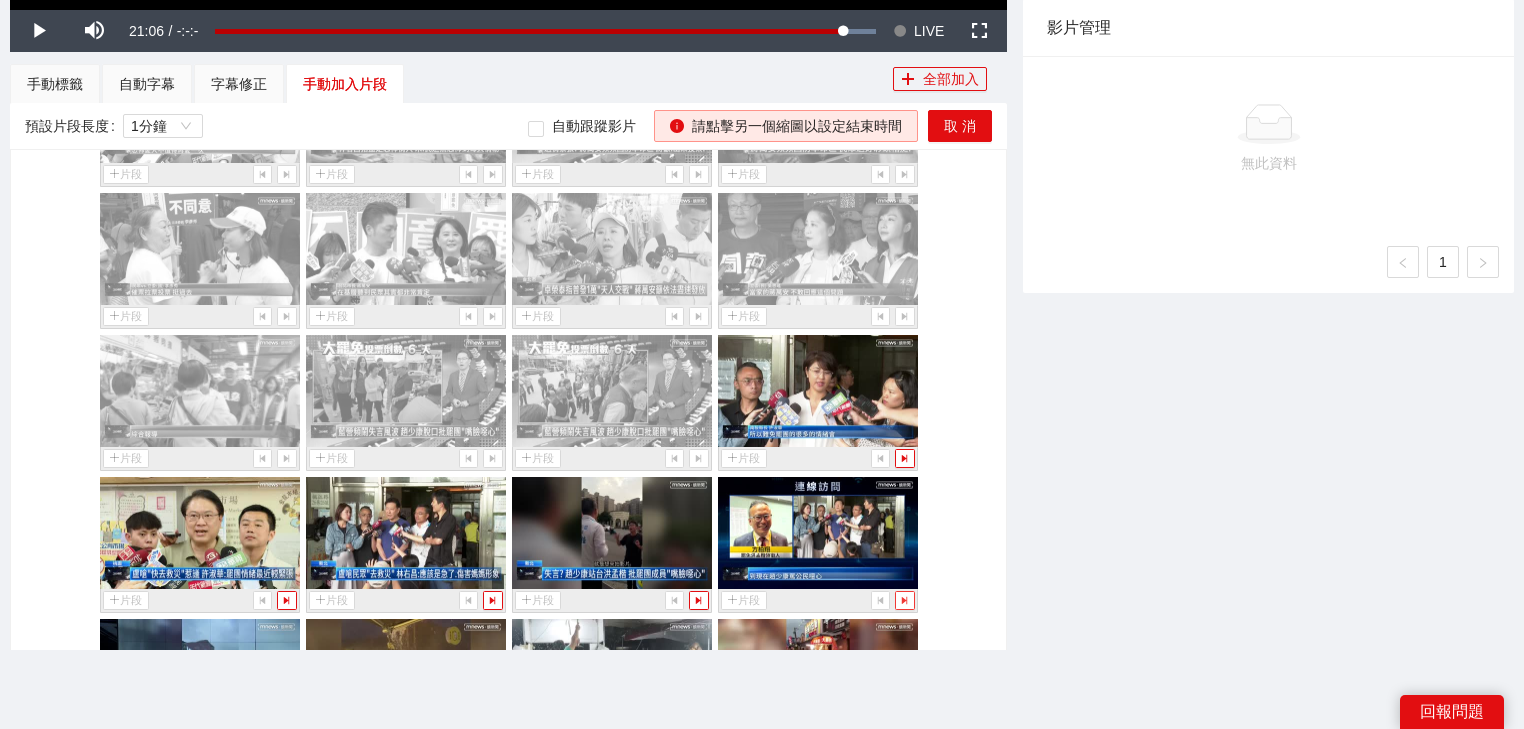 click 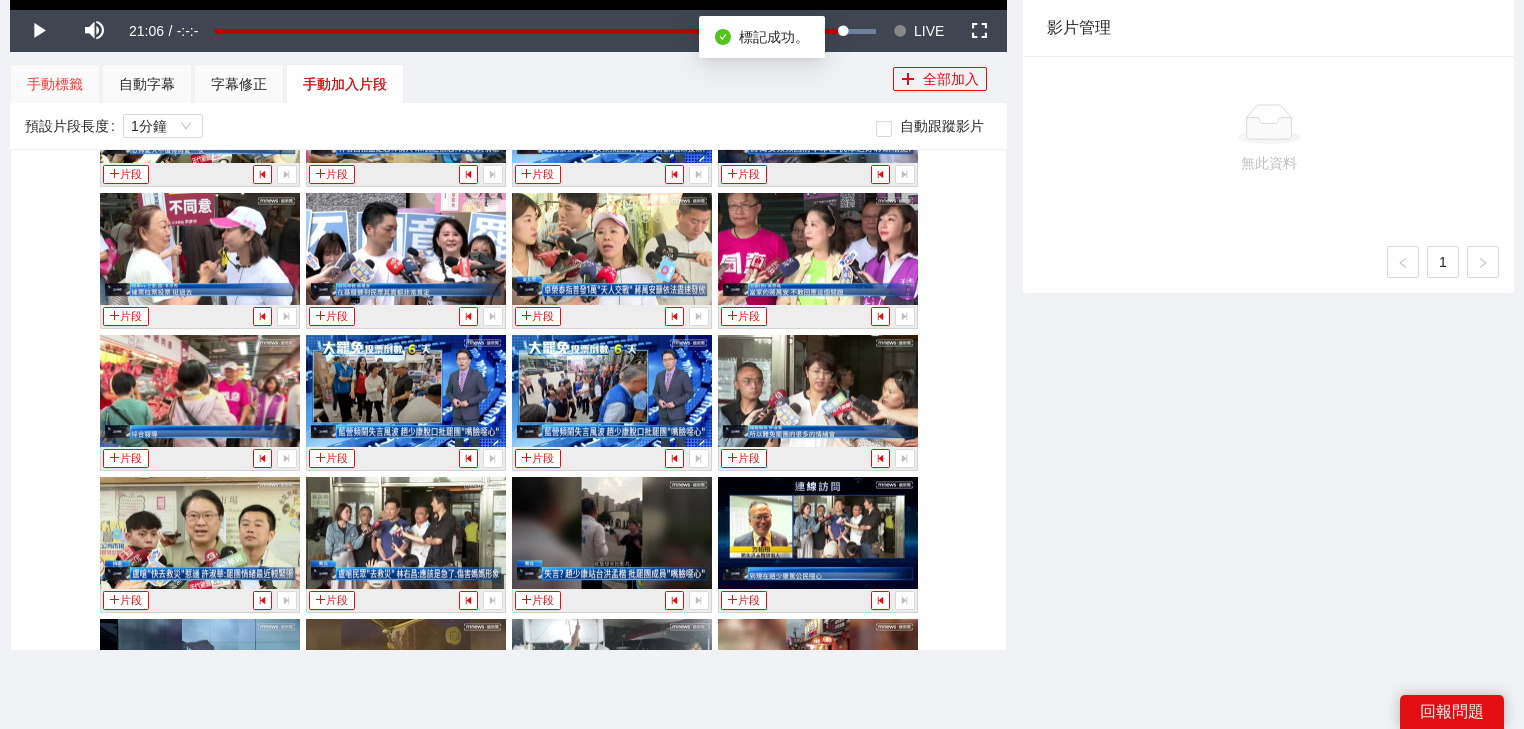click on "手動標籤" at bounding box center [55, 84] 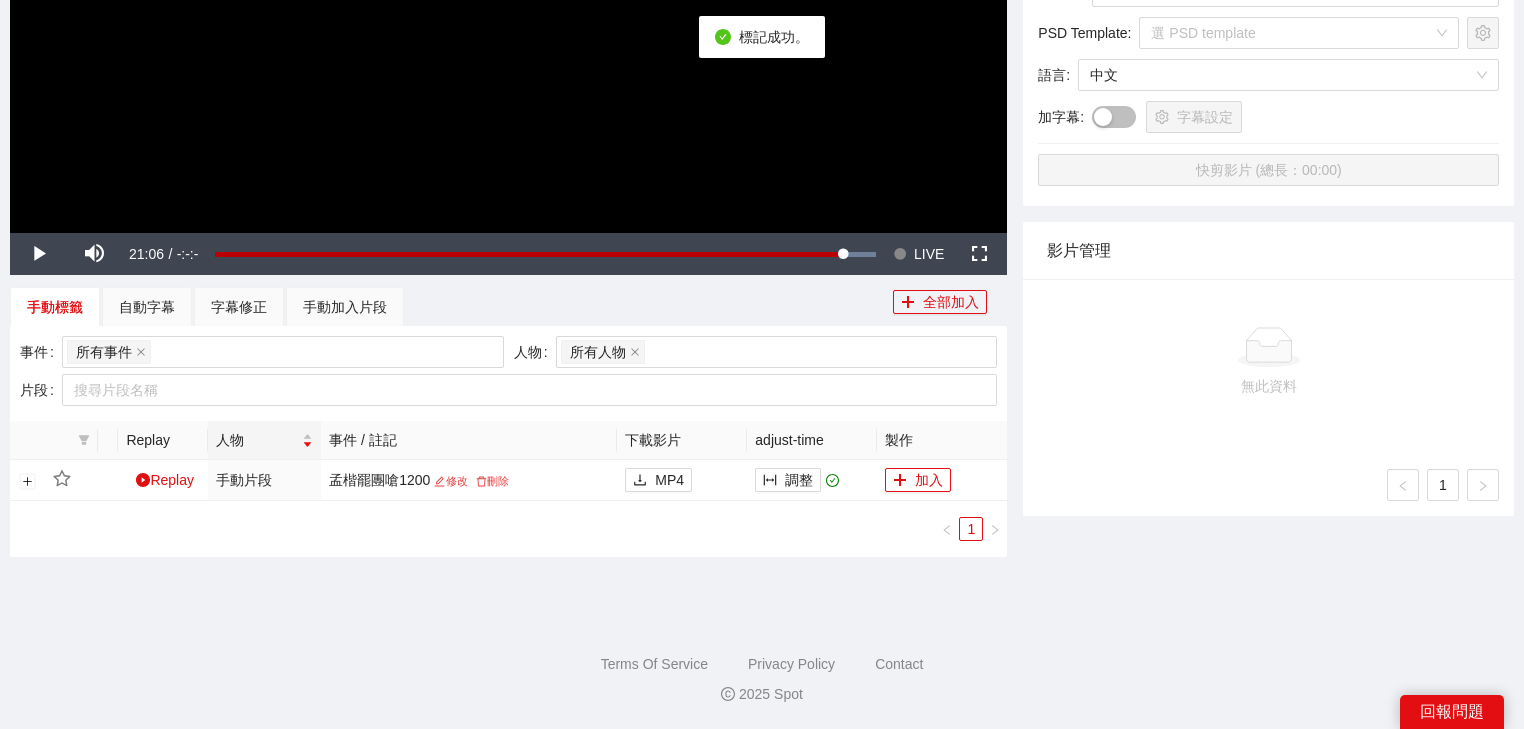 scroll, scrollTop: 496, scrollLeft: 0, axis: vertical 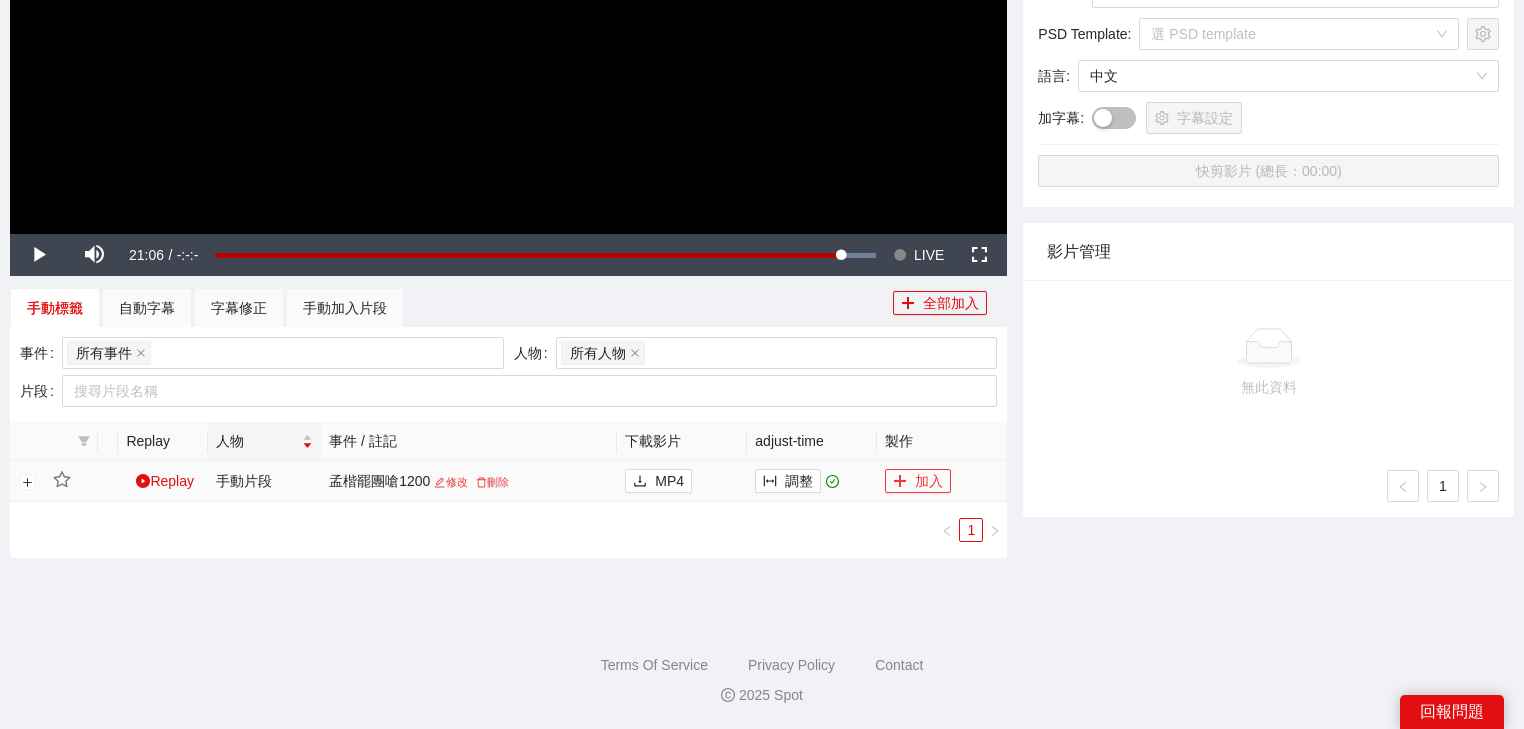 click 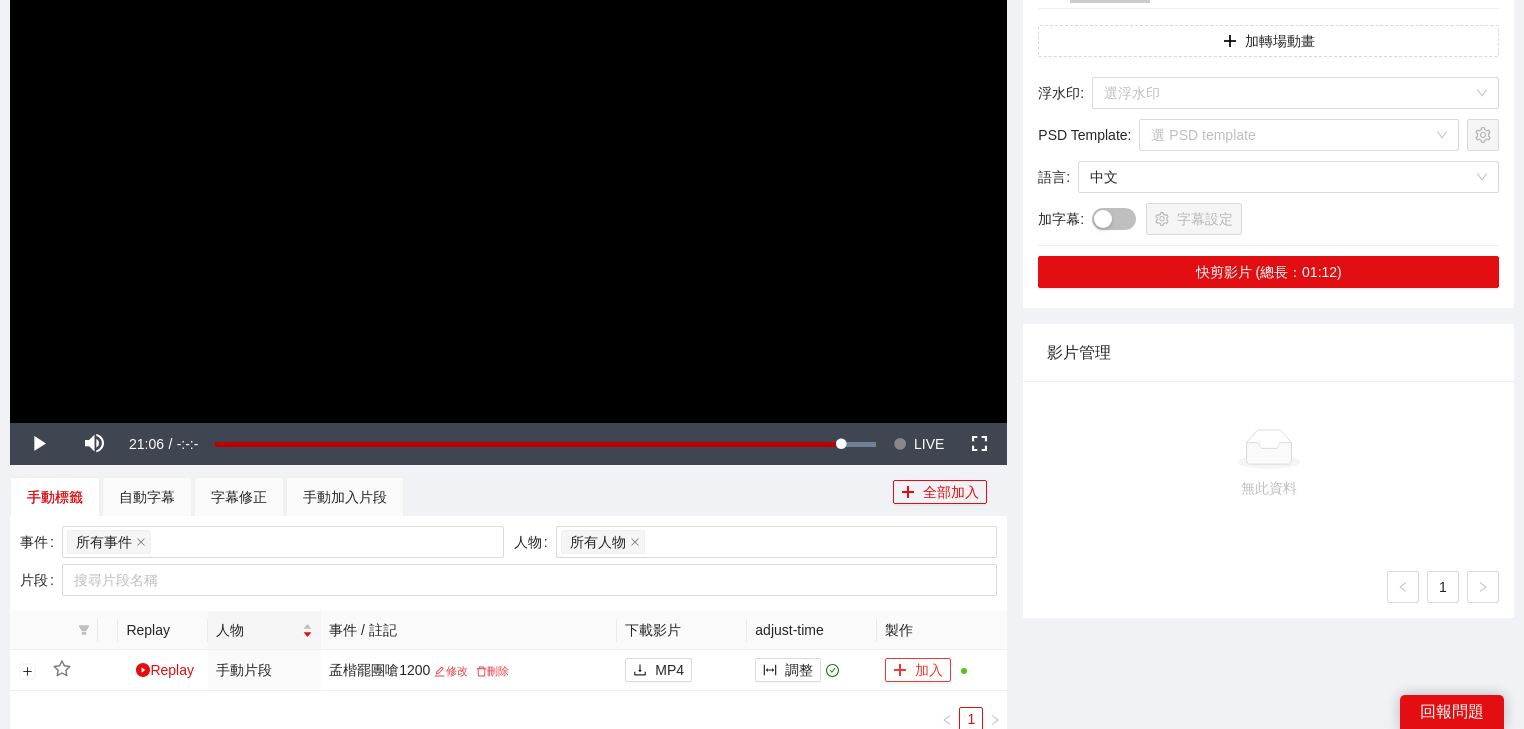 scroll, scrollTop: 96, scrollLeft: 0, axis: vertical 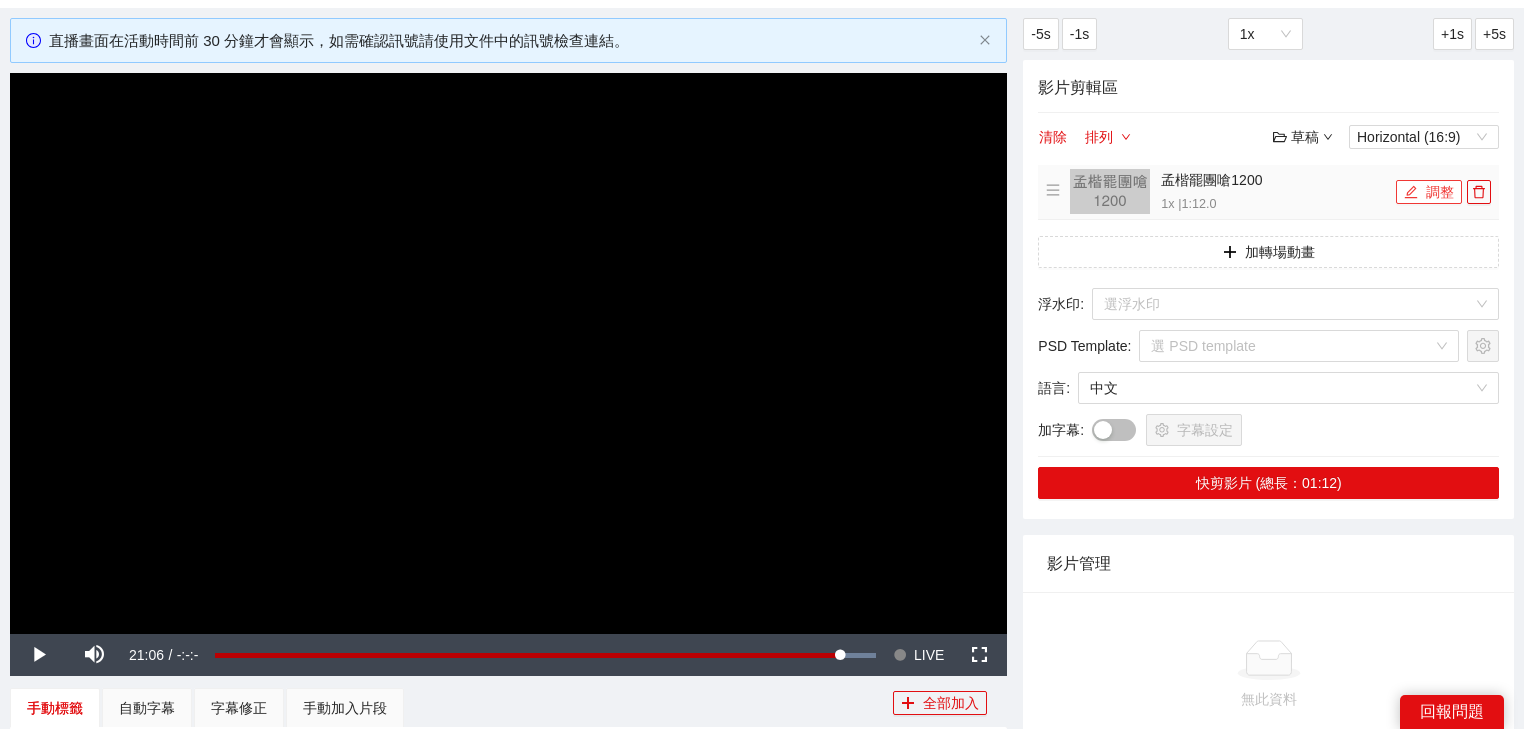 click on "調整" at bounding box center (1429, 192) 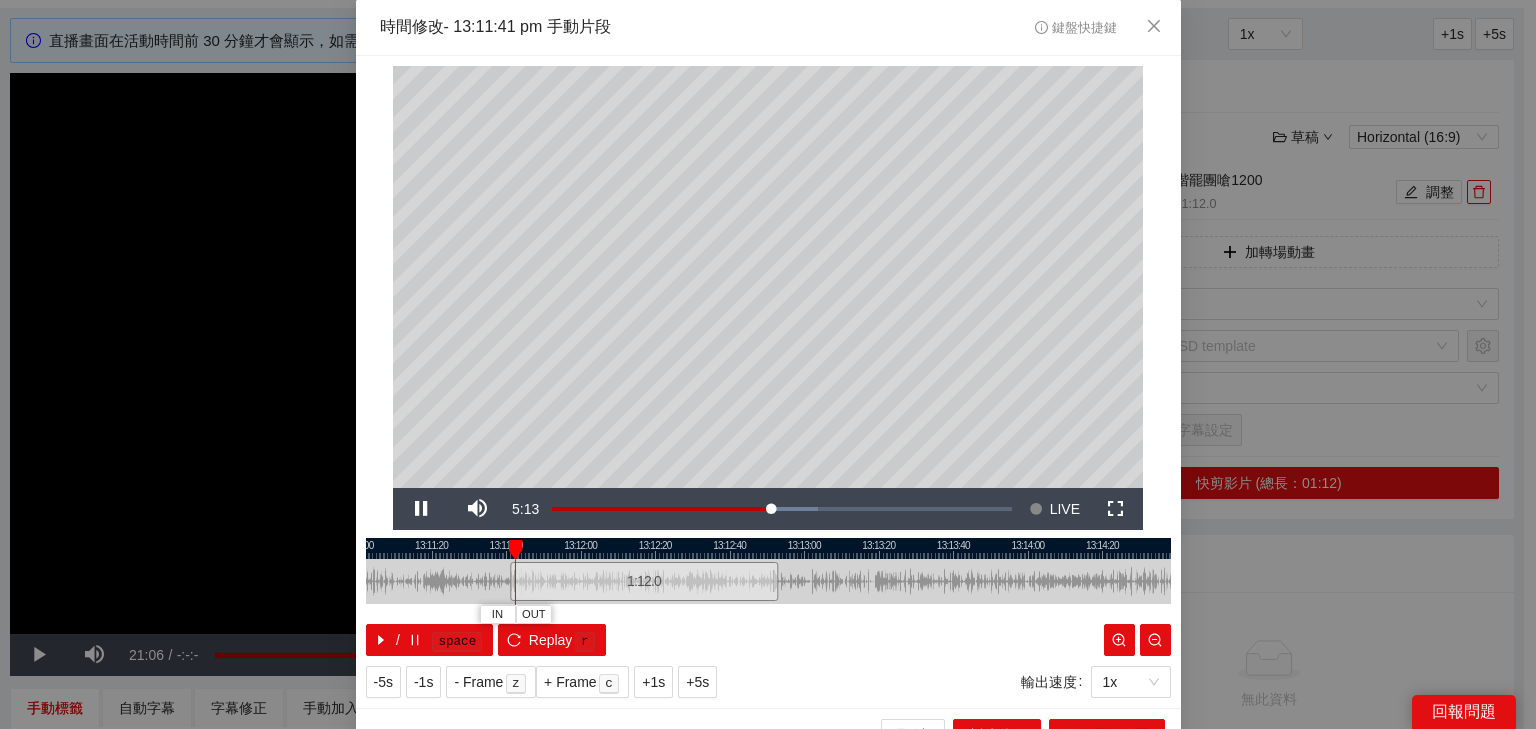 drag, startPoint x: 640, startPoint y: 549, endPoint x: 512, endPoint y: 517, distance: 131.93938 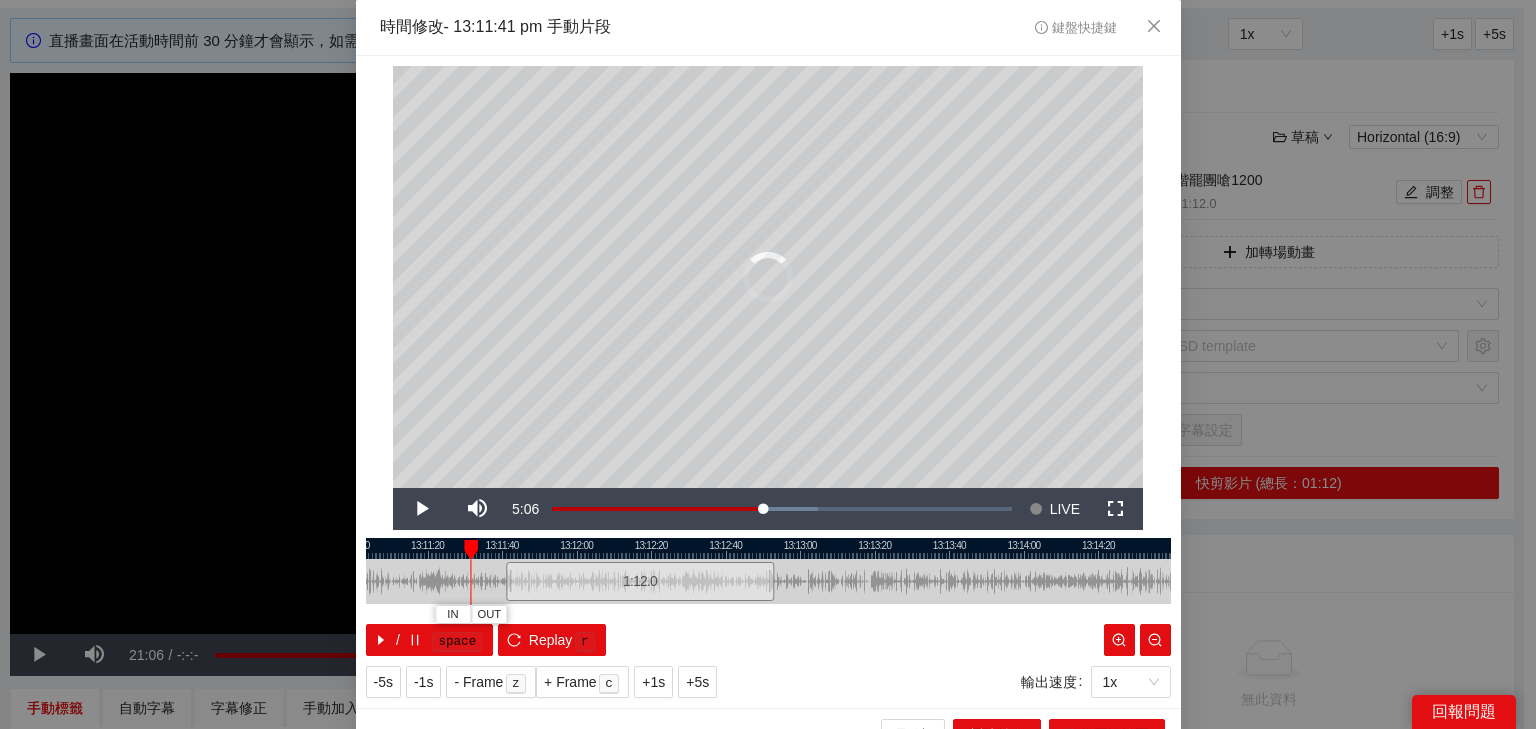 drag, startPoint x: 499, startPoint y: 549, endPoint x: 410, endPoint y: 548, distance: 89.005615 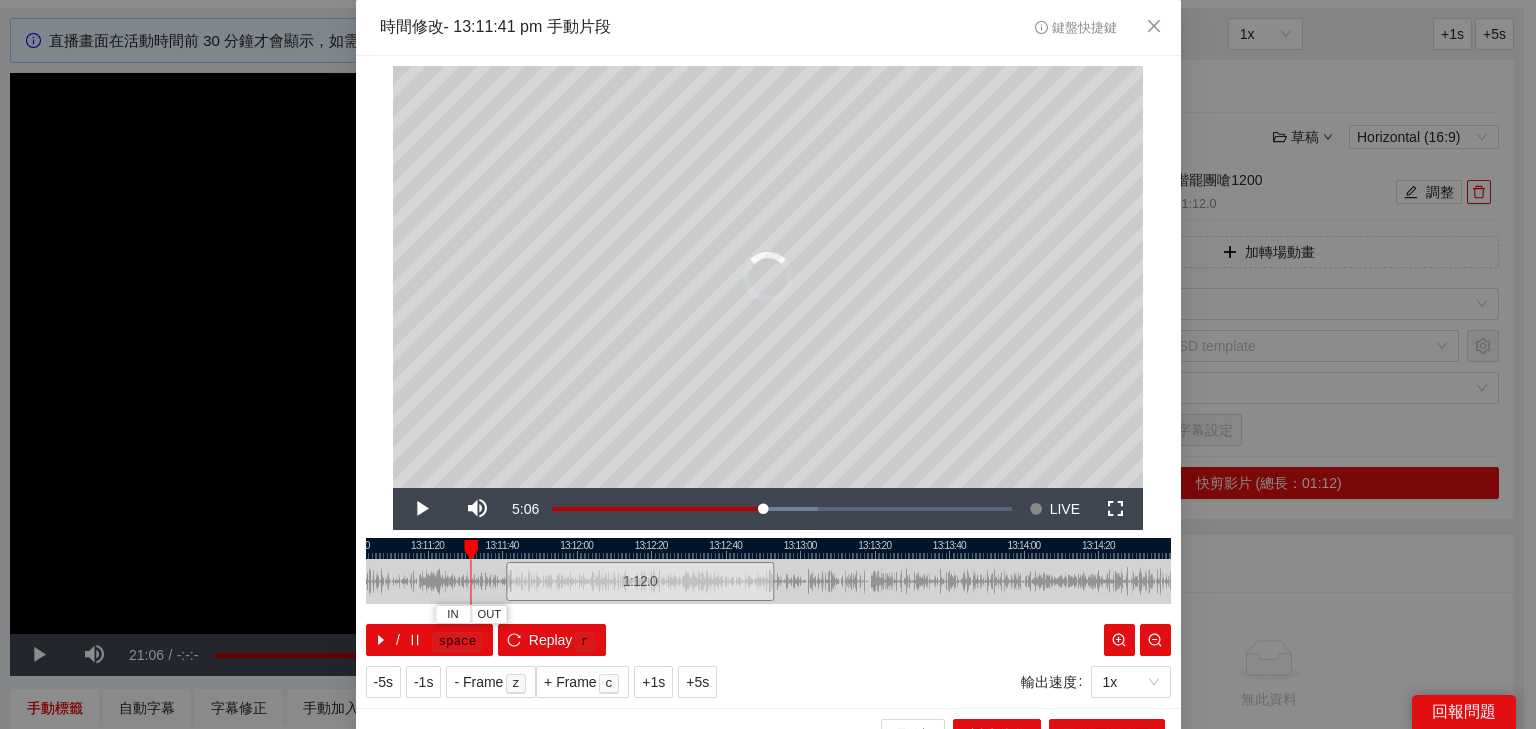 click on "13:11:00 13:11:20 13:11:40 13:12:00 13:12:20 13:12:40 13:13:00 13:13:20 13:13:40 13:14:00 13:14:20 IN OUT 1:12.0 /   space  Replay  r" at bounding box center [768, 597] 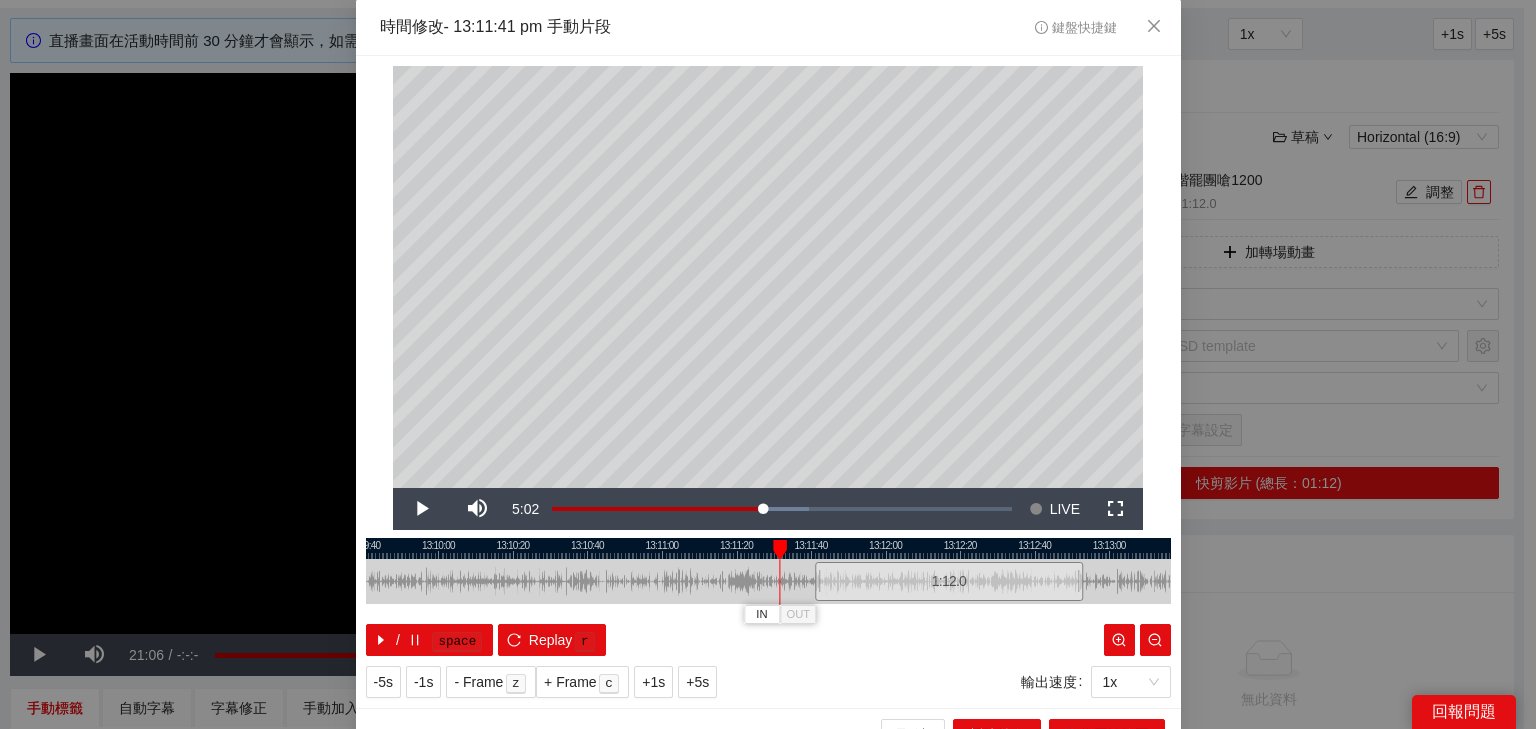 drag, startPoint x: 571, startPoint y: 546, endPoint x: 880, endPoint y: 542, distance: 309.02588 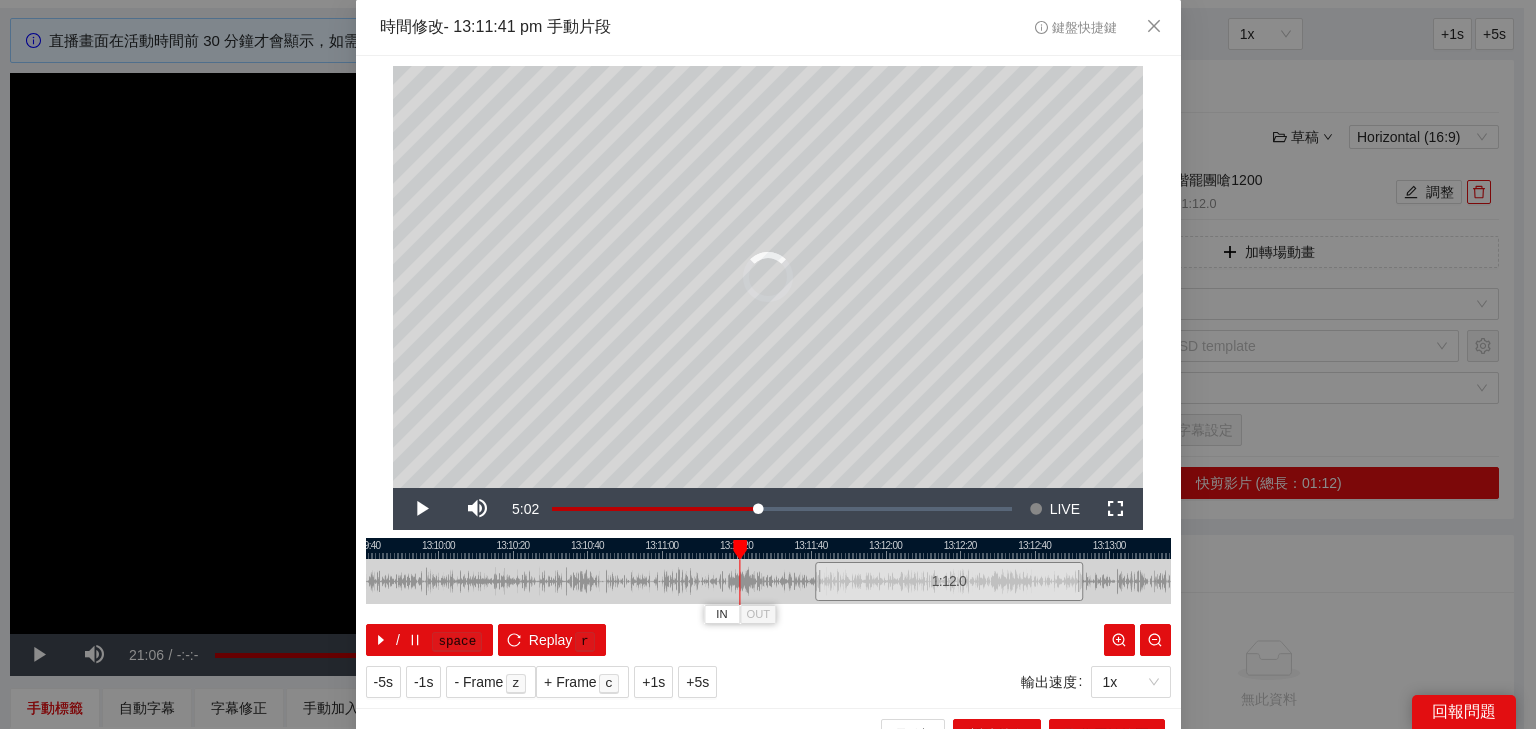 drag, startPoint x: 772, startPoint y: 546, endPoint x: 692, endPoint y: 548, distance: 80.024994 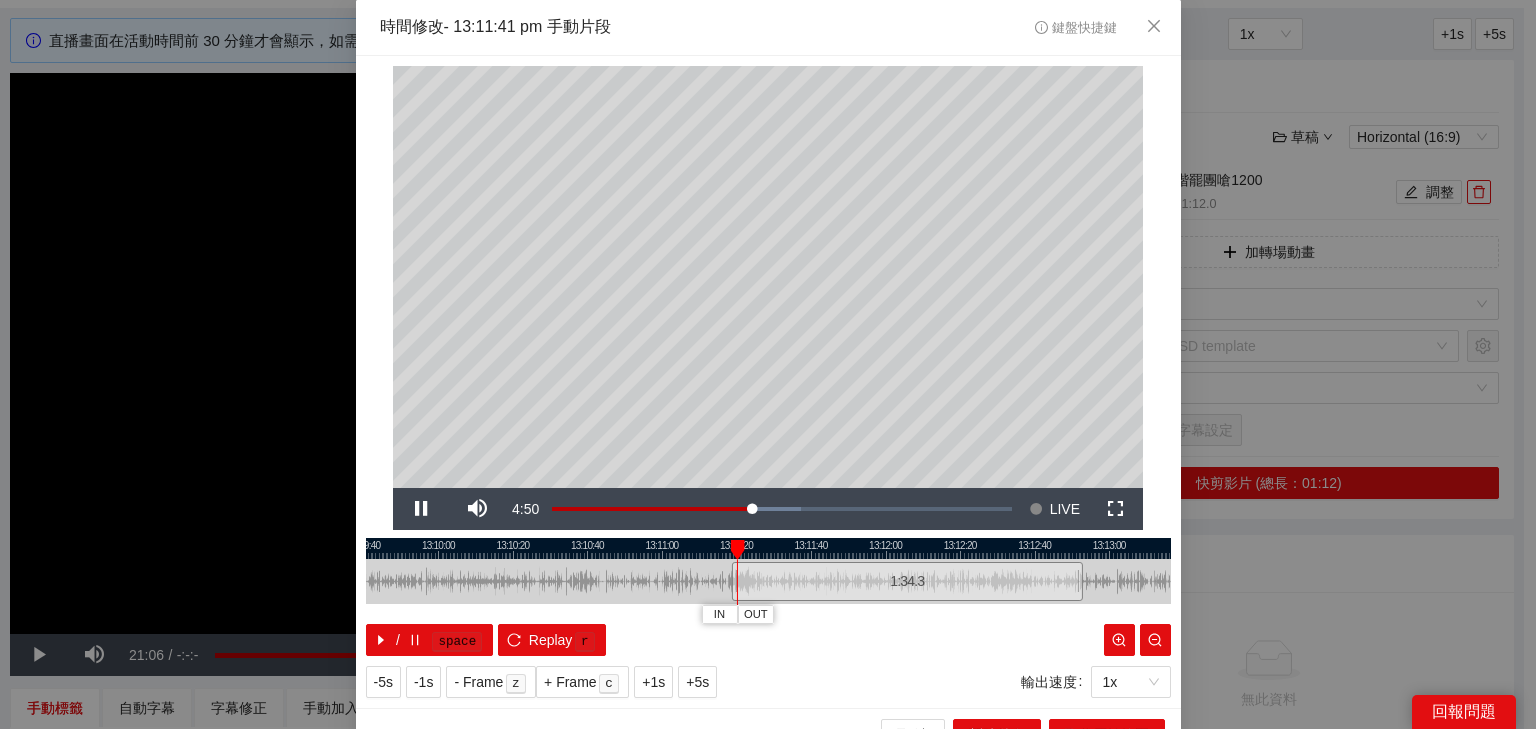 click at bounding box center [768, 548] 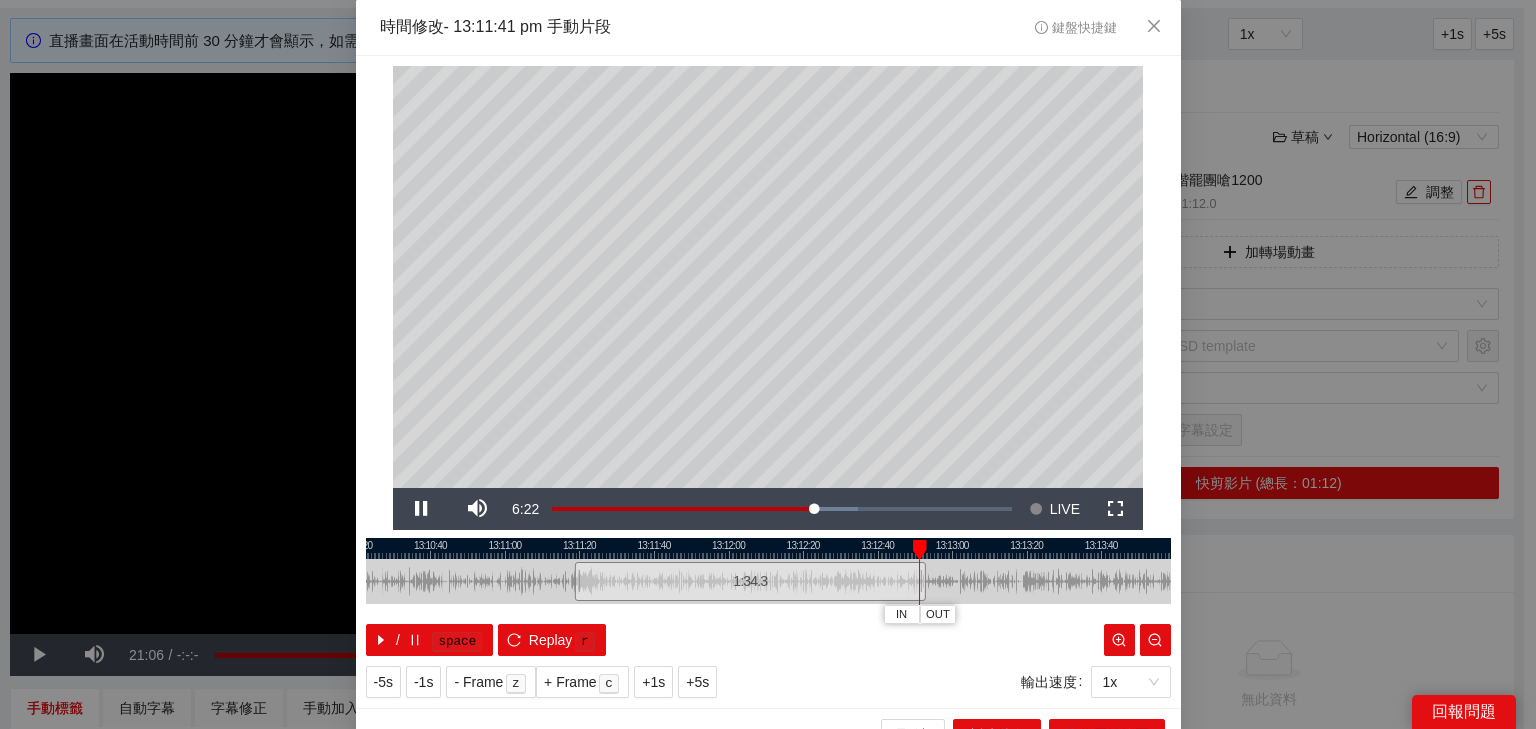 drag, startPoint x: 862, startPoint y: 549, endPoint x: 726, endPoint y: 556, distance: 136.18002 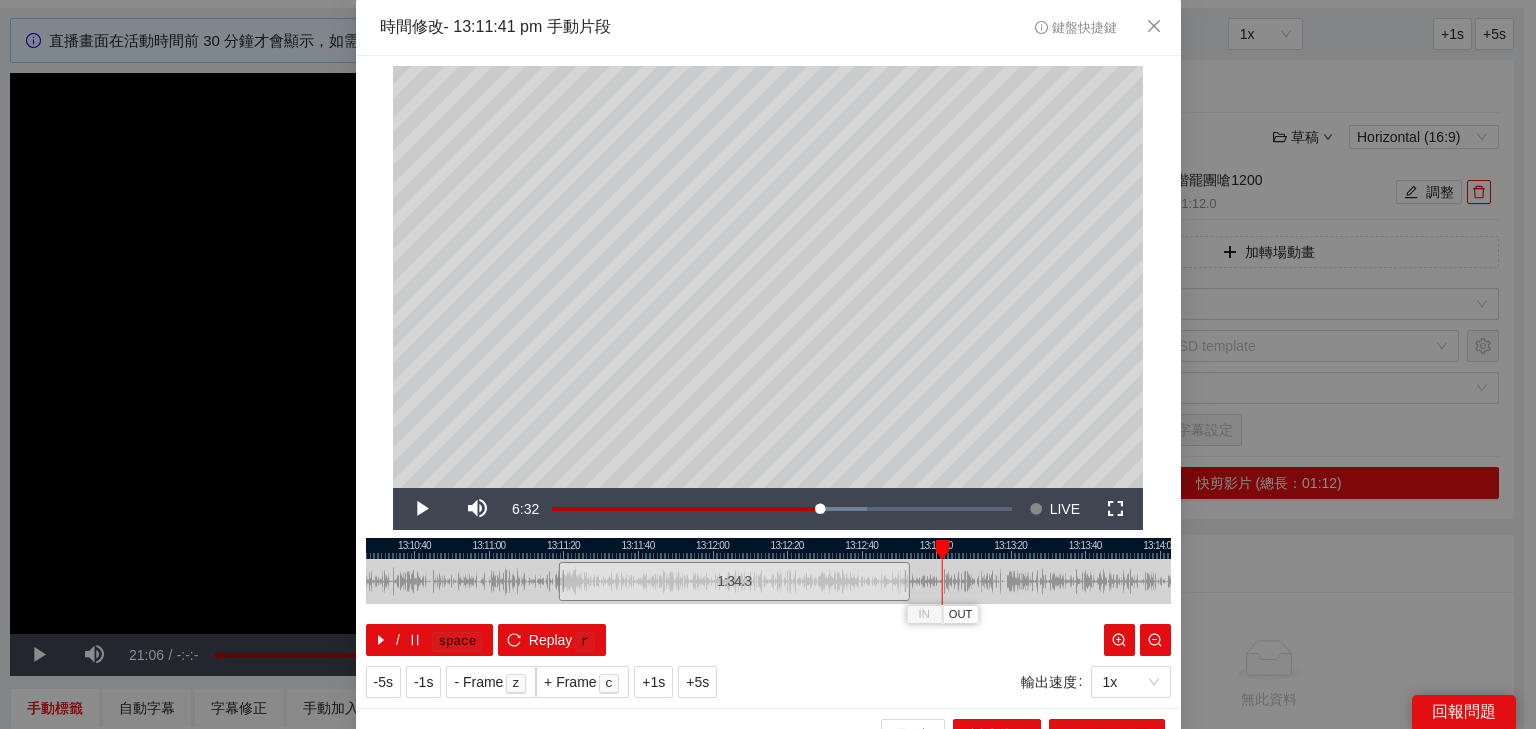 drag, startPoint x: 908, startPoint y: 549, endPoint x: 940, endPoint y: 552, distance: 32.140316 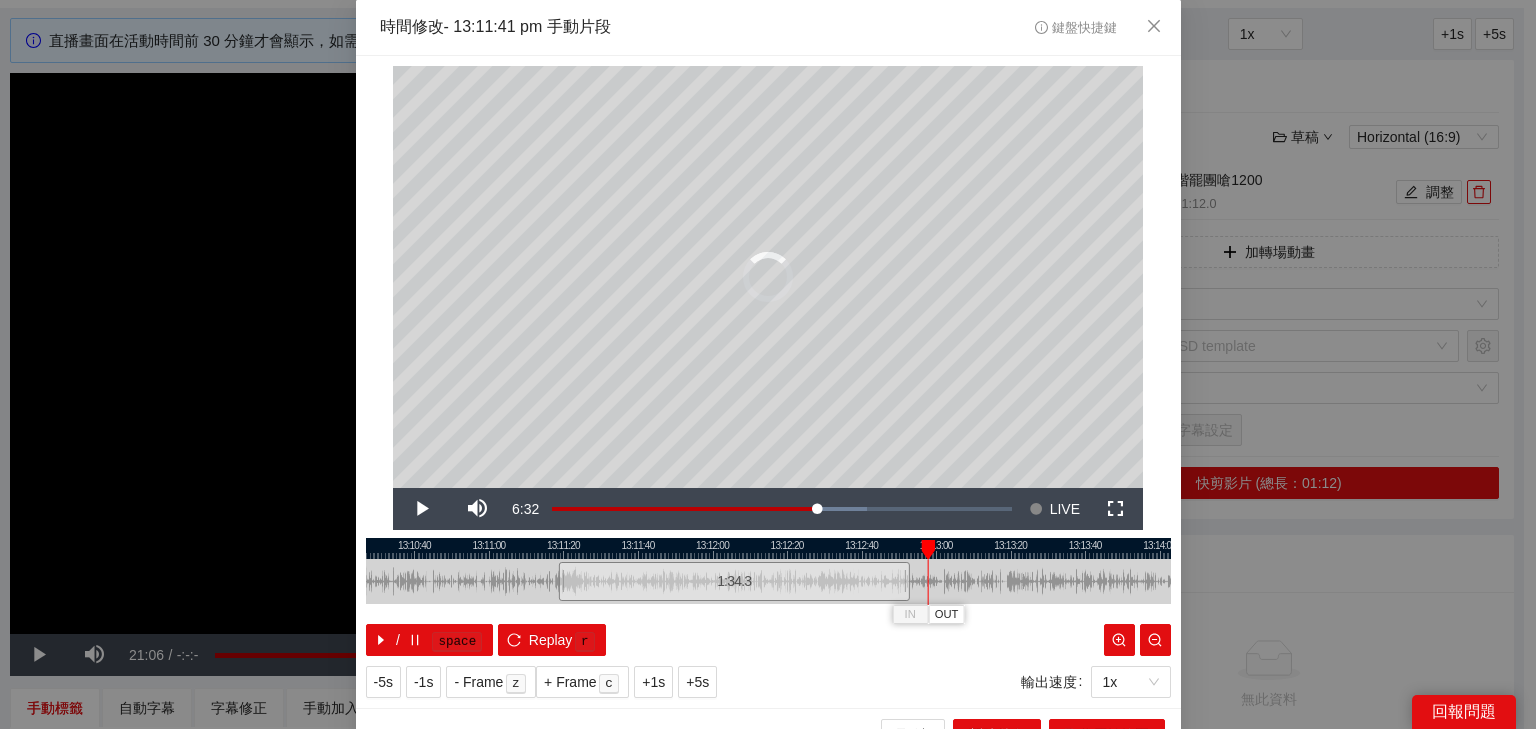 drag, startPoint x: 934, startPoint y: 550, endPoint x: 920, endPoint y: 549, distance: 14.035668 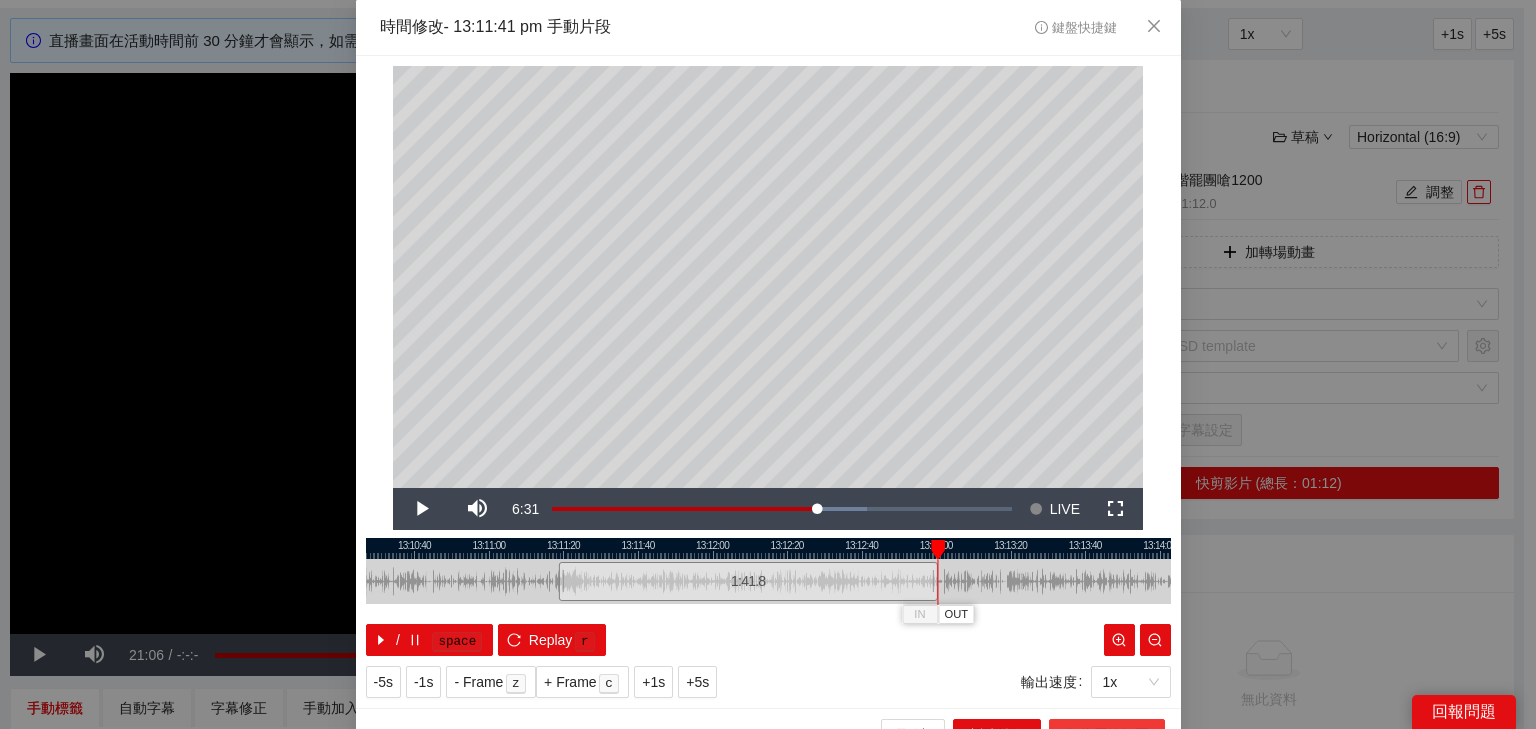 click on "取代原始範圍" at bounding box center (1107, 735) 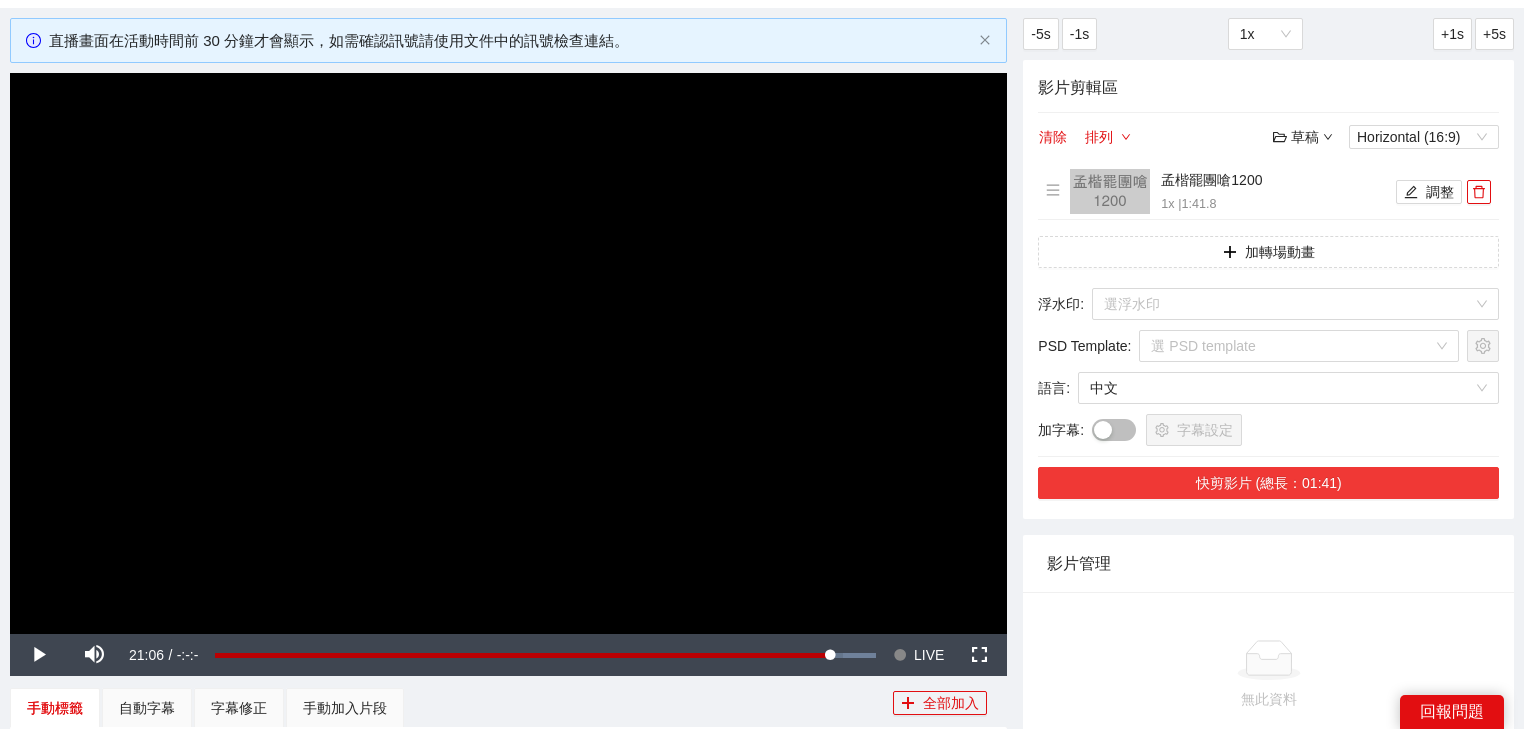 drag, startPoint x: 1232, startPoint y: 480, endPoint x: 1226, endPoint y: 538, distance: 58.30952 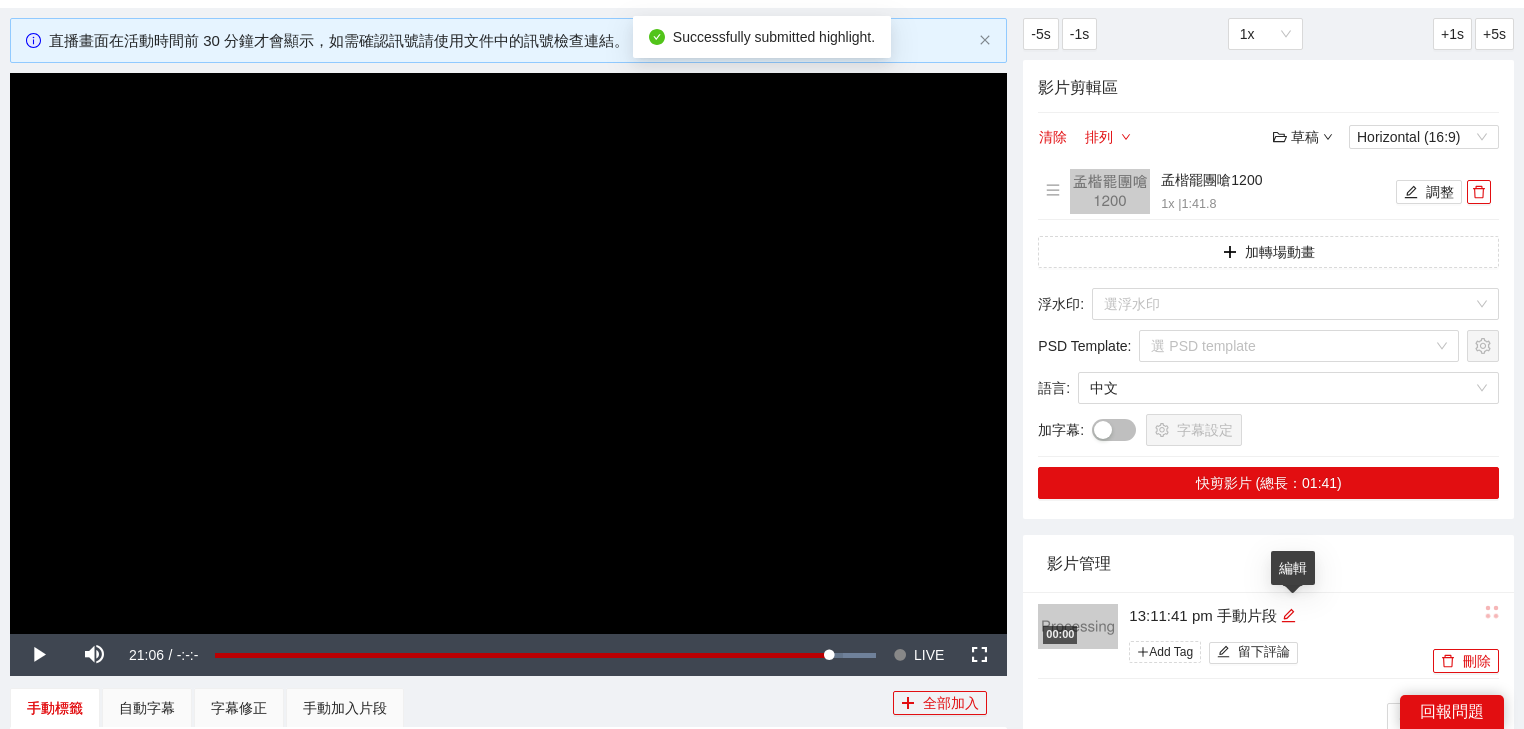 drag, startPoint x: 1292, startPoint y: 612, endPoint x: 1279, endPoint y: 612, distance: 13 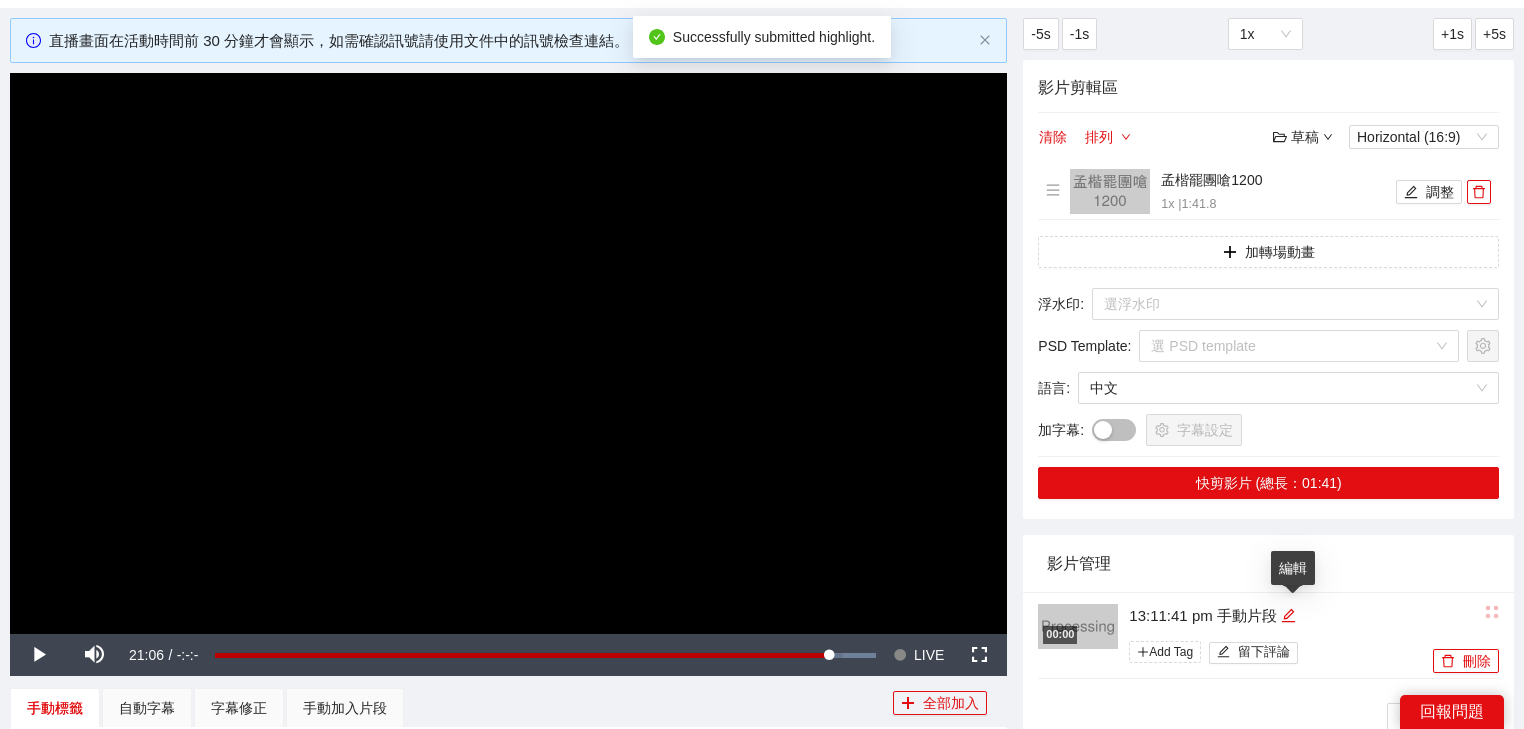 click on "13:11:41 pm 手動片段" at bounding box center [1278, 616] 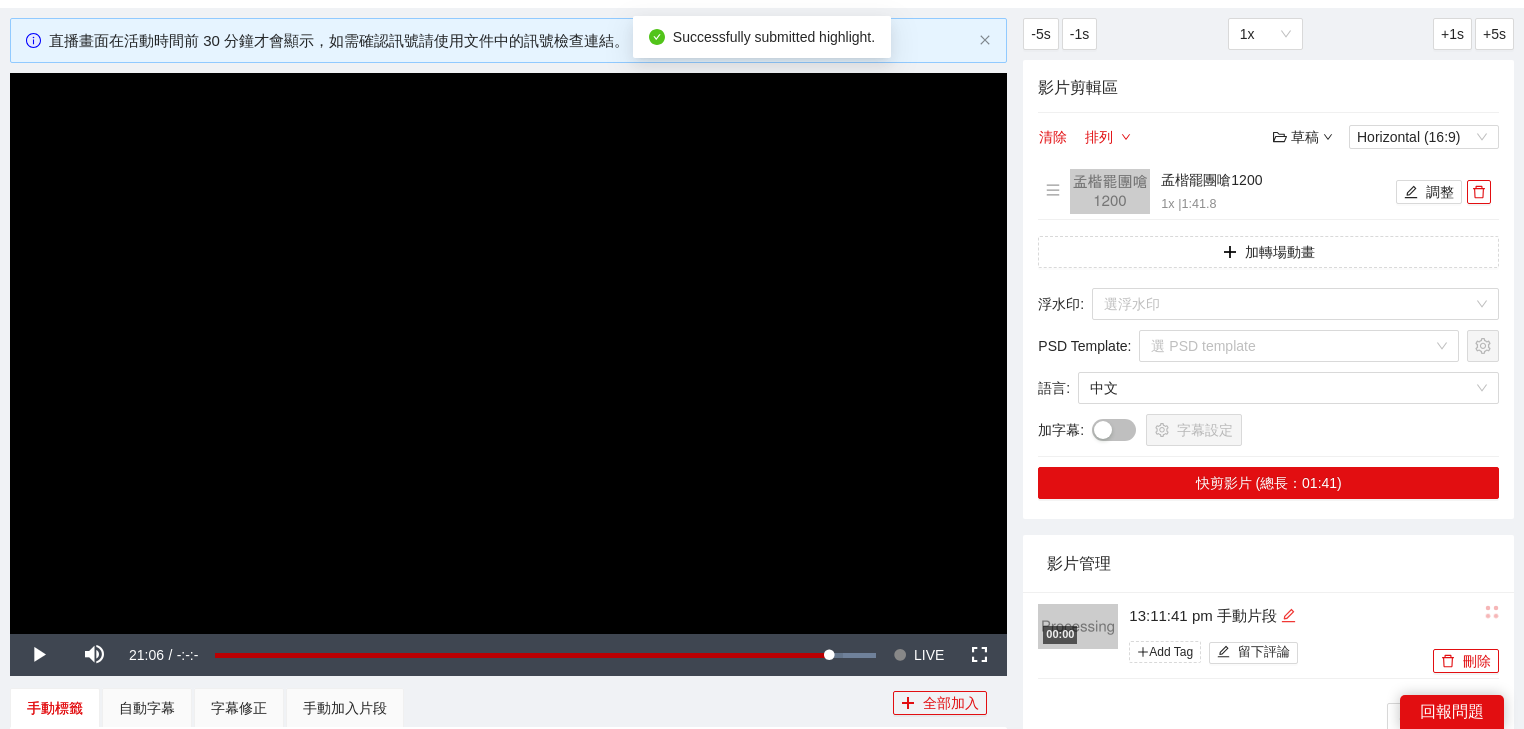 click 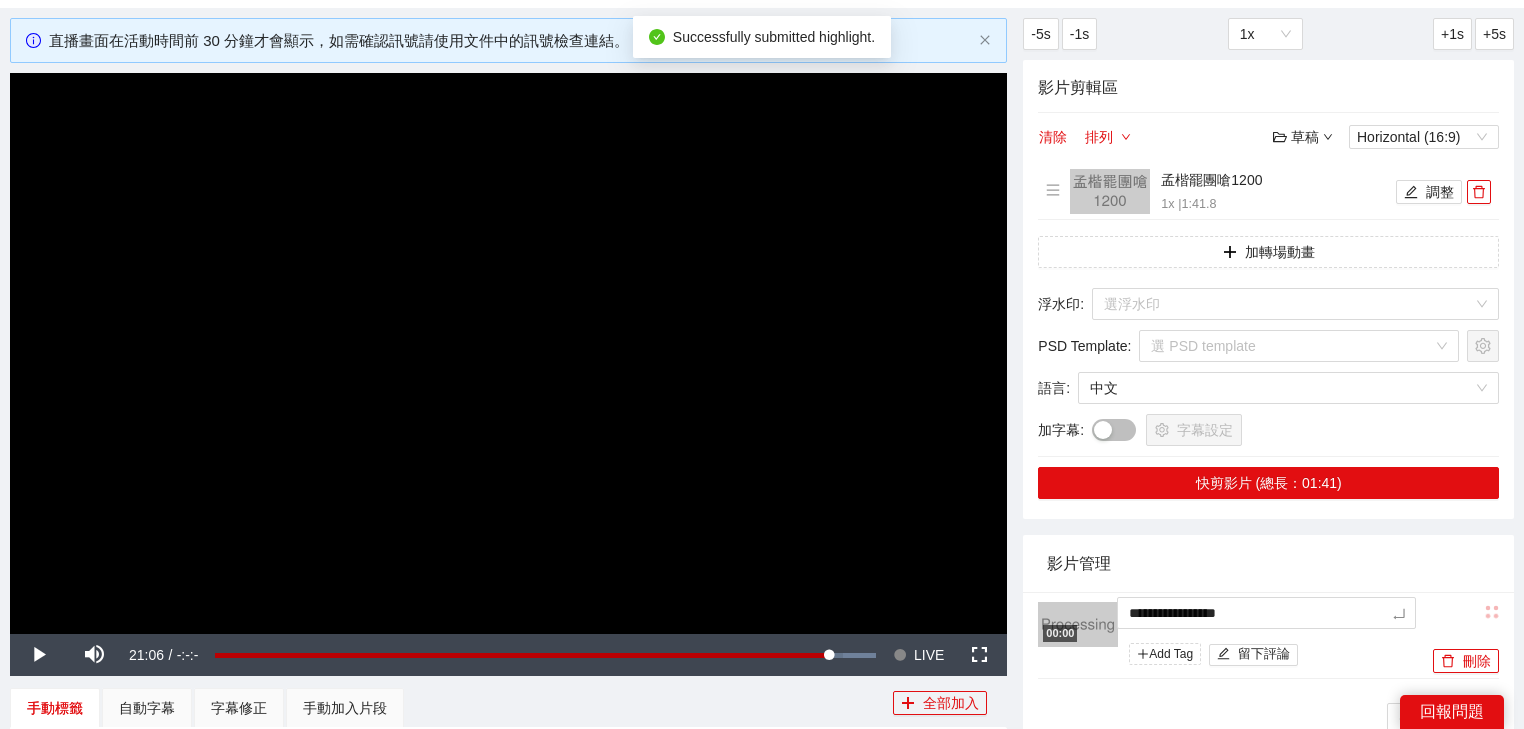 drag, startPoint x: 980, startPoint y: 604, endPoint x: 861, endPoint y: 612, distance: 119.26861 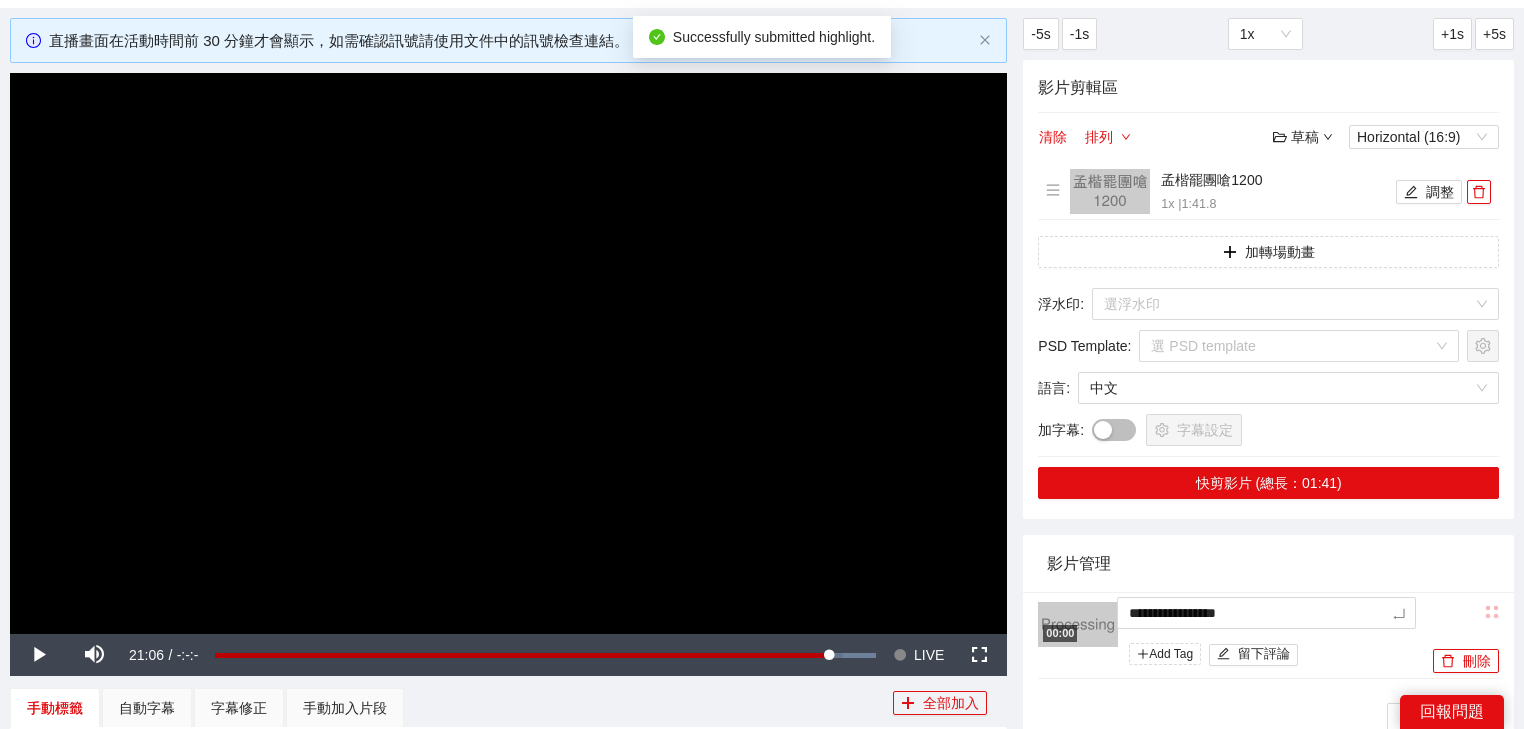 click on "**********" at bounding box center (762, 500) 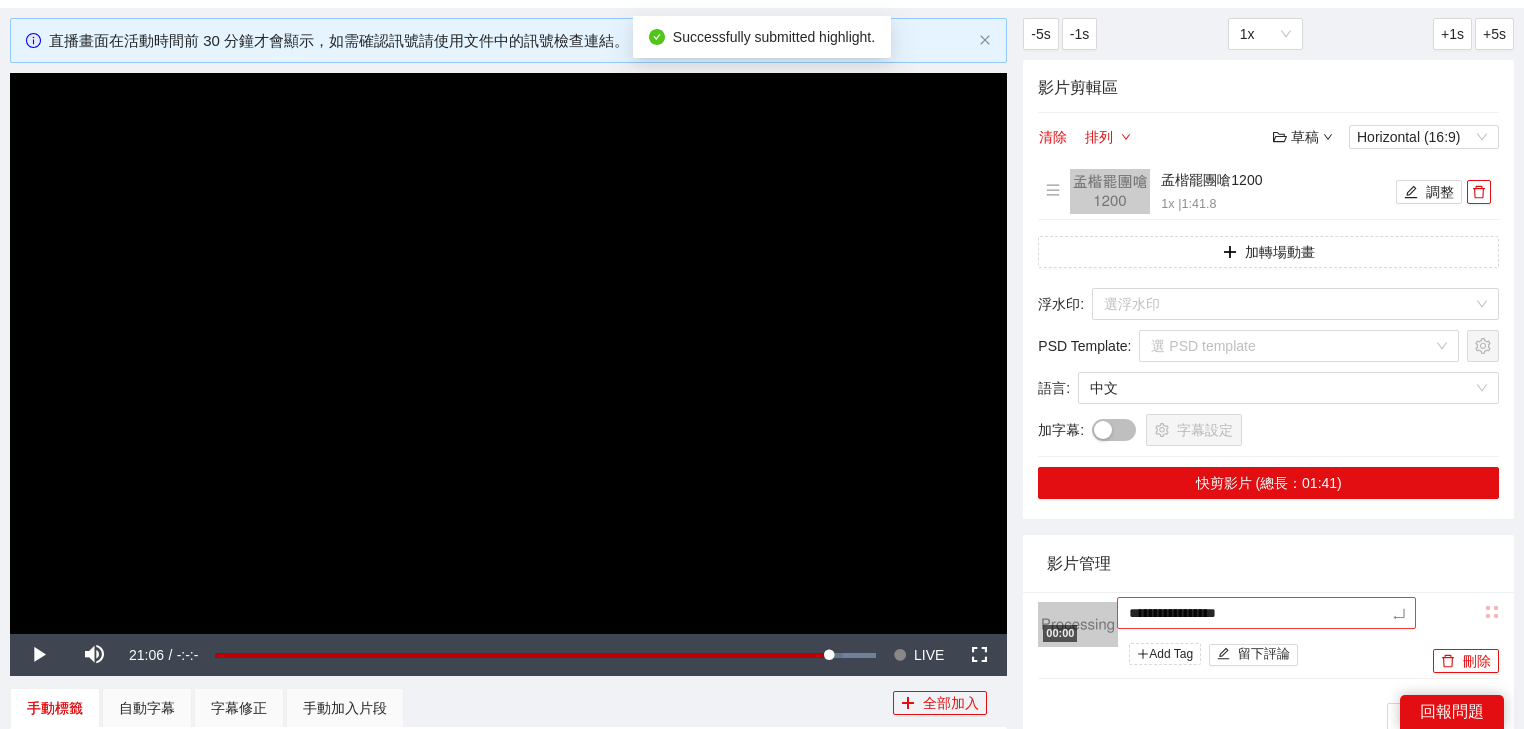 type on "*********" 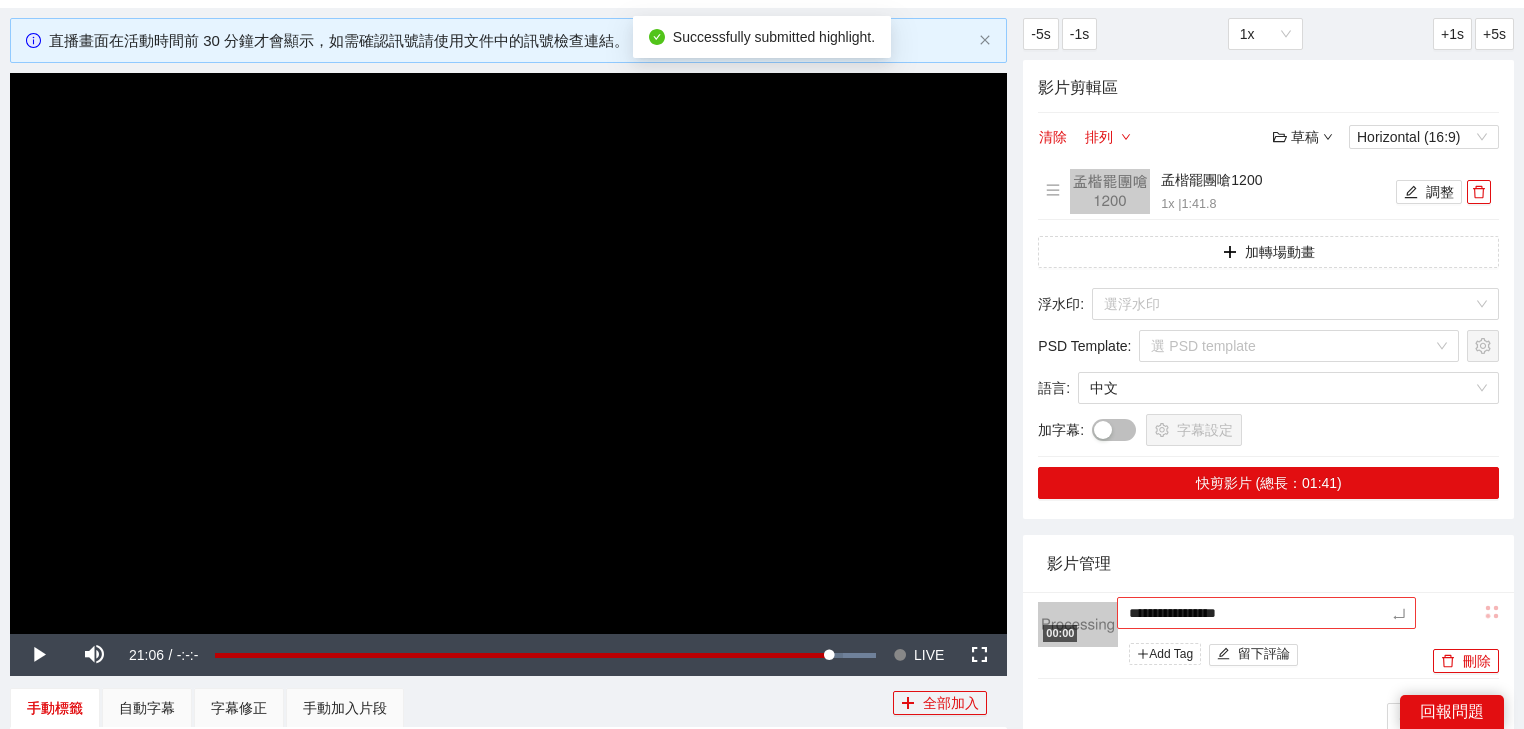 type on "*********" 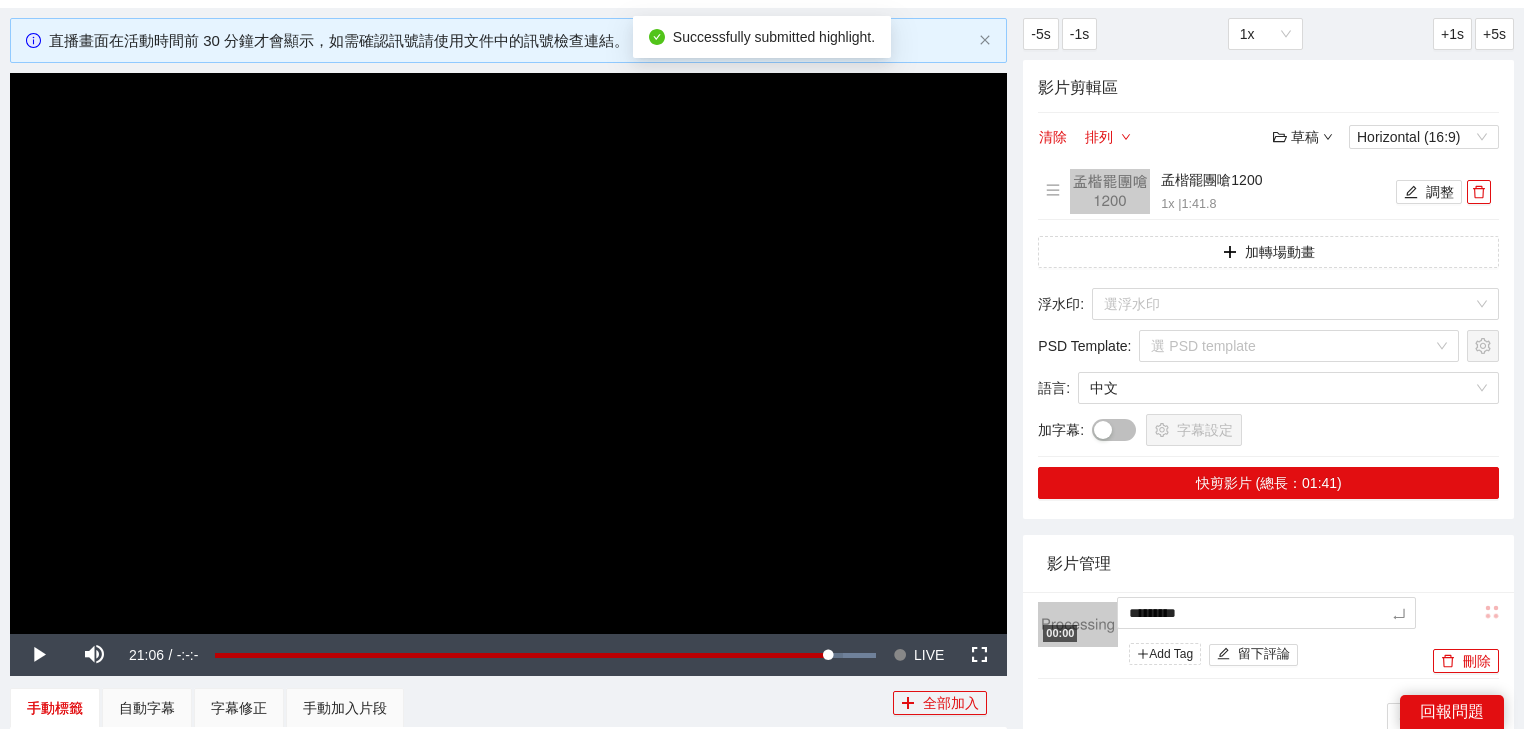 click on "影片管理" at bounding box center (1268, 563) 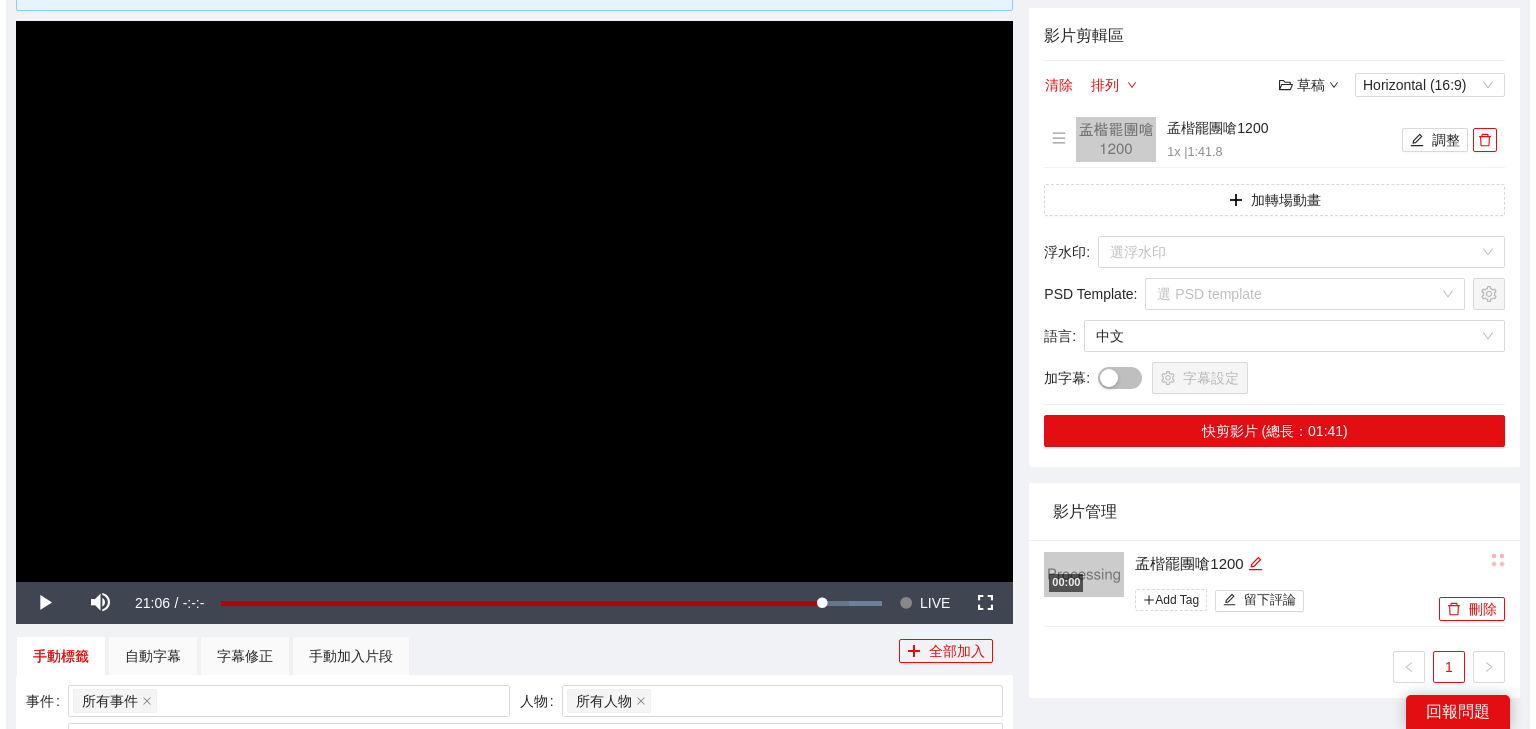 scroll, scrollTop: 176, scrollLeft: 0, axis: vertical 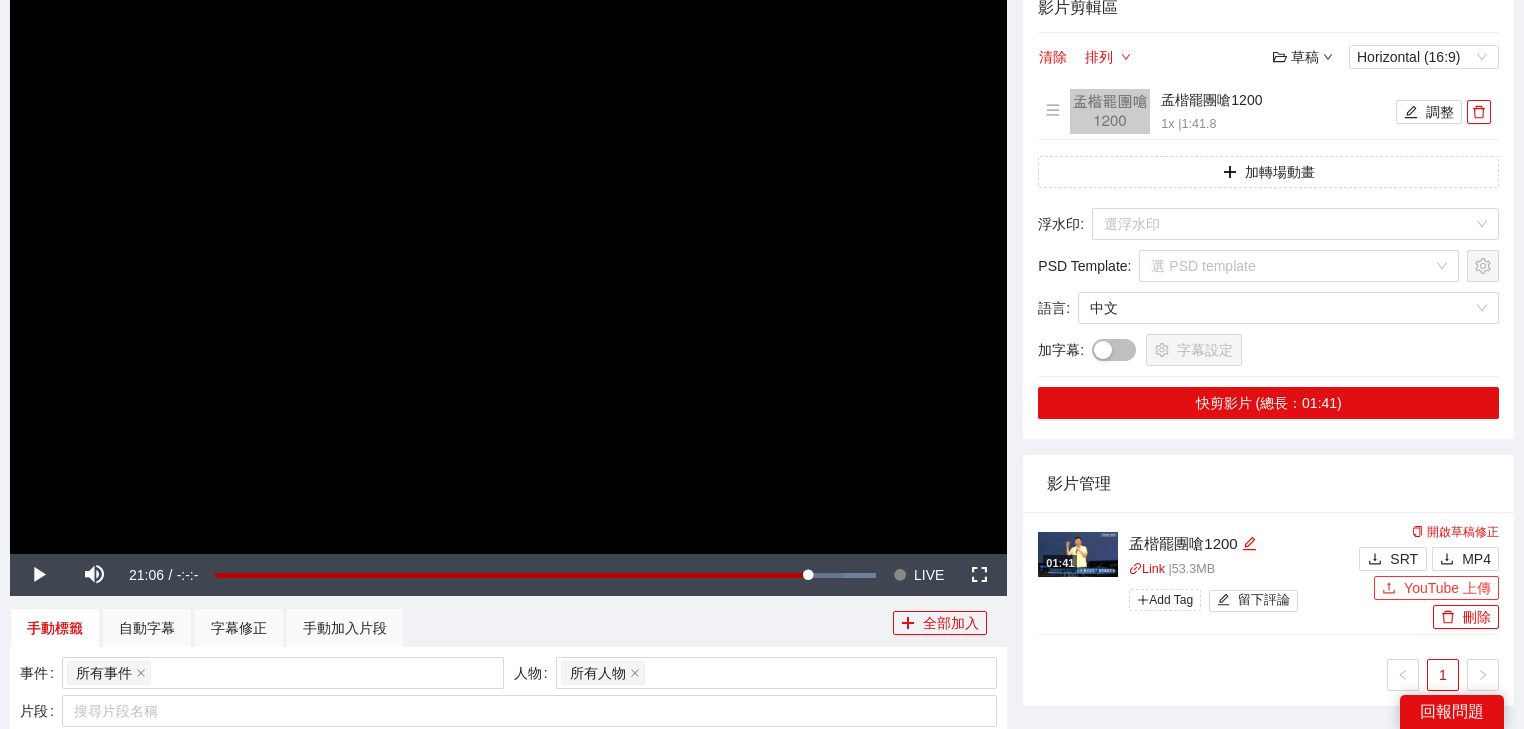click 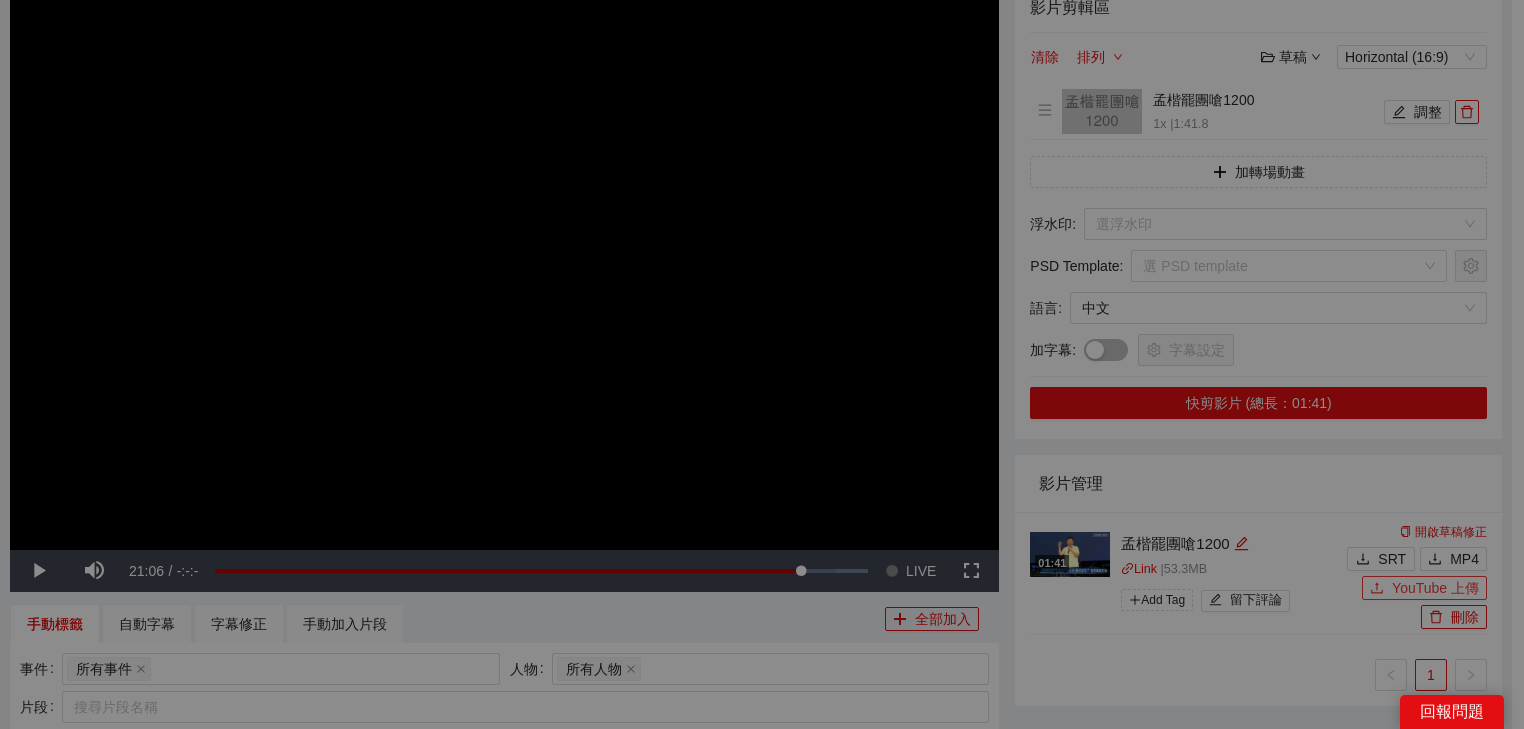 type 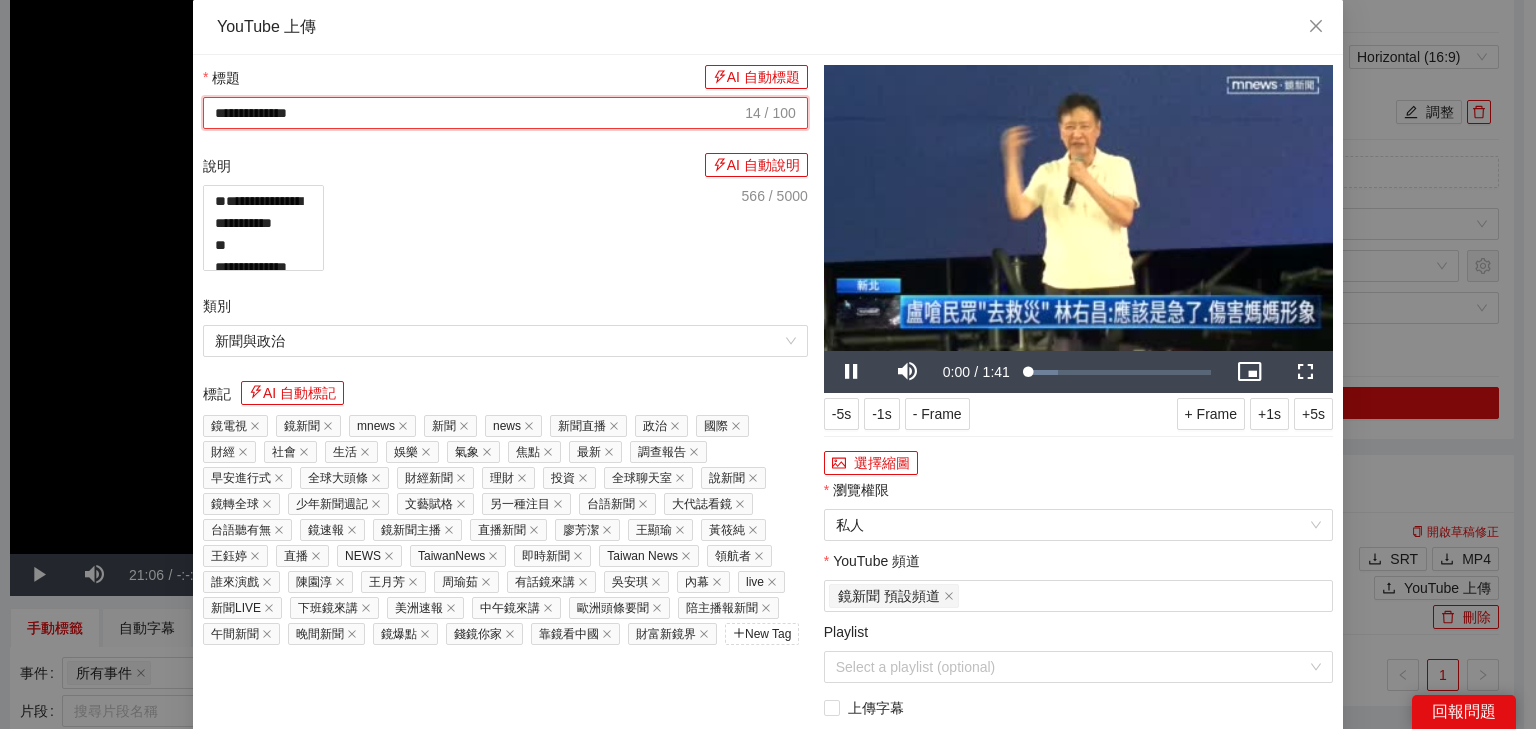 drag, startPoint x: 496, startPoint y: 108, endPoint x: 0, endPoint y: 110, distance: 496.00403 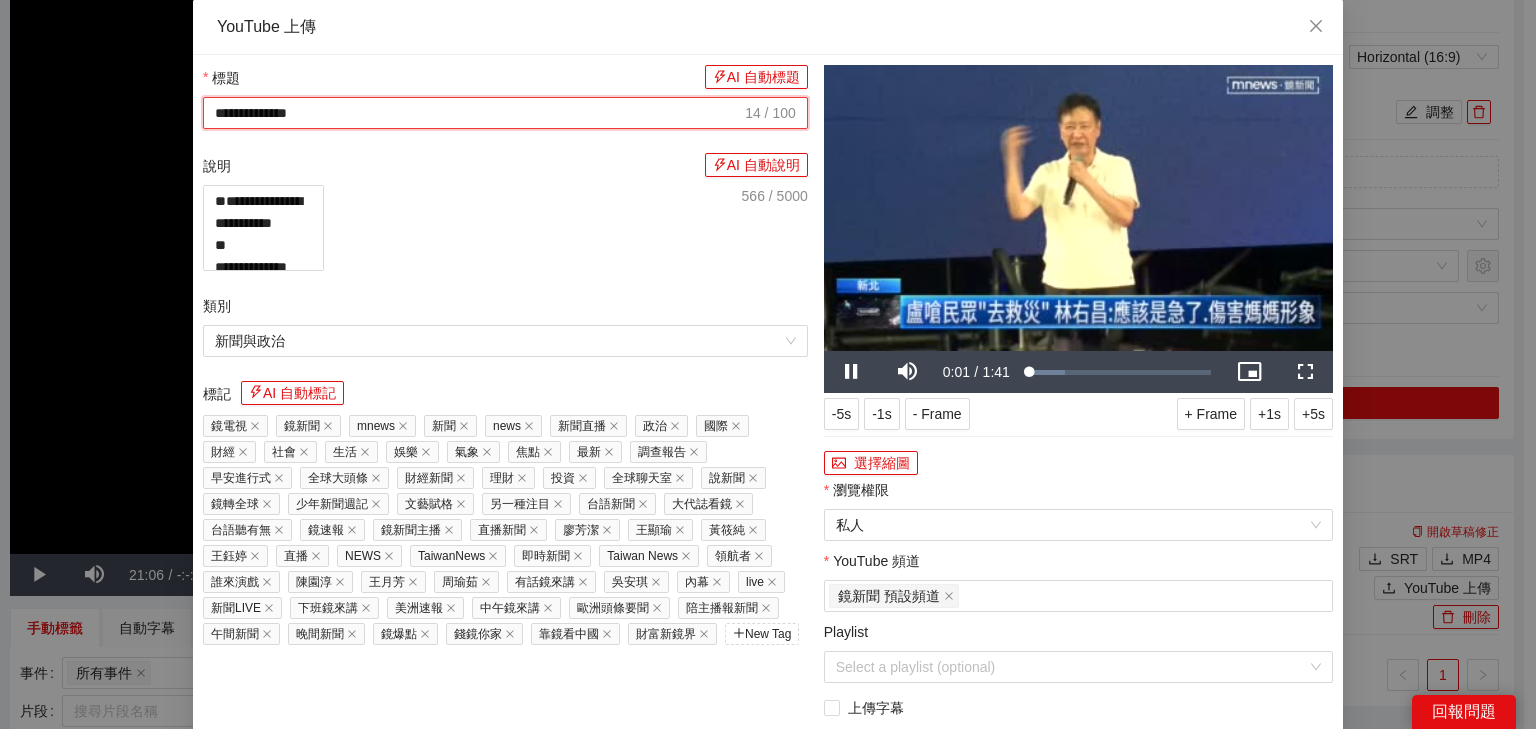 paste on "**********" 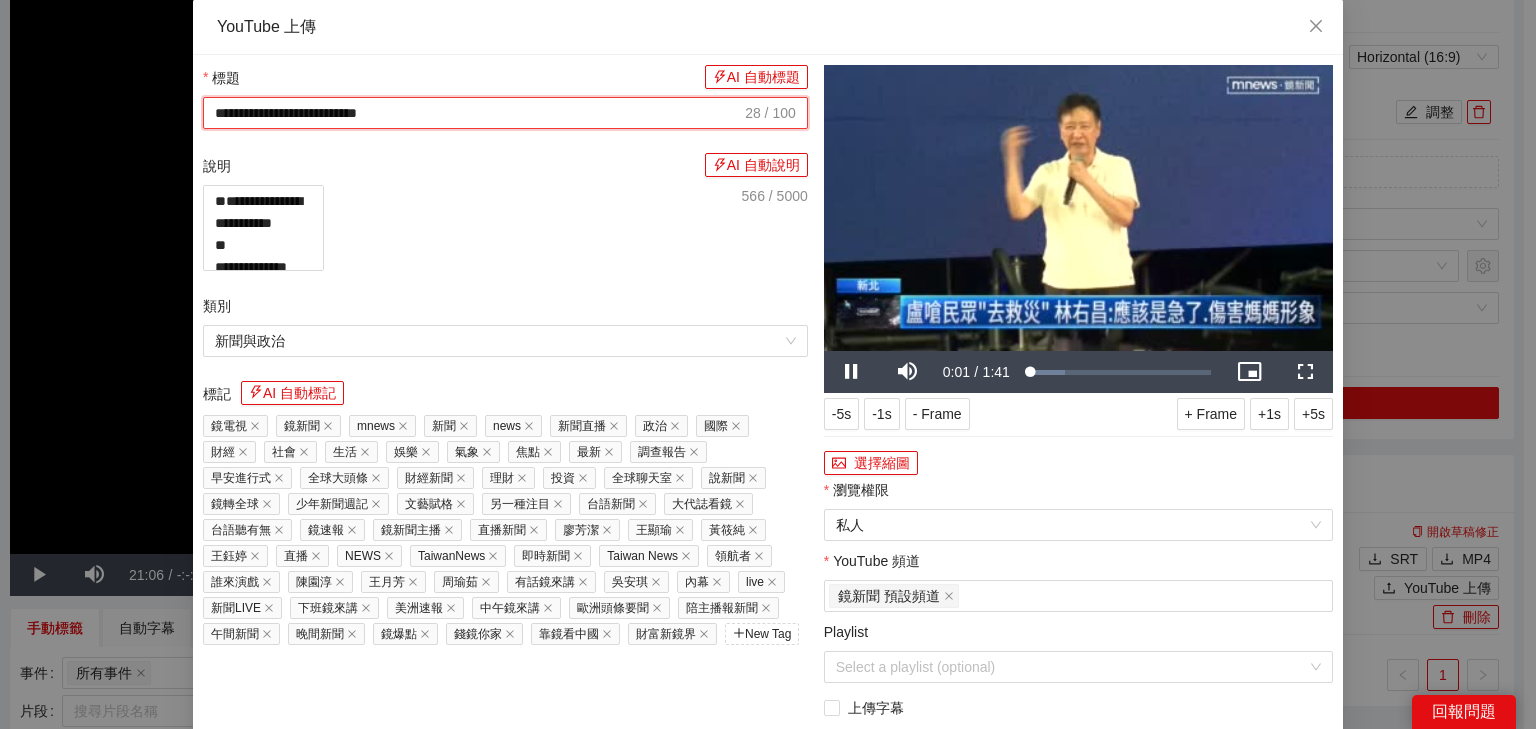 type on "**********" 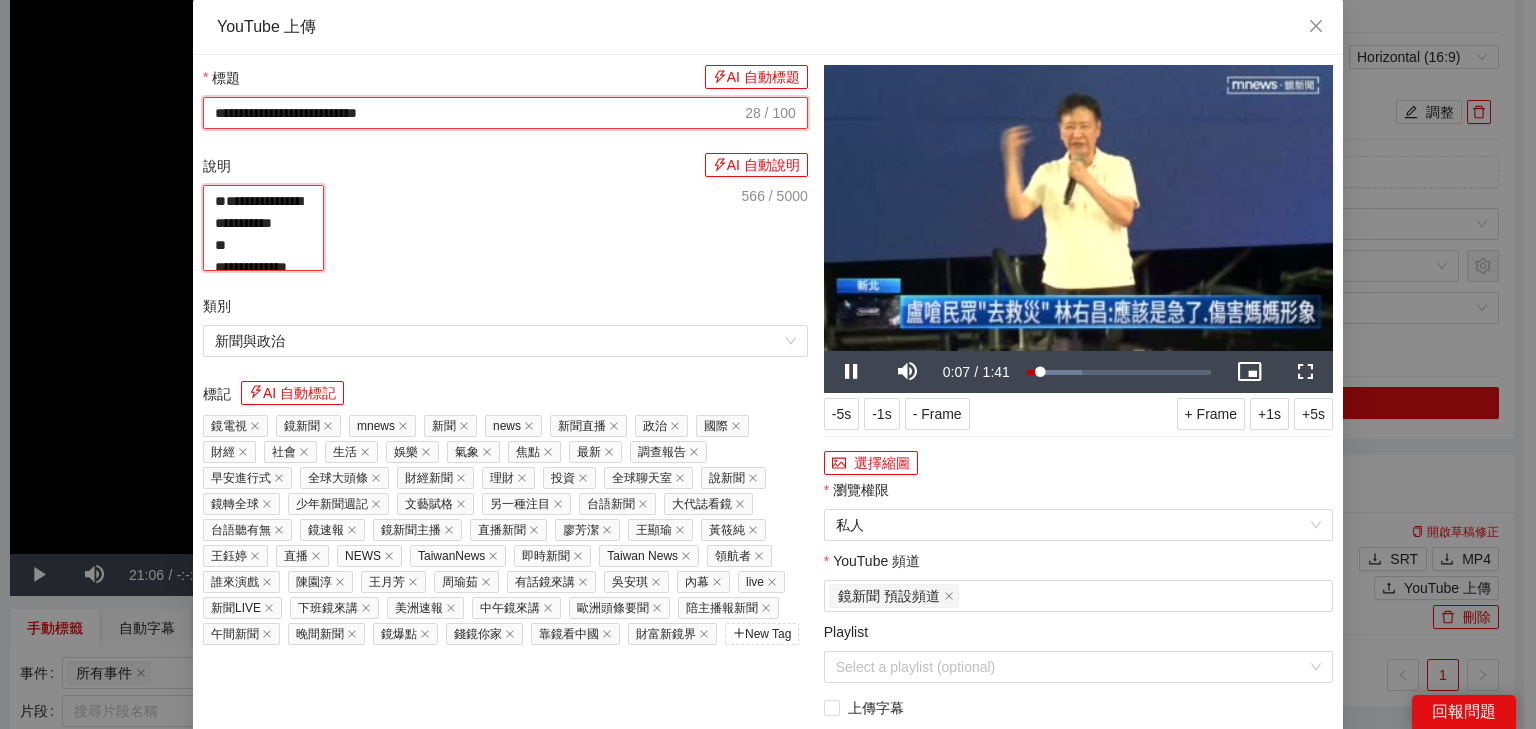click on "**********" at bounding box center (263, 228) 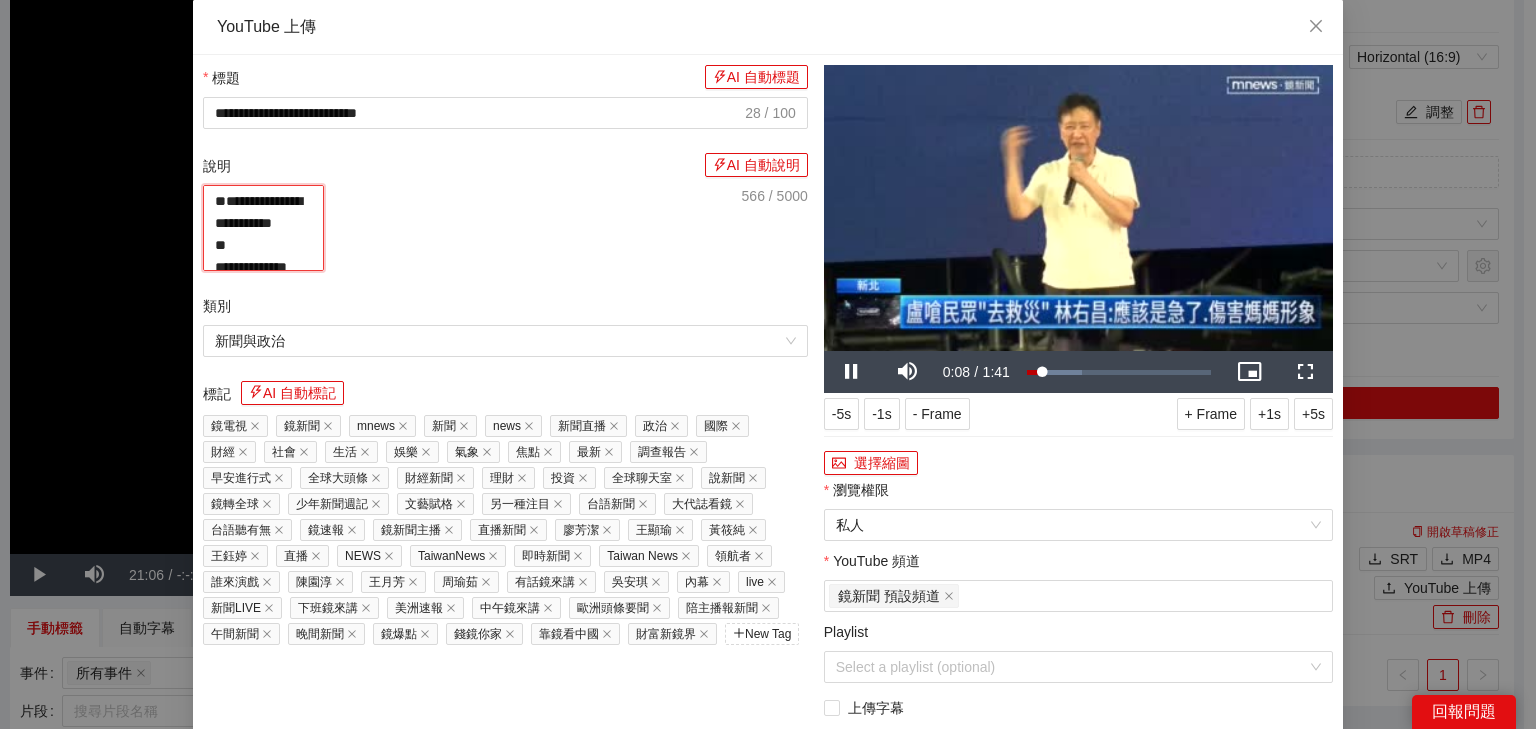 paste on "**********" 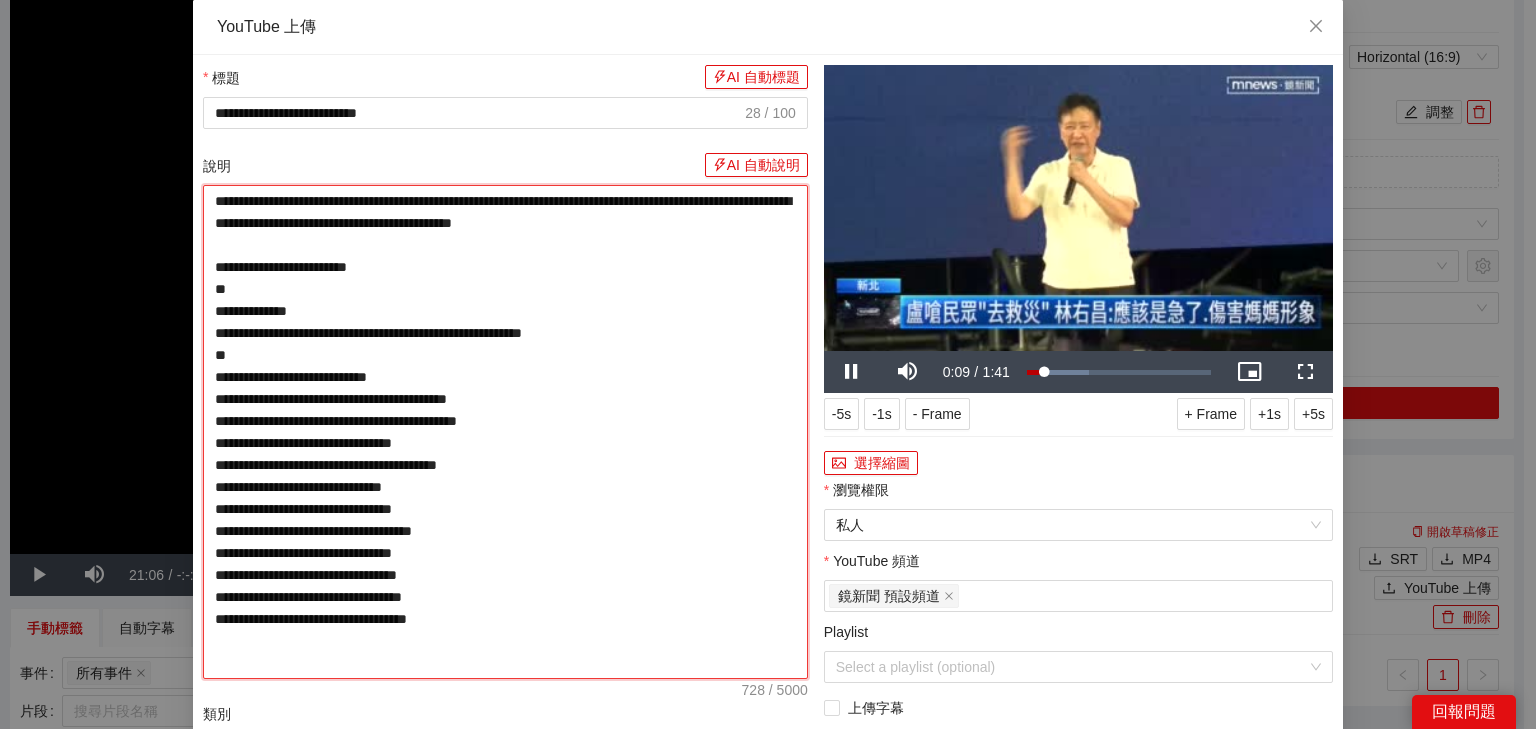 type on "**********" 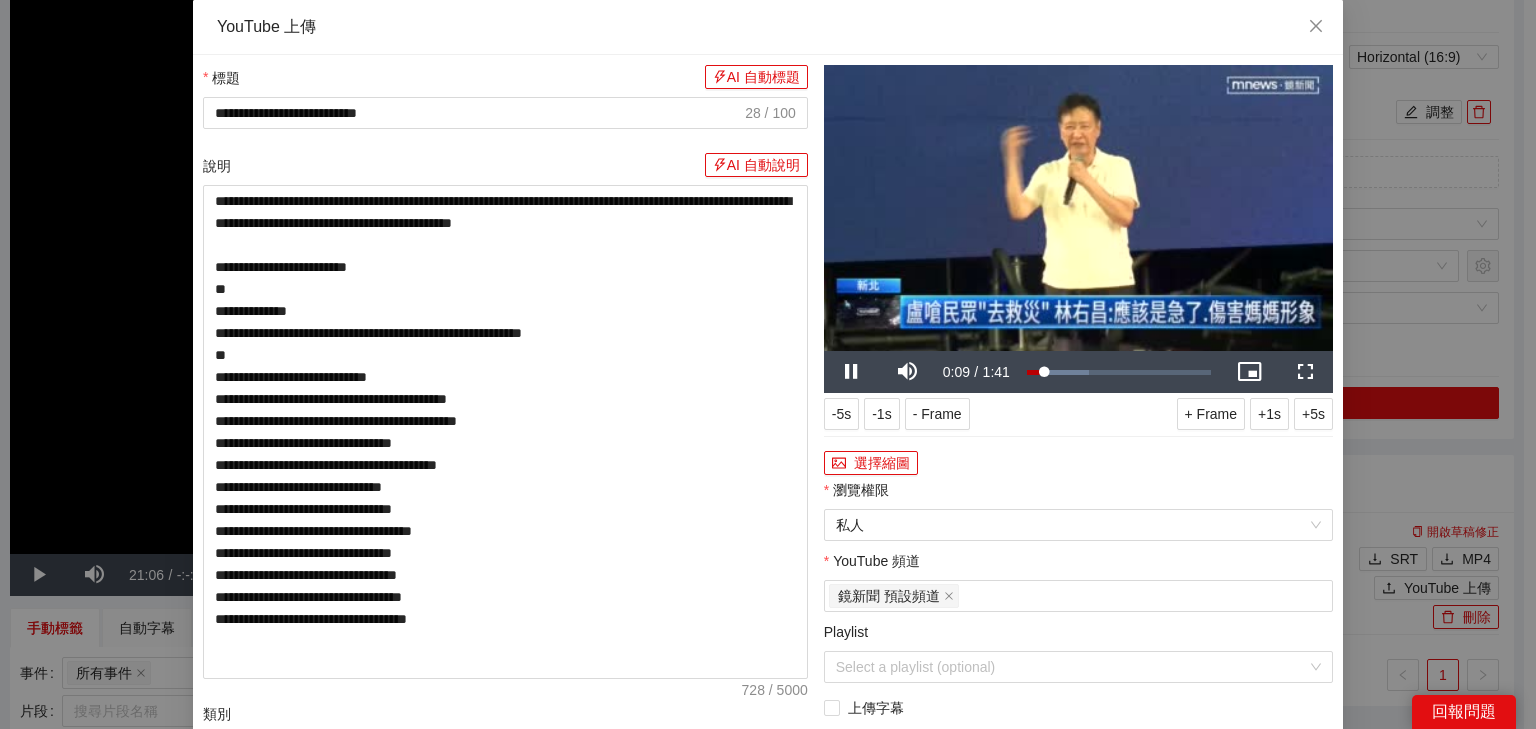 click at bounding box center [1078, 208] 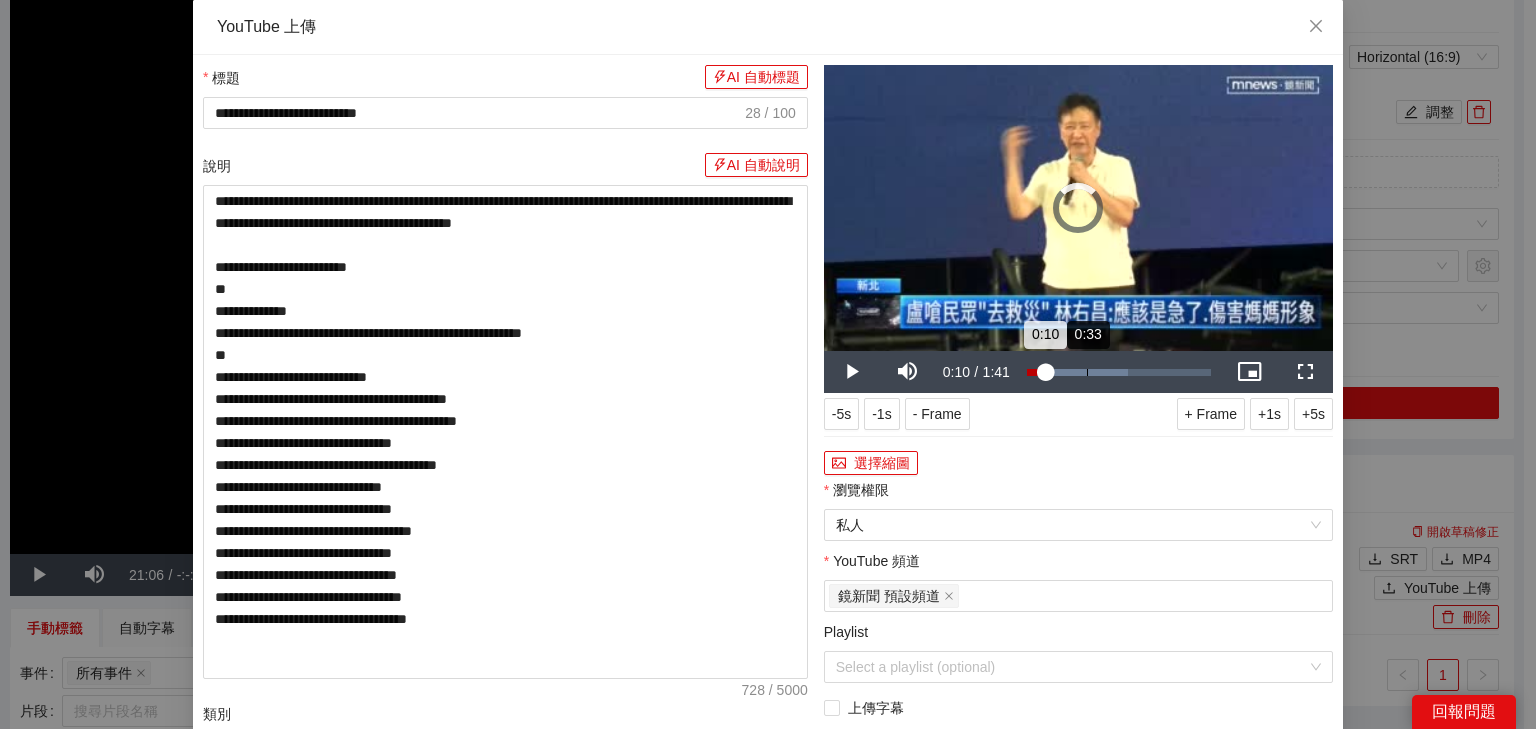 click on "0:33" at bounding box center [1087, 372] 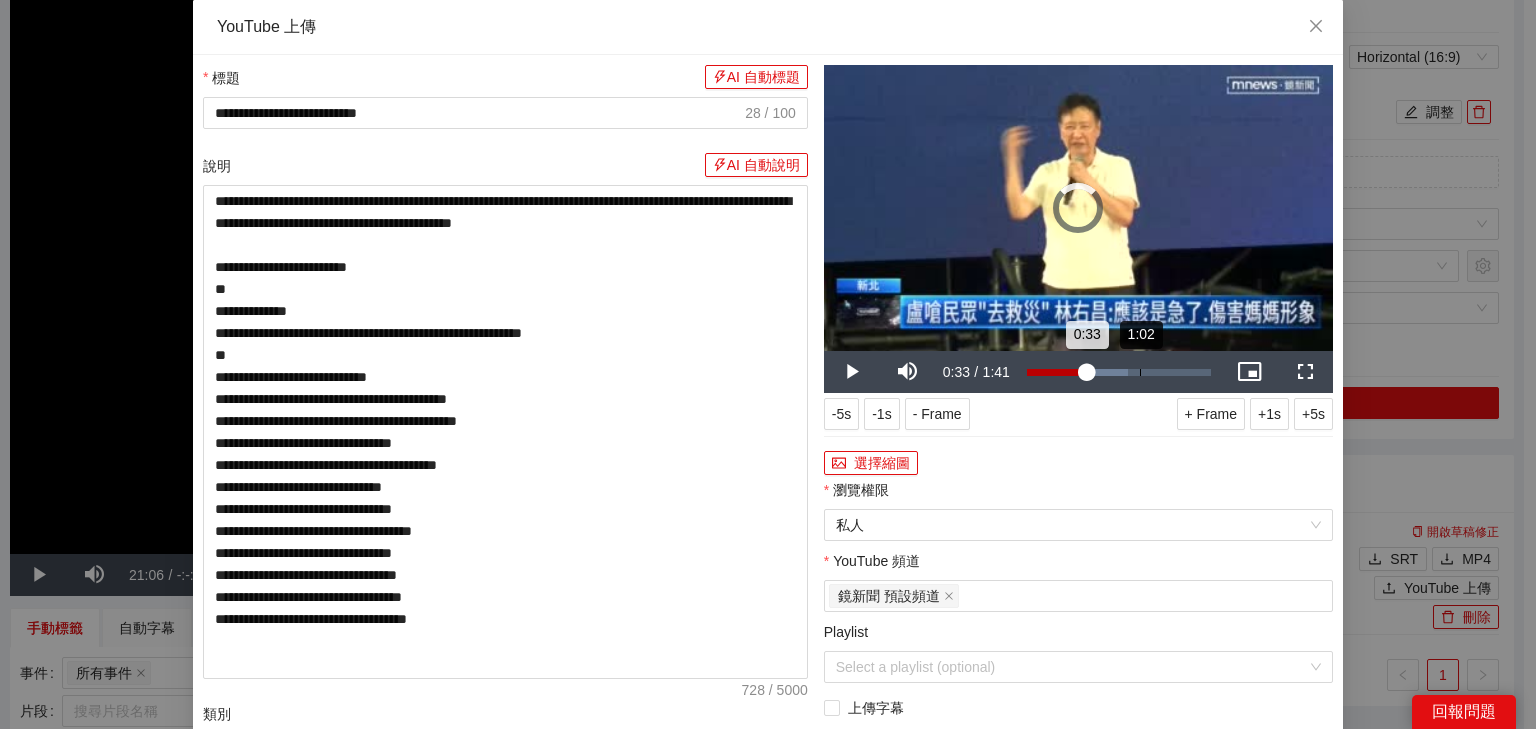 click on "1:02" at bounding box center [1140, 372] 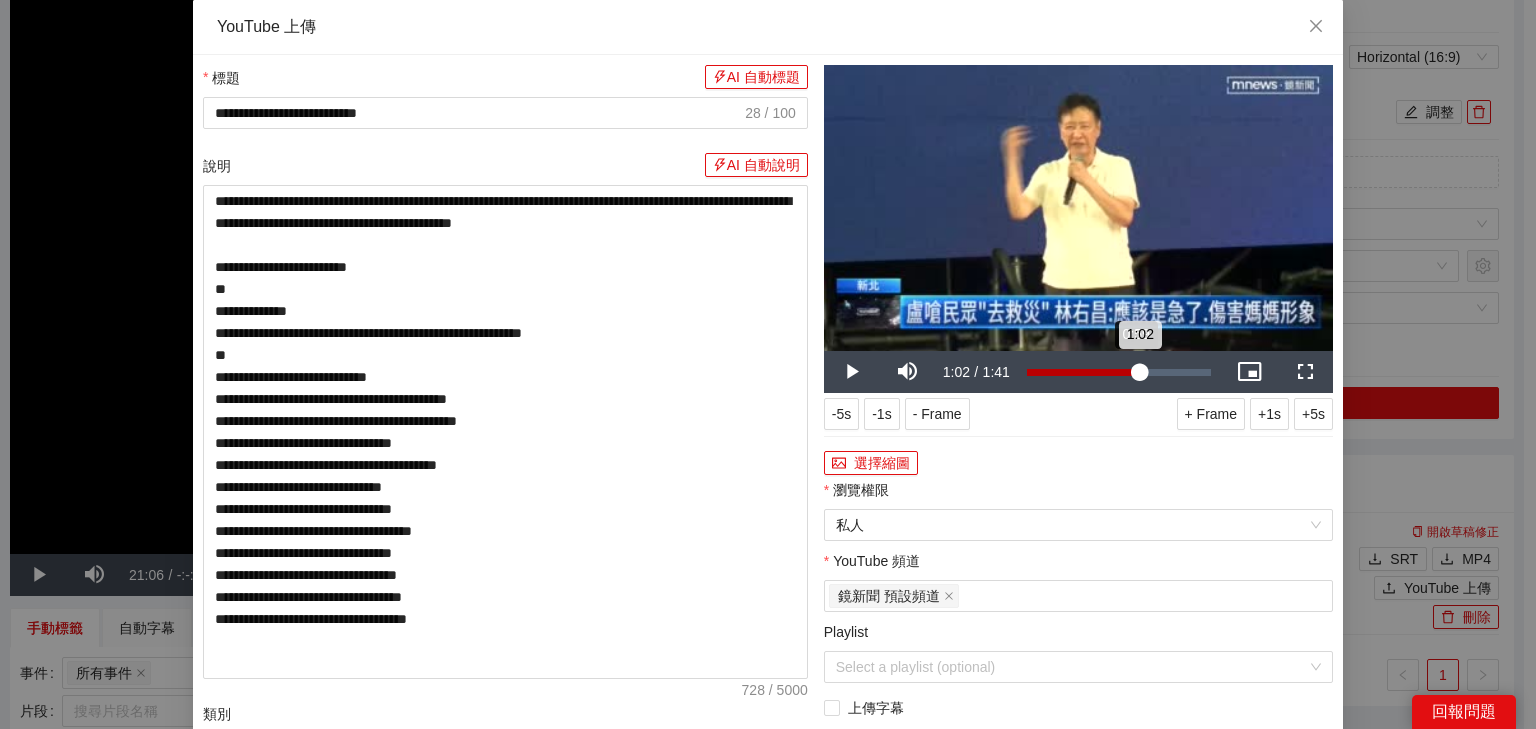 click on "0:59" at bounding box center [1135, 372] 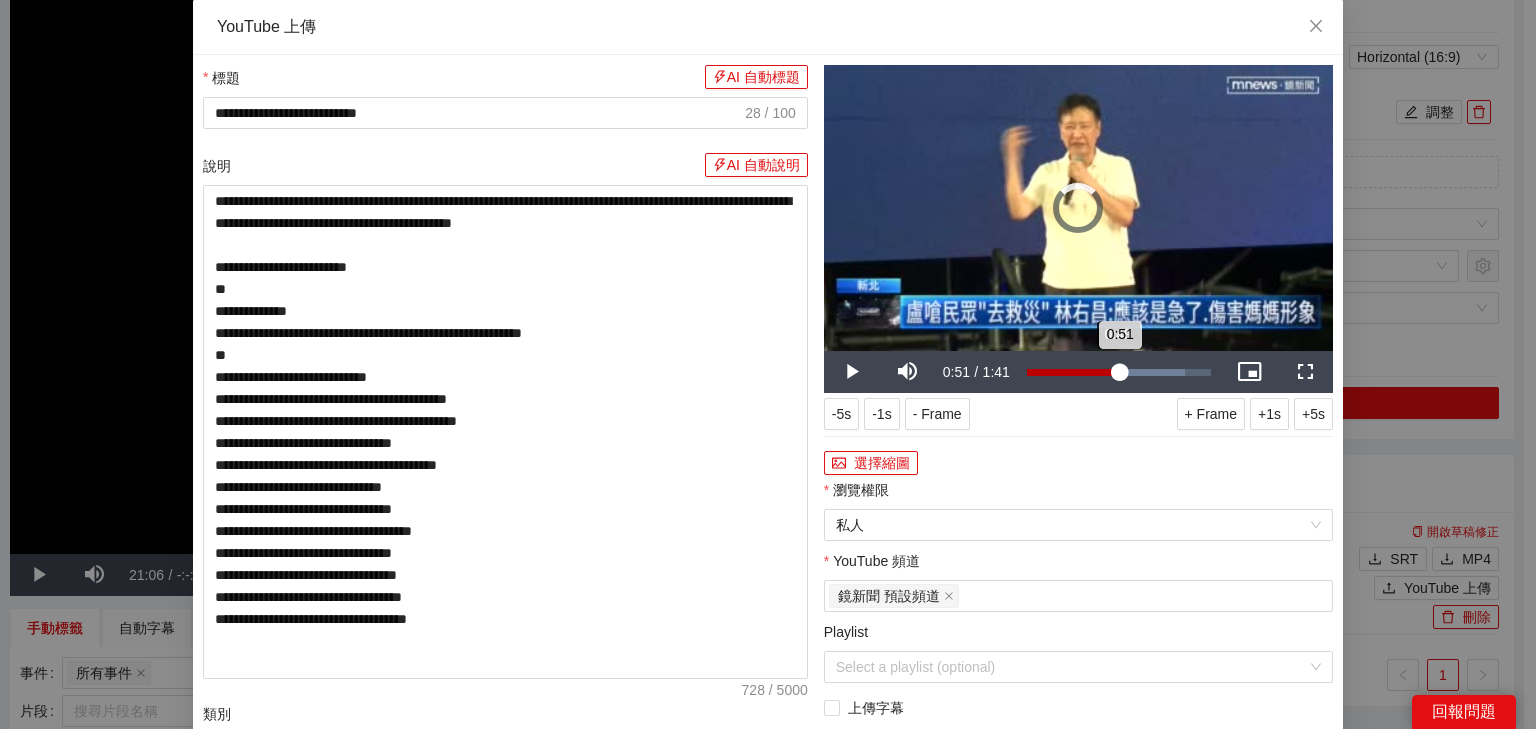 click on "0:51" at bounding box center (1073, 372) 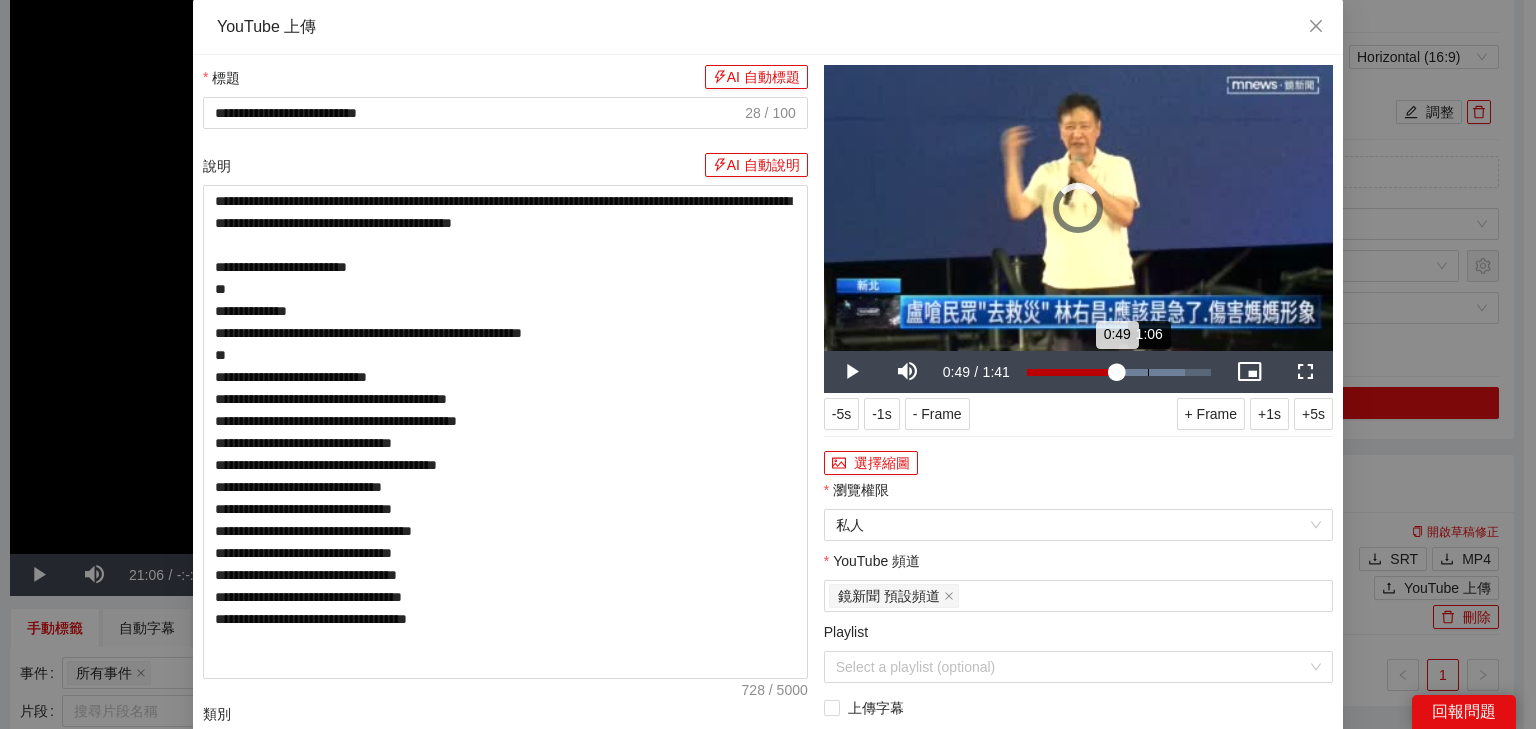 click on "1:06" at bounding box center [1148, 372] 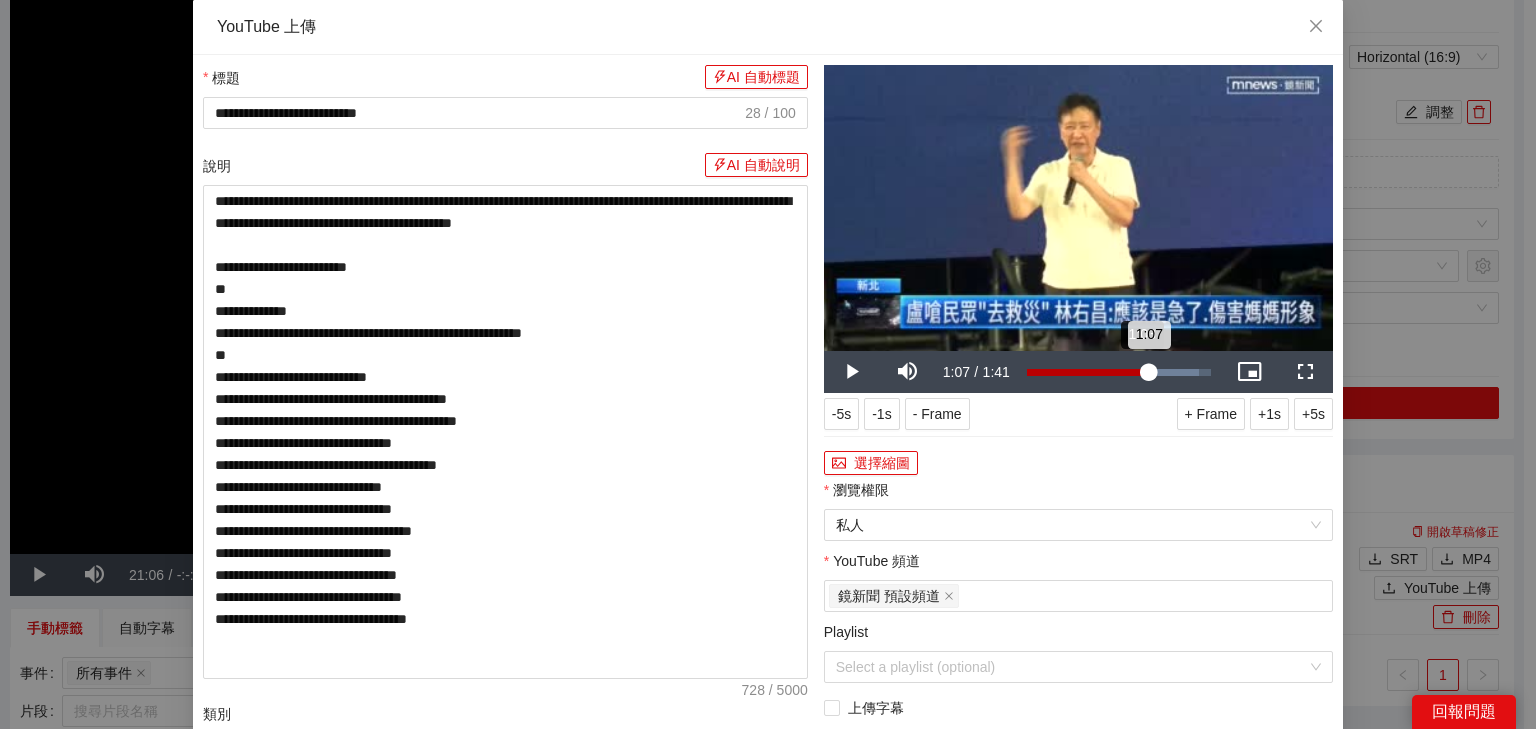 click on "1:07" at bounding box center [1088, 372] 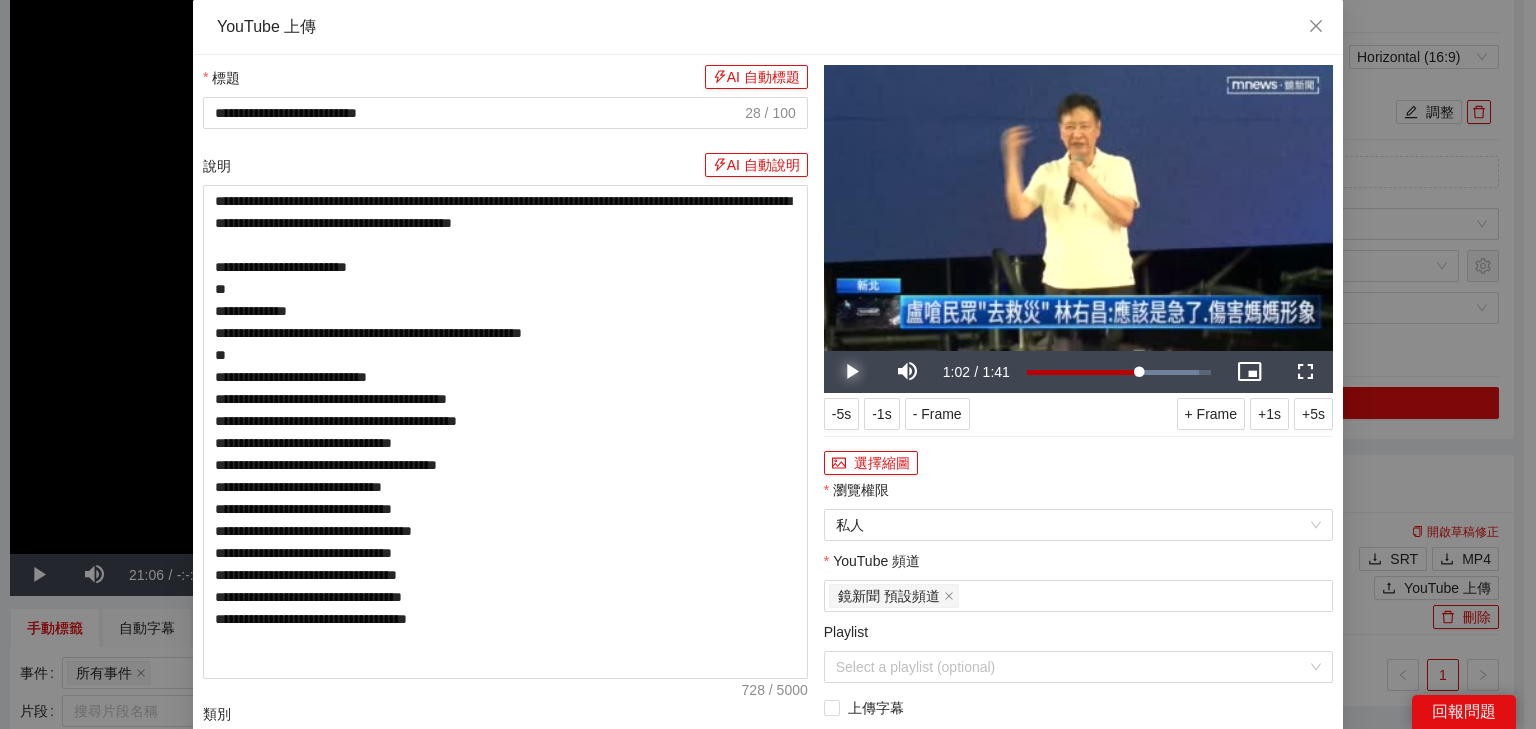 click at bounding box center (852, 372) 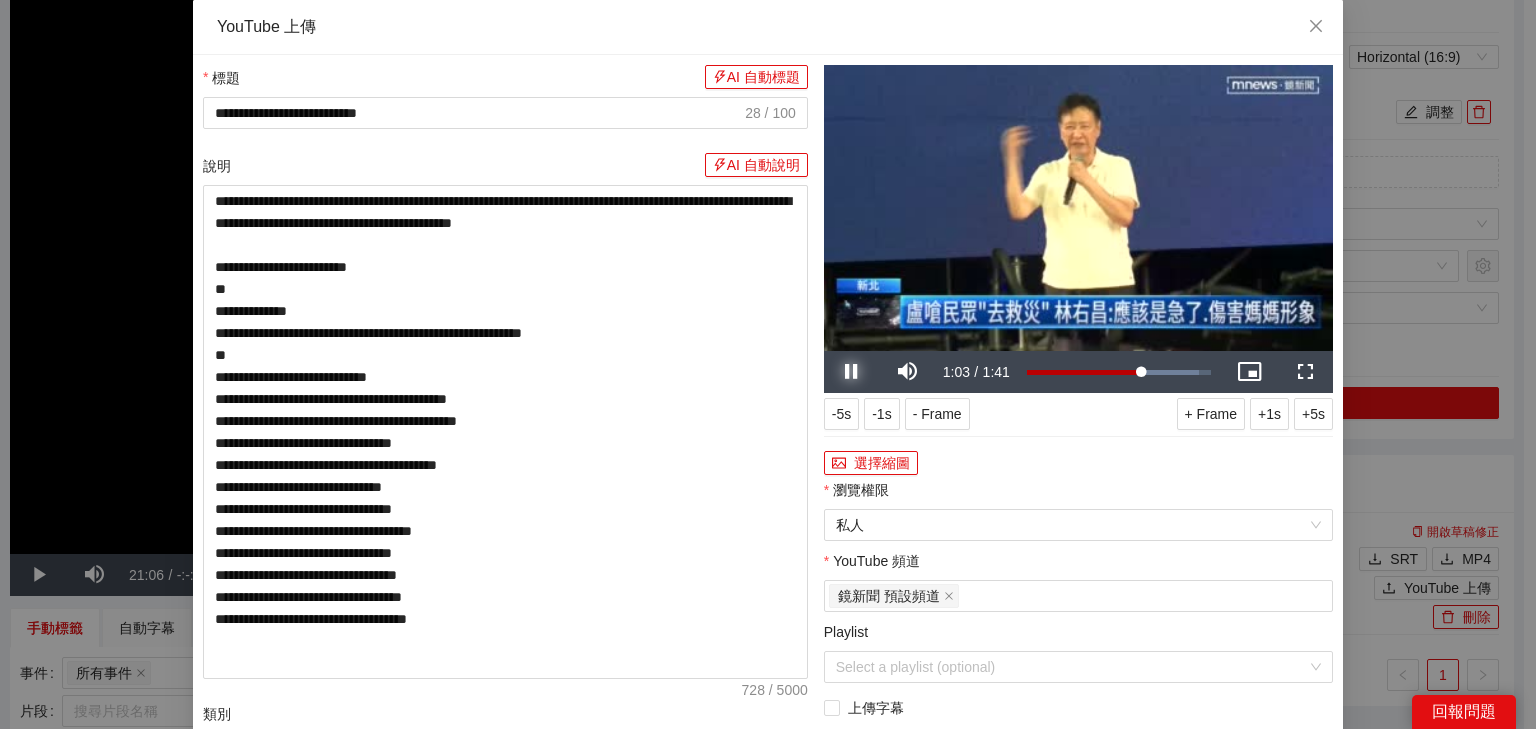 click at bounding box center (852, 372) 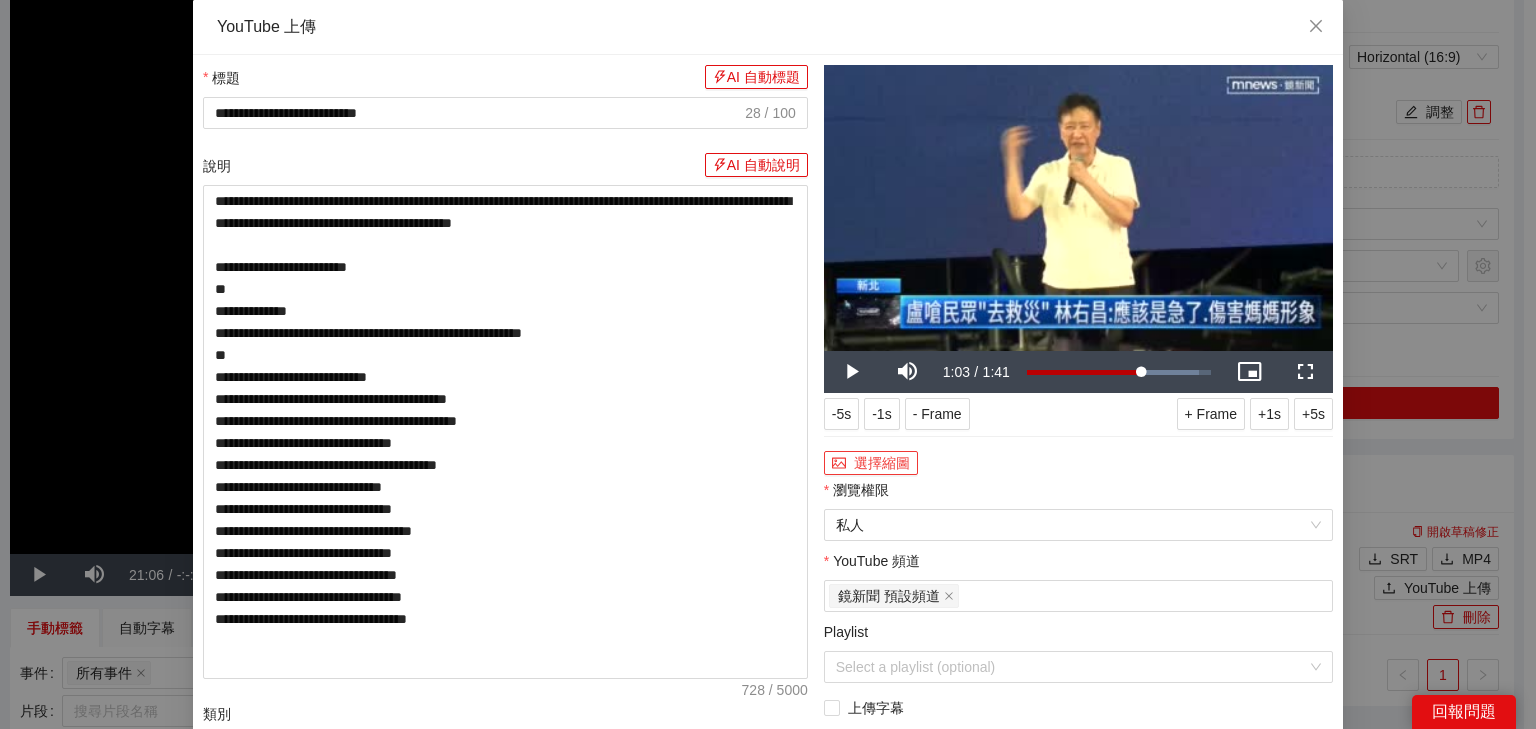 click on "選擇縮圖" at bounding box center (871, 463) 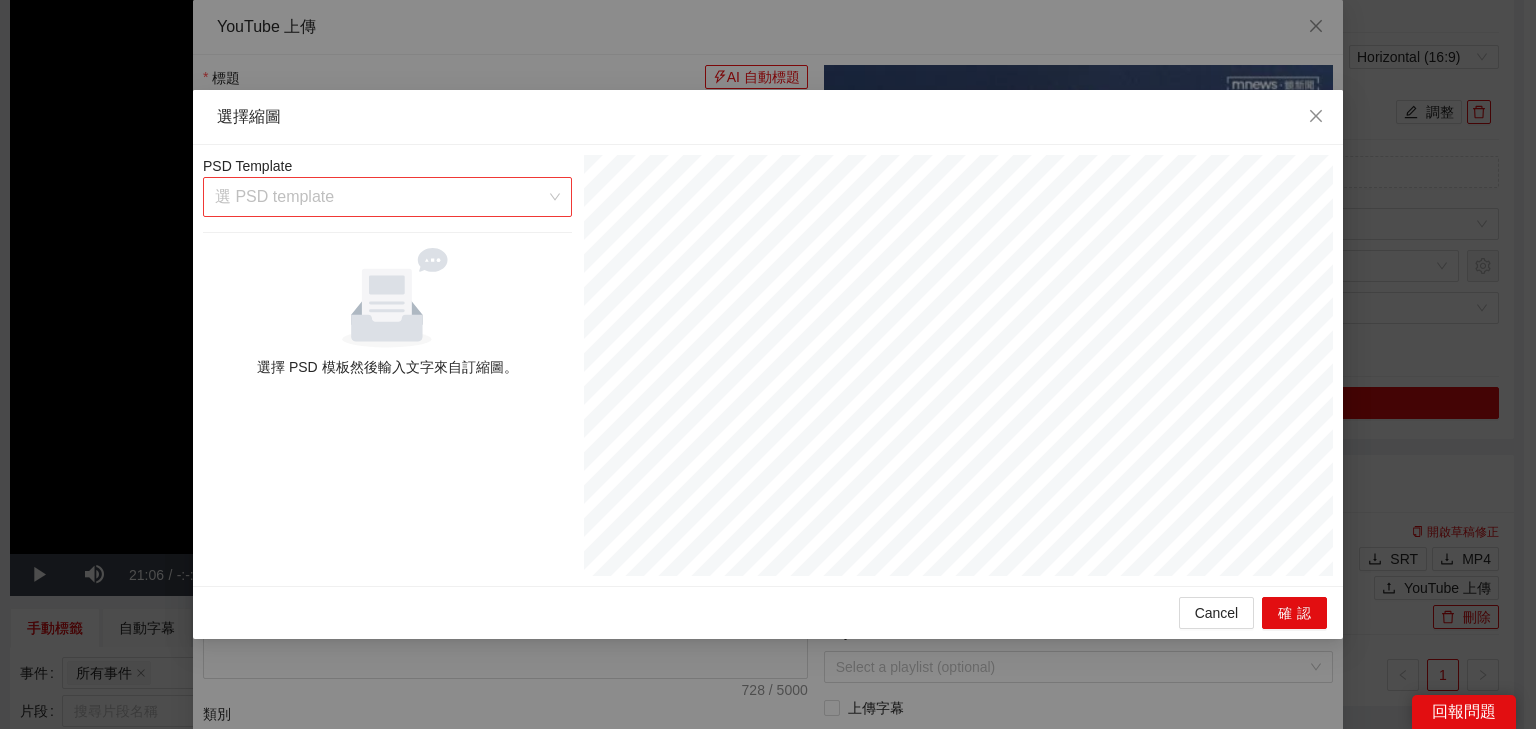 click at bounding box center [380, 197] 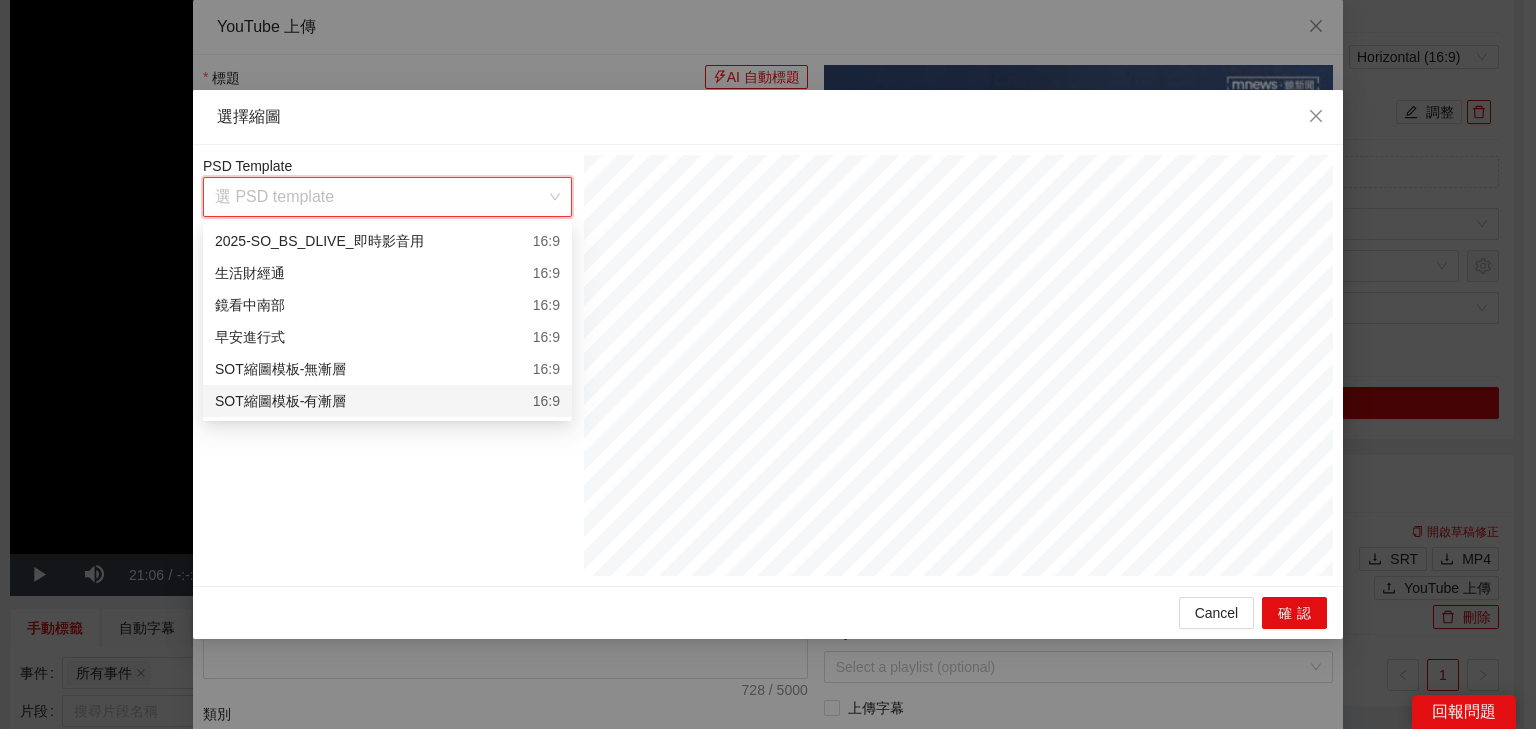 click on "SOT縮圖模板-有漸層 16:9" at bounding box center (387, 401) 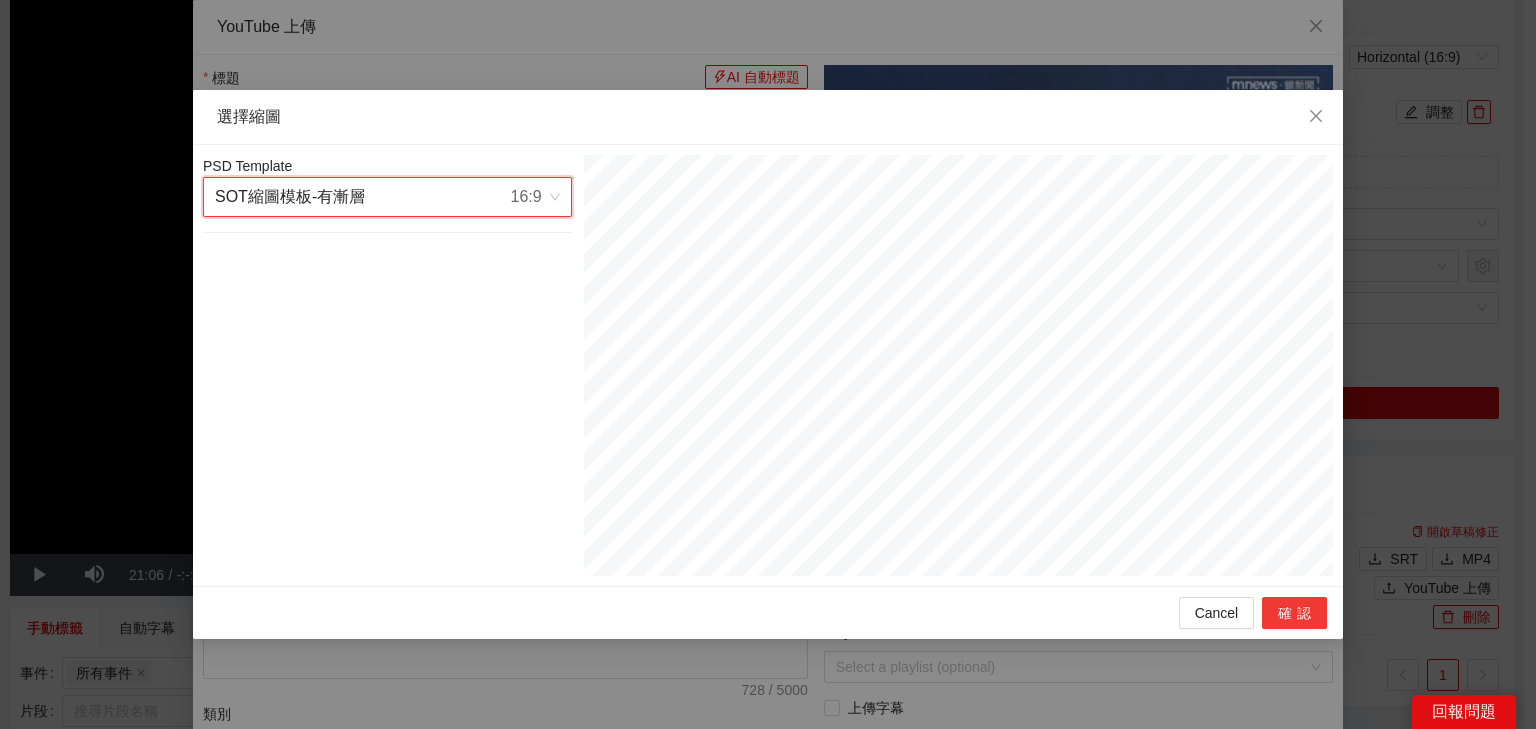 click on "確認" at bounding box center (1294, 613) 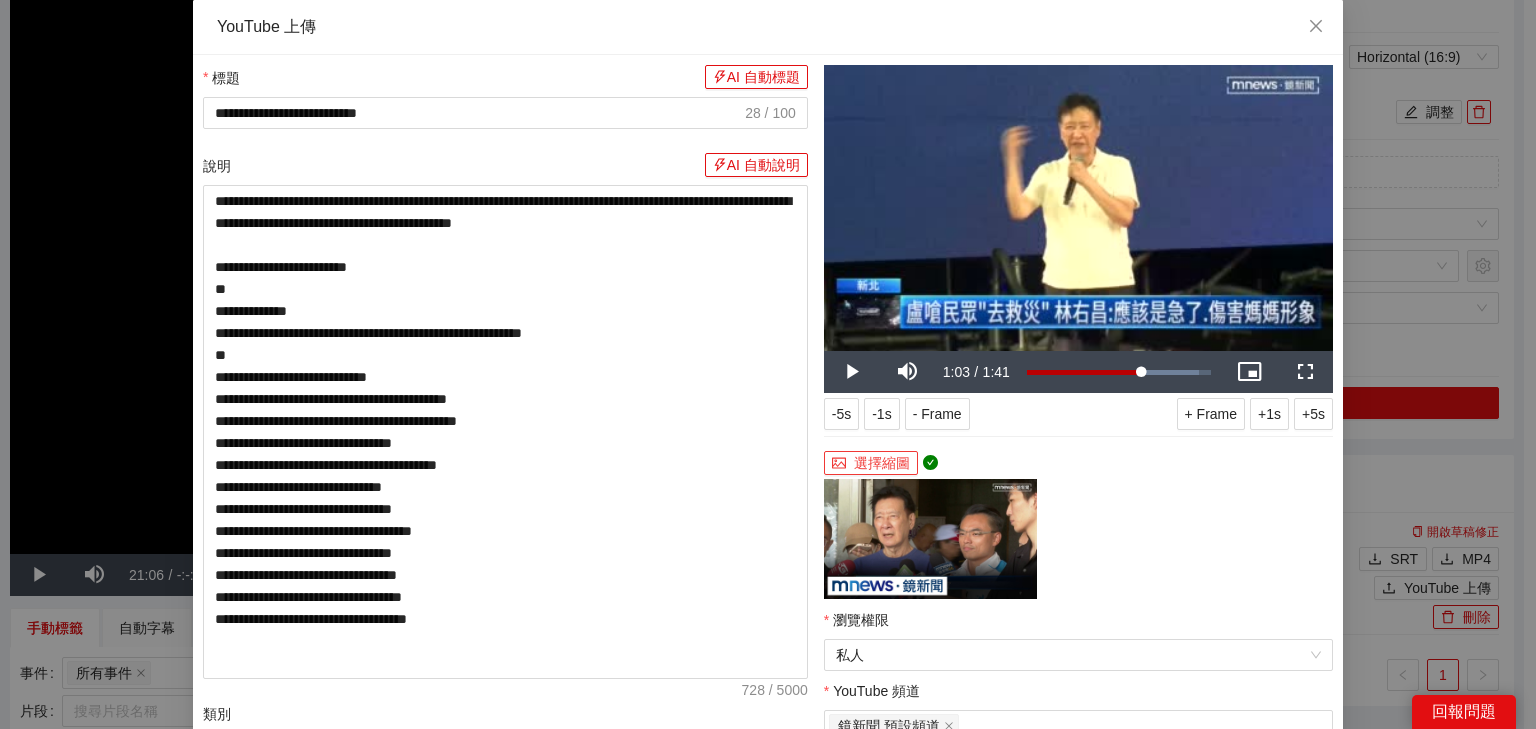 scroll, scrollTop: 240, scrollLeft: 0, axis: vertical 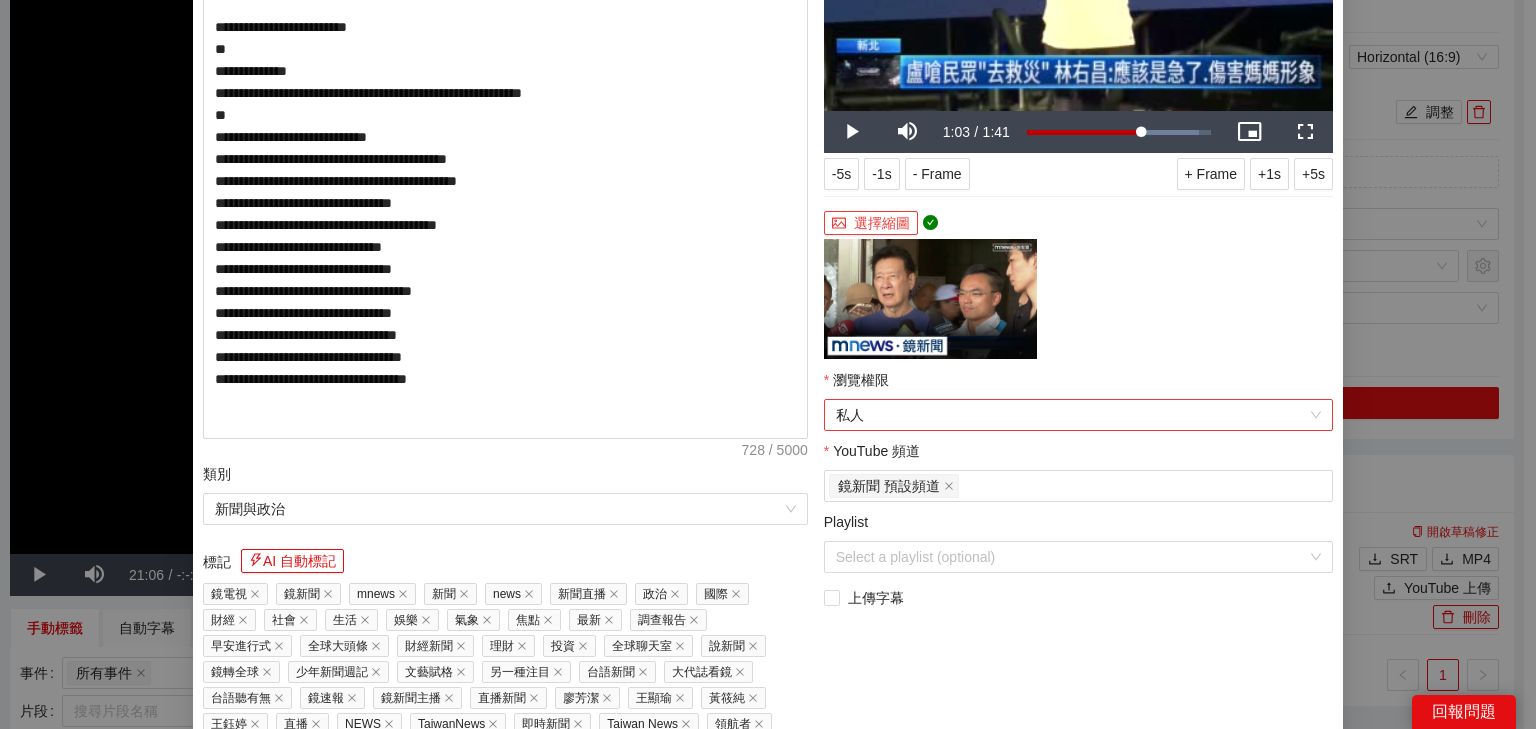 click on "私人" at bounding box center [1078, 415] 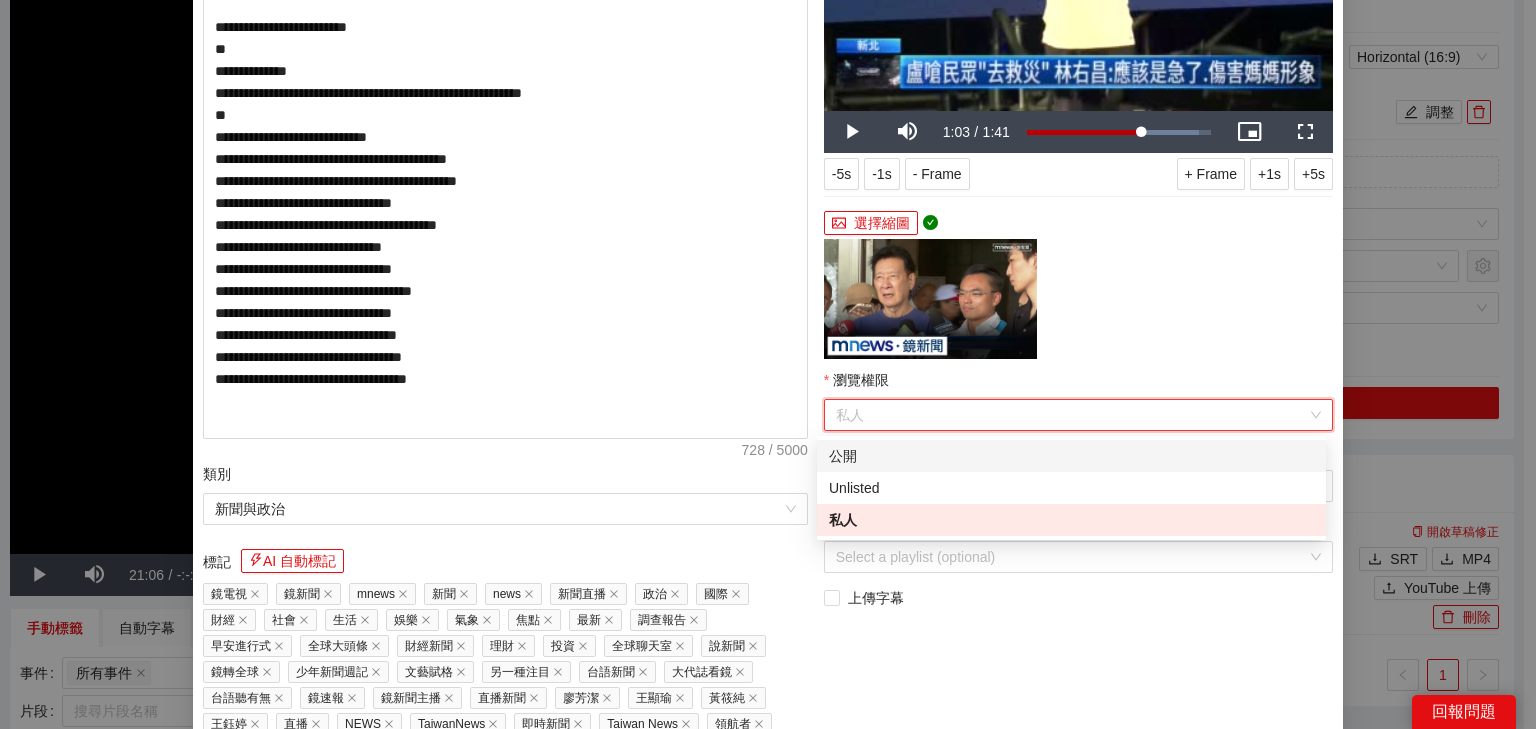 click on "公開" at bounding box center [1071, 456] 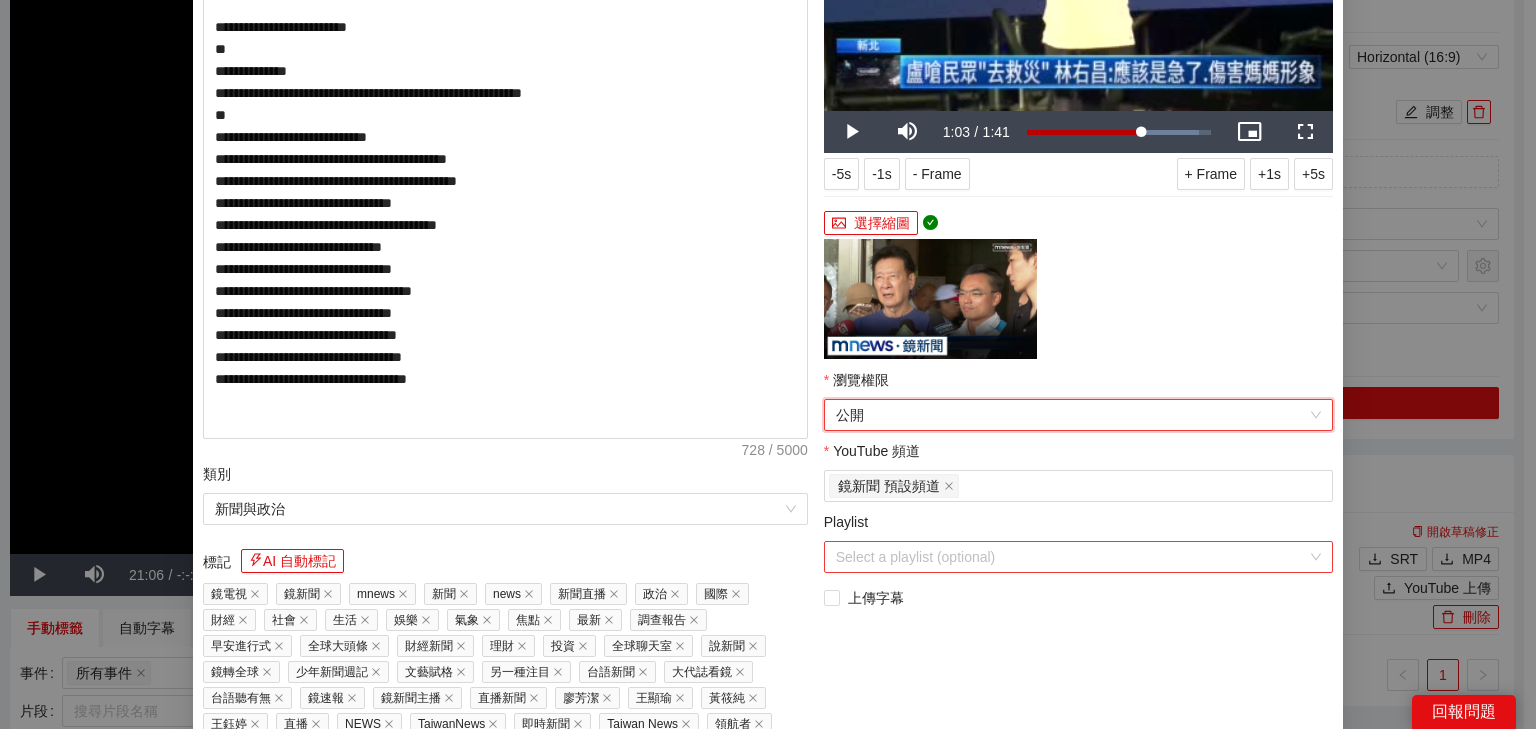 click on "Playlist" at bounding box center (1071, 557) 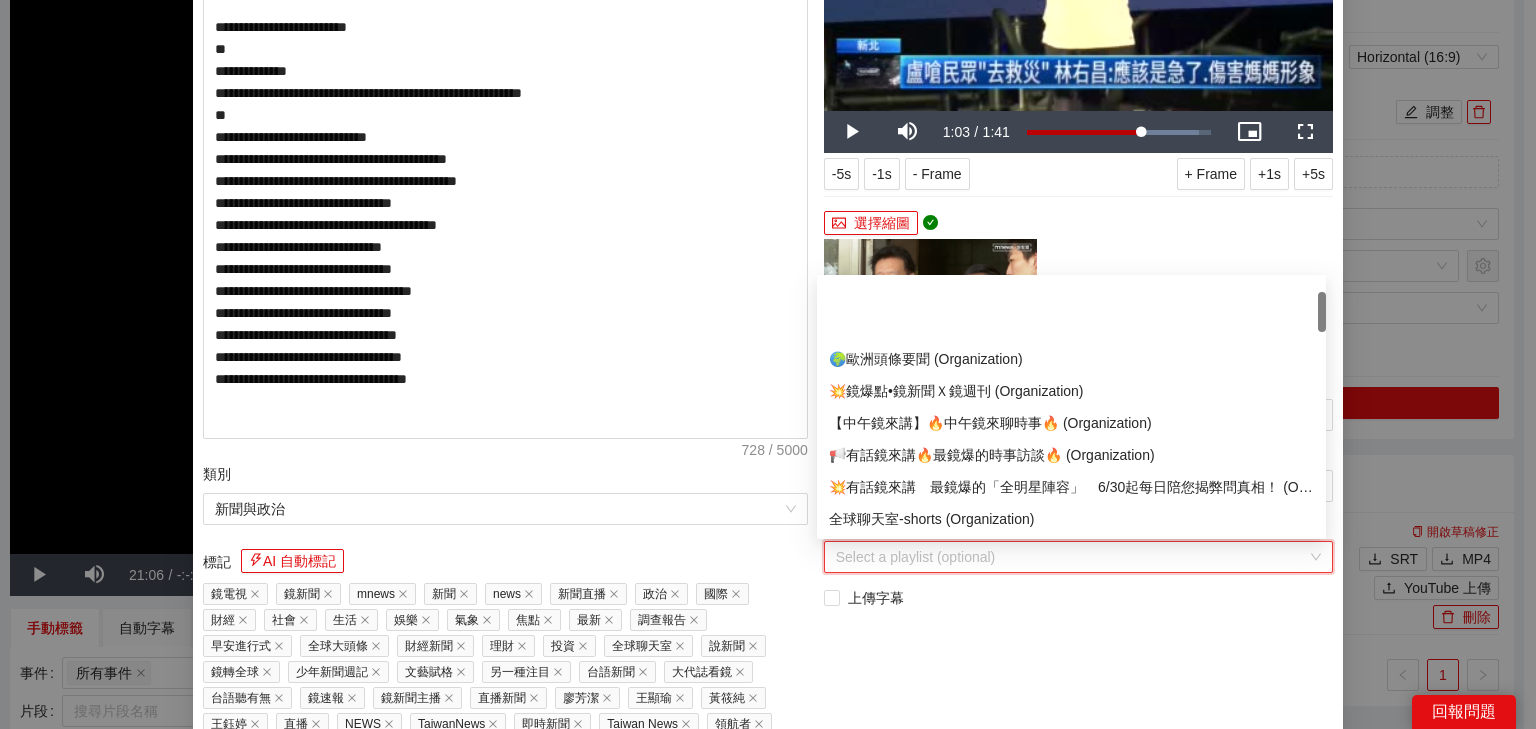 scroll, scrollTop: 80, scrollLeft: 0, axis: vertical 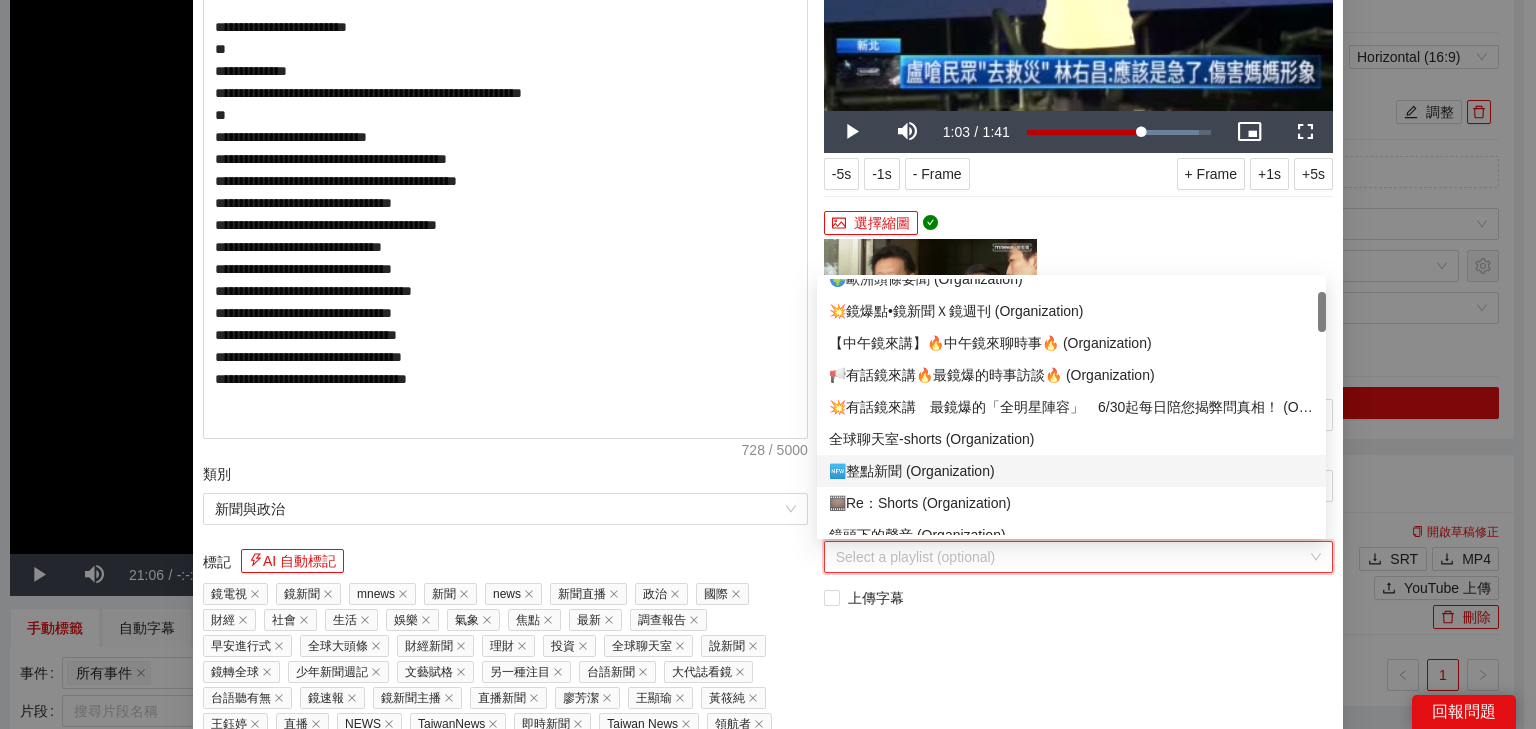 click on "🆕整點新聞 (Organization)" at bounding box center (1071, 471) 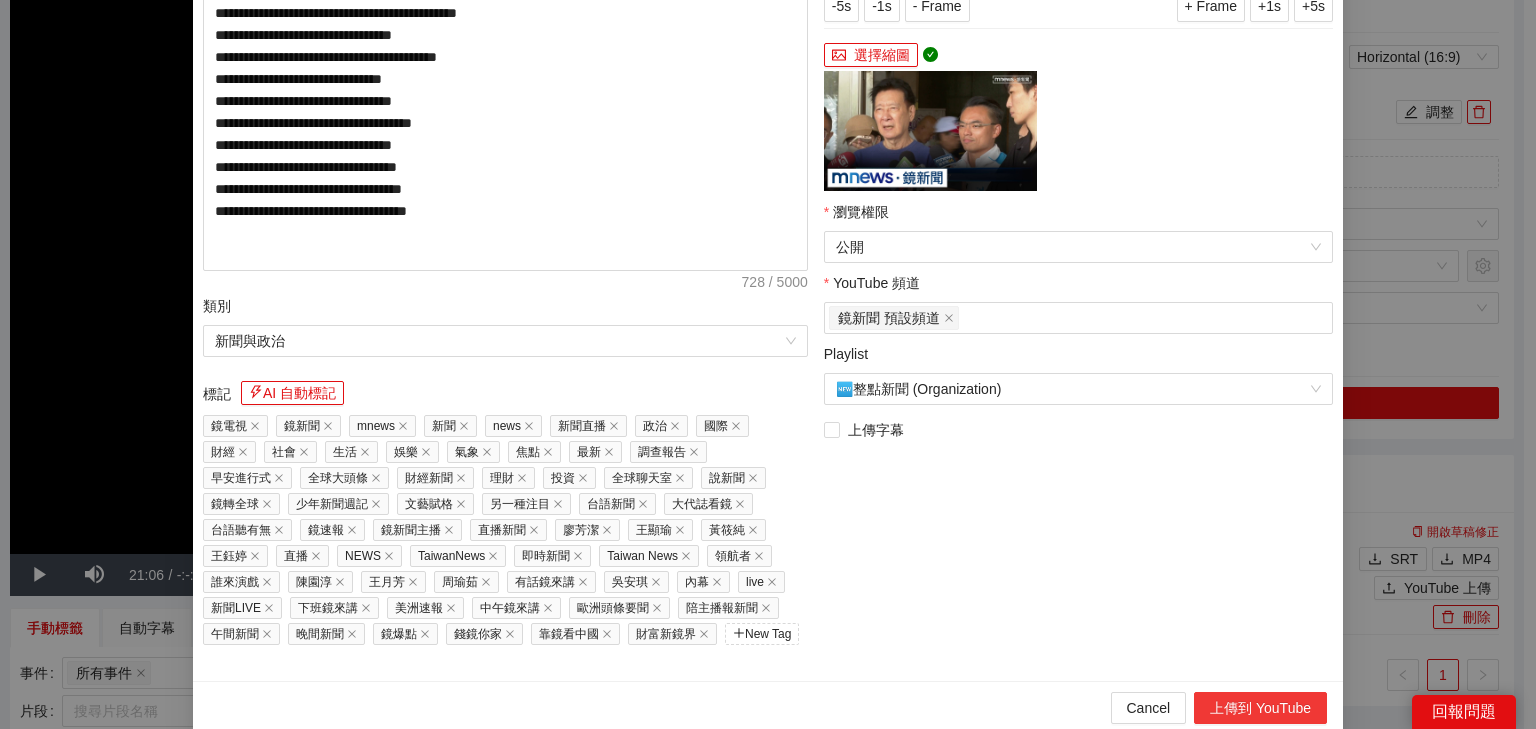 click on "上傳到 YouTube" at bounding box center (1260, 708) 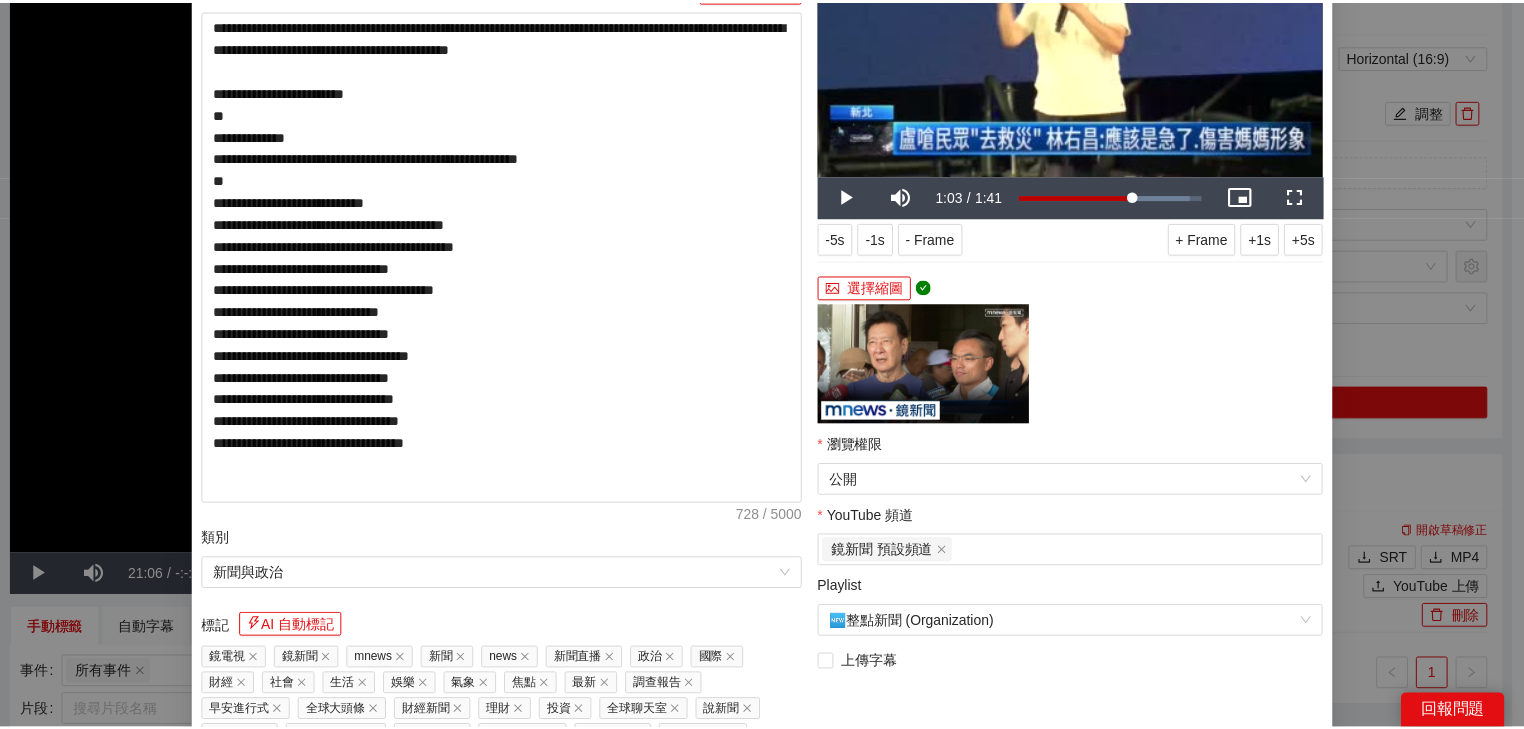 scroll, scrollTop: 0, scrollLeft: 0, axis: both 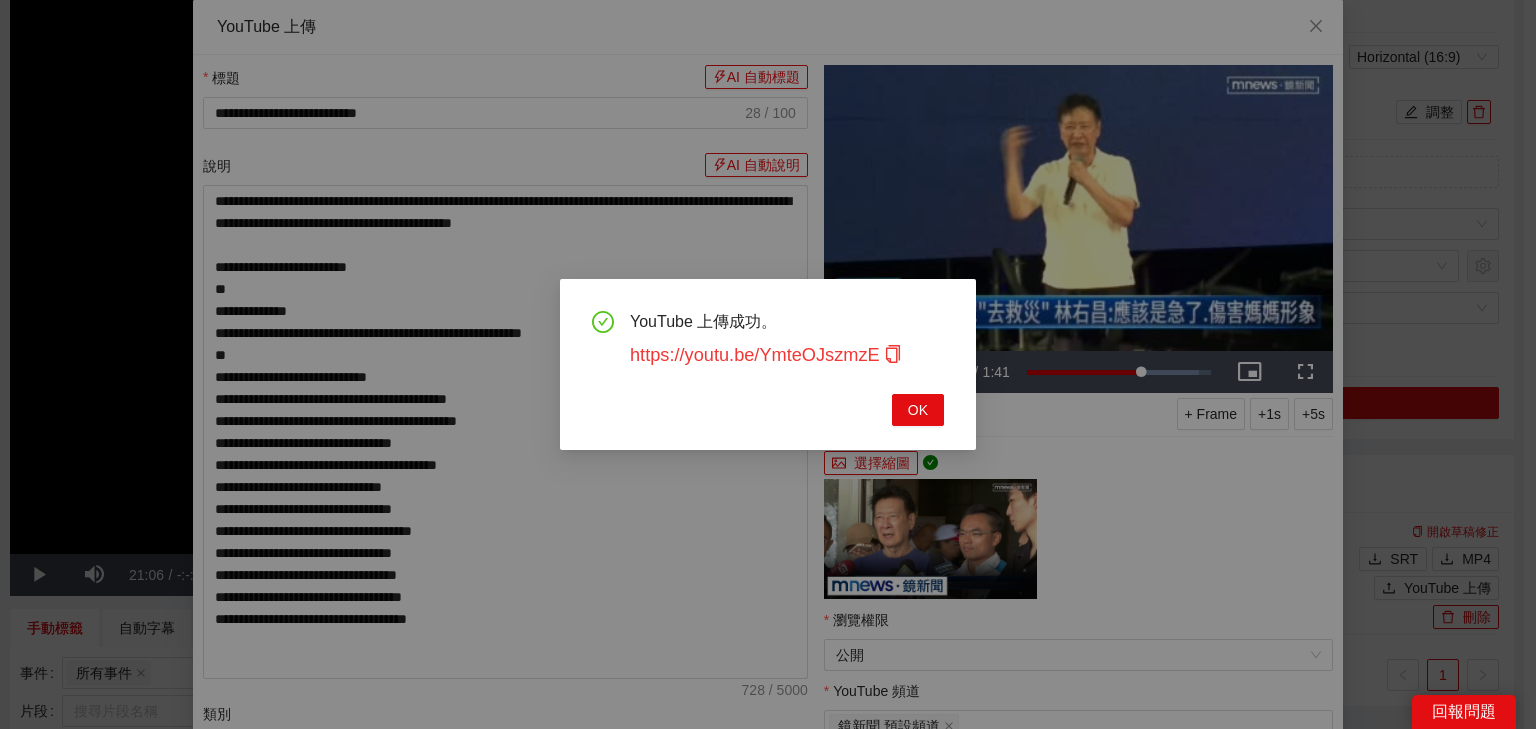click 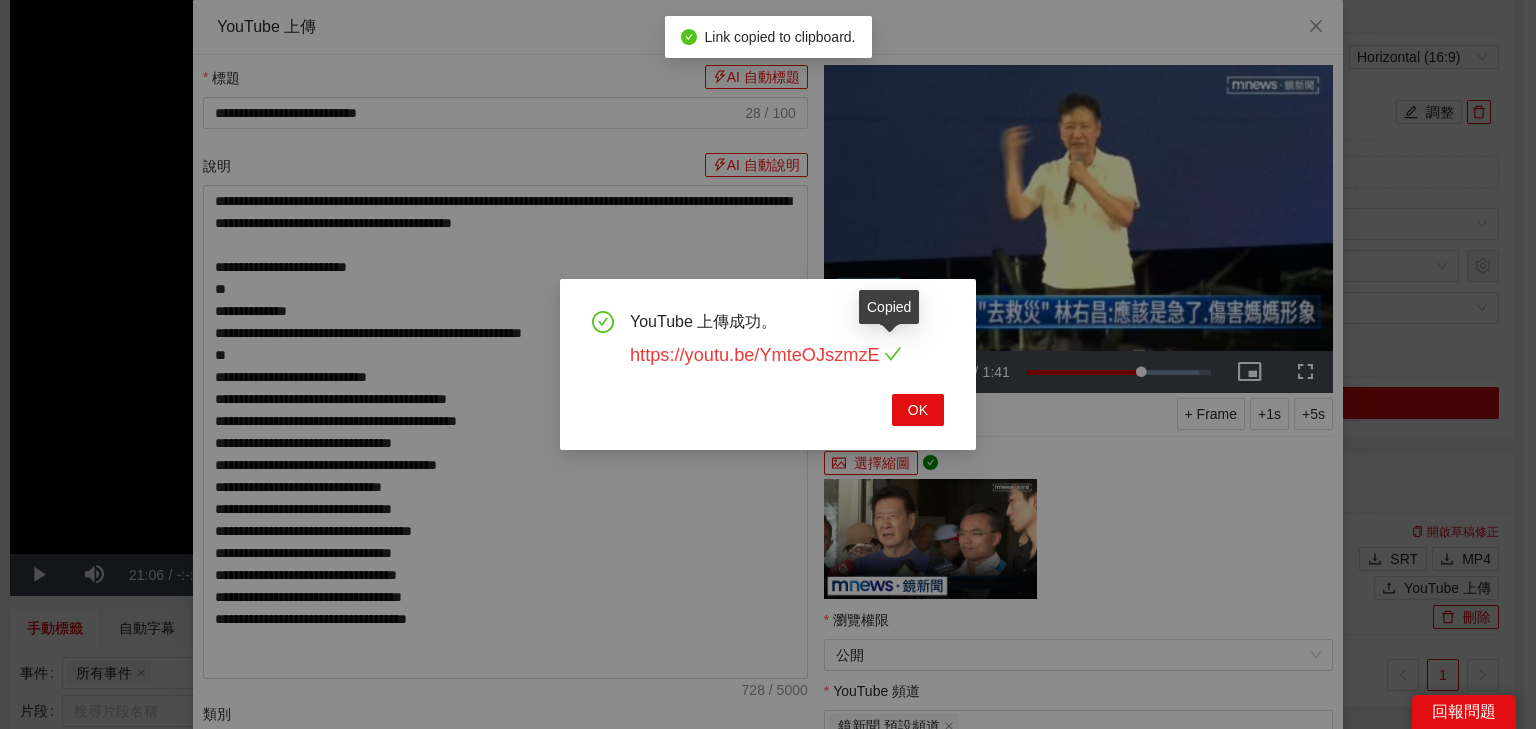 click on "https://youtu.be/YmteOJszmzE" at bounding box center (787, 355) 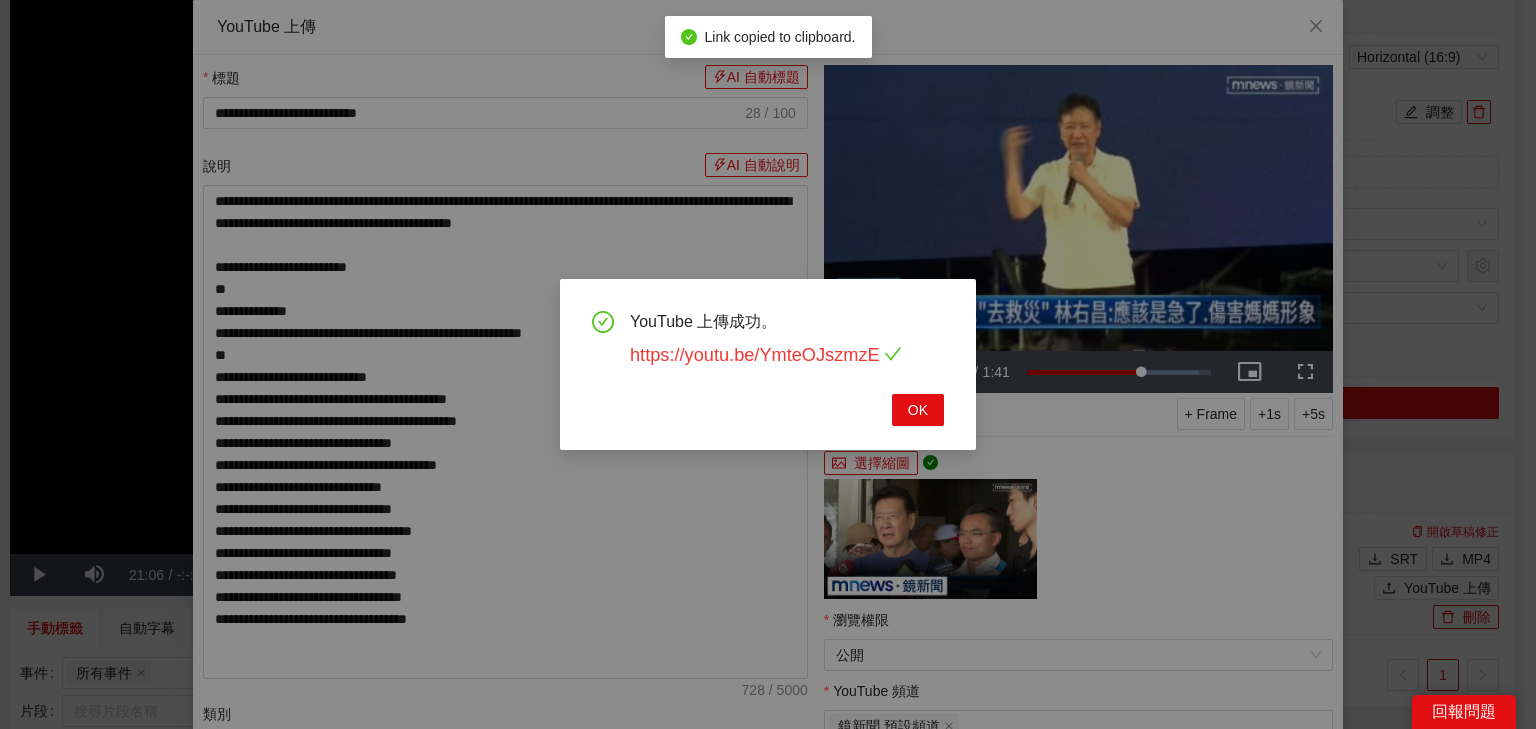 click on "https://youtu.be/YmteOJszmzE" at bounding box center (766, 355) 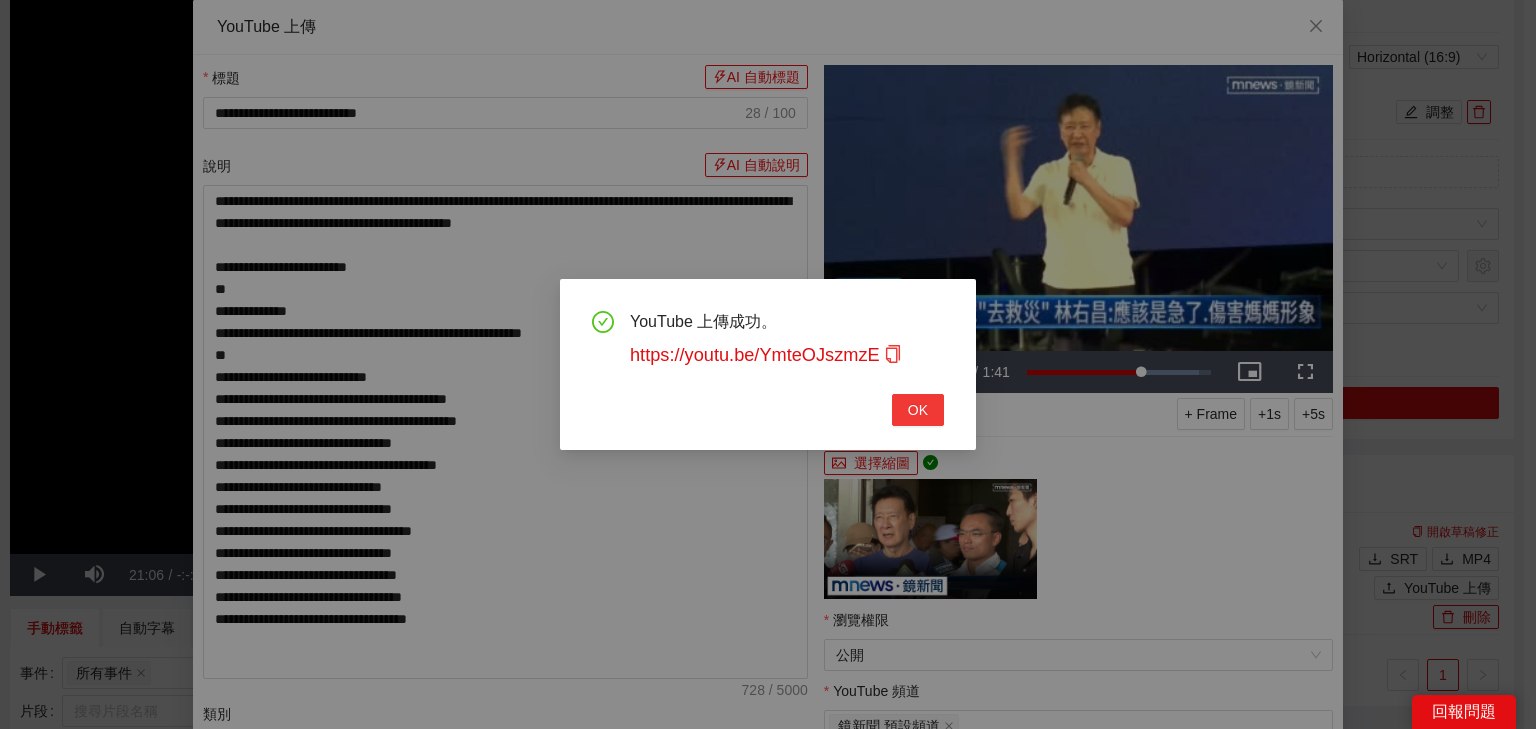 click on "OK" at bounding box center (918, 410) 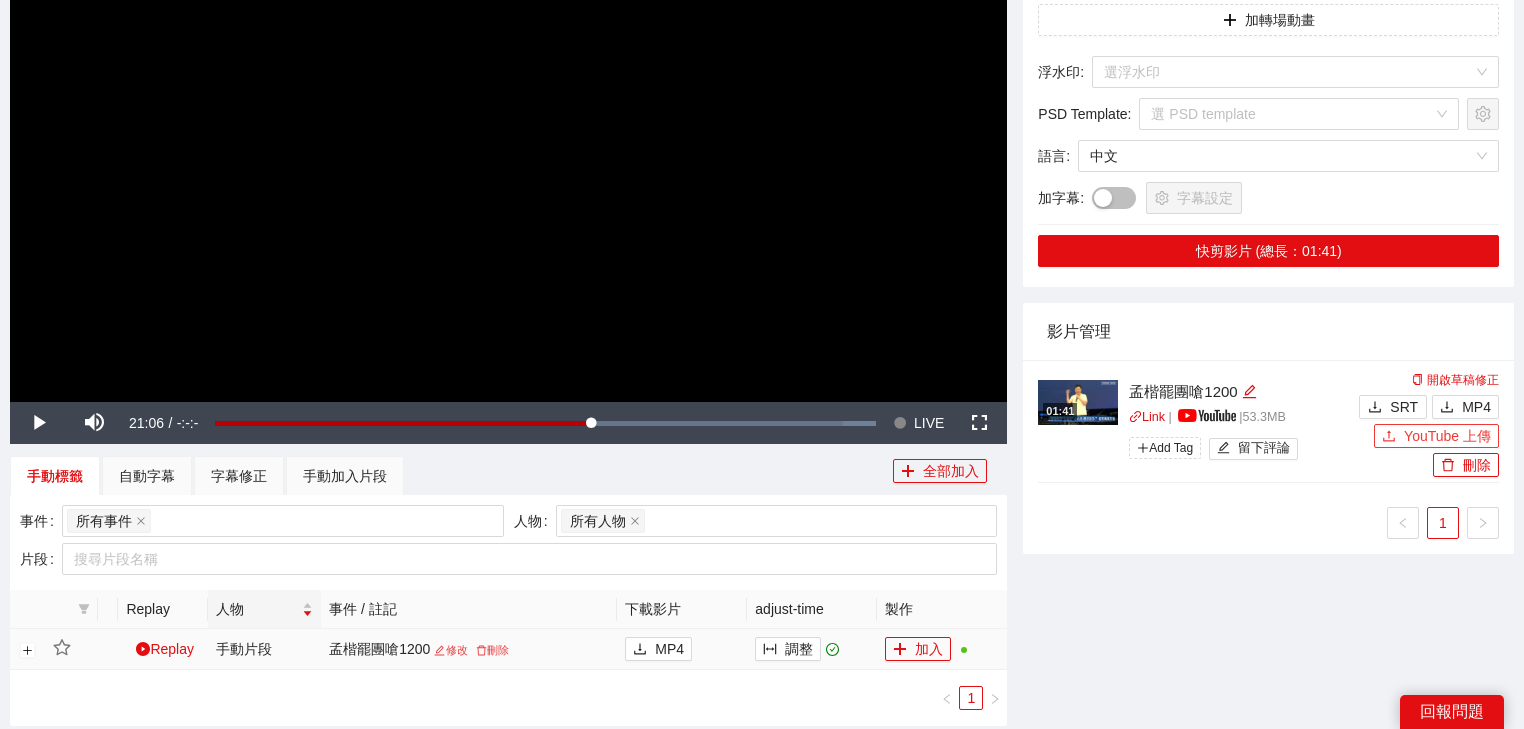 scroll, scrollTop: 496, scrollLeft: 0, axis: vertical 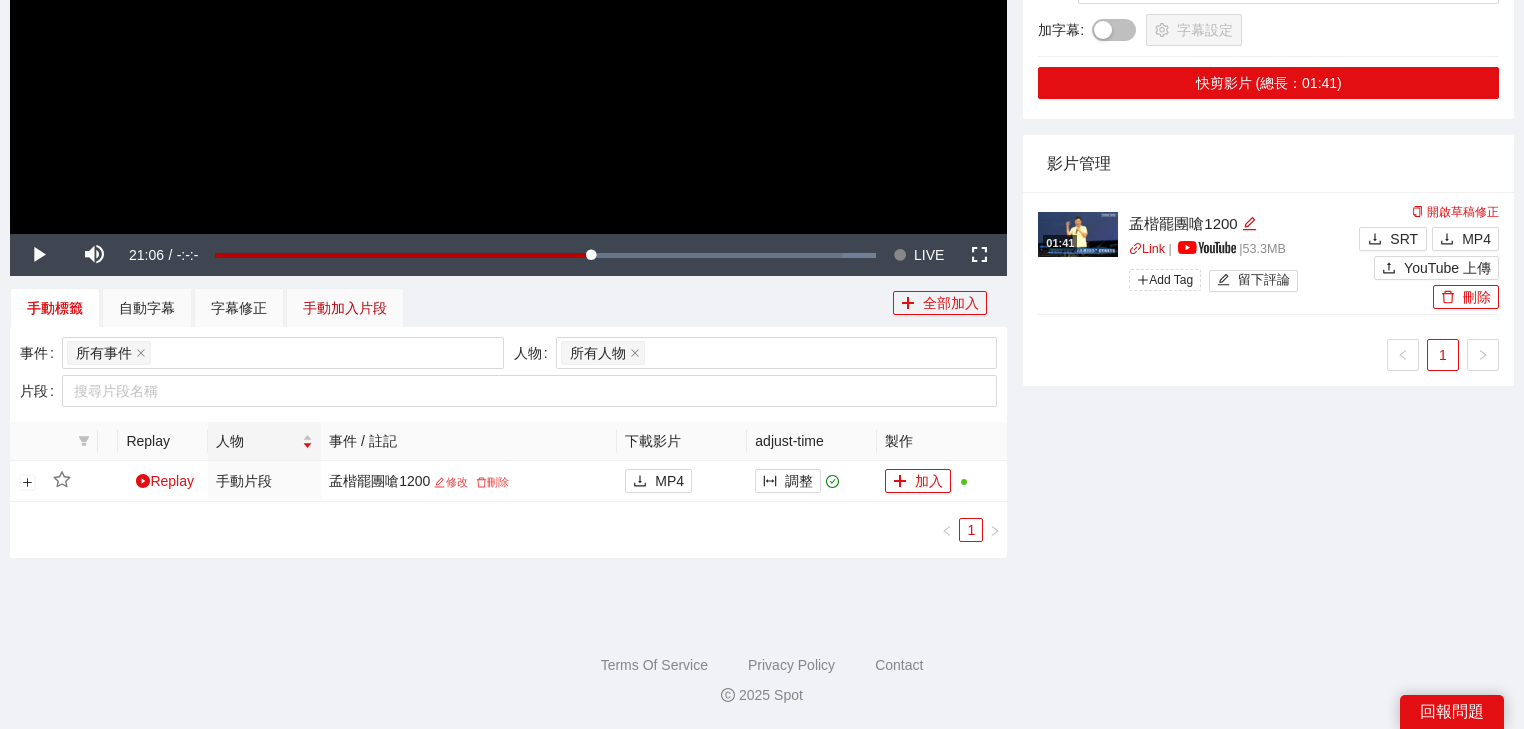 click on "手動加入片段" at bounding box center (345, 308) 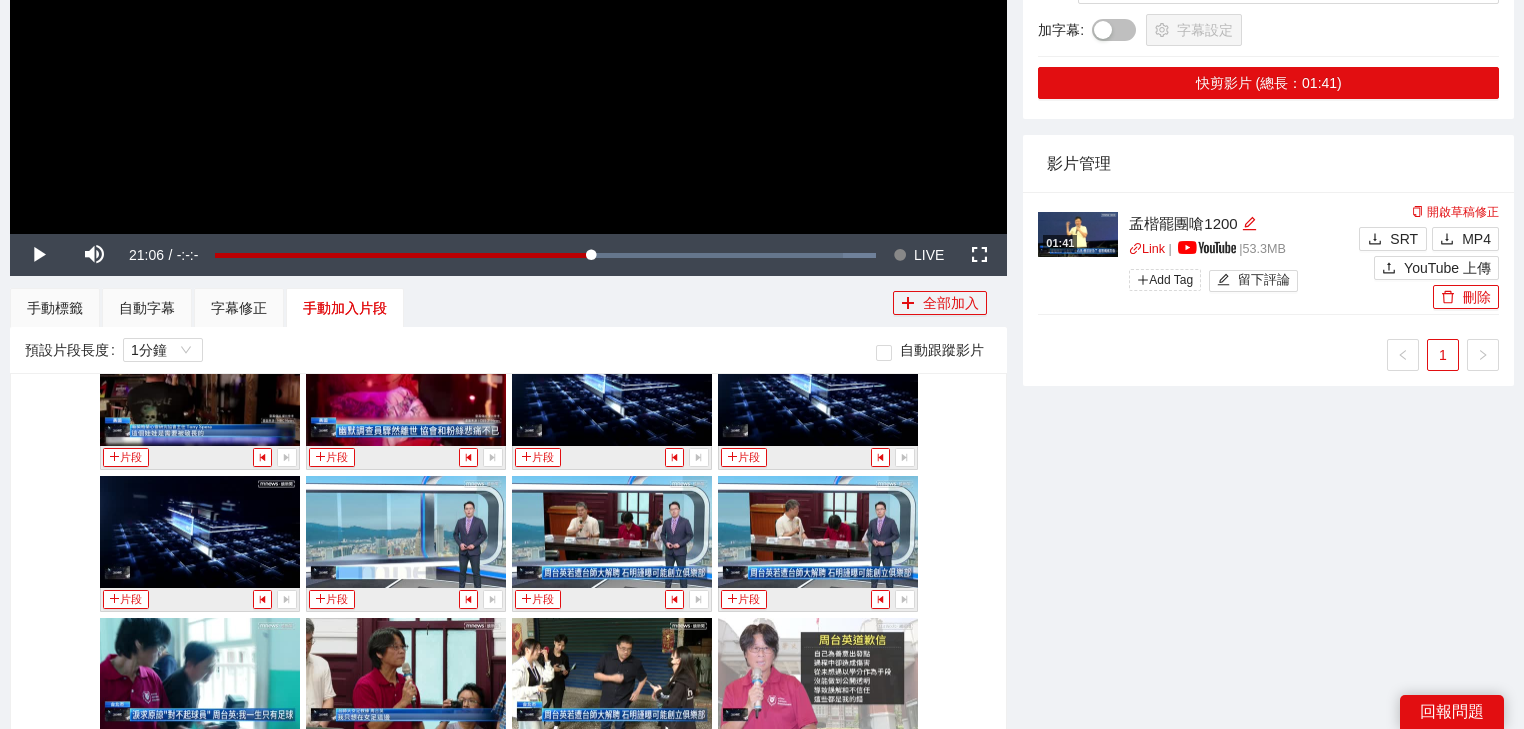 scroll, scrollTop: 720, scrollLeft: 0, axis: vertical 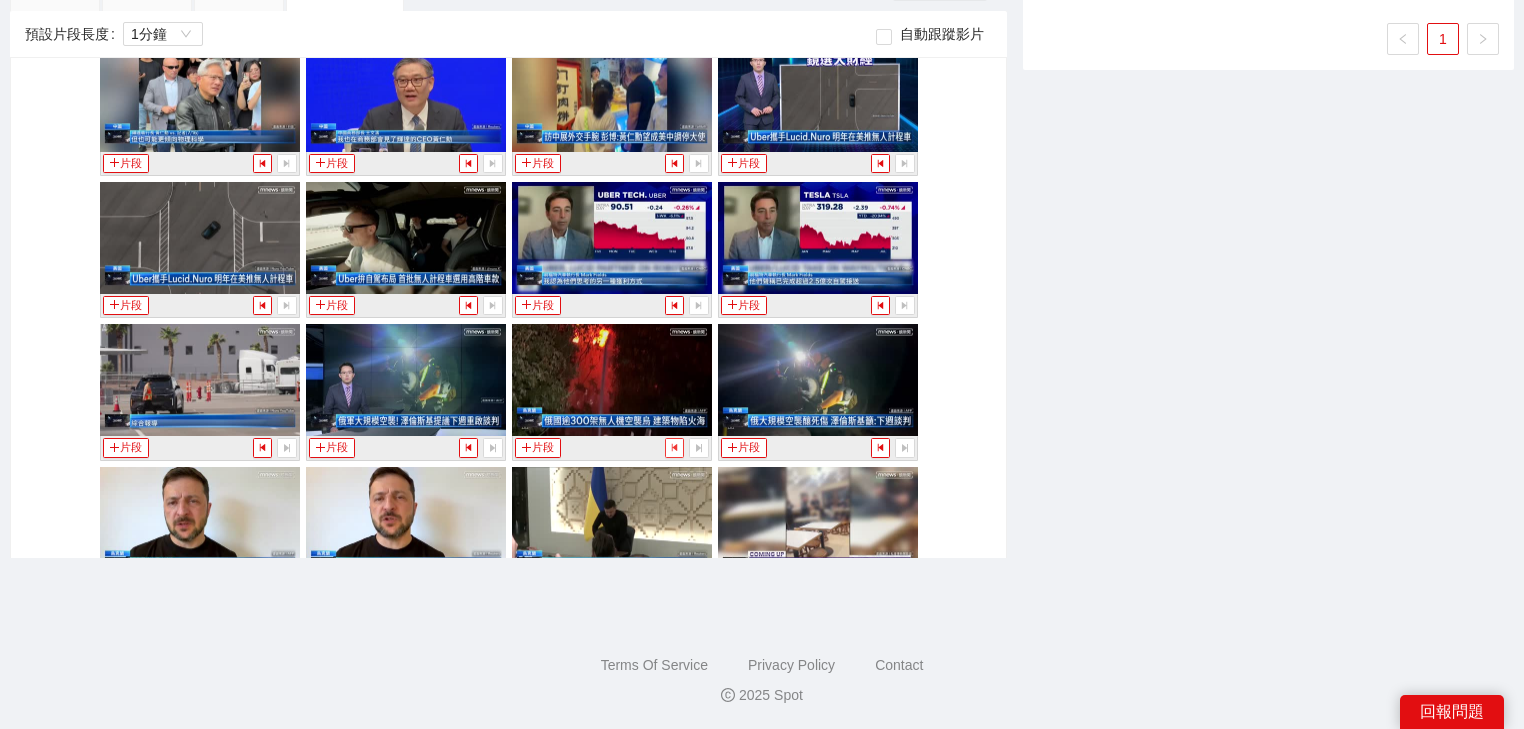 click 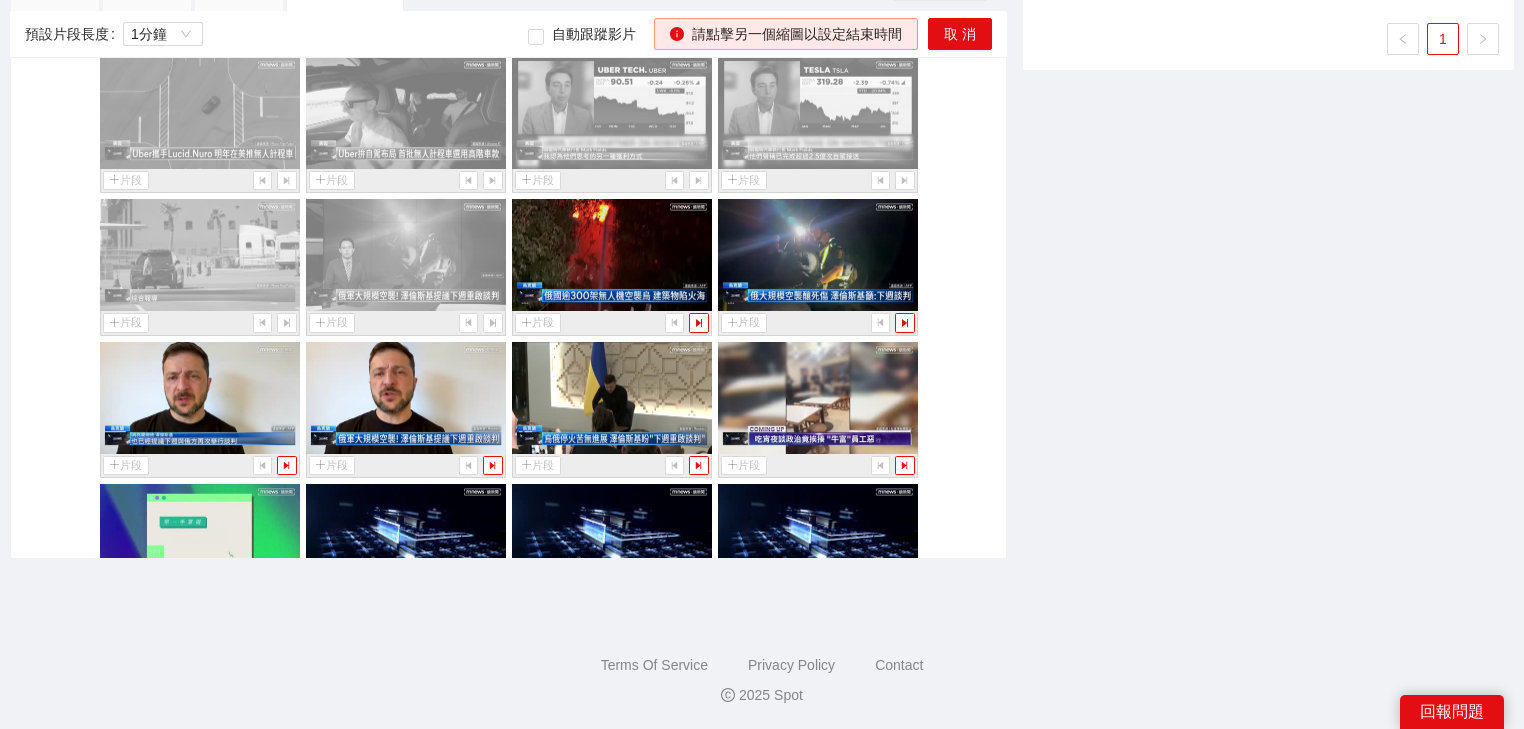 scroll, scrollTop: 3607, scrollLeft: 0, axis: vertical 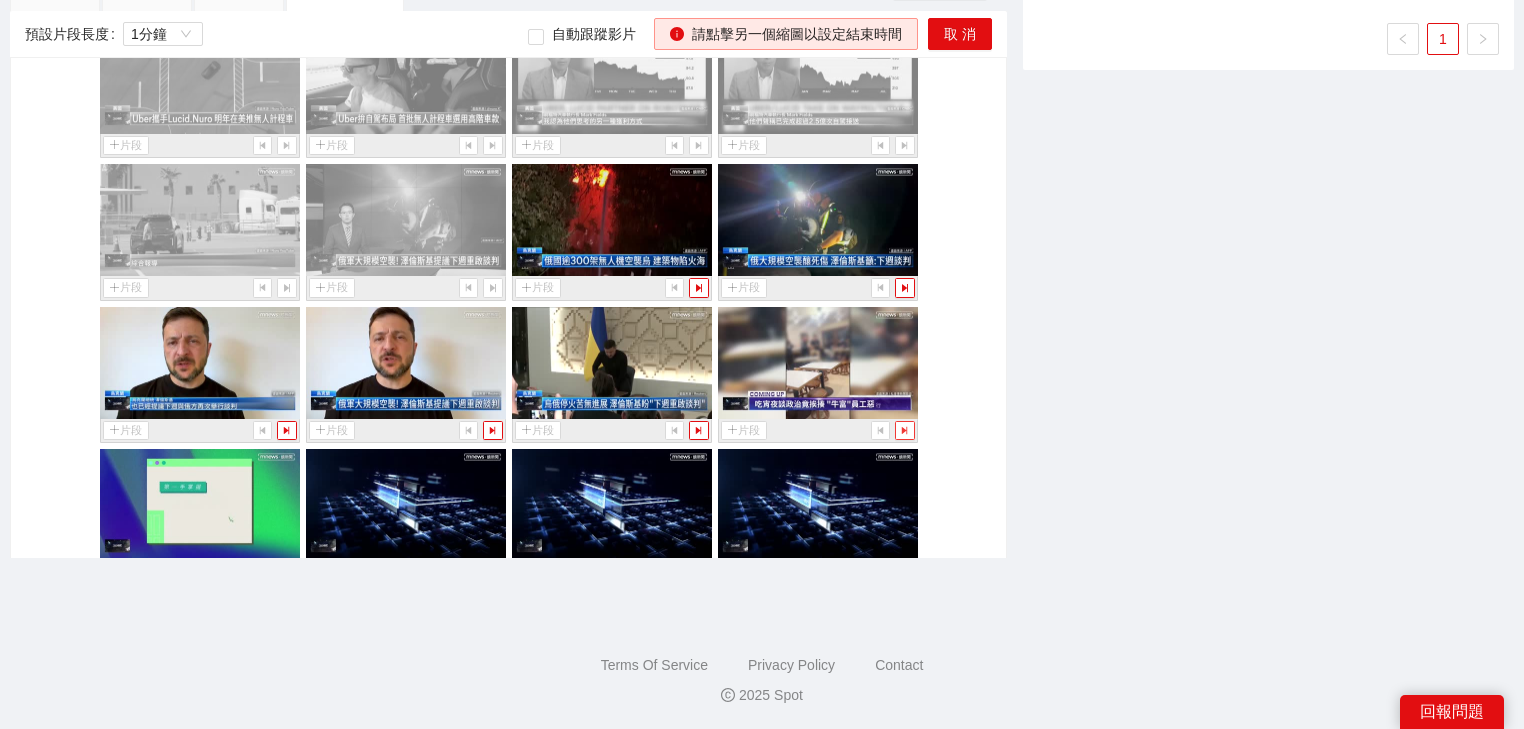 click 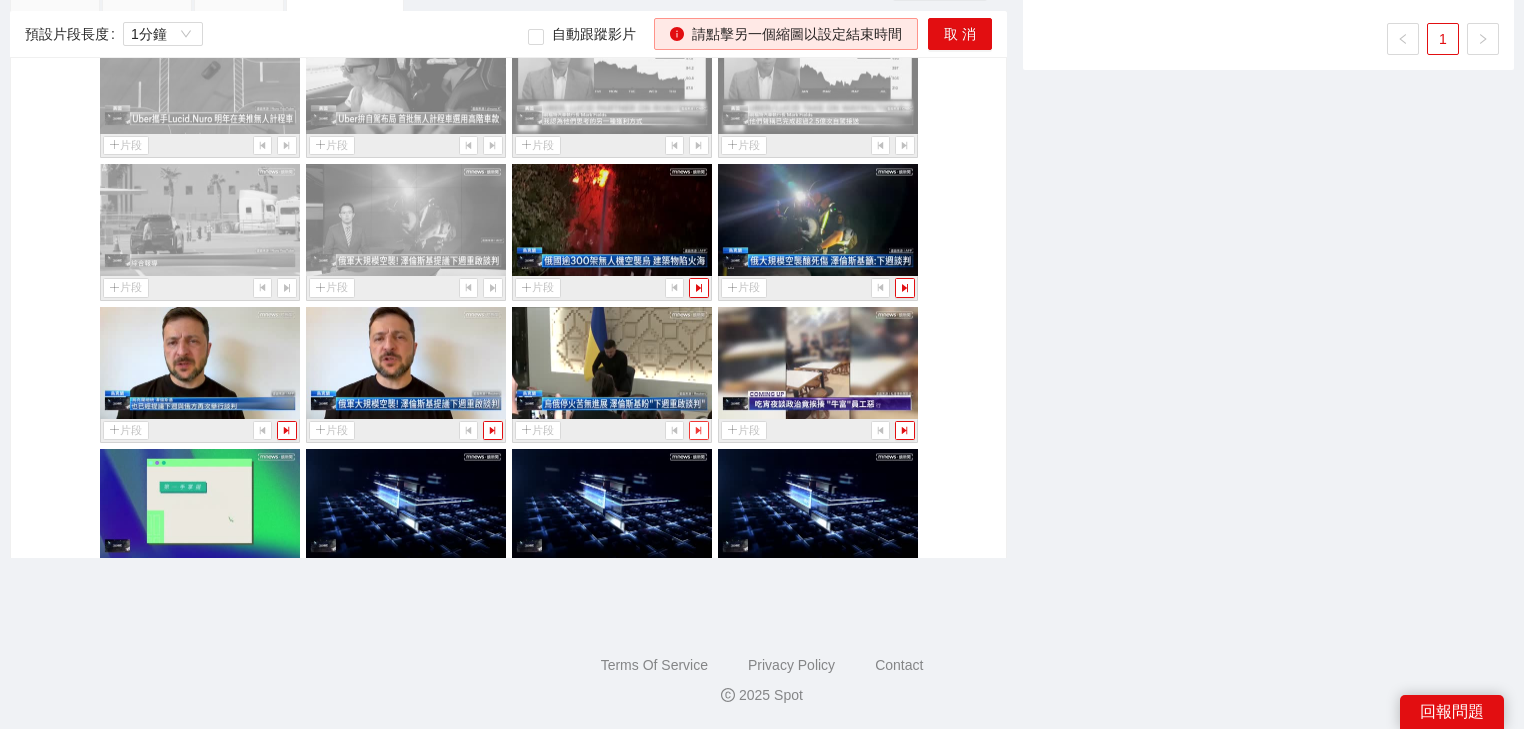 click 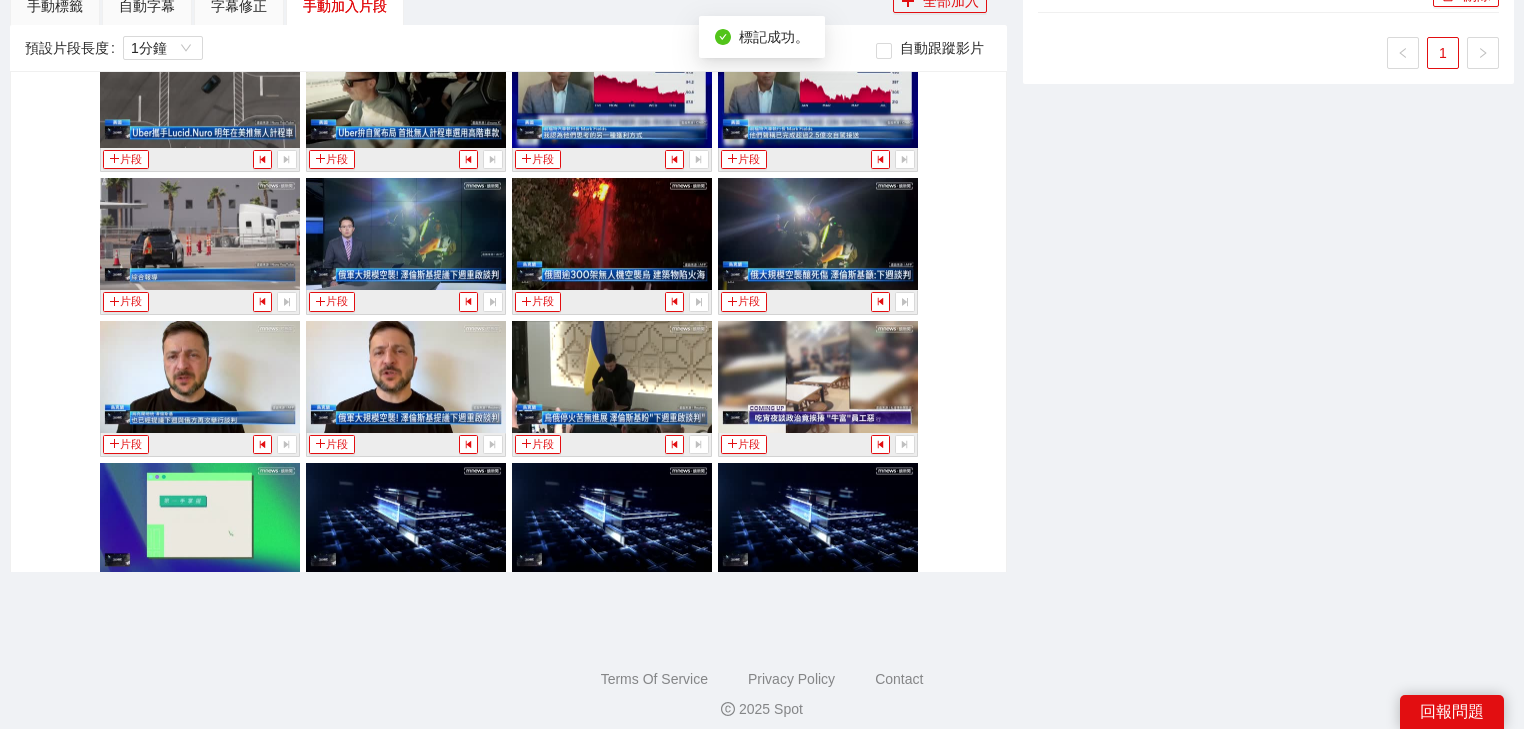 scroll, scrollTop: 412, scrollLeft: 0, axis: vertical 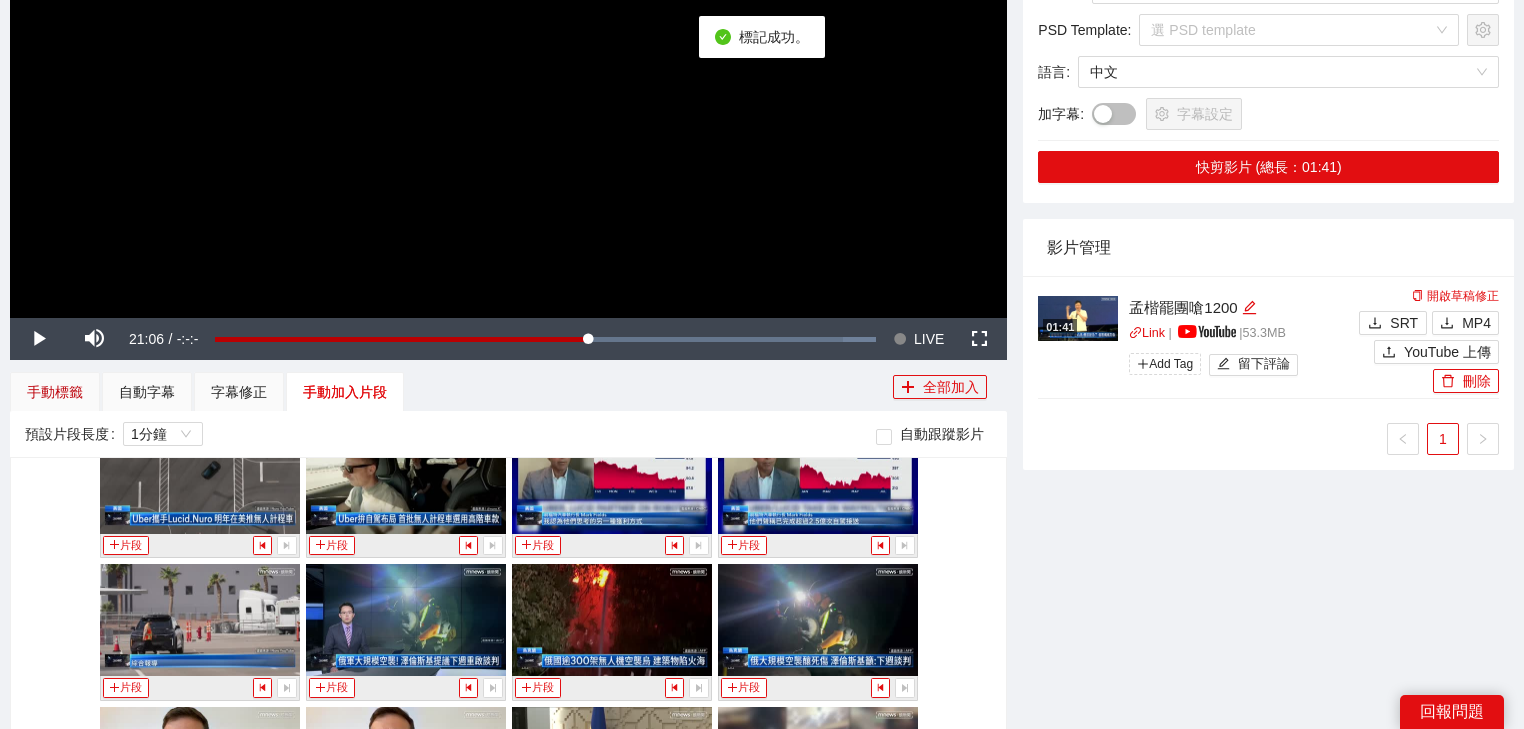 click on "手動標籤" at bounding box center [55, 392] 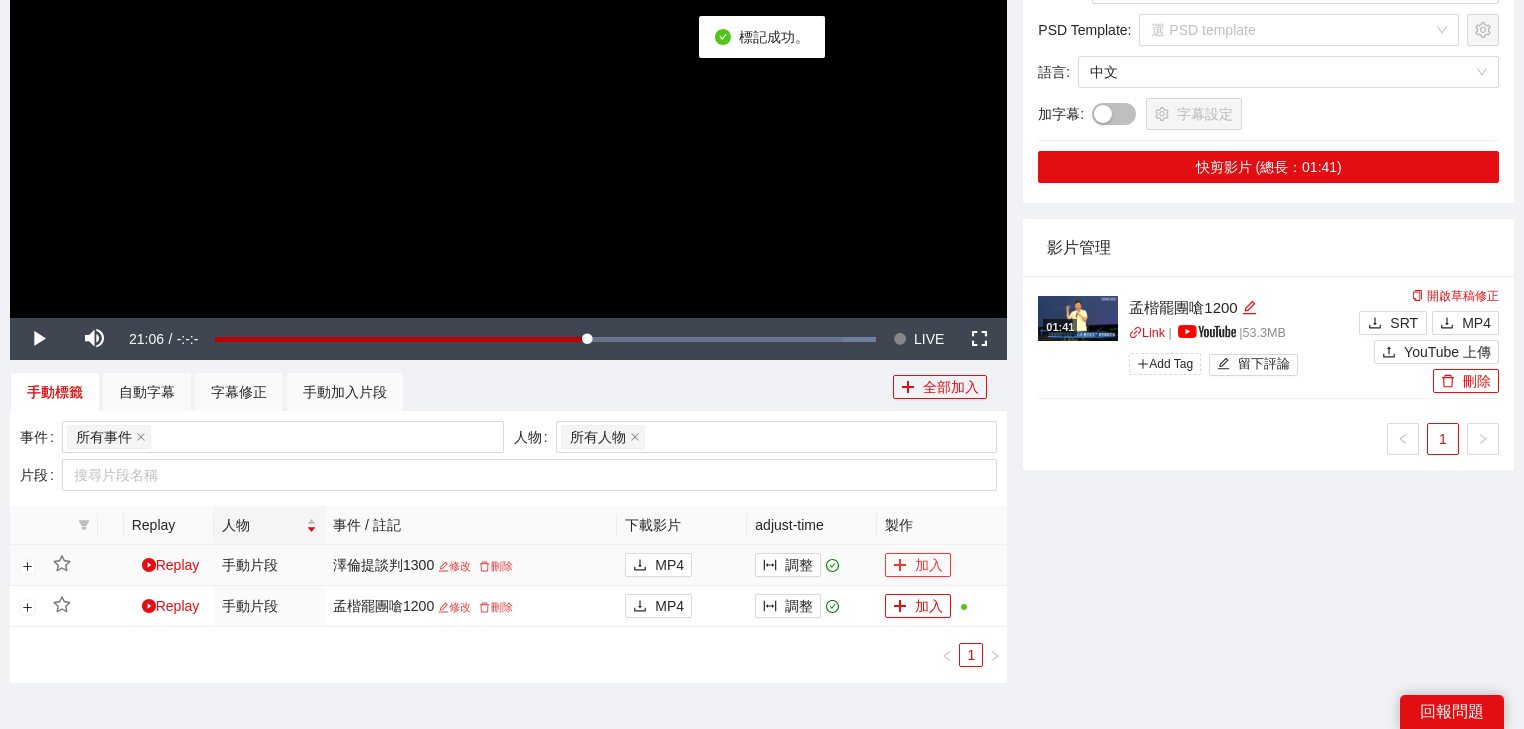 click 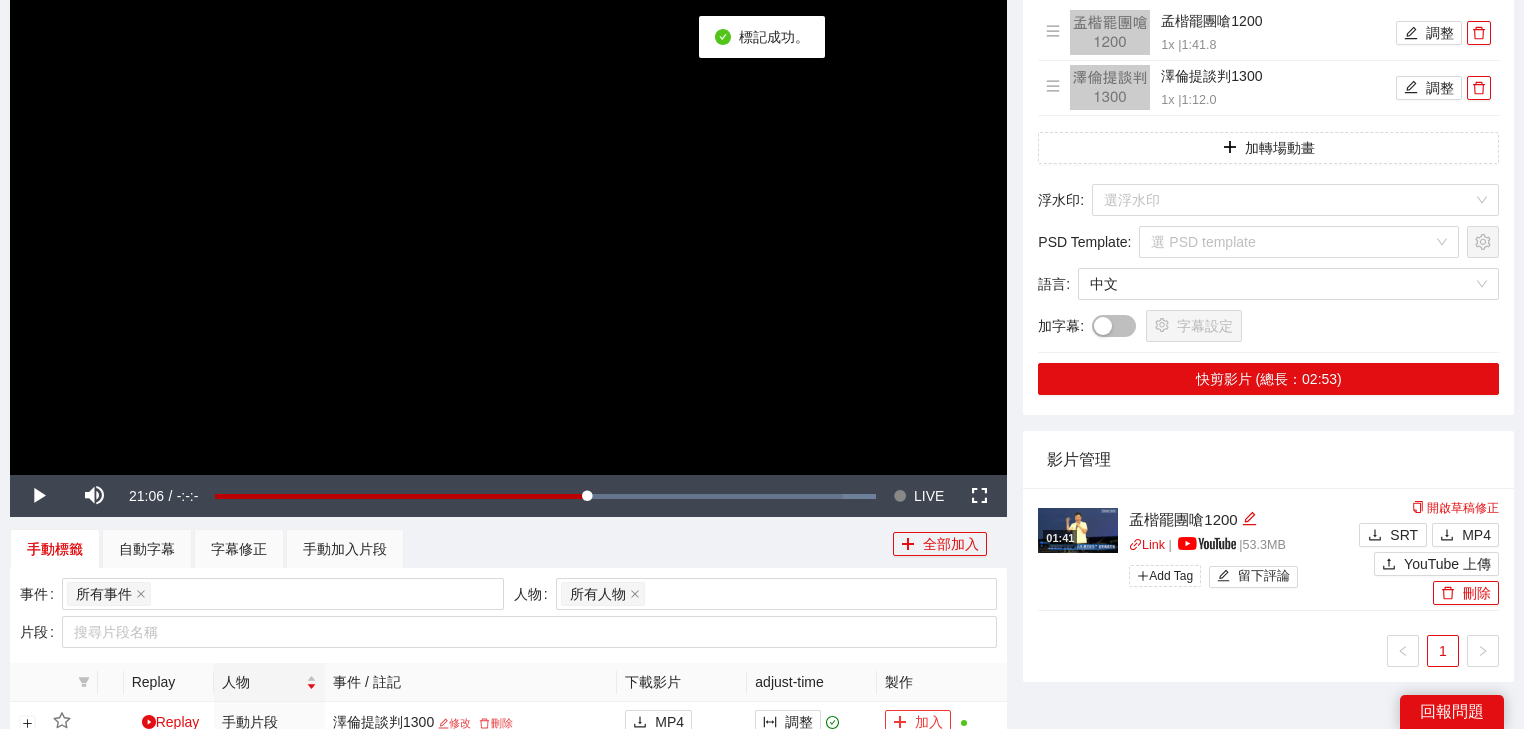 scroll, scrollTop: 92, scrollLeft: 0, axis: vertical 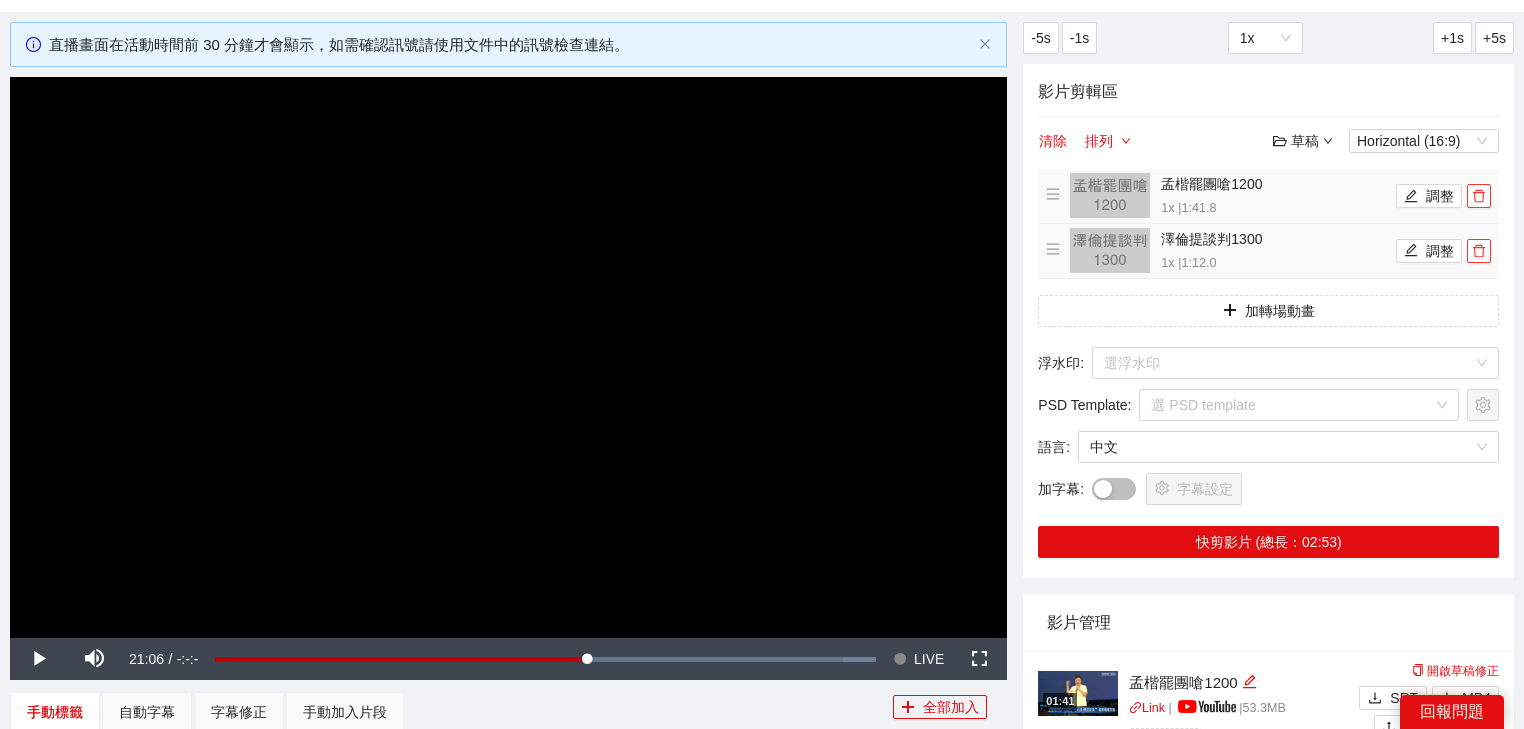 click 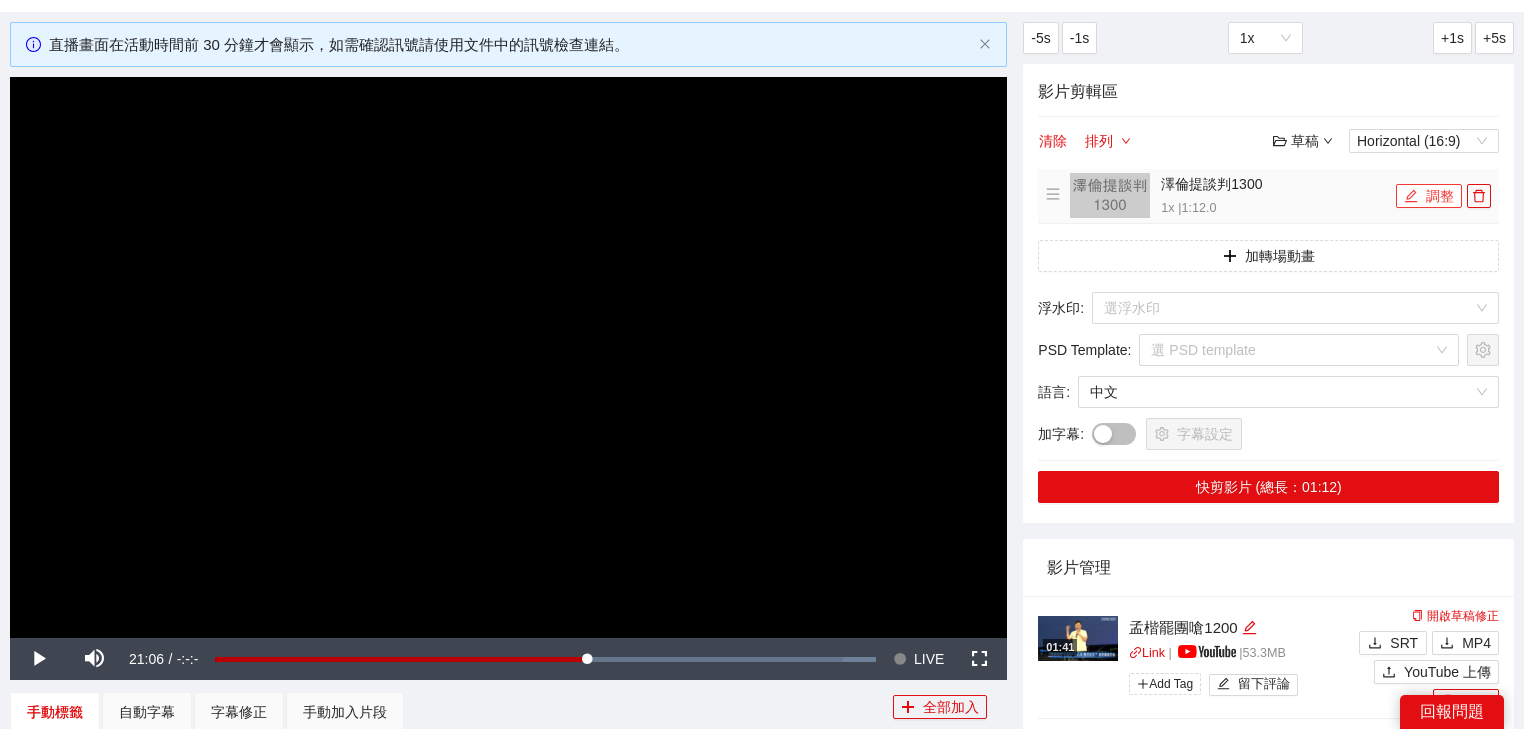 click on "調整" at bounding box center [1429, 196] 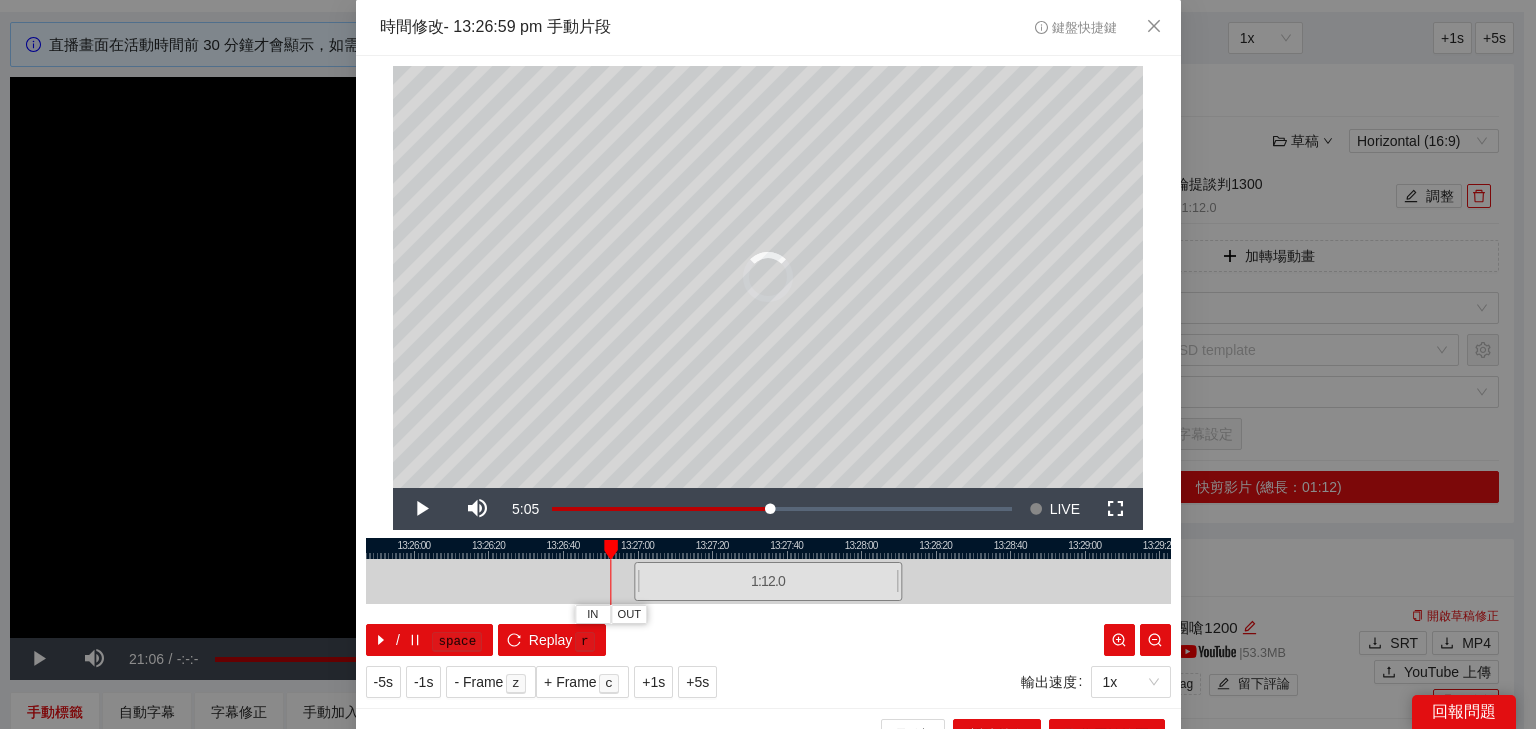 drag, startPoint x: 626, startPoint y: 546, endPoint x: 601, endPoint y: 544, distance: 25.079872 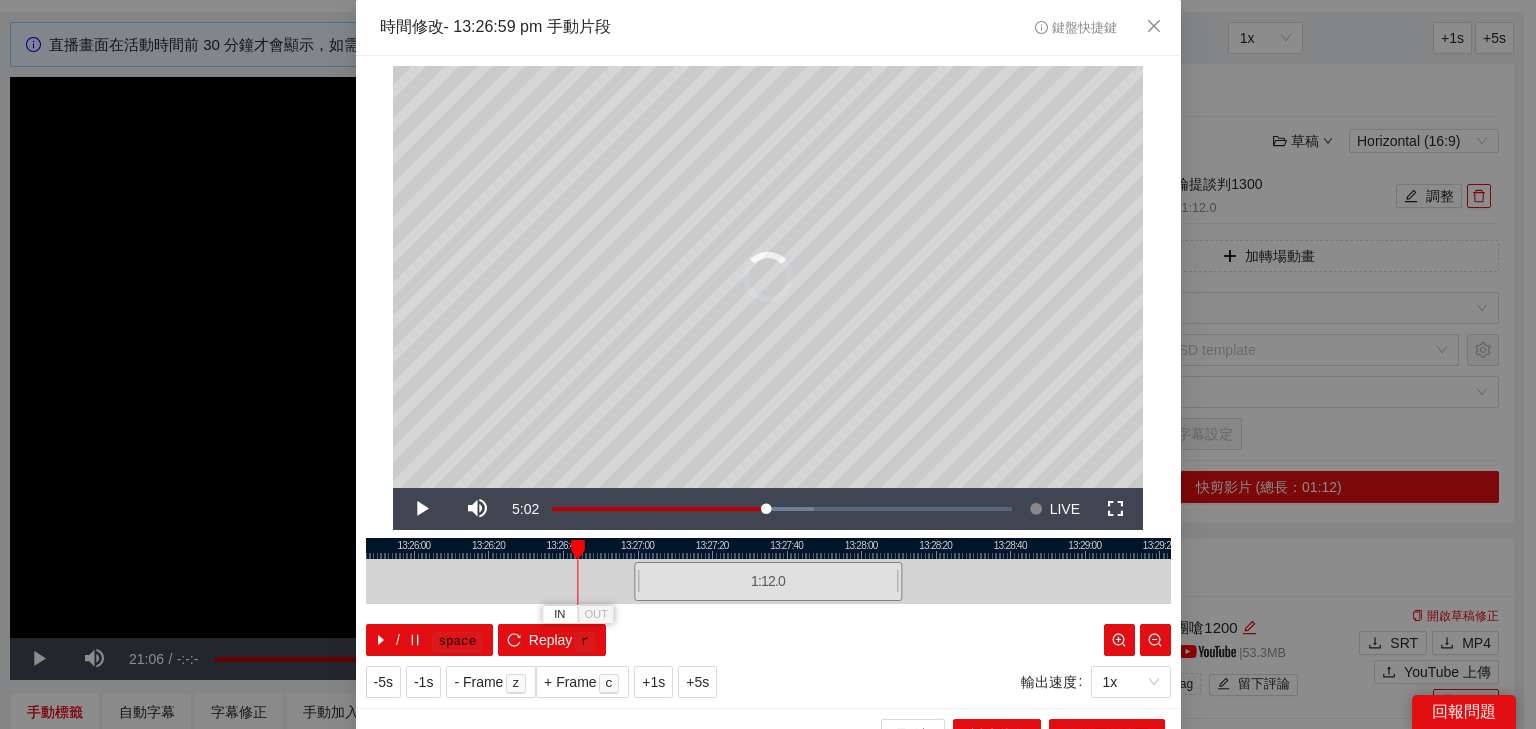 drag, startPoint x: 607, startPoint y: 548, endPoint x: 554, endPoint y: 550, distance: 53.037724 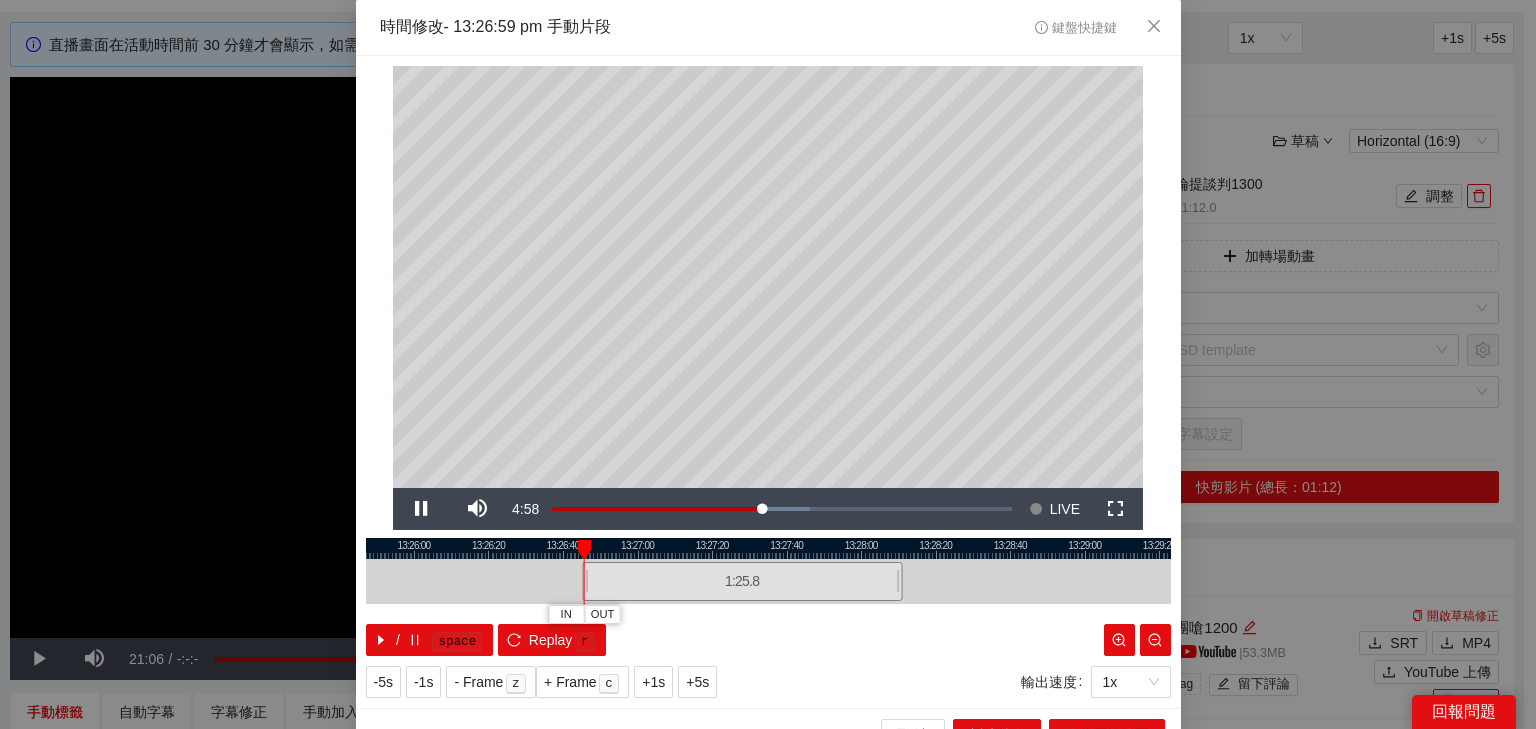 click at bounding box center [768, 548] 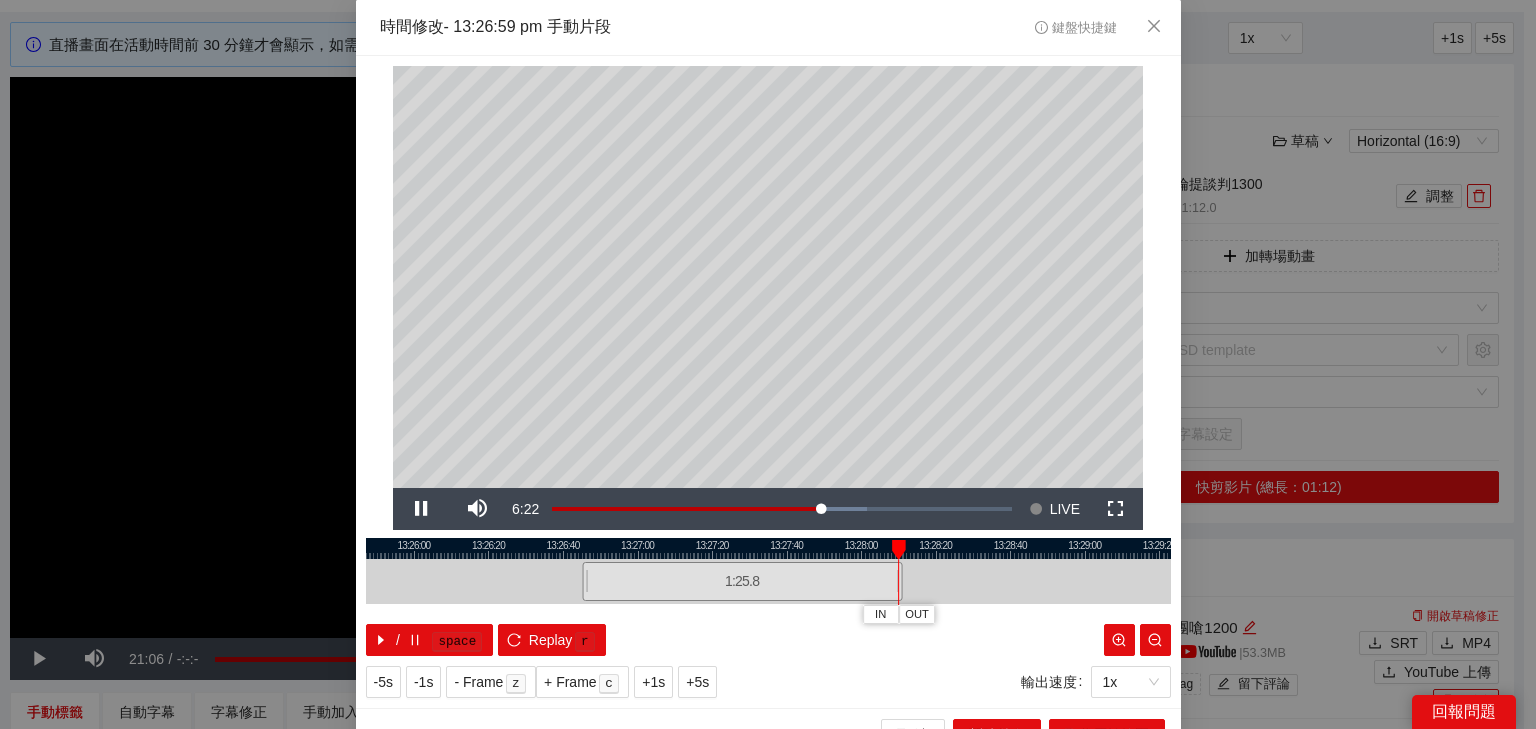 click at bounding box center (768, 548) 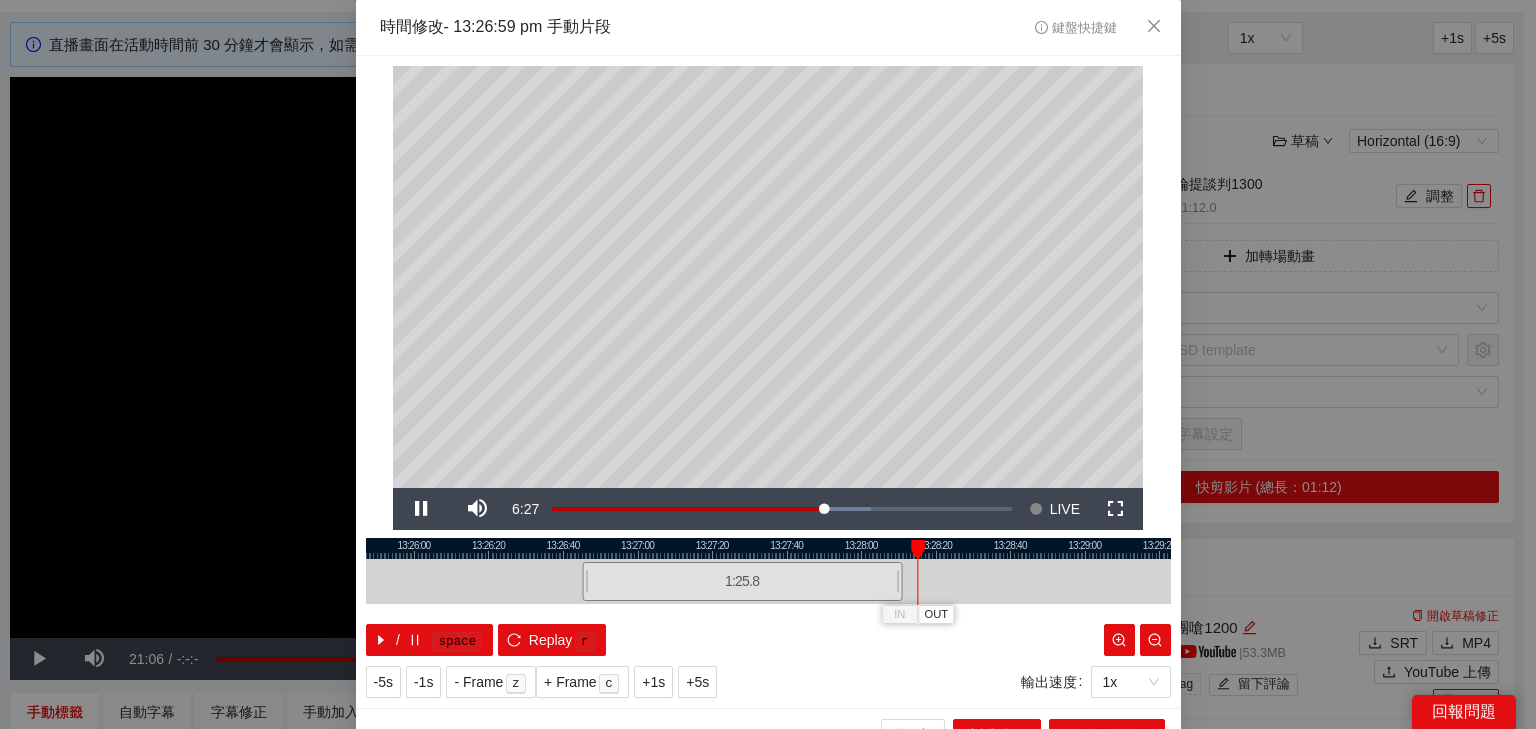click at bounding box center (768, 548) 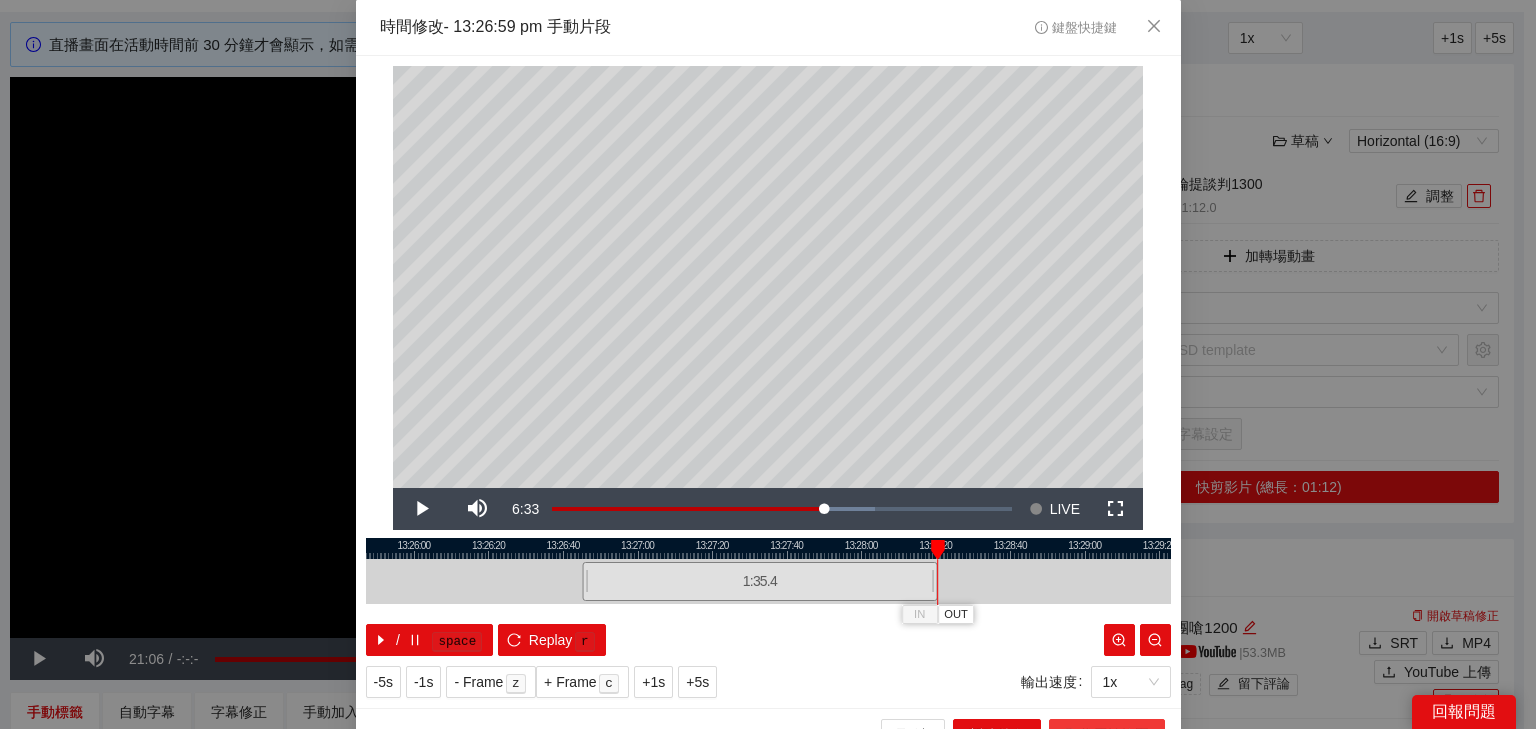 click on "取代原始範圍" at bounding box center [1107, 735] 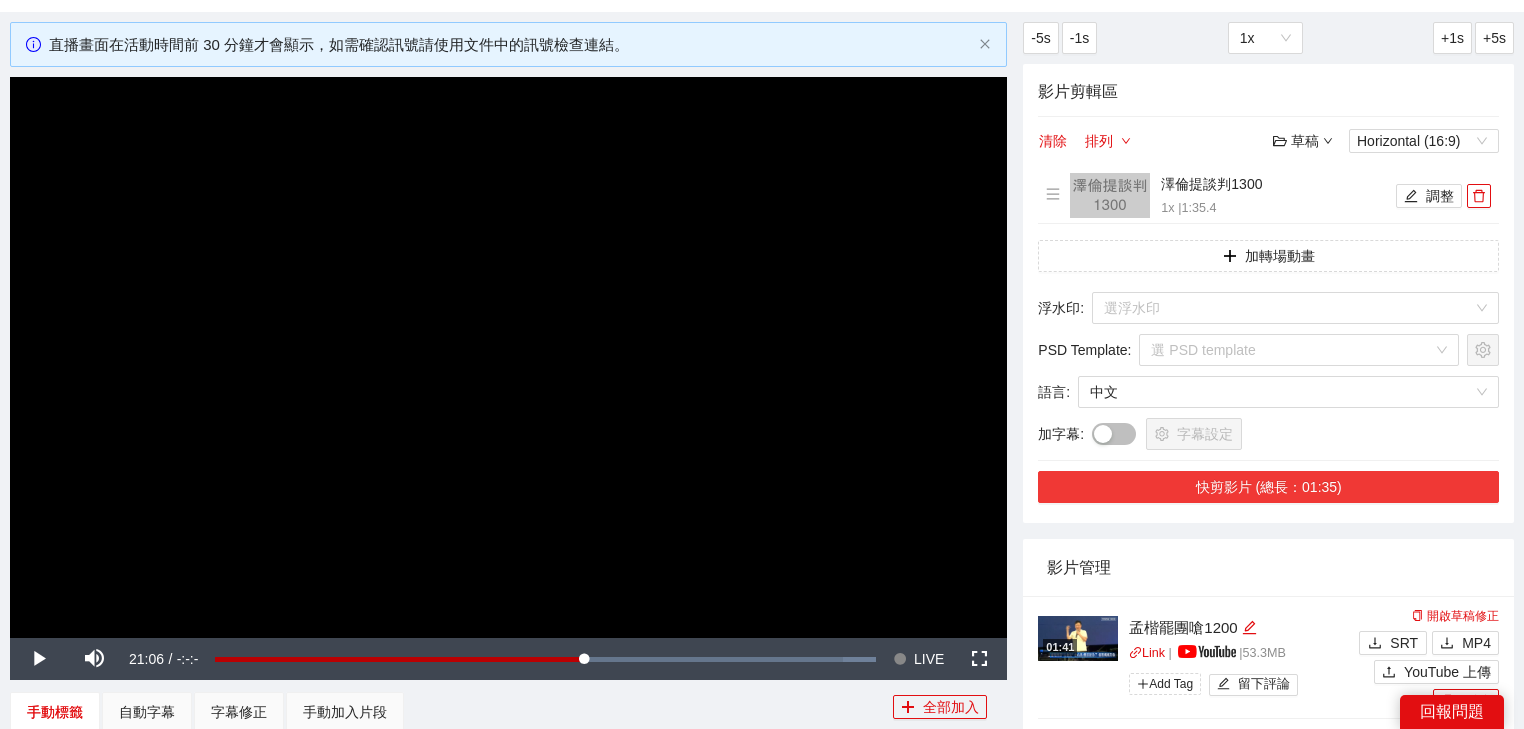 click on "快剪影片 (總長：01:35)" at bounding box center [1268, 487] 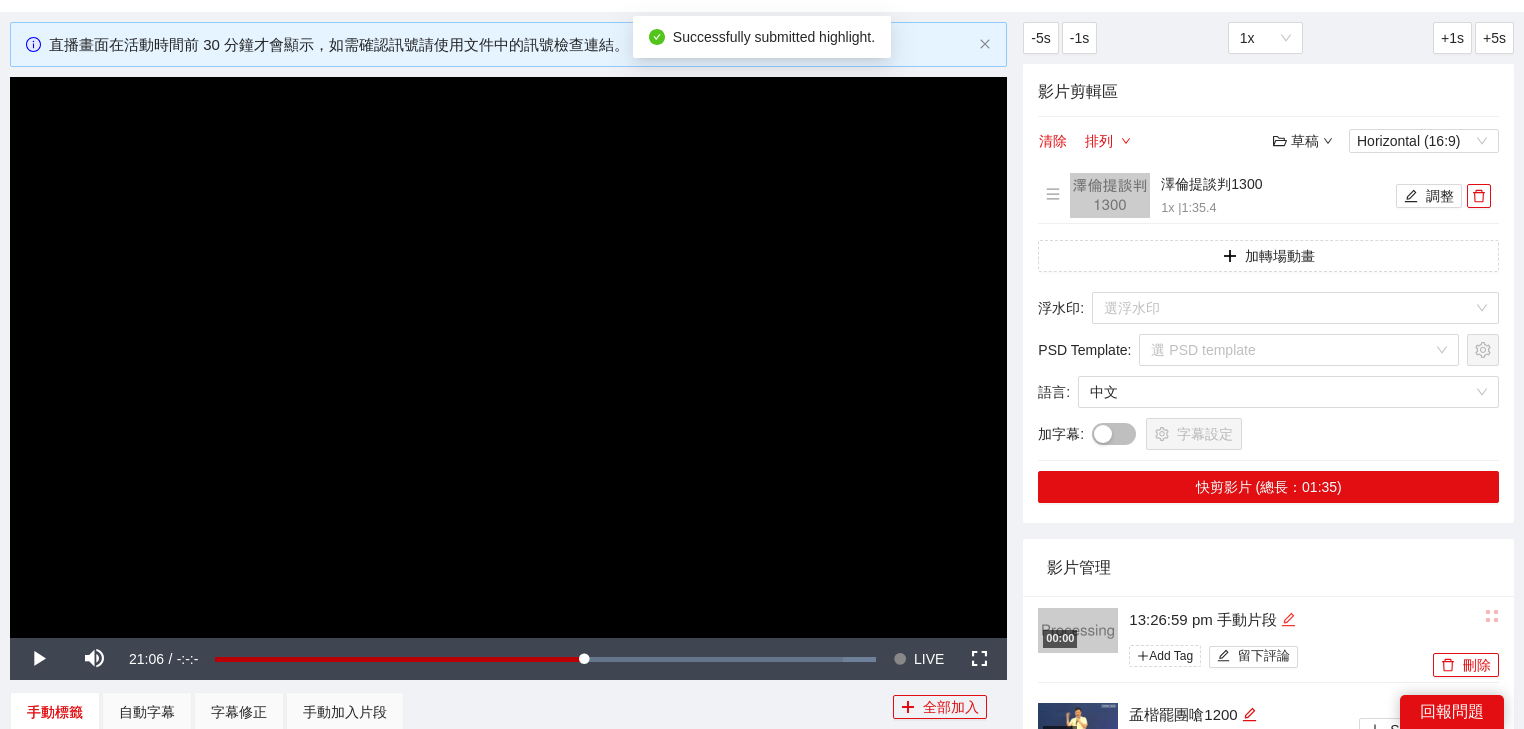click 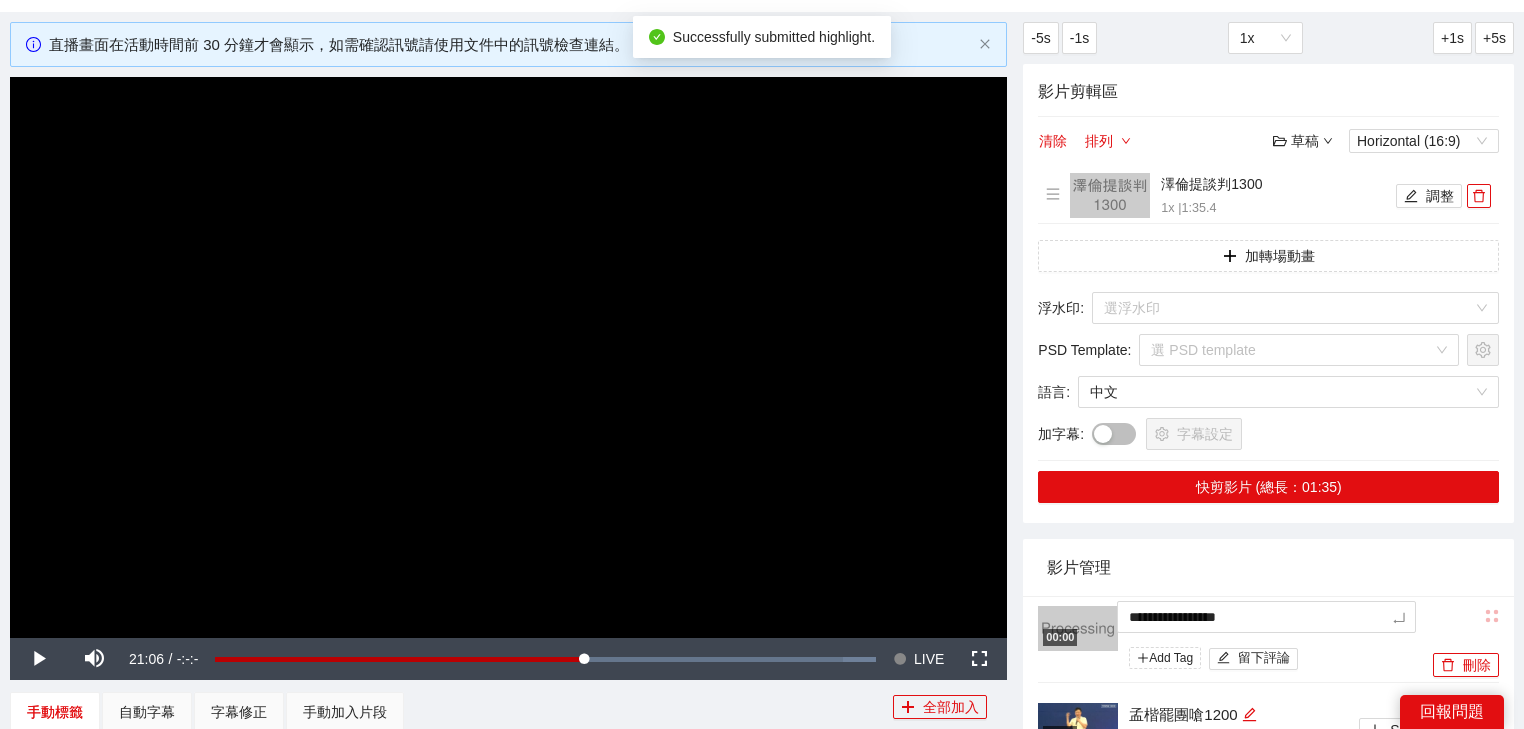 drag, startPoint x: 1001, startPoint y: 573, endPoint x: 985, endPoint y: 566, distance: 17.464249 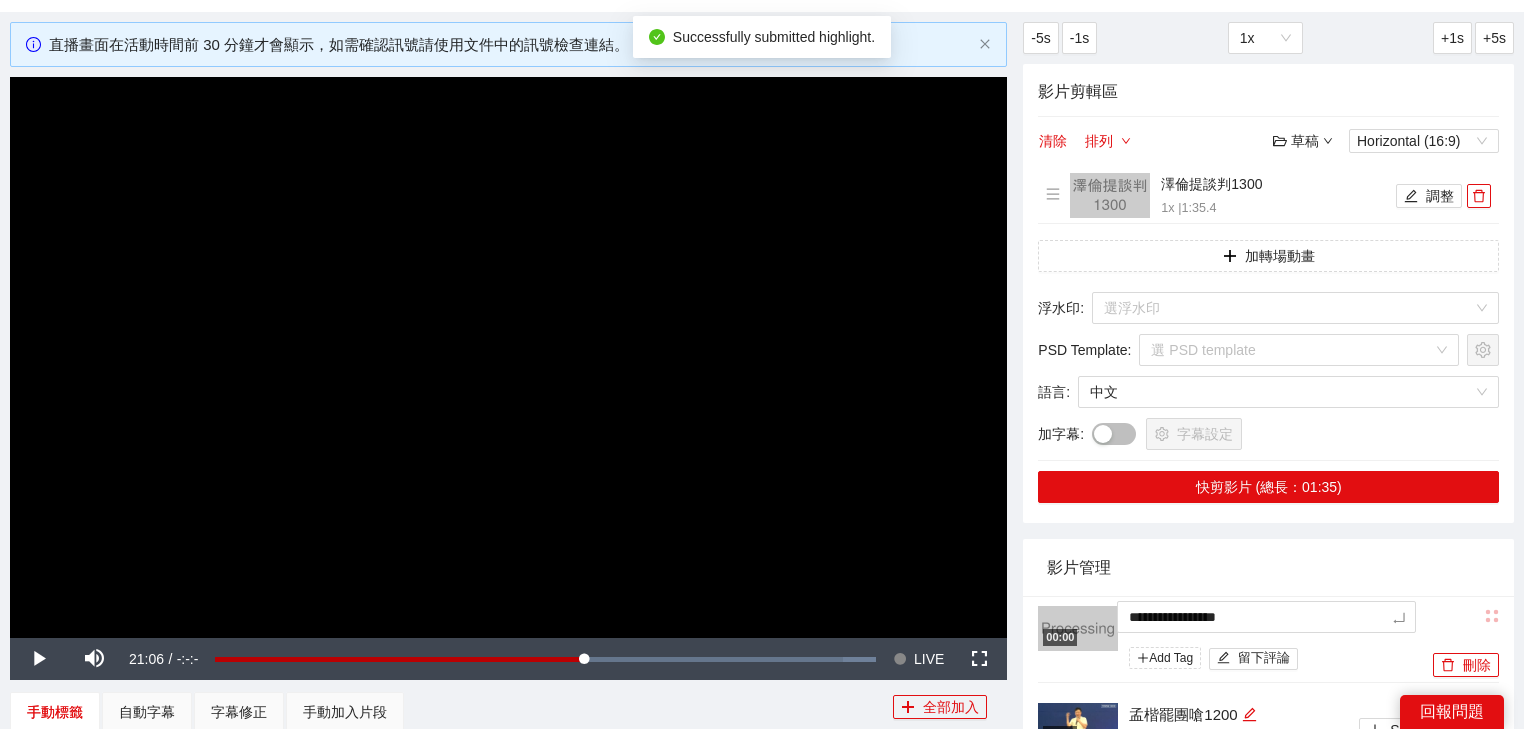 click on "**********" at bounding box center [762, 525] 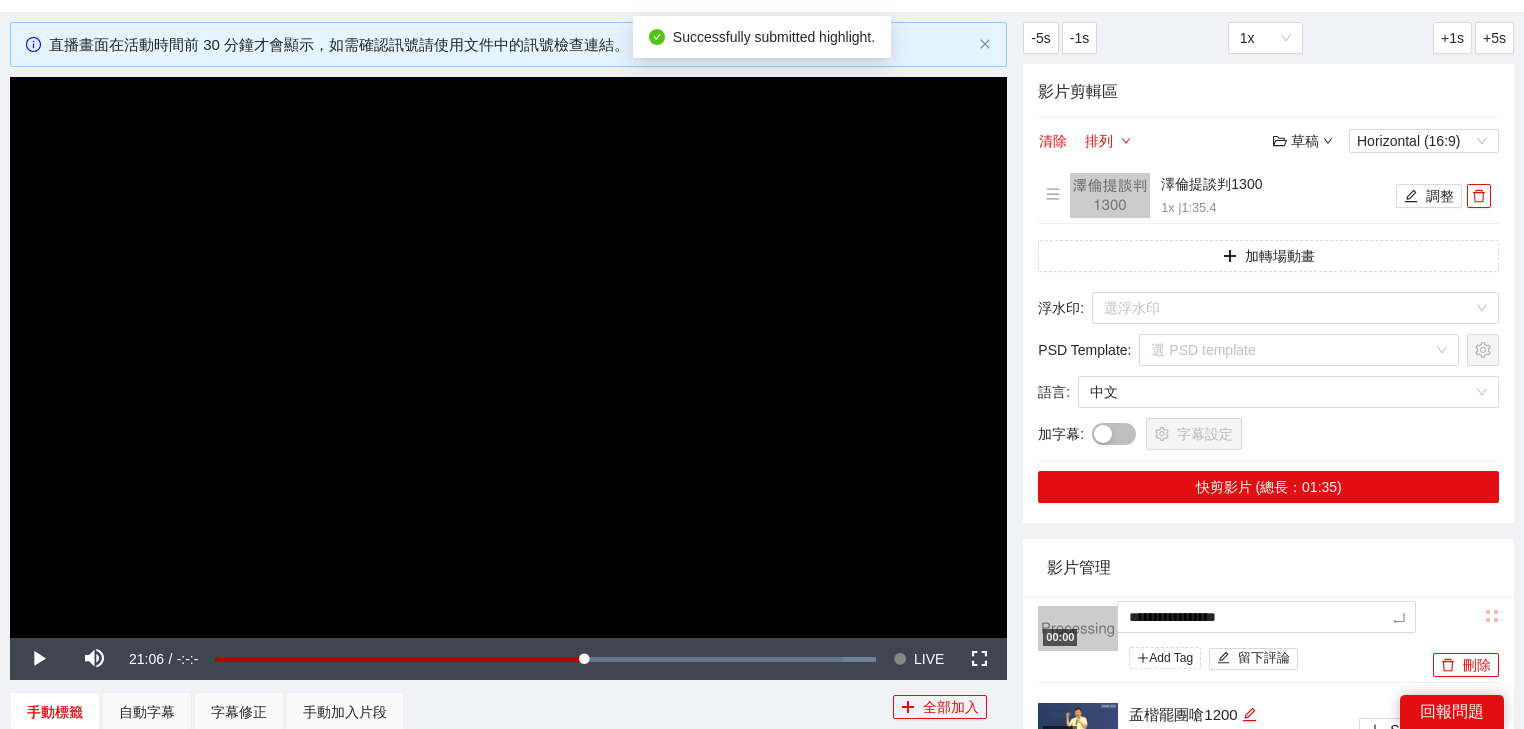 type on "*********" 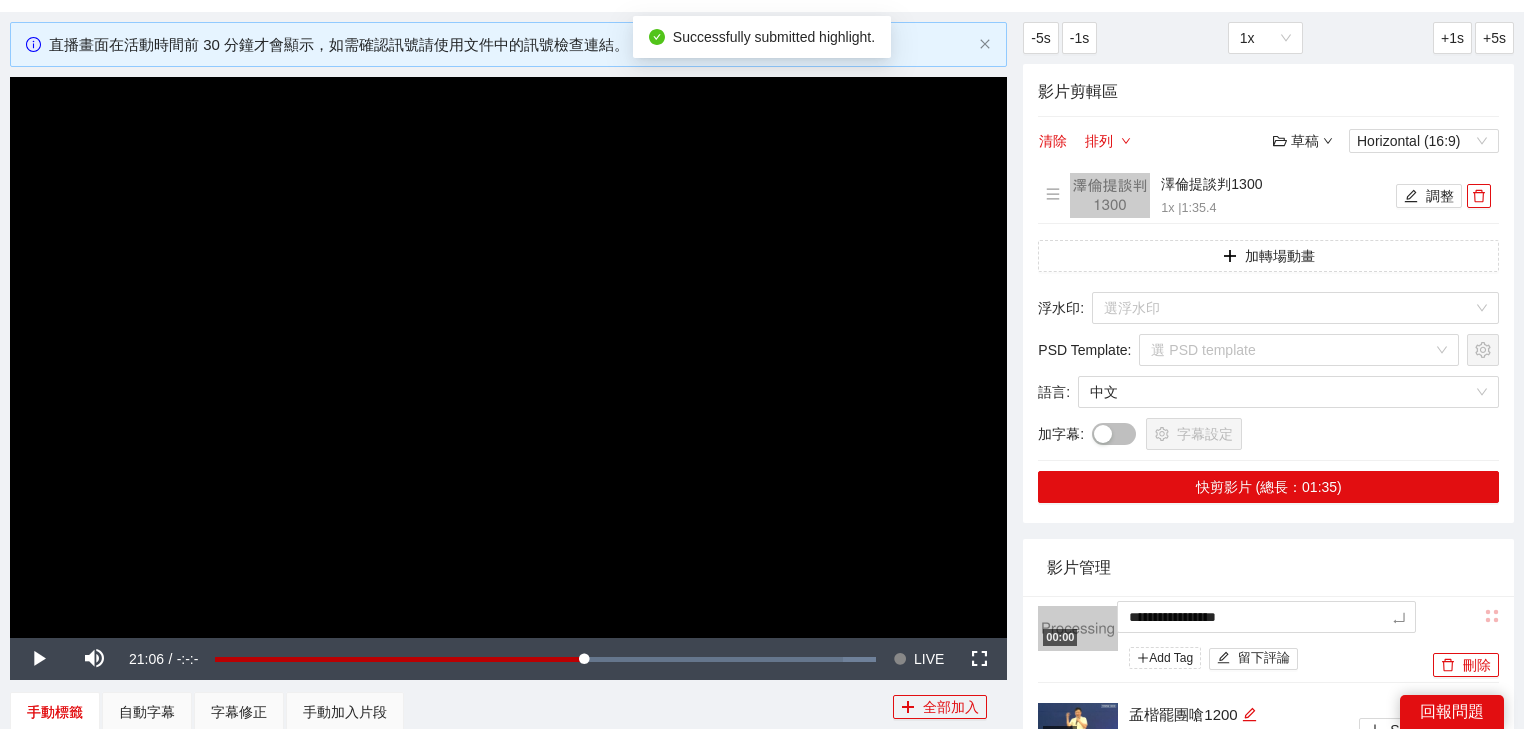 type on "*********" 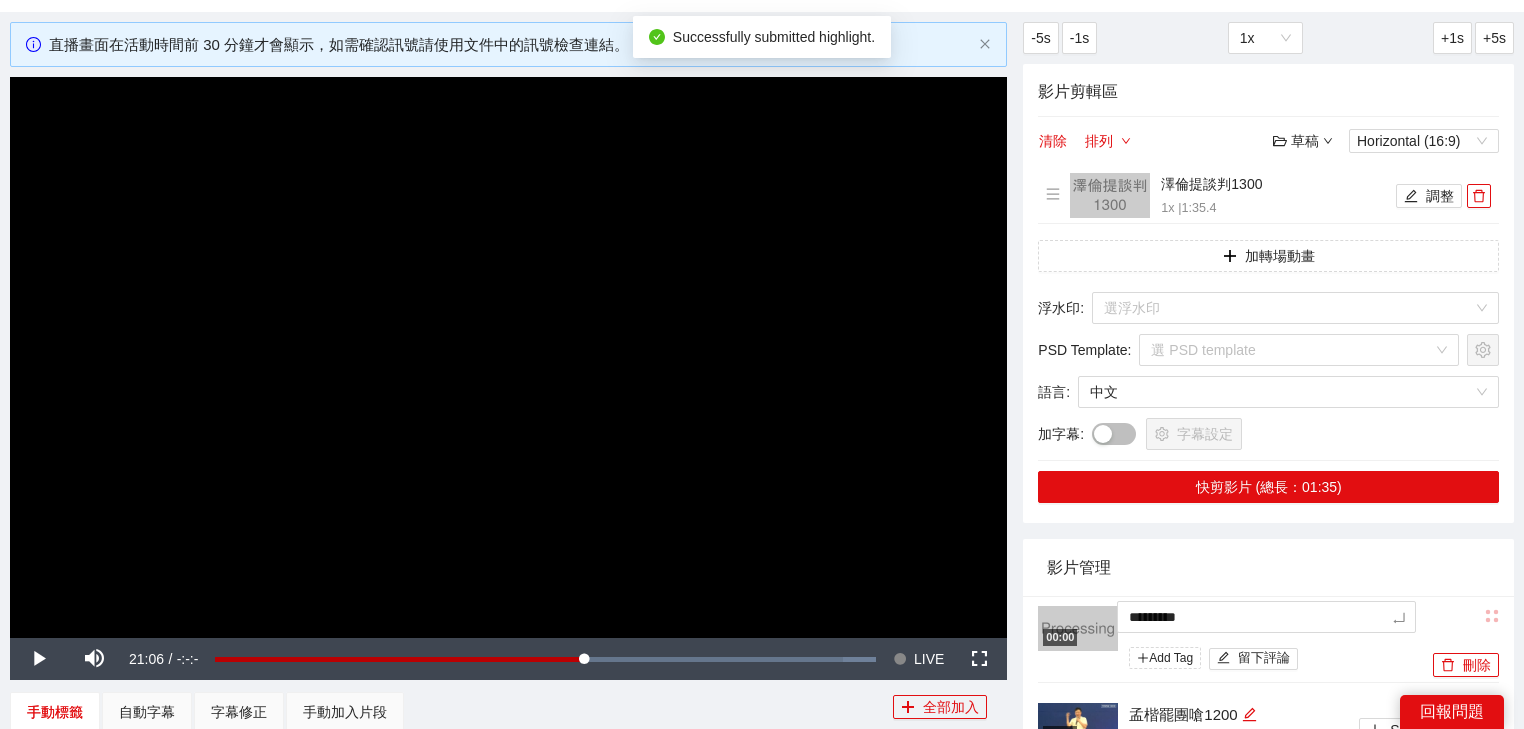click on "影片管理" at bounding box center [1268, 567] 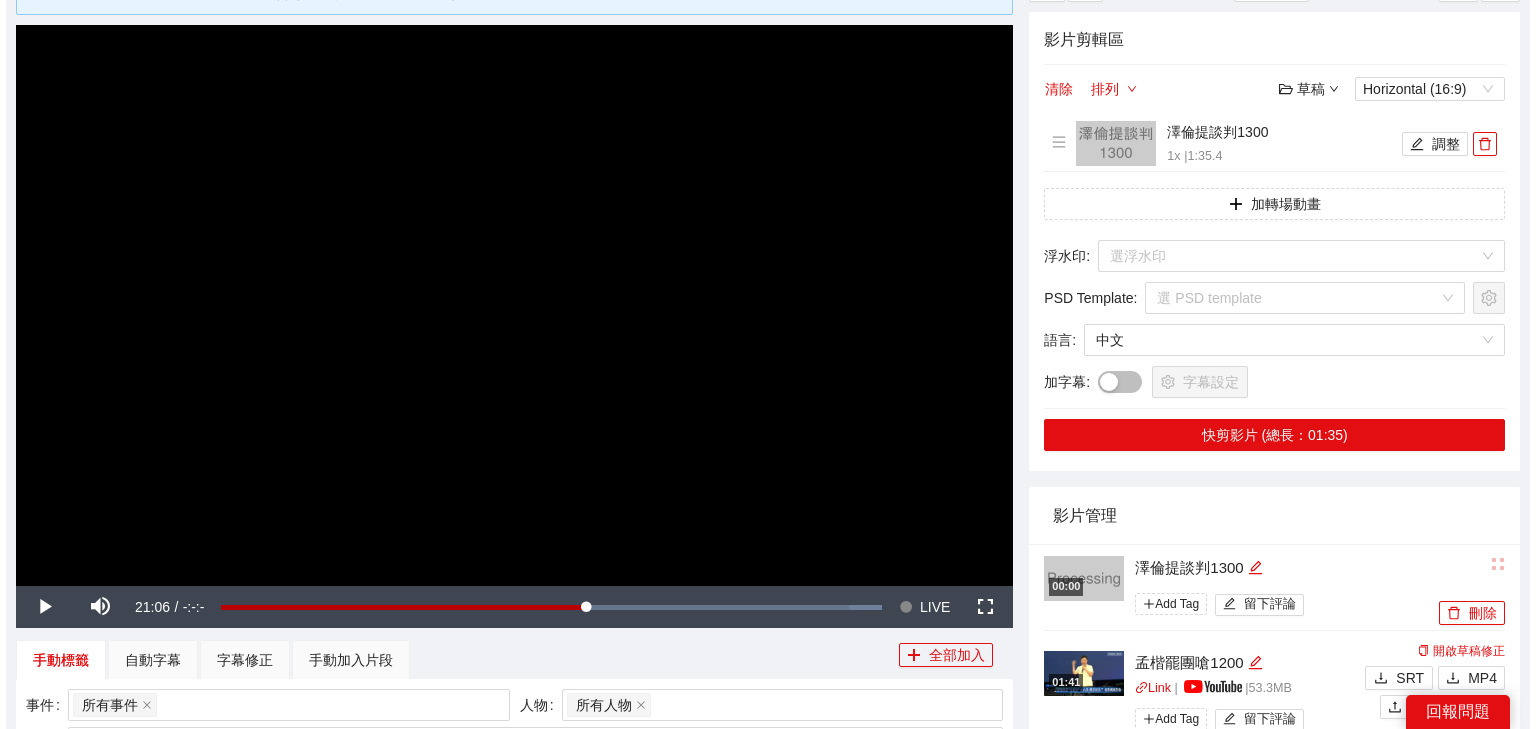 scroll, scrollTop: 172, scrollLeft: 0, axis: vertical 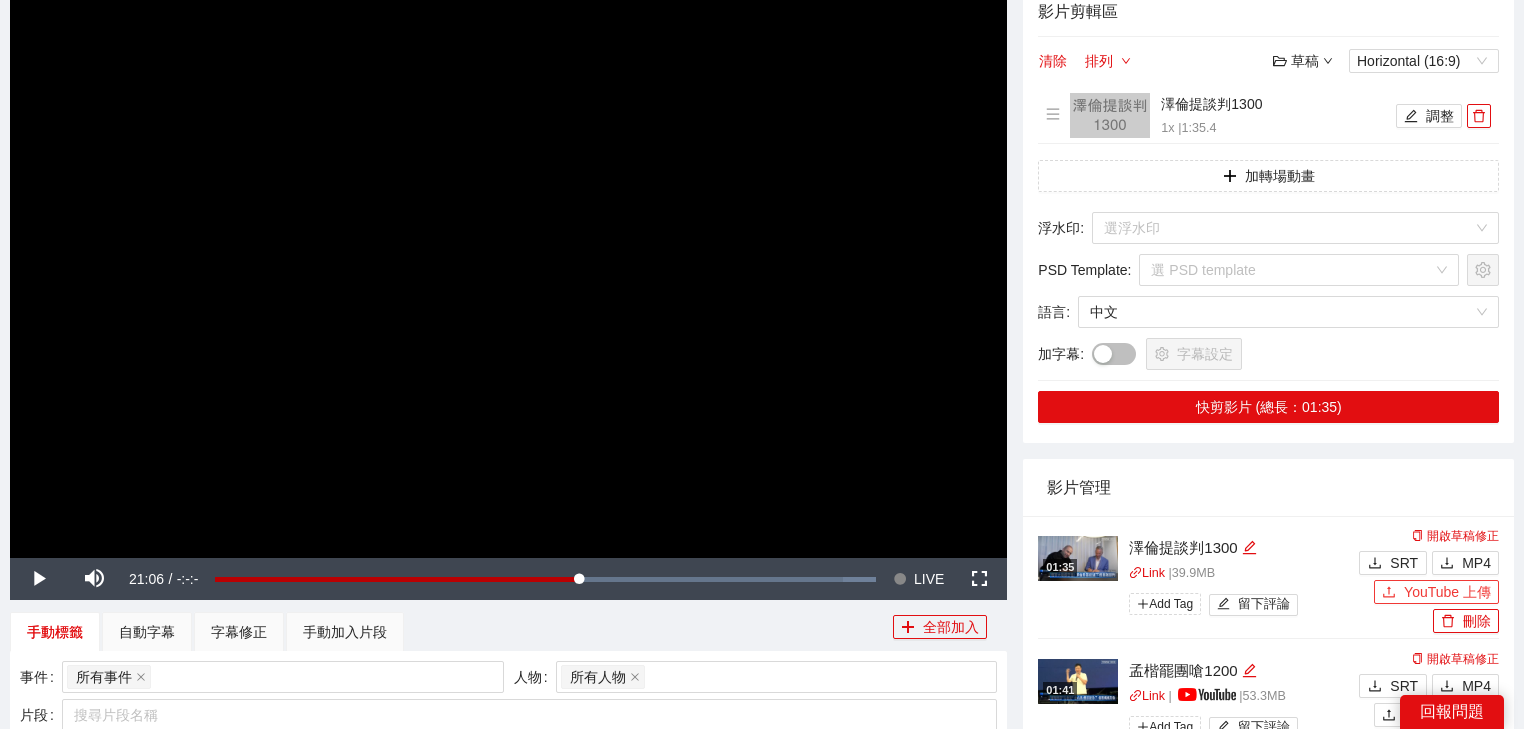 click 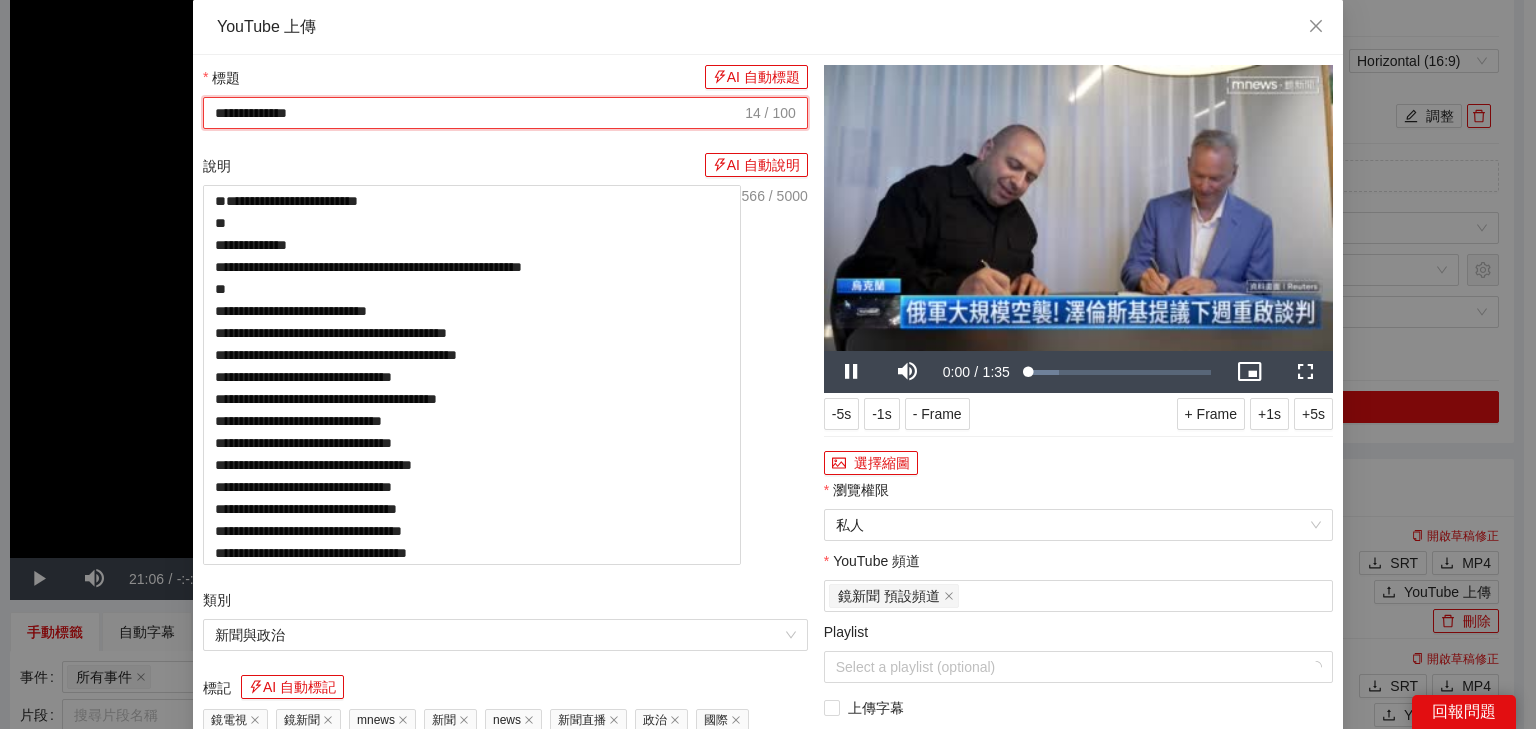 drag, startPoint x: 389, startPoint y: 112, endPoint x: 0, endPoint y: 31, distance: 397.3437 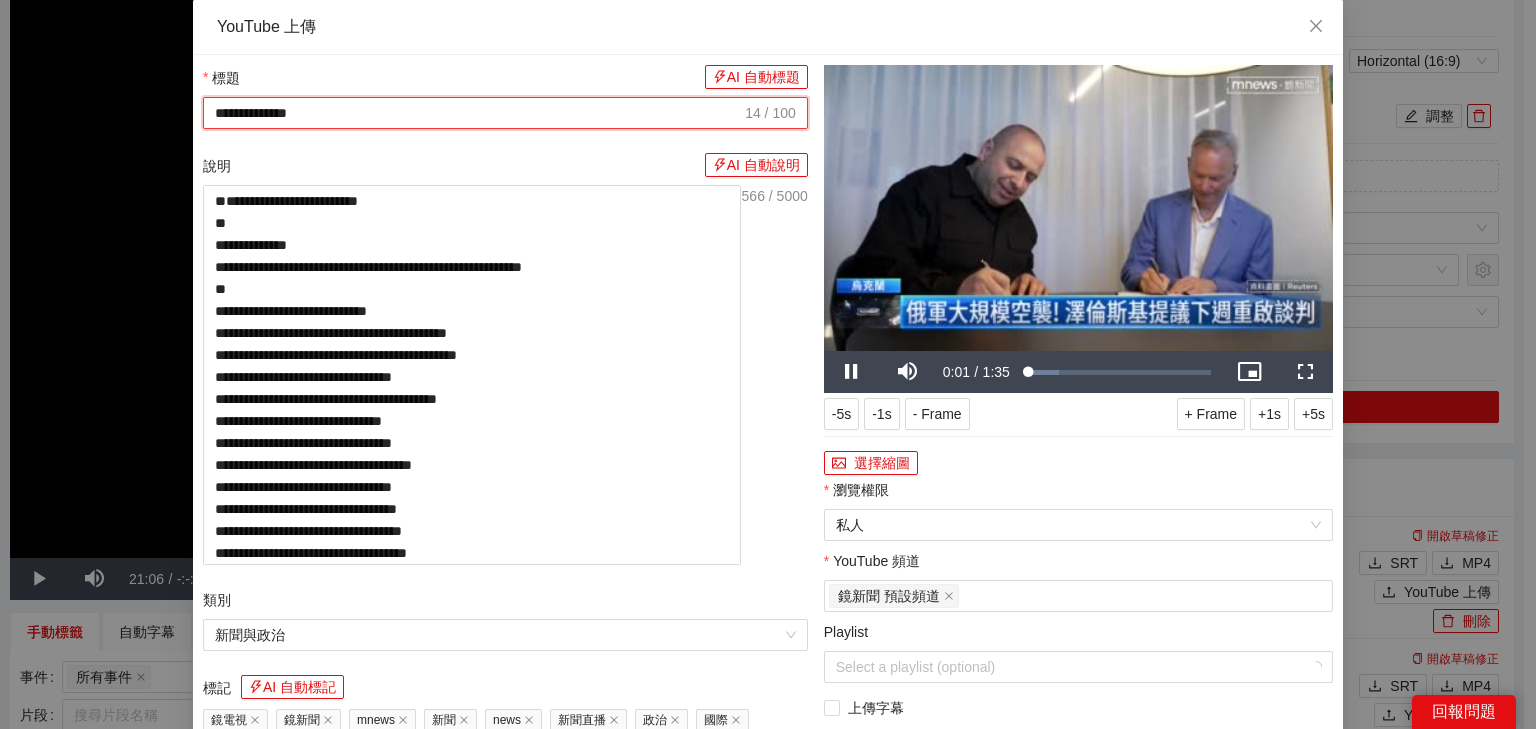 paste on "**********" 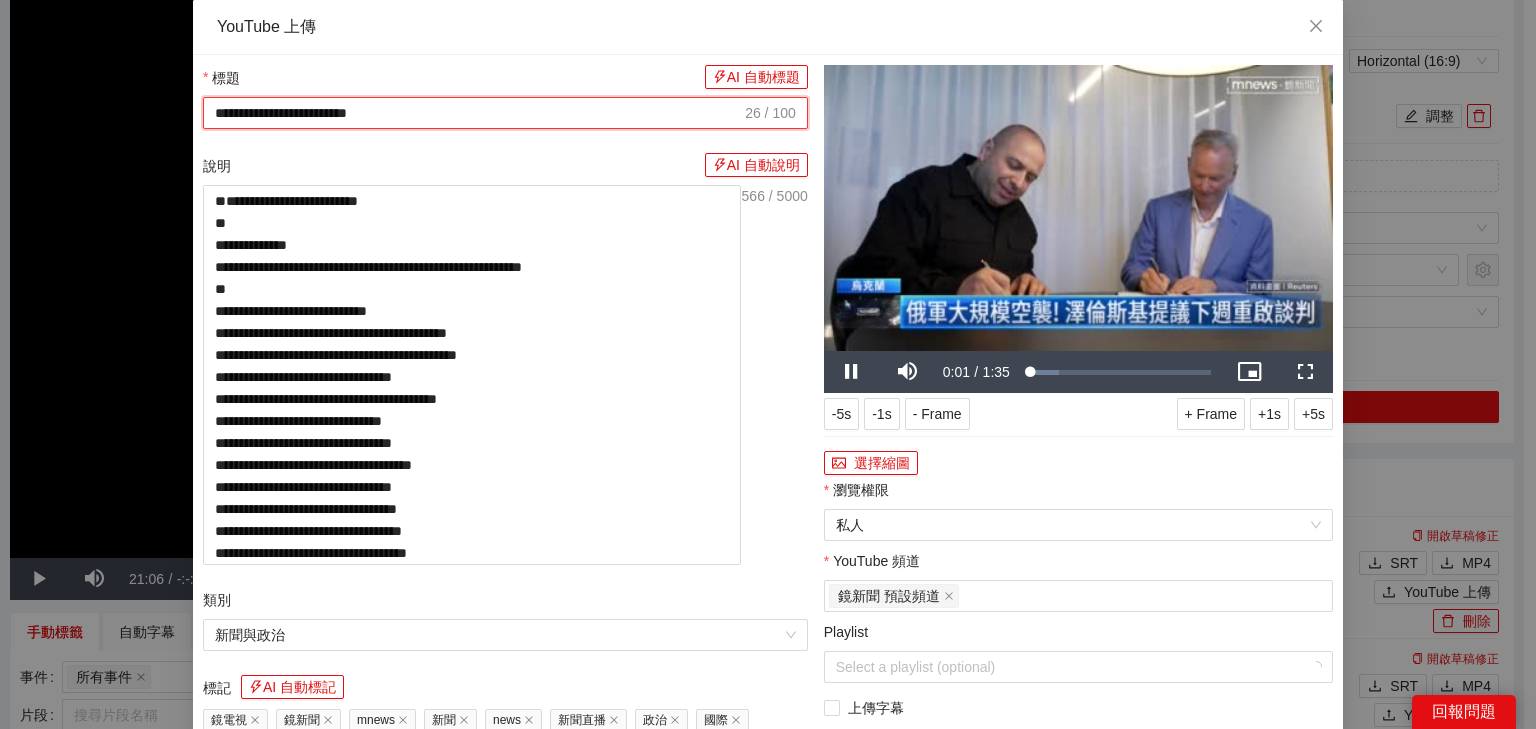 type on "**********" 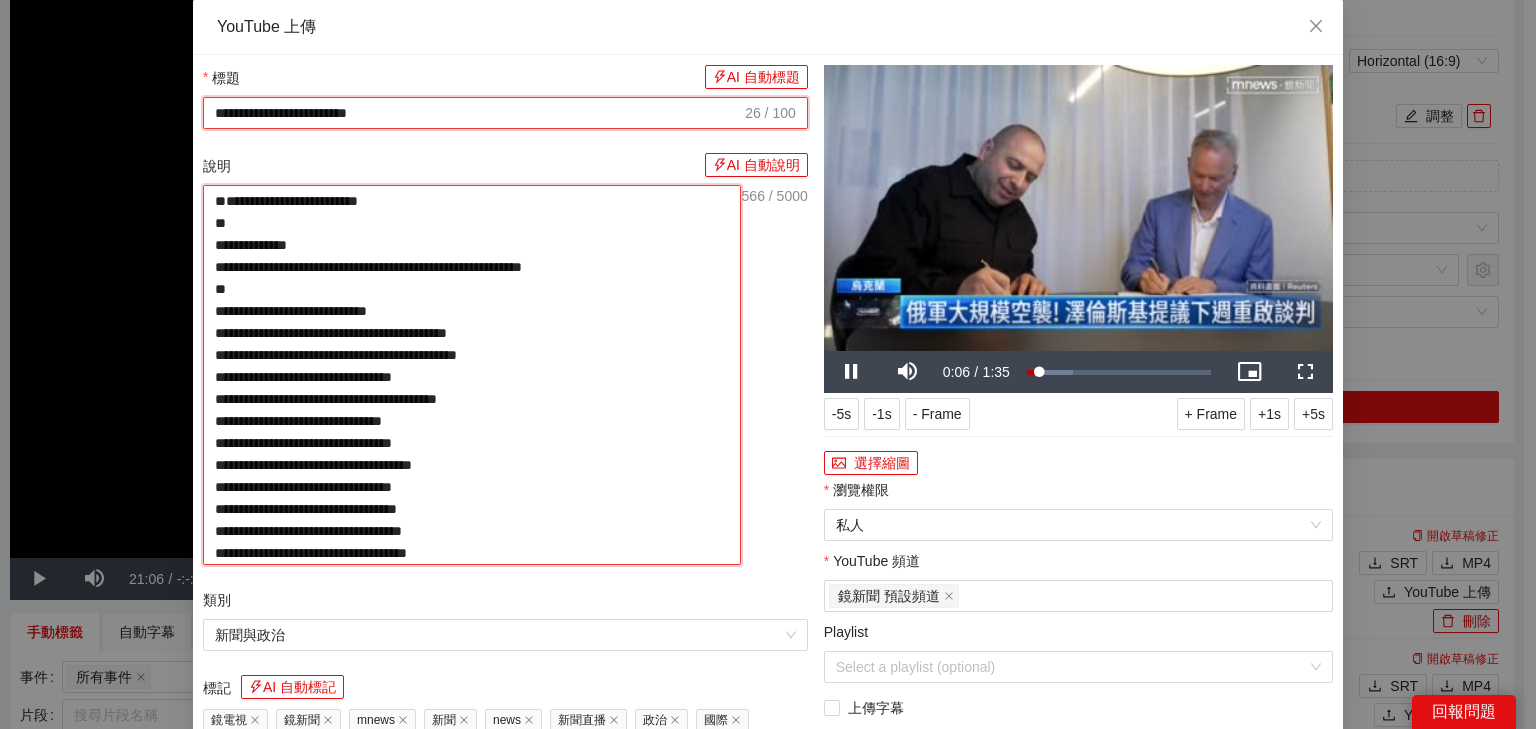 click on "**********" at bounding box center (472, 375) 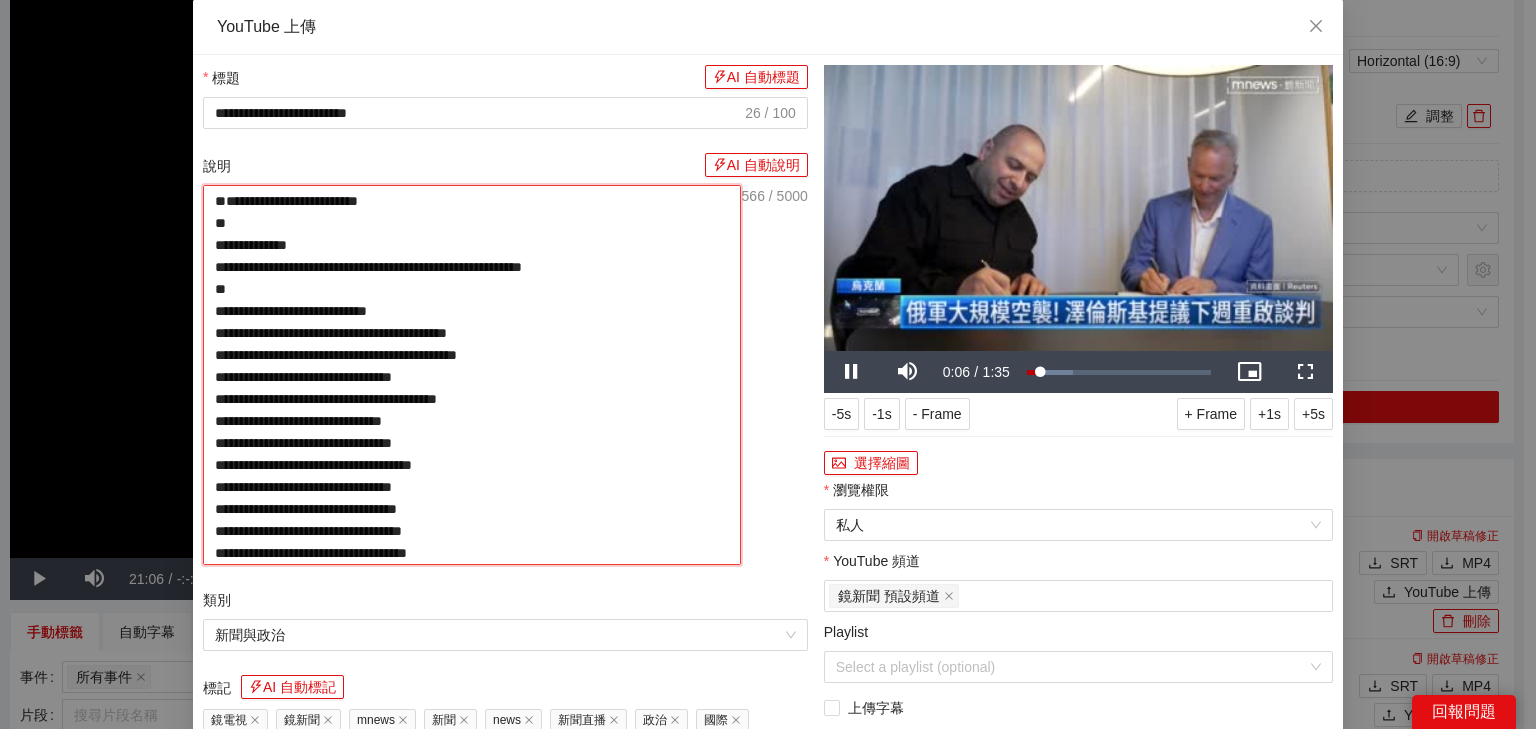 paste on "**********" 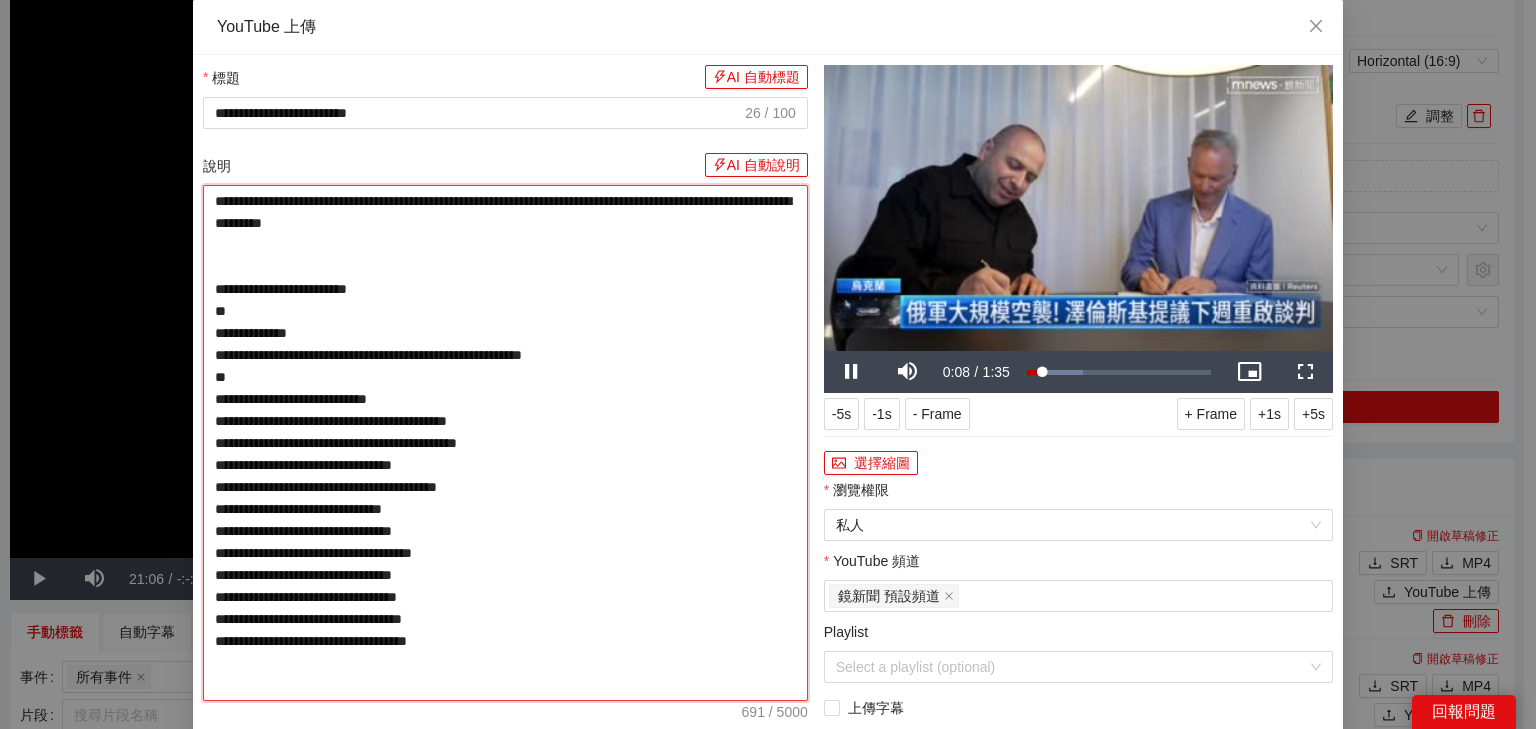 type on "**********" 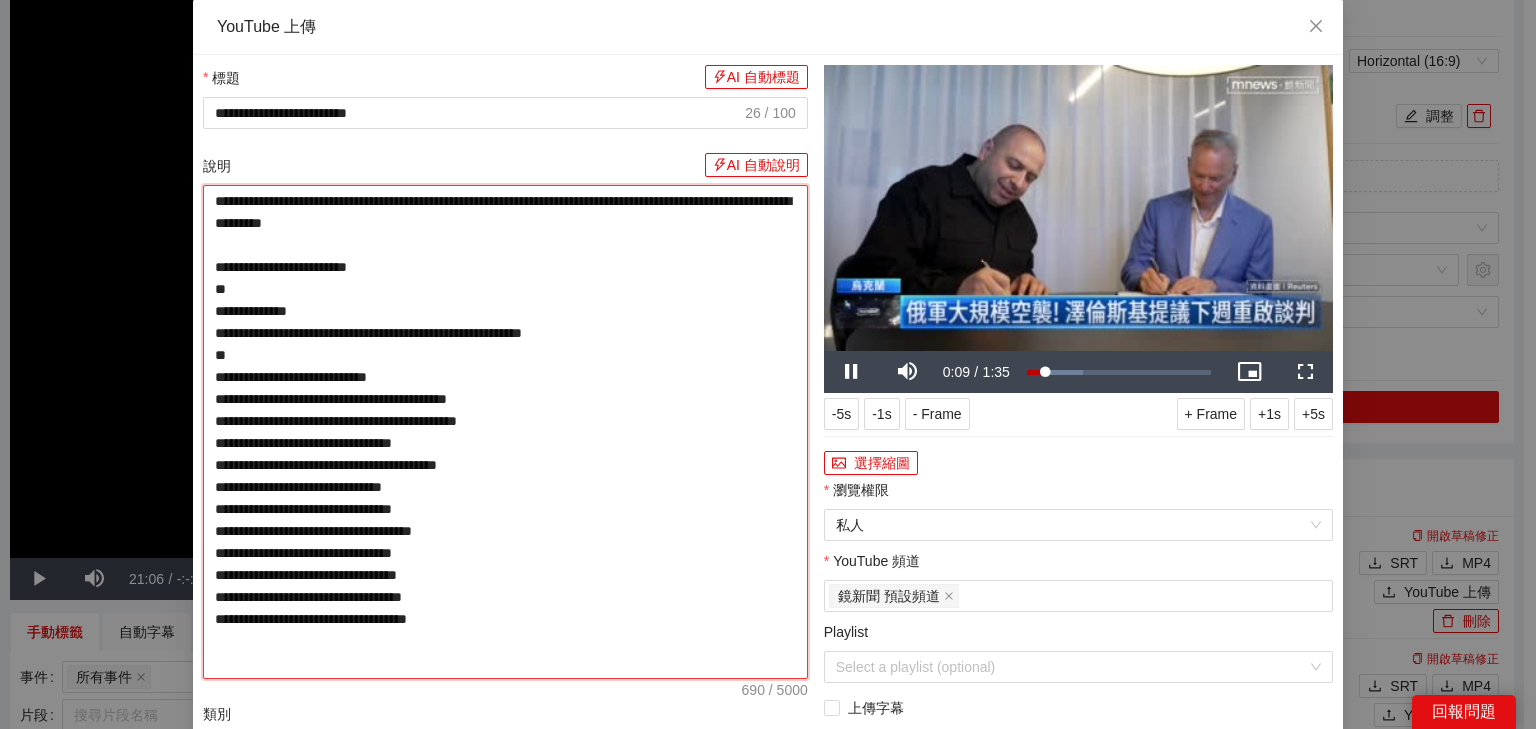 drag, startPoint x: 284, startPoint y: 224, endPoint x: 320, endPoint y: 217, distance: 36.67424 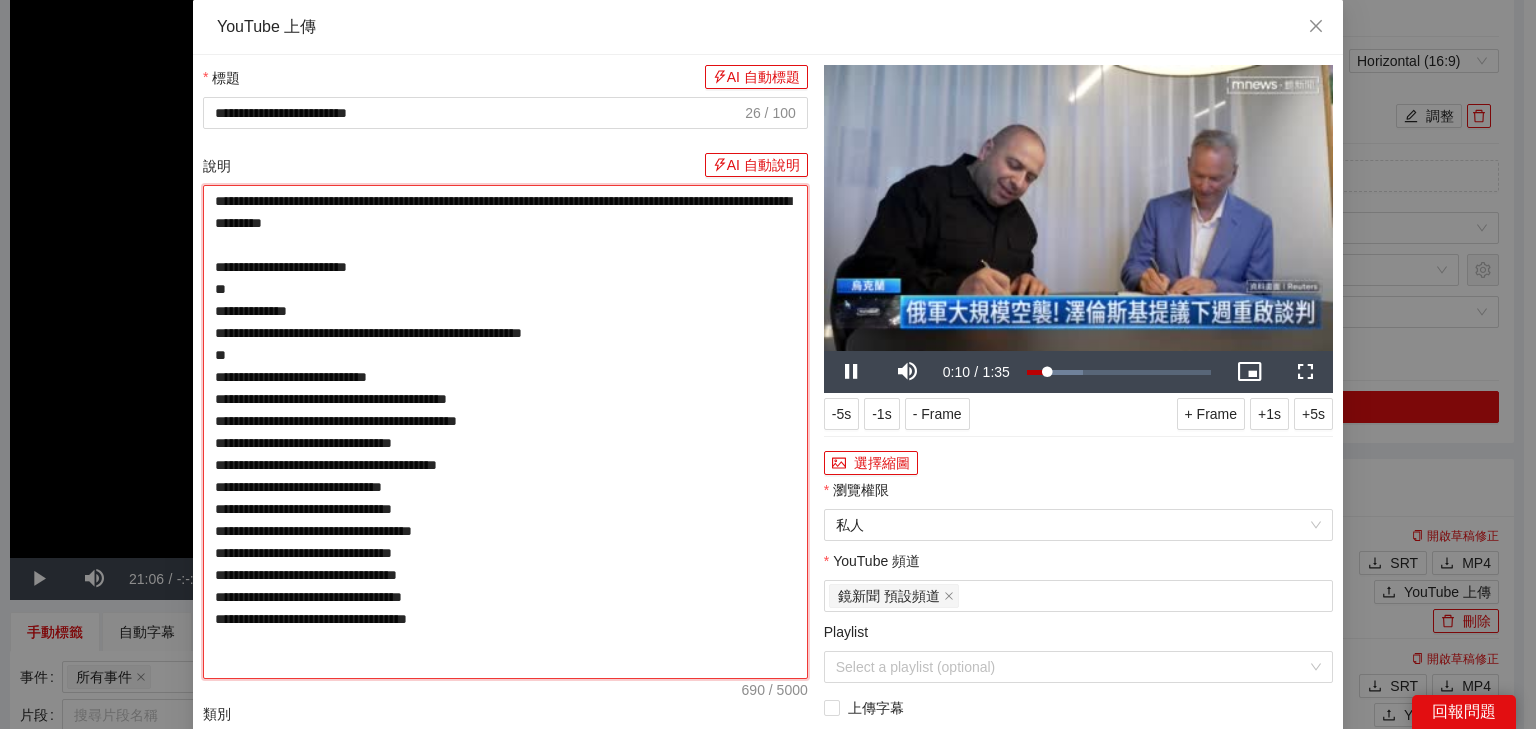 type on "**********" 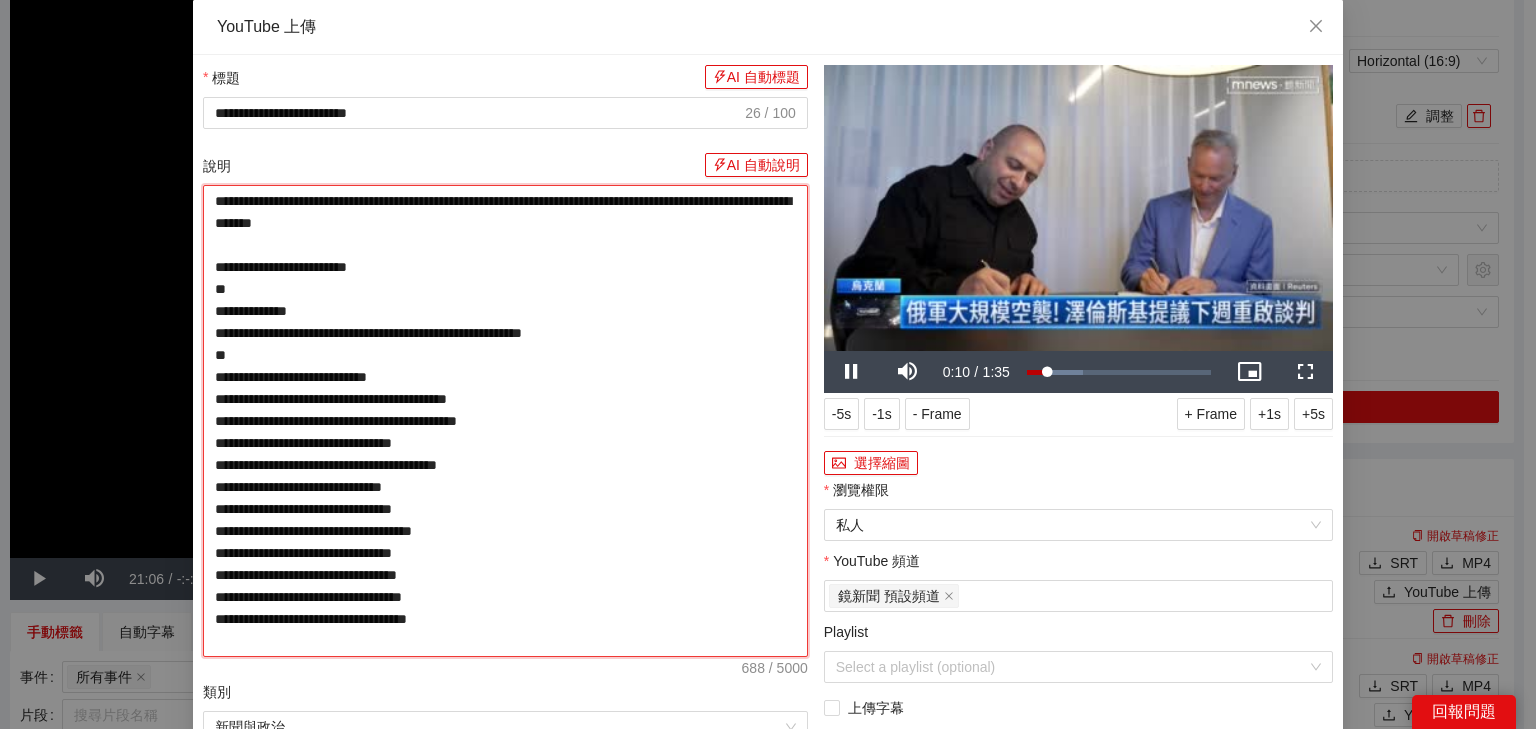 type on "**********" 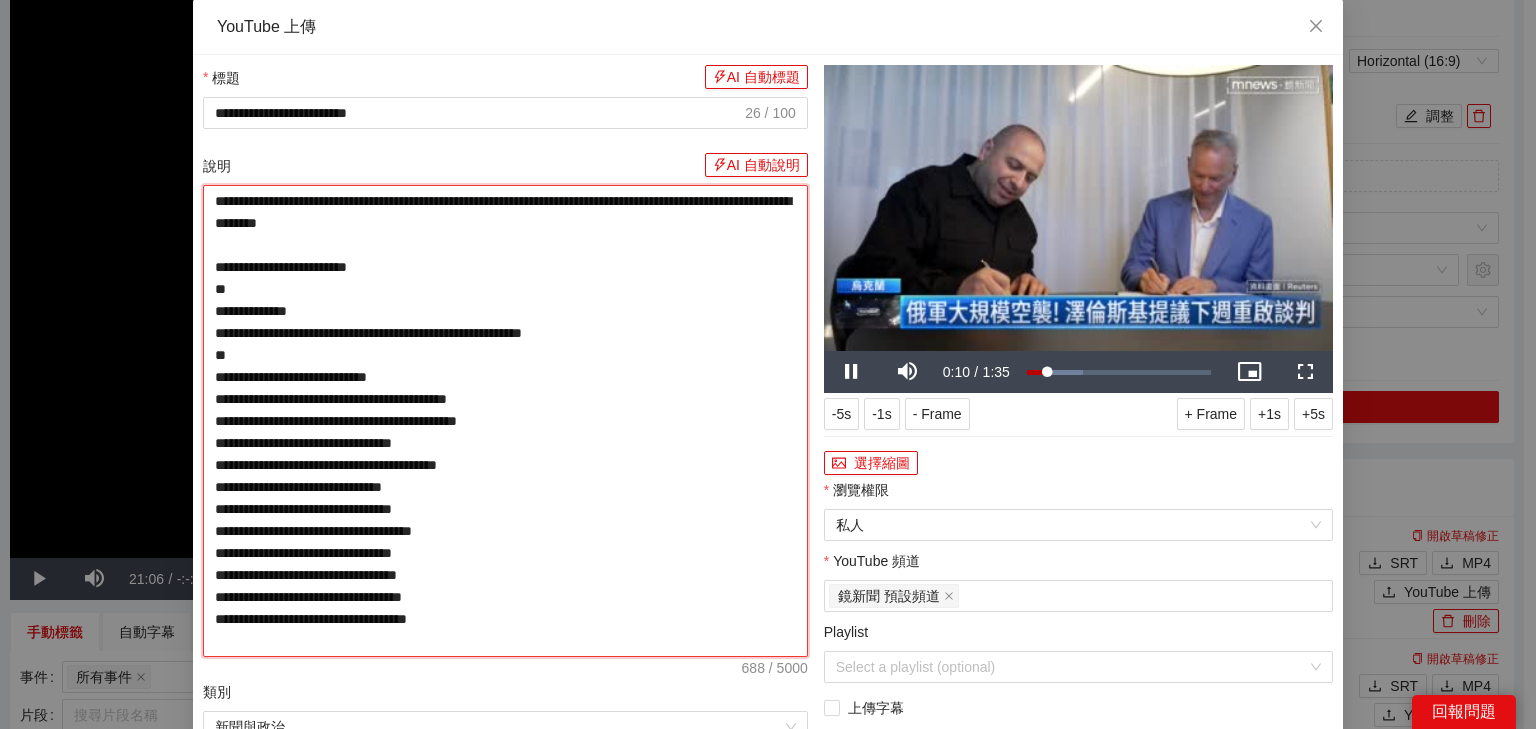 type on "**********" 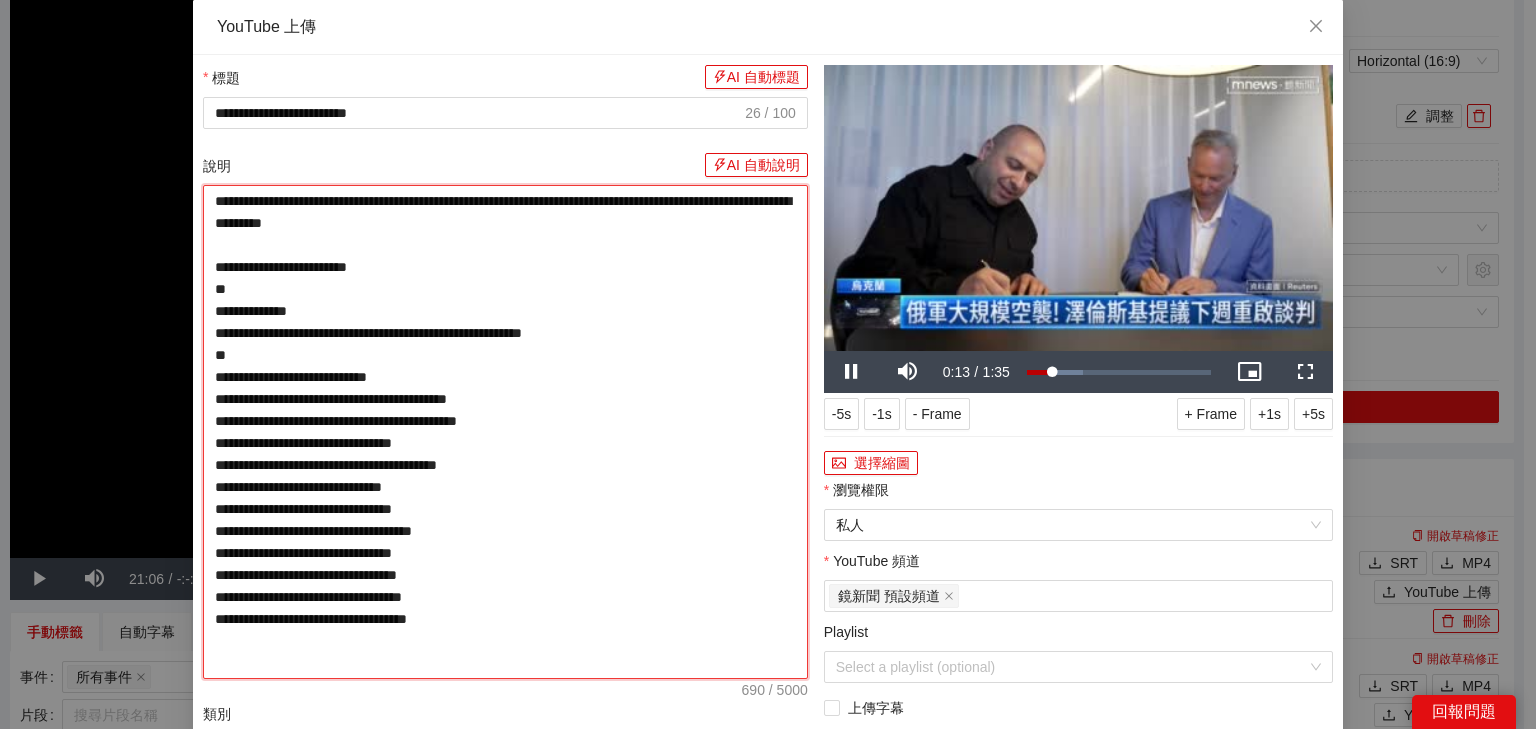 drag, startPoint x: 377, startPoint y: 201, endPoint x: 392, endPoint y: 199, distance: 15.132746 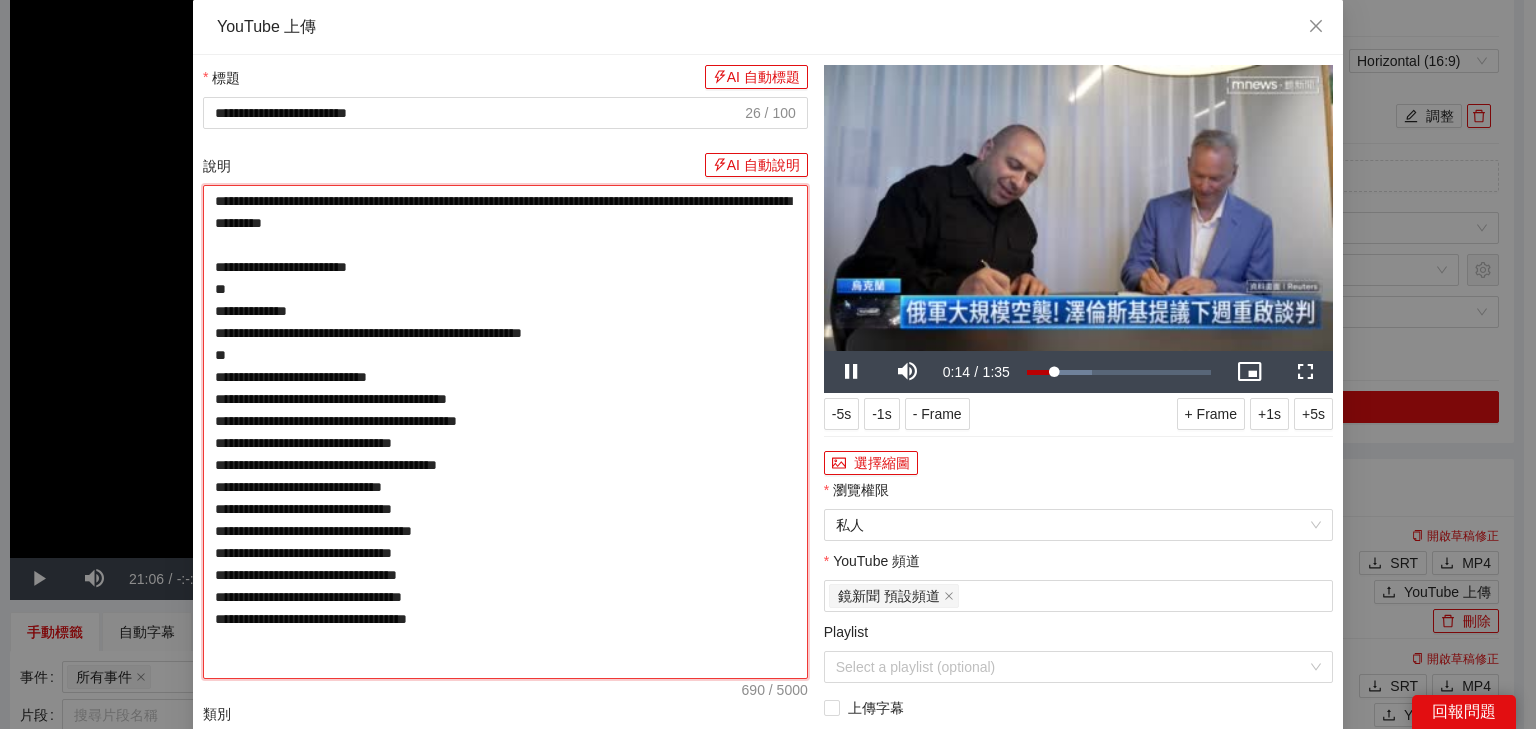 type on "**********" 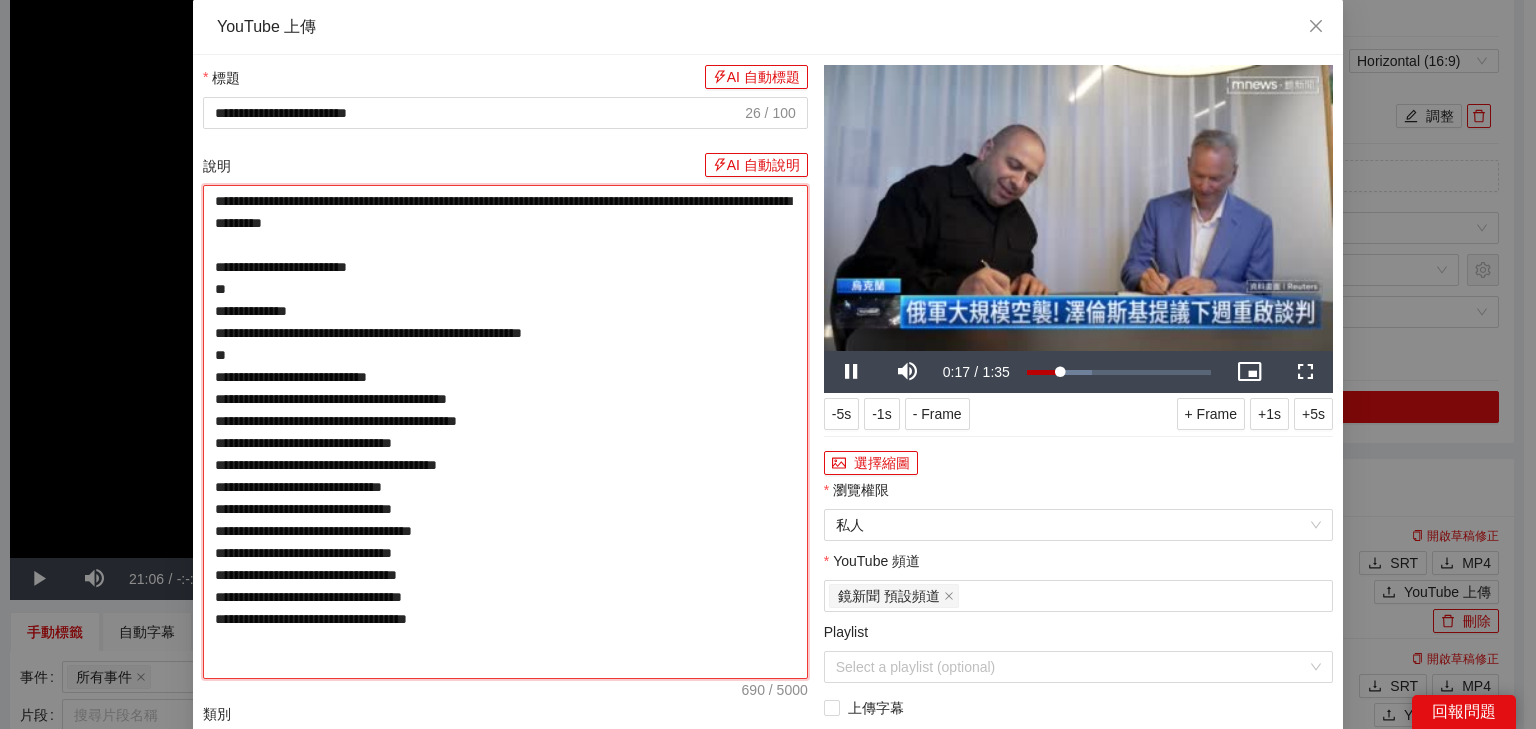 drag, startPoint x: 253, startPoint y: 242, endPoint x: 289, endPoint y: 233, distance: 37.107952 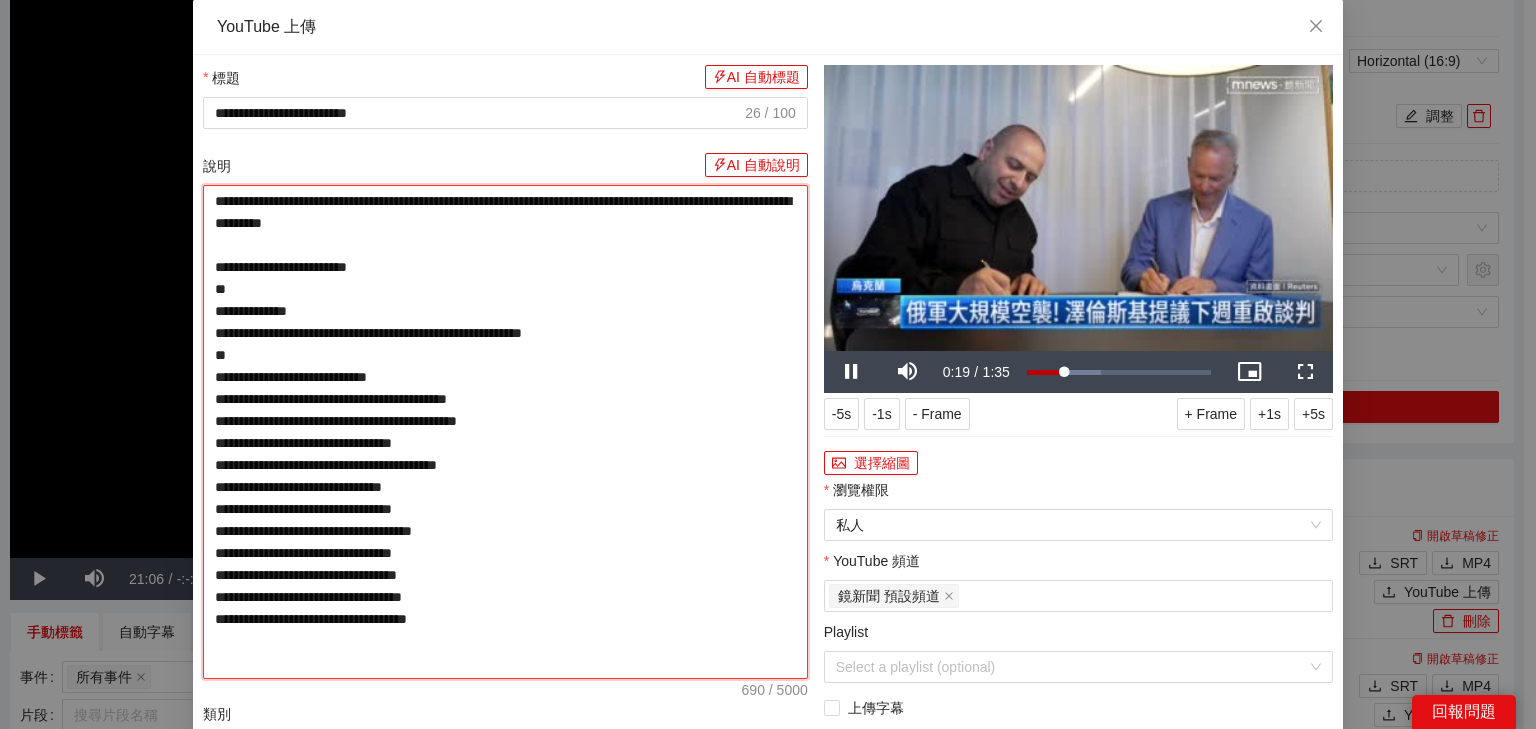 type on "**********" 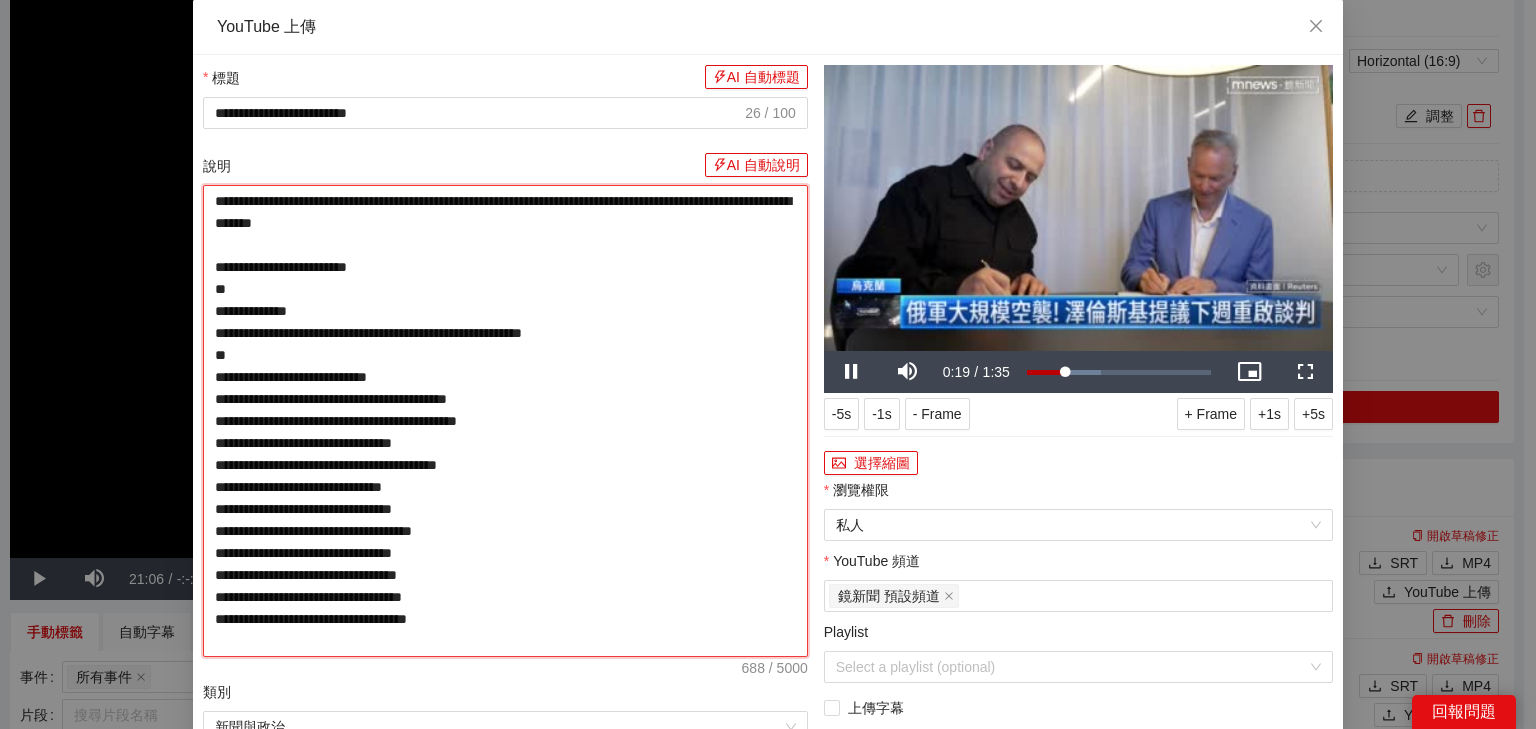 type on "**********" 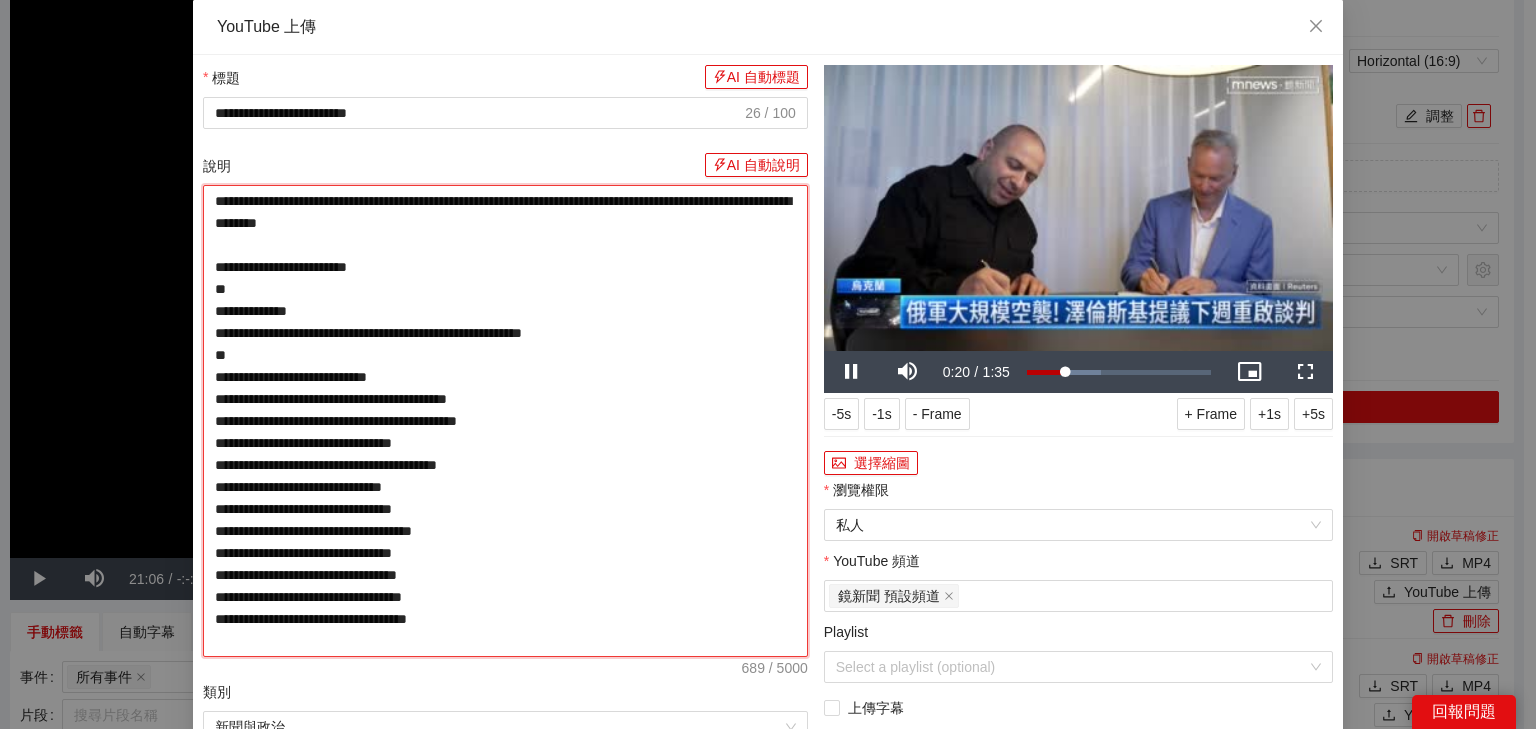 type on "**********" 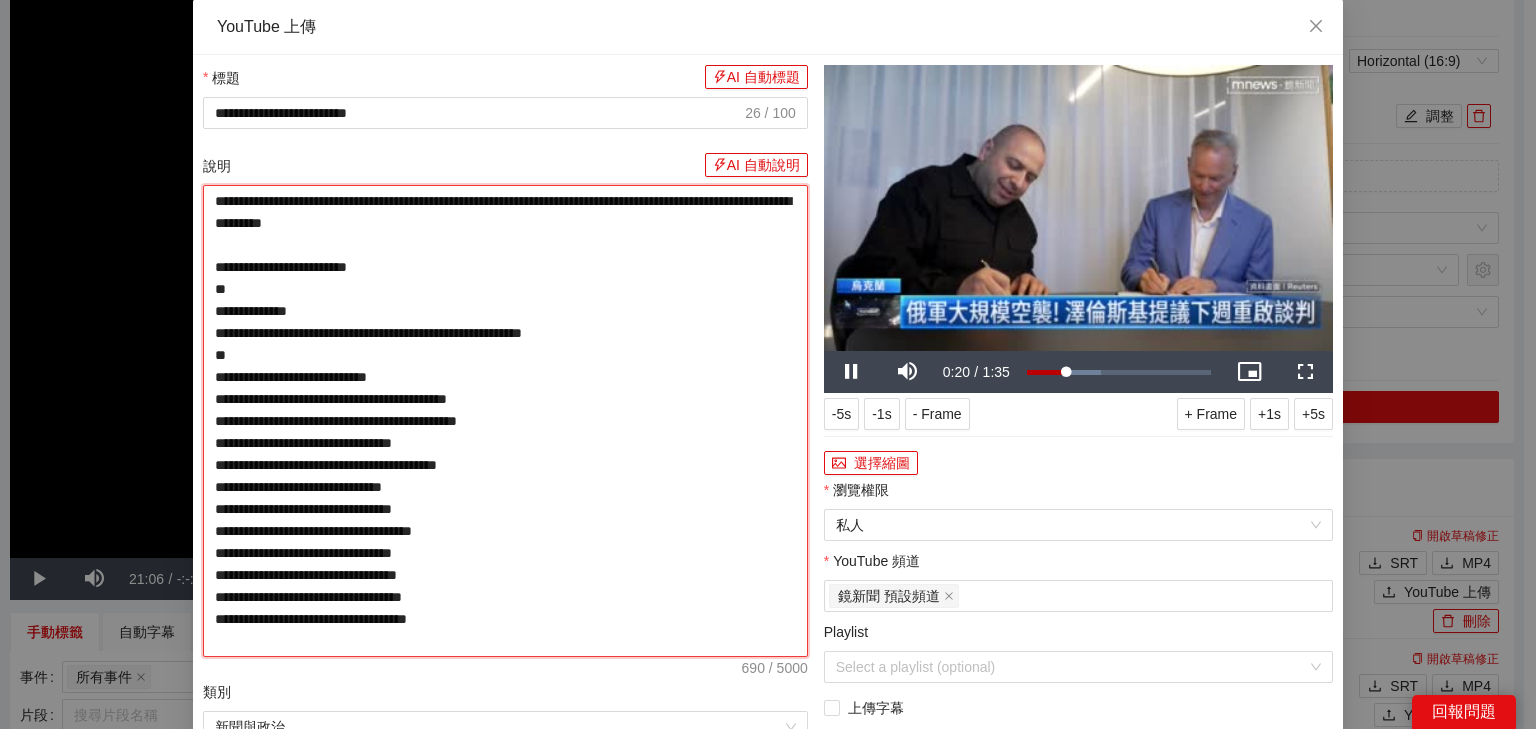 type on "**********" 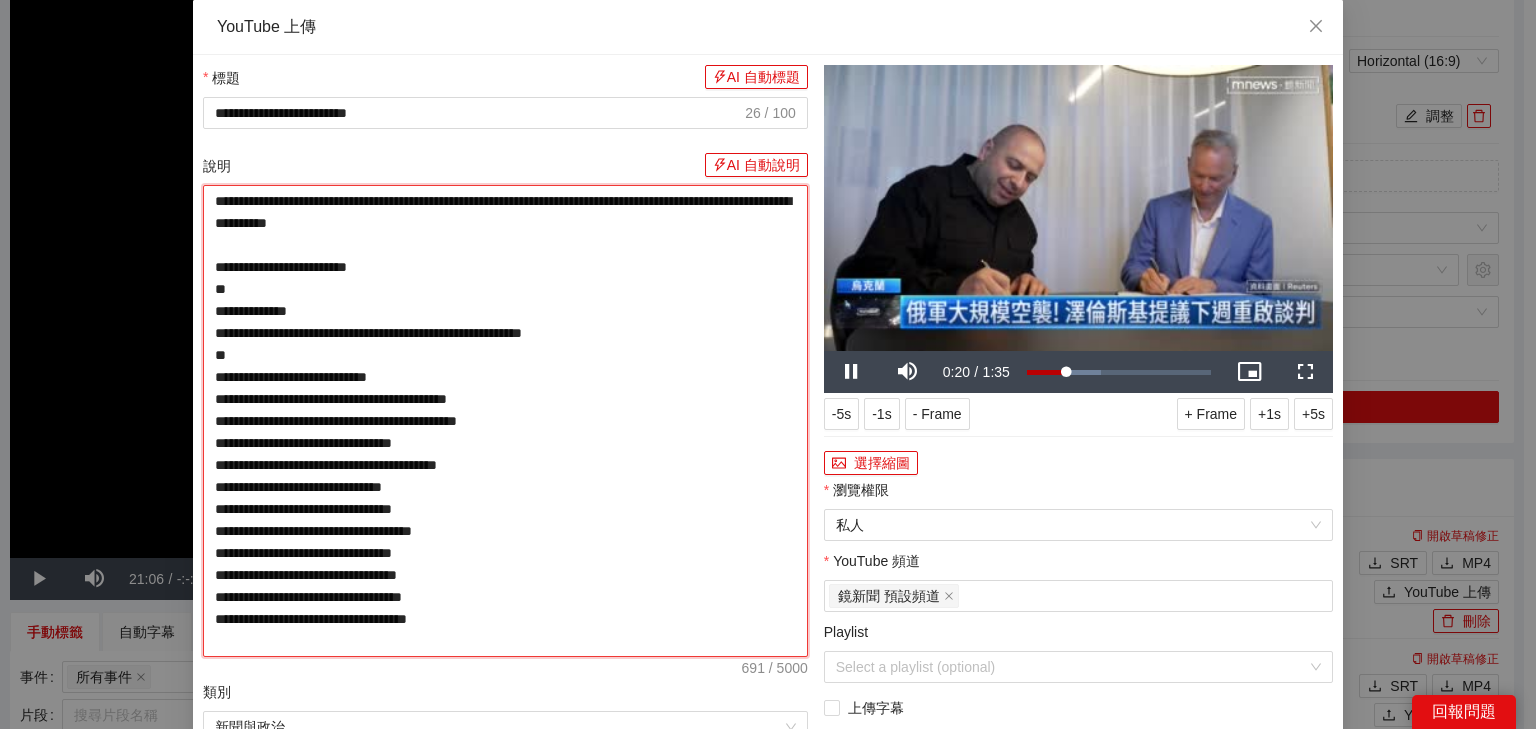 type on "**********" 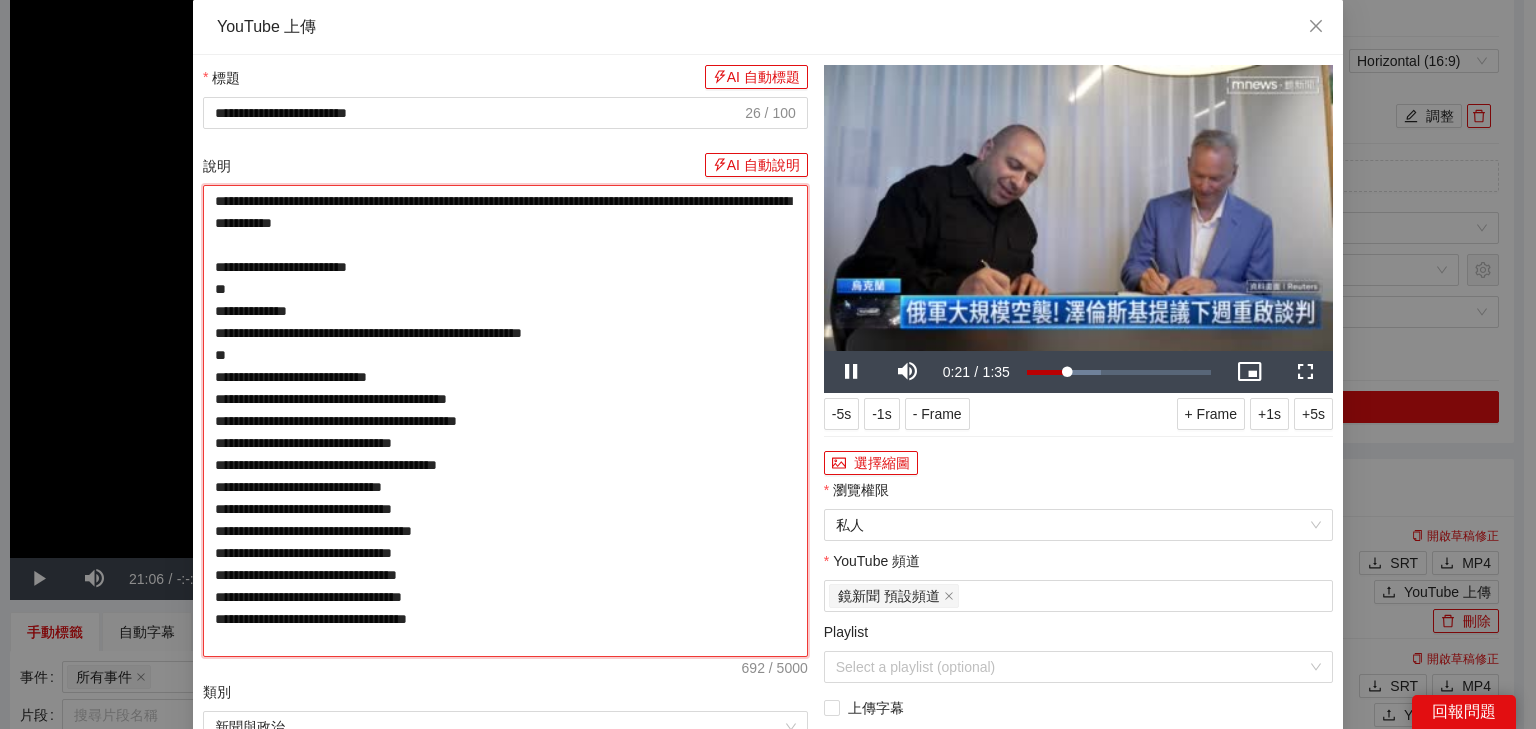 type on "**********" 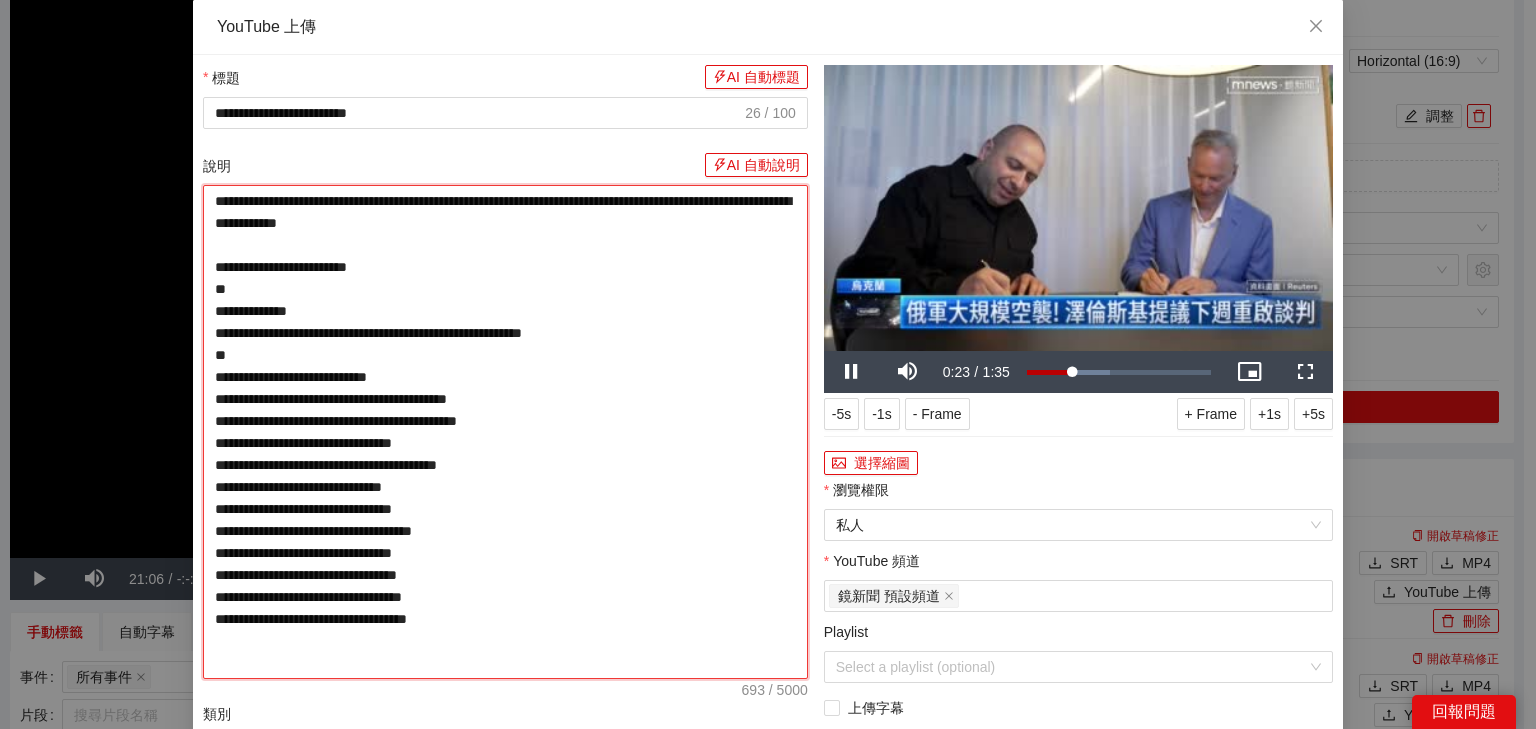 drag, startPoint x: 626, startPoint y: 220, endPoint x: 639, endPoint y: 220, distance: 13 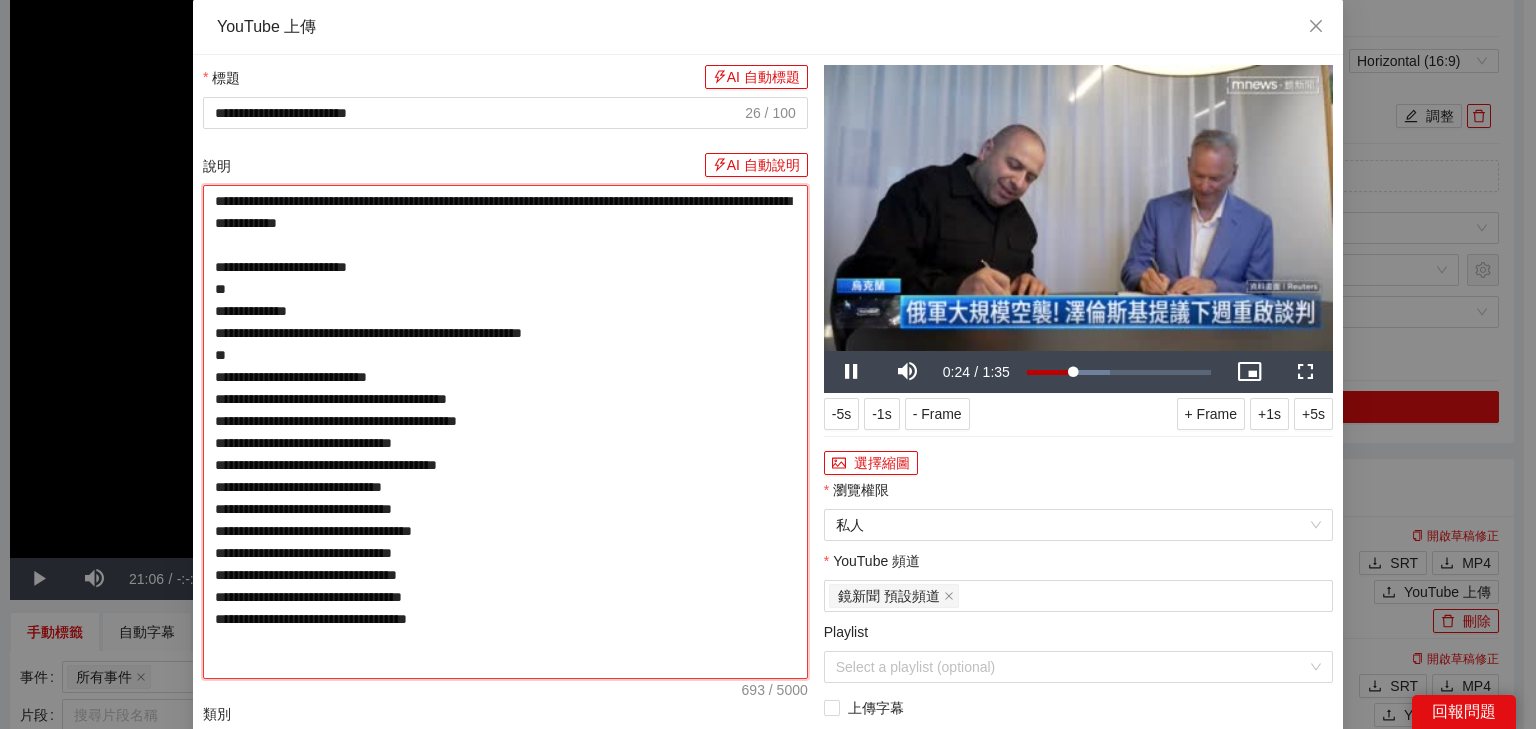 type on "**********" 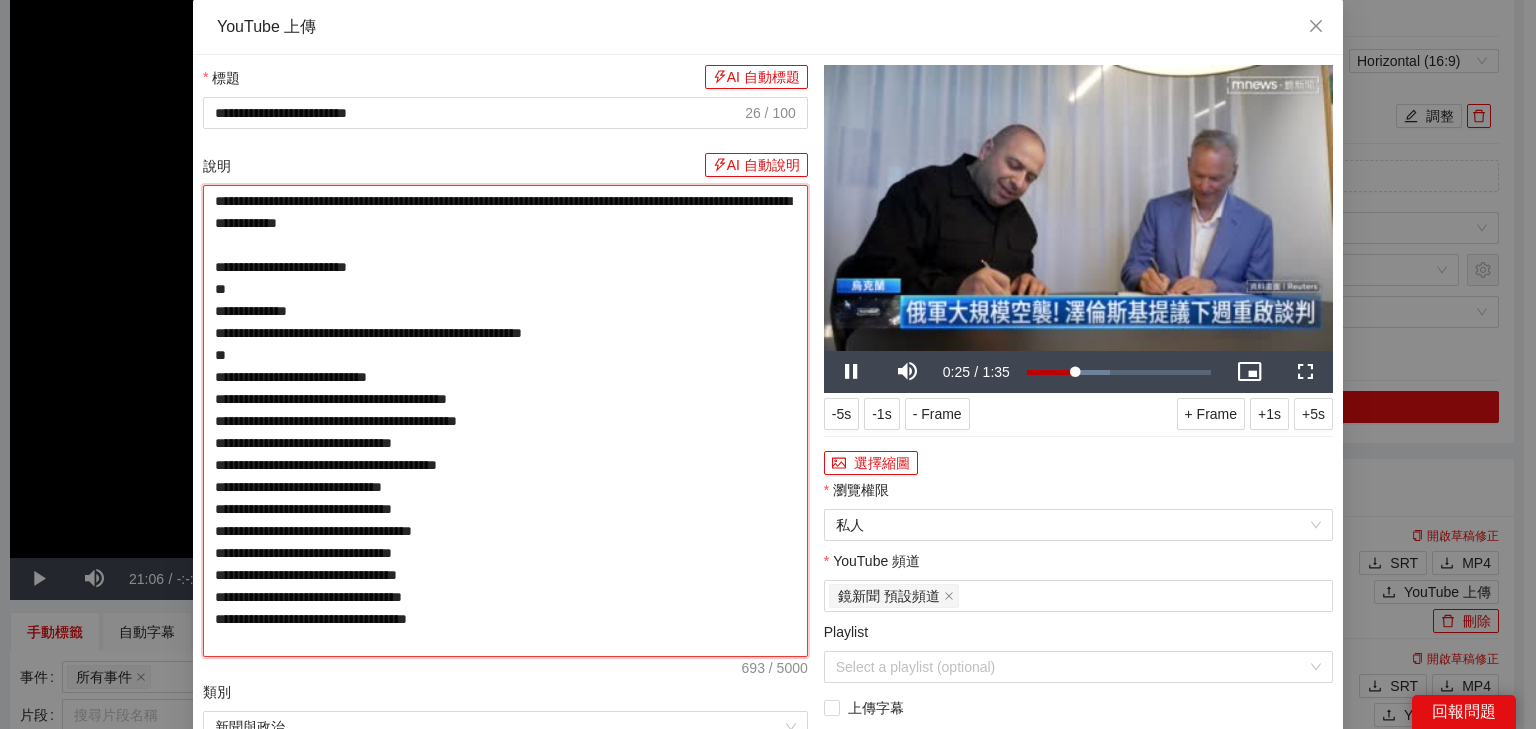 type on "**********" 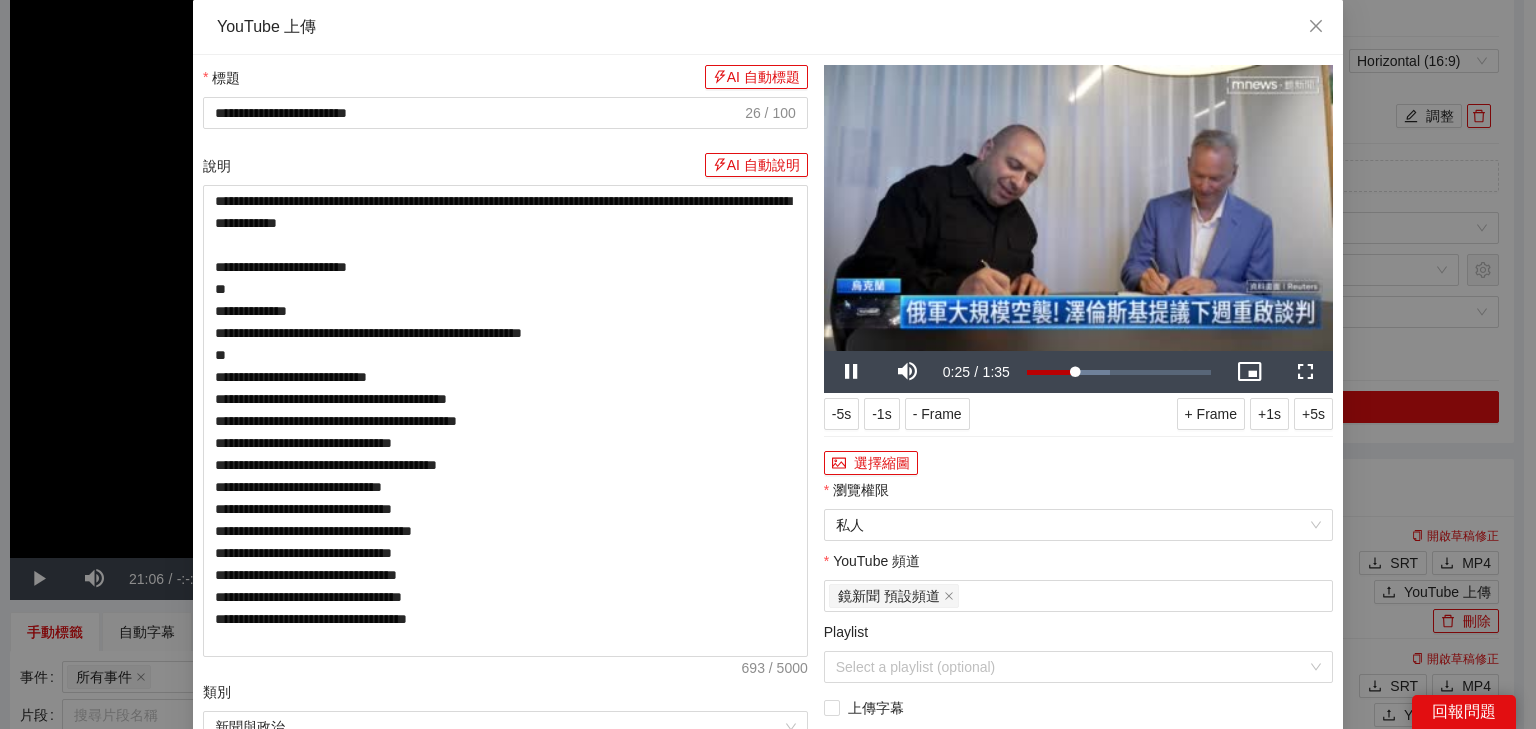 click at bounding box center (1078, 208) 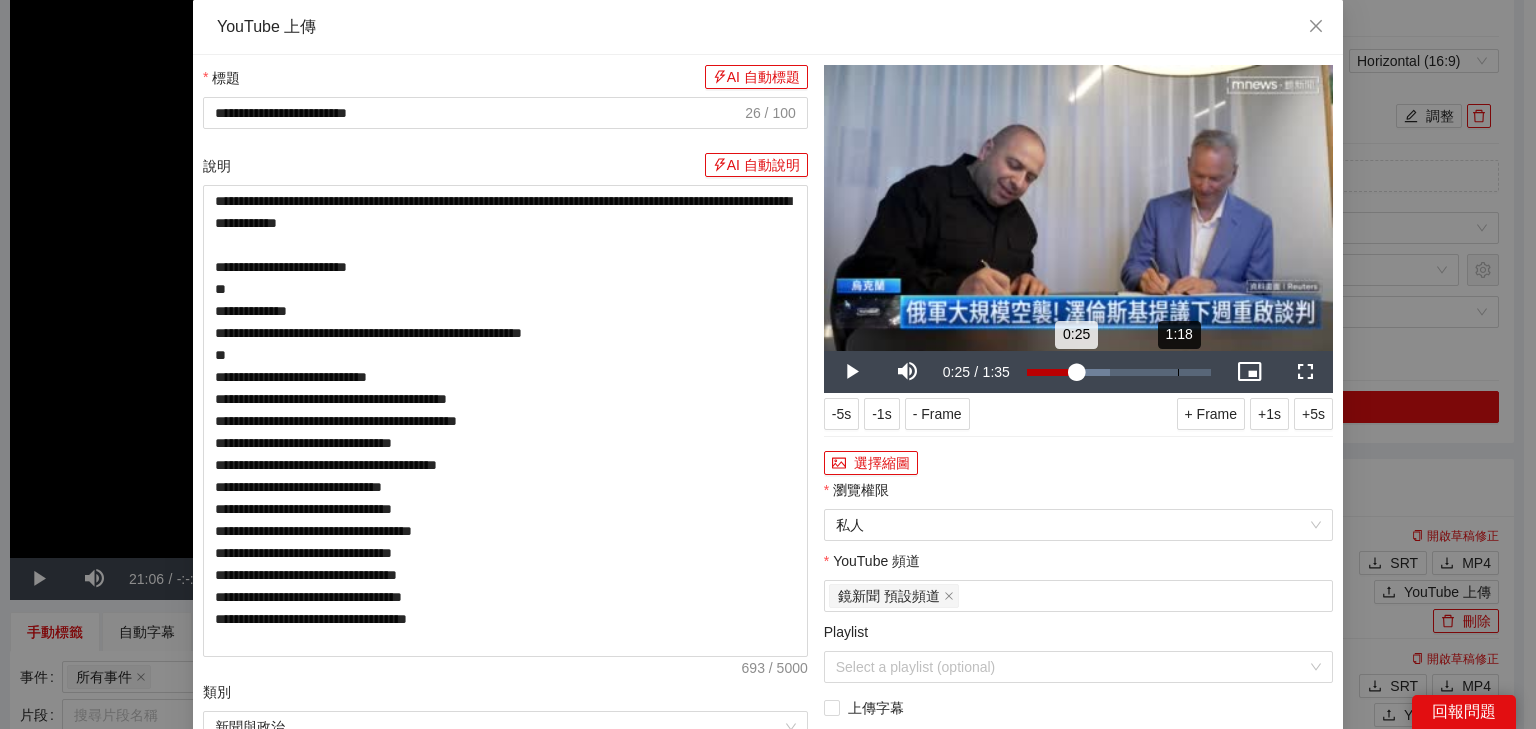 click on "1:18" at bounding box center (1178, 372) 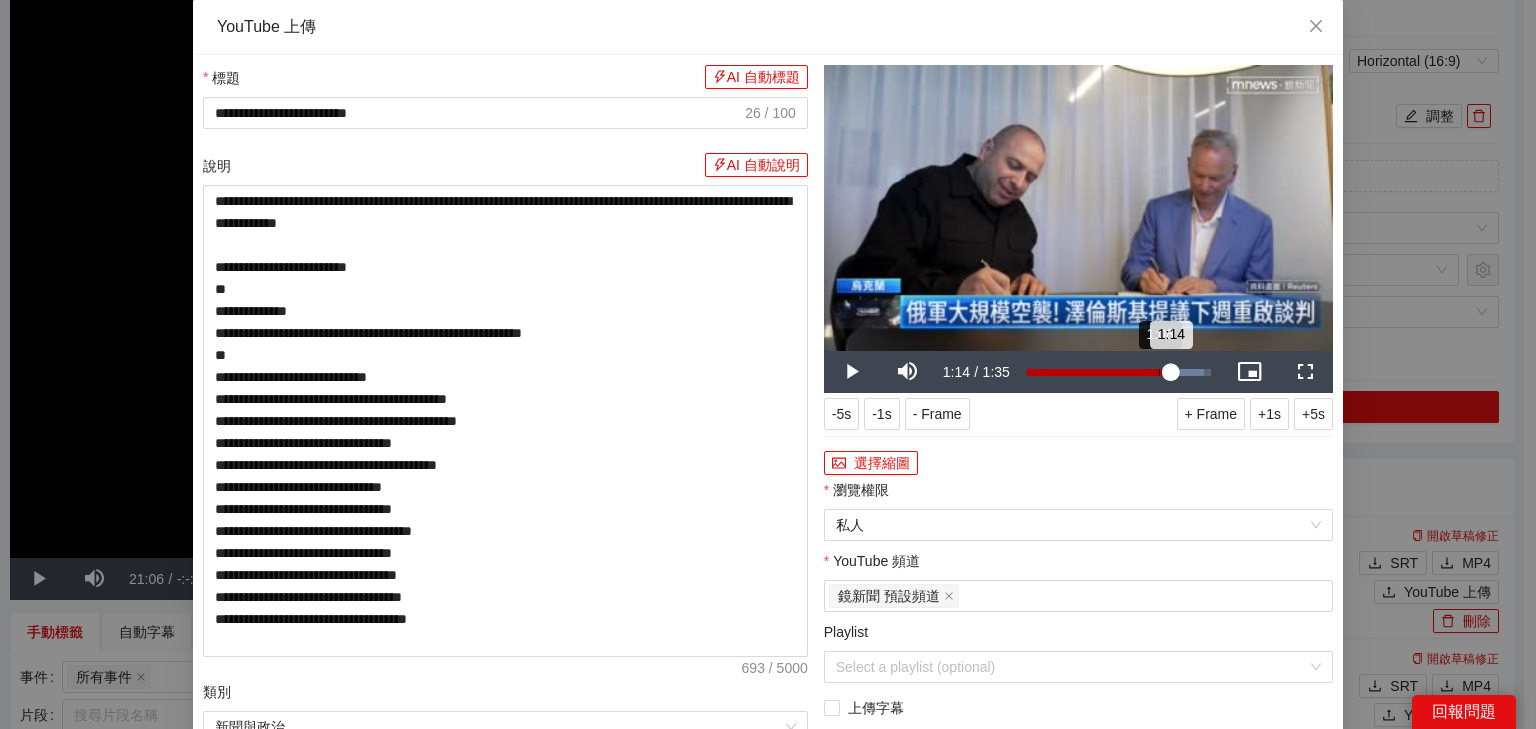 click on "1:08" at bounding box center (1159, 372) 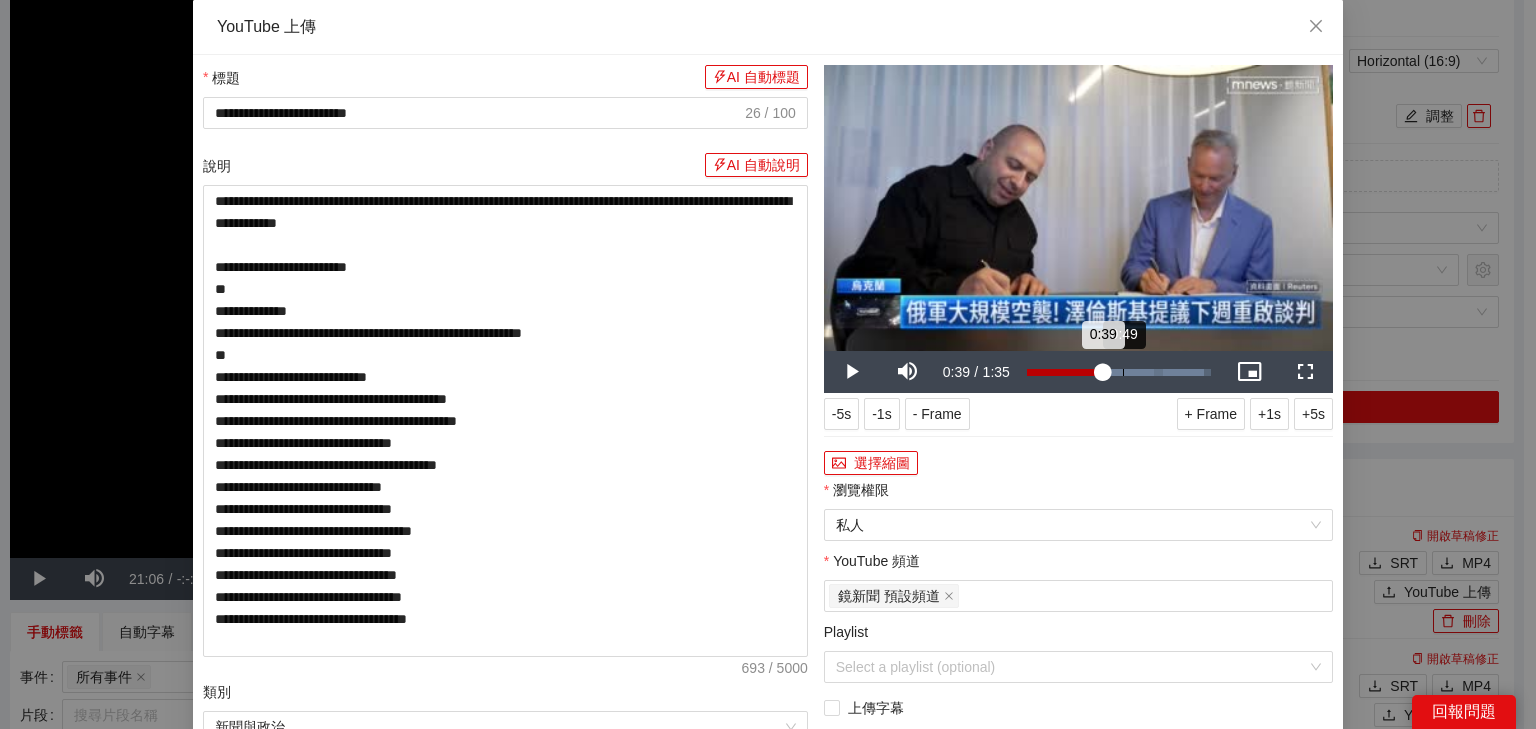 click on "0:49" at bounding box center [1123, 372] 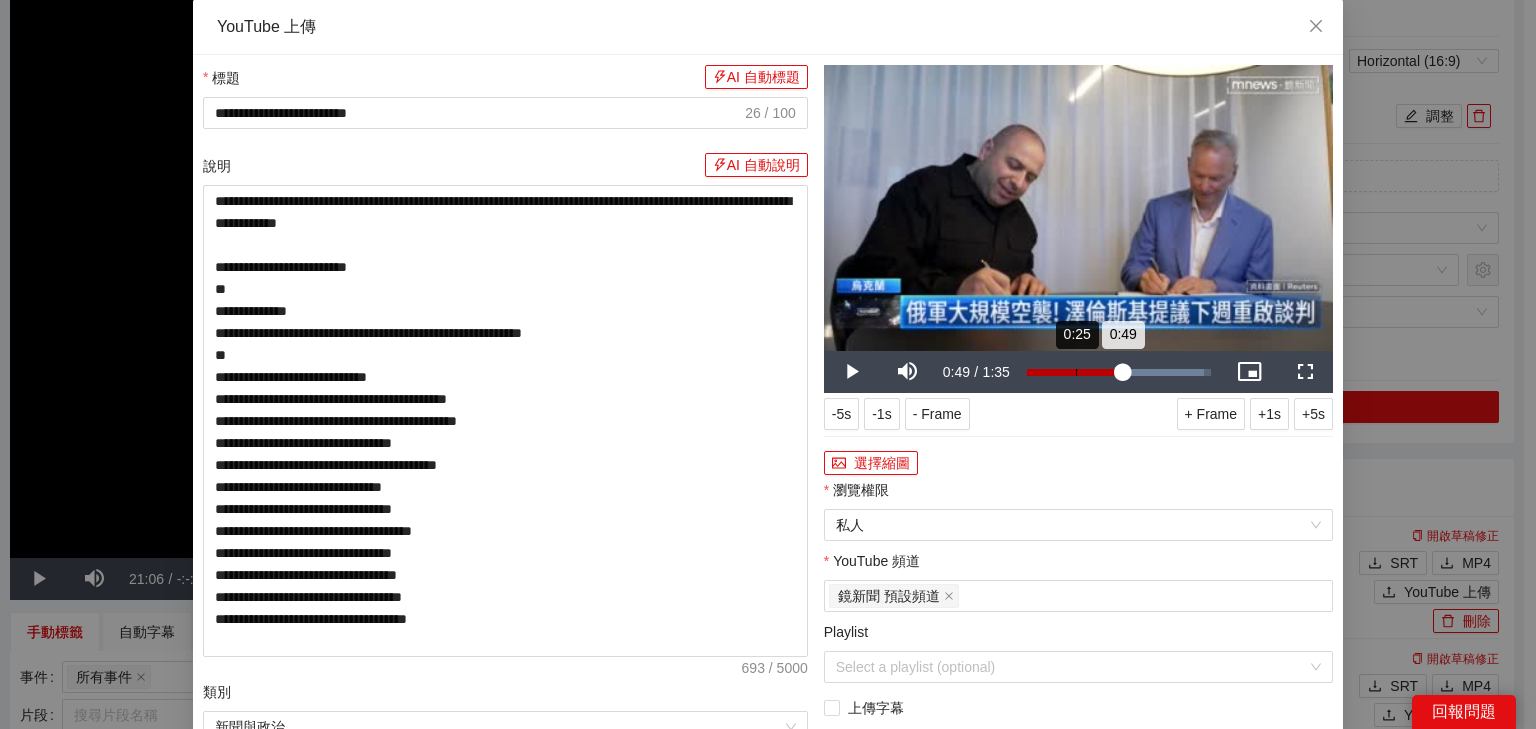 click on "Loaded :  96.43% 0:25 0:49" at bounding box center [1119, 372] 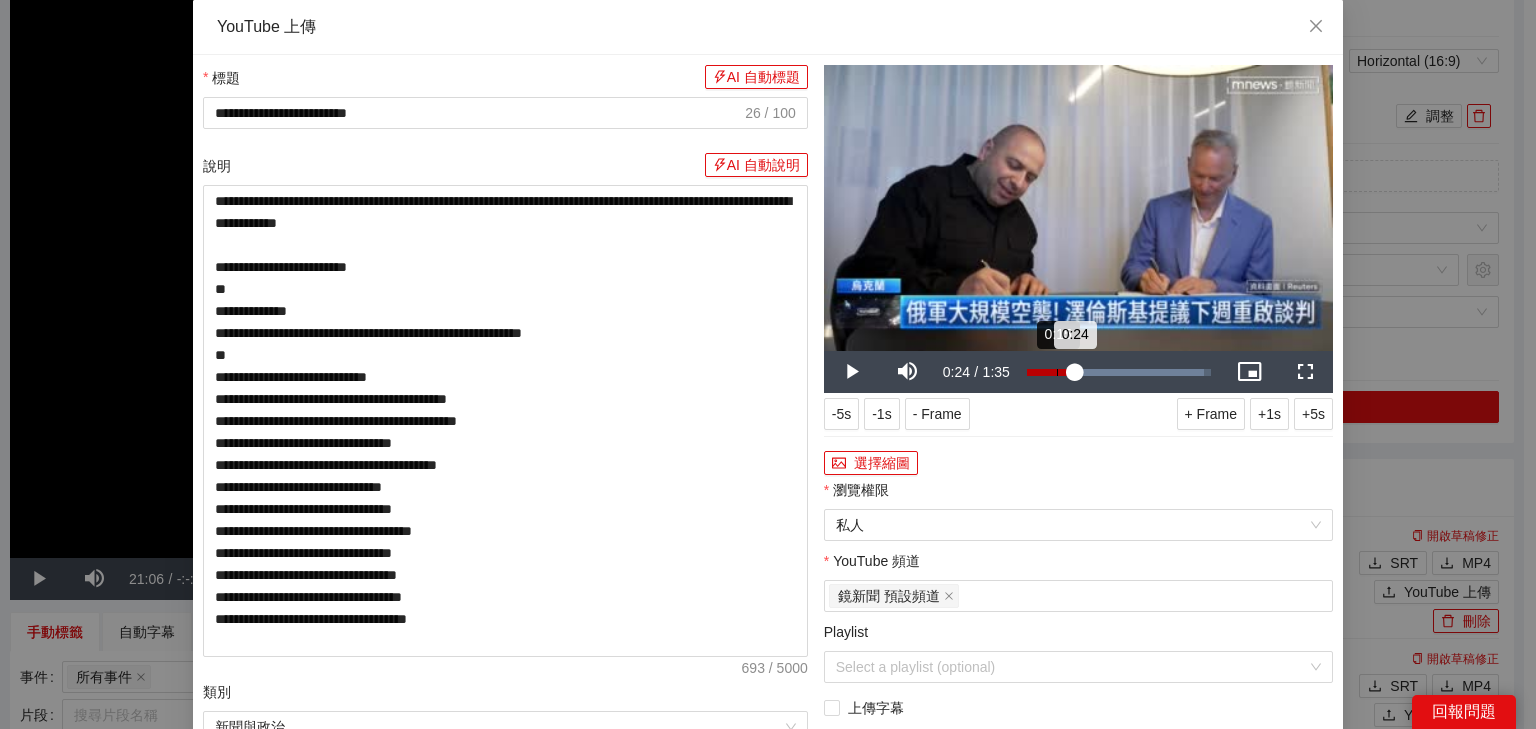 click on "Loaded :  96.43% 0:15 0:24" at bounding box center [1119, 372] 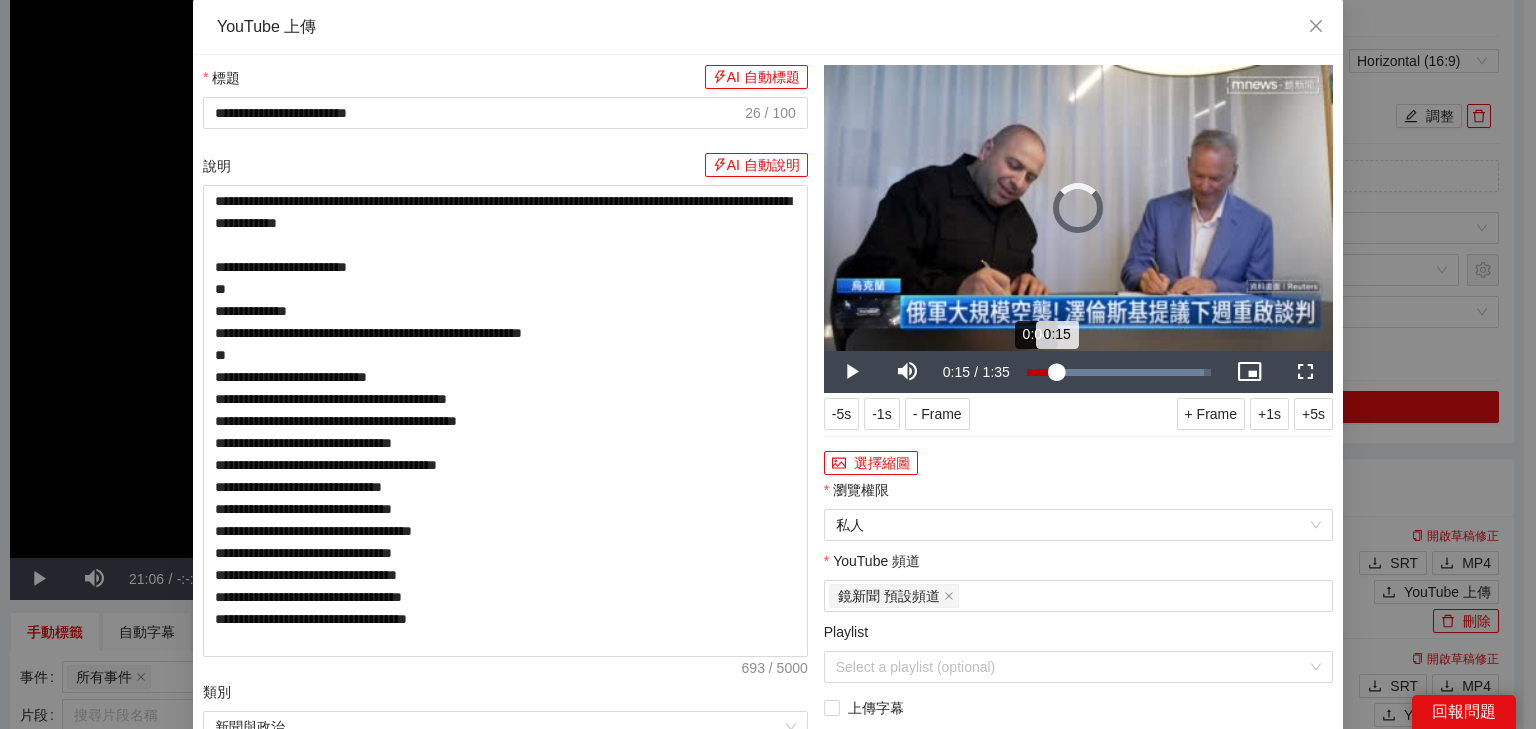 click on "Loaded :  96.43% 0:04 0:15" at bounding box center (1119, 372) 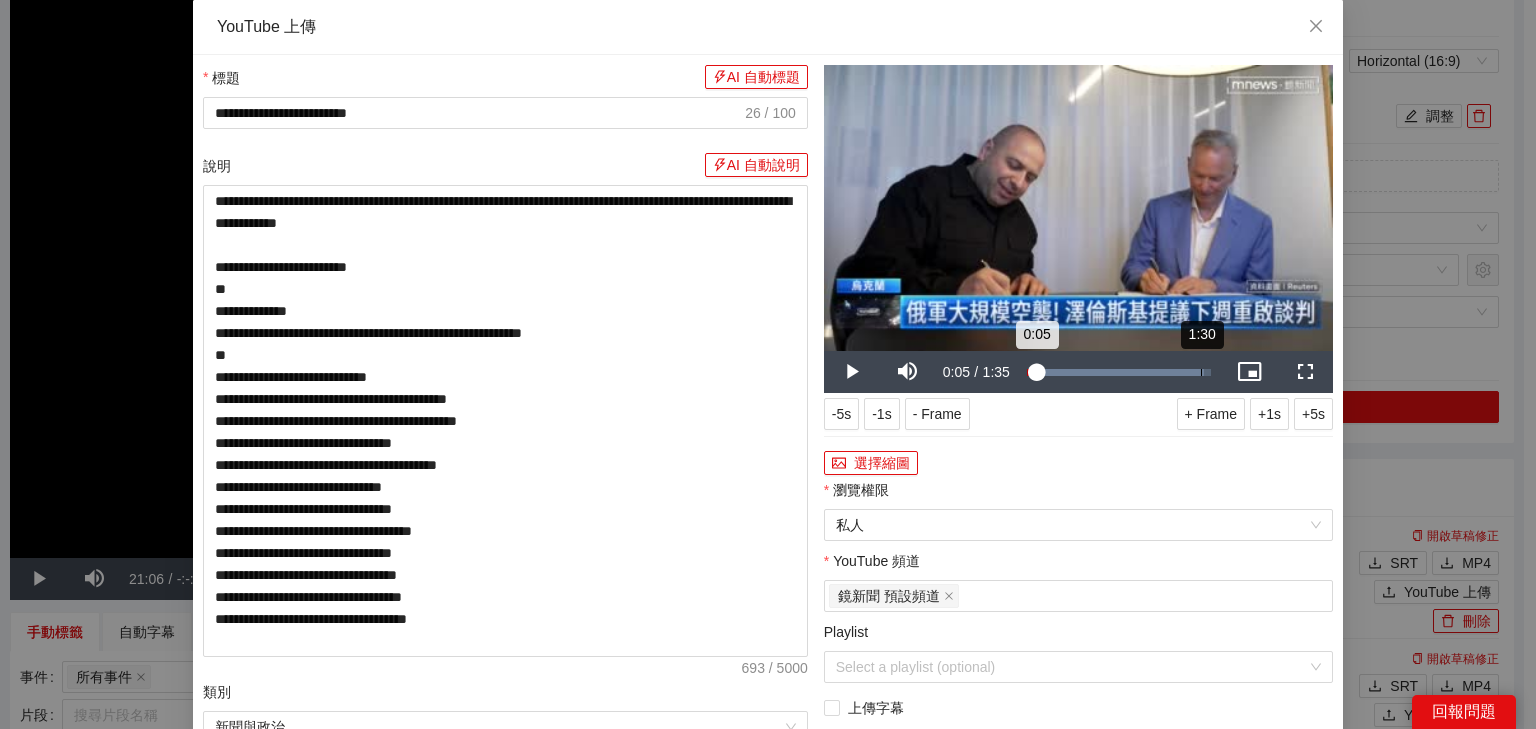 click on "Loaded :  96.43% 1:30 0:05" at bounding box center (1119, 372) 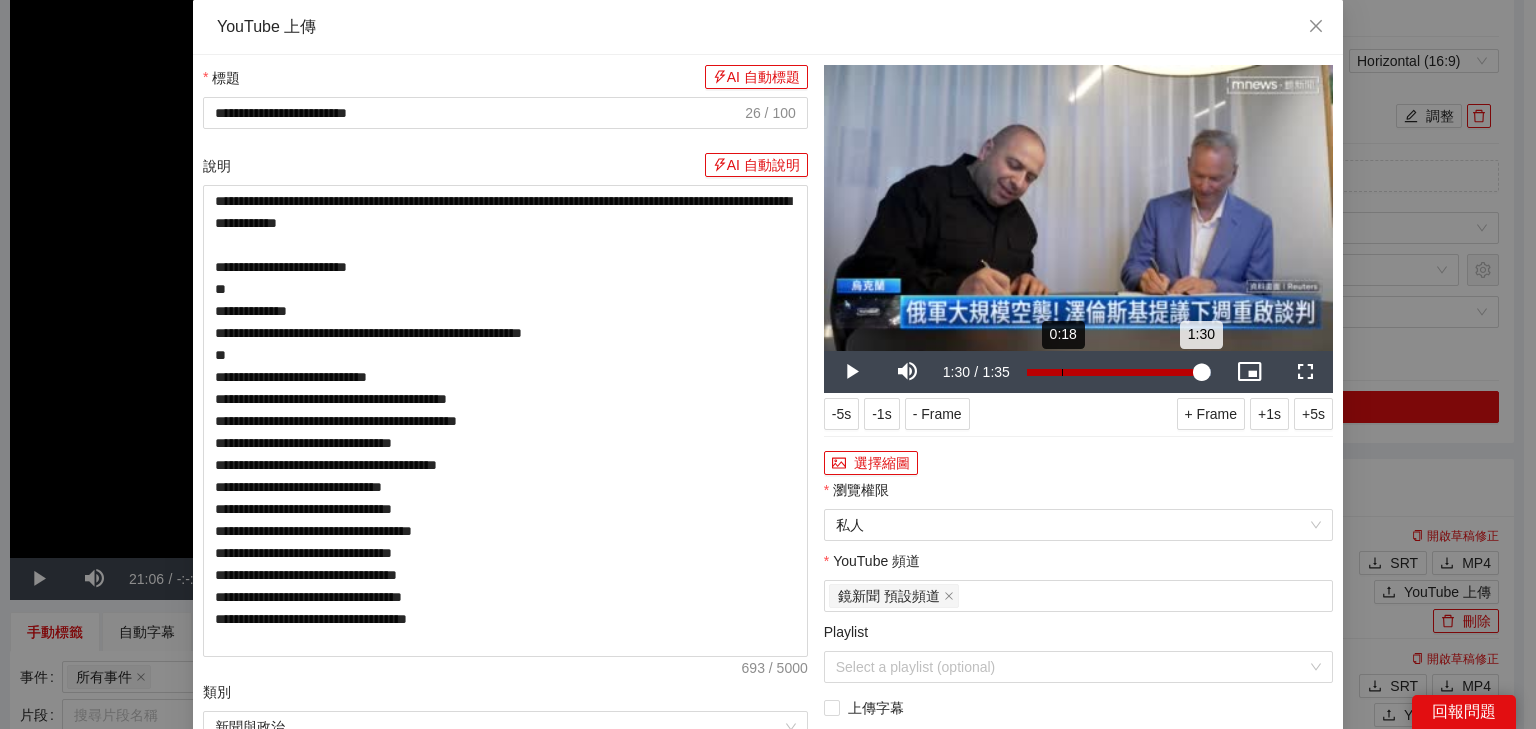 click on "Loaded :  100.00% 0:18 1:30" at bounding box center [1119, 372] 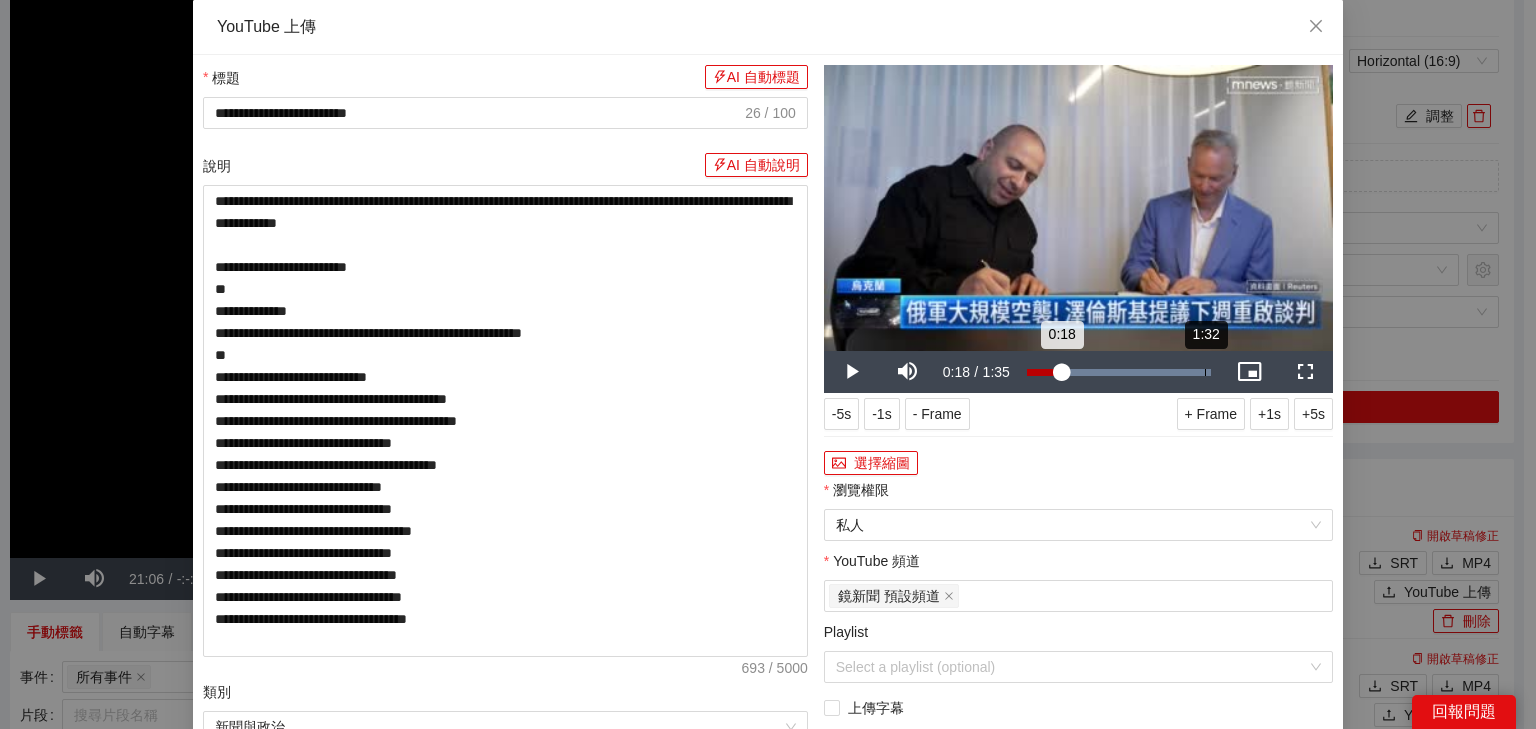 click at bounding box center [1119, 372] 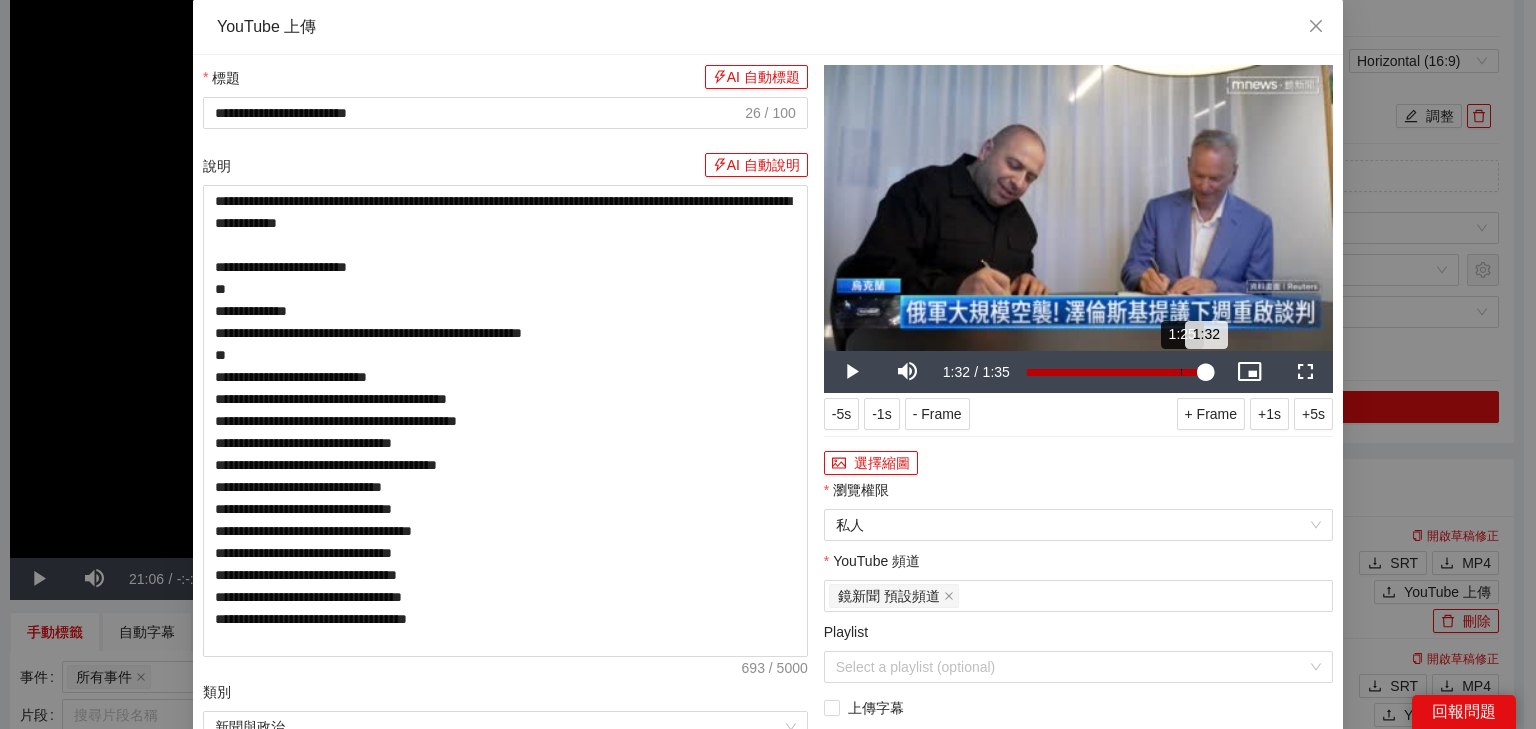 click on "Loaded :  100.00% 1:25 1:32" at bounding box center [1119, 372] 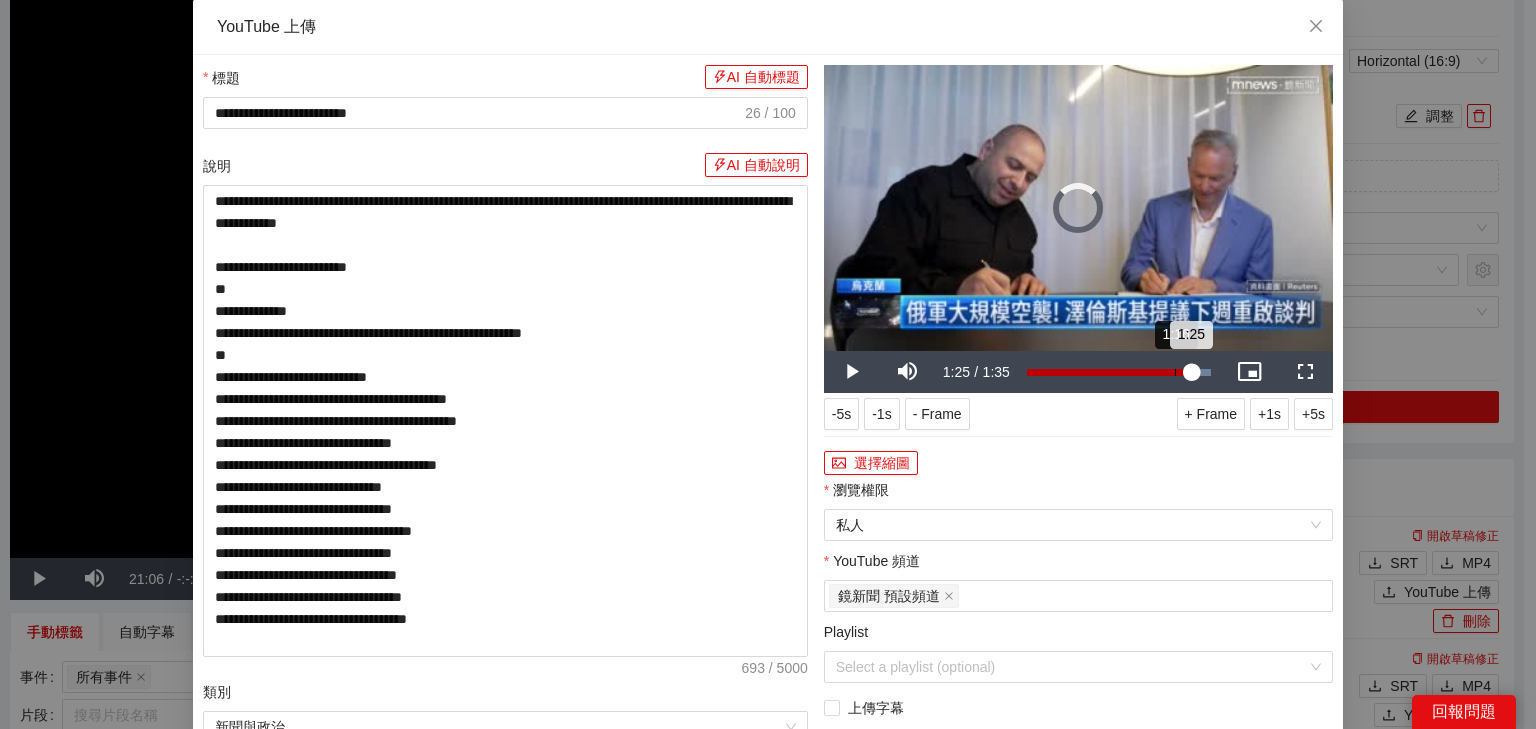 click on "Loaded :  100.00% 1:16 1:25" at bounding box center (1119, 372) 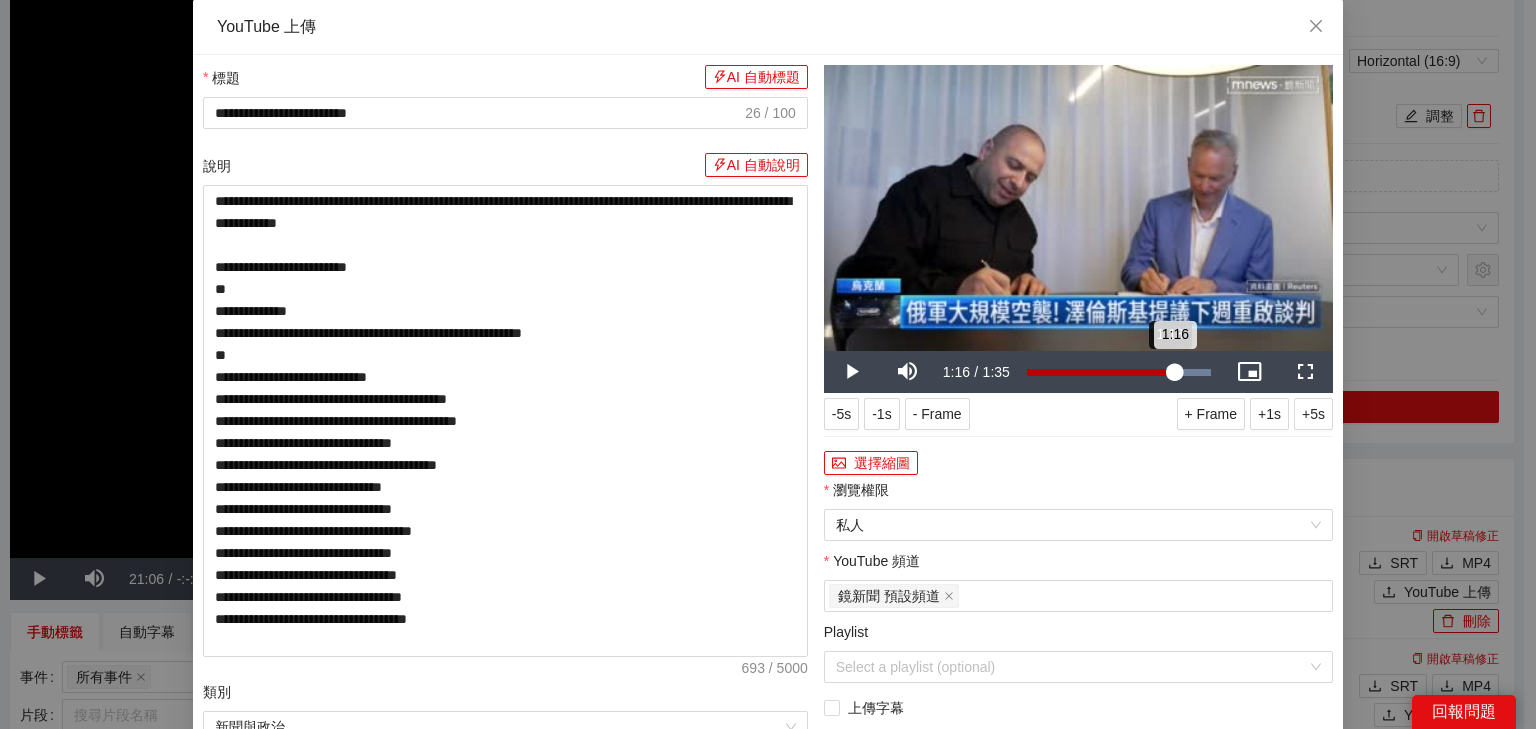 click on "1:16" at bounding box center [1101, 372] 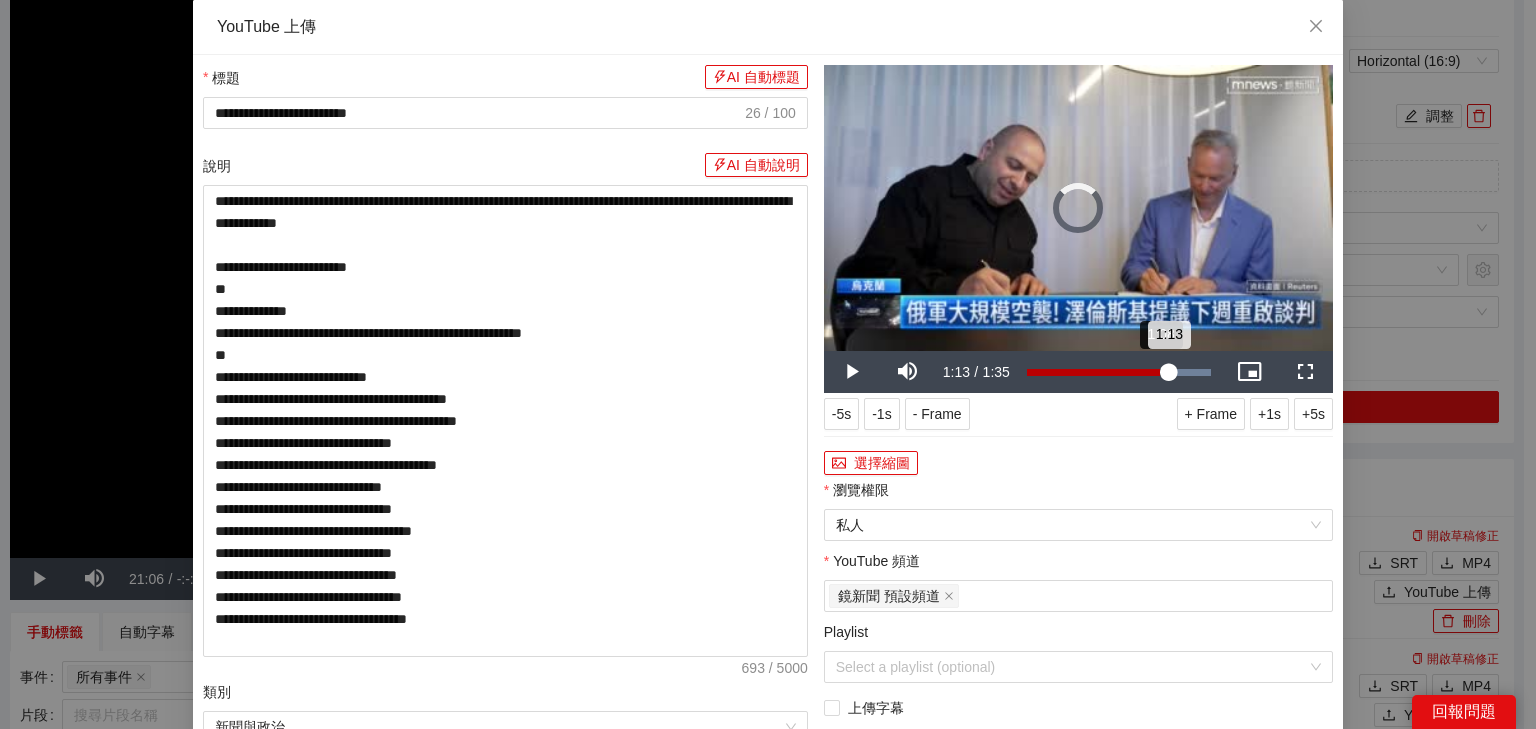 click on "1:13" at bounding box center (1098, 372) 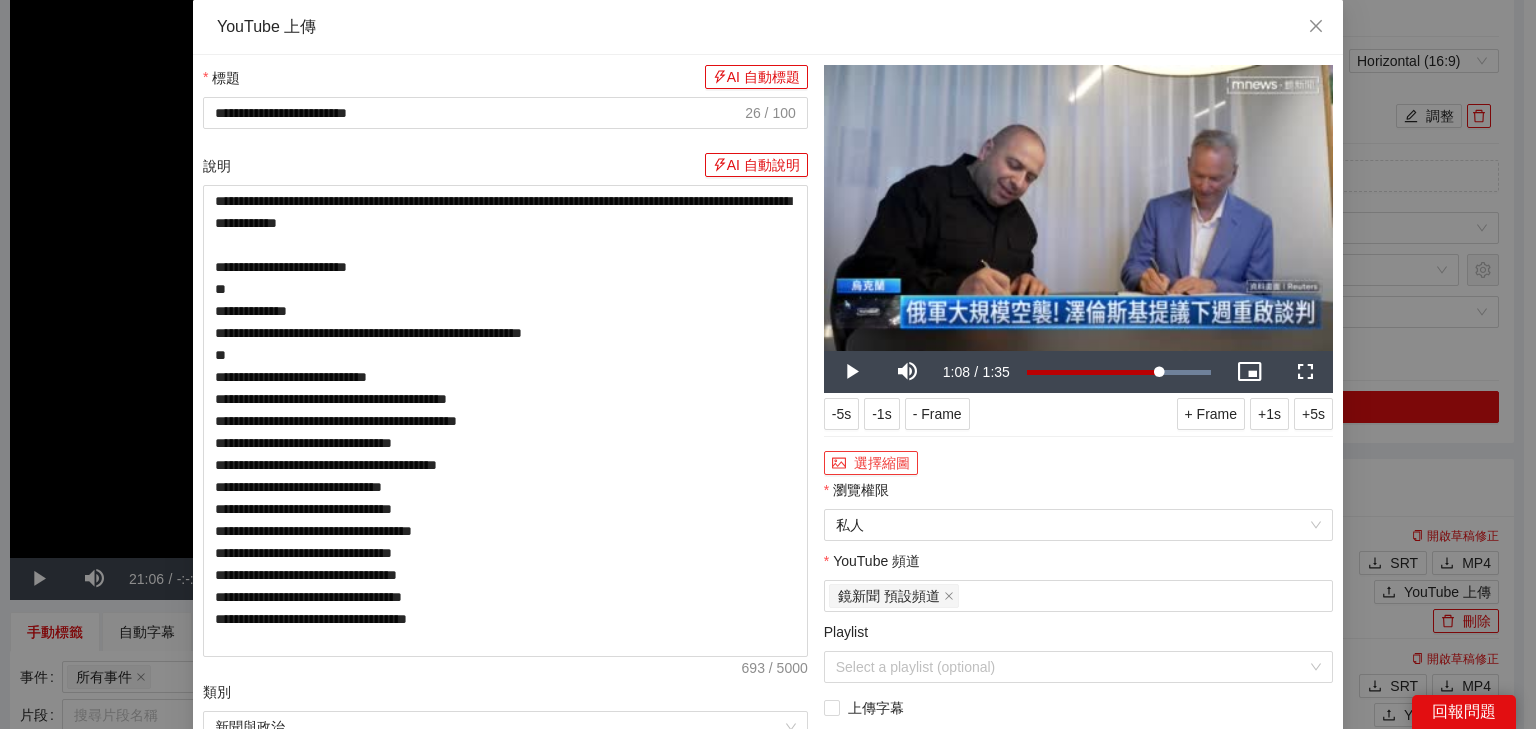 click on "選擇縮圖" at bounding box center (871, 463) 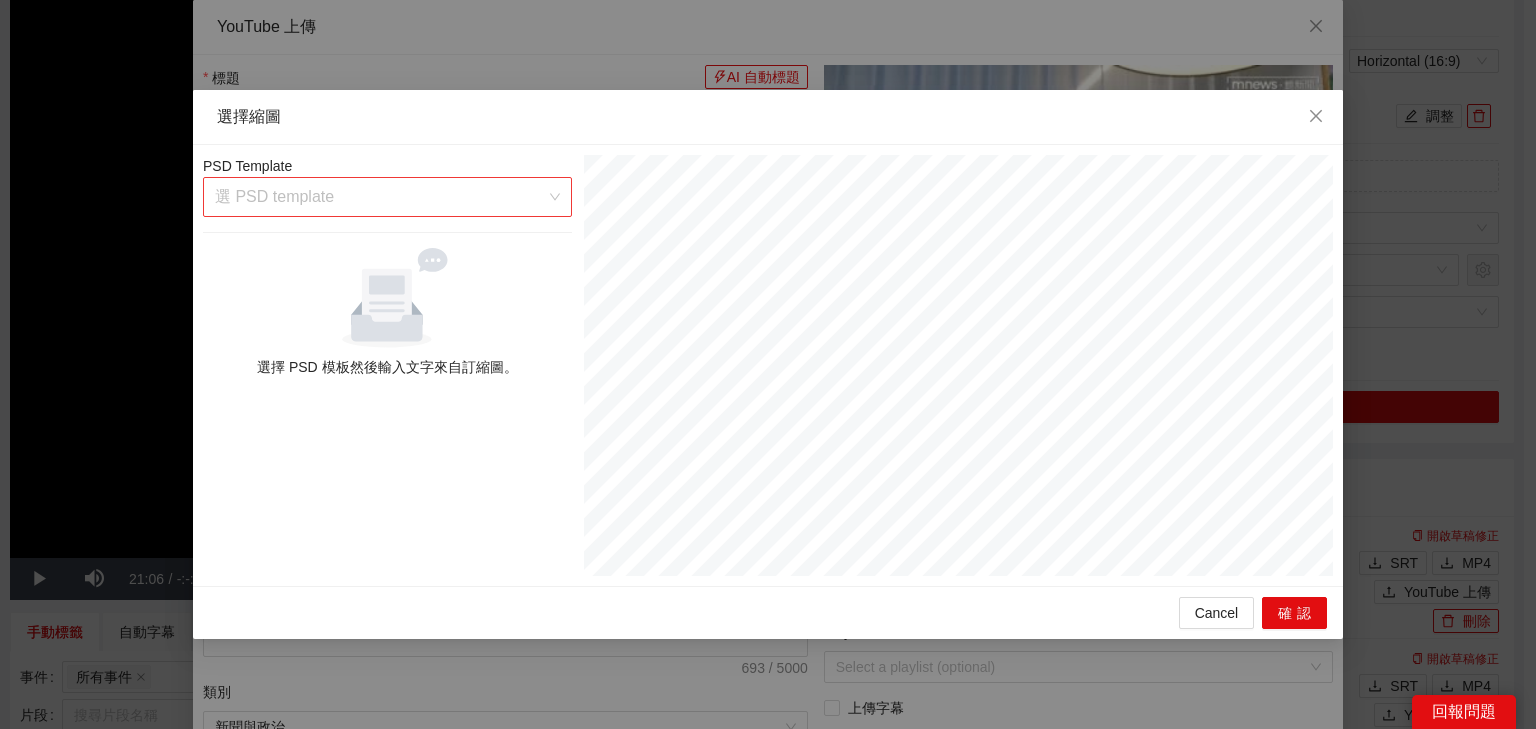 click at bounding box center (380, 197) 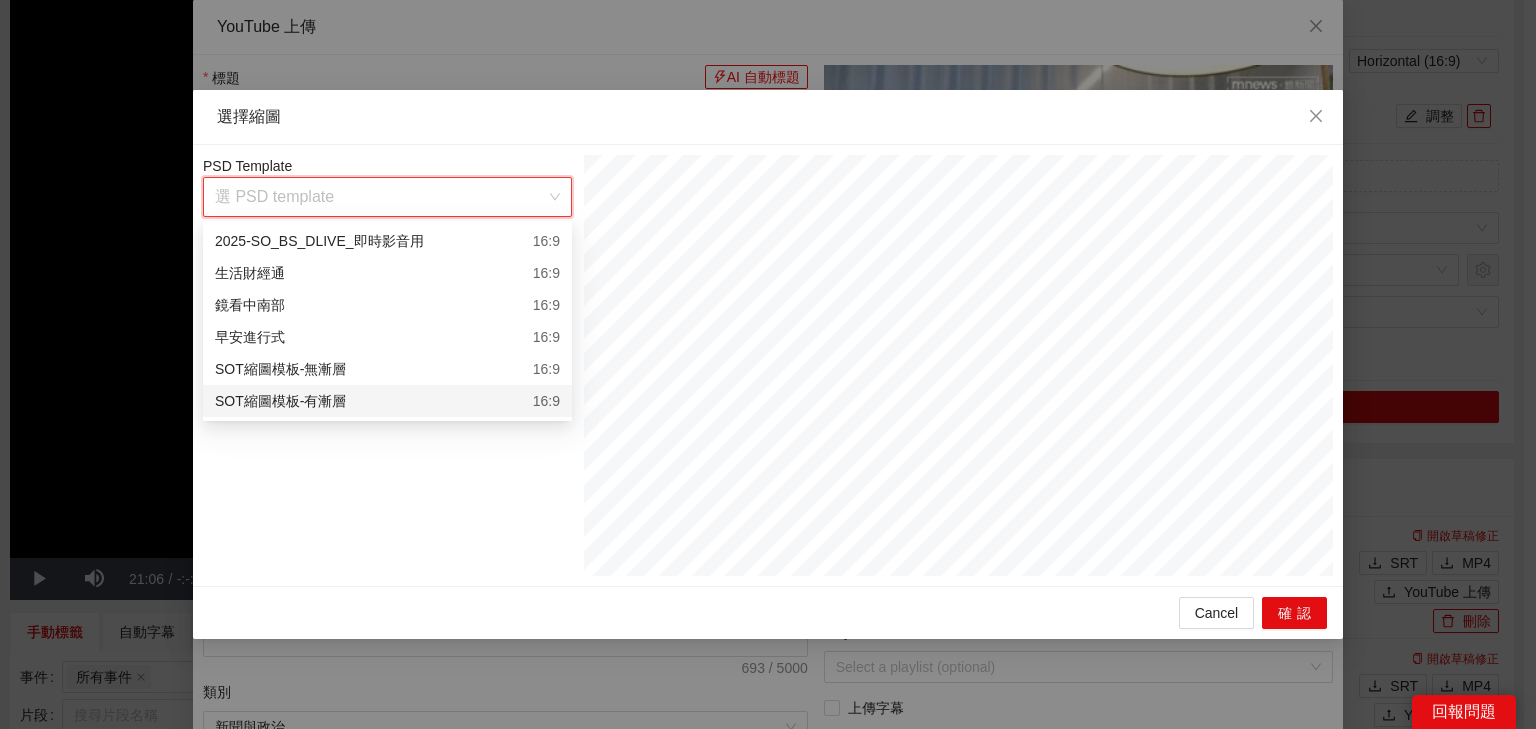 click on "SOT縮圖模板-有漸層 16:9" at bounding box center [387, 401] 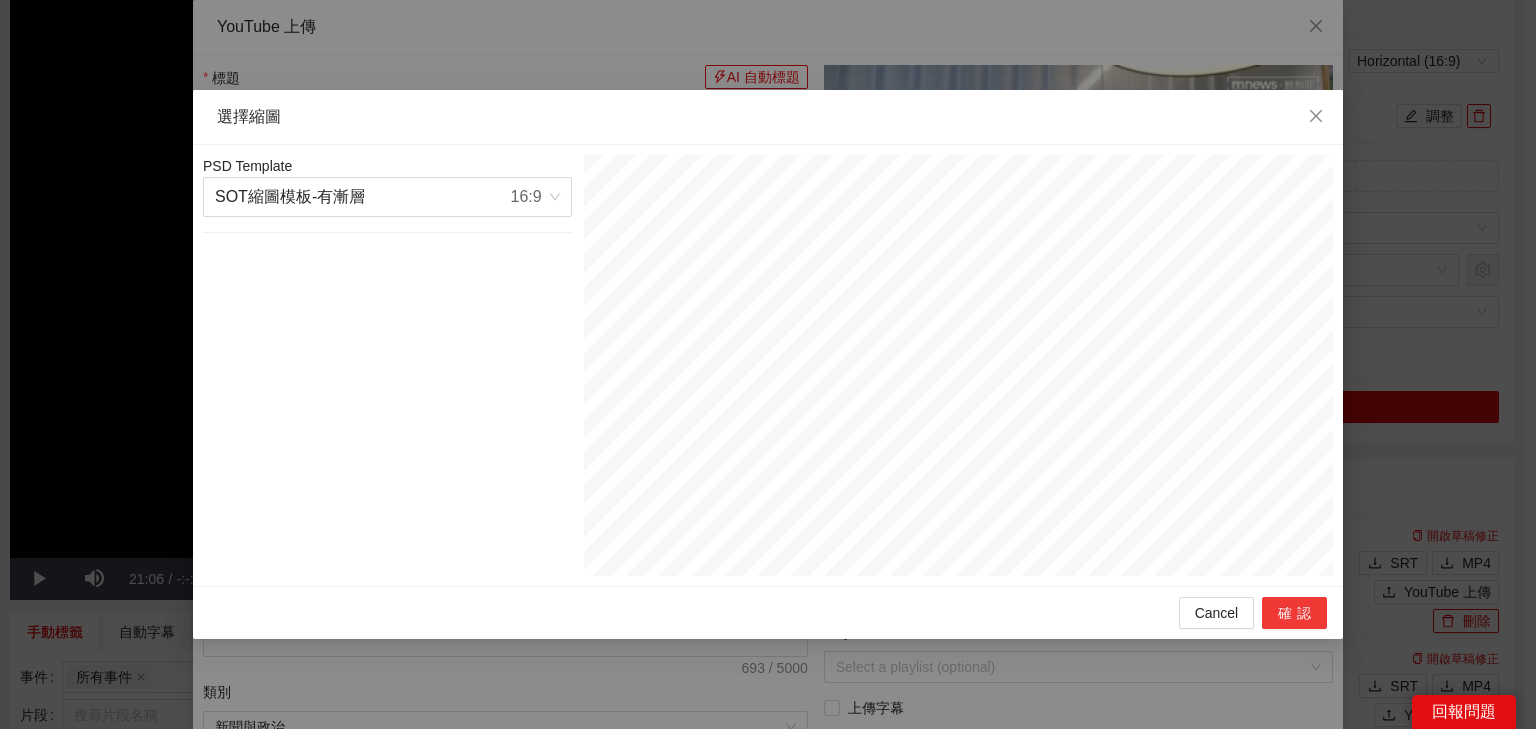 click on "確認" at bounding box center [1294, 613] 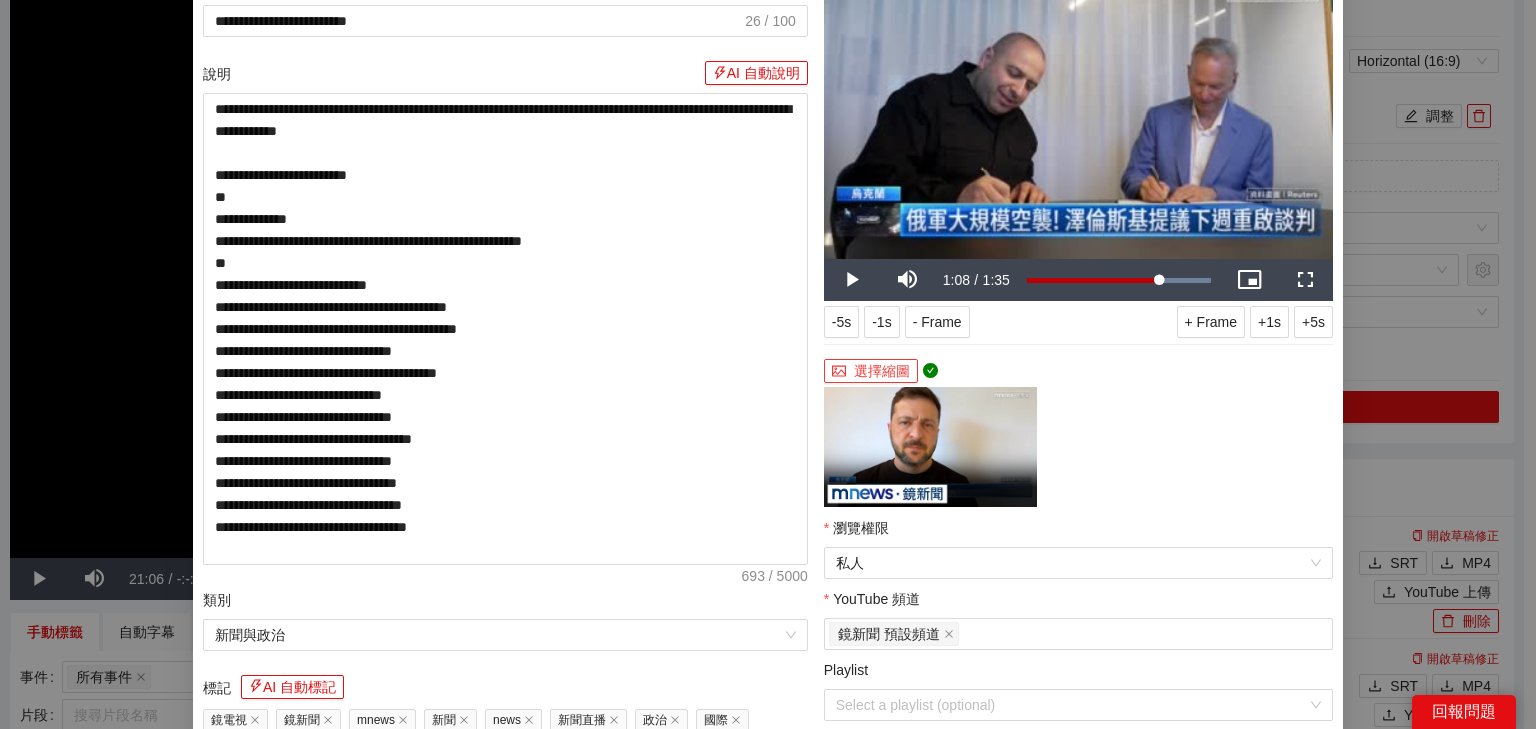 scroll, scrollTop: 240, scrollLeft: 0, axis: vertical 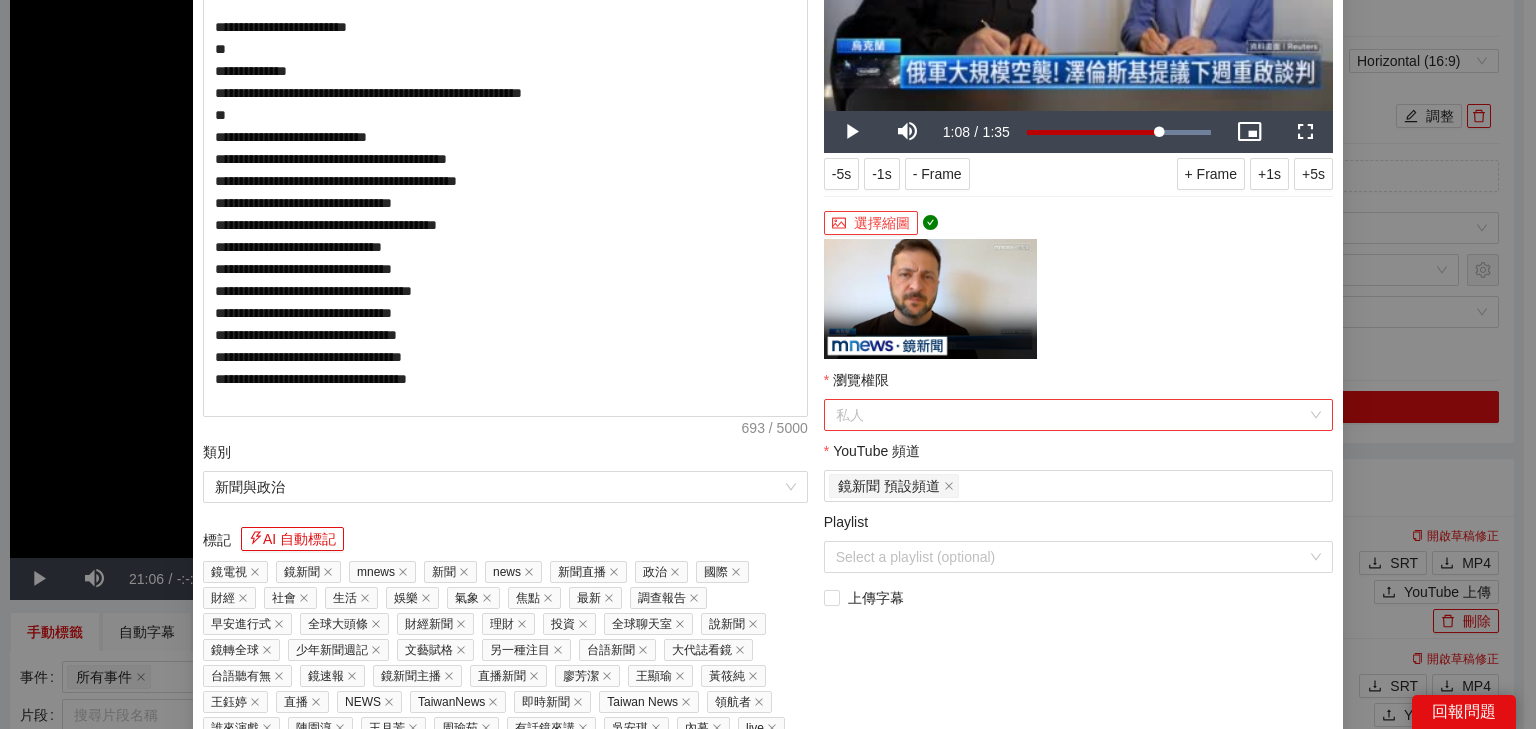 drag, startPoint x: 903, startPoint y: 413, endPoint x: 889, endPoint y: 428, distance: 20.518284 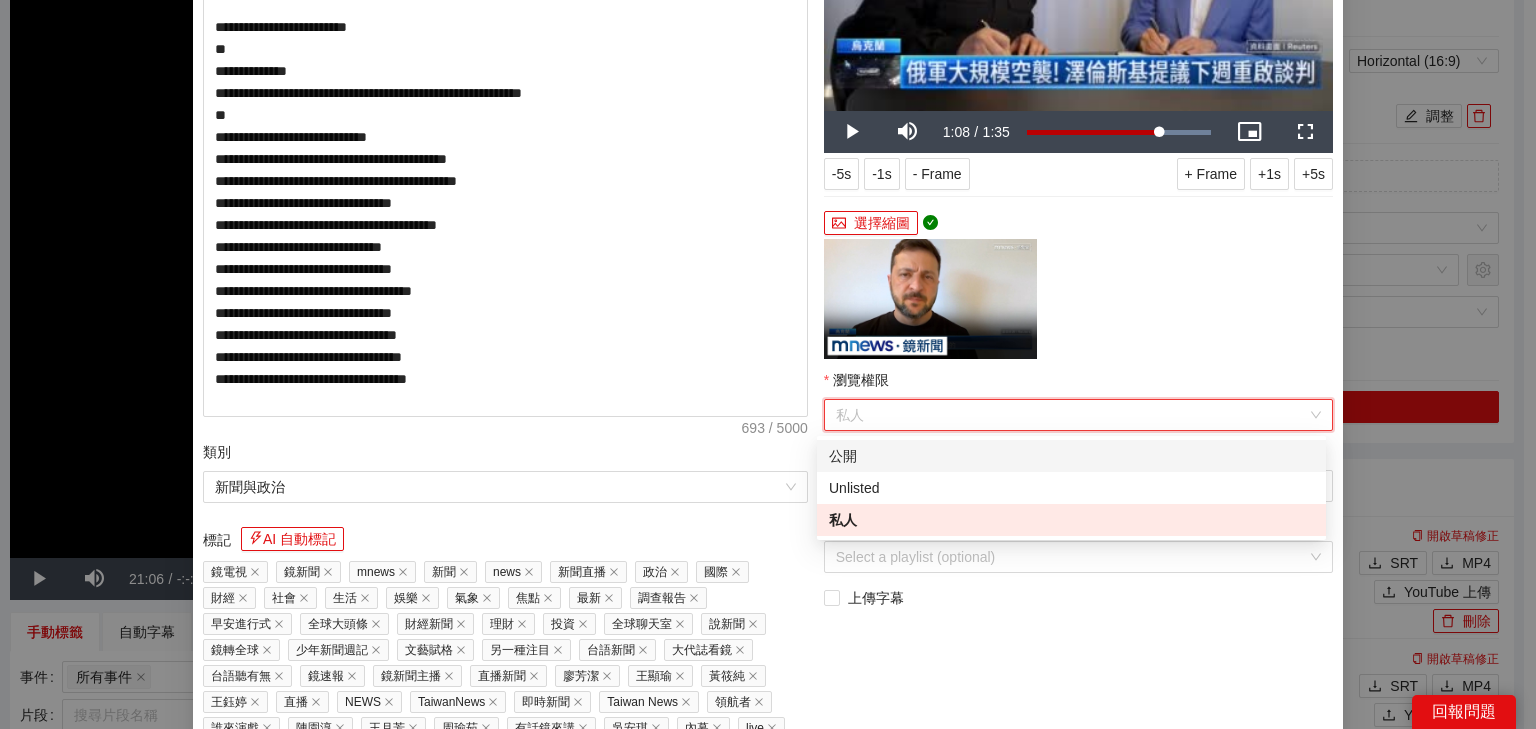 click on "公開" at bounding box center [1071, 456] 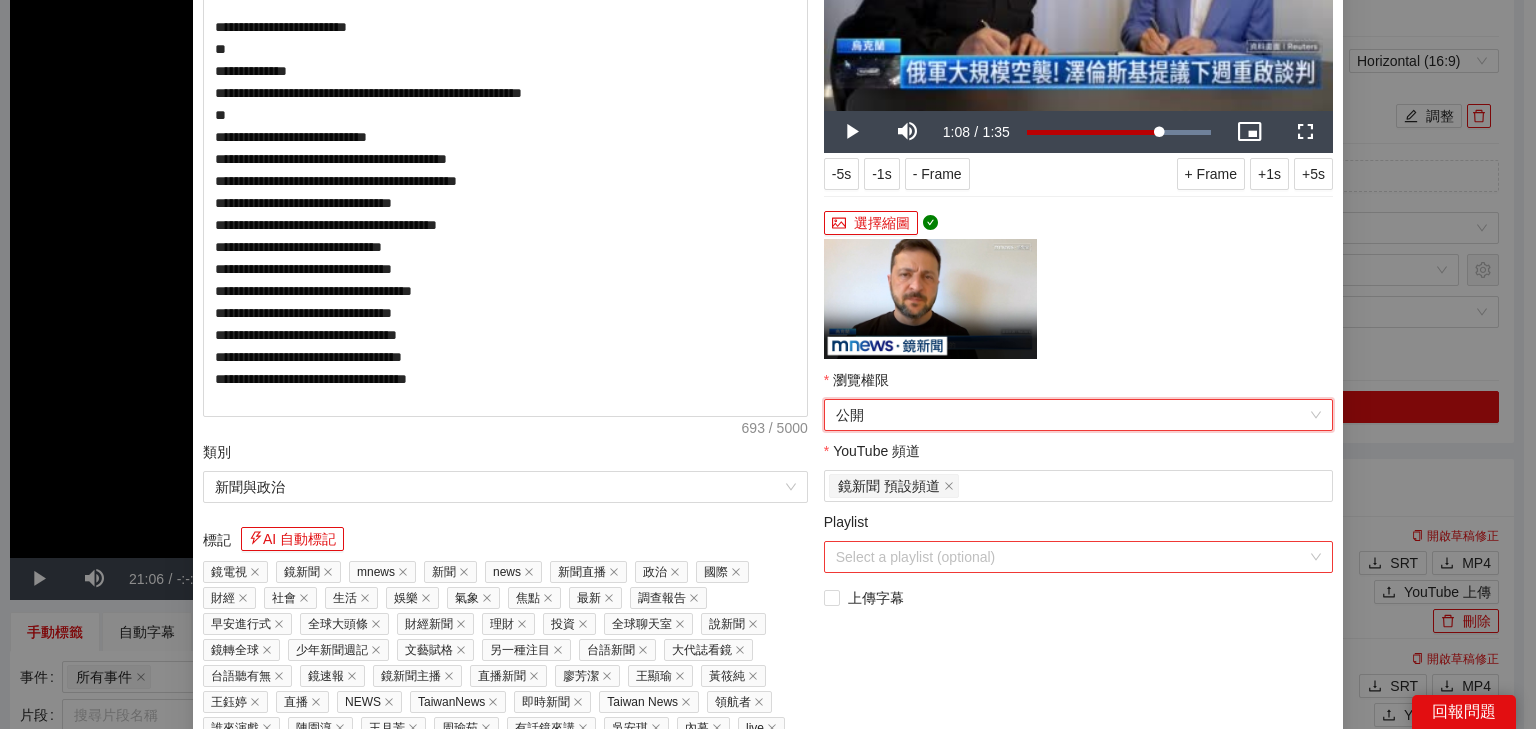 click on "Playlist" at bounding box center [1071, 557] 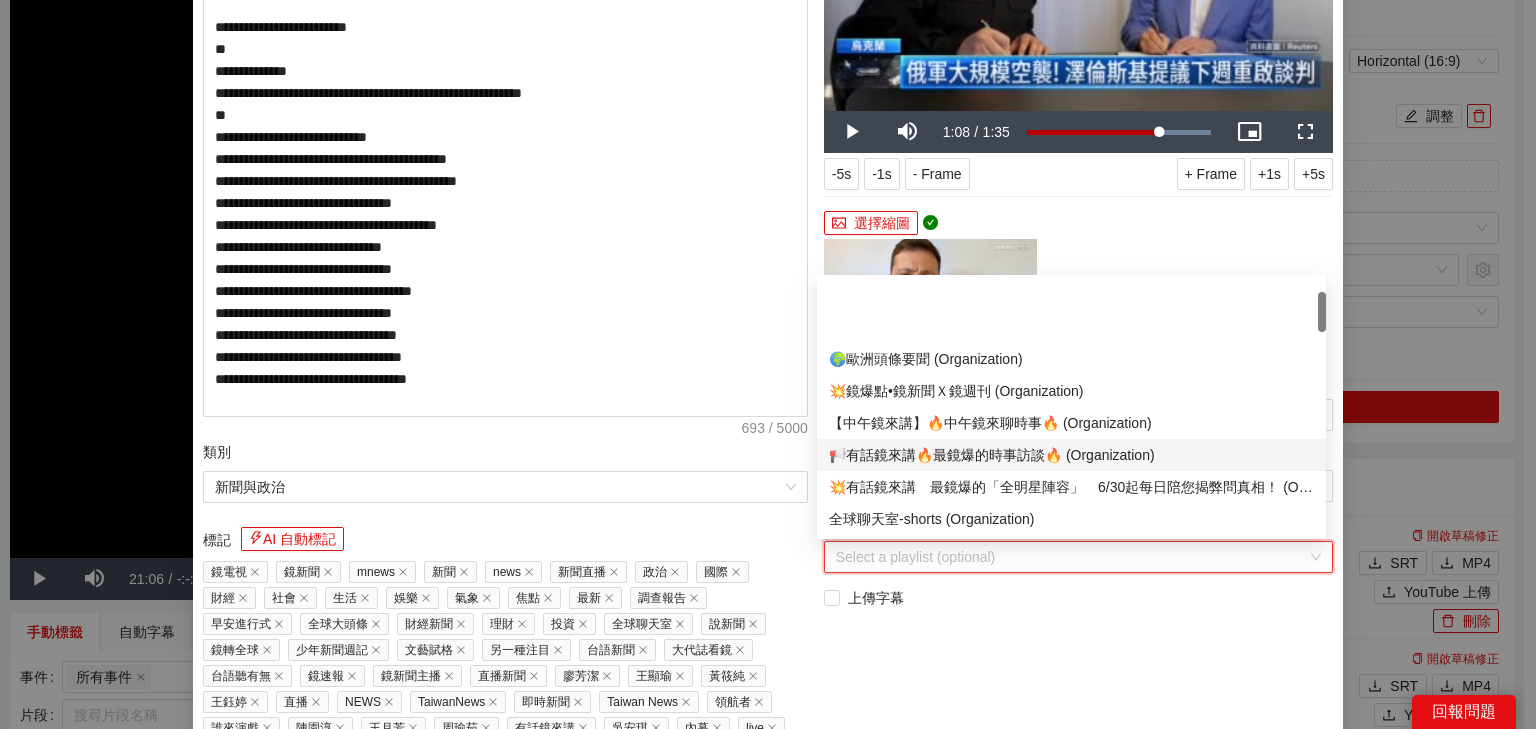 scroll, scrollTop: 80, scrollLeft: 0, axis: vertical 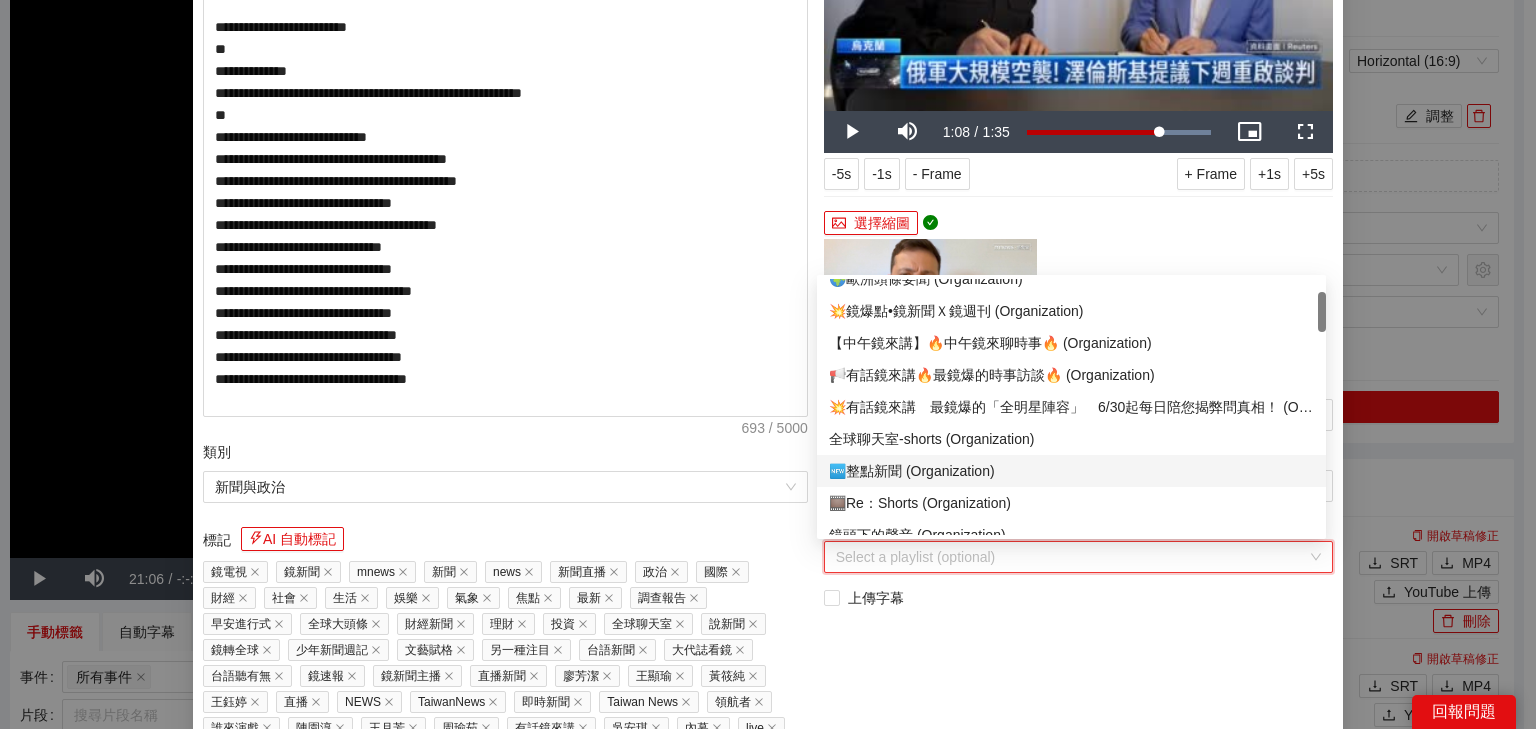 click on "🆕整點新聞 (Organization)" at bounding box center (1071, 471) 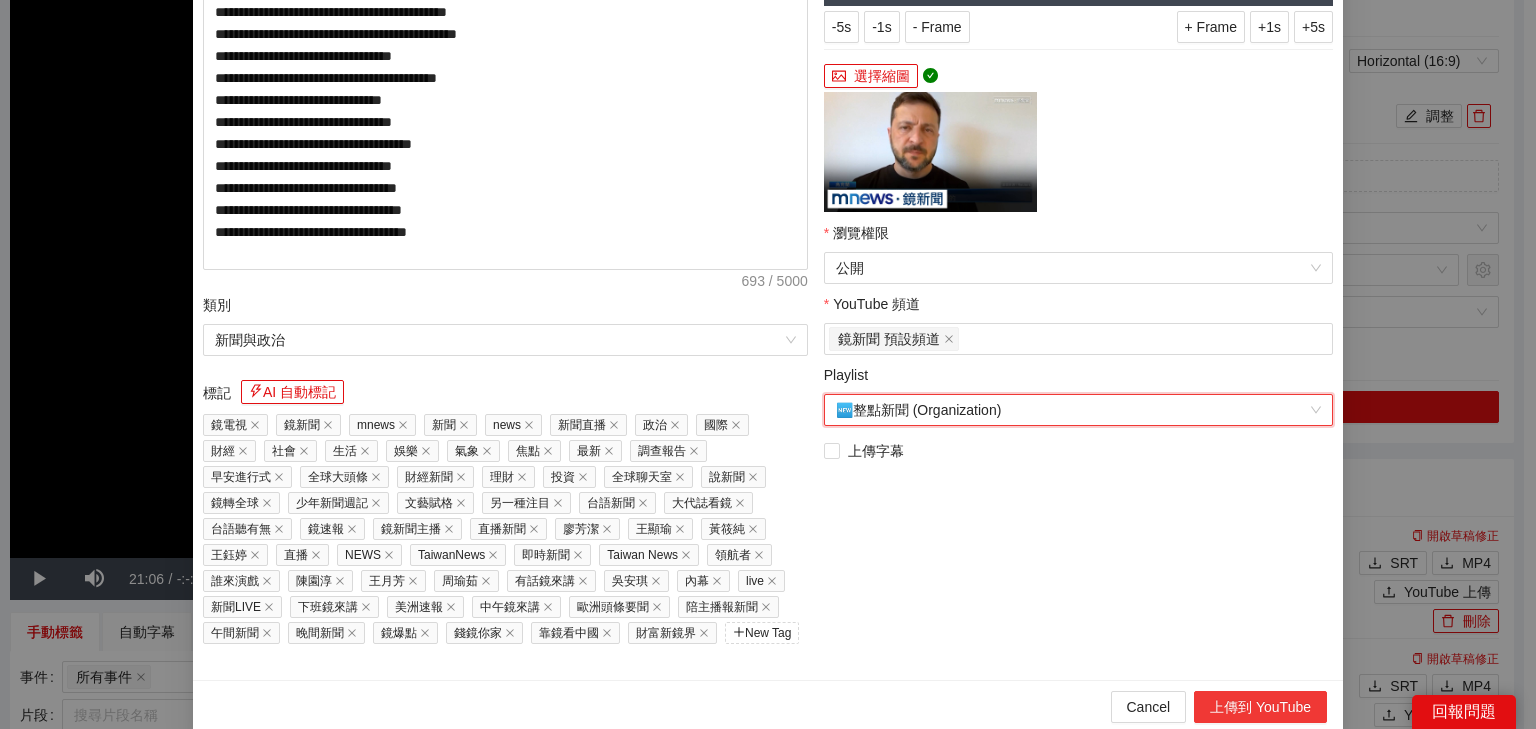 click on "上傳到 YouTube" at bounding box center [1260, 707] 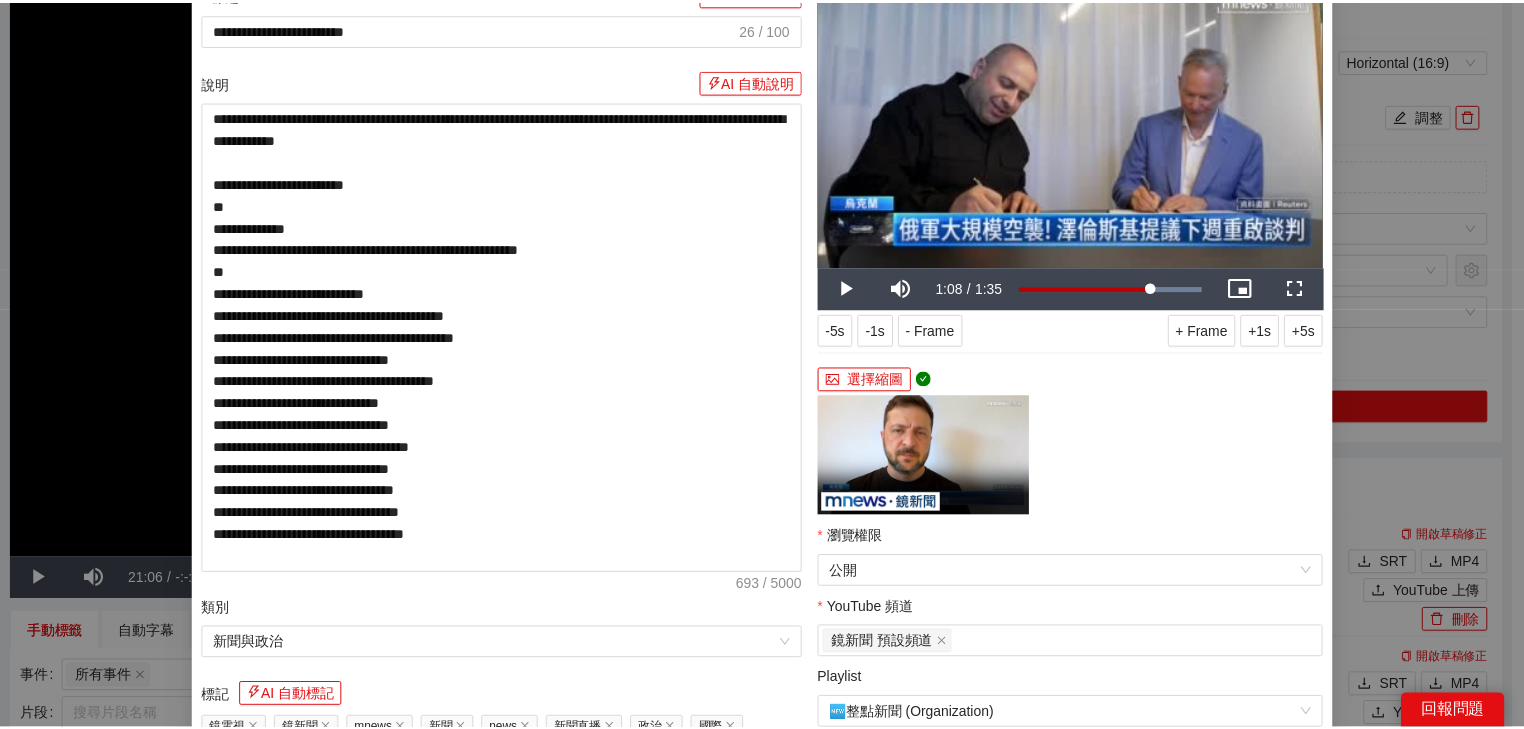 scroll, scrollTop: 0, scrollLeft: 0, axis: both 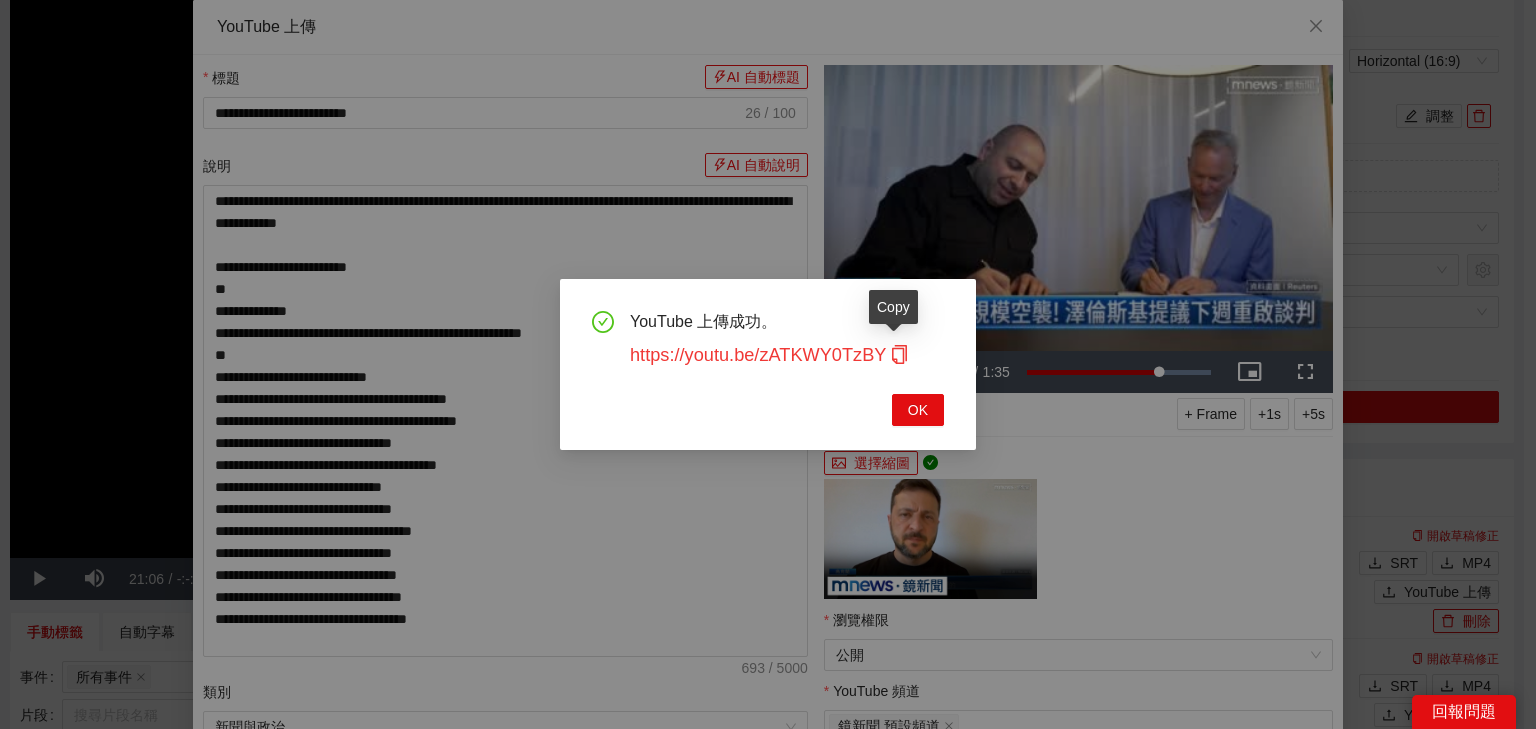 click 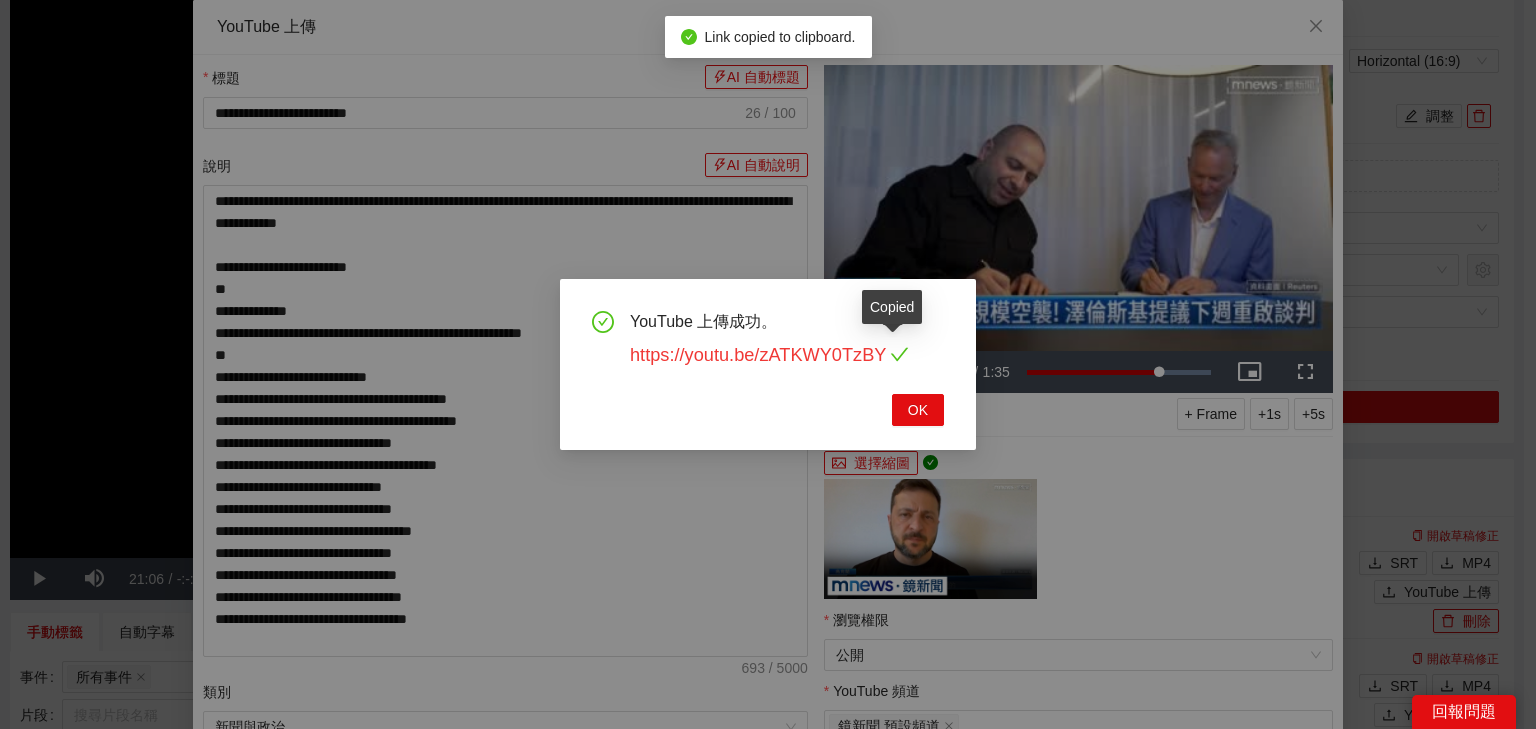 click on "https://youtu.be/zATKWY0TzBY" at bounding box center (769, 355) 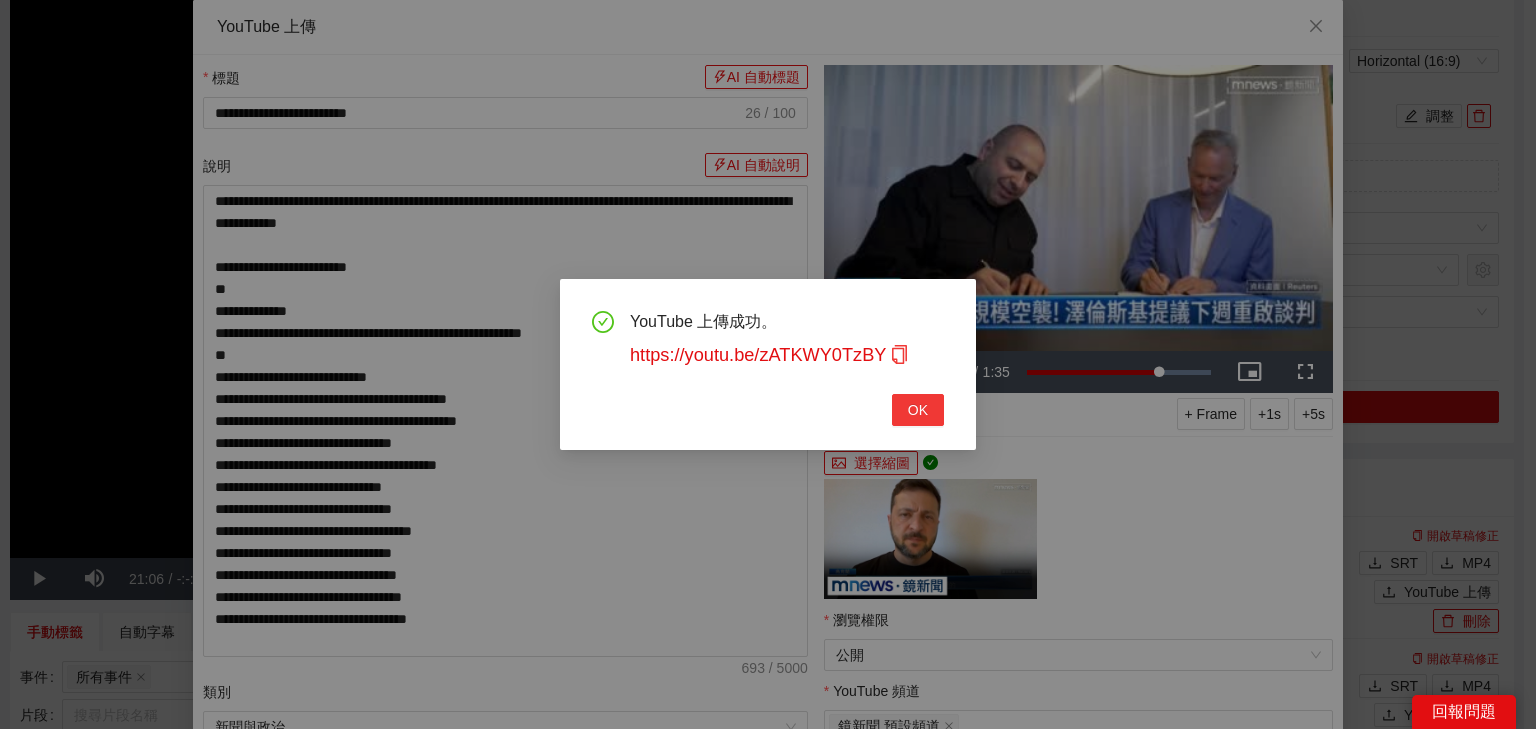 click on "OK" at bounding box center [918, 410] 